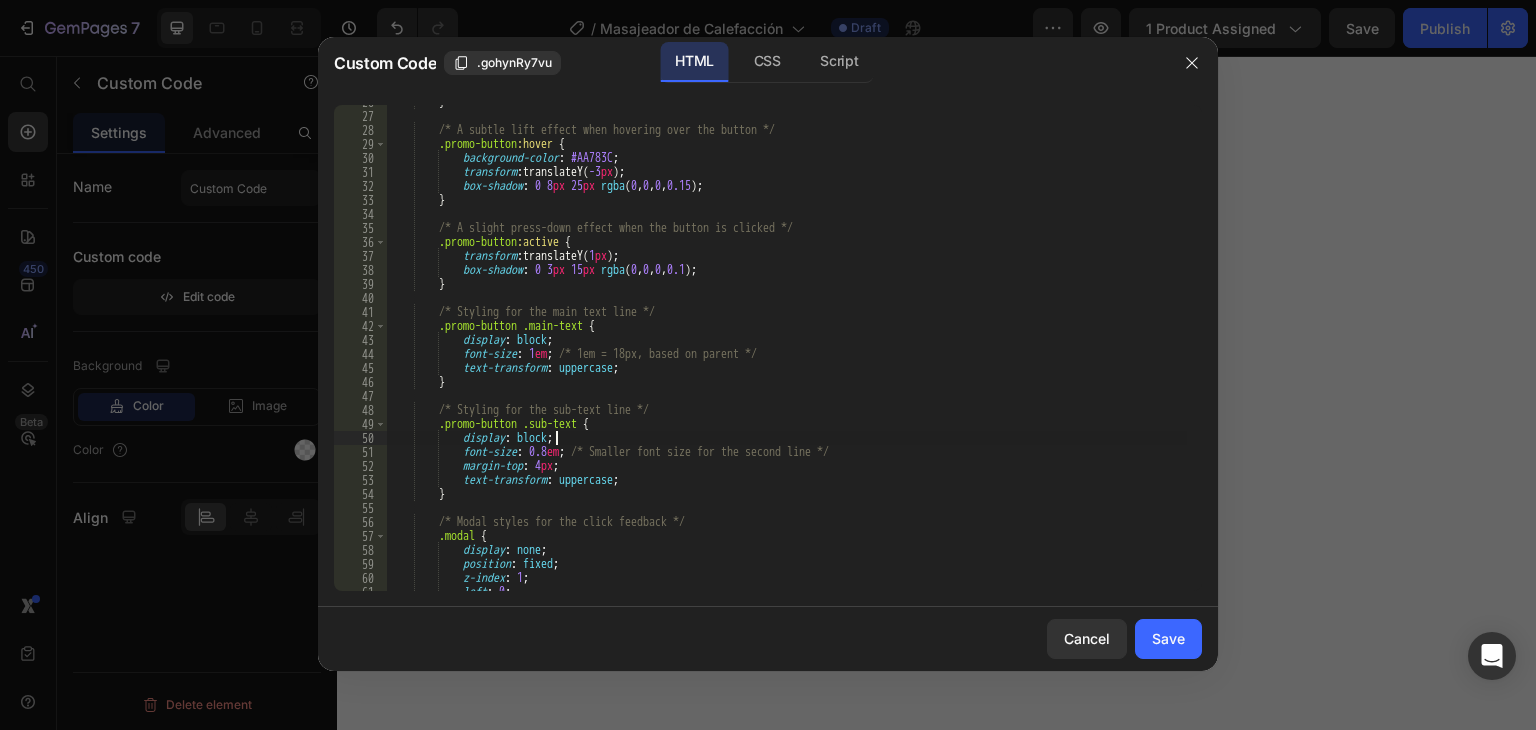 scroll, scrollTop: 0, scrollLeft: 0, axis: both 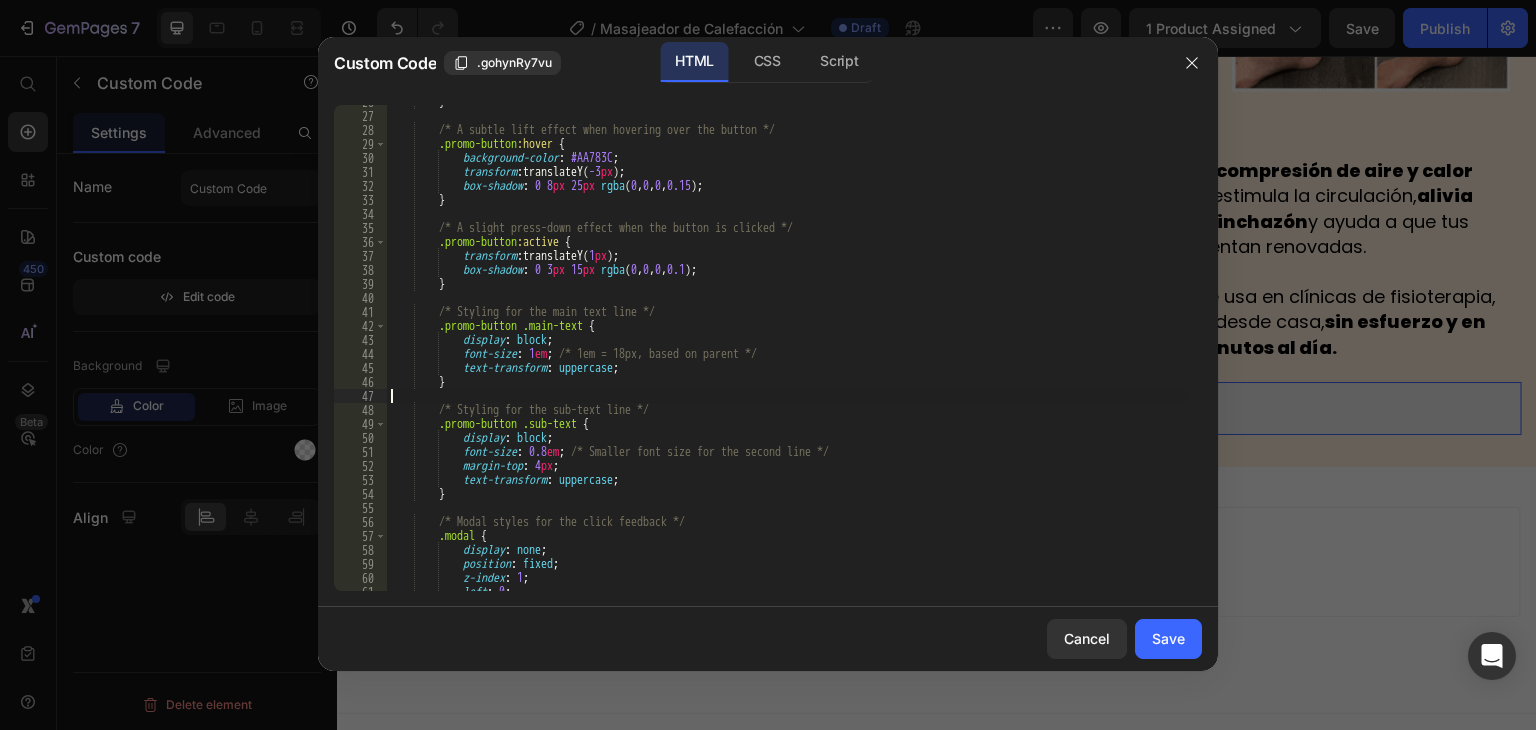 click on "}           /* A subtle lift effect when hovering over the button */           .promo-button :hover   {                background-color :   #AA783C ;                transform :  translateY( -3 px ) ;                box-shadow :   0   8 px   25 px   rgba ( 0 ,  0 ,  0 ,  0.15 ) ;           }                     /* A slight press-down effect when the button is clicked */           .promo-button :active   {                transform :  translateY( 1 px ) ;                box-shadow :   0   3 px   15 px   rgba ( 0 ,  0 ,  0 ,  0.1 ) ;           }           /* Styling for the main text line */           .promo-button   .main-text   {                display :   block ;                font-size :   1 em ;   /* 1em = 18px, based on parent */                text-transform :   uppercase ;           }           /* Styling for the sub-text line */           .promo-button   .sub-text   {                display :   block ;                font-size :   0.8 em ;   /* Smaller font size for the second line */      :" at bounding box center [787, 352] 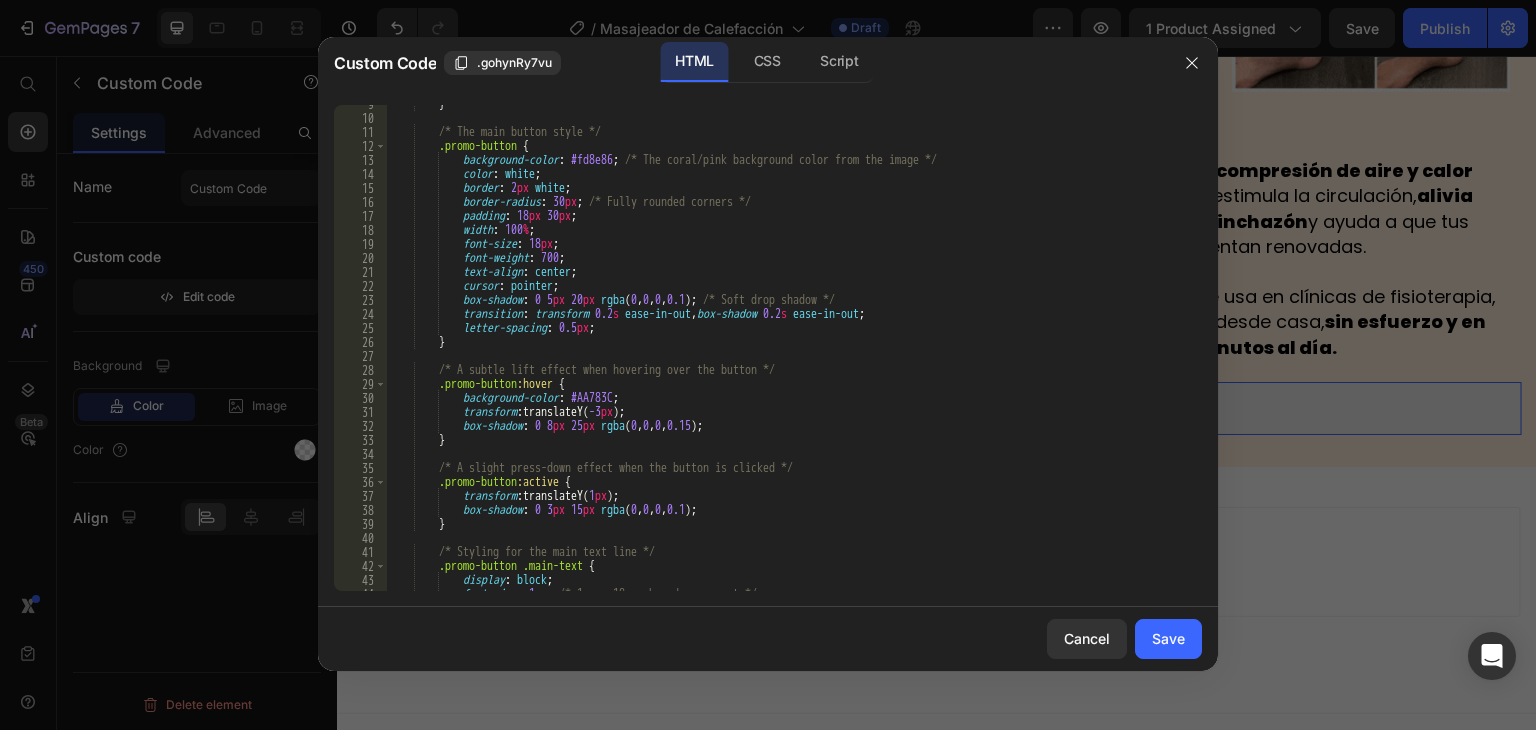 scroll, scrollTop: 0, scrollLeft: 0, axis: both 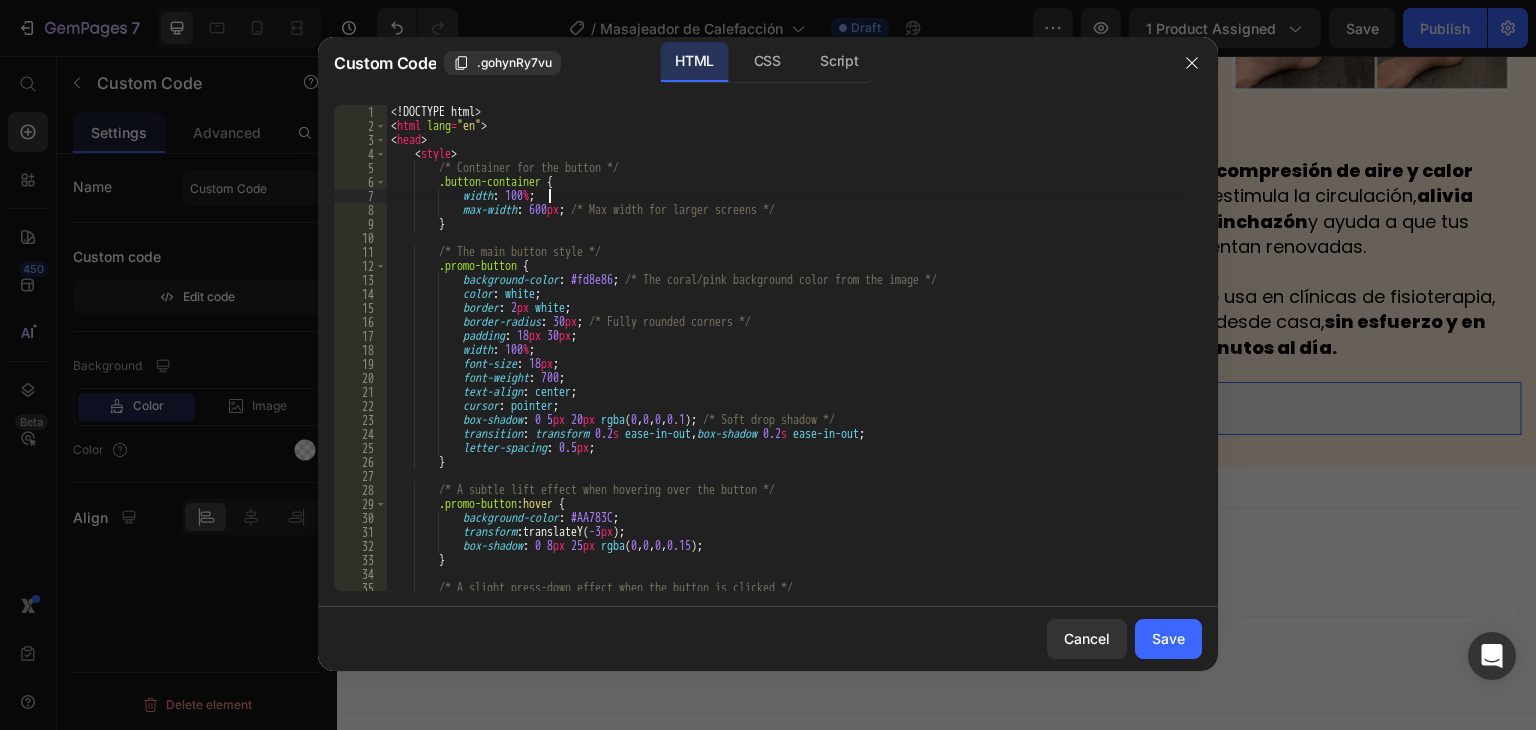 click on "<! DOCTYPE   html > < html   lang = "en" > < head >      < style >           /* Container for the button */           .button-container   {                width :   100 % ;                max-width :   600 px ;   /* Max width for larger screens */           }           /* The main button style */           .promo-button   {                background-color :   #fd8e86 ;   /* The coral/pink background color from the image */                color :   white ;                border :   2 px   white ;                border-radius :   30 px ;   /* Fully rounded corners */                padding :   18 px   30 px ;                width :   100 % ;                font-size :   18 px ;                font-weight :   700 ;                text-align :   center ;                cursor :   pointer ;                box-shadow :   0   5 px   20 px   rgba ( 0 ,  0 ,  0 ,  0.1 ) ;   /* Soft drop shadow */                transition :   transform   0.2 s   ease-in-out ,  box-shadow   0.2 s   ease-in-out ;                :   0.5" at bounding box center [787, 362] 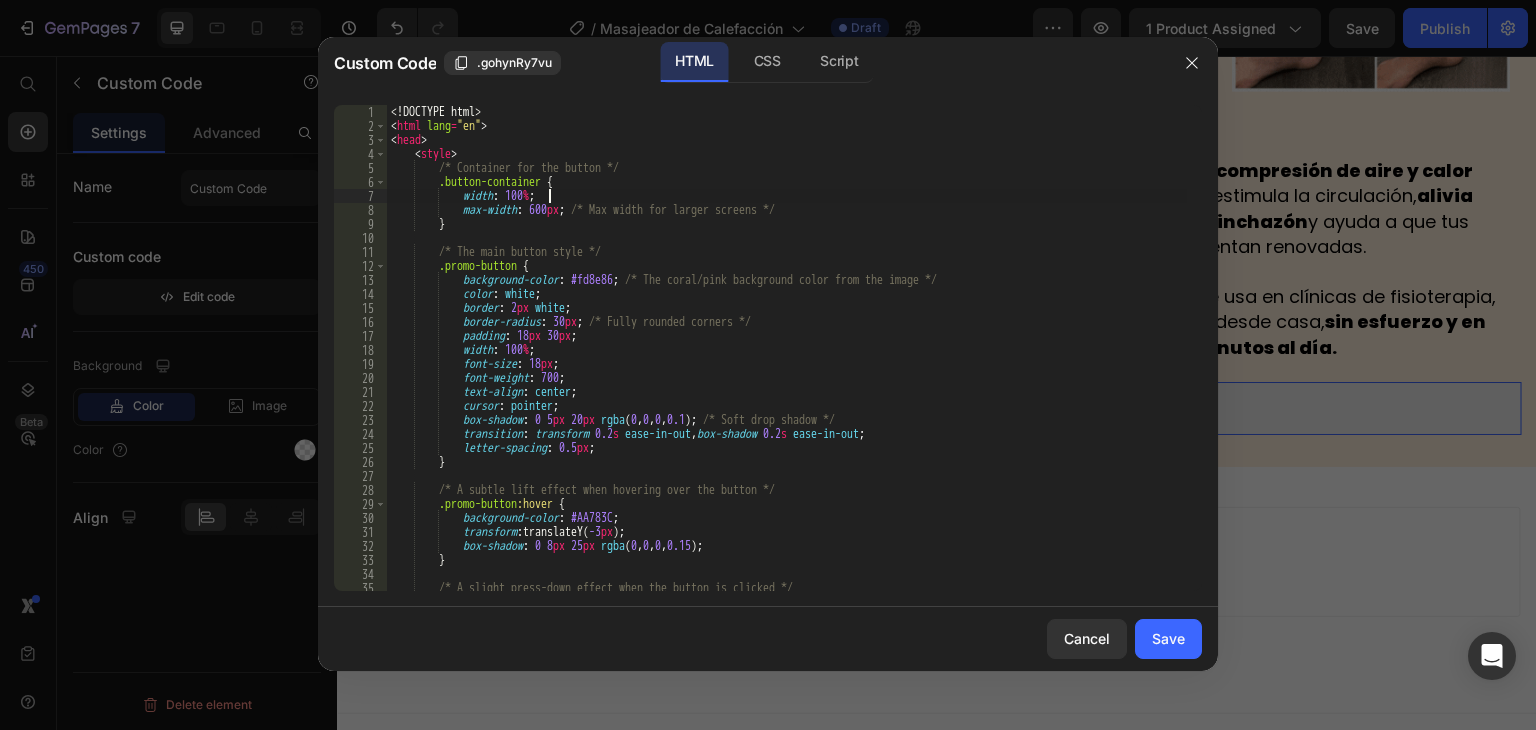 type on "</body>
</html>" 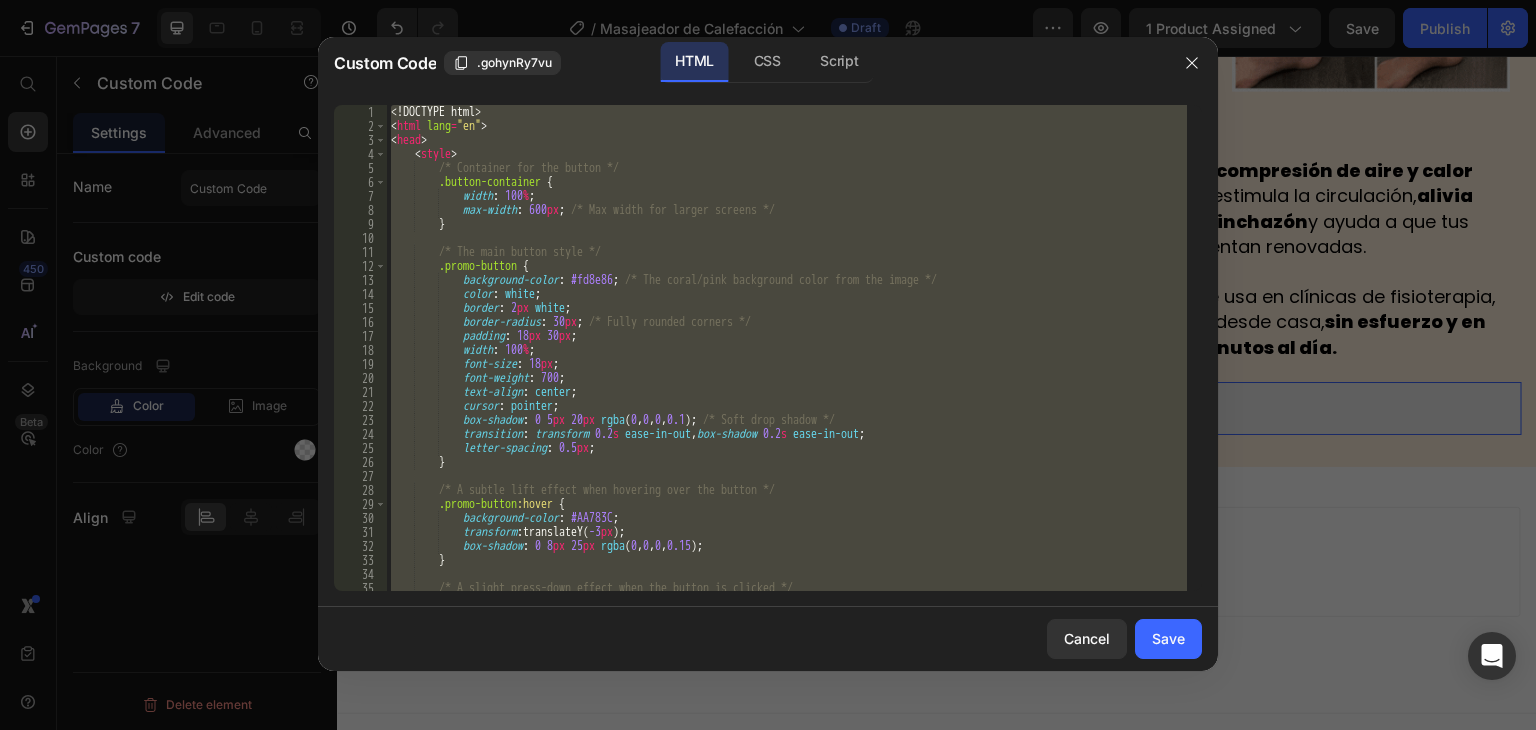 scroll, scrollTop: 1376, scrollLeft: 0, axis: vertical 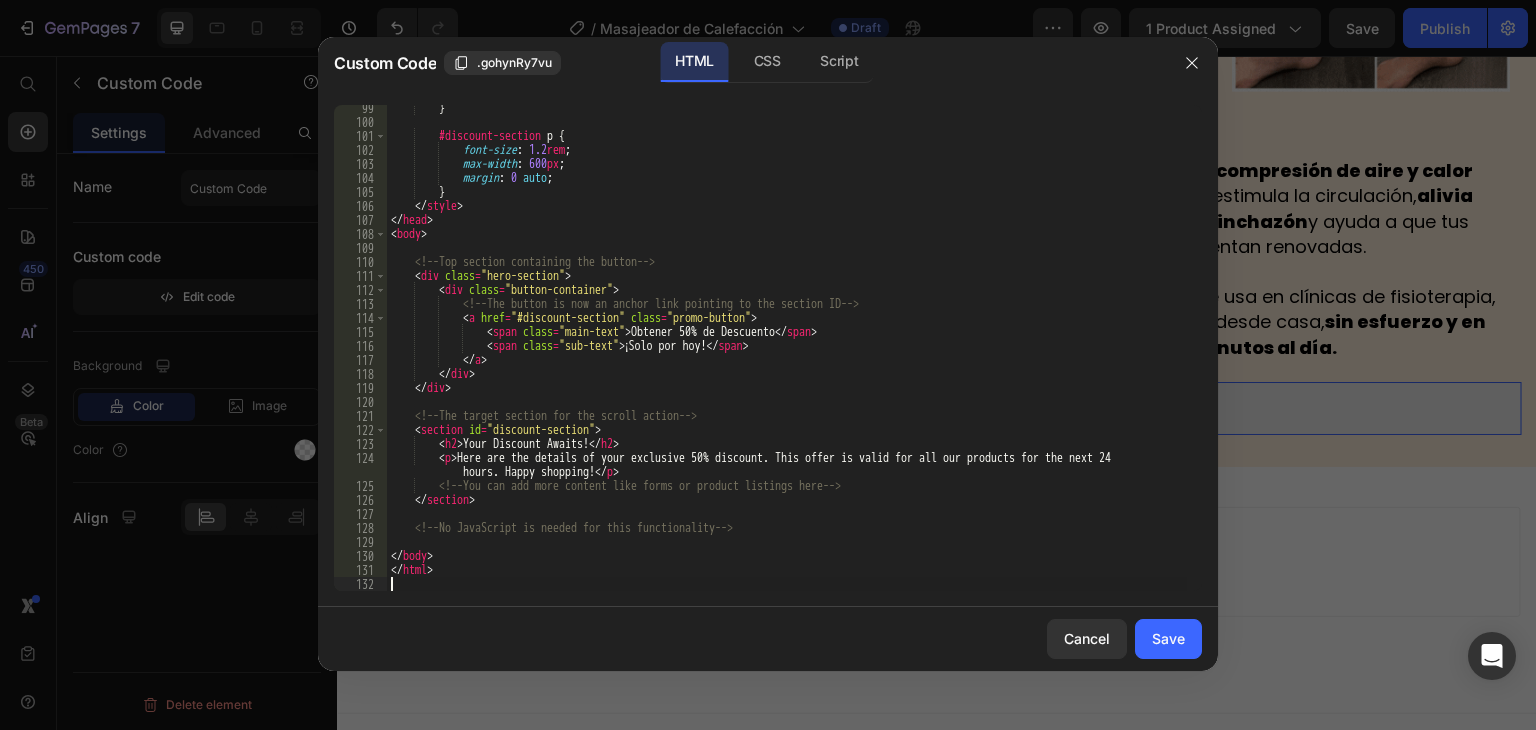 click on "}           #discount-section   p   {                font-size :   1.2 rem ;                max-width :   600 px ;                margin :   0   auto ;           }      </ style > </ head > < body >      <!--  Top section containing the button  -->      < div   class = "hero-section" >           < div   class = "button-container" >                <!--  The button is now an anchor link pointing to the section ID  -->                < a   href = "#discount-section"   class = "promo-button" >                     < span   class = "main-text" > Obtener 50% de Descuento </ span >                     < span   class = "sub-text" > ¡Solo por hoy! </ span >                </ a >           </ div >      </ div >      <!--  The target section for the scroll action  -->      < section   id = "discount-section" >           < h2 > Your Discount Awaits! </ h2 >           < p > Here are the details of your exclusive 50% discount. This offer is valid for all our products for the next 24               </" at bounding box center [787, 358] 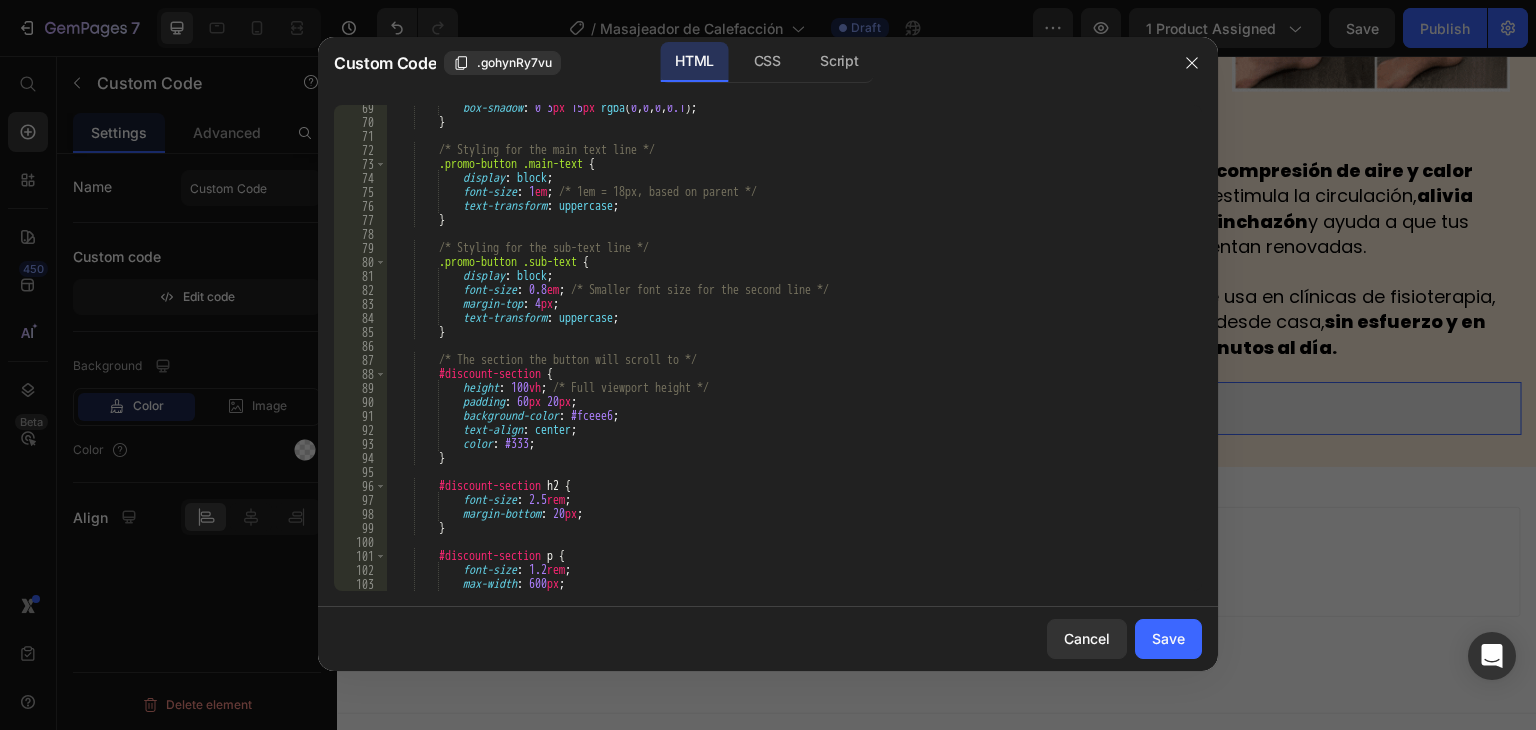 scroll, scrollTop: 956, scrollLeft: 0, axis: vertical 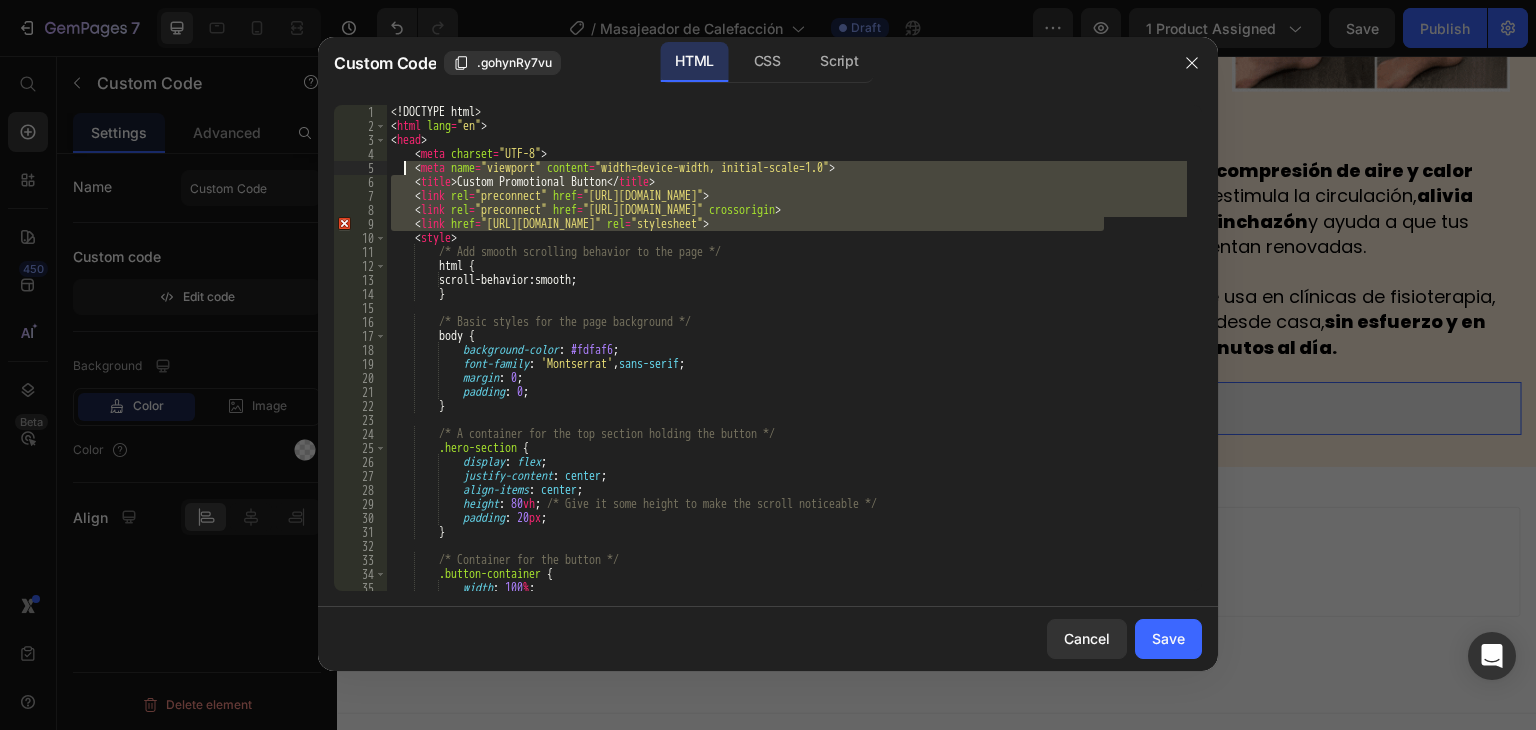 drag, startPoint x: 1120, startPoint y: 221, endPoint x: 395, endPoint y: 153, distance: 728.182 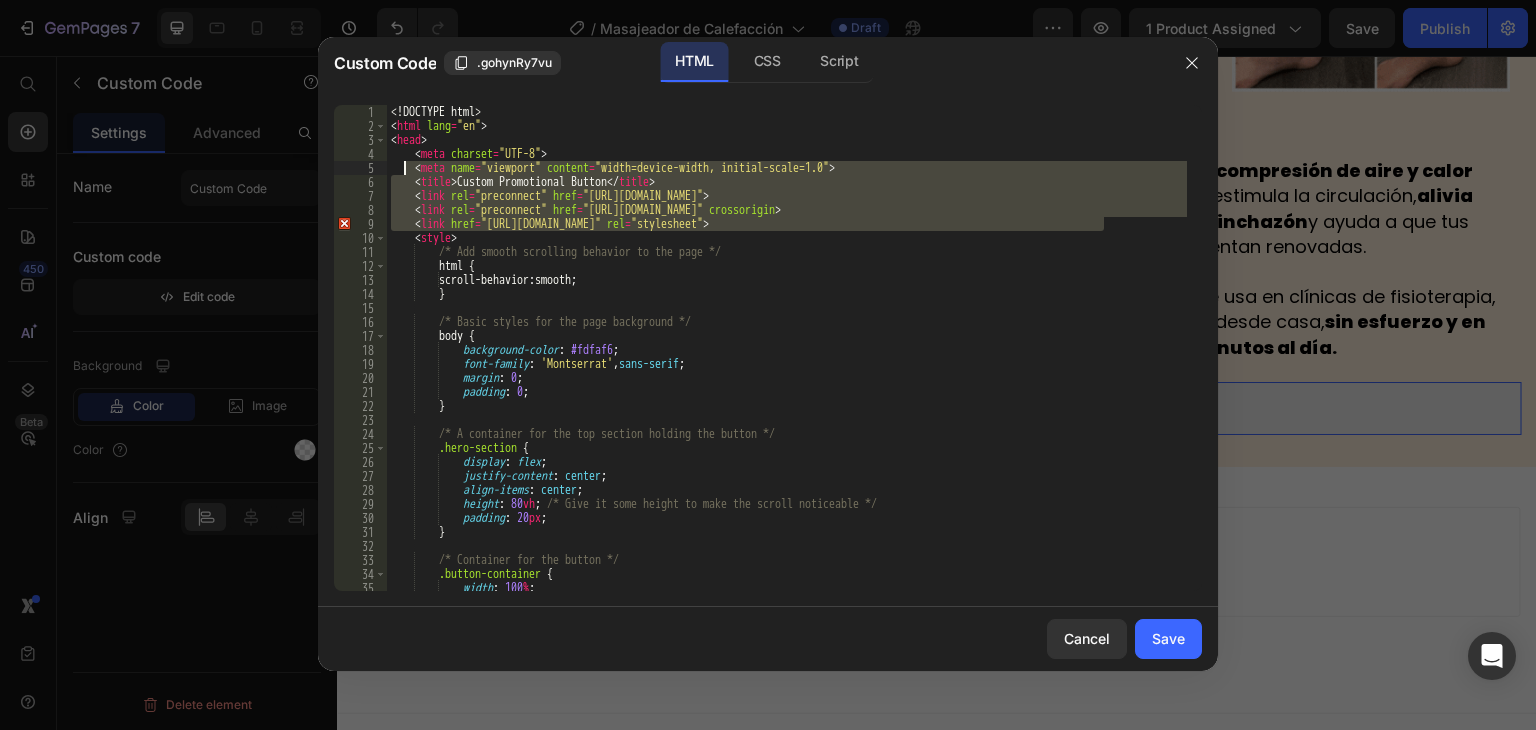 click on "<! DOCTYPE   html > < html   lang = "en" > < head >      < meta   charset = "UTF-8" >      < meta   name = "viewport"   content = "width=device-width, initial-scale=1.0" >      < title > Custom Promotional Button </ title >      < link   rel = "preconnect"   href = "[URL][DOMAIN_NAME]" >      < link   rel = "preconnect"   href = "[URL][DOMAIN_NAME]"   crossorigin >      < link   href = "[URL][DOMAIN_NAME]"   rel = "stylesheet" >      < style >           /* Add smooth scrolling behavior to the page */           html   {               scroll-behavior :  smooth ;           }           /* Basic styles for the page background */           body   {                background-color :   #fdfaf6 ;                font-family :   ' Montserrat ' ,  sans-serif ;                margin :   0 ;                padding :   0 ;           }           /* A container for the top section holding the button */           .hero-section   {                display :" at bounding box center [787, 362] 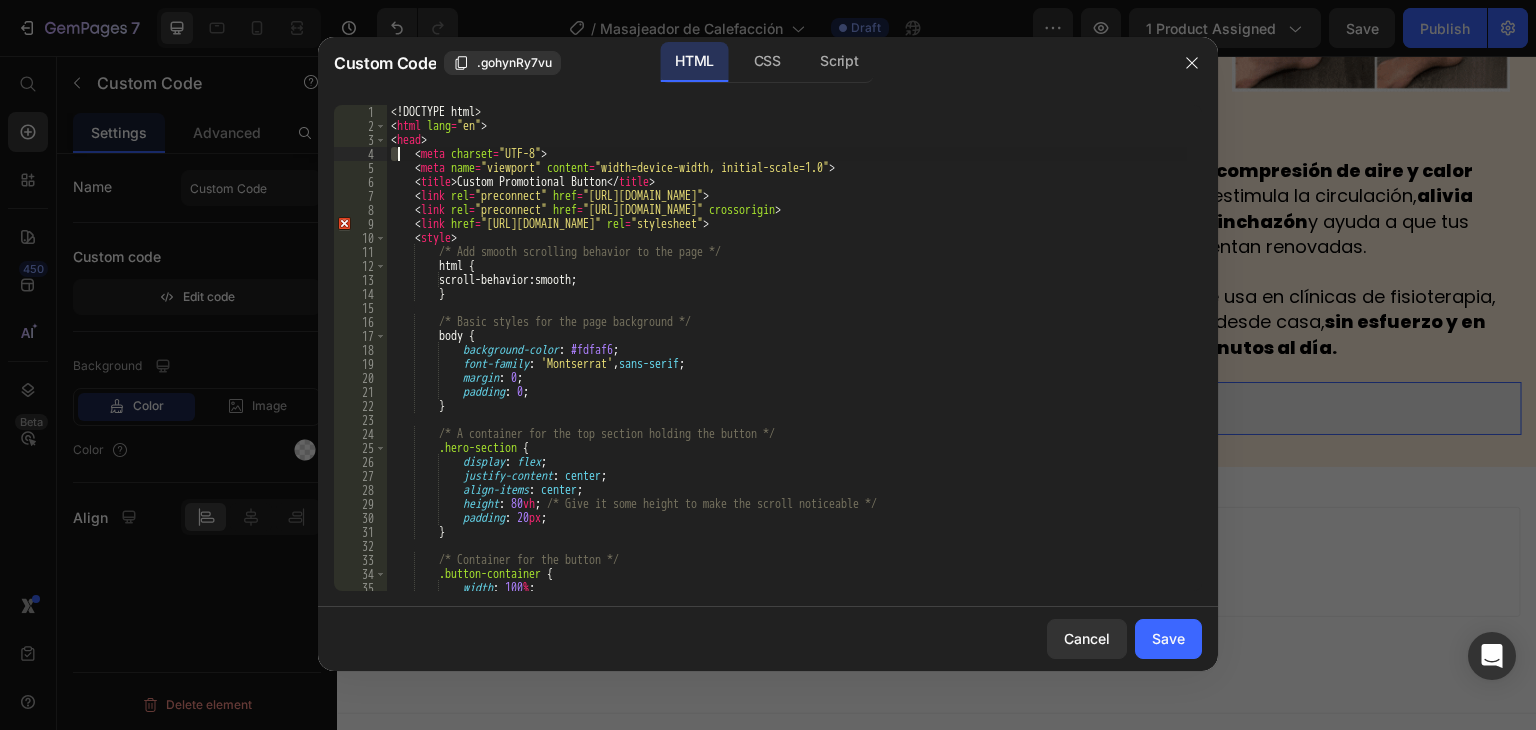 click on "<! DOCTYPE   html > < html   lang = "en" > < head >      < meta   charset = "UTF-8" >      < meta   name = "viewport"   content = "width=device-width, initial-scale=1.0" >      < title > Custom Promotional Button </ title >      < link   rel = "preconnect"   href = "[URL][DOMAIN_NAME]" >      < link   rel = "preconnect"   href = "[URL][DOMAIN_NAME]"   crossorigin >      < link   href = "[URL][DOMAIN_NAME]"   rel = "stylesheet" >      < style >           /* Add smooth scrolling behavior to the page */           html   {               scroll-behavior :  smooth ;           }           /* Basic styles for the page background */           body   {                background-color :   #fdfaf6 ;                font-family :   ' Montserrat ' ,  sans-serif ;                margin :   0 ;                padding :   0 ;           }           /* A container for the top section holding the button */           .hero-section   {                display :" at bounding box center [787, 362] 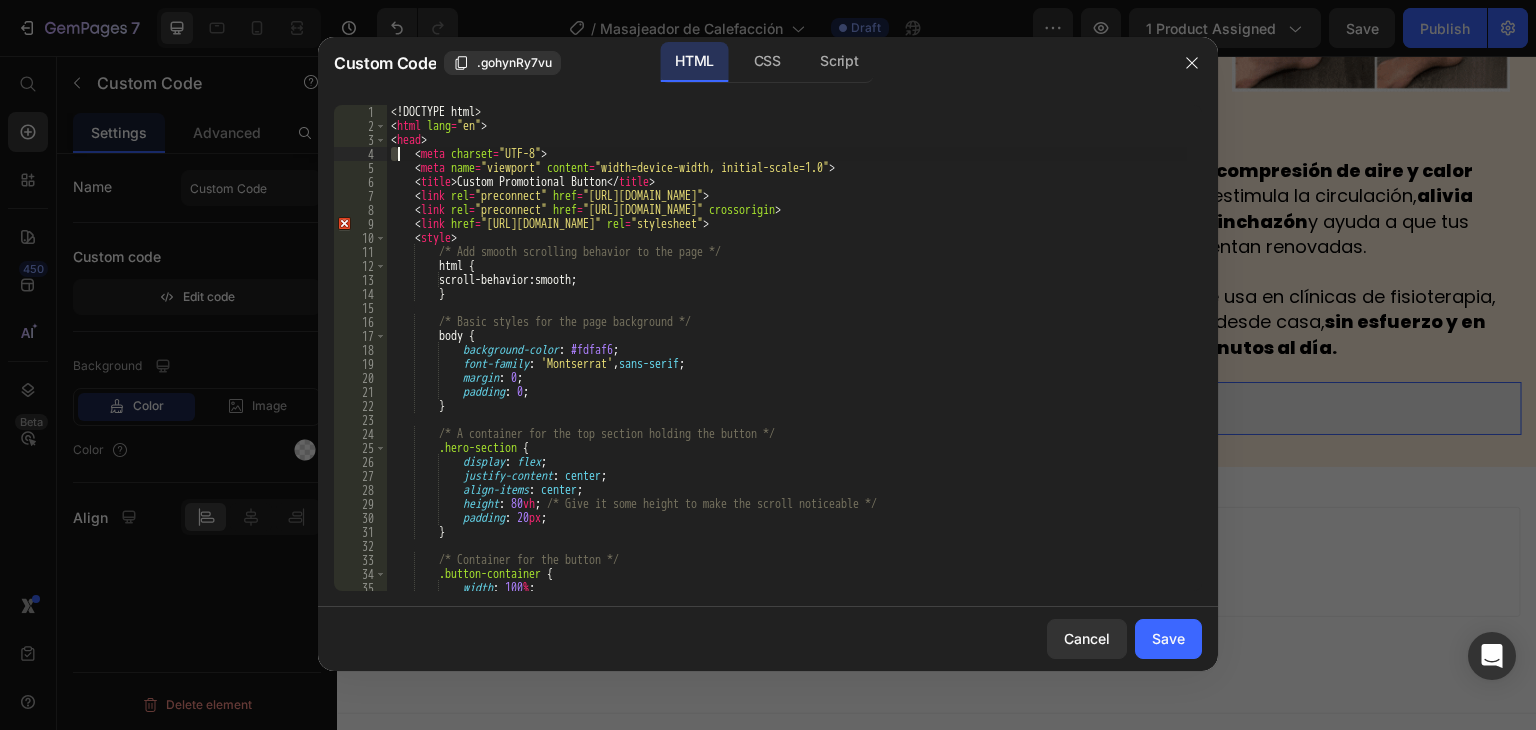 click on "<! DOCTYPE   html > < html   lang = "en" > < head >      < meta   charset = "UTF-8" >      < meta   name = "viewport"   content = "width=device-width, initial-scale=1.0" >      < title > Custom Promotional Button </ title >      < link   rel = "preconnect"   href = "[URL][DOMAIN_NAME]" >      < link   rel = "preconnect"   href = "[URL][DOMAIN_NAME]"   crossorigin >      < link   href = "[URL][DOMAIN_NAME]"   rel = "stylesheet" >      < style >           /* Add smooth scrolling behavior to the page */           html   {               scroll-behavior :  smooth ;           }           /* Basic styles for the page background */           body   {                background-color :   #fdfaf6 ;                font-family :   ' Montserrat ' ,  sans-serif ;                margin :   0 ;                padding :   0 ;           }           /* A container for the top section holding the button */           .hero-section   {                display :" at bounding box center (787, 348) 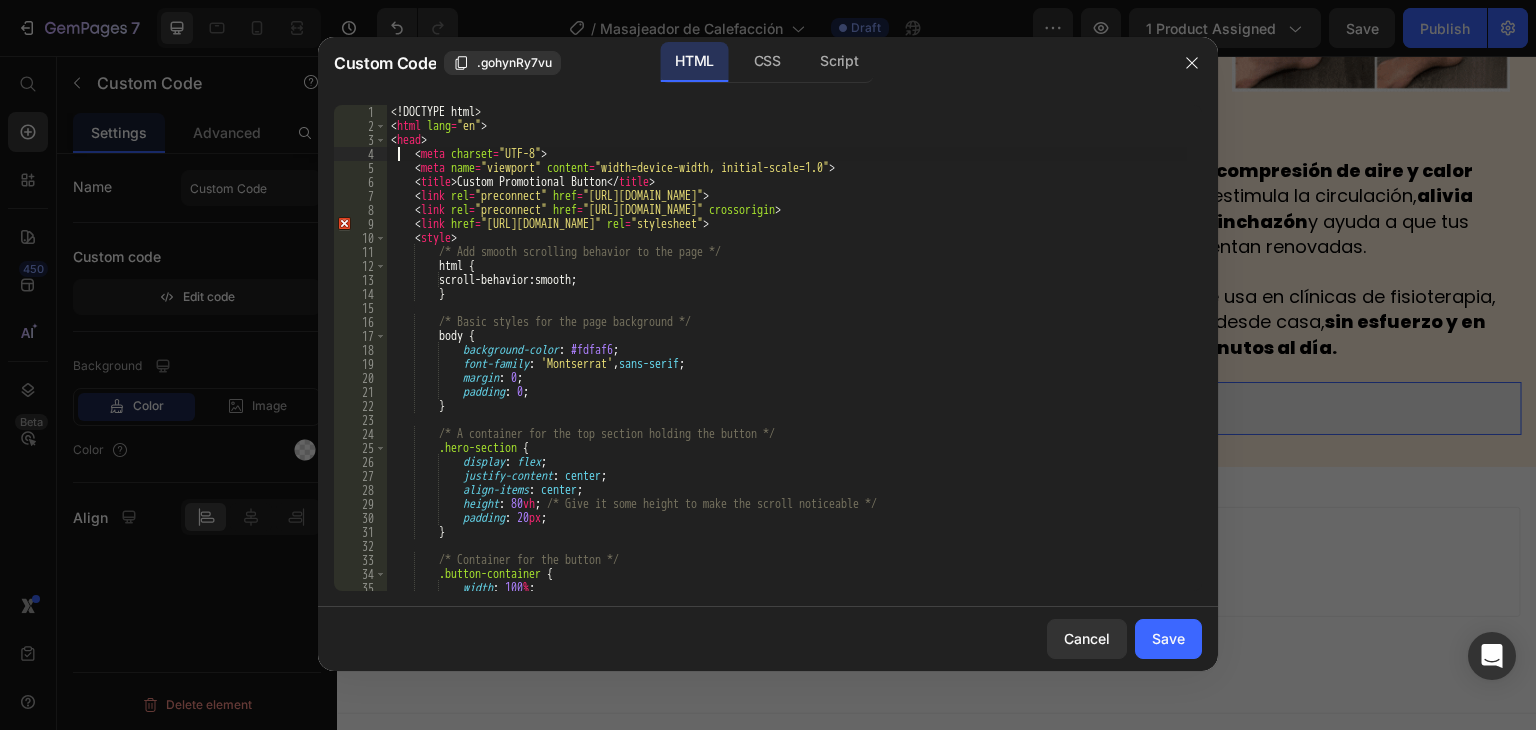 click on "<! DOCTYPE   html > < html   lang = "en" > < head >      < meta   charset = "UTF-8" >      < meta   name = "viewport"   content = "width=device-width, initial-scale=1.0" >      < title > Custom Promotional Button </ title >      < link   rel = "preconnect"   href = "[URL][DOMAIN_NAME]" >      < link   rel = "preconnect"   href = "[URL][DOMAIN_NAME]"   crossorigin >      < link   href = "[URL][DOMAIN_NAME]"   rel = "stylesheet" >      < style >           /* Add smooth scrolling behavior to the page */           html   {               scroll-behavior :  smooth ;           }           /* Basic styles for the page background */           body   {                background-color :   #fdfaf6 ;                font-family :   ' Montserrat ' ,  sans-serif ;                margin :   0 ;                padding :   0 ;           }           /* A container for the top section holding the button */           .hero-section   {                display :" at bounding box center (787, 362) 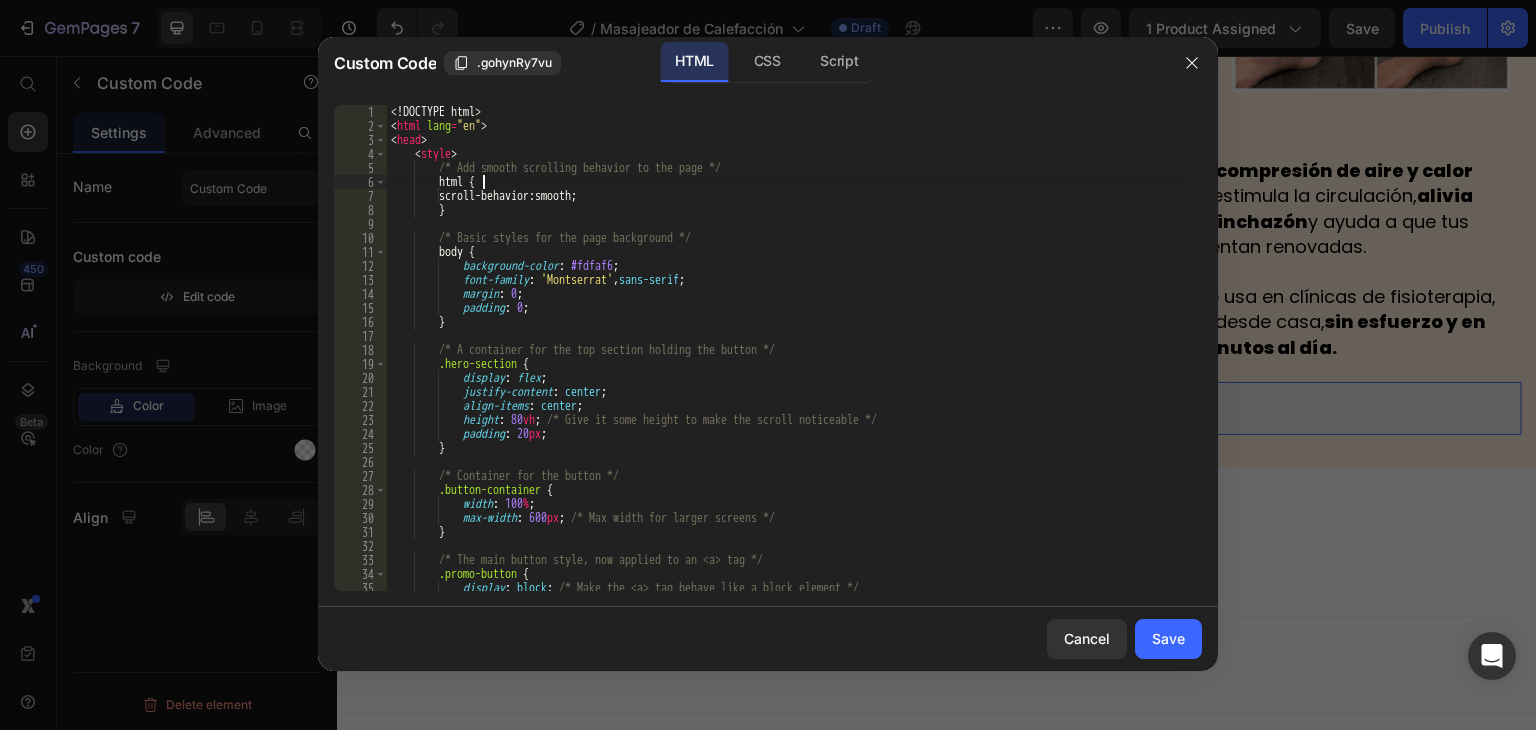 click on "<! DOCTYPE   html > < html   lang = "en" > < head >      < style >           /* Add smooth scrolling behavior to the page */           html   {               scroll-behavior :  smooth ;           }           /* Basic styles for the page background */           body   {                background-color :   #fdfaf6 ;                font-family :   ' Montserrat ' ,  sans-serif ;                margin :   0 ;                padding :   0 ;           }           /* A container for the top section holding the button */           .hero-section   {                display :   flex ;                justify-content :   center ;                align-items :   center ;                height :   80 vh ;   /* Give it some height to make the scroll noticeable */                padding :   20 px ;           }           /* Container for the button */           .button-container   {                width :   100 % ;                max-width :   600 px ;   /* Max width for larger screens */           }                       {" at bounding box center (787, 362) 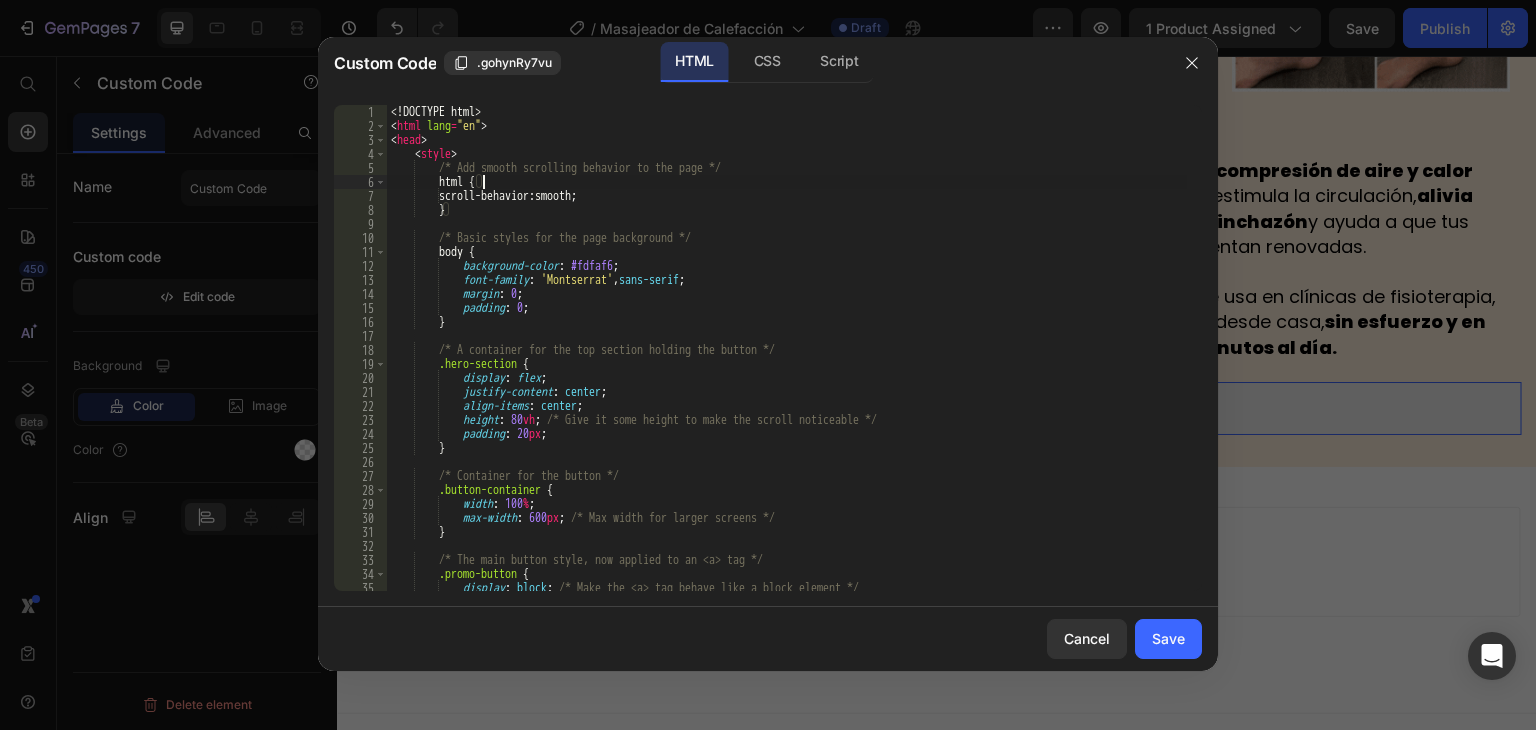 click on "<! DOCTYPE   html > < html   lang = "en" > < head >      < style >           /* Add smooth scrolling behavior to the page */           html   {               scroll-behavior :  smooth ;           }           /* Basic styles for the page background */           body   {                background-color :   #fdfaf6 ;                font-family :   ' Montserrat ' ,  sans-serif ;                margin :   0 ;                padding :   0 ;           }           /* A container for the top section holding the button */           .hero-section   {                display :   flex ;                justify-content :   center ;                align-items :   center ;                height :   80 vh ;   /* Give it some height to make the scroll noticeable */                padding :   20 px ;           }           /* Container for the button */           .button-container   {                width :   100 % ;                max-width :   600 px ;   /* Max width for larger screens */           }                       {" at bounding box center (787, 362) 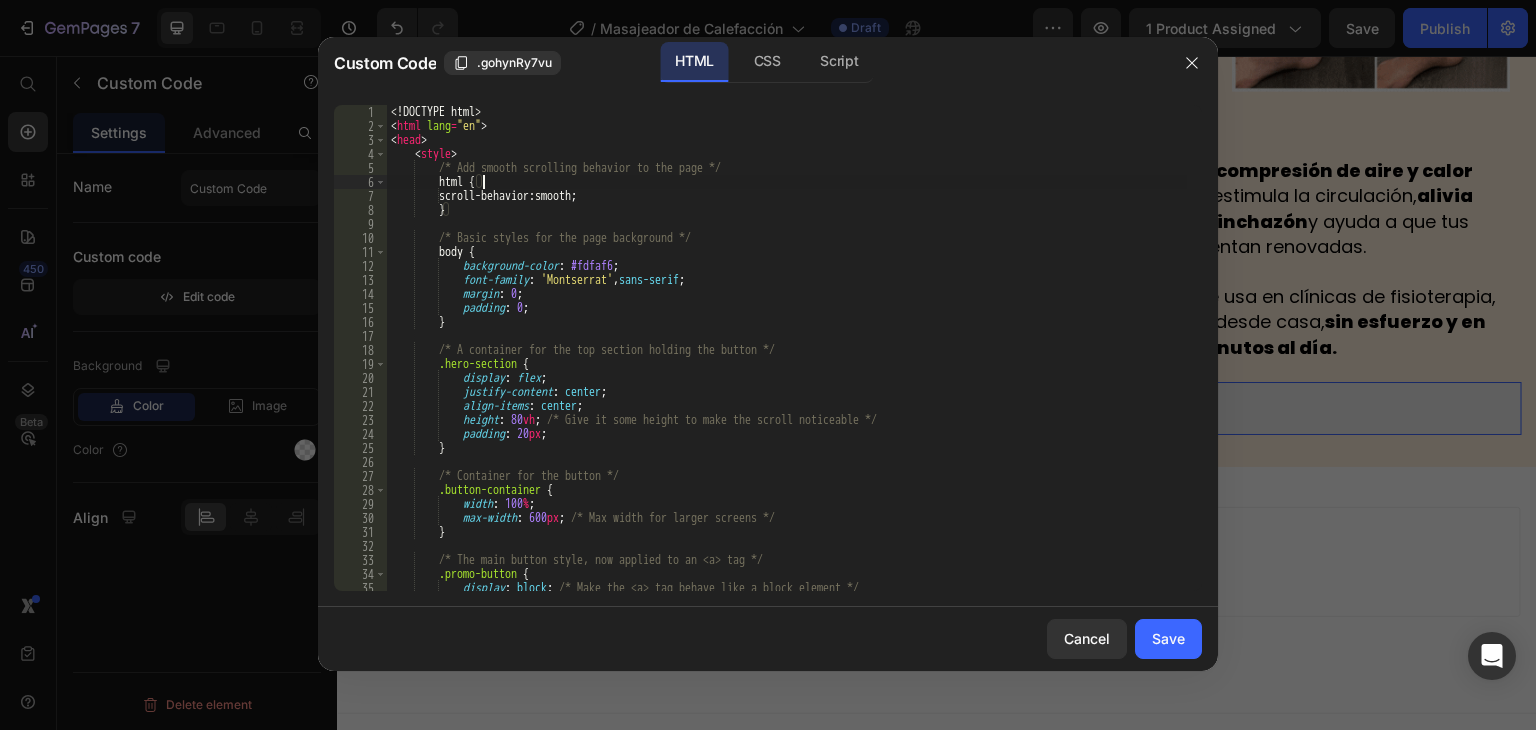 click on "<! DOCTYPE   html > < html   lang = "en" > < head >      < style >           /* Add smooth scrolling behavior to the page */           html   {               scroll-behavior :  smooth ;           }           /* Basic styles for the page background */           body   {                background-color :   #fdfaf6 ;                font-family :   ' Montserrat ' ,  sans-serif ;                margin :   0 ;                padding :   0 ;           }           /* A container for the top section holding the button */           .hero-section   {                display :   flex ;                justify-content :   center ;                align-items :   center ;                height :   80 vh ;   /* Give it some height to make the scroll noticeable */                padding :   20 px ;           }           /* Container for the button */           .button-container   {                width :   100 % ;                max-width :   600 px ;   /* Max width for larger screens */           }                       {" at bounding box center (787, 362) 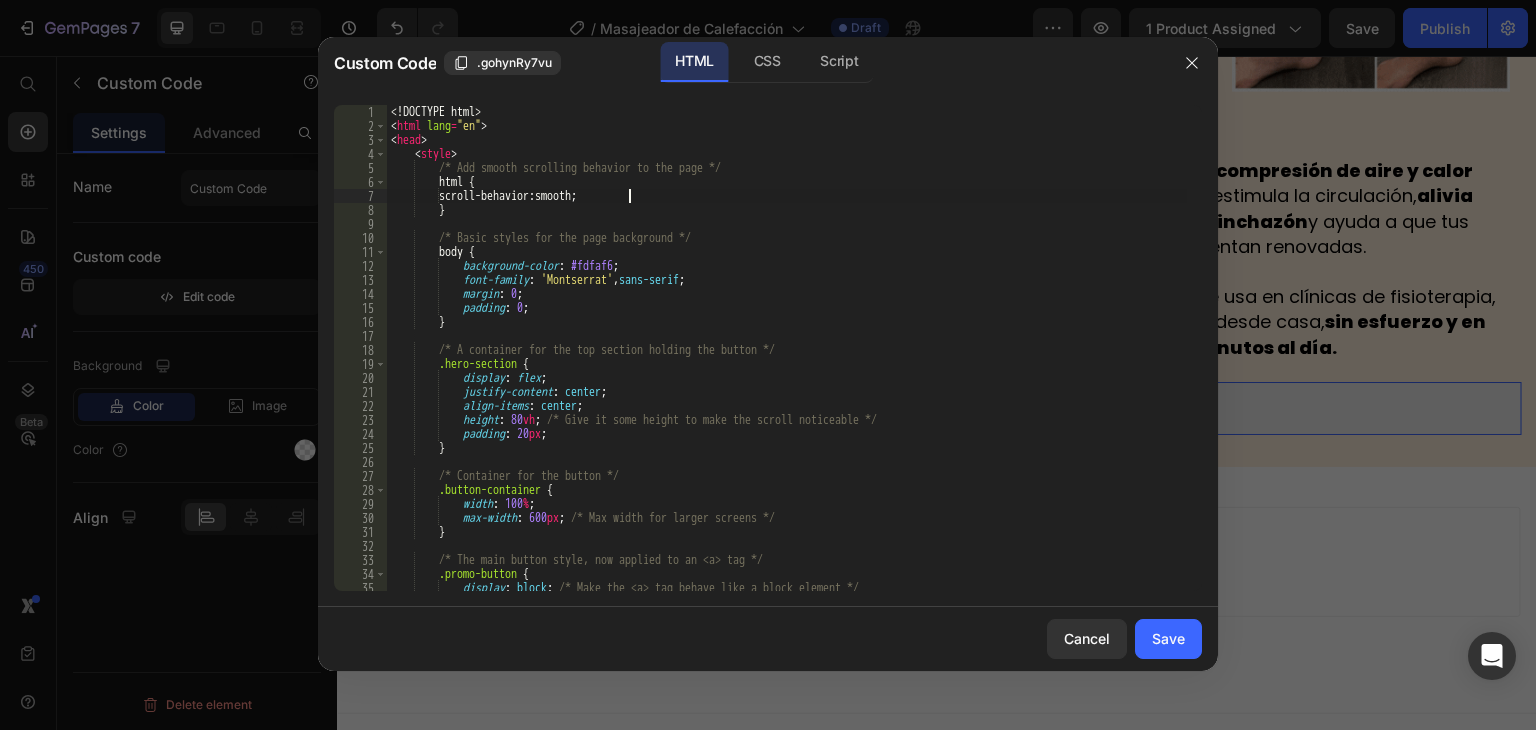click on "<! DOCTYPE   html > < html   lang = "en" > < head >      < style >           /* Add smooth scrolling behavior to the page */           html   {               scroll-behavior :  smooth ;           }           /* Basic styles for the page background */           body   {                background-color :   #fdfaf6 ;                font-family :   ' Montserrat ' ,  sans-serif ;                margin :   0 ;                padding :   0 ;           }           /* A container for the top section holding the button */           .hero-section   {                display :   flex ;                justify-content :   center ;                align-items :   center ;                height :   80 vh ;   /* Give it some height to make the scroll noticeable */                padding :   20 px ;           }           /* Container for the button */           .button-container   {                width :   100 % ;                max-width :   600 px ;   /* Max width for larger screens */           }                       {" at bounding box center [787, 362] 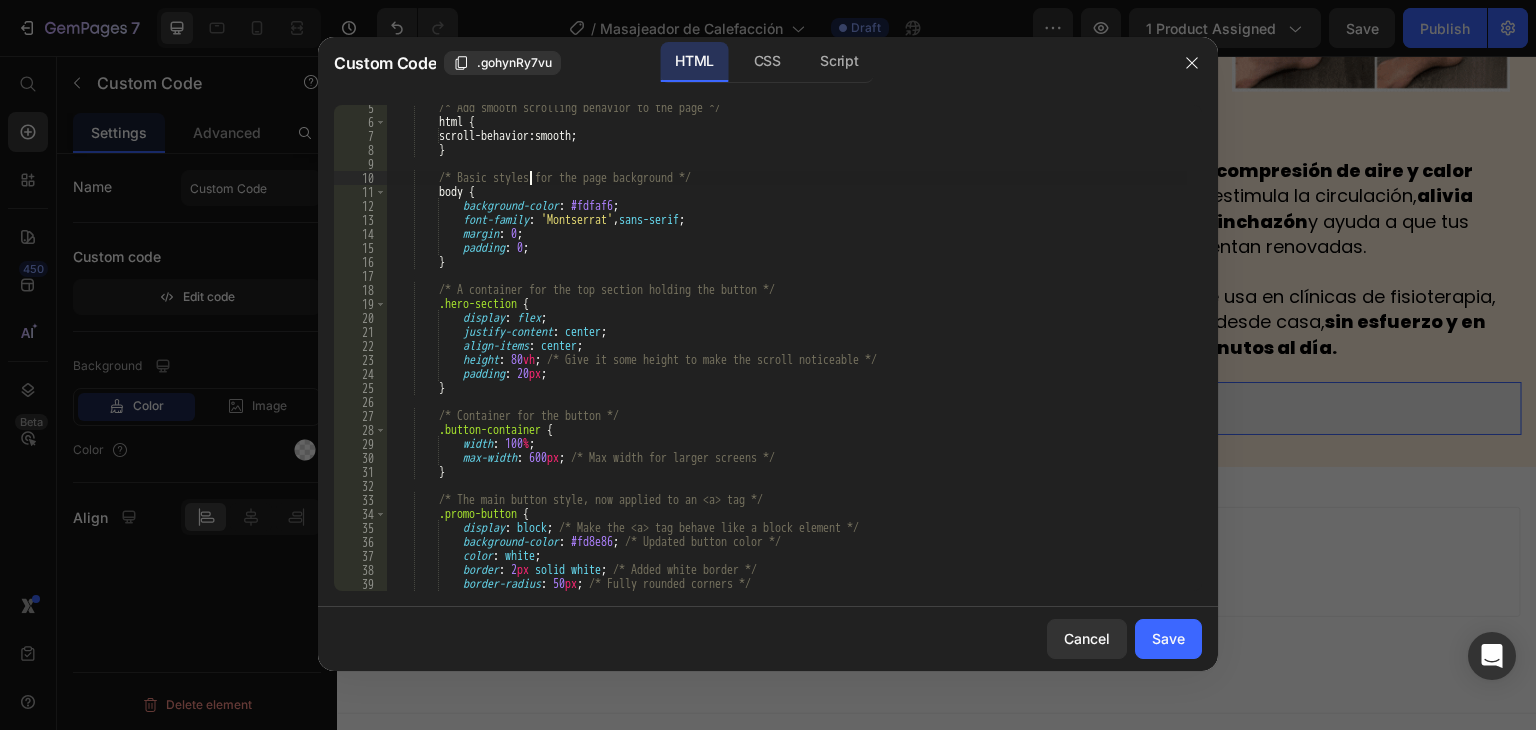 scroll, scrollTop: 60, scrollLeft: 0, axis: vertical 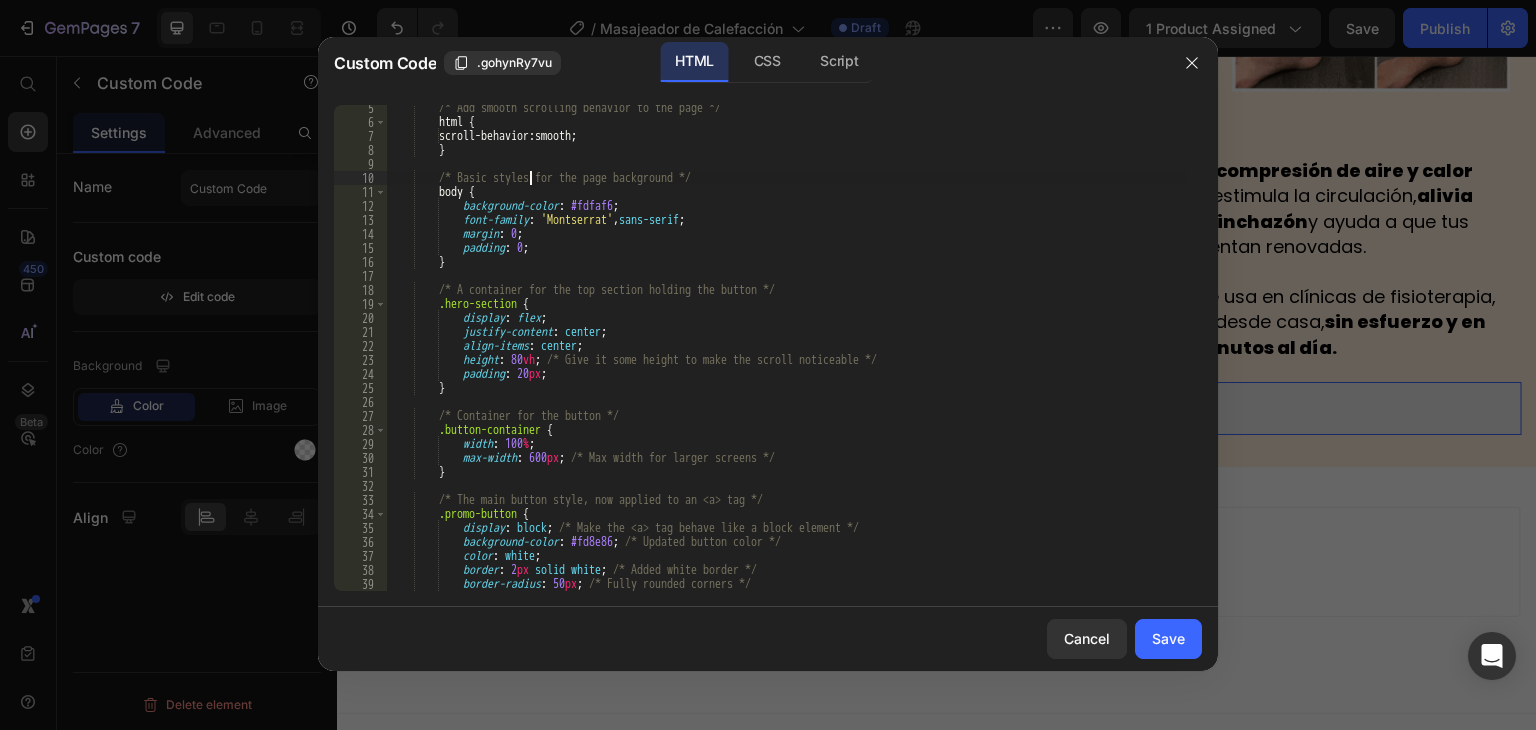 click on "/* Add smooth scrolling behavior to the page */           html   {               scroll-behavior :  smooth ;           }           /* Basic styles for the page background */           body   {                background-color :   #fdfaf6 ;                font-family :   ' Montserrat ' ,  sans-serif ;                margin :   0 ;                padding :   0 ;           }           /* A container for the top section holding the button */           .hero-section   {                display :   flex ;                justify-content :   center ;                align-items :   center ;                height :   80 vh ;   /* Give it some height to make the scroll noticeable */                padding :   20 px ;           }           /* Container for the button */           .button-container   {                width :   100 % ;                max-width :   600 px ;   /* Max width for larger screens */           }           /* The main button style, now applied to an <a> tag */           .promo-button   { :" at bounding box center [787, 358] 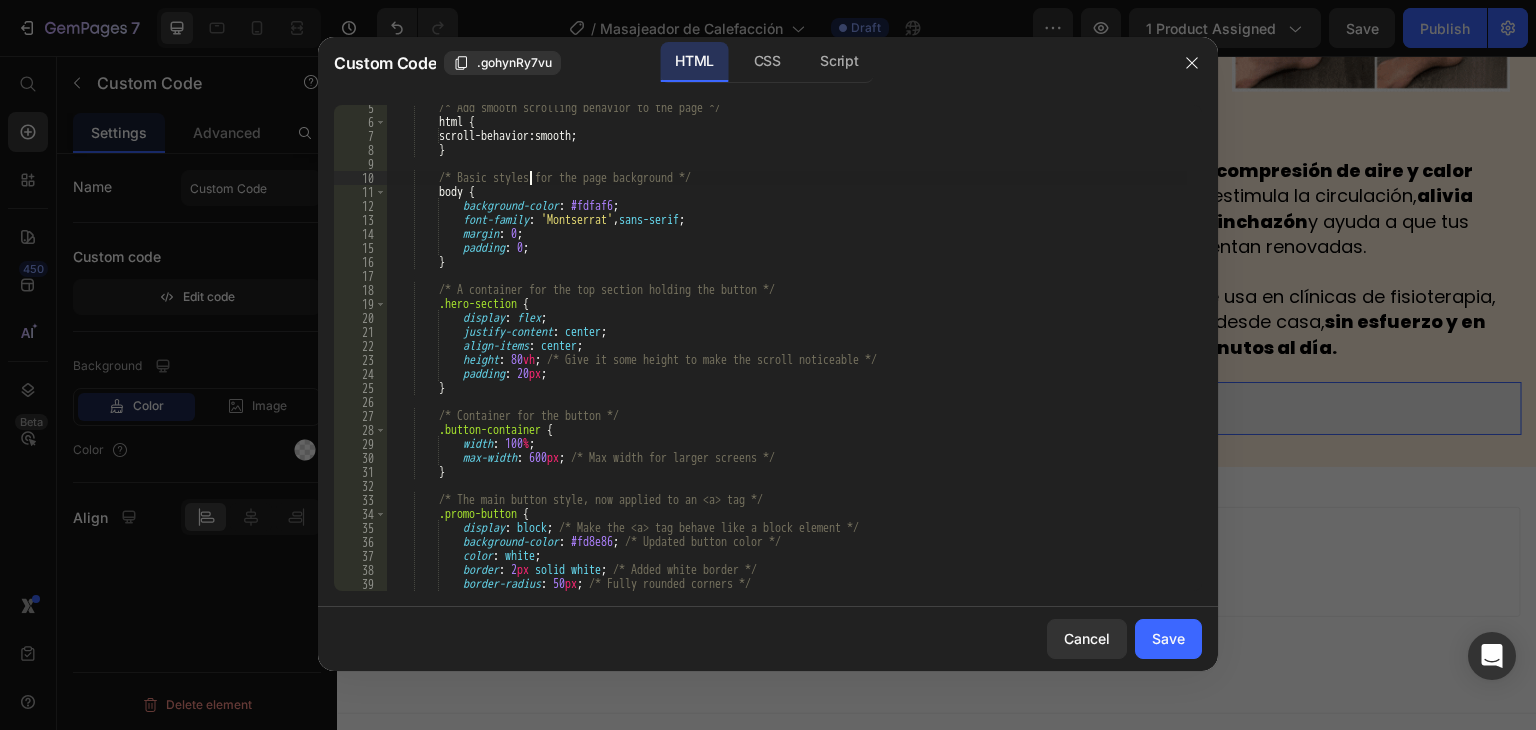 type on "margin: 0;" 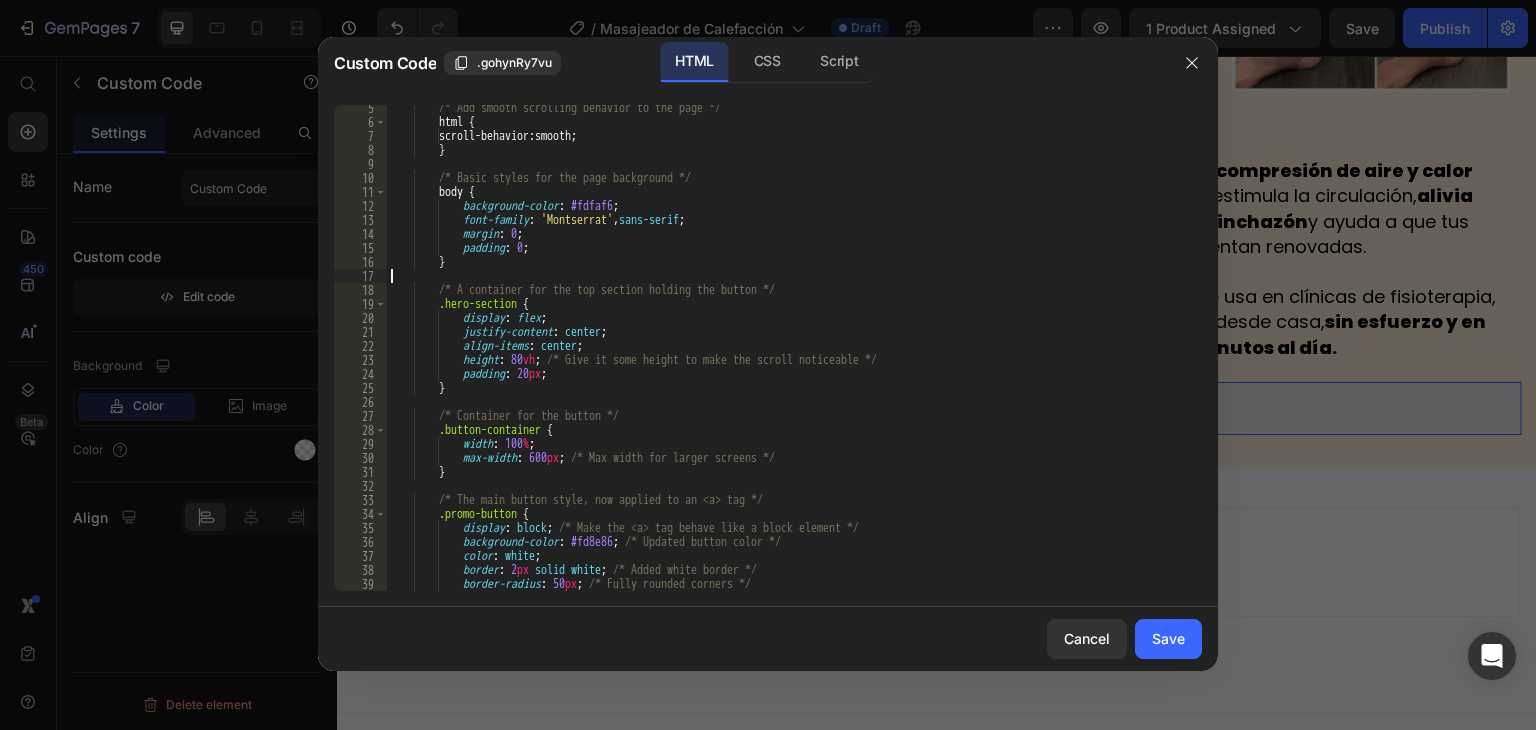 click on "/* Add smooth scrolling behavior to the page */           html   {               scroll-behavior :  smooth ;           }           /* Basic styles for the page background */           body   {                background-color :   #fdfaf6 ;                font-family :   ' Montserrat ' ,  sans-serif ;                margin :   0 ;                padding :   0 ;           }           /* A container for the top section holding the button */           .hero-section   {                display :   flex ;                justify-content :   center ;                align-items :   center ;                height :   80 vh ;   /* Give it some height to make the scroll noticeable */                padding :   20 px ;           }           /* Container for the button */           .button-container   {                width :   100 % ;                max-width :   600 px ;   /* Max width for larger screens */           }           /* The main button style, now applied to an <a> tag */           .promo-button   { :" at bounding box center (787, 358) 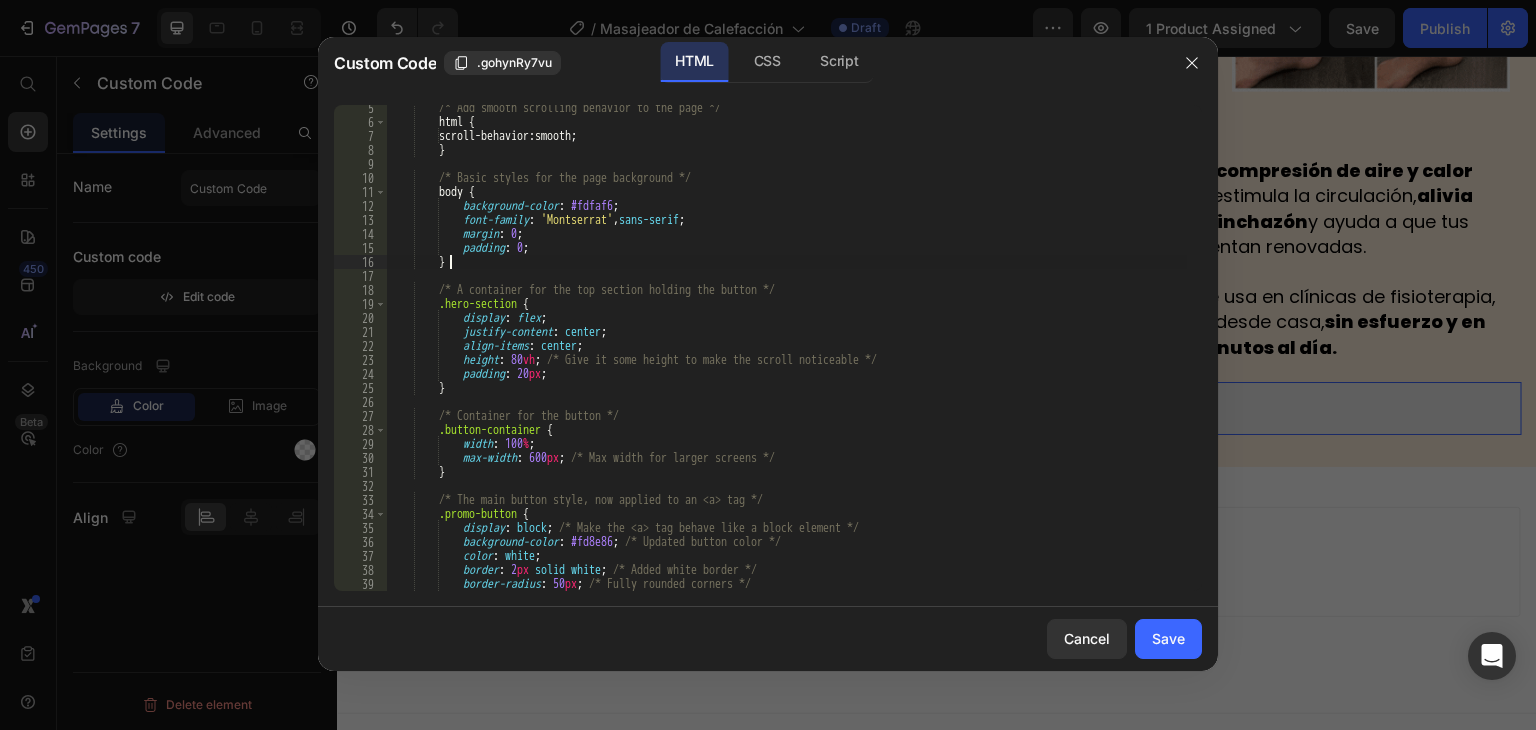 click on "/* Add smooth scrolling behavior to the page */           html   {               scroll-behavior :  smooth ;           }           /* Basic styles for the page background */           body   {                background-color :   #fdfaf6 ;                font-family :   ' Montserrat ' ,  sans-serif ;                margin :   0 ;                padding :   0 ;           }           /* A container for the top section holding the button */           .hero-section   {                display :   flex ;                justify-content :   center ;                align-items :   center ;                height :   80 vh ;   /* Give it some height to make the scroll noticeable */                padding :   20 px ;           }           /* Container for the button */           .button-container   {                width :   100 % ;                max-width :   600 px ;   /* Max width for larger screens */           }           /* The main button style, now applied to an <a> tag */           .promo-button   { :" at bounding box center (787, 358) 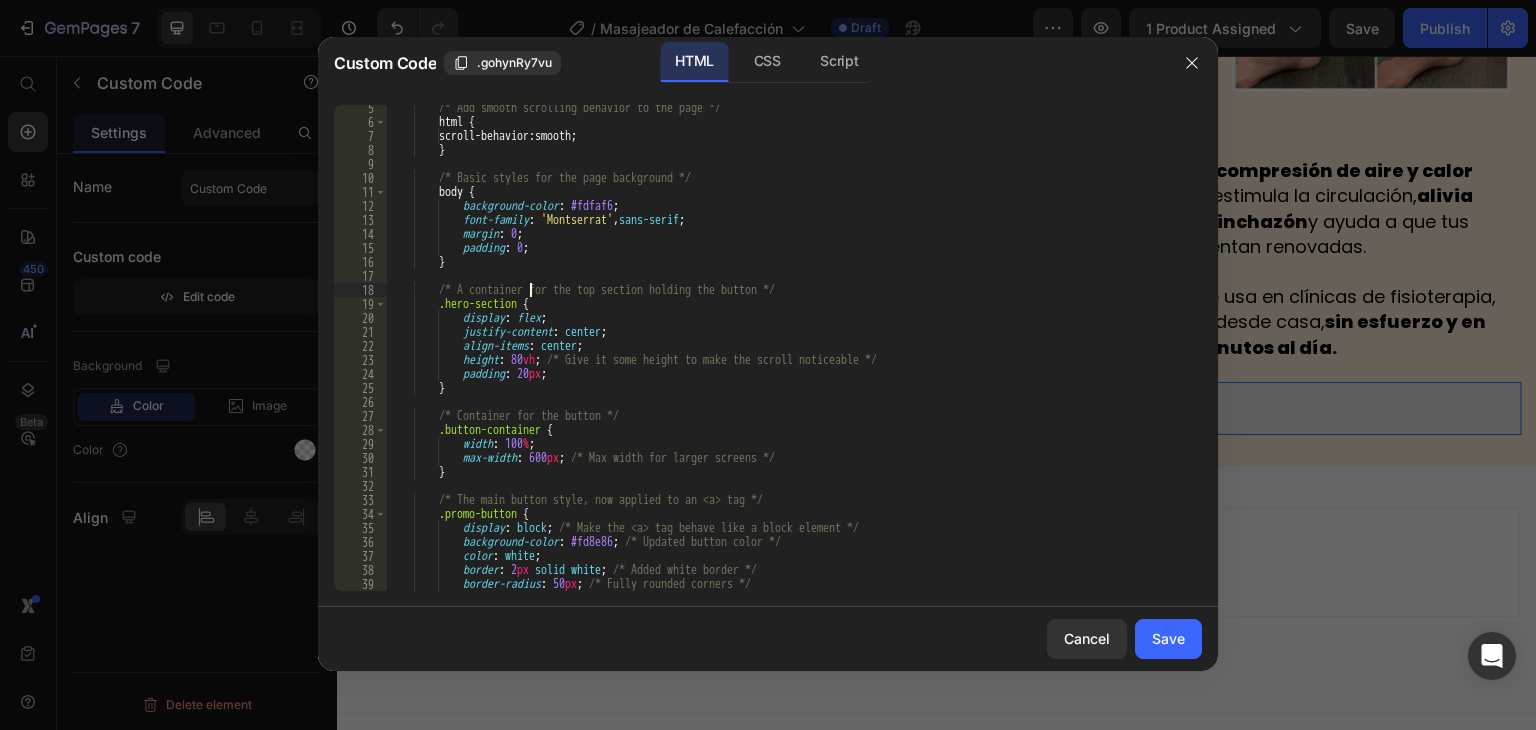 click on "/* Add smooth scrolling behavior to the page */           html   {               scroll-behavior :  smooth ;           }           /* Basic styles for the page background */           body   {                background-color :   #fdfaf6 ;                font-family :   ' Montserrat ' ,  sans-serif ;                margin :   0 ;                padding :   0 ;           }           /* A container for the top section holding the button */           .hero-section   {                display :   flex ;                justify-content :   center ;                align-items :   center ;                height :   80 vh ;   /* Give it some height to make the scroll noticeable */                padding :   20 px ;           }           /* Container for the button */           .button-container   {                width :   100 % ;                max-width :   600 px ;   /* Max width for larger screens */           }           /* The main button style, now applied to an <a> tag */           .promo-button   { :" at bounding box center (787, 358) 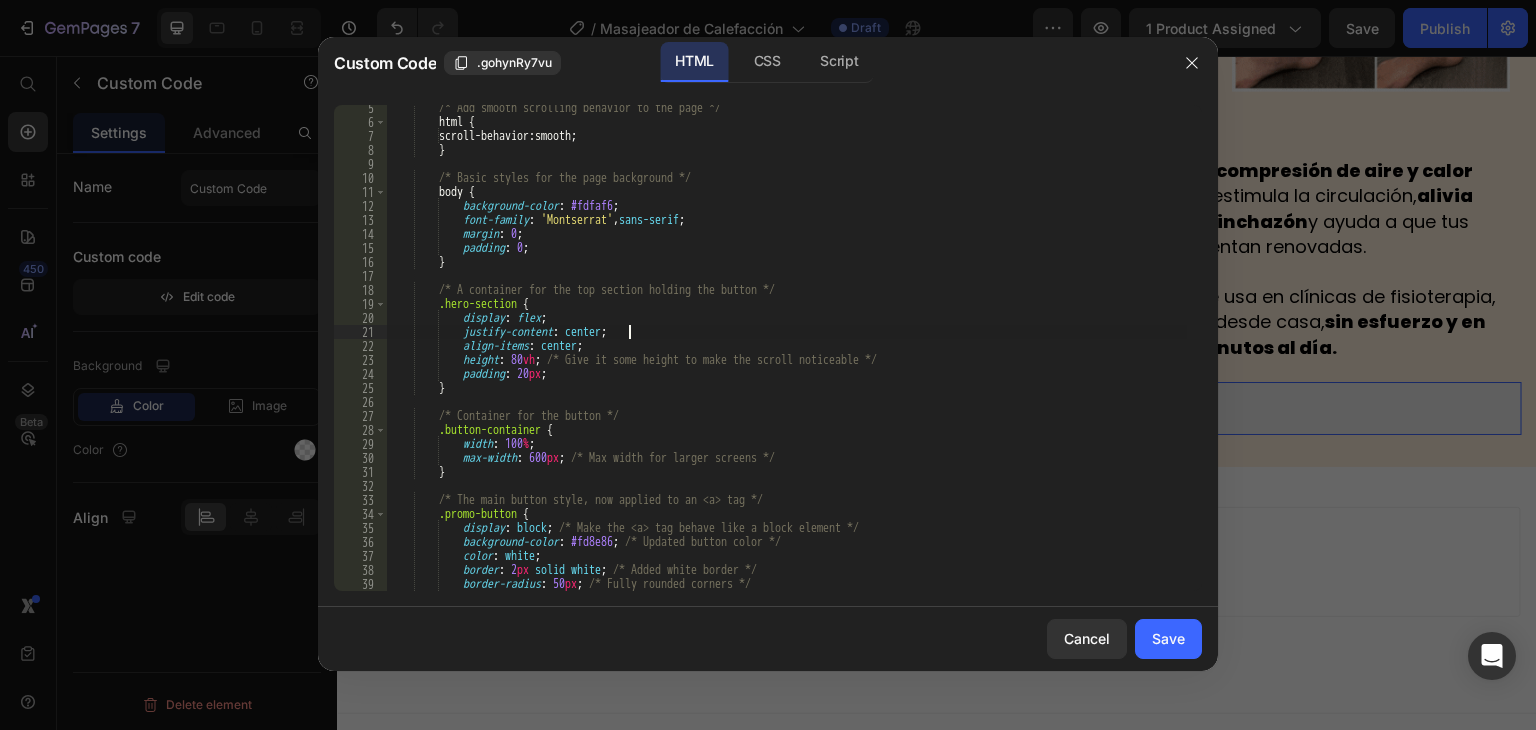 click on "/* Add smooth scrolling behavior to the page */           html   {               scroll-behavior :  smooth ;           }           /* Basic styles for the page background */           body   {                background-color :   #fdfaf6 ;                font-family :   ' Montserrat ' ,  sans-serif ;                margin :   0 ;                padding :   0 ;           }           /* A container for the top section holding the button */           .hero-section   {                display :   flex ;                justify-content :   center ;                align-items :   center ;                height :   80 vh ;   /* Give it some height to make the scroll noticeable */                padding :   20 px ;           }           /* Container for the button */           .button-container   {                width :   100 % ;                max-width :   600 px ;   /* Max width for larger screens */           }           /* The main button style, now applied to an <a> tag */           .promo-button   { :" at bounding box center (787, 358) 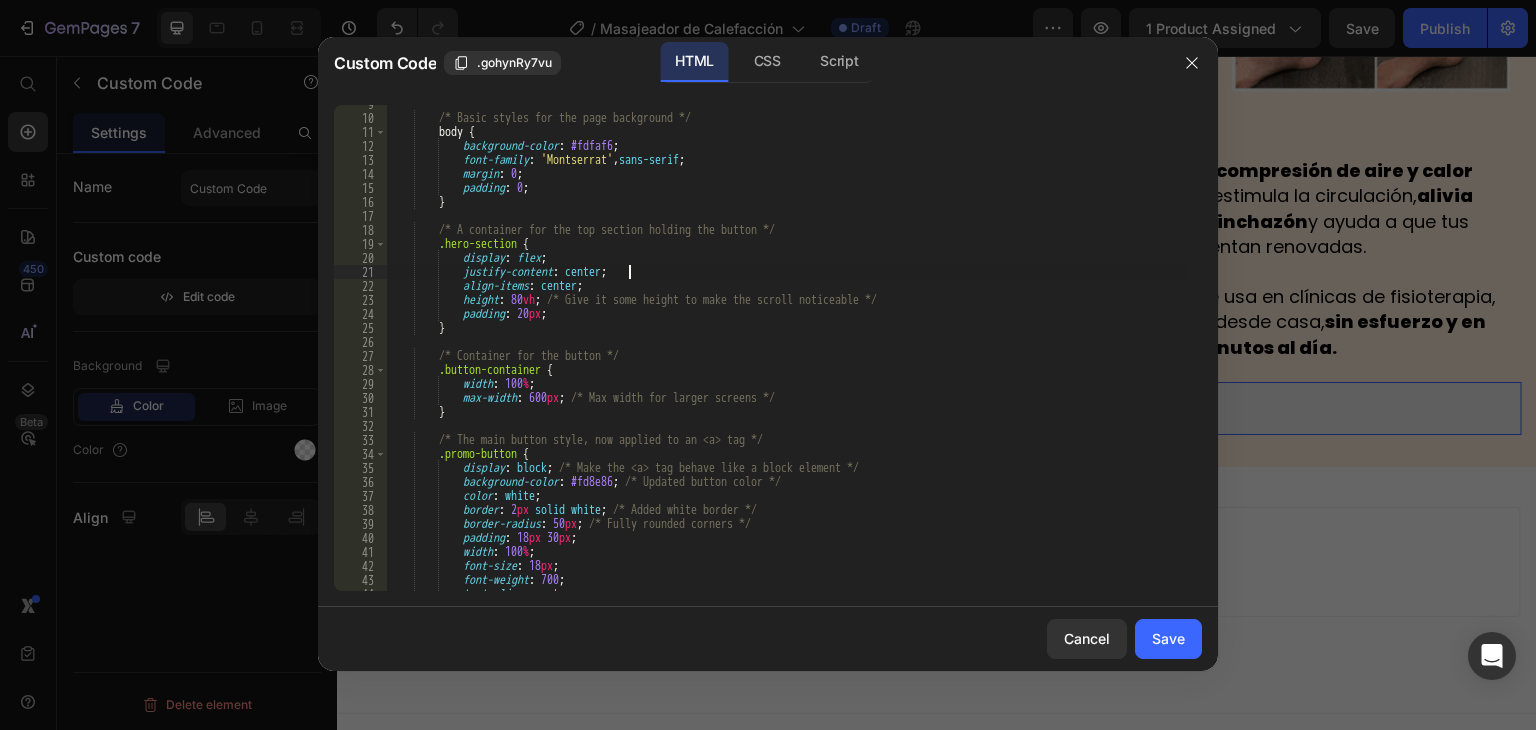 scroll, scrollTop: 180, scrollLeft: 0, axis: vertical 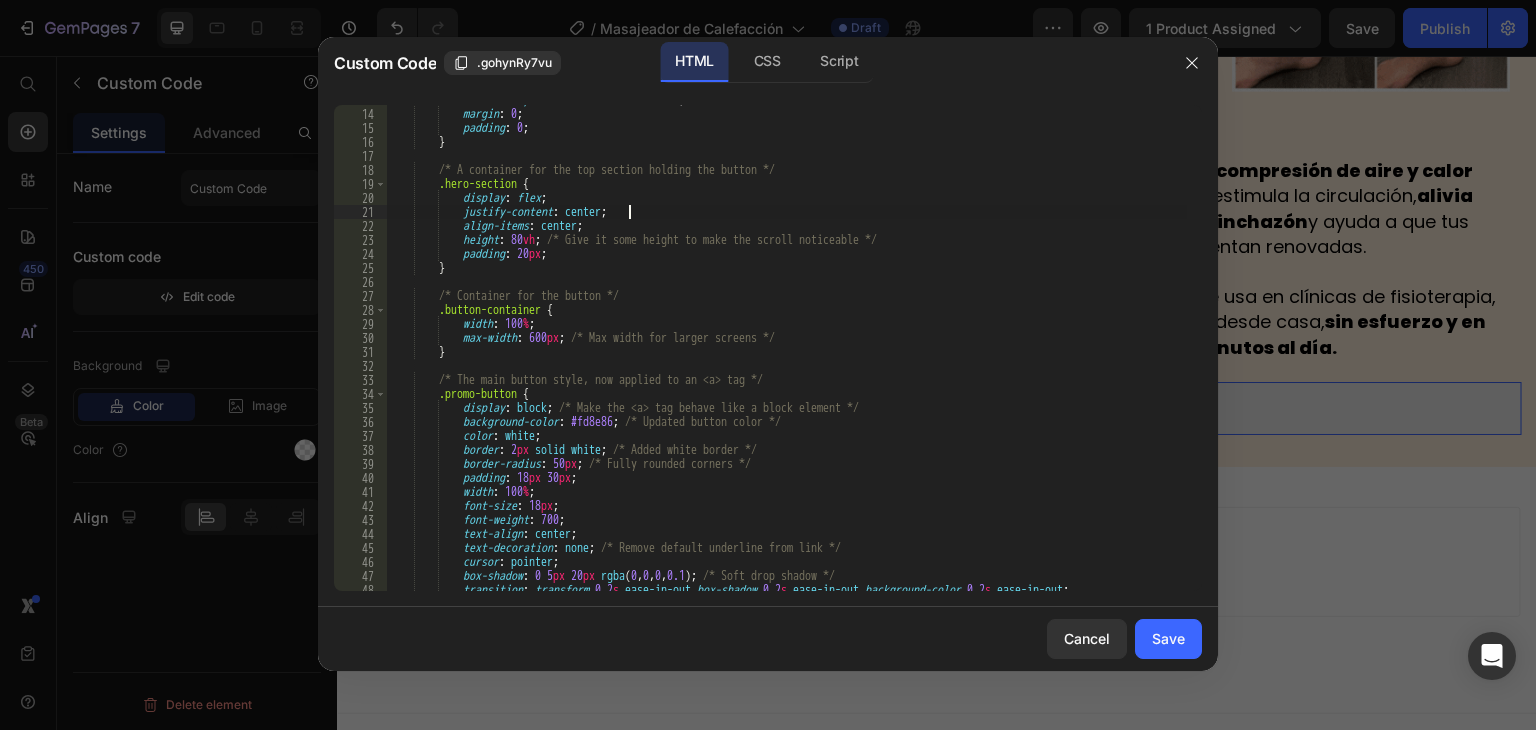 click on "font-family :   ' Montserrat ' ,  sans-serif ;                margin :   0 ;                padding :   0 ;           }           /* A container for the top section holding the button */           .hero-section   {                display :   flex ;                justify-content :   center ;                align-items :   center ;                height :   80 vh ;   /* Give it some height to make the scroll noticeable */                padding :   20 px ;           }           /* Container for the button */           .button-container   {                width :   100 % ;                max-width :   600 px ;   /* Max width for larger screens */           }           /* The main button style, now applied to an <a> tag */           .promo-button   {                display :   block ;   /* Make the <a> tag behave like a block element */                background-color :   #fd8e86 ;   /* Updated button color */                color :   white ;                border :   2 px   solid   white ;" at bounding box center (787, 350) 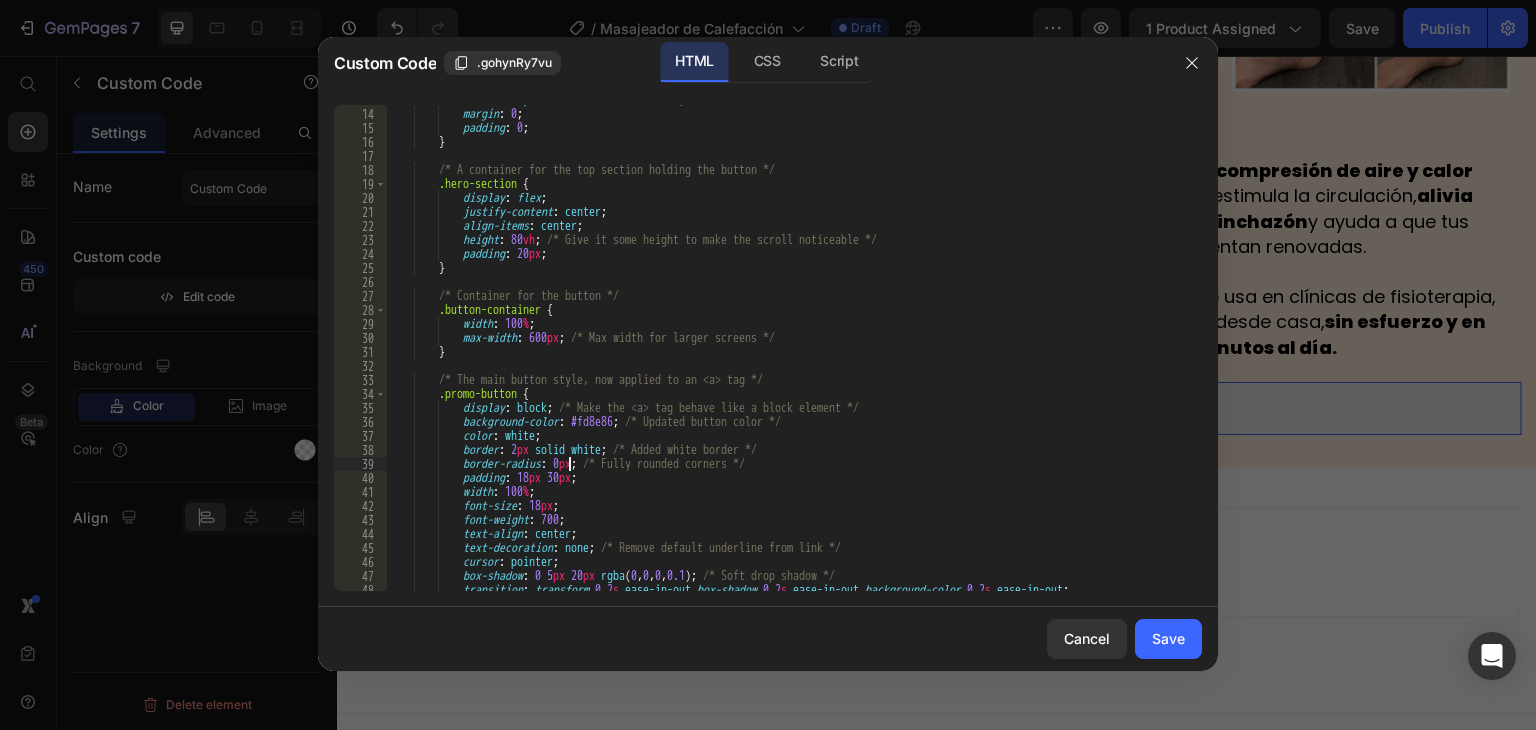 scroll, scrollTop: 0, scrollLeft: 16, axis: horizontal 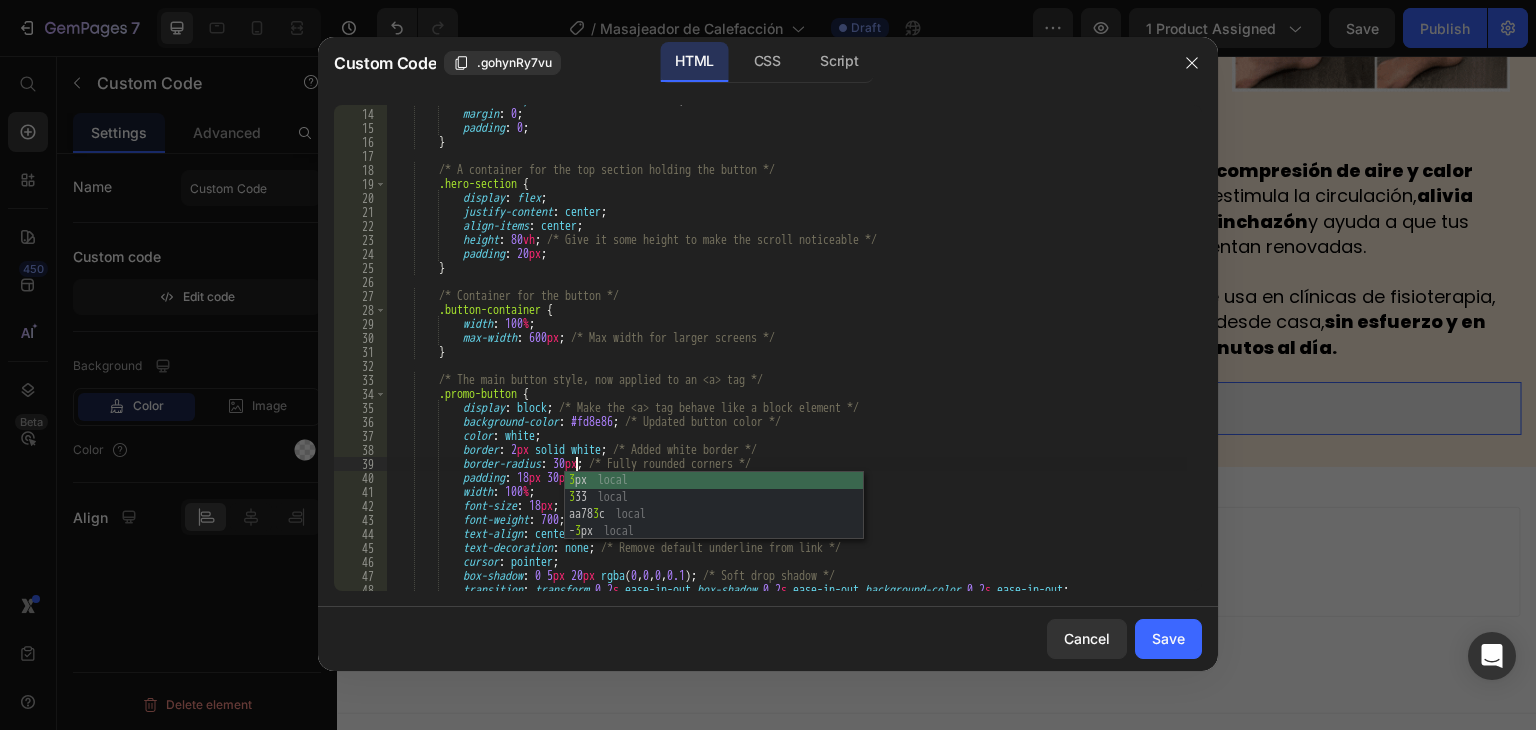 click on "font-family :   ' Montserrat ' ,  sans-serif ;                margin :   0 ;                padding :   0 ;           }           /* A container for the top section holding the button */           .hero-section   {                display :   flex ;                justify-content :   center ;                align-items :   center ;                height :   80 vh ;   /* Give it some height to make the scroll noticeable */                padding :   20 px ;           }           /* Container for the button */           .button-container   {                width :   100 % ;                max-width :   600 px ;   /* Max width for larger screens */           }           /* The main button style, now applied to an <a> tag */           .promo-button   {                display :   block ;   /* Make the <a> tag behave like a block element */                background-color :   #fd8e86 ;   /* Updated button color */                color :   white ;                border :   2 px   solid   white ;" at bounding box center (787, 350) 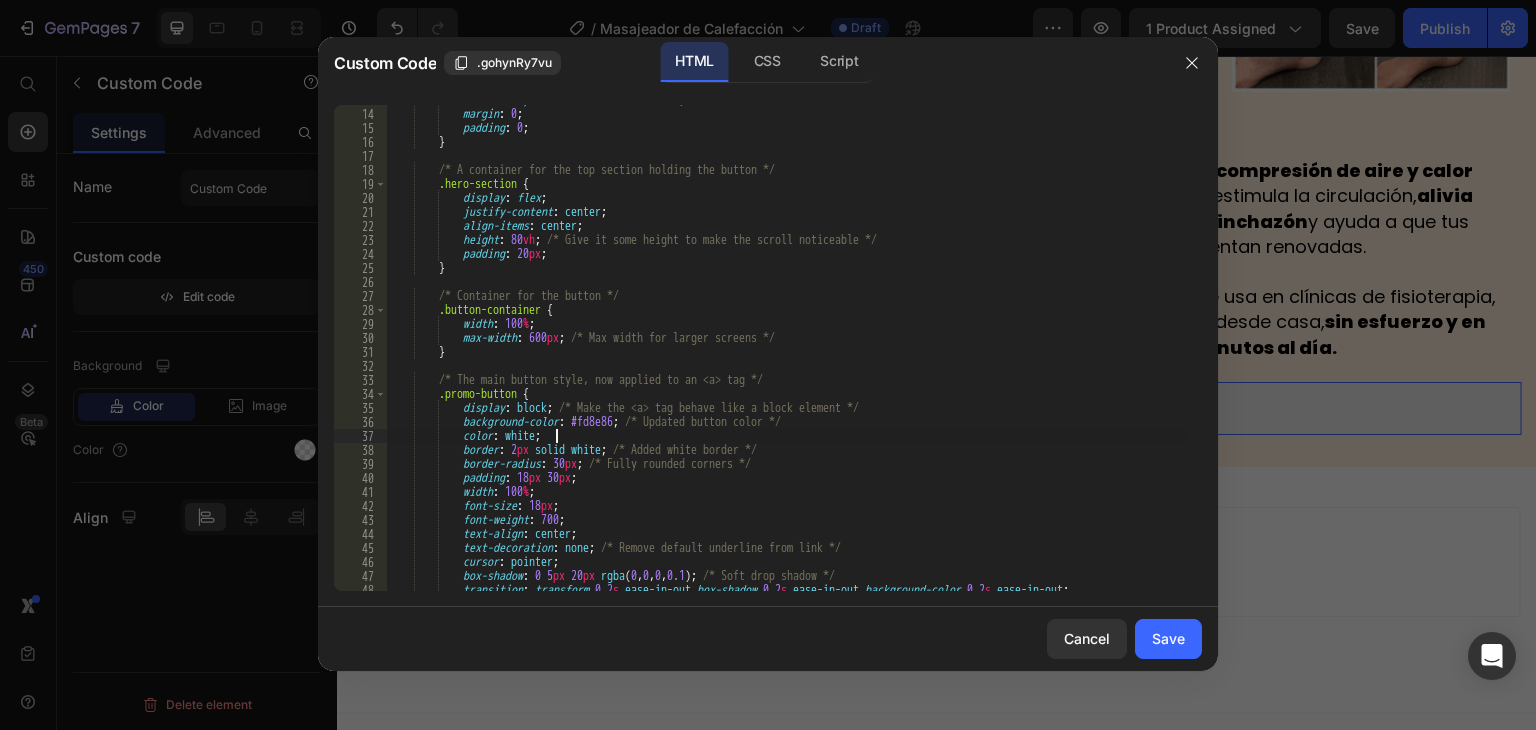 scroll, scrollTop: 0, scrollLeft: 12, axis: horizontal 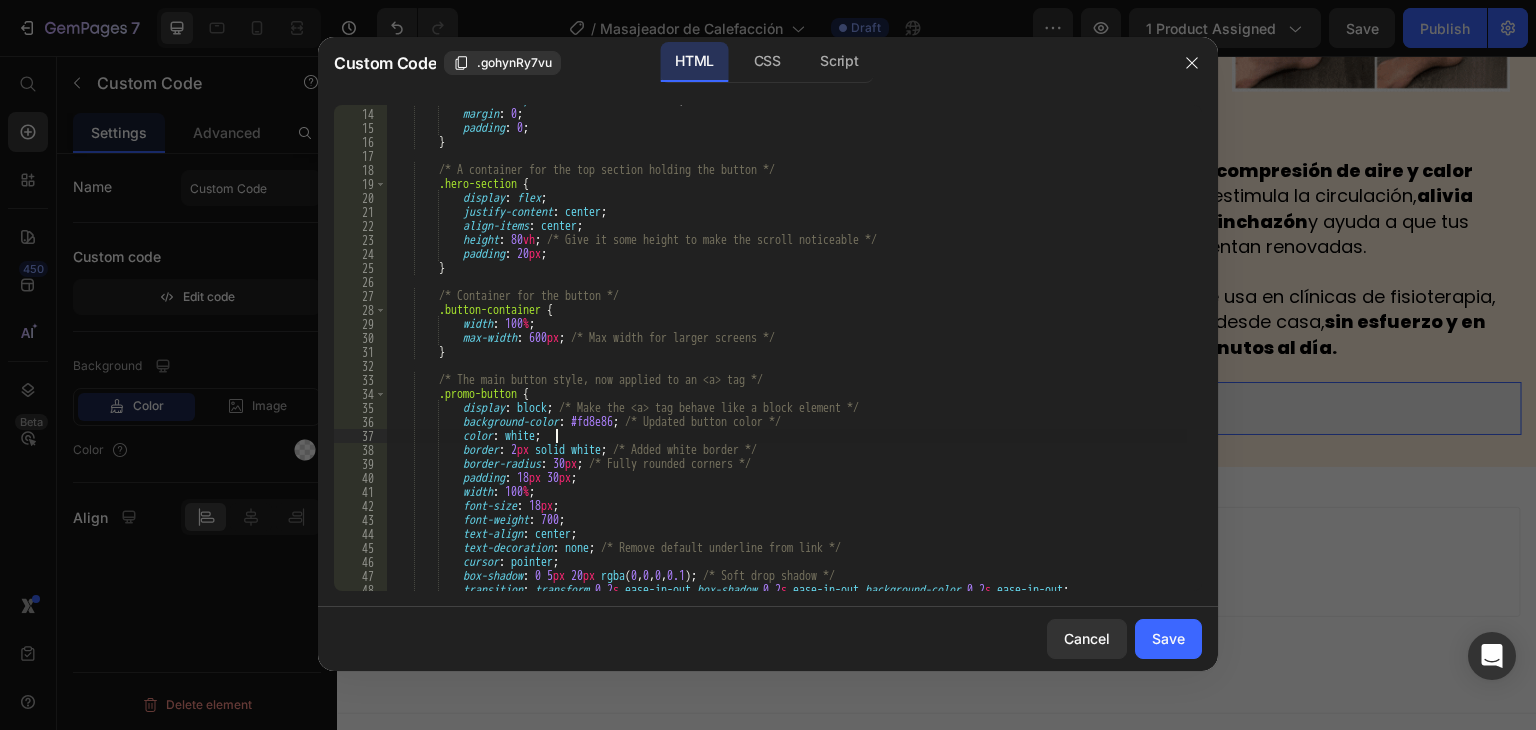 click on "font-family :   ' Montserrat ' ,  sans-serif ;                margin :   0 ;                padding :   0 ;           }           /* A container for the top section holding the button */           .hero-section   {                display :   flex ;                justify-content :   center ;                align-items :   center ;                height :   80 vh ;   /* Give it some height to make the scroll noticeable */                padding :   20 px ;           }           /* Container for the button */           .button-container   {                width :   100 % ;                max-width :   600 px ;   /* Max width for larger screens */           }           /* The main button style, now applied to an <a> tag */           .promo-button   {                display :   block ;   /* Make the <a> tag behave like a block element */                background-color :   #fd8e86 ;   /* Updated button color */                color :   white ;                border :   2 px   solid   white ;" at bounding box center (787, 350) 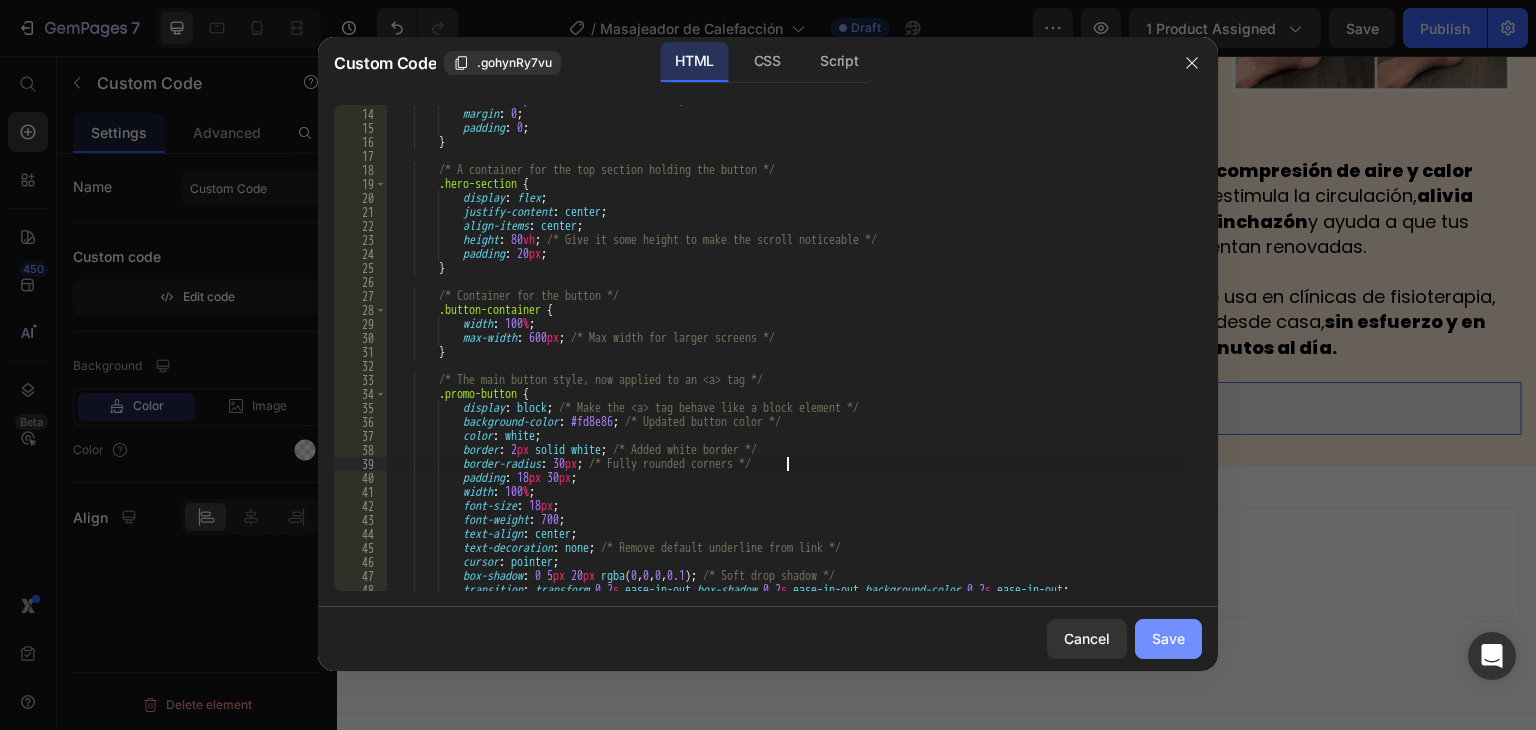 type on "border-radius: 30px; /* Fully rounded corners */" 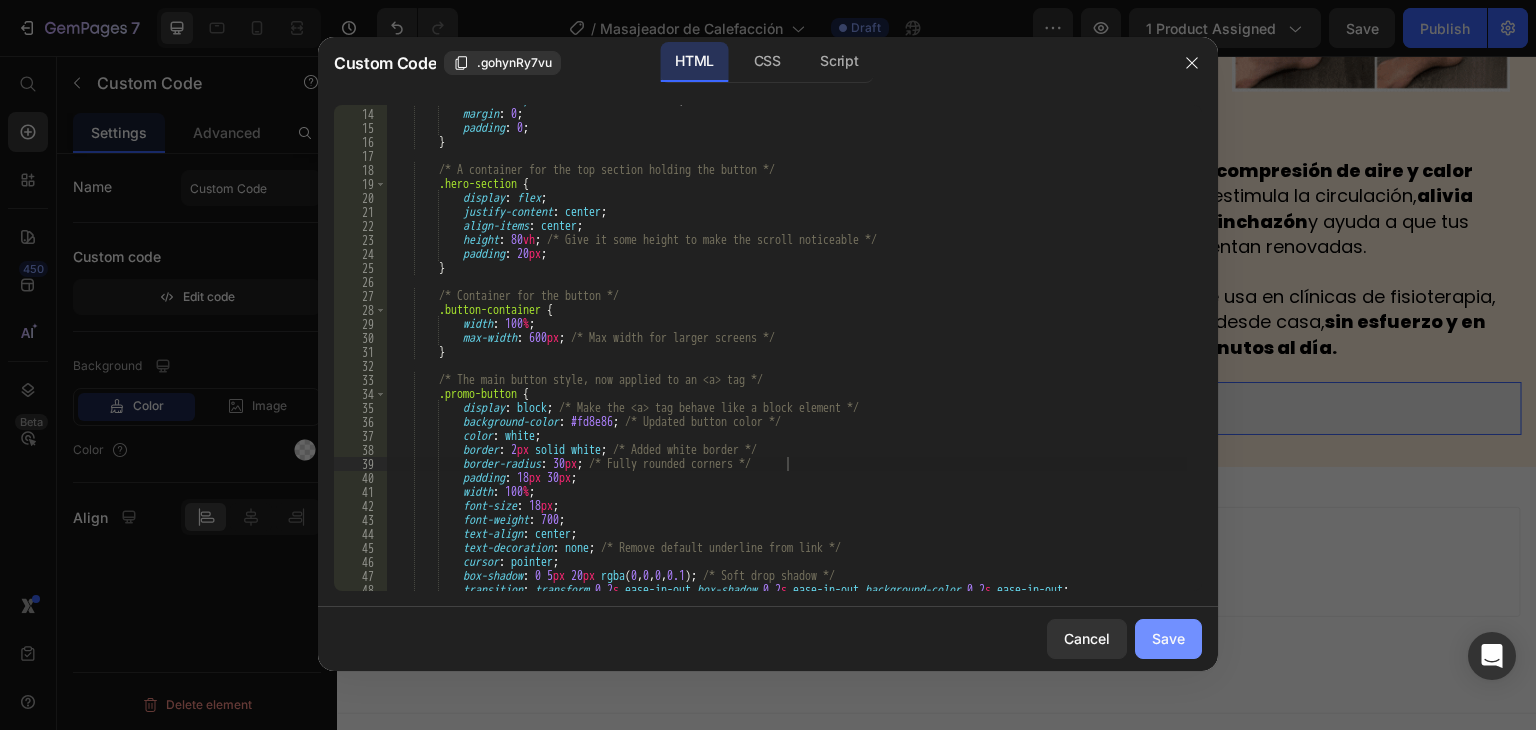 click on "Save" at bounding box center [1168, 638] 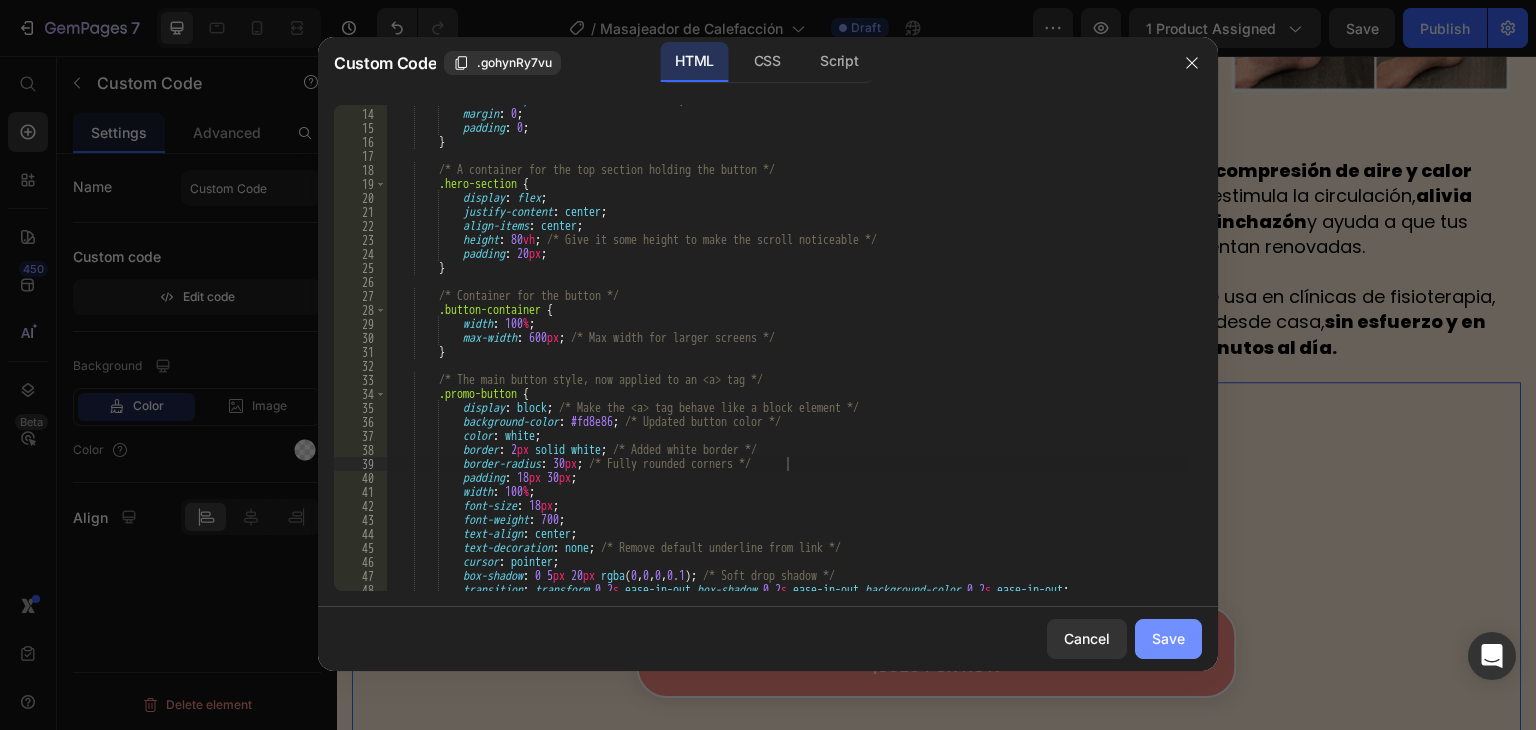 scroll, scrollTop: 1818, scrollLeft: 0, axis: vertical 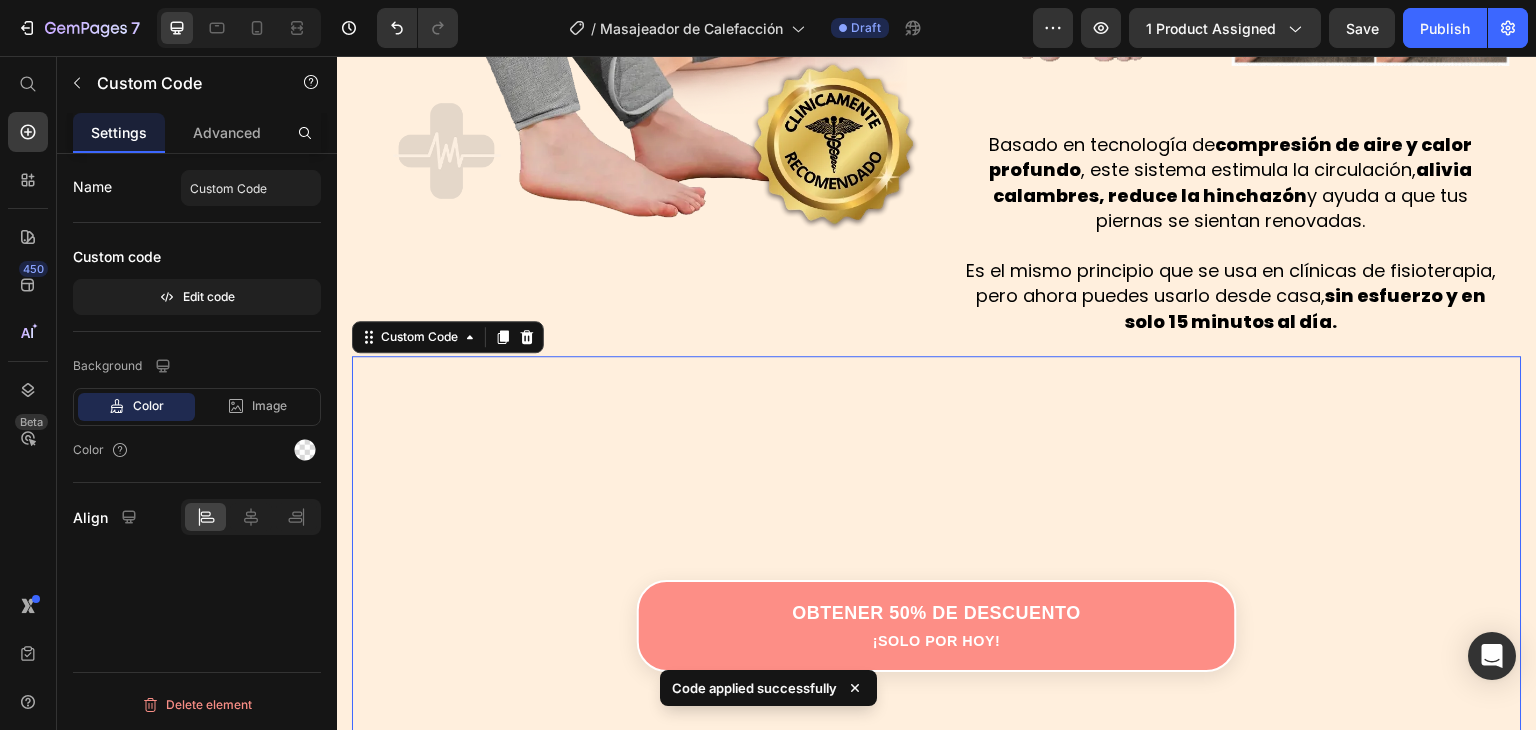 click on "Obtener 50% de Descuento
¡Solo por hoy!" at bounding box center [937, 626] 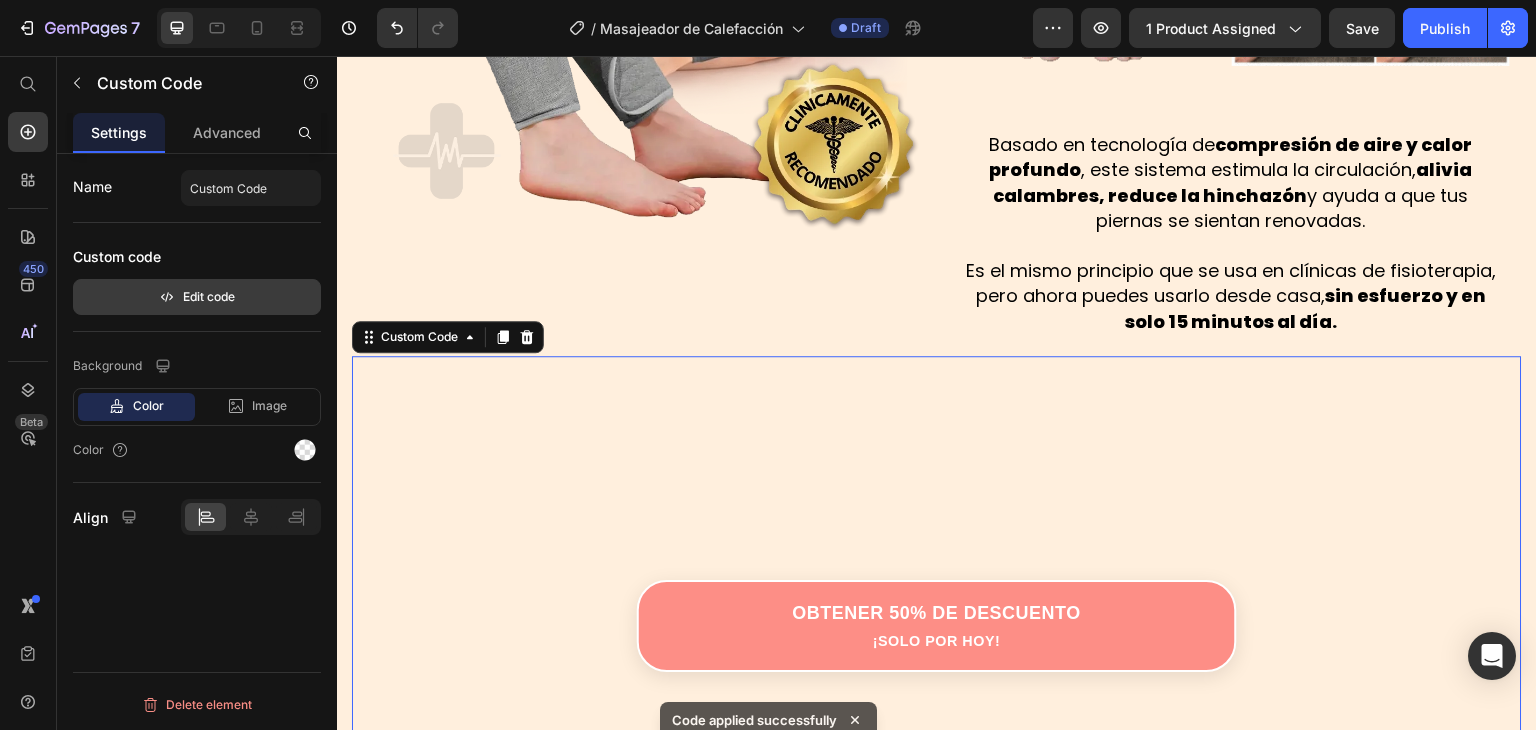click on "Edit code" at bounding box center [197, 297] 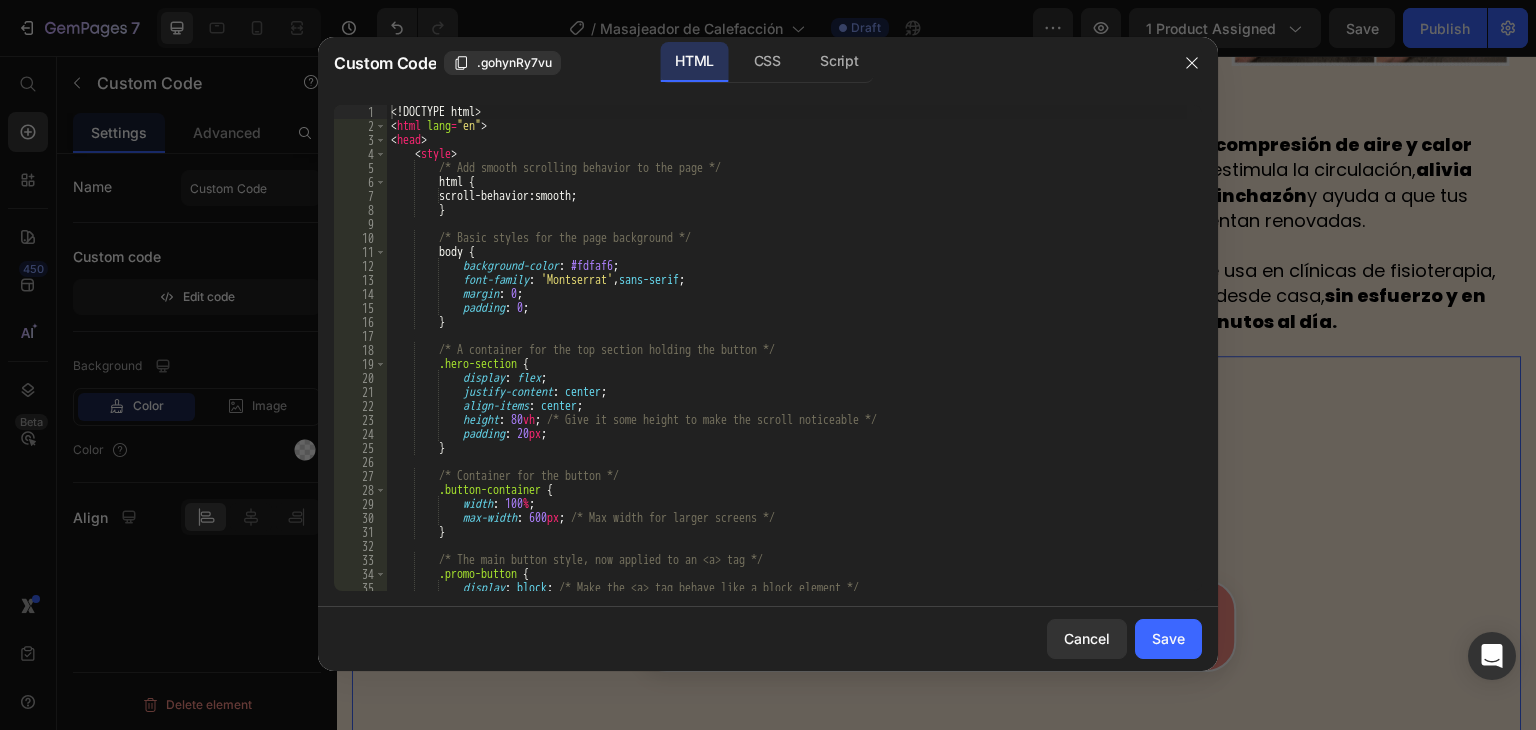 click on "<! DOCTYPE   html > < html   lang = "en" > < head >      < style >           /* Add smooth scrolling behavior to the page */           html   {               scroll-behavior :  smooth ;           }           /* Basic styles for the page background */           body   {                background-color :   #fdfaf6 ;                font-family :   ' Montserrat ' ,  sans-serif ;                margin :   0 ;                padding :   0 ;           }           /* A container for the top section holding the button */           .hero-section   {                display :   flex ;                justify-content :   center ;                align-items :   center ;                height :   80 vh ;   /* Give it some height to make the scroll noticeable */                padding :   20 px ;           }           /* Container for the button */           .button-container   {                width :   100 % ;                max-width :   600 px ;   /* Max width for larger screens */           }                       {" at bounding box center [787, 362] 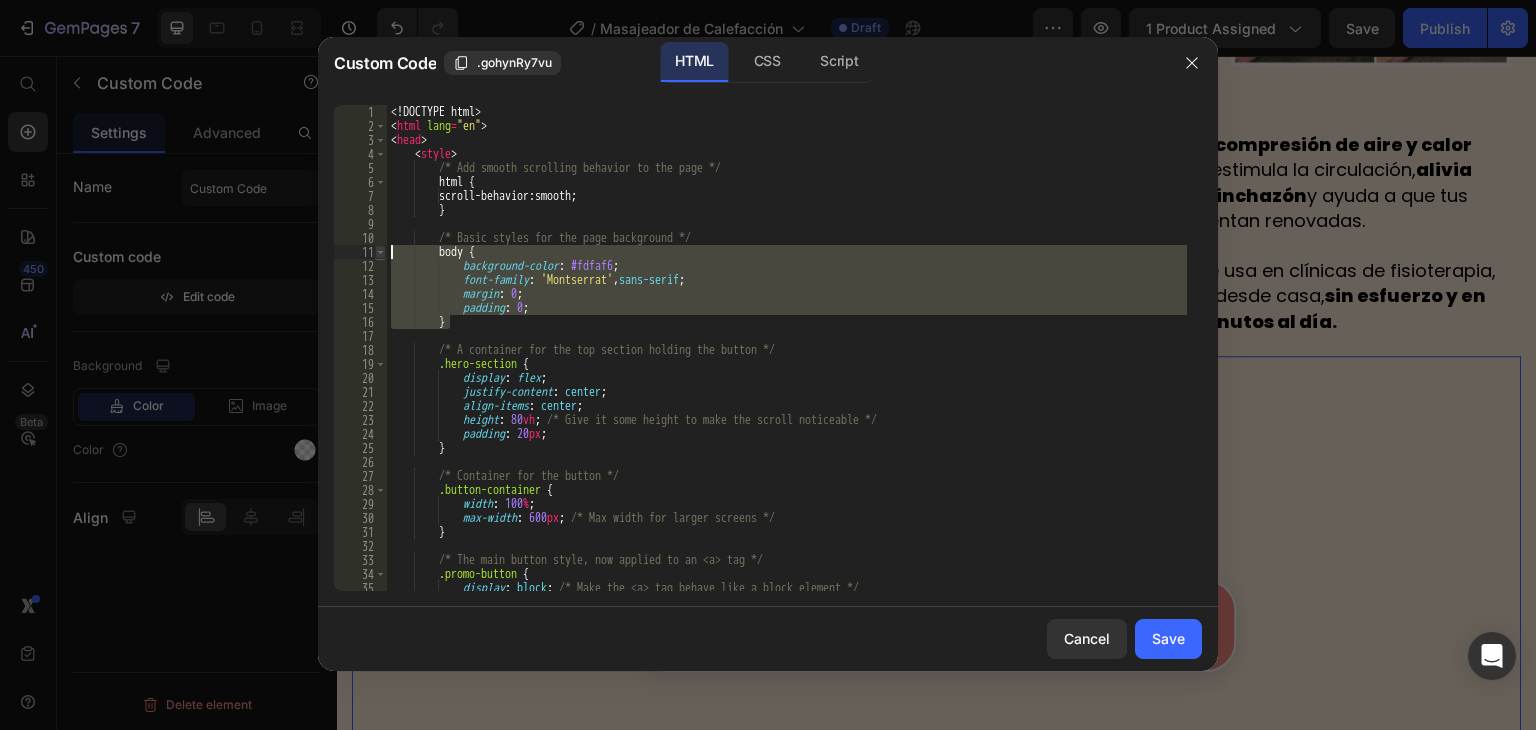 drag, startPoint x: 482, startPoint y: 321, endPoint x: 384, endPoint y: 251, distance: 120.432556 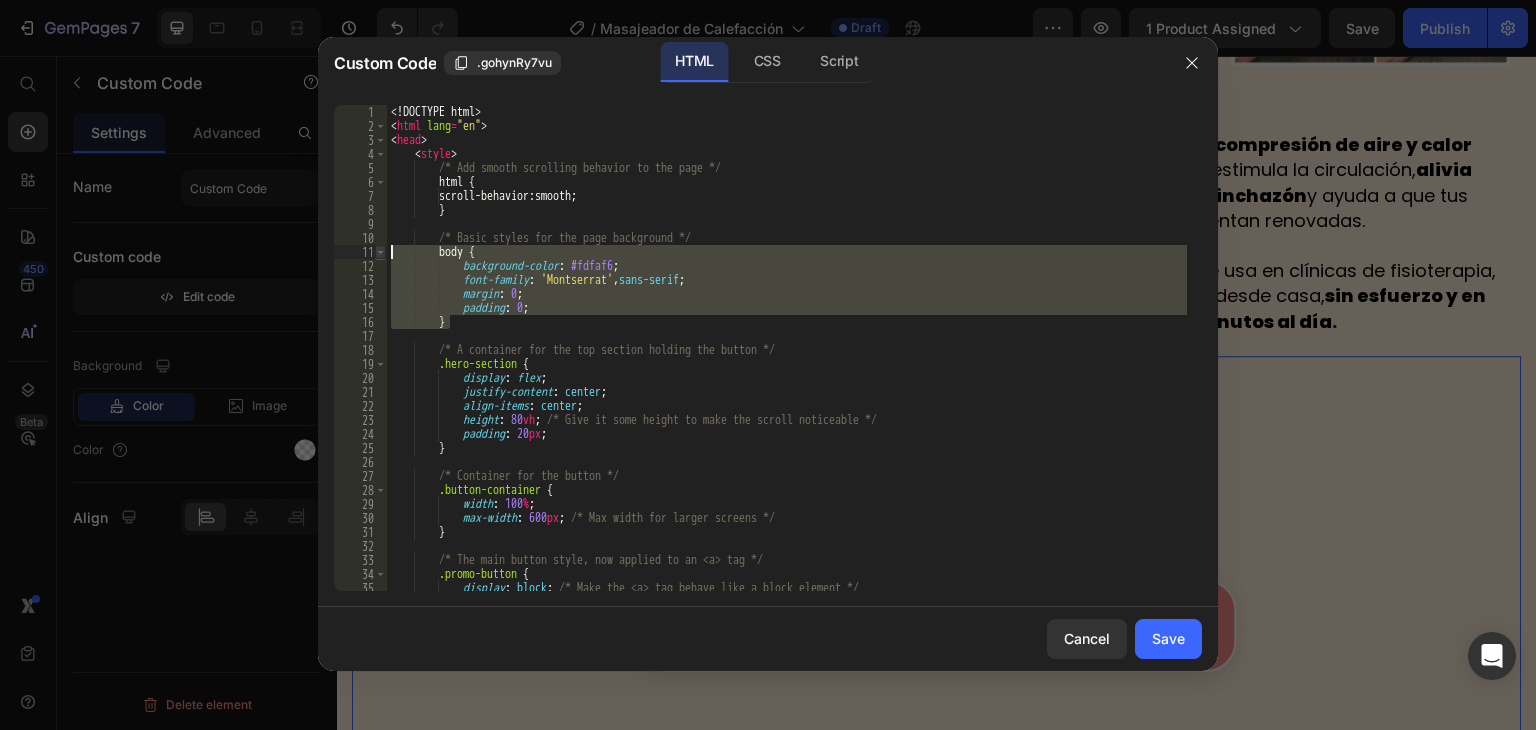 click on "} 1 2 3 4 5 6 7 8 9 10 11 12 13 14 15 16 17 18 19 20 21 22 23 24 25 26 27 28 29 30 31 32 33 34 35 36 <! DOCTYPE   html > < html   lang = "en" > < head >      < style >           /* Add smooth scrolling behavior to the page */           html   {               scroll-behavior :  smooth ;           }           /* Basic styles for the page background */           body   {                background-color :   #fdfaf6 ;                font-family :   ' Montserrat ' ,  sans-serif ;                margin :   0 ;                padding :   0 ;           }           /* A container for the top section holding the button */           .hero-section   {                display :   flex ;                justify-content :   center ;                align-items :   center ;                height :   80 vh ;   /* Give it some height to make the scroll noticeable */                padding :   20 px ;           }           /* Container for the button */           .button-container   {                width :   100 % ;" at bounding box center (768, 348) 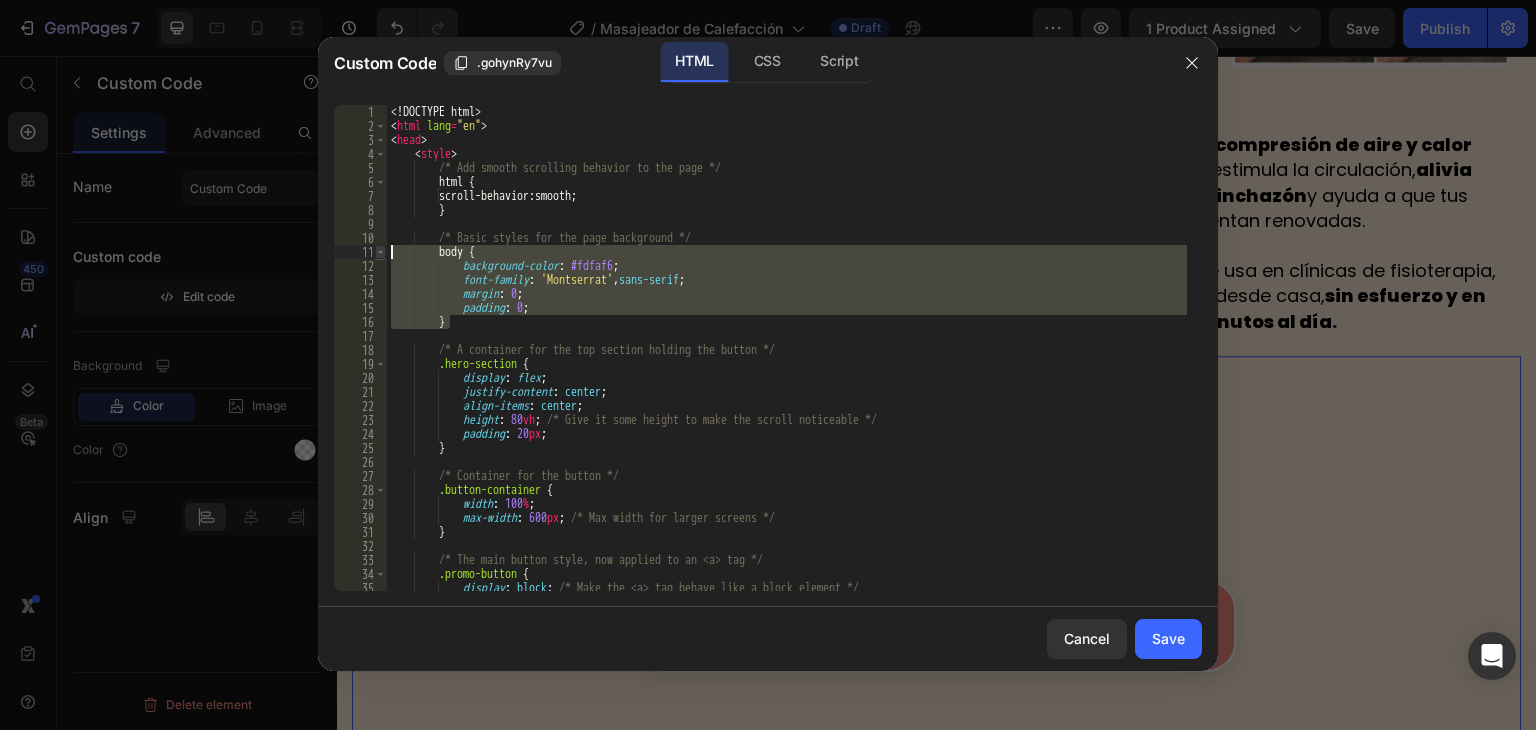 type on "body {
background-color: #fdfaf6;" 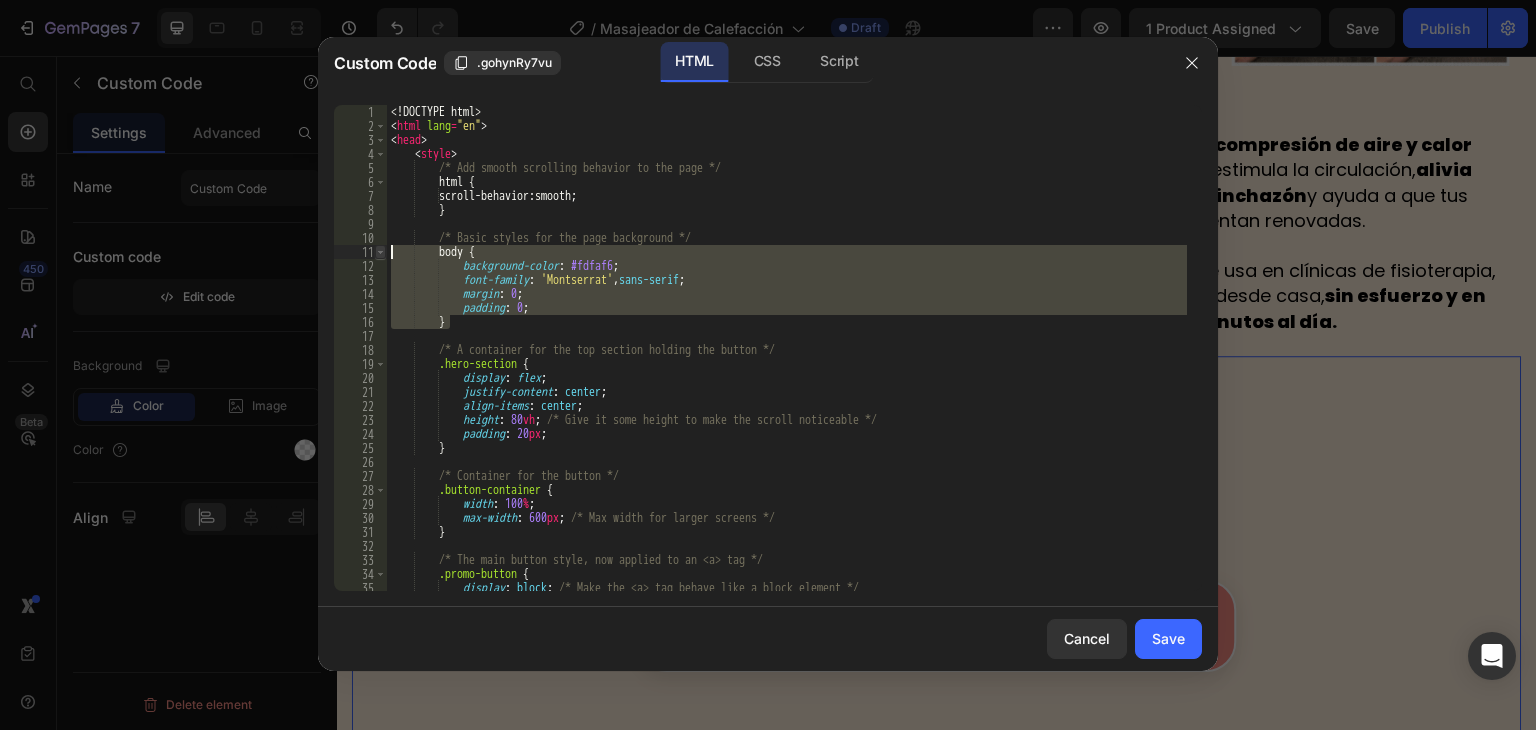 click at bounding box center [380, 252] 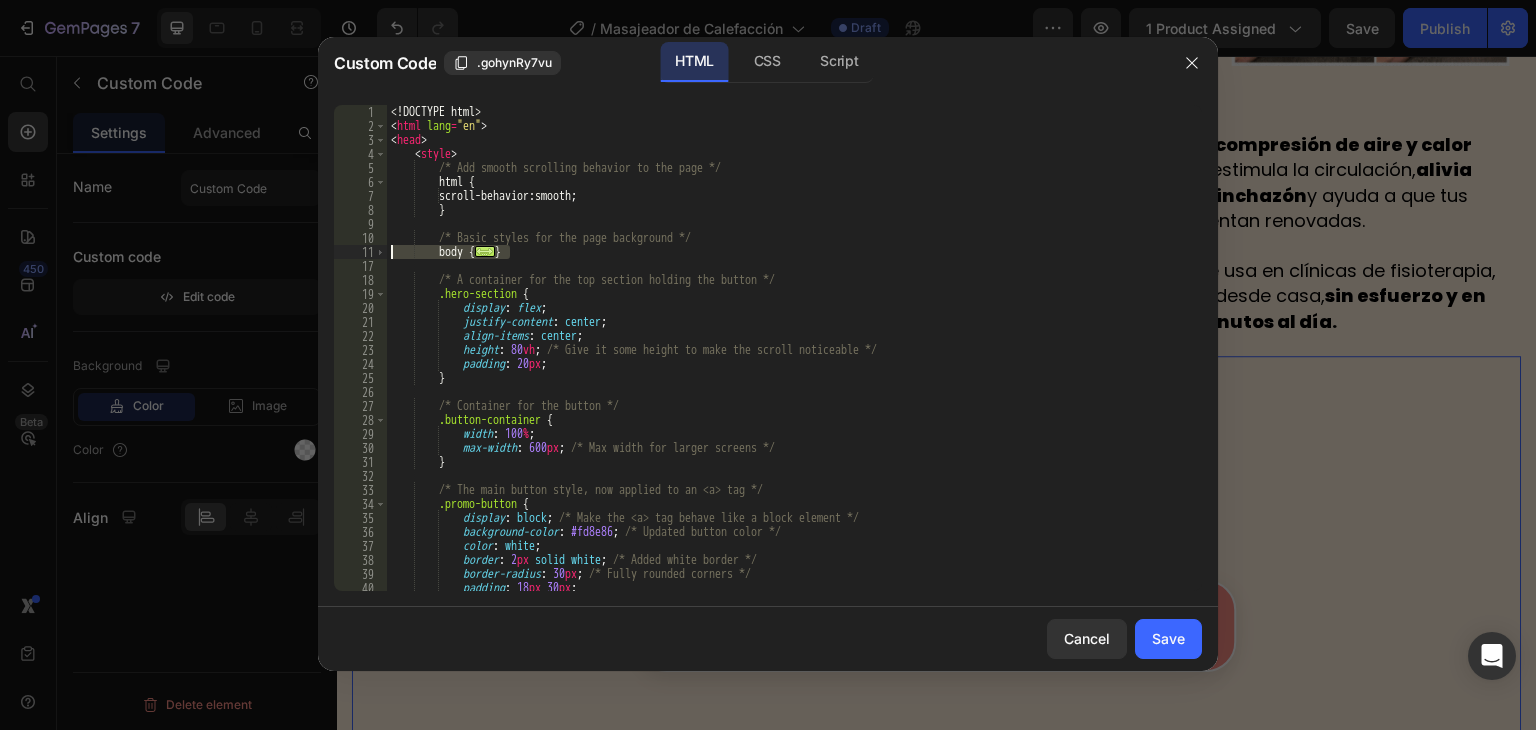 click on "<! DOCTYPE   html > < html   lang = "en" > < head >      < style >           /* Add smooth scrolling behavior to the page */           html   {               scroll-behavior :  smooth ;           }           /* Basic styles for the page background */           body   { ... }           /* A container for the top section holding the button */           .hero-section   {                display :   flex ;                justify-content :   center ;                align-items :   center ;                height :   80 vh ;   /* Give it some height to make the scroll noticeable */                padding :   20 px ;           }           /* Container for the button */           .button-container   {                width :   100 % ;                max-width :   600 px ;   /* Max width for larger screens */           }           /* The main button style, now applied to an <a> tag */           .promo-button   {                display :   block ;   /* Make the <a> tag behave like a block element */                :   ;" at bounding box center [787, 362] 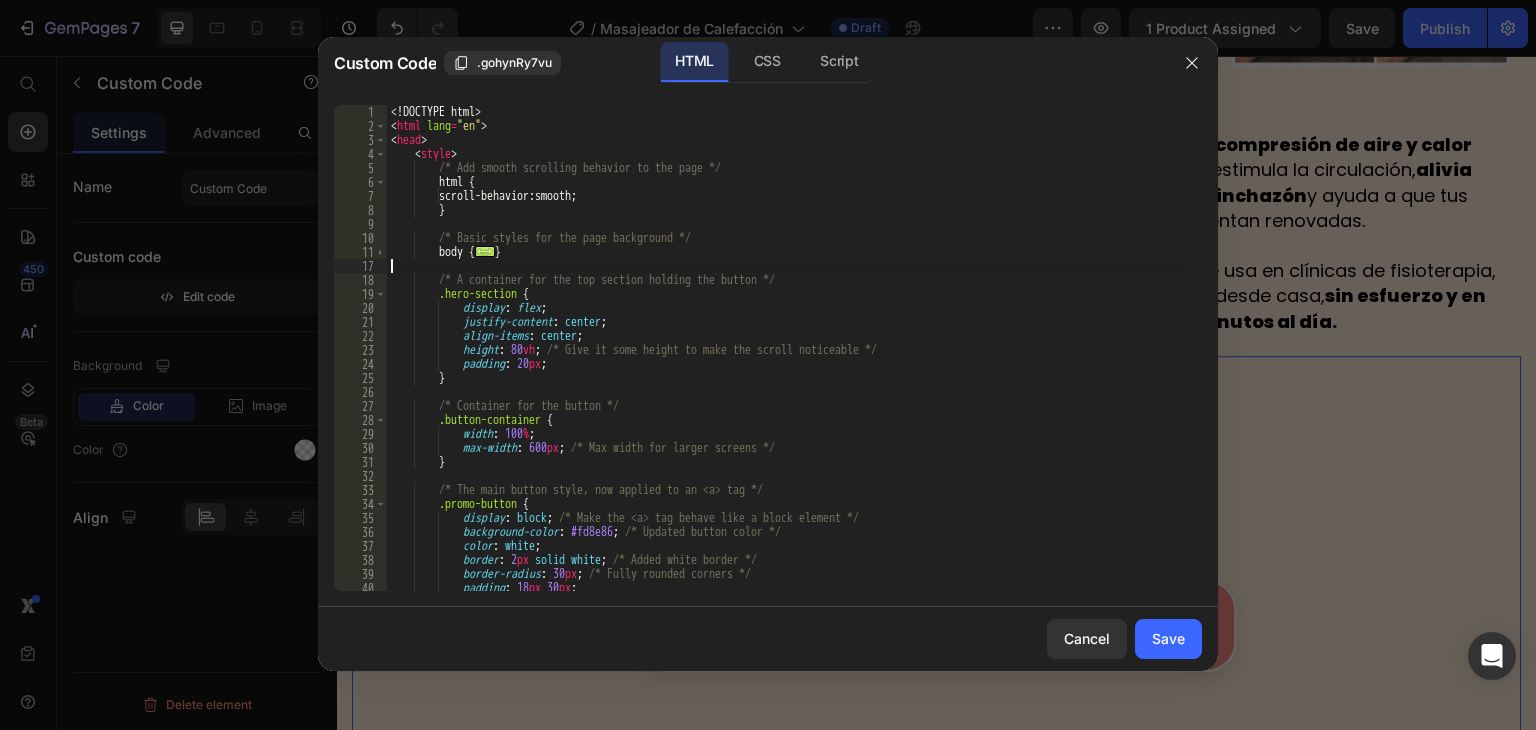 click on "<! DOCTYPE   html > < html   lang = "en" > < head >      < style >           /* Add smooth scrolling behavior to the page */           html   {               scroll-behavior :  smooth ;           }           /* Basic styles for the page background */           body   { ... }           /* A container for the top section holding the button */           .hero-section   {                display :   flex ;                justify-content :   center ;                align-items :   center ;                height :   80 vh ;   /* Give it some height to make the scroll noticeable */                padding :   20 px ;           }           /* Container for the button */           .button-container   {                width :   100 % ;                max-width :   600 px ;   /* Max width for larger screens */           }           /* The main button style, now applied to an <a> tag */           .promo-button   {                display :   block ;   /* Make the <a> tag behave like a block element */                :   ;" at bounding box center [787, 362] 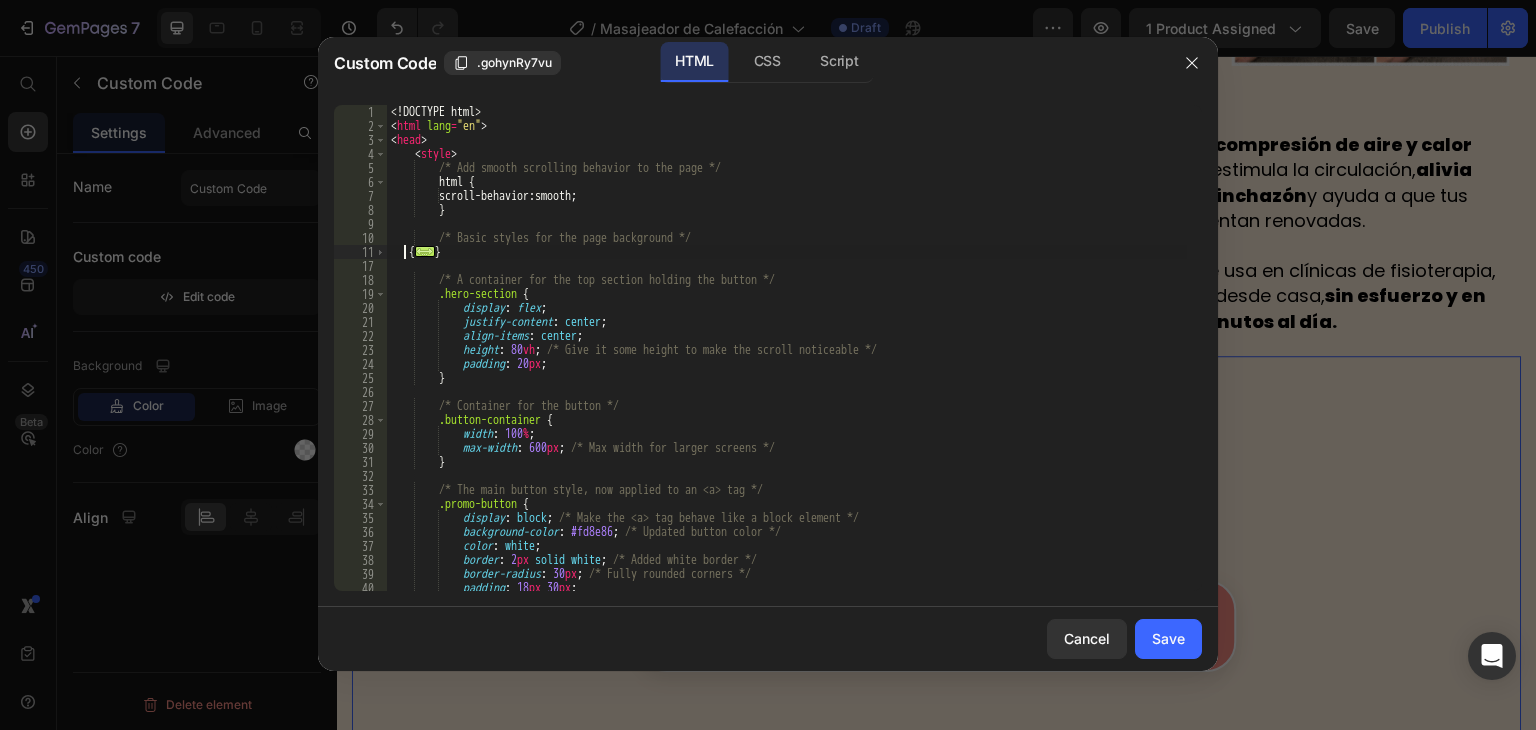 type on "{" 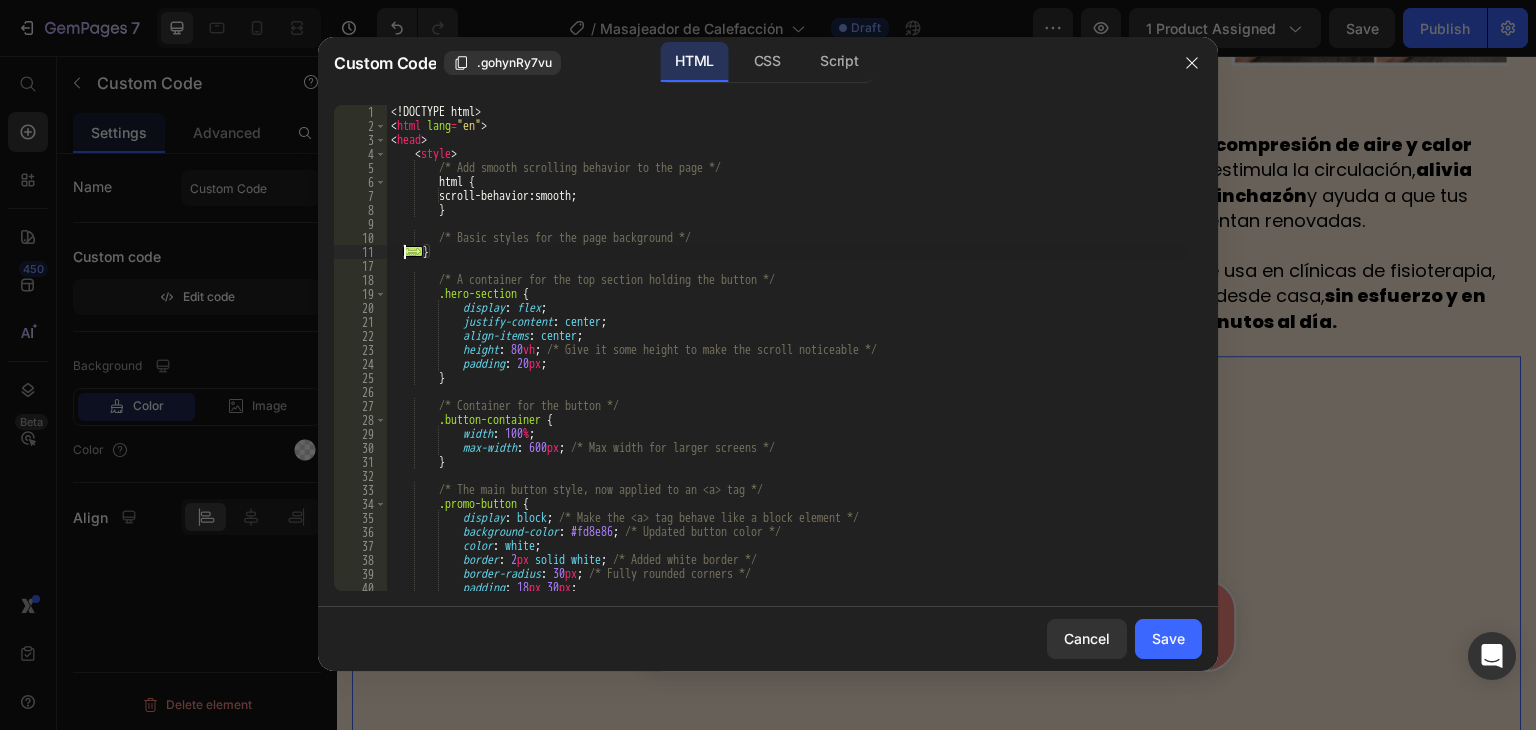 type on "}" 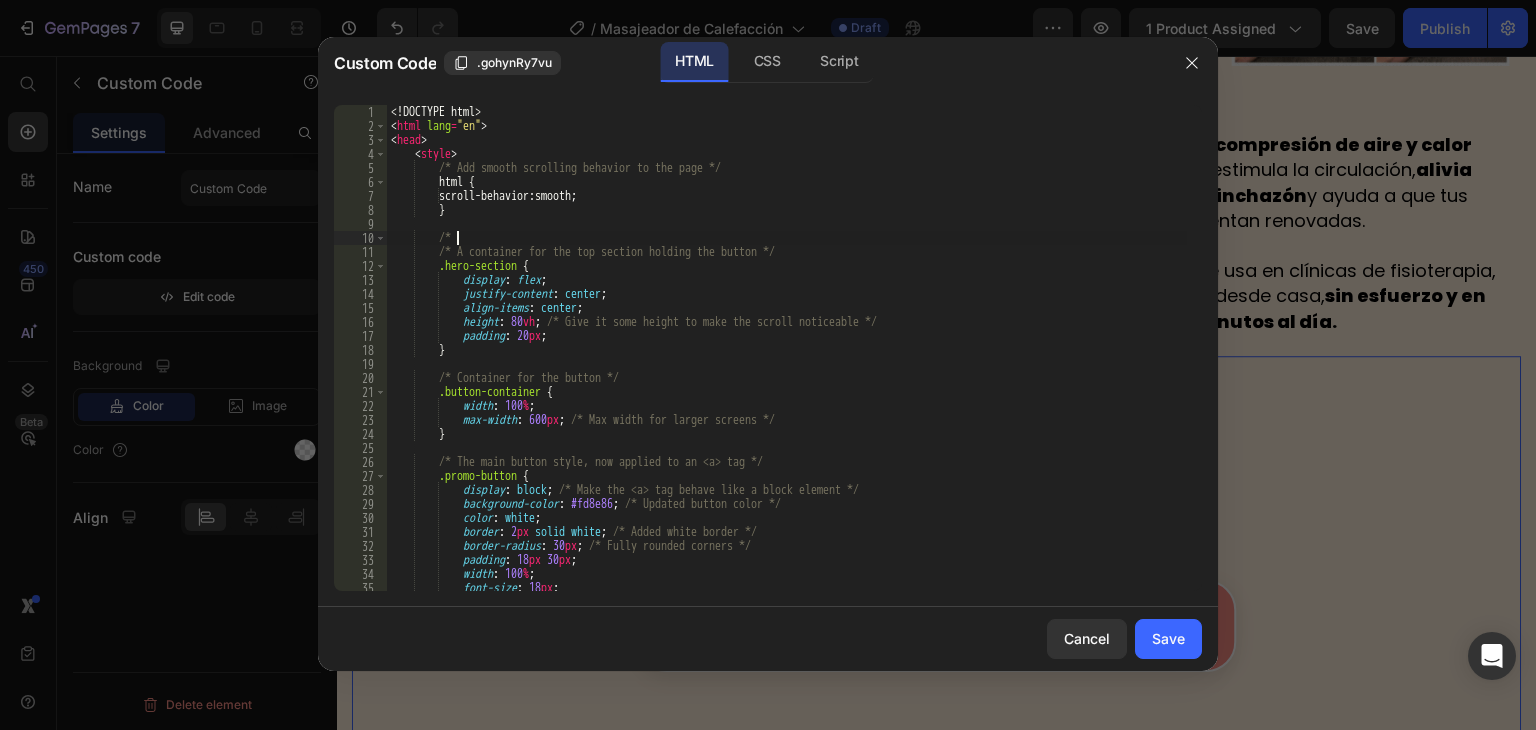 type on "/" 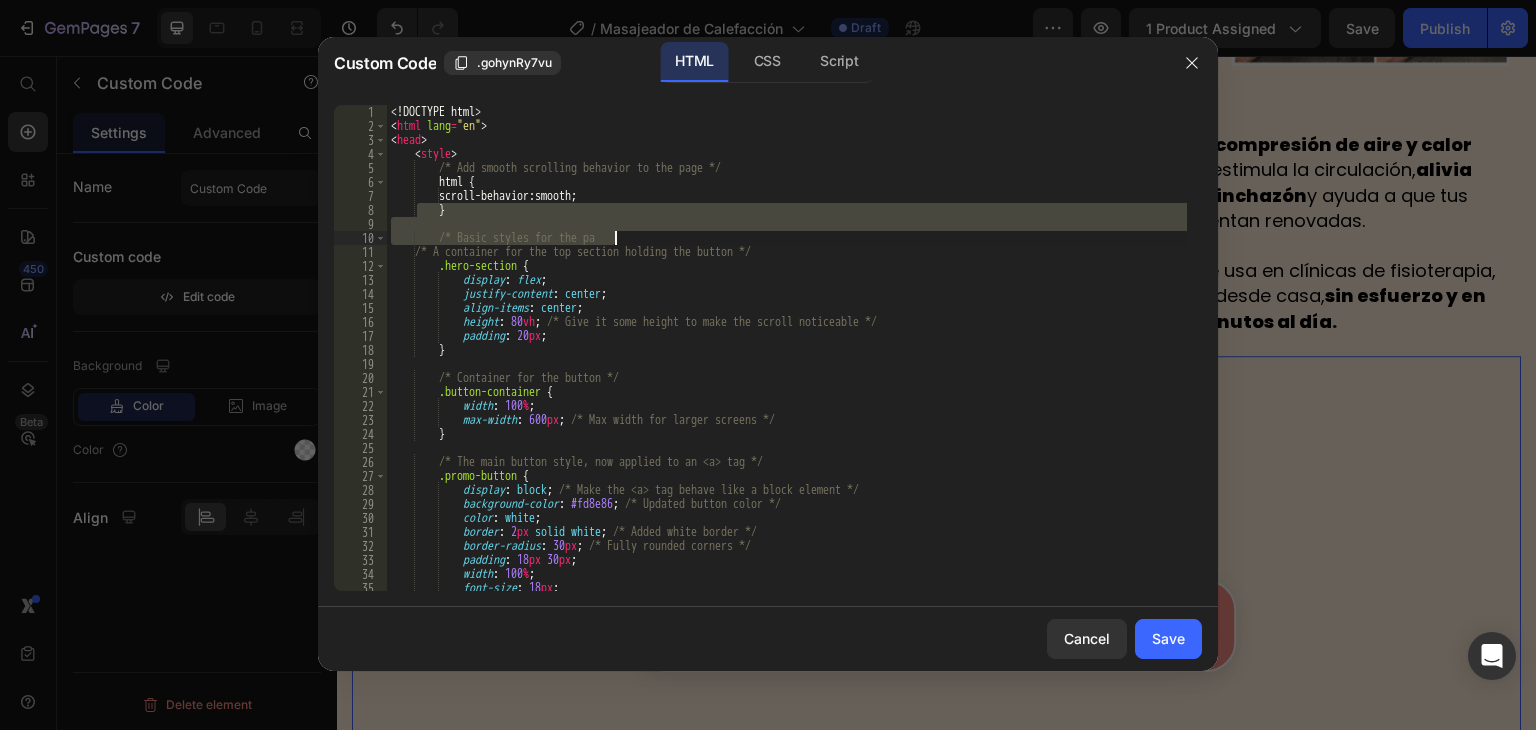 click on "<! DOCTYPE   html > < html   lang = "en" > < head >      < style >           /* Add smooth scrolling behavior to the page */           html   {               scroll-behavior :  smooth ;           }           /* Basic styles for the pa          /* A container for the top section holding the button */           .hero-section   {                display :   flex ;                justify-content :   center ;                align-items :   center ;                height :   80 vh ;   /* Give it some height to make the scroll noticeable */                padding :   20 px ;           }           /* Container for the button */           .button-container   {                width :   100 % ;                max-width :   600 px ;   /* Max width for larger screens */           }           /* The main button style, now applied to an <a> tag */           .promo-button   {                display :   block ;   /* Make the <a> tag behave like a block element */                background-color :   #fd8e86 ;                  :" at bounding box center [787, 362] 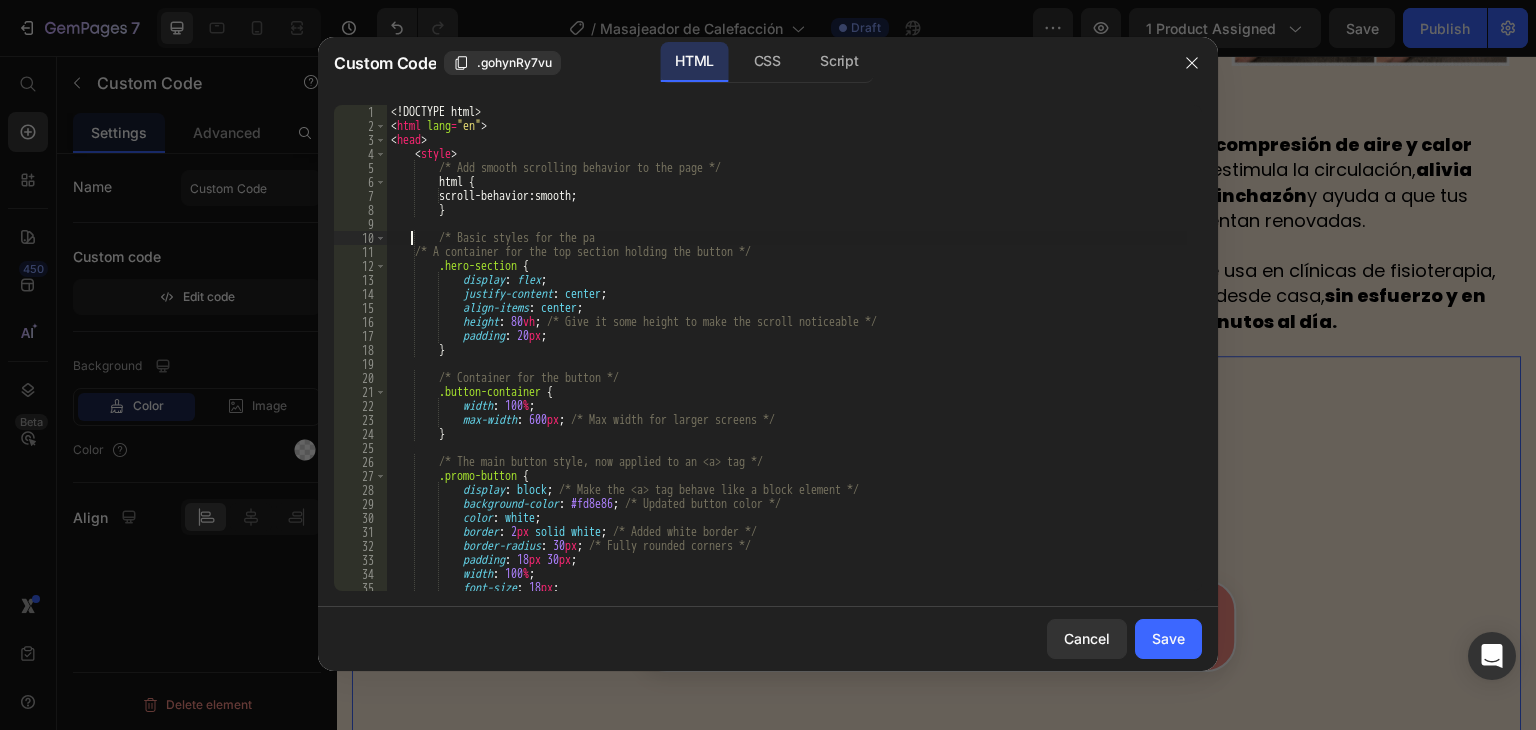 click on "<! DOCTYPE   html > < html   lang = "en" > < head >      < style >           /* Add smooth scrolling behavior to the page */           html   {               scroll-behavior :  smooth ;           }           /* Basic styles for the pa          /* A container for the top section holding the button */           .hero-section   {                display :   flex ;                justify-content :   center ;                align-items :   center ;                height :   80 vh ;   /* Give it some height to make the scroll noticeable */                padding :   20 px ;           }           /* Container for the button */           .button-container   {                width :   100 % ;                max-width :   600 px ;   /* Max width for larger screens */           }           /* The main button style, now applied to an <a> tag */           .promo-button   {                display :   block ;   /* Make the <a> tag behave like a block element */                background-color :   #fd8e86 ;                  :" at bounding box center (787, 362) 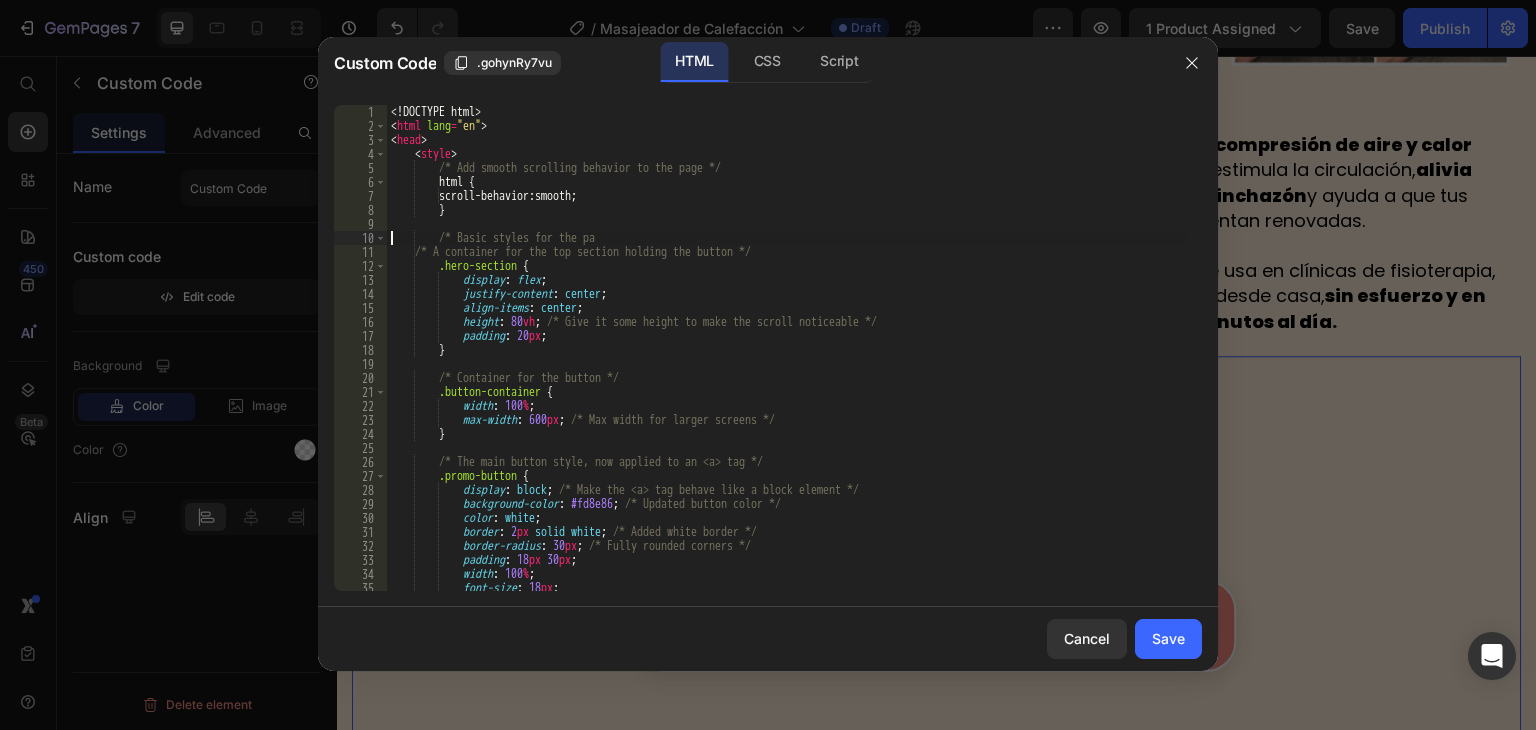 click on "<! DOCTYPE   html > < html   lang = "en" > < head >      < style >           /* Add smooth scrolling behavior to the page */           html   {               scroll-behavior :  smooth ;           }           /* Basic styles for the pa          /* A container for the top section holding the button */           .hero-section   {                display :   flex ;                justify-content :   center ;                align-items :   center ;                height :   80 vh ;   /* Give it some height to make the scroll noticeable */                padding :   20 px ;           }           /* Container for the button */           .button-container   {                width :   100 % ;                max-width :   600 px ;   /* Max width for larger screens */           }           /* The main button style, now applied to an <a> tag */           .promo-button   {                display :   block ;   /* Make the <a> tag behave like a block element */                background-color :   #fd8e86 ;                  :" at bounding box center (787, 362) 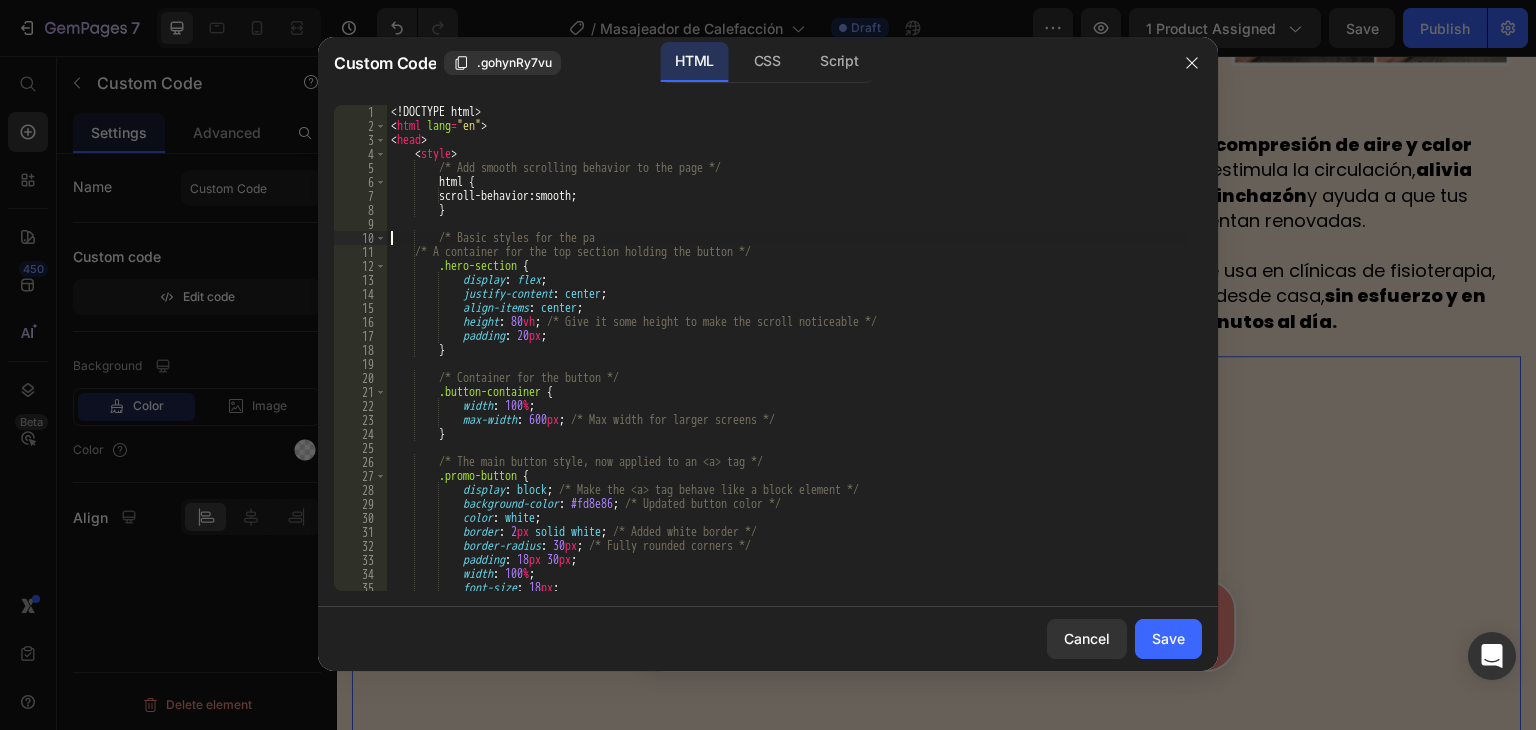 click on "<! DOCTYPE   html > < html   lang = "en" > < head >      < style >           /* Add smooth scrolling behavior to the page */           html   {               scroll-behavior :  smooth ;           }           /* Basic styles for the pa          /* A container for the top section holding the button */           .hero-section   {                display :   flex ;                justify-content :   center ;                align-items :   center ;                height :   80 vh ;   /* Give it some height to make the scroll noticeable */                padding :   20 px ;           }           /* Container for the button */           .button-container   {                width :   100 % ;                max-width :   600 px ;   /* Max width for larger screens */           }           /* The main button style, now applied to an <a> tag */           .promo-button   {                display :   block ;   /* Make the <a> tag behave like a block element */                background-color :   #fd8e86 ;                  :" at bounding box center [787, 362] 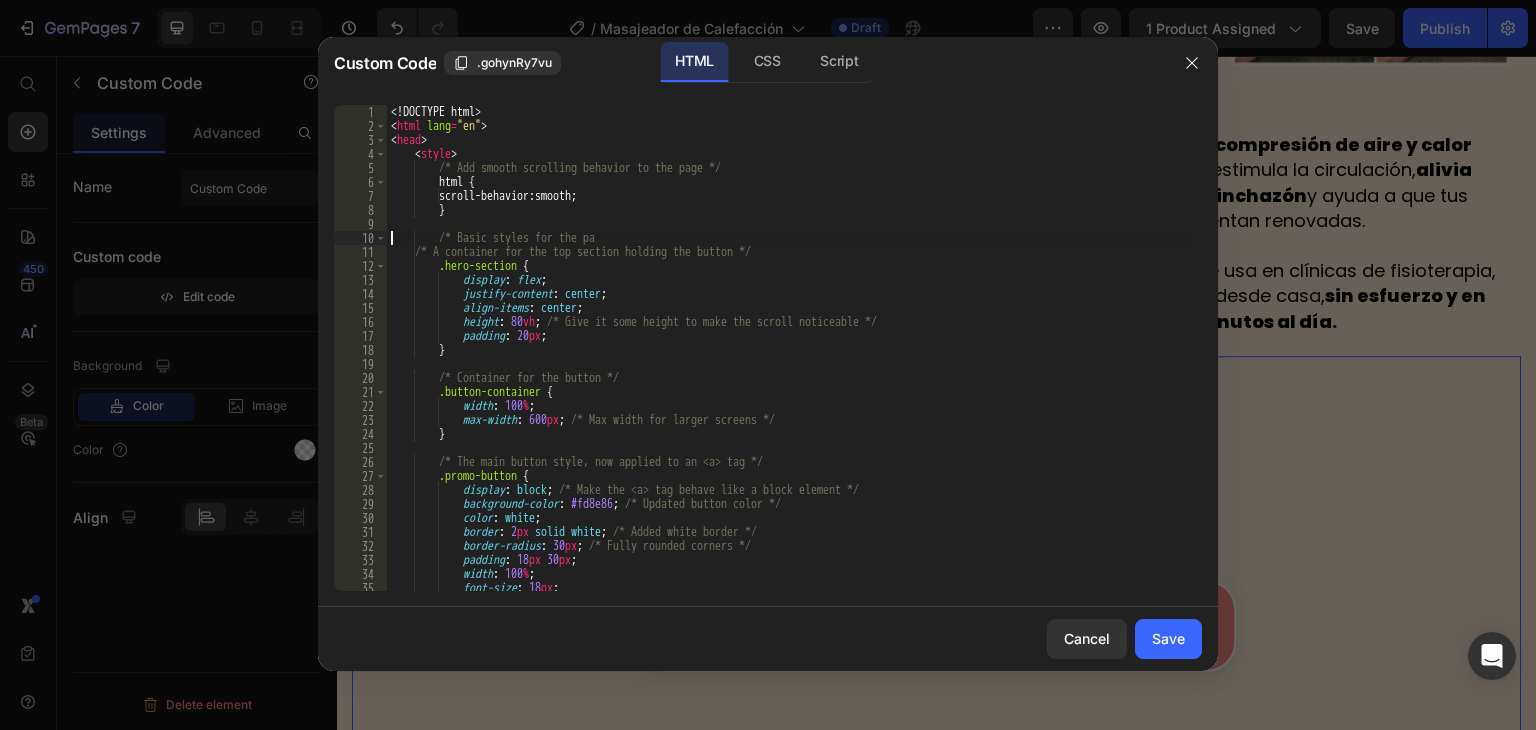 type on "padding: 20px;
}" 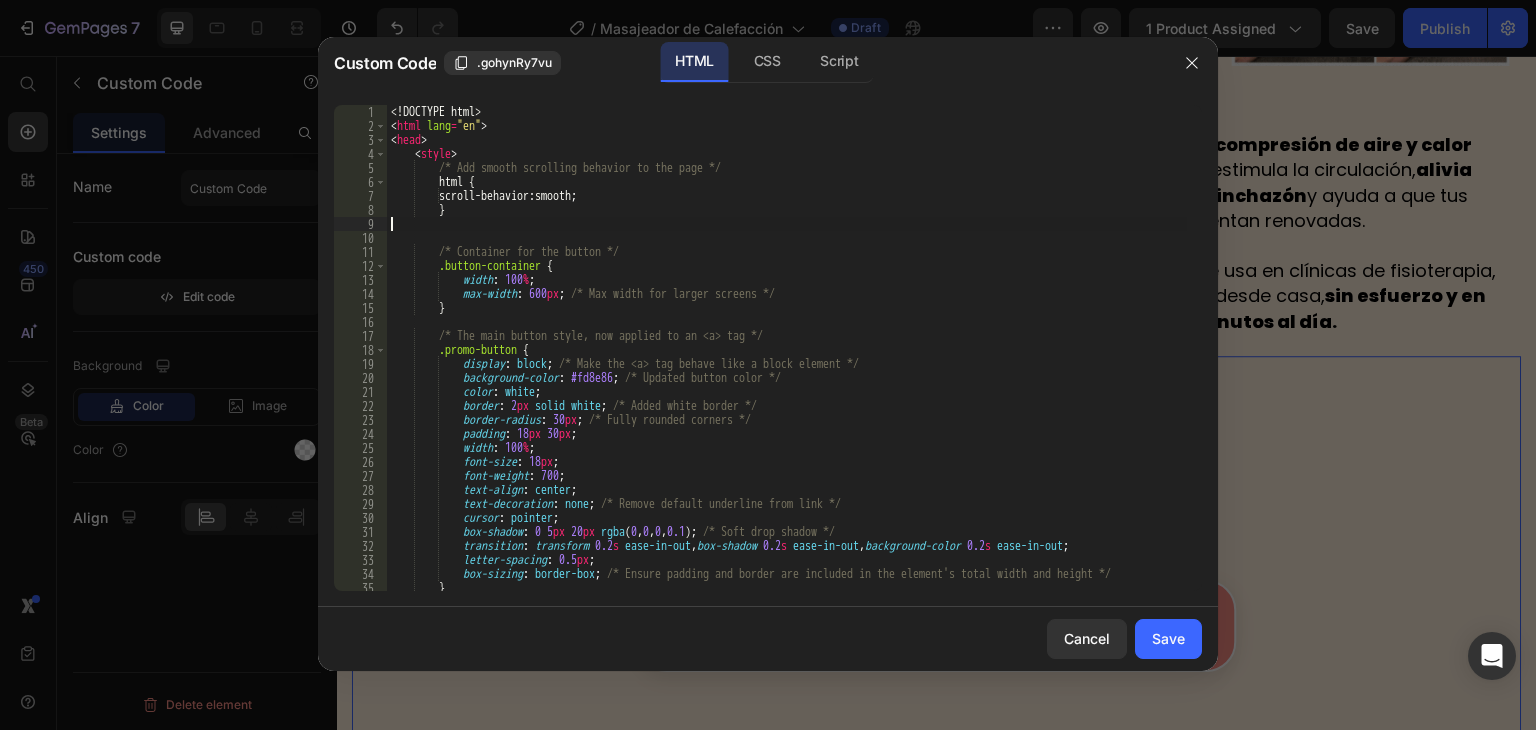 type on "}" 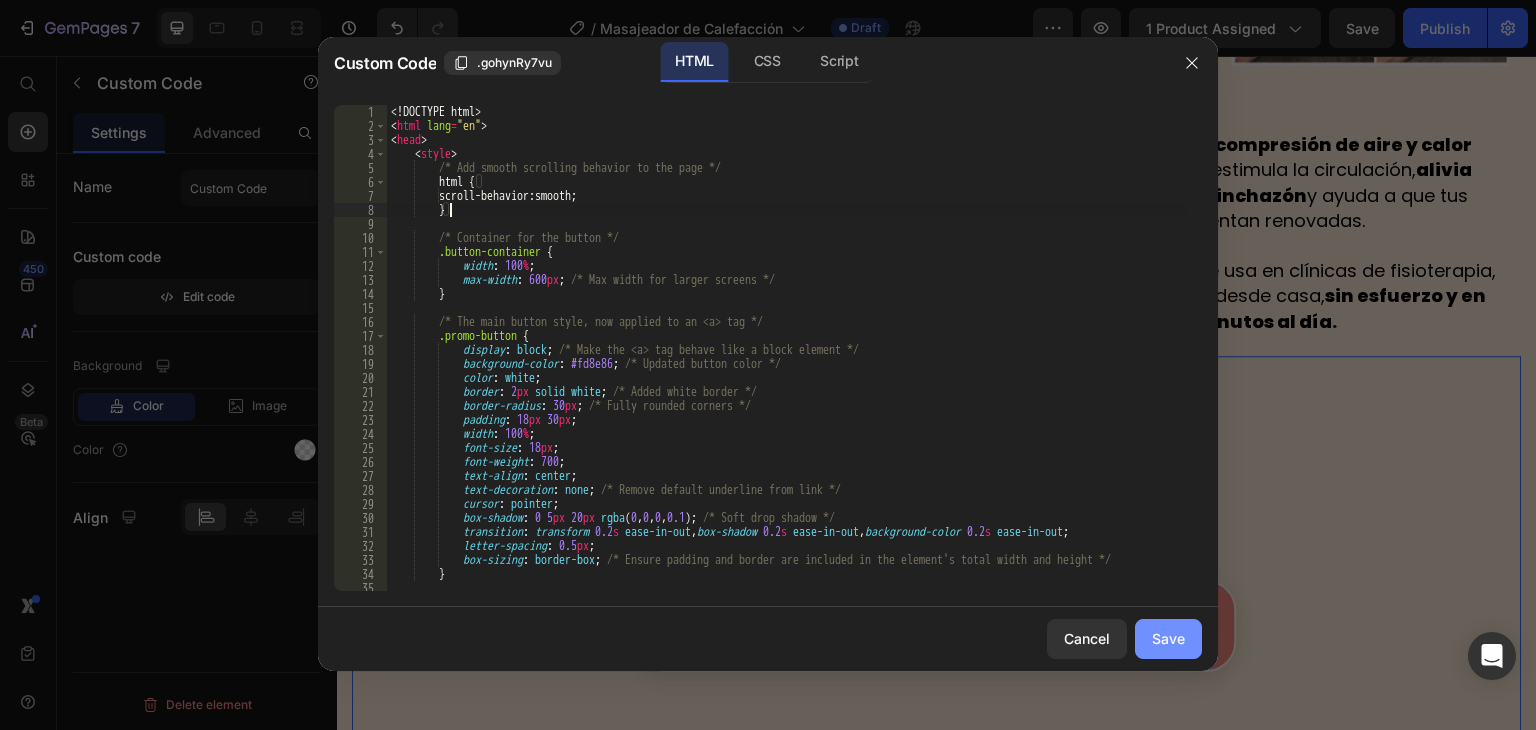 click on "Save" at bounding box center (1168, 638) 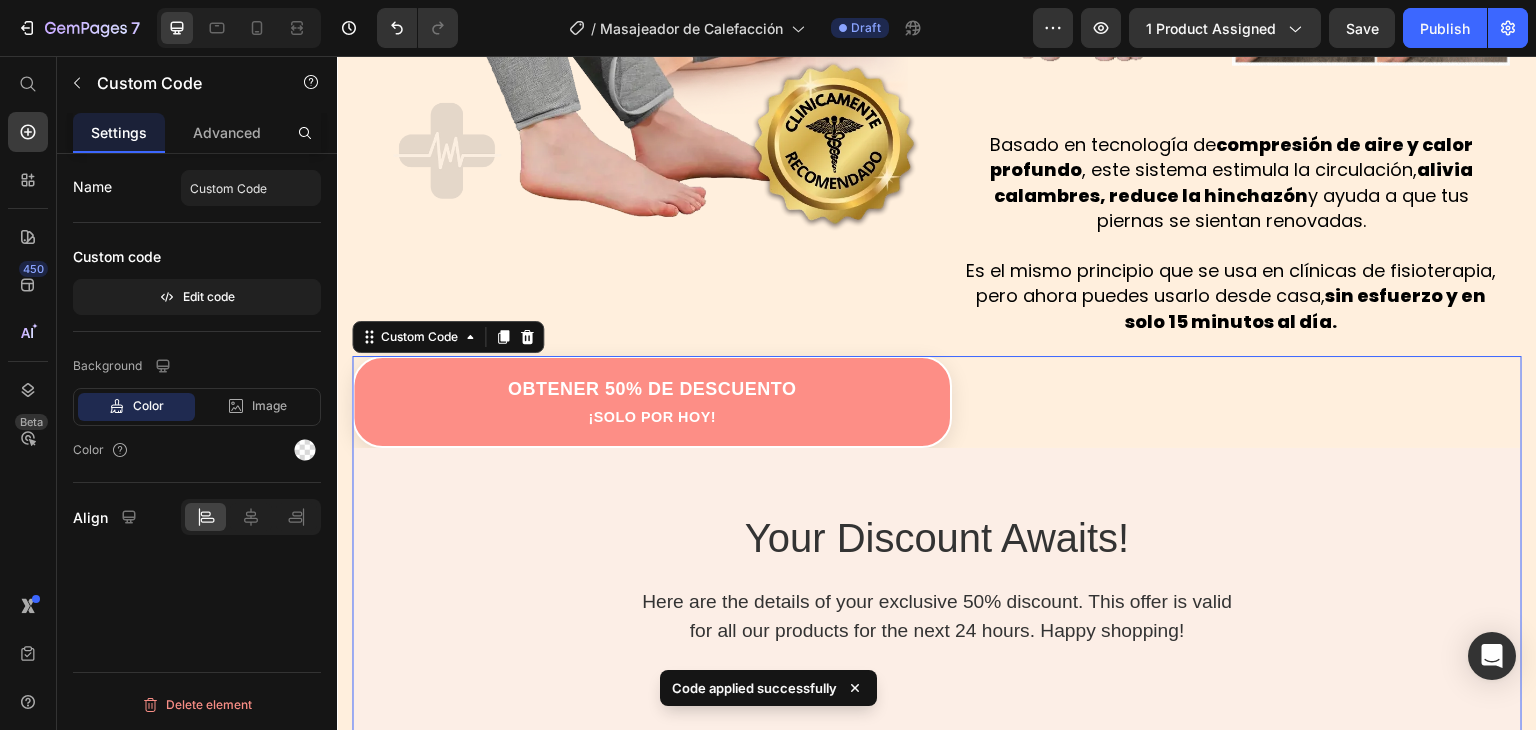 click on "Obtener 50% de Descuento
¡Solo por hoy!" at bounding box center [937, 402] 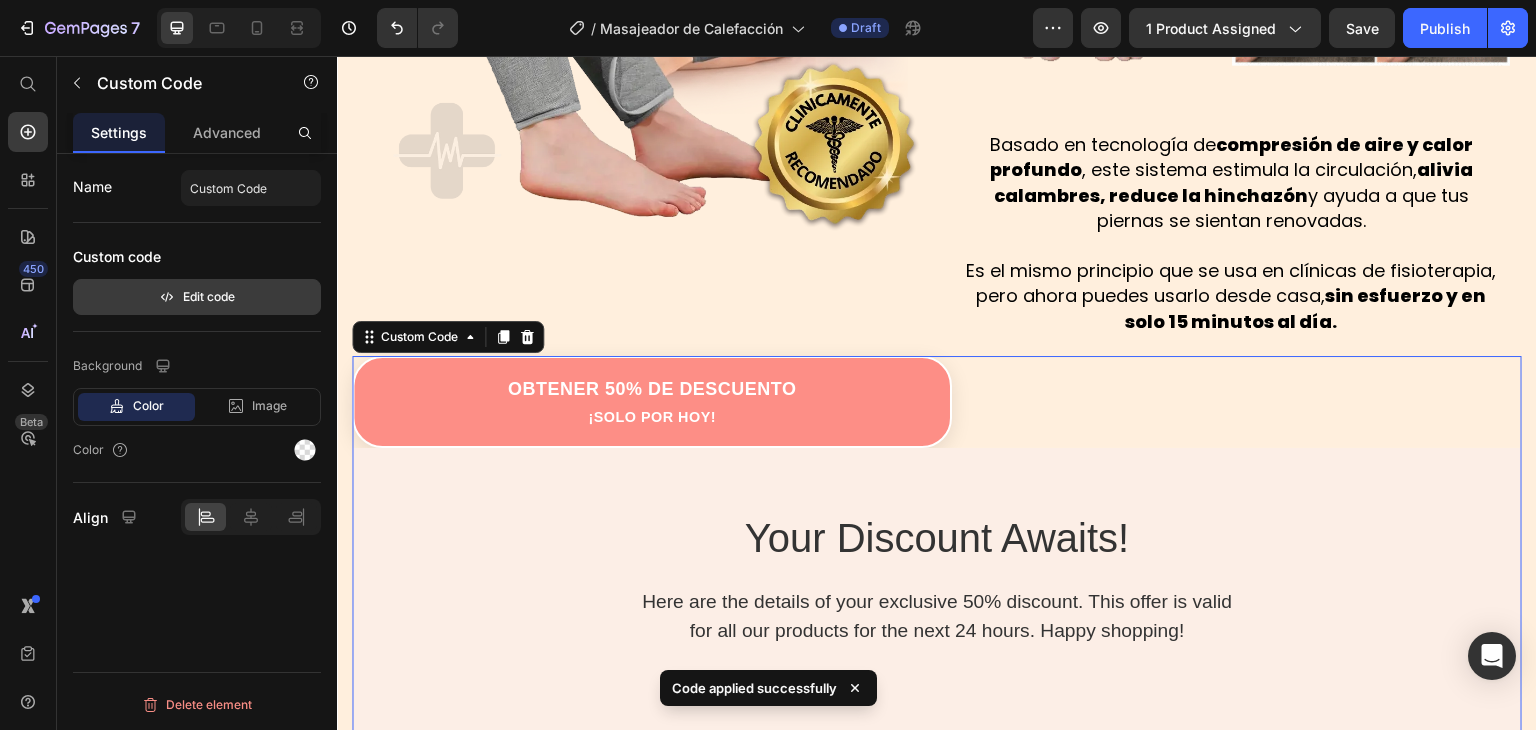 click on "Edit code" at bounding box center [197, 297] 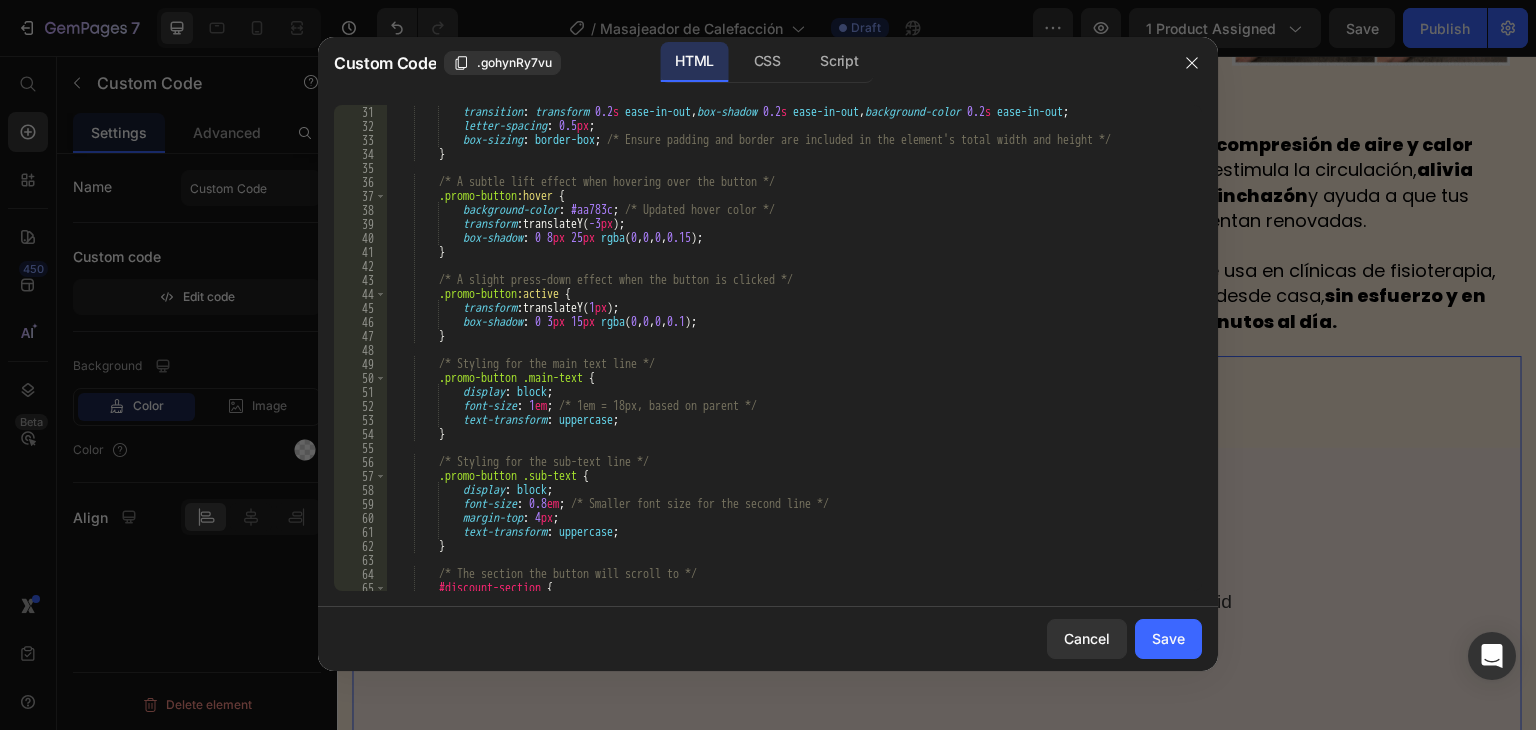 scroll, scrollTop: 420, scrollLeft: 0, axis: vertical 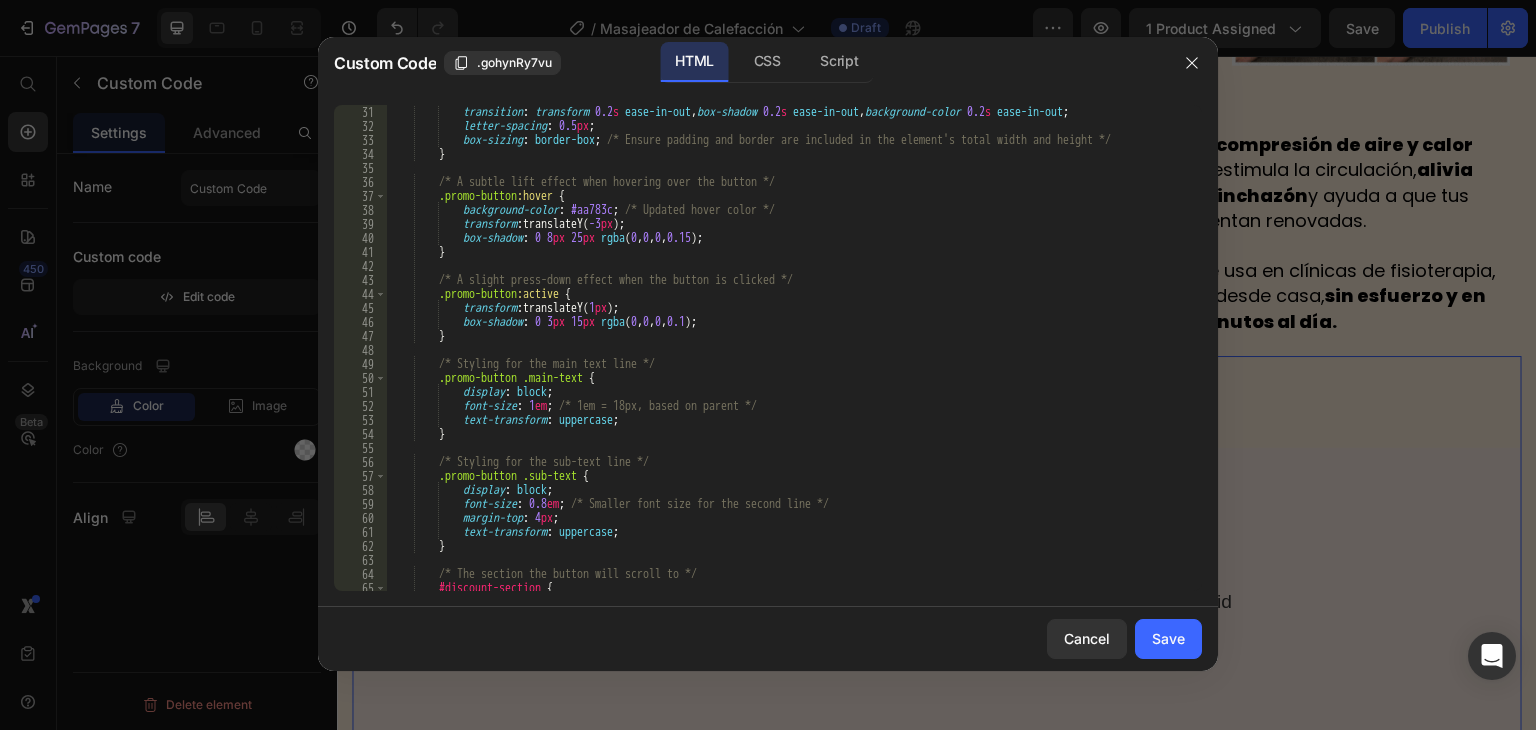 click on "transition :   transform   0.2 s   ease-in-out ,  box-shadow   0.2 s   ease-in-out ,  background-color   0.2 s   ease-in-out ;                letter-spacing :   0.5 px ;                box-sizing :   border-box ;   /* Ensure padding and border are included in the element's total width and height */           }           /* A subtle lift effect when hovering over the button */           .promo-button :hover   {                background-color :   #aa783c ;   /* Updated hover color */                transform :  translateY( -3 px ) ;                box-shadow :   0   8 px   25 px   rgba ( 0 ,  0 ,  0 ,  0.15 ) ;           }                     /* A slight press-down effect when the button is clicked */           .promo-button :active   {                transform :  translateY( 1 px ) ;                box-shadow :   0   3 px   15 px   rgba ( 0 ,  0 ,  0 ,  0.1 ) ;           }           /* Styling for the main text line */           .promo-button   .main-text   {                display :   block ;" at bounding box center [787, 362] 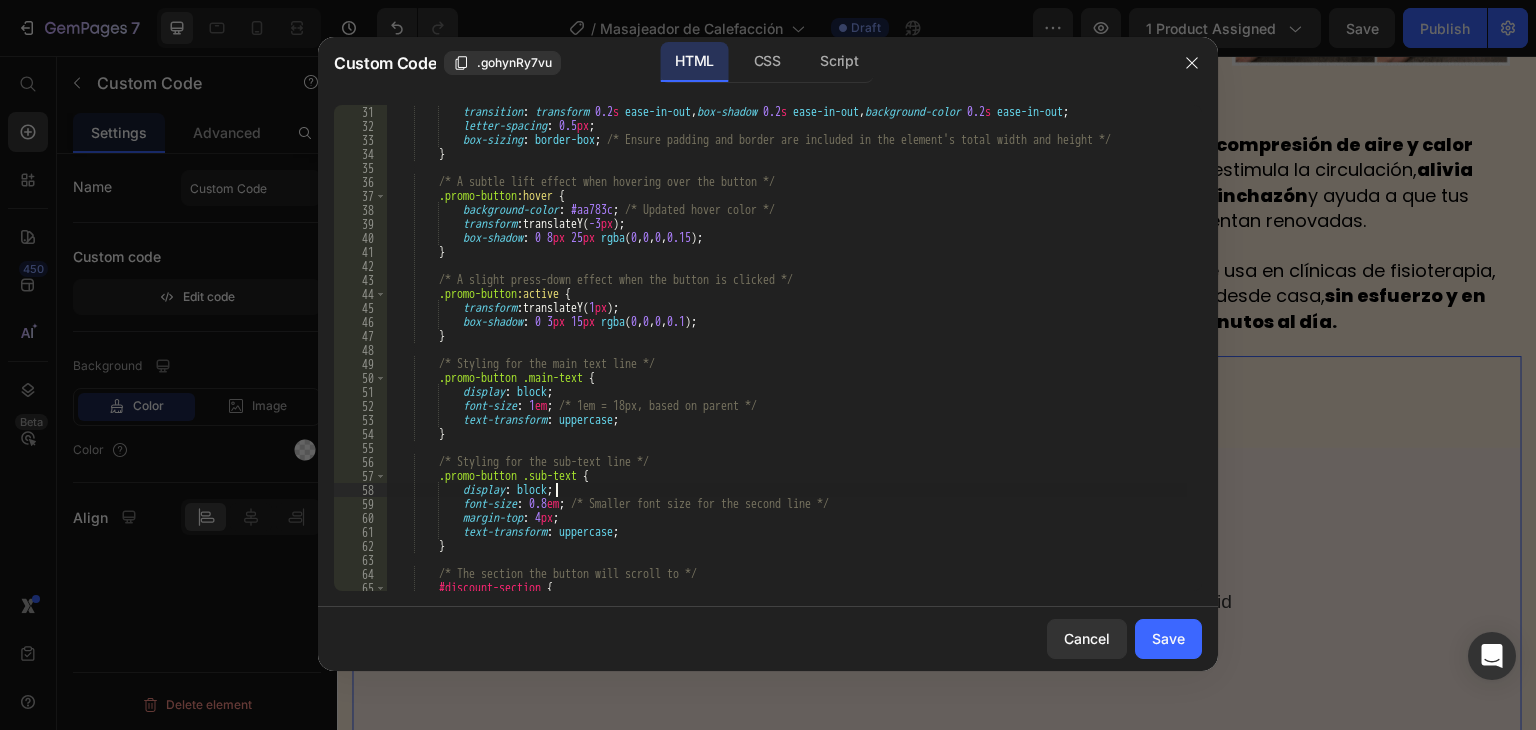 click on "transition :   transform   0.2 s   ease-in-out ,  box-shadow   0.2 s   ease-in-out ,  background-color   0.2 s   ease-in-out ;                letter-spacing :   0.5 px ;                box-sizing :   border-box ;   /* Ensure padding and border are included in the element's total width and height */           }           /* A subtle lift effect when hovering over the button */           .promo-button :hover   {                background-color :   #aa783c ;   /* Updated hover color */                transform :  translateY( -3 px ) ;                box-shadow :   0   8 px   25 px   rgba ( 0 ,  0 ,  0 ,  0.15 ) ;           }                     /* A slight press-down effect when the button is clicked */           .promo-button :active   {                transform :  translateY( 1 px ) ;                box-shadow :   0   3 px   15 px   rgba ( 0 ,  0 ,  0 ,  0.1 ) ;           }           /* Styling for the main text line */           .promo-button   .main-text   {                display :   block ;" at bounding box center [787, 362] 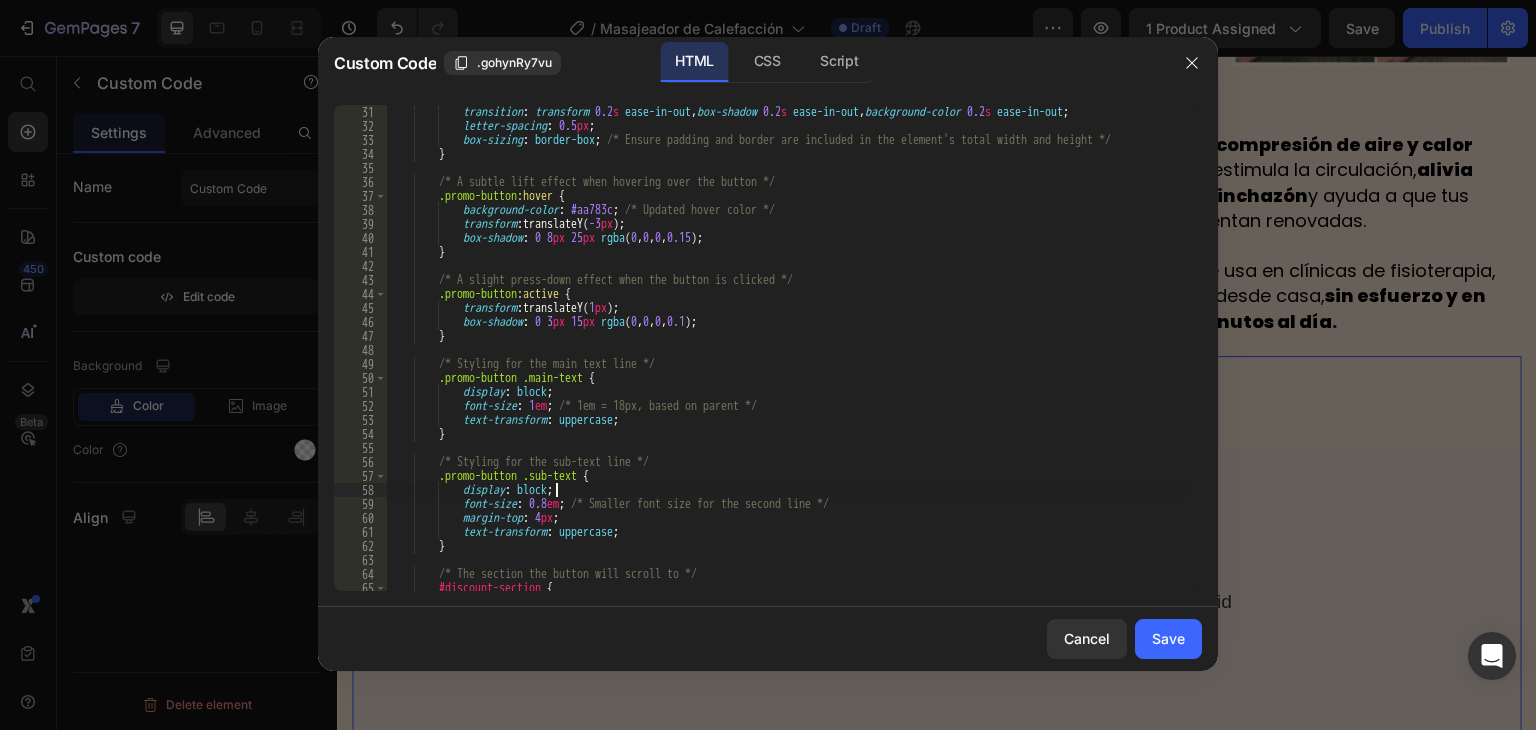 click on "transition :   transform   0.2 s   ease-in-out ,  box-shadow   0.2 s   ease-in-out ,  background-color   0.2 s   ease-in-out ;                letter-spacing :   0.5 px ;                box-sizing :   border-box ;   /* Ensure padding and border are included in the element's total width and height */           }           /* A subtle lift effect when hovering over the button */           .promo-button :hover   {                background-color :   #aa783c ;   /* Updated hover color */                transform :  translateY( -3 px ) ;                box-shadow :   0   8 px   25 px   rgba ( 0 ,  0 ,  0 ,  0.15 ) ;           }                     /* A slight press-down effect when the button is clicked */           .promo-button :active   {                transform :  translateY( 1 px ) ;                box-shadow :   0   3 px   15 px   rgba ( 0 ,  0 ,  0 ,  0.1 ) ;           }           /* Styling for the main text line */           .promo-button   .main-text   {                display :   block ;" at bounding box center (787, 362) 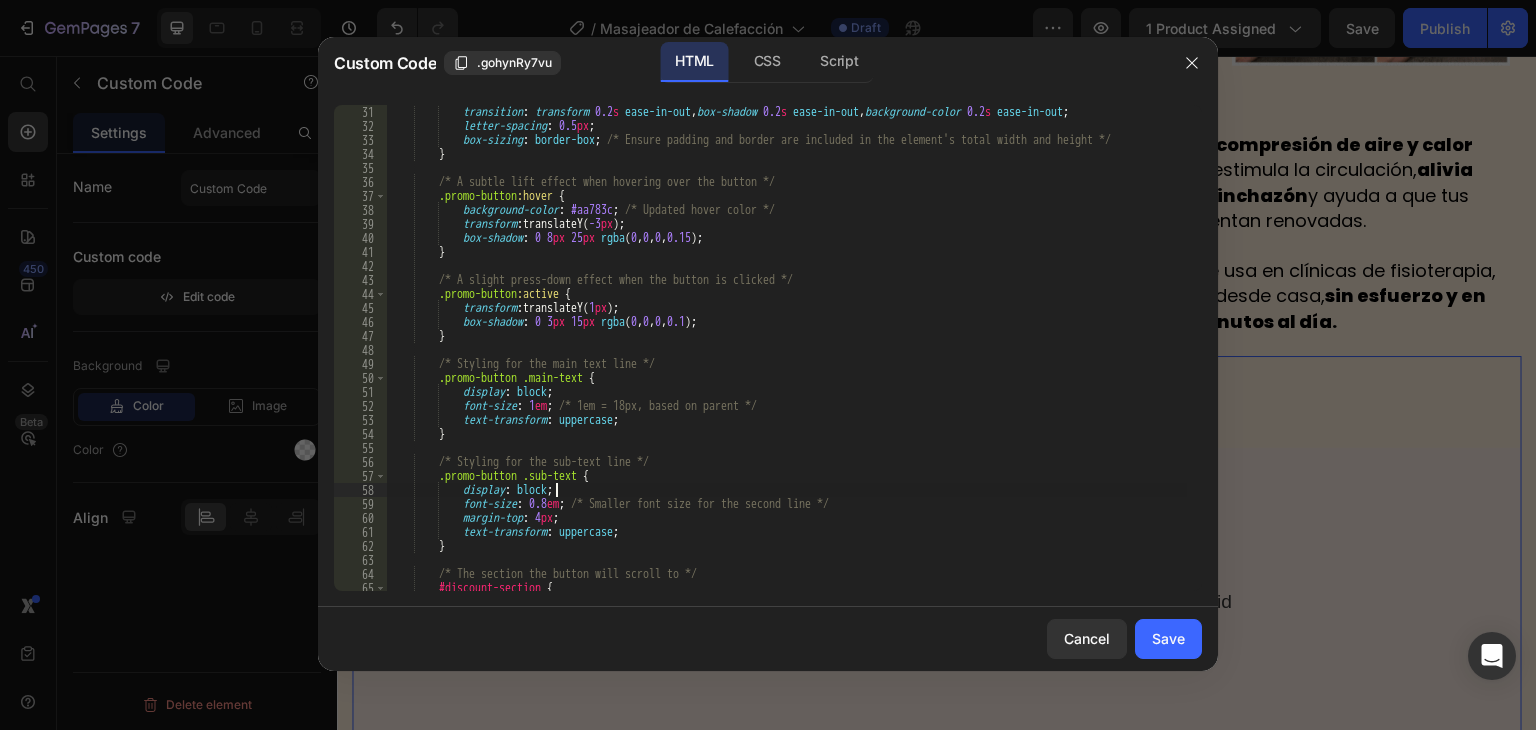 type on ".promo-button .sub-text {" 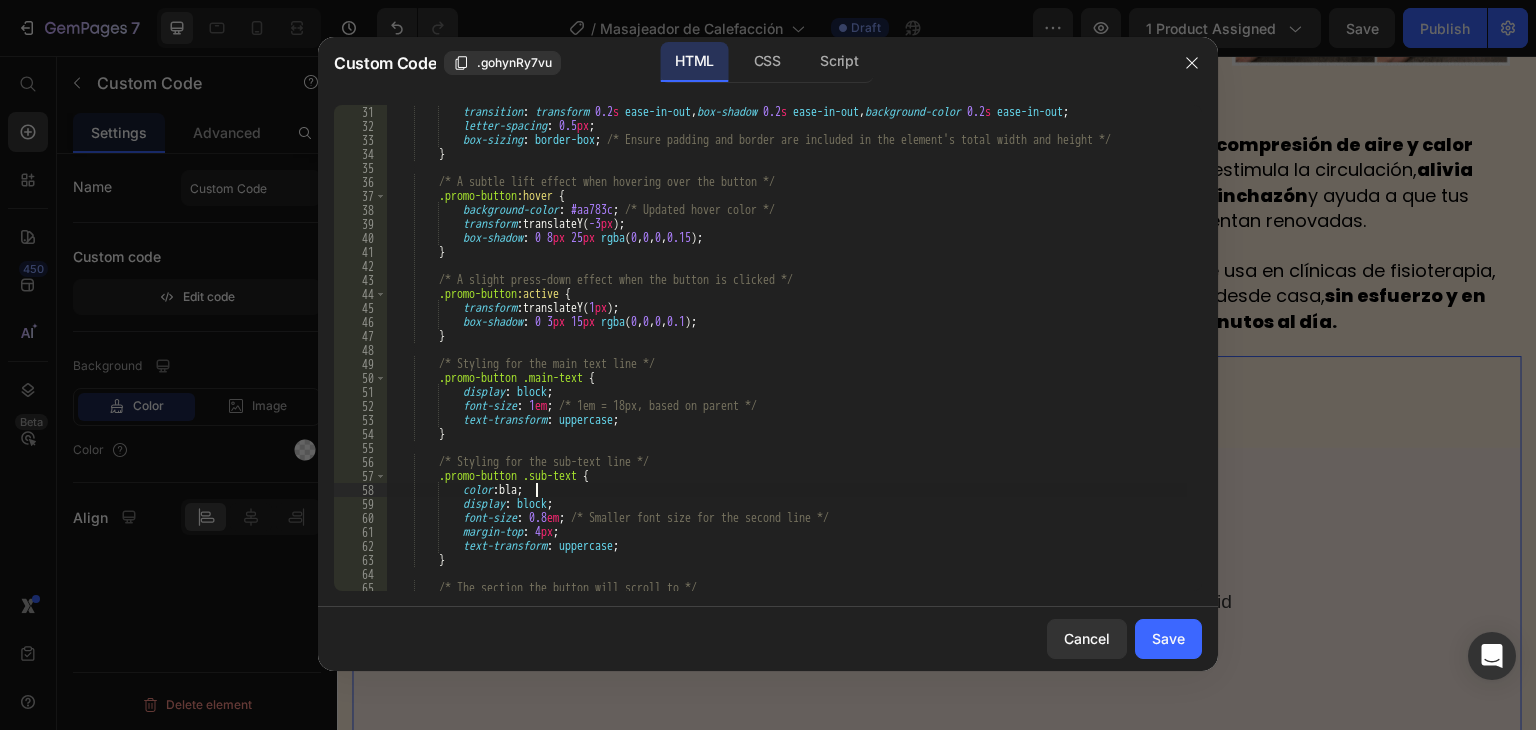 scroll, scrollTop: 0, scrollLeft: 12, axis: horizontal 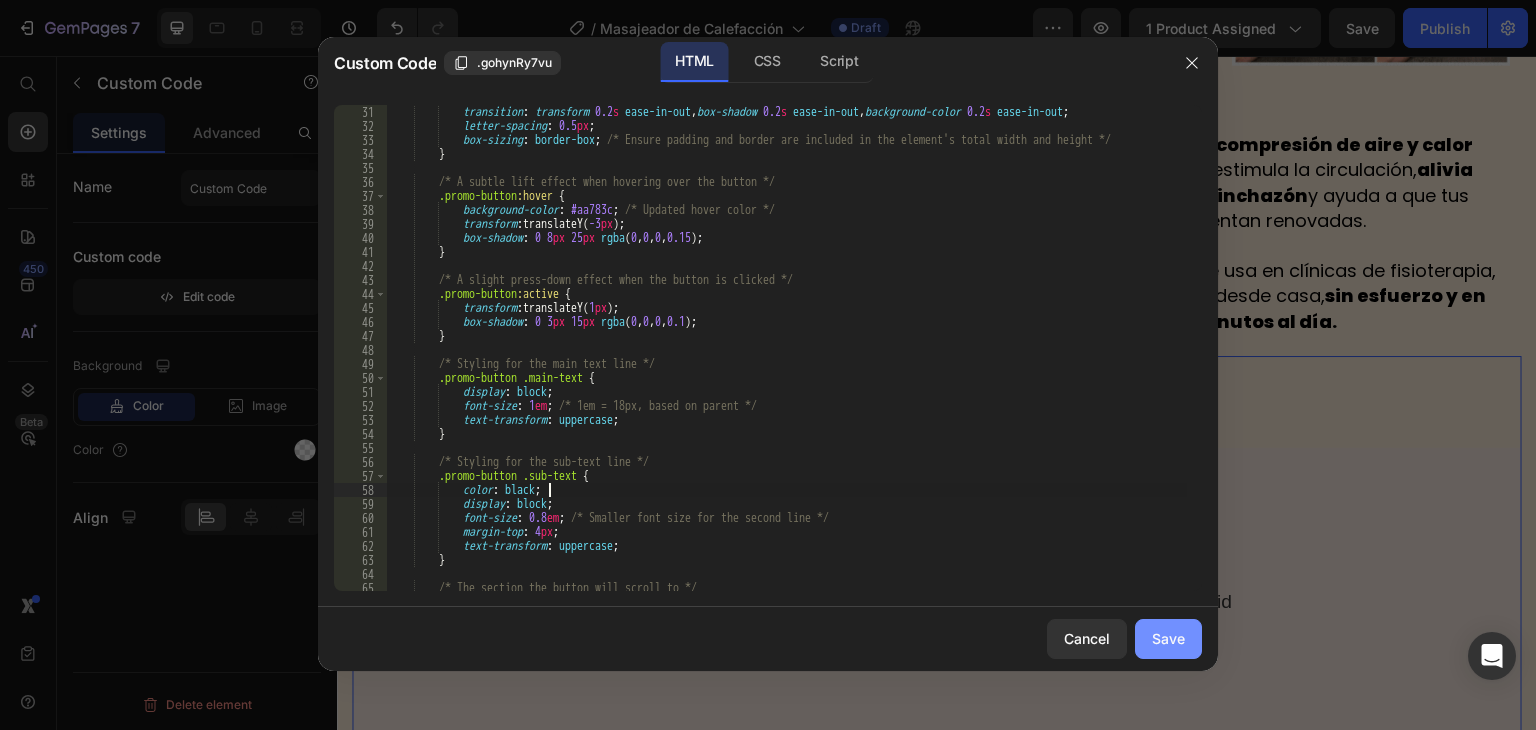 type on "color: black;" 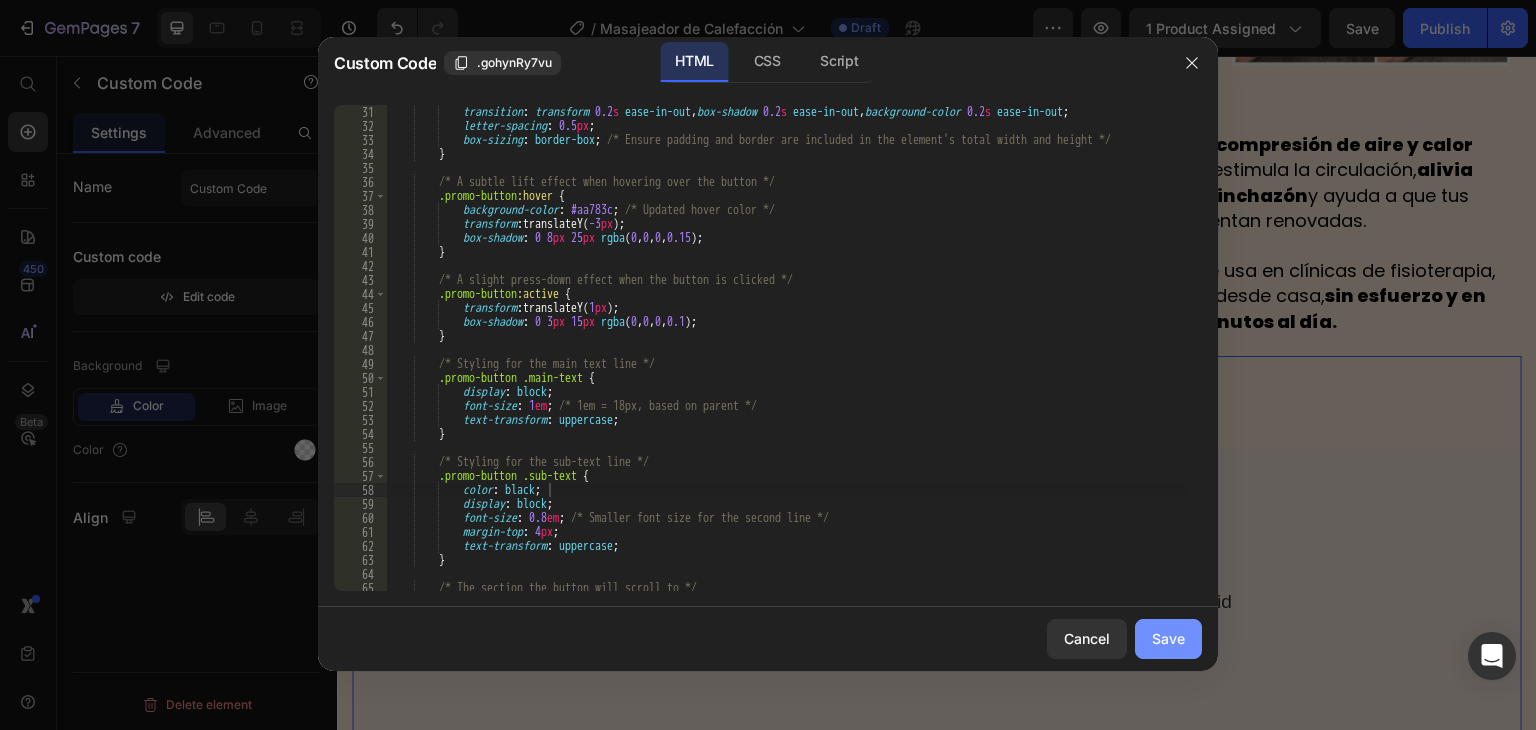 click on "Save" at bounding box center [1168, 638] 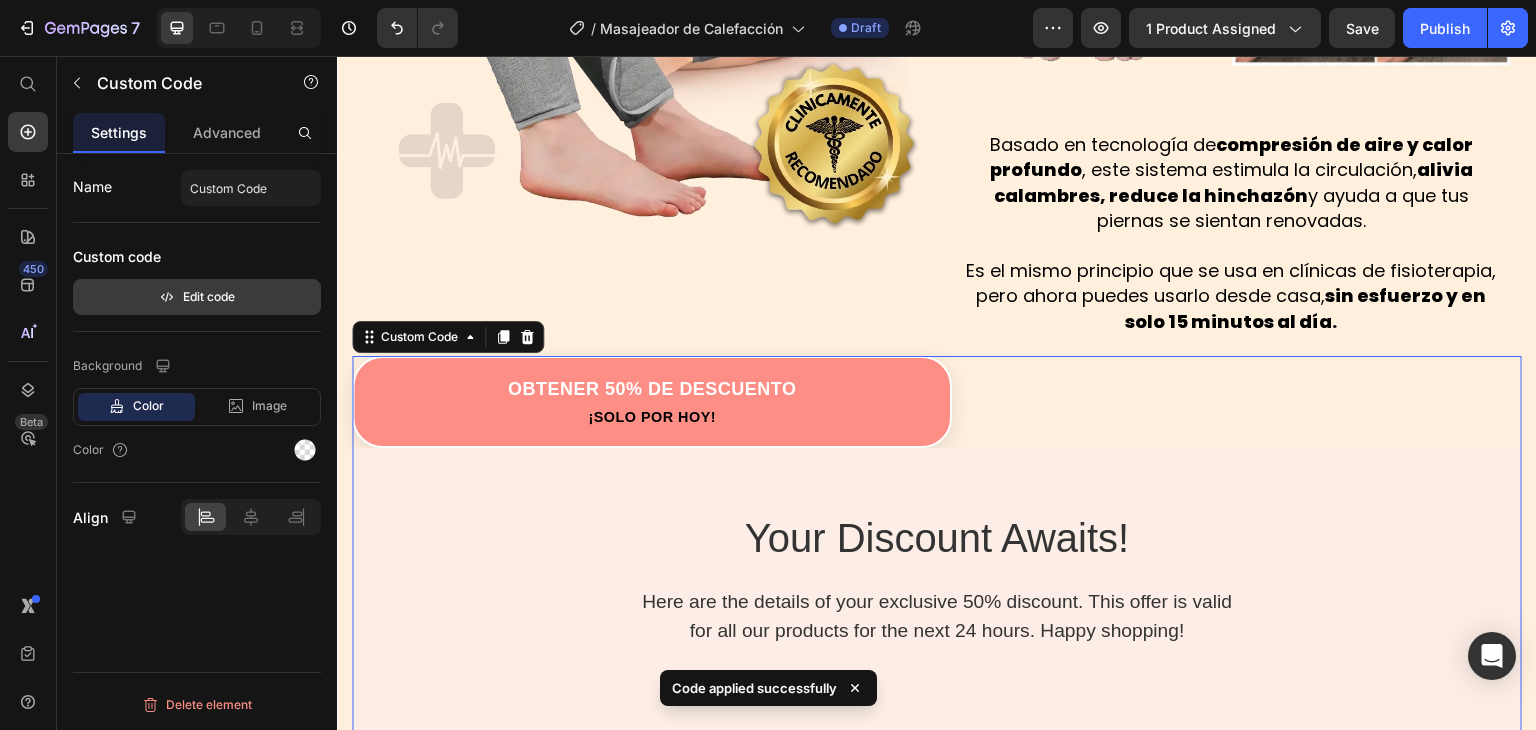 click on "Edit code" at bounding box center [197, 297] 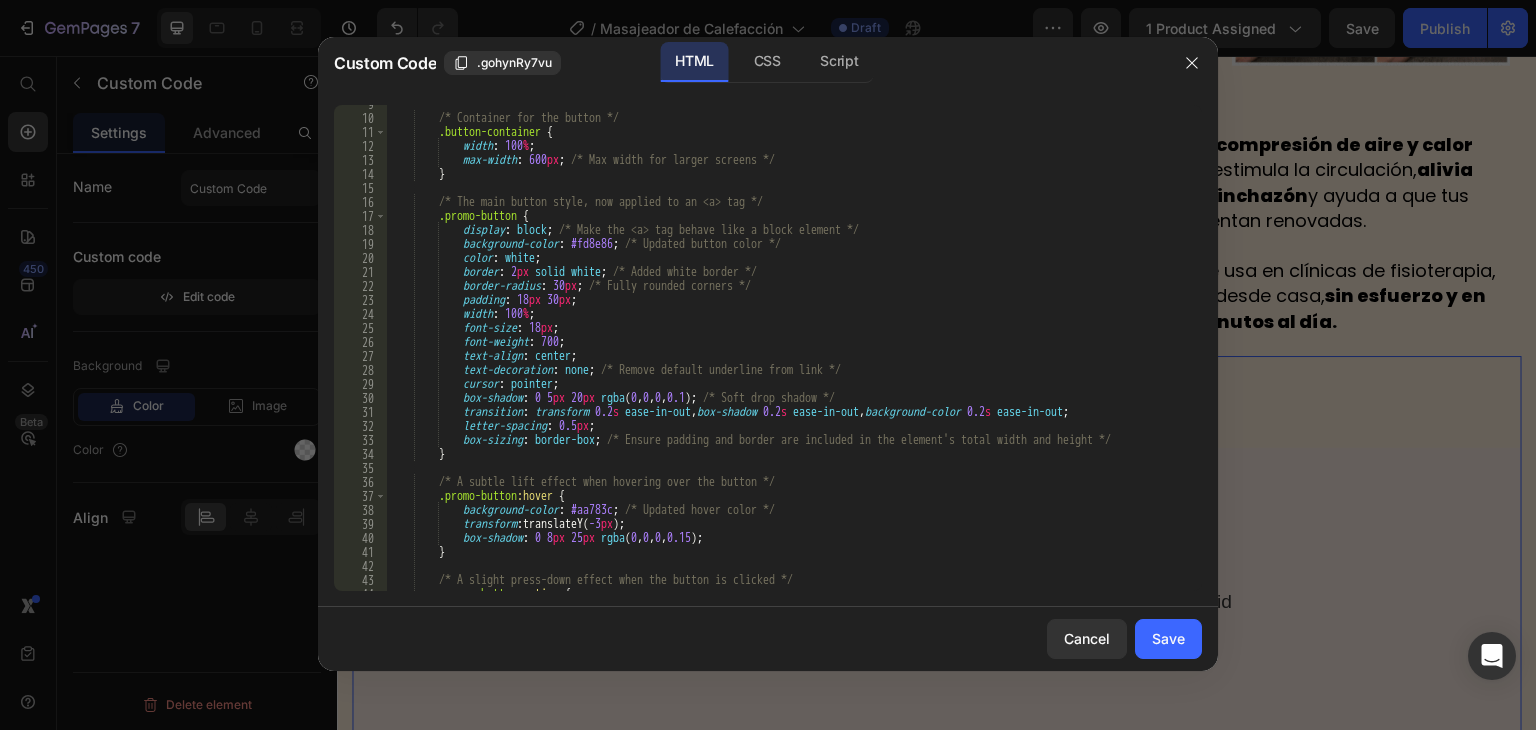 scroll, scrollTop: 120, scrollLeft: 0, axis: vertical 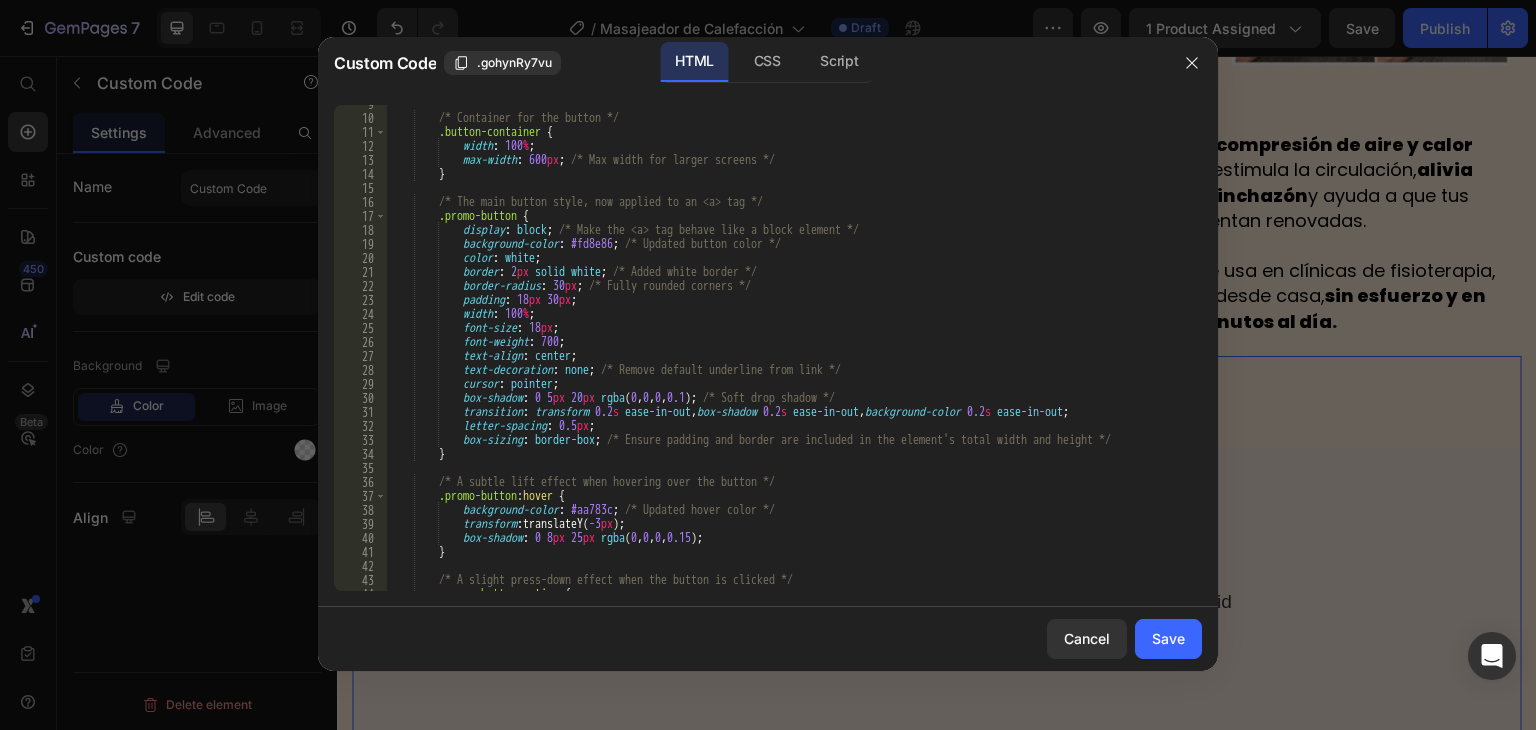 type on "}" 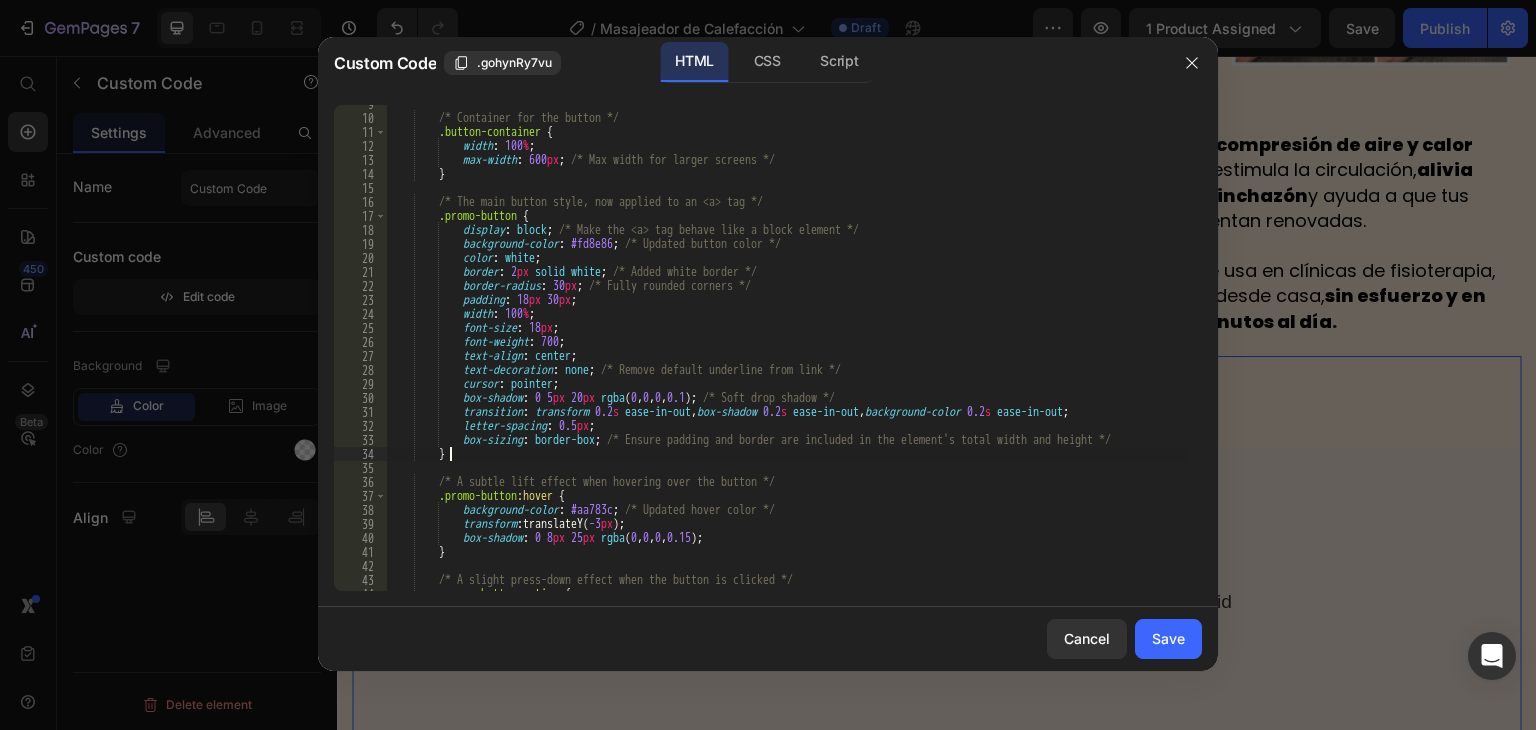 click on "/* Container for the button */           .button-container   {                width :   100 % ;                max-width :   600 px ;   /* Max width for larger screens */           }           /* The main button style, now applied to an <a> tag */           .promo-button   {                display :   block ;   /* Make the <a> tag behave like a block element */                background-color :   #fd8e86 ;   /* Updated button color */                color :   white ;                border :   2 px   solid   white ;   /* Added white border */                border-radius :   30 px ;   /* Fully rounded corners */                padding :   18 px   30 px ;                width :   100 % ;                font-size :   18 px ;                font-weight :   700 ;                text-align :   center ;                text-decoration :   none ;   /* Remove default underline from link */                cursor :   pointer ;                box-shadow :   0   5 px   20 px   rgba ( 0 ,  0 ,  0 ,  0.1 ) ;" at bounding box center (787, 354) 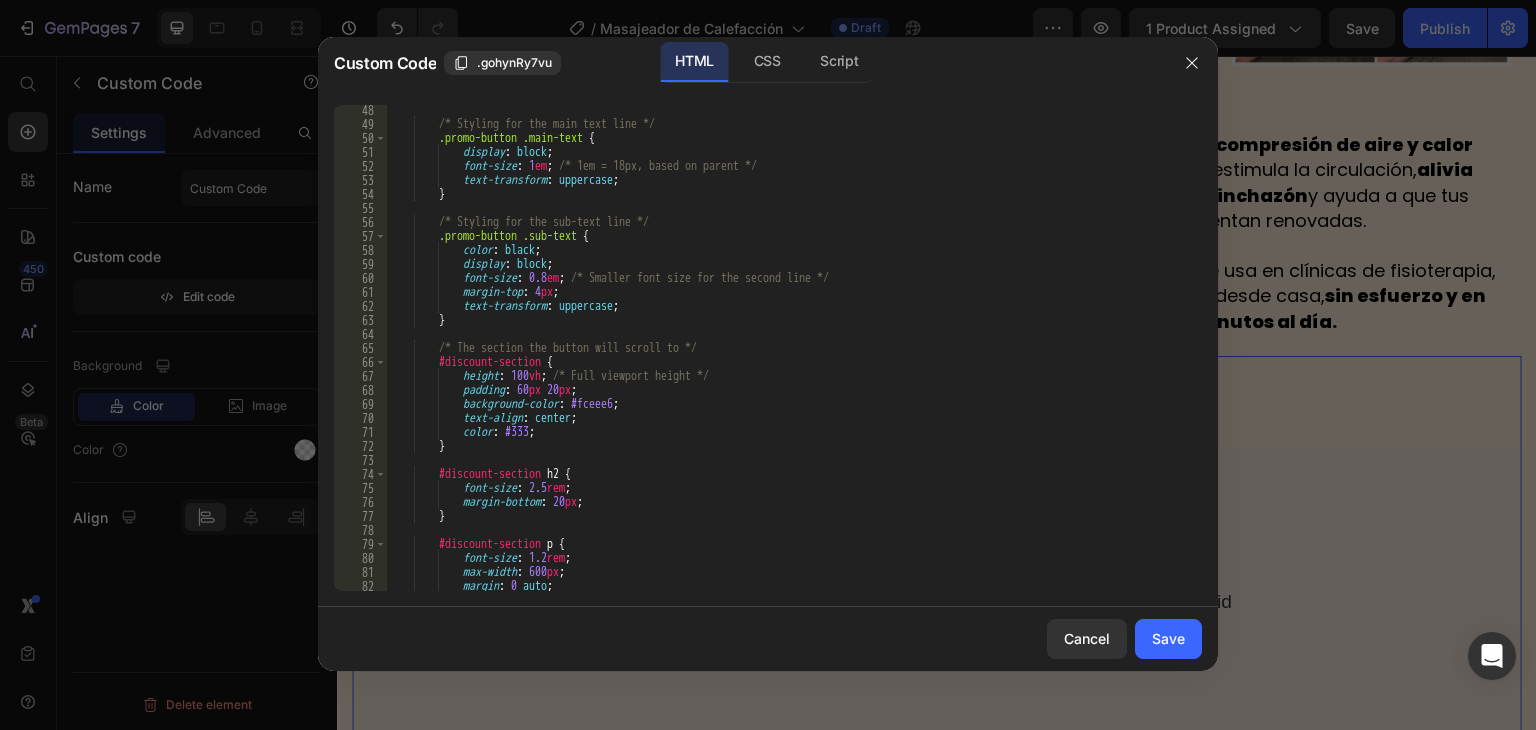 scroll, scrollTop: 660, scrollLeft: 0, axis: vertical 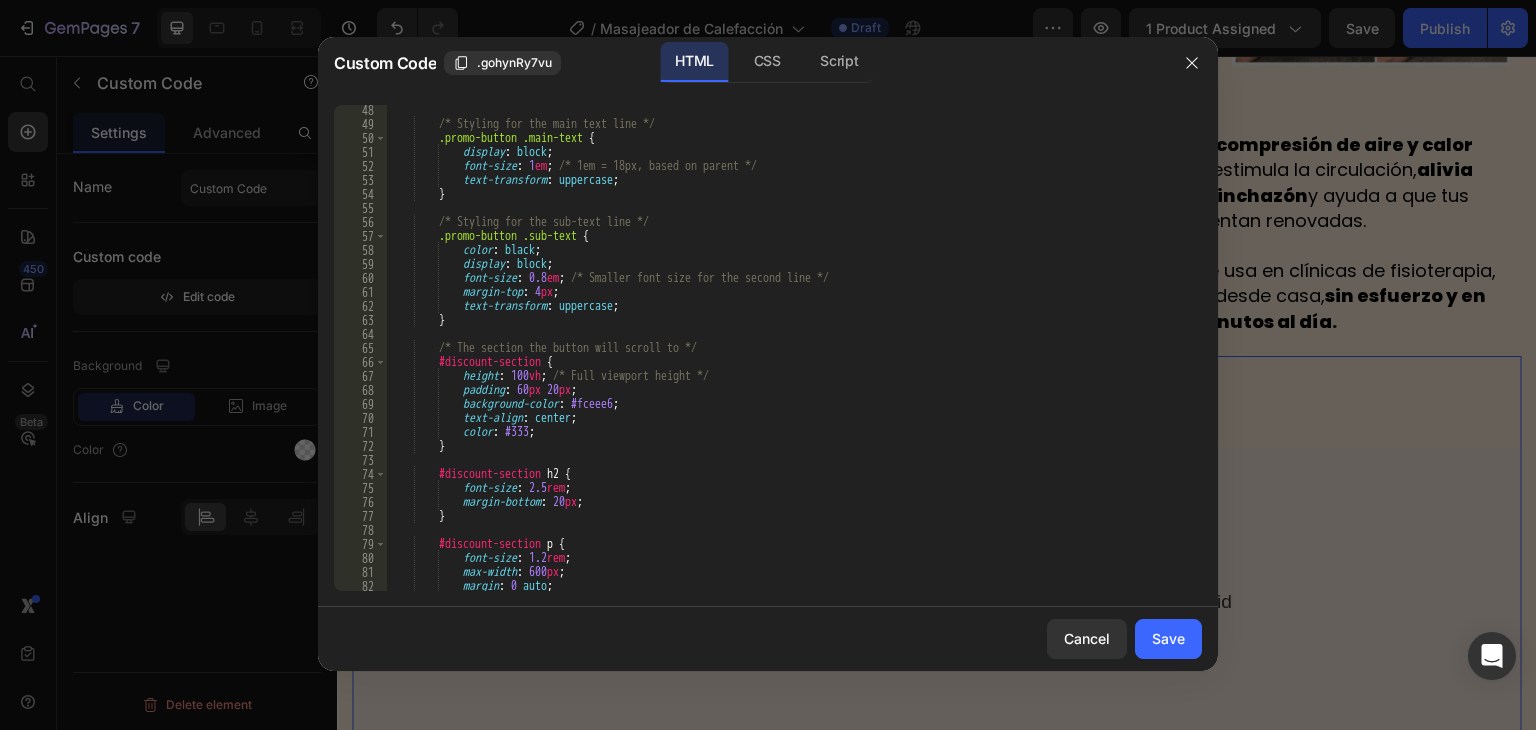click on "/* Styling for the main text line */           .promo-button   .main-text   {                display :   block ;                font-size :   1 em ;   /* 1em = 18px, based on parent */                text-transform :   uppercase ;           }           /* Styling for the sub-text line */           .promo-button   .sub-text   {                color :   black ;                display :   block ;                font-size :   0.8 em ;   /* Smaller font size for the second line */                margin-top :   4 px ;                text-transform :   uppercase ;           }           /* The section the button will scroll to */           #discount-section   {                height :   100 vh ;   /* Full viewport height */                padding :   60 px   20 px ;                background-color :   #fceee6 ;                text-align :   center ;                color :   #333 ;           }           #discount-section   h2   {                font-size :   2.5 rem ;                margin-bottom :   20 px ;" at bounding box center (787, 360) 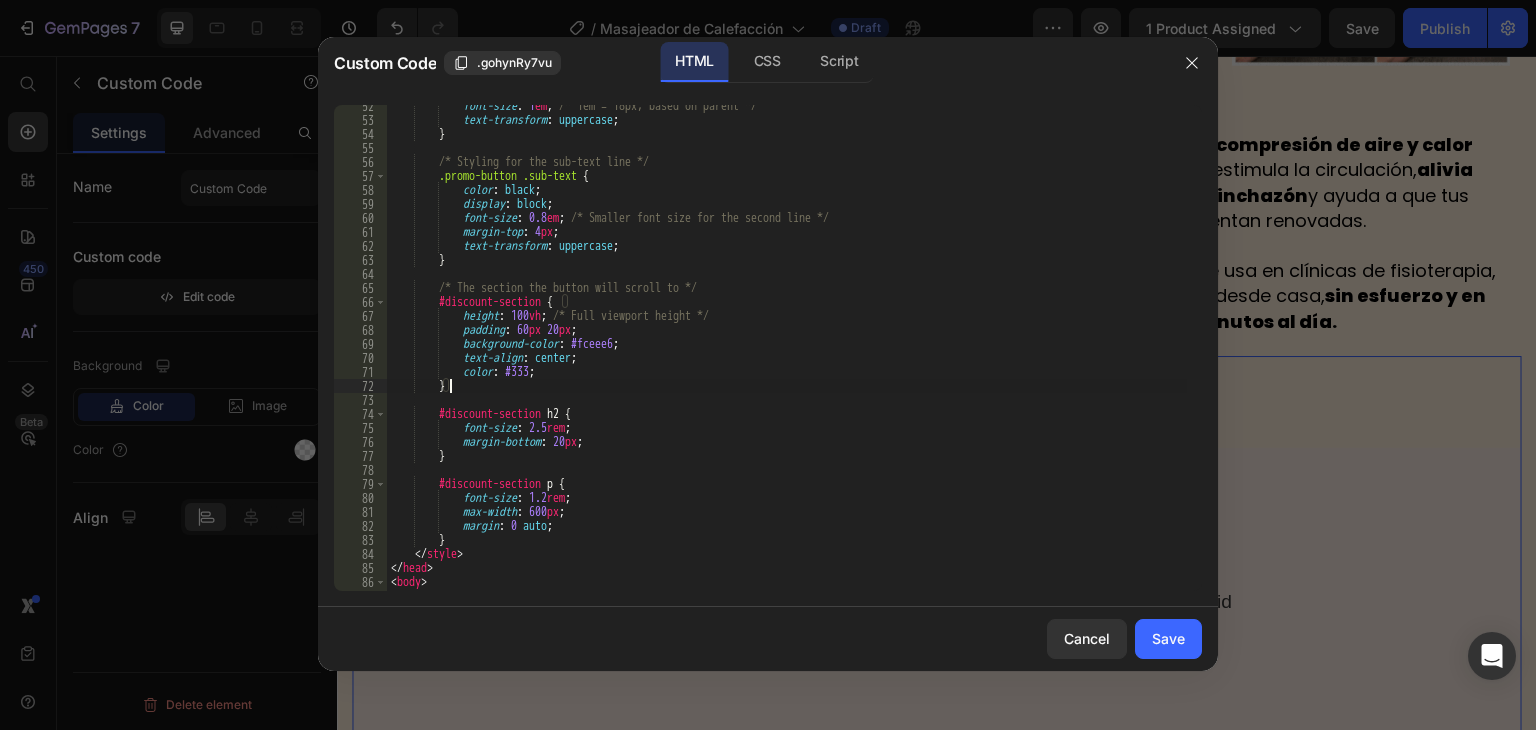 scroll, scrollTop: 780, scrollLeft: 0, axis: vertical 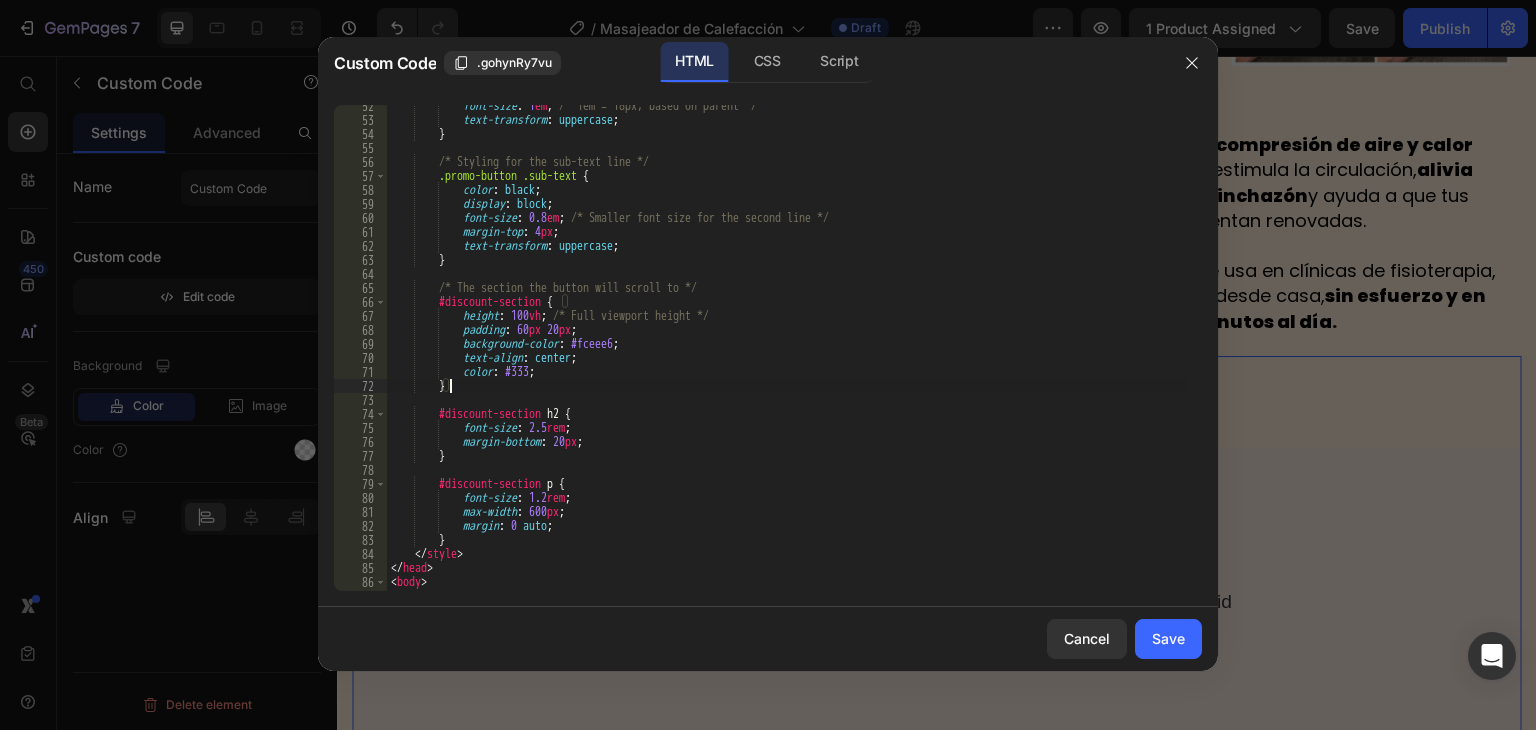 click on "font-size :   1 em ;   /* 1em = 18px, based on parent */                text-transform :   uppercase ;           }           /* Styling for the sub-text line */           .promo-button   .sub-text   {                color :   black ;                display :   block ;                font-size :   0.8 em ;   /* Smaller font size for the second line */                margin-top :   4 px ;                text-transform :   uppercase ;           }           /* The section the button will scroll to */           #discount-section   {                height :   100 vh ;   /* Full viewport height */                padding :   60 px   20 px ;                background-color :   #fceee6 ;                text-align :   center ;                color :   #333 ;           }           #discount-section   h2   {                font-size :   2.5 rem ;                margin-bottom :   20 px ;           }           #discount-section   p   {                font-size :   1.2 rem ;                max-width :   600 px" at bounding box center (787, 356) 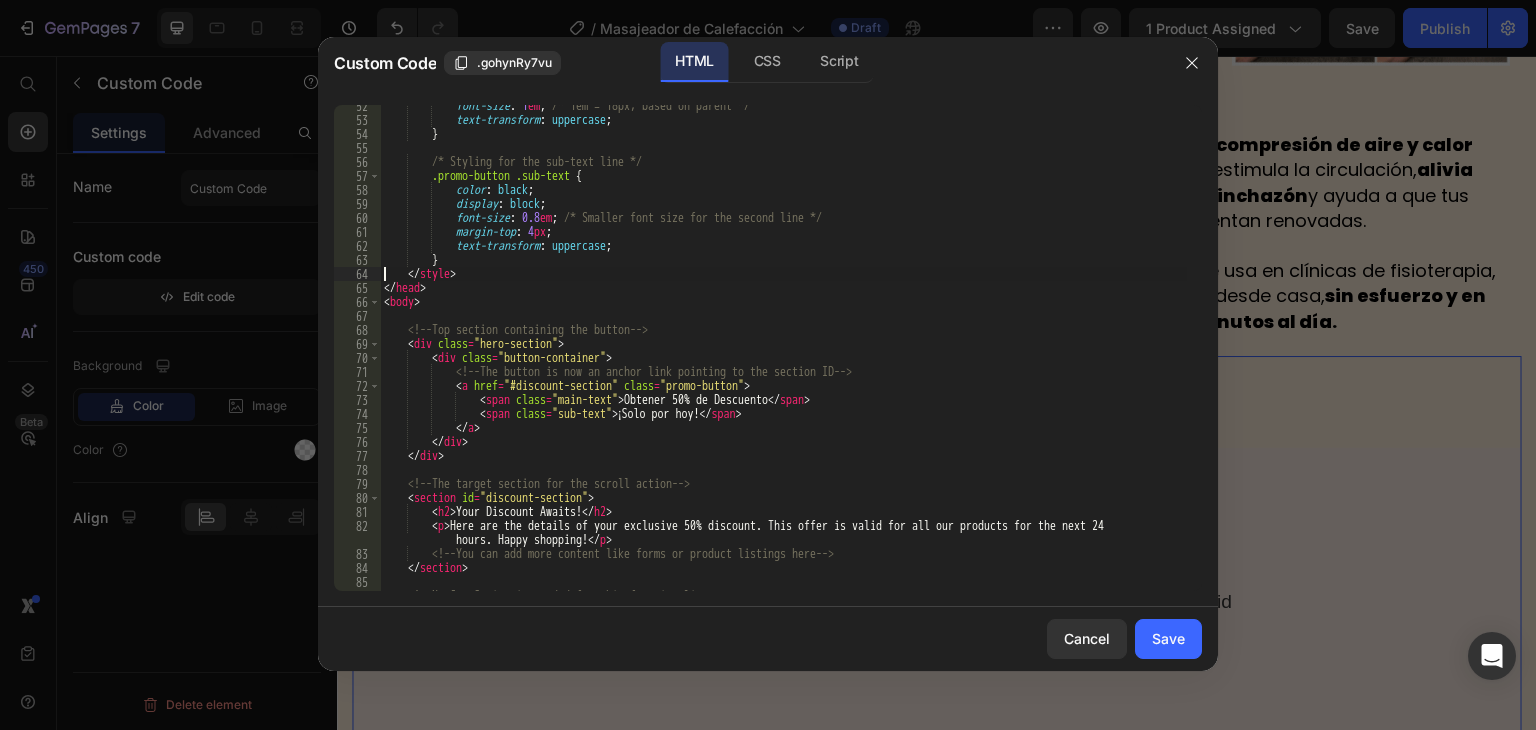 click on "font-size :   1 em ;   /* 1em = 18px, based on parent */                text-transform :   uppercase ;           }           /* Styling for the sub-text line */           .promo-button   .sub-text   {                color :   black ;                display :   block ;                font-size :   0.8 em ;   /* Smaller font size for the second line */                margin-top :   4 px ;                text-transform :   uppercase ;           }      </ style > </ head > < body >      <!--  Top section containing the button  -->      < div   class = "hero-section" >           < div   class = "button-container" >                <!--  The button is now an anchor link pointing to the section ID  -->                < a   href = "#discount-section"   class = "promo-button" >                     < span   class = "main-text" > Obtener 50% de Descuento </ span >                     < span   class = "sub-text" > ¡Solo por hoy! </ span >                </ a >           </ div >      </ div >      <!-- -->" at bounding box center [783, 356] 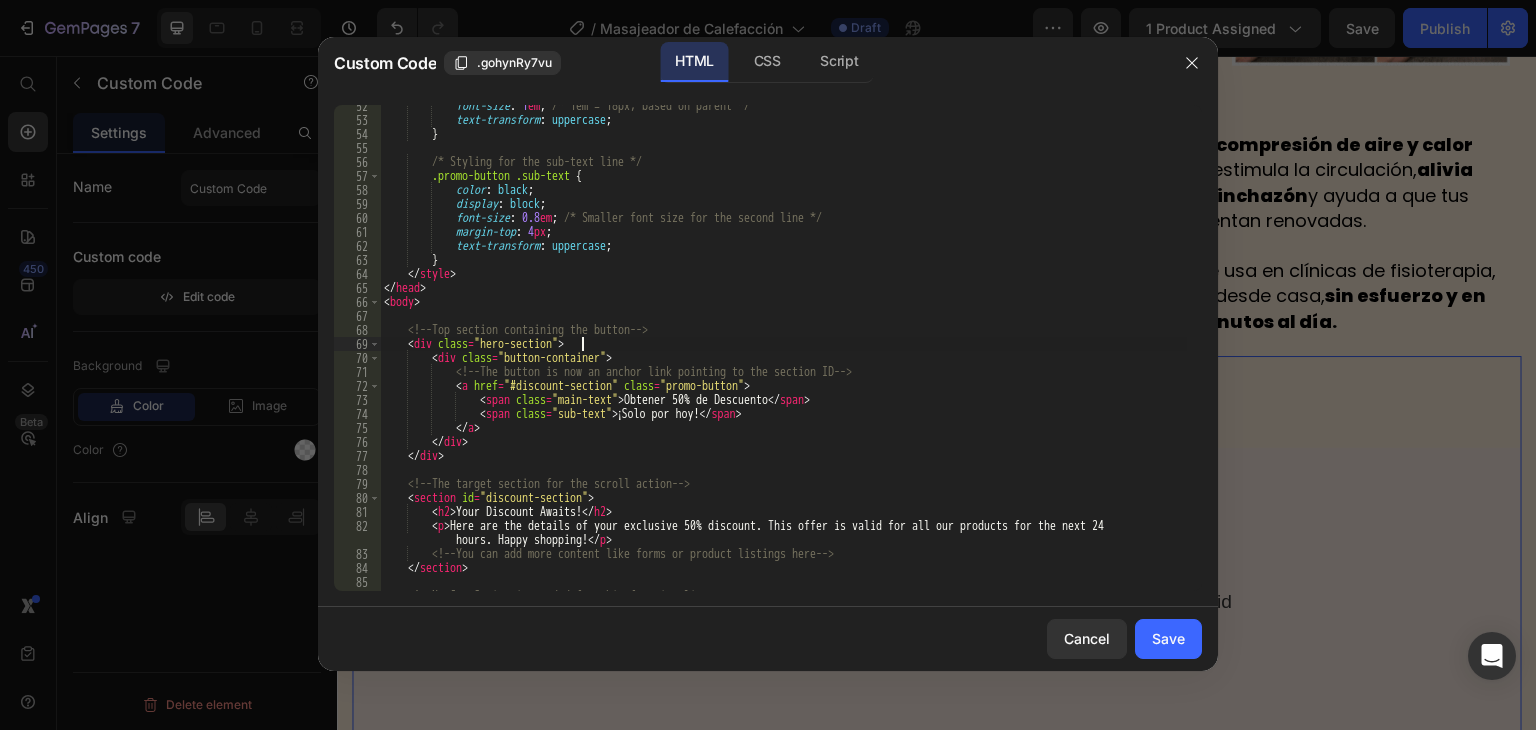 click on "font-size :   1 em ;   /* 1em = 18px, based on parent */                text-transform :   uppercase ;           }           /* Styling for the sub-text line */           .promo-button   .sub-text   {                color :   black ;                display :   block ;                font-size :   0.8 em ;   /* Smaller font size for the second line */                margin-top :   4 px ;                text-transform :   uppercase ;           }      </ style > </ head > < body >      <!--  Top section containing the button  -->      < div   class = "hero-section" >           < div   class = "button-container" >                <!--  The button is now an anchor link pointing to the section ID  -->                < a   href = "#discount-section"   class = "promo-button" >                     < span   class = "main-text" > Obtener 50% de Descuento </ span >                     < span   class = "sub-text" > ¡Solo por hoy! </ span >                </ a >           </ div >      </ div >      <!-- -->" at bounding box center [783, 356] 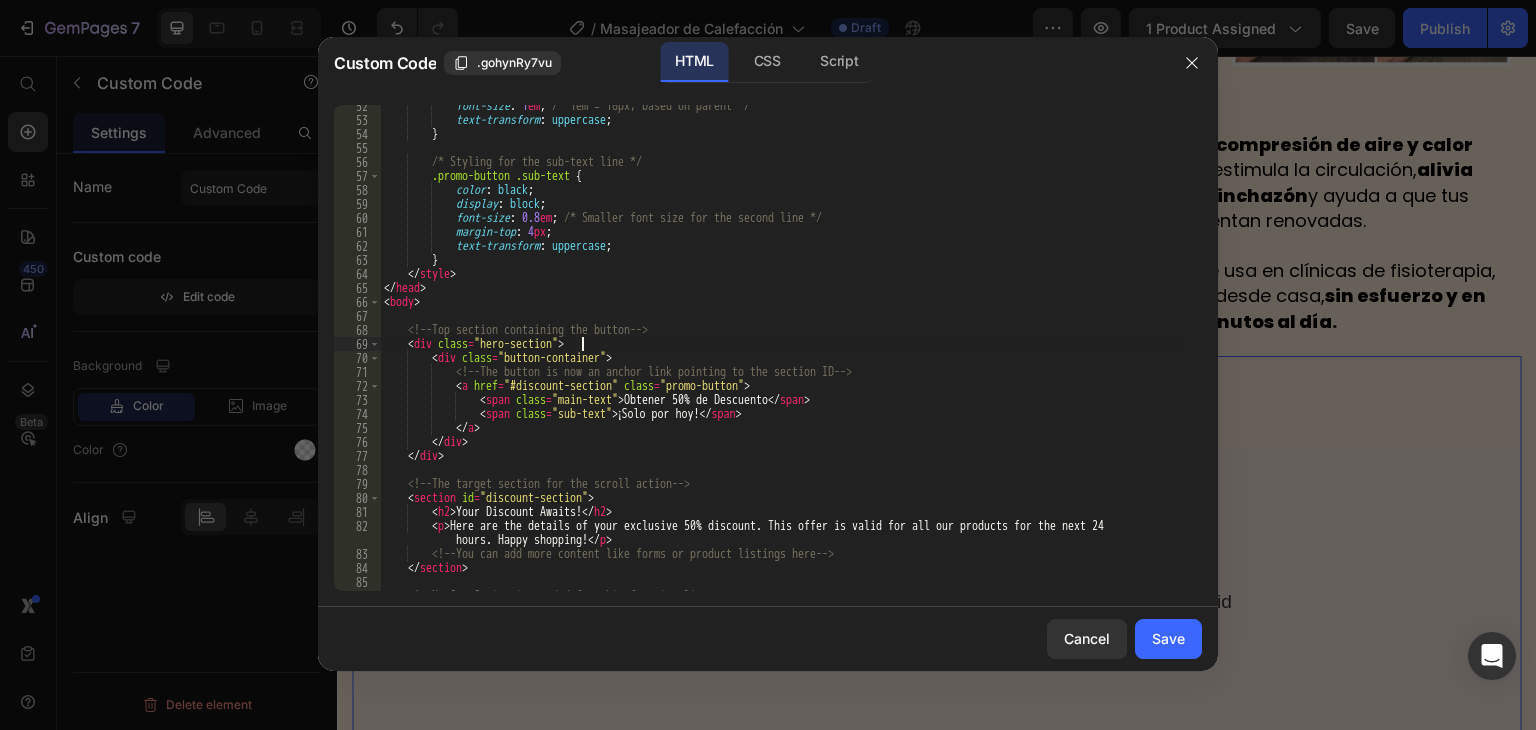 click on "font-size :   1 em ;   /* 1em = 18px, based on parent */                text-transform :   uppercase ;           }           /* Styling for the sub-text line */           .promo-button   .sub-text   {                color :   black ;                display :   block ;                font-size :   0.8 em ;   /* Smaller font size for the second line */                margin-top :   4 px ;                text-transform :   uppercase ;           }      </ style > </ head > < body >      <!--  Top section containing the button  -->      < div   class = "hero-section" >           < div   class = "button-container" >                <!--  The button is now an anchor link pointing to the section ID  -->                < a   href = "#discount-section"   class = "promo-button" >                     < span   class = "main-text" > Obtener 50% de Descuento </ span >                     < span   class = "sub-text" > ¡Solo por hoy! </ span >                </ a >           </ div >      </ div >      <!-- -->" at bounding box center (783, 356) 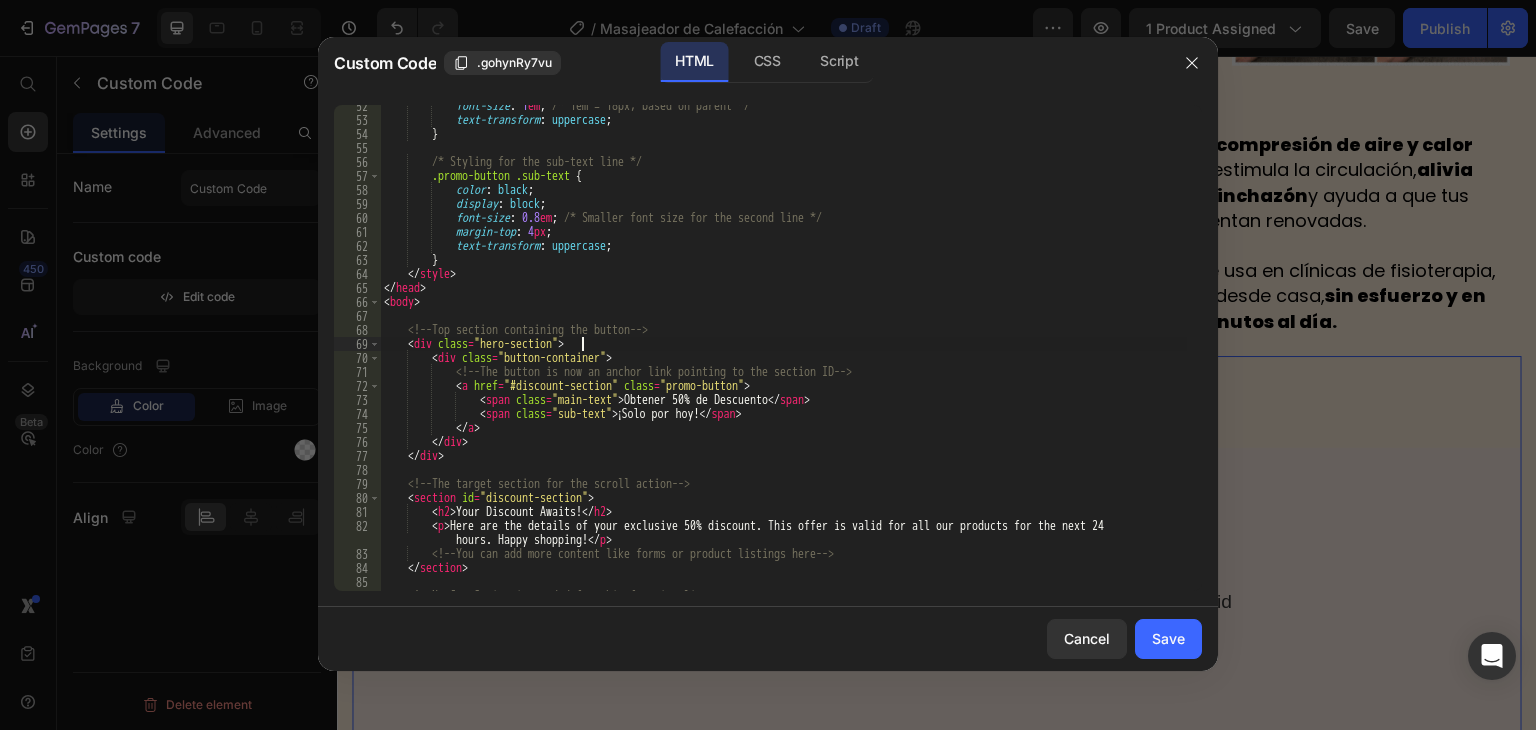 click on "font-size :   1 em ;   /* 1em = 18px, based on parent */                text-transform :   uppercase ;           }           /* Styling for the sub-text line */           .promo-button   .sub-text   {                color :   black ;                display :   block ;                font-size :   0.8 em ;   /* Smaller font size for the second line */                margin-top :   4 px ;                text-transform :   uppercase ;           }      </ style > </ head > < body >      <!--  Top section containing the button  -->      < div   class = "hero-section" >           < div   class = "button-container" >                <!--  The button is now an anchor link pointing to the section ID  -->                < a   href = "#discount-section"   class = "promo-button" >                     < span   class = "main-text" > Obtener 50% de Descuento </ span >                     < span   class = "sub-text" > ¡Solo por hoy! </ span >                </ a >           </ div >      </ div >      <!-- -->" at bounding box center (783, 356) 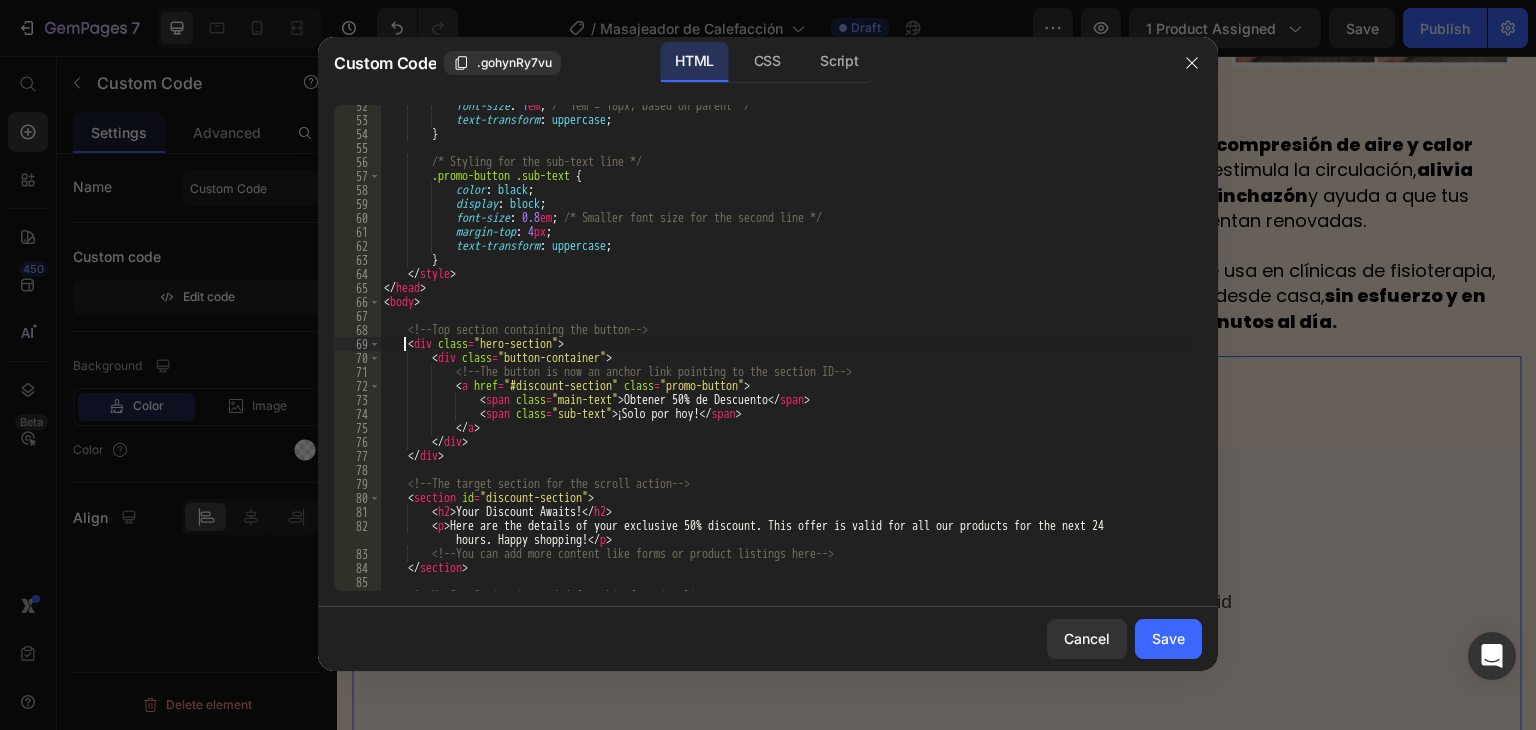 click on "font-size :   1 em ;   /* 1em = 18px, based on parent */                text-transform :   uppercase ;           }           /* Styling for the sub-text line */           .promo-button   .sub-text   {                color :   black ;                display :   block ;                font-size :   0.8 em ;   /* Smaller font size for the second line */                margin-top :   4 px ;                text-transform :   uppercase ;           }      </ style > </ head > < body >      <!--  Top section containing the button  -->      < div   class = "hero-section" >           < div   class = "button-container" >                <!--  The button is now an anchor link pointing to the section ID  -->                < a   href = "#discount-section"   class = "promo-button" >                     < span   class = "main-text" > Obtener 50% de Descuento </ span >                     < span   class = "sub-text" > ¡Solo por hoy! </ span >                </ a >           </ div >      </ div >      <!-- -->" at bounding box center (783, 356) 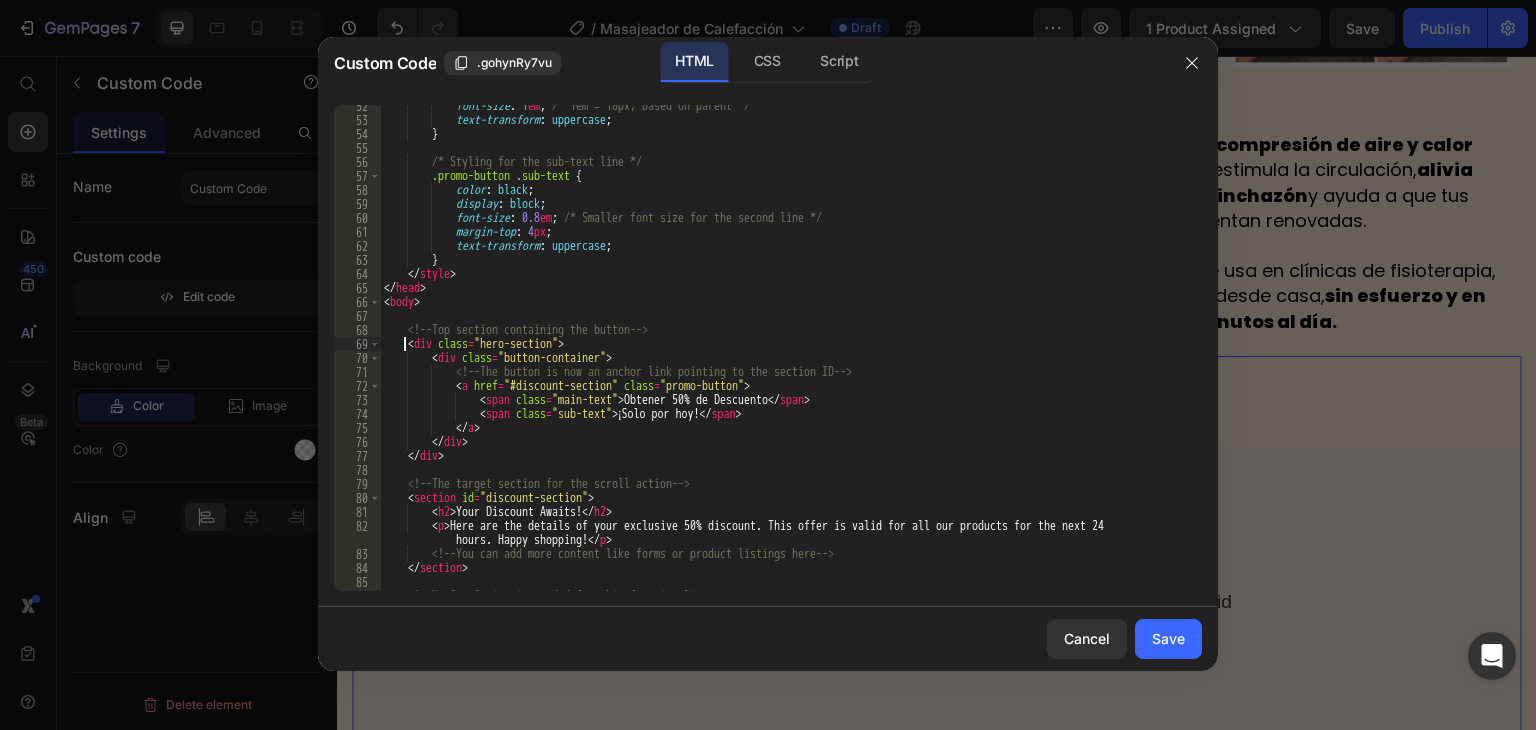 click on "font-size :   1 em ;   /* 1em = 18px, based on parent */                text-transform :   uppercase ;           }           /* Styling for the sub-text line */           .promo-button   .sub-text   {                color :   black ;                display :   block ;                font-size :   0.8 em ;   /* Smaller font size for the second line */                margin-top :   4 px ;                text-transform :   uppercase ;           }      </ style > </ head > < body >      <!--  Top section containing the button  -->      < div   class = "hero-section" >           < div   class = "button-container" >                <!--  The button is now an anchor link pointing to the section ID  -->                < a   href = "#discount-section"   class = "promo-button" >                     < span   class = "main-text" > Obtener 50% de Descuento </ span >                     < span   class = "sub-text" > ¡Solo por hoy! </ span >                </ a >           </ div >      </ div >      <!-- -->" at bounding box center (783, 356) 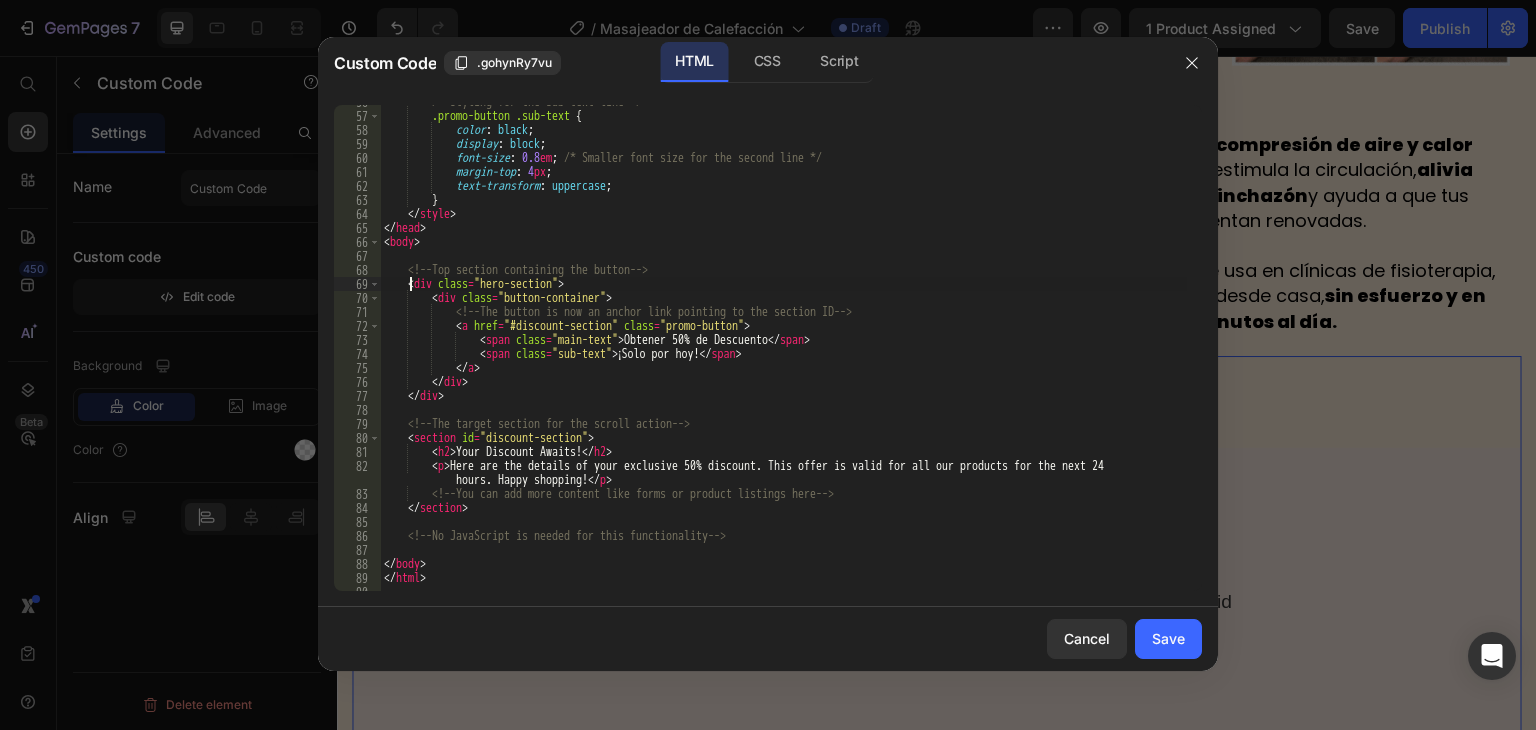 scroll, scrollTop: 780, scrollLeft: 0, axis: vertical 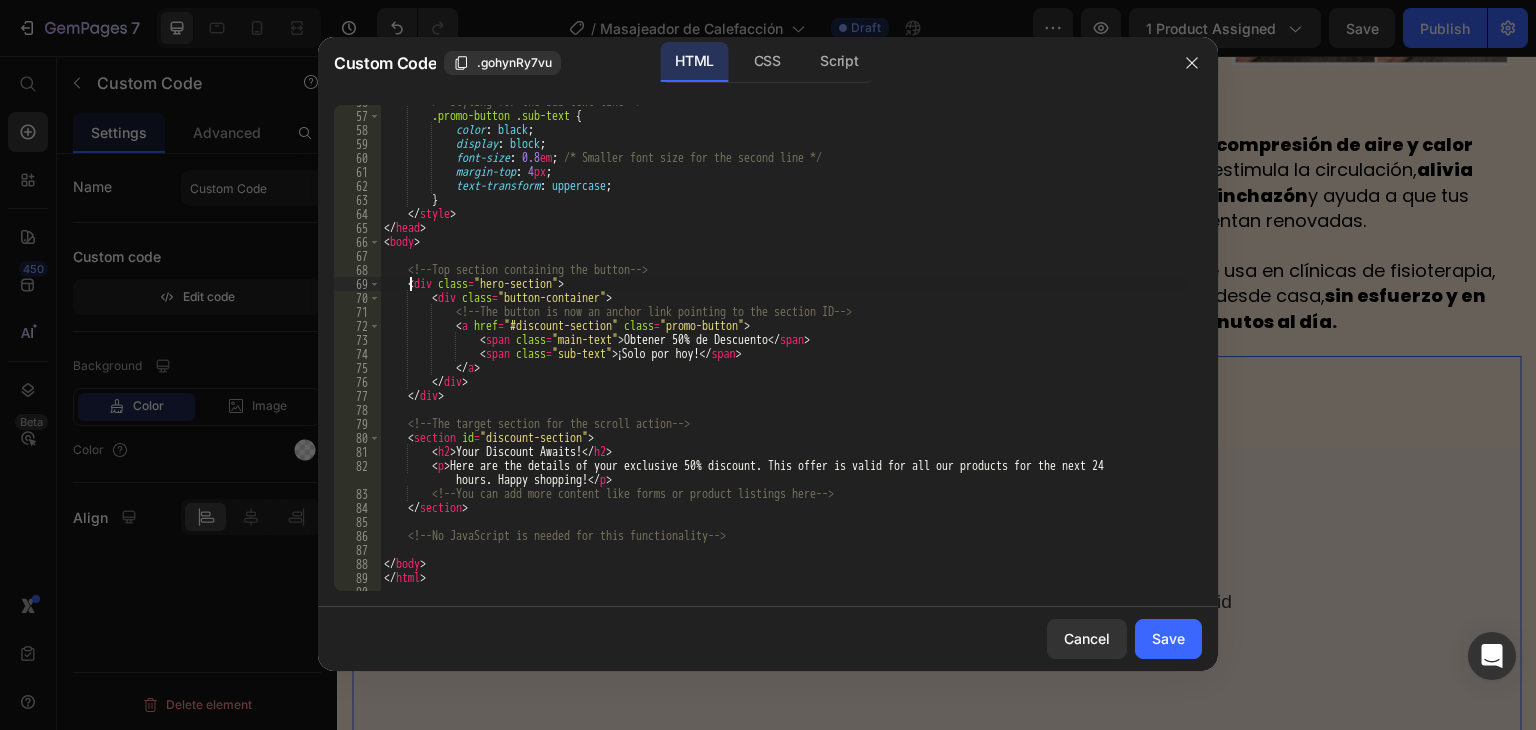 click on "/* Styling for the sub-text line */           .promo-button   .sub-text   {                color :   black ;                display :   block ;                font-size :   0.8 em ;   /* Smaller font size for the second line */                margin-top :   4 px ;                text-transform :   uppercase ;           }      </ style > </ head > < body >      <!--  Top section containing the button  -->      < div   class = "hero-section" >           < div   class = "button-container" >                <!--  The button is now an anchor link pointing to the section ID  -->                < a   href = "#discount-section"   class = "promo-button" >                     < span   class = "main-text" > Obtener 50% de Descuento </ span >                     < span   class = "sub-text" > ¡Solo por hoy! </ span >                </ a >           </ div >      </ div >      <!--  The target section for the scroll action  -->      < section   id = "discount-section" >           < h2 > Your Discount Awaits! </ >" at bounding box center [783, 352] 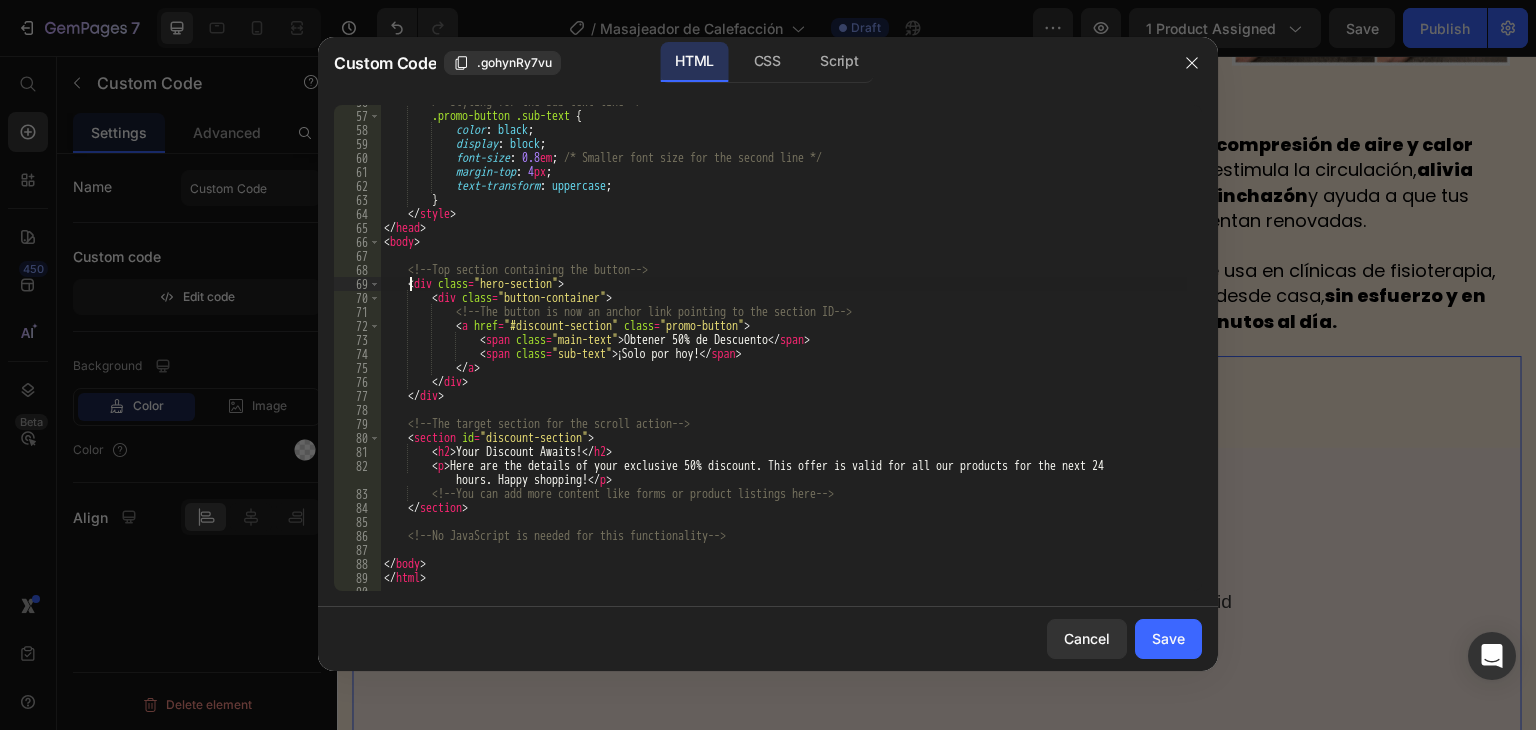 type on "<!-- The target section for the scroll action -->" 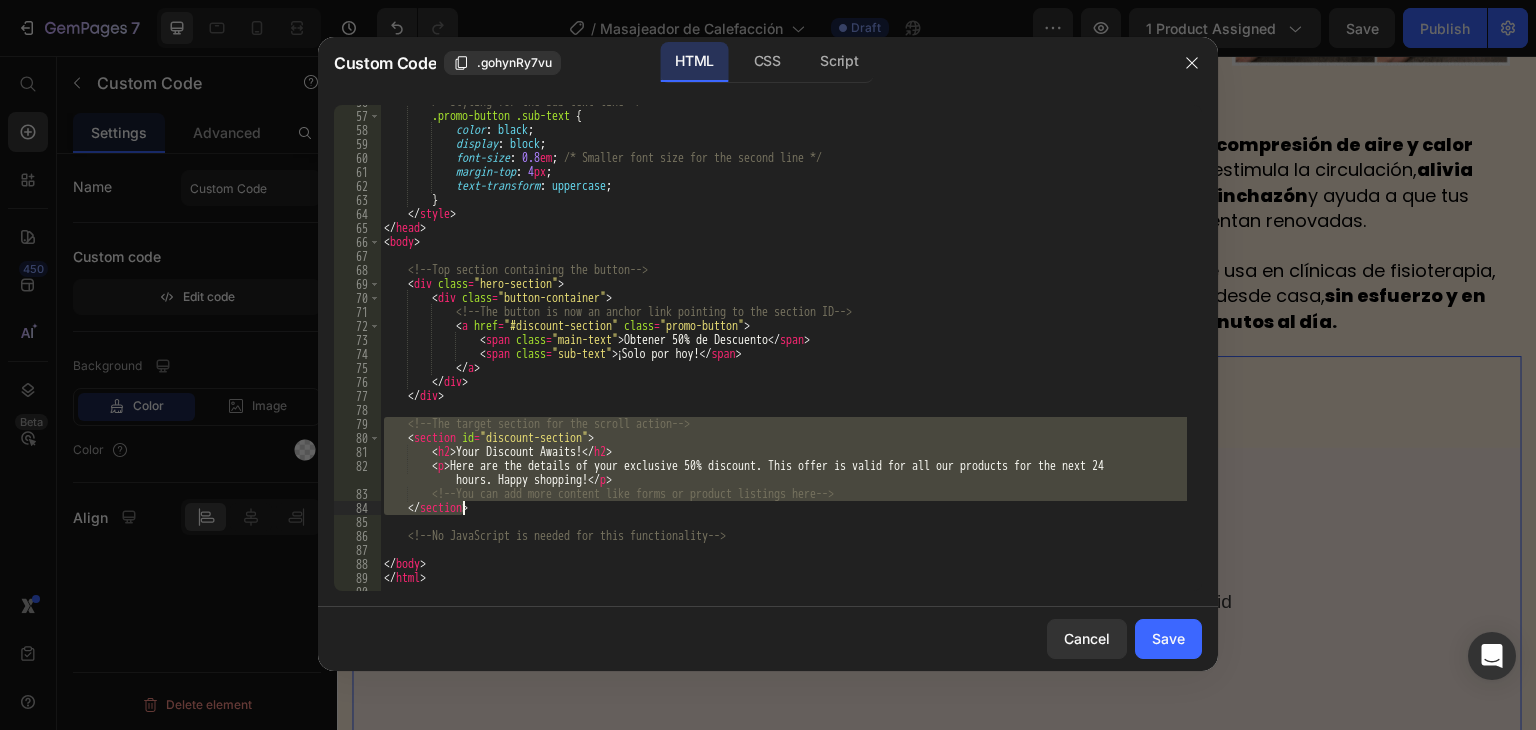 type on "</section>" 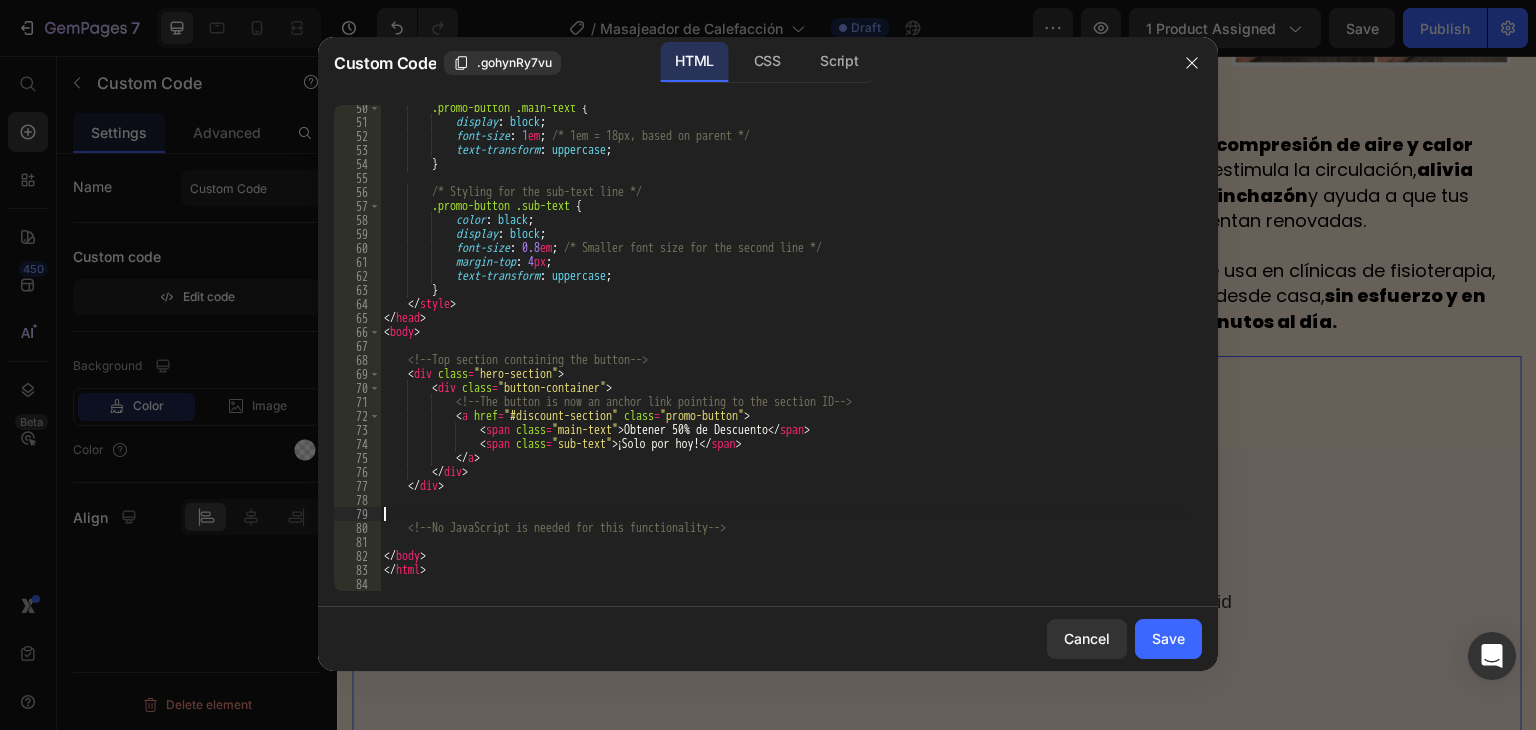scroll, scrollTop: 676, scrollLeft: 0, axis: vertical 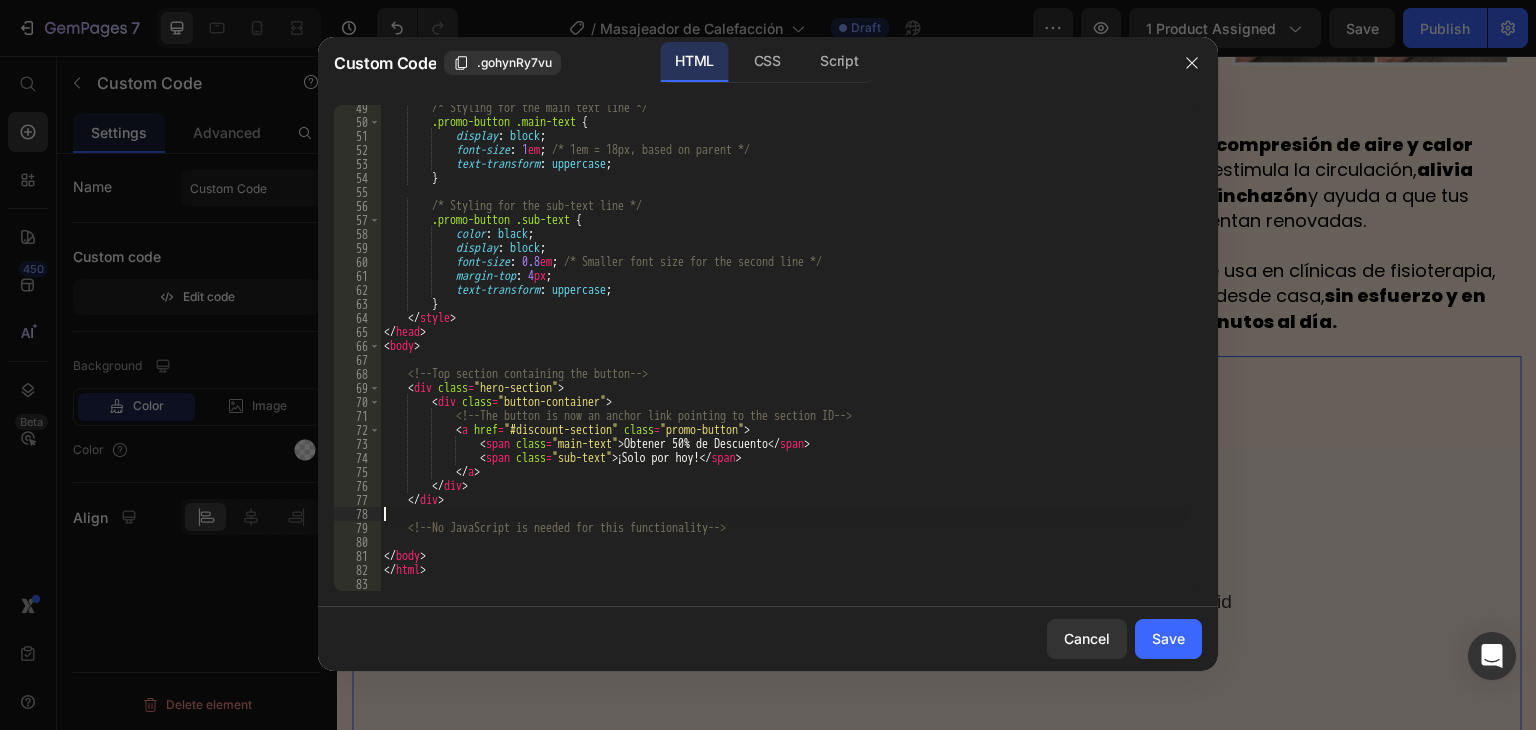 click on "/* Styling for the main text line */           .promo-button   .main-text   {                display :   block ;                font-size :   1 em ;   /* 1em = 18px, based on parent */                text-transform :   uppercase ;           }           /* Styling for the sub-text line */           .promo-button   .sub-text   {                color :   black ;                display :   block ;                font-size :   0.8 em ;   /* Smaller font size for the second line */                margin-top :   4 px ;                text-transform :   uppercase ;           }      </ style > </ head > < body >      <!--  Top section containing the button  -->      < div   class = "hero-section" >           < div   class = "button-container" >                <!--  The button is now an anchor link pointing to the section ID  -->                < a   href = "#discount-section"   class = "promo-button" >                     < span   class = "main-text" > Obtener 50% de Descuento </ span >                     <" at bounding box center [783, 358] 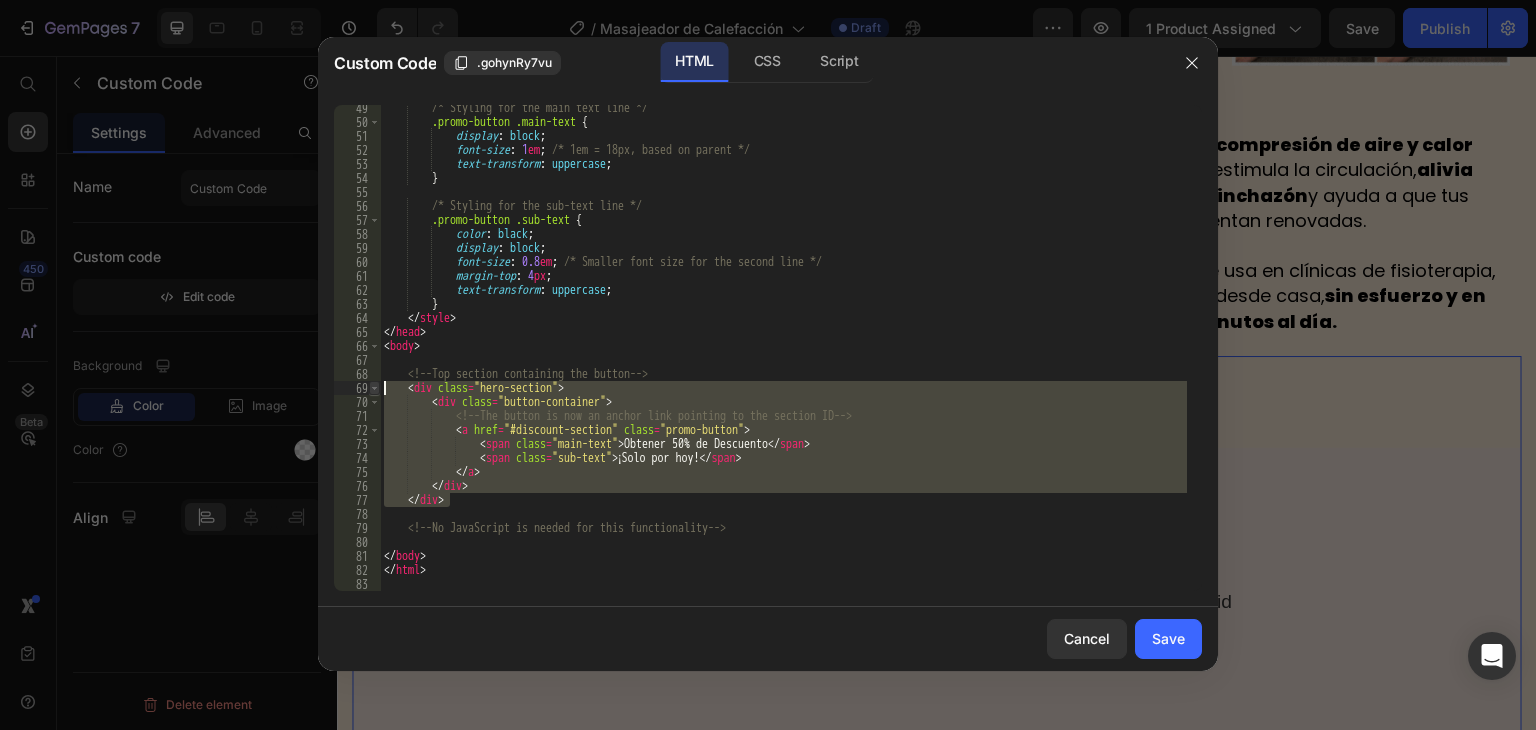drag, startPoint x: 465, startPoint y: 494, endPoint x: 380, endPoint y: 389, distance: 135.09256 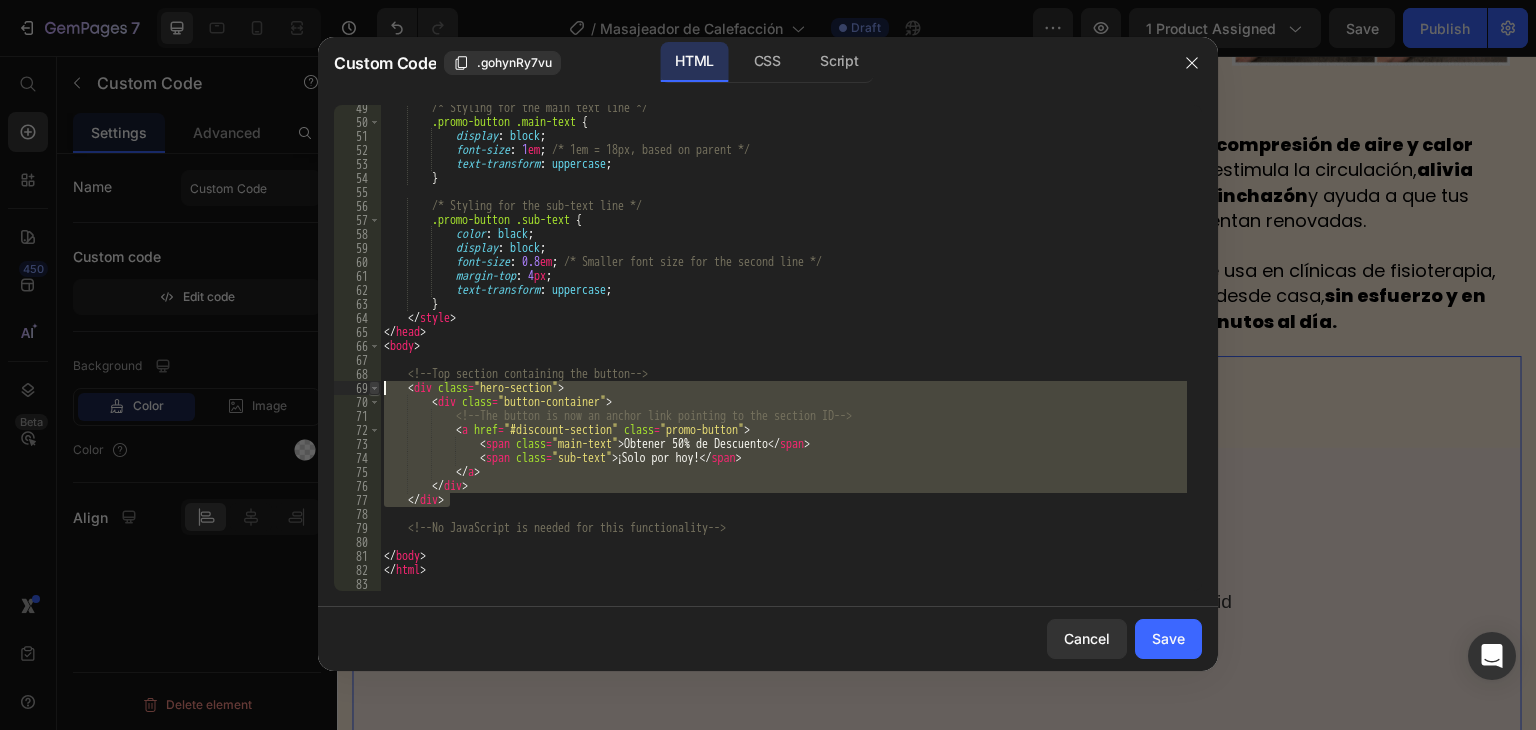click on "</div> 49 50 51 52 53 54 55 56 57 58 59 60 61 62 63 64 65 66 67 68 69 70 71 72 73 74 75 76 77 78 79 80 81 82 83           /* Styling for the main text line */           .promo-button   .main-text   {                display :   block ;                font-size :   1 em ;   /* 1em = 18px, based on parent */                text-transform :   uppercase ;           }           /* Styling for the sub-text line */           .promo-button   .sub-text   {                color :   black ;                display :   block ;                font-size :   0.8 em ;   /* Smaller font size for the second line */                margin-top :   4 px ;                text-transform :   uppercase ;           }      </ style > </ head > < body >      <!--  Top section containing the button  -->      < div   class = "hero-section" >           < div   class = "button-container" >                <!--  The button is now an anchor link pointing to the section ID  -->                < a   href = "#discount-section"   class = >" at bounding box center [768, 348] 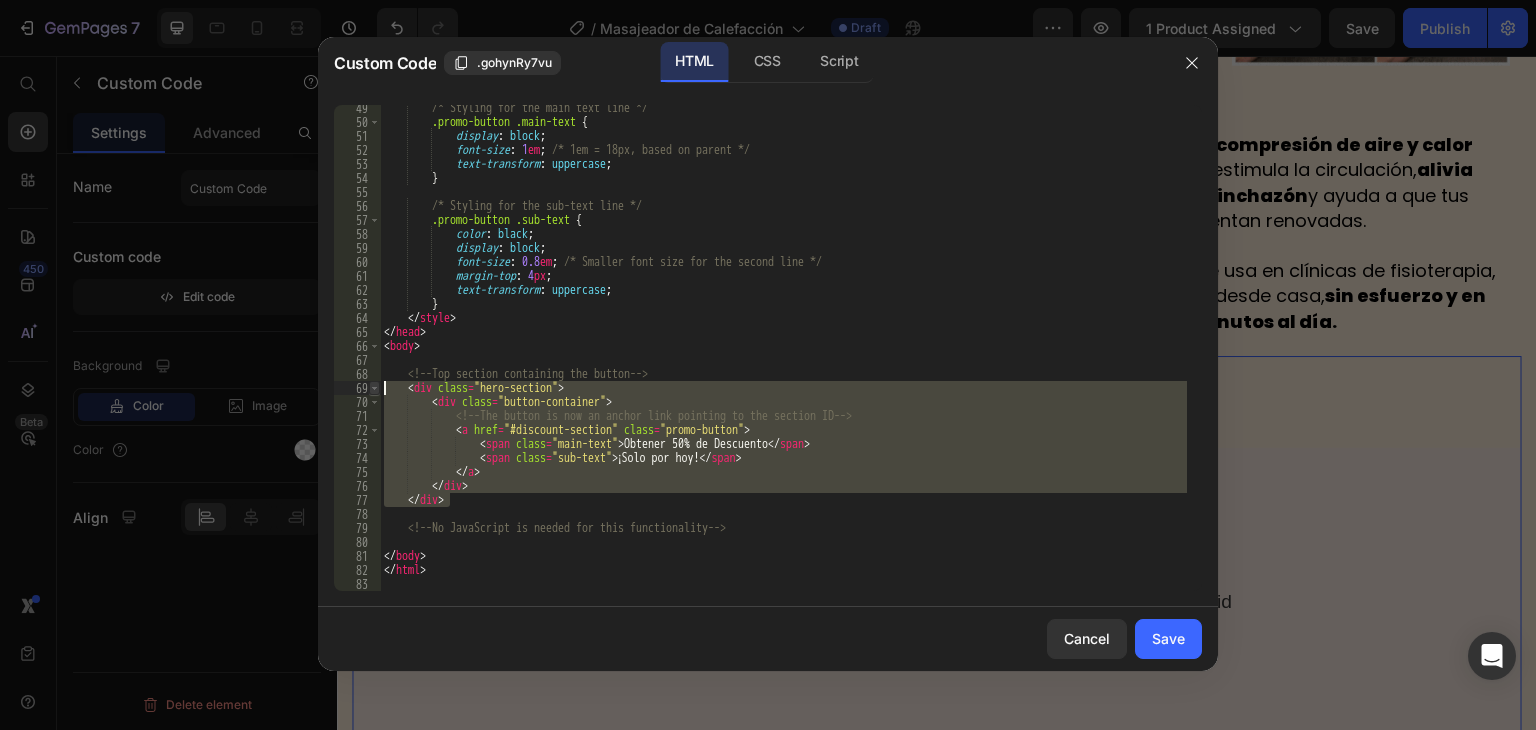 scroll, scrollTop: 564, scrollLeft: 0, axis: vertical 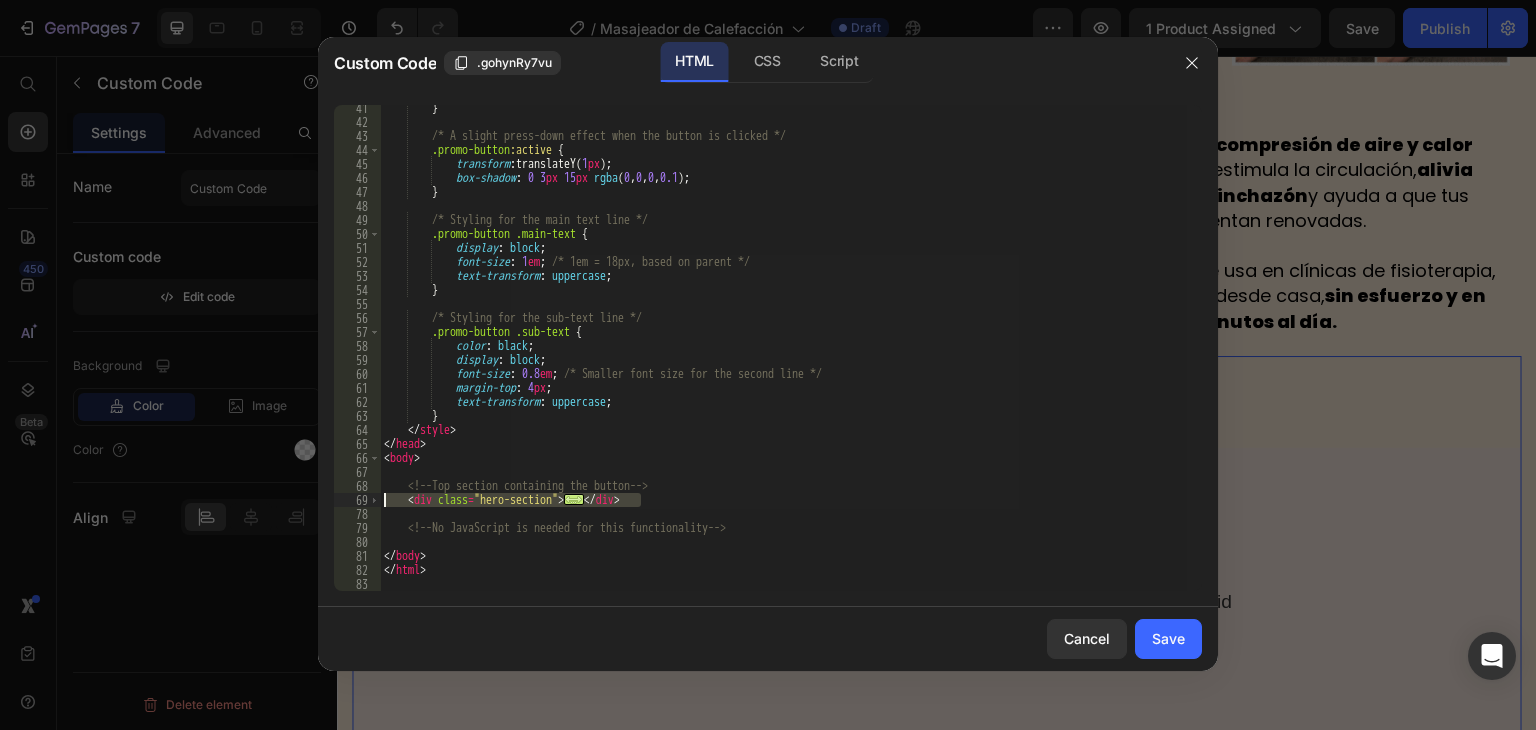 click on "}                     /* A slight press-down effect when the button is clicked */           .promo-button :active   {                transform :  translateY( 1 px ) ;                box-shadow :   0   3 px   15 px   rgba ( 0 ,  0 ,  0 ,  0.1 ) ;           }           /* Styling for the main text line */           .promo-button   .main-text   {                display :   block ;                font-size :   1 em ;   /* 1em = 18px, based on parent */                text-transform :   uppercase ;           }           /* Styling for the sub-text line */           .promo-button   .sub-text   {                color :   black ;                display :   block ;                font-size :   0.8 em ;   /* Smaller font size for the second line */                margin-top :   4 px ;                text-transform :   uppercase ;           }      </ style > </ head > < body >      <!--  Top section containing the button  -->      < div   class = "hero-section" > ... </ div >      <!-- --> </ body > </ html >" at bounding box center (783, 348) 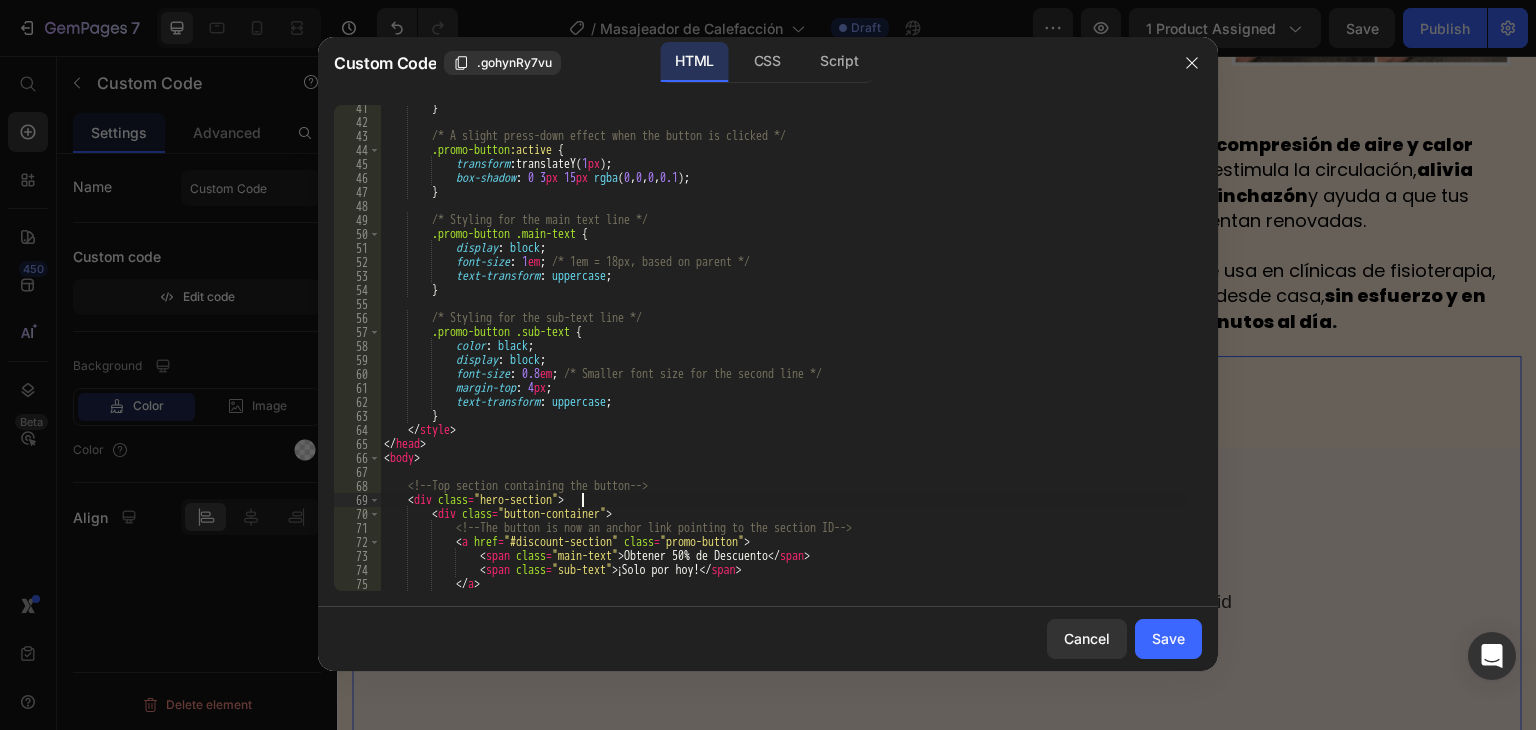 scroll, scrollTop: 676, scrollLeft: 0, axis: vertical 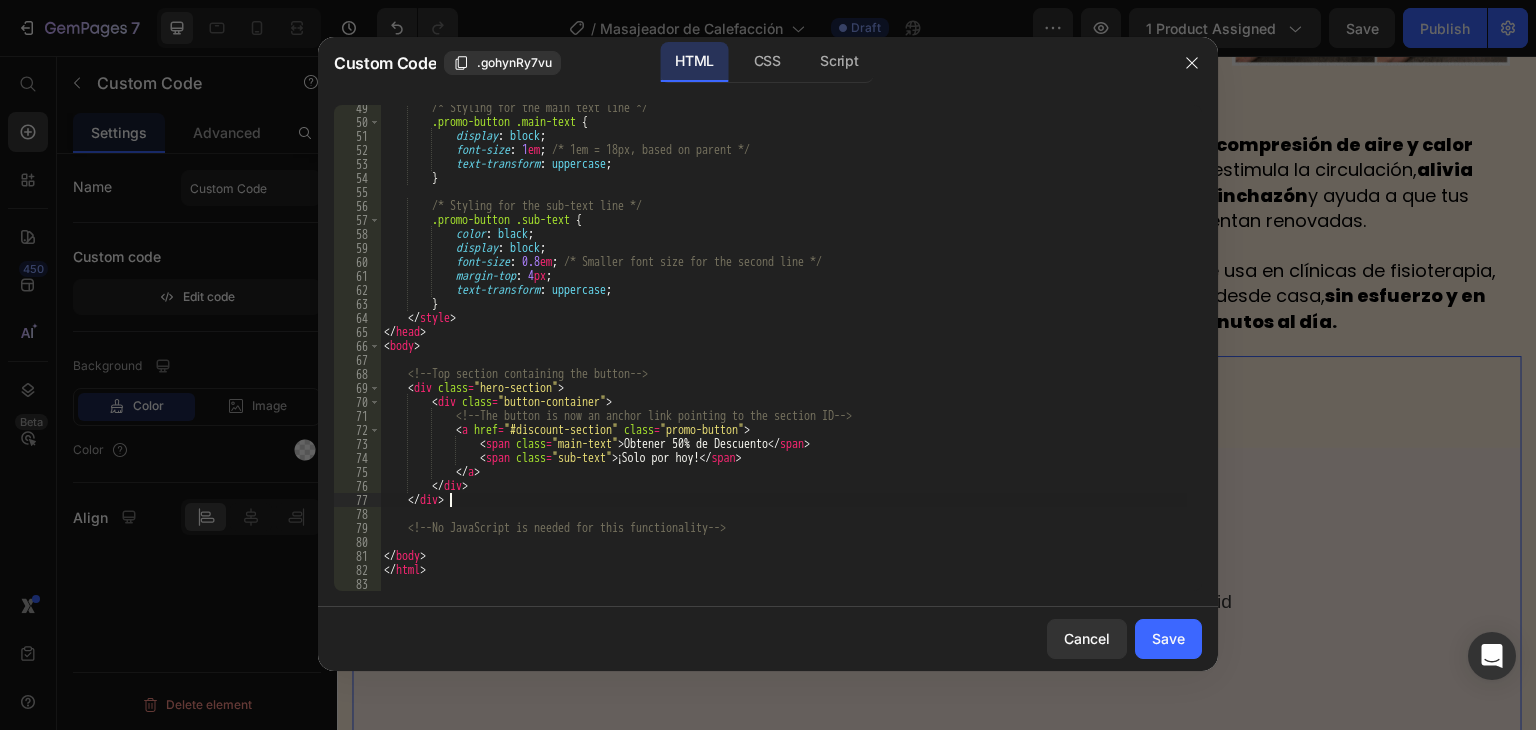 click on "/* Styling for the main text line */           .promo-button   .main-text   {                display :   block ;                font-size :   1 em ;   /* 1em = 18px, based on parent */                text-transform :   uppercase ;           }           /* Styling for the sub-text line */           .promo-button   .sub-text   {                color :   black ;                display :   block ;                font-size :   0.8 em ;   /* Smaller font size for the second line */                margin-top :   4 px ;                text-transform :   uppercase ;           }      </ style > </ head > < body >      <!--  Top section containing the button  -->      < div   class = "hero-section" >           < div   class = "button-container" >                <!--  The button is now an anchor link pointing to the section ID  -->                < a   href = "#discount-section"   class = "promo-button" >                     < span   class = "main-text" > Obtener 50% de Descuento </ span >                     <" at bounding box center [783, 358] 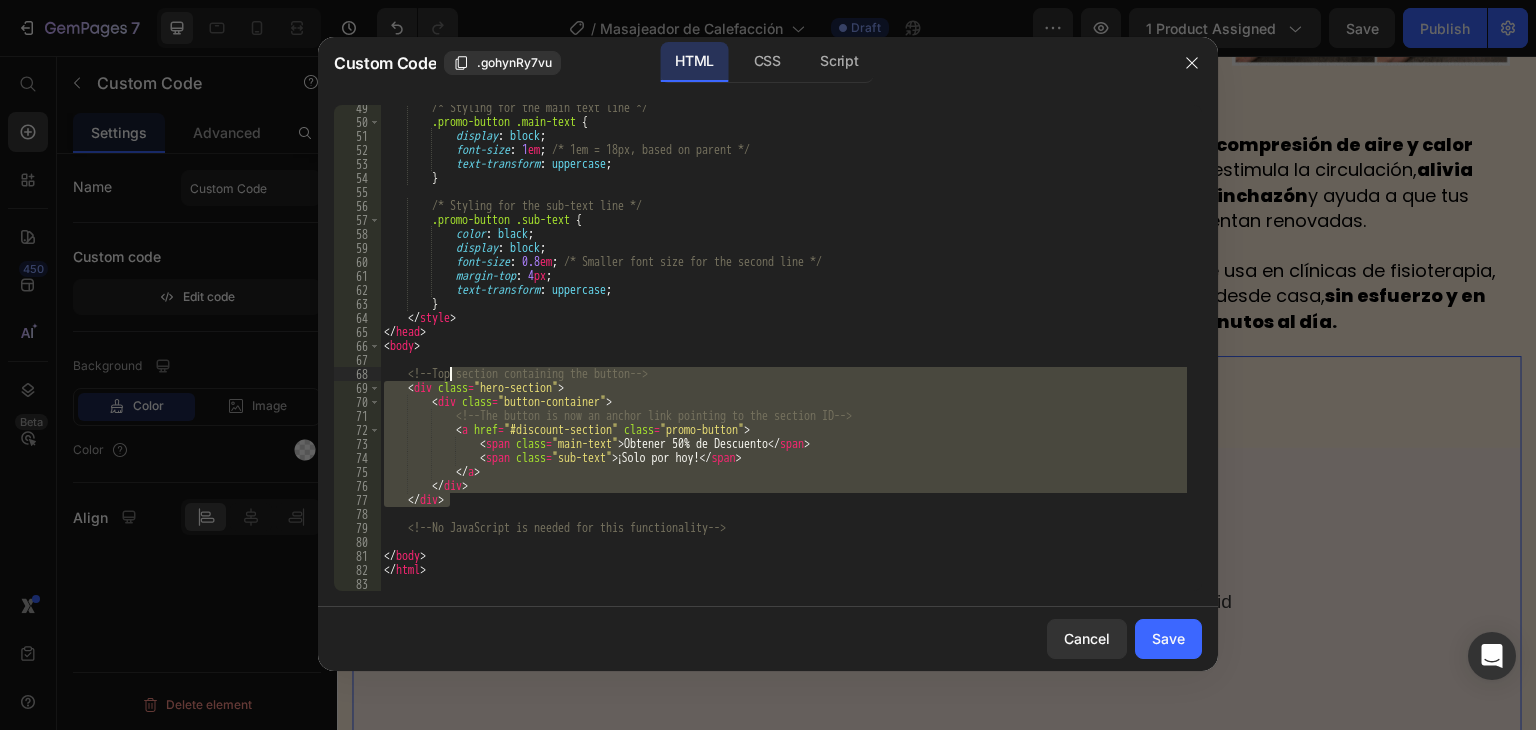 type on "<!-- Top section containing the button -->" 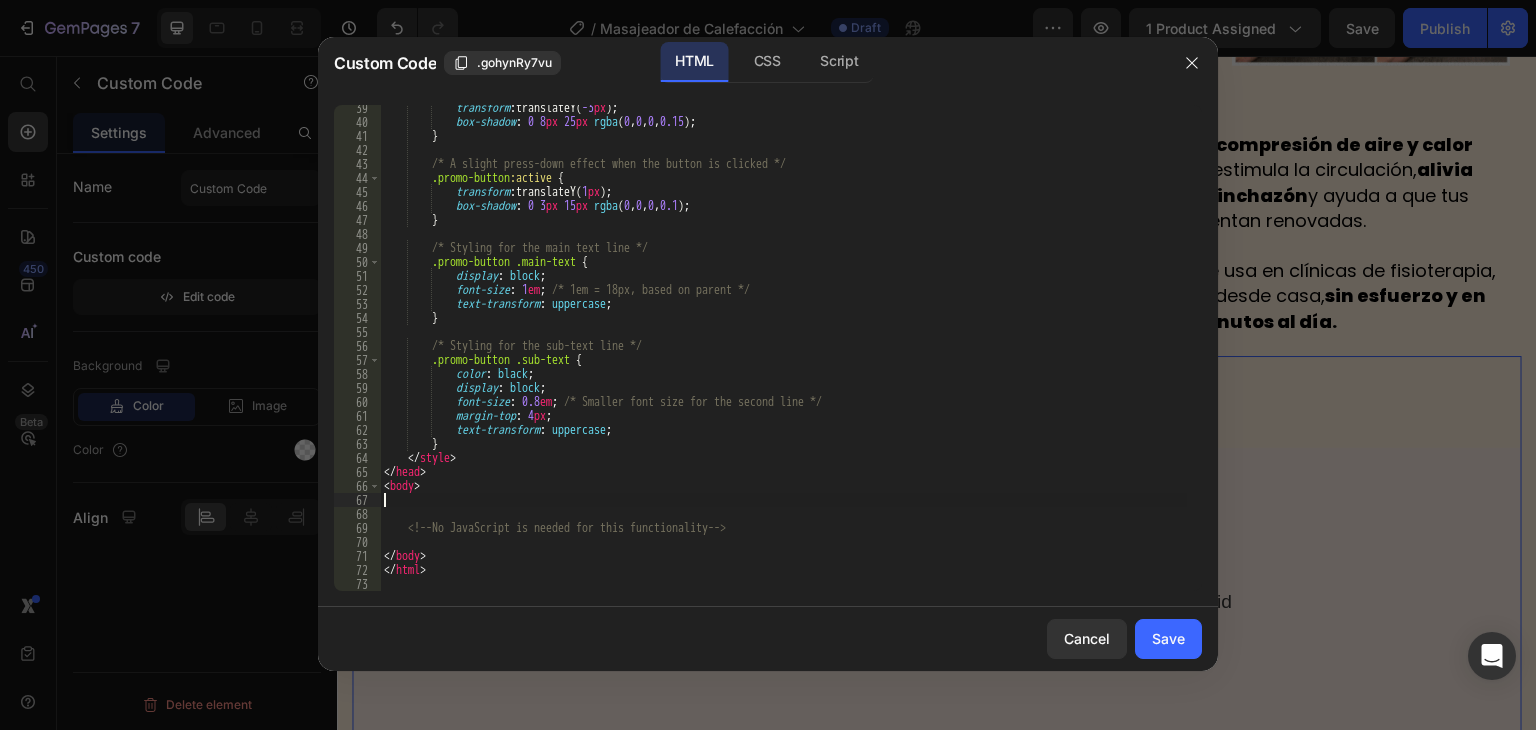 scroll, scrollTop: 536, scrollLeft: 0, axis: vertical 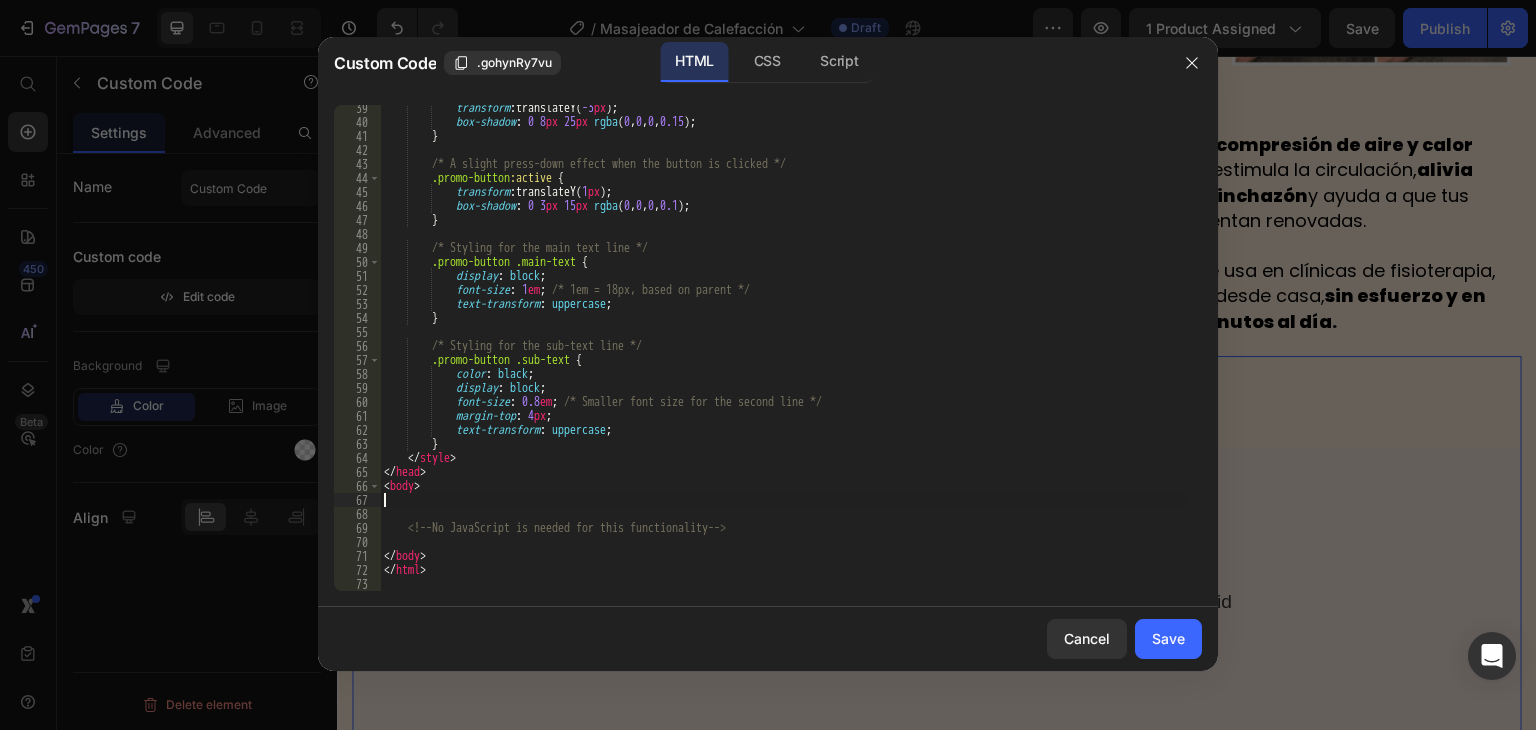 click on "transform :  translateY( -3 px ) ;                box-shadow :   0   8 px   25 px   rgba ( 0 ,  0 ,  0 ,  0.15 ) ;           }                     /* A slight press-down effect when the button is clicked */           .promo-button :active   {                transform :  translateY( 1 px ) ;                box-shadow :   0   3 px   15 px   rgba ( 0 ,  0 ,  0 ,  0.1 ) ;           }           /* Styling for the main text line */           .promo-button   .main-text   {                display :   block ;                font-size :   1 em ;   /* 1em = 18px, based on parent */                text-transform :   uppercase ;           }           /* Styling for the sub-text line */           .promo-button   .sub-text   {                color :   black ;                display :   block ;                font-size :   0.8 em ;   /* Smaller font size for the second line */                margin-top :   4 px ;                text-transform :   uppercase ;           }      </ style > </ head > < body >" at bounding box center [783, 358] 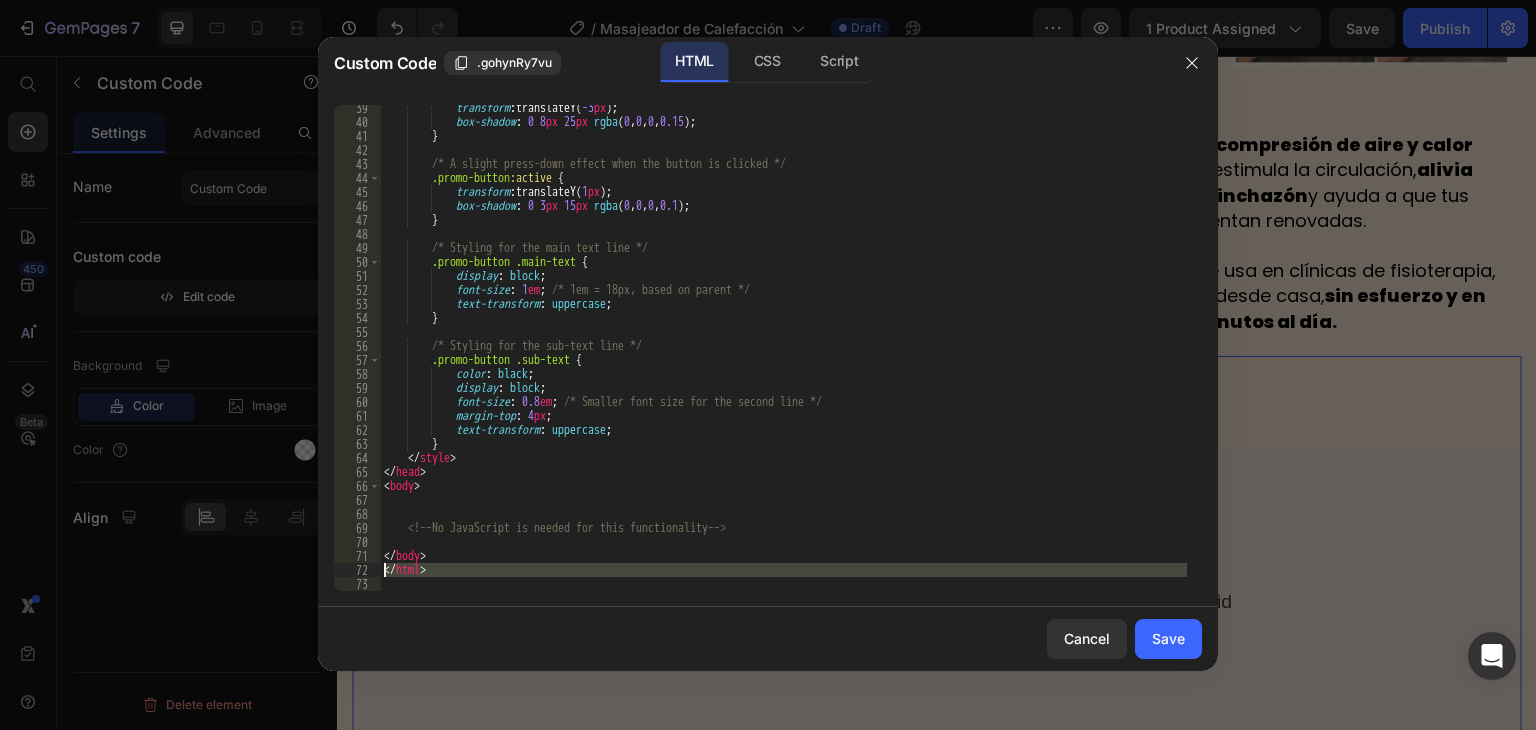 type on "<!-- No JavaScript is needed for this functionality -->" 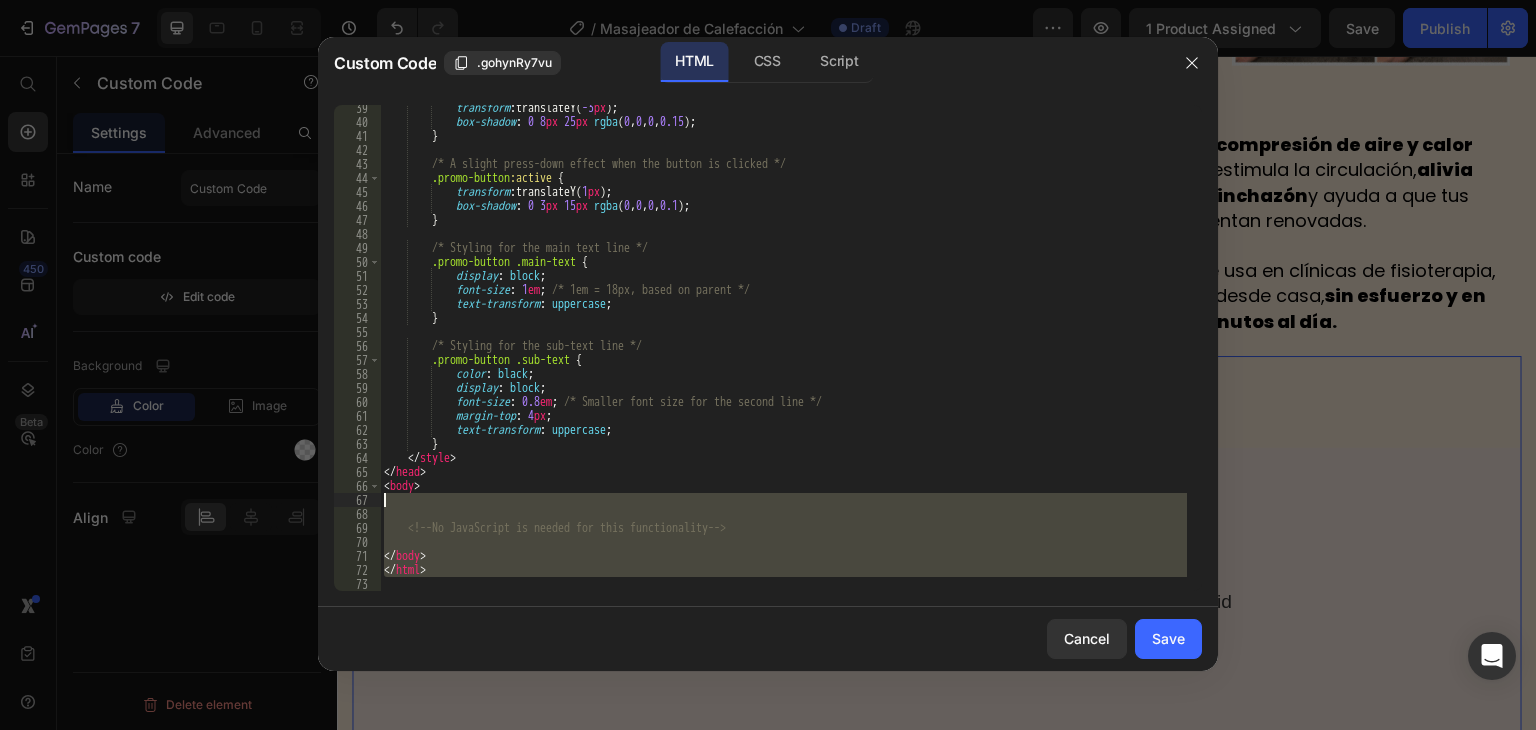 type on "</head>
<body>" 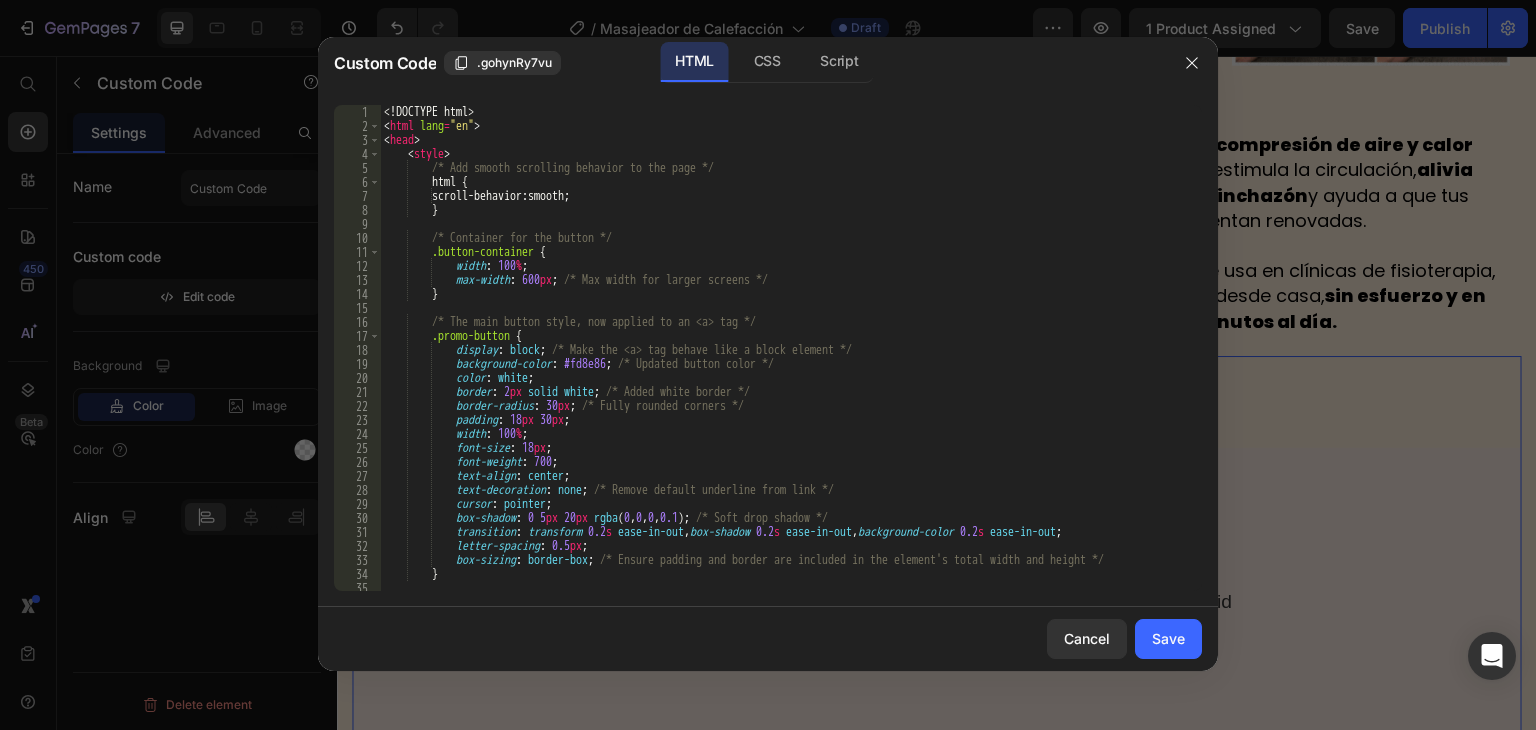 scroll, scrollTop: 0, scrollLeft: 0, axis: both 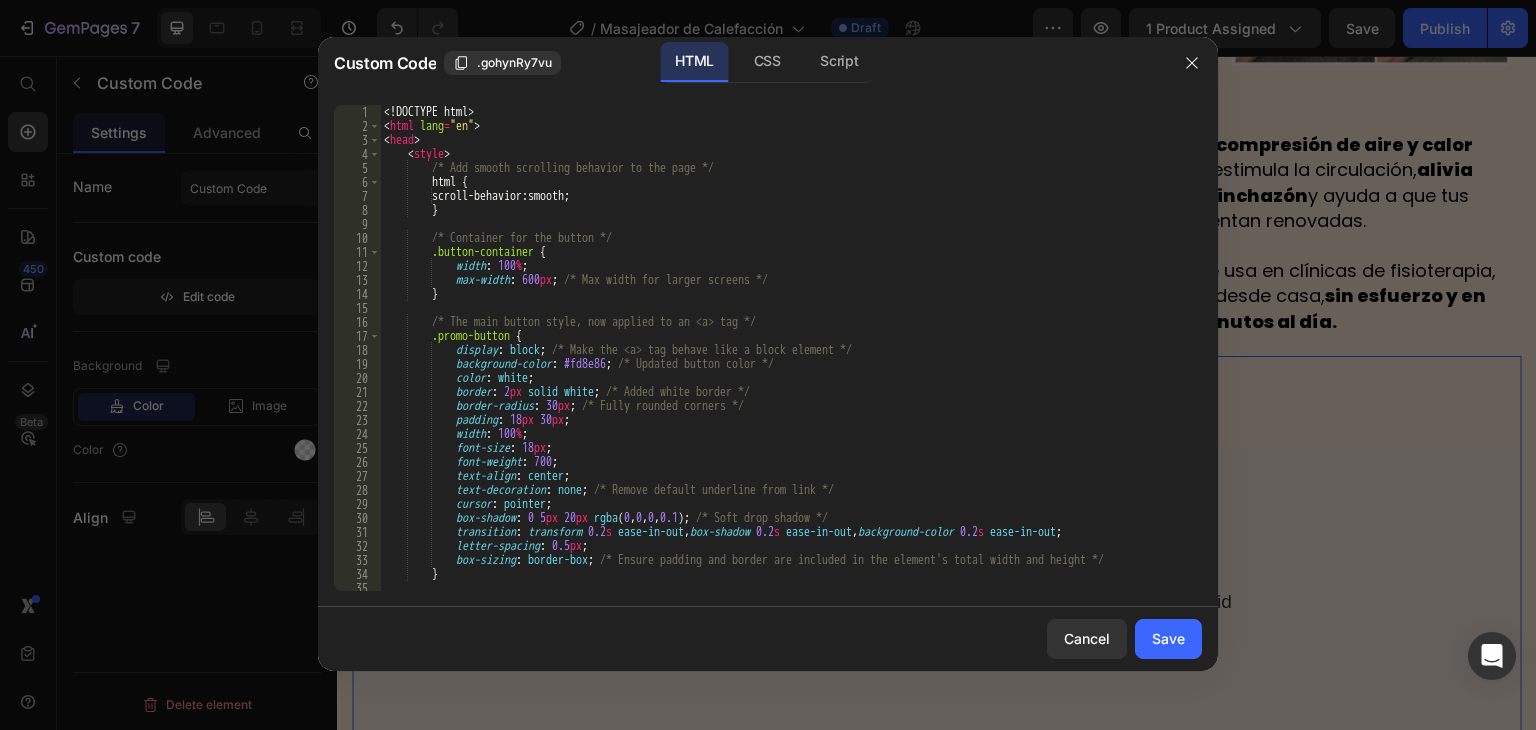 click on "<! DOCTYPE   html > < html   lang = "en" > < head >      < style >           /* Add smooth scrolling behavior to the page */           html   {               scroll-behavior :  smooth ;           }           /* Container for the button */           .button-container   {                width :   100 % ;                max-width :   600 px ;   /* Max width for larger screens */           }           /* The main button style, now applied to an <a> tag */           .promo-button   {                display :   block ;   /* Make the <a> tag behave like a block element */                background-color :   #fd8e86 ;   /* Updated button color */                color :   white ;                border :   2 px   solid   white ;   /* Added white border */                border-radius :   30 px ;   /* Fully rounded corners */                padding :   18 px   30 px ;                width :   100 % ;                font-size :   18 px ;                font-weight :   700 ;                text-align :   center ;      :" at bounding box center (783, 362) 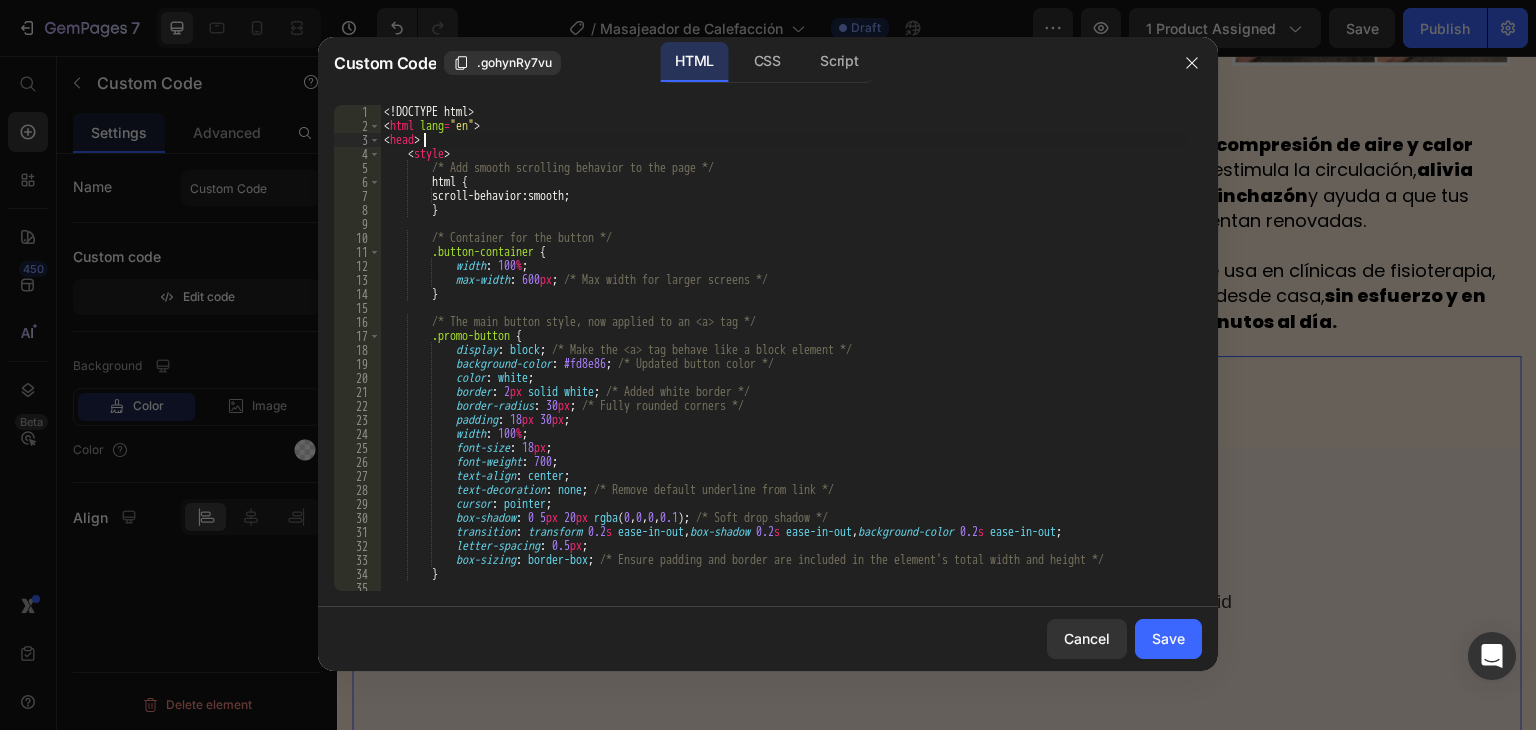 click on "<! DOCTYPE   html > < html   lang = "en" > < head >      < style >           /* Add smooth scrolling behavior to the page */           html   {               scroll-behavior :  smooth ;           }           /* Container for the button */           .button-container   {                width :   100 % ;                max-width :   600 px ;   /* Max width for larger screens */           }           /* The main button style, now applied to an <a> tag */           .promo-button   {                display :   block ;   /* Make the <a> tag behave like a block element */                background-color :   #fd8e86 ;   /* Updated button color */                color :   white ;                border :   2 px   solid   white ;   /* Added white border */                border-radius :   30 px ;   /* Fully rounded corners */                padding :   18 px   30 px ;                width :   100 % ;                font-size :   18 px ;                font-weight :   700 ;                text-align :   center ;      :" at bounding box center [783, 362] 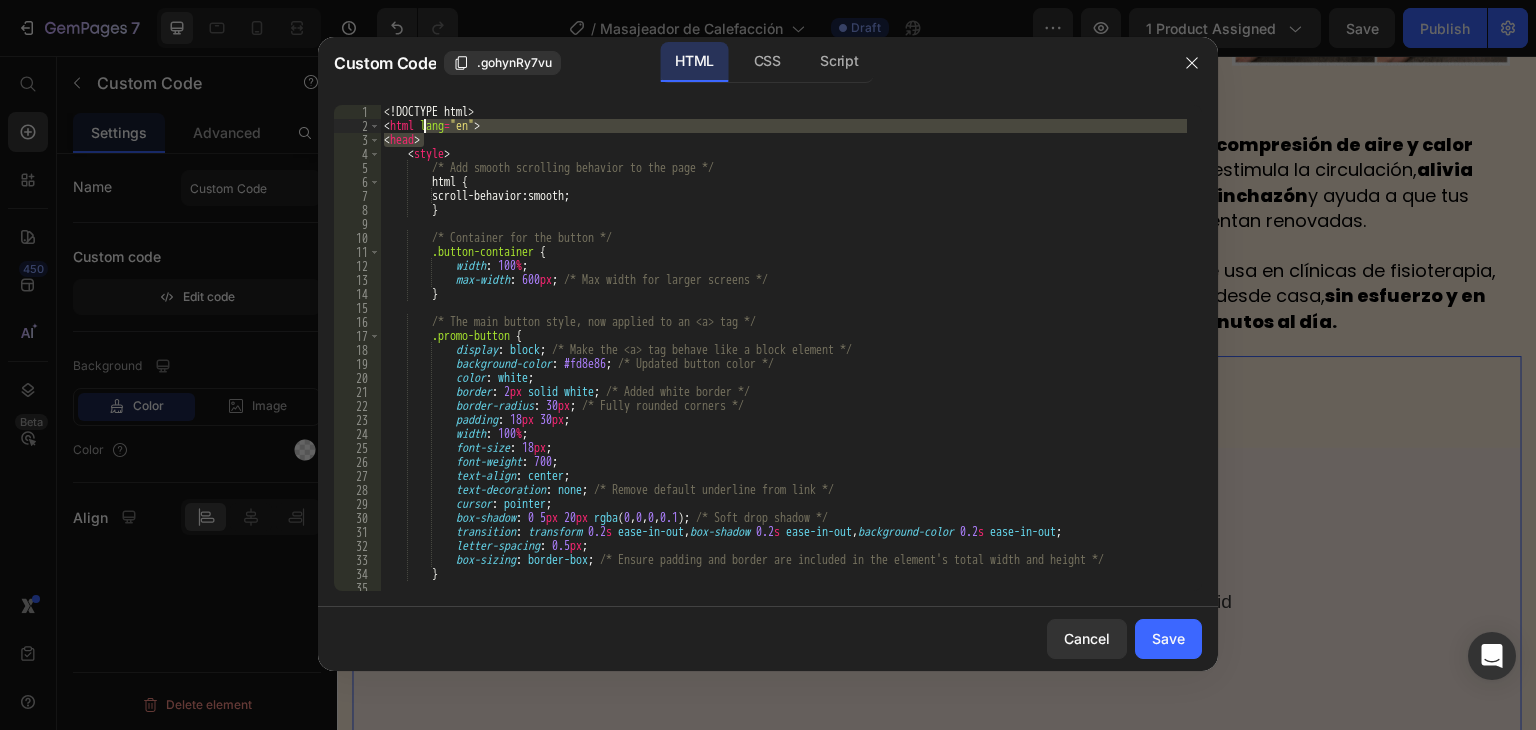 type on "<!DOCTYPE html>
<html lang="en">" 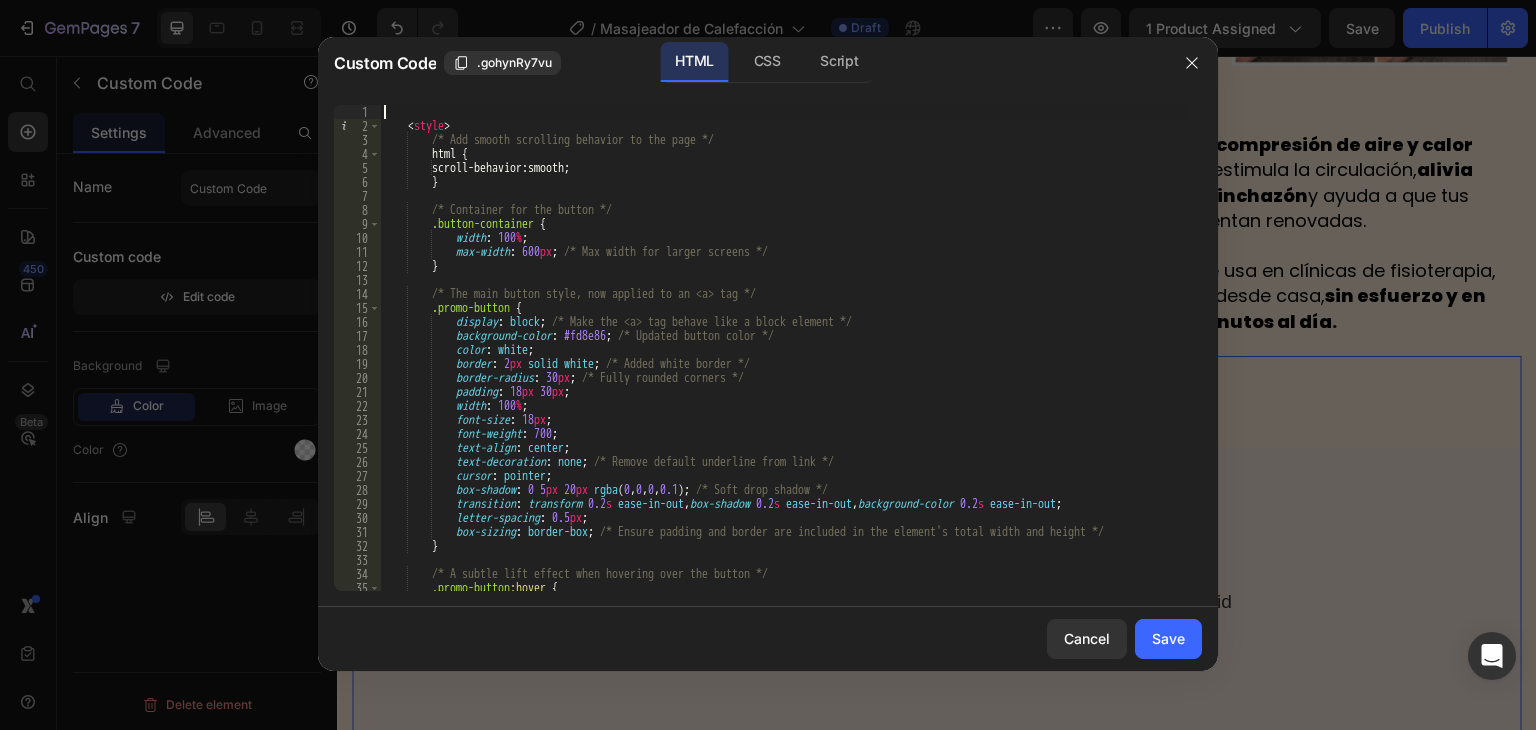 paste on "</div>" 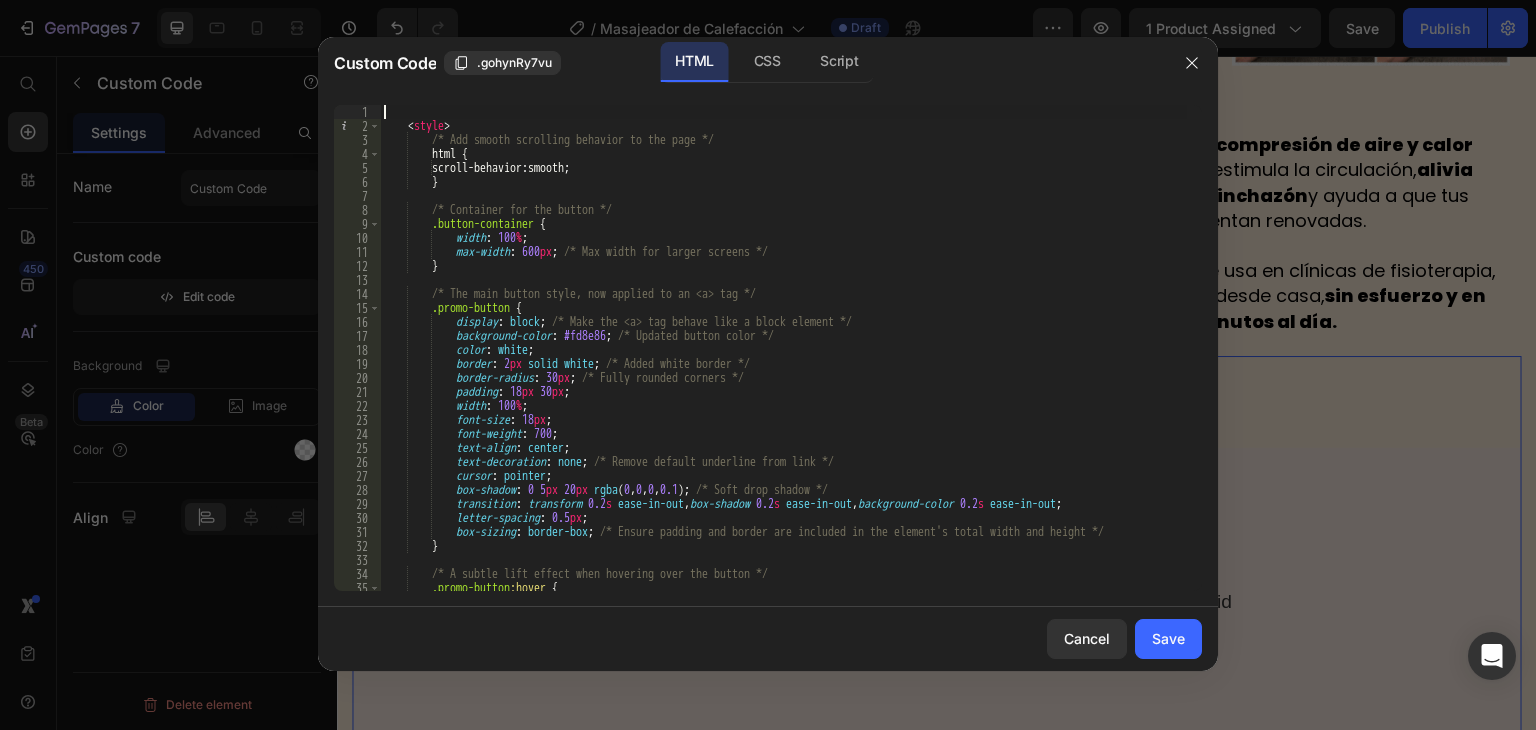 type on "</div>" 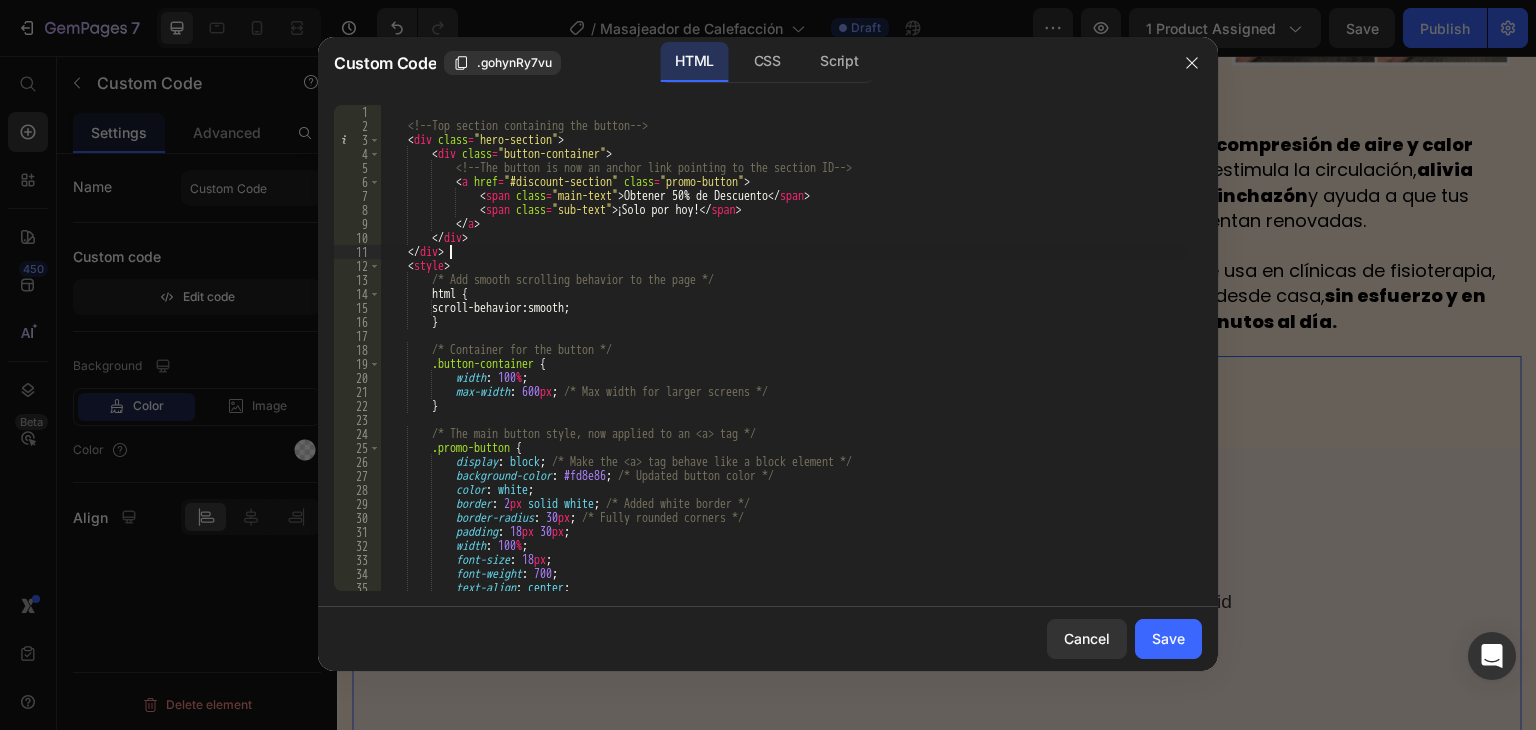 scroll, scrollTop: 0, scrollLeft: 0, axis: both 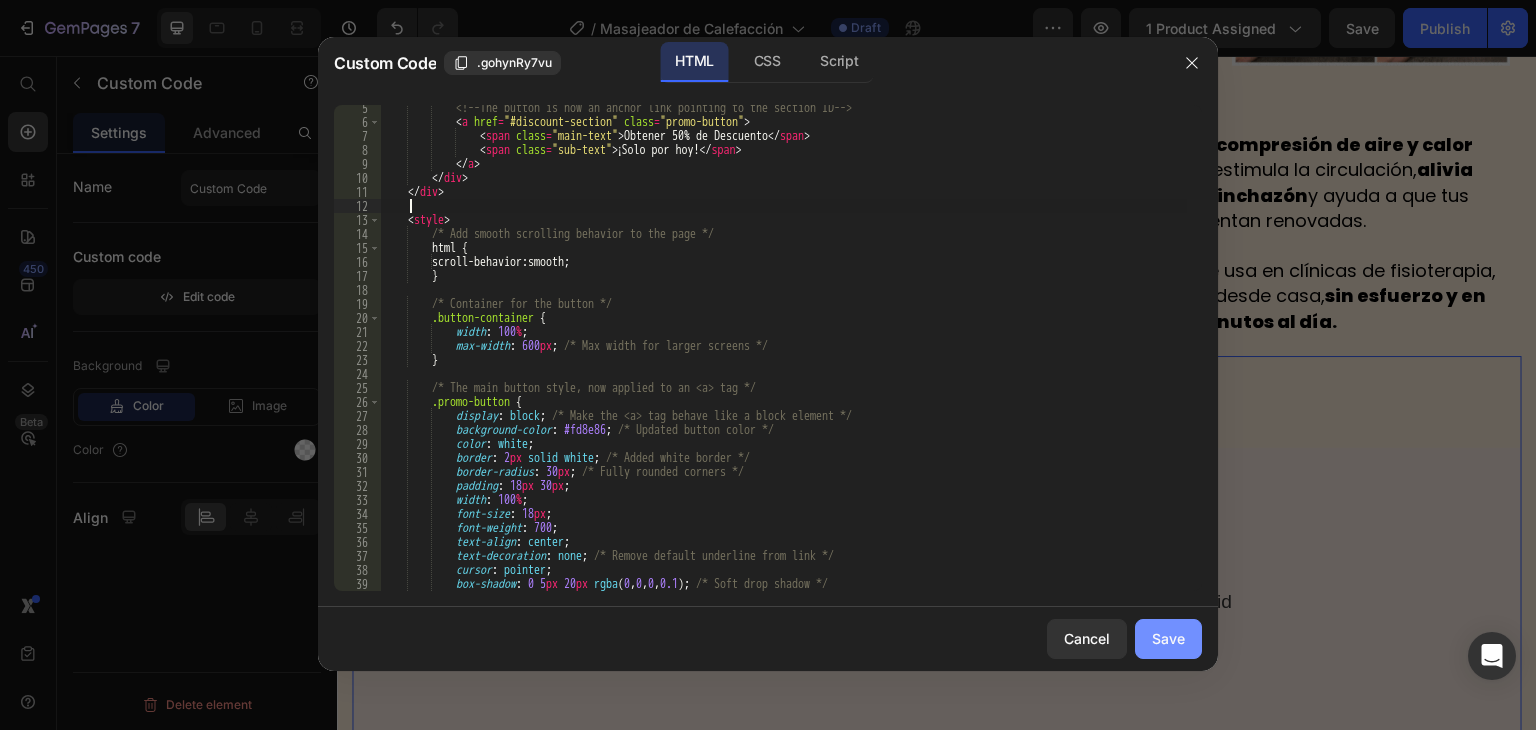 type 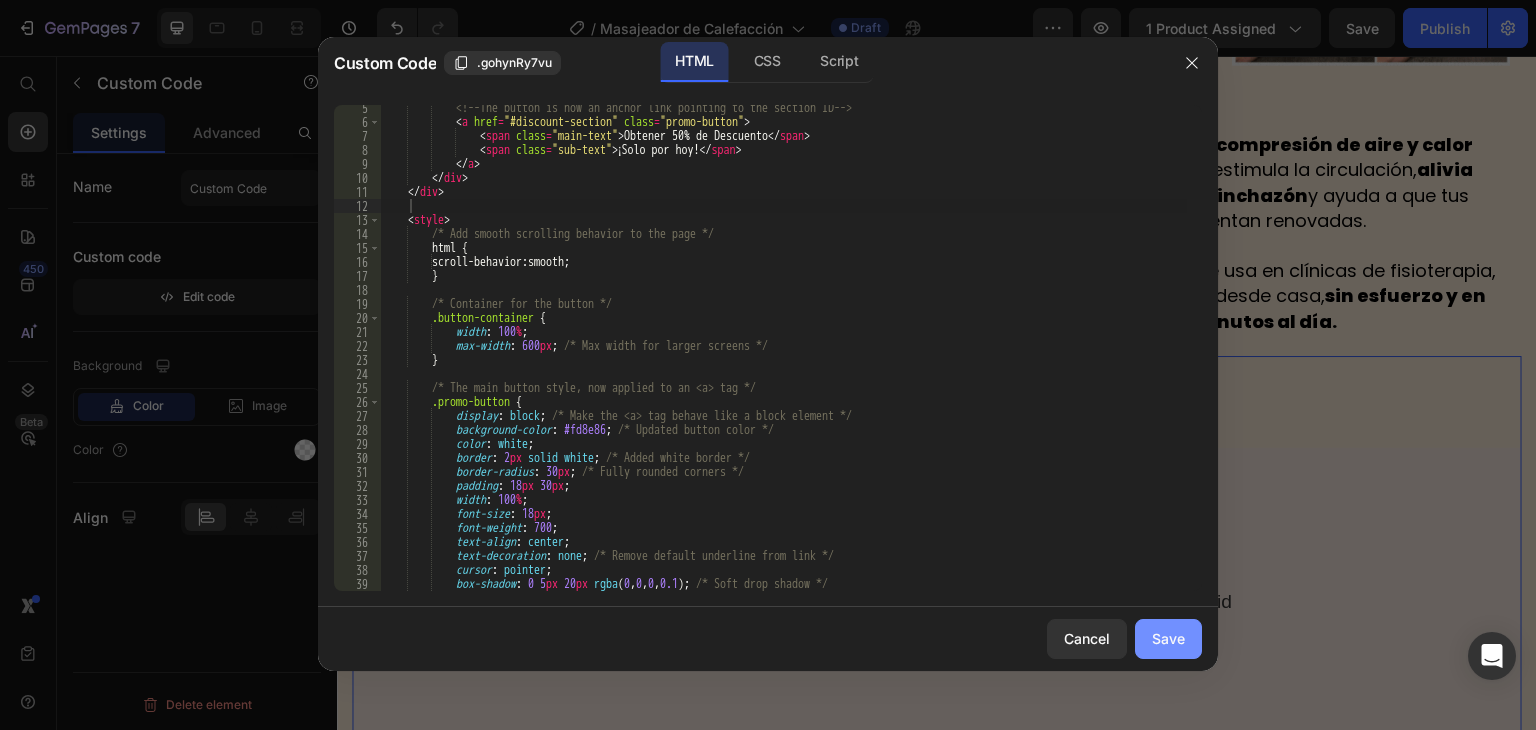click on "Save" at bounding box center (1168, 638) 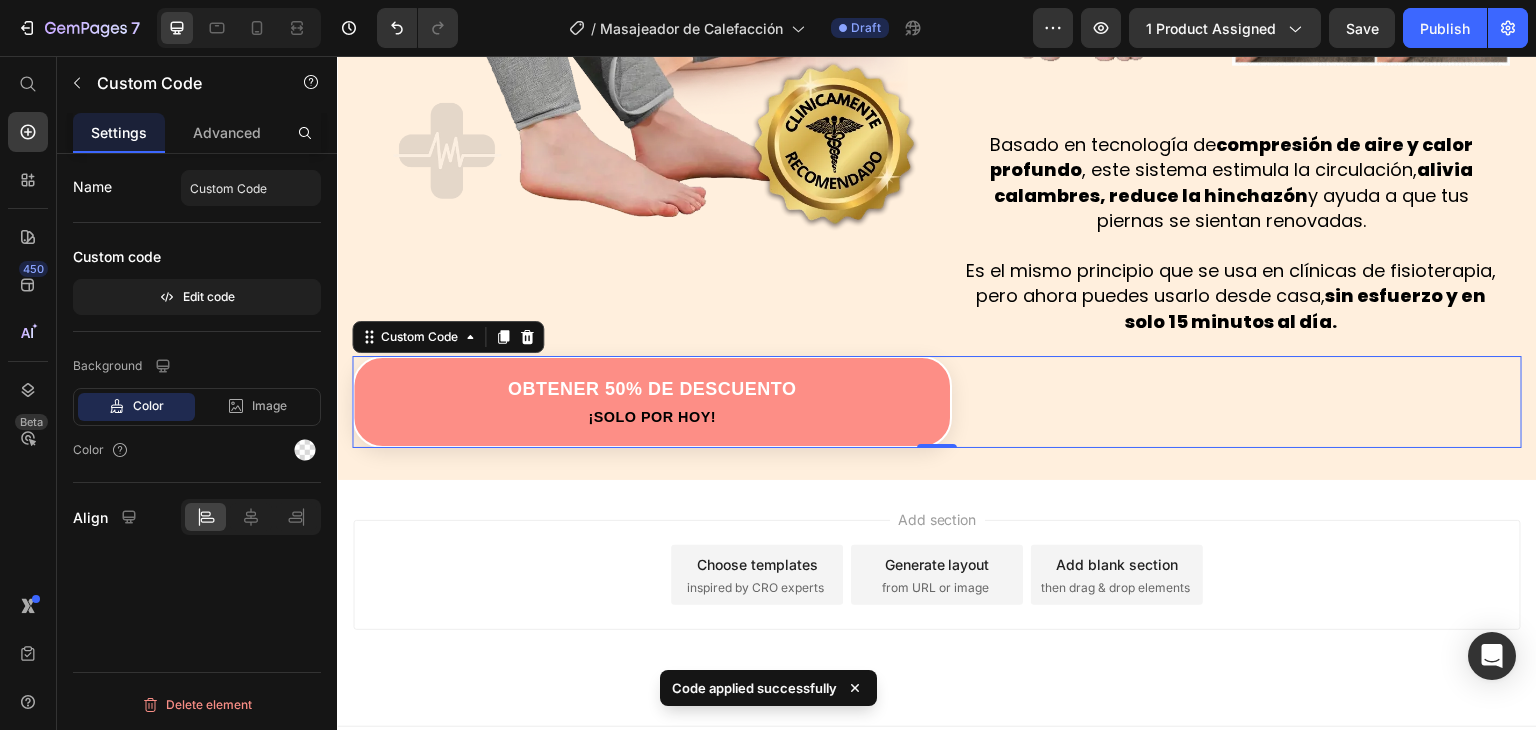 click on "Obtener 50% de Descuento
¡Solo por hoy!" at bounding box center (937, 402) 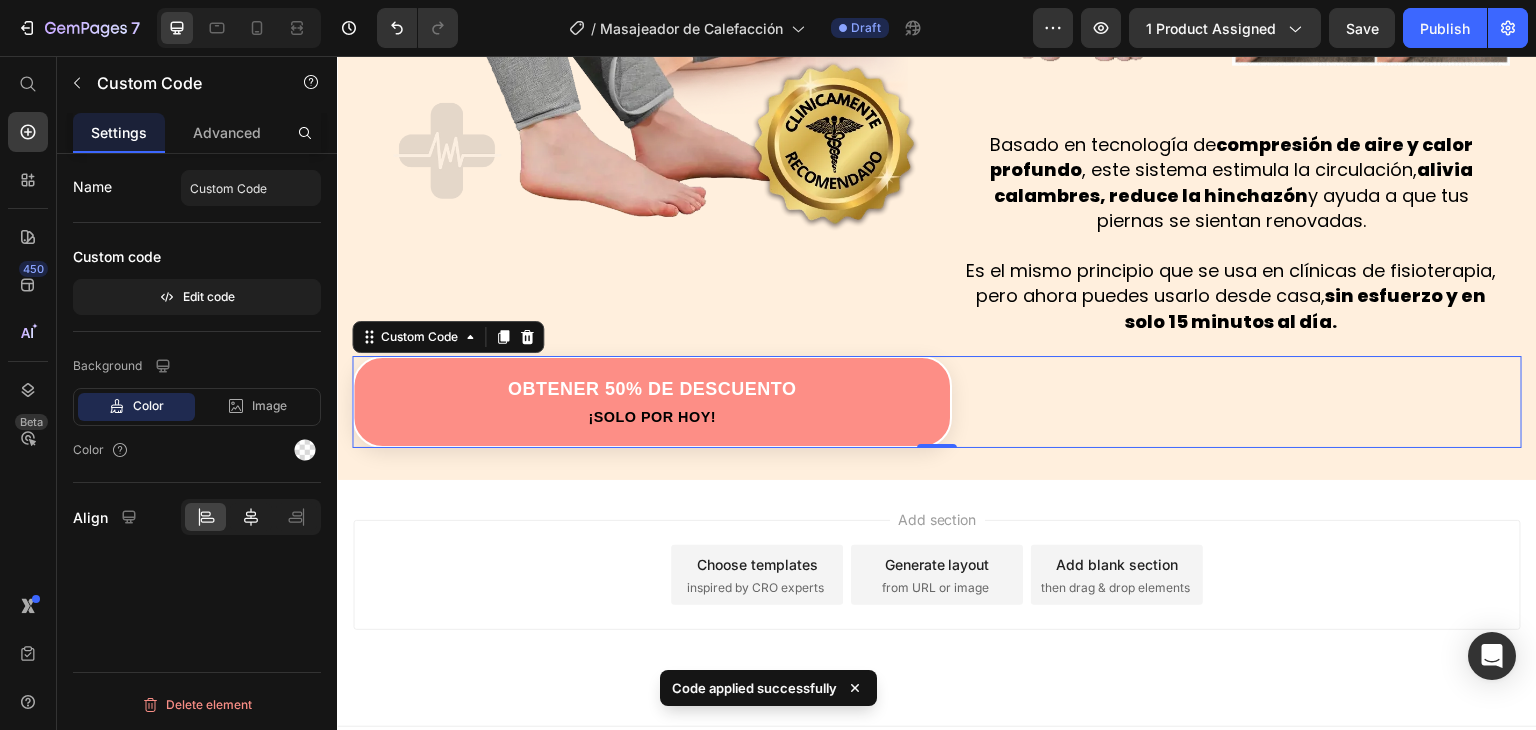 click 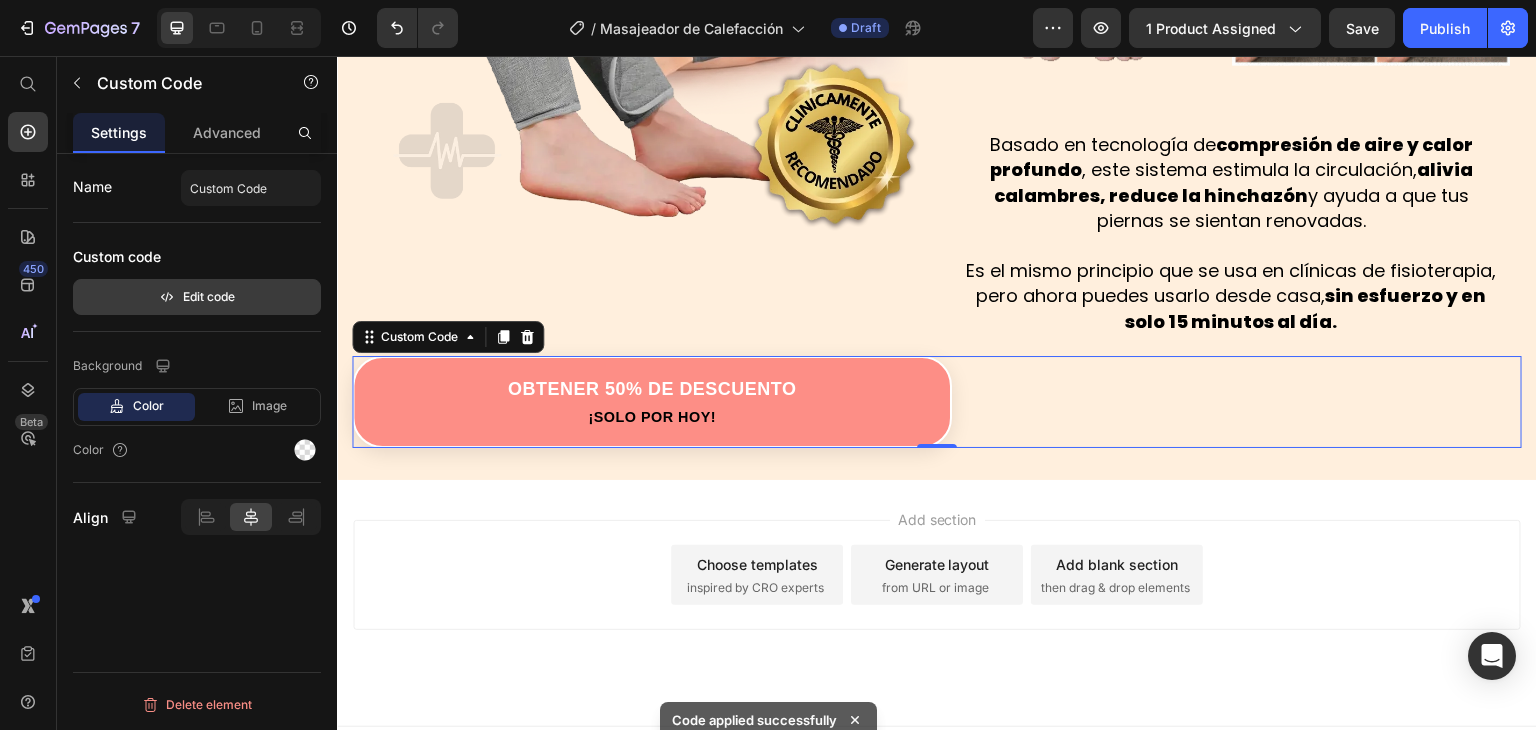 click on "Edit code" at bounding box center [197, 297] 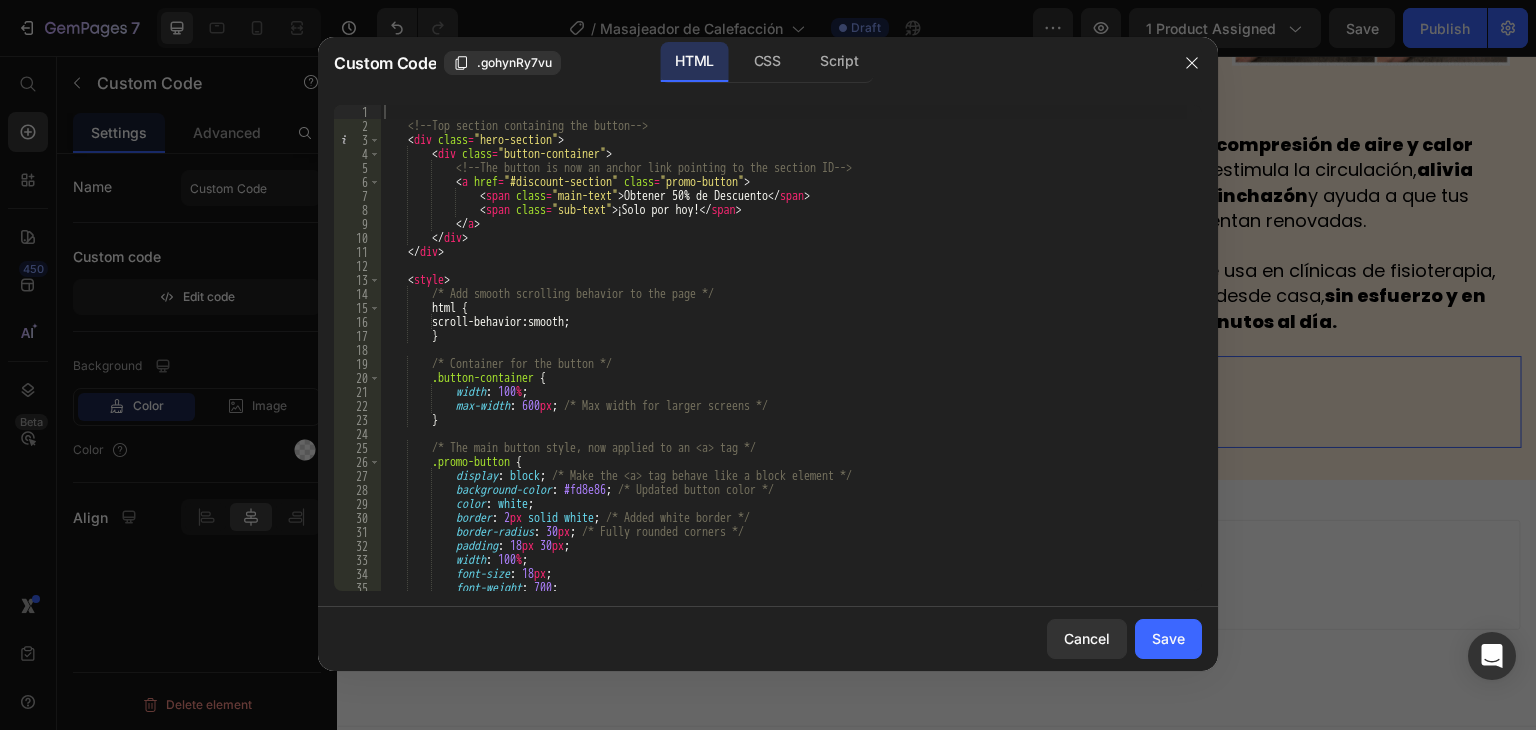 click on "<!--  Top section containing the button  -->      < div   class = "hero-section" >           < div   class = "button-container" >                <!--  The button is now an anchor link pointing to the section ID  -->                < a   href = "#discount-section"   class = "promo-button" >                     < span   class = "main-text" > Obtener 50% de Descuento </ span >                     < span   class = "sub-text" > ¡Solo por hoy! </ span >                </ a >           </ div >      </ div >           < style >           /* Add smooth scrolling behavior to the page */           html   {               scroll-behavior :  smooth ;           }           /* Container for the button */           .button-container   {                width :   100 % ;                max-width :   600 px ;   /* Max width for larger screens */           }           /* The main button style, now applied to an <a> tag */           .promo-button   {                display :   block ;                  background-color :   ;" at bounding box center [783, 362] 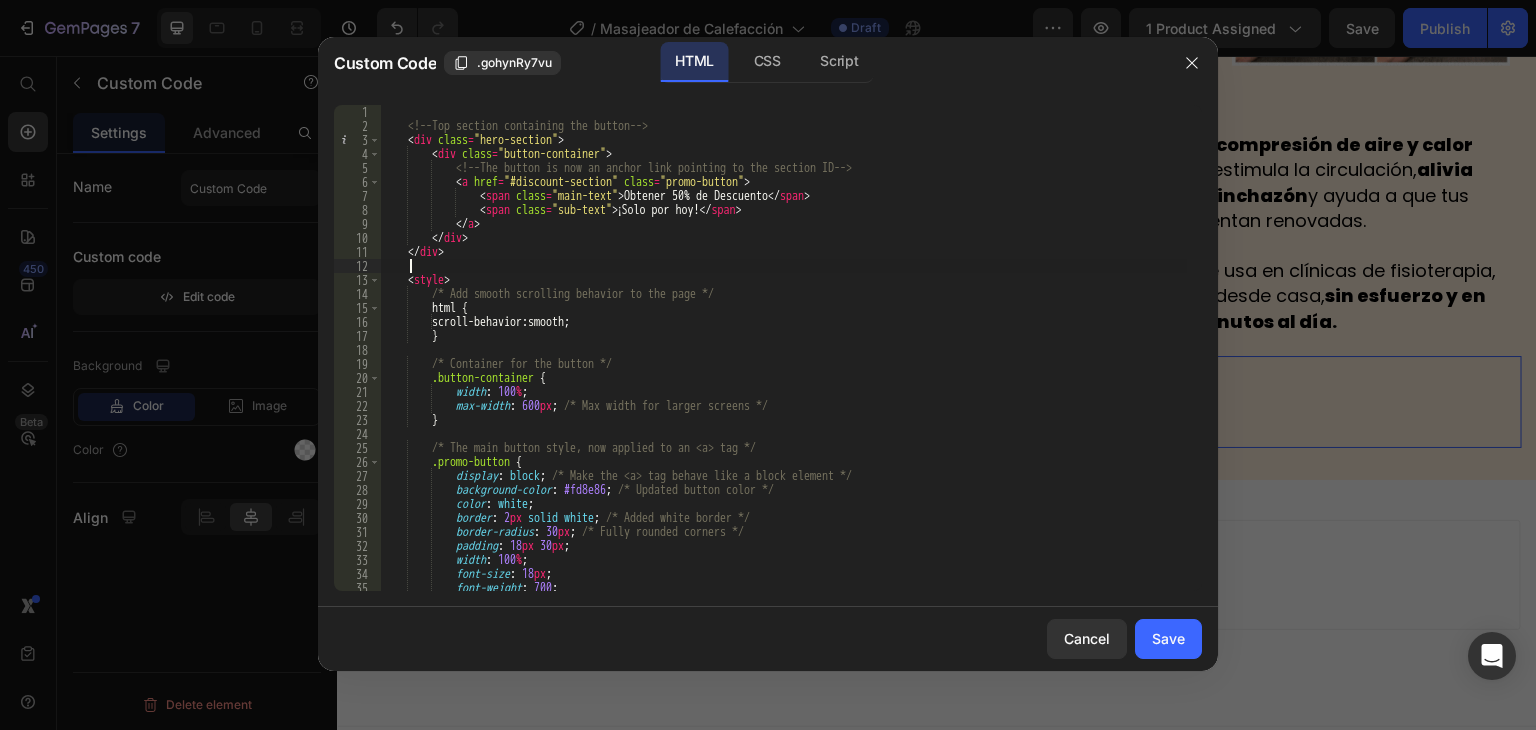 click on "<!--  Top section containing the button  -->      < div   class = "hero-section" >           < div   class = "button-container" >                <!--  The button is now an anchor link pointing to the section ID  -->                < a   href = "#discount-section"   class = "promo-button" >                     < span   class = "main-text" > Obtener 50% de Descuento </ span >                     < span   class = "sub-text" > ¡Solo por hoy! </ span >                </ a >           </ div >      </ div >           < style >           /* Add smooth scrolling behavior to the page */           html   {               scroll-behavior :  smooth ;           }           /* Container for the button */           .button-container   {                width :   100 % ;                max-width :   600 px ;   /* Max width for larger screens */           }           /* The main button style, now applied to an <a> tag */           .promo-button   {                display :   block ;                  background-color :   ;" at bounding box center [783, 362] 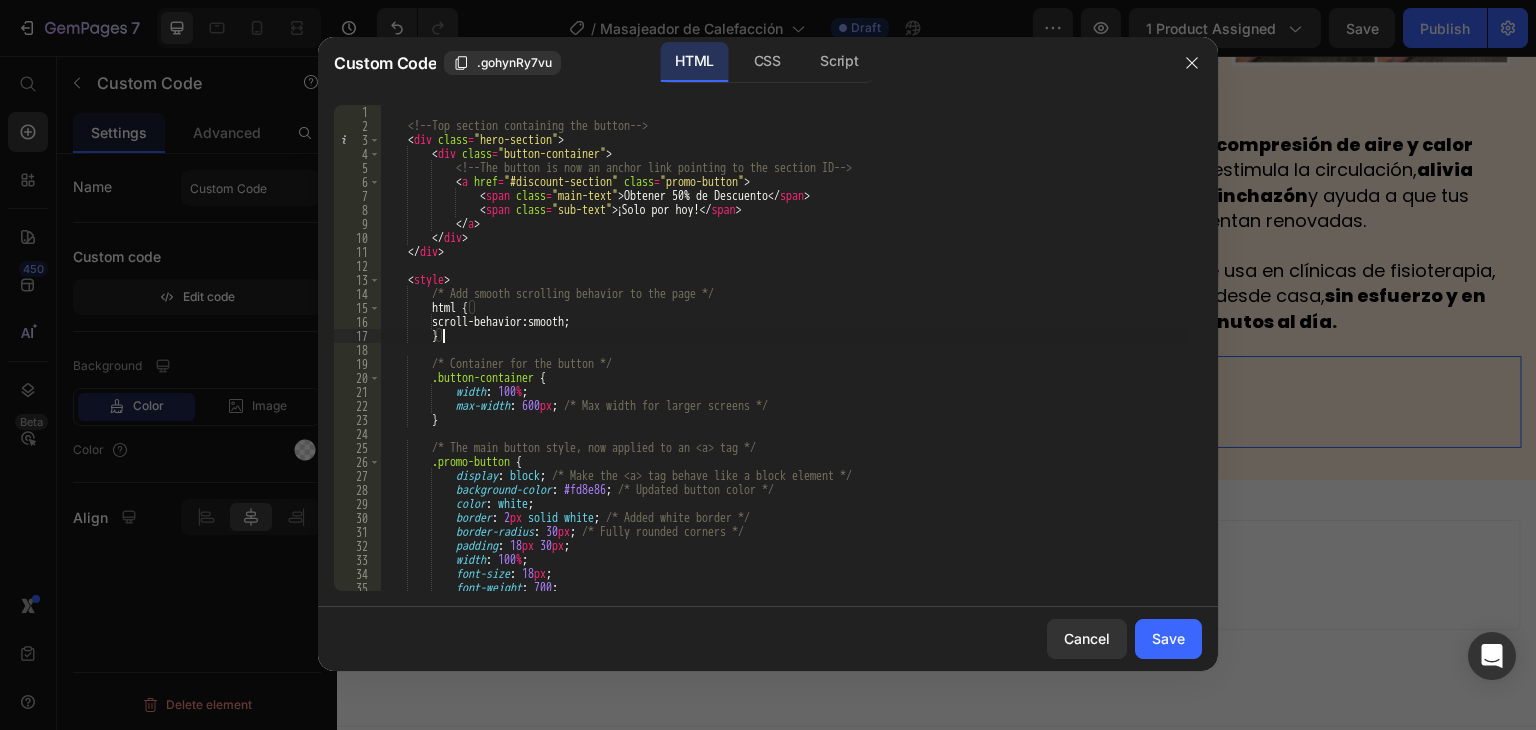 scroll, scrollTop: 0, scrollLeft: 0, axis: both 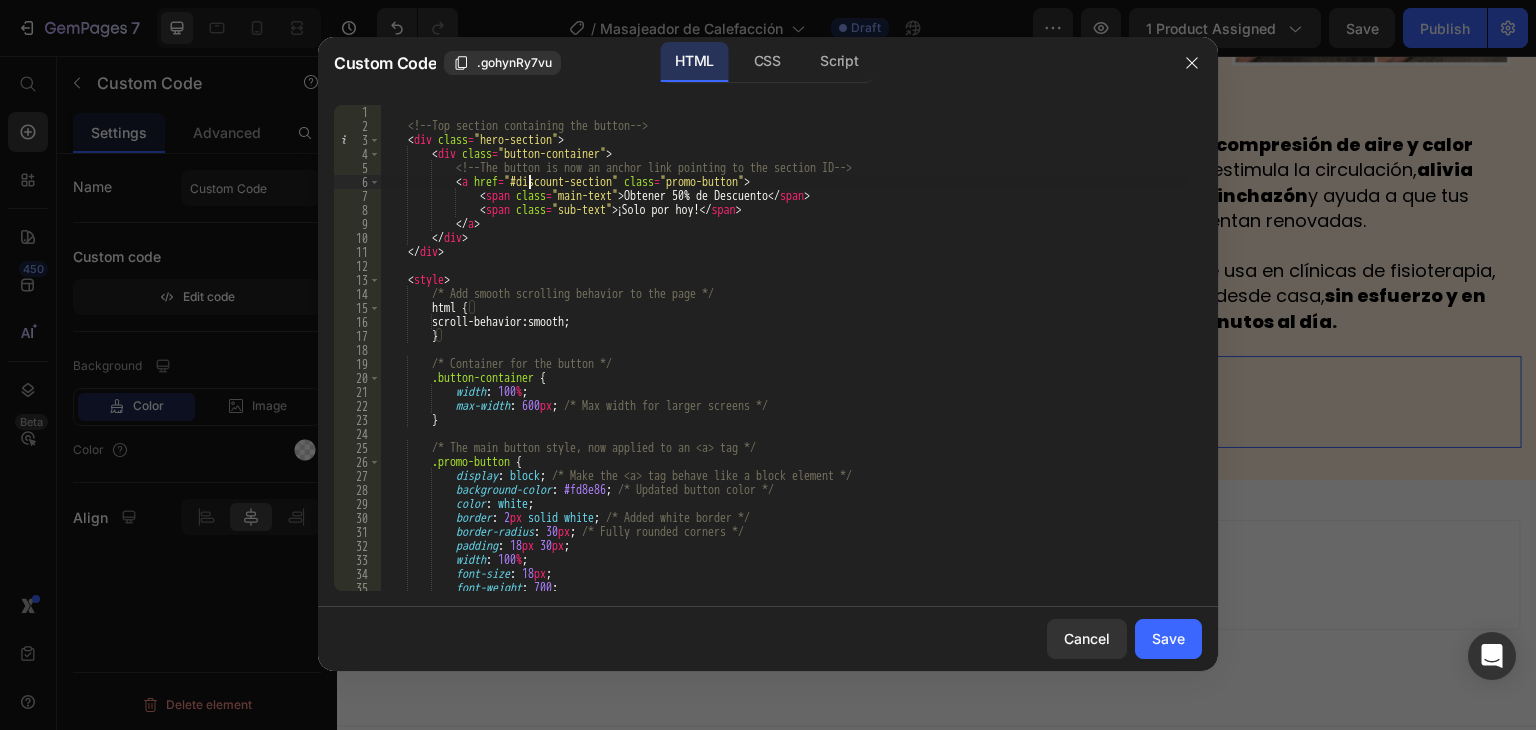 click on "<!--  Top section containing the button  -->      < div   class = "hero-section" >           < div   class = "button-container" >                <!--  The button is now an anchor link pointing to the section ID  -->                < a   href = "#discount-section"   class = "promo-button" >                     < span   class = "main-text" > Obtener 50% de Descuento </ span >                     < span   class = "sub-text" > ¡Solo por hoy! </ span >                </ a >           </ div >      </ div >           < style >           /* Add smooth scrolling behavior to the page */           html   {               scroll-behavior :  smooth ;           }           /* Container for the button */           .button-container   {                width :   100 % ;                max-width :   600 px ;   /* Max width for larger screens */           }           /* The main button style, now applied to an <a> tag */           .promo-button   {                display :   block ;                  background-color :   ;" at bounding box center (783, 362) 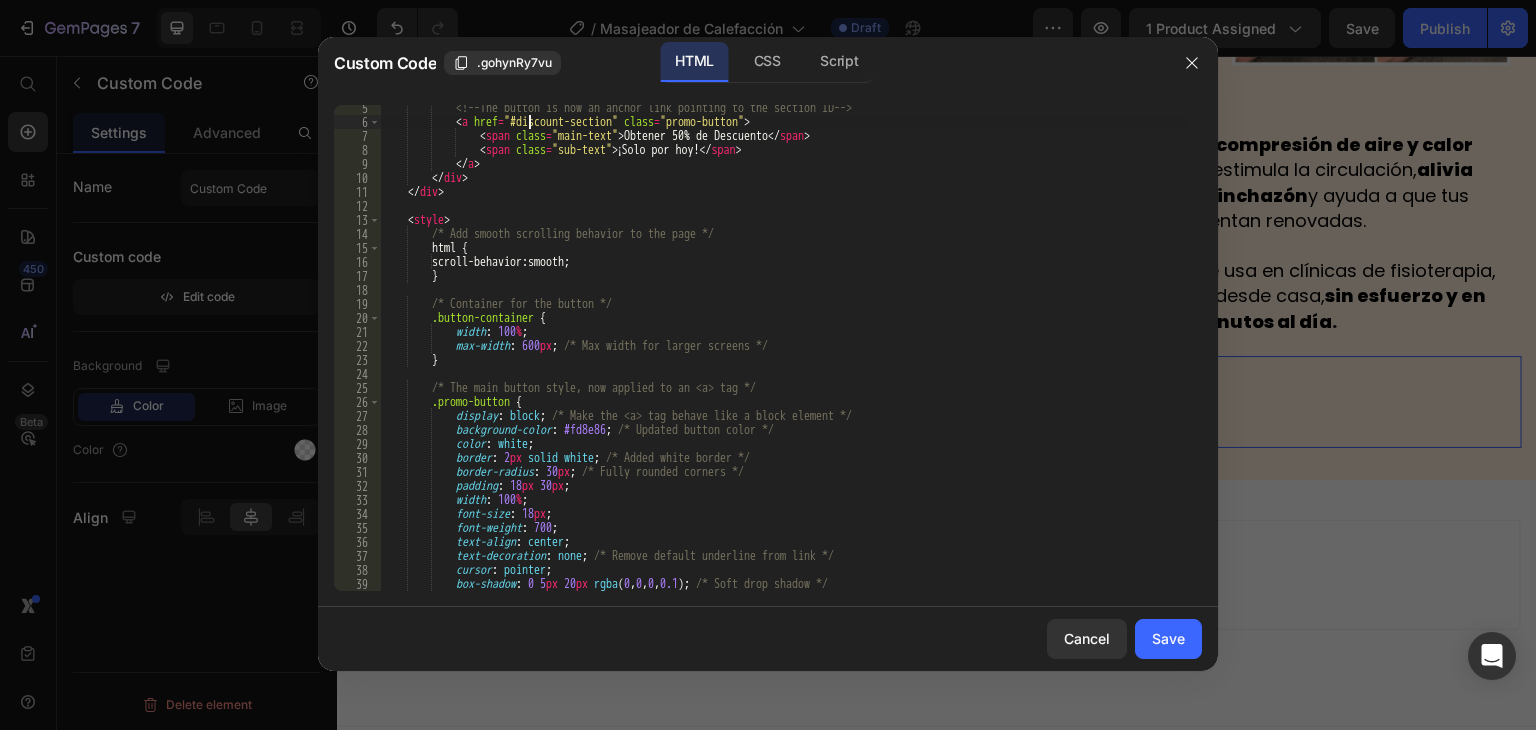scroll, scrollTop: 60, scrollLeft: 0, axis: vertical 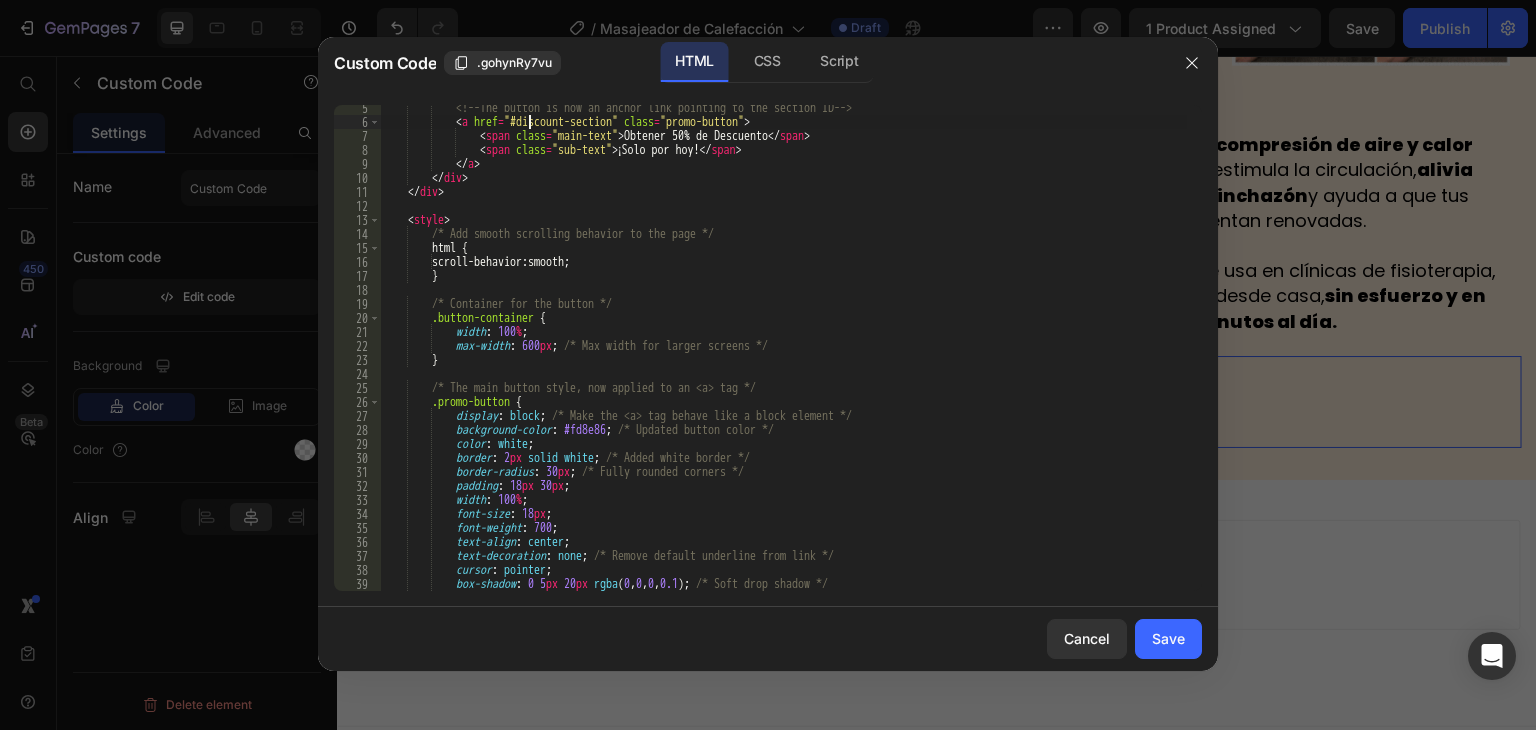 click on "<!--  The button is now an anchor link pointing to the section ID  -->                < a   href = "#discount-section"   class = "promo-button" >                     < span   class = "main-text" > Obtener 50% de Descuento </ span >                     < span   class = "sub-text" > ¡Solo por hoy! </ span >                </ a >           </ div >      </ div >           < style >           /* Add smooth scrolling behavior to the page */           html   {               scroll-behavior :  smooth ;           }           /* Container for the button */           .button-container   {                width :   100 % ;                max-width :   600 px ;   /* Max width for larger screens */           }           /* The main button style, now applied to an <a> tag */           .promo-button   {                display :   block ;   /* Make the <a> tag behave like a block element */                background-color :   #fd8e86 ;   /* Updated button color */                color :   white ;           :" at bounding box center [783, 358] 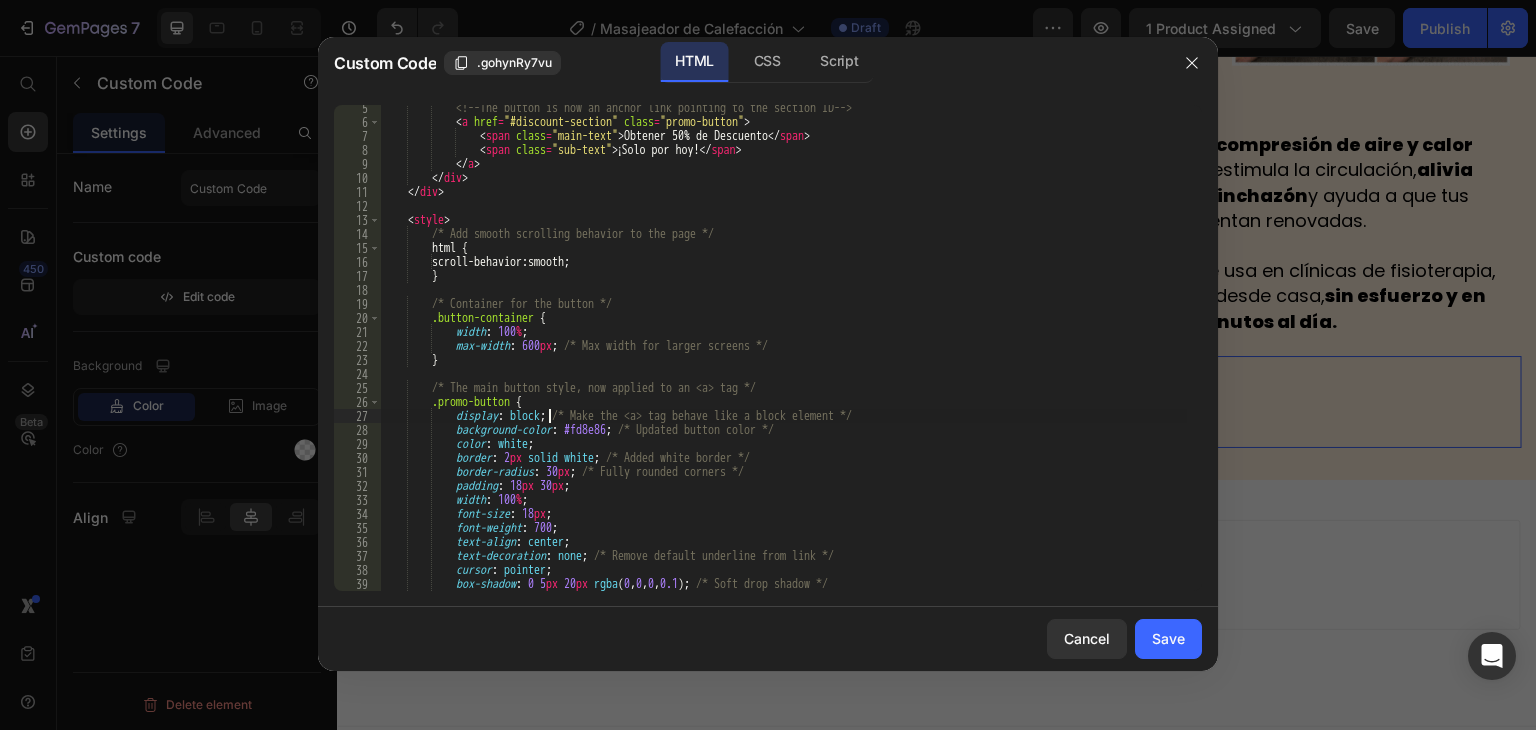 click on "<!--  The button is now an anchor link pointing to the section ID  -->                < a   href = "#discount-section"   class = "promo-button" >                     < span   class = "main-text" > Obtener 50% de Descuento </ span >                     < span   class = "sub-text" > ¡Solo por hoy! </ span >                </ a >           </ div >      </ div >           < style >           /* Add smooth scrolling behavior to the page */           html   {               scroll-behavior :  smooth ;           }           /* Container for the button */           .button-container   {                width :   100 % ;                max-width :   600 px ;   /* Max width for larger screens */           }           /* The main button style, now applied to an <a> tag */           .promo-button   {                display :   block ;   /* Make the <a> tag behave like a block element */                background-color :   #fd8e86 ;   /* Updated button color */                color :   white ;           :" at bounding box center [783, 358] 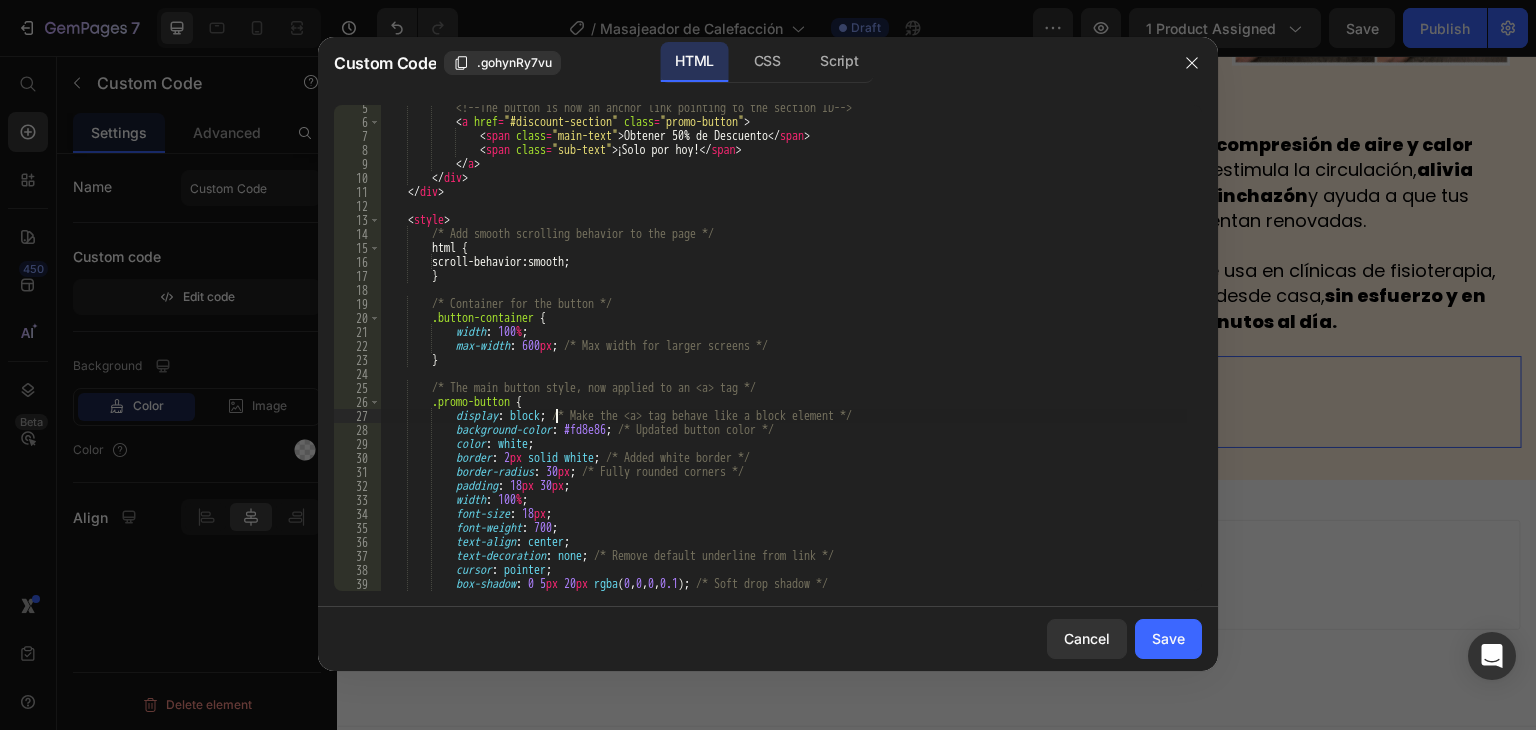 click on "<!--  The button is now an anchor link pointing to the section ID  -->                < a   href = "#discount-section"   class = "promo-button" >                     < span   class = "main-text" > Obtener 50% de Descuento </ span >                     < span   class = "sub-text" > ¡Solo por hoy! </ span >                </ a >           </ div >      </ div >           < style >           /* Add smooth scrolling behavior to the page */           html   {               scroll-behavior :  smooth ;           }           /* Container for the button */           .button-container   {                width :   100 % ;                max-width :   600 px ;   /* Max width for larger screens */           }           /* The main button style, now applied to an <a> tag */           .promo-button   {                display :   block ;   /* Make the <a> tag behave like a block element */                background-color :   #fd8e86 ;   /* Updated button color */                color :   white ;           :" at bounding box center (783, 358) 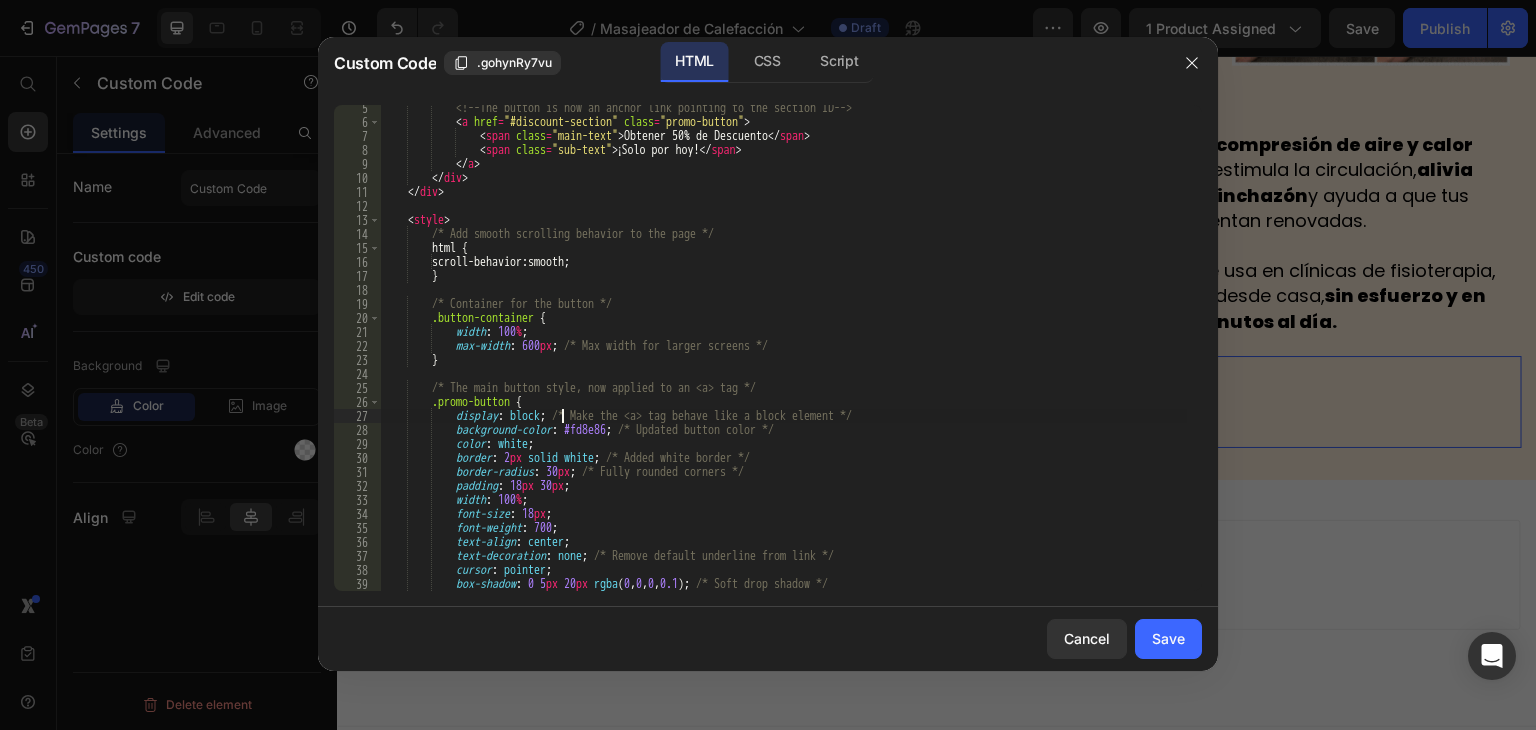 click on "<!--  The button is now an anchor link pointing to the section ID  -->                < a   href = "#discount-section"   class = "promo-button" >                     < span   class = "main-text" > Obtener 50% de Descuento </ span >                     < span   class = "sub-text" > ¡Solo por hoy! </ span >                </ a >           </ div >      </ div >           < style >           /* Add smooth scrolling behavior to the page */           html   {               scroll-behavior :  smooth ;           }           /* Container for the button */           .button-container   {                width :   100 % ;                max-width :   600 px ;   /* Max width for larger screens */           }           /* The main button style, now applied to an <a> tag */           .promo-button   {                display :   block ;   /* Make the <a> tag behave like a block element */                background-color :   #fd8e86 ;   /* Updated button color */                color :   white ;           :" at bounding box center [783, 358] 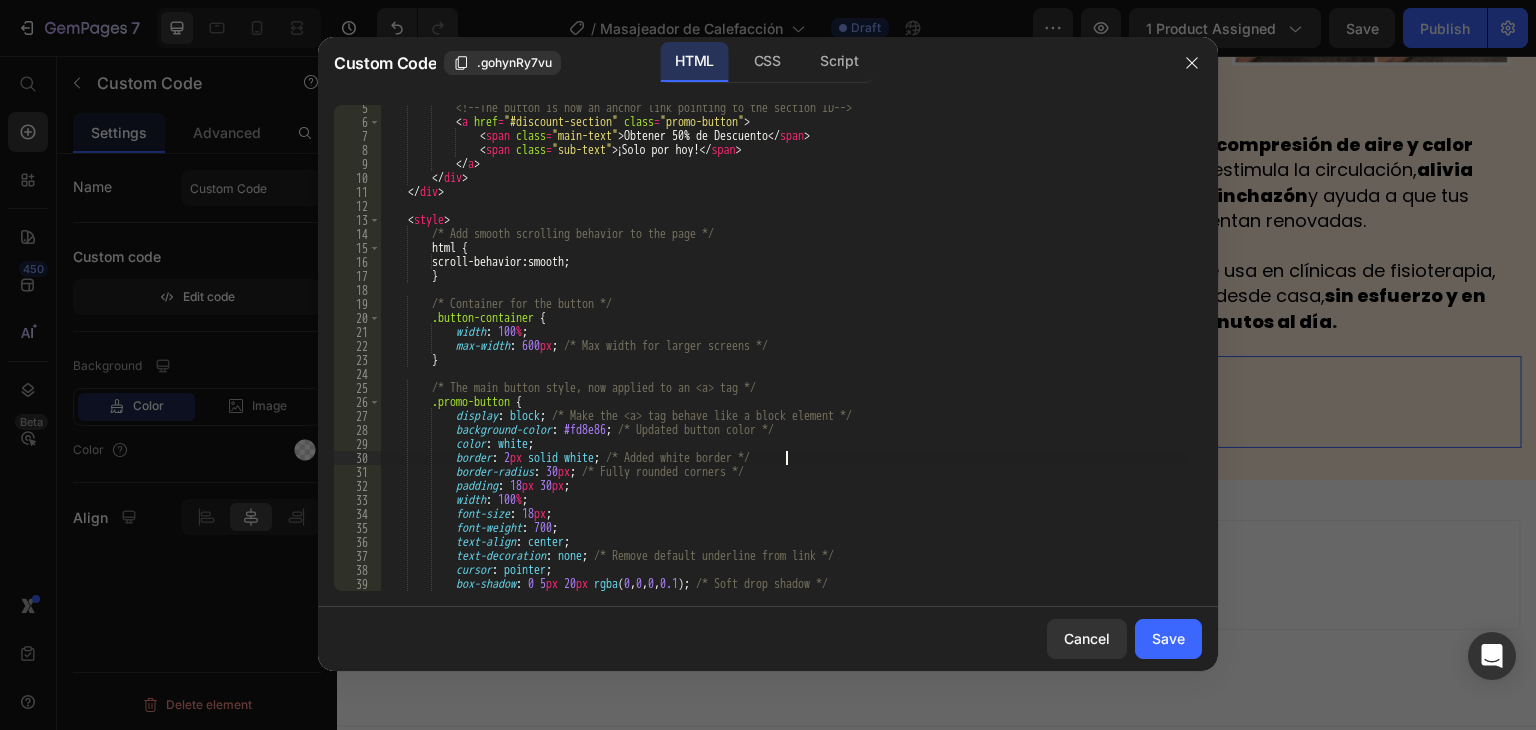 click on "<!--  The button is now an anchor link pointing to the section ID  -->                < a   href = "#discount-section"   class = "promo-button" >                     < span   class = "main-text" > Obtener 50% de Descuento </ span >                     < span   class = "sub-text" > ¡Solo por hoy! </ span >                </ a >           </ div >      </ div >           < style >           /* Add smooth scrolling behavior to the page */           html   {               scroll-behavior :  smooth ;           }           /* Container for the button */           .button-container   {                width :   100 % ;                max-width :   600 px ;   /* Max width for larger screens */           }           /* The main button style, now applied to an <a> tag */           .promo-button   {                display :   block ;   /* Make the <a> tag behave like a block element */                background-color :   #fd8e86 ;   /* Updated button color */                color :   white ;           :" at bounding box center [783, 358] 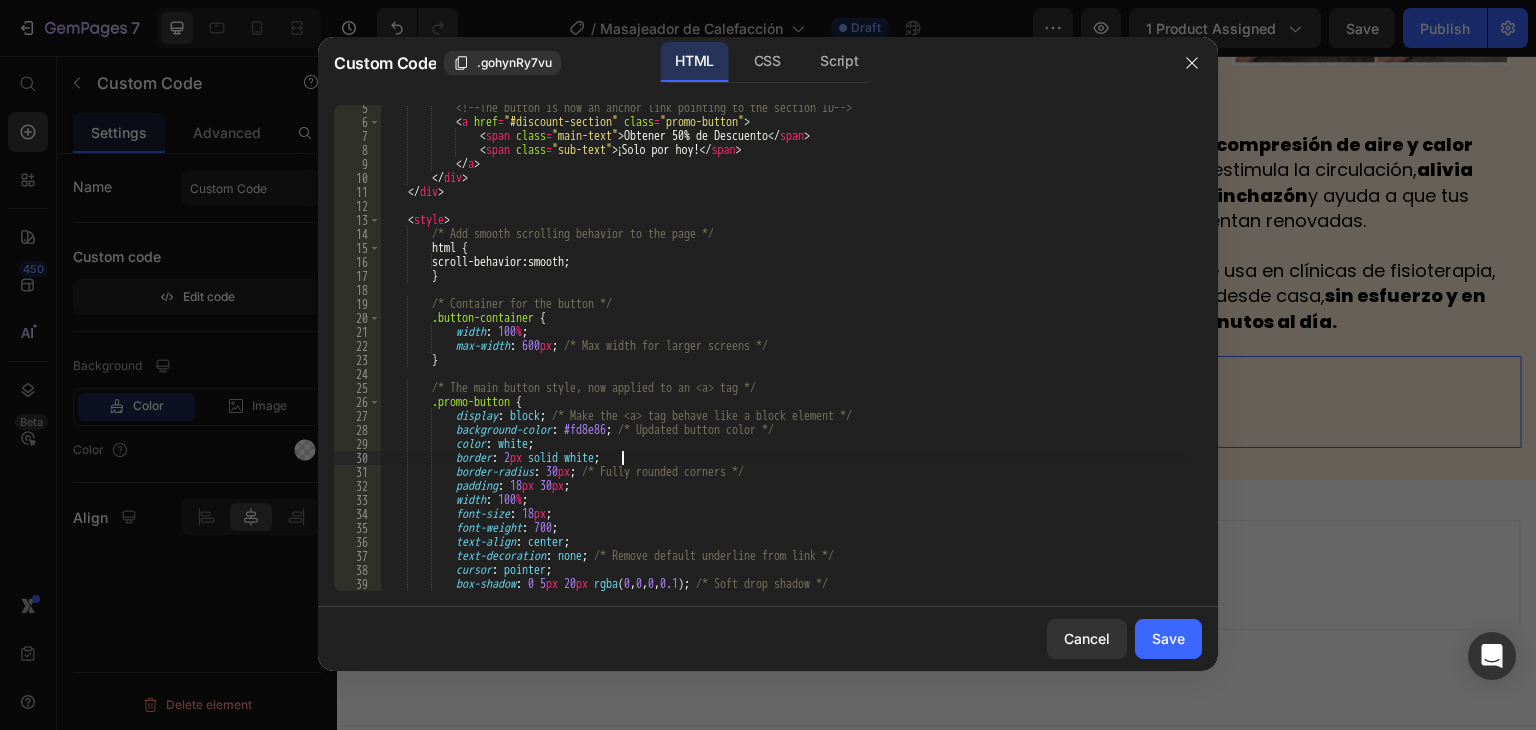 click on "<!--  The button is now an anchor link pointing to the section ID  -->                < a   href = "#discount-section"   class = "promo-button" >                     < span   class = "main-text" > Obtener 50% de Descuento </ span >                     < span   class = "sub-text" > ¡Solo por hoy! </ span >                </ a >           </ div >      </ div >           < style >           /* Add smooth scrolling behavior to the page */           html   {               scroll-behavior :  smooth ;           }           /* Container for the button */           .button-container   {                width :   100 % ;                max-width :   600 px ;   /* Max width for larger screens */           }           /* The main button style, now applied to an <a> tag */           .promo-button   {                display :   block ;   /* Make the <a> tag behave like a block element */                background-color :   #fd8e86 ;   /* Updated button color */                color :   white ;           :" at bounding box center [783, 358] 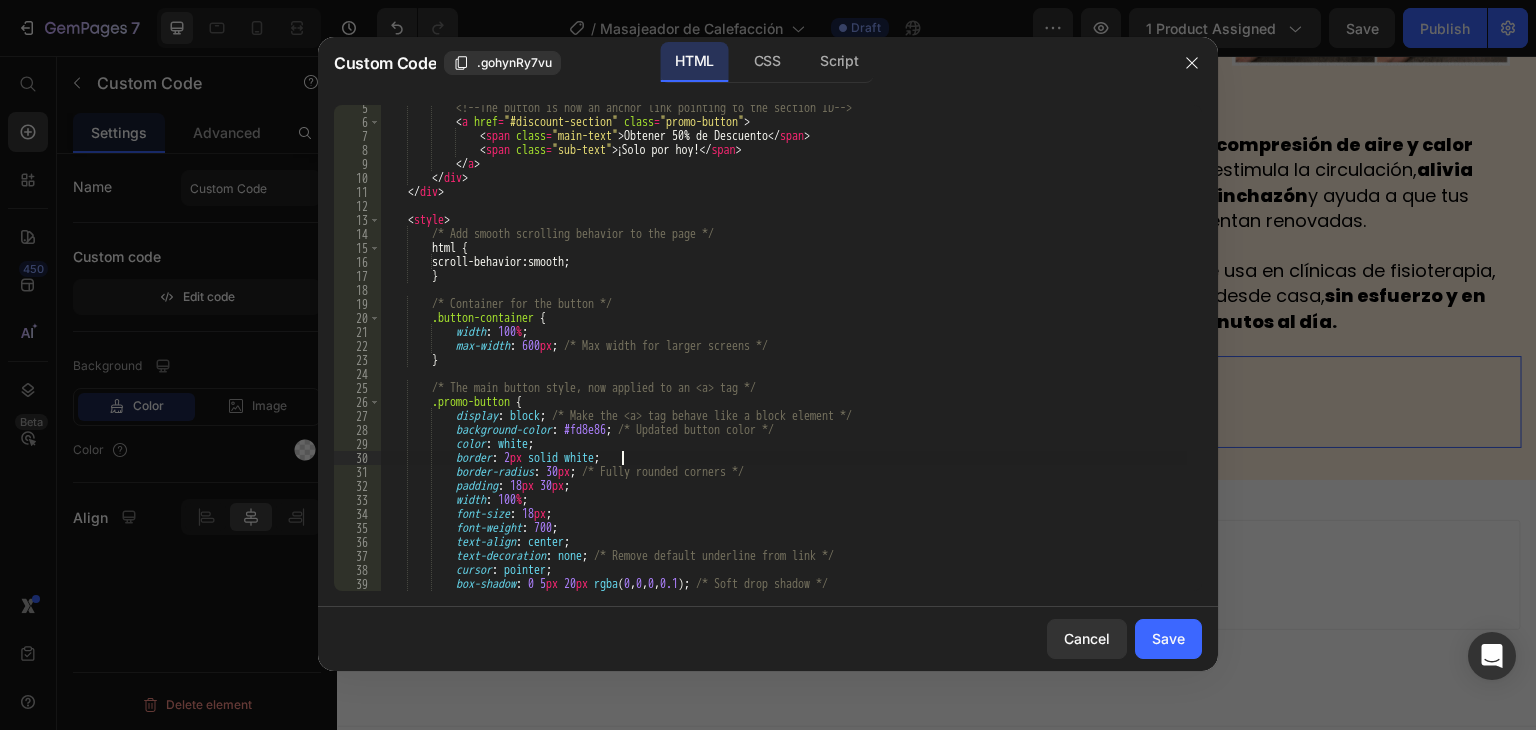 click on "<!--  The button is now an anchor link pointing to the section ID  -->                < a   href = "#discount-section"   class = "promo-button" >                     < span   class = "main-text" > Obtener 50% de Descuento </ span >                     < span   class = "sub-text" > ¡Solo por hoy! </ span >                </ a >           </ div >      </ div >           < style >           /* Add smooth scrolling behavior to the page */           html   {               scroll-behavior :  smooth ;           }           /* Container for the button */           .button-container   {                width :   100 % ;                max-width :   600 px ;   /* Max width for larger screens */           }           /* The main button style, now applied to an <a> tag */           .promo-button   {                display :   block ;   /* Make the <a> tag behave like a block element */                background-color :   #fd8e86 ;   /* Updated button color */                color :   white ;           :" at bounding box center (783, 358) 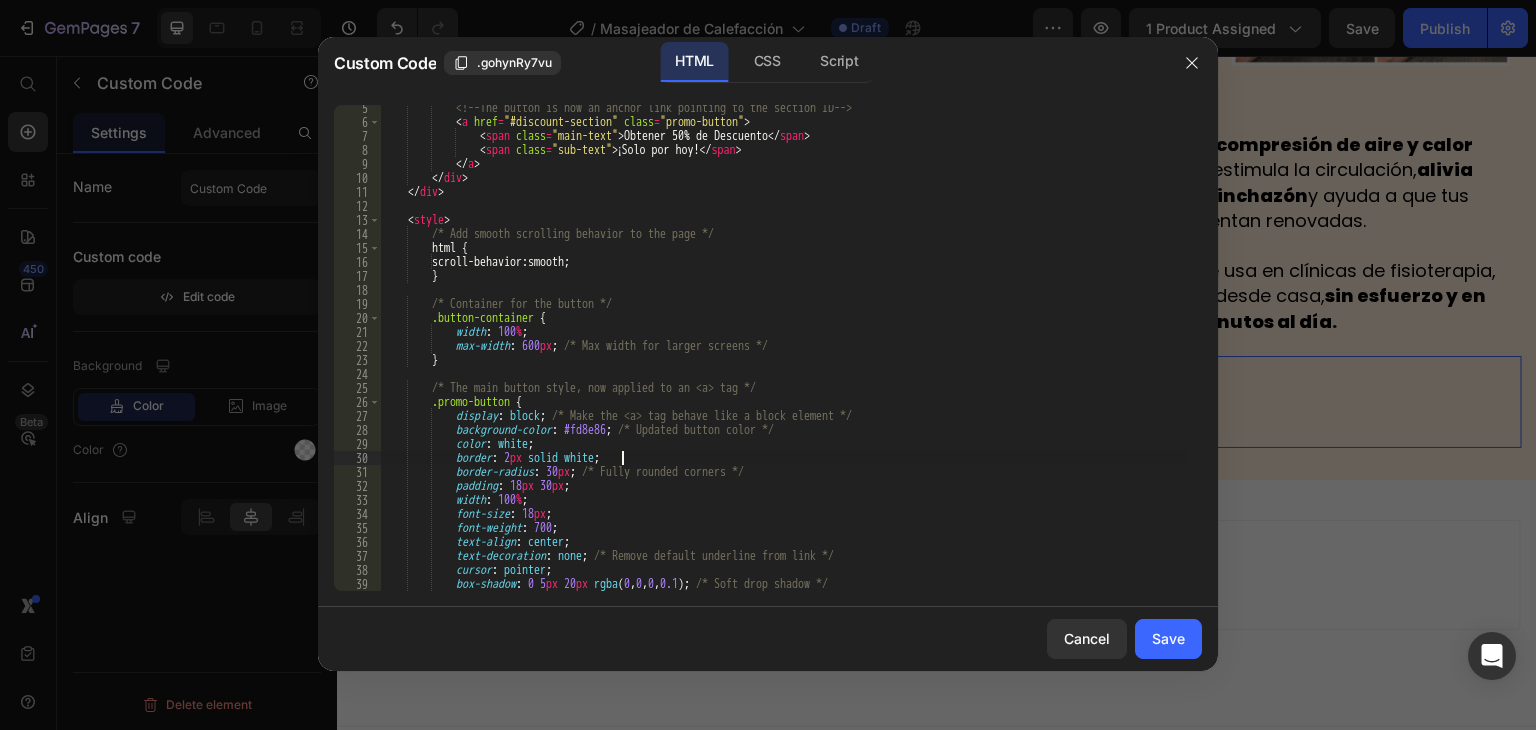 click on "<!--  The button is now an anchor link pointing to the section ID  -->                < a   href = "#discount-section"   class = "promo-button" >                     < span   class = "main-text" > Obtener 50% de Descuento </ span >                     < span   class = "sub-text" > ¡Solo por hoy! </ span >                </ a >           </ div >      </ div >           < style >           /* Add smooth scrolling behavior to the page */           html   {               scroll-behavior :  smooth ;           }           /* Container for the button */           .button-container   {                width :   100 % ;                max-width :   600 px ;   /* Max width for larger screens */           }           /* The main button style, now applied to an <a> tag */           .promo-button   {                display :   block ;   /* Make the <a> tag behave like a block element */                background-color :   #fd8e86 ;   /* Updated button color */                color :   white ;           :" at bounding box center [783, 358] 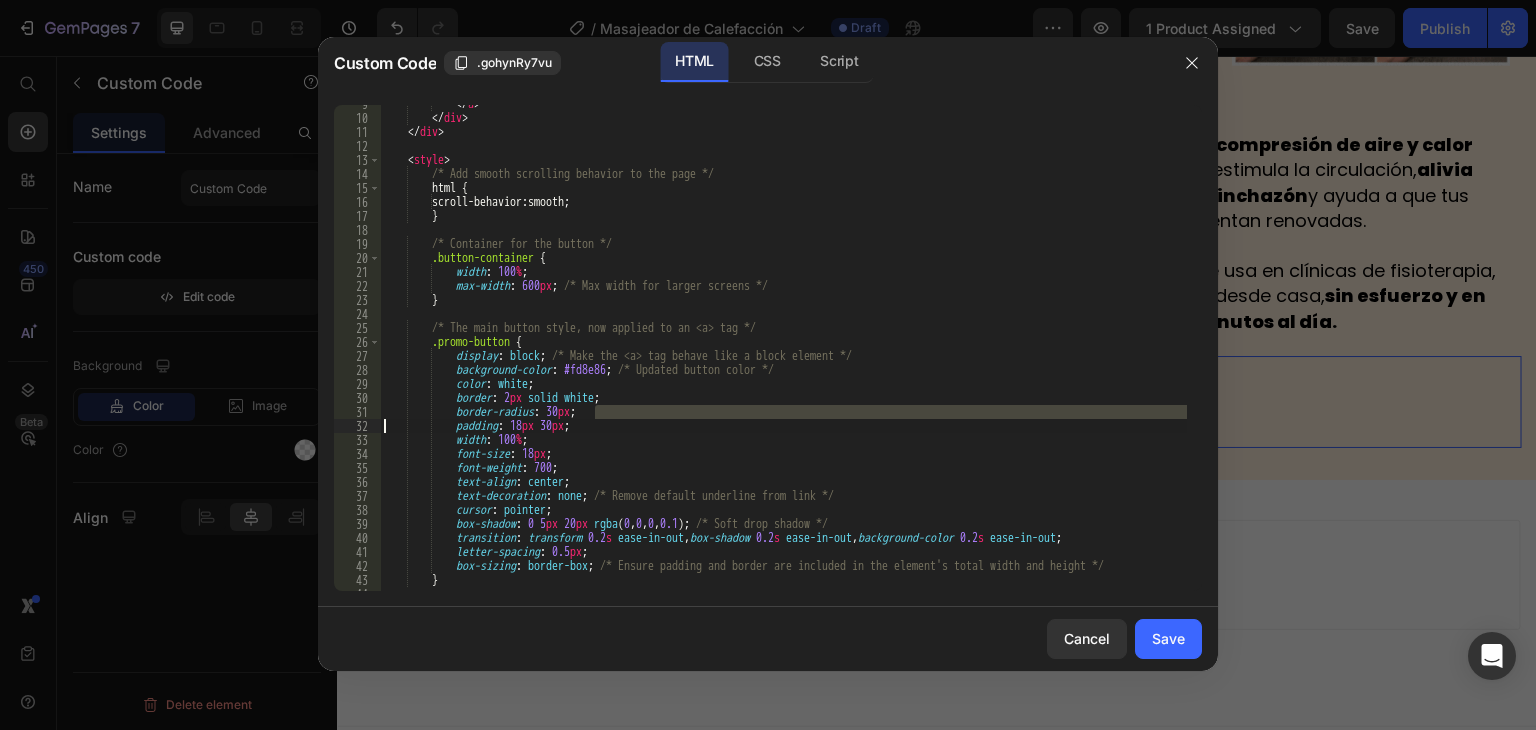 scroll, scrollTop: 120, scrollLeft: 0, axis: vertical 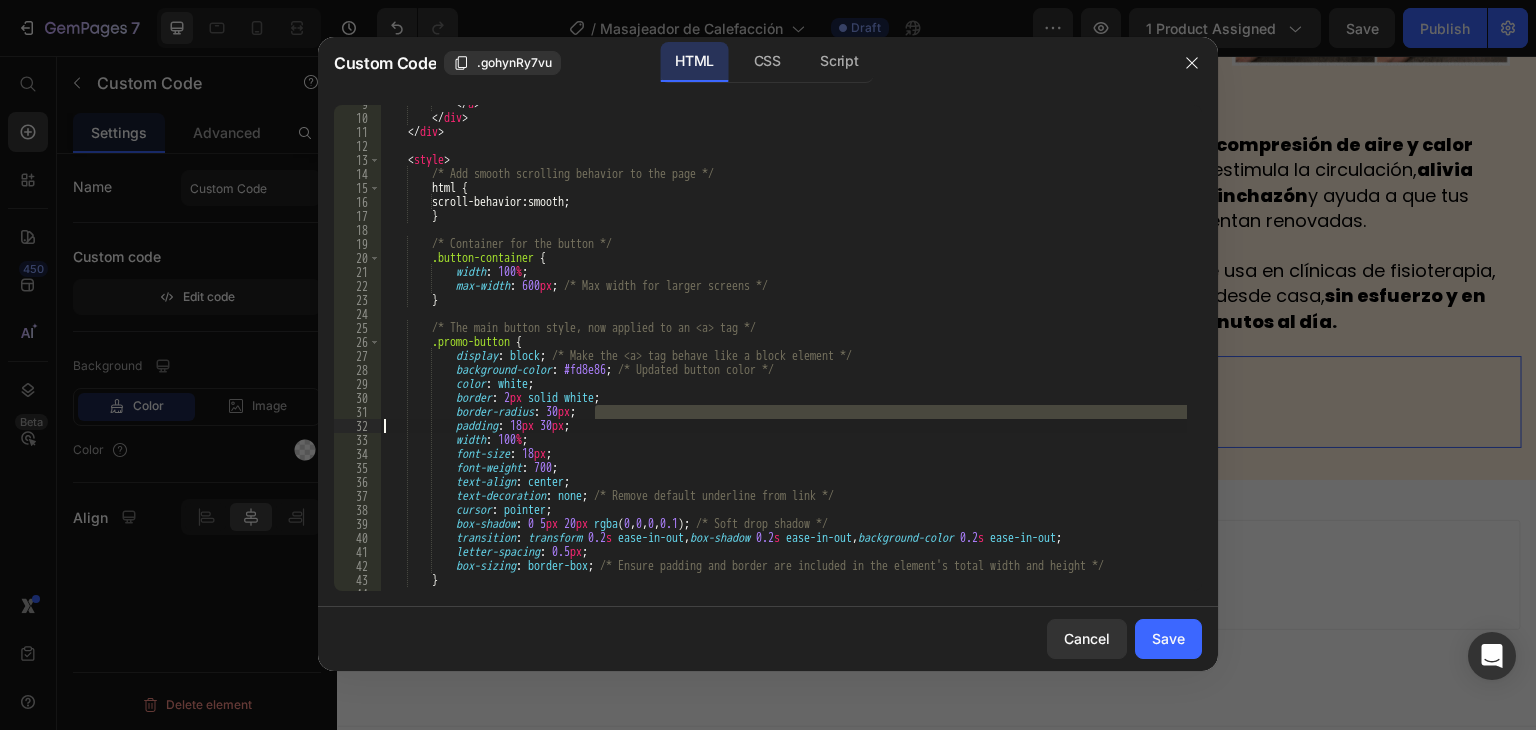 click on "</ a >           </ div >      </ div >           < style >           /* Add smooth scrolling behavior to the page */           html   {               scroll-behavior :  smooth ;           }           /* Container for the button */           .button-container   {                width :   100 % ;                max-width :   600 px ;   /* Max width for larger screens */           }           /* The main button style, now applied to an <a> tag */           .promo-button   {                display :   block ;   /* Make the <a> tag behave like a block element */                background-color :   #fd8e86 ;   /* Updated button color */                color :   white ;                border :   2 px   solid   white ;                border-radius :   30 px ;                padding :   18 px   30 px ;                width :   100 % ;                font-size :   18 px ;                font-weight :   700 ;                text-align :   center ;                text-decoration :   none ;             :" at bounding box center (783, 354) 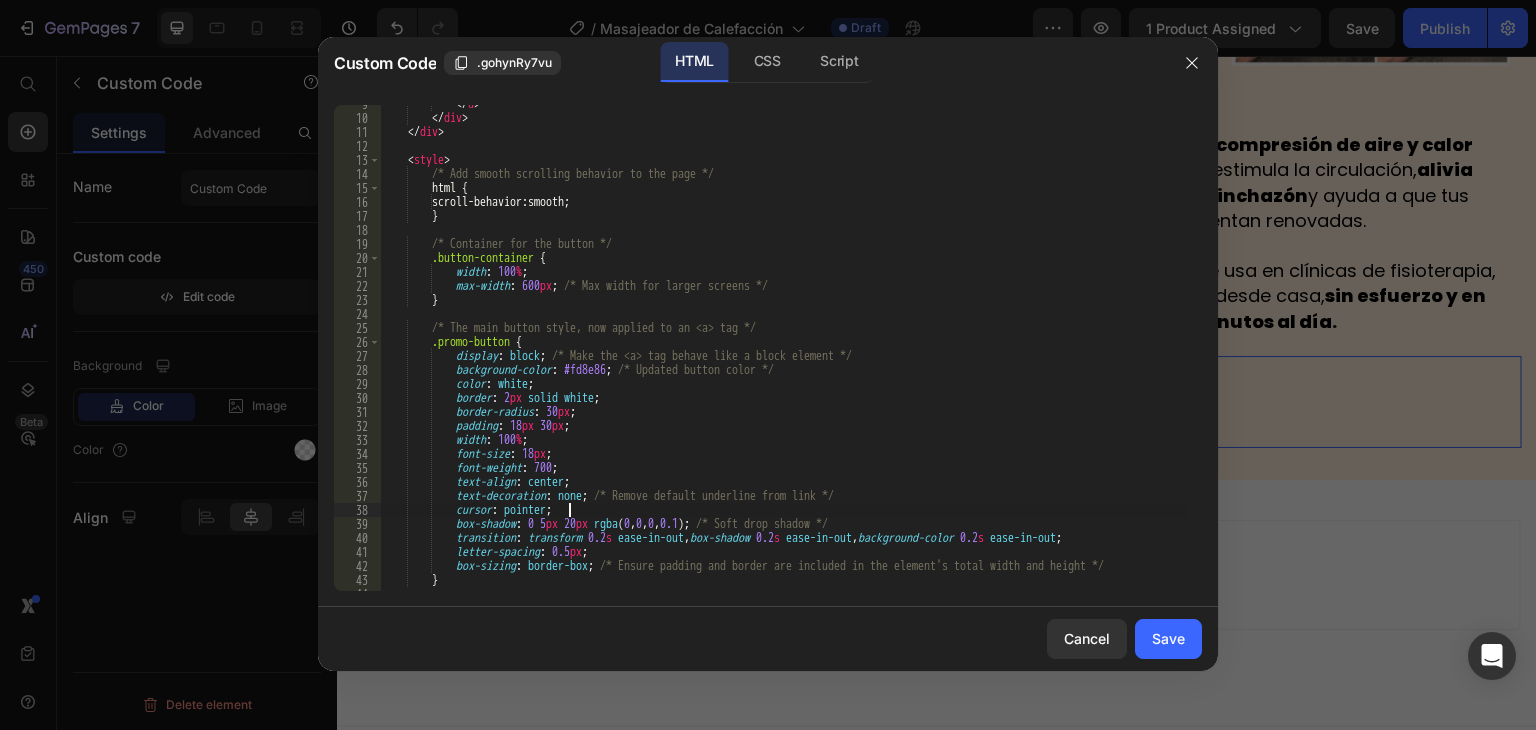 click on "</ a >           </ div >      </ div >           < style >           /* Add smooth scrolling behavior to the page */           html   {               scroll-behavior :  smooth ;           }           /* Container for the button */           .button-container   {                width :   100 % ;                max-width :   600 px ;   /* Max width for larger screens */           }           /* The main button style, now applied to an <a> tag */           .promo-button   {                display :   block ;   /* Make the <a> tag behave like a block element */                background-color :   #fd8e86 ;   /* Updated button color */                color :   white ;                border :   2 px   solid   white ;                border-radius :   30 px ;                padding :   18 px   30 px ;                width :   100 % ;                font-size :   18 px ;                font-weight :   700 ;                text-align :   center ;                text-decoration :   none ;             :" at bounding box center [783, 354] 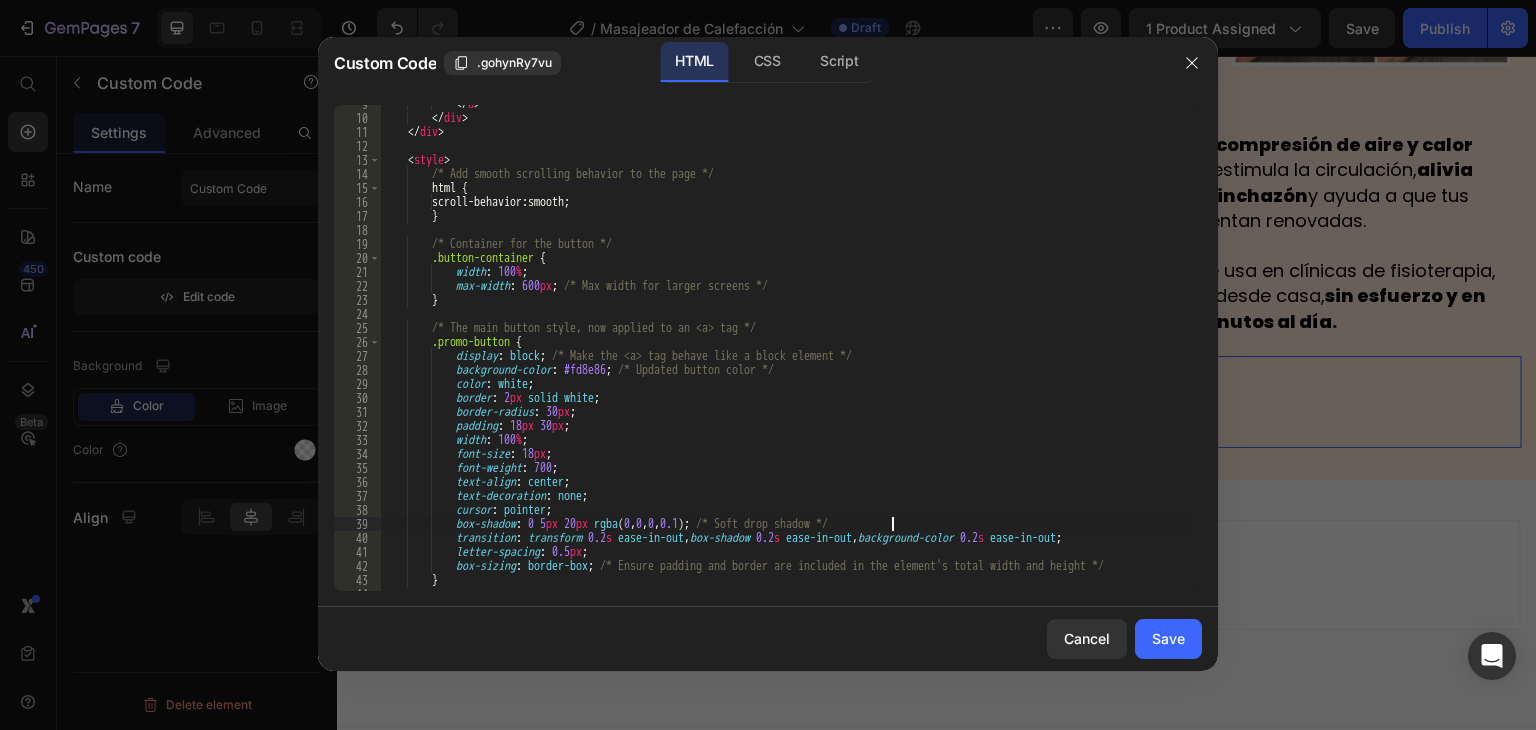 click on "</ a >           </ div >      </ div >           < style >           /* Add smooth scrolling behavior to the page */           html   {               scroll-behavior :  smooth ;           }           /* Container for the button */           .button-container   {                width :   100 % ;                max-width :   600 px ;   /* Max width for larger screens */           }           /* The main button style, now applied to an <a> tag */           .promo-button   {                display :   block ;   /* Make the <a> tag behave like a block element */                background-color :   #fd8e86 ;   /* Updated button color */                color :   white ;                border :   2 px   solid   white ;                border-radius :   30 px ;                padding :   18 px   30 px ;                width :   100 % ;                font-size :   18 px ;                font-weight :   700 ;                text-align :   center ;                text-decoration :   none ;" at bounding box center [783, 354] 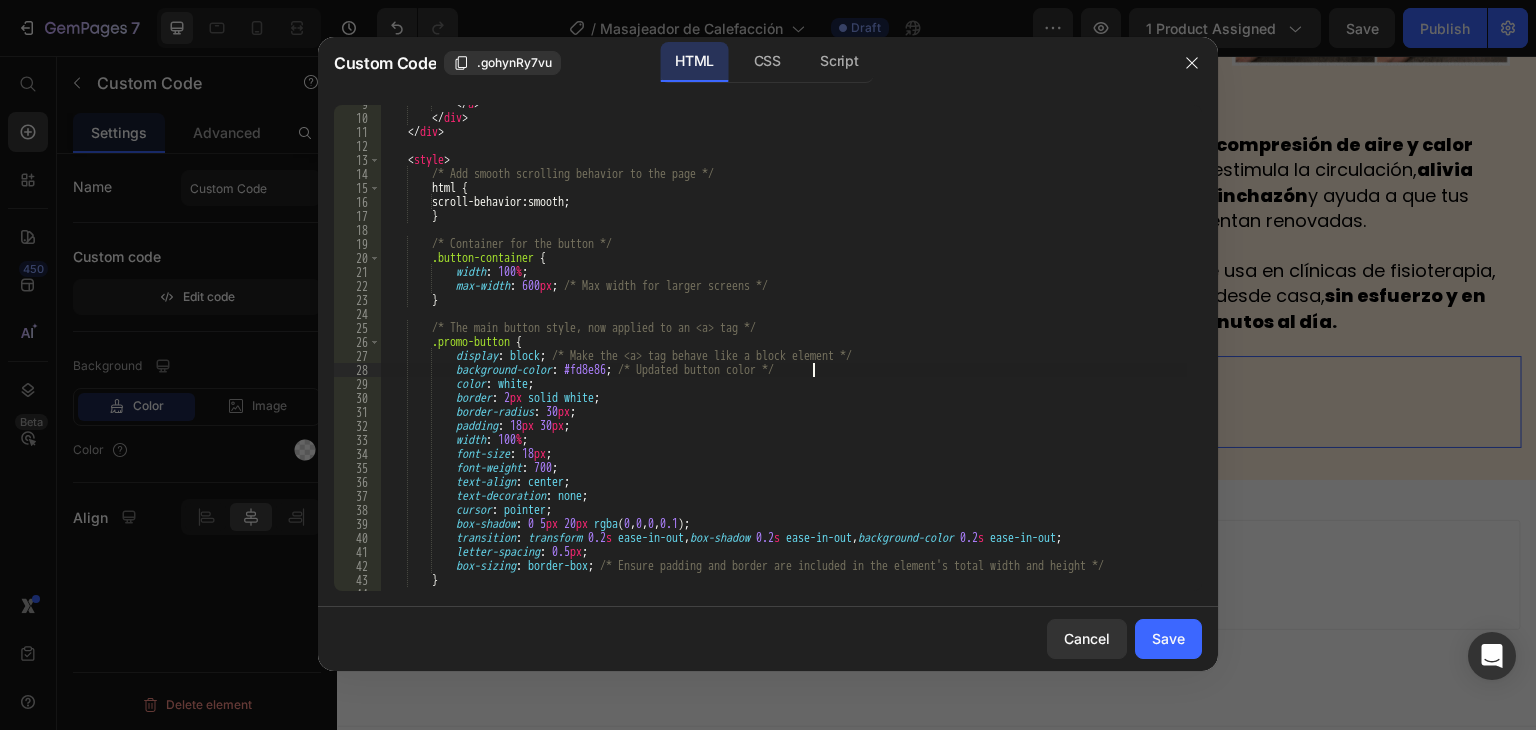 click on "</ a >           </ div >      </ div >           < style >           /* Add smooth scrolling behavior to the page */           html   {               scroll-behavior :  smooth ;           }           /* Container for the button */           .button-container   {                width :   100 % ;                max-width :   600 px ;   /* Max width for larger screens */           }           /* The main button style, now applied to an <a> tag */           .promo-button   {                display :   block ;   /* Make the <a> tag behave like a block element */                background-color :   #fd8e86 ;   /* Updated button color */                color :   white ;                border :   2 px   solid   white ;                border-radius :   30 px ;                padding :   18 px   30 px ;                width :   100 % ;                font-size :   18 px ;                font-weight :   700 ;                text-align :   center ;                text-decoration :   none ;" at bounding box center [783, 354] 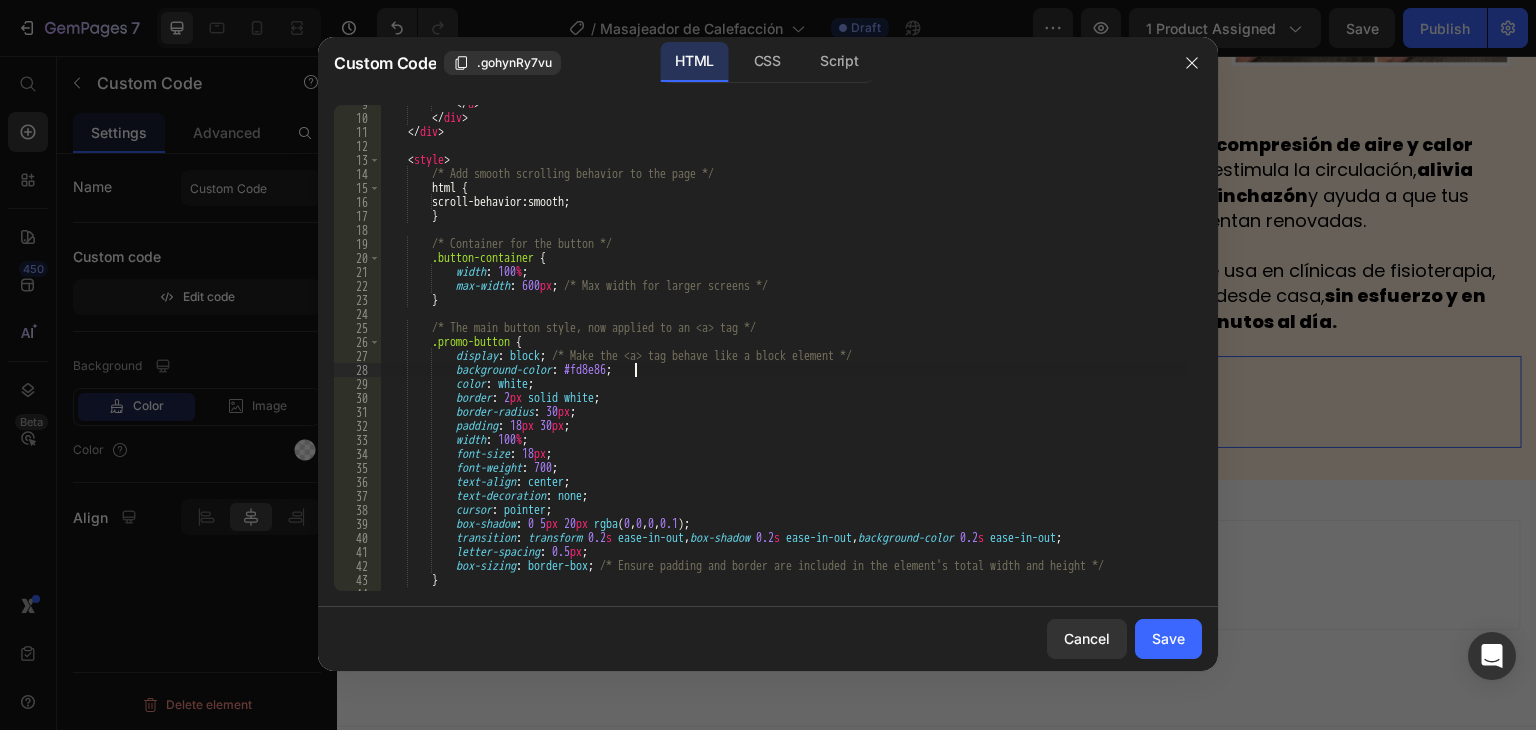 click on "</ a >           </ div >      </ div >           < style >           /* Add smooth scrolling behavior to the page */           html   {               scroll-behavior :  smooth ;           }           /* Container for the button */           .button-container   {                width :   100 % ;                max-width :   600 px ;   /* Max width for larger screens */           }           /* The main button style, now applied to an <a> tag */           .promo-button   {                display :   block ;   /* Make the <a> tag behave like a block element */                background-color :   #fd8e86 ;                color :   white ;                border :   2 px   solid   white ;                border-radius :   30 px ;                padding :   18 px   30 px ;                width :   100 % ;                font-size :   18 px ;                font-weight :   700 ;                text-align :   center ;                text-decoration :   none ;                cursor :   pointer ;      :" at bounding box center (783, 354) 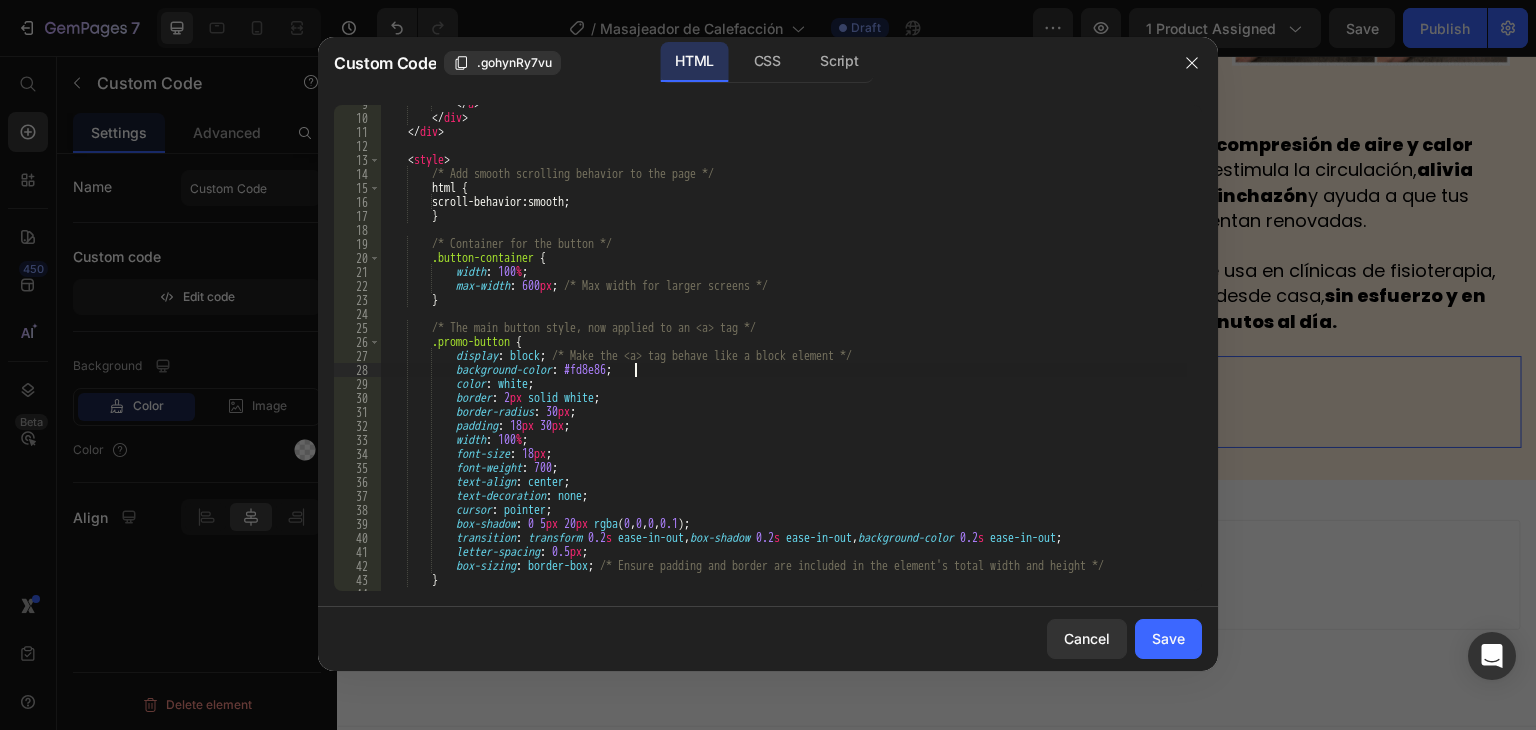 type on "/* The main button style, now applied to an <a> tag */" 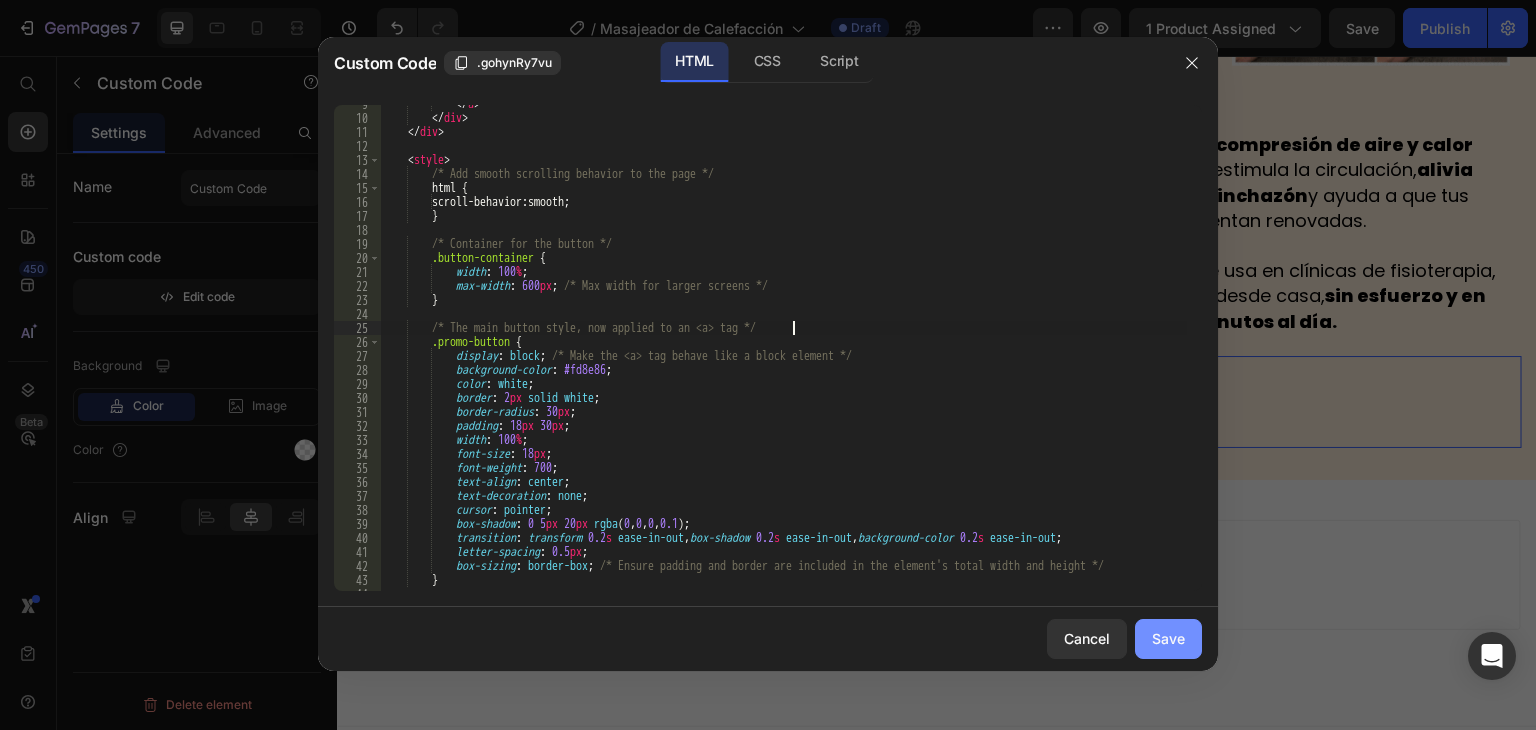 click on "Save" at bounding box center [1168, 638] 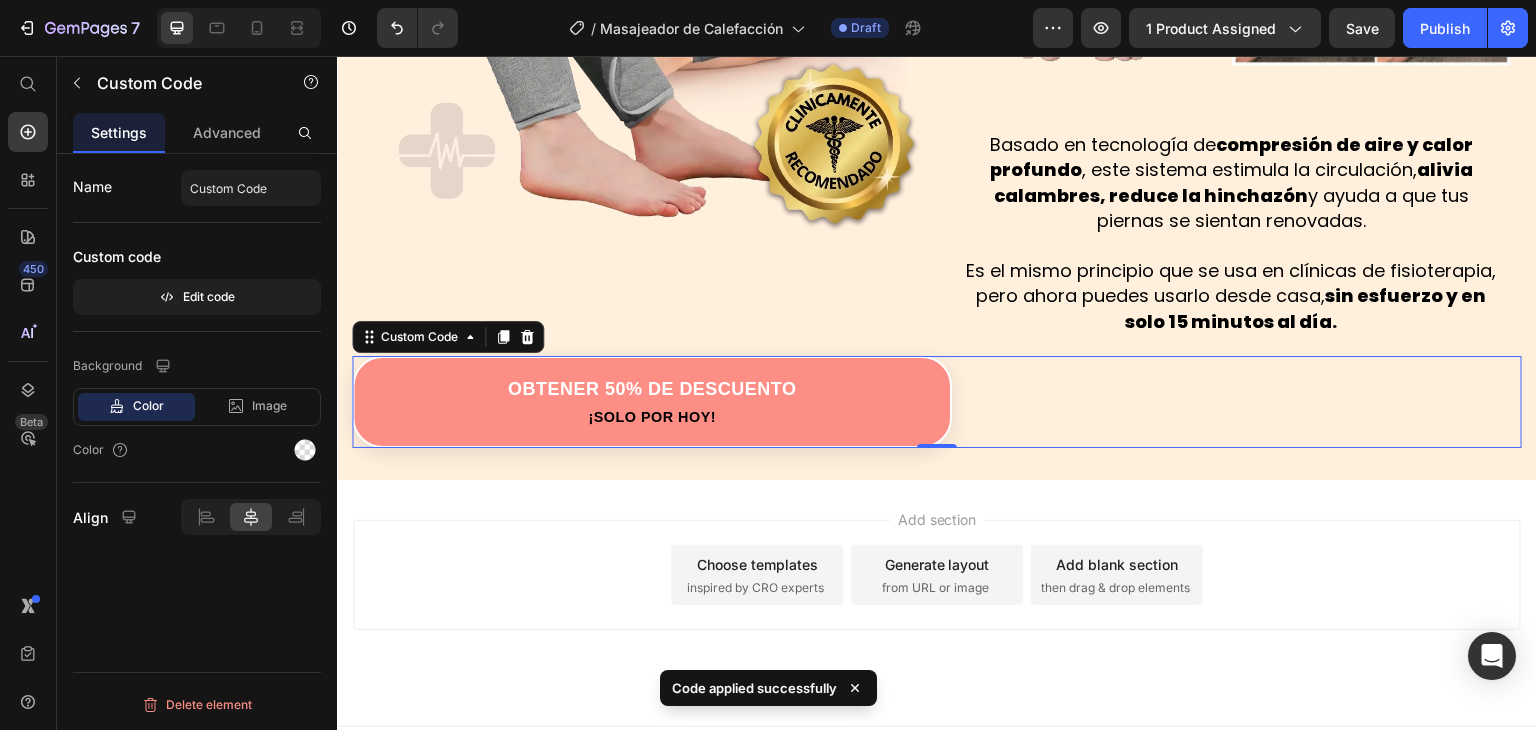 click on "Obtener 50% de Descuento
¡Solo por hoy!" at bounding box center [937, 402] 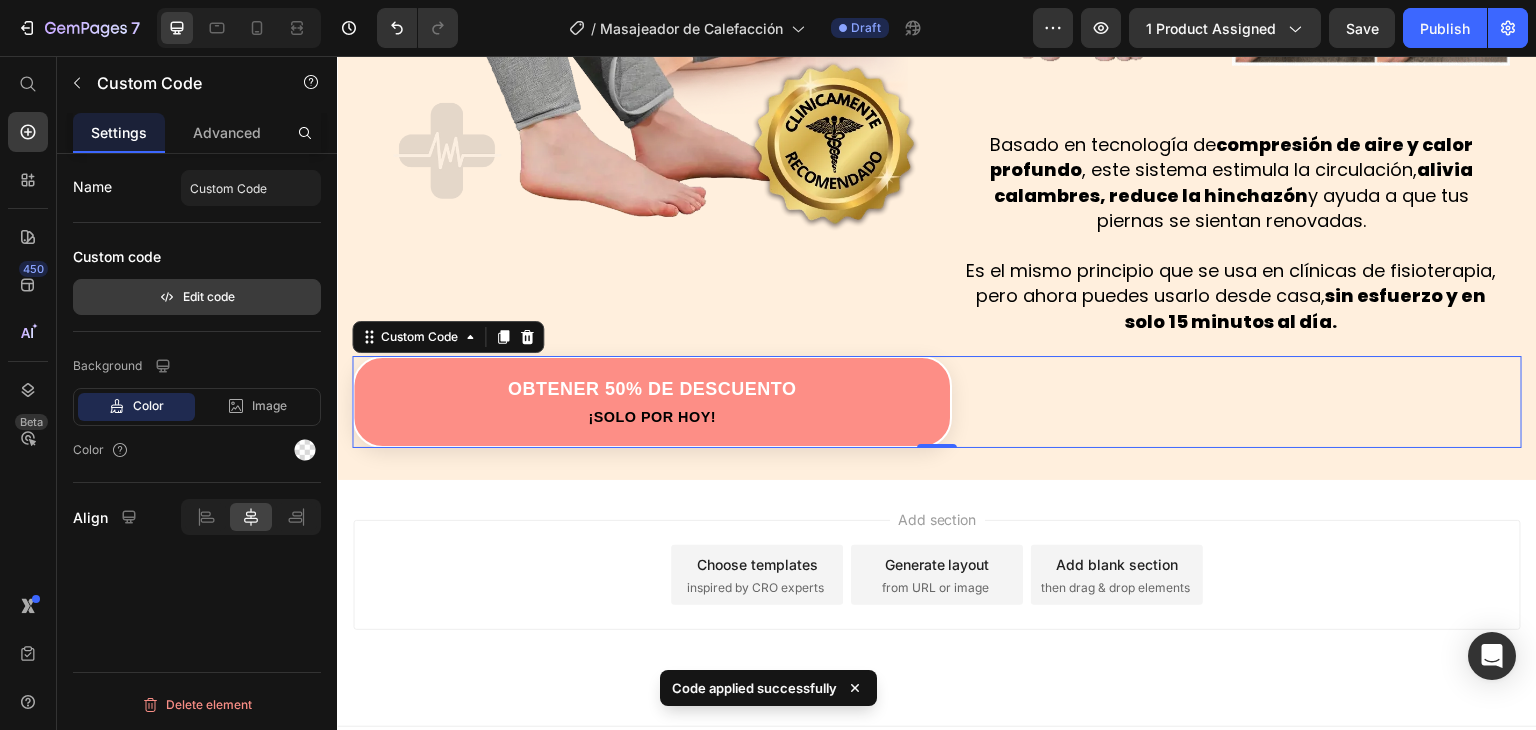 click on "Edit code" at bounding box center [197, 297] 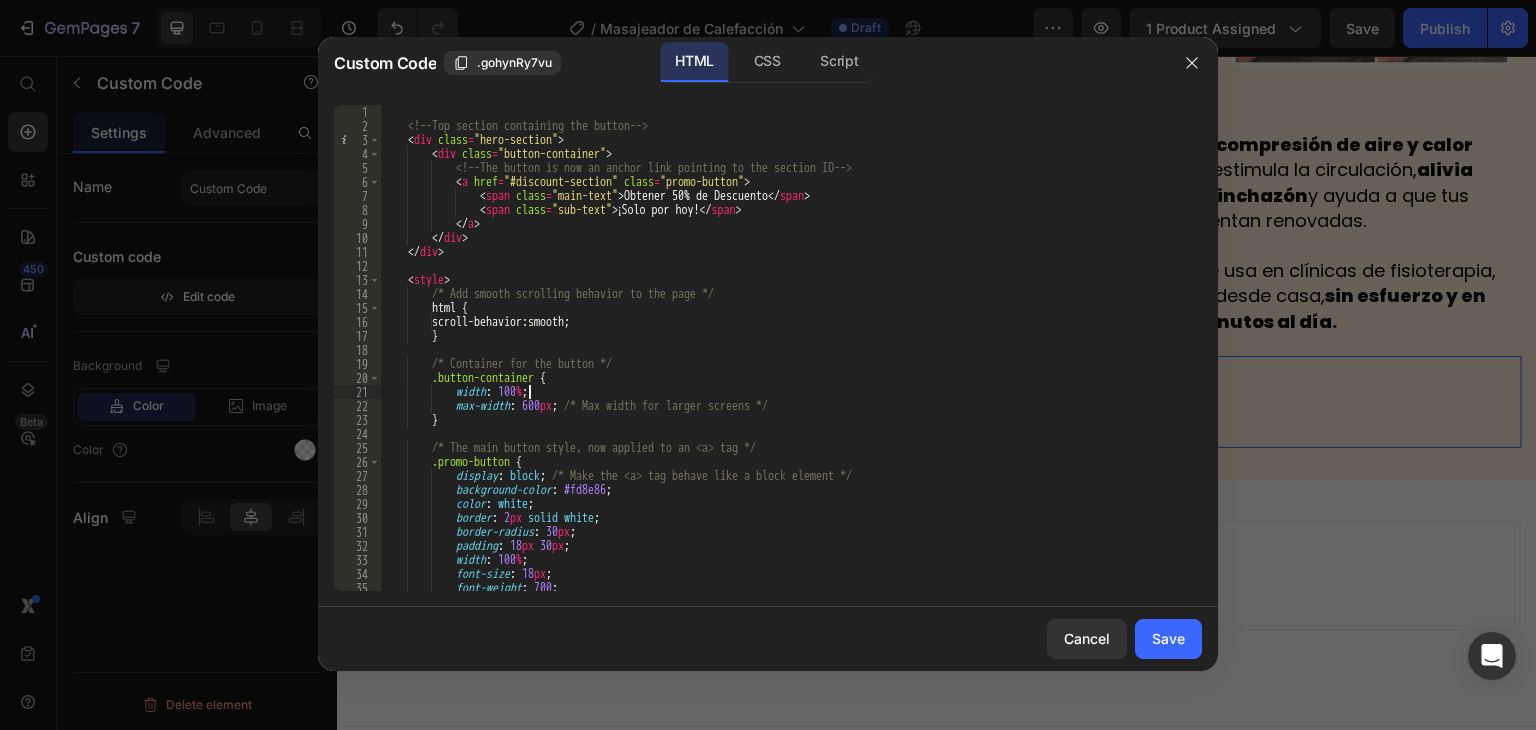 click on "<!--  Top section containing the button  -->      < div   class = "hero-section" >           < div   class = "button-container" >                <!--  The button is now an anchor link pointing to the section ID  -->                < a   href = "#discount-section"   class = "promo-button" >                     < span   class = "main-text" > Obtener 50% de Descuento </ span >                     < span   class = "sub-text" > ¡Solo por hoy! </ span >                </ a >           </ div >      </ div >           < style >           /* Add smooth scrolling behavior to the page */           html   {               scroll-behavior :  smooth ;           }           /* Container for the button */           .button-container   {                width :   100 % ;                max-width :   600 px ;   /* Max width for larger screens */           }           /* The main button style, now applied to an <a> tag */           .promo-button   {                display :   block ;                  background-color :   ;" at bounding box center (783, 362) 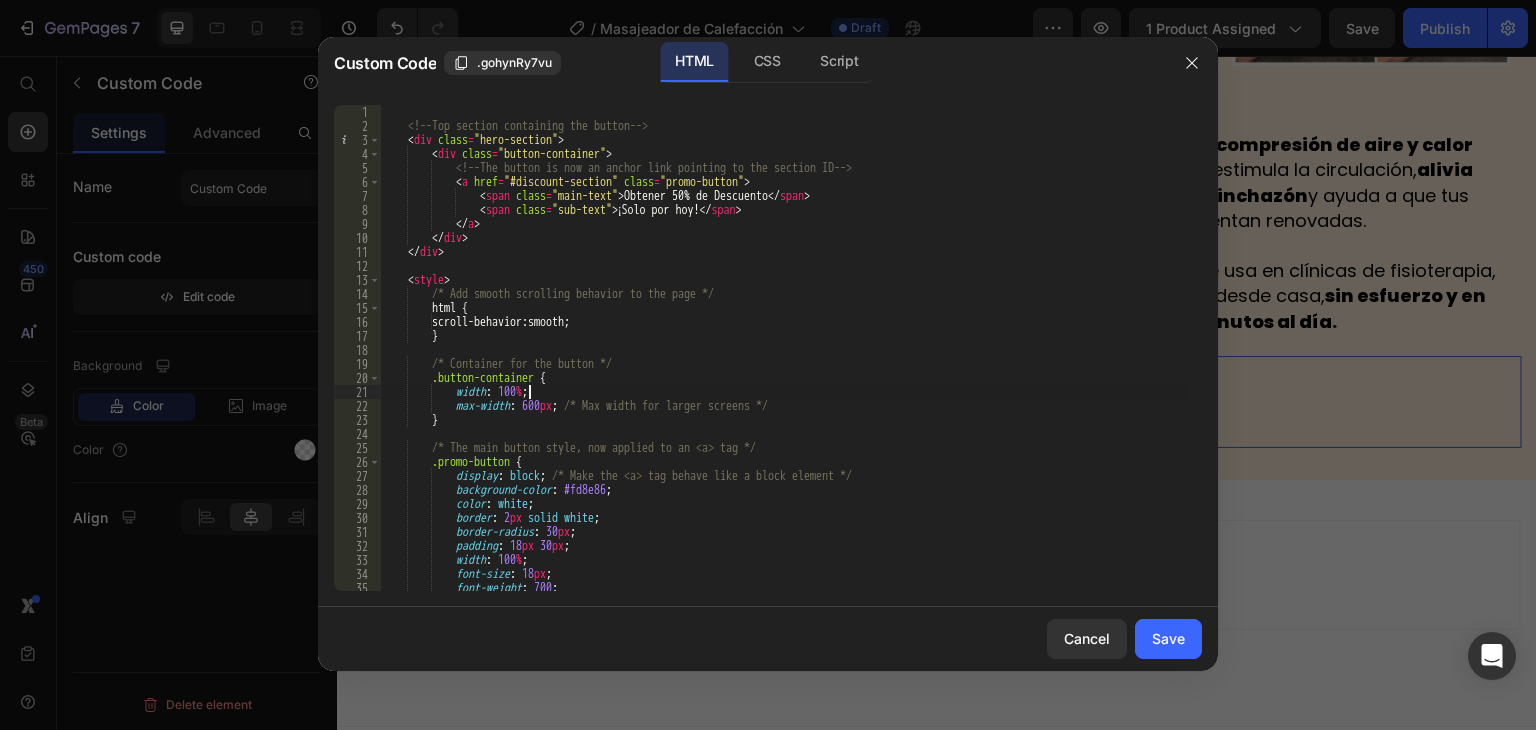 click on "<!--  Top section containing the button  -->      < div   class = "hero-section" >           < div   class = "button-container" >                <!--  The button is now an anchor link pointing to the section ID  -->                < a   href = "#discount-section"   class = "promo-button" >                     < span   class = "main-text" > Obtener 50% de Descuento </ span >                     < span   class = "sub-text" > ¡Solo por hoy! </ span >                </ a >           </ div >      </ div >           < style >           /* Add smooth scrolling behavior to the page */           html   {               scroll-behavior :  smooth ;           }           /* Container for the button */           .button-container   {                width :   100 % ;                max-width :   600 px ;   /* Max width for larger screens */           }           /* The main button style, now applied to an <a> tag */           .promo-button   {                display :   block ;                  background-color :   ;" at bounding box center (783, 362) 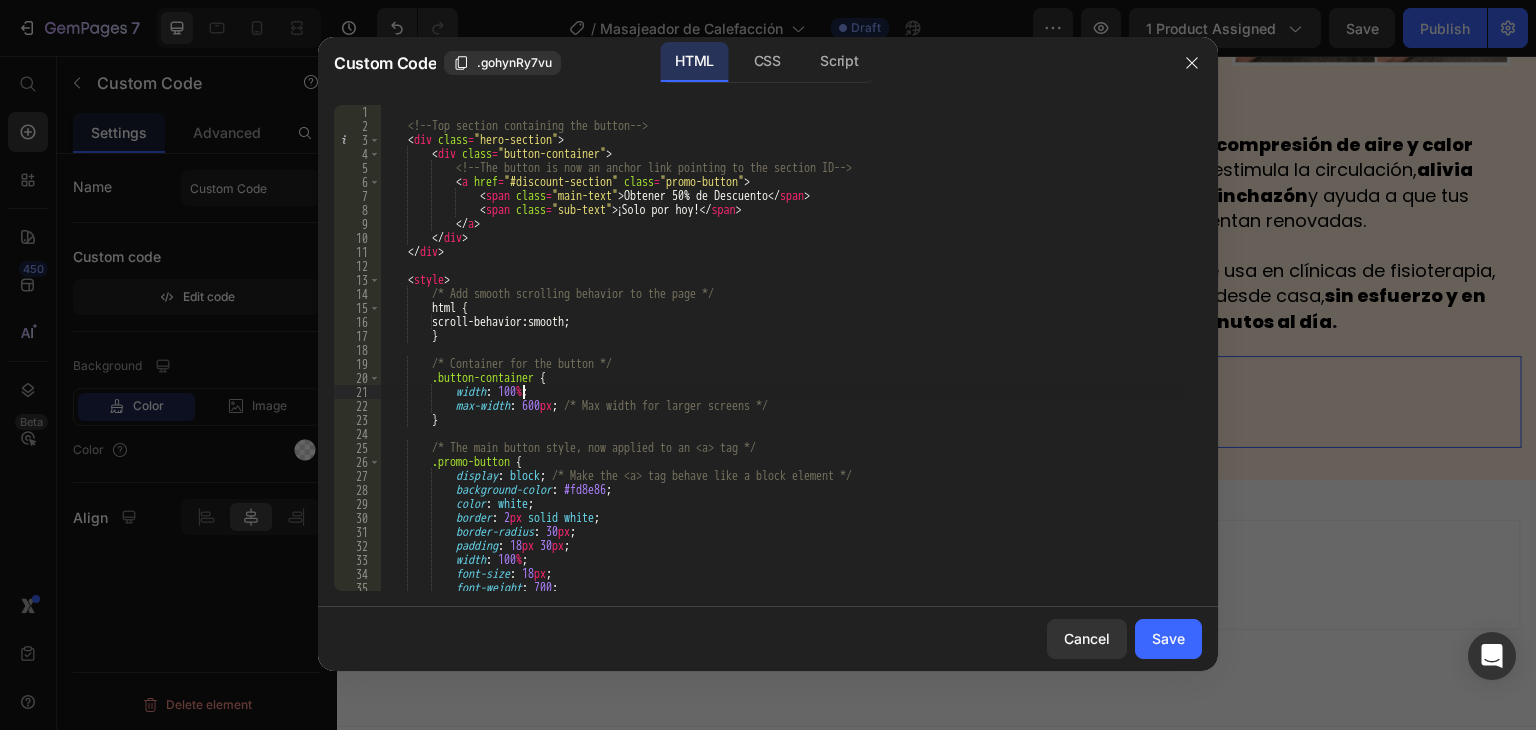 click on "<!--  Top section containing the button  -->      < div   class = "hero-section" >           < div   class = "button-container" >                <!--  The button is now an anchor link pointing to the section ID  -->                < a   href = "#discount-section"   class = "promo-button" >                     < span   class = "main-text" > Obtener 50% de Descuento </ span >                     < span   class = "sub-text" > ¡Solo por hoy! </ span >                </ a >           </ div >      </ div >           < style >           /* Add smooth scrolling behavior to the page */           html   {               scroll-behavior :  smooth ;           }           /* Container for the button */           .button-container   {                width :   100 % ;                max-width :   600 px ;   /* Max width for larger screens */           }           /* The main button style, now applied to an <a> tag */           .promo-button   {                display :   block ;                  background-color :   ;" at bounding box center (783, 362) 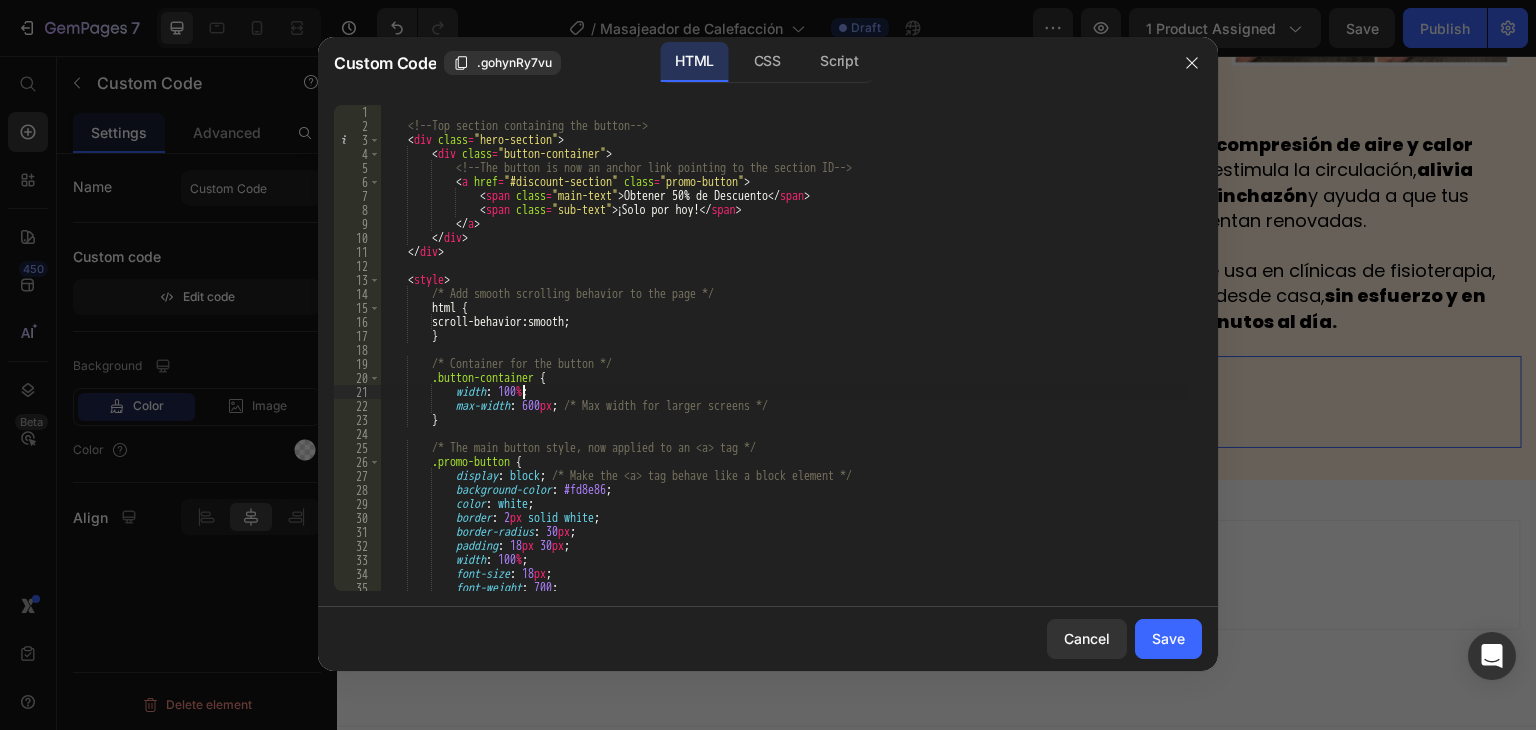 click on "<!--  Top section containing the button  -->      < div   class = "hero-section" >           < div   class = "button-container" >                <!--  The button is now an anchor link pointing to the section ID  -->                < a   href = "#discount-section"   class = "promo-button" >                     < span   class = "main-text" > Obtener 50% de Descuento </ span >                     < span   class = "sub-text" > ¡Solo por hoy! </ span >                </ a >           </ div >      </ div >           < style >           /* Add smooth scrolling behavior to the page */           html   {               scroll-behavior :  smooth ;           }           /* Container for the button */           .button-container   {                width :   100 % ;                max-width :   600 px ;   /* Max width for larger screens */           }           /* The main button style, now applied to an <a> tag */           .promo-button   {                display :   block ;                  background-color :   ;" at bounding box center [783, 362] 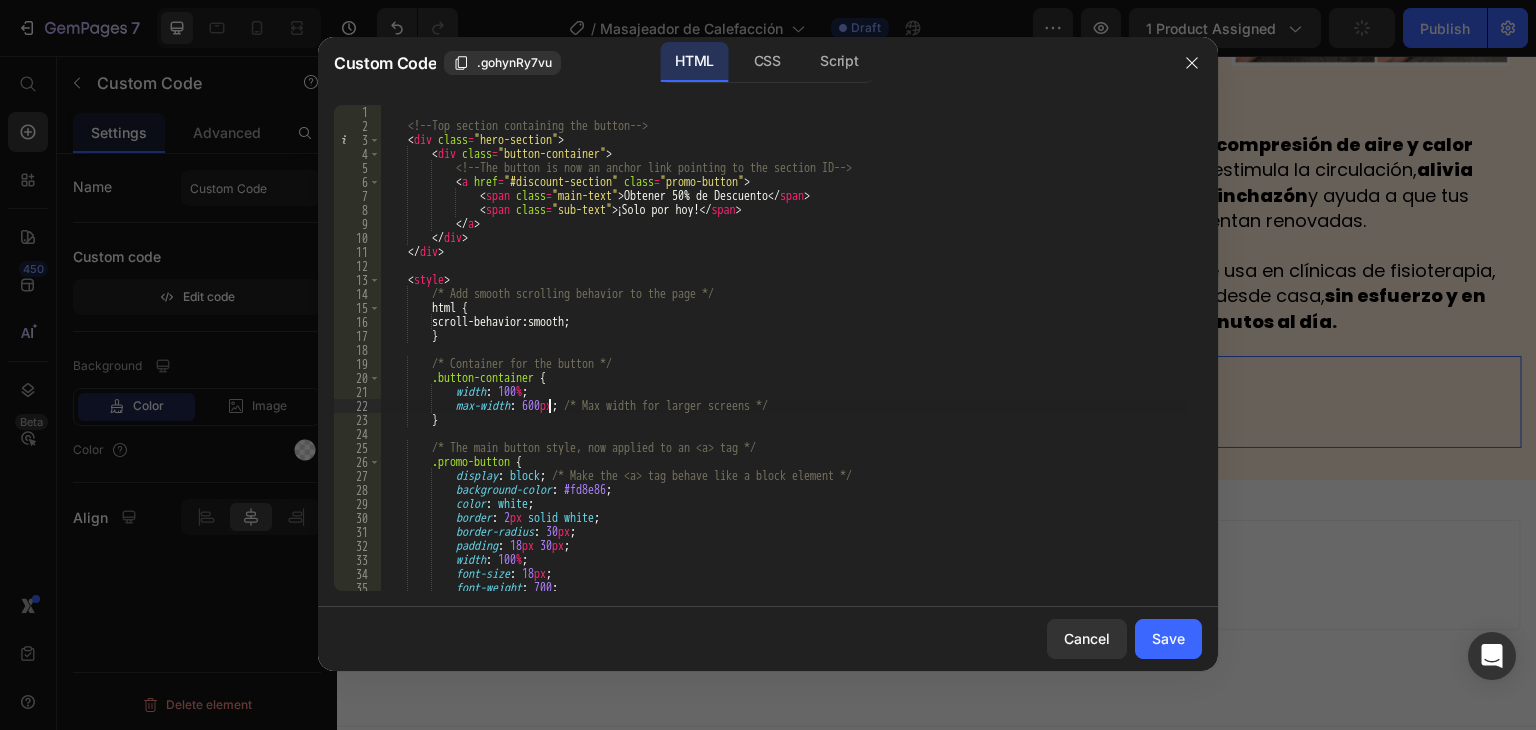 click on "<!--  Top section containing the button  -->      < div   class = "hero-section" >           < div   class = "button-container" >                <!--  The button is now an anchor link pointing to the section ID  -->                < a   href = "#discount-section"   class = "promo-button" >                     < span   class = "main-text" > Obtener 50% de Descuento </ span >                     < span   class = "sub-text" > ¡Solo por hoy! </ span >                </ a >           </ div >      </ div >           < style >           /* Add smooth scrolling behavior to the page */           html   {               scroll-behavior :  smooth ;           }           /* Container for the button */           .button-container   {                width :   100 % ;                max-width :   600 px ;   /* Max width for larger screens */           }           /* The main button style, now applied to an <a> tag */           .promo-button   {                display :   block ;                  background-color :   ;" at bounding box center [783, 362] 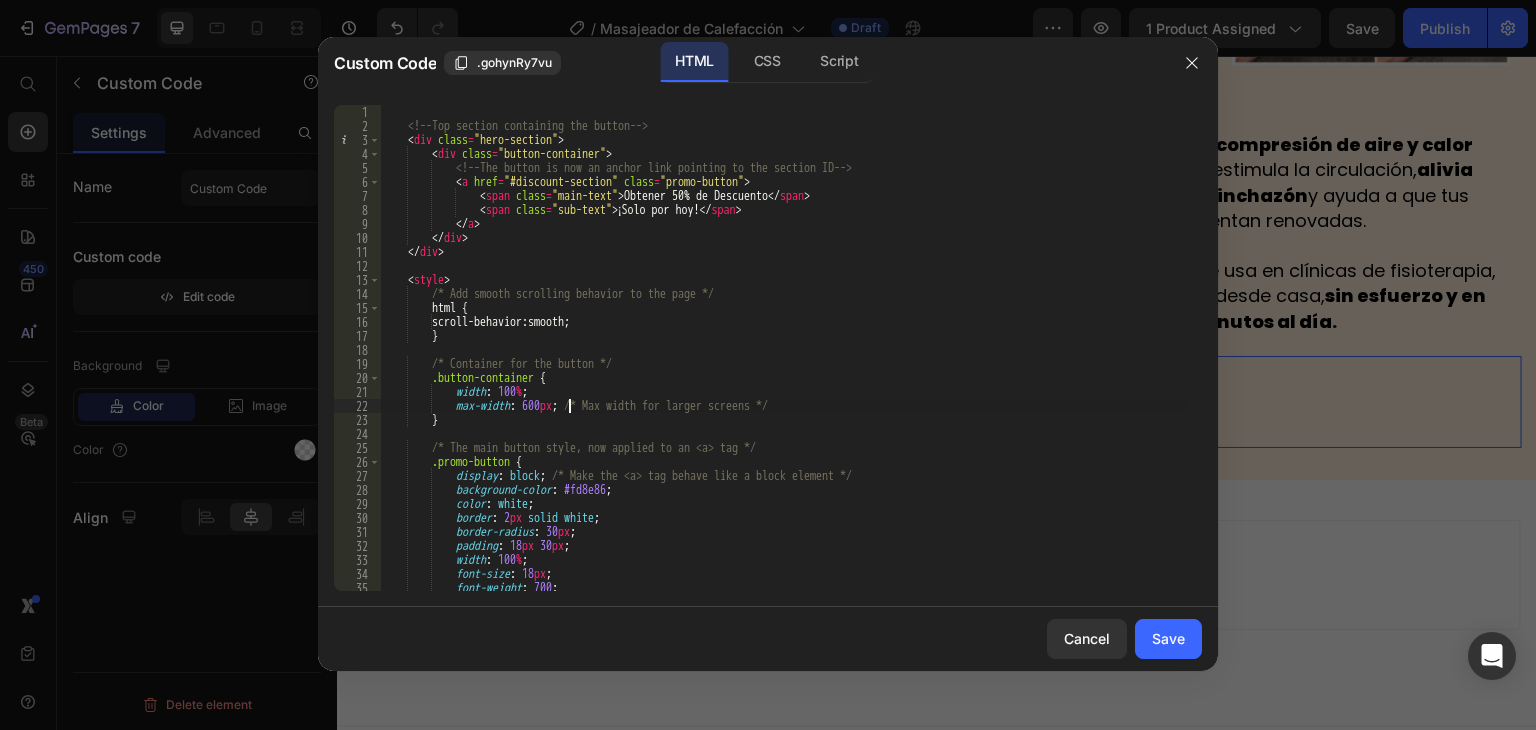 click on "<!--  Top section containing the button  -->      < div   class = "hero-section" >           < div   class = "button-container" >                <!--  The button is now an anchor link pointing to the section ID  -->                < a   href = "#discount-section"   class = "promo-button" >                     < span   class = "main-text" > Obtener 50% de Descuento </ span >                     < span   class = "sub-text" > ¡Solo por hoy! </ span >                </ a >           </ div >      </ div >           < style >           /* Add smooth scrolling behavior to the page */           html   {               scroll-behavior :  smooth ;           }           /* Container for the button */           .button-container   {                width :   100 % ;                max-width :   600 px ;   /* Max width for larger screens */           }           /* The main button style, now applied to an <a> tag */           .promo-button   {                display :   block ;                  background-color :   ;" at bounding box center [783, 362] 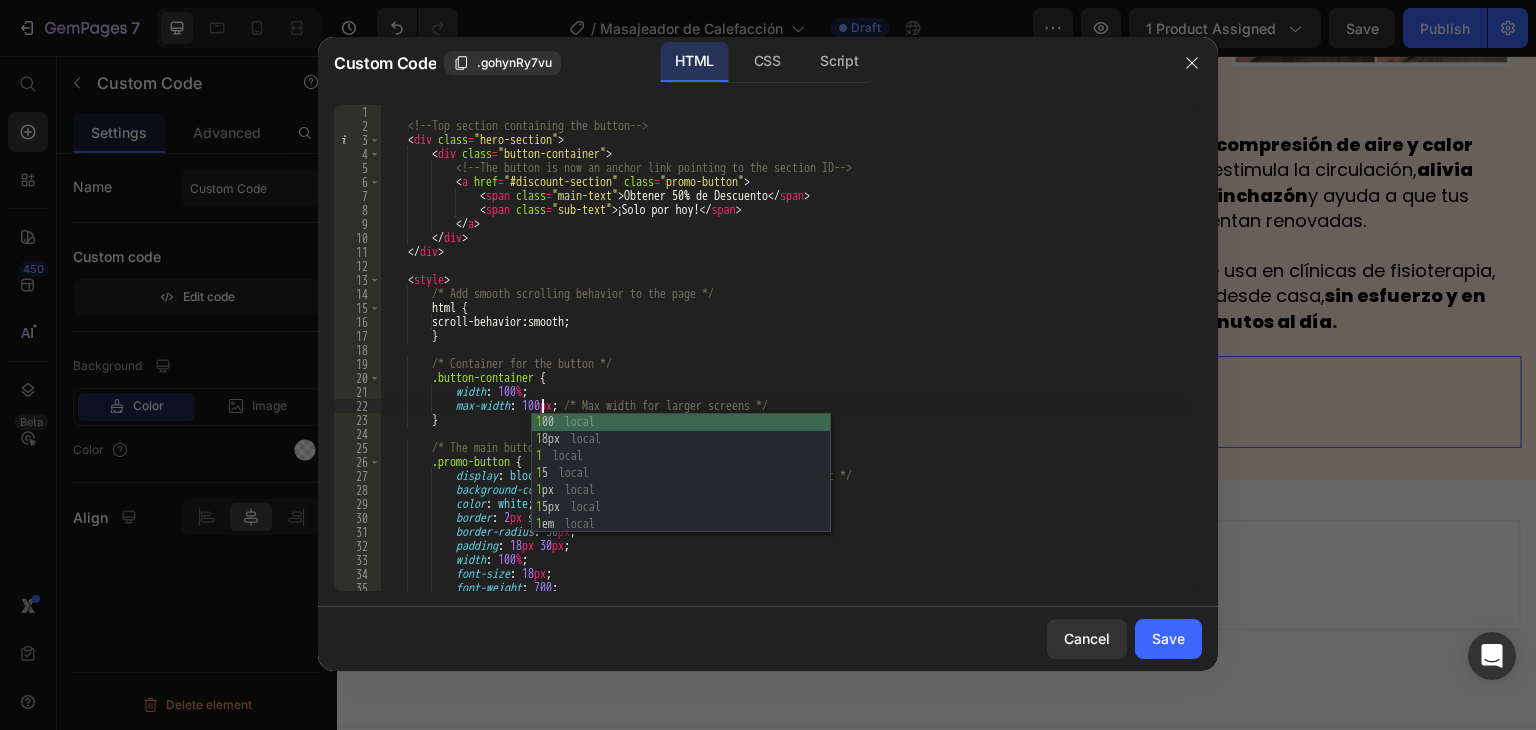scroll, scrollTop: 0, scrollLeft: 13, axis: horizontal 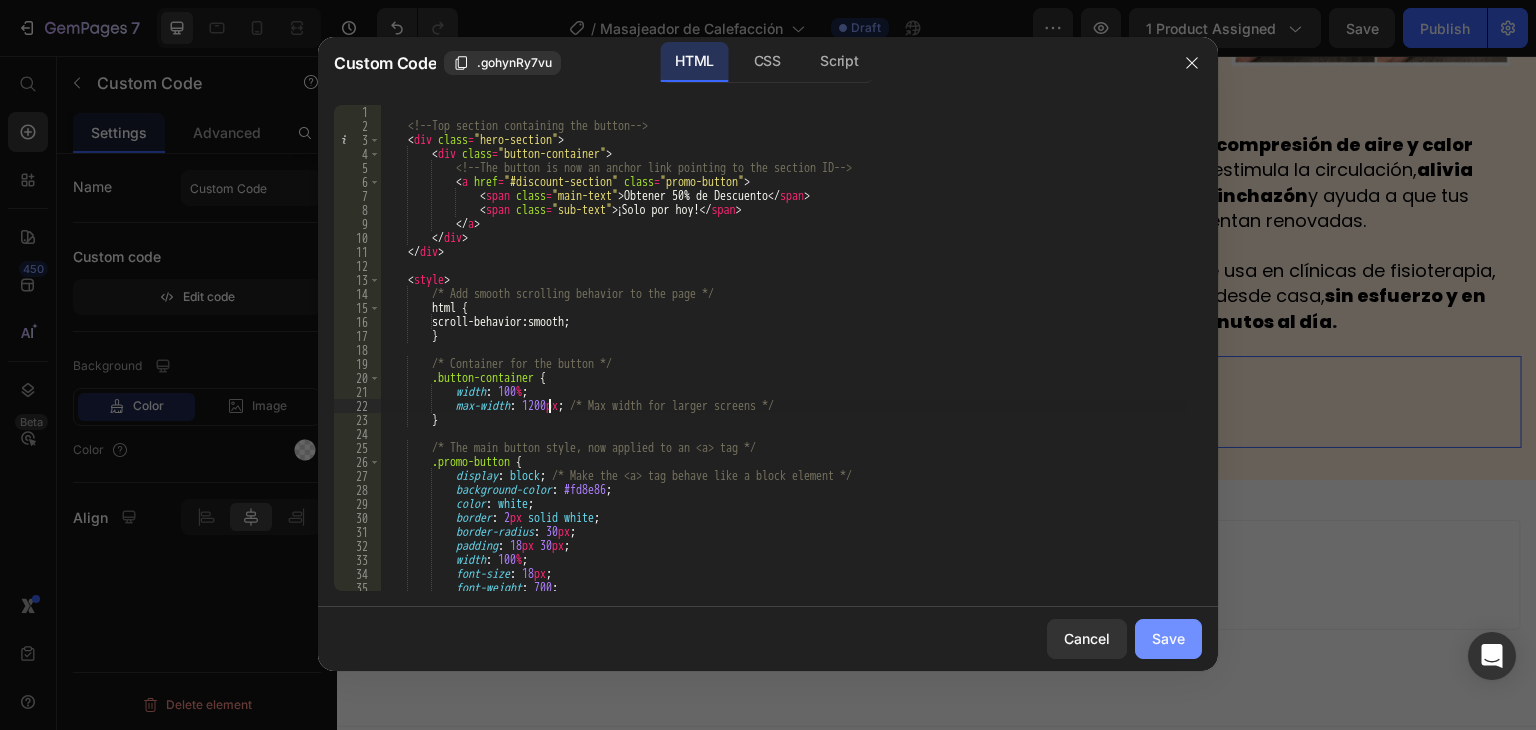 type on "max-width: 1200px; /* Max width for larger screens */" 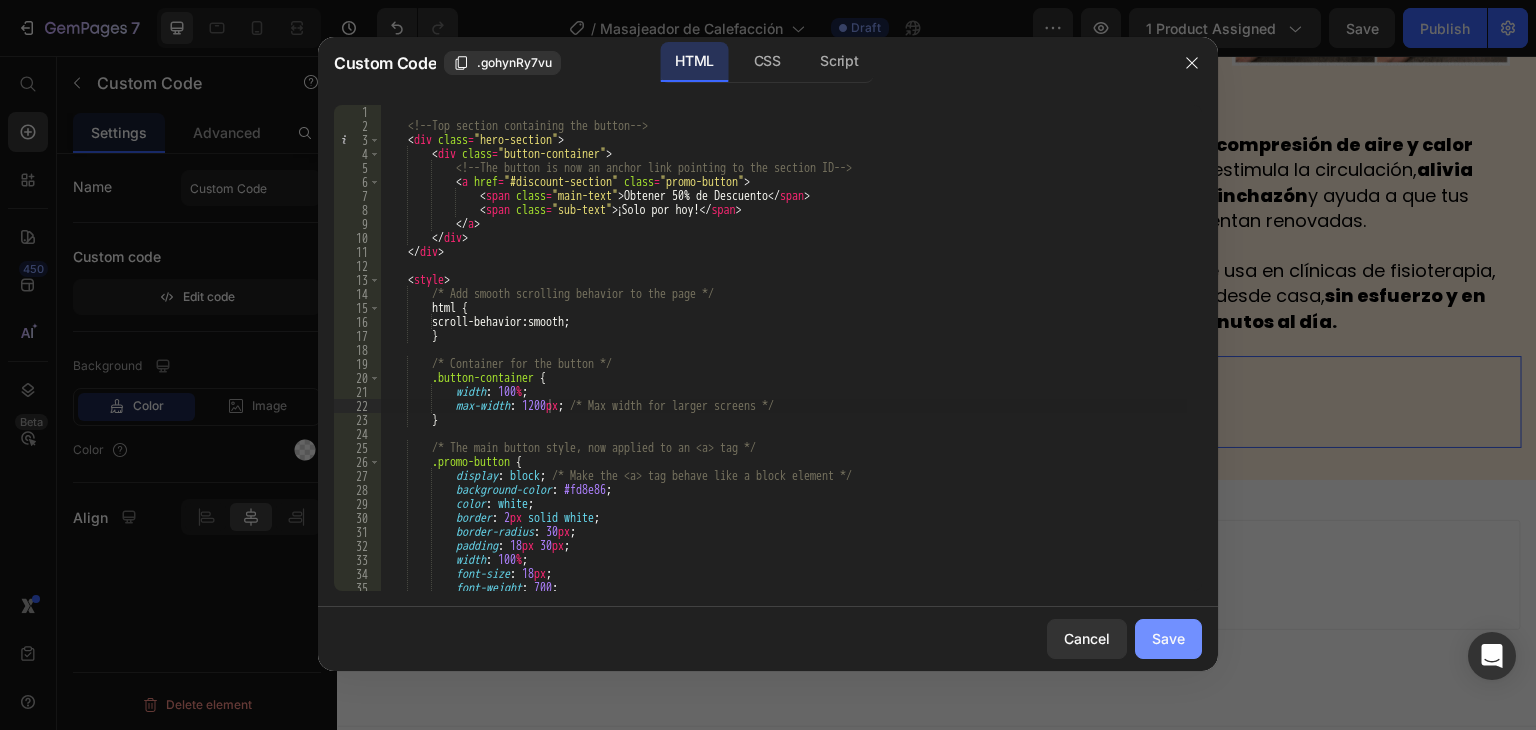 click on "Save" at bounding box center [1168, 638] 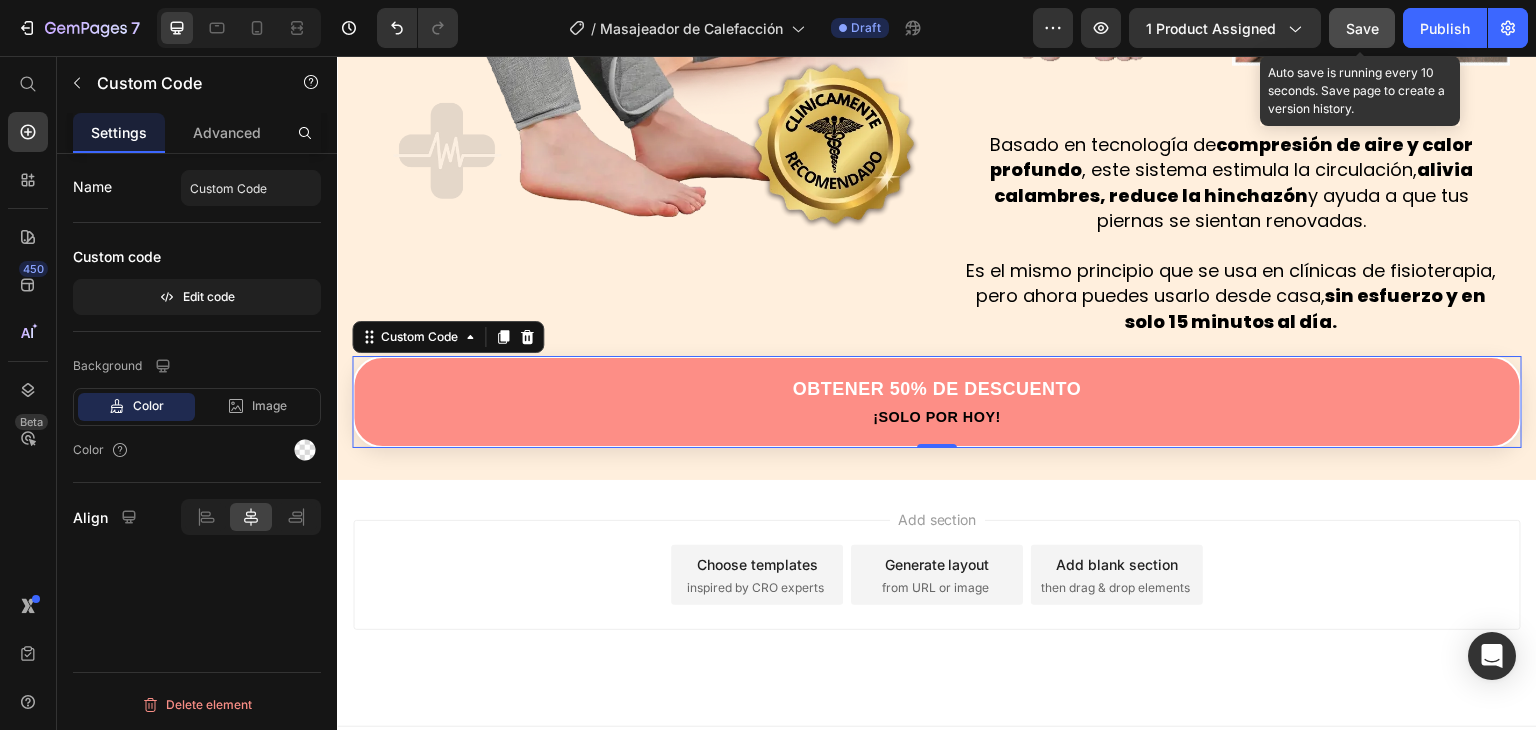 click on "Save" at bounding box center (1362, 28) 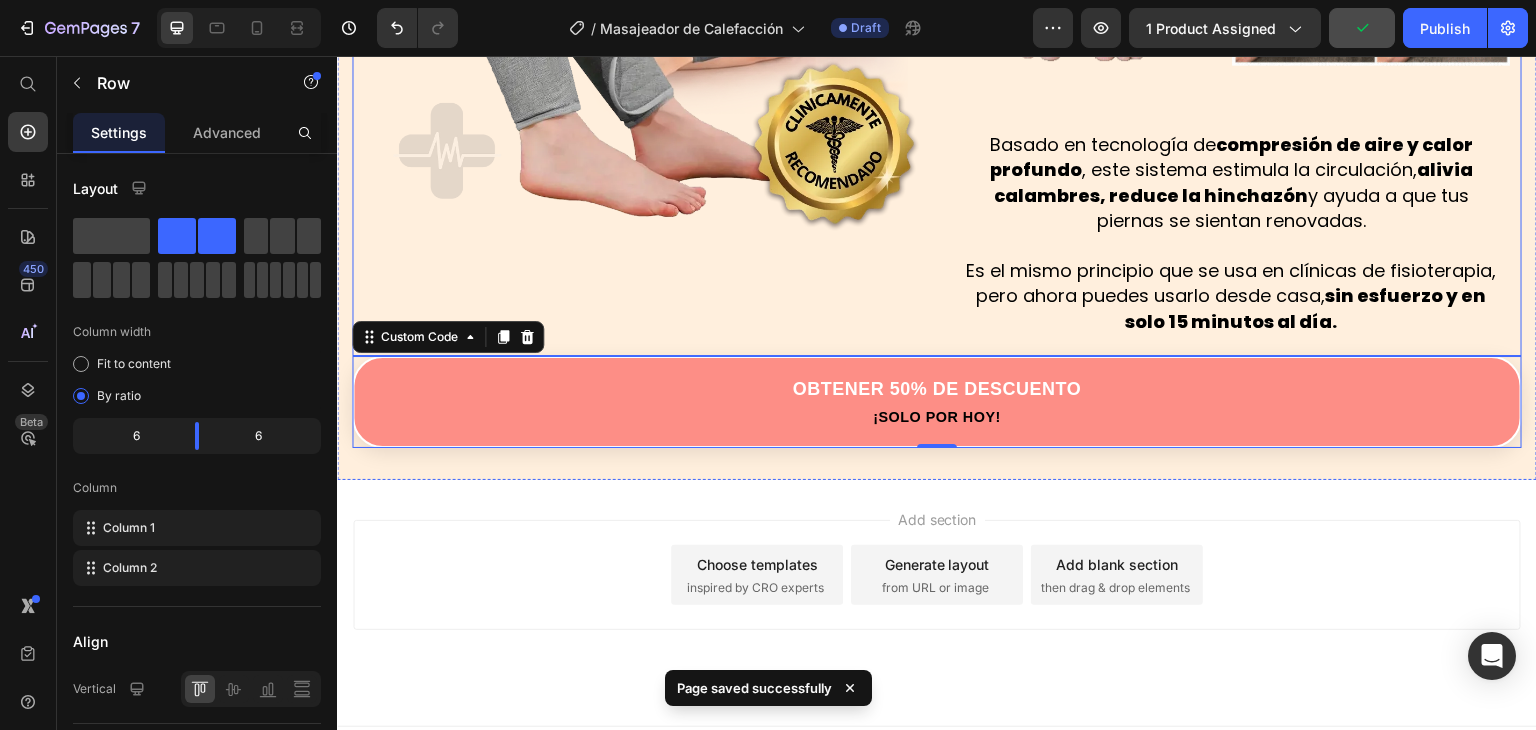click on "Image" at bounding box center (642, 10) 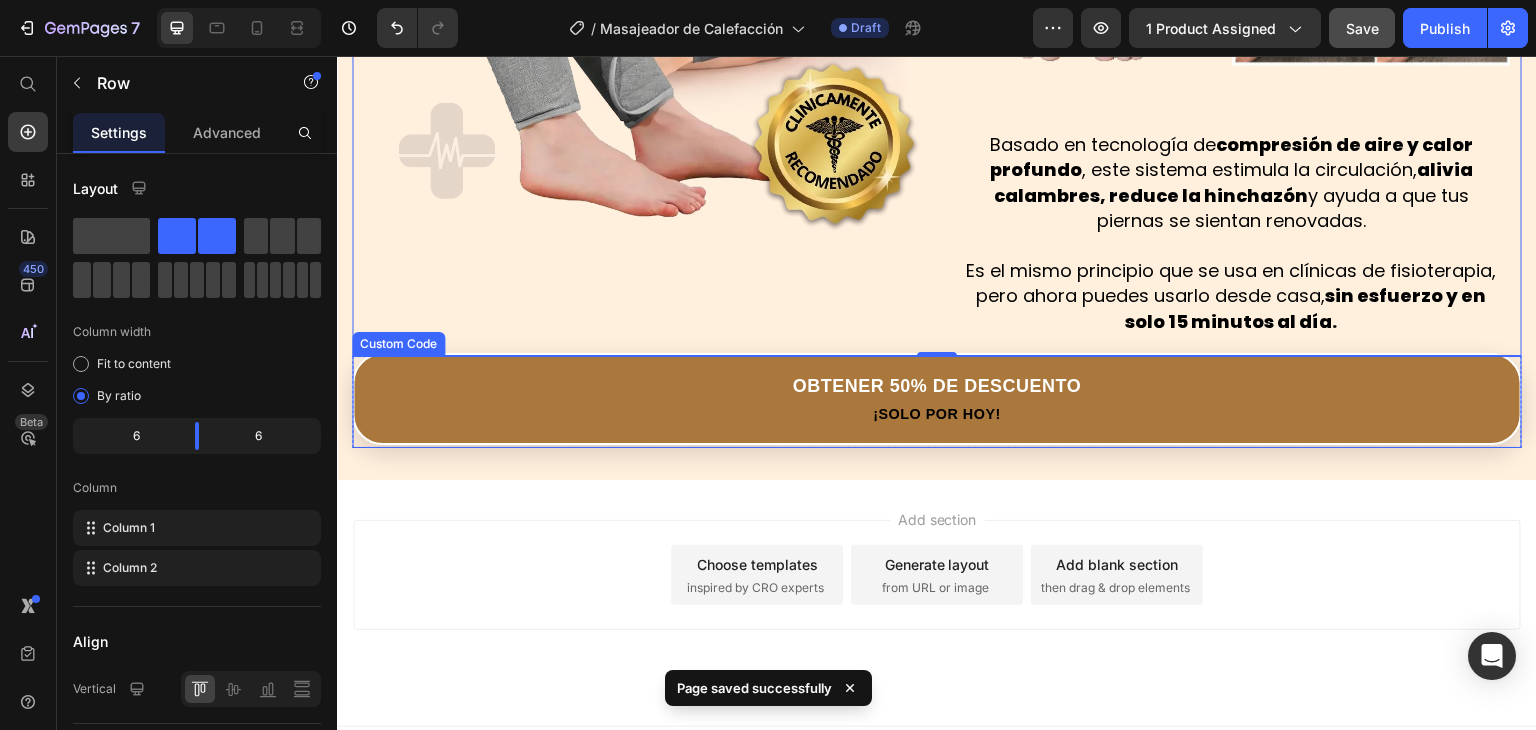 click on "Obtener 50% de Descuento
¡Solo por hoy!" at bounding box center [937, 399] 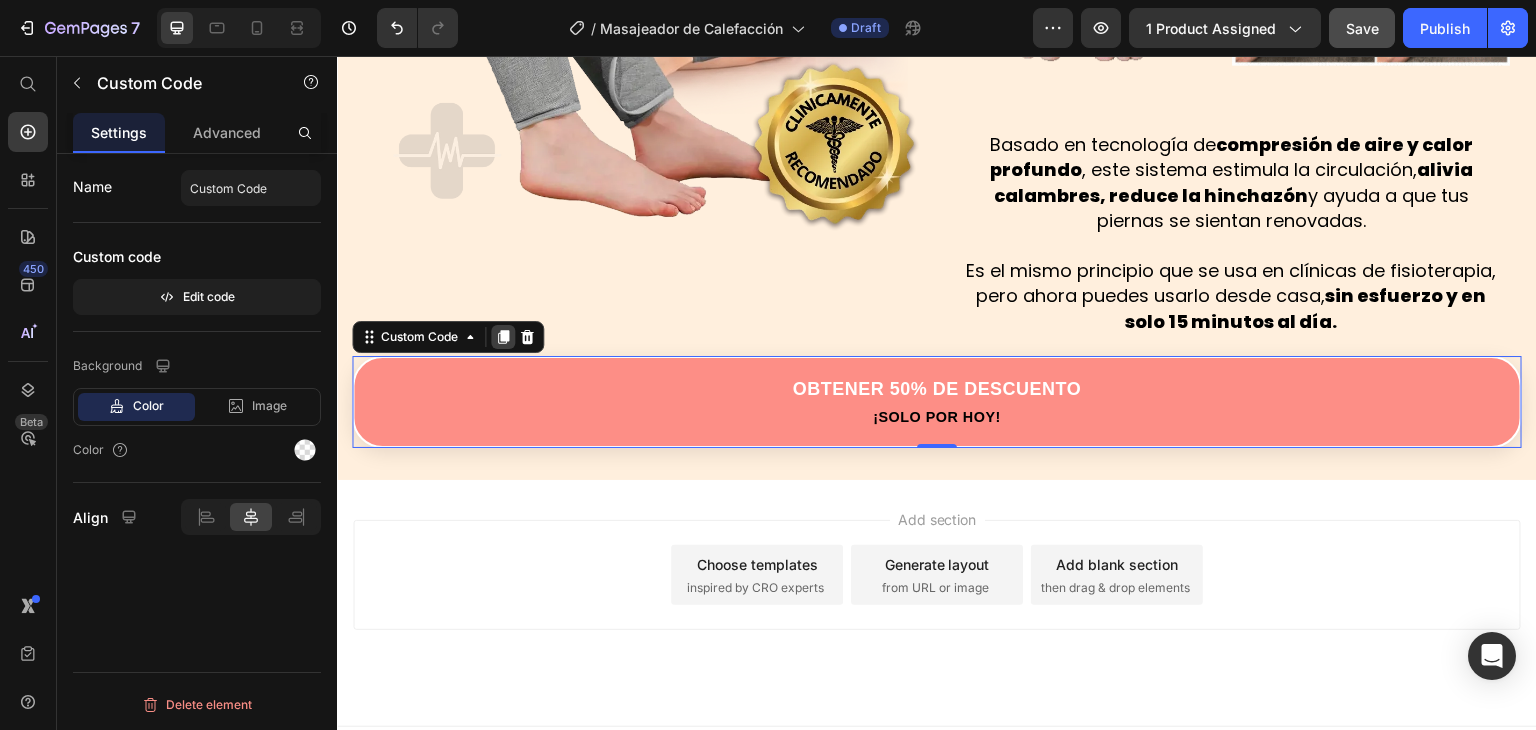 click 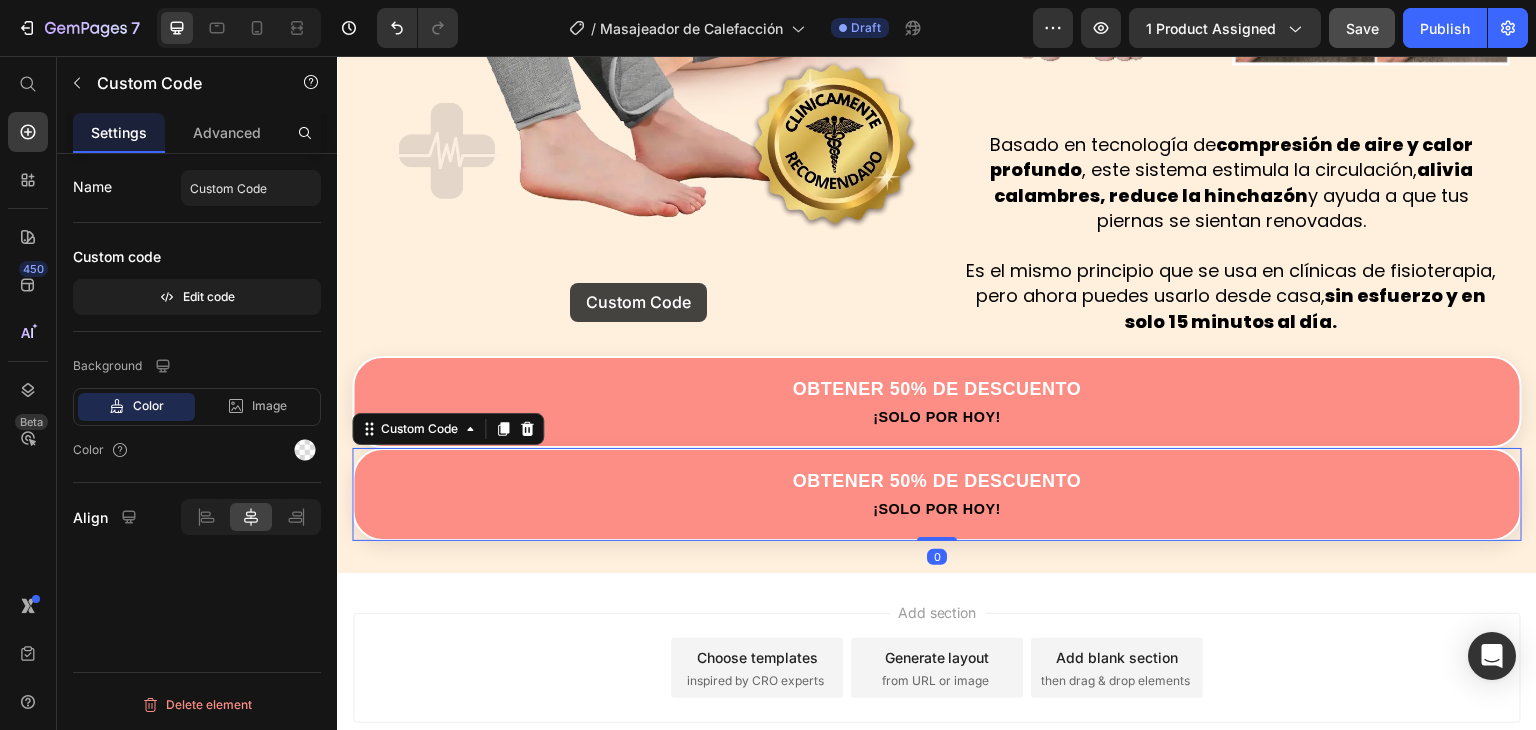 drag, startPoint x: 359, startPoint y: 406, endPoint x: 665, endPoint y: 213, distance: 361.78033 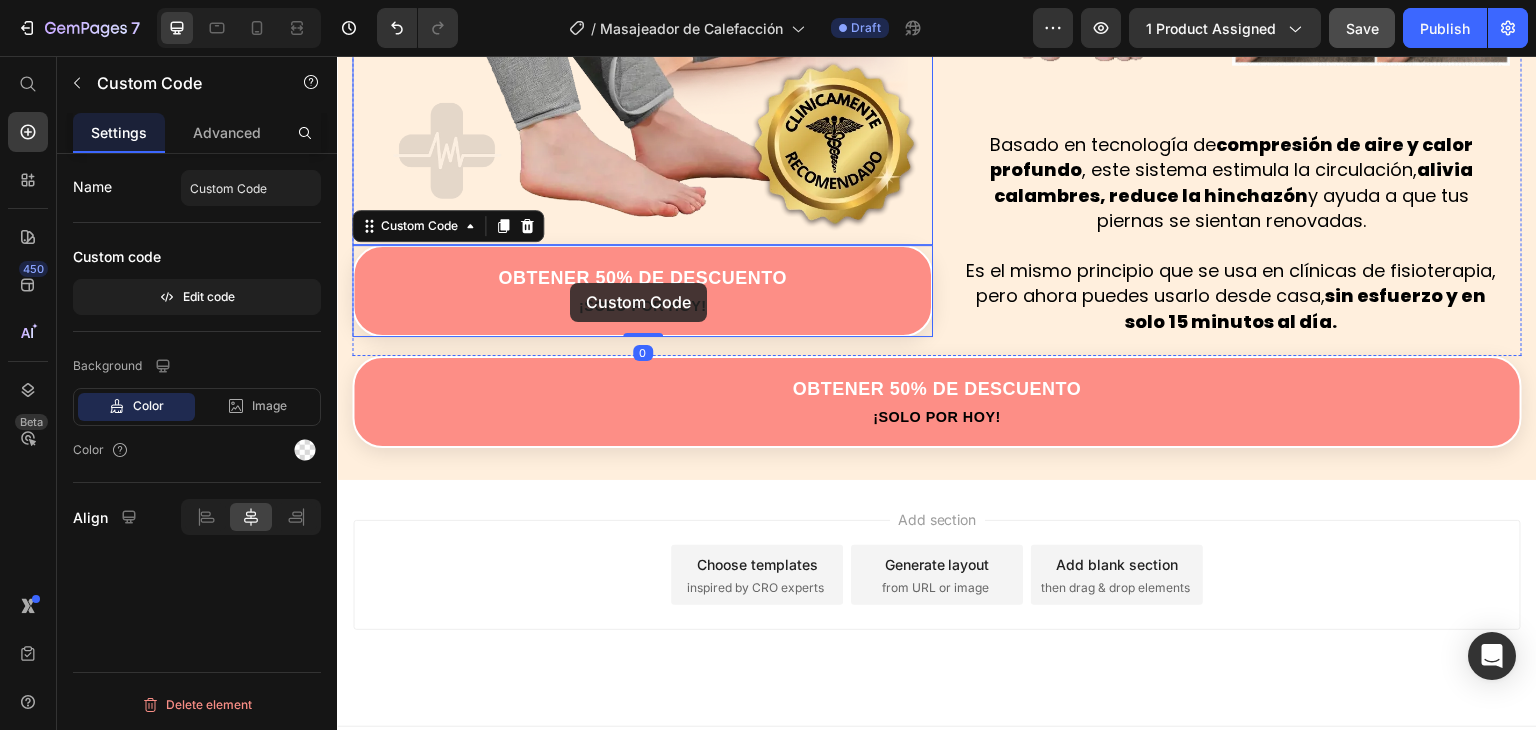 click at bounding box center (642, -46) 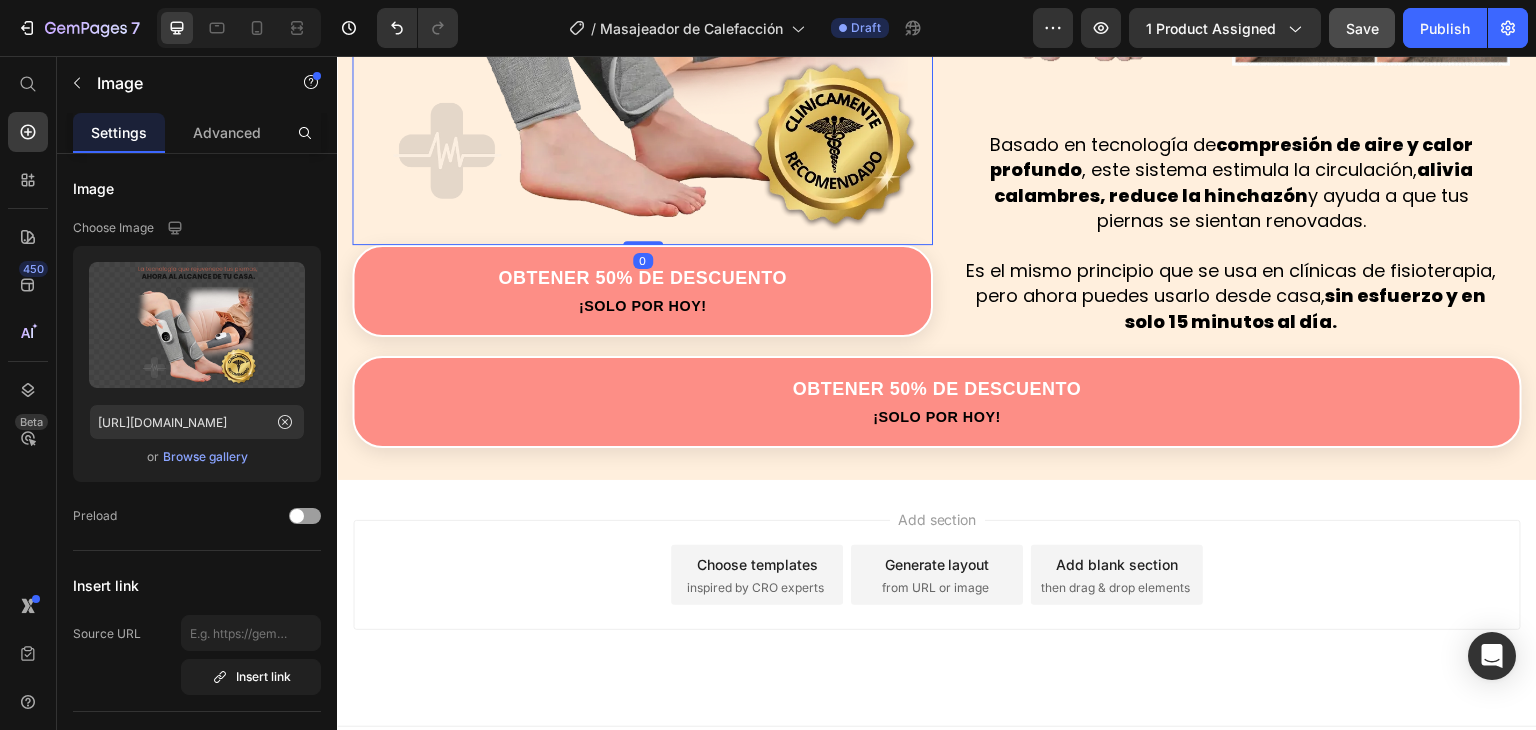 click at bounding box center (642, -46) 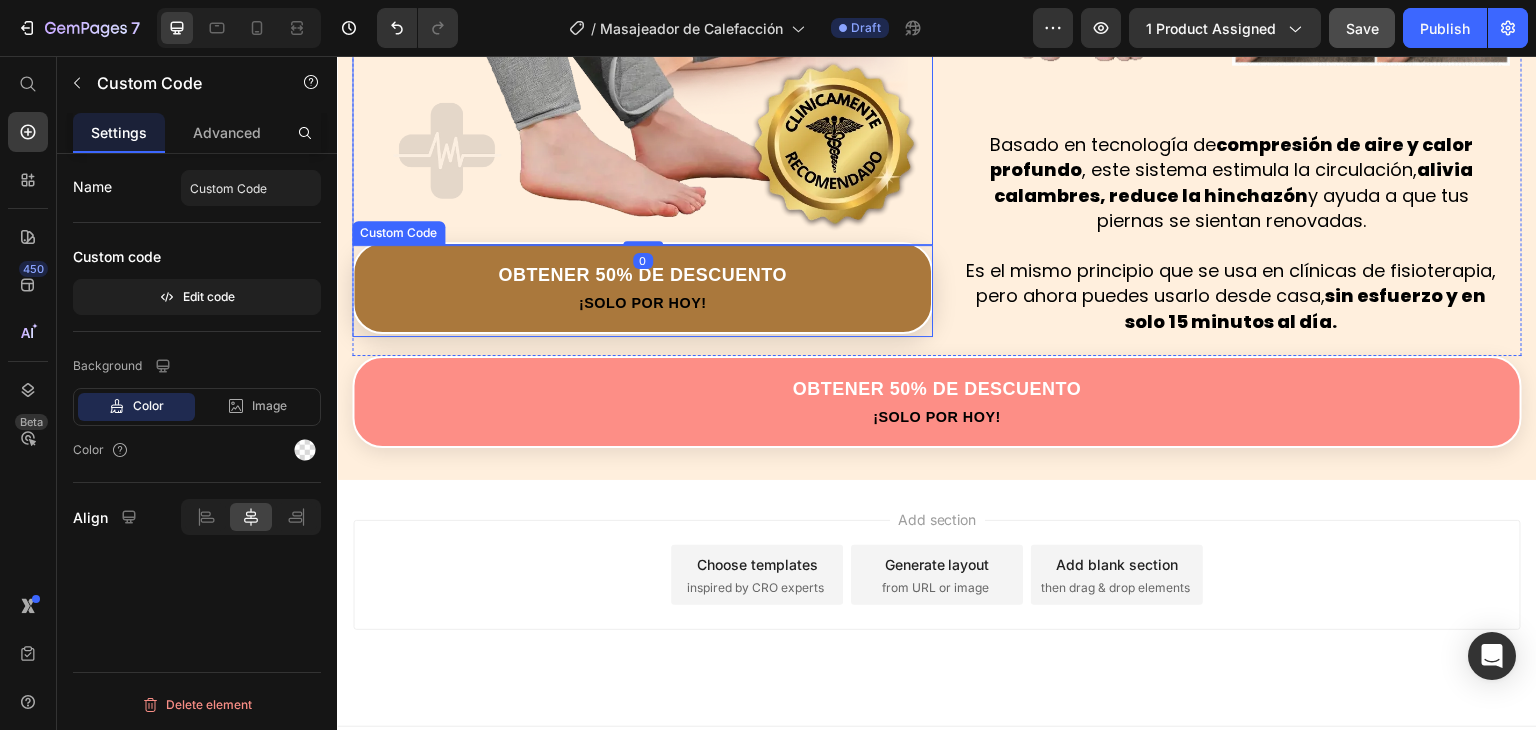 click on "Obtener 50% de Descuento" at bounding box center (642, 275) 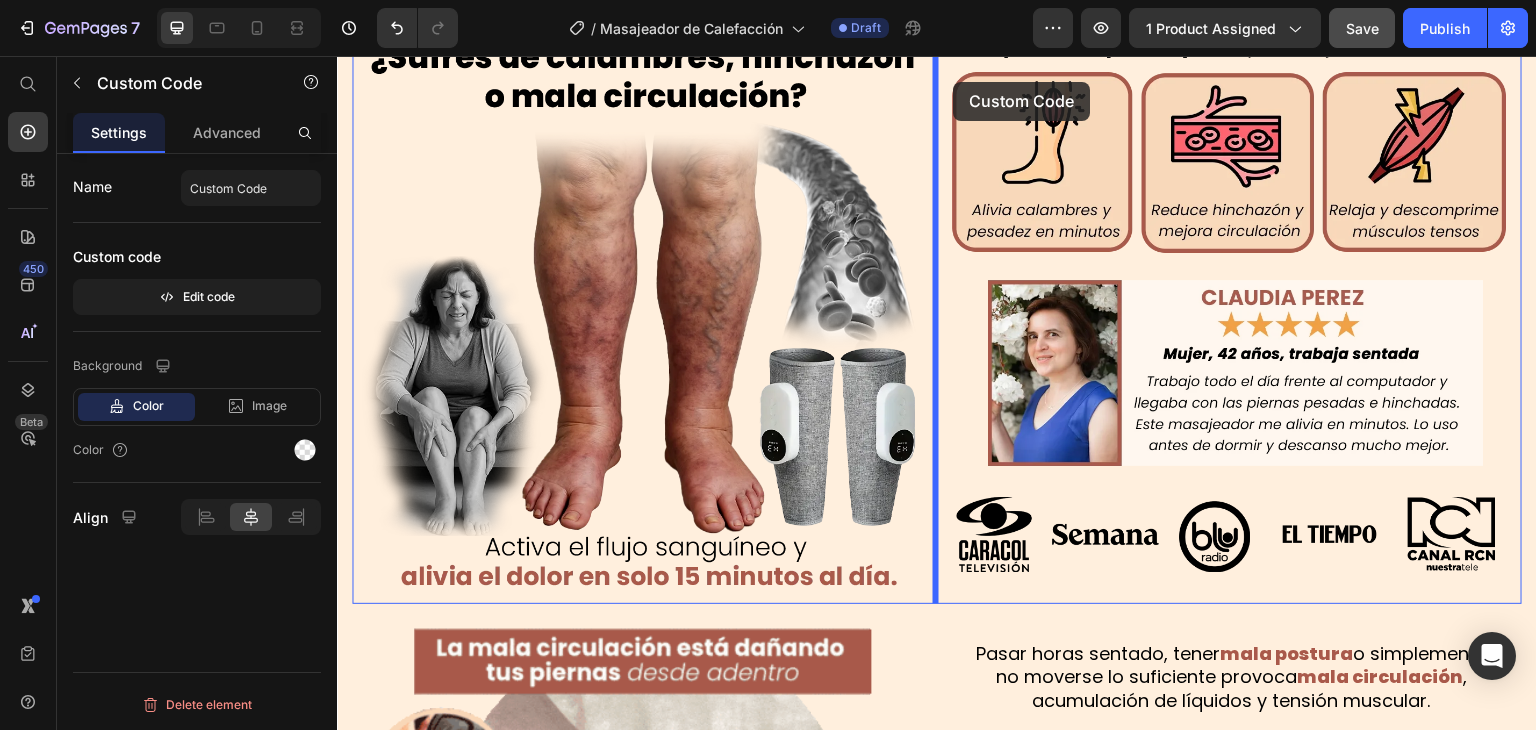 scroll, scrollTop: 0, scrollLeft: 0, axis: both 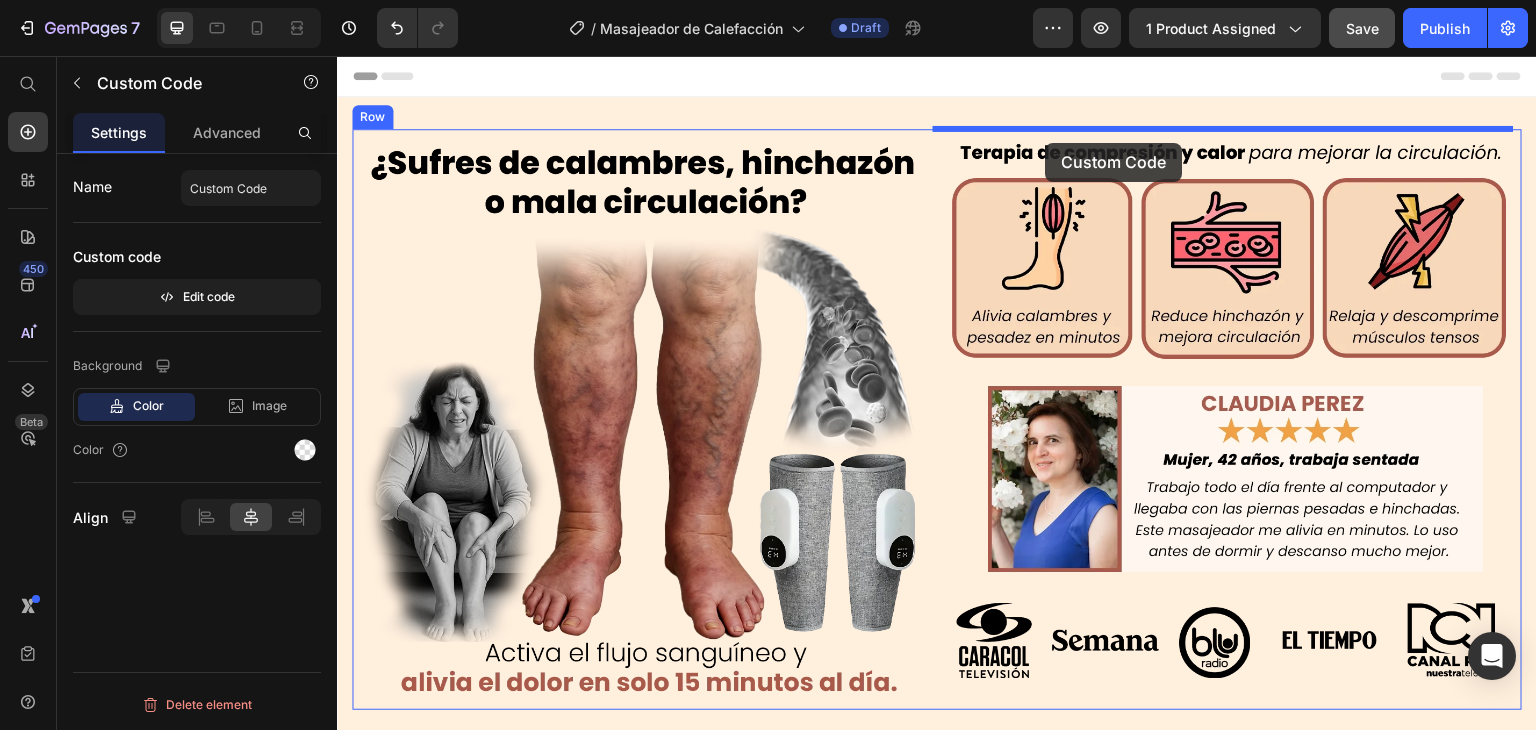 drag, startPoint x: 361, startPoint y: 204, endPoint x: 1046, endPoint y: 143, distance: 687.7107 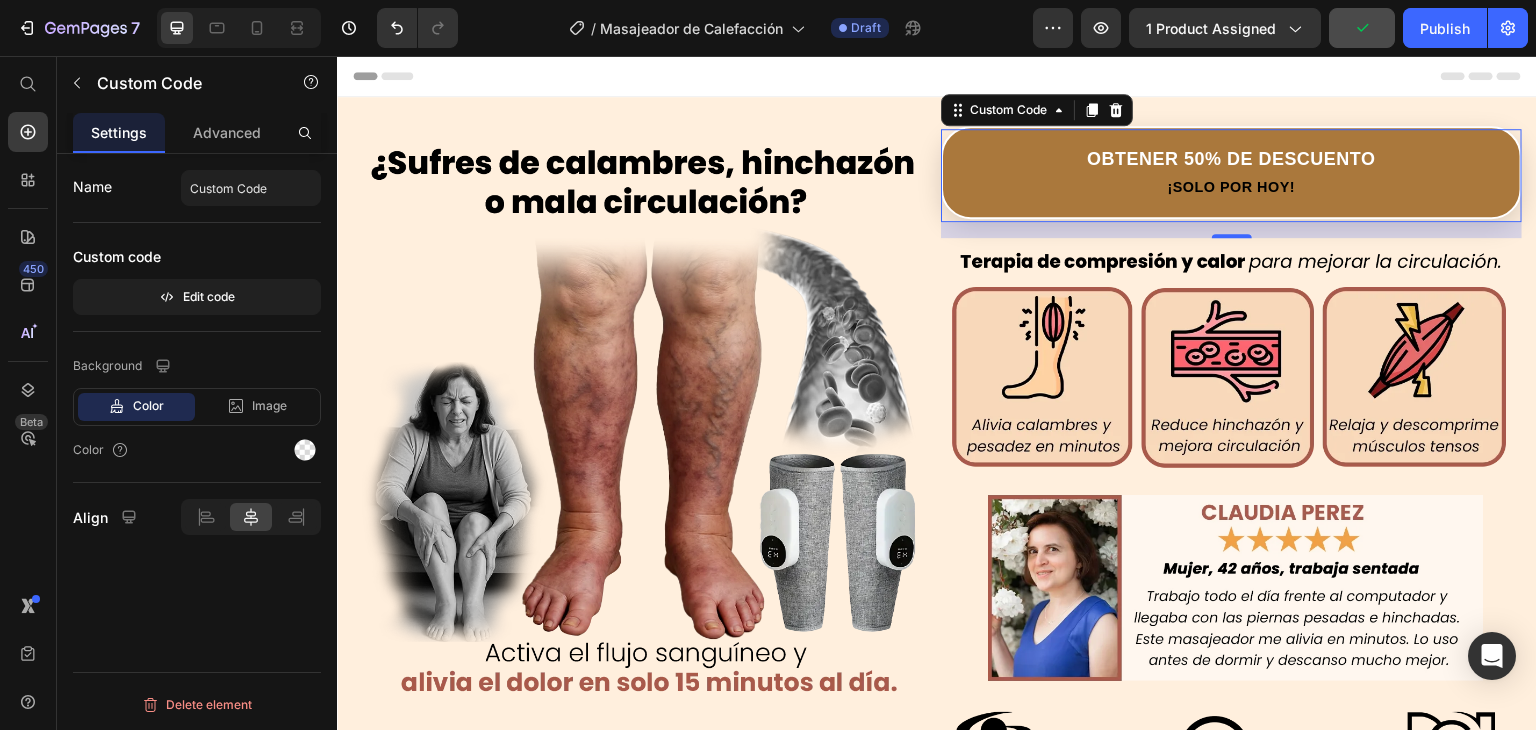click on "¡Solo por hoy!" at bounding box center (1231, 188) 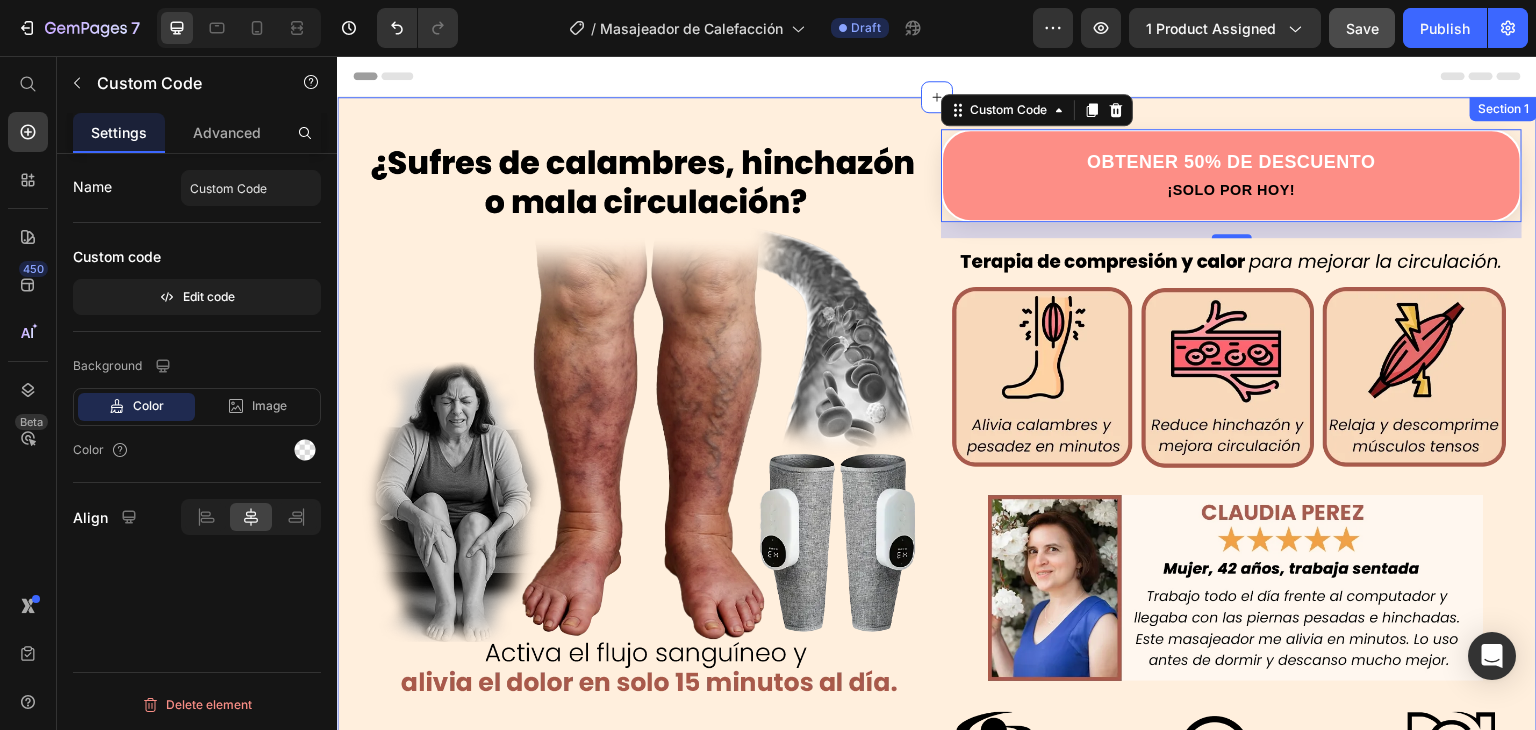 click on "Image
Obtener 50% de Descuento
¡Solo por [DATE]!
Custom Code   16 Image Row Image Pasar horas sentado, tener  mala postura  o simplemente no moverse lo suficiente provoca  mala circulación , acumulación de líquidos y tensión muscular. Por eso tus piernas se sienten tan  cansadas, se inflaman o aparecen várices. No es normal y no es solo “la edad”.  Es un problema silencioso… pero tiene solución. Text Block Image Row Visto también en: Text Block Image Image GARANTÍA DE DEVOLUCIÓN DE DINERO DE 30 DÍAS Text Block Si no está absolutamente satisfecho con los resultados, le reembolsaremos cada centavo de su inversión. Text Block Row Image ENVÍO Y MANEJO GRATIS Text Block Proporcionamos envíos gratuitos para todos los pedidos superiores a $59.990 realizados [DATE]. Text Block Row Image ALTA CALIDAD GARANTIZADA Text Block Text Block Row Row Row Image Image Basado en tecnología de" at bounding box center (937, 1252) 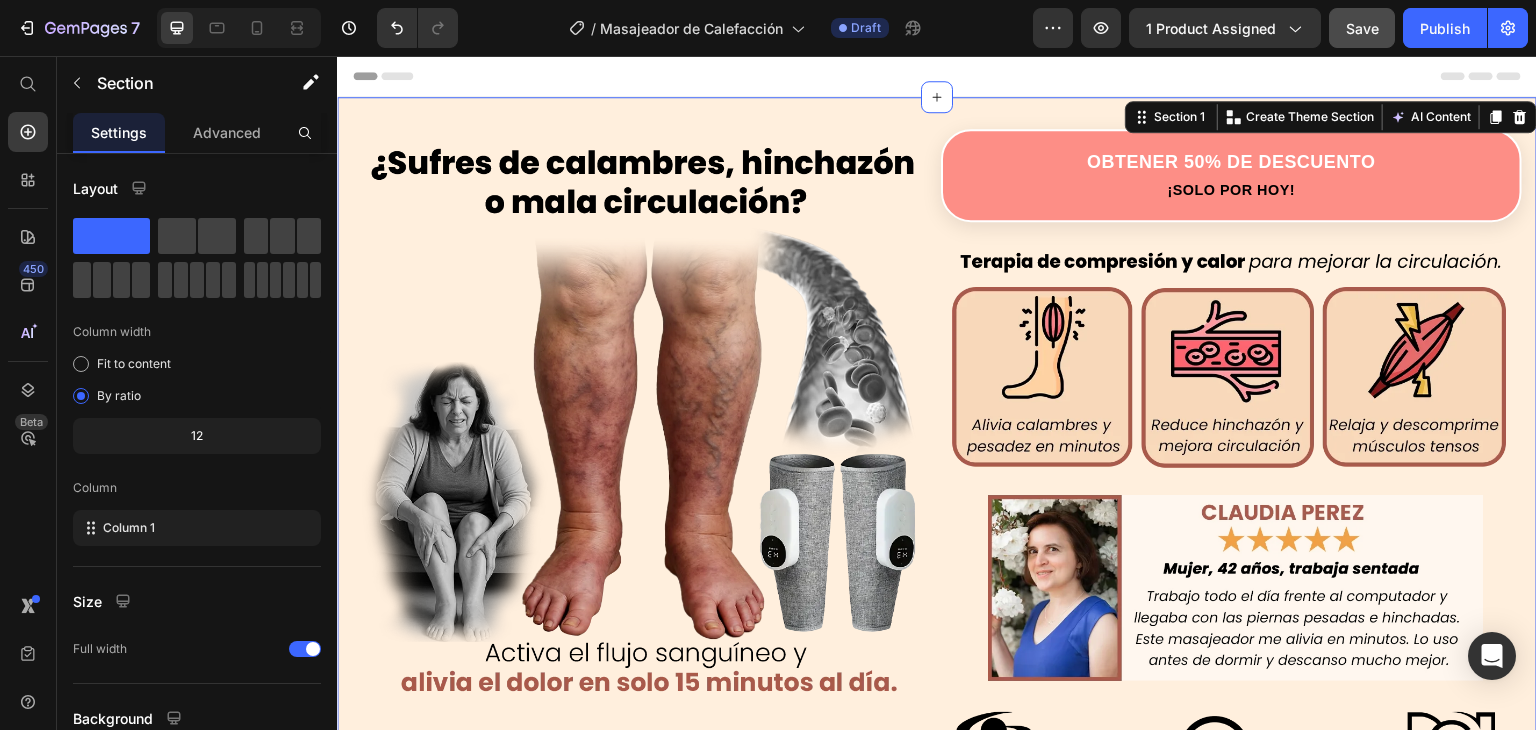 click on "Image
Obtener 50% de Descuento
¡Solo por [DATE]!
Custom Code Image Row Image Pasar horas sentado, tener  mala postura  o simplemente no moverse lo suficiente provoca  mala circulación , acumulación de líquidos y tensión muscular. Por eso tus piernas se sienten tan  cansadas, se inflaman o aparecen várices. No es normal y no es solo “la edad”.  Es un problema silencioso… pero tiene solución. Text Block Image Row Visto también en: Text Block Image Image GARANTÍA DE DEVOLUCIÓN DE DINERO DE 30 DÍAS Text Block Si no está absolutamente satisfecho con los resultados, le reembolsaremos cada centavo de su inversión. Text Block Row Image ENVÍO Y MANEJO GRATIS Text Block Proporcionamos envíos gratuitos para todos los pedidos superiores a $59.990 realizados [DATE]. Text Block Row Image ALTA CALIDAD GARANTIZADA Text Block Text Block Row Row Row Image Image Basado en tecnología de  Row" at bounding box center [937, 1252] 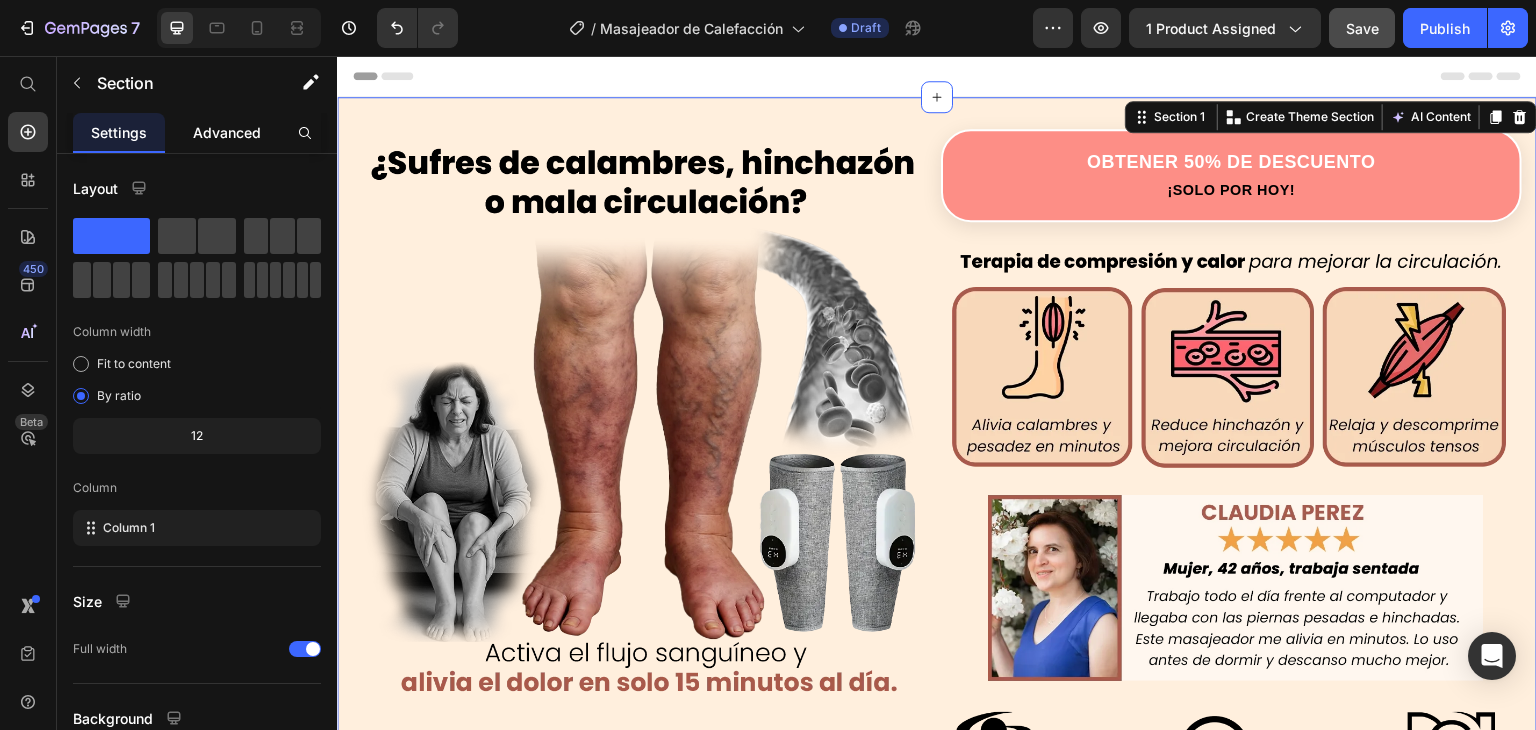 click on "Advanced" at bounding box center (227, 132) 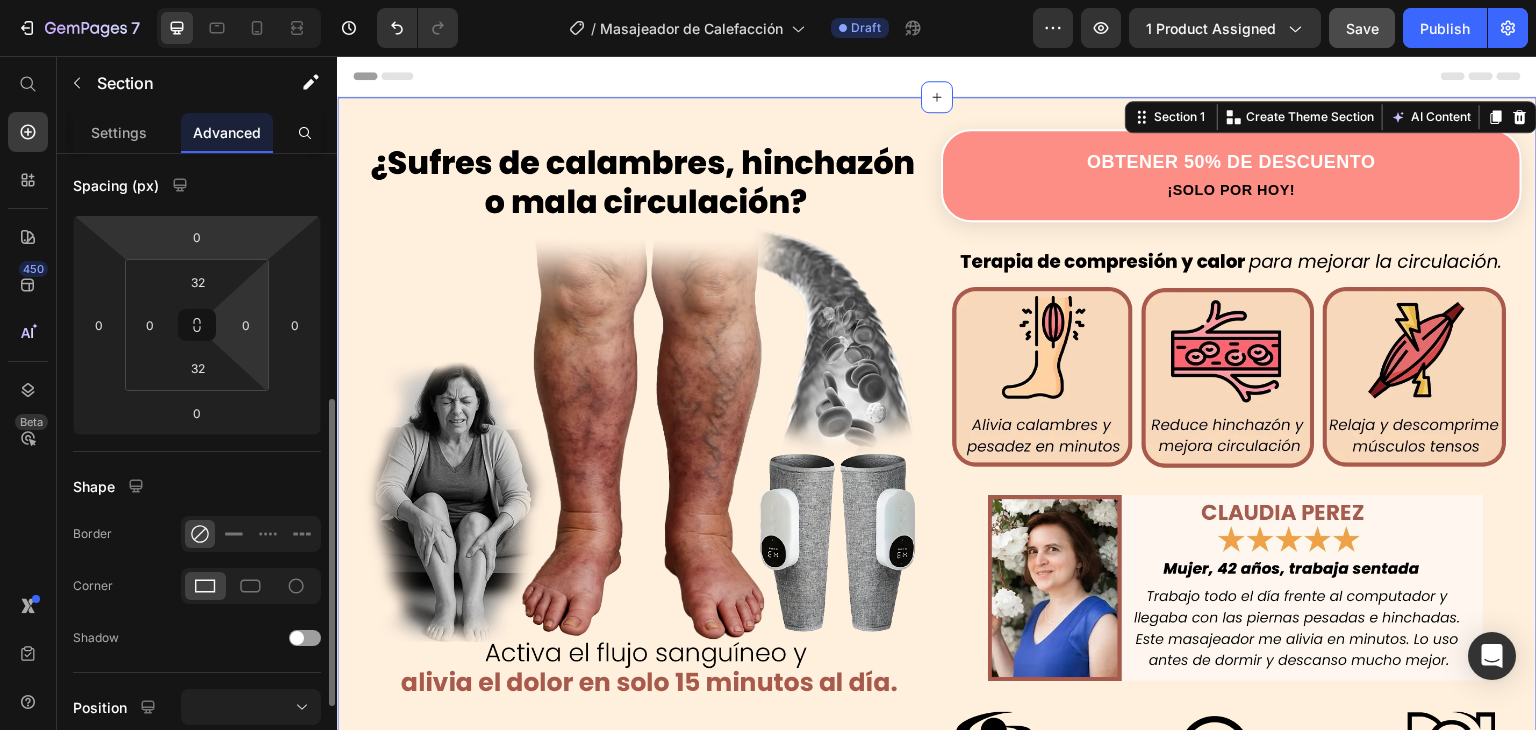 scroll, scrollTop: 300, scrollLeft: 0, axis: vertical 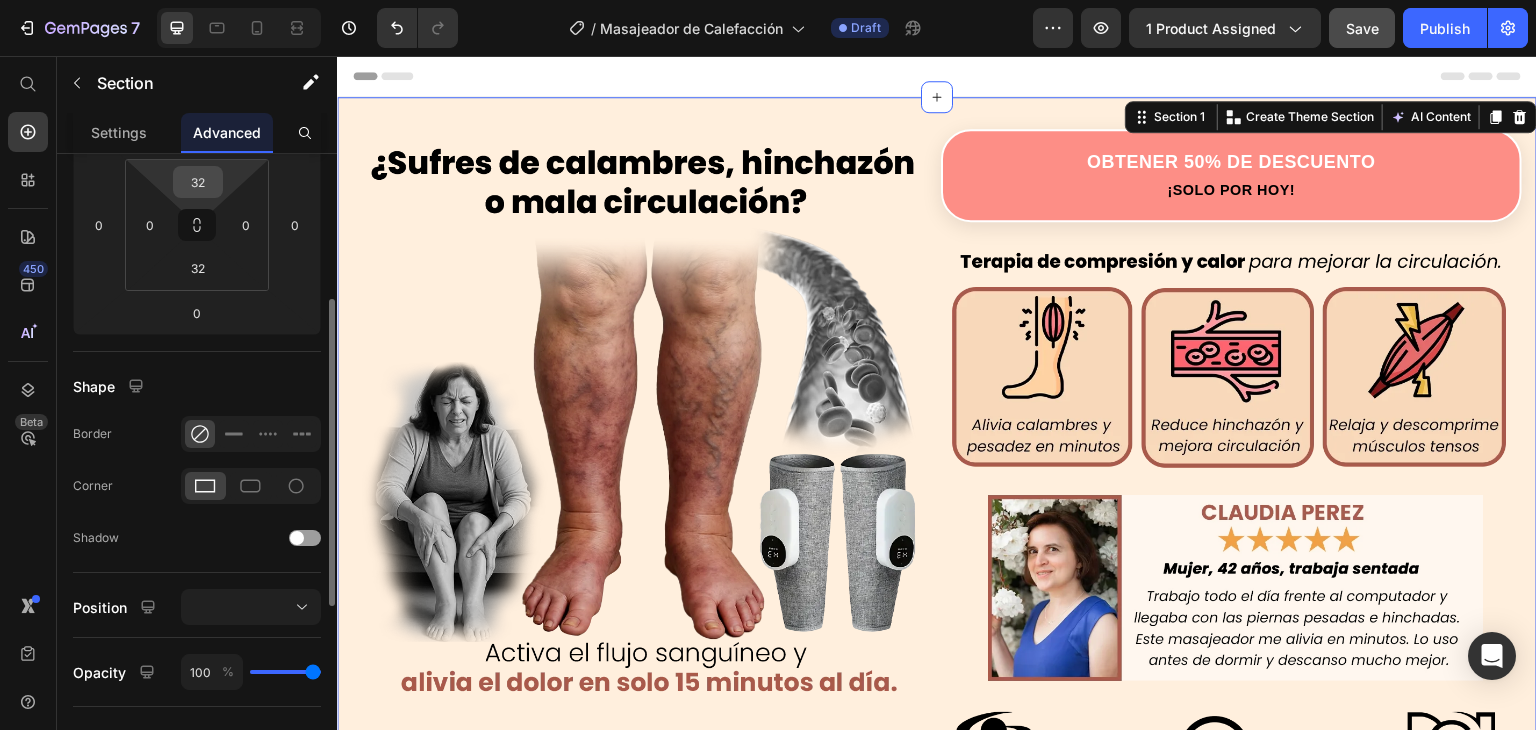 click on "32" at bounding box center (198, 182) 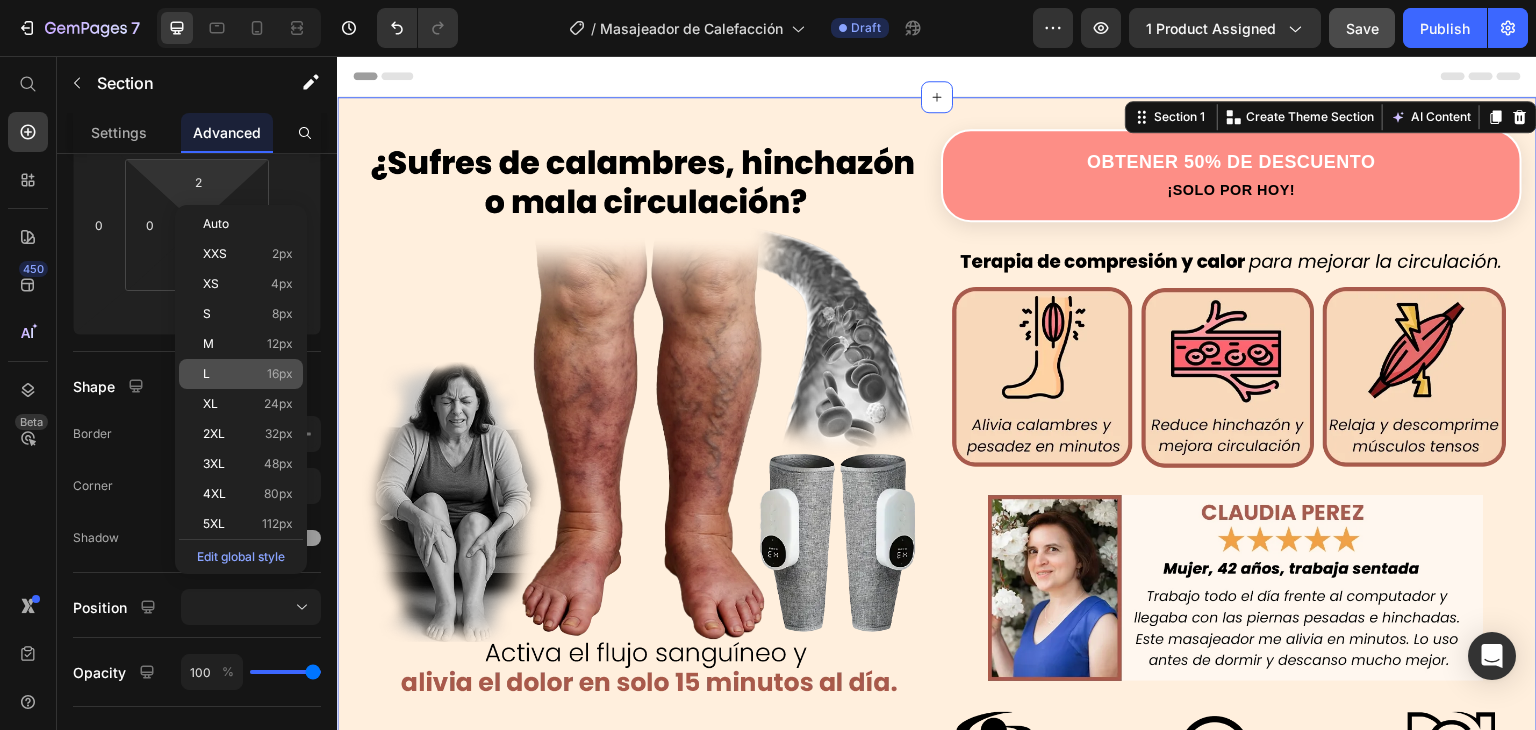 click on "L 16px" at bounding box center (248, 374) 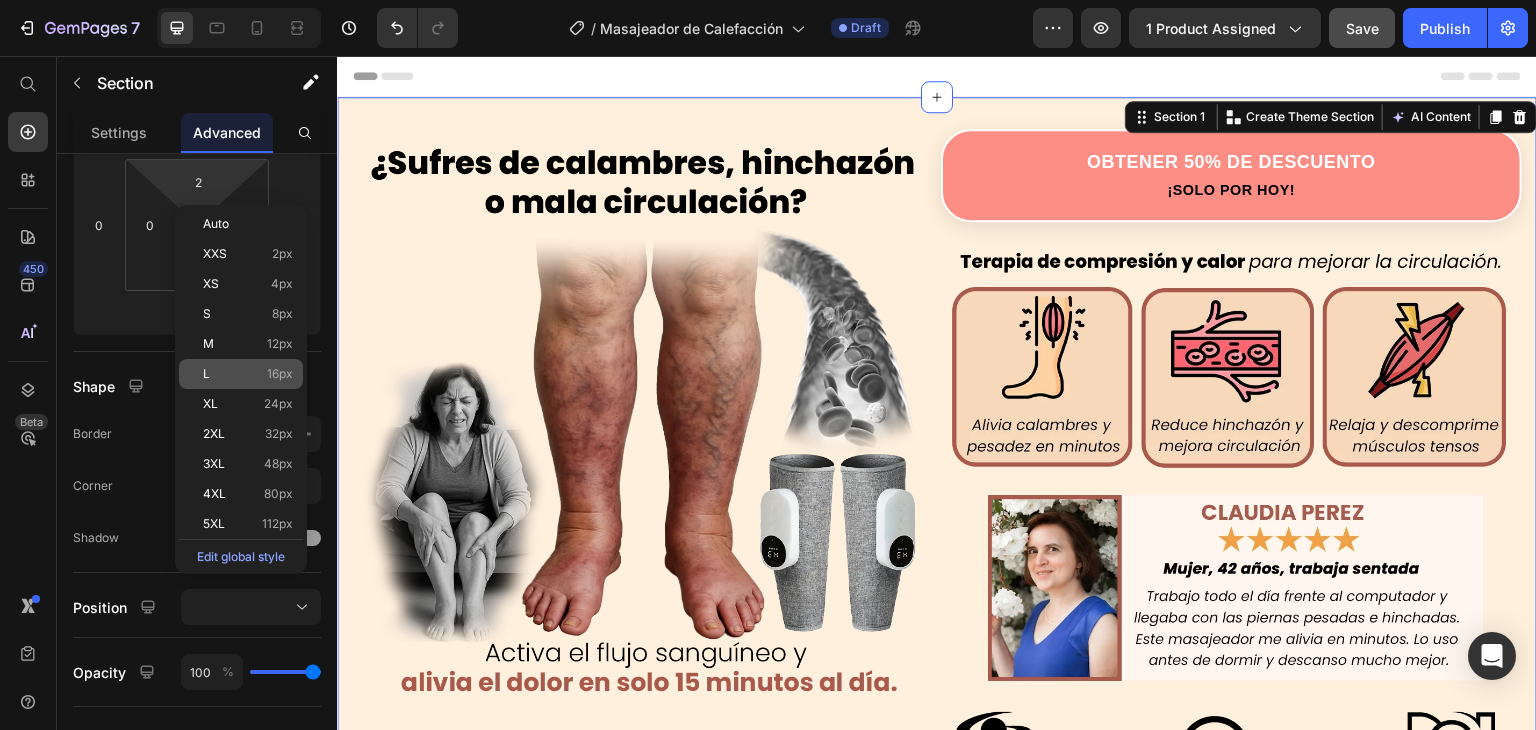 type on "16" 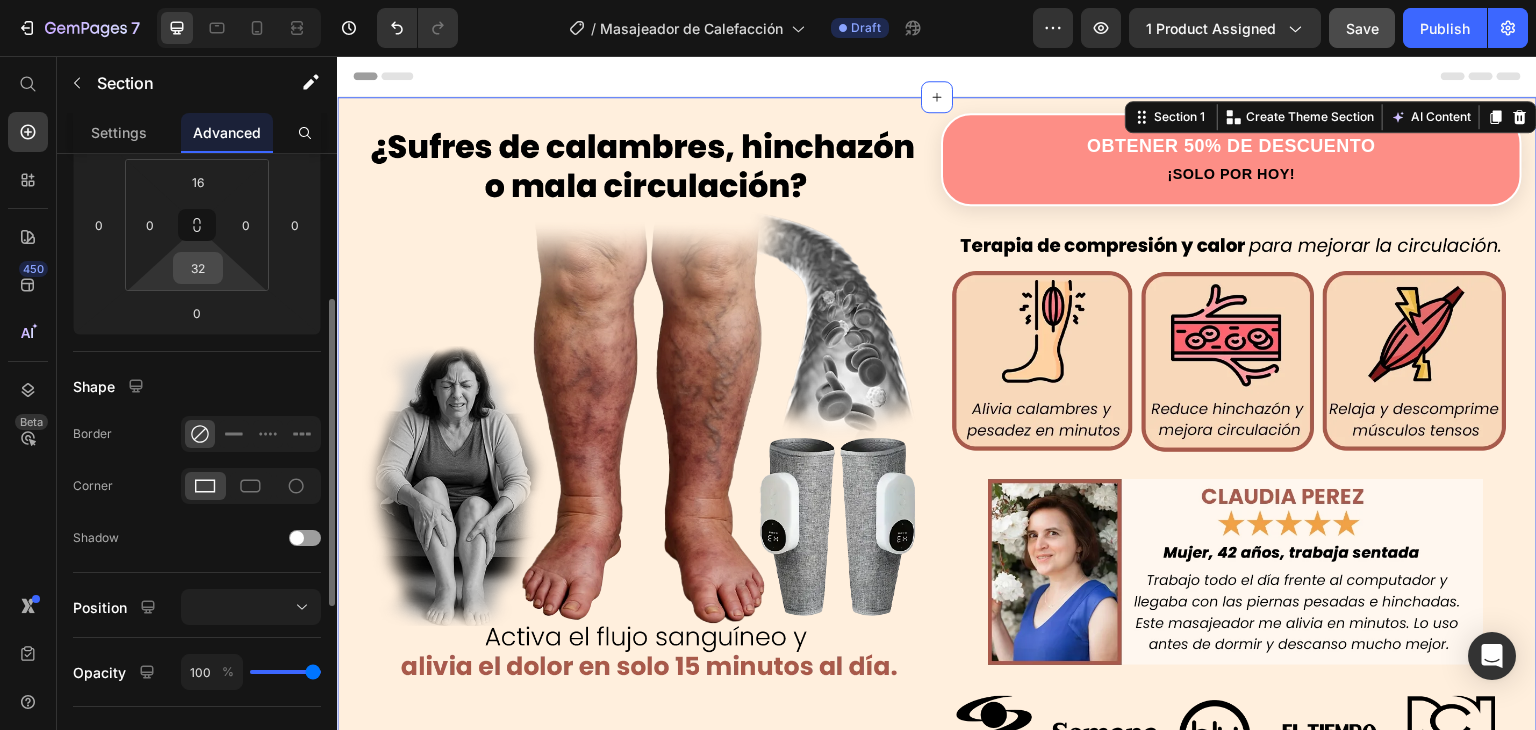 click on "32" at bounding box center [198, 268] 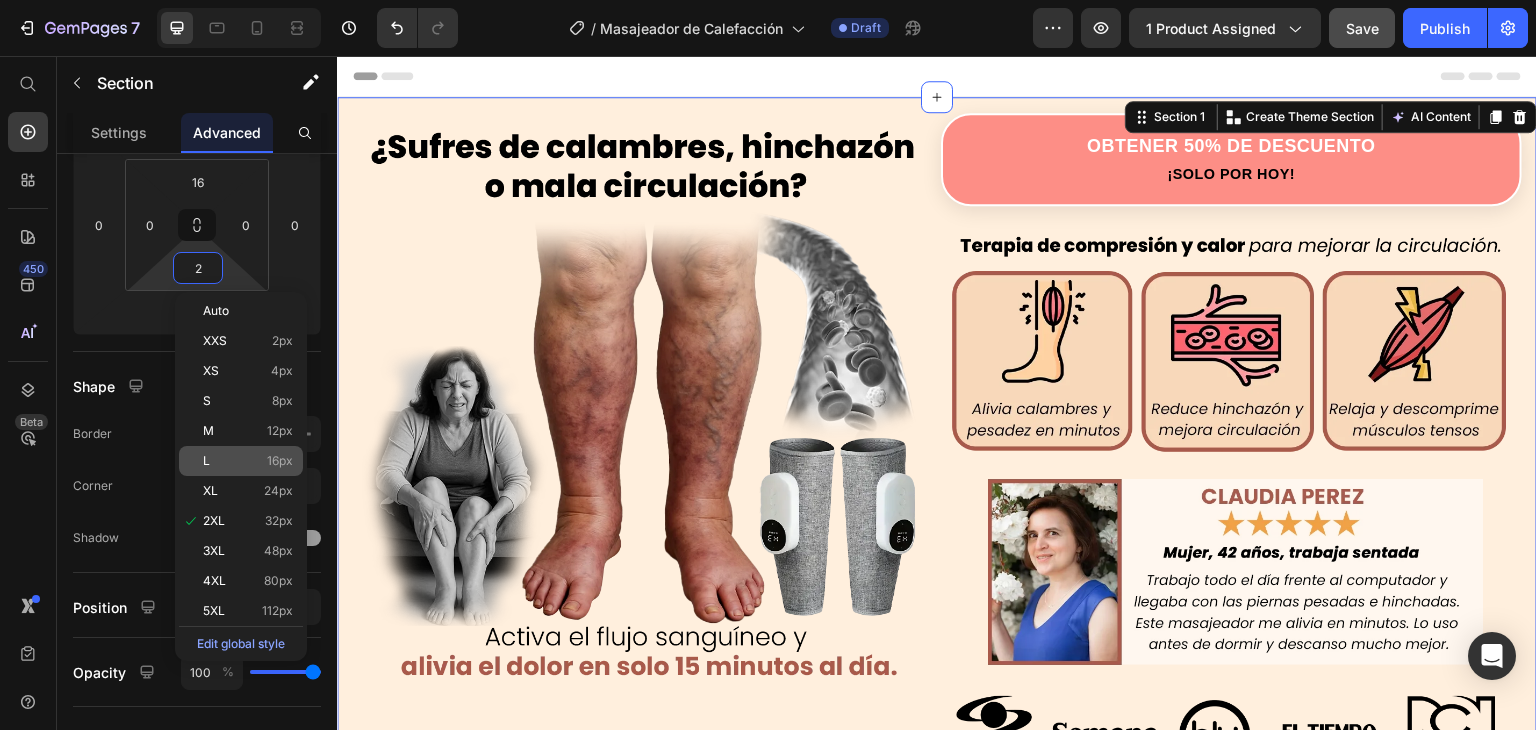 click on "L 16px" at bounding box center [248, 461] 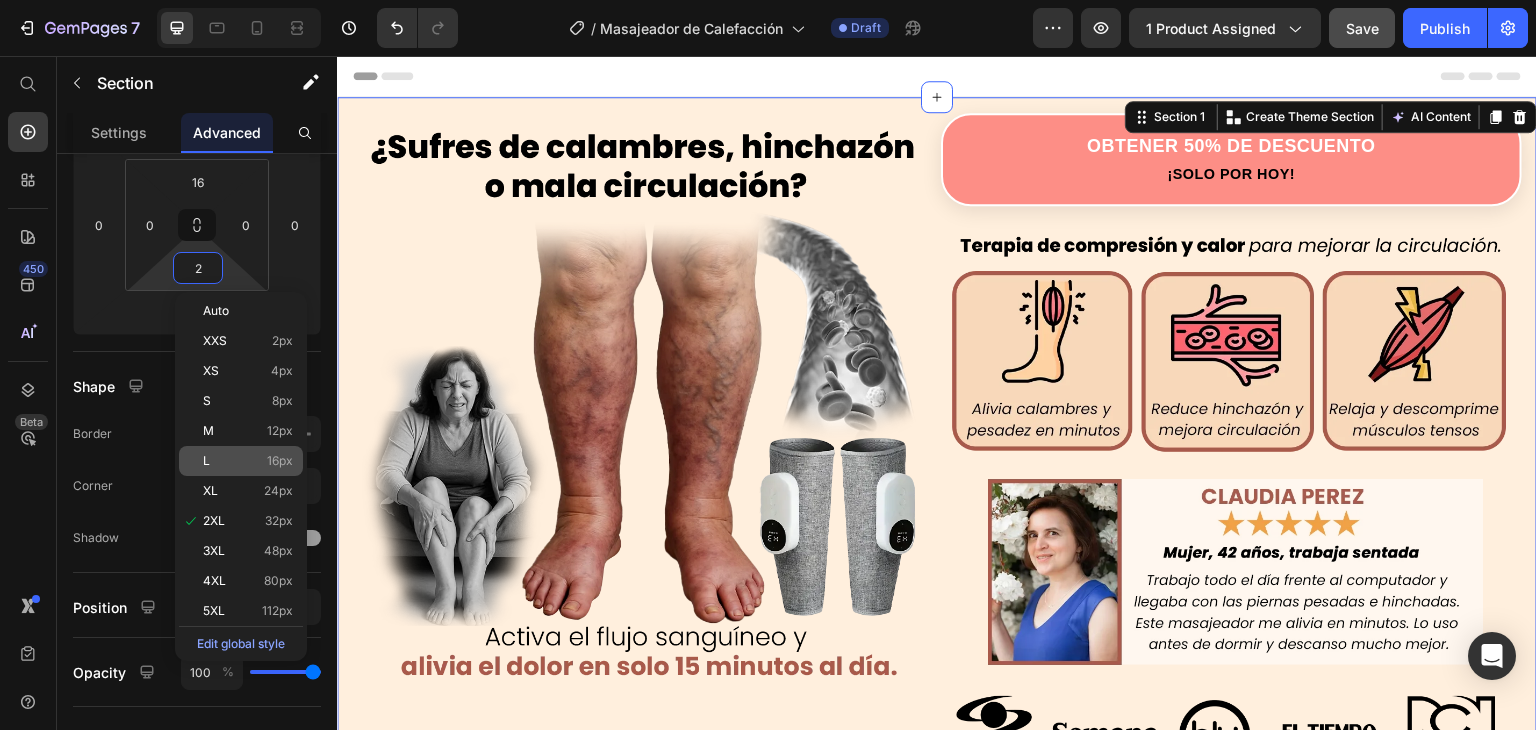 type on "16" 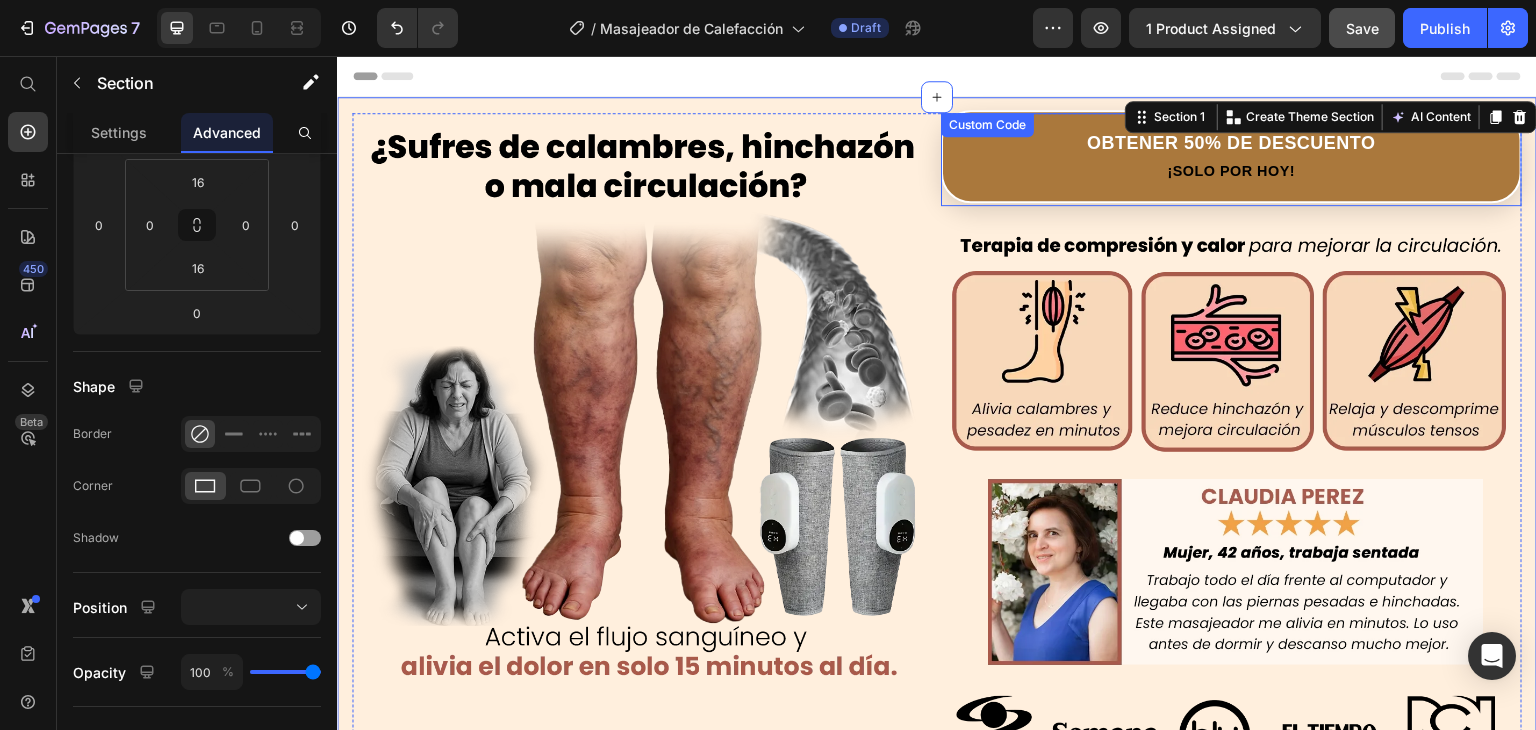 click on "¡Solo por hoy!" at bounding box center [1231, 172] 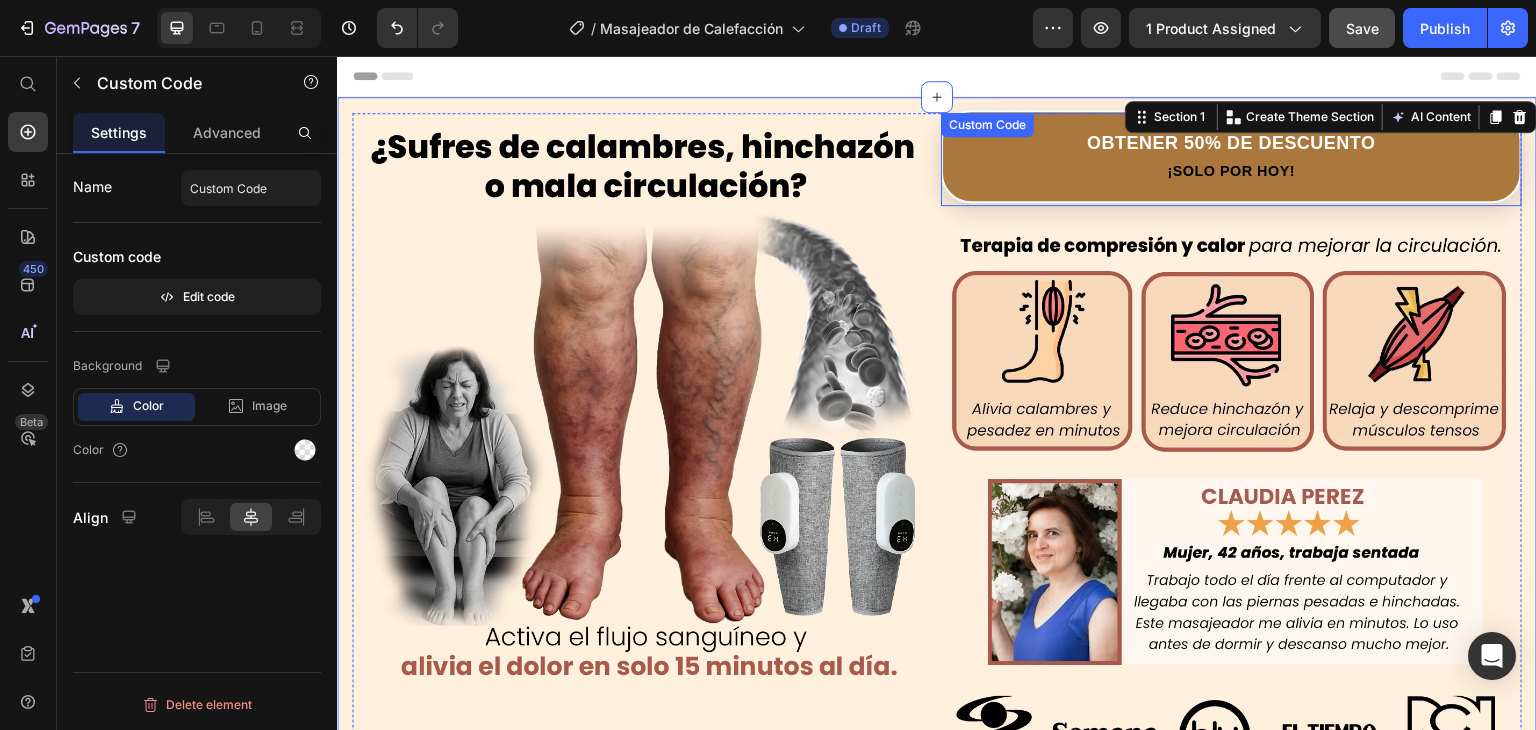 scroll, scrollTop: 0, scrollLeft: 0, axis: both 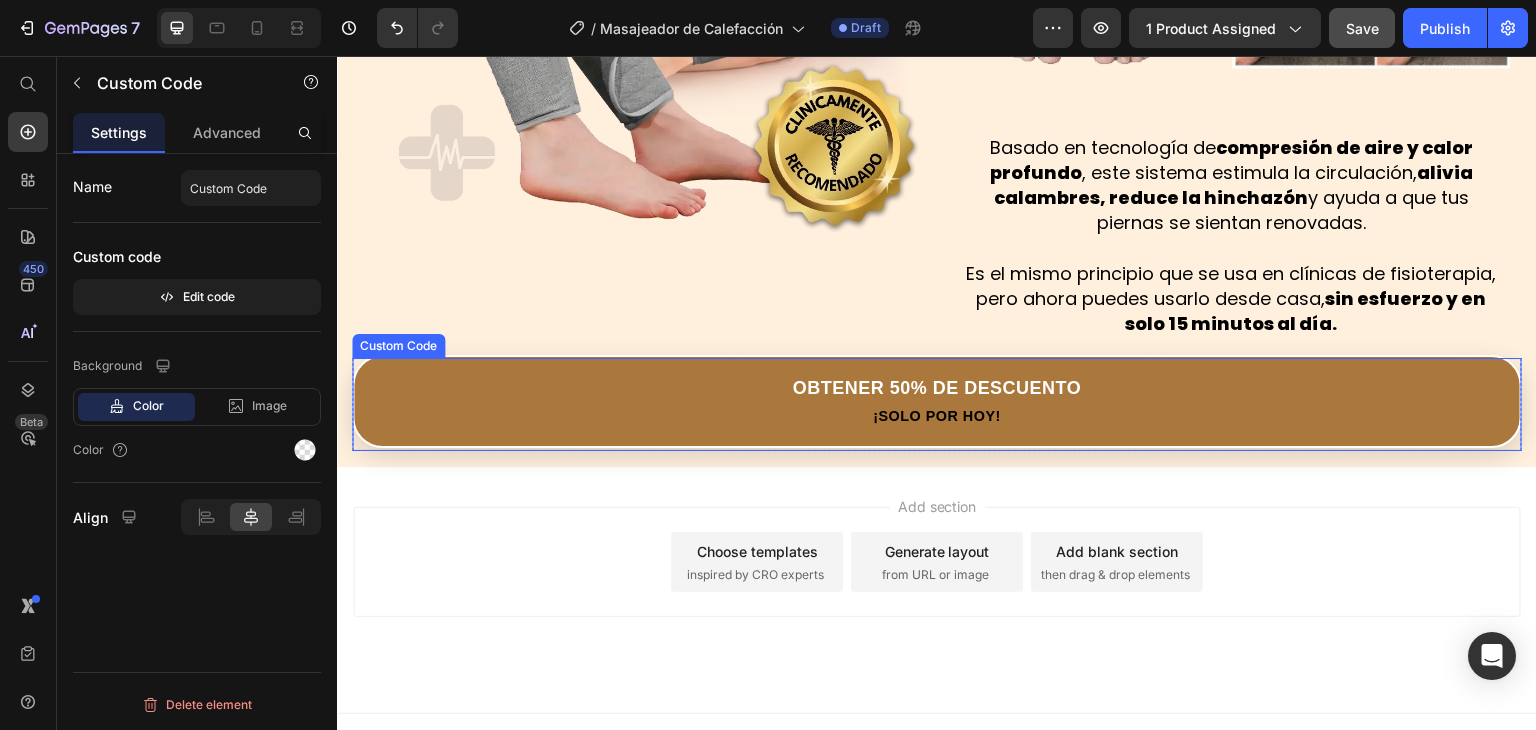 click on "Obtener 50% de Descuento
¡Solo por hoy!" at bounding box center (937, 401) 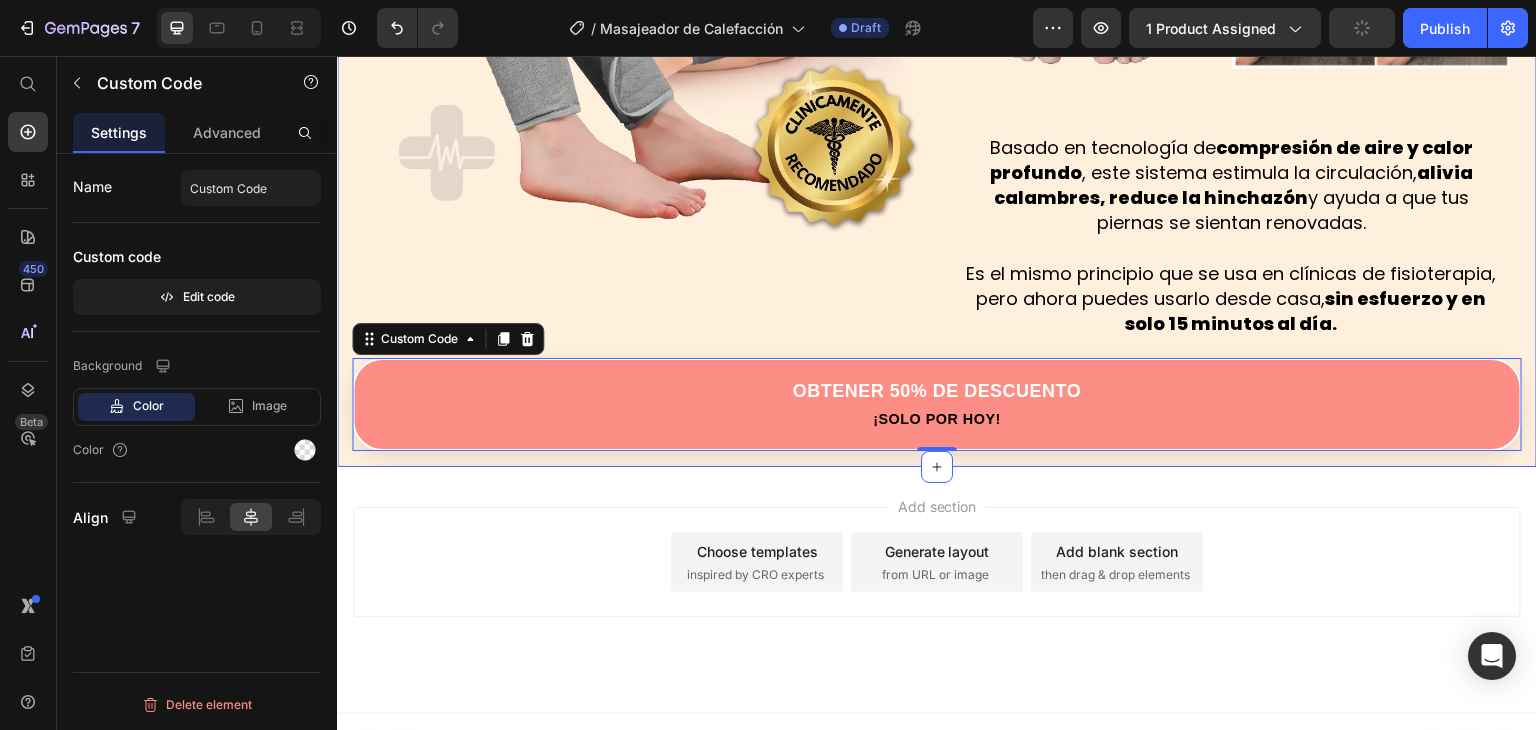 click on "Image
Obtener 50% de Descuento
¡Solo por [DATE]!
Custom Code Image Row Image Pasar horas sentado, tener  mala postura  o simplemente no moverse lo suficiente provoca  mala circulación , acumulación de líquidos y tensión muscular. Por eso tus piernas se sienten tan  cansadas, se inflaman o aparecen várices. No es normal y no es solo “la edad”.  Es un problema silencioso… pero tiene solución. Text Block Image Row Visto también en: Text Block Image Image GARANTÍA DE DEVOLUCIÓN DE DINERO DE 30 DÍAS Text Block Si no está absolutamente satisfecho con los resultados, le reembolsaremos cada centavo de su inversión. Text Block Row Image ENVÍO Y MANEJO GRATIS Text Block Proporcionamos envíos gratuitos para todos los pedidos superiores a $59.990 realizados [DATE]. Text Block Row Image ALTA CALIDAD GARANTIZADA Text Block Text Block Row Row Row Image Image Basado en tecnología de  Row" at bounding box center (937, -672) 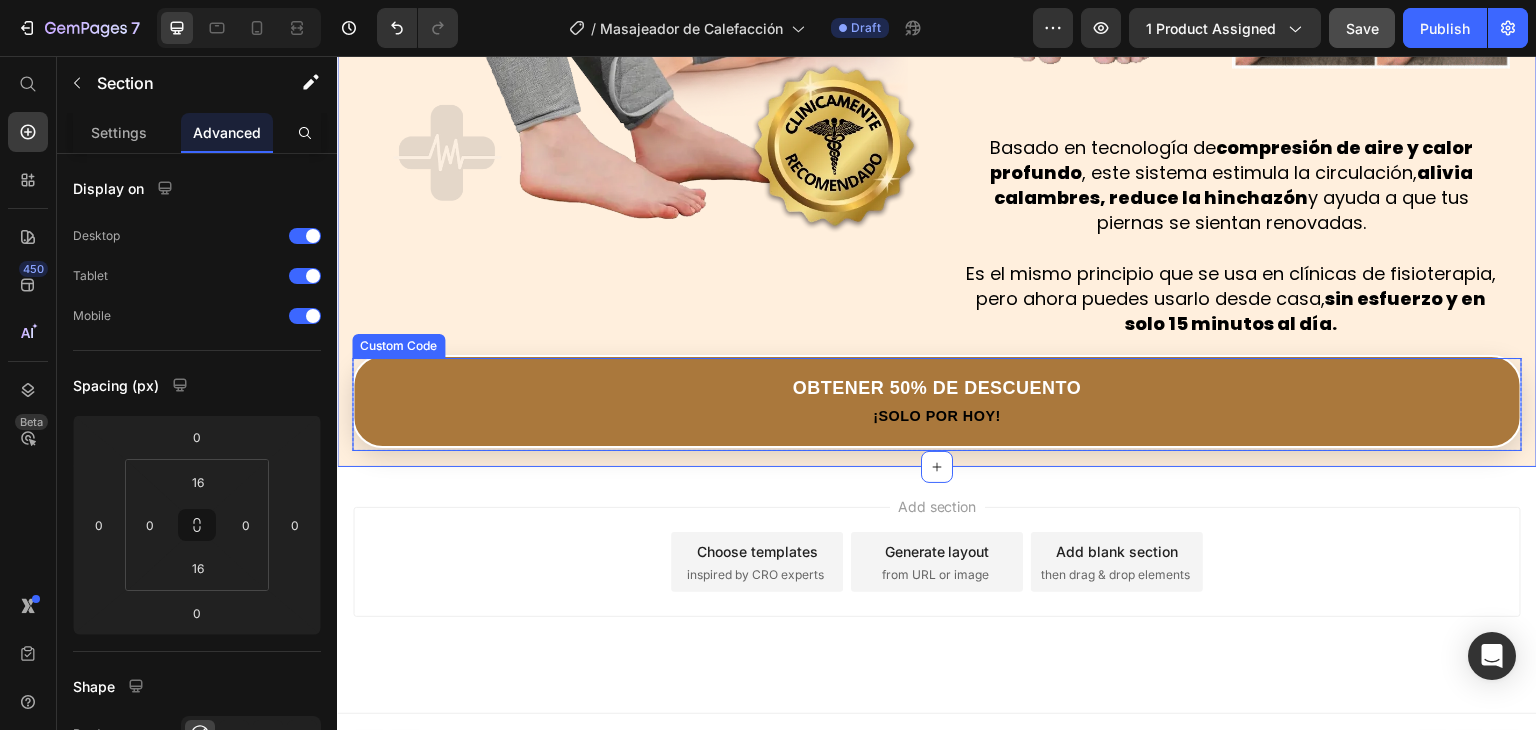 scroll, scrollTop: 1808, scrollLeft: 0, axis: vertical 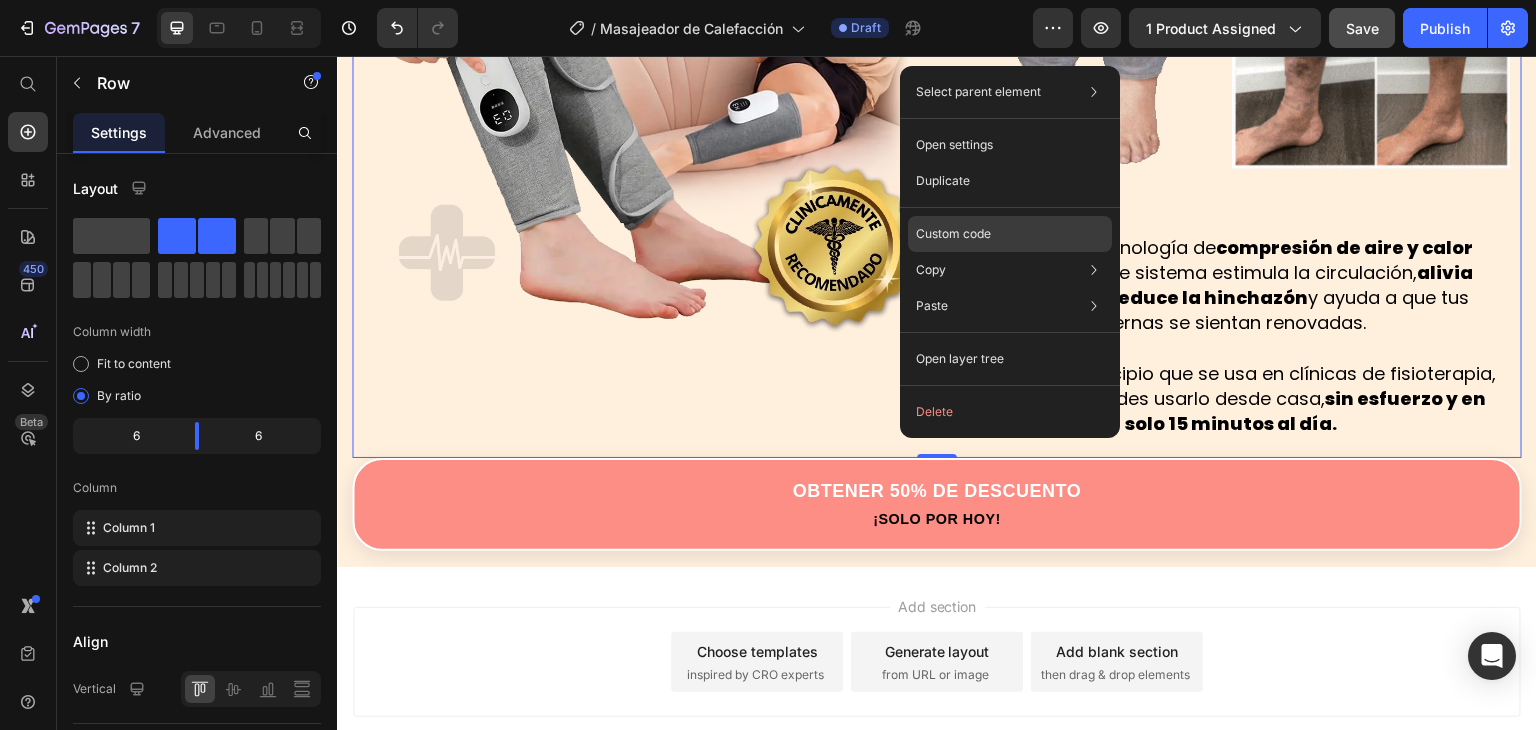 click on "Custom code" 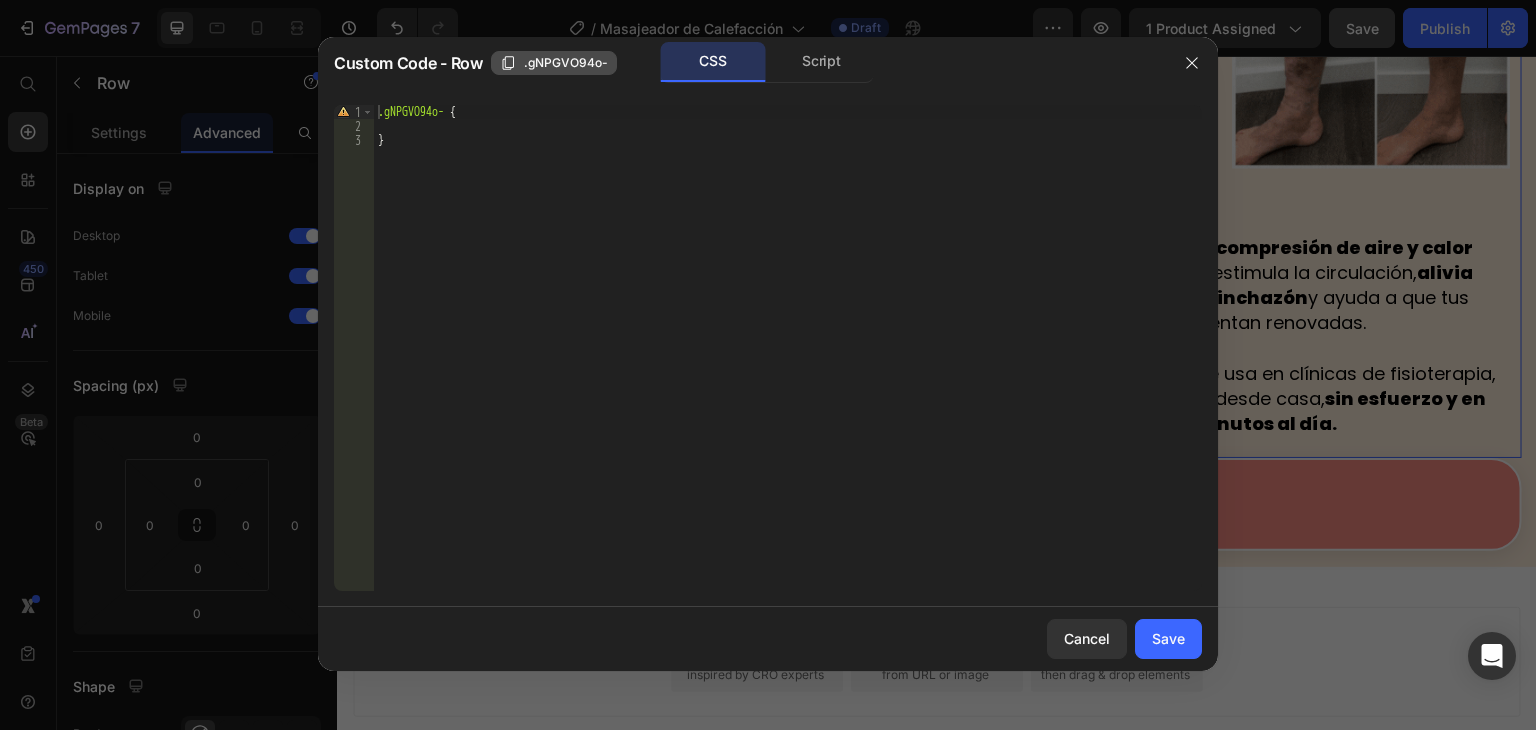 click on ".gNPGVO94o-" 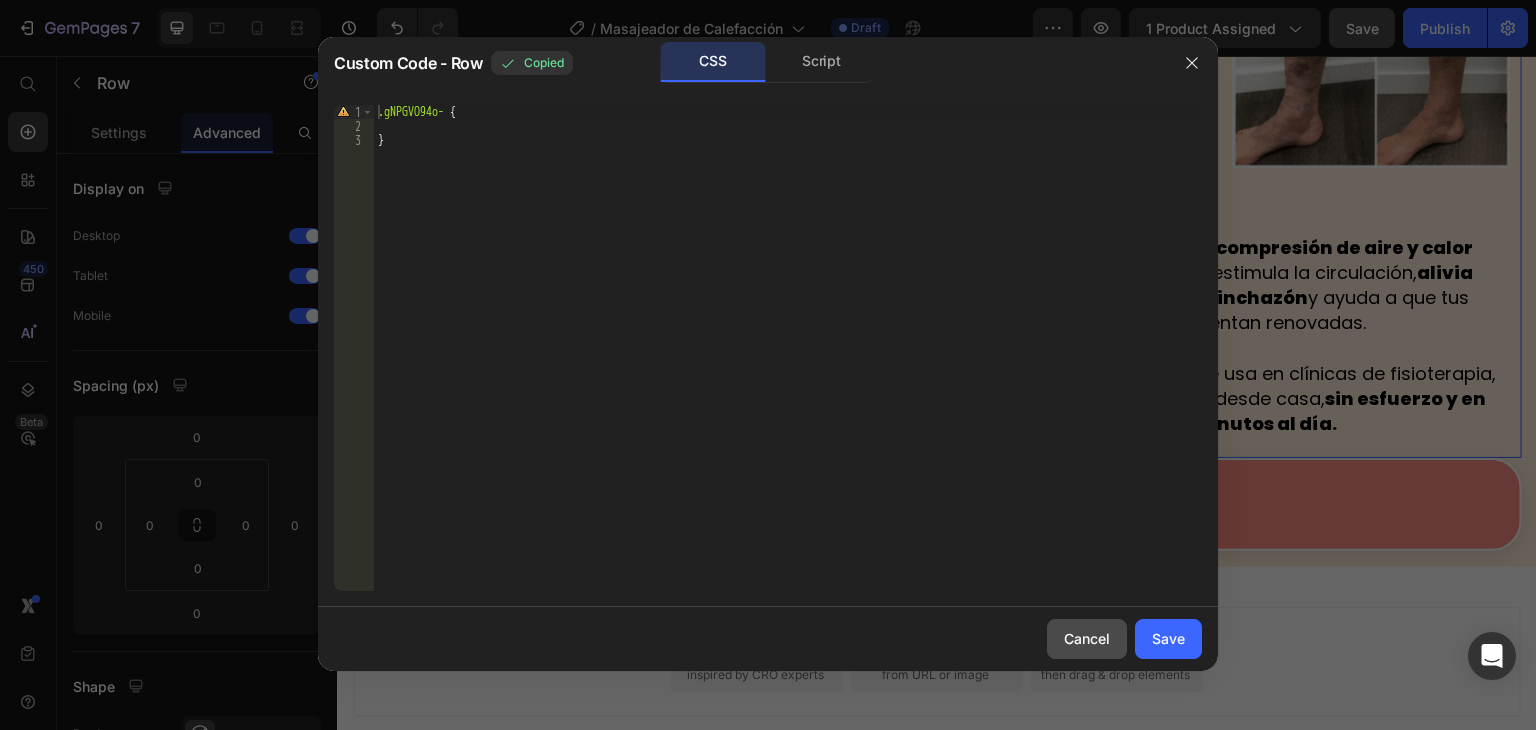 click on "Cancel" at bounding box center [1087, 638] 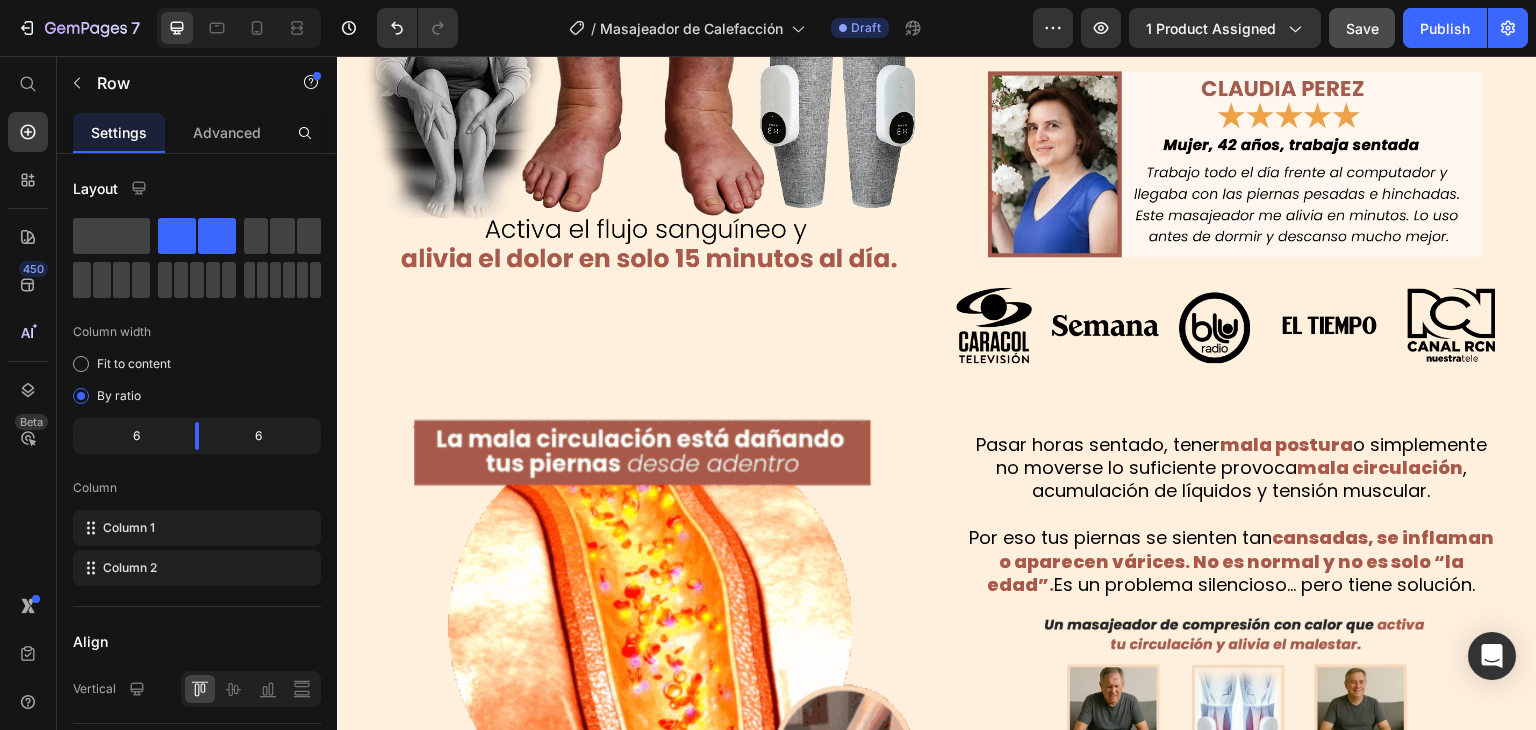 scroll, scrollTop: 0, scrollLeft: 0, axis: both 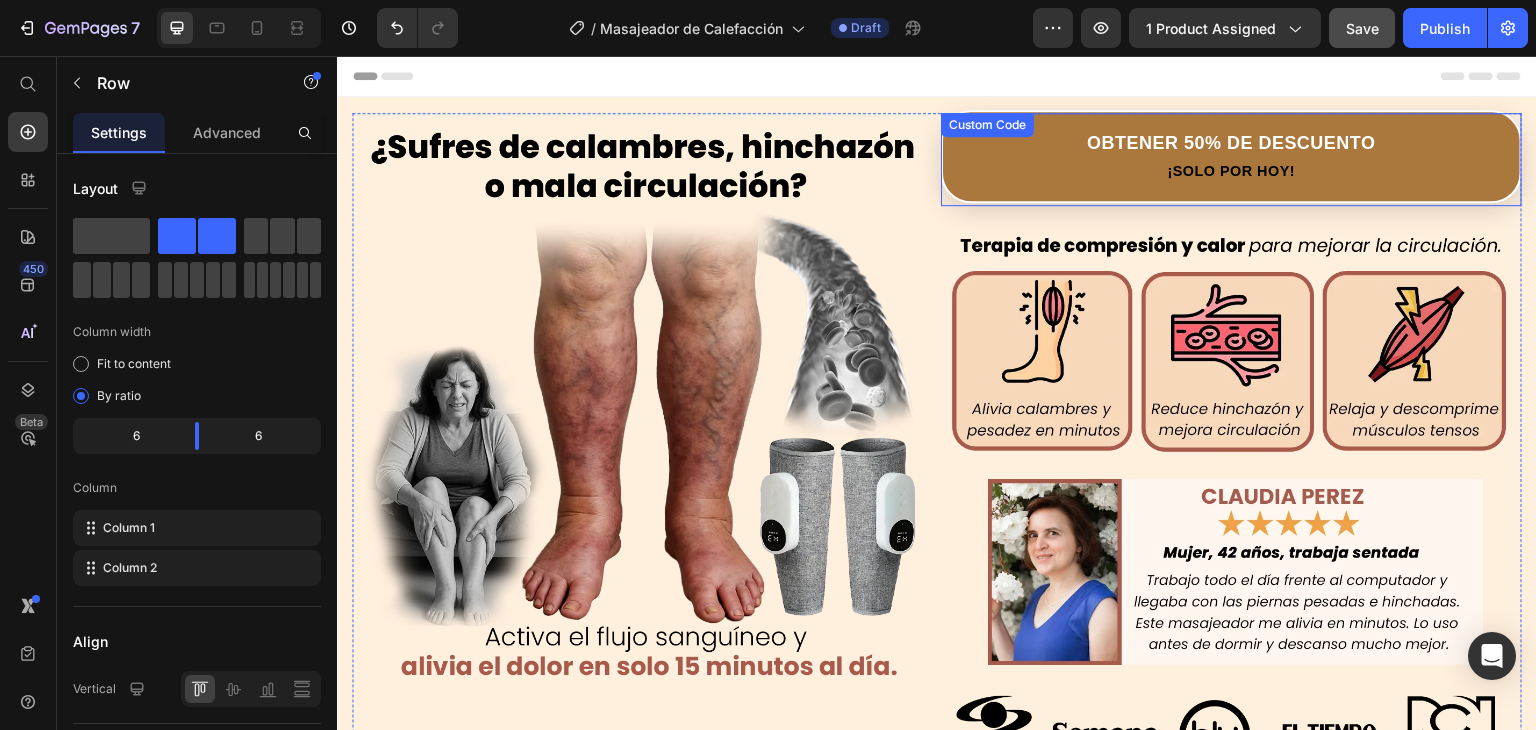 click on "¡Solo por hoy!" at bounding box center [1231, 172] 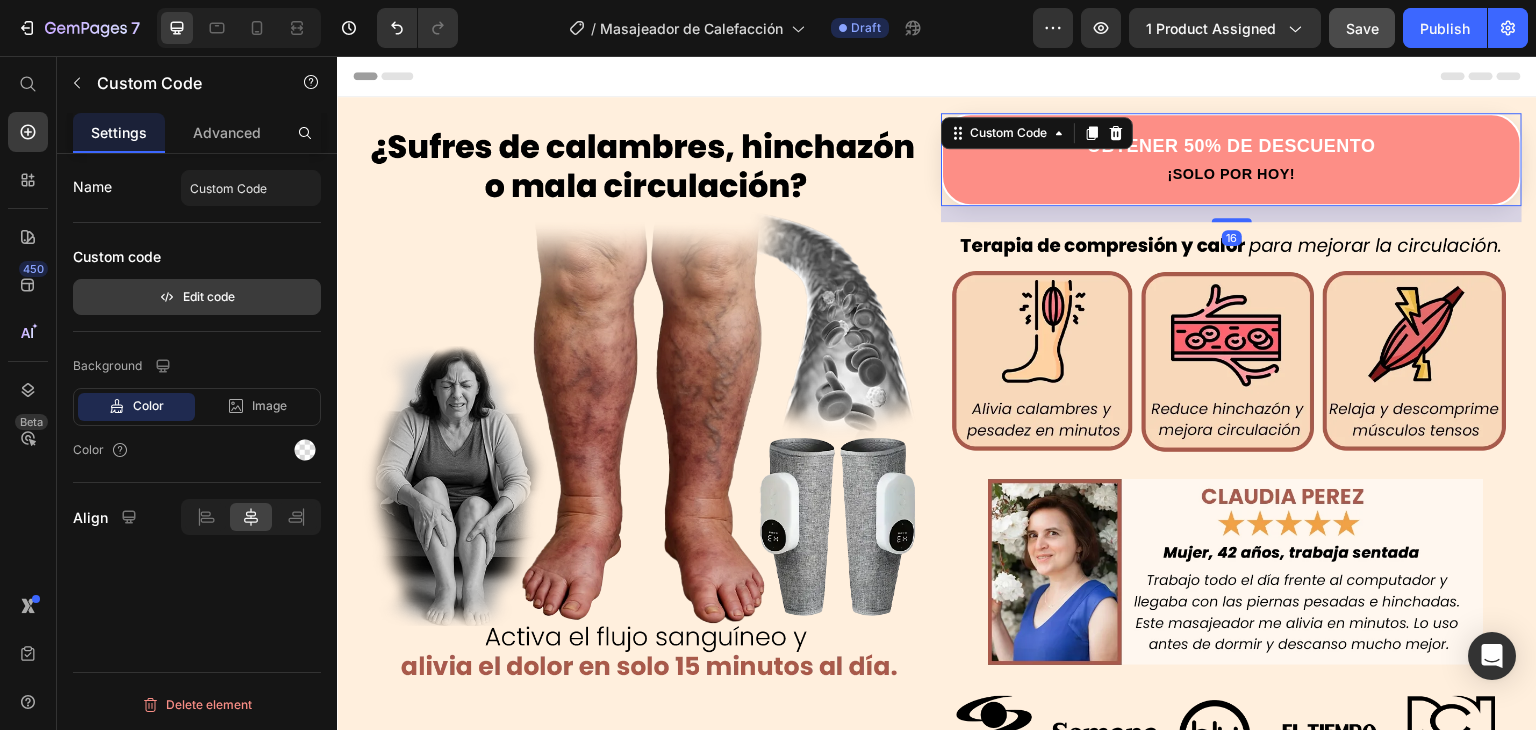 click on "Edit code" at bounding box center [197, 297] 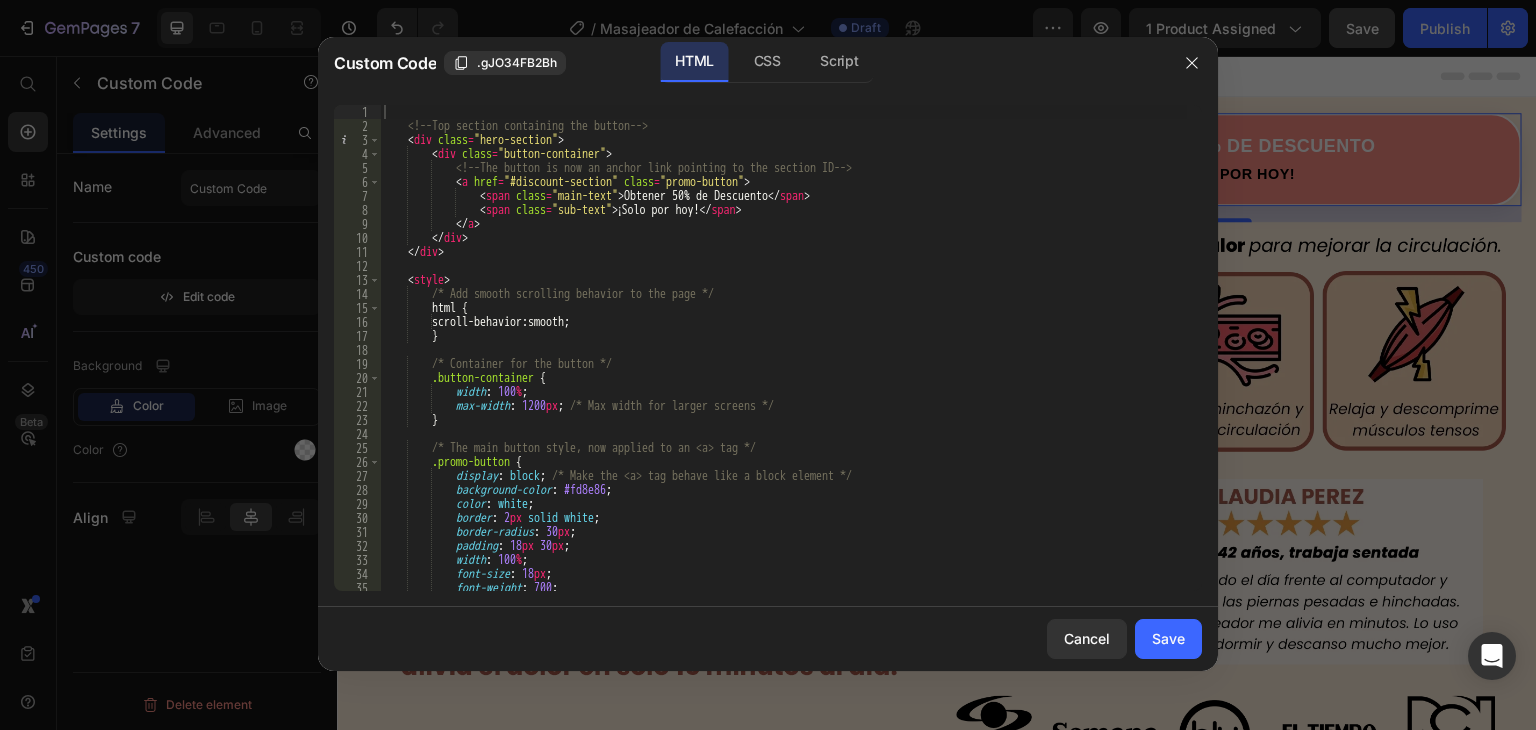 click on "<!--  Top section containing the button  -->      < div   class = "hero-section" >           < div   class = "button-container" >                <!--  The button is now an anchor link pointing to the section ID  -->                < a   href = "#discount-section"   class = "promo-button" >                     < span   class = "main-text" > Obtener 50% de Descuento </ span >                     < span   class = "sub-text" > ¡Solo por hoy! </ span >                </ a >           </ div >      </ div >           < style >           /* Add smooth scrolling behavior to the page */           html   {               scroll-behavior :  smooth ;           }           /* Container for the button */           .button-container   {                width :   100 % ;                max-width :   1200 px ;   /* Max width for larger screens */           }           /* The main button style, now applied to an <a> tag */           .promo-button   {                display :   block ;                  background-color :" at bounding box center (783, 362) 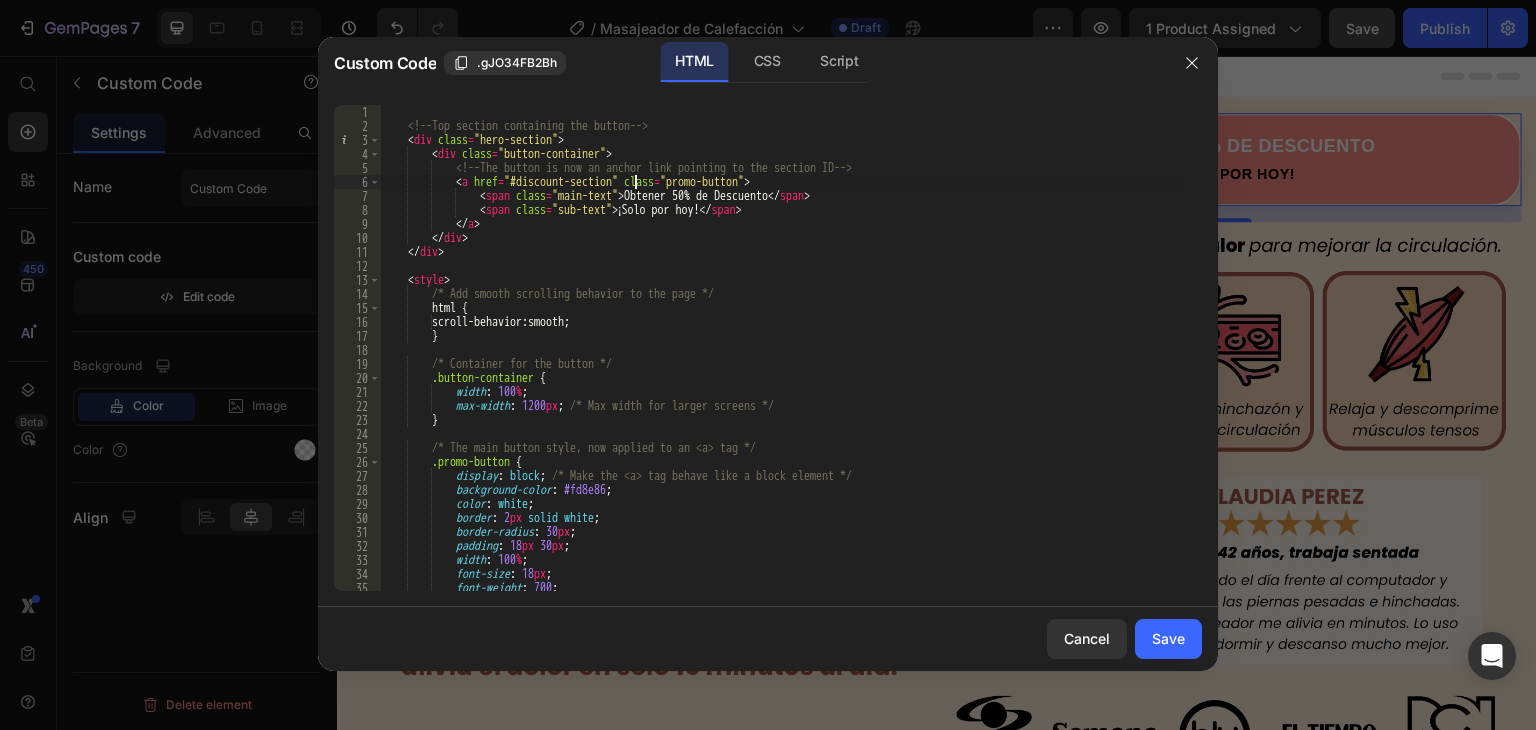 click on "<!--  Top section containing the button  -->      < div   class = "hero-section" >           < div   class = "button-container" >                <!--  The button is now an anchor link pointing to the section ID  -->                < a   href = "#discount-section"   class = "promo-button" >                     < span   class = "main-text" > Obtener 50% de Descuento </ span >                     < span   class = "sub-text" > ¡Solo por hoy! </ span >                </ a >           </ div >      </ div >           < style >           /* Add smooth scrolling behavior to the page */           html   {               scroll-behavior :  smooth ;           }           /* Container for the button */           .button-container   {                width :   100 % ;                max-width :   1200 px ;   /* Max width for larger screens */           }           /* The main button style, now applied to an <a> tag */           .promo-button   {                display :   block ;                  background-color :" at bounding box center (783, 362) 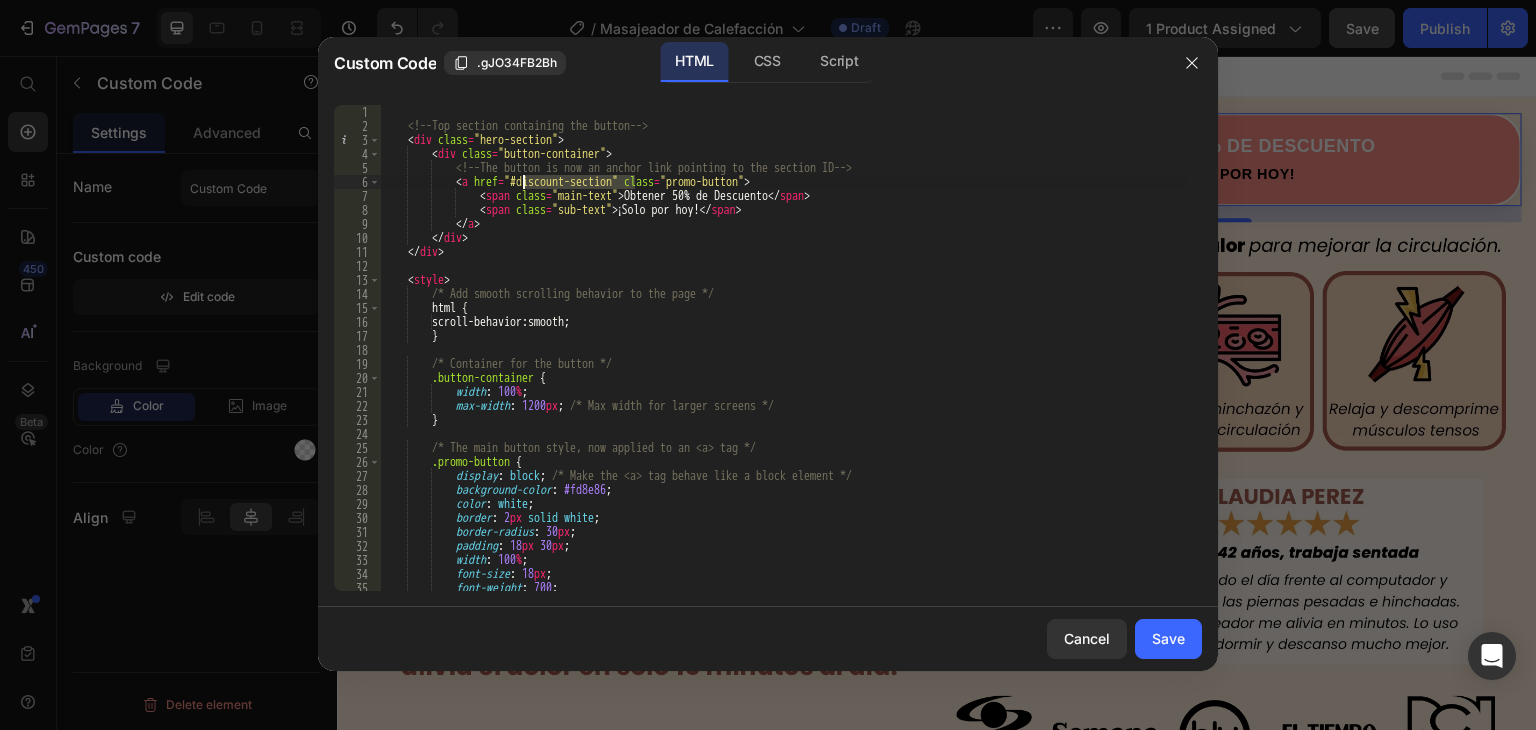 paste on ".gNPGVO94o-" 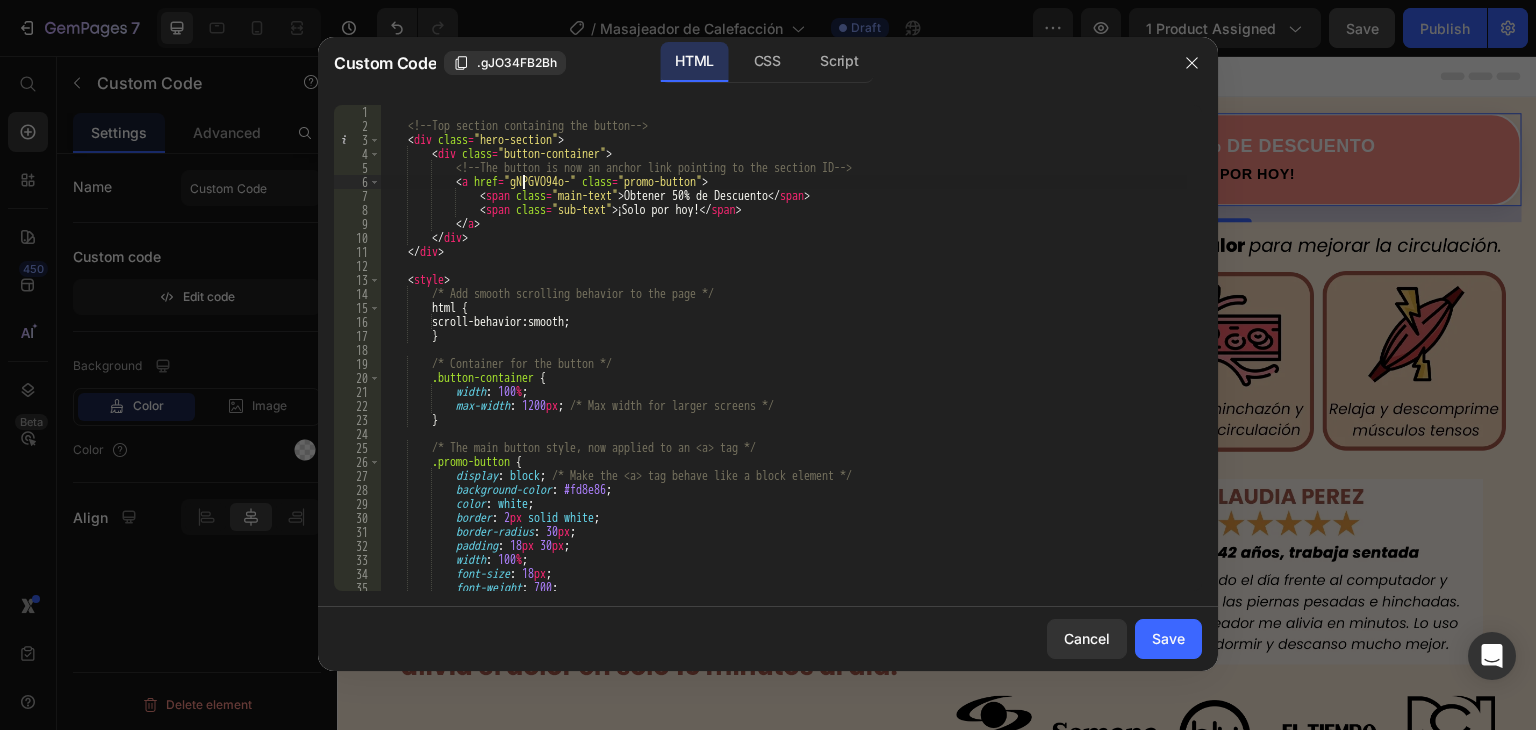 scroll, scrollTop: 0, scrollLeft: 12, axis: horizontal 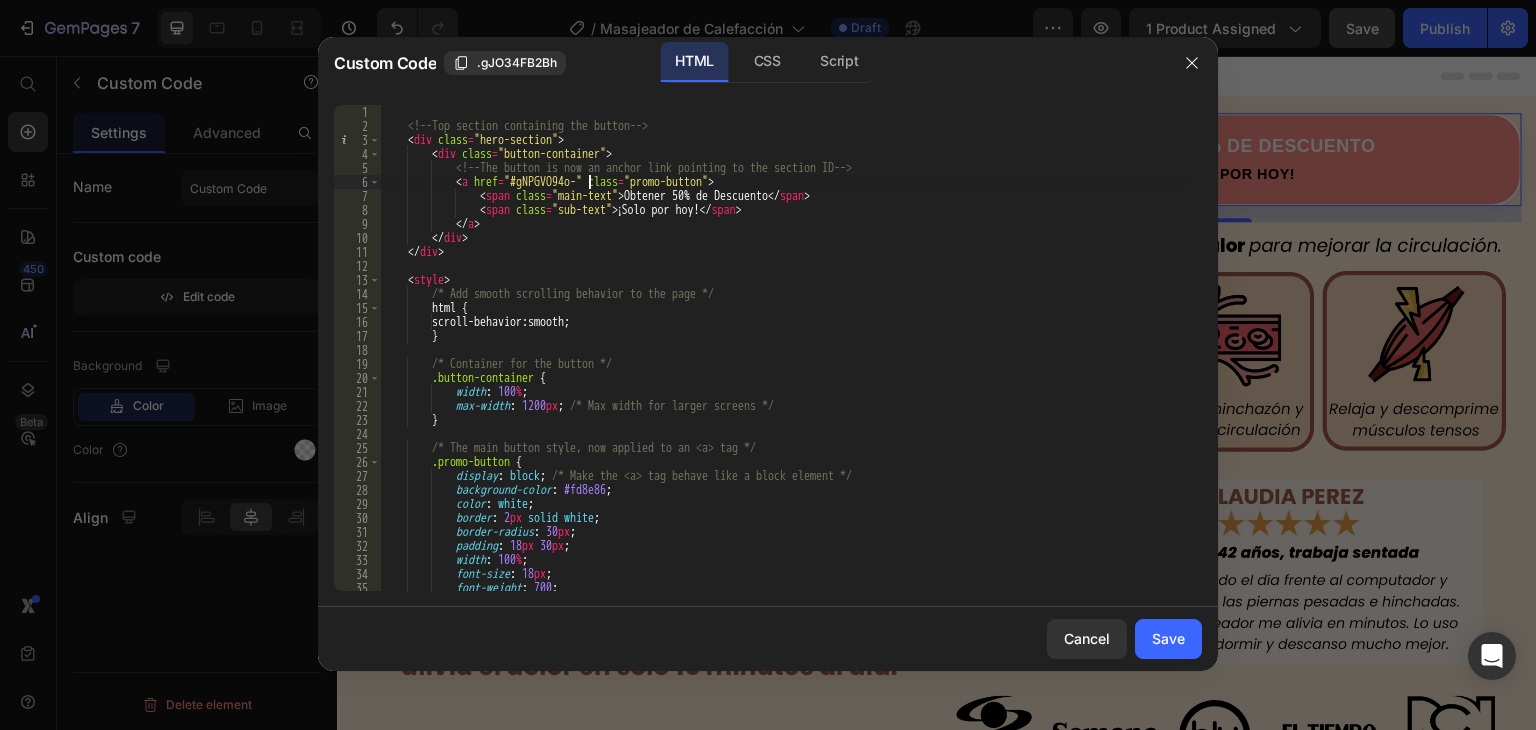 click on "<!--  Top section containing the button  -->      < div   class = "hero-section" >           < div   class = "button-container" >                <!--  The button is now an anchor link pointing to the section ID  -->                < a   href = "#gNPGVO94o-"   class = "promo-button" >                     < span   class = "main-text" > Obtener 50% de Descuento </ span >                     < span   class = "sub-text" > ¡Solo por hoy! </ span >                </ a >           </ div >      </ div >           < style >           /* Add smooth scrolling behavior to the page */           html   {               scroll-behavior :  smooth ;           }           /* Container for the button */           .button-container   {                width :   100 % ;                max-width :   1200 px ;   /* Max width for larger screens */           }           /* The main button style, now applied to an <a> tag */           .promo-button   {                display :   block ;                  background-color :   ;" at bounding box center [783, 362] 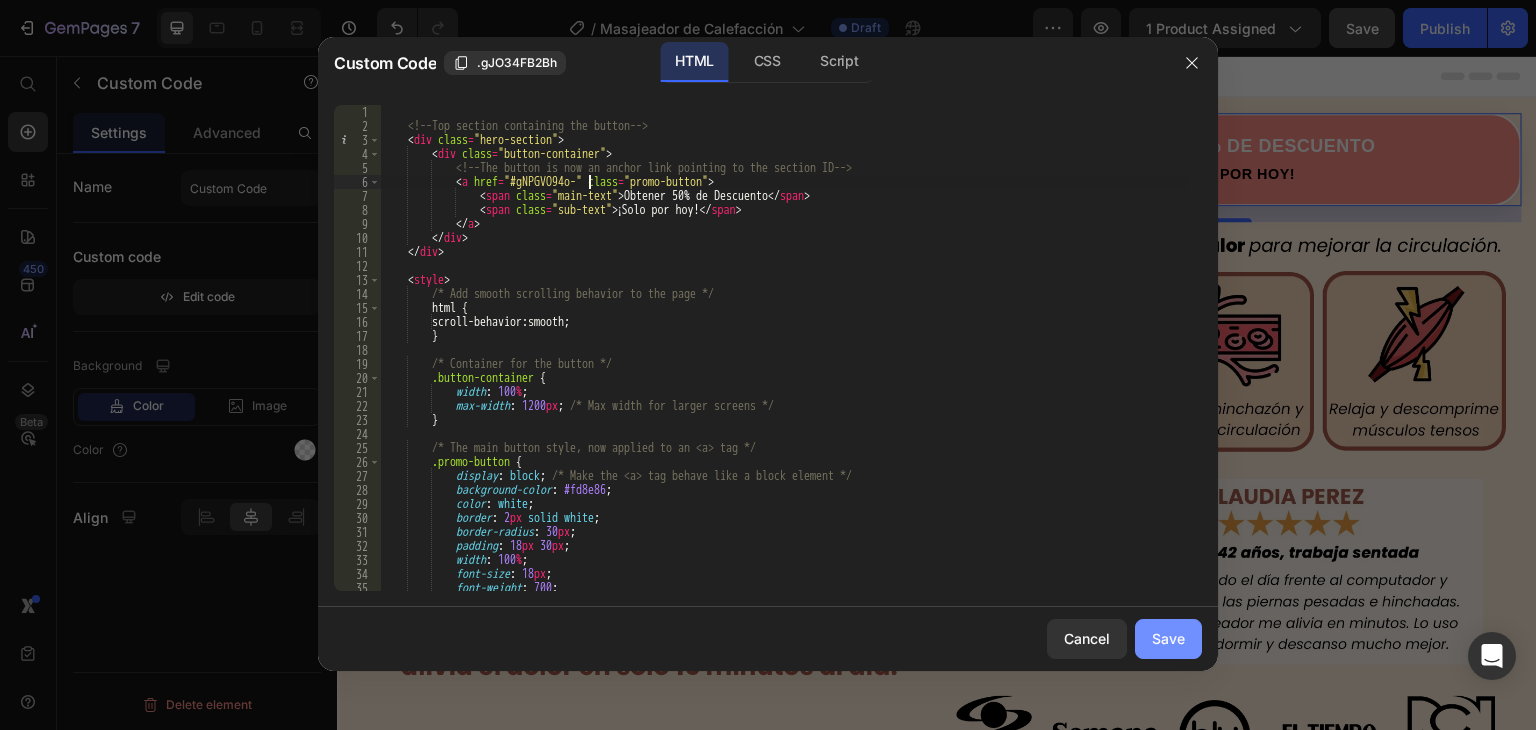 type on "<a href="#gNPGVO94o-" class="promo-button">" 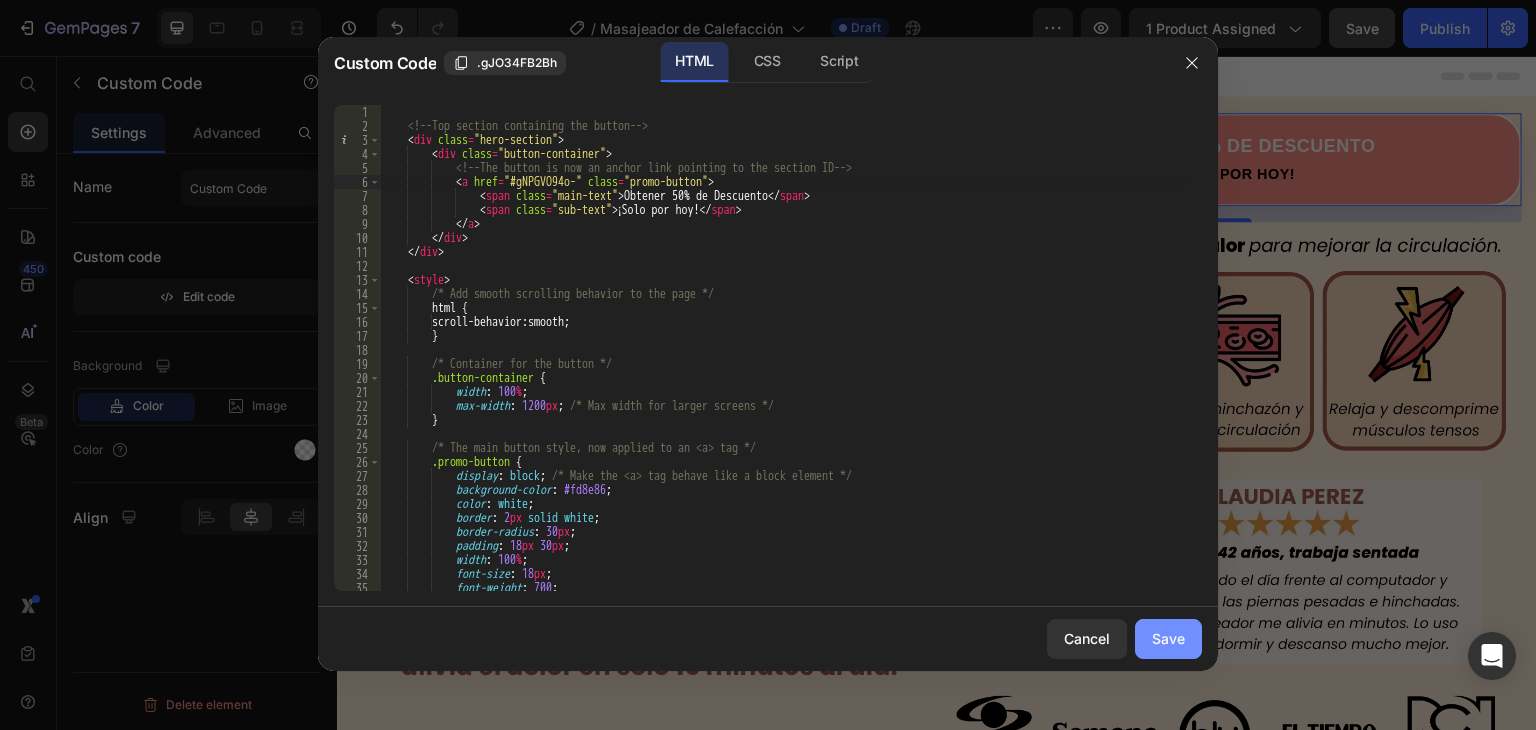 click on "Save" at bounding box center (1168, 638) 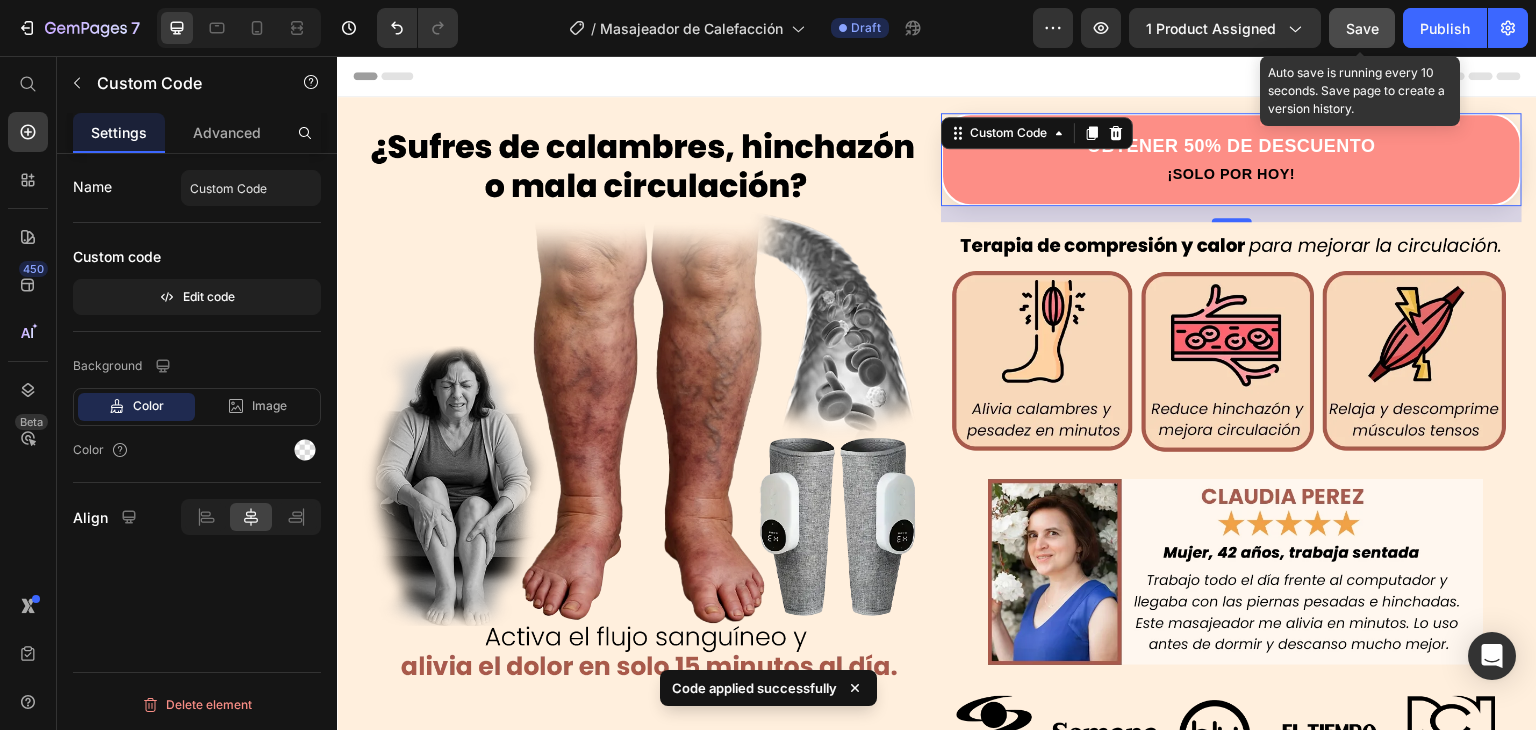 click on "Save" at bounding box center [1362, 28] 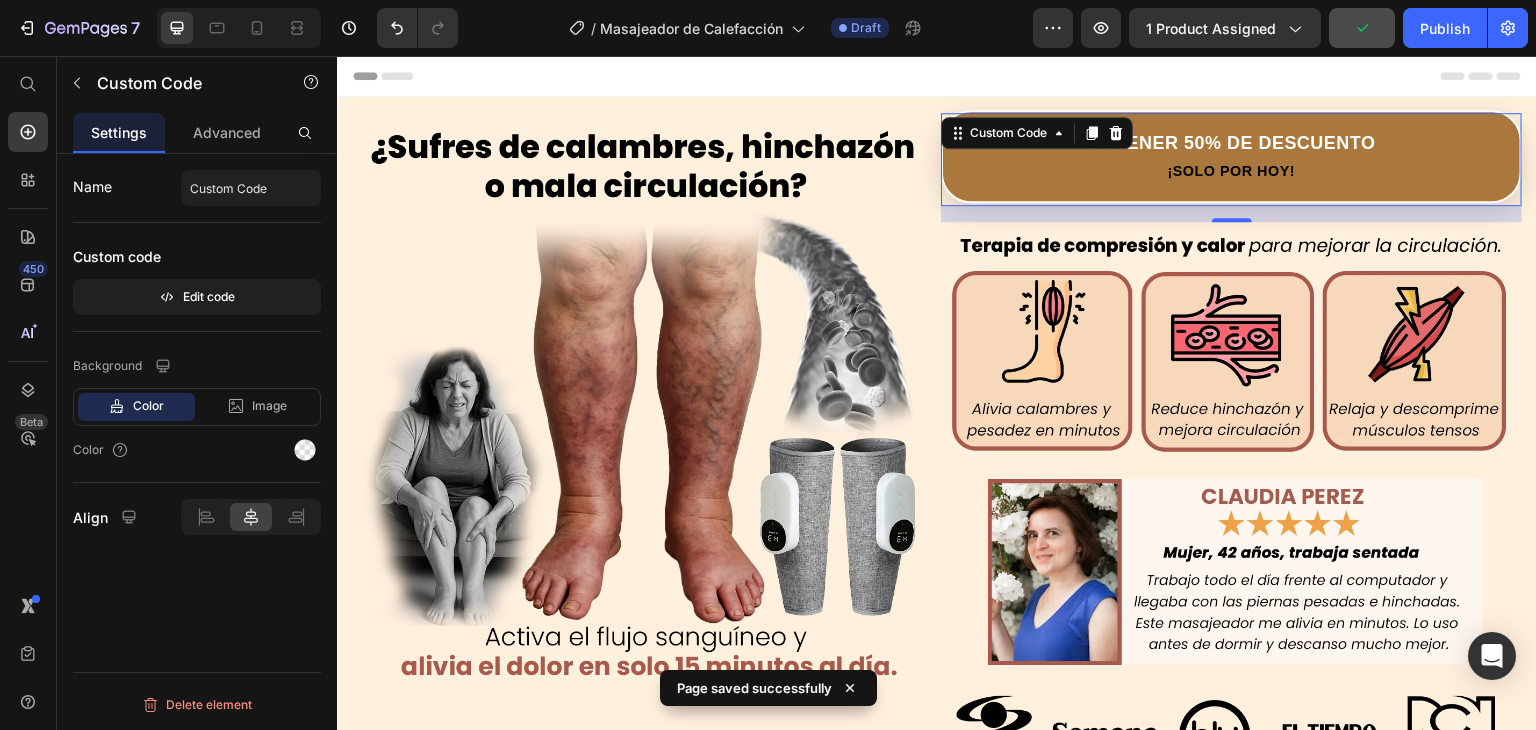 click on "Obtener 50% de Descuento" at bounding box center [1231, 143] 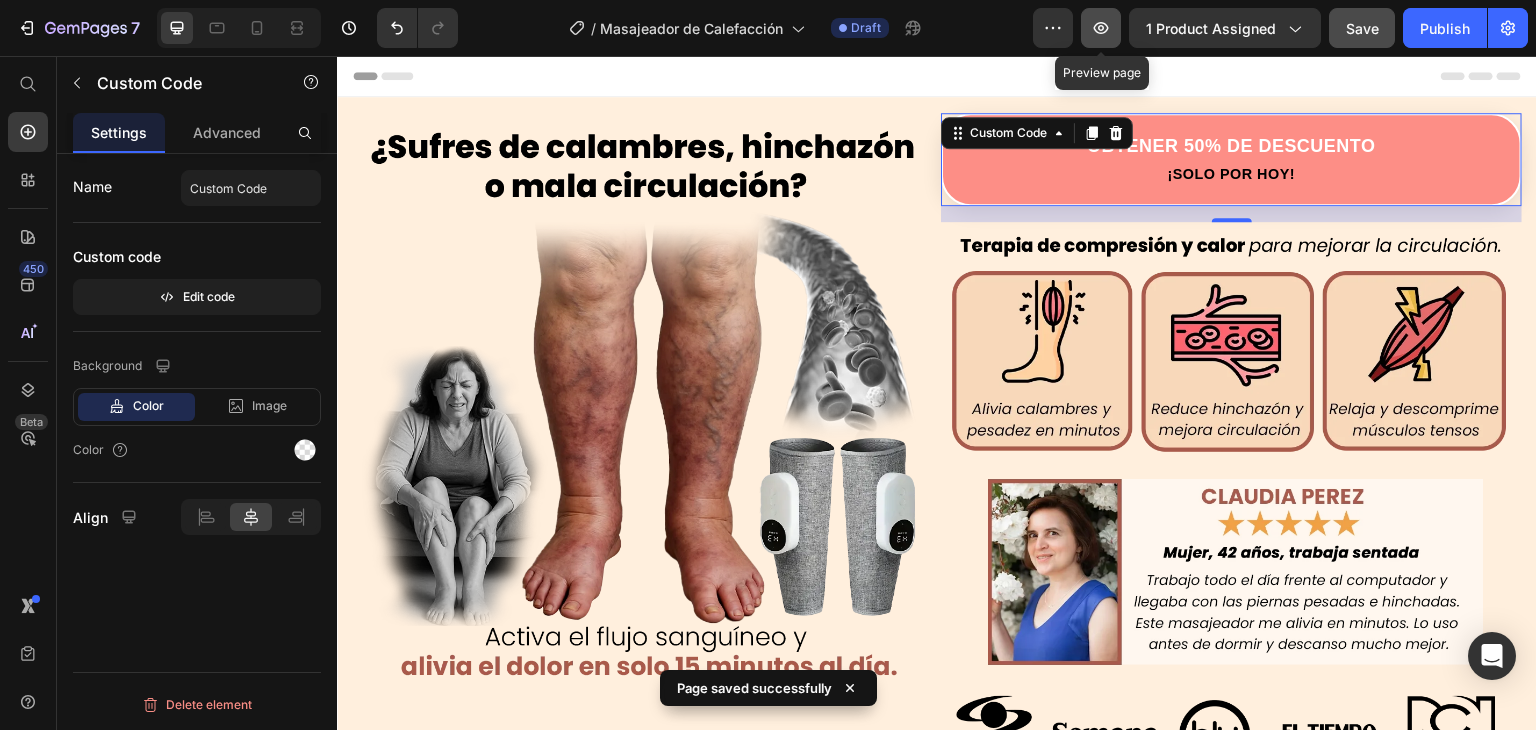 click 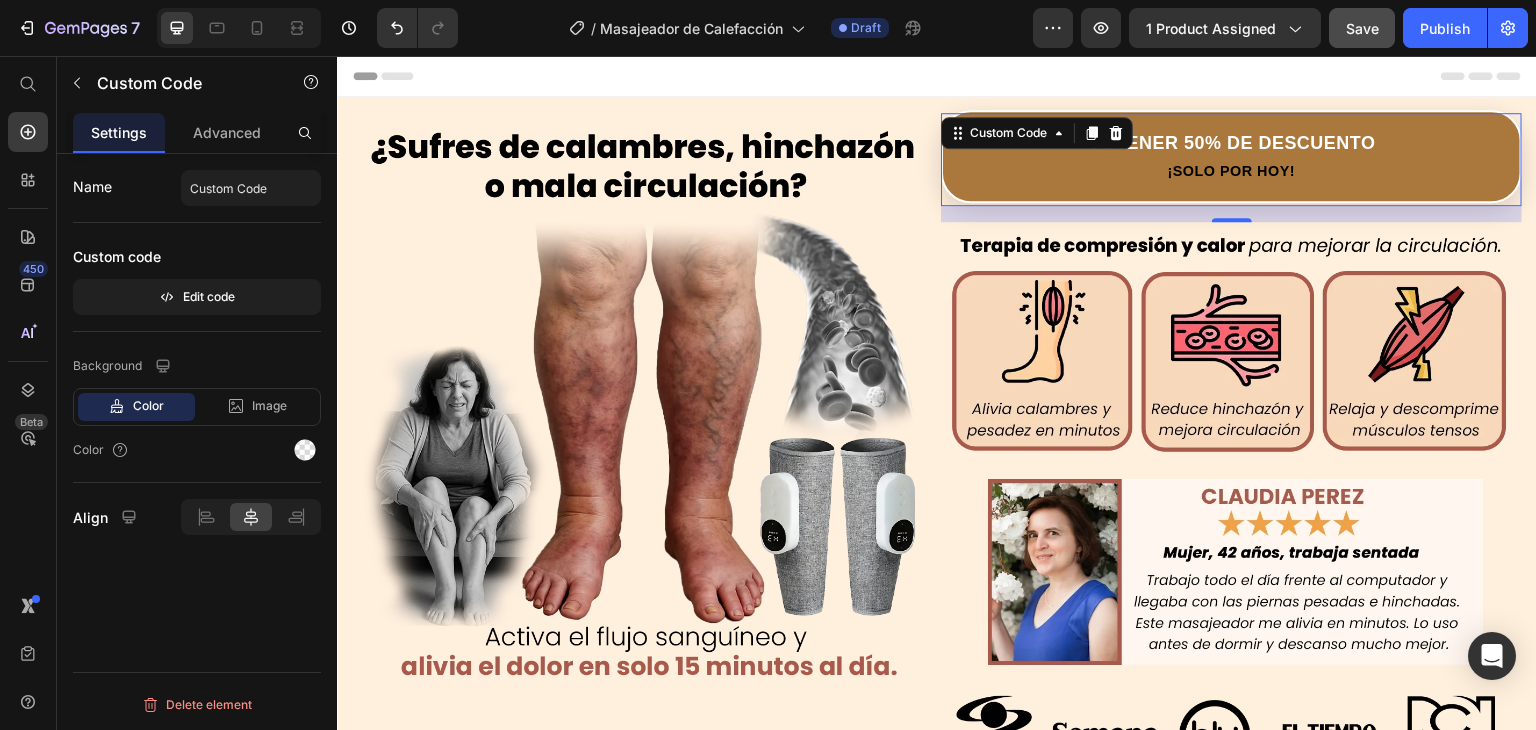 click on "¡Solo por hoy!" at bounding box center (1231, 172) 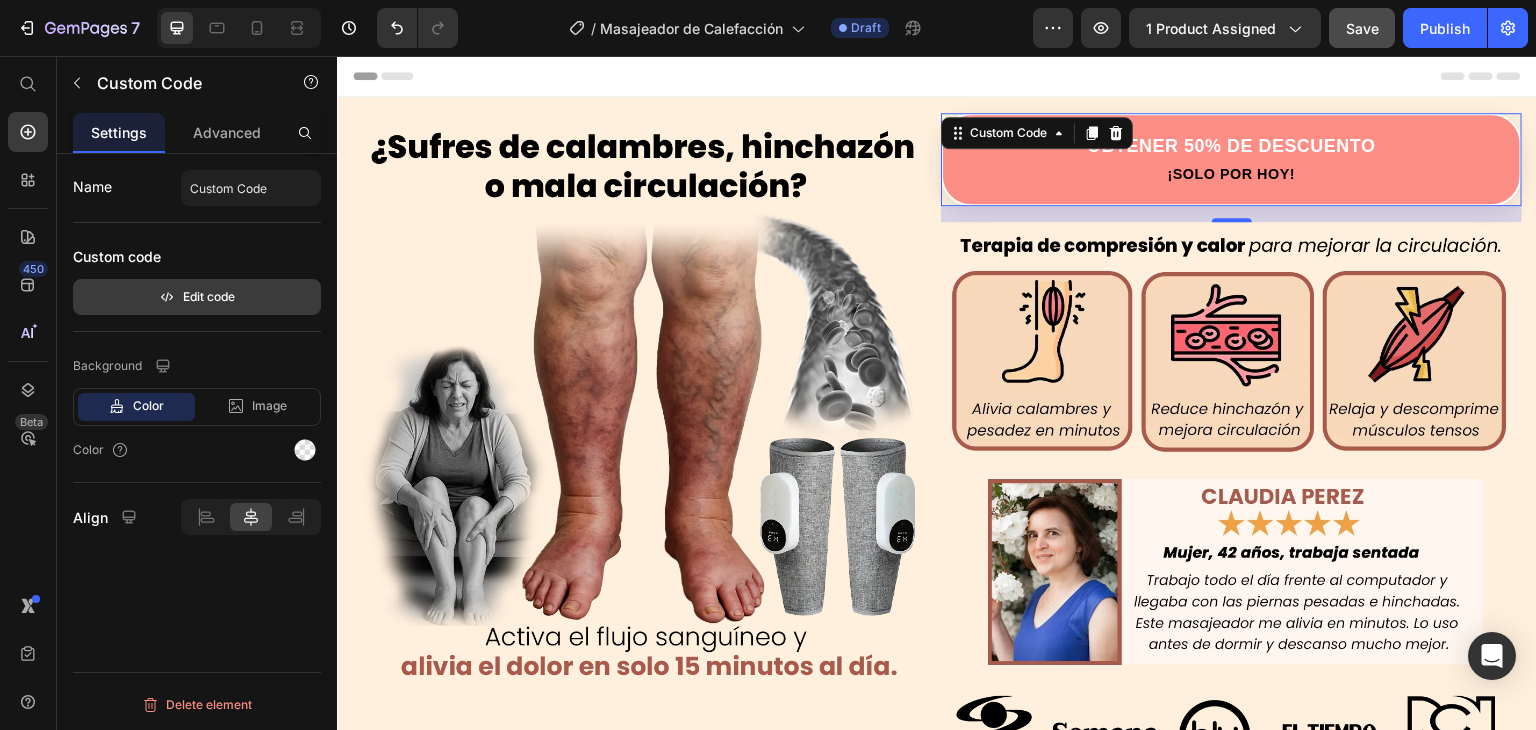 click on "Edit code" at bounding box center [197, 297] 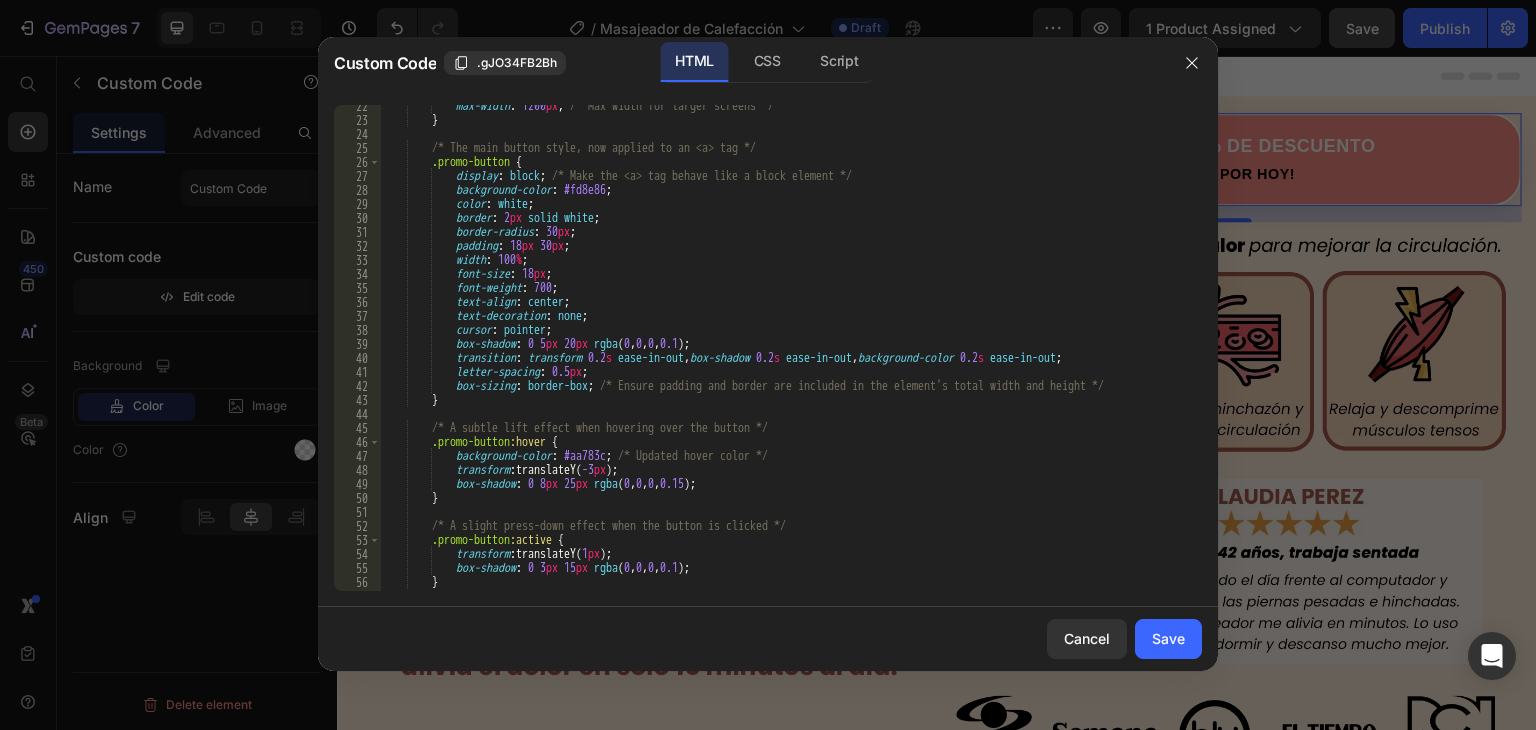 scroll, scrollTop: 360, scrollLeft: 0, axis: vertical 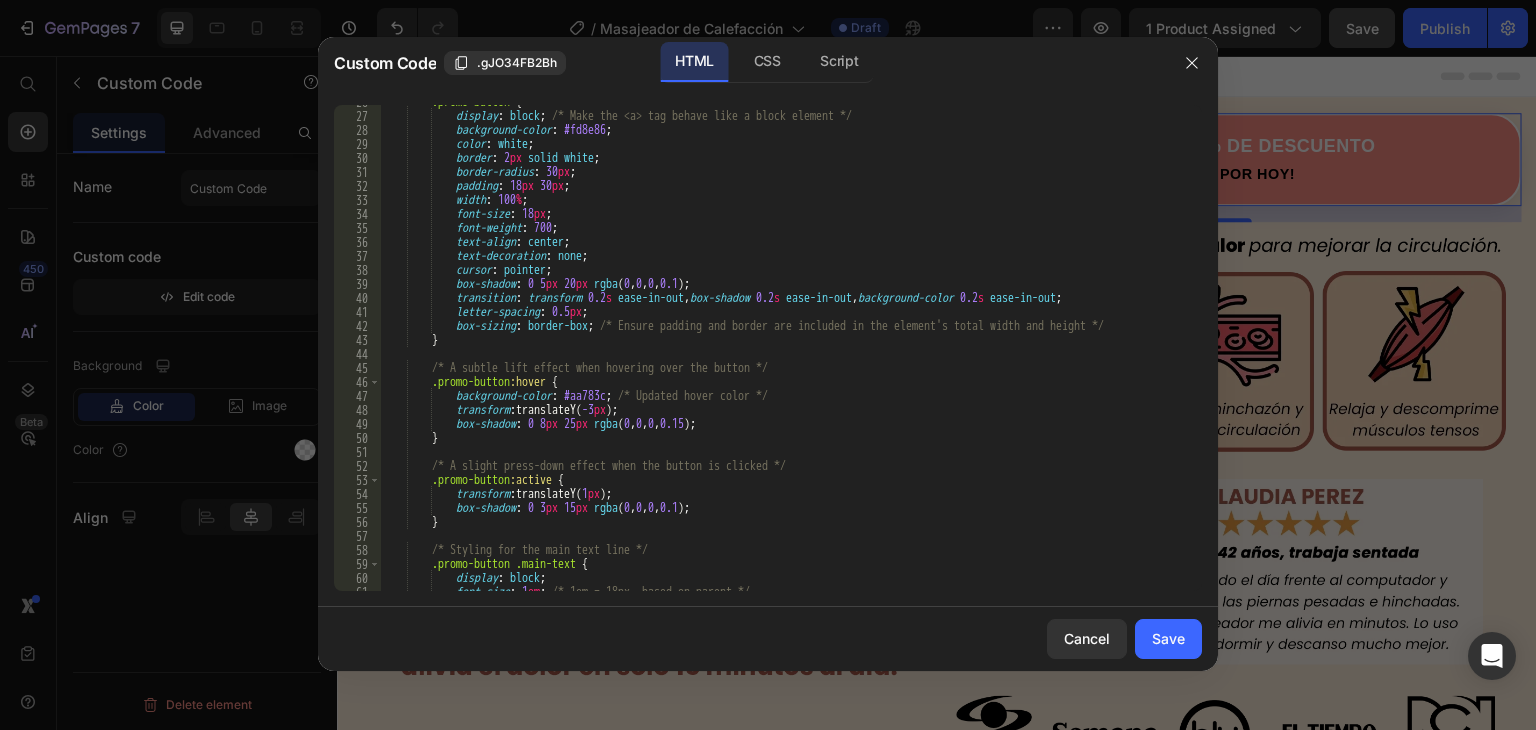click on ".promo-button   {                display :   block ;   /* Make the <a> tag behave like a block element */                background-color :   #fd8e86 ;                color :   white ;                border :   2 px   solid   white ;                border-radius :   30 px ;                padding :   18 px   30 px ;                width :   100 % ;                font-size :   18 px ;                font-weight :   700 ;                text-align :   center ;                text-decoration :   none ;                cursor :   pointer ;                box-shadow :   0   5 px   20 px   rgba ( 0 ,  0 ,  0 ,  0.1 ) ;                transition :   transform   0.2 s   ease-in-out ,  box-shadow   0.2 s   ease-in-out ,  background-color   0.2 s   ease-in-out ;                letter-spacing :   0.5 px ;                box-sizing :   border-box ;   /* Ensure padding and border are included in the element's total width and height */           }           /* A subtle lift effect when hovering over the button */" at bounding box center [783, 352] 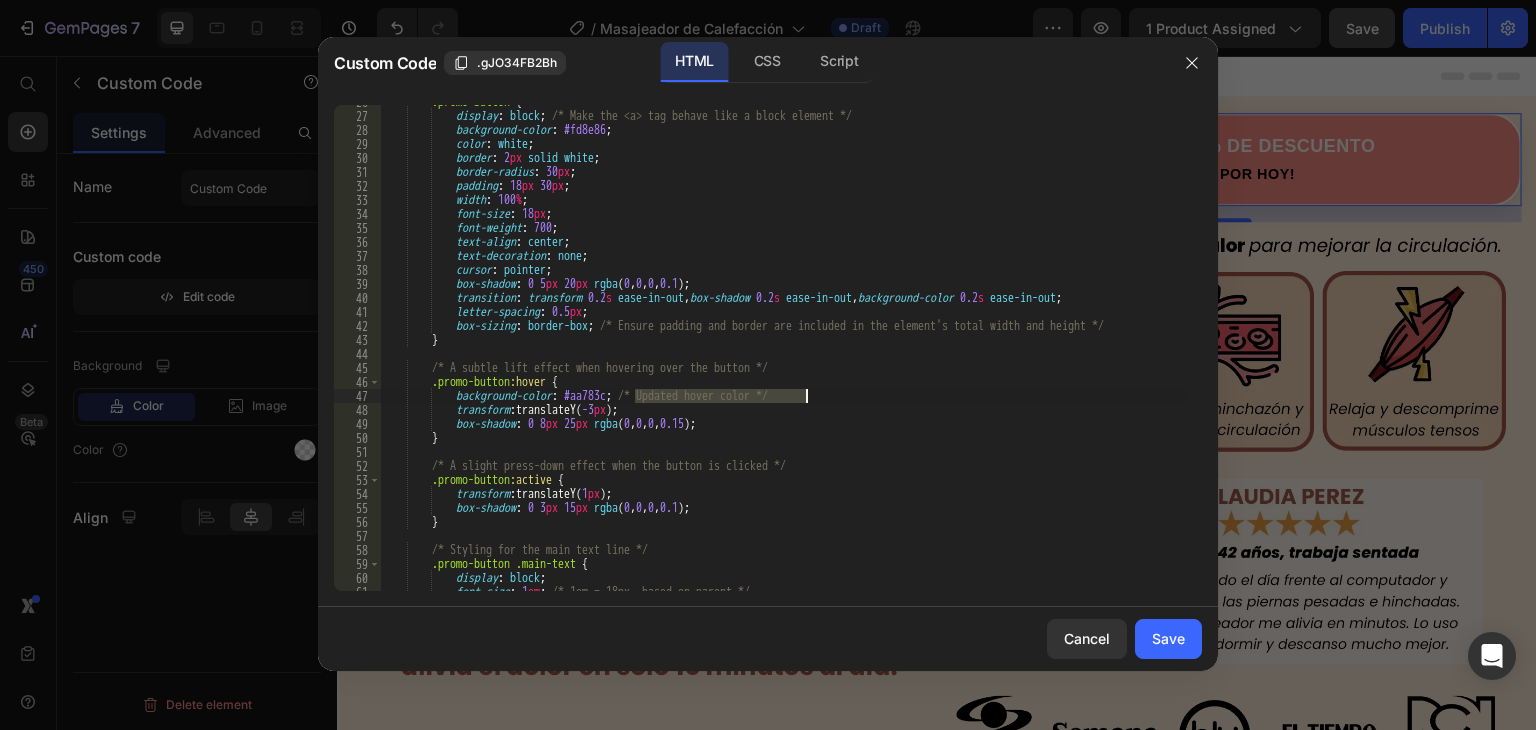 type on "background-color: #aa783c;" 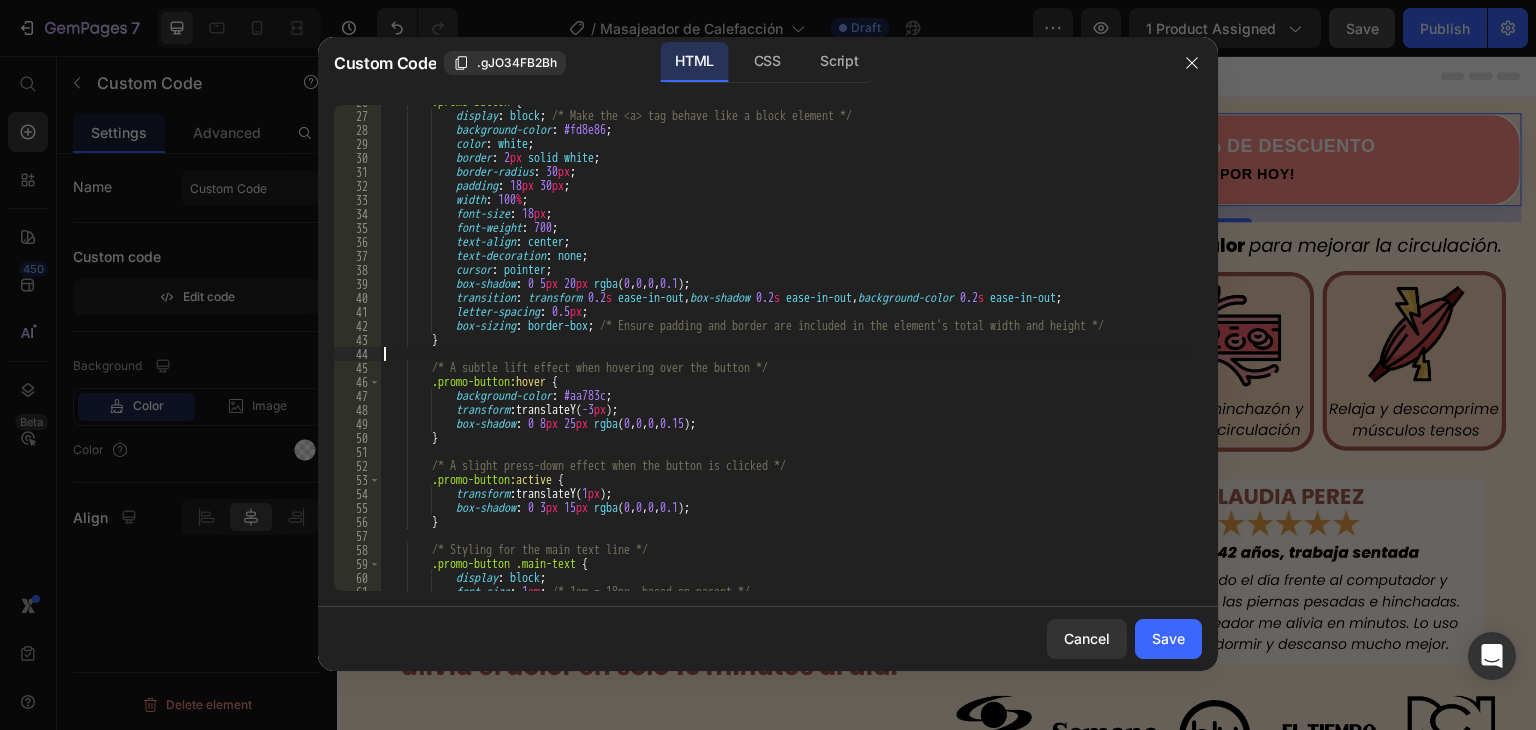 click on ".promo-button   {                display :   block ;   /* Make the <a> tag behave like a block element */                background-color :   #fd8e86 ;                color :   white ;                border :   2 px   solid   white ;                border-radius :   30 px ;                padding :   18 px   30 px ;                width :   100 % ;                font-size :   18 px ;                font-weight :   700 ;                text-align :   center ;                text-decoration :   none ;                cursor :   pointer ;                box-shadow :   0   5 px   20 px   rgba ( 0 ,  0 ,  0 ,  0.1 ) ;                transition :   transform   0.2 s   ease-in-out ,  box-shadow   0.2 s   ease-in-out ,  background-color   0.2 s   ease-in-out ;                letter-spacing :   0.5 px ;                box-sizing :   border-box ;   /* Ensure padding and border are included in the element's total width and height */           }           /* A subtle lift effect when hovering over the button */" at bounding box center (783, 352) 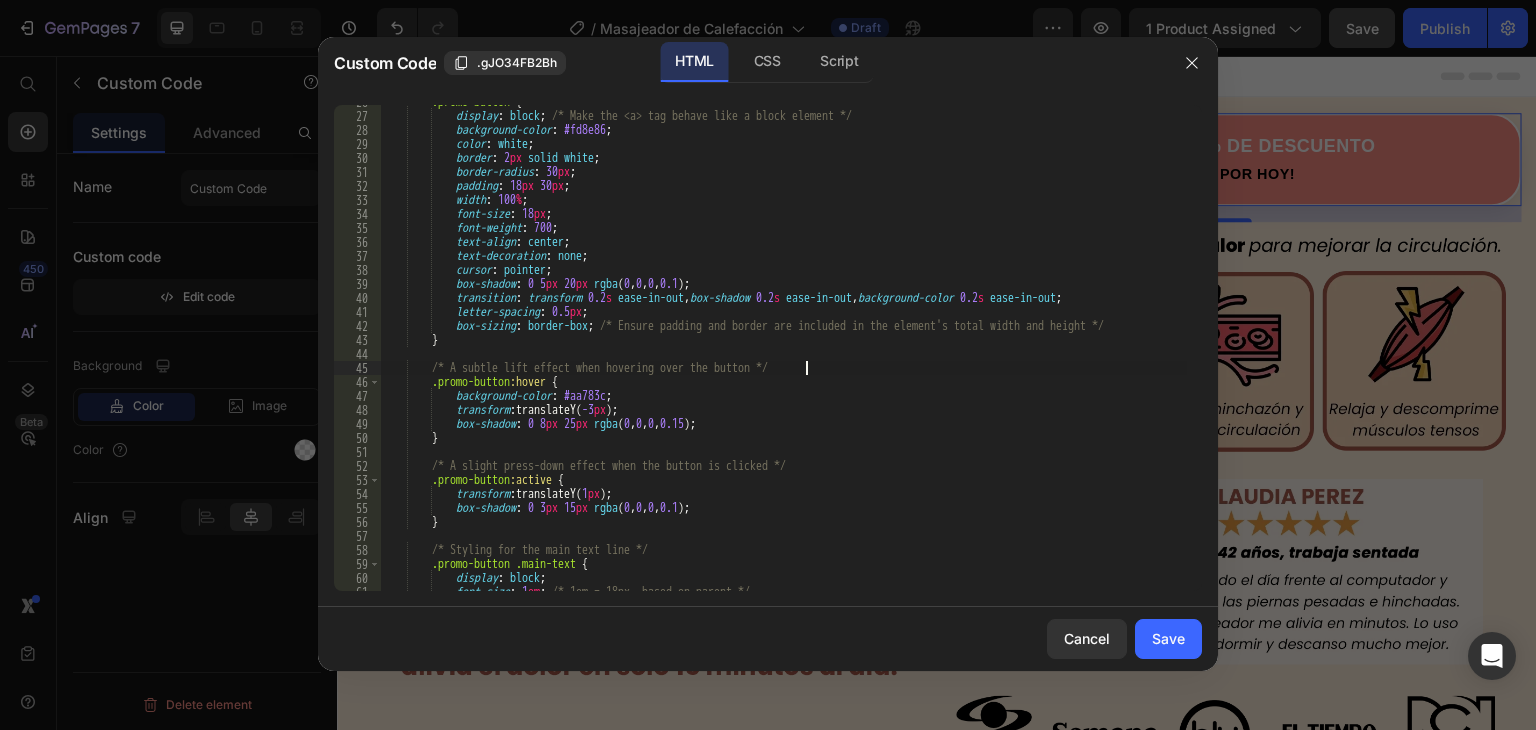 click on ".promo-button   {                display :   block ;   /* Make the <a> tag behave like a block element */                background-color :   #fd8e86 ;                color :   white ;                border :   2 px   solid   white ;                border-radius :   30 px ;                padding :   18 px   30 px ;                width :   100 % ;                font-size :   18 px ;                font-weight :   700 ;                text-align :   center ;                text-decoration :   none ;                cursor :   pointer ;                box-shadow :   0   5 px   20 px   rgba ( 0 ,  0 ,  0 ,  0.1 ) ;                transition :   transform   0.2 s   ease-in-out ,  box-shadow   0.2 s   ease-in-out ,  background-color   0.2 s   ease-in-out ;                letter-spacing :   0.5 px ;                box-sizing :   border-box ;   /* Ensure padding and border are included in the element's total width and height */           }           /* A subtle lift effect when hovering over the button */" at bounding box center [783, 352] 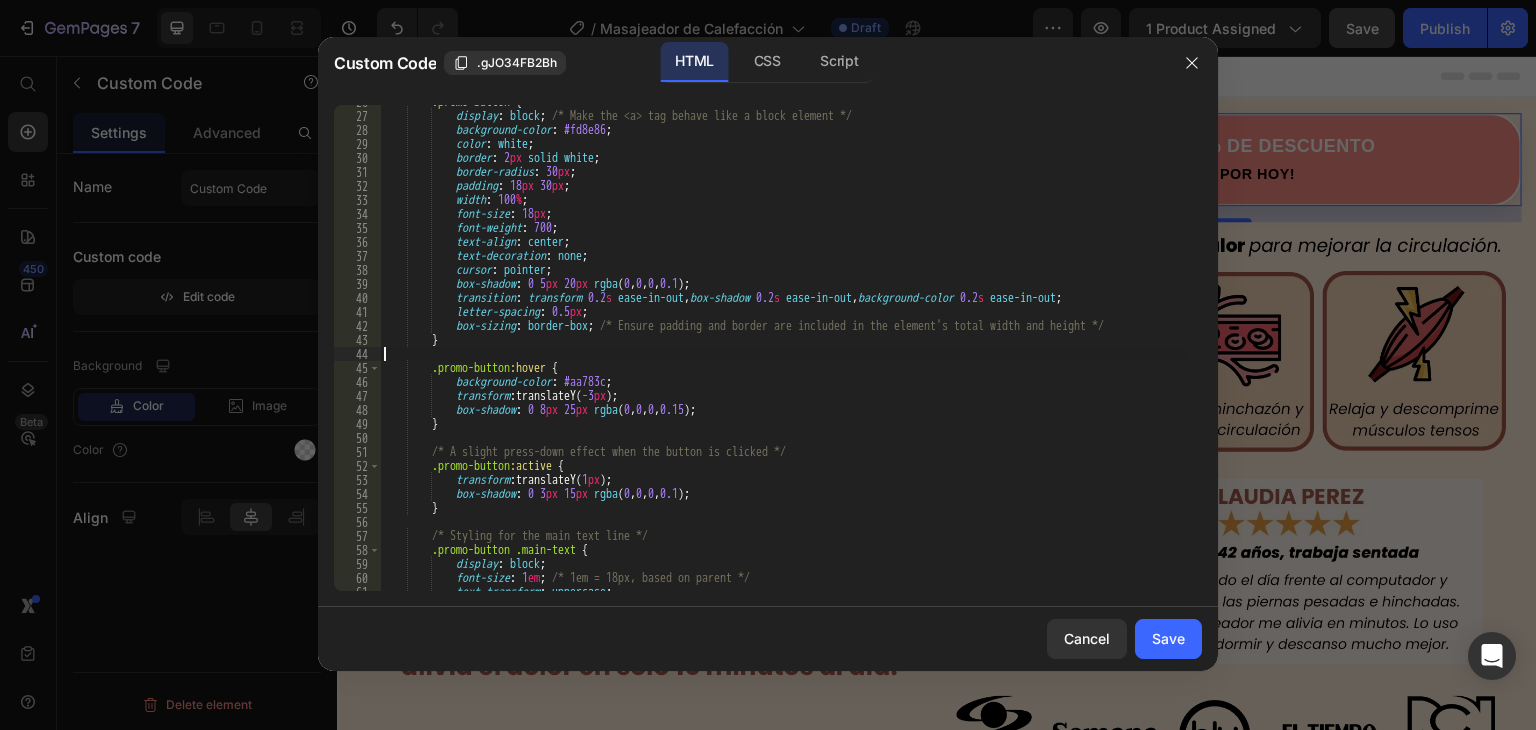 click on ".promo-button   {                display :   block ;   /* Make the <a> tag behave like a block element */                background-color :   #fd8e86 ;                color :   white ;                border :   2 px   solid   white ;                border-radius :   30 px ;                padding :   18 px   30 px ;                width :   100 % ;                font-size :   18 px ;                font-weight :   700 ;                text-align :   center ;                text-decoration :   none ;                cursor :   pointer ;                box-shadow :   0   5 px   20 px   rgba ( 0 ,  0 ,  0 ,  0.1 ) ;                transition :   transform   0.2 s   ease-in-out ,  box-shadow   0.2 s   ease-in-out ,  background-color   0.2 s   ease-in-out ;                letter-spacing :   0.5 px ;                box-sizing :   border-box ;   /* Ensure padding and border are included in the element's total width and height */           }           .promo-button :hover   {                background-color" at bounding box center [783, 352] 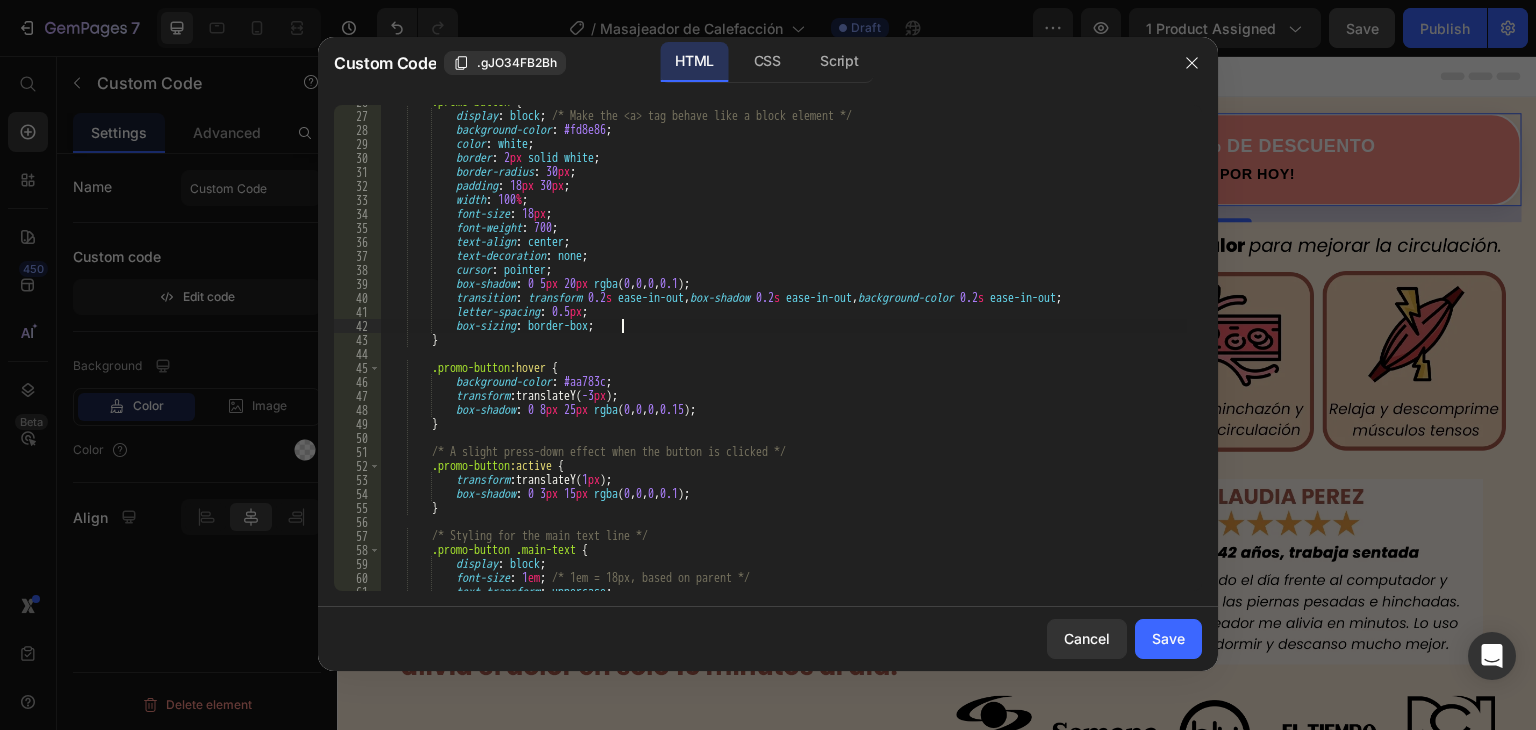 type on "box-sizing: border-box;" 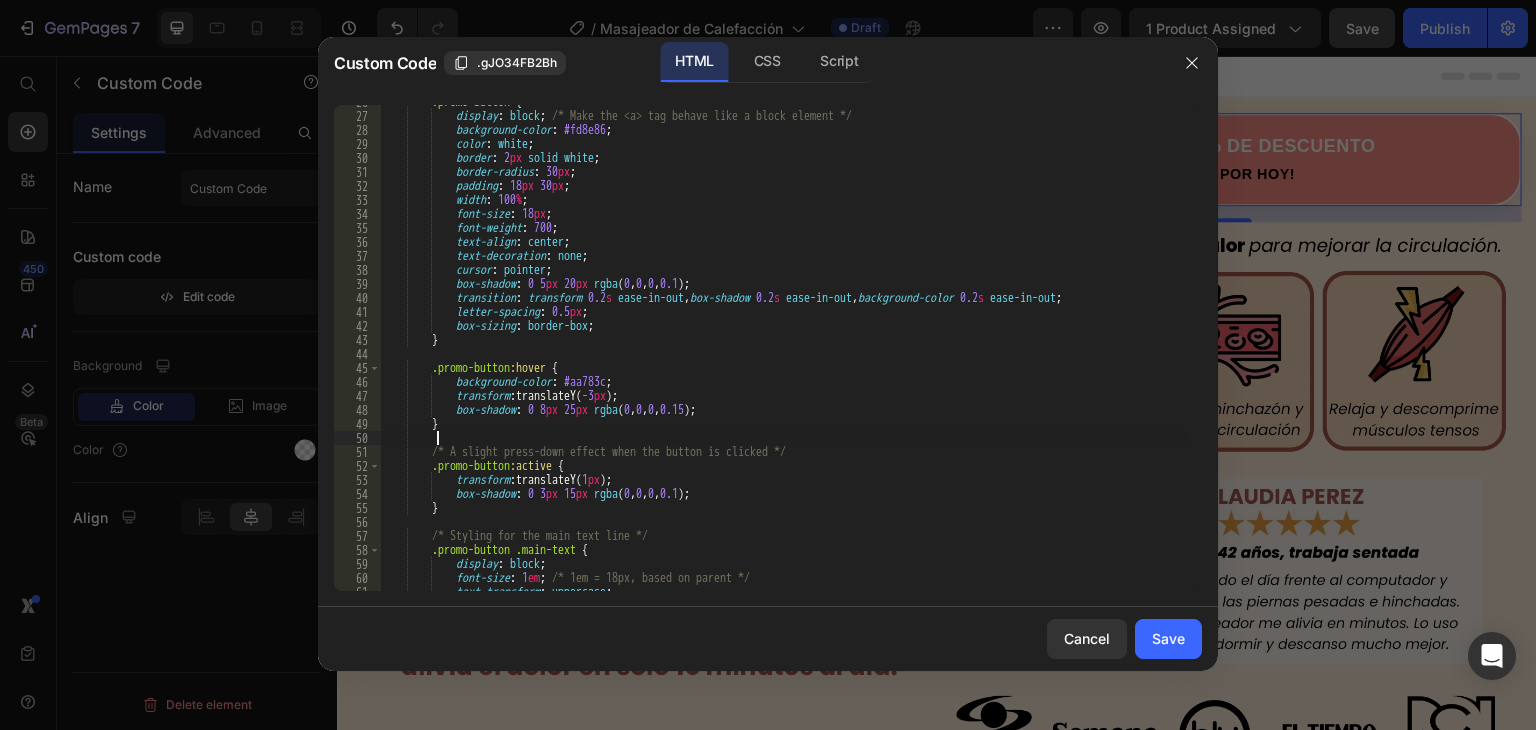 click on ".promo-button   {                display :   block ;   /* Make the <a> tag behave like a block element */                background-color :   #fd8e86 ;                color :   white ;                border :   2 px   solid   white ;                border-radius :   30 px ;                padding :   18 px   30 px ;                width :   100 % ;                font-size :   18 px ;                font-weight :   700 ;                text-align :   center ;                text-decoration :   none ;                cursor :   pointer ;                box-shadow :   0   5 px   20 px   rgba ( 0 ,  0 ,  0 ,  0.1 ) ;                transition :   transform   0.2 s   ease-in-out ,  box-shadow   0.2 s   ease-in-out ,  background-color   0.2 s   ease-in-out ;                letter-spacing :   0.5 px ;                box-sizing :   border-box ;           }           .promo-button :hover   {                background-color :   #aa783c ;                transform :  translateY( -3 px ) ;                :   0" at bounding box center (783, 352) 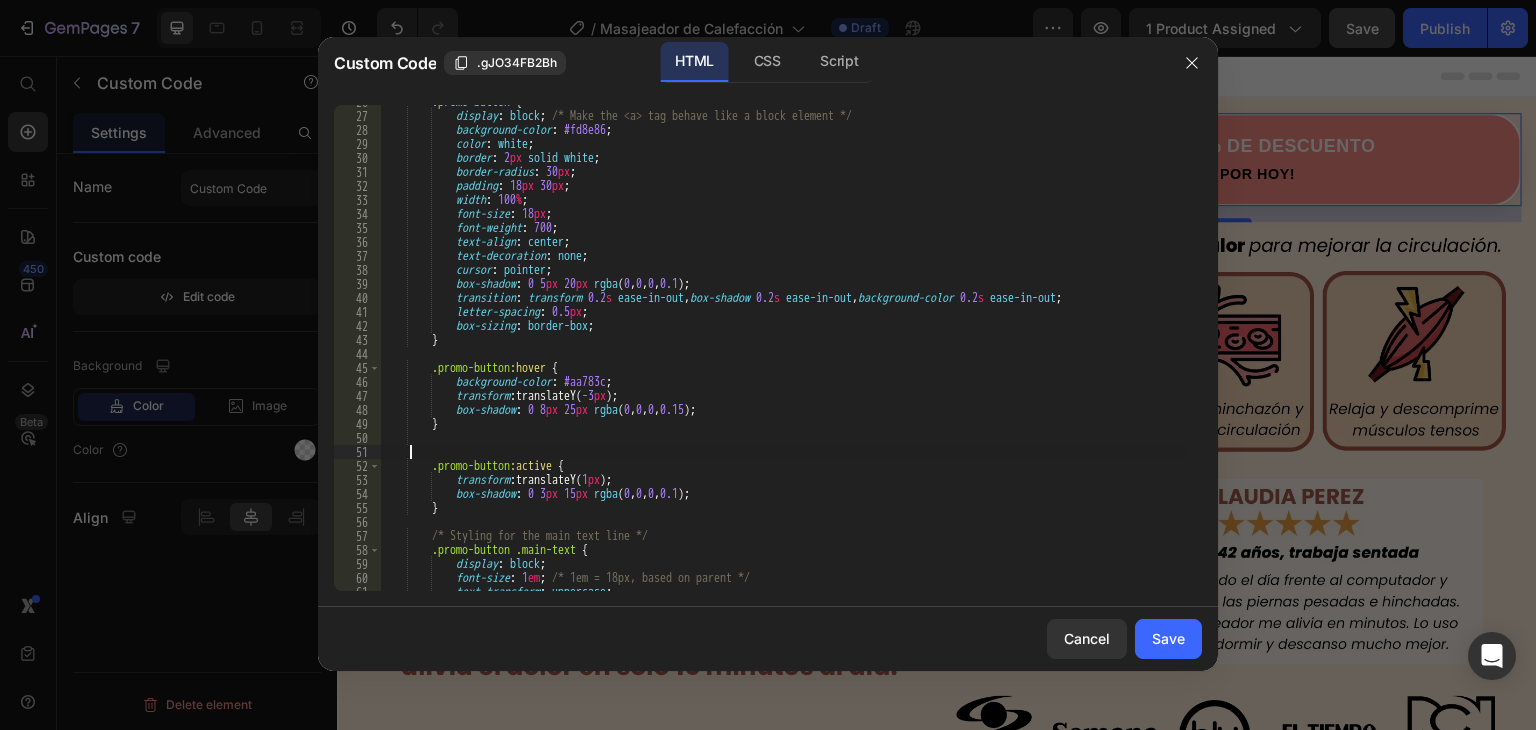 click on ".promo-button   {                display :   block ;   /* Make the <a> tag behave like a block element */                background-color :   #fd8e86 ;                color :   white ;                border :   2 px   solid   white ;                border-radius :   30 px ;                padding :   18 px   30 px ;                width :   100 % ;                font-size :   18 px ;                font-weight :   700 ;                text-align :   center ;                text-decoration :   none ;                cursor :   pointer ;                box-shadow :   0   5 px   20 px   rgba ( 0 ,  0 ,  0 ,  0.1 ) ;                transition :   transform   0.2 s   ease-in-out ,  box-shadow   0.2 s   ease-in-out ,  background-color   0.2 s   ease-in-out ;                letter-spacing :   0.5 px ;                box-sizing :   border-box ;           }           .promo-button :hover   {                background-color :   #aa783c ;                transform :  translateY( -3 px ) ;                :   0" at bounding box center [783, 352] 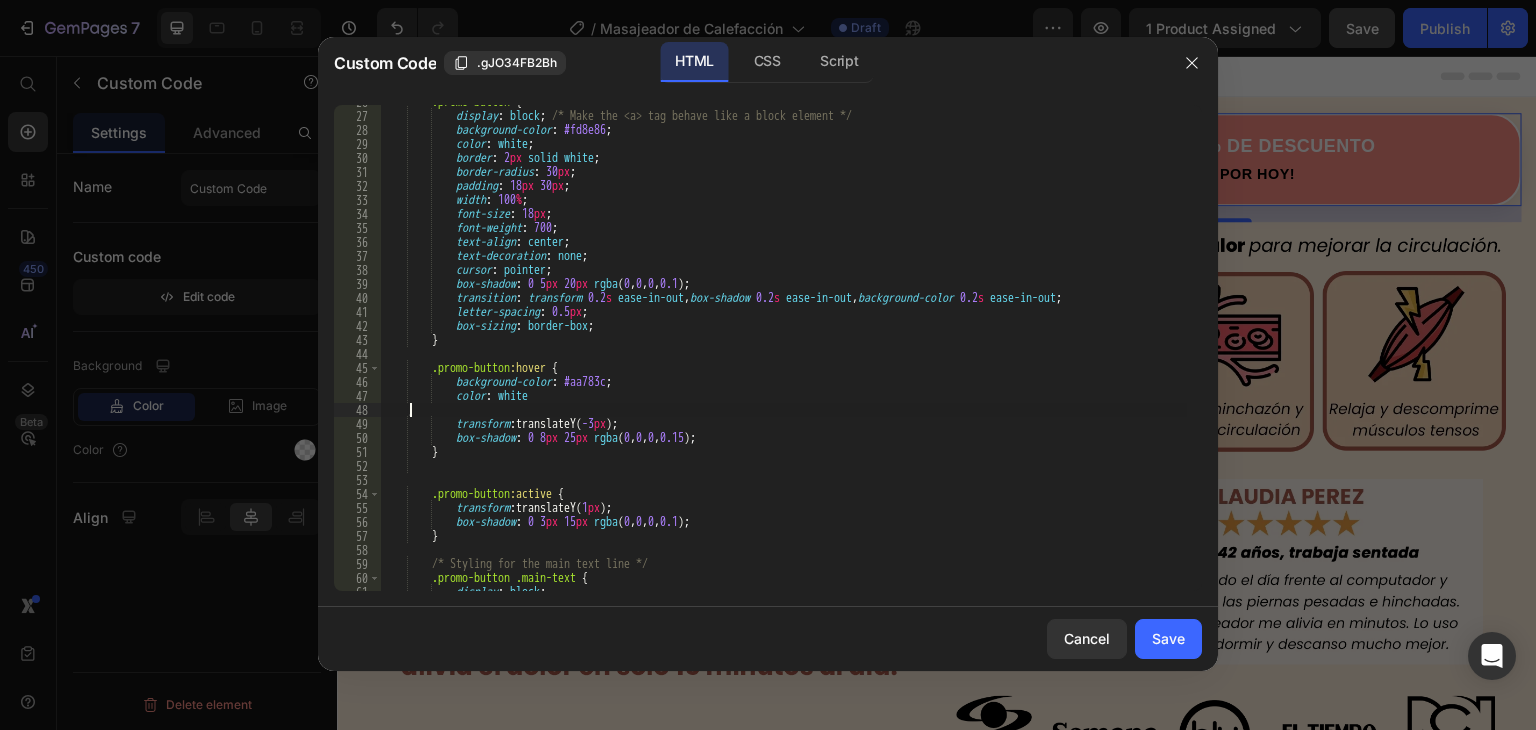 scroll, scrollTop: 0, scrollLeft: 0, axis: both 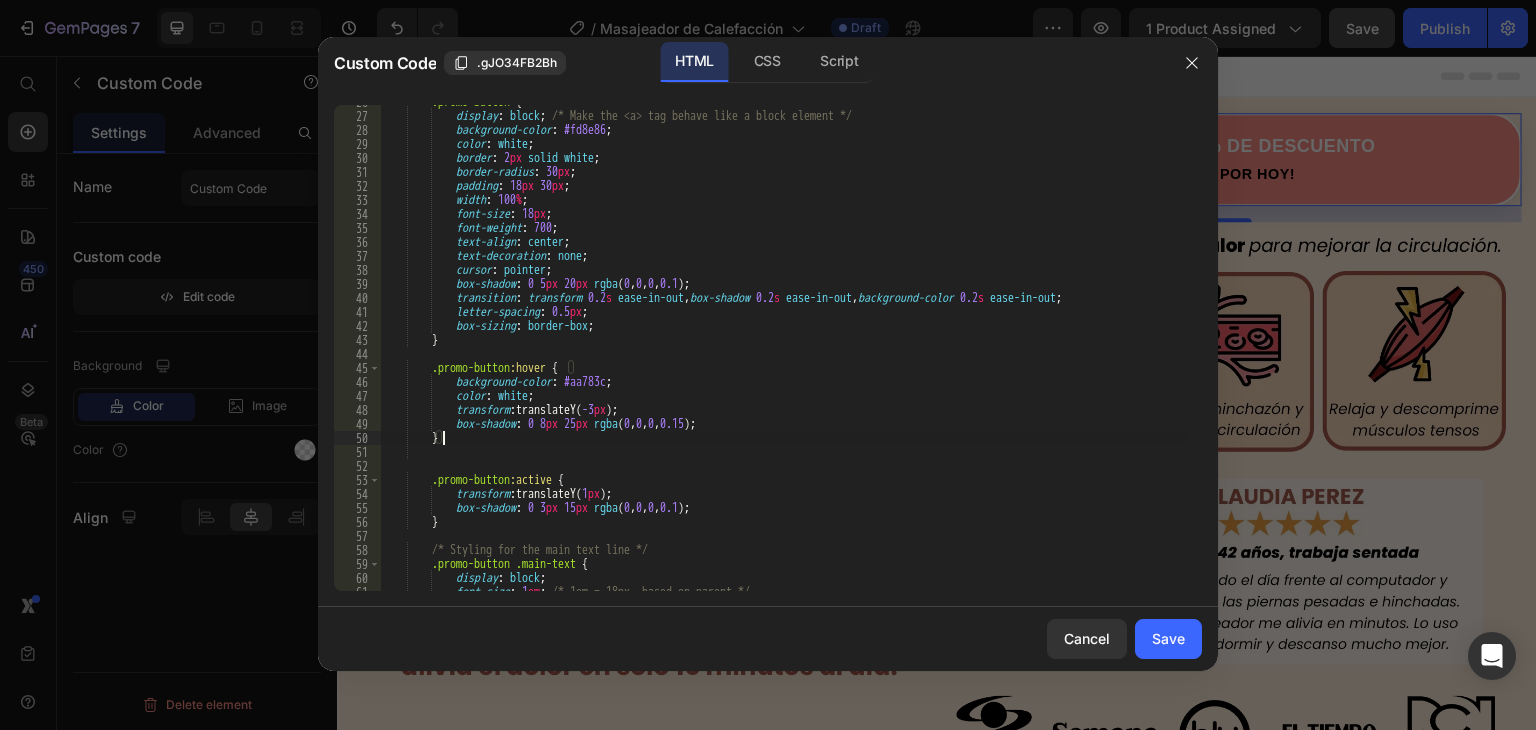 click on ".promo-button   {                display :   block ;   /* Make the <a> tag behave like a block element */                background-color :   #fd8e86 ;                color :   white ;                border :   2 px   solid   white ;                border-radius :   30 px ;                padding :   18 px   30 px ;                width :   100 % ;                font-size :   18 px ;                font-weight :   700 ;                text-align :   center ;                text-decoration :   none ;                cursor :   pointer ;                box-shadow :   0   5 px   20 px   rgba ( 0 ,  0 ,  0 ,  0.1 ) ;                transition :   transform   0.2 s   ease-in-out ,  box-shadow   0.2 s   ease-in-out ,  background-color   0.2 s   ease-in-out ;                letter-spacing :   0.5 px ;                box-sizing :   border-box ;           }           .promo-button :hover   {                background-color :   #aa783c ;                color :   white ;                transform :  translateY(" at bounding box center [783, 352] 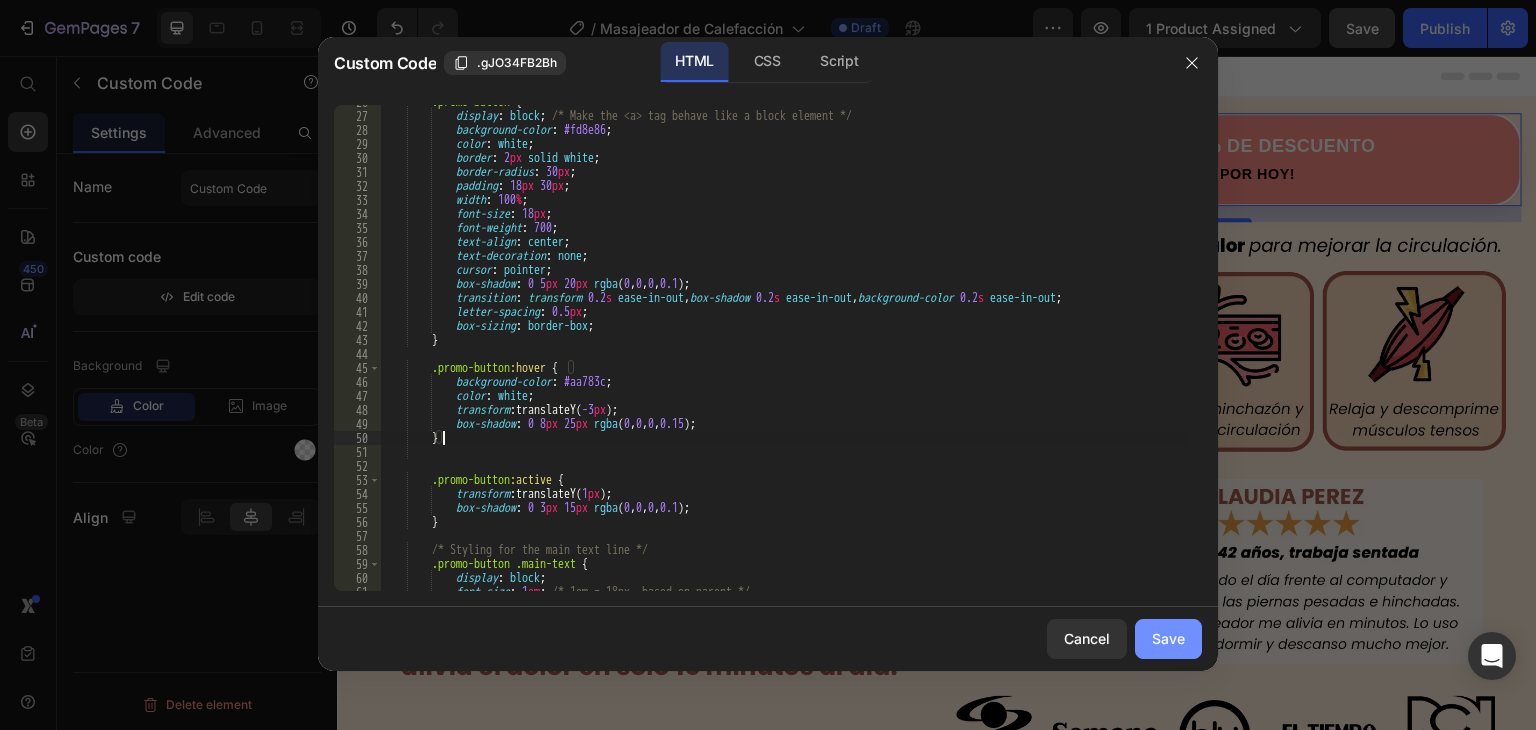 type on "}" 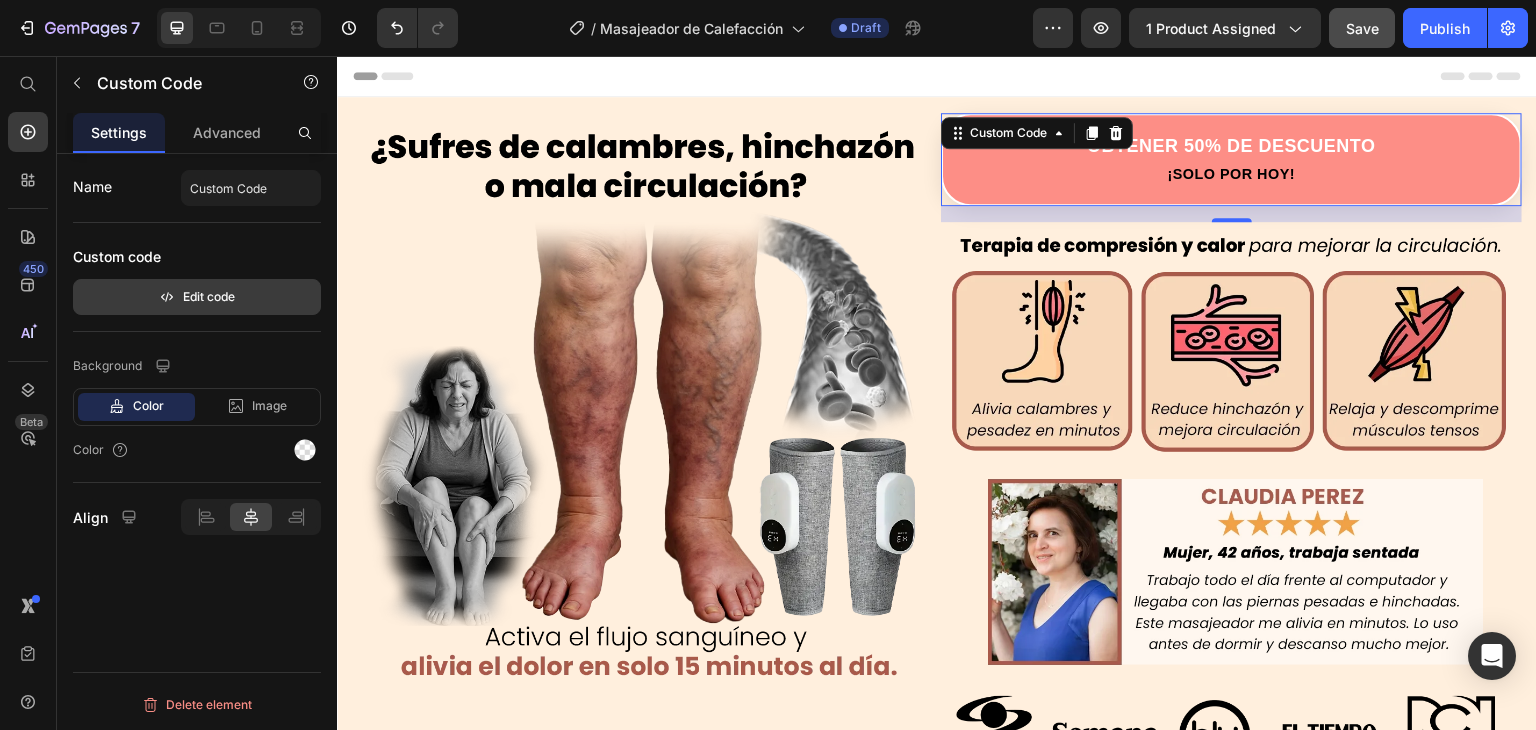 click on "Edit code" at bounding box center [197, 297] 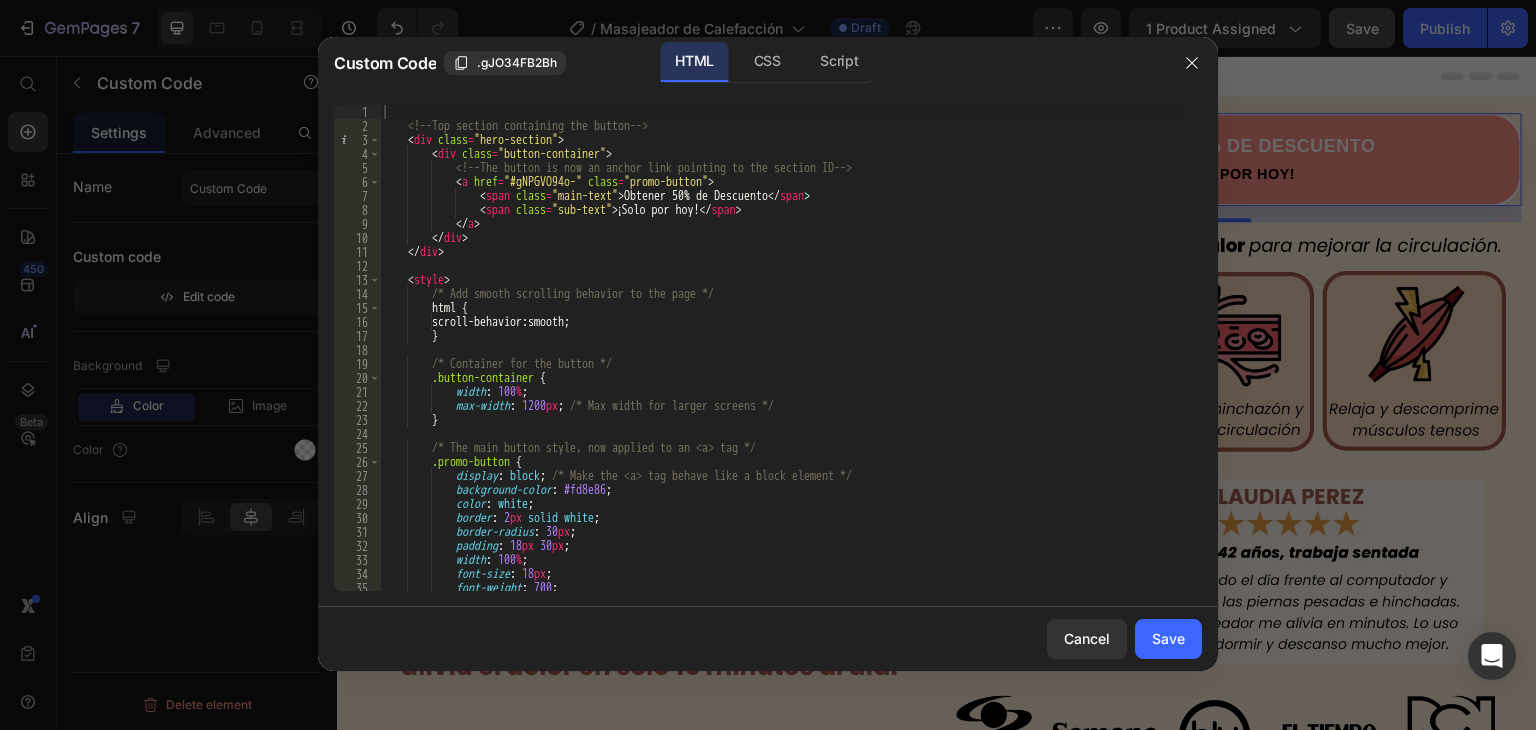 click on "<!--  Top section containing the button  -->      < div   class = "hero-section" >           < div   class = "button-container" >                <!--  The button is now an anchor link pointing to the section ID  -->                < a   href = "#gNPGVO94o-"   class = "promo-button" >                     < span   class = "main-text" > Obtener 50% de Descuento </ span >                     < span   class = "sub-text" > ¡Solo por hoy! </ span >                </ a >           </ div >      </ div >           < style >           /* Add smooth scrolling behavior to the page */           html   {               scroll-behavior :  smooth ;           }           /* Container for the button */           .button-container   {                width :   100 % ;                max-width :   1200 px ;   /* Max width for larger screens */           }           /* The main button style, now applied to an <a> tag */           .promo-button   {                display :   block ;                  background-color :   ;" at bounding box center (783, 362) 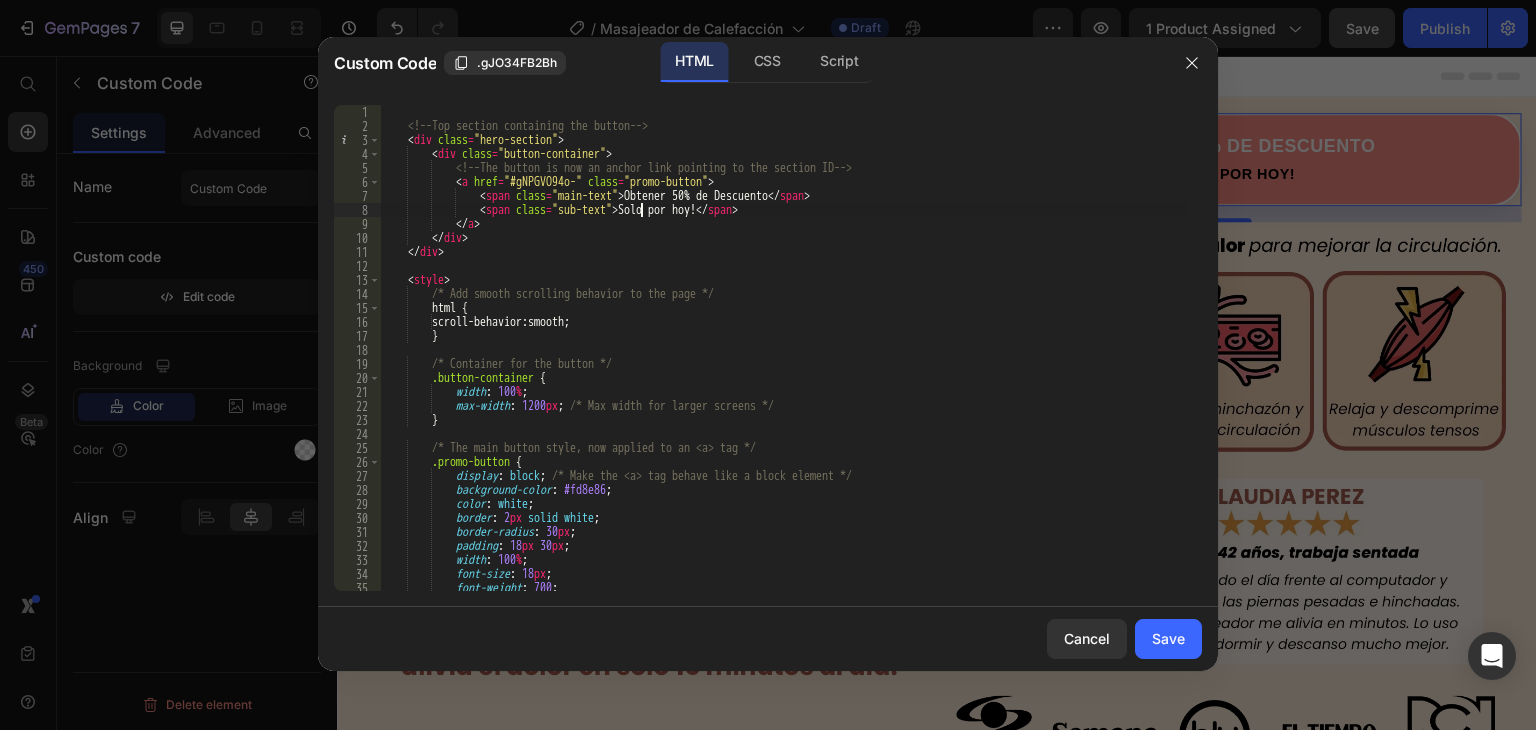 click on "<!--  Top section containing the button  -->      < div   class = "hero-section" >           < div   class = "button-container" >                <!--  The button is now an anchor link pointing to the section ID  -->                < a   href = "#gNPGVO94o-"   class = "promo-button" >                     < span   class = "main-text" > Obtener 50% de Descuento </ span >                     < span   class = "sub-text" > Solo por hoy! </ span >                </ a >           </ div >      </ div >           < style >           /* Add smooth scrolling behavior to the page */           html   {               scroll-behavior :  smooth ;           }           /* Container for the button */           .button-container   {                width :   100 % ;                max-width :   1200 px ;   /* Max width for larger screens */           }           /* The main button style, now applied to an <a> tag */           .promo-button   {                display :   block ;                  background-color :   #fd8e86" at bounding box center (783, 362) 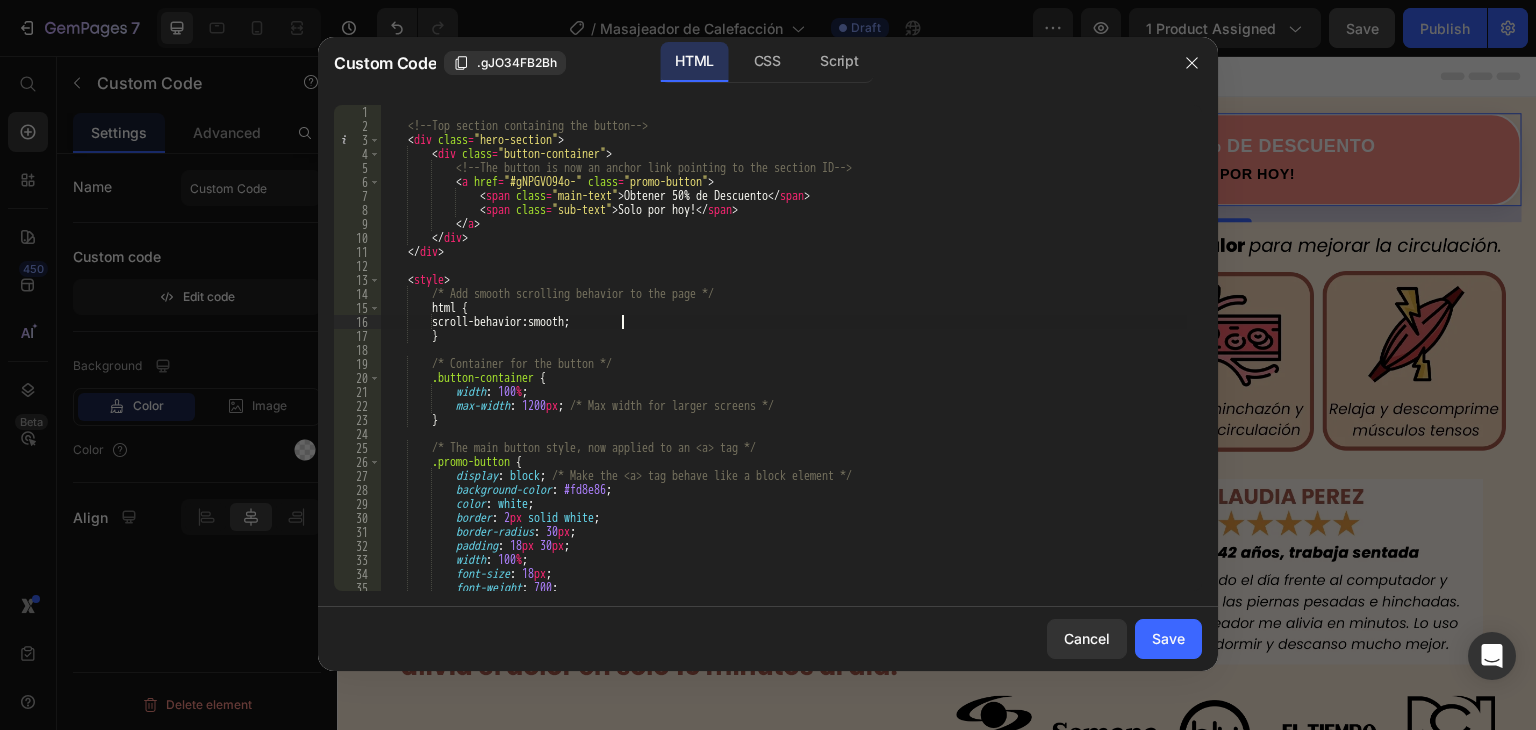 click on "<!--  Top section containing the button  -->      < div   class = "hero-section" >           < div   class = "button-container" >                <!--  The button is now an anchor link pointing to the section ID  -->                < a   href = "#gNPGVO94o-"   class = "promo-button" >                     < span   class = "main-text" > Obtener 50% de Descuento </ span >                     < span   class = "sub-text" > Solo por hoy! </ span >                </ a >           </ div >      </ div >           < style >           /* Add smooth scrolling behavior to the page */           html   {               scroll-behavior :  smooth ;           }           /* Container for the button */           .button-container   {                width :   100 % ;                max-width :   1200 px ;   /* Max width for larger screens */           }           /* The main button style, now applied to an <a> tag */           .promo-button   {                display :   block ;                  background-color :   #fd8e86" at bounding box center [783, 362] 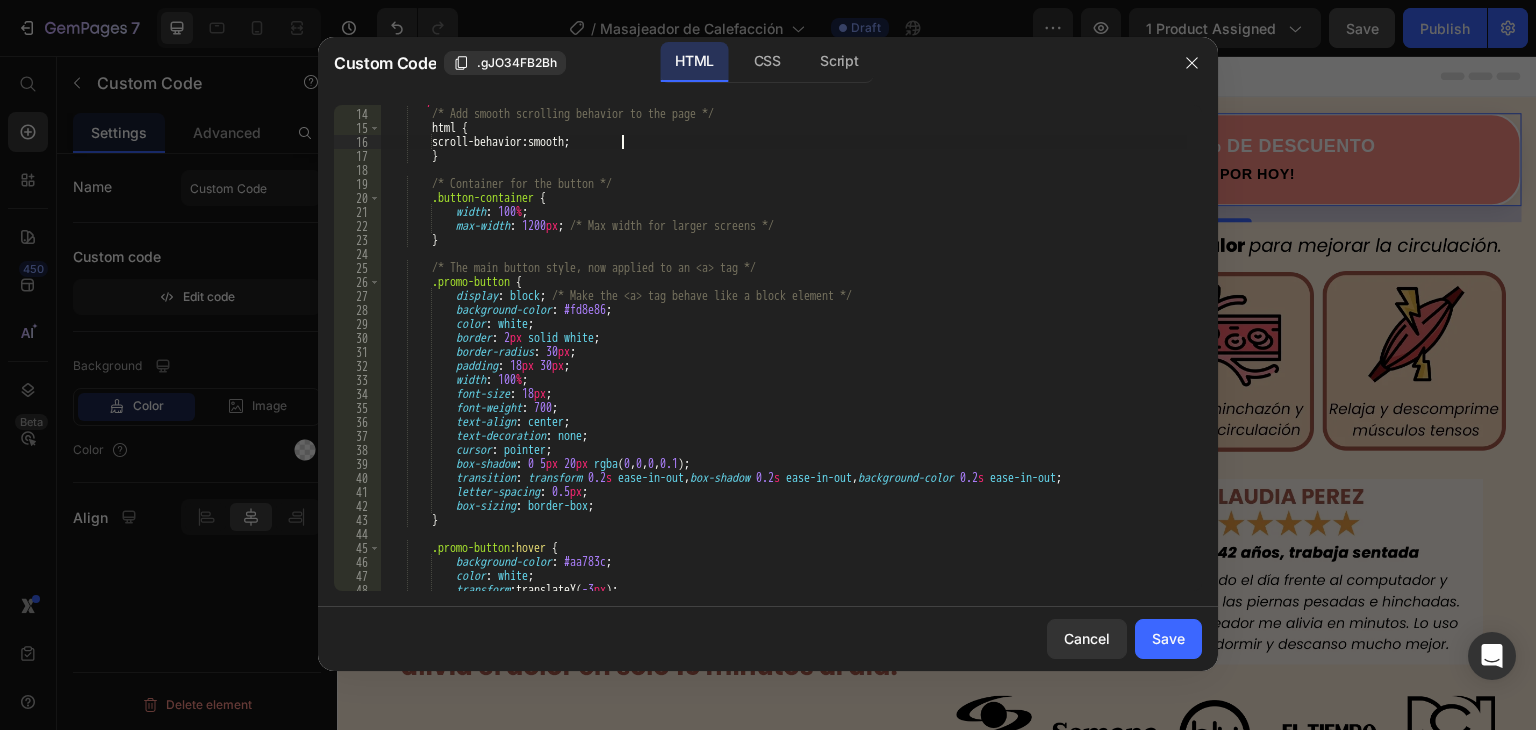 scroll, scrollTop: 180, scrollLeft: 0, axis: vertical 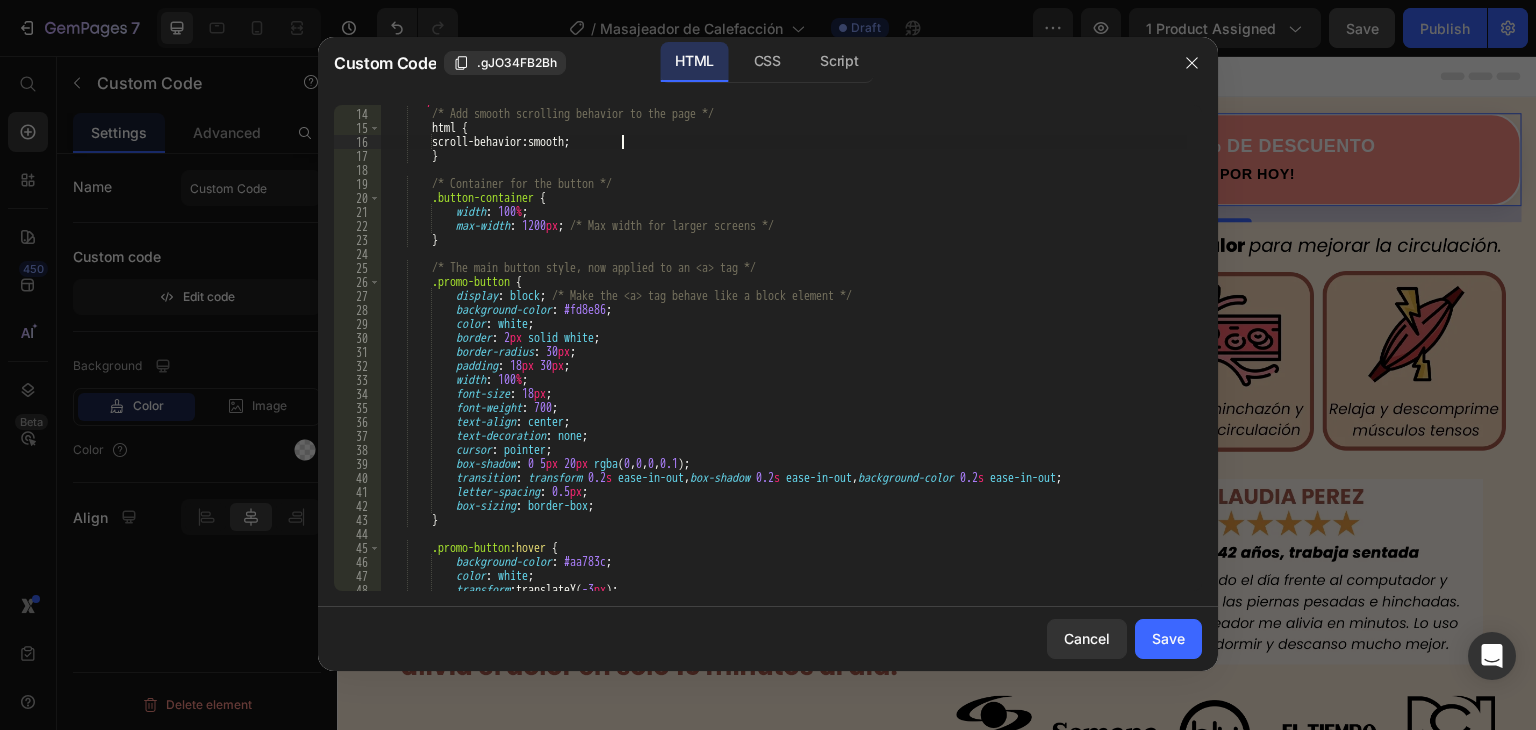 click on "< style >           /* Add smooth scrolling behavior to the page */           html   {               scroll-behavior :  smooth ;           }           /* Container for the button */           .button-container   {                width :   100 % ;                max-width :   1200 px ;   /* Max width for larger screens */           }           /* The main button style, now applied to an <a> tag */           .promo-button   {                display :   block ;   /* Make the <a> tag behave like a block element */                background-color :   #fd8e86 ;                color :   white ;                border :   2 px   solid   white ;                border-radius :   30 px ;                padding :   18 px   30 px ;                width :   100 % ;                font-size :   18 px ;                font-weight :   700 ;                text-align :   center ;                text-decoration :   none ;                cursor :   pointer ;                box-shadow :   0   5 px   20 px   rgba ( 0 ,  0 ,  0" at bounding box center [783, 350] 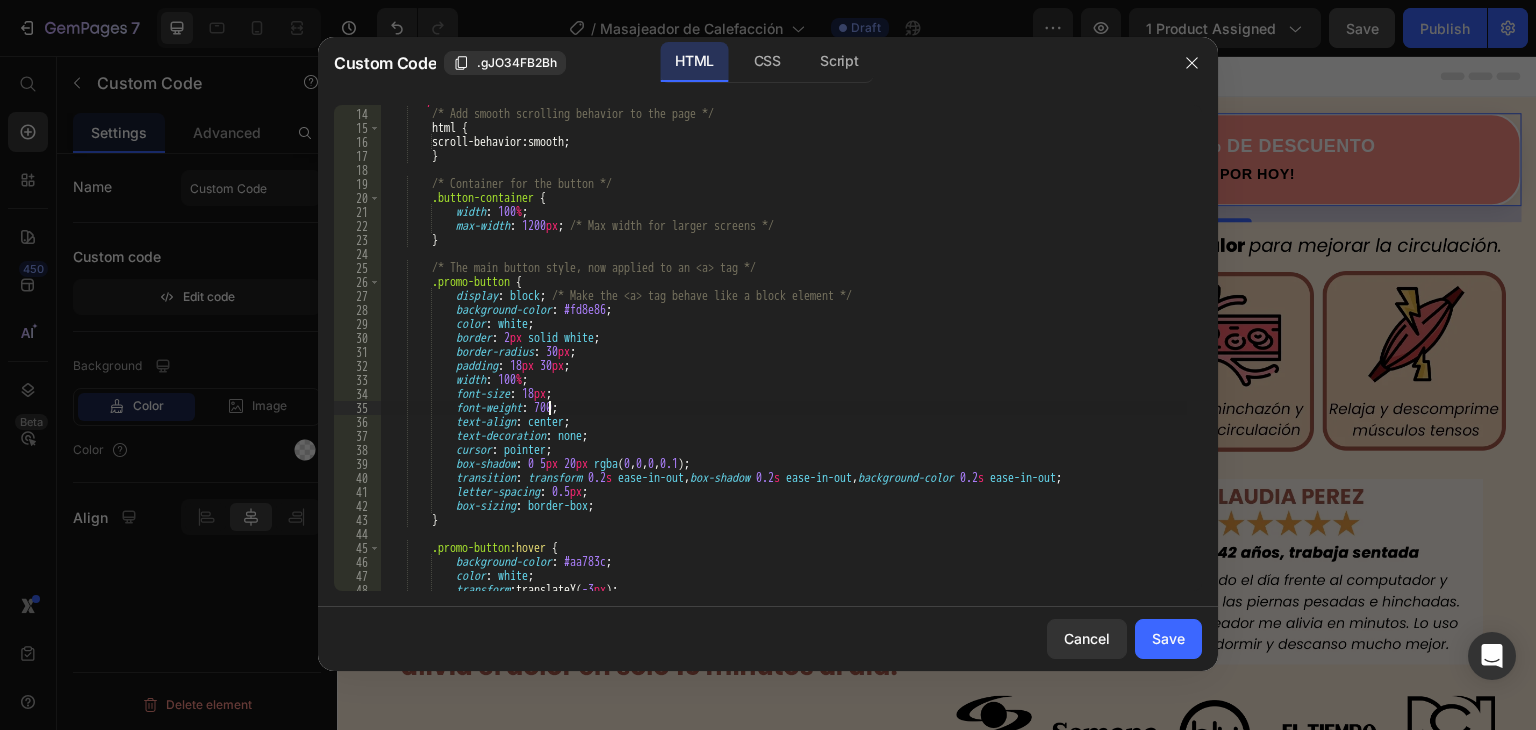 click on "< style >           /* Add smooth scrolling behavior to the page */           html   {               scroll-behavior :  smooth ;           }           /* Container for the button */           .button-container   {                width :   100 % ;                max-width :   1200 px ;   /* Max width for larger screens */           }           /* The main button style, now applied to an <a> tag */           .promo-button   {                display :   block ;   /* Make the <a> tag behave like a block element */                background-color :   #fd8e86 ;                color :   white ;                border :   2 px   solid   white ;                border-radius :   30 px ;                padding :   18 px   30 px ;                width :   100 % ;                font-size :   18 px ;                font-weight :   700 ;                text-align :   center ;                text-decoration :   none ;                cursor :   pointer ;                box-shadow :   0   5 px   20 px   rgba ( 0 ,  0 ,  0" at bounding box center (783, 350) 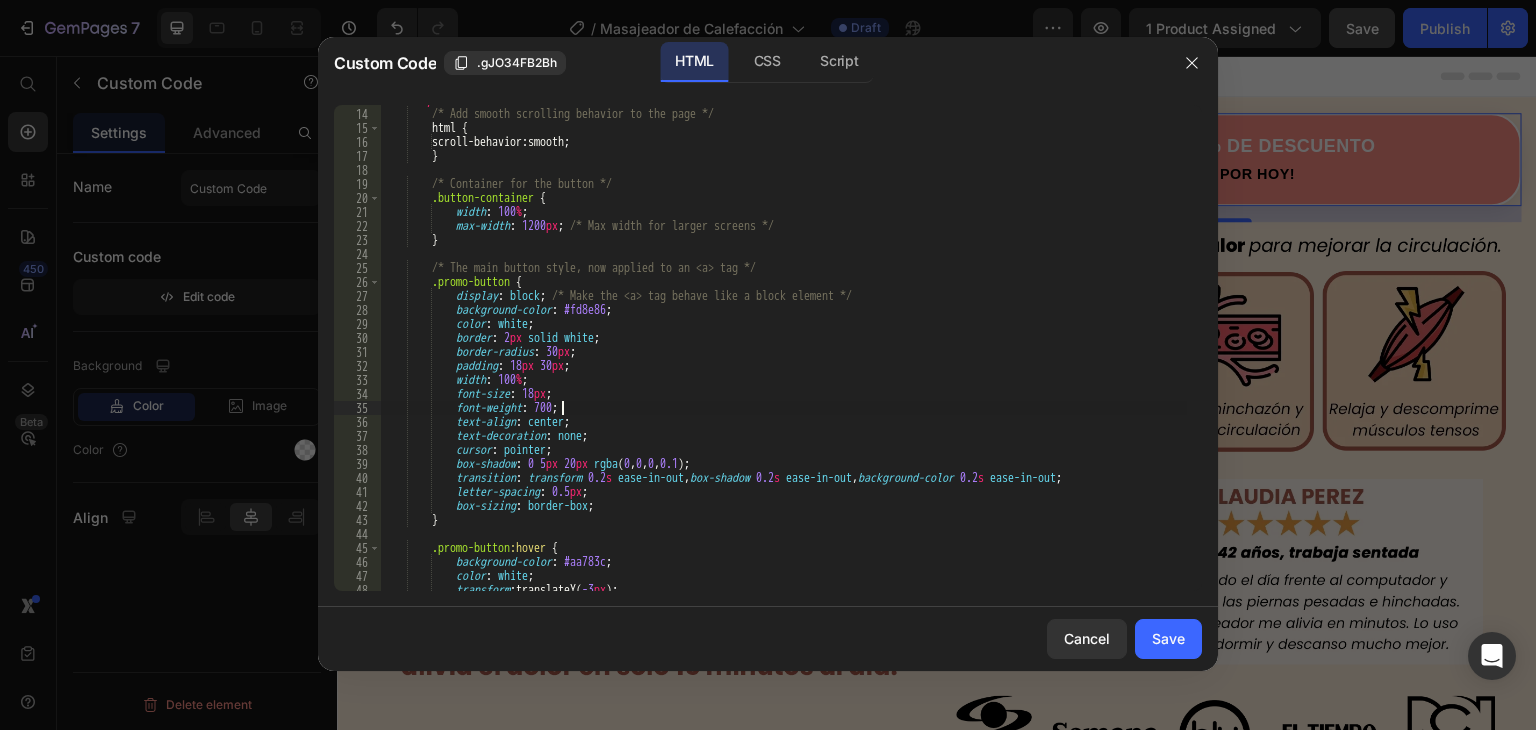 click on "< style >           /* Add smooth scrolling behavior to the page */           html   {               scroll-behavior :  smooth ;           }           /* Container for the button */           .button-container   {                width :   100 % ;                max-width :   1200 px ;   /* Max width for larger screens */           }           /* The main button style, now applied to an <a> tag */           .promo-button   {                display :   block ;   /* Make the <a> tag behave like a block element */                background-color :   #fd8e86 ;                color :   white ;                border :   2 px   solid   white ;                border-radius :   30 px ;                padding :   18 px   30 px ;                width :   100 % ;                font-size :   18 px ;                font-weight :   700 ;                text-align :   center ;                text-decoration :   none ;                cursor :   pointer ;                box-shadow :   0   5 px   20 px   rgba ( 0 ,  0 ,  0" at bounding box center [783, 350] 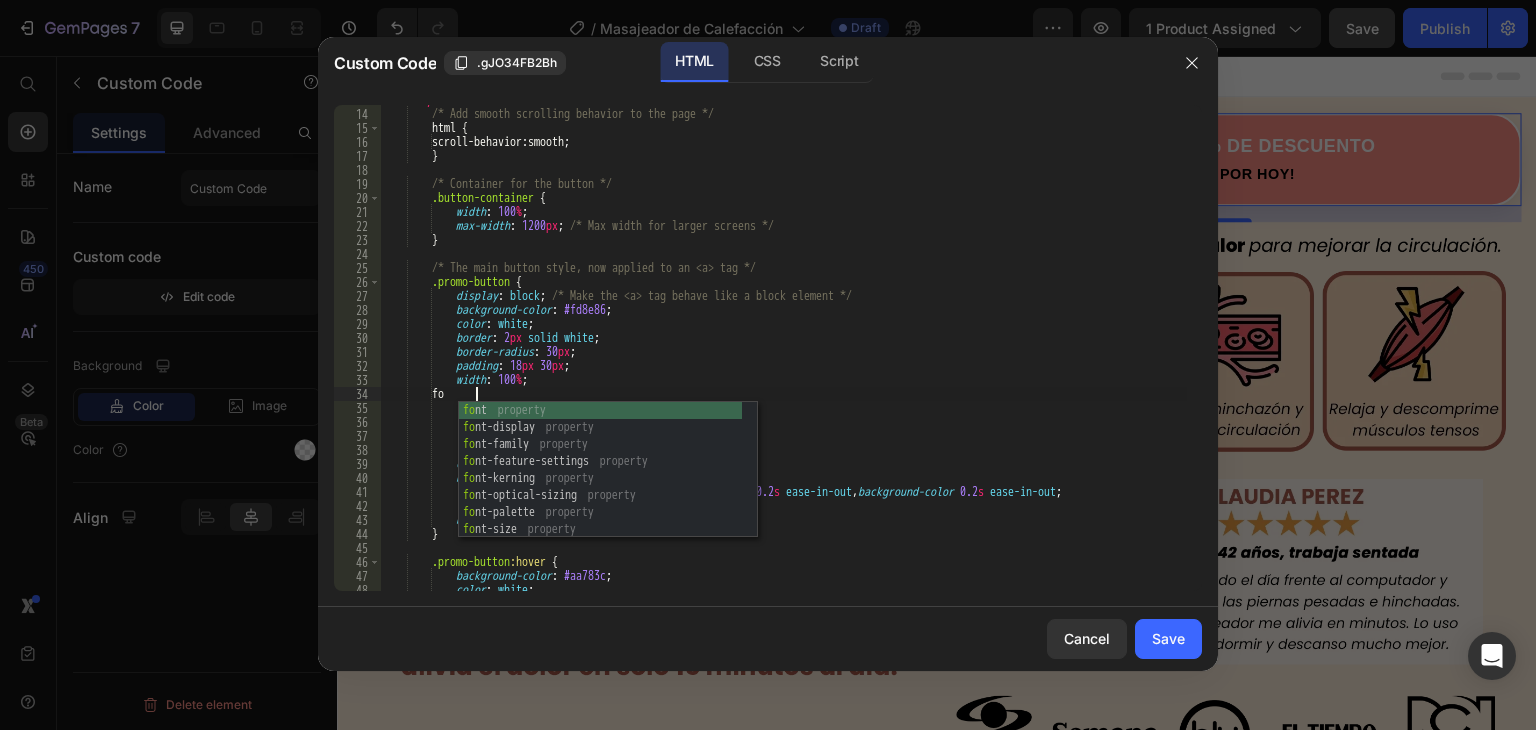 scroll, scrollTop: 0, scrollLeft: 7, axis: horizontal 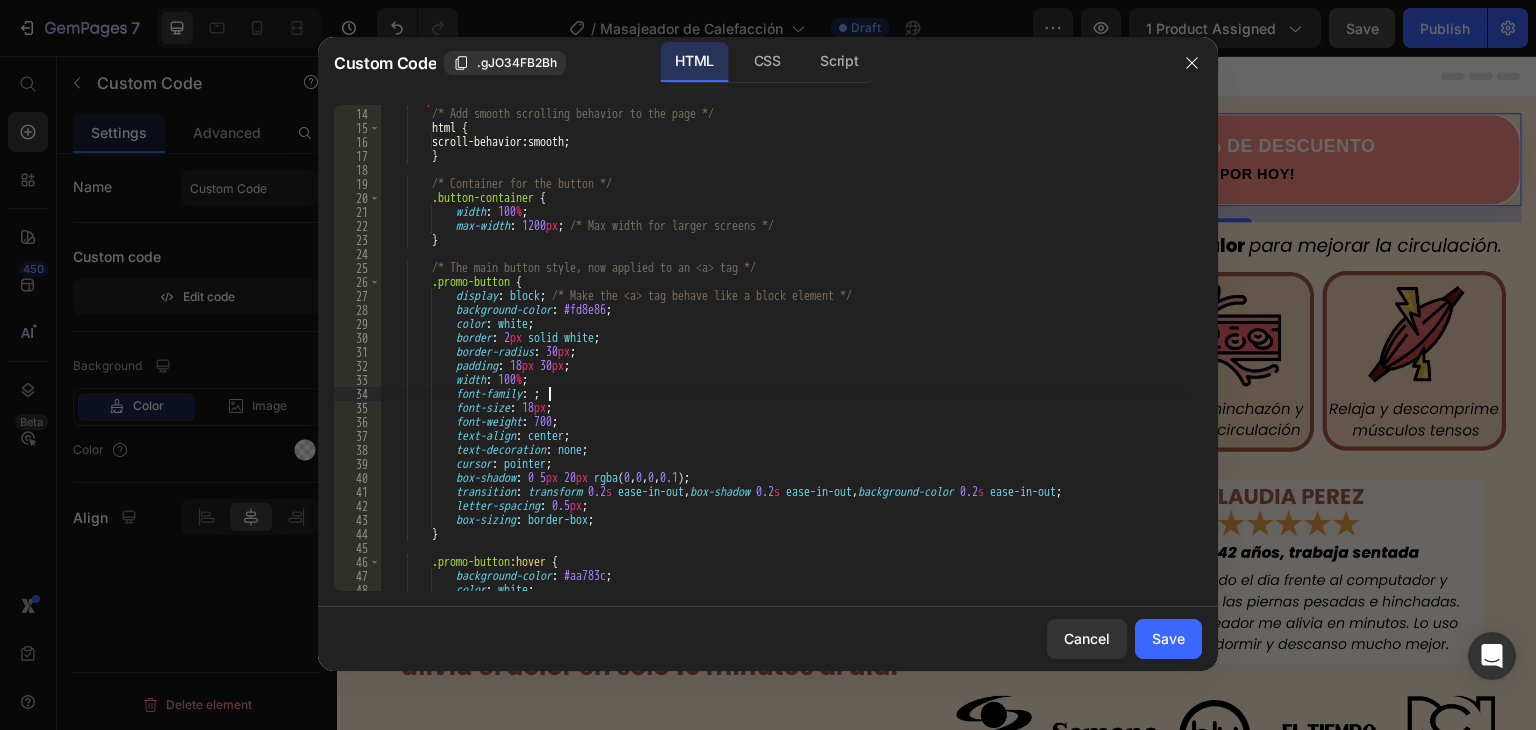 paste on "Montserrat" 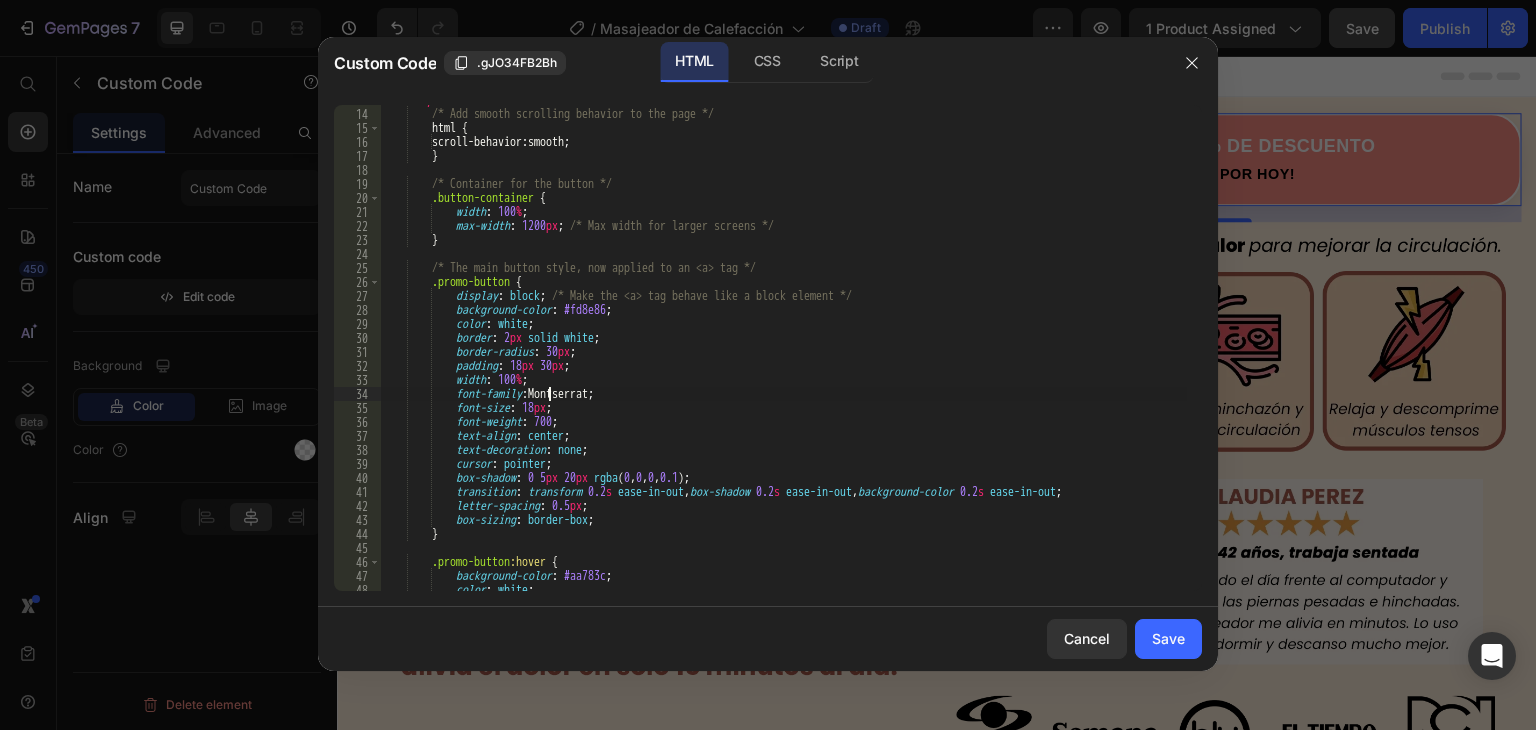 click on "< style >           /* Add smooth scrolling behavior to the page */           html   {               scroll-behavior :  smooth ;           }           /* Container for the button */           .button-container   {                width :   100 % ;                max-width :   1200 px ;   /* Max width for larger screens */           }           /* The main button style, now applied to an <a> tag */           .promo-button   {                display :   block ;   /* Make the <a> tag behave like a block element */                background-color :   #fd8e86 ;                color :   white ;                border :   2 px   solid   white ;                border-radius :   30 px ;                padding :   18 px   30 px ;                width :   100 % ;                font-family :  Montserrat ;                font-size :   18 px ;                font-weight :   700 ;                text-align :   center ;                text-decoration :   none ;                cursor :   pointer ;                :   0   5" at bounding box center (783, 350) 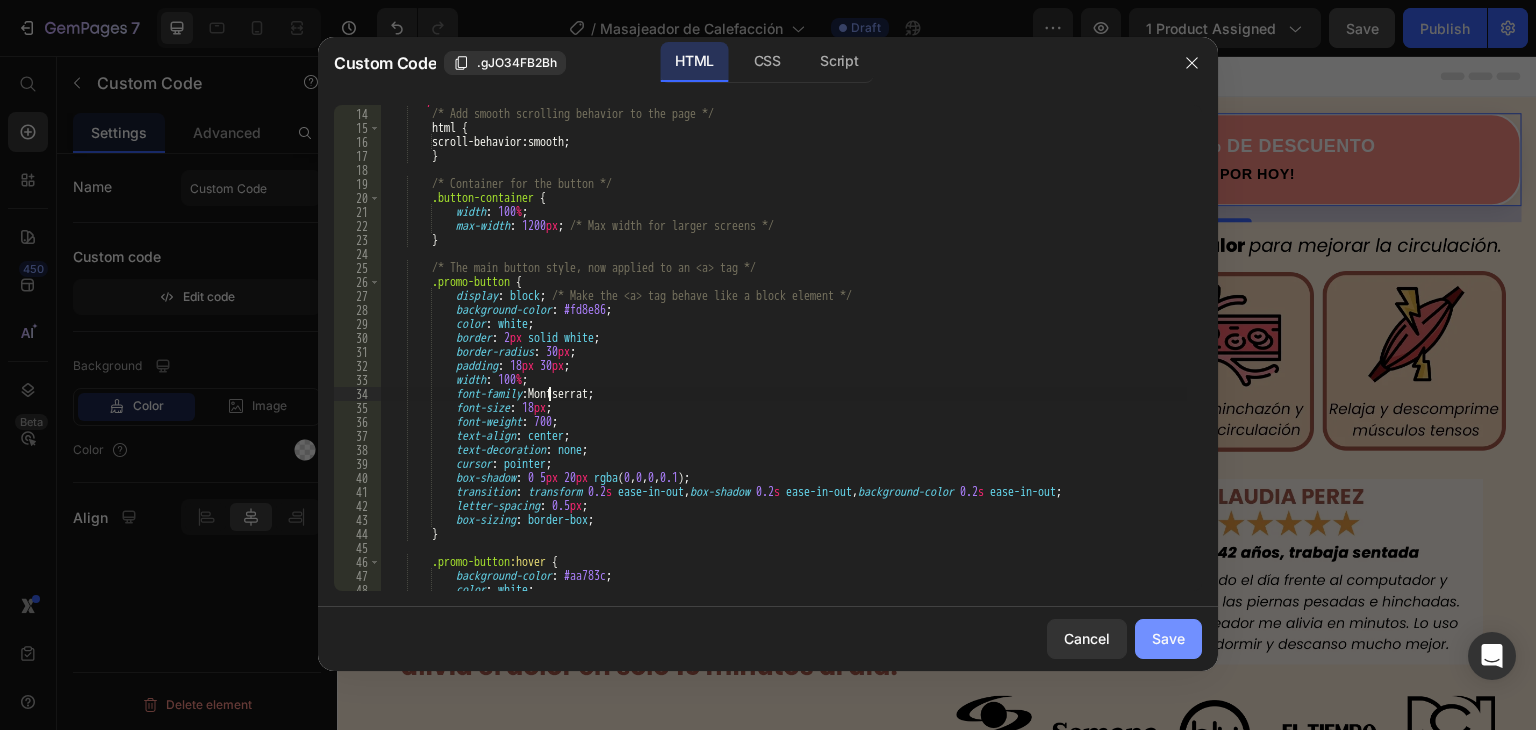 type on "font-family: [GEOGRAPHIC_DATA];" 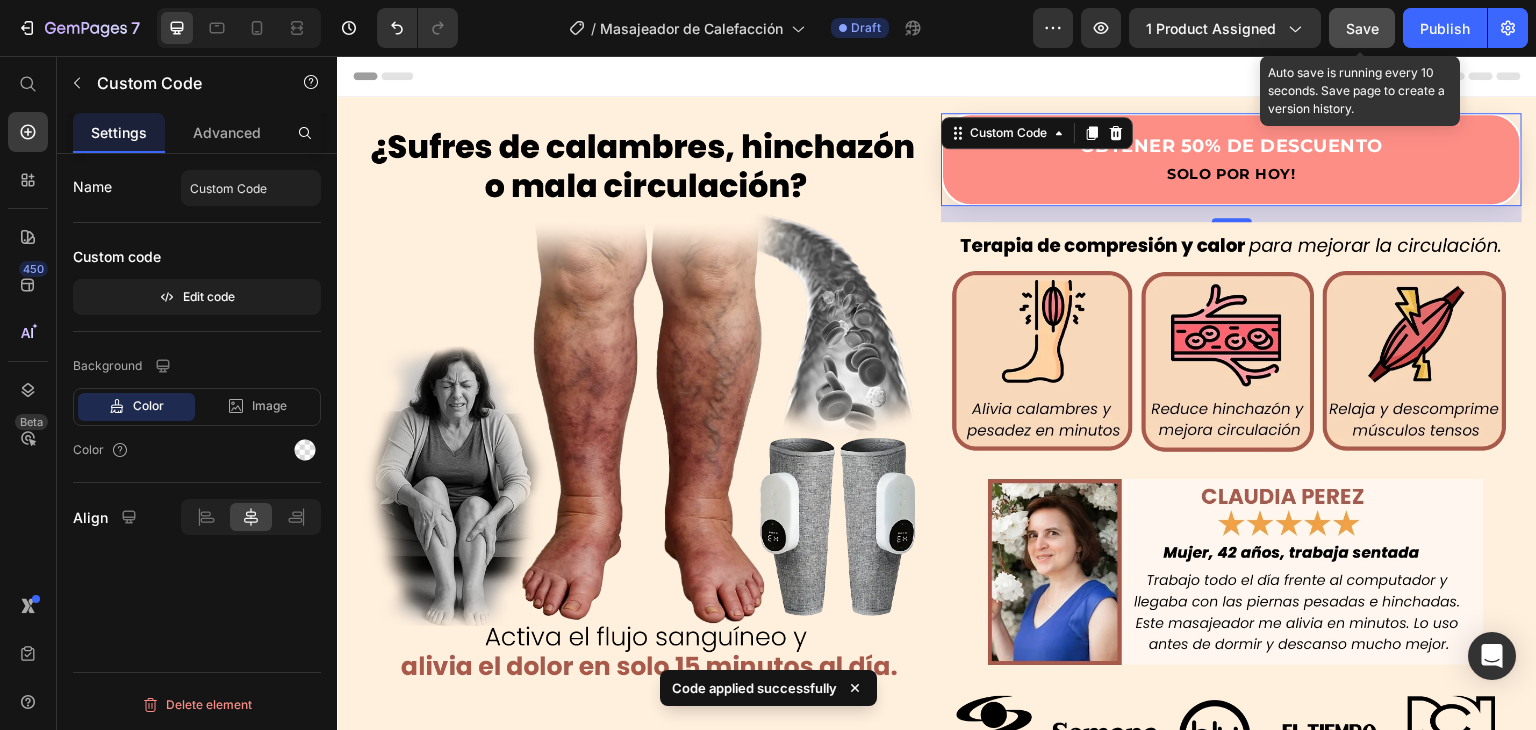 click on "Save" at bounding box center [1362, 28] 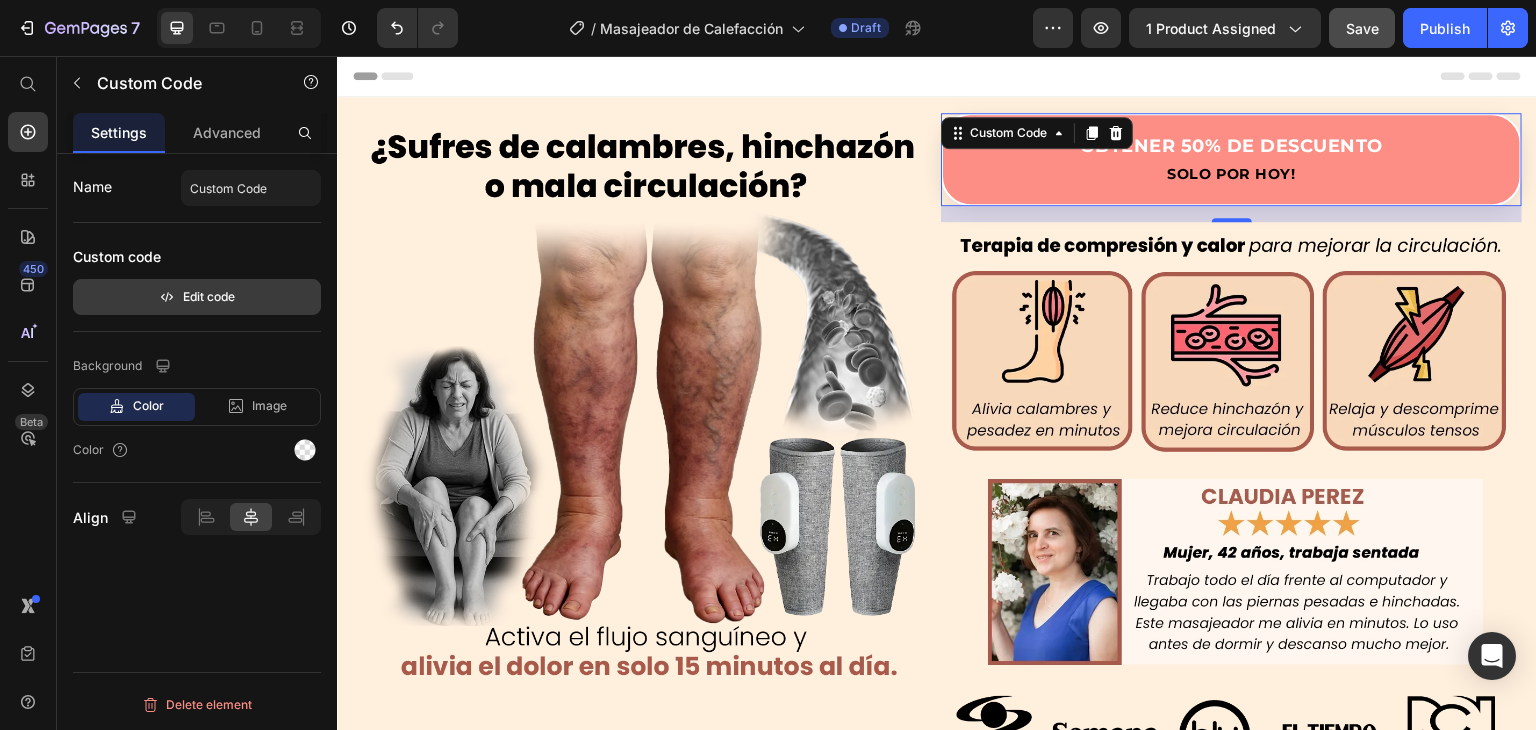 click on "Edit code" at bounding box center [197, 297] 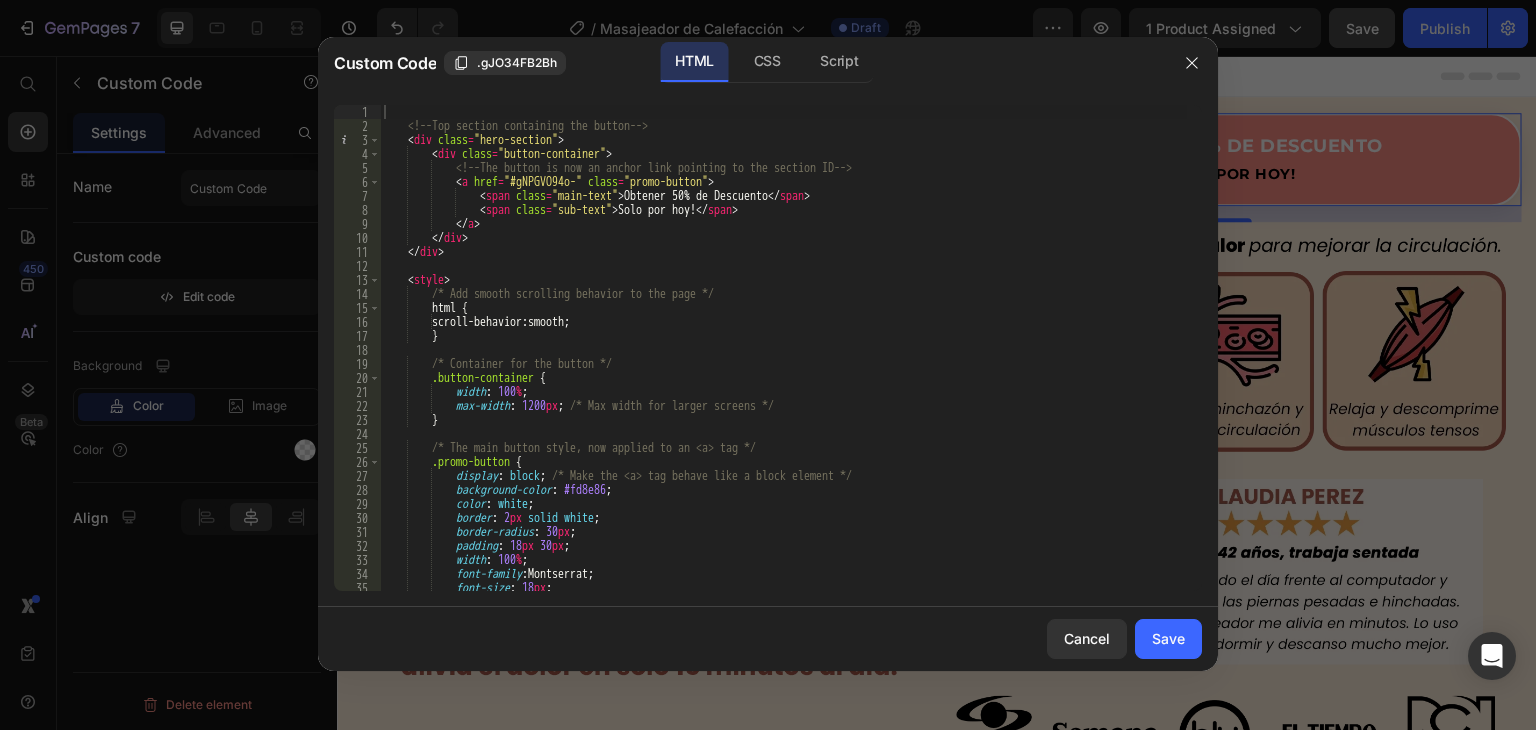 type on "font-family: [GEOGRAPHIC_DATA];" 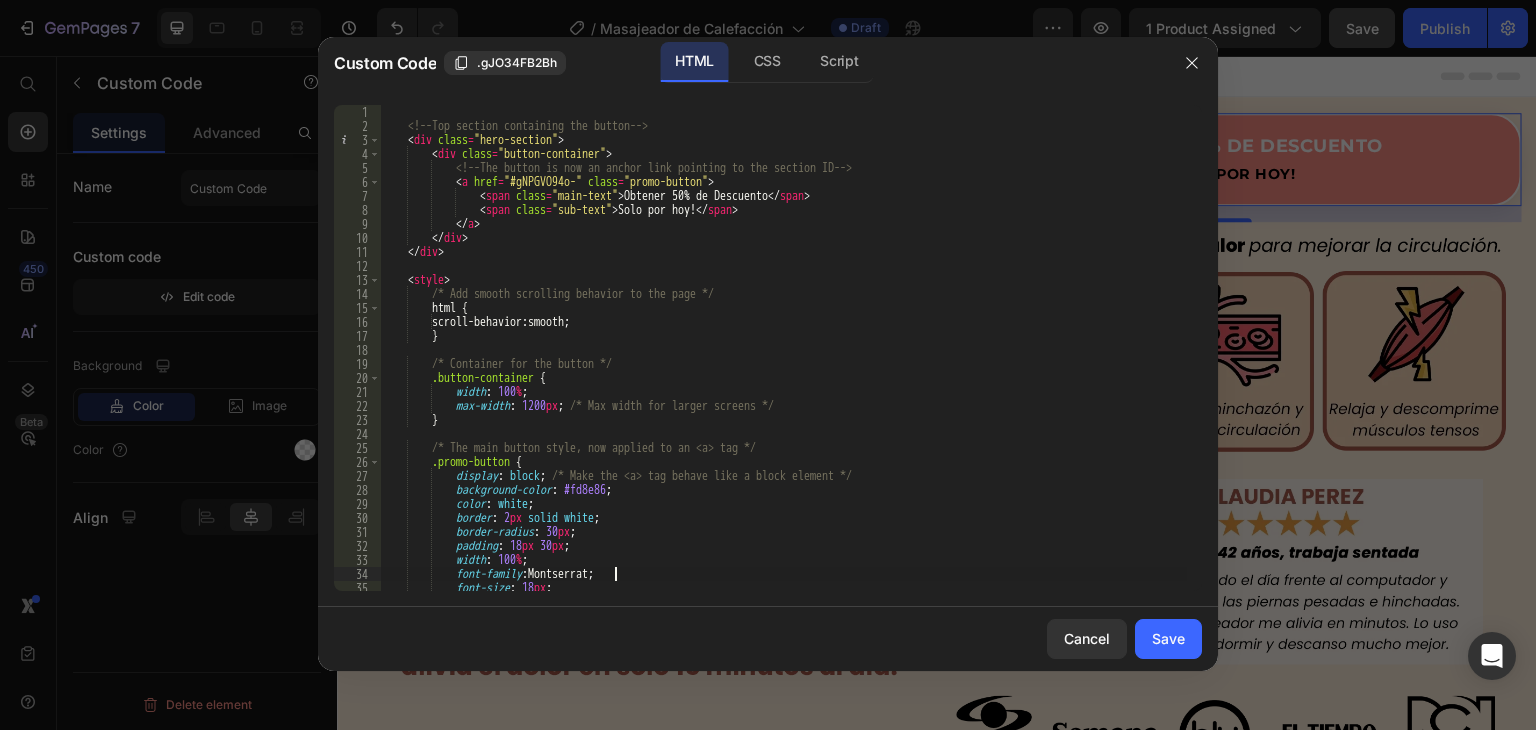 click on "<!--  Top section containing the button  -->      < div   class = "hero-section" >           < div   class = "button-container" >                <!--  The button is now an anchor link pointing to the section ID  -->                < a   href = "#gNPGVO94o-"   class = "promo-button" >                     < span   class = "main-text" > Obtener 50% de Descuento </ span >                     < span   class = "sub-text" > Solo por hoy! </ span >                </ a >           </ div >      </ div >           < style >           /* Add smooth scrolling behavior to the page */           html   {               scroll-behavior :  smooth ;           }           /* Container for the button */           .button-container   {                width :   100 % ;                max-width :   1200 px ;   /* Max width for larger screens */           }           /* The main button style, now applied to an <a> tag */           .promo-button   {                display :   block ;                  background-color :   #fd8e86" at bounding box center (783, 362) 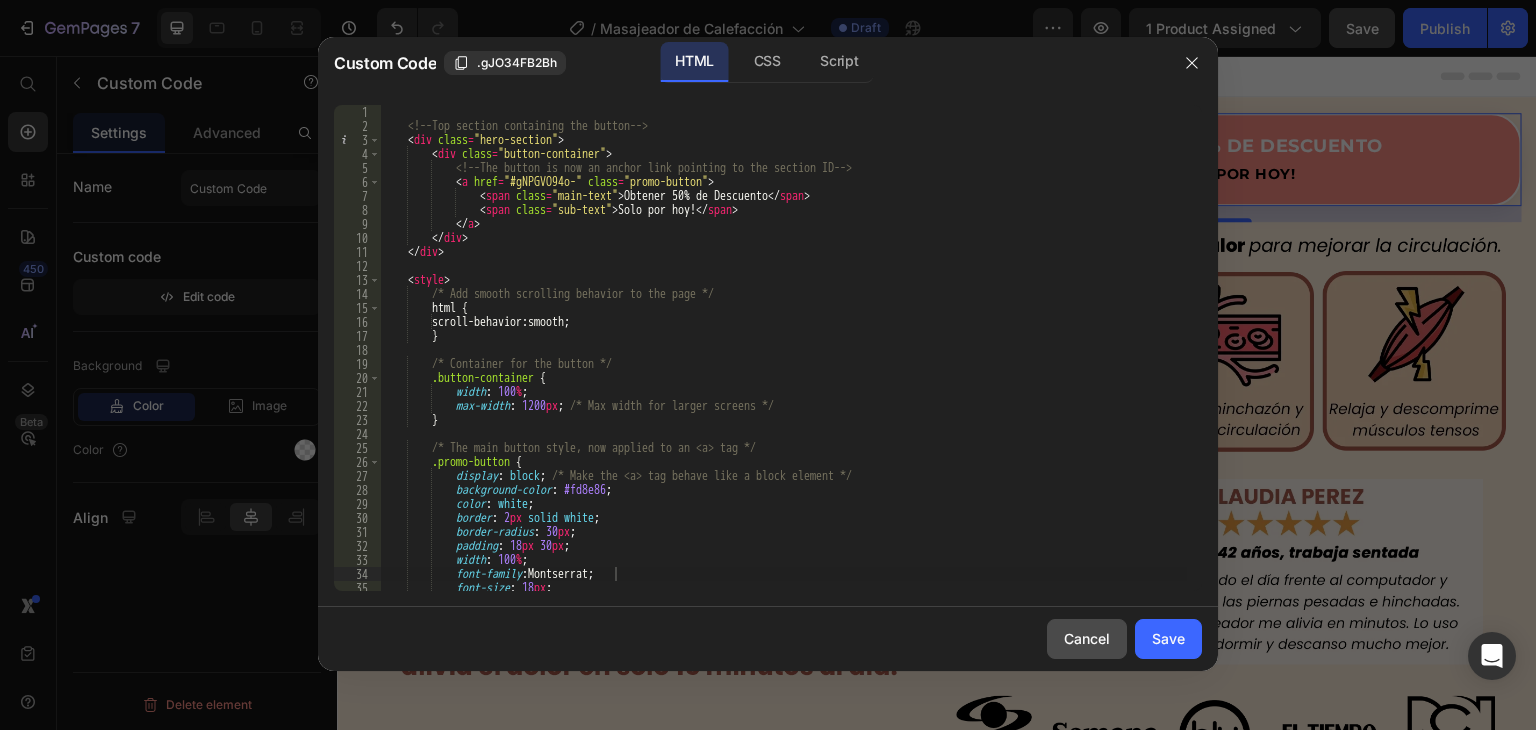 click on "Cancel" at bounding box center (1087, 638) 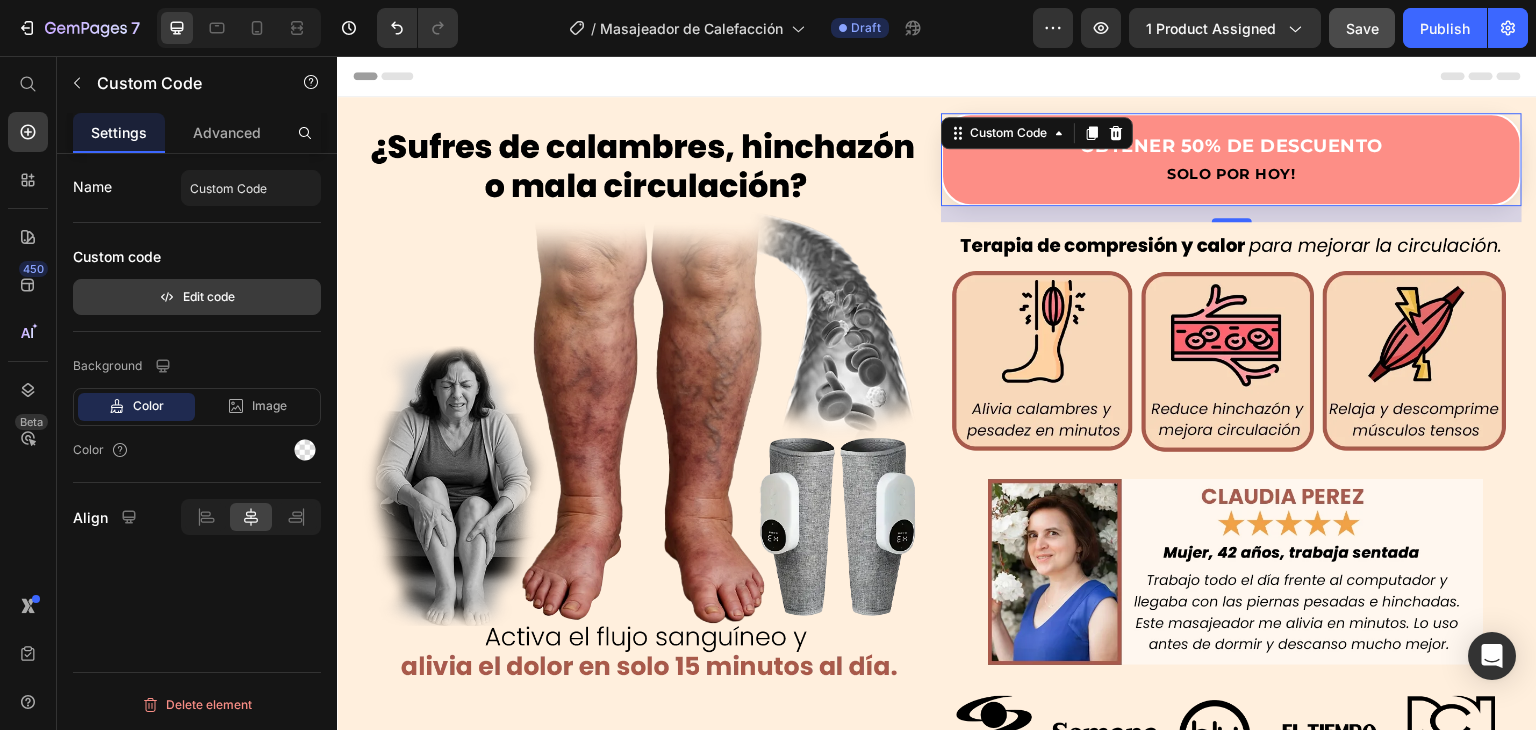 click on "Edit code" at bounding box center (197, 297) 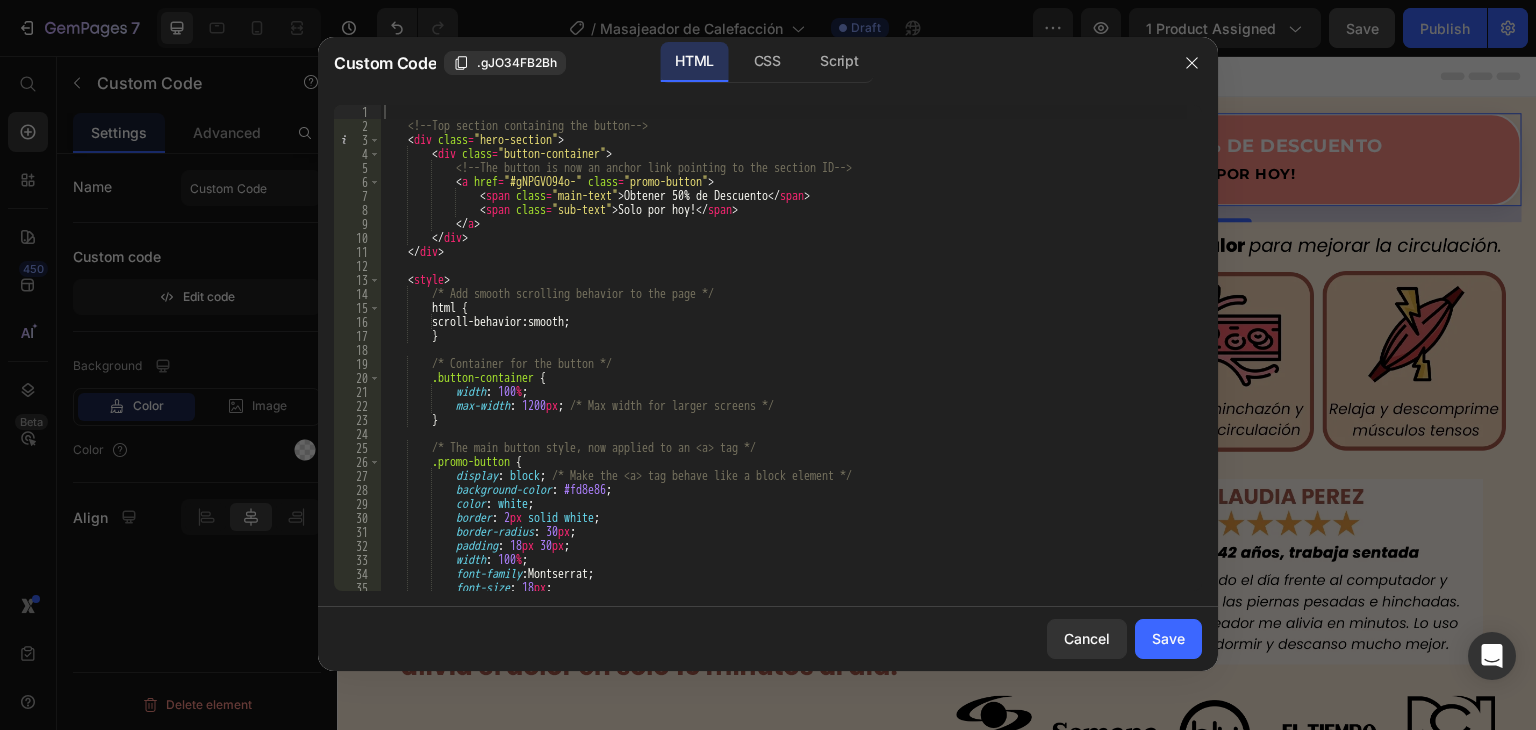 click on "<!--  Top section containing the button  -->      < div   class = "hero-section" >           < div   class = "button-container" >                <!--  The button is now an anchor link pointing to the section ID  -->                < a   href = "#gNPGVO94o-"   class = "promo-button" >                     < span   class = "main-text" > Obtener 50% de Descuento </ span >                     < span   class = "sub-text" > Solo por hoy! </ span >                </ a >           </ div >      </ div >           < style >           /* Add smooth scrolling behavior to the page */           html   {               scroll-behavior :  smooth ;           }           /* Container for the button */           .button-container   {                width :   100 % ;                max-width :   1200 px ;   /* Max width for larger screens */           }           /* The main button style, now applied to an <a> tag */           .promo-button   {                display :   block ;                  background-color :   #fd8e86" at bounding box center (783, 362) 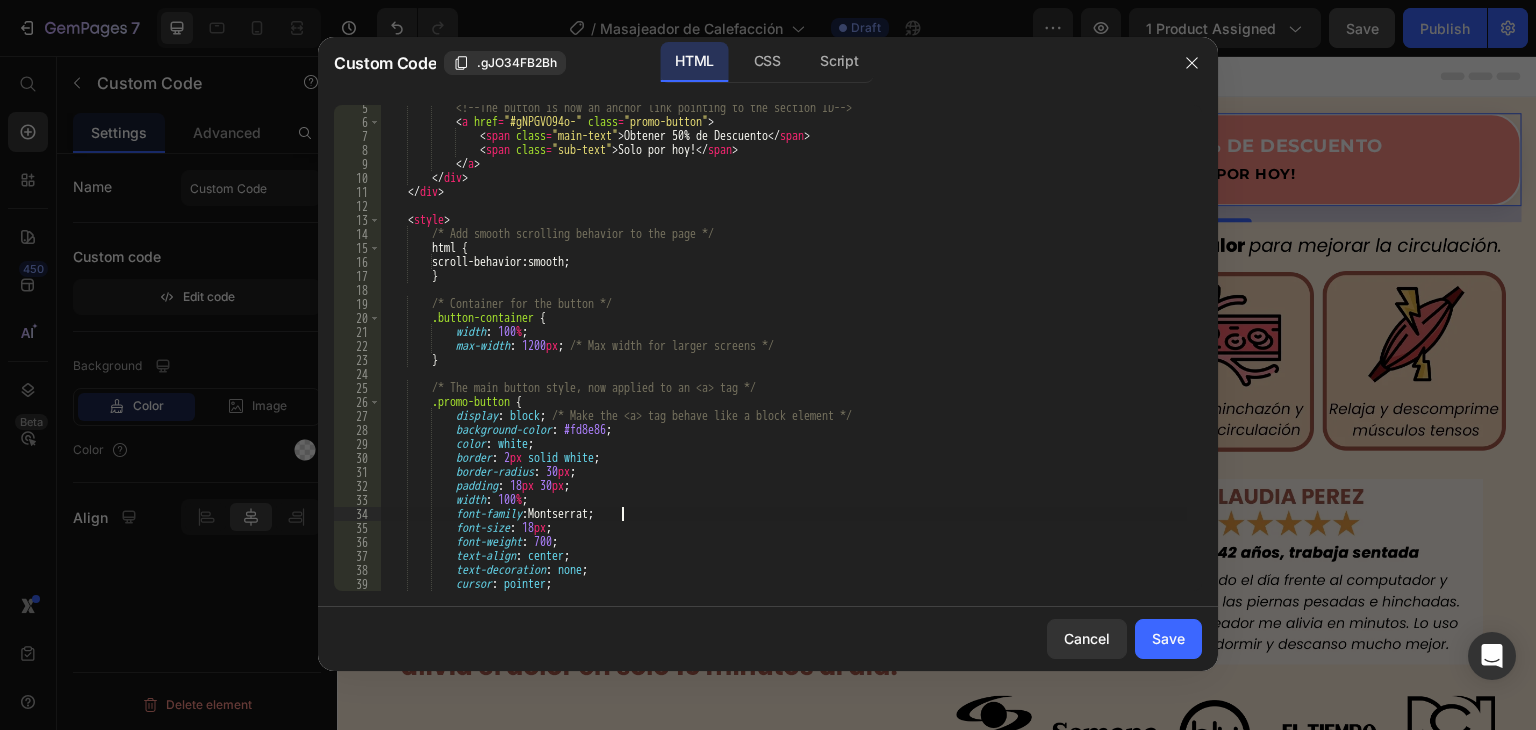 scroll, scrollTop: 60, scrollLeft: 0, axis: vertical 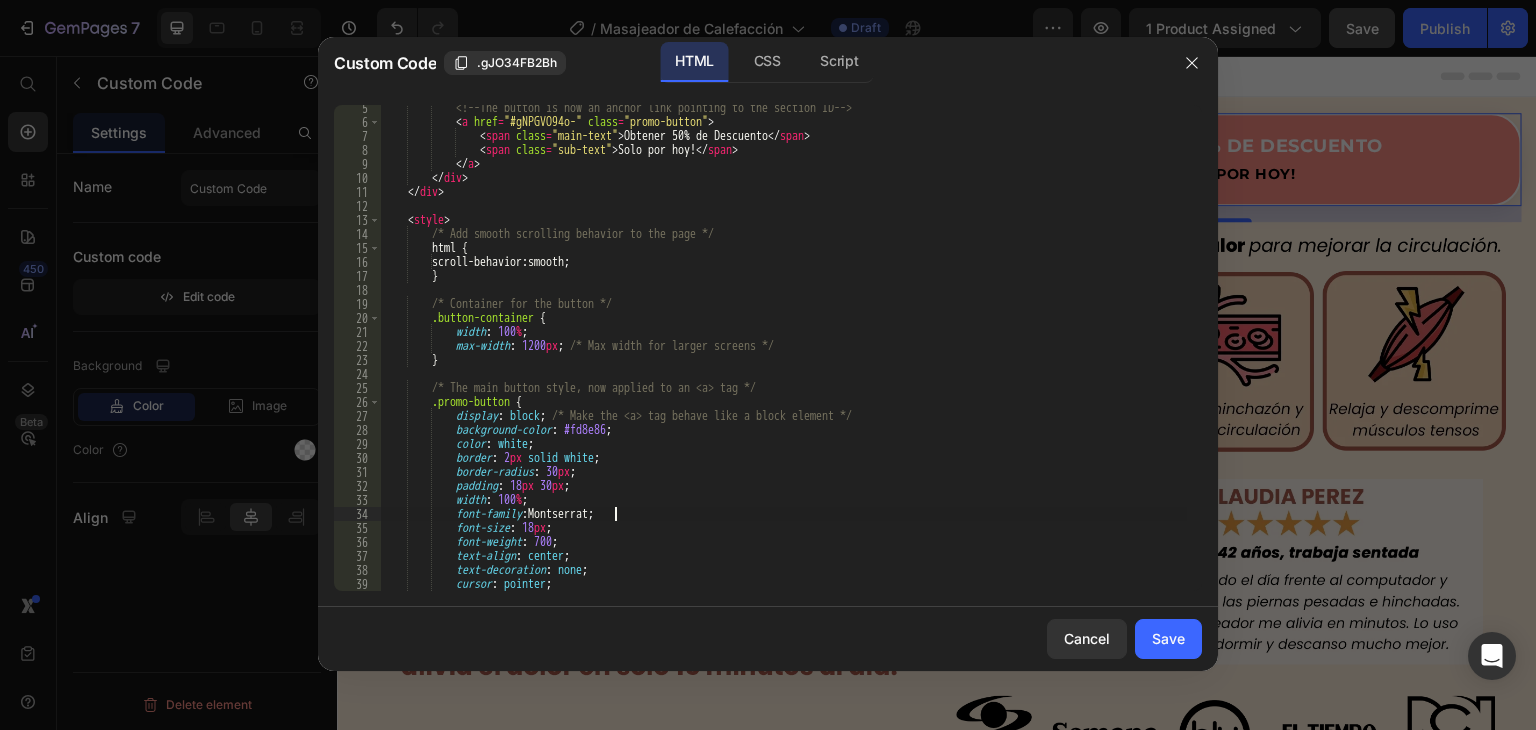 click on "<!--  The button is now an anchor link pointing to the section ID  -->                < a   href = "#gNPGVO94o-"   class = "promo-button" >                     < span   class = "main-text" > Obtener 50% de Descuento </ span >                     < span   class = "sub-text" > Solo por hoy! </ span >                </ a >           </ div >      </ div >           < style >           /* Add smooth scrolling behavior to the page */           html   {               scroll-behavior :  smooth ;           }           /* Container for the button */           .button-container   {                width :   100 % ;                max-width :   1200 px ;   /* Max width for larger screens */           }           /* The main button style, now applied to an <a> tag */           .promo-button   {                display :   block ;   /* Make the <a> tag behave like a block element */                background-color :   #fd8e86 ;                color :   white ;                border :   2 px   solid   white ;" at bounding box center [783, 358] 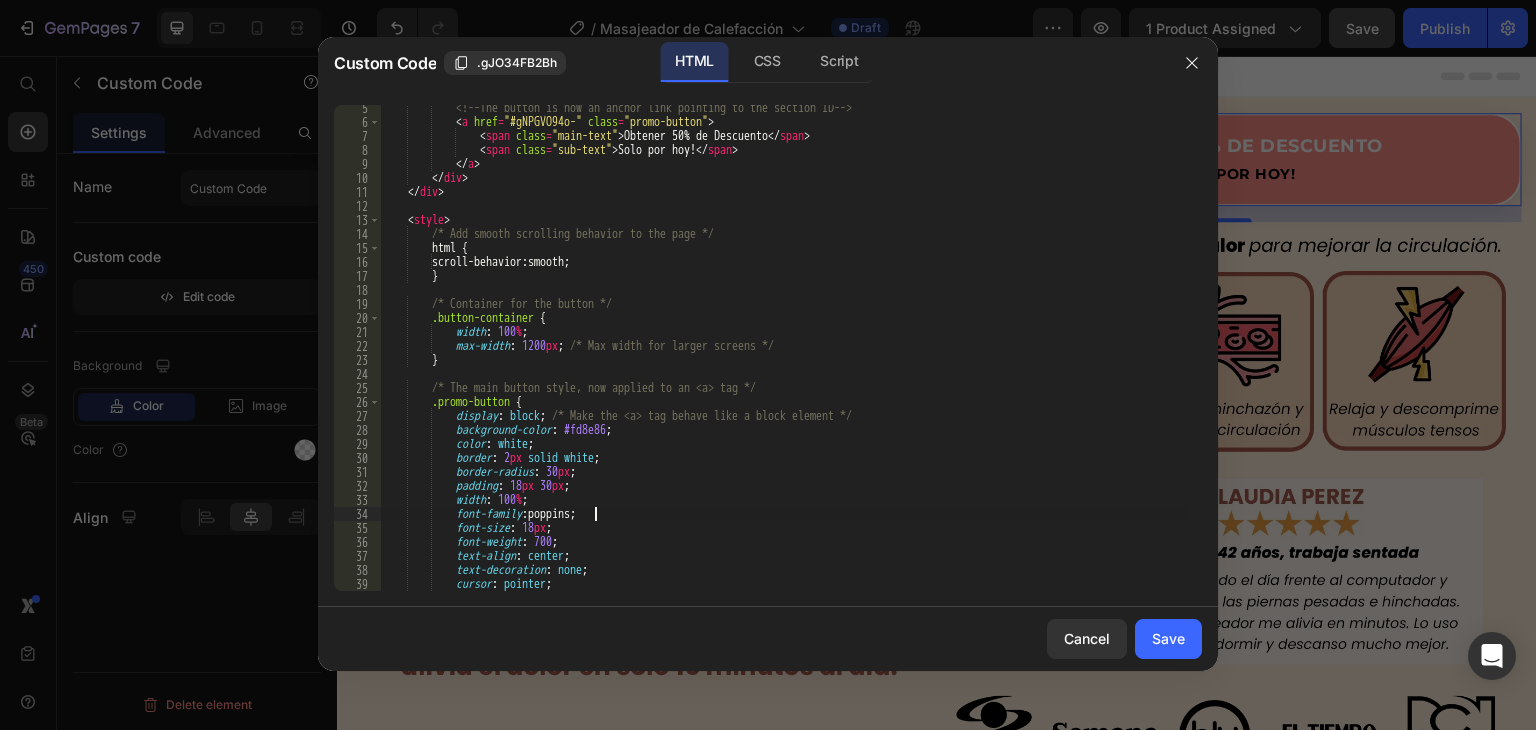 scroll, scrollTop: 0, scrollLeft: 16, axis: horizontal 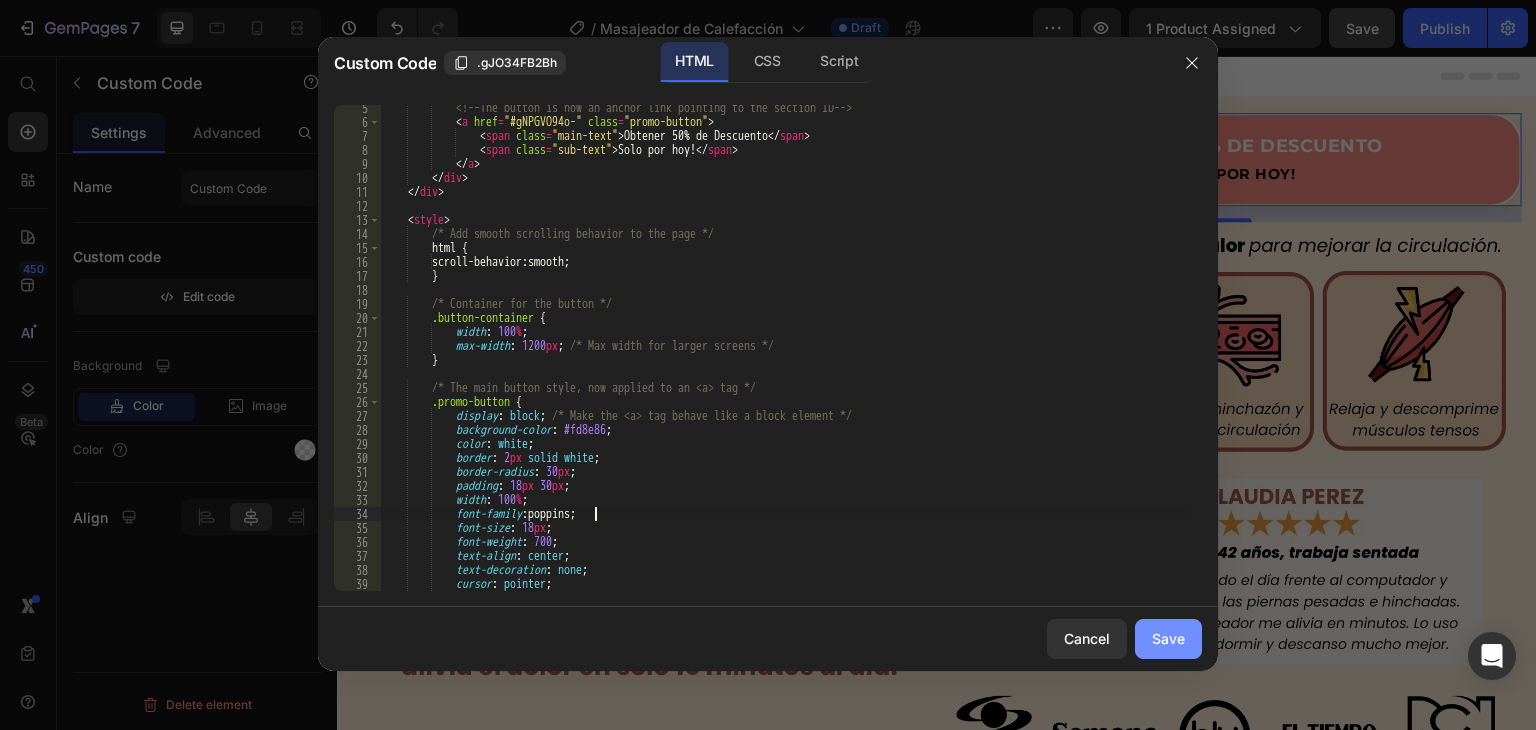 type on "font-family: poppins;" 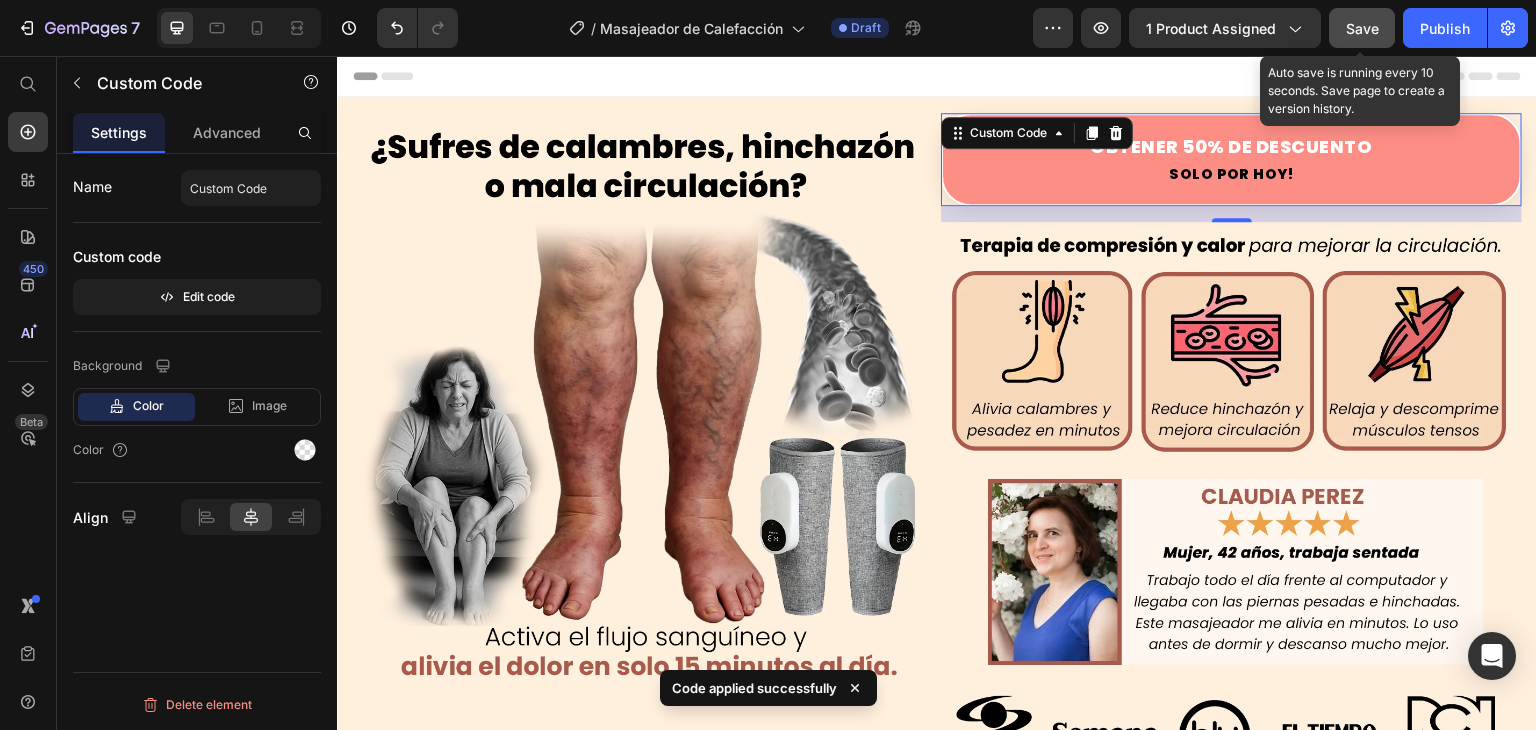 click on "Save" 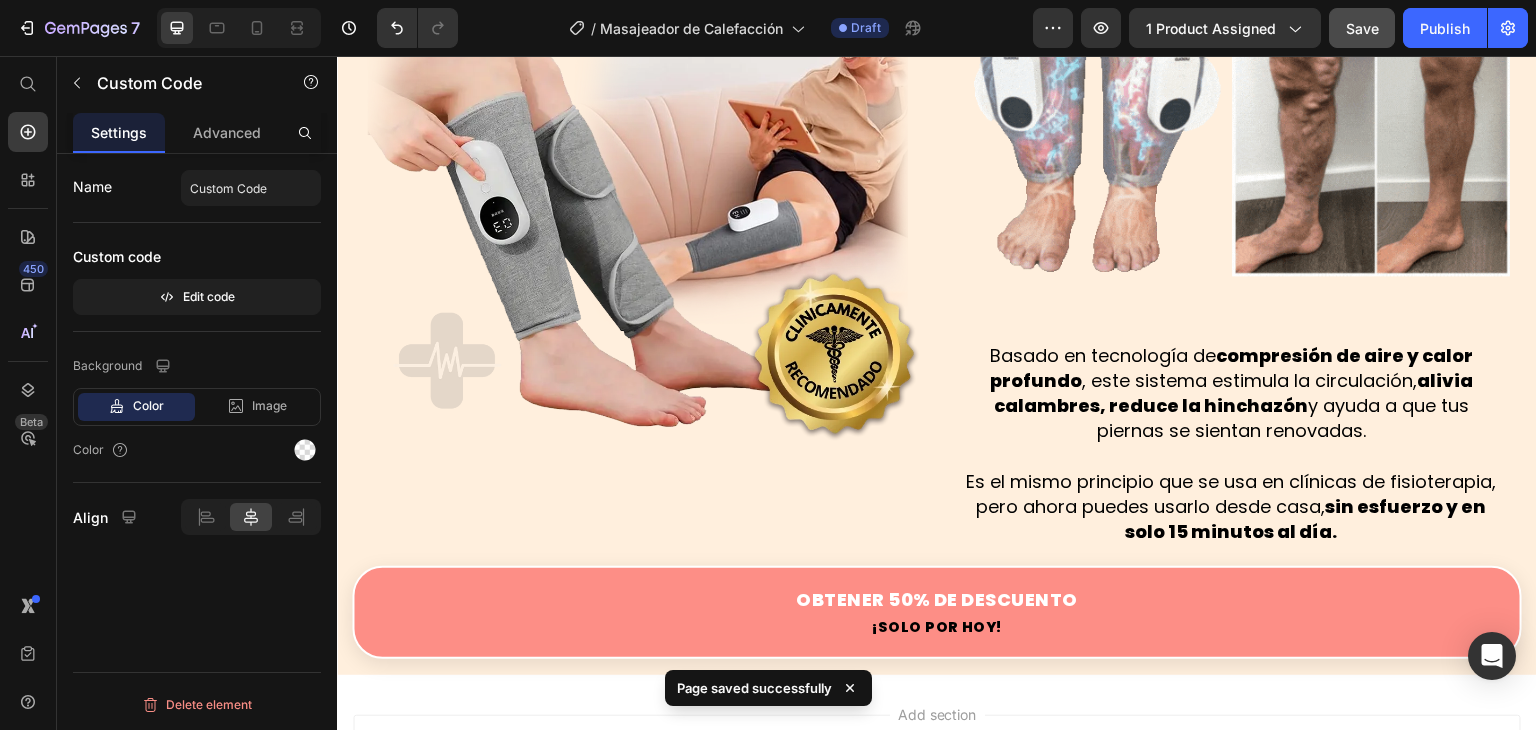 scroll, scrollTop: 1800, scrollLeft: 0, axis: vertical 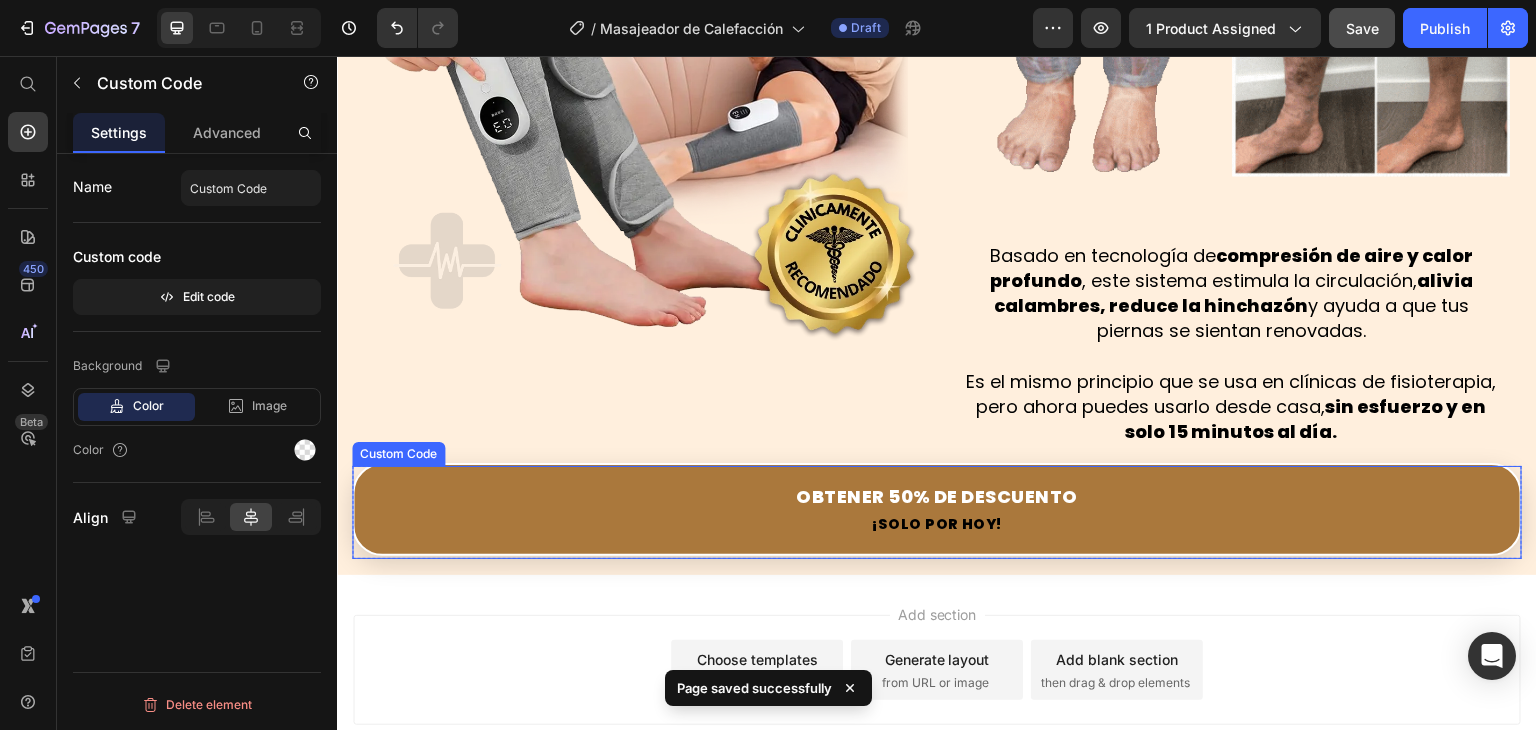 click on "Obtener 50% de Descuento" at bounding box center (937, 496) 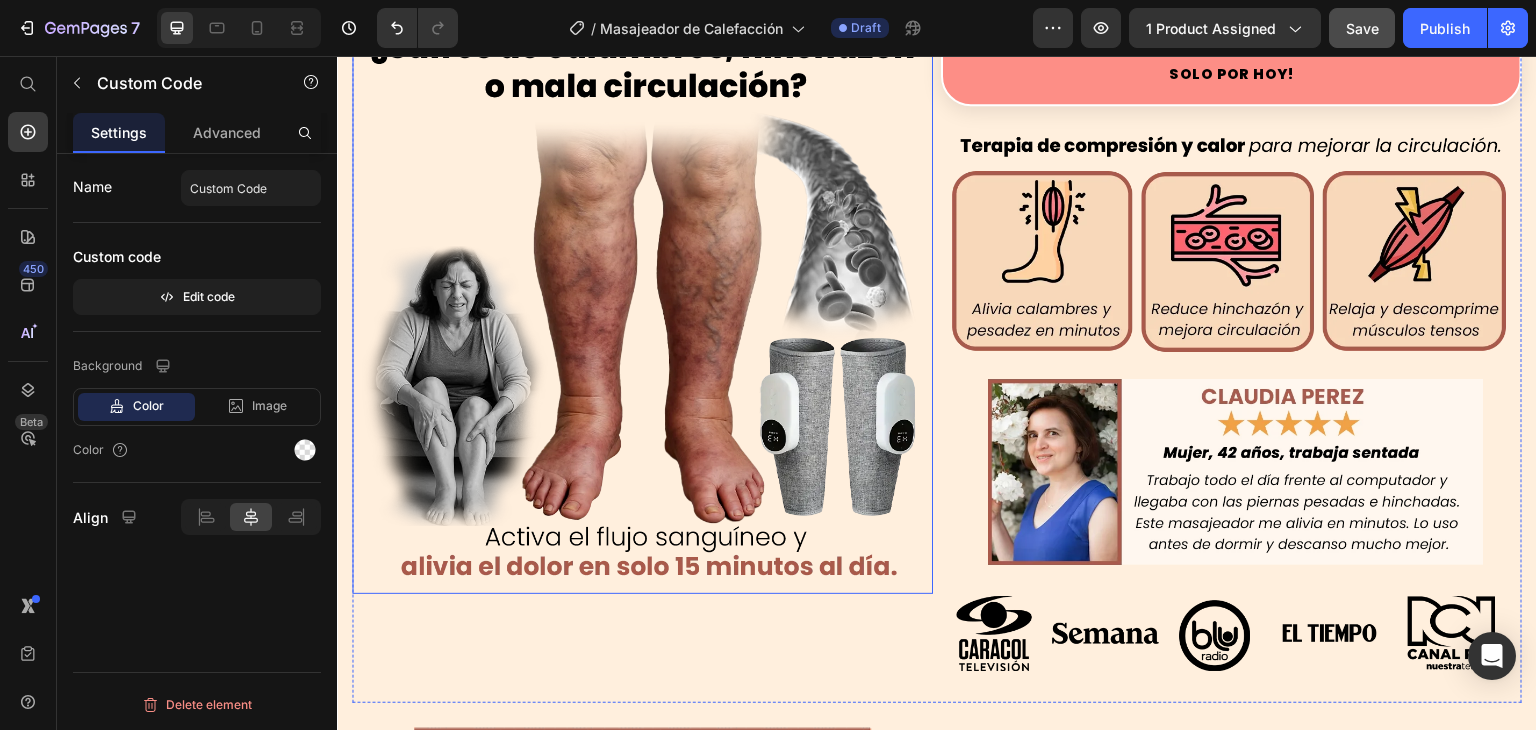 scroll, scrollTop: 0, scrollLeft: 0, axis: both 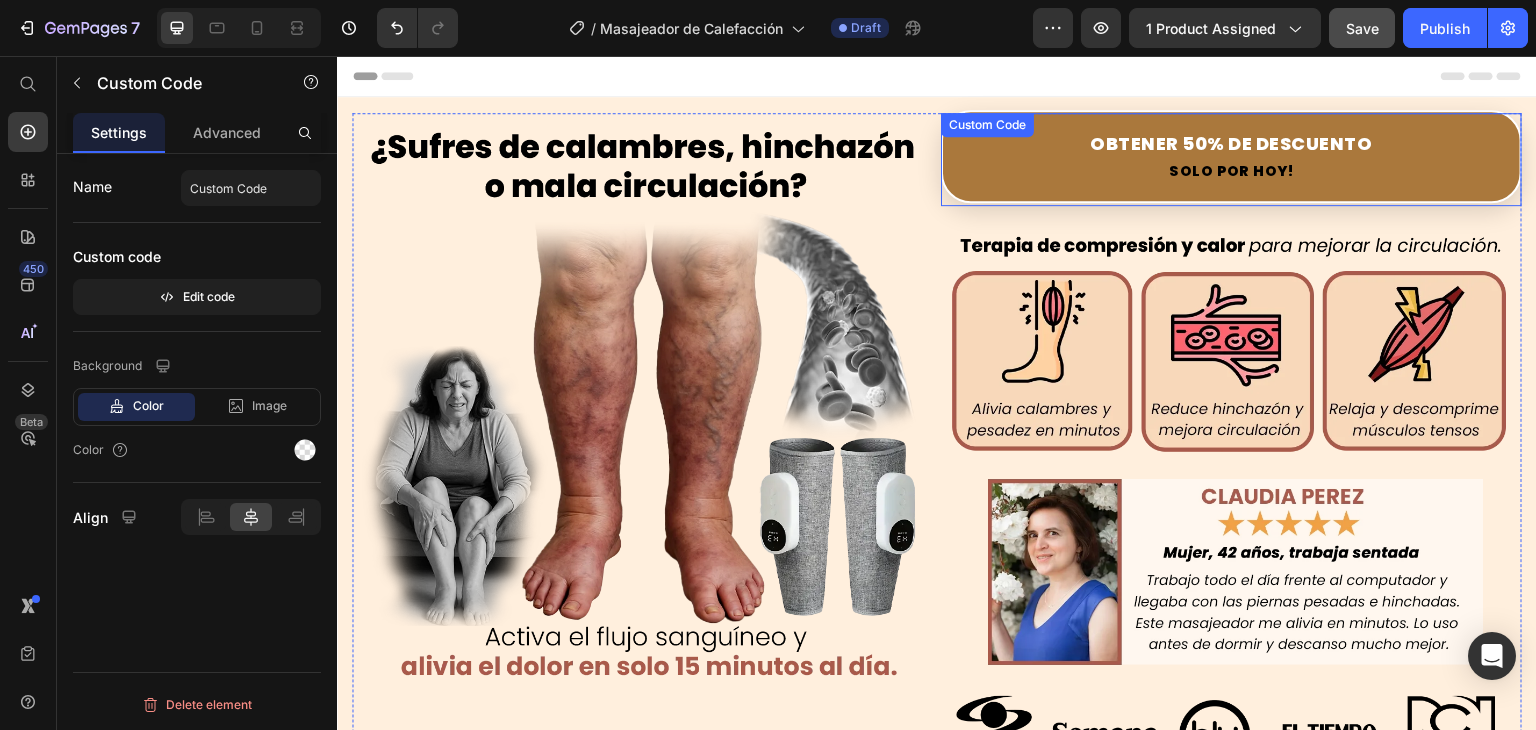 click on "Solo por hoy!" at bounding box center [1231, 172] 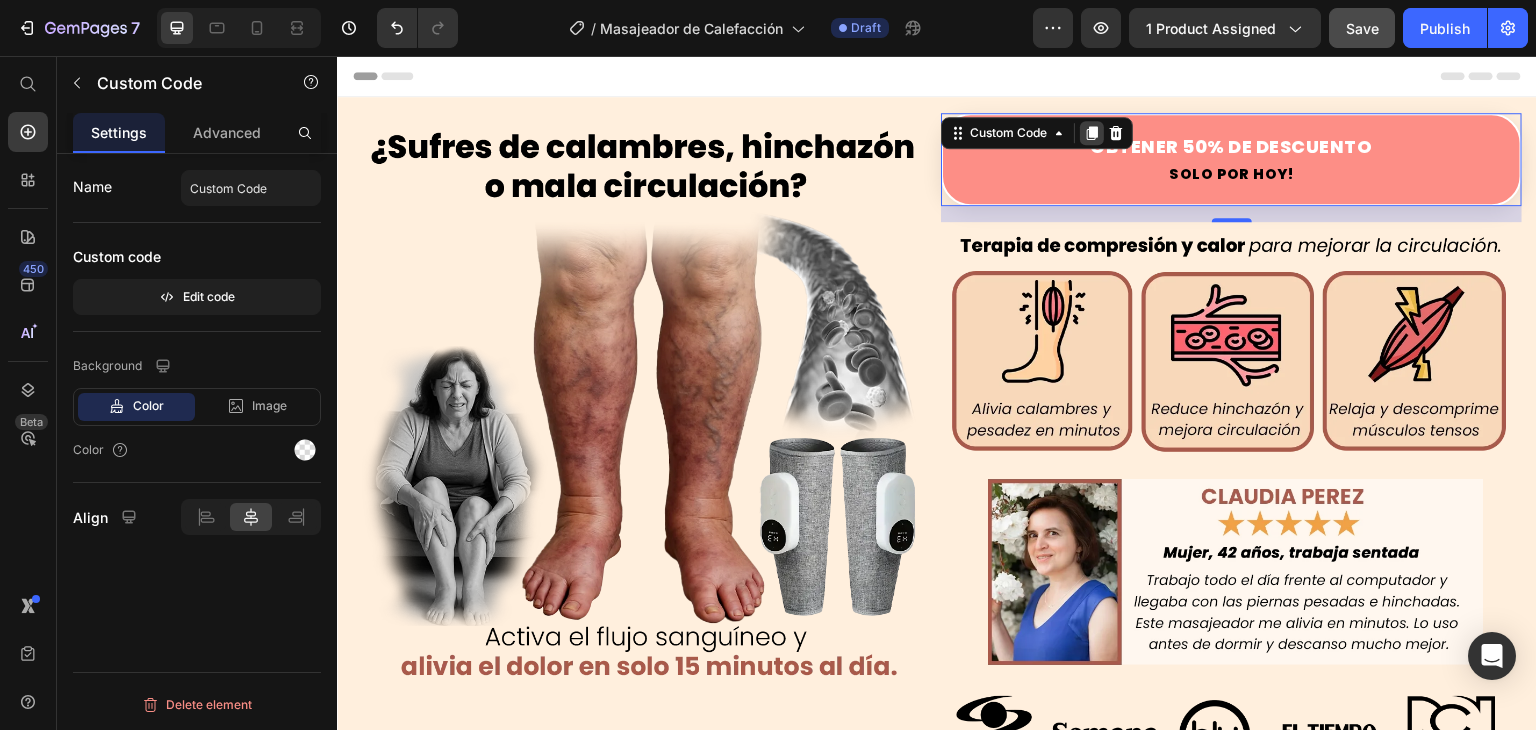 click 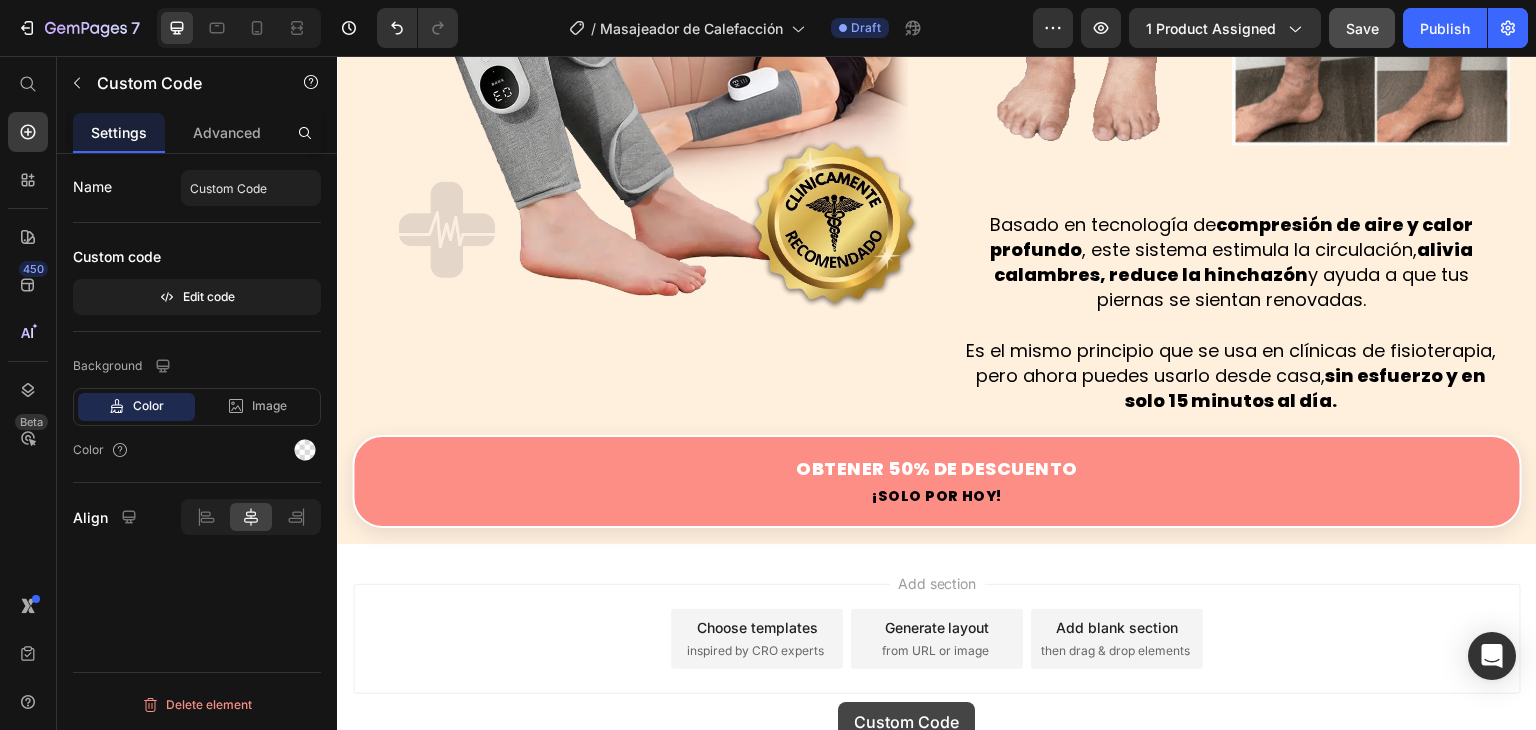 scroll, scrollTop: 2015, scrollLeft: 0, axis: vertical 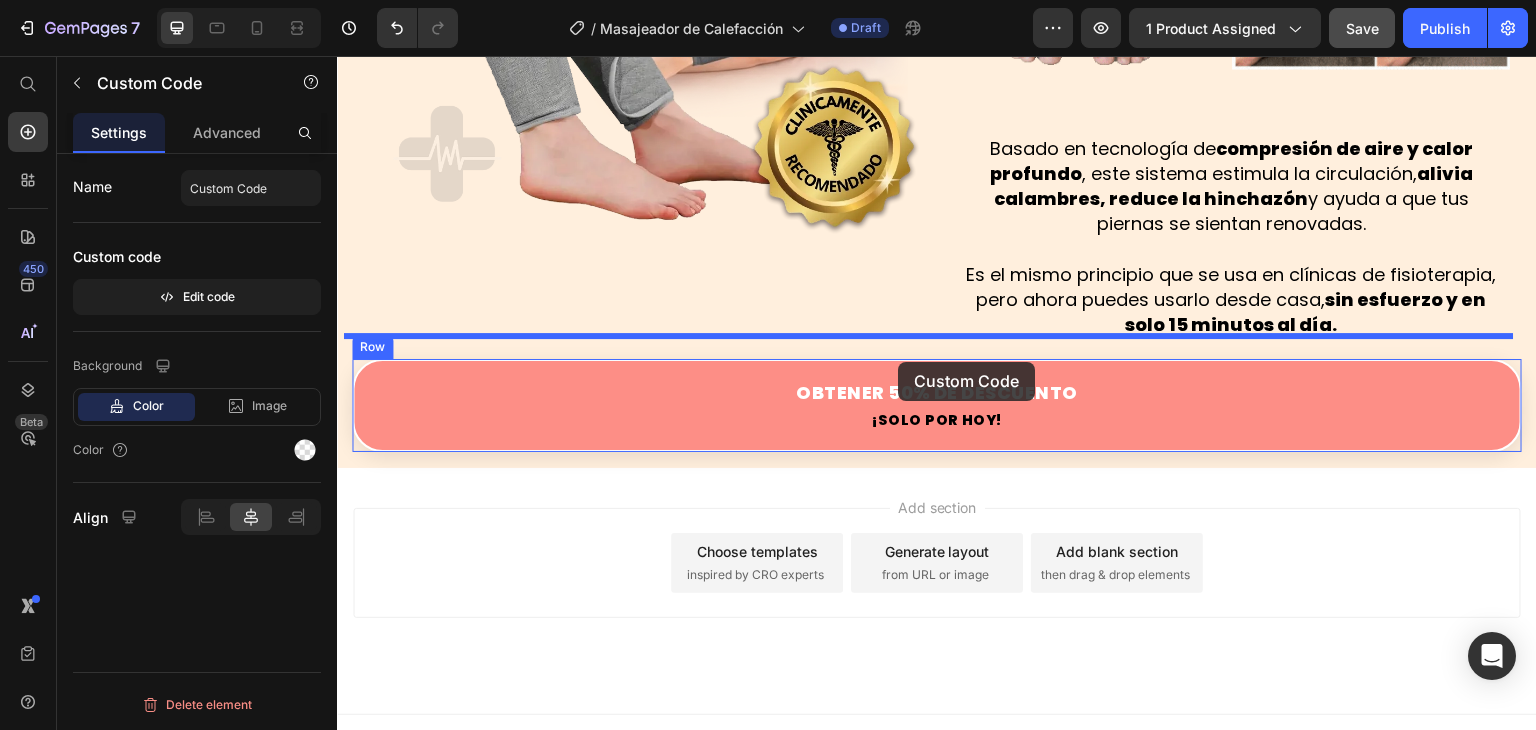 drag, startPoint x: 950, startPoint y: 203, endPoint x: 898, endPoint y: 362, distance: 167.28719 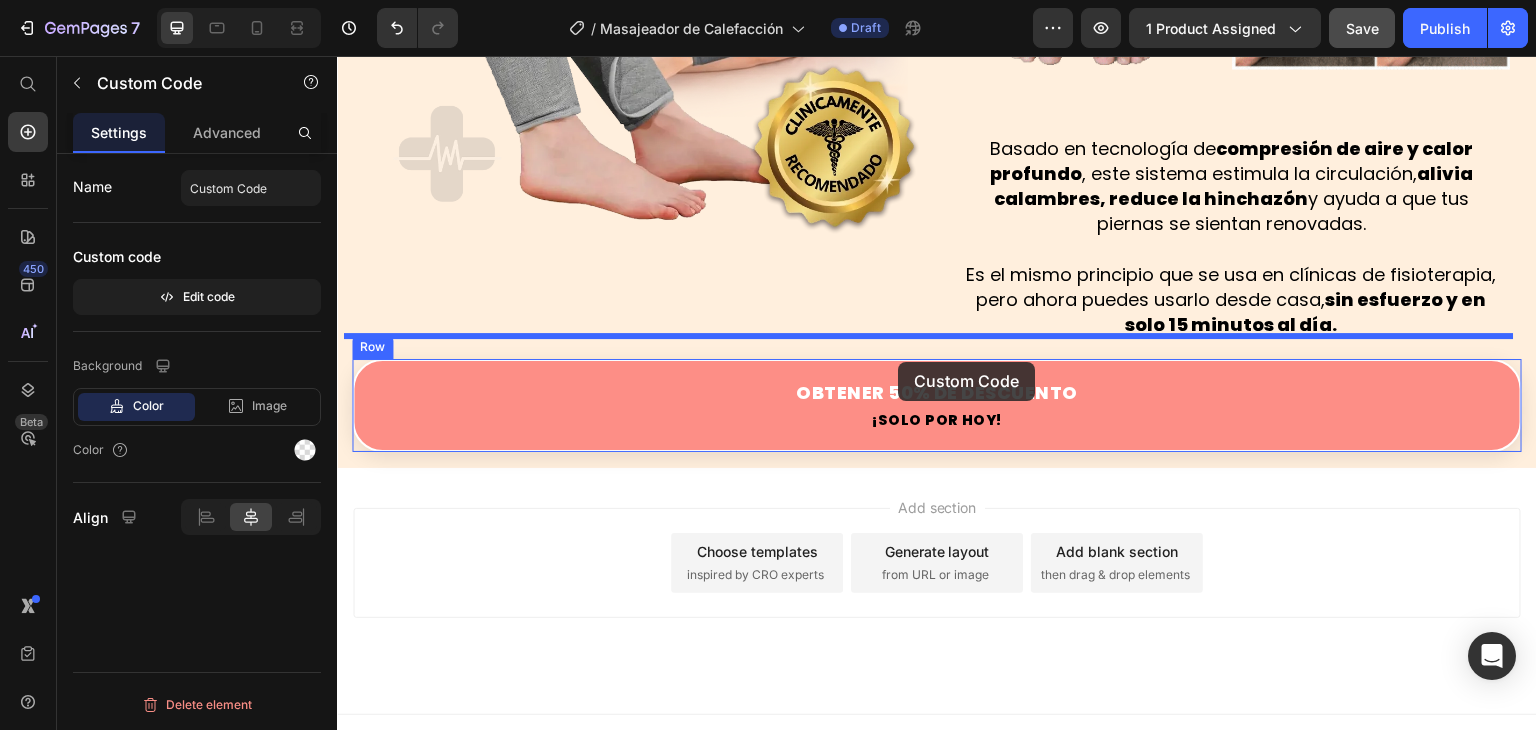 scroll, scrollTop: 1907, scrollLeft: 0, axis: vertical 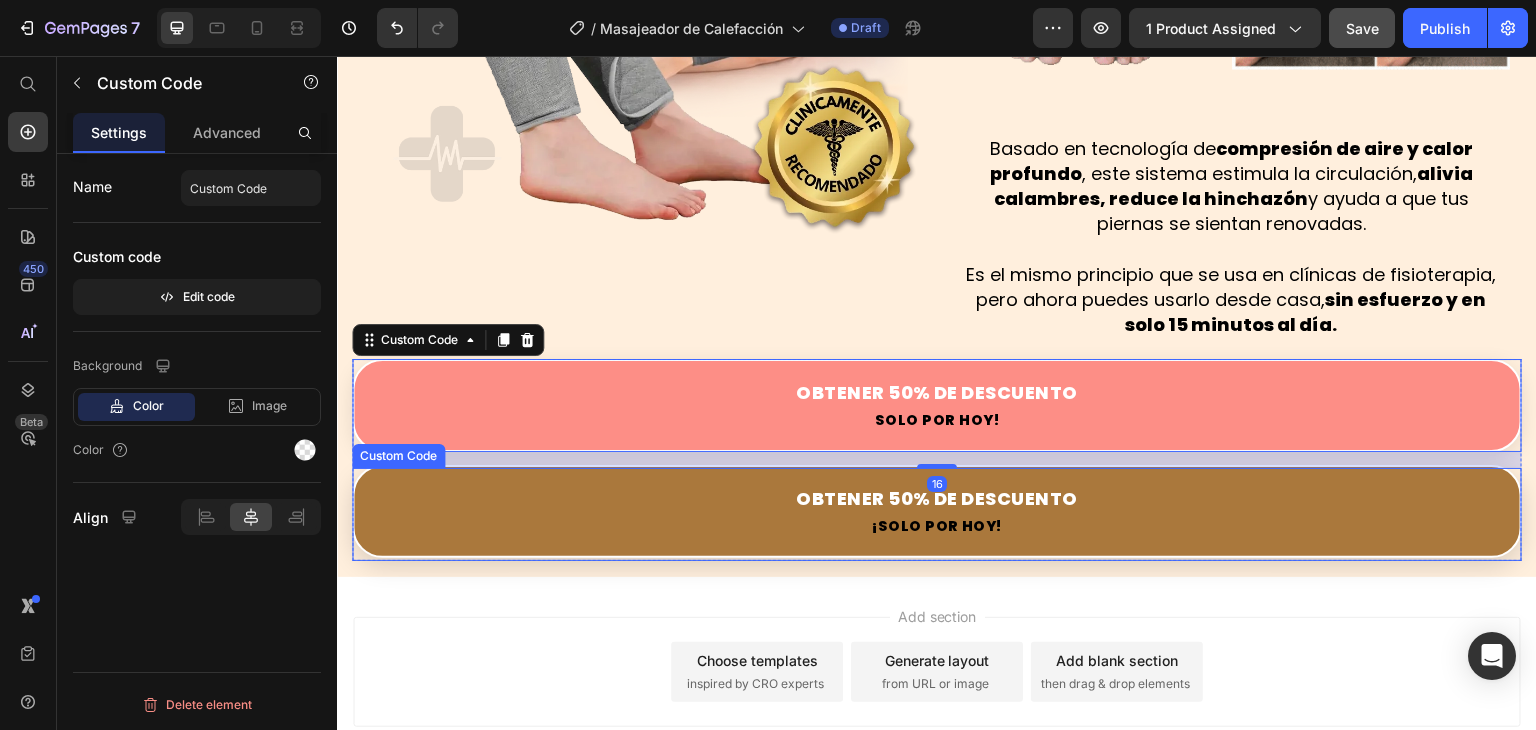 click on "Obtener 50% de Descuento" at bounding box center (937, 498) 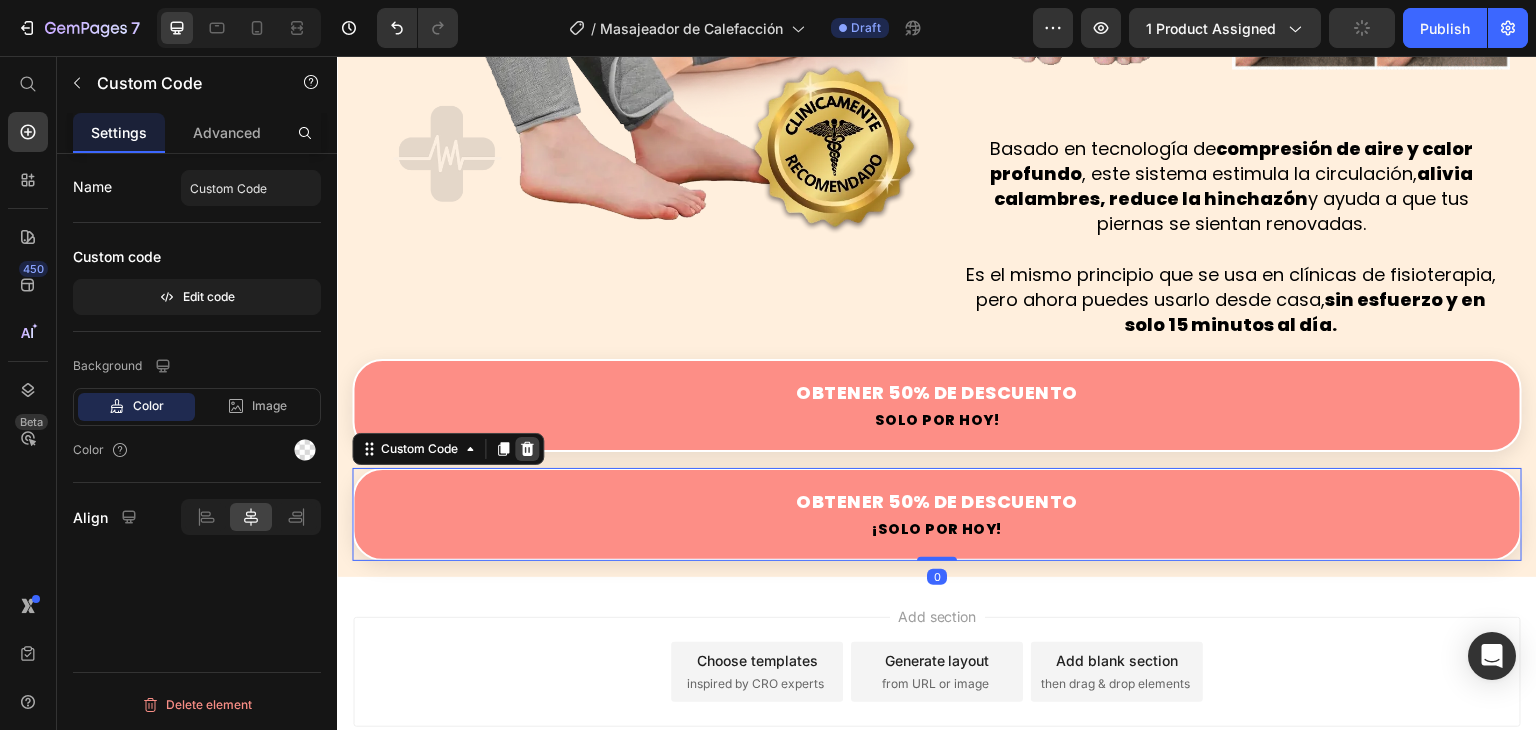 click 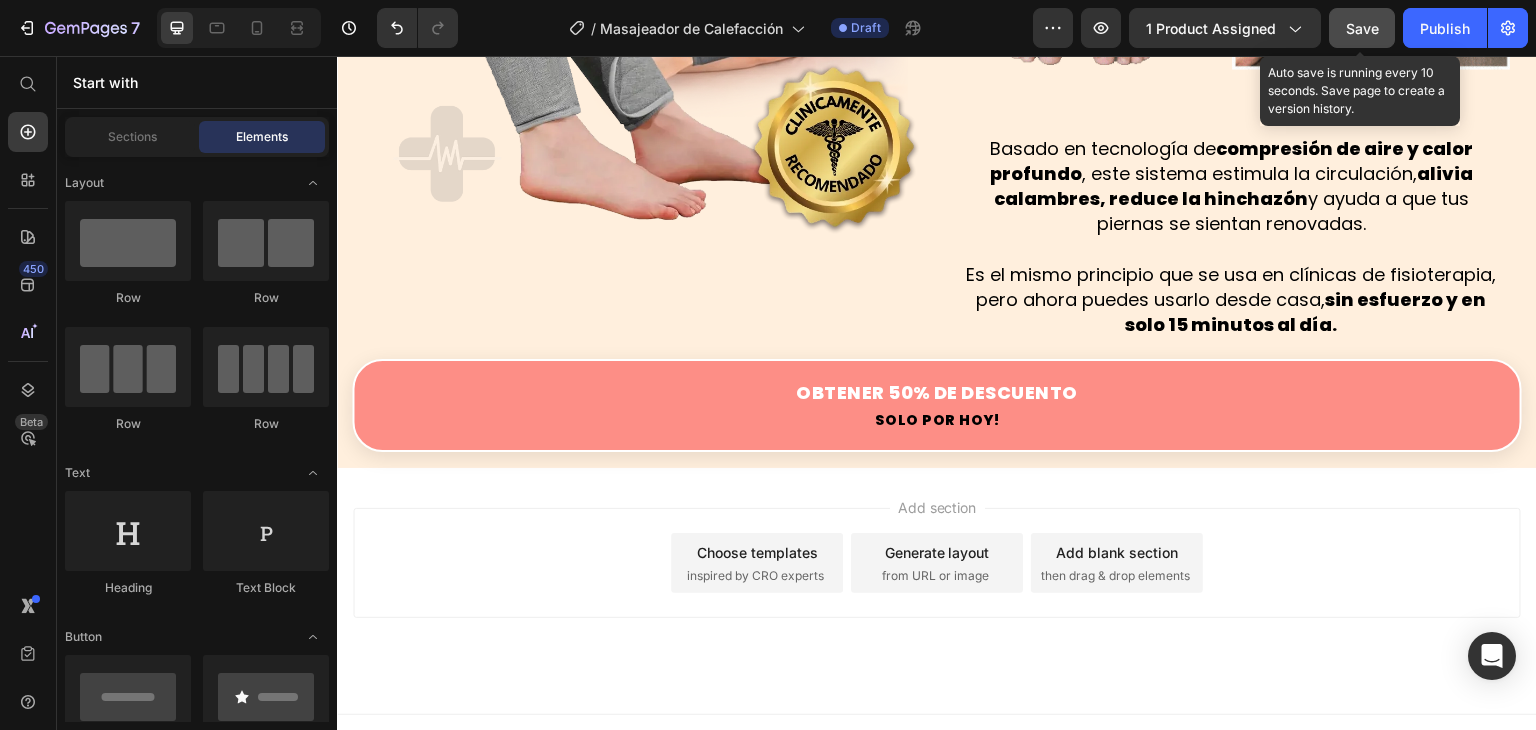click on "Save" at bounding box center (1362, 28) 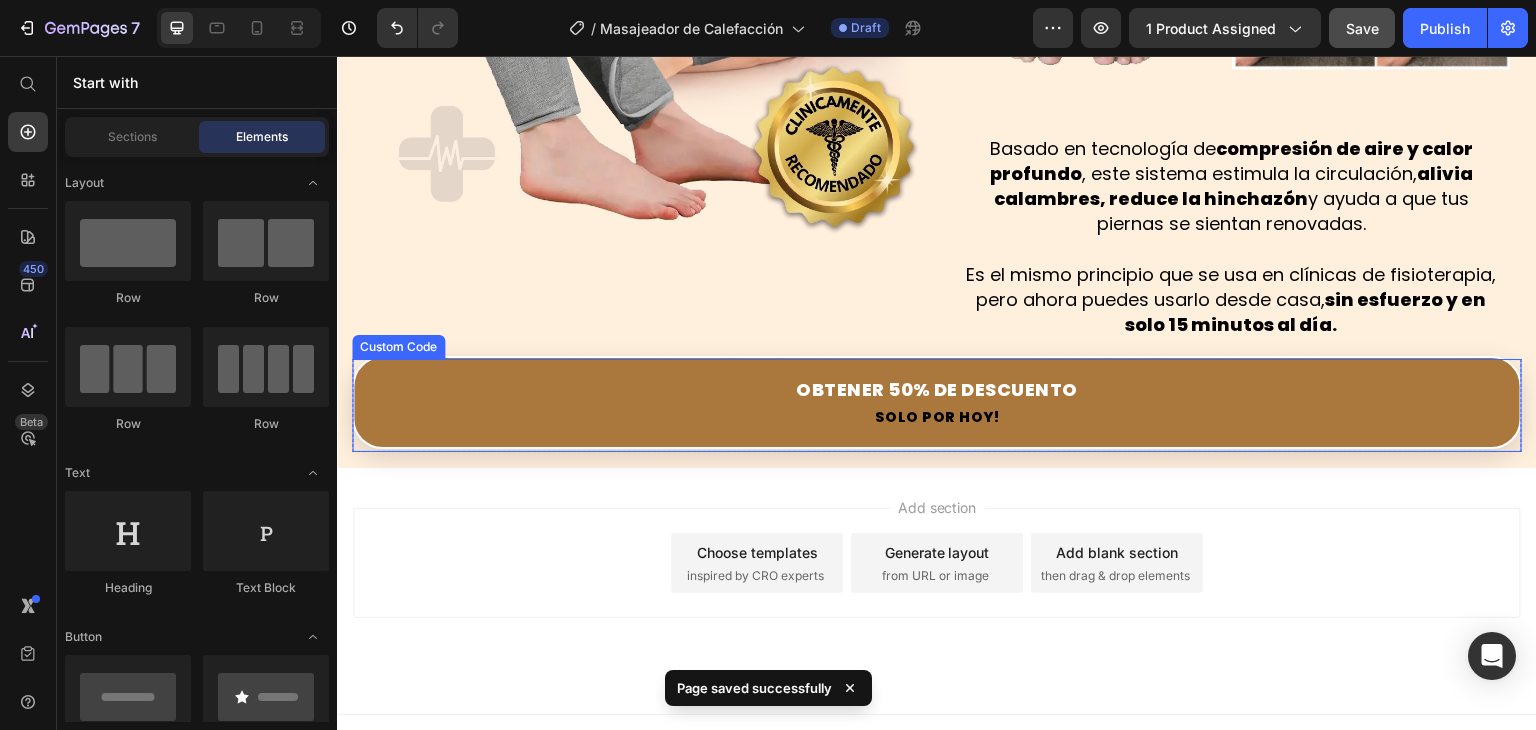 click on "Obtener 50% de Descuento" at bounding box center (937, 389) 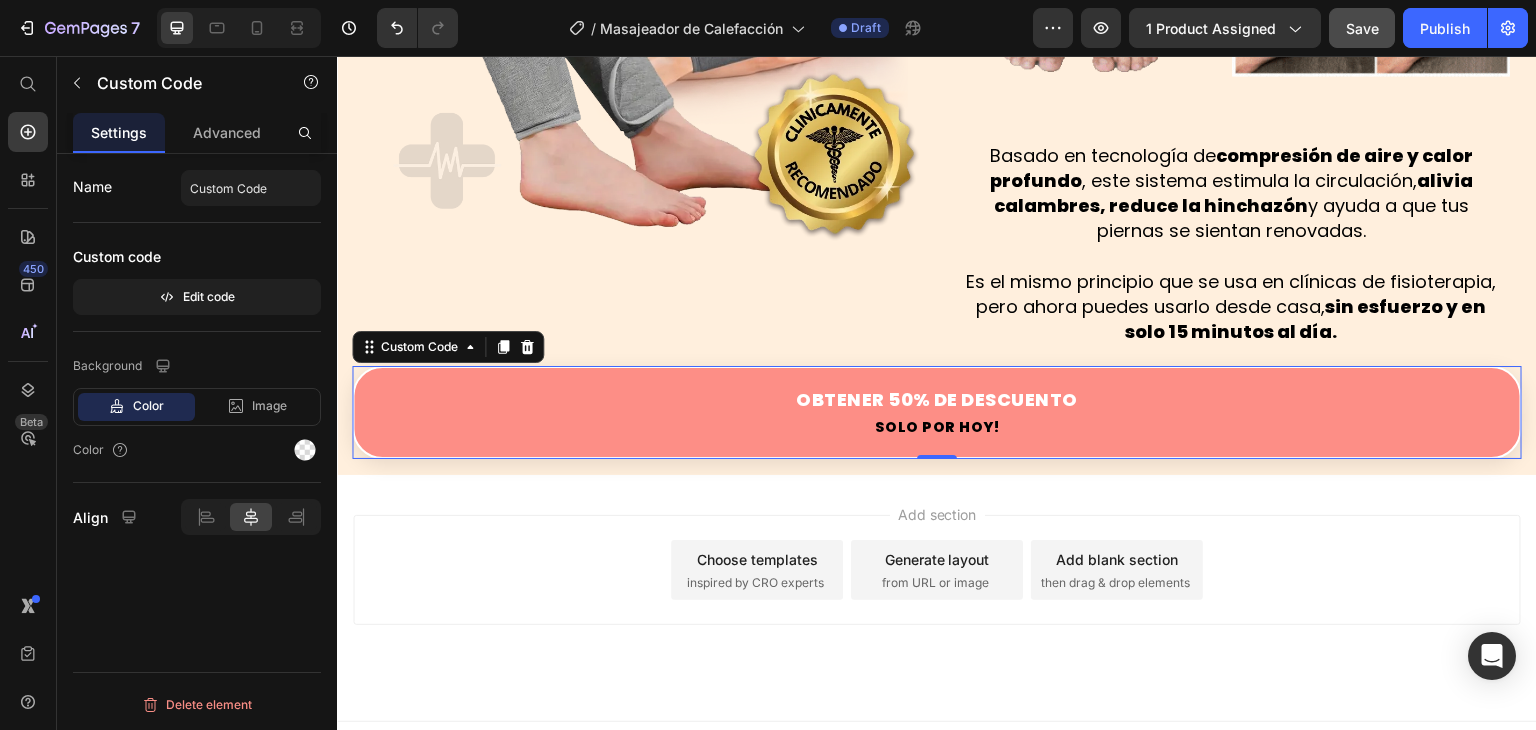 scroll, scrollTop: 1908, scrollLeft: 0, axis: vertical 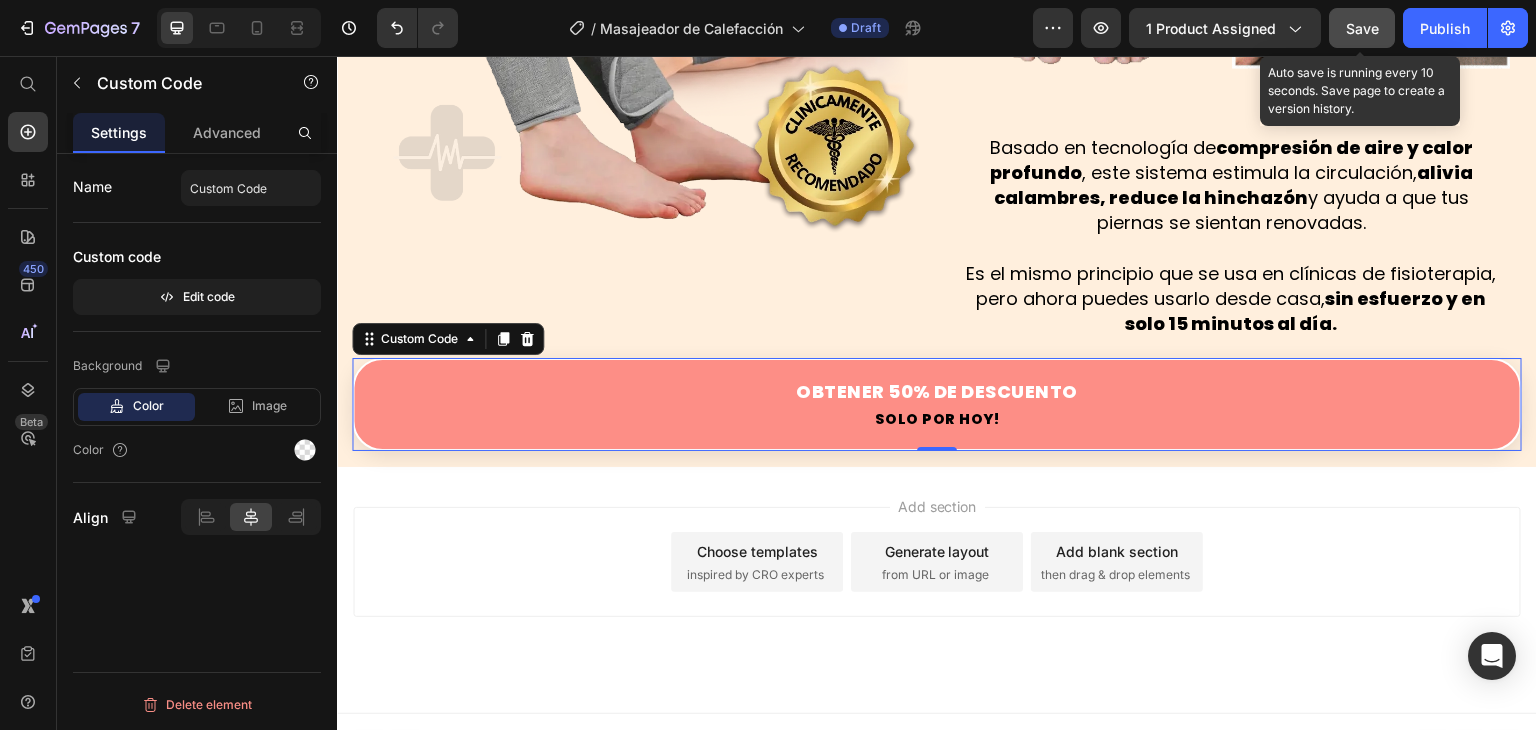 click on "Save" at bounding box center [1362, 28] 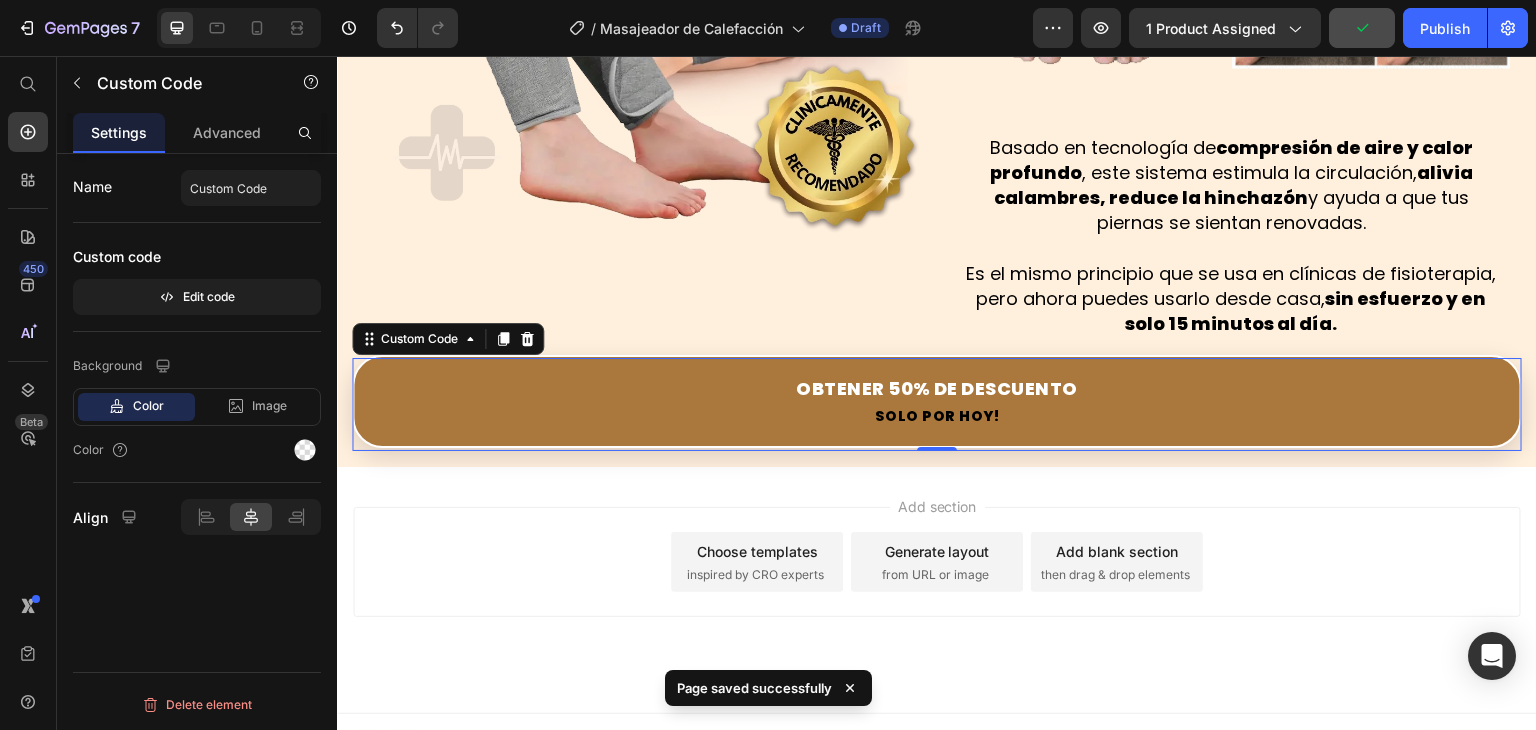 click on "Obtener 50% de Descuento" at bounding box center (937, 388) 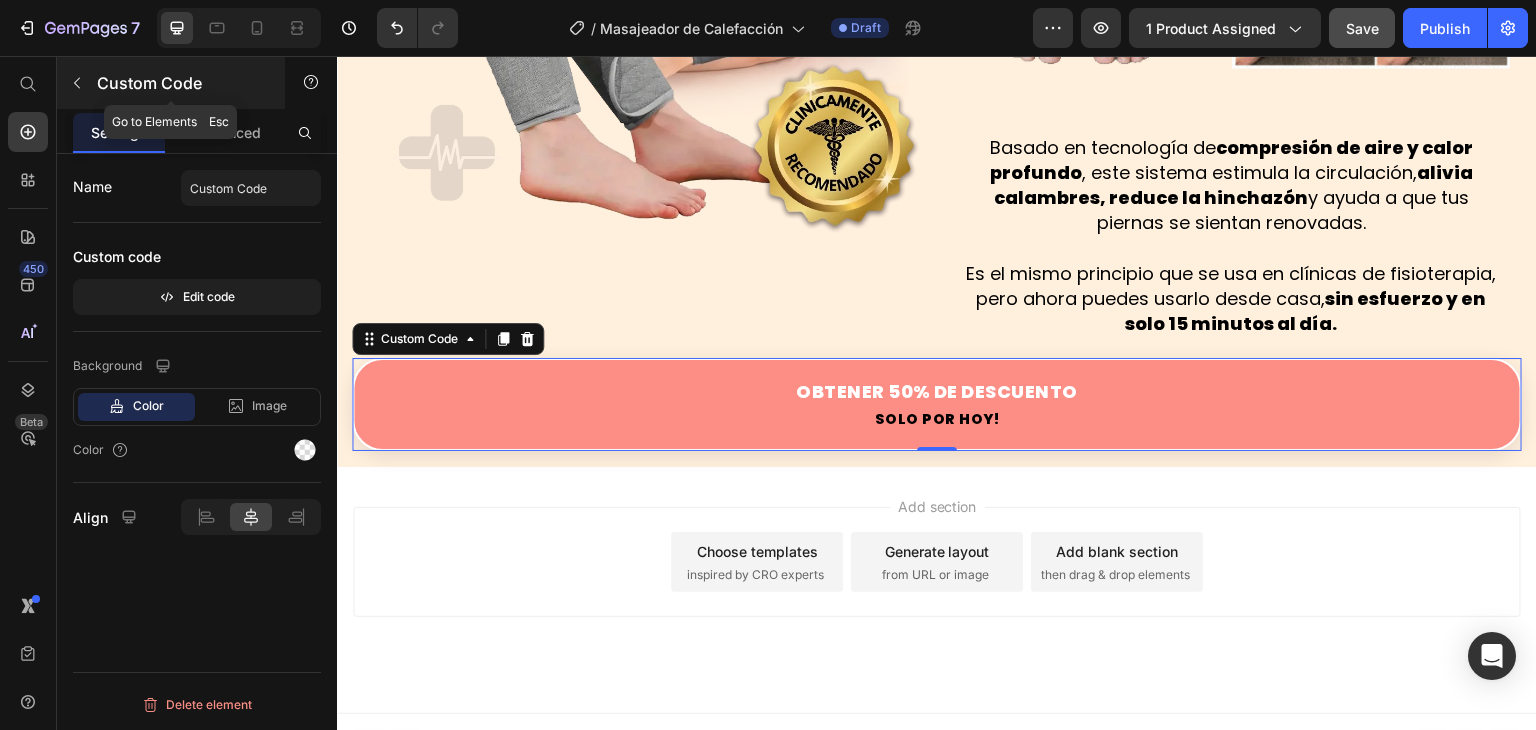 click 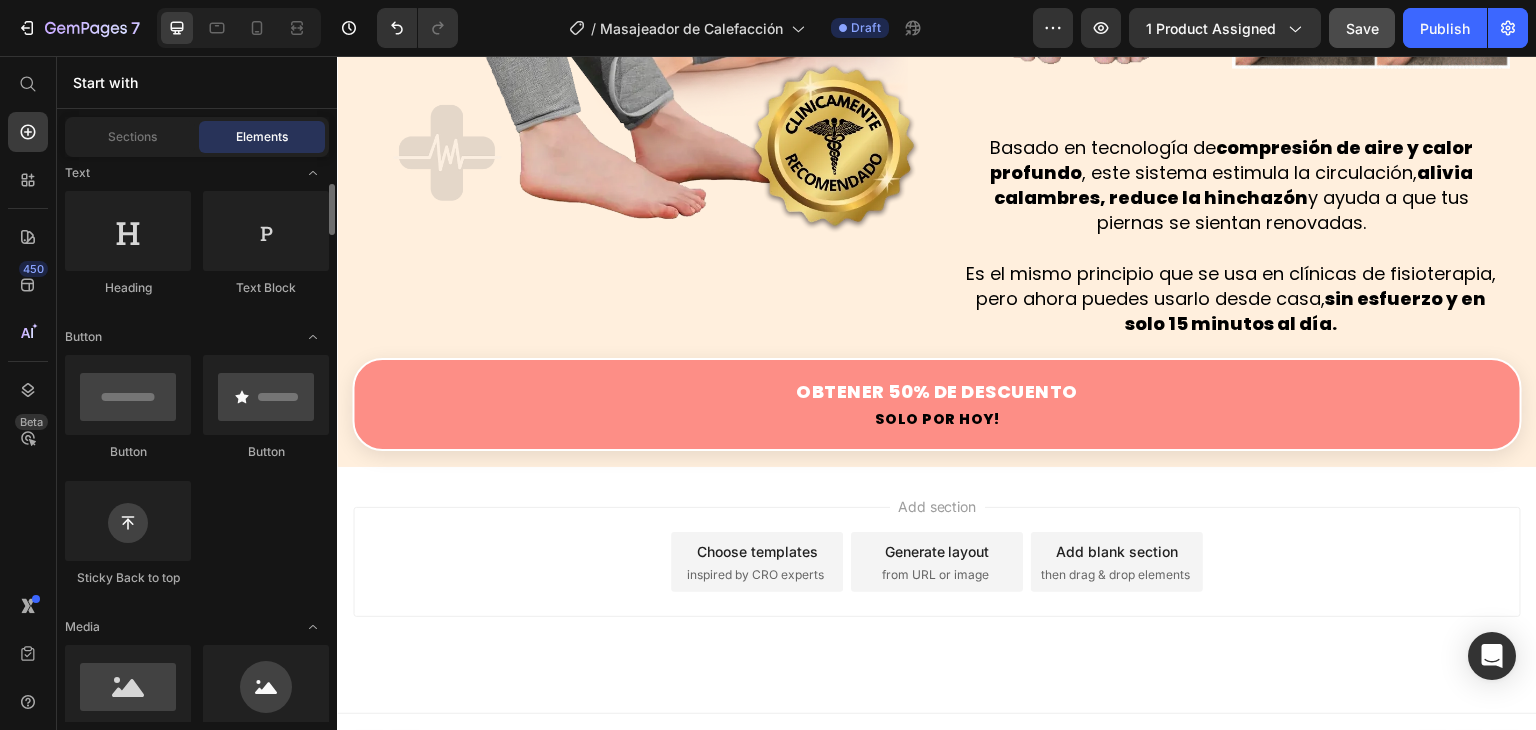 scroll, scrollTop: 200, scrollLeft: 0, axis: vertical 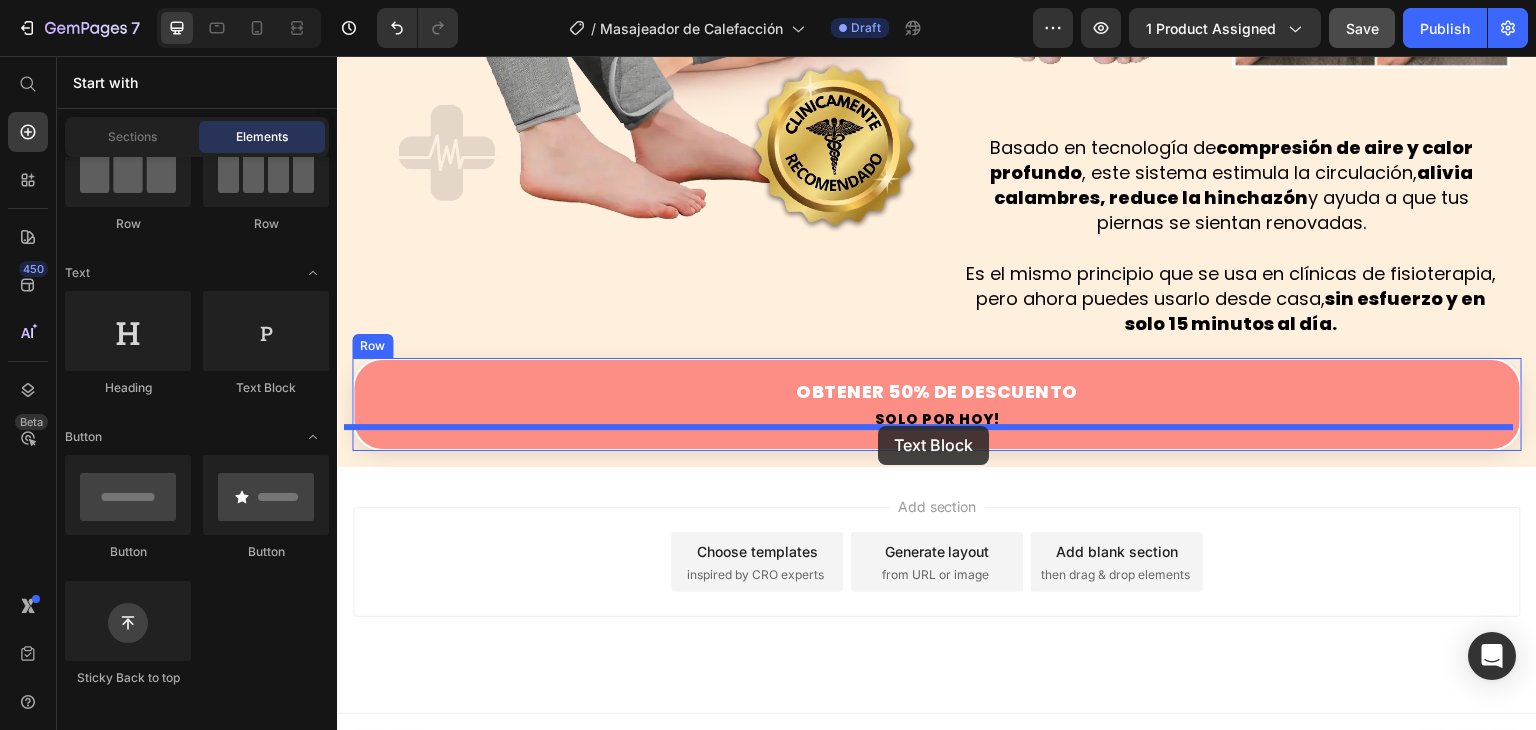 drag, startPoint x: 598, startPoint y: 390, endPoint x: 878, endPoint y: 426, distance: 282.3048 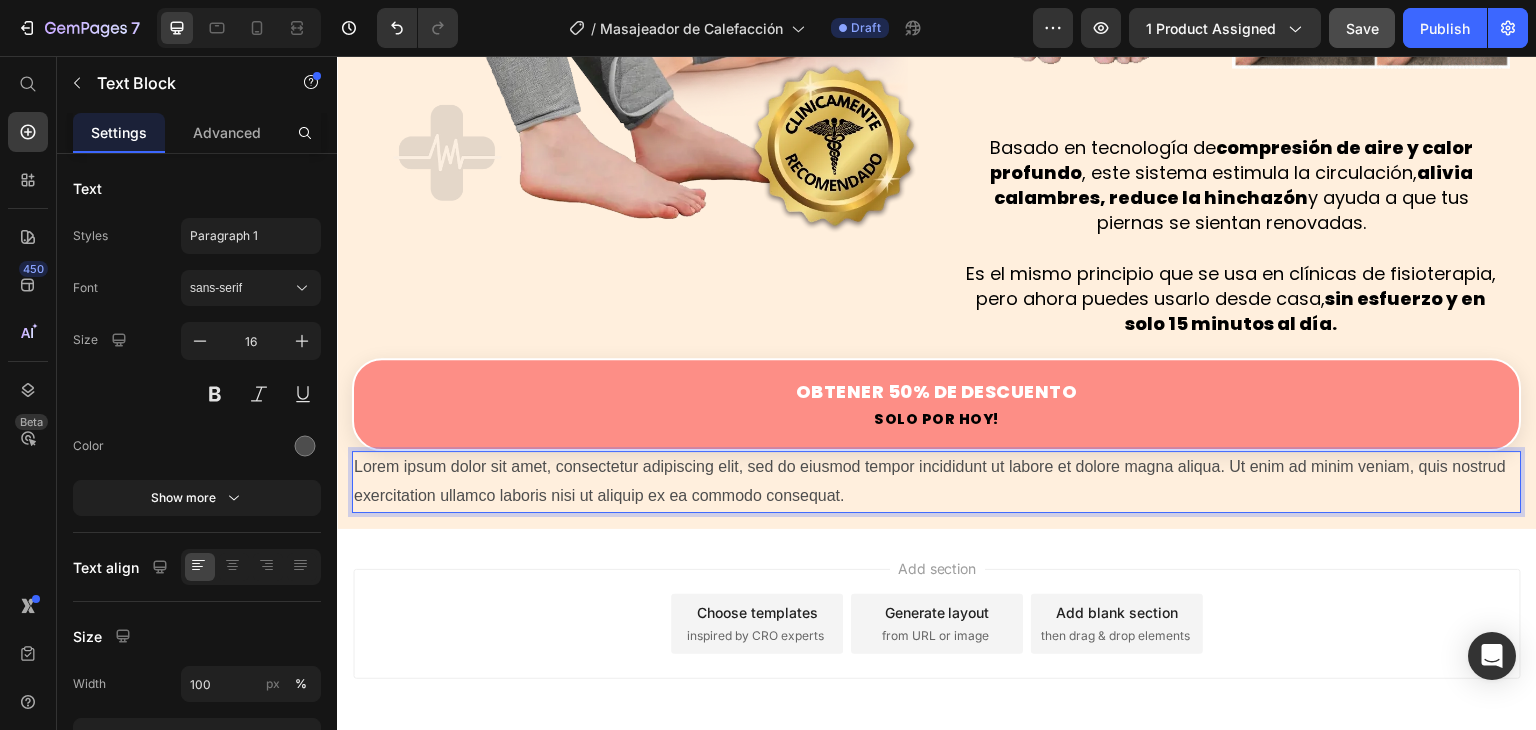 click on "Lorem ipsum dolor sit amet, consectetur adipiscing elit, sed do eiusmod tempor incididunt ut labore et dolore magna aliqua. Ut enim ad minim veniam, quis nostrud exercitation ullamco laboris nisi ut aliquip ex ea commodo consequat." at bounding box center [937, 482] 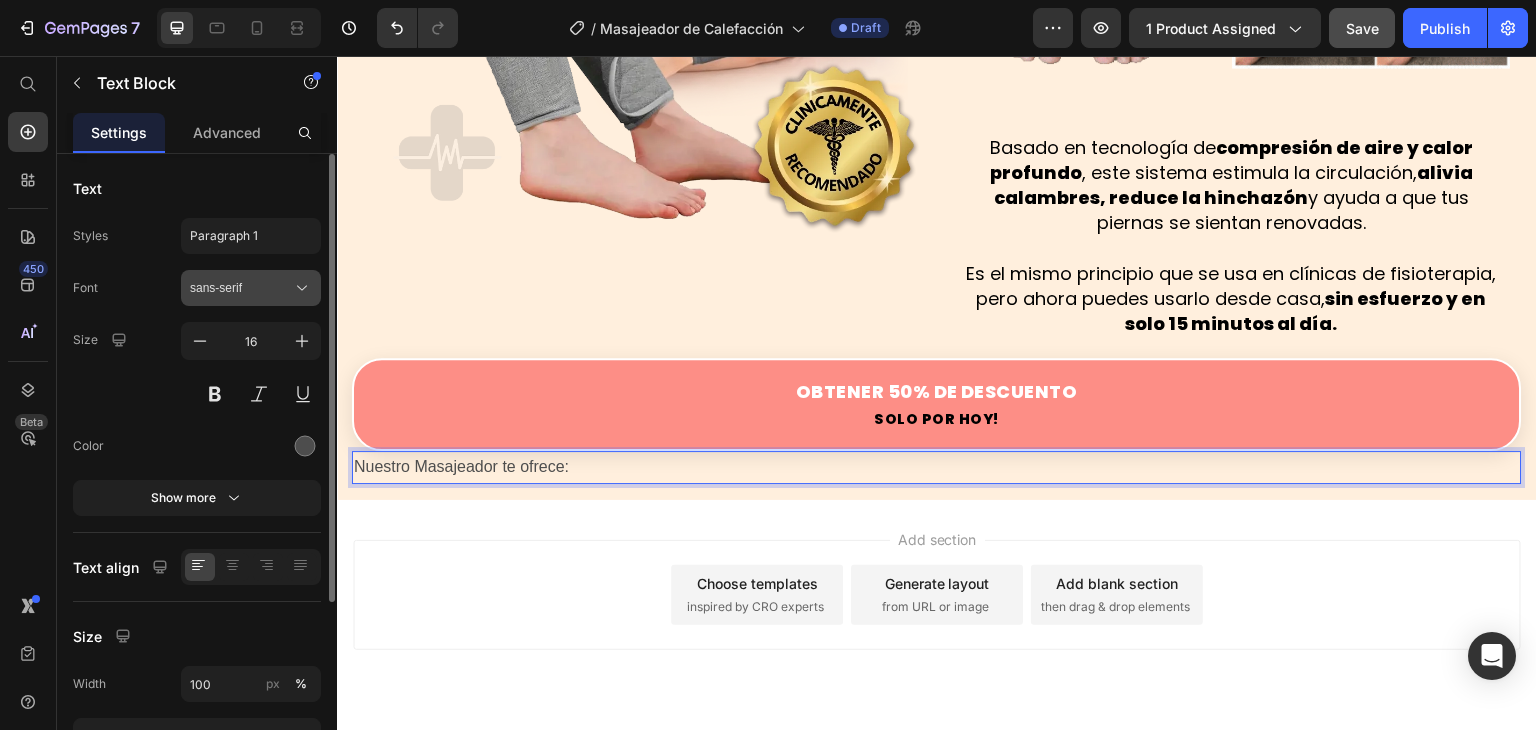 click on "sans-serif" at bounding box center [241, 288] 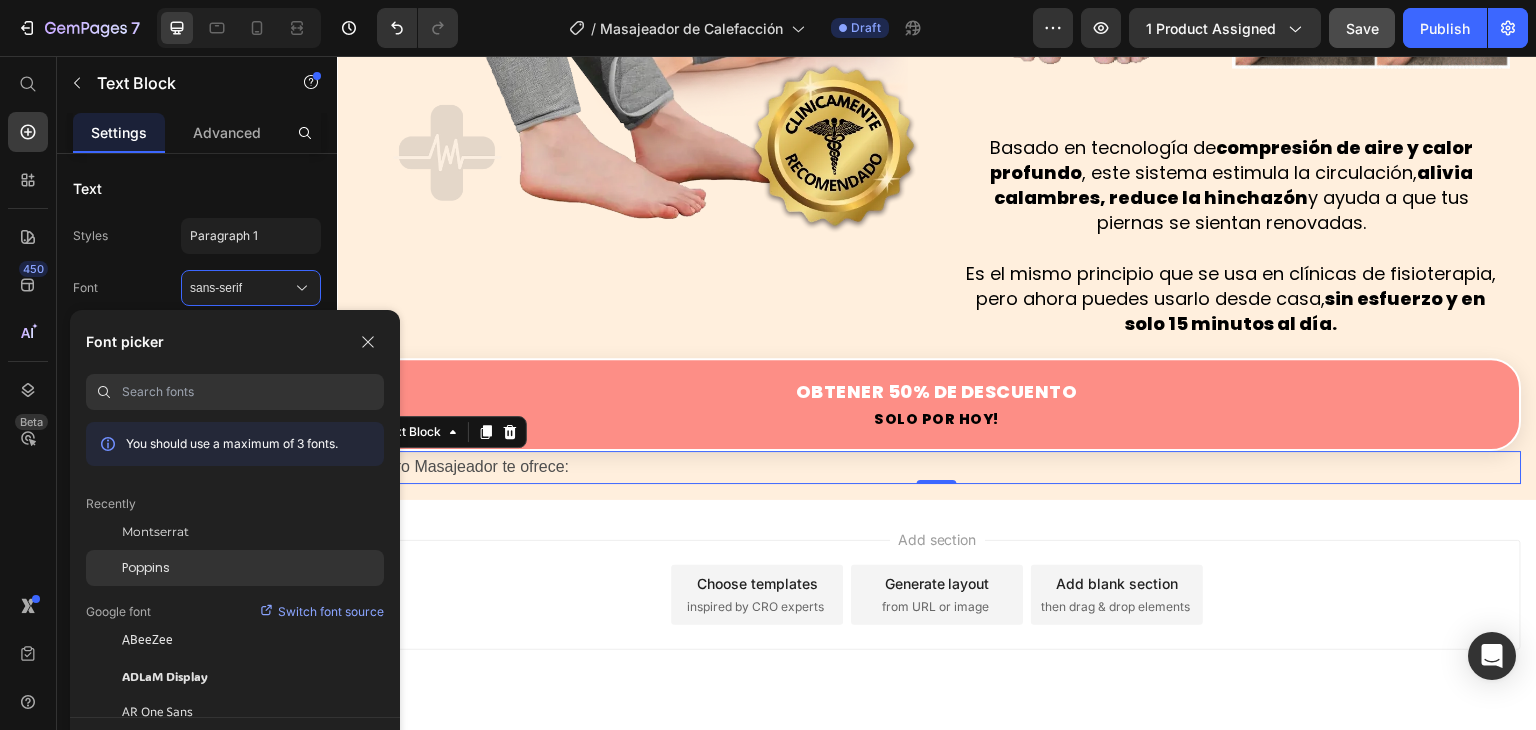 click on "Poppins" 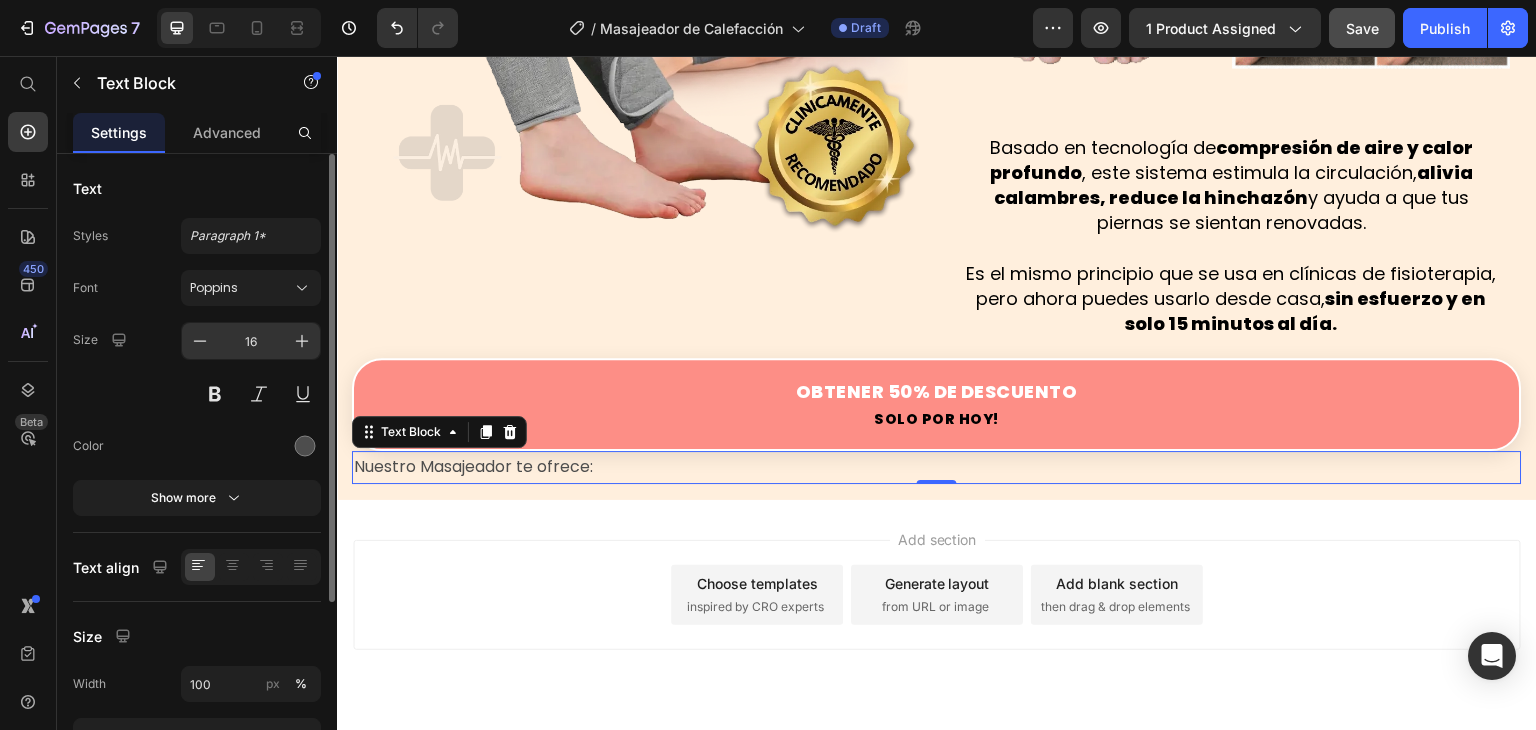 click on "16" at bounding box center (251, 341) 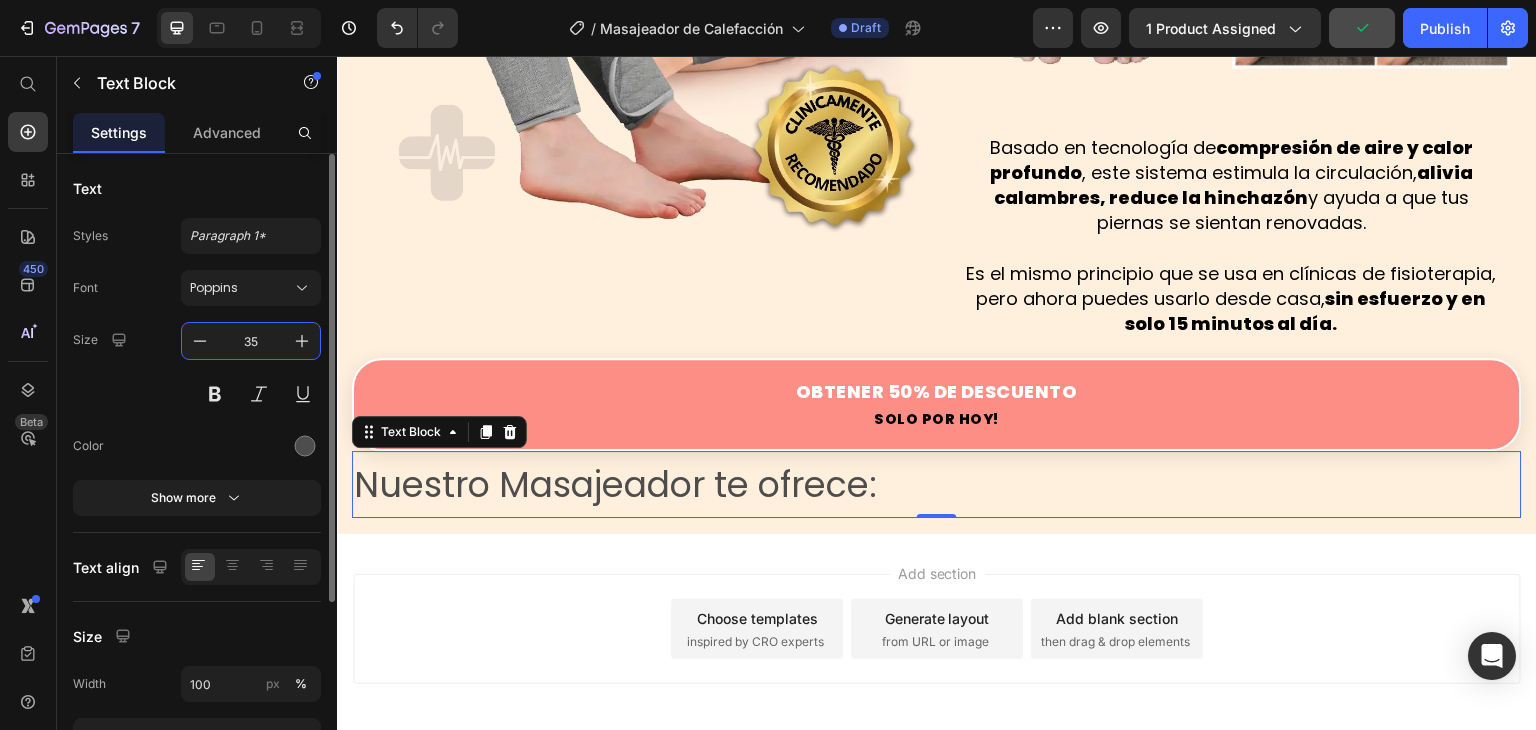 type on "35" 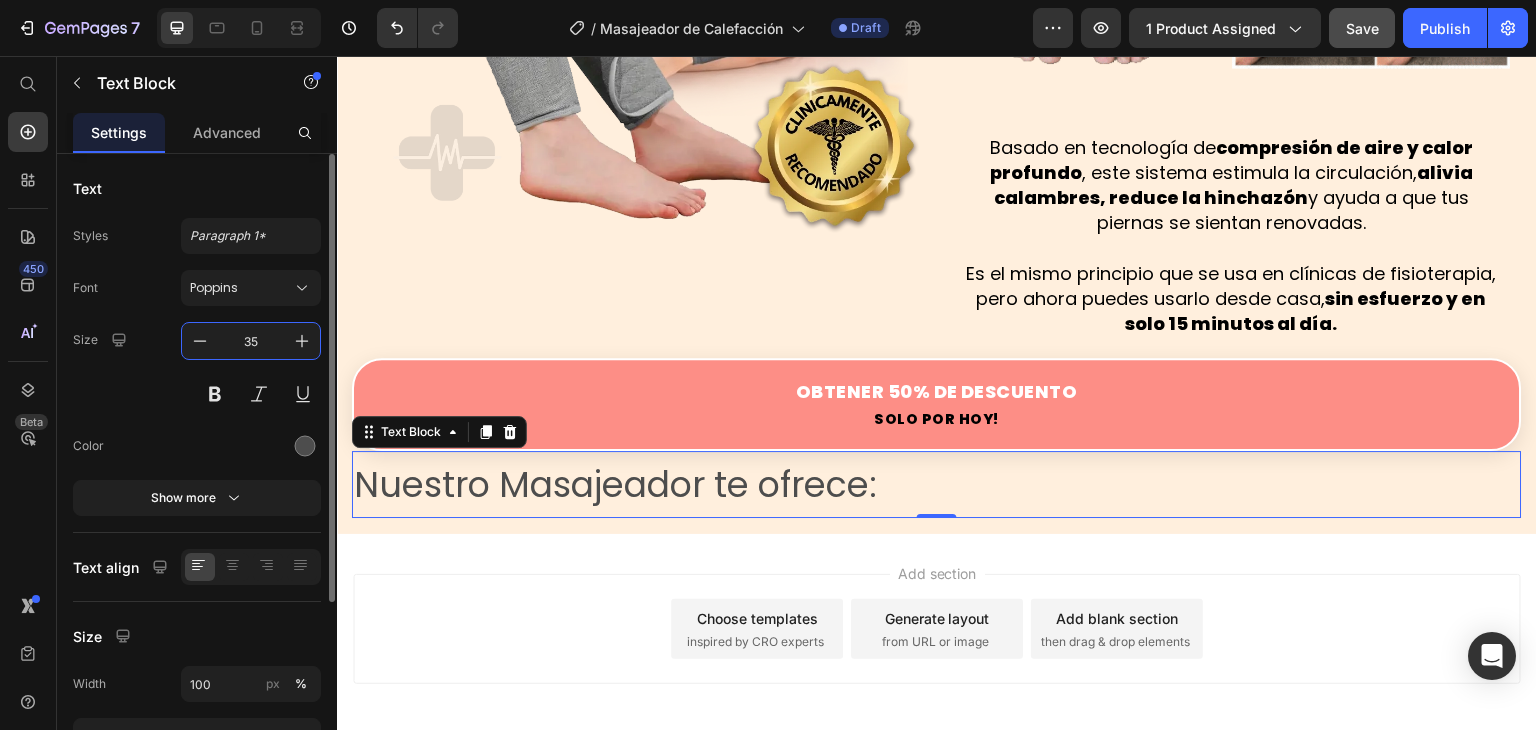 click on "Size 35" at bounding box center (197, 367) 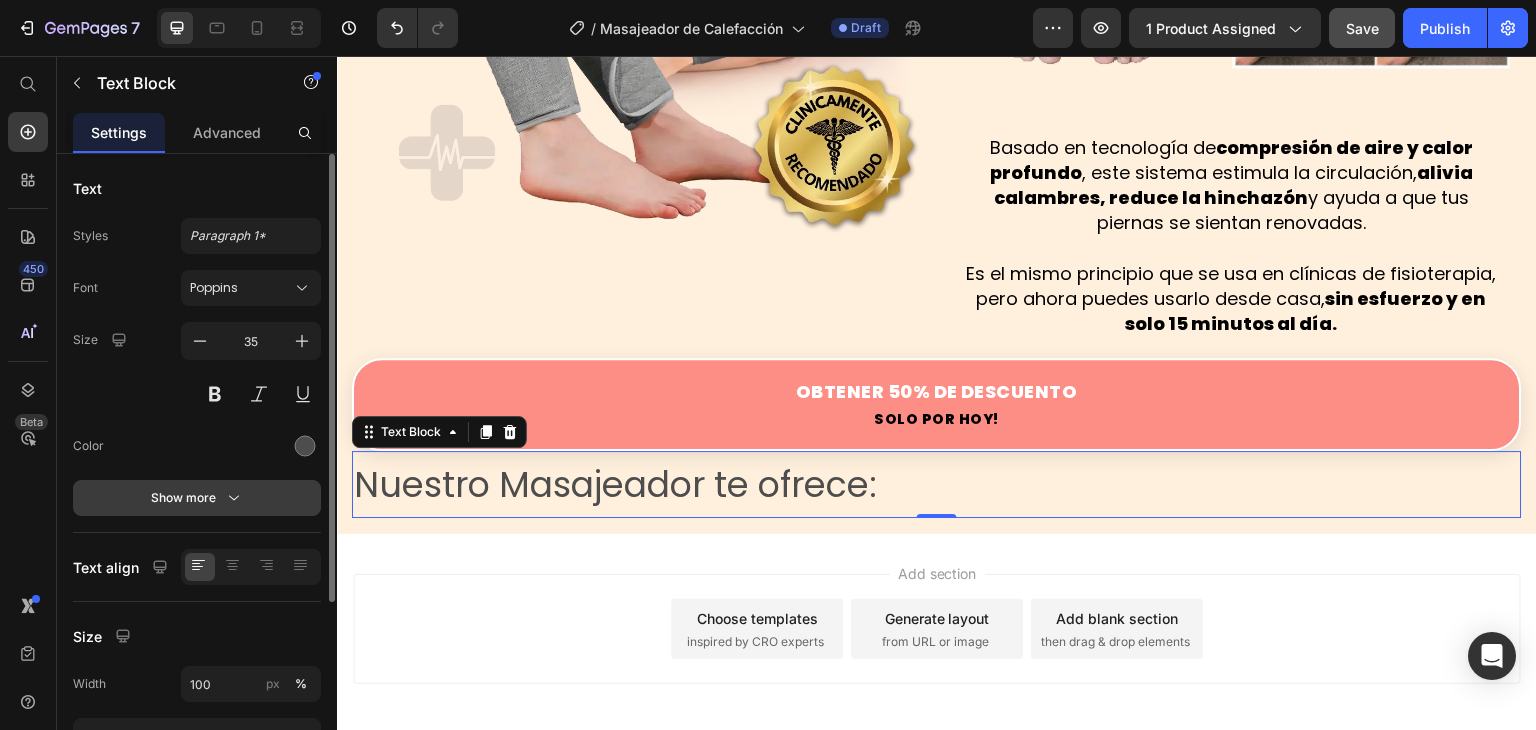 click 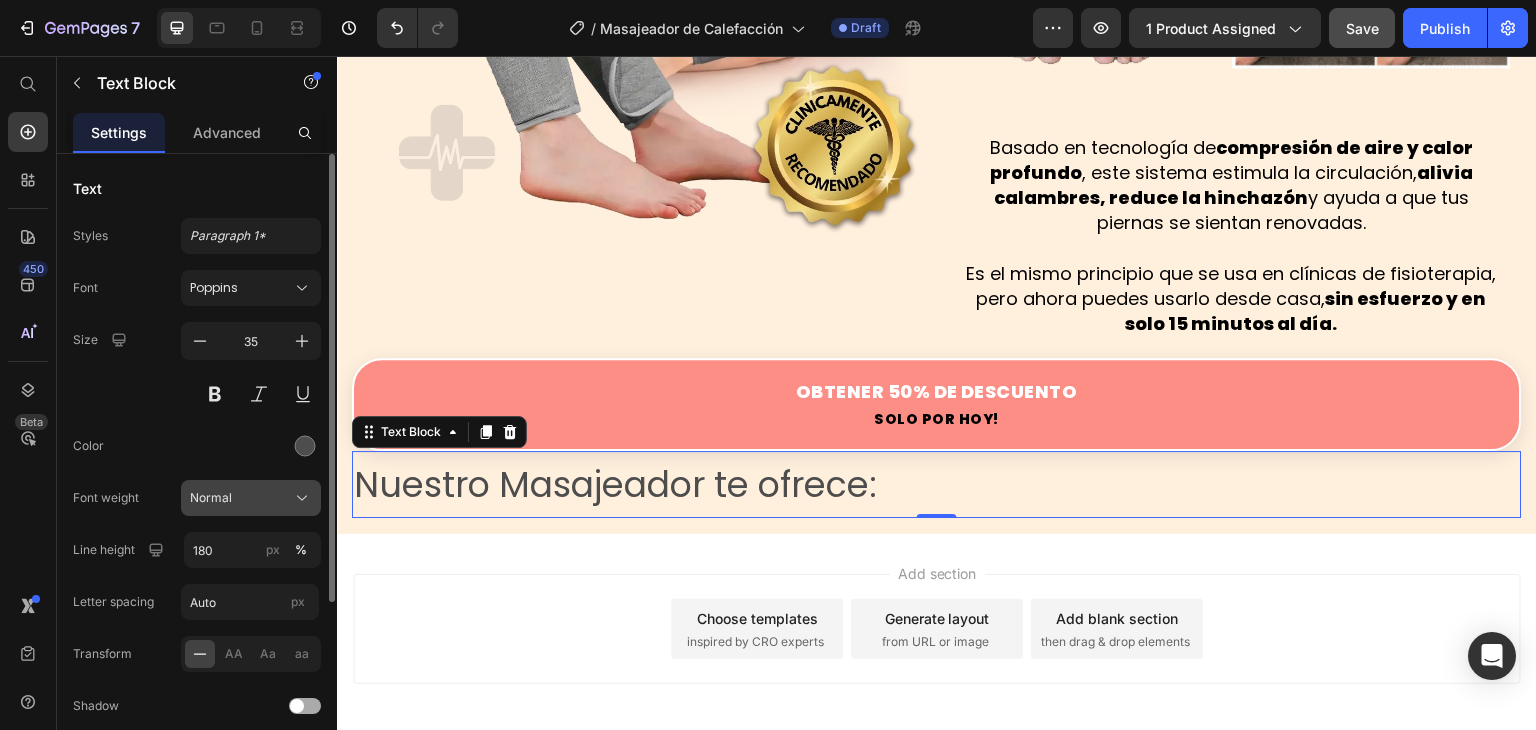 click on "Normal" at bounding box center (211, 498) 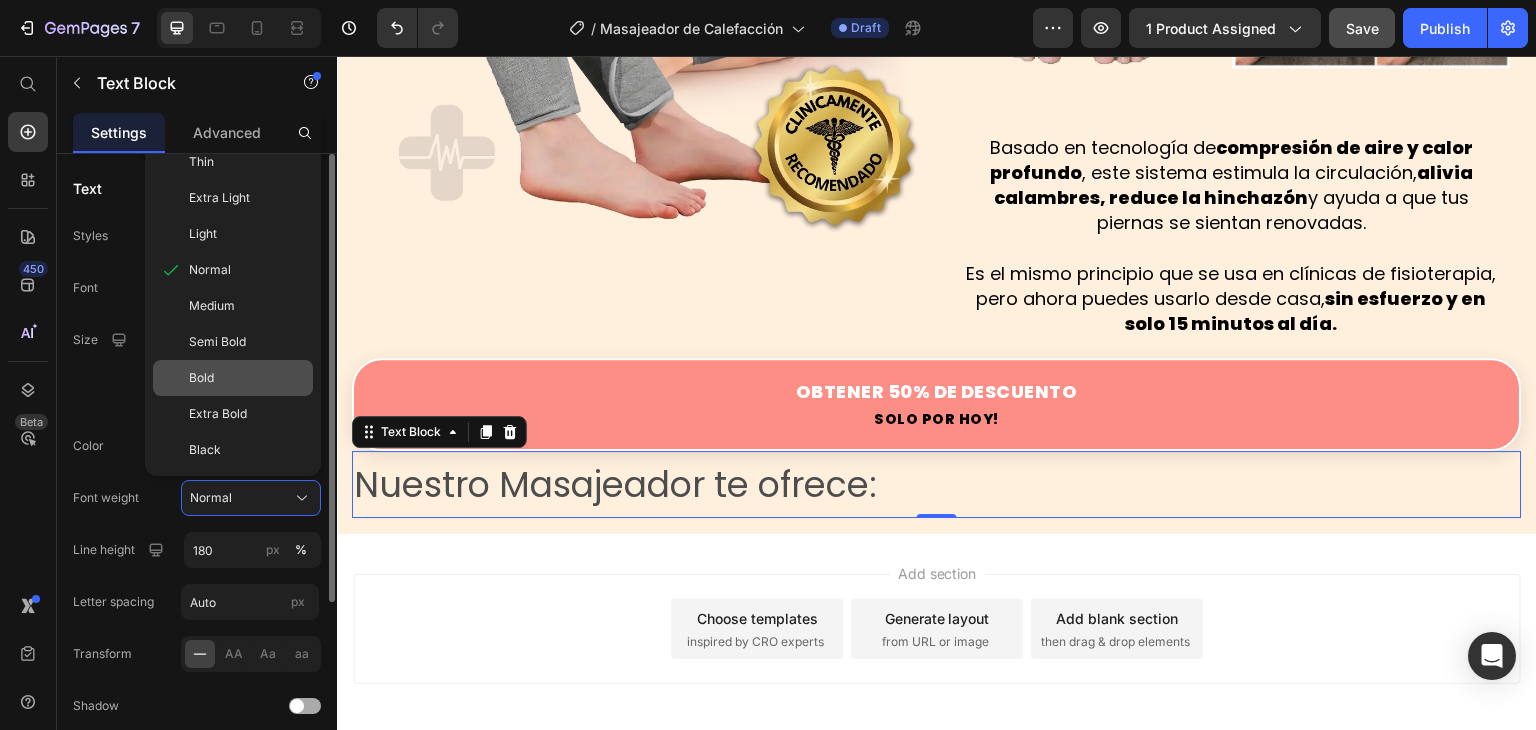 click on "Bold" at bounding box center (247, 378) 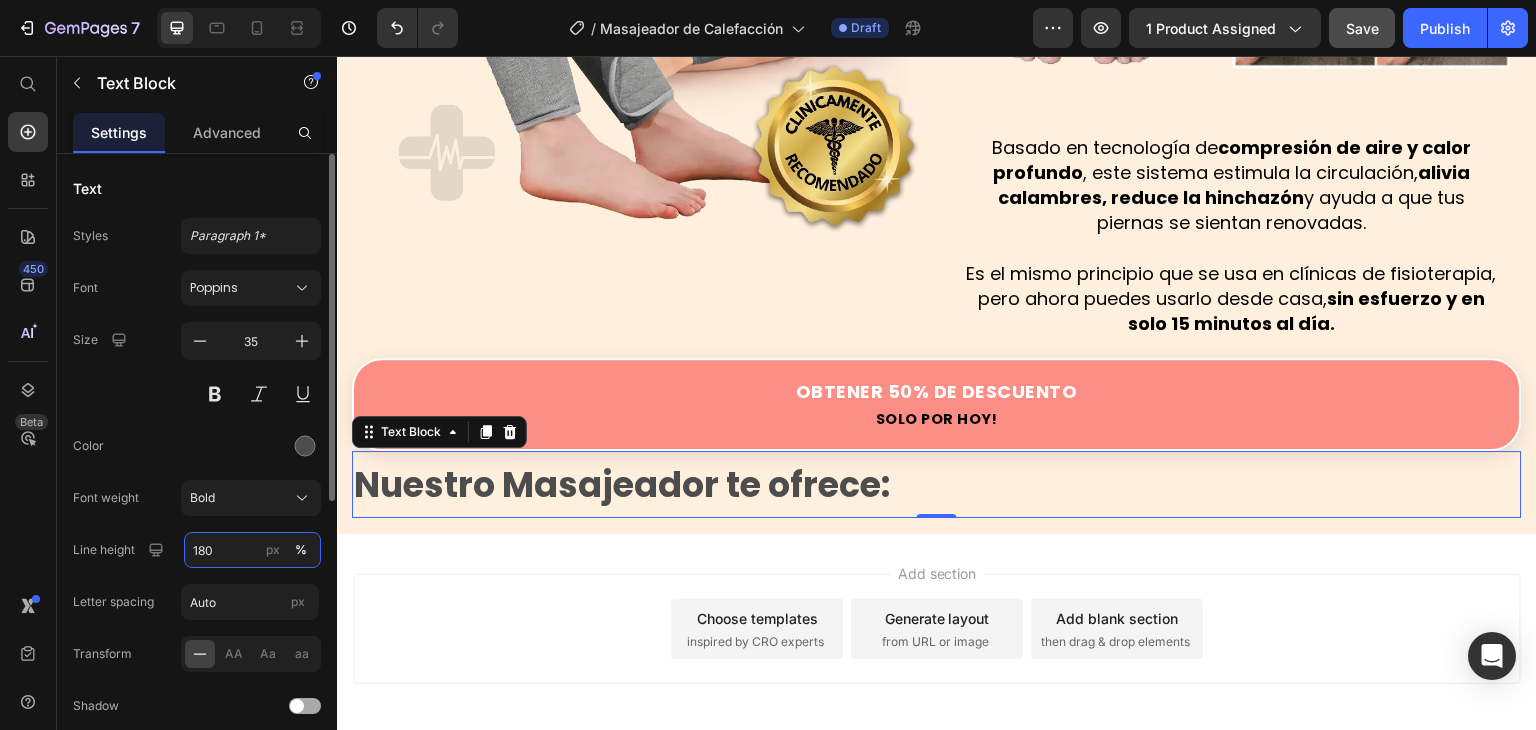 click on "180" at bounding box center (252, 550) 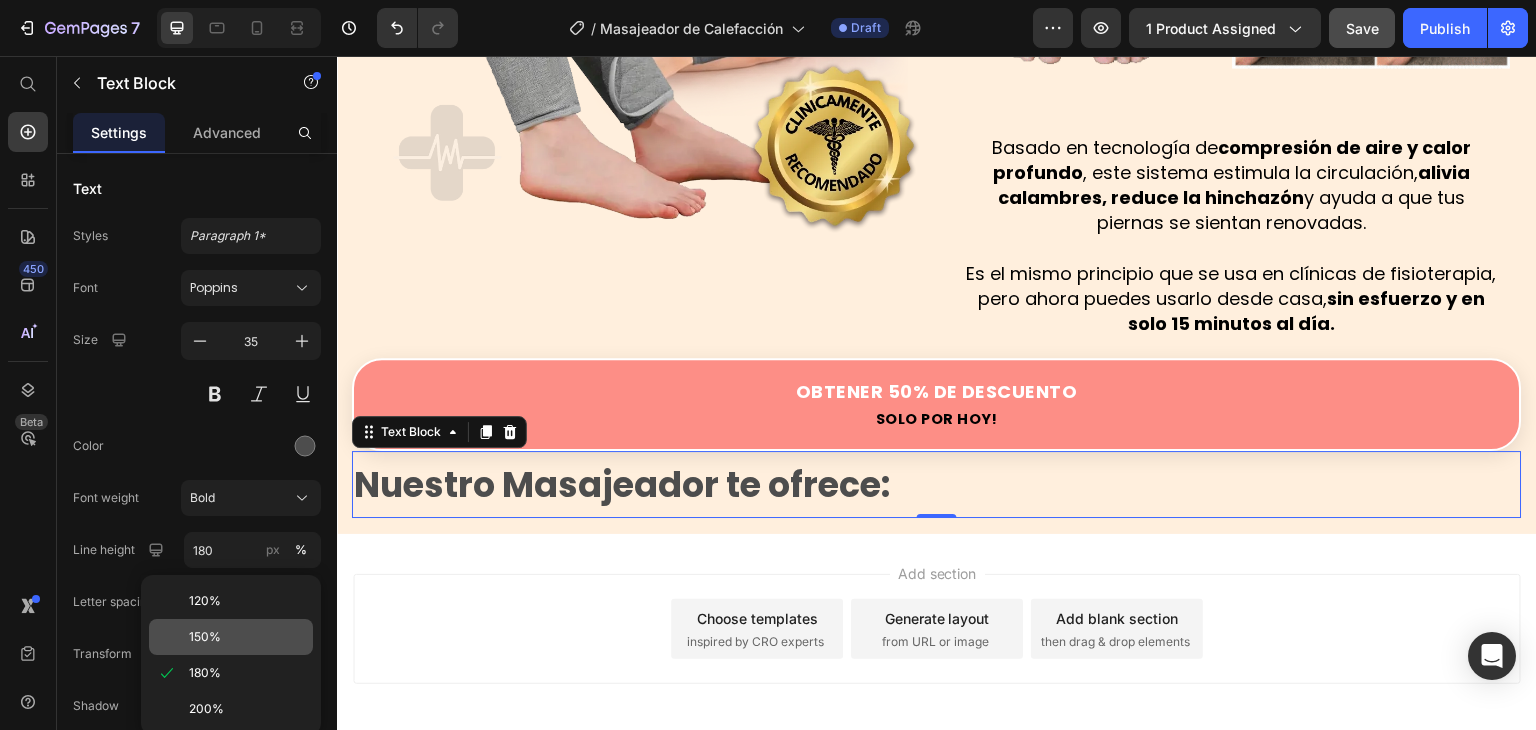 click on "150%" 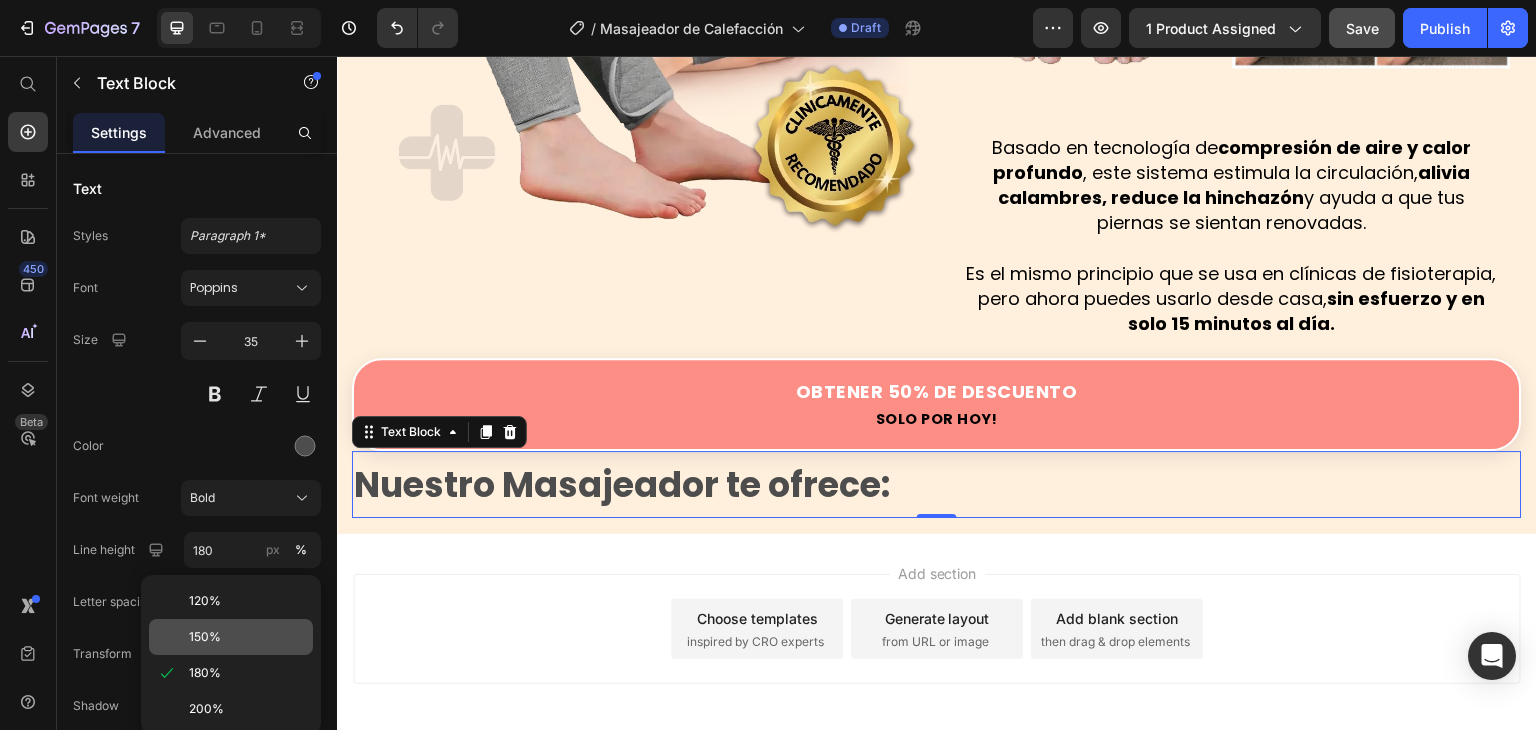 type on "150" 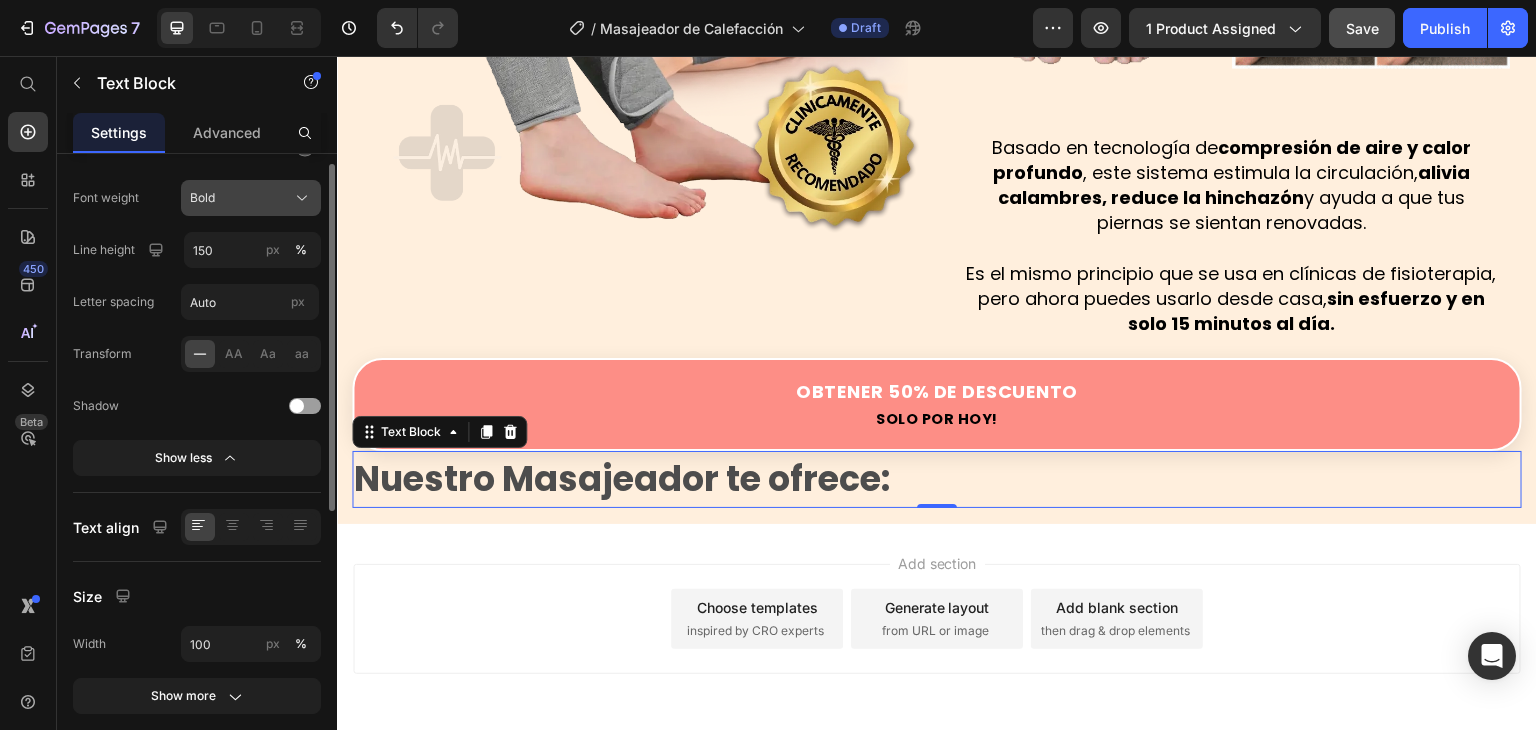 scroll, scrollTop: 500, scrollLeft: 0, axis: vertical 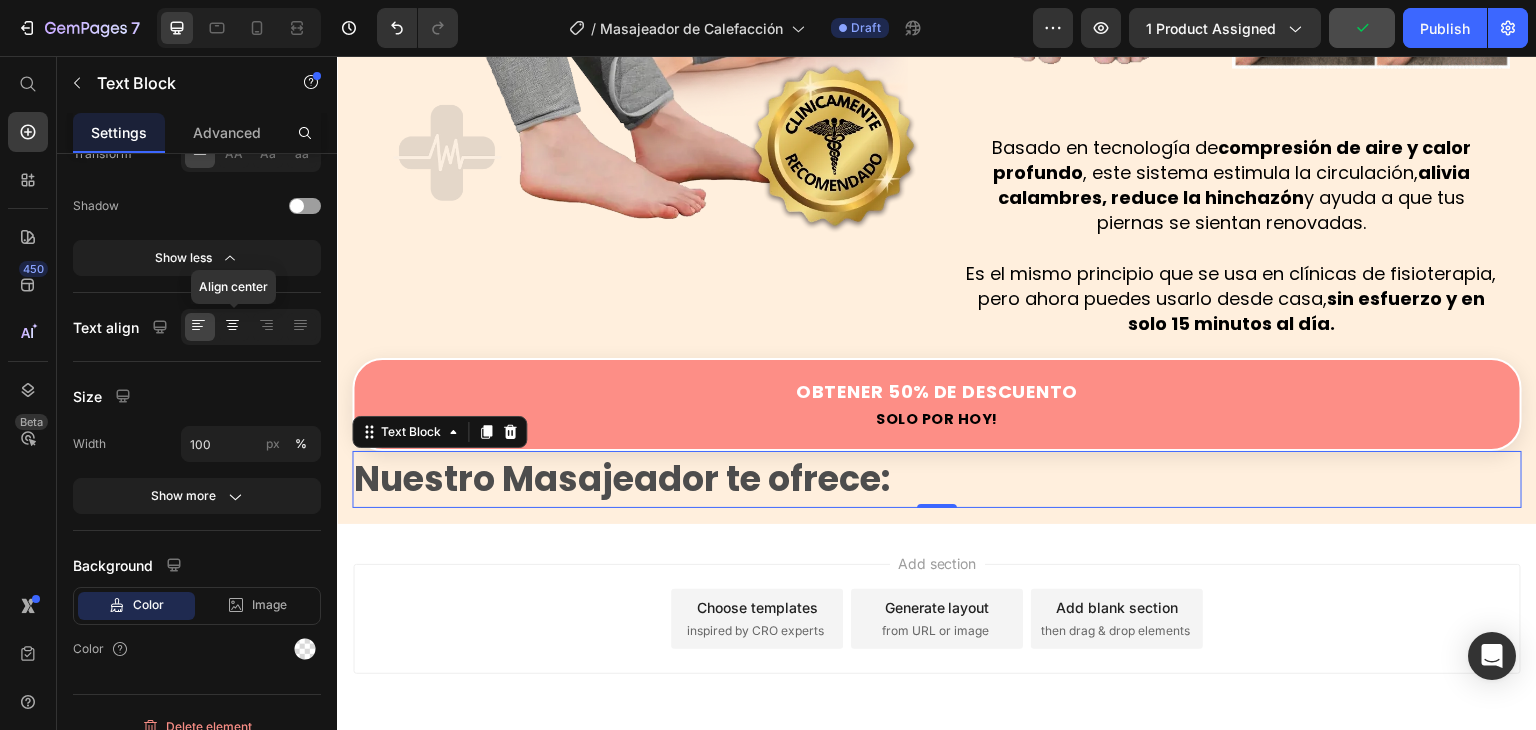 click 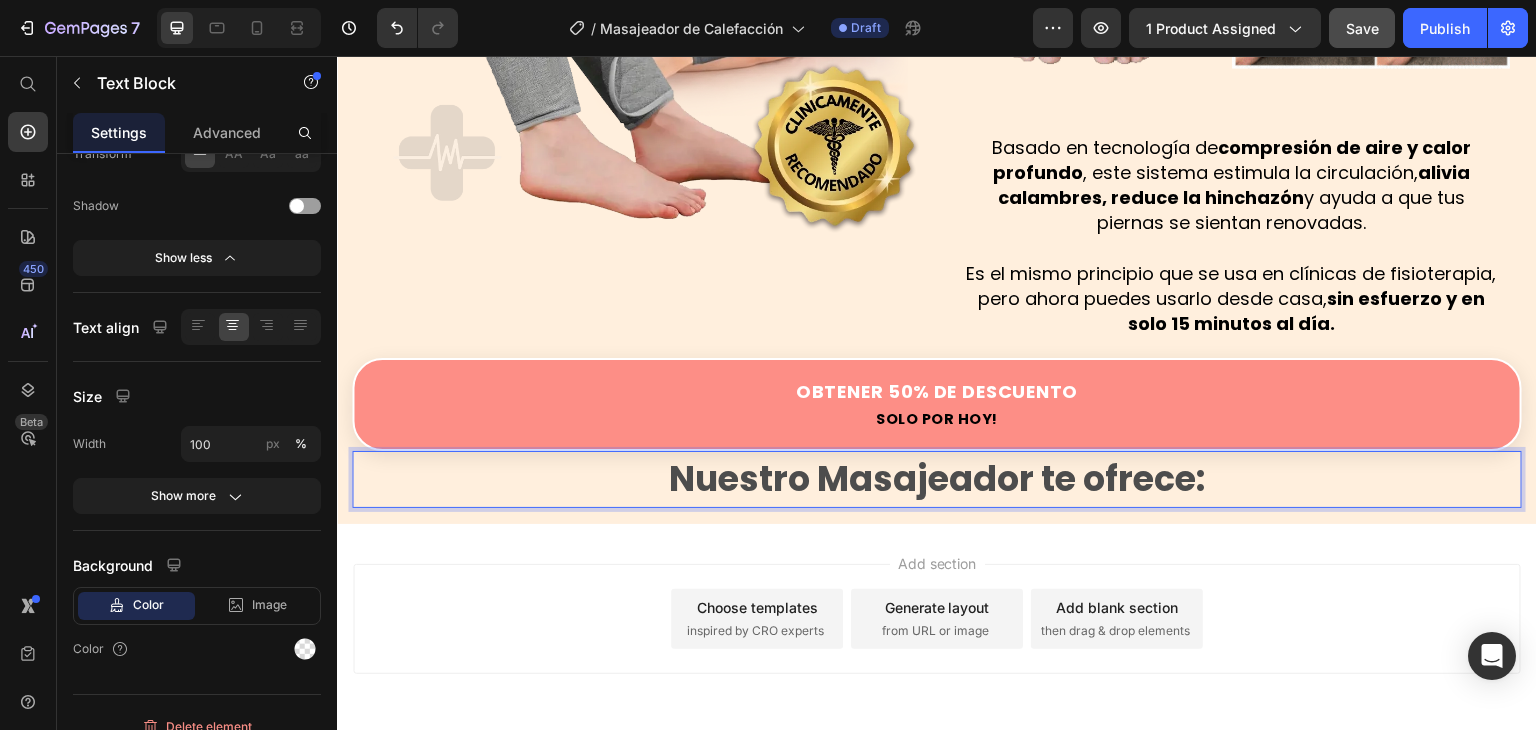 click on "Nuestro Masajeador te ofrece:" at bounding box center (937, 479) 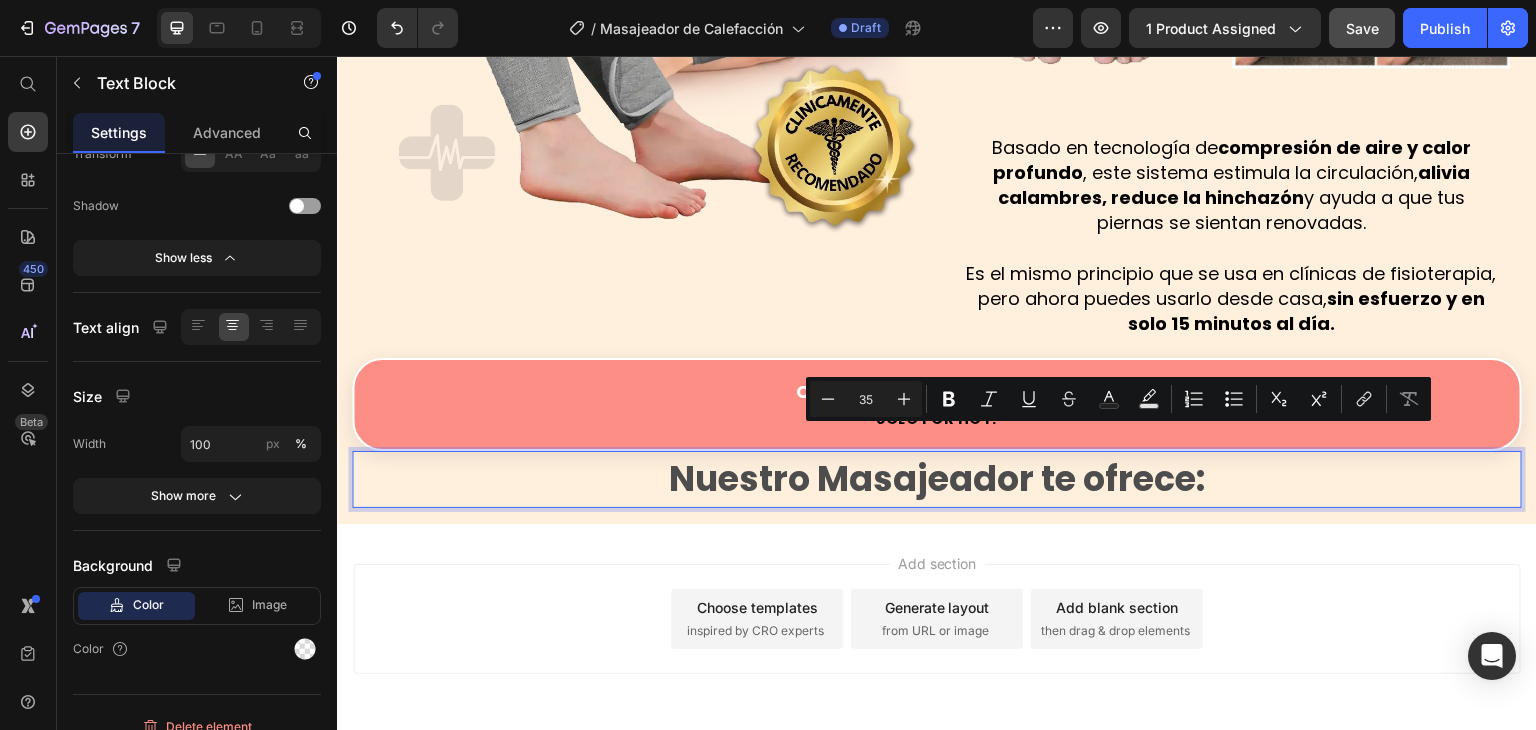 drag, startPoint x: 1038, startPoint y: 458, endPoint x: 1211, endPoint y: 457, distance: 173.00288 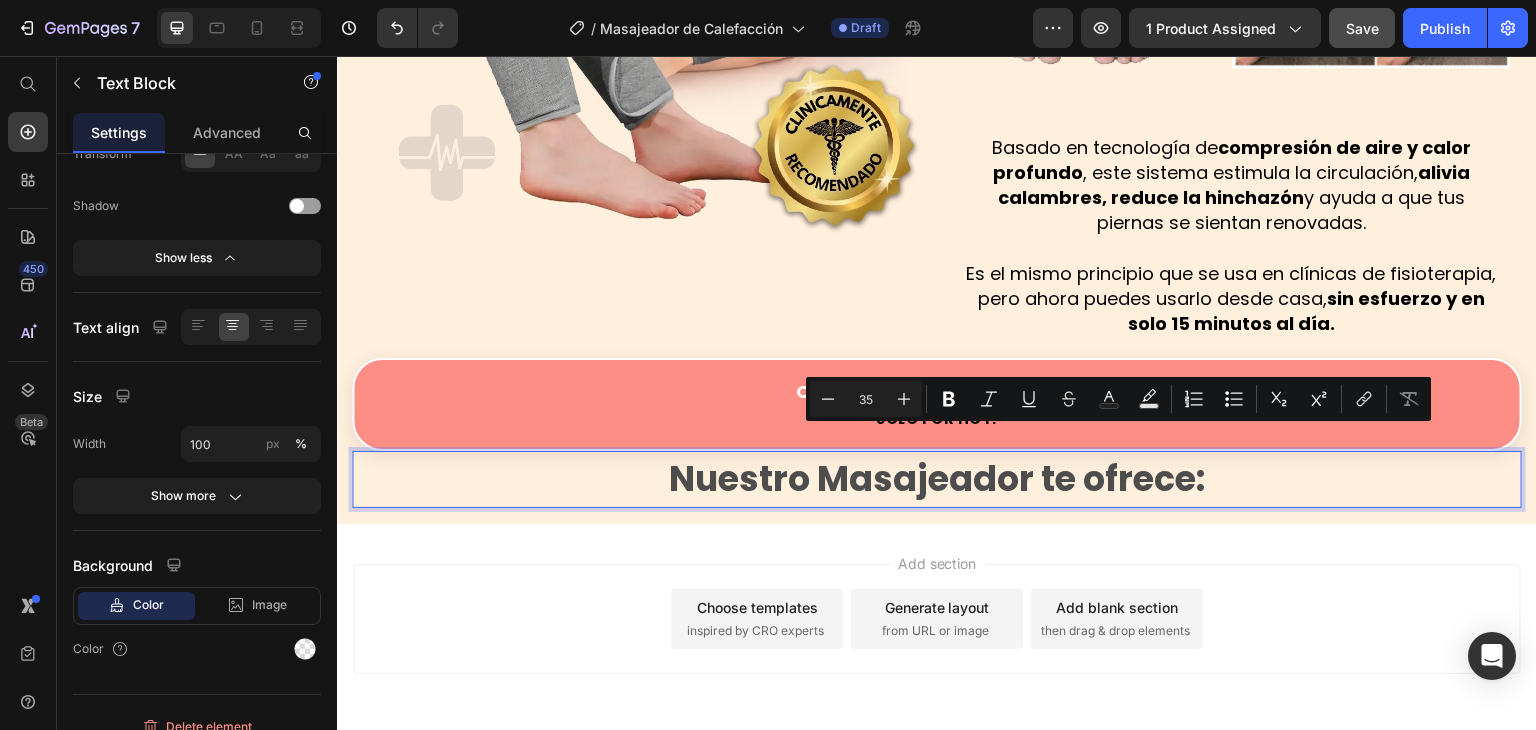 click on "Nuestro Masajeador te ofrece:" at bounding box center (937, 479) 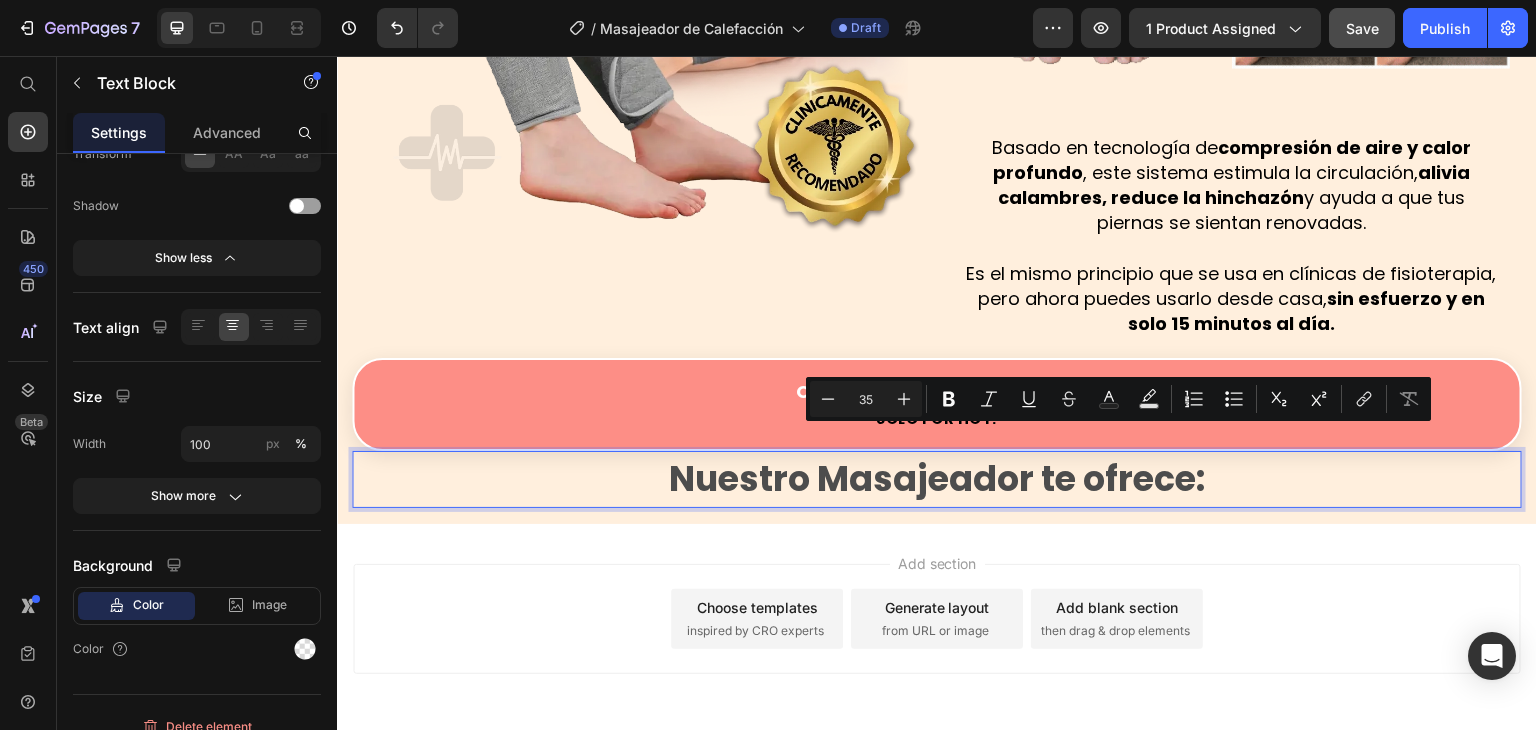 click on "Nuestro Masajeador te ofrece:" at bounding box center [937, 479] 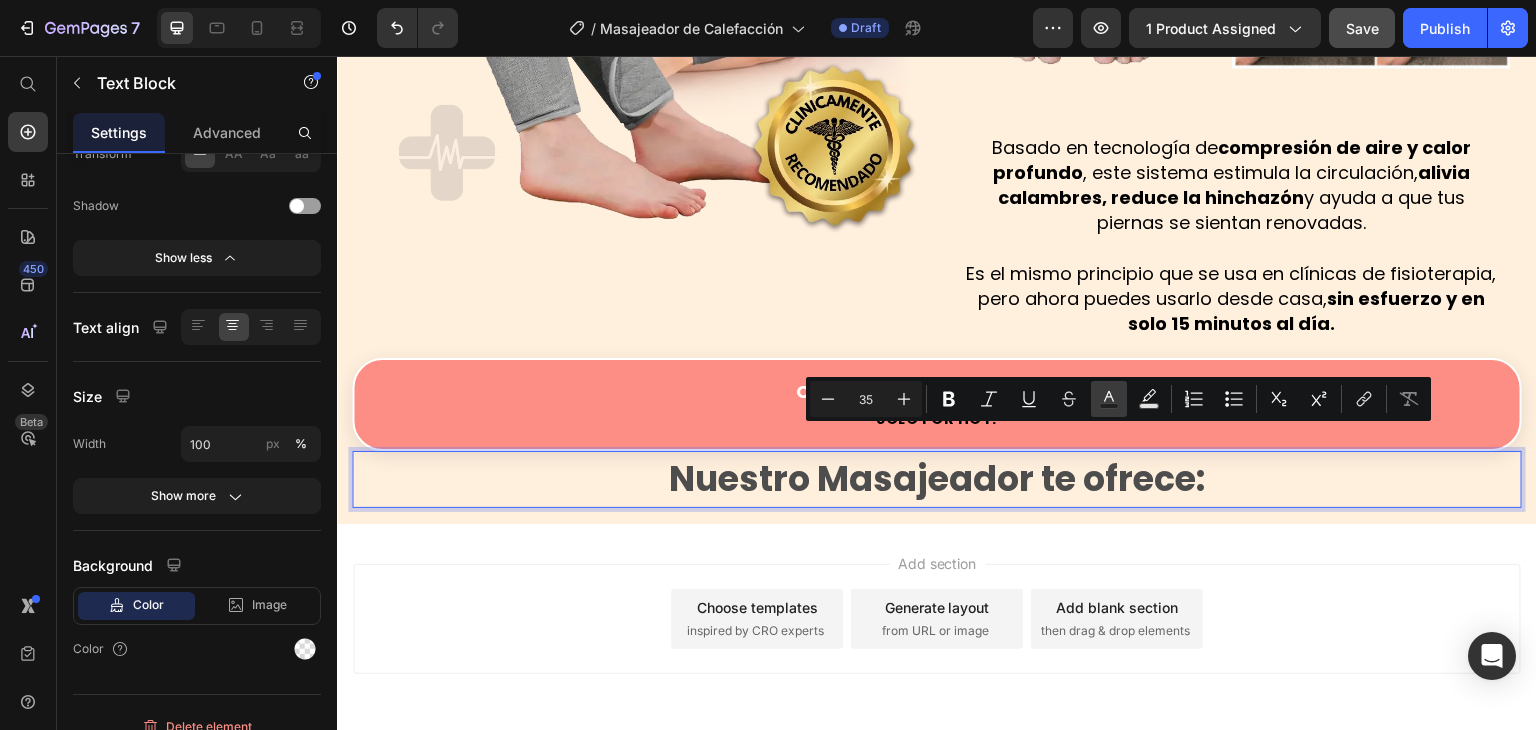 click 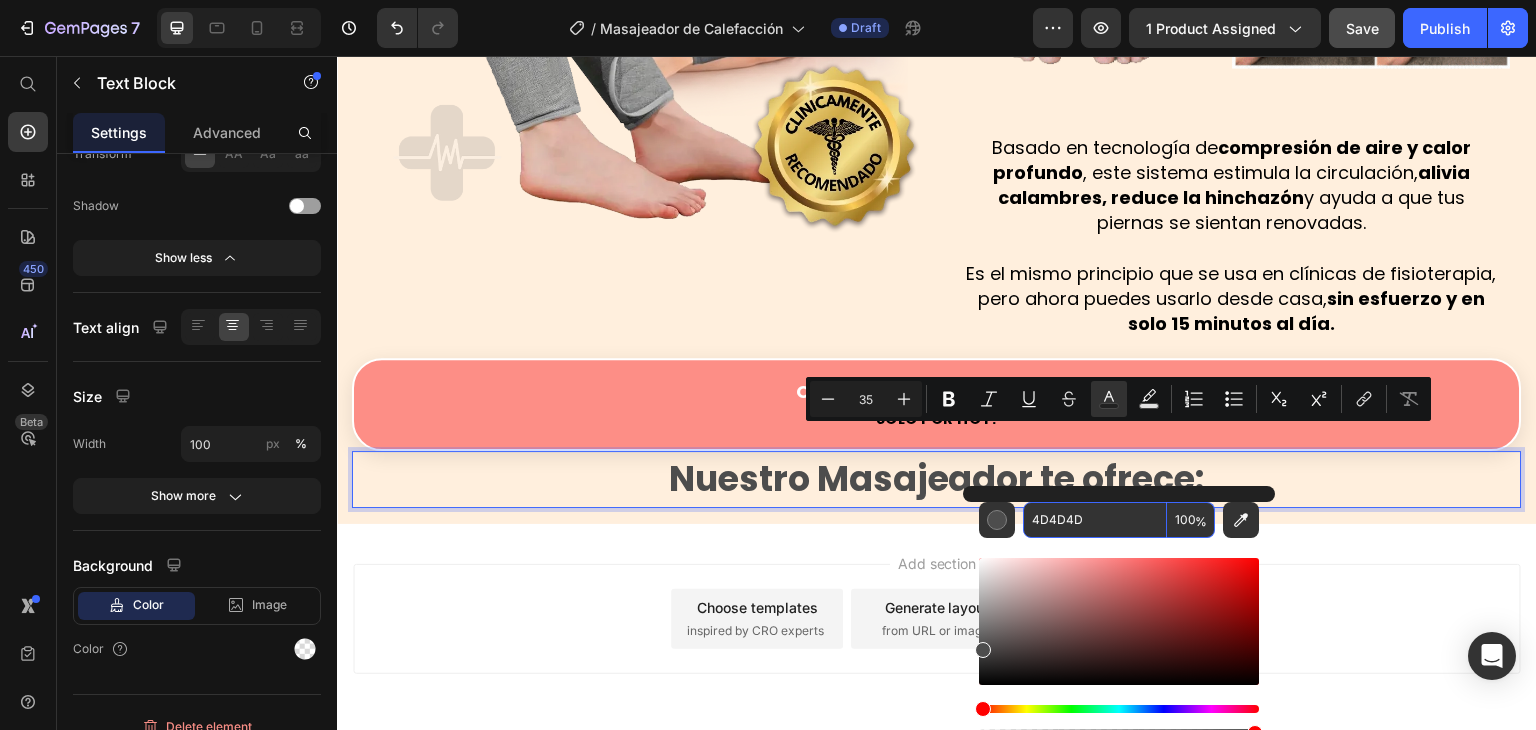 click on "4D4D4D" at bounding box center [1095, 520] 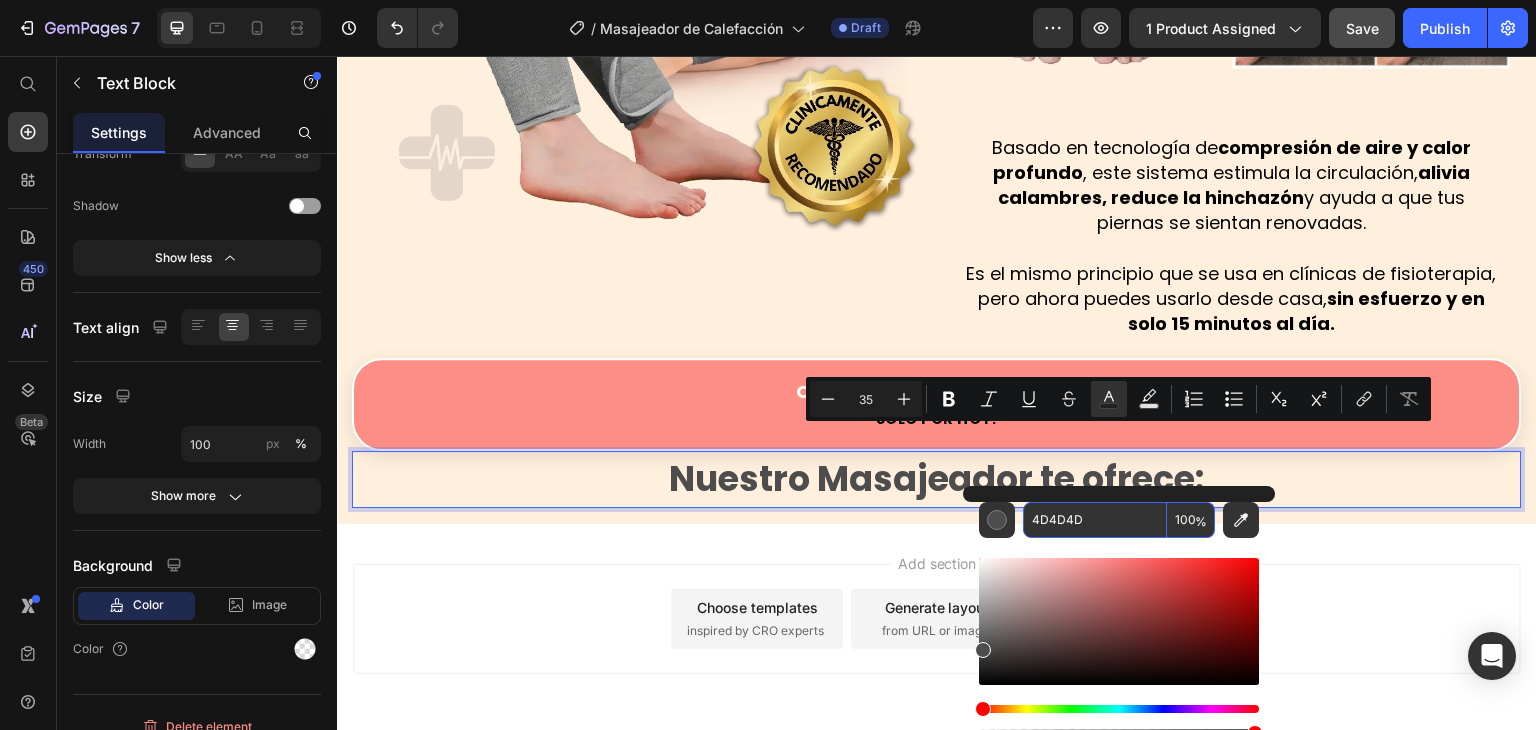 paste on "a9594a" 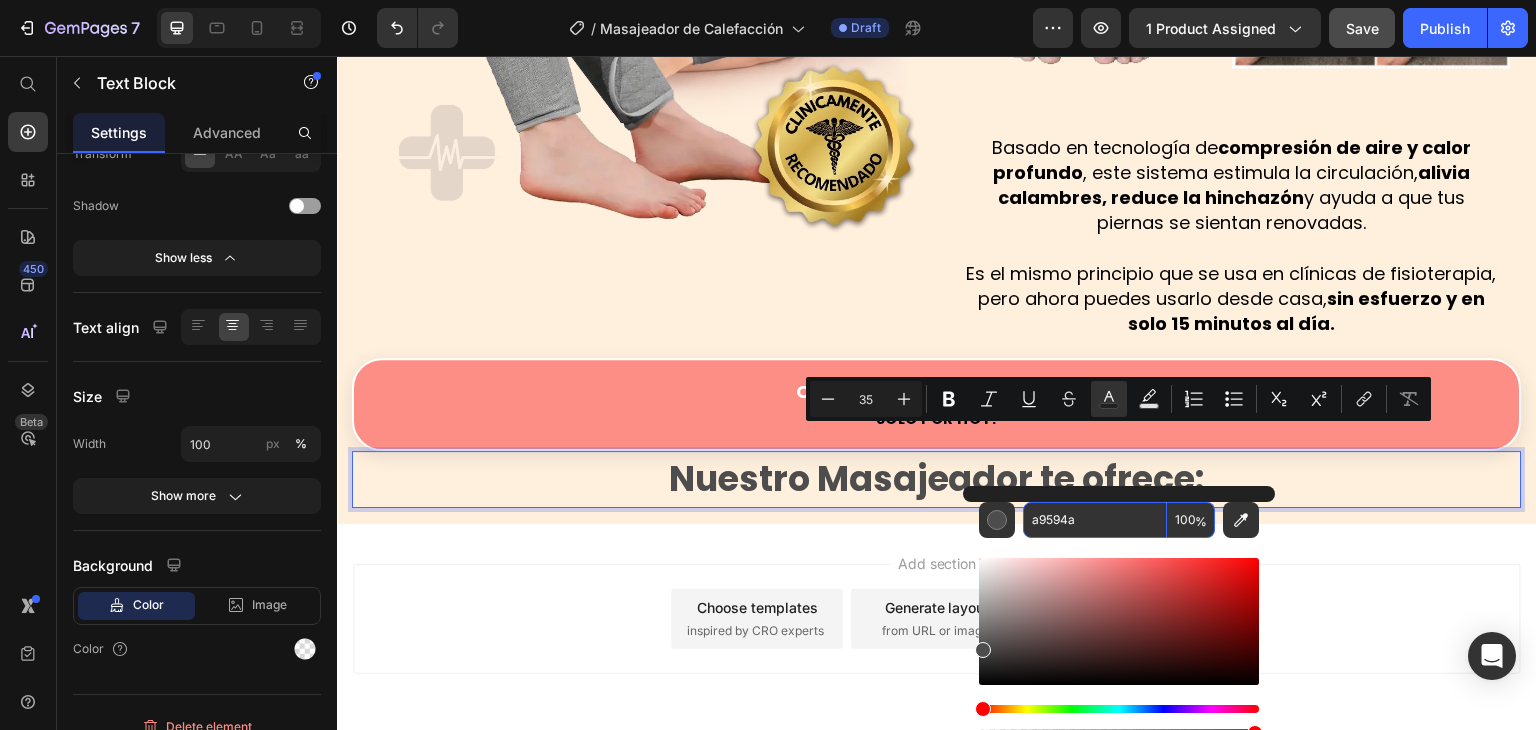 type on "A9594A" 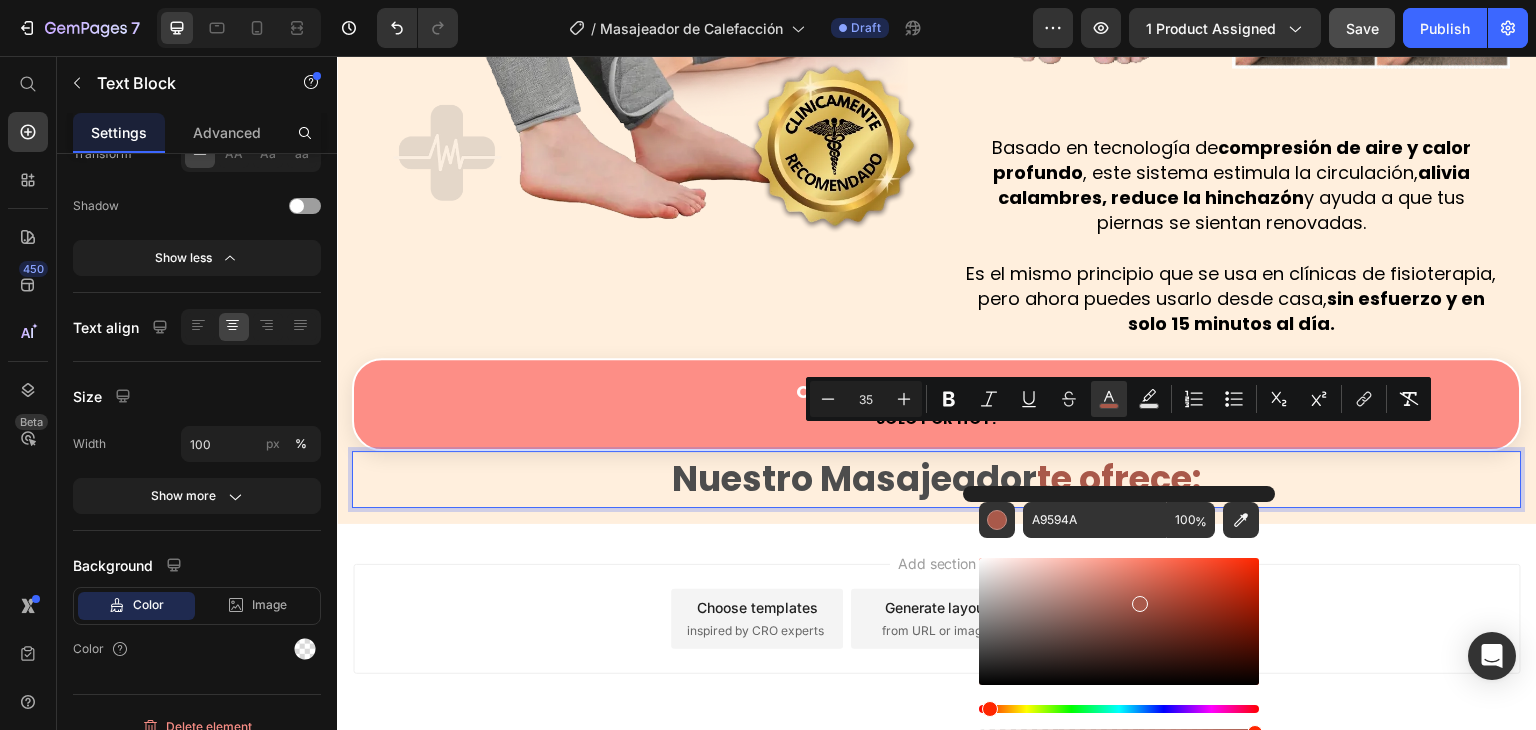 click on "Nuestro Masajeador  te ofrece:" at bounding box center [937, 479] 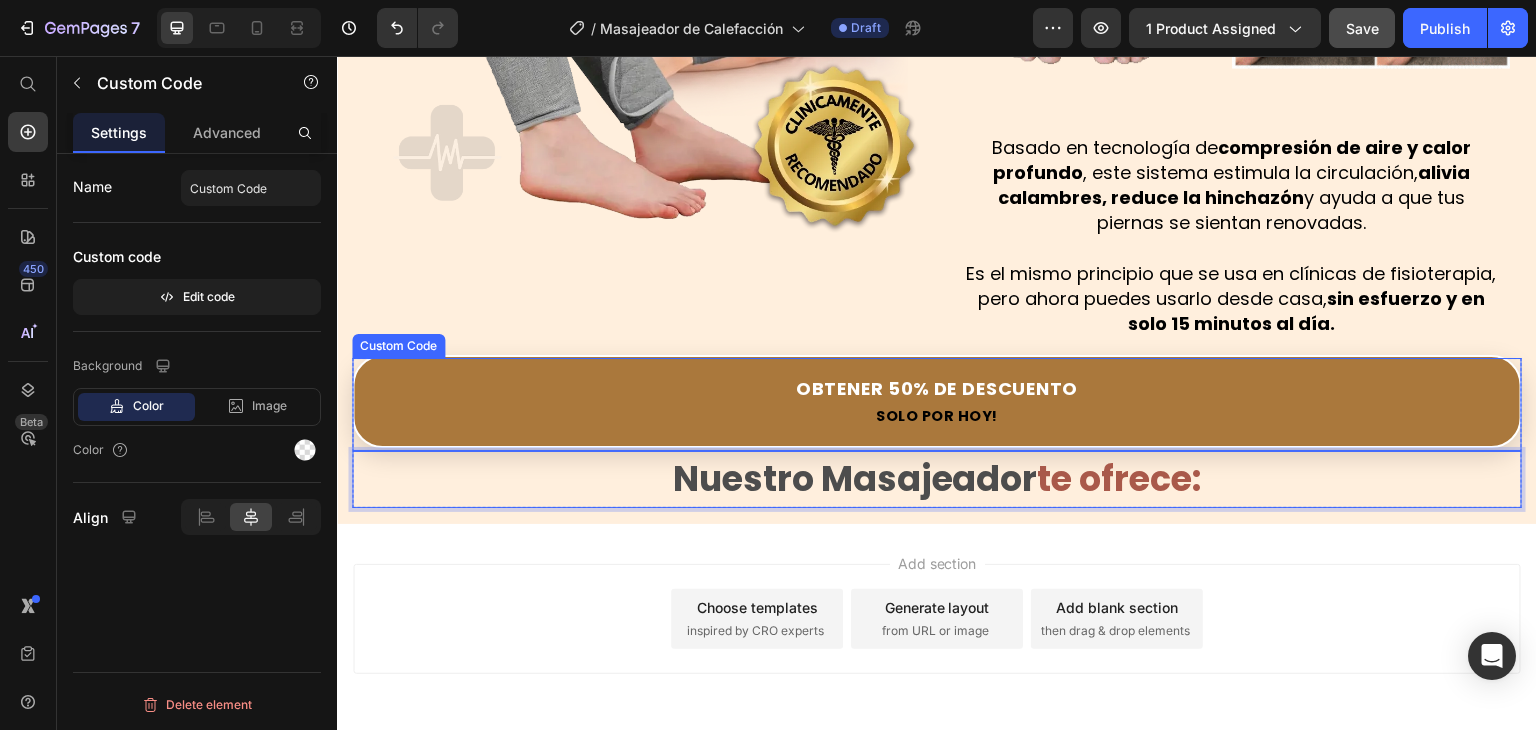 click on "Solo por hoy!" at bounding box center [937, 417] 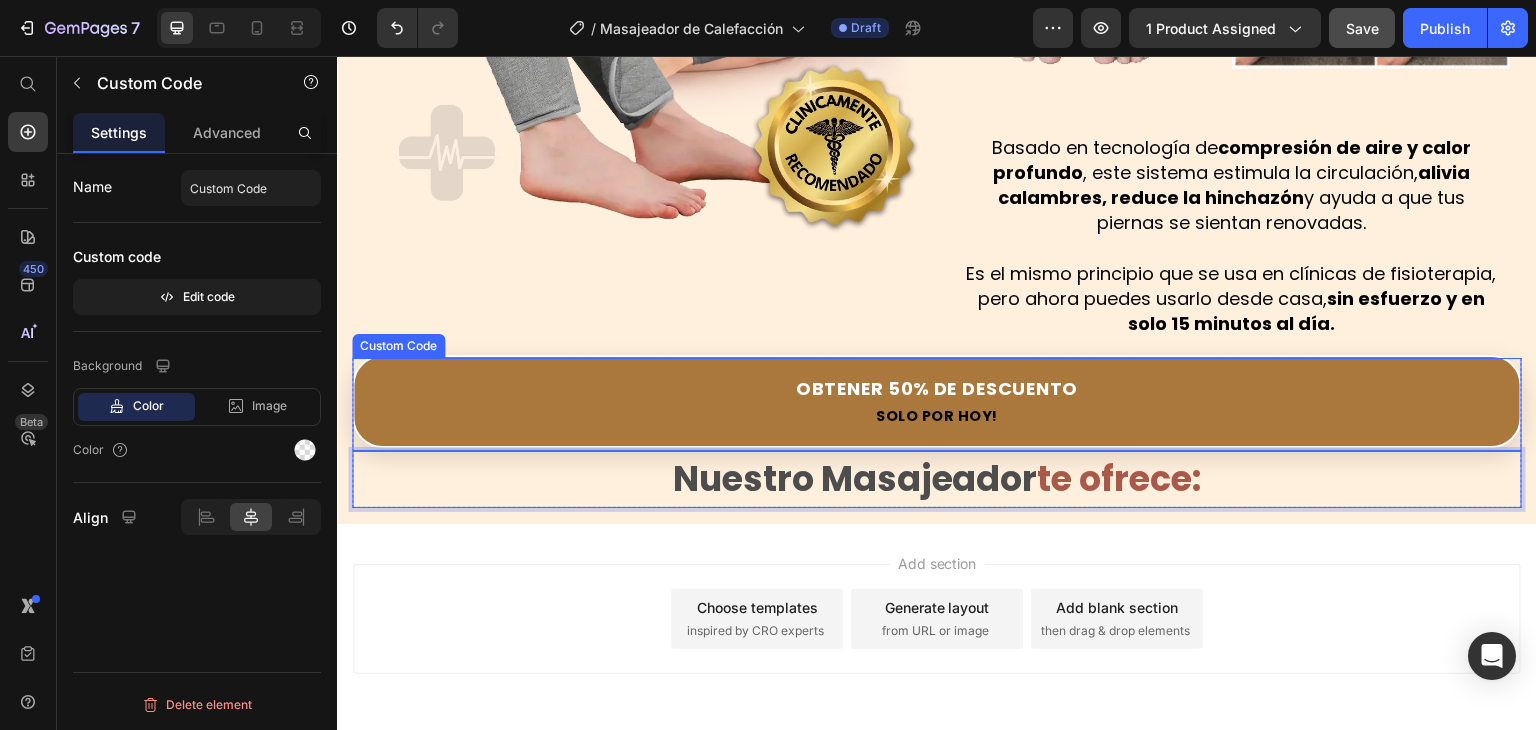 scroll, scrollTop: 0, scrollLeft: 0, axis: both 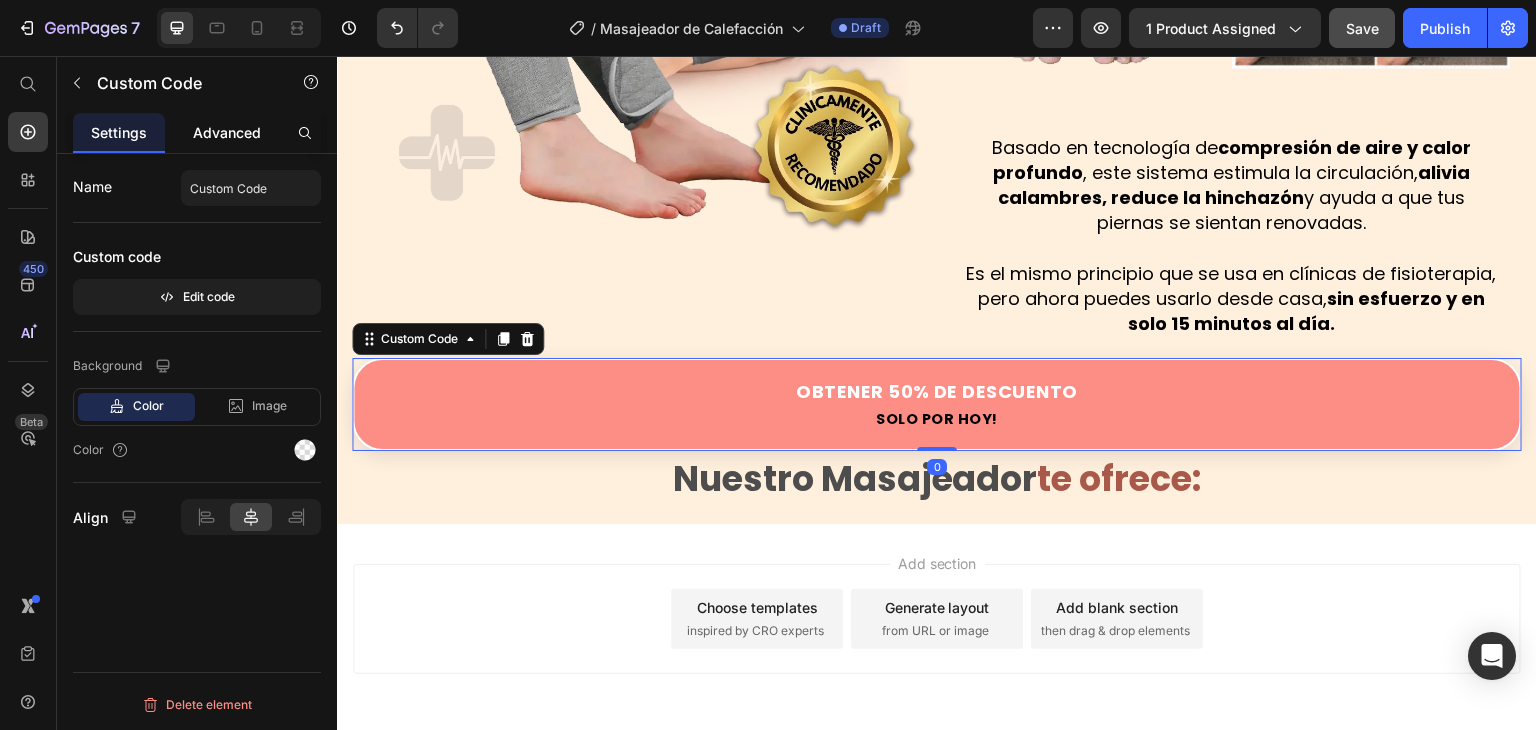 click on "Advanced" at bounding box center (227, 132) 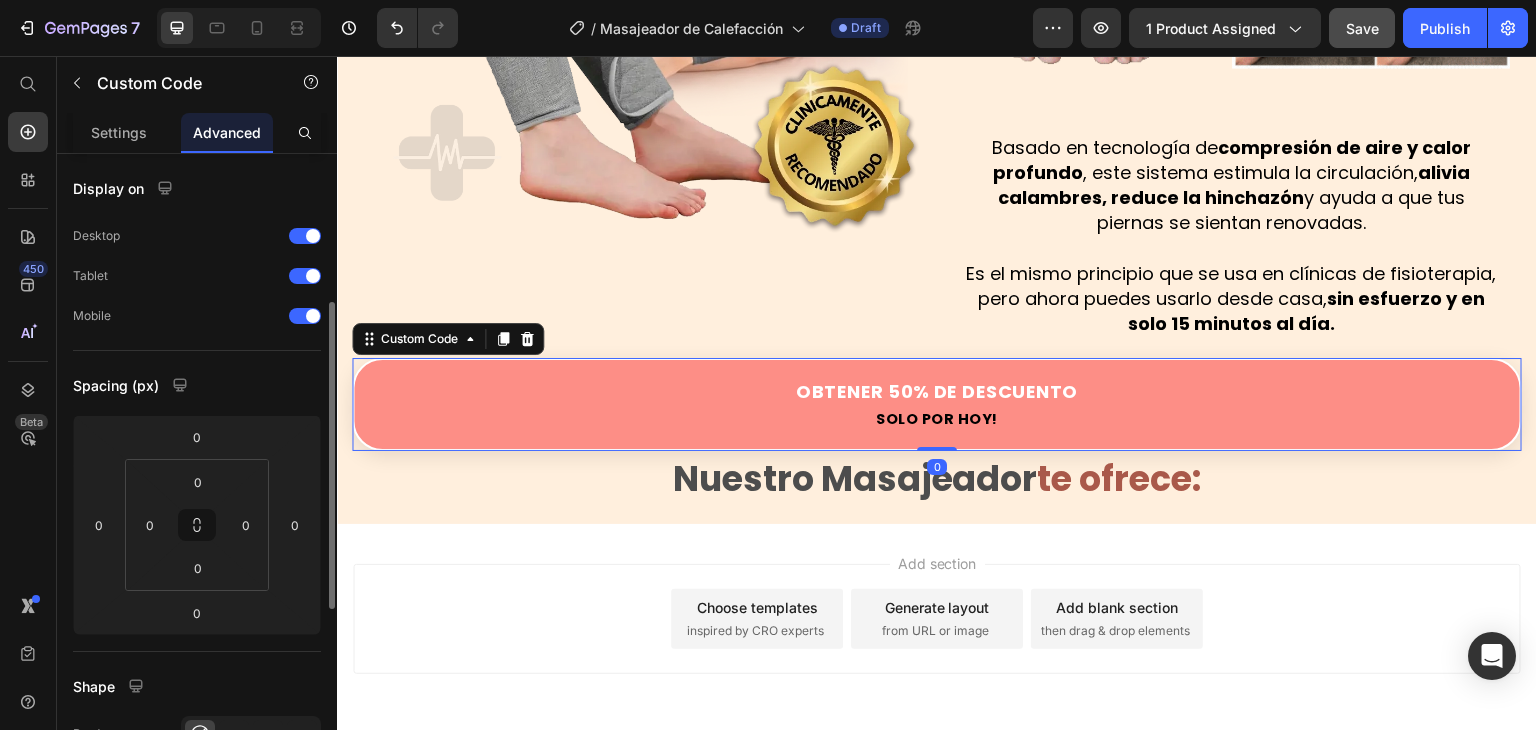 scroll, scrollTop: 200, scrollLeft: 0, axis: vertical 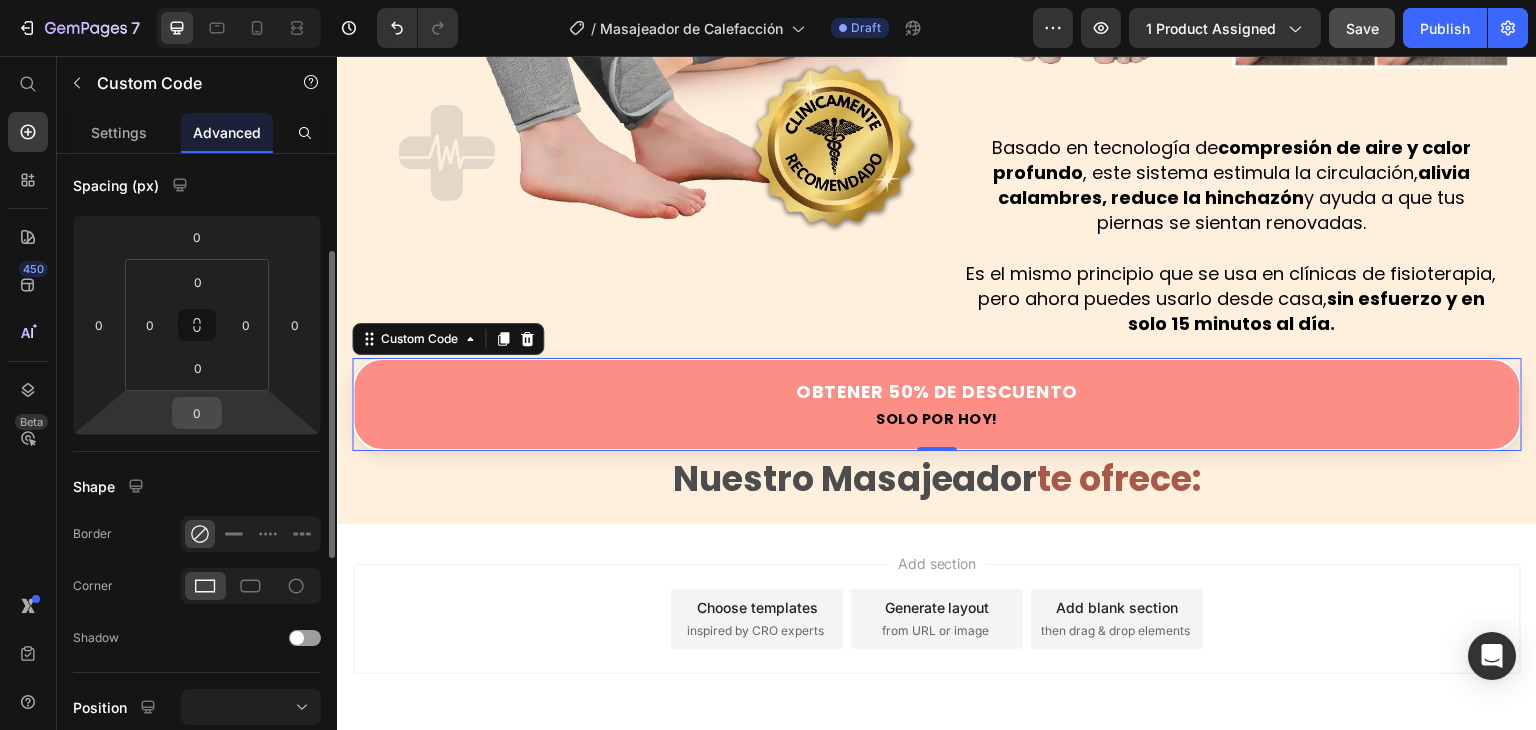 click on "0" at bounding box center [197, 413] 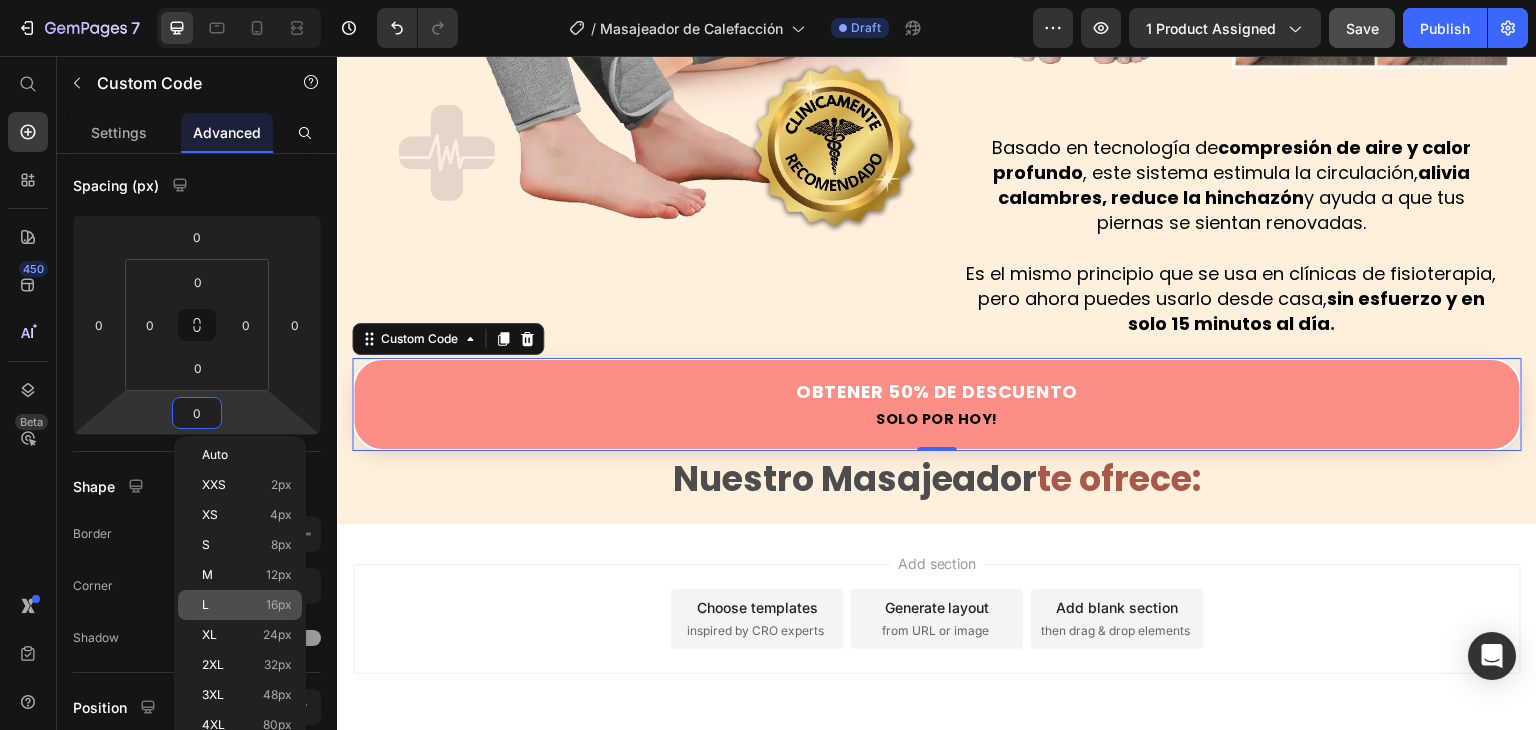 click on "L 16px" at bounding box center [247, 605] 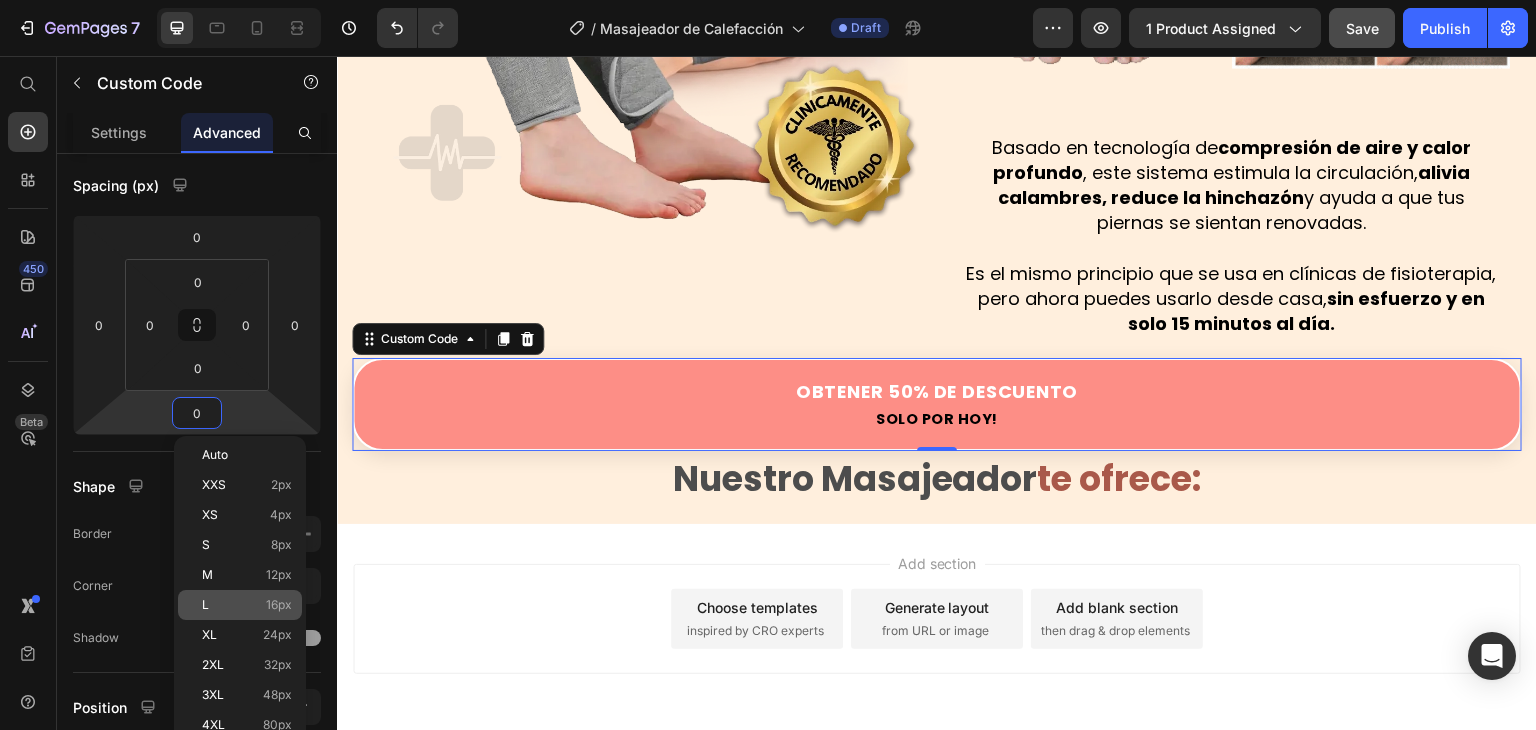 click on "L 16px" at bounding box center (247, 605) 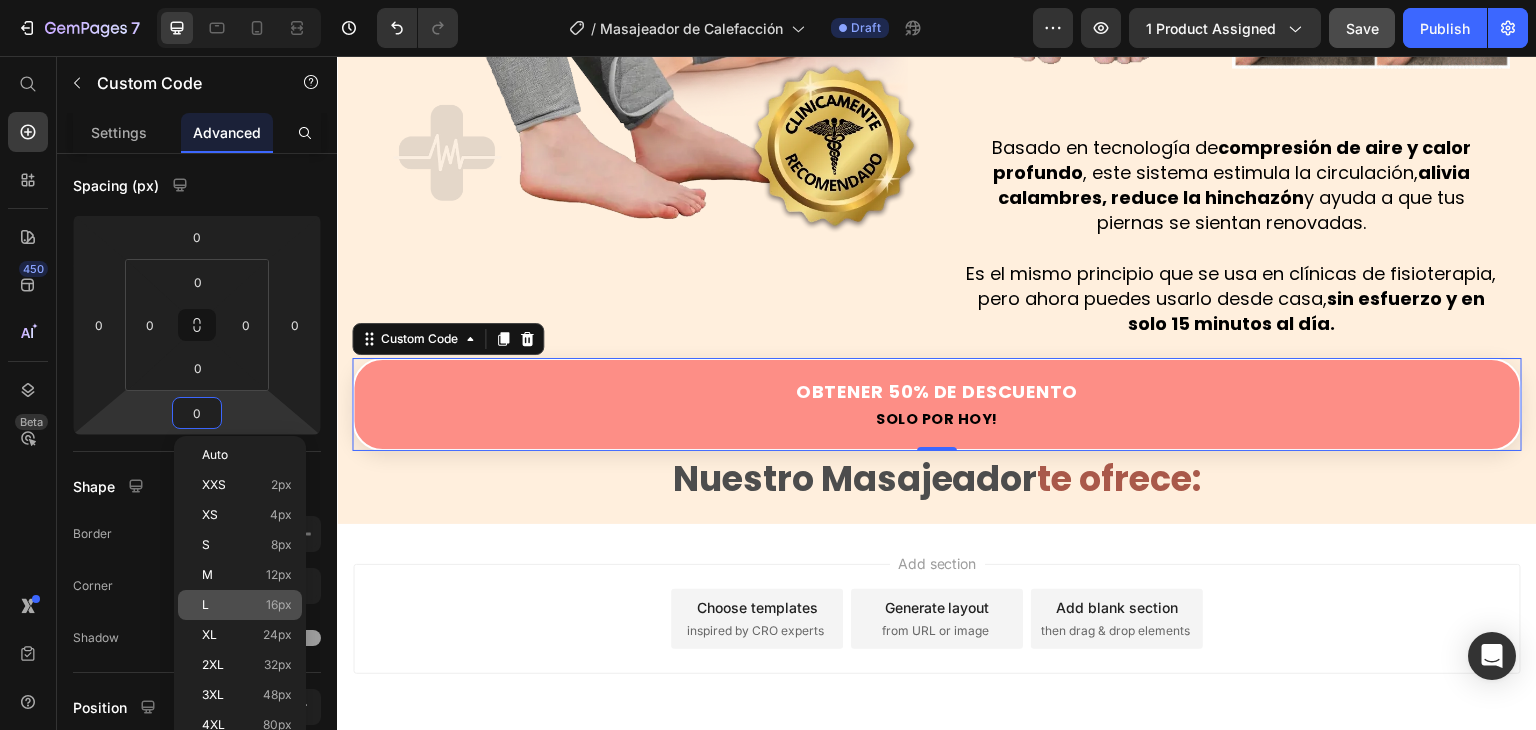 type on "16" 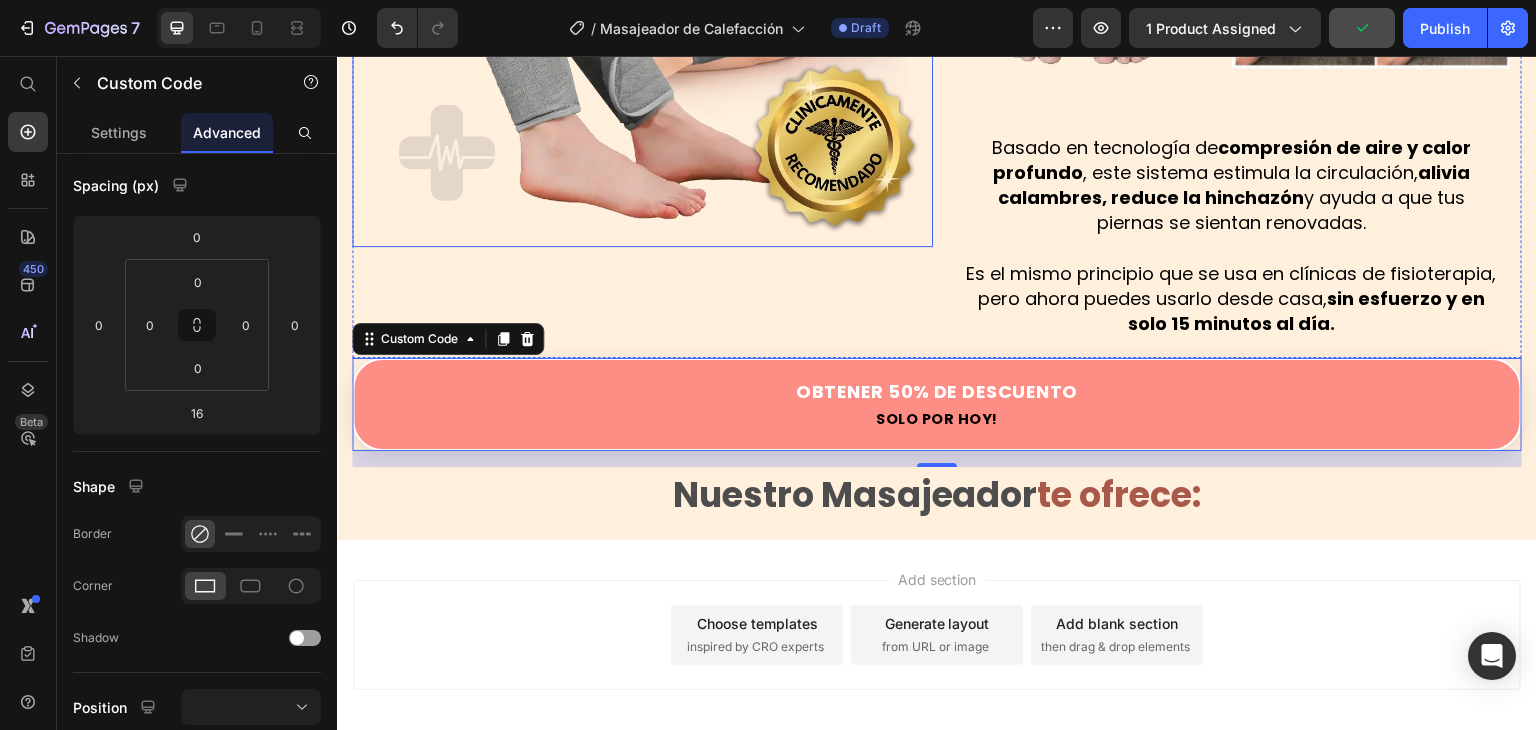 click at bounding box center (642, -44) 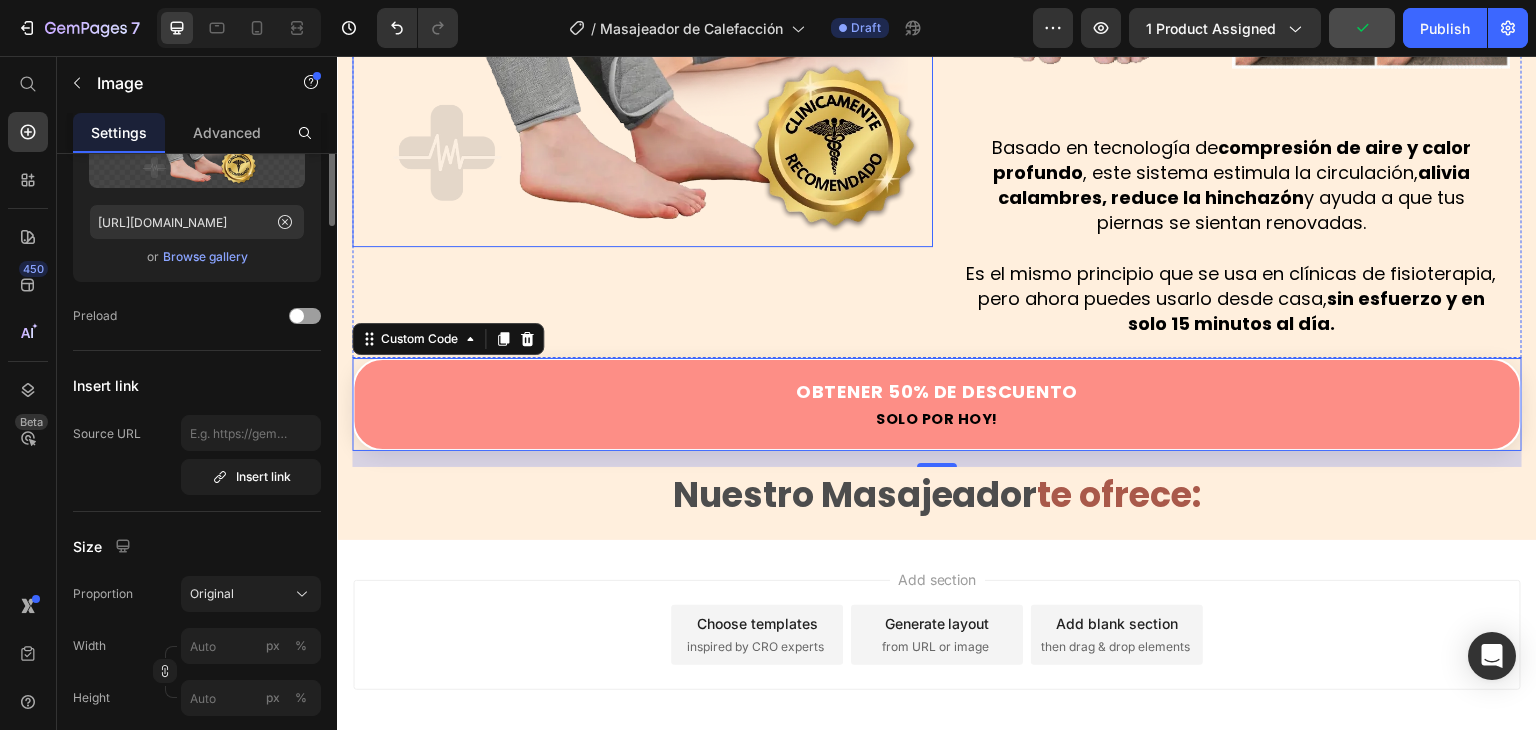 scroll, scrollTop: 0, scrollLeft: 0, axis: both 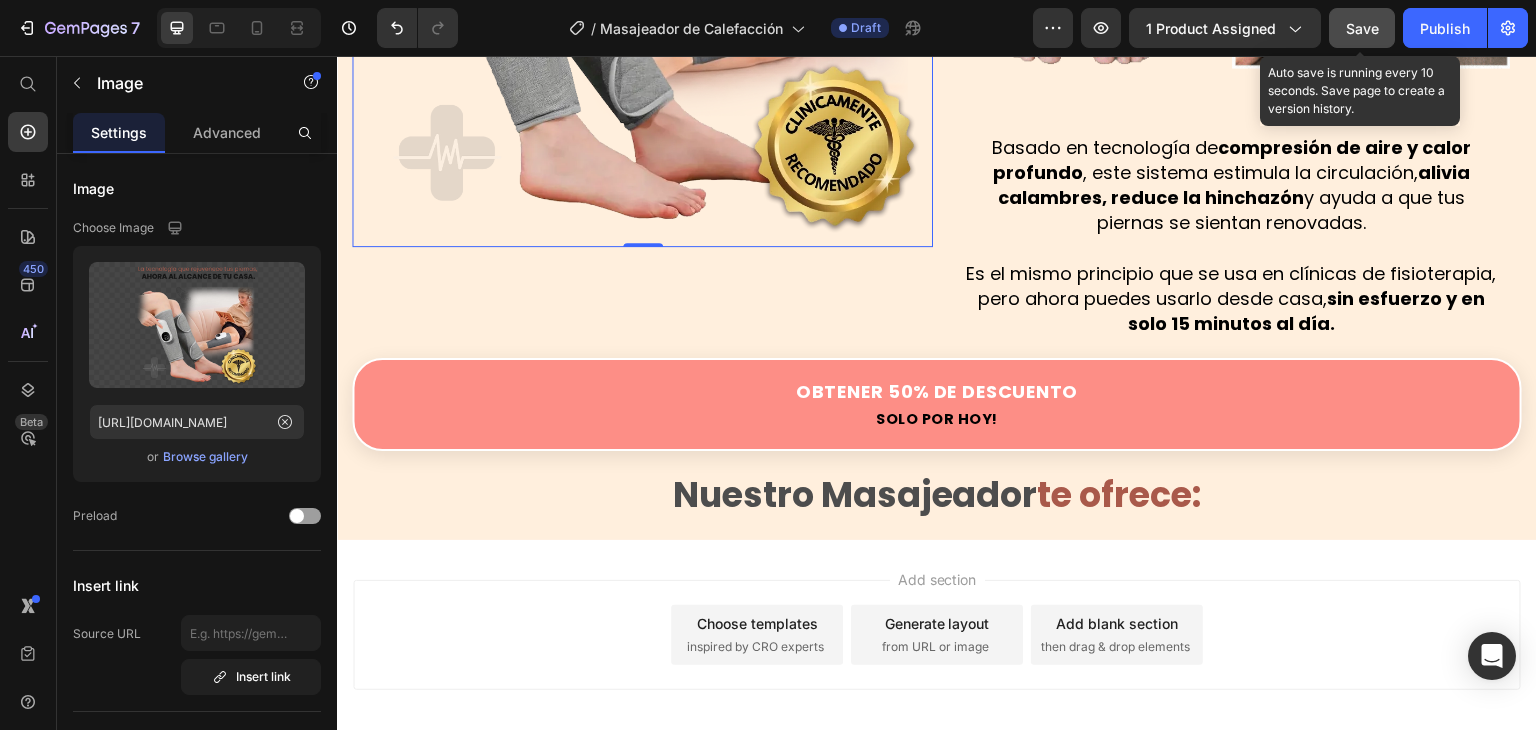 click on "Save" at bounding box center [1362, 28] 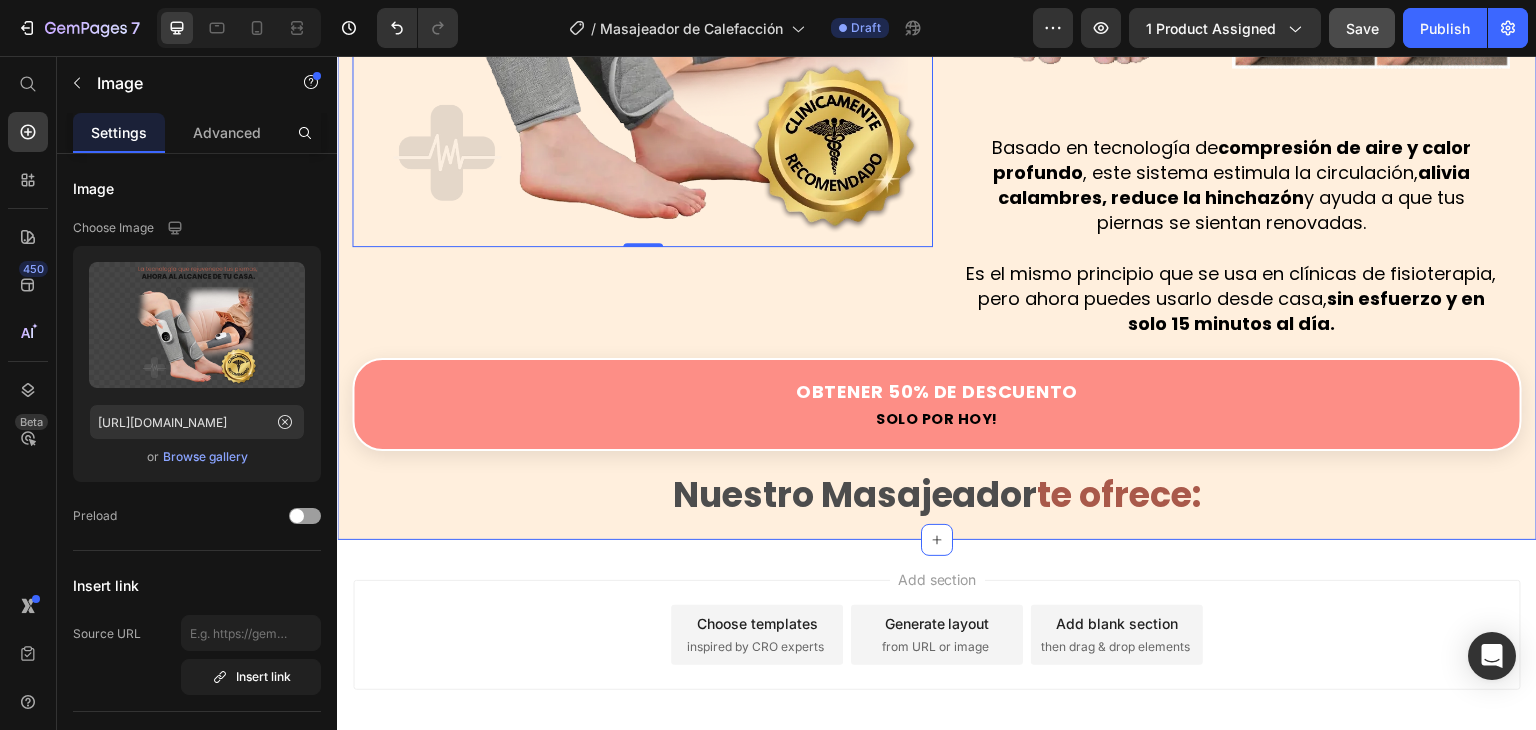click on "Image
Obtener 50% de Descuento
Solo por [DATE]!
Custom Code Image Row Image Pasar horas sentado, tener  mala postura  o simplemente no moverse lo suficiente provoca  mala circulación , acumulación de líquidos y tensión muscular. Por eso tus piernas se sienten tan  cansadas, se inflaman o aparecen várices. No es normal y no es solo “la edad”.  Es un problema silencioso… pero tiene solución. Text Block Image Row Visto también en: Text Block Image Image GARANTÍA DE DEVOLUCIÓN DE DINERO DE 30 DÍAS Text Block Si no está absolutamente satisfecho con los resultados, le reembolsaremos cada centavo de su inversión. Text Block Row Image ENVÍO Y MANEJO GRATIS Text Block Proporcionamos envíos gratuitos para todos los pedidos superiores a $59.990 realizados [DATE]. Text Block Row Image ALTA CALIDAD GARANTIZADA Text Block Text Block Row Row Row Image   0 Image Basado en tecnología de  Row" at bounding box center (937, -636) 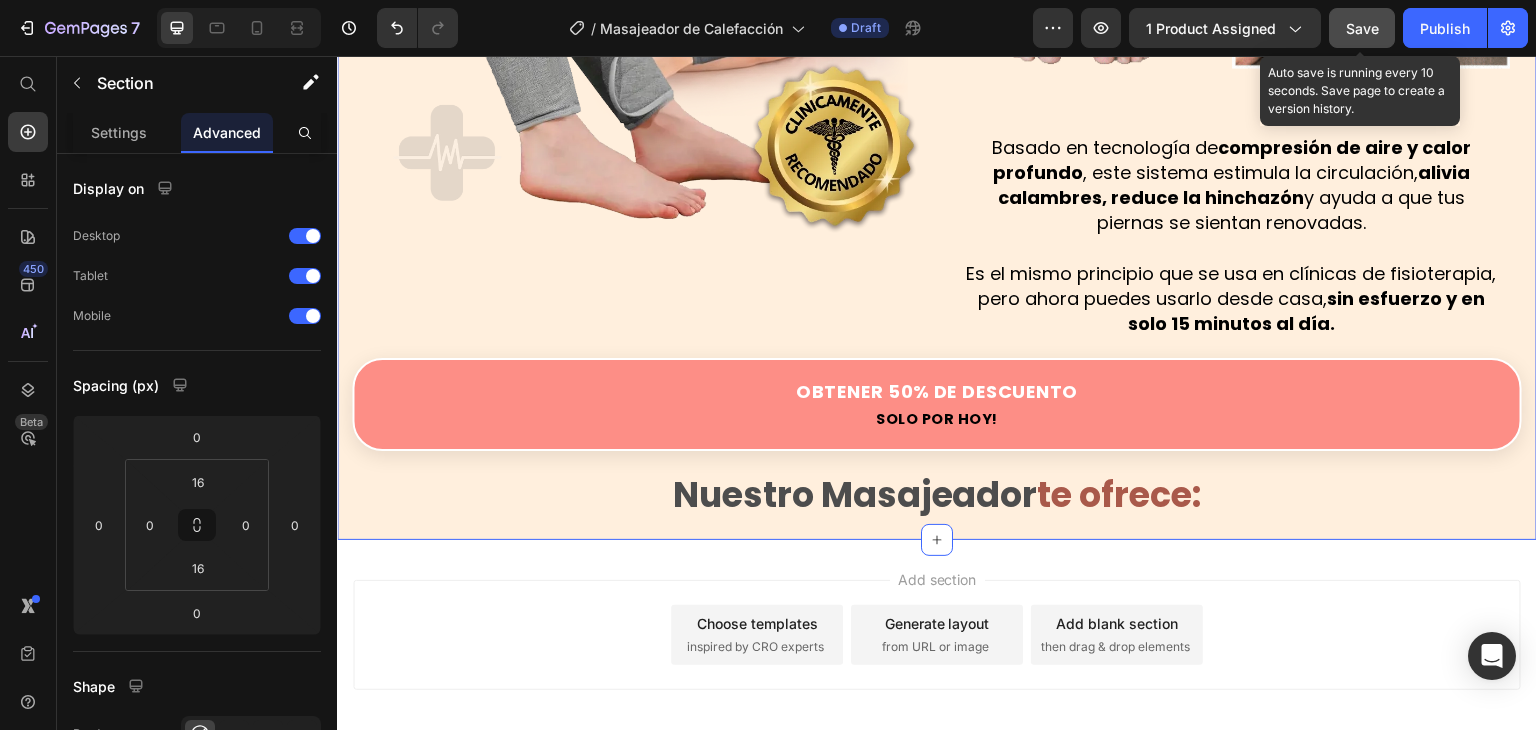 click on "Save" 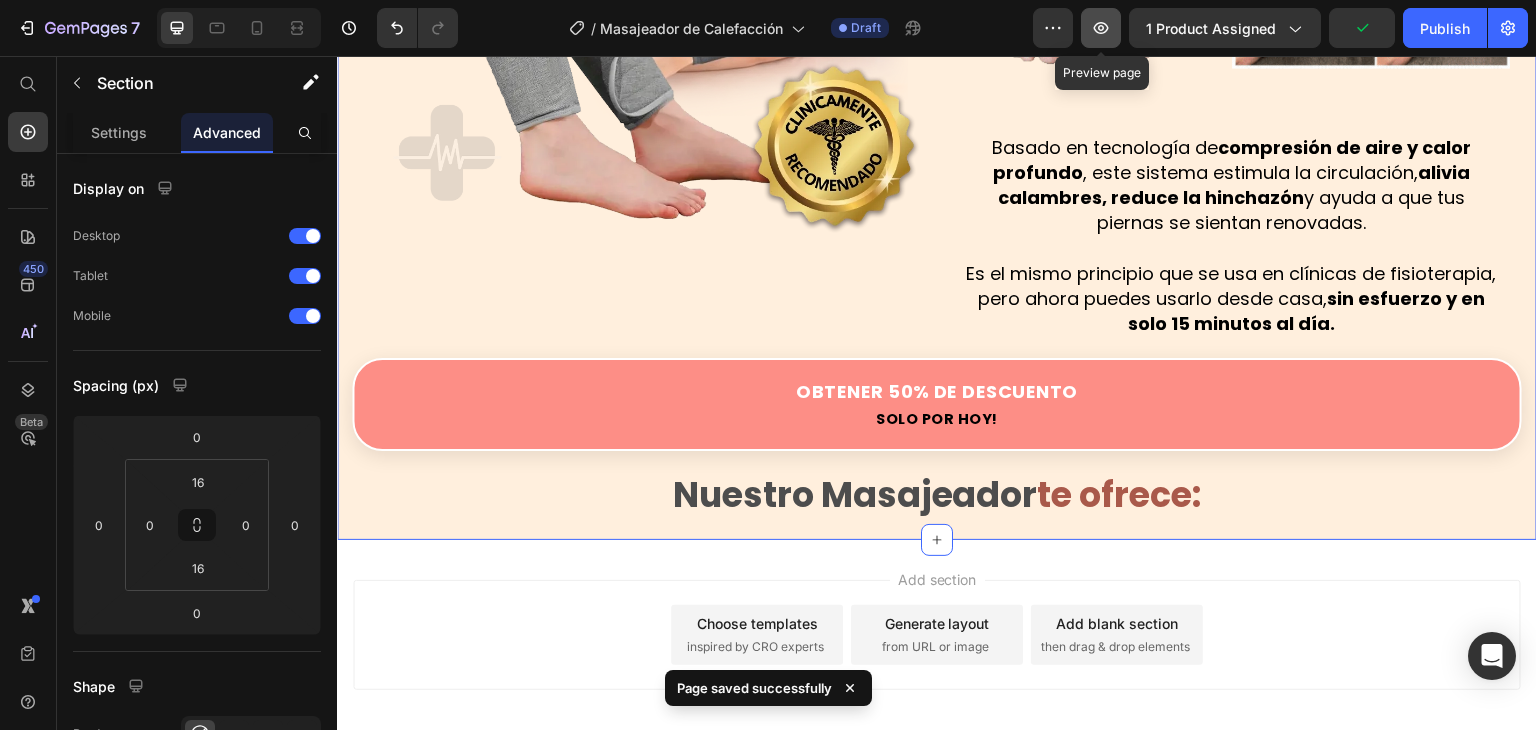 click 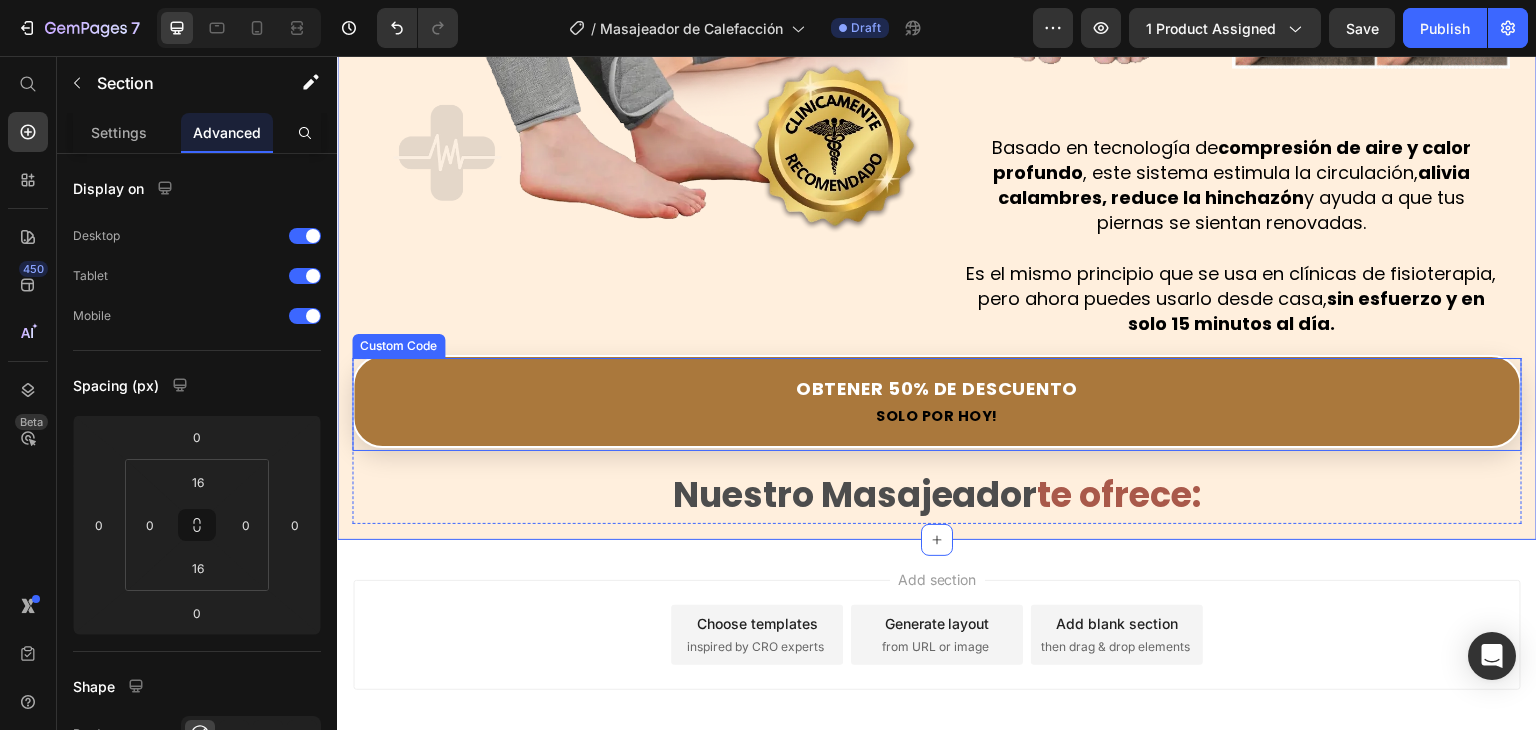 click on "Obtener 50% de Descuento" at bounding box center [937, 388] 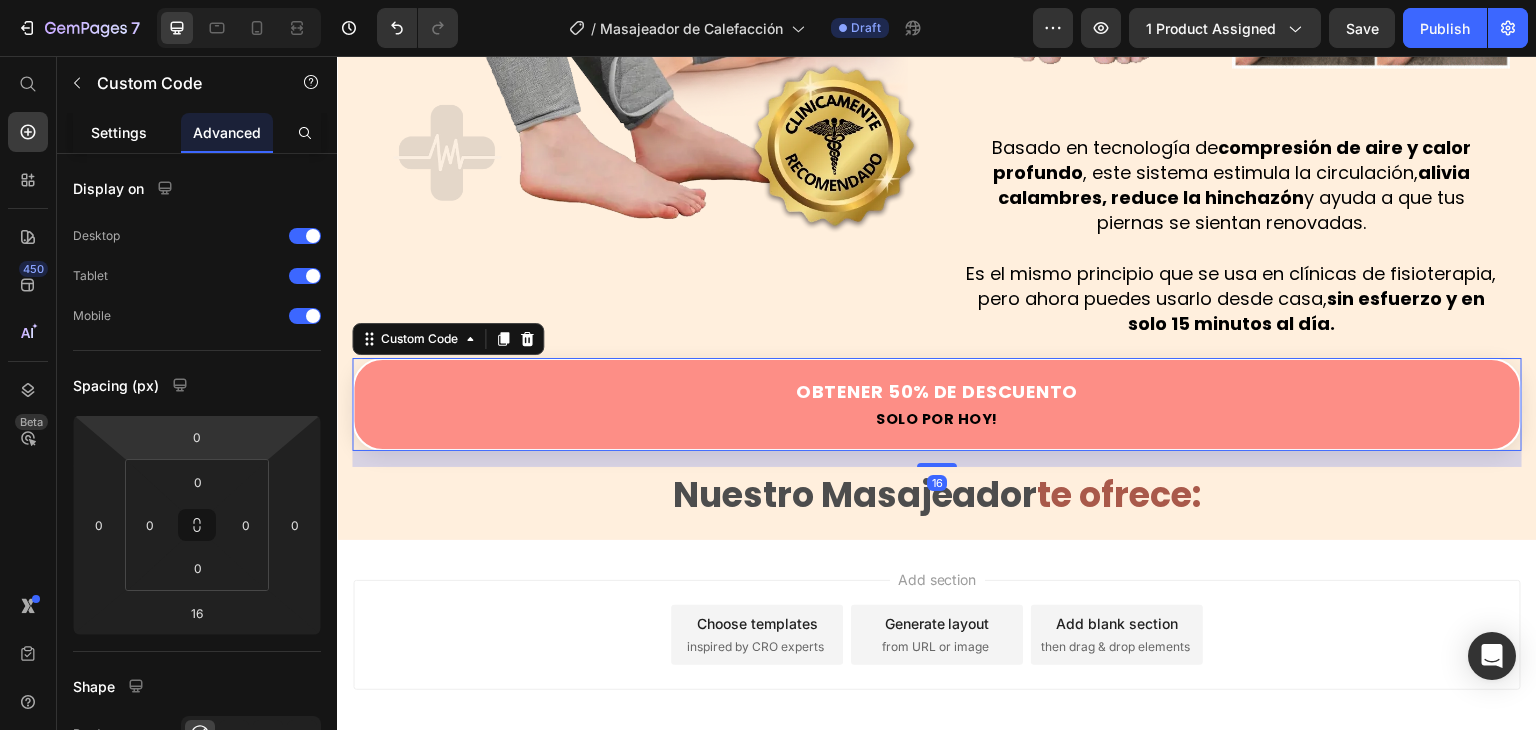 click on "Settings" 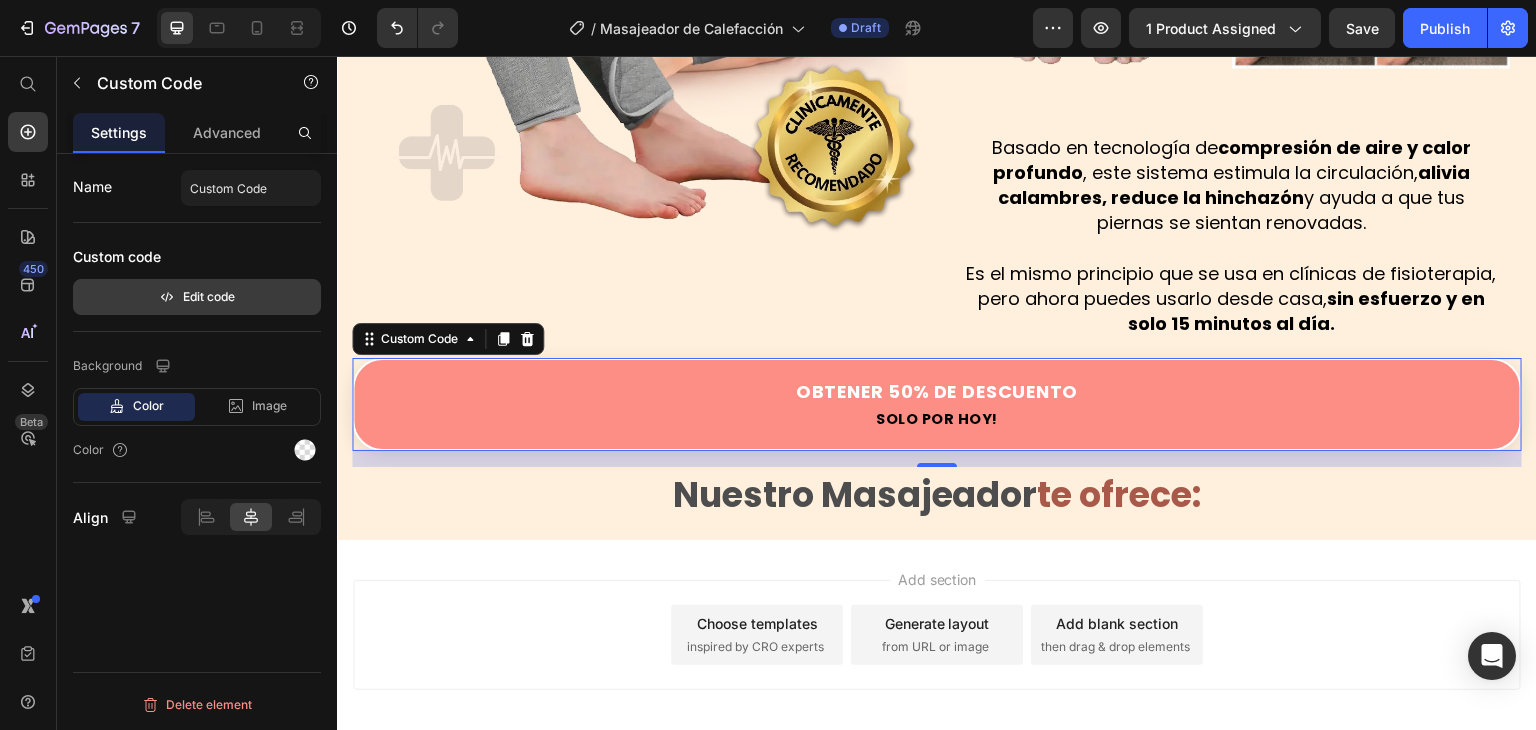 click on "Edit code" at bounding box center [197, 297] 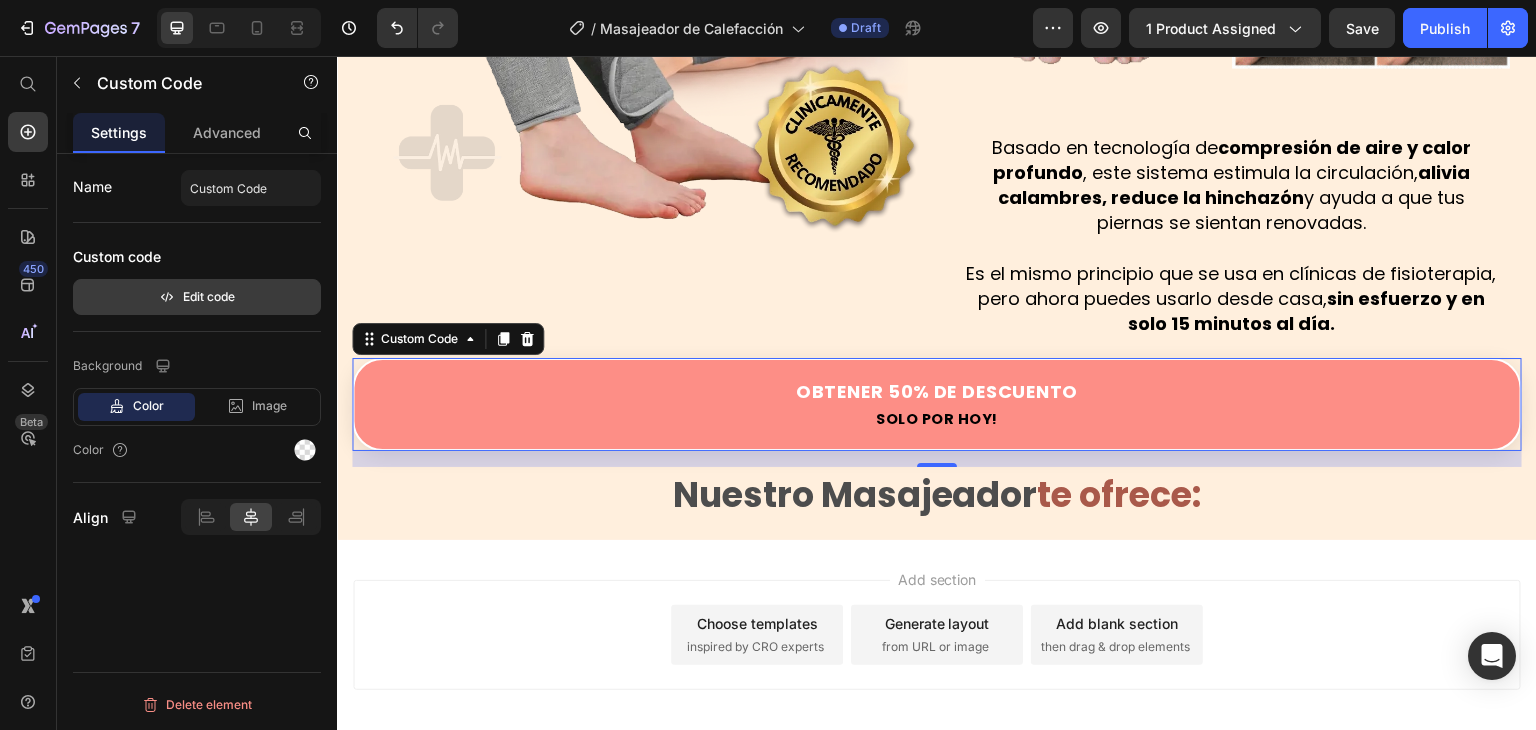 click on "Edit code" at bounding box center [197, 297] 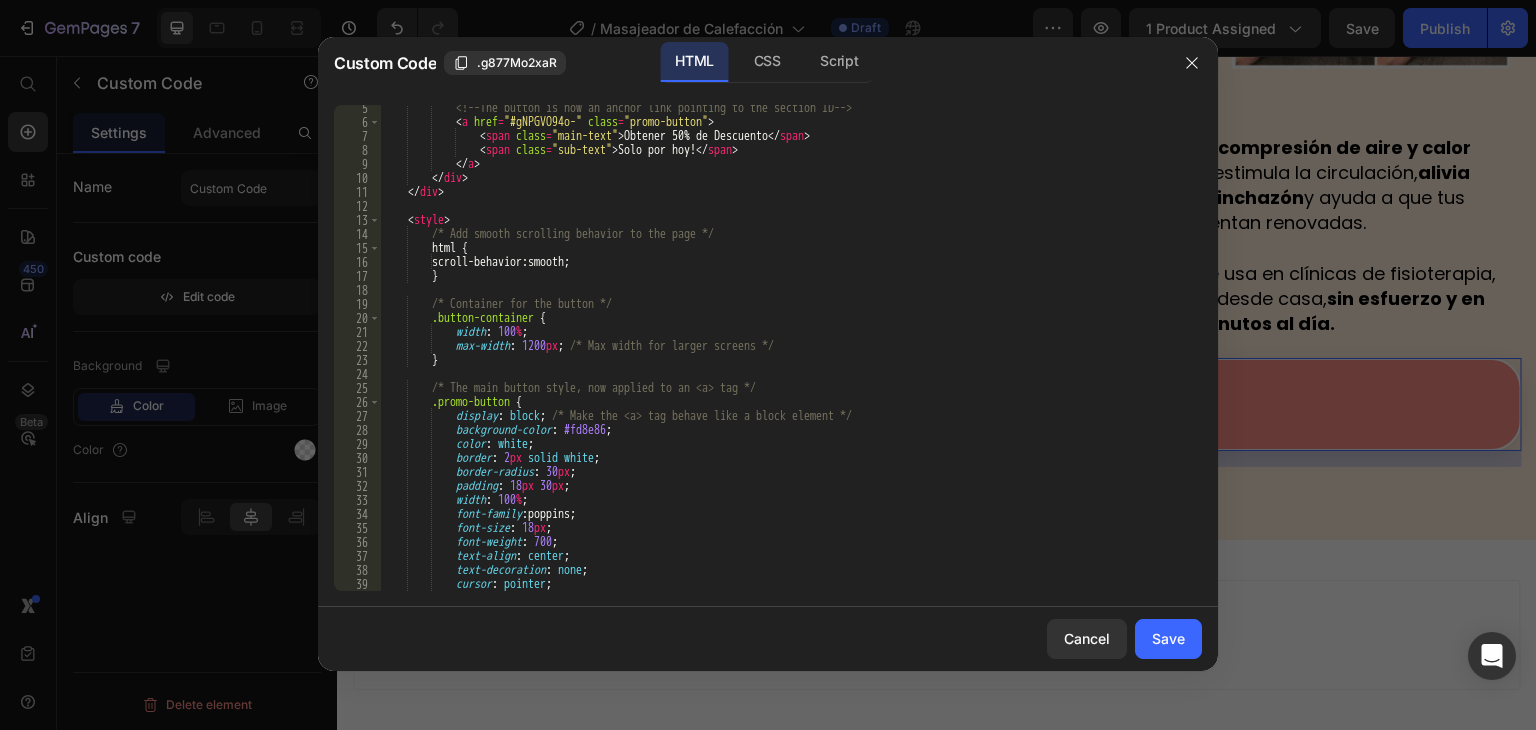 scroll, scrollTop: 60, scrollLeft: 0, axis: vertical 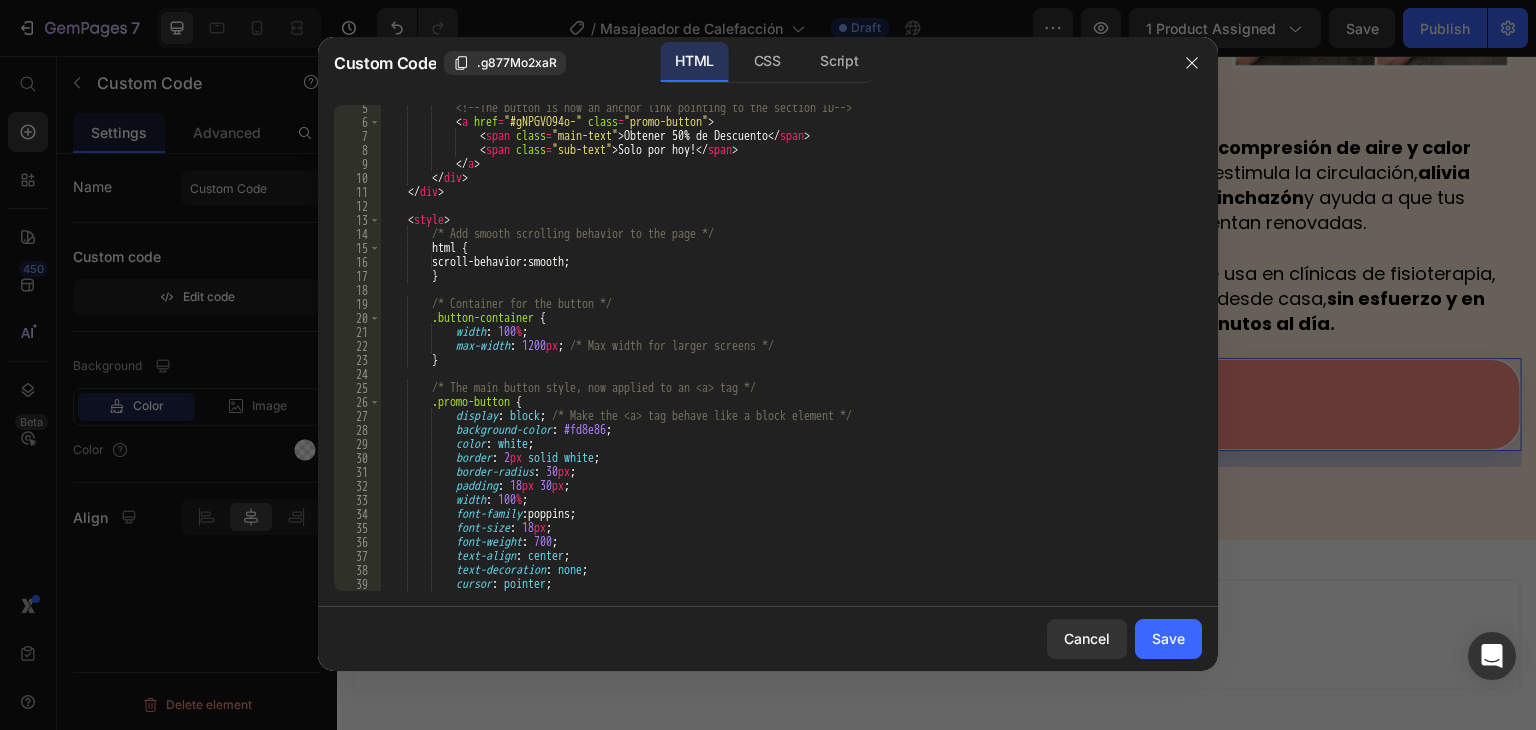 click on "<!--  The button is now an anchor link pointing to the section ID  -->                < a   href = "#gNPGVO94o-"   class = "promo-button" >                     < span   class = "main-text" > Obtener 50% de Descuento </ span >                     < span   class = "sub-text" > Solo por hoy! </ span >                </ a >           </ div >      </ div >           < style >           /* Add smooth scrolling behavior to the page */           html   {               scroll-behavior :  smooth ;           }           /* Container for the button */           .button-container   {                width :   100 % ;                max-width :   1200 px ;   /* Max width for larger screens */           }           /* The main button style, now applied to an <a> tag */           .promo-button   {                display :   block ;   /* Make the <a> tag behave like a block element */                background-color :   #fd8e86 ;                color :   white ;                border :   2 px   solid   white ;" at bounding box center (783, 358) 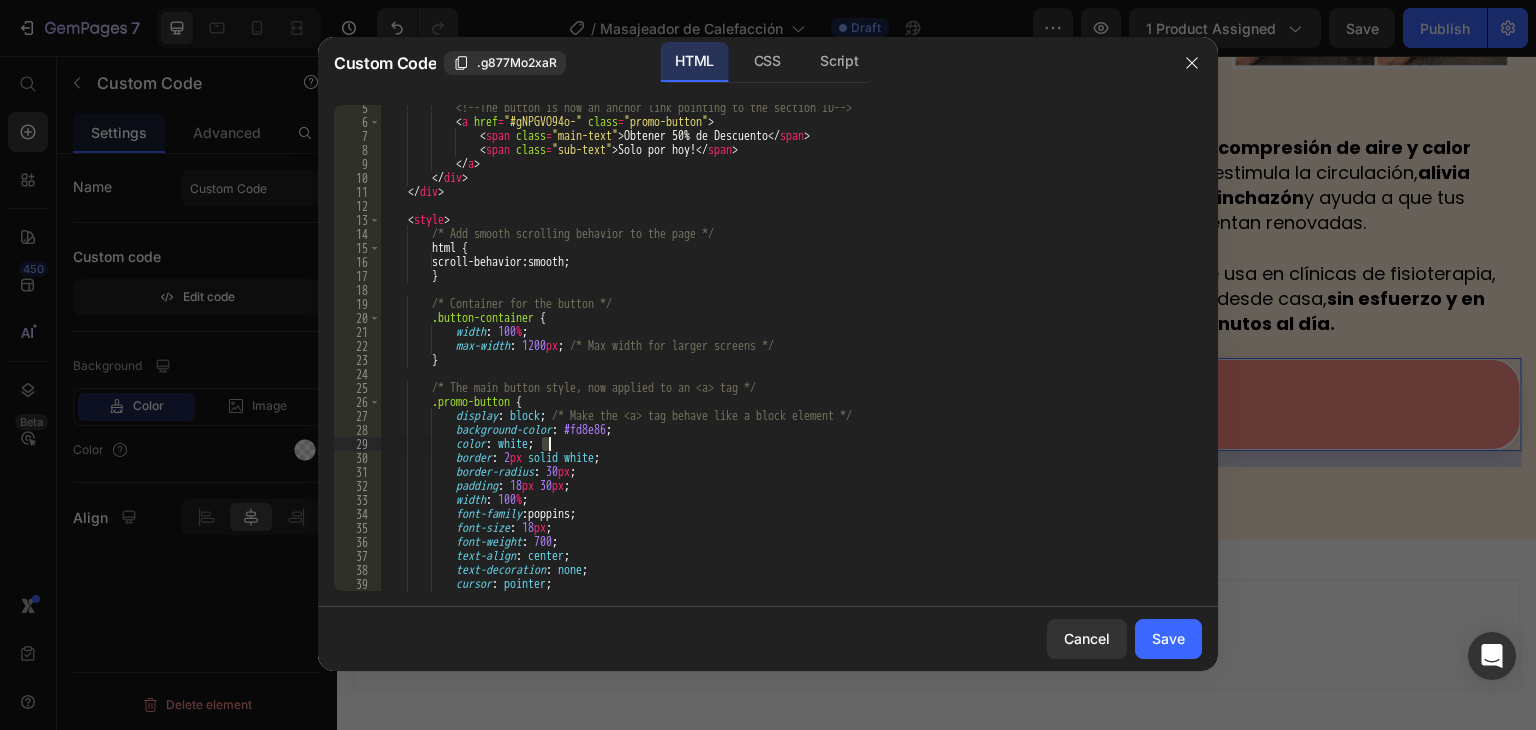 click on "<!--  The button is now an anchor link pointing to the section ID  -->                < a   href = "#gNPGVO94o-"   class = "promo-button" >                     < span   class = "main-text" > Obtener 50% de Descuento </ span >                     < span   class = "sub-text" > Solo por hoy! </ span >                </ a >           </ div >      </ div >           < style >           /* Add smooth scrolling behavior to the page */           html   {               scroll-behavior :  smooth ;           }           /* Container for the button */           .button-container   {                width :   100 % ;                max-width :   1200 px ;   /* Max width for larger screens */           }           /* The main button style, now applied to an <a> tag */           .promo-button   {                display :   block ;   /* Make the <a> tag behave like a block element */                background-color :   #fd8e86 ;                color :   white ;                border :   2 px   solid   white ;" at bounding box center [783, 358] 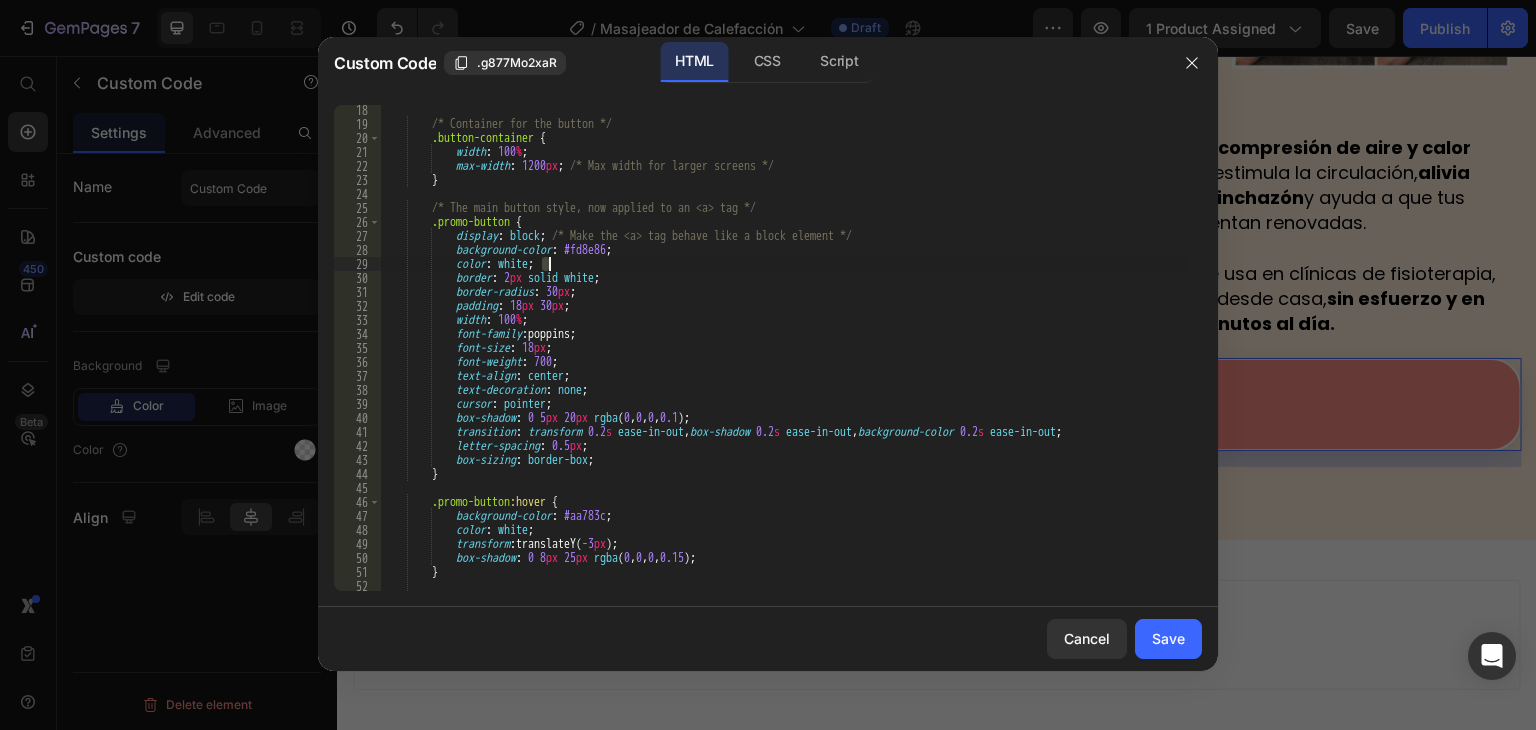 scroll, scrollTop: 240, scrollLeft: 0, axis: vertical 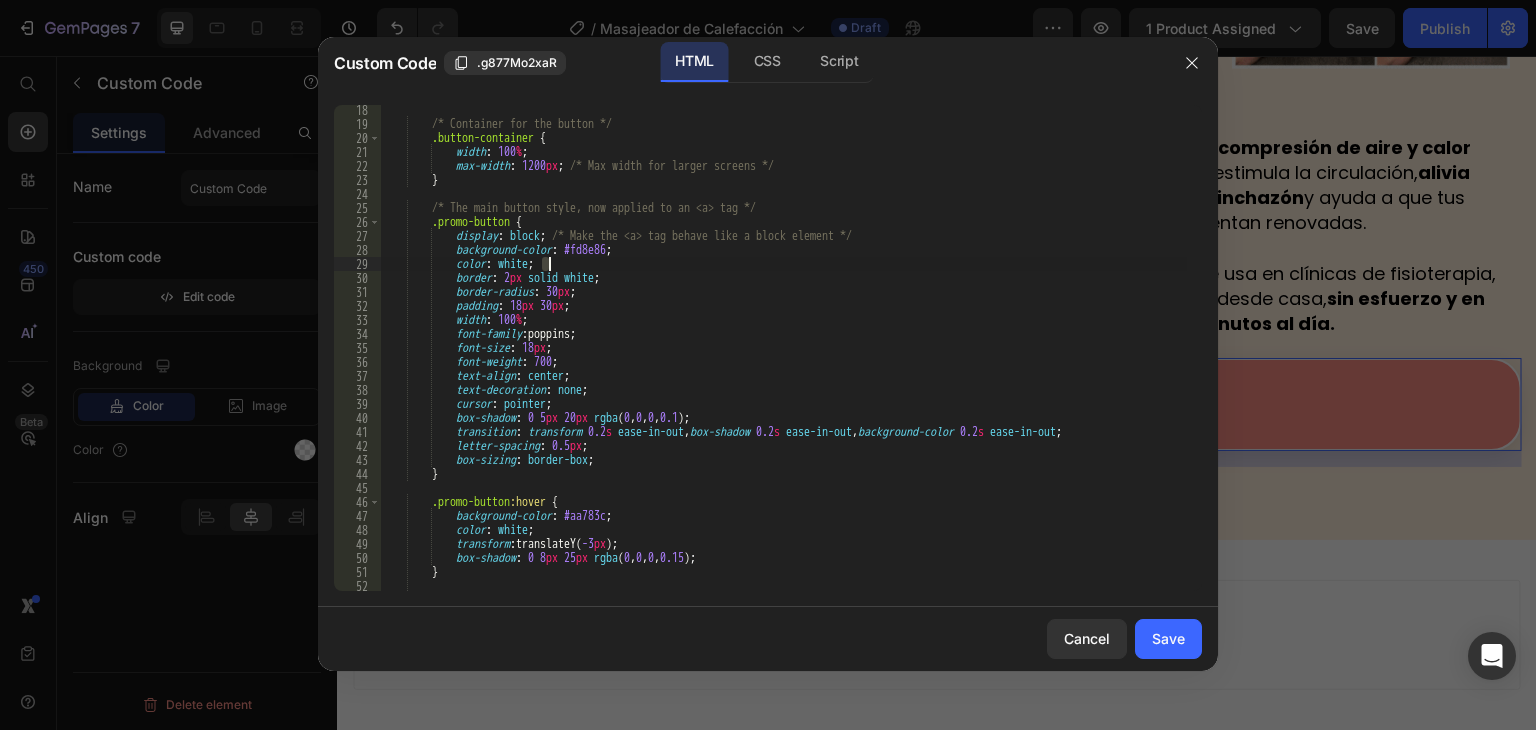 click on "/* Container for the button */           .button-container   {                width :   100 % ;                max-width :   1200 px ;   /* Max width for larger screens */           }           /* The main button style, now applied to an <a> tag */           .promo-button   {                display :   block ;   /* Make the <a> tag behave like a block element */                background-color :   #fd8e86 ;                color :   white ;                border :   2 px   solid   white ;                border-radius :   30 px ;                padding :   18 px   30 px ;                width :   100 % ;                font-family :  poppins ;                font-size :   18 px ;                font-weight :   700 ;                text-align :   center ;                text-decoration :   none ;                cursor :   pointer ;                box-shadow :   0   5 px   20 px   rgba ( 0 ,  0 ,  0 ,  0.1 ) ;                transition :   transform   0.2 s   ease-in-out ,  box-shadow   0.2 s   ,    0.2" at bounding box center (783, 360) 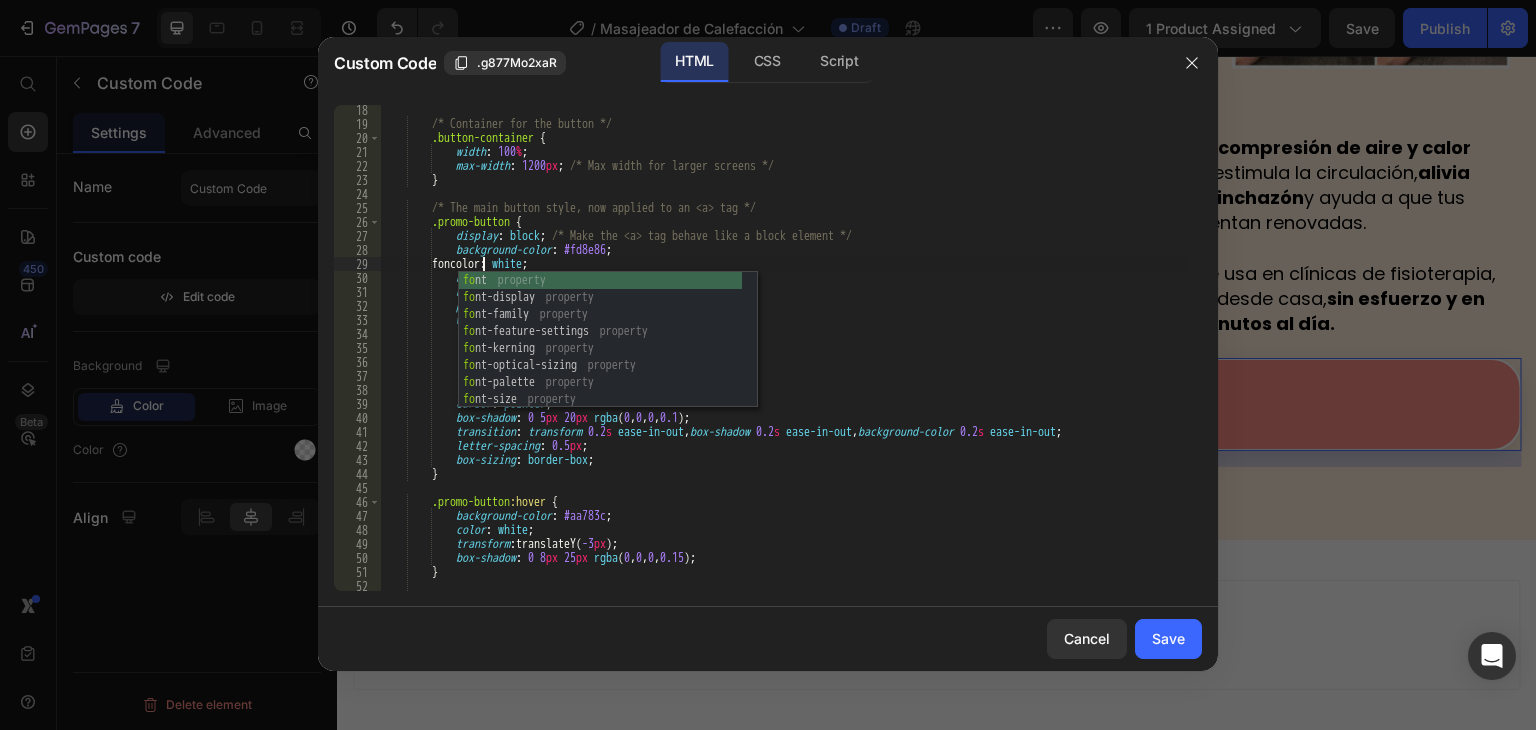 scroll, scrollTop: 0, scrollLeft: 8, axis: horizontal 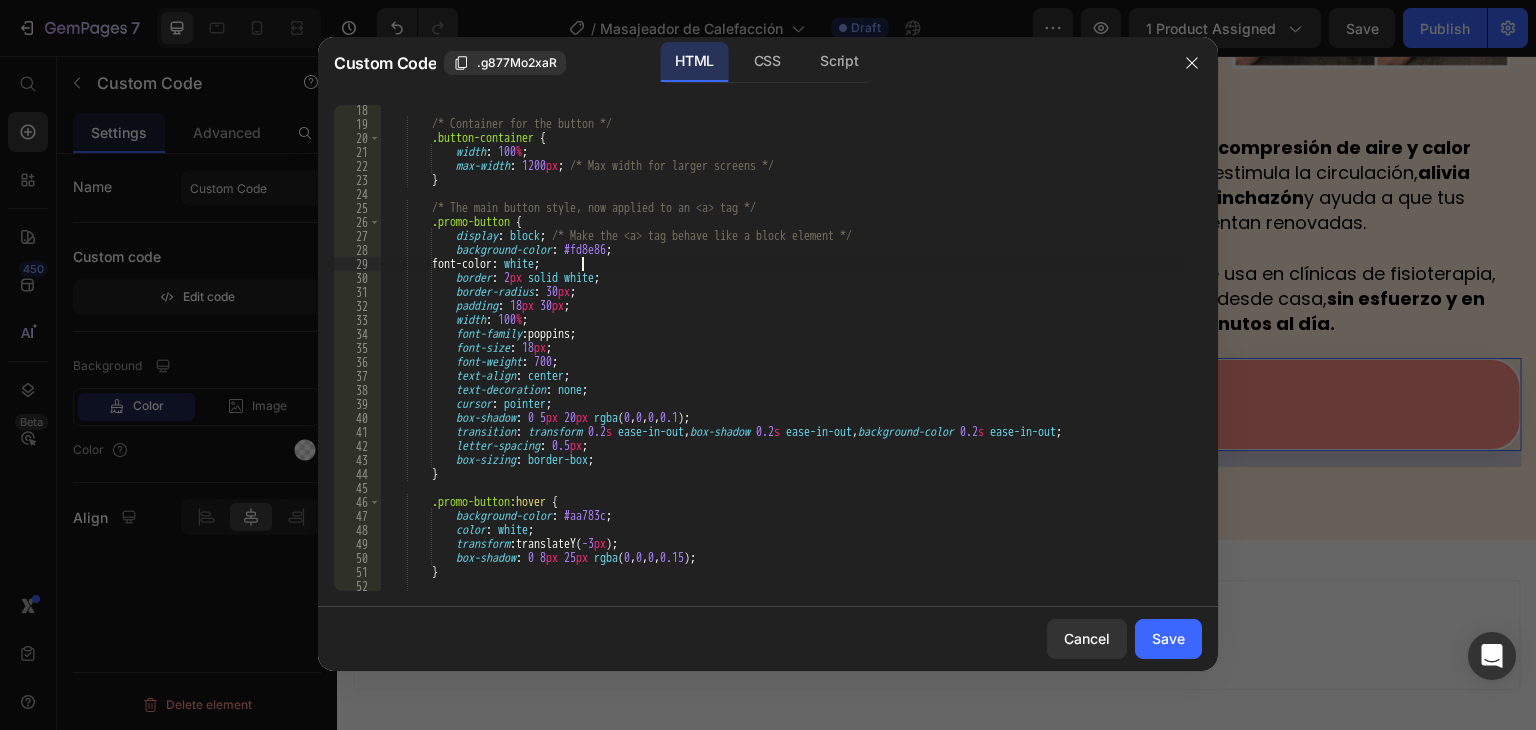 click on "/* Container for the button */           .button-container   {                width :   100 % ;                max-width :   1200 px ;   /* Max width for larger screens */           }           /* The main button style, now applied to an <a> tag */           .promo-button   {                display :   block ;   /* Make the <a> tag behave like a block element */                background-color :   #fd8e86 ;               font-color :   white ;                border :   2 px   solid   white ;                border-radius :   30 px ;                padding :   18 px   30 px ;                width :   100 % ;                font-family :  poppins ;                font-size :   18 px ;                font-weight :   700 ;                text-align :   center ;                text-decoration :   none ;                cursor :   pointer ;                box-shadow :   0   5 px   20 px   rgba ( 0 ,  0 ,  0 ,  0.1 ) ;                transition :   transform   0.2 s   ease-in-out ,  box-shadow   0.2 s   ," at bounding box center (783, 360) 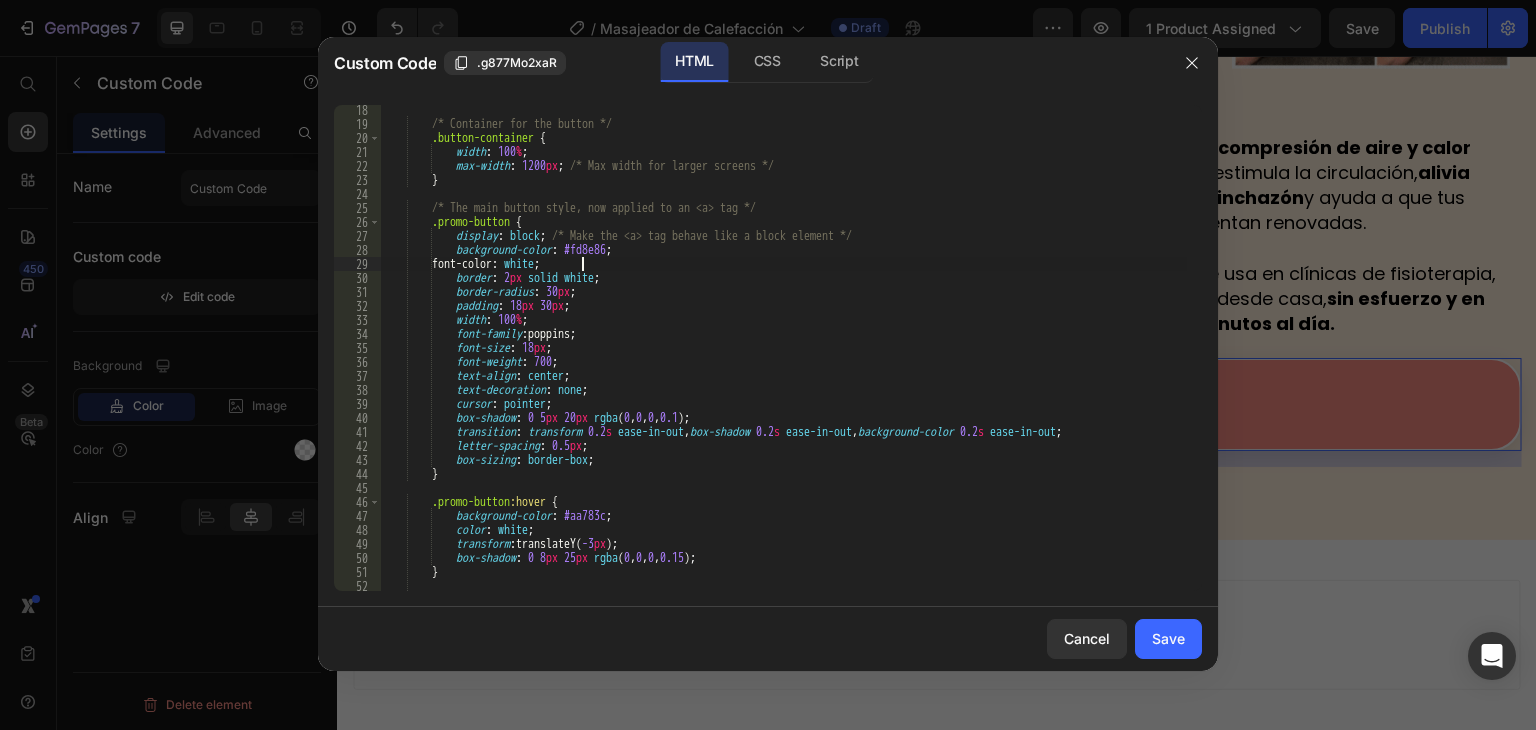 click on "/* Container for the button */           .button-container   {                width :   100 % ;                max-width :   1200 px ;   /* Max width for larger screens */           }           /* The main button style, now applied to an <a> tag */           .promo-button   {                display :   block ;   /* Make the <a> tag behave like a block element */                background-color :   #fd8e86 ;               font-color :   white ;                border :   2 px   solid   white ;                border-radius :   30 px ;                padding :   18 px   30 px ;                width :   100 % ;                font-family :  poppins ;                font-size :   18 px ;                font-weight :   700 ;                text-align :   center ;                text-decoration :   none ;                cursor :   pointer ;                box-shadow :   0   5 px   20 px   rgba ( 0 ,  0 ,  0 ,  0.1 ) ;                transition :   transform   0.2 s   ease-in-out ,  box-shadow   0.2 s   ," at bounding box center [783, 360] 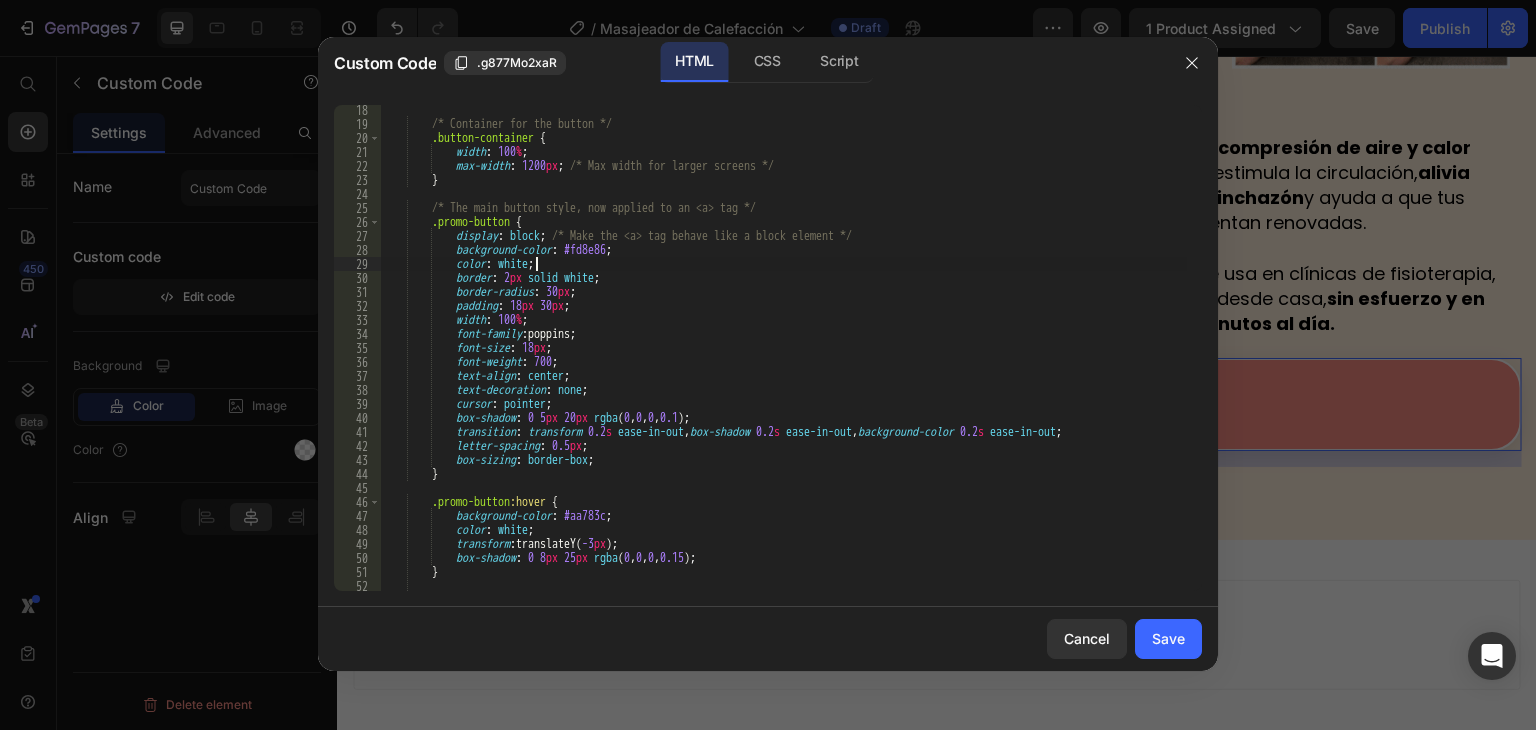 click on "/* Container for the button */           .button-container   {                width :   100 % ;                max-width :   1200 px ;   /* Max width for larger screens */           }           /* The main button style, now applied to an <a> tag */           .promo-button   {                display :   block ;   /* Make the <a> tag behave like a block element */                background-color :   #fd8e86 ;                color :   white ;                border :   2 px   solid   white ;                border-radius :   30 px ;                padding :   18 px   30 px ;                width :   100 % ;                font-family :  poppins ;                font-size :   18 px ;                font-weight :   700 ;                text-align :   center ;                text-decoration :   none ;                cursor :   pointer ;                box-shadow :   0   5 px   20 px   rgba ( 0 ,  0 ,  0 ,  0.1 ) ;                transition :   transform   0.2 s   ease-in-out ,  box-shadow   0.2 s   ,    0.2" at bounding box center (783, 360) 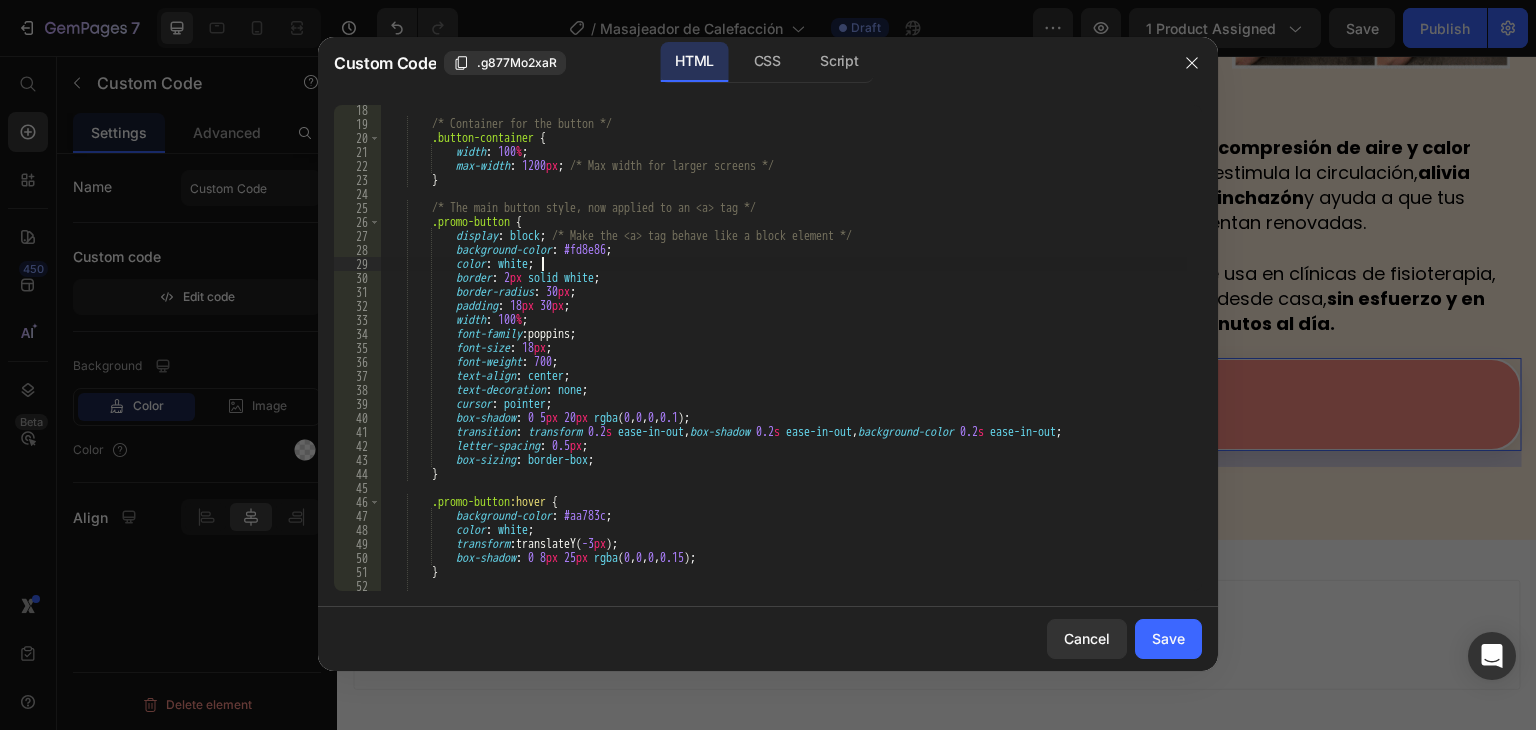 click on "/* Container for the button */           .button-container   {                width :   100 % ;                max-width :   1200 px ;   /* Max width for larger screens */           }           /* The main button style, now applied to an <a> tag */           .promo-button   {                display :   block ;   /* Make the <a> tag behave like a block element */                background-color :   #fd8e86 ;                color :   white ;                border :   2 px   solid   white ;                border-radius :   30 px ;                padding :   18 px   30 px ;                width :   100 % ;                font-family :  poppins ;                font-size :   18 px ;                font-weight :   700 ;                text-align :   center ;                text-decoration :   none ;                cursor :   pointer ;                box-shadow :   0   5 px   20 px   rgba ( 0 ,  0 ,  0 ,  0.1 ) ;                transition :   transform   0.2 s   ease-in-out ,  box-shadow   0.2 s   ,    0.2" at bounding box center (783, 360) 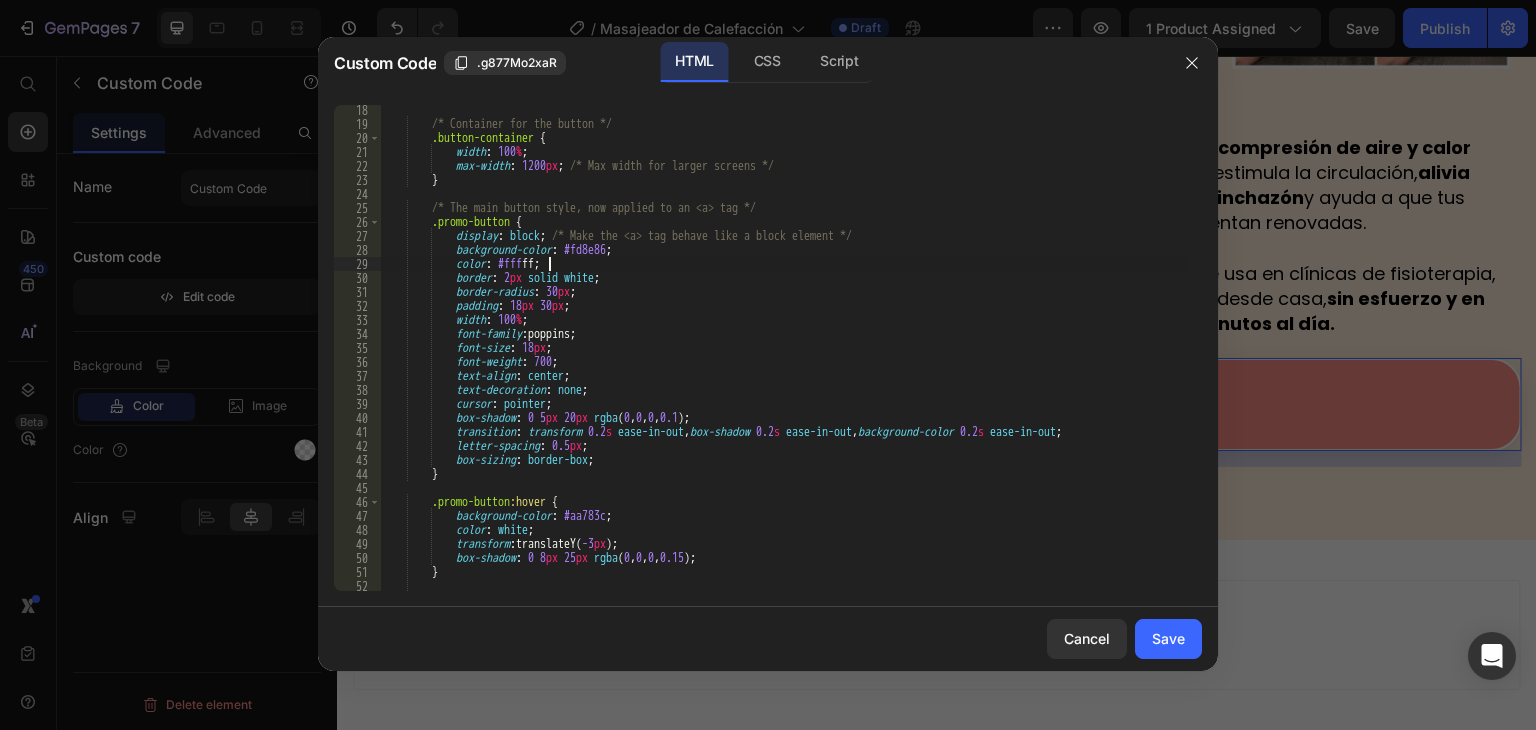 scroll, scrollTop: 0, scrollLeft: 13, axis: horizontal 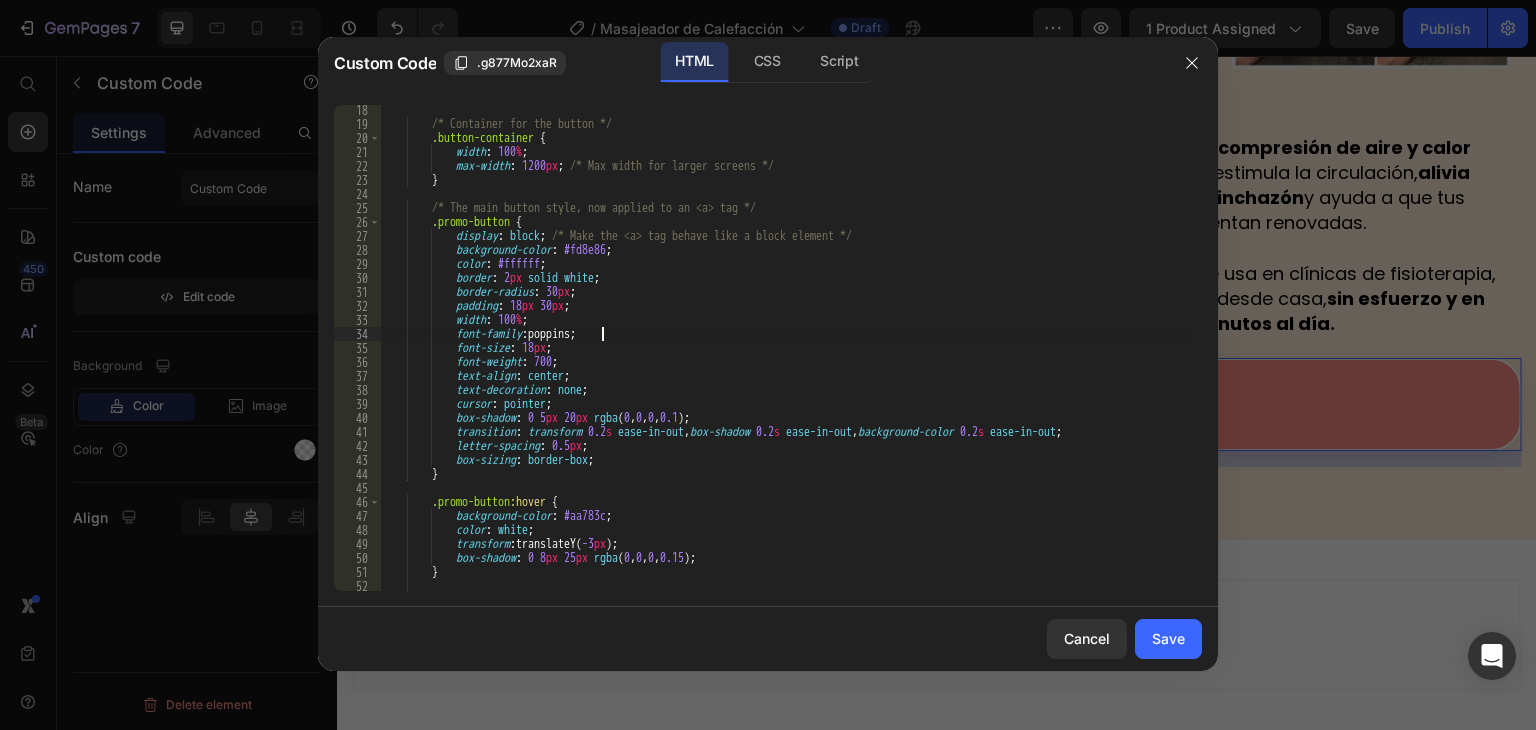 click on "/* Container for the button */           .button-container   {                width :   100 % ;                max-width :   1200 px ;   /* Max width for larger screens */           }           /* The main button style, now applied to an <a> tag */           .promo-button   {                display :   block ;   /* Make the <a> tag behave like a block element */                background-color :   #fd8e86 ;                color :   #ffffff ;                border :   2 px   solid   white ;                border-radius :   30 px ;                padding :   18 px   30 px ;                width :   100 % ;                font-family :  poppins ;                font-size :   18 px ;                font-weight :   700 ;                text-align :   center ;                text-decoration :   none ;                cursor :   pointer ;                box-shadow :   0   5 px   20 px   rgba ( 0 ,  0 ,  0 ,  0.1 ) ;                transition :   transform   0.2 s   ease-in-out ,  box-shadow   0.2 s   ,    s" at bounding box center [783, 360] 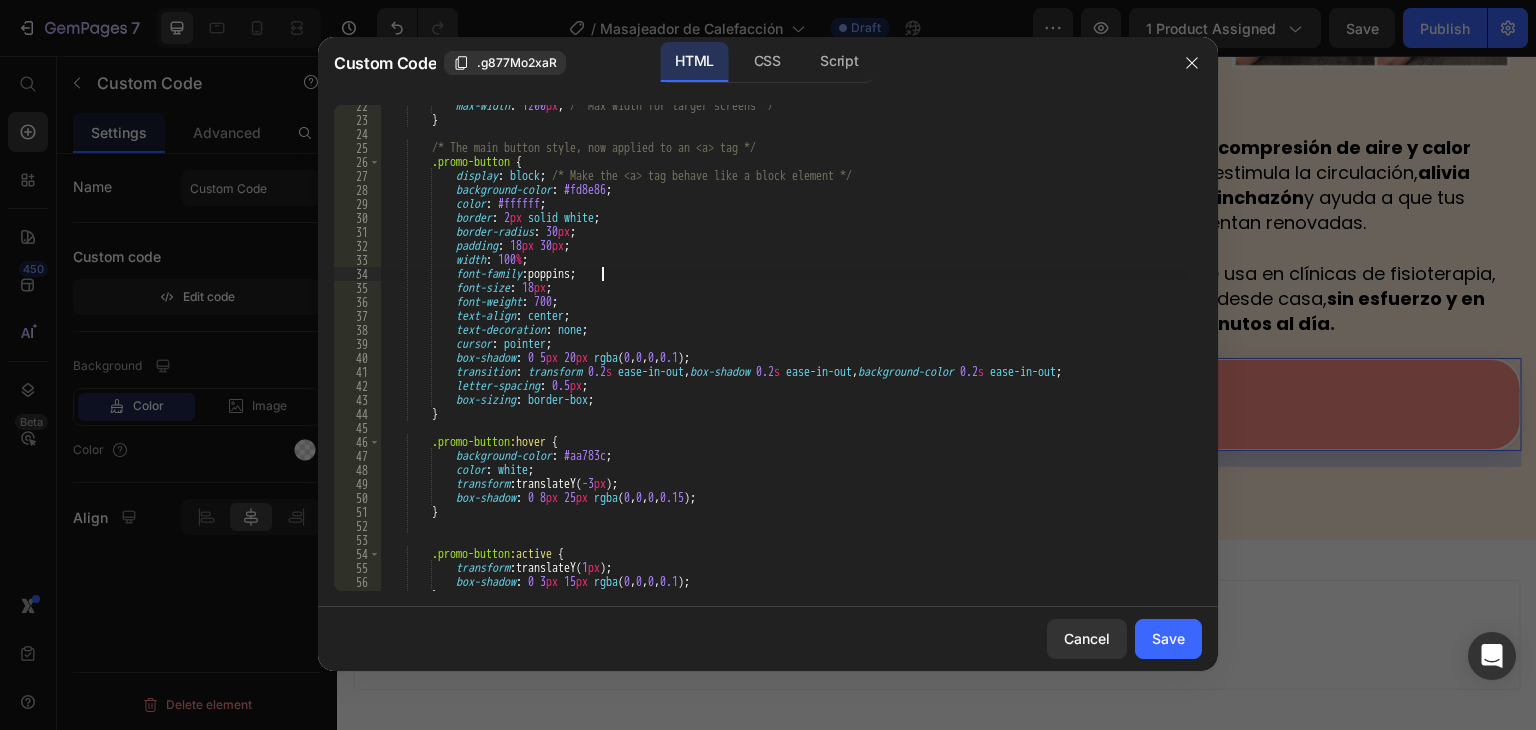 scroll, scrollTop: 360, scrollLeft: 0, axis: vertical 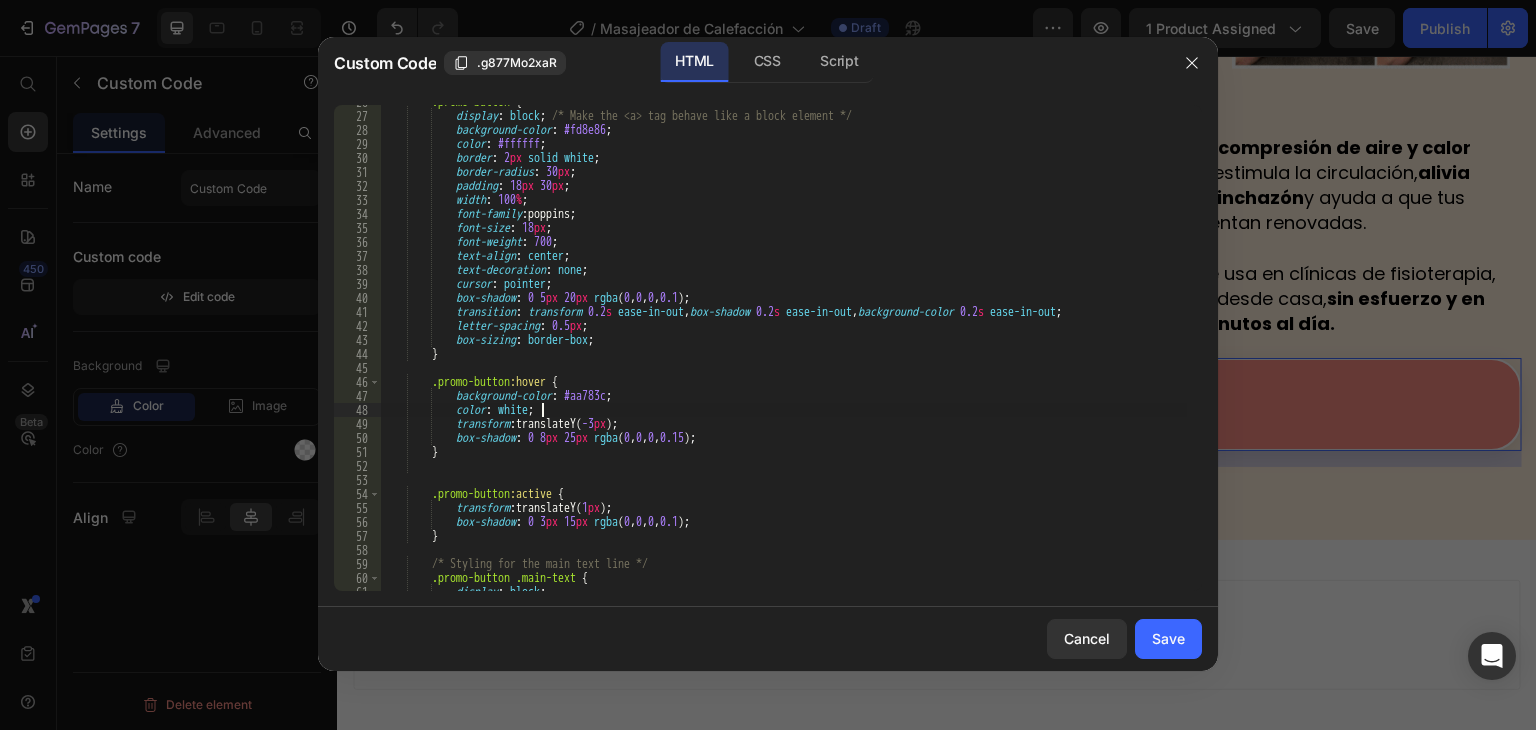 click on ".promo-button   {                display :   block ;   /* Make the <a> tag behave like a block element */                background-color :   #fd8e86 ;                color :   #ffffff ;                border :   2 px   solid   white ;                border-radius :   30 px ;                padding :   18 px   30 px ;                width :   100 % ;                font-family :  poppins ;                font-size :   18 px ;                font-weight :   700 ;                text-align :   center ;                text-decoration :   none ;                cursor :   pointer ;                box-shadow :   0   5 px   20 px   rgba ( 0 ,  0 ,  0 ,  0.1 ) ;                transition :   transform   0.2 s   ease-in-out ,  box-shadow   0.2 s   ease-in-out ,  background-color   0.2 s   ease-in-out ;                letter-spacing :   0.5 px ;                box-sizing :   border-box ;           }           .promo-button :hover   {                background-color :   #aa783c ;                color :   white" at bounding box center [783, 352] 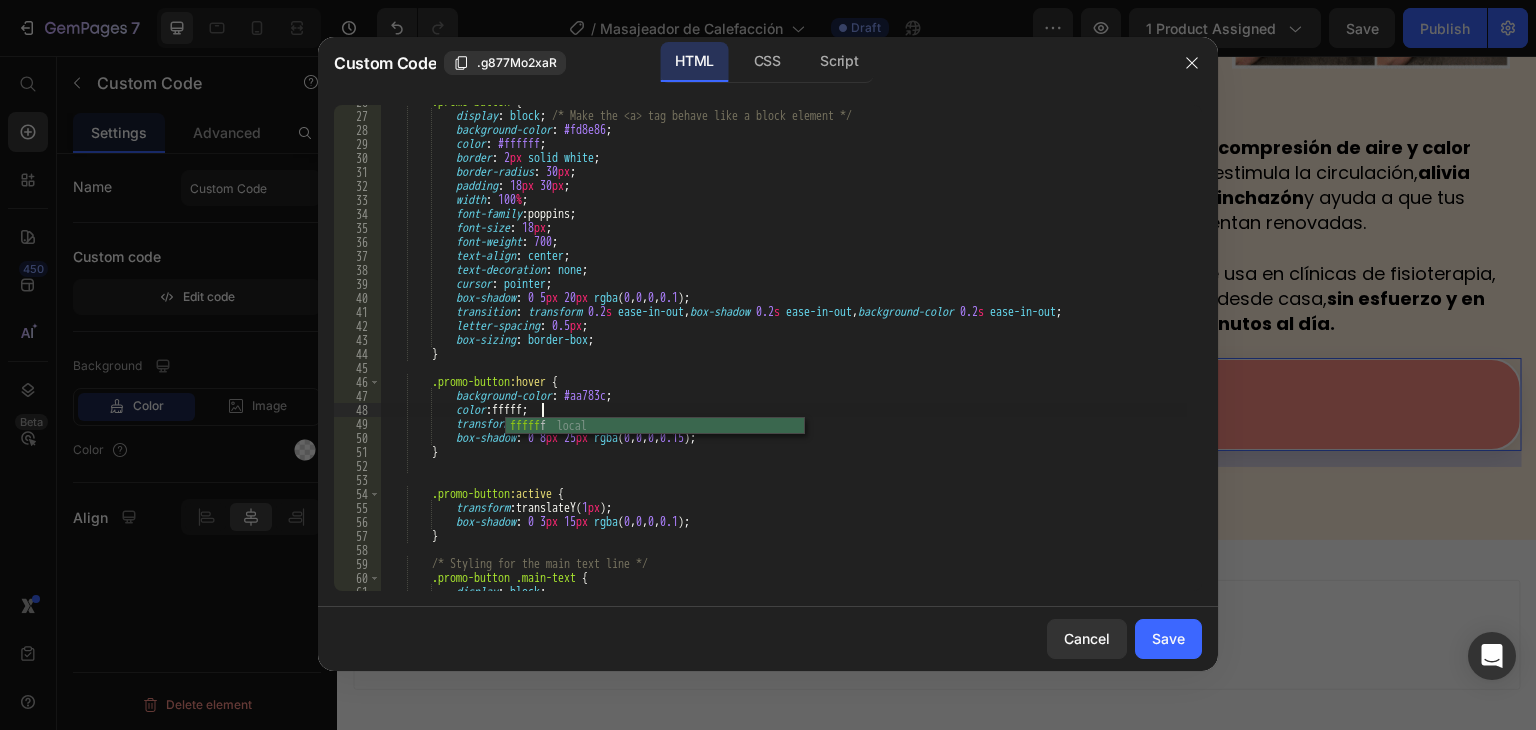 scroll, scrollTop: 0, scrollLeft: 12, axis: horizontal 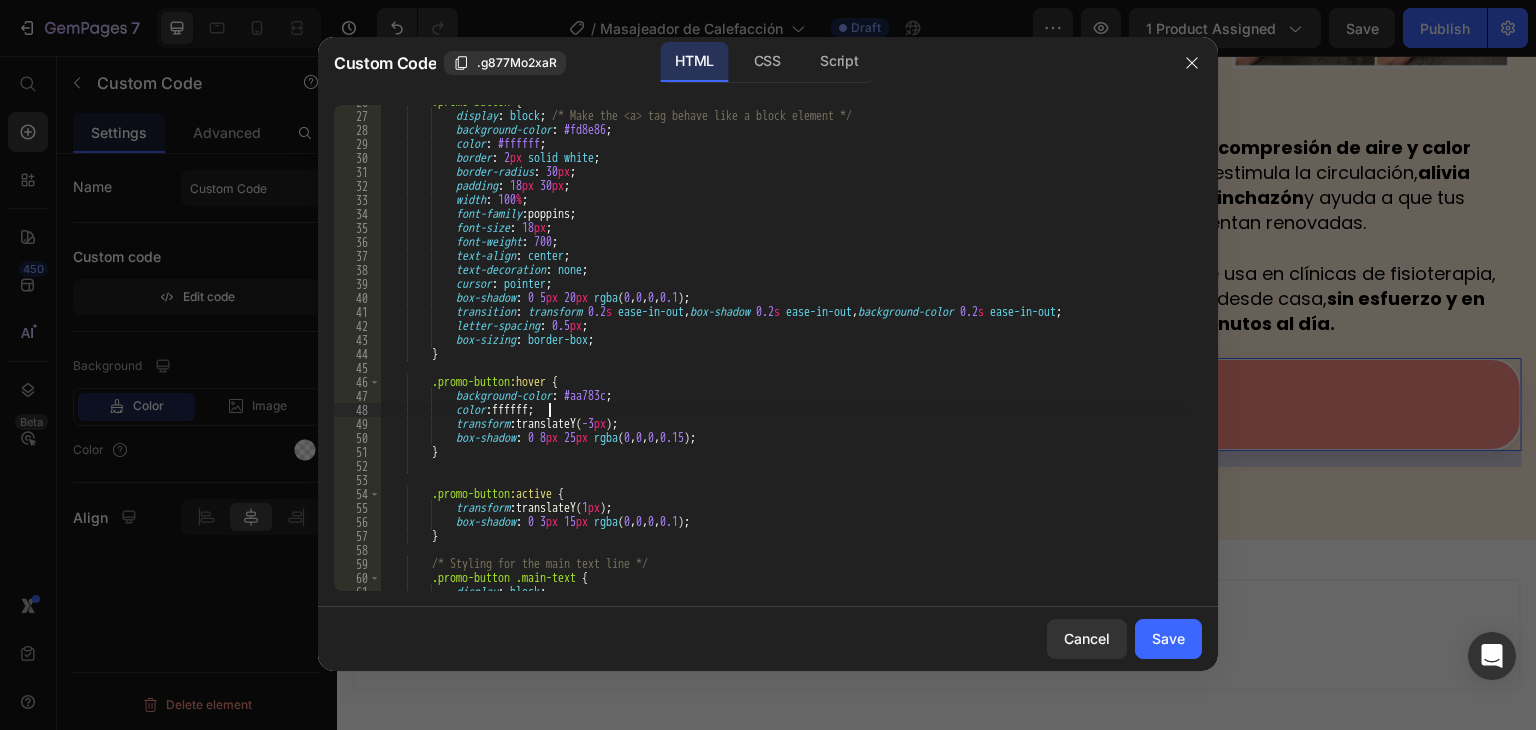 click on ".promo-button   {                display :   block ;   /* Make the <a> tag behave like a block element */                background-color :   #fd8e86 ;                color :   #ffffff ;                border :   2 px   solid   white ;                border-radius :   30 px ;                padding :   18 px   30 px ;                width :   100 % ;                font-family :  poppins ;                font-size :   18 px ;                font-weight :   700 ;                text-align :   center ;                text-decoration :   none ;                cursor :   pointer ;                box-shadow :   0   5 px   20 px   rgba ( 0 ,  0 ,  0 ,  0.1 ) ;                transition :   transform   0.2 s   ease-in-out ,  box-shadow   0.2 s   ease-in-out ,  background-color   0.2 s   ease-in-out ;                letter-spacing :   0.5 px ;                box-sizing :   border-box ;           }           .promo-button :hover   {                background-color :   #aa783c ;                color :  ffffff" at bounding box center (783, 352) 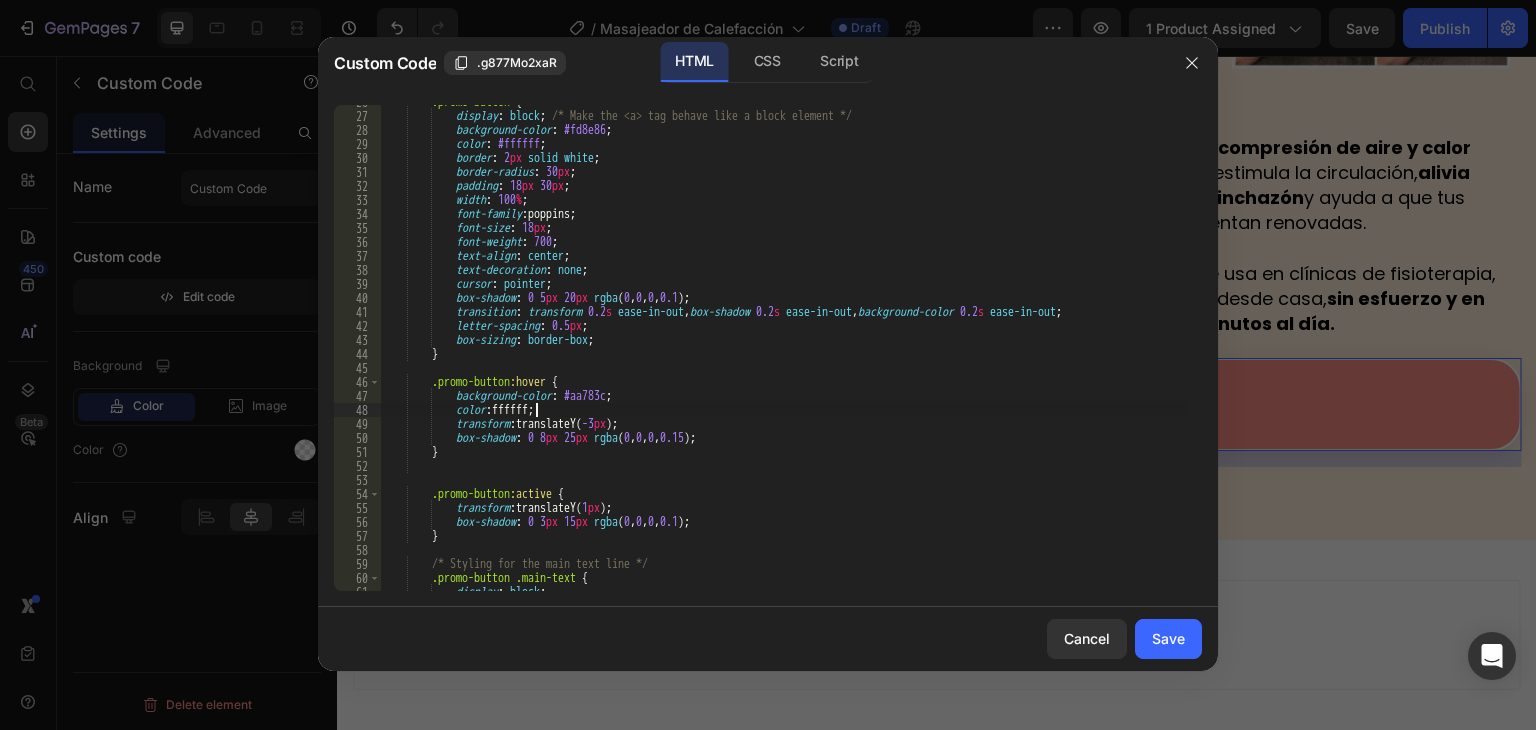 click on ".promo-button   {                display :   block ;   /* Make the <a> tag behave like a block element */                background-color :   #fd8e86 ;                color :   #ffffff ;                border :   2 px   solid   white ;                border-radius :   30 px ;                padding :   18 px   30 px ;                width :   100 % ;                font-family :  poppins ;                font-size :   18 px ;                font-weight :   700 ;                text-align :   center ;                text-decoration :   none ;                cursor :   pointer ;                box-shadow :   0   5 px   20 px   rgba ( 0 ,  0 ,  0 ,  0.1 ) ;                transition :   transform   0.2 s   ease-in-out ,  box-shadow   0.2 s   ease-in-out ,  background-color   0.2 s   ease-in-out ;                letter-spacing :   0.5 px ;                box-sizing :   border-box ;           }           .promo-button :hover   {                background-color :   #aa783c ;                color :  ffffff" at bounding box center (783, 352) 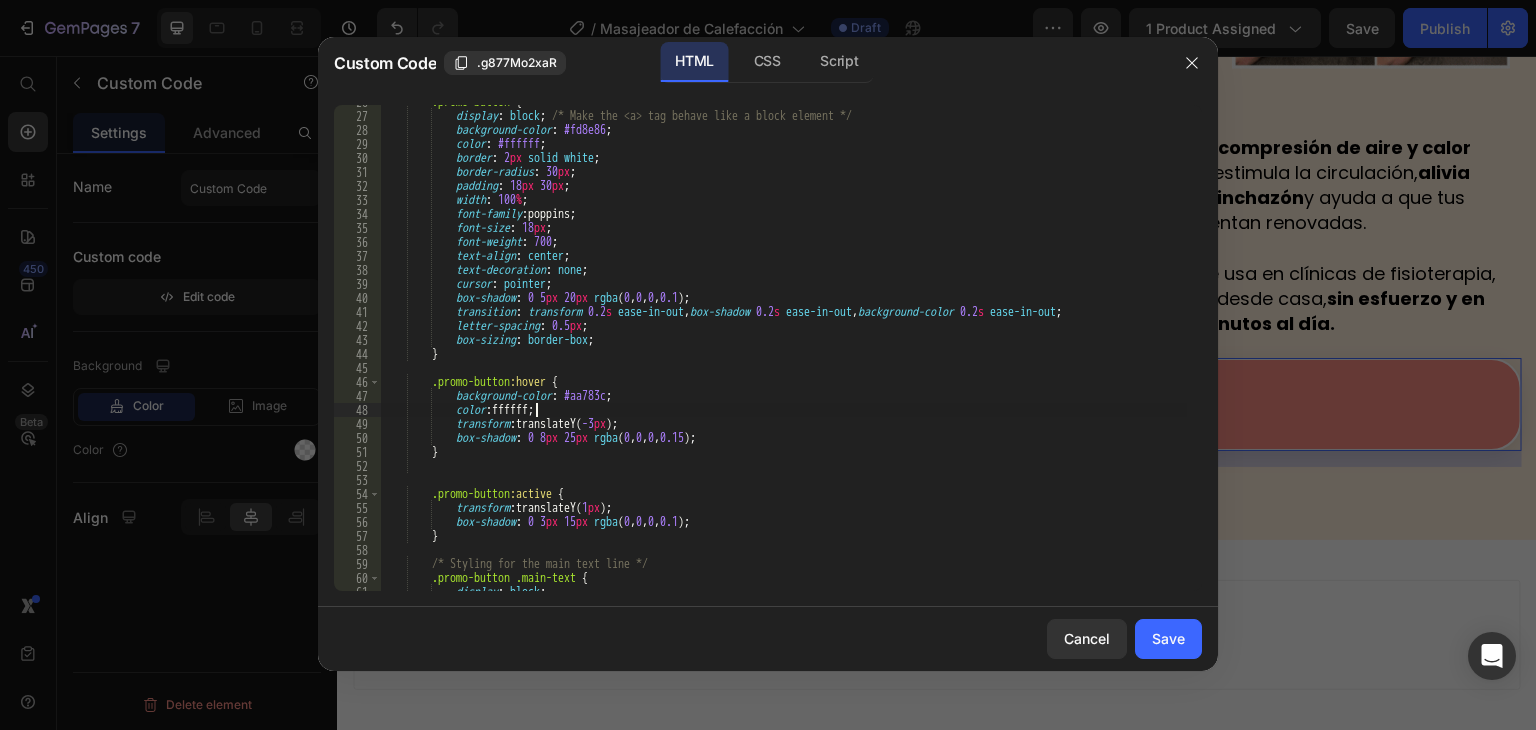 click on ".promo-button   {                display :   block ;   /* Make the <a> tag behave like a block element */                background-color :   #fd8e86 ;                color :   #ffffff ;                border :   2 px   solid   white ;                border-radius :   30 px ;                padding :   18 px   30 px ;                width :   100 % ;                font-family :  poppins ;                font-size :   18 px ;                font-weight :   700 ;                text-align :   center ;                text-decoration :   none ;                cursor :   pointer ;                box-shadow :   0   5 px   20 px   rgba ( 0 ,  0 ,  0 ,  0.1 ) ;                transition :   transform   0.2 s   ease-in-out ,  box-shadow   0.2 s   ease-in-out ,  background-color   0.2 s   ease-in-out ;                letter-spacing :   0.5 px ;                box-sizing :   border-box ;           }           .promo-button :hover   {                background-color :   #aa783c ;                color :  ffffff" at bounding box center [783, 352] 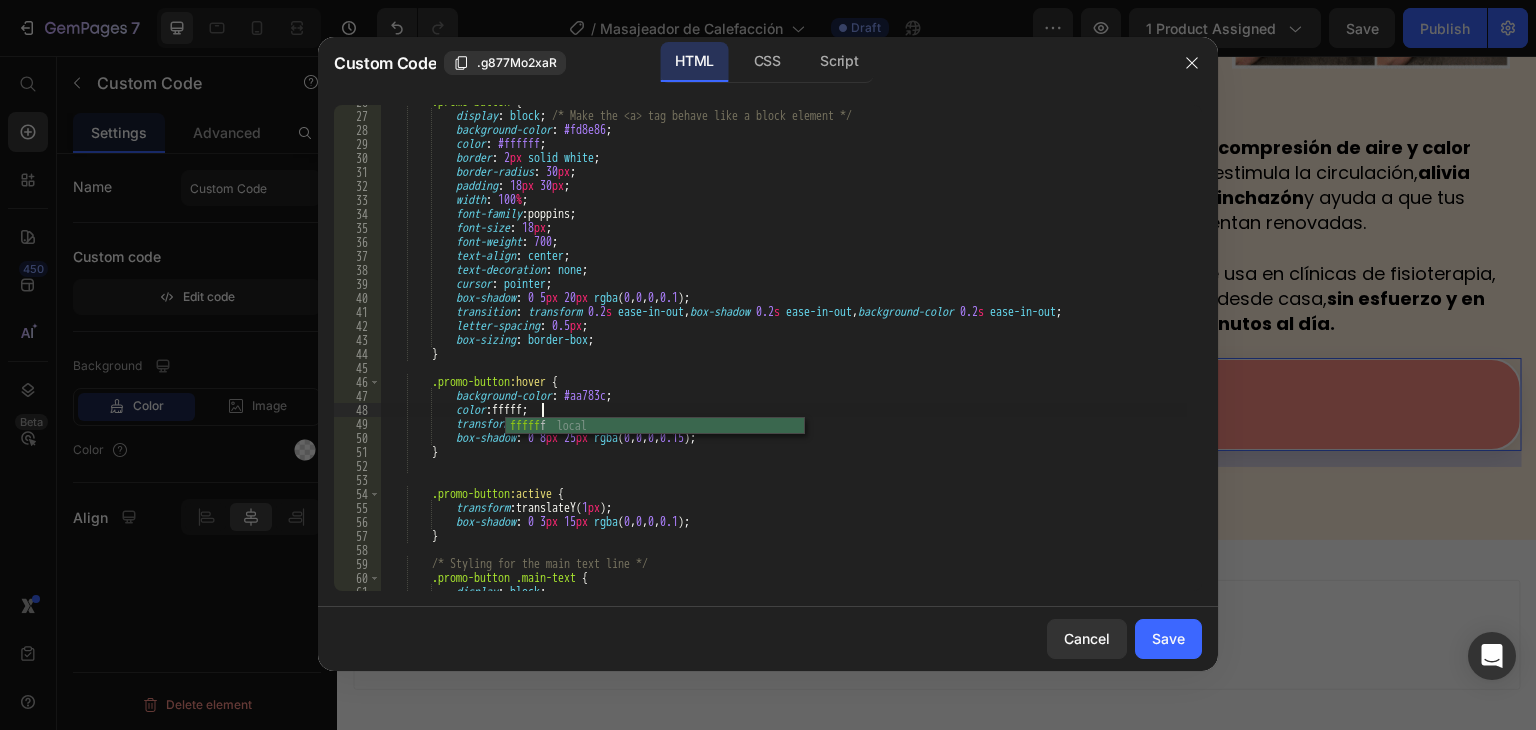 scroll, scrollTop: 0, scrollLeft: 12, axis: horizontal 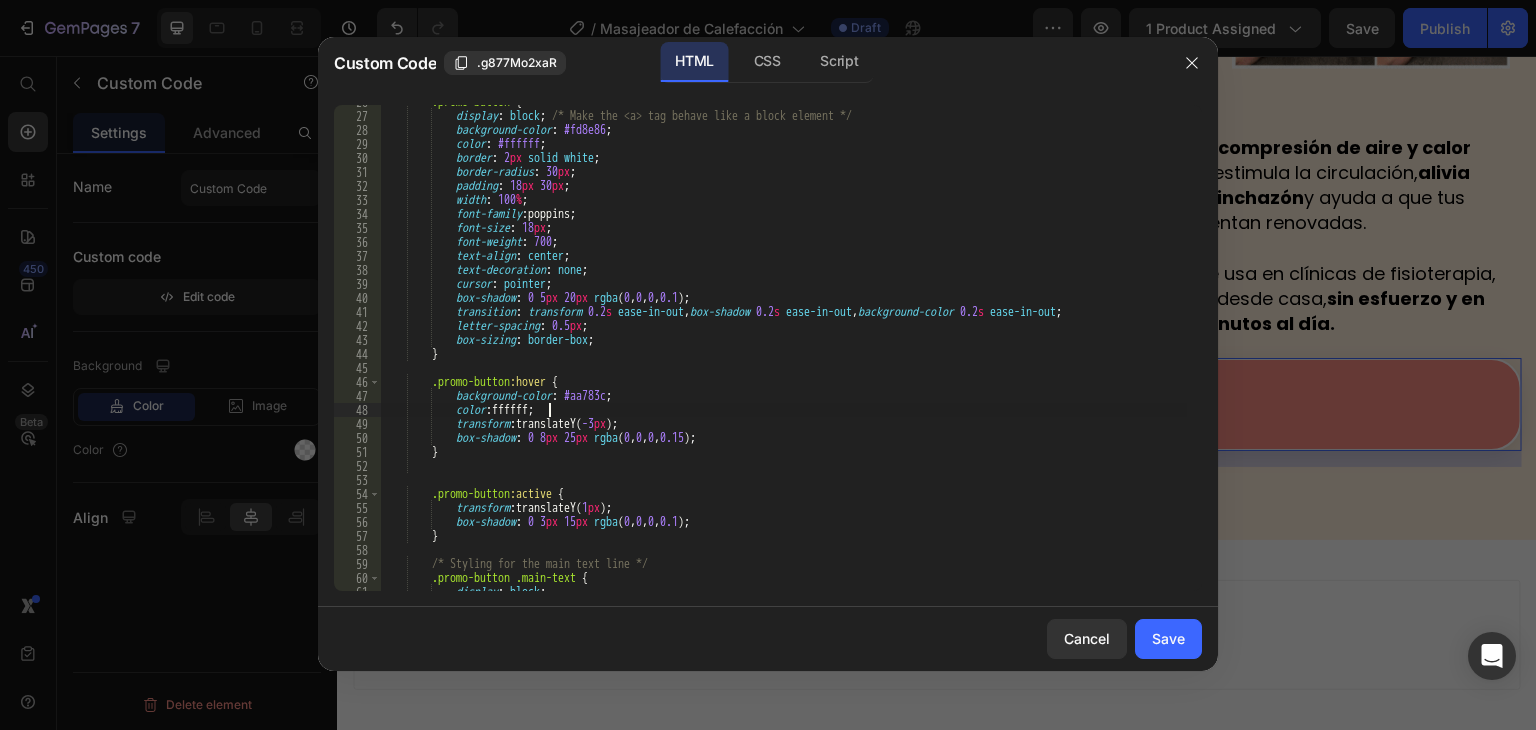 click on ".promo-button   {                display :   block ;   /* Make the <a> tag behave like a block element */                background-color :   #fd8e86 ;                color :   #ffffff ;                border :   2 px   solid   white ;                border-radius :   30 px ;                padding :   18 px   30 px ;                width :   100 % ;                font-family :  poppins ;                font-size :   18 px ;                font-weight :   700 ;                text-align :   center ;                text-decoration :   none ;                cursor :   pointer ;                box-shadow :   0   5 px   20 px   rgba ( 0 ,  0 ,  0 ,  0.1 ) ;                transition :   transform   0.2 s   ease-in-out ,  box-shadow   0.2 s   ease-in-out ,  background-color   0.2 s   ease-in-out ;                letter-spacing :   0.5 px ;                box-sizing :   border-box ;           }           .promo-button :hover   {                background-color :   #aa783c ;                color :  ffffff" at bounding box center (783, 352) 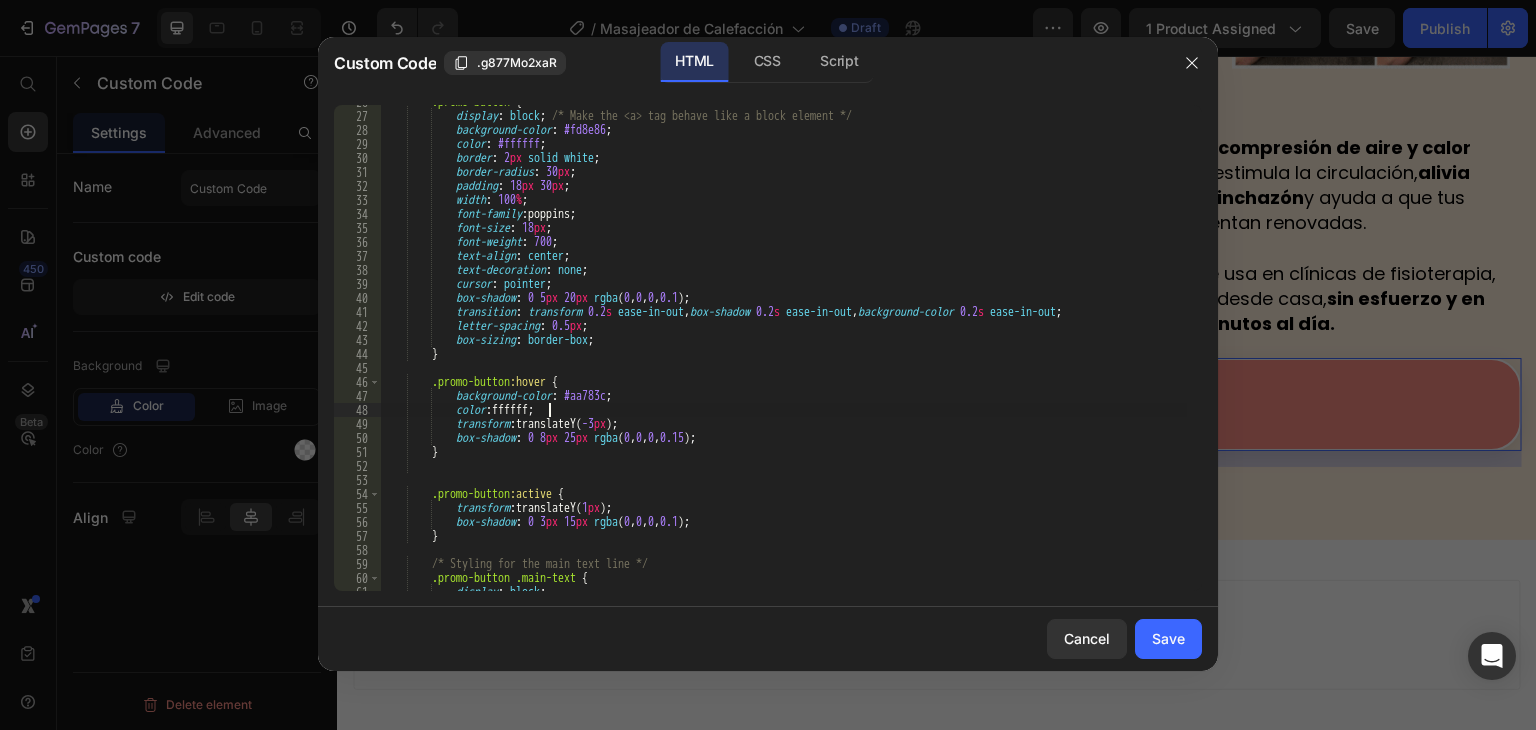 scroll, scrollTop: 0, scrollLeft: 3, axis: horizontal 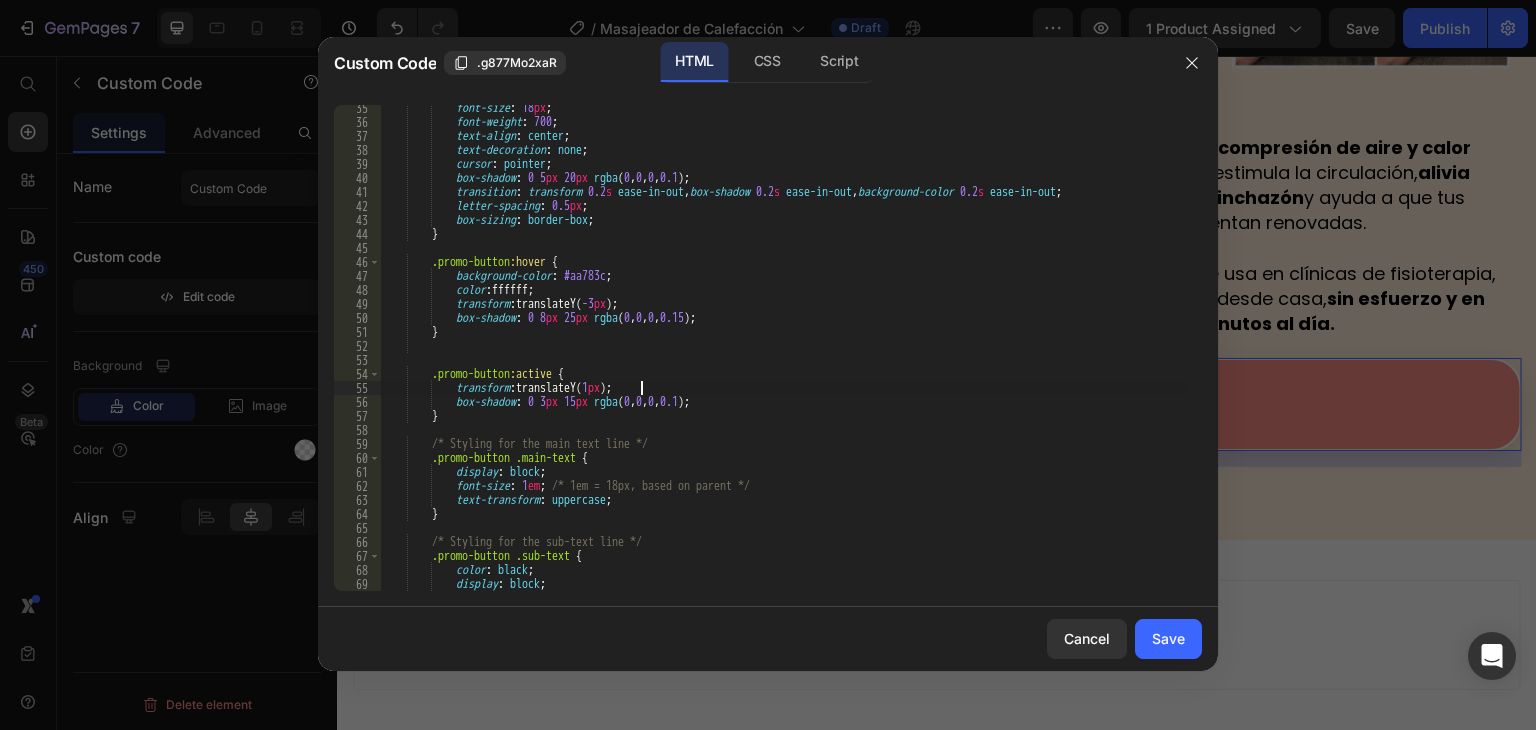 click on "font-size :   18 px ;                font-weight :   700 ;                text-align :   center ;                text-decoration :   none ;                cursor :   pointer ;                box-shadow :   0   5 px   20 px   rgba ( 0 ,  0 ,  0 ,  0.1 ) ;                transition :   transform   0.2 s   ease-in-out ,  box-shadow   0.2 s   ease-in-out ,  background-color   0.2 s   ease-in-out ;                letter-spacing :   0.5 px ;                box-sizing :   border-box ;           }           .promo-button :hover   {                background-color :   #aa783c ;                color :  ffffff ;                transform :  translateY( -3 px ) ;                box-shadow :   0   8 px   25 px   rgba ( 0 ,  0 ,  0 ,  0.15 ) ;           }                          .promo-button :active   {                transform :  translateY( 1 px ) ;                box-shadow :   0   3 px   15 px   rgba ( 0 ,  0 ,  0 ,  0.1 ) ;           }           /* Styling for the main text line */               {" at bounding box center (783, 358) 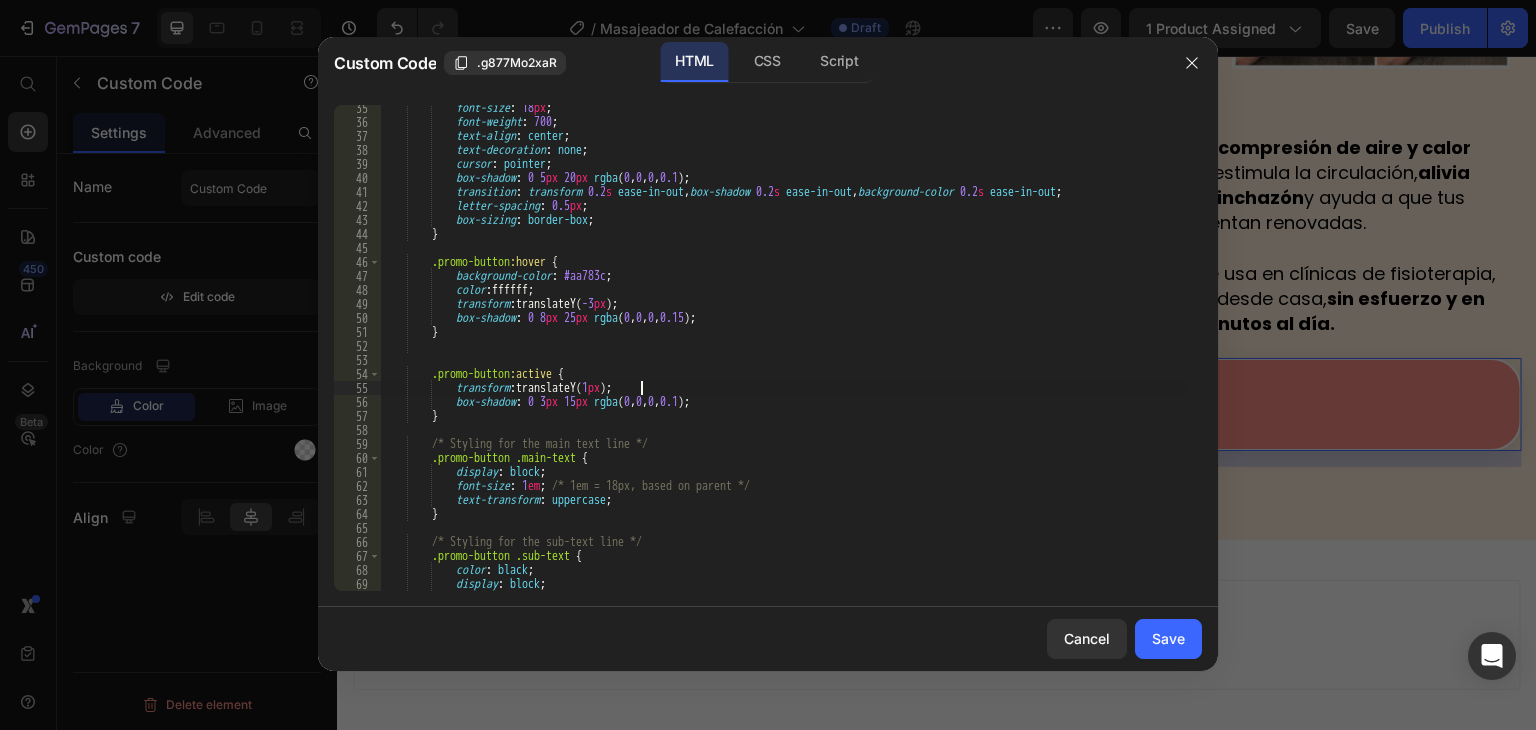 click on "font-size :   18 px ;                font-weight :   700 ;                text-align :   center ;                text-decoration :   none ;                cursor :   pointer ;                box-shadow :   0   5 px   20 px   rgba ( 0 ,  0 ,  0 ,  0.1 ) ;                transition :   transform   0.2 s   ease-in-out ,  box-shadow   0.2 s   ease-in-out ,  background-color   0.2 s   ease-in-out ;                letter-spacing :   0.5 px ;                box-sizing :   border-box ;           }           .promo-button :hover   {                background-color :   #aa783c ;                color :  ffffff ;                transform :  translateY( -3 px ) ;                box-shadow :   0   8 px   25 px   rgba ( 0 ,  0 ,  0 ,  0.15 ) ;           }                          .promo-button :active   {                transform :  translateY( 1 px ) ;                box-shadow :   0   3 px   15 px   rgba ( 0 ,  0 ,  0 ,  0.1 ) ;           }           /* Styling for the main text line */               {" at bounding box center [783, 358] 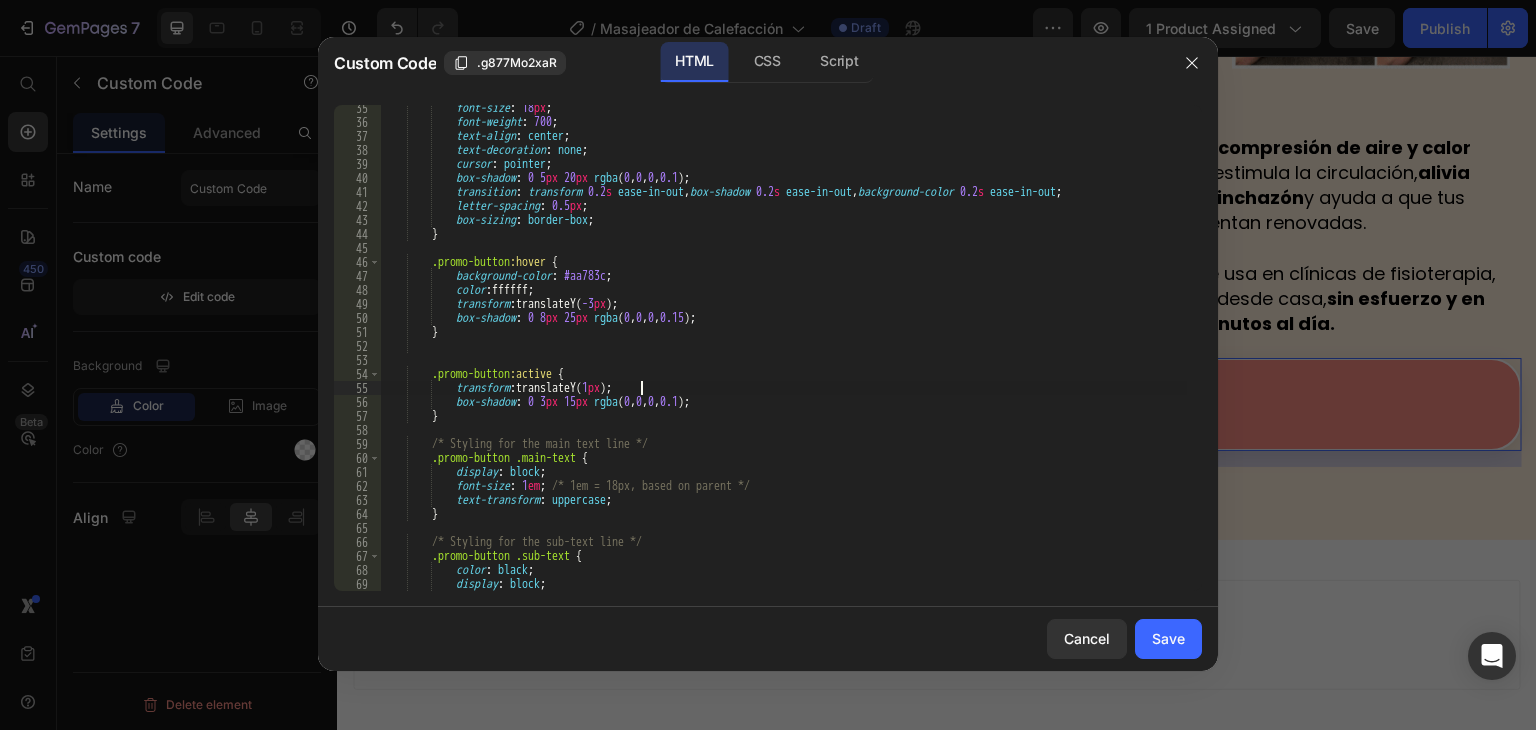 click on "font-size :   18 px ;                font-weight :   700 ;                text-align :   center ;                text-decoration :   none ;                cursor :   pointer ;                box-shadow :   0   5 px   20 px   rgba ( 0 ,  0 ,  0 ,  0.1 ) ;                transition :   transform   0.2 s   ease-in-out ,  box-shadow   0.2 s   ease-in-out ,  background-color   0.2 s   ease-in-out ;                letter-spacing :   0.5 px ;                box-sizing :   border-box ;           }           .promo-button :hover   {                background-color :   #aa783c ;                color :  ffffff ;                transform :  translateY( -3 px ) ;                box-shadow :   0   8 px   25 px   rgba ( 0 ,  0 ,  0 ,  0.15 ) ;           }                          .promo-button :active   {                transform :  translateY( 1 px ) ;                box-shadow :   0   3 px   15 px   rgba ( 0 ,  0 ,  0 ,  0.1 ) ;           }           /* Styling for the main text line */               {" at bounding box center (783, 358) 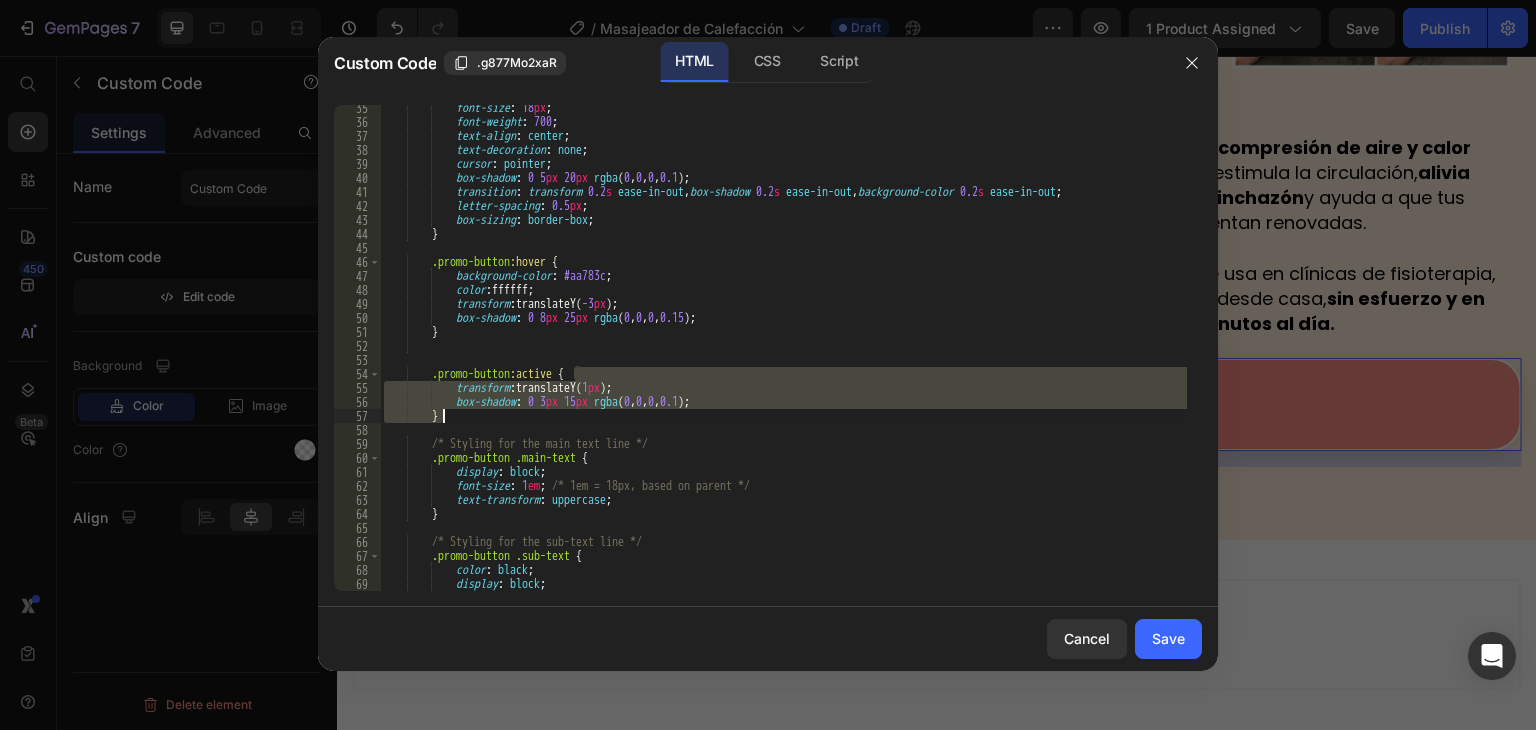 click on "font-size :   18 px ;                font-weight :   700 ;                text-align :   center ;                text-decoration :   none ;                cursor :   pointer ;                box-shadow :   0   5 px   20 px   rgba ( 0 ,  0 ,  0 ,  0.1 ) ;                transition :   transform   0.2 s   ease-in-out ,  box-shadow   0.2 s   ease-in-out ,  background-color   0.2 s   ease-in-out ;                letter-spacing :   0.5 px ;                box-sizing :   border-box ;           }           .promo-button :hover   {                background-color :   #aa783c ;                color :  ffffff ;                transform :  translateY( -3 px ) ;                box-shadow :   0   8 px   25 px   rgba ( 0 ,  0 ,  0 ,  0.15 ) ;           }                          .promo-button :active   {                transform :  translateY( 1 px ) ;                box-shadow :   0   3 px   15 px   rgba ( 0 ,  0 ,  0 ,  0.1 ) ;           }           /* Styling for the main text line */               {" at bounding box center (783, 348) 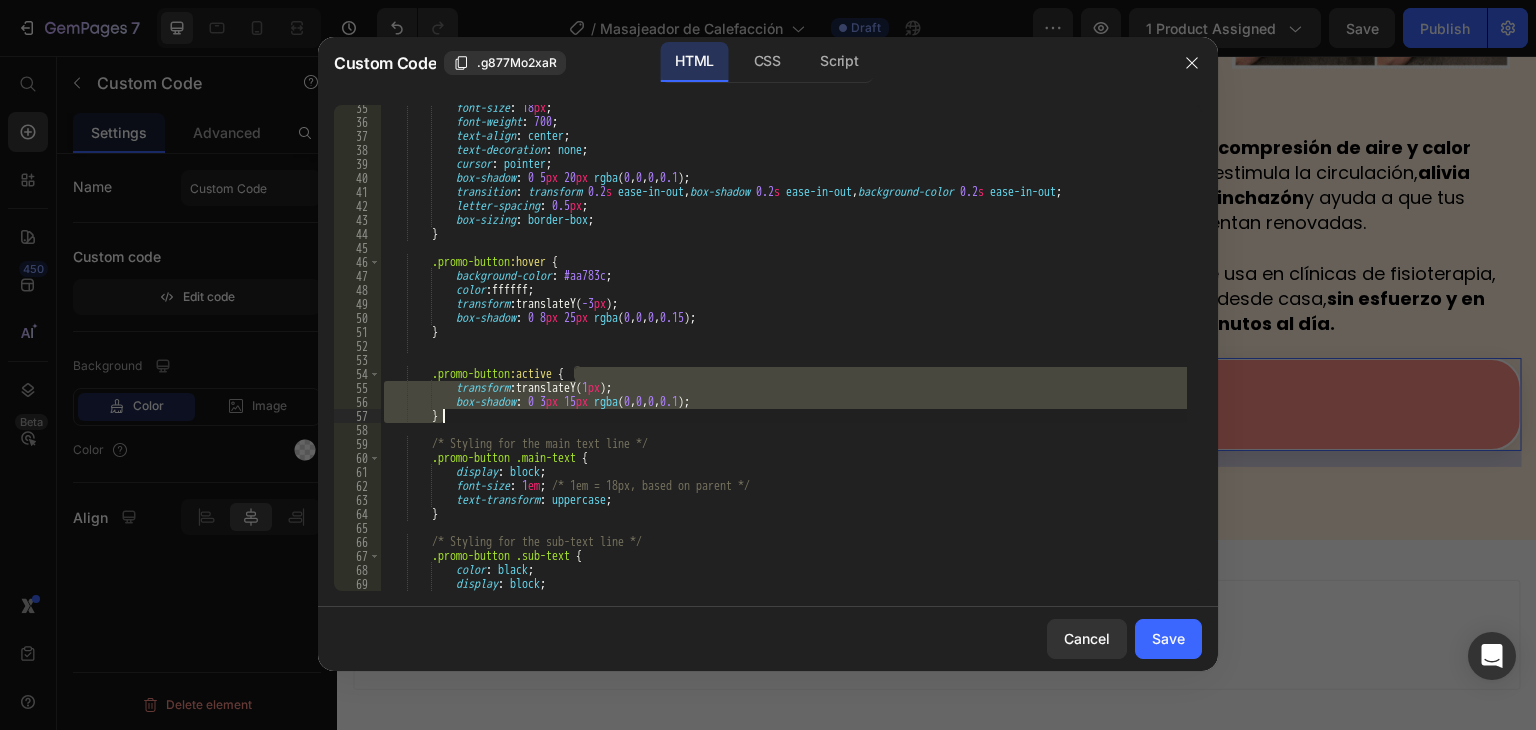 type on "box-shadow: 0 3px 15px rgba(0, 0, 0, 0.1);" 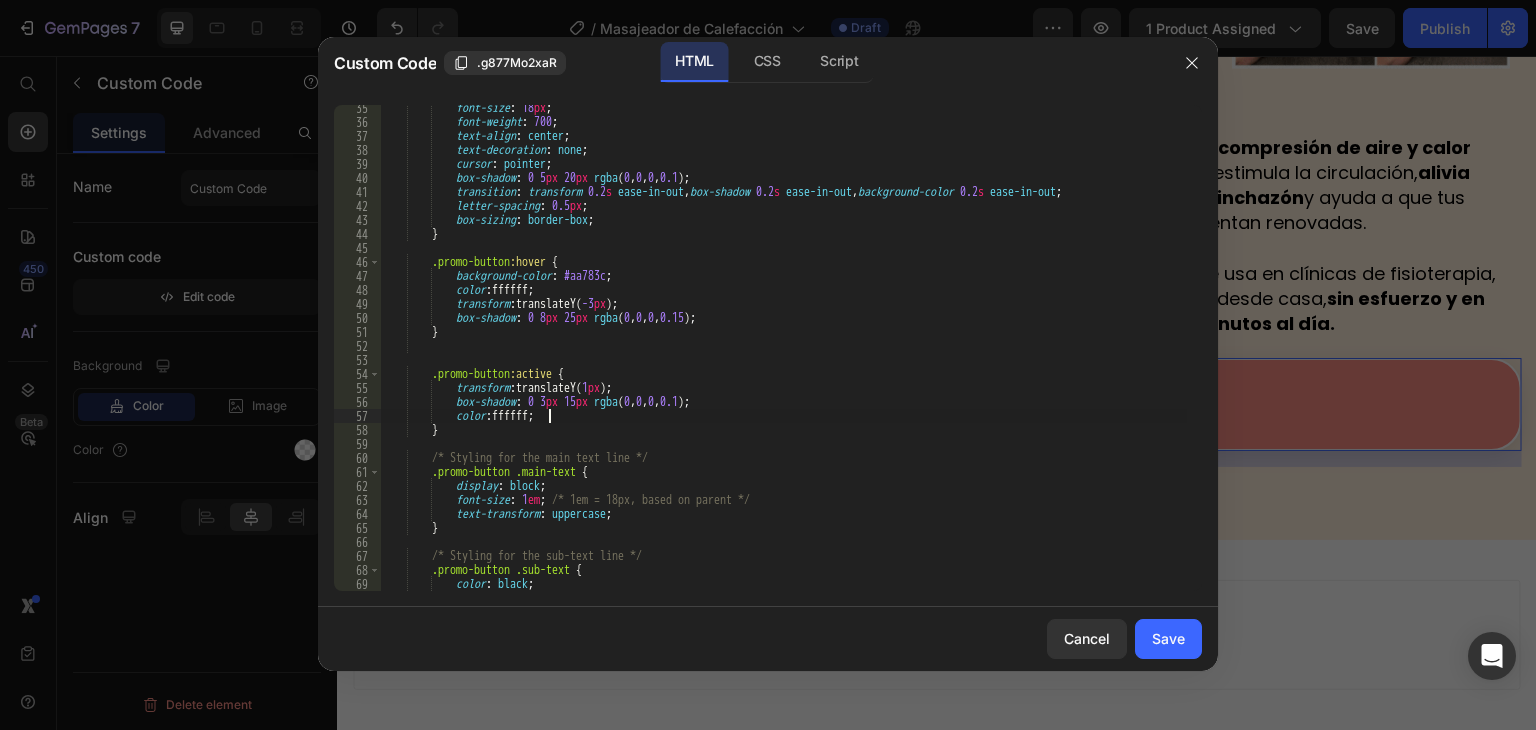 scroll, scrollTop: 0, scrollLeft: 12, axis: horizontal 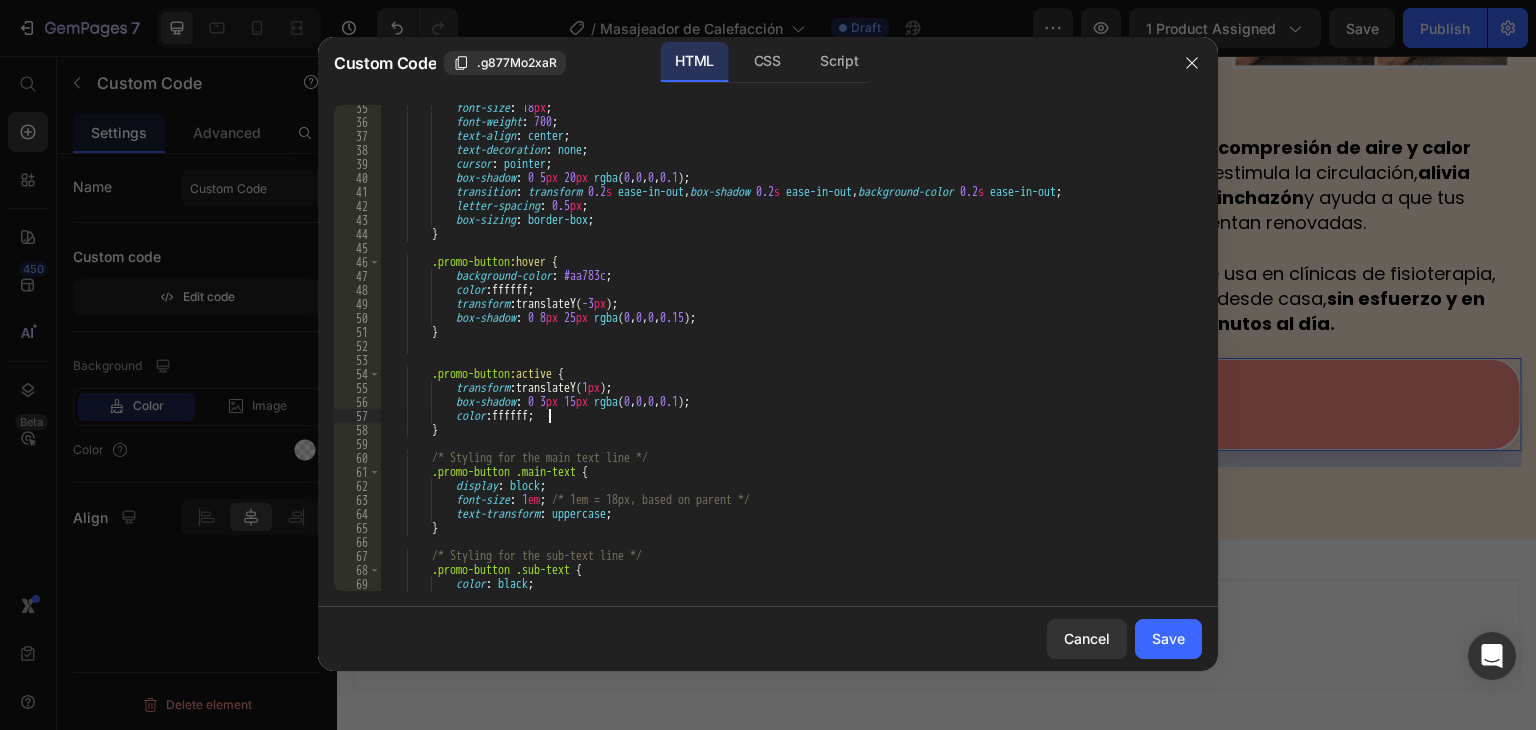 click on "font-size :   18 px ;                font-weight :   700 ;                text-align :   center ;                text-decoration :   none ;                cursor :   pointer ;                box-shadow :   0   5 px   20 px   rgba ( 0 ,  0 ,  0 ,  0.1 ) ;                transition :   transform   0.2 s   ease-in-out ,  box-shadow   0.2 s   ease-in-out ,  background-color   0.2 s   ease-in-out ;                letter-spacing :   0.5 px ;                box-sizing :   border-box ;           }           .promo-button :hover   {                background-color :   #aa783c ;                color :  ffffff ;                transform :  translateY( -3 px ) ;                box-shadow :   0   8 px   25 px   rgba ( 0 ,  0 ,  0 ,  0.15 ) ;           }                          .promo-button :active   {                transform :  translateY( 1 px ) ;                box-shadow :   0   3 px   15 px   rgba ( 0 ,  0 ,  0 ,  0.1 ) ;                color :  ffffff ;           }                     .promo-button" at bounding box center [783, 358] 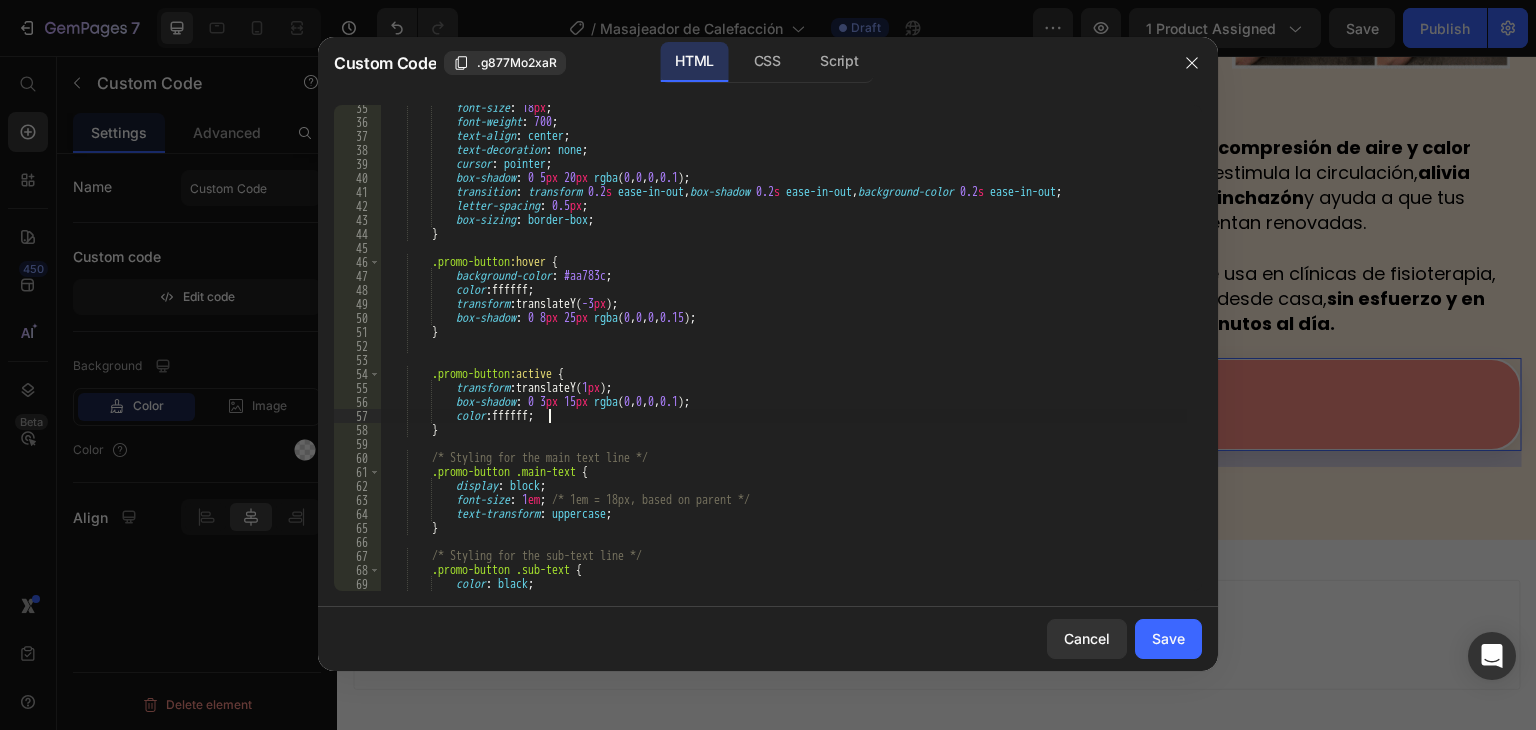 scroll, scrollTop: 0, scrollLeft: 3, axis: horizontal 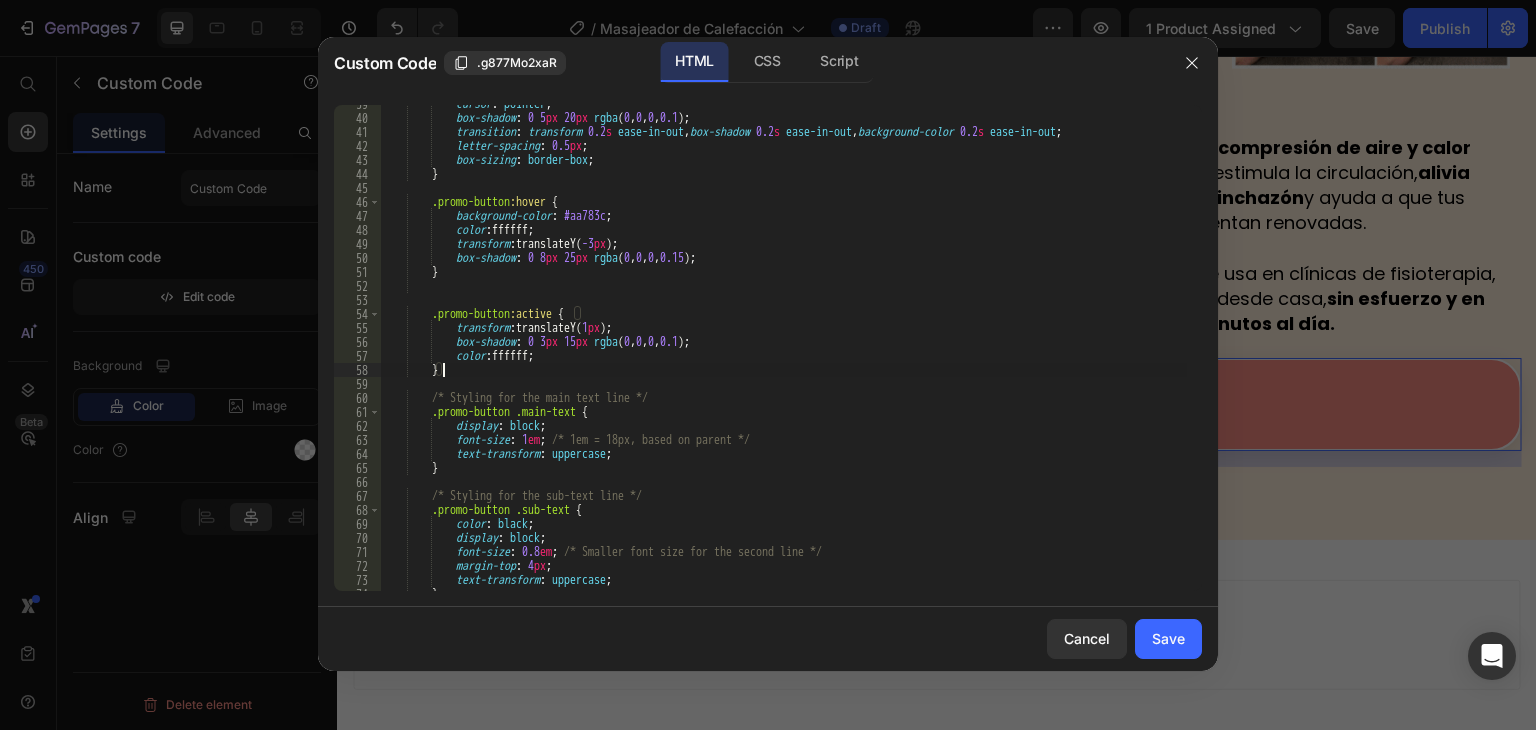 click on "cursor :   pointer ;                box-shadow :   0   5 px   20 px   rgba ( 0 ,  0 ,  0 ,  0.1 ) ;                transition :   transform   0.2 s   ease-in-out ,  box-shadow   0.2 s   ease-in-out ,  background-color   0.2 s   ease-in-out ;                letter-spacing :   0.5 px ;                box-sizing :   border-box ;           }           .promo-button :hover   {                background-color :   #aa783c ;                color :  ffffff ;                transform :  translateY( -3 px ) ;                box-shadow :   0   8 px   25 px   rgba ( 0 ,  0 ,  0 ,  0.15 ) ;           }                          .promo-button :active   {                transform :  translateY( 1 px ) ;                box-shadow :   0   3 px   15 px   rgba ( 0 ,  0 ,  0 ,  0.1 ) ;                color :  ffffff ;           }           /* Styling for the main text line */           .promo-button   .main-text   {                display :   block ;                font-size :   1 em ;                  :   uppercase" at bounding box center (783, 354) 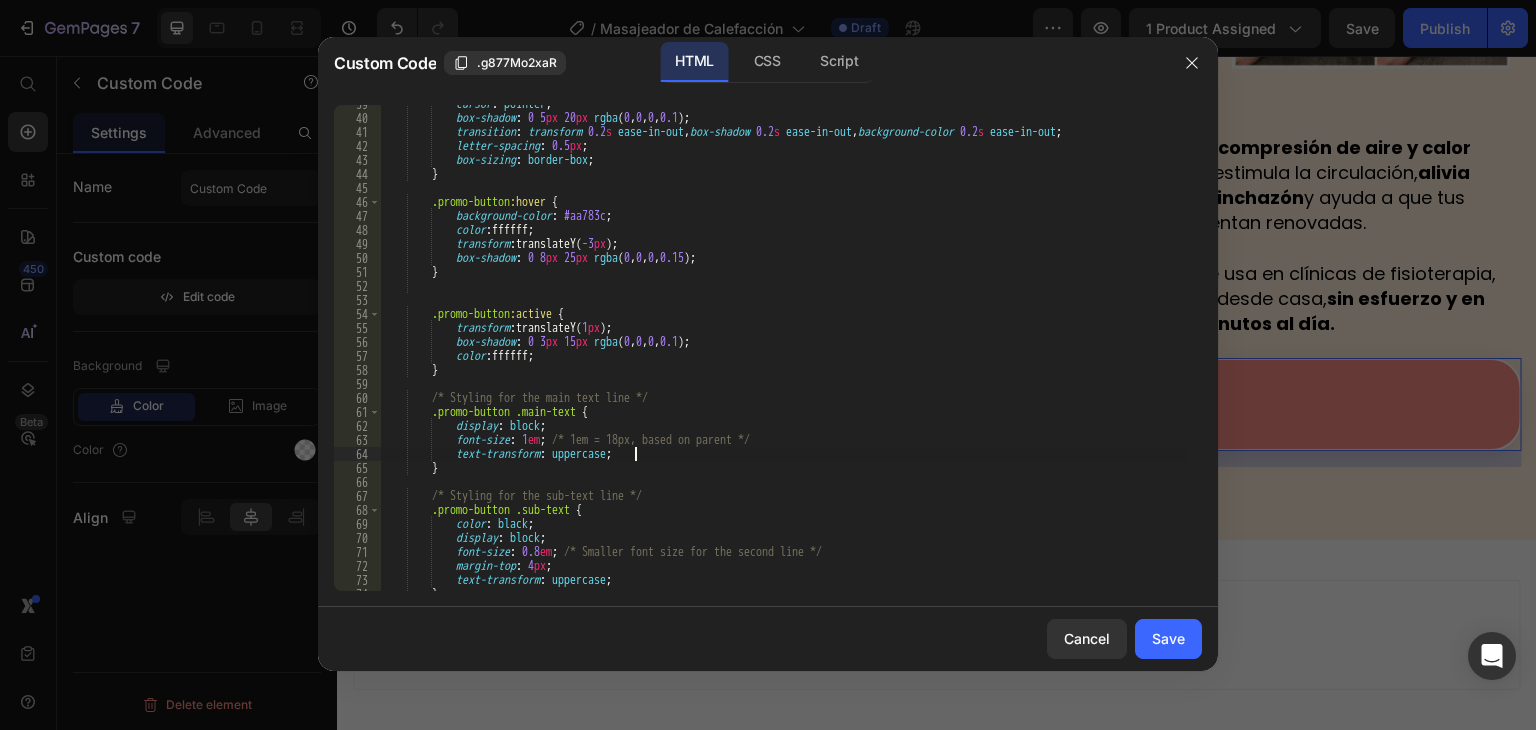 click on "cursor :   pointer ;                box-shadow :   0   5 px   20 px   rgba ( 0 ,  0 ,  0 ,  0.1 ) ;                transition :   transform   0.2 s   ease-in-out ,  box-shadow   0.2 s   ease-in-out ,  background-color   0.2 s   ease-in-out ;                letter-spacing :   0.5 px ;                box-sizing :   border-box ;           }           .promo-button :hover   {                background-color :   #aa783c ;                color :  ffffff ;                transform :  translateY( -3 px ) ;                box-shadow :   0   8 px   25 px   rgba ( 0 ,  0 ,  0 ,  0.15 ) ;           }                          .promo-button :active   {                transform :  translateY( 1 px ) ;                box-shadow :   0   3 px   15 px   rgba ( 0 ,  0 ,  0 ,  0.1 ) ;                color :  ffffff ;           }           /* Styling for the main text line */           .promo-button   .main-text   {                display :   block ;                font-size :   1 em ;                  :   uppercase" at bounding box center (783, 354) 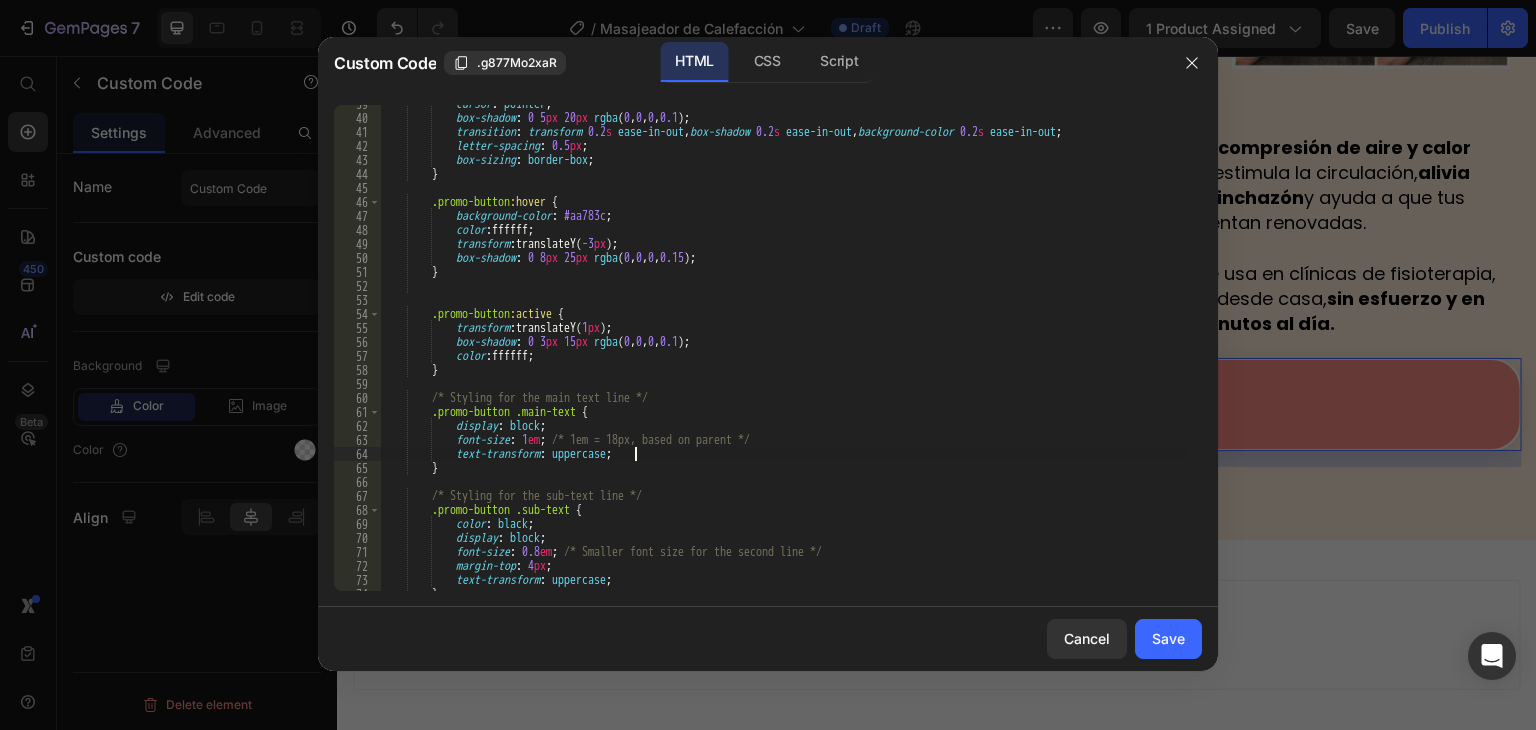 type on "text-transform: uppercase;" 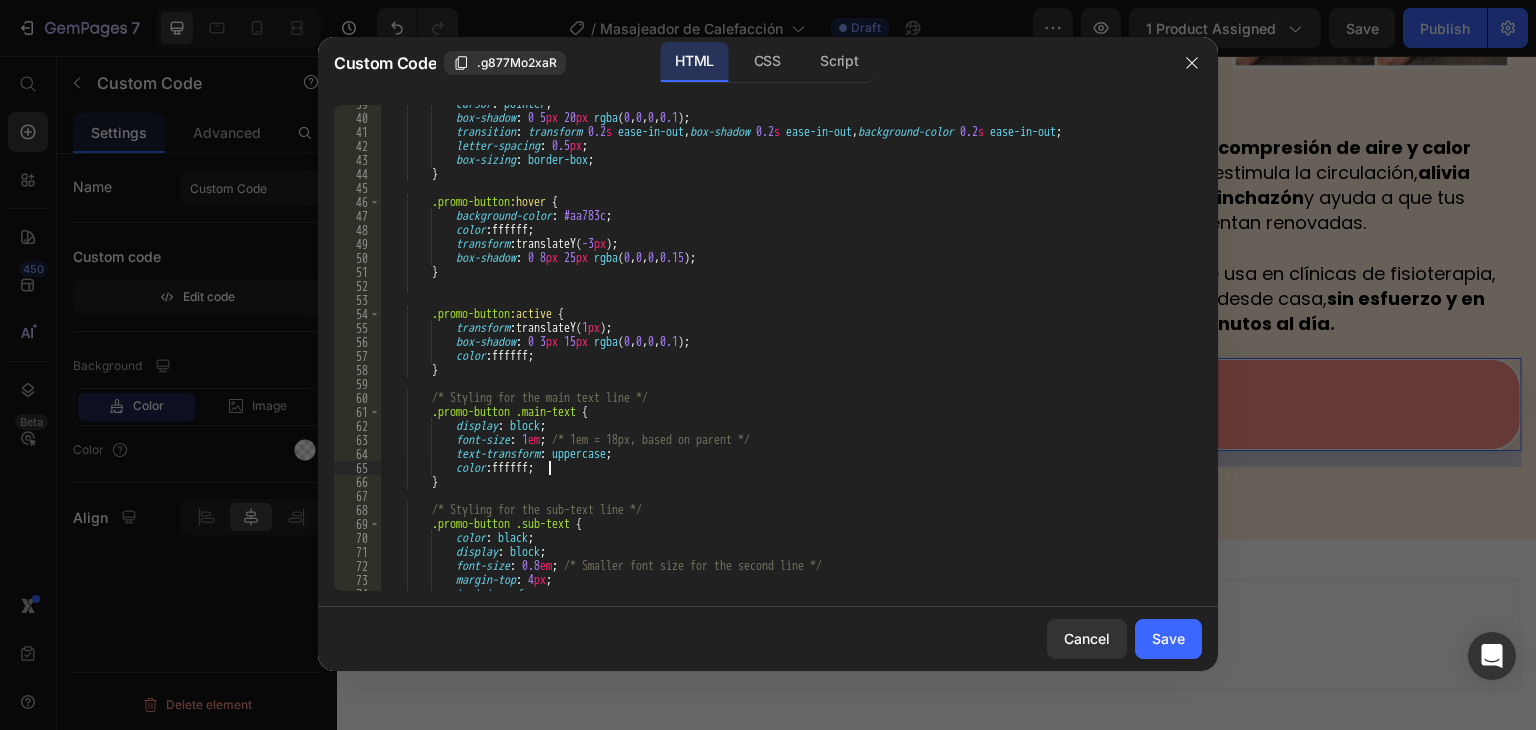scroll, scrollTop: 0, scrollLeft: 12, axis: horizontal 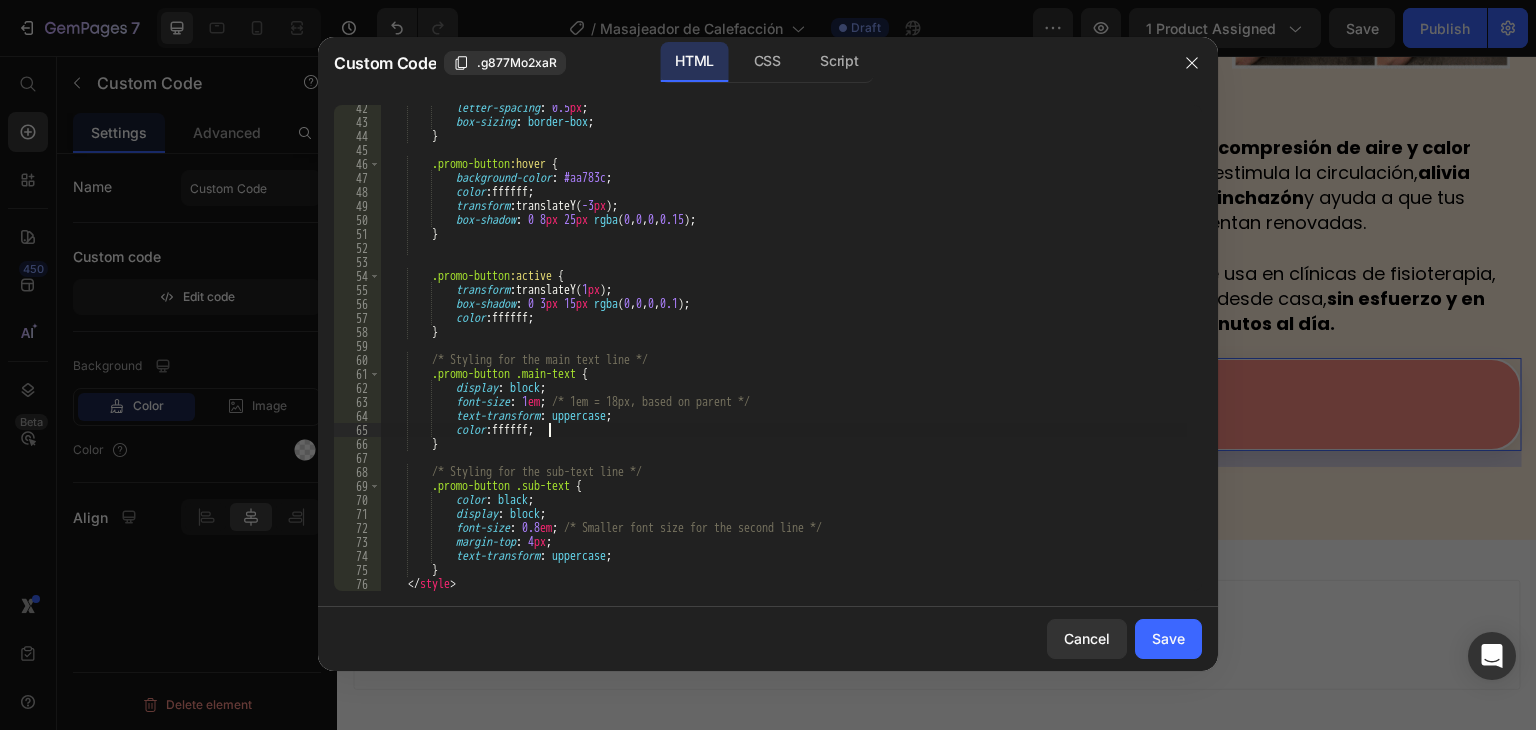 click on "letter-spacing :   0.5 px ;                box-sizing :   border-box ;           }           .promo-button :hover   {                background-color :   #aa783c ;                color :  ffffff ;                transform :  translateY( -3 px ) ;                box-shadow :   0   8 px   25 px   rgba ( 0 ,  0 ,  0 ,  0.15 ) ;           }                          .promo-button :active   {                transform :  translateY( 1 px ) ;                box-shadow :   0   3 px   15 px   rgba ( 0 ,  0 ,  0 ,  0.1 ) ;                color :  ffffff ;           }           /* Styling for the main text line */           .promo-button   .main-text   {                display :   block ;                font-size :   1 em ;   /* 1em = 18px, based on parent */                text-transform :   uppercase ;                color :  ffffff ;           }           /* Styling for the sub-text line */           .promo-button   .sub-text   {                color :   black ;                display :   block ;      :" at bounding box center [783, 358] 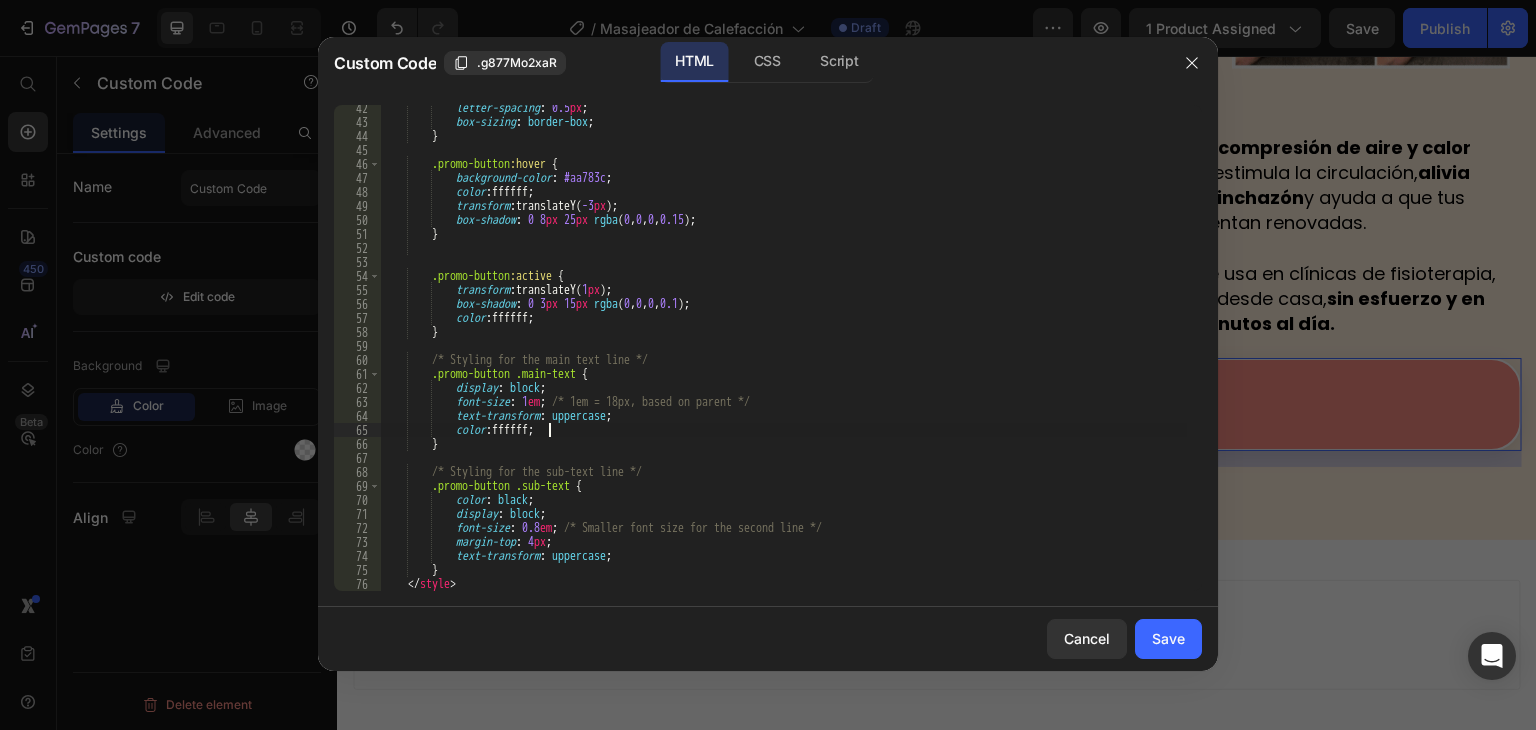 scroll, scrollTop: 0, scrollLeft: 12, axis: horizontal 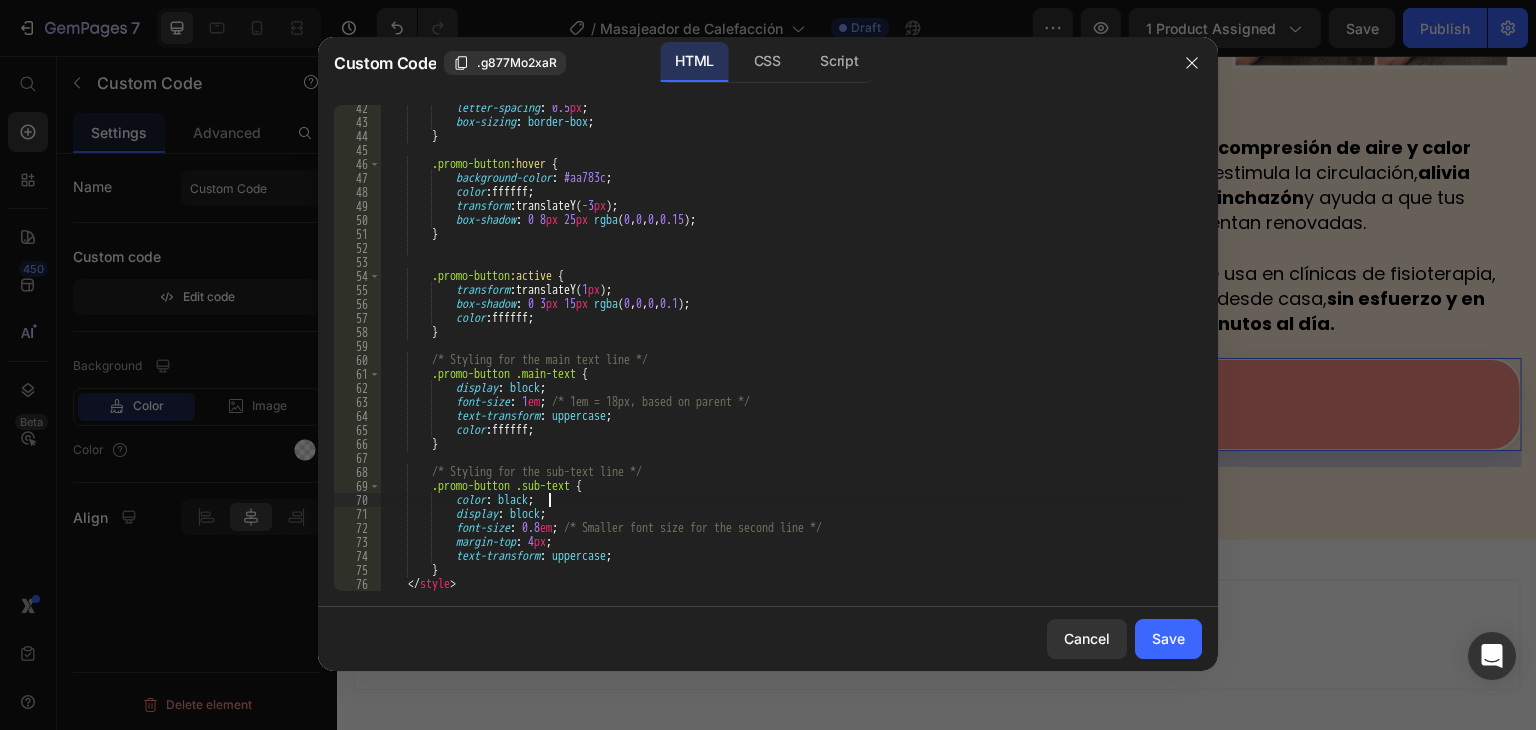 click on "letter-spacing :   0.5 px ;                box-sizing :   border-box ;           }           .promo-button :hover   {                background-color :   #aa783c ;                color :  ffffff ;                transform :  translateY( -3 px ) ;                box-shadow :   0   8 px   25 px   rgba ( 0 ,  0 ,  0 ,  0.15 ) ;           }                          .promo-button :active   {                transform :  translateY( 1 px ) ;                box-shadow :   0   3 px   15 px   rgba ( 0 ,  0 ,  0 ,  0.1 ) ;                color :  ffffff ;           }           /* Styling for the main text line */           .promo-button   .main-text   {                display :   block ;                font-size :   1 em ;   /* 1em = 18px, based on parent */                text-transform :   uppercase ;                color :  ffffff ;           }           /* Styling for the sub-text line */           .promo-button   .sub-text   {                color :   black ;                display :   block ;      :" at bounding box center [783, 358] 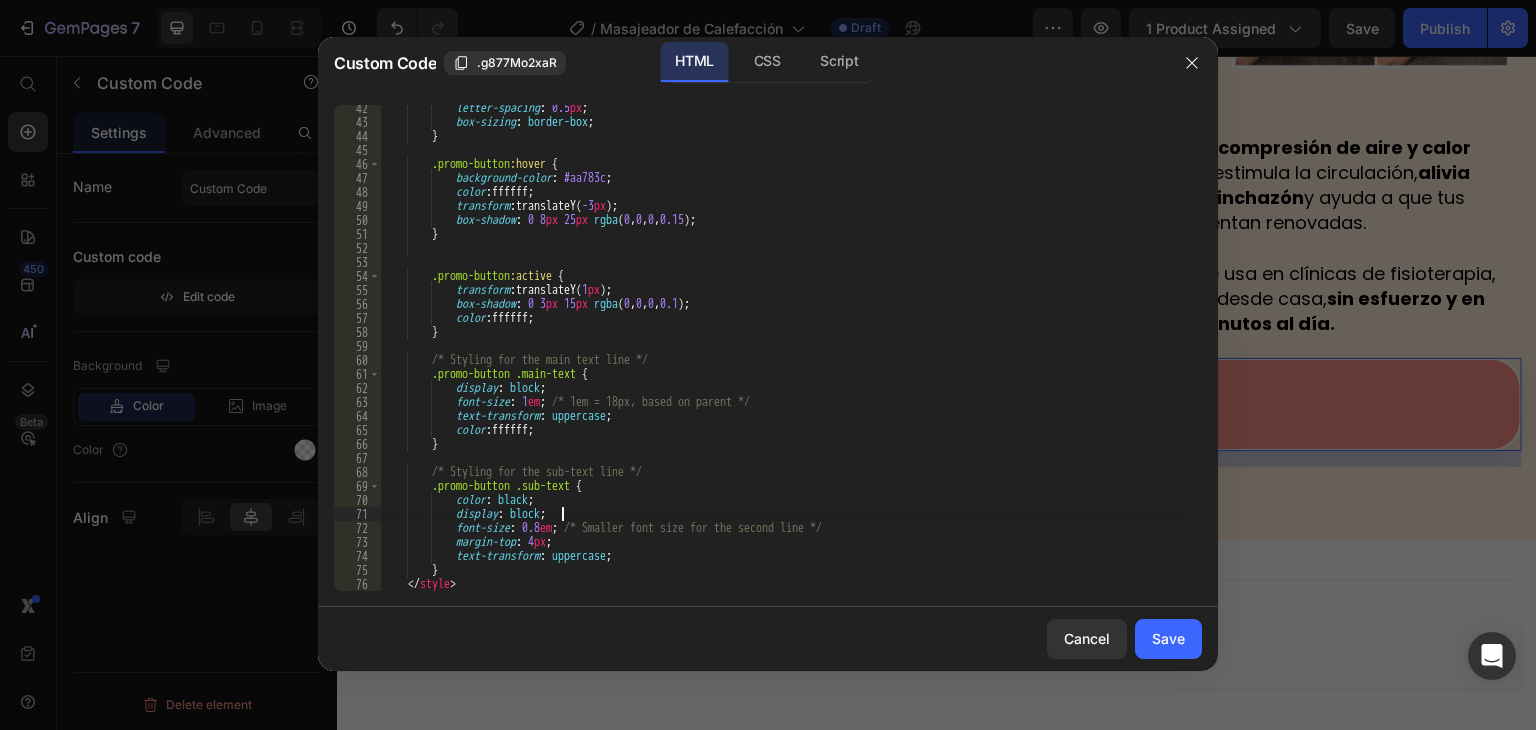 click on "letter-spacing :   0.5 px ;                box-sizing :   border-box ;           }           .promo-button :hover   {                background-color :   #aa783c ;                color :  ffffff ;                transform :  translateY( -3 px ) ;                box-shadow :   0   8 px   25 px   rgba ( 0 ,  0 ,  0 ,  0.15 ) ;           }                          .promo-button :active   {                transform :  translateY( 1 px ) ;                box-shadow :   0   3 px   15 px   rgba ( 0 ,  0 ,  0 ,  0.1 ) ;                color :  ffffff ;           }           /* Styling for the main text line */           .promo-button   .main-text   {                display :   block ;                font-size :   1 em ;   /* 1em = 18px, based on parent */                text-transform :   uppercase ;                color :  ffffff ;           }           /* Styling for the sub-text line */           .promo-button   .sub-text   {                color :   black ;                display :   block ;      :" at bounding box center [783, 358] 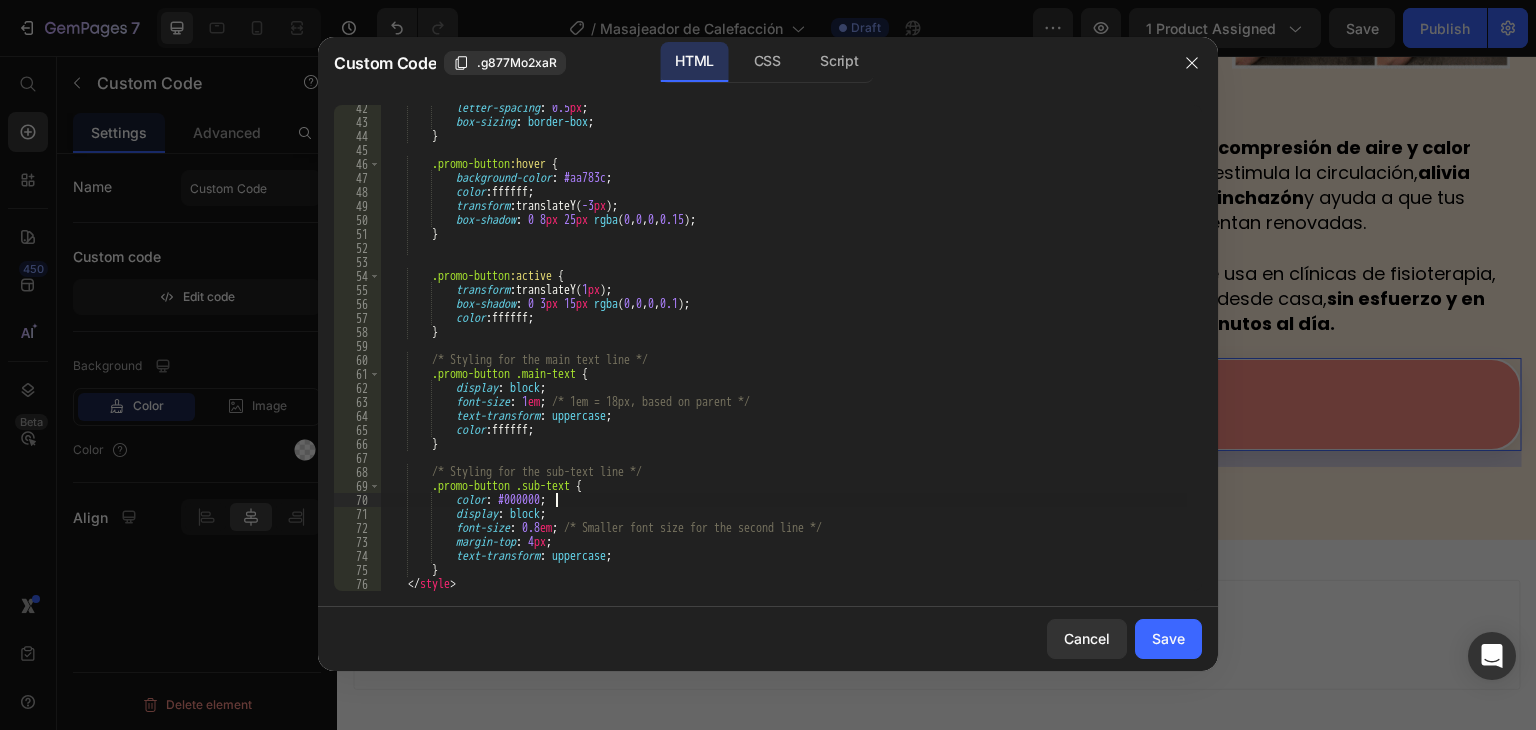 scroll, scrollTop: 0, scrollLeft: 13, axis: horizontal 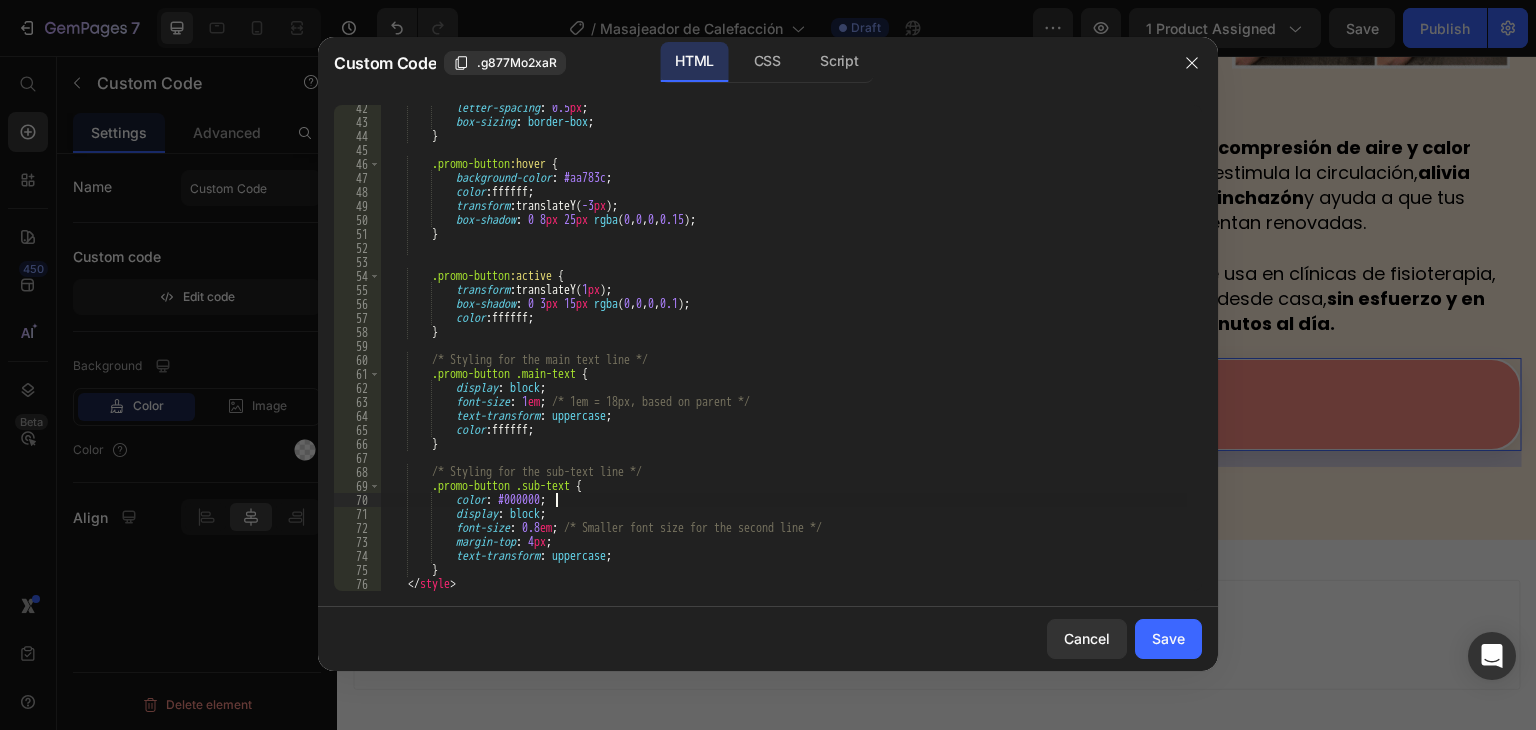 click on "letter-spacing :   0.5 px ;                box-sizing :   border-box ;           }           .promo-button :hover   {                background-color :   #aa783c ;                color :  ffffff ;                transform :  translateY( -3 px ) ;                box-shadow :   0   8 px   25 px   rgba ( 0 ,  0 ,  0 ,  0.15 ) ;           }                          .promo-button :active   {                transform :  translateY( 1 px ) ;                box-shadow :   0   3 px   15 px   rgba ( 0 ,  0 ,  0 ,  0.1 ) ;                color :  ffffff ;           }           /* Styling for the main text line */           .promo-button   .main-text   {                display :   block ;                font-size :   1 em ;   /* 1em = 18px, based on parent */                text-transform :   uppercase ;                color :  ffffff ;           }           /* Styling for the sub-text line */           .promo-button   .sub-text   {                color :   #000000 ;                display :   block ;" at bounding box center (783, 358) 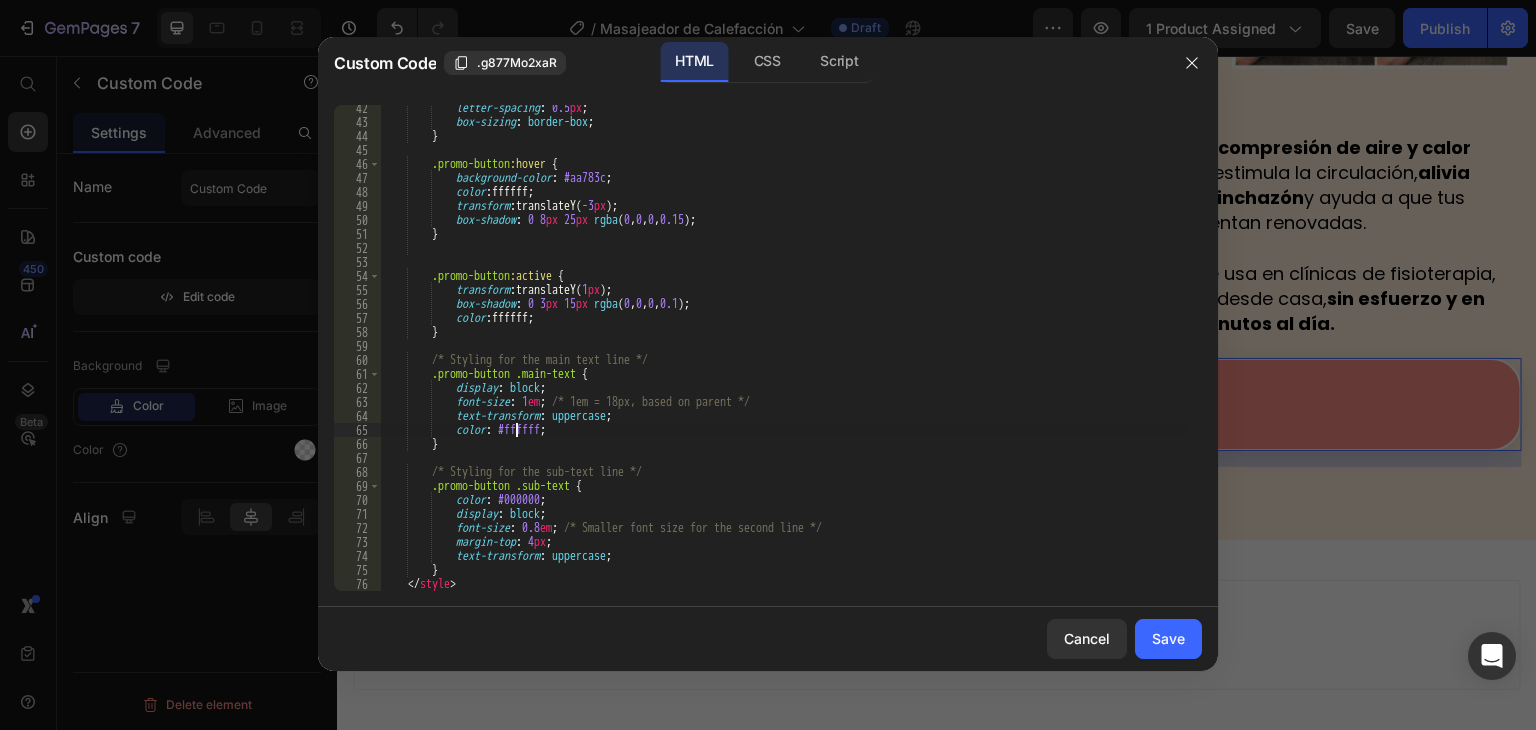 scroll, scrollTop: 0, scrollLeft: 11, axis: horizontal 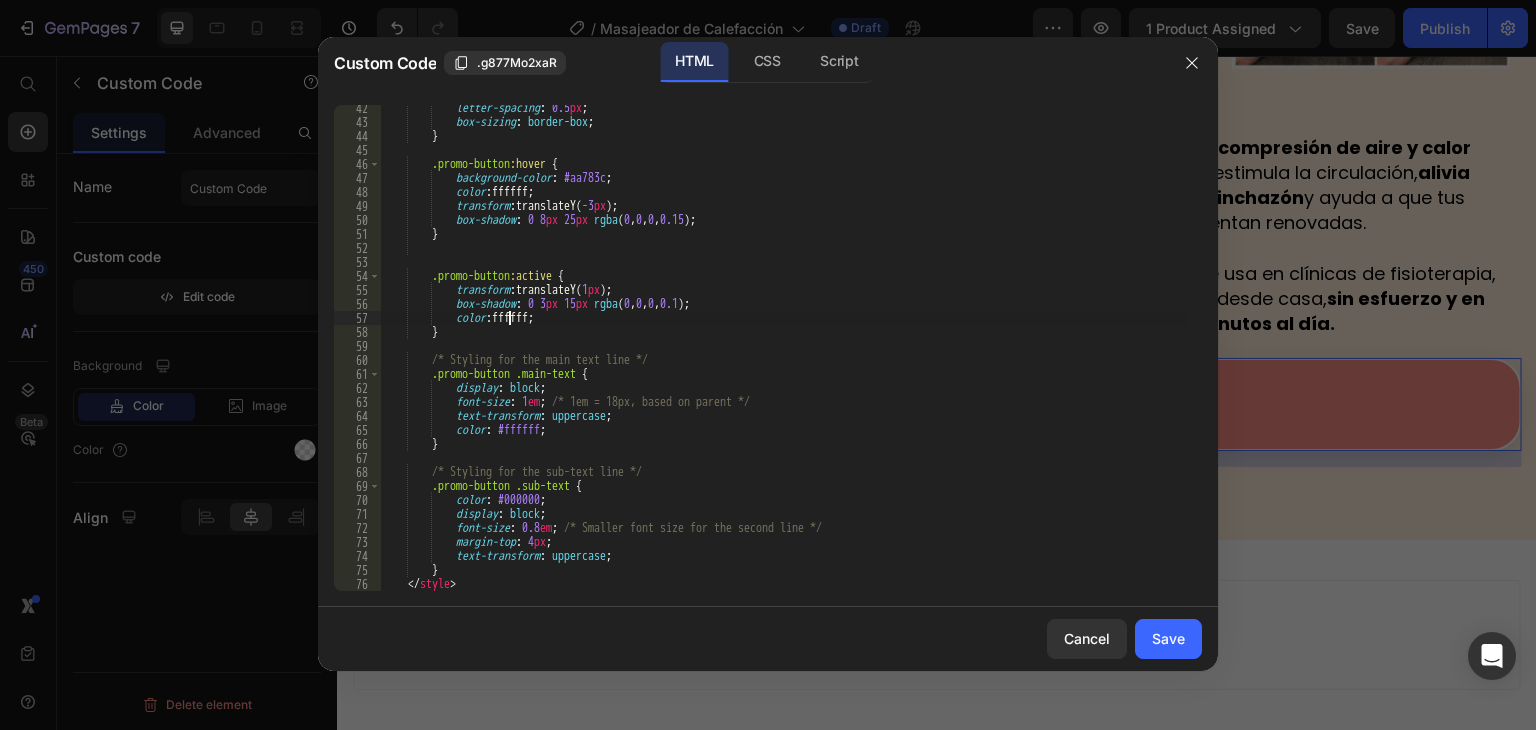 click on "letter-spacing :   0.5 px ;                box-sizing :   border-box ;           }           .promo-button :hover   {                background-color :   #aa783c ;                color :  ffffff ;                transform :  translateY( -3 px ) ;                box-shadow :   0   8 px   25 px   rgba ( 0 ,  0 ,  0 ,  0.15 ) ;           }                          .promo-button :active   {                transform :  translateY( 1 px ) ;                box-shadow :   0   3 px   15 px   rgba ( 0 ,  0 ,  0 ,  0.1 ) ;                color :  ffffff ;           }           /* Styling for the main text line */           .promo-button   .main-text   {                display :   block ;                font-size :   1 em ;   /* 1em = 18px, based on parent */                text-transform :   uppercase ;                color :   #ffffff ;           }           /* Styling for the sub-text line */           .promo-button   .sub-text   {                color :   #000000 ;                display :   block ; :" at bounding box center (783, 358) 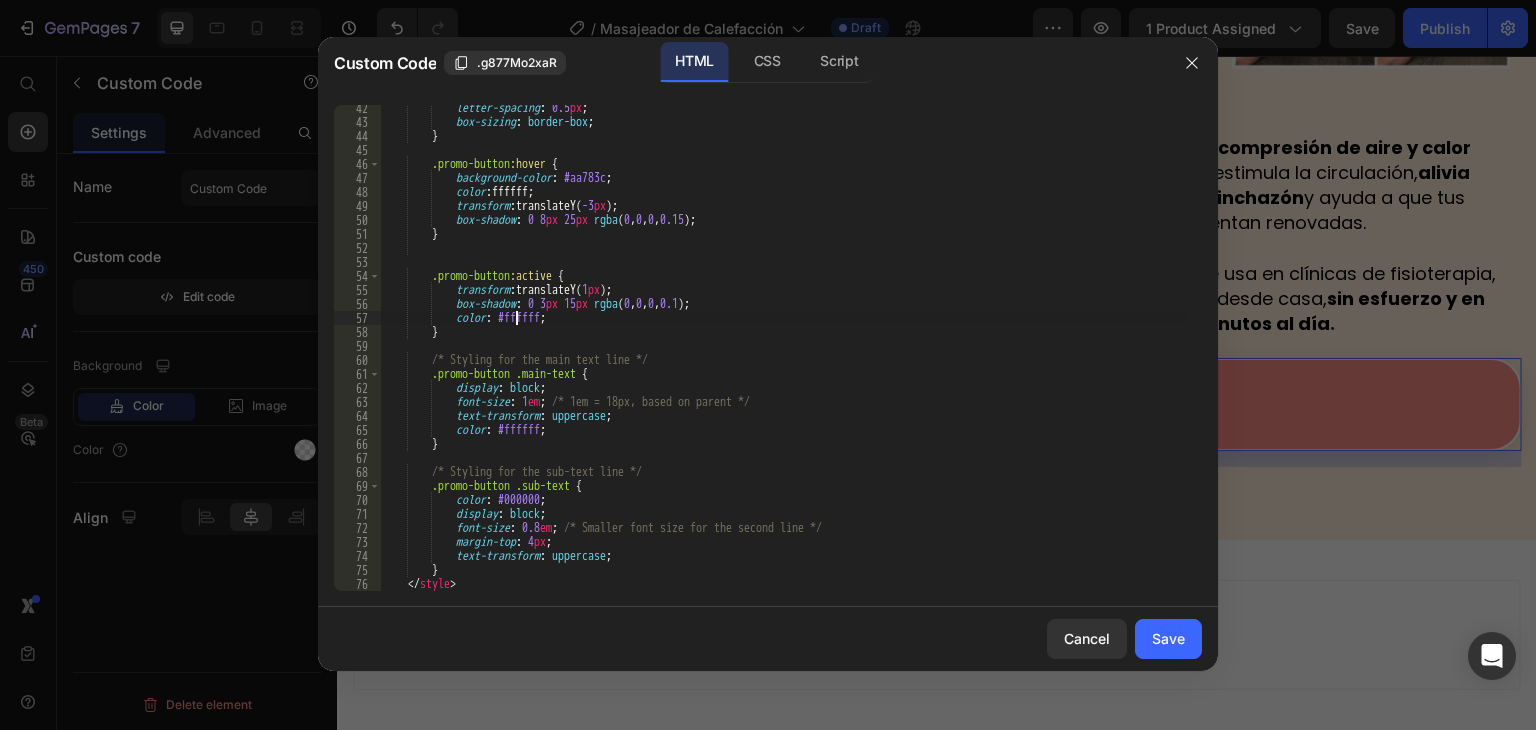 click on "letter-spacing :   0.5 px ;                box-sizing :   border-box ;           }           .promo-button :hover   {                background-color :   #aa783c ;                color :  ffffff ;                transform :  translateY( -3 px ) ;                box-shadow :   0   8 px   25 px   rgba ( 0 ,  0 ,  0 ,  0.15 ) ;           }                          .promo-button :active   {                transform :  translateY( 1 px ) ;                box-shadow :   0   3 px   15 px   rgba ( 0 ,  0 ,  0 ,  0.1 ) ;                color :   #ffffff ;           }           /* Styling for the main text line */           .promo-button   .main-text   {                display :   block ;                font-size :   1 em ;   /* 1em = 18px, based on parent */                text-transform :   uppercase ;                color :   #ffffff ;           }           /* Styling for the sub-text line */           .promo-button   .sub-text   {                color :   #000000 ;                display :   block ;" at bounding box center [783, 358] 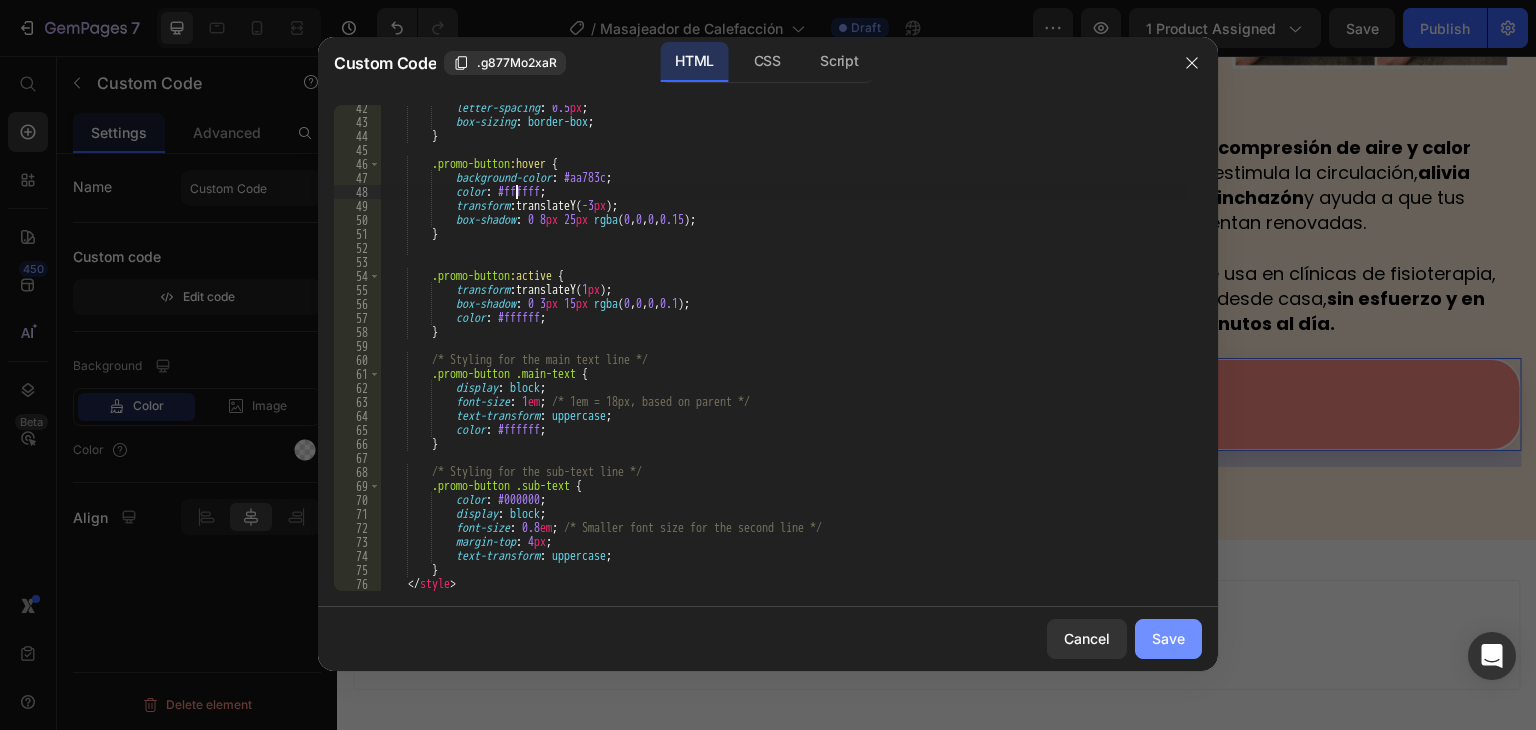 type on "color: #ffffff;" 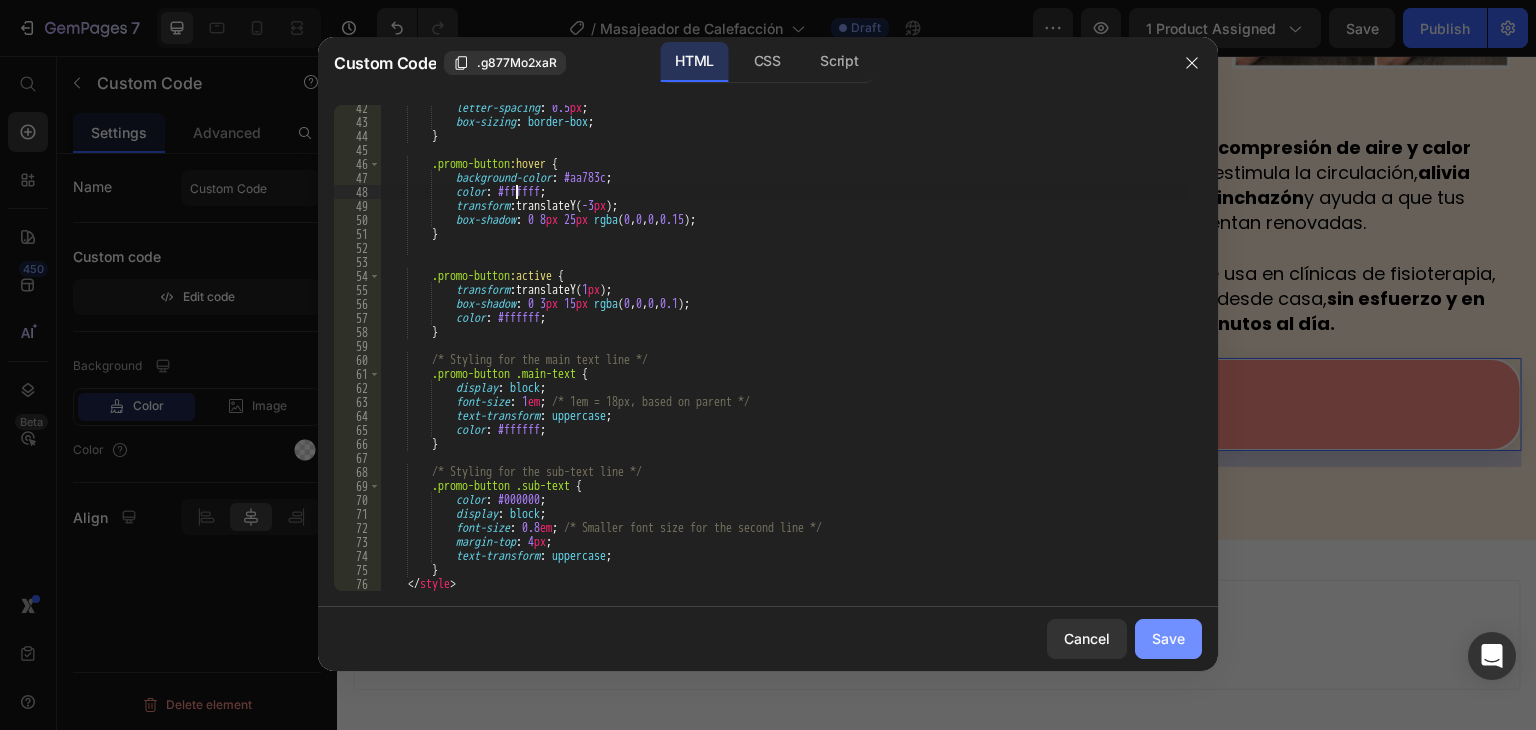 click on "Save" at bounding box center [1168, 638] 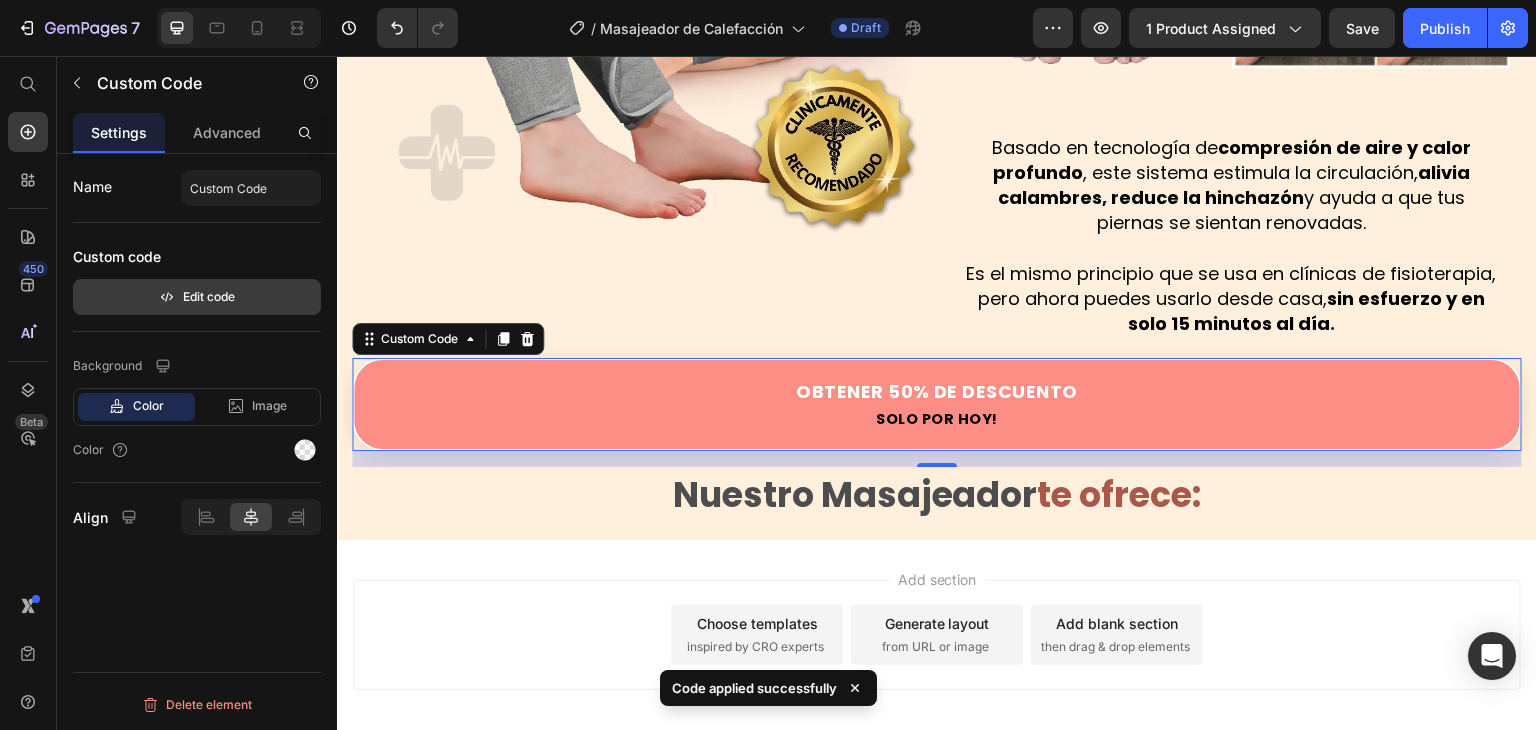 click on "Edit code" at bounding box center [197, 297] 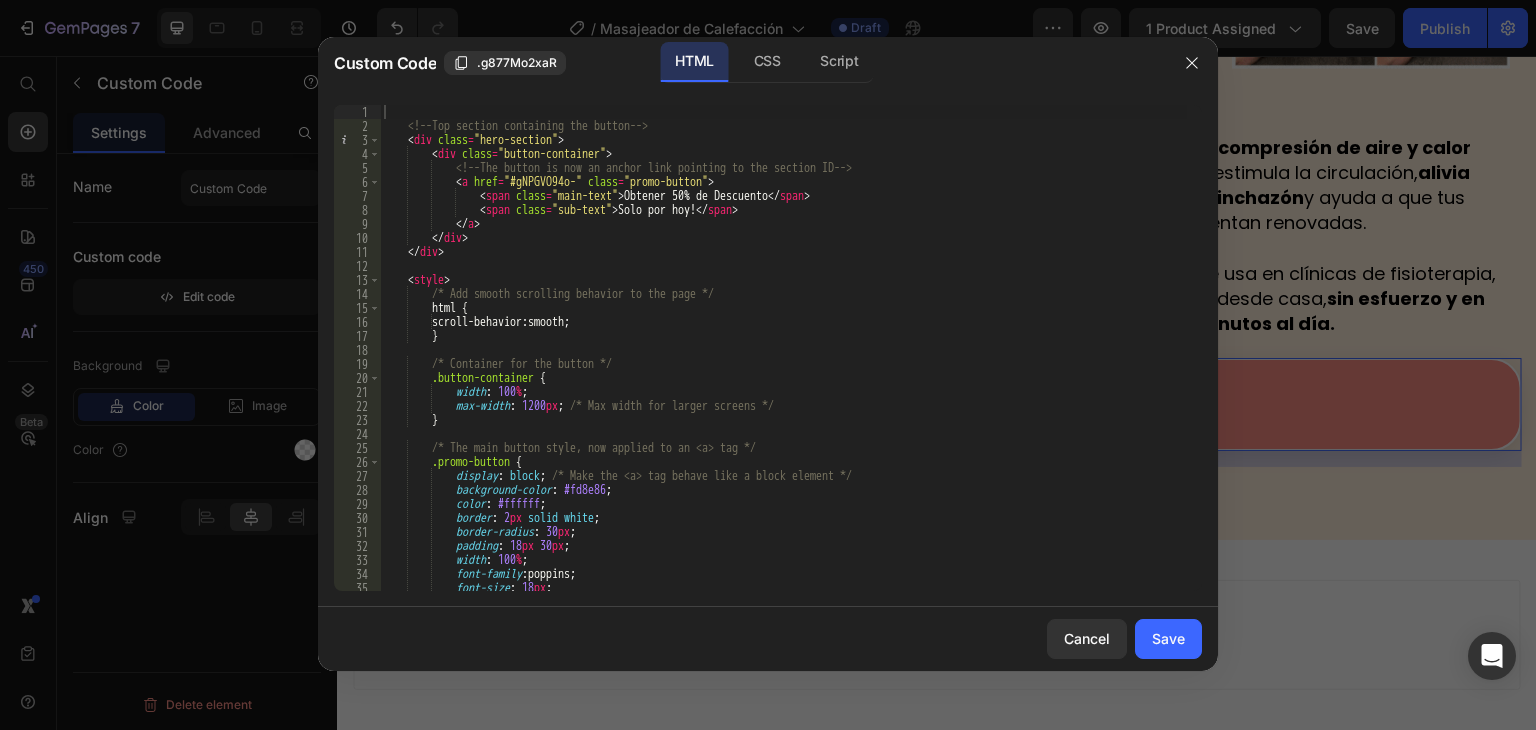 click on "<!--  Top section containing the button  -->      < div   class = "hero-section" >           < div   class = "button-container" >                <!--  The button is now an anchor link pointing to the section ID  -->                < a   href = "#gNPGVO94o-"   class = "promo-button" >                     < span   class = "main-text" > Obtener 50% de Descuento </ span >                     < span   class = "sub-text" > Solo por hoy! </ span >                </ a >           </ div >      </ div >           < style >           /* Add smooth scrolling behavior to the page */           html   {               scroll-behavior :  smooth ;           }           /* Container for the button */           .button-container   {                width :   100 % ;                max-width :   1200 px ;   /* Max width for larger screens */           }           /* The main button style, now applied to an <a> tag */           .promo-button   {                display :   block ;                  background-color :   #fd8e86" at bounding box center [783, 362] 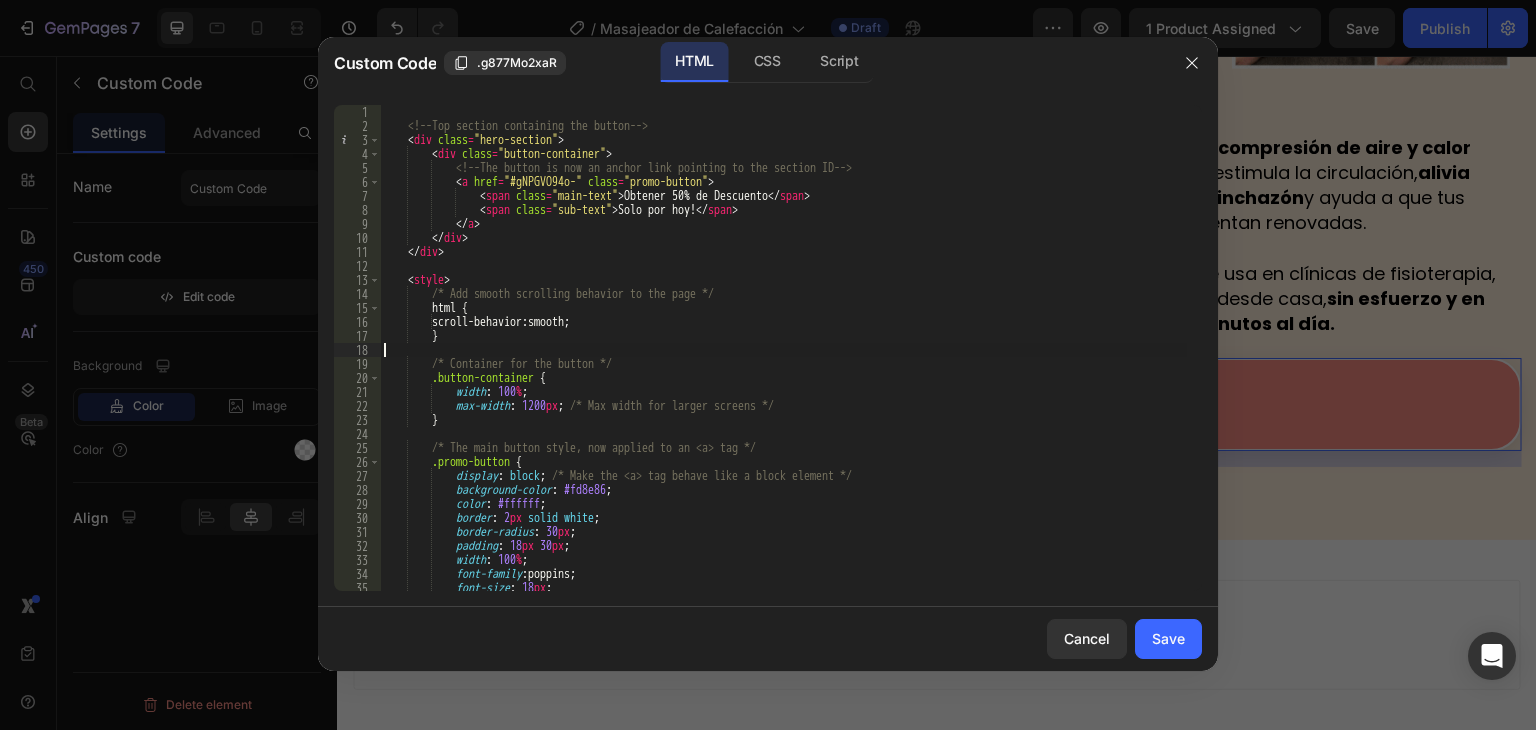click on "<!--  Top section containing the button  -->      < div   class = "hero-section" >           < div   class = "button-container" >                <!--  The button is now an anchor link pointing to the section ID  -->                < a   href = "#gNPGVO94o-"   class = "promo-button" >                     < span   class = "main-text" > Obtener 50% de Descuento </ span >                     < span   class = "sub-text" > Solo por hoy! </ span >                </ a >           </ div >      </ div >           < style >           /* Add smooth scrolling behavior to the page */           html   {               scroll-behavior :  smooth ;           }           /* Container for the button */           .button-container   {                width :   100 % ;                max-width :   1200 px ;   /* Max width for larger screens */           }           /* The main button style, now applied to an <a> tag */           .promo-button   {                display :   block ;                  background-color :   #fd8e86" at bounding box center (783, 362) 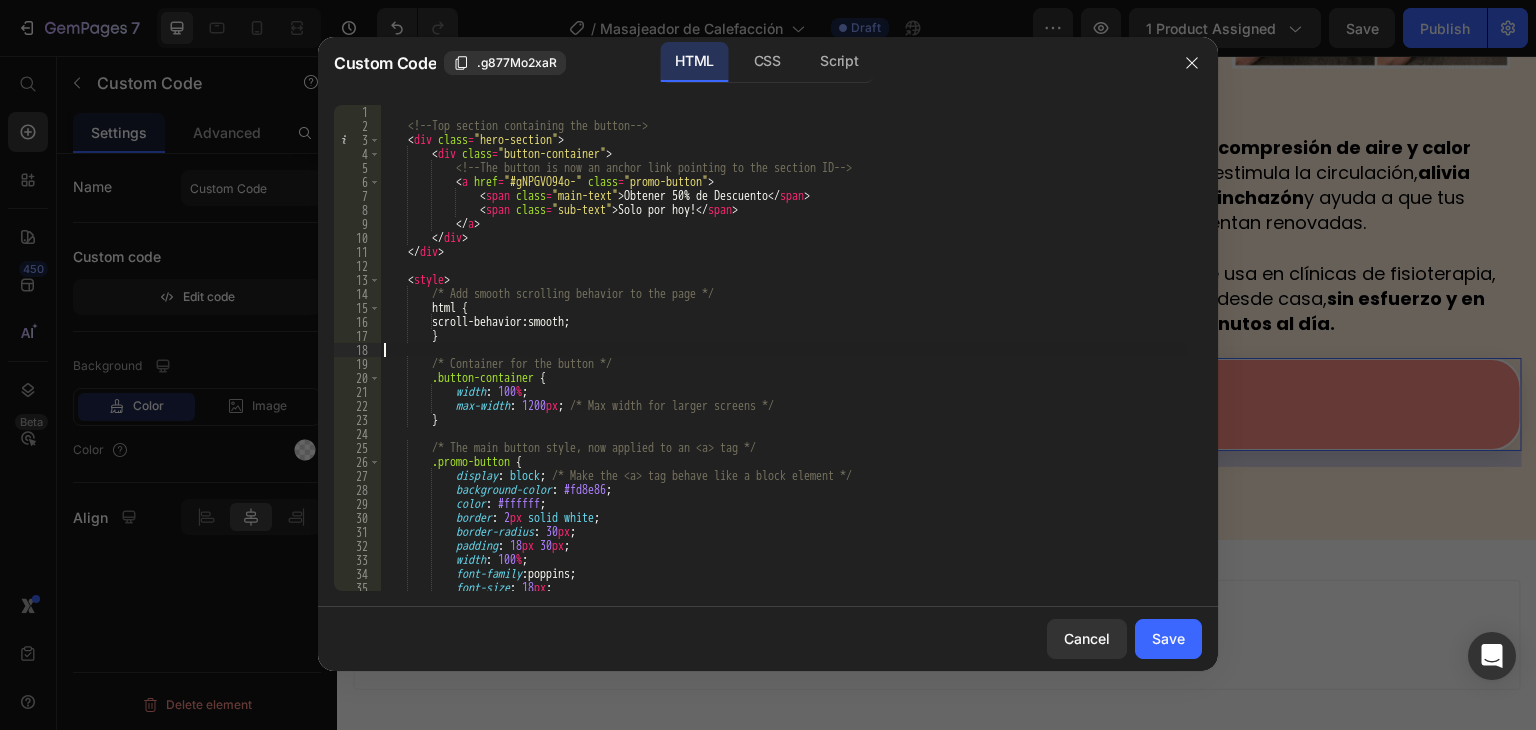 type on "/* Add smooth scrolling behavior to the page */" 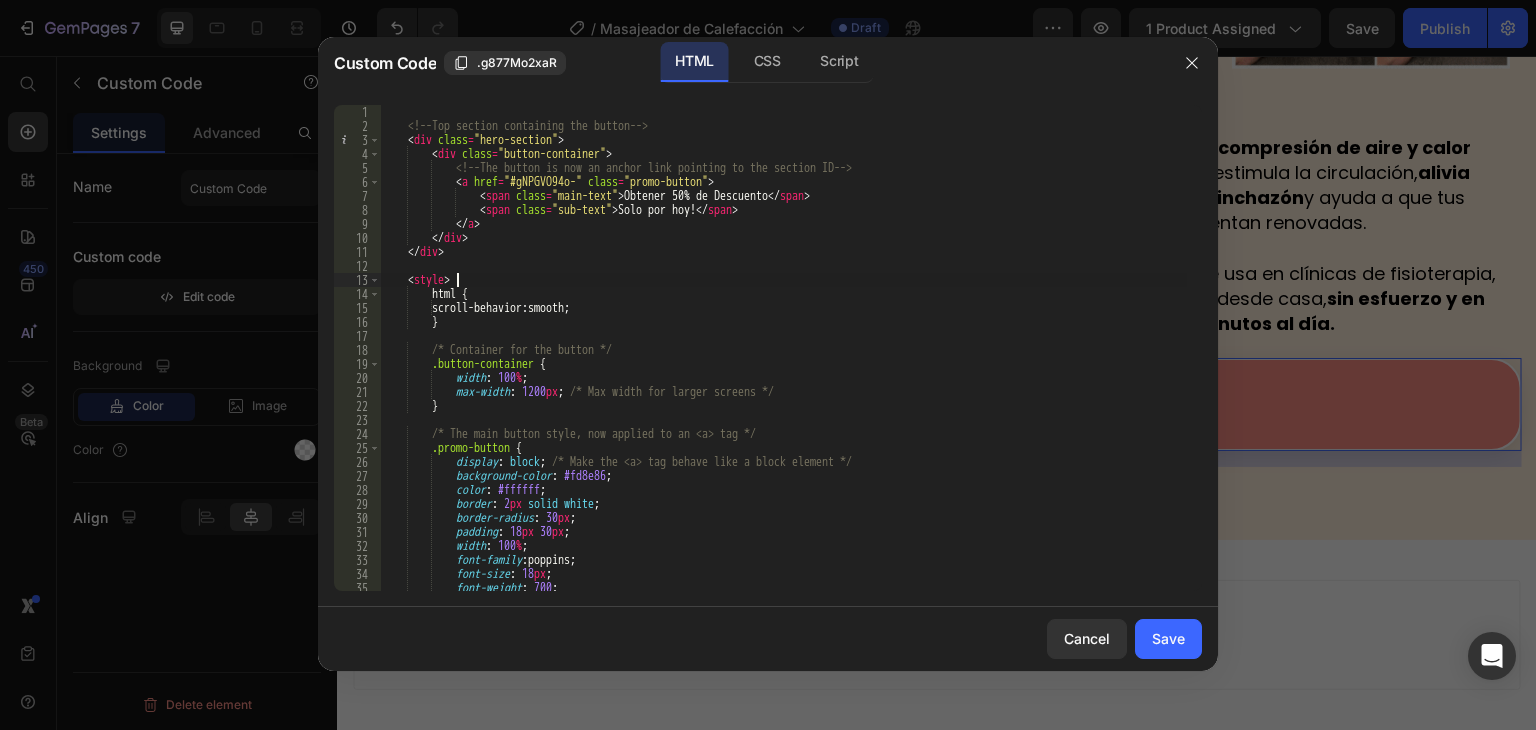 click on "<!--  Top section containing the button  -->      < div   class = "hero-section" >           < div   class = "button-container" >                <!--  The button is now an anchor link pointing to the section ID  -->                < a   href = "#gNPGVO94o-"   class = "promo-button" >                     < span   class = "main-text" > Obtener 50% de Descuento </ span >                     < span   class = "sub-text" > Solo por hoy! </ span >                </ a >           </ div >      </ div >           < style >           html   {               scroll-behavior :  smooth ;           }           /* Container for the button */           .button-container   {                width :   100 % ;                max-width :   1200 px ;   /* Max width for larger screens */           }           /* The main button style, now applied to an <a> tag */           .promo-button   {                display :   block ;   /* Make the <a> tag behave like a block element */                background-color :   #fd8e86 ;" at bounding box center (783, 362) 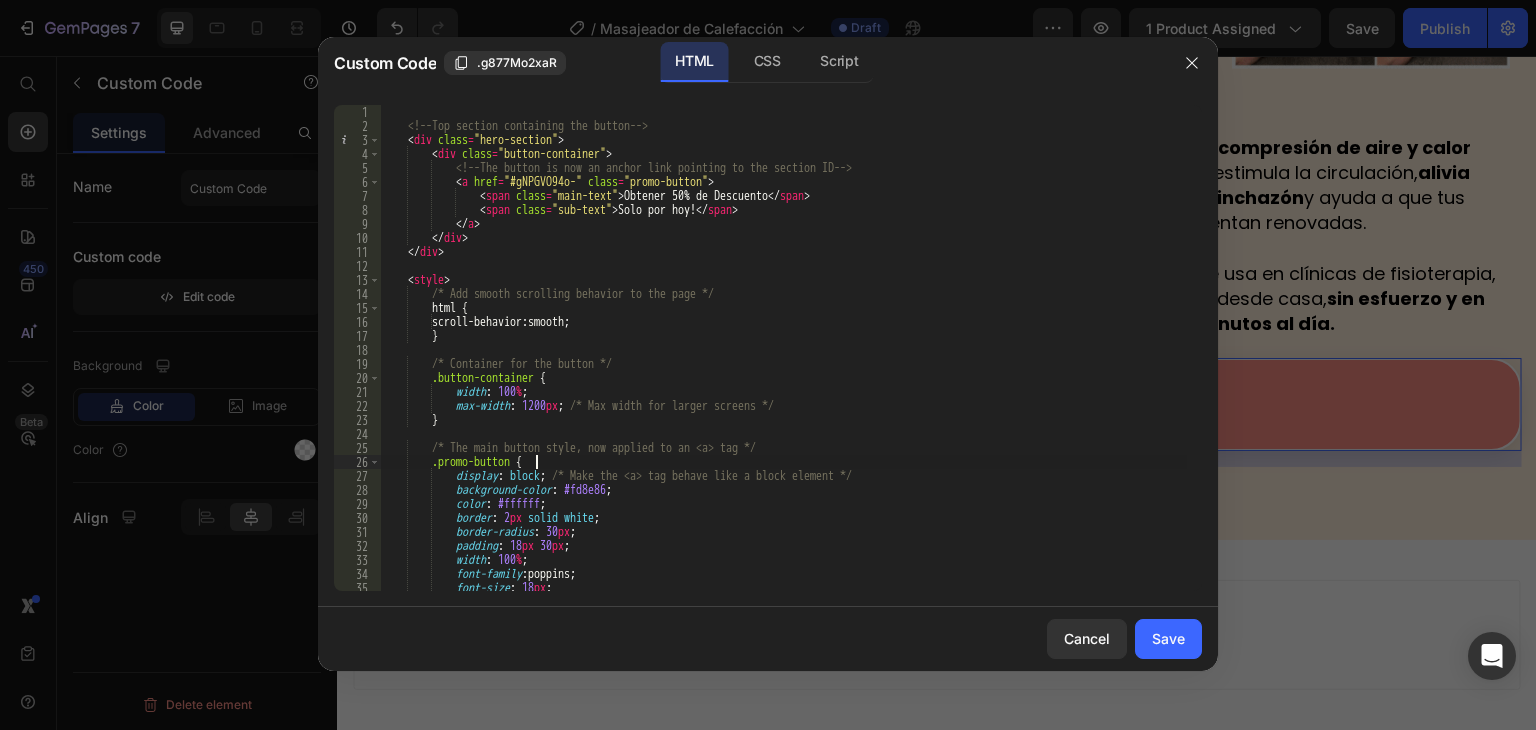 click on "<!--  Top section containing the button  -->      < div   class = "hero-section" >           < div   class = "button-container" >                <!--  The button is now an anchor link pointing to the section ID  -->                < a   href = "#gNPGVO94o-"   class = "promo-button" >                     < span   class = "main-text" > Obtener 50% de Descuento </ span >                     < span   class = "sub-text" > Solo por hoy! </ span >                </ a >           </ div >      </ div >           < style >           /* Add smooth scrolling behavior to the page */           html   {               scroll-behavior :  smooth ;           }           /* Container for the button */           .button-container   {                width :   100 % ;                max-width :   1200 px ;   /* Max width for larger screens */           }           /* The main button style, now applied to an <a> tag */           .promo-button   {                display :   block ;                  background-color :   #fd8e86" at bounding box center [783, 362] 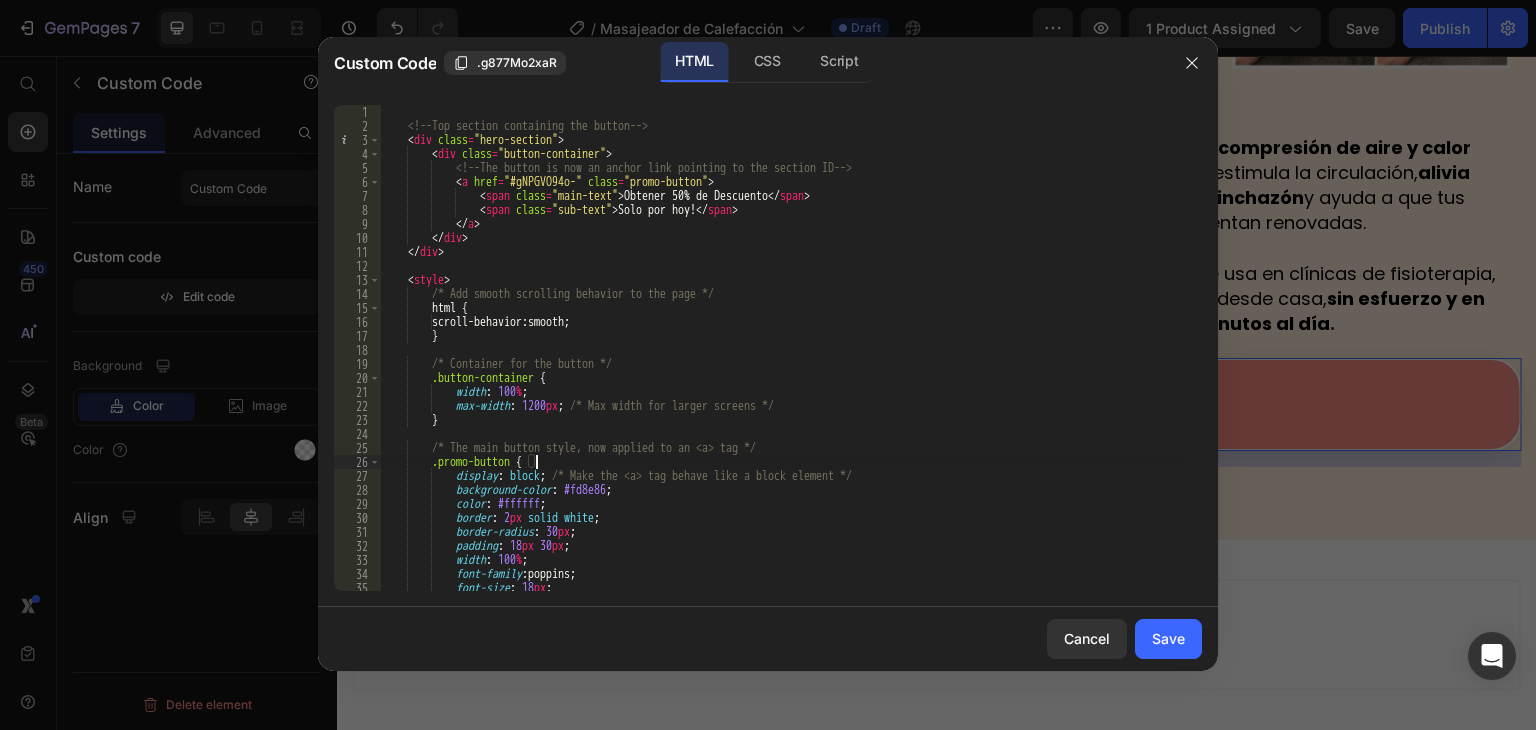 click on "<!--  Top section containing the button  -->      < div   class = "hero-section" >           < div   class = "button-container" >                <!--  The button is now an anchor link pointing to the section ID  -->                < a   href = "#gNPGVO94o-"   class = "promo-button" >                     < span   class = "main-text" > Obtener 50% de Descuento </ span >                     < span   class = "sub-text" > Solo por hoy! </ span >                </ a >           </ div >      </ div >           < style >           /* Add smooth scrolling behavior to the page */           html   {               scroll-behavior :  smooth ;           }           /* Container for the button */           .button-container   {                width :   100 % ;                max-width :   1200 px ;   /* Max width for larger screens */           }           /* The main button style, now applied to an <a> tag */           .promo-button   {                display :   block ;                  background-color :   #fd8e86" at bounding box center [783, 362] 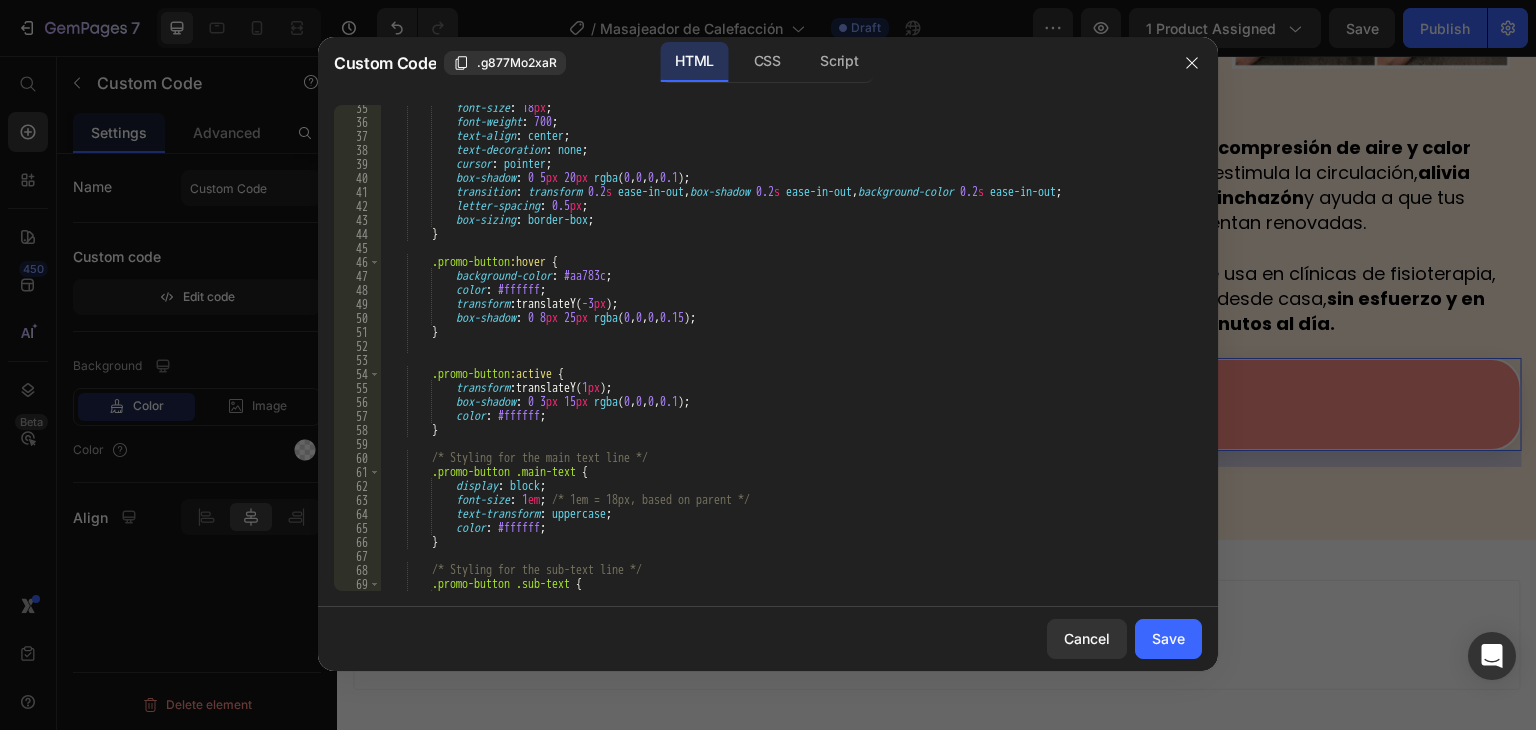 scroll, scrollTop: 540, scrollLeft: 0, axis: vertical 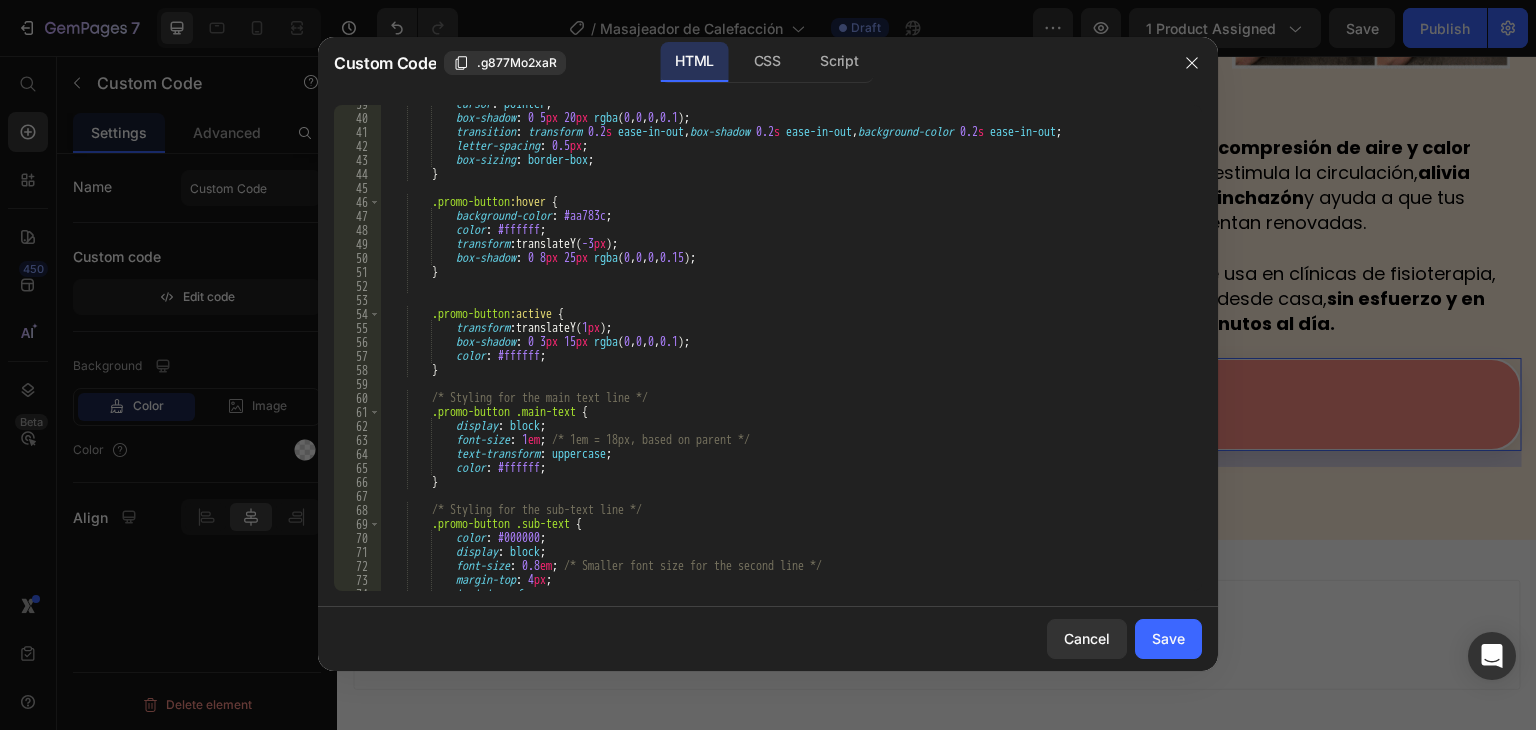 click on "cursor :   pointer ;                box-shadow :   0   5 px   20 px   rgba ( 0 ,  0 ,  0 ,  0.1 ) ;                transition :   transform   0.2 s   ease-in-out ,  box-shadow   0.2 s   ease-in-out ,  background-color   0.2 s   ease-in-out ;                letter-spacing :   0.5 px ;                box-sizing :   border-box ;           }           .promo-button :hover   {                background-color :   #aa783c ;                color :   #ffffff ;                transform :  translateY( -3 px ) ;                box-shadow :   0   8 px   25 px   rgba ( 0 ,  0 ,  0 ,  0.15 ) ;           }                          .promo-button :active   {                transform :  translateY( 1 px ) ;                box-shadow :   0   3 px   15 px   rgba ( 0 ,  0 ,  0 ,  0.1 ) ;                color :   #ffffff ;           }           /* Styling for the main text line */           .promo-button   .main-text   {                display :   block ;                font-size :   1 em ;                  :   ; :" at bounding box center (783, 354) 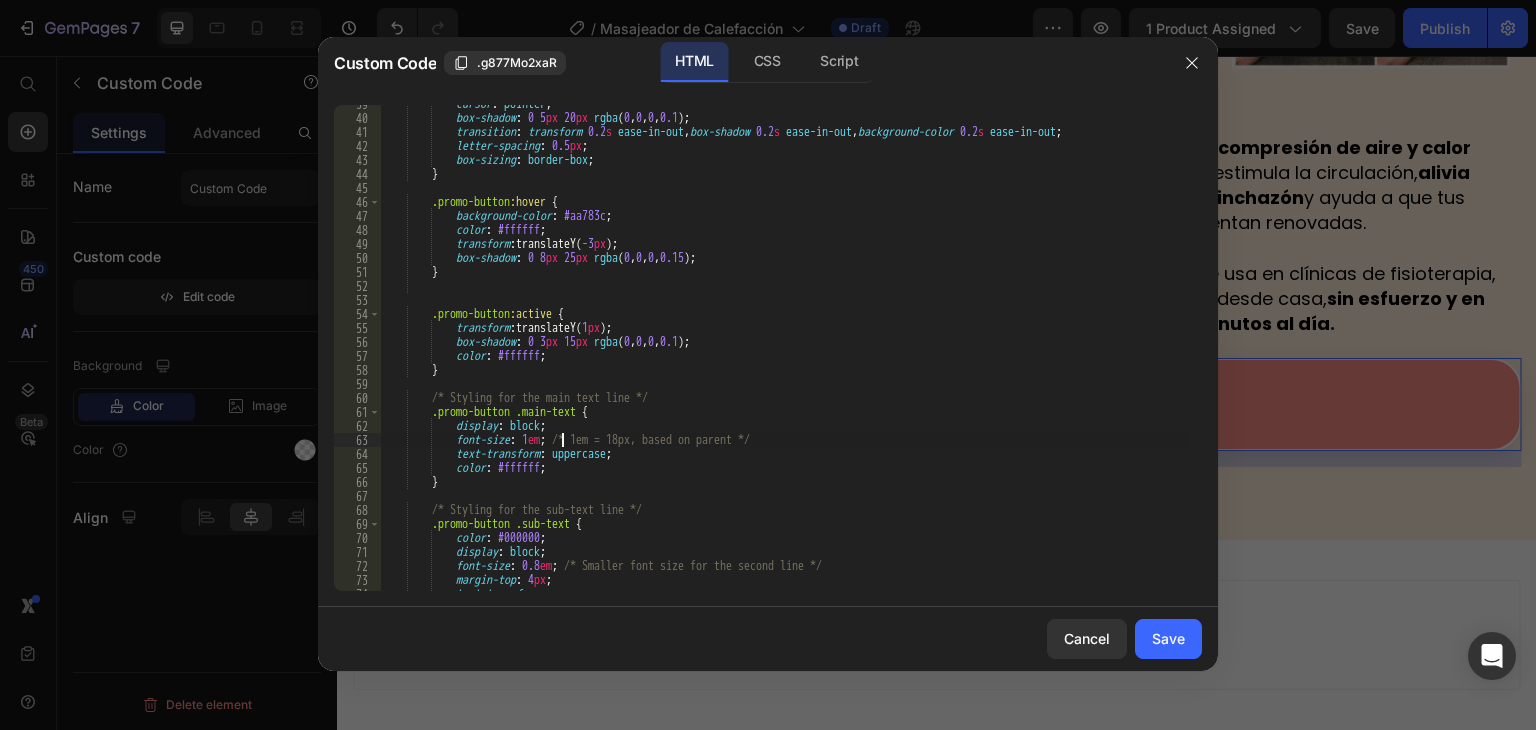 click on "cursor :   pointer ;                box-shadow :   0   5 px   20 px   rgba ( 0 ,  0 ,  0 ,  0.1 ) ;                transition :   transform   0.2 s   ease-in-out ,  box-shadow   0.2 s   ease-in-out ,  background-color   0.2 s   ease-in-out ;                letter-spacing :   0.5 px ;                box-sizing :   border-box ;           }           .promo-button :hover   {                background-color :   #aa783c ;                color :   #ffffff ;                transform :  translateY( -3 px ) ;                box-shadow :   0   8 px   25 px   rgba ( 0 ,  0 ,  0 ,  0.15 ) ;           }                          .promo-button :active   {                transform :  translateY( 1 px ) ;                box-shadow :   0   3 px   15 px   rgba ( 0 ,  0 ,  0 ,  0.1 ) ;                color :   #ffffff ;           }           /* Styling for the main text line */           .promo-button   .main-text   {                display :   block ;                font-size :   1 em ;                  :   ; :" at bounding box center (783, 354) 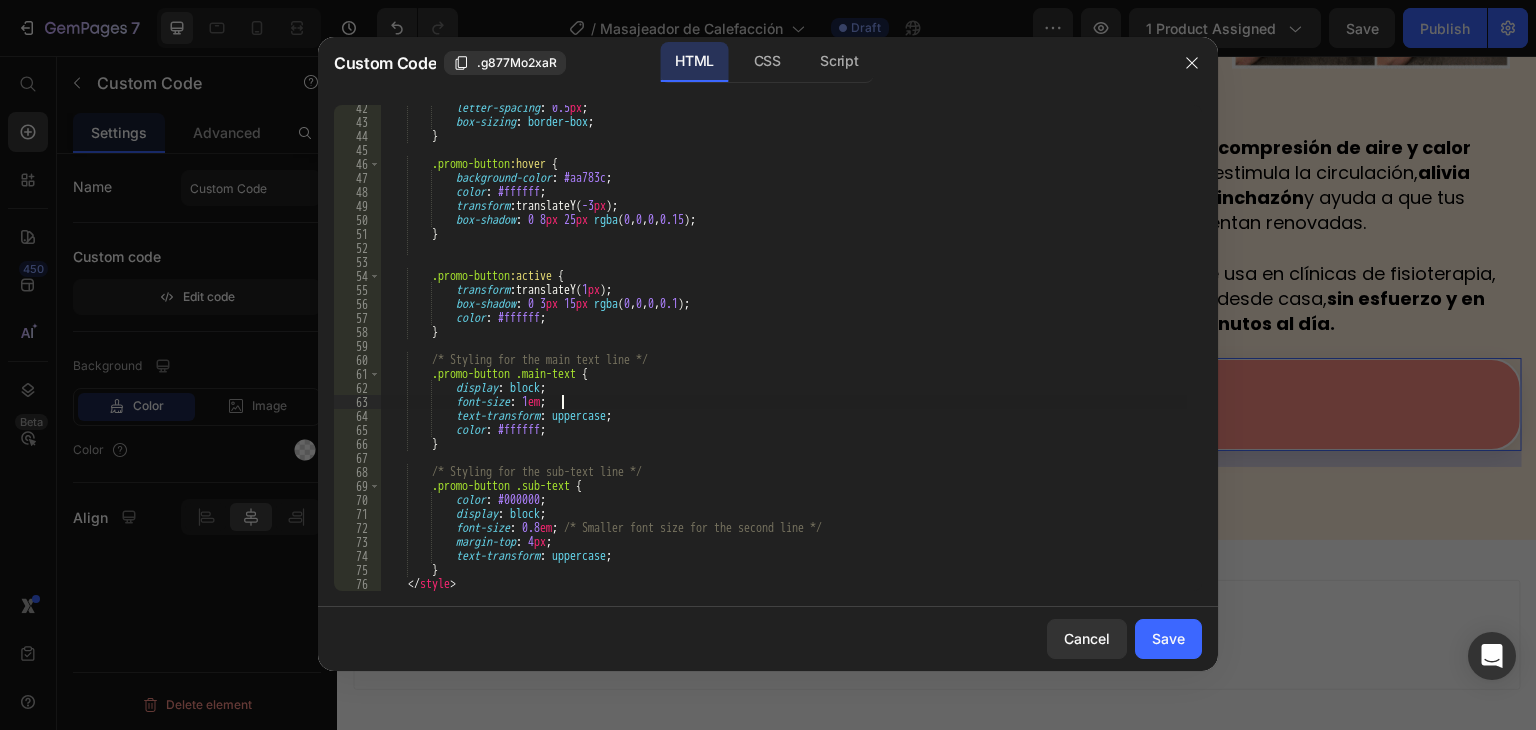 scroll, scrollTop: 578, scrollLeft: 0, axis: vertical 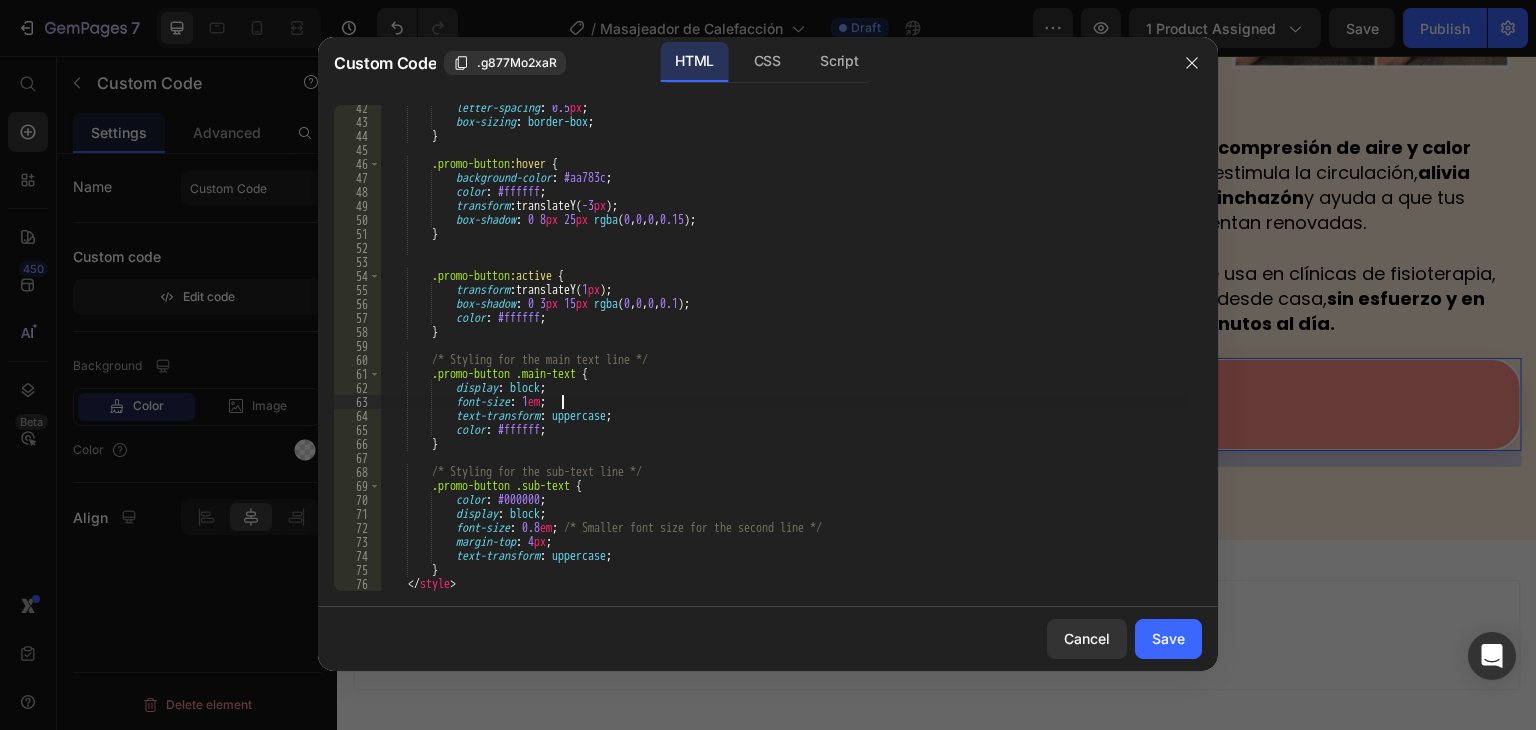 click on "letter-spacing :   0.5 px ;                box-sizing :   border-box ;           }           .promo-button :hover   {                background-color :   #aa783c ;                color :   #ffffff ;                transform :  translateY( -3 px ) ;                box-shadow :   0   8 px   25 px   rgba ( 0 ,  0 ,  0 ,  0.15 ) ;           }                          .promo-button :active   {                transform :  translateY( 1 px ) ;                box-shadow :   0   3 px   15 px   rgba ( 0 ,  0 ,  0 ,  0.1 ) ;                color :   #ffffff ;           }           /* Styling for the main text line */           .promo-button   .main-text   {                display :   block ;                font-size :   1 em ;                text-transform :   uppercase ;                color :   #ffffff ;           }           /* Styling for the sub-text line */           .promo-button   .sub-text   {                color :   #000000 ;                display :   block ;                font-size :   0.8 ;" at bounding box center [783, 358] 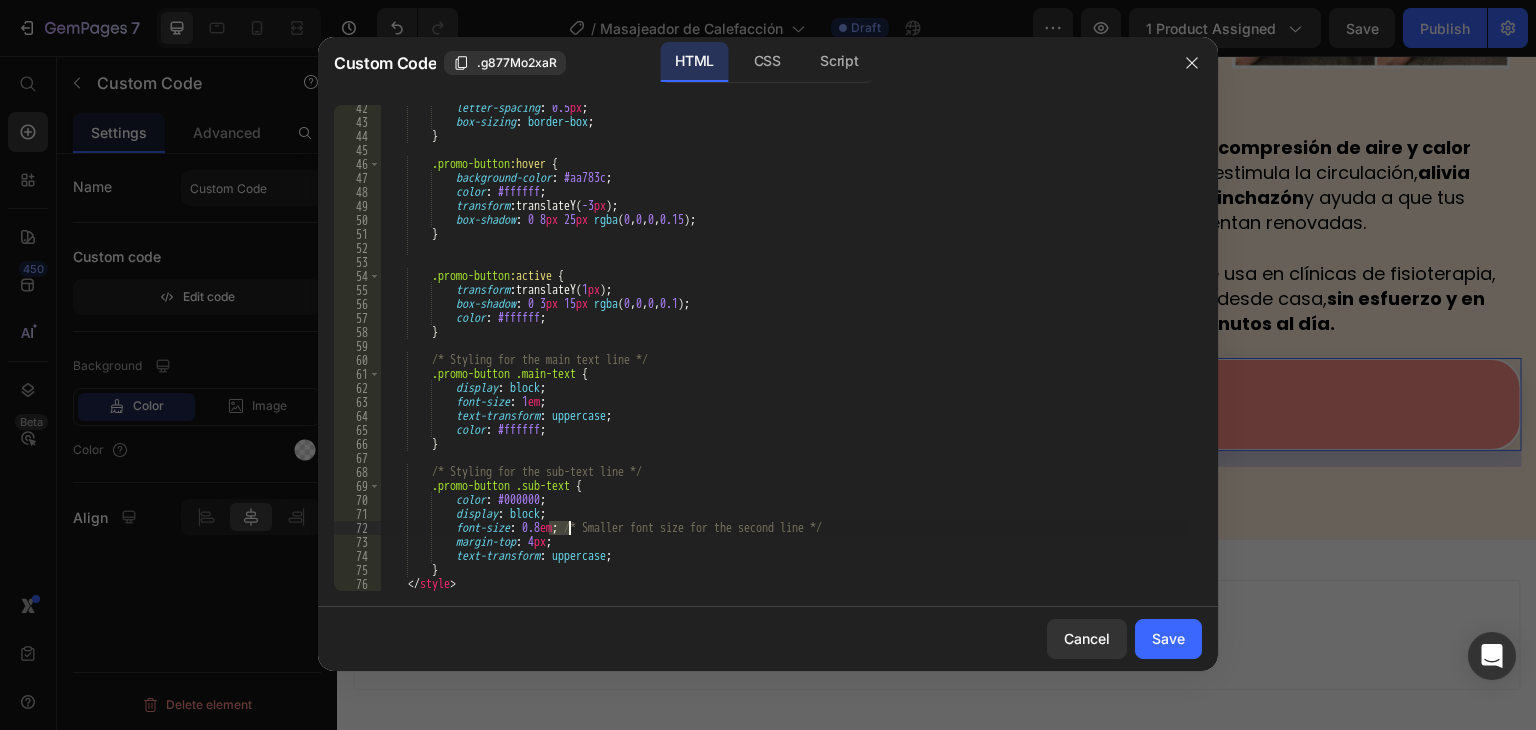 click on "letter-spacing :   0.5 px ;                box-sizing :   border-box ;           }           .promo-button :hover   {                background-color :   #aa783c ;                color :   #ffffff ;                transform :  translateY( -3 px ) ;                box-shadow :   0   8 px   25 px   rgba ( 0 ,  0 ,  0 ,  0.15 ) ;           }                          .promo-button :active   {                transform :  translateY( 1 px ) ;                box-shadow :   0   3 px   15 px   rgba ( 0 ,  0 ,  0 ,  0.1 ) ;                color :   #ffffff ;           }           /* Styling for the main text line */           .promo-button   .main-text   {                display :   block ;                font-size :   1 em ;                text-transform :   uppercase ;                color :   #ffffff ;           }           /* Styling for the sub-text line */           .promo-button   .sub-text   {                color :   #000000 ;                display :   block ;                font-size :   0.8 ;" at bounding box center [783, 358] 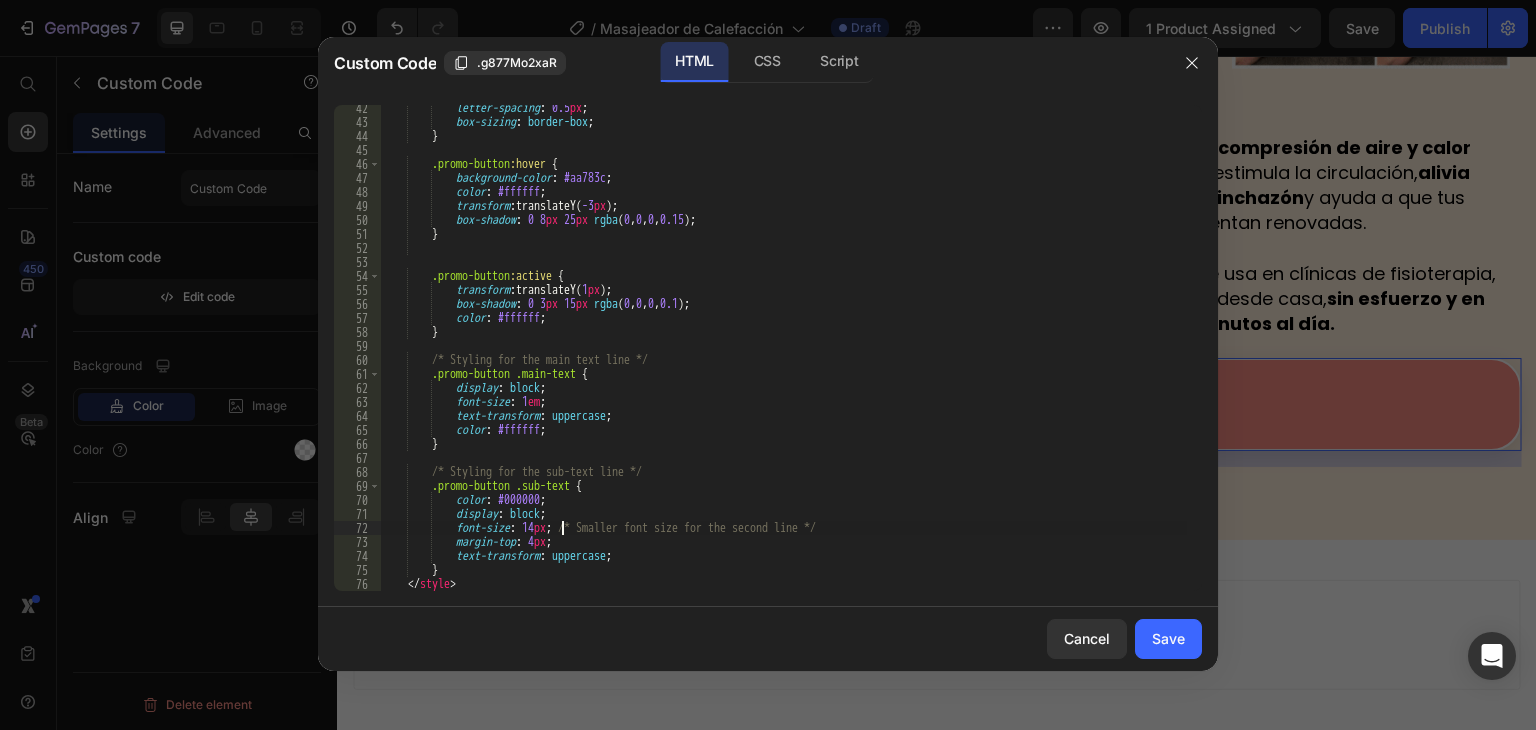 scroll, scrollTop: 0, scrollLeft: 15, axis: horizontal 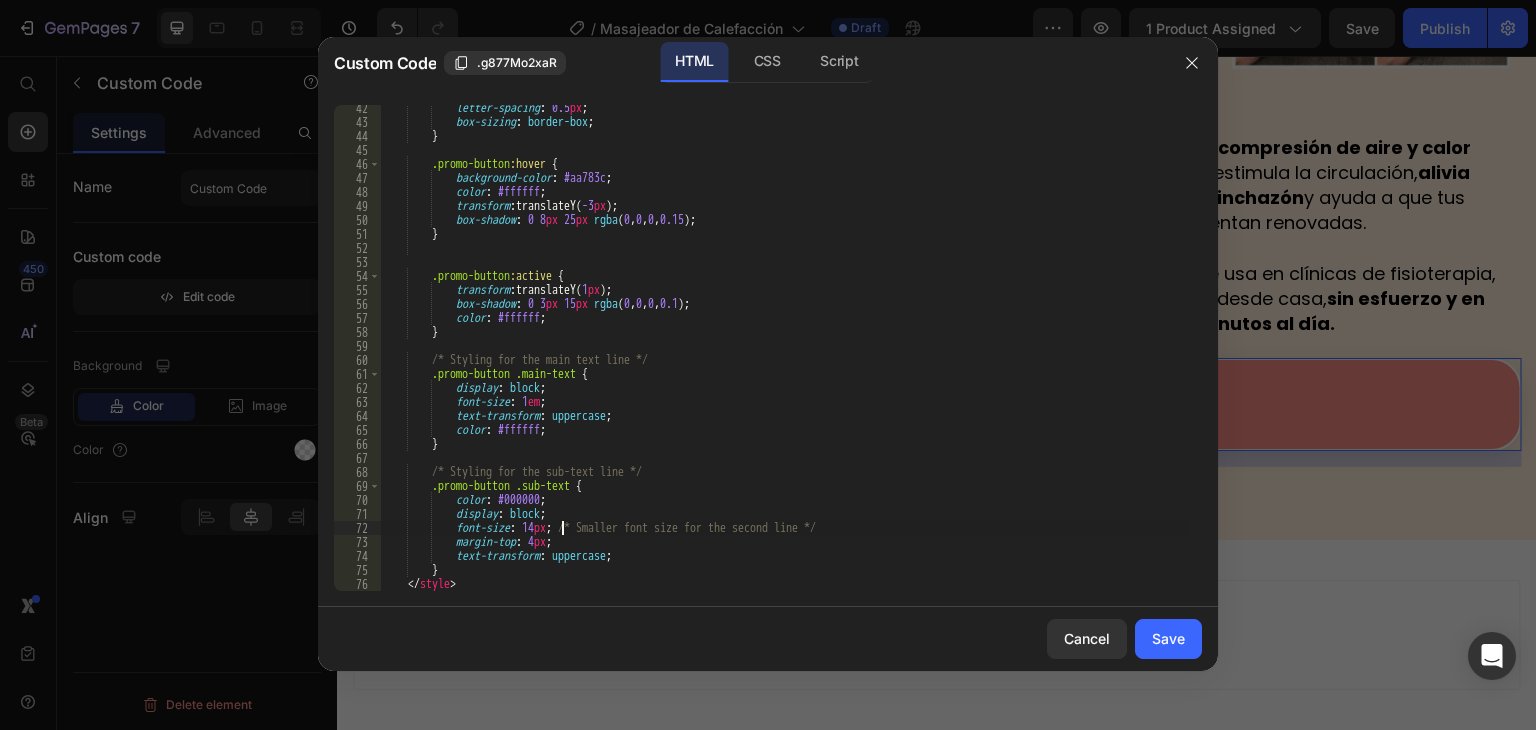 click on "letter-spacing :   0.5 px ;                box-sizing :   border-box ;           }           .promo-button :hover   {                background-color :   #aa783c ;                color :   #ffffff ;                transform :  translateY( -3 px ) ;                box-shadow :   0   8 px   25 px   rgba ( 0 ,  0 ,  0 ,  0.15 ) ;           }                          .promo-button :active   {                transform :  translateY( 1 px ) ;                box-shadow :   0   3 px   15 px   rgba ( 0 ,  0 ,  0 ,  0.1 ) ;                color :   #ffffff ;           }           /* Styling for the main text line */           .promo-button   .main-text   {                display :   block ;                font-size :   1 em ;                text-transform :   uppercase ;                color :   #ffffff ;           }           /* Styling for the sub-text line */           .promo-button   .sub-text   {                color :   #000000 ;                display :   block ;                font-size :   14 px" at bounding box center (783, 358) 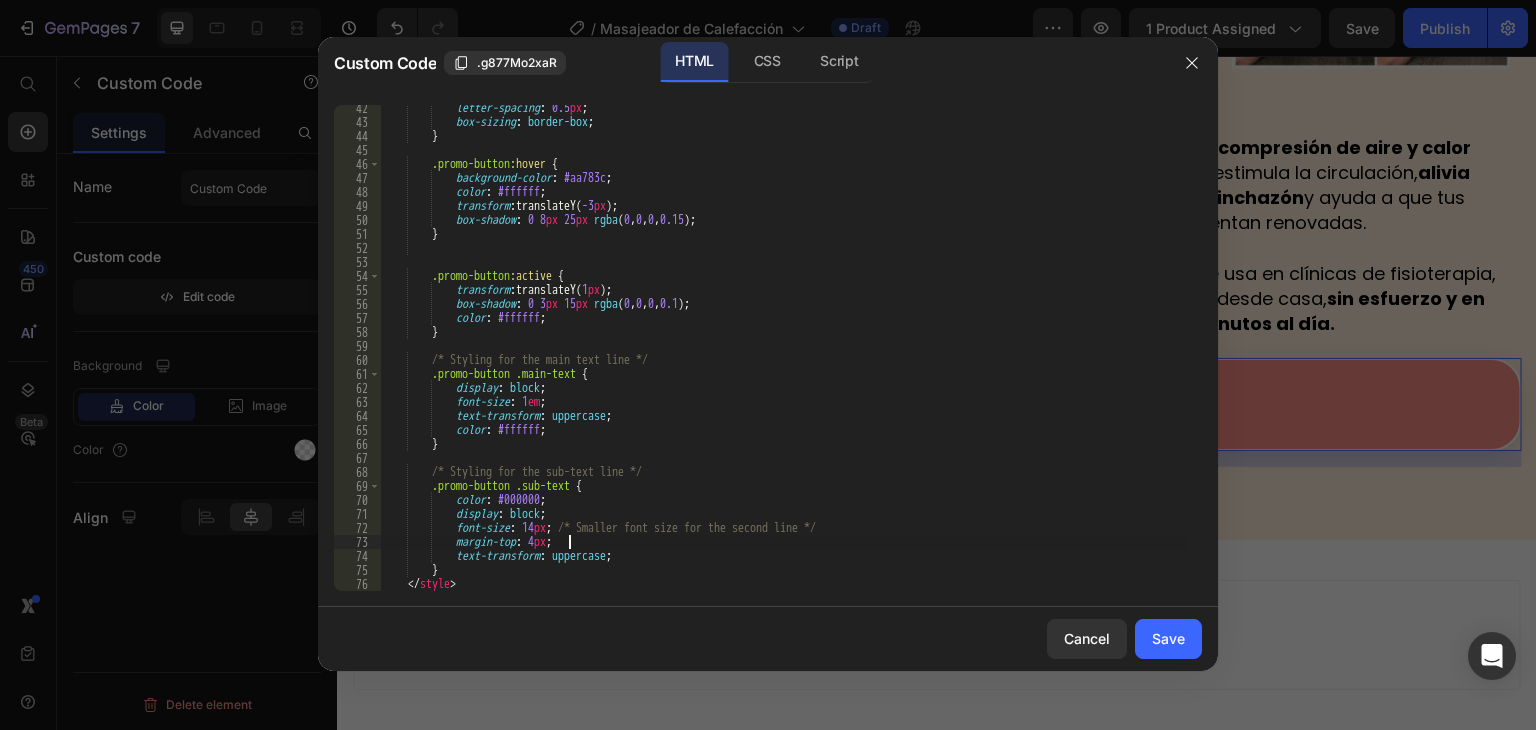 click on "letter-spacing :   0.5 px ;                box-sizing :   border-box ;           }           .promo-button :hover   {                background-color :   #aa783c ;                color :   #ffffff ;                transform :  translateY( -3 px ) ;                box-shadow :   0   8 px   25 px   rgba ( 0 ,  0 ,  0 ,  0.15 ) ;           }                          .promo-button :active   {                transform :  translateY( 1 px ) ;                box-shadow :   0   3 px   15 px   rgba ( 0 ,  0 ,  0 ,  0.1 ) ;                color :   #ffffff ;           }           /* Styling for the main text line */           .promo-button   .main-text   {                display :   block ;                font-size :   1 em ;                text-transform :   uppercase ;                color :   #ffffff ;           }           /* Styling for the sub-text line */           .promo-button   .sub-text   {                color :   #000000 ;                display :   block ;                font-size :   14 px" at bounding box center (783, 358) 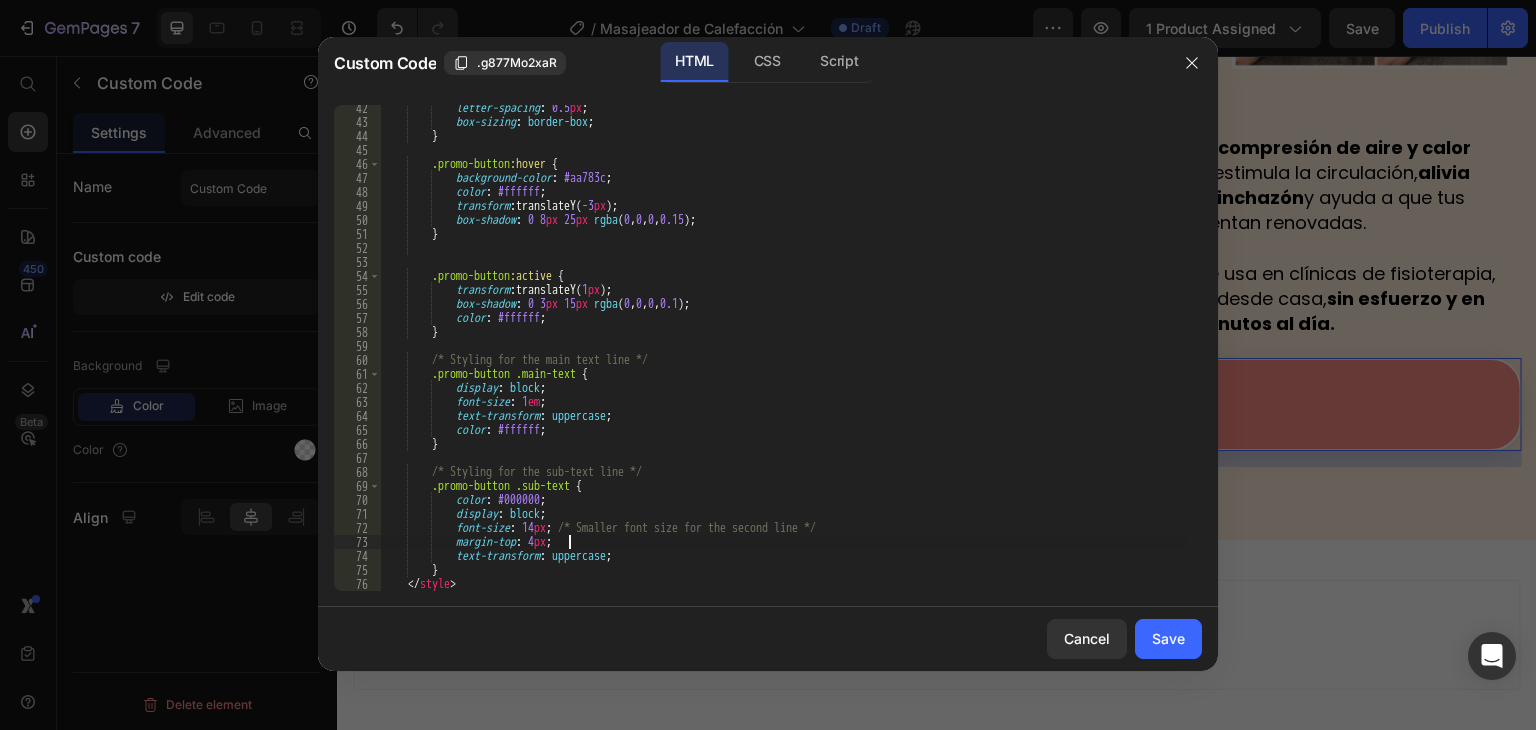 scroll, scrollTop: 0, scrollLeft: 14, axis: horizontal 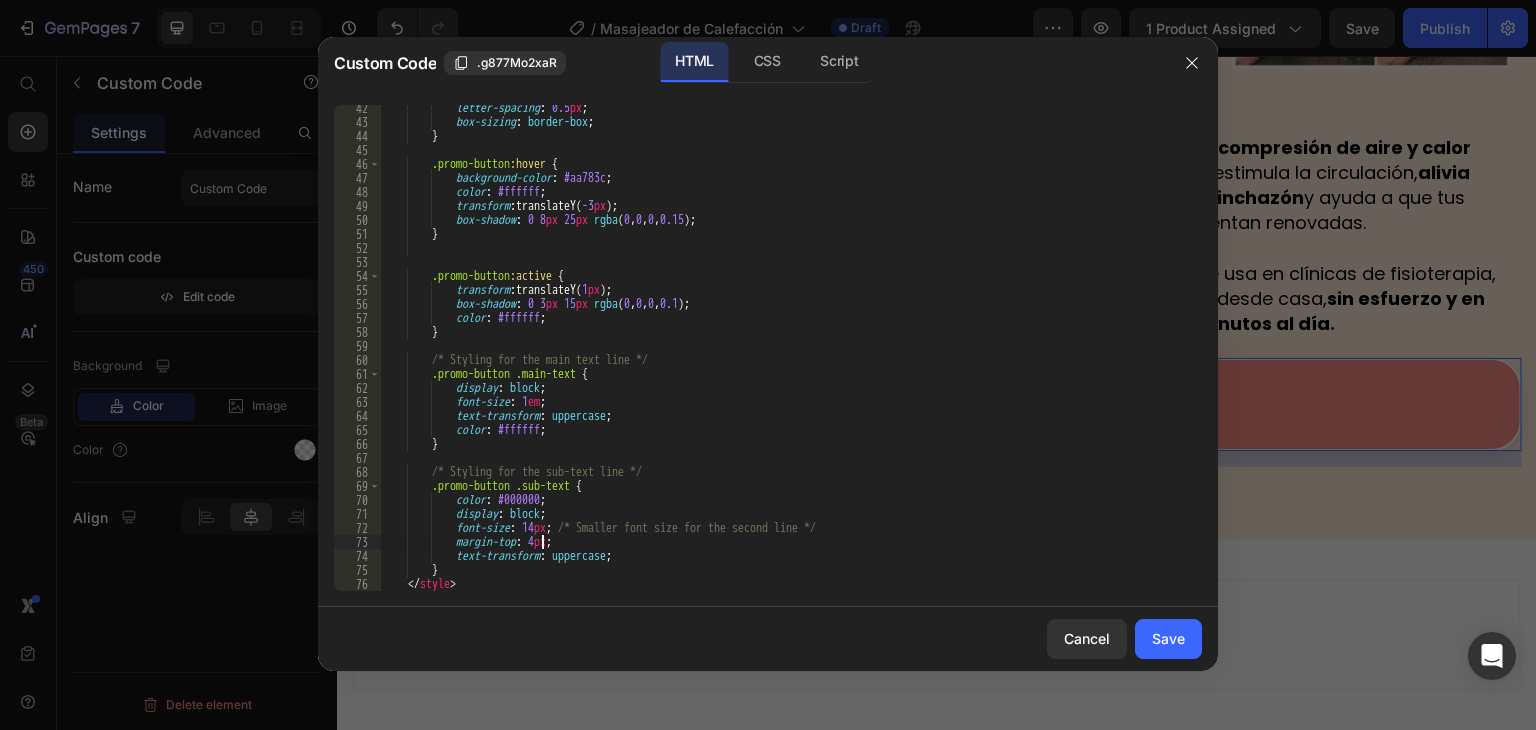 click on "letter-spacing :   0.5 px ;                box-sizing :   border-box ;           }           .promo-button :hover   {                background-color :   #aa783c ;                color :   #ffffff ;                transform :  translateY( -3 px ) ;                box-shadow :   0   8 px   25 px   rgba ( 0 ,  0 ,  0 ,  0.15 ) ;           }                          .promo-button :active   {                transform :  translateY( 1 px ) ;                box-shadow :   0   3 px   15 px   rgba ( 0 ,  0 ,  0 ,  0.1 ) ;                color :   #ffffff ;           }           /* Styling for the main text line */           .promo-button   .main-text   {                display :   block ;                font-size :   1 em ;                text-transform :   uppercase ;                color :   #ffffff ;           }           /* Styling for the sub-text line */           .promo-button   .sub-text   {                color :   #000000 ;                display :   block ;                font-size :   14 px" at bounding box center [783, 358] 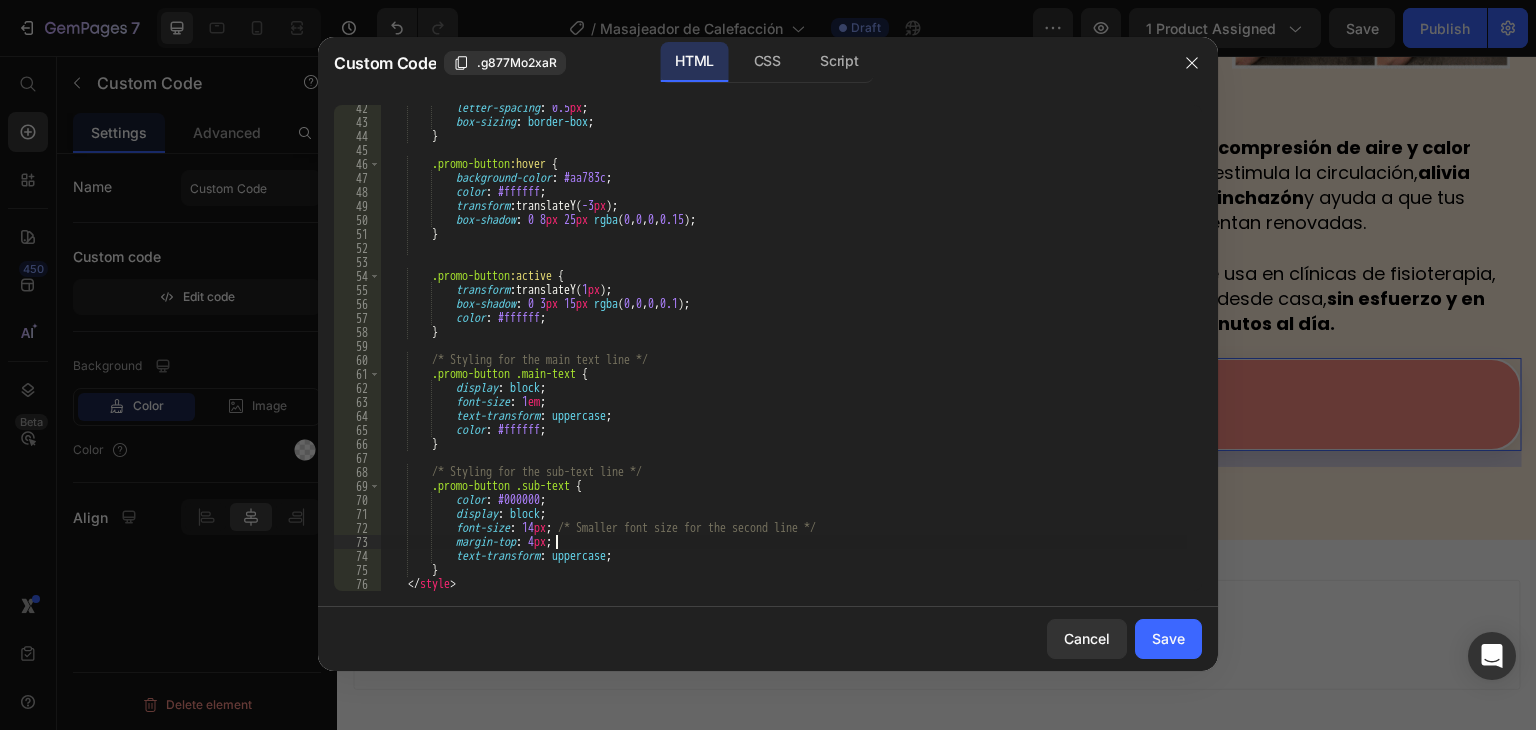 click on "letter-spacing :   0.5 px ;                box-sizing :   border-box ;           }           .promo-button :hover   {                background-color :   #aa783c ;                color :   #ffffff ;                transform :  translateY( -3 px ) ;                box-shadow :   0   8 px   25 px   rgba ( 0 ,  0 ,  0 ,  0.15 ) ;           }                          .promo-button :active   {                transform :  translateY( 1 px ) ;                box-shadow :   0   3 px   15 px   rgba ( 0 ,  0 ,  0 ,  0.1 ) ;                color :   #ffffff ;           }           /* Styling for the main text line */           .promo-button   .main-text   {                display :   block ;                font-size :   1 em ;                text-transform :   uppercase ;                color :   #ffffff ;           }           /* Styling for the sub-text line */           .promo-button   .sub-text   {                color :   #000000 ;                display :   block ;                font-size :   14 px" at bounding box center (783, 358) 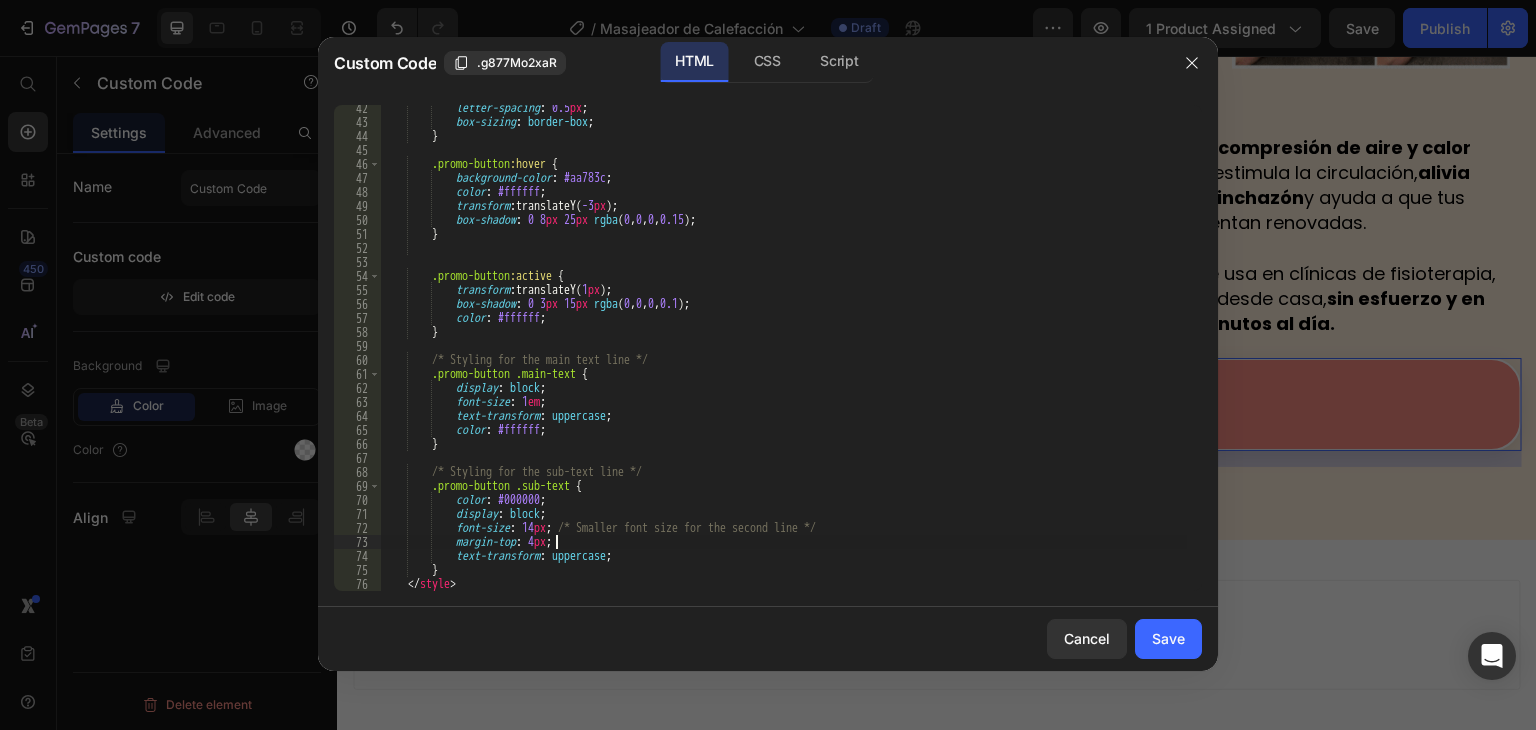 click on "letter-spacing :   0.5 px ;                box-sizing :   border-box ;           }           .promo-button :hover   {                background-color :   #aa783c ;                color :   #ffffff ;                transform :  translateY( -3 px ) ;                box-shadow :   0   8 px   25 px   rgba ( 0 ,  0 ,  0 ,  0.15 ) ;           }                          .promo-button :active   {                transform :  translateY( 1 px ) ;                box-shadow :   0   3 px   15 px   rgba ( 0 ,  0 ,  0 ,  0.1 ) ;                color :   #ffffff ;           }           /* Styling for the main text line */           .promo-button   .main-text   {                display :   block ;                font-size :   1 em ;                text-transform :   uppercase ;                color :   #ffffff ;           }           /* Styling for the sub-text line */           .promo-button   .sub-text   {                color :   #000000 ;                display :   block ;                font-size :   14 px" at bounding box center [783, 358] 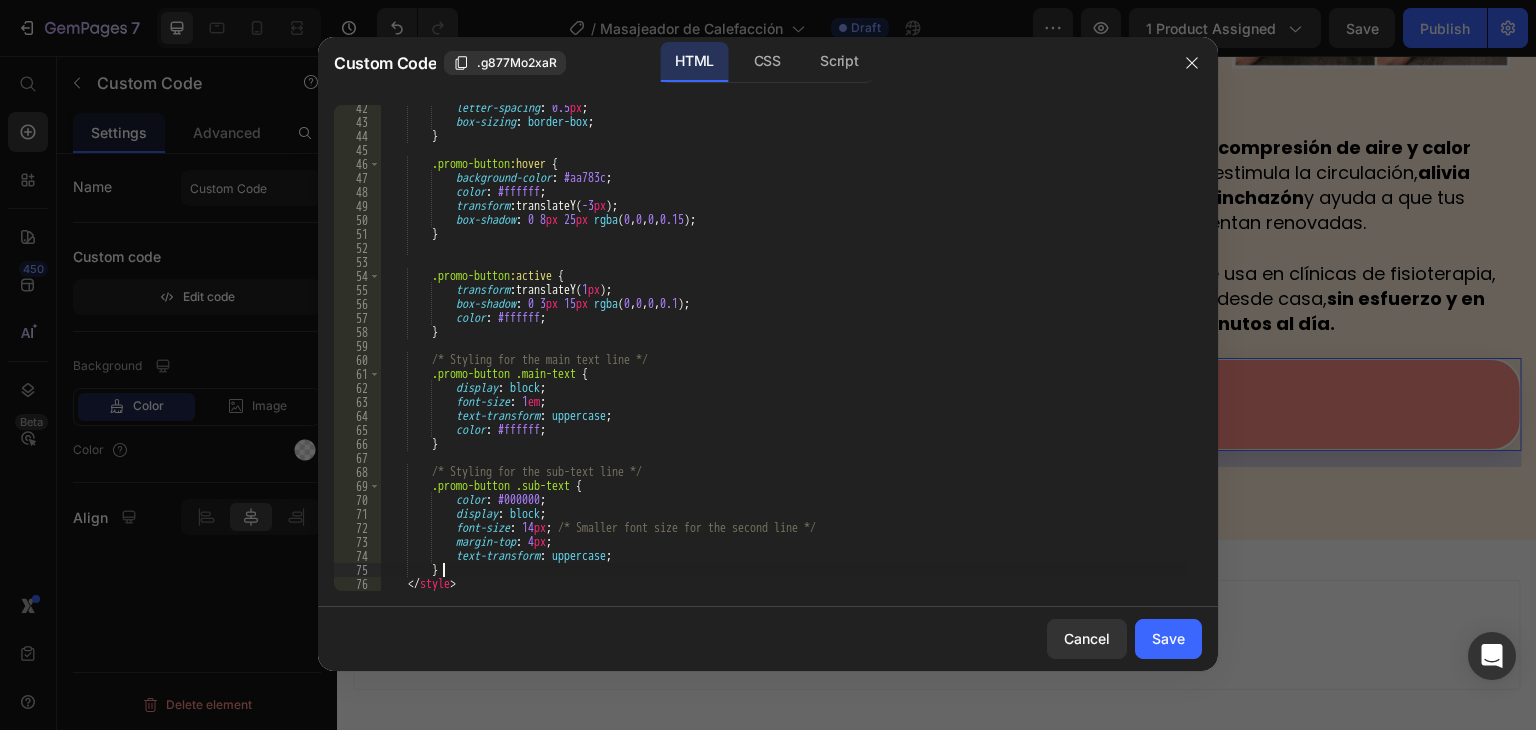 click on "letter-spacing :   0.5 px ;                box-sizing :   border-box ;           }           .promo-button :hover   {                background-color :   #aa783c ;                color :   #ffffff ;                transform :  translateY( -3 px ) ;                box-shadow :   0   8 px   25 px   rgba ( 0 ,  0 ,  0 ,  0.15 ) ;           }                          .promo-button :active   {                transform :  translateY( 1 px ) ;                box-shadow :   0   3 px   15 px   rgba ( 0 ,  0 ,  0 ,  0.1 ) ;                color :   #ffffff ;           }           /* Styling for the main text line */           .promo-button   .main-text   {                display :   block ;                font-size :   1 em ;                text-transform :   uppercase ;                color :   #ffffff ;           }           /* Styling for the sub-text line */           .promo-button   .sub-text   {                color :   #000000 ;                display :   block ;                font-size :   14 px" at bounding box center (783, 358) 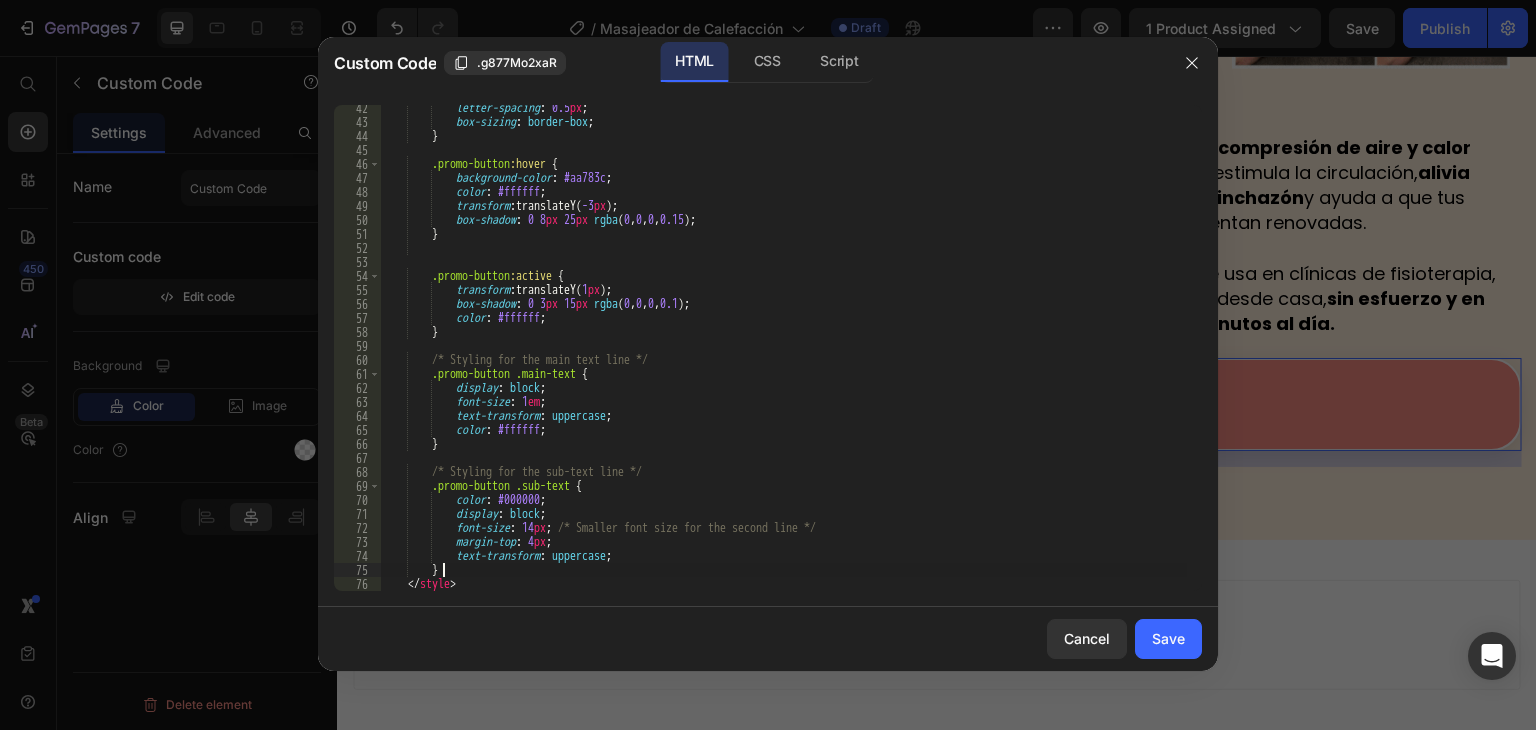 scroll, scrollTop: 0, scrollLeft: 3, axis: horizontal 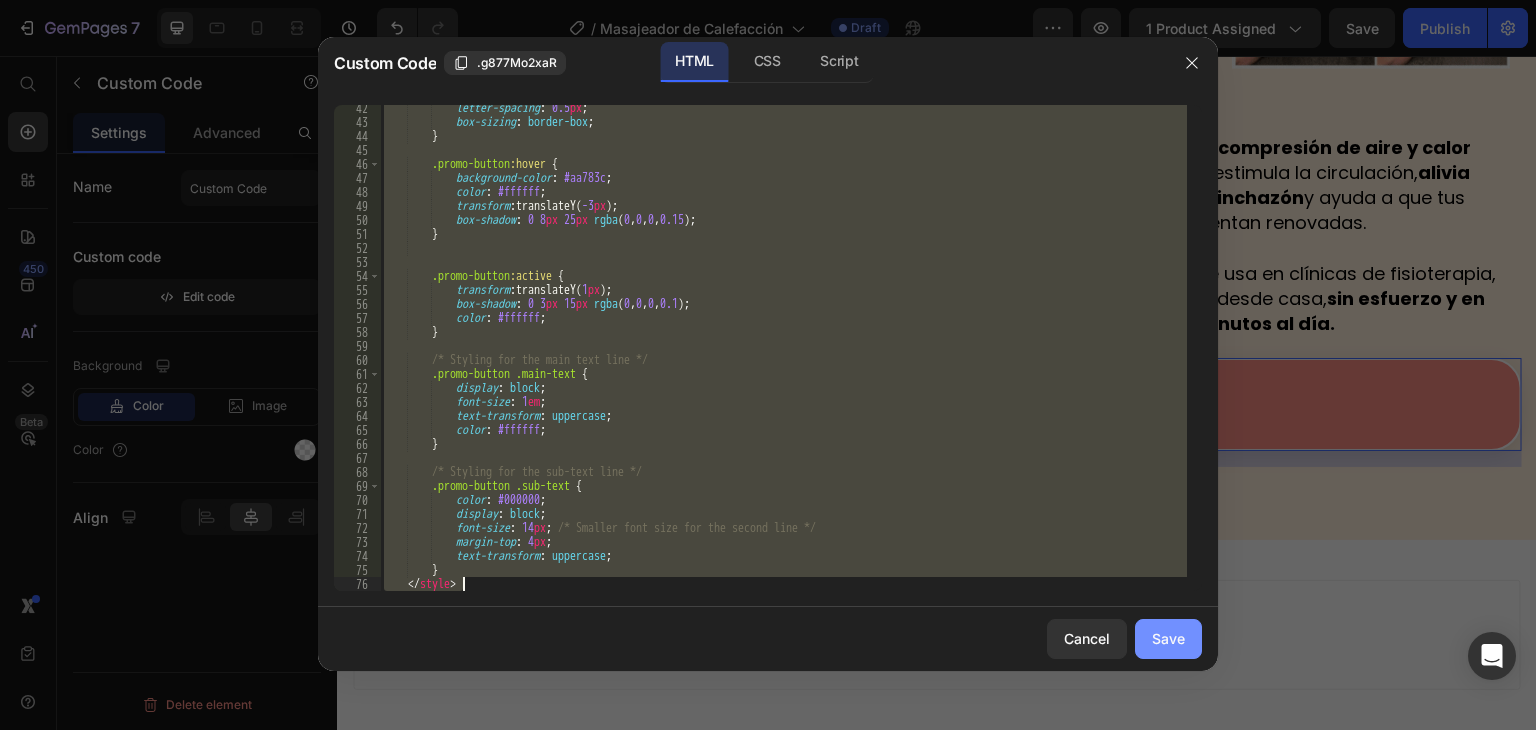 type on "}
</style>" 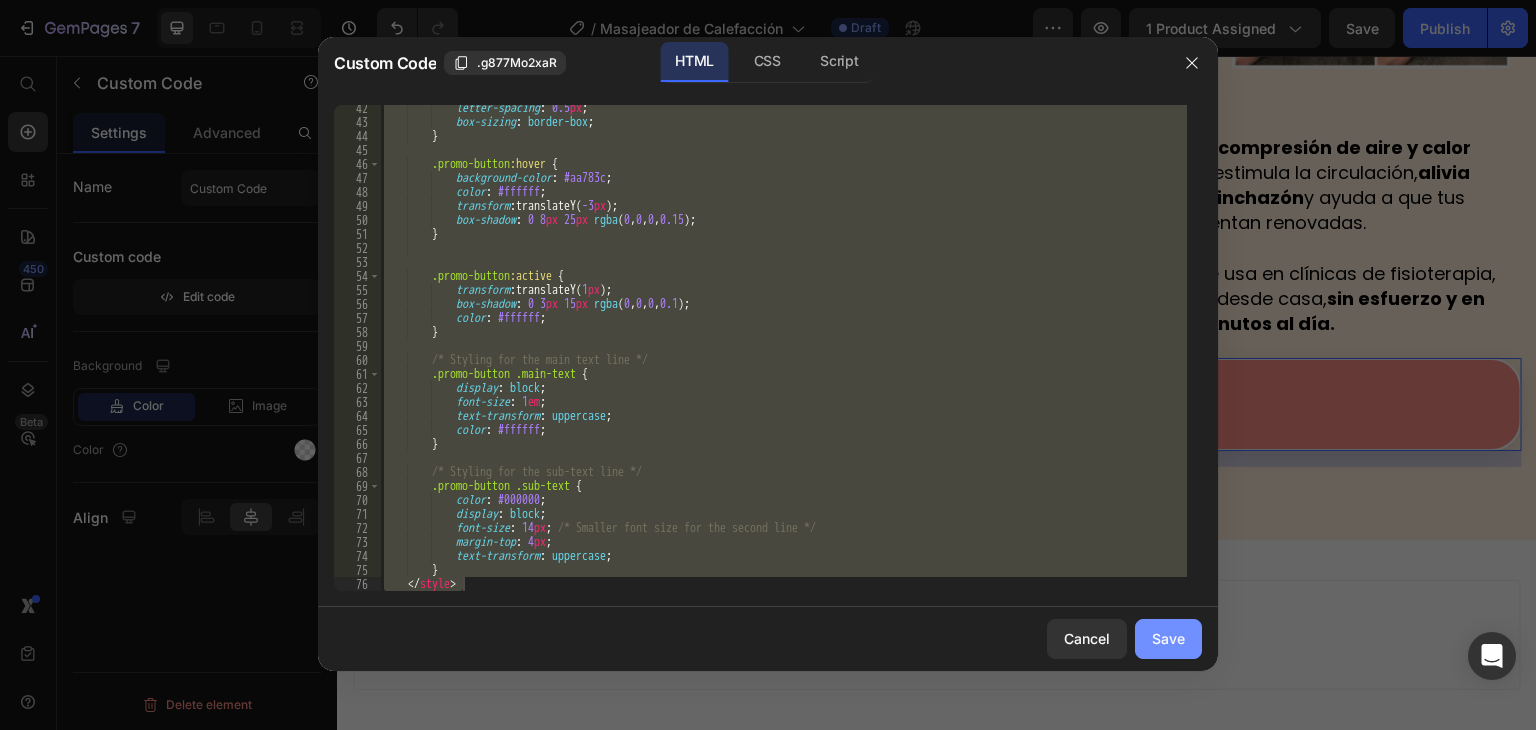 click on "Save" at bounding box center [1168, 638] 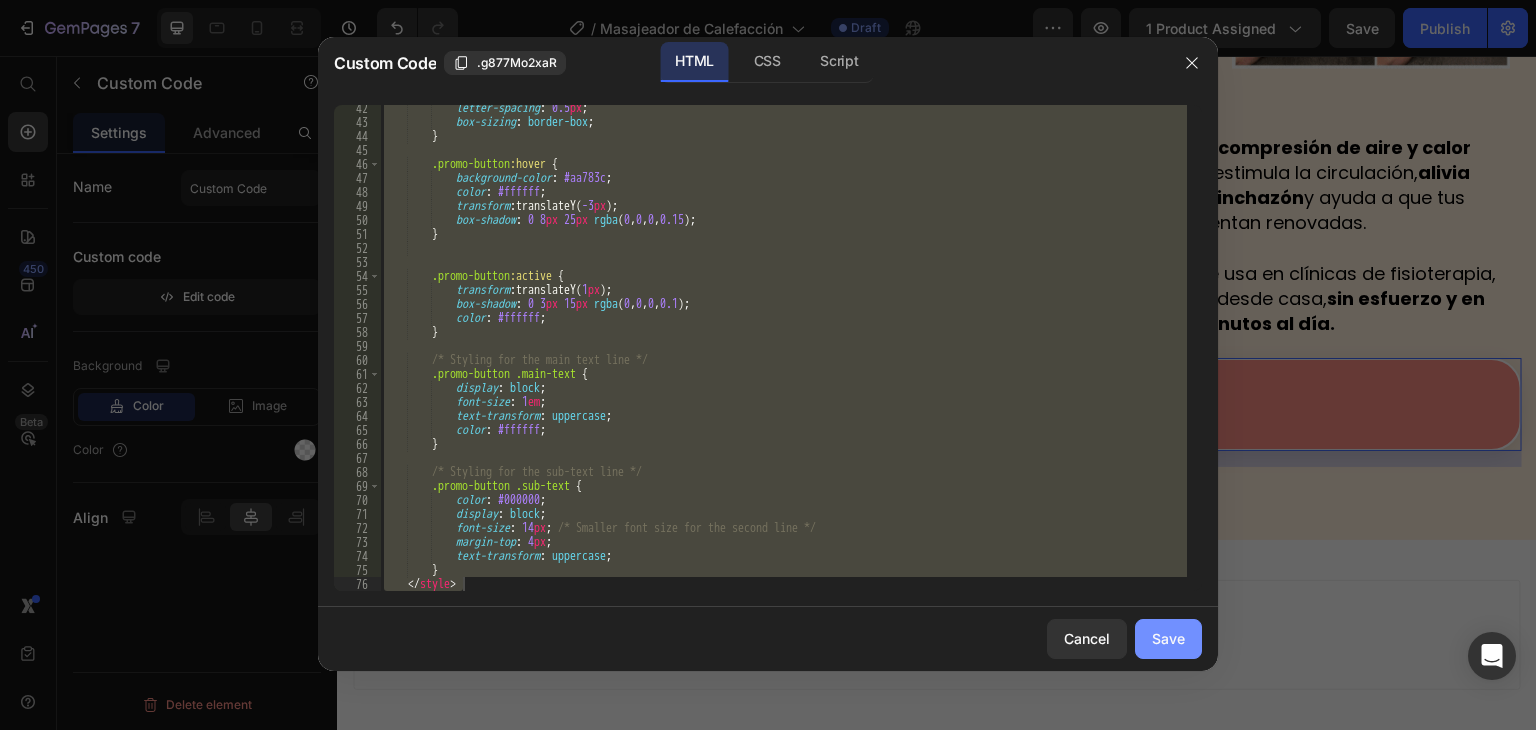 scroll, scrollTop: 1907, scrollLeft: 0, axis: vertical 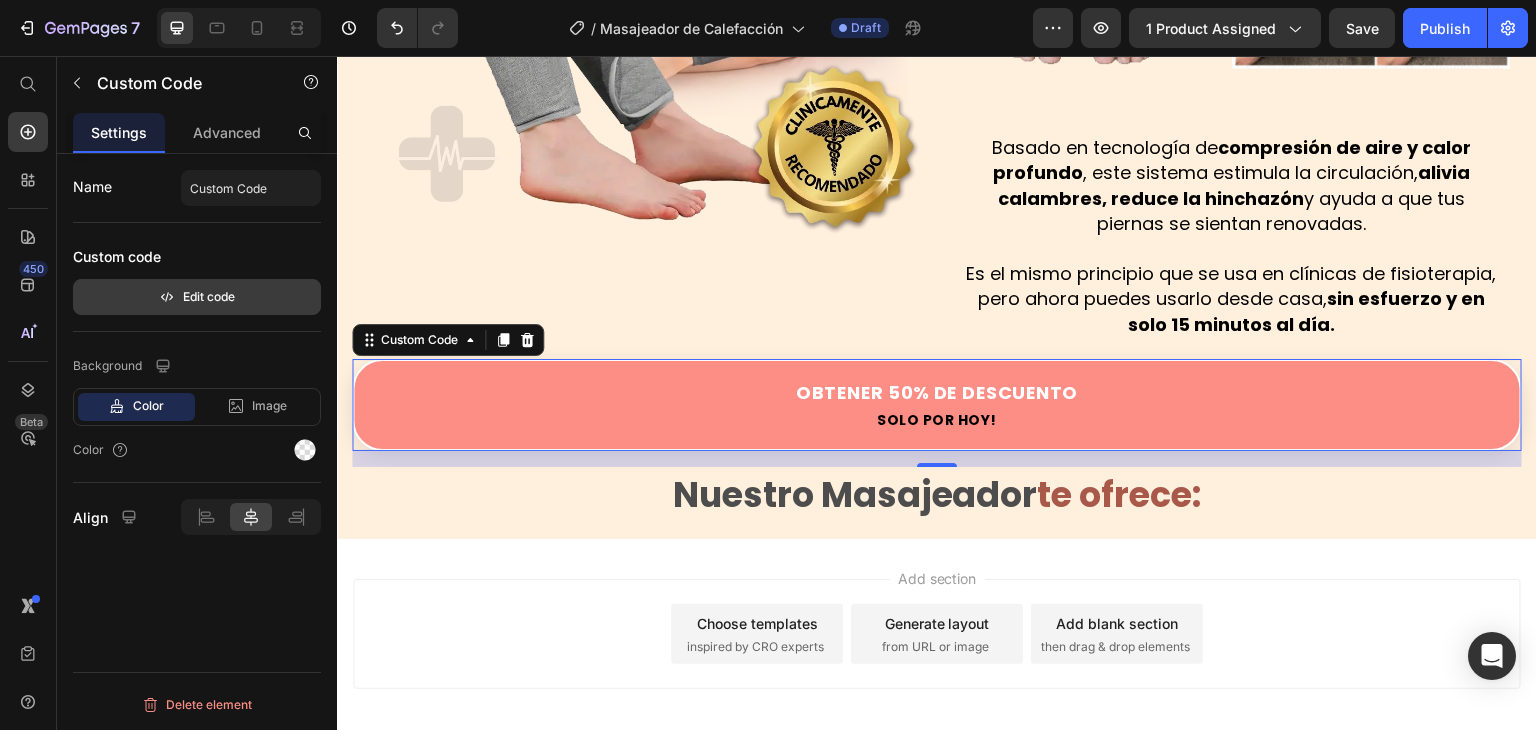 click on "Edit code" at bounding box center [197, 297] 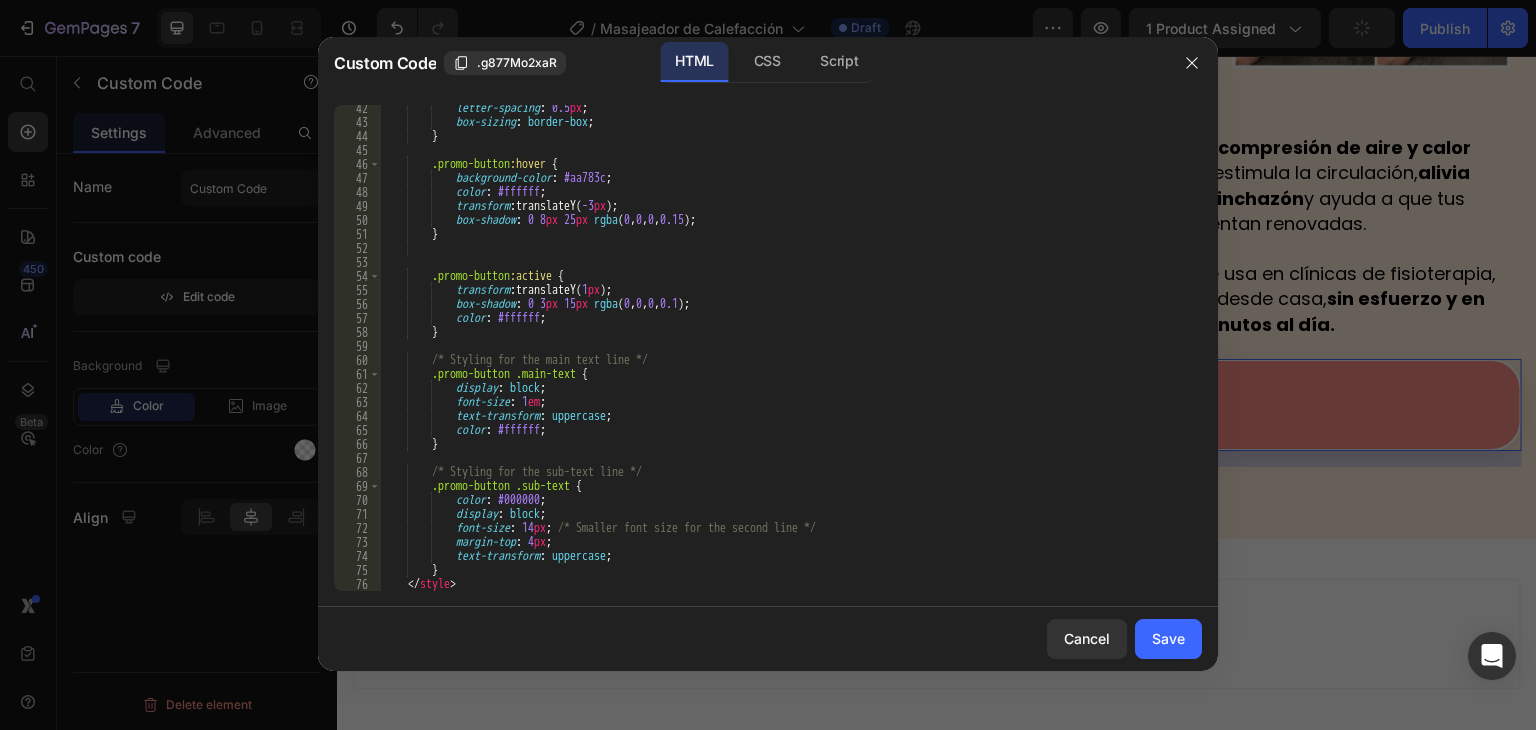 scroll, scrollTop: 578, scrollLeft: 0, axis: vertical 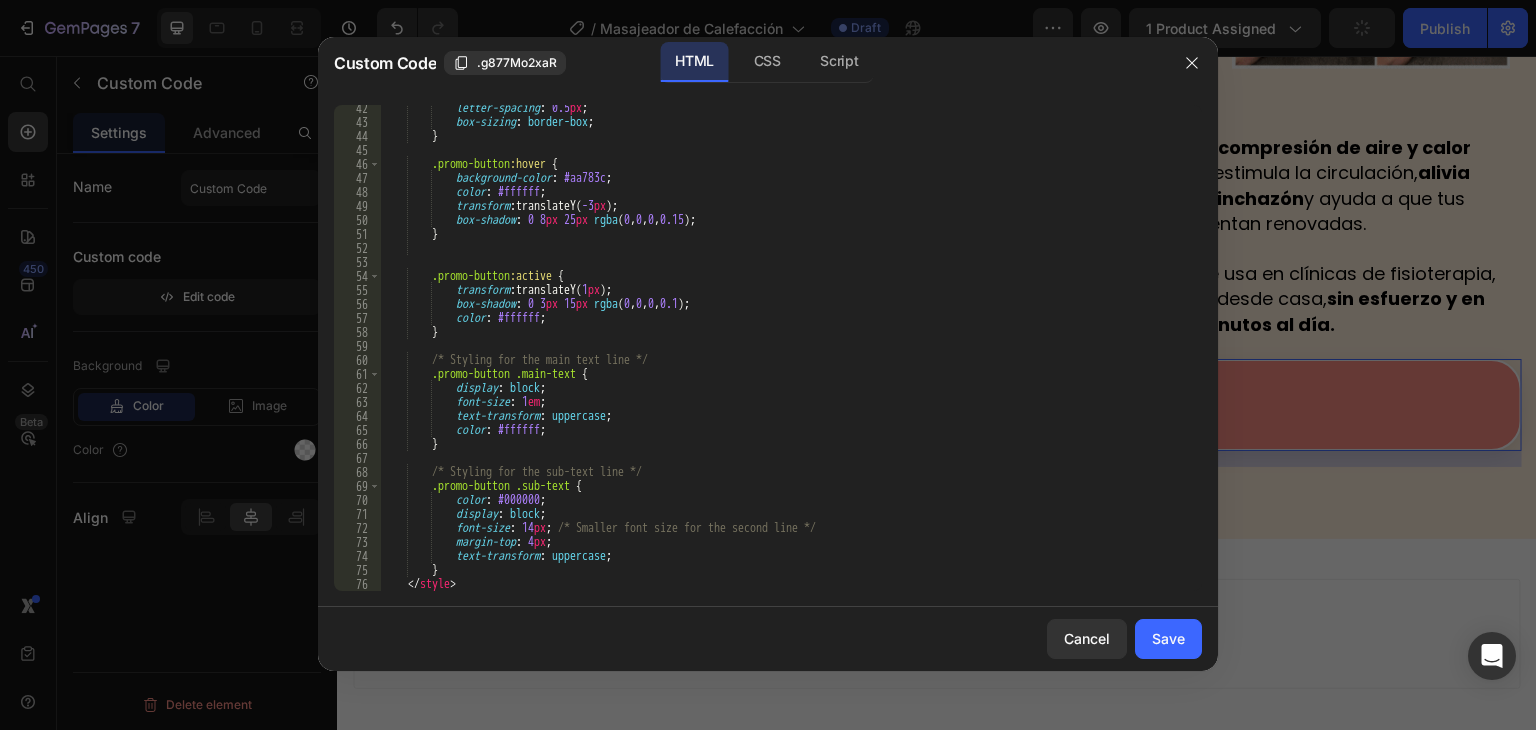 type on "margin-top: 4px;" 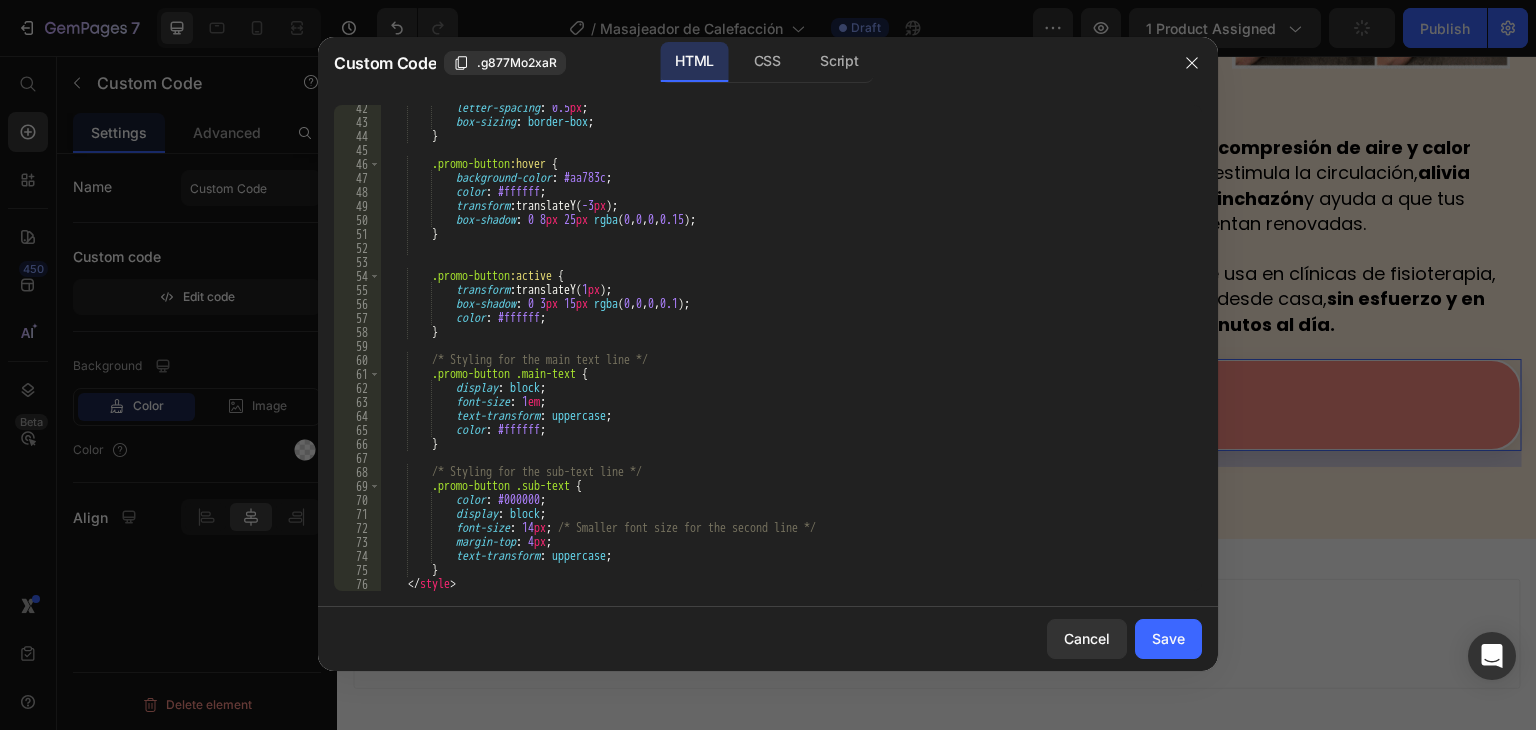 click on "letter-spacing :   0.5 px ;                box-sizing :   border-box ;           }           .promo-button :hover   {                background-color :   #aa783c ;                color :   #ffffff ;                transform :  translateY( -3 px ) ;                box-shadow :   0   8 px   25 px   rgba ( 0 ,  0 ,  0 ,  0.15 ) ;           }                          .promo-button :active   {                transform :  translateY( 1 px ) ;                box-shadow :   0   3 px   15 px   rgba ( 0 ,  0 ,  0 ,  0.1 ) ;                color :   #ffffff ;           }           /* Styling for the main text line */           .promo-button   .main-text   {                display :   block ;                font-size :   1 em ;                text-transform :   uppercase ;                color :   #ffffff ;           }           /* Styling for the sub-text line */           .promo-button   .sub-text   {                color :   #000000 ;                display :   block ;                font-size :   14 px" at bounding box center (783, 358) 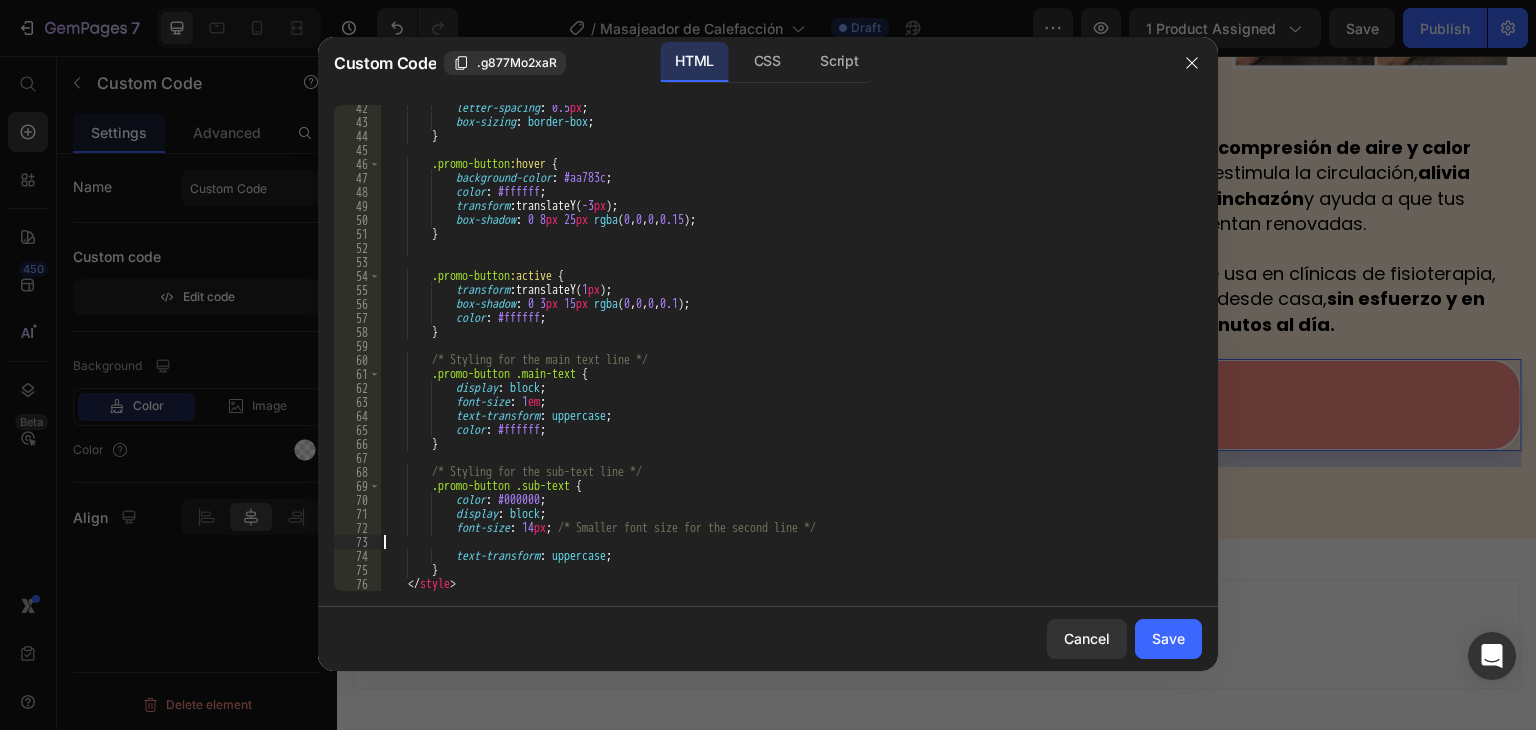 type on "font-size: 14px; /* Smaller font size for the second line */" 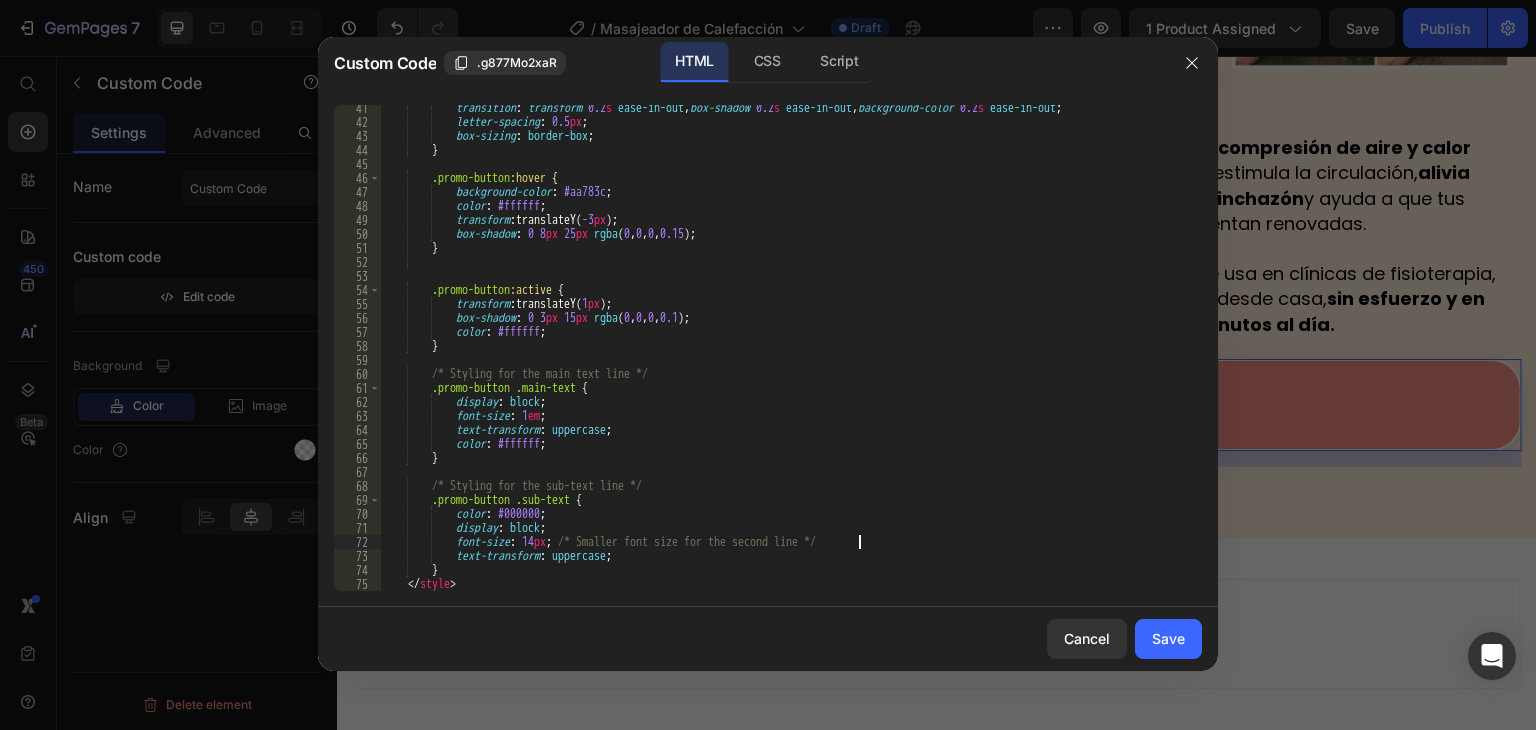 scroll, scrollTop: 564, scrollLeft: 0, axis: vertical 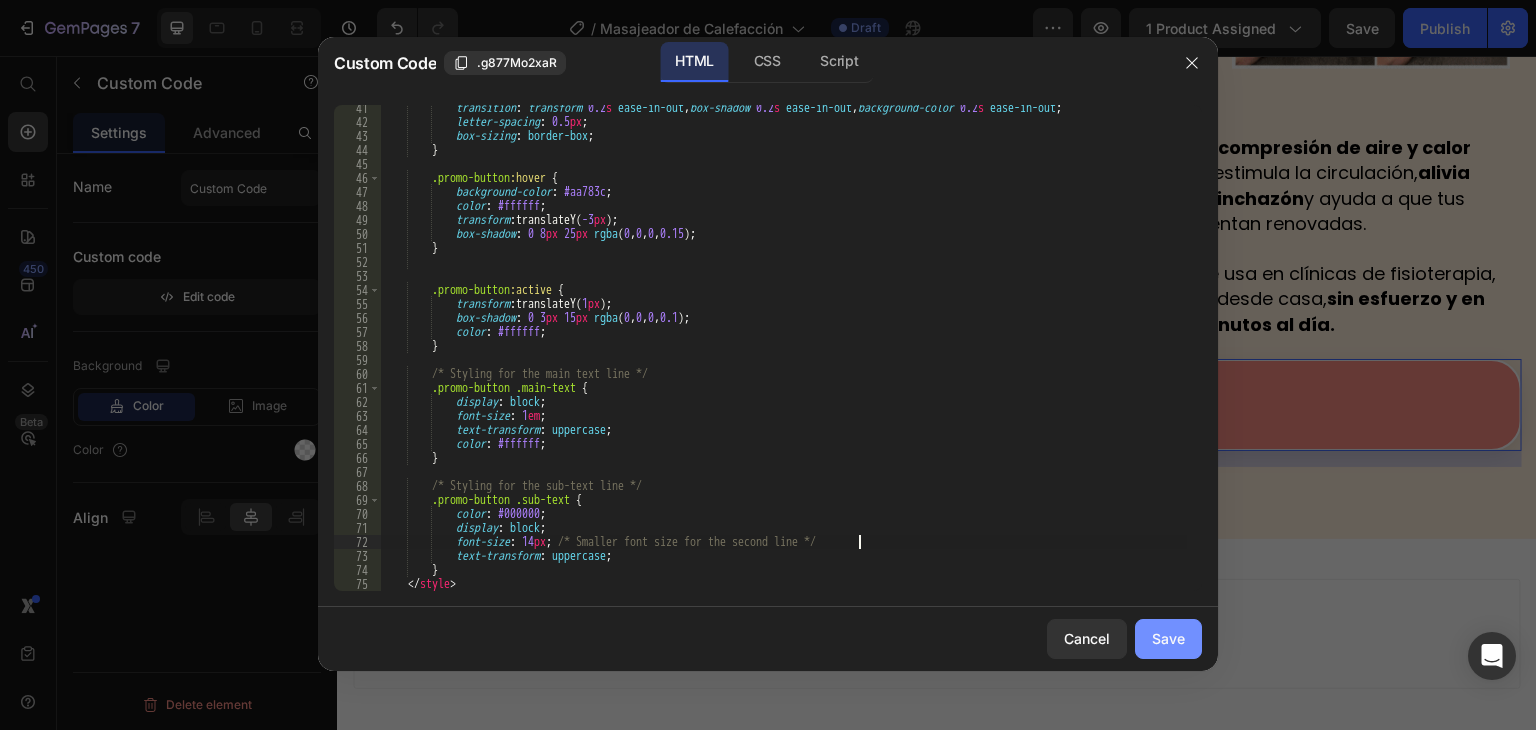 click on "Save" at bounding box center (1168, 638) 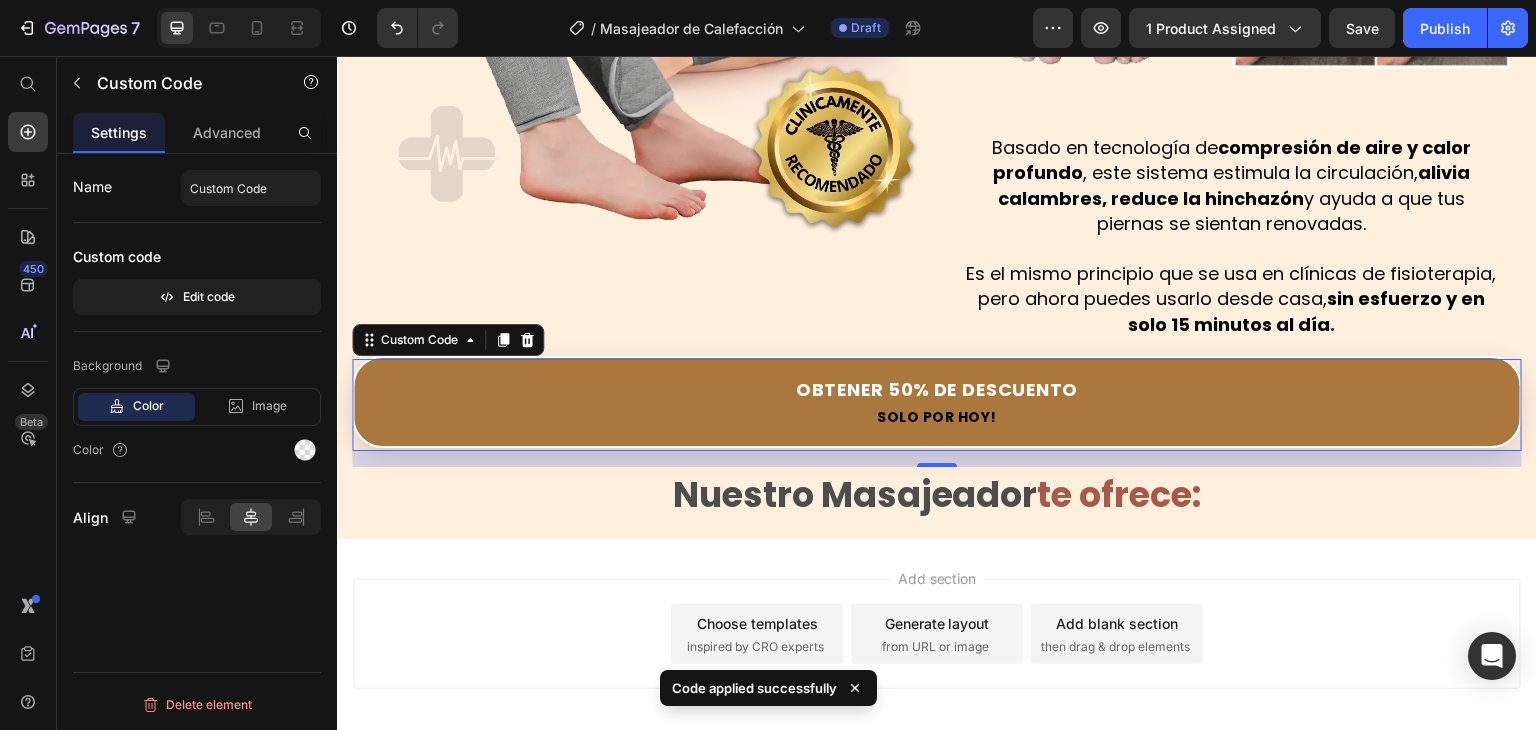 click on "Obtener 50% de Descuento" at bounding box center (937, 389) 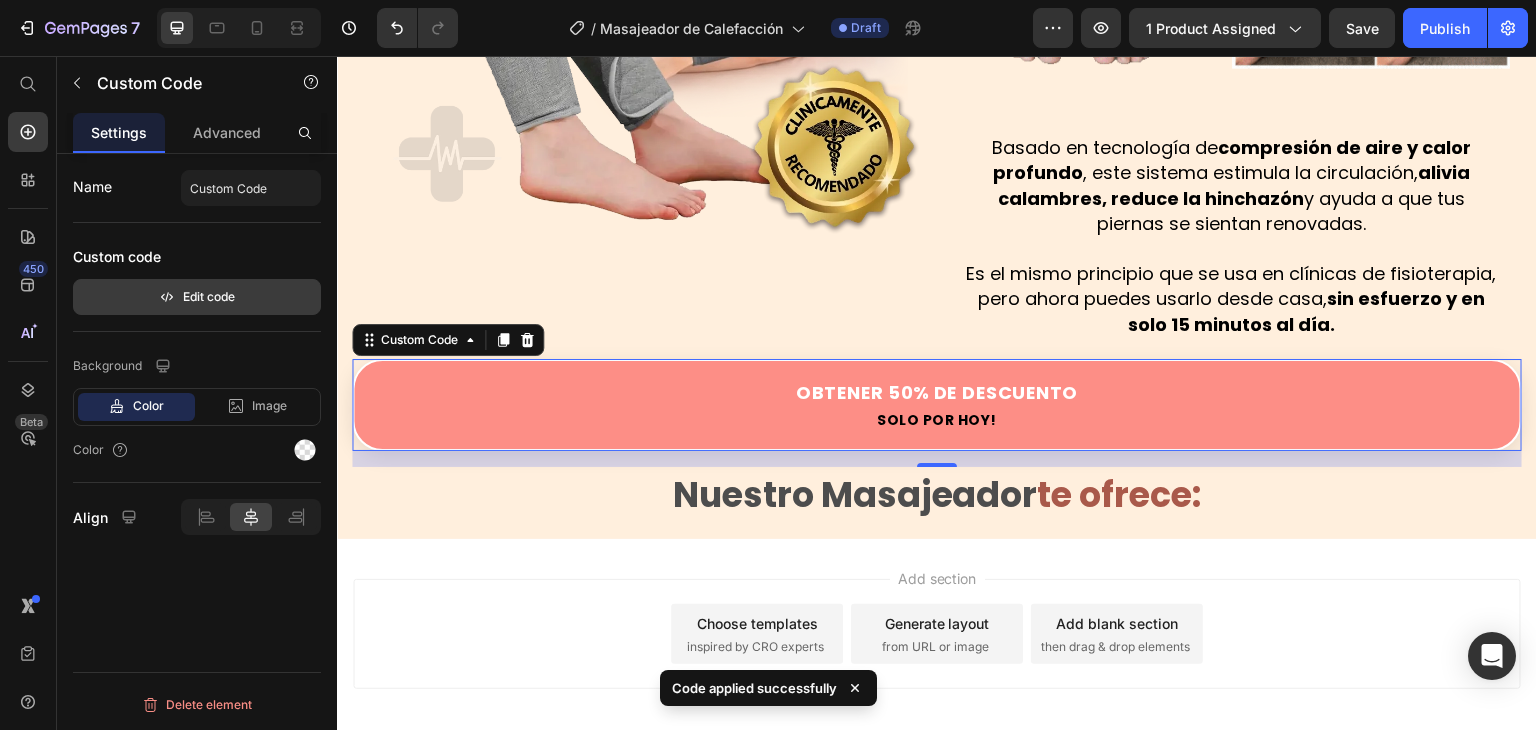 click on "Edit code" at bounding box center [197, 297] 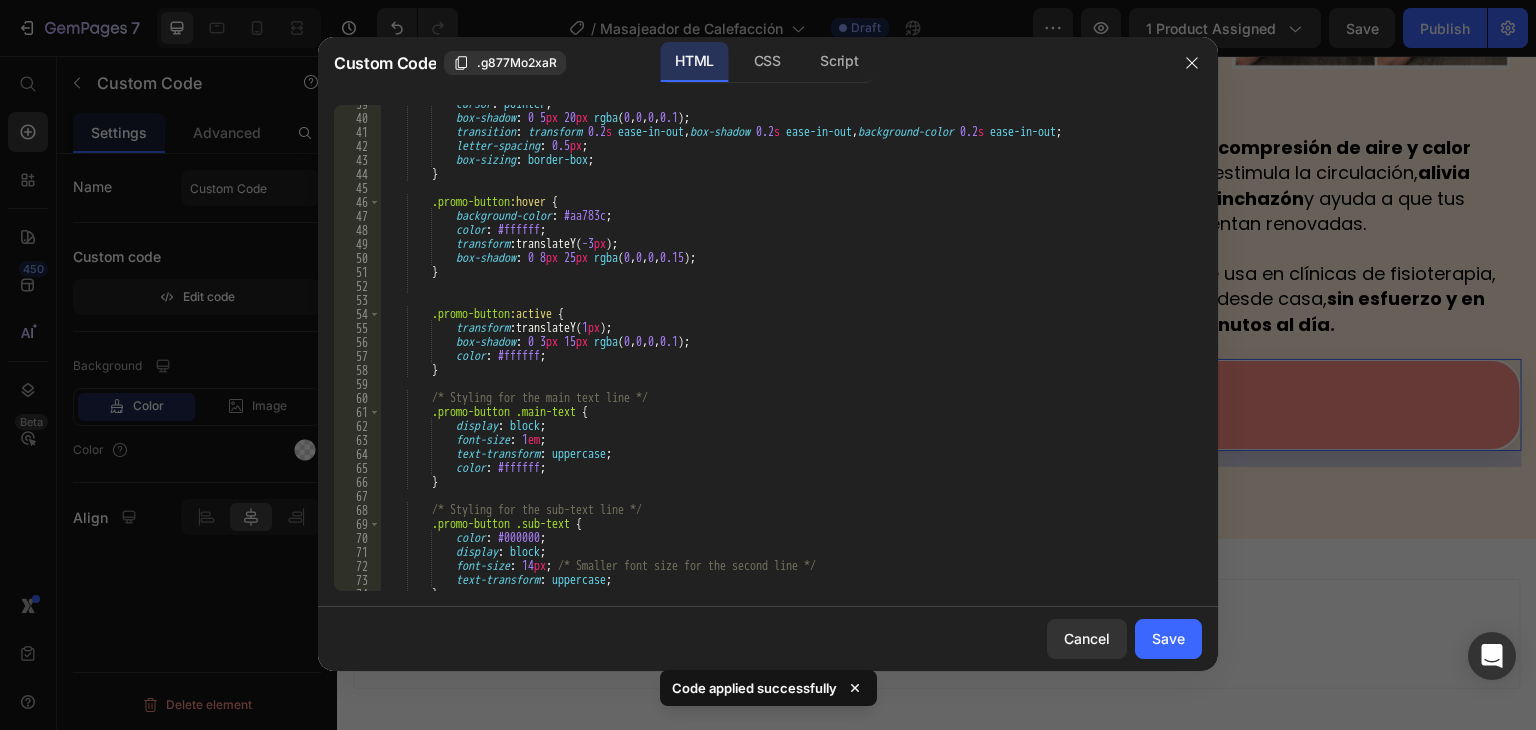 scroll, scrollTop: 564, scrollLeft: 0, axis: vertical 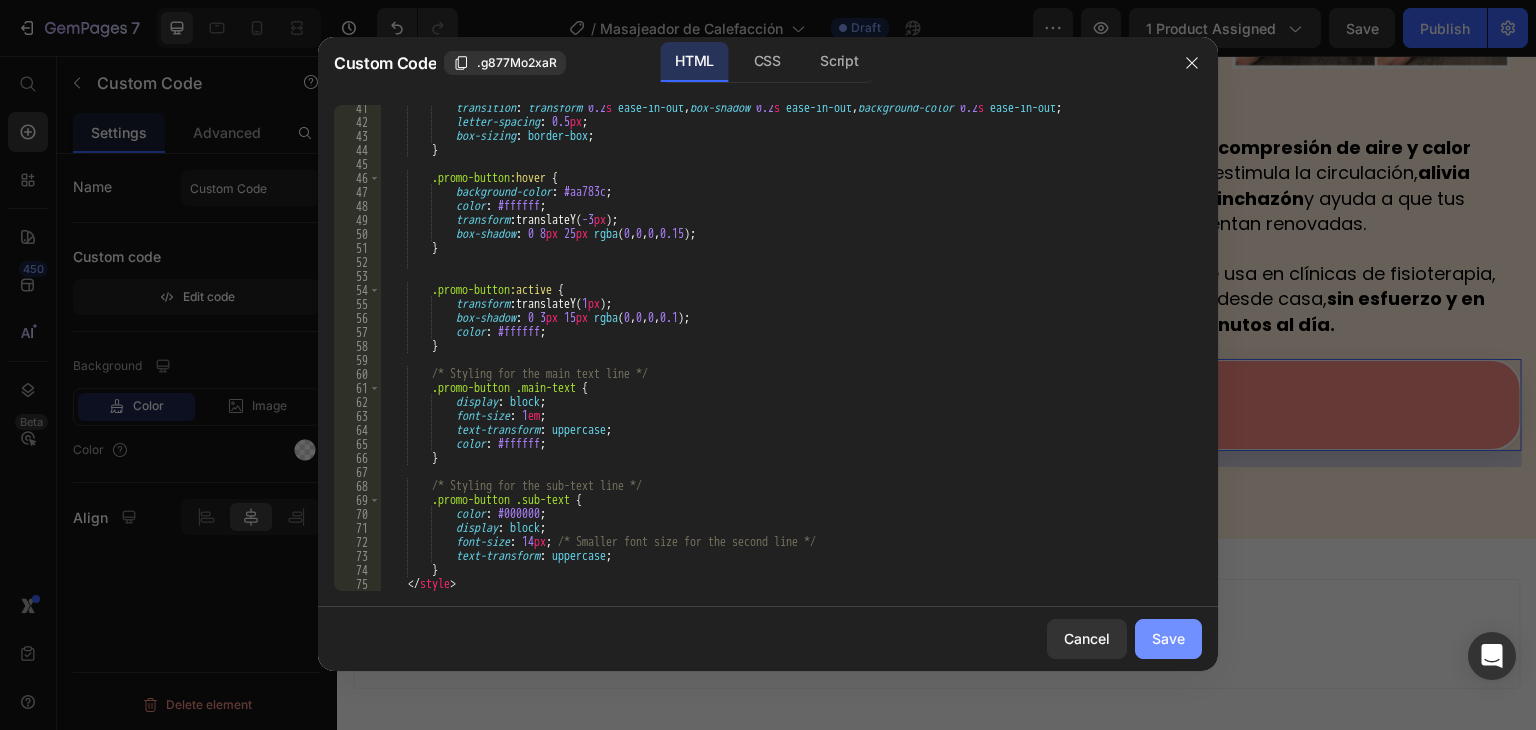 click on "Save" at bounding box center [1168, 638] 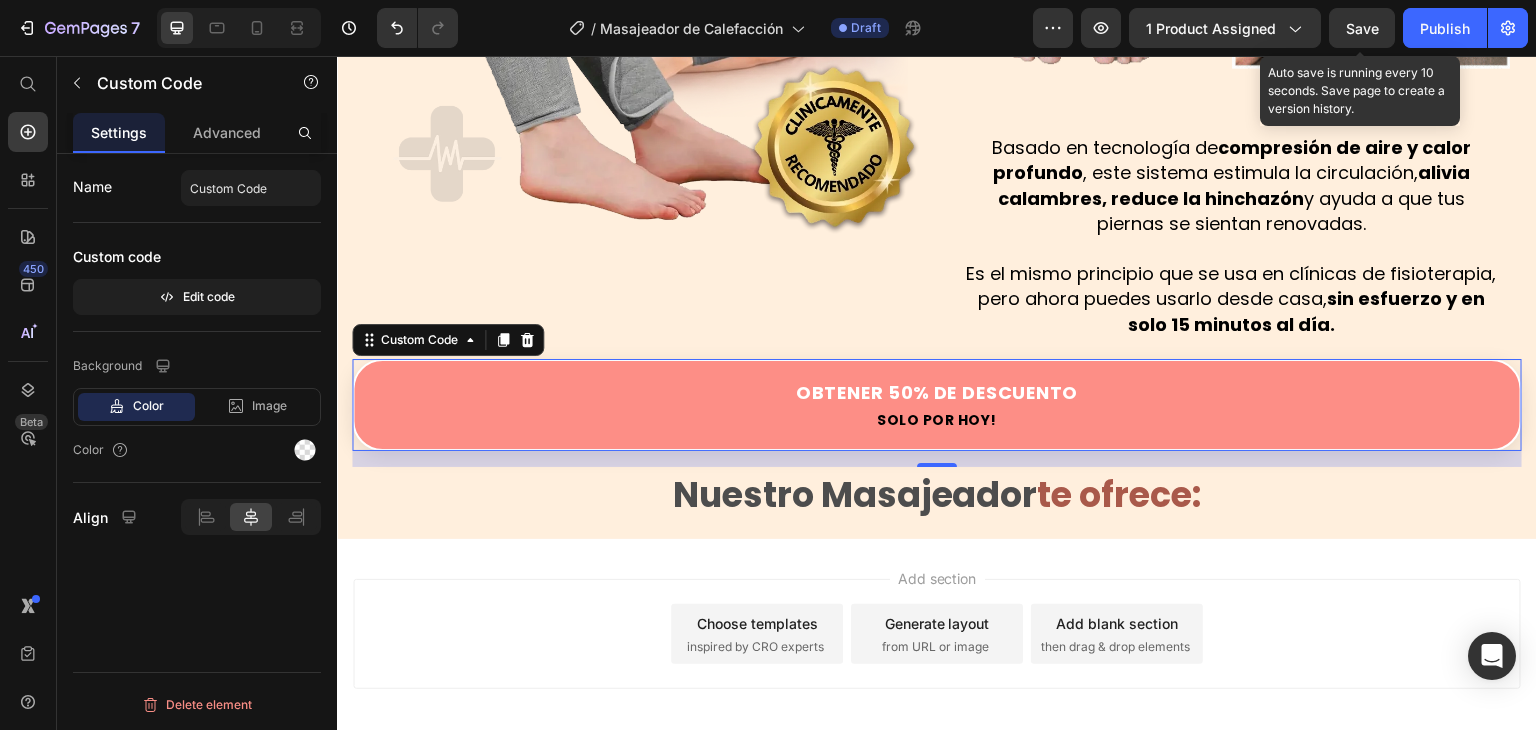 click on "Save" 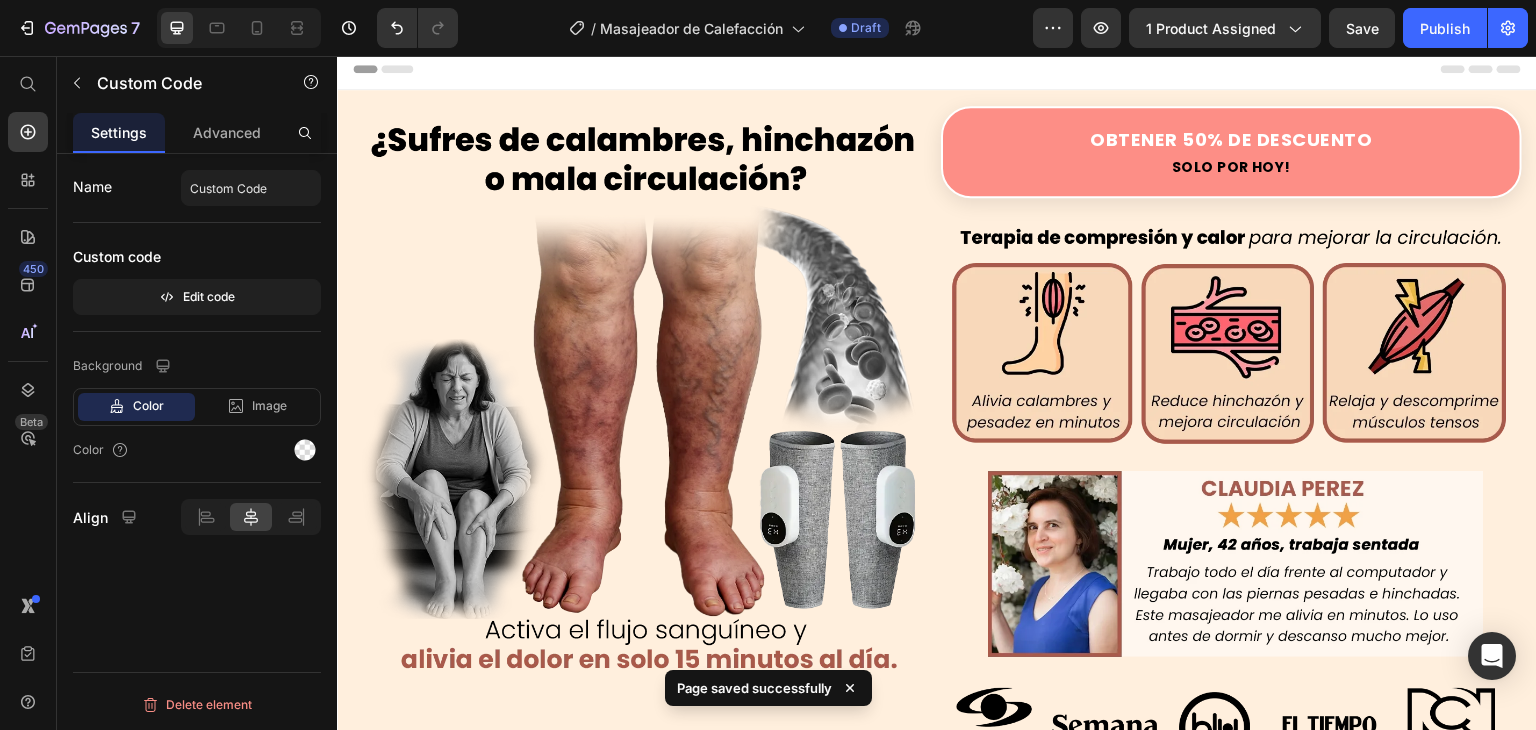 scroll, scrollTop: 0, scrollLeft: 0, axis: both 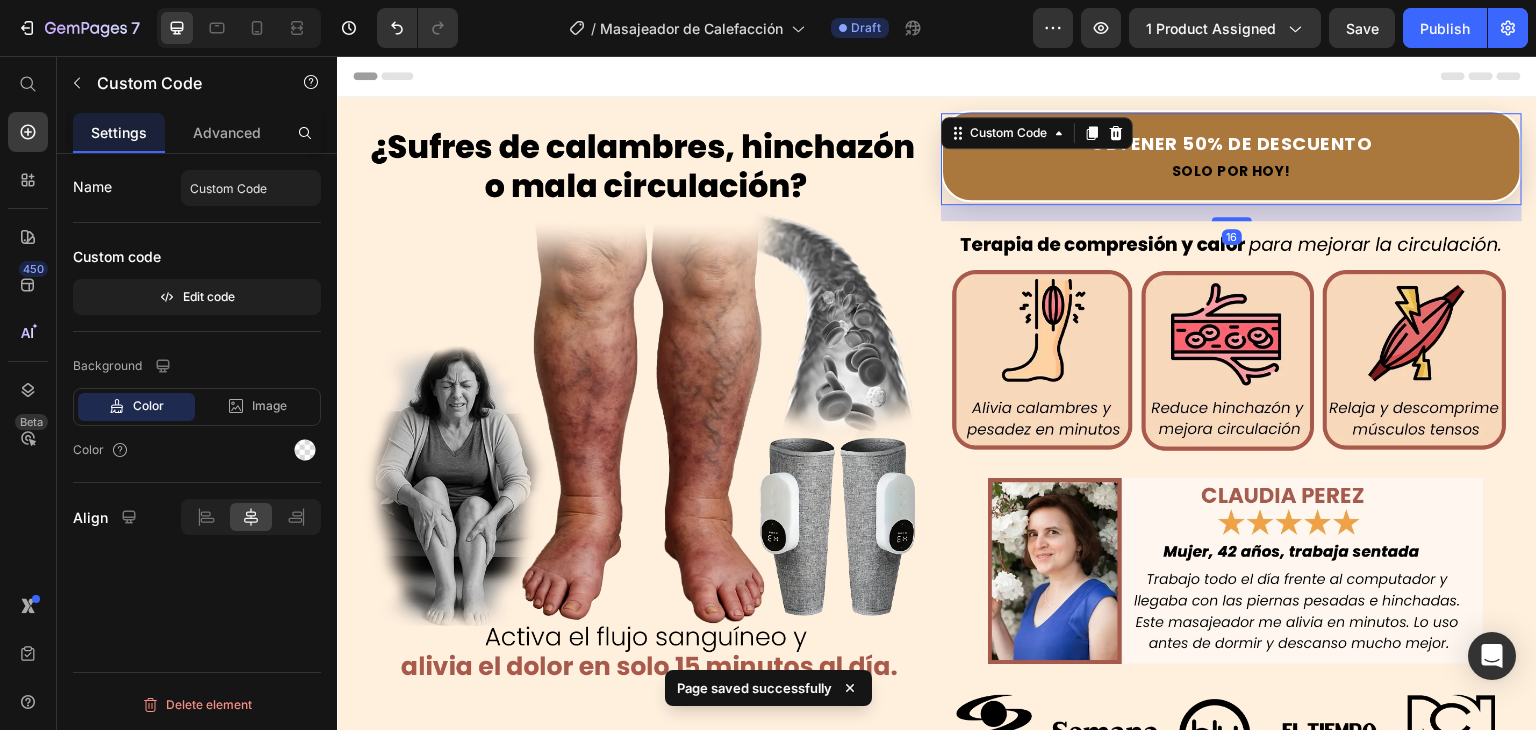 click on "Obtener 50% de Descuento" at bounding box center (1231, 143) 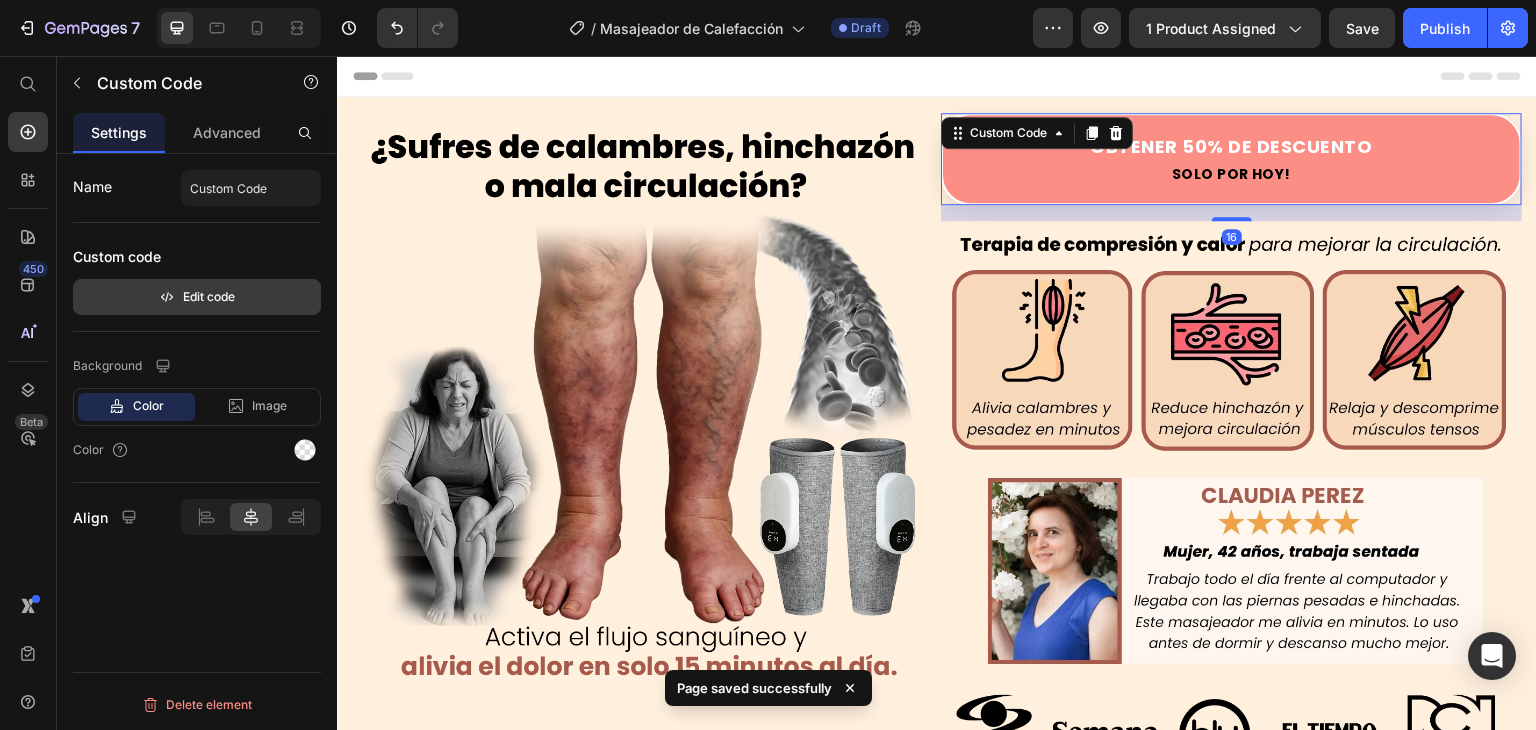 click on "Edit code" at bounding box center [197, 297] 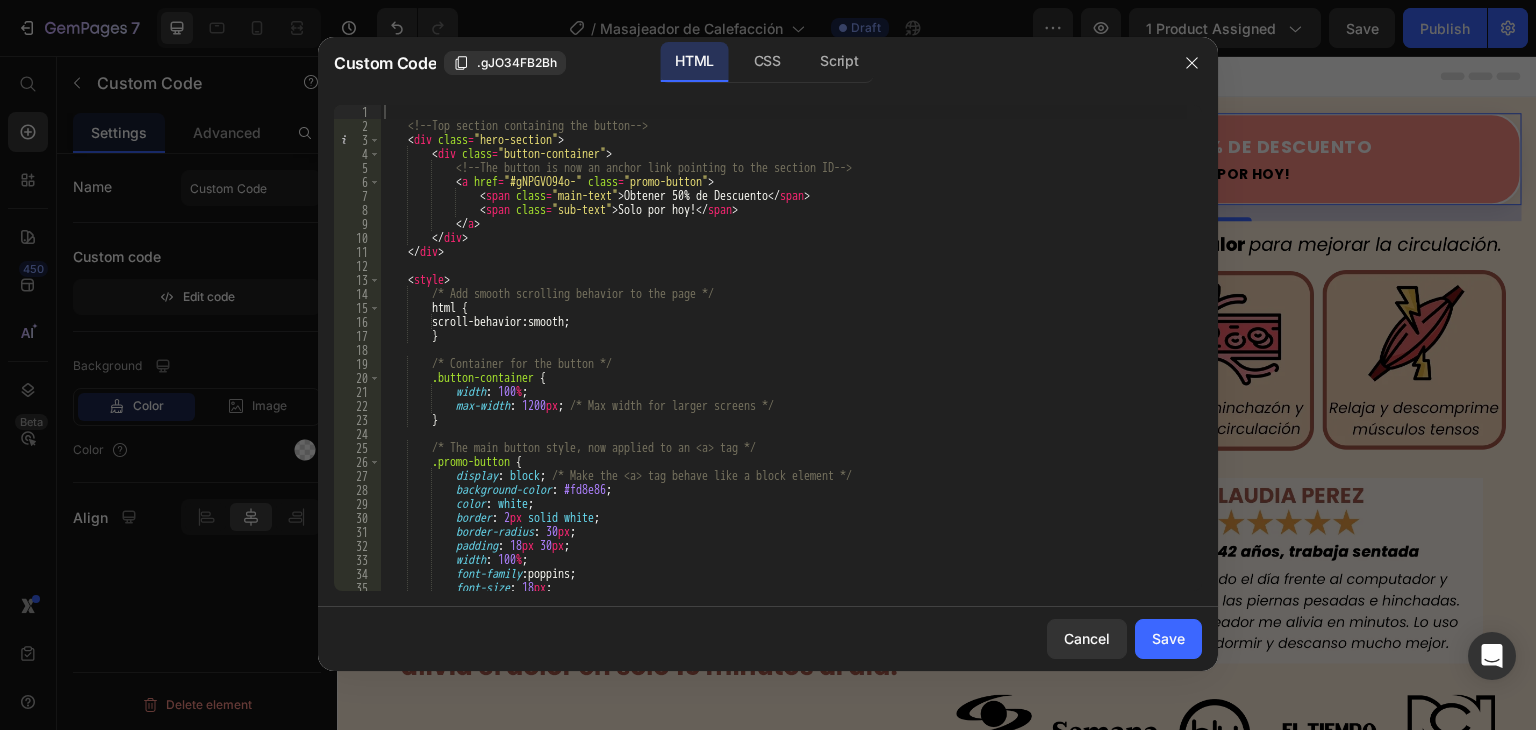 click on "<!--  Top section containing the button  -->      < div   class = "hero-section" >           < div   class = "button-container" >                <!--  The button is now an anchor link pointing to the section ID  -->                < a   href = "#gNPGVO94o-"   class = "promo-button" >                     < span   class = "main-text" > Obtener 50% de Descuento </ span >                     < span   class = "sub-text" > Solo por hoy! </ span >                </ a >           </ div >      </ div >           < style >           /* Add smooth scrolling behavior to the page */           html   {               scroll-behavior :  smooth ;           }           /* Container for the button */           .button-container   {                width :   100 % ;                max-width :   1200 px ;   /* Max width for larger screens */           }           /* The main button style, now applied to an <a> tag */           .promo-button   {                display :   block ;                  background-color :   #fd8e86" at bounding box center [783, 362] 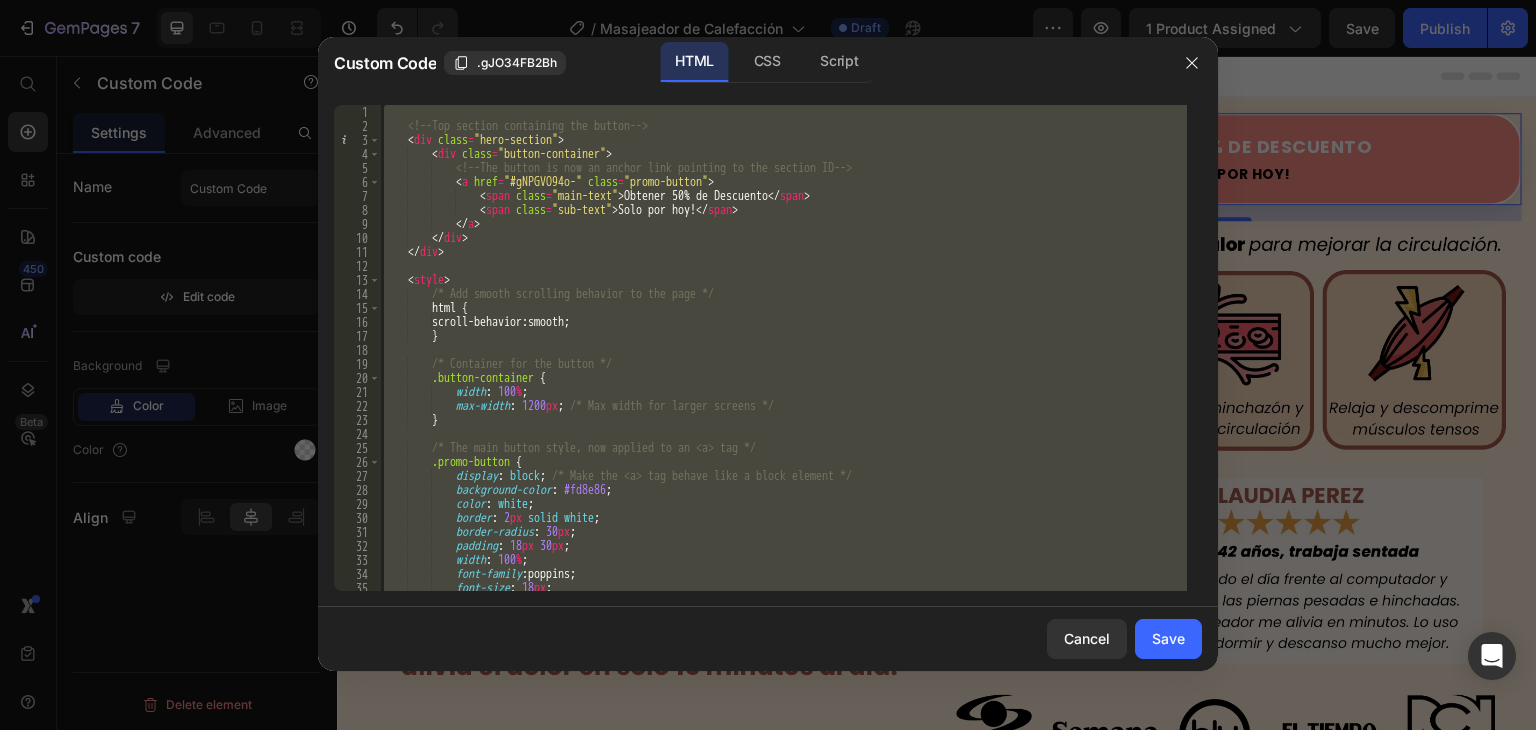 paste 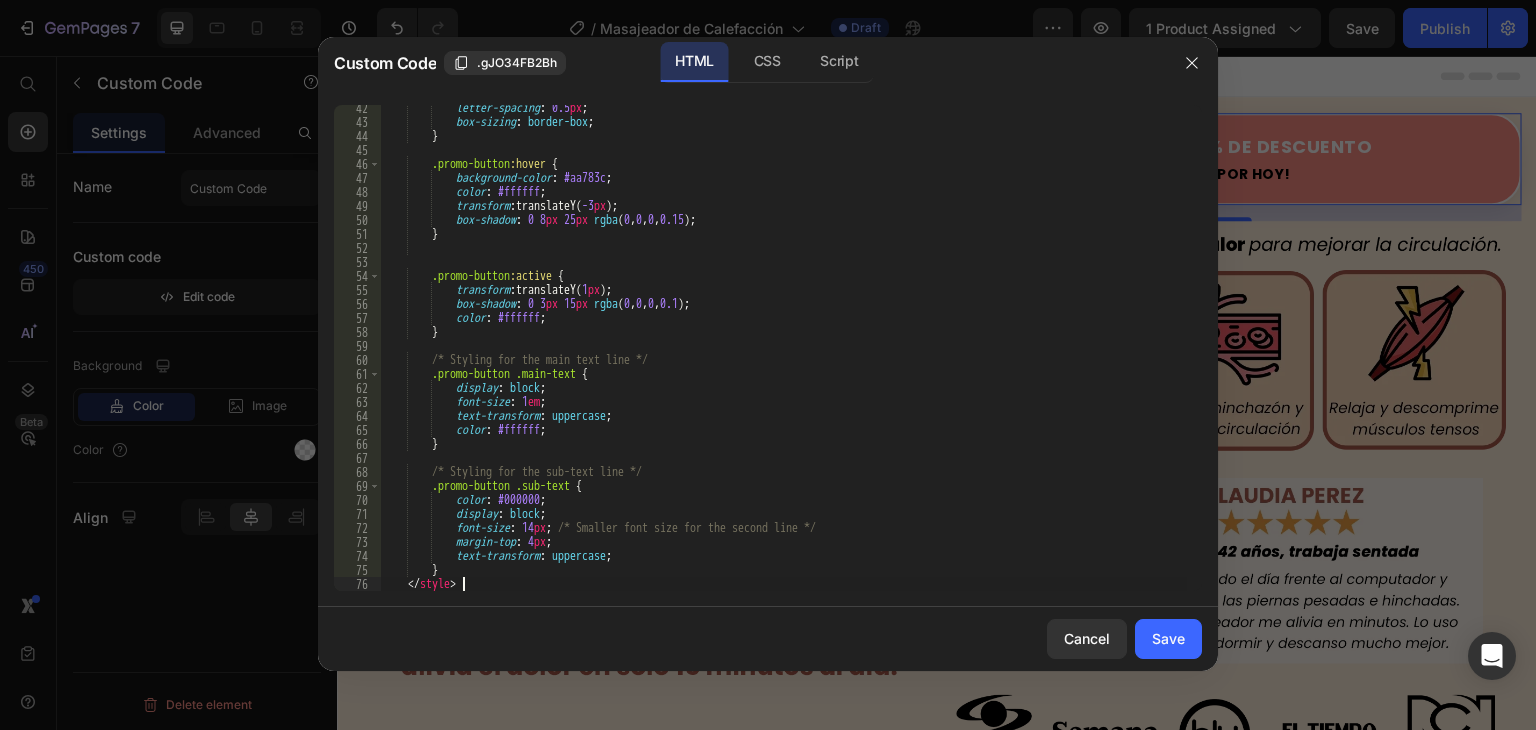 click on "letter-spacing :   0.5 px ;                box-sizing :   border-box ;           }           .promo-button :hover   {                background-color :   #aa783c ;                color :   #ffffff ;                transform :  translateY( -3 px ) ;                box-shadow :   0   8 px   25 px   rgba ( 0 ,  0 ,  0 ,  0.15 ) ;           }                          .promo-button :active   {                transform :  translateY( 1 px ) ;                box-shadow :   0   3 px   15 px   rgba ( 0 ,  0 ,  0 ,  0.1 ) ;                color :   #ffffff ;           }           /* Styling for the main text line */           .promo-button   .main-text   {                display :   block ;                font-size :   1 em ;                text-transform :   uppercase ;                color :   #ffffff ;           }           /* Styling for the sub-text line */           .promo-button   .sub-text   {                color :   #000000 ;                display :   block ;                font-size :   14 px" at bounding box center [783, 358] 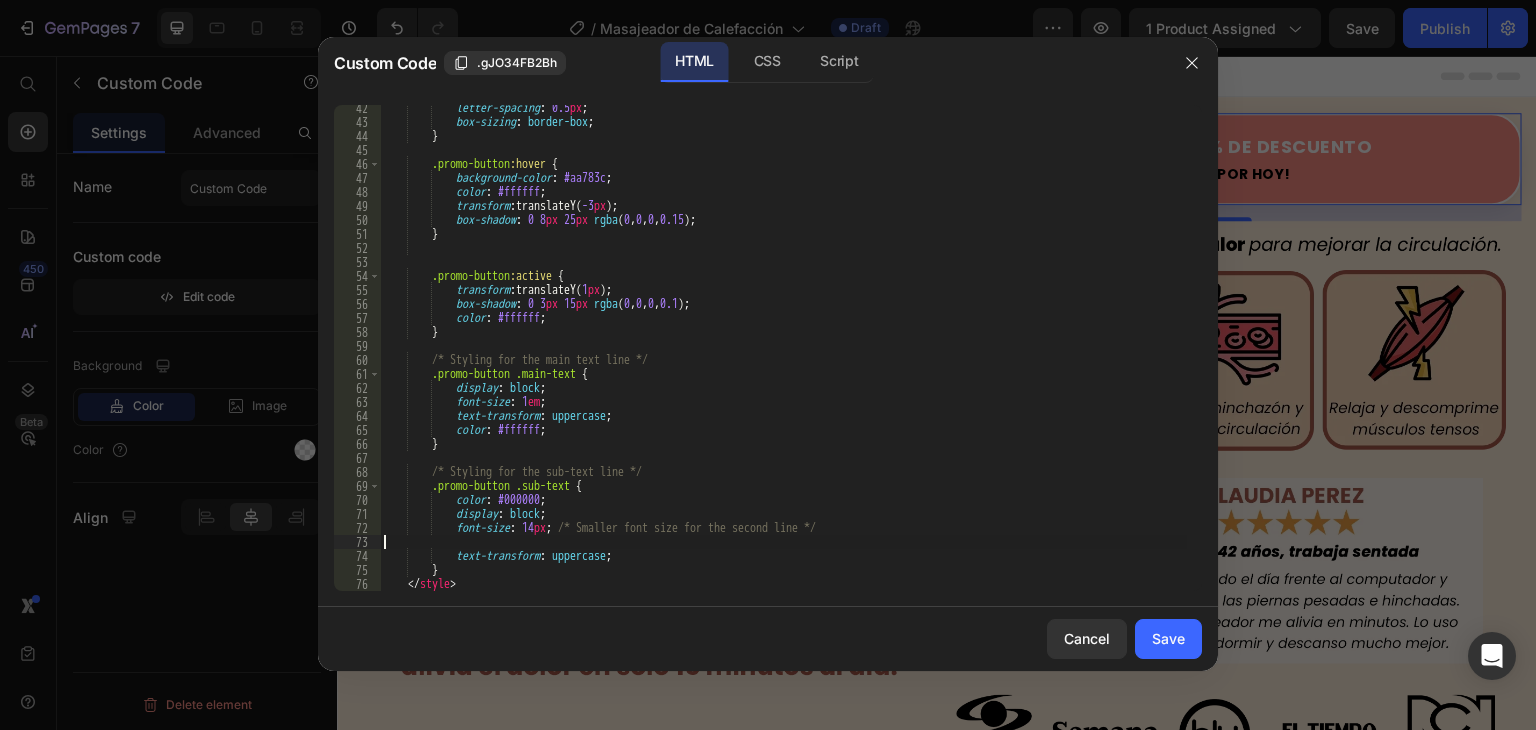 type on "font-size: 14px; /* Smaller font size for the second line */" 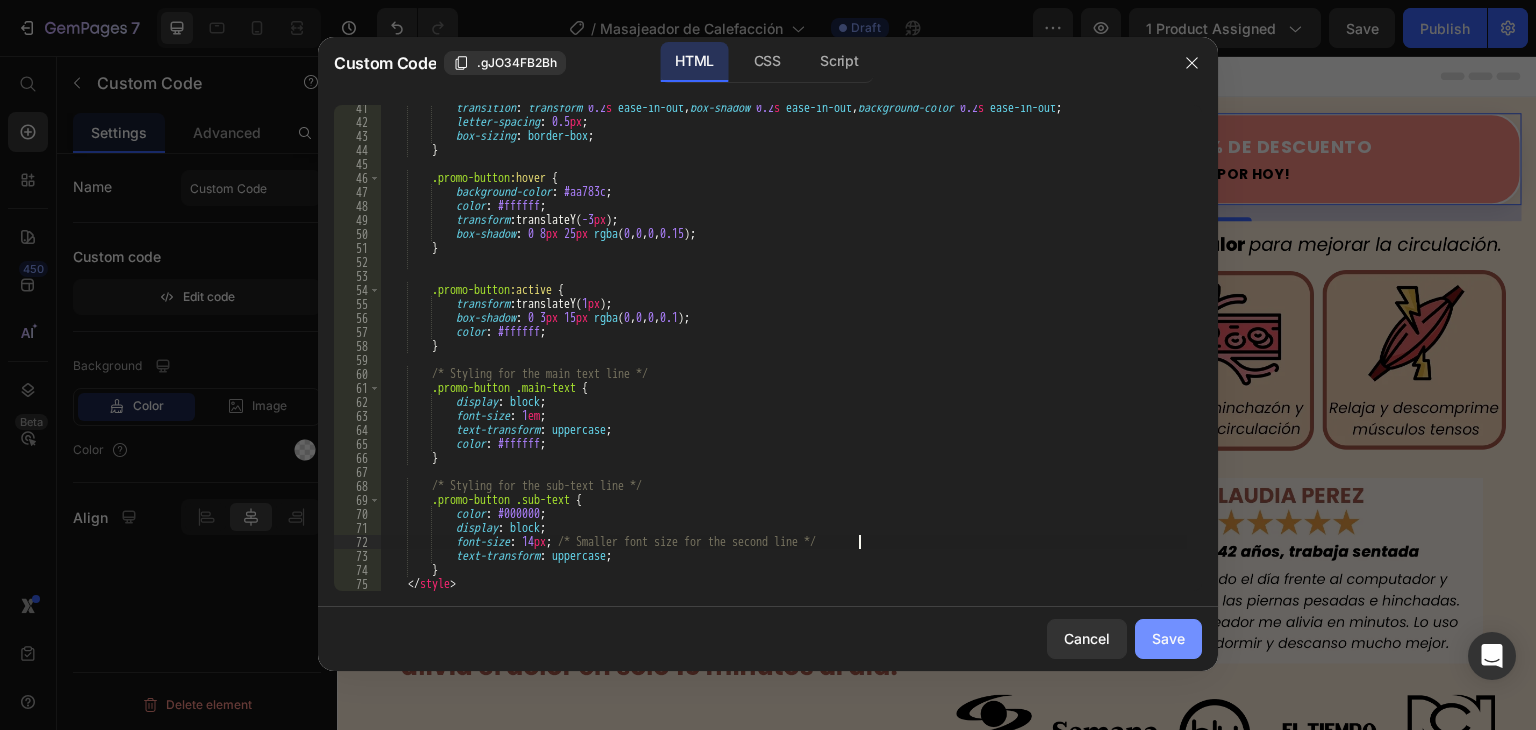 click on "Save" at bounding box center (1168, 638) 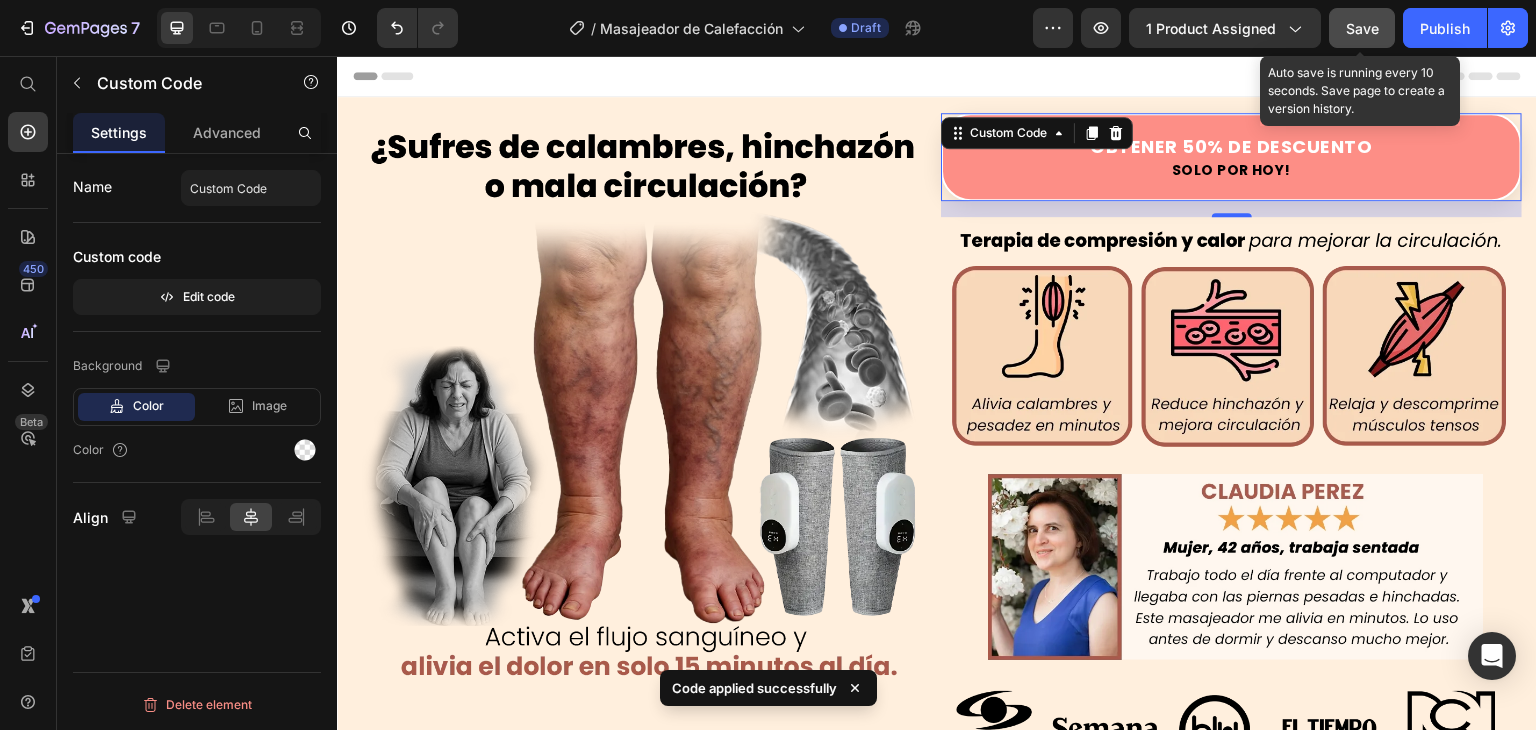 click on "Save" 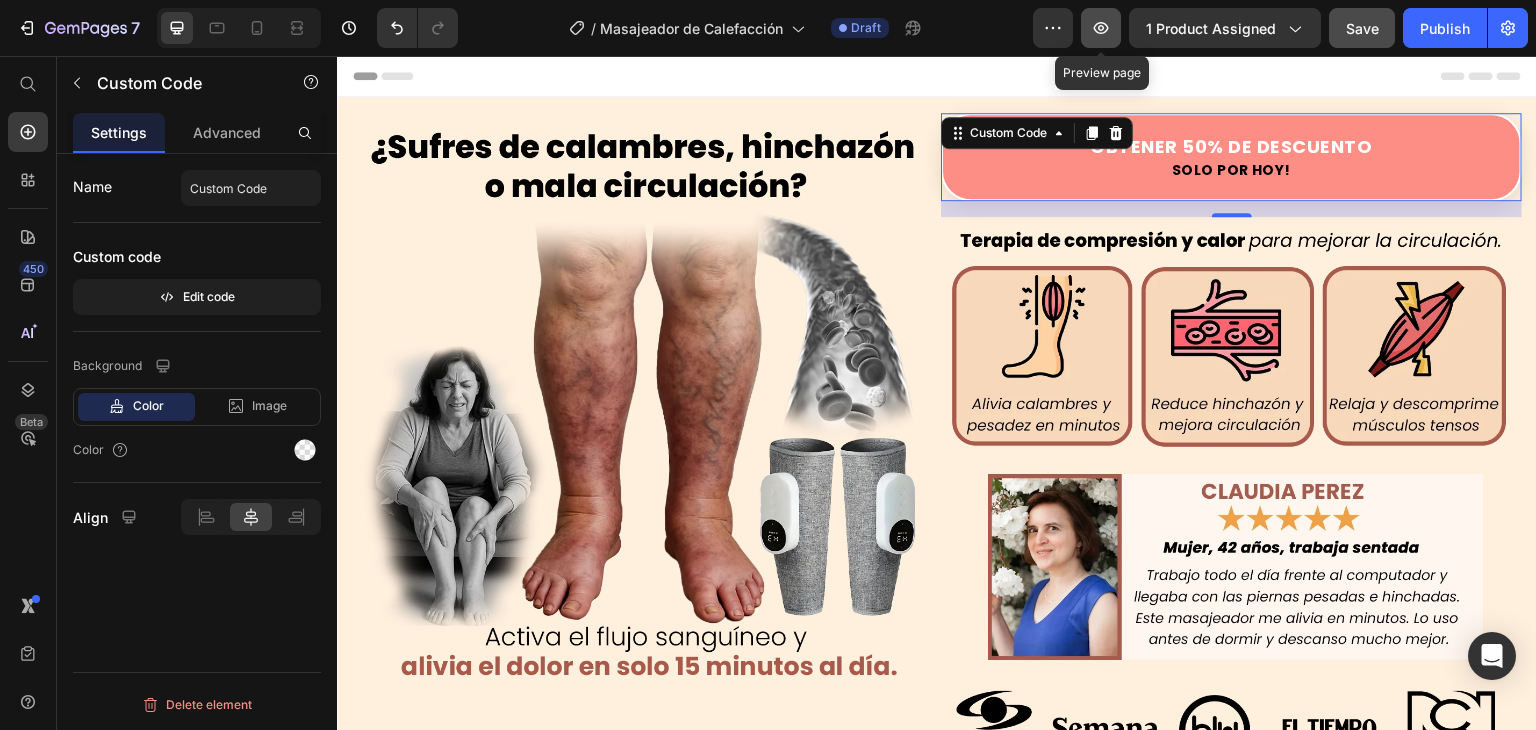 click 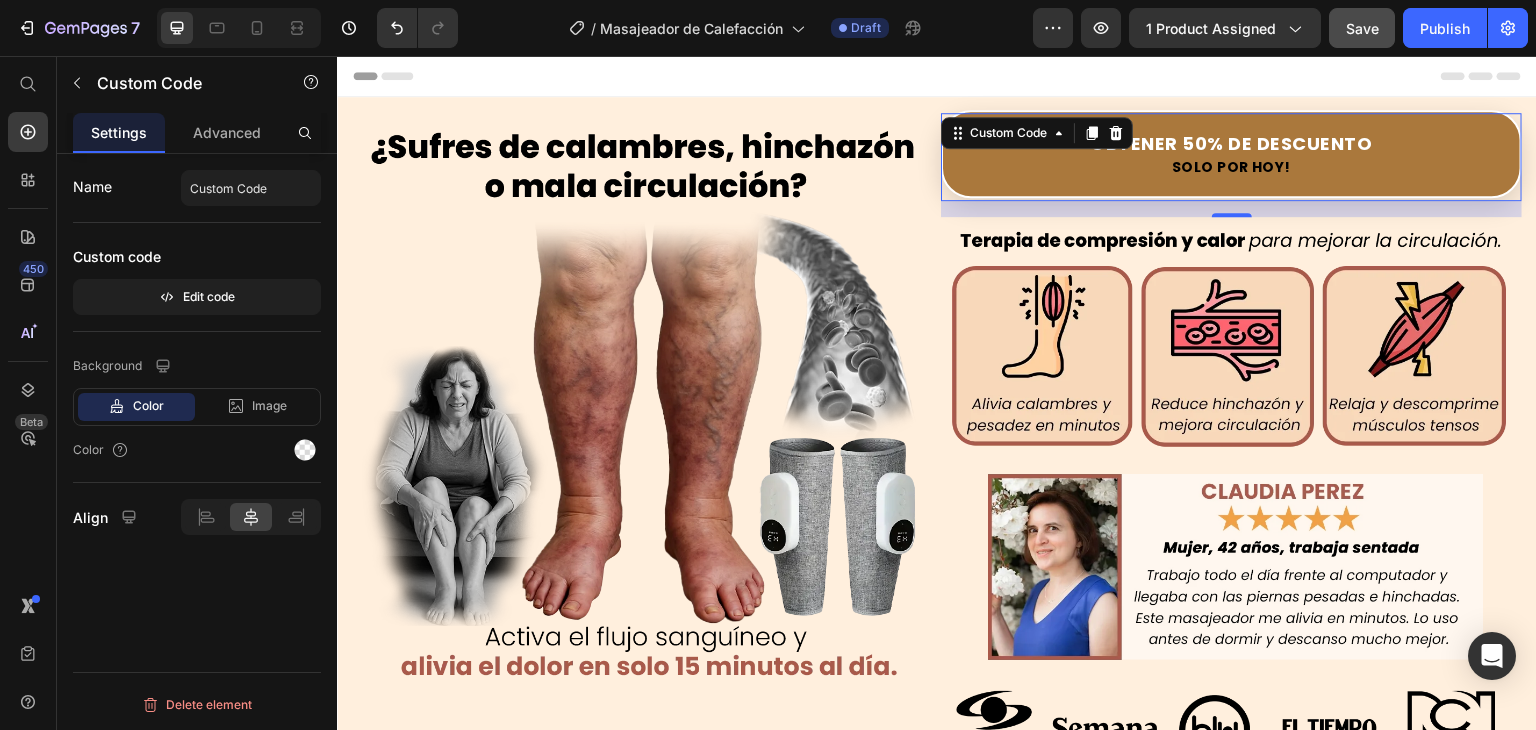 click on "Solo por hoy!" at bounding box center (1231, 167) 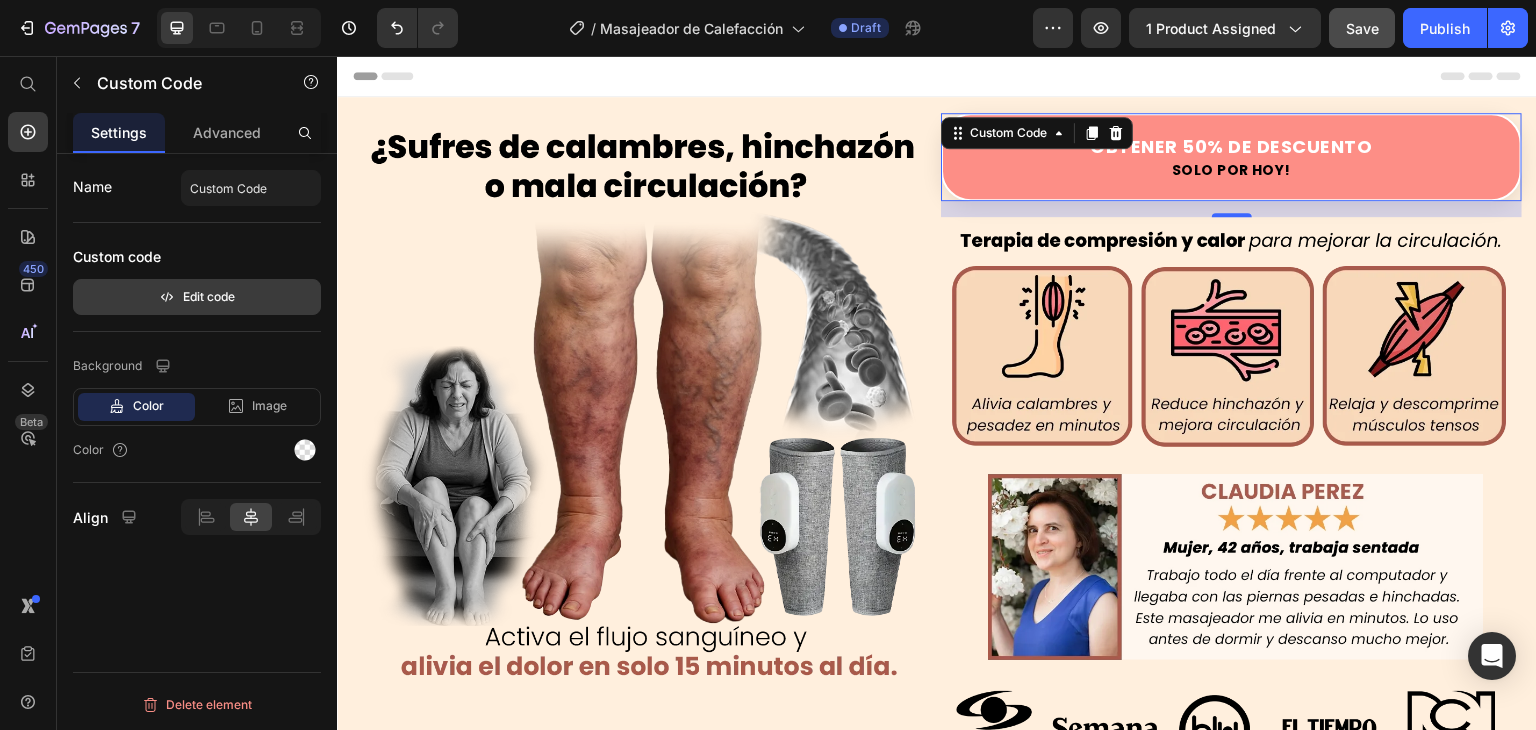 click on "Edit code" at bounding box center [197, 297] 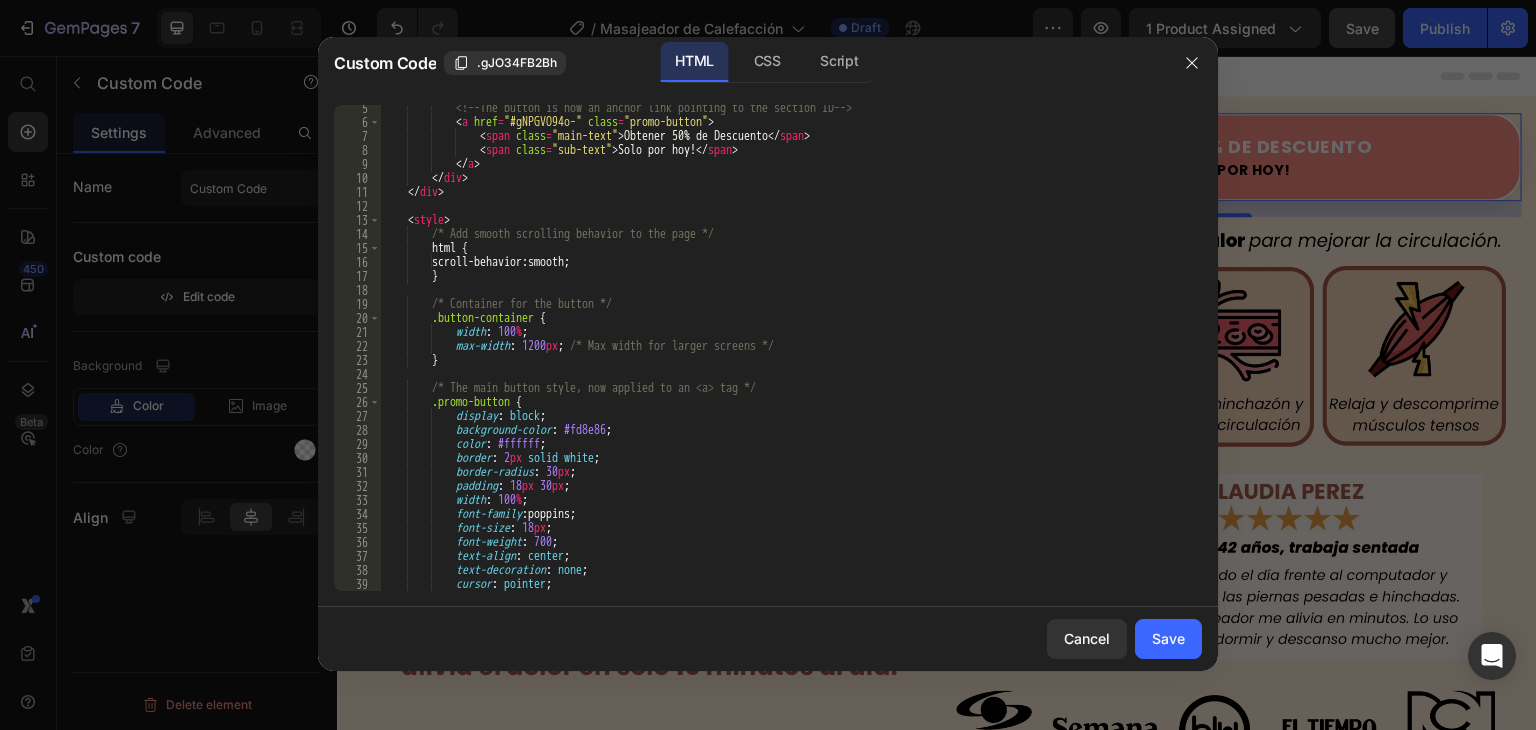 scroll, scrollTop: 120, scrollLeft: 0, axis: vertical 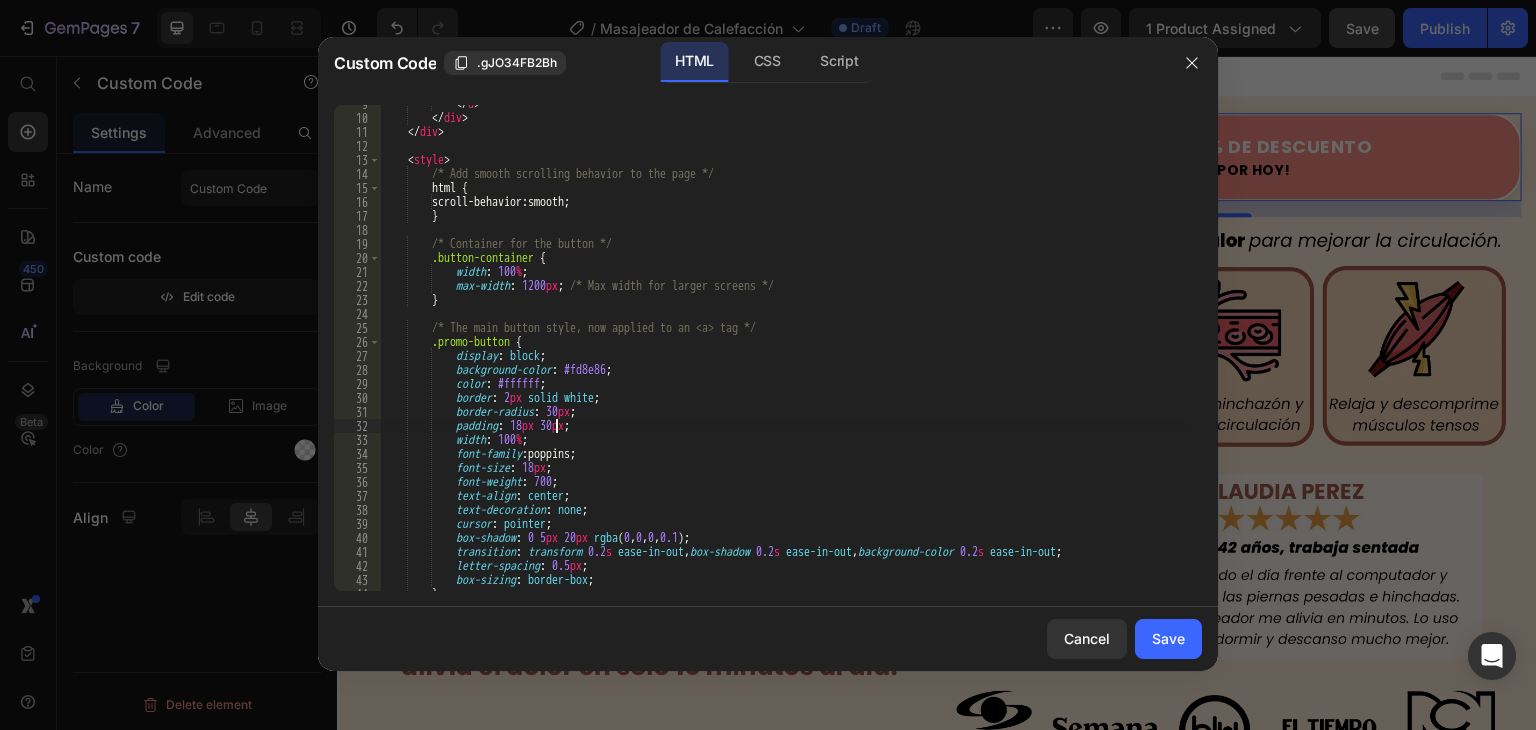 click on "</ a >           </ div >      </ div >           < style >           /* Add smooth scrolling behavior to the page */           html   {               scroll-behavior :  smooth ;           }           /* Container for the button */           .button-container   {                width :   100 % ;                max-width :   1200 px ;   /* Max width for larger screens */           }           /* The main button style, now applied to an <a> tag */           .promo-button   {                display :   block ;                background-color :   #fd8e86 ;                color :   #ffffff ;                border :   2 px   solid   white ;                border-radius :   30 px ;                padding :   18 px   30 px ;                width :   100 % ;                font-family :  poppins ;                font-size :   18 px ;                font-weight :   700 ;                text-align :   center ;                text-decoration :   none ;                cursor :   pointer ;                :" at bounding box center (783, 354) 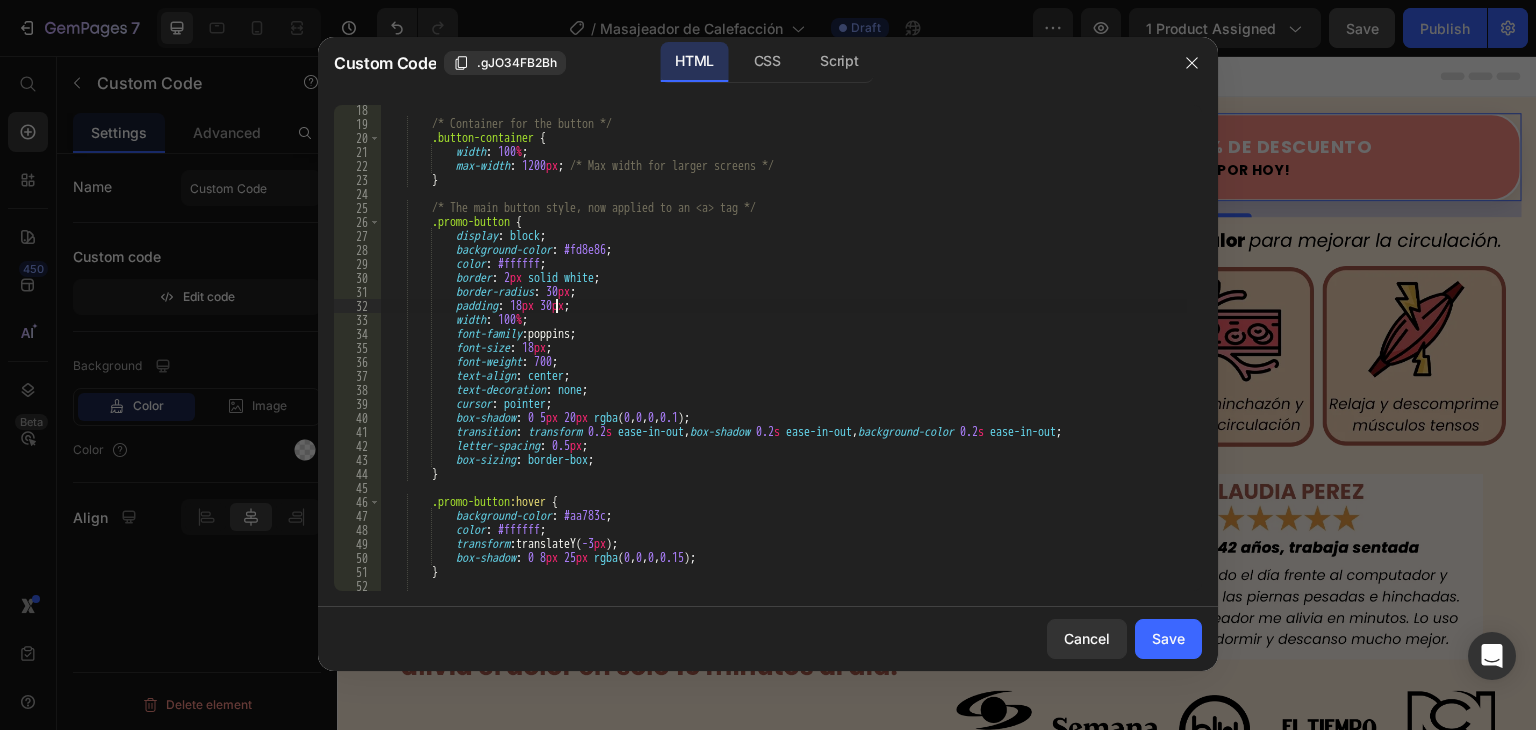 scroll, scrollTop: 360, scrollLeft: 0, axis: vertical 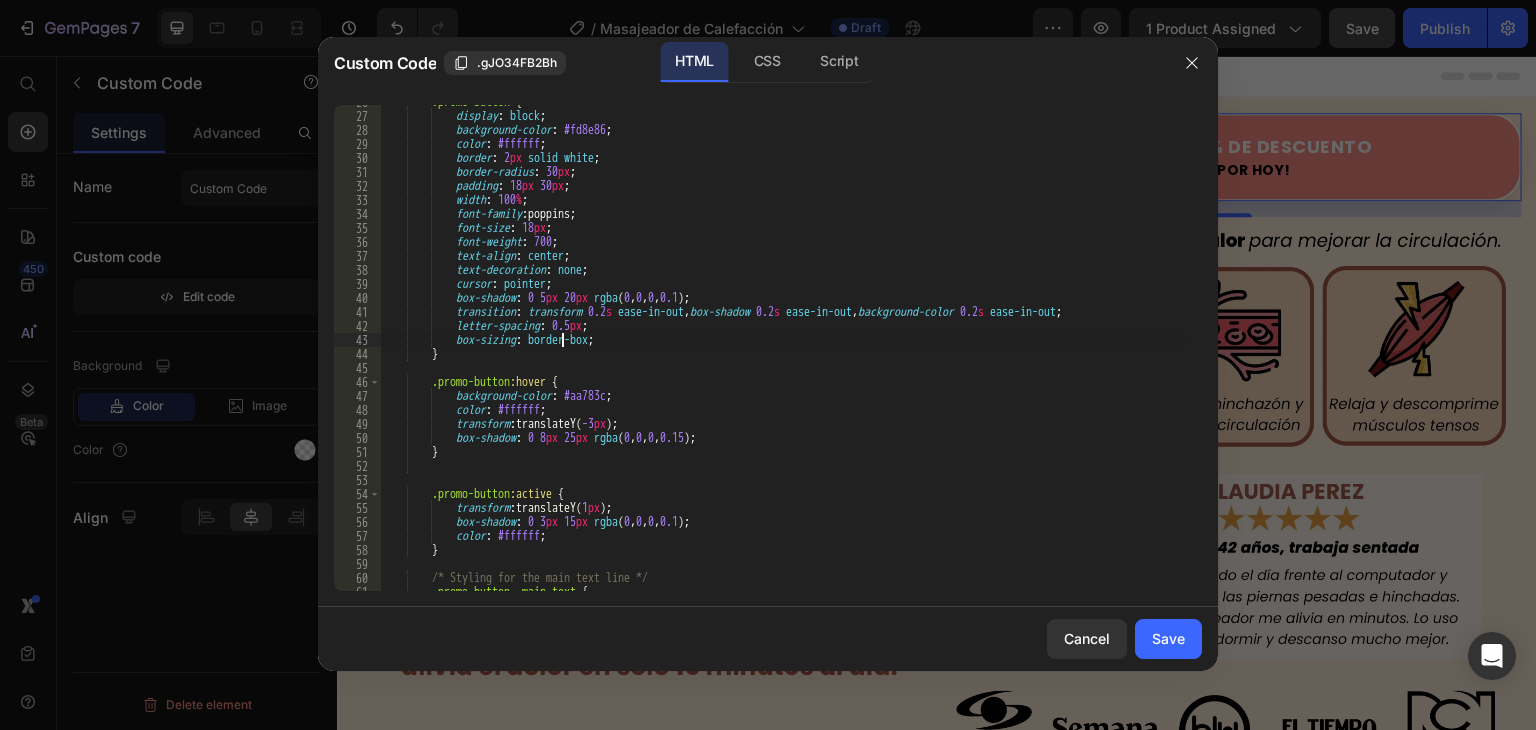 click on ".promo-button   {                display :   block ;                background-color :   #fd8e86 ;                color :   #ffffff ;                border :   2 px   solid   white ;                border-radius :   30 px ;                padding :   18 px   30 px ;                width :   100 % ;                font-family :  poppins ;                font-size :   18 px ;                font-weight :   700 ;                text-align :   center ;                text-decoration :   none ;                cursor :   pointer ;                box-shadow :   0   5 px   20 px   rgba ( 0 ,  0 ,  0 ,  0.1 ) ;                transition :   transform   0.2 s   ease-in-out ,  box-shadow   0.2 s   ease-in-out ,  background-color   0.2 s   ease-in-out ;                letter-spacing :   0.5 px ;                box-sizing :   border-box ;           }           .promo-button :hover   {                background-color :   #aa783c ;                color :   #ffffff ;                transform :  translateY( -3 px )" at bounding box center (783, 352) 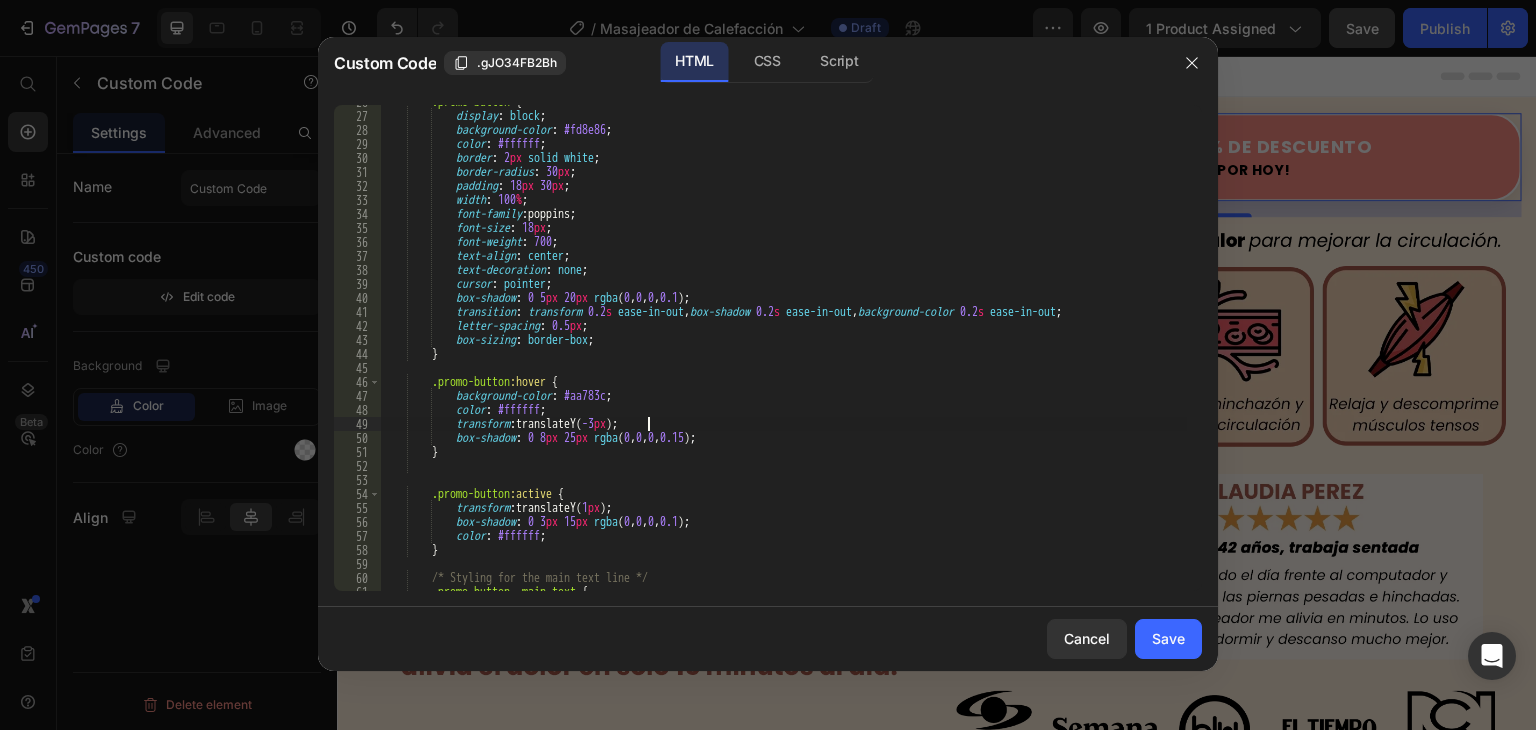 click on ".promo-button   {                display :   block ;                background-color :   #fd8e86 ;                color :   #ffffff ;                border :   2 px   solid   white ;                border-radius :   30 px ;                padding :   18 px   30 px ;                width :   100 % ;                font-family :  poppins ;                font-size :   18 px ;                font-weight :   700 ;                text-align :   center ;                text-decoration :   none ;                cursor :   pointer ;                box-shadow :   0   5 px   20 px   rgba ( 0 ,  0 ,  0 ,  0.1 ) ;                transition :   transform   0.2 s   ease-in-out ,  box-shadow   0.2 s   ease-in-out ,  background-color   0.2 s   ease-in-out ;                letter-spacing :   0.5 px ;                box-sizing :   border-box ;           }           .promo-button :hover   {                background-color :   #aa783c ;                color :   #ffffff ;                transform :  translateY( -3 px )" at bounding box center [783, 352] 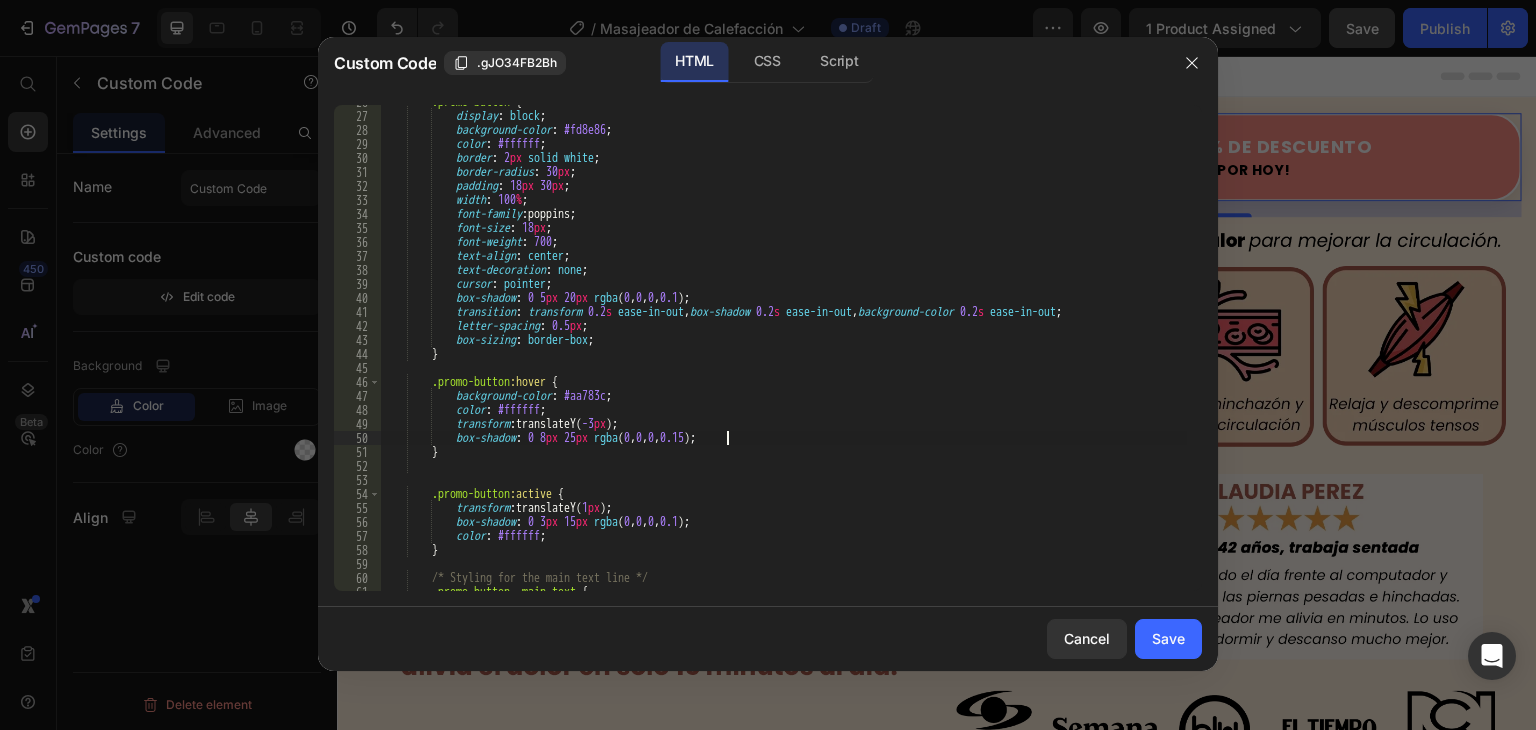 click on ".promo-button   {                display :   block ;                background-color :   #fd8e86 ;                color :   #ffffff ;                border :   2 px   solid   white ;                border-radius :   30 px ;                padding :   18 px   30 px ;                width :   100 % ;                font-family :  poppins ;                font-size :   18 px ;                font-weight :   700 ;                text-align :   center ;                text-decoration :   none ;                cursor :   pointer ;                box-shadow :   0   5 px   20 px   rgba ( 0 ,  0 ,  0 ,  0.1 ) ;                transition :   transform   0.2 s   ease-in-out ,  box-shadow   0.2 s   ease-in-out ,  background-color   0.2 s   ease-in-out ;                letter-spacing :   0.5 px ;                box-sizing :   border-box ;           }           .promo-button :hover   {                background-color :   #aa783c ;                color :   #ffffff ;                transform :  translateY( -3 px )" at bounding box center (783, 352) 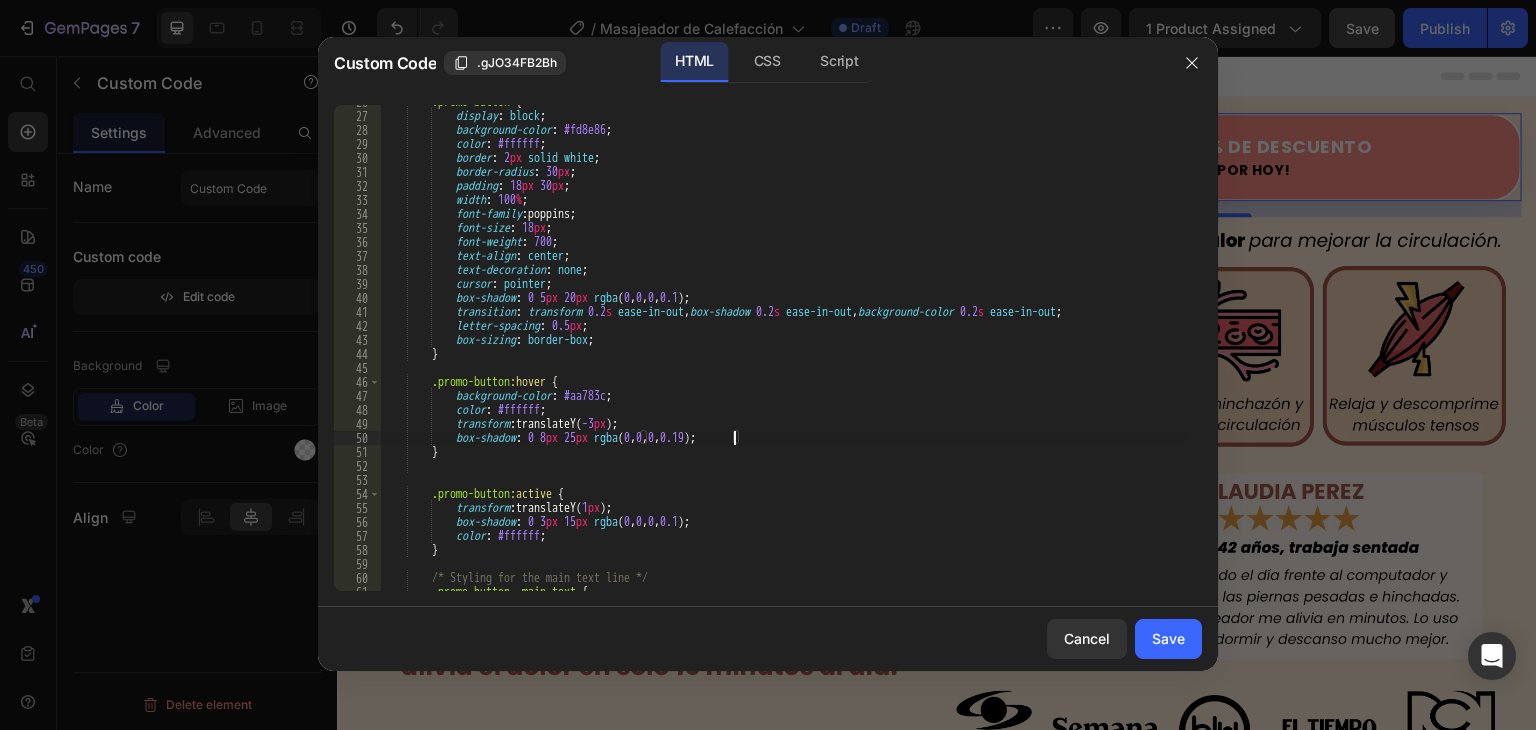 scroll, scrollTop: 0, scrollLeft: 28, axis: horizontal 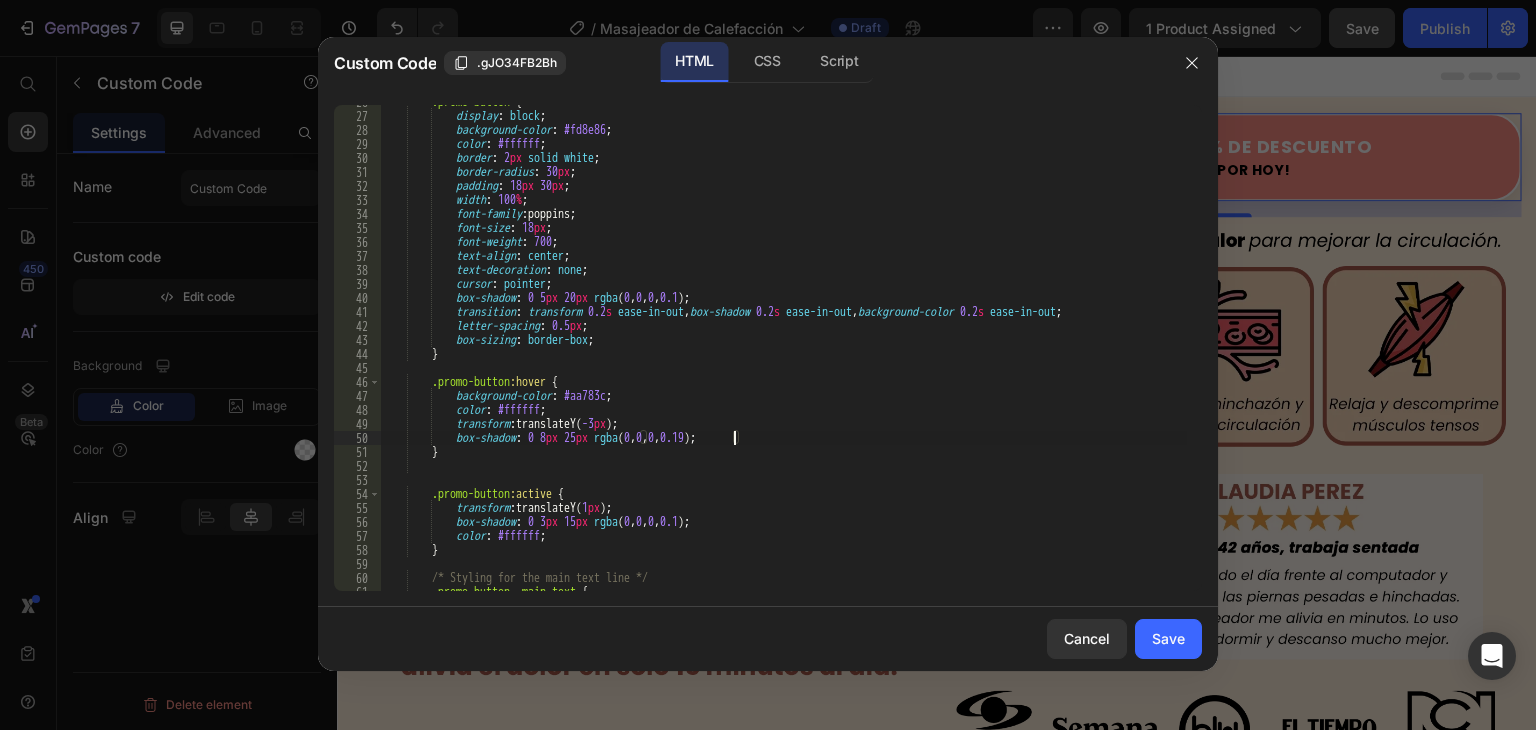 click on ".promo-button   {                display :   block ;                background-color :   #fd8e86 ;                color :   #ffffff ;                border :   2 px   solid   white ;                border-radius :   30 px ;                padding :   18 px   30 px ;                width :   100 % ;                font-family :  poppins ;                font-size :   18 px ;                font-weight :   700 ;                text-align :   center ;                text-decoration :   none ;                cursor :   pointer ;                box-shadow :   0   5 px   20 px   rgba ( 0 ,  0 ,  0 ,  0.1 ) ;                transition :   transform   0.2 s   ease-in-out ,  box-shadow   0.2 s   ease-in-out ,  background-color   0.2 s   ease-in-out ;                letter-spacing :   0.5 px ;                box-sizing :   border-box ;           }           .promo-button :hover   {                background-color :   #aa783c ;                color :   #ffffff ;                transform :  translateY( -3 px )" at bounding box center (783, 352) 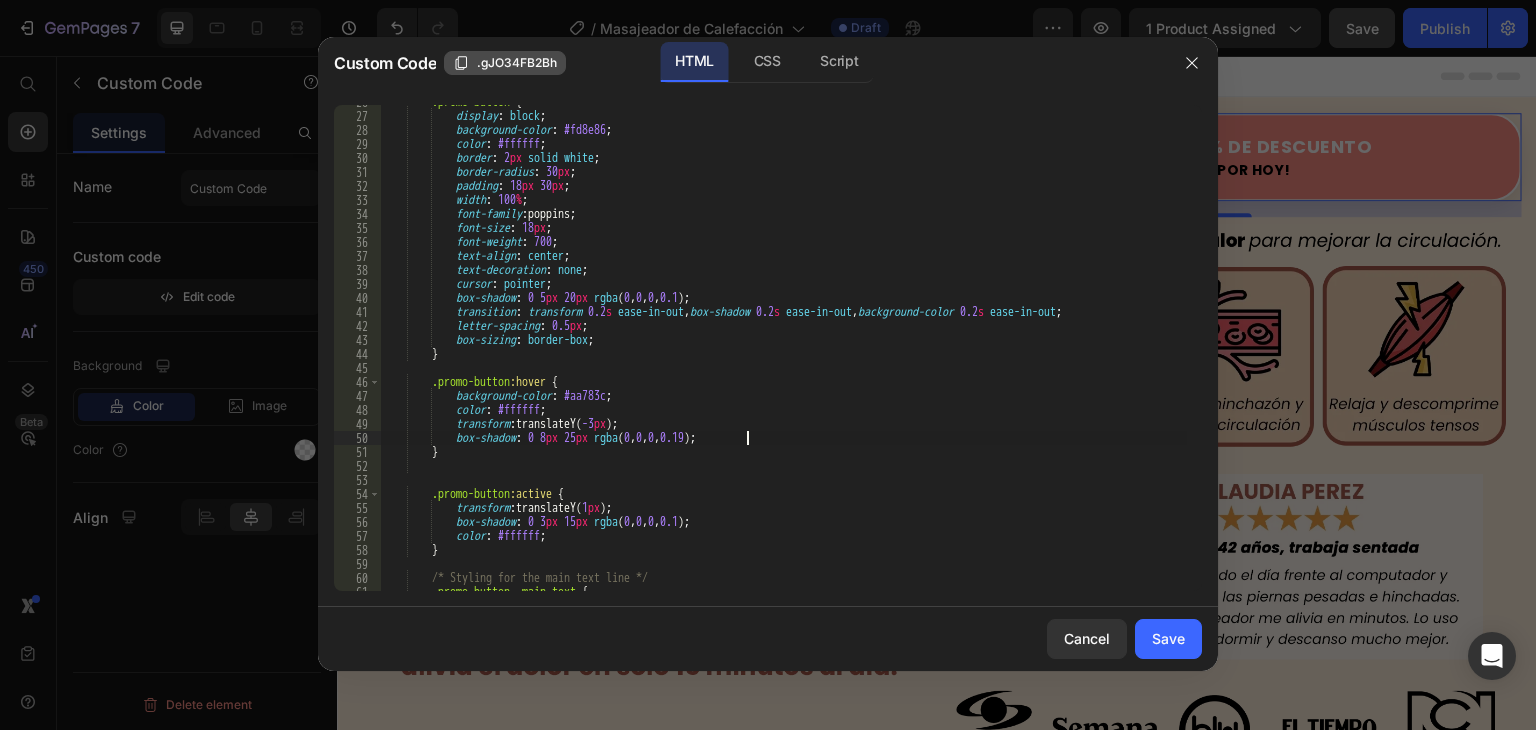 type on "box-shadow: 0 8px 25px rgba(0, 0, 0, 0.19);" 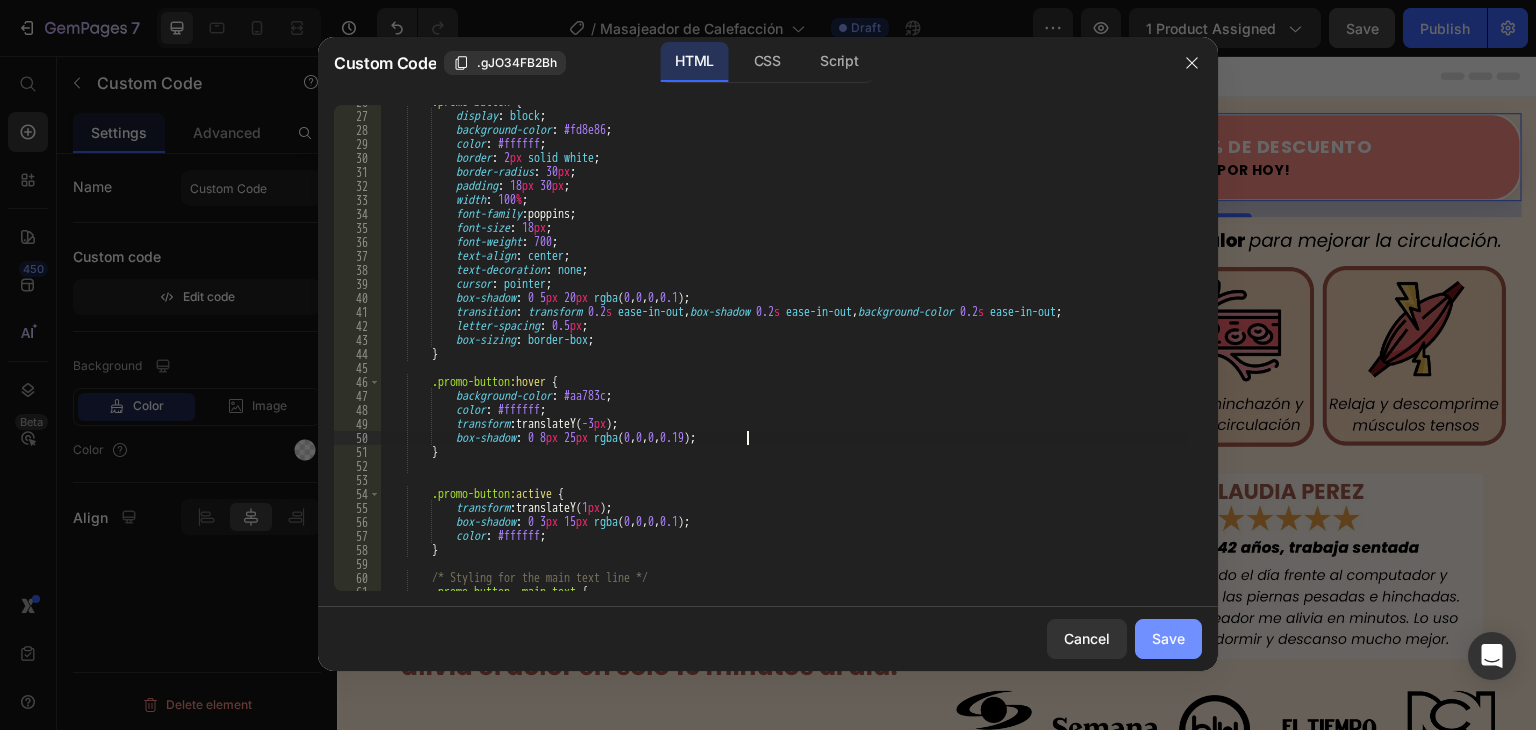 click on "Save" at bounding box center [1168, 638] 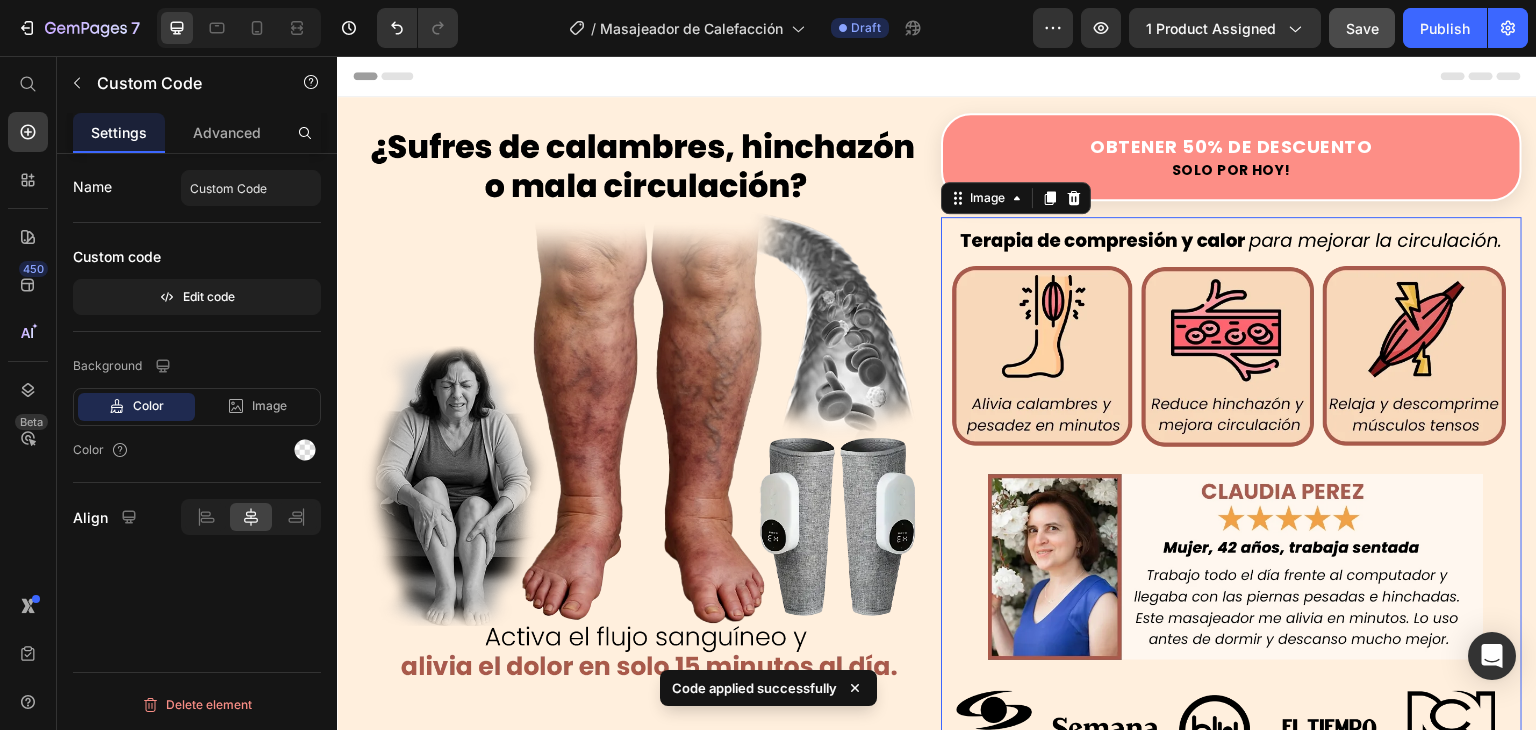 click at bounding box center [1231, 507] 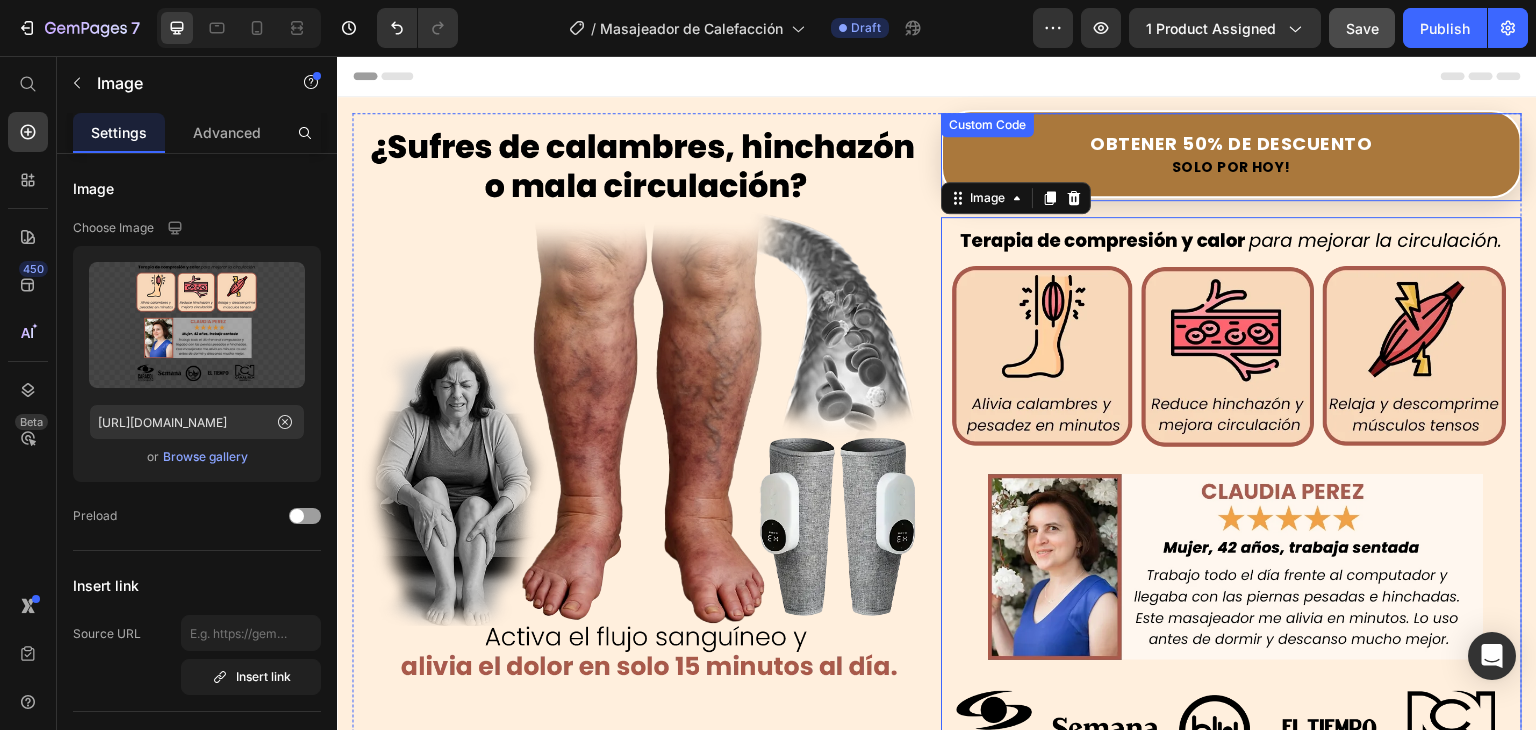 click on "Solo por hoy!" at bounding box center [1231, 167] 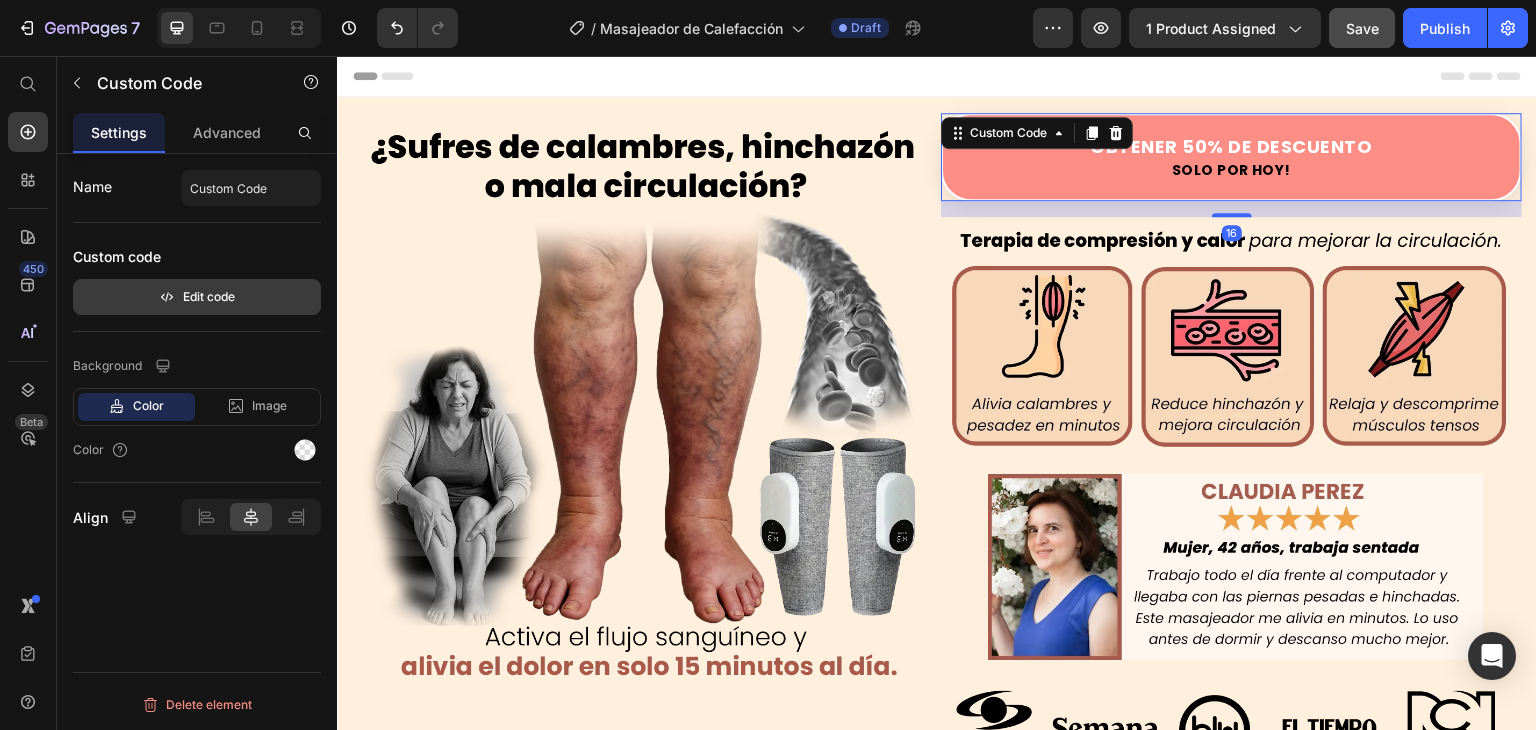 click on "Edit code" at bounding box center [197, 297] 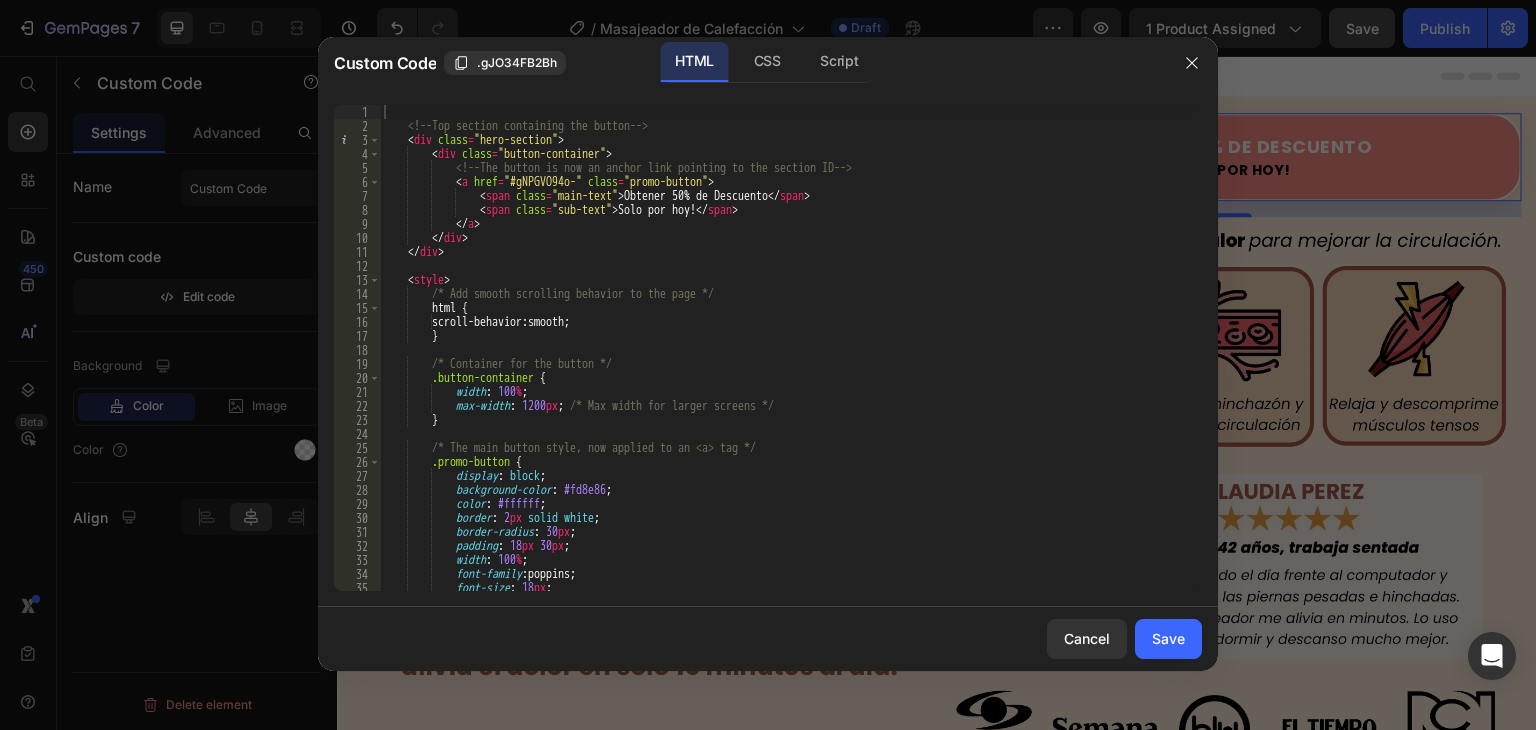 type on "display: block;" 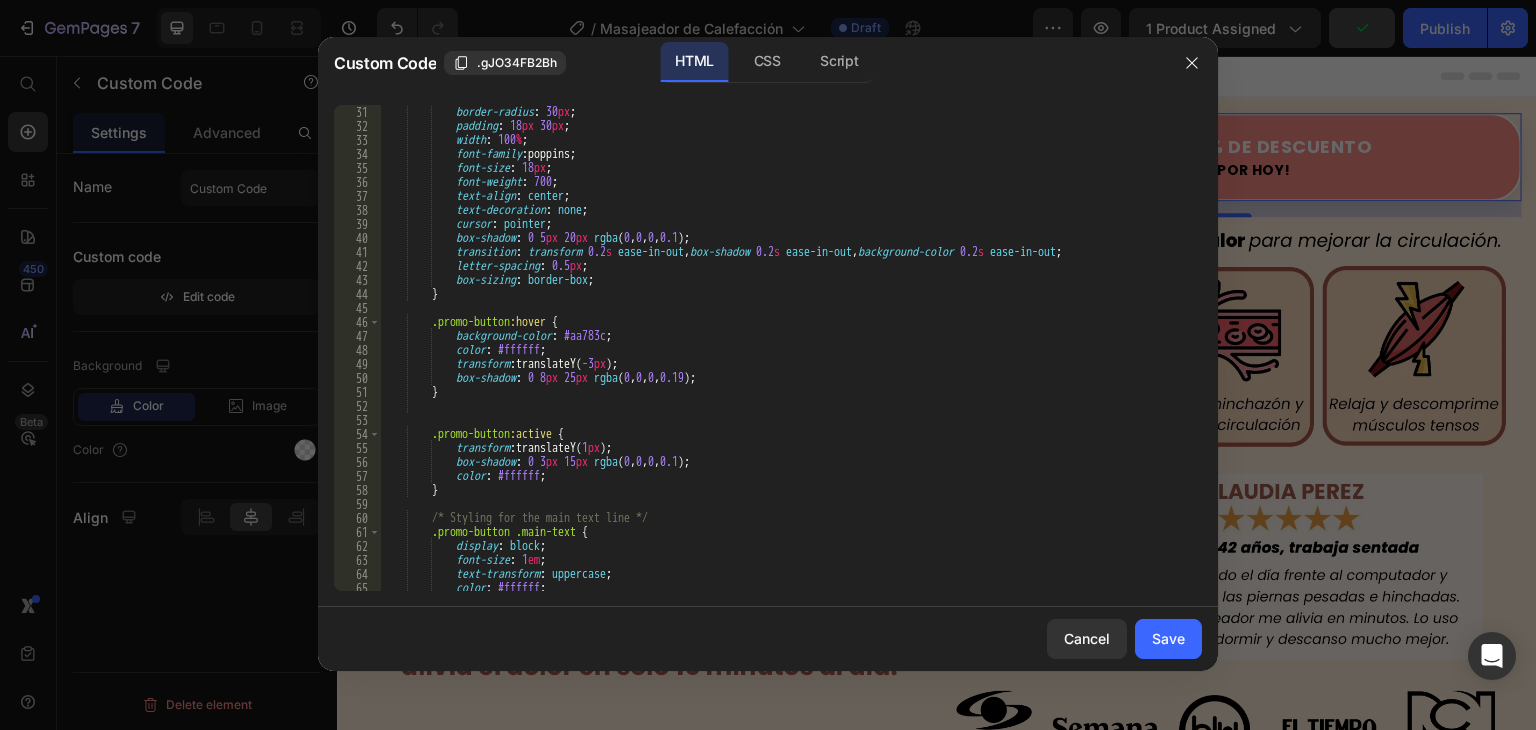 scroll, scrollTop: 420, scrollLeft: 0, axis: vertical 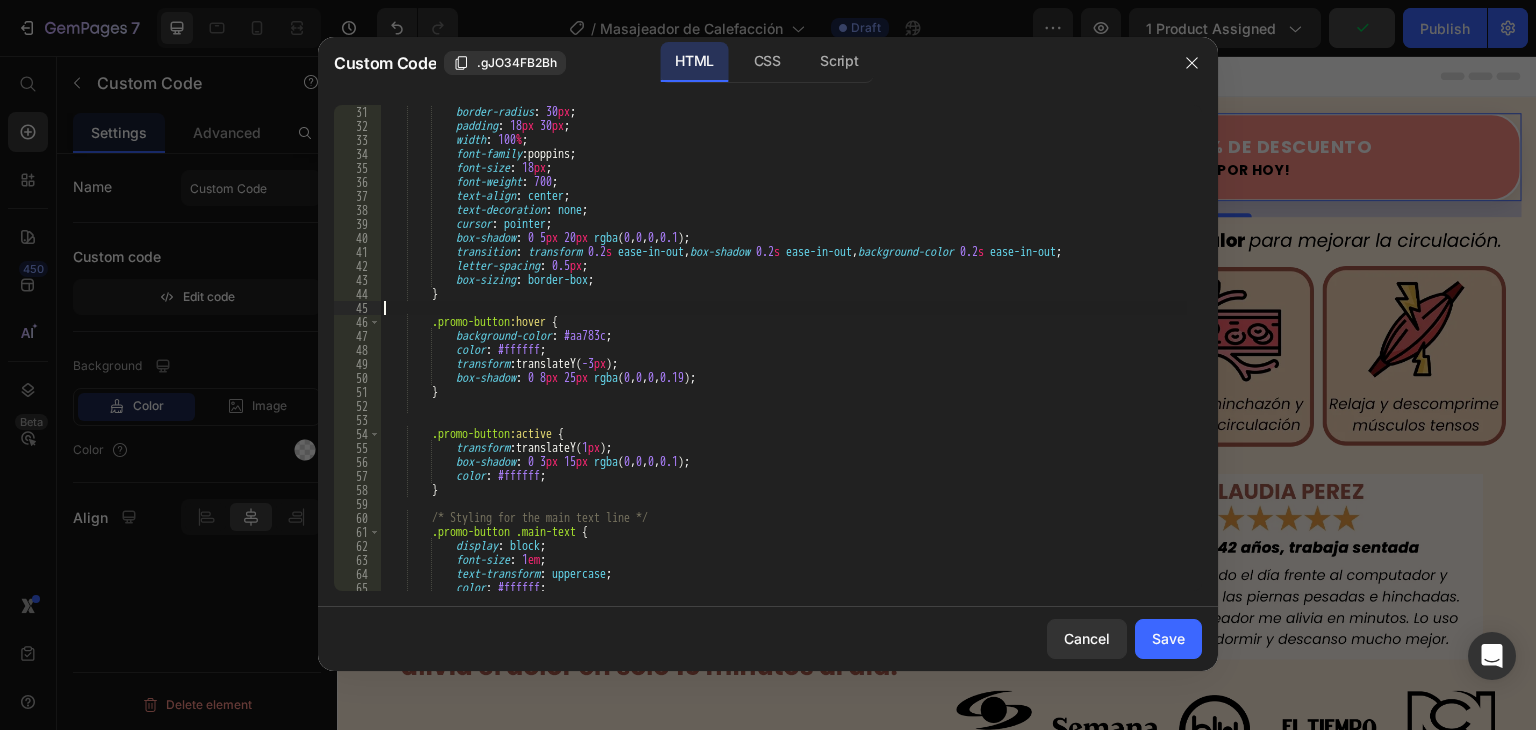 click on "border-radius :   30 px ;                padding :   18 px   30 px ;                width :   100 % ;                font-family :  poppins ;                font-size :   18 px ;                font-weight :   700 ;                text-align :   center ;                text-decoration :   none ;                cursor :   pointer ;                box-shadow :   0   5 px   20 px   rgba ( 0 ,  0 ,  0 ,  0.1 ) ;                transition :   transform   0.2 s   ease-in-out ,  box-shadow   0.2 s   ease-in-out ,  background-color   0.2 s   ease-in-out ;                letter-spacing :   0.5 px ;                box-sizing :   border-box ;           }           .promo-button :hover   {                background-color :   #aa783c ;                color :   #ffffff ;                transform :  translateY( -3 px ) ;                box-shadow :   0   8 px   25 px   rgba ( 0 ,  0 ,  0 ,  0.19 ) ;           }                          .promo-button :active   {                transform :  translateY( 1 px ) ;" at bounding box center (783, 362) 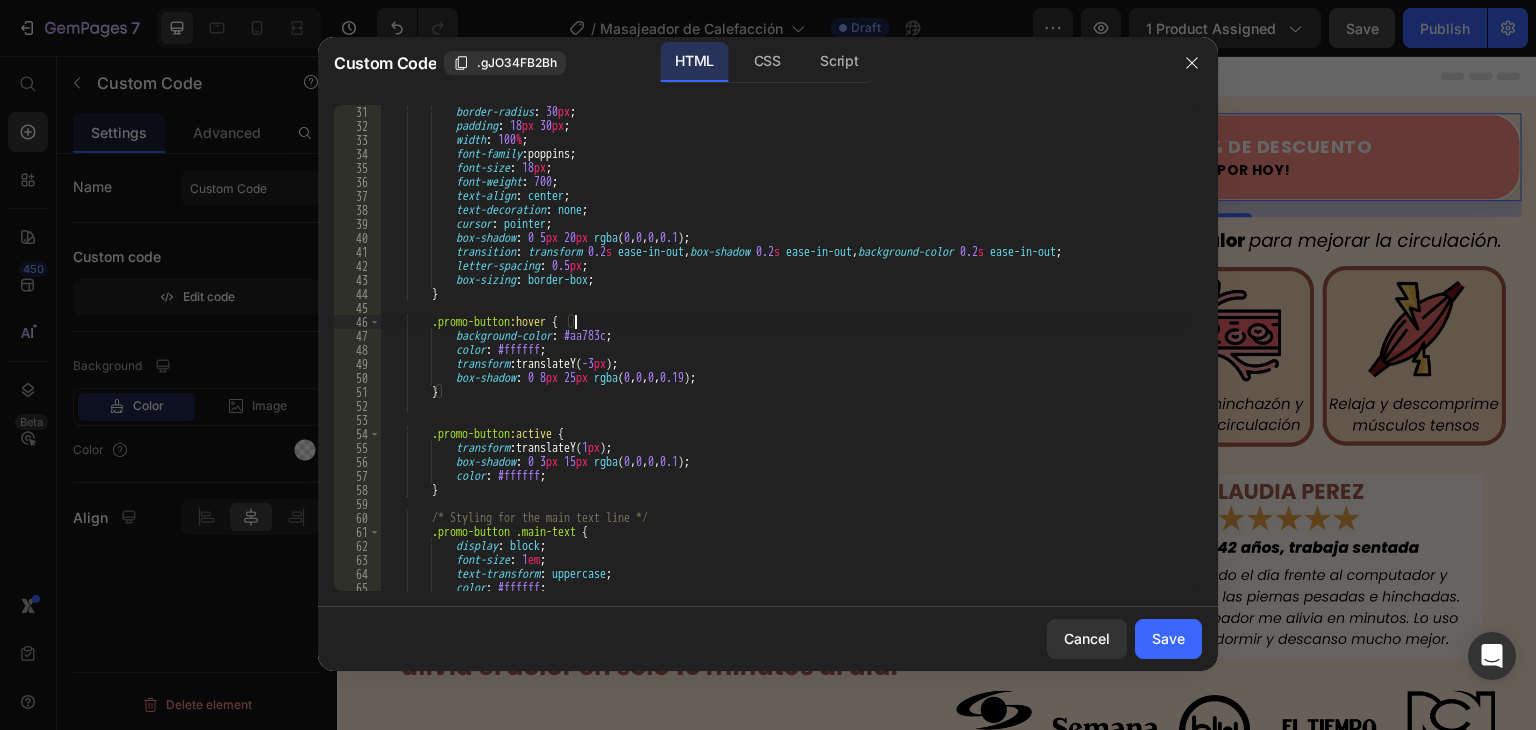 click on "border-radius :   30 px ;                padding :   18 px   30 px ;                width :   100 % ;                font-family :  poppins ;                font-size :   18 px ;                font-weight :   700 ;                text-align :   center ;                text-decoration :   none ;                cursor :   pointer ;                box-shadow :   0   5 px   20 px   rgba ( 0 ,  0 ,  0 ,  0.1 ) ;                transition :   transform   0.2 s   ease-in-out ,  box-shadow   0.2 s   ease-in-out ,  background-color   0.2 s   ease-in-out ;                letter-spacing :   0.5 px ;                box-sizing :   border-box ;           }           .promo-button :hover   {                background-color :   #aa783c ;                color :   #ffffff ;                transform :  translateY( -3 px ) ;                box-shadow :   0   8 px   25 px   rgba ( 0 ,  0 ,  0 ,  0.19 ) ;           }                          .promo-button :active   {                transform :  translateY( 1 px ) ;" at bounding box center (783, 362) 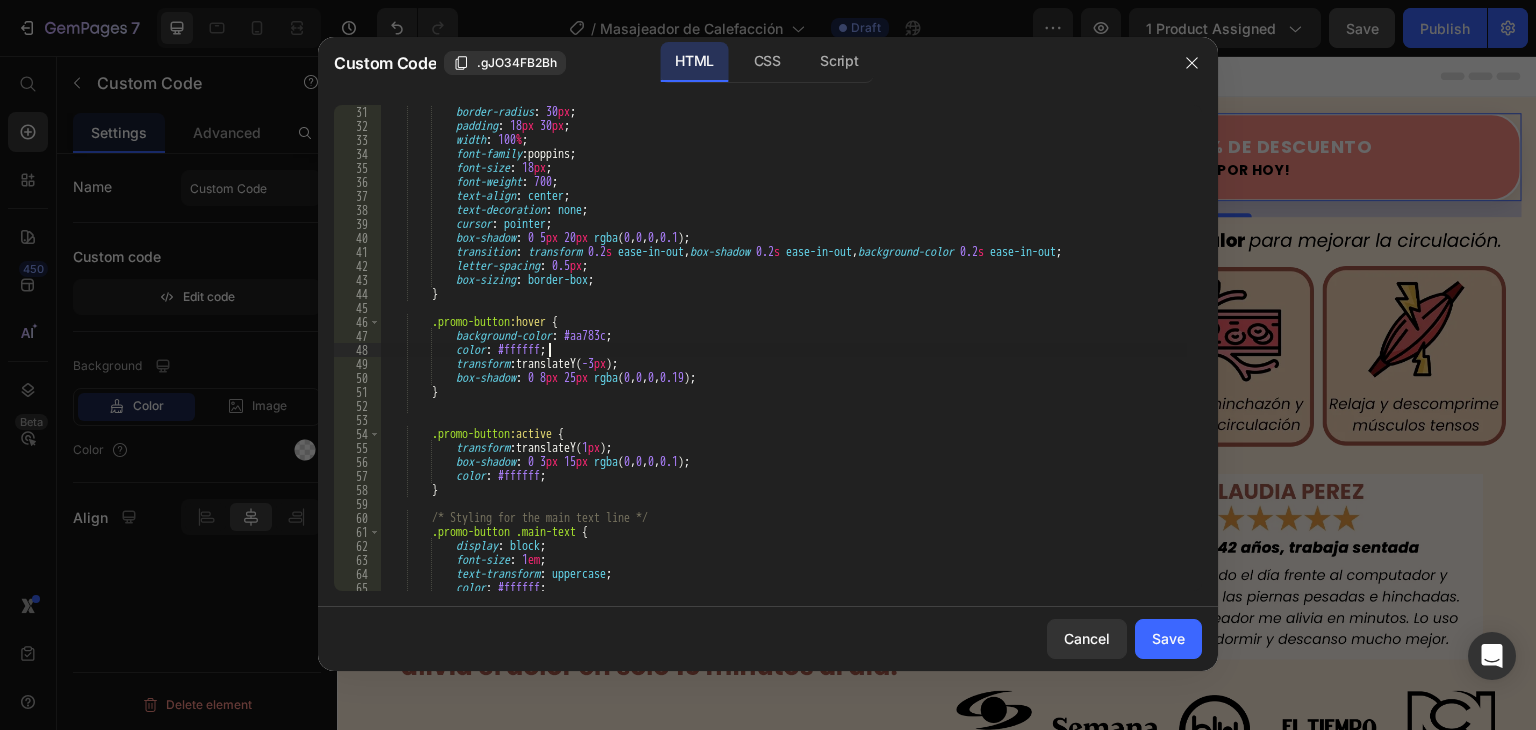 click on "border-radius :   30 px ;                padding :   18 px   30 px ;                width :   100 % ;                font-family :  poppins ;                font-size :   18 px ;                font-weight :   700 ;                text-align :   center ;                text-decoration :   none ;                cursor :   pointer ;                box-shadow :   0   5 px   20 px   rgba ( 0 ,  0 ,  0 ,  0.1 ) ;                transition :   transform   0.2 s   ease-in-out ,  box-shadow   0.2 s   ease-in-out ,  background-color   0.2 s   ease-in-out ;                letter-spacing :   0.5 px ;                box-sizing :   border-box ;           }           .promo-button :hover   {                background-color :   #aa783c ;                color :   #ffffff ;                transform :  translateY( -3 px ) ;                box-shadow :   0   8 px   25 px   rgba ( 0 ,  0 ,  0 ,  0.19 ) ;           }                          .promo-button :active   {                transform :  translateY( 1 px ) ;" at bounding box center [783, 362] 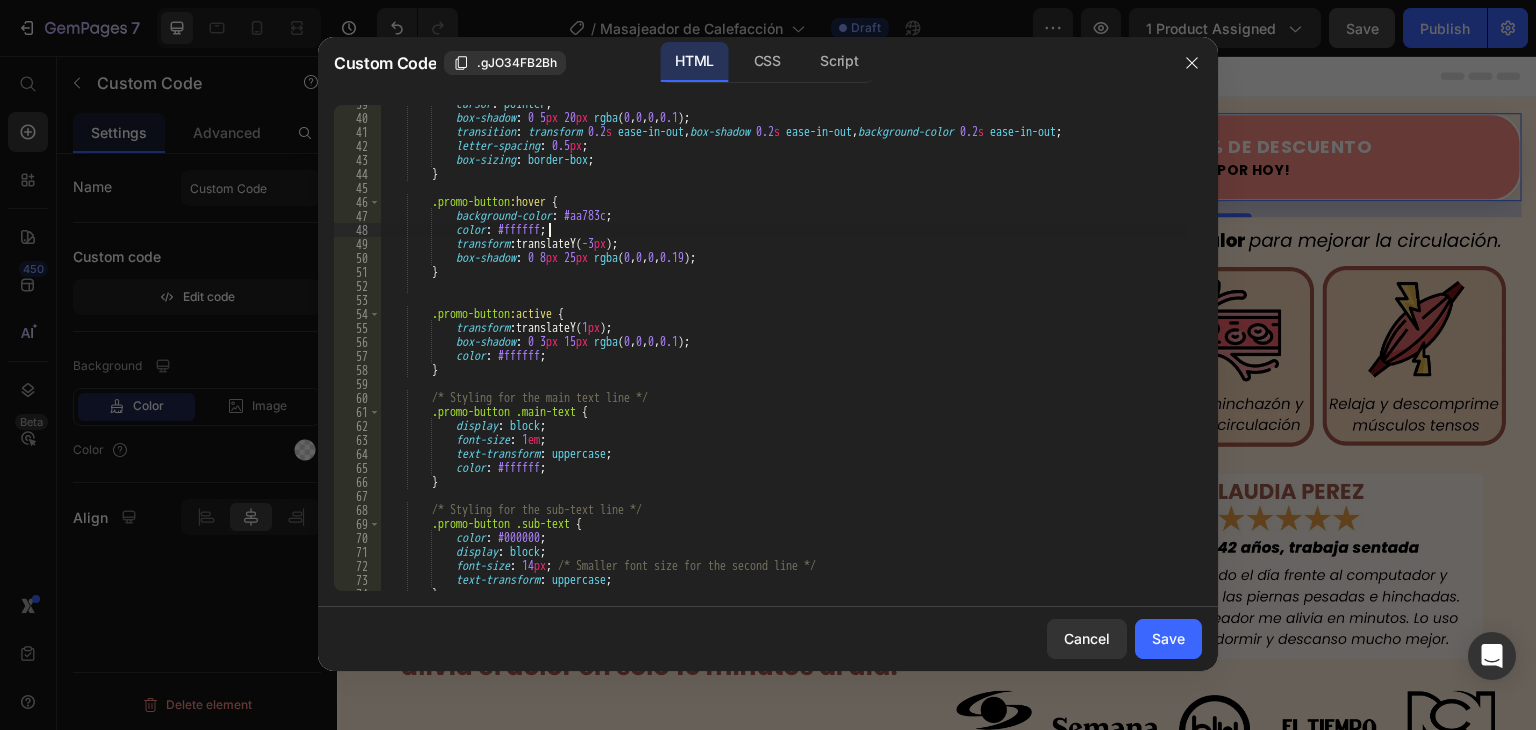 scroll, scrollTop: 564, scrollLeft: 0, axis: vertical 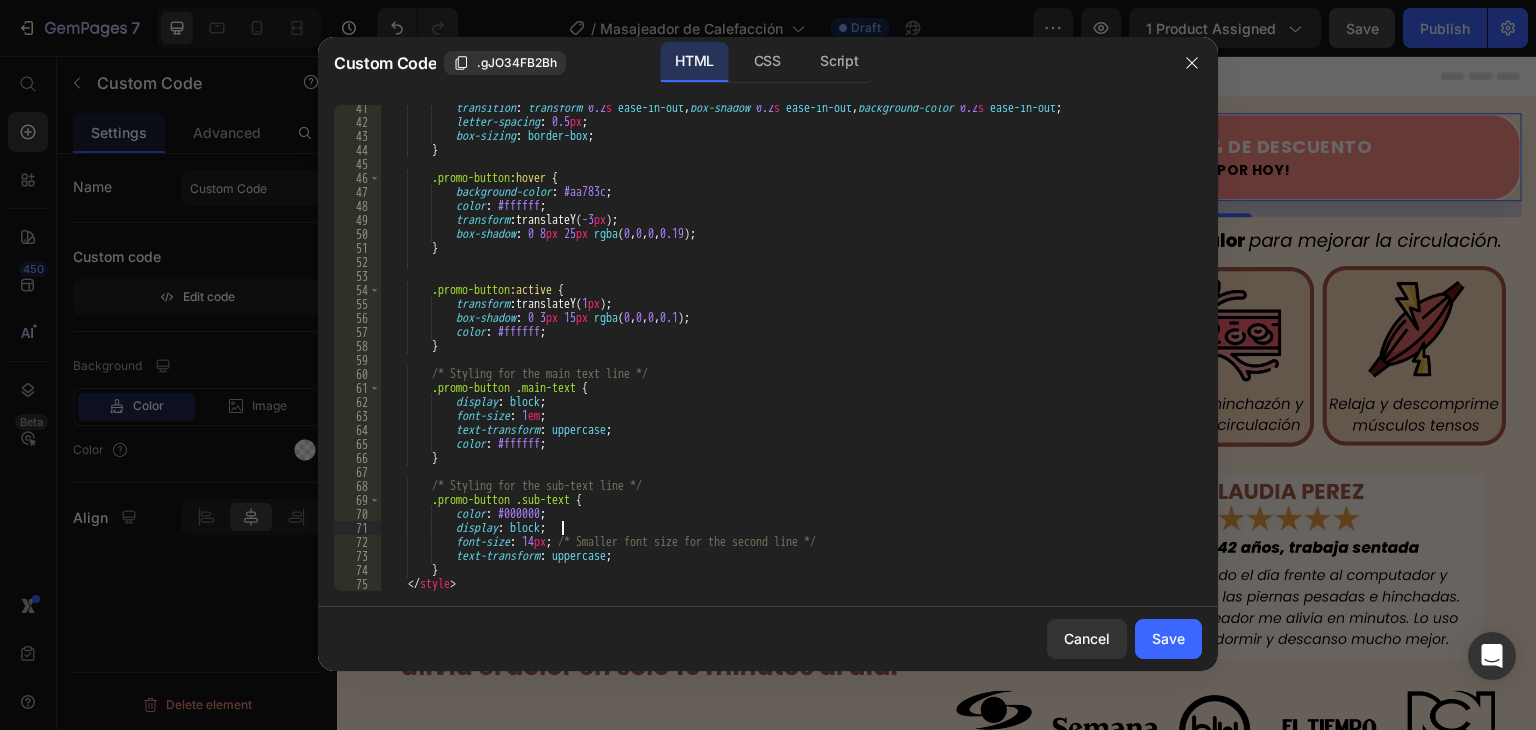 click on "transition :   transform   0.2 s   ease-in-out ,  box-shadow   0.2 s   ease-in-out ,  background-color   0.2 s   ease-in-out ;                letter-spacing :   0.5 px ;                box-sizing :   border-box ;           }           .promo-button :hover   {                background-color :   #aa783c ;                color :   #ffffff ;                transform :  translateY( -3 px ) ;                box-shadow :   0   8 px   25 px   rgba ( 0 ,  0 ,  0 ,  0.19 ) ;           }                          .promo-button :active   {                transform :  translateY( 1 px ) ;                box-shadow :   0   3 px   15 px   rgba ( 0 ,  0 ,  0 ,  0.1 ) ;                color :   #ffffff ;           }           /* Styling for the main text line */           .promo-button   .main-text   {                display :   block ;                font-size :   1 em ;                text-transform :   uppercase ;                color :   #ffffff ;           }           /* Styling for the sub-text line */" at bounding box center (783, 358) 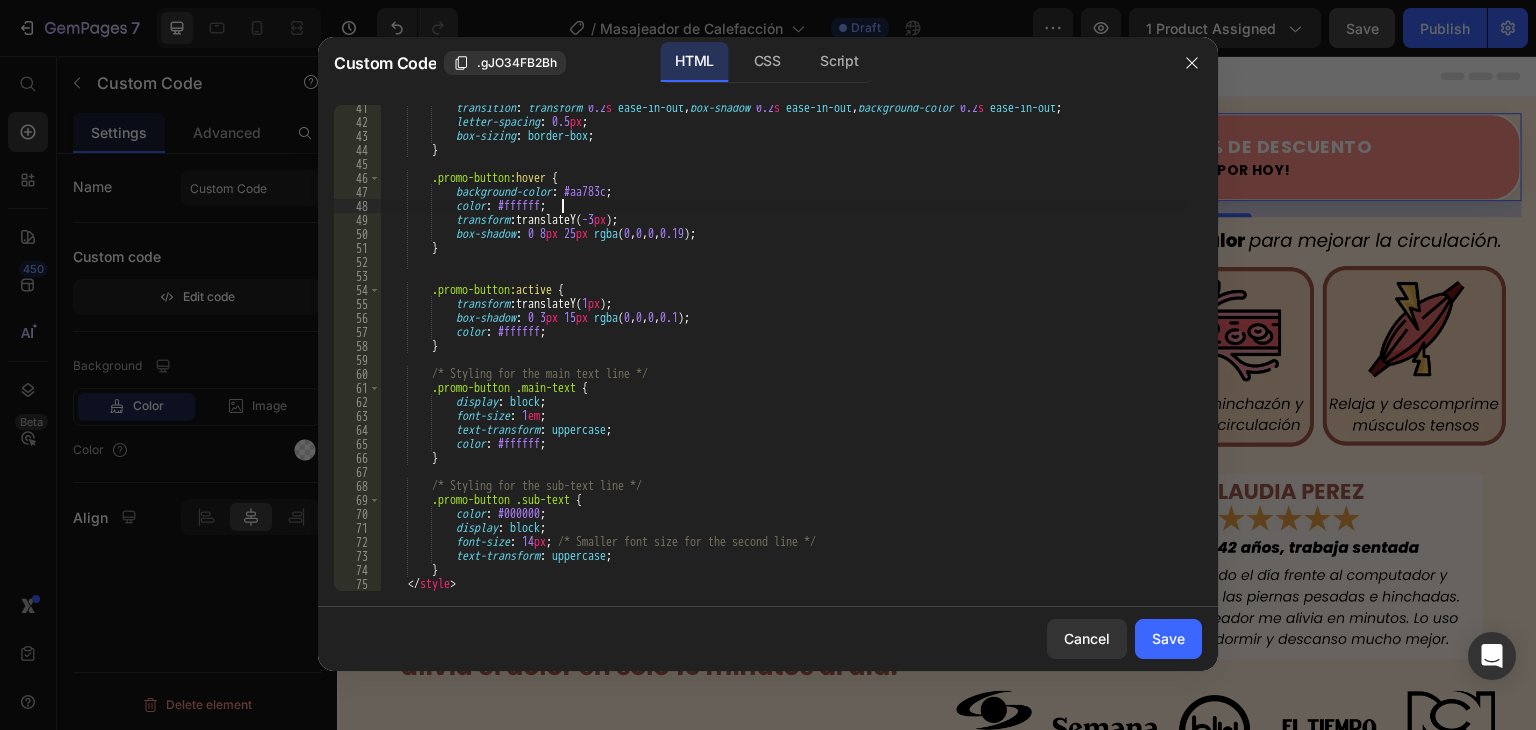 click on "transition :   transform   0.2 s   ease-in-out ,  box-shadow   0.2 s   ease-in-out ,  background-color   0.2 s   ease-in-out ;                letter-spacing :   0.5 px ;                box-sizing :   border-box ;           }           .promo-button :hover   {                background-color :   #aa783c ;                color :   #ffffff ;                transform :  translateY( -3 px ) ;                box-shadow :   0   8 px   25 px   rgba ( 0 ,  0 ,  0 ,  0.19 ) ;           }                          .promo-button :active   {                transform :  translateY( 1 px ) ;                box-shadow :   0   3 px   15 px   rgba ( 0 ,  0 ,  0 ,  0.1 ) ;                color :   #ffffff ;           }           /* Styling for the main text line */           .promo-button   .main-text   {                display :   block ;                font-size :   1 em ;                text-transform :   uppercase ;                color :   #ffffff ;           }           /* Styling for the sub-text line */" at bounding box center (783, 358) 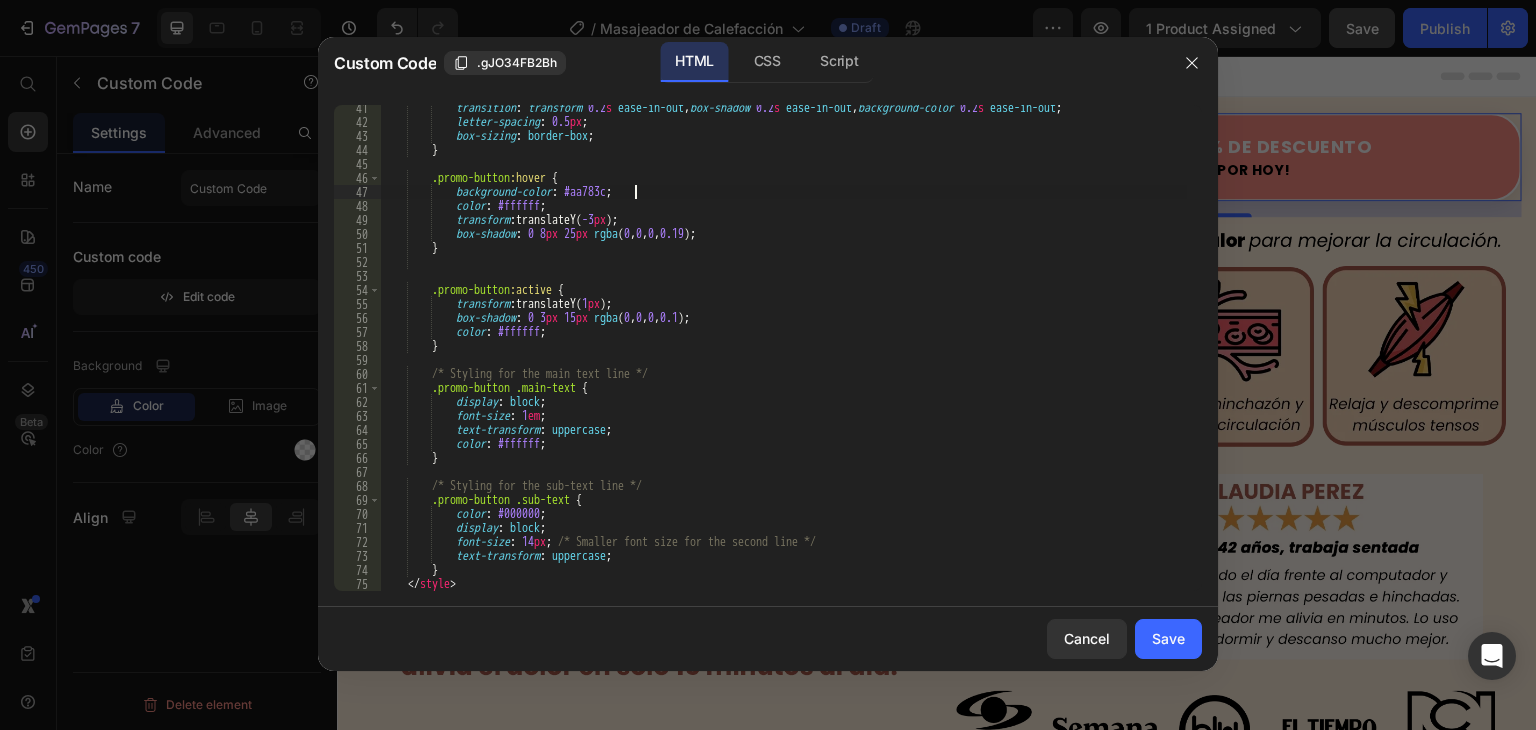 click on "transition :   transform   0.2 s   ease-in-out ,  box-shadow   0.2 s   ease-in-out ,  background-color   0.2 s   ease-in-out ;                letter-spacing :   0.5 px ;                box-sizing :   border-box ;           }           .promo-button :hover   {                background-color :   #aa783c ;                color :   #ffffff ;                transform :  translateY( -3 px ) ;                box-shadow :   0   8 px   25 px   rgba ( 0 ,  0 ,  0 ,  0.19 ) ;           }                          .promo-button :active   {                transform :  translateY( 1 px ) ;                box-shadow :   0   3 px   15 px   rgba ( 0 ,  0 ,  0 ,  0.1 ) ;                color :   #ffffff ;           }           /* Styling for the main text line */           .promo-button   .main-text   {                display :   block ;                font-size :   1 em ;                text-transform :   uppercase ;                color :   #ffffff ;           }           /* Styling for the sub-text line */" at bounding box center [783, 358] 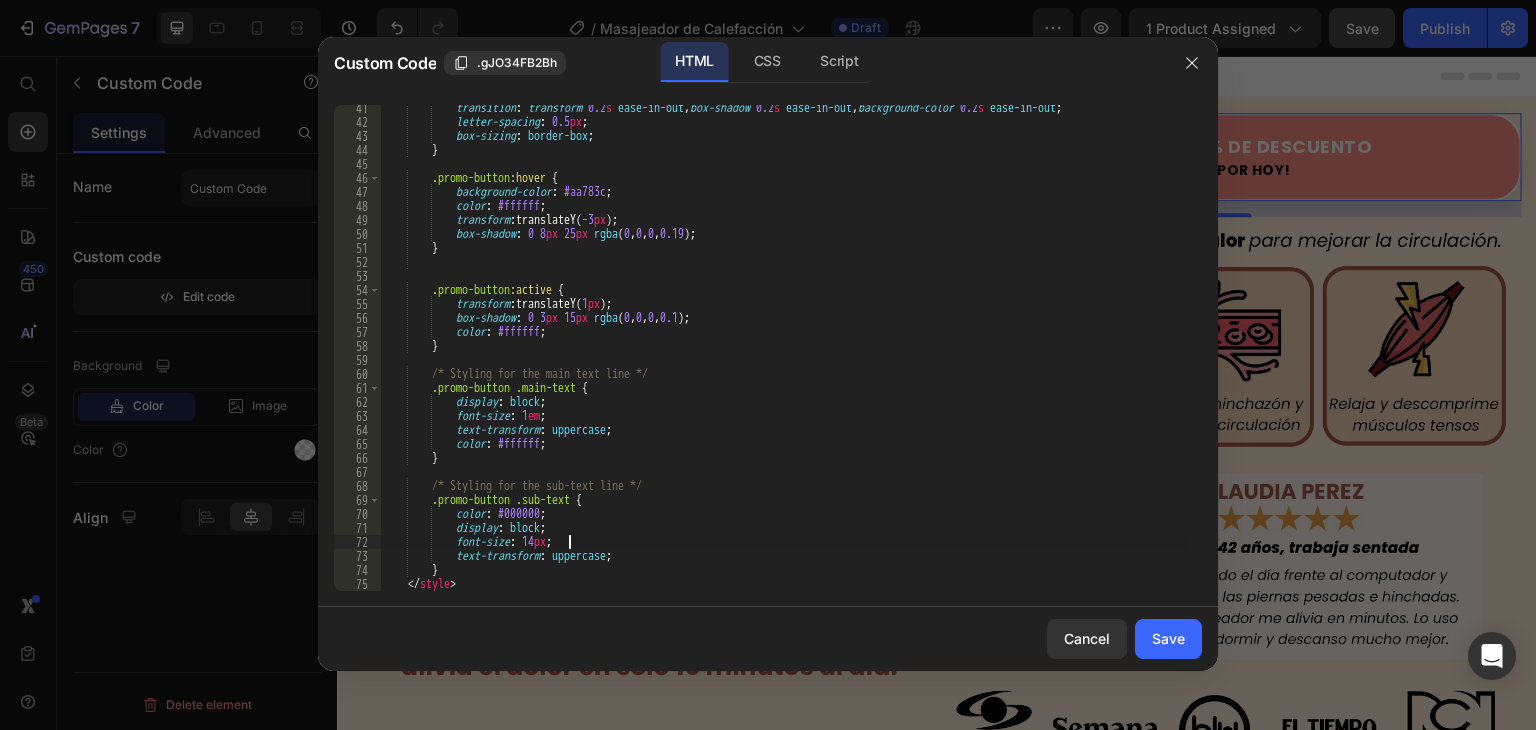 click on "transition :   transform   0.2 s   ease-in-out ,  box-shadow   0.2 s   ease-in-out ,  background-color   0.2 s   ease-in-out ;                letter-spacing :   0.5 px ;                box-sizing :   border-box ;           }           .promo-button :hover   {                background-color :   #aa783c ;                color :   #ffffff ;                transform :  translateY( -3 px ) ;                box-shadow :   0   8 px   25 px   rgba ( 0 ,  0 ,  0 ,  0.19 ) ;           }                          .promo-button :active   {                transform :  translateY( 1 px ) ;                box-shadow :   0   3 px   15 px   rgba ( 0 ,  0 ,  0 ,  0.1 ) ;                color :   #ffffff ;           }           /* Styling for the main text line */           .promo-button   .main-text   {                display :   block ;                font-size :   1 em ;                text-transform :   uppercase ;                color :   #ffffff ;           }           /* Styling for the sub-text line */" at bounding box center (783, 358) 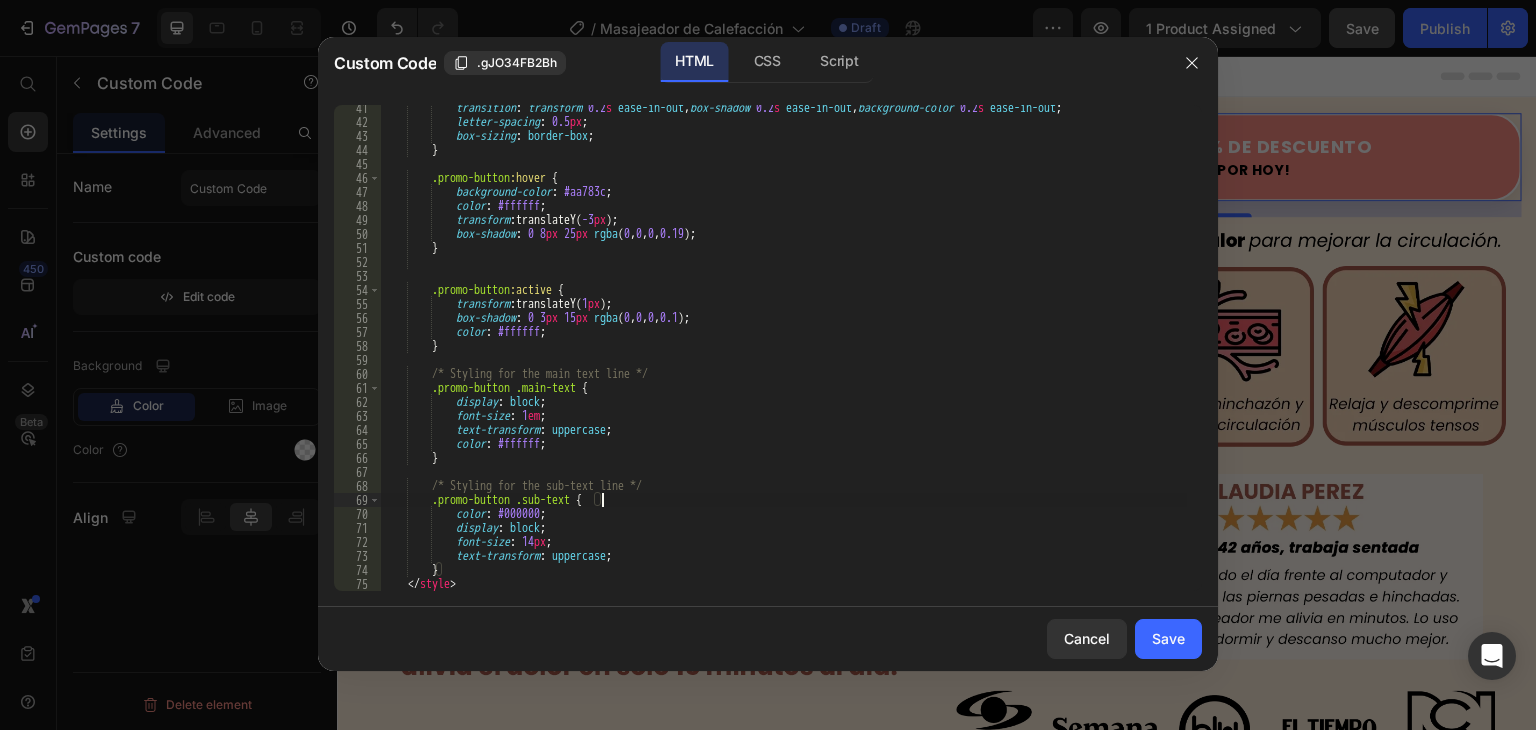 click on "transition :   transform   0.2 s   ease-in-out ,  box-shadow   0.2 s   ease-in-out ,  background-color   0.2 s   ease-in-out ;                letter-spacing :   0.5 px ;                box-sizing :   border-box ;           }           .promo-button :hover   {                background-color :   #aa783c ;                color :   #ffffff ;                transform :  translateY( -3 px ) ;                box-shadow :   0   8 px   25 px   rgba ( 0 ,  0 ,  0 ,  0.19 ) ;           }                          .promo-button :active   {                transform :  translateY( 1 px ) ;                box-shadow :   0   3 px   15 px   rgba ( 0 ,  0 ,  0 ,  0.1 ) ;                color :   #ffffff ;           }           /* Styling for the main text line */           .promo-button   .main-text   {                display :   block ;                font-size :   1 em ;                text-transform :   uppercase ;                color :   #ffffff ;           }           /* Styling for the sub-text line */" at bounding box center [783, 358] 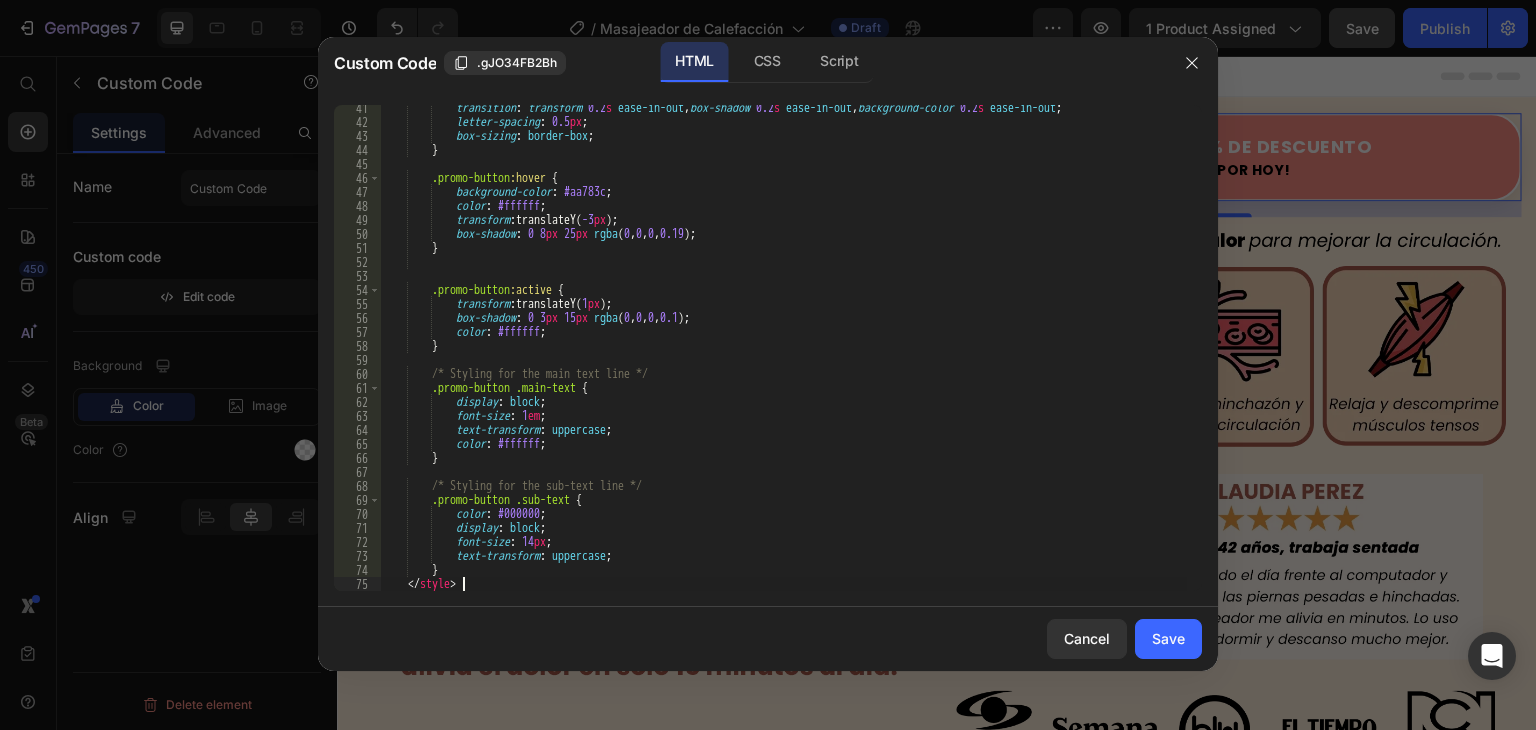 click on "transition :   transform   0.2 s   ease-in-out ,  box-shadow   0.2 s   ease-in-out ,  background-color   0.2 s   ease-in-out ;                letter-spacing :   0.5 px ;                box-sizing :   border-box ;           }           .promo-button :hover   {                background-color :   #aa783c ;                color :   #ffffff ;                transform :  translateY( -3 px ) ;                box-shadow :   0   8 px   25 px   rgba ( 0 ,  0 ,  0 ,  0.19 ) ;           }                          .promo-button :active   {                transform :  translateY( 1 px ) ;                box-shadow :   0   3 px   15 px   rgba ( 0 ,  0 ,  0 ,  0.1 ) ;                color :   #ffffff ;           }           /* Styling for the main text line */           .promo-button   .main-text   {                display :   block ;                font-size :   1 em ;                text-transform :   uppercase ;                color :   #ffffff ;           }           /* Styling for the sub-text line */" at bounding box center (783, 358) 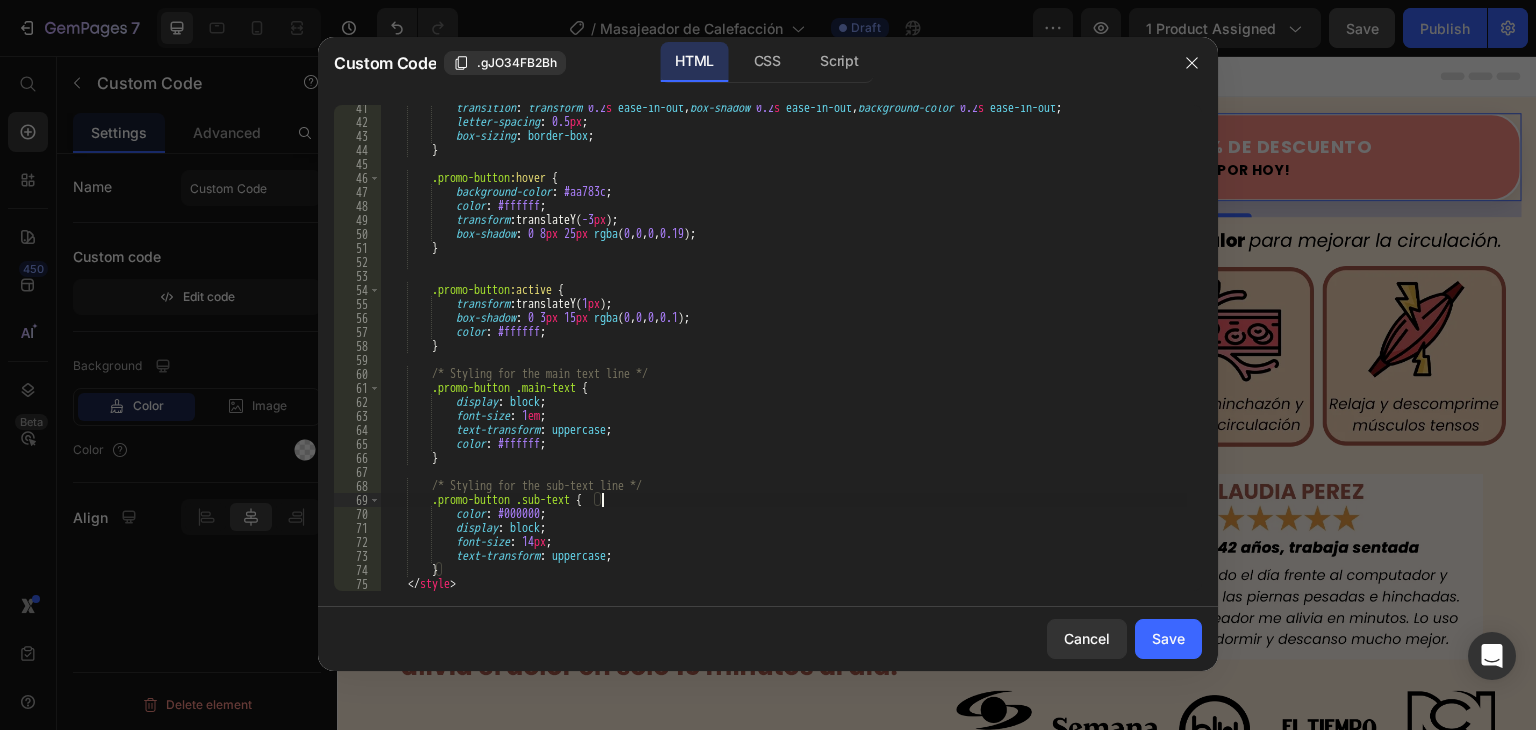 click on "transition :   transform   0.2 s   ease-in-out ,  box-shadow   0.2 s   ease-in-out ,  background-color   0.2 s   ease-in-out ;                letter-spacing :   0.5 px ;                box-sizing :   border-box ;           }           .promo-button :hover   {                background-color :   #aa783c ;                color :   #ffffff ;                transform :  translateY( -3 px ) ;                box-shadow :   0   8 px   25 px   rgba ( 0 ,  0 ,  0 ,  0.19 ) ;           }                          .promo-button :active   {                transform :  translateY( 1 px ) ;                box-shadow :   0   3 px   15 px   rgba ( 0 ,  0 ,  0 ,  0.1 ) ;                color :   #ffffff ;           }           /* Styling for the main text line */           .promo-button   .main-text   {                display :   block ;                font-size :   1 em ;                text-transform :   uppercase ;                color :   #ffffff ;           }           /* Styling for the sub-text line */" at bounding box center [783, 358] 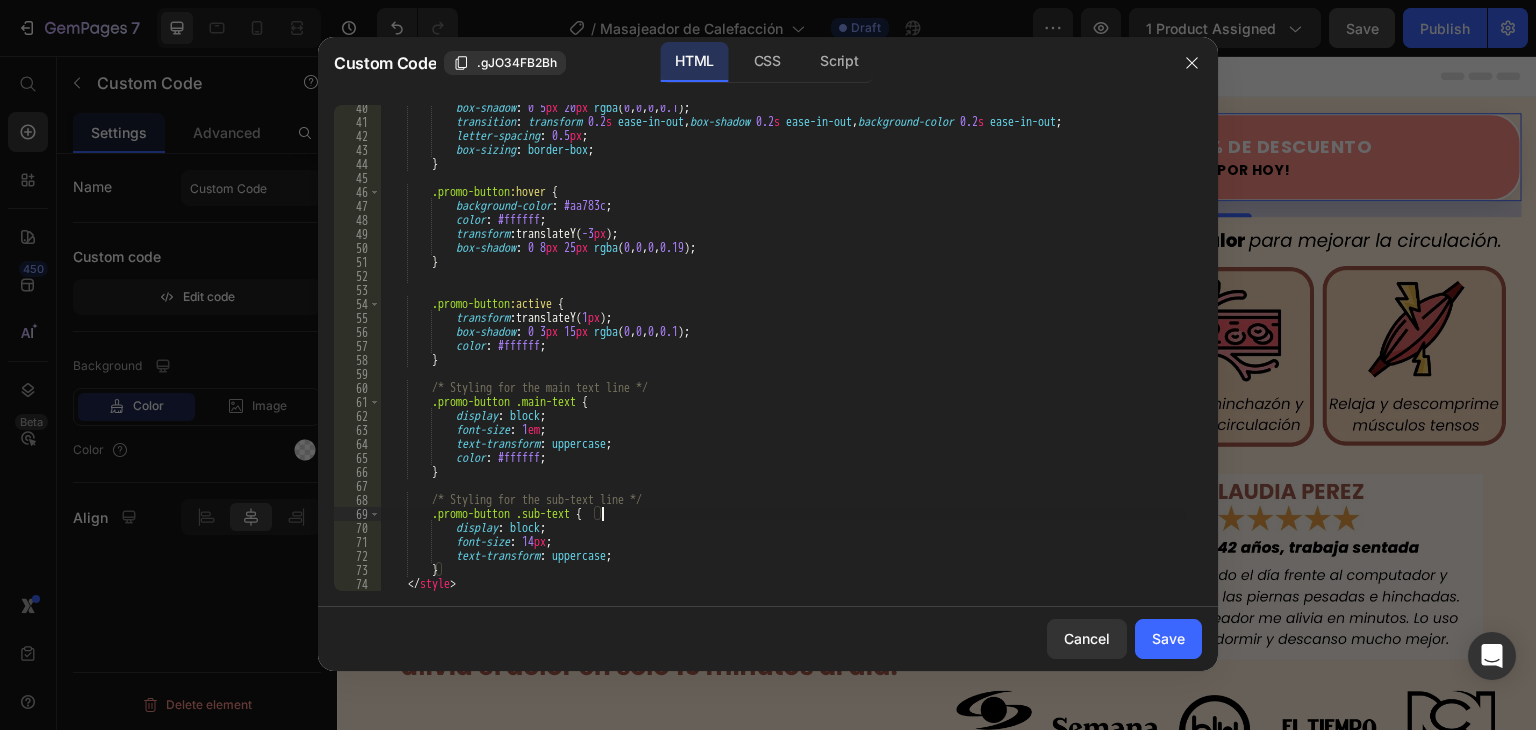 scroll, scrollTop: 550, scrollLeft: 0, axis: vertical 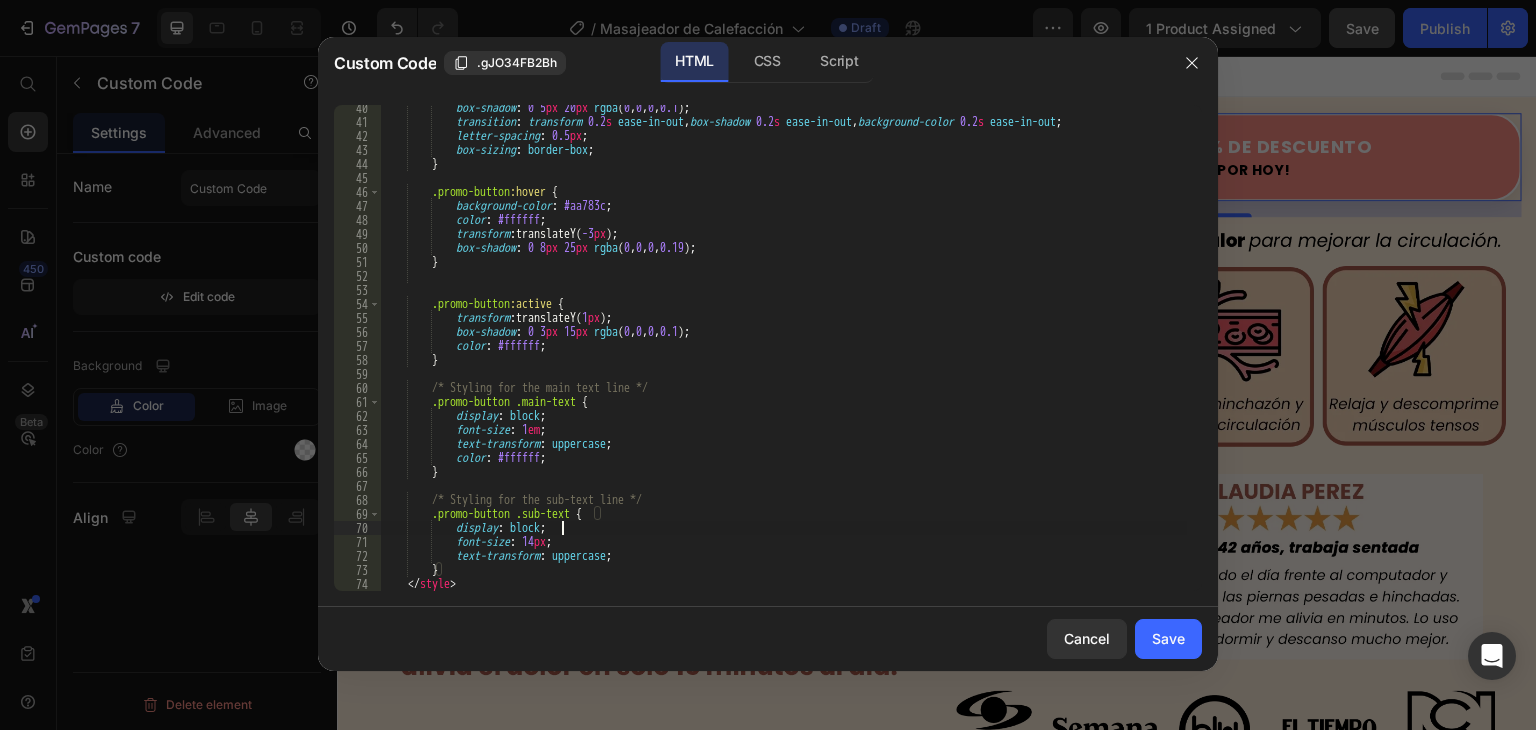 click on "box-shadow :   0   5 px   20 px   rgba ( 0 ,  0 ,  0 ,  0.1 ) ;                transition :   transform   0.2 s   ease-in-out ,  box-shadow   0.2 s   ease-in-out ,  background-color   0.2 s   ease-in-out ;                letter-spacing :   0.5 px ;                box-sizing :   border-box ;           }           .promo-button :hover   {                background-color :   #aa783c ;                color :   #ffffff ;                transform :  translateY( -3 px ) ;                box-shadow :   0   8 px   25 px   rgba ( 0 ,  0 ,  0 ,  0.19 ) ;           }                          .promo-button :active   {                transform :  translateY( 1 px ) ;                box-shadow :   0   3 px   15 px   rgba ( 0 ,  0 ,  0 ,  0.1 ) ;                color :   #ffffff ;           }           /* Styling for the main text line */           .promo-button   .main-text   {                display :   block ;                font-size :   1 em ;                text-transform :   uppercase ;                :" at bounding box center (783, 358) 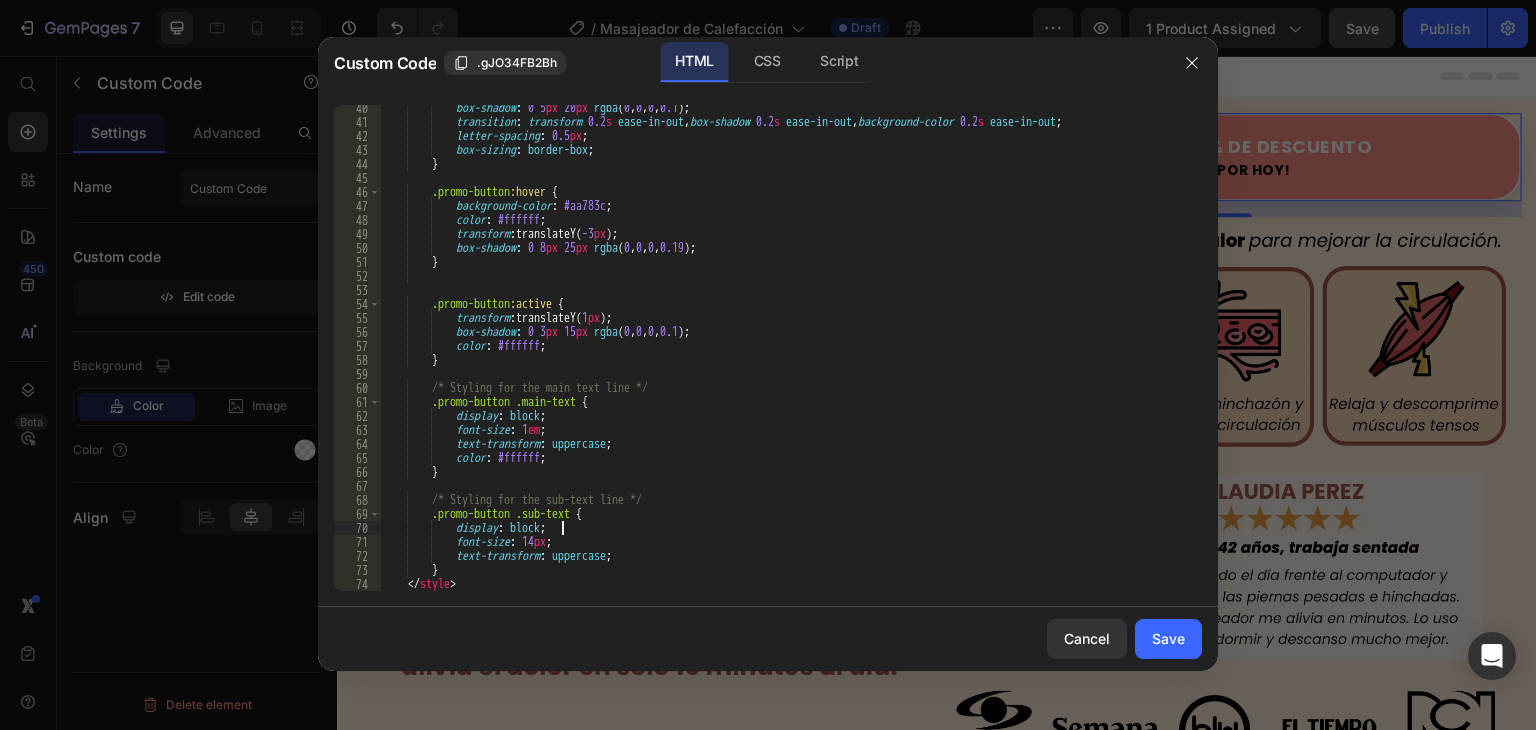 scroll, scrollTop: 0, scrollLeft: 5, axis: horizontal 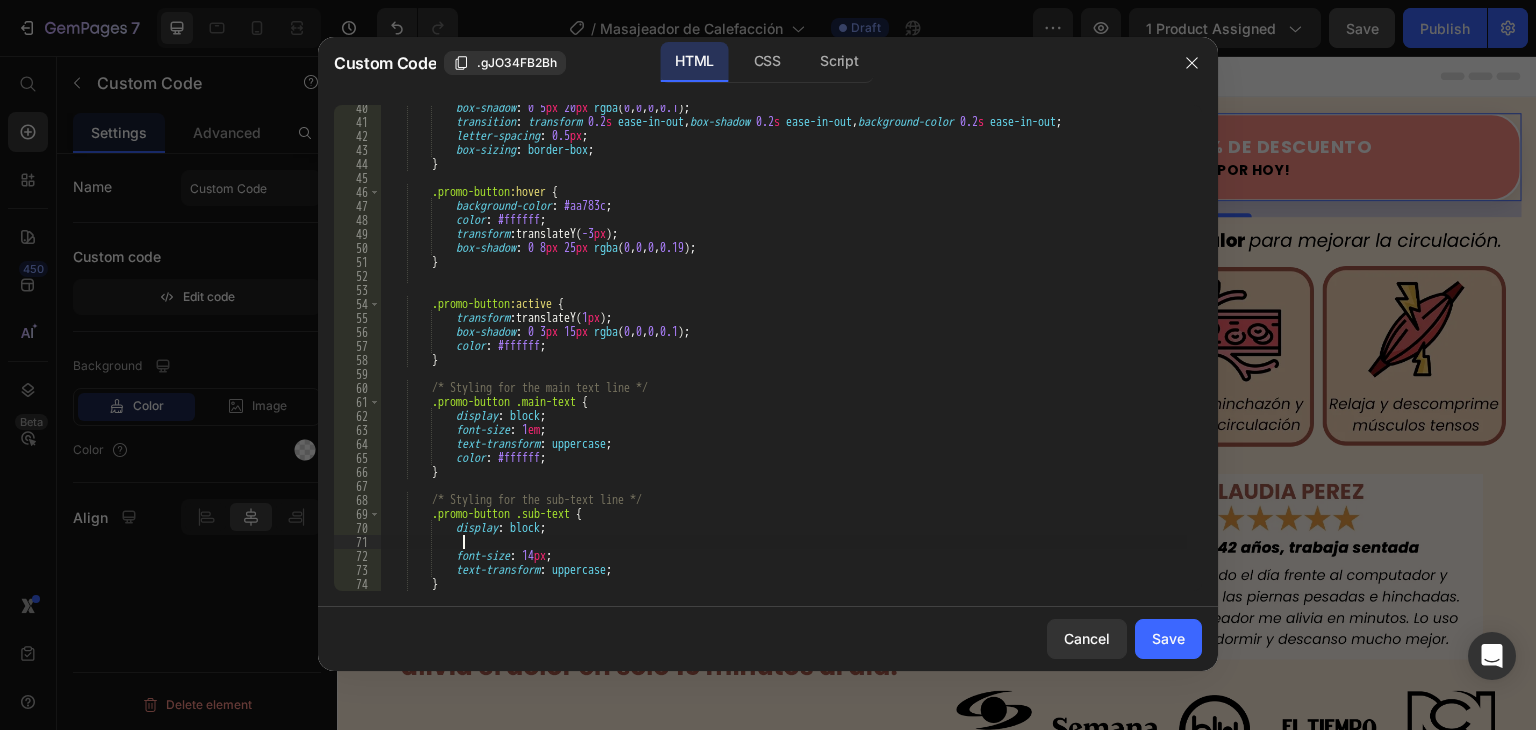 paste on "color: #000000;" 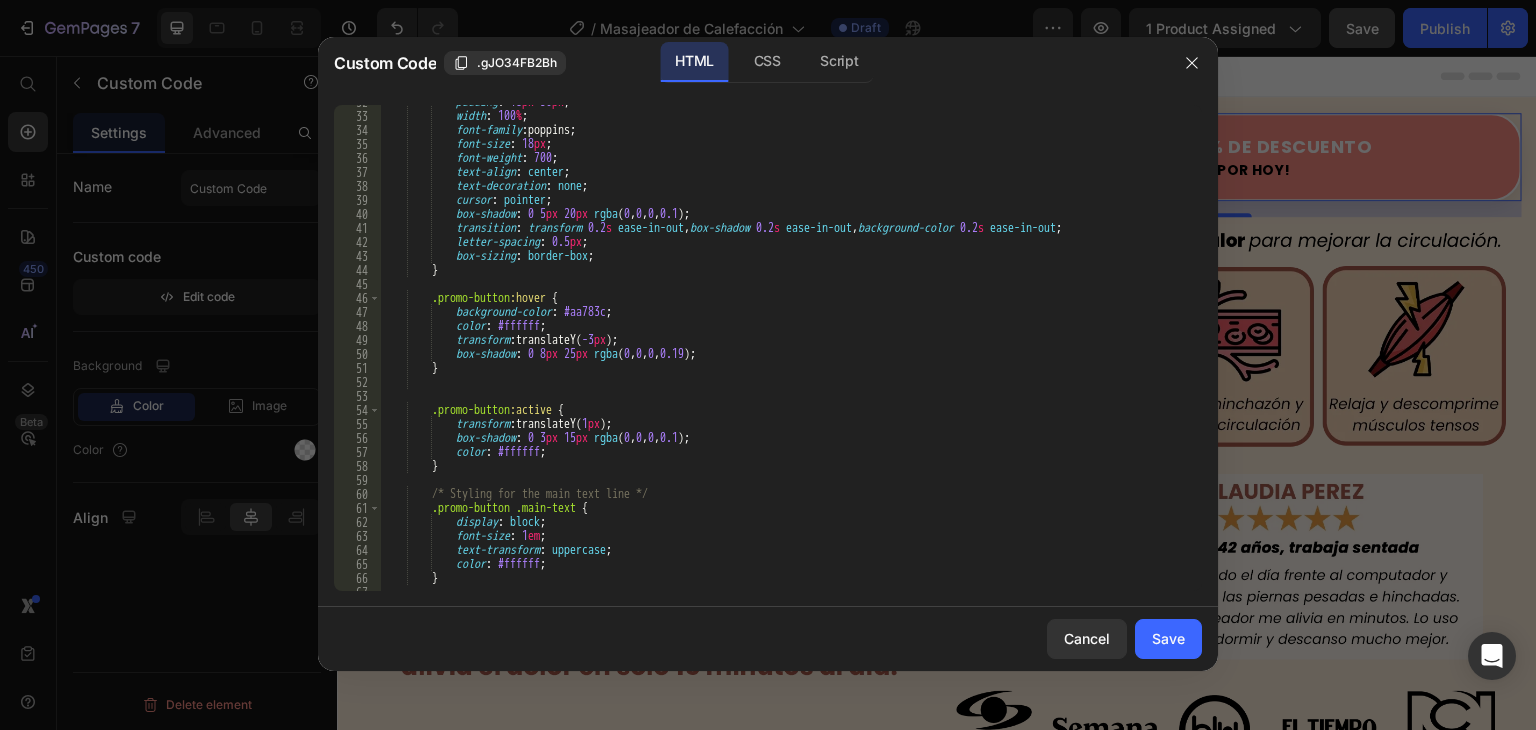 scroll, scrollTop: 444, scrollLeft: 0, axis: vertical 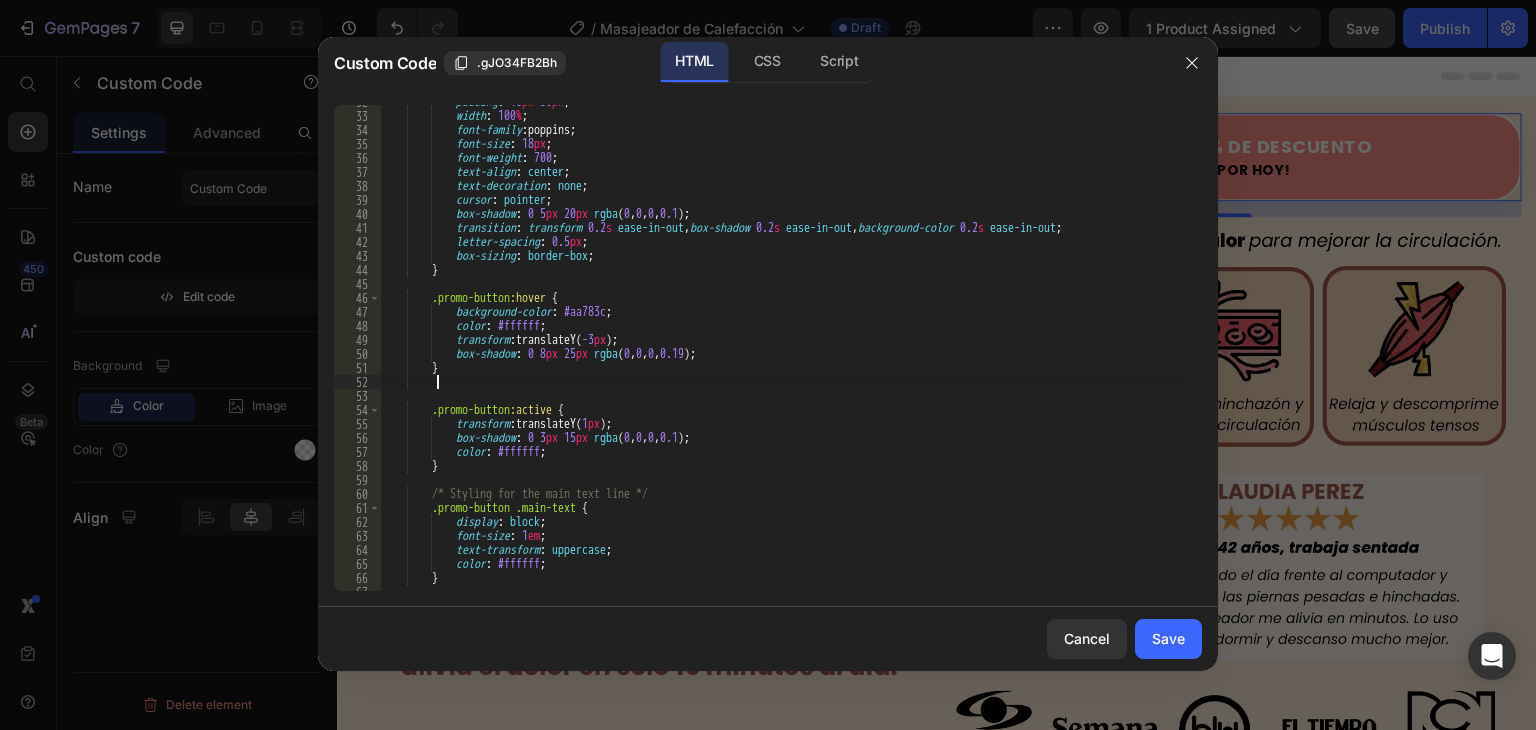 click on "padding :   18 px   30 px ;                width :   100 % ;                font-family :  poppins ;                font-size :   18 px ;                font-weight :   700 ;                text-align :   center ;                text-decoration :   none ;                cursor :   pointer ;                box-shadow :   0   5 px   20 px   rgba ( 0 ,  0 ,  0 ,  0.1 ) ;                transition :   transform   0.2 s   ease-in-out ,  box-shadow   0.2 s   ease-in-out ,  background-color   0.2 s   ease-in-out ;                letter-spacing :   0.5 px ;                box-sizing :   border-box ;           }           .promo-button :hover   {                background-color :   #aa783c ;                color :   #ffffff ;                transform :  translateY( -3 px ) ;                box-shadow :   0   8 px   25 px   rgba ( 0 ,  0 ,  0 ,  0.19 ) ;           }                          .promo-button :active   {                transform :  translateY( 1 px ) ;                box-shadow :   0   3 px" at bounding box center [783, 352] 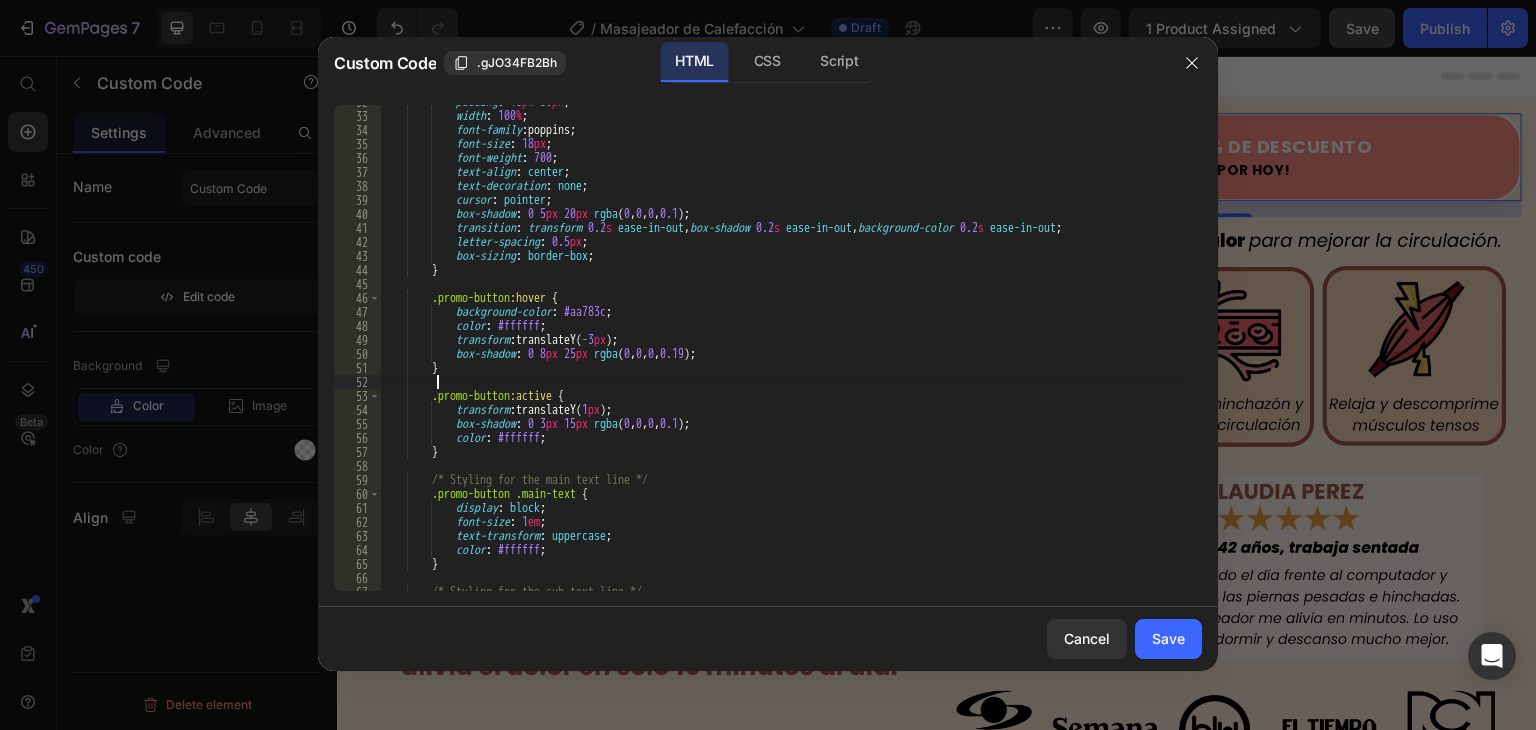 click on "padding :   18 px   30 px ;                width :   100 % ;                font-family :  poppins ;                font-size :   18 px ;                font-weight :   700 ;                text-align :   center ;                text-decoration :   none ;                cursor :   pointer ;                box-shadow :   0   5 px   20 px   rgba ( 0 ,  0 ,  0 ,  0.1 ) ;                transition :   transform   0.2 s   ease-in-out ,  box-shadow   0.2 s   ease-in-out ,  background-color   0.2 s   ease-in-out ;                letter-spacing :   0.5 px ;                box-sizing :   border-box ;           }           .promo-button :hover   {                background-color :   #aa783c ;                color :   #ffffff ;                transform :  translateY( -3 px ) ;                box-shadow :   0   8 px   25 px   rgba ( 0 ,  0 ,  0 ,  0.19 ) ;           }                     .promo-button :active   {                transform :  translateY( 1 px ) ;                box-shadow :   0   3 px   15" at bounding box center [783, 352] 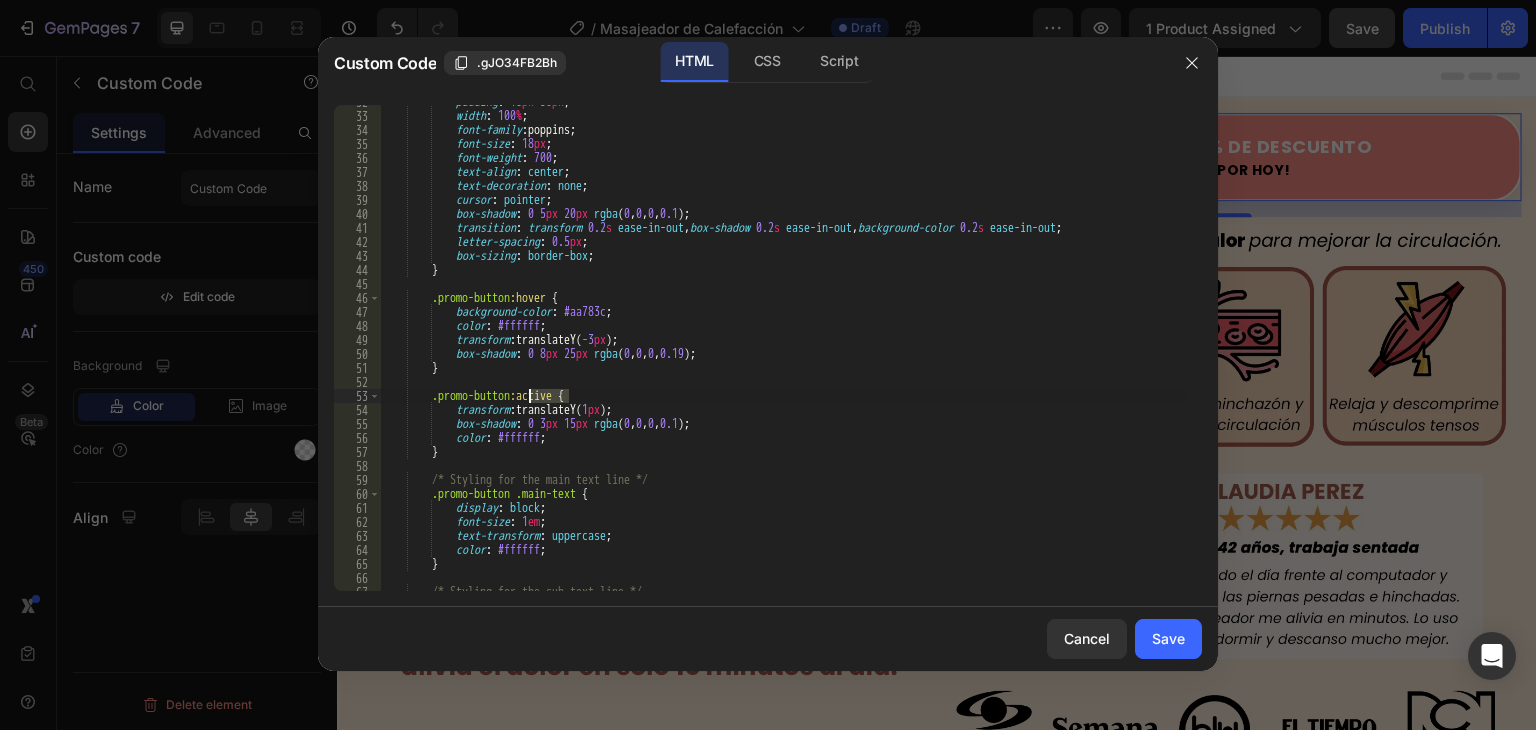 click on "padding :   18 px   30 px ;                width :   100 % ;                font-family :  poppins ;                font-size :   18 px ;                font-weight :   700 ;                text-align :   center ;                text-decoration :   none ;                cursor :   pointer ;                box-shadow :   0   5 px   20 px   rgba ( 0 ,  0 ,  0 ,  0.1 ) ;                transition :   transform   0.2 s   ease-in-out ,  box-shadow   0.2 s   ease-in-out ,  background-color   0.2 s   ease-in-out ;                letter-spacing :   0.5 px ;                box-sizing :   border-box ;           }           .promo-button :hover   {                background-color :   #aa783c ;                color :   #ffffff ;                transform :  translateY( -3 px ) ;                box-shadow :   0   8 px   25 px   rgba ( 0 ,  0 ,  0 ,  0.19 ) ;           }                     .promo-button :active   {                transform :  translateY( 1 px ) ;                box-shadow :   0   3 px   15" at bounding box center [783, 352] 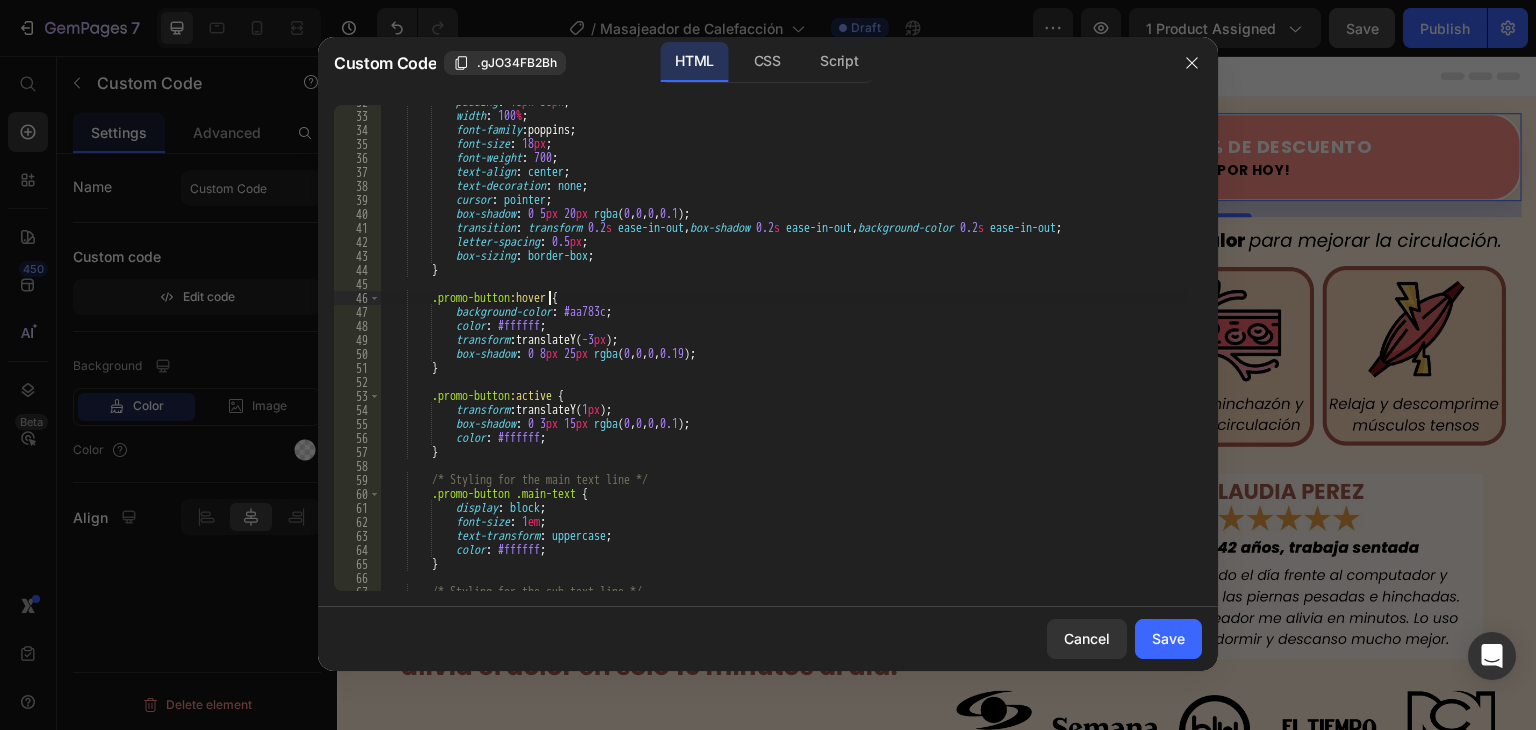 click on "padding :   18 px   30 px ;                width :   100 % ;                font-family :  poppins ;                font-size :   18 px ;                font-weight :   700 ;                text-align :   center ;                text-decoration :   none ;                cursor :   pointer ;                box-shadow :   0   5 px   20 px   rgba ( 0 ,  0 ,  0 ,  0.1 ) ;                transition :   transform   0.2 s   ease-in-out ,  box-shadow   0.2 s   ease-in-out ,  background-color   0.2 s   ease-in-out ;                letter-spacing :   0.5 px ;                box-sizing :   border-box ;           }           .promo-button :hover   {                background-color :   #aa783c ;                color :   #ffffff ;                transform :  translateY( -3 px ) ;                box-shadow :   0   8 px   25 px   rgba ( 0 ,  0 ,  0 ,  0.19 ) ;           }                     .promo-button :active   {                transform :  translateY( 1 px ) ;                box-shadow :   0   3 px   15" at bounding box center (783, 352) 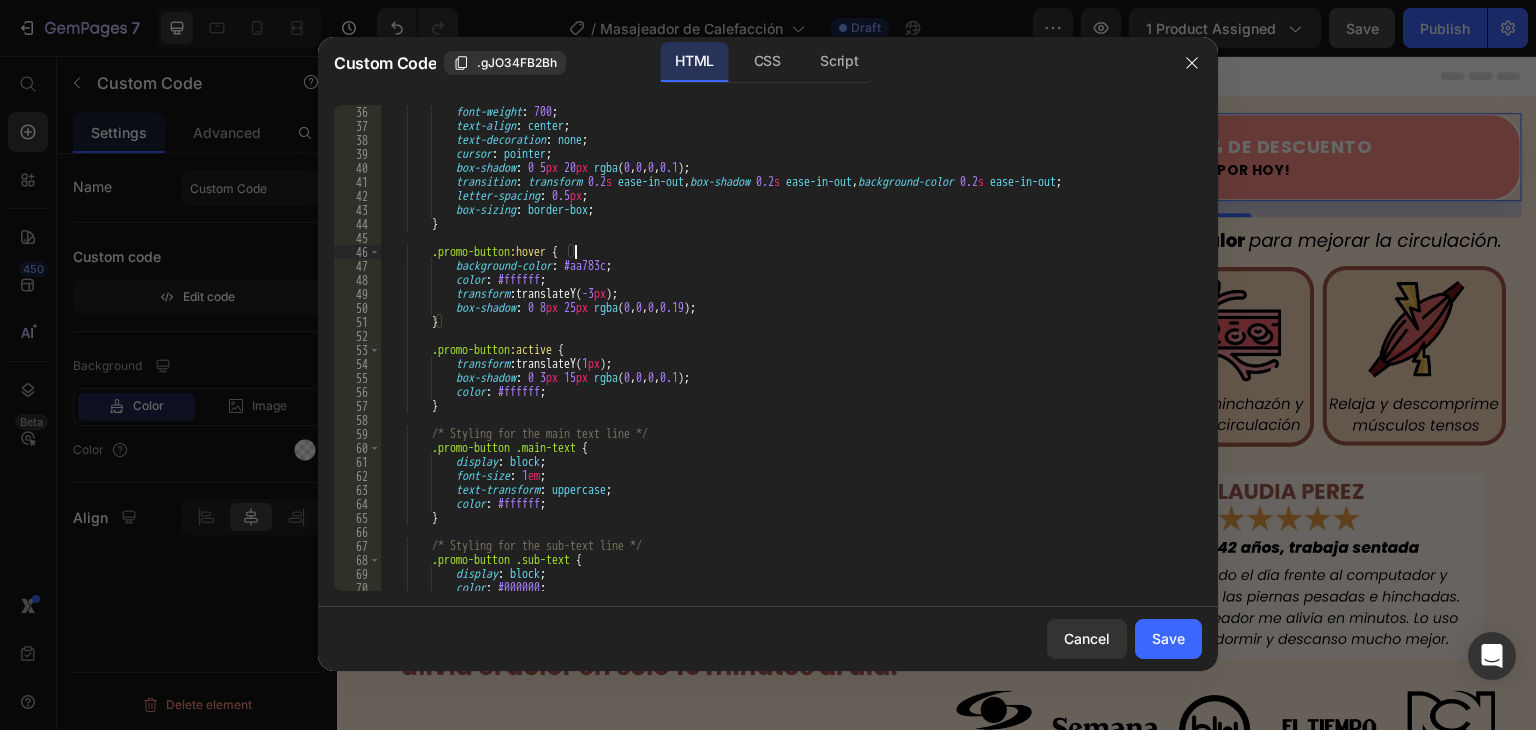 scroll, scrollTop: 550, scrollLeft: 0, axis: vertical 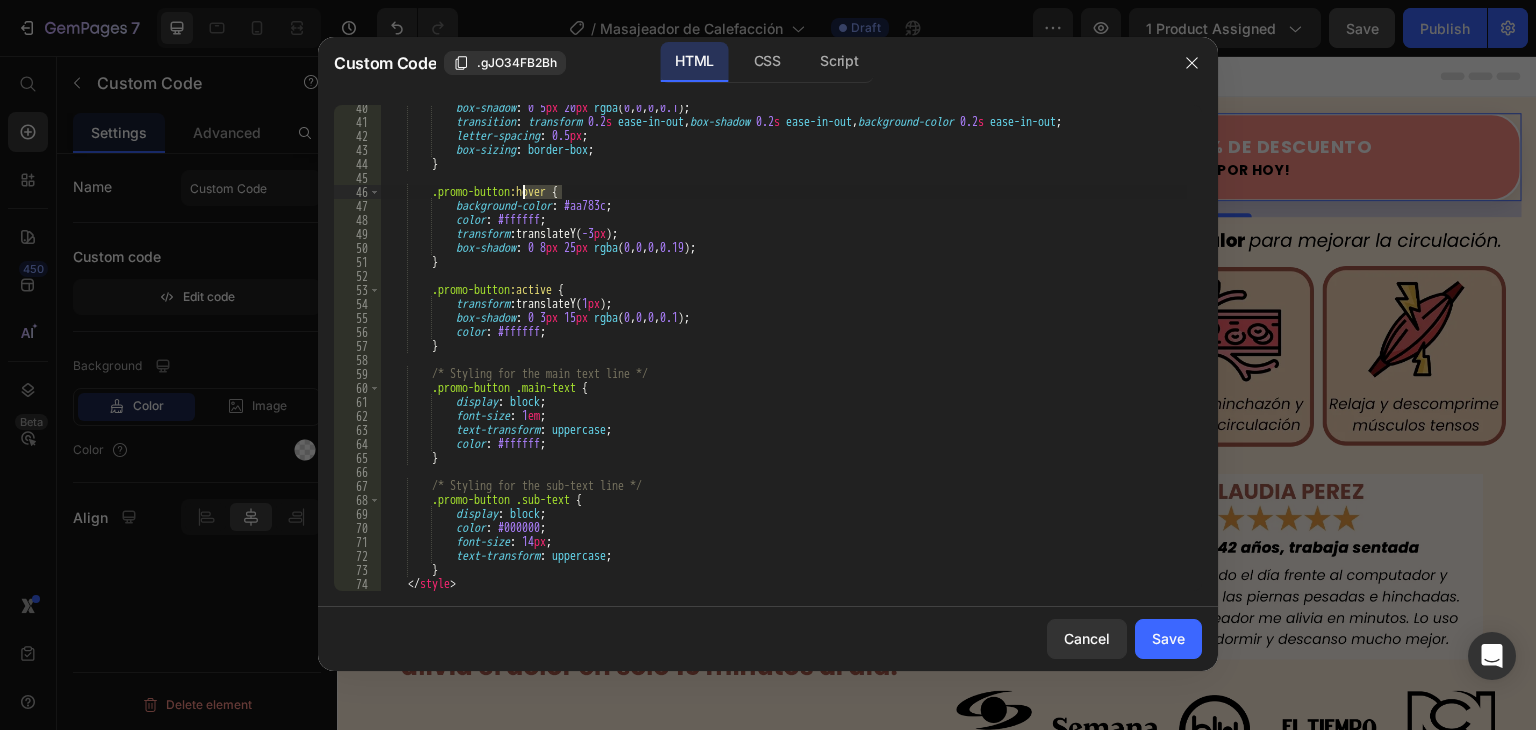drag, startPoint x: 562, startPoint y: 189, endPoint x: 523, endPoint y: 189, distance: 39 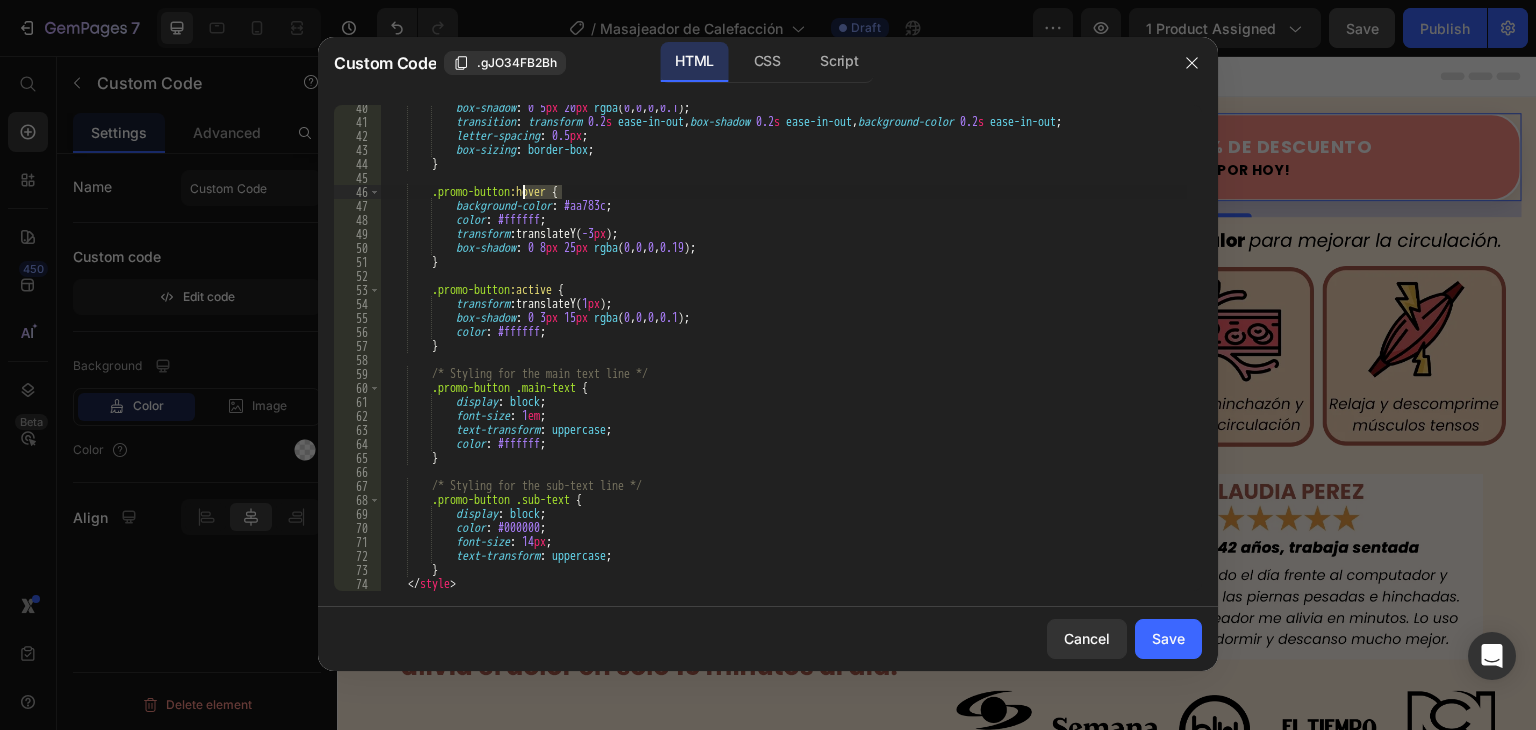scroll, scrollTop: 550, scrollLeft: 0, axis: vertical 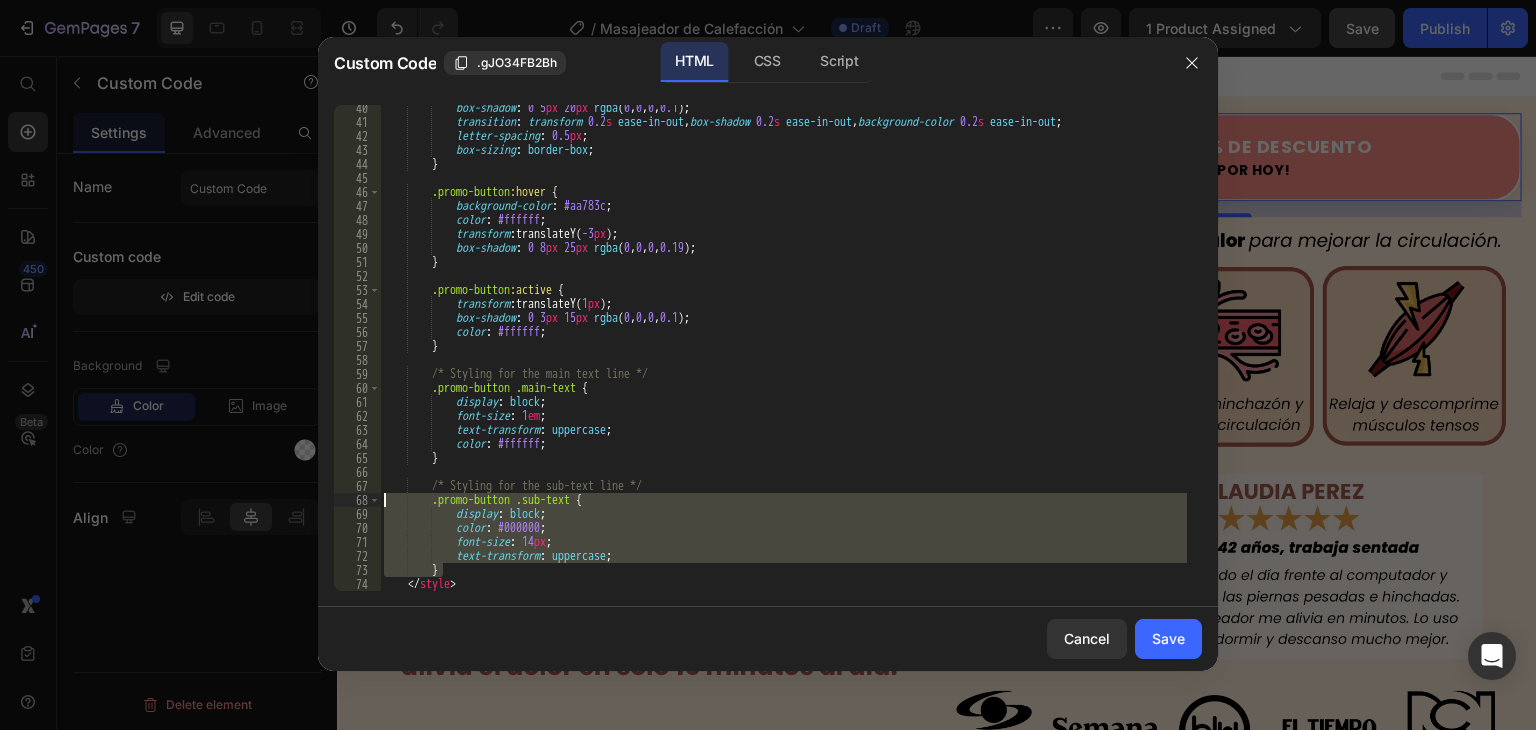 drag, startPoint x: 469, startPoint y: 568, endPoint x: 381, endPoint y: 501, distance: 110.60289 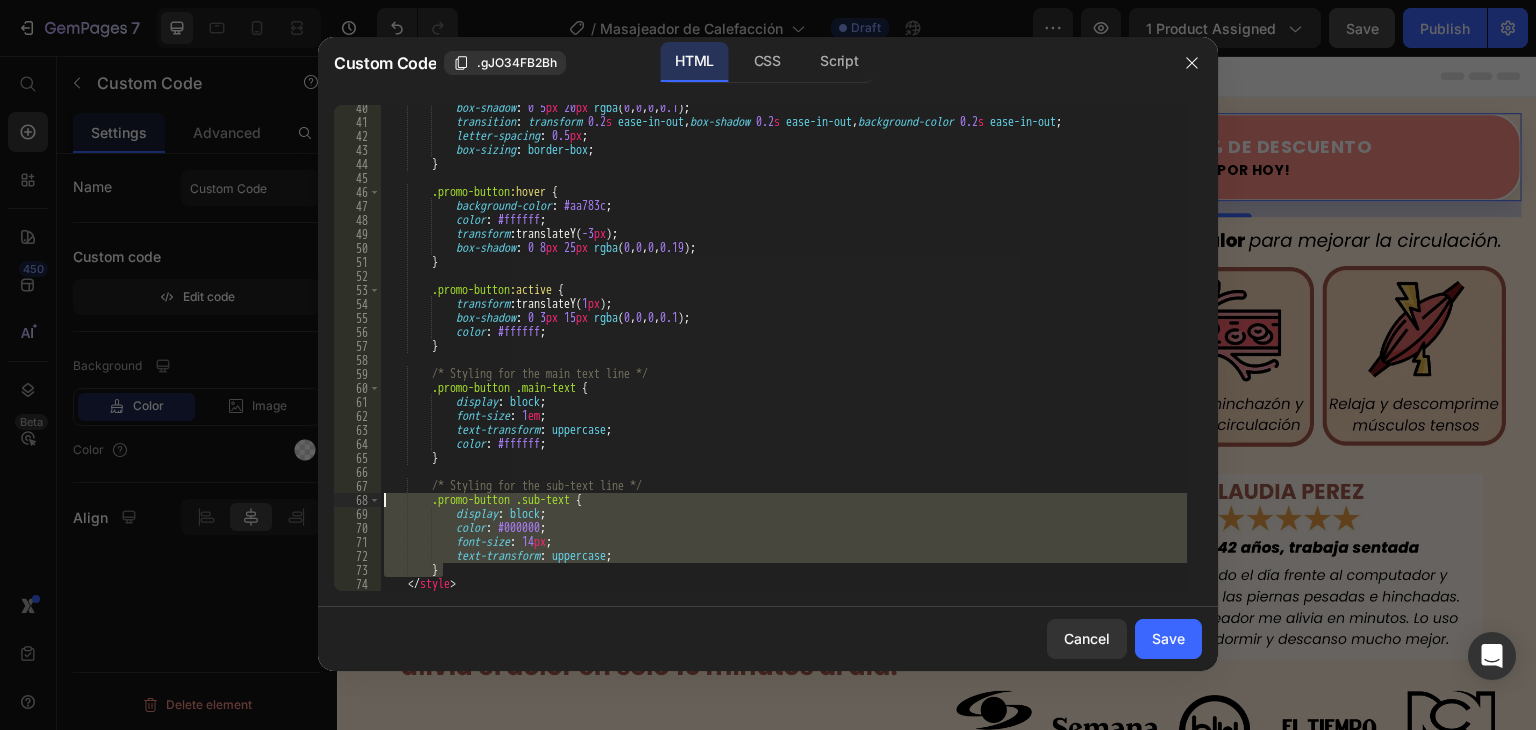 click on "box-shadow :   0   5 px   20 px   rgba ( 0 ,  0 ,  0 ,  0.1 ) ;                transition :   transform   0.2 s   ease-in-out ,  box-shadow   0.2 s   ease-in-out ,  background-color   0.2 s   ease-in-out ;                letter-spacing :   0.5 px ;                box-sizing :   border-box ;           }           .promo-button :hover   {                background-color :   #aa783c ;                color :   #ffffff ;                transform :  translateY( -3 px ) ;                box-shadow :   0   8 px   25 px   rgba ( 0 ,  0 ,  0 ,  0.19 ) ;           }                     .promo-button :active   {                transform :  translateY( 1 px ) ;                box-shadow :   0   3 px   15 px   rgba ( 0 ,  0 ,  0 ,  0.1 ) ;                color :   #ffffff ;           }           /* Styling for the main text line */           .promo-button   .main-text   {                display :   block ;                font-size :   1 em ;                text-transform :   uppercase ;                color" at bounding box center [783, 348] 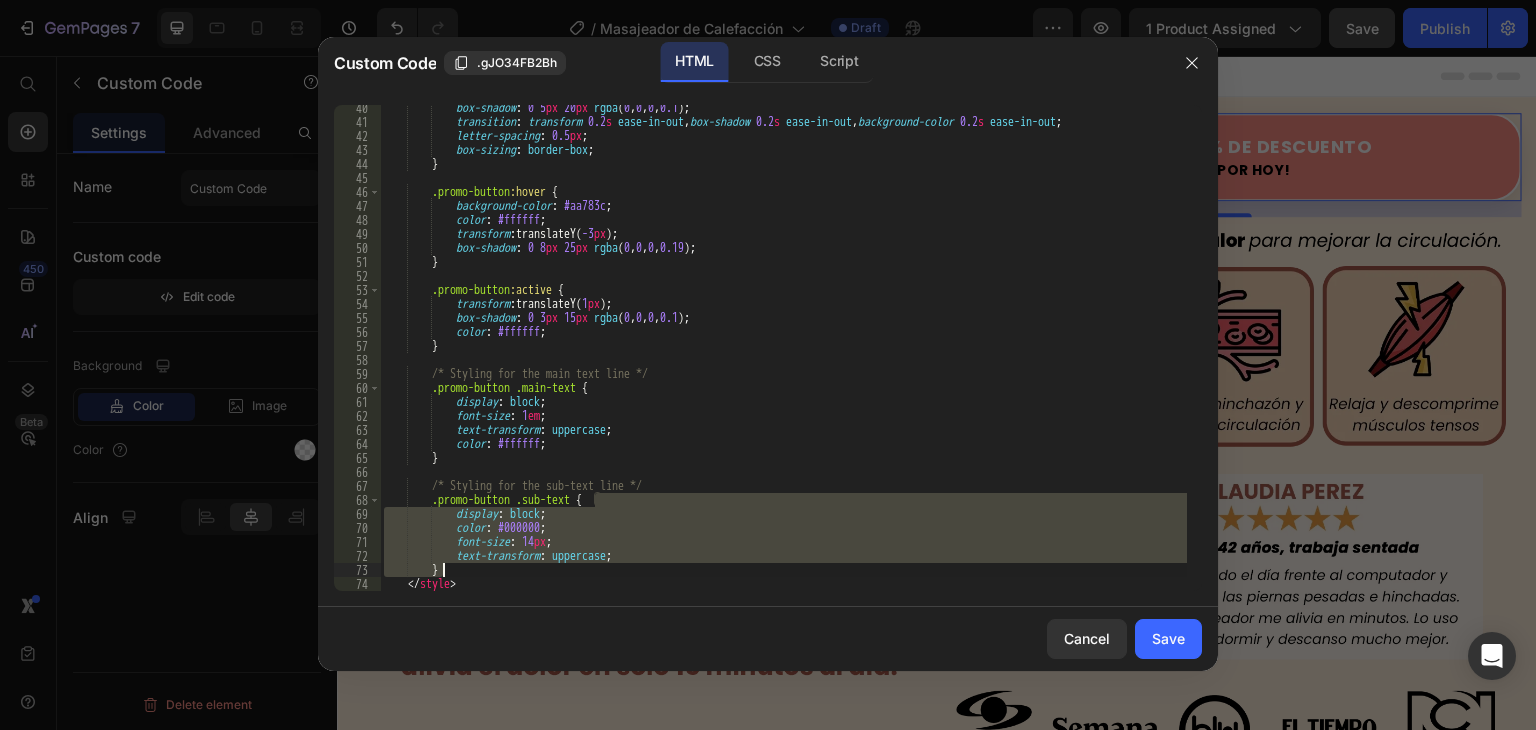 click on "box-shadow :   0   5 px   20 px   rgba ( 0 ,  0 ,  0 ,  0.1 ) ;                transition :   transform   0.2 s   ease-in-out ,  box-shadow   0.2 s   ease-in-out ,  background-color   0.2 s   ease-in-out ;                letter-spacing :   0.5 px ;                box-sizing :   border-box ;           }           .promo-button :hover   {                background-color :   #aa783c ;                color :   #ffffff ;                transform :  translateY( -3 px ) ;                box-shadow :   0   8 px   25 px   rgba ( 0 ,  0 ,  0 ,  0.19 ) ;           }                     .promo-button :active   {                transform :  translateY( 1 px ) ;                box-shadow :   0   3 px   15 px   rgba ( 0 ,  0 ,  0 ,  0.1 ) ;                color :   #ffffff ;           }           /* Styling for the main text line */           .promo-button   .main-text   {                display :   block ;                font-size :   1 em ;                text-transform :   uppercase ;                color" at bounding box center (783, 348) 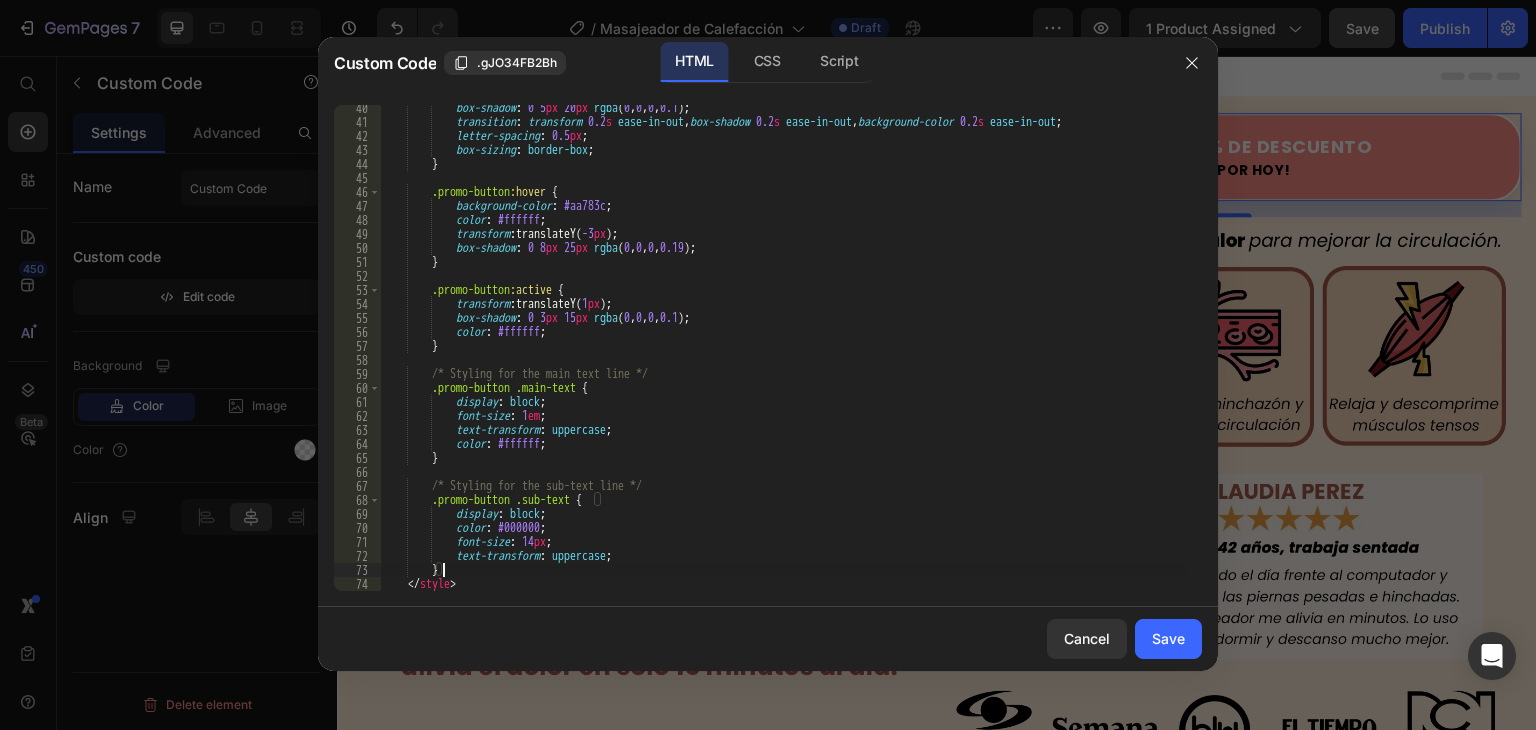 type on "}." 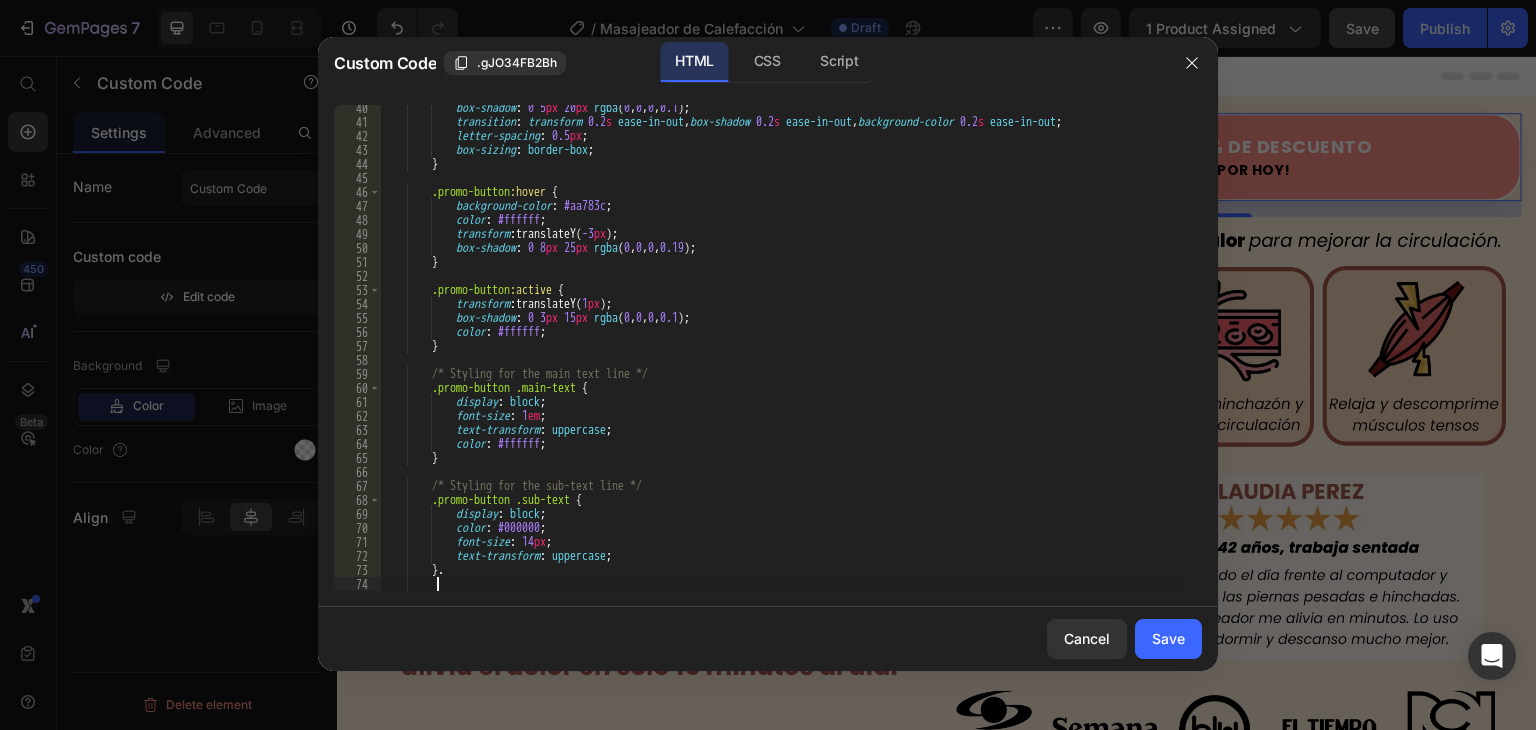 type on "}" 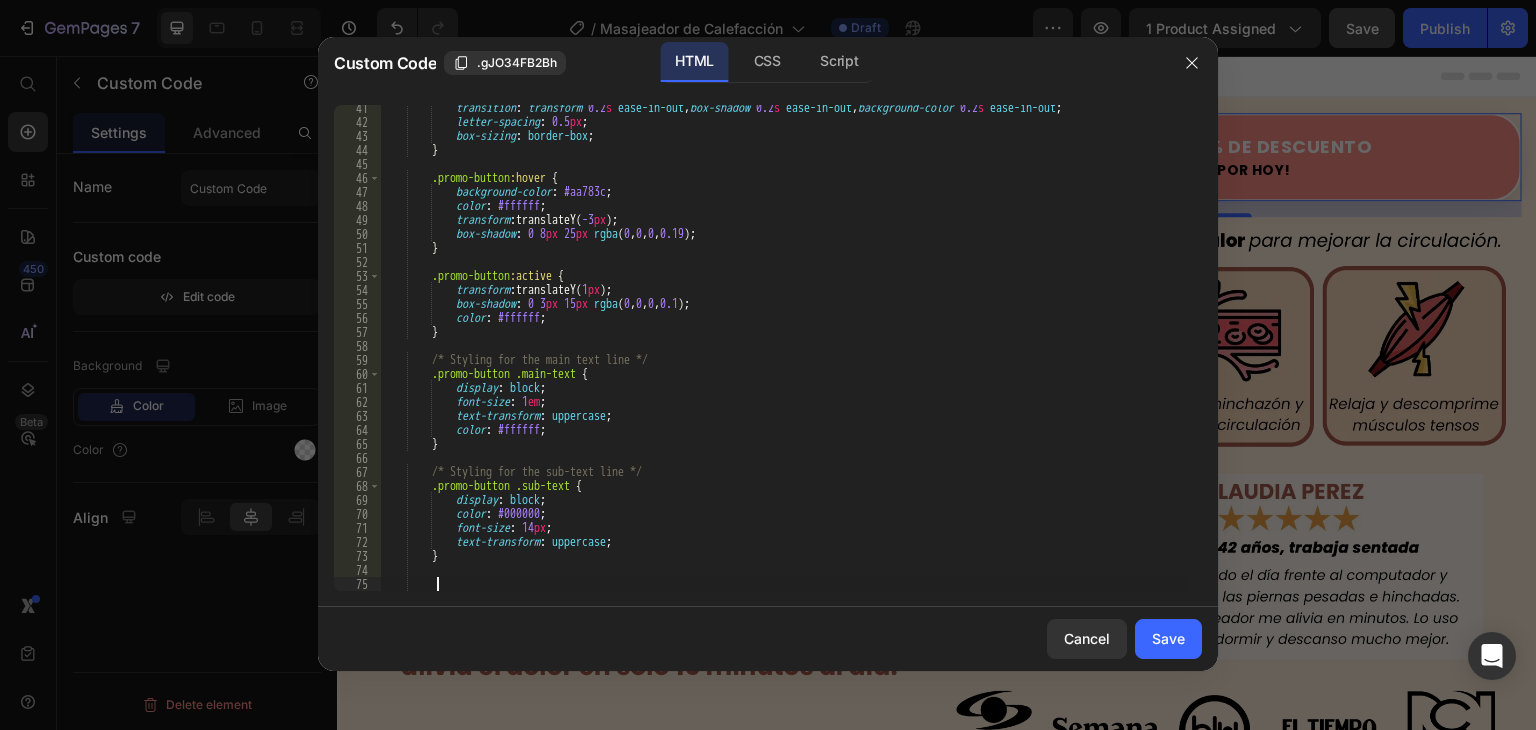 paste on "}" 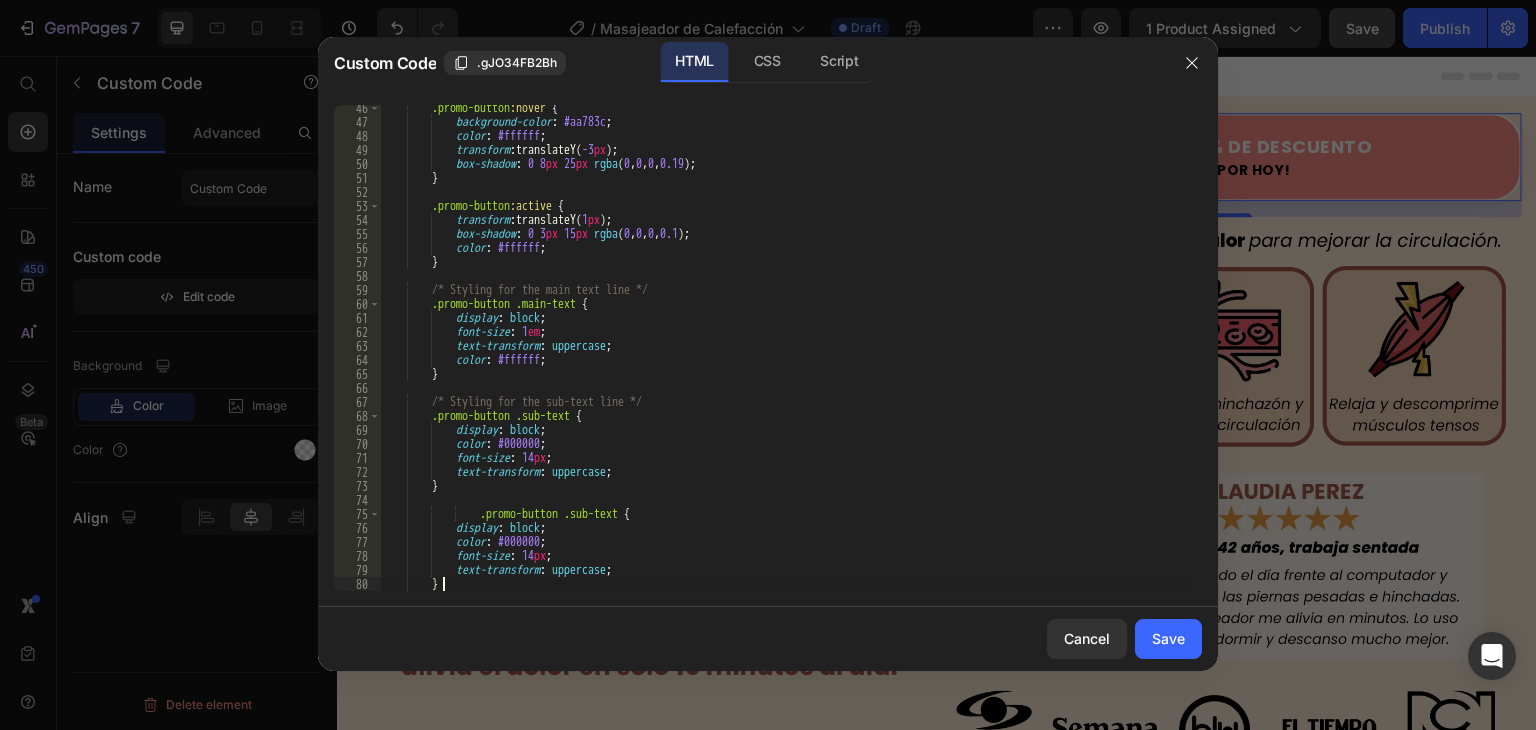 scroll, scrollTop: 634, scrollLeft: 0, axis: vertical 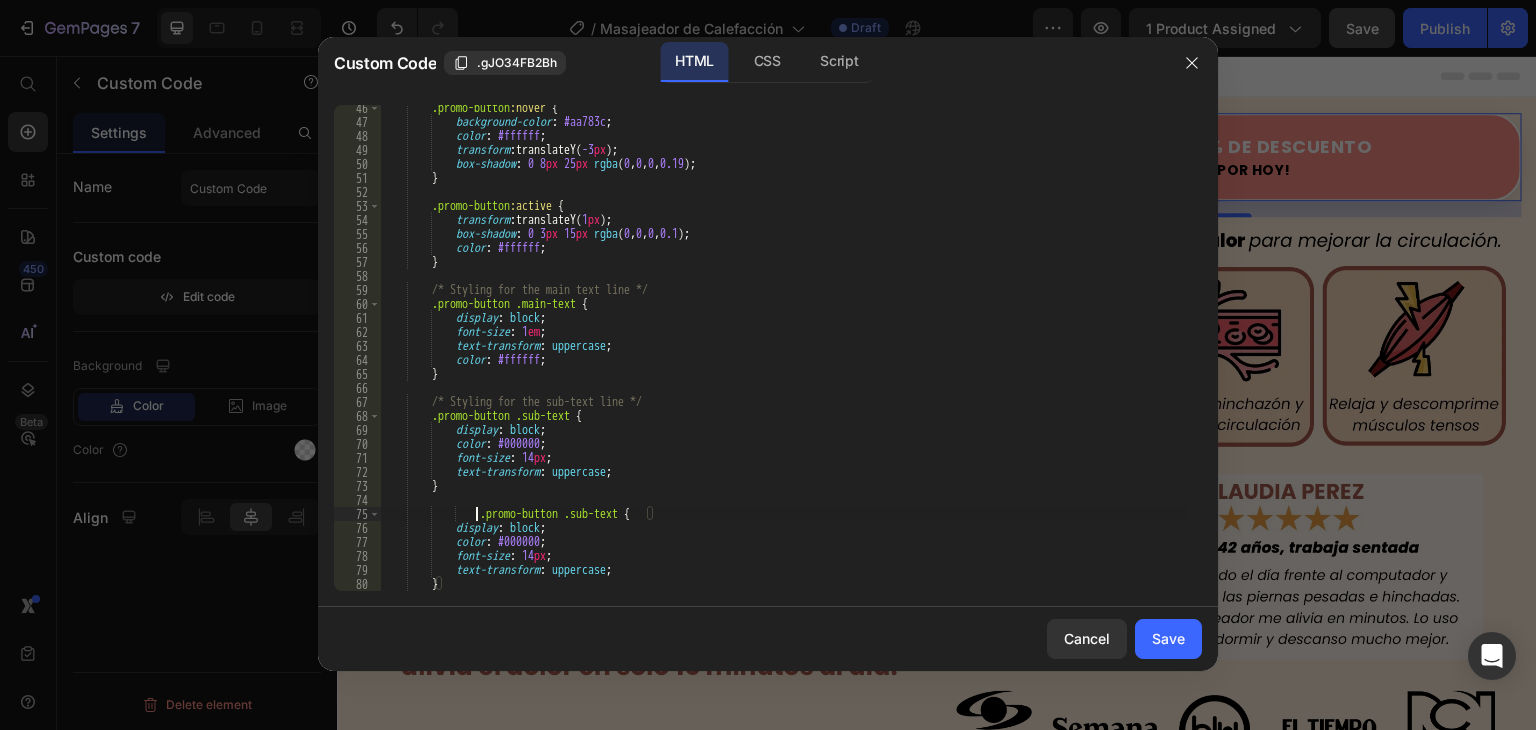 click on ".promo-button :hover   {                background-color :   #aa783c ;                color :   #ffffff ;                transform :  translateY( -3 px ) ;                box-shadow :   0   8 px   25 px   rgba ( 0 ,  0 ,  0 ,  0.19 ) ;           }                     .promo-button :active   {                transform :  translateY( 1 px ) ;                box-shadow :   0   3 px   15 px   rgba ( 0 ,  0 ,  0 ,  0.1 ) ;                color :   #ffffff ;           }           /* Styling for the main text line */           .promo-button   .main-text   {                display :   block ;                font-size :   1 em ;                text-transform :   uppercase ;                color :   #ffffff ;           }           /* Styling for the sub-text line */           .promo-button   .sub-text   {                display :   block ;                color :   #000000 ;                font-size :   14 px ;                text-transform :   uppercase ;           }                                 .sub-text" at bounding box center [783, 358] 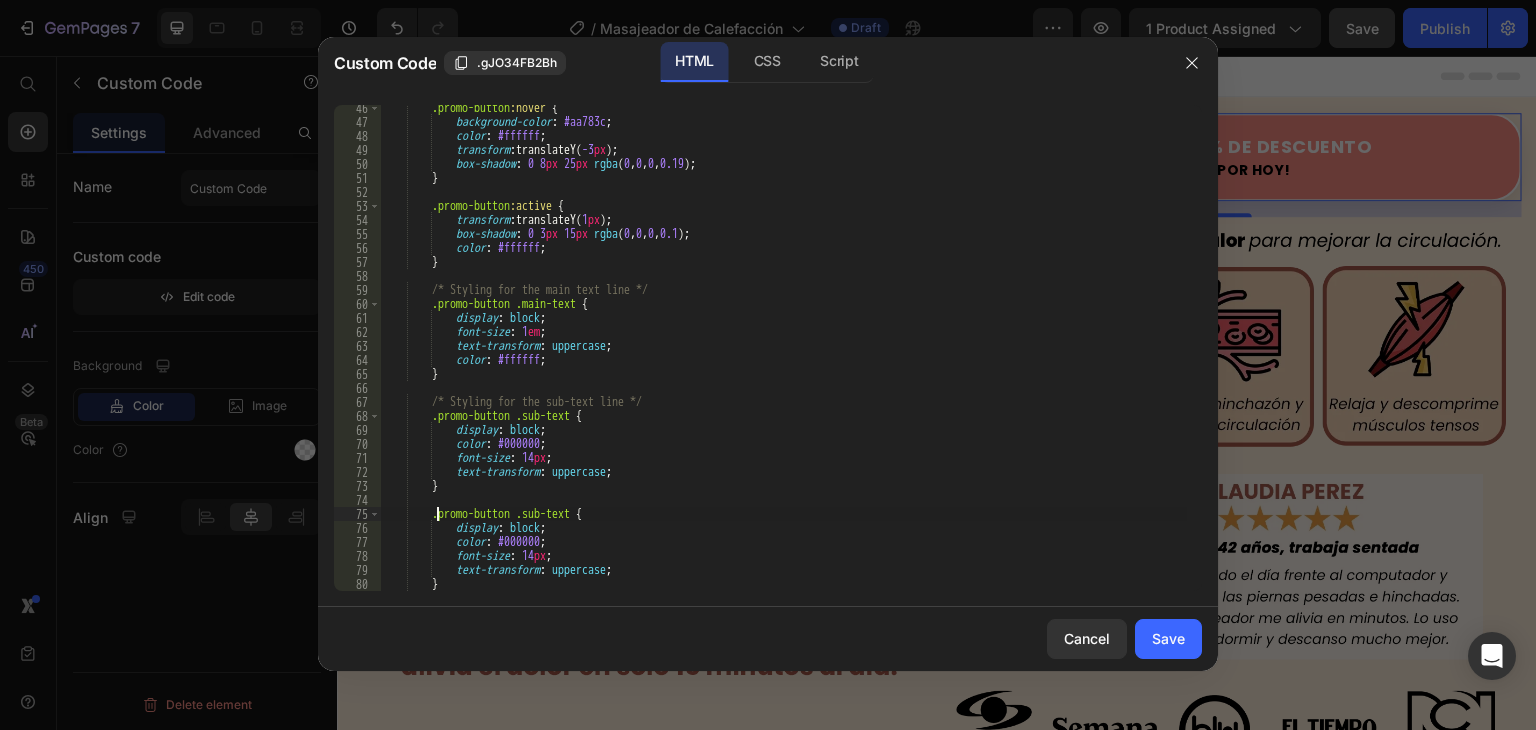 scroll, scrollTop: 634, scrollLeft: 0, axis: vertical 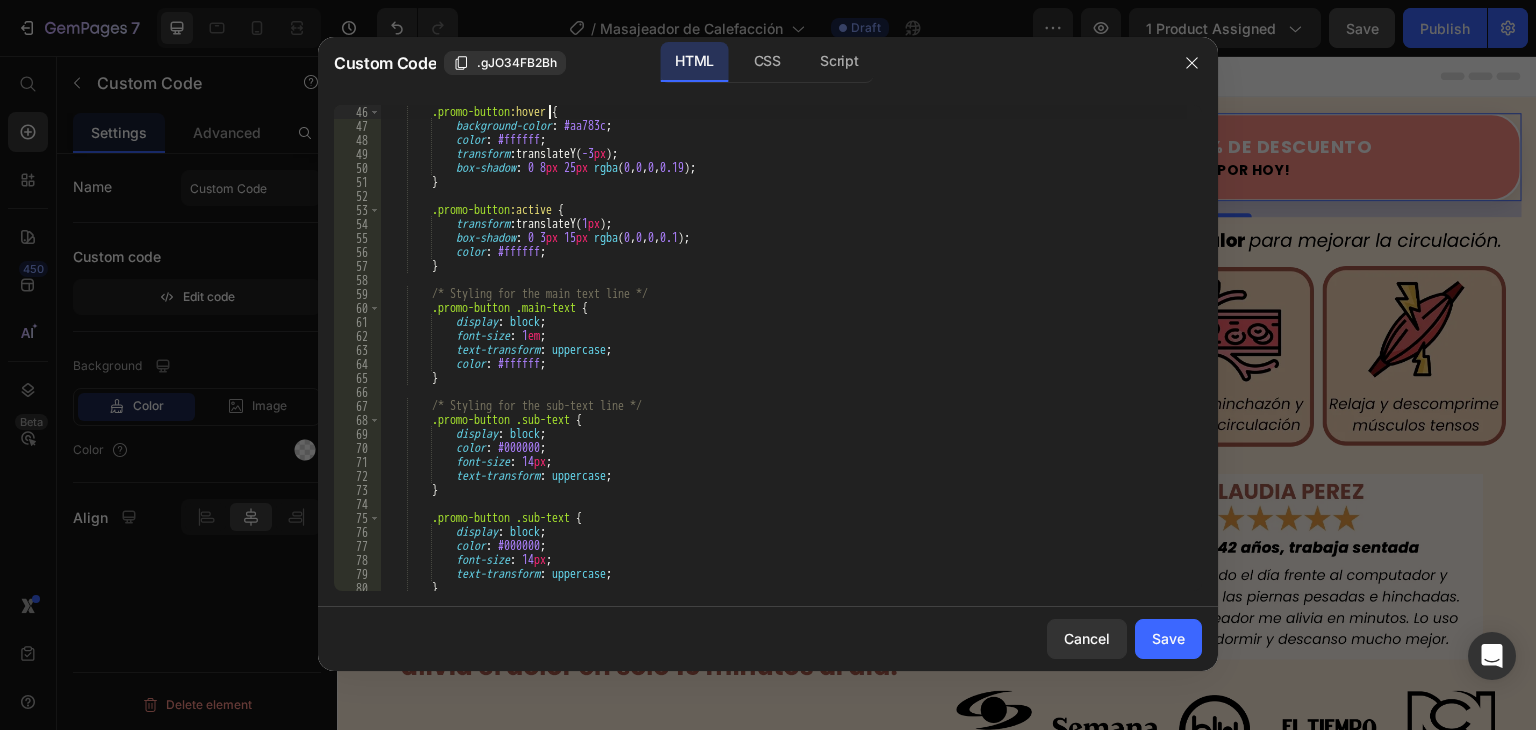 click on ".promo-button :hover   {                background-color :   #aa783c ;                color :   #ffffff ;                transform :  translateY( -3 px ) ;                box-shadow :   0   8 px   25 px   rgba ( 0 ,  0 ,  0 ,  0.19 ) ;           }                     .promo-button :active   {                transform :  translateY( 1 px ) ;                box-shadow :   0   3 px   15 px   rgba ( 0 ,  0 ,  0 ,  0.1 ) ;                color :   #ffffff ;           }           /* Styling for the main text line */           .promo-button   .main-text   {                display :   block ;                font-size :   1 em ;                text-transform :   uppercase ;                color :   #ffffff ;           }           /* Styling for the sub-text line */           .promo-button   .sub-text   {                display :   block ;                color :   #000000 ;                font-size :   14 px ;                text-transform :   uppercase ;           }                     .promo-button     { :" at bounding box center (783, 362) 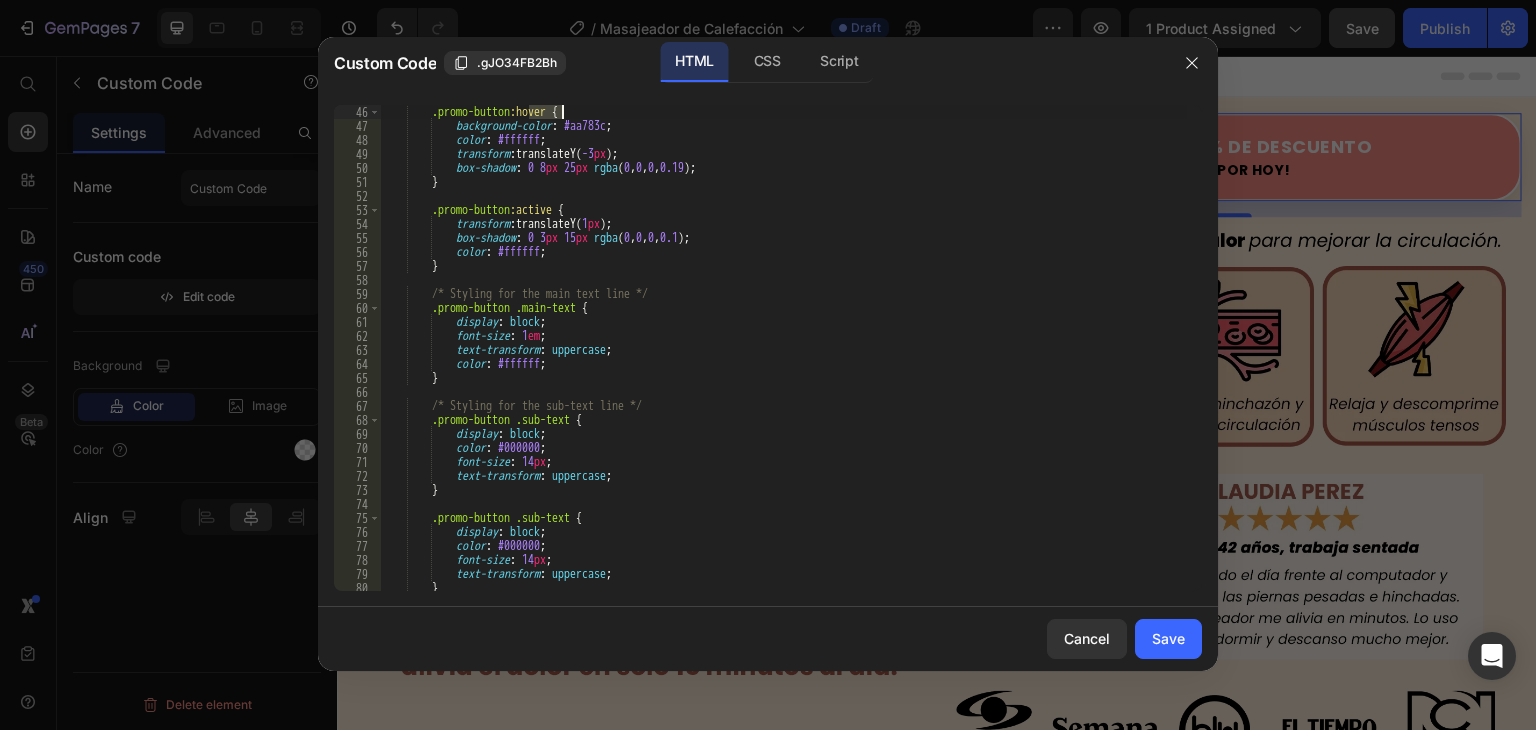 click on ".promo-button :hover   {                background-color :   #aa783c ;                color :   #ffffff ;                transform :  translateY( -3 px ) ;                box-shadow :   0   8 px   25 px   rgba ( 0 ,  0 ,  0 ,  0.19 ) ;           }                     .promo-button :active   {                transform :  translateY( 1 px ) ;                box-shadow :   0   3 px   15 px   rgba ( 0 ,  0 ,  0 ,  0.1 ) ;                color :   #ffffff ;           }           /* Styling for the main text line */           .promo-button   .main-text   {                display :   block ;                font-size :   1 em ;                text-transform :   uppercase ;                color :   #ffffff ;           }           /* Styling for the sub-text line */           .promo-button   .sub-text   {                display :   block ;                color :   #000000 ;                font-size :   14 px ;                text-transform :   uppercase ;           }                     .promo-button     { :" at bounding box center (783, 362) 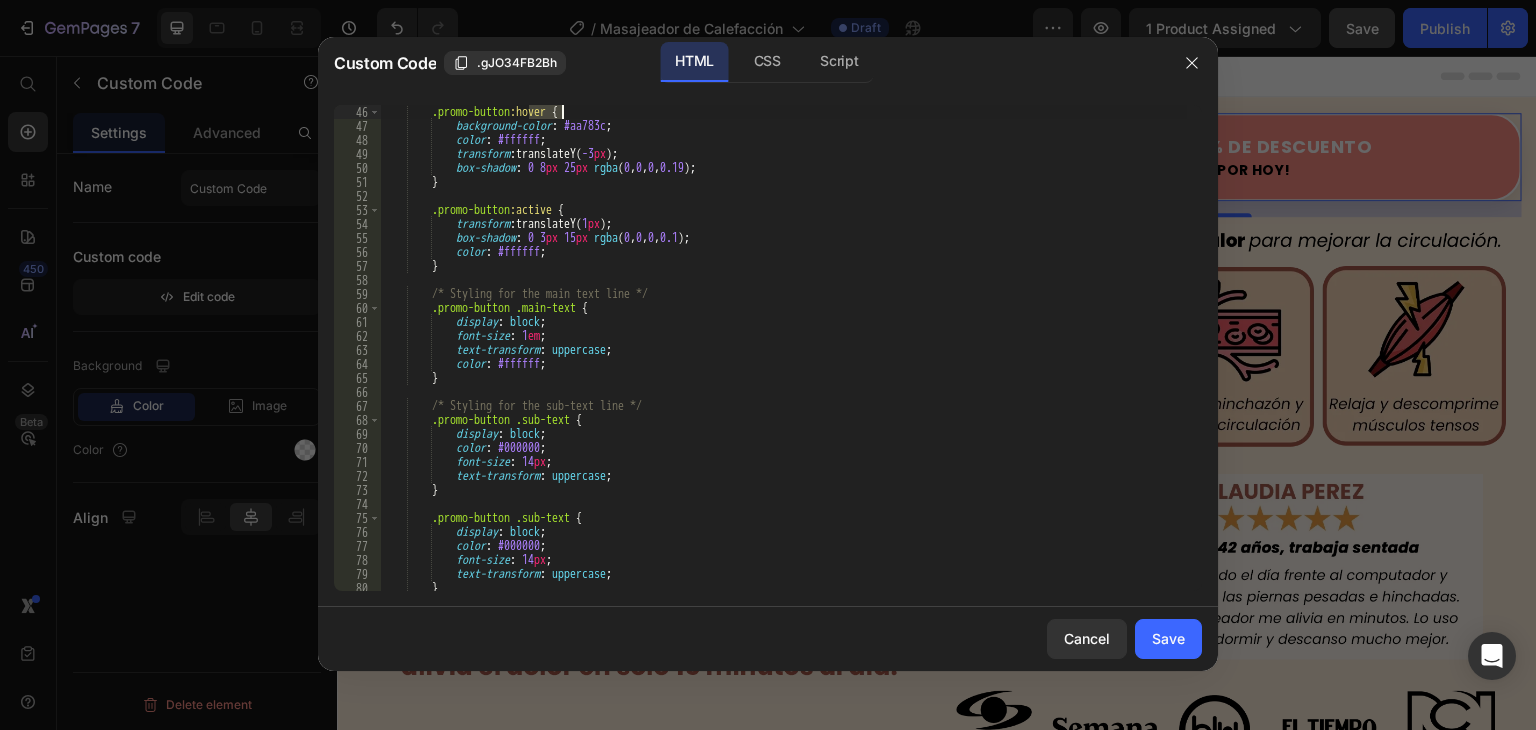 scroll, scrollTop: 648, scrollLeft: 0, axis: vertical 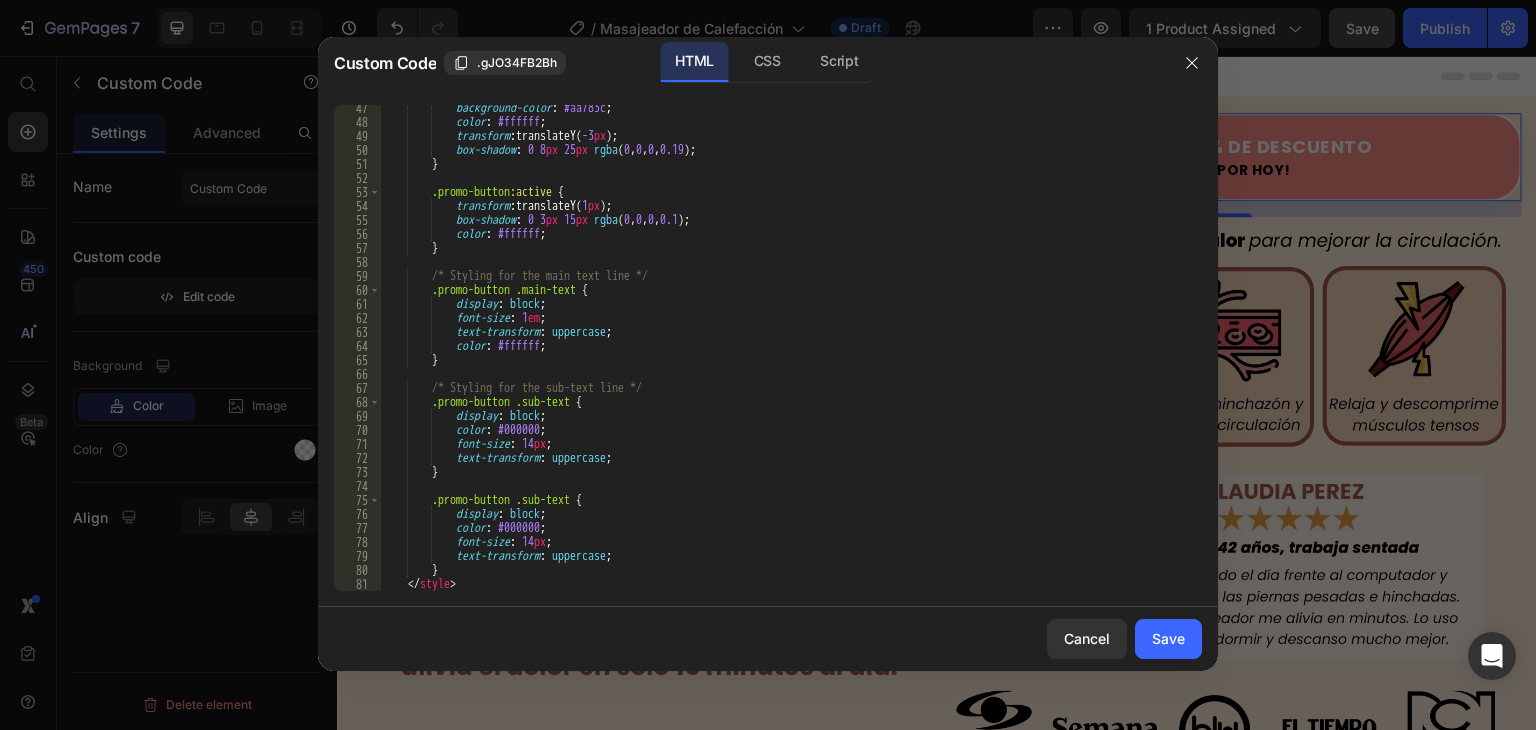 click on "background-color :   #aa783c ;                color :   #ffffff ;                transform :  translateY( -3 px ) ;                box-shadow :   0   8 px   25 px   rgba ( 0 ,  0 ,  0 ,  0.19 ) ;           }                     .promo-button :active   {                transform :  translateY( 1 px ) ;                box-shadow :   0   3 px   15 px   rgba ( 0 ,  0 ,  0 ,  0.1 ) ;                color :   #ffffff ;           }           /* Styling for the main text line */           .promo-button   .main-text   {                display :   block ;                font-size :   1 em ;                text-transform :   uppercase ;                color :   #ffffff ;           }           /* Styling for the sub-text line */           .promo-button   .sub-text   {                display :   block ;                color :   #000000 ;                font-size :   14 px ;                text-transform :   uppercase ;           }                     .promo-button   .sub-text   {                display :" at bounding box center [783, 358] 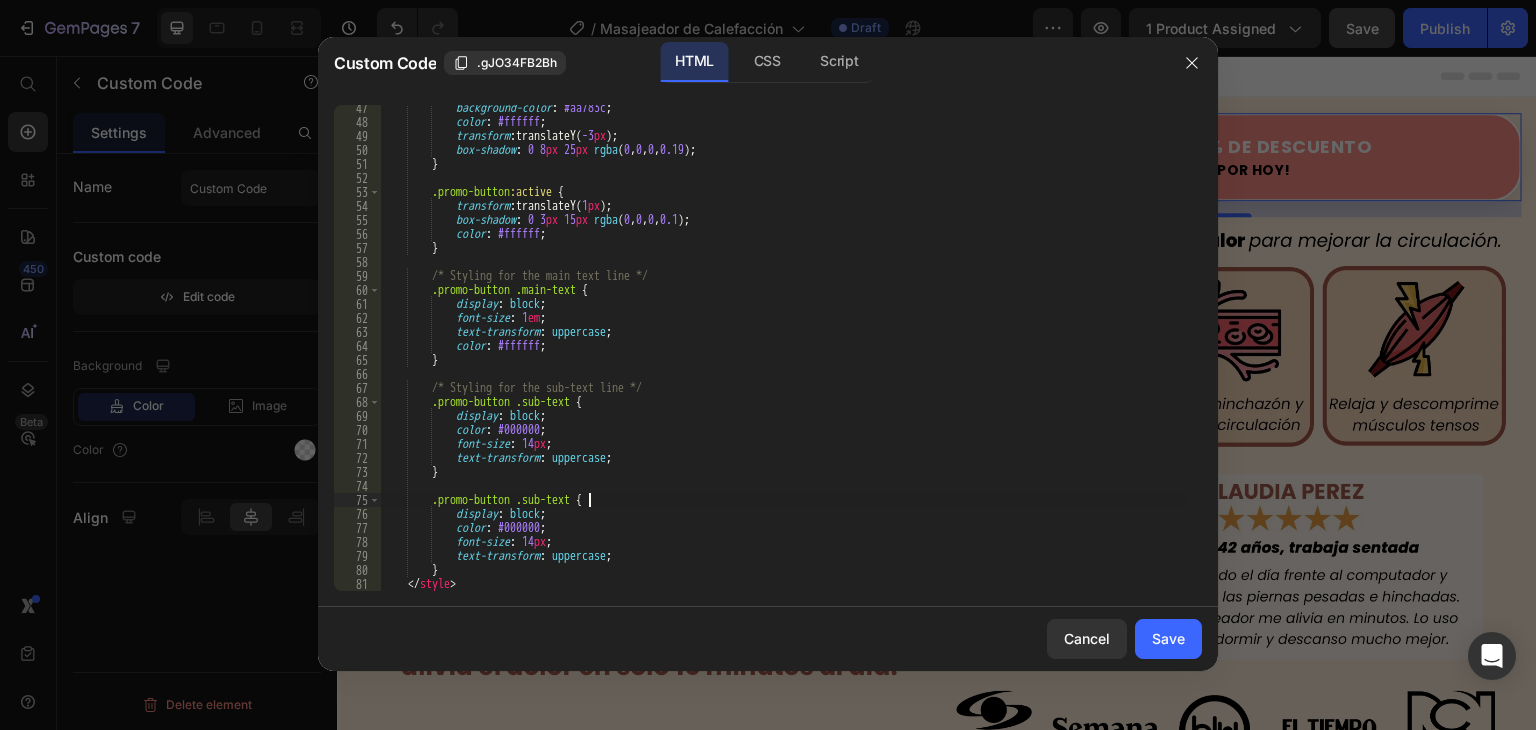 scroll, scrollTop: 0, scrollLeft: 17, axis: horizontal 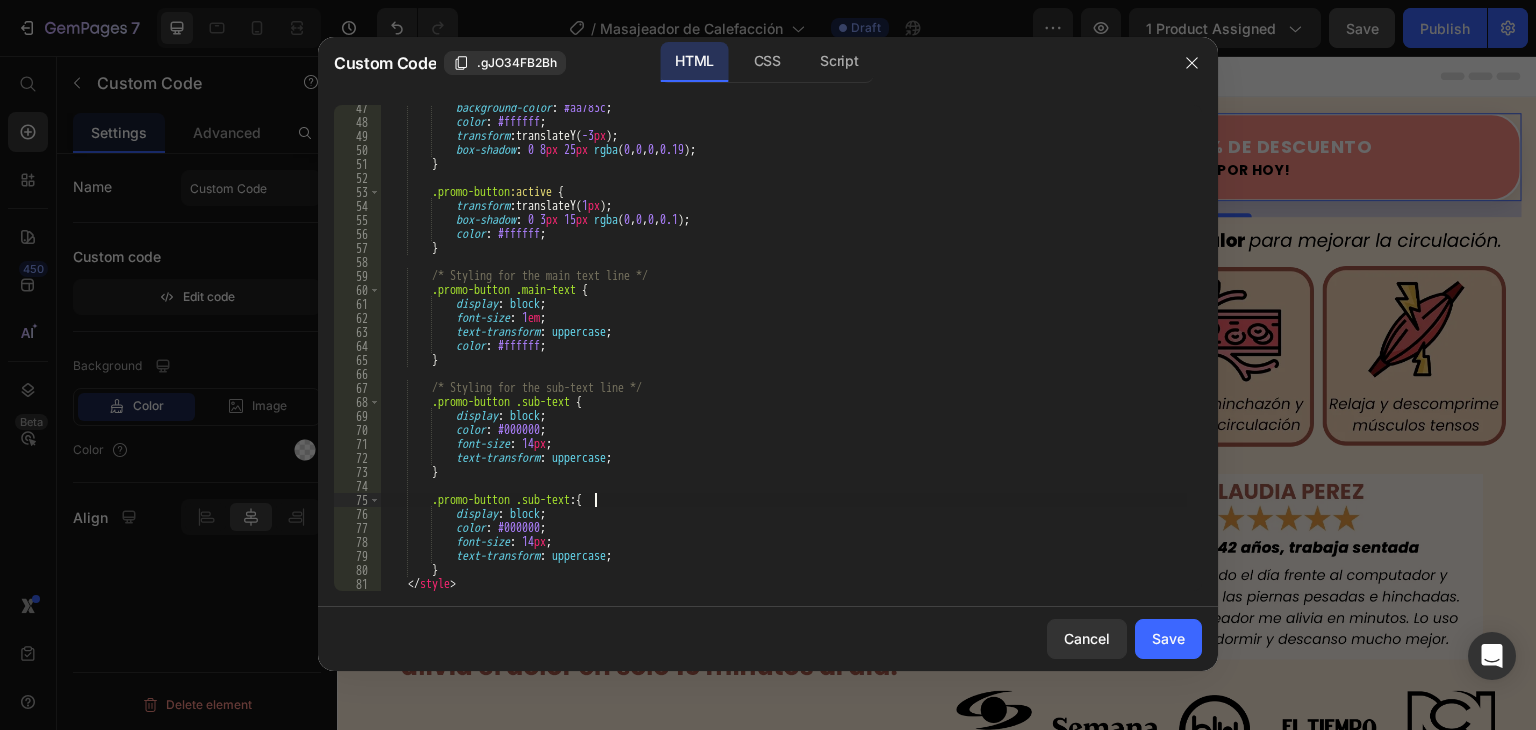 paste on "hover" 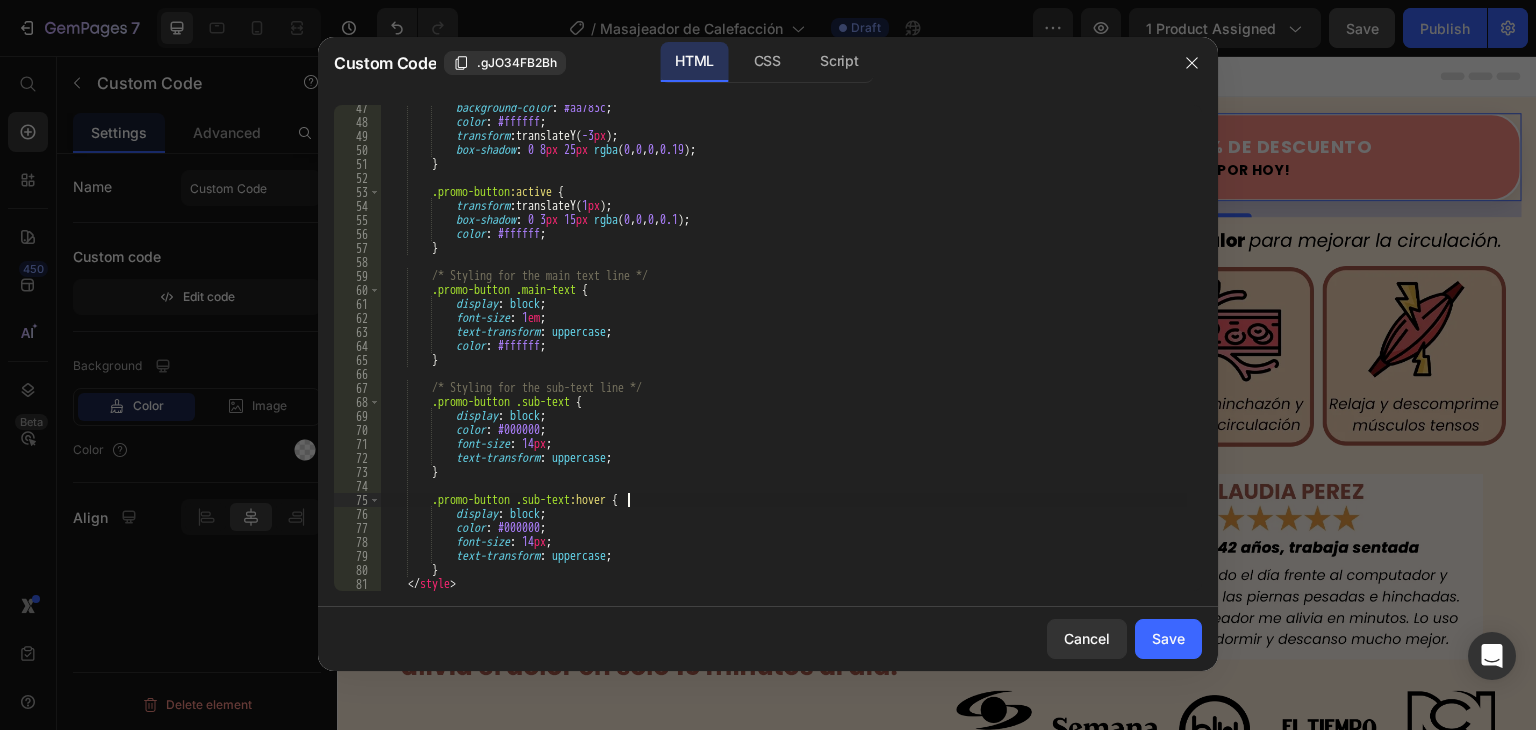 click on "background-color :   #aa783c ;                color :   #ffffff ;                transform :  translateY( -3 px ) ;                box-shadow :   0   8 px   25 px   rgba ( 0 ,  0 ,  0 ,  0.19 ) ;           }                     .promo-button :active   {                transform :  translateY( 1 px ) ;                box-shadow :   0   3 px   15 px   rgba ( 0 ,  0 ,  0 ,  0.1 ) ;                color :   #ffffff ;           }           /* Styling for the main text line */           .promo-button   .main-text   {                display :   block ;                font-size :   1 em ;                text-transform :   uppercase ;                color :   #ffffff ;           }           /* Styling for the sub-text line */           .promo-button   .sub-text   {                display :   block ;                color :   #000000 ;                font-size :   14 px ;                text-transform :   uppercase ;           }                     .promo-button   .sub-text :hover   {                :   ;" at bounding box center (783, 358) 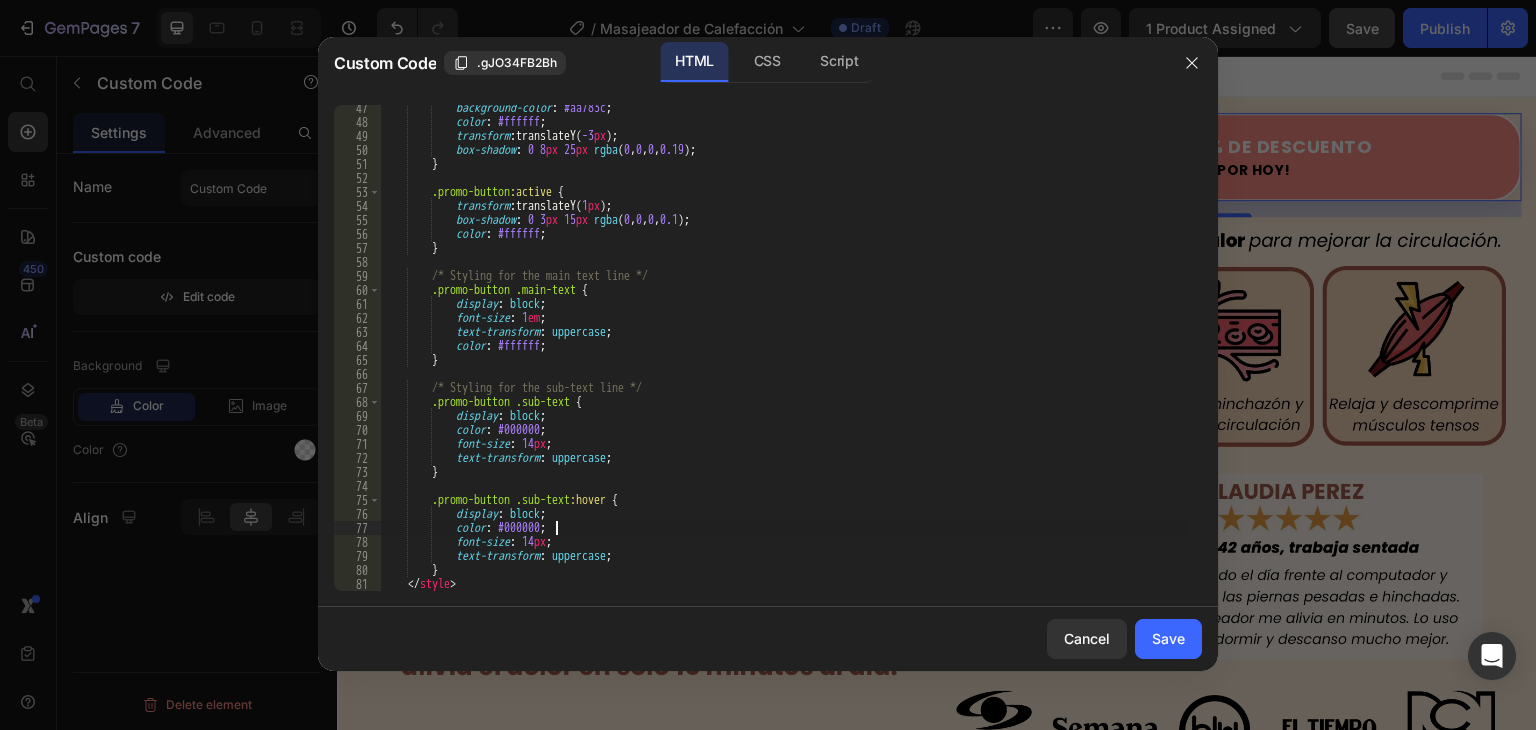 click on "background-color :   #aa783c ;                color :   #ffffff ;                transform :  translateY( -3 px ) ;                box-shadow :   0   8 px   25 px   rgba ( 0 ,  0 ,  0 ,  0.19 ) ;           }                     .promo-button :active   {                transform :  translateY( 1 px ) ;                box-shadow :   0   3 px   15 px   rgba ( 0 ,  0 ,  0 ,  0.1 ) ;                color :   #ffffff ;           }           /* Styling for the main text line */           .promo-button   .main-text   {                display :   block ;                font-size :   1 em ;                text-transform :   uppercase ;                color :   #ffffff ;           }           /* Styling for the sub-text line */           .promo-button   .sub-text   {                display :   block ;                color :   #000000 ;                font-size :   14 px ;                text-transform :   uppercase ;           }                     .promo-button   .sub-text :hover   {                :   ;" at bounding box center (783, 358) 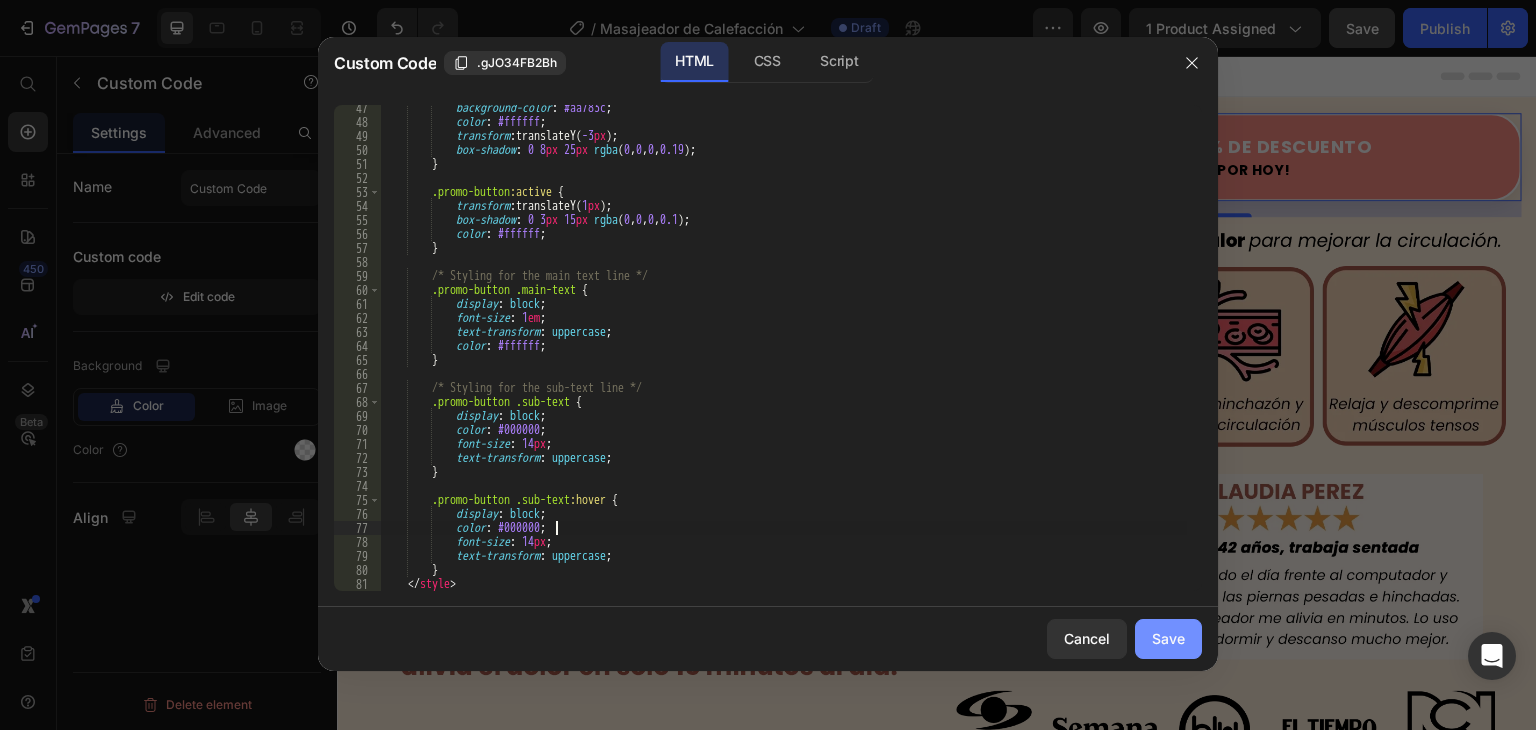 type on "color: #000000;" 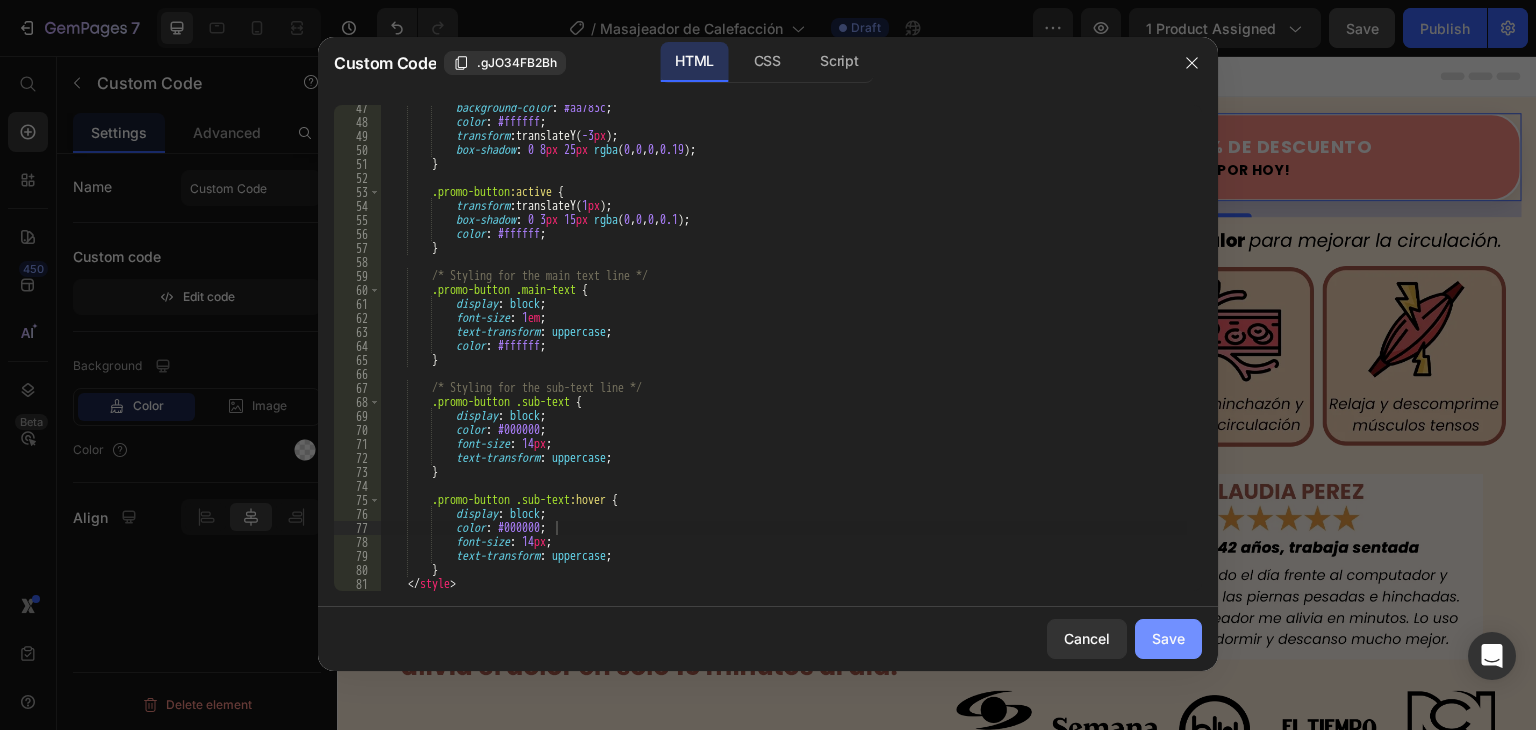 click on "Save" at bounding box center [1168, 638] 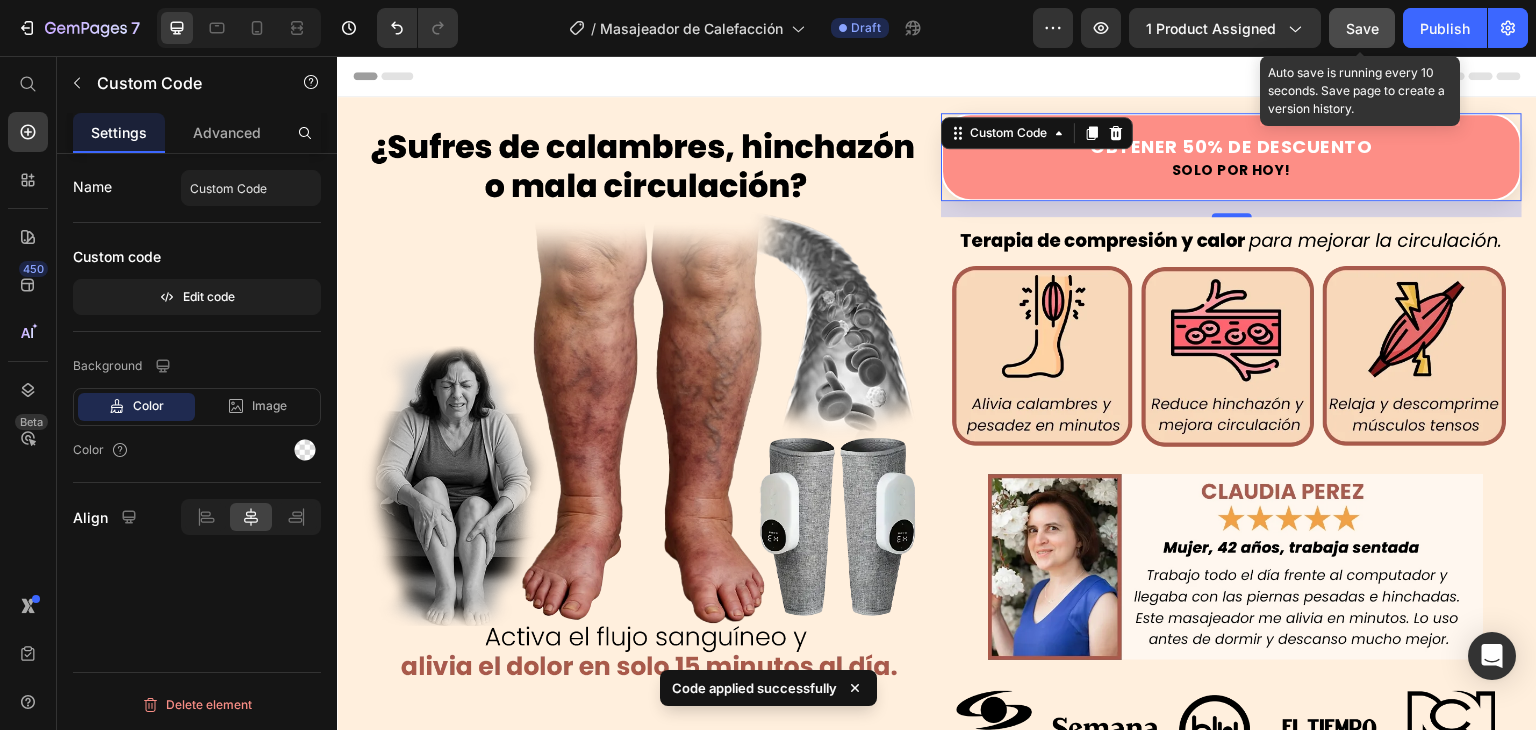 click on "Save" at bounding box center [1362, 28] 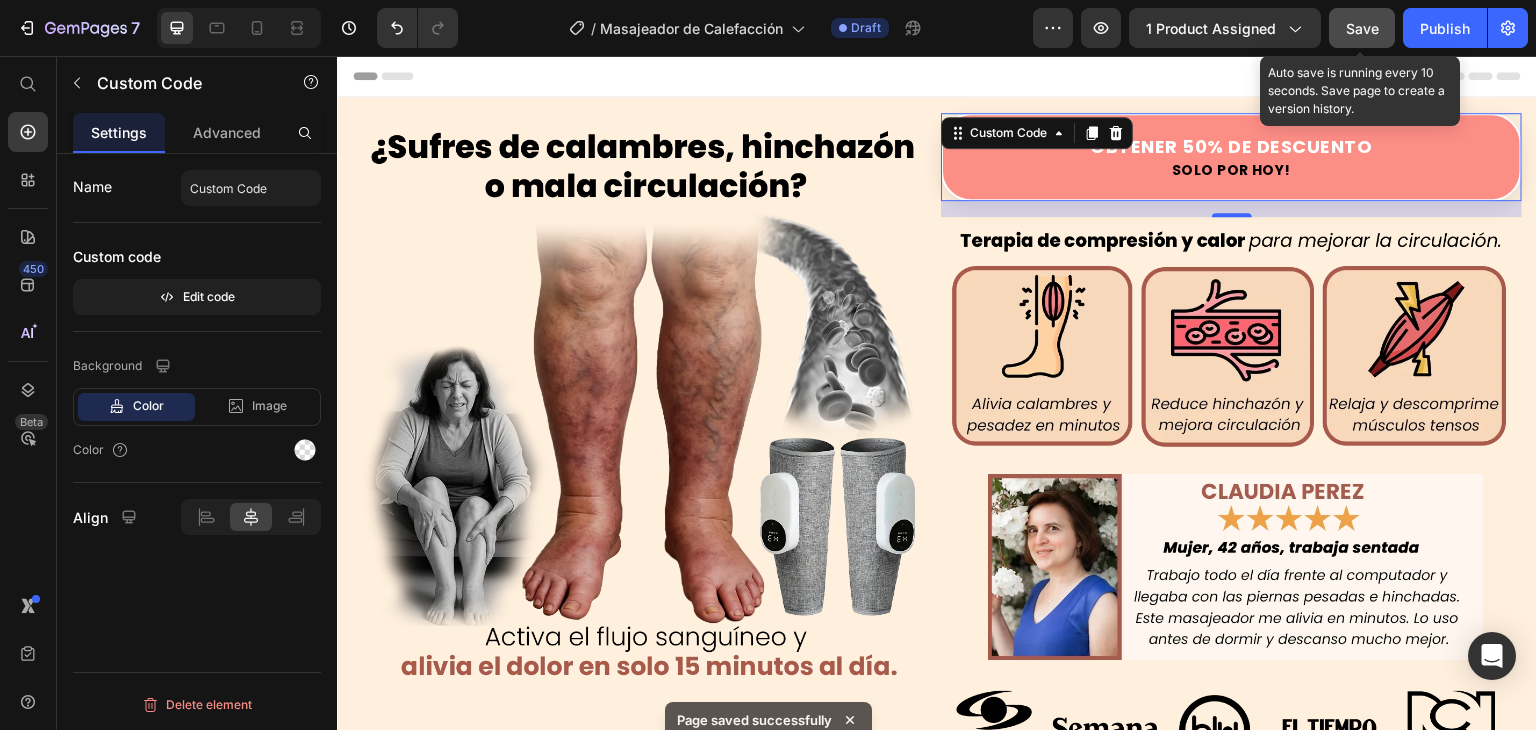 click on "Save" at bounding box center [1362, 28] 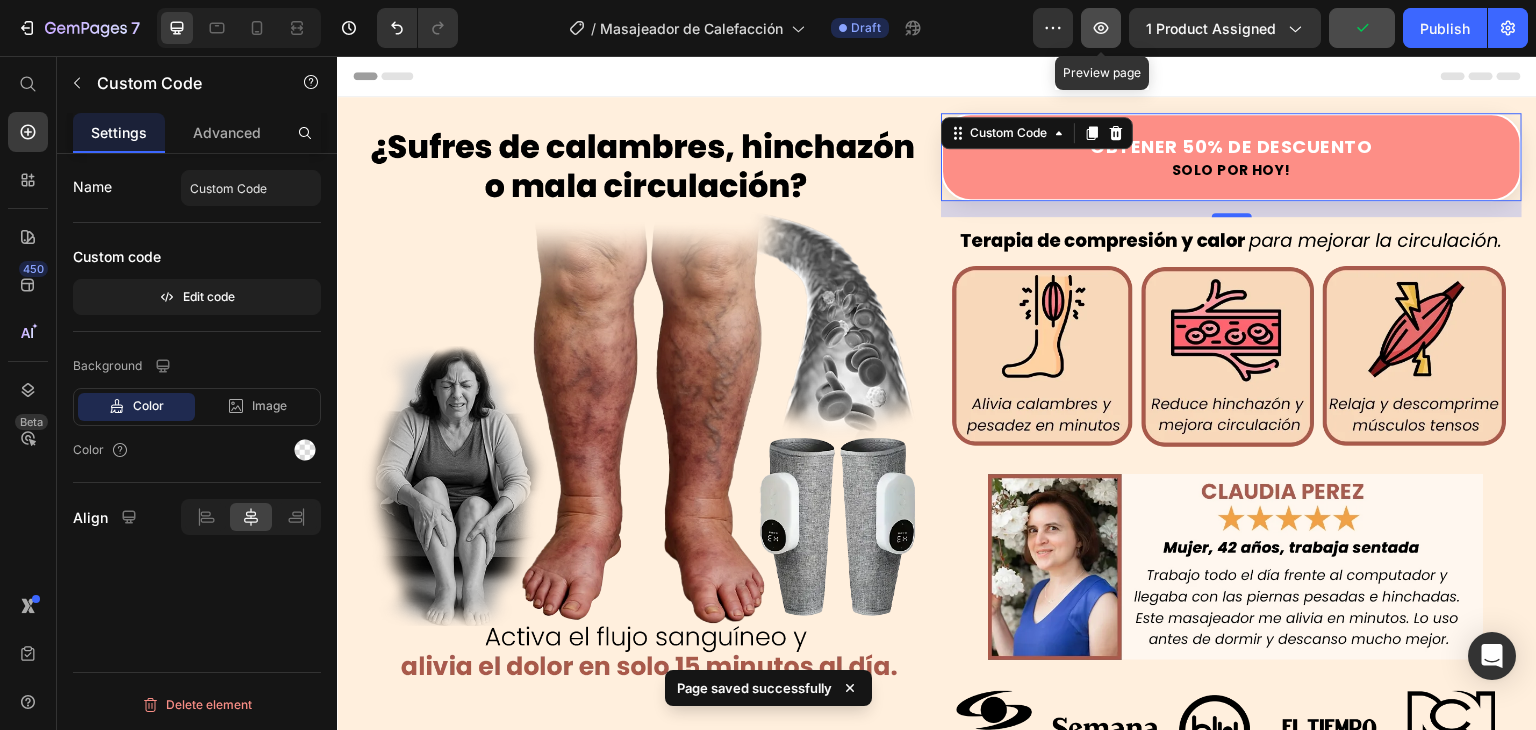 click 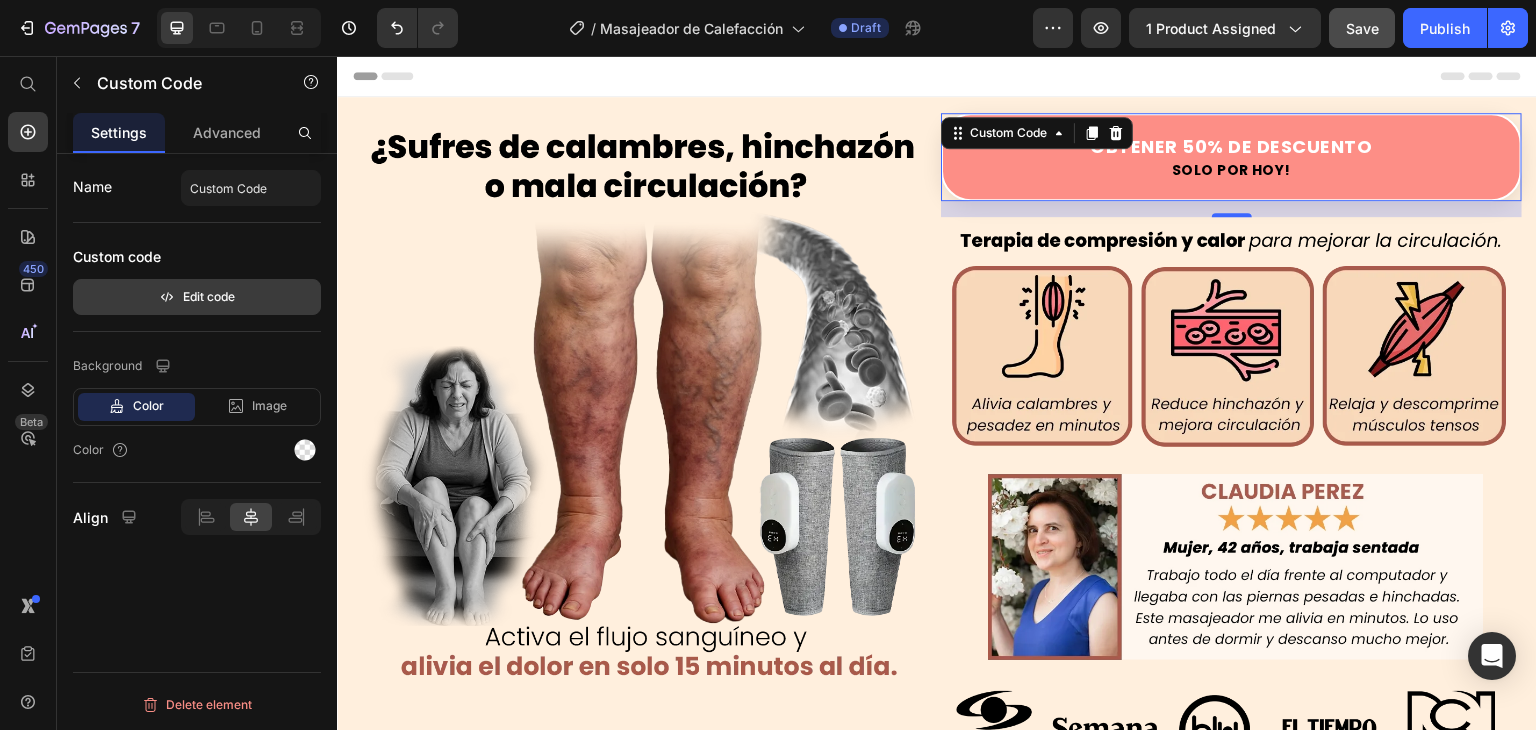 click on "Edit code" at bounding box center (197, 297) 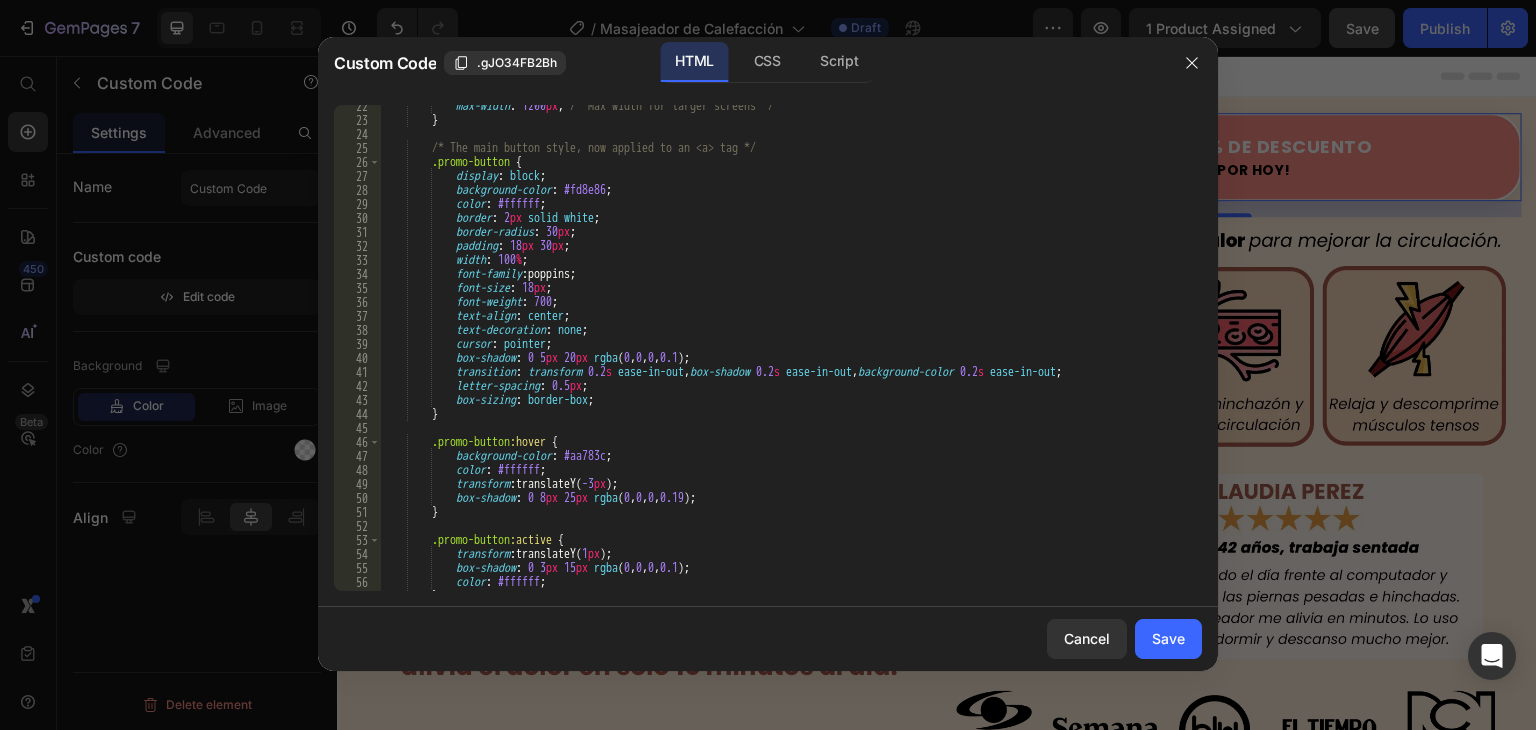 scroll, scrollTop: 300, scrollLeft: 0, axis: vertical 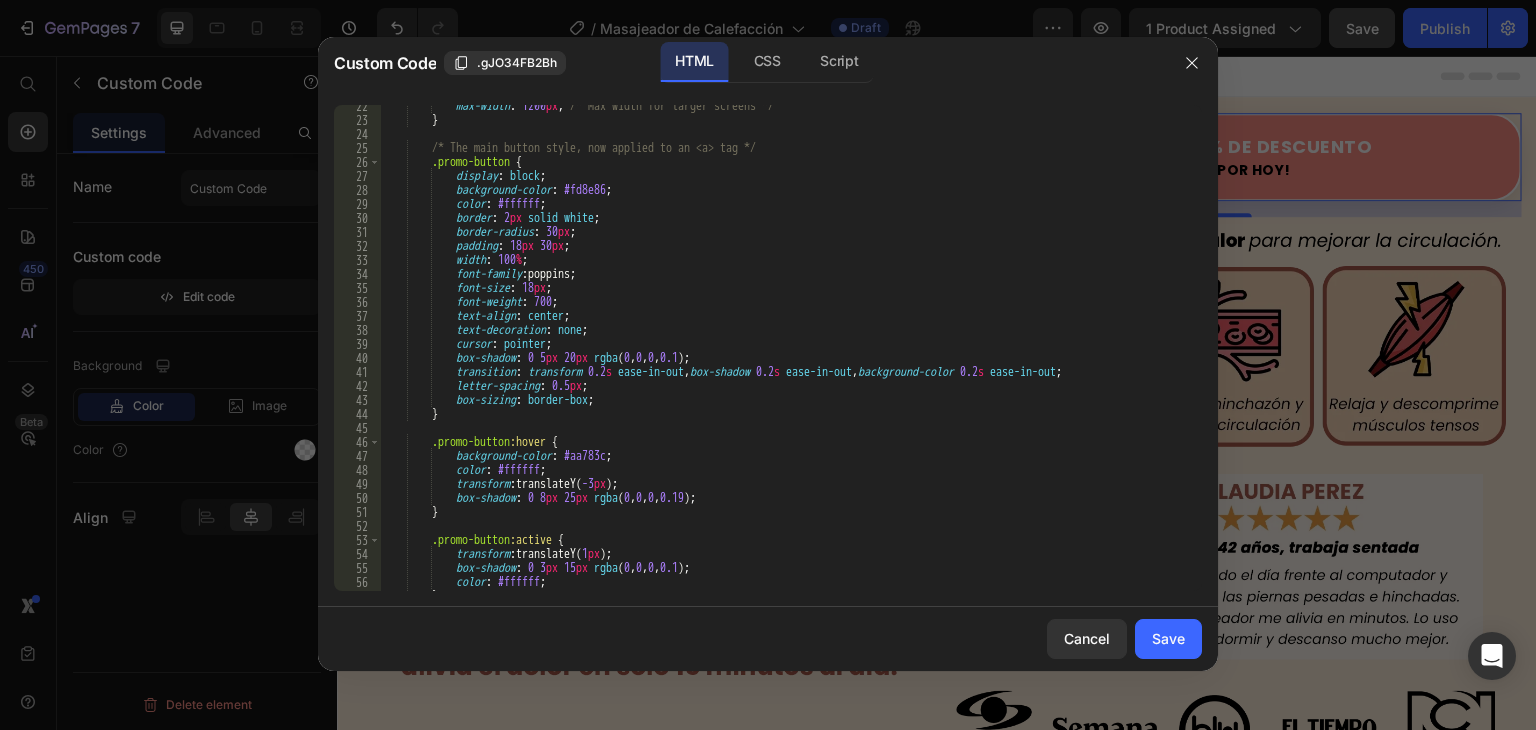 click on "max-width :   1200 px ;   /* Max width for larger screens */           }           /* The main button style, now applied to an <a> tag */           .promo-button   {                display :   block ;                background-color :   #fd8e86 ;                color :   #ffffff ;                border :   2 px   solid   white ;                border-radius :   30 px ;                padding :   18 px   30 px ;                width :   100 % ;                font-family :  poppins ;                font-size :   18 px ;                font-weight :   700 ;                text-align :   center ;                text-decoration :   none ;                cursor :   pointer ;                box-shadow :   0   5 px   20 px   rgba ( 0 ,  0 ,  0 ,  0.1 ) ;                transition :   transform   0.2 s   ease-in-out ,  box-shadow   0.2 s   ease-in-out ,  background-color   0.2 s   ease-in-out ;                letter-spacing :   0.5 px ;                box-sizing :   border-box ;           }" at bounding box center [783, 356] 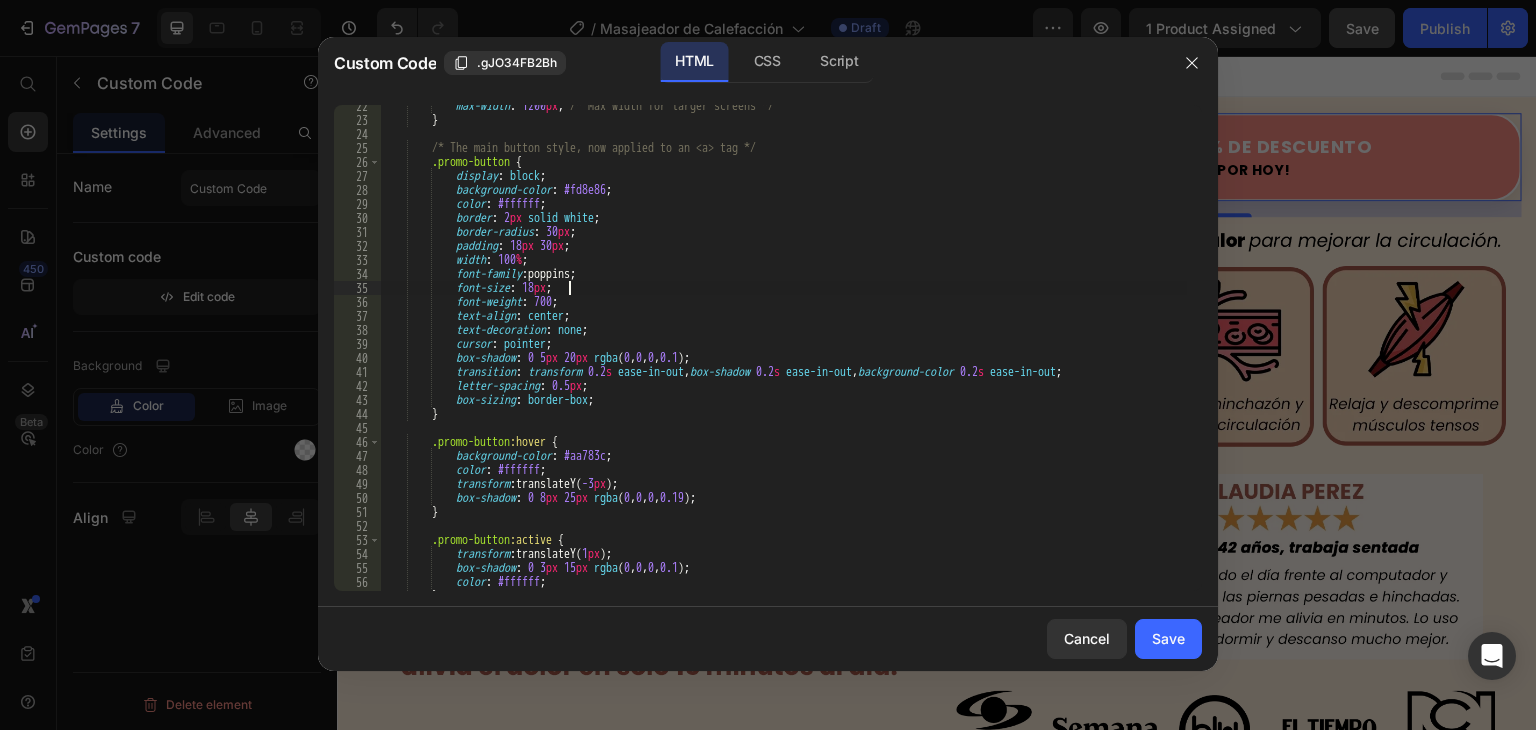 click on "max-width :   1200 px ;   /* Max width for larger screens */           }           /* The main button style, now applied to an <a> tag */           .promo-button   {                display :   block ;                background-color :   #fd8e86 ;                color :   #ffffff ;                border :   2 px   solid   white ;                border-radius :   30 px ;                padding :   18 px   30 px ;                width :   100 % ;                font-family :  poppins ;                font-size :   18 px ;                font-weight :   700 ;                text-align :   center ;                text-decoration :   none ;                cursor :   pointer ;                box-shadow :   0   5 px   20 px   rgba ( 0 ,  0 ,  0 ,  0.1 ) ;                transition :   transform   0.2 s   ease-in-out ,  box-shadow   0.2 s   ease-in-out ,  background-color   0.2 s   ease-in-out ;                letter-spacing :   0.5 px ;                box-sizing :   border-box ;           }" at bounding box center [783, 356] 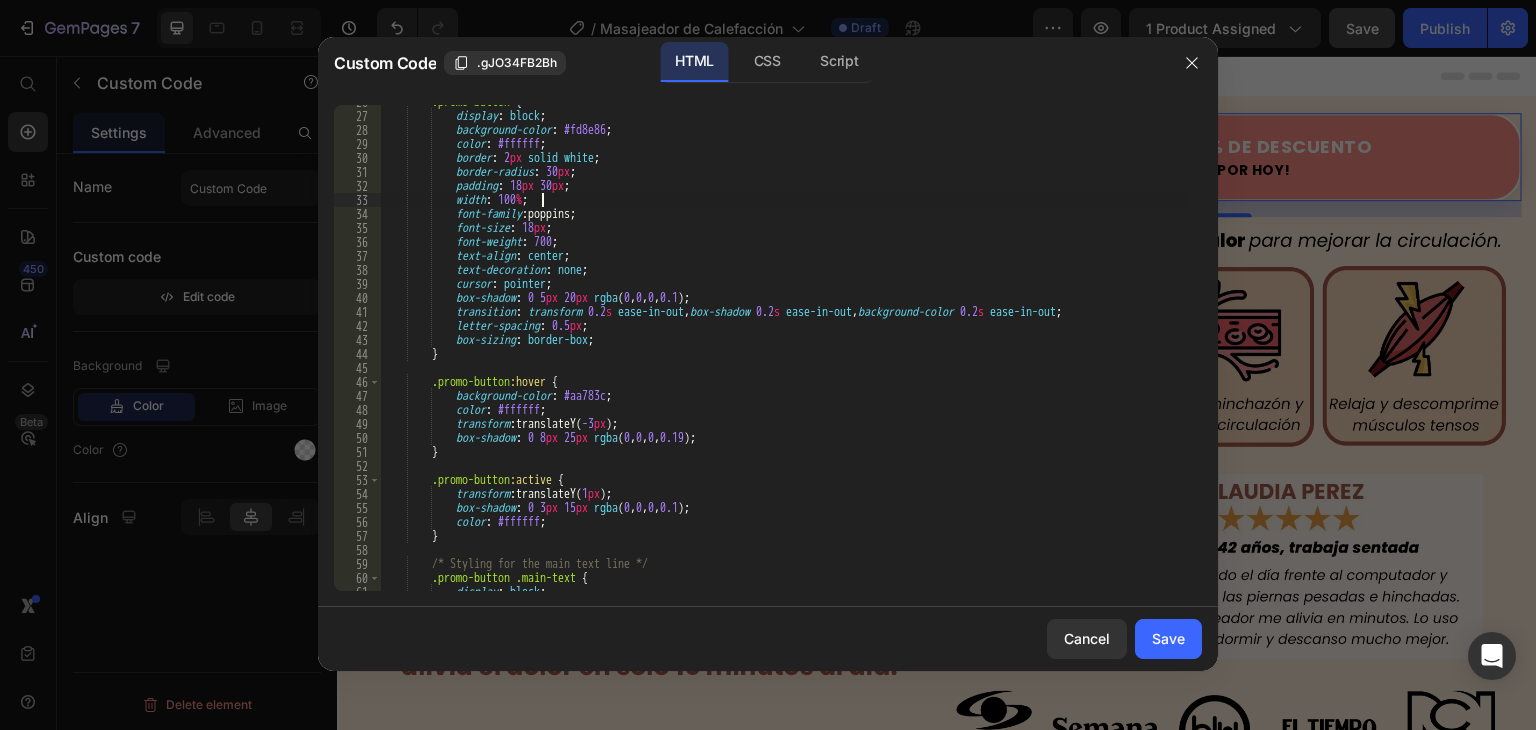 scroll, scrollTop: 360, scrollLeft: 0, axis: vertical 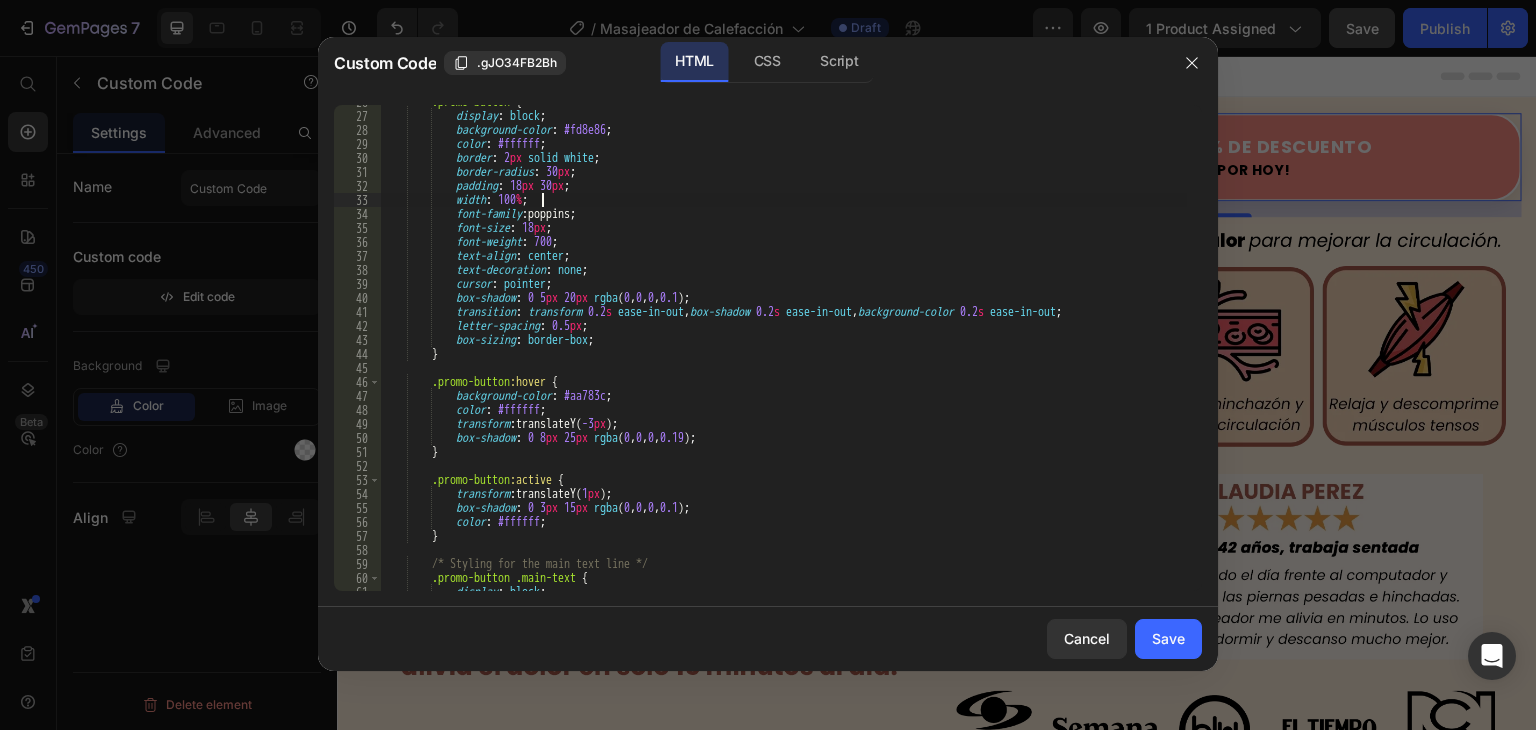 click on ".promo-button   {                display :   block ;                background-color :   #fd8e86 ;                color :   #ffffff ;                border :   2 px   solid   white ;                border-radius :   30 px ;                padding :   18 px   30 px ;                width :   100 % ;                font-family :  poppins ;                font-size :   18 px ;                font-weight :   700 ;                text-align :   center ;                text-decoration :   none ;                cursor :   pointer ;                box-shadow :   0   5 px   20 px   rgba ( 0 ,  0 ,  0 ,  0.1 ) ;                transition :   transform   0.2 s   ease-in-out ,  box-shadow   0.2 s   ease-in-out ,  background-color   0.2 s   ease-in-out ;                letter-spacing :   0.5 px ;                box-sizing :   border-box ;           }           .promo-button :hover   {                background-color :   #aa783c ;                color :   #ffffff ;                transform :  translateY( -3 px )" at bounding box center [783, 352] 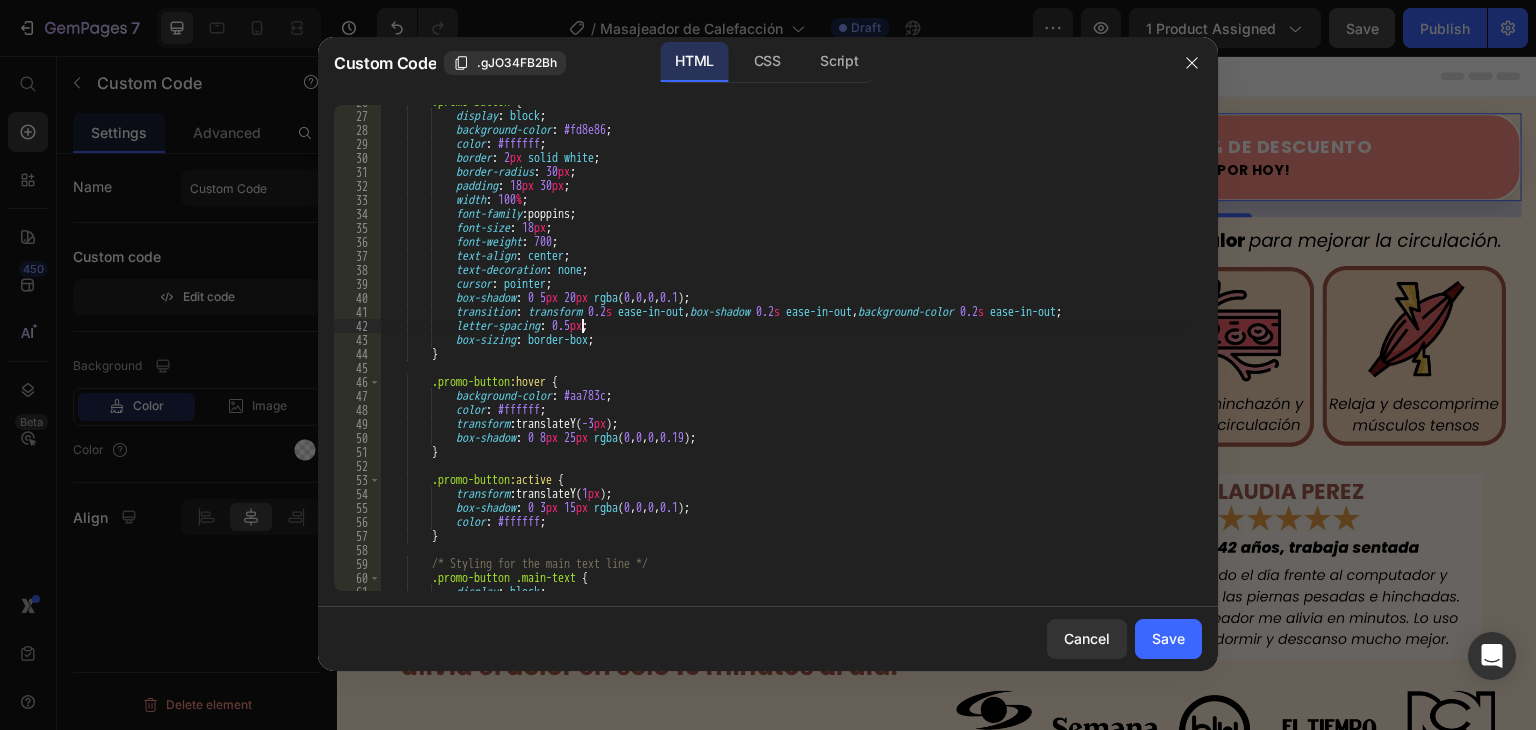 click on ".promo-button   {                display :   block ;                background-color :   #fd8e86 ;                color :   #ffffff ;                border :   2 px   solid   white ;                border-radius :   30 px ;                padding :   18 px   30 px ;                width :   100 % ;                font-family :  poppins ;                font-size :   18 px ;                font-weight :   700 ;                text-align :   center ;                text-decoration :   none ;                cursor :   pointer ;                box-shadow :   0   5 px   20 px   rgba ( 0 ,  0 ,  0 ,  0.1 ) ;                transition :   transform   0.2 s   ease-in-out ,  box-shadow   0.2 s   ease-in-out ,  background-color   0.2 s   ease-in-out ;                letter-spacing :   0.5 px ;                box-sizing :   border-box ;           }           .promo-button :hover   {                background-color :   #aa783c ;                color :   #ffffff ;                transform :  translateY( -3 px )" at bounding box center (783, 352) 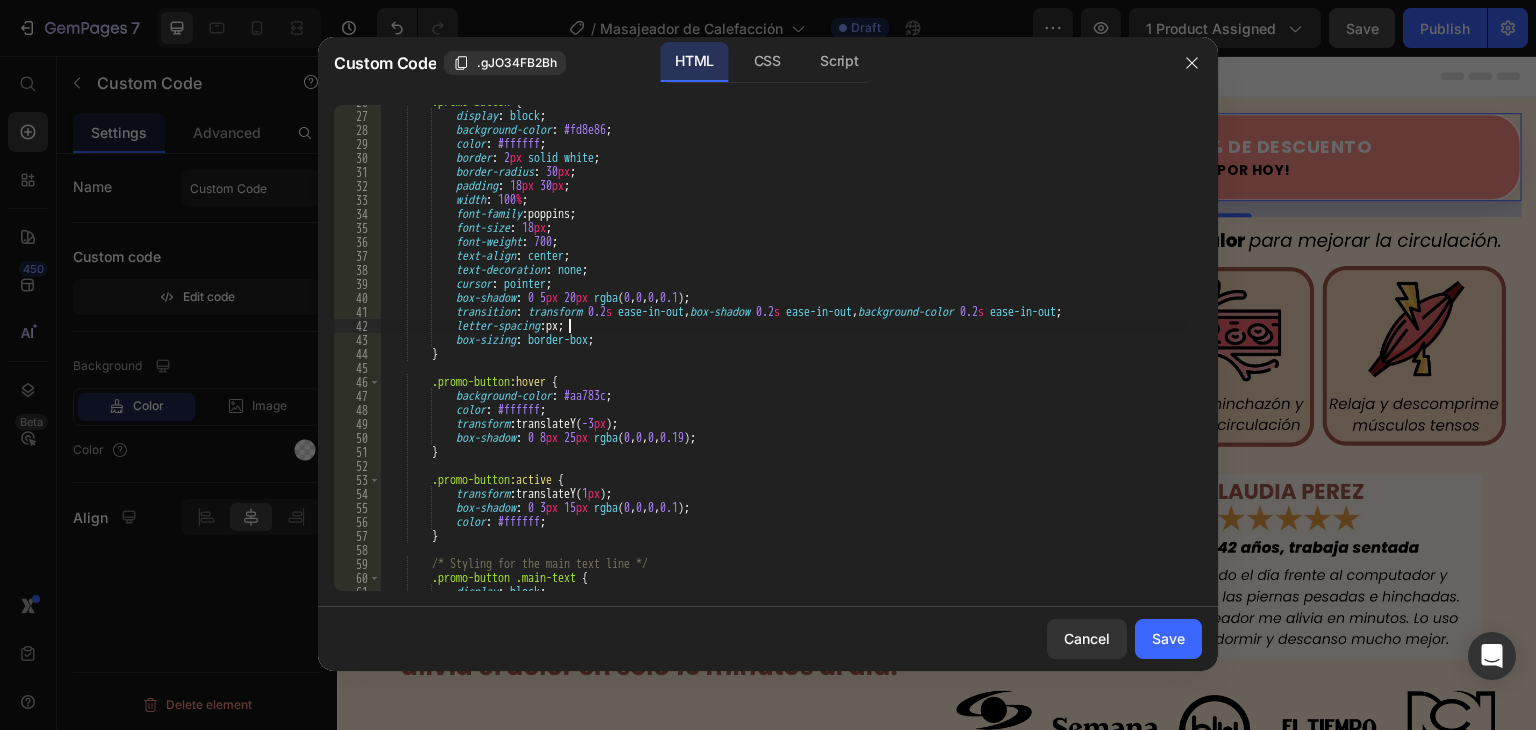 scroll, scrollTop: 0, scrollLeft: 16, axis: horizontal 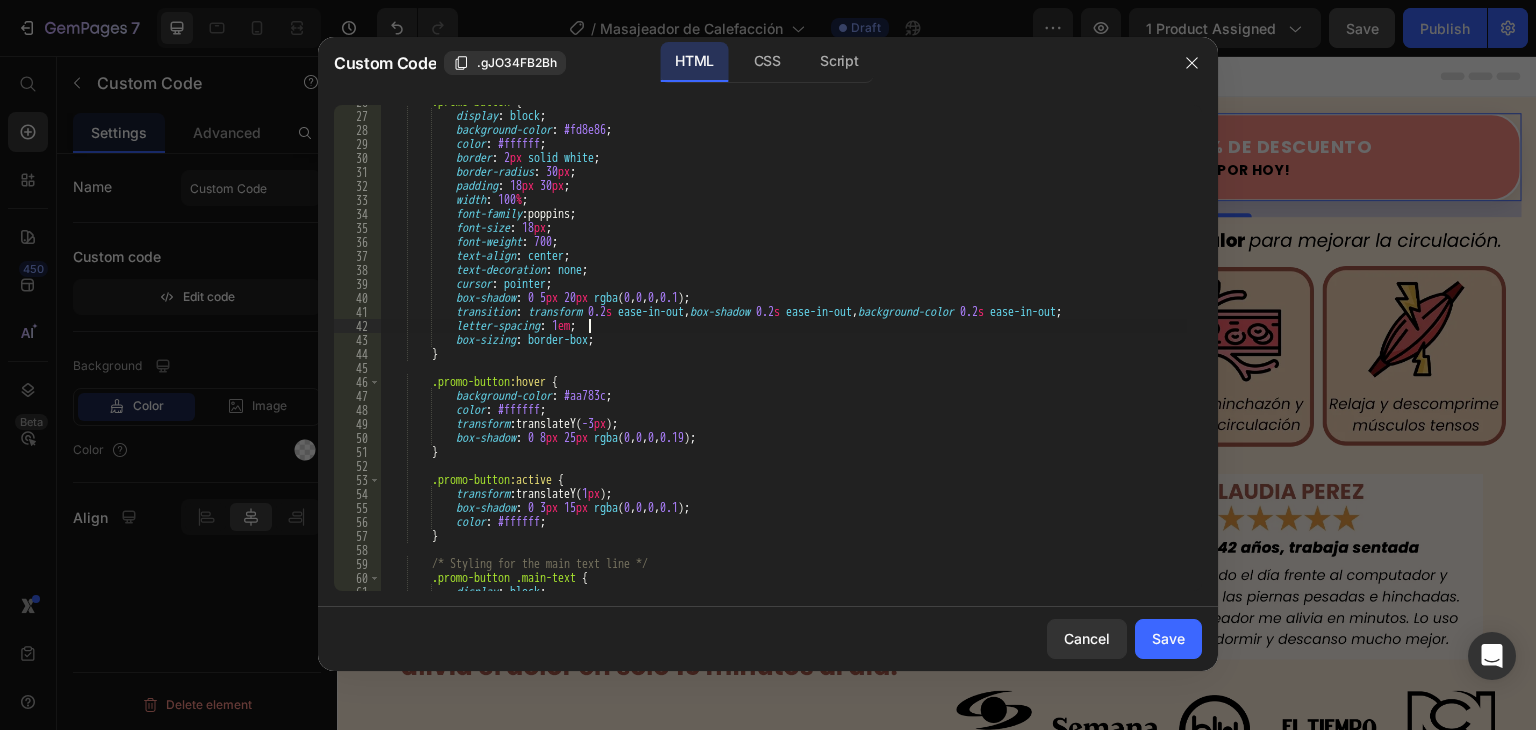click on ".promo-button   {                display :   block ;                background-color :   #fd8e86 ;                color :   #ffffff ;                border :   2 px   solid   white ;                border-radius :   30 px ;                padding :   18 px   30 px ;                width :   100 % ;                font-family :  poppins ;                font-size :   18 px ;                font-weight :   700 ;                text-align :   center ;                text-decoration :   none ;                cursor :   pointer ;                box-shadow :   0   5 px   20 px   rgba ( 0 ,  0 ,  0 ,  0.1 ) ;                transition :   transform   0.2 s   ease-in-out ,  box-shadow   0.2 s   ease-in-out ,  background-color   0.2 s   ease-in-out ;                letter-spacing :   1 em ;                box-sizing :   border-box ;           }           .promo-button :hover   {                background-color :   #aa783c ;                color :   #ffffff ;                transform :  translateY( -3 px ) ;" at bounding box center [783, 352] 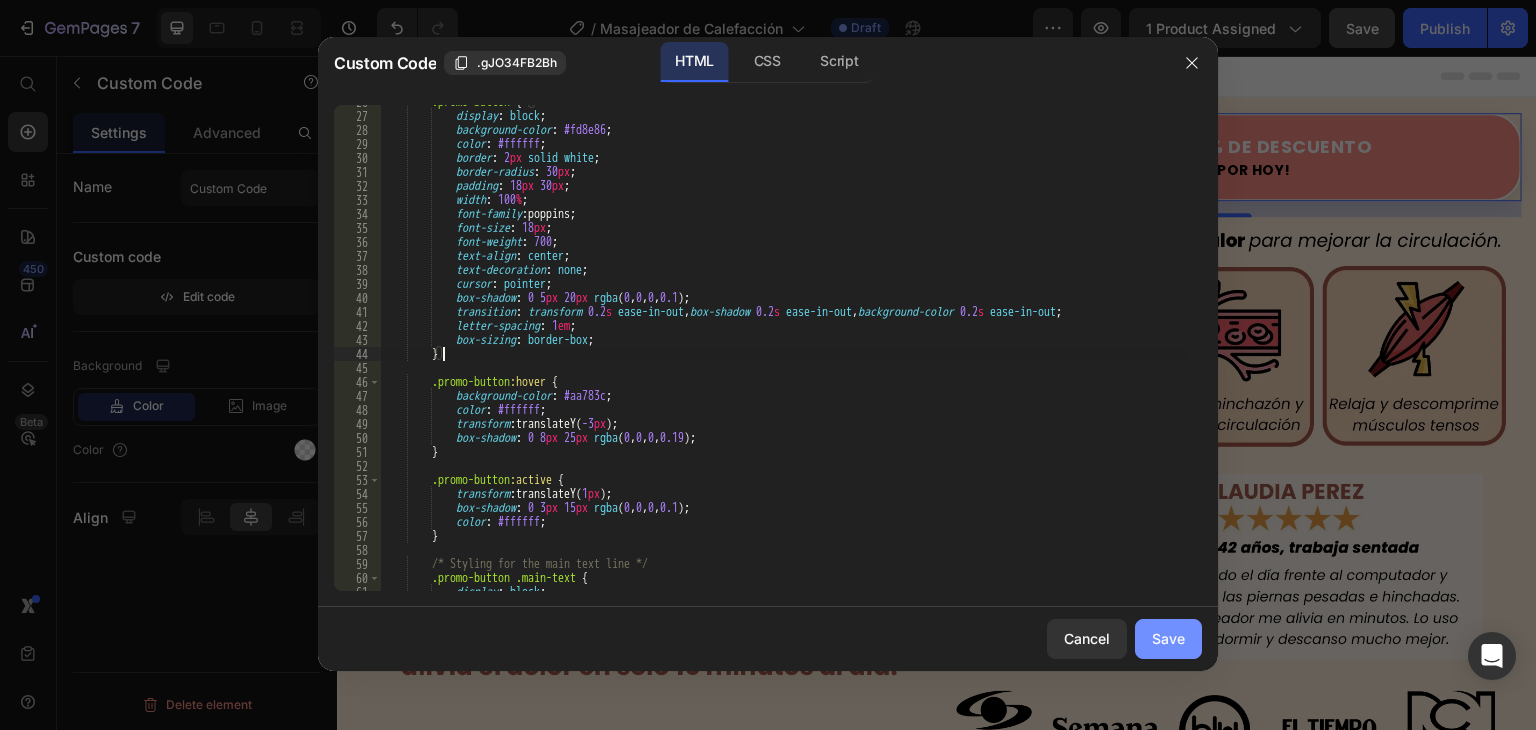 type on "}" 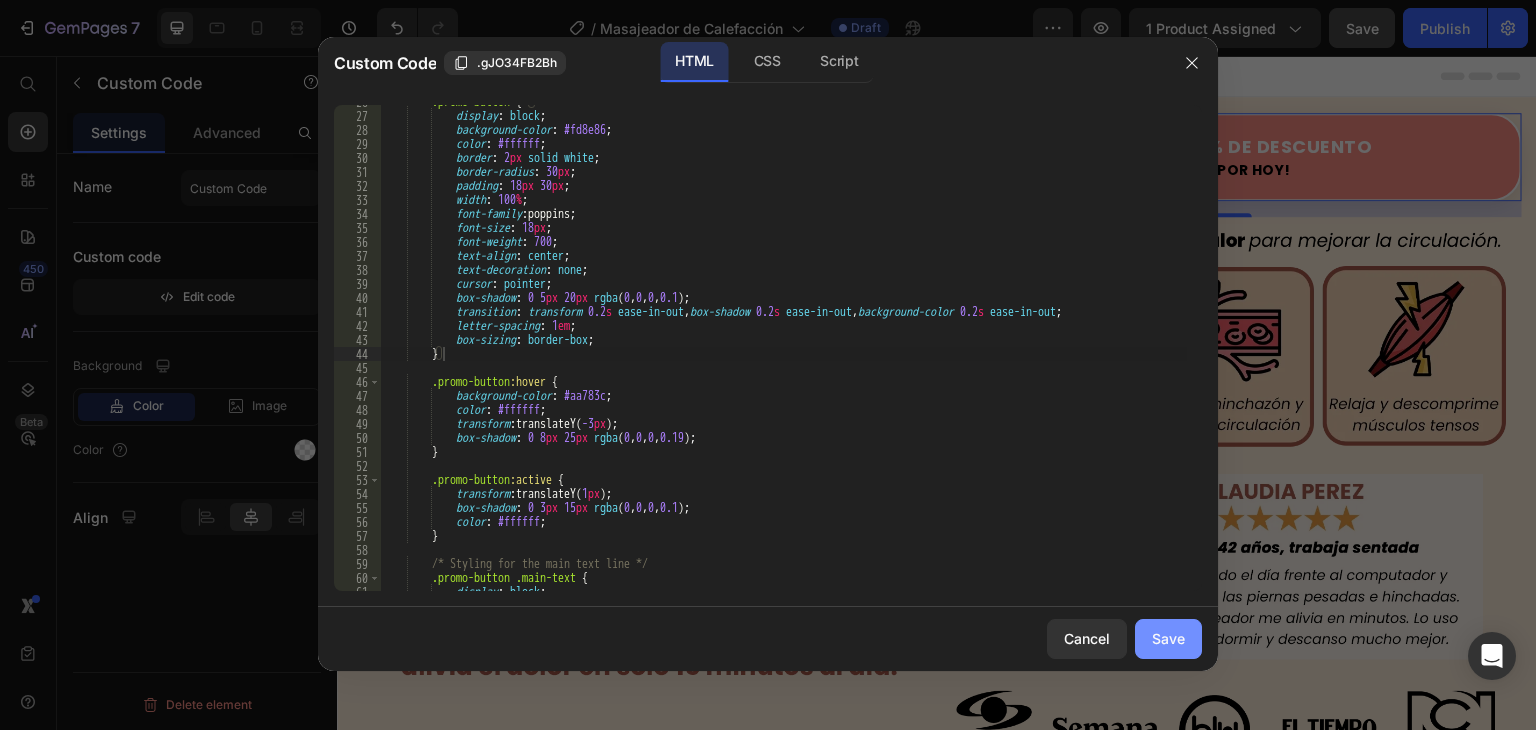 click on "Save" at bounding box center [1168, 638] 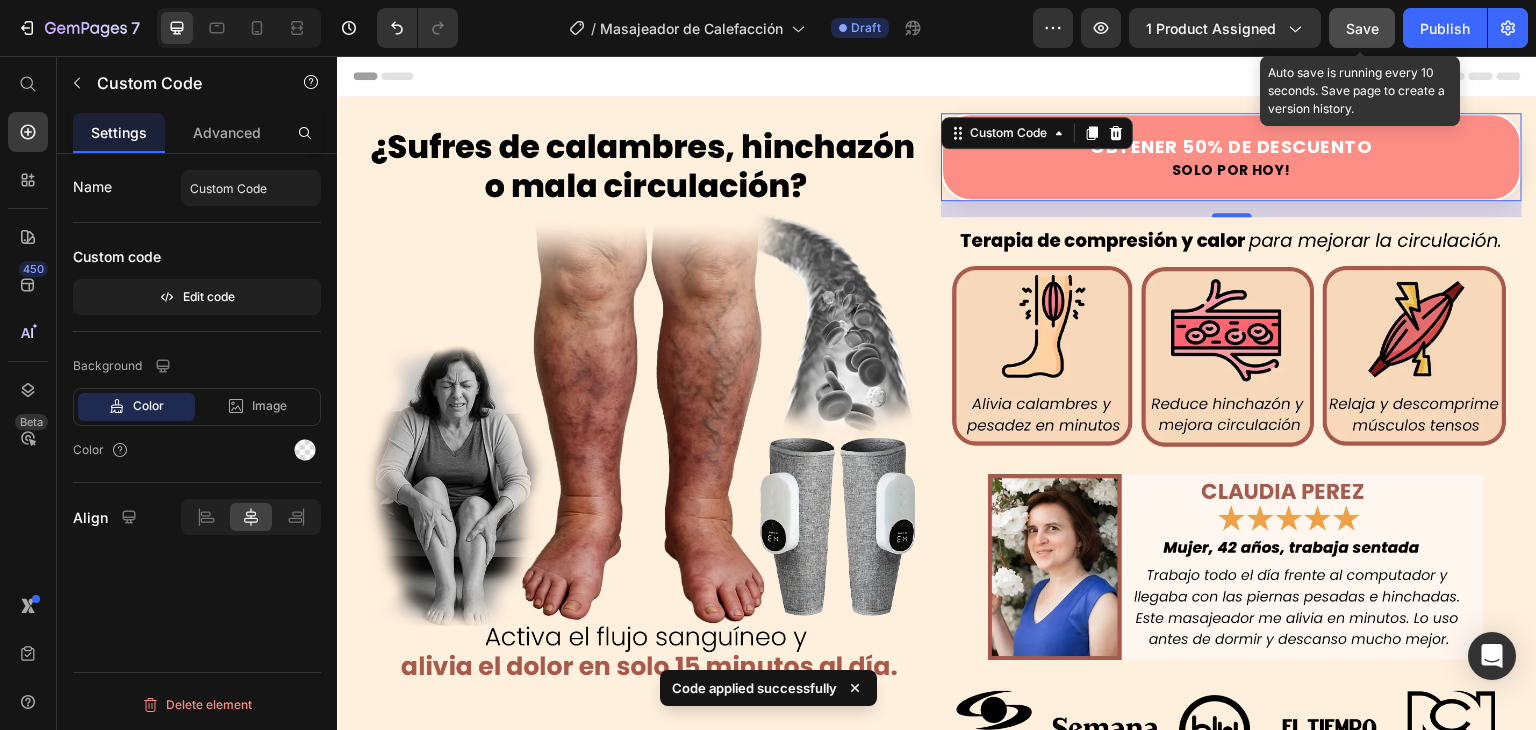 click on "Save" at bounding box center (1362, 28) 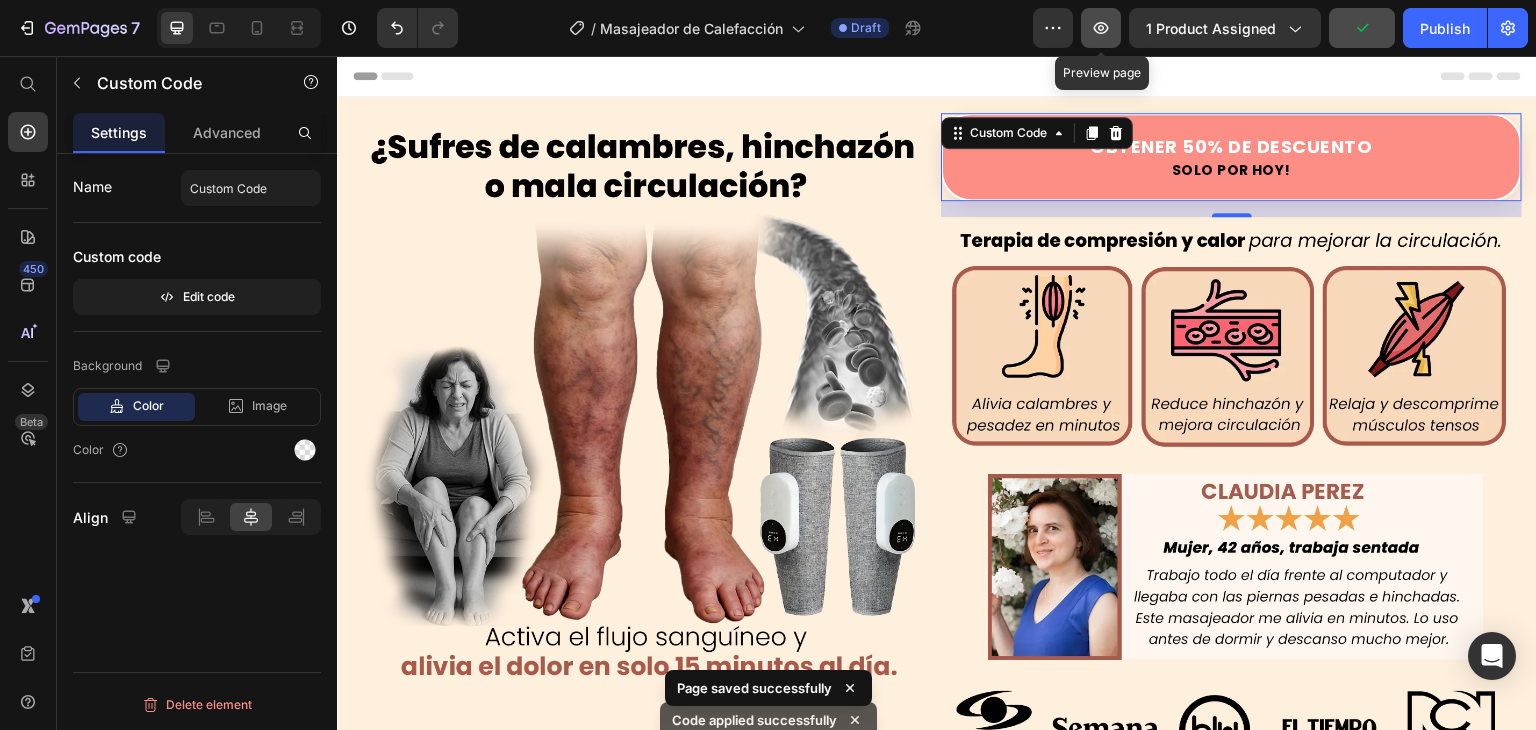 click 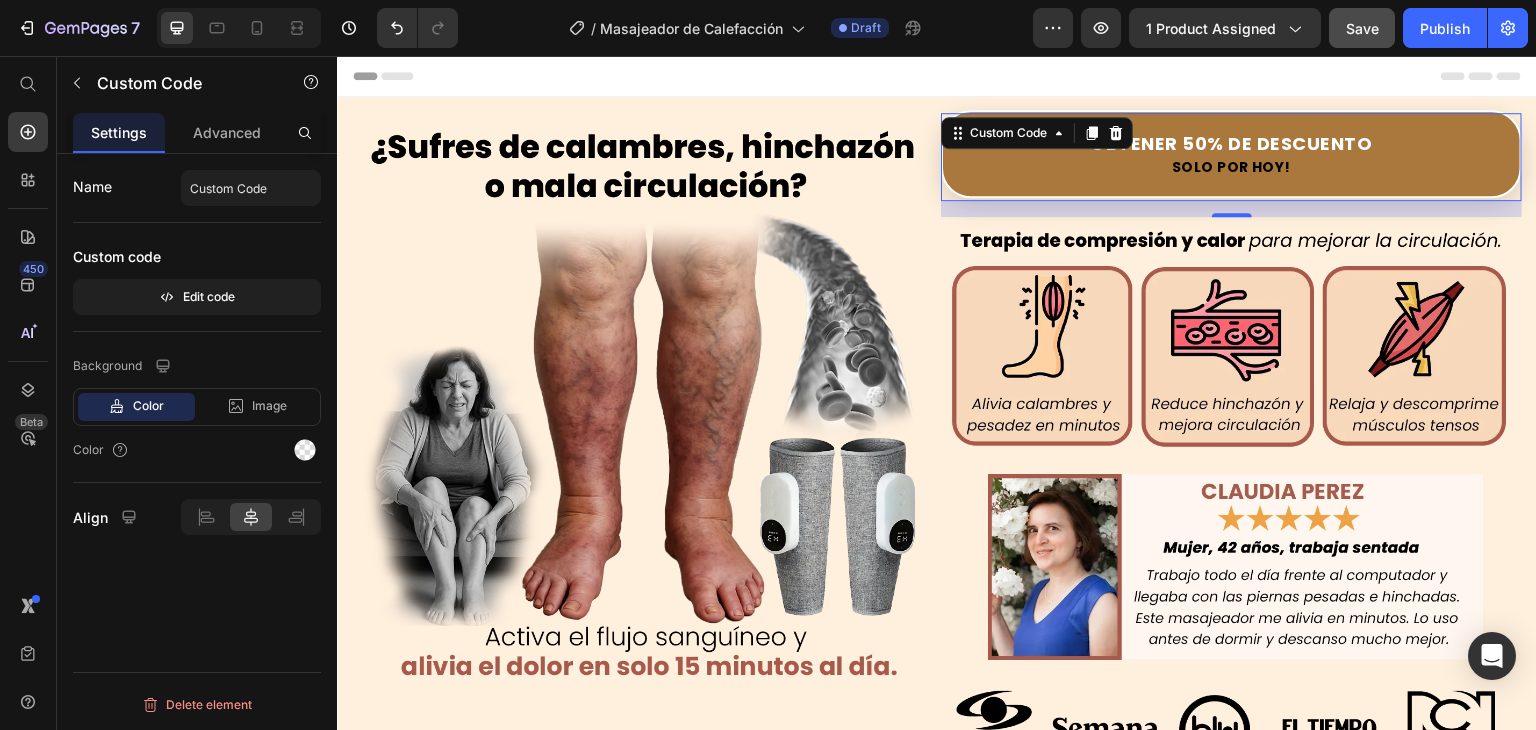 click on "Solo por hoy!" at bounding box center [1231, 167] 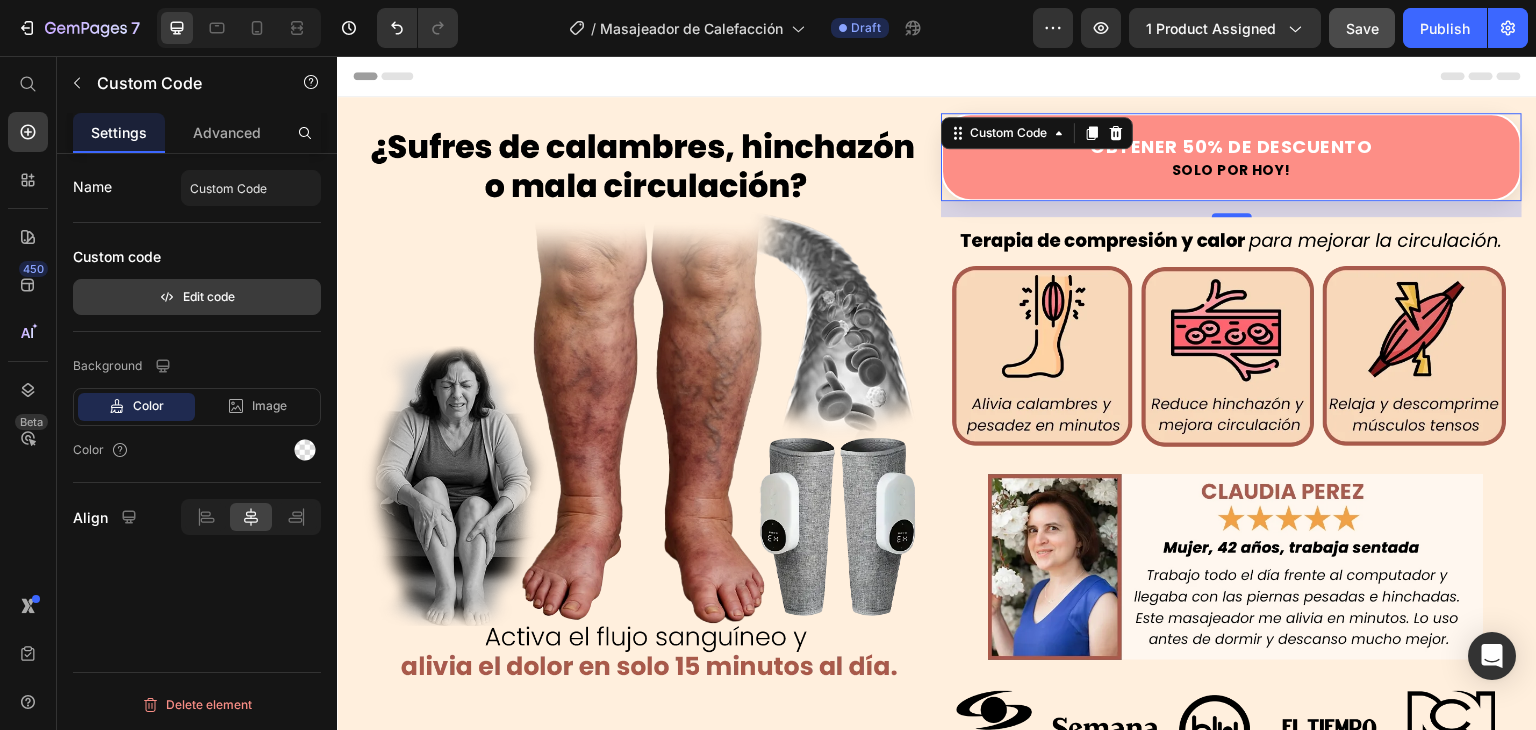 click on "Edit code" at bounding box center [197, 297] 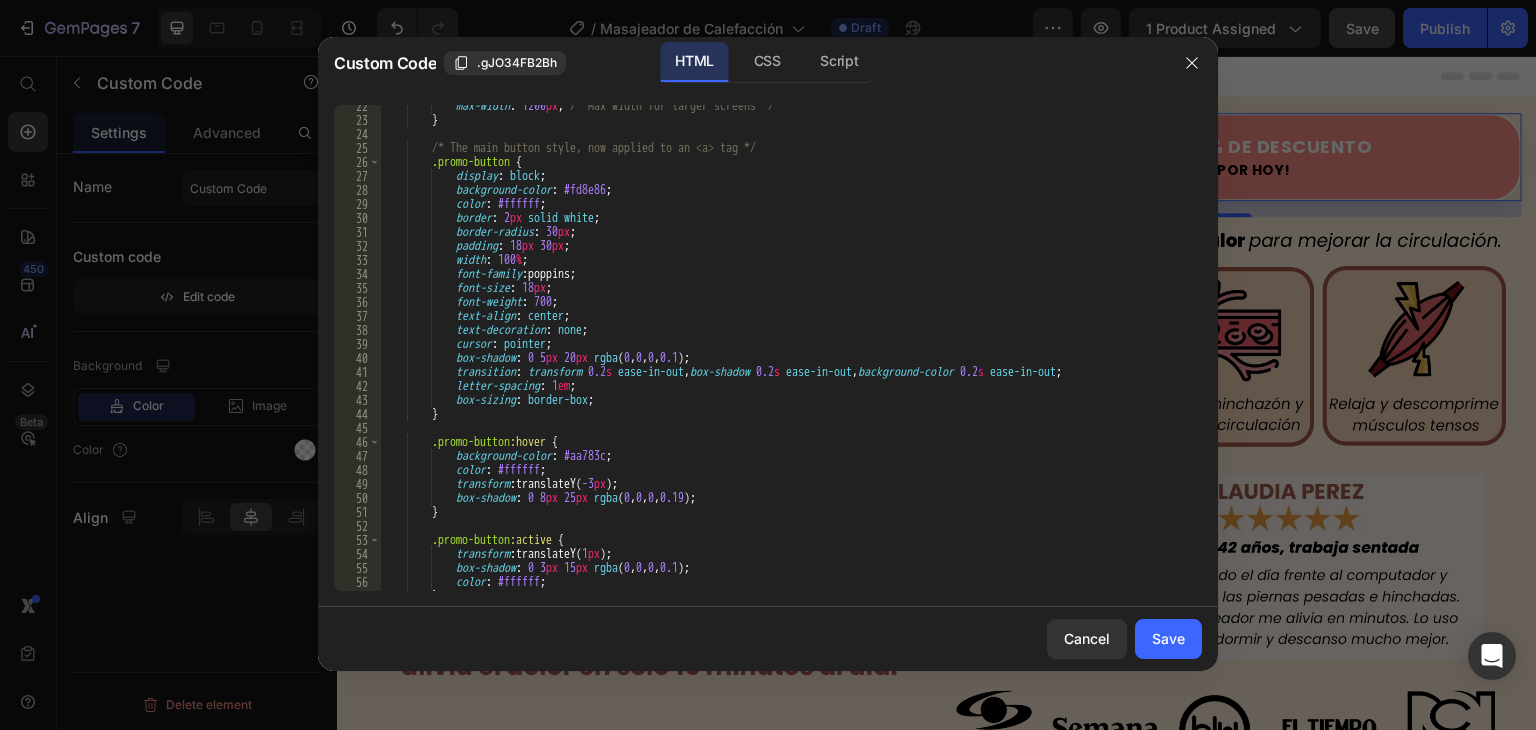 scroll, scrollTop: 300, scrollLeft: 0, axis: vertical 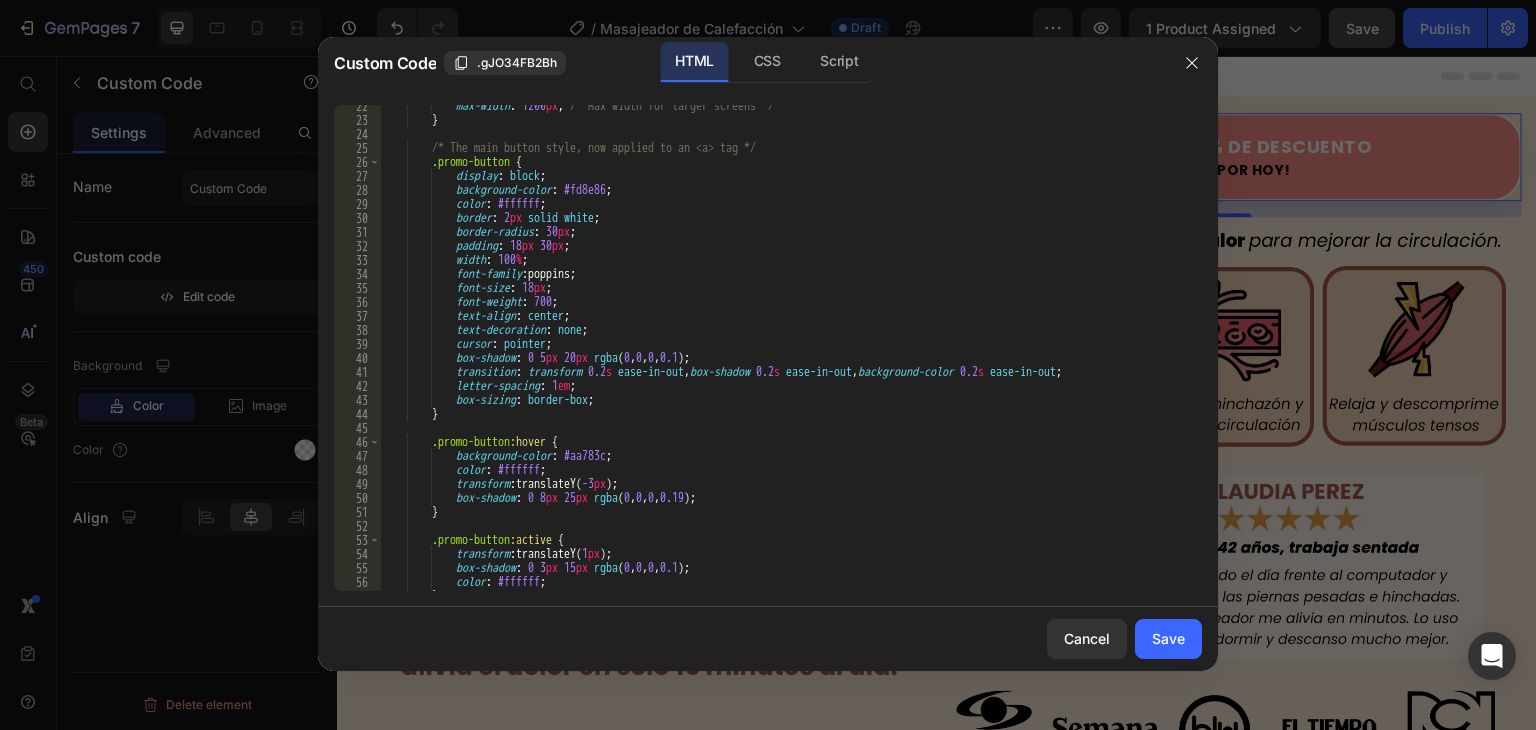 click on "max-width :   1200 px ;   /* Max width for larger screens */           }           /* The main button style, now applied to an <a> tag */           .promo-button   {                display :   block ;                background-color :   #fd8e86 ;                color :   #ffffff ;                border :   2 px   solid   white ;                border-radius :   30 px ;                padding :   18 px   30 px ;                width :   100 % ;                font-family :  poppins ;                font-size :   18 px ;                font-weight :   700 ;                text-align :   center ;                text-decoration :   none ;                cursor :   pointer ;                box-shadow :   0   5 px   20 px   rgba ( 0 ,  0 ,  0 ,  0.1 ) ;                transition :   transform   0.2 s   ease-in-out ,  box-shadow   0.2 s   ease-in-out ,  background-color   0.2 s   ease-in-out ;                letter-spacing :   1 em ;                box-sizing :   border-box ;           }             {" at bounding box center (783, 356) 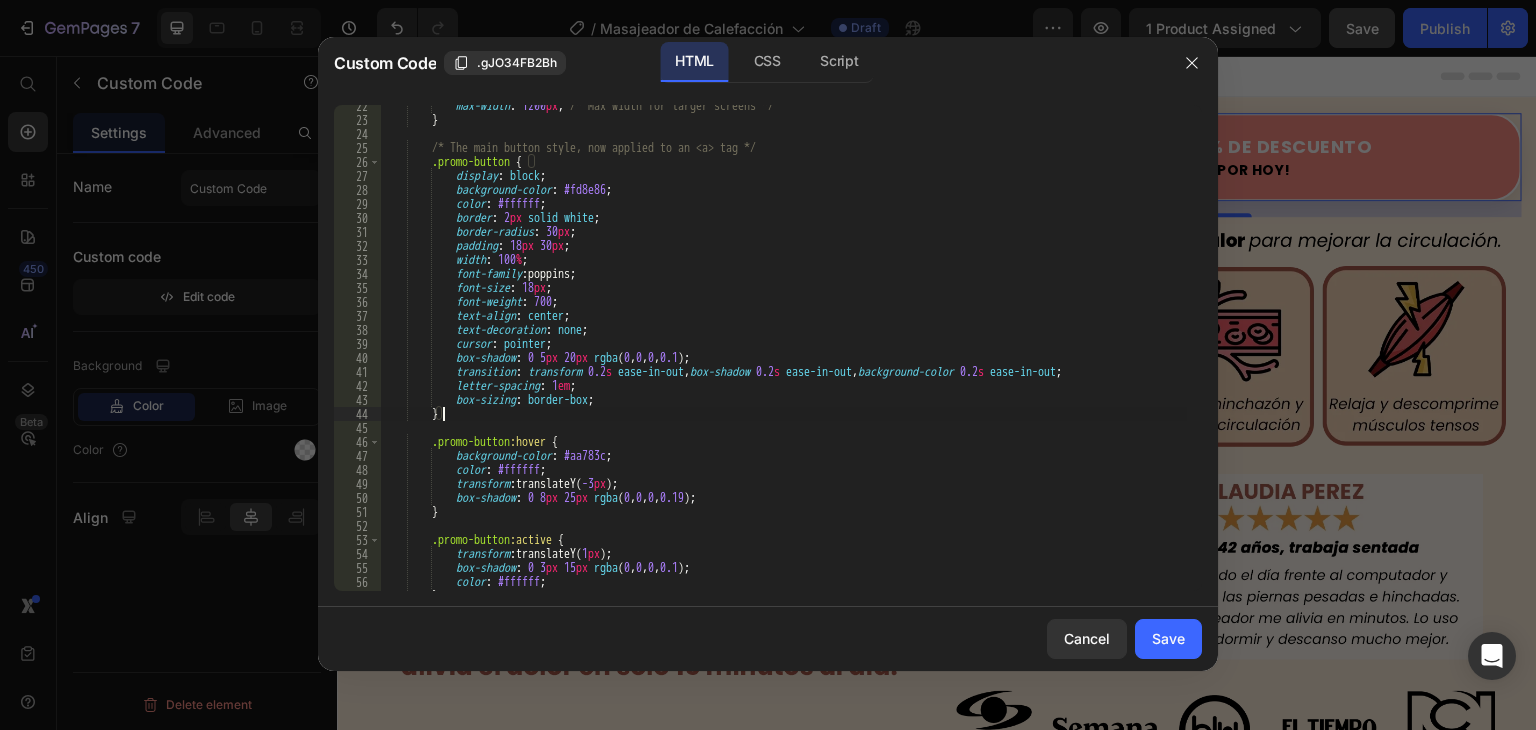 click on "max-width :   1200 px ;   /* Max width for larger screens */           }           /* The main button style, now applied to an <a> tag */           .promo-button   {                display :   block ;                background-color :   #fd8e86 ;                color :   #ffffff ;                border :   2 px   solid   white ;                border-radius :   30 px ;                padding :   18 px   30 px ;                width :   100 % ;                font-family :  poppins ;                font-size :   18 px ;                font-weight :   700 ;                text-align :   center ;                text-decoration :   none ;                cursor :   pointer ;                box-shadow :   0   5 px   20 px   rgba ( 0 ,  0 ,  0 ,  0.1 ) ;                transition :   transform   0.2 s   ease-in-out ,  box-shadow   0.2 s   ease-in-out ,  background-color   0.2 s   ease-in-out ;                letter-spacing :   1 em ;                box-sizing :   border-box ;           }             {" at bounding box center [783, 356] 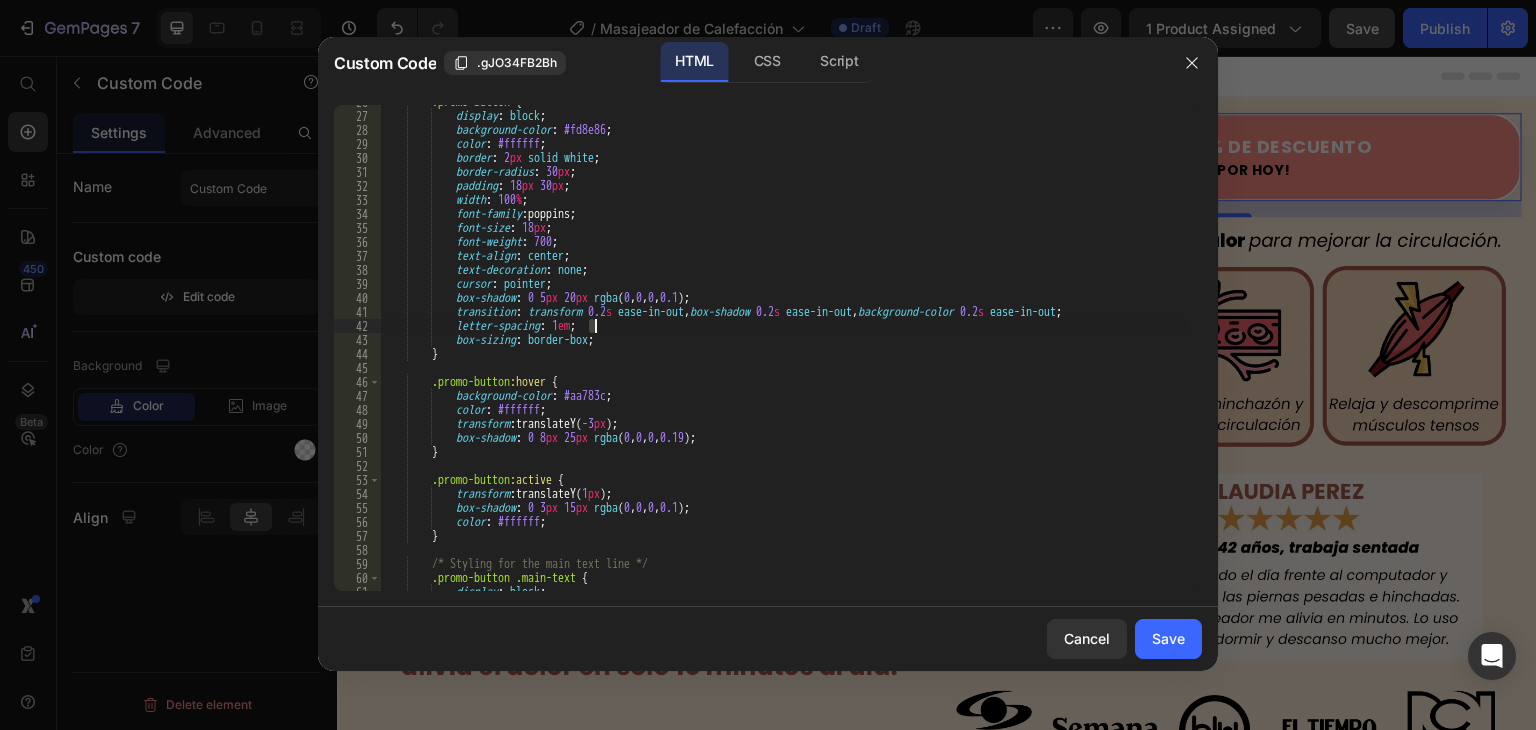 scroll, scrollTop: 360, scrollLeft: 0, axis: vertical 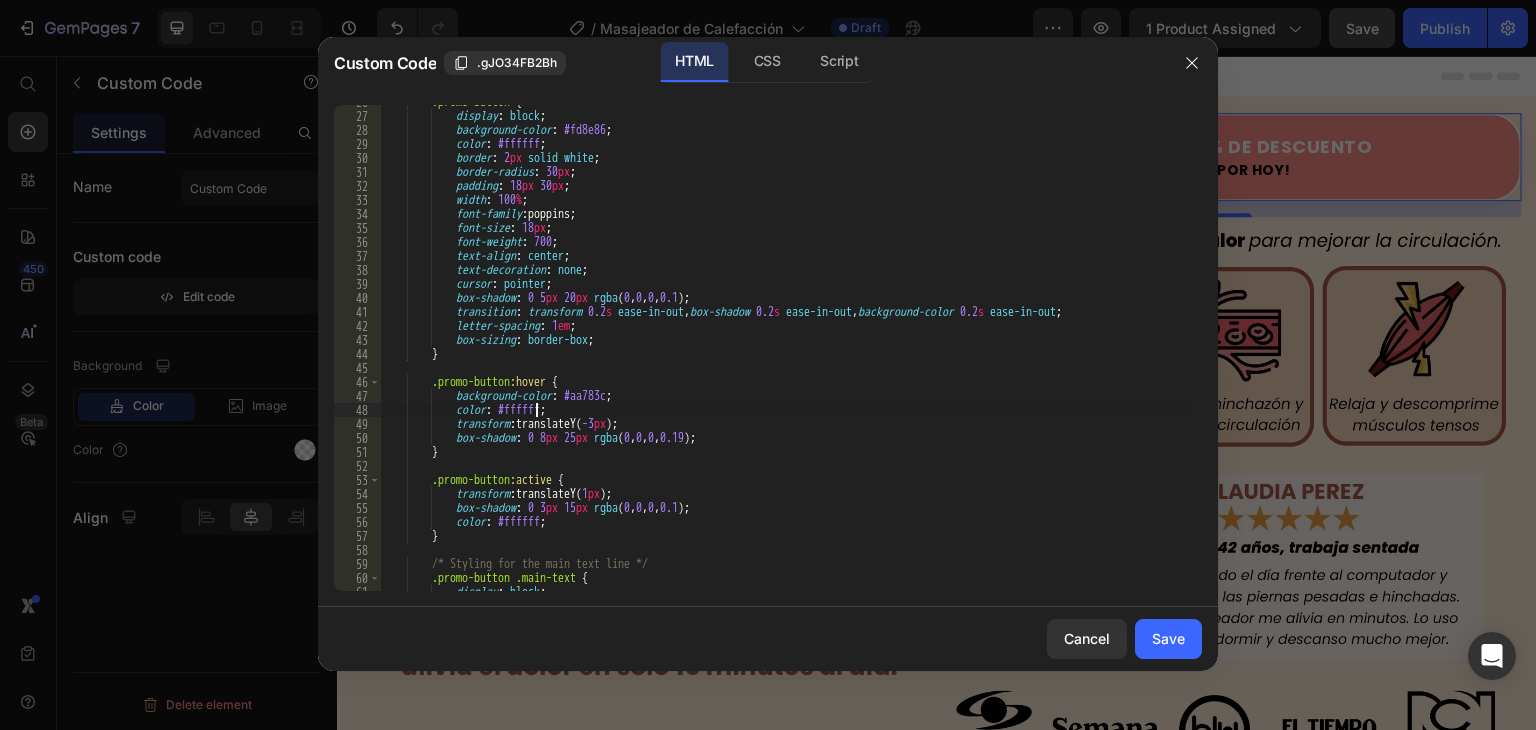 click on ".promo-button   {                display :   block ;                background-color :   #fd8e86 ;                color :   #ffffff ;                border :   2 px   solid   white ;                border-radius :   30 px ;                padding :   18 px   30 px ;                width :   100 % ;                font-family :  poppins ;                font-size :   18 px ;                font-weight :   700 ;                text-align :   center ;                text-decoration :   none ;                cursor :   pointer ;                box-shadow :   0   5 px   20 px   rgba ( 0 ,  0 ,  0 ,  0.1 ) ;                transition :   transform   0.2 s   ease-in-out ,  box-shadow   0.2 s   ease-in-out ,  background-color   0.2 s   ease-in-out ;                letter-spacing :   1 em ;                box-sizing :   border-box ;           }           .promo-button :hover   {                background-color :   #aa783c ;                color :   #ffffff ;                transform :  translateY( -3 px ) ;" at bounding box center [783, 352] 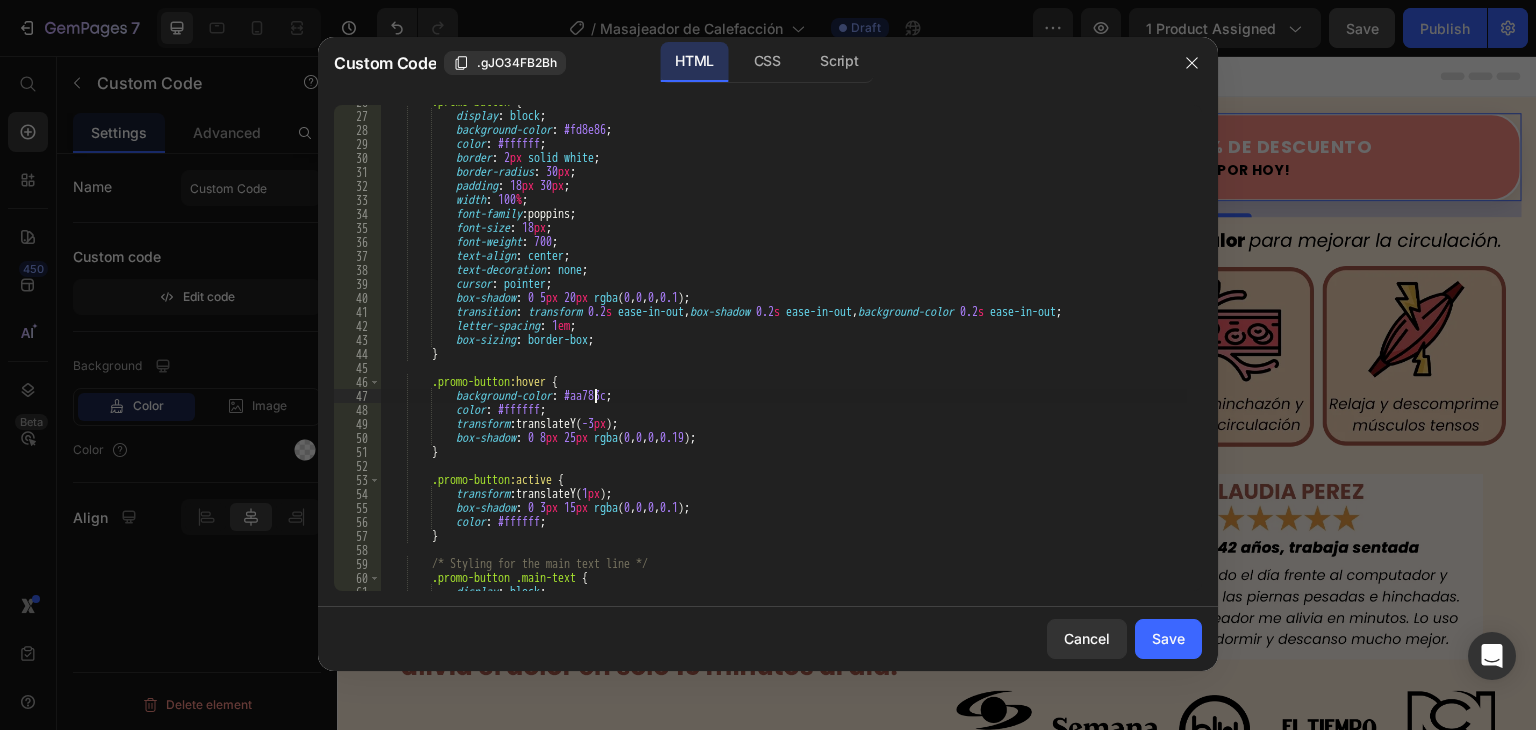 click on ".promo-button   {                display :   block ;                background-color :   #fd8e86 ;                color :   #ffffff ;                border :   2 px   solid   white ;                border-radius :   30 px ;                padding :   18 px   30 px ;                width :   100 % ;                font-family :  poppins ;                font-size :   18 px ;                font-weight :   700 ;                text-align :   center ;                text-decoration :   none ;                cursor :   pointer ;                box-shadow :   0   5 px   20 px   rgba ( 0 ,  0 ,  0 ,  0.1 ) ;                transition :   transform   0.2 s   ease-in-out ,  box-shadow   0.2 s   ease-in-out ,  background-color   0.2 s   ease-in-out ;                letter-spacing :   1 em ;                box-sizing :   border-box ;           }           .promo-button :hover   {                background-color :   #aa783c ;                color :   #ffffff ;                transform :  translateY( -3 px ) ;" at bounding box center [783, 352] 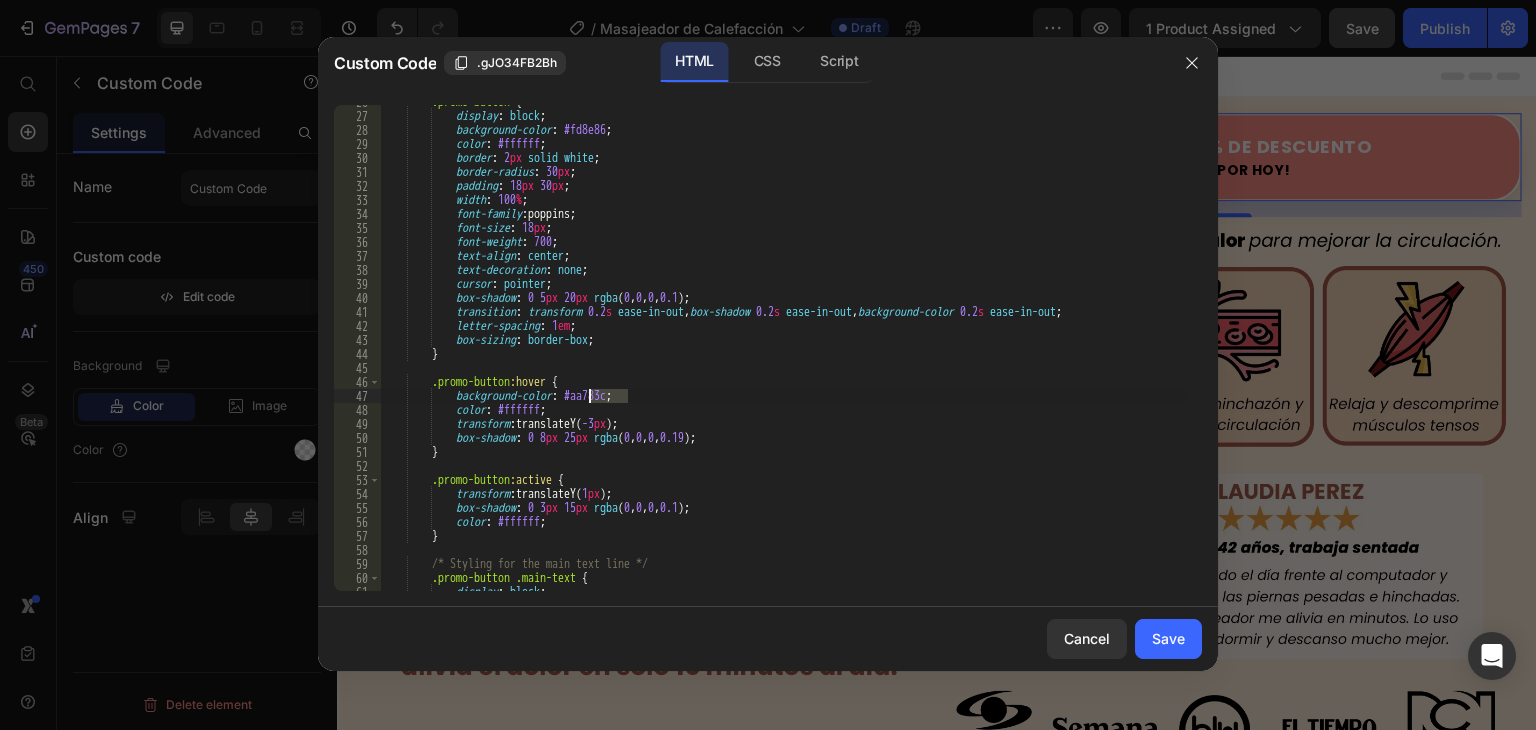 click on ".promo-button   {                display :   block ;                background-color :   #fd8e86 ;                color :   #ffffff ;                border :   2 px   solid   white ;                border-radius :   30 px ;                padding :   18 px   30 px ;                width :   100 % ;                font-family :  poppins ;                font-size :   18 px ;                font-weight :   700 ;                text-align :   center ;                text-decoration :   none ;                cursor :   pointer ;                box-shadow :   0   5 px   20 px   rgba ( 0 ,  0 ,  0 ,  0.1 ) ;                transition :   transform   0.2 s   ease-in-out ,  box-shadow   0.2 s   ease-in-out ,  background-color   0.2 s   ease-in-out ;                letter-spacing :   1 em ;                box-sizing :   border-box ;           }           .promo-button :hover   {                background-color :   #aa783c ;                color :   #ffffff ;                transform :  translateY( -3 px ) ;" at bounding box center (783, 352) 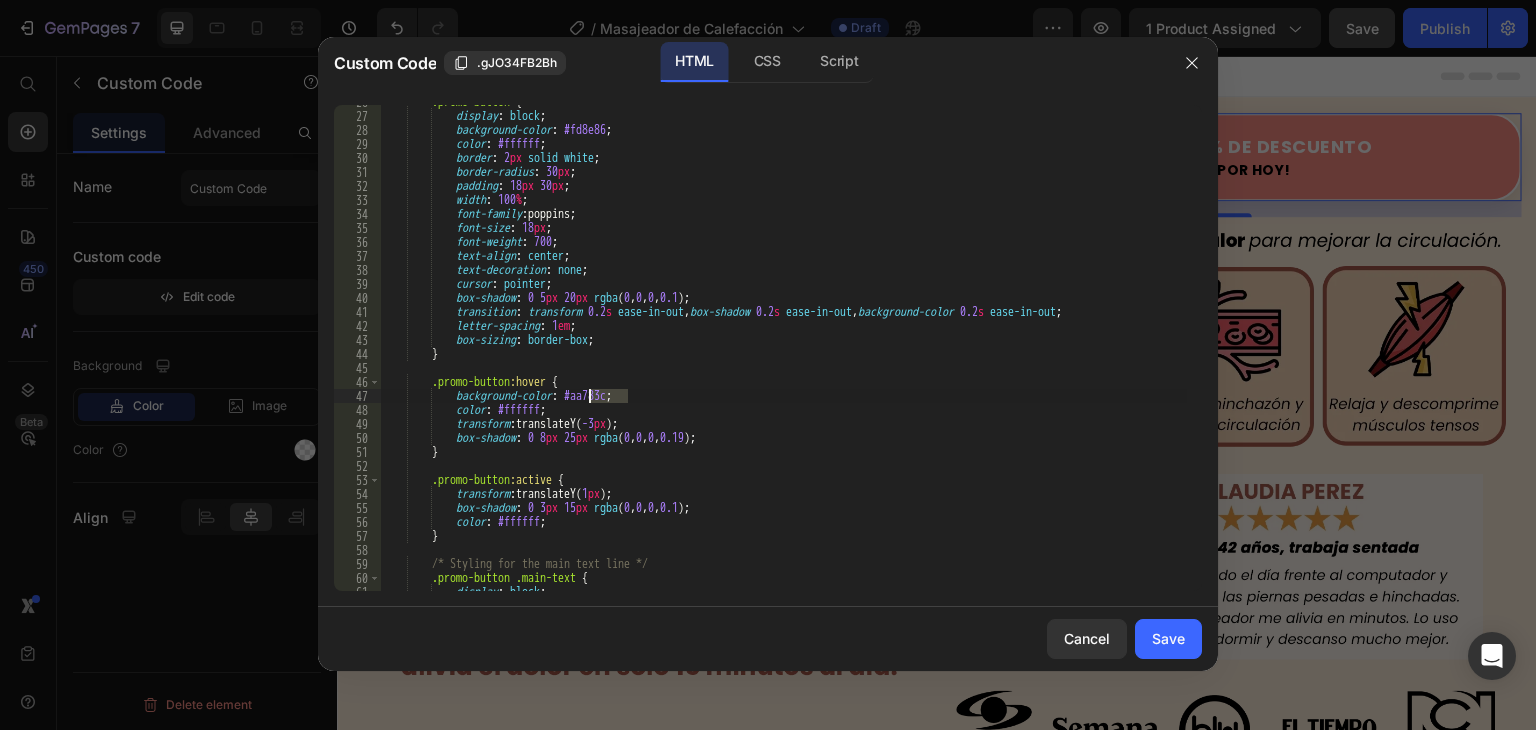 paste on "#AA783C" 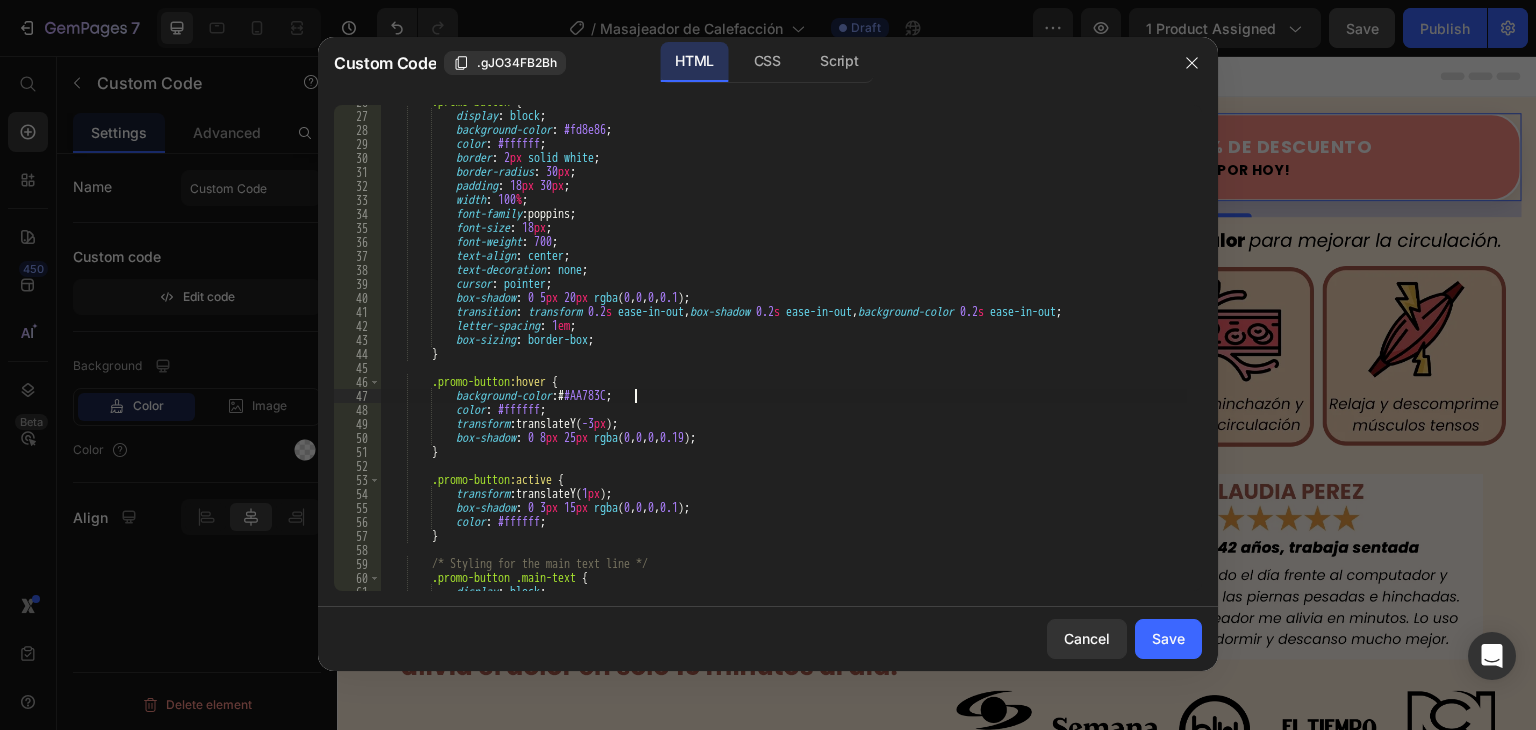 click on ".promo-button   {                display :   block ;                background-color :   #fd8e86 ;                color :   #ffffff ;                border :   2 px   solid   white ;                border-radius :   30 px ;                padding :   18 px   30 px ;                width :   100 % ;                font-family :  poppins ;                font-size :   18 px ;                font-weight :   700 ;                text-align :   center ;                text-decoration :   none ;                cursor :   pointer ;                box-shadow :   0   5 px   20 px   rgba ( 0 ,  0 ,  0 ,  0.1 ) ;                transition :   transform   0.2 s   ease-in-out ,  box-shadow   0.2 s   ease-in-out ,  background-color   0.2 s   ease-in-out ;                letter-spacing :   1 em ;                box-sizing :   border-box ;           }           .promo-button :hover   {                background-color :  # #AA783C ;                color :   #ffffff ;                transform :  translateY( -3 px ) ;" at bounding box center [783, 352] 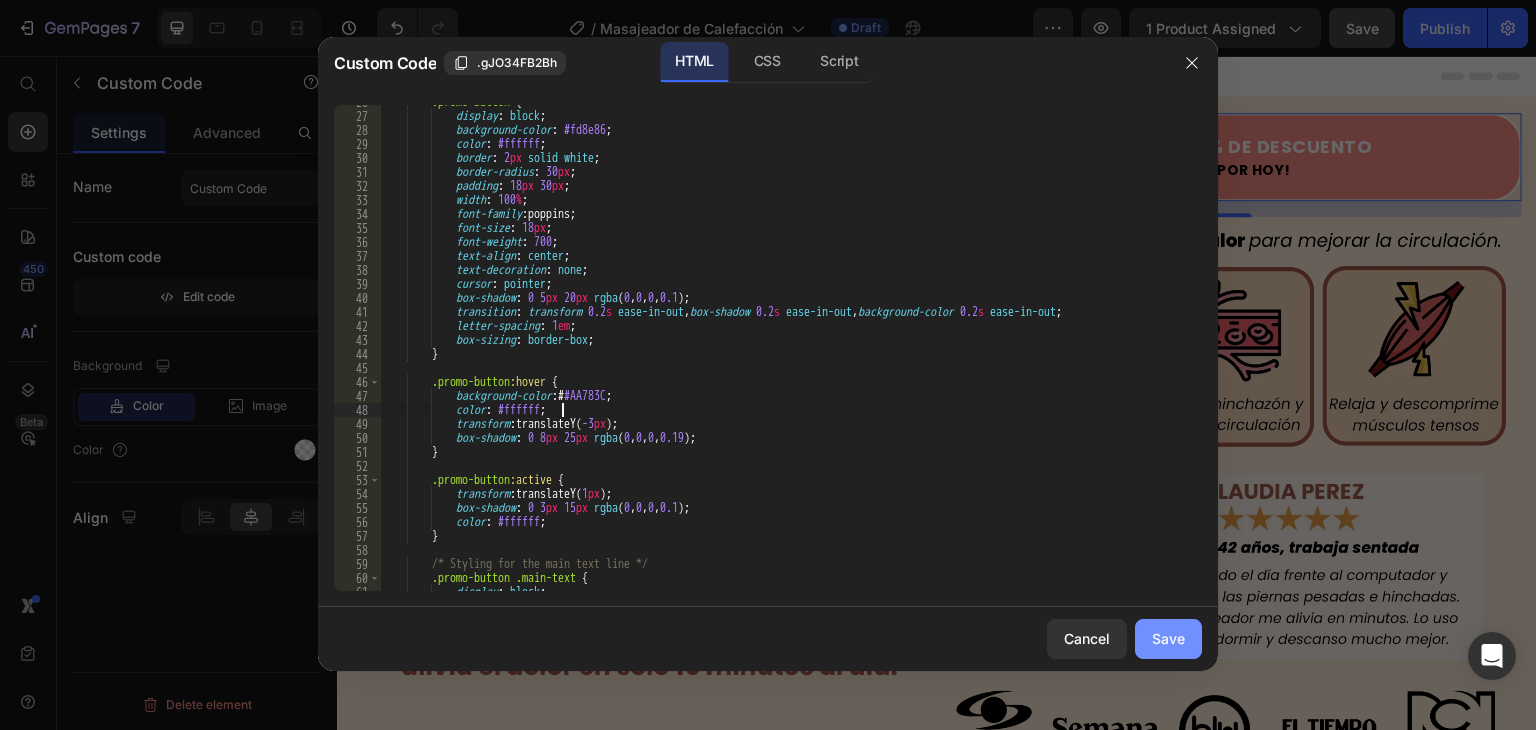 click on "Save" at bounding box center (1168, 638) 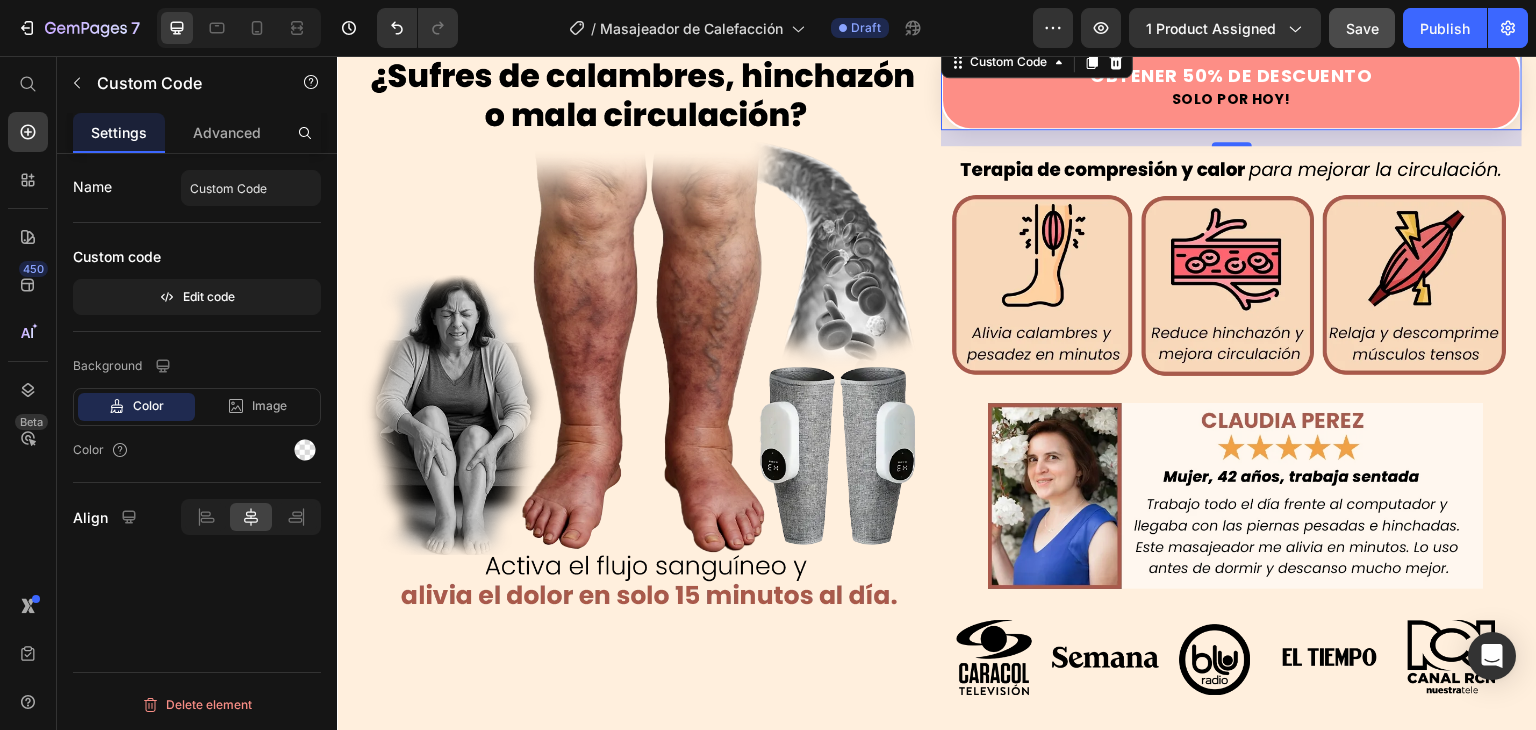 scroll, scrollTop: 0, scrollLeft: 0, axis: both 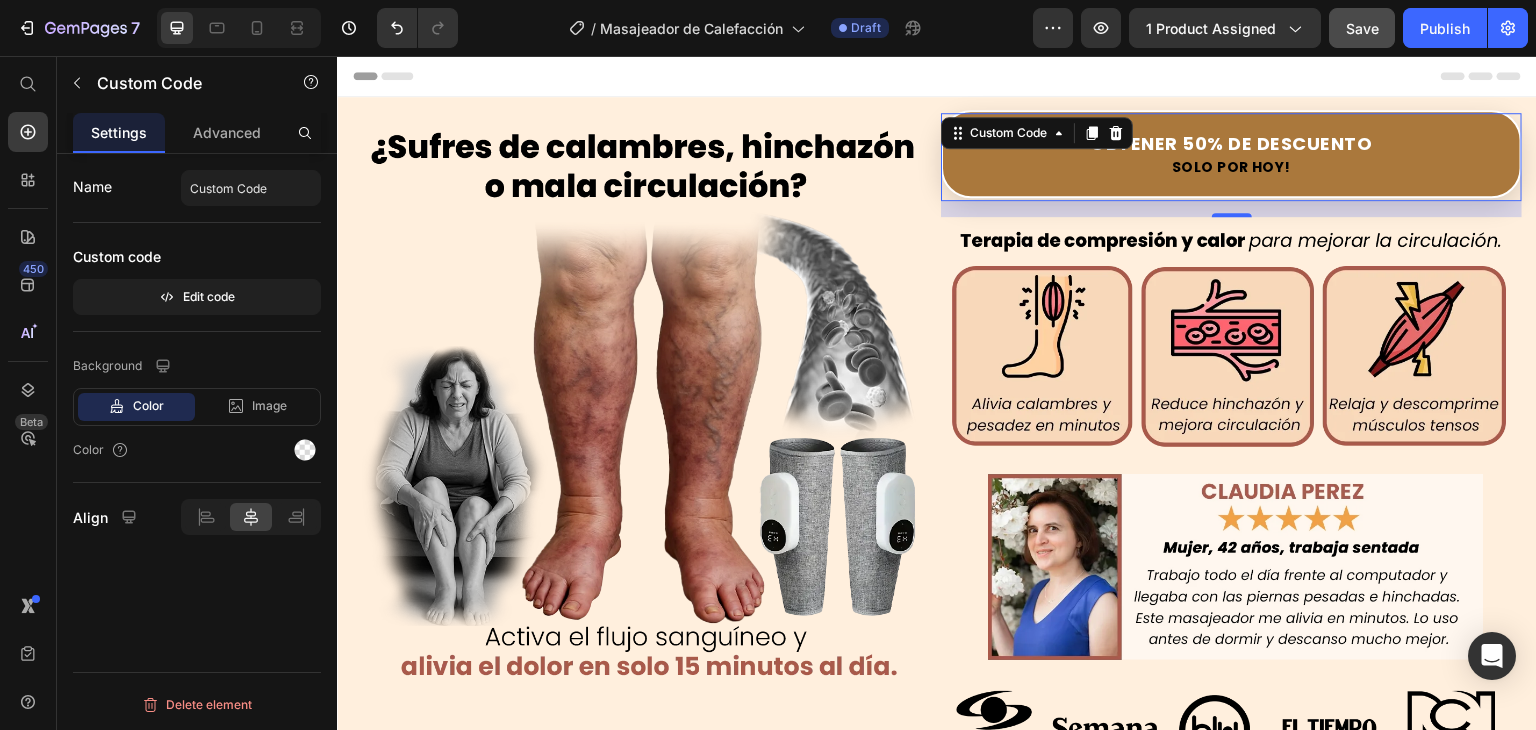 click on "Solo por hoy!" at bounding box center (1231, 167) 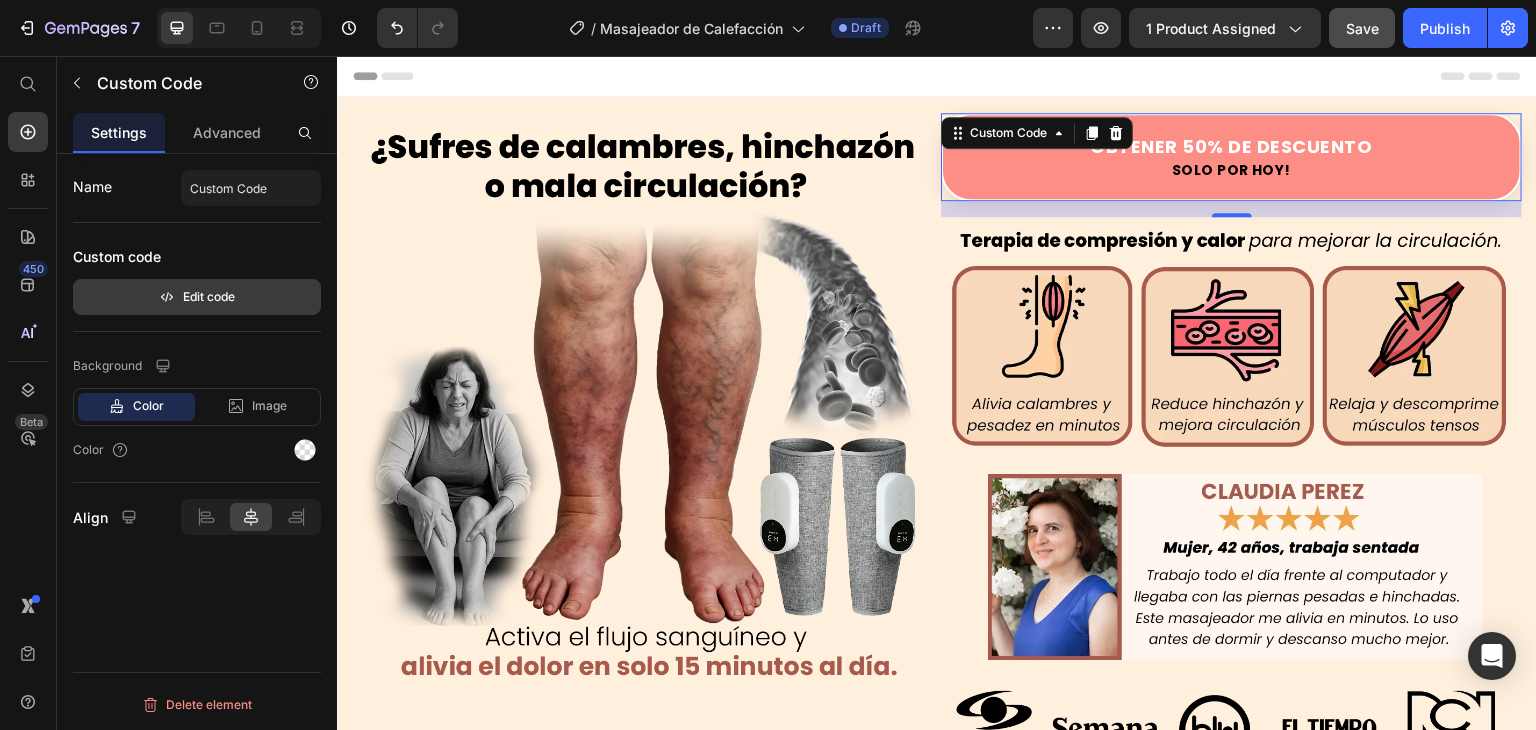 click on "Edit code" at bounding box center [197, 297] 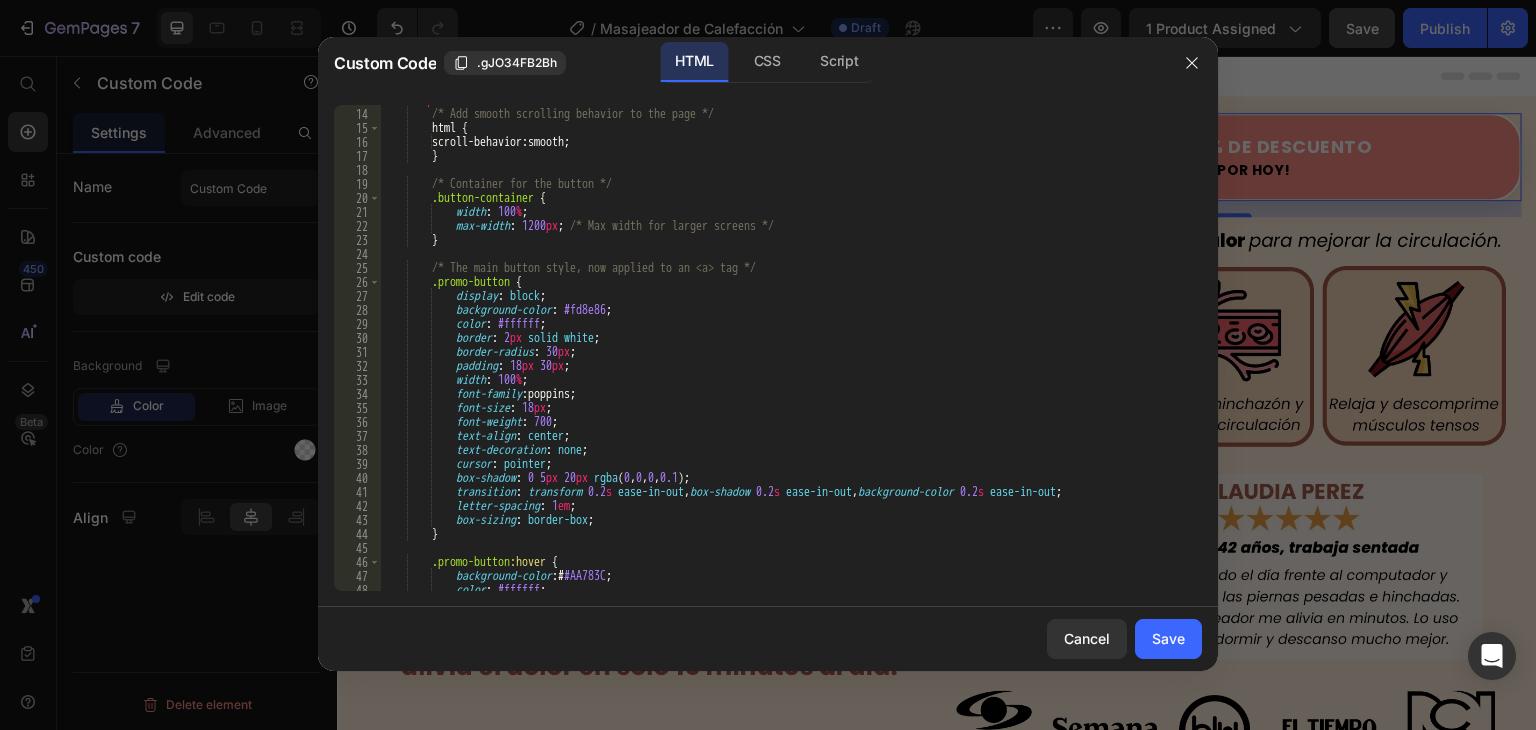 scroll, scrollTop: 180, scrollLeft: 0, axis: vertical 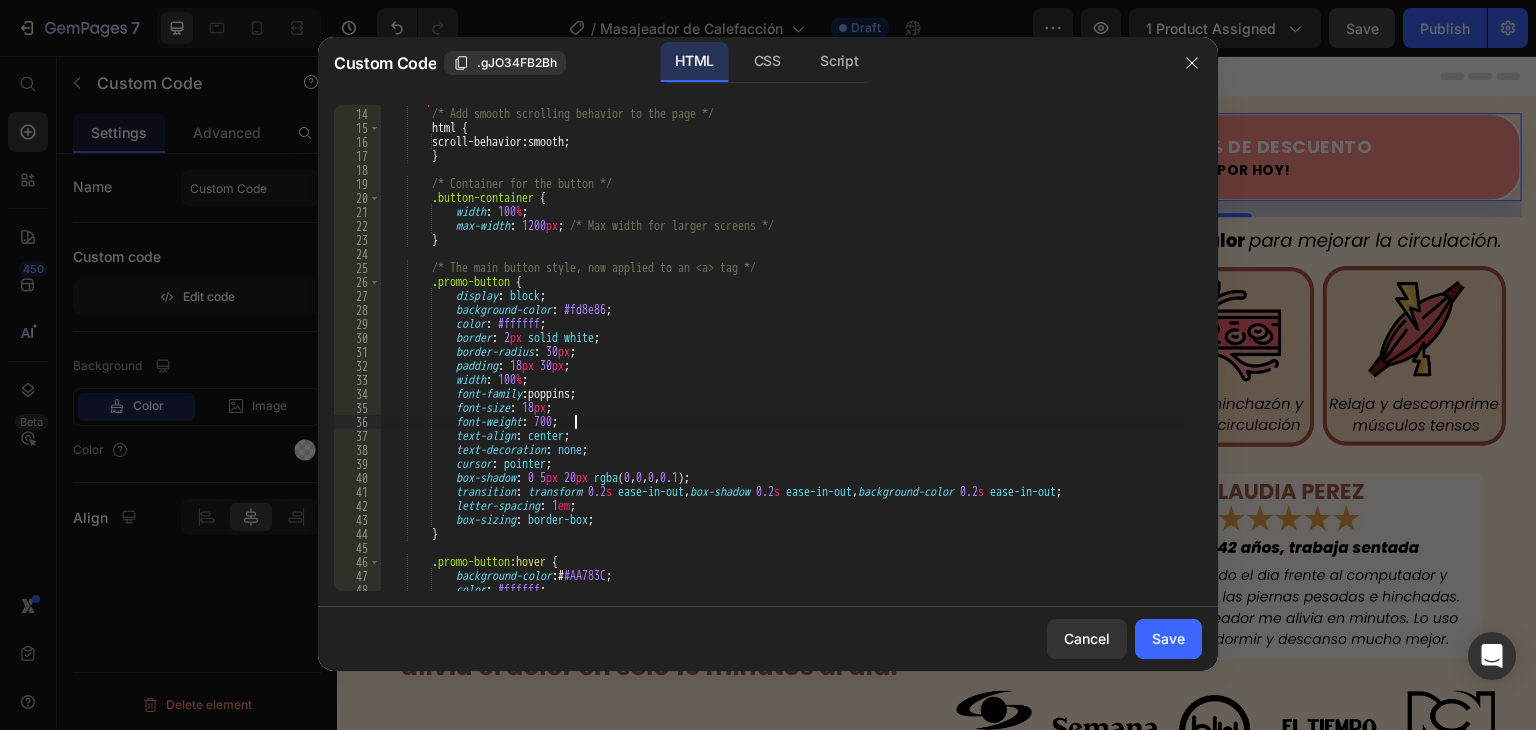 click on "< style >           /* Add smooth scrolling behavior to the page */           html   {               scroll-behavior :  smooth ;           }           /* Container for the button */           .button-container   {                width :   100 % ;                max-width :   1200 px ;   /* Max width for larger screens */           }           /* The main button style, now applied to an <a> tag */           .promo-button   {                display :   block ;                background-color :   #fd8e86 ;                color :   #ffffff ;                border :   2 px   solid   white ;                border-radius :   30 px ;                padding :   18 px   30 px ;                width :   100 % ;                font-family :  poppins ;                font-size :   18 px ;                font-weight :   700 ;                text-align :   center ;                text-decoration :   none ;                cursor :   pointer ;                box-shadow :   0   5 px   20 px   rgba ( 0 ,  0 ,  0 ,  0.1 ) ;" at bounding box center [783, 350] 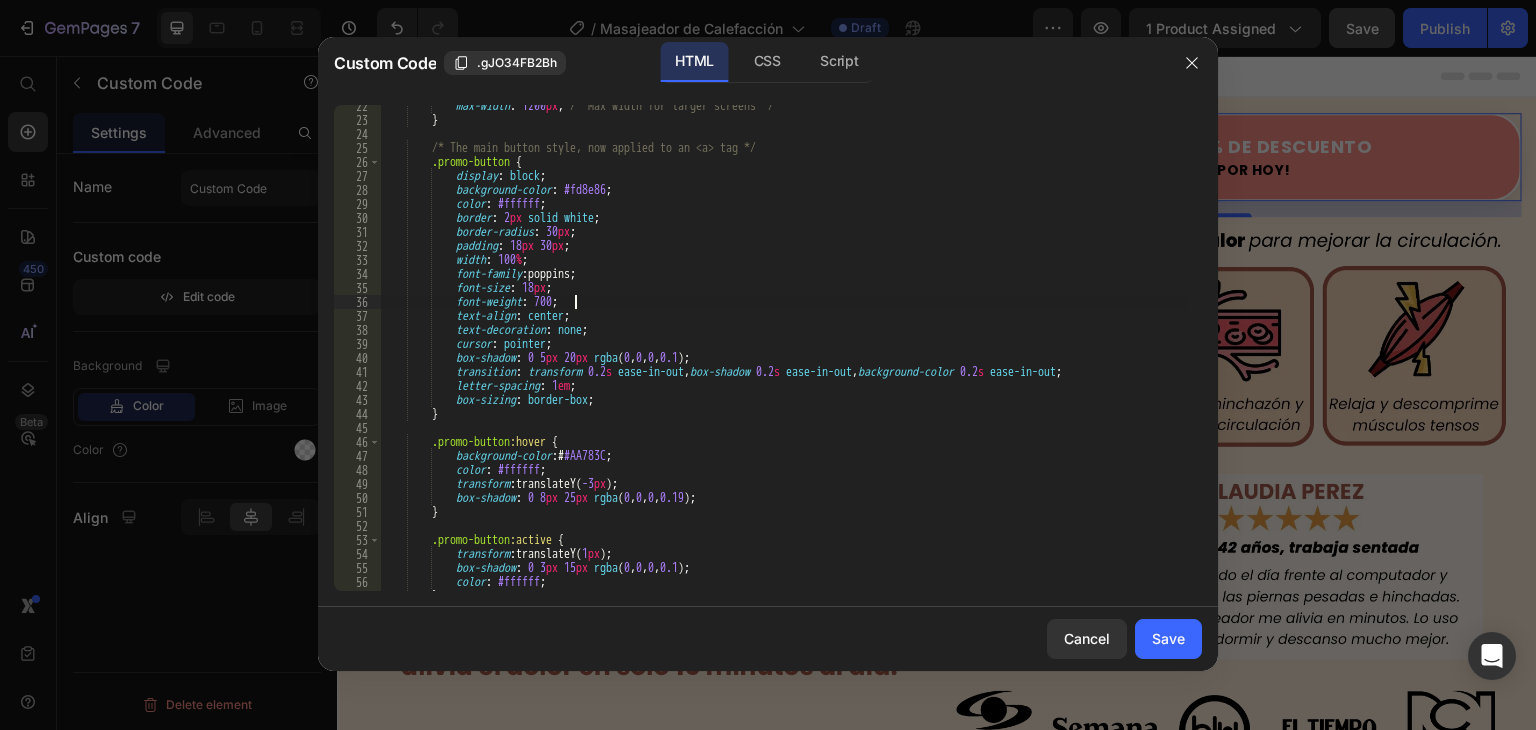 click on "max-width :   1200 px ;   /* Max width for larger screens */           }           /* The main button style, now applied to an <a> tag */           .promo-button   {                display :   block ;                background-color :   #fd8e86 ;                color :   #ffffff ;                border :   2 px   solid   white ;                border-radius :   30 px ;                padding :   18 px   30 px ;                width :   100 % ;                font-family :  poppins ;                font-size :   18 px ;                font-weight :   700 ;                text-align :   center ;                text-decoration :   none ;                cursor :   pointer ;                box-shadow :   0   5 px   20 px   rgba ( 0 ,  0 ,  0 ,  0.1 ) ;                transition :   transform   0.2 s   ease-in-out ,  box-shadow   0.2 s   ease-in-out ,  background-color   0.2 s   ease-in-out ;                letter-spacing :   1 em ;                box-sizing :   border-box ;           }             {" at bounding box center (783, 356) 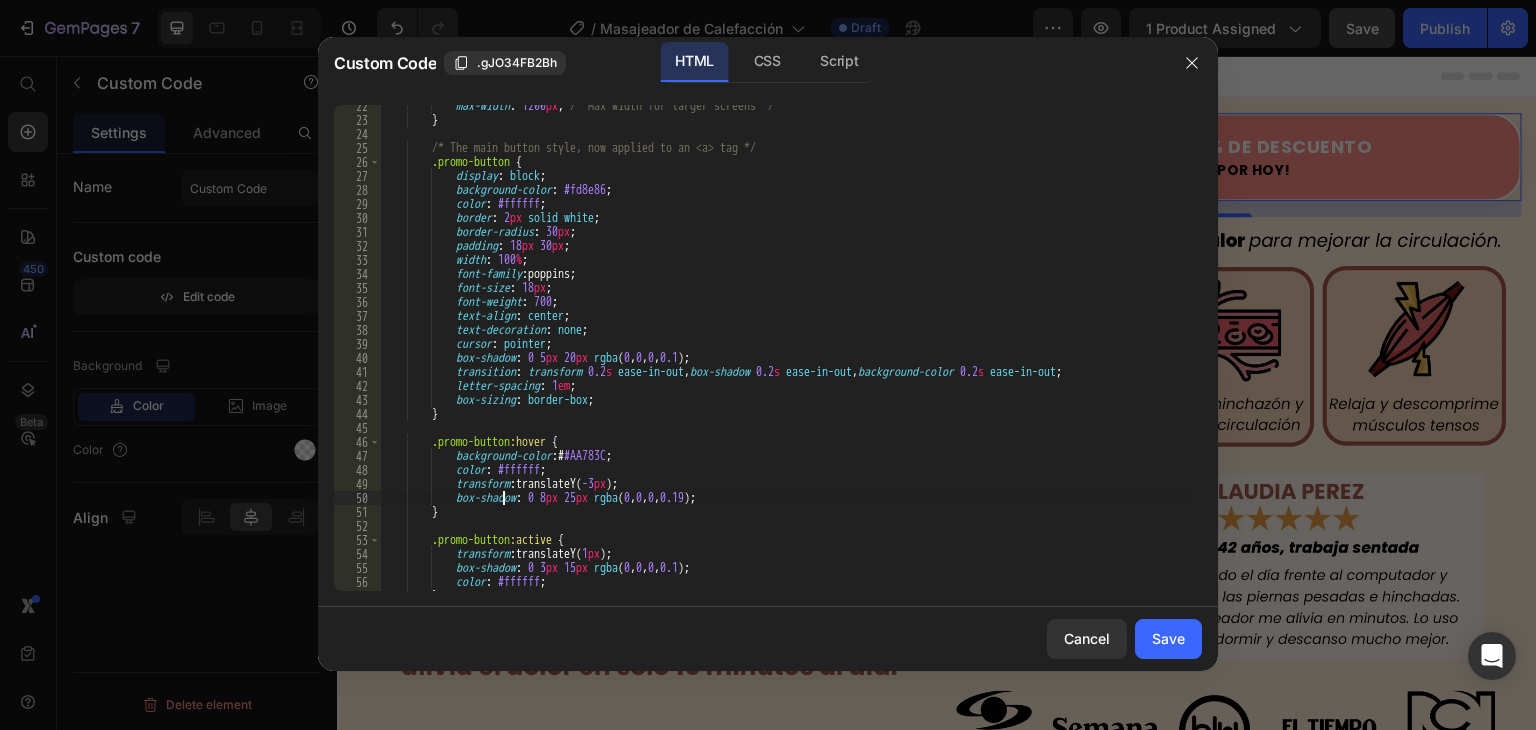 click on "max-width :   1200 px ;   /* Max width for larger screens */           }           /* The main button style, now applied to an <a> tag */           .promo-button   {                display :   block ;                background-color :   #fd8e86 ;                color :   #ffffff ;                border :   2 px   solid   white ;                border-radius :   30 px ;                padding :   18 px   30 px ;                width :   100 % ;                font-family :  poppins ;                font-size :   18 px ;                font-weight :   700 ;                text-align :   center ;                text-decoration :   none ;                cursor :   pointer ;                box-shadow :   0   5 px   20 px   rgba ( 0 ,  0 ,  0 ,  0.1 ) ;                transition :   transform   0.2 s   ease-in-out ,  box-shadow   0.2 s   ease-in-out ,  background-color   0.2 s   ease-in-out ;                letter-spacing :   1 em ;                box-sizing :   border-box ;           }             {" at bounding box center [783, 356] 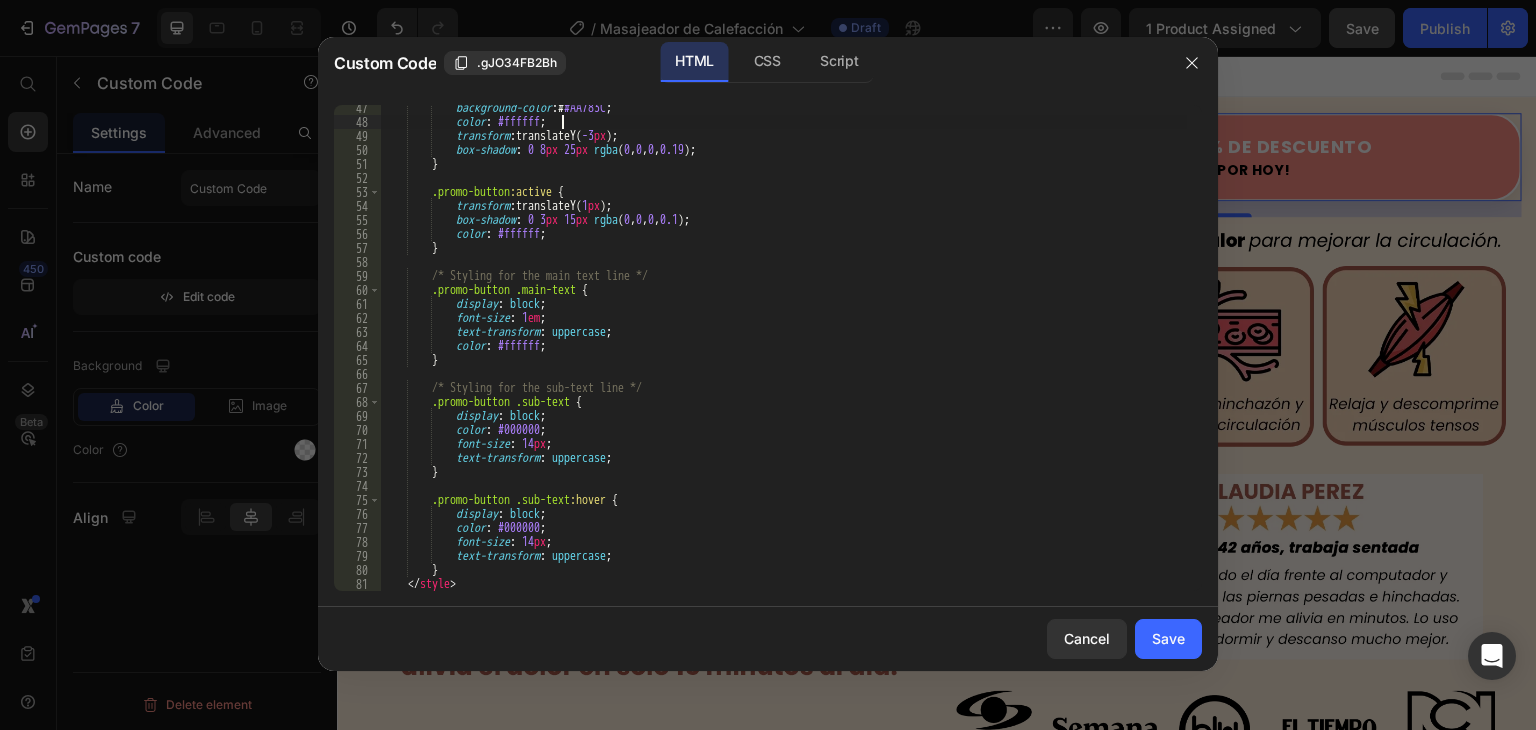 scroll, scrollTop: 648, scrollLeft: 0, axis: vertical 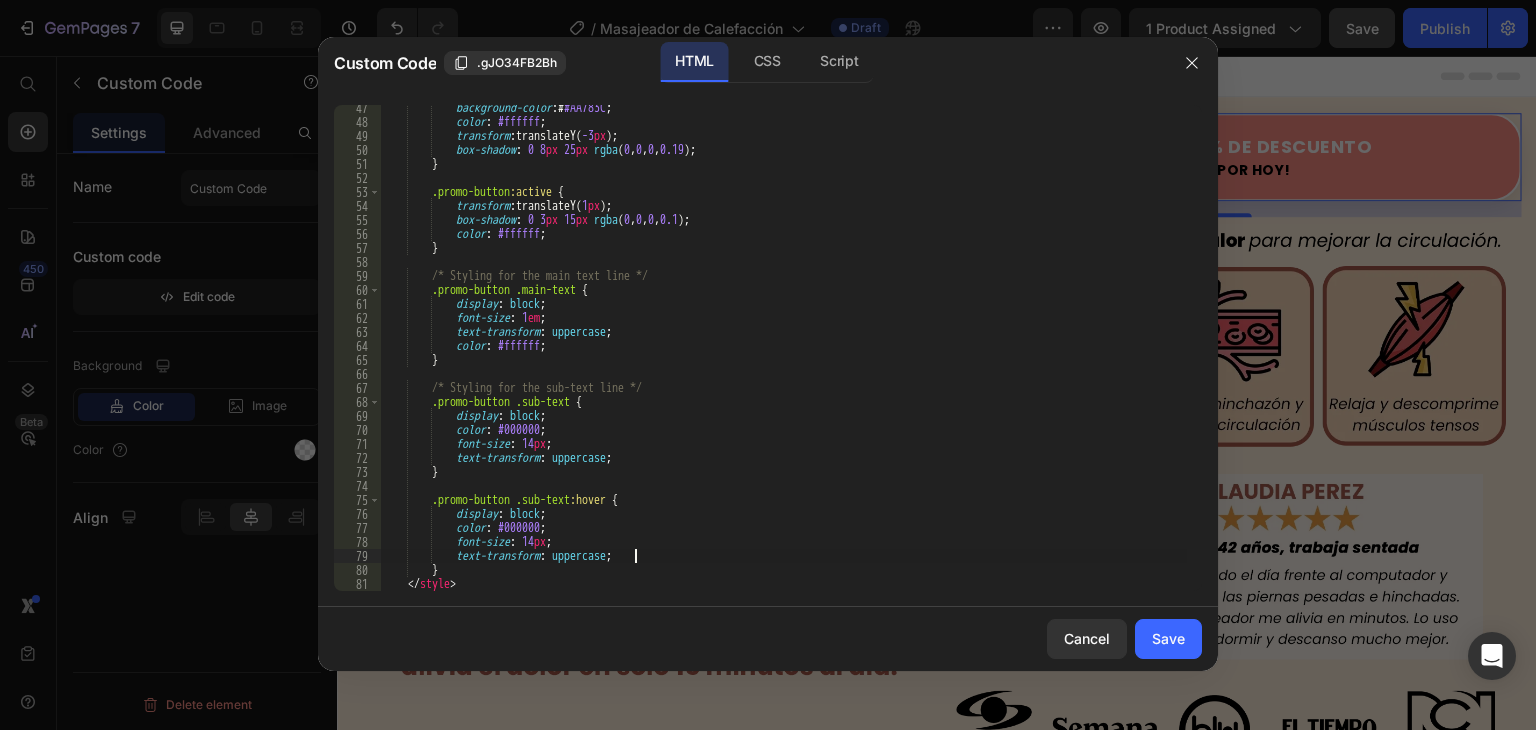 click on "background-color :  # #AA783C ;                color :   #ffffff ;                transform :  translateY( -3 px ) ;                box-shadow :   0   8 px   25 px   rgba ( 0 ,  0 ,  0 ,  0.19 ) ;           }                     .promo-button :active   {                transform :  translateY( 1 px ) ;                box-shadow :   0   3 px   15 px   rgba ( 0 ,  0 ,  0 ,  0.1 ) ;                color :   #ffffff ;           }           /* Styling for the main text line */           .promo-button   .main-text   {                display :   block ;                font-size :   1 em ;                text-transform :   uppercase ;                color :   #ffffff ;           }           /* Styling for the sub-text line */           .promo-button   .sub-text   {                display :   block ;                color :   #000000 ;                font-size :   14 px ;                text-transform :   uppercase ;           }                     .promo-button   .sub-text :hover   {                :" at bounding box center [783, 358] 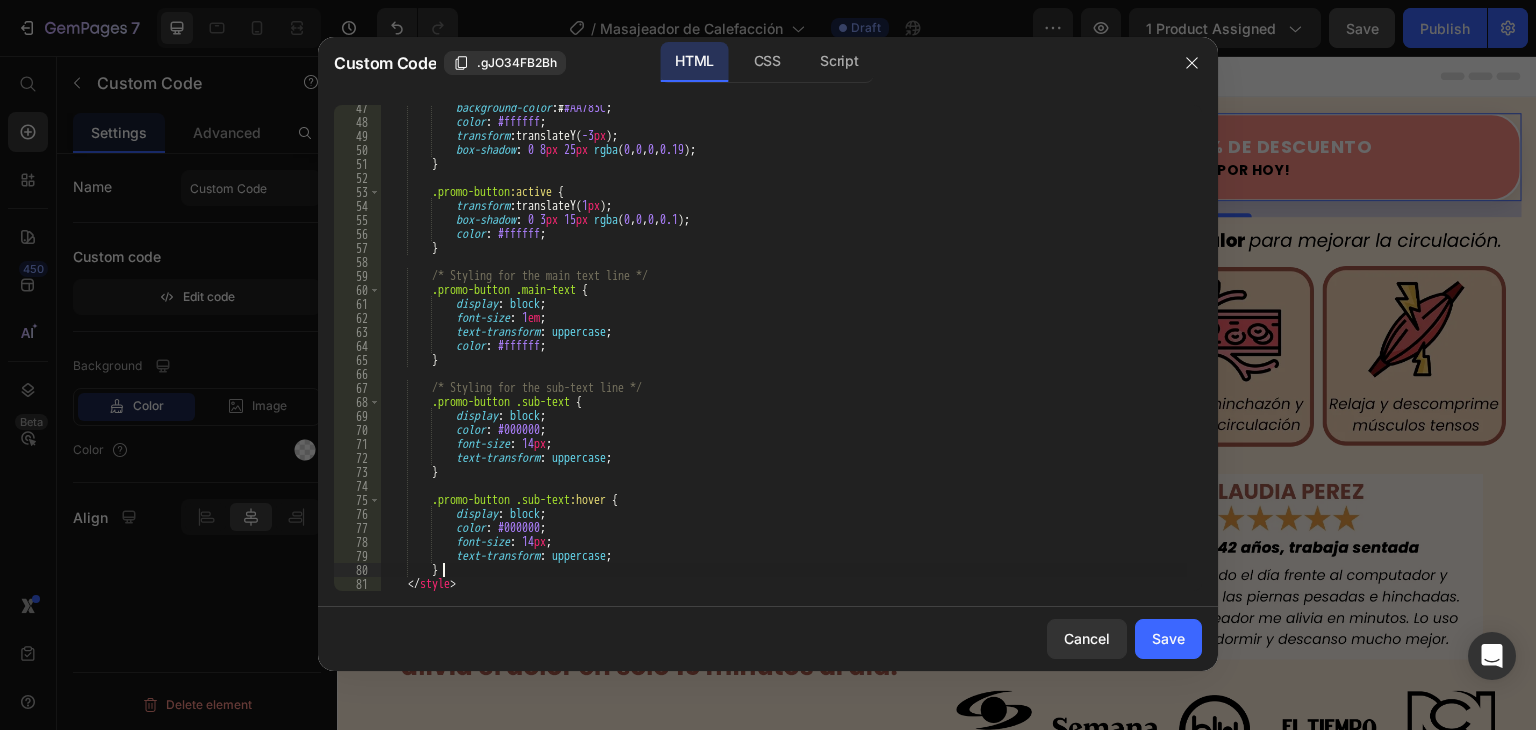 click on "background-color :  # #AA783C ;                color :   #ffffff ;                transform :  translateY( -3 px ) ;                box-shadow :   0   8 px   25 px   rgba ( 0 ,  0 ,  0 ,  0.19 ) ;           }                     .promo-button :active   {                transform :  translateY( 1 px ) ;                box-shadow :   0   3 px   15 px   rgba ( 0 ,  0 ,  0 ,  0.1 ) ;                color :   #ffffff ;           }           /* Styling for the main text line */           .promo-button   .main-text   {                display :   block ;                font-size :   1 em ;                text-transform :   uppercase ;                color :   #ffffff ;           }           /* Styling for the sub-text line */           .promo-button   .sub-text   {                display :   block ;                color :   #000000 ;                font-size :   14 px ;                text-transform :   uppercase ;           }                     .promo-button   .sub-text :hover   {                :" at bounding box center (783, 358) 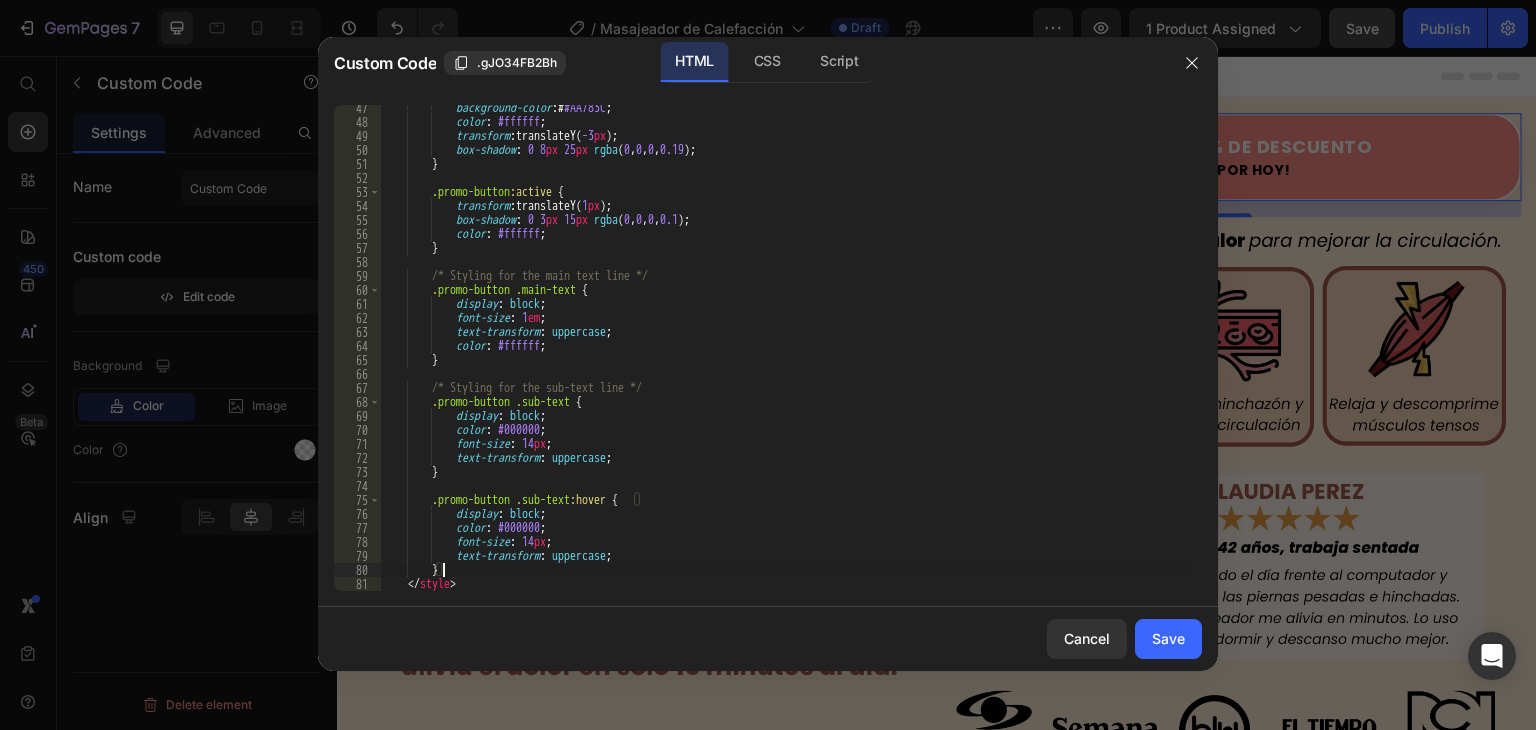 click on "background-color :  # #AA783C ;                color :   #ffffff ;                transform :  translateY( -3 px ) ;                box-shadow :   0   8 px   25 px   rgba ( 0 ,  0 ,  0 ,  0.19 ) ;           }                     .promo-button :active   {                transform :  translateY( 1 px ) ;                box-shadow :   0   3 px   15 px   rgba ( 0 ,  0 ,  0 ,  0.1 ) ;                color :   #ffffff ;           }           /* Styling for the main text line */           .promo-button   .main-text   {                display :   block ;                font-size :   1 em ;                text-transform :   uppercase ;                color :   #ffffff ;           }           /* Styling for the sub-text line */           .promo-button   .sub-text   {                display :   block ;                color :   #000000 ;                font-size :   14 px ;                text-transform :   uppercase ;           }                     .promo-button   .sub-text :hover   {                :" at bounding box center (783, 358) 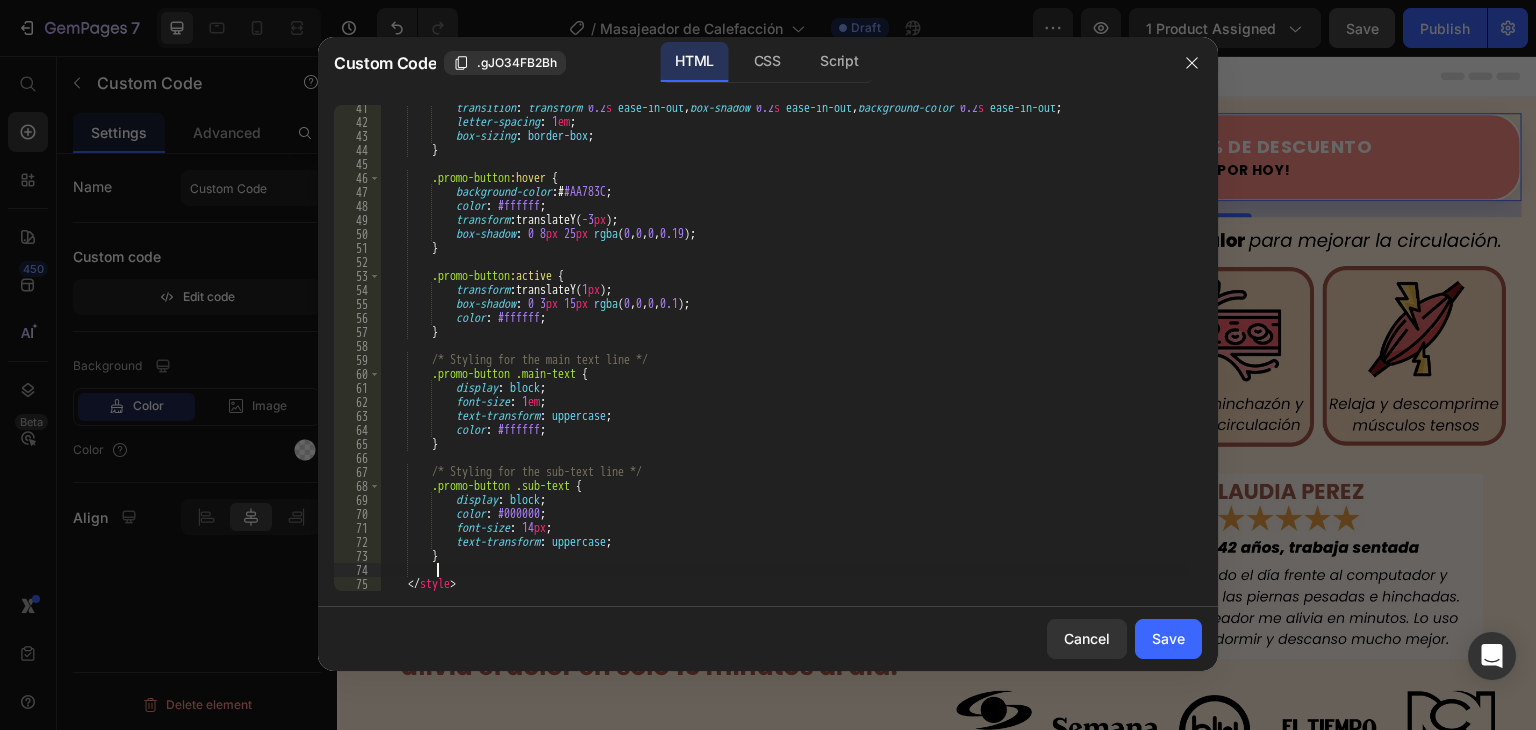 scroll, scrollTop: 564, scrollLeft: 0, axis: vertical 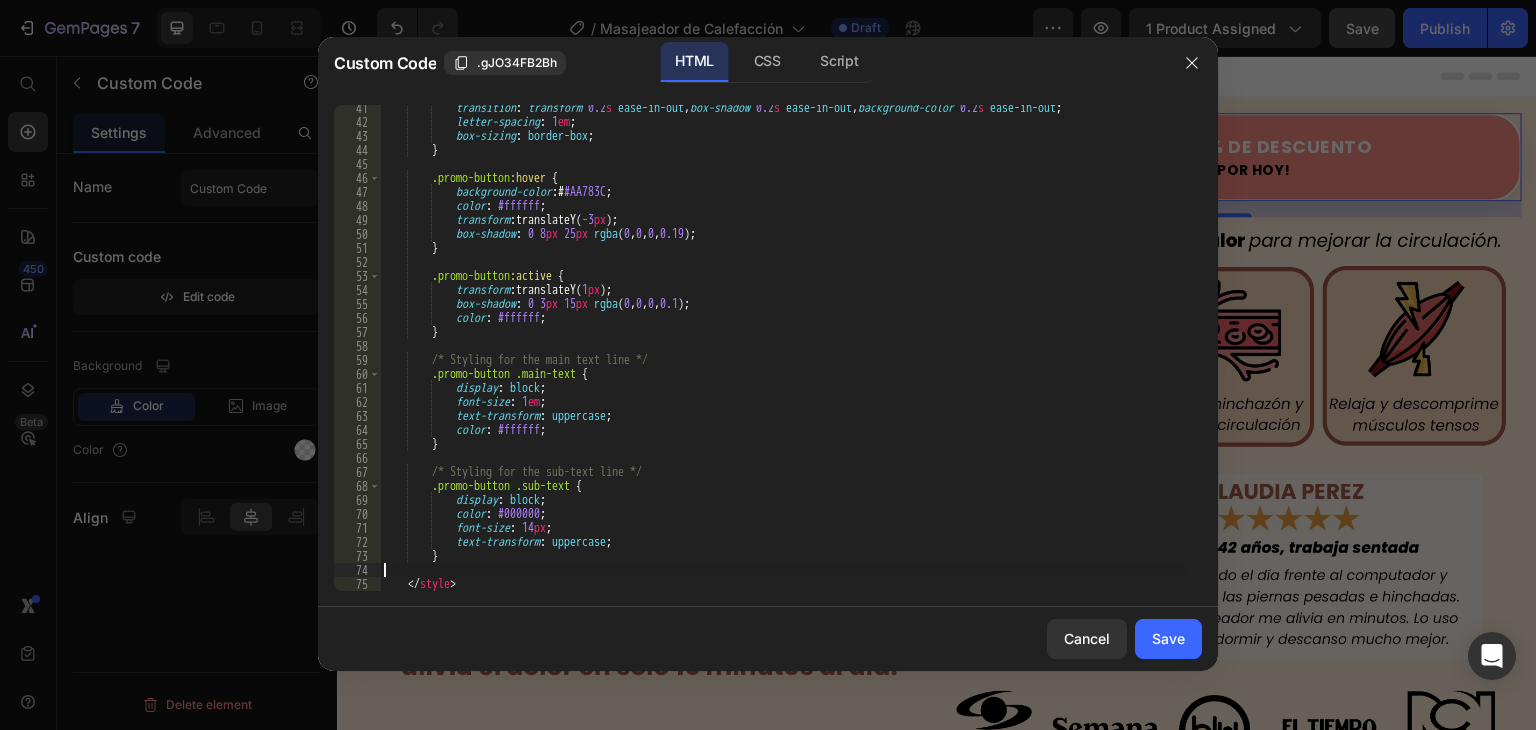 type on "}" 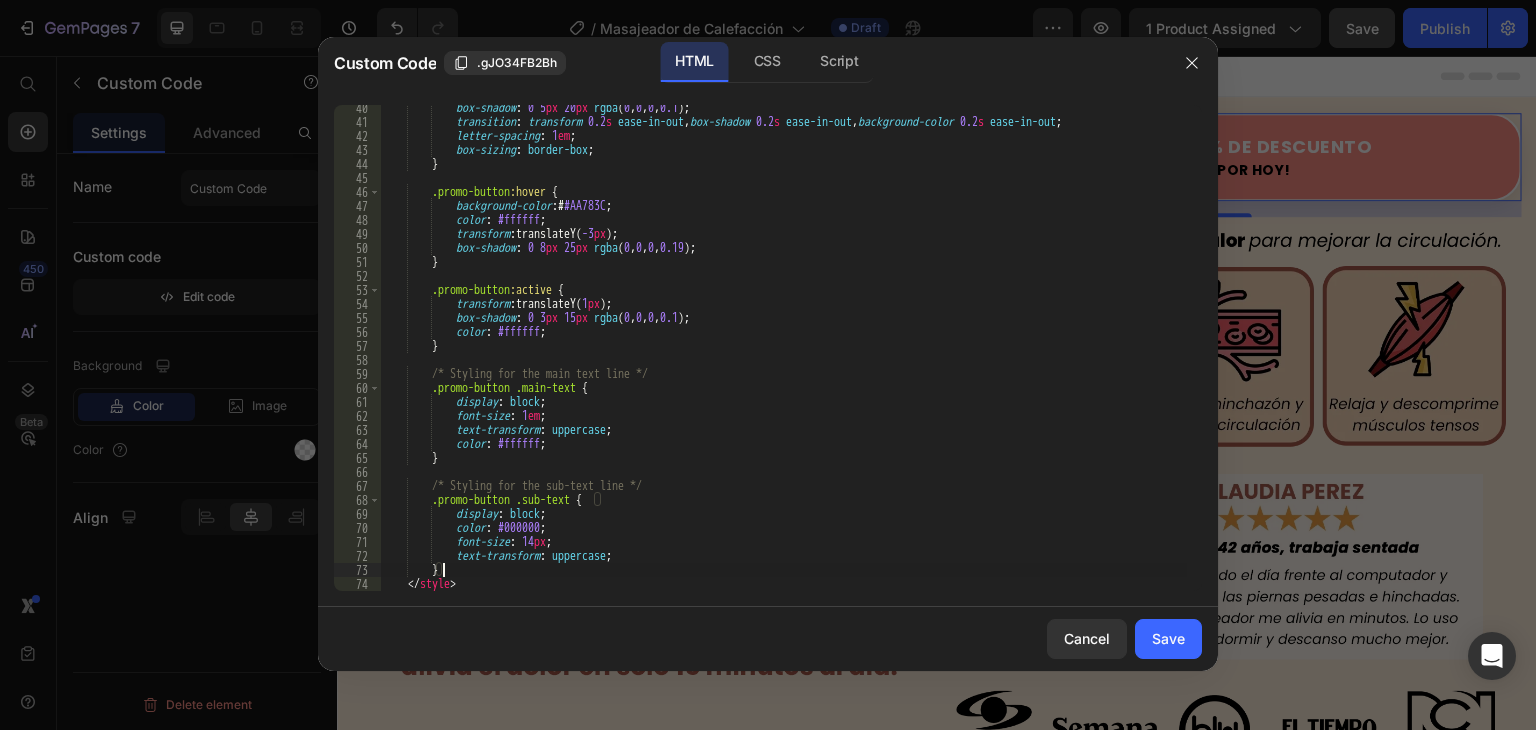 scroll, scrollTop: 550, scrollLeft: 0, axis: vertical 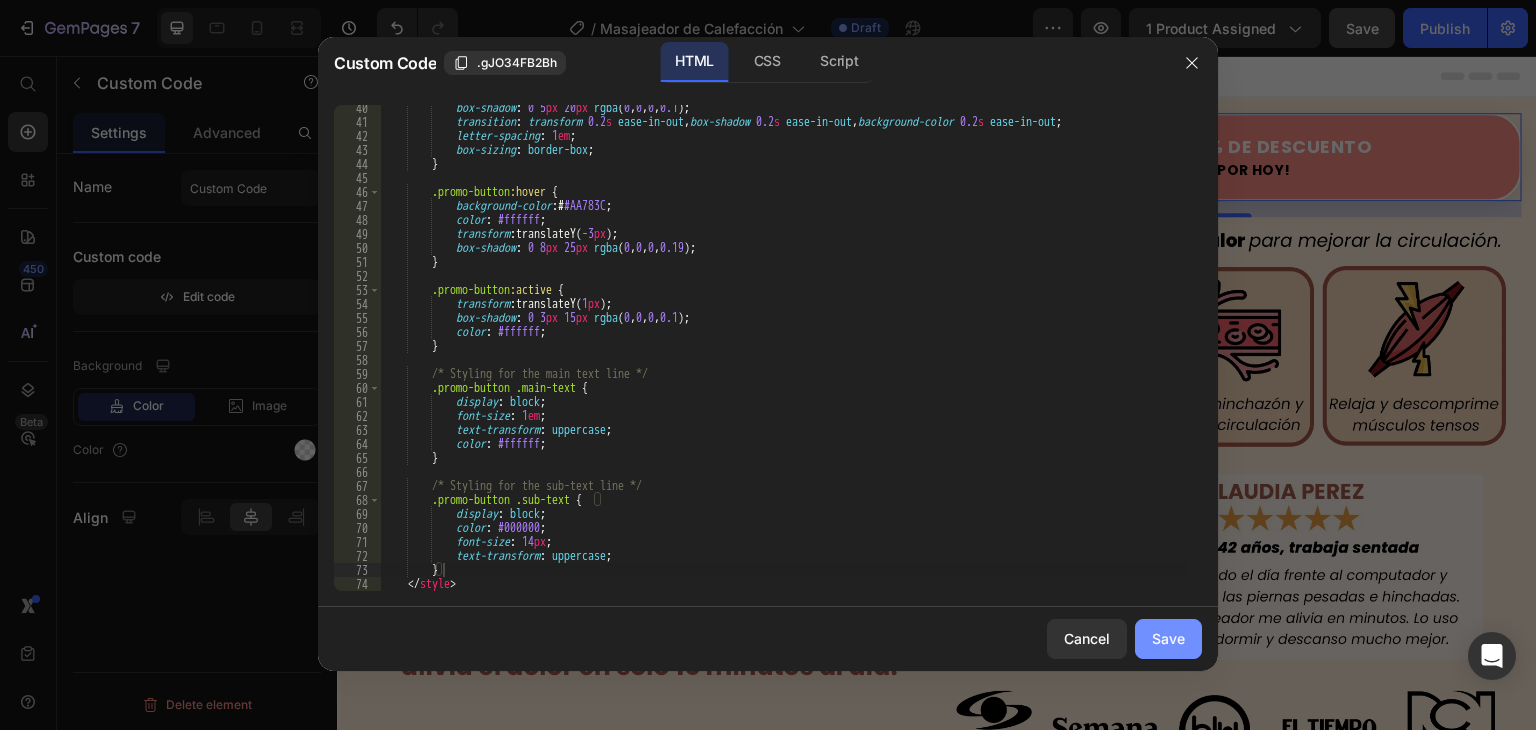 click on "Save" at bounding box center [1168, 638] 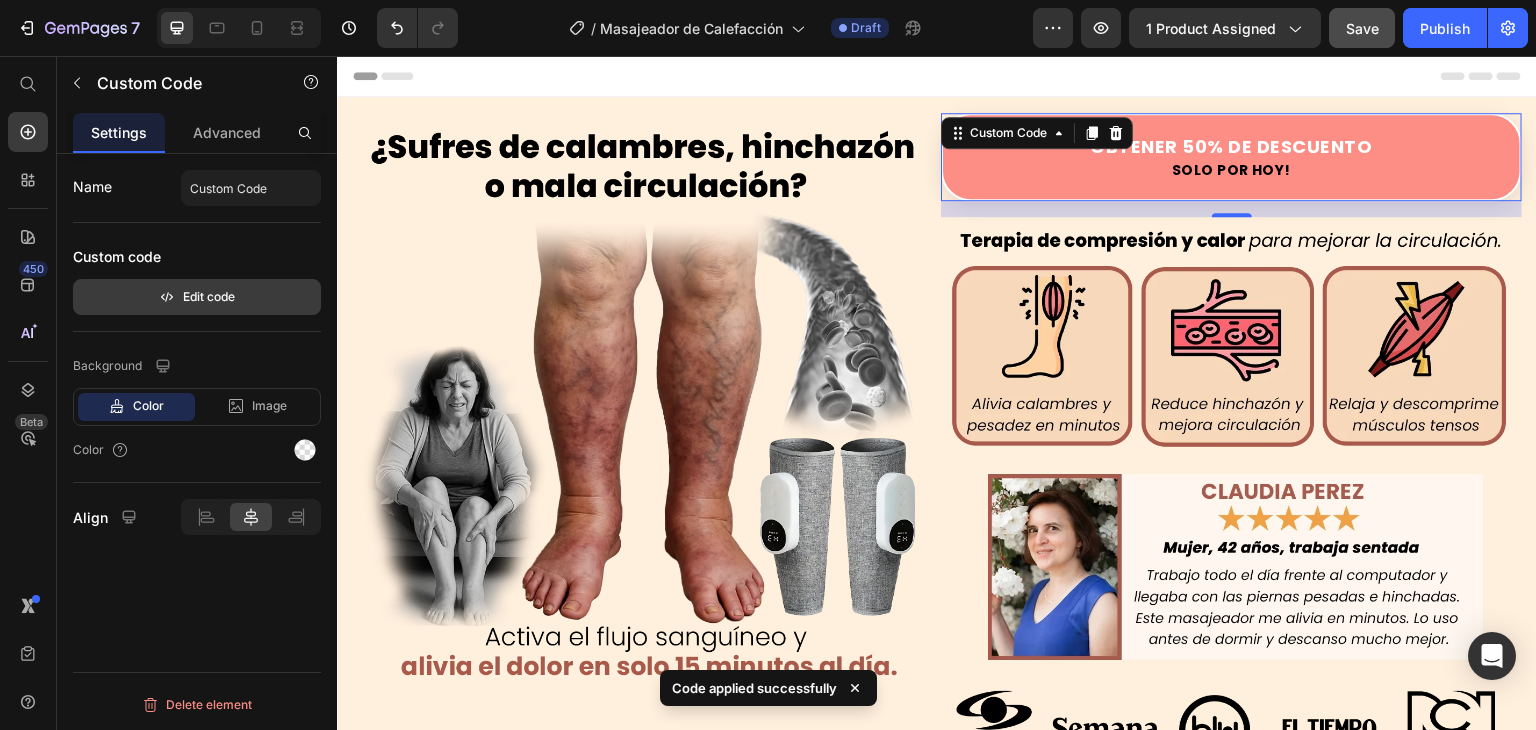 click on "Edit code" at bounding box center (197, 297) 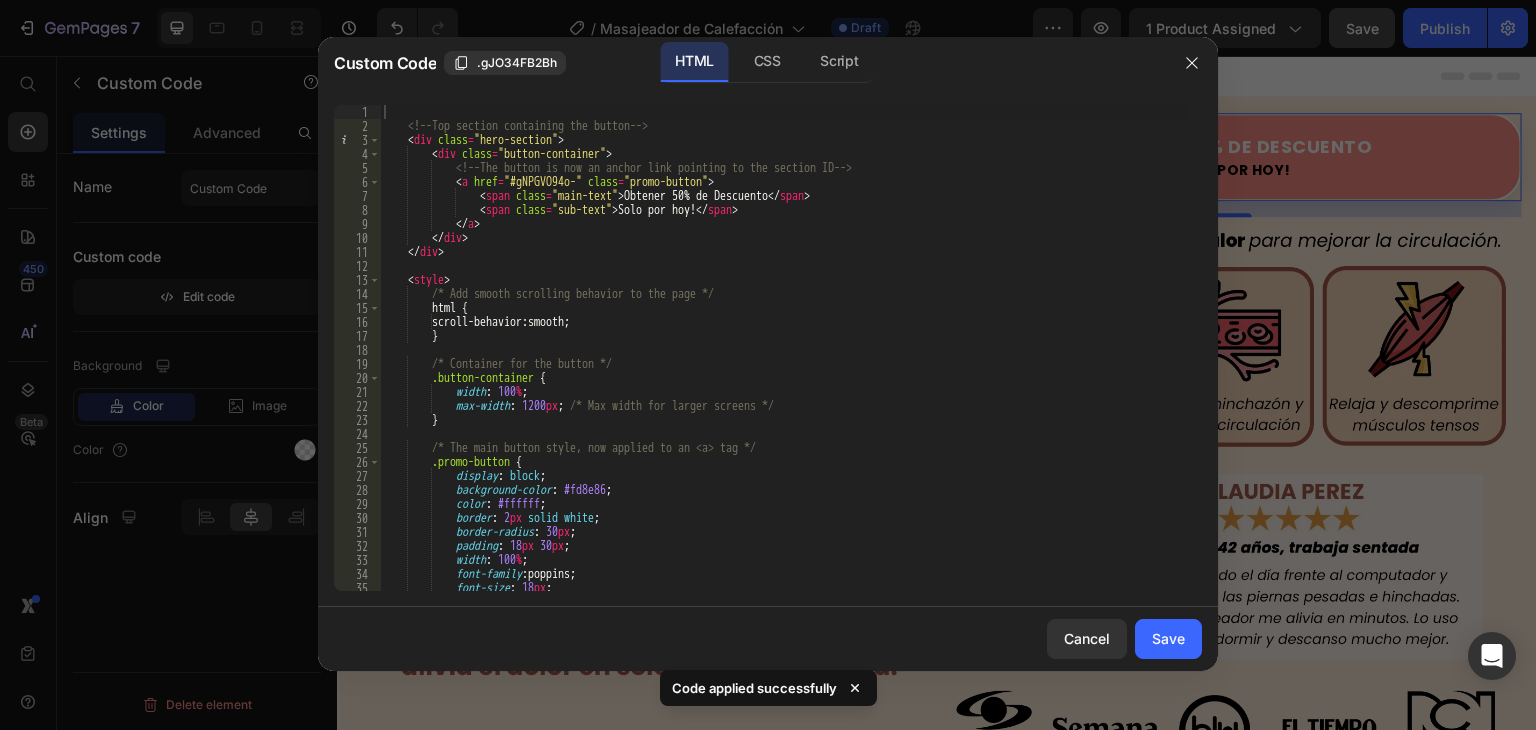 click on "<!--  Top section containing the button  -->      < div   class = "hero-section" >           < div   class = "button-container" >                <!--  The button is now an anchor link pointing to the section ID  -->                < a   href = "#gNPGVO94o-"   class = "promo-button" >                     < span   class = "main-text" > Obtener 50% de Descuento </ span >                     < span   class = "sub-text" > Solo por hoy! </ span >                </ a >           </ div >      </ div >           < style >           /* Add smooth scrolling behavior to the page */           html   {               scroll-behavior :  smooth ;           }           /* Container for the button */           .button-container   {                width :   100 % ;                max-width :   1200 px ;   /* Max width for larger screens */           }           /* The main button style, now applied to an <a> tag */           .promo-button   {                display :   block ;                background-color :   #fd8e86 ;" at bounding box center (783, 362) 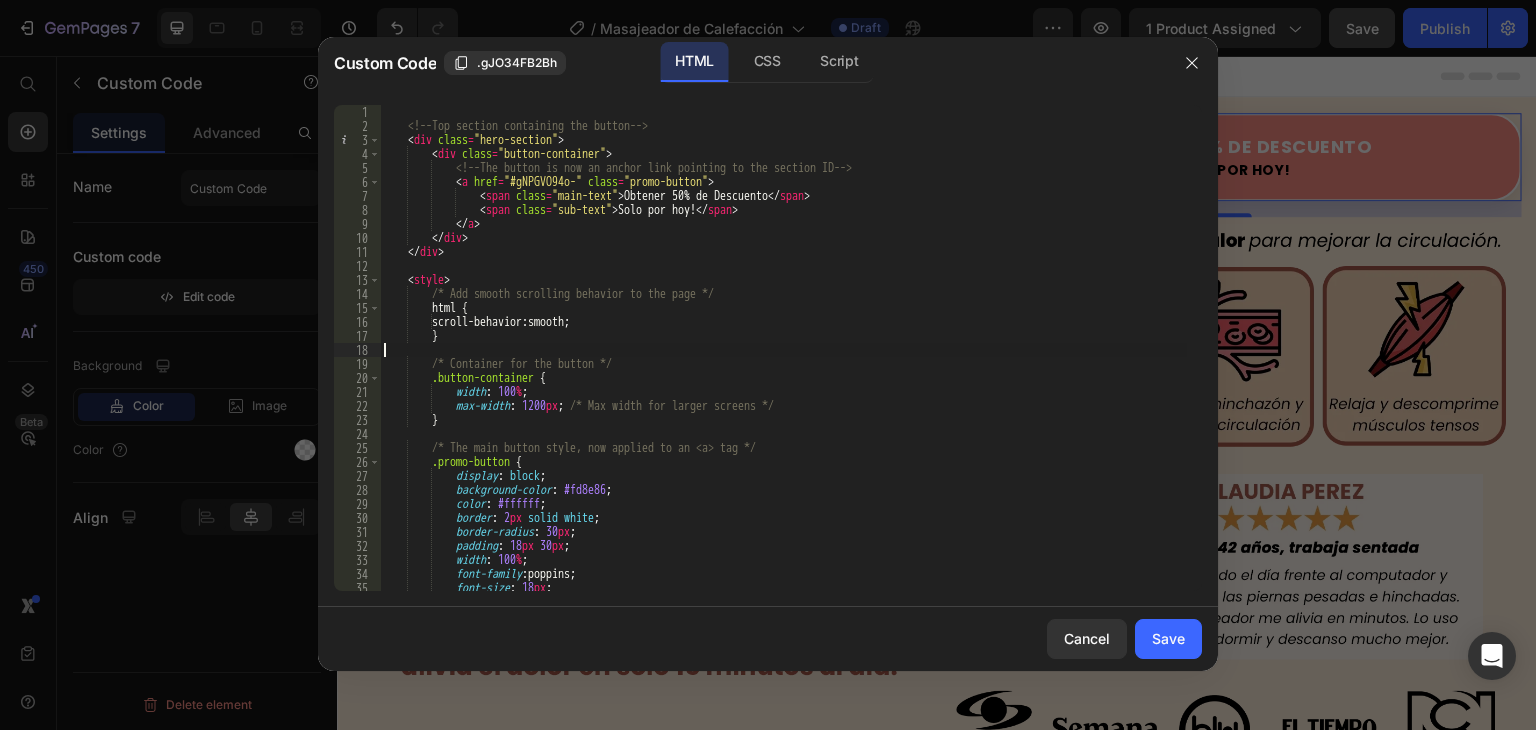 click on "<!--  Top section containing the button  -->      < div   class = "hero-section" >           < div   class = "button-container" >                <!--  The button is now an anchor link pointing to the section ID  -->                < a   href = "#gNPGVO94o-"   class = "promo-button" >                     < span   class = "main-text" > Obtener 50% de Descuento </ span >                     < span   class = "sub-text" > Solo por hoy! </ span >                </ a >           </ div >      </ div >           < style >           /* Add smooth scrolling behavior to the page */           html   {               scroll-behavior :  smooth ;           }           /* Container for the button */           .button-container   {                width :   100 % ;                max-width :   1200 px ;   /* Max width for larger screens */           }           /* The main button style, now applied to an <a> tag */           .promo-button   {                display :   block ;                background-color :   #fd8e86 ;" at bounding box center [783, 362] 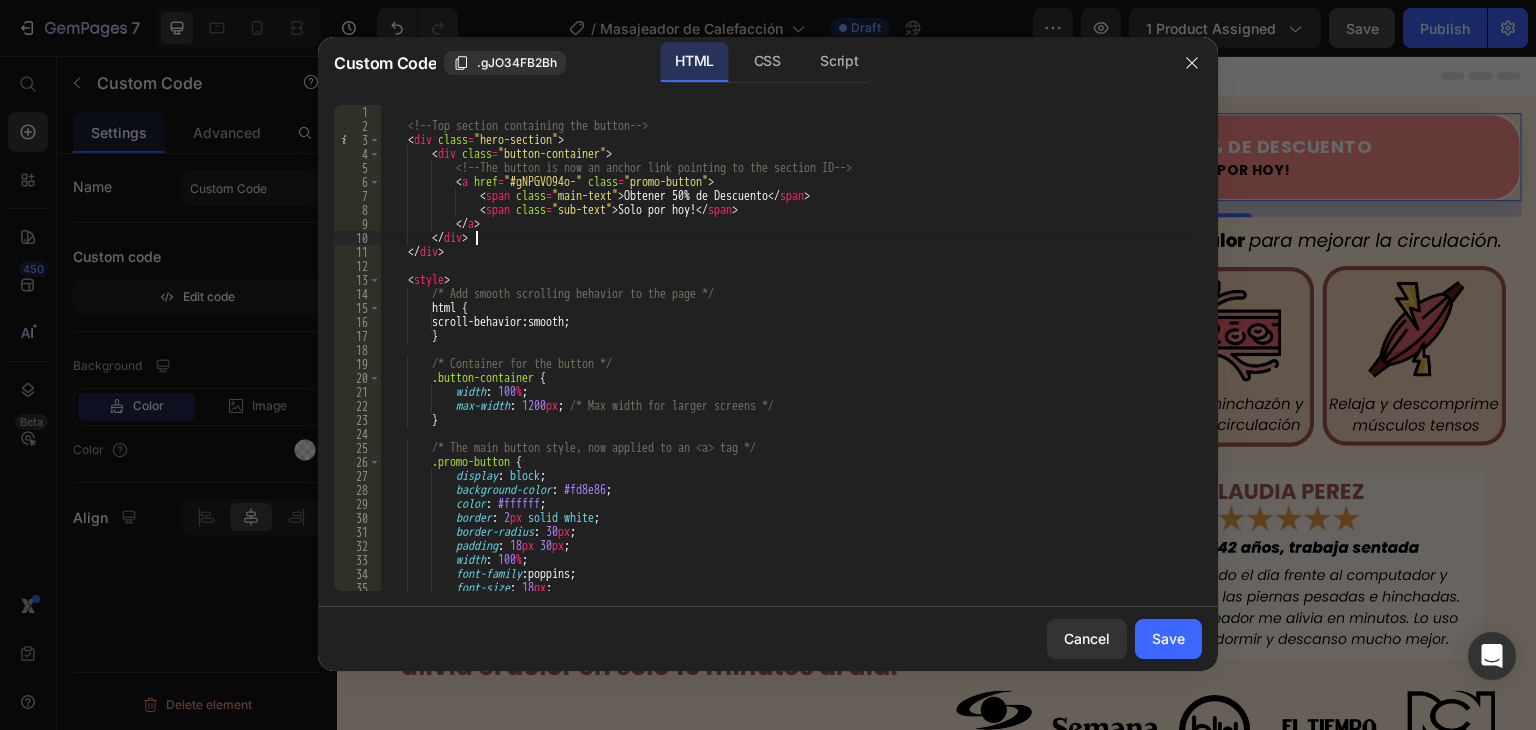 scroll, scrollTop: 0, scrollLeft: 0, axis: both 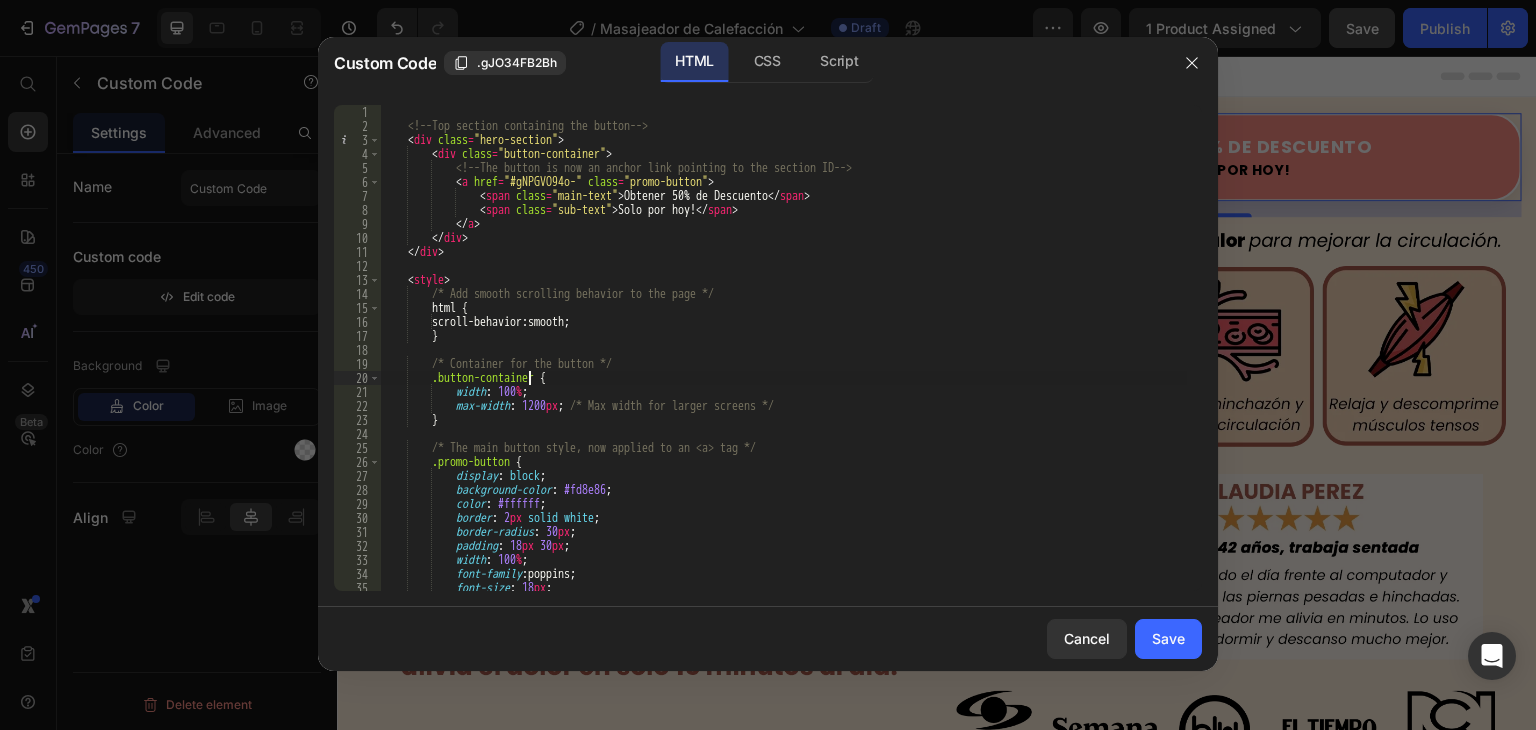 click on "<!--  Top section containing the button  -->      < div   class = "hero-section" >           < div   class = "button-container" >                <!--  The button is now an anchor link pointing to the section ID  -->                < a   href = "#gNPGVO94o-"   class = "promo-button" >                     < span   class = "main-text" > Obtener 50% de Descuento </ span >                     < span   class = "sub-text" > Solo por hoy! </ span >                </ a >           </ div >      </ div >           < style >           /* Add smooth scrolling behavior to the page */           html   {               scroll-behavior :  smooth ;           }           /* Container for the button */           .button-container   {                width :   100 % ;                max-width :   1200 px ;   /* Max width for larger screens */           }           /* The main button style, now applied to an <a> tag */           .promo-button   {                display :   block ;                background-color :   #fd8e86 ;" at bounding box center [783, 362] 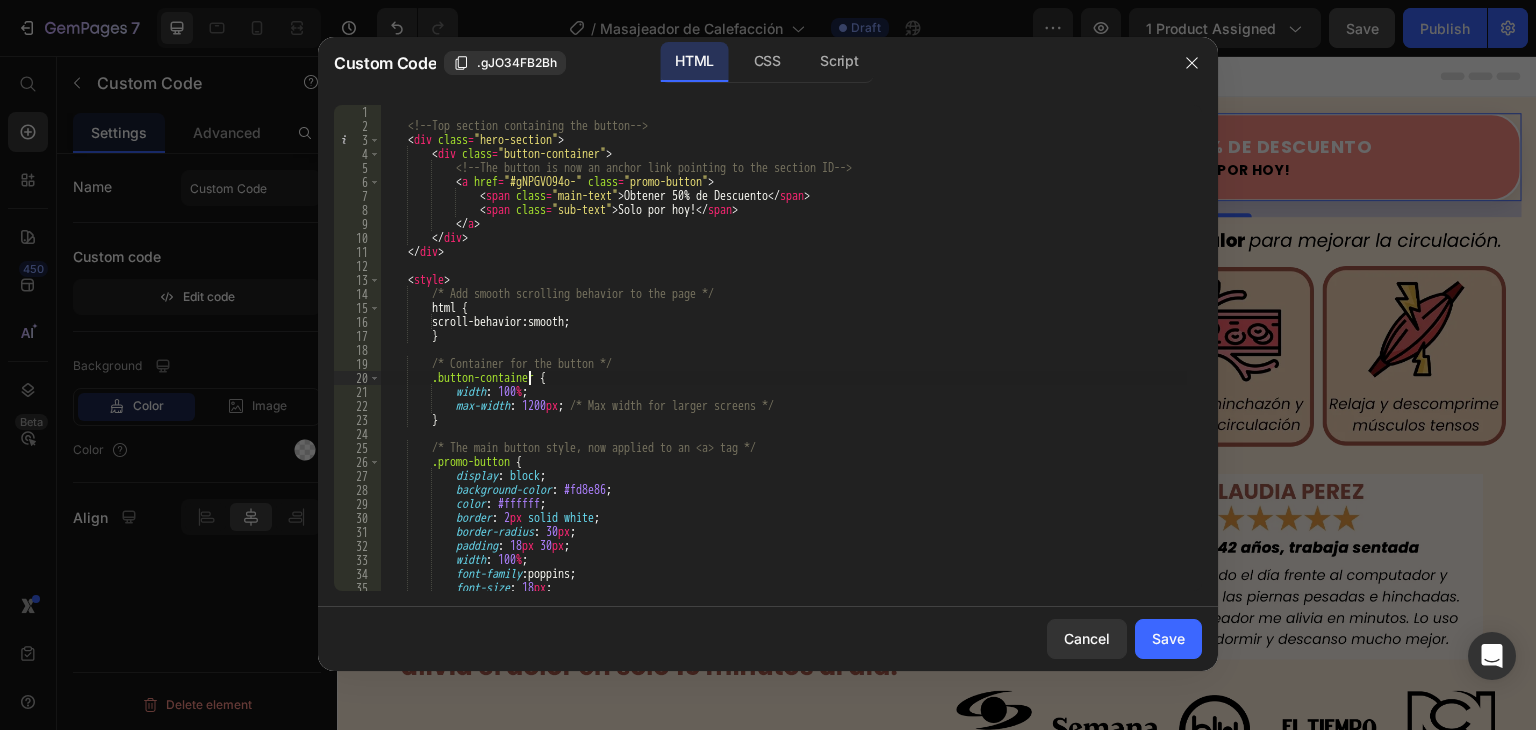 click on "<!--  Top section containing the button  -->      < div   class = "hero-section" >           < div   class = "button-container" >                <!--  The button is now an anchor link pointing to the section ID  -->                < a   href = "#gNPGVO94o-"   class = "promo-button" >                     < span   class = "main-text" > Obtener 50% de Descuento </ span >                     < span   class = "sub-text" > Solo por hoy! </ span >                </ a >           </ div >      </ div >           < style >           /* Add smooth scrolling behavior to the page */           html   {               scroll-behavior :  smooth ;           }           /* Container for the button */           .button-container   {                width :   100 % ;                max-width :   1200 px ;   /* Max width for larger screens */           }           /* The main button style, now applied to an <a> tag */           .promo-button   {                display :   block ;                background-color :   #fd8e86 ;" at bounding box center (783, 362) 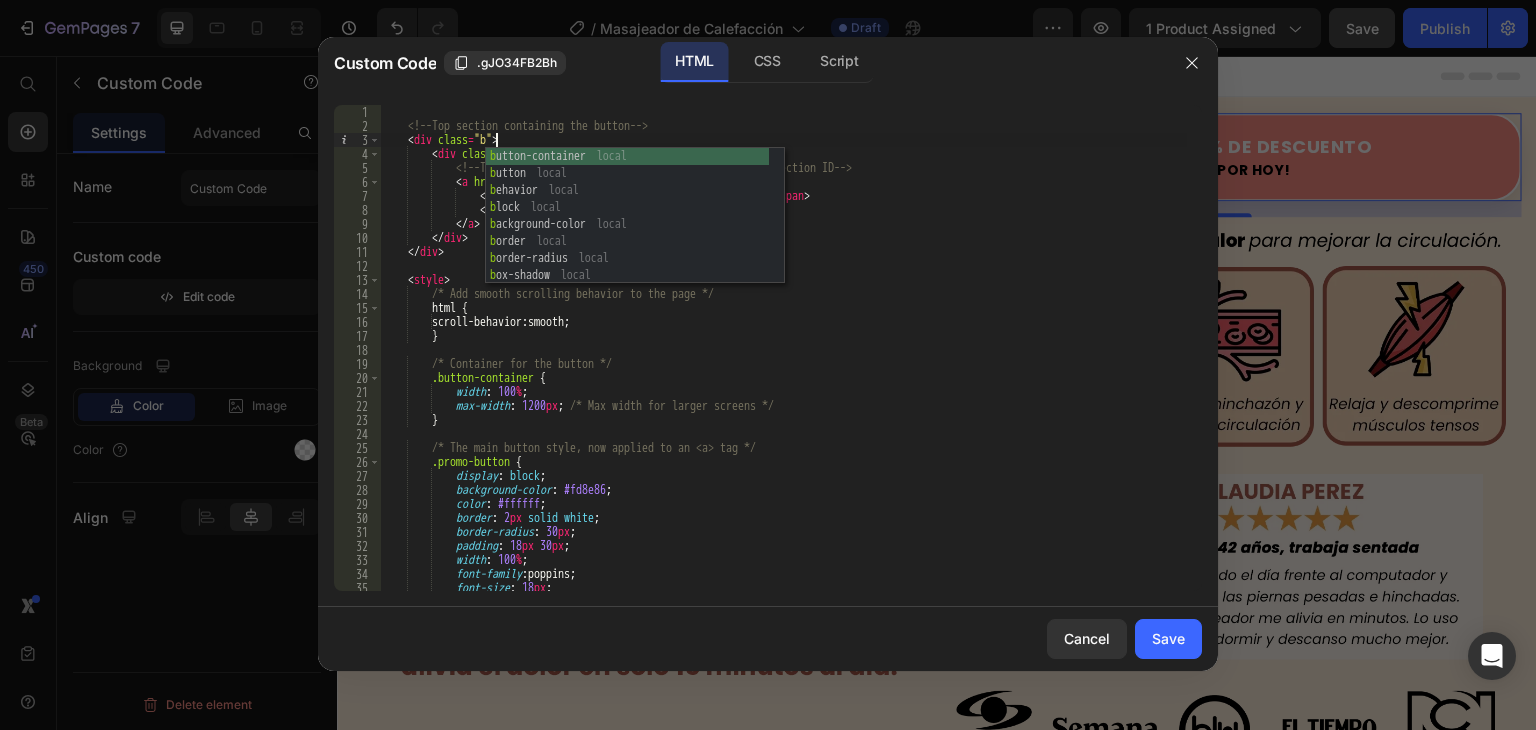 scroll, scrollTop: 0, scrollLeft: 9, axis: horizontal 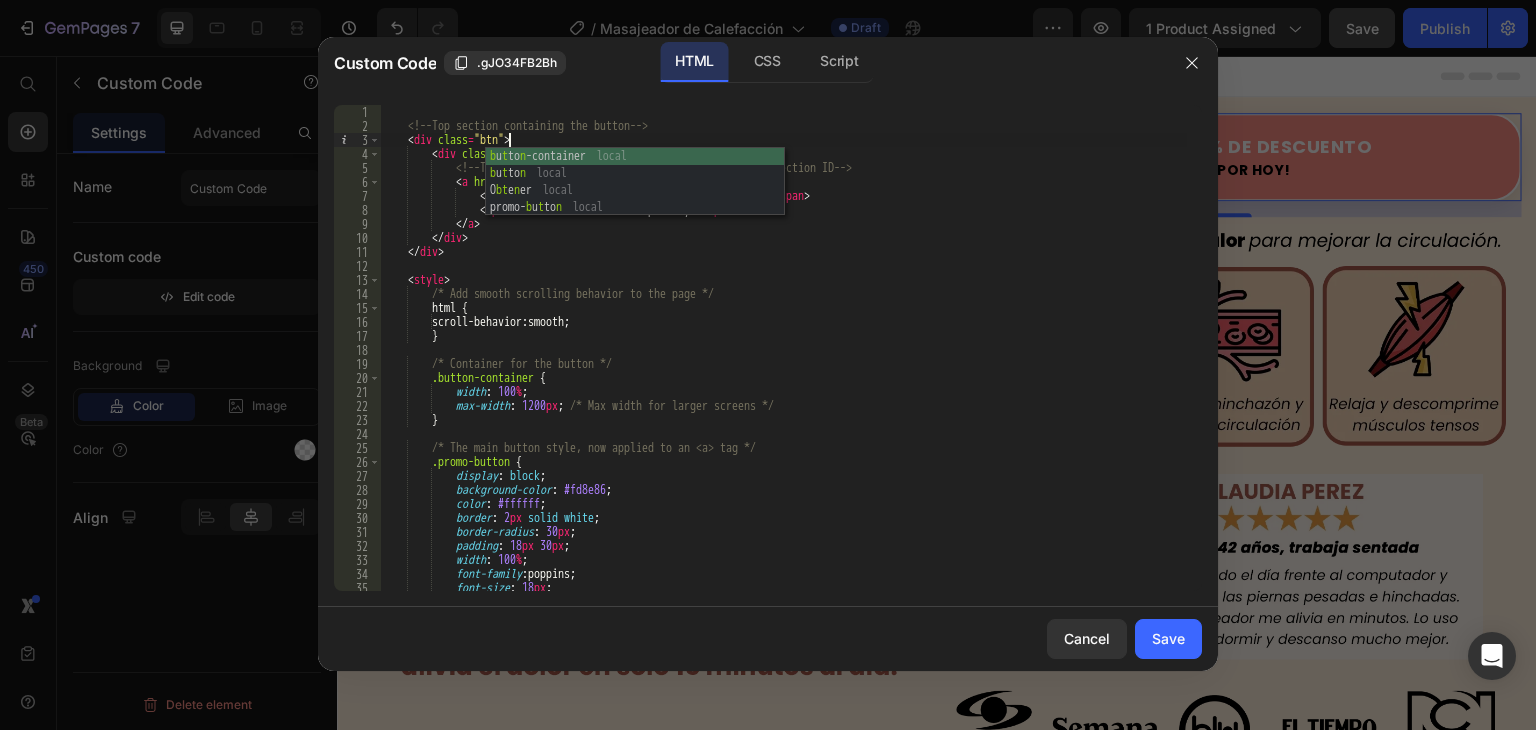 click on "<!--  Top section containing the button  -->      < div   class = "btn" >           < div   class = "button-container" >                <!--  The button is now an anchor link pointing to the section ID  -->                < a   href = "#gNPGVO94o-"   class = "promo-button" >                     < span   class = "main-text" > Obtener 50% de Descuento </ span >                     < span   class = "sub-text" > Solo por hoy! </ span >                </ a >           </ div >      </ div >           < style >           /* Add smooth scrolling behavior to the page */           html   {               scroll-behavior :  smooth ;           }           /* Container for the button */           .button-container   {                width :   100 % ;                max-width :   1200 px ;   /* Max width for larger screens */           }           /* The main button style, now applied to an <a> tag */           .promo-button   {                display :   block ;                background-color :   #fd8e86 ;" at bounding box center (783, 362) 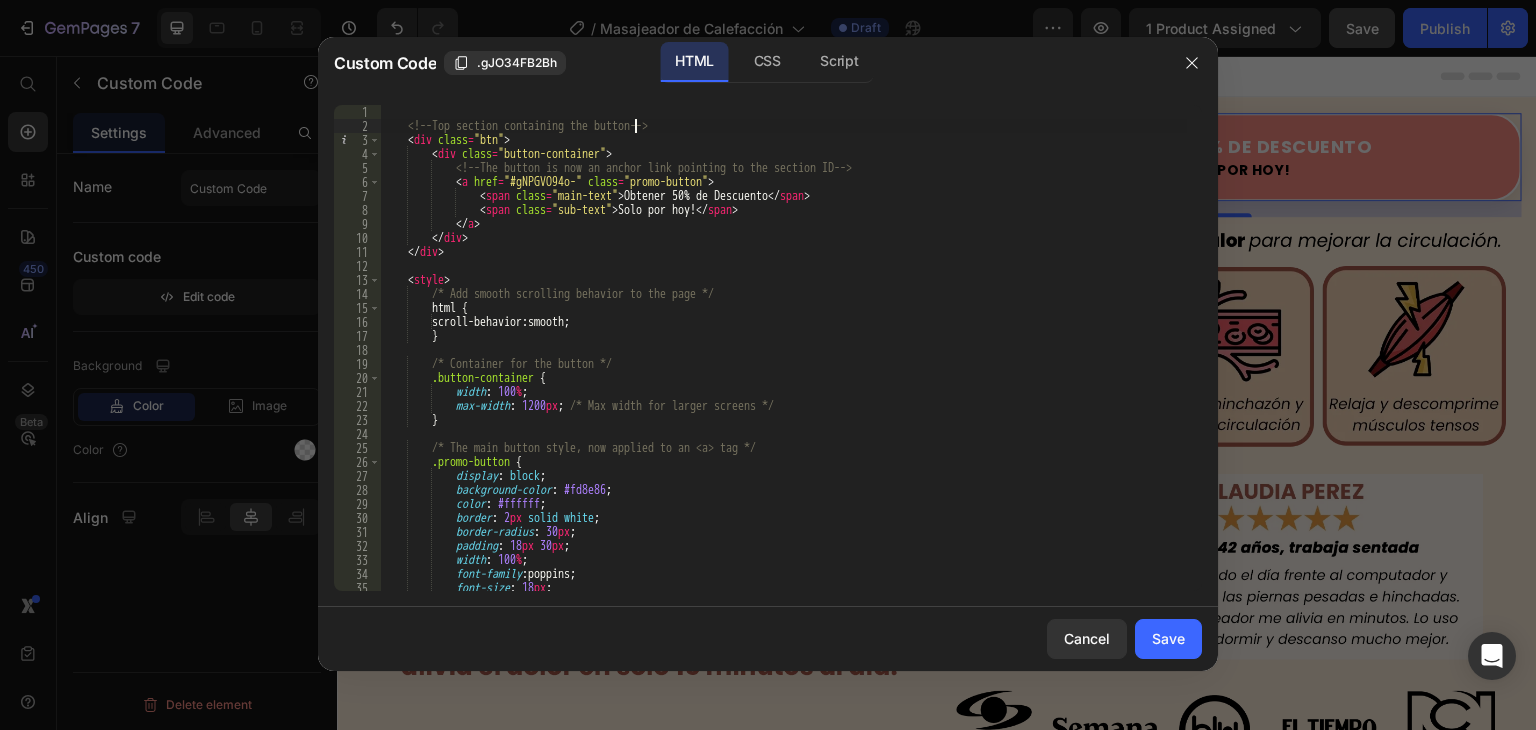 click on "<!--  Top section containing the button  -->      < div   class = "btn" >           < div   class = "button-container" >                <!--  The button is now an anchor link pointing to the section ID  -->                < a   href = "#gNPGVO94o-"   class = "promo-button" >                     < span   class = "main-text" > Obtener 50% de Descuento </ span >                     < span   class = "sub-text" > Solo por hoy! </ span >                </ a >           </ div >      </ div >           < style >           /* Add smooth scrolling behavior to the page */           html   {               scroll-behavior :  smooth ;           }           /* Container for the button */           .button-container   {                width :   100 % ;                max-width :   1200 px ;   /* Max width for larger screens */           }           /* The main button style, now applied to an <a> tag */           .promo-button   {                display :   block ;                background-color :   #fd8e86 ;" at bounding box center [783, 362] 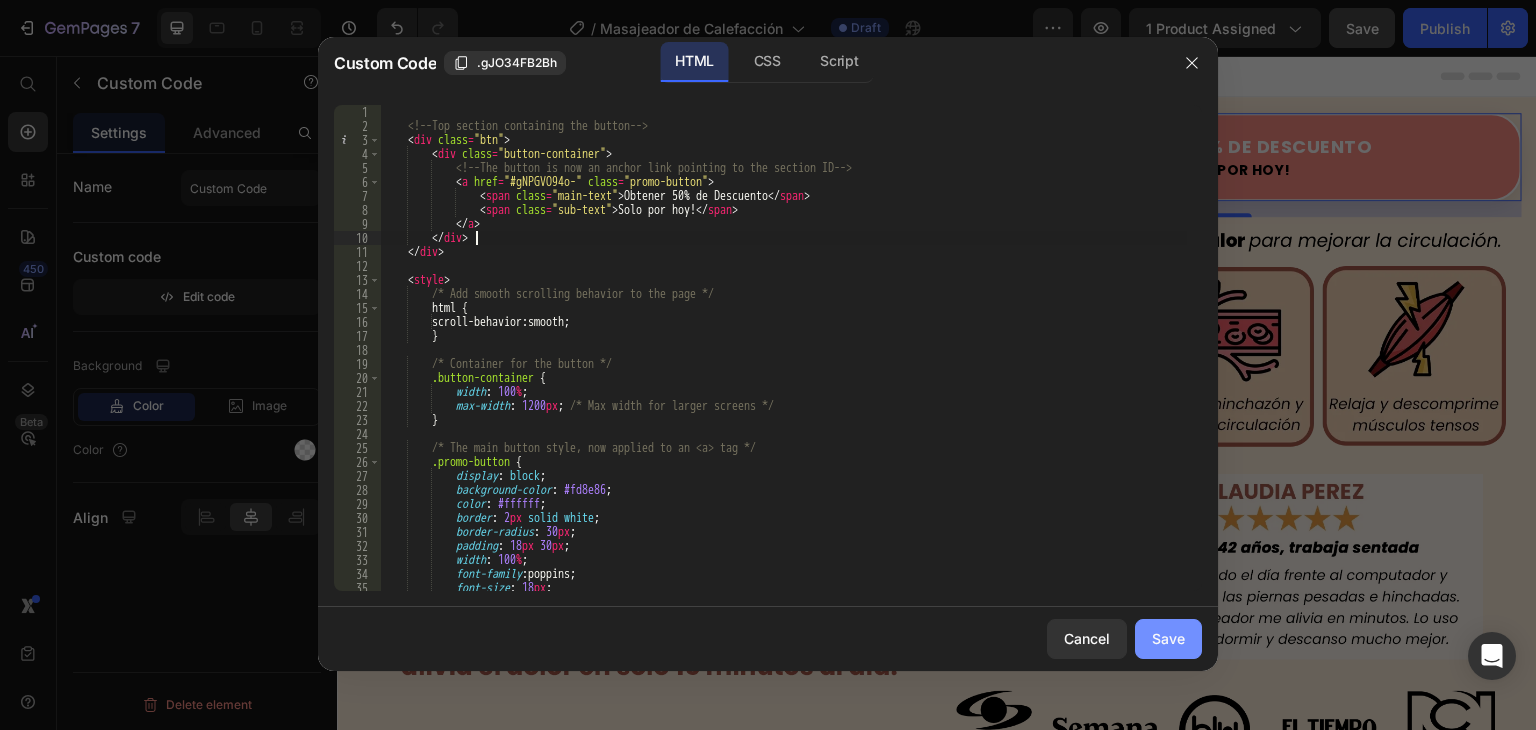 type on "</div>" 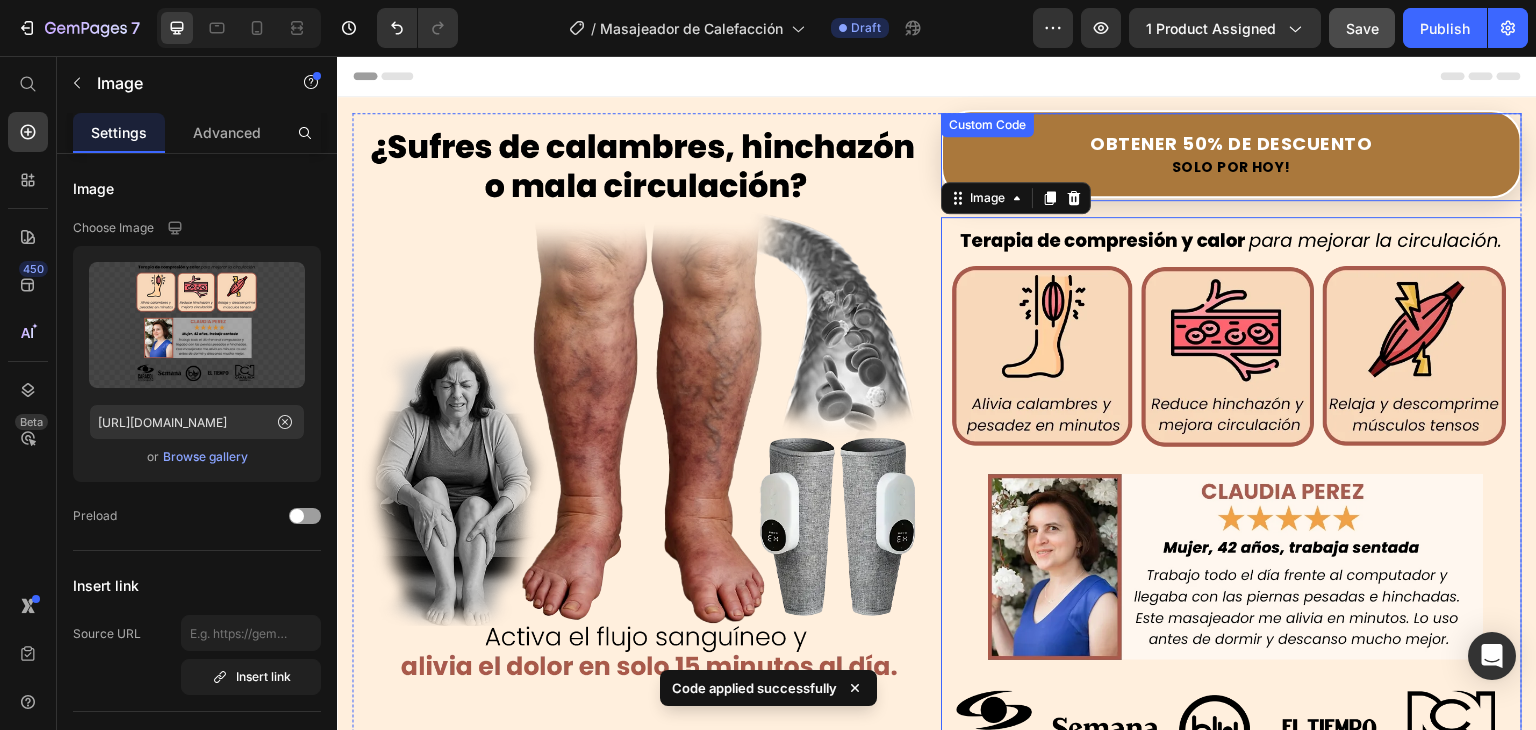 click on "Obtener 50% de Descuento" at bounding box center [1231, 143] 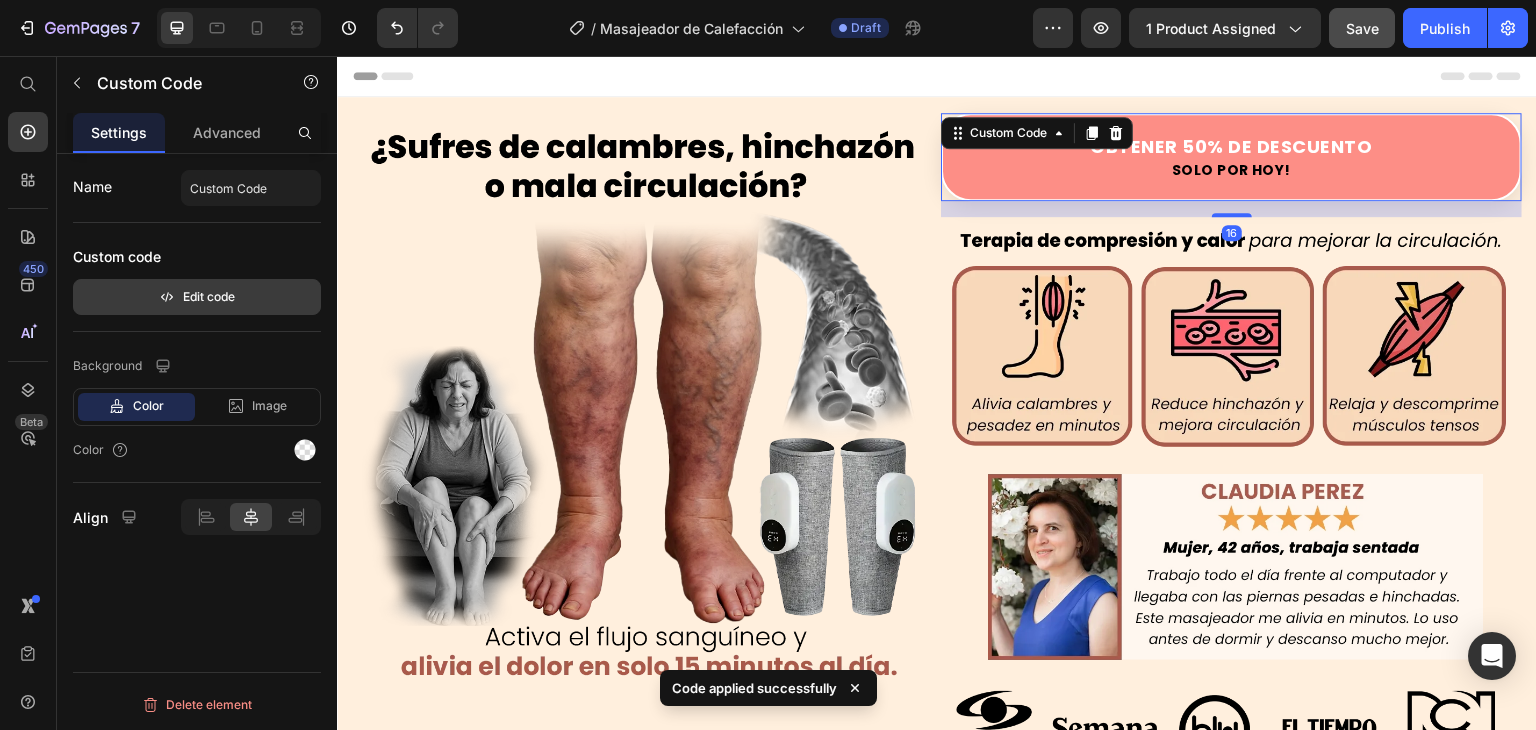 click on "Edit code" at bounding box center (197, 297) 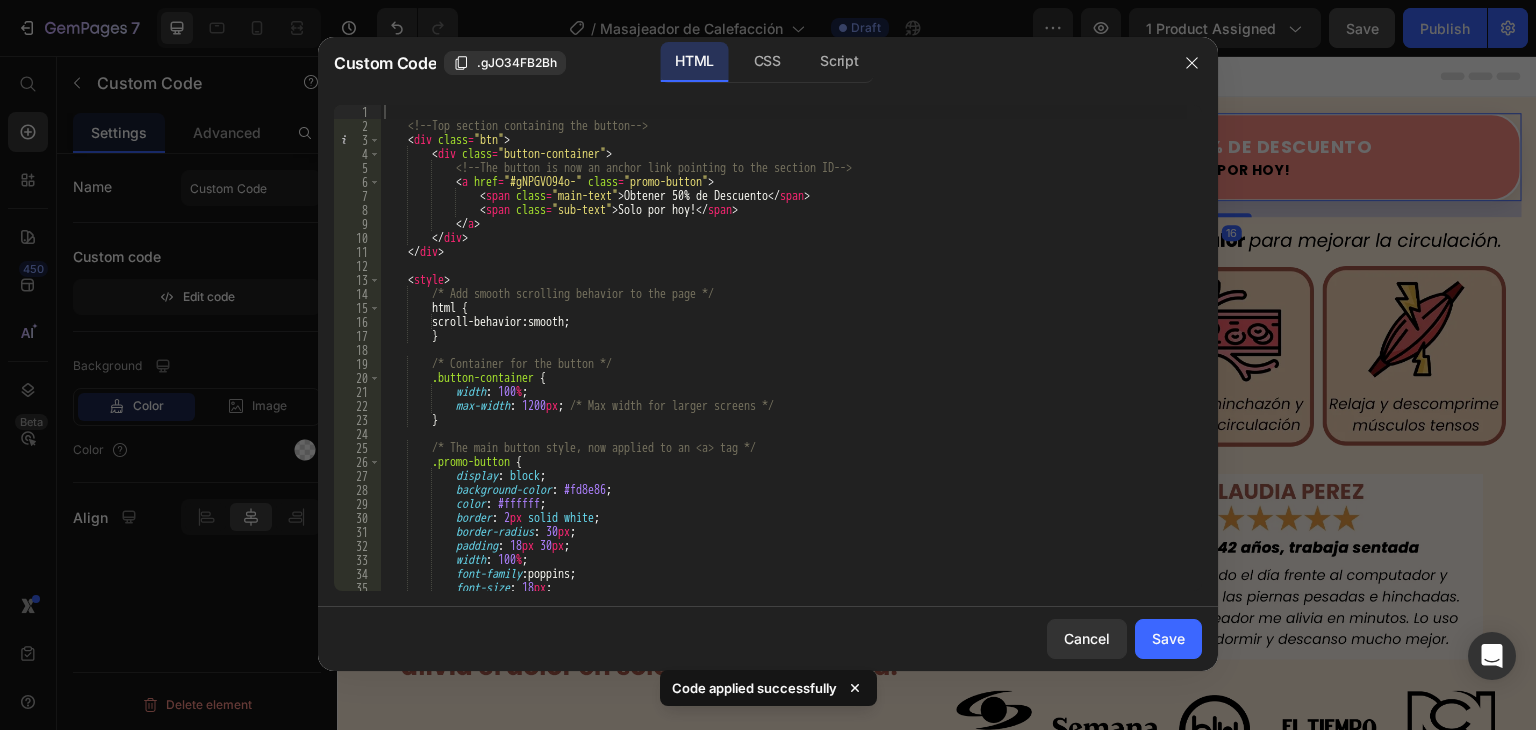 click on "<!--  Top section containing the button  -->      < div   class = "btn" >           < div   class = "button-container" >                <!--  The button is now an anchor link pointing to the section ID  -->                < a   href = "#gNPGVO94o-"   class = "promo-button" >                     < span   class = "main-text" > Obtener 50% de Descuento </ span >                     < span   class = "sub-text" > Solo por hoy! </ span >                </ a >           </ div >      </ div >           < style >           /* Add smooth scrolling behavior to the page */           html   {               scroll-behavior :  smooth ;           }           /* Container for the button */           .button-container   {                width :   100 % ;                max-width :   1200 px ;   /* Max width for larger screens */           }           /* The main button style, now applied to an <a> tag */           .promo-button   {                display :   block ;                background-color :   #fd8e86 ;" at bounding box center (783, 362) 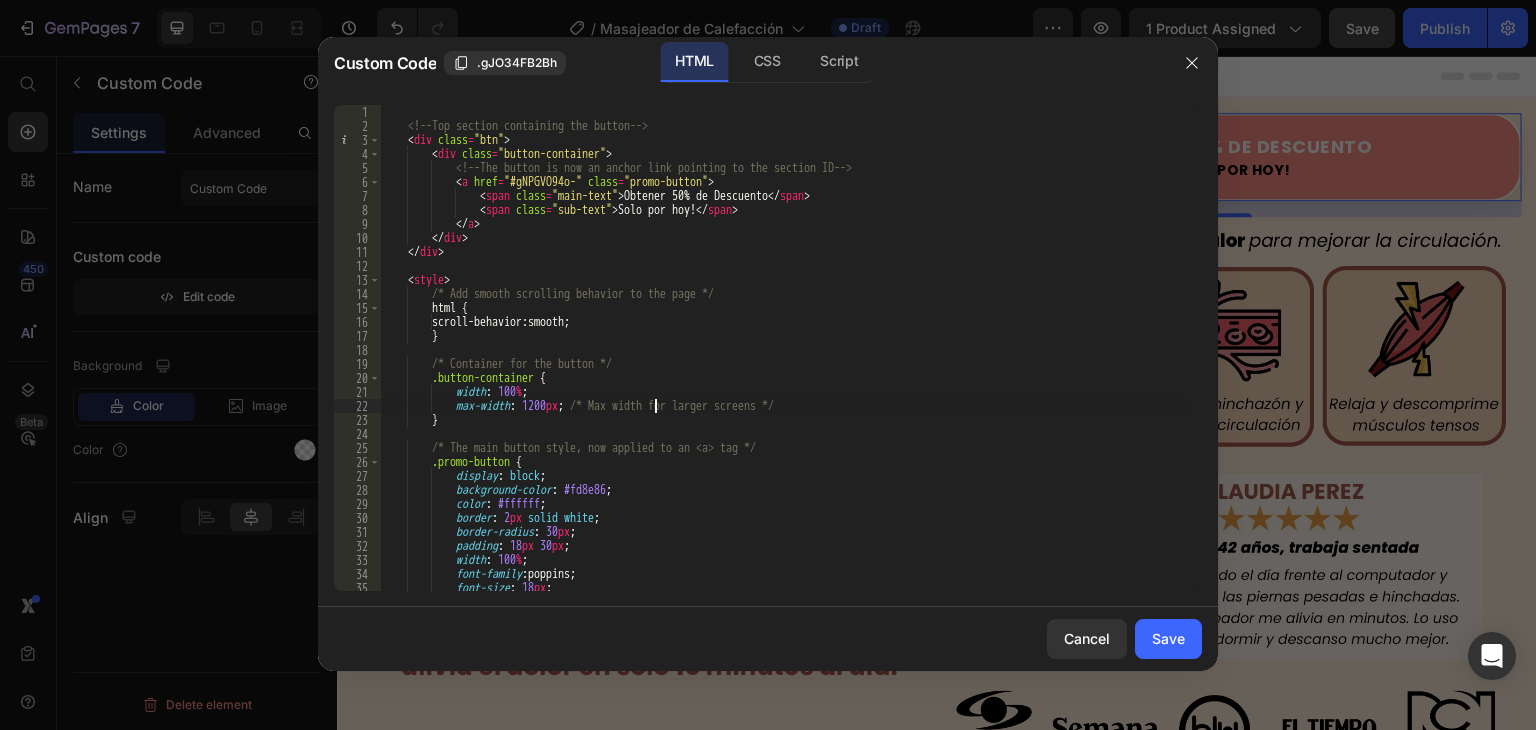 type on "}
</style>" 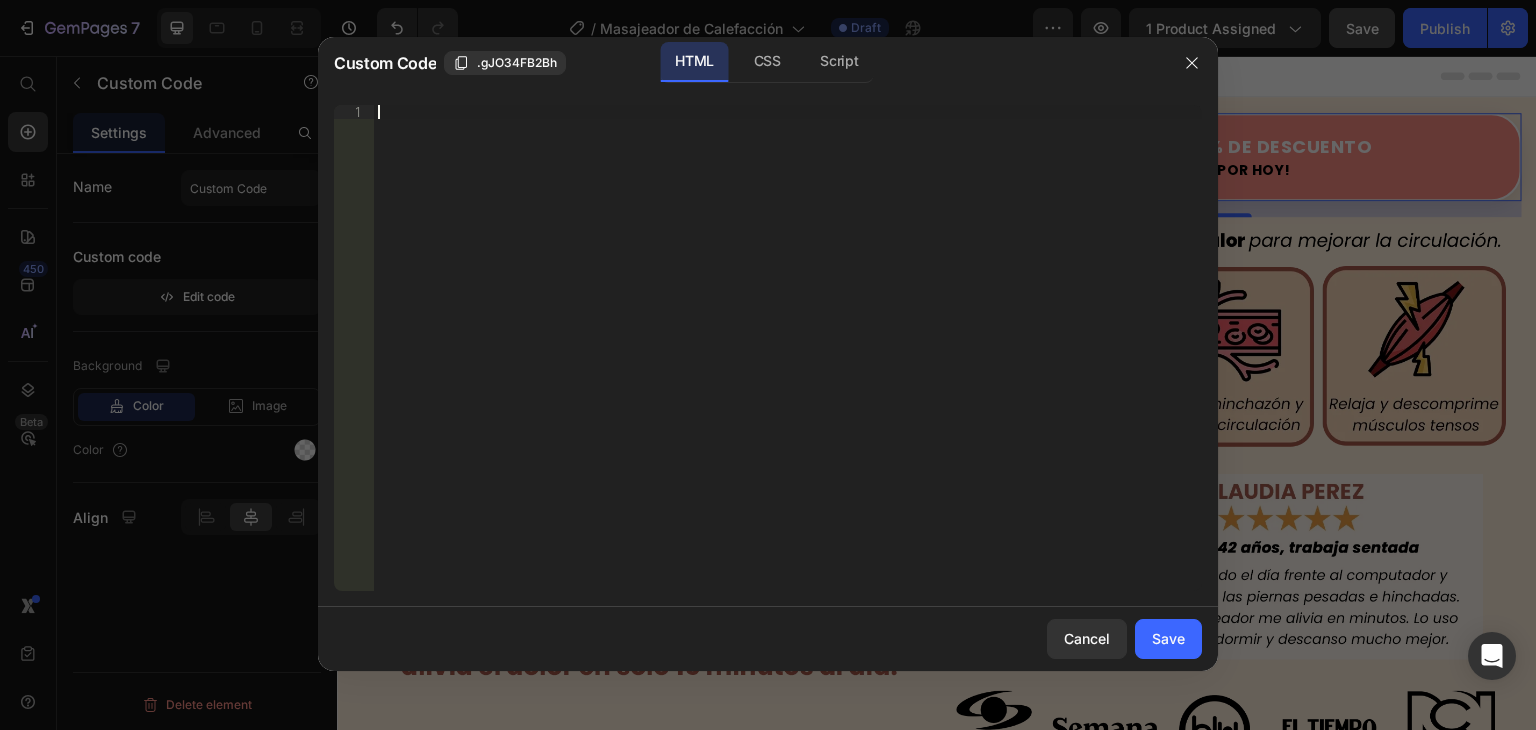 paste on "</style>" 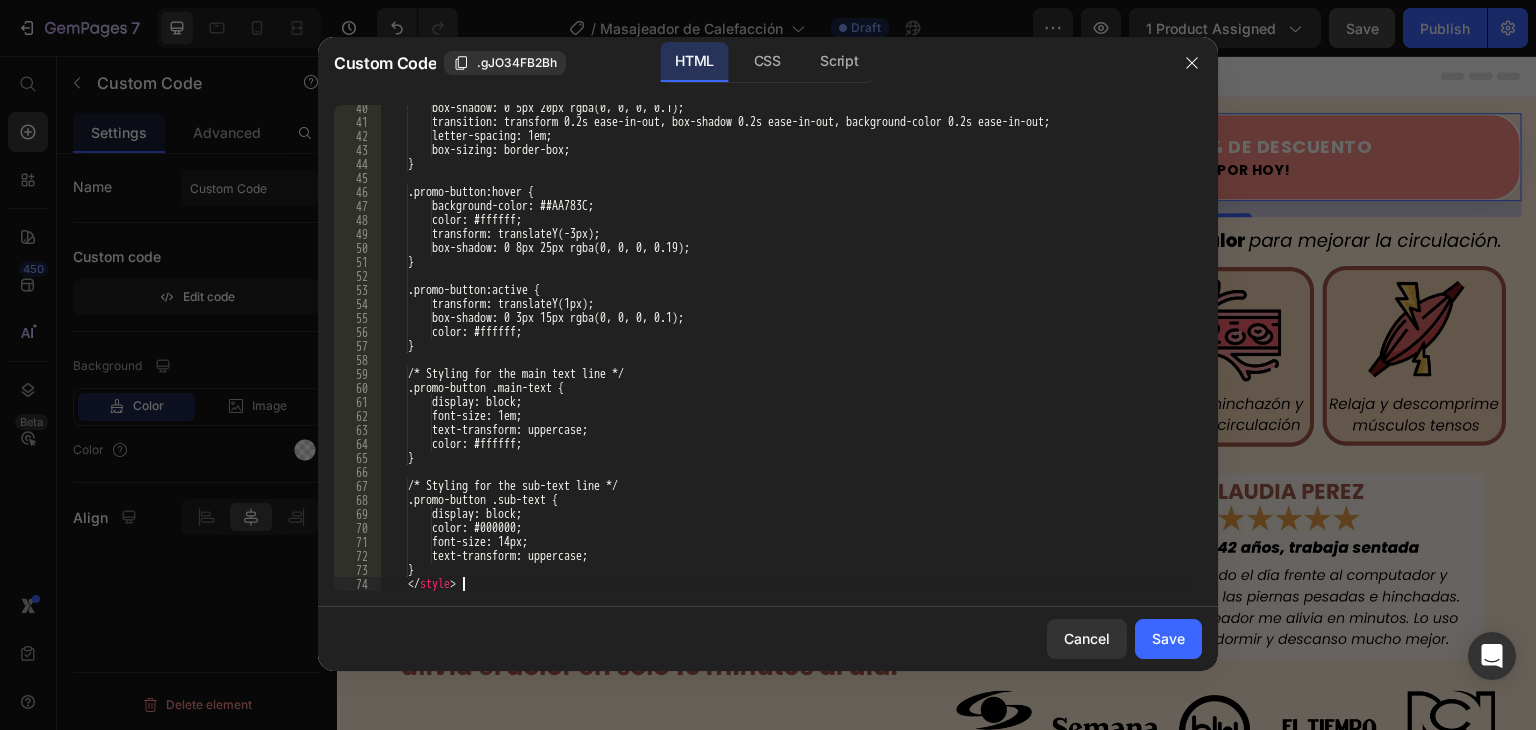 scroll, scrollTop: 550, scrollLeft: 0, axis: vertical 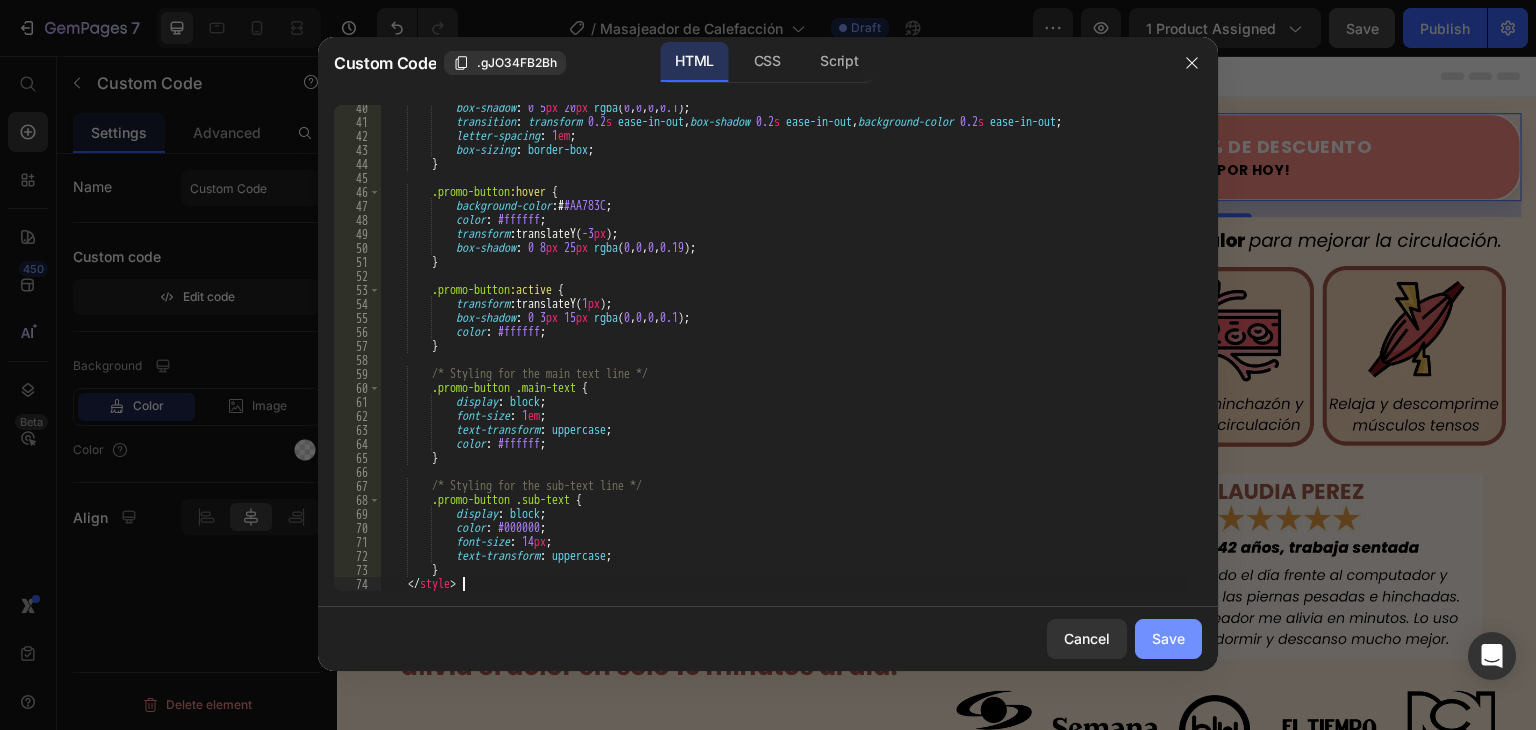 click on "Save" at bounding box center [1168, 638] 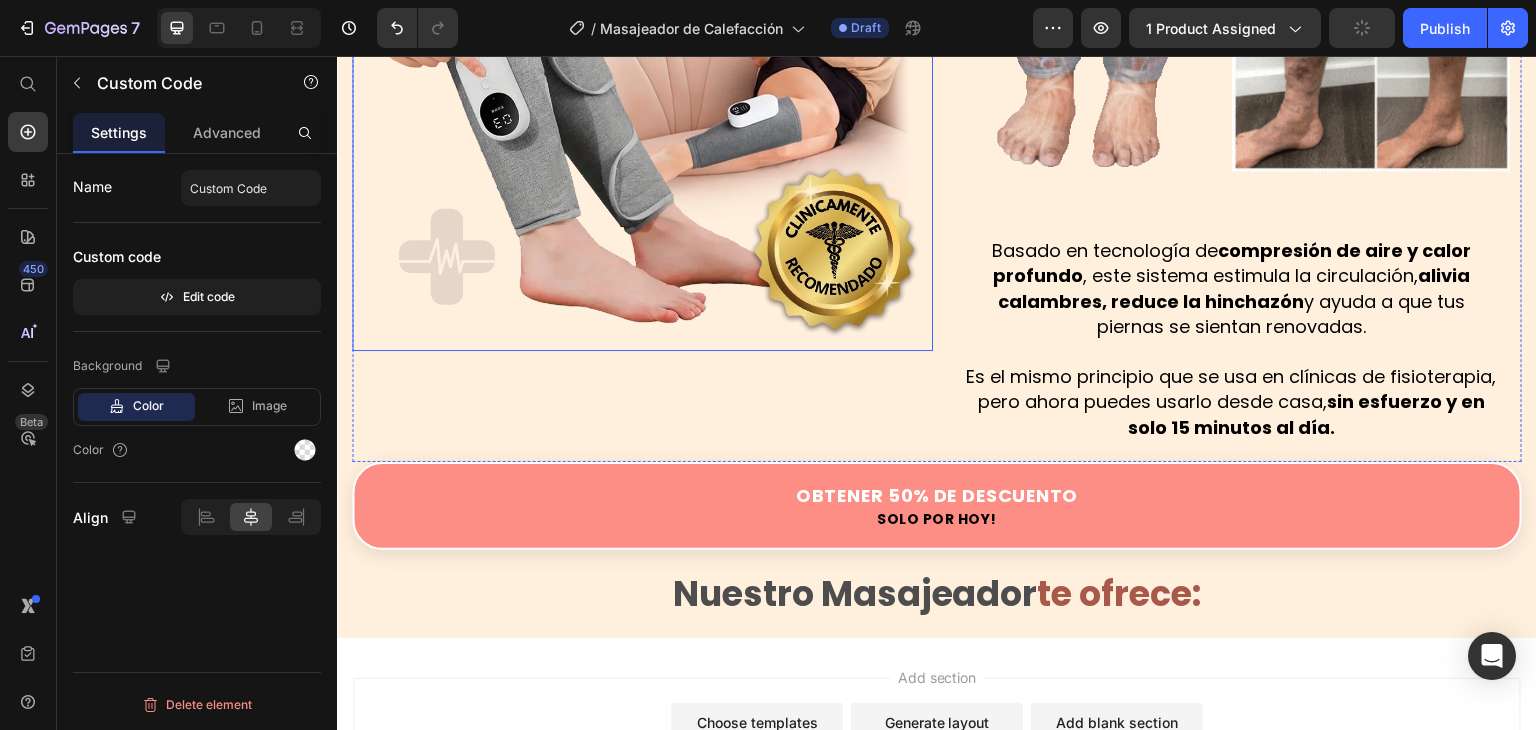 scroll, scrollTop: 1971, scrollLeft: 0, axis: vertical 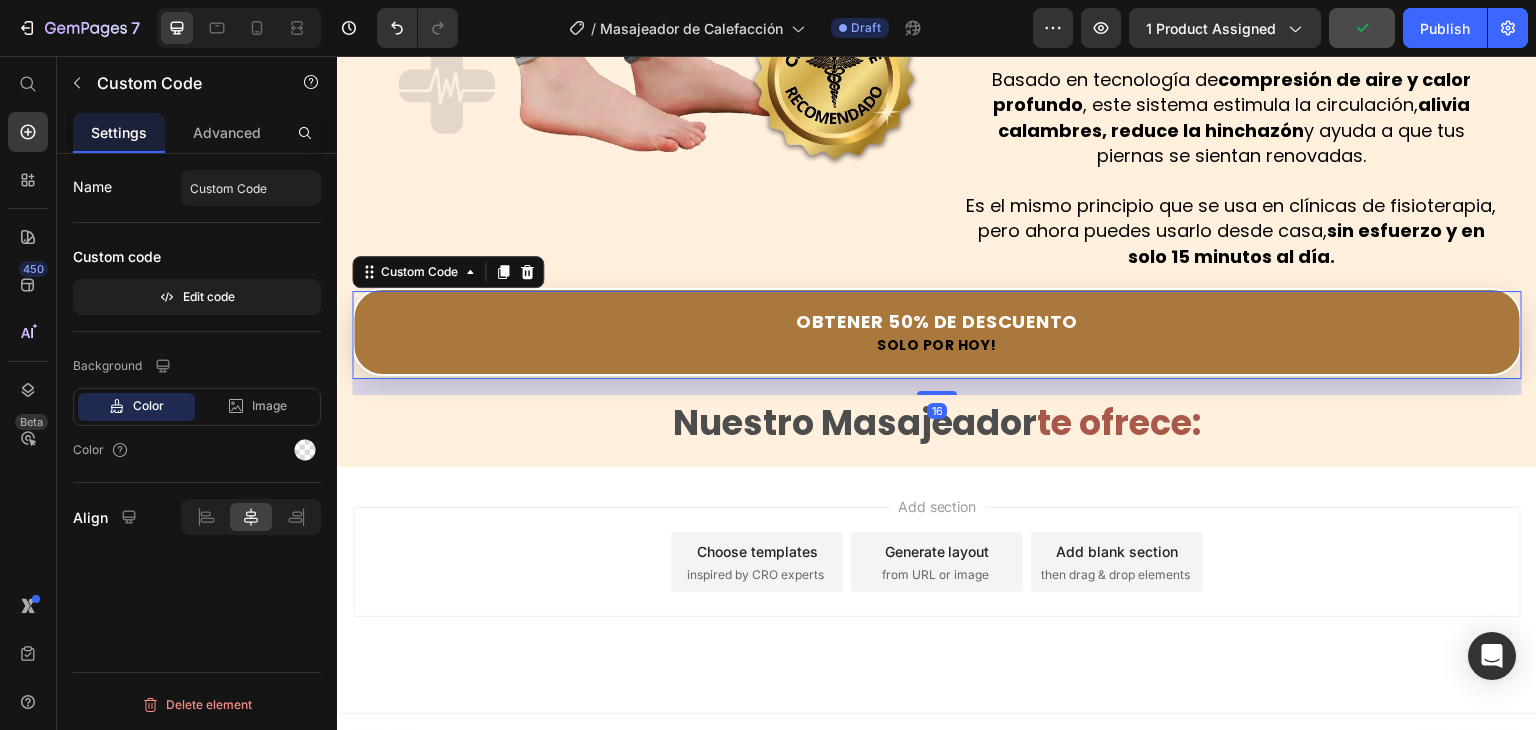 click on "Obtener 50% de Descuento" at bounding box center [937, 321] 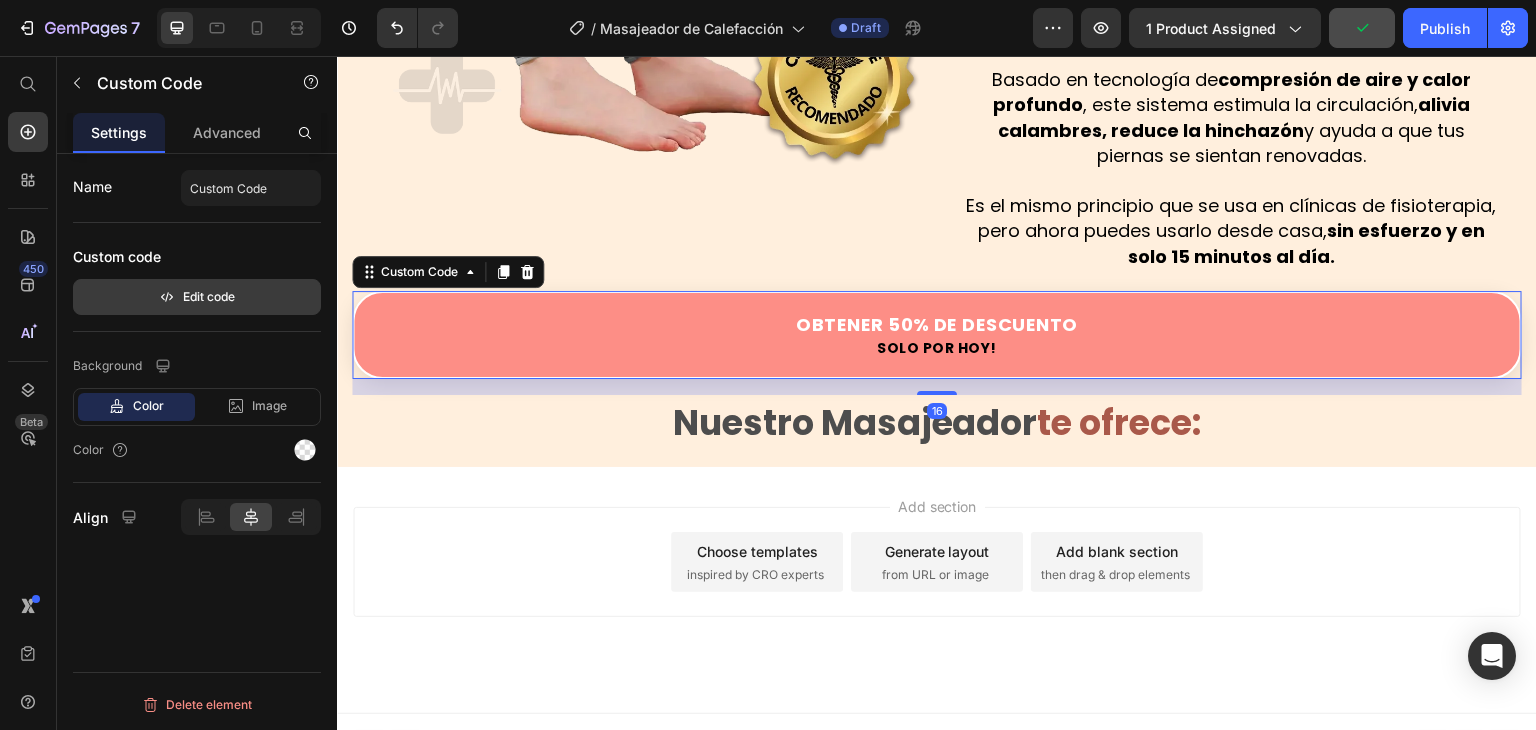 click on "Edit code" at bounding box center [197, 297] 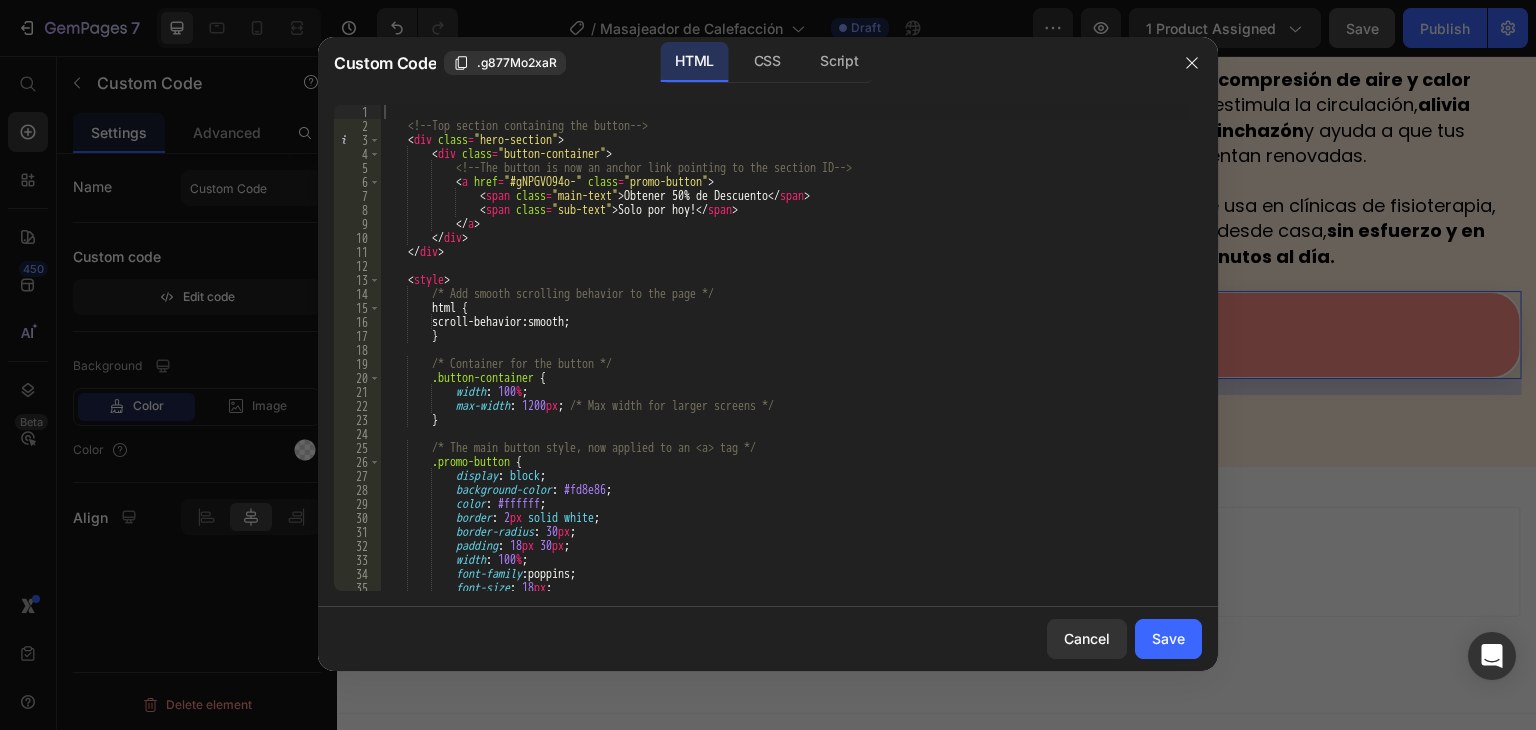 click on "<!--  Top section containing the button  -->      < div   class = "hero-section" >           < div   class = "button-container" >                <!--  The button is now an anchor link pointing to the section ID  -->                < a   href = "#gNPGVO94o-"   class = "promo-button" >                     < span   class = "main-text" > Obtener 50% de Descuento </ span >                     < span   class = "sub-text" > Solo por hoy! </ span >                </ a >           </ div >      </ div >           < style >           /* Add smooth scrolling behavior to the page */           html   {               scroll-behavior :  smooth ;           }           /* Container for the button */           .button-container   {                width :   100 % ;                max-width :   1200 px ;   /* Max width for larger screens */           }           /* The main button style, now applied to an <a> tag */           .promo-button   {                display :   block ;                background-color :   #fd8e86 ;" at bounding box center (783, 362) 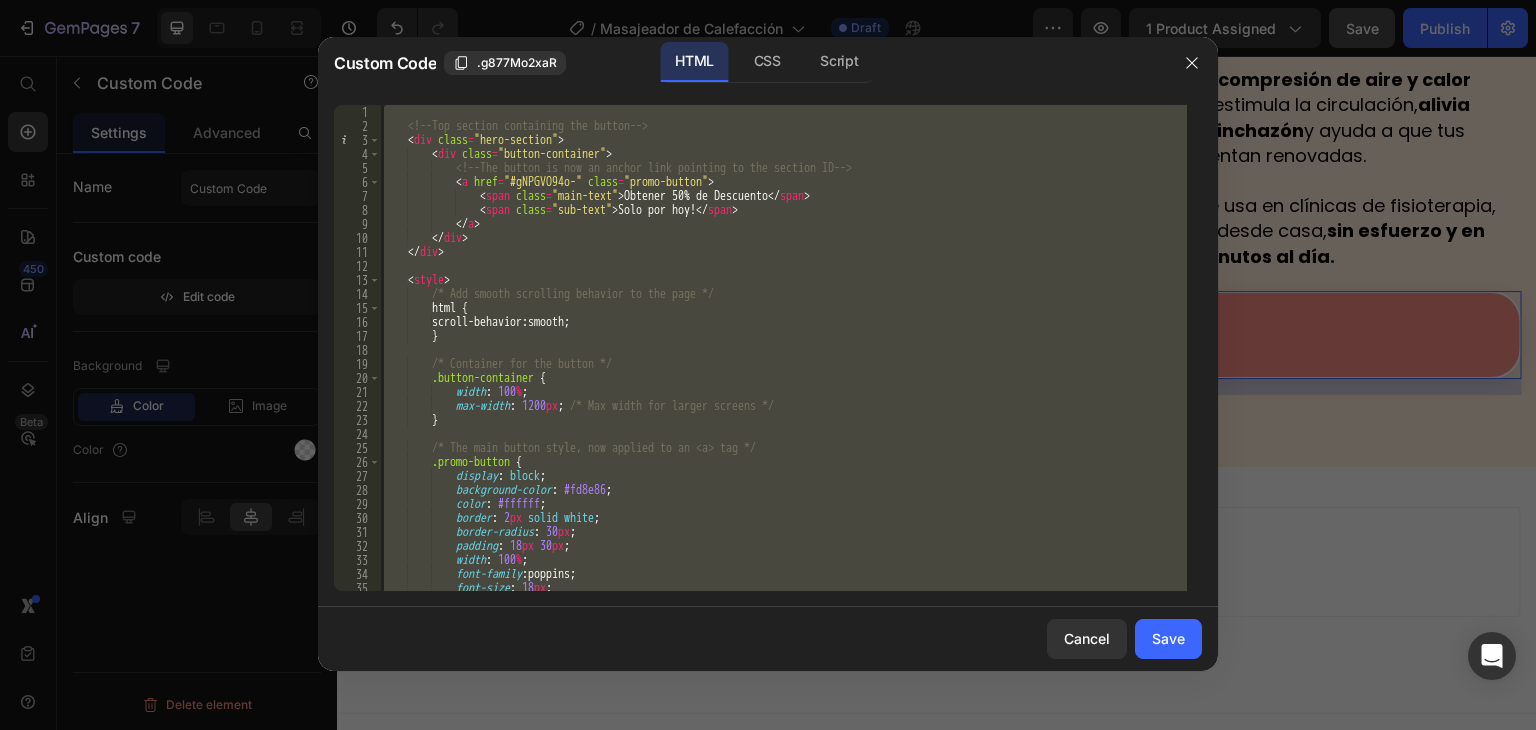 paste 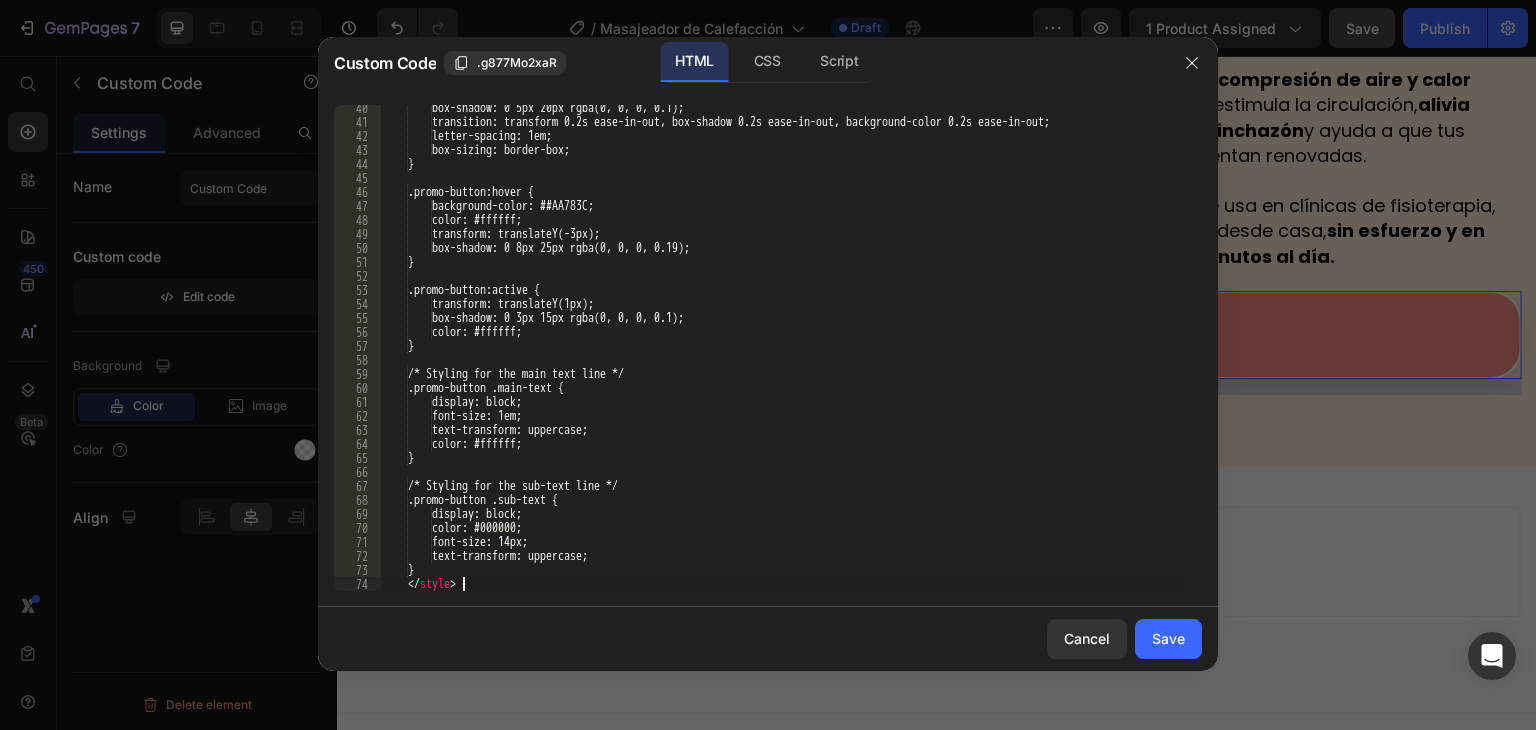 scroll, scrollTop: 550, scrollLeft: 0, axis: vertical 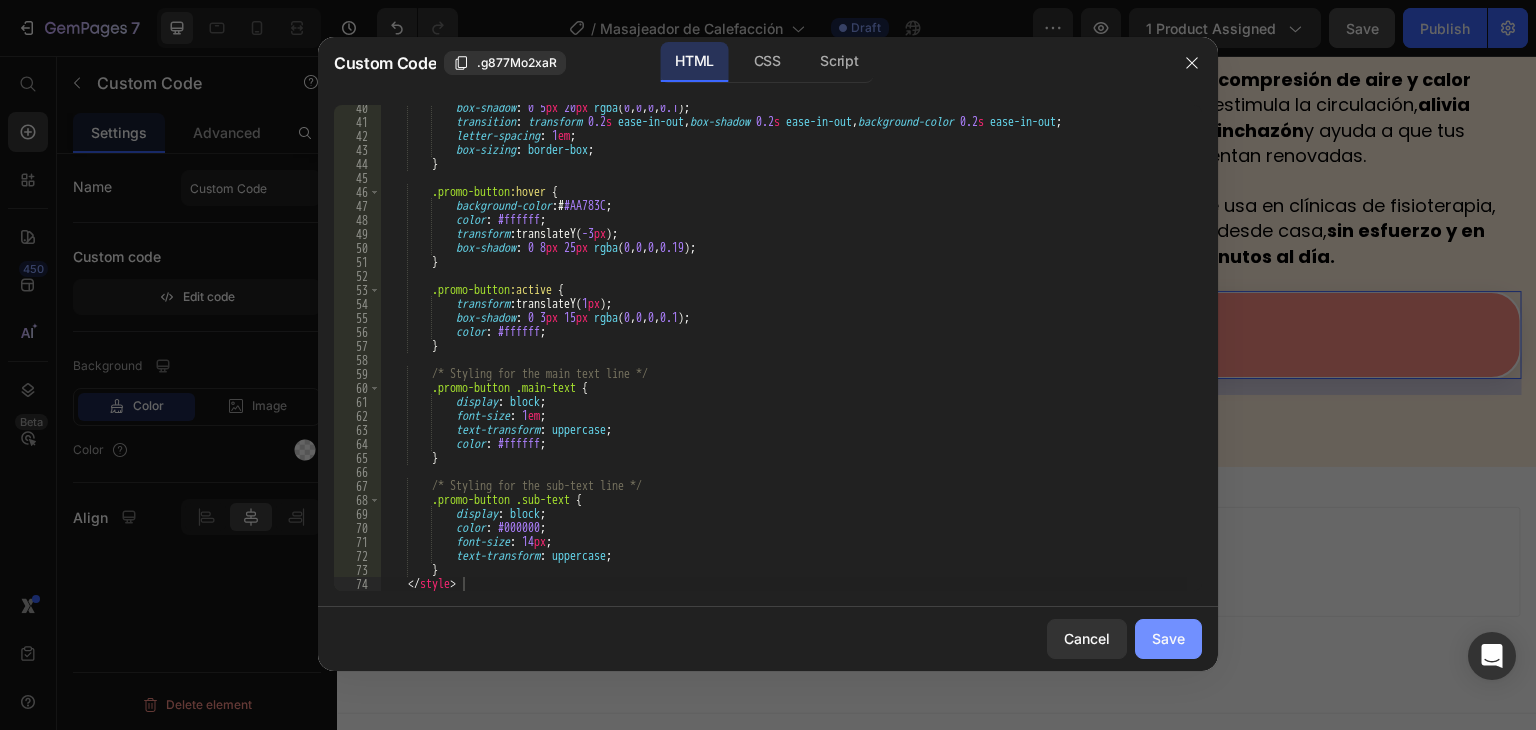 click on "Save" 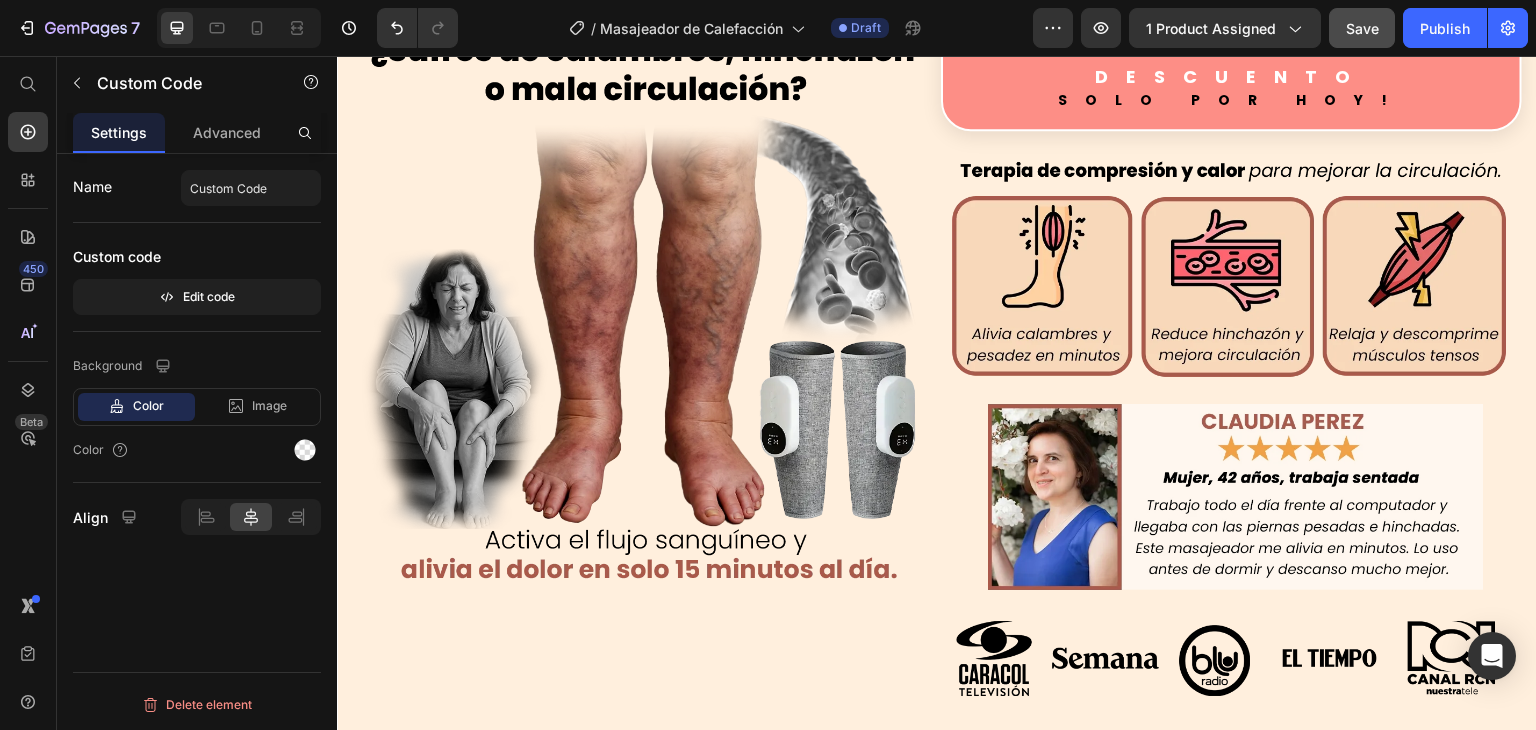 scroll, scrollTop: 0, scrollLeft: 0, axis: both 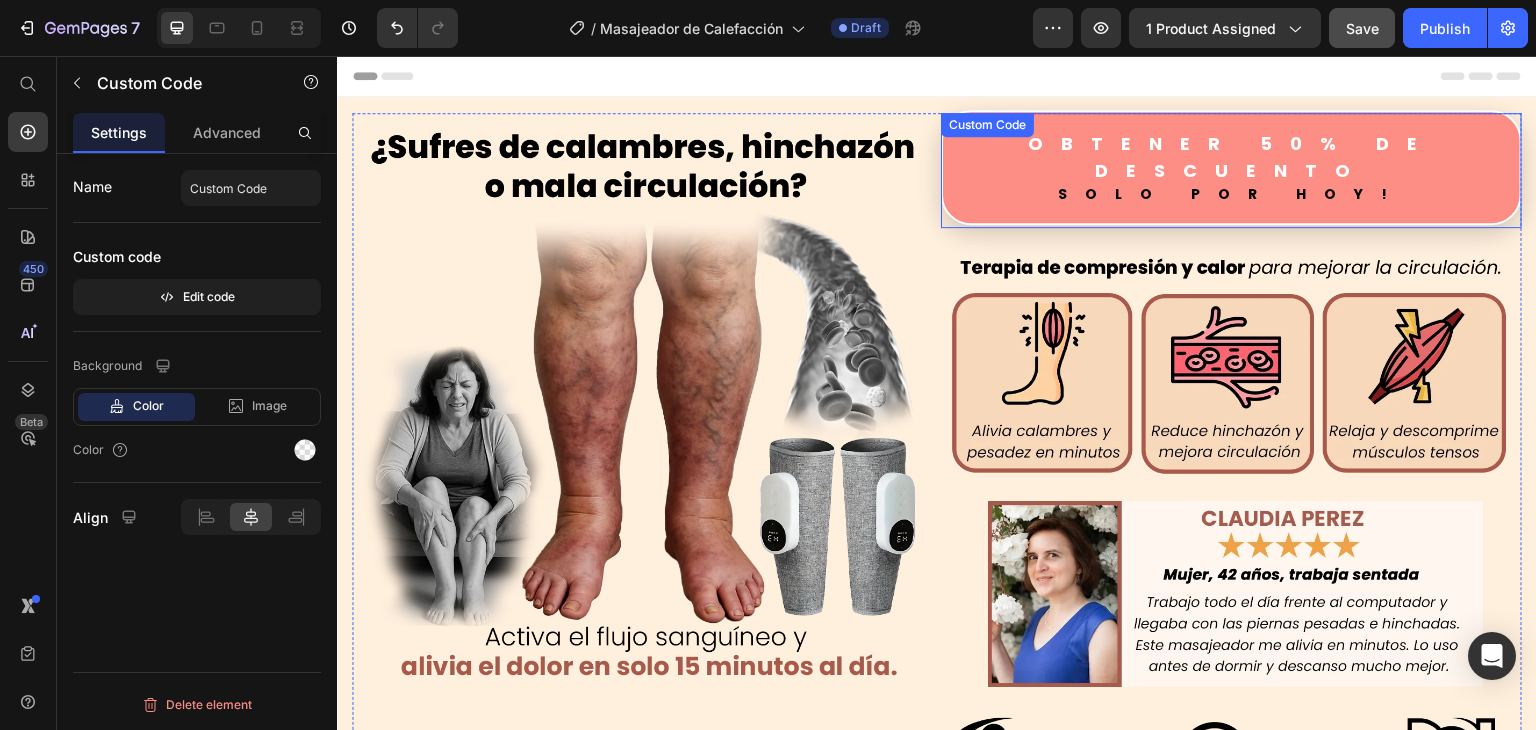 click on "Obtener 50% de Descuento" at bounding box center [1231, 157] 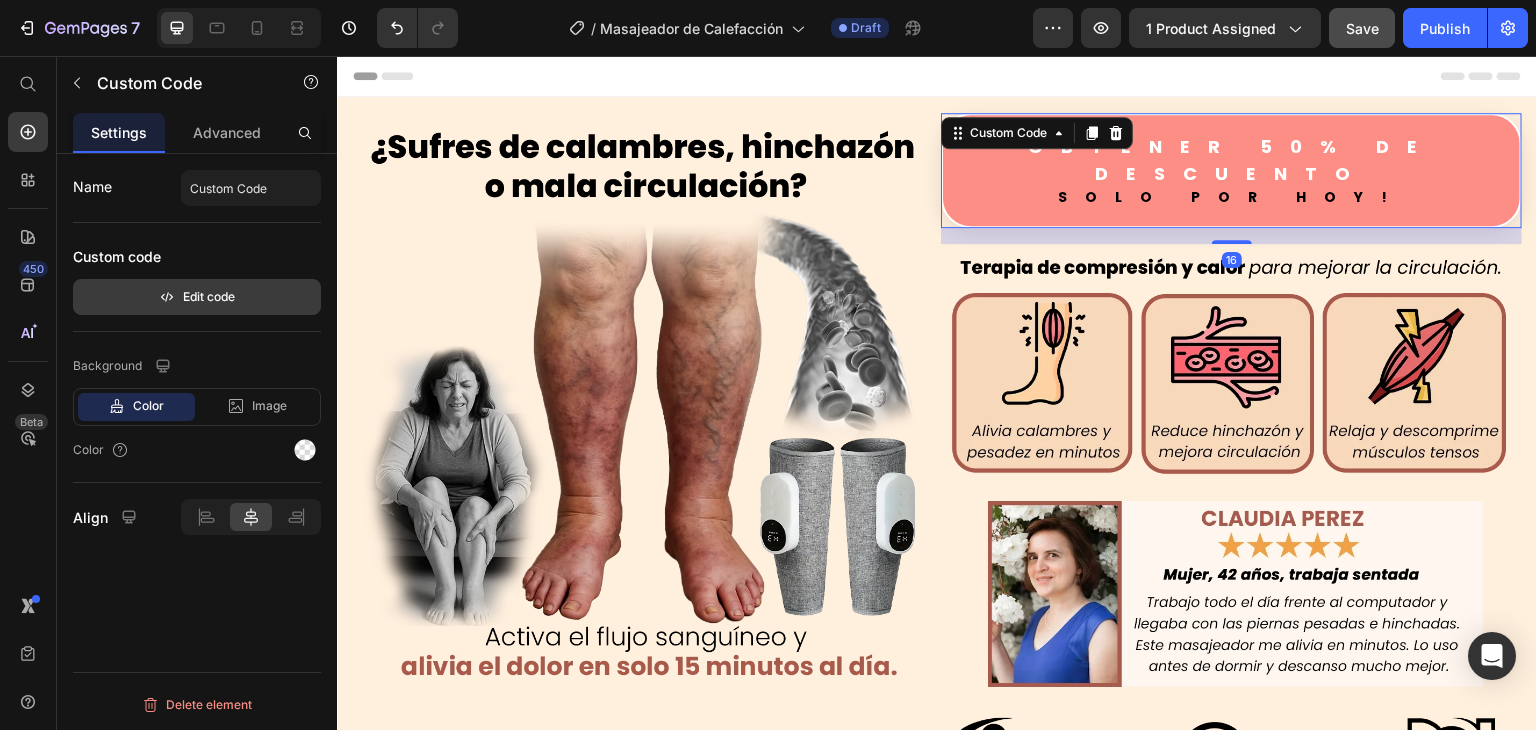 click on "Edit code" at bounding box center [197, 297] 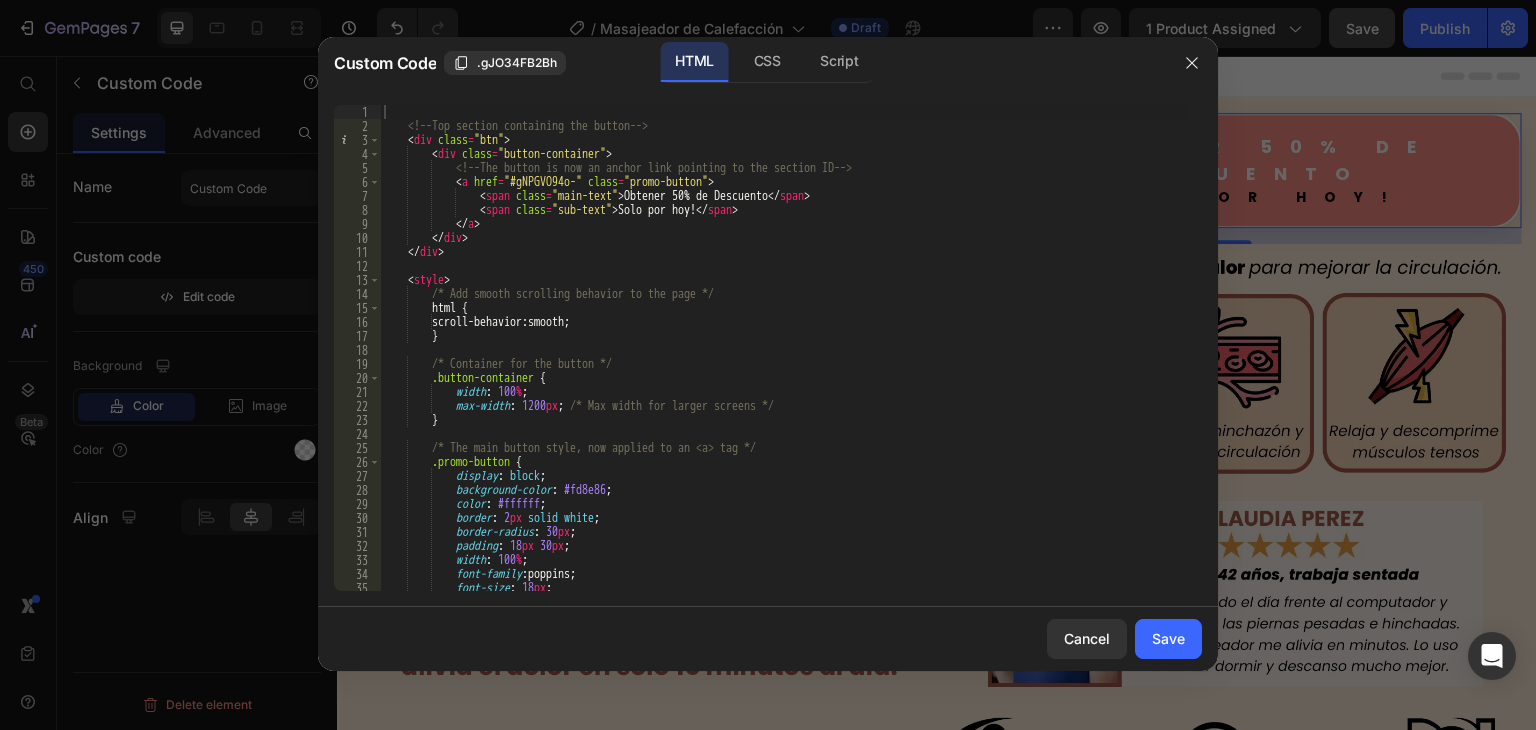 click on "<!--  Top section containing the button  -->      < div   class = "btn" >           < div   class = "button-container" >                <!--  The button is now an anchor link pointing to the section ID  -->                < a   href = "#gNPGVO94o-"   class = "promo-button" >                     < span   class = "main-text" > Obtener 50% de Descuento </ span >                     < span   class = "sub-text" > Solo por hoy! </ span >                </ a >           </ div >      </ div >           < style >           /* Add smooth scrolling behavior to the page */           html   {               scroll-behavior :  smooth ;           }           /* Container for the button */           .button-container   {                width :   100 % ;                max-width :   1200 px ;   /* Max width for larger screens */           }           /* The main button style, now applied to an <a> tag */           .promo-button   {                display :   block ;                background-color :   #fd8e86 ;" at bounding box center [783, 362] 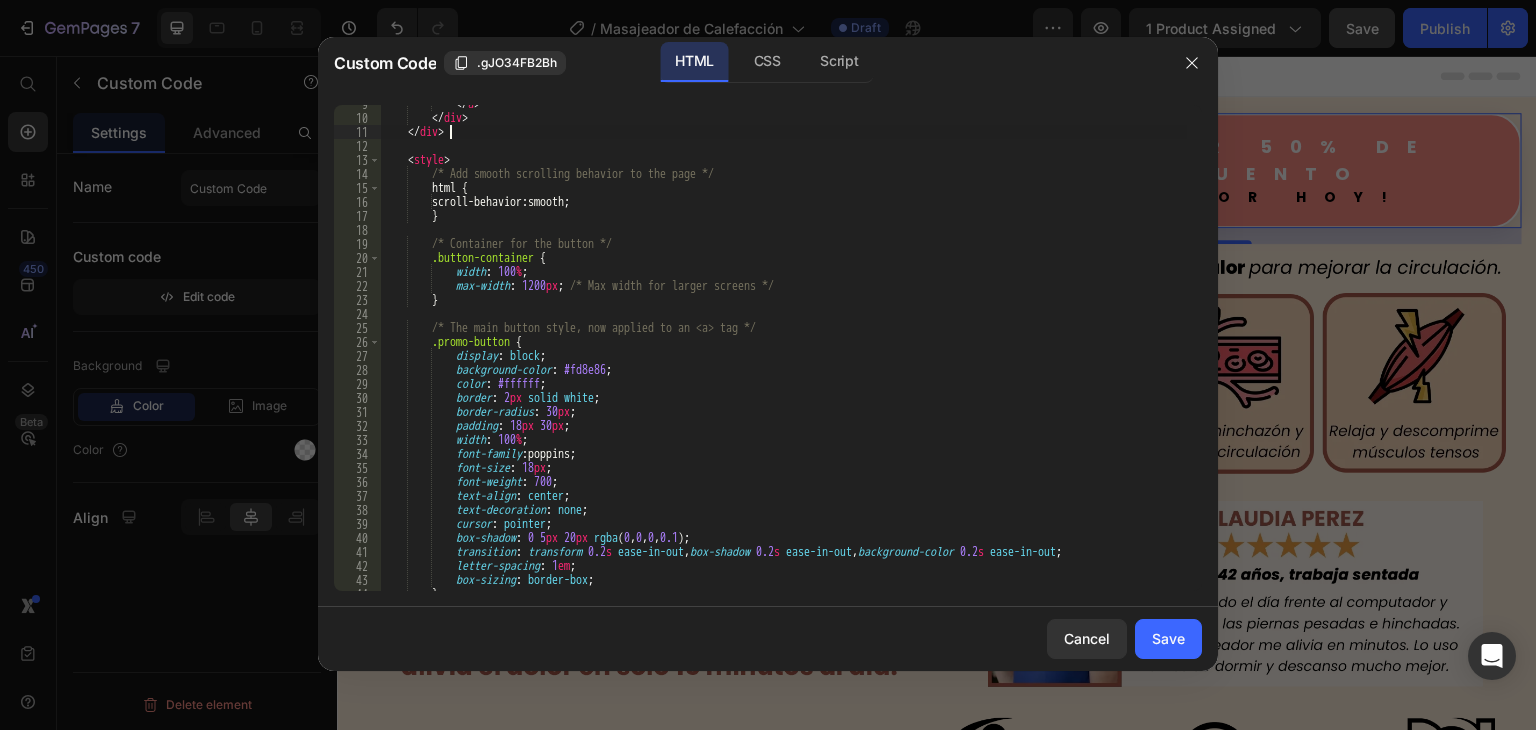 scroll, scrollTop: 180, scrollLeft: 0, axis: vertical 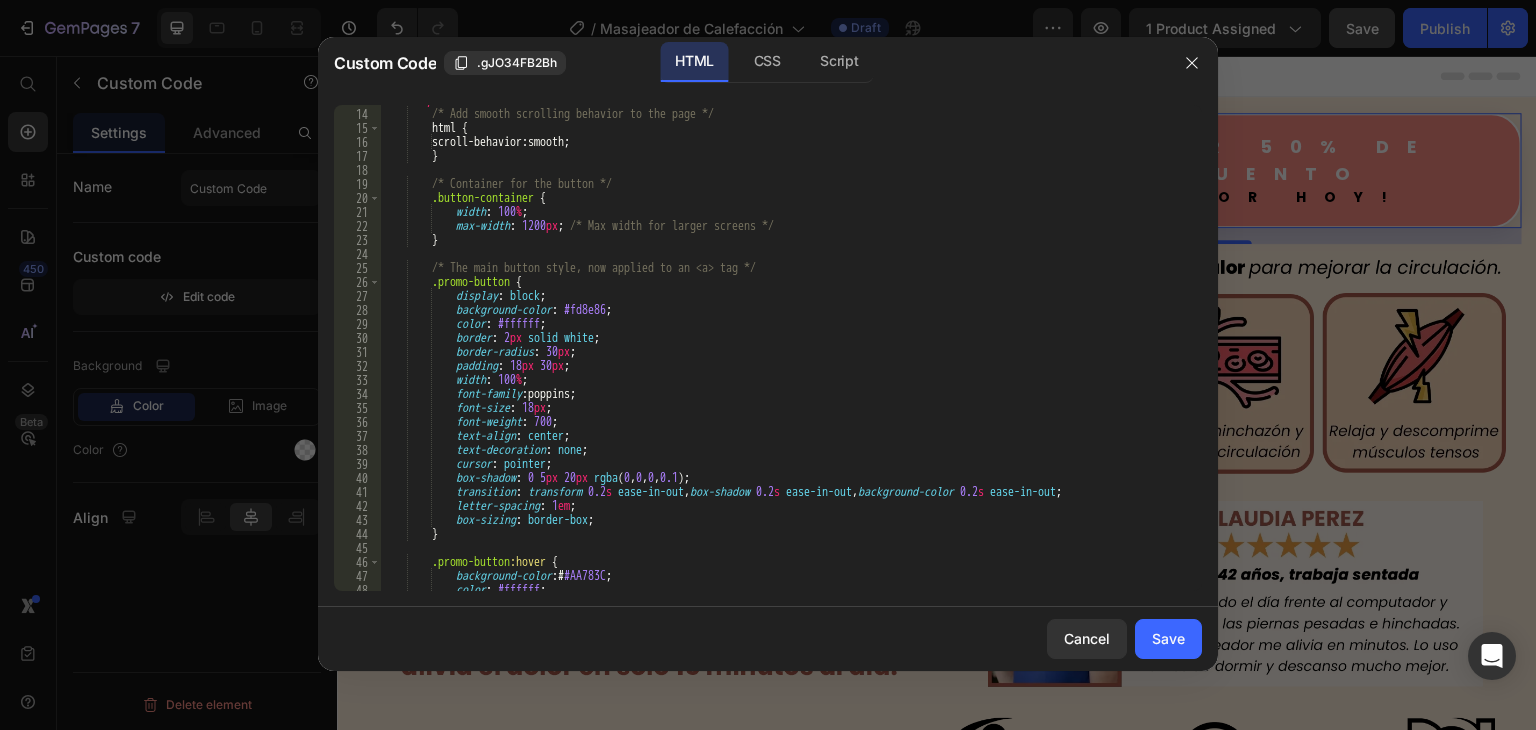 click on "< style >           /* Add smooth scrolling behavior to the page */           html   {               scroll-behavior :  smooth ;           }           /* Container for the button */           .button-container   {                width :   100 % ;                max-width :   1200 px ;   /* Max width for larger screens */           }           /* The main button style, now applied to an <a> tag */           .promo-button   {                display :   block ;                background-color :   #fd8e86 ;                color :   #ffffff ;                border :   2 px   solid   white ;                border-radius :   30 px ;                padding :   18 px   30 px ;                width :   100 % ;                font-family :  poppins ;                font-size :   18 px ;                font-weight :   700 ;                text-align :   center ;                text-decoration :   none ;                cursor :   pointer ;                box-shadow :   0   5 px   20 px   rgba ( 0 ,  0 ,  0 ,  0.1 ) ;" at bounding box center [783, 350] 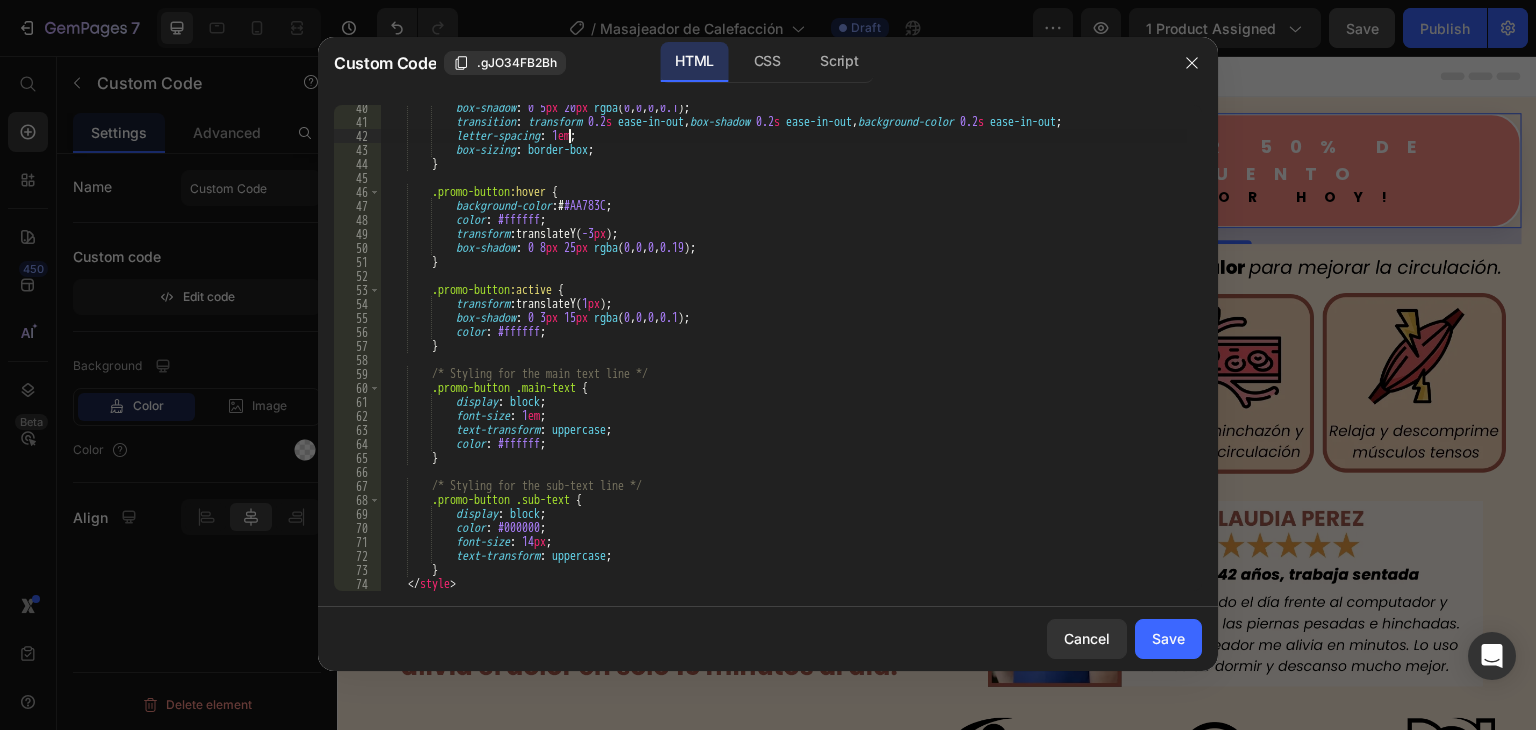 scroll, scrollTop: 550, scrollLeft: 0, axis: vertical 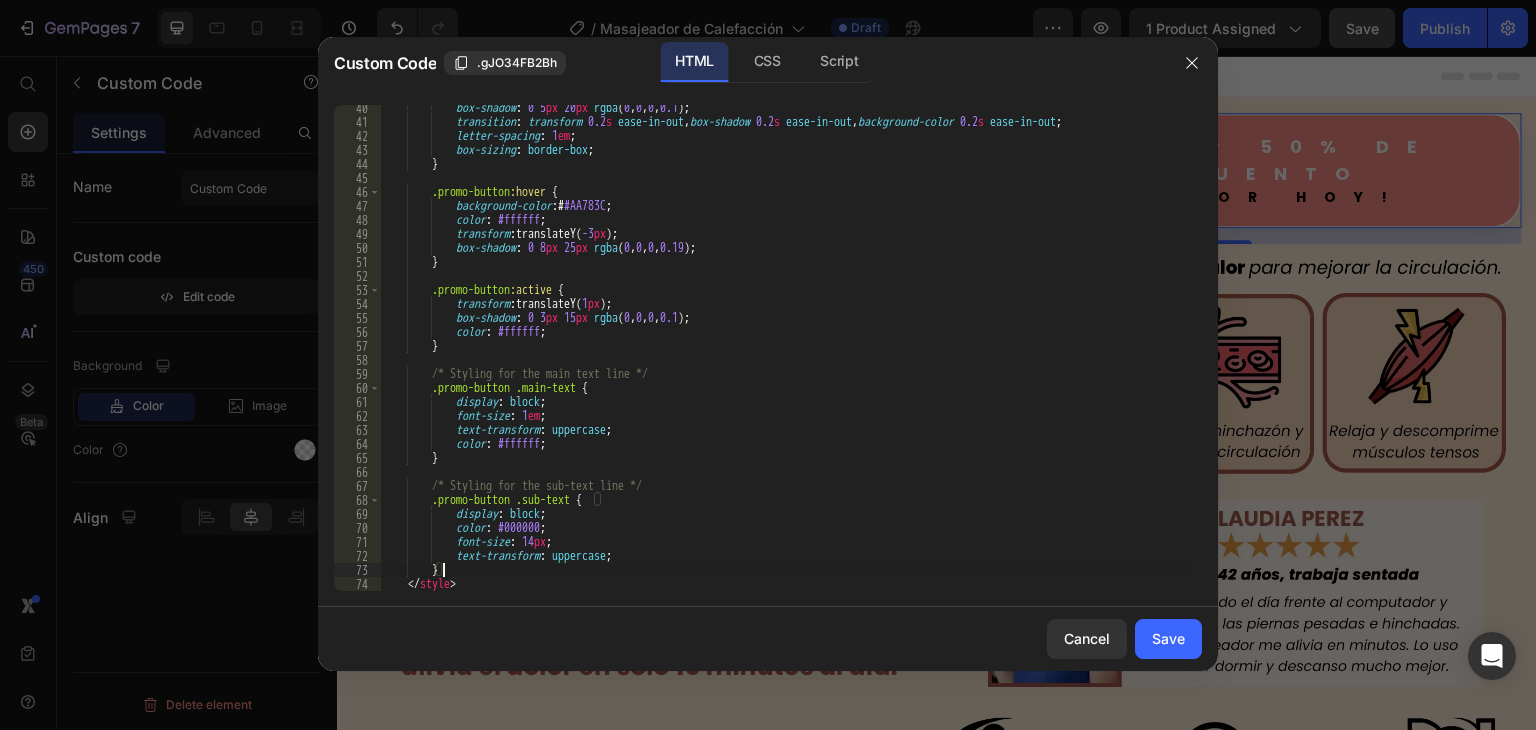 click on "box-shadow :   0   5 px   20 px   rgba ( 0 ,  0 ,  0 ,  0.1 ) ;                transition :   transform   0.2 s   ease-in-out ,  box-shadow   0.2 s   ease-in-out ,  background-color   0.2 s   ease-in-out ;                letter-spacing :   1 em ;                box-sizing :   border-box ;           }           .promo-button :hover   {                background-color :  # #AA783C ;                color :   #ffffff ;                transform :  translateY( -3 px ) ;                box-shadow :   0   8 px   25 px   rgba ( 0 ,  0 ,  0 ,  0.19 ) ;           }                     .promo-button :active   {                transform :  translateY( 1 px ) ;                box-shadow :   0   3 px   15 px   rgba ( 0 ,  0 ,  0 ,  0.1 ) ;                color :   #ffffff ;           }           /* Styling for the main text line */           .promo-button   .main-text   {                display :   block ;                font-size :   1 em ;                text-transform :   uppercase ;                color :" at bounding box center [783, 358] 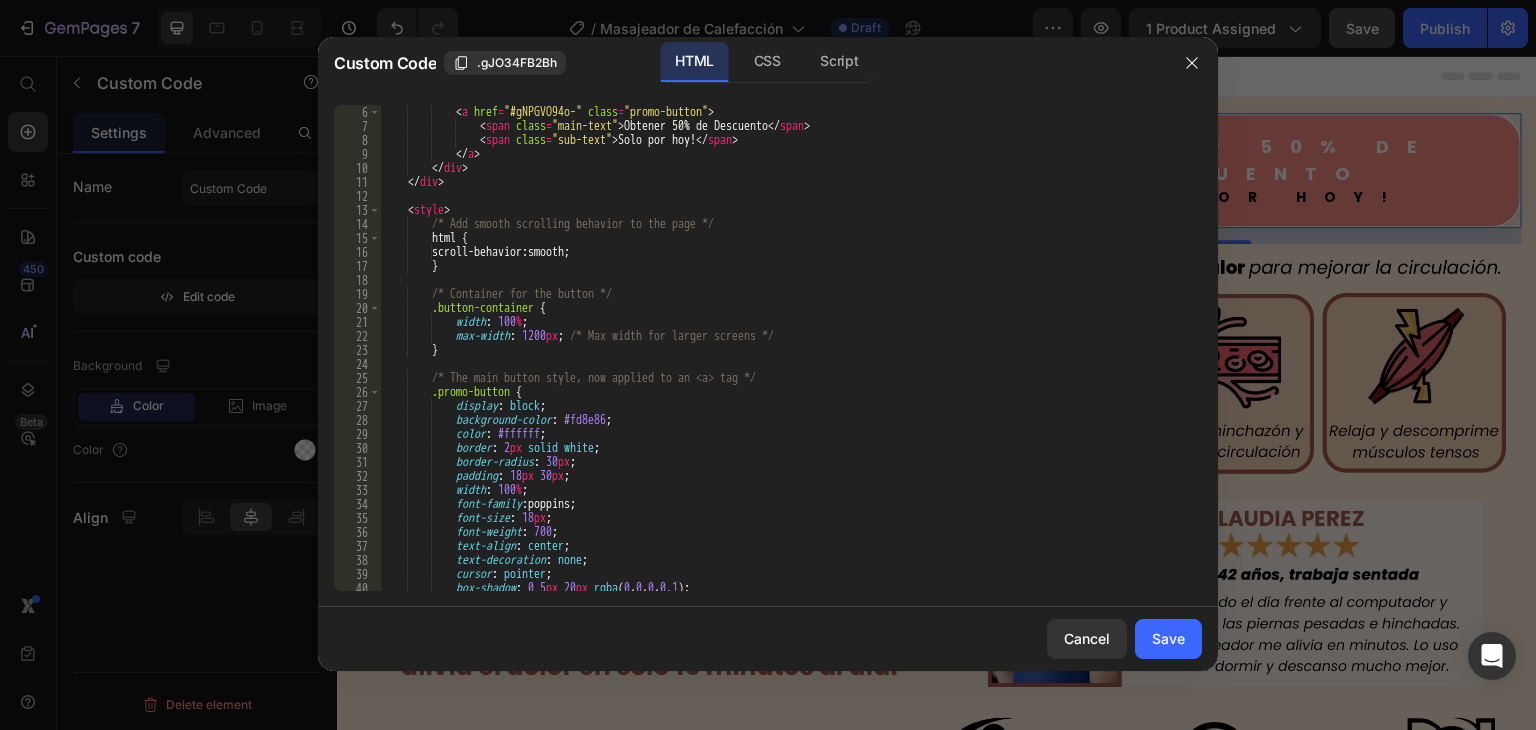 scroll, scrollTop: 10, scrollLeft: 0, axis: vertical 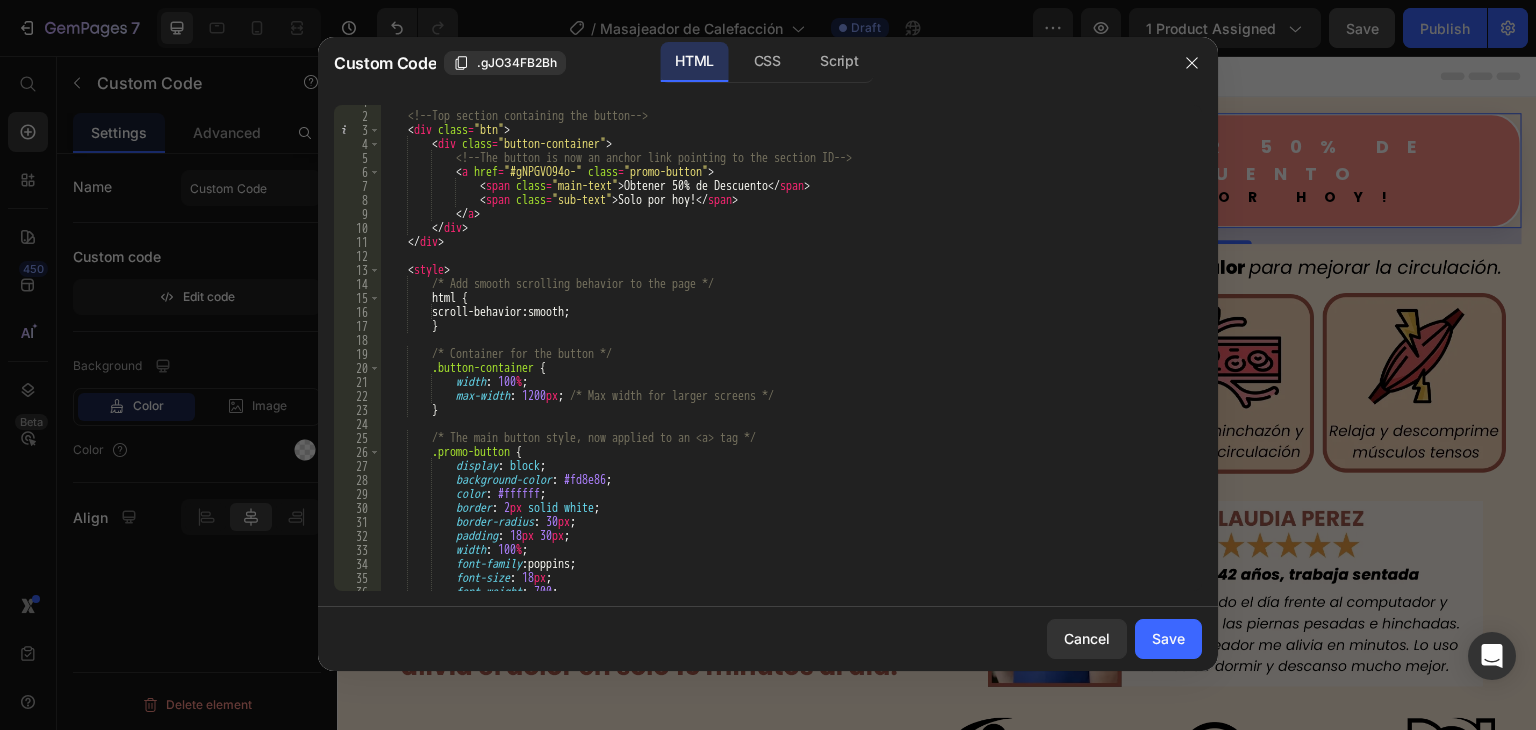 click on "<!--  Top section containing the button  -->      < div   class = "btn" >           < div   class = "button-container" >                <!--  The button is now an anchor link pointing to the section ID  -->                < a   href = "#gNPGVO94o-"   class = "promo-button" >                     < span   class = "main-text" > Obtener 50% de Descuento </ span >                     < span   class = "sub-text" > Solo por hoy! </ span >                </ a >           </ div >      </ div >           < style >           /* Add smooth scrolling behavior to the page */           html   {               scroll-behavior :  smooth ;           }           /* Container for the button */           .button-container   {                width :   100 % ;                max-width :   1200 px ;   /* Max width for larger screens */           }           /* The main button style, now applied to an <a> tag */           .promo-button   {                display :   block ;                background-color :   #fd8e86 ;" at bounding box center [783, 352] 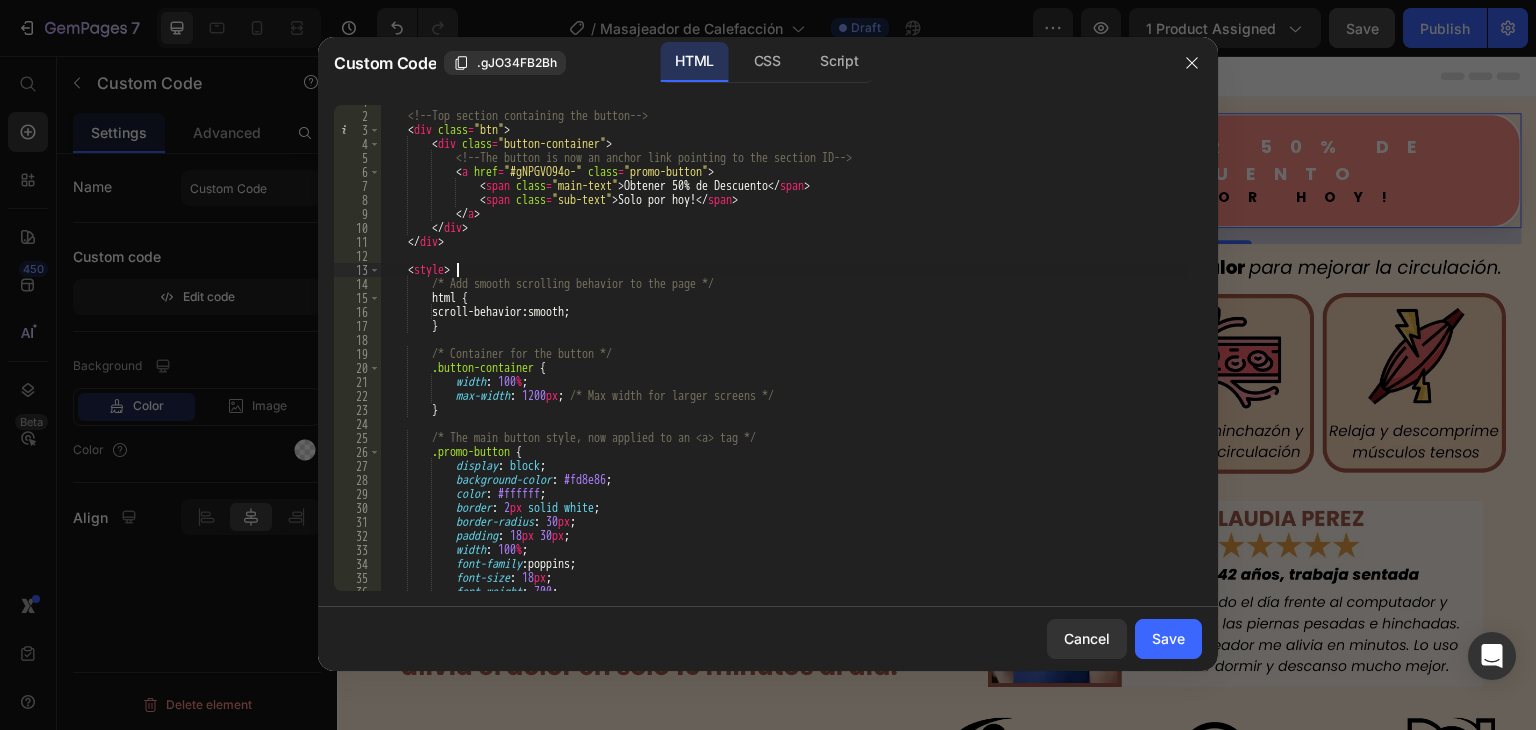 click on "<!--  Top section containing the button  -->      < div   class = "btn" >           < div   class = "button-container" >                <!--  The button is now an anchor link pointing to the section ID  -->                < a   href = "#gNPGVO94o-"   class = "promo-button" >                     < span   class = "main-text" > Obtener 50% de Descuento </ span >                     < span   class = "sub-text" > Solo por hoy! </ span >                </ a >           </ div >      </ div >           < style >           /* Add smooth scrolling behavior to the page */           html   {               scroll-behavior :  smooth ;           }           /* Container for the button */           .button-container   {                width :   100 % ;                max-width :   1200 px ;   /* Max width for larger screens */           }           /* The main button style, now applied to an <a> tag */           .promo-button   {                display :   block ;                background-color :   #fd8e86 ;" at bounding box center [783, 352] 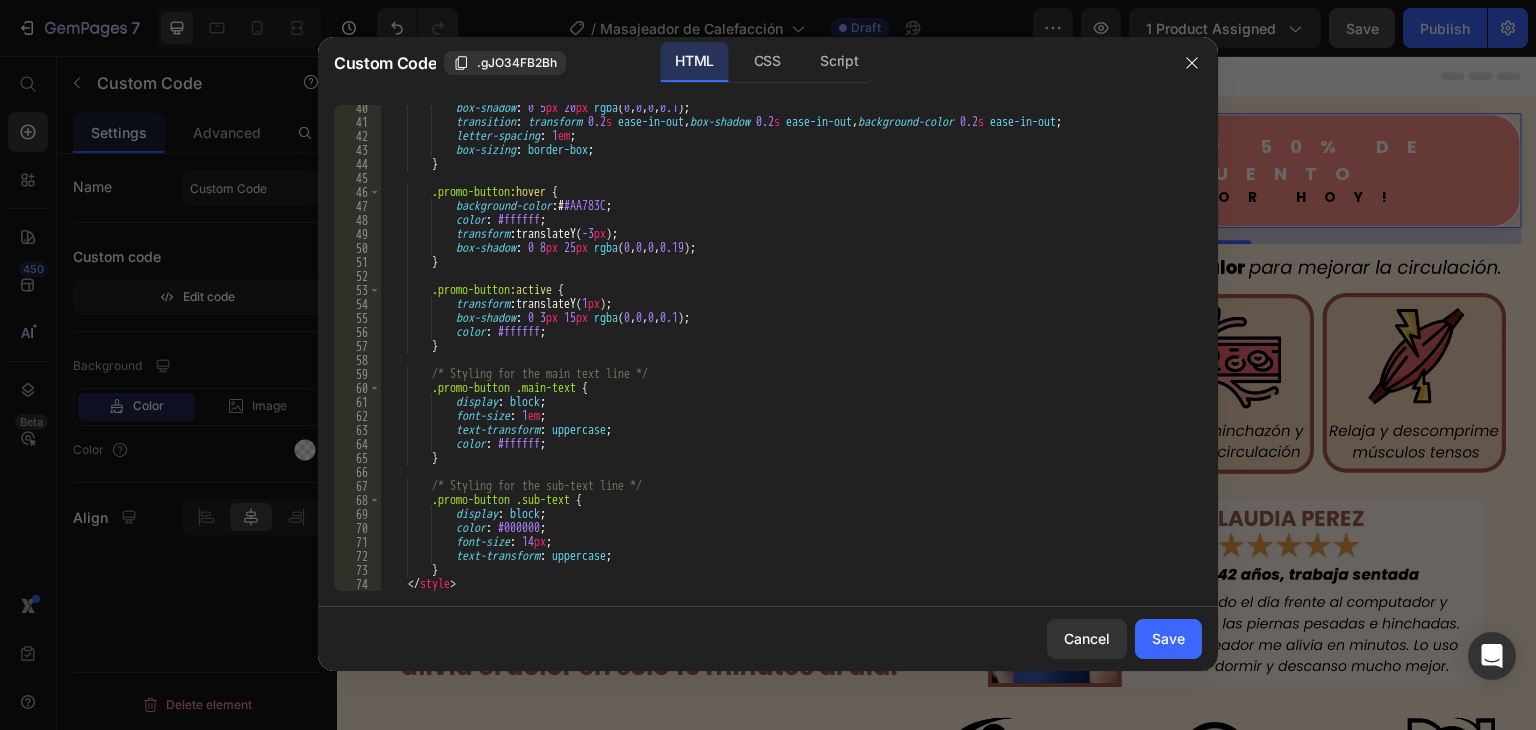 scroll, scrollTop: 550, scrollLeft: 0, axis: vertical 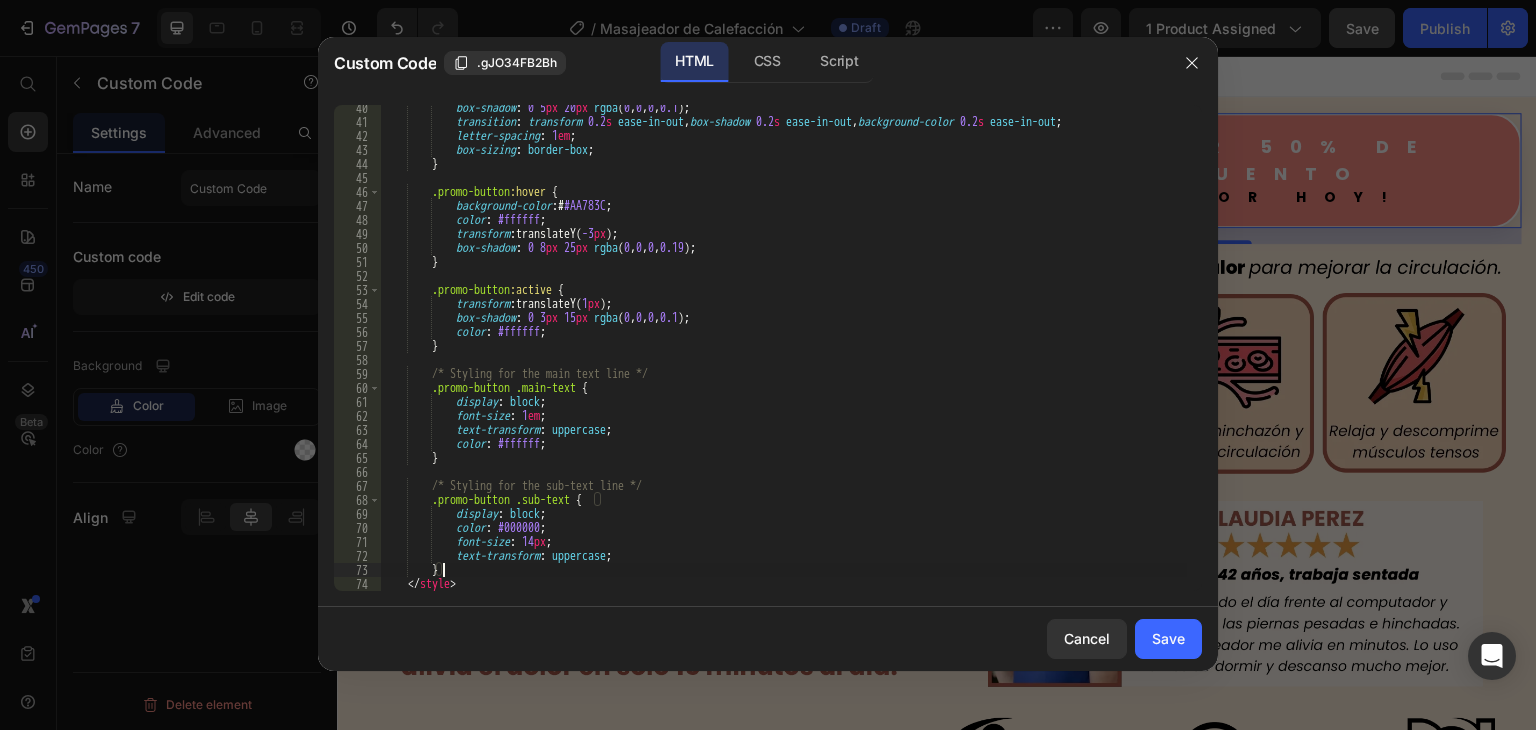 click on "box-shadow :   0   5 px   20 px   rgba ( 0 ,  0 ,  0 ,  0.1 ) ;                transition :   transform   0.2 s   ease-in-out ,  box-shadow   0.2 s   ease-in-out ,  background-color   0.2 s   ease-in-out ;                letter-spacing :   1 em ;                box-sizing :   border-box ;           }           .promo-button :hover   {                background-color :  # #AA783C ;                color :   #ffffff ;                transform :  translateY( -3 px ) ;                box-shadow :   0   8 px   25 px   rgba ( 0 ,  0 ,  0 ,  0.19 ) ;           }                     .promo-button :active   {                transform :  translateY( 1 px ) ;                box-shadow :   0   3 px   15 px   rgba ( 0 ,  0 ,  0 ,  0.1 ) ;                color :   #ffffff ;           }           /* Styling for the main text line */           .promo-button   .main-text   {                display :   block ;                font-size :   1 em ;                text-transform :   uppercase ;                color :" at bounding box center (783, 358) 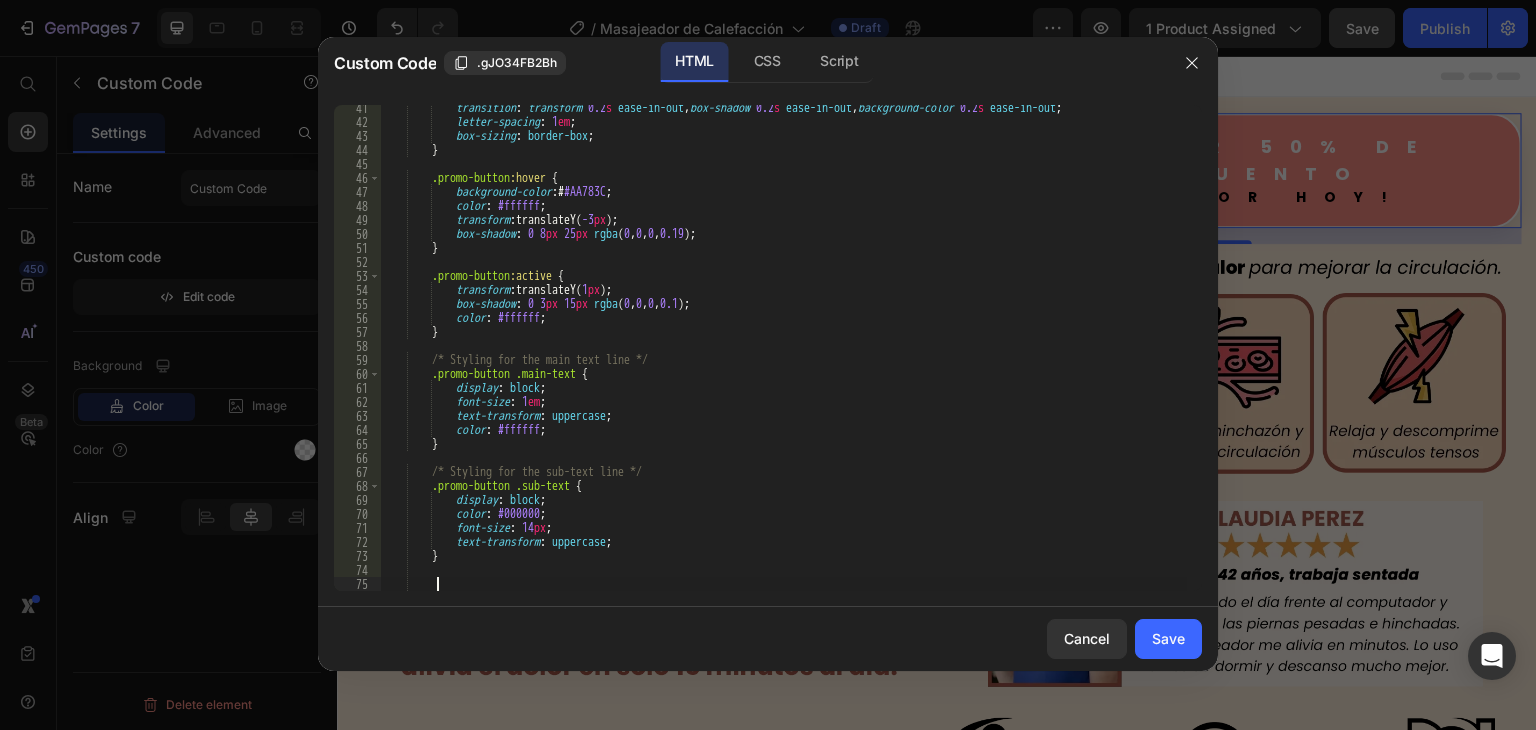 paste on "}" 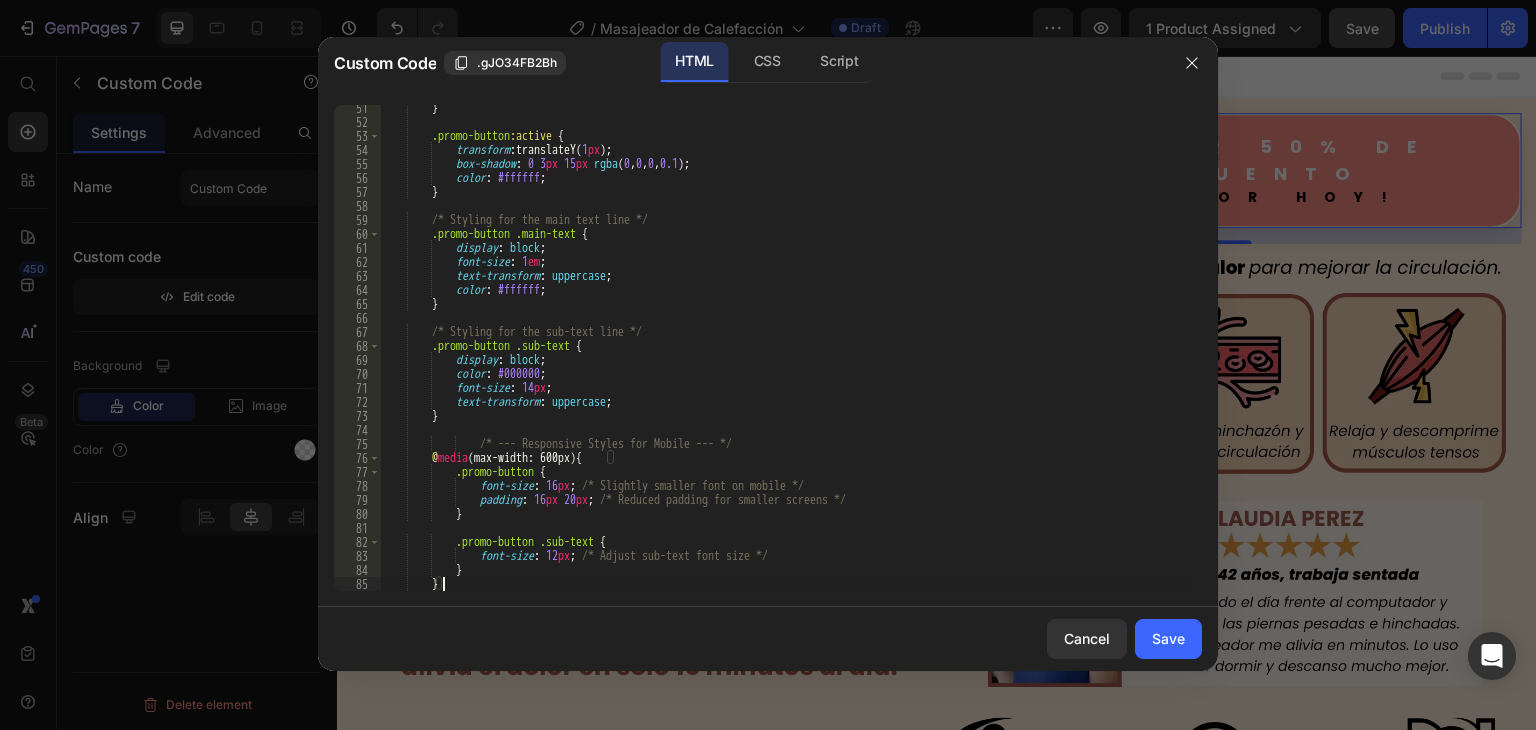 click on "}                     .promo-button :active   {                transform :  translateY( 1 px ) ;                box-shadow :   0   3 px   15 px   rgba ( 0 ,  0 ,  0 ,  0.1 ) ;                color :   #ffffff ;           }           /* Styling for the main text line */           .promo-button   .main-text   {                display :   block ;                font-size :   1 em ;                text-transform :   uppercase ;                color :   #ffffff ;           }           /* Styling for the sub-text line */           .promo-button   .sub-text   {                display :   block ;                color :   #000000 ;                font-size :   14 px ;                text-transform :   uppercase ;           }                               /* --- Responsive Styles for Mobile --- */           @ media  (max-width: 600px)  {                .promo-button   {                     font-size :   16 px ;   /* Slightly smaller font on mobile */                     padding :   16 px   20 px ;" at bounding box center (783, 358) 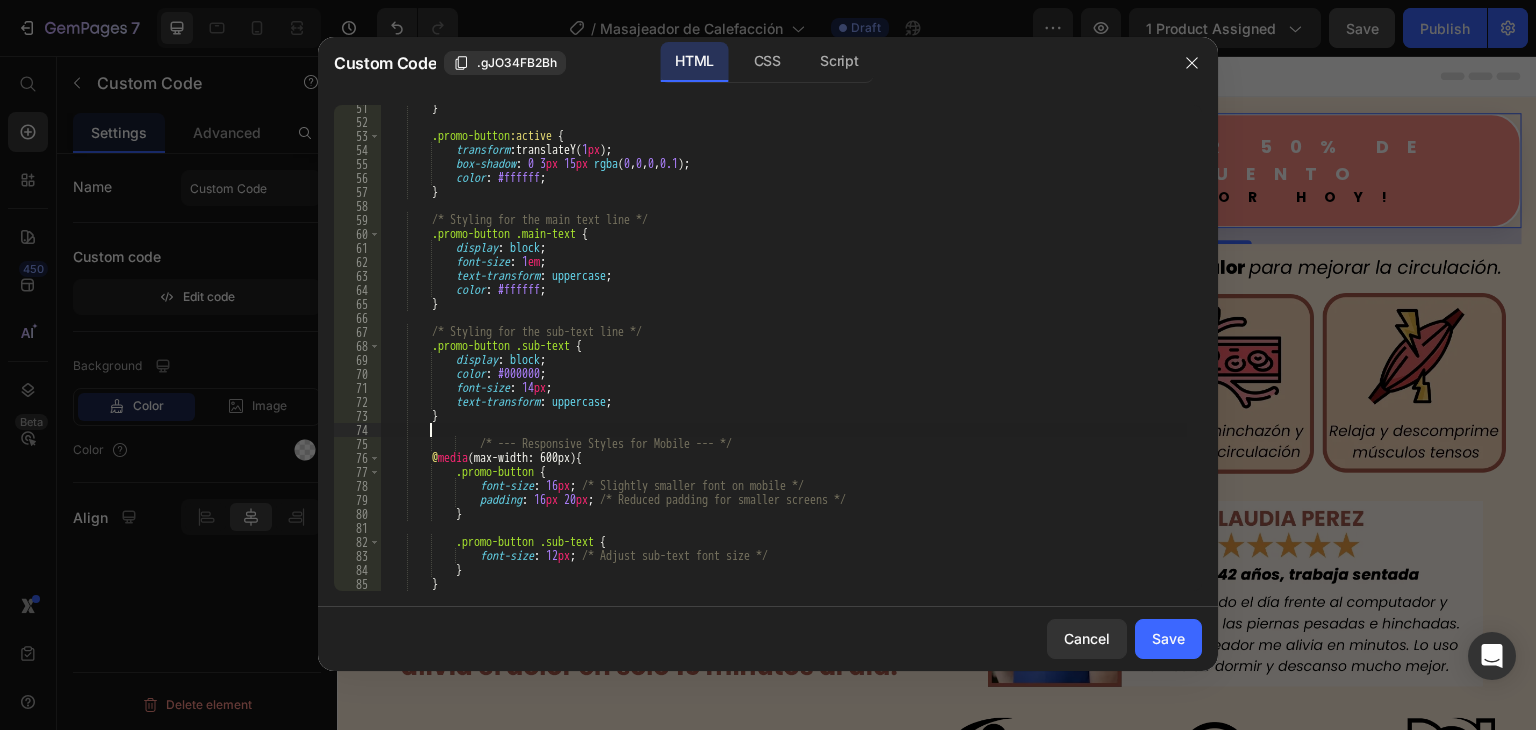 click on "}                     .promo-button :active   {                transform :  translateY( 1 px ) ;                box-shadow :   0   3 px   15 px   rgba ( 0 ,  0 ,  0 ,  0.1 ) ;                color :   #ffffff ;           }           /* Styling for the main text line */           .promo-button   .main-text   {                display :   block ;                font-size :   1 em ;                text-transform :   uppercase ;                color :   #ffffff ;           }           /* Styling for the sub-text line */           .promo-button   .sub-text   {                display :   block ;                color :   #000000 ;                font-size :   14 px ;                text-transform :   uppercase ;           }                               /* --- Responsive Styles for Mobile --- */           @ media  (max-width: 600px)  {                .promo-button   {                     font-size :   16 px ;   /* Slightly smaller font on mobile */                     padding :   16 px   20 px ;" at bounding box center (783, 358) 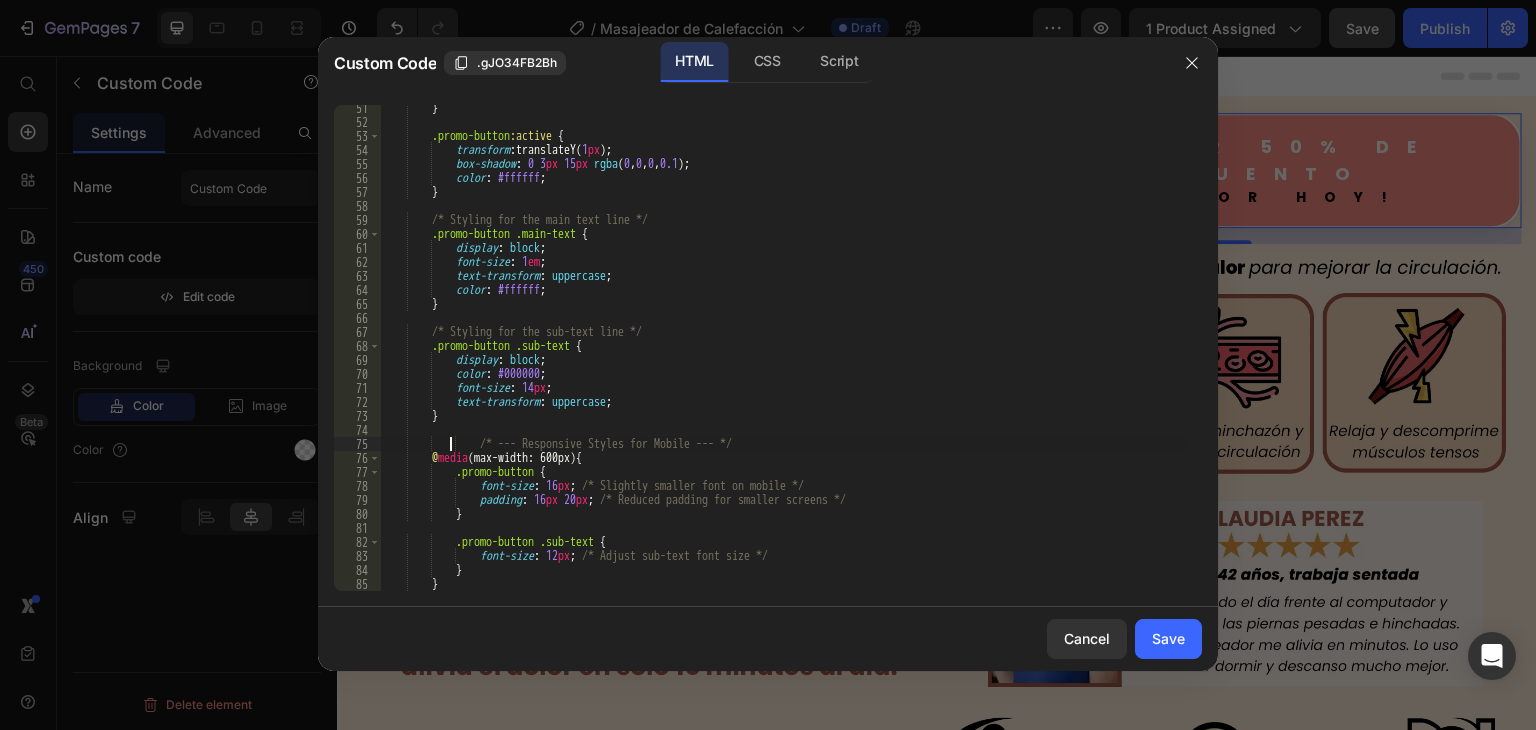click on "}                     .promo-button :active   {                transform :  translateY( 1 px ) ;                box-shadow :   0   3 px   15 px   rgba ( 0 ,  0 ,  0 ,  0.1 ) ;                color :   #ffffff ;           }           /* Styling for the main text line */           .promo-button   .main-text   {                display :   block ;                font-size :   1 em ;                text-transform :   uppercase ;                color :   #ffffff ;           }           /* Styling for the sub-text line */           .promo-button   .sub-text   {                display :   block ;                color :   #000000 ;                font-size :   14 px ;                text-transform :   uppercase ;           }                               /* --- Responsive Styles for Mobile --- */           @ media  (max-width: 600px)  {                .promo-button   {                     font-size :   16 px ;   /* Slightly smaller font on mobile */                     padding :   16 px   20 px ;" at bounding box center (783, 358) 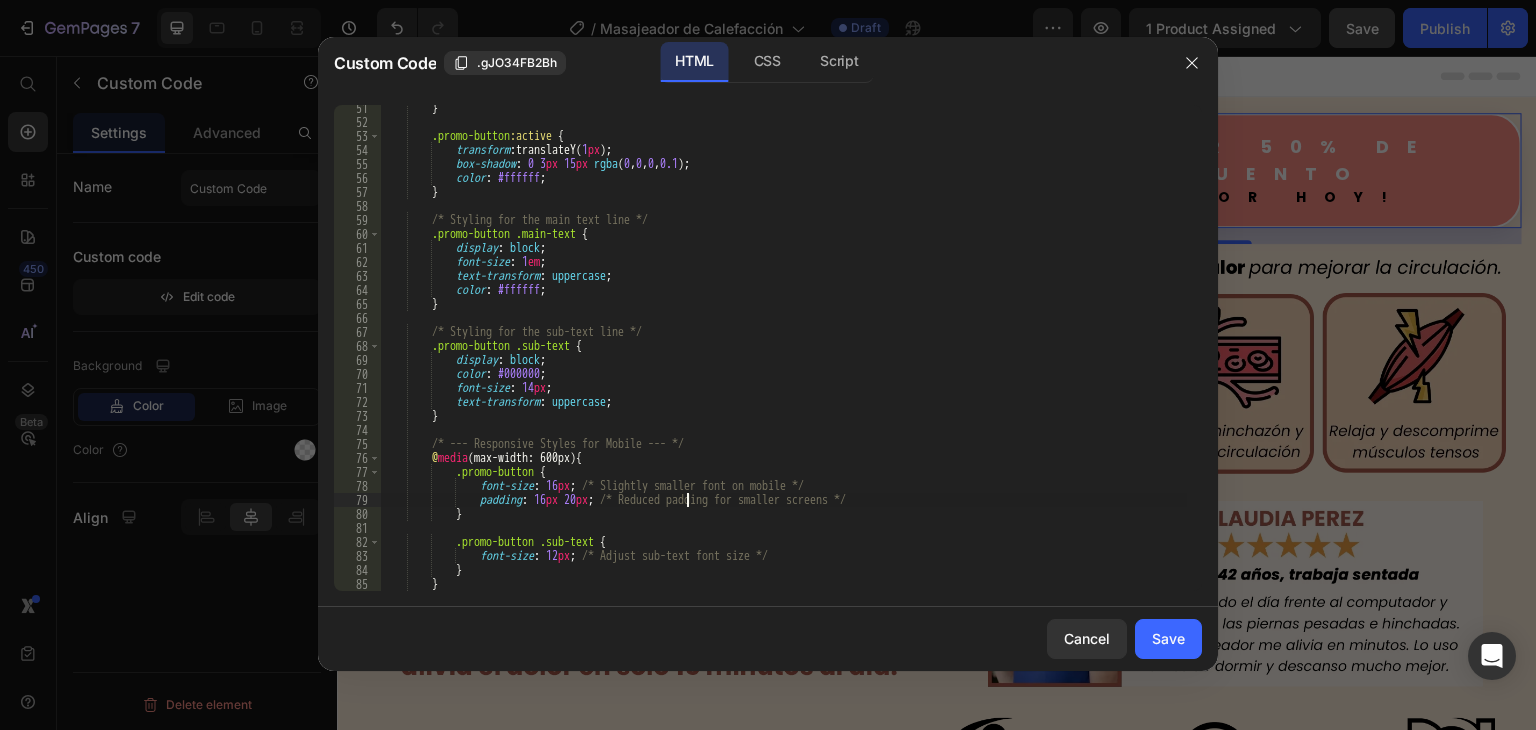 click on "}                     .promo-button :active   {                transform :  translateY( 1 px ) ;                box-shadow :   0   3 px   15 px   rgba ( 0 ,  0 ,  0 ,  0.1 ) ;                color :   #ffffff ;           }           /* Styling for the main text line */           .promo-button   .main-text   {                display :   block ;                font-size :   1 em ;                text-transform :   uppercase ;                color :   #ffffff ;           }           /* Styling for the sub-text line */           .promo-button   .sub-text   {                display :   block ;                color :   #000000 ;                font-size :   14 px ;                text-transform :   uppercase ;           }                     /* --- Responsive Styles for Mobile --- */           @ media  (max-width: 600px)  {                .promo-button   {                     font-size :   16 px ;   /* Slightly smaller font on mobile */                     padding :   16 px   20 px ;                  }" at bounding box center [783, 358] 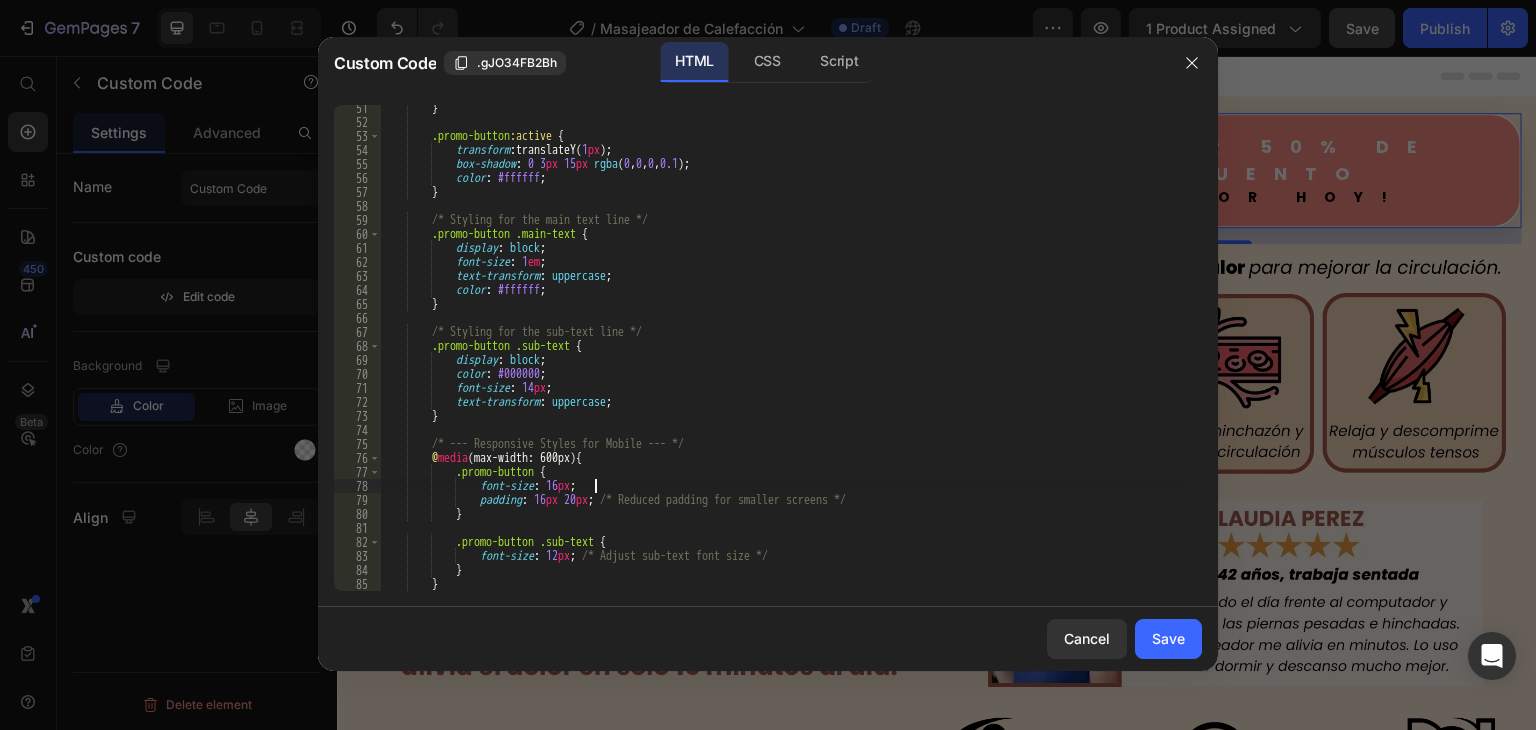 click on "}                     .promo-button :active   {                transform :  translateY( 1 px ) ;                box-shadow :   0   3 px   15 px   rgba ( 0 ,  0 ,  0 ,  0.1 ) ;                color :   #ffffff ;           }           /* Styling for the main text line */           .promo-button   .main-text   {                display :   block ;                font-size :   1 em ;                text-transform :   uppercase ;                color :   #ffffff ;           }           /* Styling for the sub-text line */           .promo-button   .sub-text   {                display :   block ;                color :   #000000 ;                font-size :   14 px ;                text-transform :   uppercase ;           }                     /* --- Responsive Styles for Mobile --- */           @ media  (max-width: 600px)  {                .promo-button   {                     font-size :   16 px ;                     padding :   16 px   20 px ;   /* Reduced padding for smaller screens */                }" at bounding box center [783, 358] 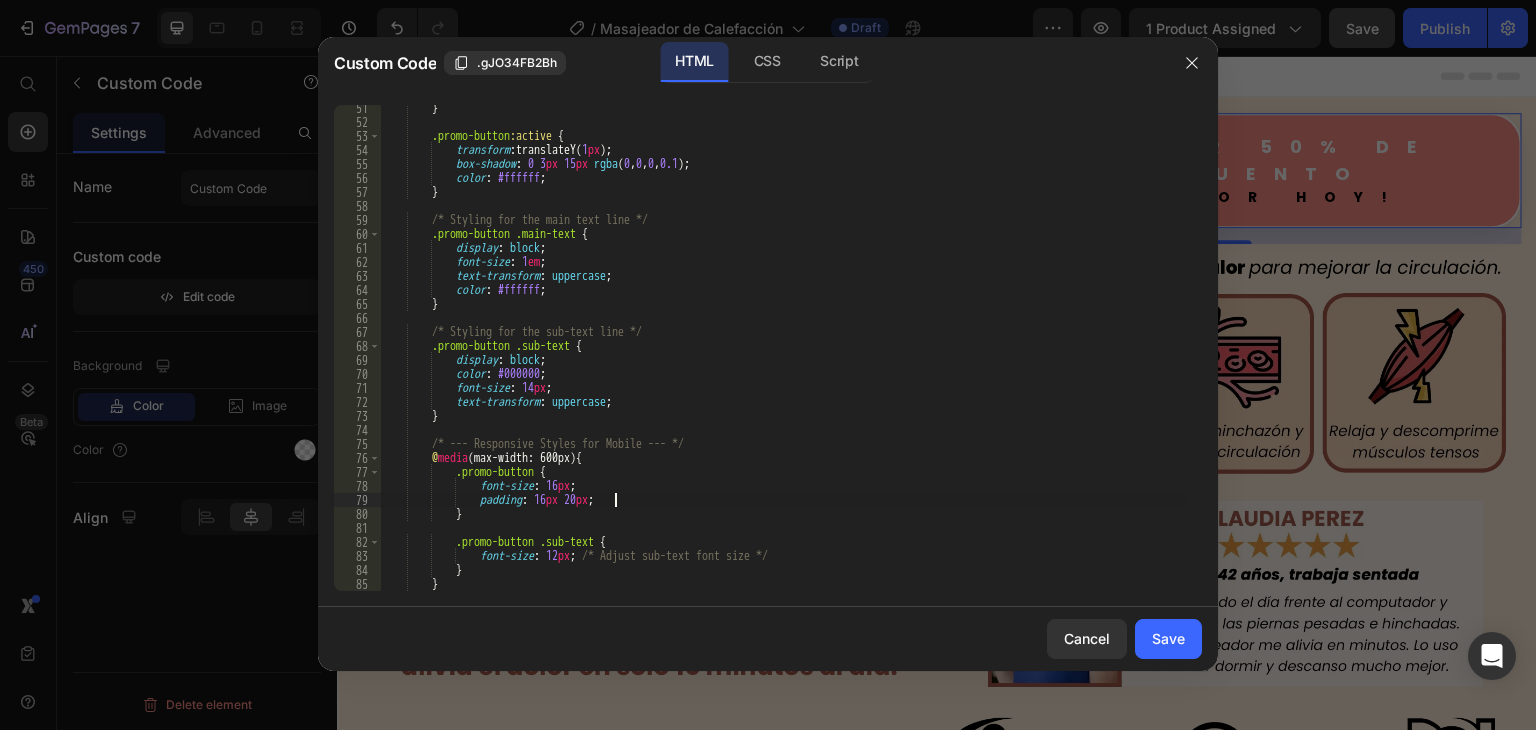 click on "}                     .promo-button :active   {                transform :  translateY( 1 px ) ;                box-shadow :   0   3 px   15 px   rgba ( 0 ,  0 ,  0 ,  0.1 ) ;                color :   #ffffff ;           }           /* Styling for the main text line */           .promo-button   .main-text   {                display :   block ;                font-size :   1 em ;                text-transform :   uppercase ;                color :   #ffffff ;           }           /* Styling for the sub-text line */           .promo-button   .sub-text   {                display :   block ;                color :   #000000 ;                font-size :   14 px ;                text-transform :   uppercase ;           }                     /* --- Responsive Styles for Mobile --- */           @ media  (max-width: 600px)  {                .promo-button   {                     font-size :   16 px ;                     padding :   16 px   20 px ;                }                .promo-button   .sub-text   {" at bounding box center [783, 358] 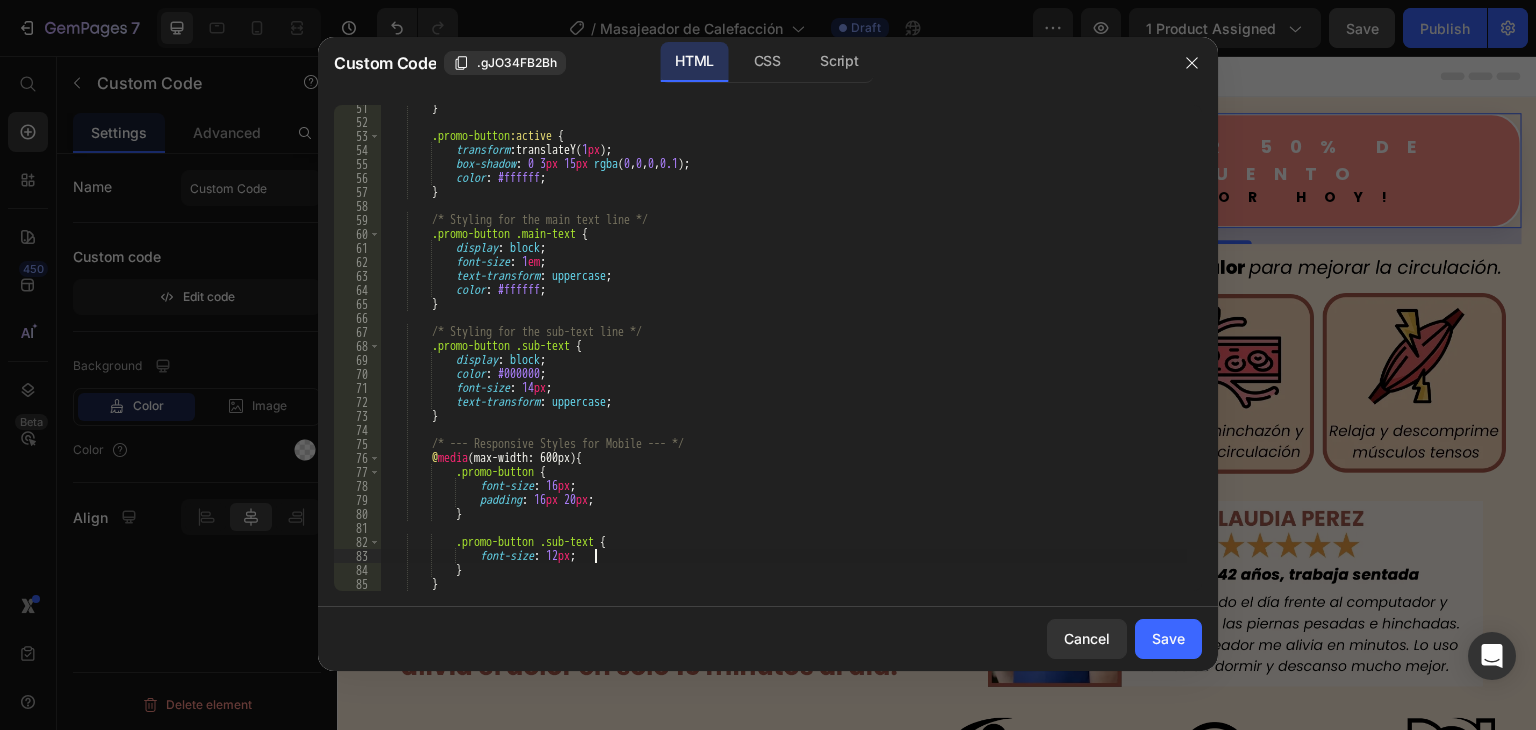 click on "}                     .promo-button :active   {                transform :  translateY( 1 px ) ;                box-shadow :   0   3 px   15 px   rgba ( 0 ,  0 ,  0 ,  0.1 ) ;                color :   #ffffff ;           }           /* Styling for the main text line */           .promo-button   .main-text   {                display :   block ;                font-size :   1 em ;                text-transform :   uppercase ;                color :   #ffffff ;           }           /* Styling for the sub-text line */           .promo-button   .sub-text   {                display :   block ;                color :   #000000 ;                font-size :   14 px ;                text-transform :   uppercase ;           }                     /* --- Responsive Styles for Mobile --- */           @ media  (max-width: 600px)  {                .promo-button   {                     font-size :   16 px ;                     padding :   16 px   20 px ;                }                .promo-button   .sub-text   {" at bounding box center [783, 358] 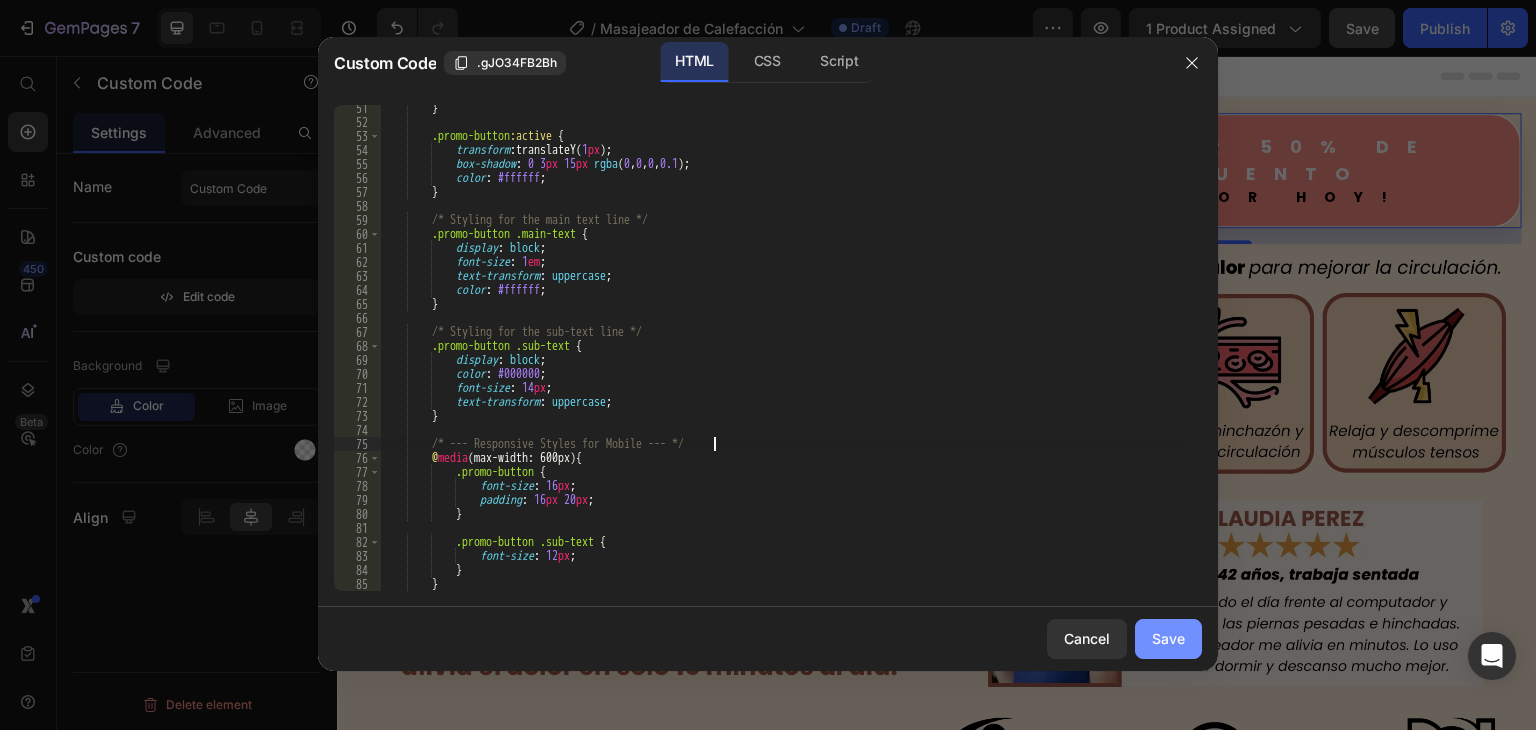 type on "/* --- Responsive Styles for Mobile --- */" 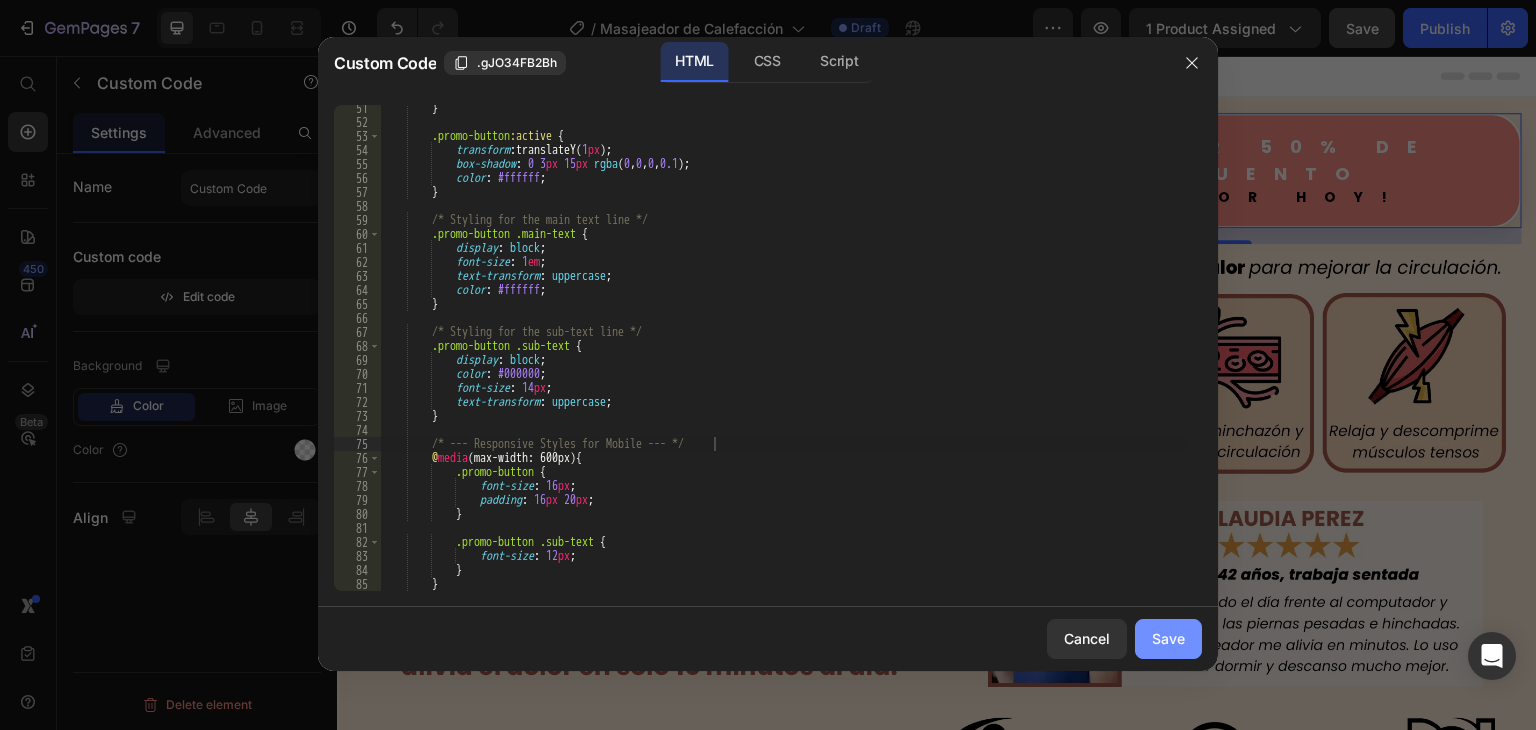 click on "Save" at bounding box center (1168, 638) 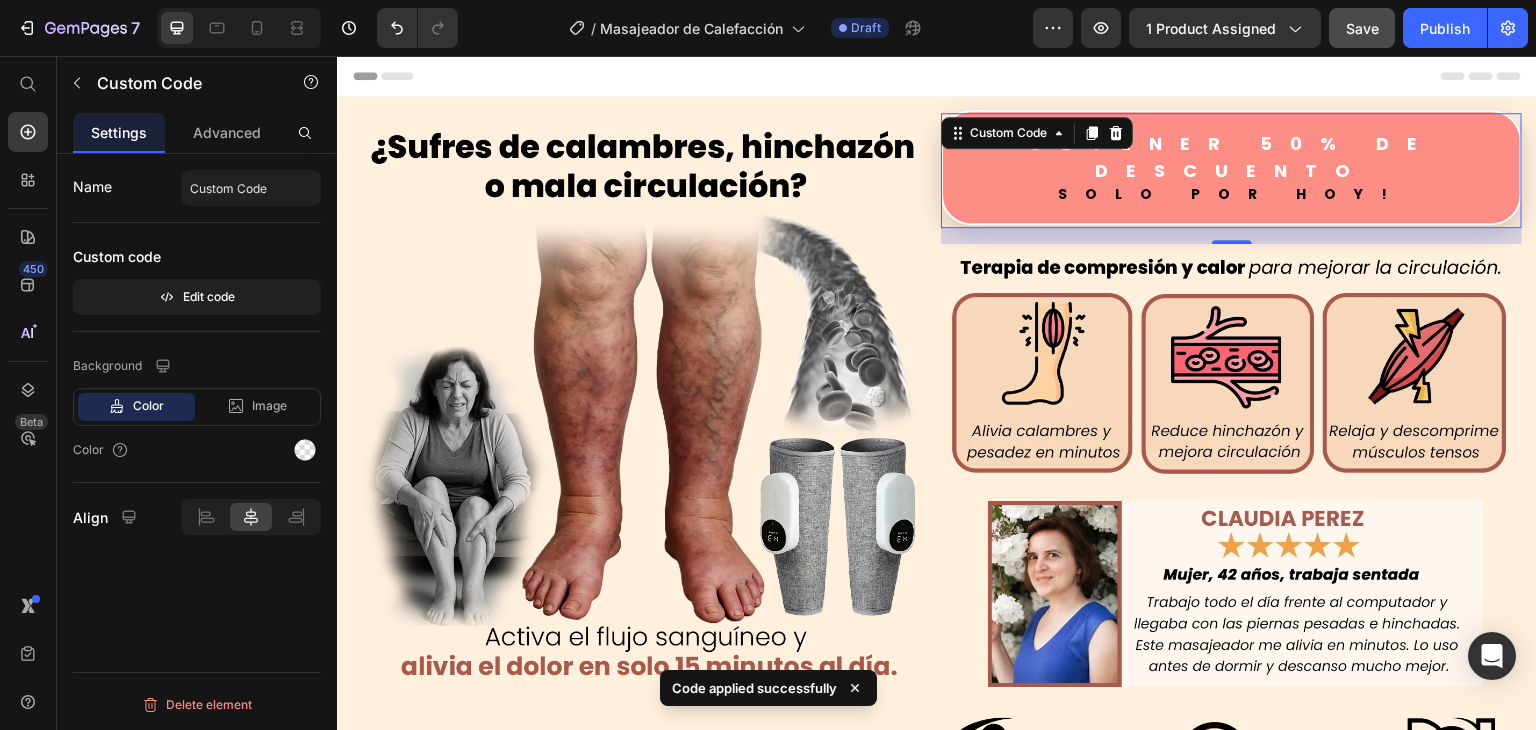 click on "Obtener 50% de Descuento" at bounding box center [1231, 157] 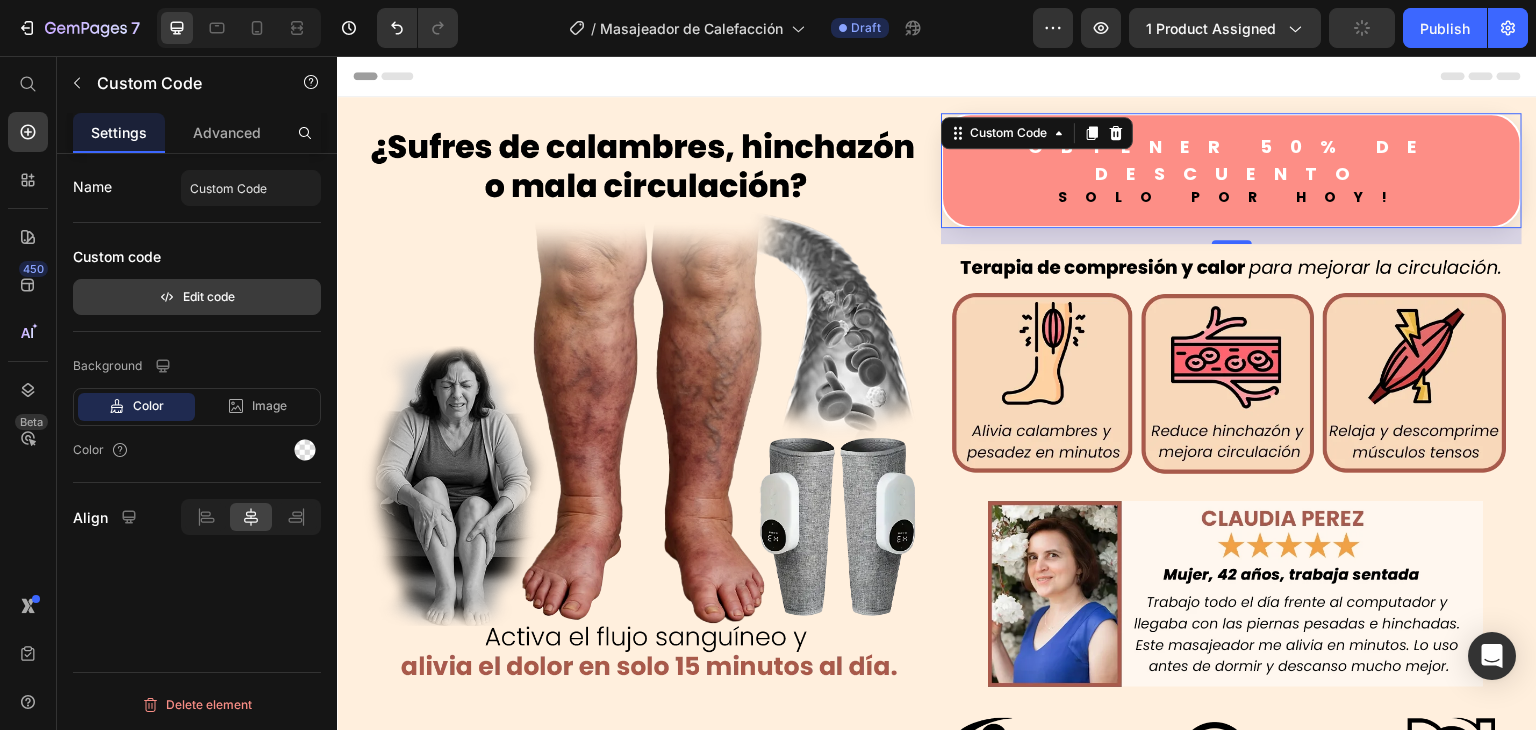 click on "Edit code" at bounding box center [197, 297] 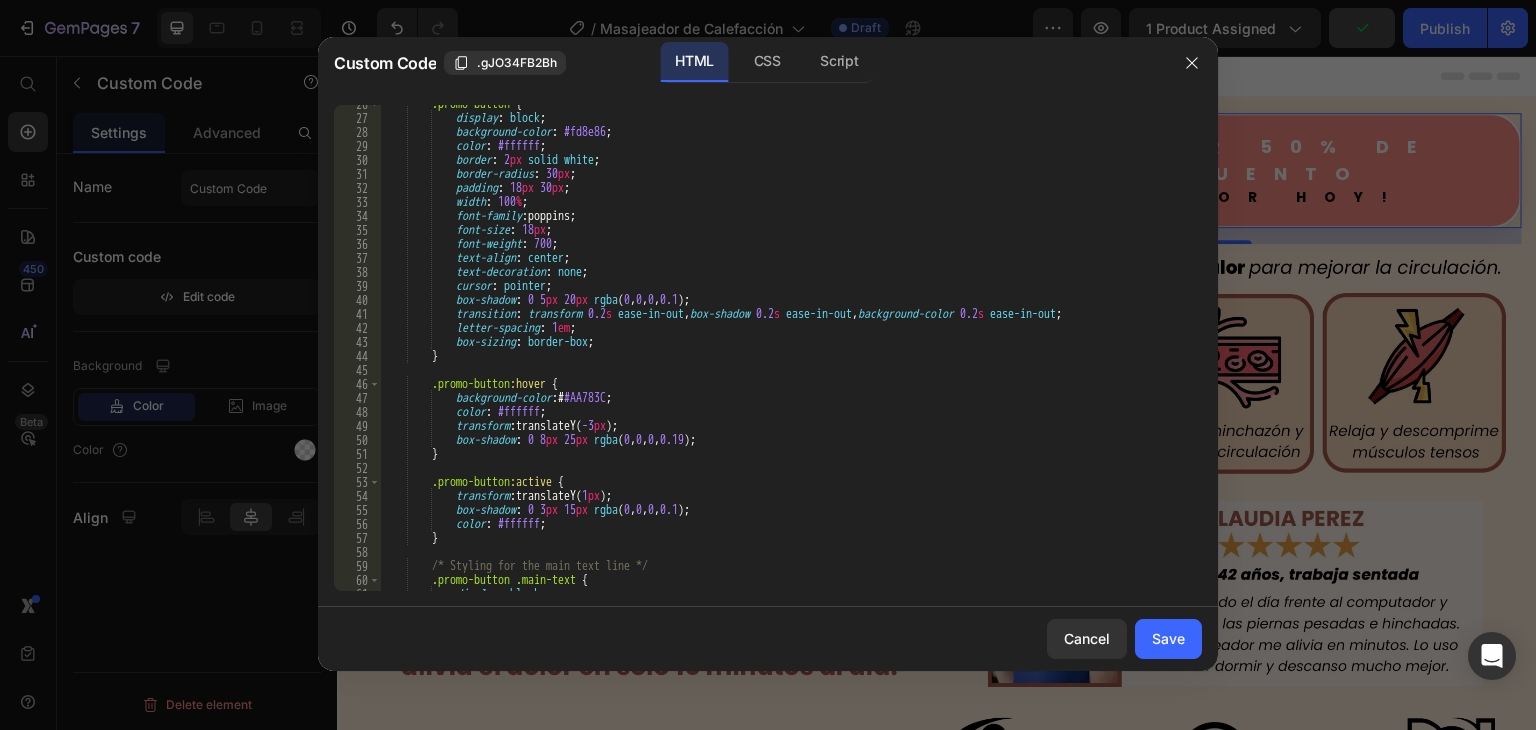 scroll, scrollTop: 178, scrollLeft: 0, axis: vertical 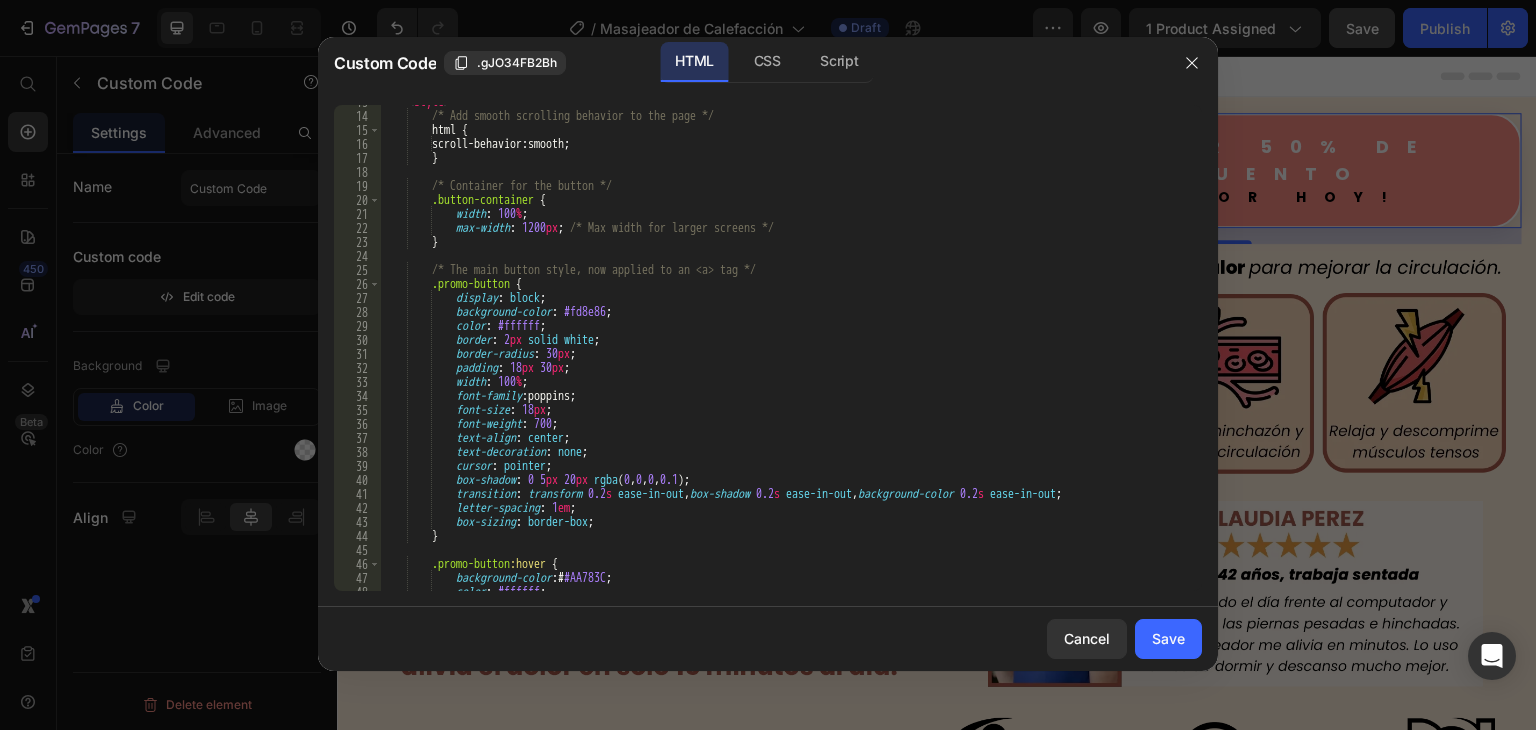 type on "letter-spacing: 1em;" 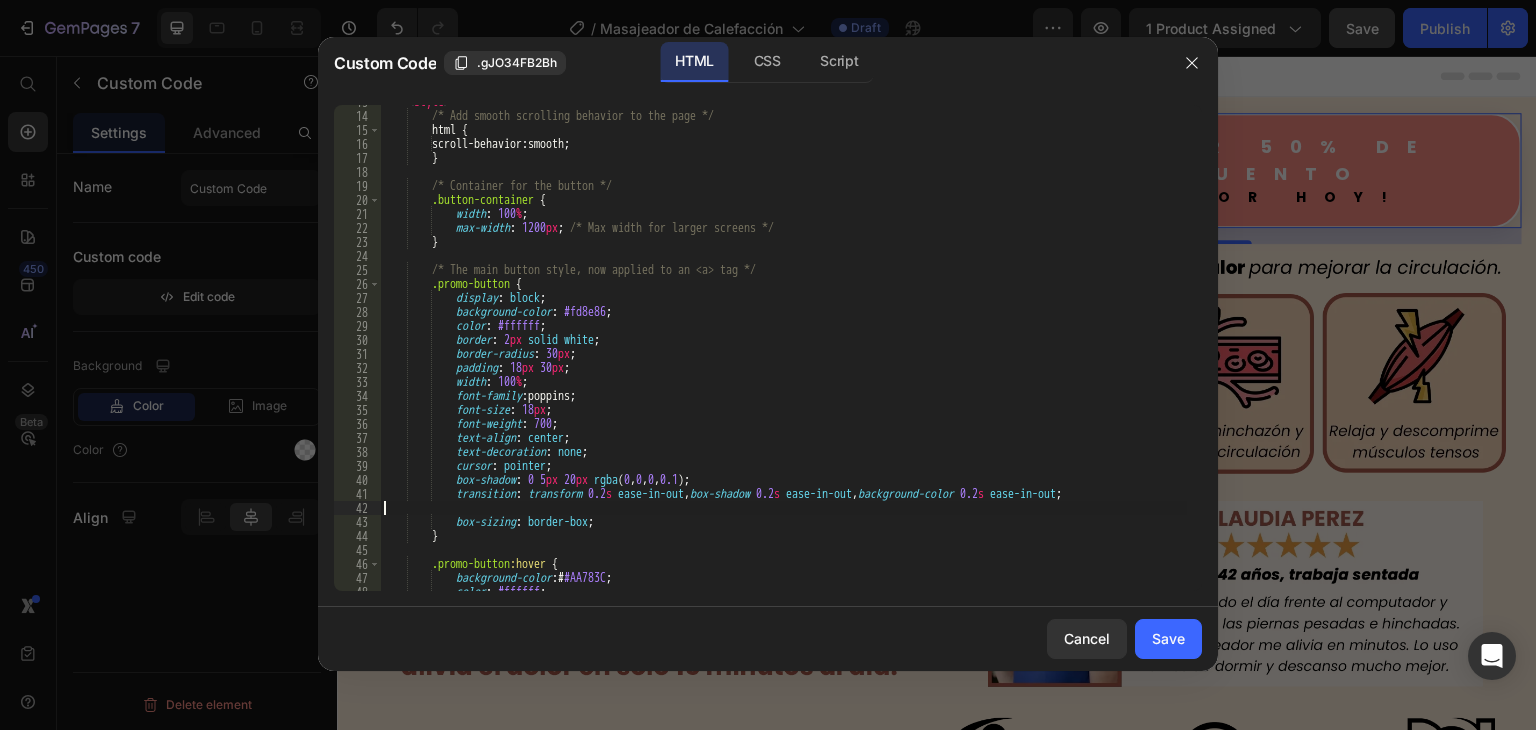 type on "transition: transform 0.2s ease-in-out, box-shadow 0.2s ease-in-out, background-color 0.2s ease-in-out;" 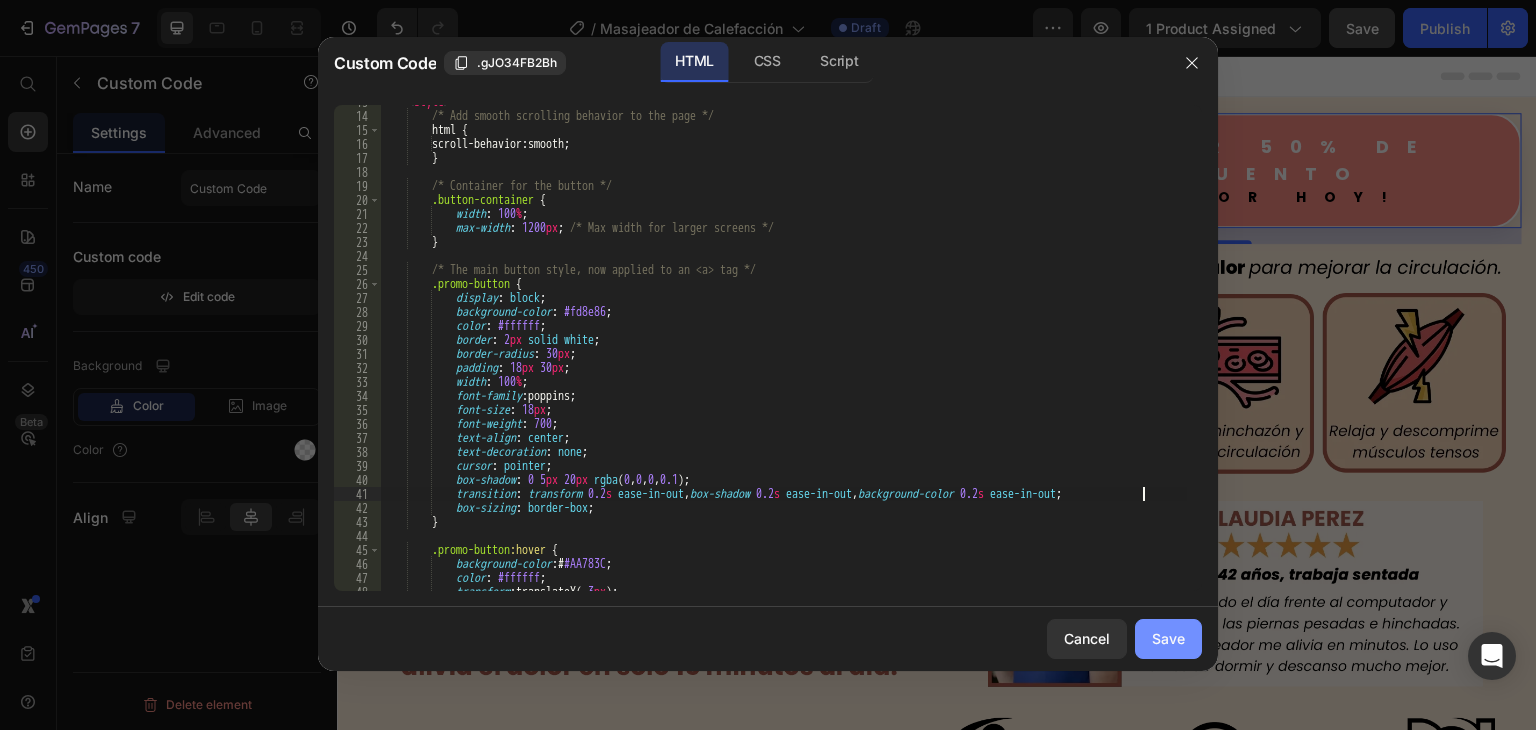 click on "Save" at bounding box center (1168, 638) 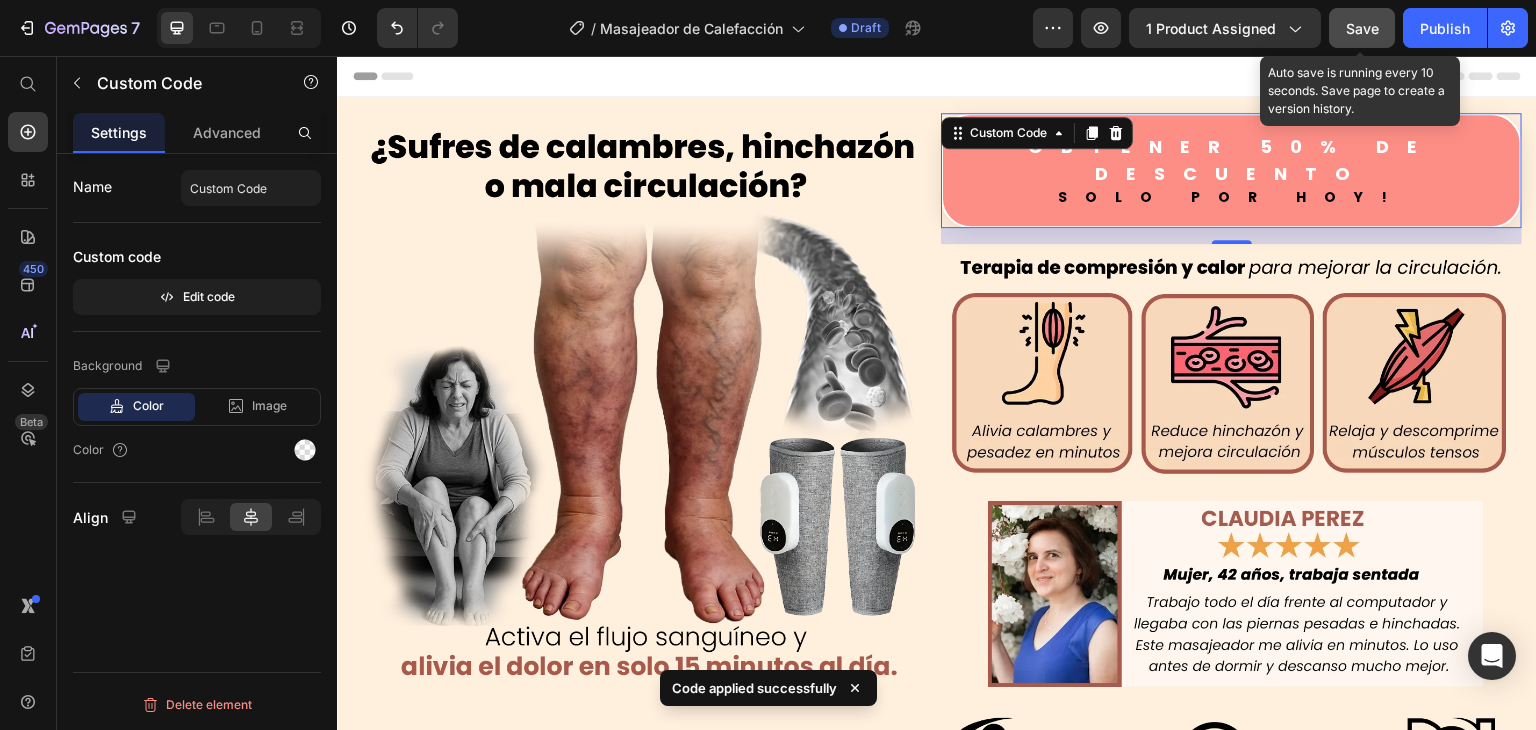 click on "Save" 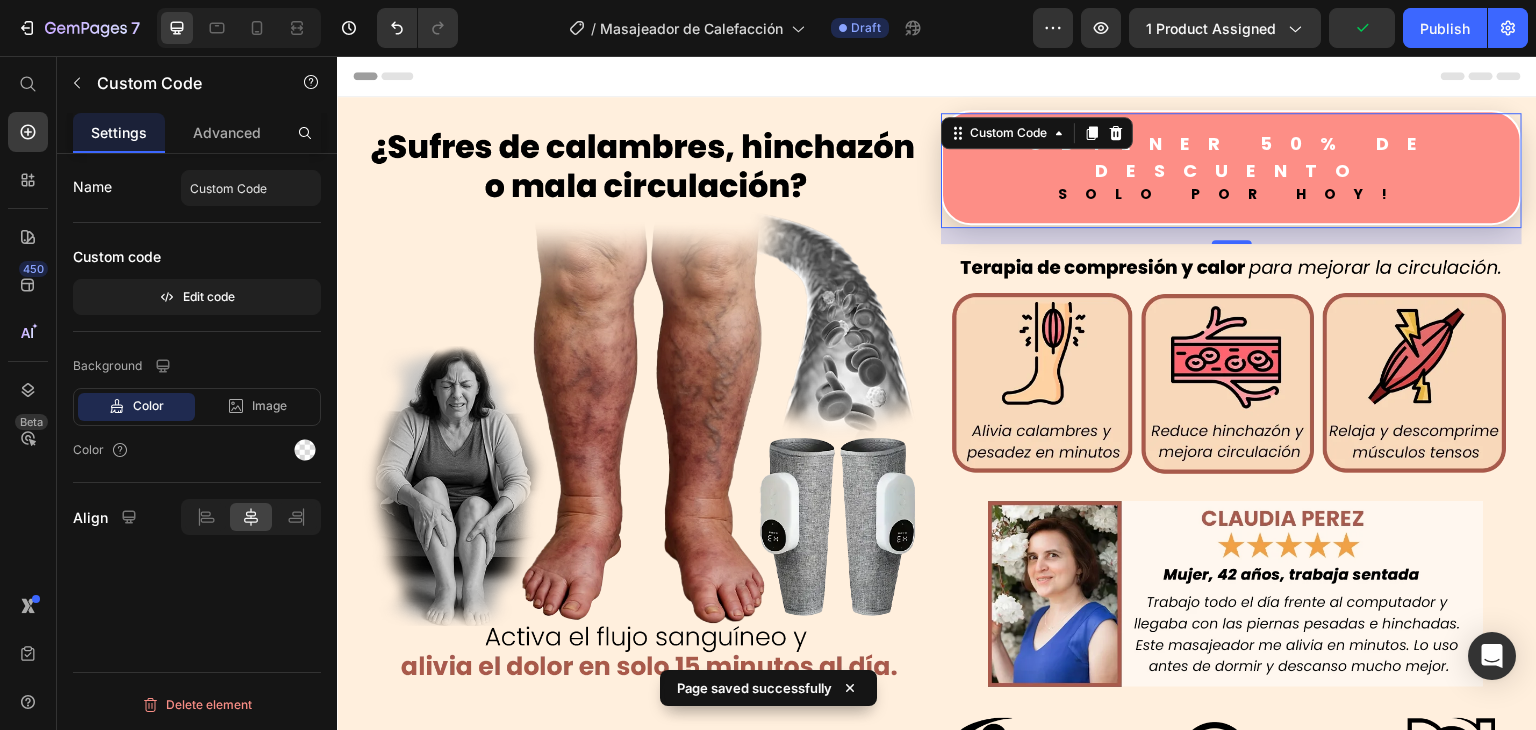 click on "Obtener 50% de Descuento" at bounding box center (1231, 157) 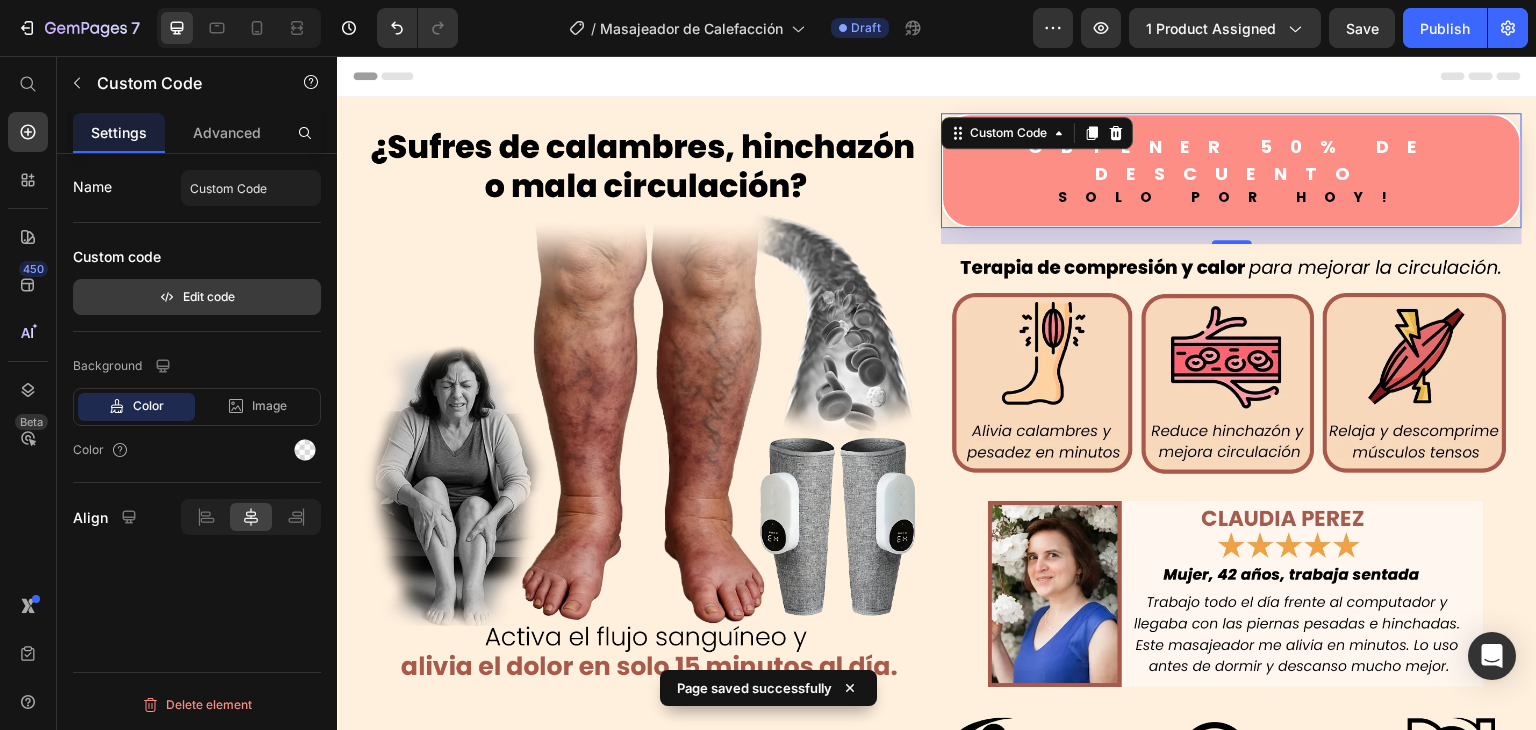 click on "Edit code" at bounding box center [197, 297] 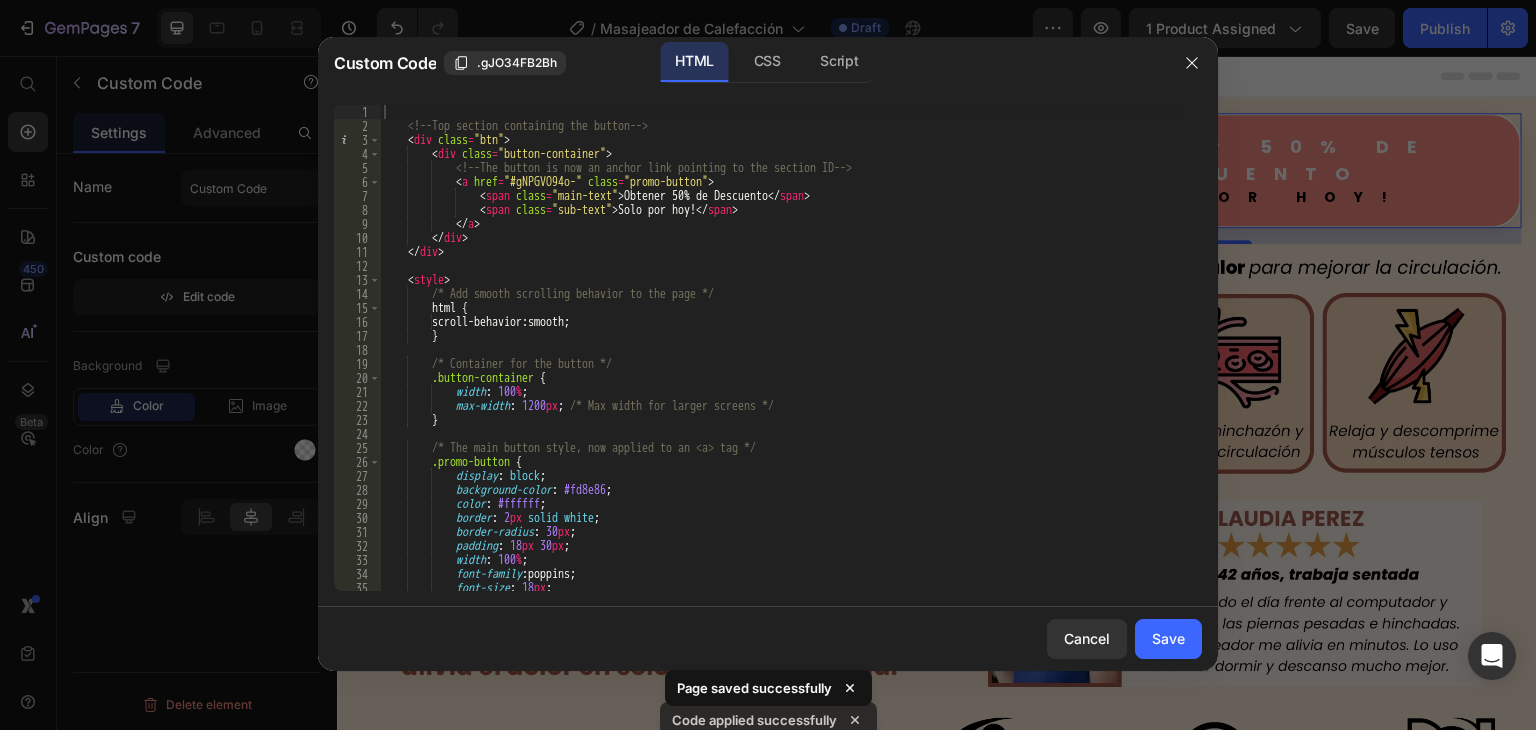 click on "<!--  Top section containing the button  -->      < div   class = "btn" >           < div   class = "button-container" >                <!--  The button is now an anchor link pointing to the section ID  -->                < a   href = "#gNPGVO94o-"   class = "promo-button" >                     < span   class = "main-text" > Obtener 50% de Descuento </ span >                     < span   class = "sub-text" > Solo por hoy! </ span >                </ a >           </ div >      </ div >           < style >           /* Add smooth scrolling behavior to the page */           html   {               scroll-behavior :  smooth ;           }           /* Container for the button */           .button-container   {                width :   100 % ;                max-width :   1200 px ;   /* Max width for larger screens */           }           /* The main button style, now applied to an <a> tag */           .promo-button   {                display :   block ;                background-color :   #fd8e86 ;" at bounding box center (783, 362) 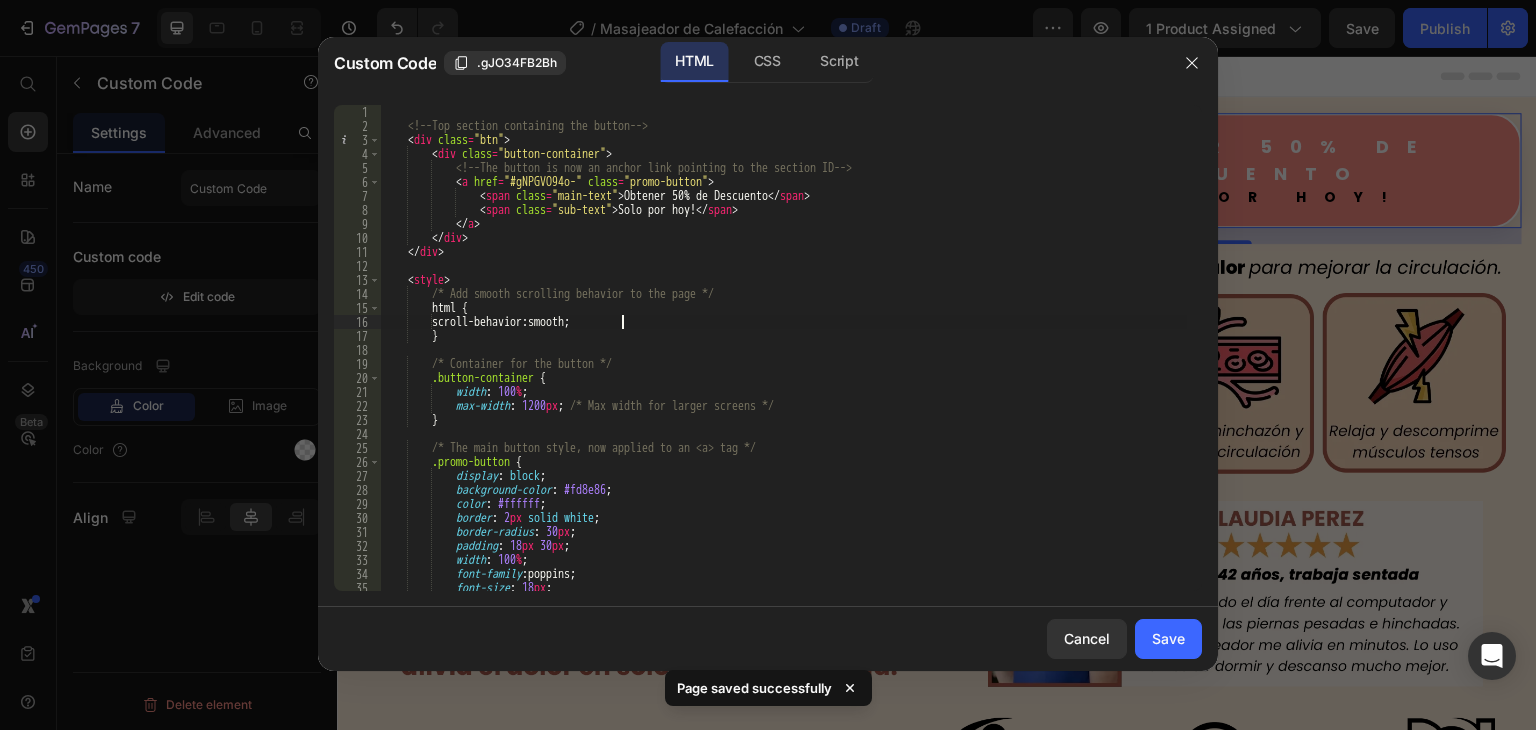 type on "}
</style>" 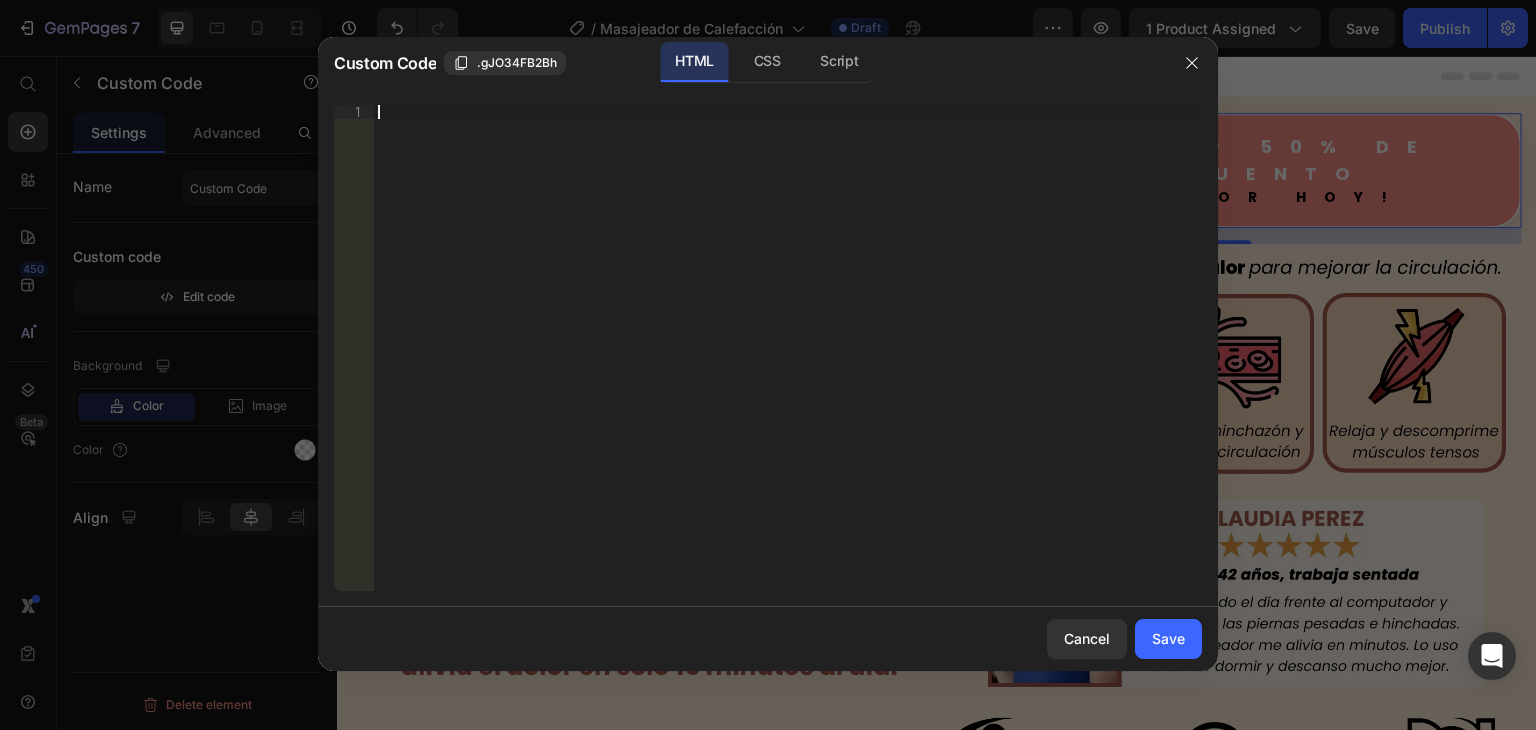 paste on "</style>" 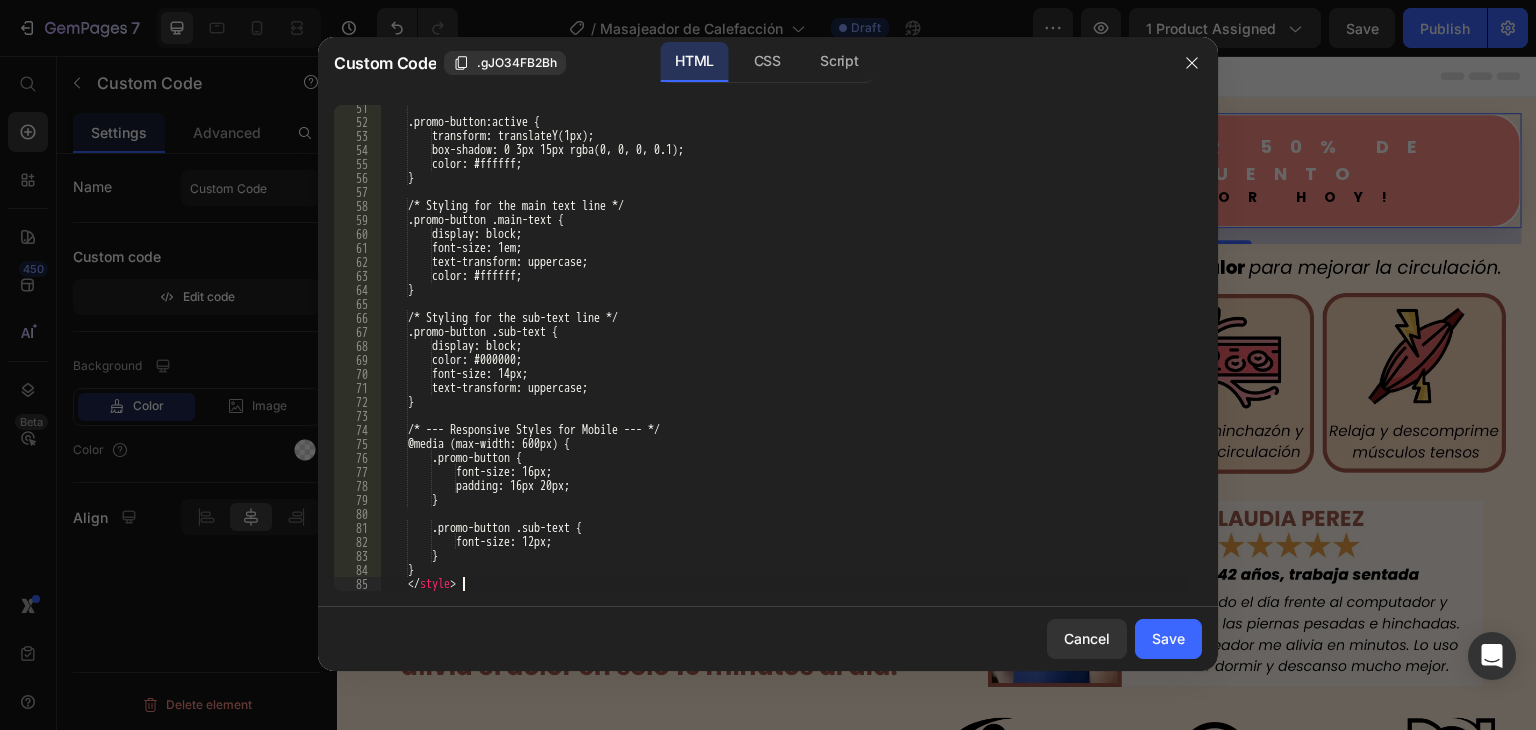 scroll, scrollTop: 704, scrollLeft: 0, axis: vertical 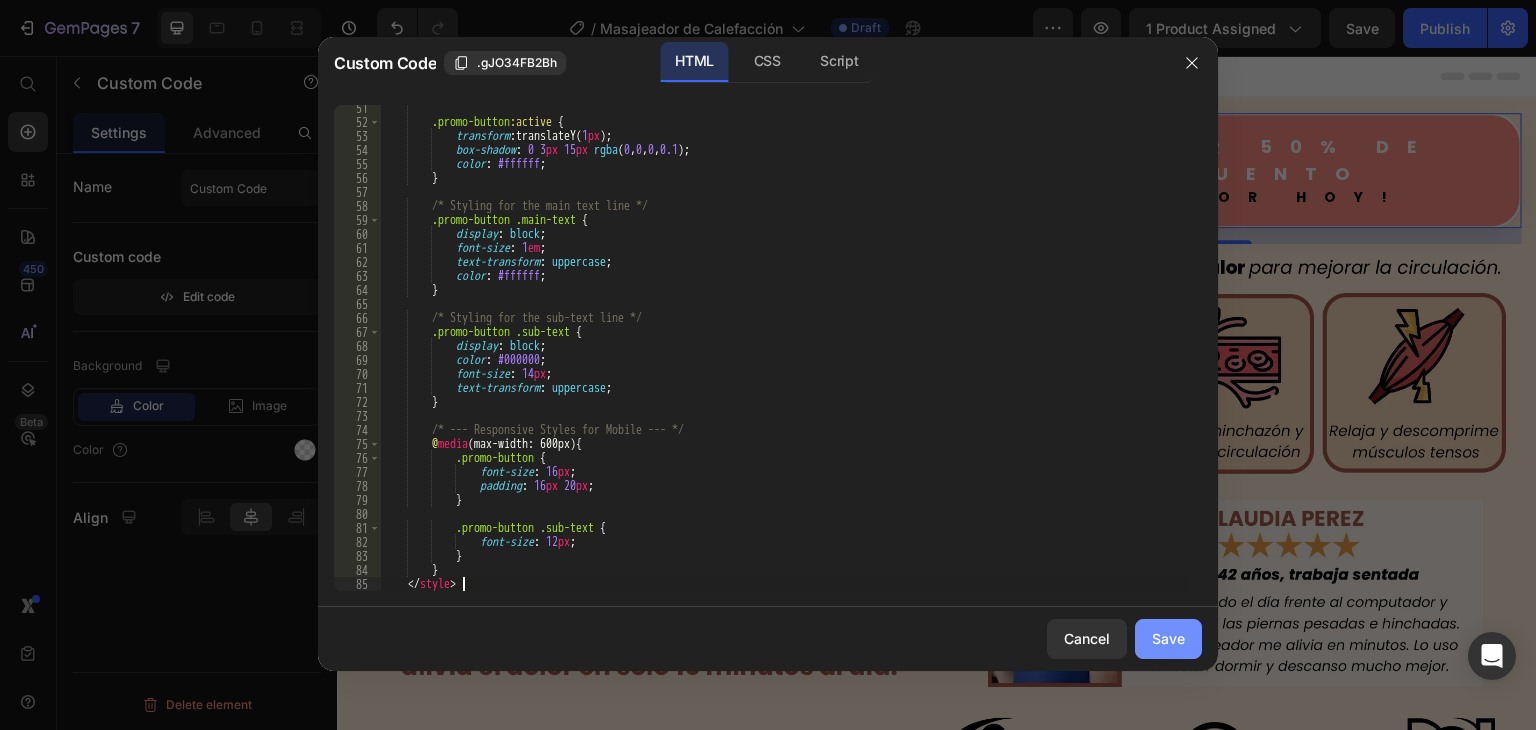 click on "Save" at bounding box center [1168, 638] 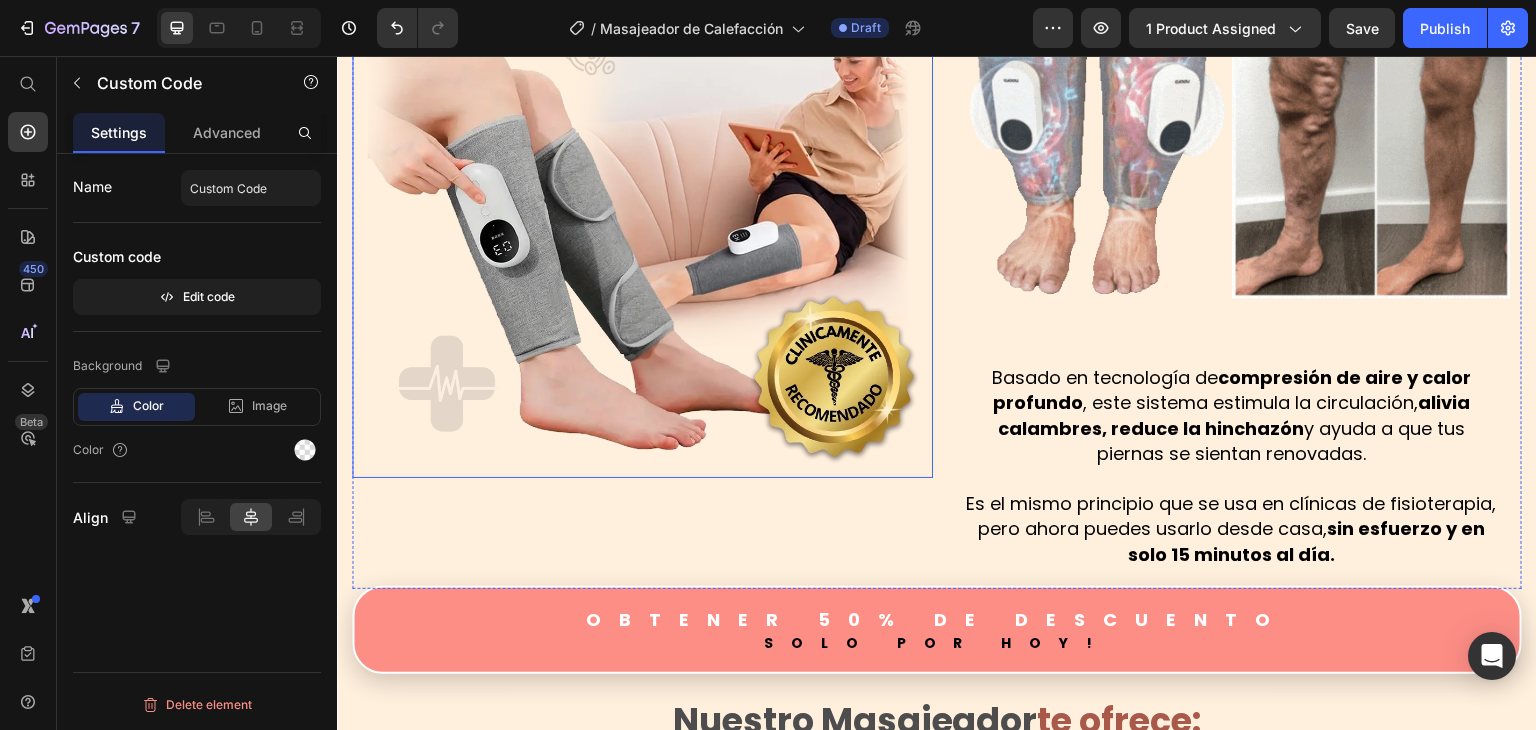 scroll, scrollTop: 1800, scrollLeft: 0, axis: vertical 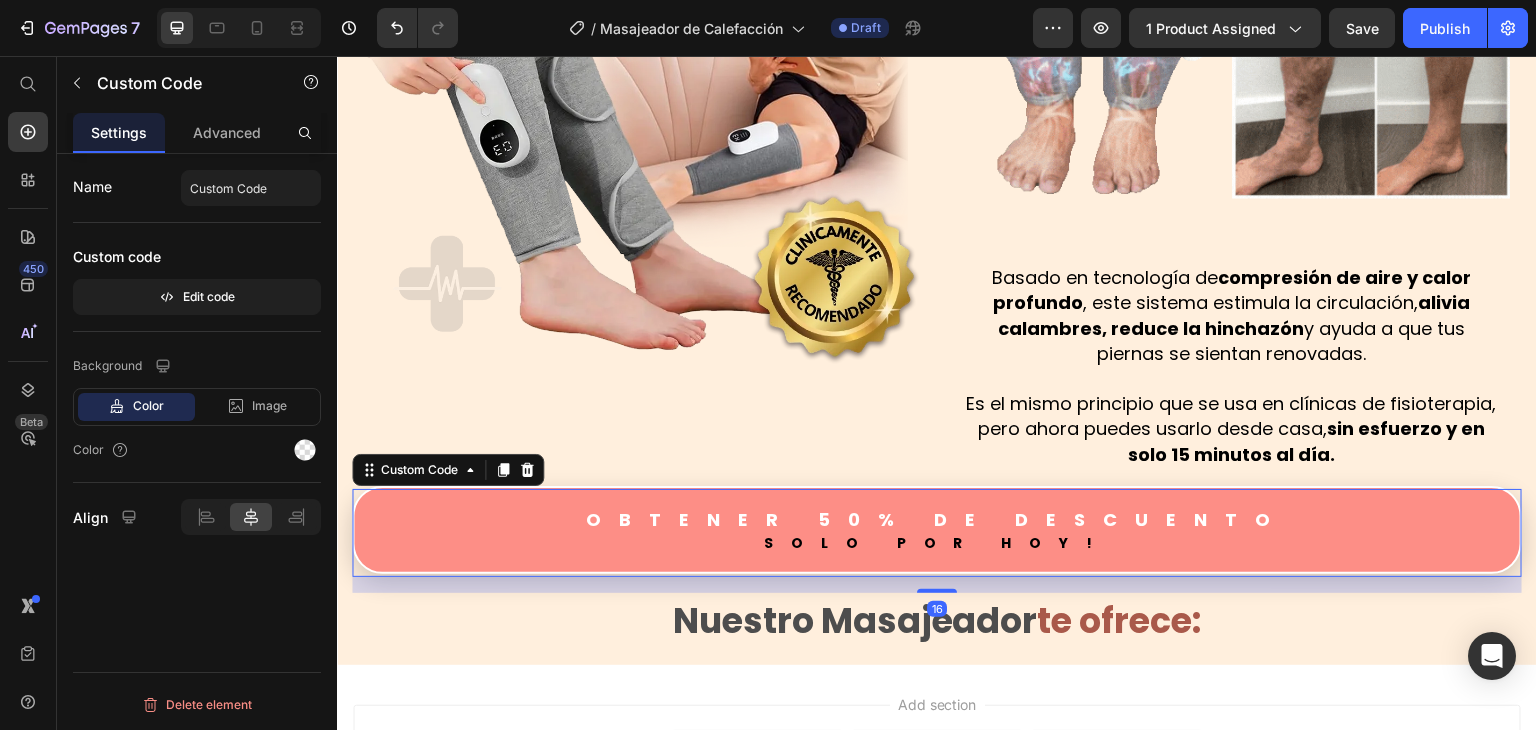 click on "Solo por hoy!" at bounding box center (937, 543) 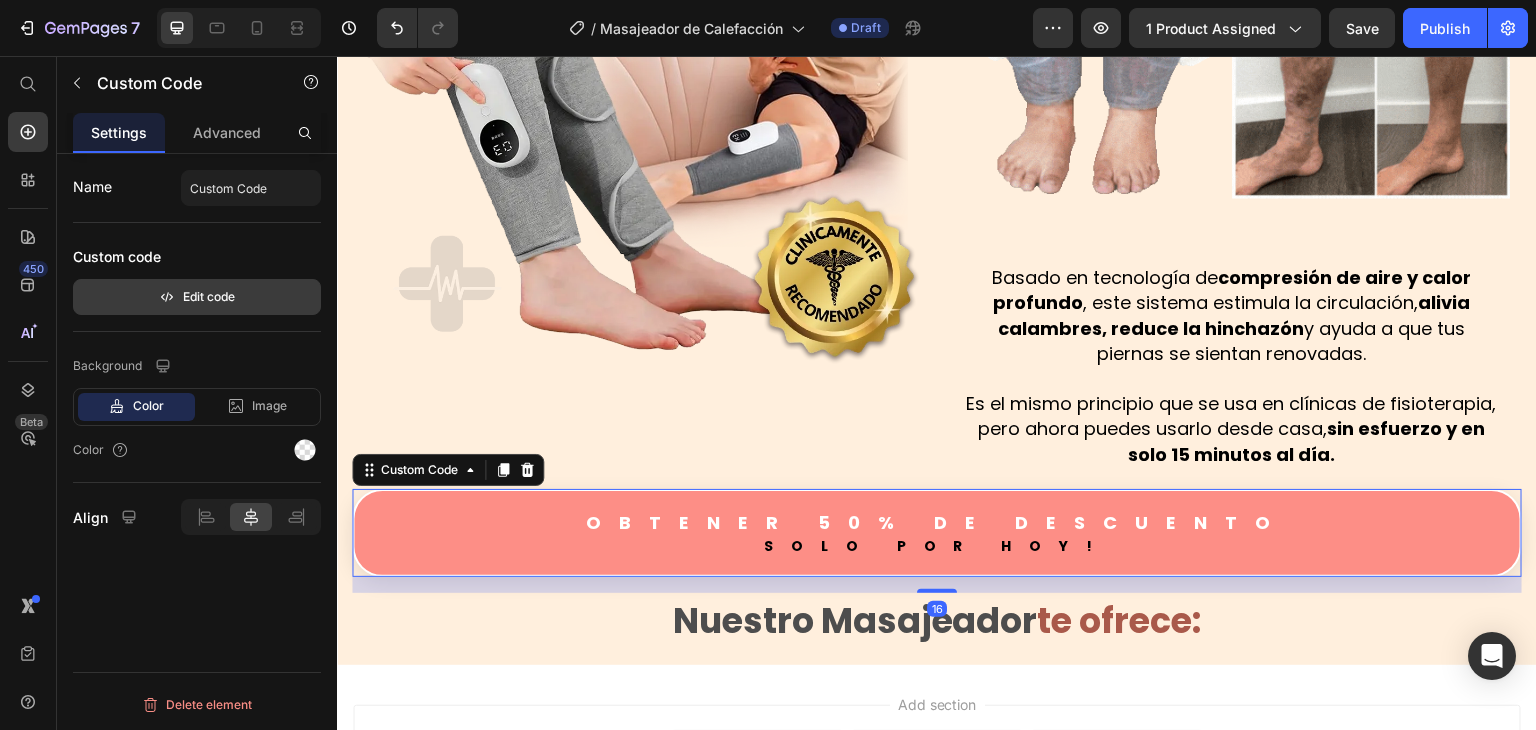 click on "Edit code" at bounding box center [197, 297] 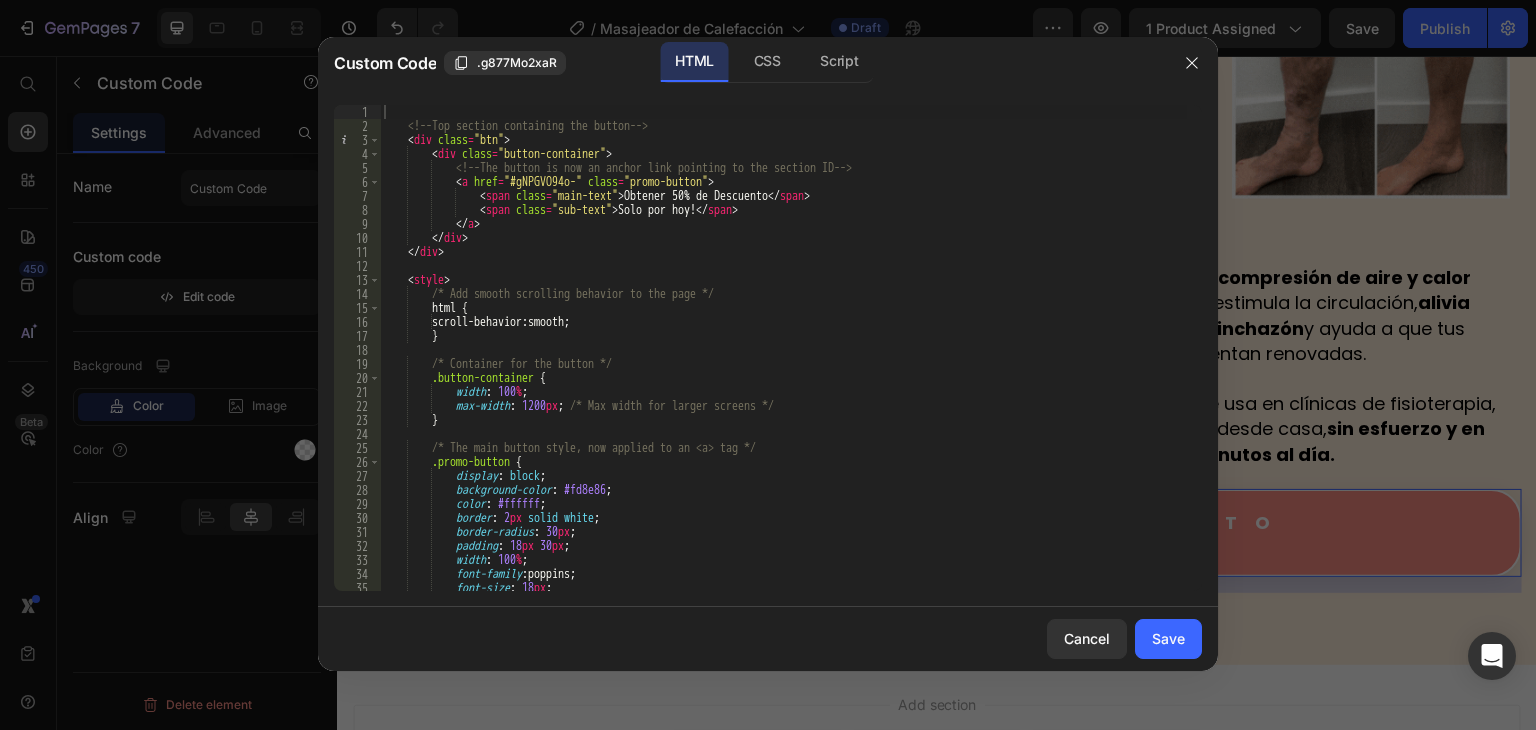 click on "<!--  Top section containing the button  -->      < div   class = "btn" >           < div   class = "button-container" >                <!--  The button is now an anchor link pointing to the section ID  -->                < a   href = "#gNPGVO94o-"   class = "promo-button" >                     < span   class = "main-text" > Obtener 50% de Descuento </ span >                     < span   class = "sub-text" > Solo por hoy! </ span >                </ a >           </ div >      </ div >           < style >           /* Add smooth scrolling behavior to the page */           html   {               scroll-behavior :  smooth ;           }           /* Container for the button */           .button-container   {                width :   100 % ;                max-width :   1200 px ;   /* Max width for larger screens */           }           /* The main button style, now applied to an <a> tag */           .promo-button   {                display :   block ;                background-color :   #fd8e86 ;" at bounding box center (783, 362) 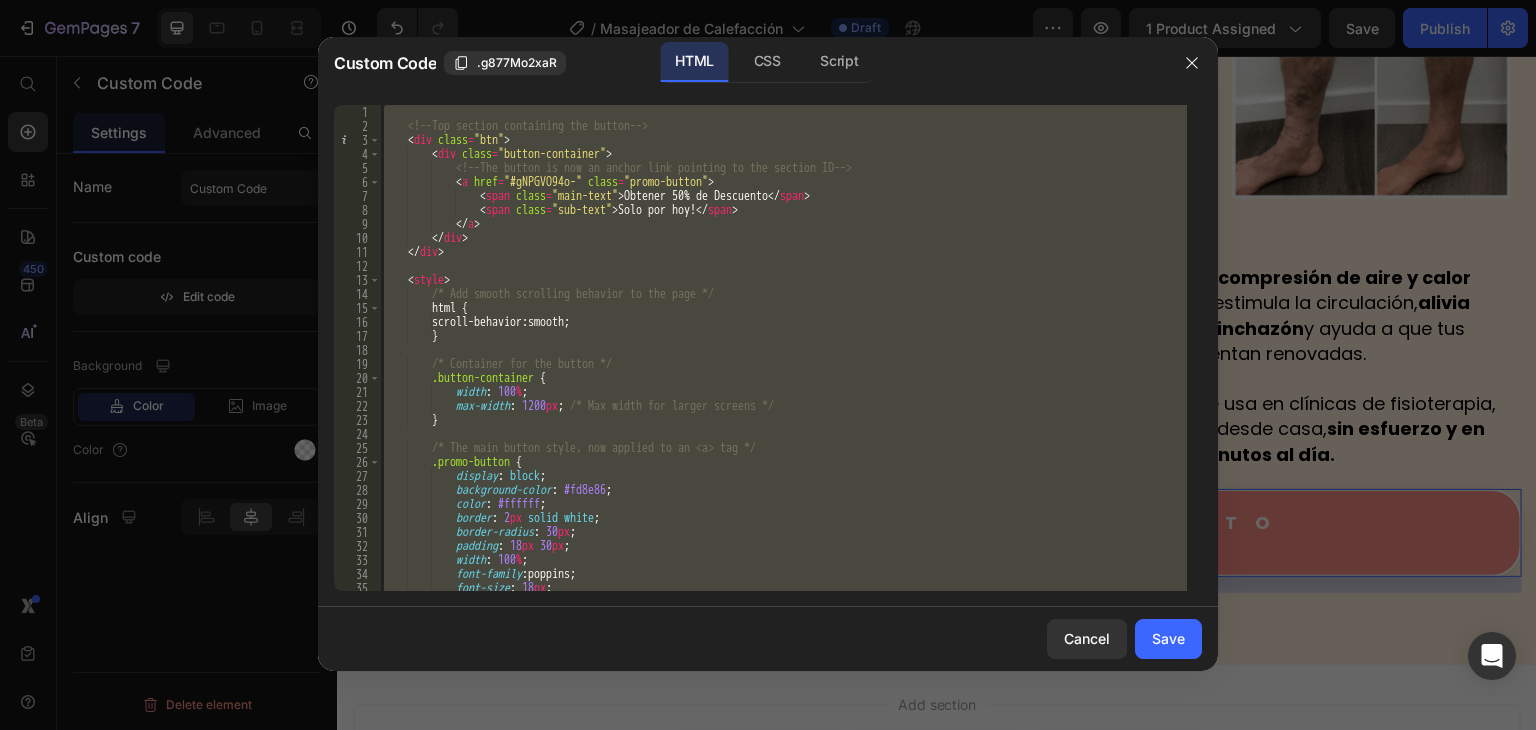 paste 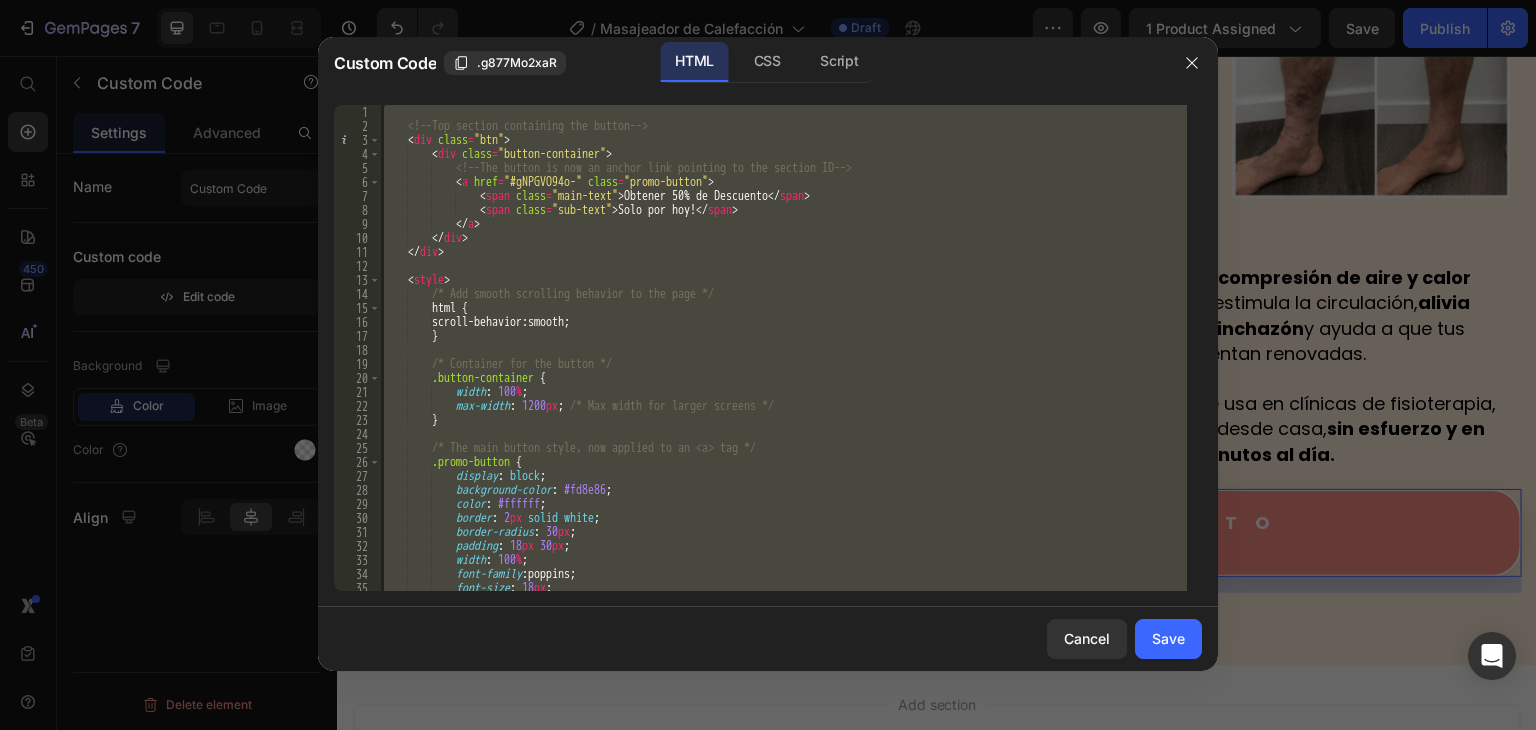 type on "</style>" 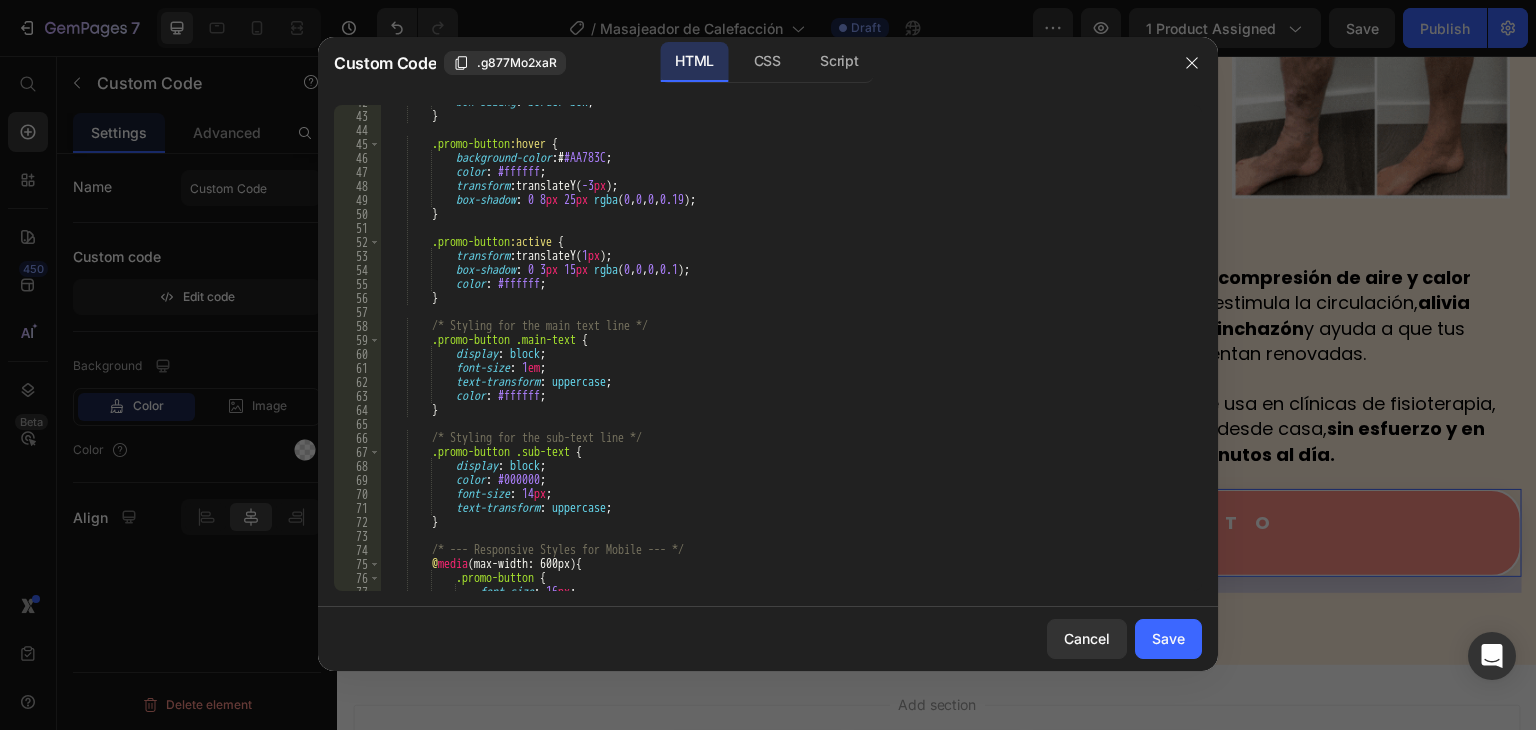 scroll, scrollTop: 524, scrollLeft: 0, axis: vertical 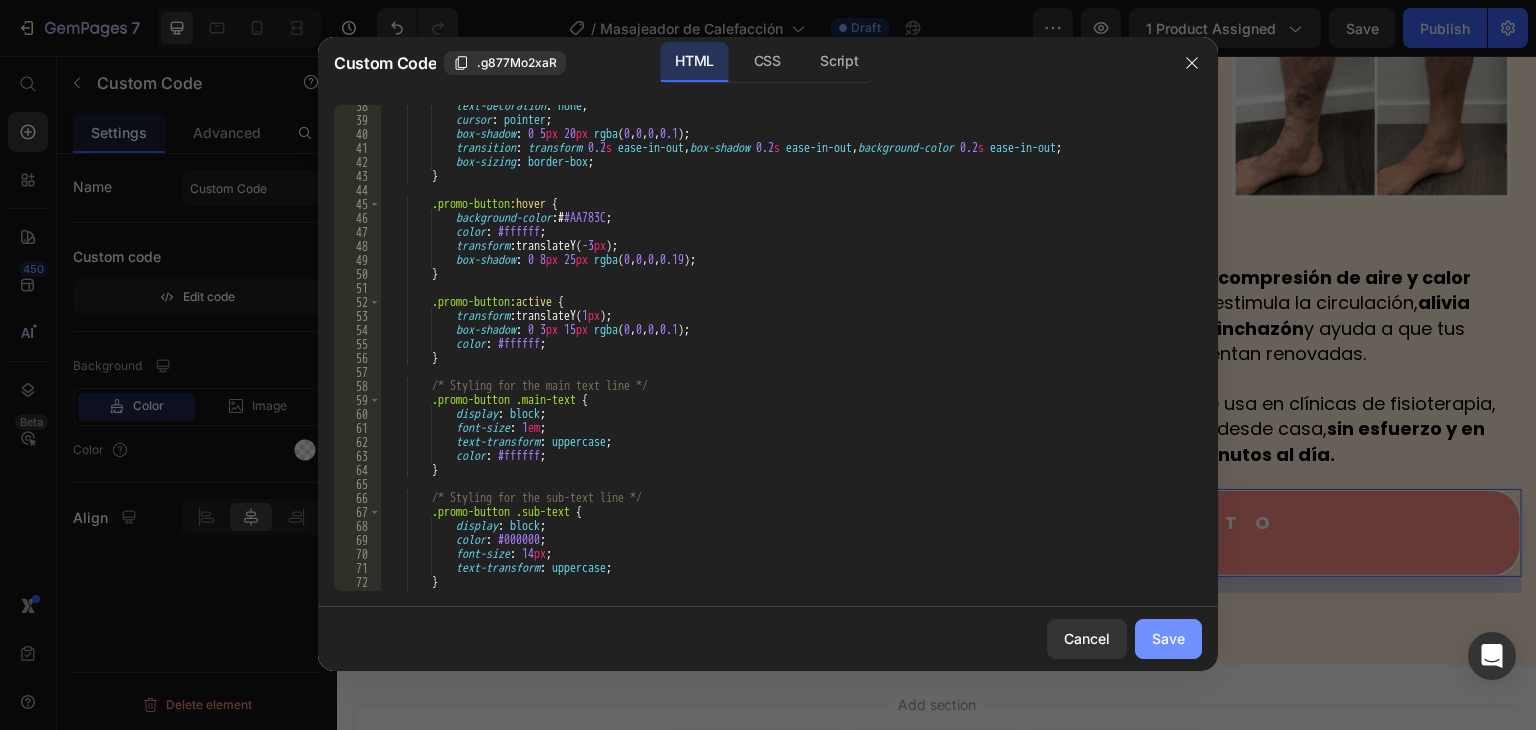 click on "Save" at bounding box center [1168, 638] 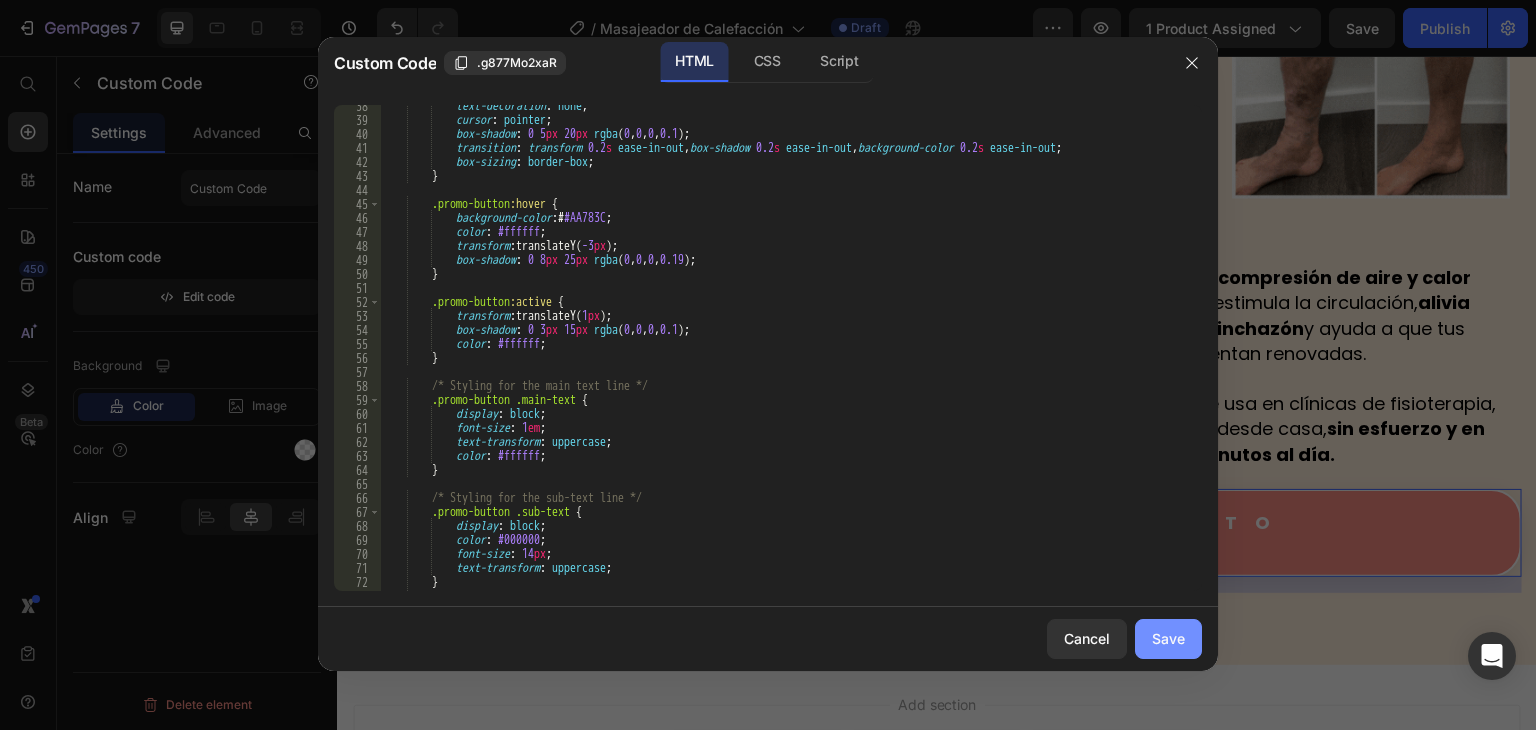 scroll, scrollTop: 1772, scrollLeft: 0, axis: vertical 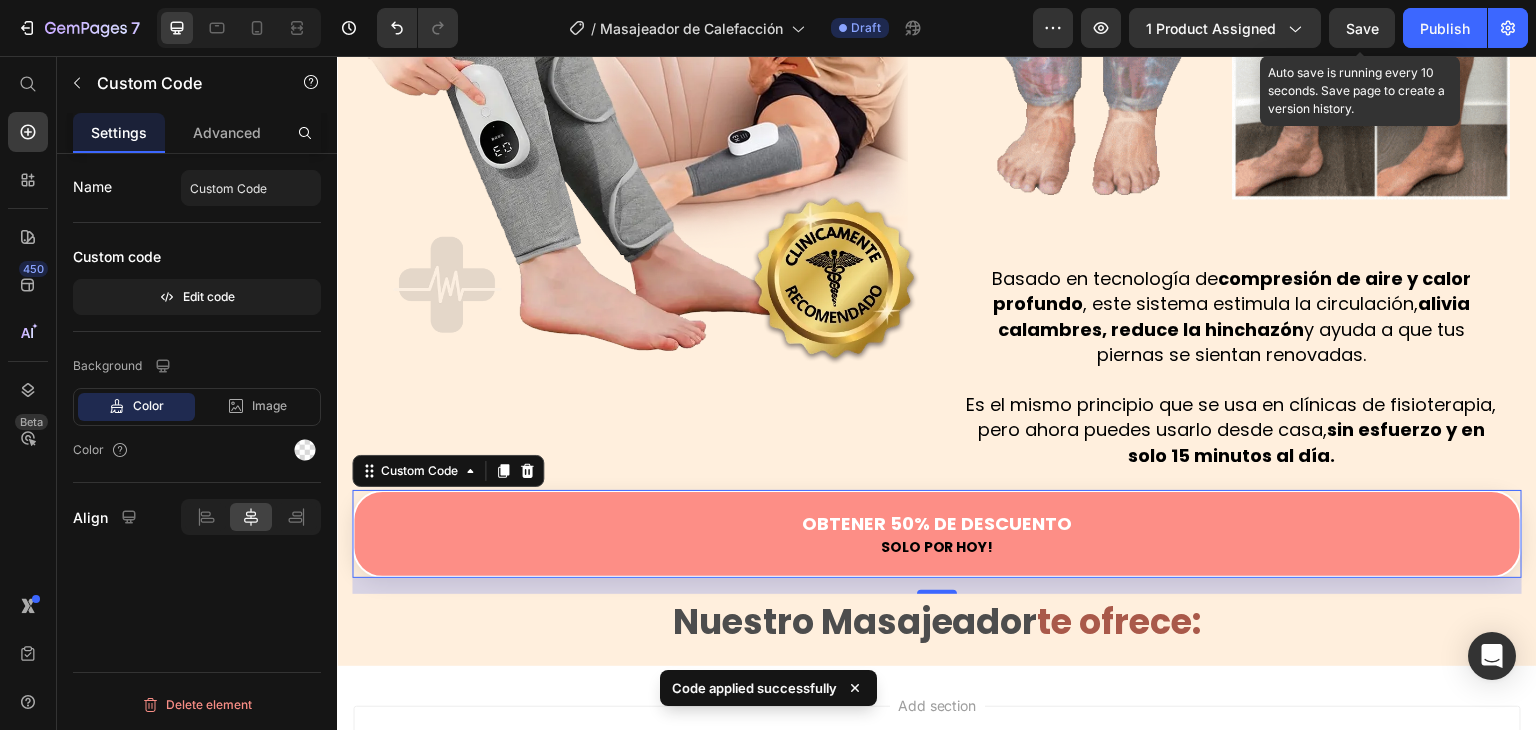 click on "Save" at bounding box center (1362, 28) 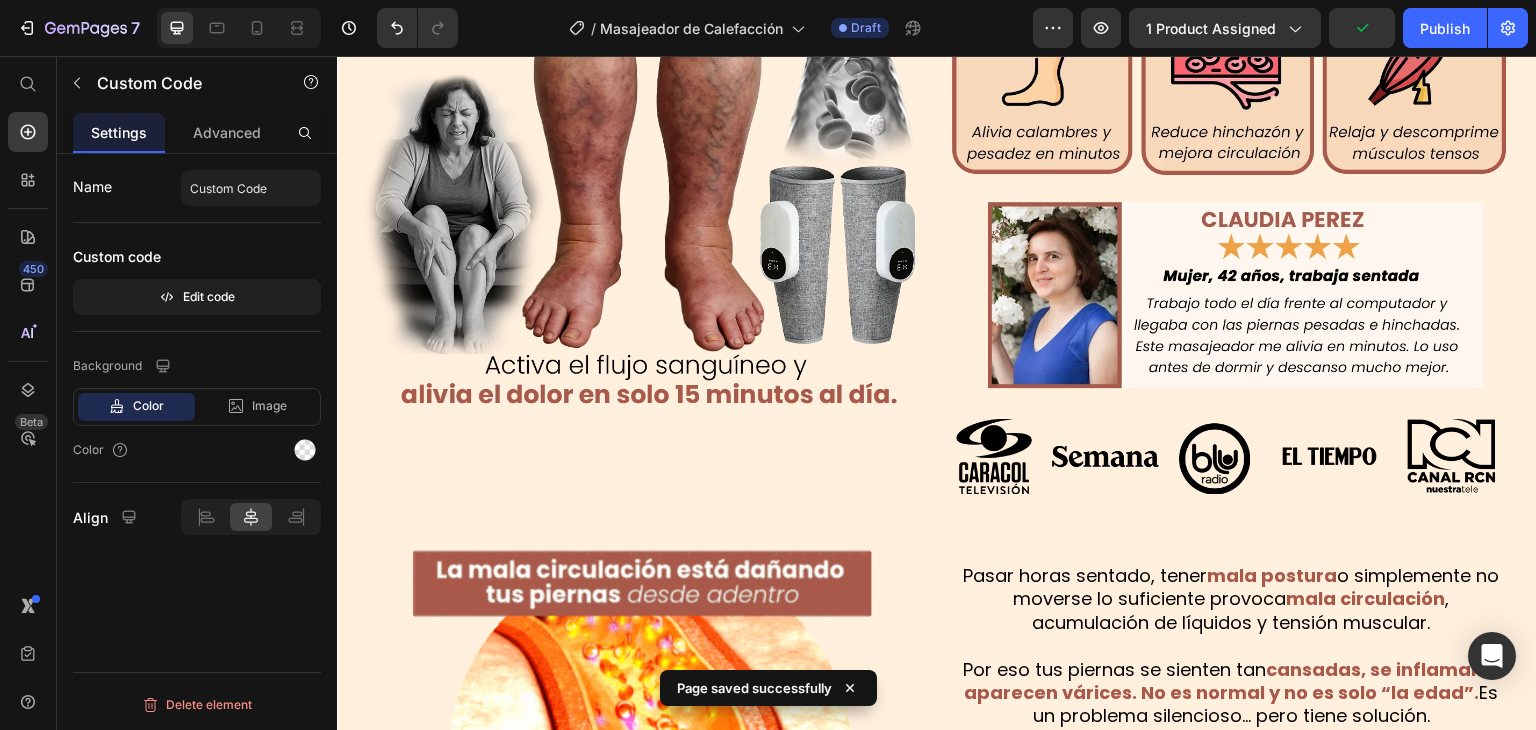 scroll, scrollTop: 0, scrollLeft: 0, axis: both 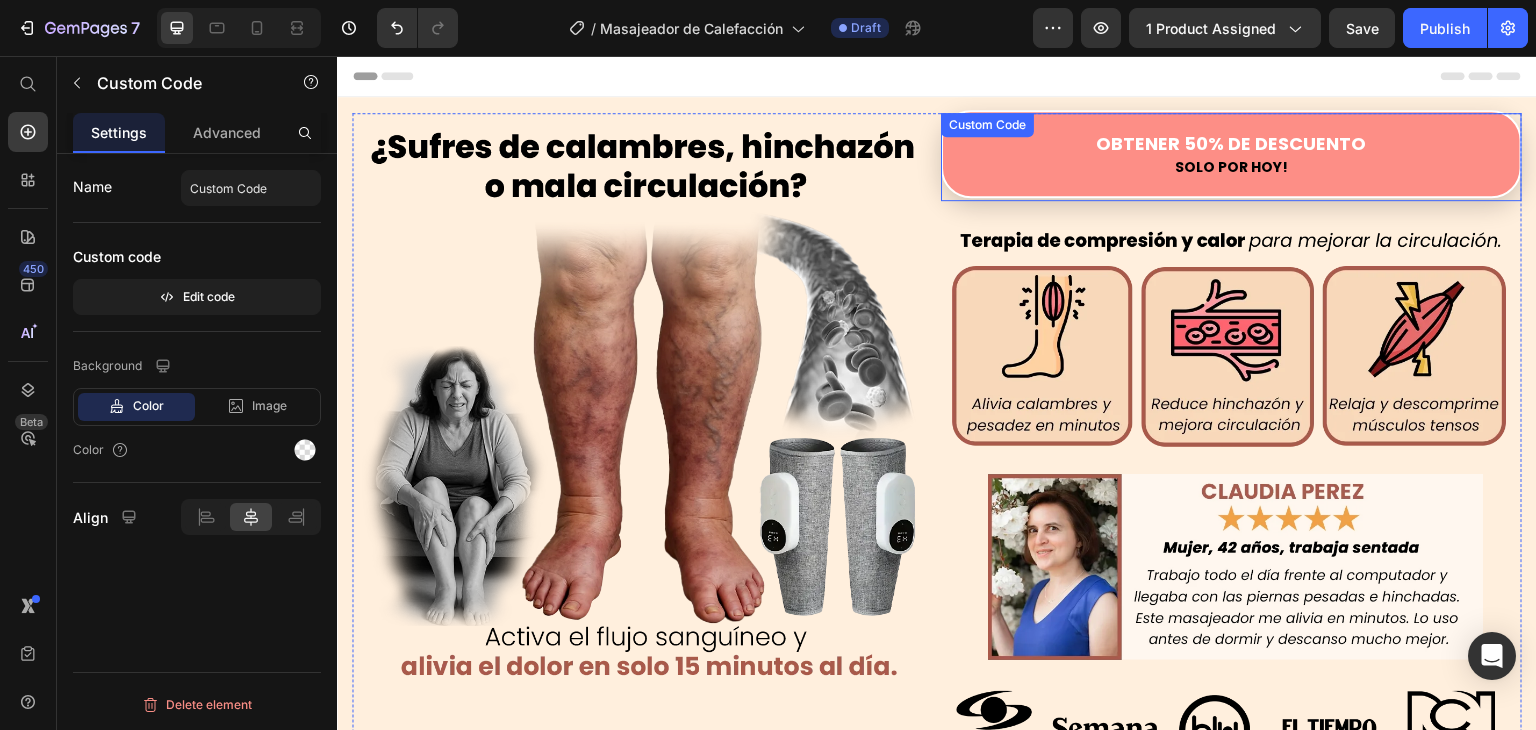 click on "Solo por hoy!" at bounding box center [1231, 167] 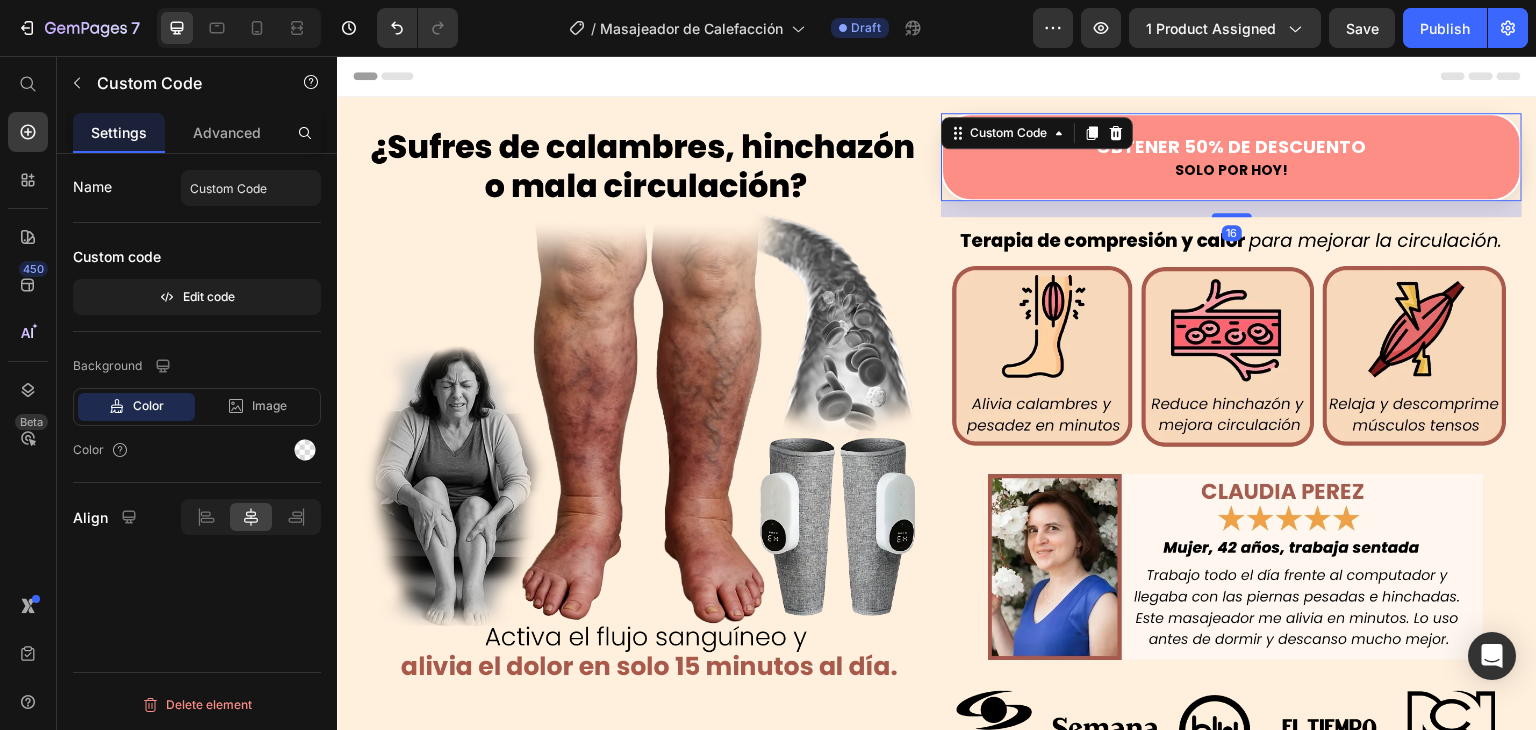 click on "Custom code  Edit code" at bounding box center [197, 277] 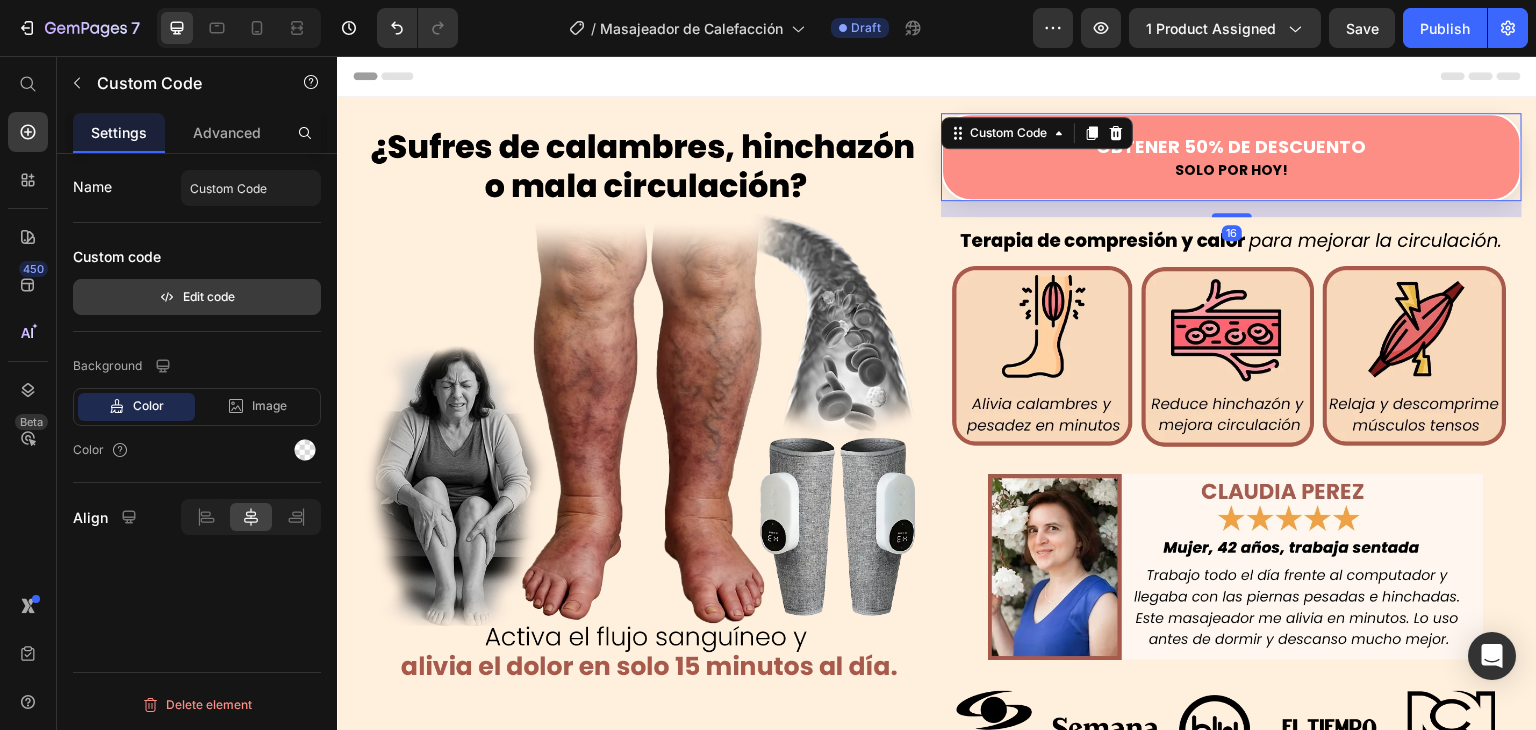 click on "Edit code" at bounding box center [197, 297] 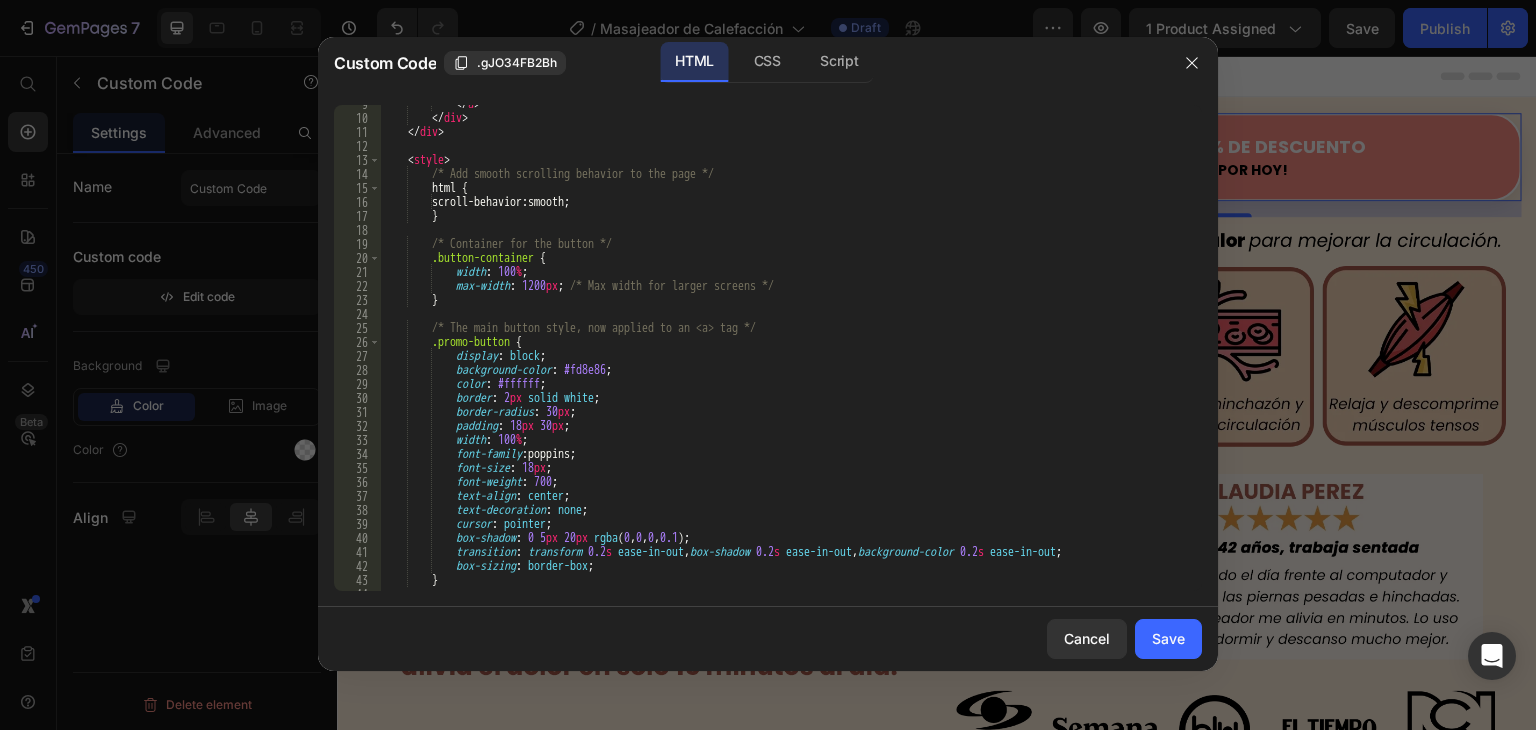 scroll, scrollTop: 180, scrollLeft: 0, axis: vertical 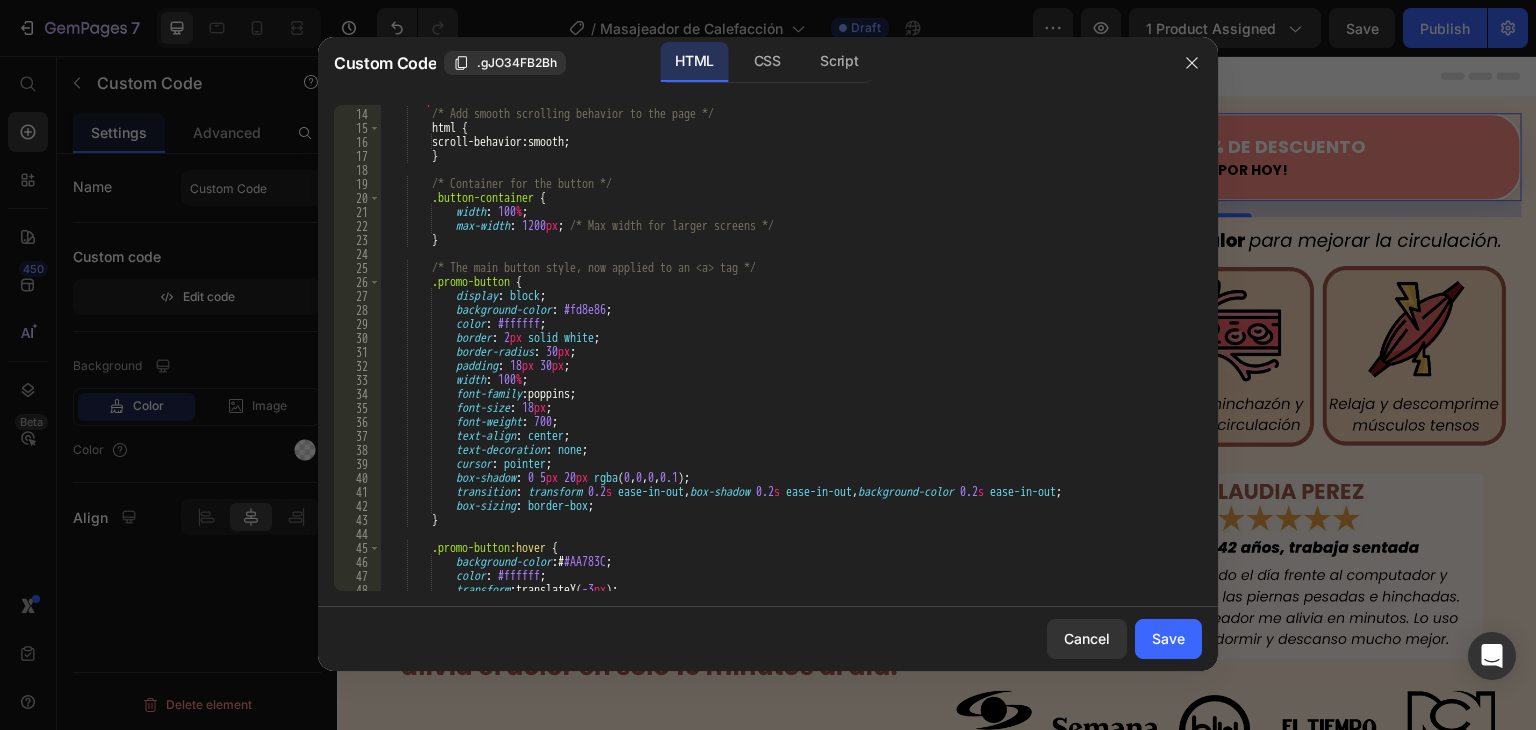type on "cursor: pointer;" 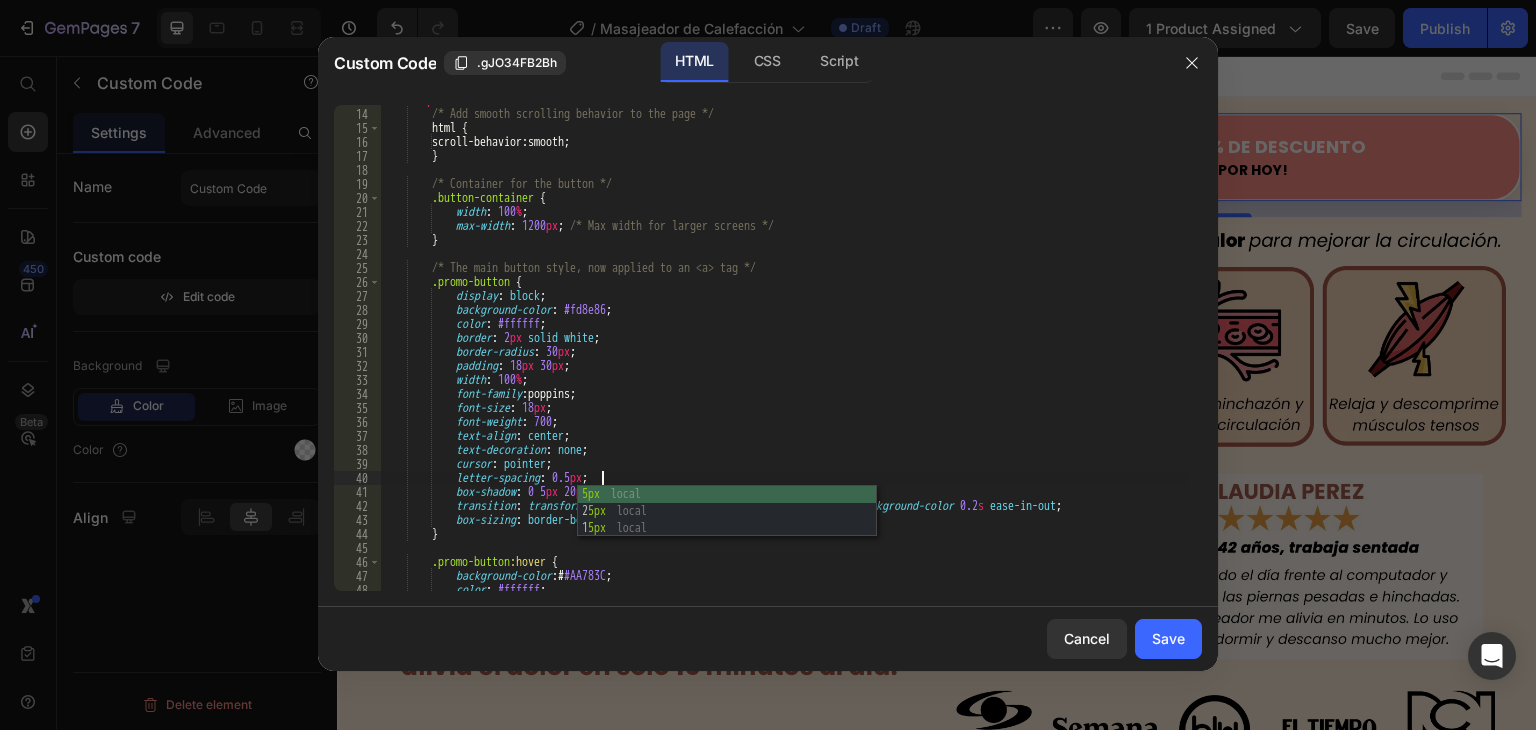 scroll, scrollTop: 0, scrollLeft: 17, axis: horizontal 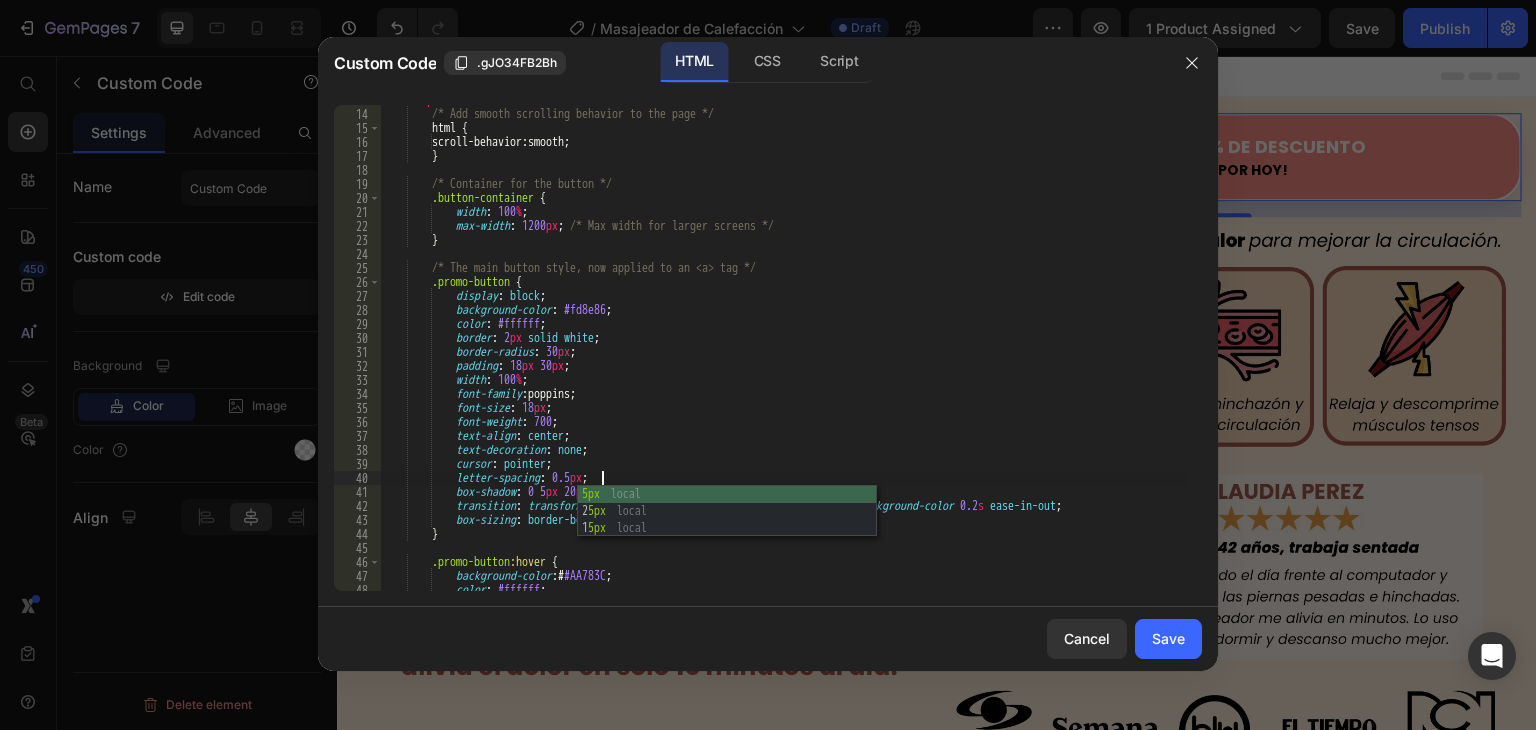 click on "< style >           /* Add smooth scrolling behavior to the page */           html   {               scroll-behavior :  smooth ;           }           /* Container for the button */           .button-container   {                width :   100 % ;                max-width :   1200 px ;   /* Max width for larger screens */           }           /* The main button style, now applied to an <a> tag */           .promo-button   {                display :   block ;                background-color :   #fd8e86 ;                color :   #ffffff ;                border :   2 px   solid   white ;                border-radius :   30 px ;                padding :   18 px   30 px ;                width :   100 % ;                font-family :  poppins ;                font-size :   18 px ;                font-weight :   700 ;                text-align :   center ;                text-decoration :   none ;                cursor :   pointer ;                letter-spacing :   0.5 px ;                box-shadow :   0   5" at bounding box center [783, 350] 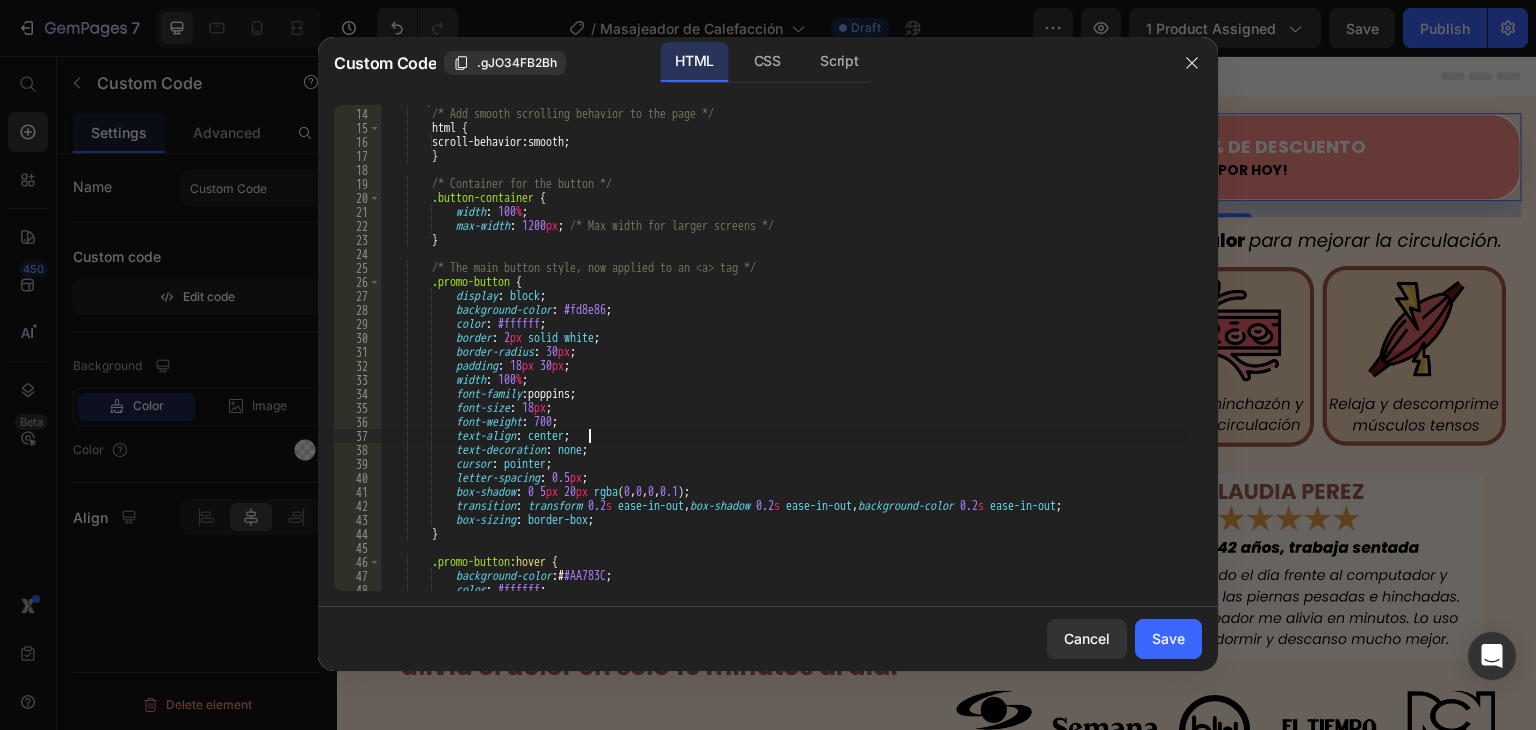 scroll, scrollTop: 0, scrollLeft: 16, axis: horizontal 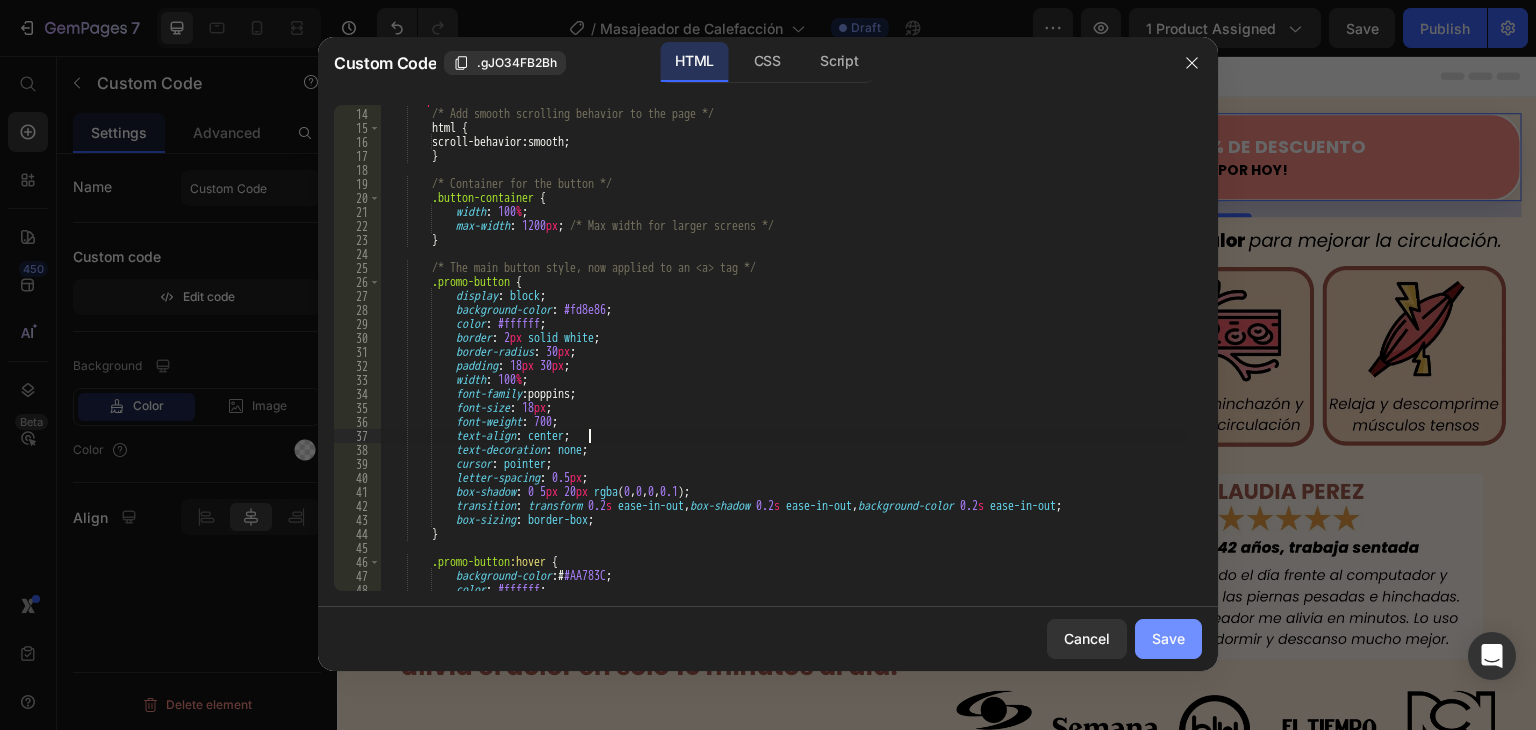 type on "text-align: center;" 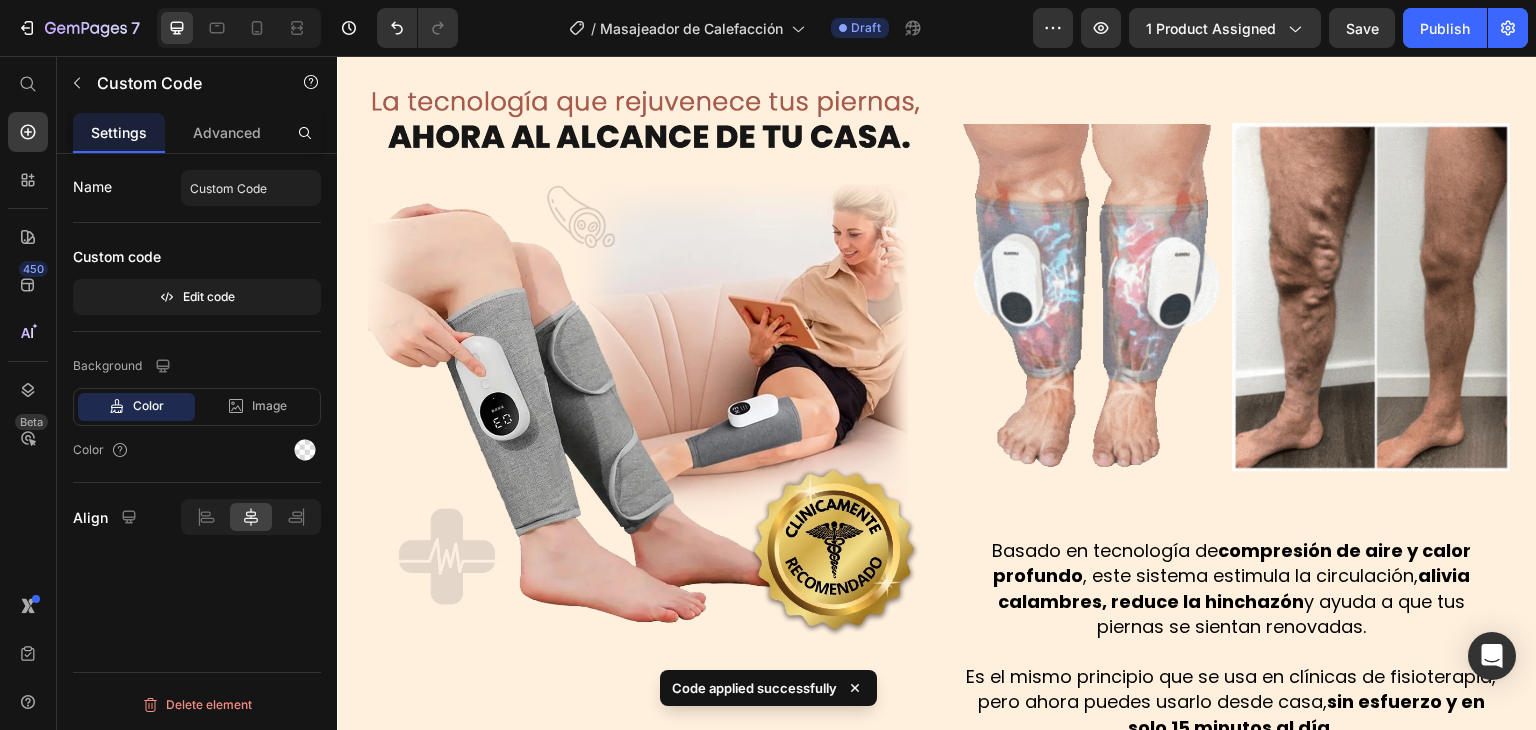 scroll, scrollTop: 1971, scrollLeft: 0, axis: vertical 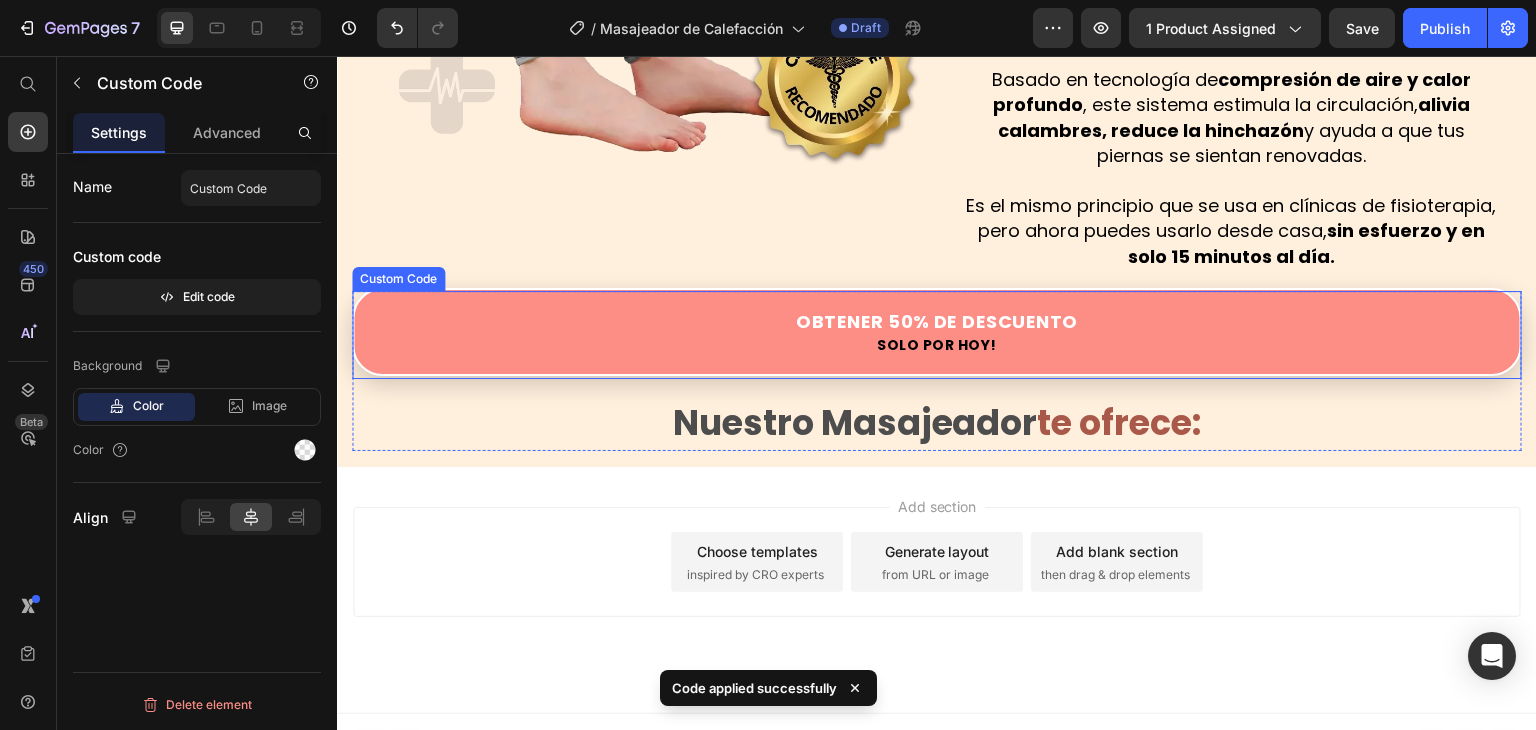click on "Obtener 50% de Descuento" at bounding box center (937, 321) 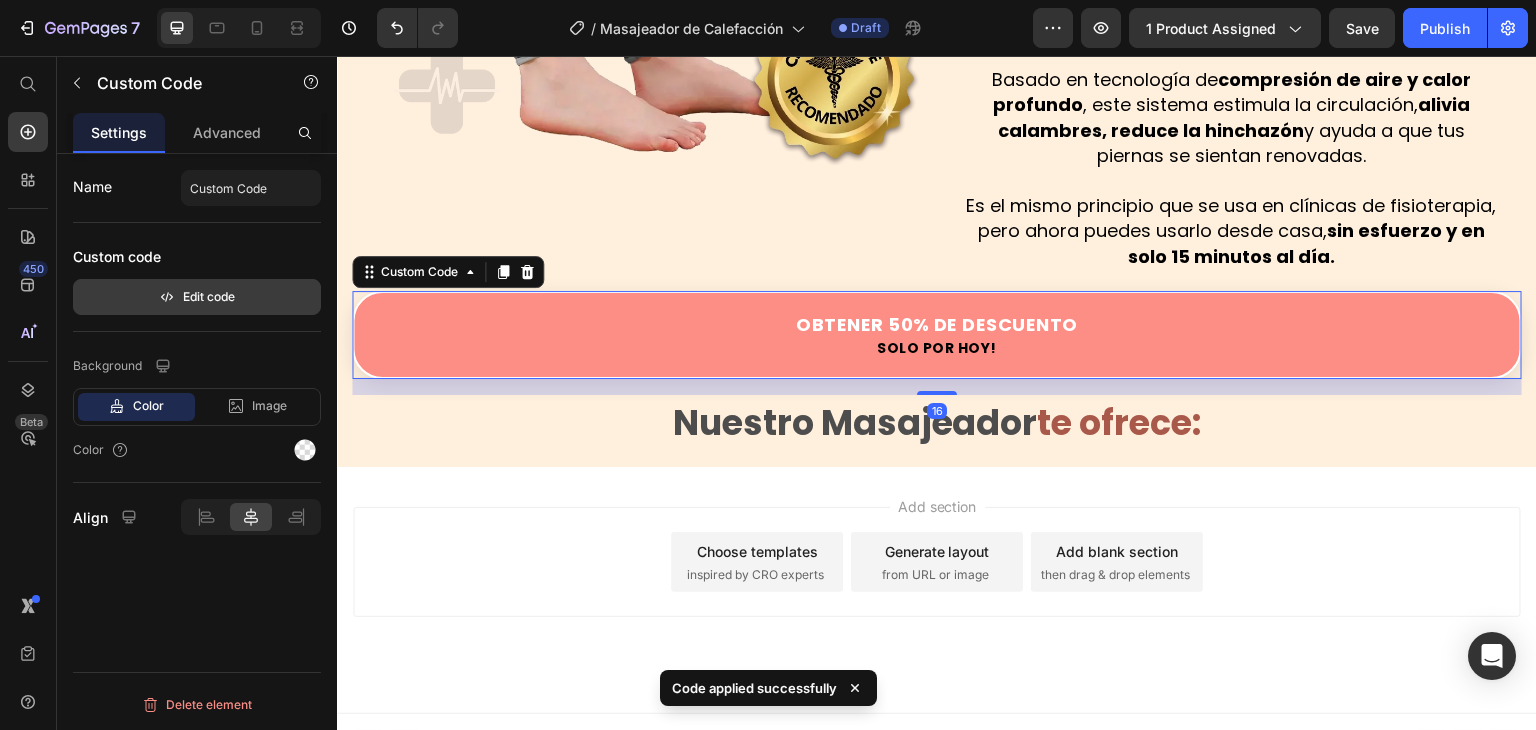 click on "Edit code" at bounding box center (197, 297) 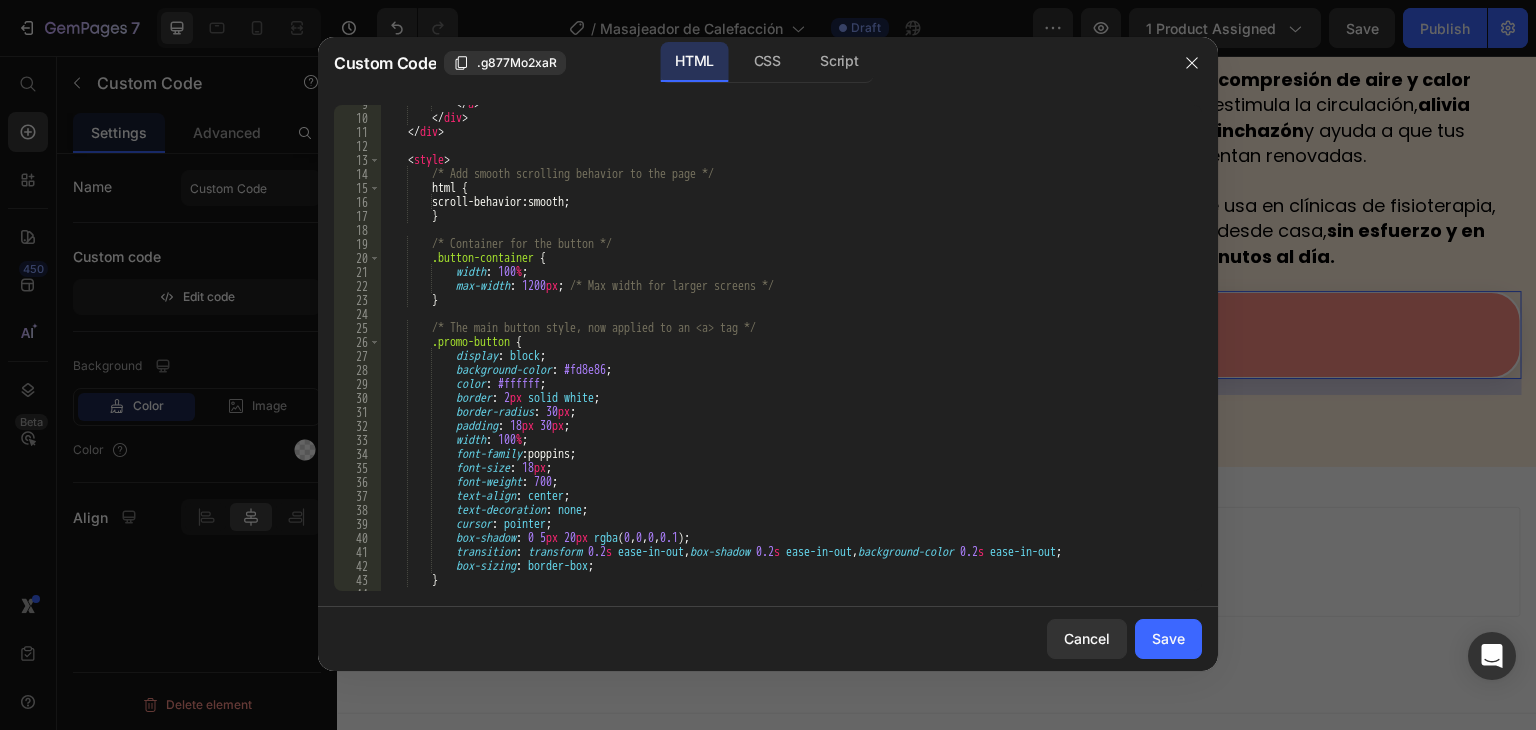 scroll, scrollTop: 120, scrollLeft: 0, axis: vertical 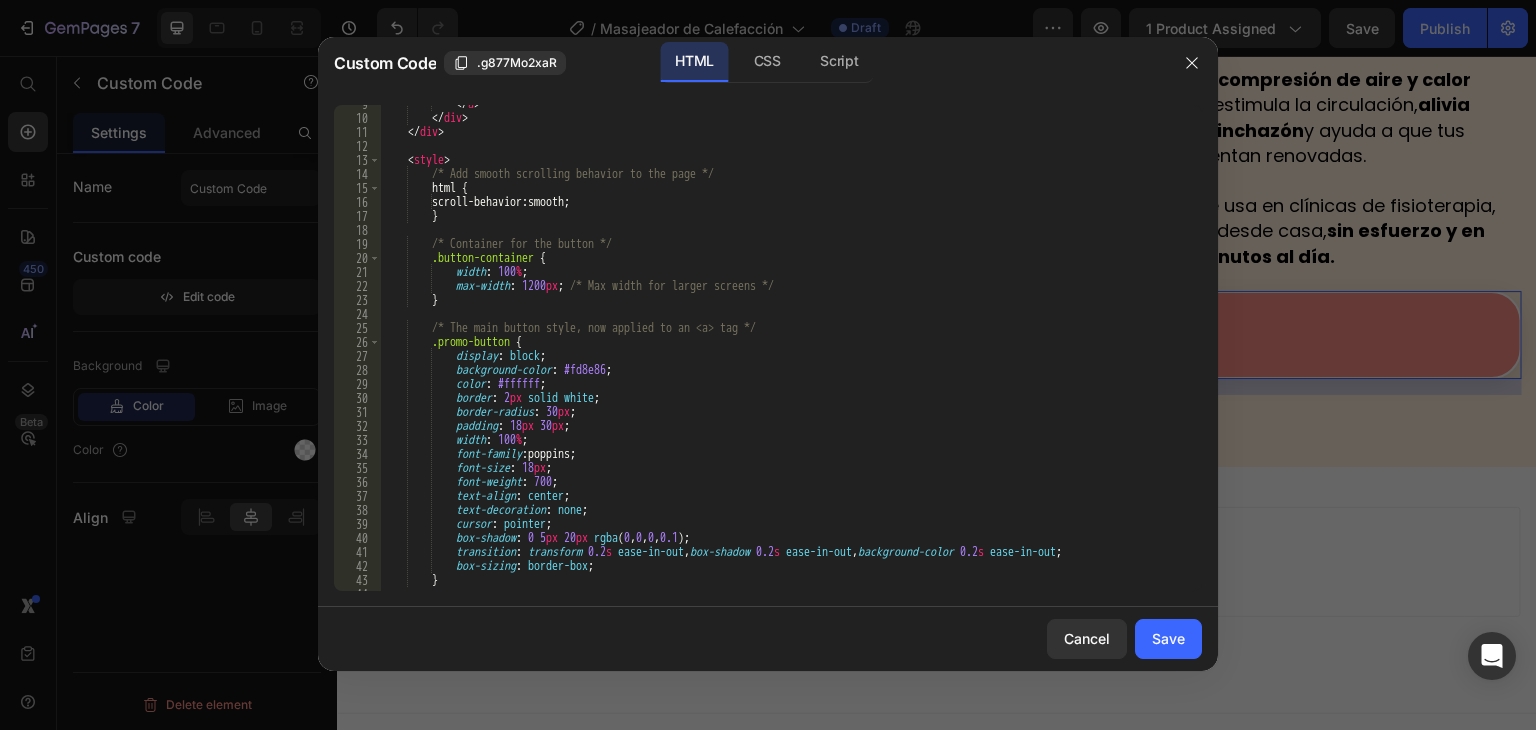 type on "cursor: pointer;" 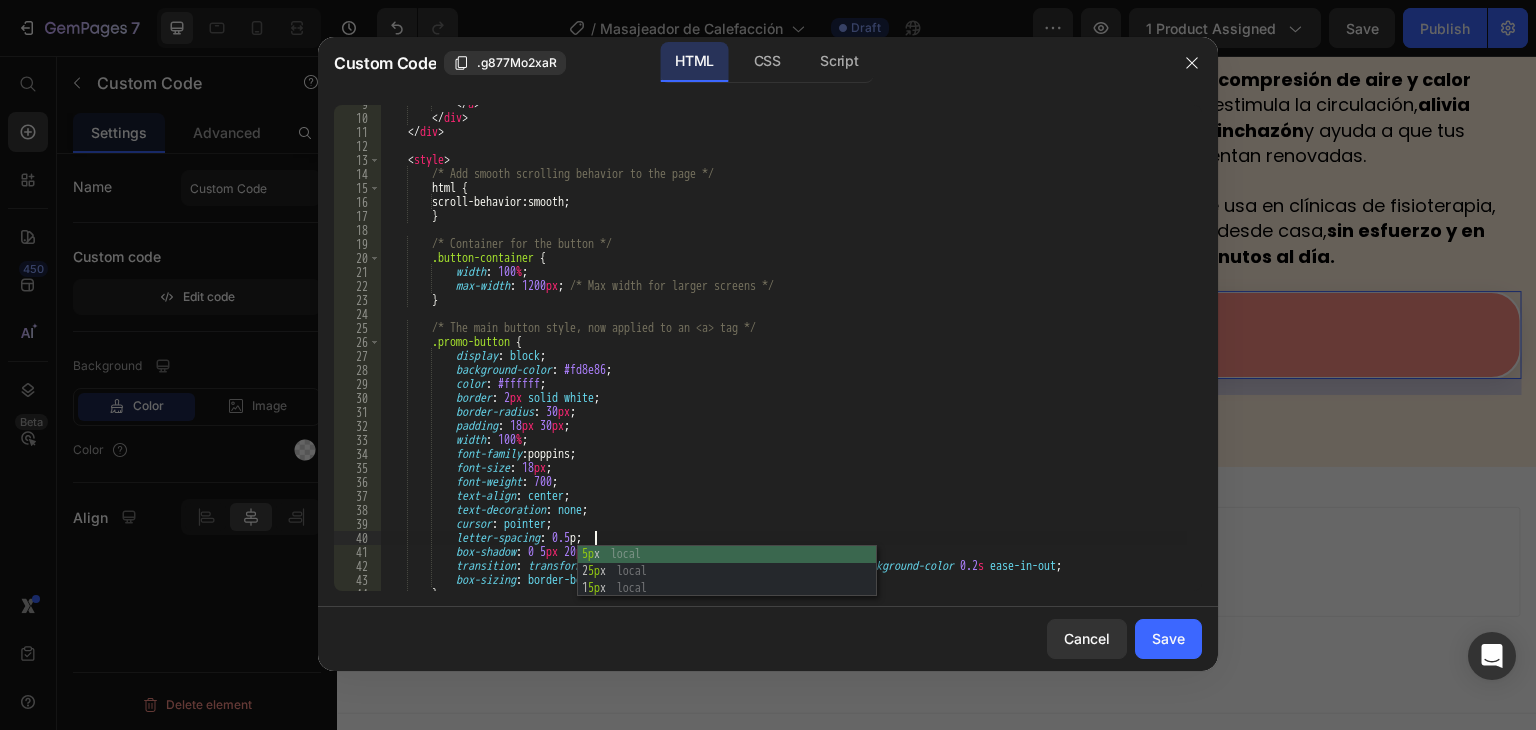 scroll, scrollTop: 0, scrollLeft: 17, axis: horizontal 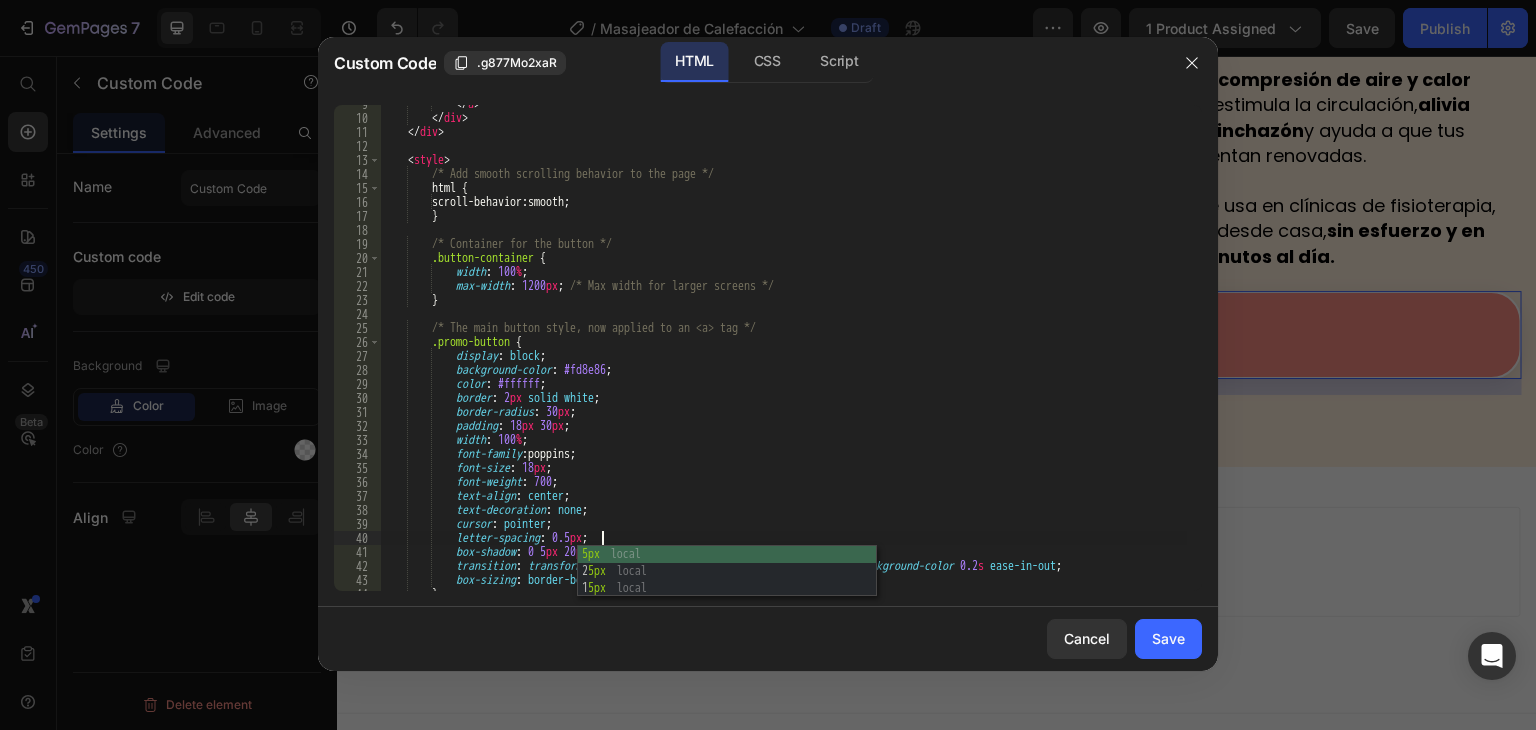 click on "</ a >           </ div >      </ div >           < style >           /* Add smooth scrolling behavior to the page */           html   {               scroll-behavior :  smooth ;           }           /* Container for the button */           .button-container   {                width :   100 % ;                max-width :   1200 px ;   /* Max width for larger screens */           }           /* The main button style, now applied to an <a> tag */           .promo-button   {                display :   block ;                background-color :   #fd8e86 ;                color :   #ffffff ;                border :   2 px   solid   white ;                border-radius :   30 px ;                padding :   18 px   30 px ;                width :   100 % ;                font-family :  poppins ;                font-size :   18 px ;                font-weight :   700 ;                text-align :   center ;                text-decoration :   none ;                cursor :   pointer ;                :" at bounding box center (783, 354) 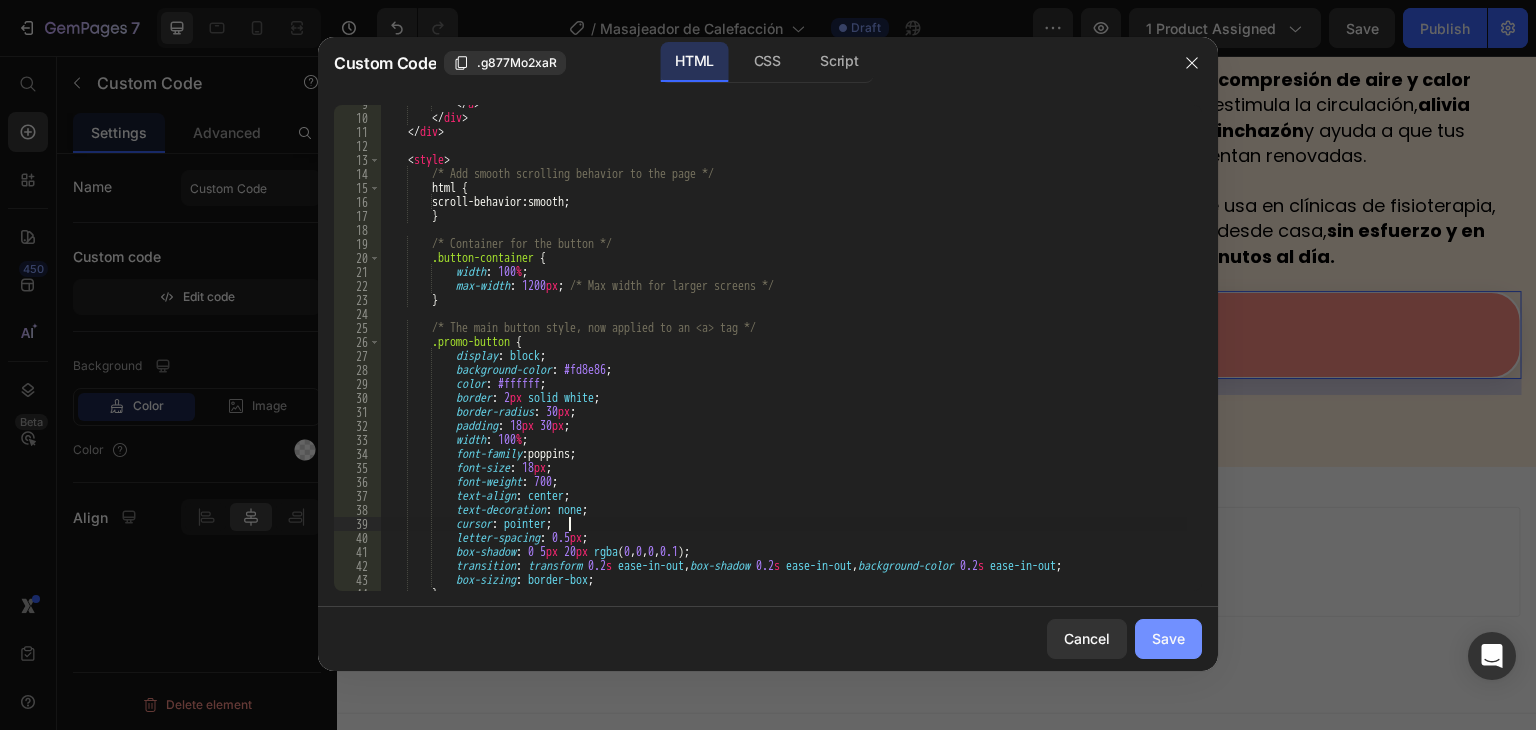 click on "Save" at bounding box center [1168, 638] 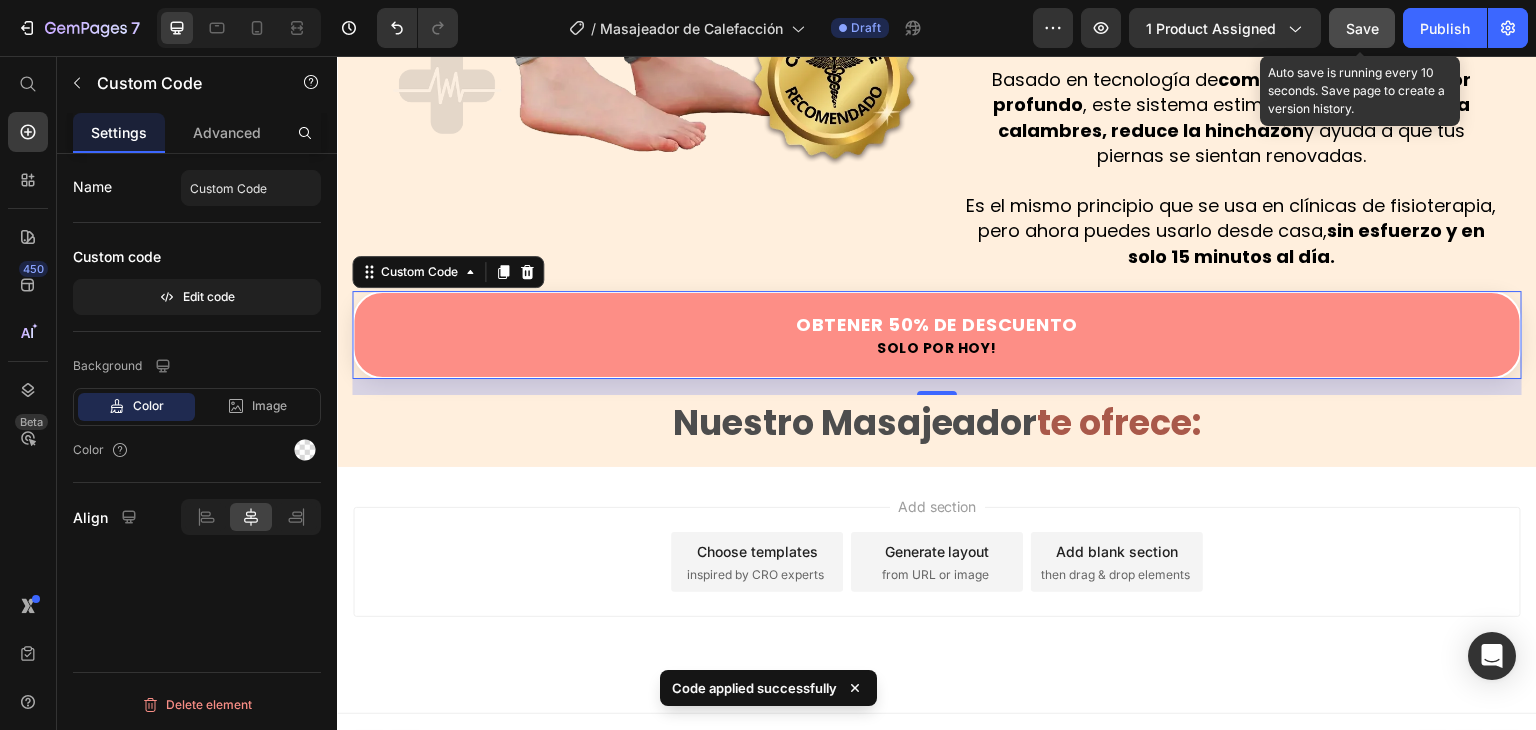 click on "Save" 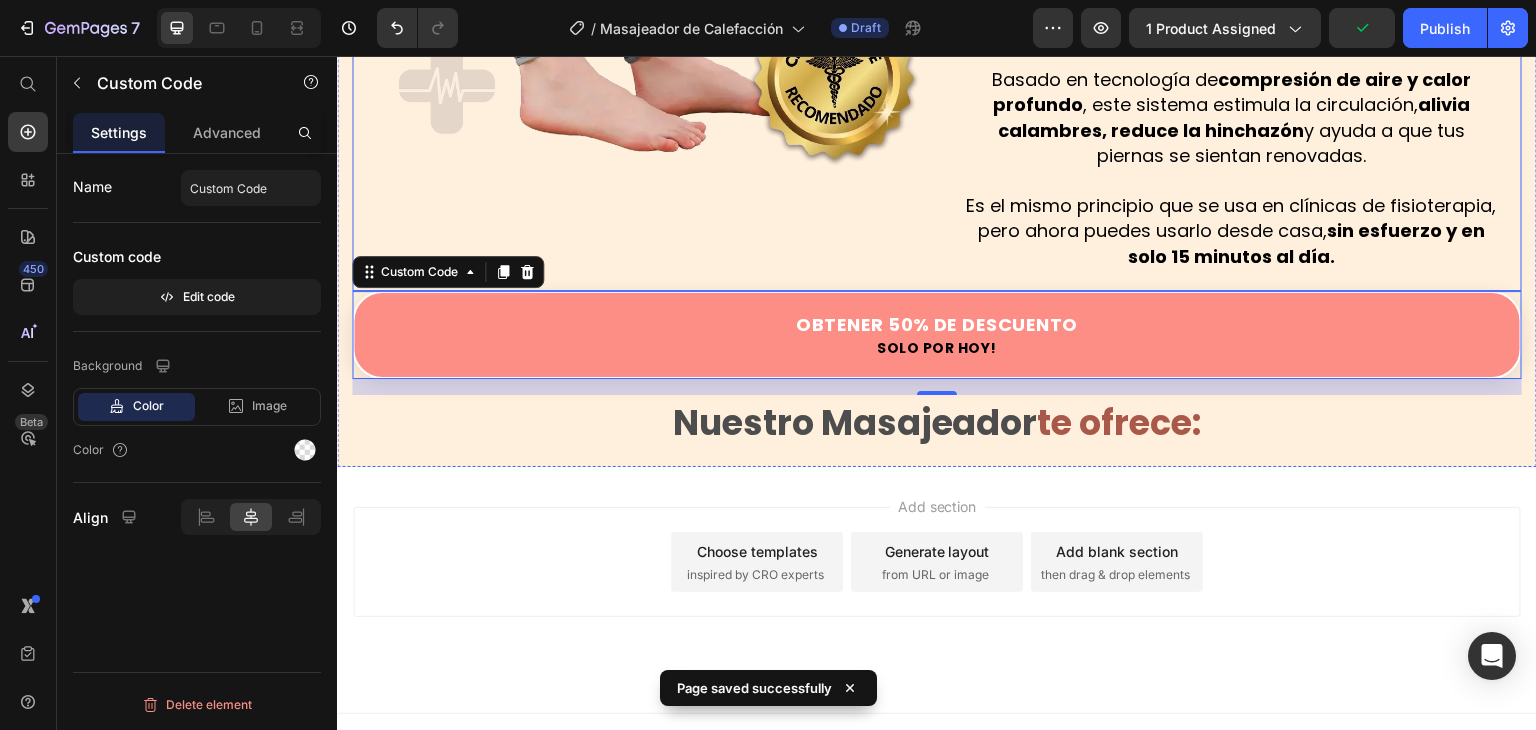 click on "Image" at bounding box center [642, -55] 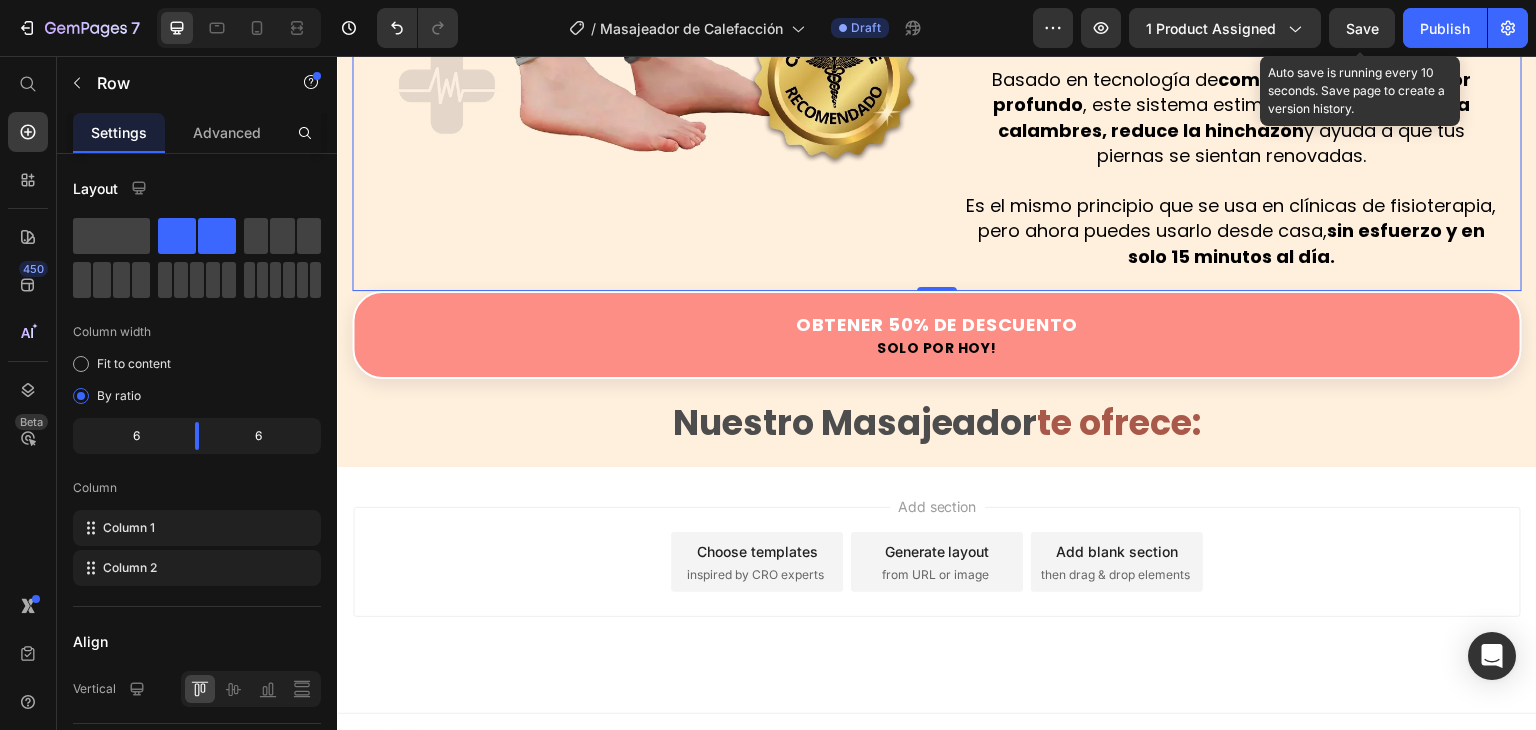 click on "Save" at bounding box center (1362, 28) 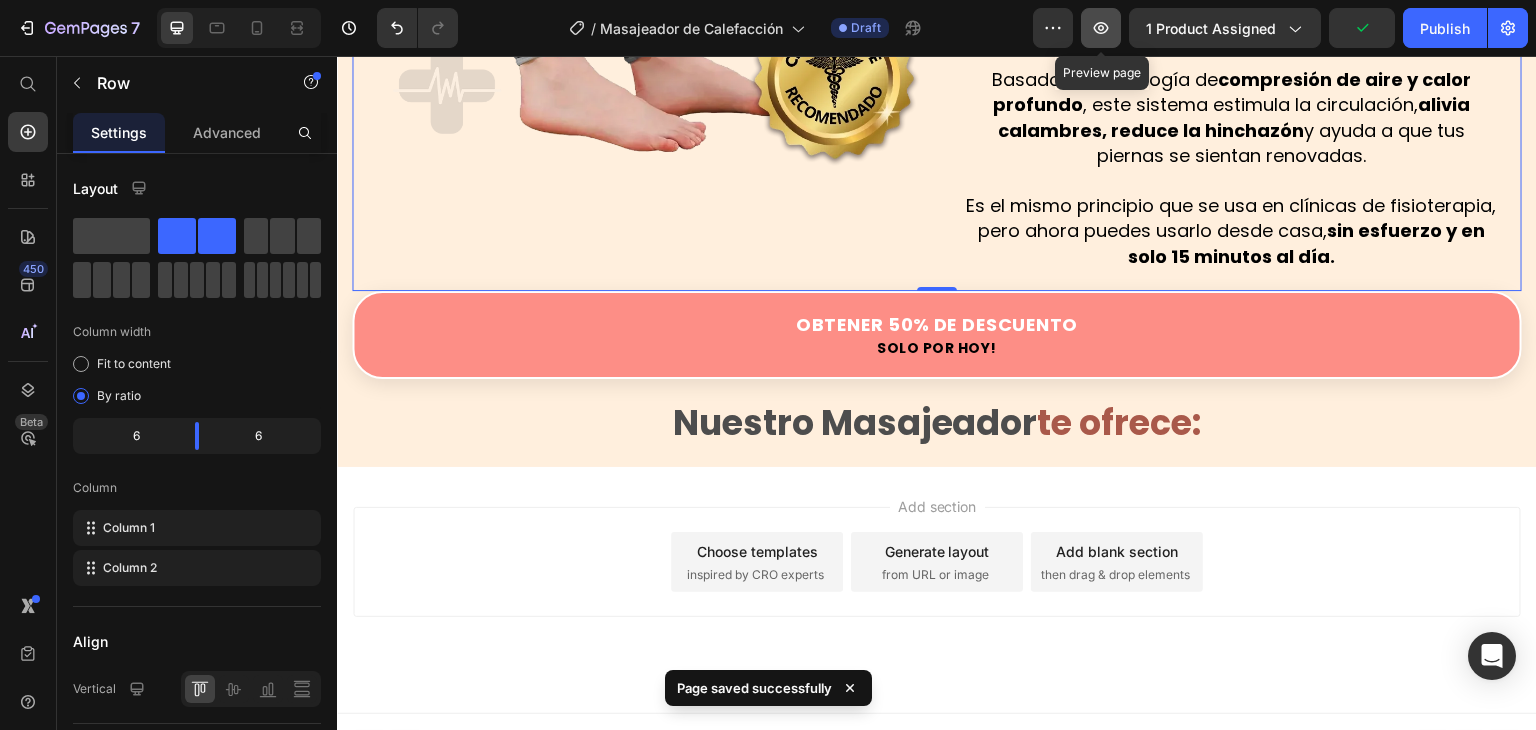 click 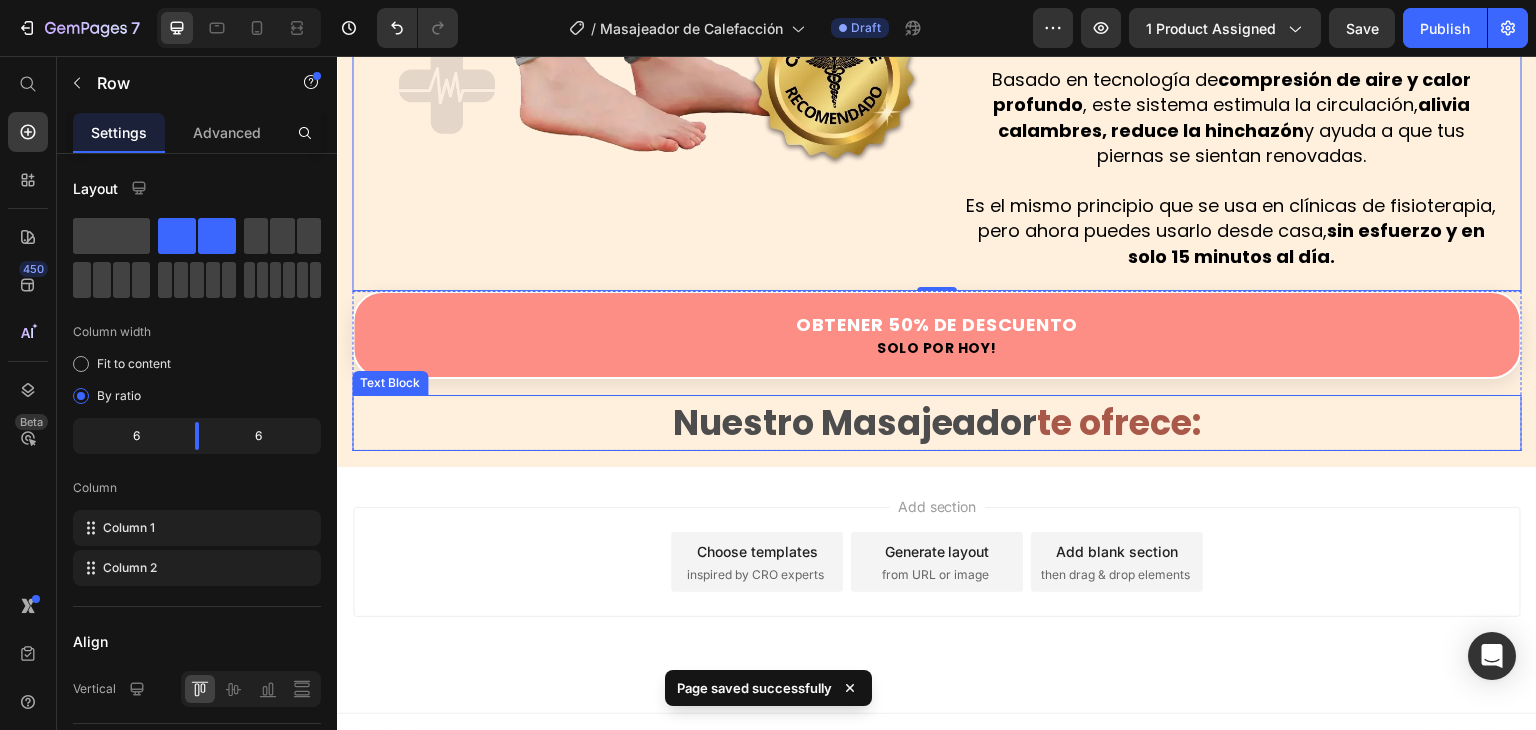 click on "Nuestro Masajeador  te ofrece:" at bounding box center (937, 423) 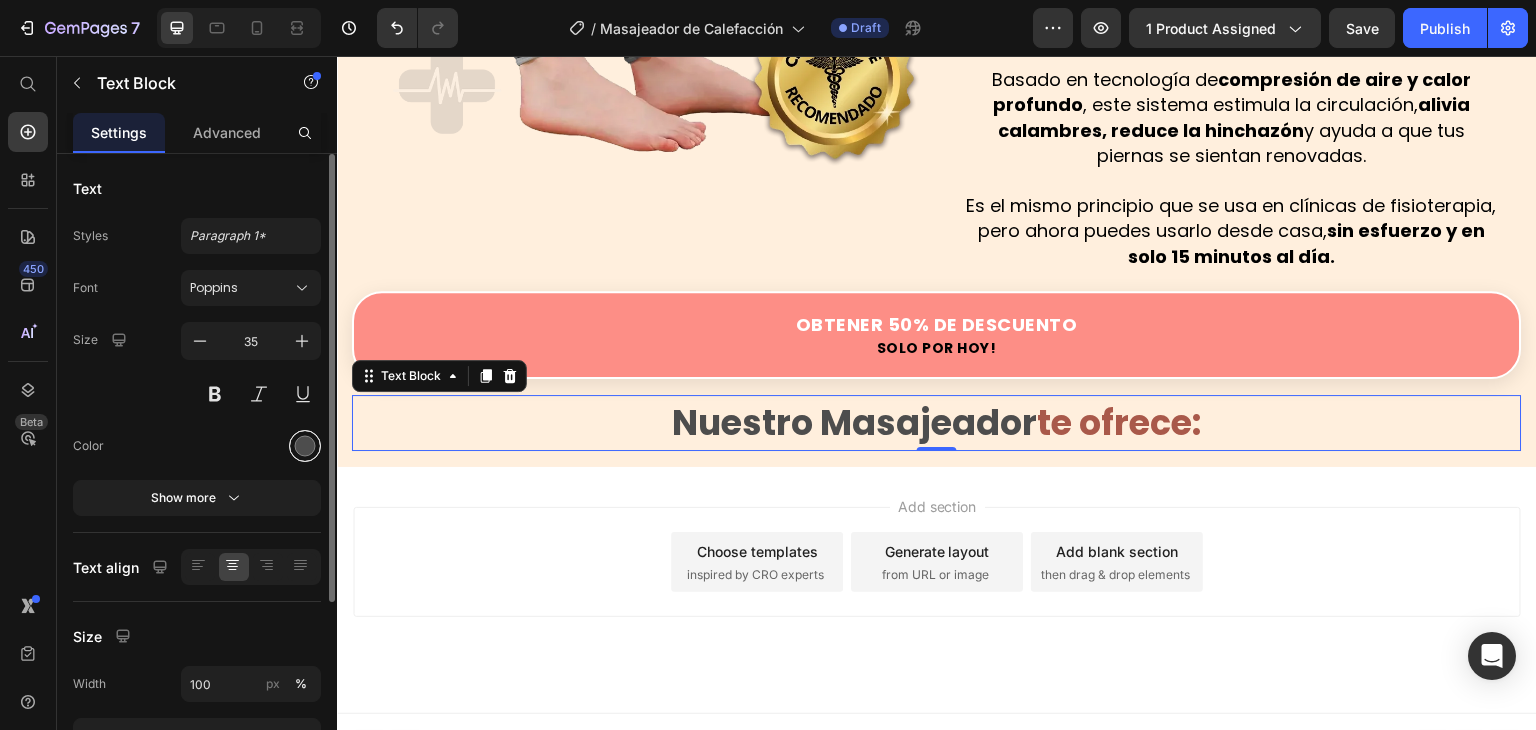 click at bounding box center (305, 446) 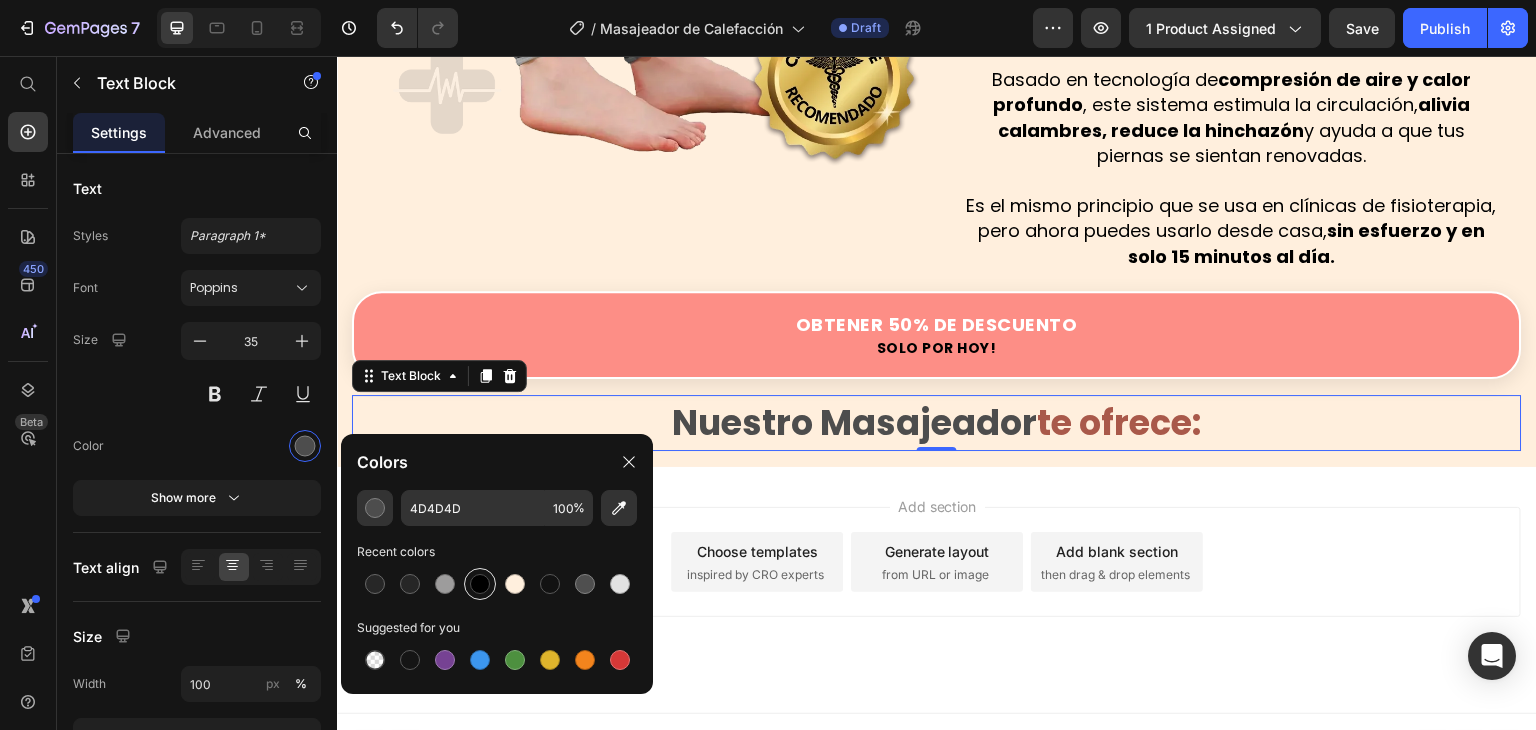 click at bounding box center [480, 584] 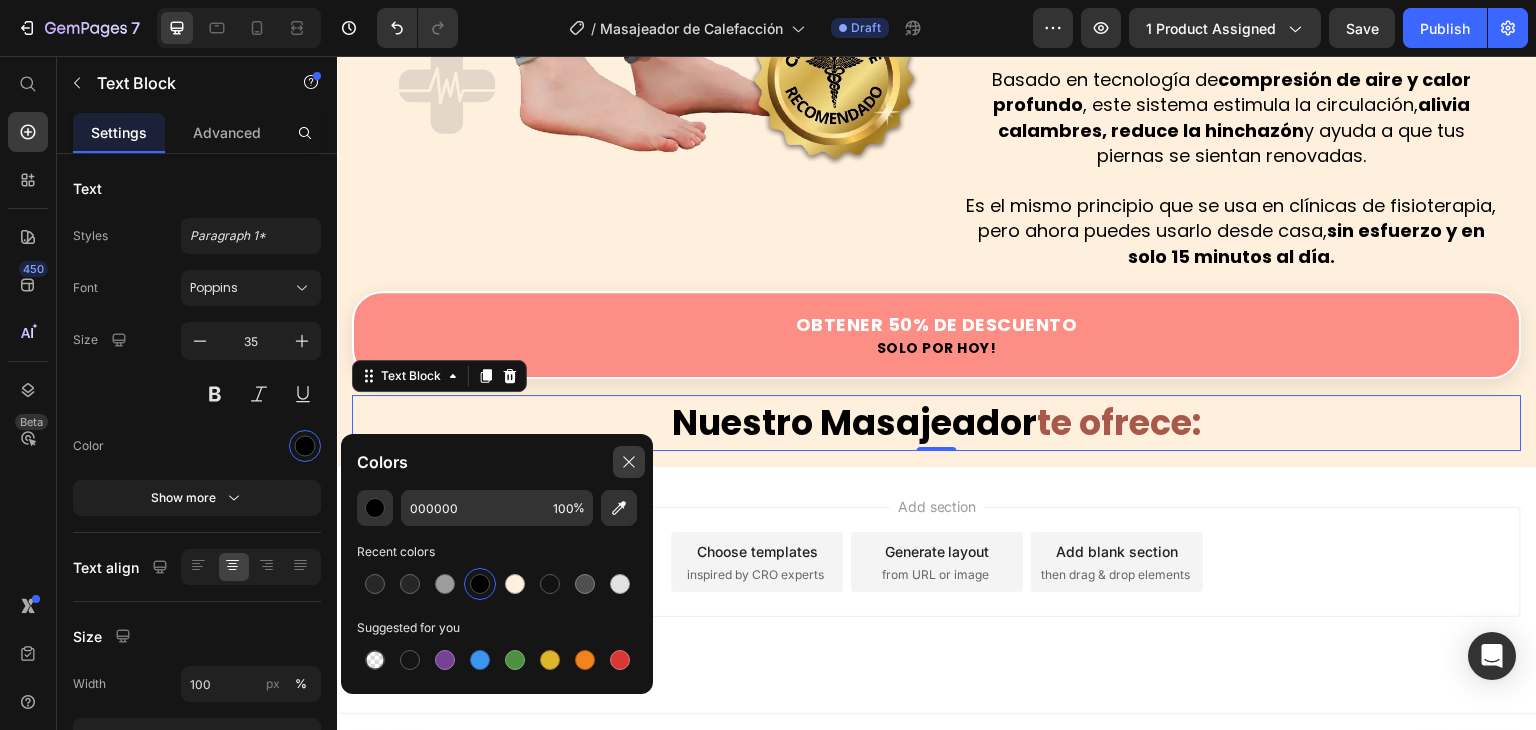 click 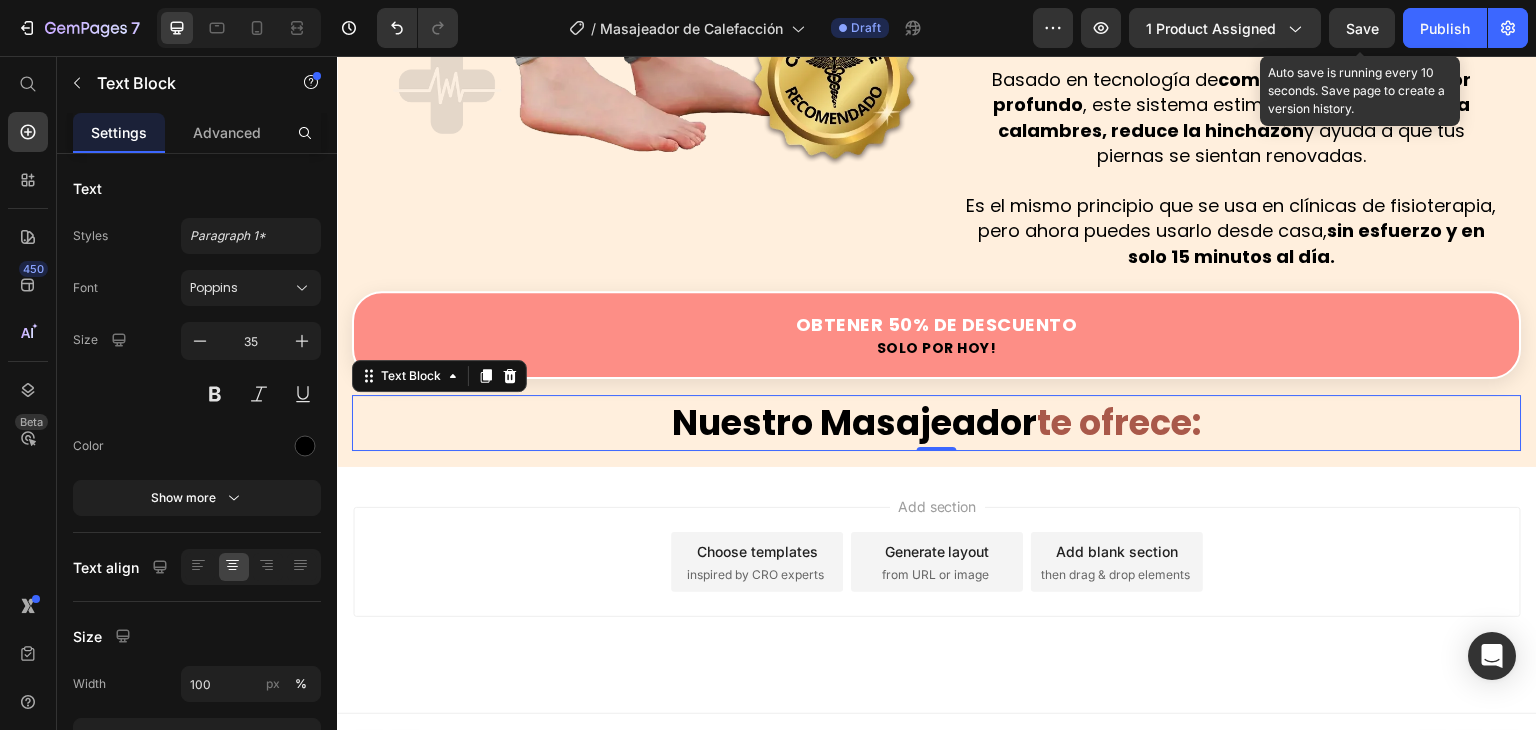 click on "Save" 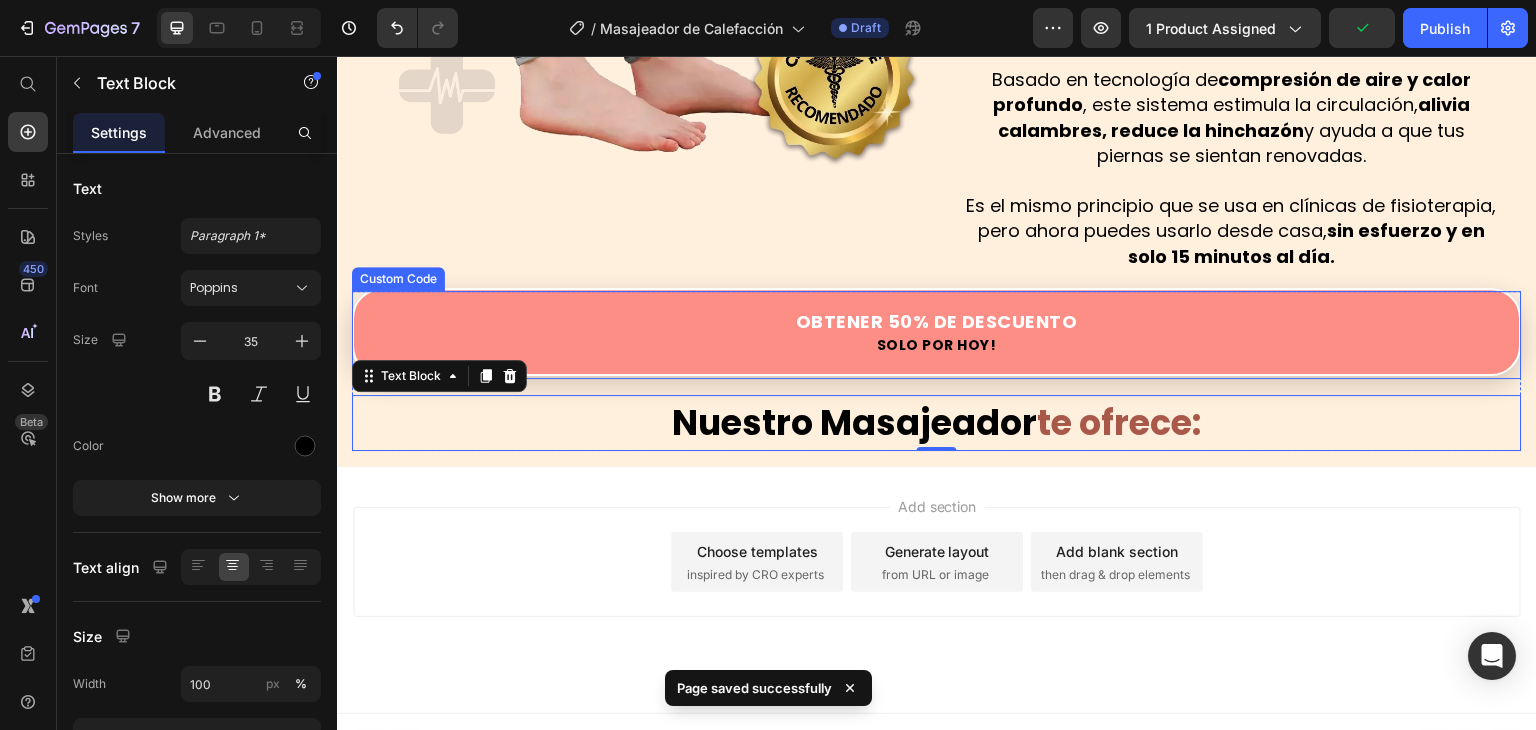click on "Obtener 50% de Descuento
Solo por hoy!" at bounding box center (937, 332) 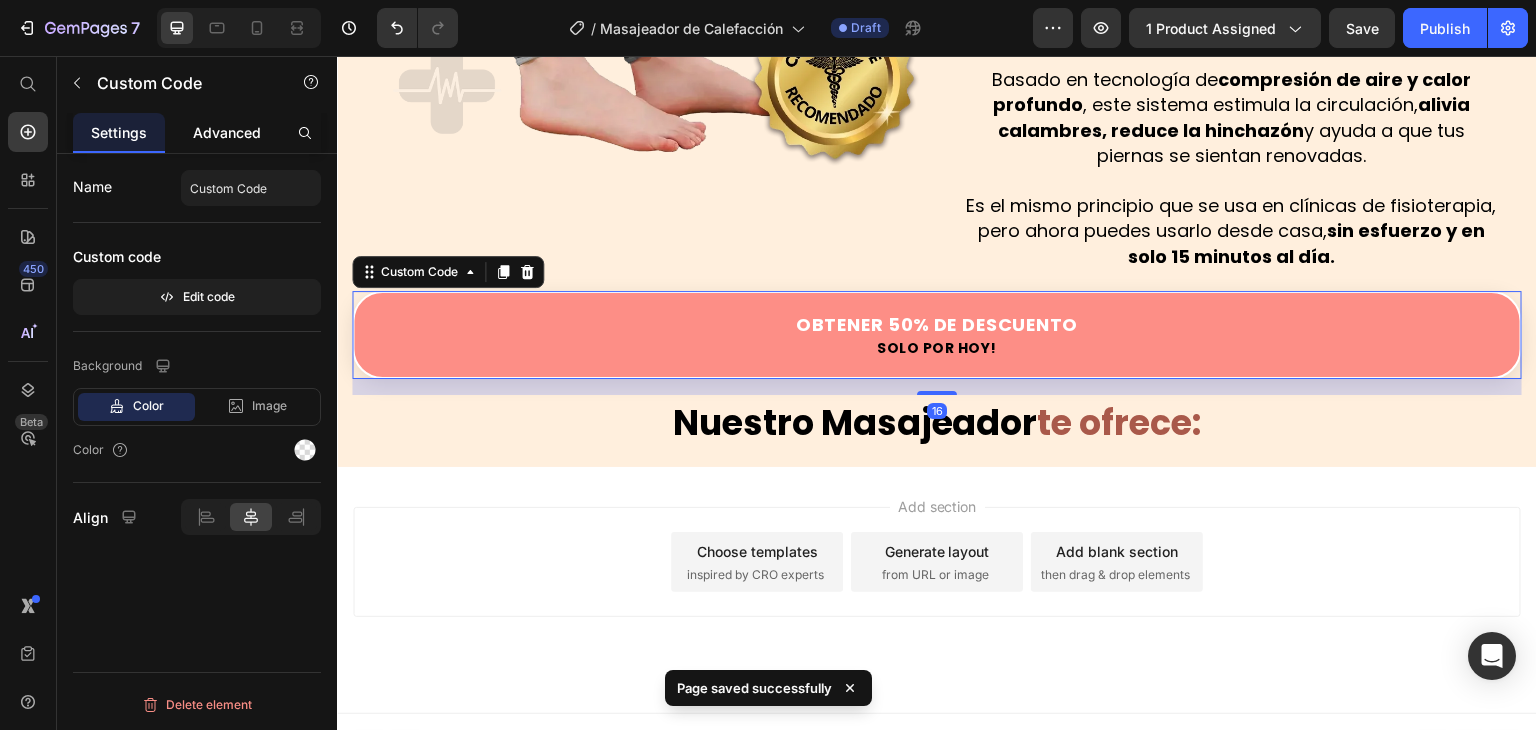 click on "Advanced" at bounding box center [227, 132] 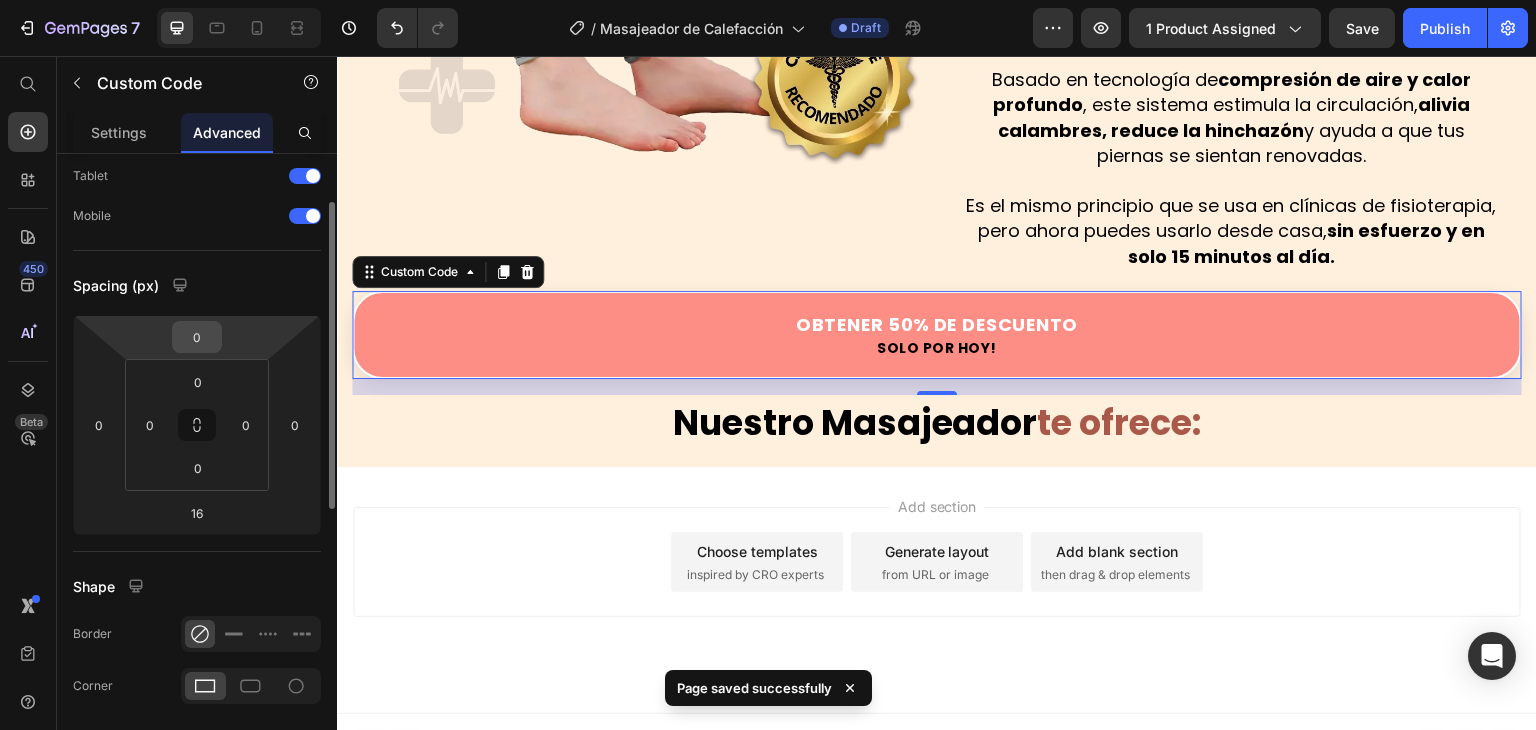 scroll, scrollTop: 200, scrollLeft: 0, axis: vertical 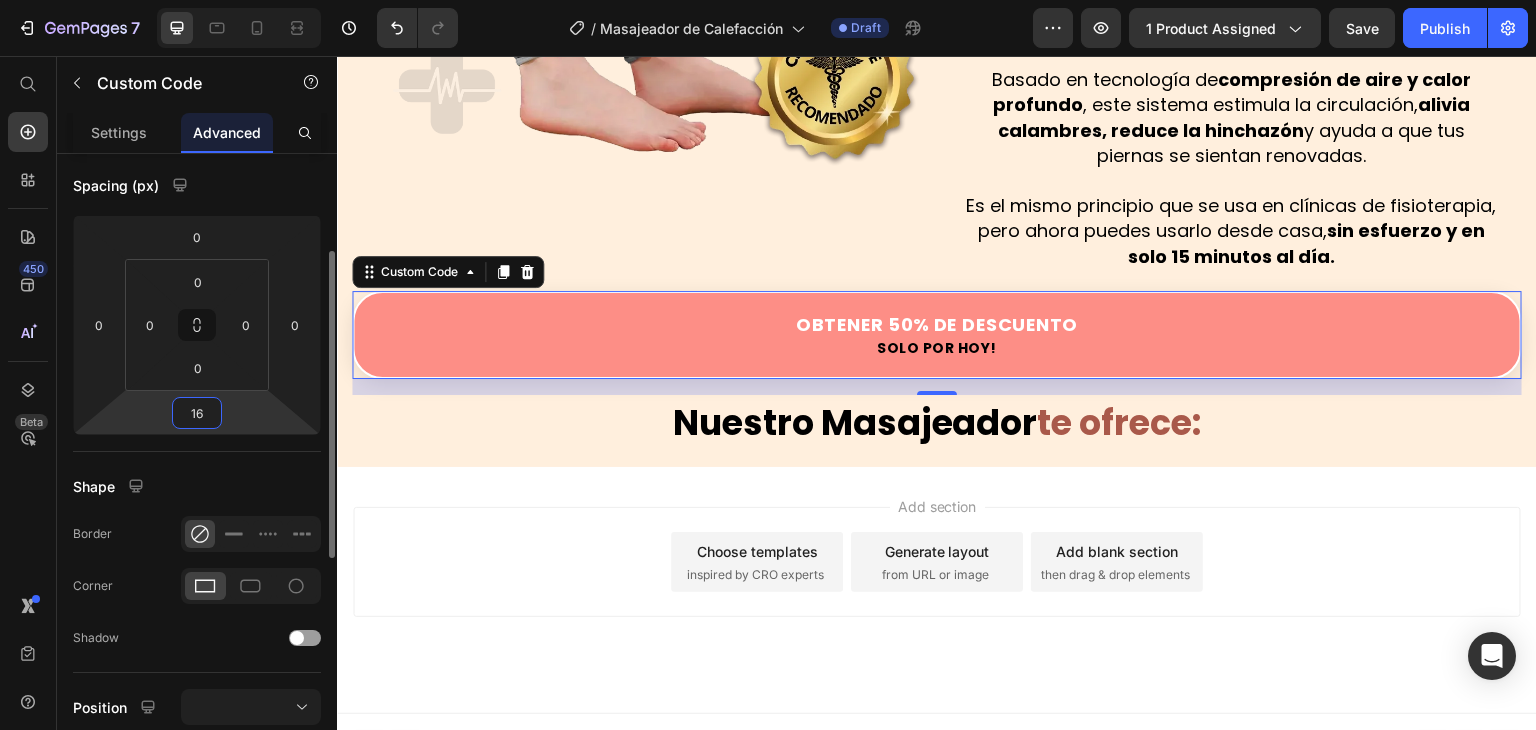 click on "16" at bounding box center [197, 413] 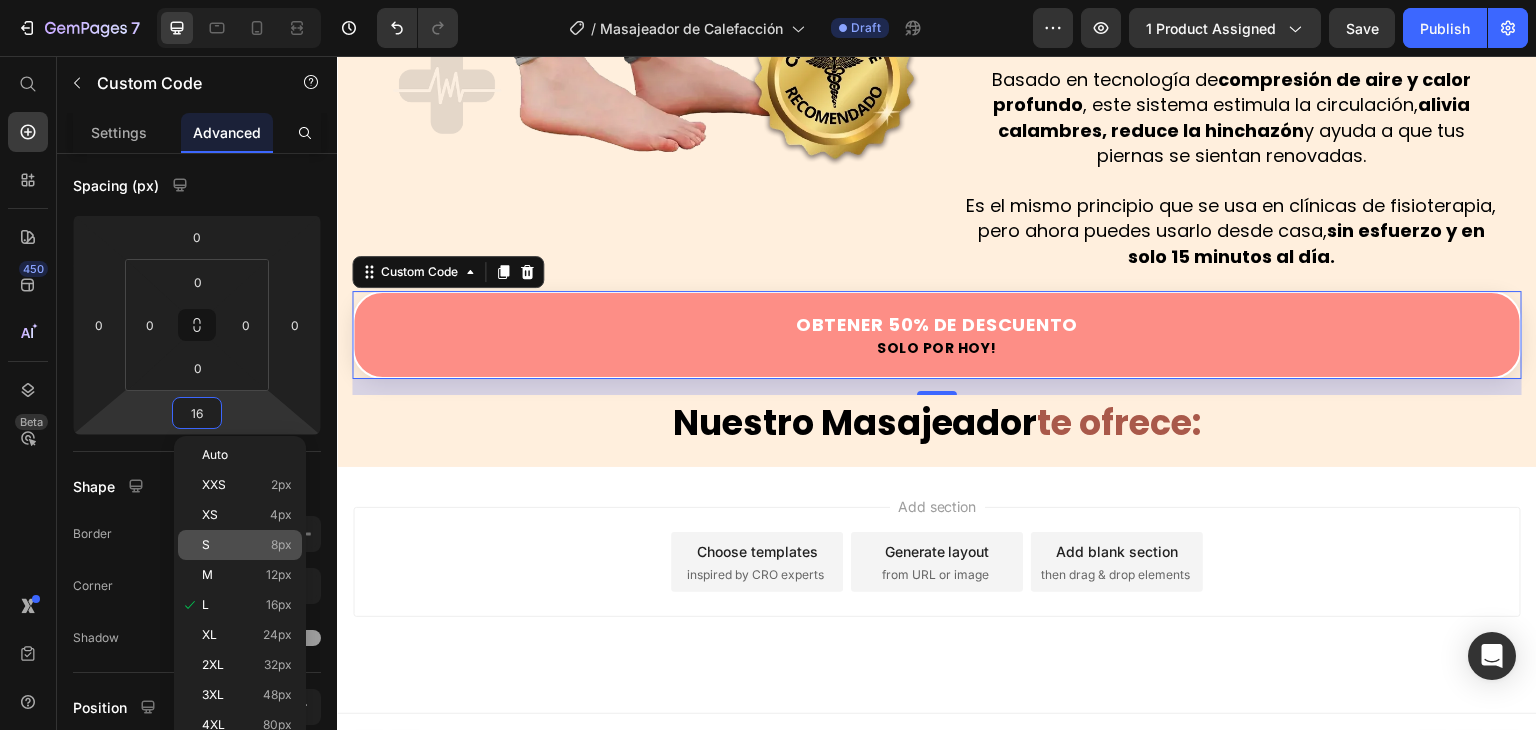 click on "S 8px" 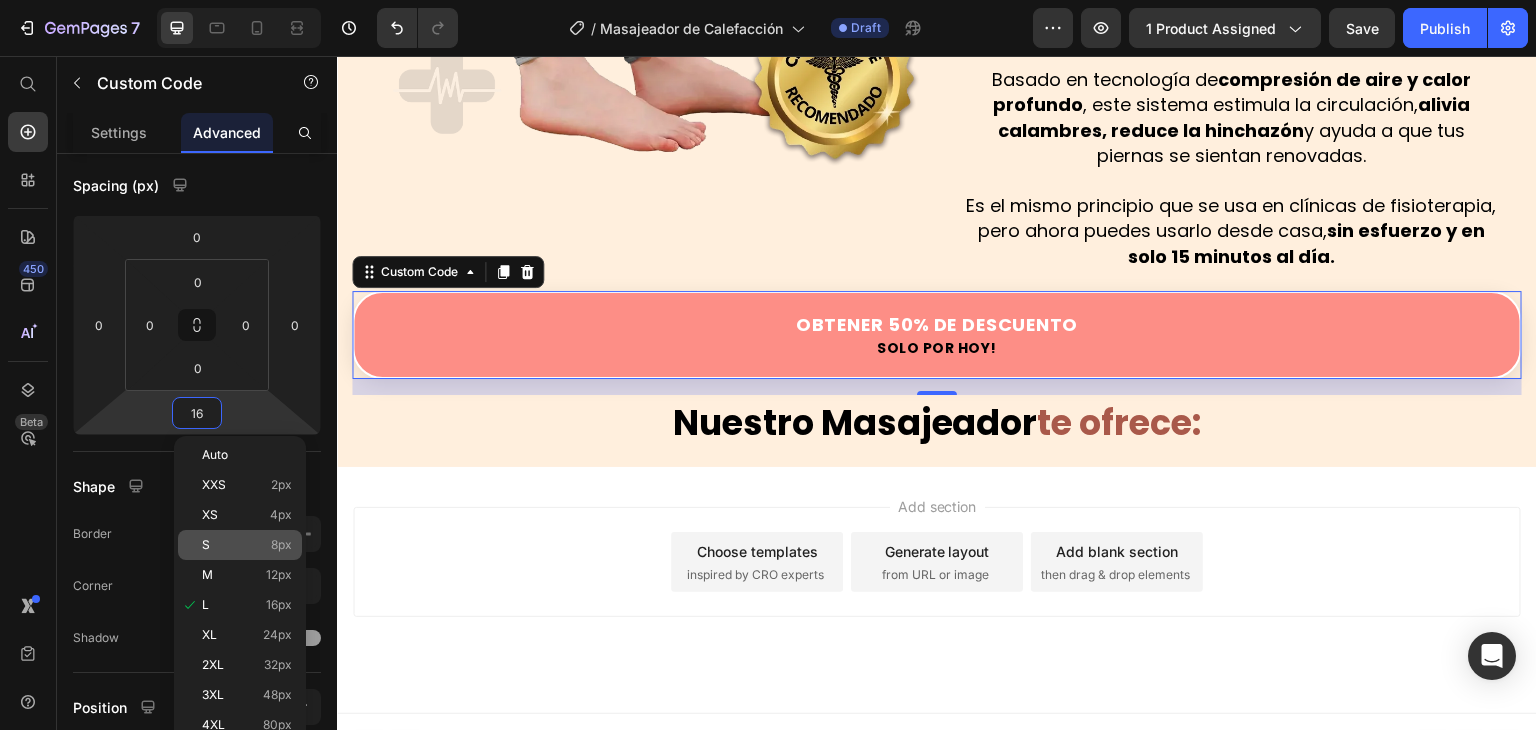 type on "8" 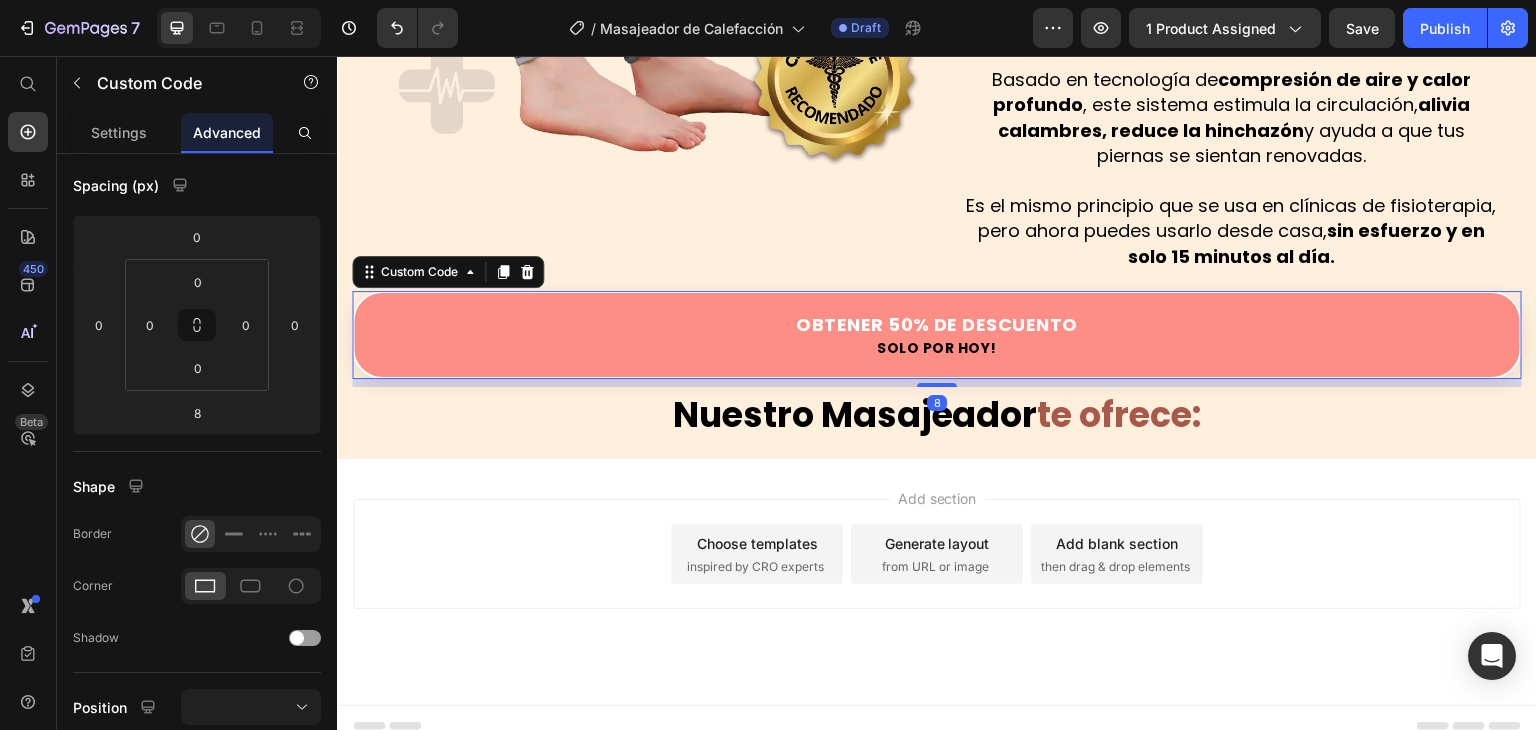 scroll, scrollTop: 1963, scrollLeft: 0, axis: vertical 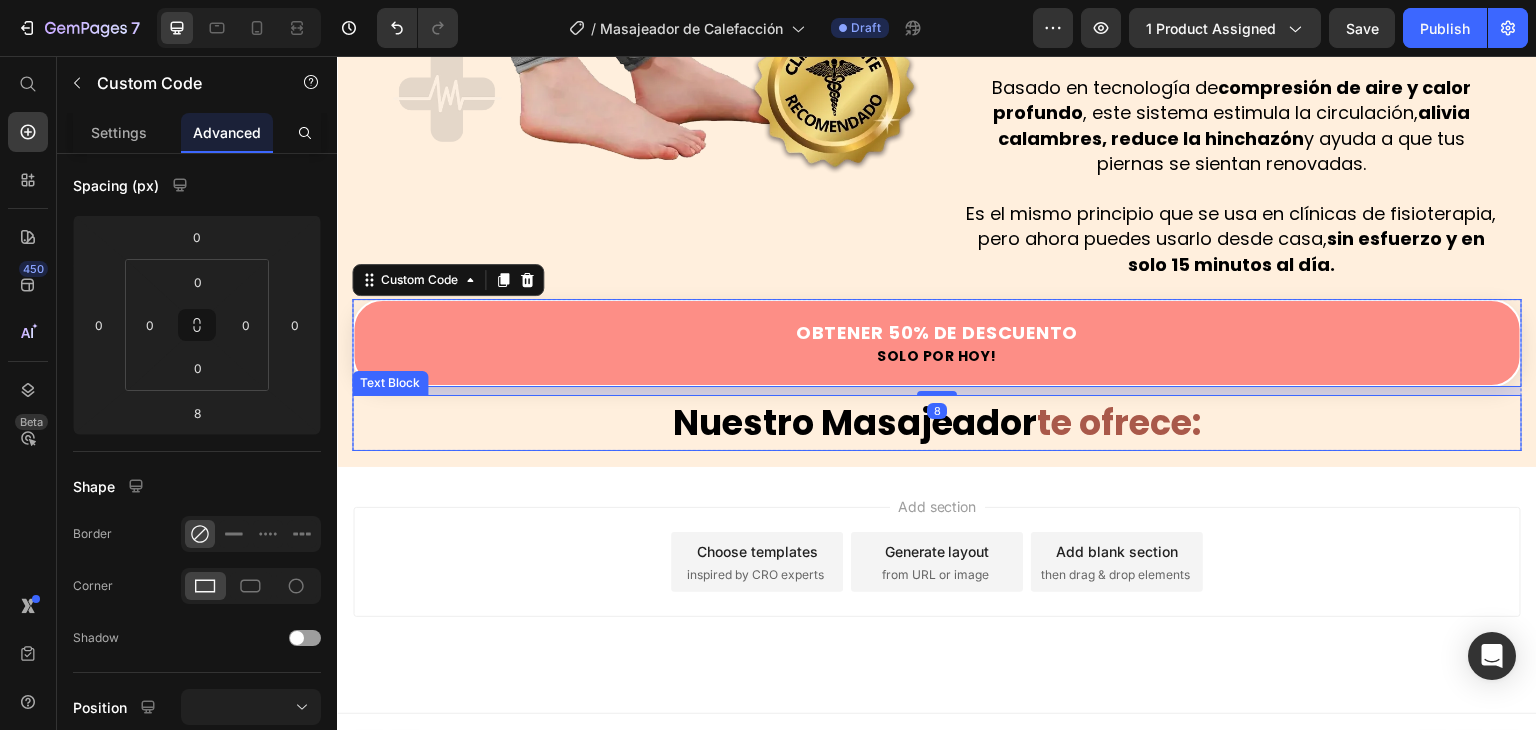 click on "Nuestro Masajeador  te ofrece:" at bounding box center [937, 423] 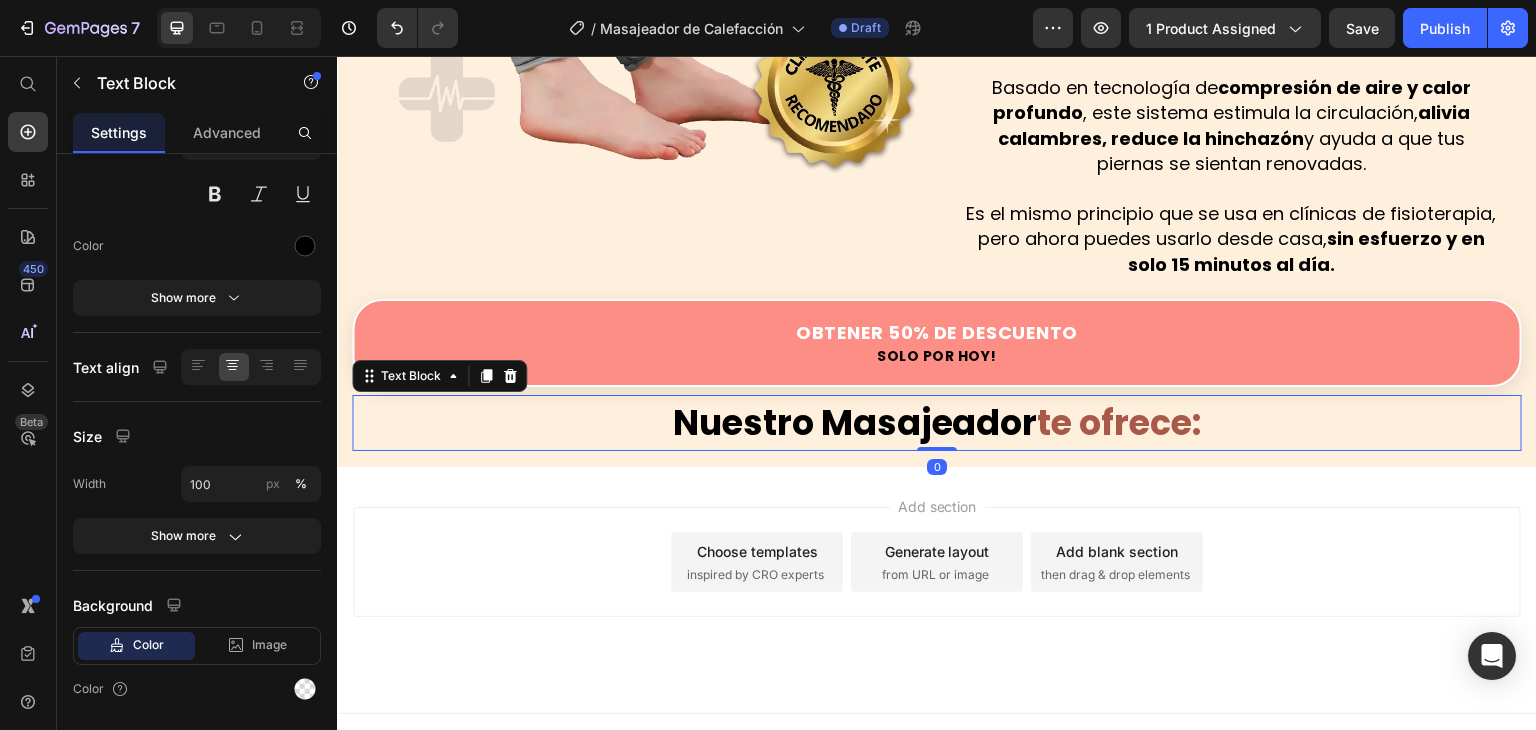 scroll, scrollTop: 0, scrollLeft: 0, axis: both 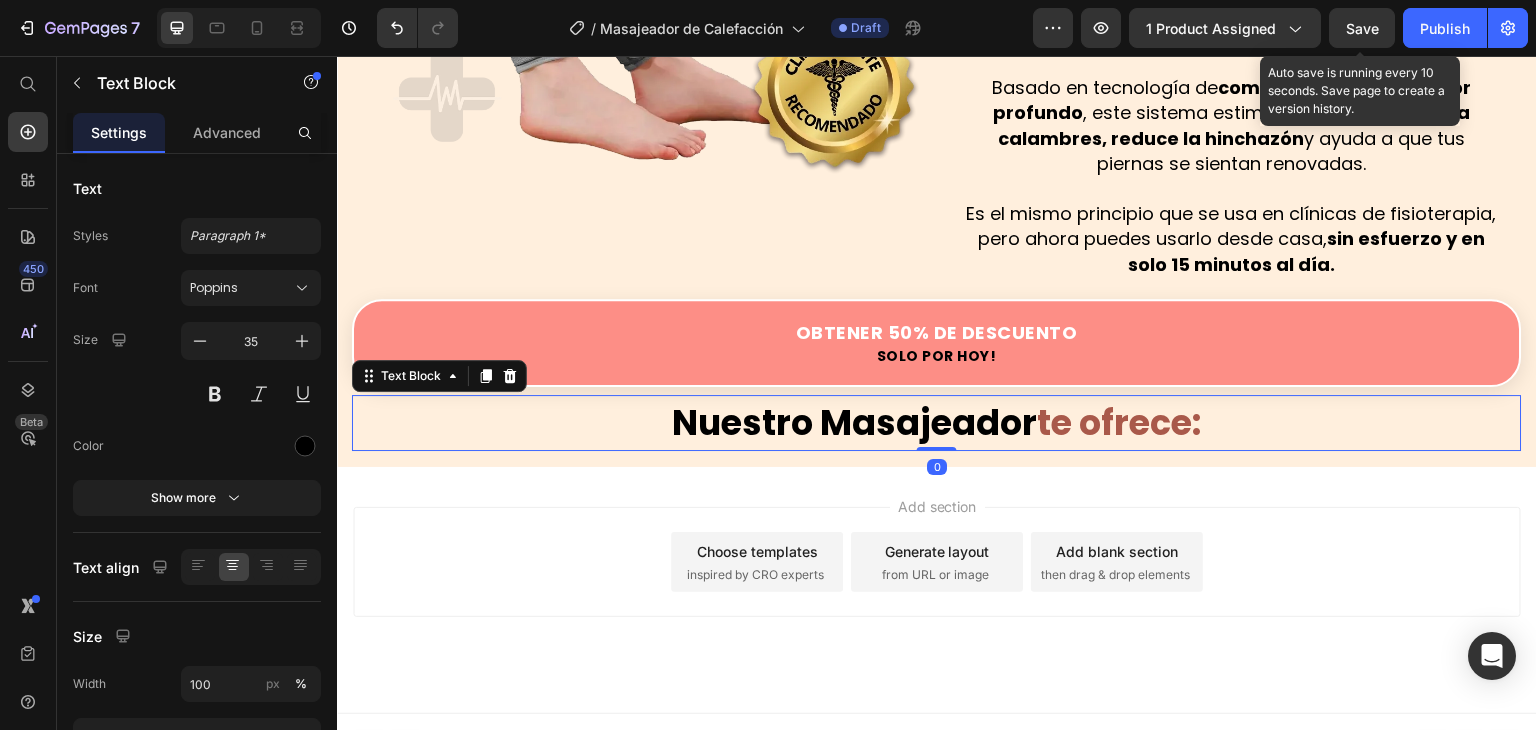 click on "Save" at bounding box center (1362, 28) 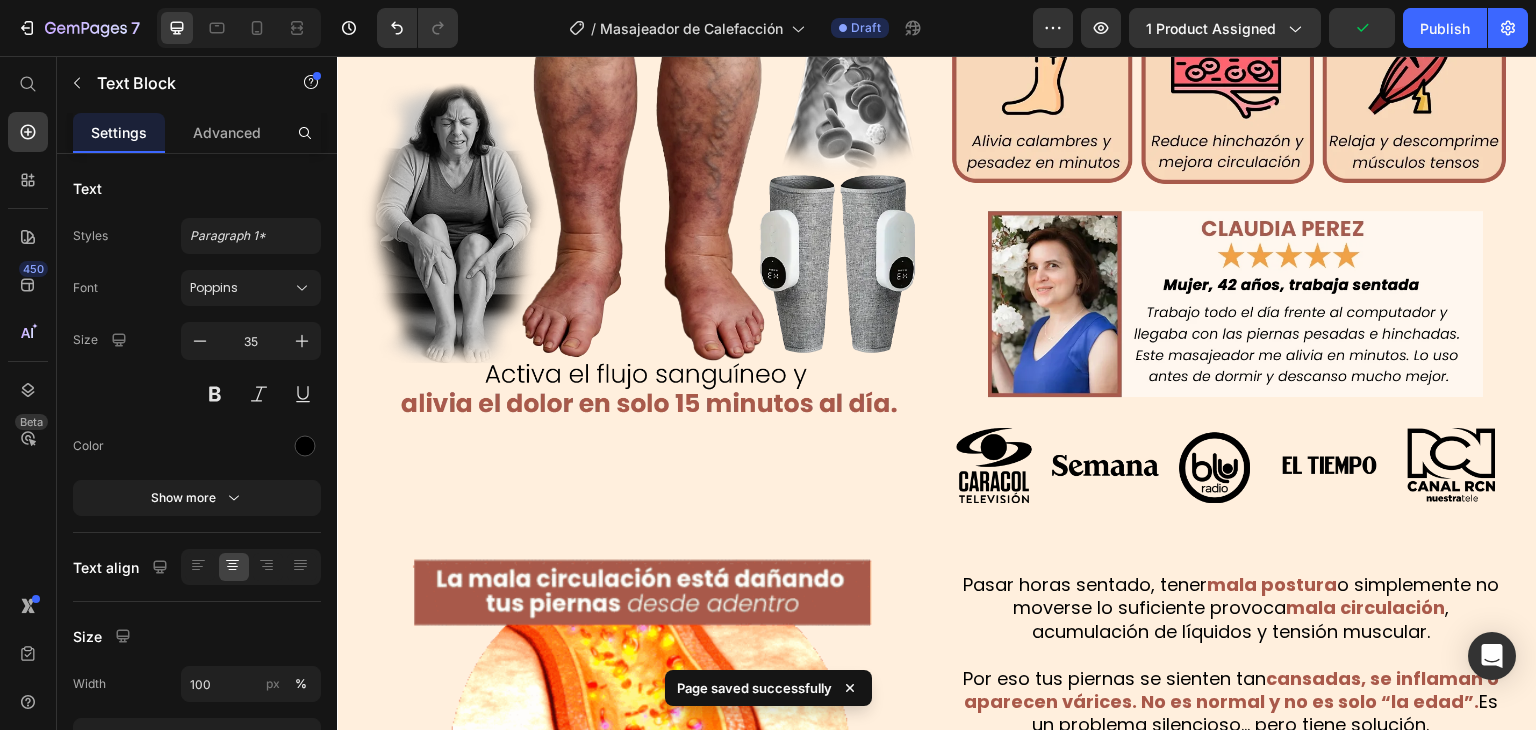 scroll, scrollTop: 0, scrollLeft: 0, axis: both 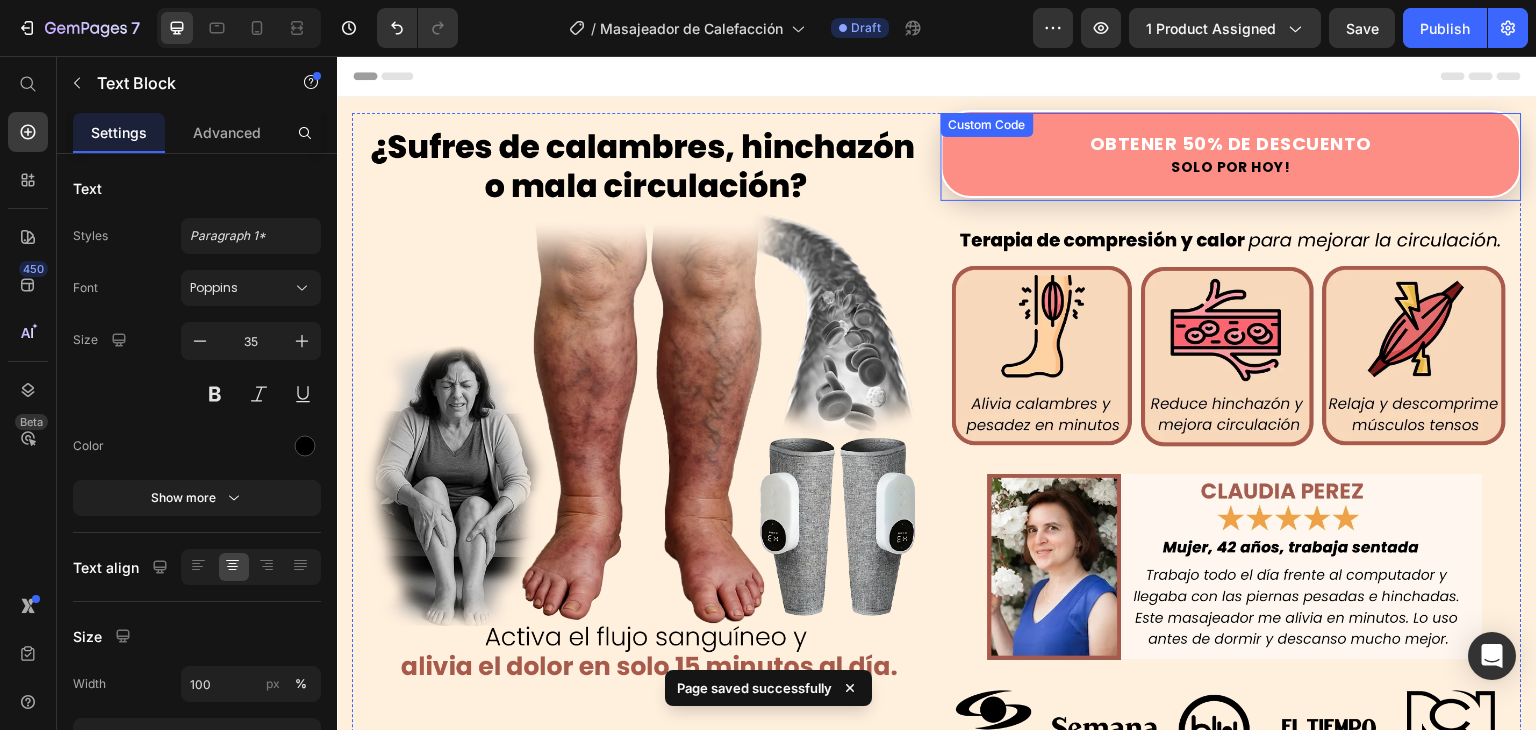 click on "Solo por hoy!" at bounding box center [1231, 167] 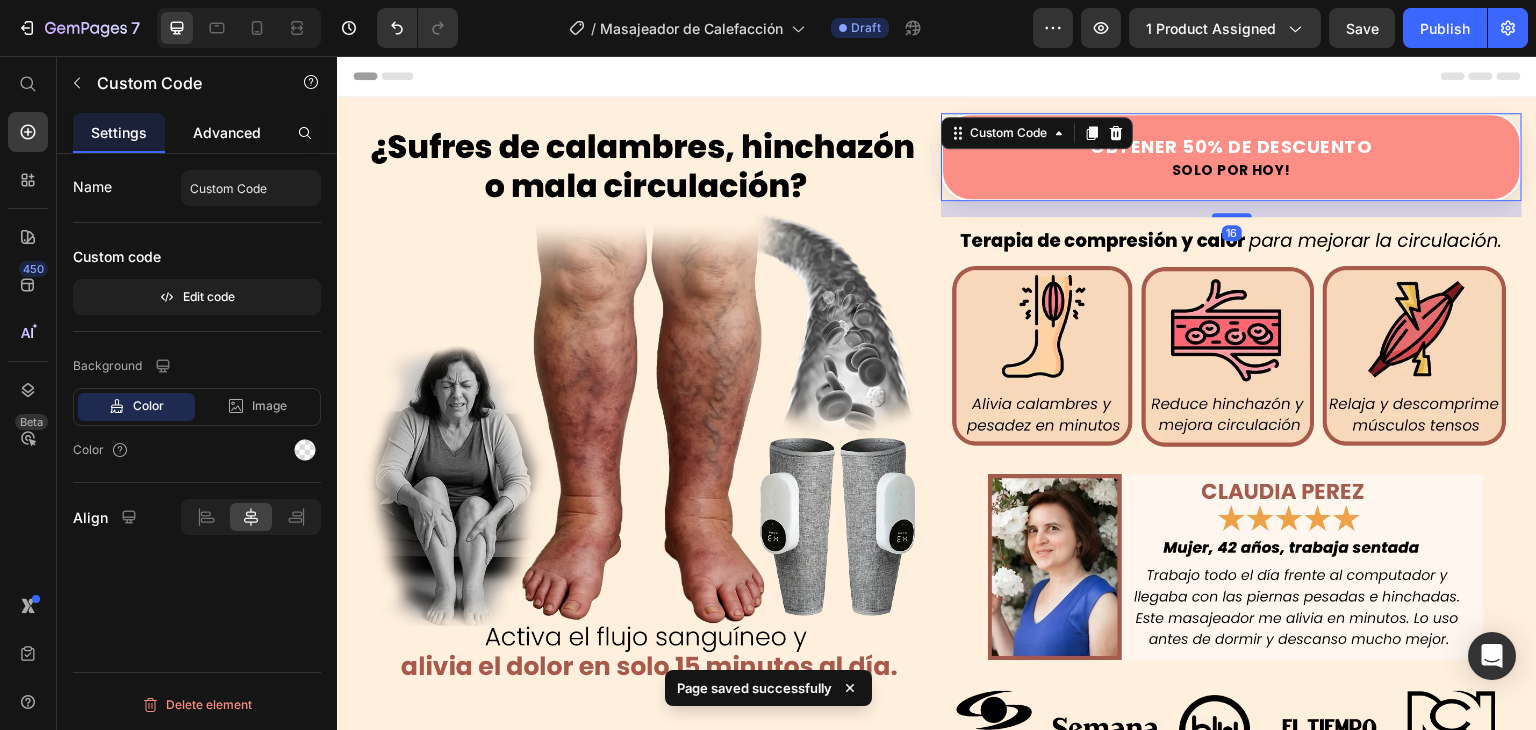 click on "Advanced" at bounding box center [227, 132] 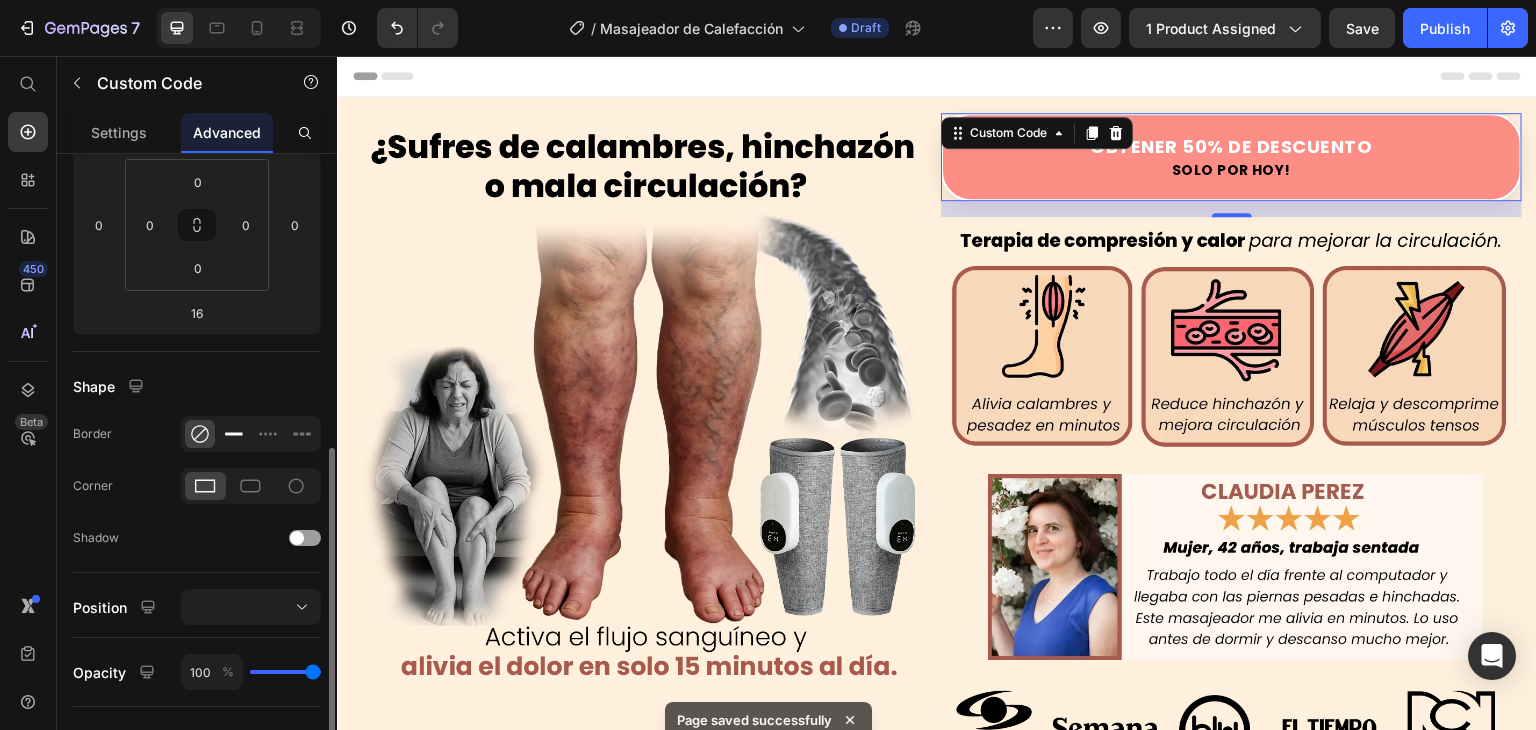 scroll, scrollTop: 400, scrollLeft: 0, axis: vertical 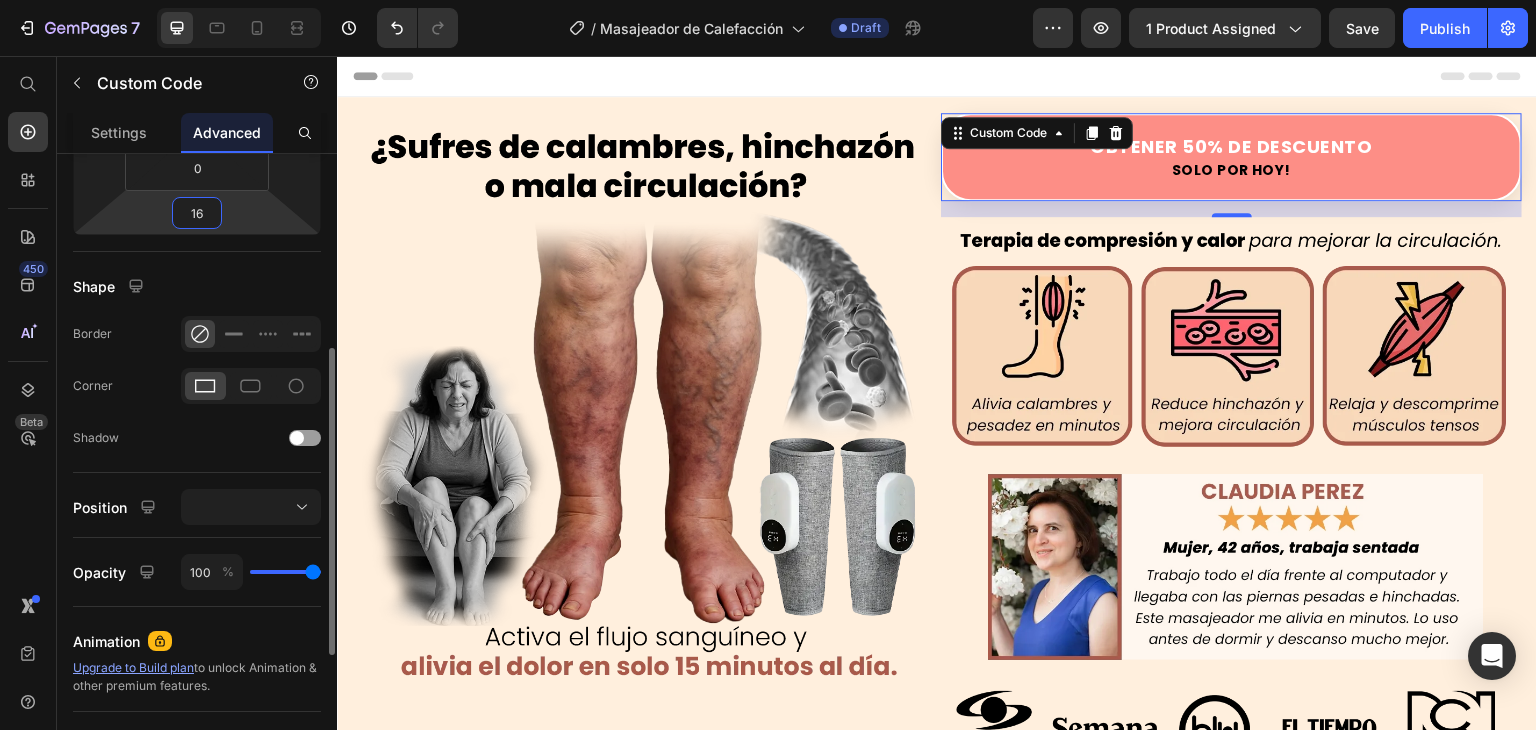 click on "16" at bounding box center (197, 213) 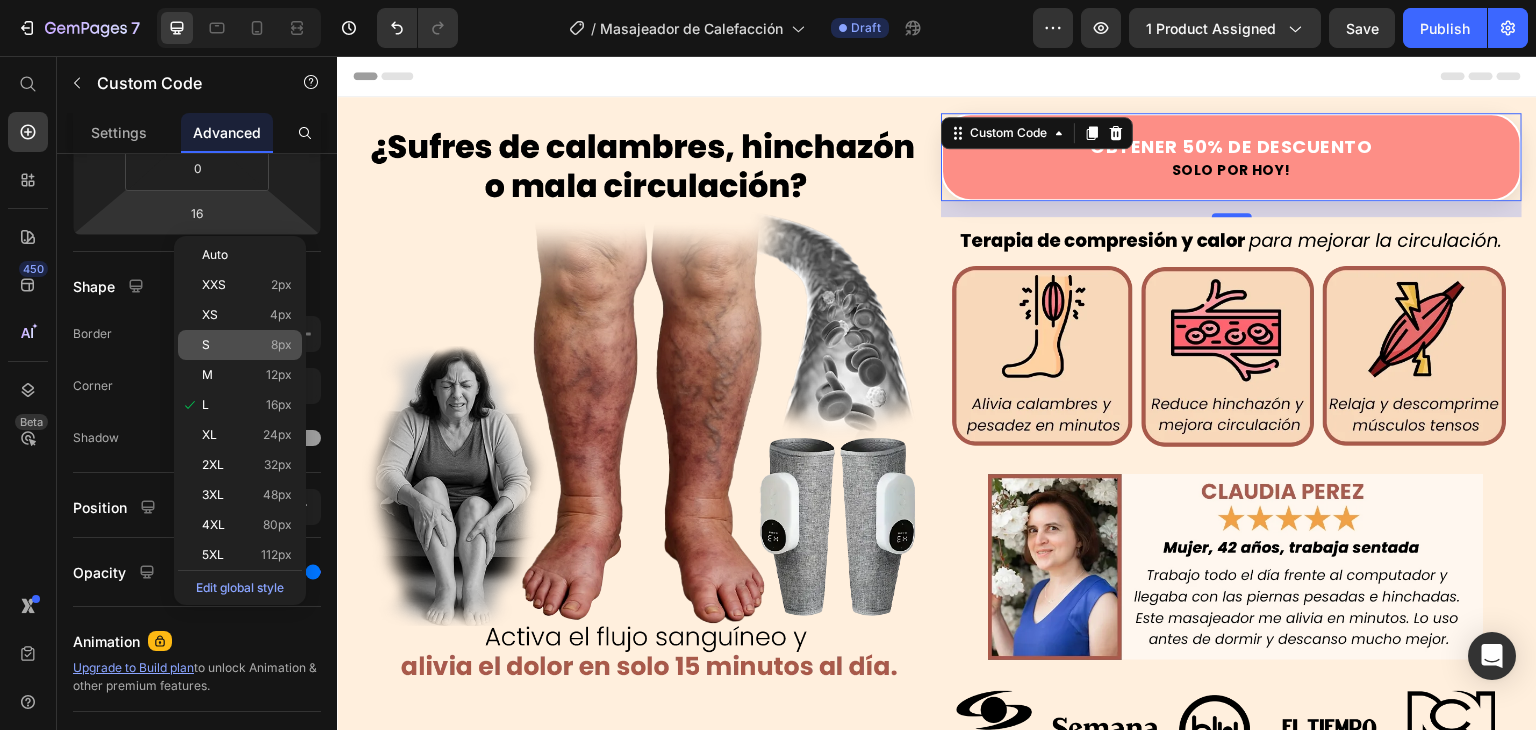 click on "S 8px" at bounding box center [247, 345] 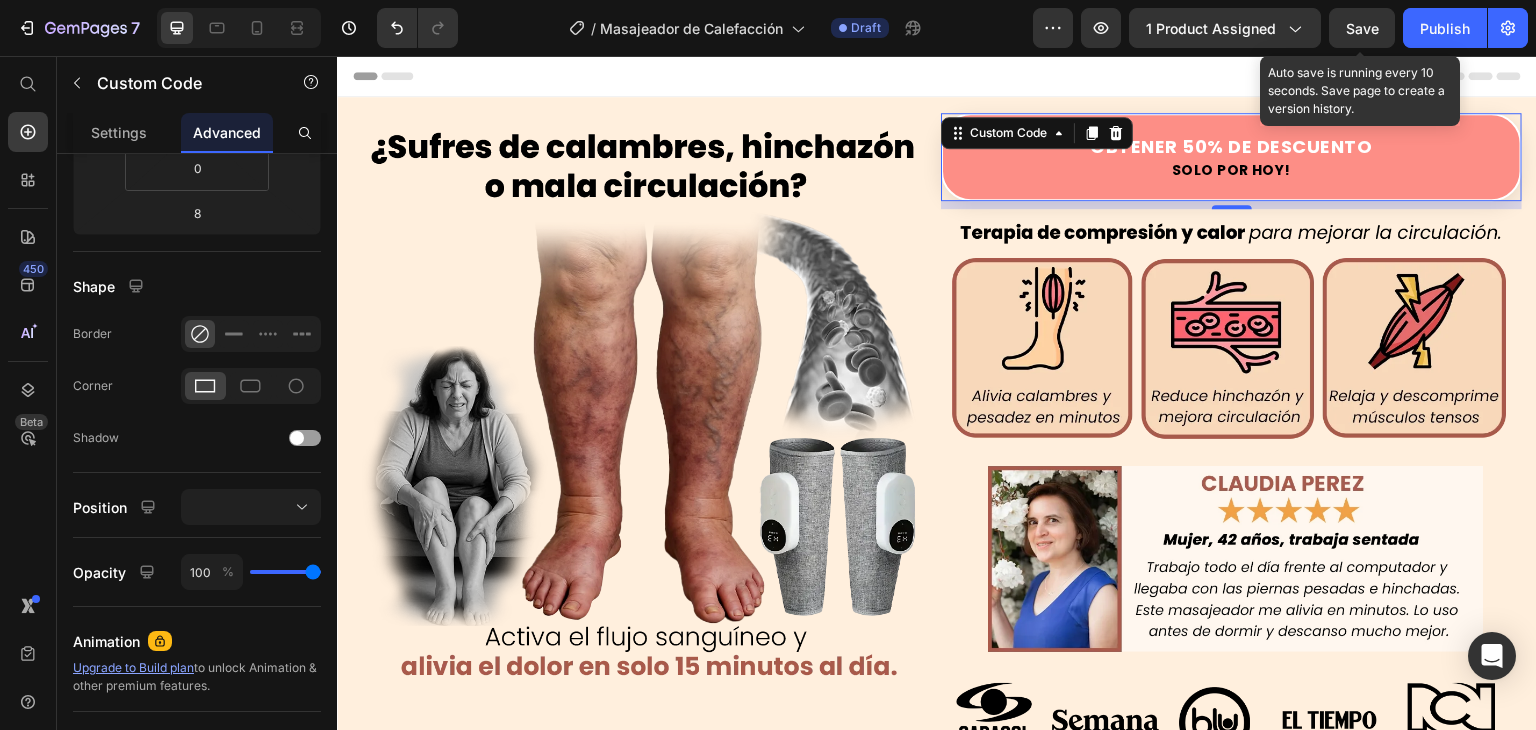 click on "Save" at bounding box center (1362, 28) 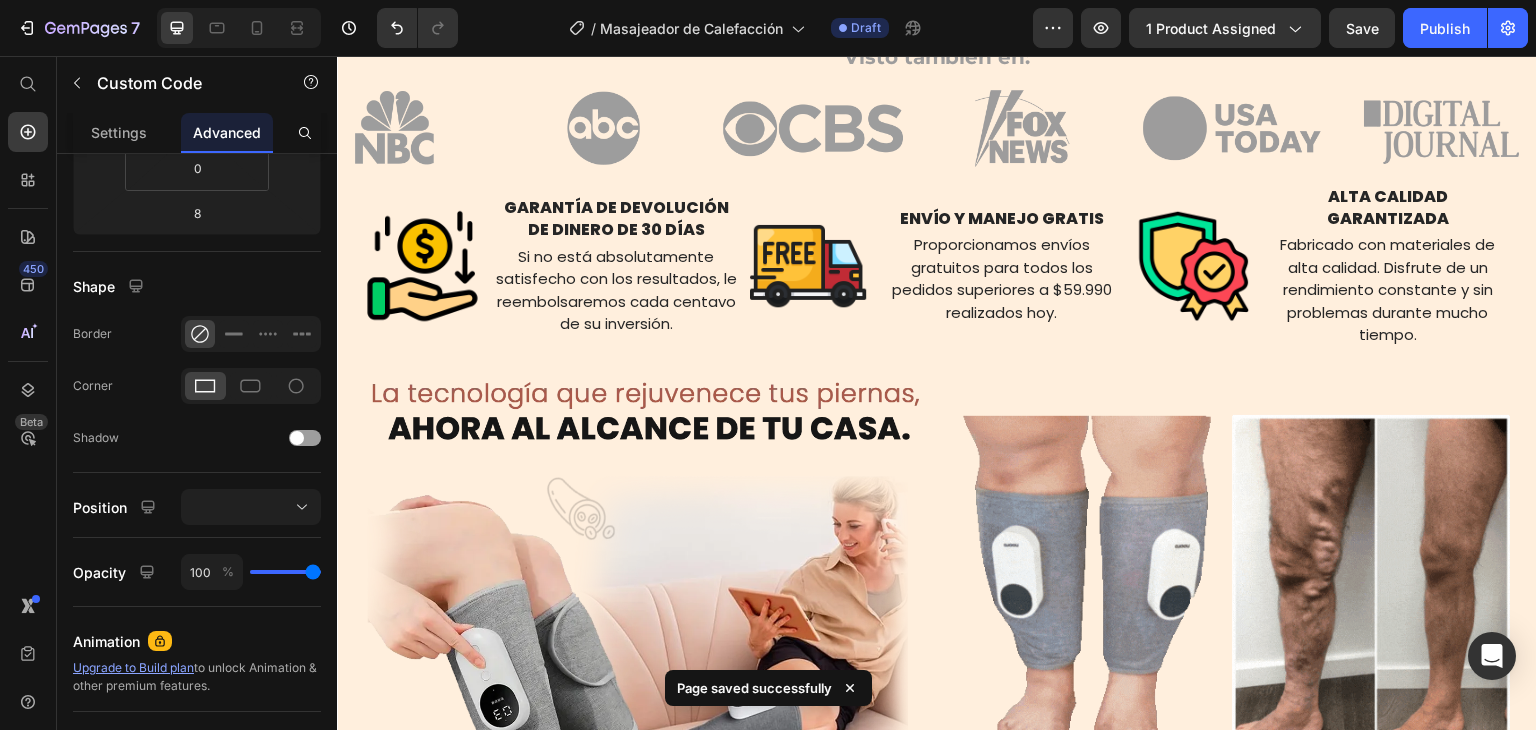 scroll, scrollTop: 1100, scrollLeft: 0, axis: vertical 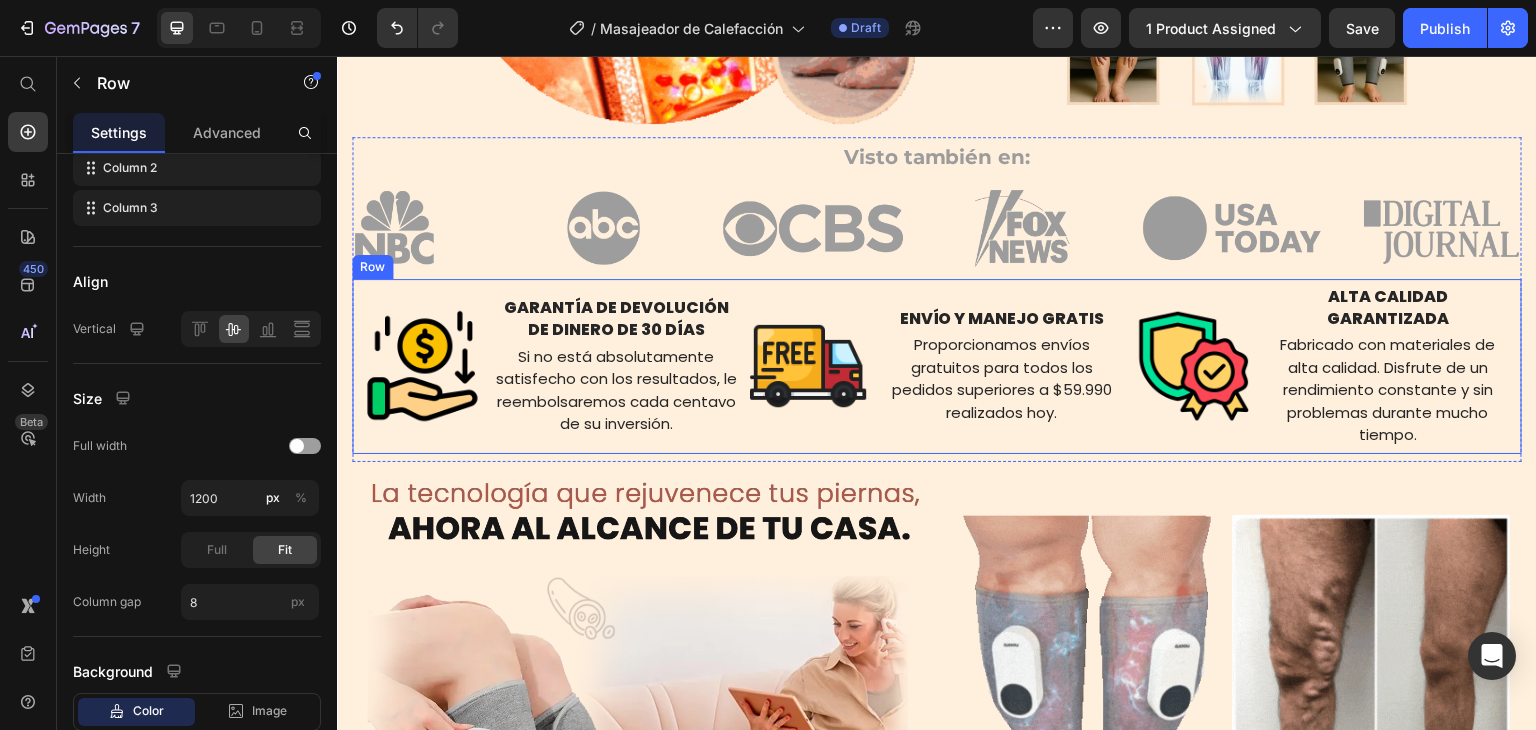 click on "Image GARANTÍA DE DEVOLUCIÓN DE DINERO DE 30 DÍAS Text Block Si no está absolutamente satisfecho con los resultados, le reembolsaremos cada centavo de su inversión. Text Block Row Image ENVÍO Y MANEJO GRATIS Text Block Proporcionamos envíos gratuitos para todos los pedidos superiores a $59.990 realizados [DATE]. Text Block Row Image ALTA CALIDAD GARANTIZADA Text Block Fabricado con materiales de alta calidad. Disfrute de un rendimiento constante y sin problemas durante mucho tiempo. Text Block Row Row" at bounding box center [937, 366] 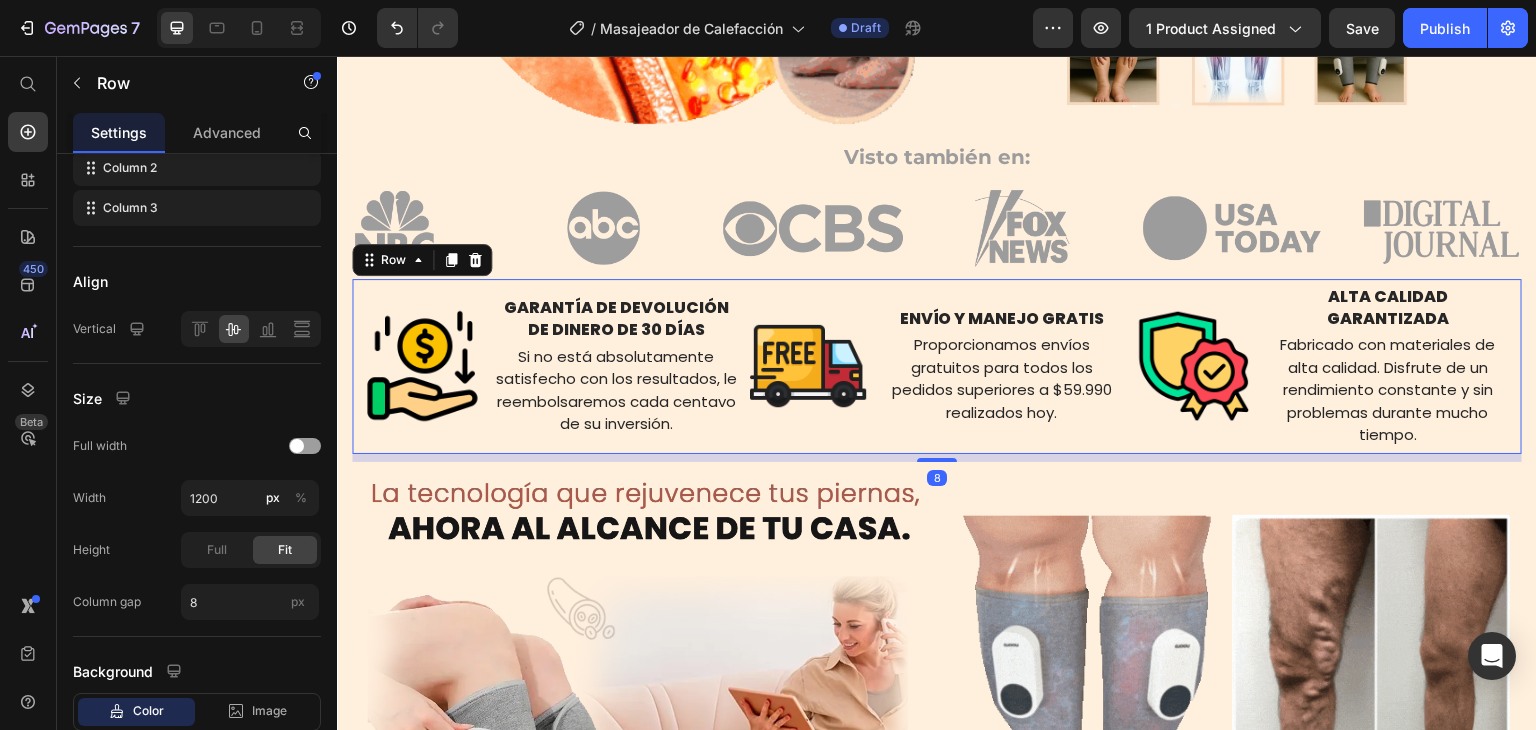 scroll, scrollTop: 0, scrollLeft: 0, axis: both 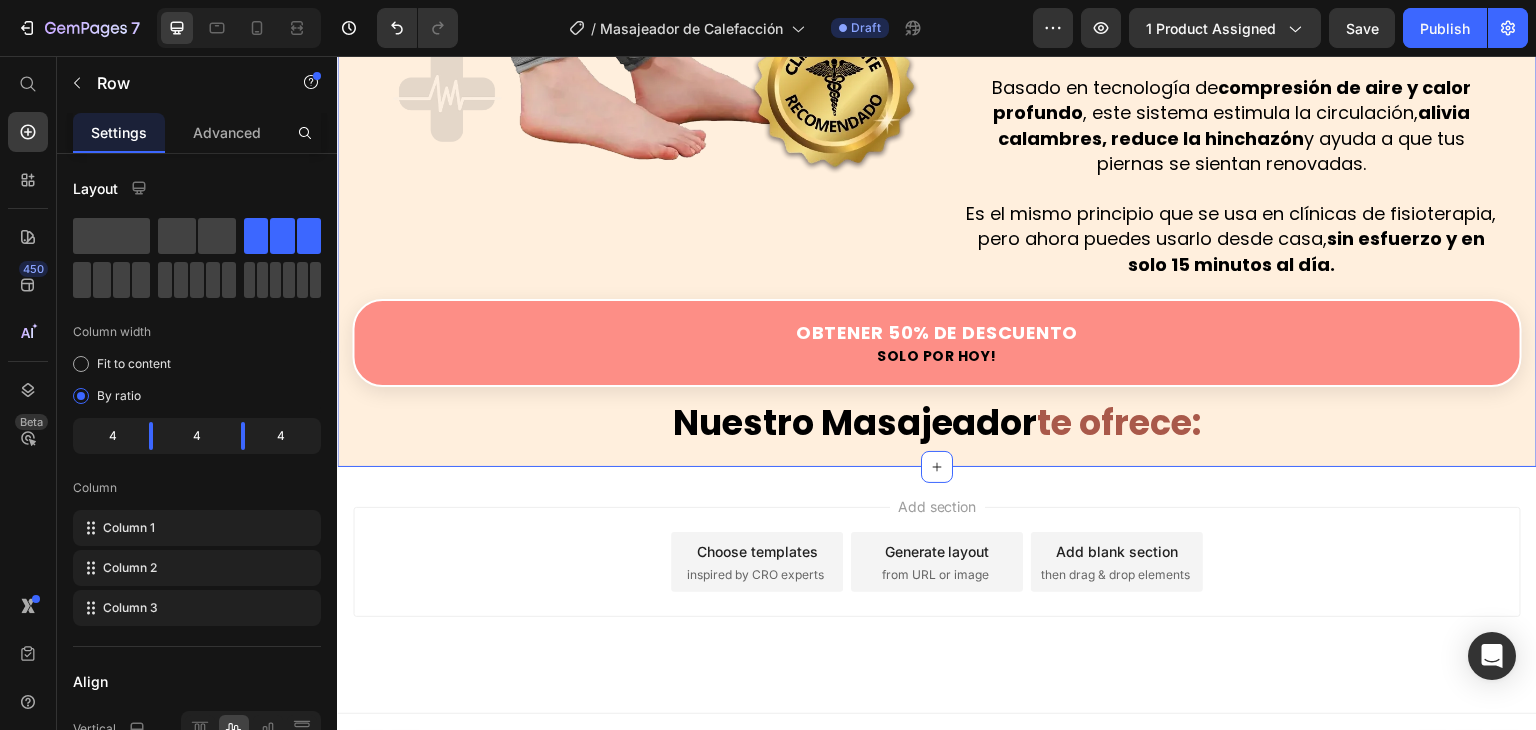 click on "Image
Obtener 50% de Descuento
Solo por [DATE]!
Custom Code Image Row Image Pasar horas sentado, tener  mala postura  o simplemente no moverse lo suficiente provoca  mala circulación , acumulación de líquidos y tensión muscular. Por eso tus piernas se sienten tan  cansadas, se inflaman o aparecen várices. No es normal y no es solo “la edad”.  Es un problema silencioso… pero tiene solución. Text Block Image Row Visto también en: Text Block Image Image GARANTÍA DE DEVOLUCIÓN DE DINERO DE 30 DÍAS Text Block Si no está absolutamente satisfecho con los resultados, le reembolsaremos cada centavo de su inversión. Text Block Row Image ENVÍO Y MANEJO GRATIS Text Block Proporcionamos envíos gratuitos para todos los pedidos superiores a $59.990 realizados [DATE]. Text Block Row Image ALTA CALIDAD GARANTIZADA Text Block Text Block Row Row   8 Row Image Image Basado en tecnología de  Row" at bounding box center [937, -696] 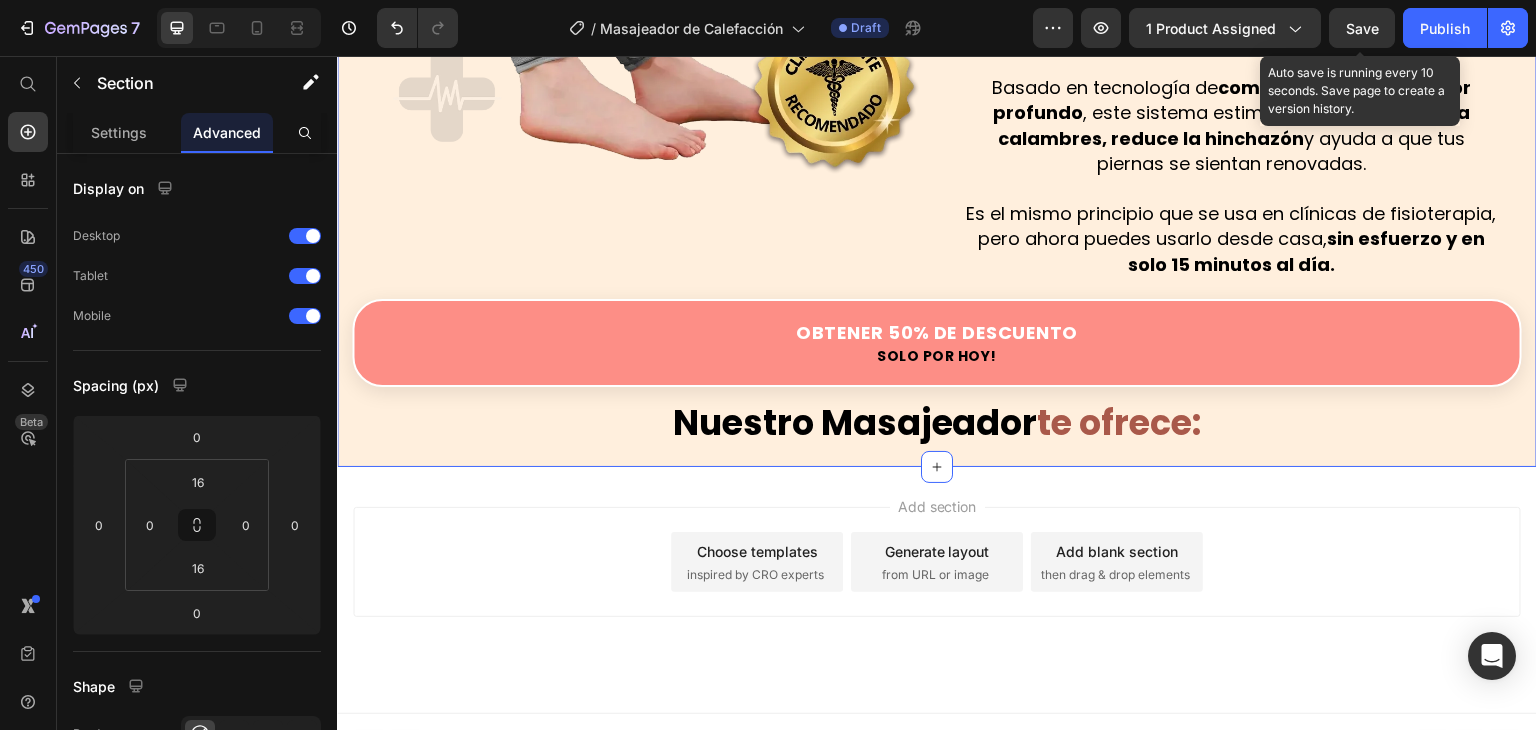 click on "Save" at bounding box center [1362, 28] 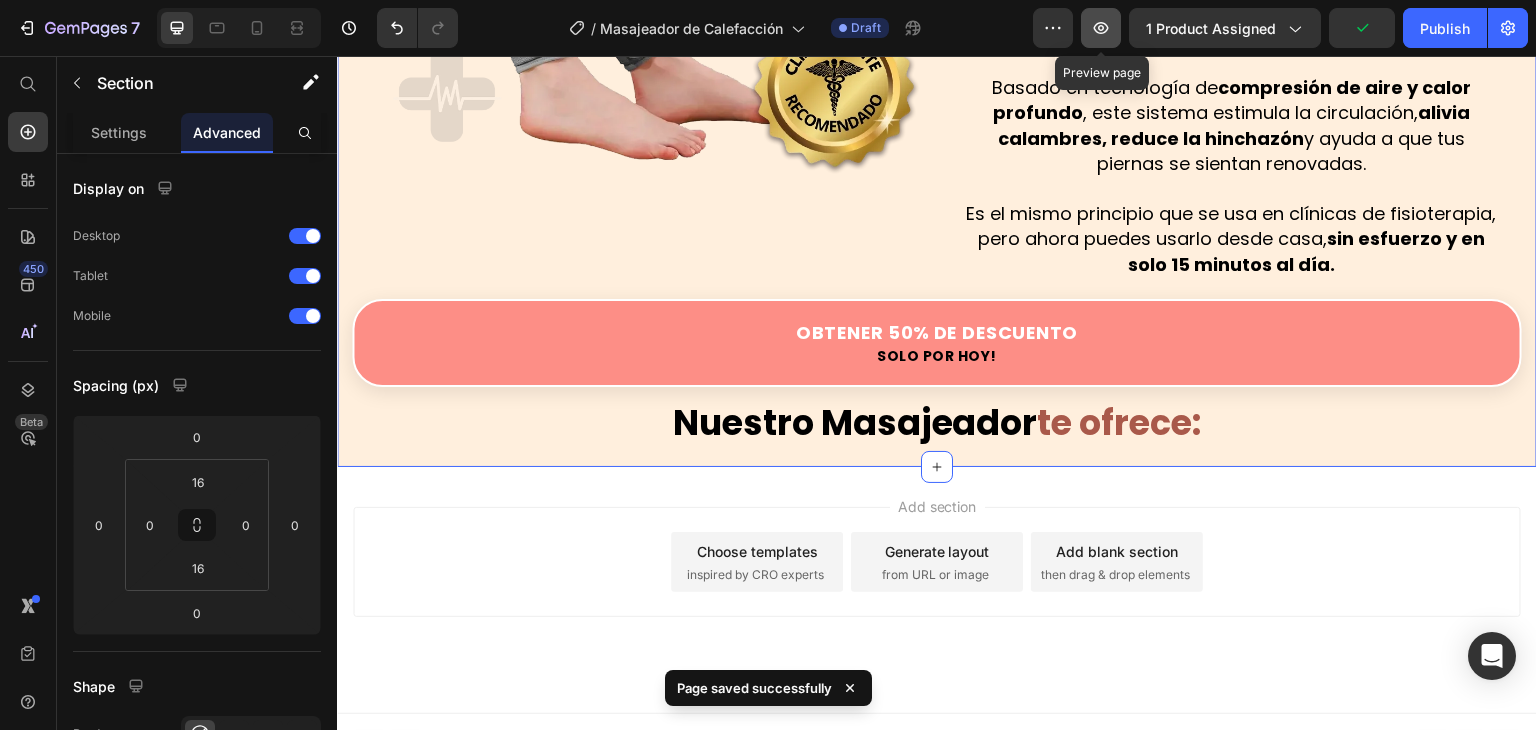click 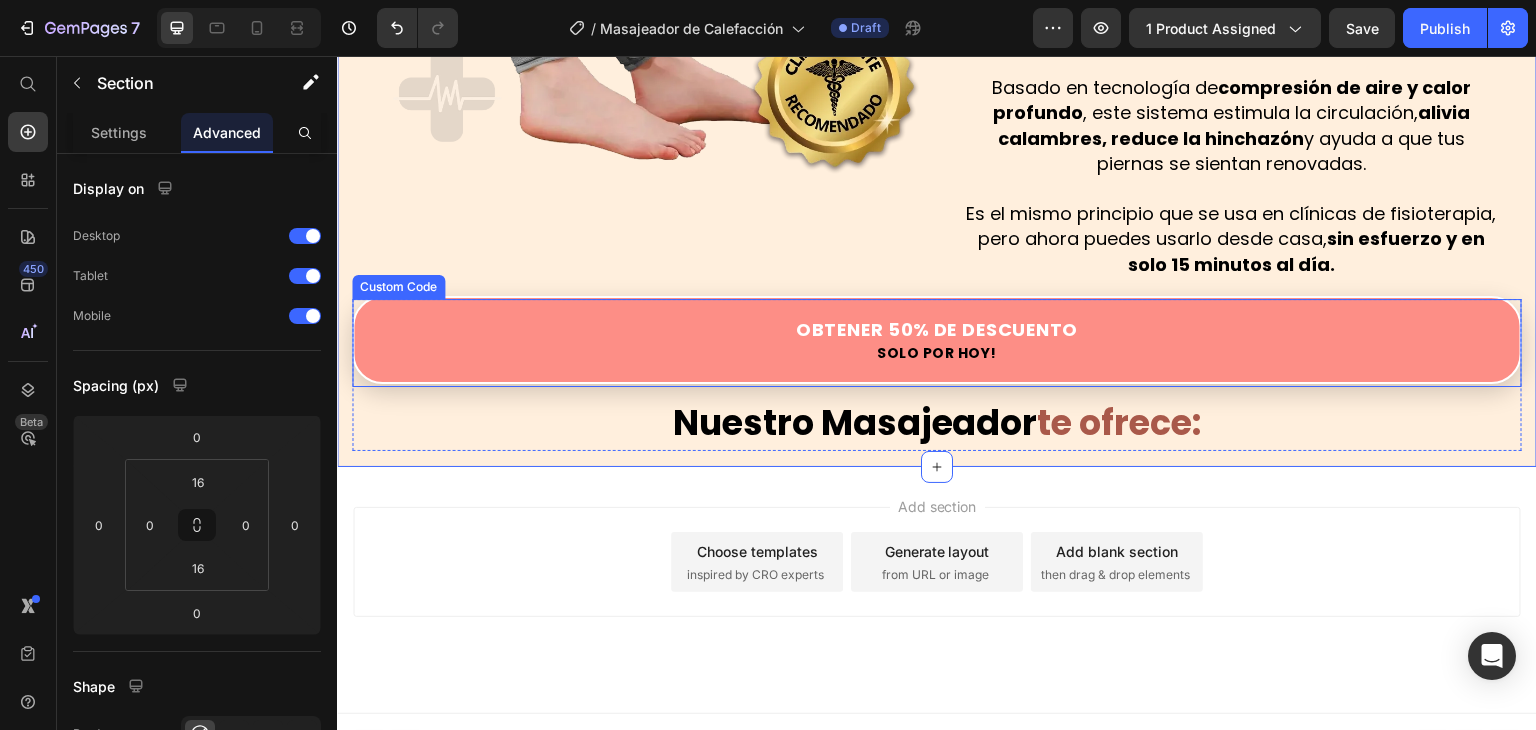 click on "Solo por hoy!" at bounding box center (937, 353) 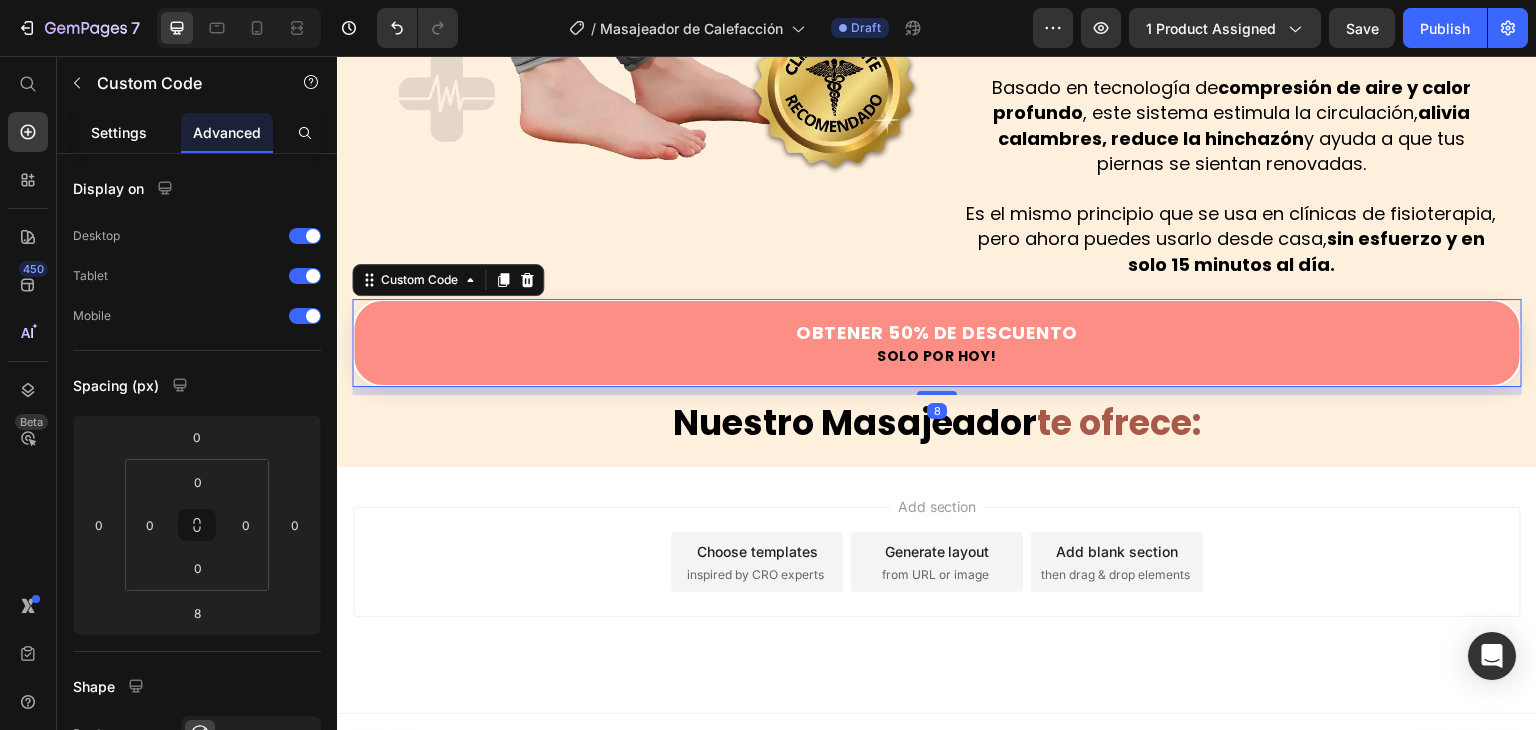 click on "Settings" at bounding box center (119, 132) 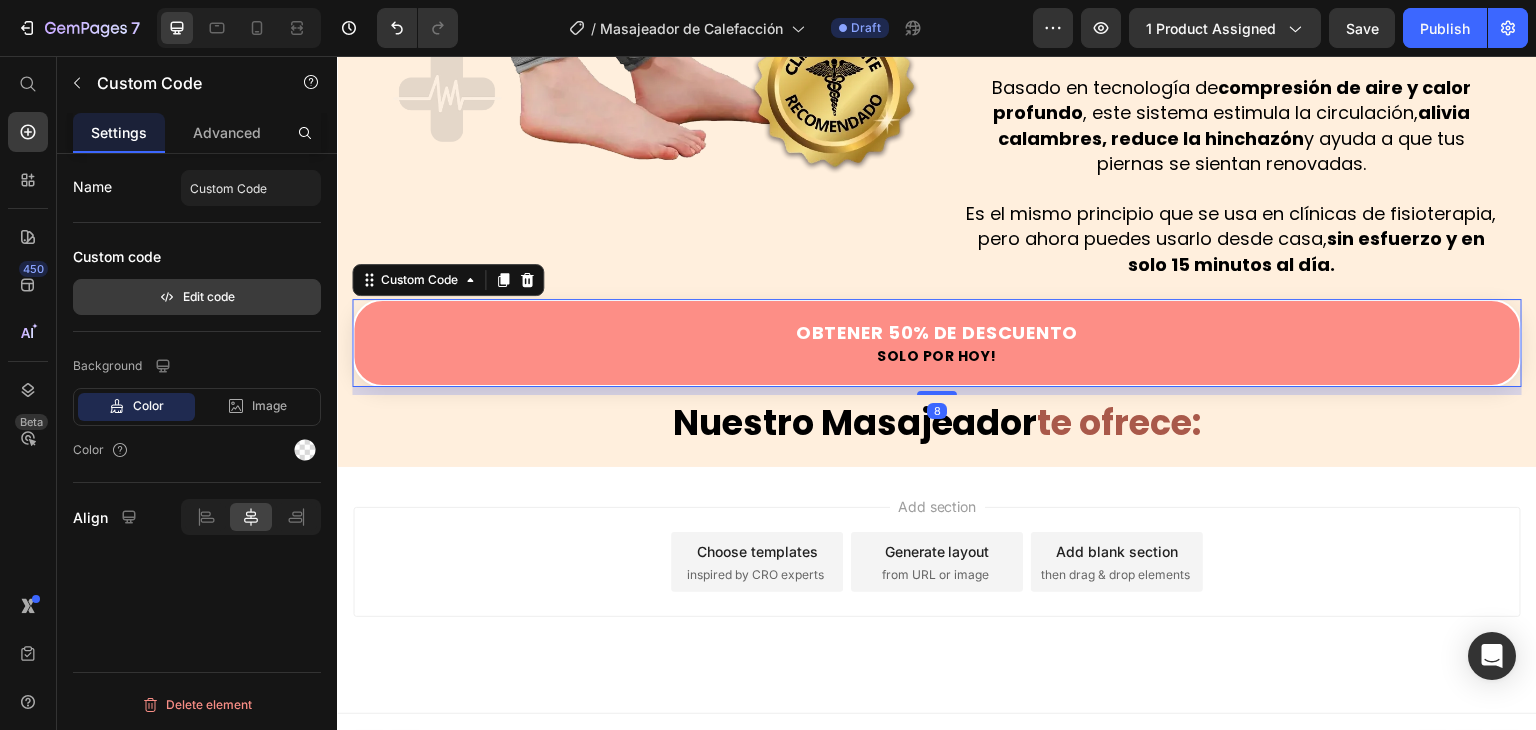 click on "Edit code" at bounding box center [197, 297] 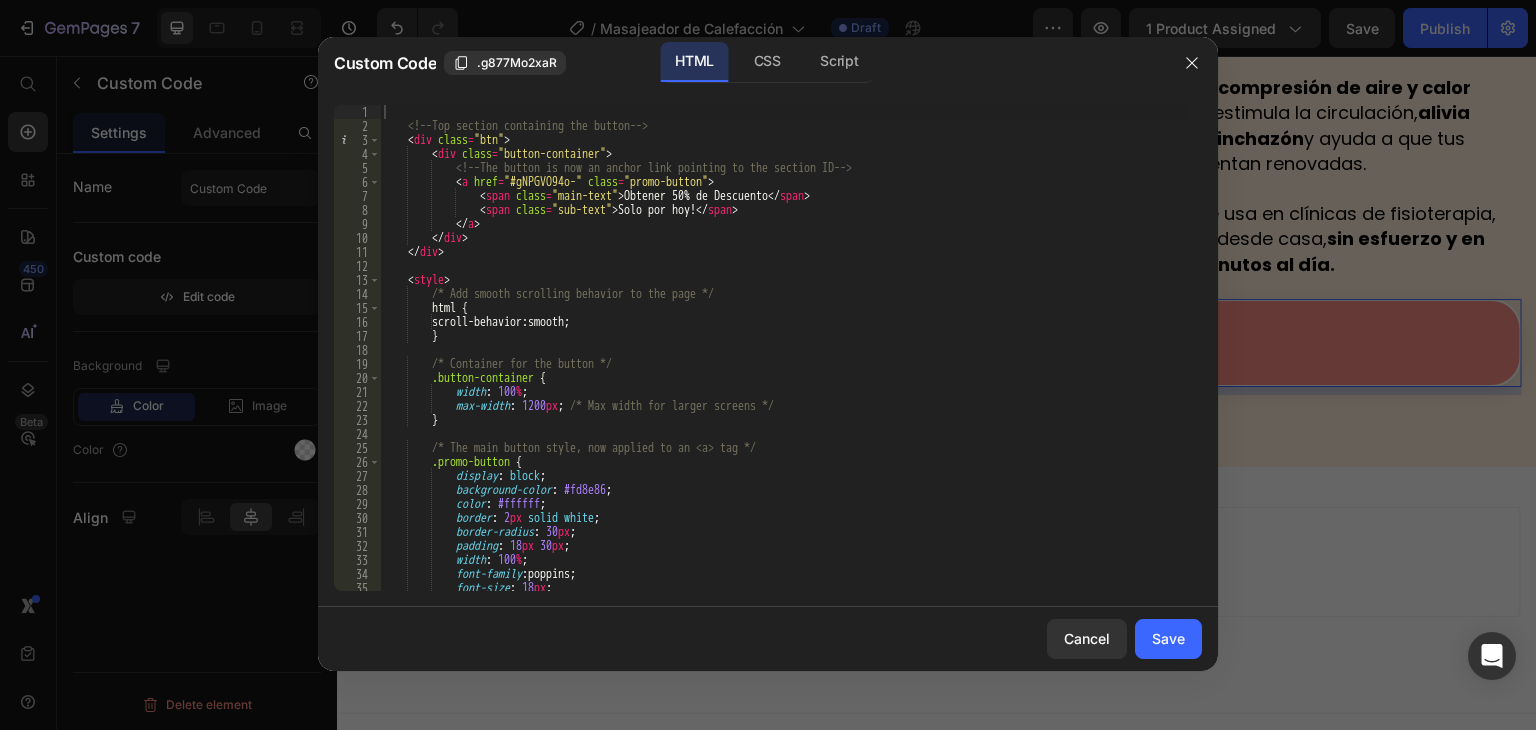 click on "<!--  Top section containing the button  -->      < div   class = "btn" >           < div   class = "button-container" >                <!--  The button is now an anchor link pointing to the section ID  -->                < a   href = "#gNPGVO94o-"   class = "promo-button" >                     < span   class = "main-text" > Obtener 50% de Descuento </ span >                     < span   class = "sub-text" > Solo por hoy! </ span >                </ a >           </ div >      </ div >           < style >           /* Add smooth scrolling behavior to the page */           html   {               scroll-behavior :  smooth ;           }           /* Container for the button */           .button-container   {                width :   100 % ;                max-width :   1200 px ;   /* Max width for larger screens */           }           /* The main button style, now applied to an <a> tag */           .promo-button   {                display :   block ;                background-color :   #fd8e86 ;" at bounding box center [783, 362] 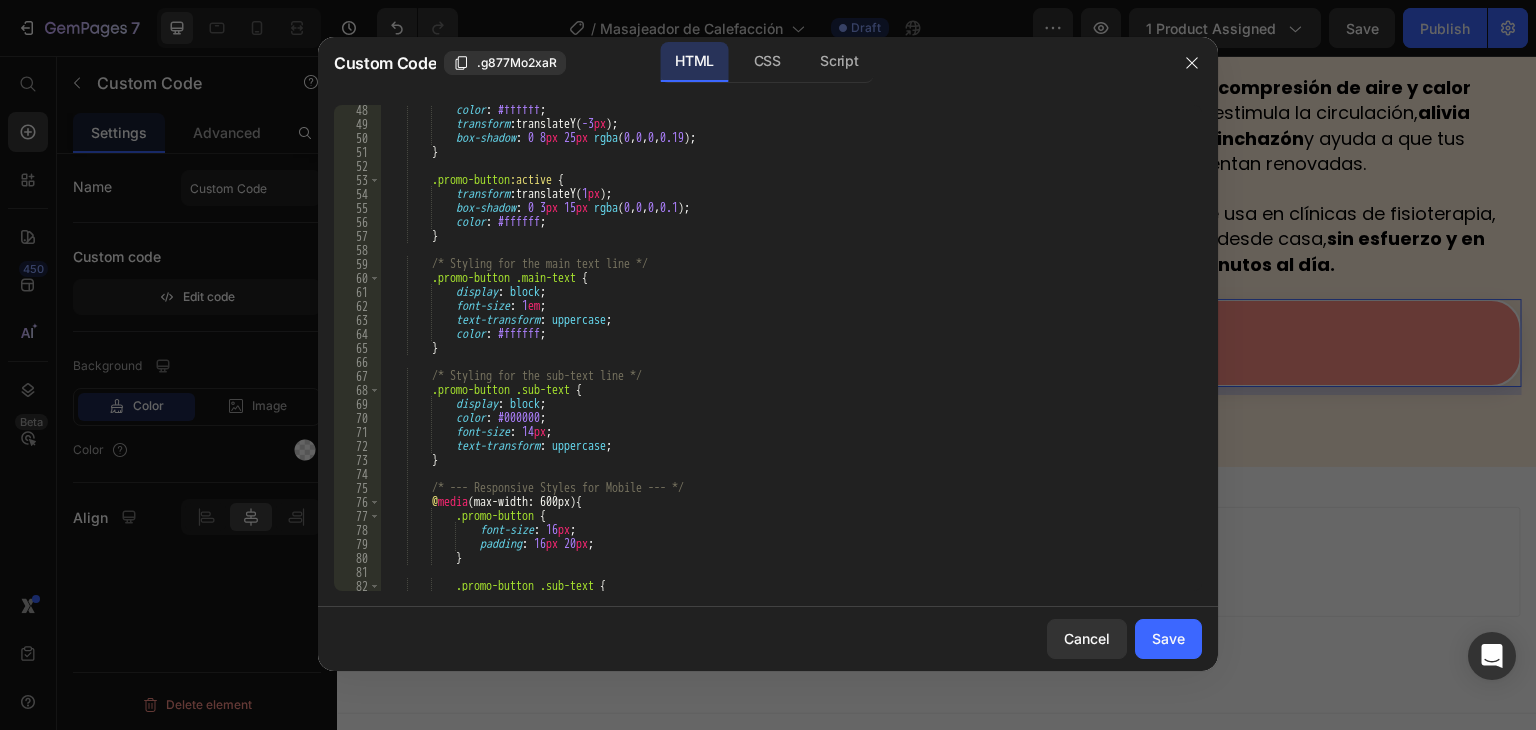 scroll, scrollTop: 718, scrollLeft: 0, axis: vertical 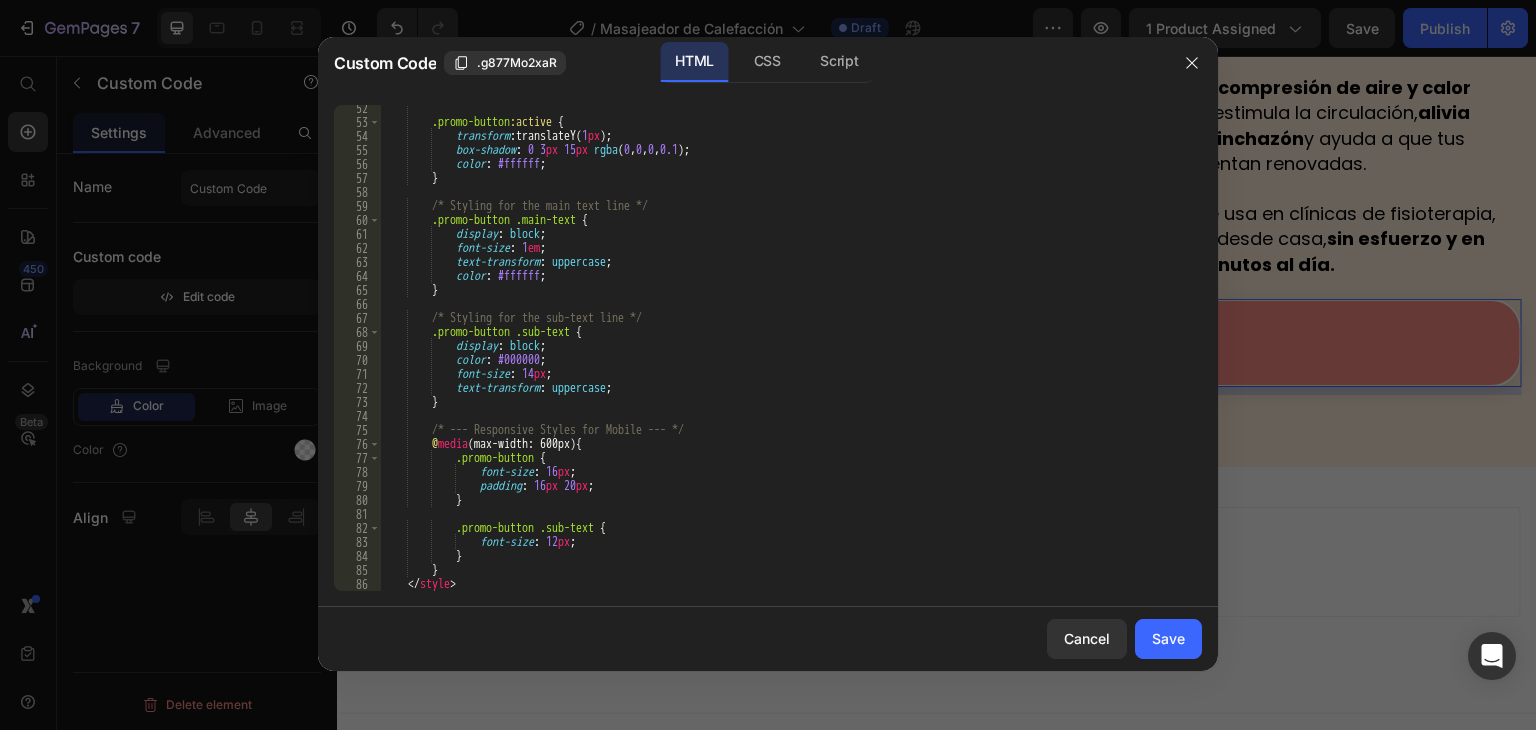 click on ".promo-button :active   {                transform :  translateY( 1 px ) ;                box-shadow :   0   3 px   15 px   rgba ( 0 ,  0 ,  0 ,  0.1 ) ;                color :   #ffffff ;           }           /* Styling for the main text line */           .promo-button   .main-text   {                display :   block ;                font-size :   1 em ;                text-transform :   uppercase ;                color :   #ffffff ;           }           /* Styling for the sub-text line */           .promo-button   .sub-text   {                display :   block ;                color :   #000000 ;                font-size :   14 px ;                text-transform :   uppercase ;           }                     /* --- Responsive Styles for Mobile --- */           @ media  (max-width: 600px)  {                .promo-button   {                     font-size :   16 px ;                     padding :   16 px   20 px ;                }                .promo-button   .sub-text   {           :" at bounding box center [783, 358] 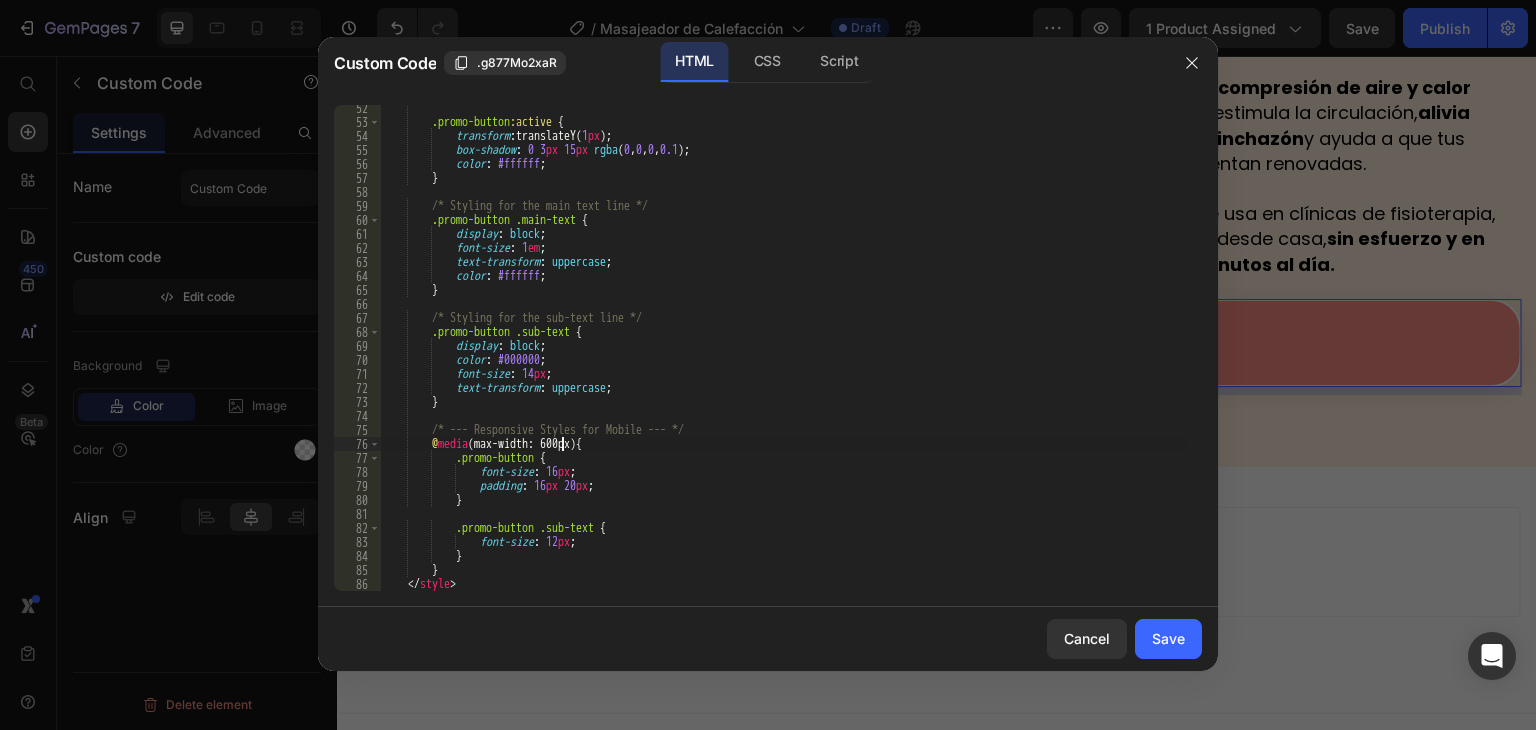 click on ".promo-button :active   {                transform :  translateY( 1 px ) ;                box-shadow :   0   3 px   15 px   rgba ( 0 ,  0 ,  0 ,  0.1 ) ;                color :   #ffffff ;           }           /* Styling for the main text line */           .promo-button   .main-text   {                display :   block ;                font-size :   1 em ;                text-transform :   uppercase ;                color :   #ffffff ;           }           /* Styling for the sub-text line */           .promo-button   .sub-text   {                display :   block ;                color :   #000000 ;                font-size :   14 px ;                text-transform :   uppercase ;           }                     /* --- Responsive Styles for Mobile --- */           @ media  (max-width: 600px)  {                .promo-button   {                     font-size :   16 px ;                     padding :   16 px   20 px ;                }                .promo-button   .sub-text   {           :" at bounding box center [783, 358] 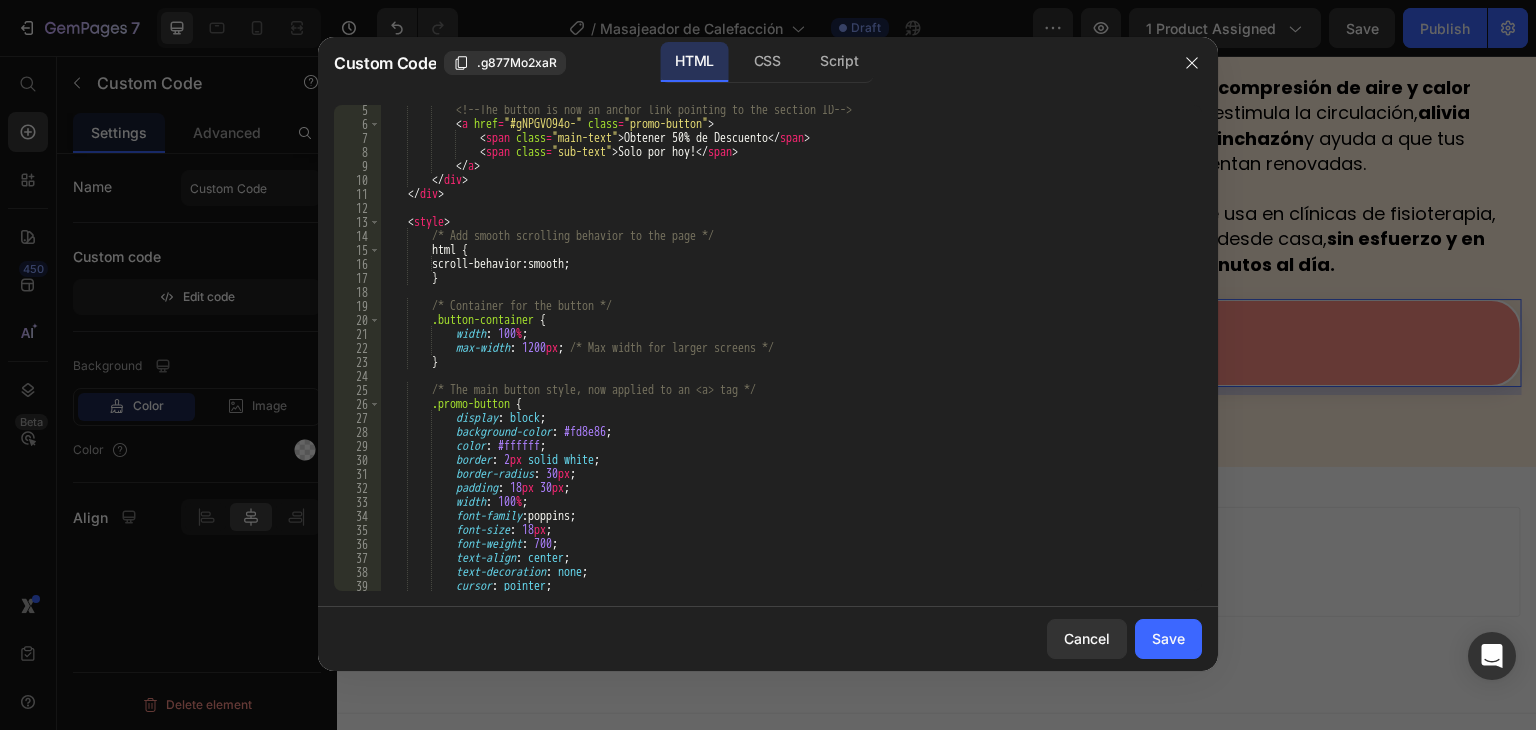 scroll, scrollTop: 58, scrollLeft: 0, axis: vertical 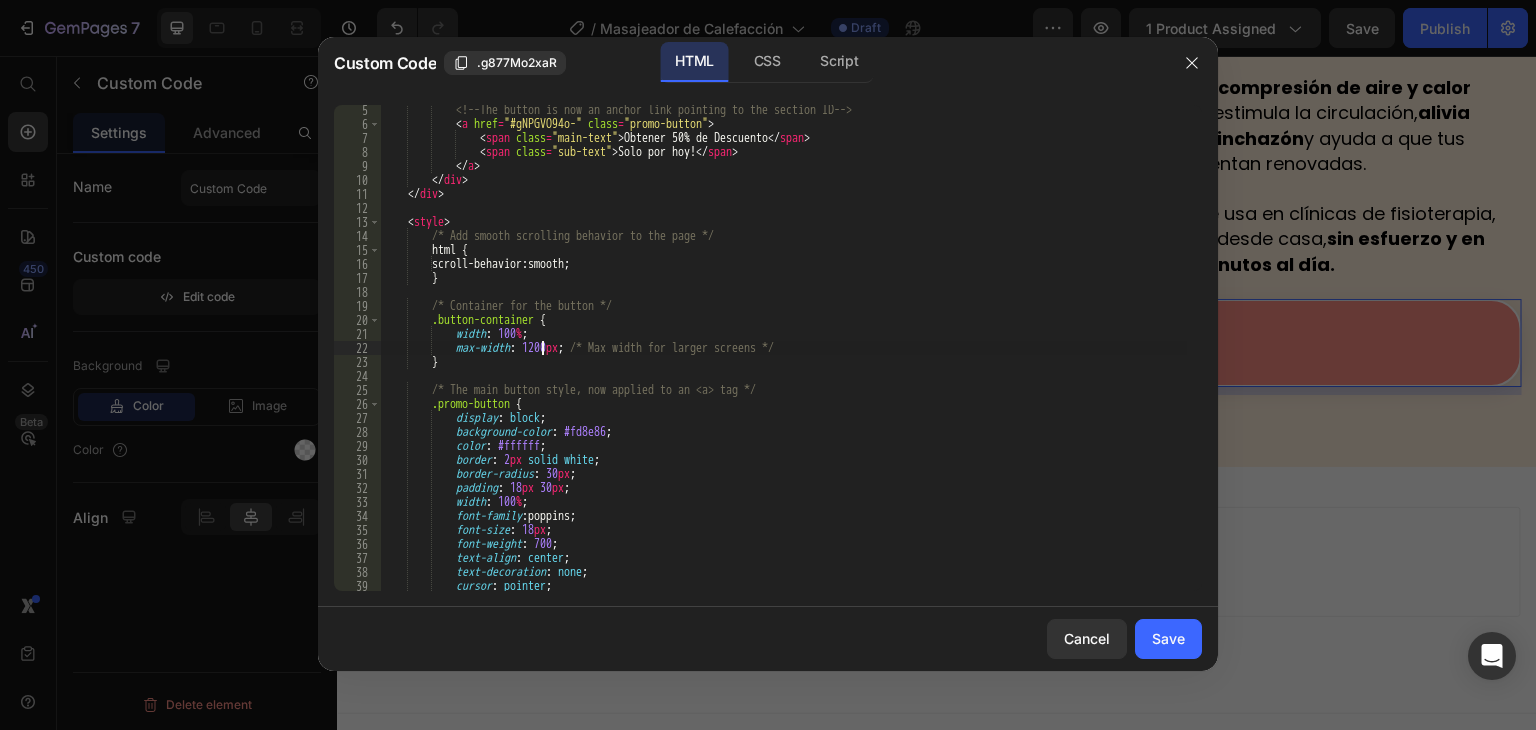 click on "<!--  The button is now an anchor link pointing to the section ID  -->                < a   href = "#gNPGVO94o-"   class = "promo-button" >                     < span   class = "main-text" > Obtener 50% de Descuento </ span >                     < span   class = "sub-text" > Solo por hoy! </ span >                </ a >           </ div >      </ div >           < style >           /* Add smooth scrolling behavior to the page */           html   {               scroll-behavior :  smooth ;           }           /* Container for the button */           .button-container   {                width :   100 % ;                max-width :   1200 px ;   /* Max width for larger screens */           }           /* The main button style, now applied to an <a> tag */           .promo-button   {                display :   block ;                background-color :   #fd8e86 ;                color :   #ffffff ;                border :   2 px   solid   white ;                border-radius :   30 px ;" at bounding box center [783, 360] 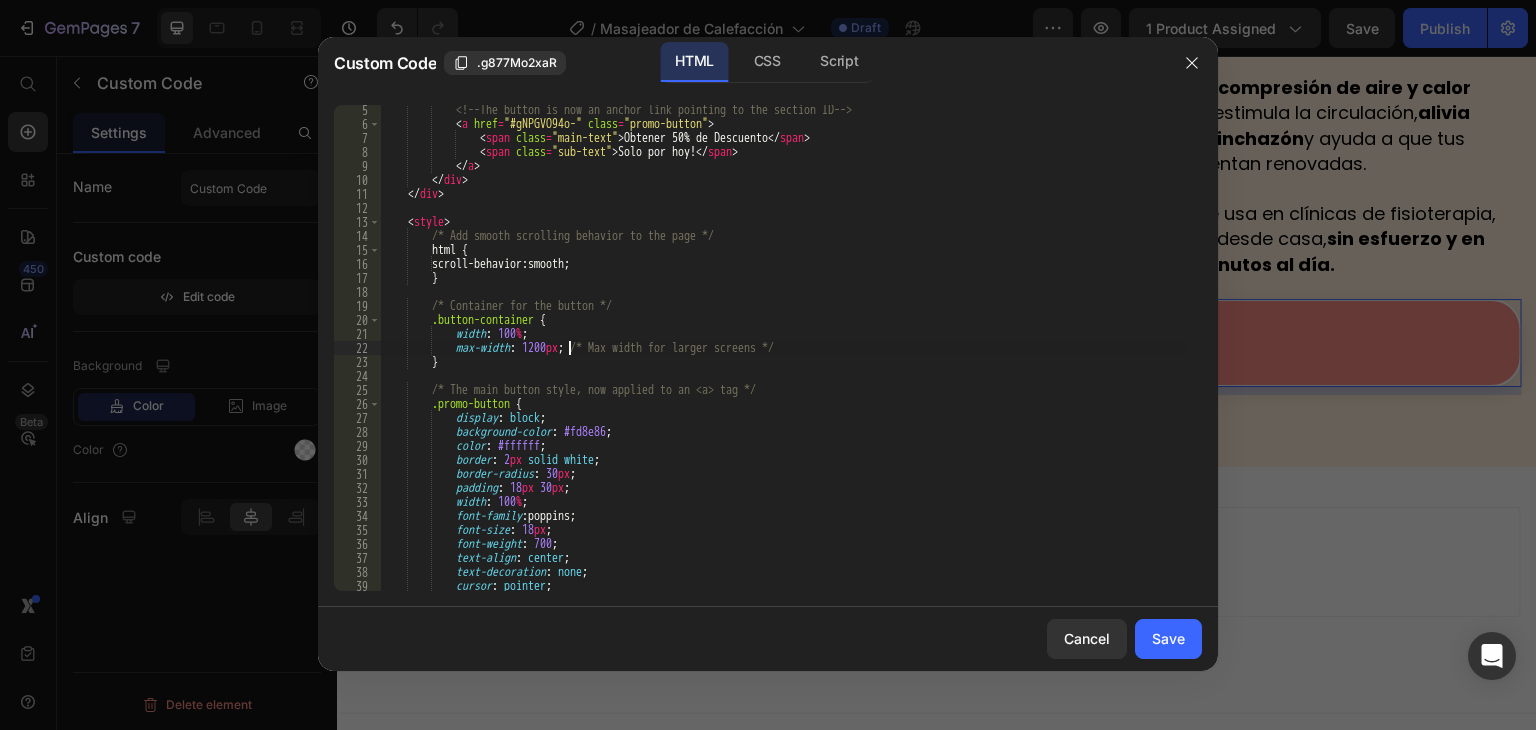 click on "<!--  The button is now an anchor link pointing to the section ID  -->                < a   href = "#gNPGVO94o-"   class = "promo-button" >                     < span   class = "main-text" > Obtener 50% de Descuento </ span >                     < span   class = "sub-text" > Solo por hoy! </ span >                </ a >           </ div >      </ div >           < style >           /* Add smooth scrolling behavior to the page */           html   {               scroll-behavior :  smooth ;           }           /* Container for the button */           .button-container   {                width :   100 % ;                max-width :   1200 px ;   /* Max width for larger screens */           }           /* The main button style, now applied to an <a> tag */           .promo-button   {                display :   block ;                background-color :   #fd8e86 ;                color :   #ffffff ;                border :   2 px   solid   white ;                border-radius :   30 px ;" at bounding box center (783, 360) 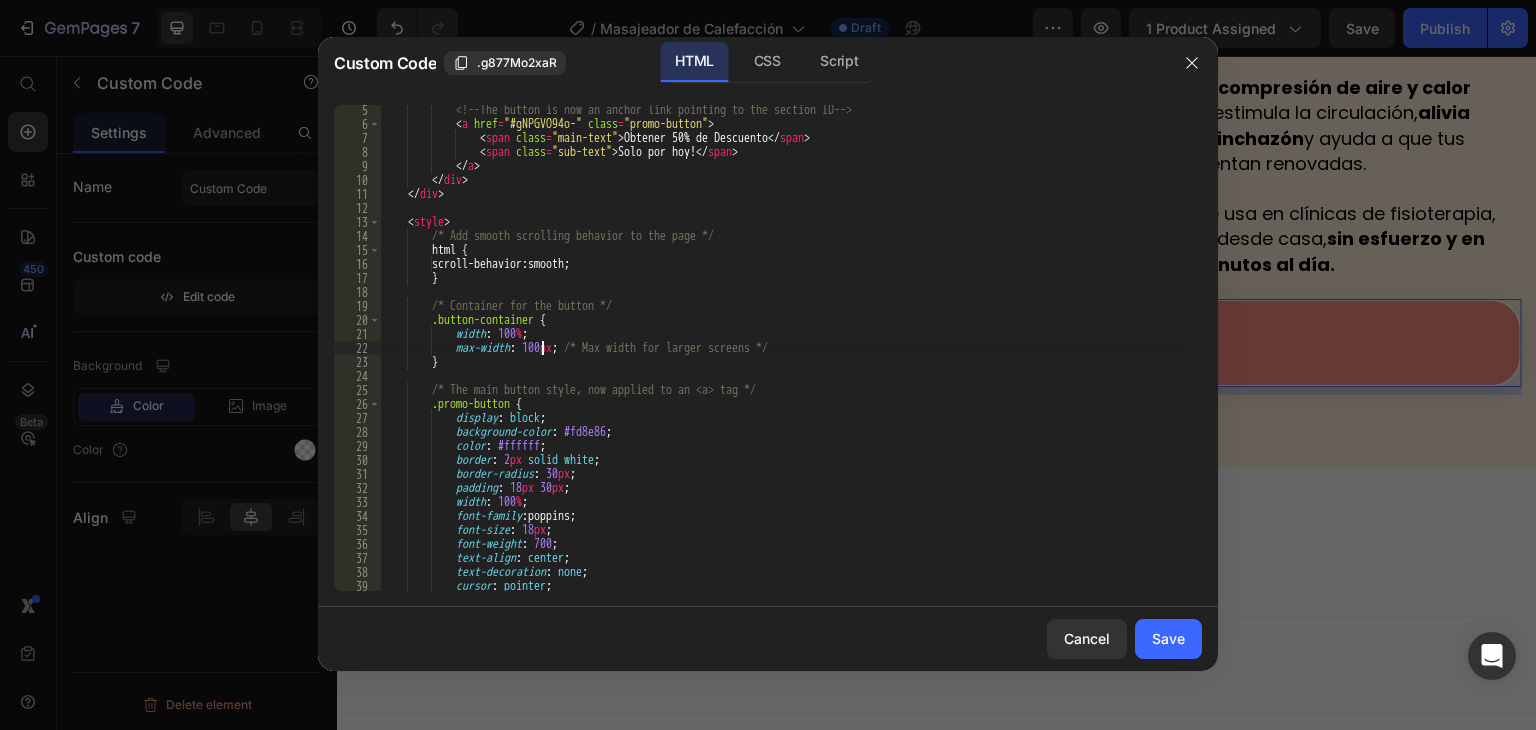 scroll, scrollTop: 0, scrollLeft: 13, axis: horizontal 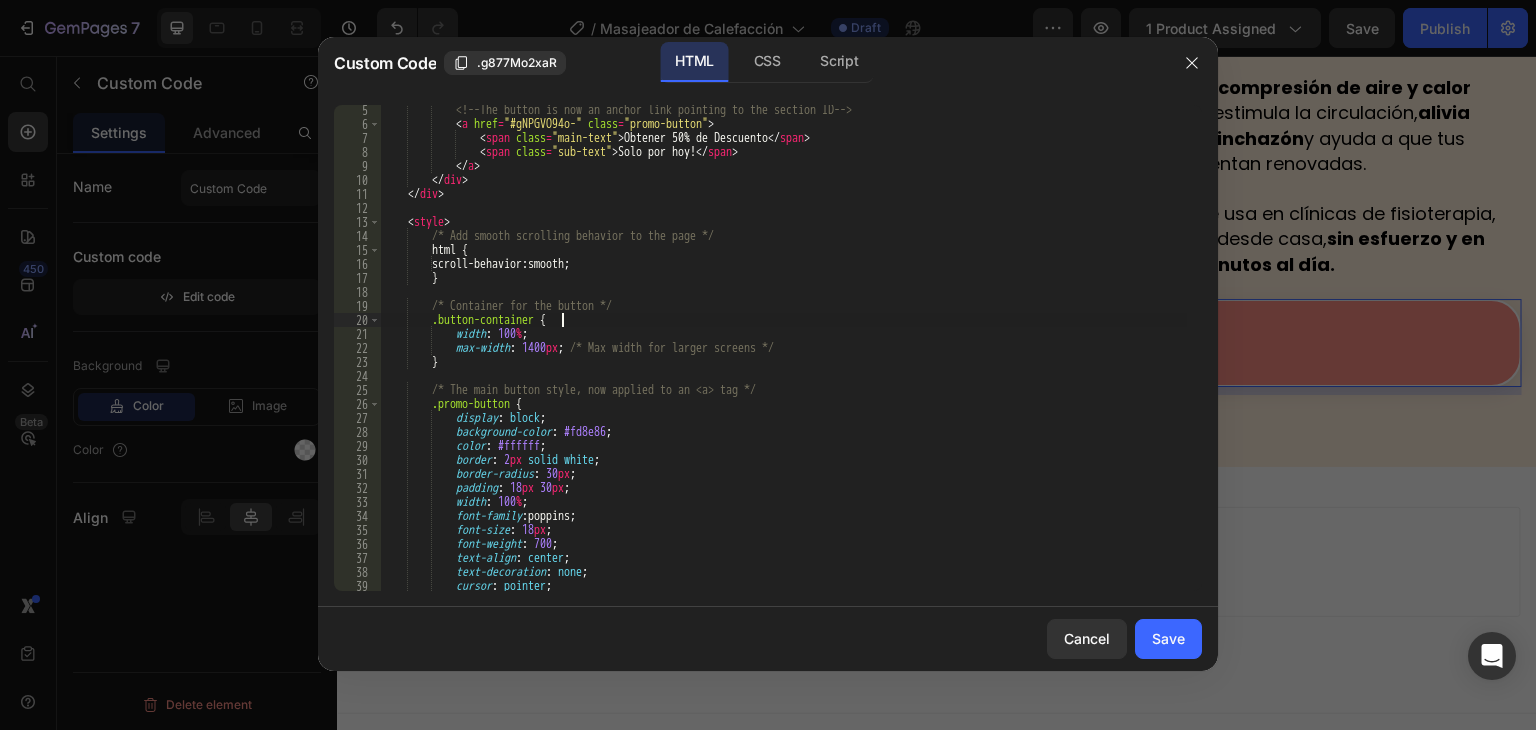 click on "<!--  The button is now an anchor link pointing to the section ID  -->                < a   href = "#gNPGVO94o-"   class = "promo-button" >                     < span   class = "main-text" > Obtener 50% de Descuento </ span >                     < span   class = "sub-text" > Solo por hoy! </ span >                </ a >           </ div >      </ div >           < style >           /* Add smooth scrolling behavior to the page */           html   {               scroll-behavior :  smooth ;           }           /* Container for the button */           .button-container   {                width :   100 % ;                max-width :   1400 px ;   /* Max width for larger screens */           }           /* The main button style, now applied to an <a> tag */           .promo-button   {                display :   block ;                background-color :   #fd8e86 ;                color :   #ffffff ;                border :   2 px   solid   white ;                border-radius :   30 px ;" at bounding box center (783, 360) 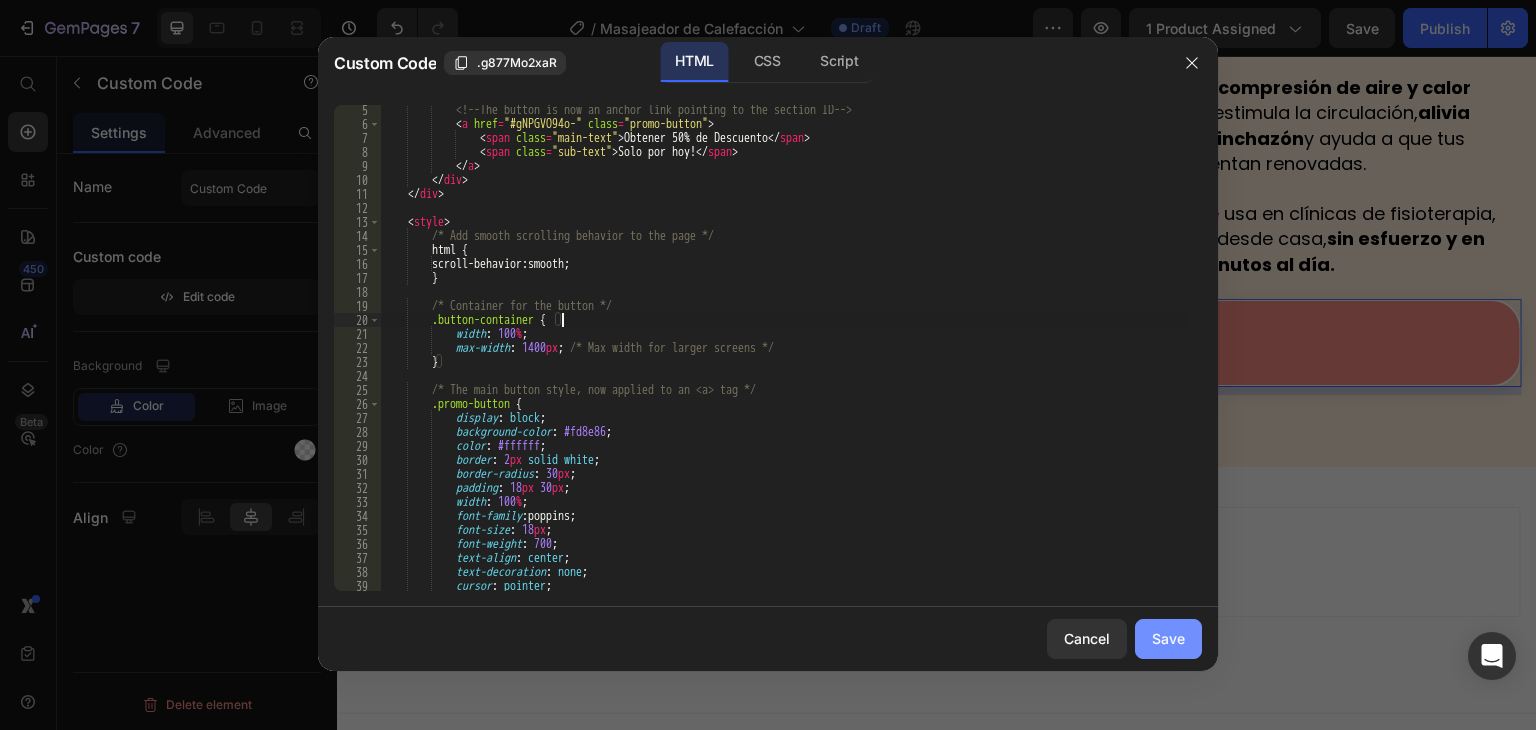type on ".button-container {" 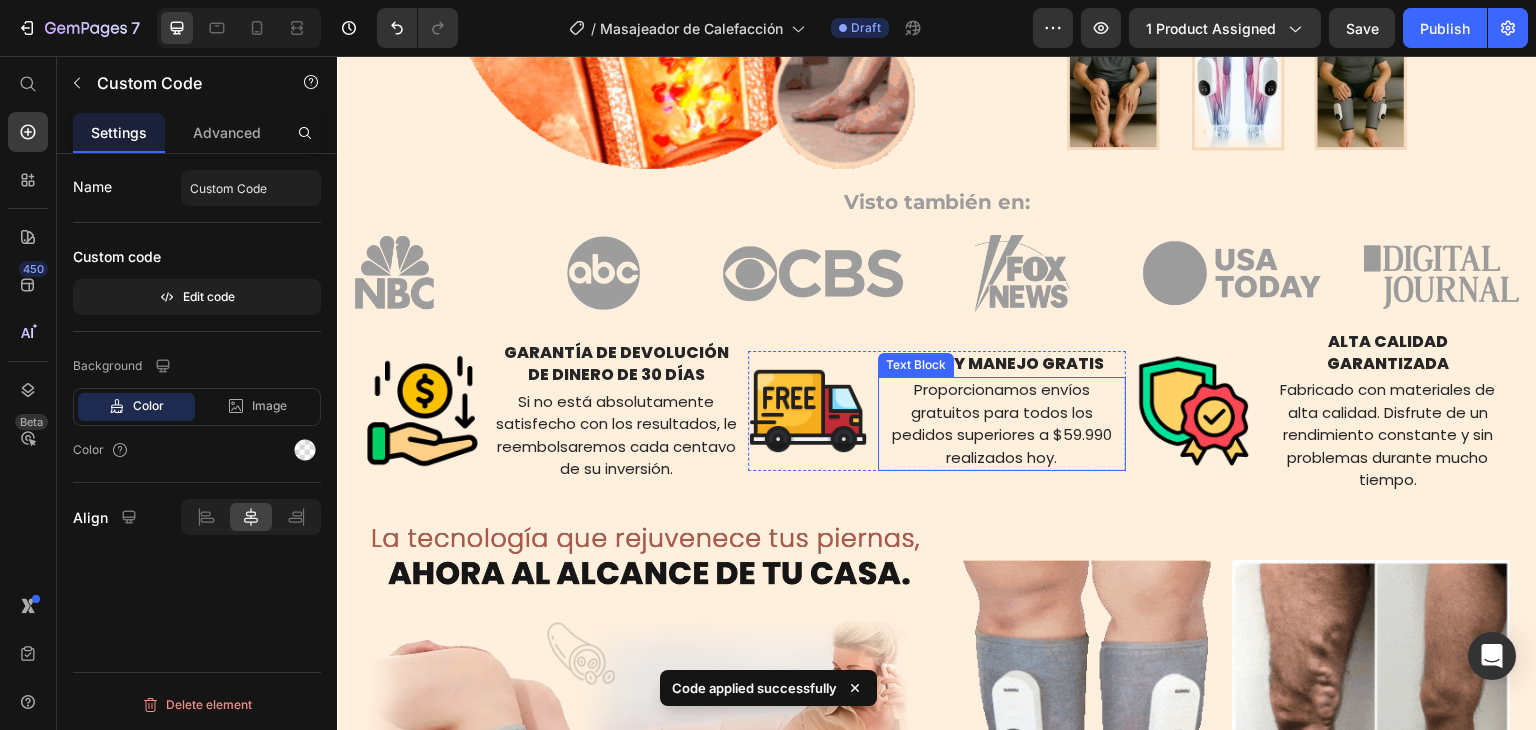 scroll, scrollTop: 1255, scrollLeft: 0, axis: vertical 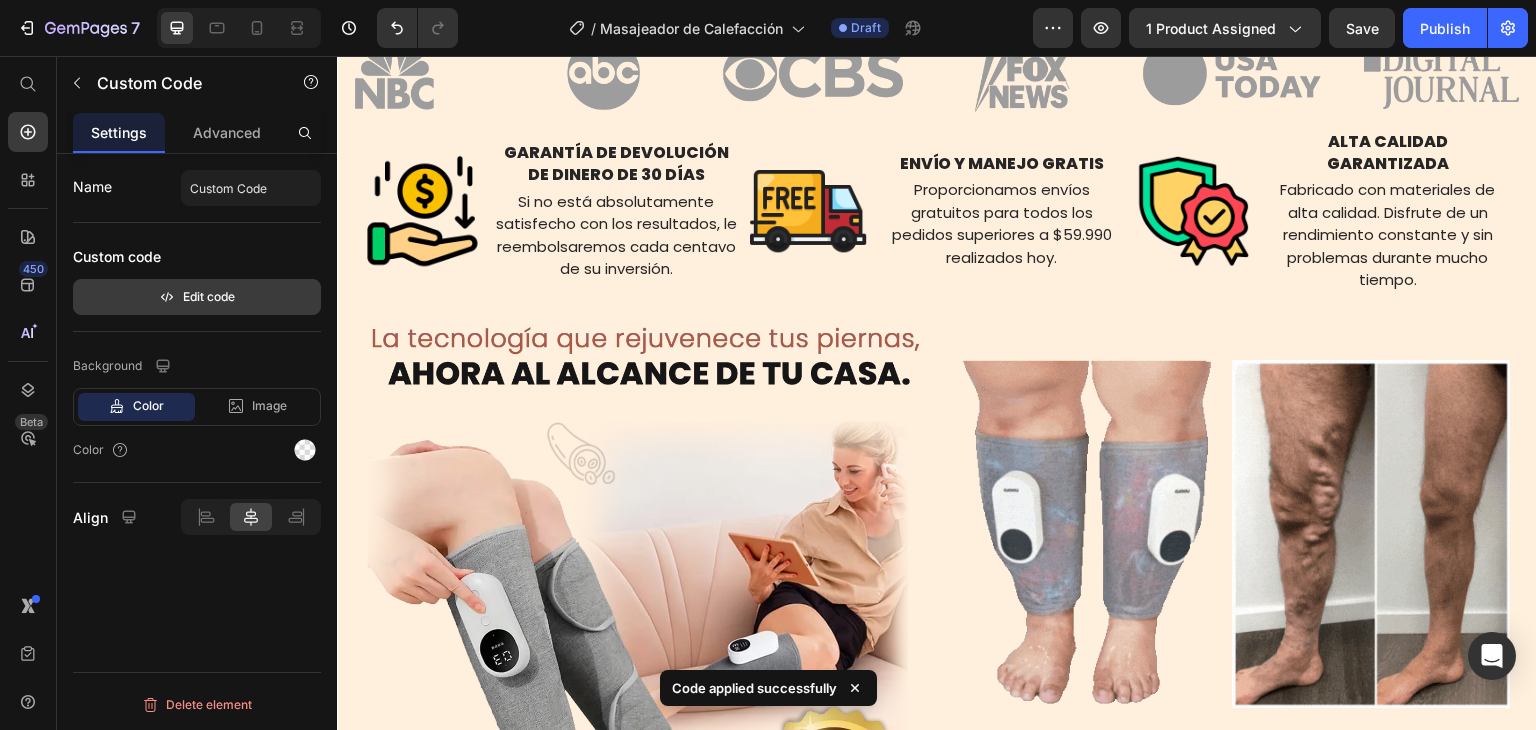 click on "Edit code" at bounding box center (197, 297) 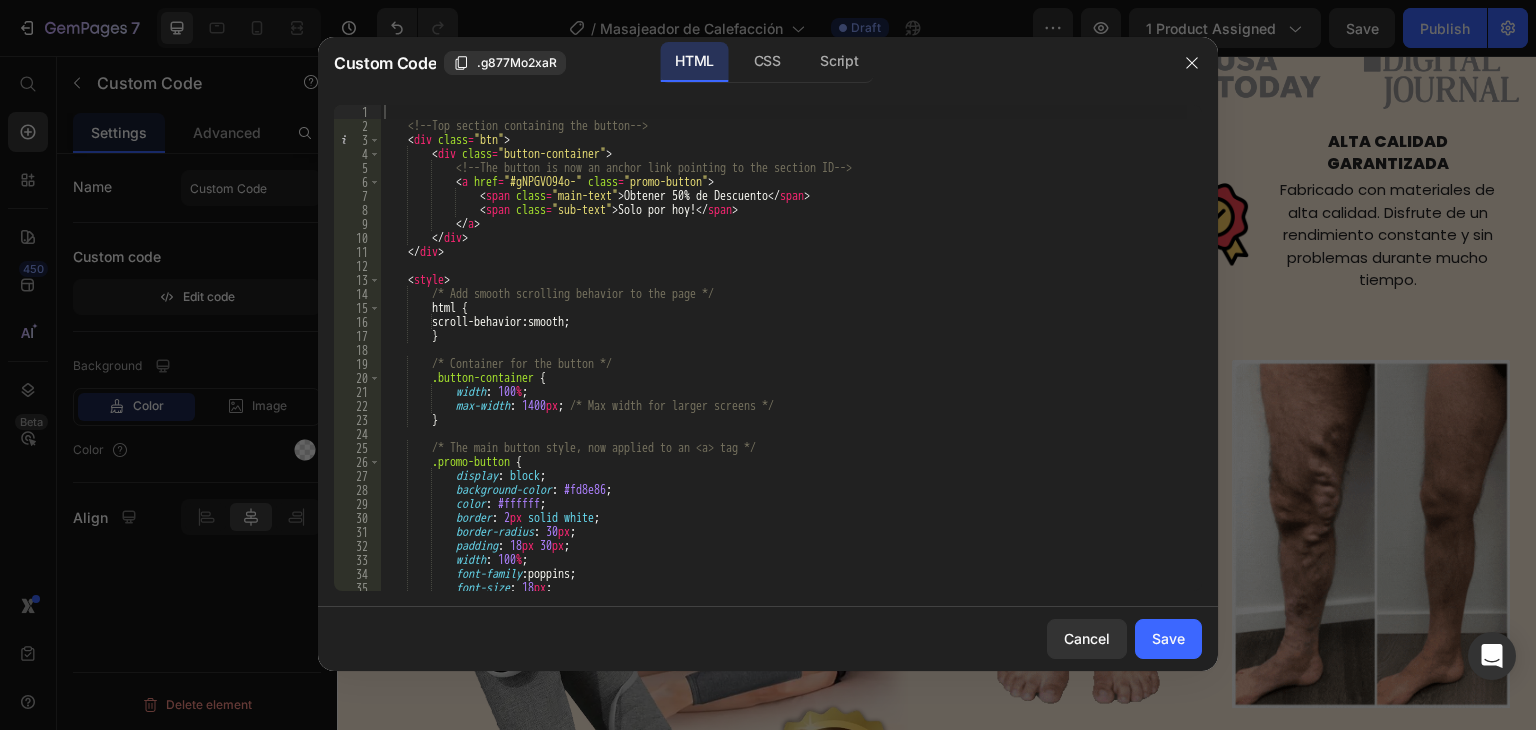 click on "<!--  Top section containing the button  -->      < div   class = "btn" >           < div   class = "button-container" >                <!--  The button is now an anchor link pointing to the section ID  -->                < a   href = "#gNPGVO94o-"   class = "promo-button" >                     < span   class = "main-text" > Obtener 50% de Descuento </ span >                     < span   class = "sub-text" > Solo por hoy! </ span >                </ a >           </ div >      </ div >           < style >           /* Add smooth scrolling behavior to the page */           html   {               scroll-behavior :  smooth ;           }           /* Container for the button */           .button-container   {                width :   100 % ;                max-width :   1400 px ;   /* Max width for larger screens */           }           /* The main button style, now applied to an <a> tag */           .promo-button   {                display :   block ;                background-color :   #fd8e86 ;" at bounding box center (783, 362) 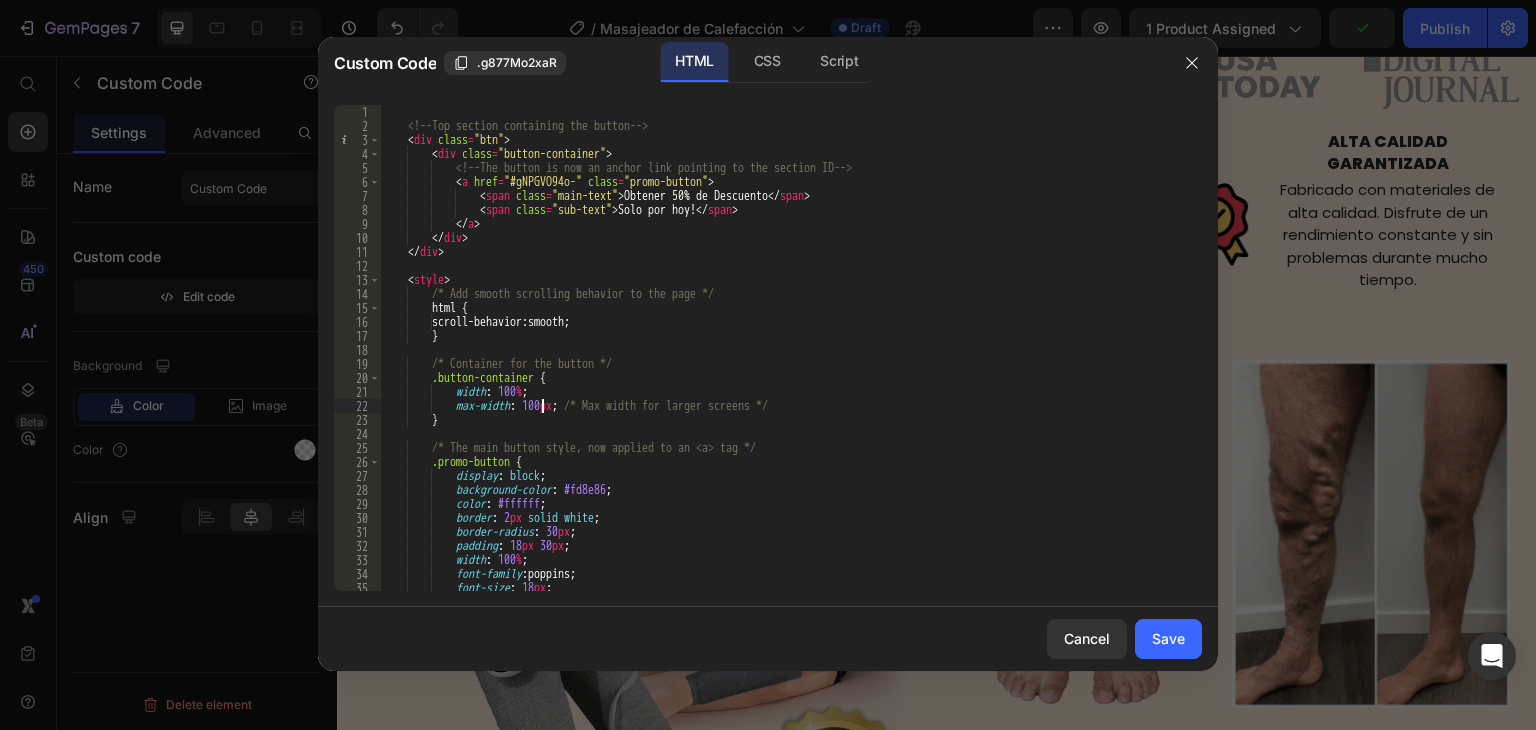 scroll, scrollTop: 0, scrollLeft: 13, axis: horizontal 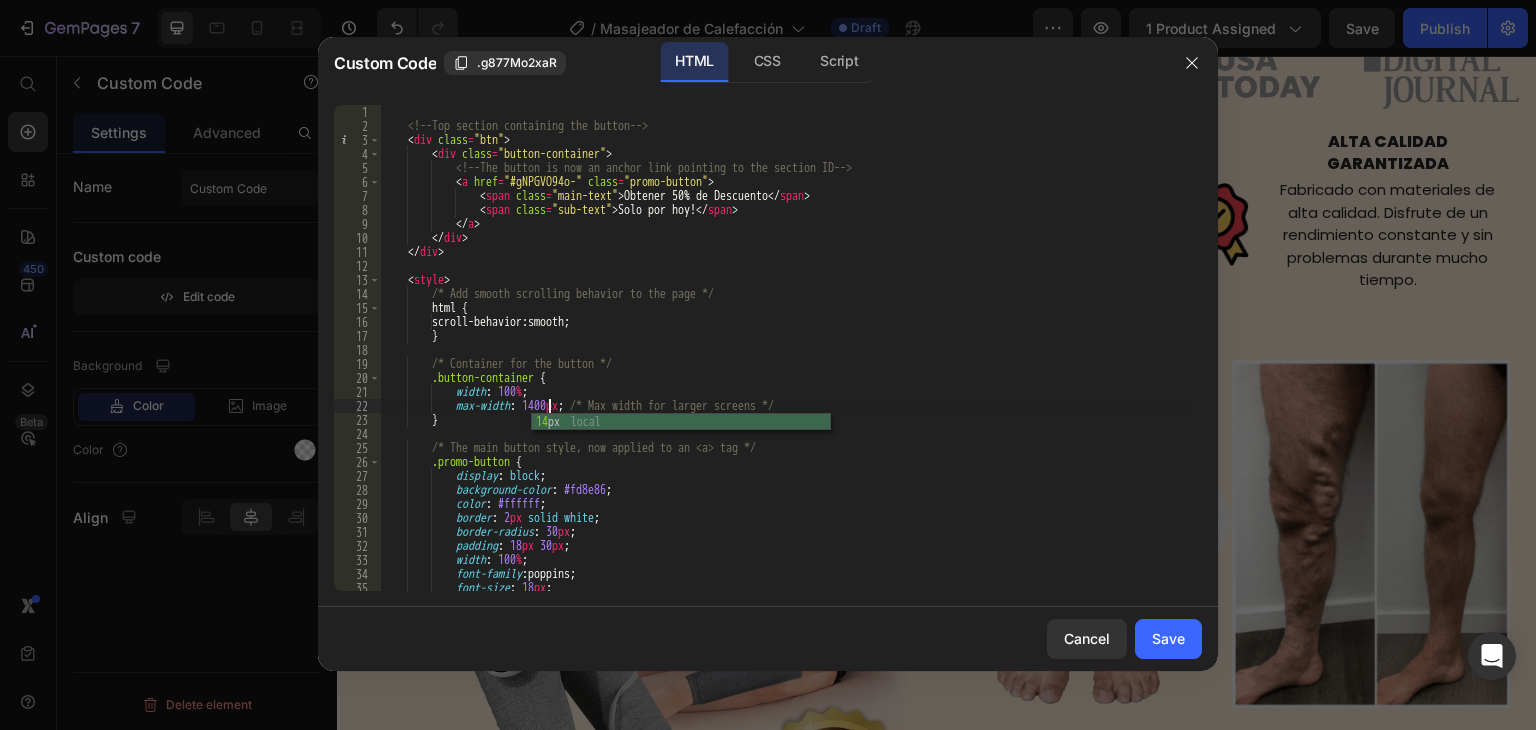 click on "<!--  Top section containing the button  -->      < div   class = "btn" >           < div   class = "button-container" >                <!--  The button is now an anchor link pointing to the section ID  -->                < a   href = "#gNPGVO94o-"   class = "promo-button" >                     < span   class = "main-text" > Obtener 50% de Descuento </ span >                     < span   class = "sub-text" > Solo por hoy! </ span >                </ a >           </ div >      </ div >           < style >           /* Add smooth scrolling behavior to the page */           html   {               scroll-behavior :  smooth ;           }           /* Container for the button */           .button-container   {                width :   100 % ;                max-width :   1400 px ;   /* Max width for larger screens */           }           /* The main button style, now applied to an <a> tag */           .promo-button   {                display :   block ;                background-color :   #fd8e86 ;" at bounding box center (783, 362) 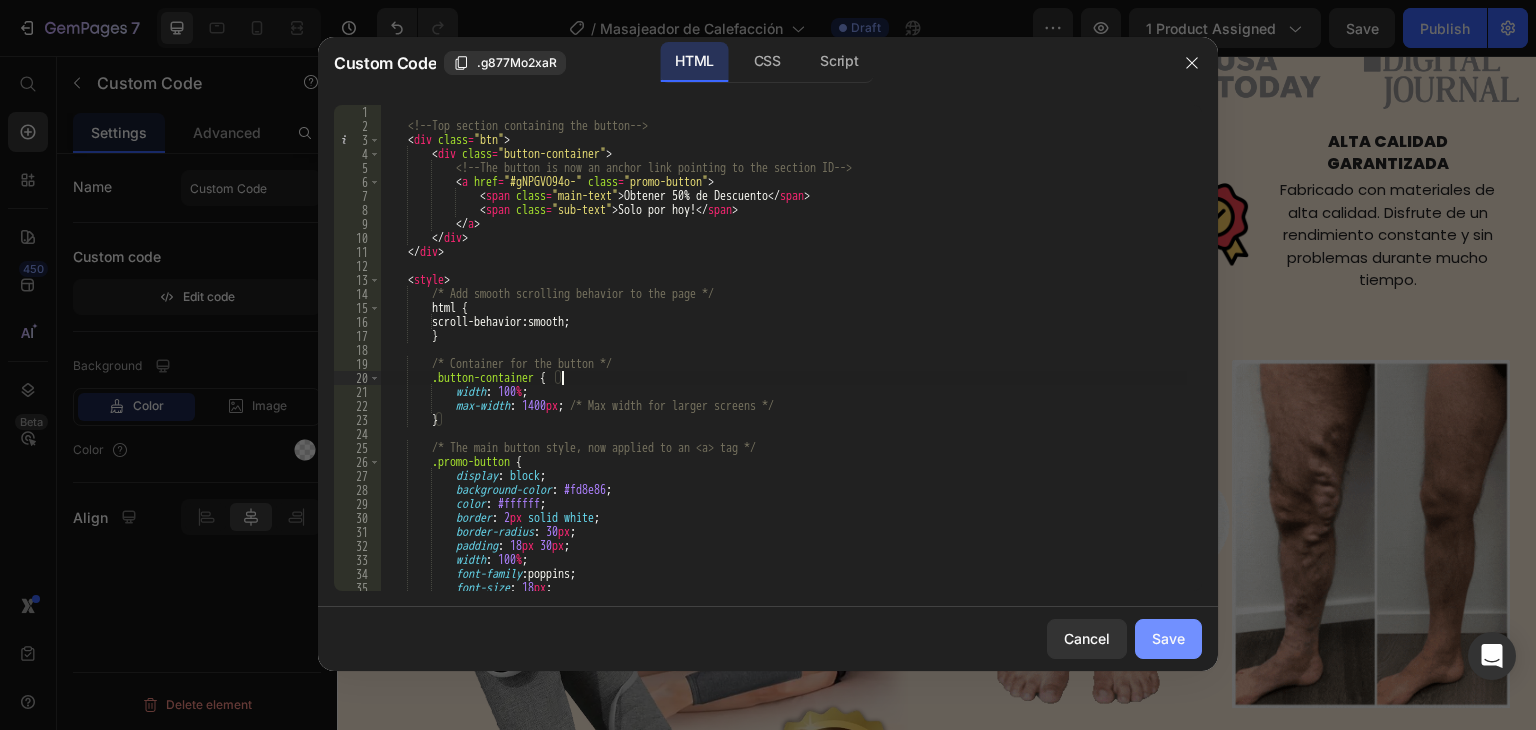 type on ".button-container {" 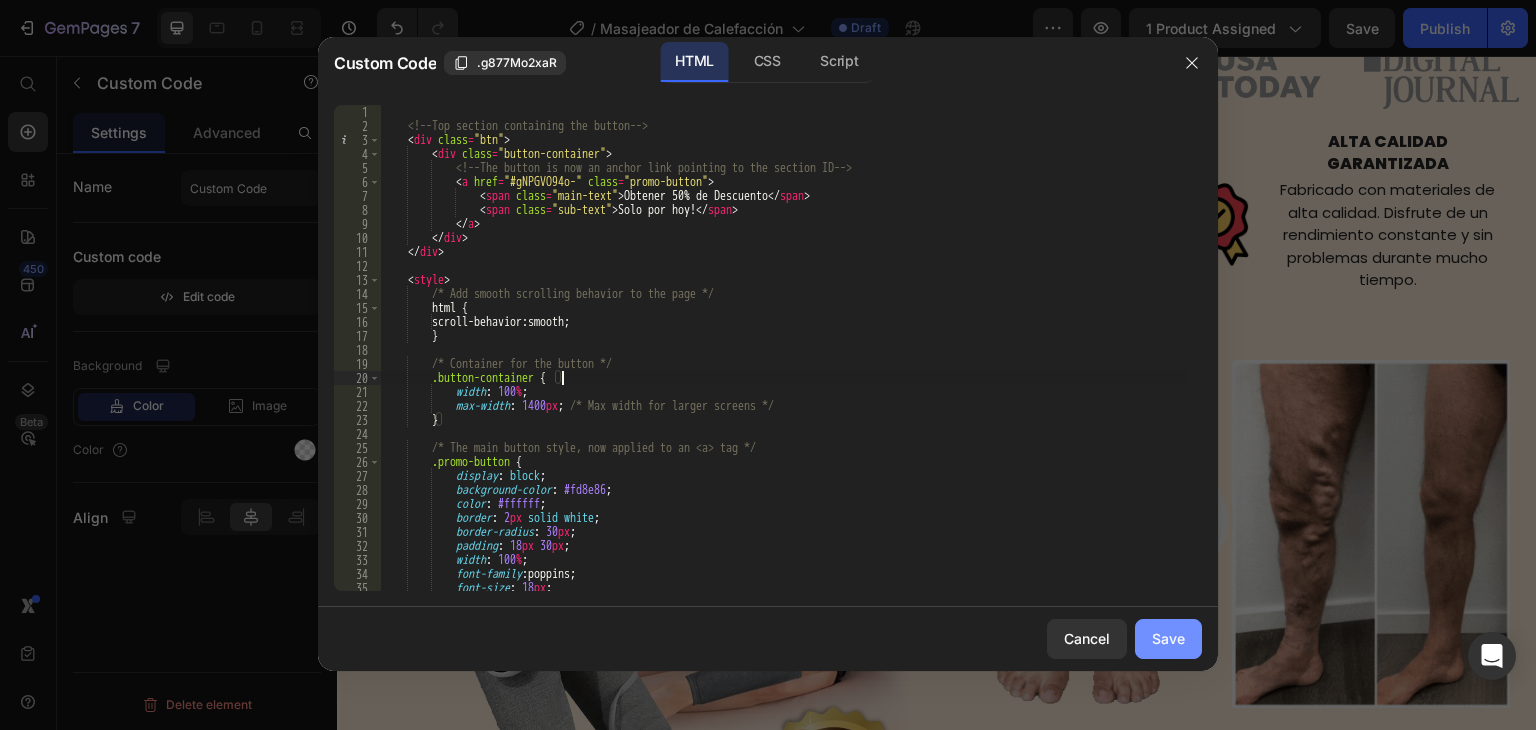 click on "Save" at bounding box center (1168, 638) 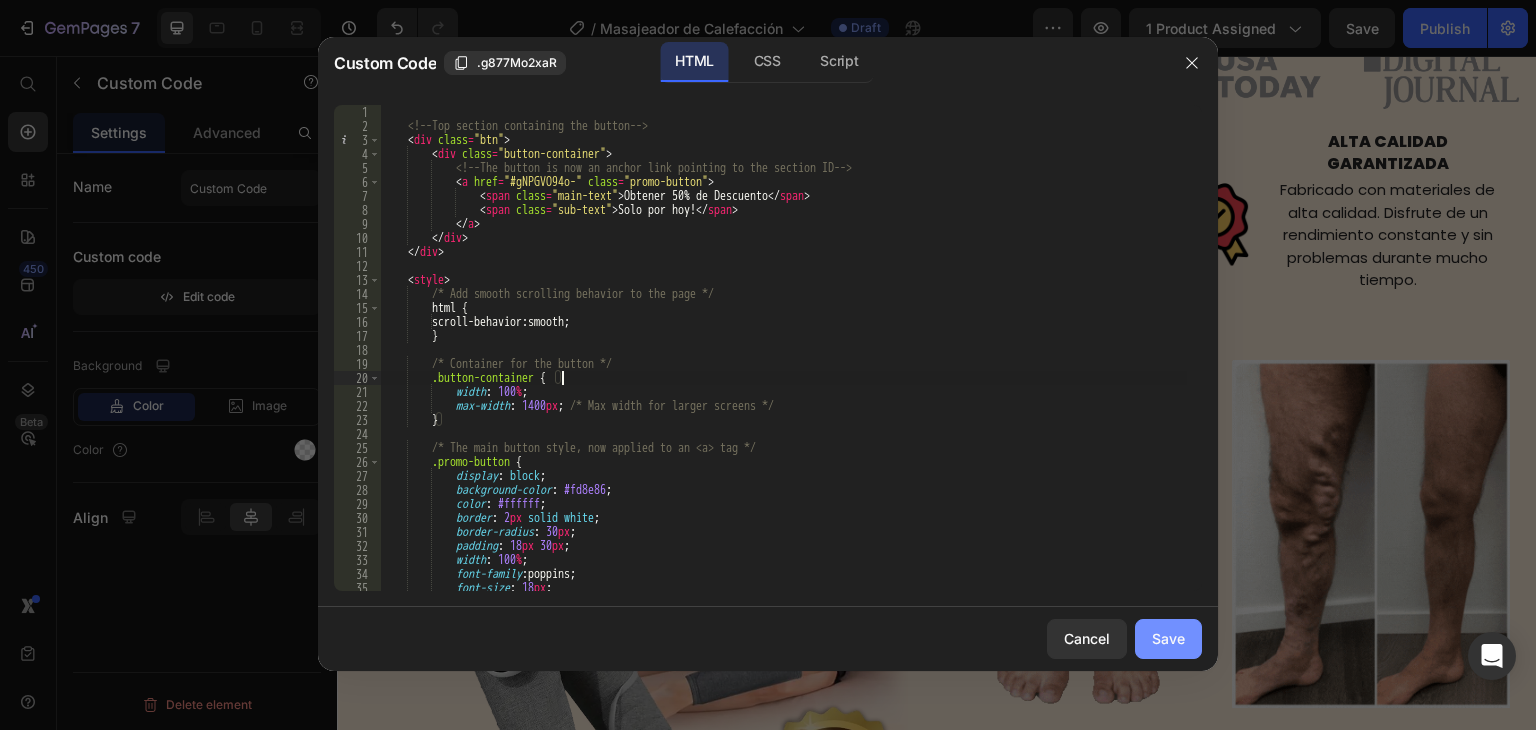 click at bounding box center [1231, 522] 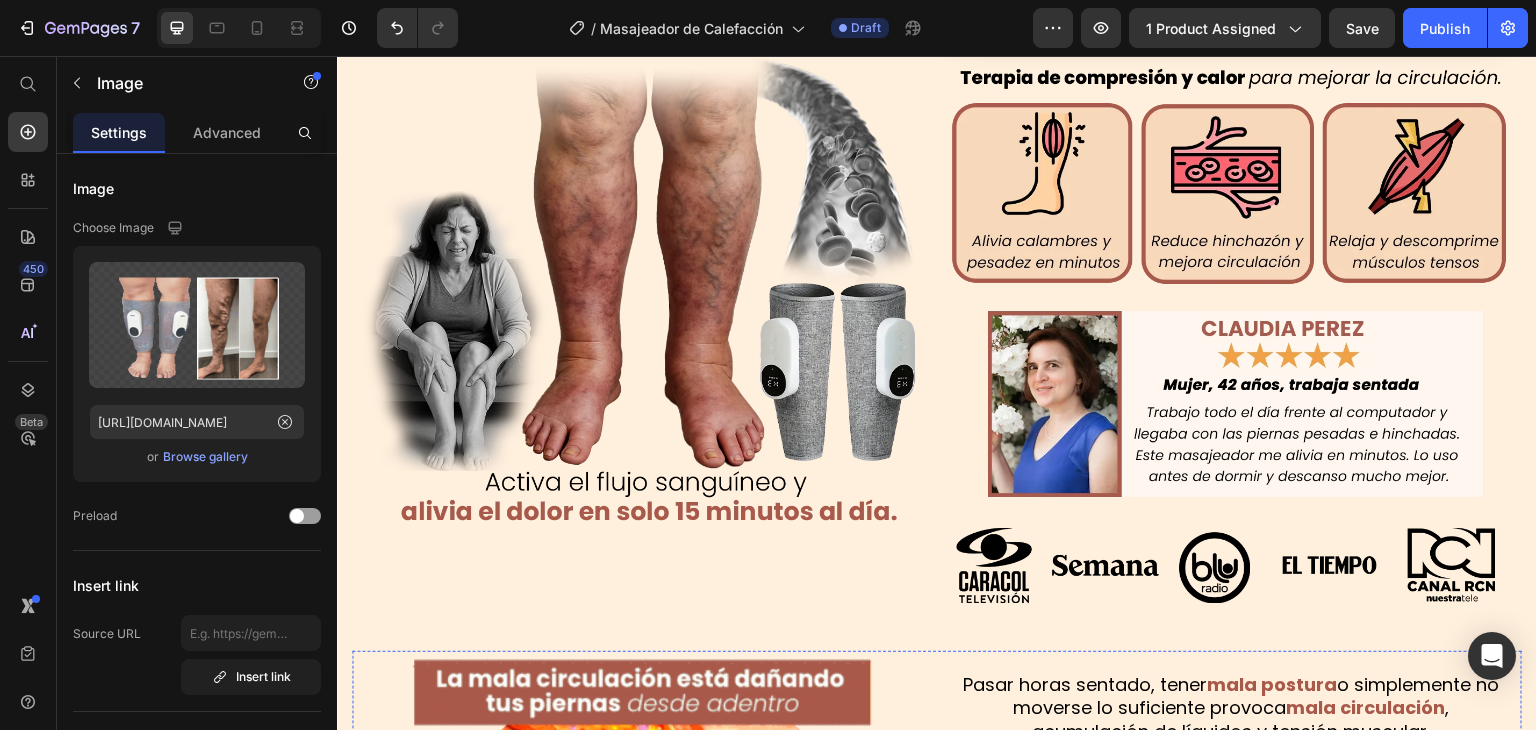 scroll, scrollTop: 0, scrollLeft: 0, axis: both 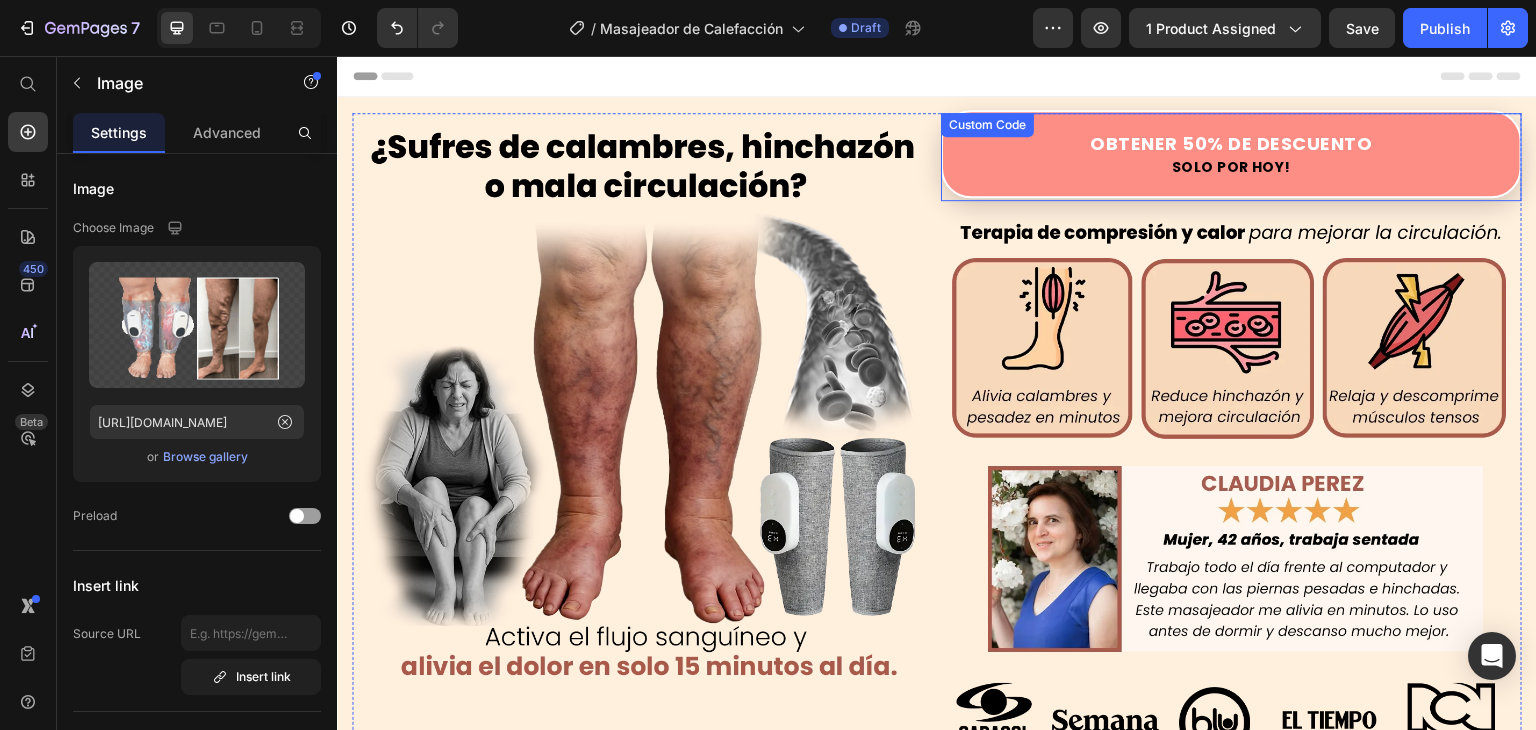 click on "Obtener 50% de Descuento" at bounding box center (1231, 143) 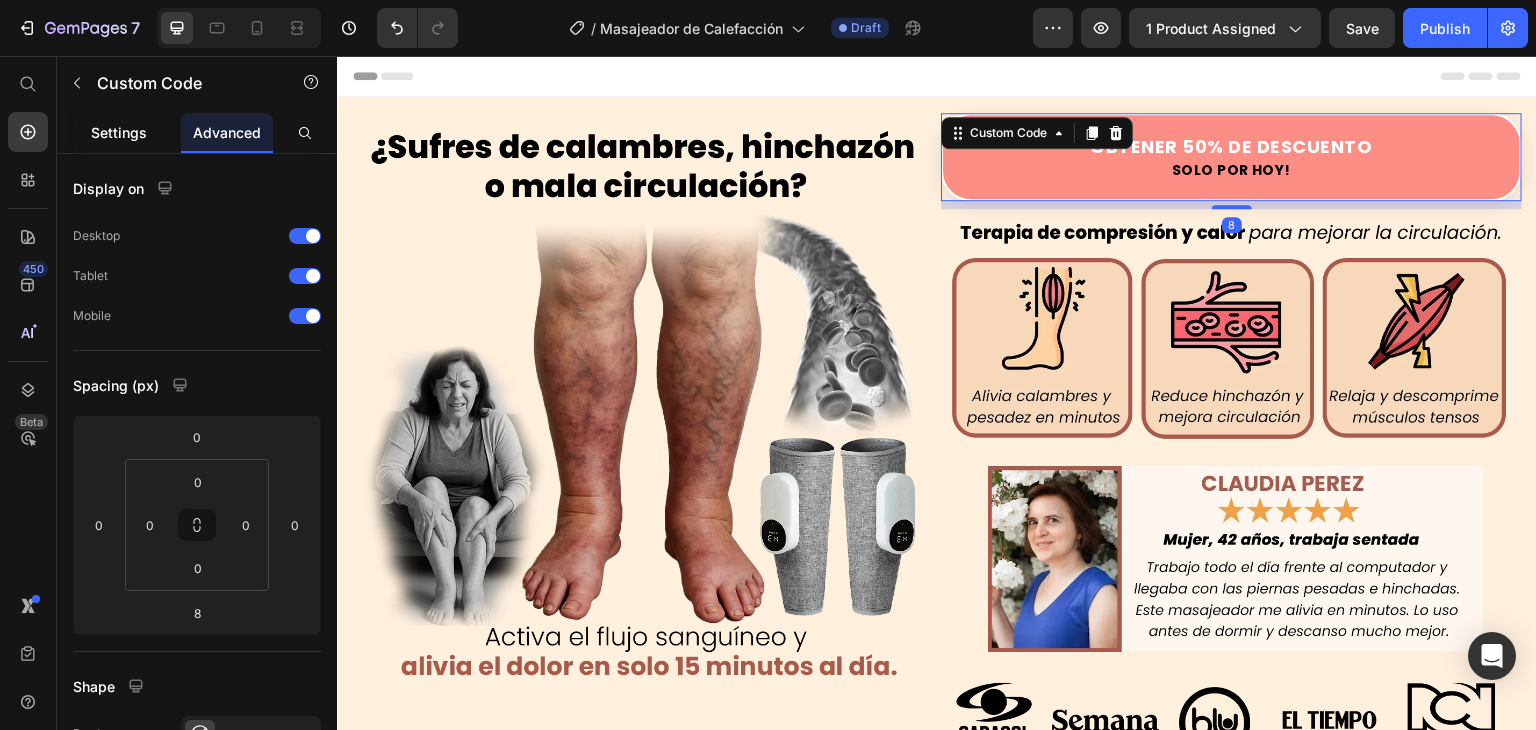 click on "Settings" at bounding box center [119, 132] 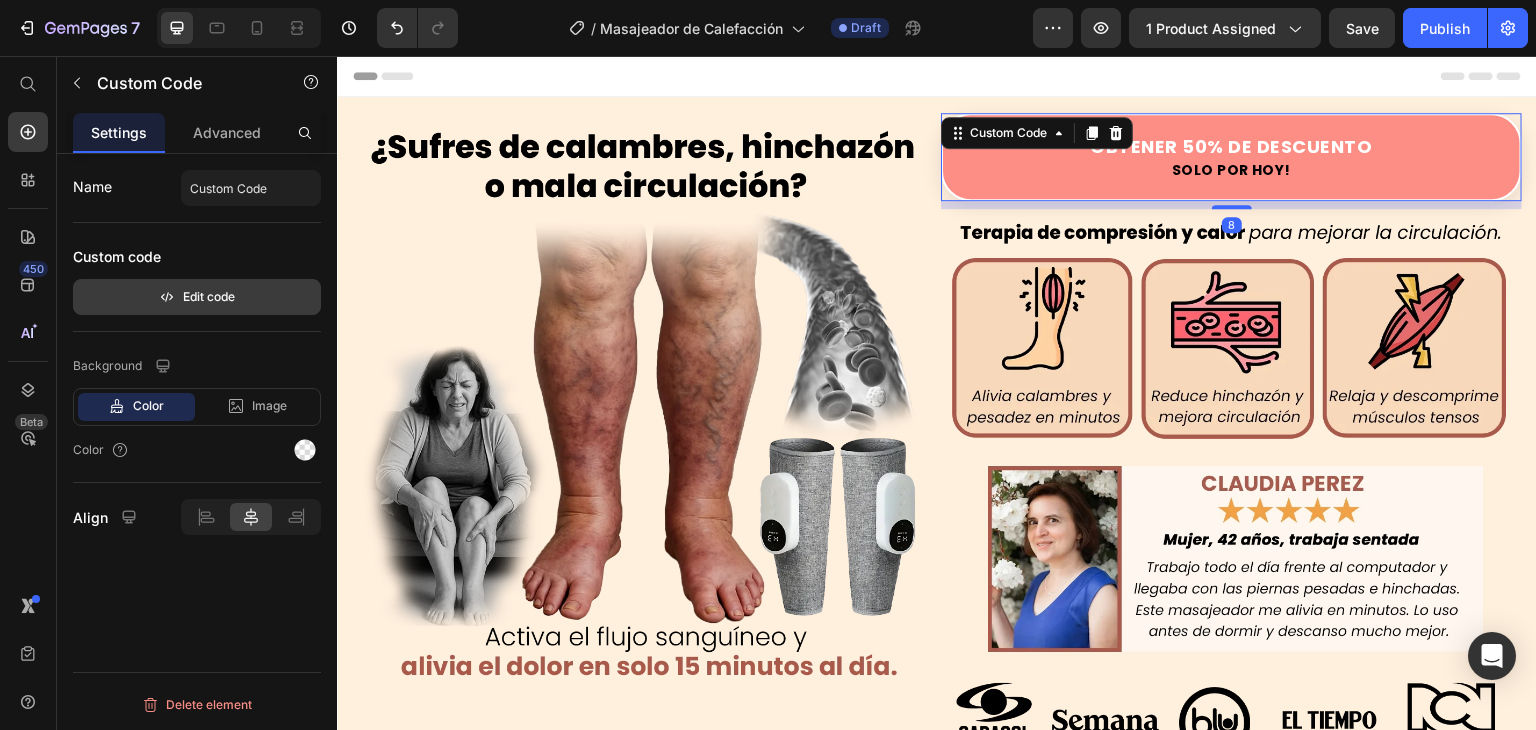click on "Edit code" at bounding box center [197, 297] 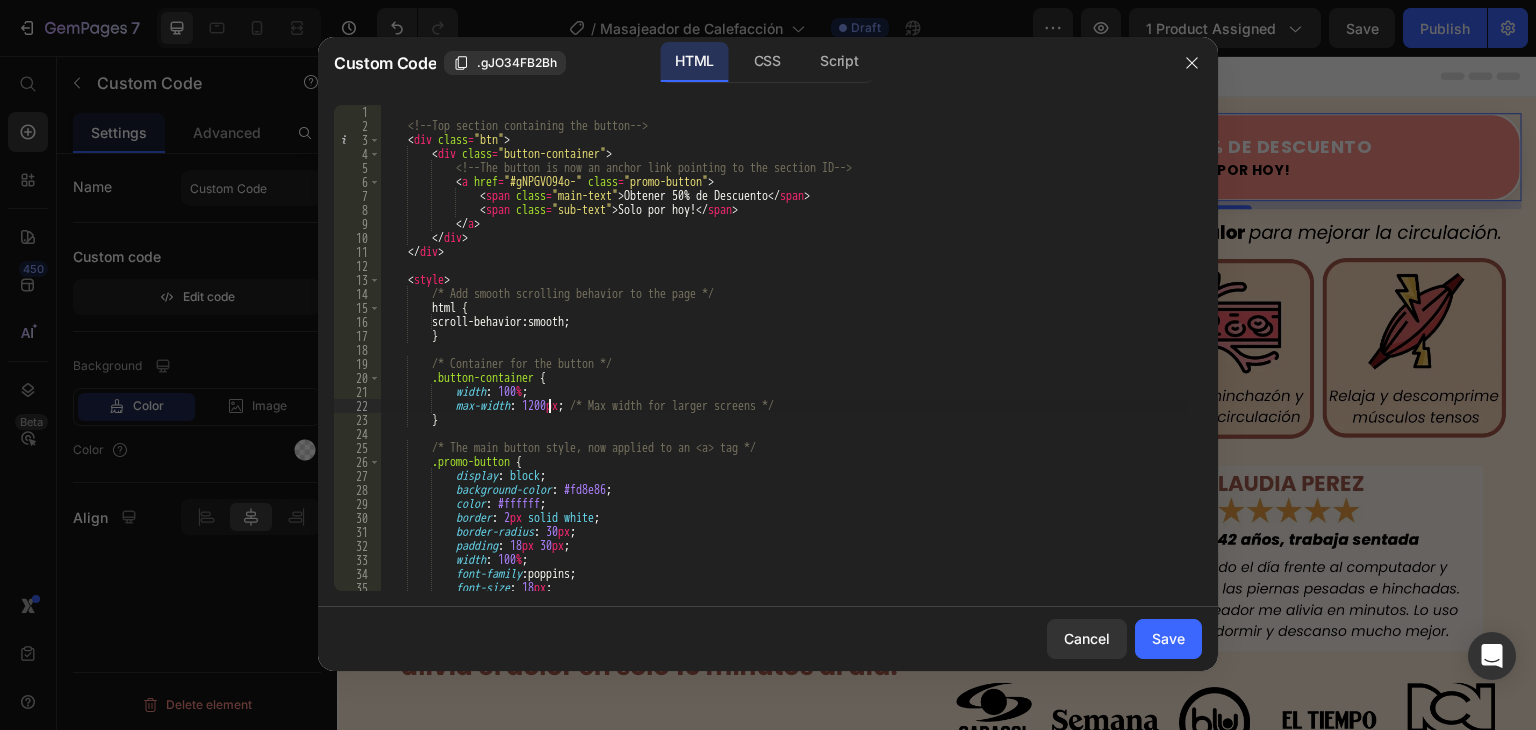 click on "<!--  Top section containing the button  -->      < div   class = "btn" >           < div   class = "button-container" >                <!--  The button is now an anchor link pointing to the section ID  -->                < a   href = "#gNPGVO94o-"   class = "promo-button" >                     < span   class = "main-text" > Obtener 50% de Descuento </ span >                     < span   class = "sub-text" > Solo por hoy! </ span >                </ a >           </ div >      </ div >           < style >           /* Add smooth scrolling behavior to the page */           html   {               scroll-behavior :  smooth ;           }           /* Container for the button */           .button-container   {                width :   100 % ;                max-width :   1200 px ;   /* Max width for larger screens */           }           /* The main button style, now applied to an <a> tag */           .promo-button   {                display :   block ;                background-color :   #fd8e86 ;" at bounding box center [783, 362] 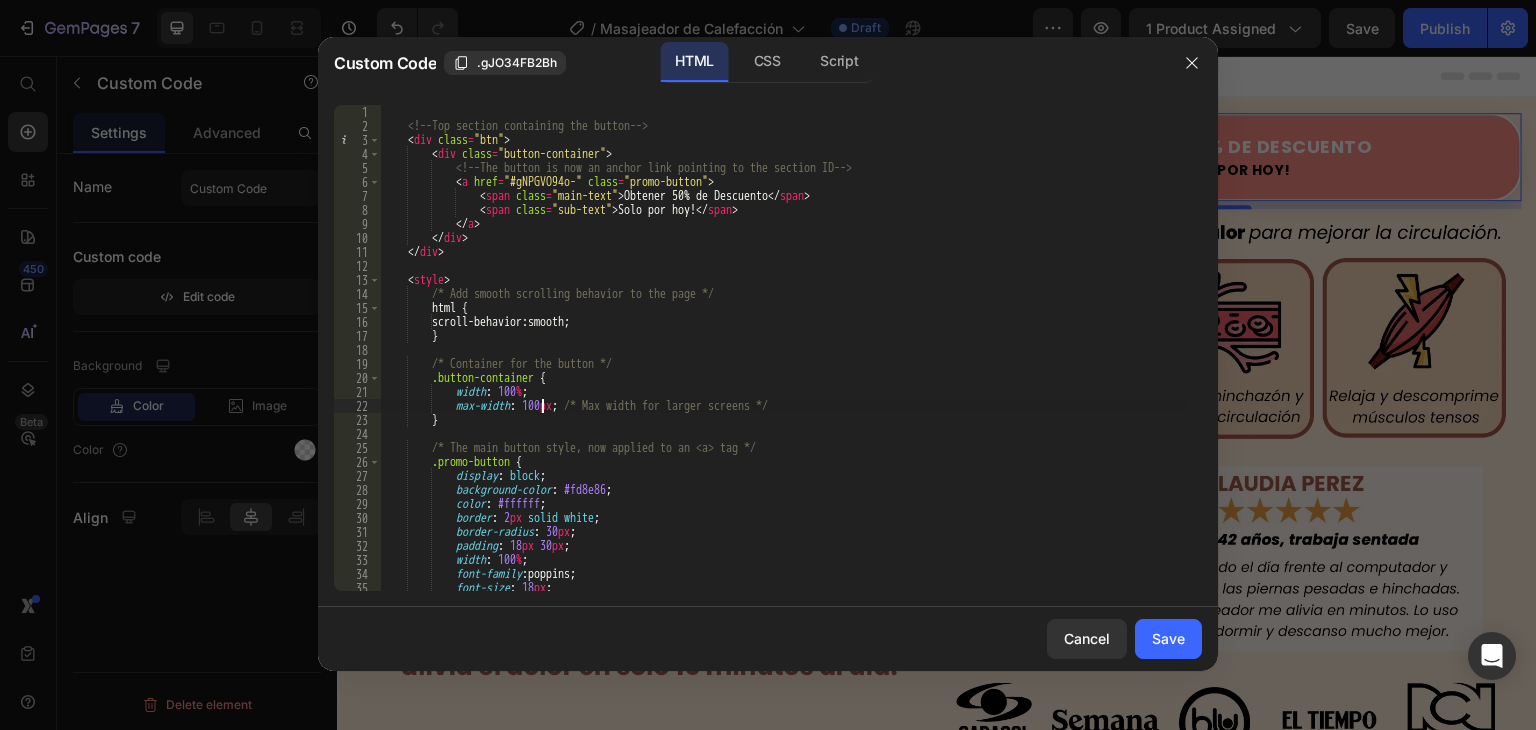 type on "max-width: 1400px; /* Max width for larger screens */" 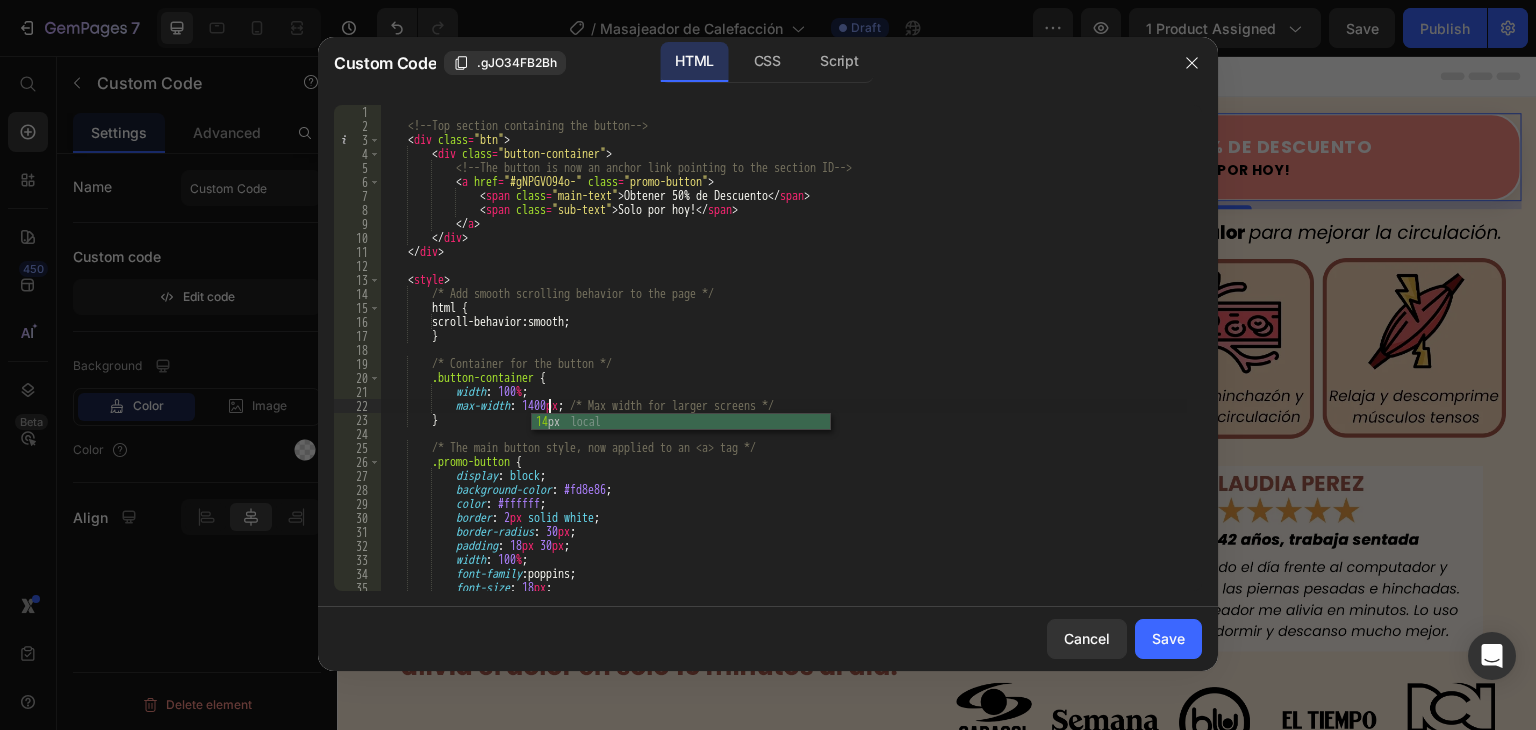 scroll, scrollTop: 0, scrollLeft: 13, axis: horizontal 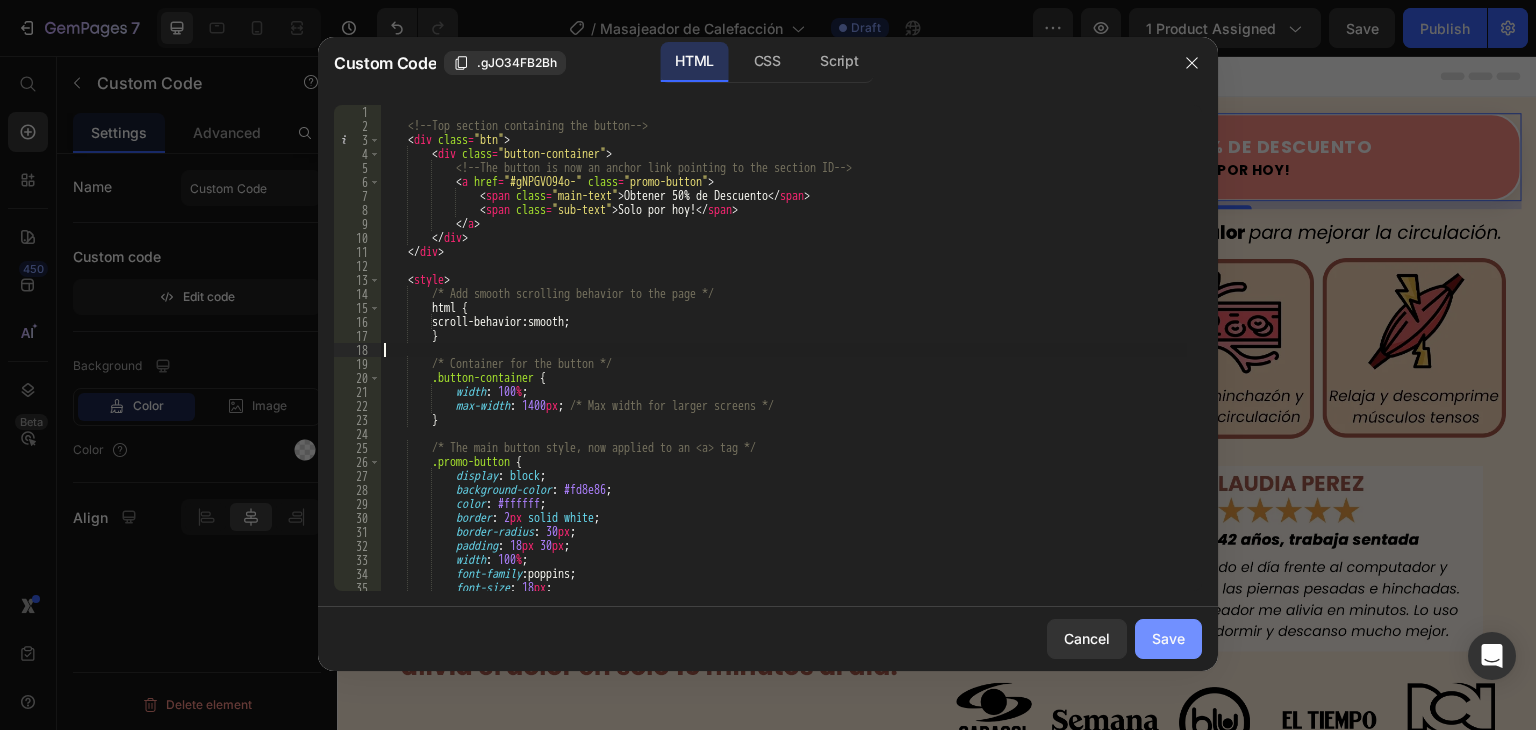 click on "Save" at bounding box center [1168, 638] 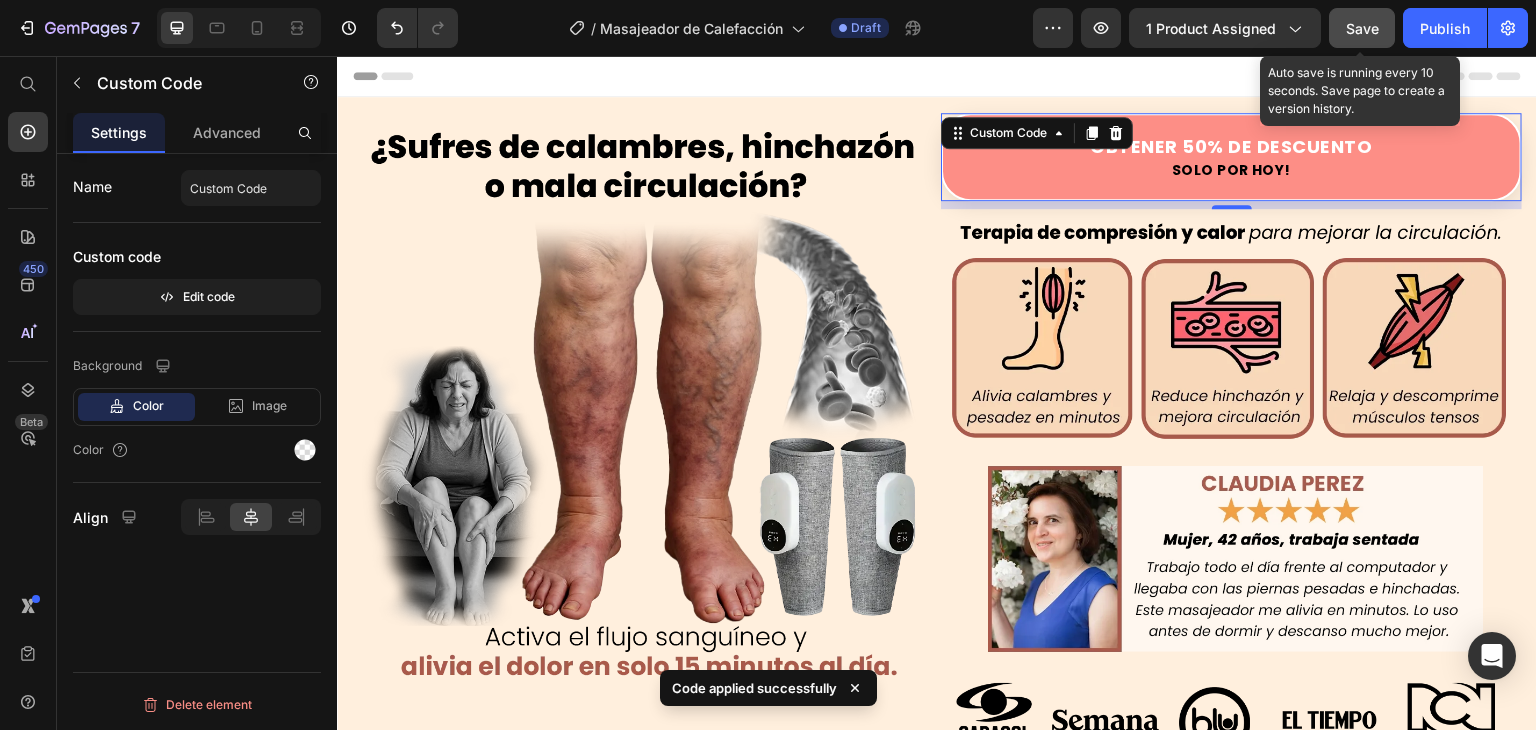 click on "Save" 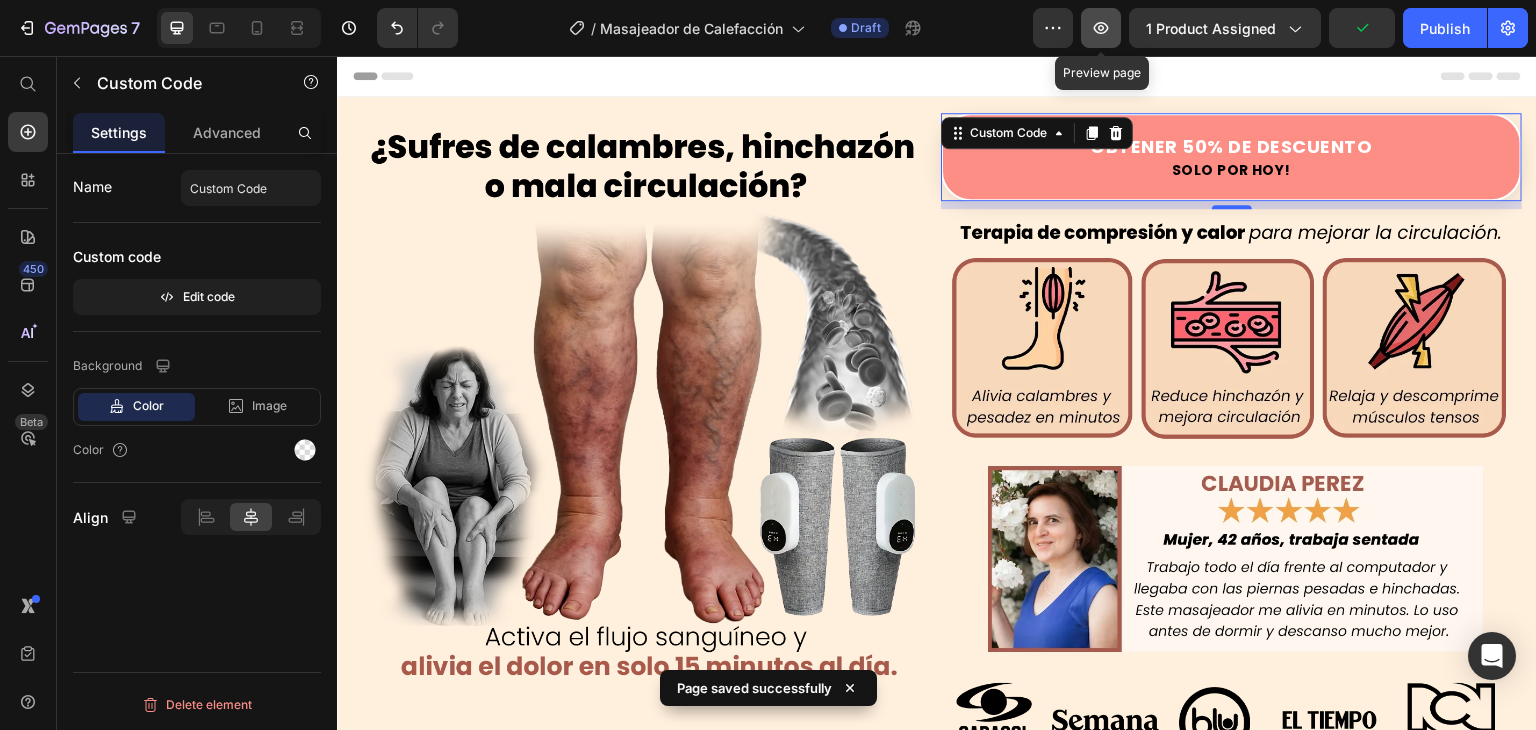 click 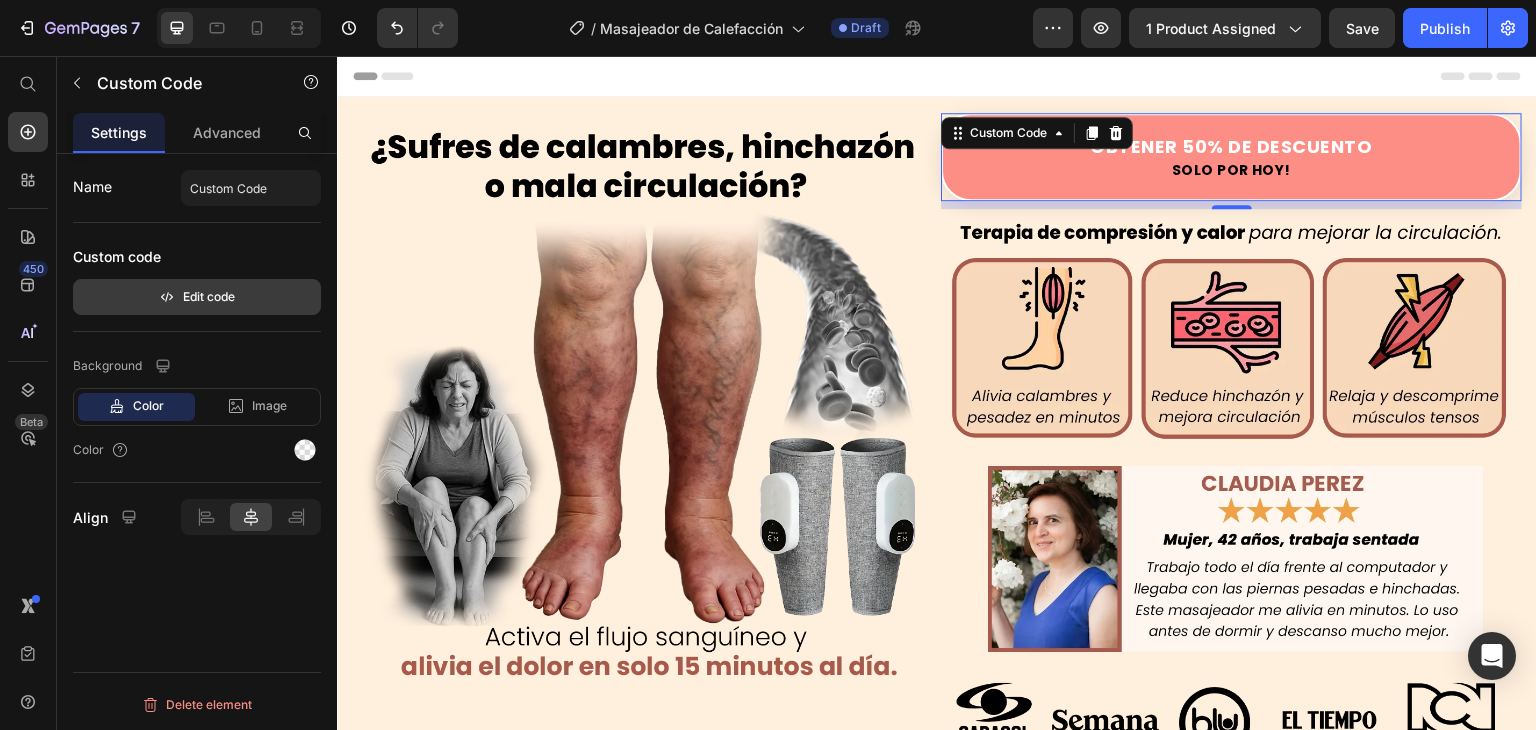 click on "Edit code" at bounding box center (197, 297) 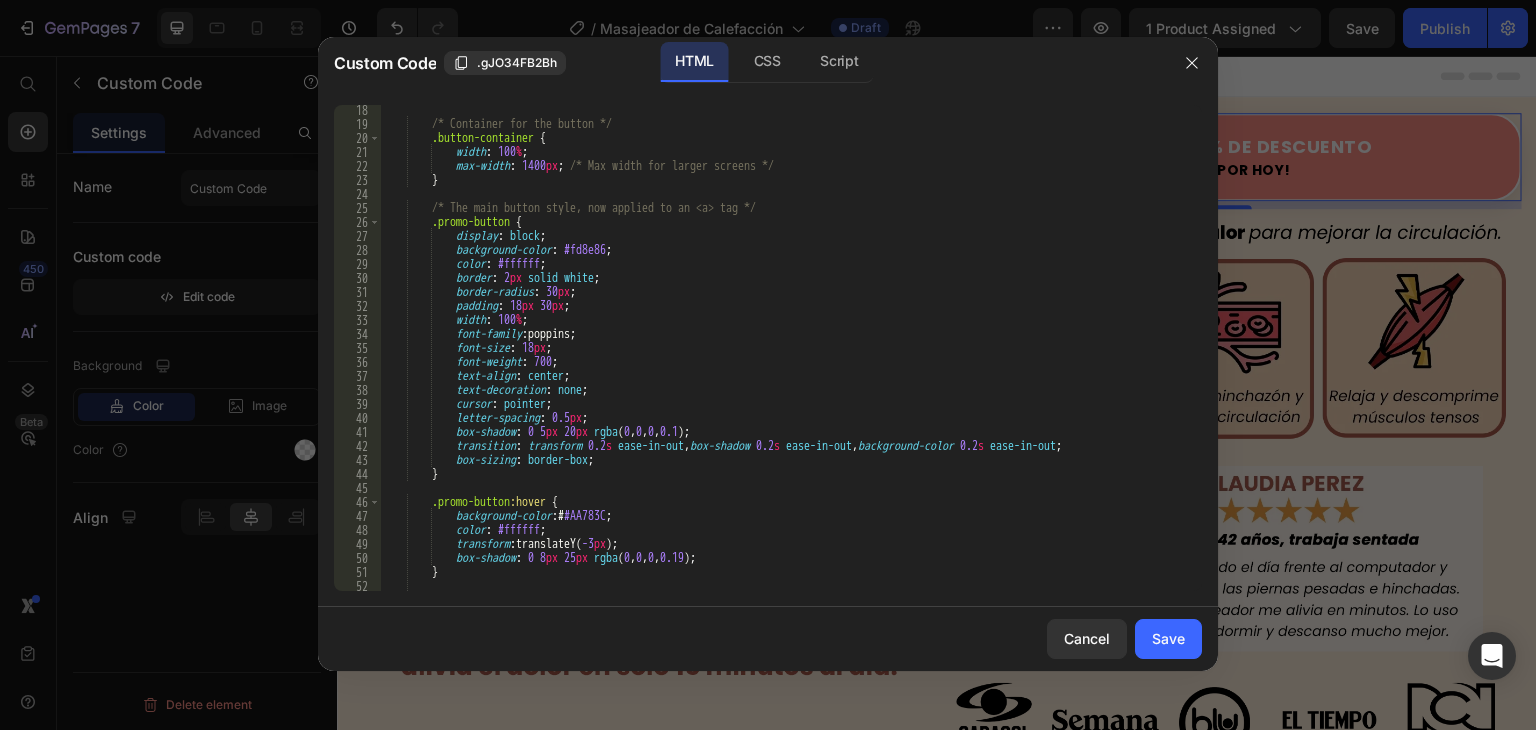 scroll, scrollTop: 360, scrollLeft: 0, axis: vertical 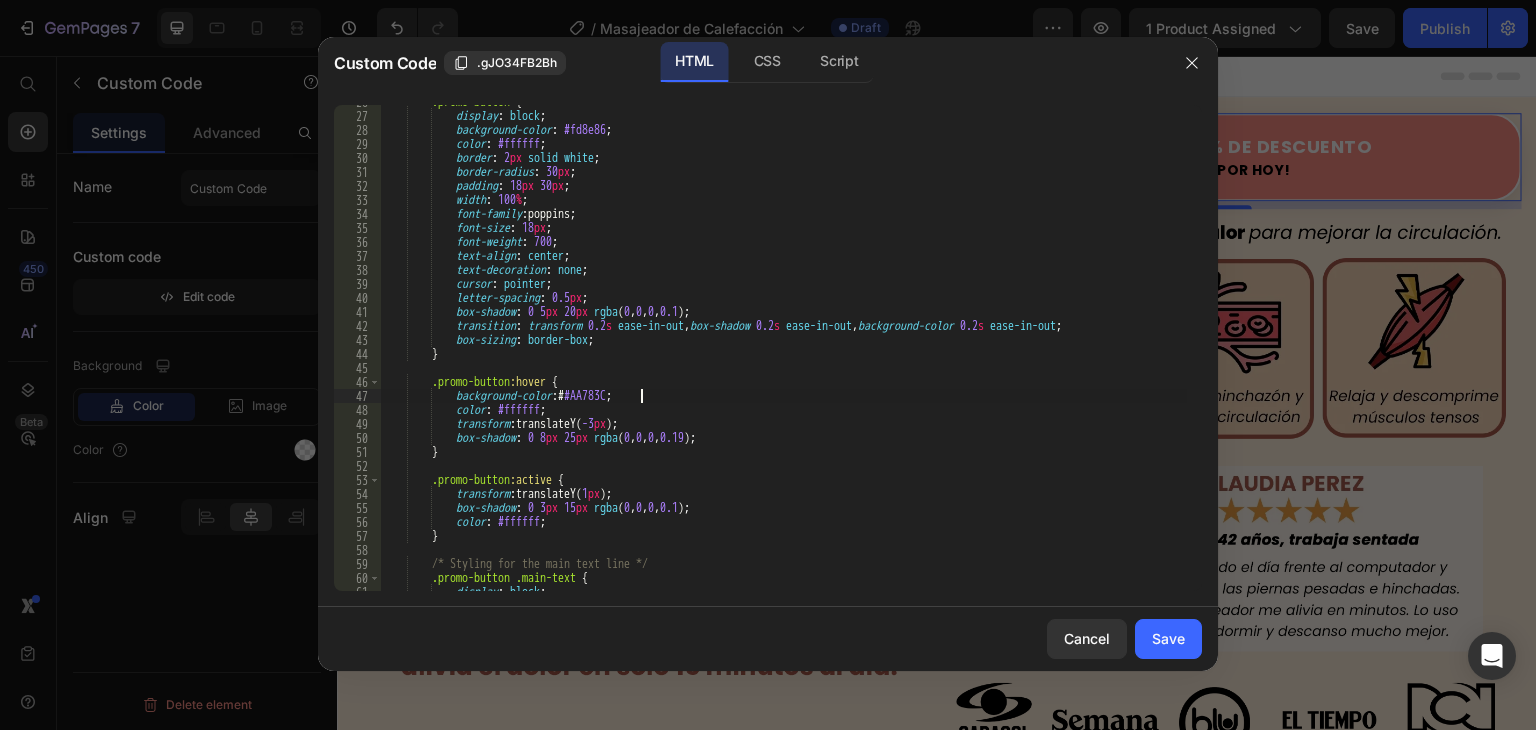 click on ".promo-button   {                display :   block ;                background-color :   #fd8e86 ;                color :   #ffffff ;                border :   2 px   solid   white ;                border-radius :   30 px ;                padding :   18 px   30 px ;                width :   100 % ;                font-family :  poppins ;                font-size :   18 px ;                font-weight :   700 ;                text-align :   center ;                text-decoration :   none ;                cursor :   pointer ;                letter-spacing :   0.5 px ;                box-shadow :   0   5 px   20 px   rgba ( 0 ,  0 ,  0 ,  0.1 ) ;                transition :   transform   0.2 s   ease-in-out ,  box-shadow   0.2 s   ease-in-out ,  background-color   0.2 s   ease-in-out ;                box-sizing :   border-box ;           }           .promo-button :hover   {                background-color :  # #AA783C ;                color :   #ffffff ;                transform :  translateY( -3 px )" at bounding box center (783, 352) 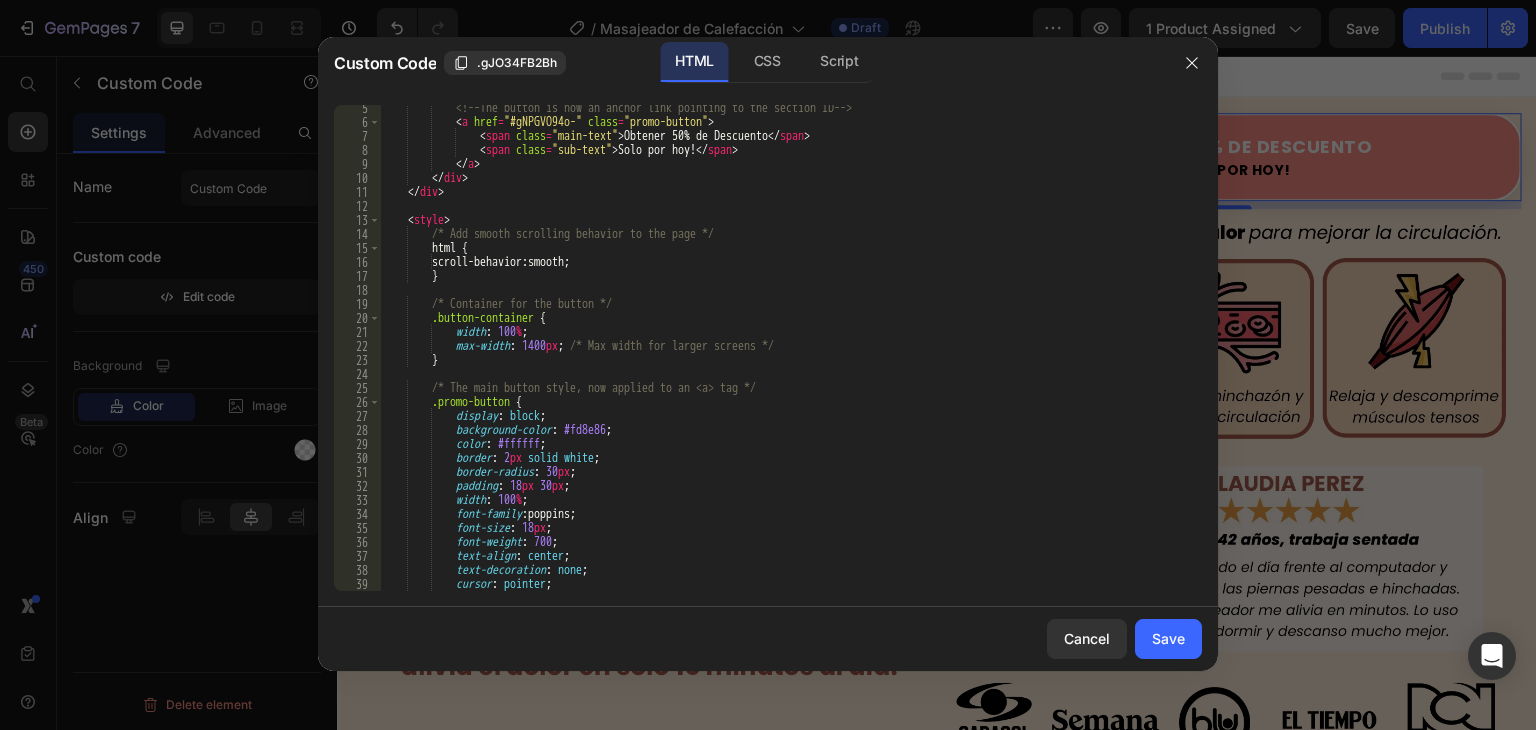 scroll, scrollTop: 0, scrollLeft: 0, axis: both 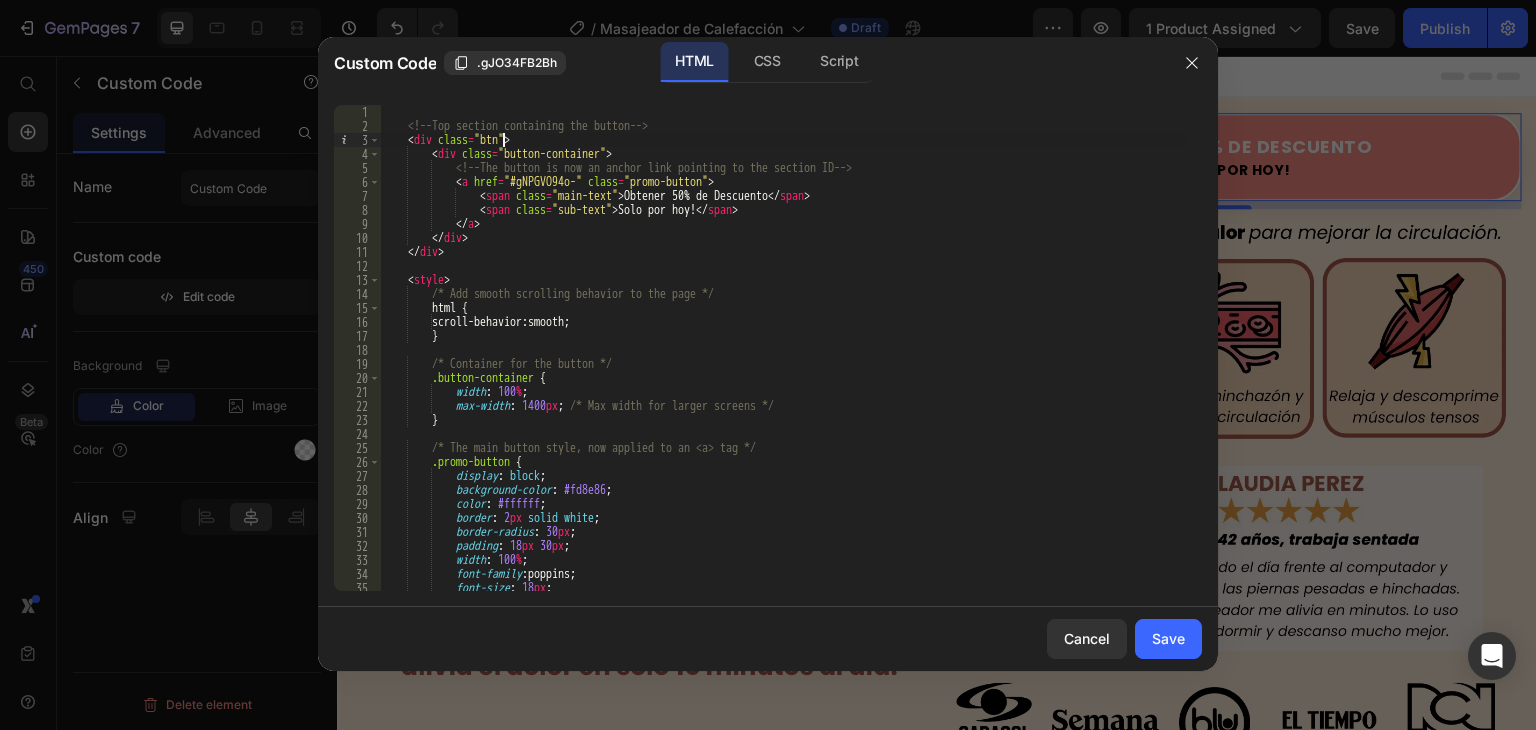 click on "<!--  Top section containing the button  -->      < div   class = "btn" >           < div   class = "button-container" >                <!--  The button is now an anchor link pointing to the section ID  -->                < a   href = "#gNPGVO94o-"   class = "promo-button" >                     < span   class = "main-text" > Obtener 50% de Descuento </ span >                     < span   class = "sub-text" > Solo por hoy! </ span >                </ a >           </ div >      </ div >           < style >           /* Add smooth scrolling behavior to the page */           html   {               scroll-behavior :  smooth ;           }           /* Container for the button */           .button-container   {                width :   100 % ;                max-width :   1400 px ;   /* Max width for larger screens */           }           /* The main button style, now applied to an <a> tag */           .promo-button   {                display :   block ;                background-color :   #fd8e86 ;" at bounding box center (783, 362) 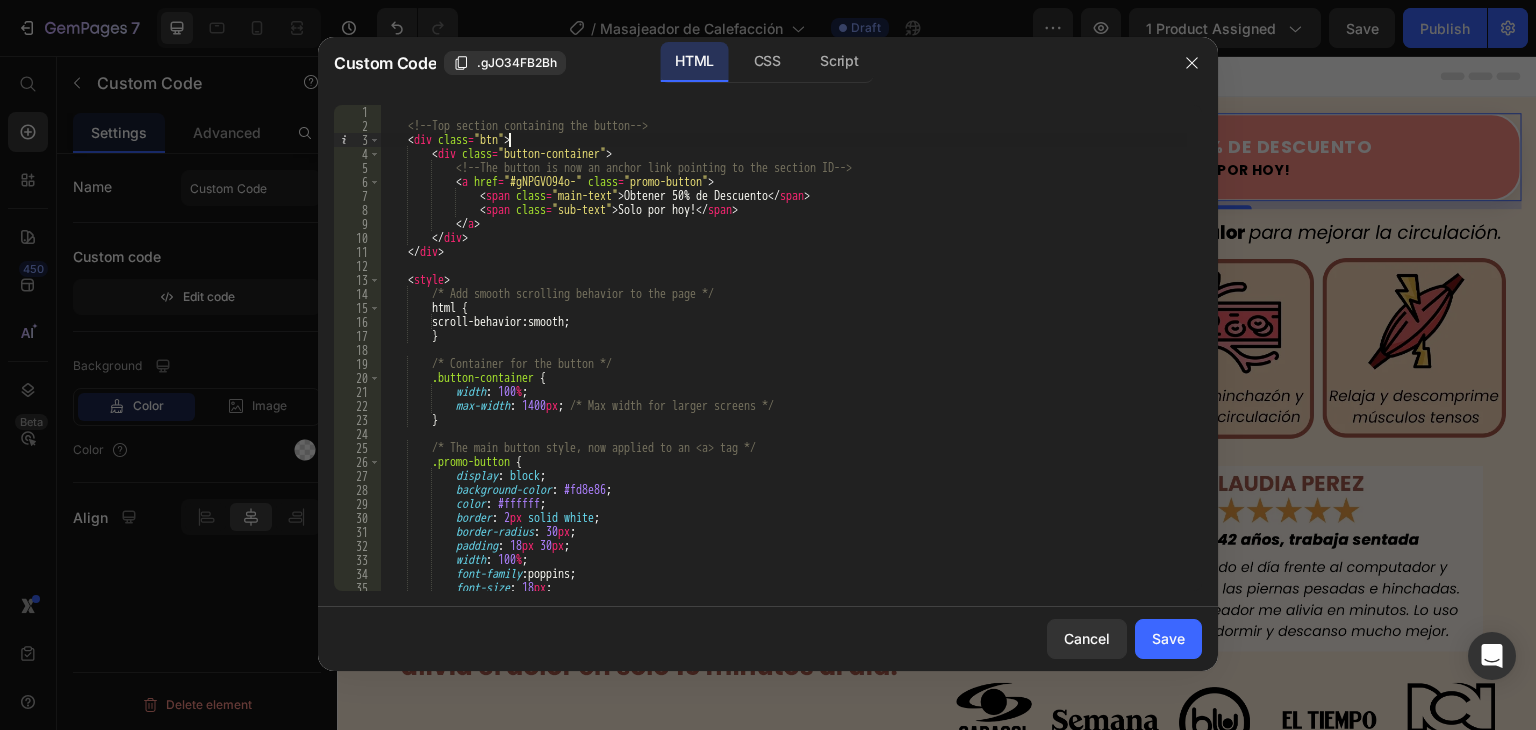 click on "<!--  Top section containing the button  -->      < div   class = "btn" >           < div   class = "button-container" >                <!--  The button is now an anchor link pointing to the section ID  -->                < a   href = "#gNPGVO94o-"   class = "promo-button" >                     < span   class = "main-text" > Obtener 50% de Descuento </ span >                     < span   class = "sub-text" > Solo por hoy! </ span >                </ a >           </ div >      </ div >           < style >           /* Add smooth scrolling behavior to the page */           html   {               scroll-behavior :  smooth ;           }           /* Container for the button */           .button-container   {                width :   100 % ;                max-width :   1400 px ;   /* Max width for larger screens */           }           /* The main button style, now applied to an <a> tag */           .promo-button   {                display :   block ;                background-color :   #fd8e86 ;" at bounding box center [783, 362] 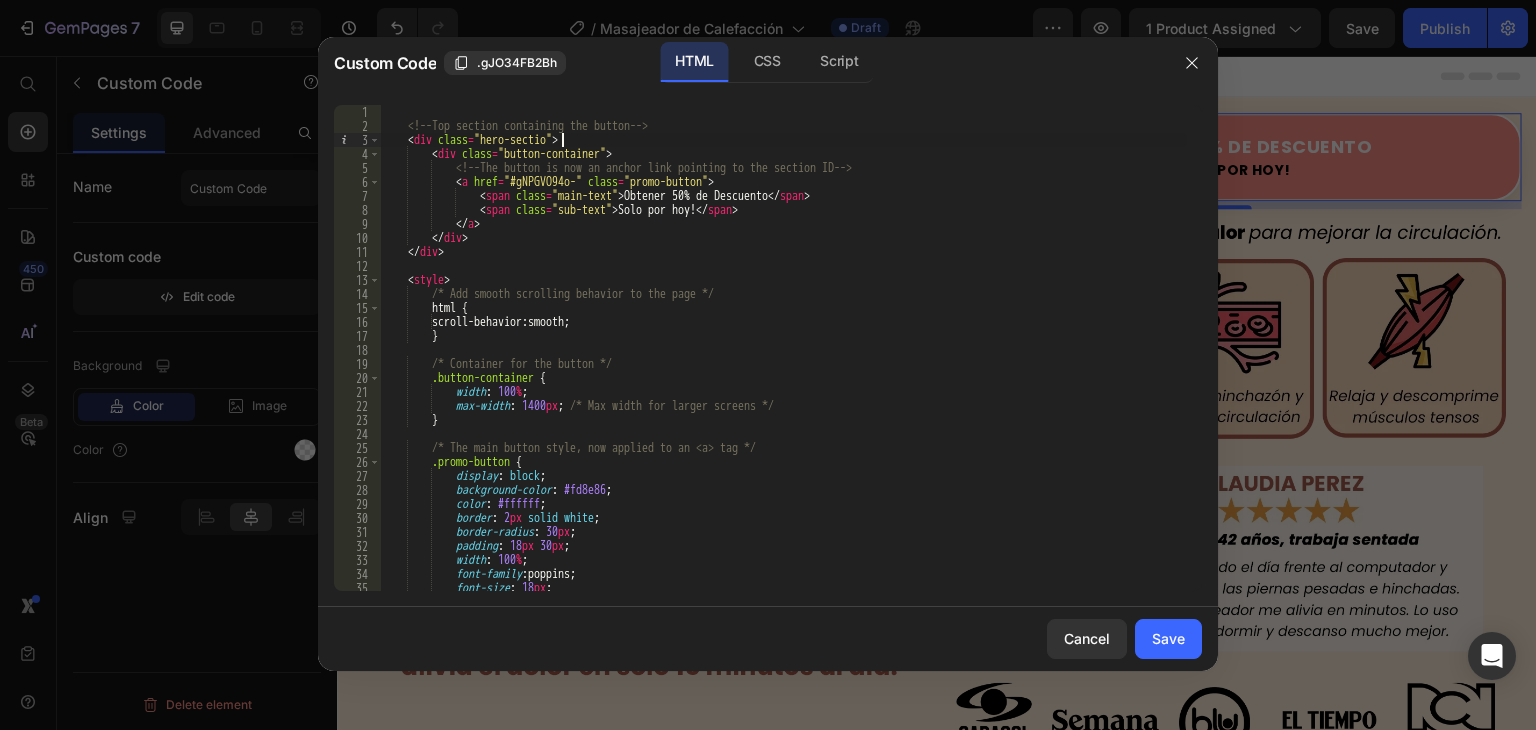 scroll, scrollTop: 0, scrollLeft: 15, axis: horizontal 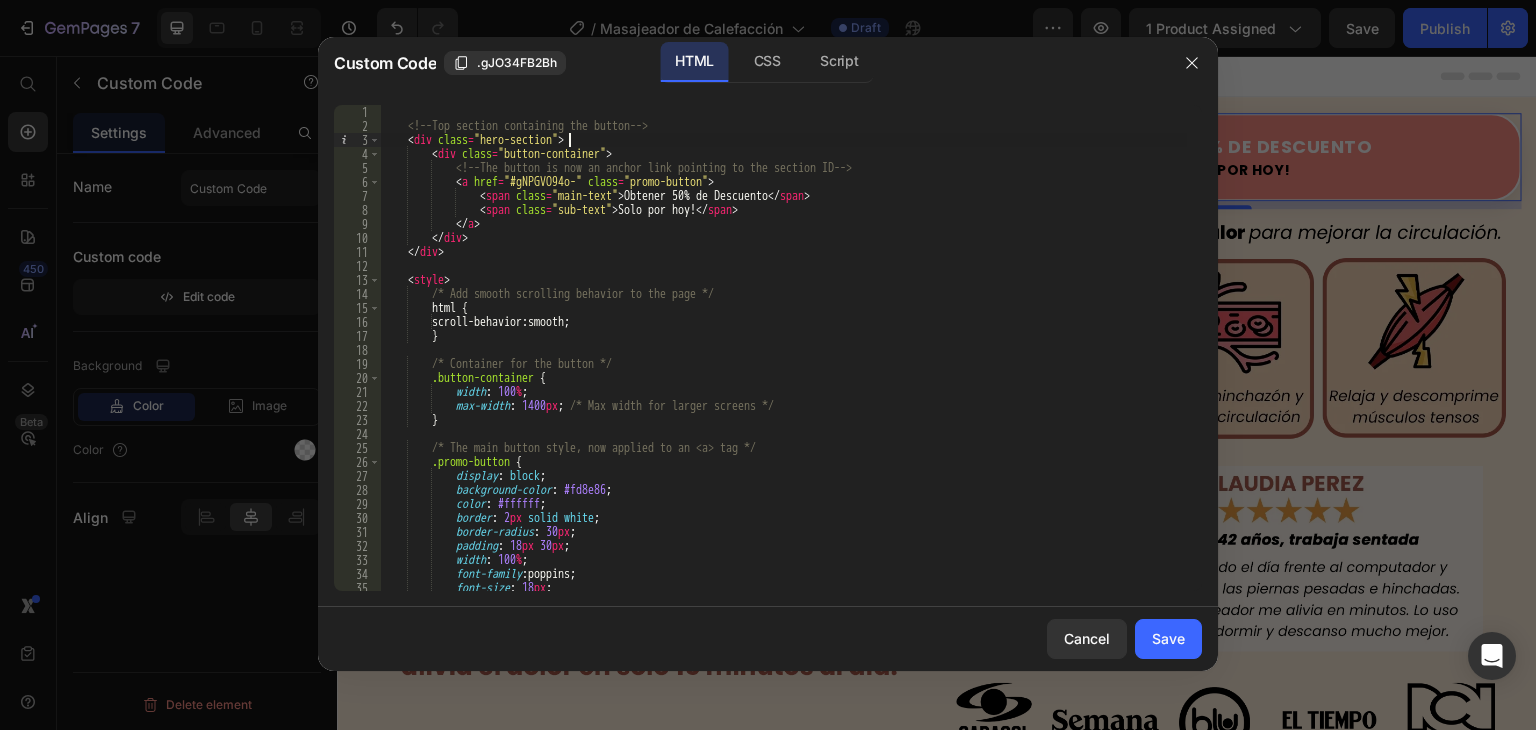 click on "<!--  Top section containing the button  -->      < div   class = "hero-section" >           < div   class = "button-container" >                <!--  The button is now an anchor link pointing to the section ID  -->                < a   href = "#gNPGVO94o-"   class = "promo-button" >                     < span   class = "main-text" > Obtener 50% de Descuento </ span >                     < span   class = "sub-text" > Solo por hoy! </ span >                </ a >           </ div >      </ div >           < style >           /* Add smooth scrolling behavior to the page */           html   {               scroll-behavior :  smooth ;           }           /* Container for the button */           .button-container   {                width :   100 % ;                max-width :   1400 px ;   /* Max width for larger screens */           }           /* The main button style, now applied to an <a> tag */           .promo-button   {                display :   block ;                background-color :   #fd8e86 ;" at bounding box center (783, 362) 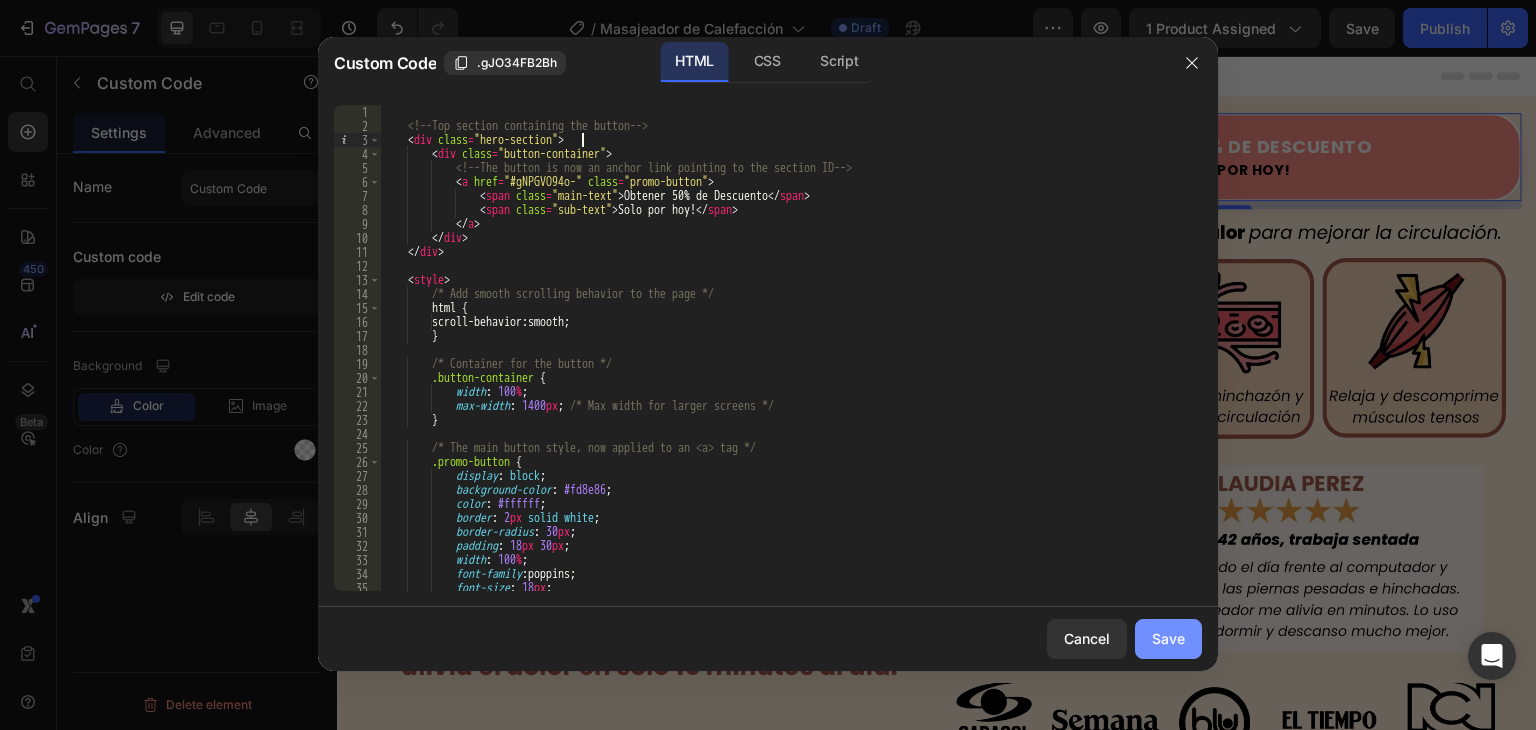 type on "<div class="hero-section">" 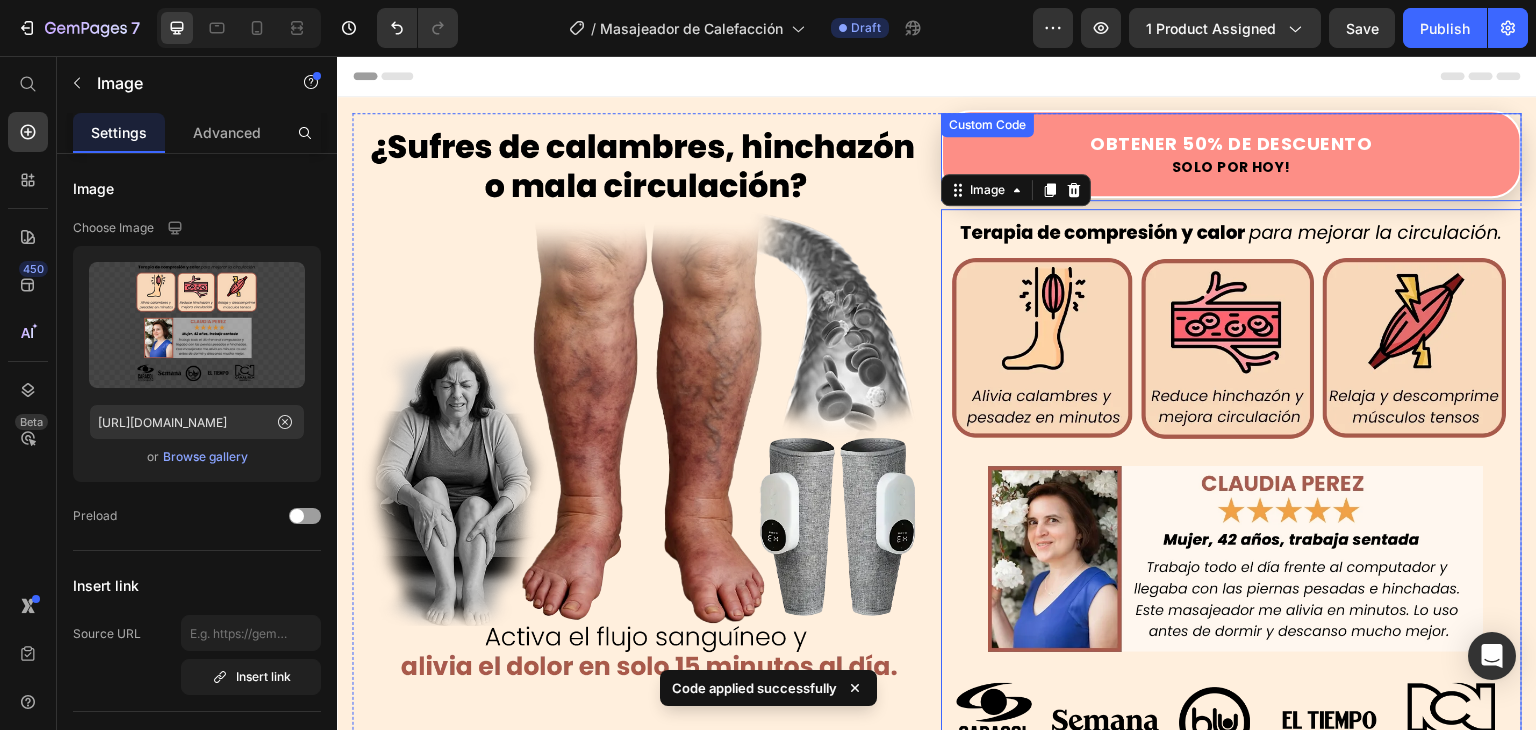 click on "Obtener 50% de Descuento" at bounding box center [1231, 143] 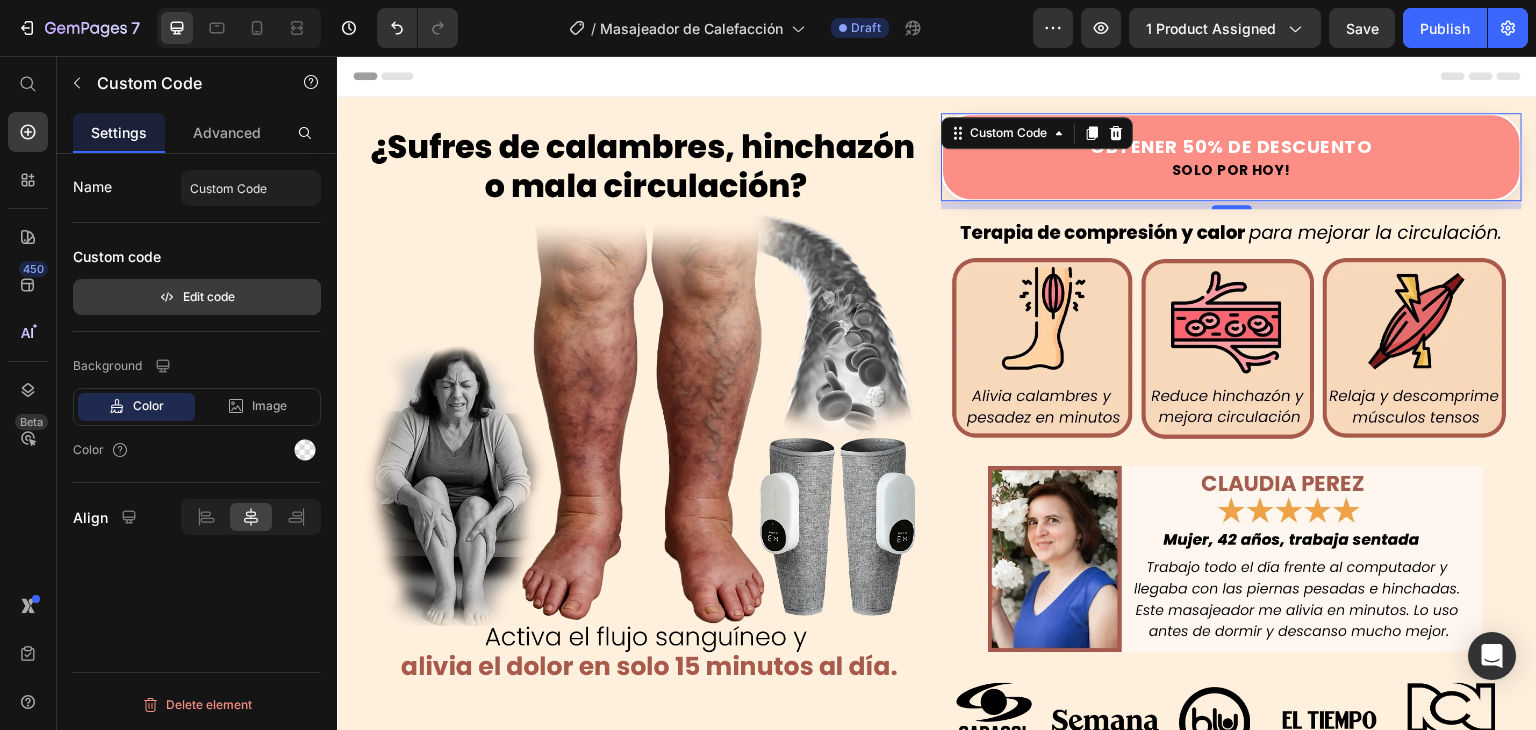click on "Edit code" at bounding box center [197, 297] 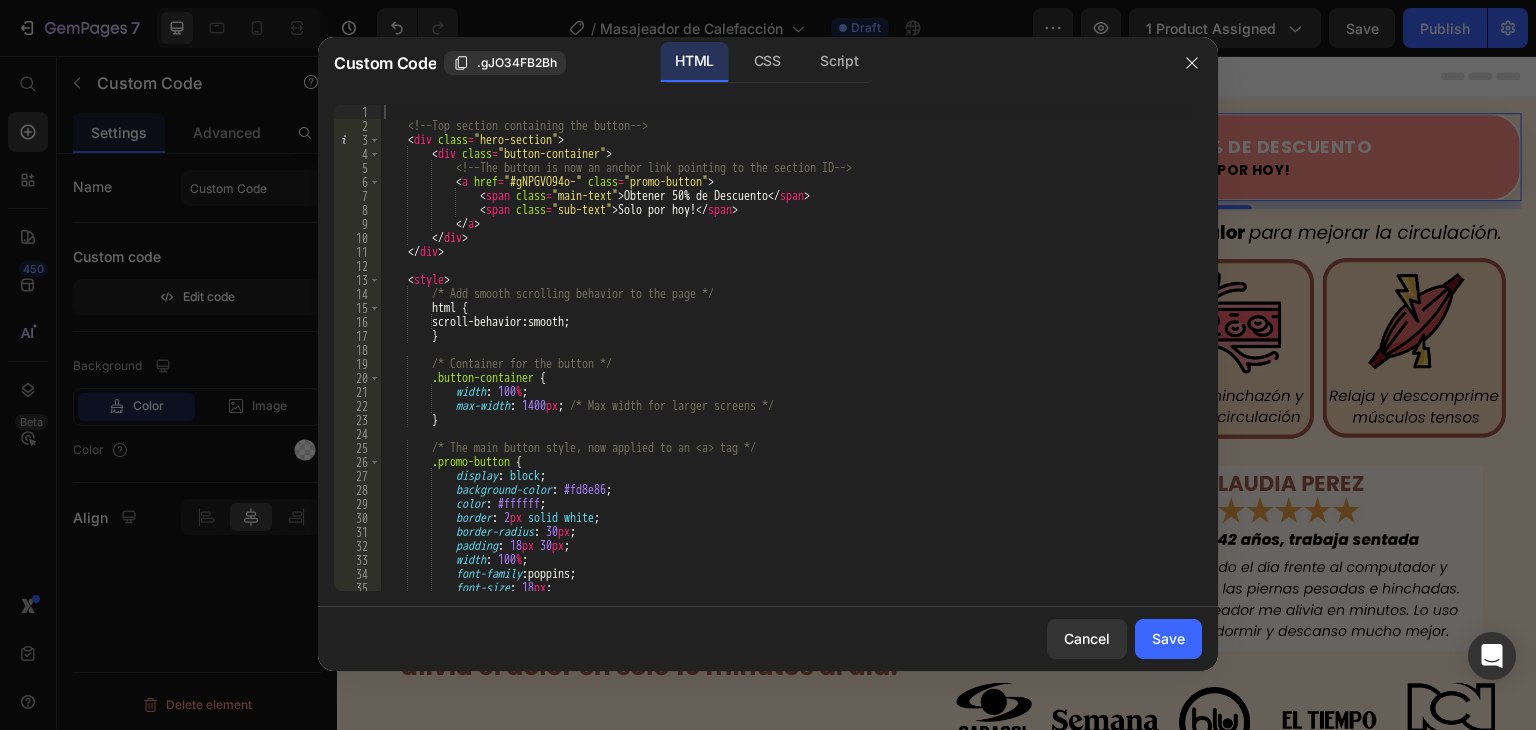 click on "<!--  Top section containing the button  -->      < div   class = "hero-section" >           < div   class = "button-container" >                <!--  The button is now an anchor link pointing to the section ID  -->                < a   href = "#gNPGVO94o-"   class = "promo-button" >                     < span   class = "main-text" > Obtener 50% de Descuento </ span >                     < span   class = "sub-text" > Solo por hoy! </ span >                </ a >           </ div >      </ div >           < style >           /* Add smooth scrolling behavior to the page */           html   {               scroll-behavior :  smooth ;           }           /* Container for the button */           .button-container   {                width :   100 % ;                max-width :   1400 px ;   /* Max width for larger screens */           }           /* The main button style, now applied to an <a> tag */           .promo-button   {                display :   block ;                background-color :   #fd8e86 ;" at bounding box center (783, 362) 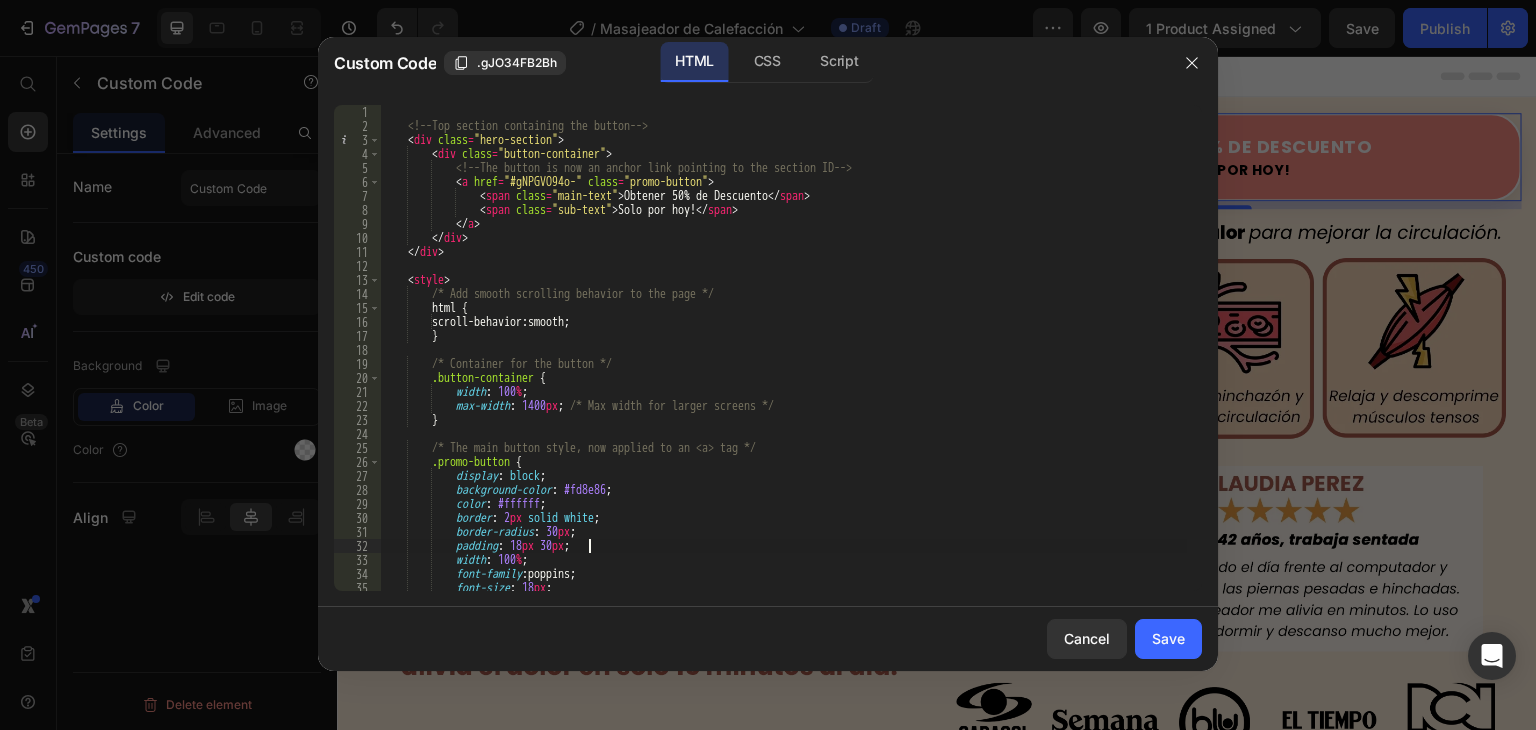 type on "}
</style>" 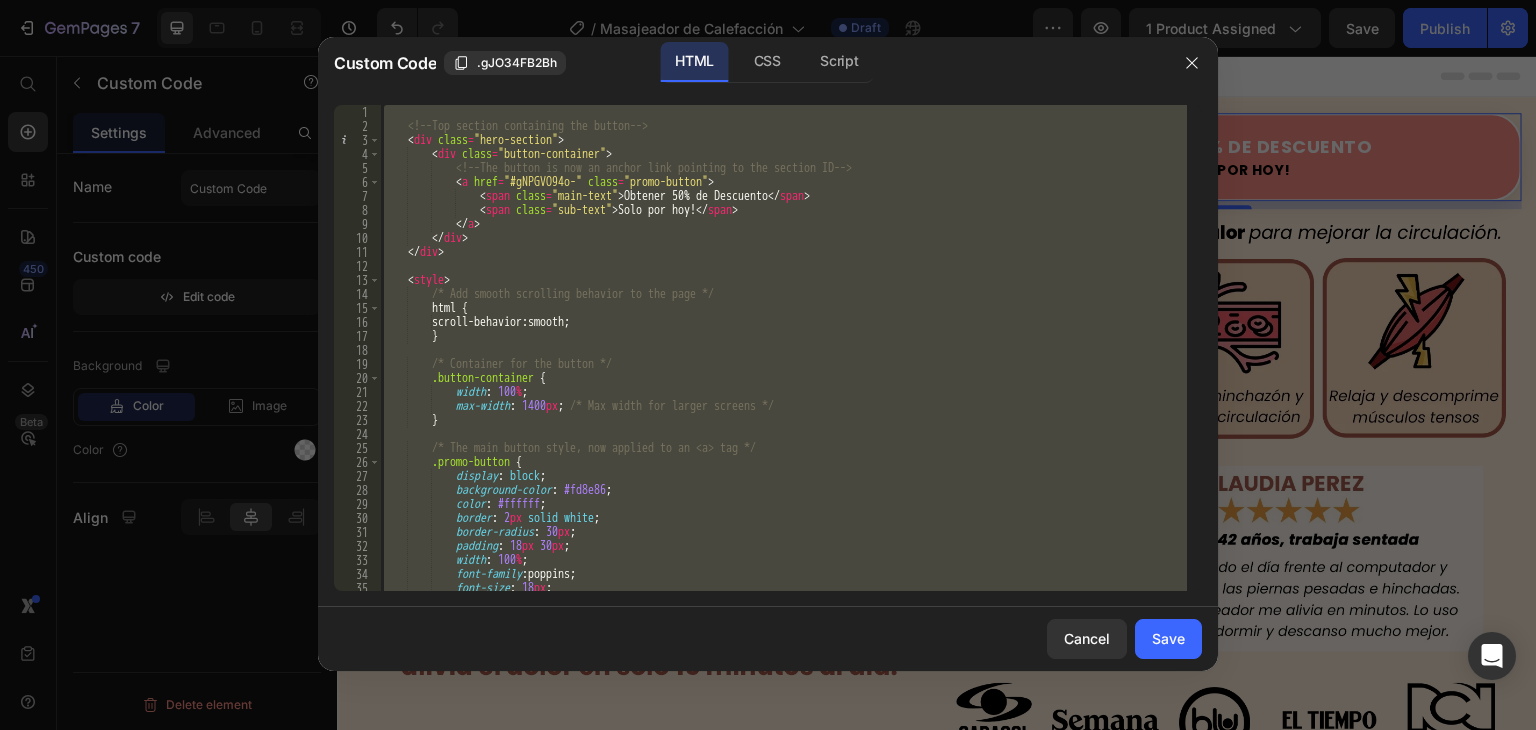 type 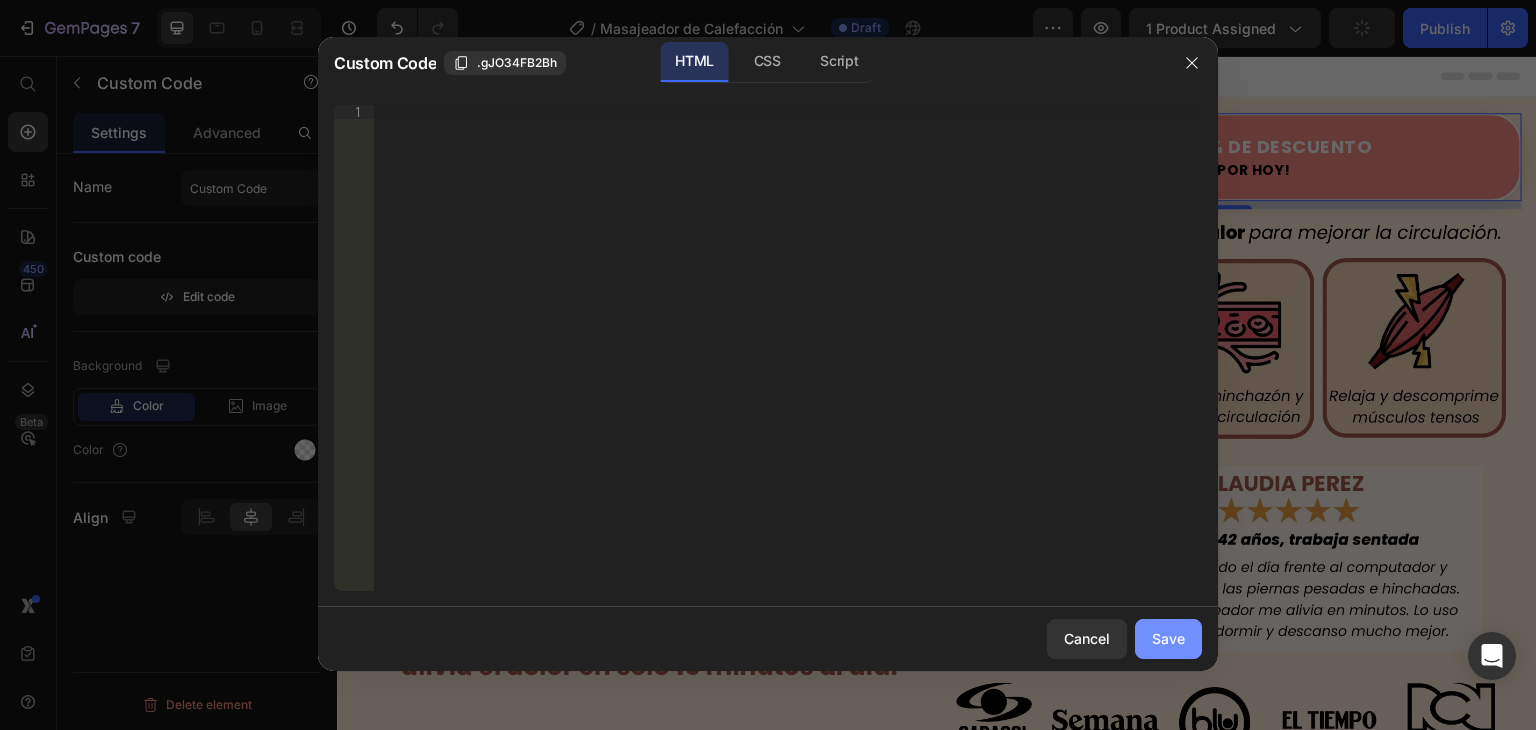 click on "Save" at bounding box center (1168, 638) 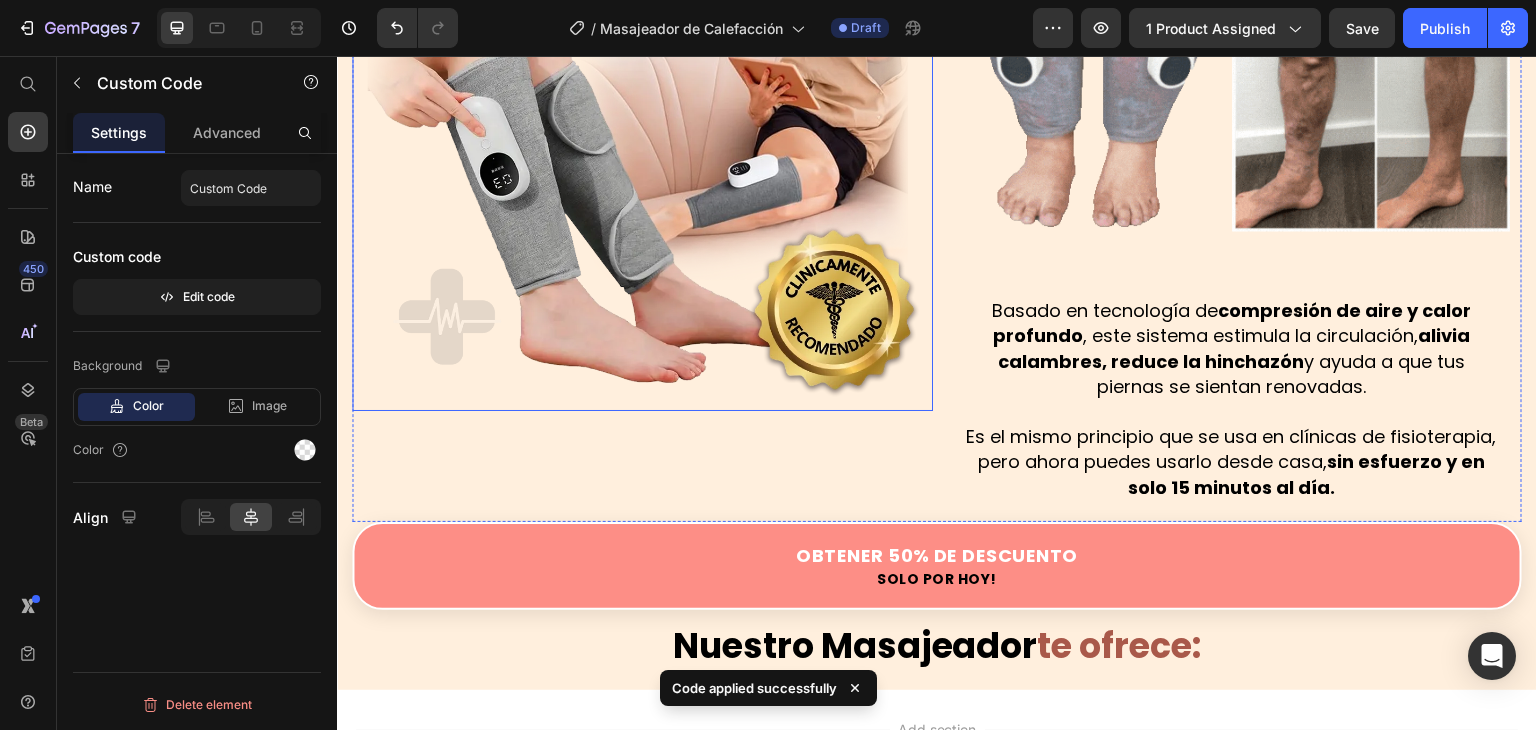 scroll, scrollTop: 1924, scrollLeft: 0, axis: vertical 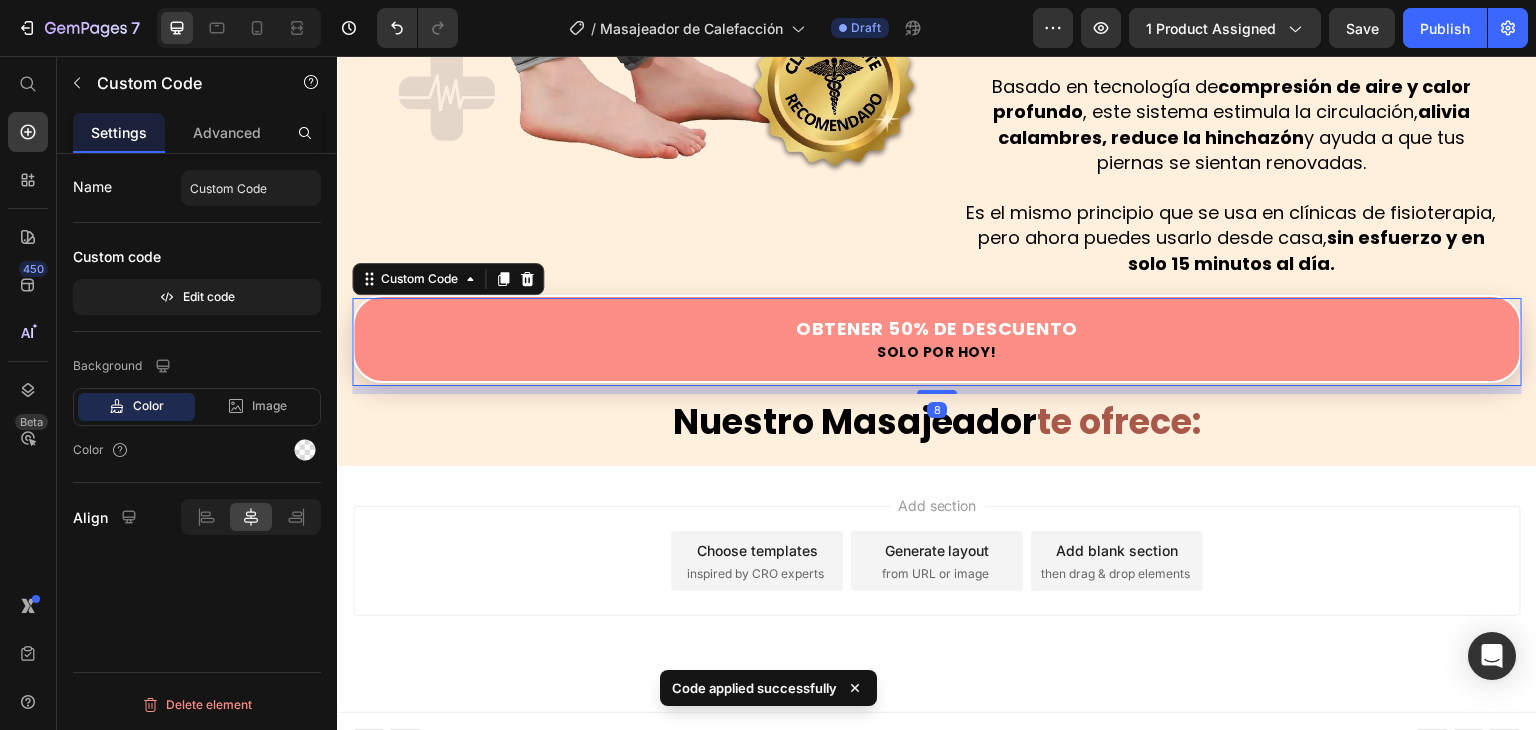 click on "Obtener 50% de Descuento" at bounding box center [937, 328] 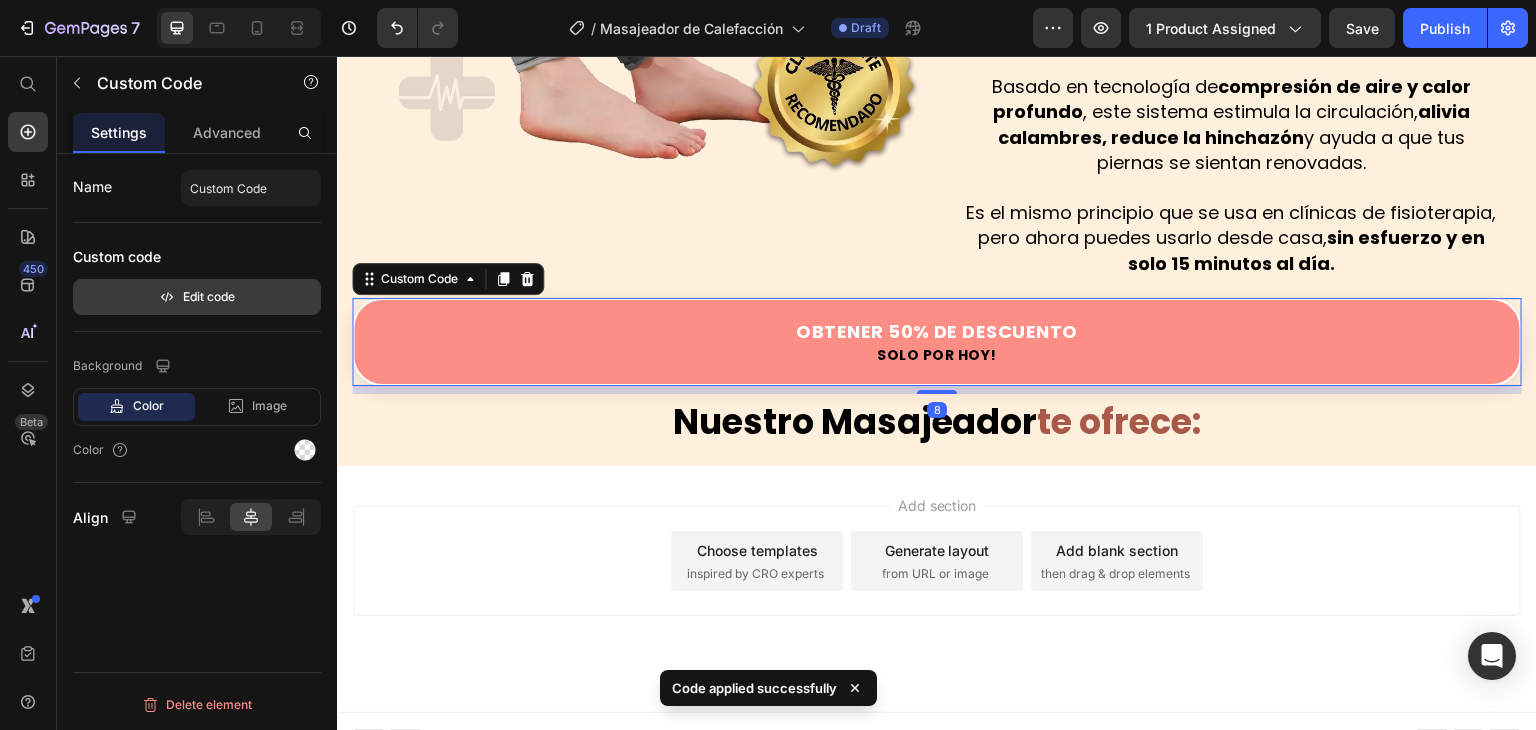 click on "Edit code" at bounding box center [197, 297] 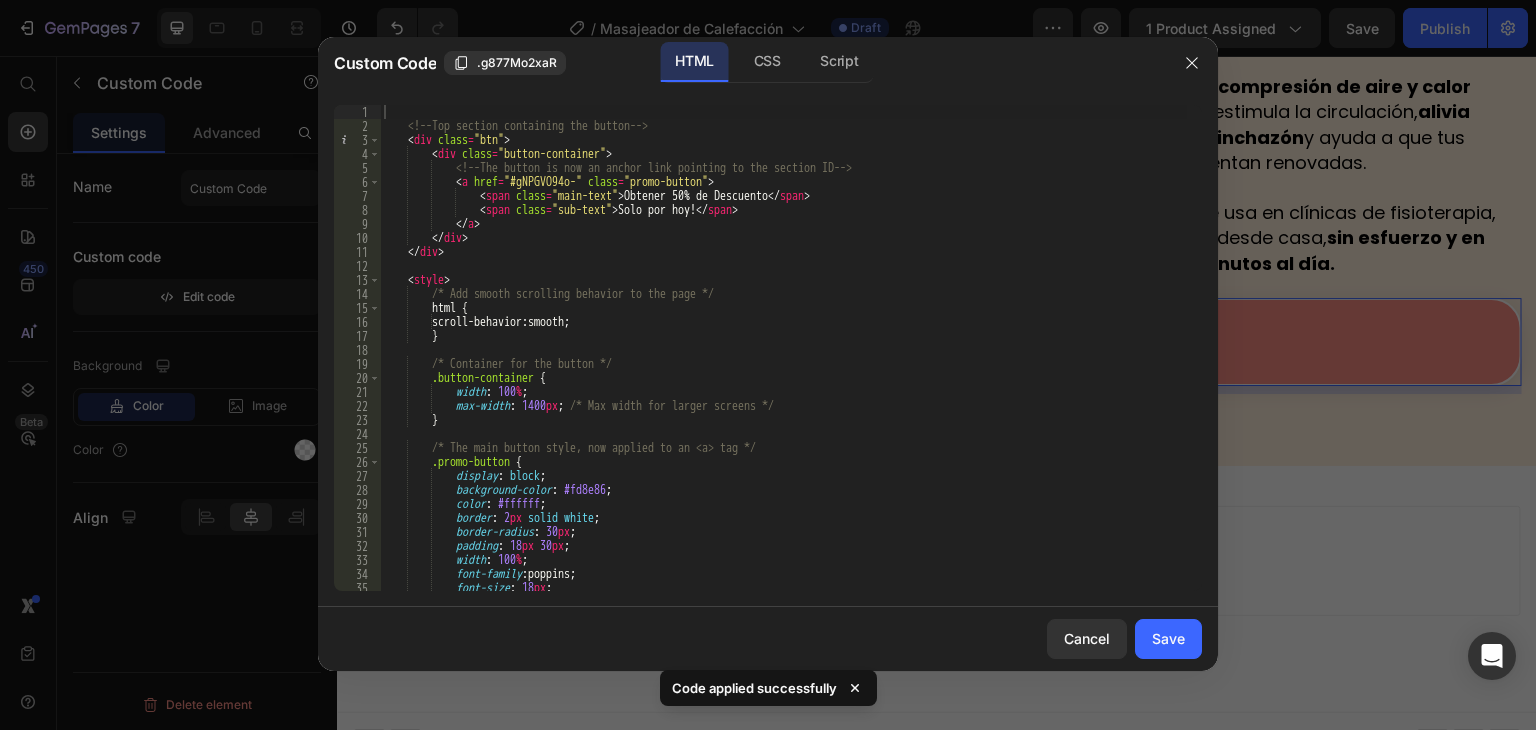 click on "<!--  Top section containing the button  -->      < div   class = "btn" >           < div   class = "button-container" >                <!--  The button is now an anchor link pointing to the section ID  -->                < a   href = "#gNPGVO94o-"   class = "promo-button" >                     < span   class = "main-text" > Obtener 50% de Descuento </ span >                     < span   class = "sub-text" > Solo por hoy! </ span >                </ a >           </ div >      </ div >           < style >           /* Add smooth scrolling behavior to the page */           html   {               scroll-behavior :  smooth ;           }           /* Container for the button */           .button-container   {                width :   100 % ;                max-width :   1400 px ;   /* Max width for larger screens */           }           /* The main button style, now applied to an <a> tag */           .promo-button   {                display :   block ;                background-color :   #fd8e86 ;" at bounding box center (783, 362) 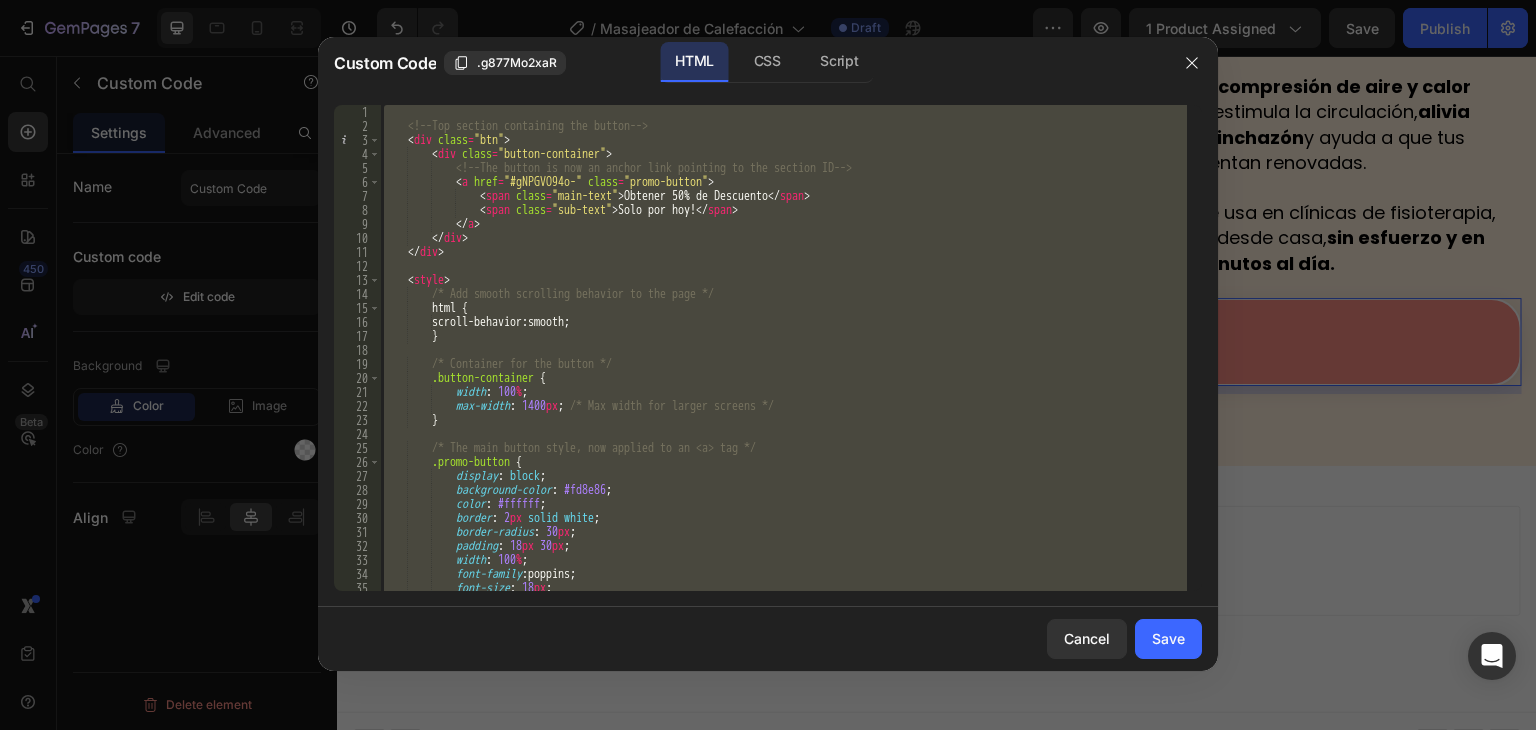 paste 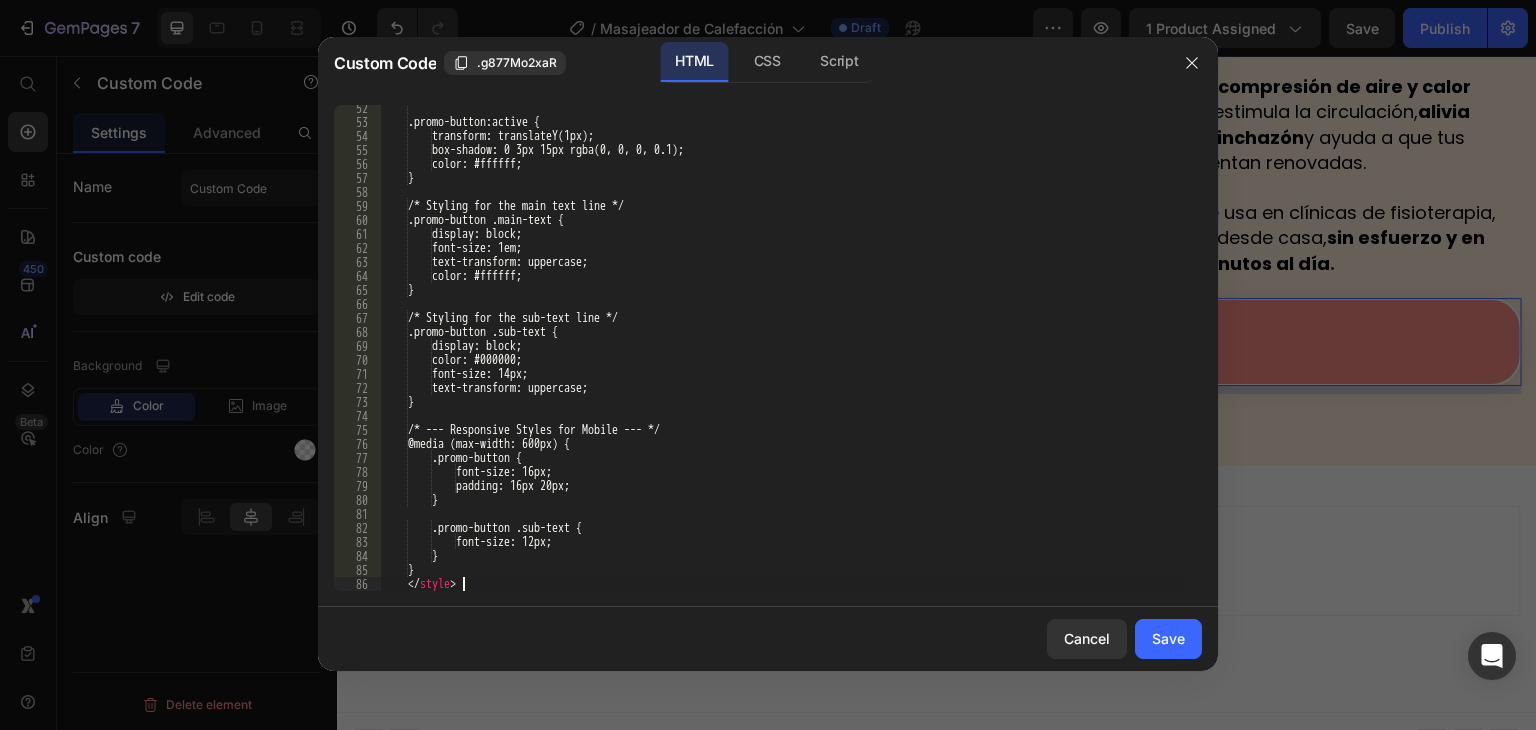 scroll, scrollTop: 718, scrollLeft: 0, axis: vertical 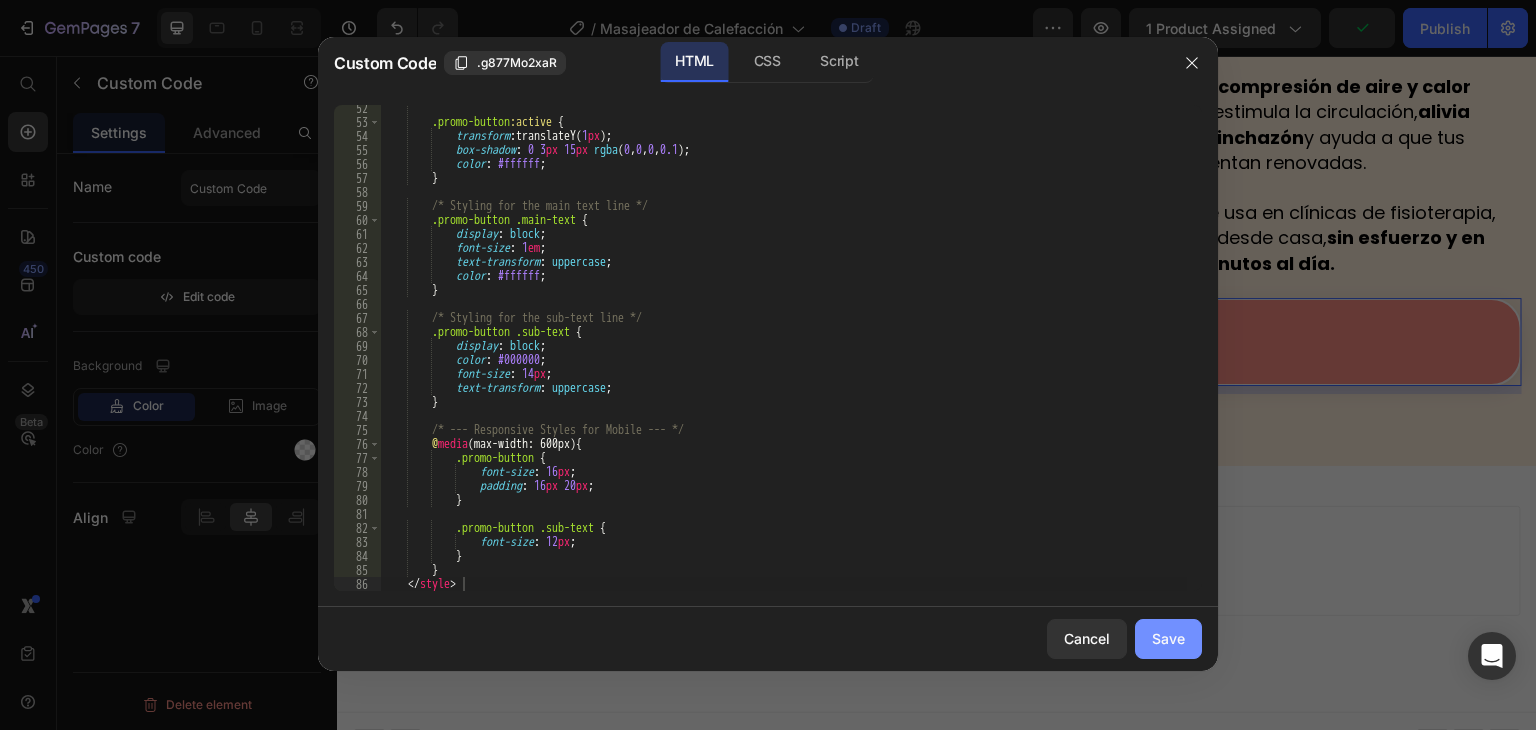 click on "Save" at bounding box center [1168, 638] 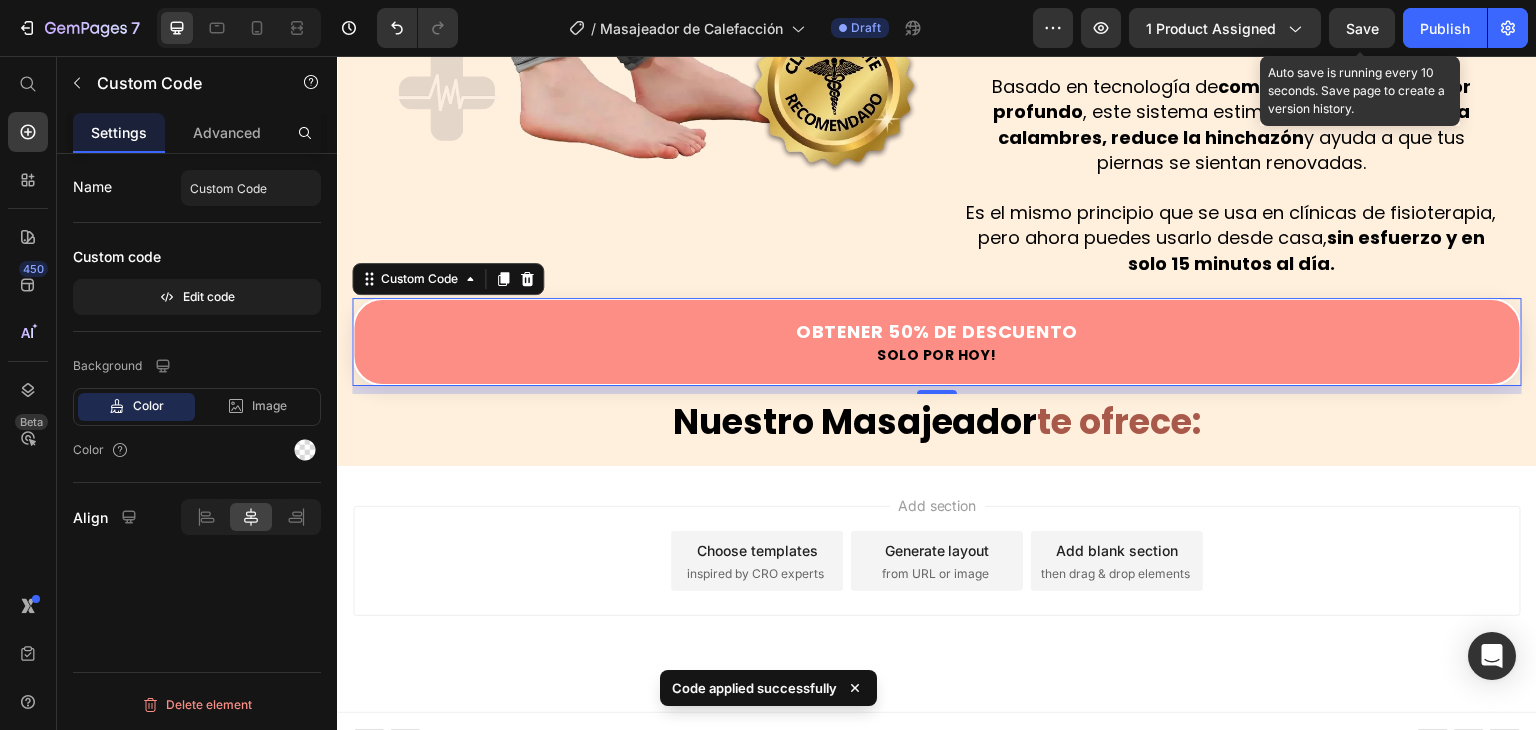 click on "Save" at bounding box center (1362, 28) 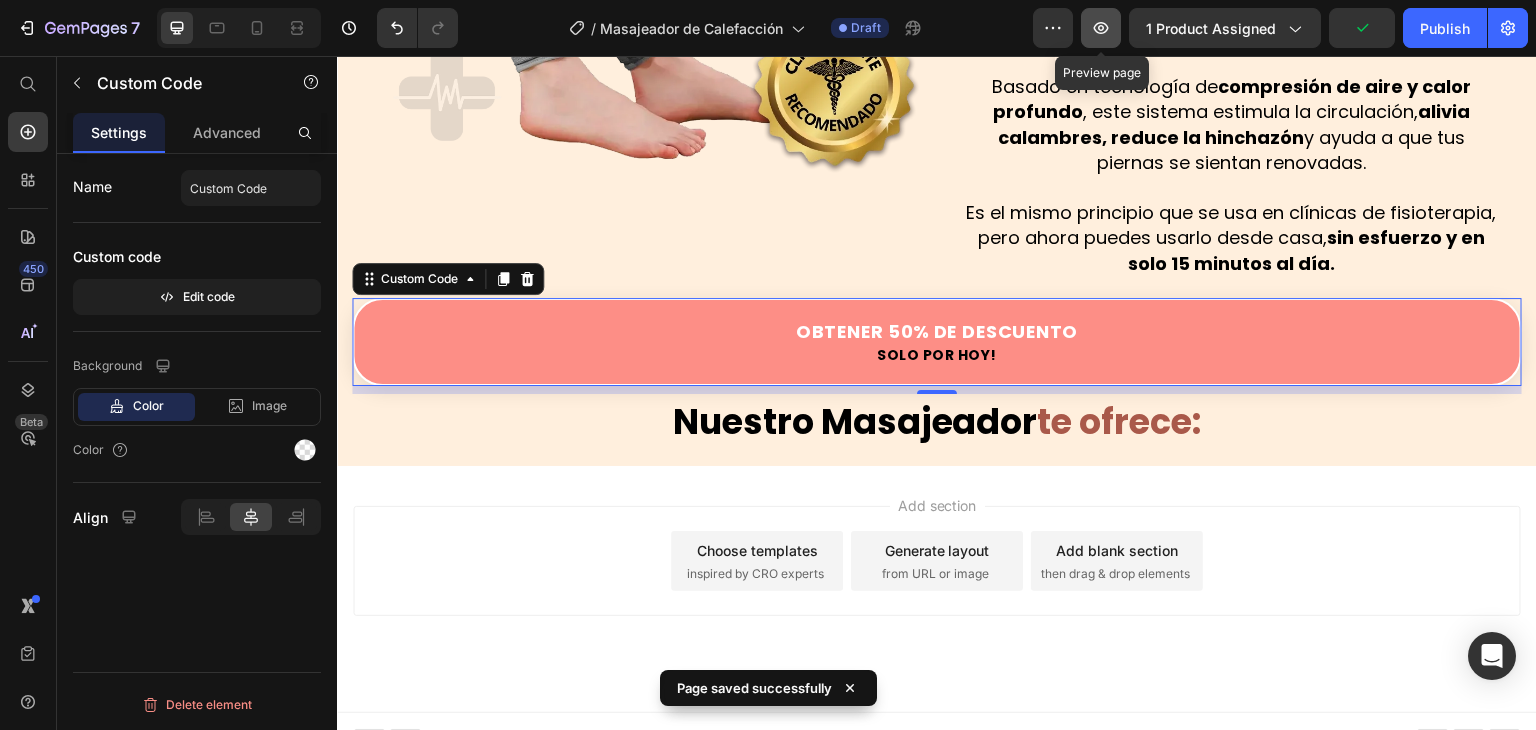 click 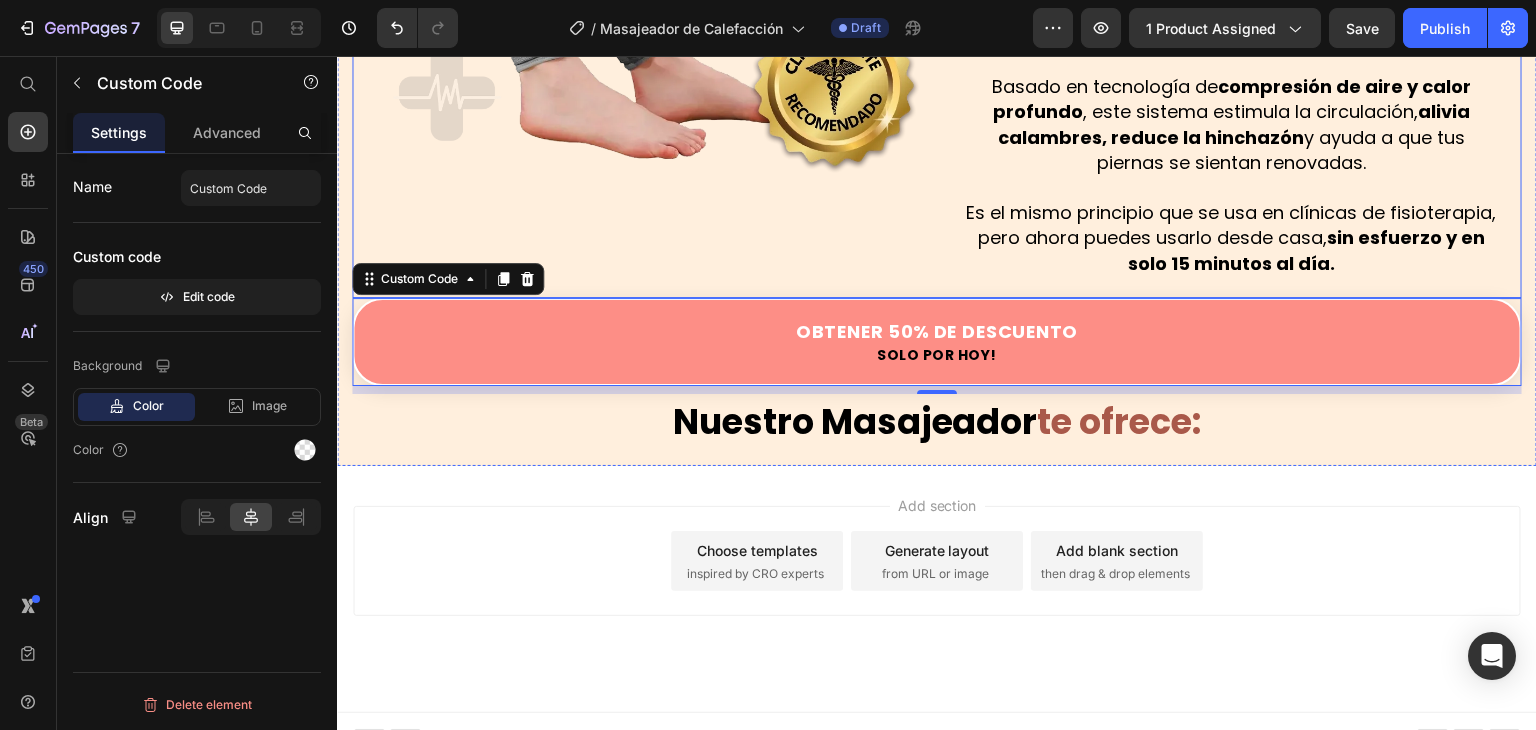 click on "Image" at bounding box center (642, -48) 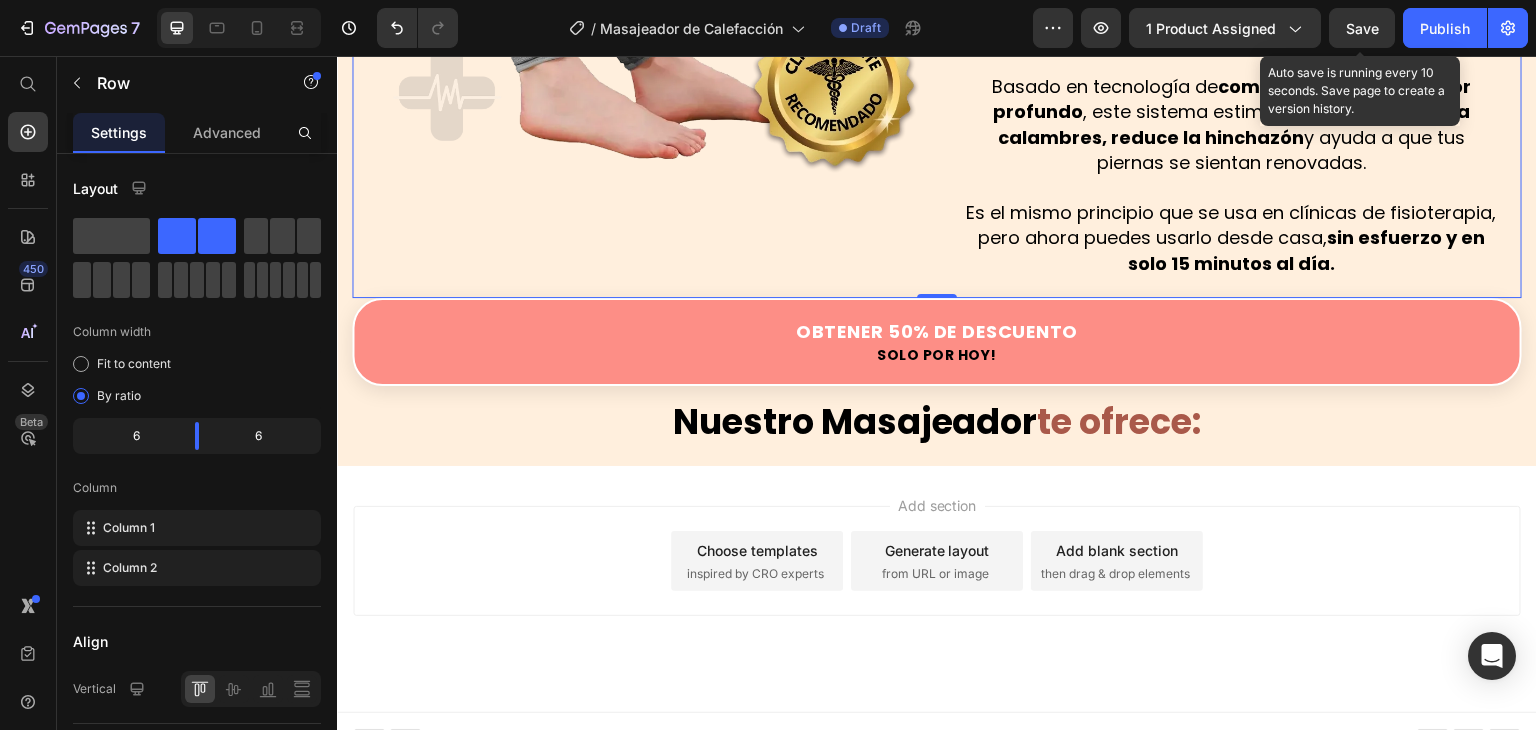 click on "Save" at bounding box center [1362, 28] 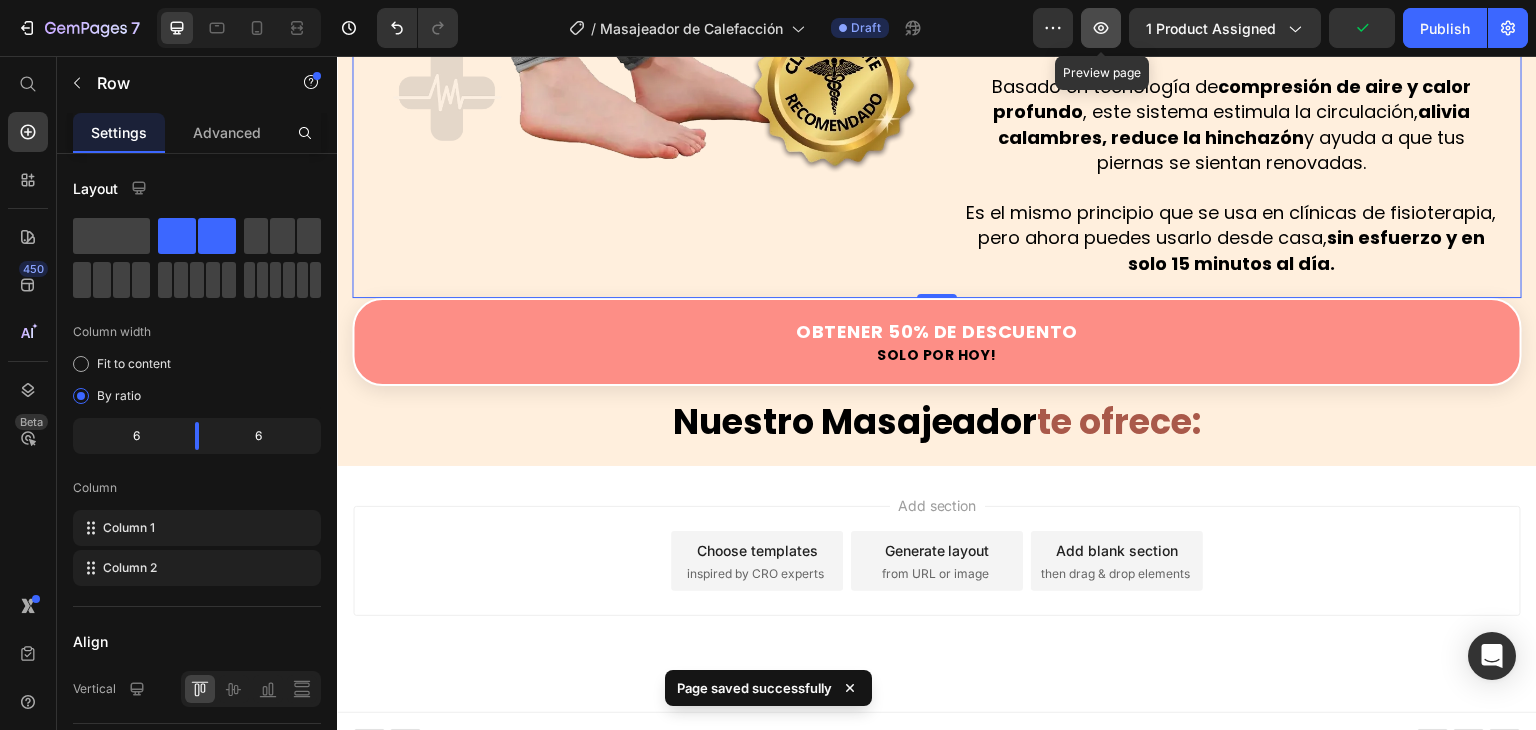 click 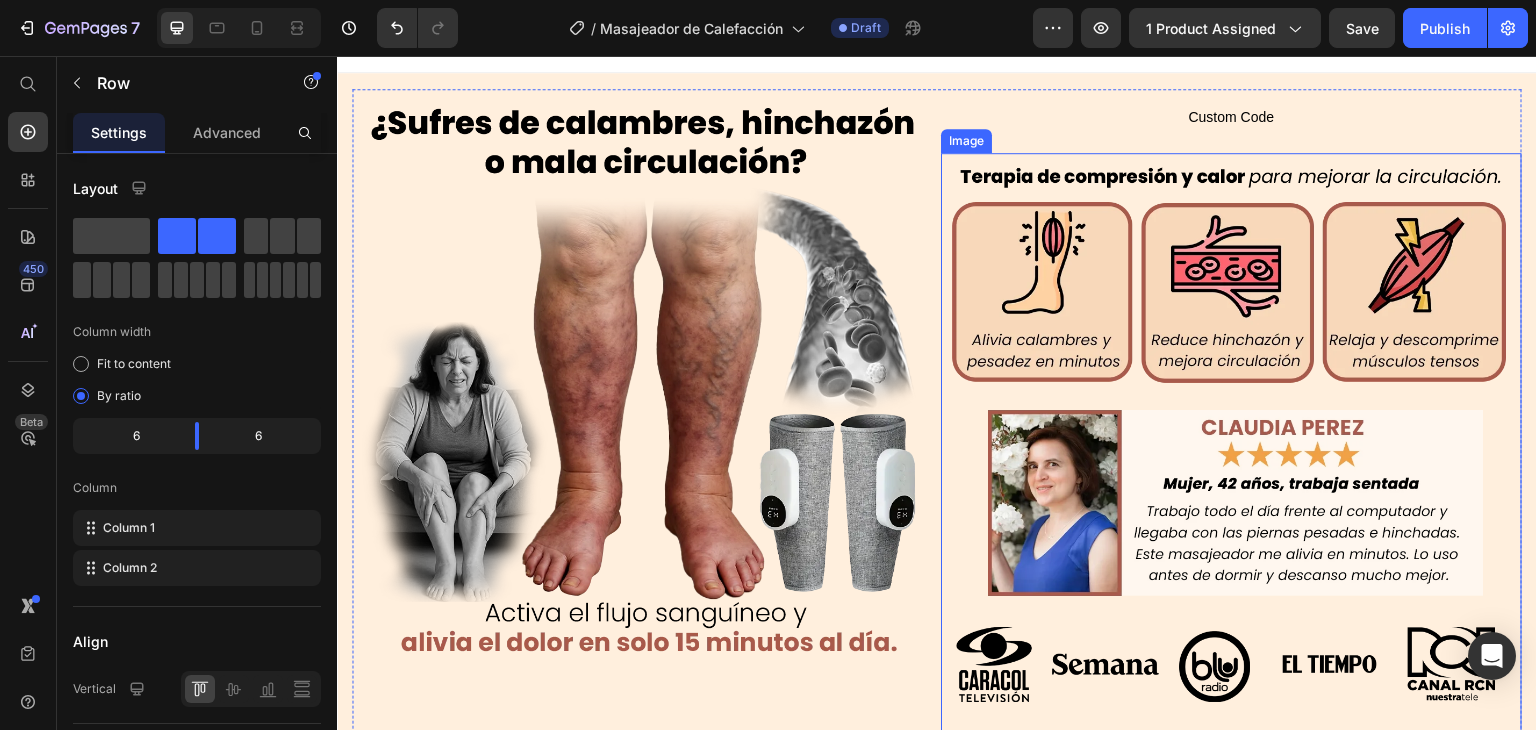 scroll, scrollTop: 0, scrollLeft: 0, axis: both 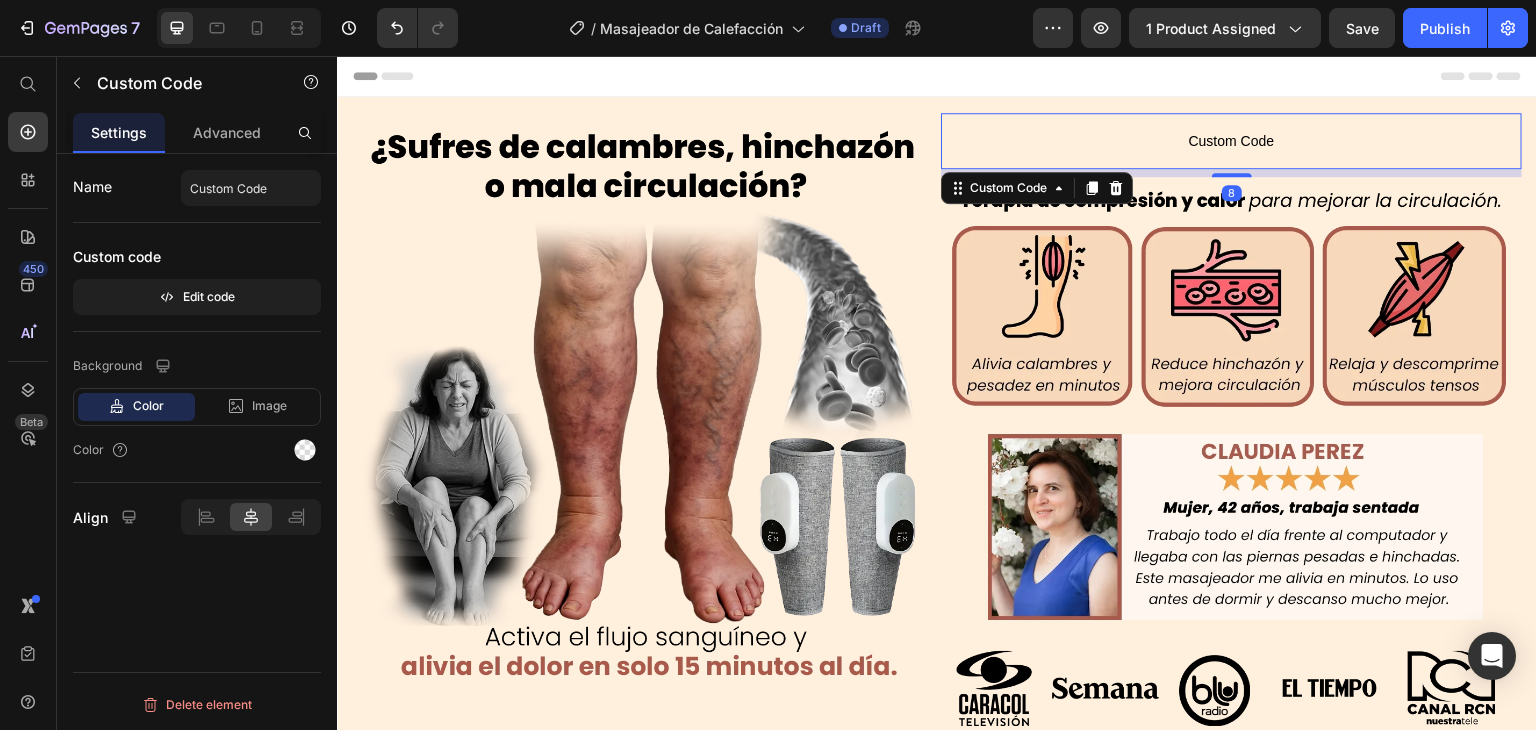 click on "Custom Code" at bounding box center (1231, 141) 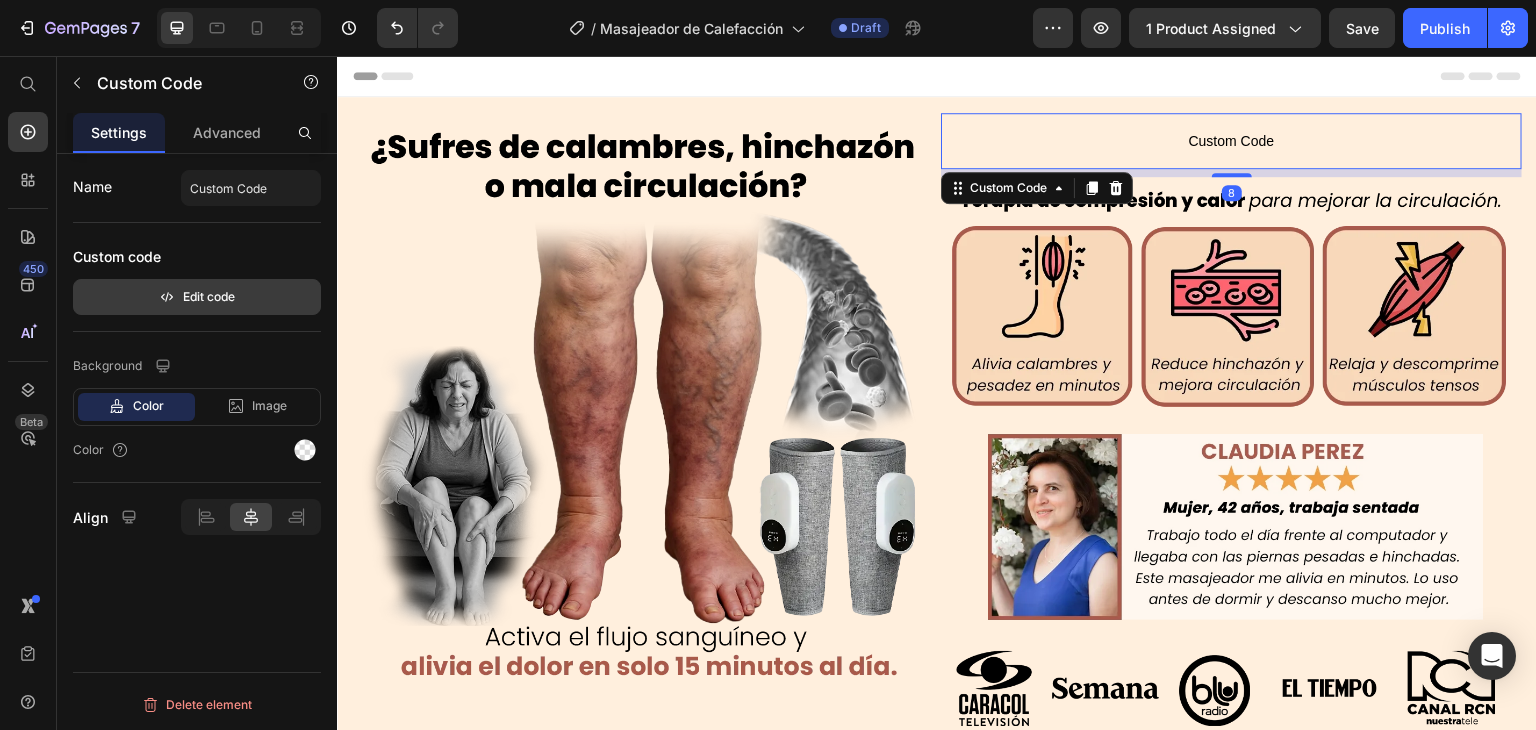 click on "Edit code" at bounding box center [197, 297] 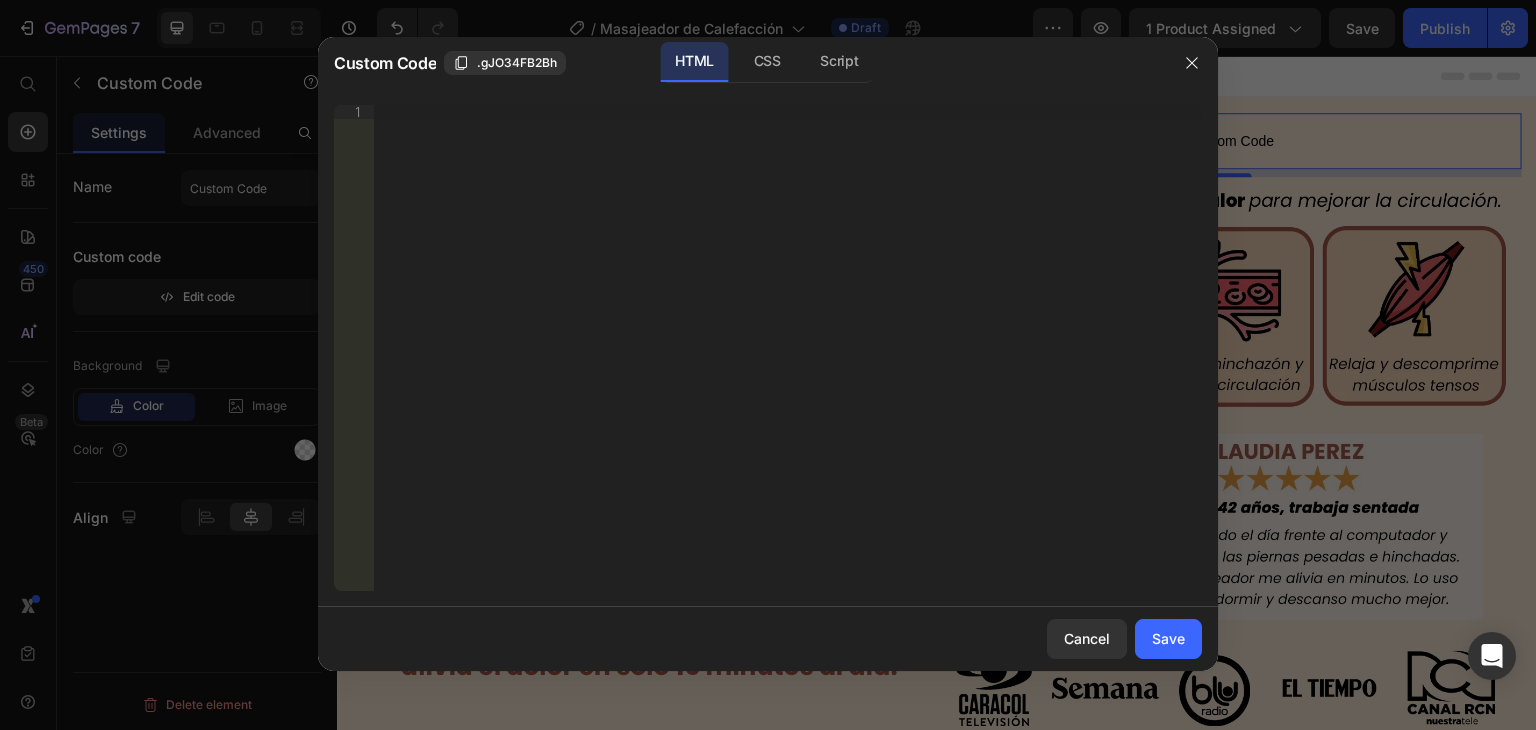 click on "Insert the 3rd-party installation code, HTML code, or Liquid code to display custom content." at bounding box center [788, 362] 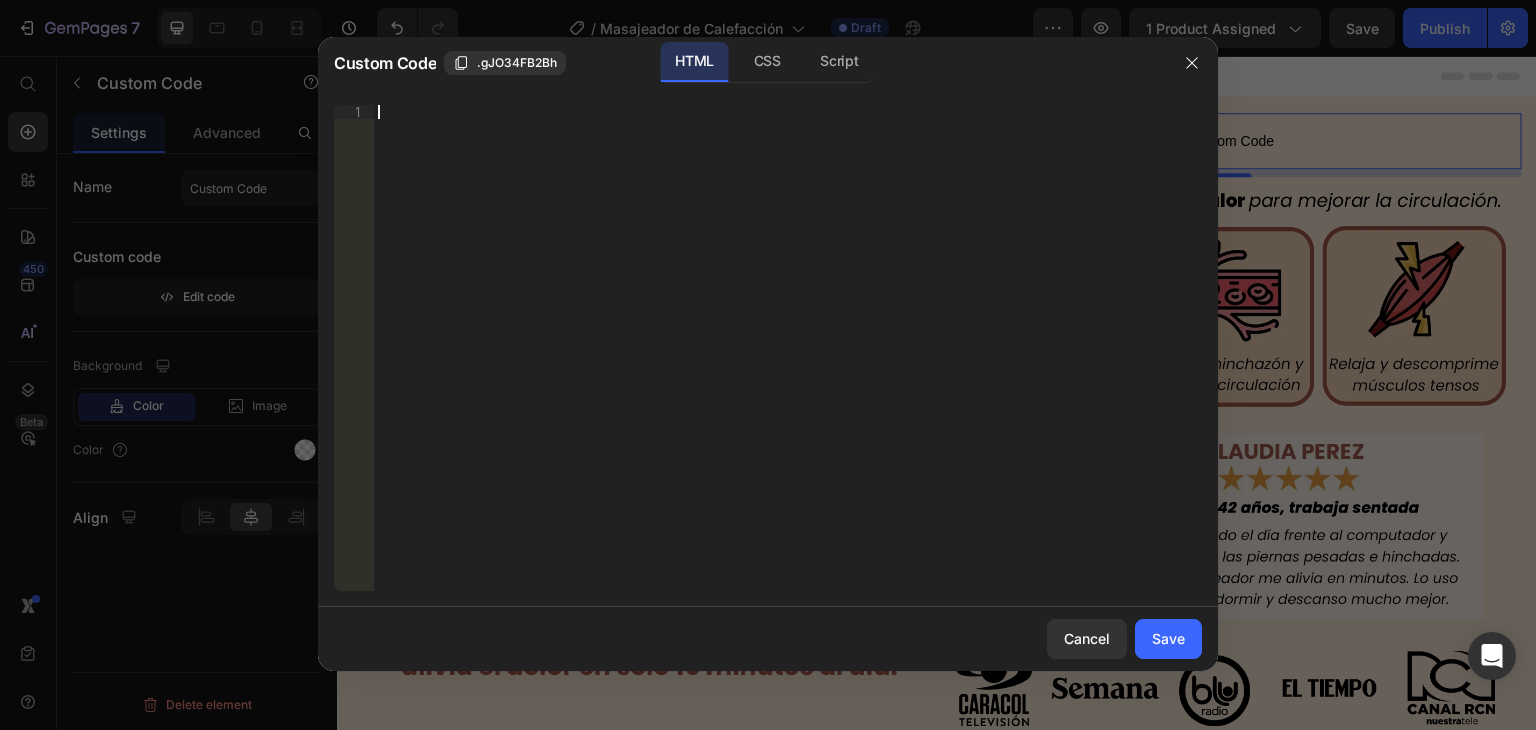 paste on "</style>" 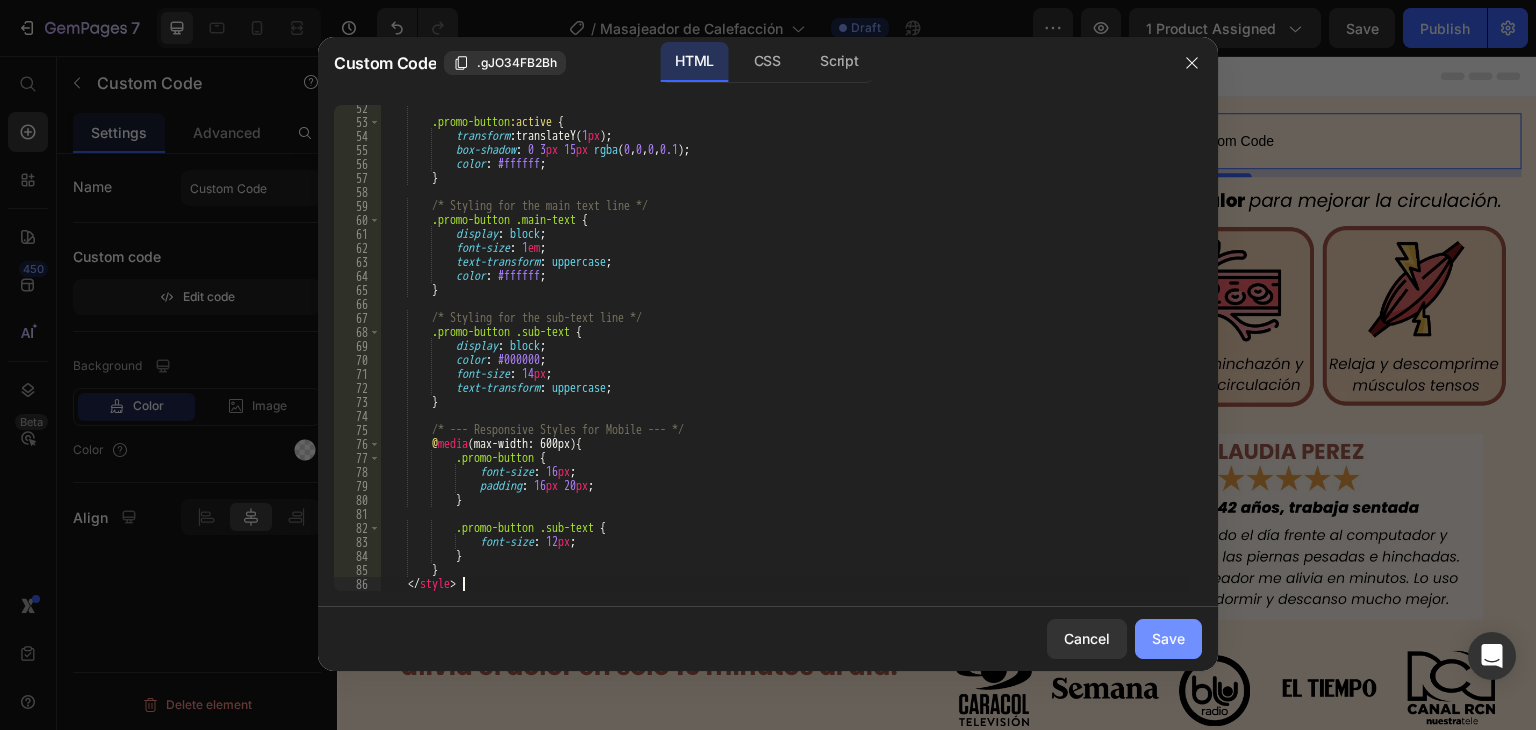 click on "Save" 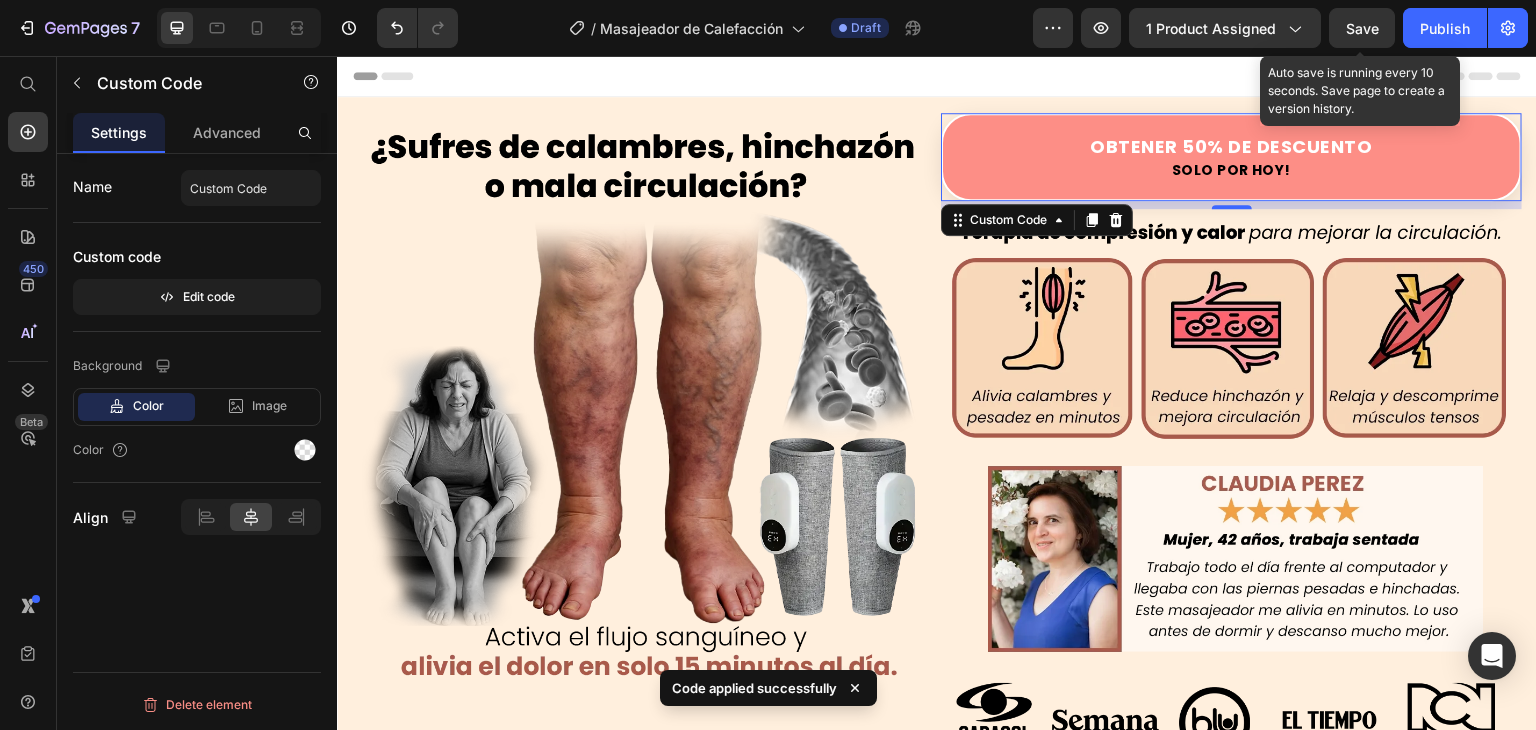 click on "Save" at bounding box center [1362, 28] 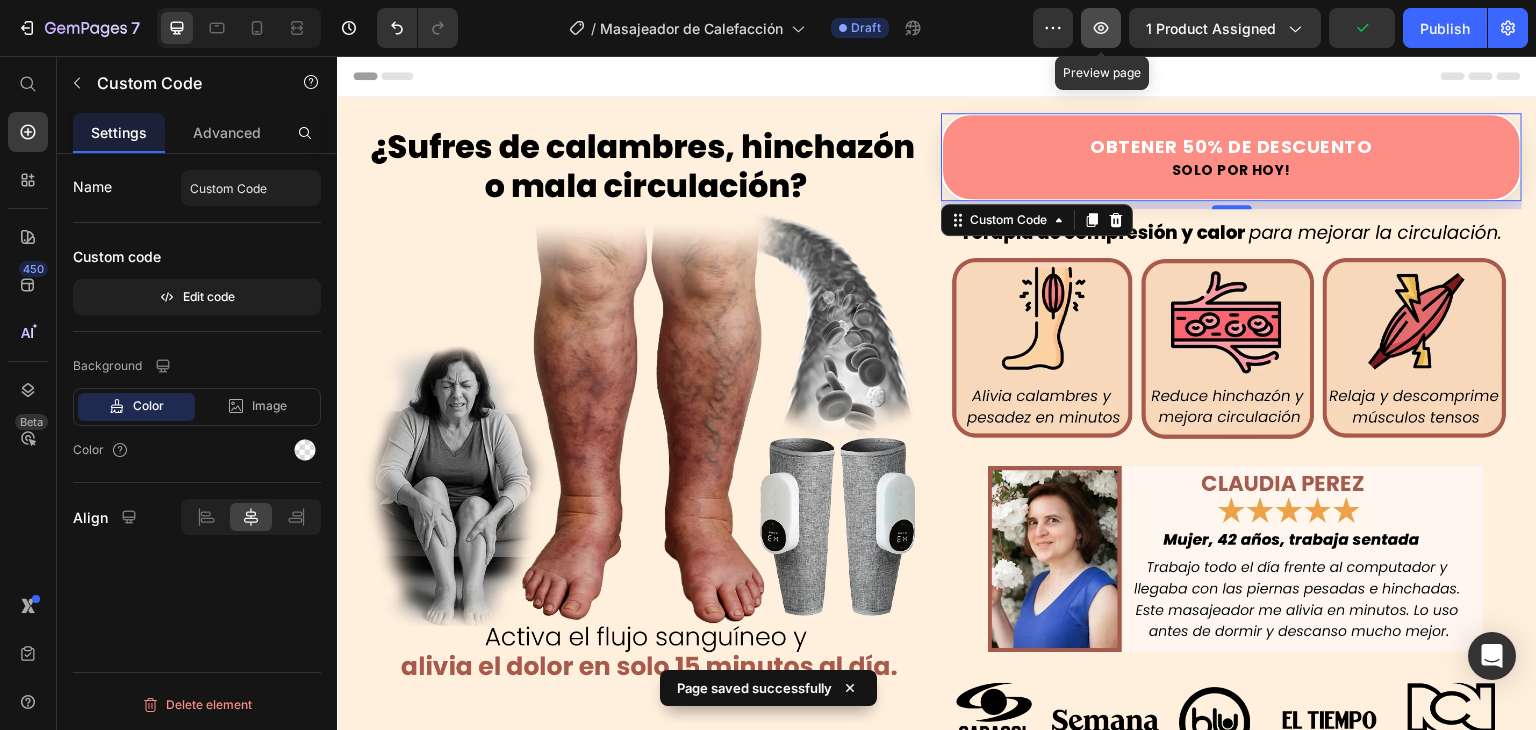 click 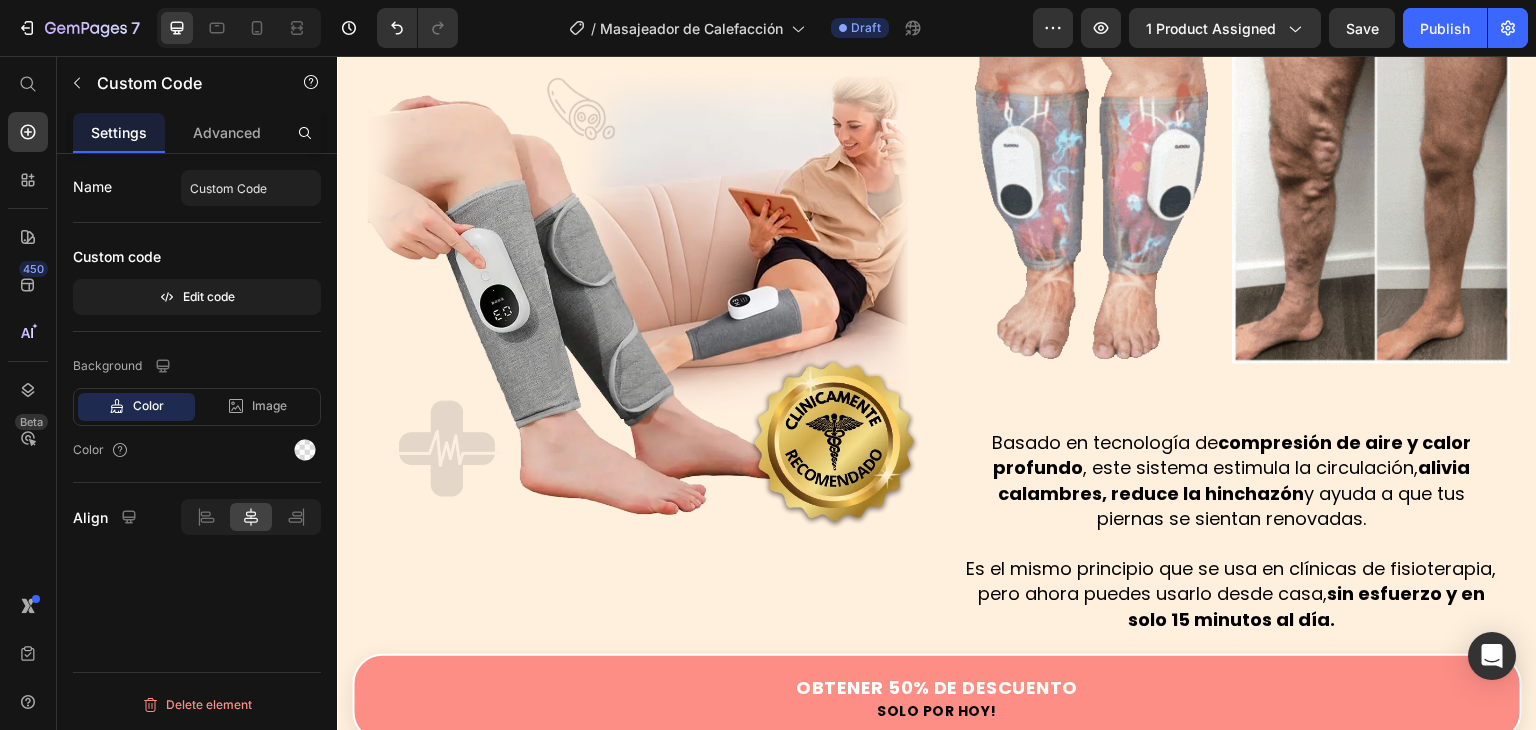 scroll, scrollTop: 1955, scrollLeft: 0, axis: vertical 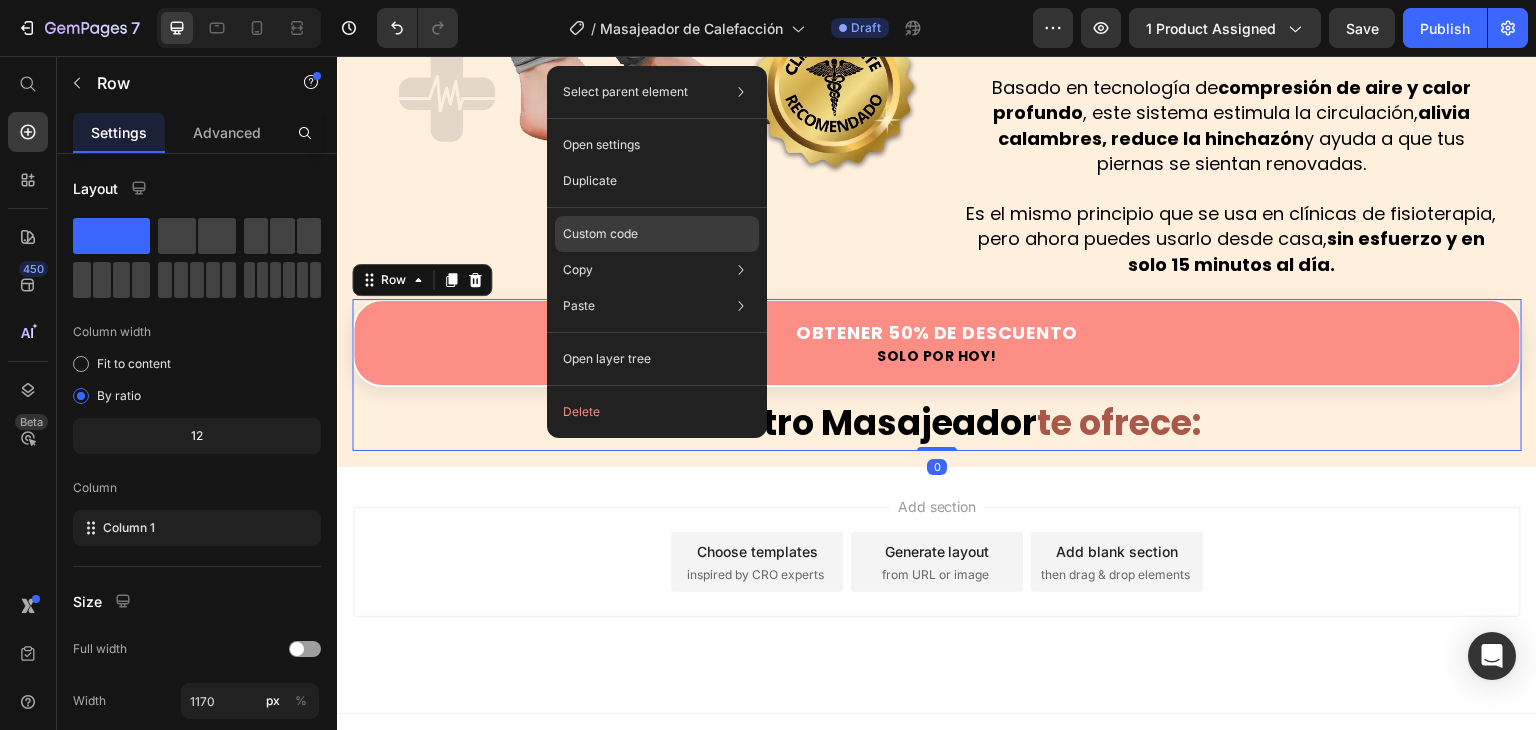 click on "Custom code" 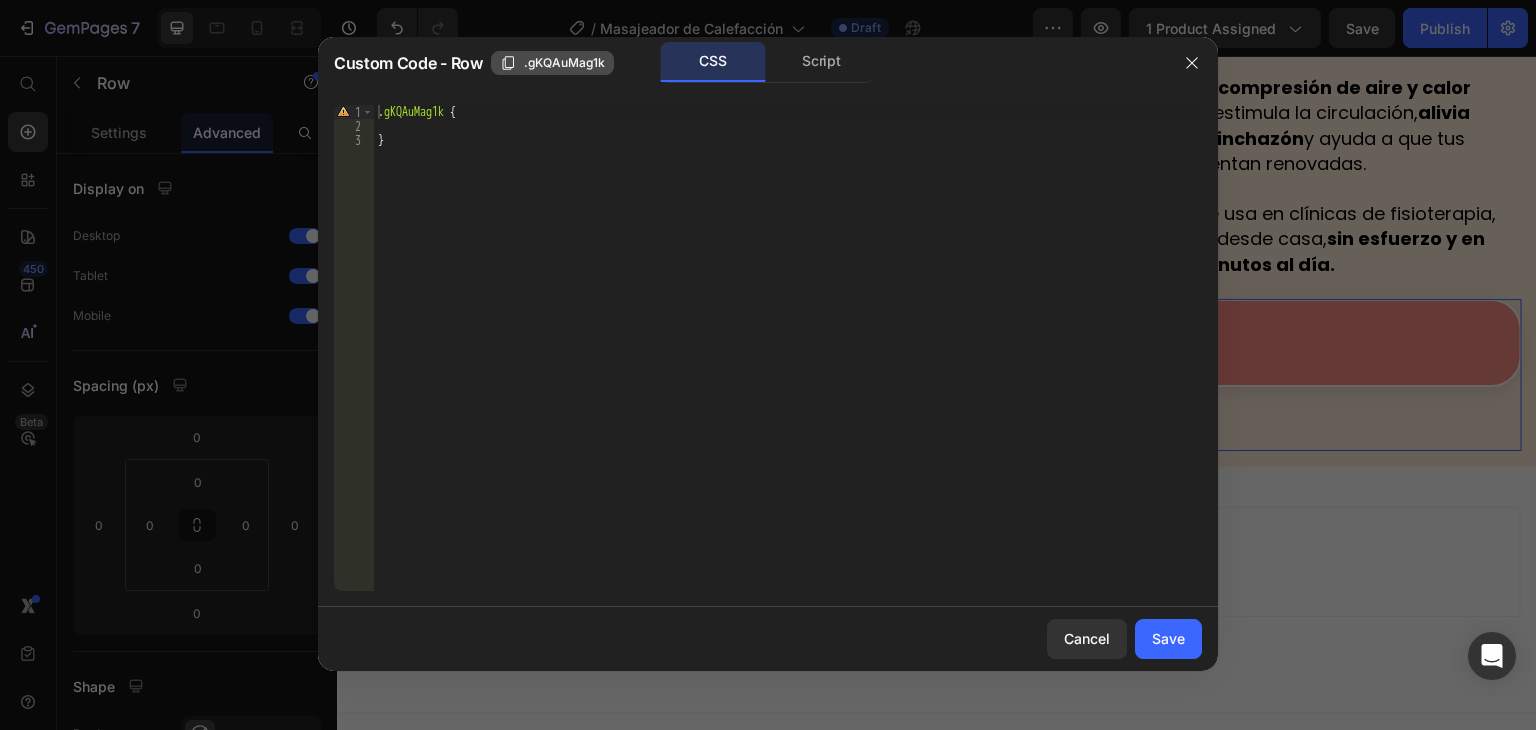 click on ".gKQAuMag1k" 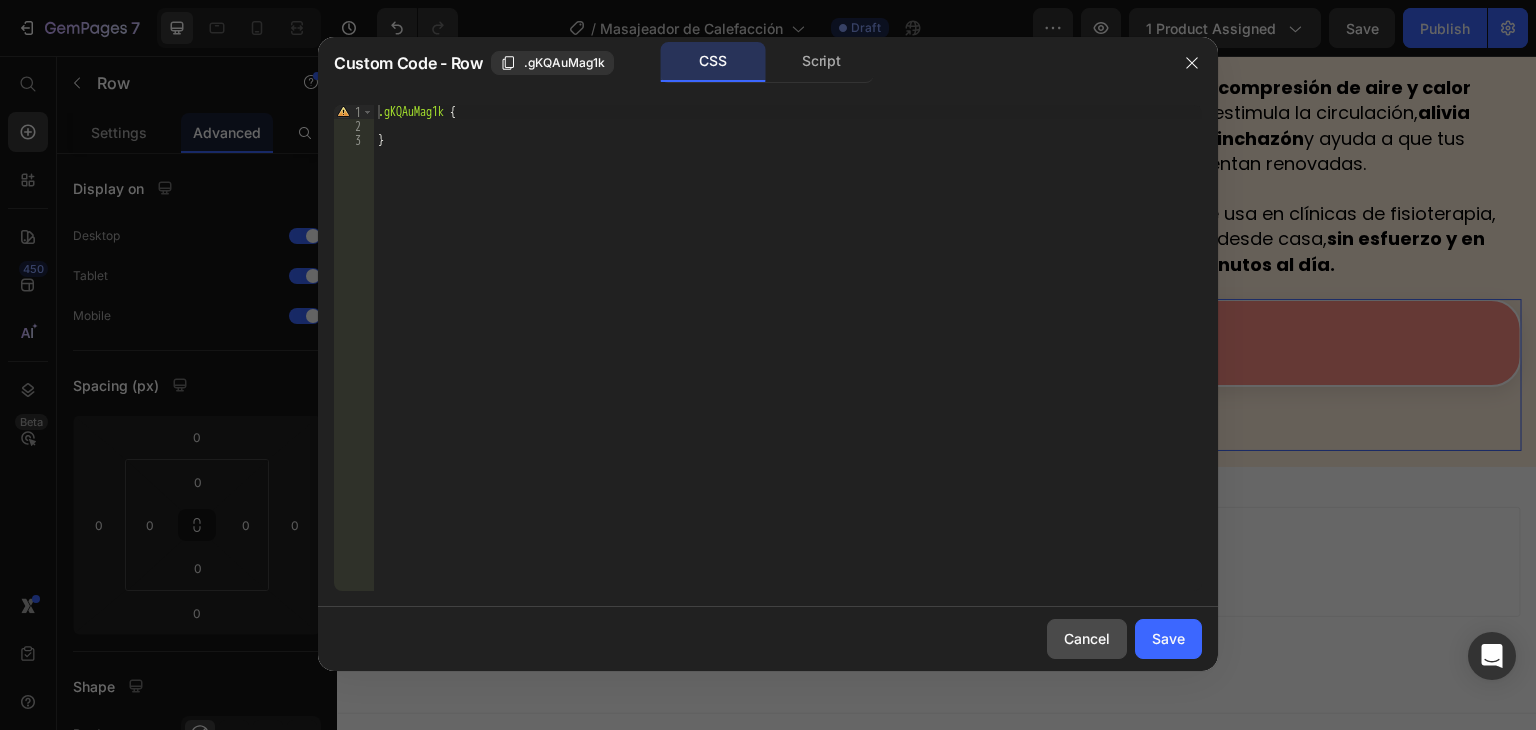 click on "Cancel" at bounding box center (1087, 638) 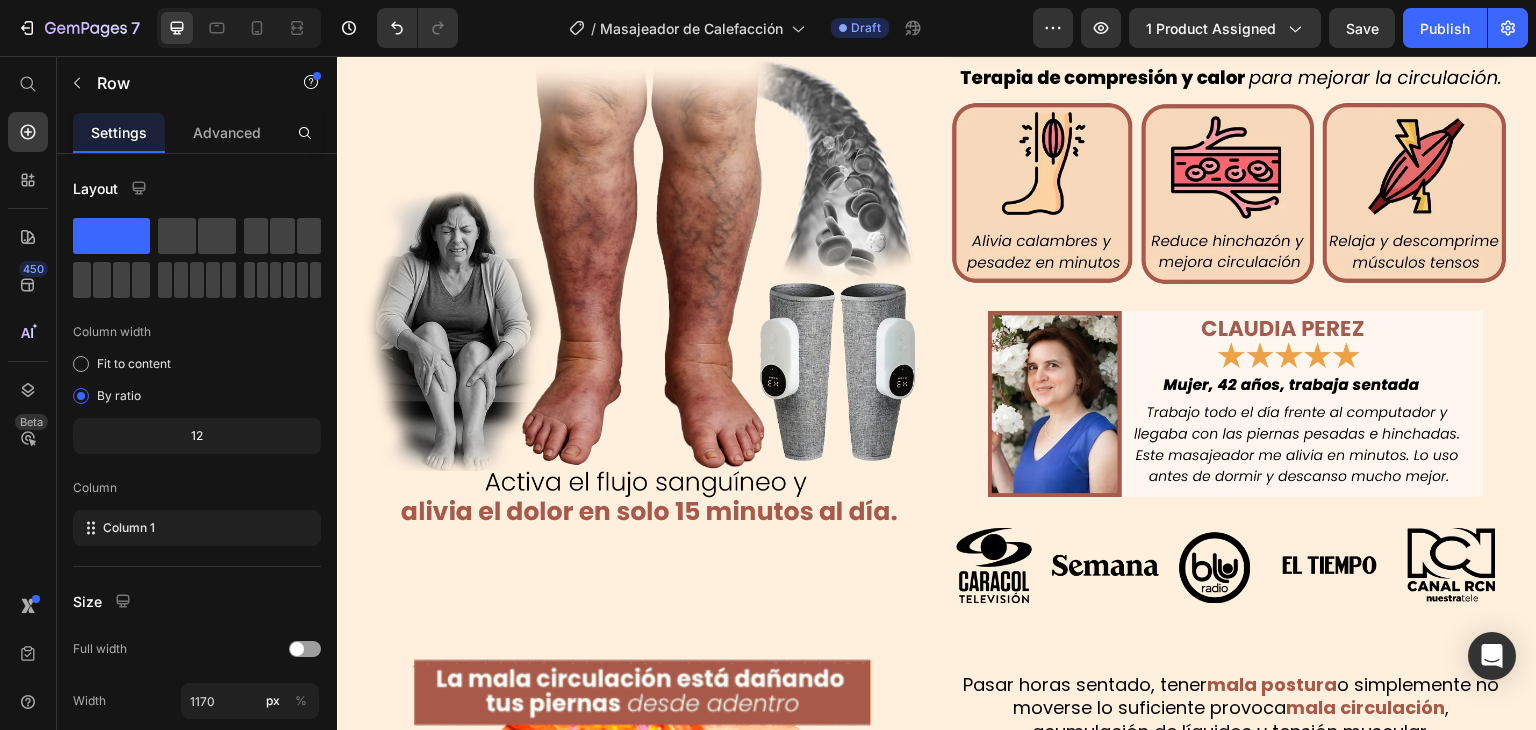 scroll, scrollTop: 0, scrollLeft: 0, axis: both 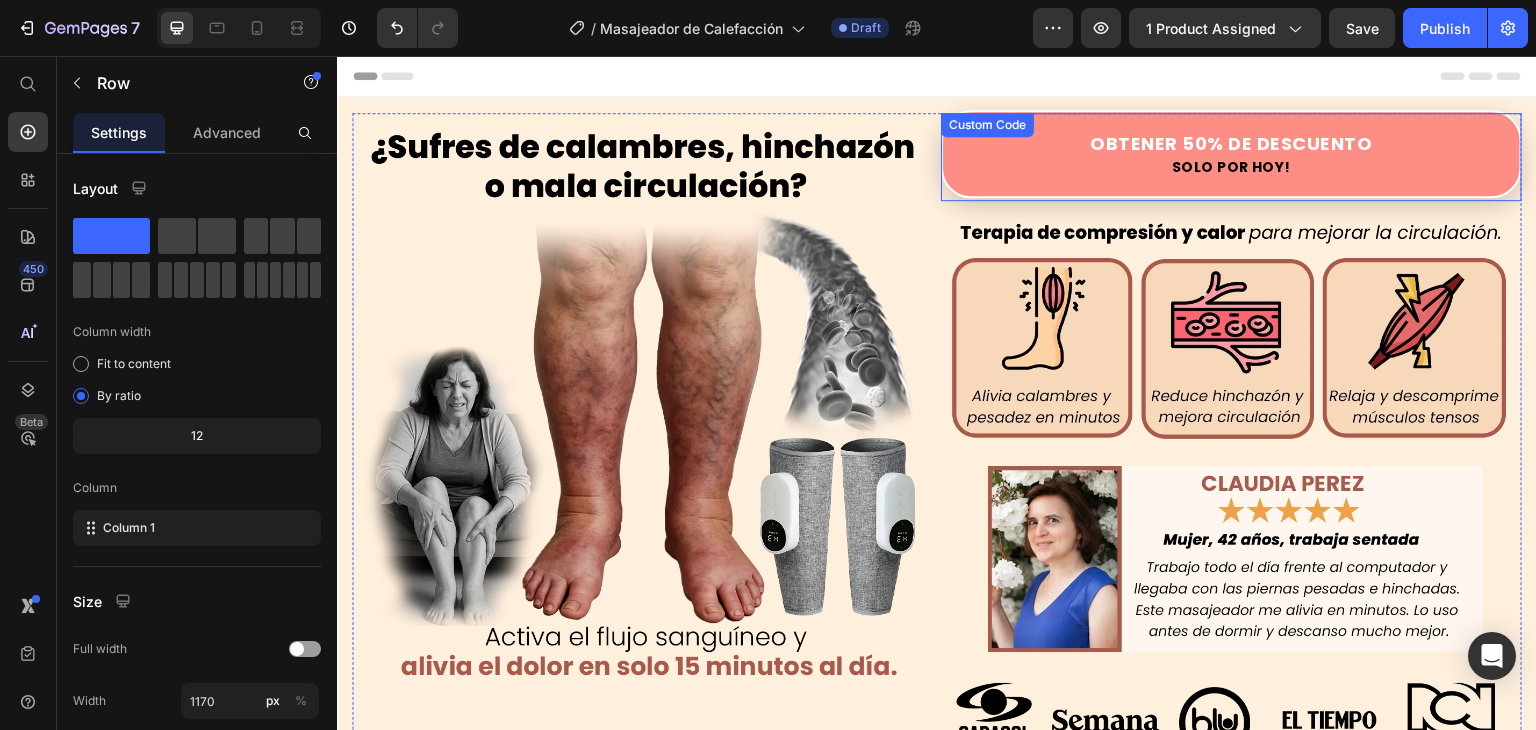 click on "Obtener 50% de Descuento" at bounding box center (1231, 143) 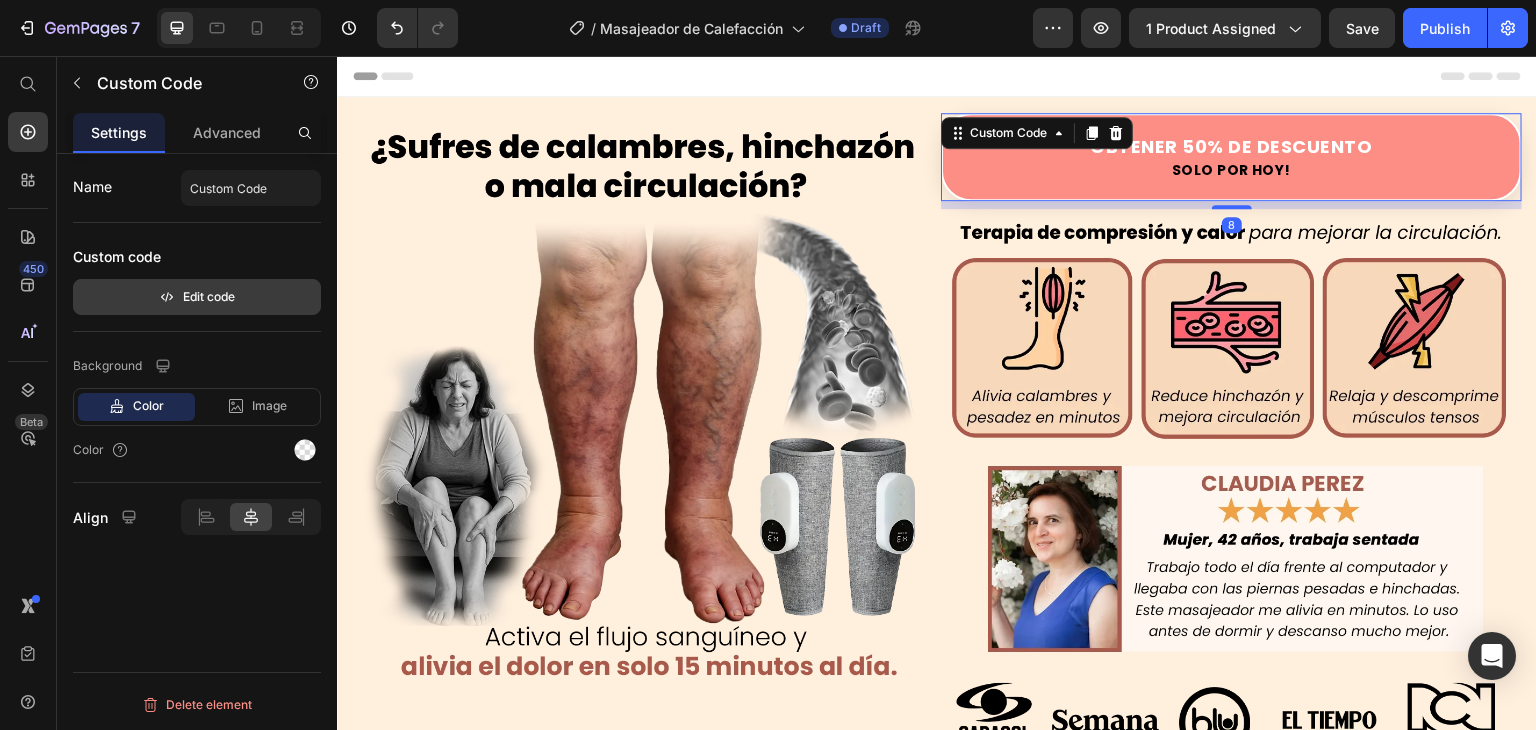 click on "Edit code" at bounding box center (197, 297) 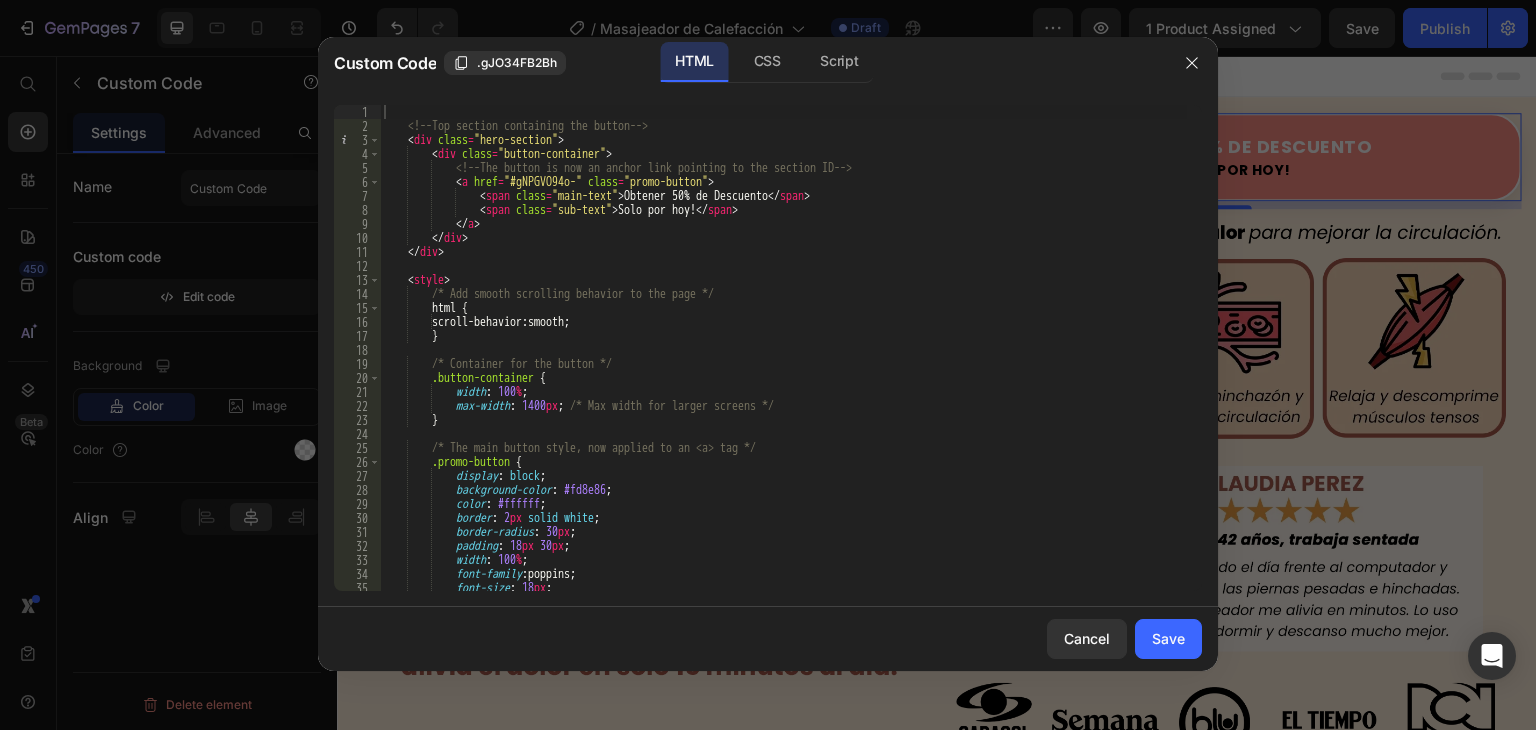 click on "<!--  Top section containing the button  -->      < div   class = "hero-section" >           < div   class = "button-container" >                <!--  The button is now an anchor link pointing to the section ID  -->                < a   href = "#gNPGVO94o-"   class = "promo-button" >                     < span   class = "main-text" > Obtener 50% de Descuento </ span >                     < span   class = "sub-text" > Solo por hoy! </ span >                </ a >           </ div >      </ div >           < style >           /* Add smooth scrolling behavior to the page */           html   {               scroll-behavior :  smooth ;           }           /* Container for the button */           .button-container   {                width :   100 % ;                max-width :   1400 px ;   /* Max width for larger screens */           }           /* The main button style, now applied to an <a> tag */           .promo-button   {                display :   block ;                background-color :   #fd8e86 ;" at bounding box center (783, 362) 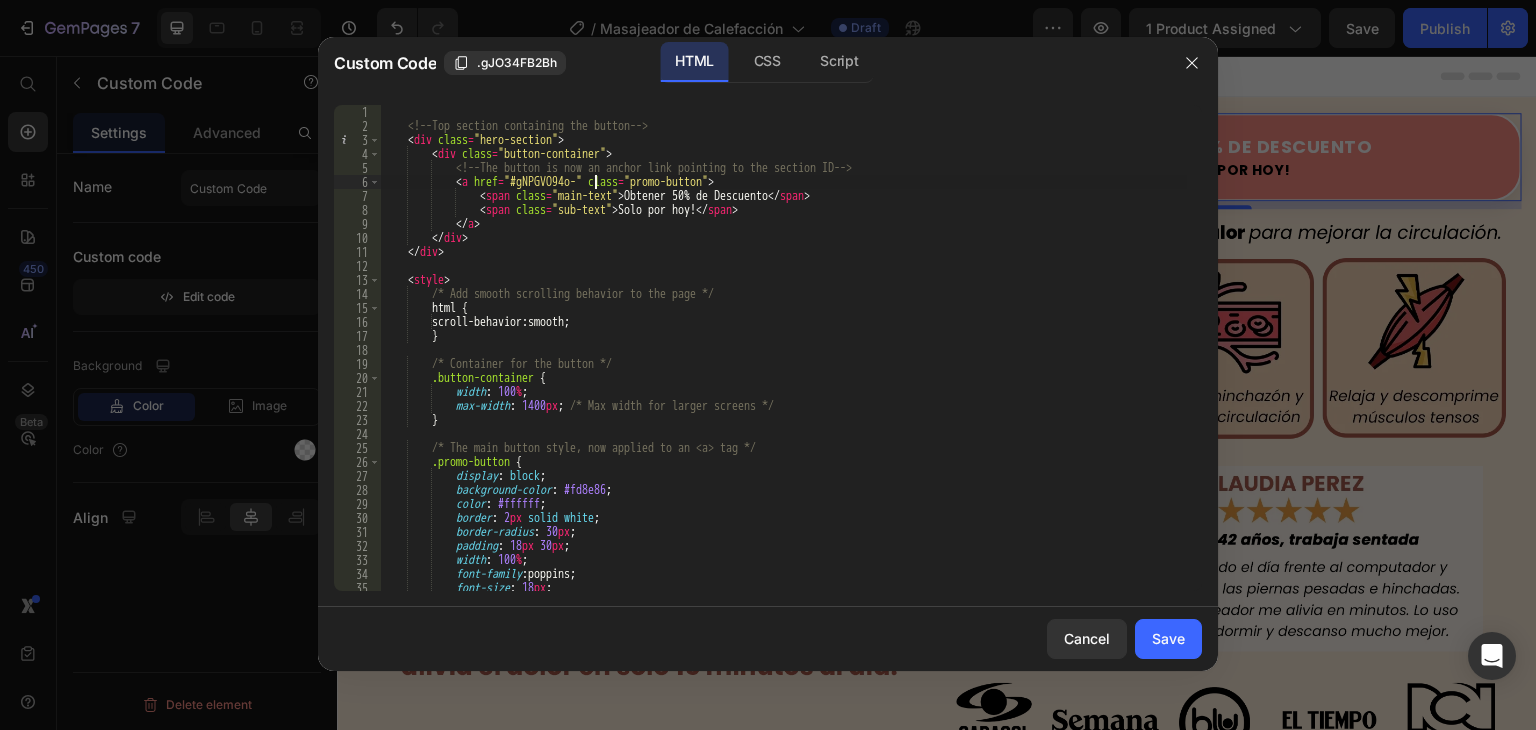 click on "<!--  Top section containing the button  -->      < div   class = "hero-section" >           < div   class = "button-container" >                <!--  The button is now an anchor link pointing to the section ID  -->                < a   href = "#gNPGVO94o-"   class = "promo-button" >                     < span   class = "main-text" > Obtener 50% de Descuento </ span >                     < span   class = "sub-text" > Solo por hoy! </ span >                </ a >           </ div >      </ div >           < style >           /* Add smooth scrolling behavior to the page */           html   {               scroll-behavior :  smooth ;           }           /* Container for the button */           .button-container   {                width :   100 % ;                max-width :   1400 px ;   /* Max width for larger screens */           }           /* The main button style, now applied to an <a> tag */           .promo-button   {                display :   block ;                background-color :   #fd8e86 ;" at bounding box center (783, 362) 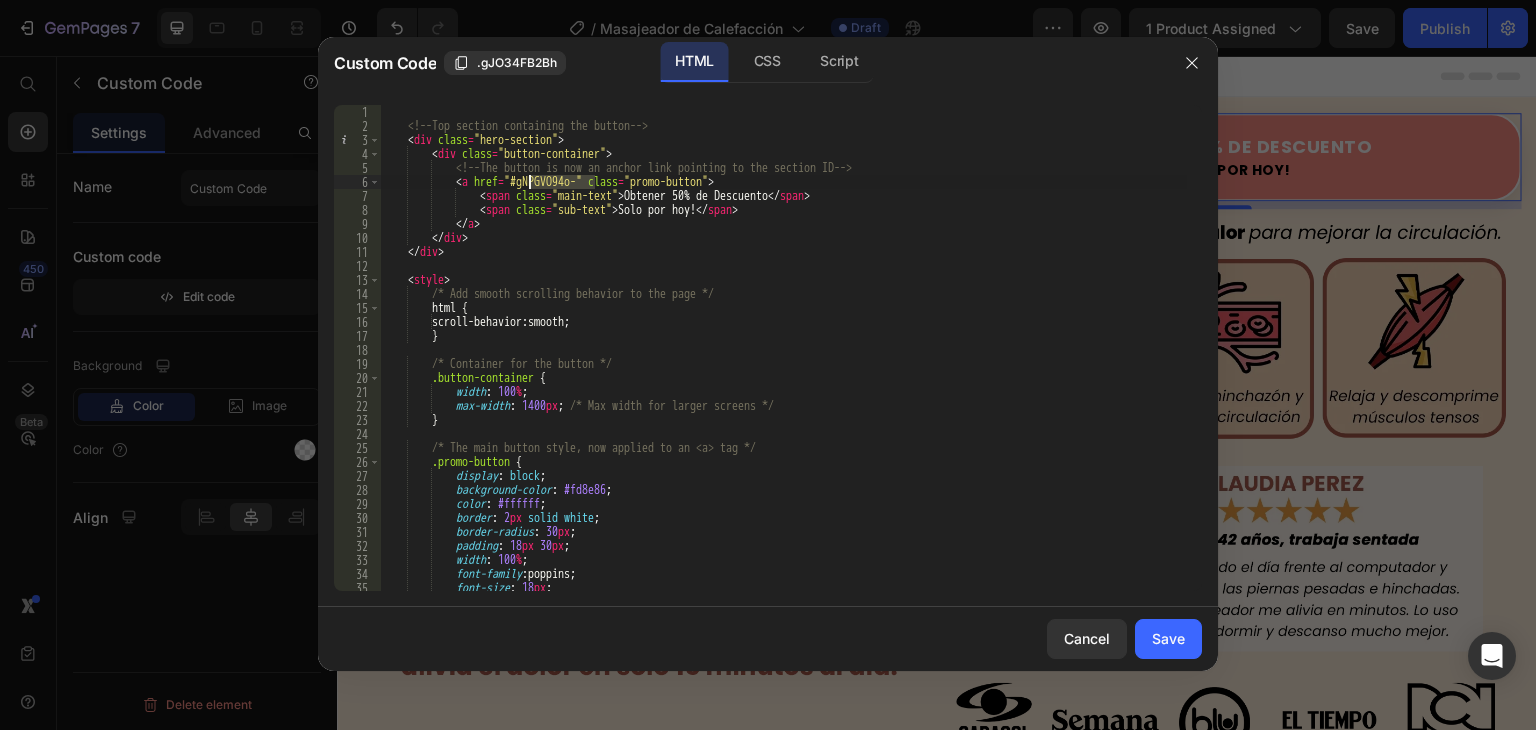paste on ".gKQAuMag1k" 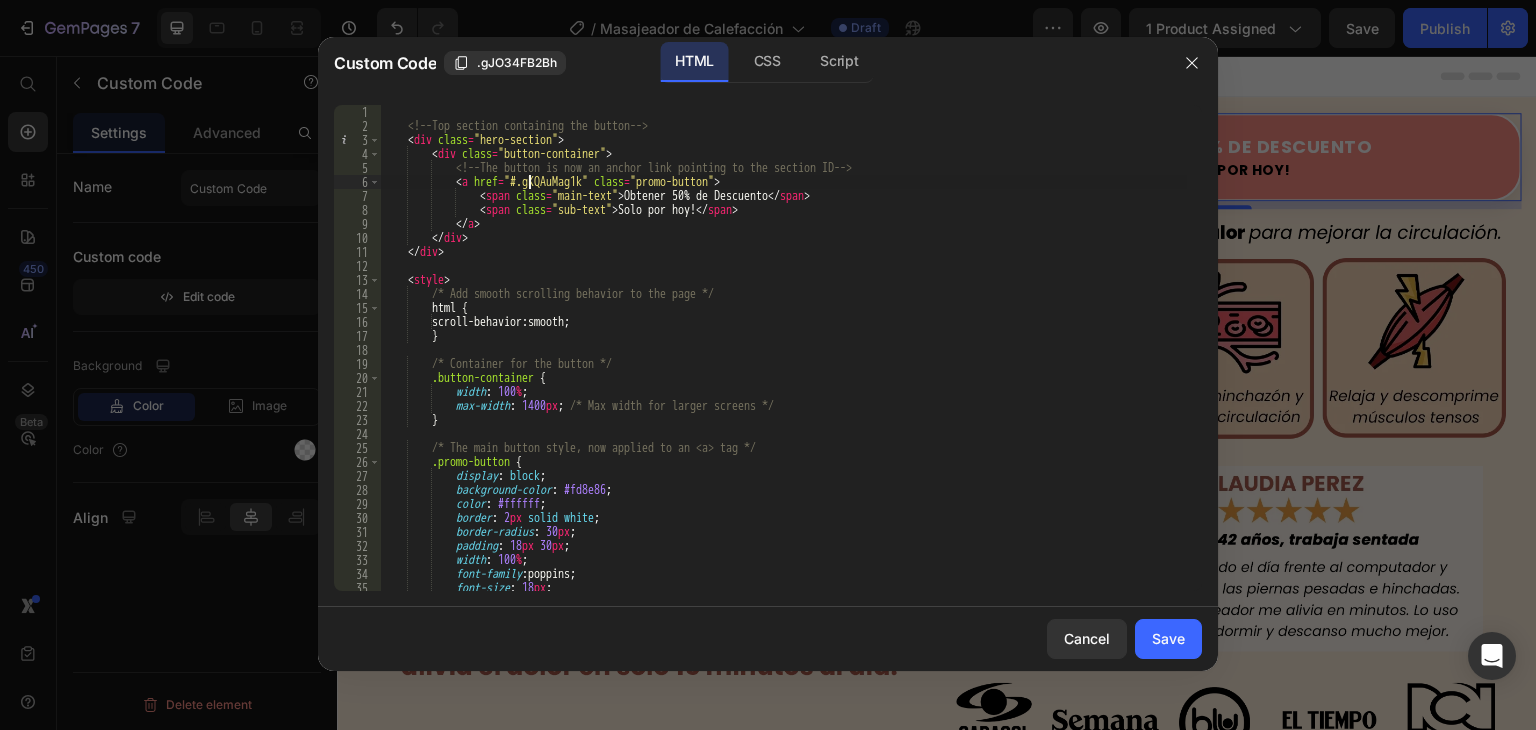 click on "<!--  Top section containing the button  -->      < div   class = "hero-section" >           < div   class = "button-container" >                <!--  The button is now an anchor link pointing to the section ID  -->                < a   href = "#.gKQAuMag1k"   class = "promo-button" >                     < span   class = "main-text" > Obtener 50% de Descuento </ span >                     < span   class = "sub-text" > Solo por hoy! </ span >                </ a >           </ div >      </ div >           < style >           /* Add smooth scrolling behavior to the page */           html   {               scroll-behavior :  smooth ;           }           /* Container for the button */           .button-container   {                width :   100 % ;                max-width :   1400 px ;   /* Max width for larger screens */           }           /* The main button style, now applied to an <a> tag */           .promo-button   {                display :   block ;                background-color :   #fd8e86 ;" at bounding box center [783, 362] 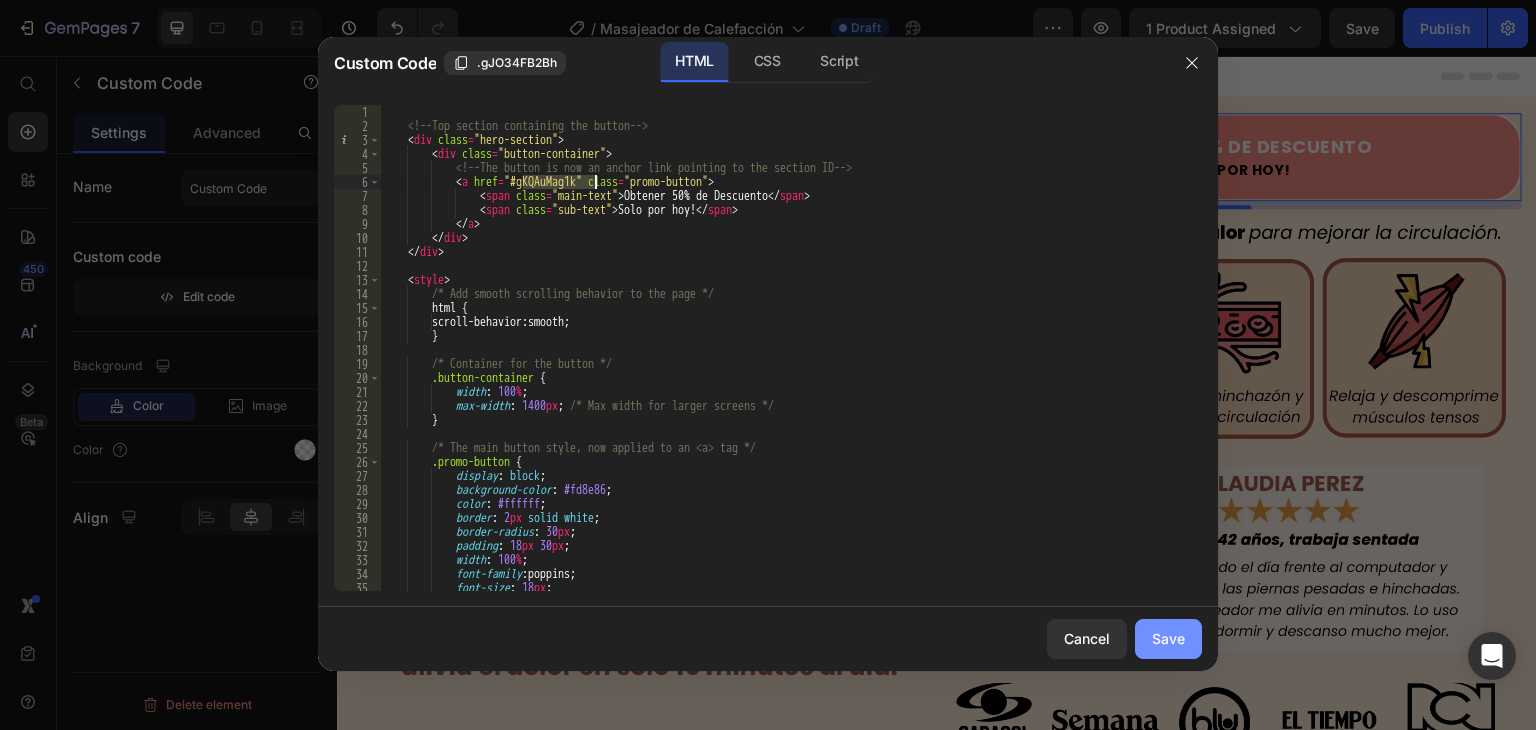 paste on "." 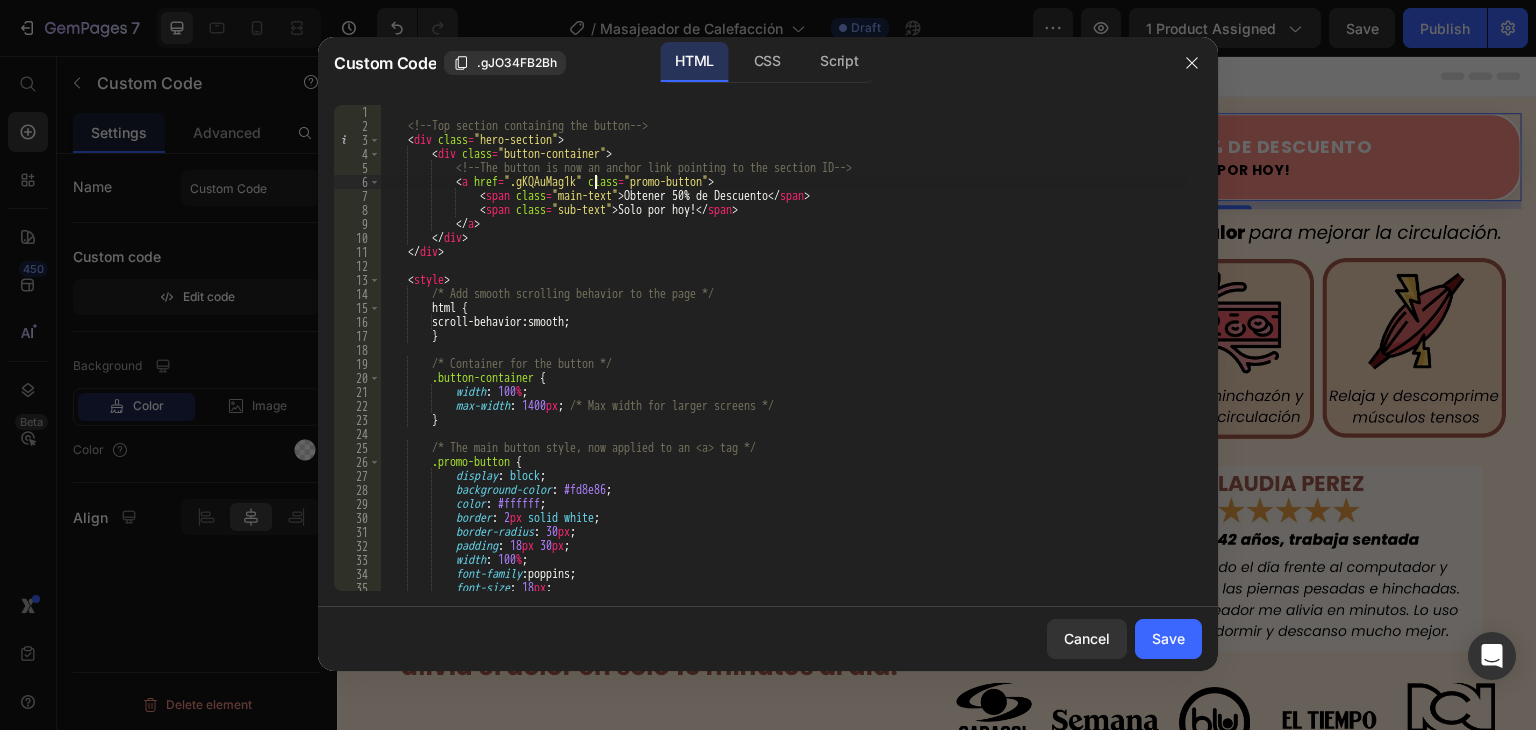 click on "<!--  Top section containing the button  -->      < div   class = "hero-section" >           < div   class = "button-container" >                <!--  The button is now an anchor link pointing to the section ID  -->                < a   href = ".gKQAuMag1k"   class = "promo-button" >                     < span   class = "main-text" > Obtener 50% de Descuento </ span >                     < span   class = "sub-text" > Solo por hoy! </ span >                </ a >           </ div >      </ div >           < style >           /* Add smooth scrolling behavior to the page */           html   {               scroll-behavior :  smooth ;           }           /* Container for the button */           .button-container   {                width :   100 % ;                max-width :   1400 px ;   /* Max width for larger screens */           }           /* The main button style, now applied to an <a> tag */           .promo-button   {                display :   block ;                background-color :   #fd8e86 ;" at bounding box center (783, 362) 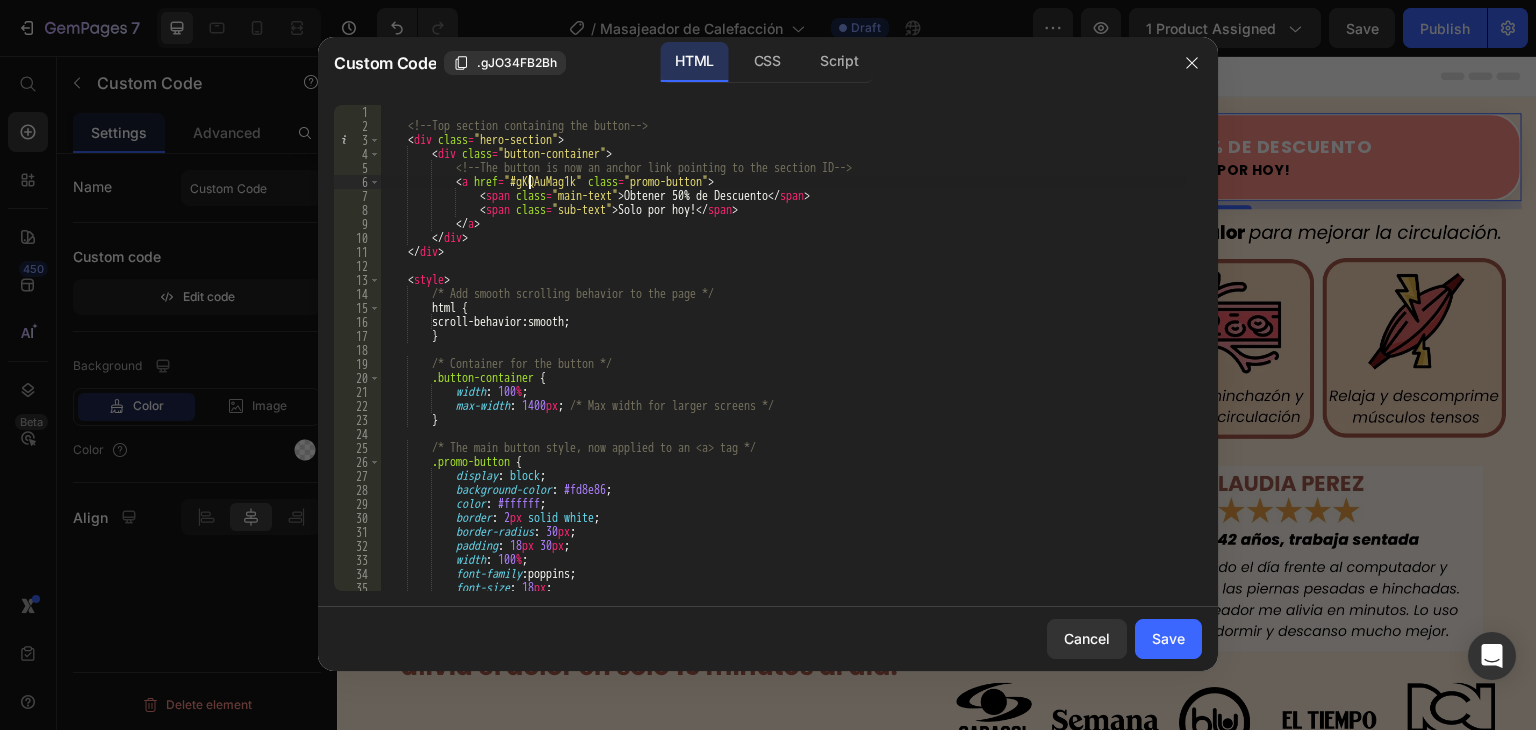 scroll, scrollTop: 0, scrollLeft: 12, axis: horizontal 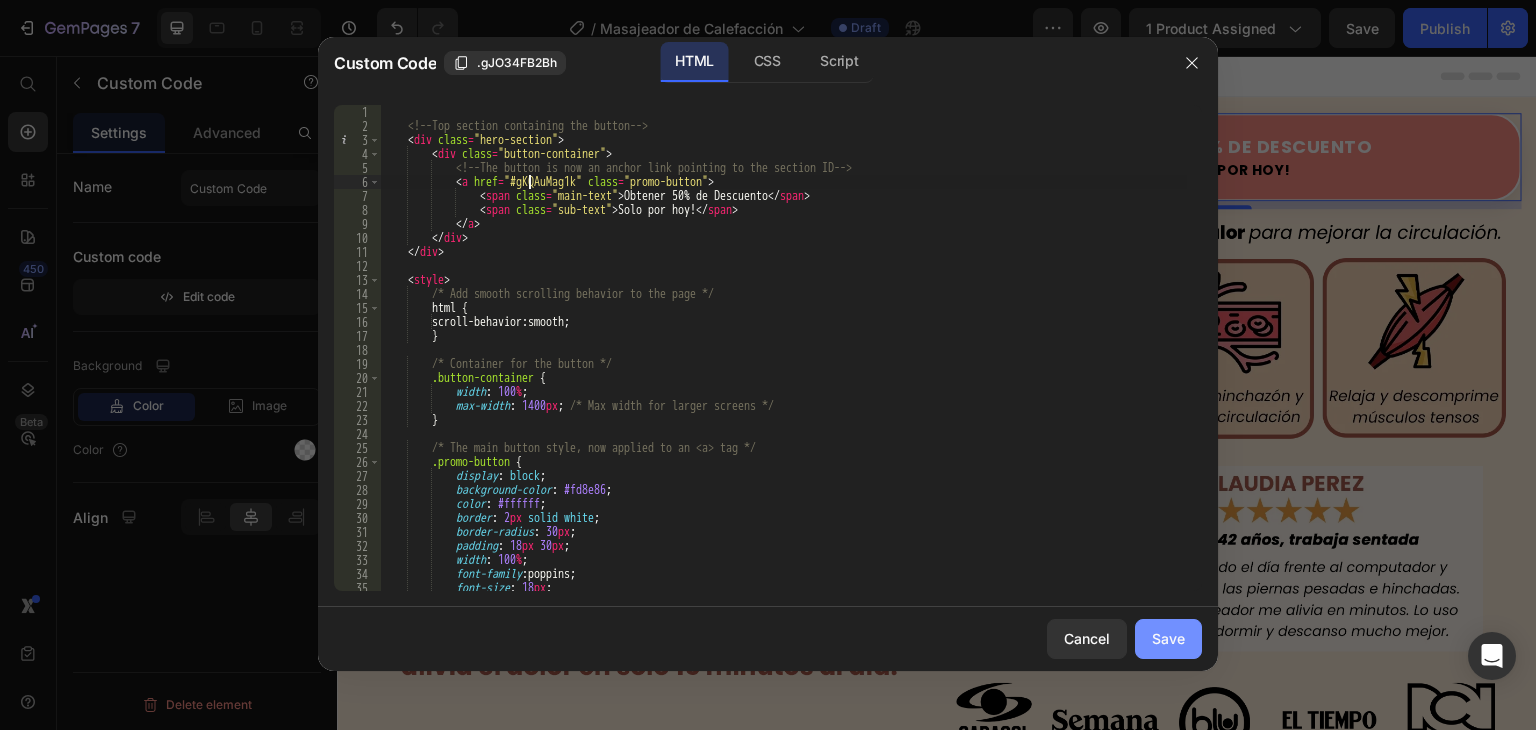type on "<a href="#gKQAuMag1k" class="promo-button">" 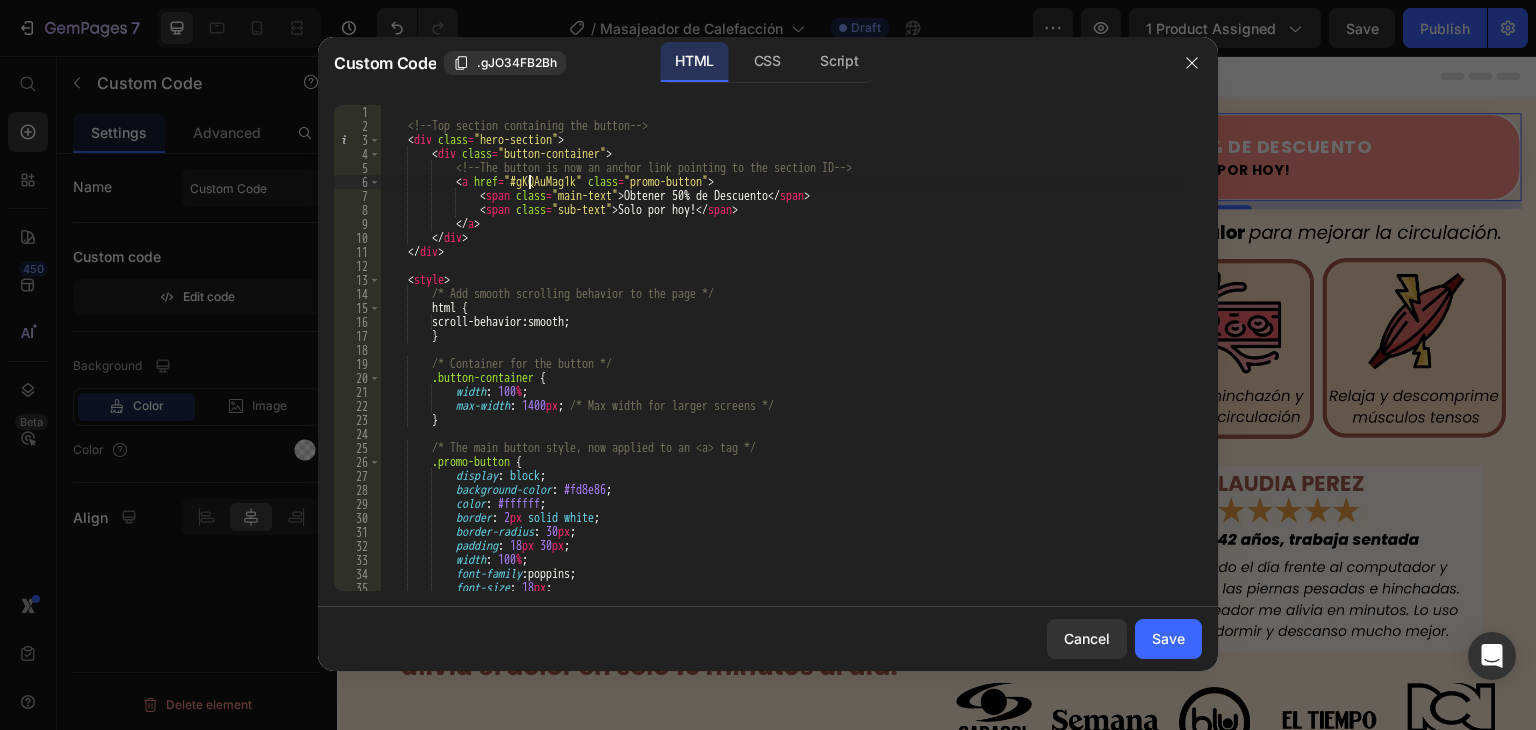 drag, startPoint x: 1489, startPoint y: 687, endPoint x: 1152, endPoint y: 631, distance: 341.62112 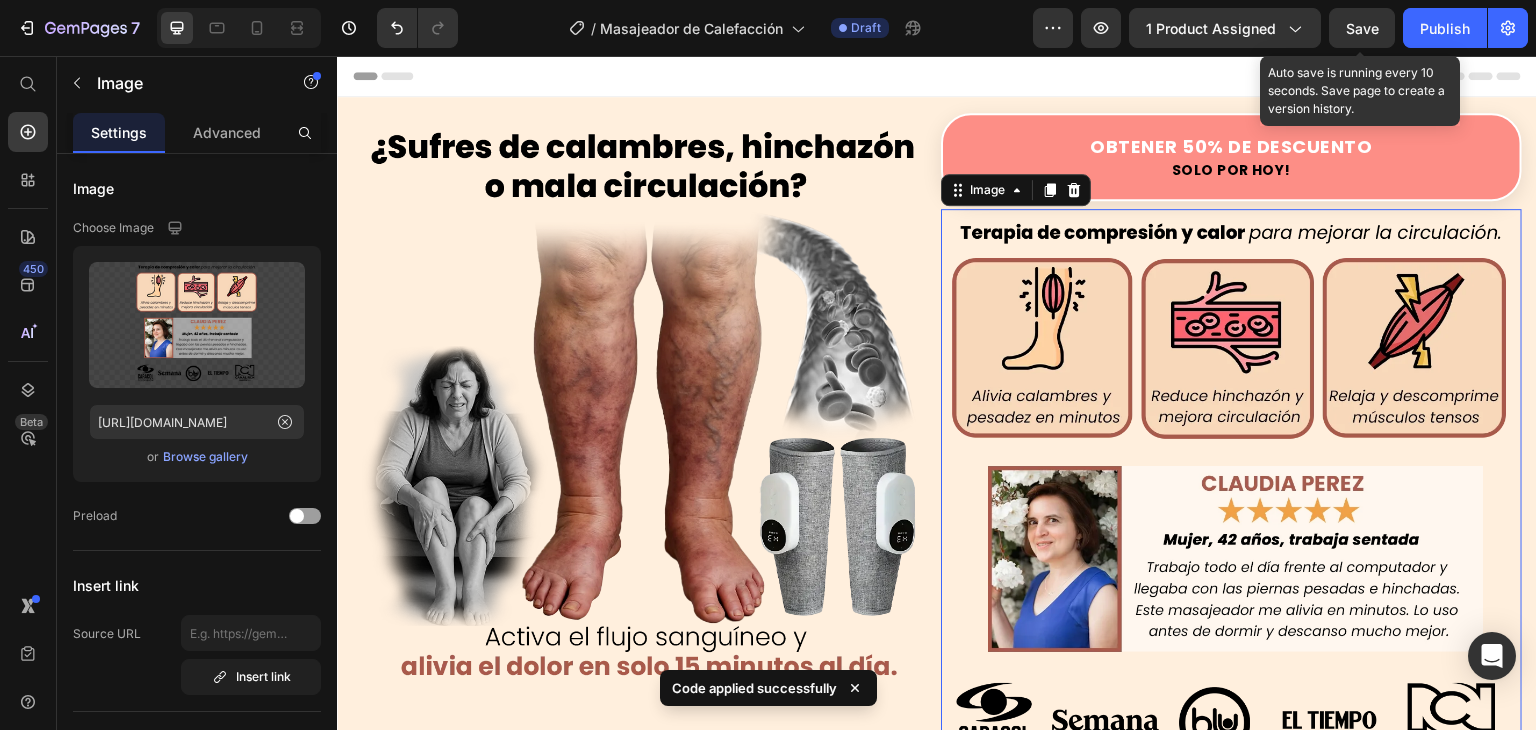 click on "Save" at bounding box center [1362, 28] 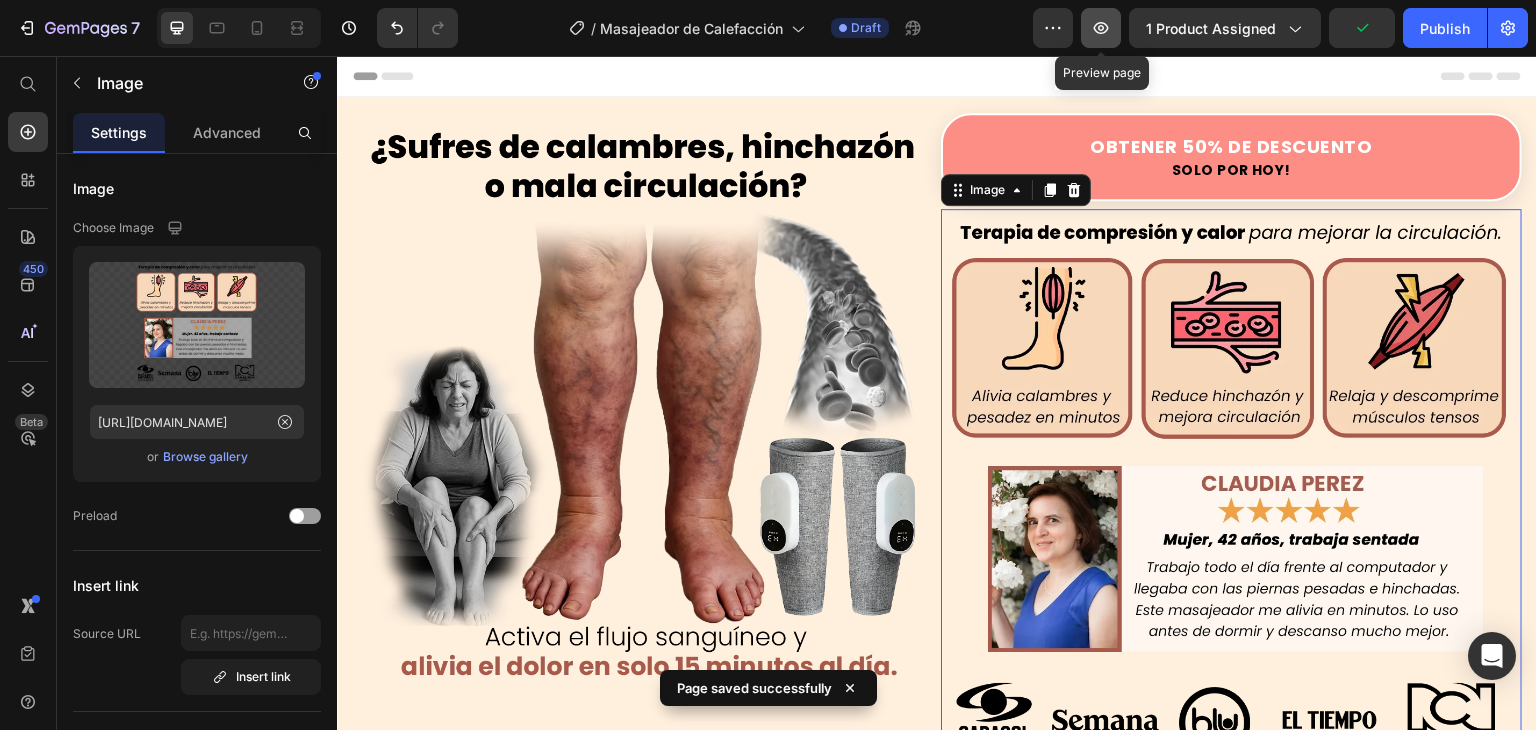 click 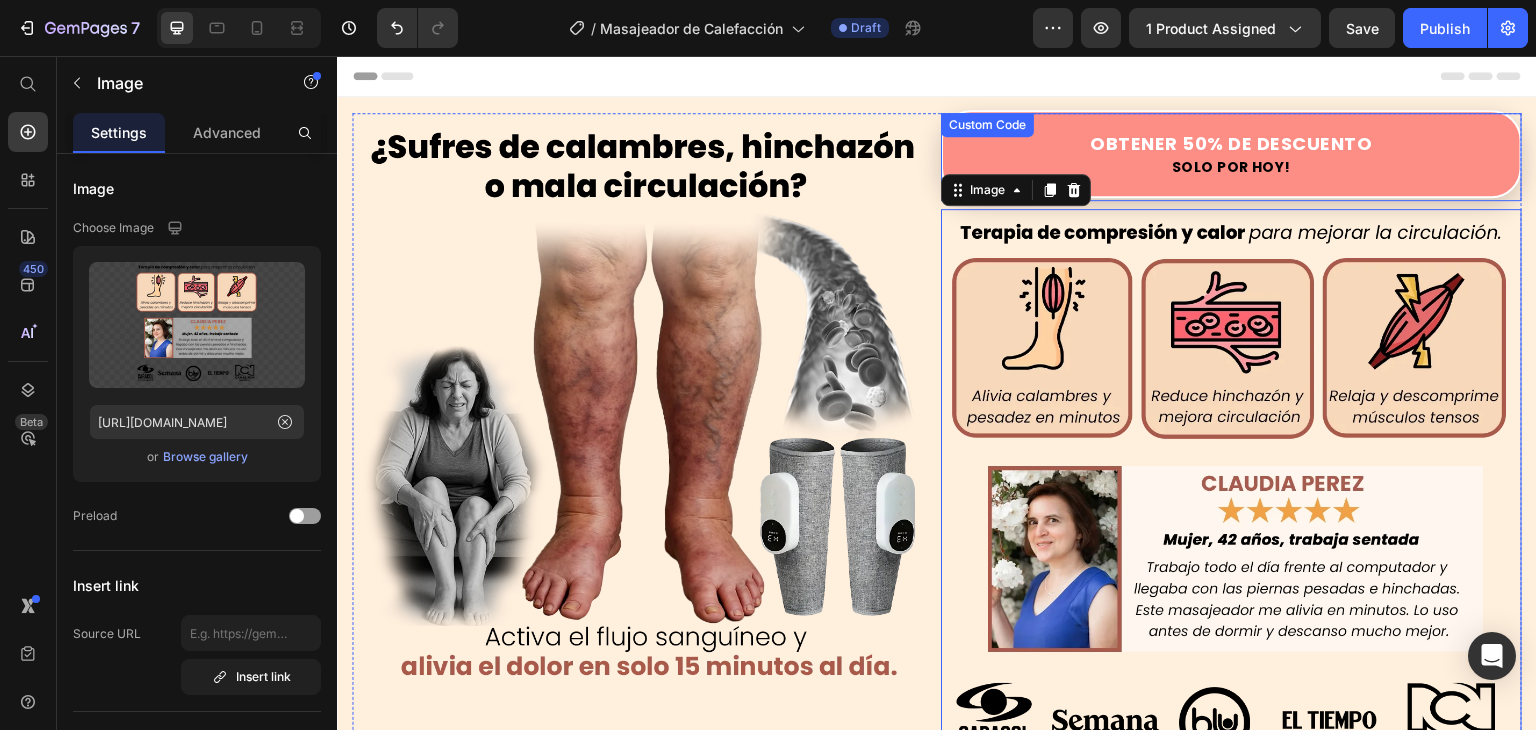 click on "Obtener 50% de Descuento
Solo por hoy!
Custom Code" at bounding box center [1231, 157] 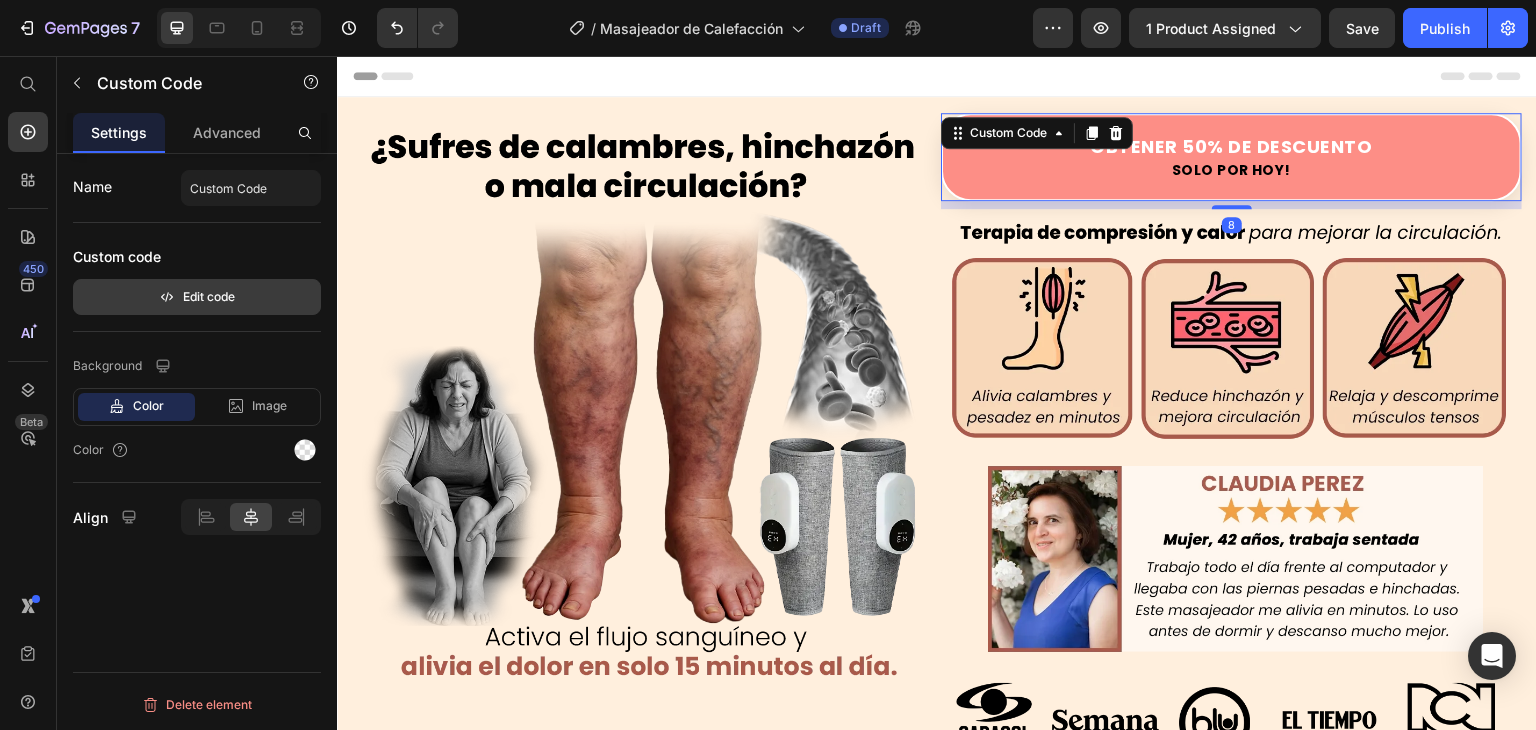 click 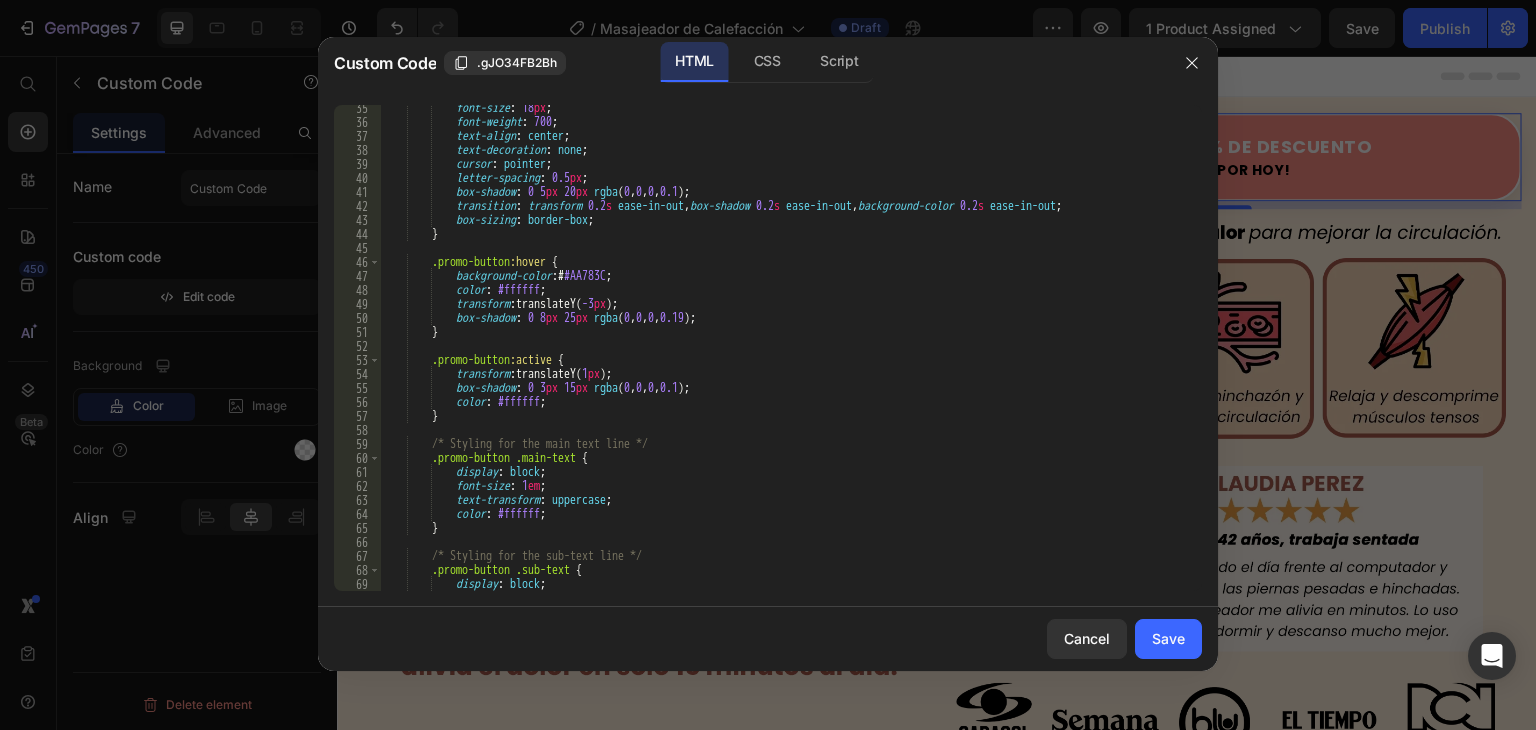 scroll, scrollTop: 480, scrollLeft: 0, axis: vertical 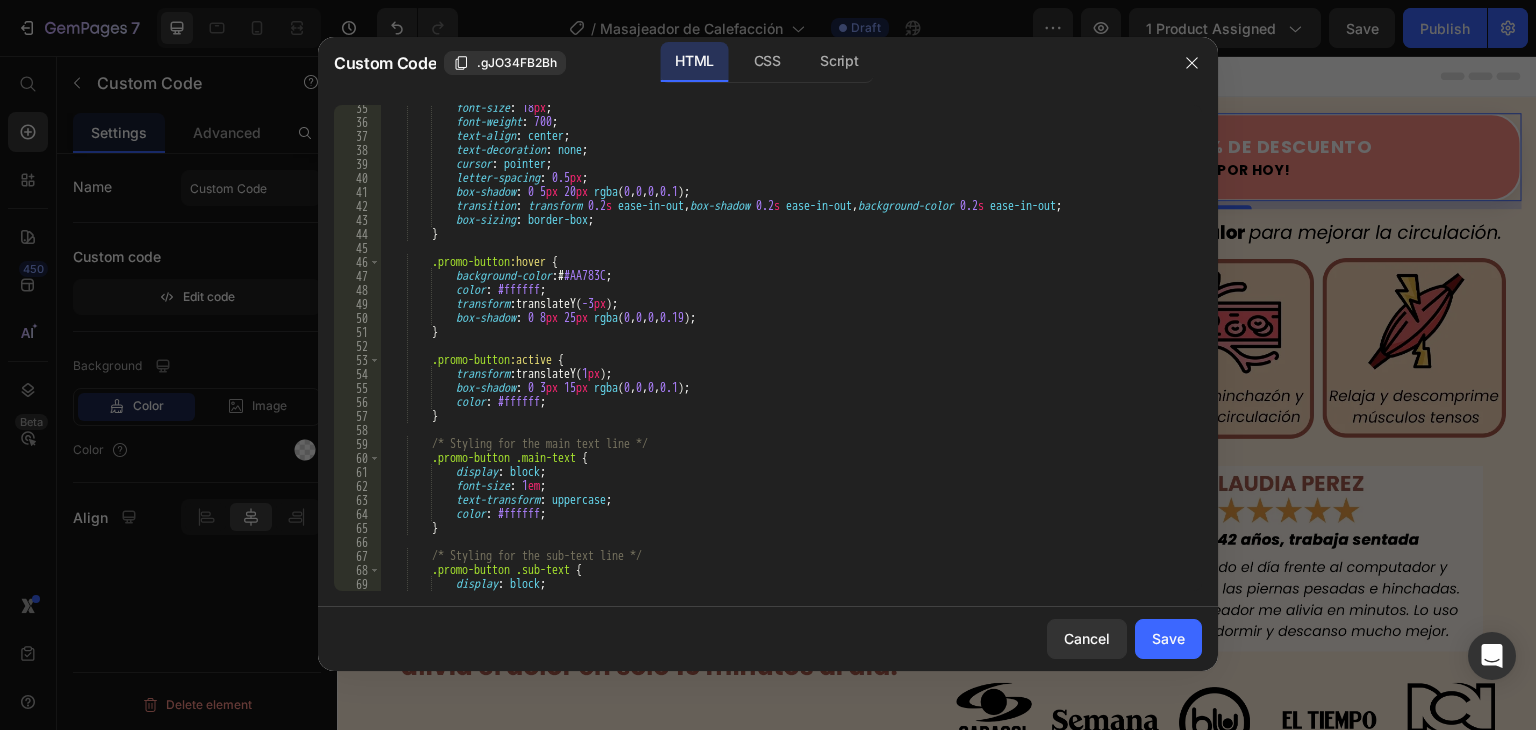 click on "font-size :   18 px ;                font-weight :   700 ;                text-align :   center ;                text-decoration :   none ;                cursor :   pointer ;                letter-spacing :   0.5 px ;                box-shadow :   0   5 px   20 px   rgba ( 0 ,  0 ,  0 ,  0.1 ) ;                transition :   transform   0.2 s   ease-in-out ,  box-shadow   0.2 s   ease-in-out ,  background-color   0.2 s   ease-in-out ;                box-sizing :   border-box ;           }           .promo-button :hover   {                background-color :  # #AA783C ;                color :   #ffffff ;                transform :  translateY( -3 px ) ;                box-shadow :   0   8 px   25 px   rgba ( 0 ,  0 ,  0 ,  0.19 ) ;           }                     .promo-button :active   {                transform :  translateY( 1 px ) ;                box-shadow :   0   3 px   15 px   rgba ( 0 ,  0 ,  0 ,  0.1 ) ;                color :   #ffffff ;           }                     .promo-button" at bounding box center (783, 358) 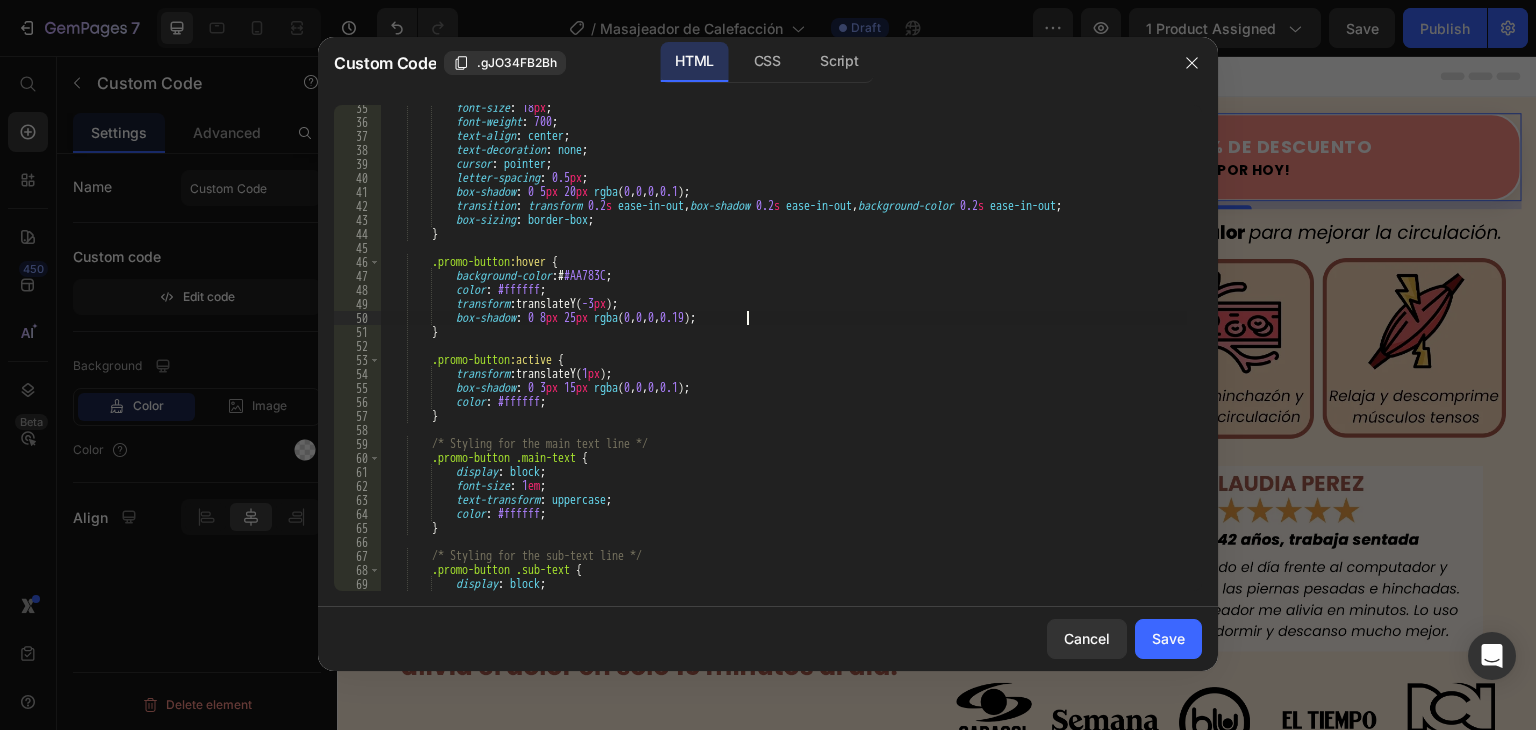 click on "font-size :   18 px ;                font-weight :   700 ;                text-align :   center ;                text-decoration :   none ;                cursor :   pointer ;                letter-spacing :   0.5 px ;                box-shadow :   0   5 px   20 px   rgba ( 0 ,  0 ,  0 ,  0.1 ) ;                transition :   transform   0.2 s   ease-in-out ,  box-shadow   0.2 s   ease-in-out ,  background-color   0.2 s   ease-in-out ;                box-sizing :   border-box ;           }           .promo-button :hover   {                background-color :  # #AA783C ;                color :   #ffffff ;                transform :  translateY( -3 px ) ;                box-shadow :   0   8 px   25 px   rgba ( 0 ,  0 ,  0 ,  0.19 ) ;           }                     .promo-button :active   {                transform :  translateY( 1 px ) ;                box-shadow :   0   3 px   15 px   rgba ( 0 ,  0 ,  0 ,  0.1 ) ;                color :   #ffffff ;           }                     .promo-button" at bounding box center [783, 358] 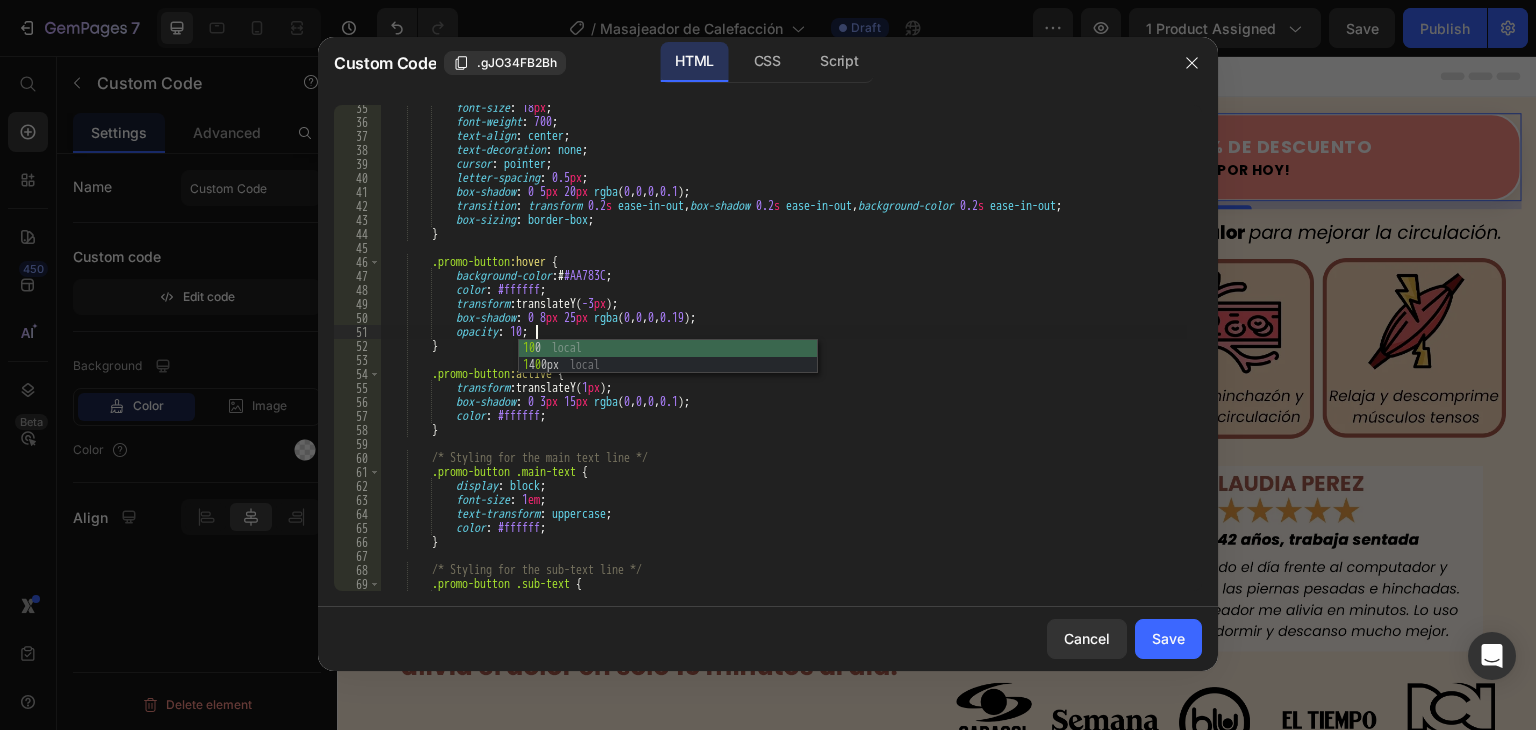 scroll, scrollTop: 0, scrollLeft: 11, axis: horizontal 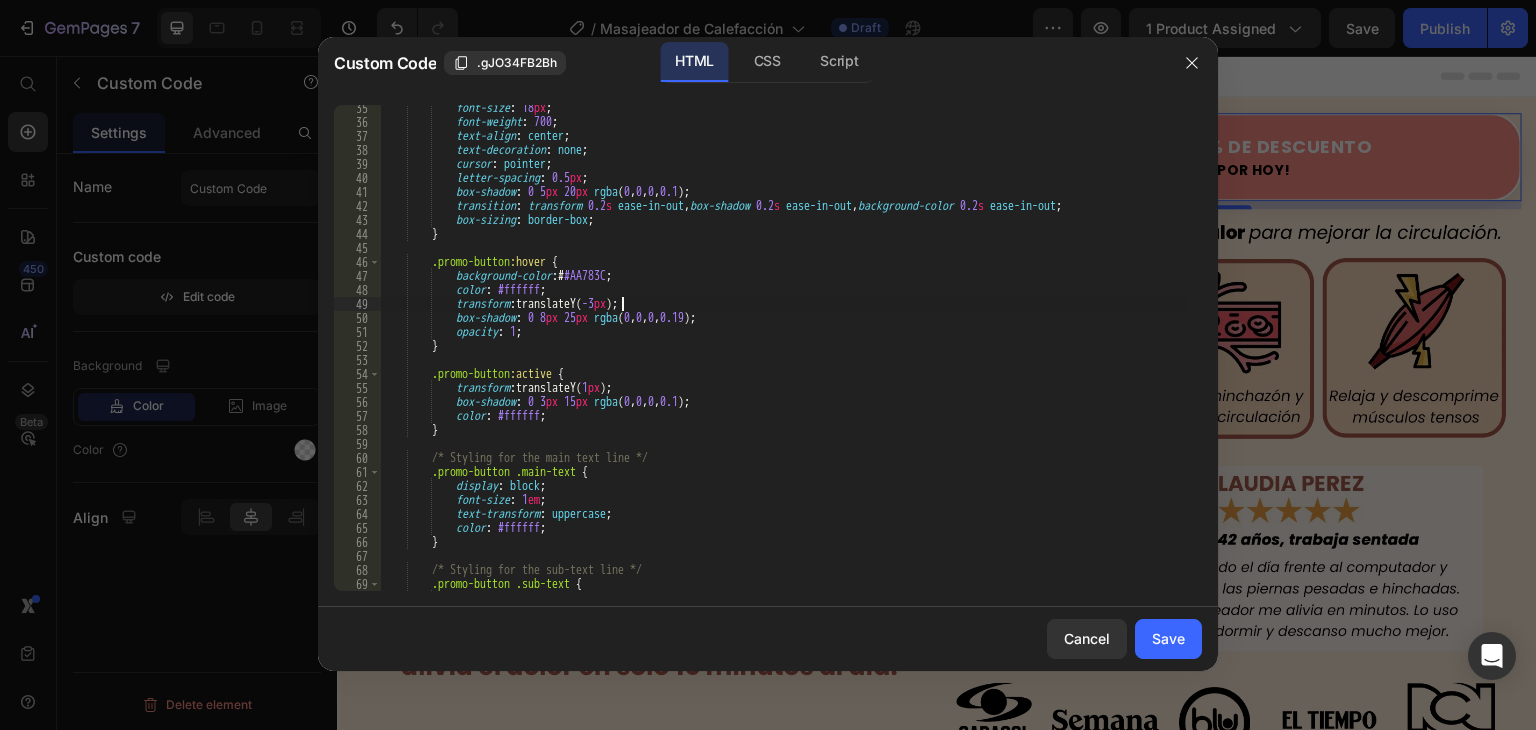 click on "font-size :   18 px ;                font-weight :   700 ;                text-align :   center ;                text-decoration :   none ;                cursor :   pointer ;                letter-spacing :   0.5 px ;                box-shadow :   0   5 px   20 px   rgba ( 0 ,  0 ,  0 ,  0.1 ) ;                transition :   transform   0.2 s   ease-in-out ,  box-shadow   0.2 s   ease-in-out ,  background-color   0.2 s   ease-in-out ;                box-sizing :   border-box ;           }           .promo-button :hover   {                background-color :  # #AA783C ;                color :   #ffffff ;                transform :  translateY( -3 px ) ;                box-shadow :   0   8 px   25 px   rgba ( 0 ,  0 ,  0 ,  0.19 ) ;                opacity :   1 ;           }                     .promo-button :active   {                transform :  translateY( 1 px ) ;                box-shadow :   0   3 px   15 px   rgba ( 0 ,  0 ,  0 ,  0.1 ) ;                color :   #ffffff ;           }" at bounding box center [783, 358] 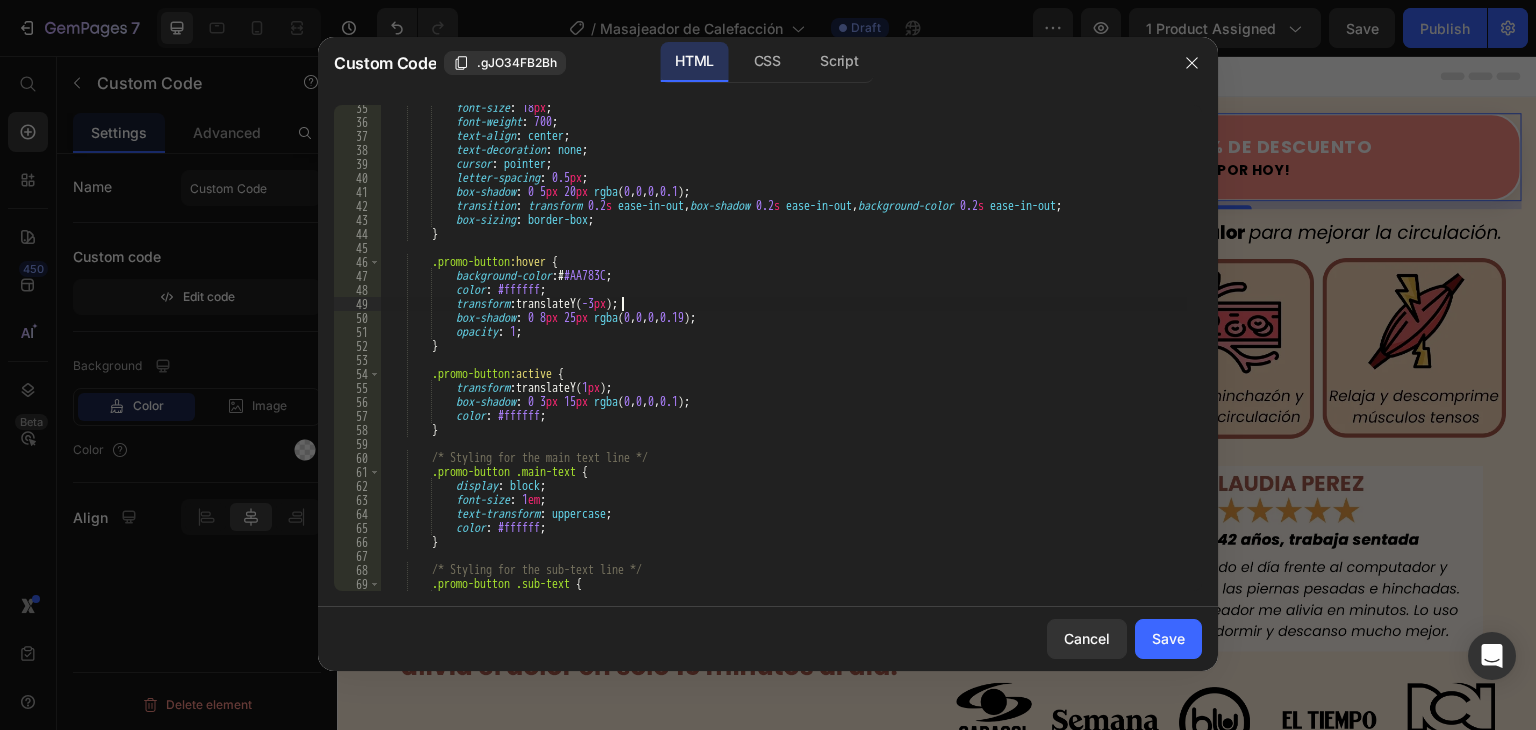 click on "font-size :   18 px ;                font-weight :   700 ;                text-align :   center ;                text-decoration :   none ;                cursor :   pointer ;                letter-spacing :   0.5 px ;                box-shadow :   0   5 px   20 px   rgba ( 0 ,  0 ,  0 ,  0.1 ) ;                transition :   transform   0.2 s   ease-in-out ,  box-shadow   0.2 s   ease-in-out ,  background-color   0.2 s   ease-in-out ;                box-sizing :   border-box ;           }           .promo-button :hover   {                background-color :  # #AA783C ;                color :   #ffffff ;                transform :  translateY( -3 px ) ;                box-shadow :   0   8 px   25 px   rgba ( 0 ,  0 ,  0 ,  0.19 ) ;                opacity :   1 ;           }                     .promo-button :active   {                transform :  translateY( 1 px ) ;                box-shadow :   0   3 px   15 px   rgba ( 0 ,  0 ,  0 ,  0.1 ) ;                color :   #ffffff ;           }" at bounding box center (783, 358) 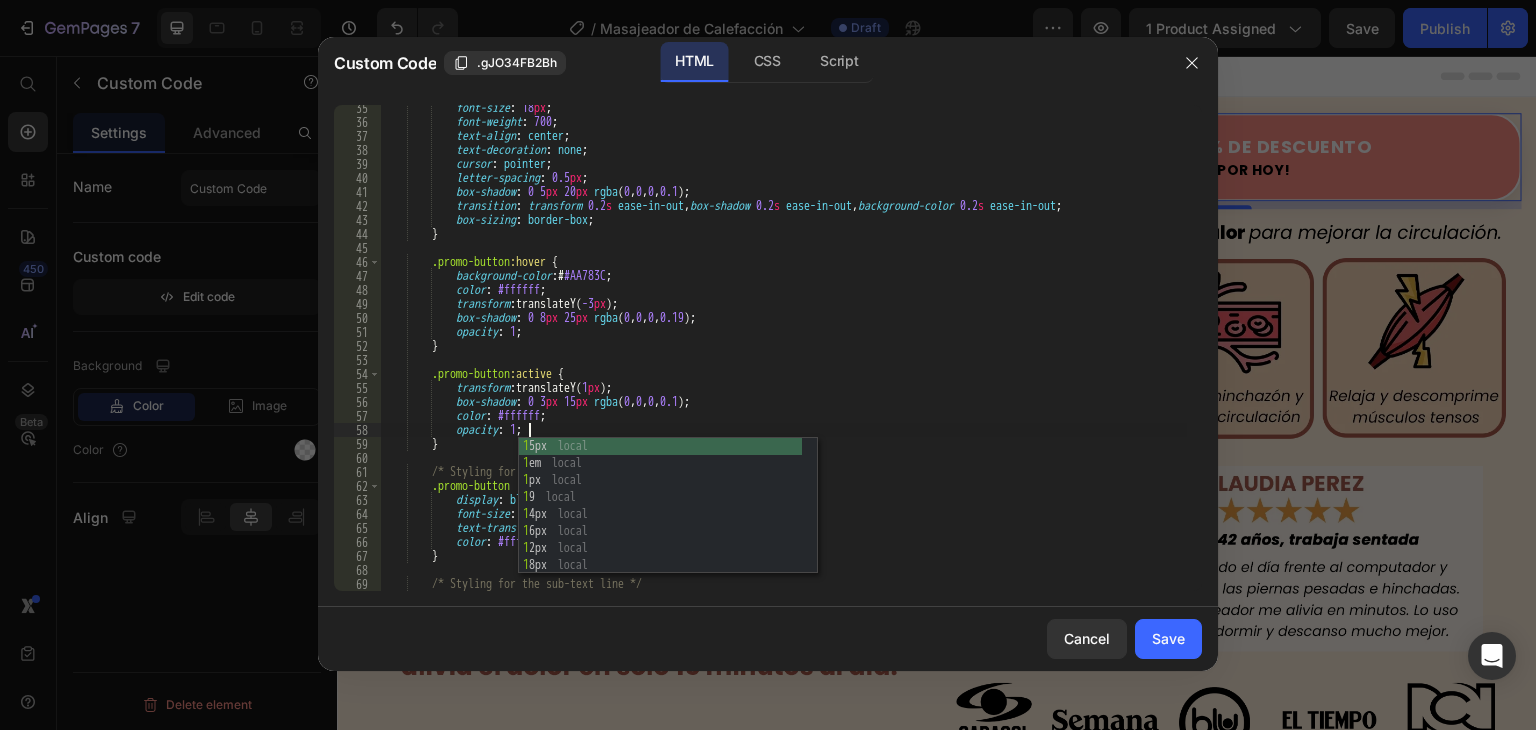 scroll, scrollTop: 0, scrollLeft: 11, axis: horizontal 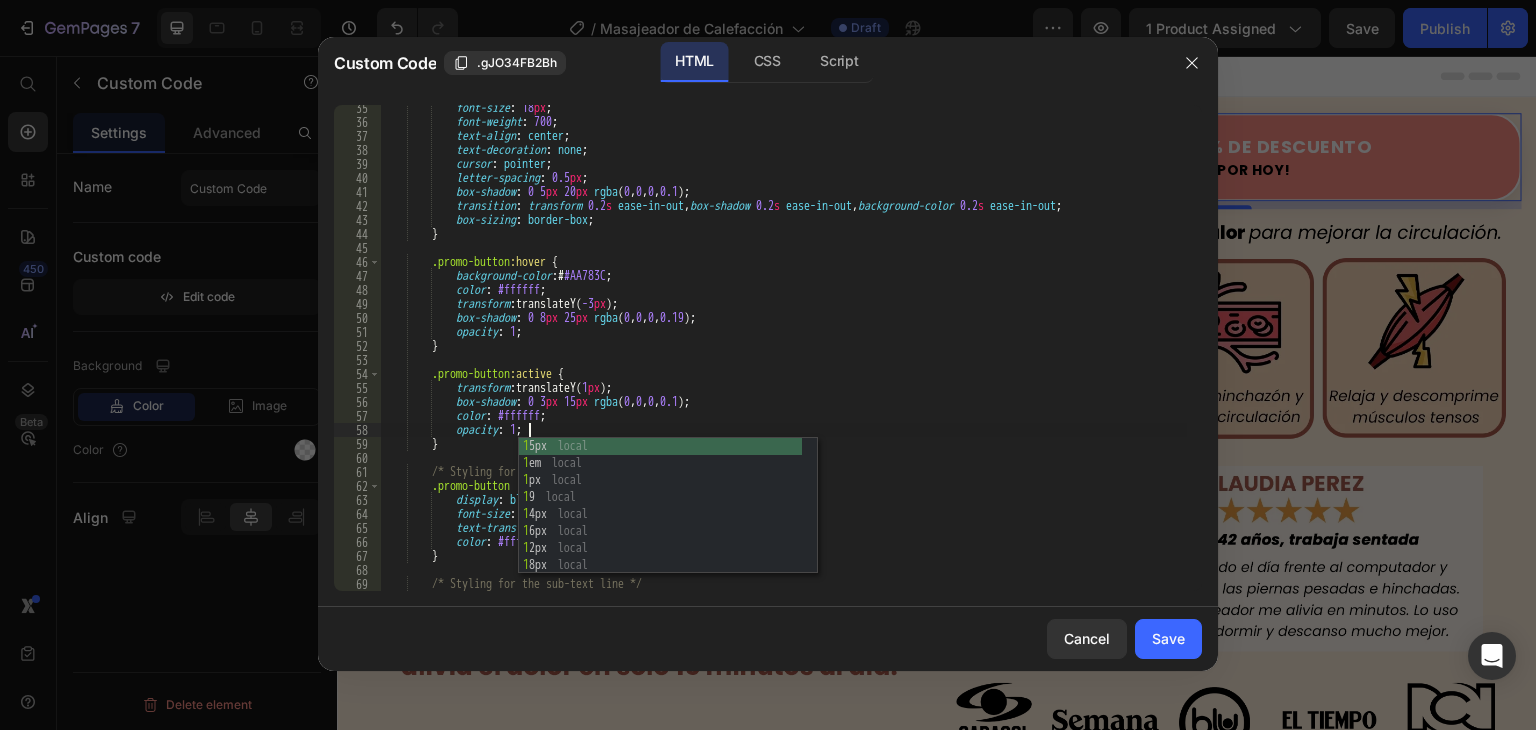 click on "font-size :   18 px ;                font-weight :   700 ;                text-align :   center ;                text-decoration :   none ;                cursor :   pointer ;                letter-spacing :   0.5 px ;                box-shadow :   0   5 px   20 px   rgba ( 0 ,  0 ,  0 ,  0.1 ) ;                transition :   transform   0.2 s   ease-in-out ,  box-shadow   0.2 s   ease-in-out ,  background-color   0.2 s   ease-in-out ;                box-sizing :   border-box ;           }           .promo-button :hover   {                background-color :  # #AA783C ;                color :   #ffffff ;                transform :  translateY( -3 px ) ;                box-shadow :   0   8 px   25 px   rgba ( 0 ,  0 ,  0 ,  0.19 ) ;                opacity :   1 ;           }                     .promo-button :active   {                transform :  translateY( 1 px ) ;                box-shadow :   0   3 px   15 px   rgba ( 0 ,  0 ,  0 ,  0.1 ) ;                color :   #ffffff ;" at bounding box center (783, 358) 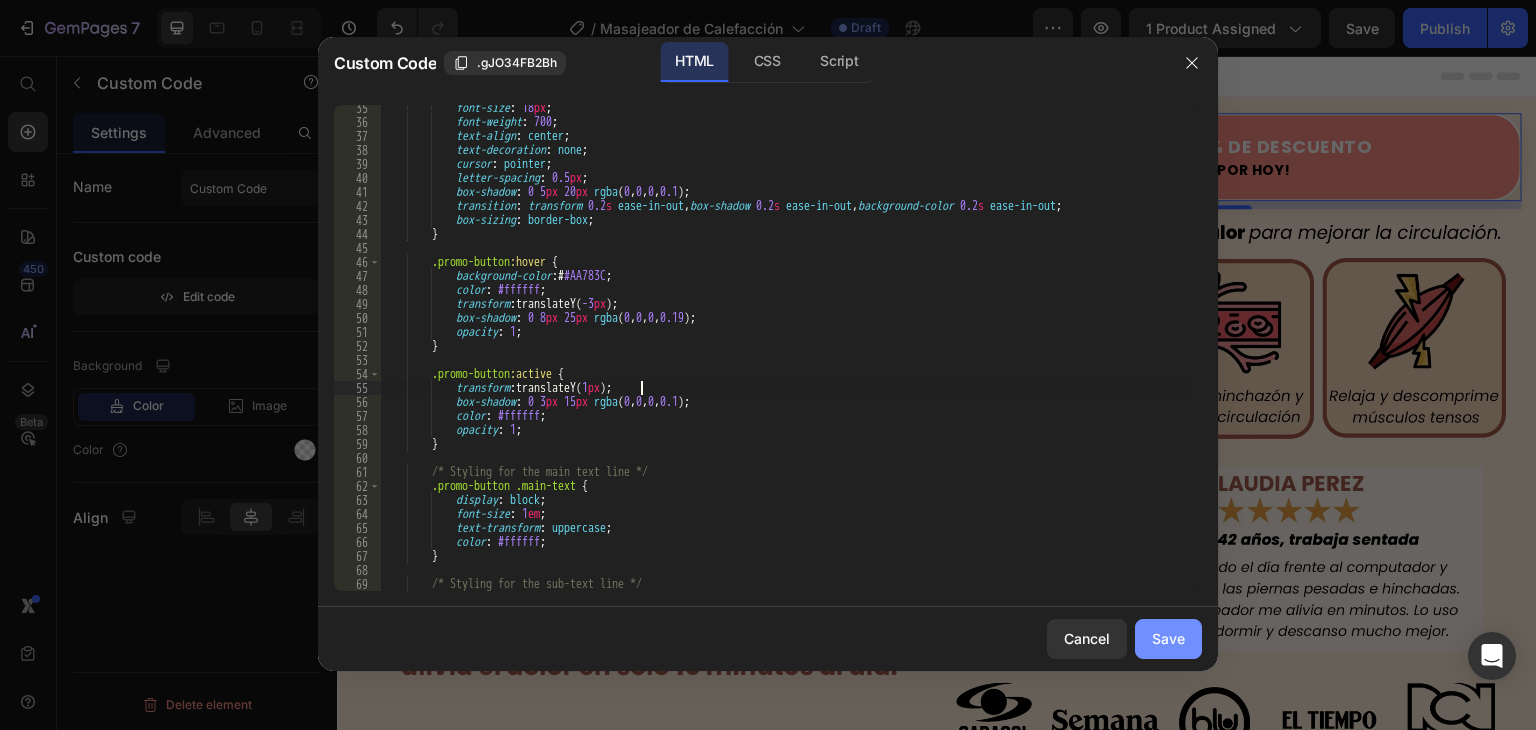 click on "Save" 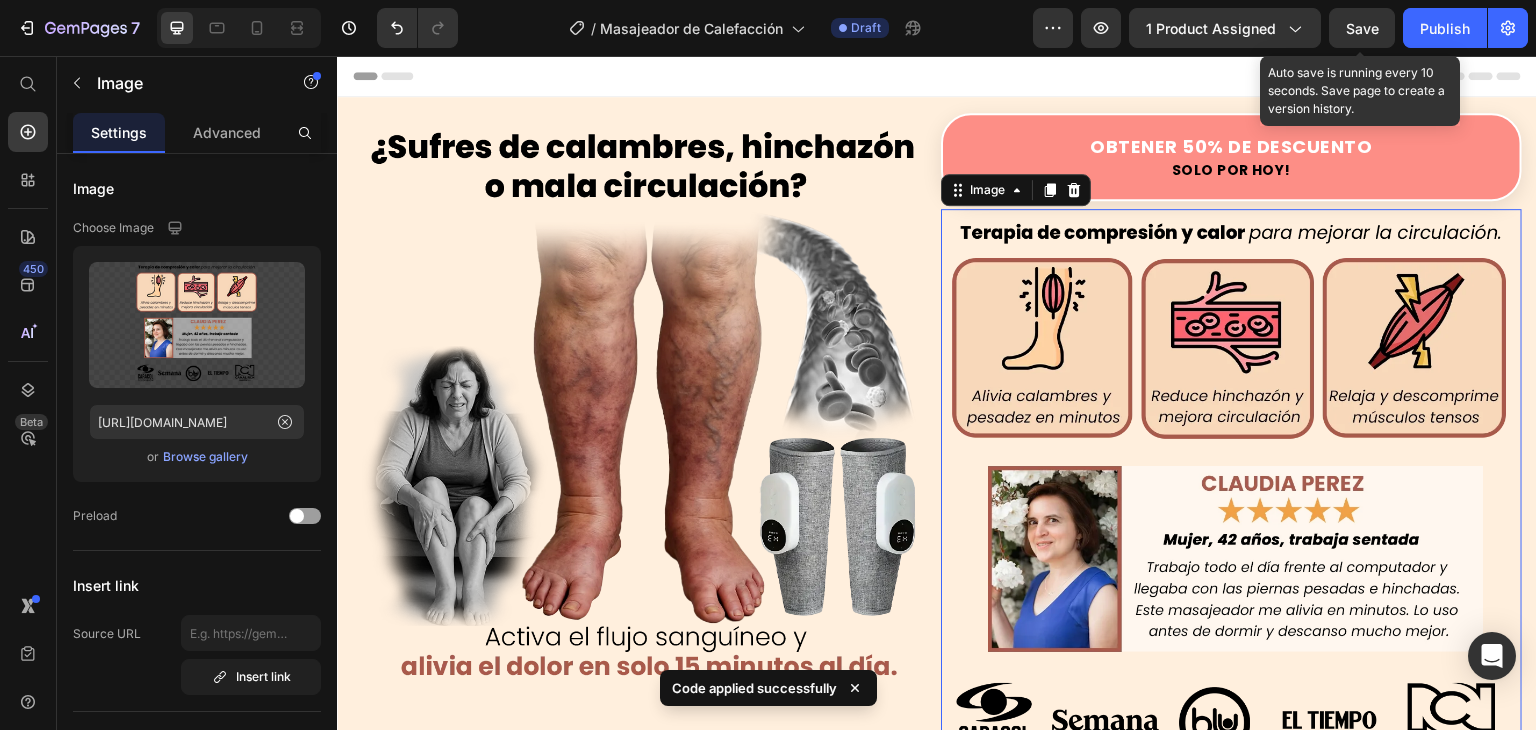 click on "Save" at bounding box center (1362, 28) 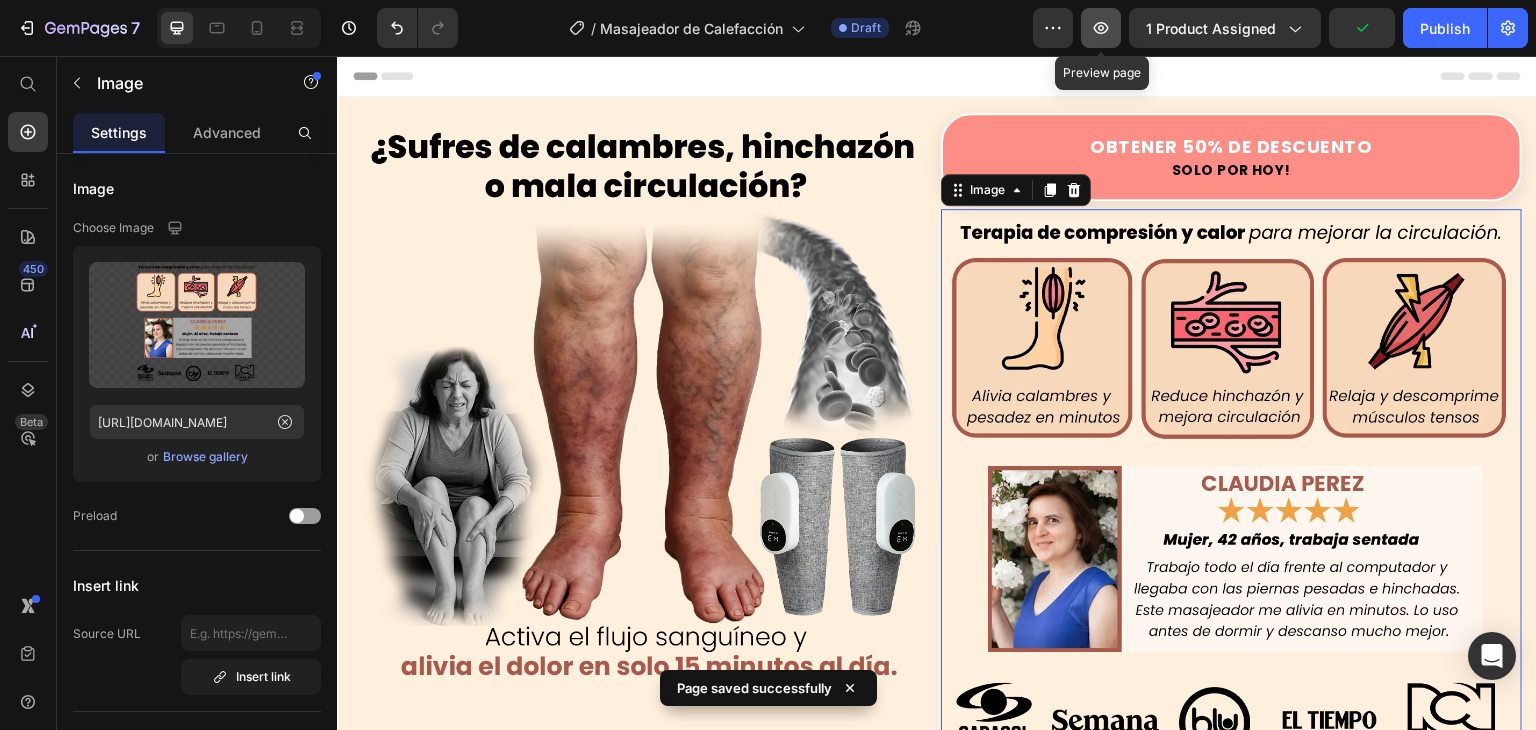 click 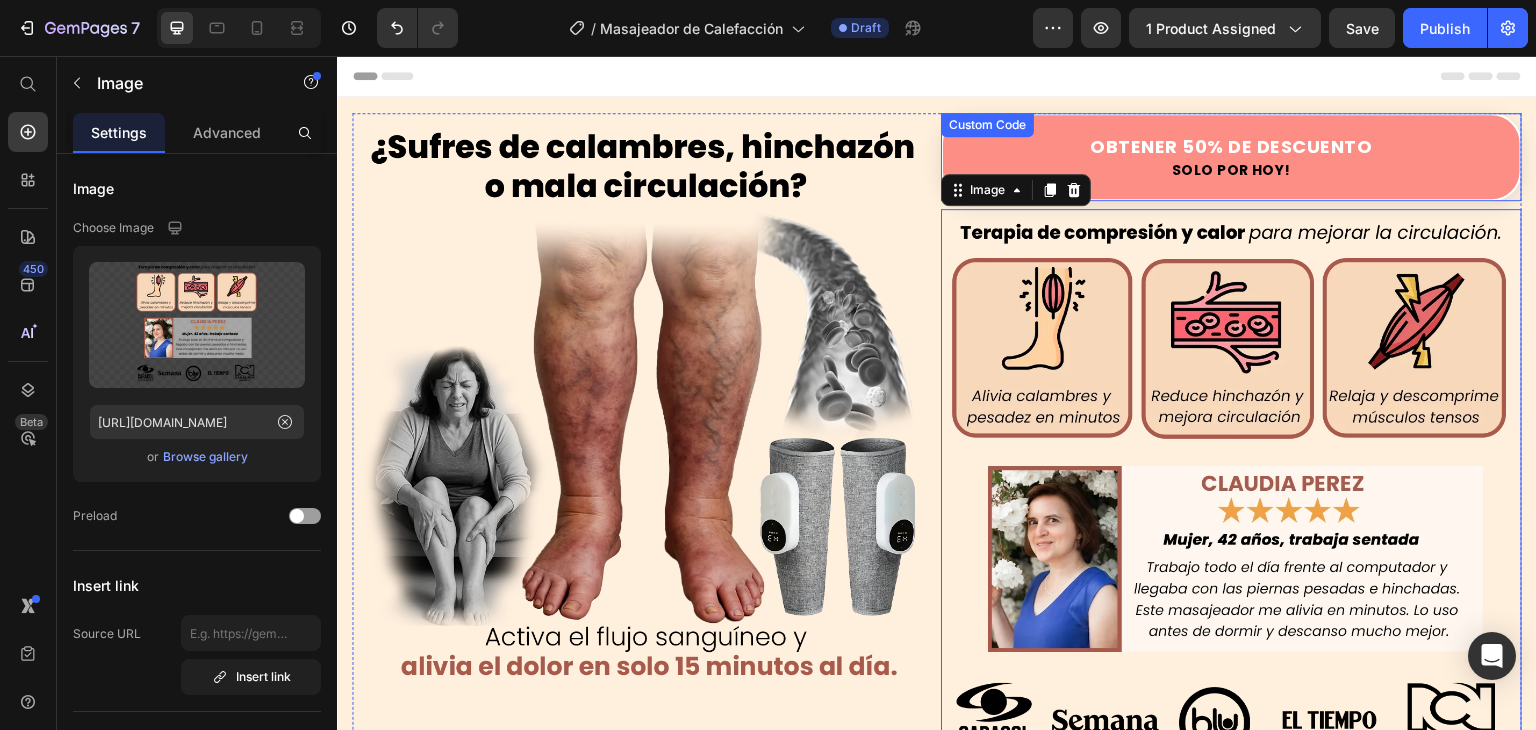click on "Custom Code" at bounding box center [987, 125] 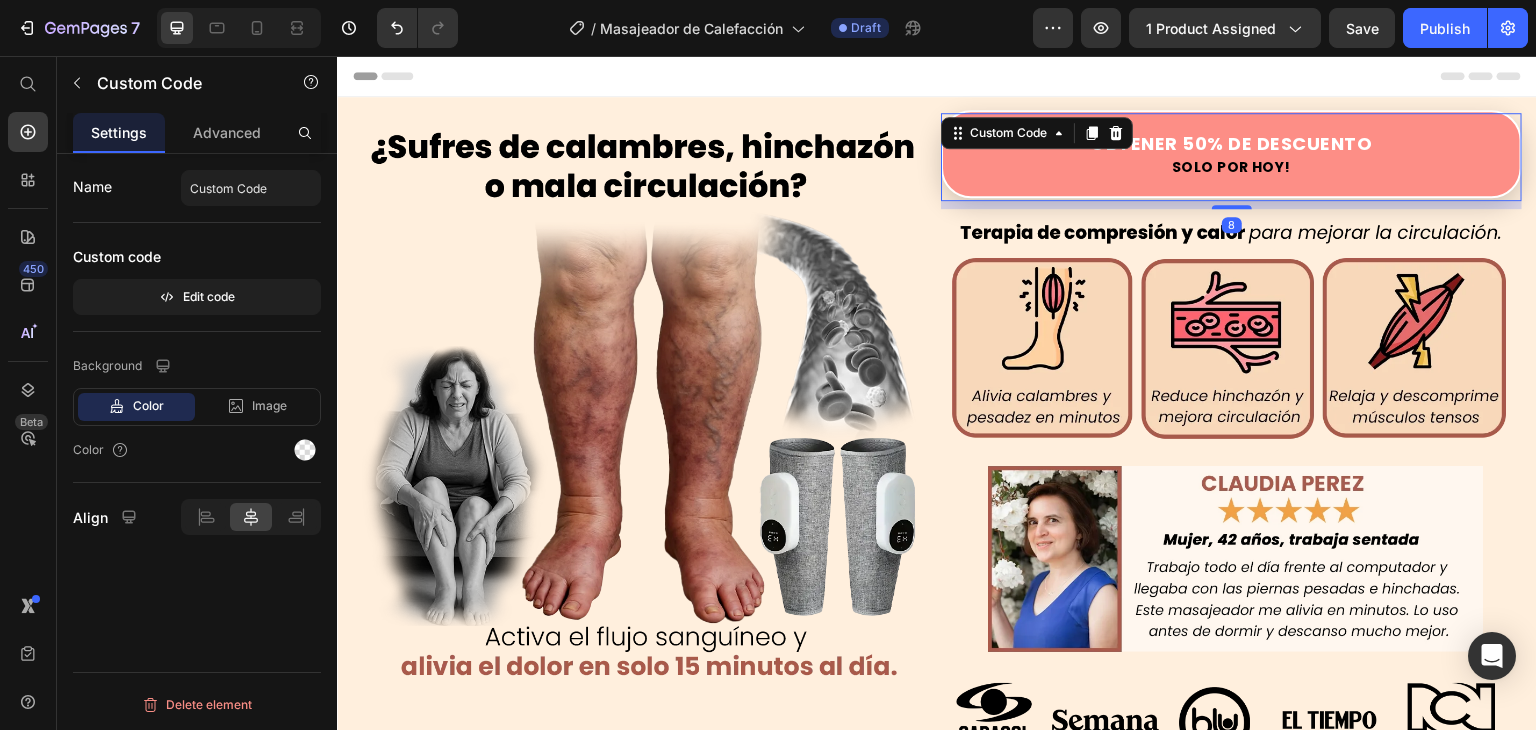 click on "Solo por hoy!" at bounding box center [1231, 167] 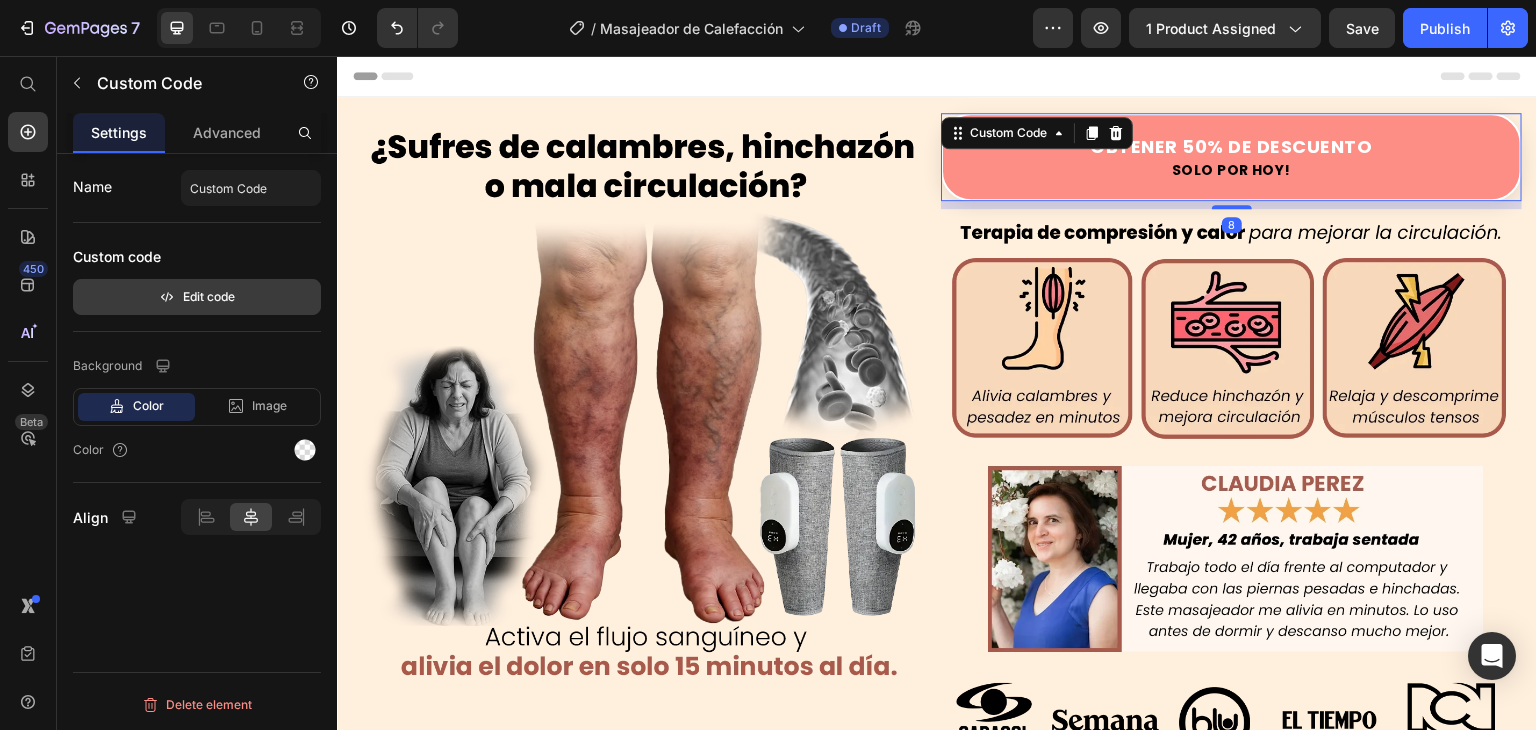 click on "Edit code" at bounding box center (197, 297) 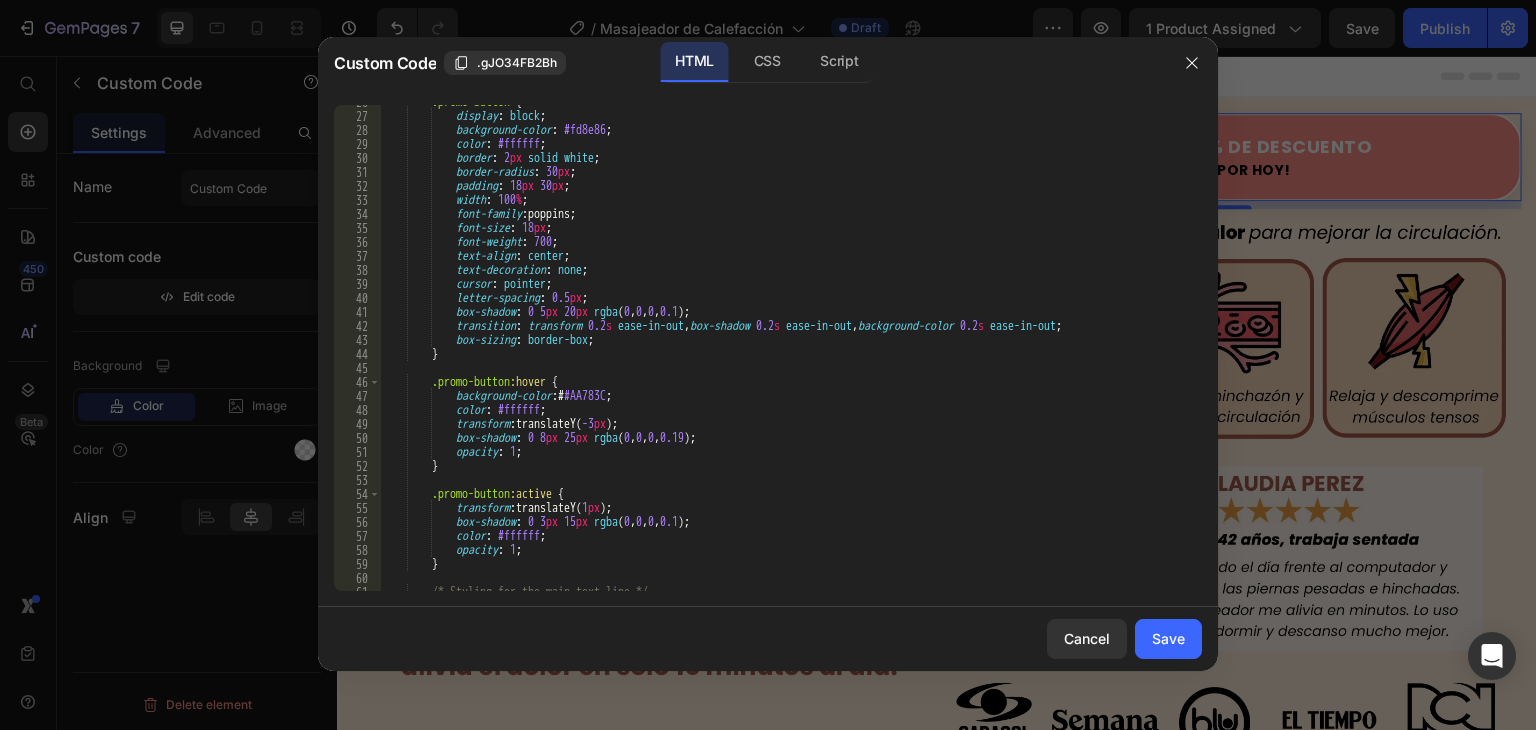 scroll, scrollTop: 540, scrollLeft: 0, axis: vertical 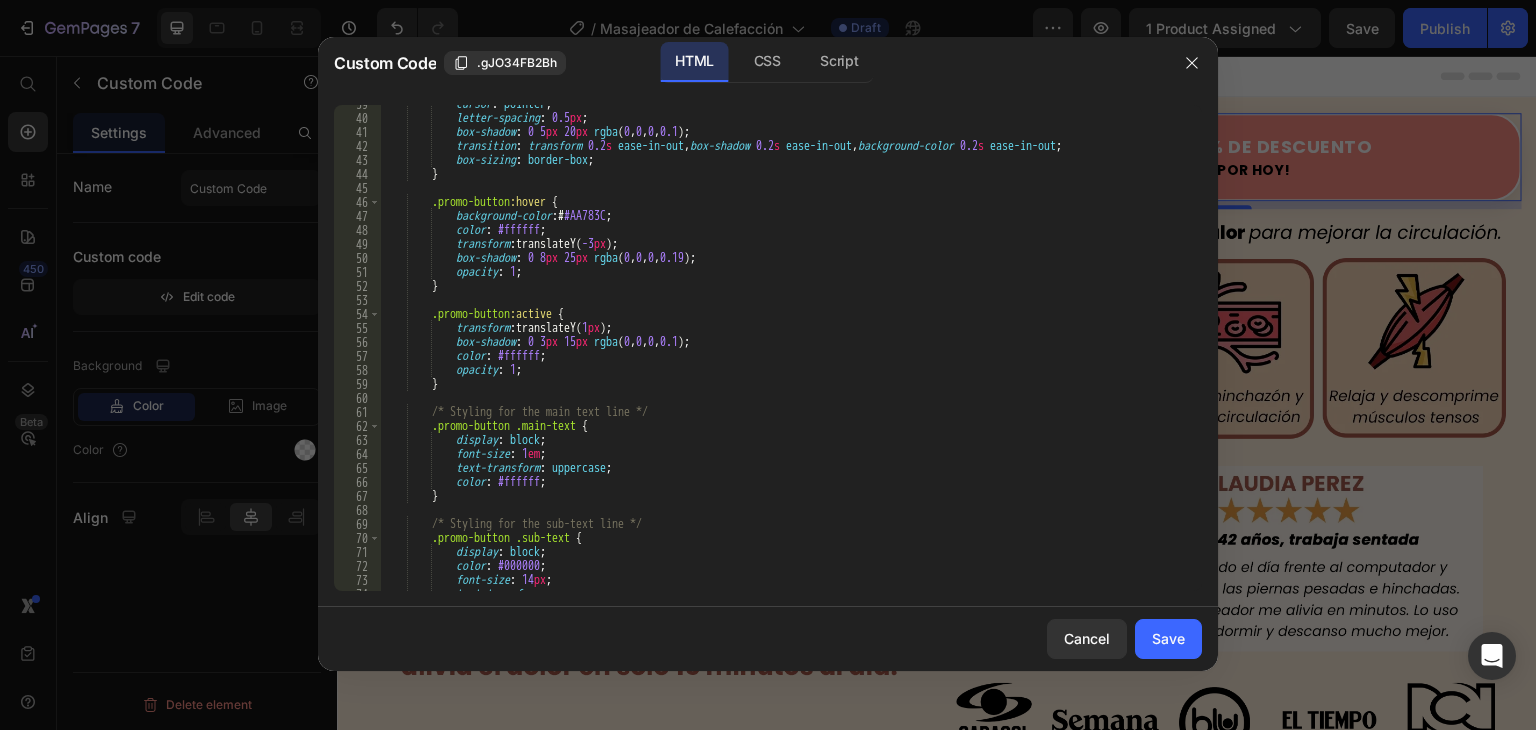 click on "cursor :   pointer ;                letter-spacing :   0.5 px ;                box-shadow :   0   5 px   20 px   rgba ( 0 ,  0 ,  0 ,  0.1 ) ;                transition :   transform   0.2 s   ease-in-out ,  box-shadow   0.2 s   ease-in-out ,  background-color   0.2 s   ease-in-out ;                box-sizing :   border-box ;           }           .promo-button :hover   {                background-color :  # #AA783C ;                color :   #ffffff ;                transform :  translateY( -3 px ) ;                box-shadow :   0   8 px   25 px   rgba ( 0 ,  0 ,  0 ,  0.19 ) ;                opacity :   1 ;           }                     .promo-button :active   {                transform :  translateY( 1 px ) ;                box-shadow :   0   3 px   15 px   rgba ( 0 ,  0 ,  0 ,  0.1 ) ;                color :   #ffffff ;                opacity :   1 ;           }           /* Styling for the main text line */           .promo-button   .main-text   {                display :   block ;" at bounding box center [783, 354] 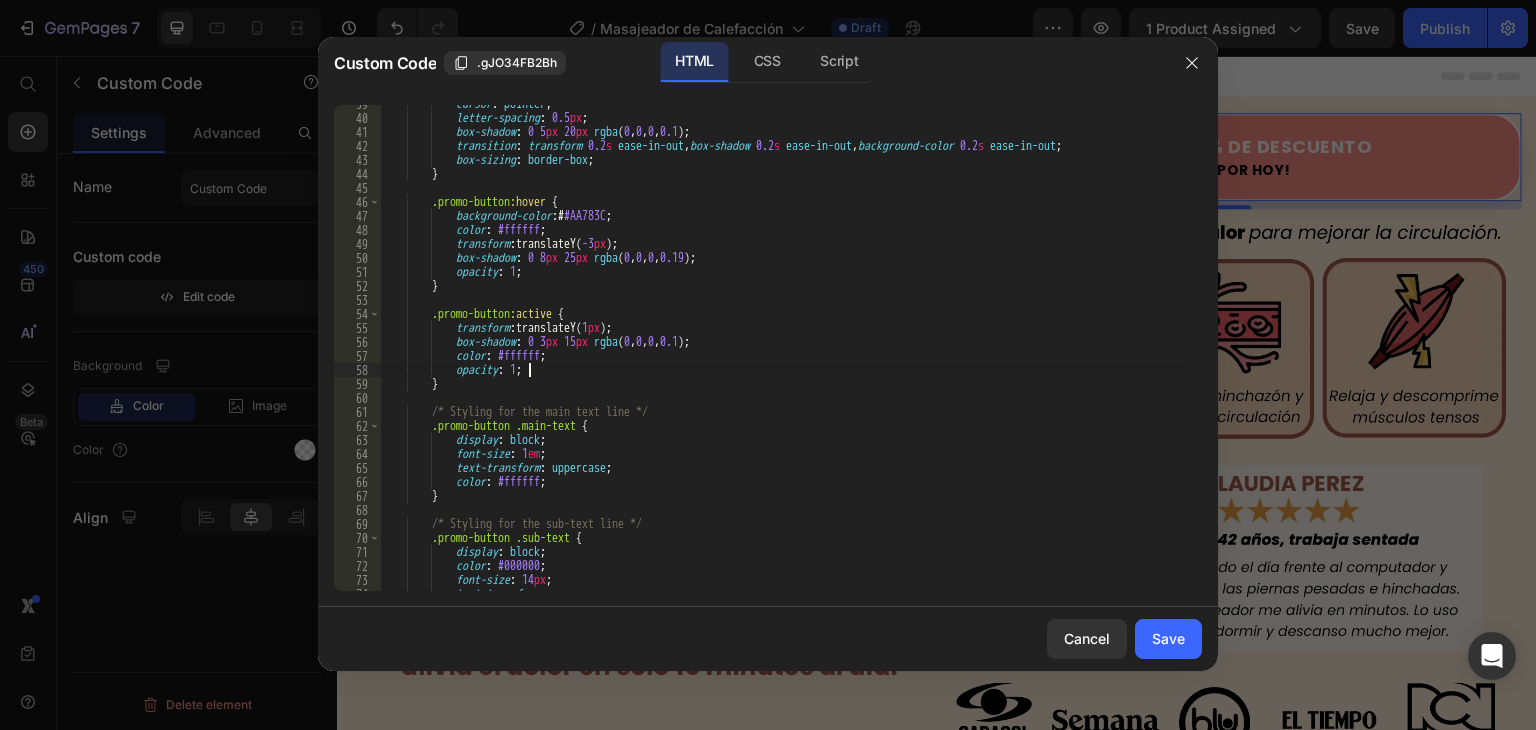 click on "cursor :   pointer ;                letter-spacing :   0.5 px ;                box-shadow :   0   5 px   20 px   rgba ( 0 ,  0 ,  0 ,  0.1 ) ;                transition :   transform   0.2 s   ease-in-out ,  box-shadow   0.2 s   ease-in-out ,  background-color   0.2 s   ease-in-out ;                box-sizing :   border-box ;           }           .promo-button :hover   {                background-color :  # #AA783C ;                color :   #ffffff ;                transform :  translateY( -3 px ) ;                box-shadow :   0   8 px   25 px   rgba ( 0 ,  0 ,  0 ,  0.19 ) ;                opacity :   1 ;           }                     .promo-button :active   {                transform :  translateY( 1 px ) ;                box-shadow :   0   3 px   15 px   rgba ( 0 ,  0 ,  0 ,  0.1 ) ;                color :   #ffffff ;                opacity :   1 ;           }           /* Styling for the main text line */           .promo-button   .main-text   {                display :   block ;" at bounding box center [783, 354] 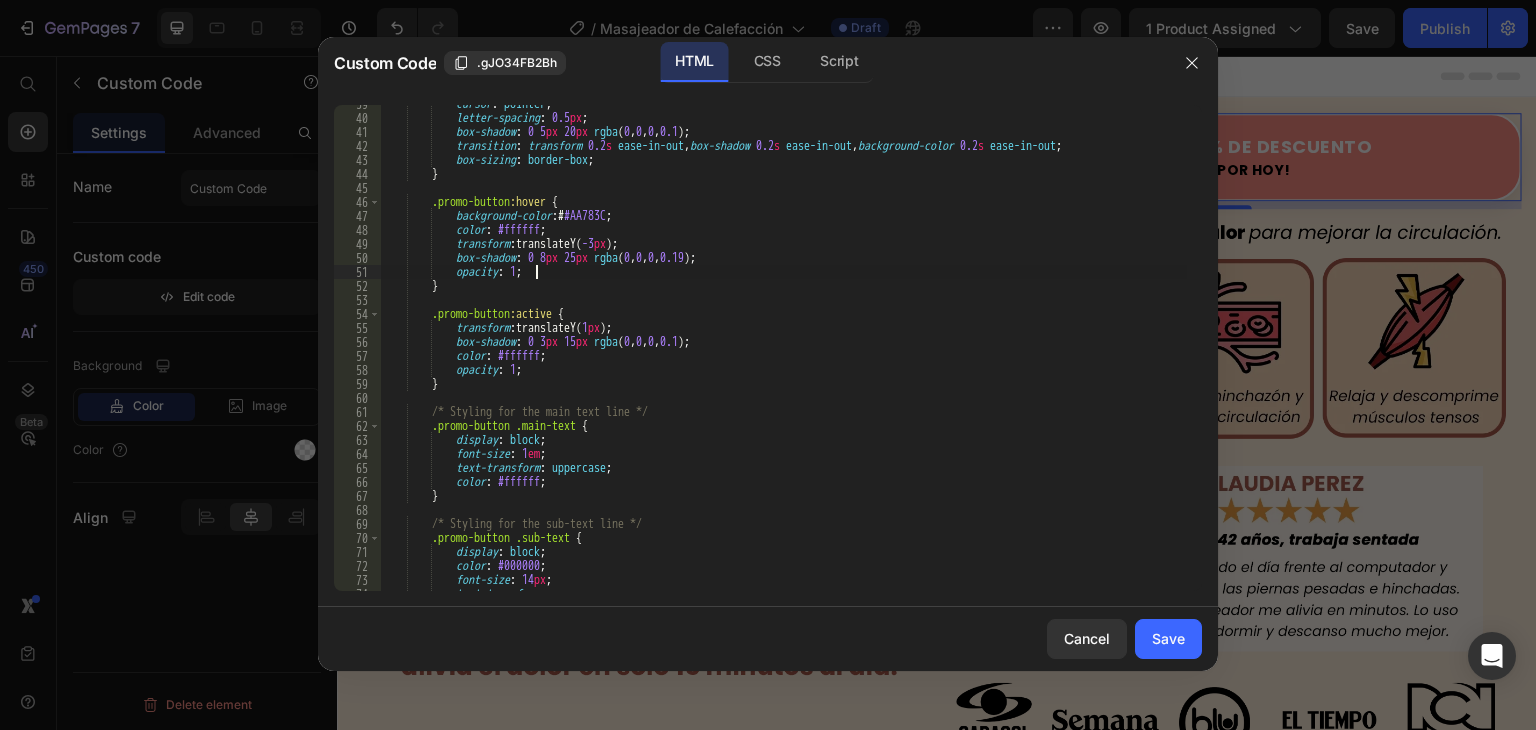 click on "cursor :   pointer ;                letter-spacing :   0.5 px ;                box-shadow :   0   5 px   20 px   rgba ( 0 ,  0 ,  0 ,  0.1 ) ;                transition :   transform   0.2 s   ease-in-out ,  box-shadow   0.2 s   ease-in-out ,  background-color   0.2 s   ease-in-out ;                box-sizing :   border-box ;           }           .promo-button :hover   {                background-color :  # #AA783C ;                color :   #ffffff ;                transform :  translateY( -3 px ) ;                box-shadow :   0   8 px   25 px   rgba ( 0 ,  0 ,  0 ,  0.19 ) ;                opacity :   1 ;           }                     .promo-button :active   {                transform :  translateY( 1 px ) ;                box-shadow :   0   3 px   15 px   rgba ( 0 ,  0 ,  0 ,  0.1 ) ;                color :   #ffffff ;                opacity :   1 ;           }           /* Styling for the main text line */           .promo-button   .main-text   {                display :   block ;" at bounding box center (783, 354) 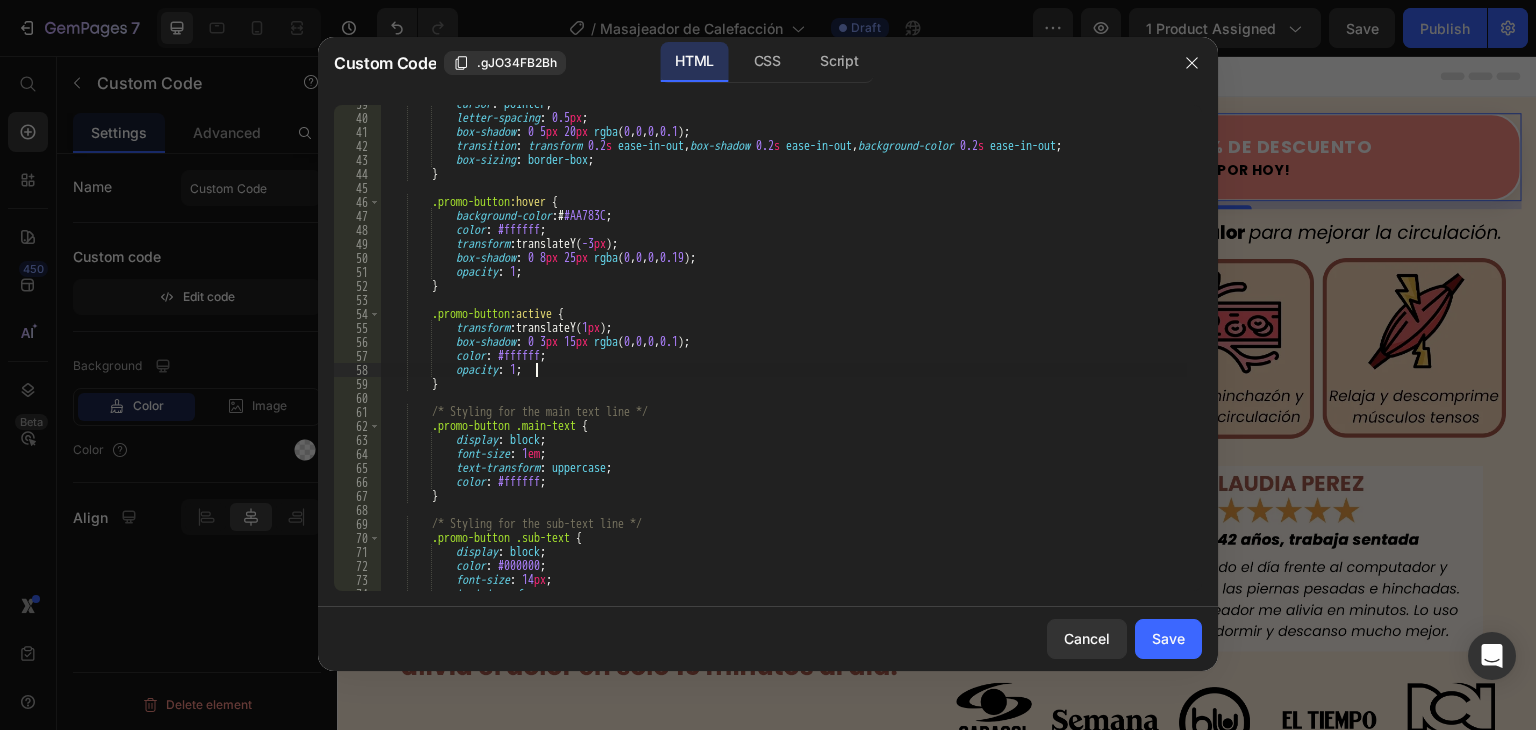 drag, startPoint x: 554, startPoint y: 365, endPoint x: 494, endPoint y: 365, distance: 60 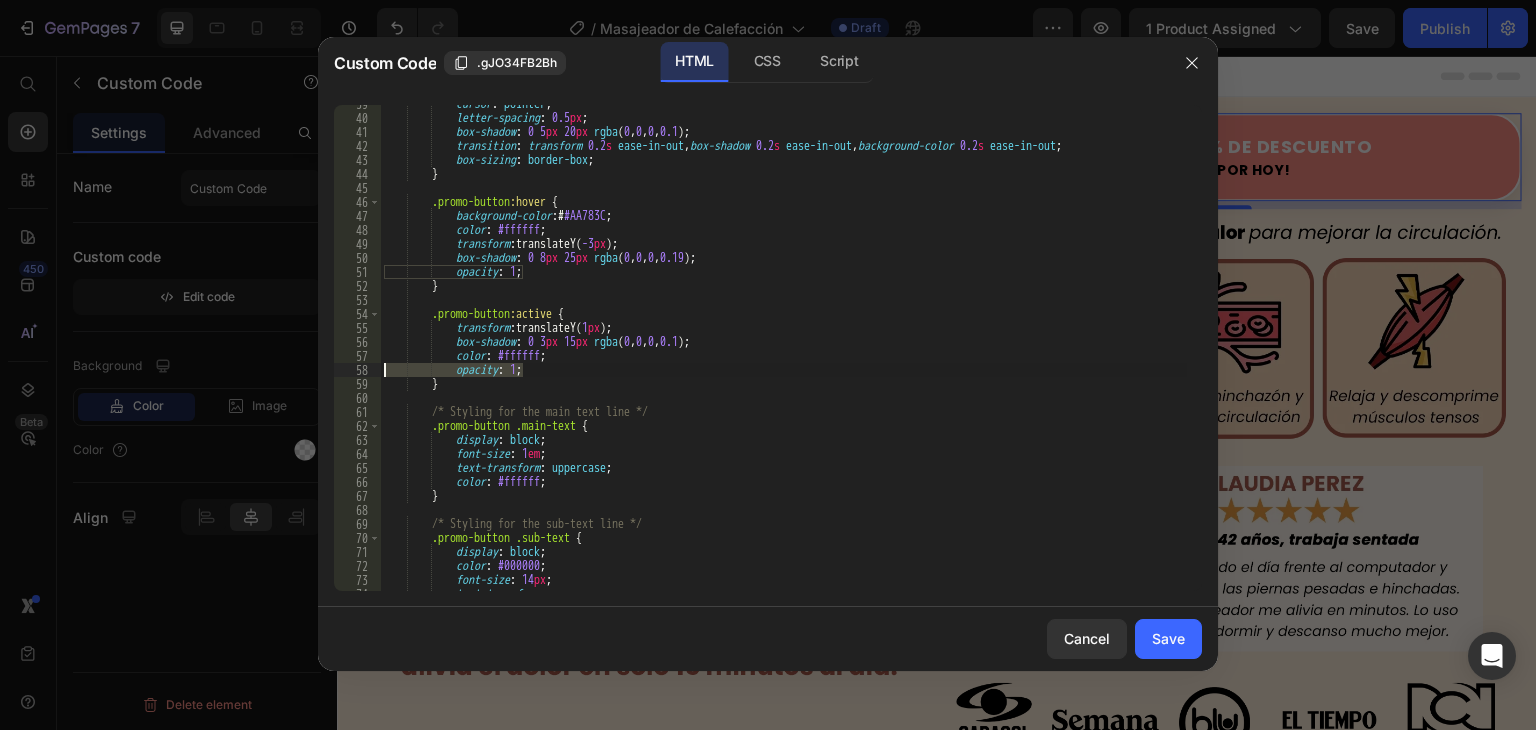 drag, startPoint x: 494, startPoint y: 365, endPoint x: 380, endPoint y: 367, distance: 114.01754 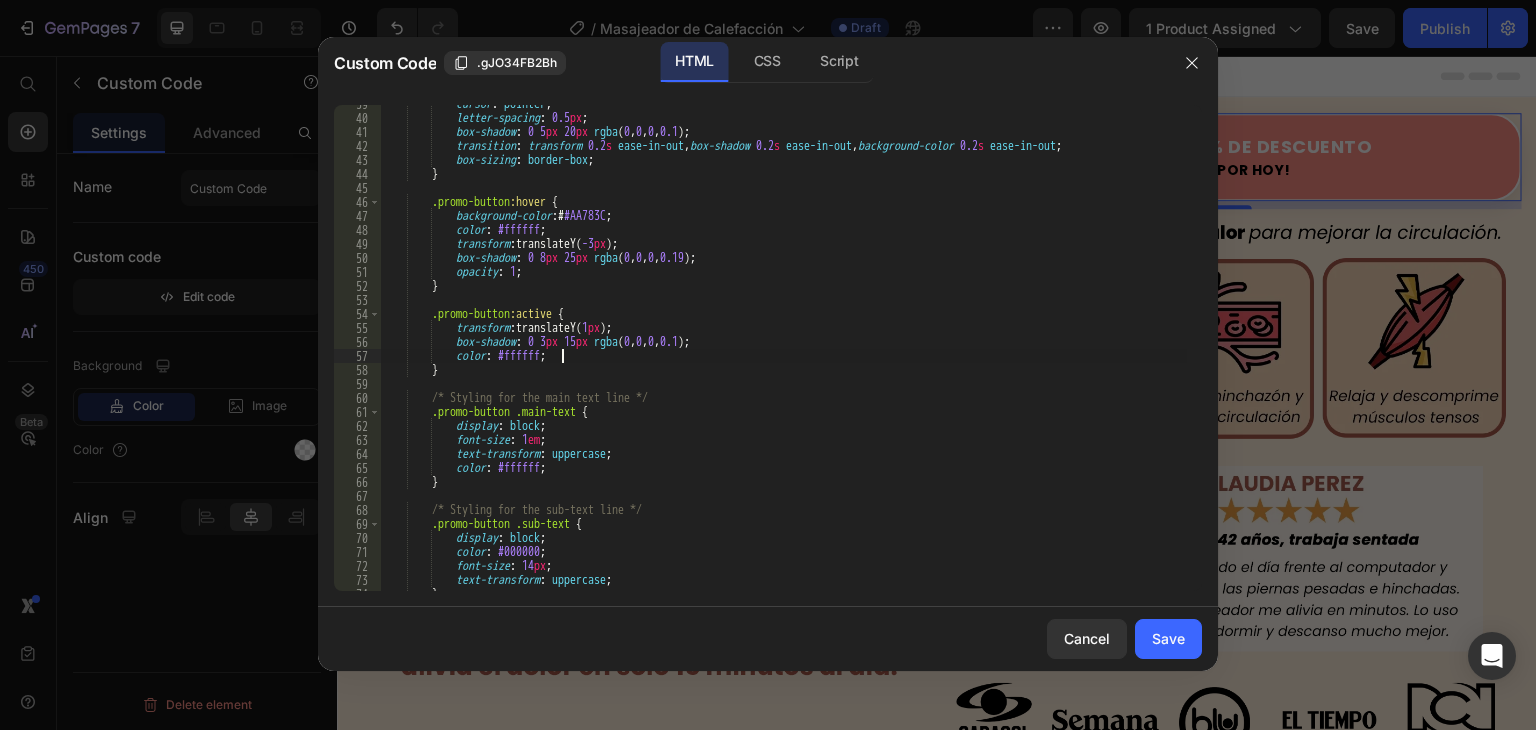 type on "}" 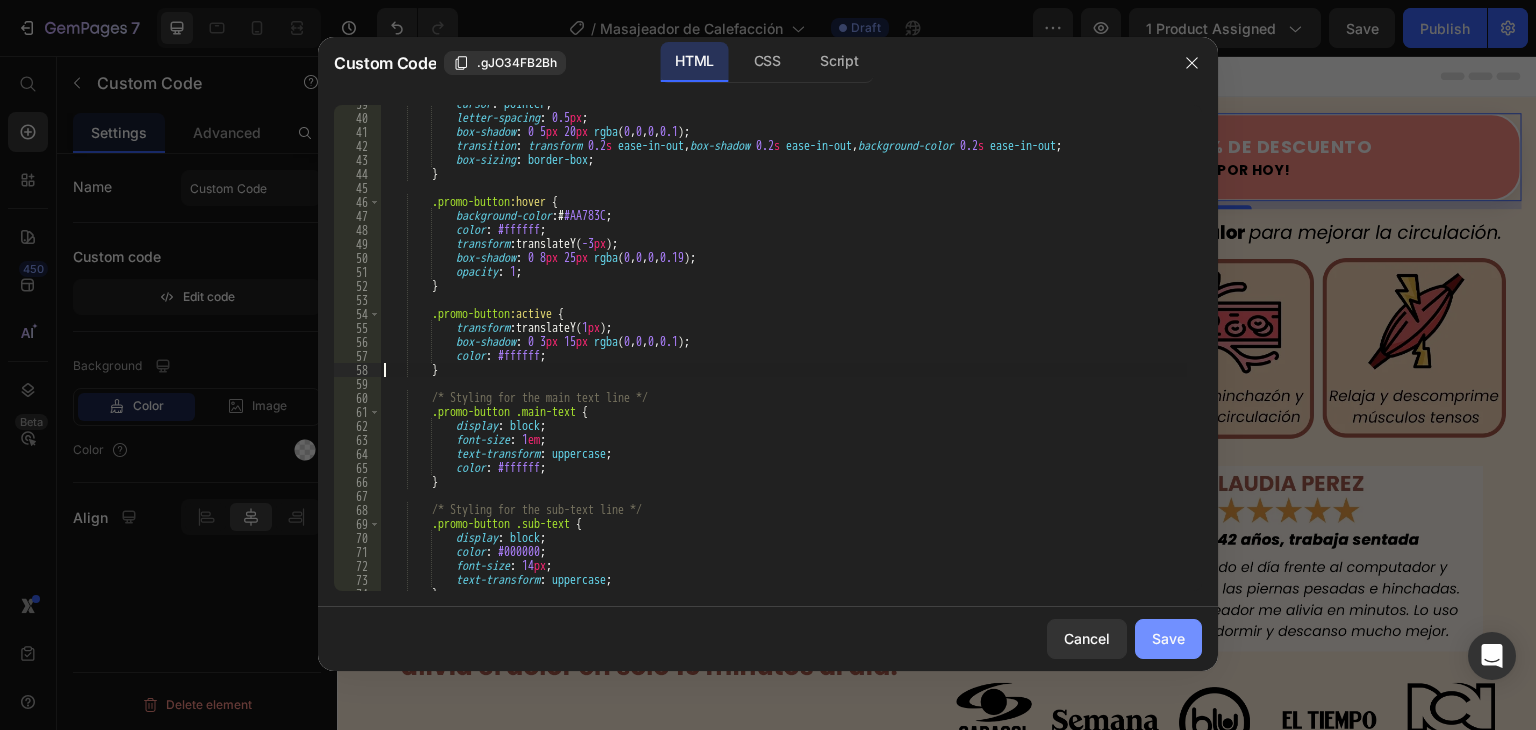 click on "Save" 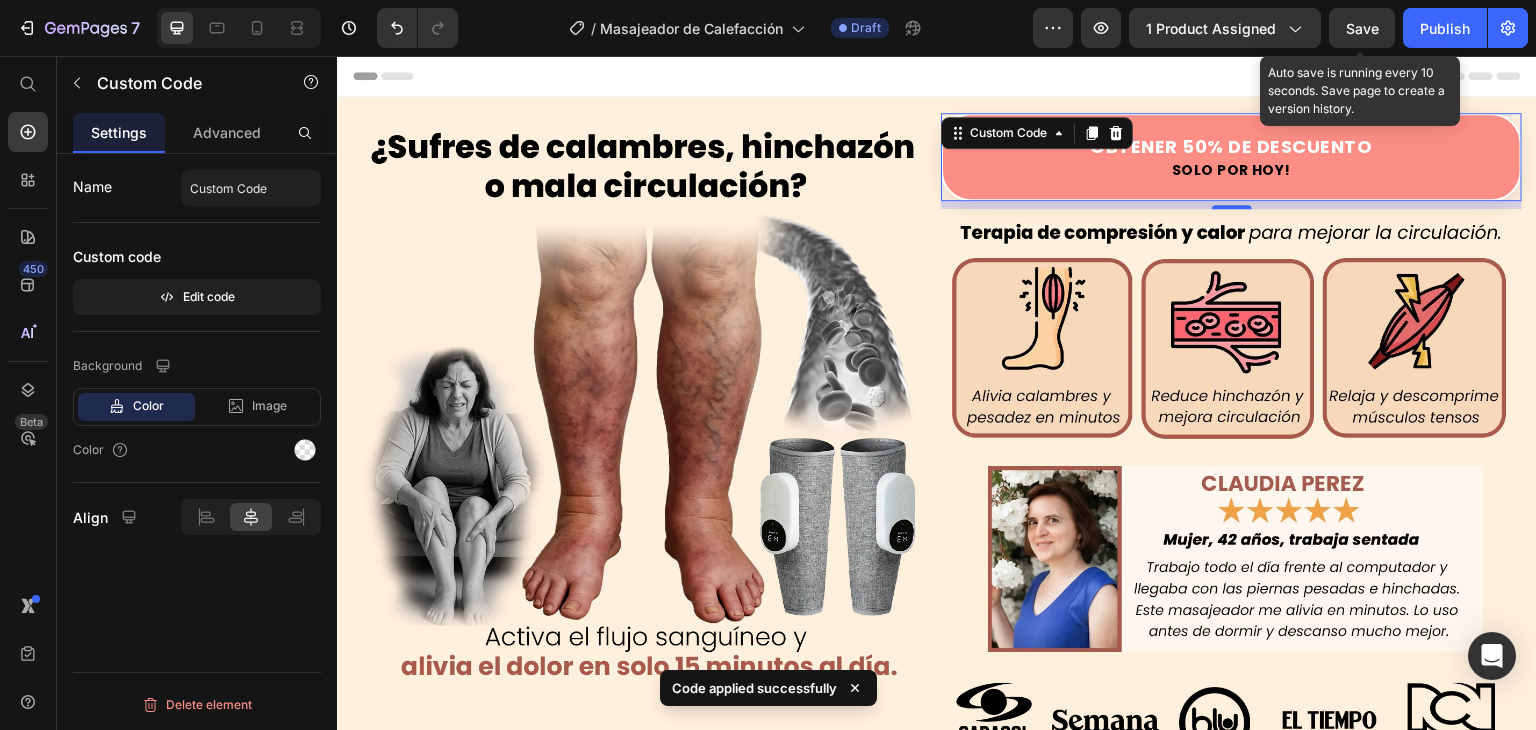 click on "Save" at bounding box center (1362, 28) 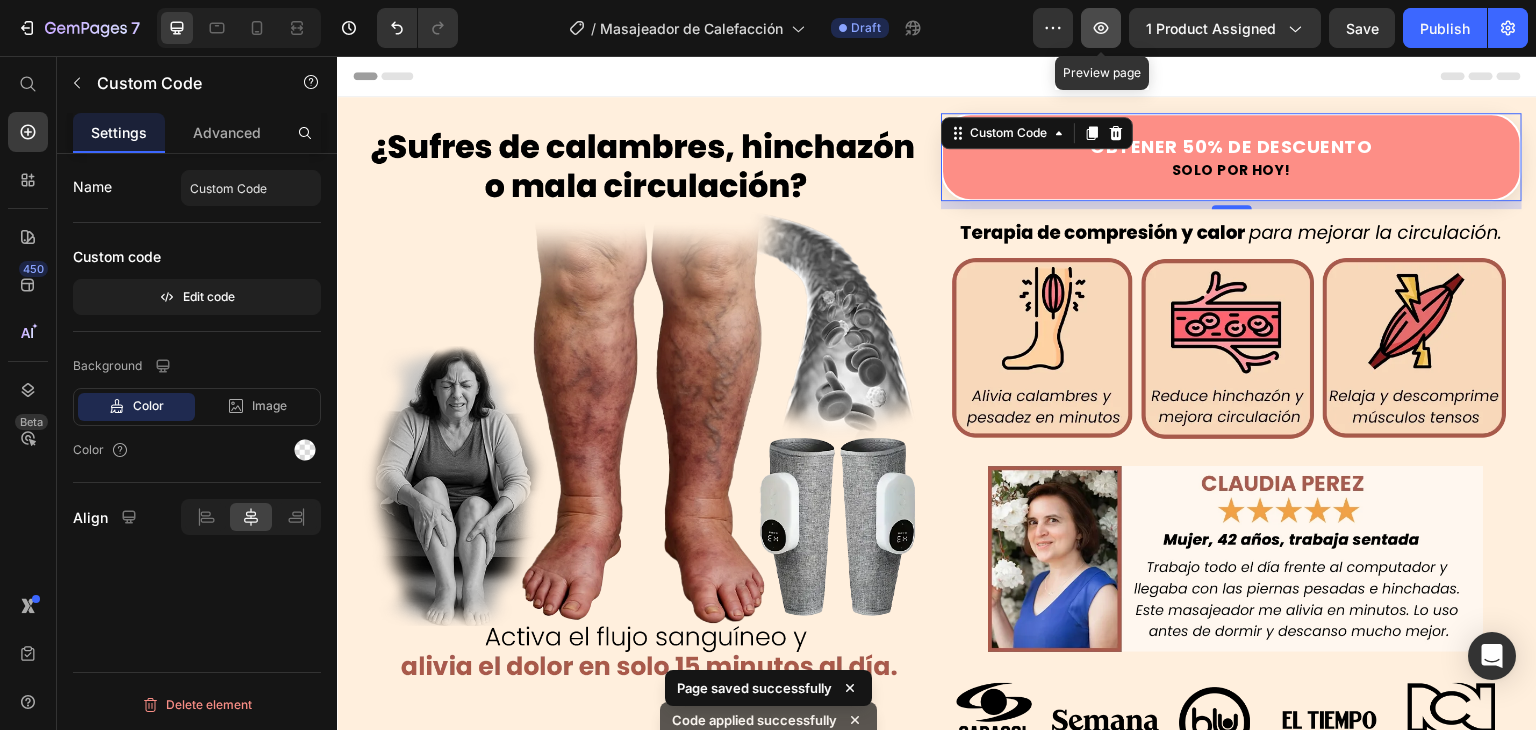 click 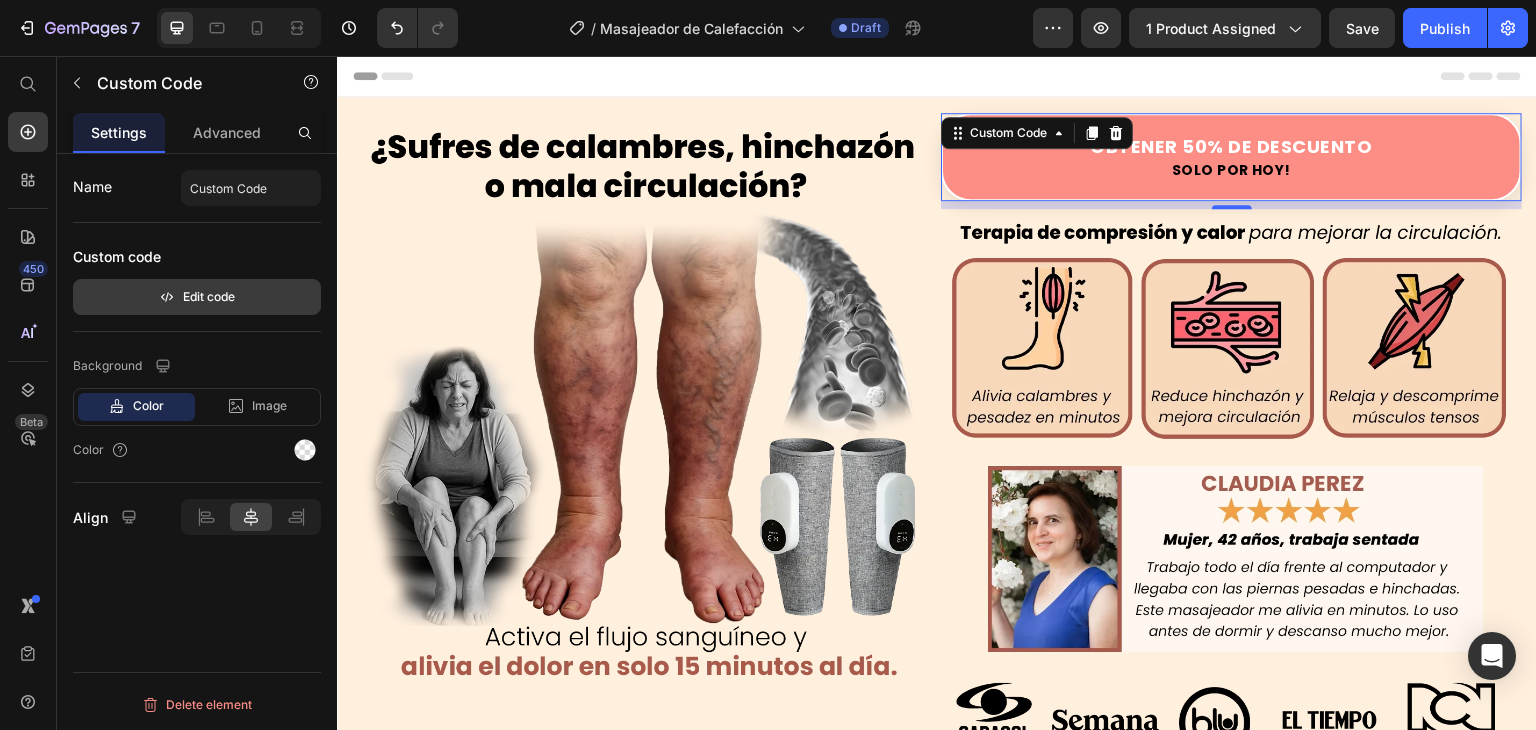 click on "Edit code" at bounding box center (197, 297) 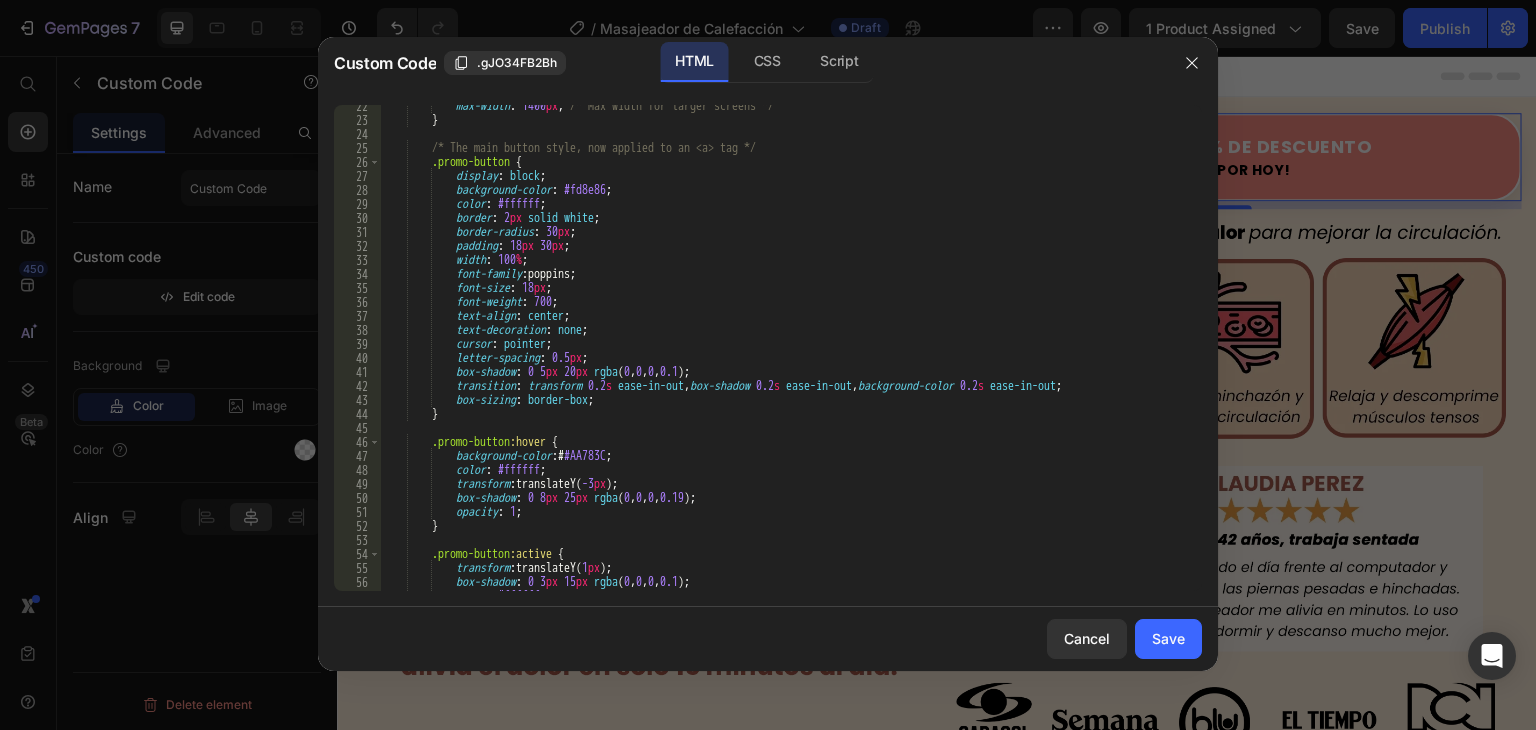 scroll, scrollTop: 360, scrollLeft: 0, axis: vertical 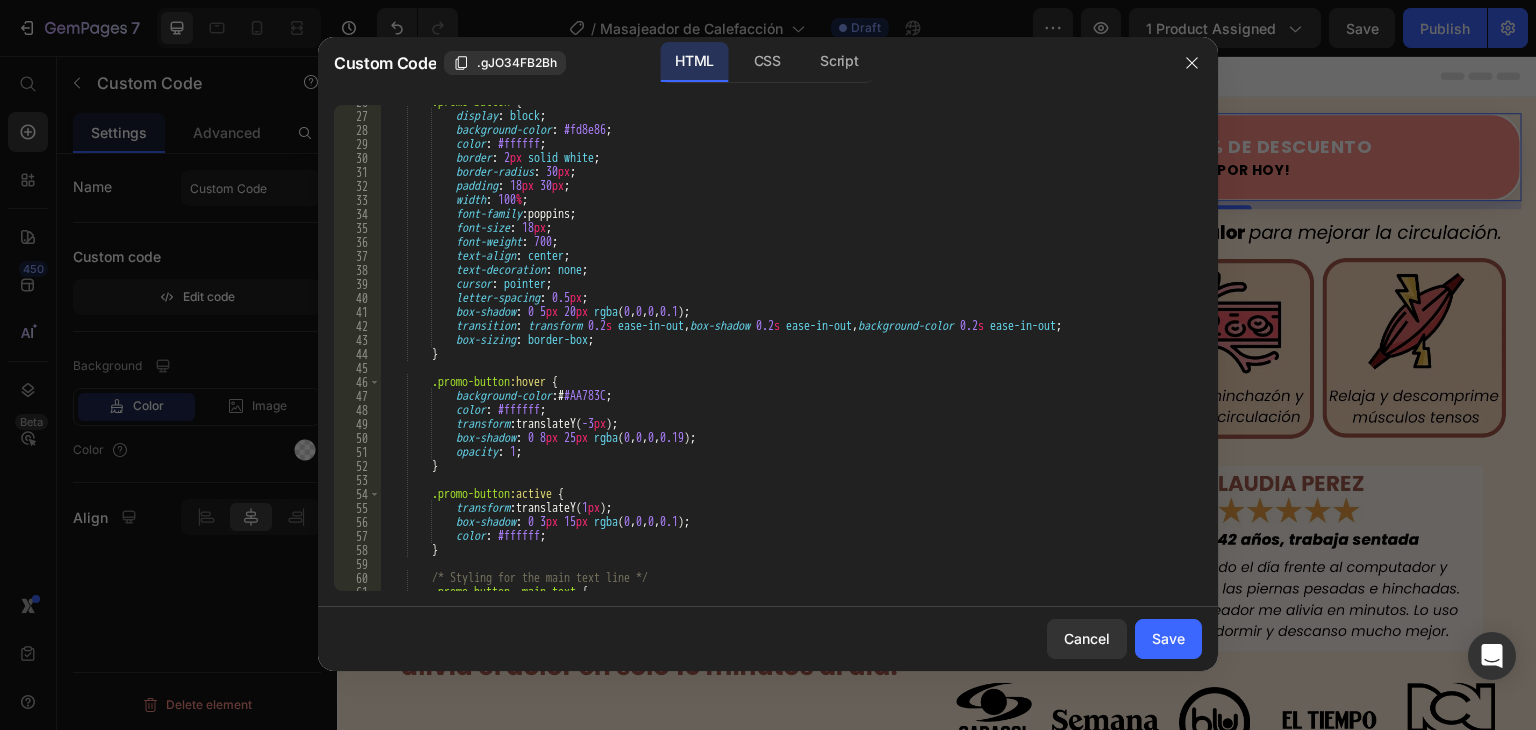 type on "opacity: 1;" 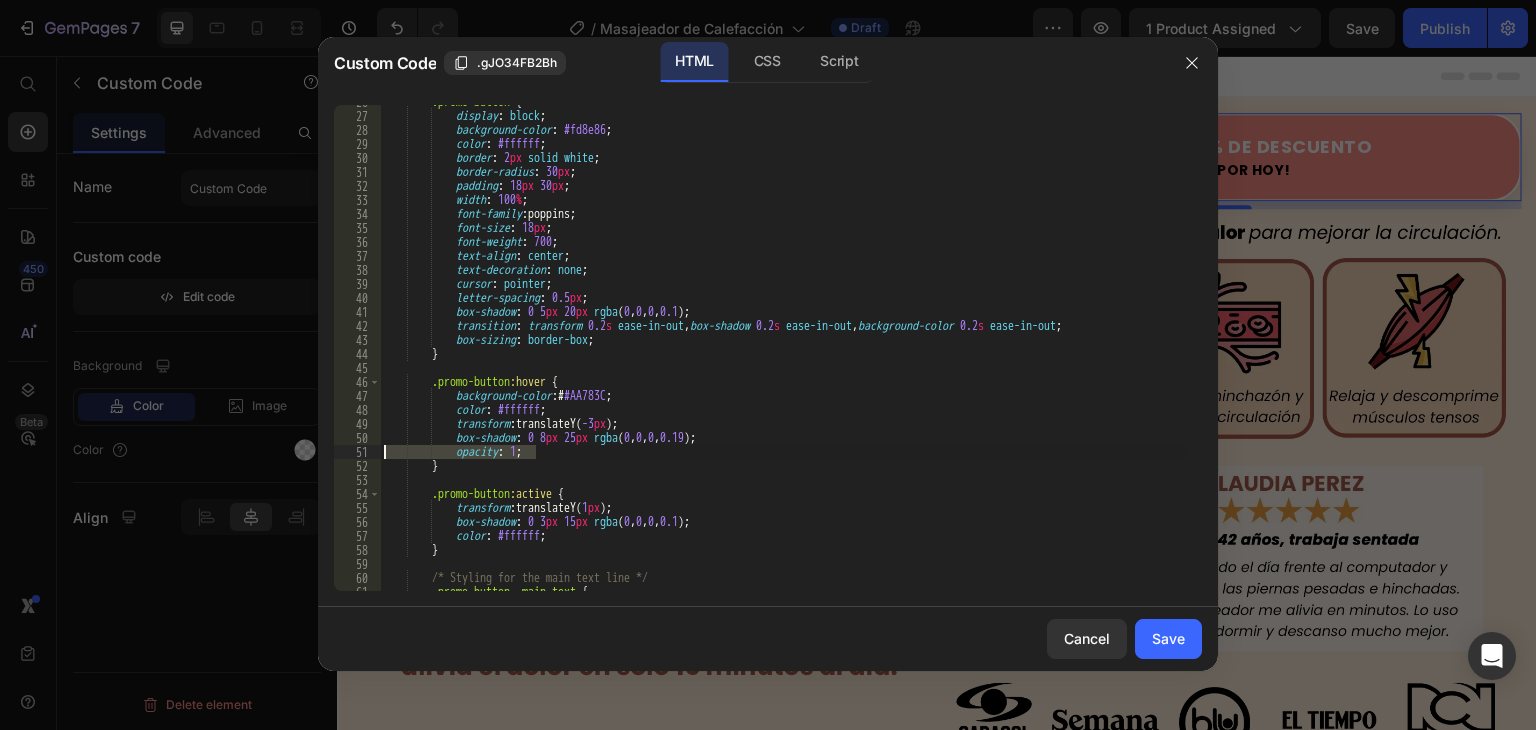 drag, startPoint x: 560, startPoint y: 447, endPoint x: 380, endPoint y: 453, distance: 180.09998 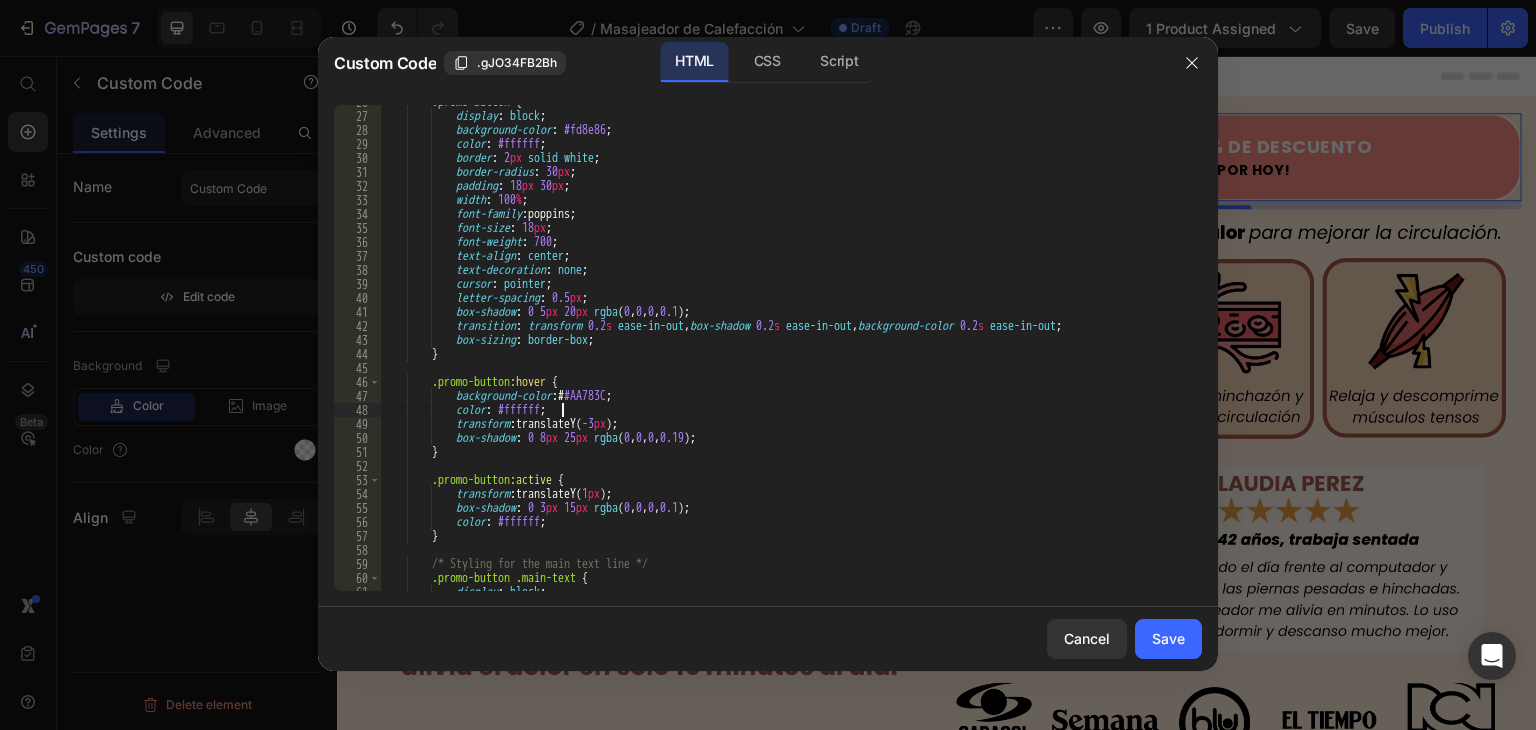 click on ".promo-button   {                display :   block ;                background-color :   #fd8e86 ;                color :   #ffffff ;                border :   2 px   solid   white ;                border-radius :   30 px ;                padding :   18 px   30 px ;                width :   100 % ;                font-family :  poppins ;                font-size :   18 px ;                font-weight :   700 ;                text-align :   center ;                text-decoration :   none ;                cursor :   pointer ;                letter-spacing :   0.5 px ;                box-shadow :   0   5 px   20 px   rgba ( 0 ,  0 ,  0 ,  0.1 ) ;                transition :   transform   0.2 s   ease-in-out ,  box-shadow   0.2 s   ease-in-out ,  background-color   0.2 s   ease-in-out ;                box-sizing :   border-box ;           }           .promo-button :hover   {                background-color :  # #AA783C ;                color :   #ffffff ;                transform :  translateY( -3 px )" at bounding box center [783, 352] 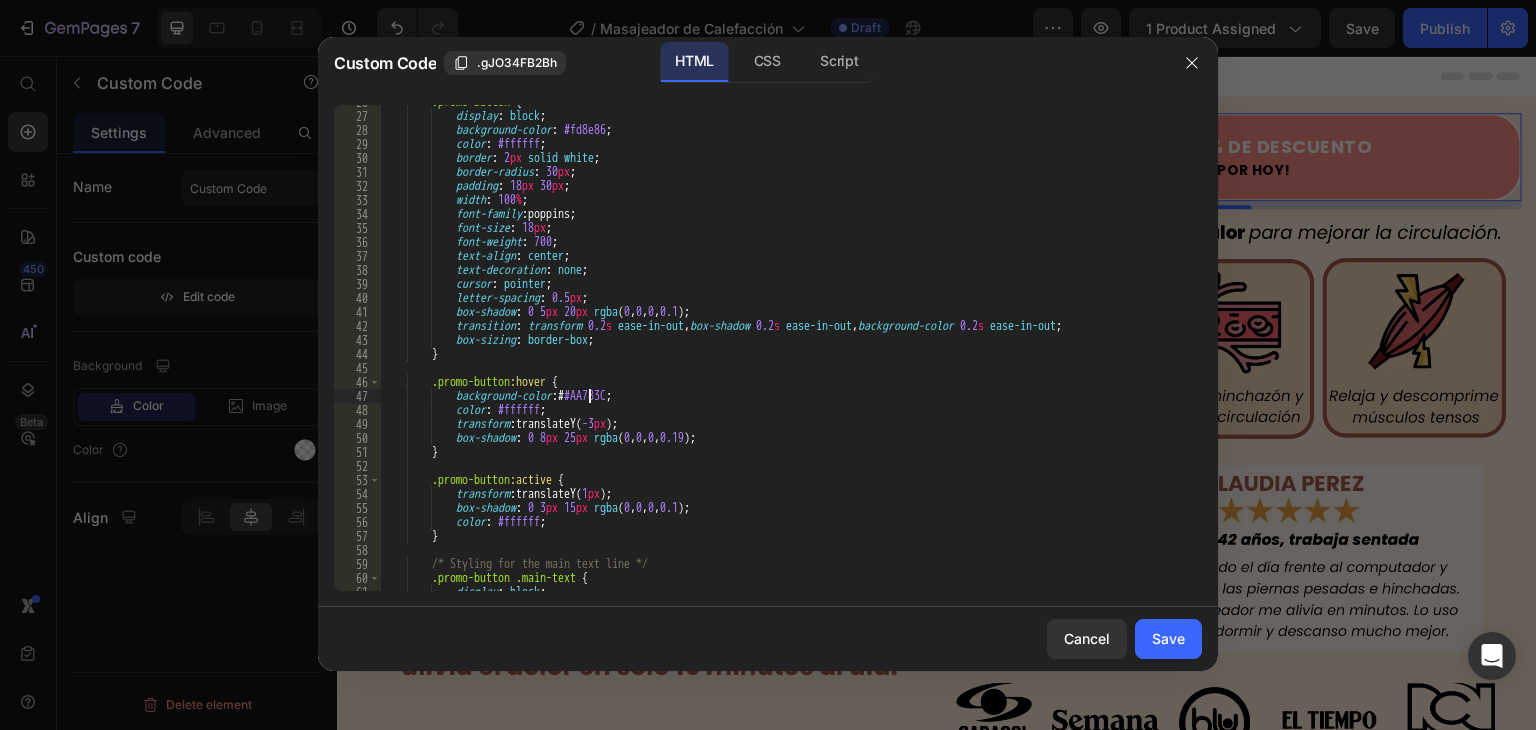 click on ".promo-button   {                display :   block ;                background-color :   #fd8e86 ;                color :   #ffffff ;                border :   2 px   solid   white ;                border-radius :   30 px ;                padding :   18 px   30 px ;                width :   100 % ;                font-family :  poppins ;                font-size :   18 px ;                font-weight :   700 ;                text-align :   center ;                text-decoration :   none ;                cursor :   pointer ;                letter-spacing :   0.5 px ;                box-shadow :   0   5 px   20 px   rgba ( 0 ,  0 ,  0 ,  0.1 ) ;                transition :   transform   0.2 s   ease-in-out ,  box-shadow   0.2 s   ease-in-out ,  background-color   0.2 s   ease-in-out ;                box-sizing :   border-box ;           }           .promo-button :hover   {                background-color :  # #AA783C ;                color :   #ffffff ;                transform :  translateY( -3 px )" at bounding box center (783, 352) 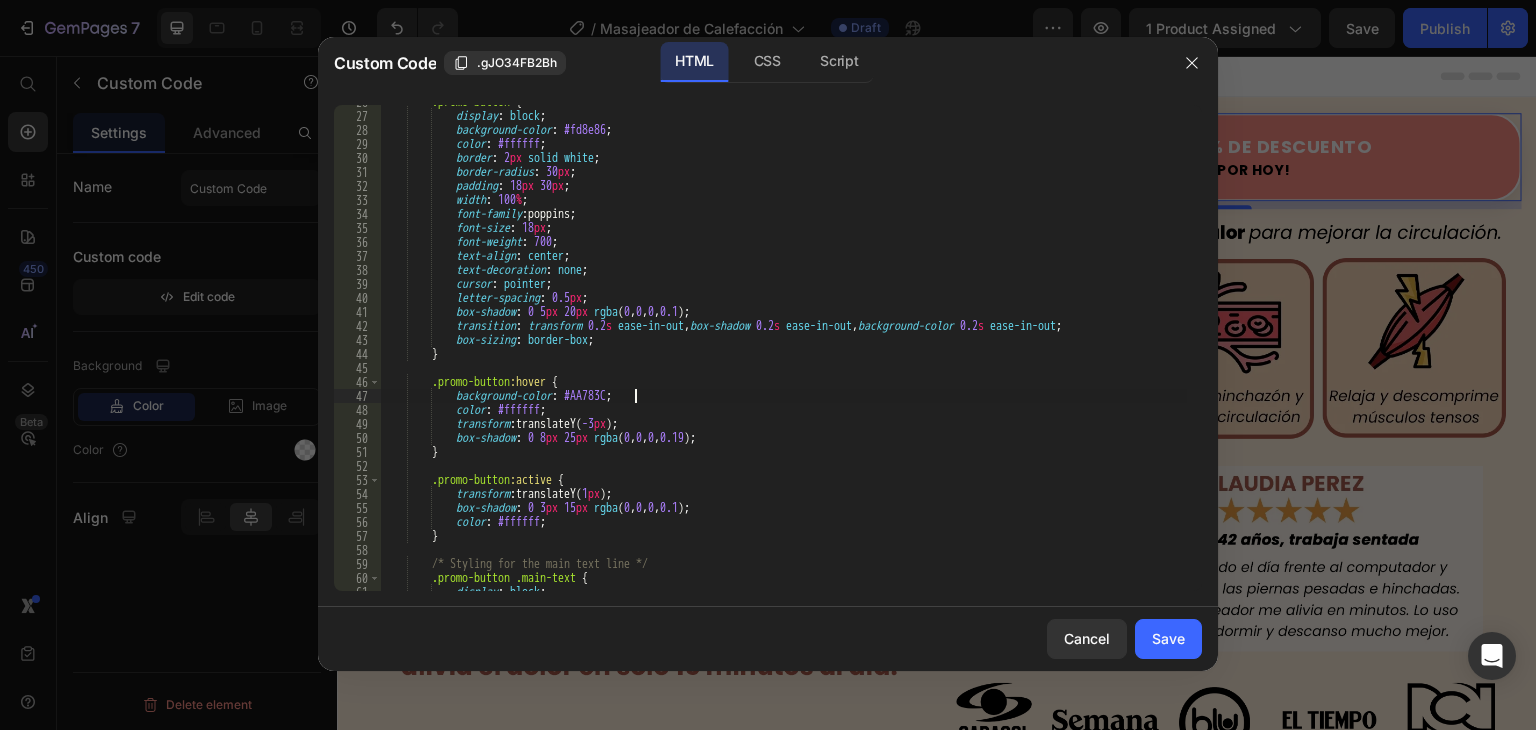 click on ".promo-button   {                display :   block ;                background-color :   #fd8e86 ;                color :   #ffffff ;                border :   2 px   solid   white ;                border-radius :   30 px ;                padding :   18 px   30 px ;                width :   100 % ;                font-family :  poppins ;                font-size :   18 px ;                font-weight :   700 ;                text-align :   center ;                text-decoration :   none ;                cursor :   pointer ;                letter-spacing :   0.5 px ;                box-shadow :   0   5 px   20 px   rgba ( 0 ,  0 ,  0 ,  0.1 ) ;                transition :   transform   0.2 s   ease-in-out ,  box-shadow   0.2 s   ease-in-out ,  background-color   0.2 s   ease-in-out ;                box-sizing :   border-box ;           }           .promo-button :hover   {                background-color :   #AA783C ;                color :   #ffffff ;                transform :  translateY( -3 px )" at bounding box center (783, 352) 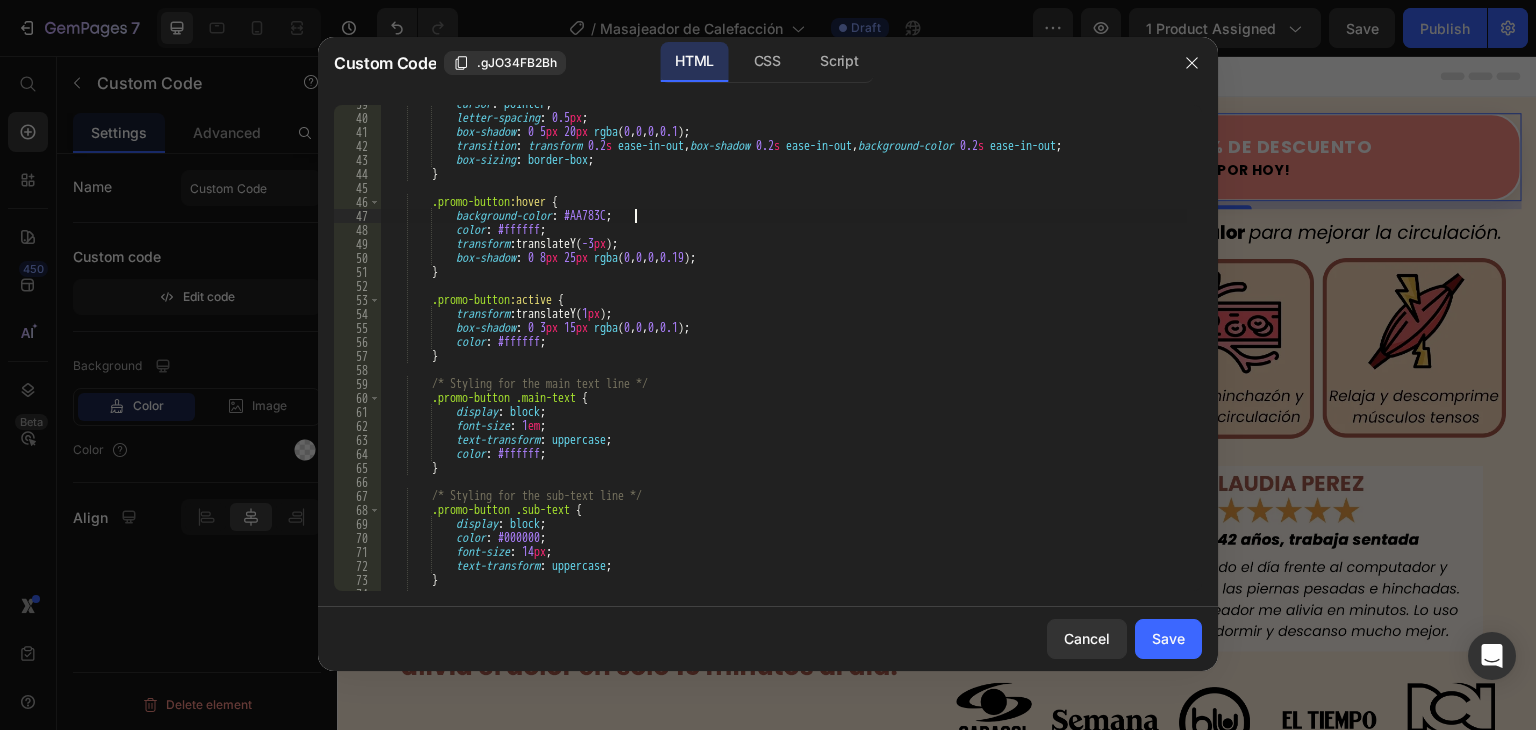 scroll, scrollTop: 660, scrollLeft: 0, axis: vertical 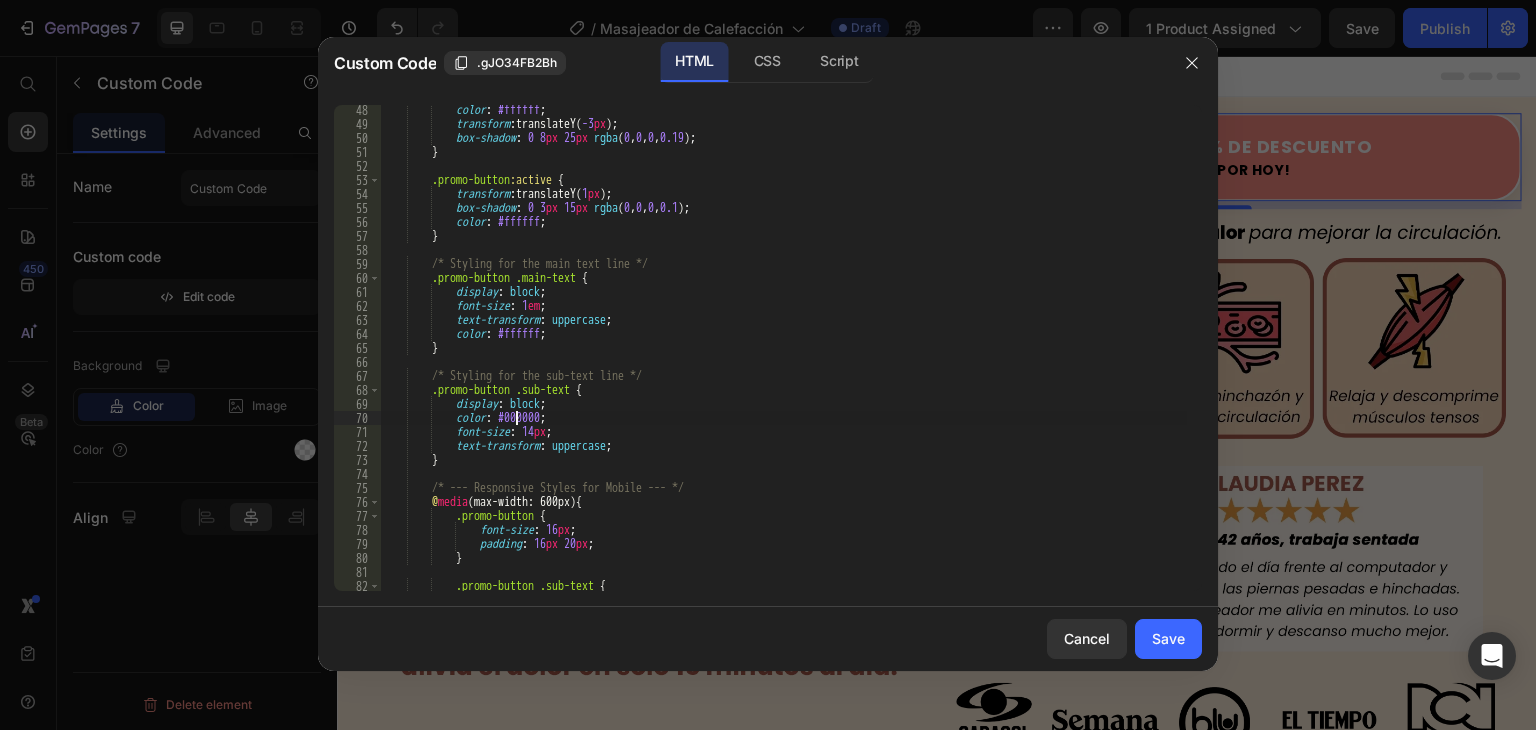 click on "color :   #ffffff ;                transform :  translateY( -3 px ) ;                box-shadow :   0   8 px   25 px   rgba ( 0 ,  0 ,  0 ,  0.19 ) ;           }                     .promo-button :active   {                transform :  translateY( 1 px ) ;                box-shadow :   0   3 px   15 px   rgba ( 0 ,  0 ,  0 ,  0.1 ) ;                color :   #ffffff ;           }           /* Styling for the main text line */           .promo-button   .main-text   {                display :   block ;                font-size :   1 em ;                text-transform :   uppercase ;                color :   #ffffff ;           }           /* Styling for the sub-text line */           .promo-button   .sub-text   {                display :   block ;                color :   #000000 ;                font-size :   14 px ;                text-transform :   uppercase ;           }                     /* --- Responsive Styles for Mobile --- */           @ media  (max-width: 600px)  {                  {" at bounding box center [783, 360] 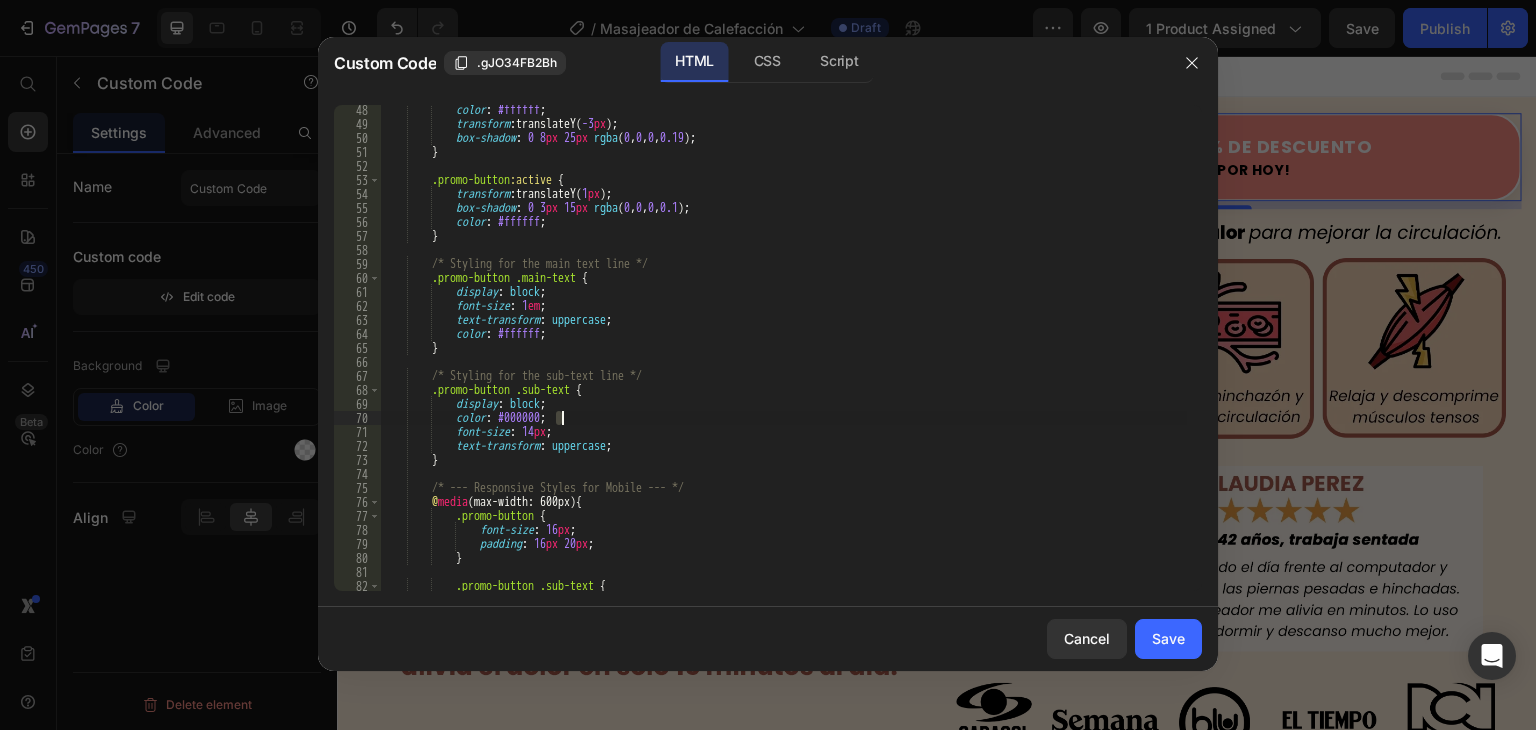click on "color :   #ffffff ;                transform :  translateY( -3 px ) ;                box-shadow :   0   8 px   25 px   rgba ( 0 ,  0 ,  0 ,  0.19 ) ;           }                     .promo-button :active   {                transform :  translateY( 1 px ) ;                box-shadow :   0   3 px   15 px   rgba ( 0 ,  0 ,  0 ,  0.1 ) ;                color :   #ffffff ;           }           /* Styling for the main text line */           .promo-button   .main-text   {                display :   block ;                font-size :   1 em ;                text-transform :   uppercase ;                color :   #ffffff ;           }           /* Styling for the sub-text line */           .promo-button   .sub-text   {                display :   block ;                color :   #000000 ;                font-size :   14 px ;                text-transform :   uppercase ;           }                     /* --- Responsive Styles for Mobile --- */           @ media  (max-width: 600px)  {                  {" at bounding box center (783, 360) 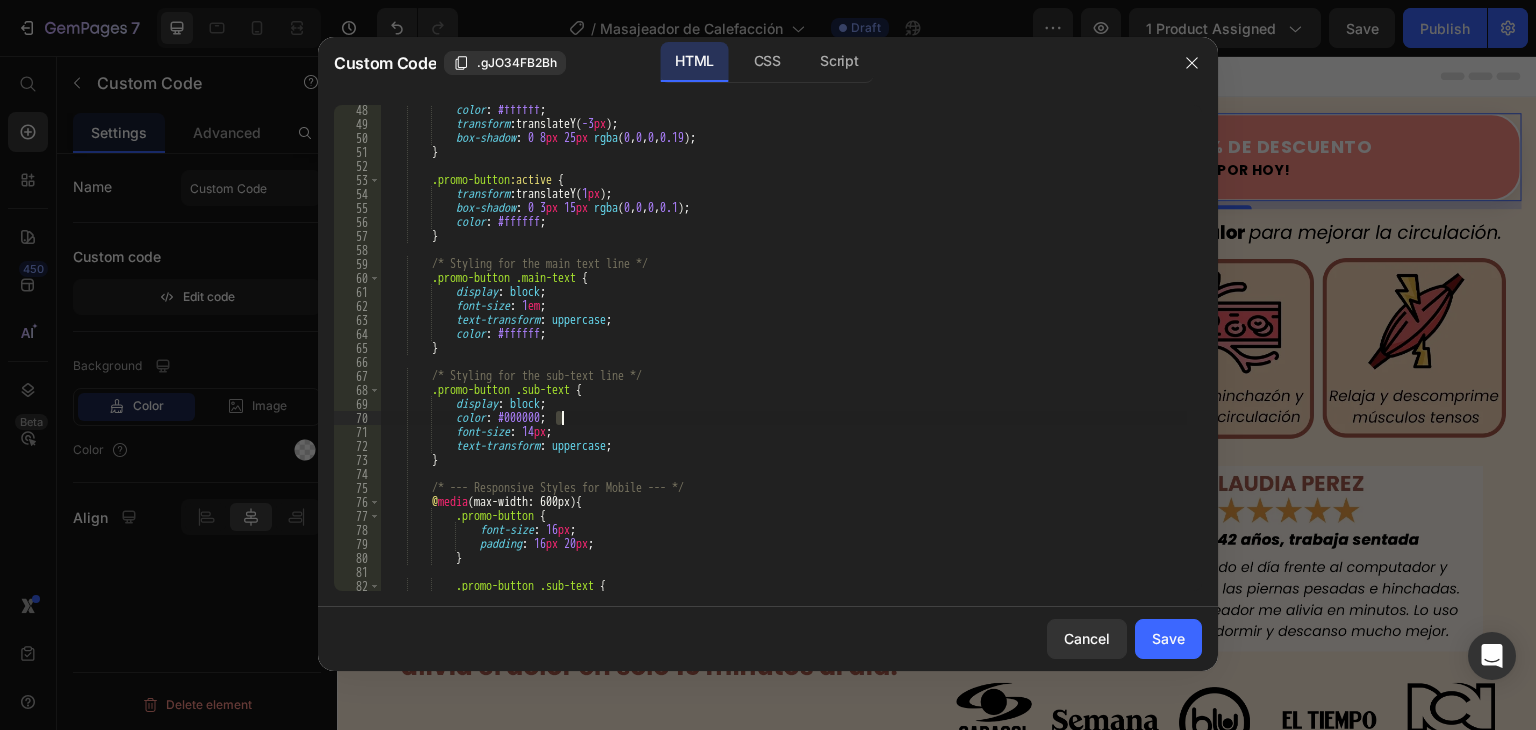 click on "color :   #ffffff ;                transform :  translateY( -3 px ) ;                box-shadow :   0   8 px   25 px   rgba ( 0 ,  0 ,  0 ,  0.19 ) ;           }                     .promo-button :active   {                transform :  translateY( 1 px ) ;                box-shadow :   0   3 px   15 px   rgba ( 0 ,  0 ,  0 ,  0.1 ) ;                color :   #ffffff ;           }           /* Styling for the main text line */           .promo-button   .main-text   {                display :   block ;                font-size :   1 em ;                text-transform :   uppercase ;                color :   #ffffff ;           }           /* Styling for the sub-text line */           .promo-button   .sub-text   {                display :   block ;                color :   #000000 ;                font-size :   14 px ;                text-transform :   uppercase ;           }                     /* --- Responsive Styles for Mobile --- */           @ media  (max-width: 600px)  {                  {" at bounding box center [783, 360] 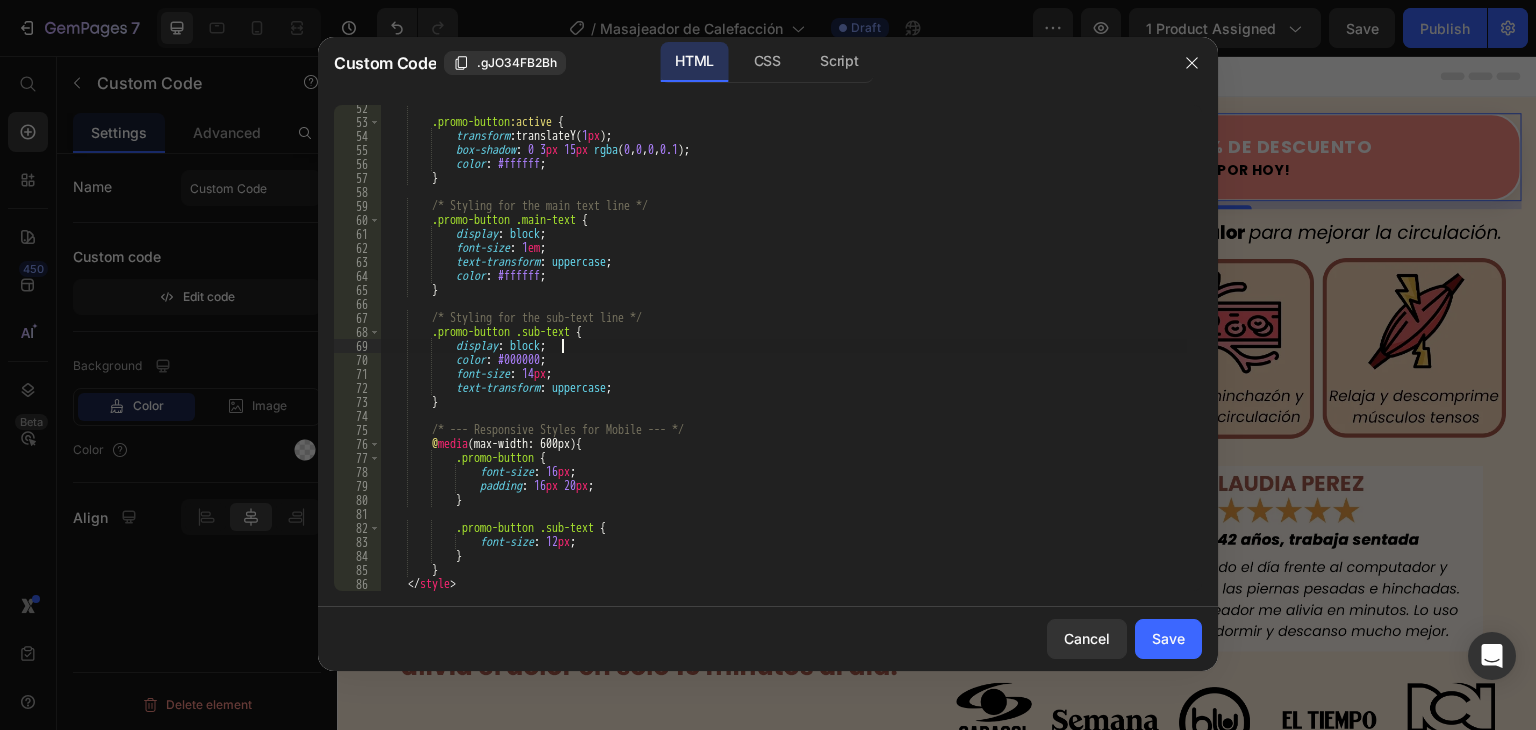 scroll, scrollTop: 718, scrollLeft: 0, axis: vertical 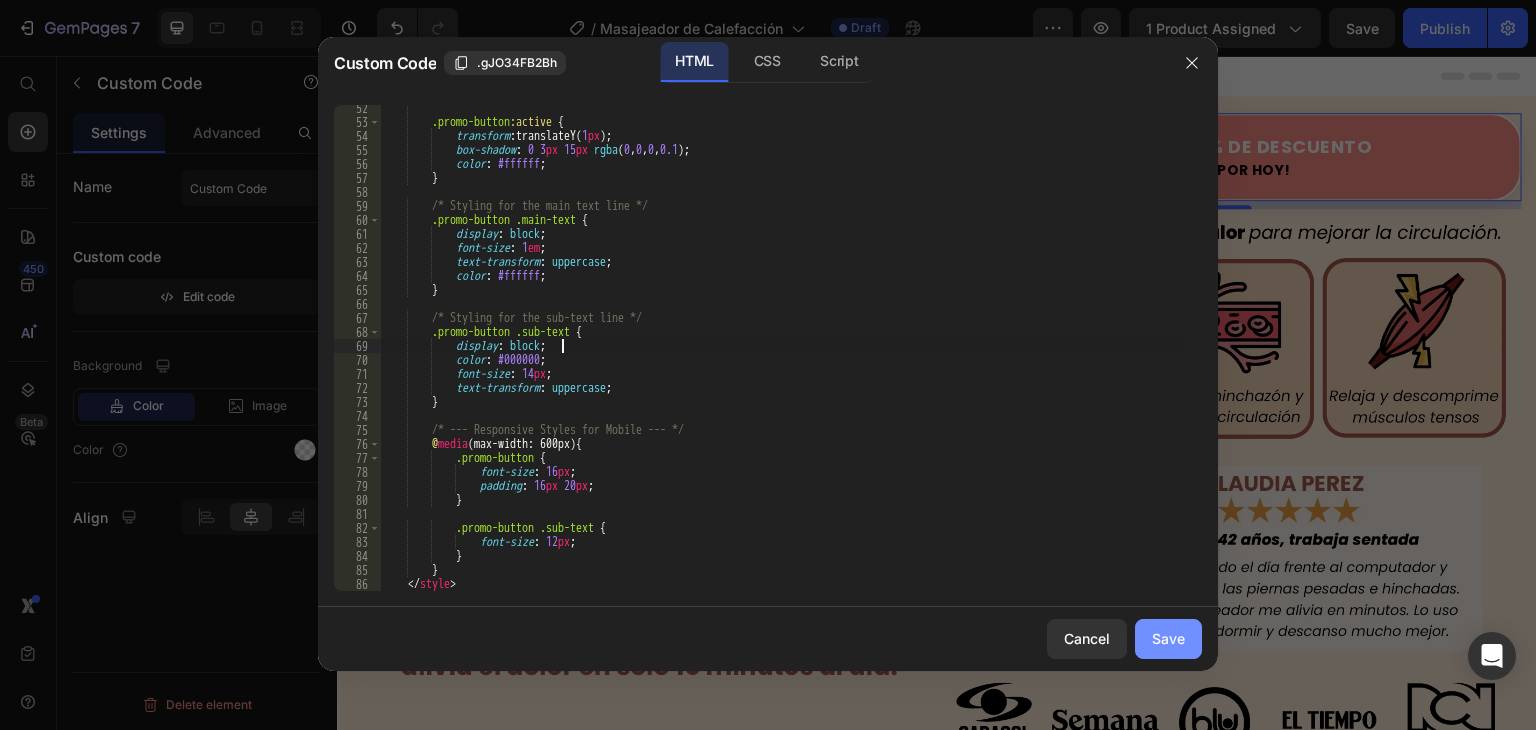 click on "Save" at bounding box center (1168, 638) 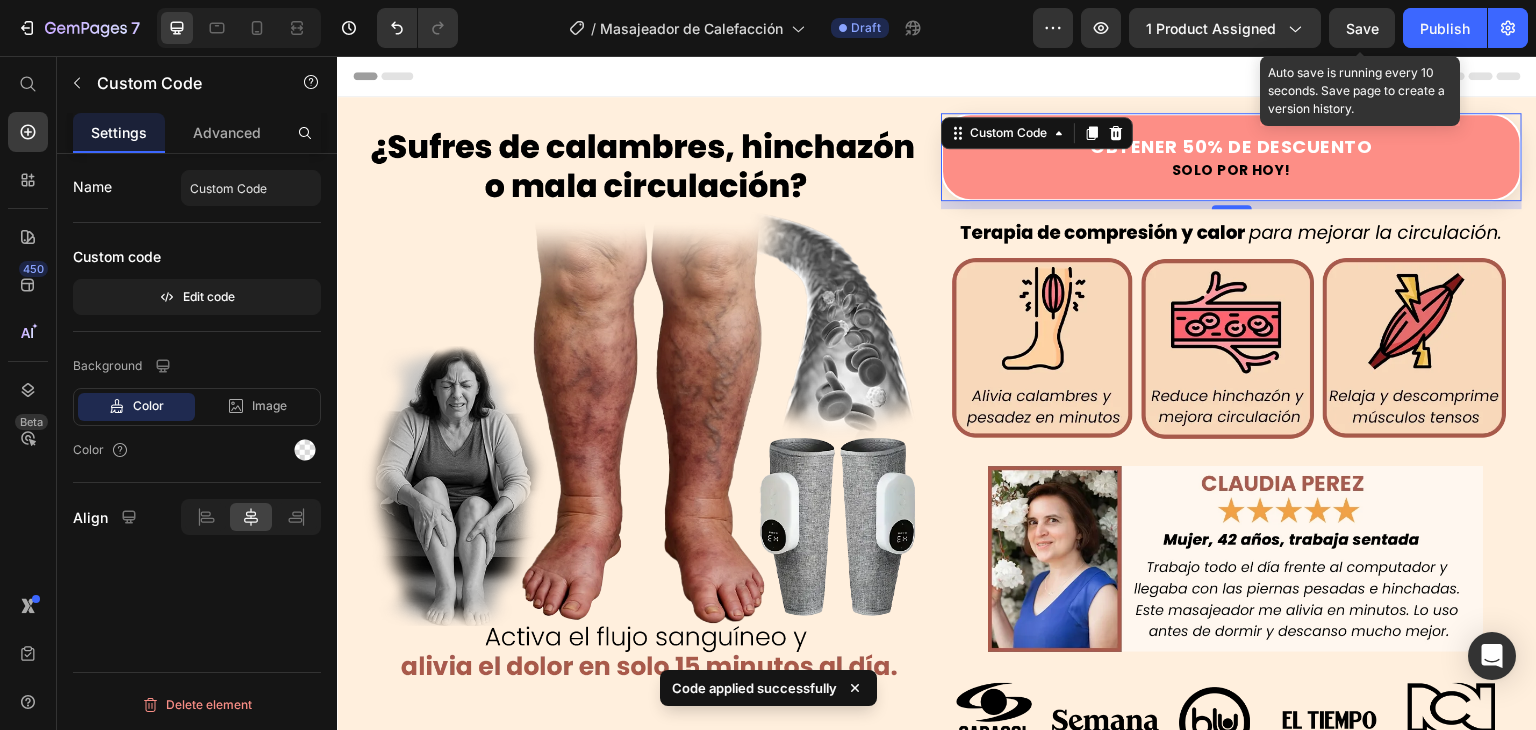 click on "Save" at bounding box center (1362, 28) 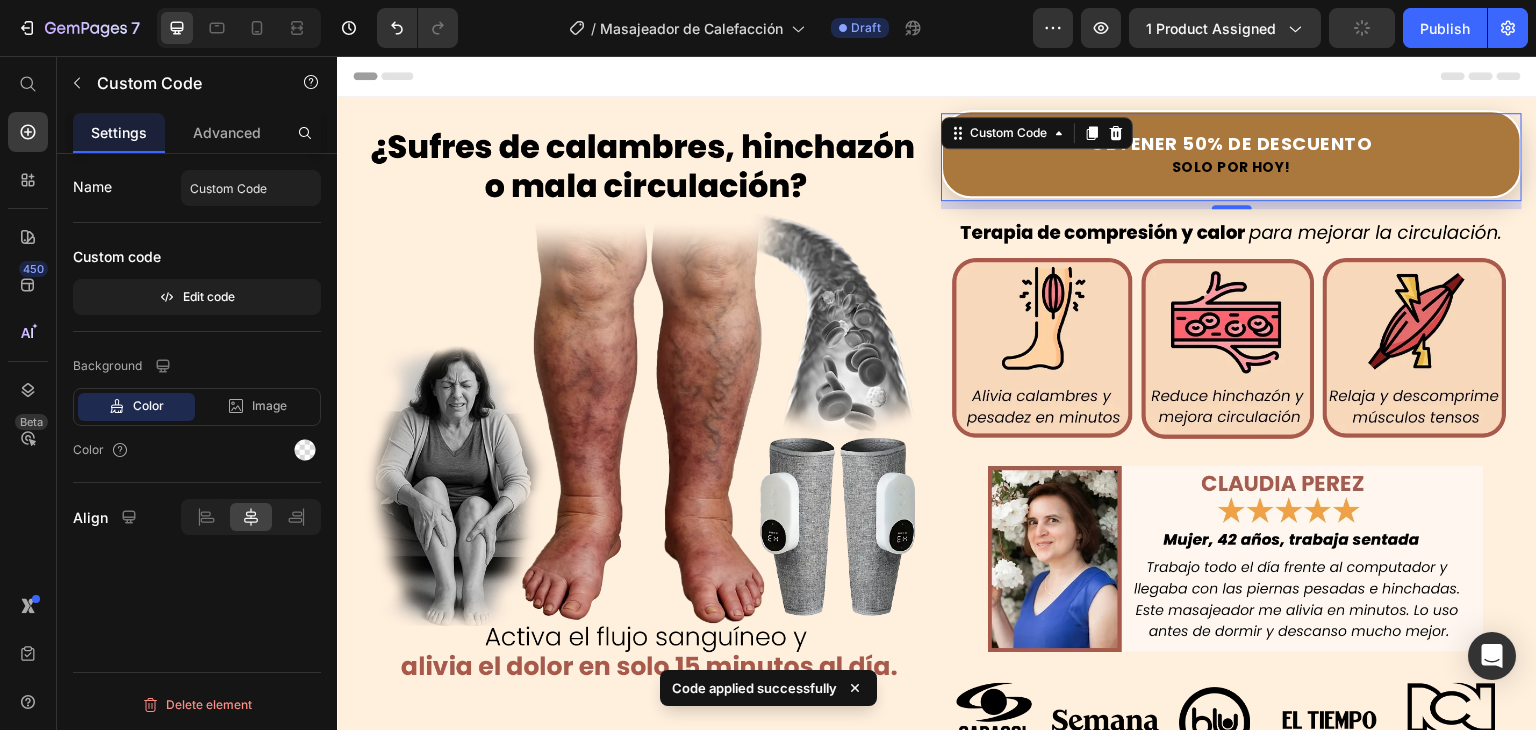 click on "Solo por hoy!" at bounding box center (1231, 167) 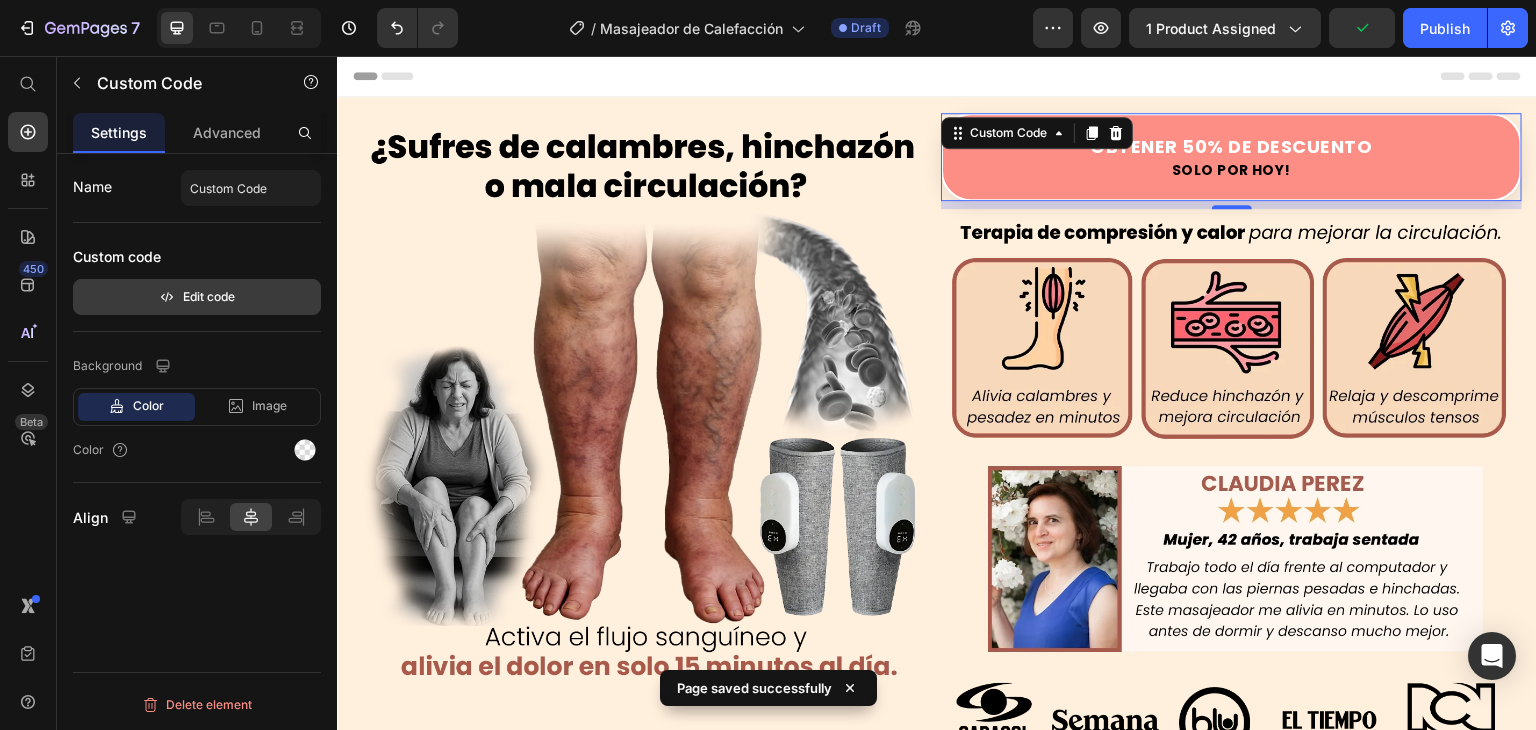 click on "Edit code" at bounding box center [197, 297] 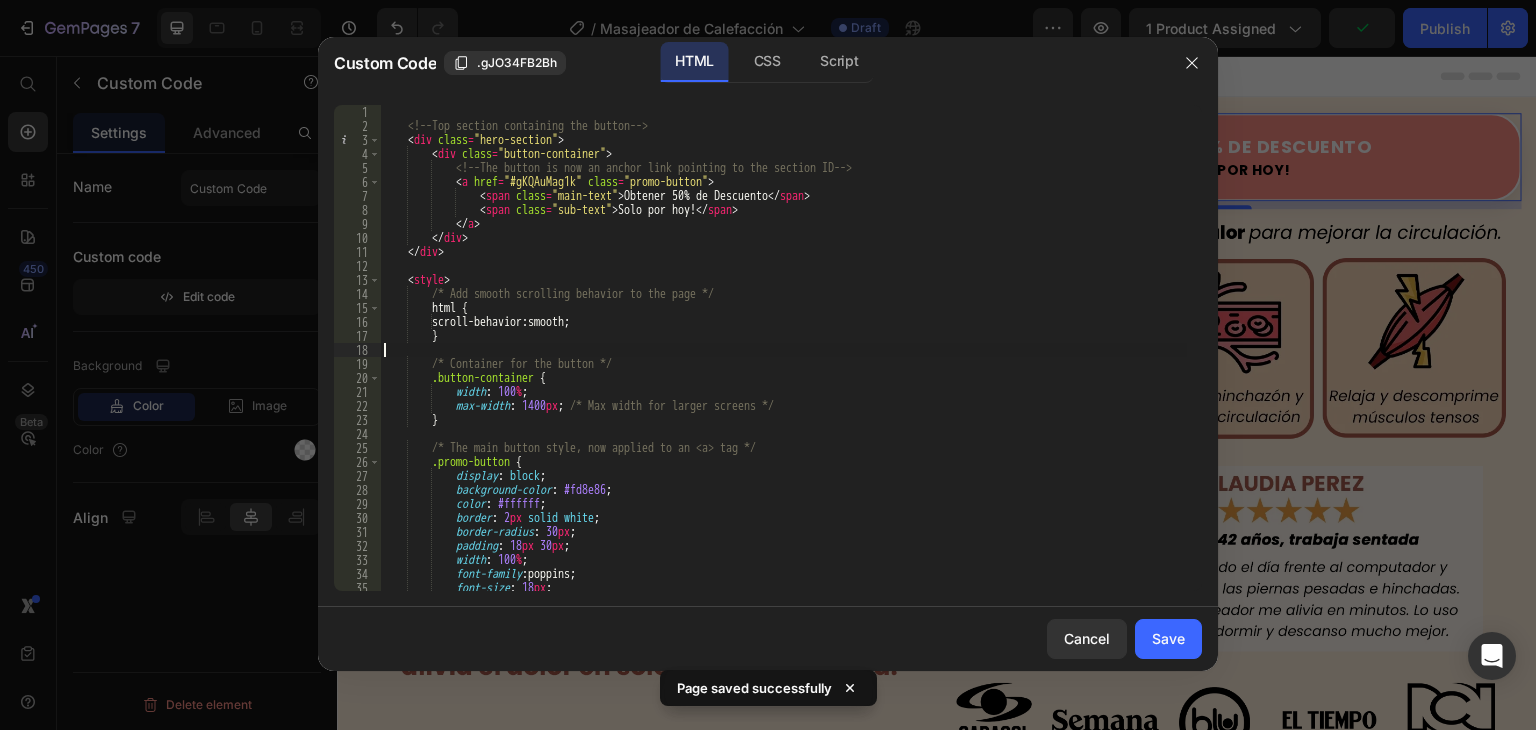 click on "<!--  Top section containing the button  -->      < div   class = "hero-section" >           < div   class = "button-container" >                <!--  The button is now an anchor link pointing to the section ID  -->                < a   href = "#gKQAuMag1k"   class = "promo-button" >                     < span   class = "main-text" > Obtener 50% de Descuento </ span >                     < span   class = "sub-text" > Solo por hoy! </ span >                </ a >           </ div >      </ div >           < style >           /* Add smooth scrolling behavior to the page */           html   {               scroll-behavior :  smooth ;           }           /* Container for the button */           .button-container   {                width :   100 % ;                max-width :   1400 px ;   /* Max width for larger screens */           }           /* The main button style, now applied to an <a> tag */           .promo-button   {                display :   block ;                background-color :   #fd8e86 ;" at bounding box center [783, 362] 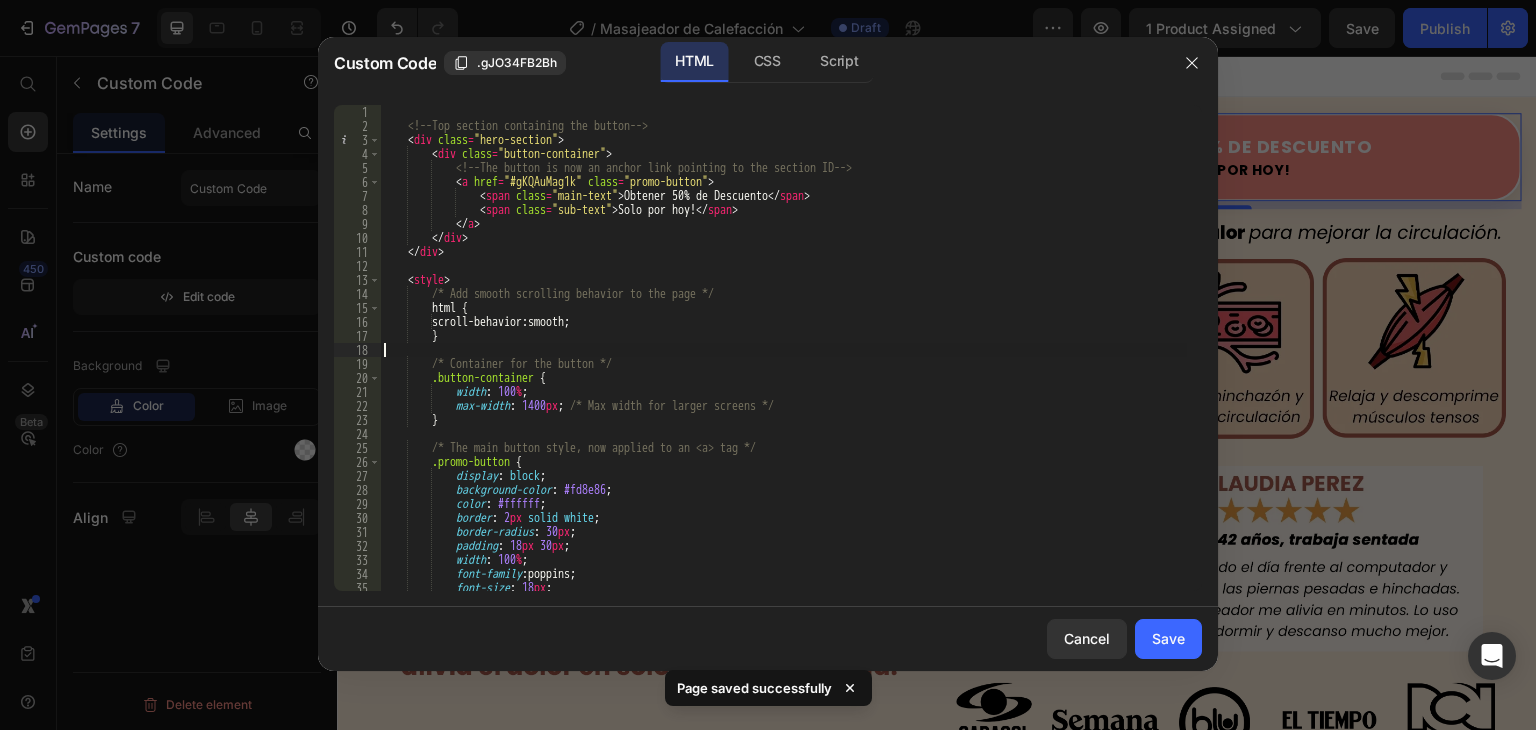 type on "}
</style>" 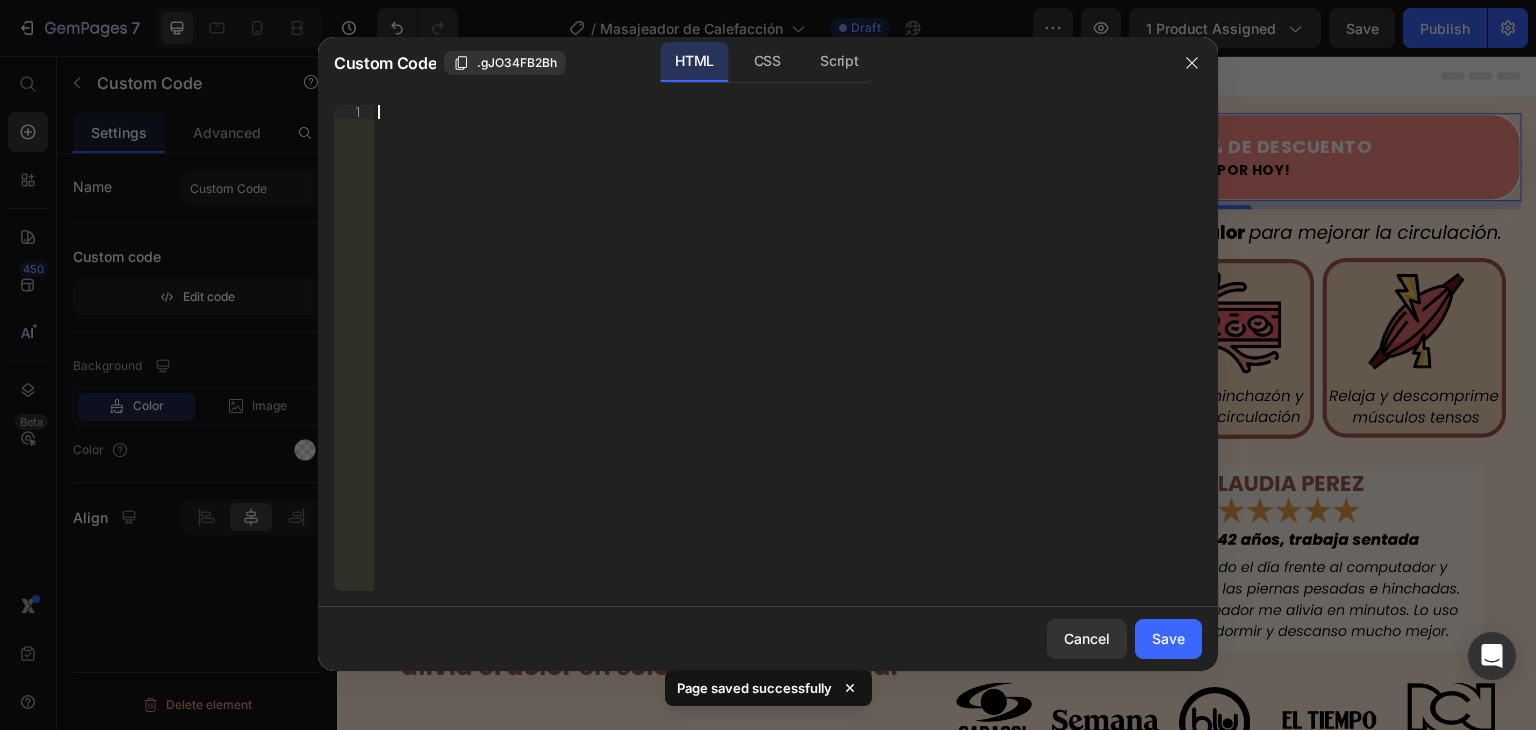 paste on "</style>" 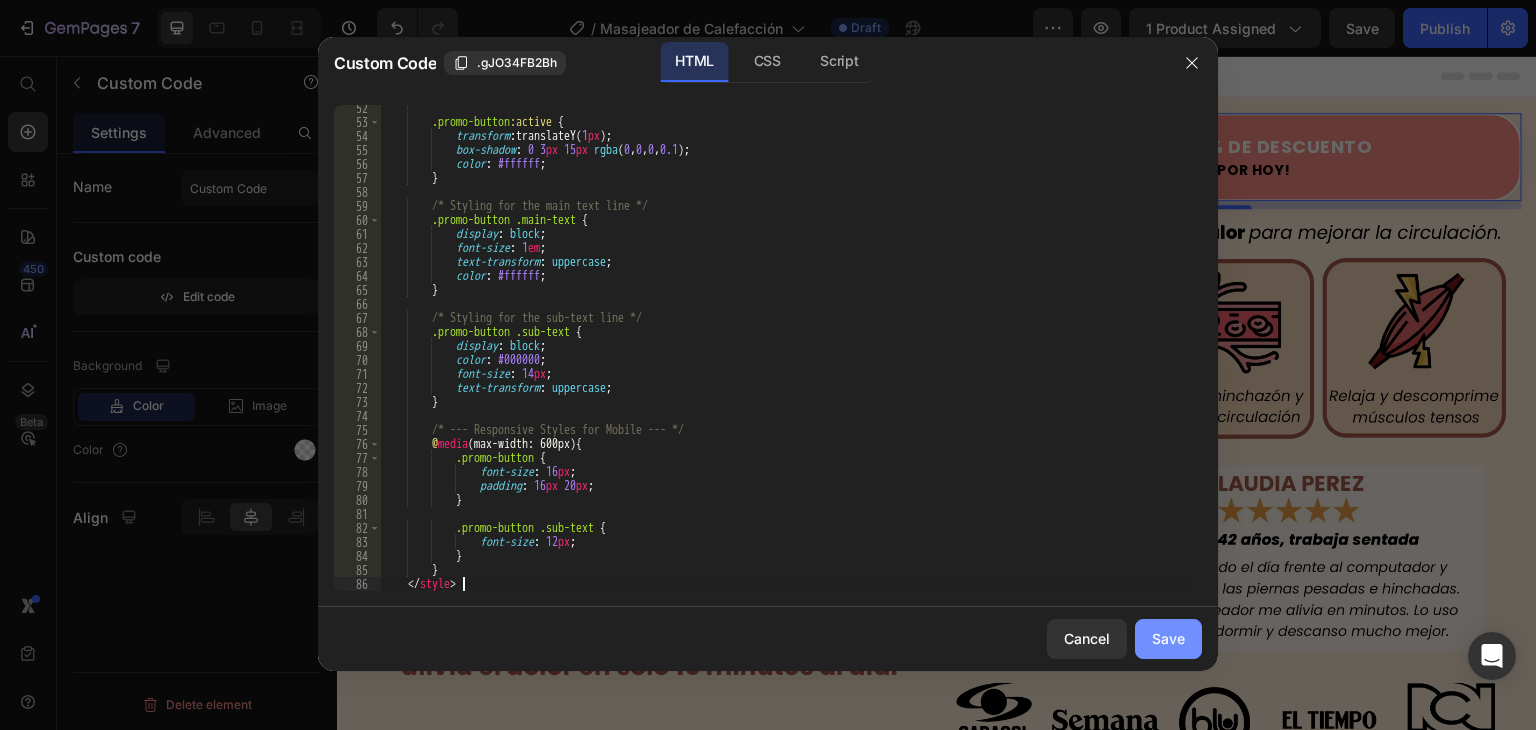 click on "Save" at bounding box center (1168, 638) 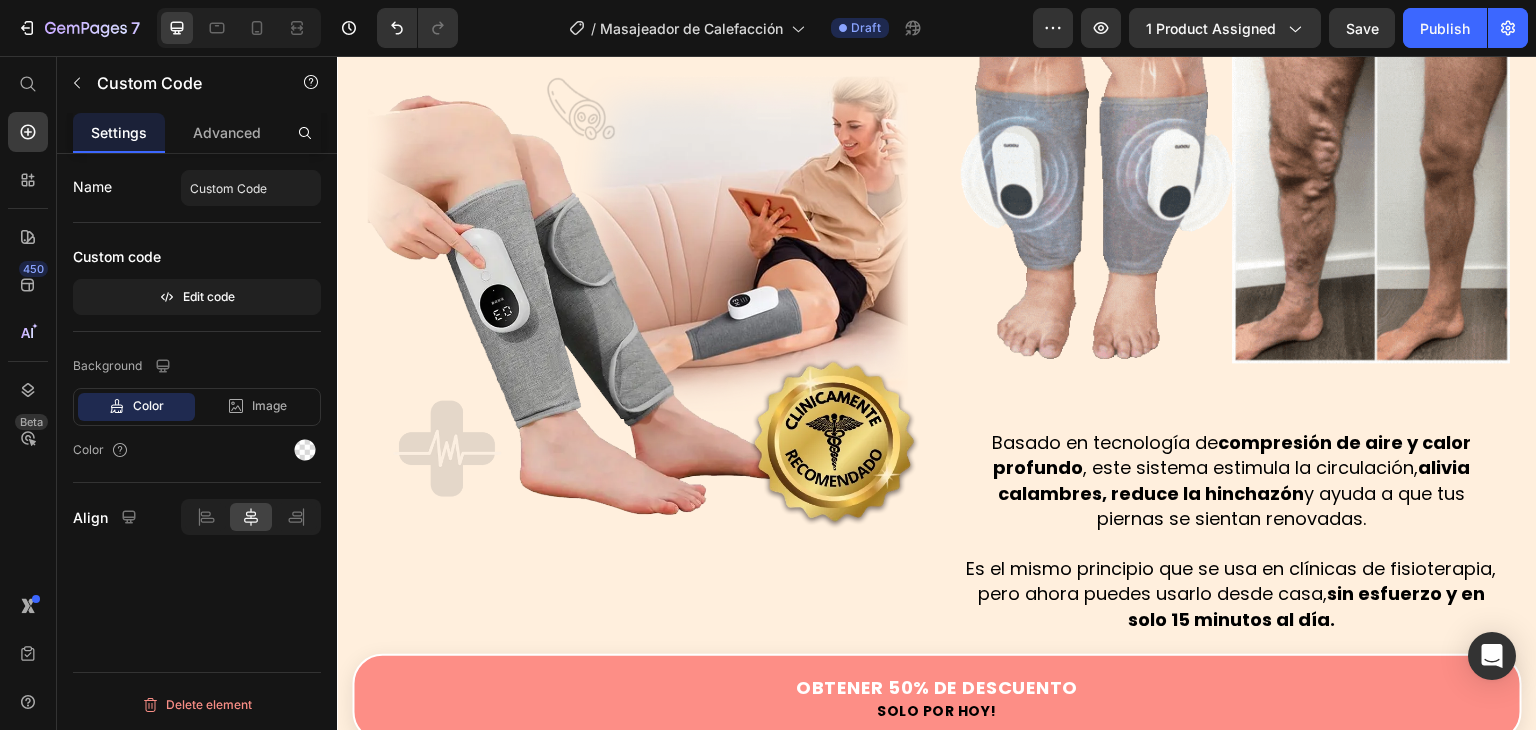 scroll, scrollTop: 1800, scrollLeft: 0, axis: vertical 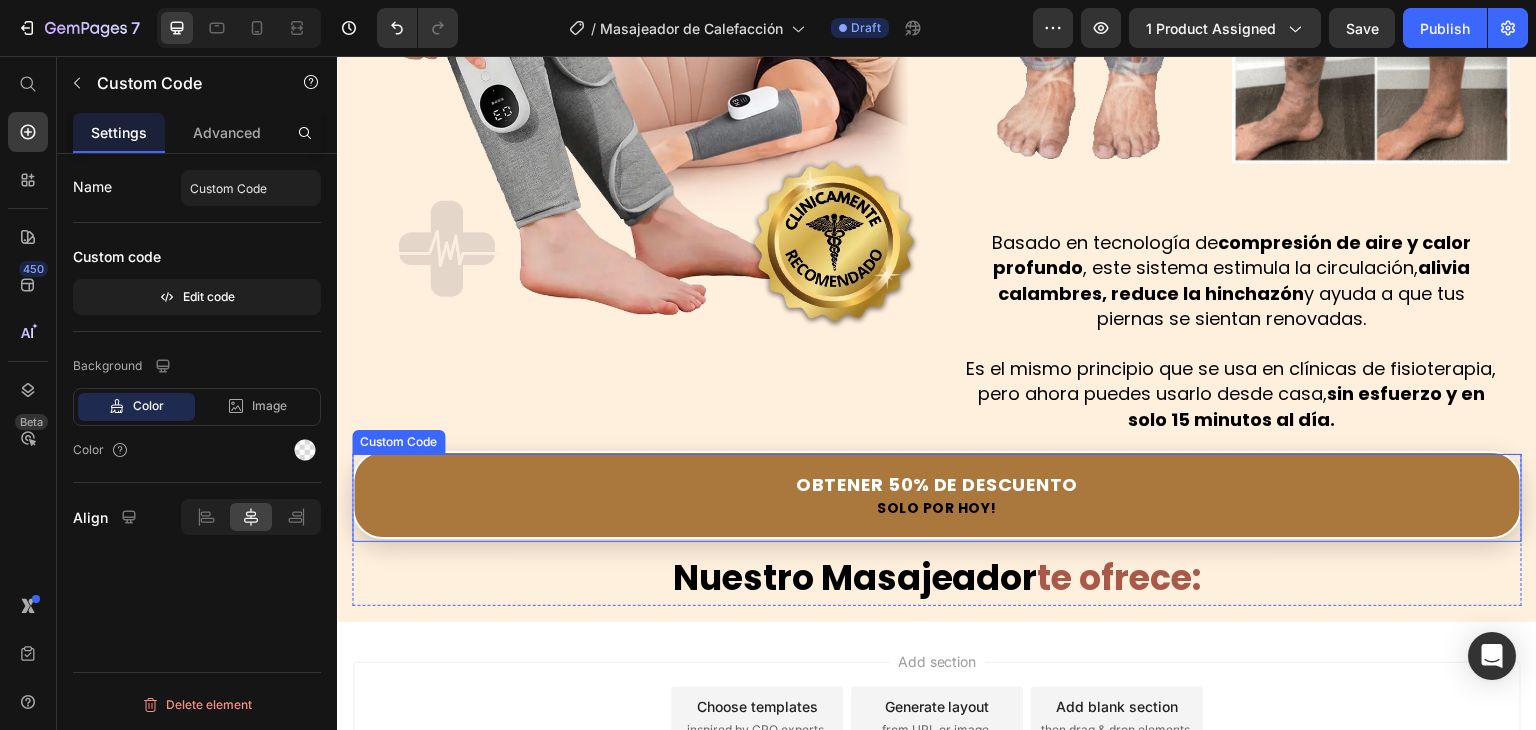 click on "Obtener 50% de Descuento
Solo por hoy!" at bounding box center [937, 495] 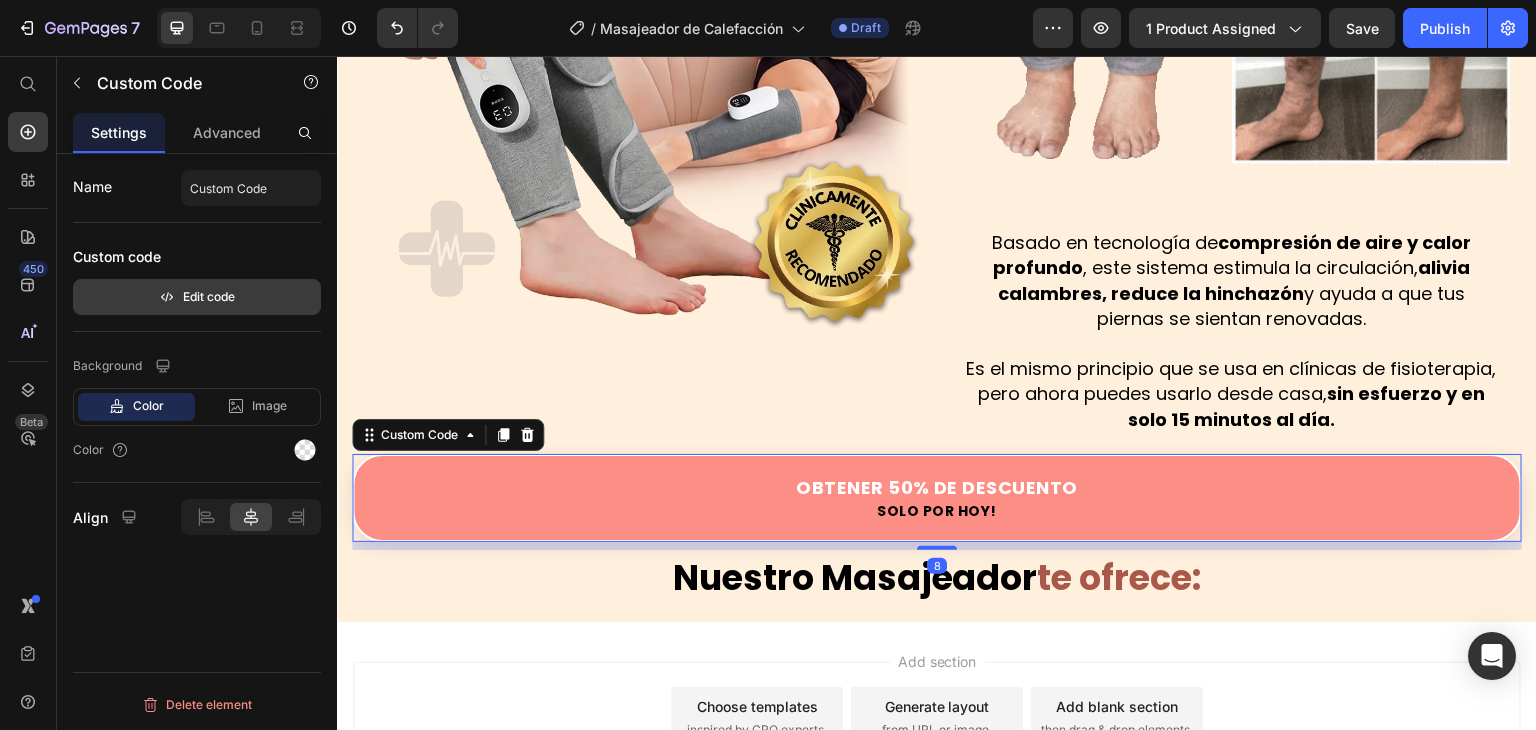 click on "Edit code" at bounding box center (197, 297) 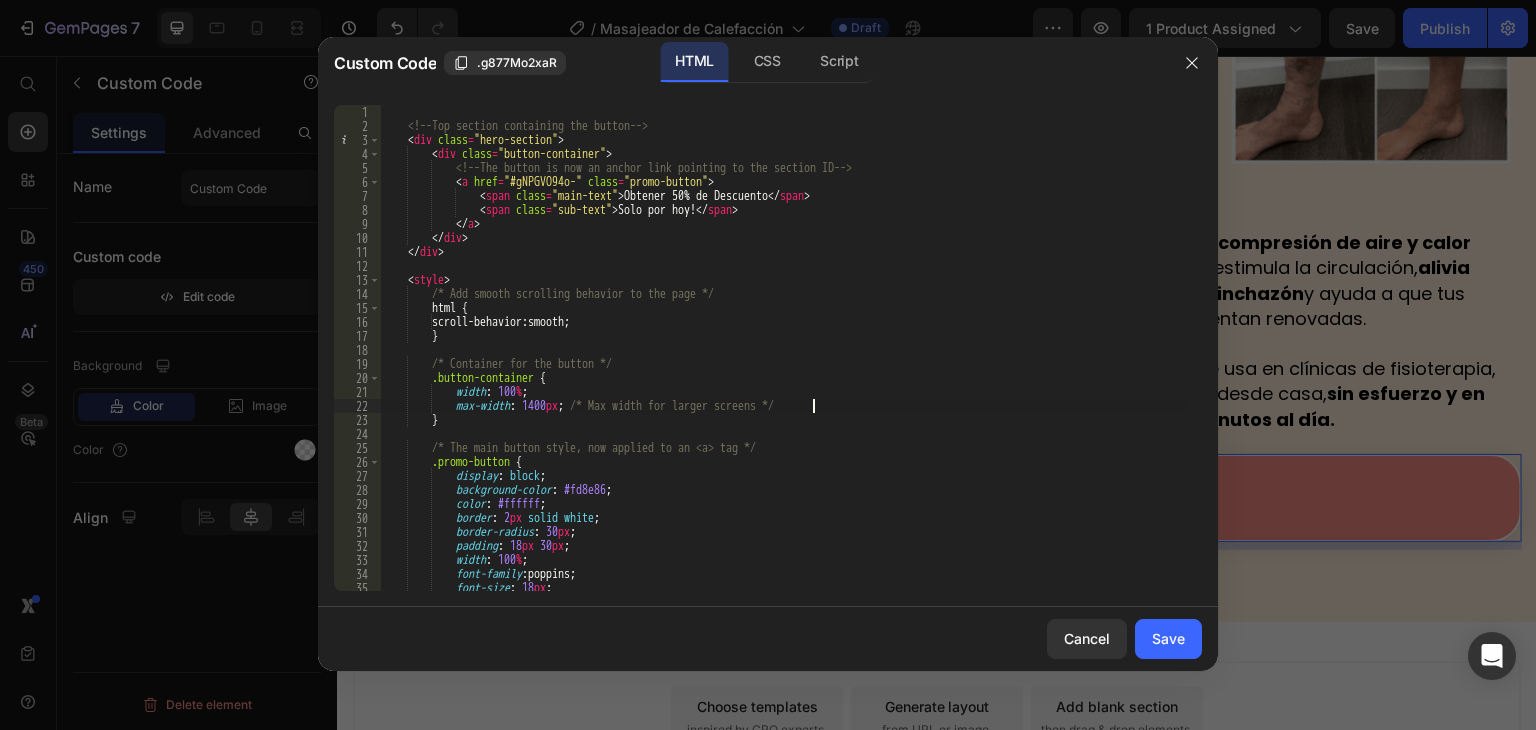 click on "<!--  Top section containing the button  -->      < div   class = "hero-section" >           < div   class = "button-container" >                <!--  The button is now an anchor link pointing to the section ID  -->                < a   href = "#gNPGVO94o-"   class = "promo-button" >                     < span   class = "main-text" > Obtener 50% de Descuento </ span >                     < span   class = "sub-text" > Solo por hoy! </ span >                </ a >           </ div >      </ div >           < style >           /* Add smooth scrolling behavior to the page */           html   {               scroll-behavior :  smooth ;           }           /* Container for the button */           .button-container   {                width :   100 % ;                max-width :   1400 px ;   /* Max width for larger screens */           }           /* The main button style, now applied to an <a> tag */           .promo-button   {                display :   block ;                background-color :   #fd8e86 ;" at bounding box center [783, 362] 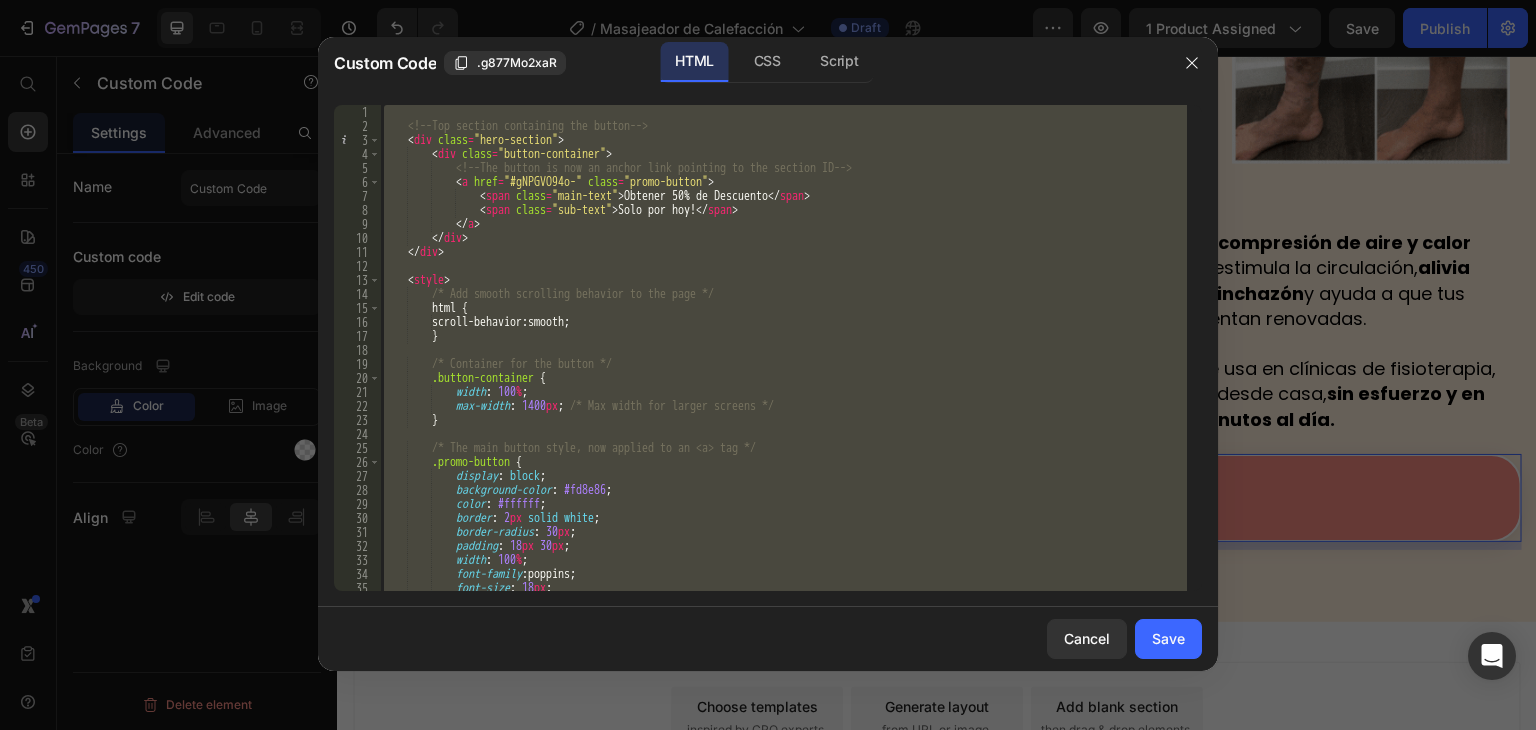 paste 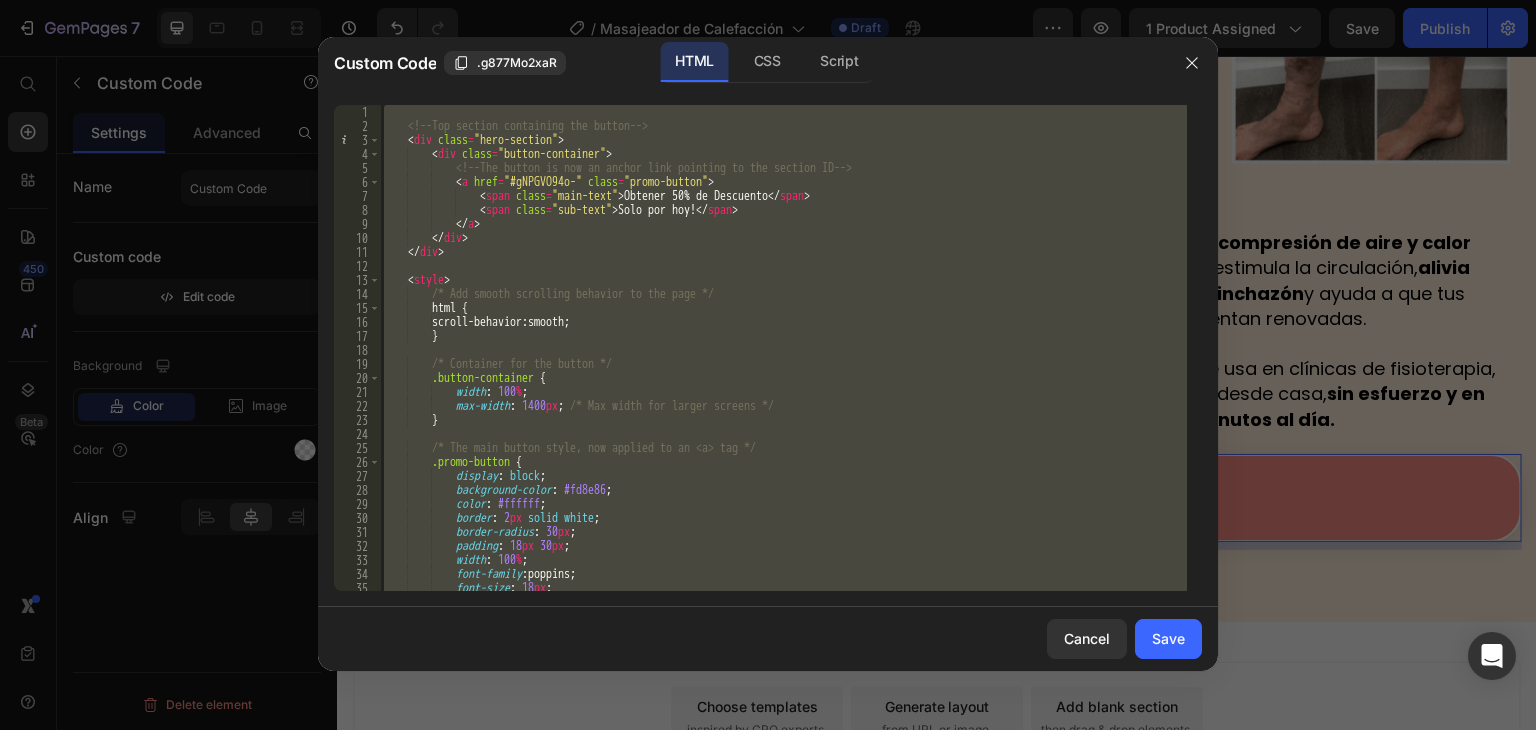 type on "</style>" 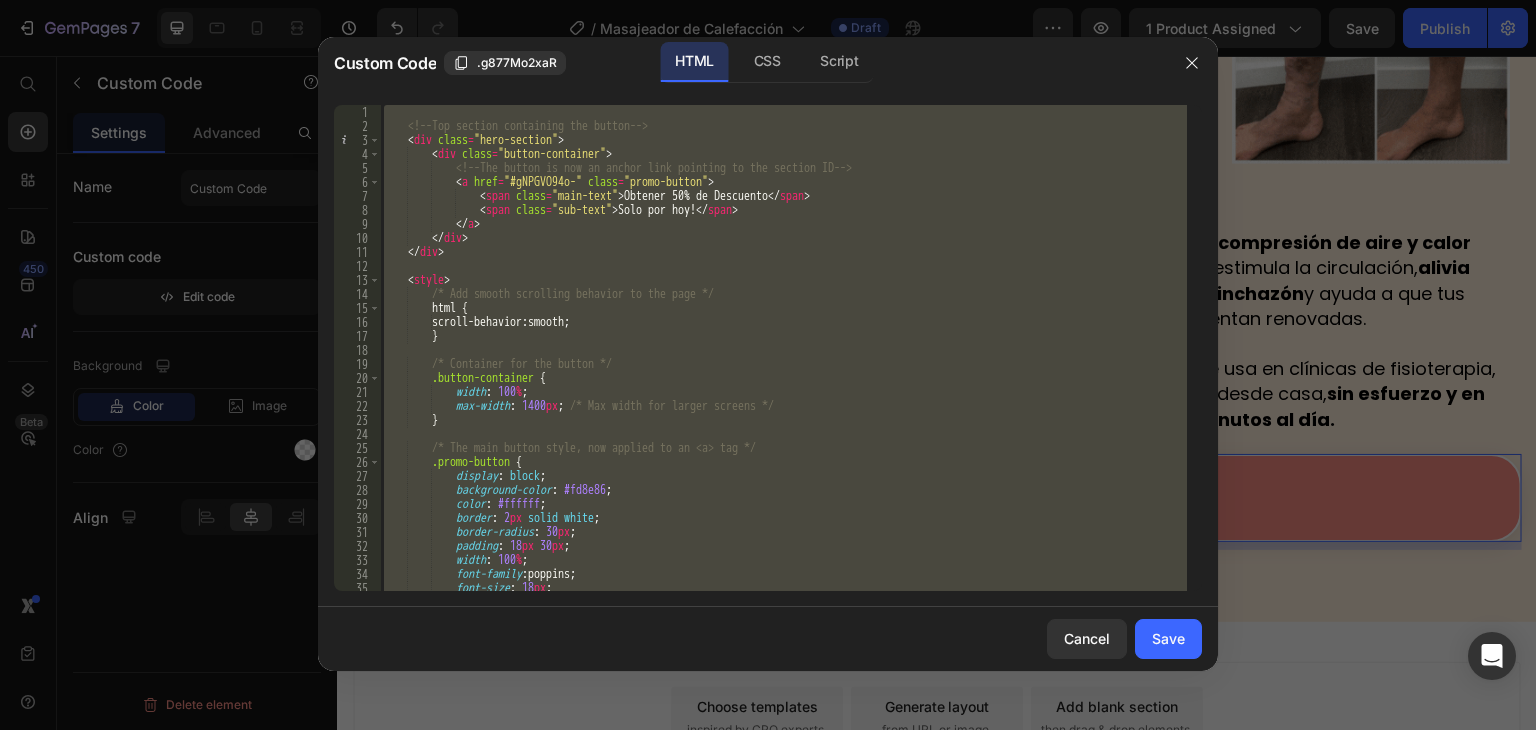 scroll, scrollTop: 718, scrollLeft: 0, axis: vertical 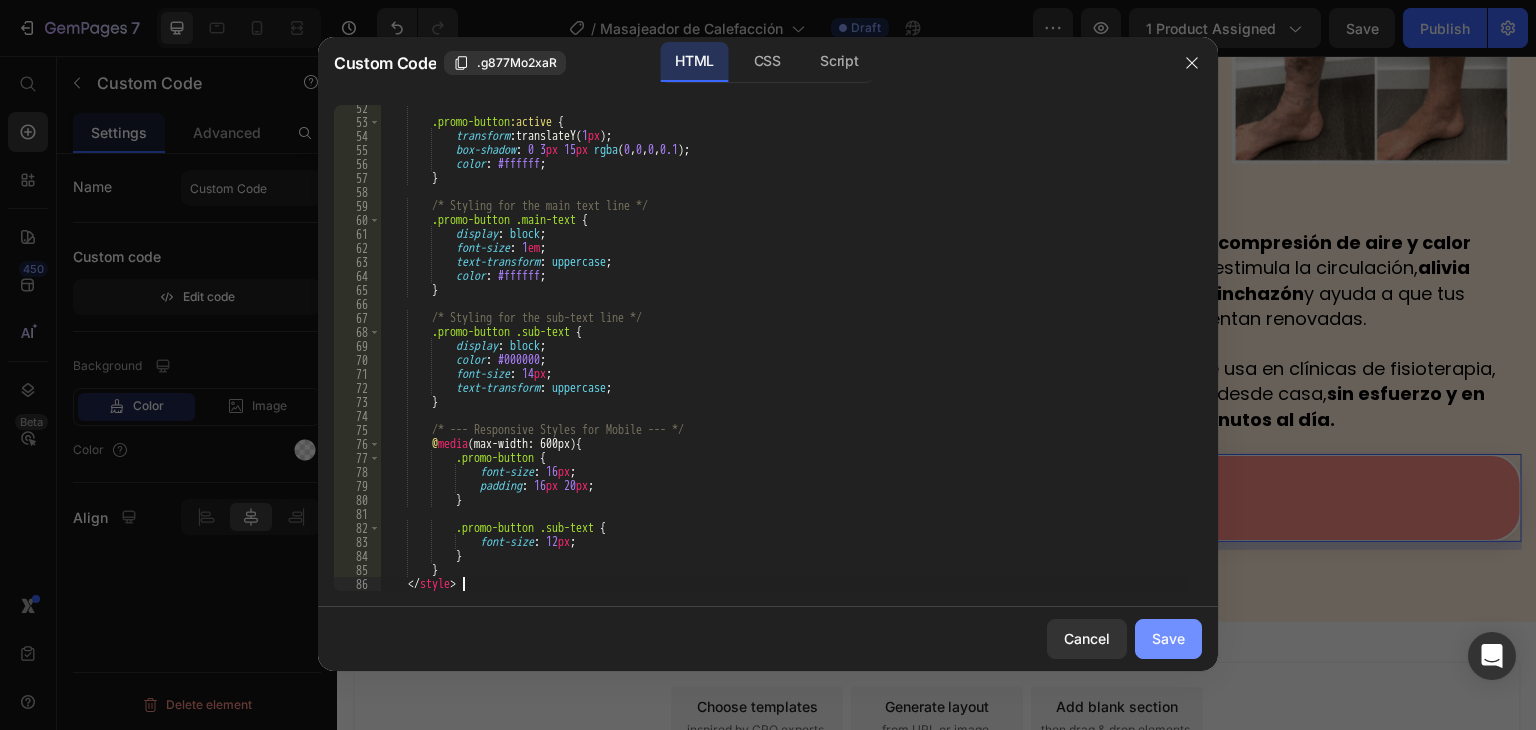 click on "Save" at bounding box center [1168, 638] 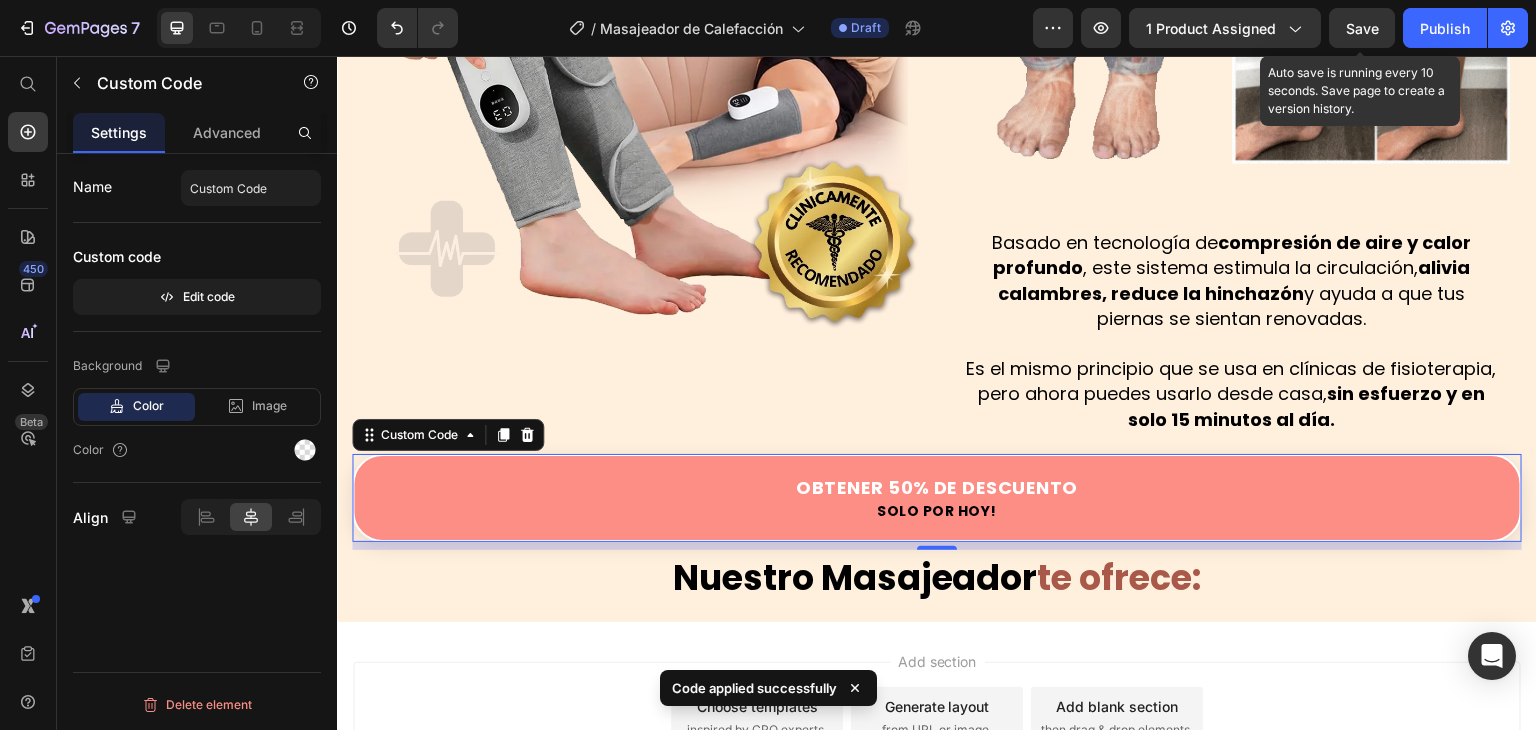 click on "Save" at bounding box center [1362, 28] 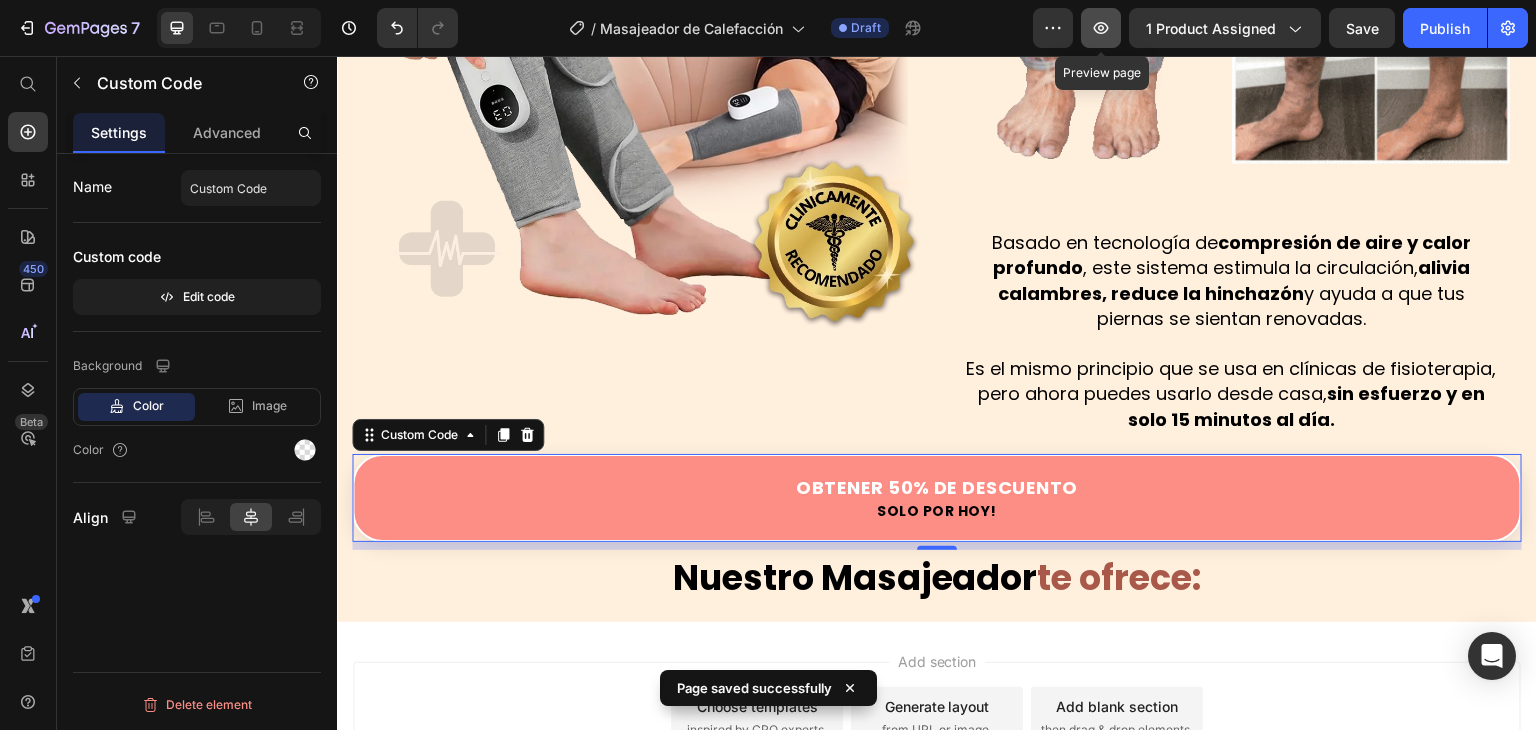 click 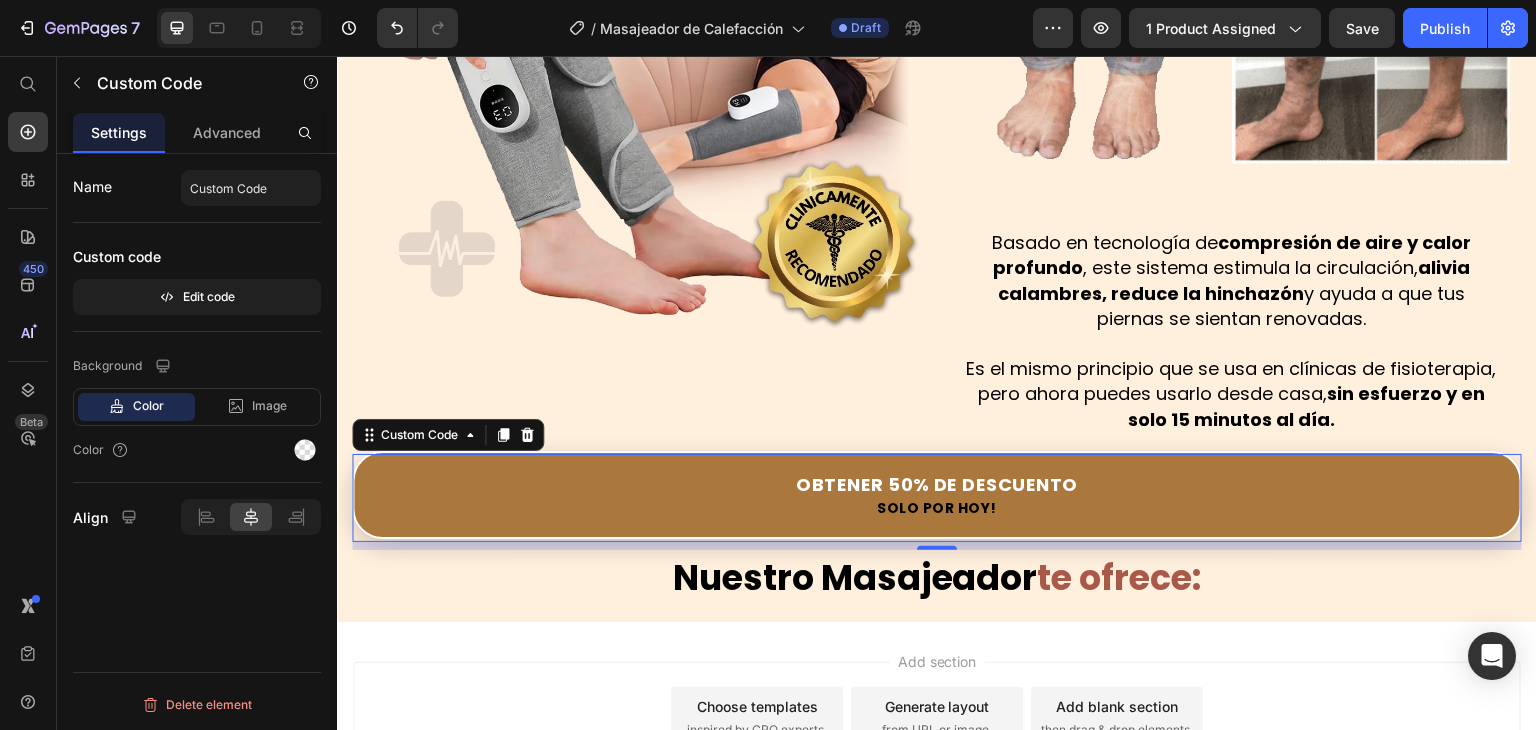 click on "Solo por hoy!" at bounding box center [937, 508] 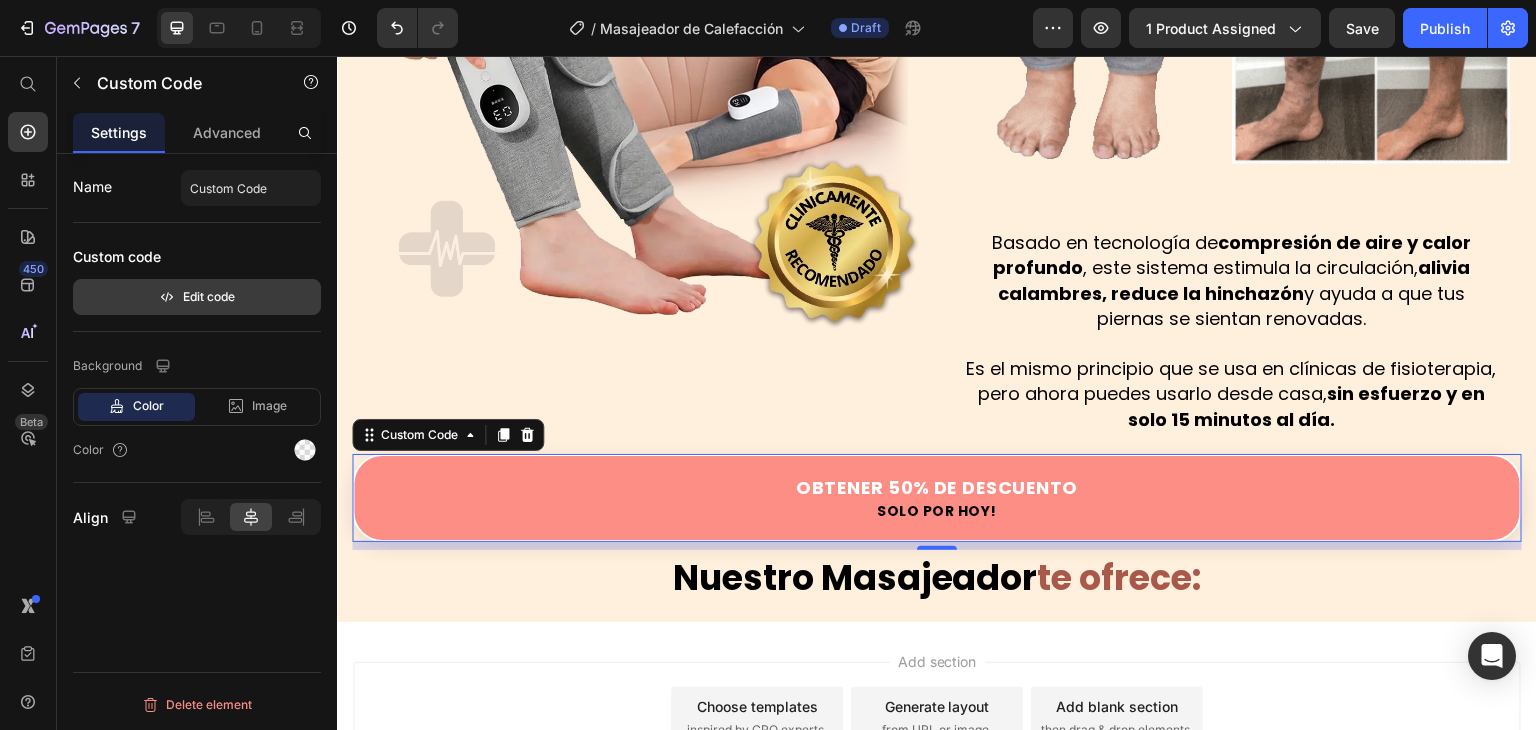 click on "Edit code" at bounding box center (197, 297) 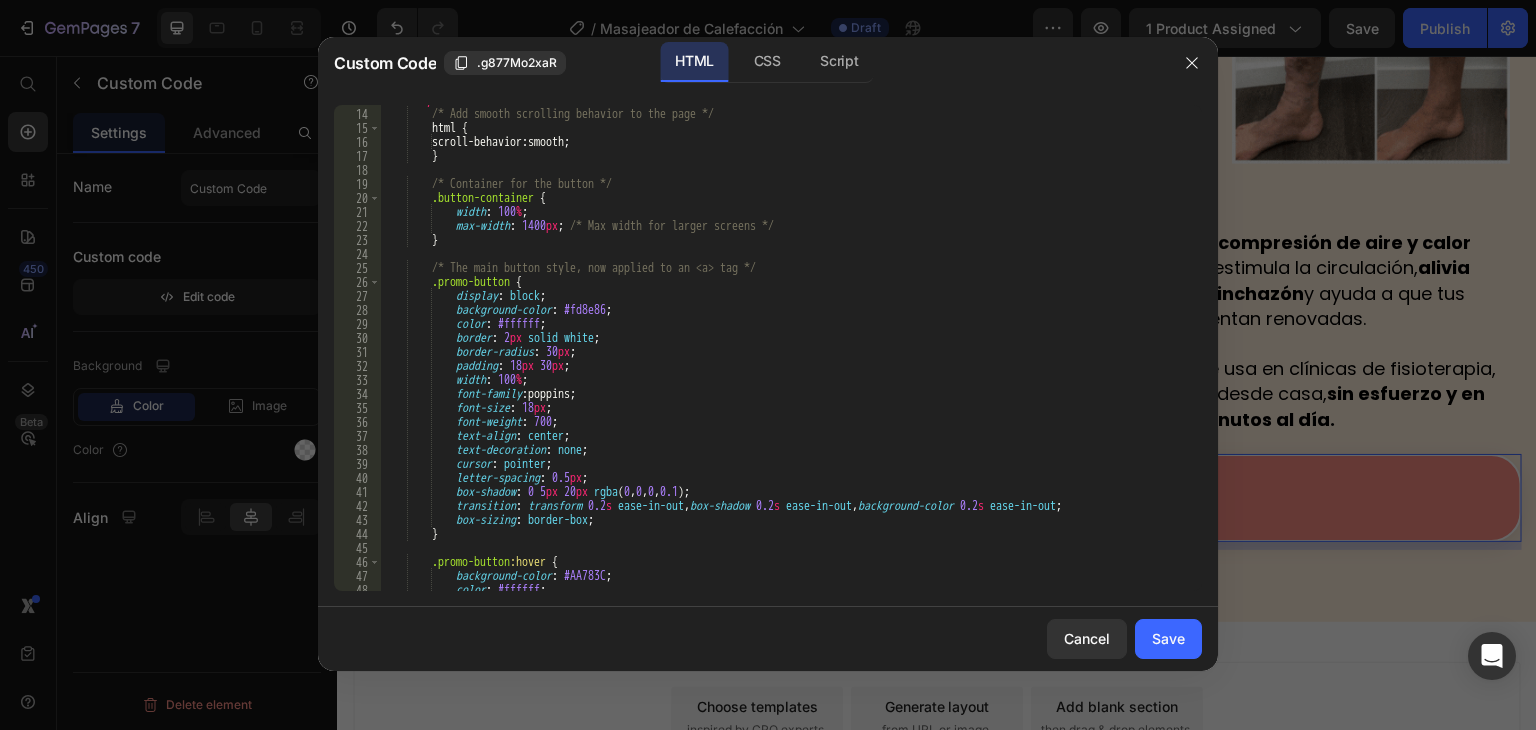 scroll, scrollTop: 240, scrollLeft: 0, axis: vertical 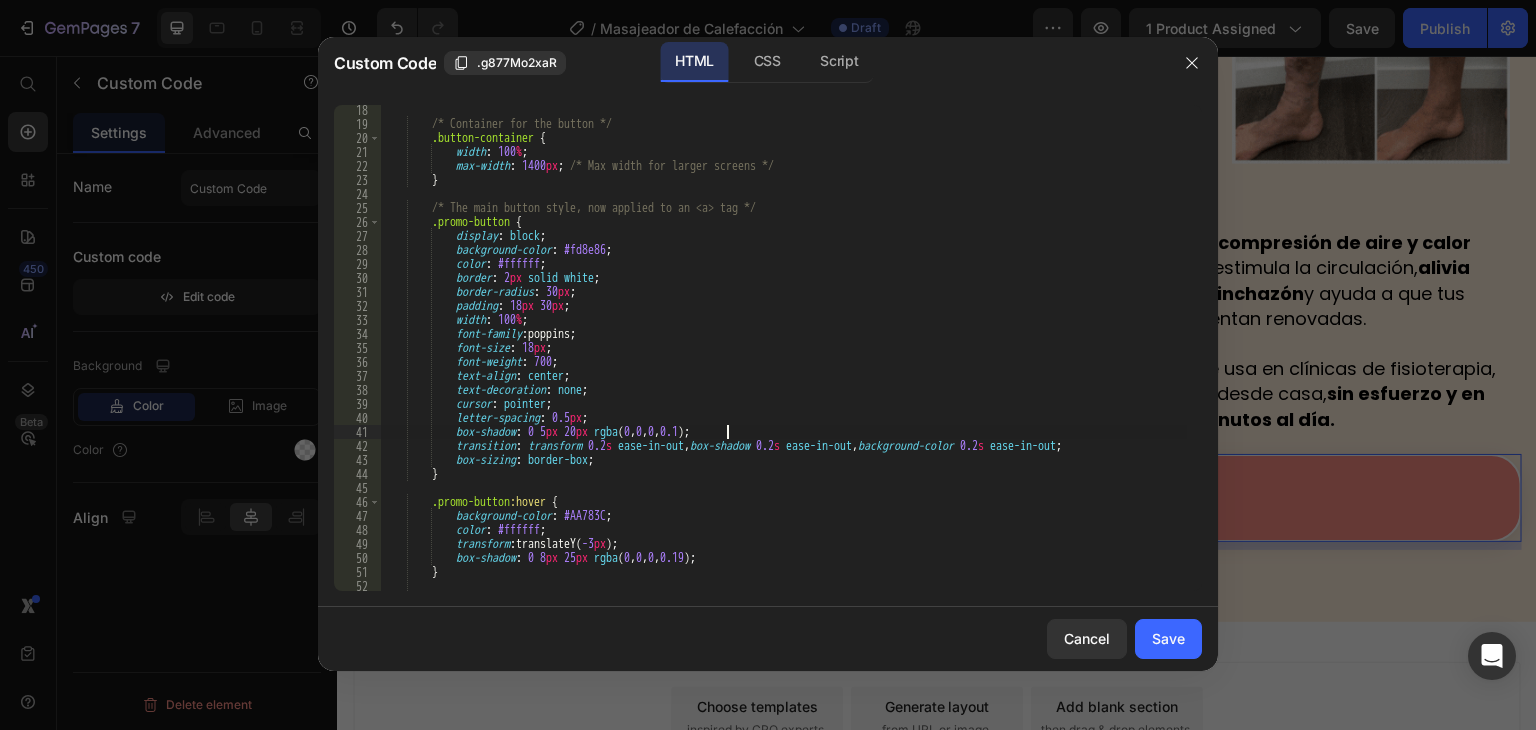 click on "/* Container for the button */           .button-container   {                width :   100 % ;                max-width :   1400 px ;   /* Max width for larger screens */           }           /* The main button style, now applied to an <a> tag */           .promo-button   {                display :   block ;                background-color :   #fd8e86 ;                color :   #ffffff ;                border :   2 px   solid   white ;                border-radius :   30 px ;                padding :   18 px   30 px ;                width :   100 % ;                font-family :  poppins ;                font-size :   18 px ;                font-weight :   700 ;                text-align :   center ;                text-decoration :   none ;                cursor :   pointer ;                letter-spacing :   0.5 px ;                box-shadow :   0   5 px   20 px   rgba ( 0 ,  0 ,  0 ,  0.1 ) ;                transition :   transform   0.2 s   ease-in-out ,  box-shadow   0.2 s   ease-in-out ," at bounding box center (783, 360) 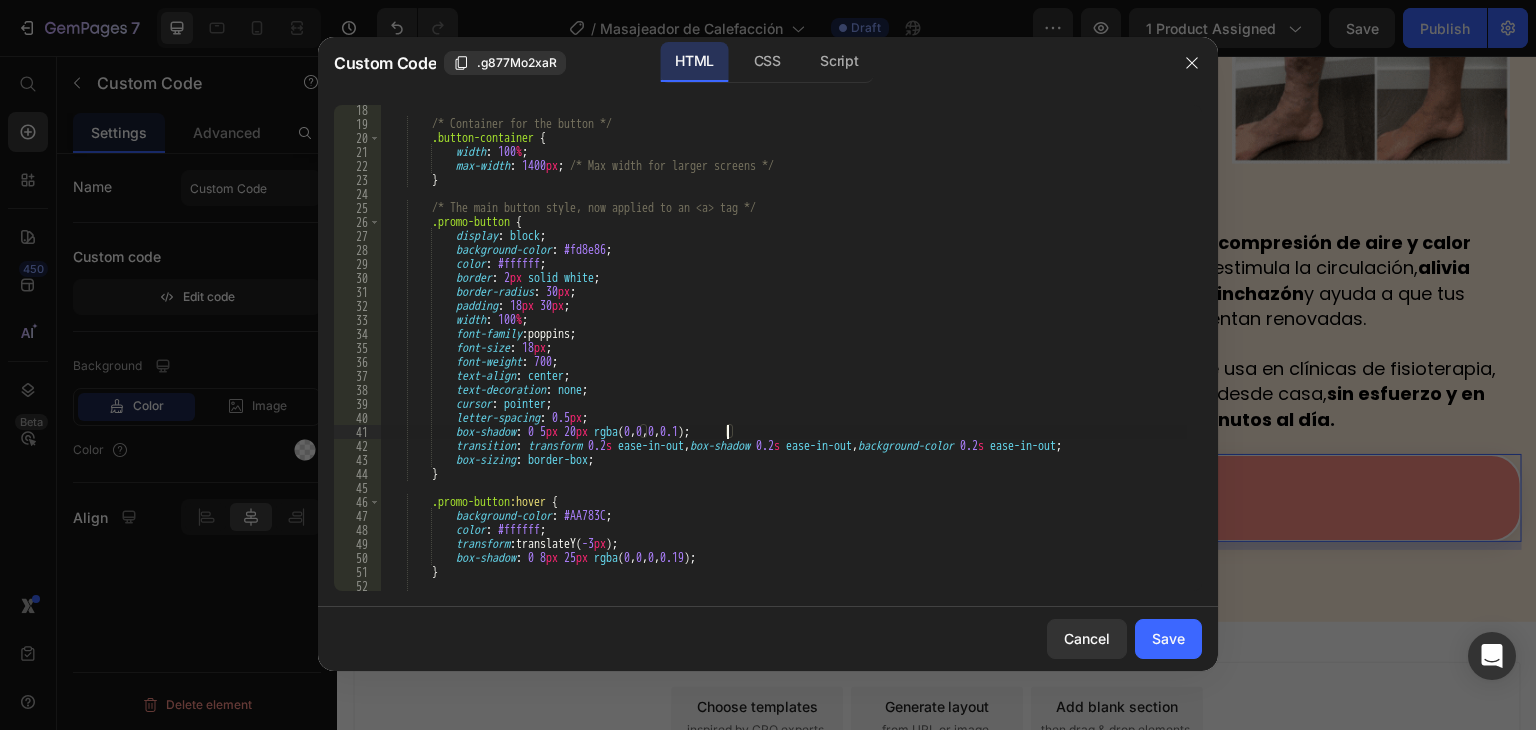 scroll, scrollTop: 0, scrollLeft: 28, axis: horizontal 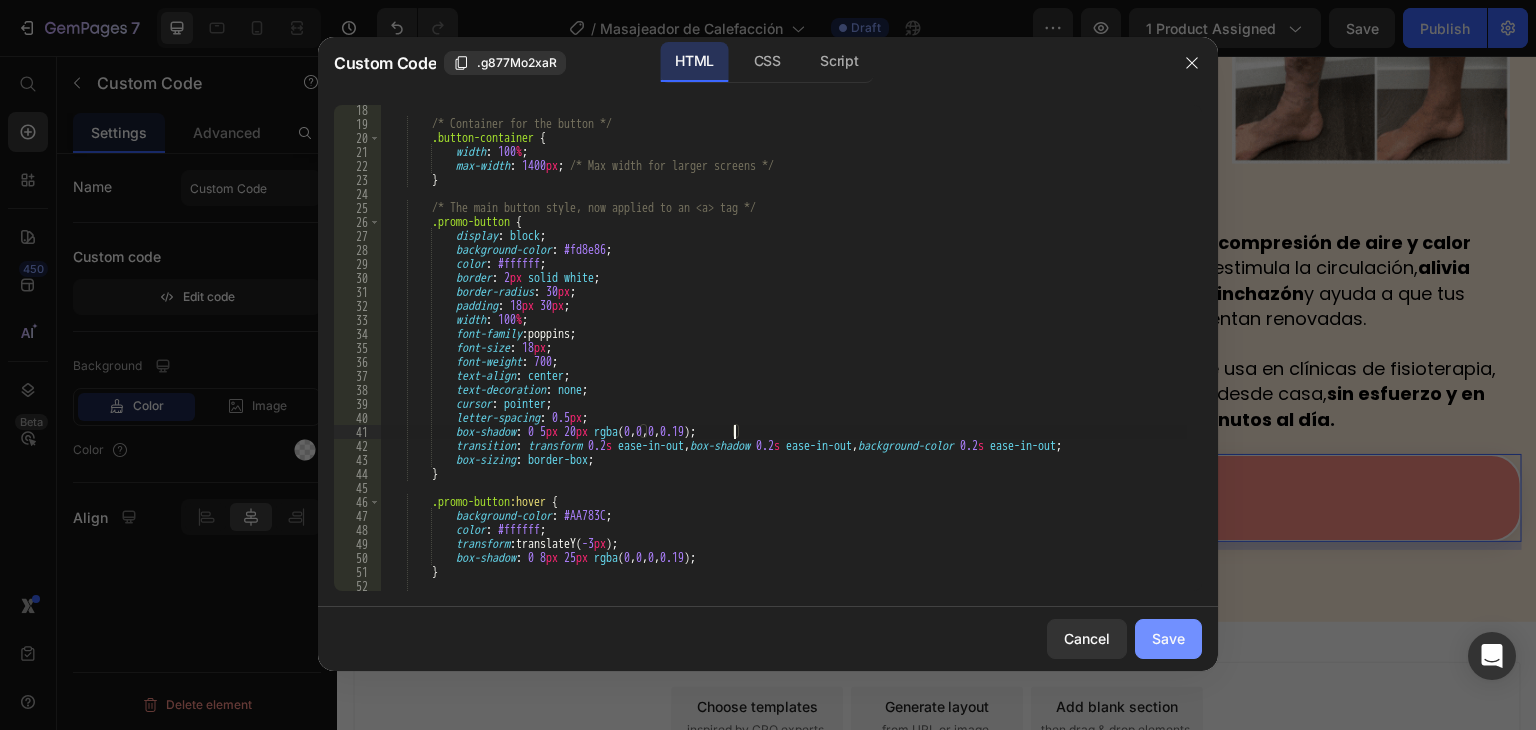 type on "box-shadow: 0 5px 20px rgba(0, 0, 0, 0.19);" 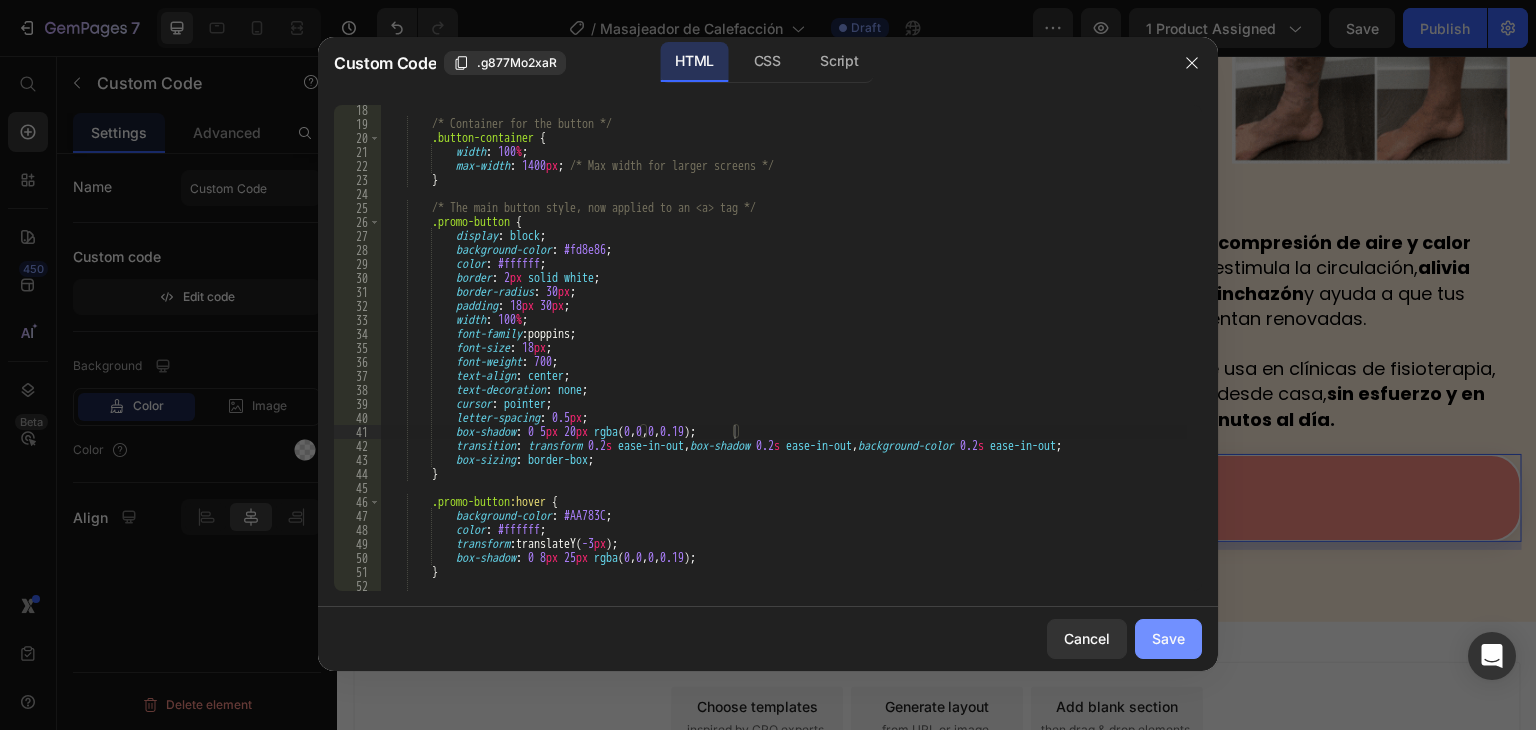 click on "Save" at bounding box center (1168, 638) 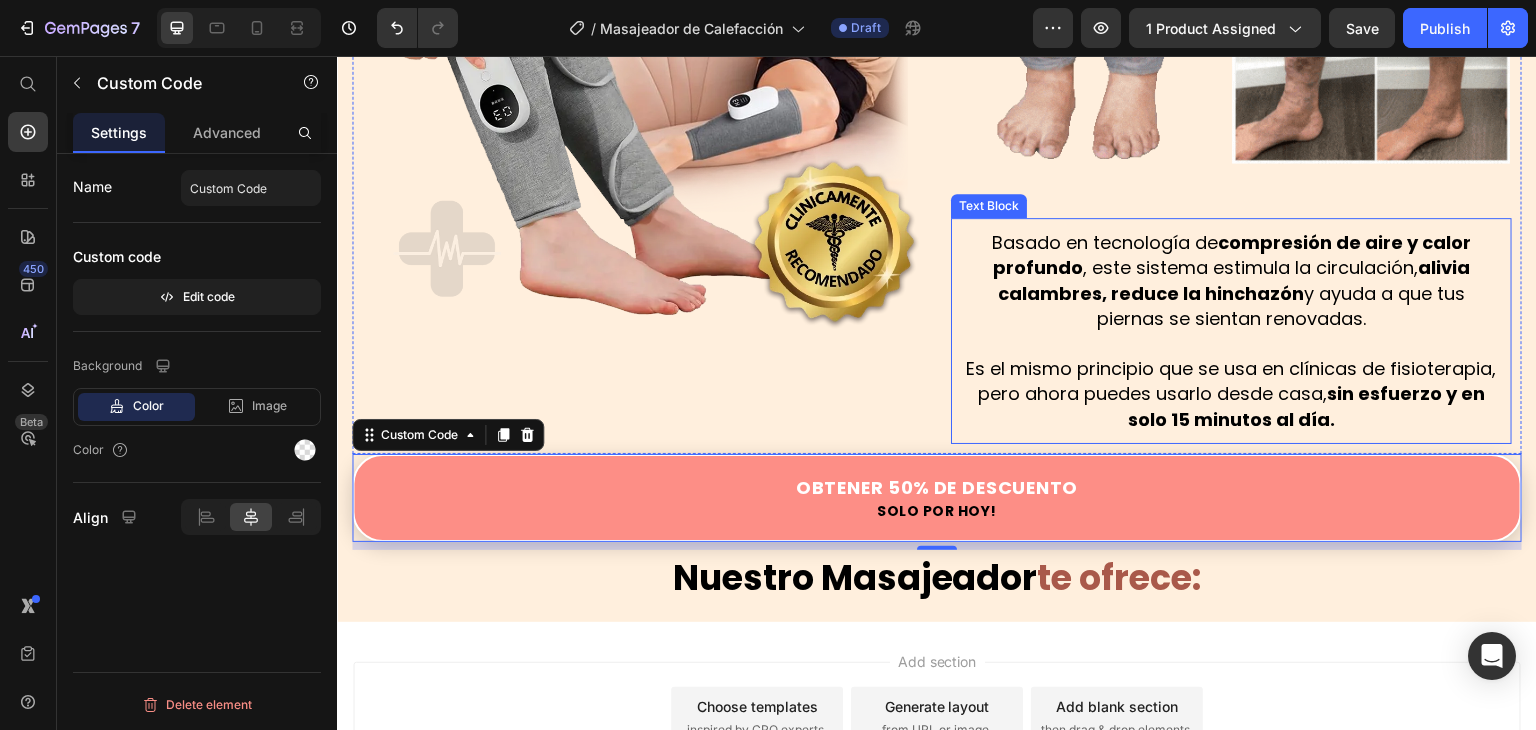 click on "Es el mismo principio que se usa en clínicas de fisioterapia, pero ahora puedes usarlo desde casa,  sin esfuerzo y en solo 15 minutos al día." at bounding box center [1231, 394] 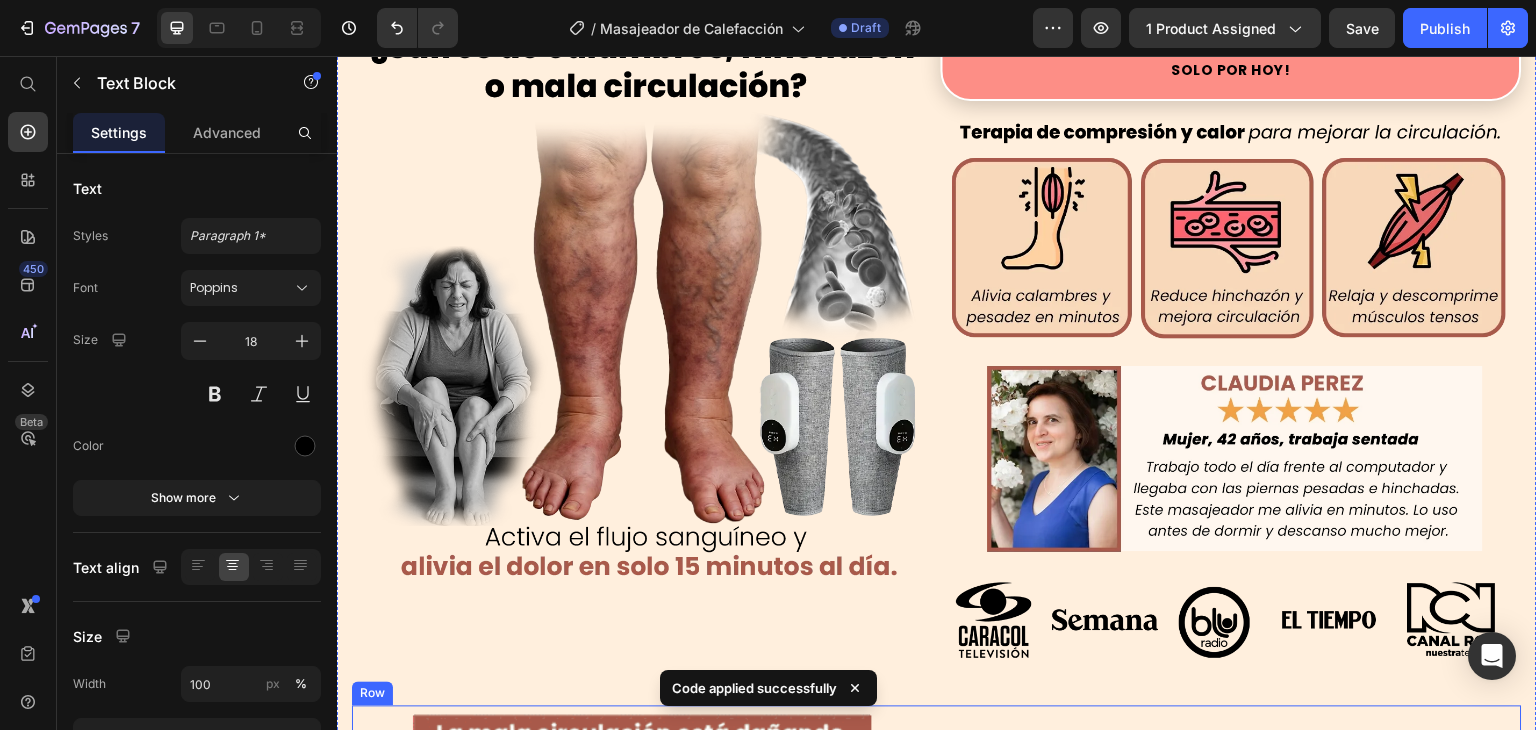 scroll, scrollTop: 0, scrollLeft: 0, axis: both 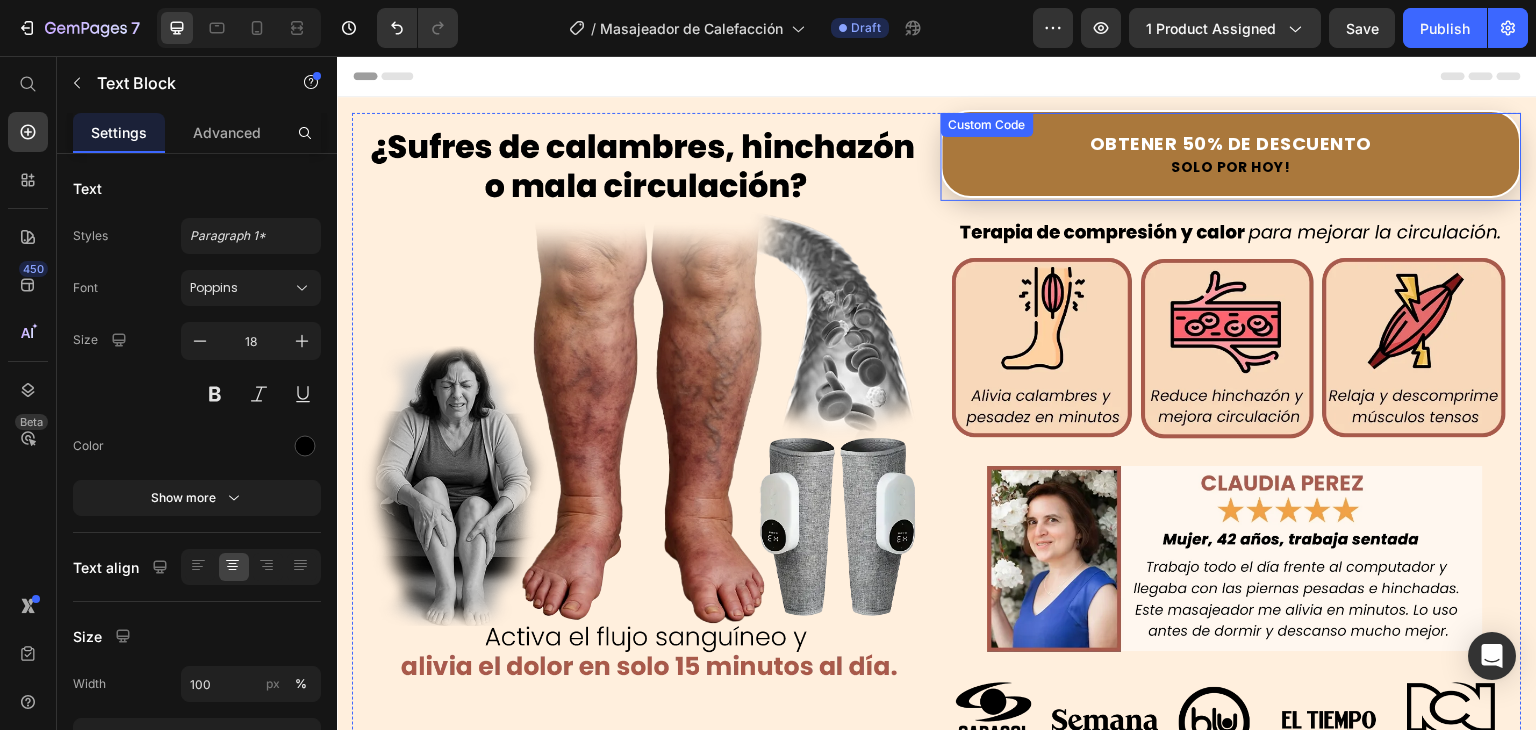 click on "Solo por hoy!" at bounding box center (1231, 167) 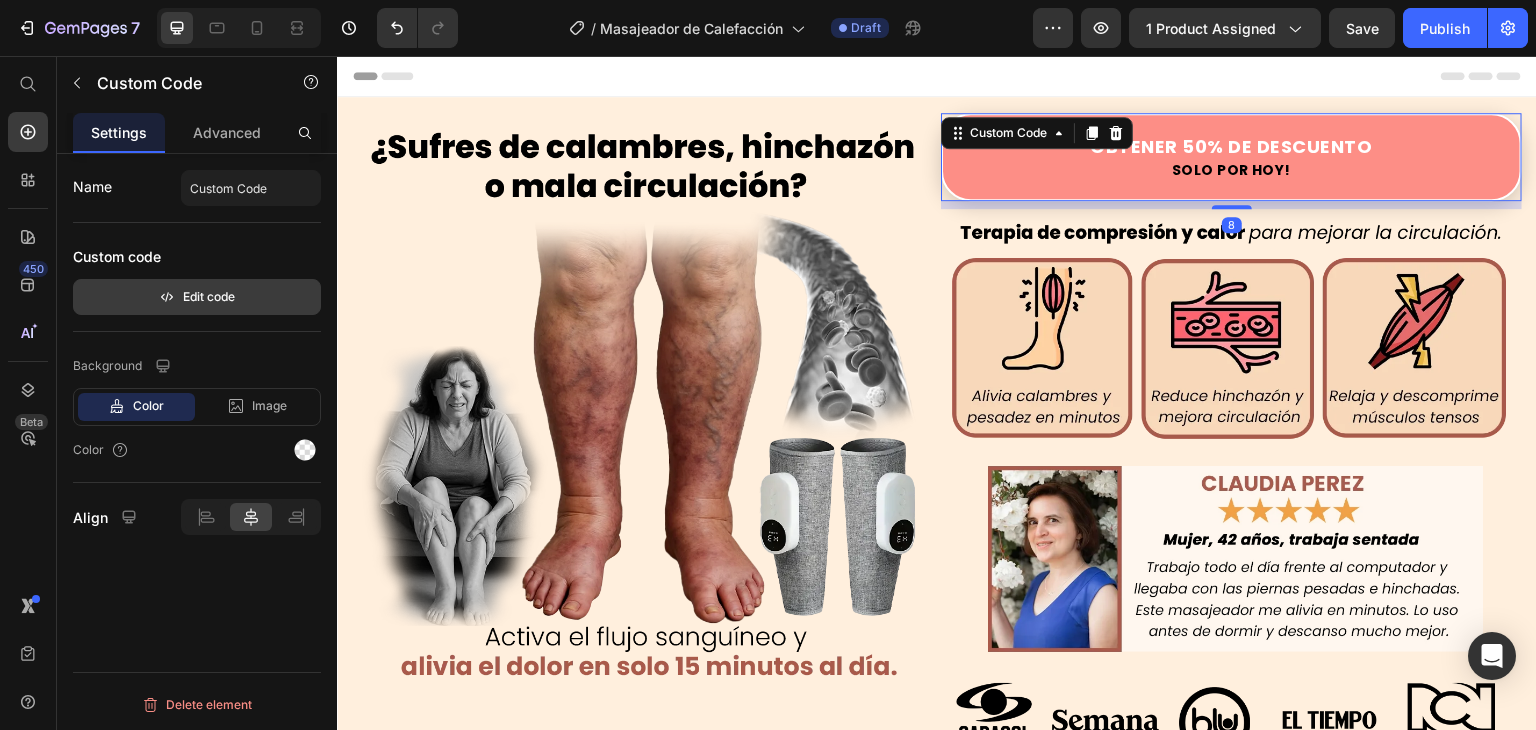 click on "Edit code" at bounding box center (197, 297) 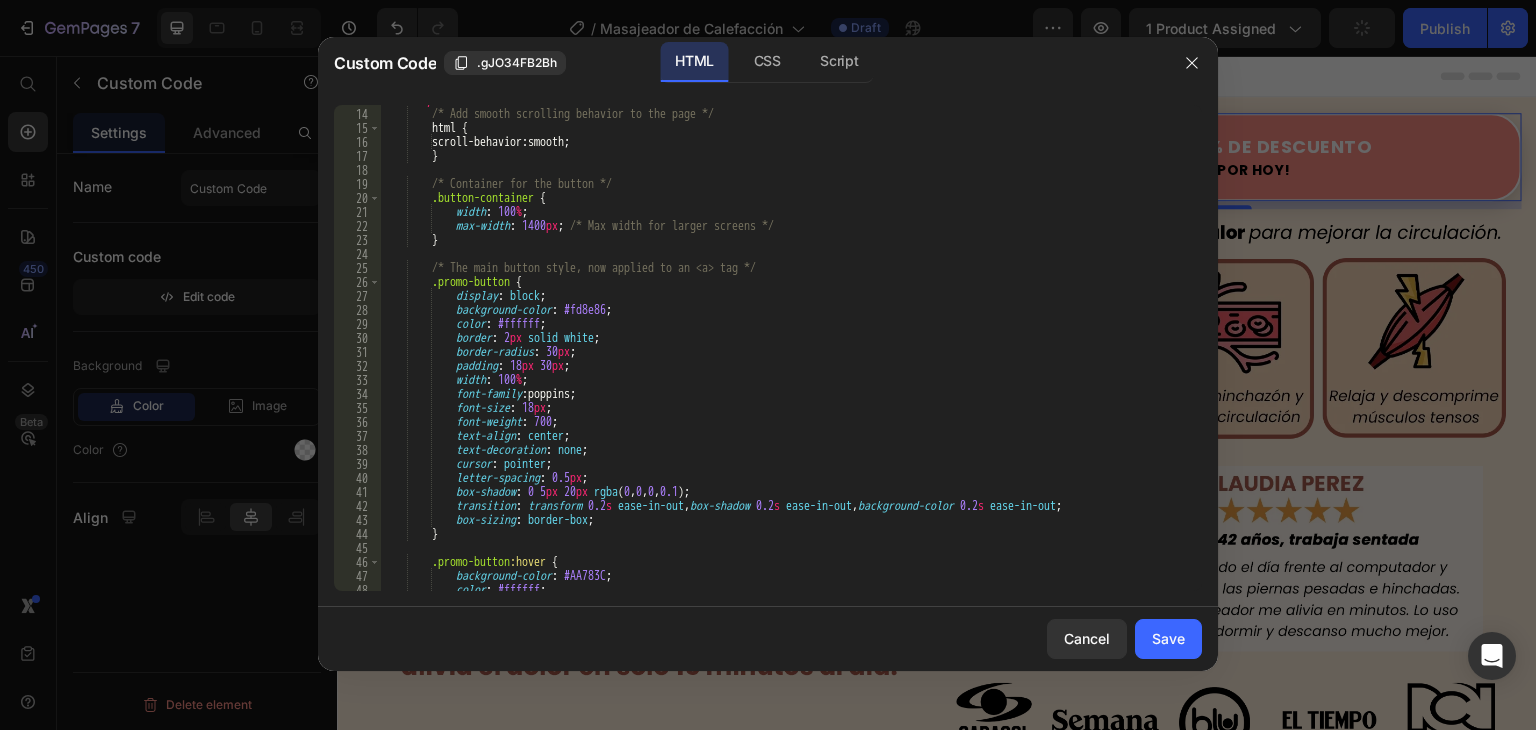 scroll, scrollTop: 240, scrollLeft: 0, axis: vertical 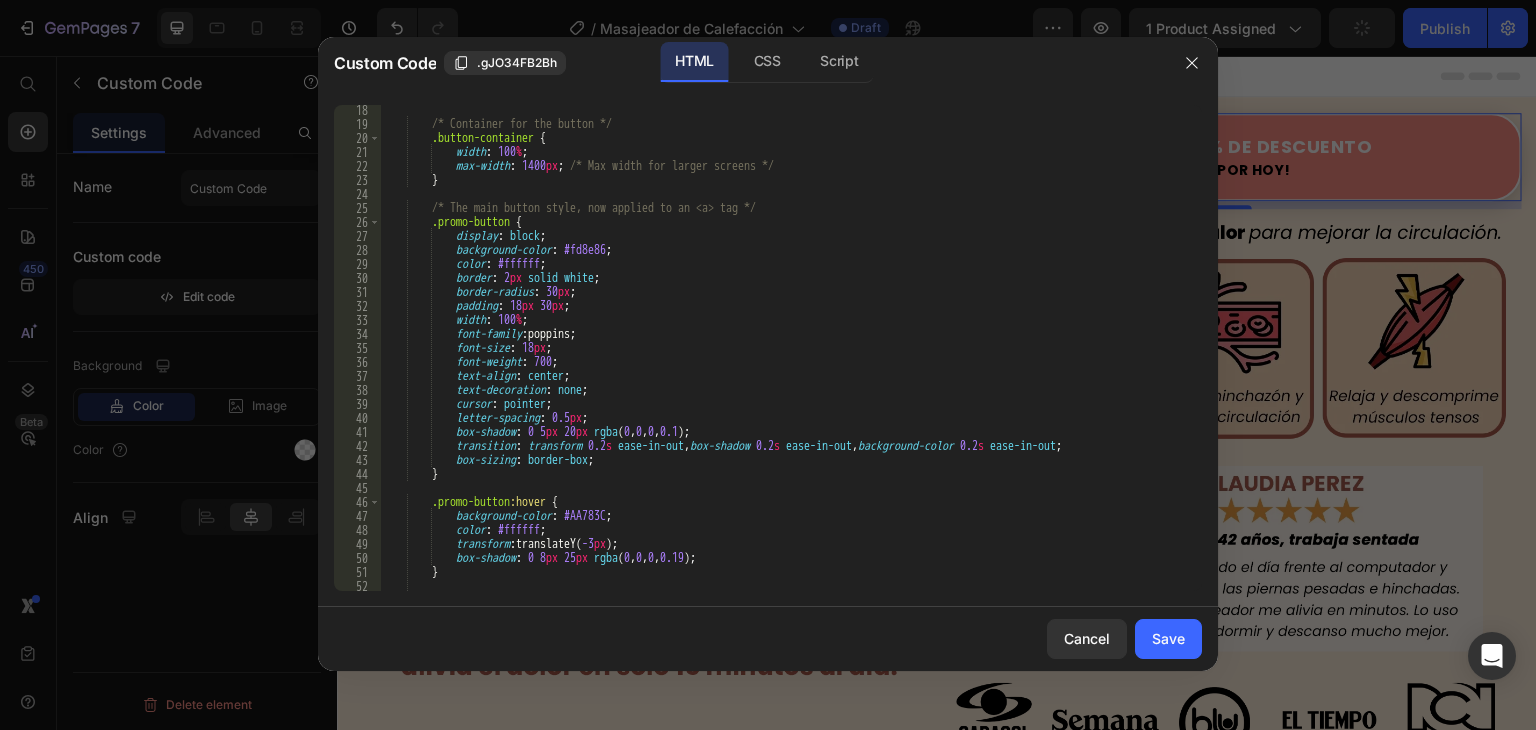 click on "/* Container for the button */           .button-container   {                width :   100 % ;                max-width :   1400 px ;   /* Max width for larger screens */           }           /* The main button style, now applied to an <a> tag */           .promo-button   {                display :   block ;                background-color :   #fd8e86 ;                color :   #ffffff ;                border :   2 px   solid   white ;                border-radius :   30 px ;                padding :   18 px   30 px ;                width :   100 % ;                font-family :  poppins ;                font-size :   18 px ;                font-weight :   700 ;                text-align :   center ;                text-decoration :   none ;                cursor :   pointer ;                letter-spacing :   0.5 px ;                box-shadow :   0   5 px   20 px   rgba ( 0 ,  0 ,  0 ,  0.1 ) ;                transition :   transform   0.2 s   ease-in-out ,  box-shadow   0.2 s   ease-in-out ," at bounding box center (783, 360) 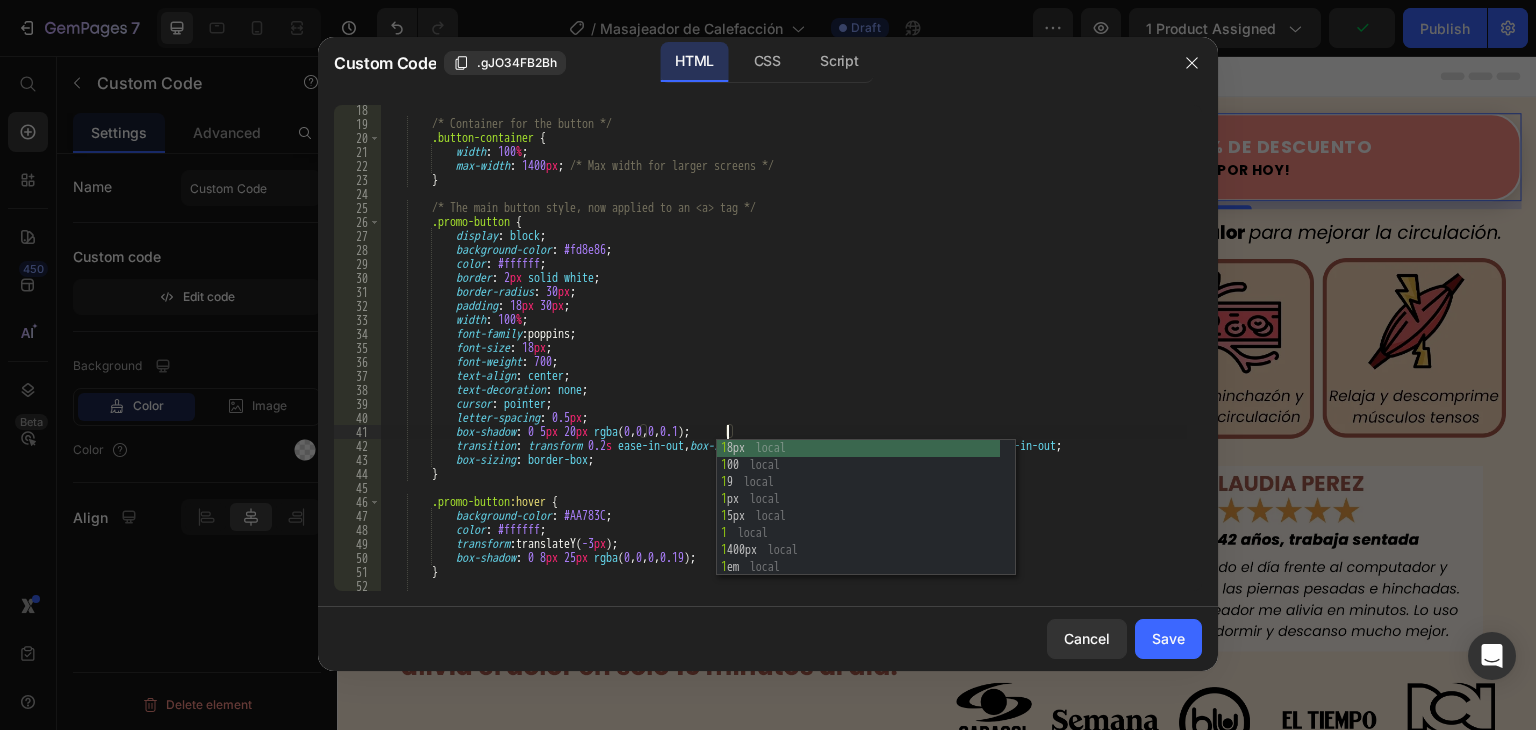 scroll, scrollTop: 0, scrollLeft: 28, axis: horizontal 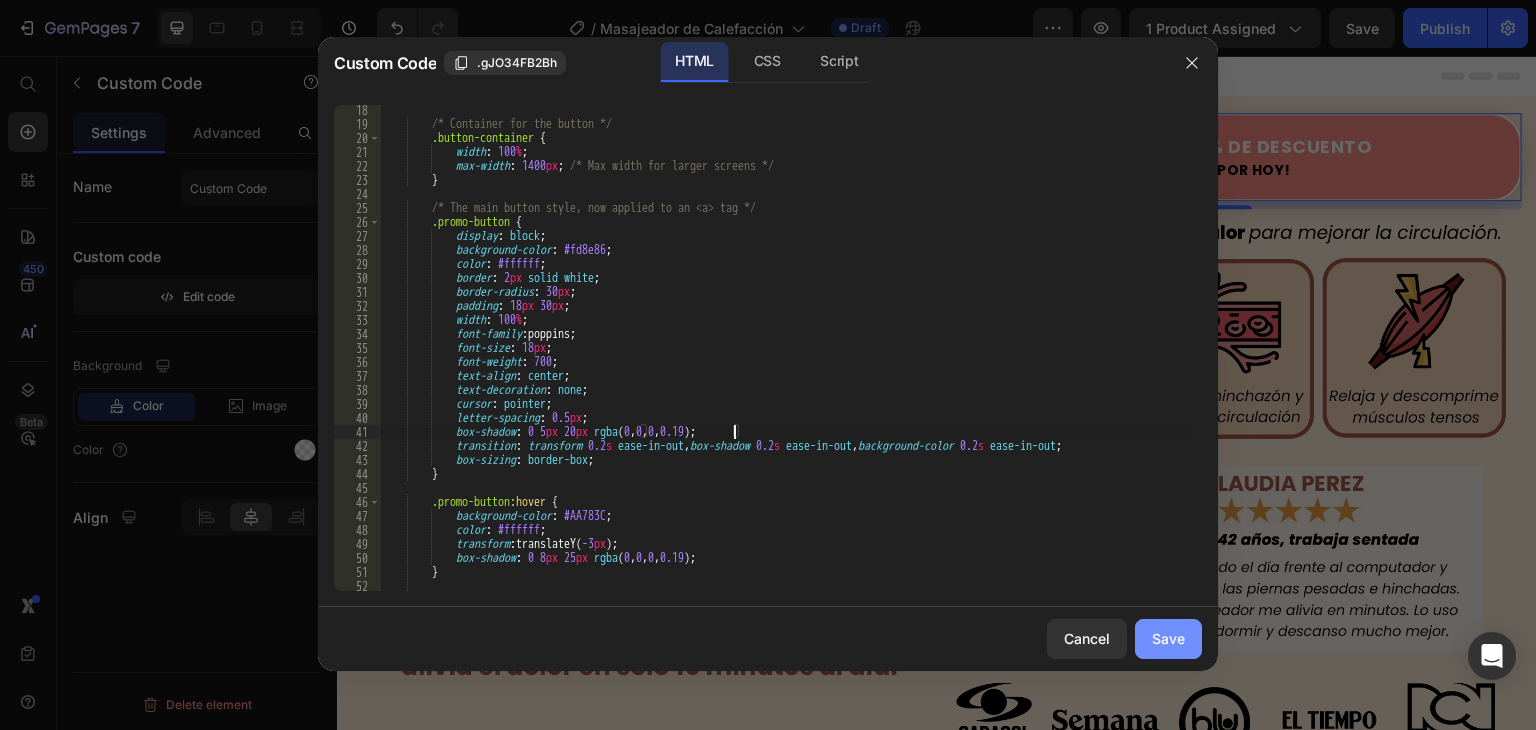type on "box-shadow: 0 5px 20px rgba(0, 0, 0, 0.19);" 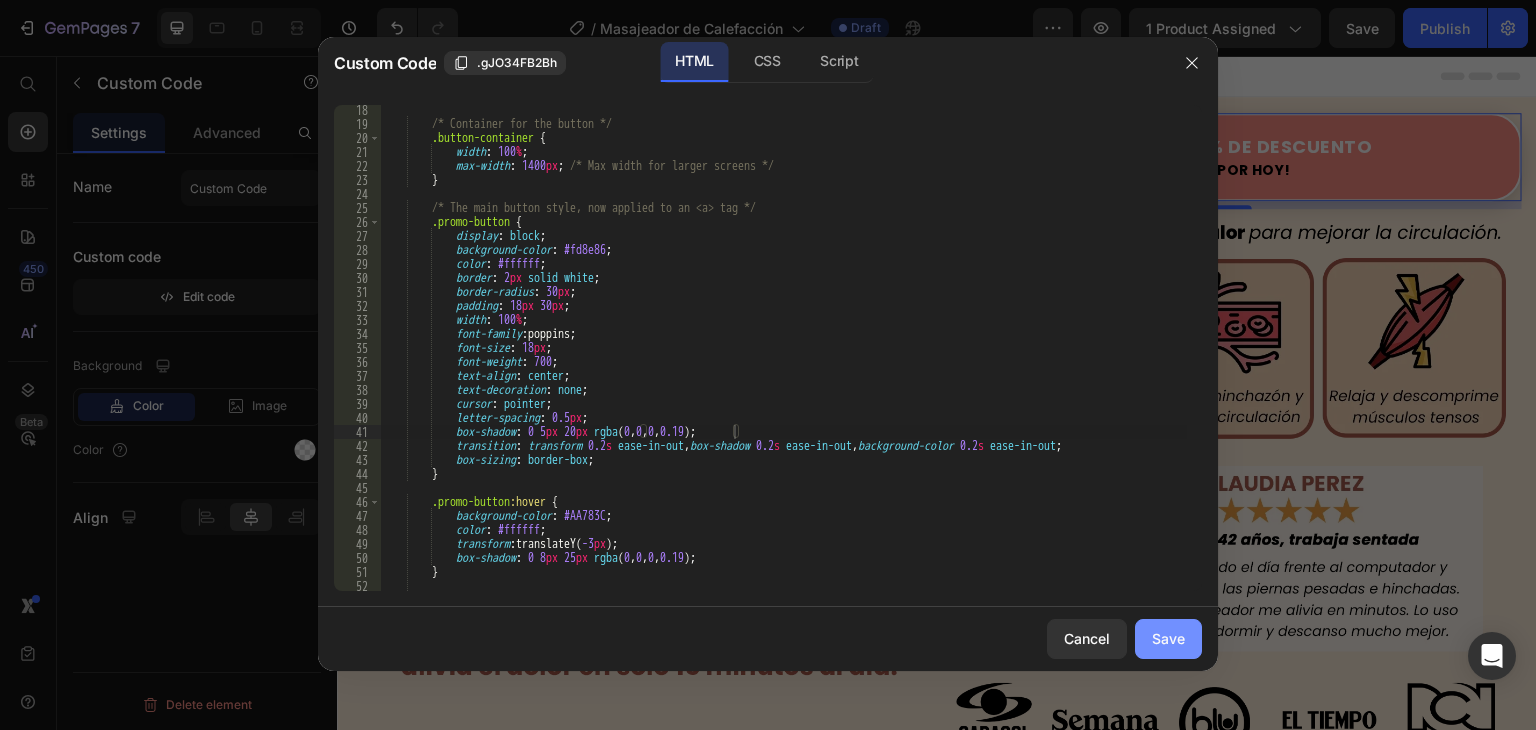 click on "Save" at bounding box center (1168, 638) 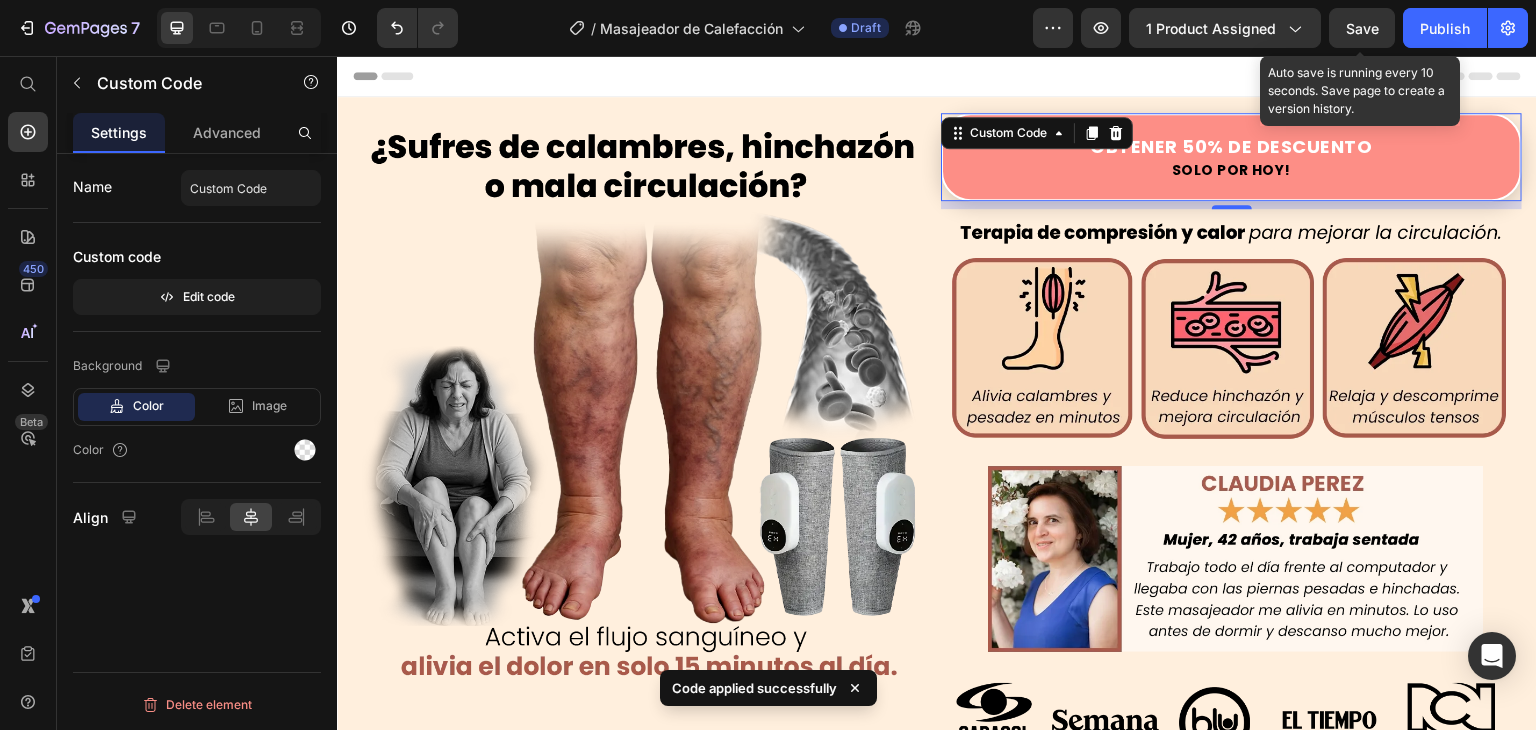 click on "Save" at bounding box center [1362, 28] 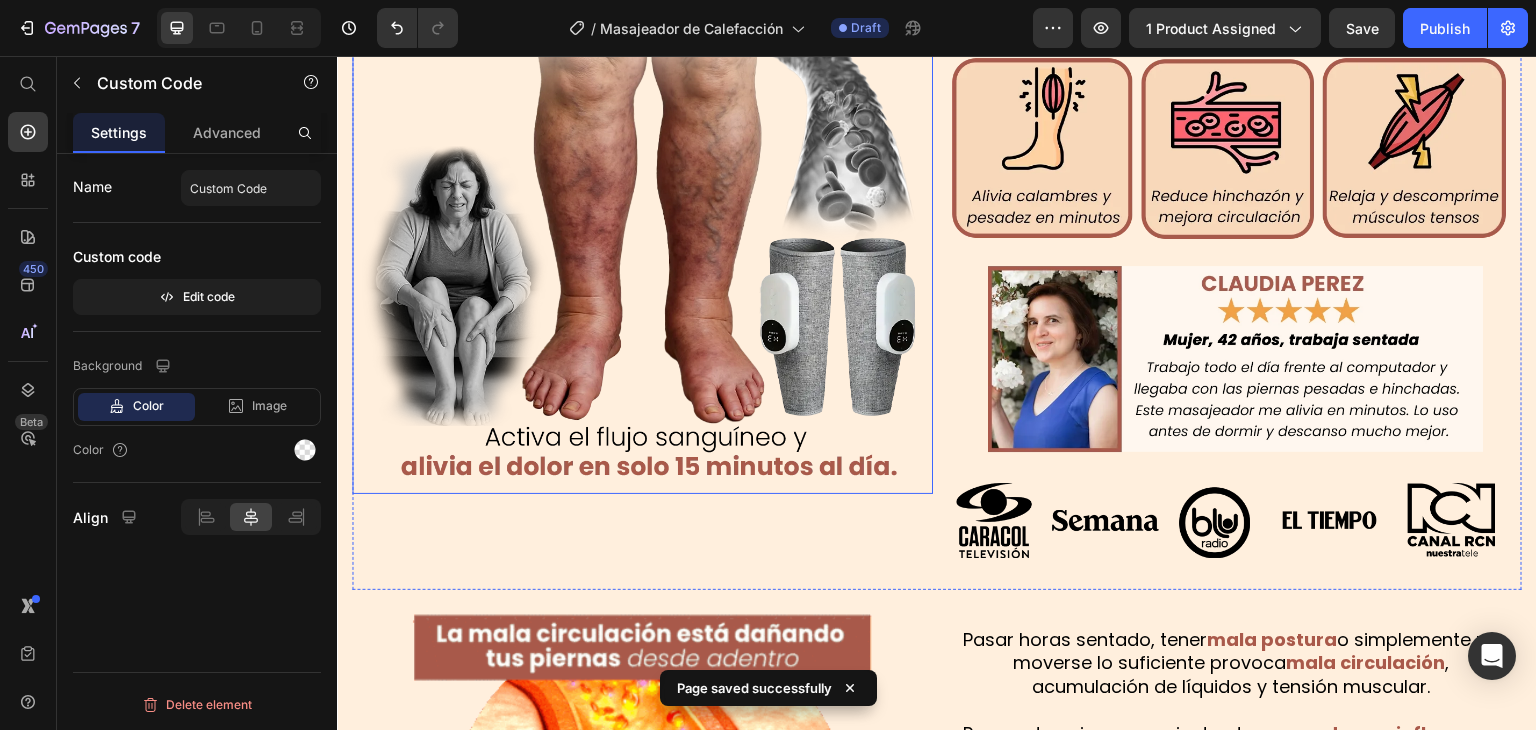 scroll, scrollTop: 400, scrollLeft: 0, axis: vertical 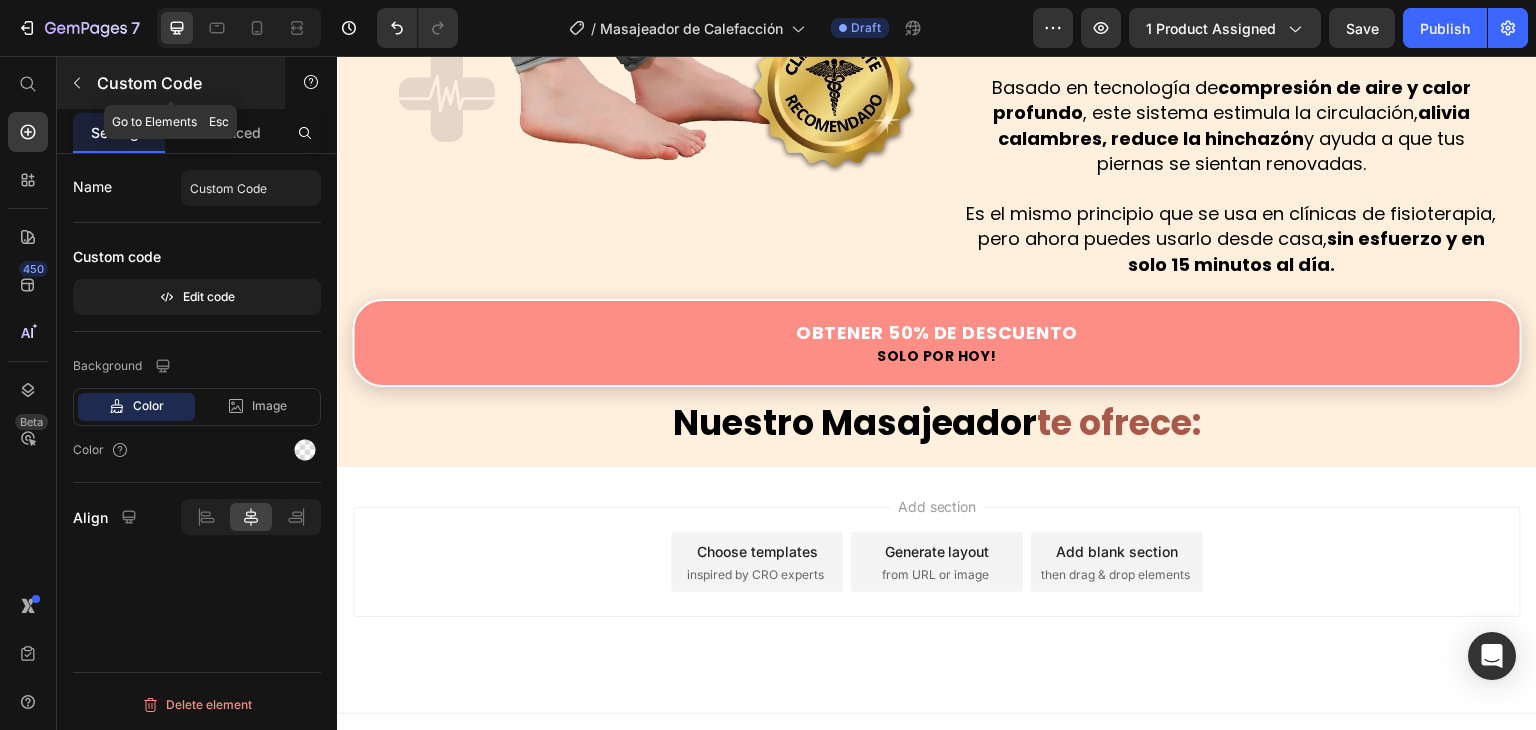 click 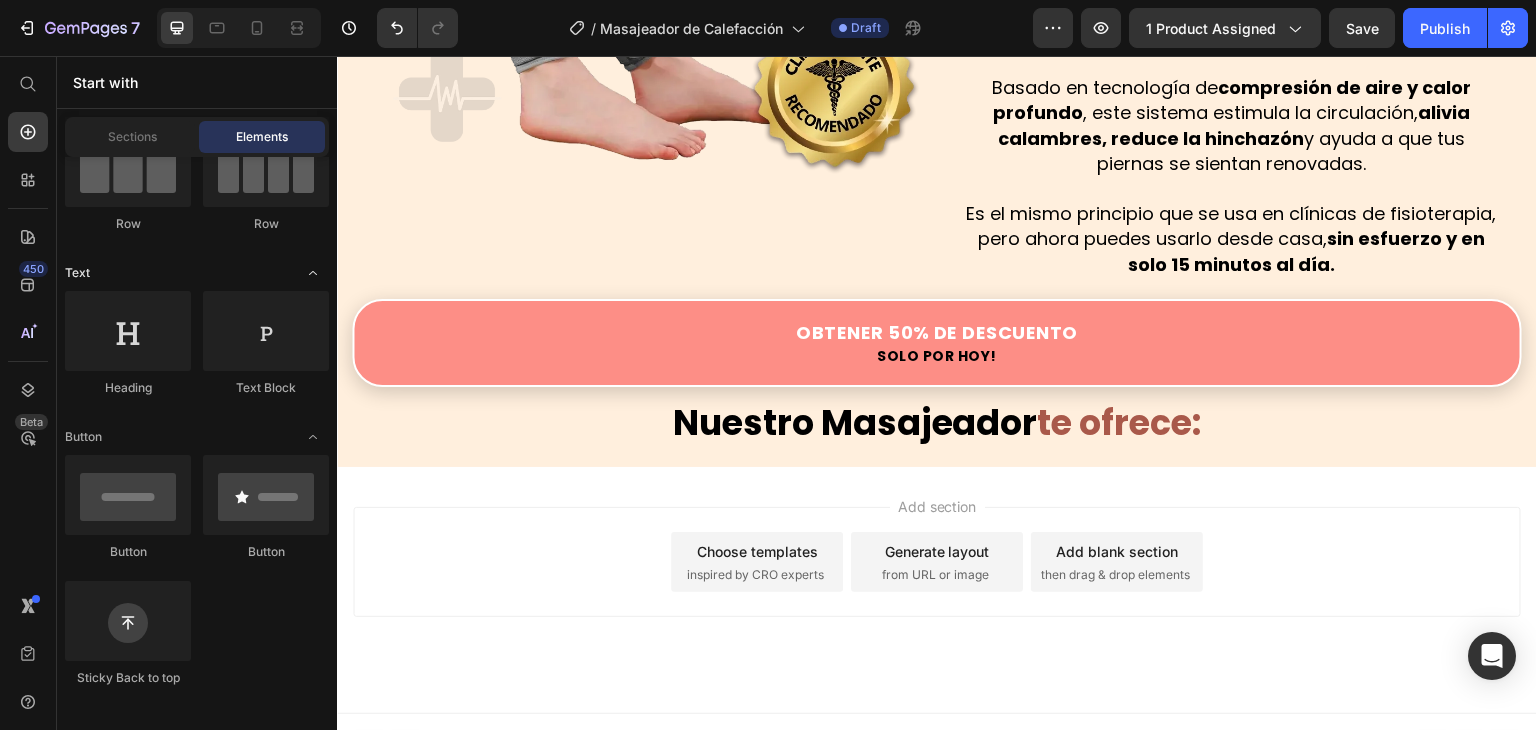 scroll, scrollTop: 100, scrollLeft: 0, axis: vertical 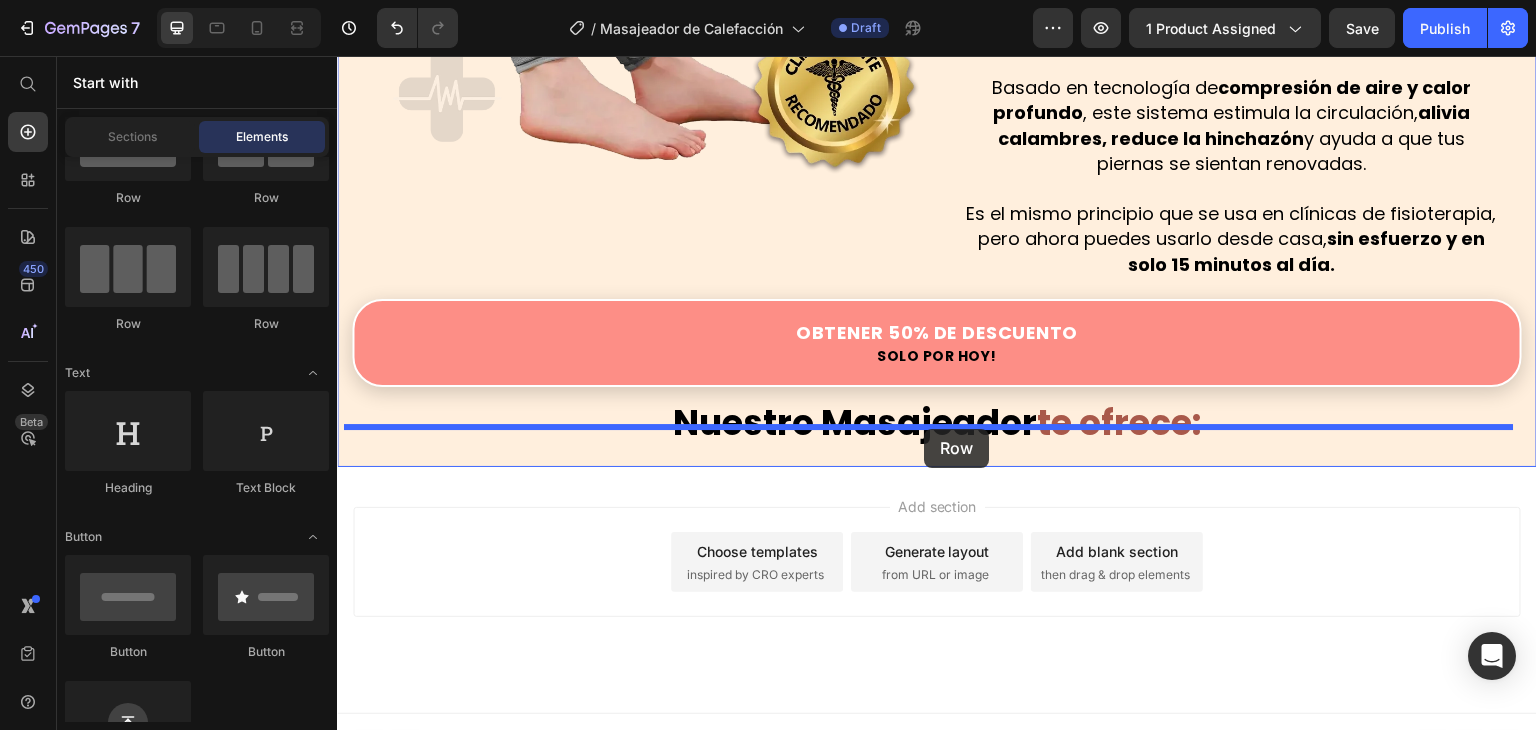 drag, startPoint x: 460, startPoint y: 328, endPoint x: 924, endPoint y: 429, distance: 474.86523 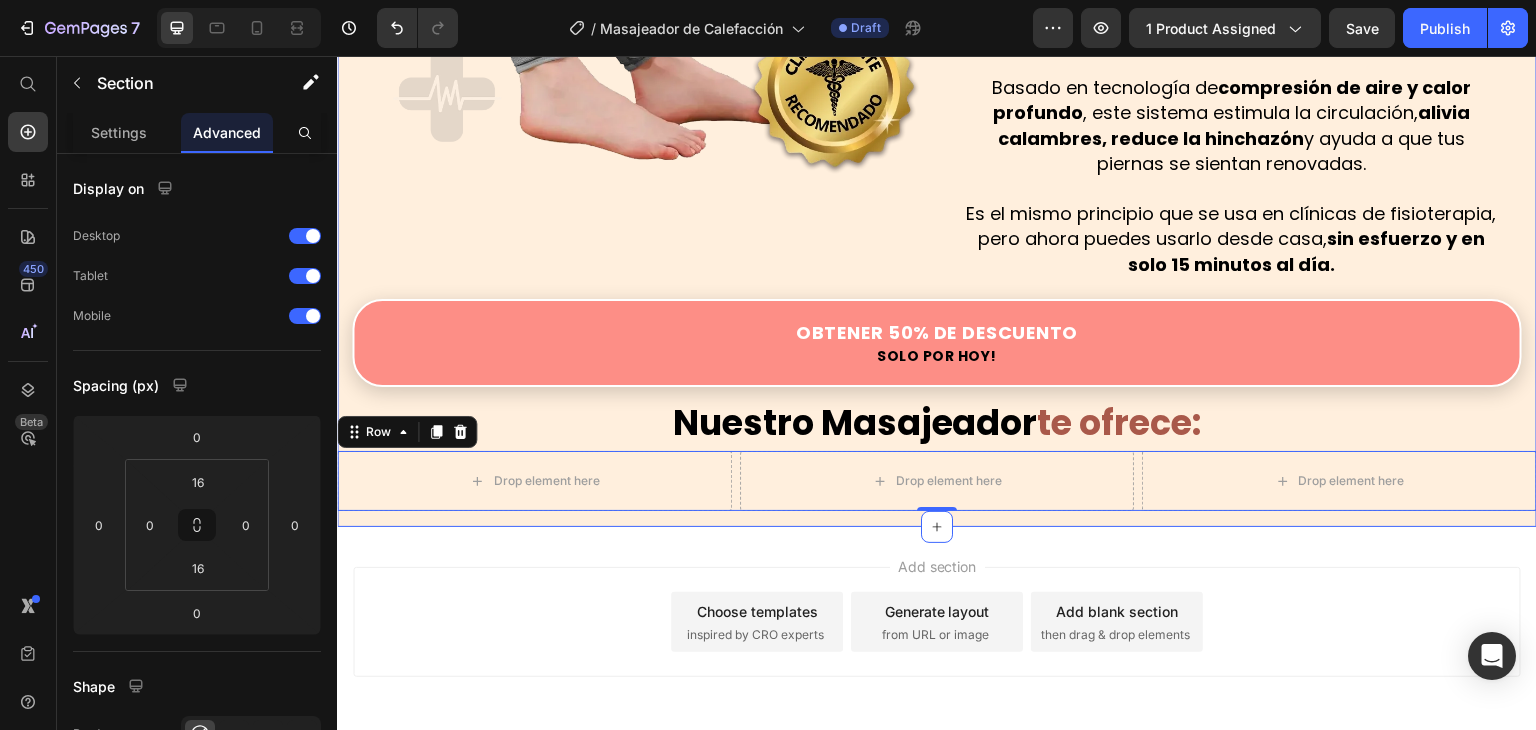 click on "Image
Obtener 50% de Descuento
Solo por [DATE]!
Custom Code Image Row Image Pasar horas sentado, tener  mala postura  o simplemente no moverse lo suficiente provoca  mala circulación , acumulación de líquidos y tensión muscular. Por eso tus piernas se sienten tan  cansadas, se inflaman o aparecen várices. No es normal y no es solo “la edad”.  Es un problema silencioso… pero tiene solución. Text Block Image Row Visto también en: Text Block Image Image GARANTÍA DE DEVOLUCIÓN DE DINERO DE 30 DÍAS Text Block Si no está absolutamente satisfecho con los resultados, le reembolsaremos cada centavo de su inversión. Text Block Row Image ENVÍO Y MANEJO GRATIS Text Block Proporcionamos envíos gratuitos para todos los pedidos superiores a $59.990 realizados [DATE]. Text Block Row Image ALTA CALIDAD GARANTIZADA Text Block Text Block Row Row Row Image Image Basado en tecnología de  Row Row" at bounding box center [937, -666] 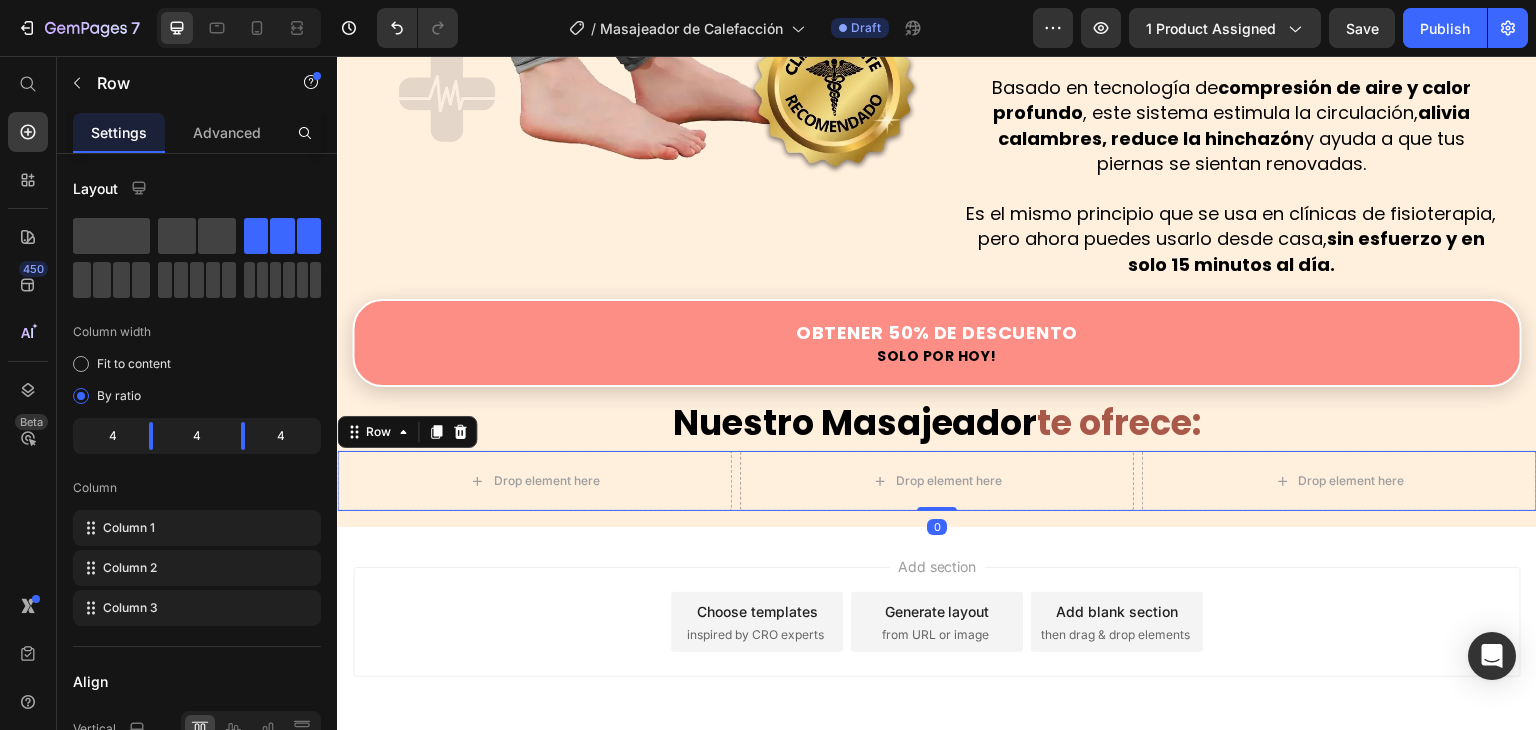 click on "Drop element here
Drop element here
Drop element here Row   0" at bounding box center (937, 481) 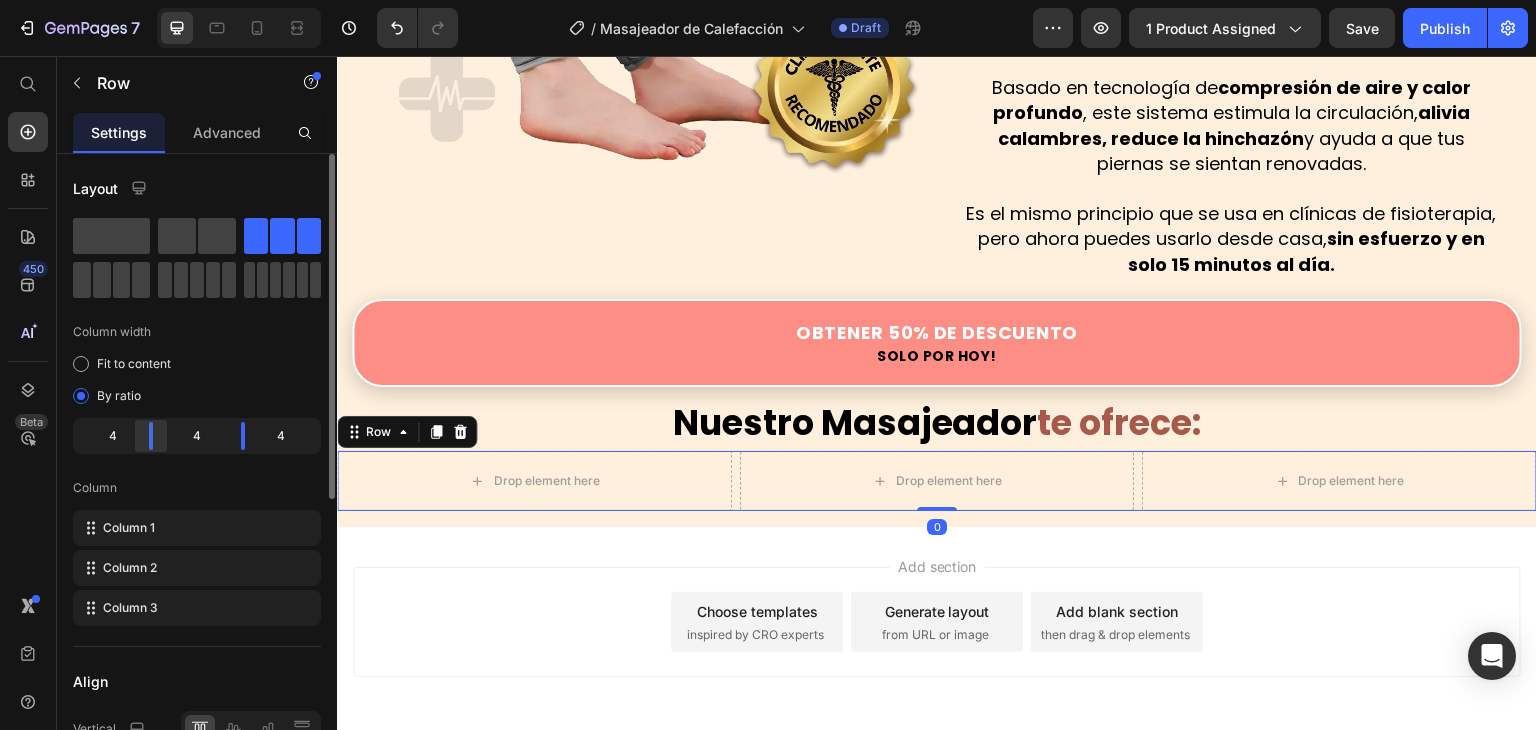 scroll, scrollTop: 200, scrollLeft: 0, axis: vertical 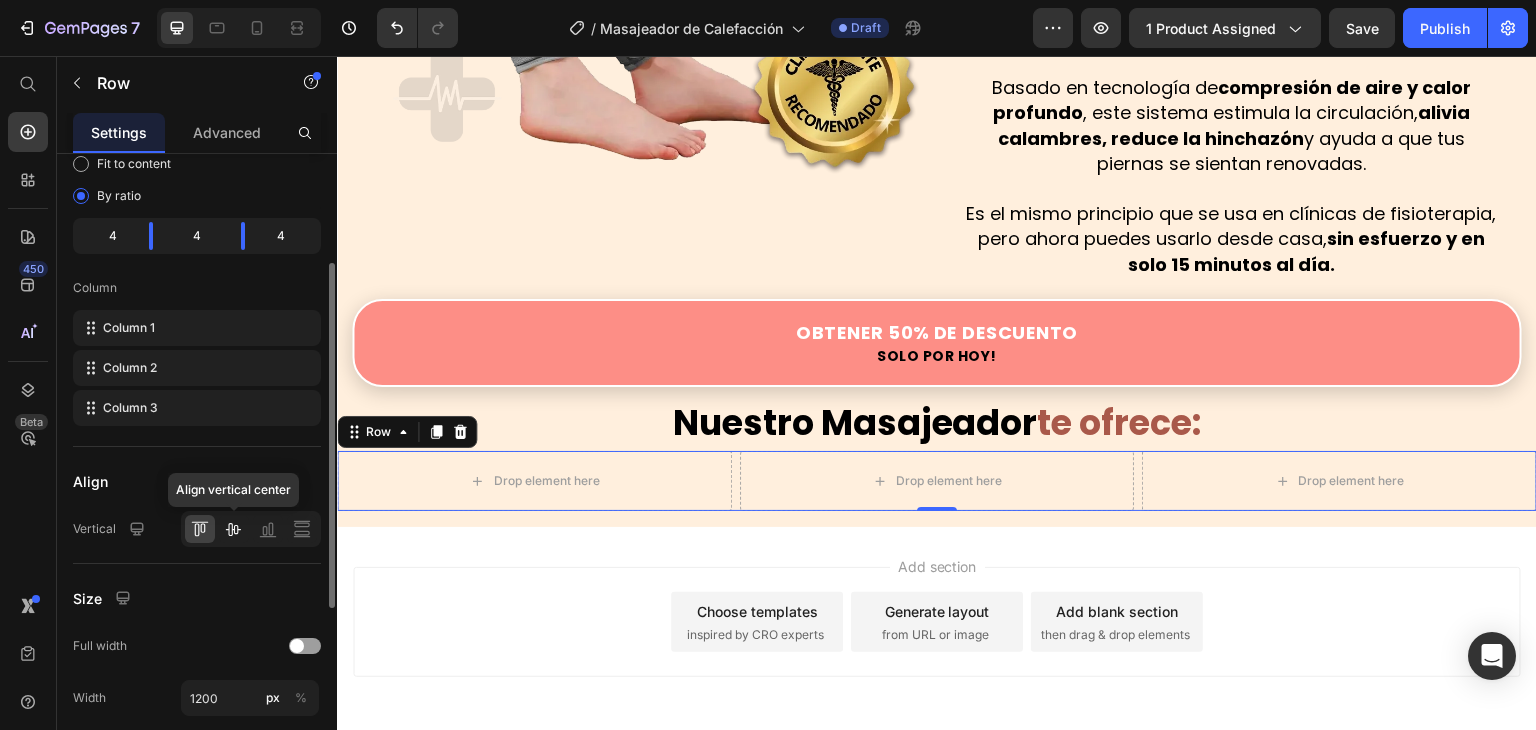 click 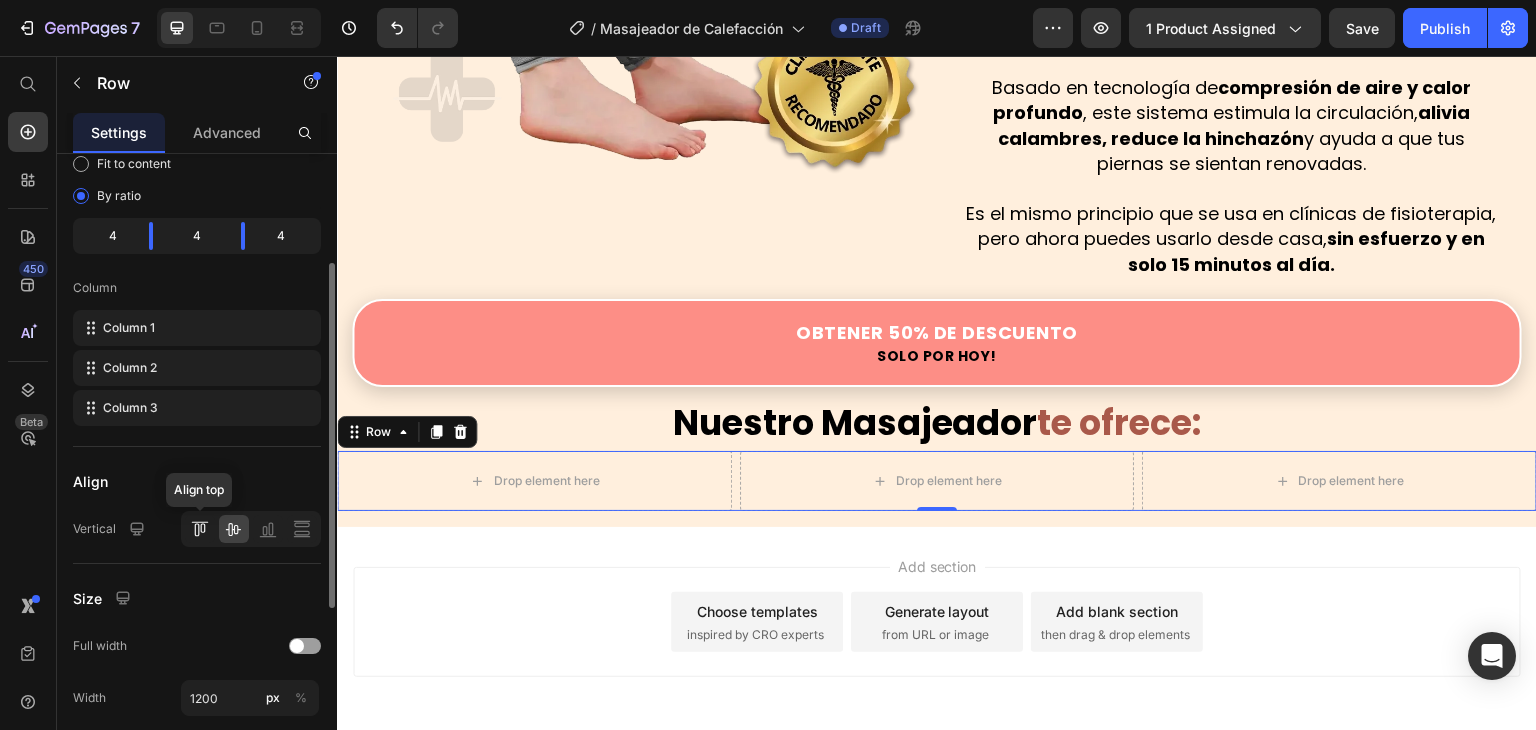 click 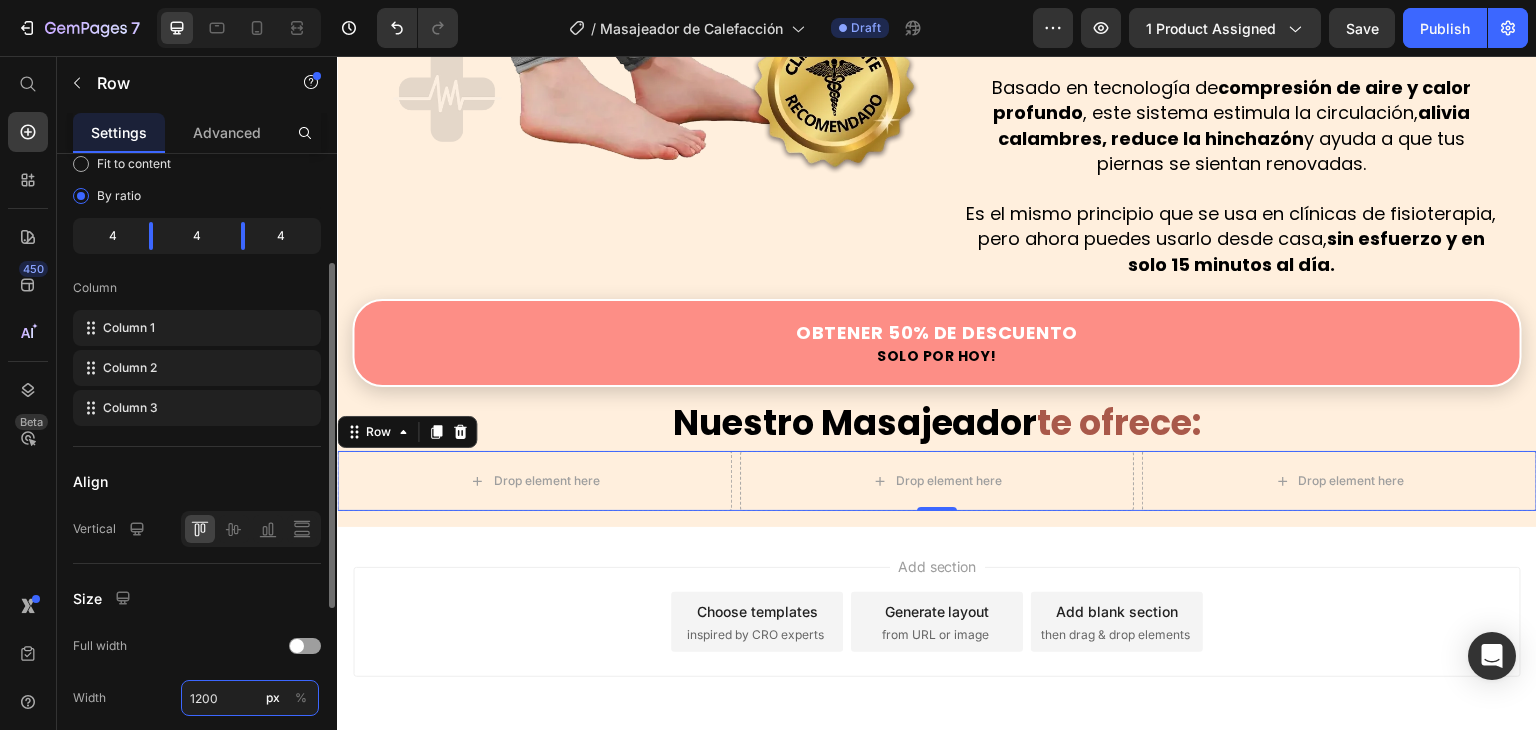 click on "1200" at bounding box center [250, 698] 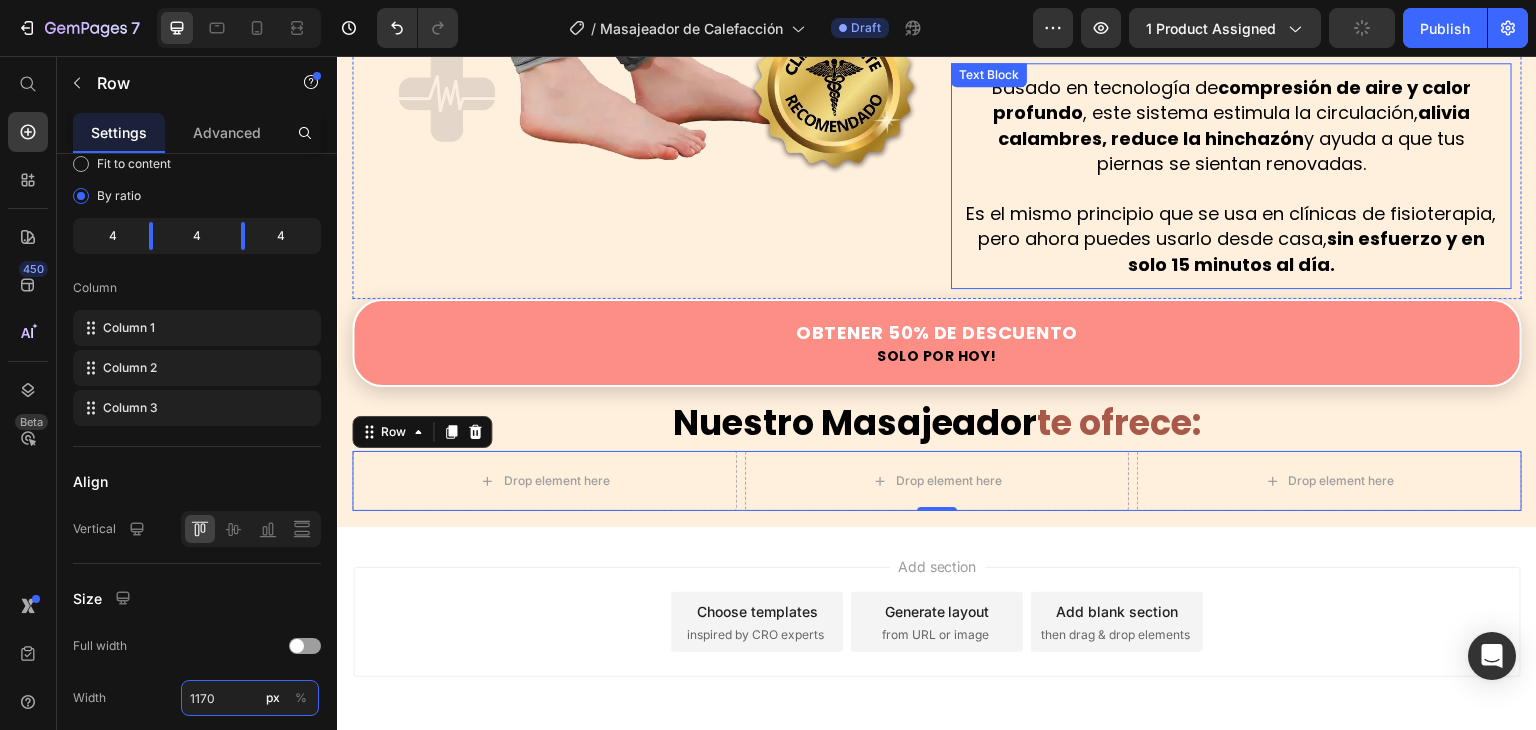 type on "1200" 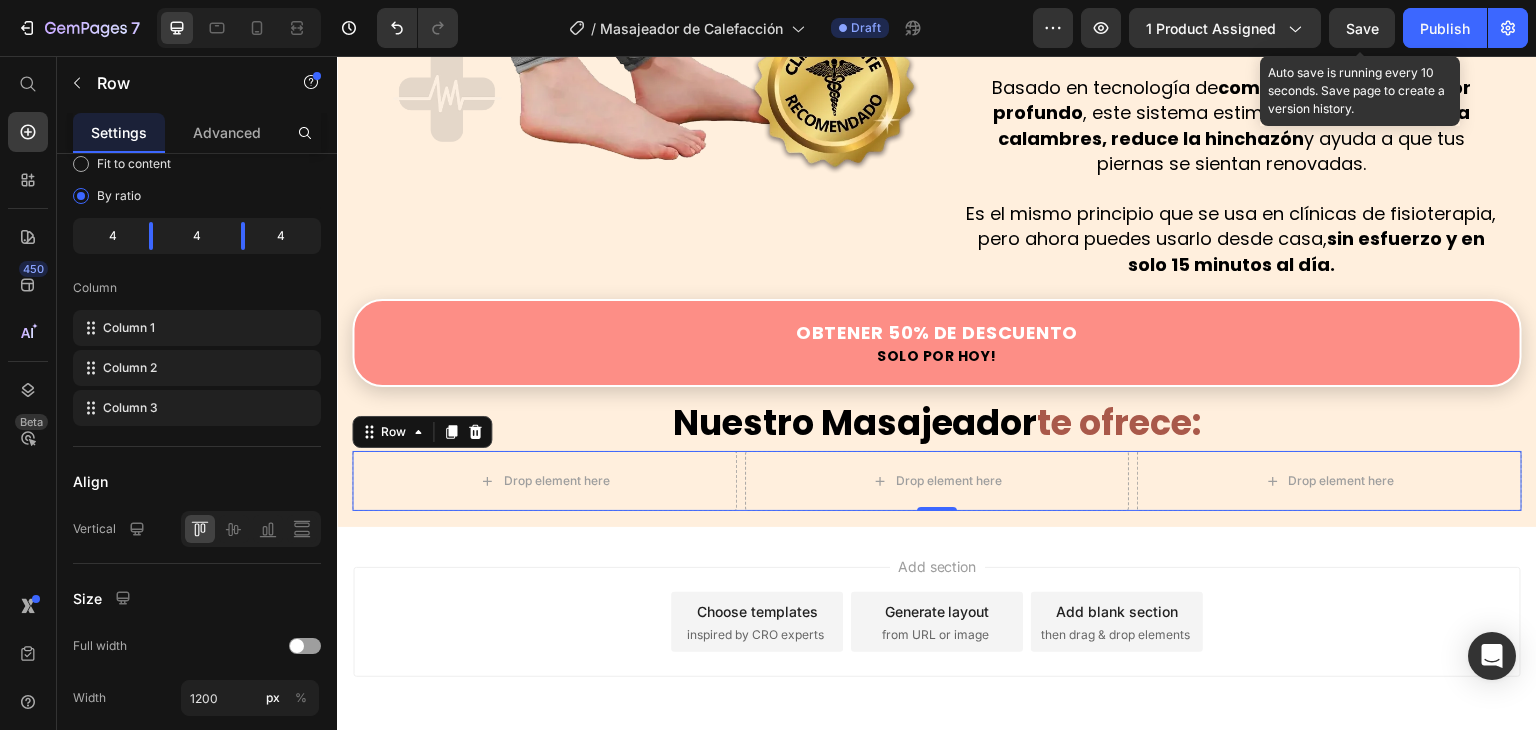 click on "Save" at bounding box center [1362, 28] 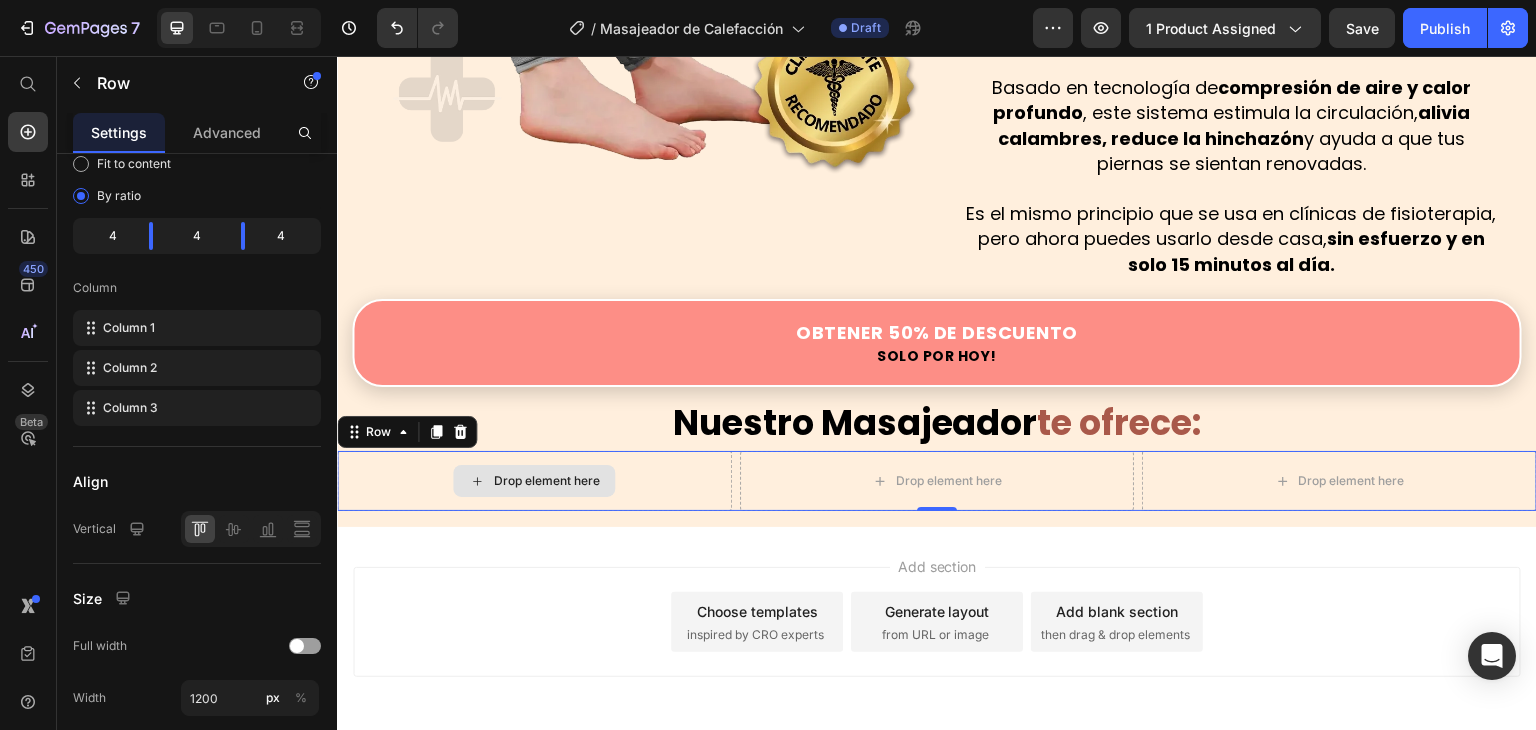 click on "Drop element here" at bounding box center (546, 481) 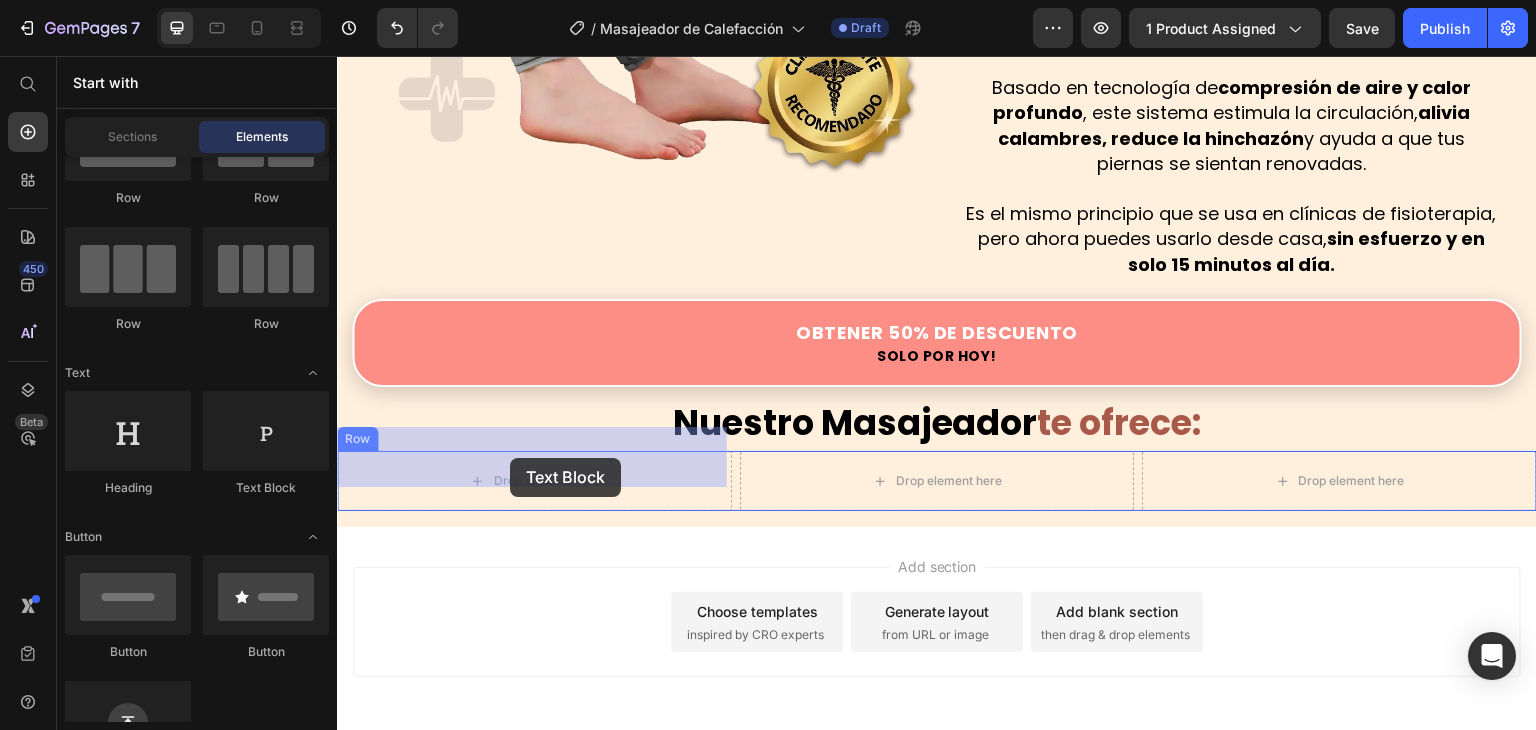 drag, startPoint x: 602, startPoint y: 489, endPoint x: 510, endPoint y: 458, distance: 97.082436 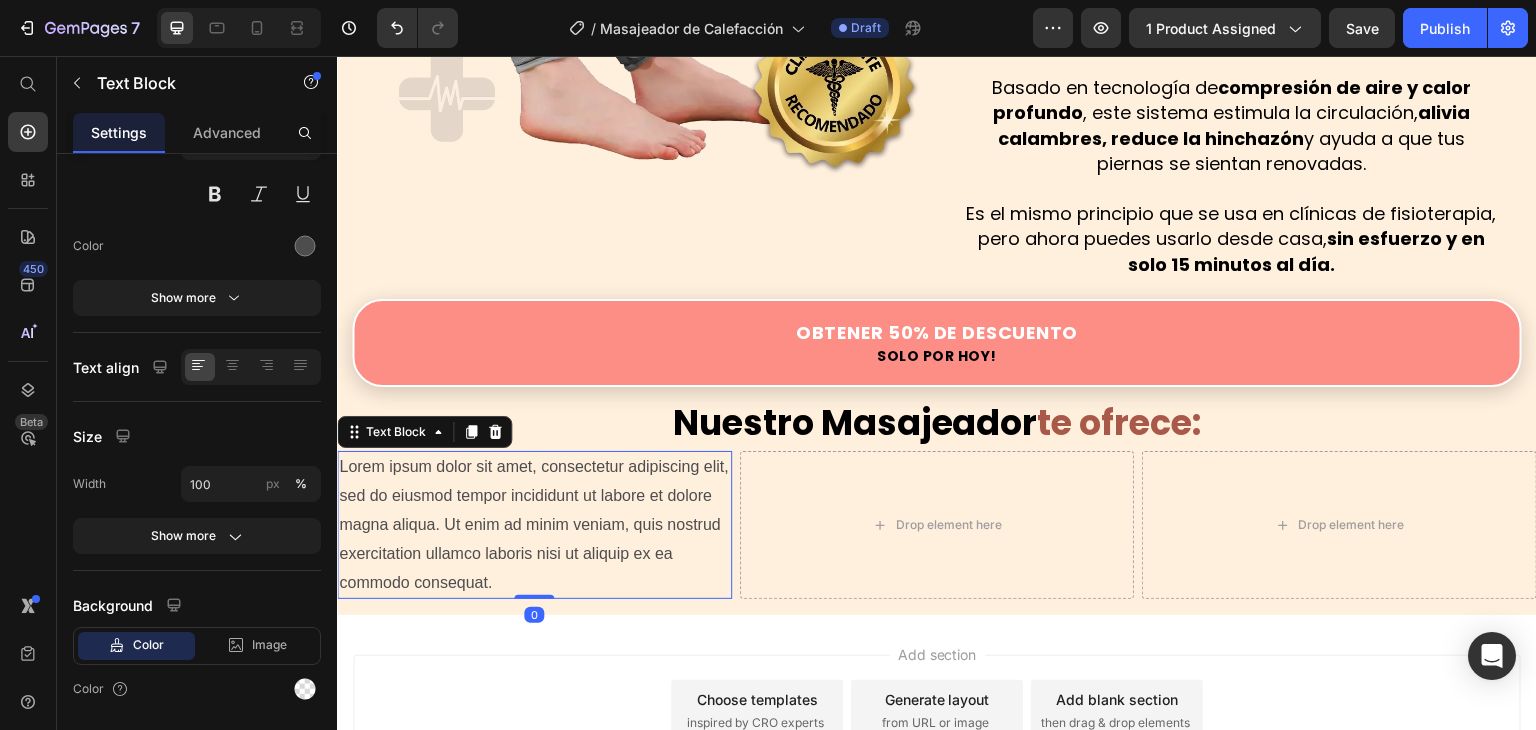 scroll, scrollTop: 0, scrollLeft: 0, axis: both 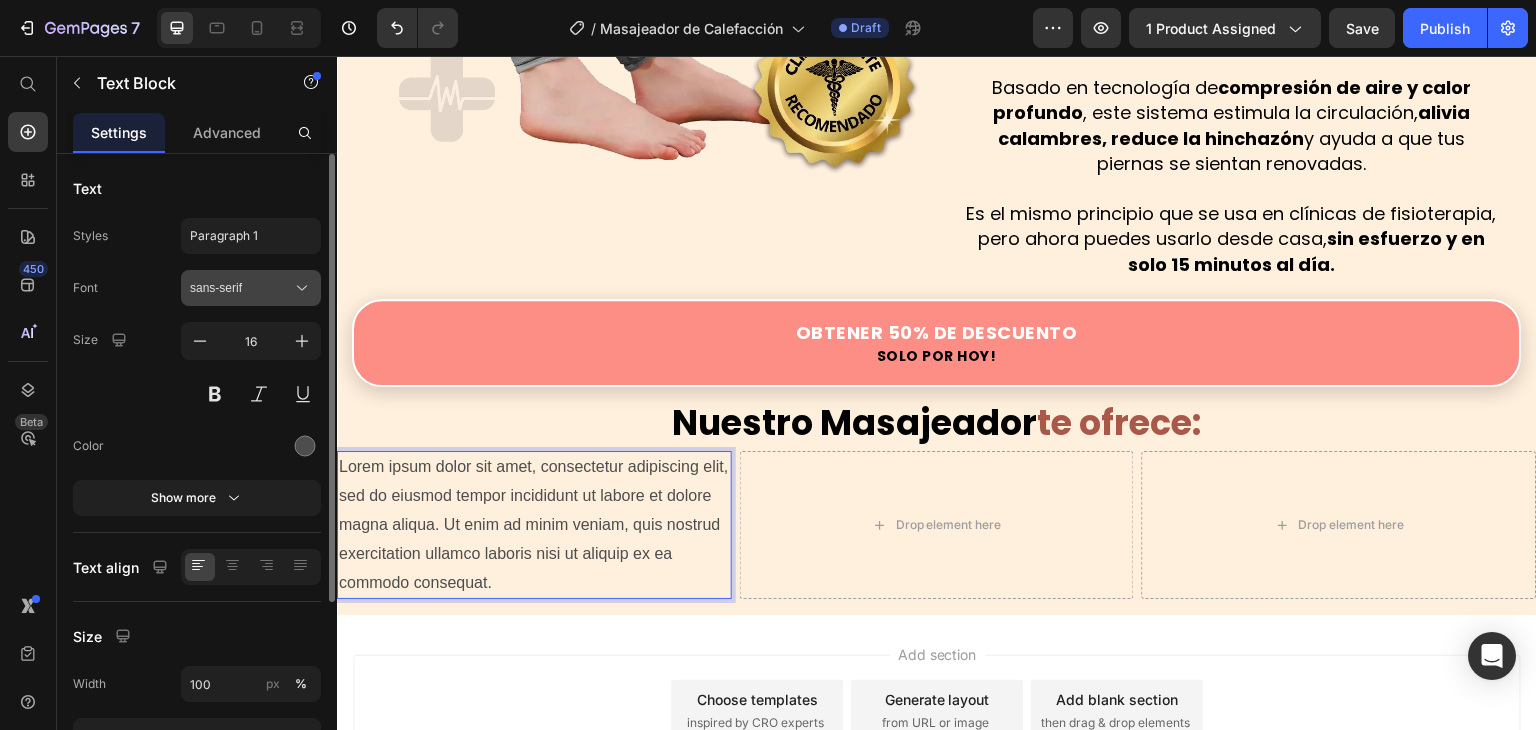 click on "sans-serif" at bounding box center [251, 288] 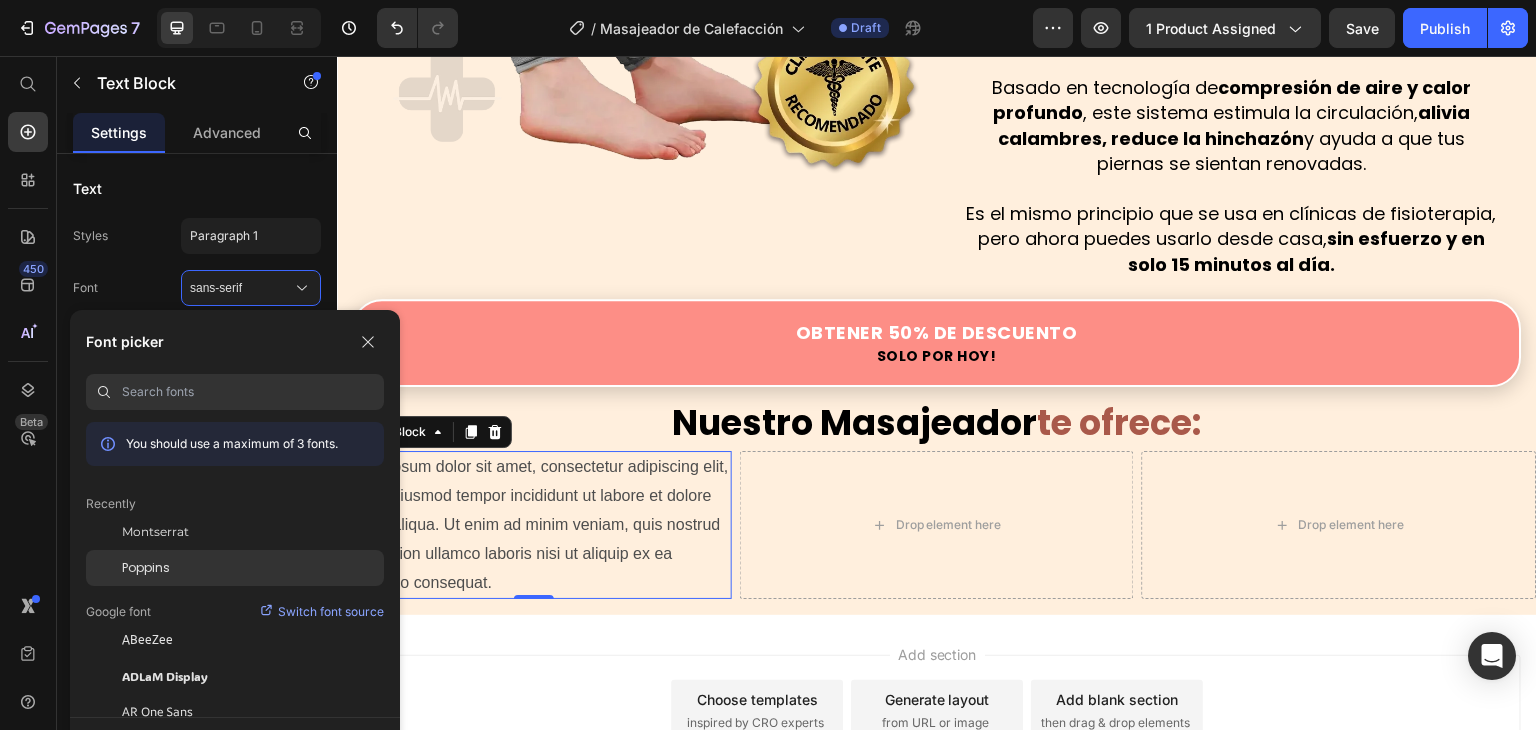 click on "Poppins" 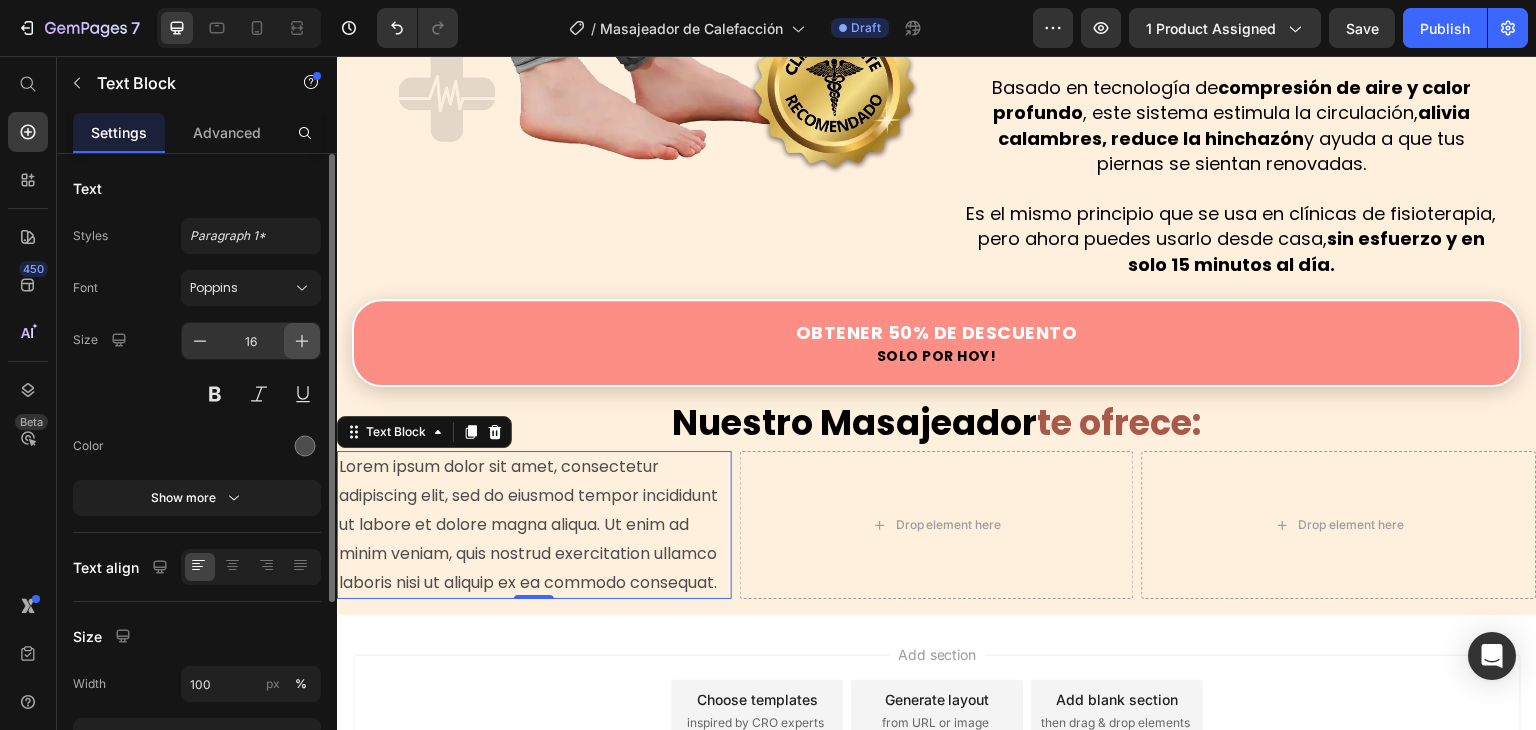 click 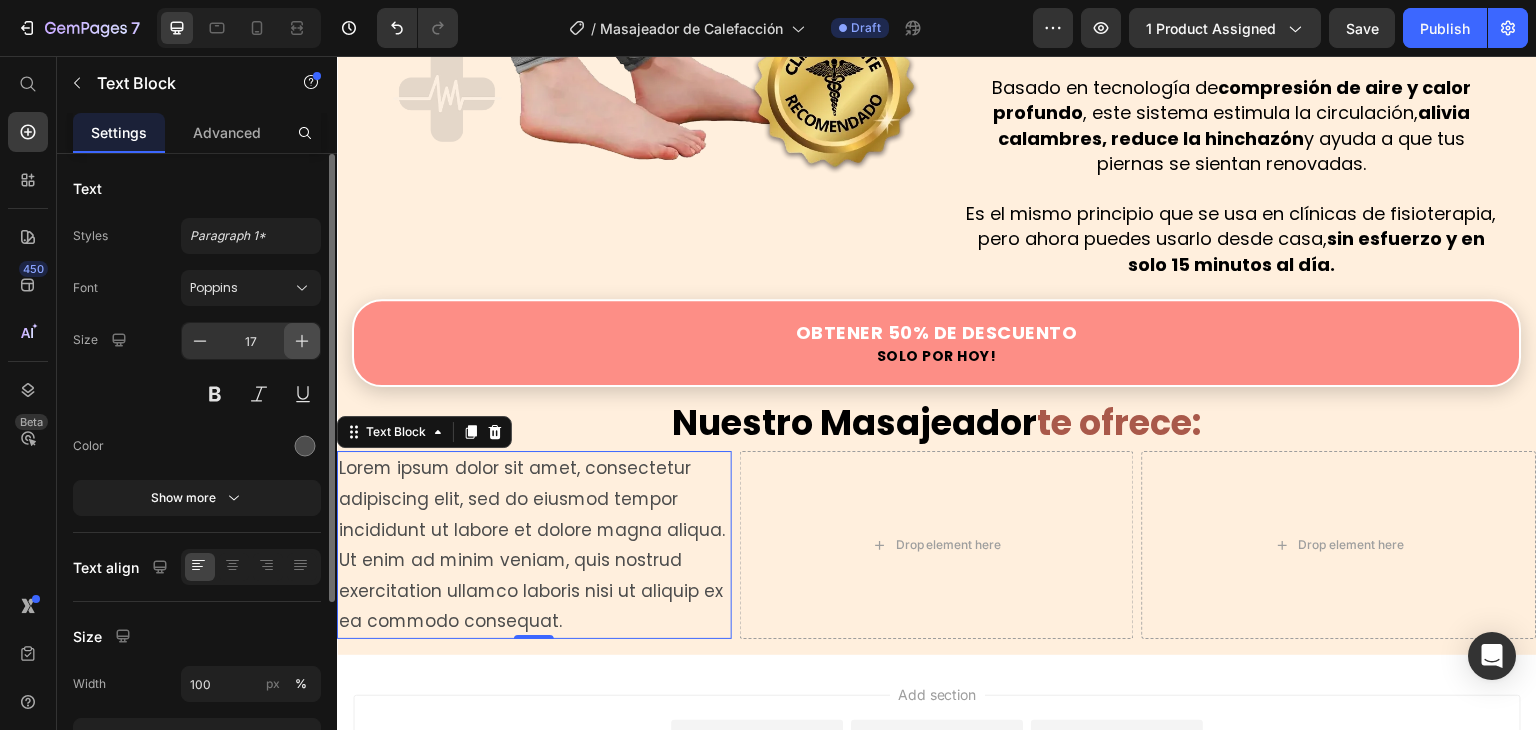 click 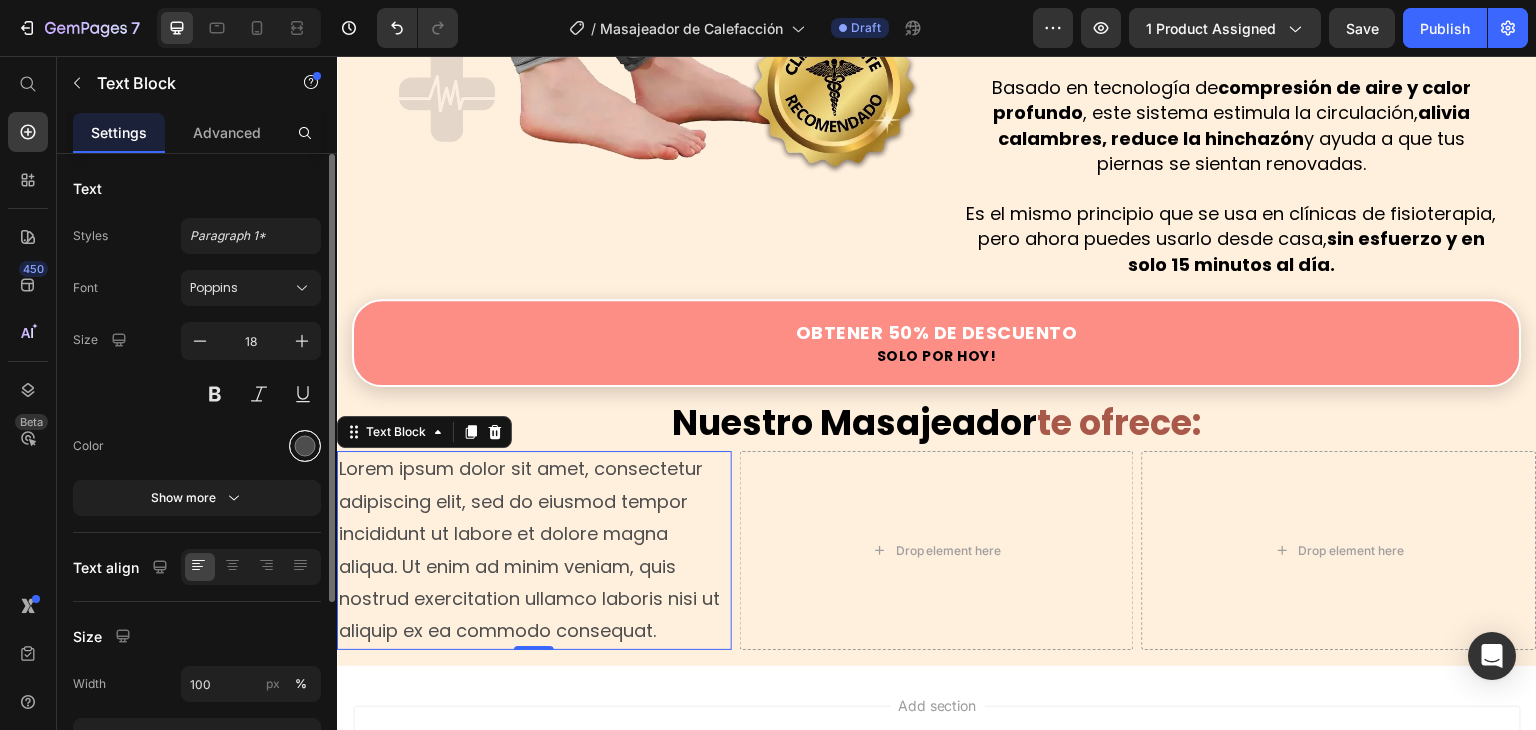 click at bounding box center [305, 446] 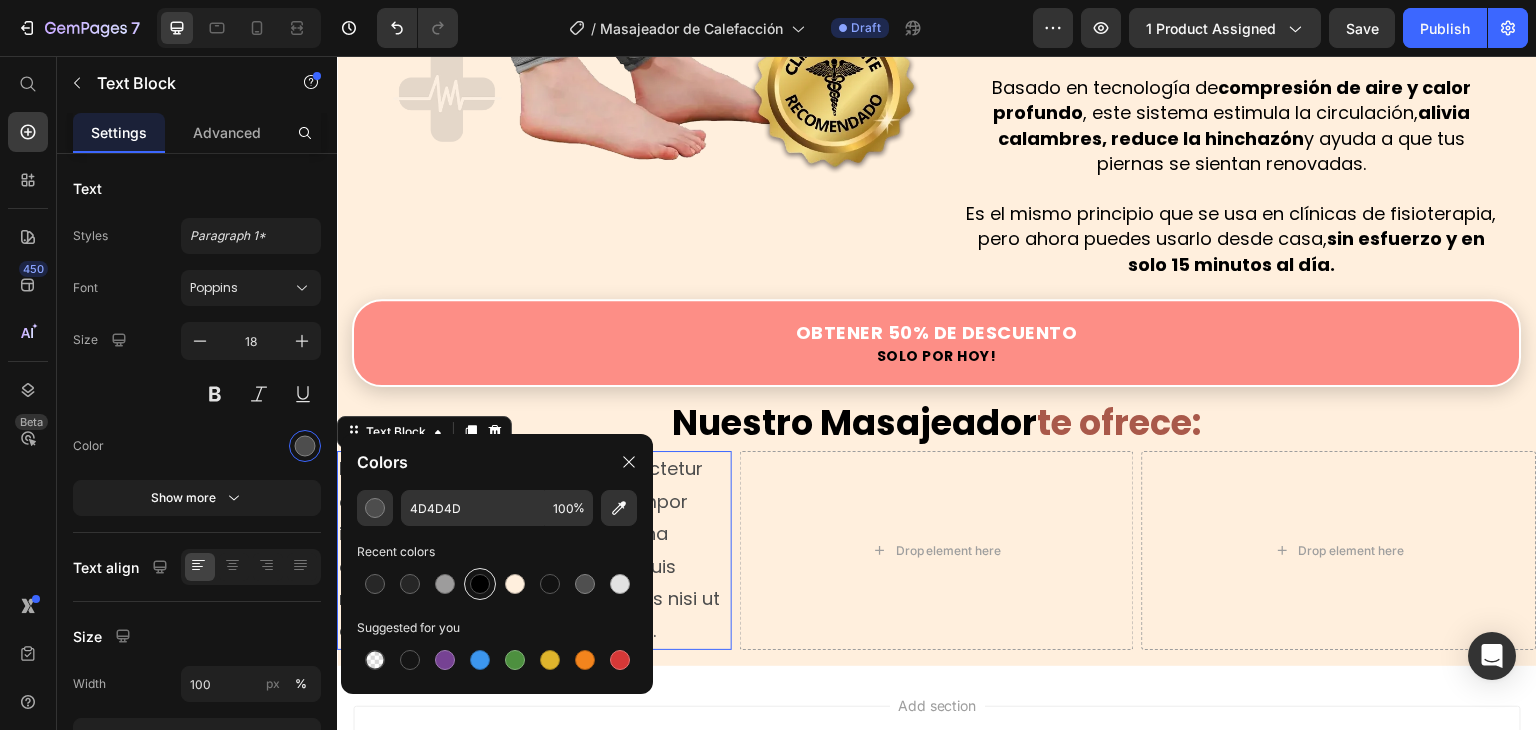 click at bounding box center (480, 584) 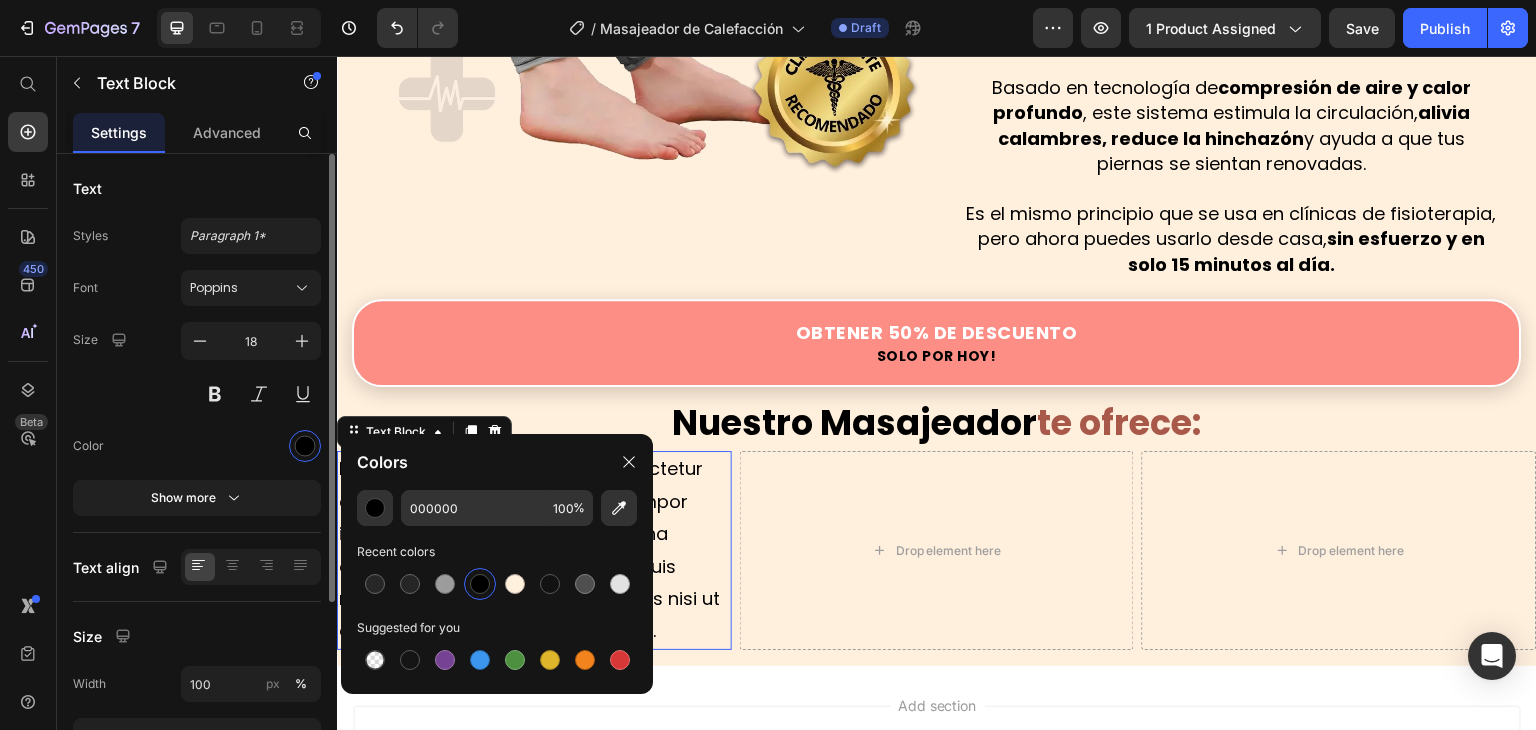 click on "Color" at bounding box center [197, 446] 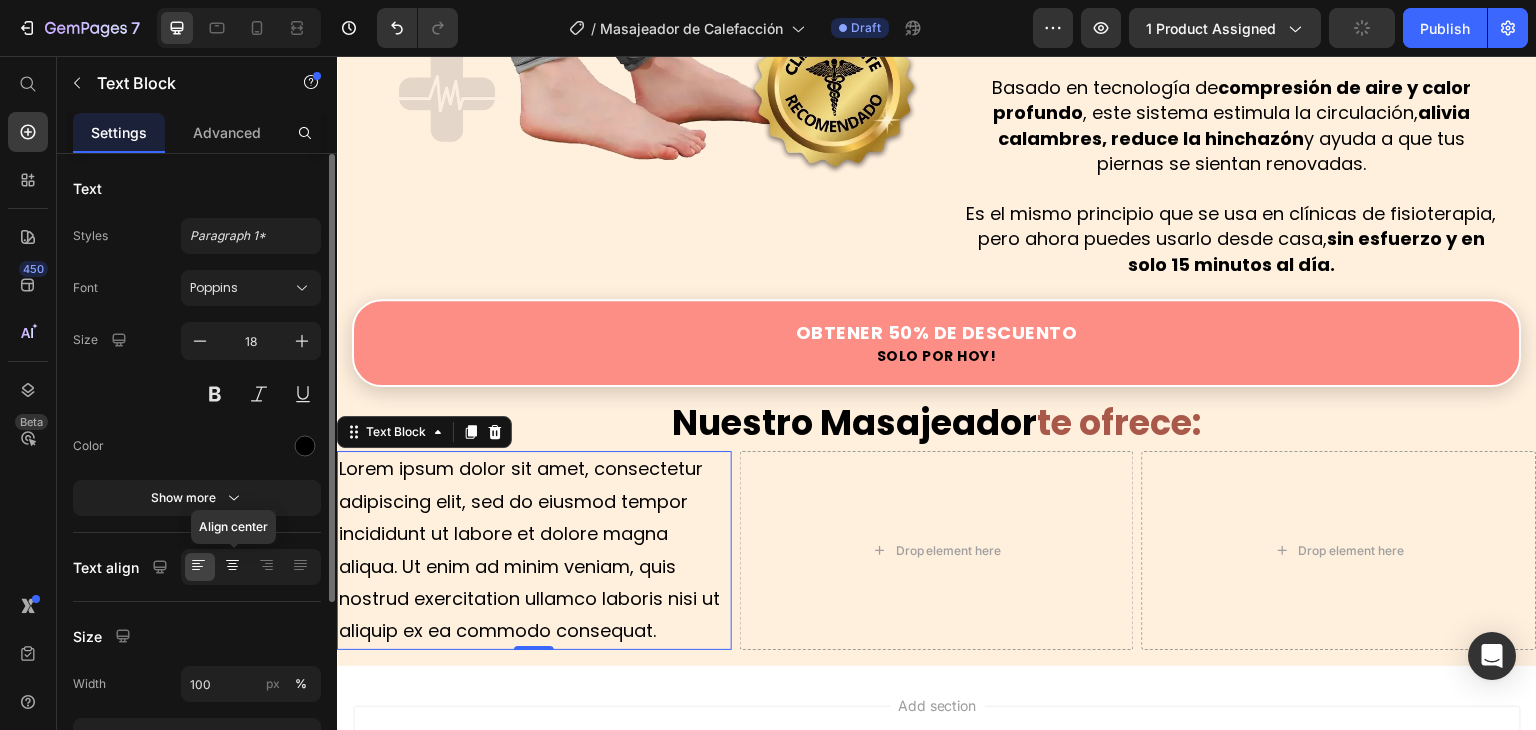 click 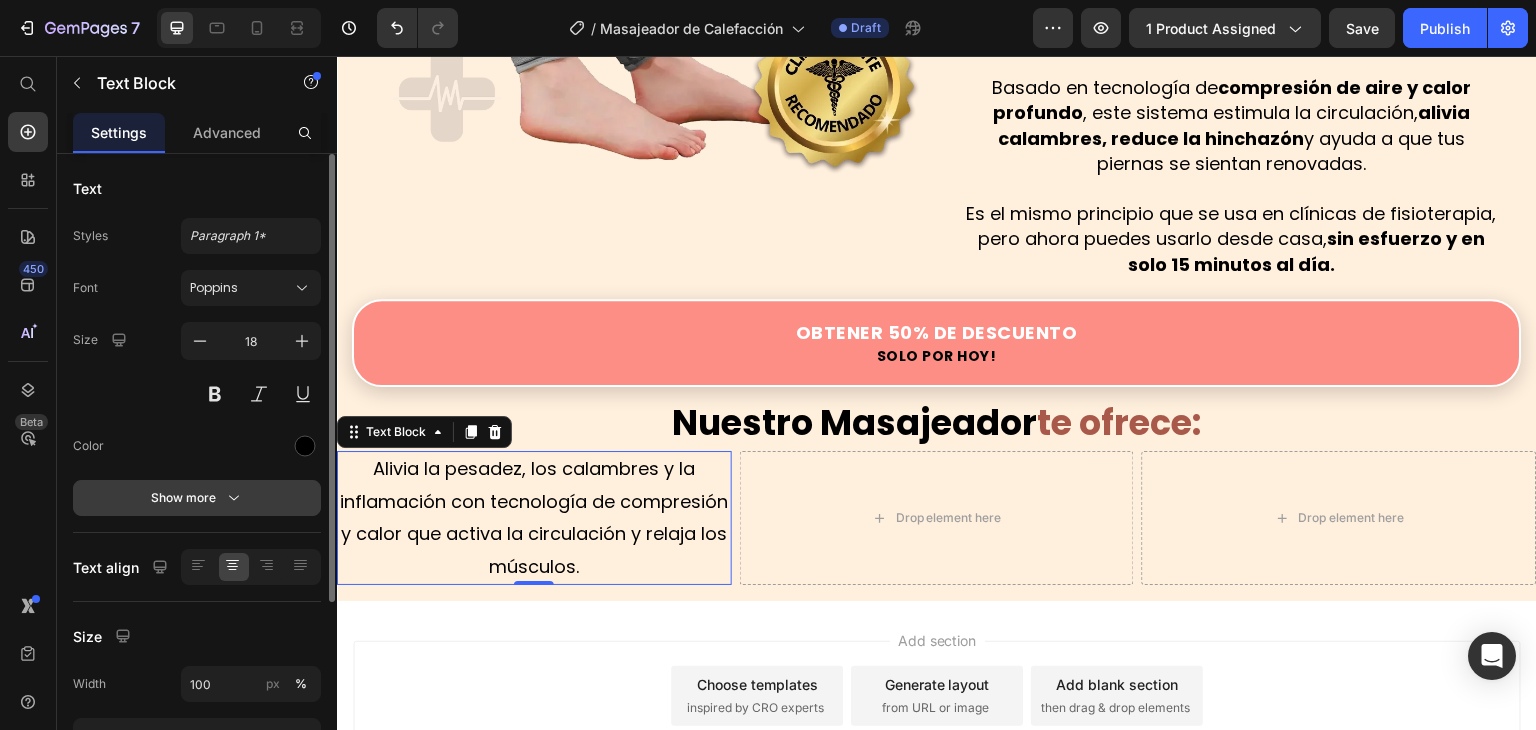click on "Show more" at bounding box center (197, 498) 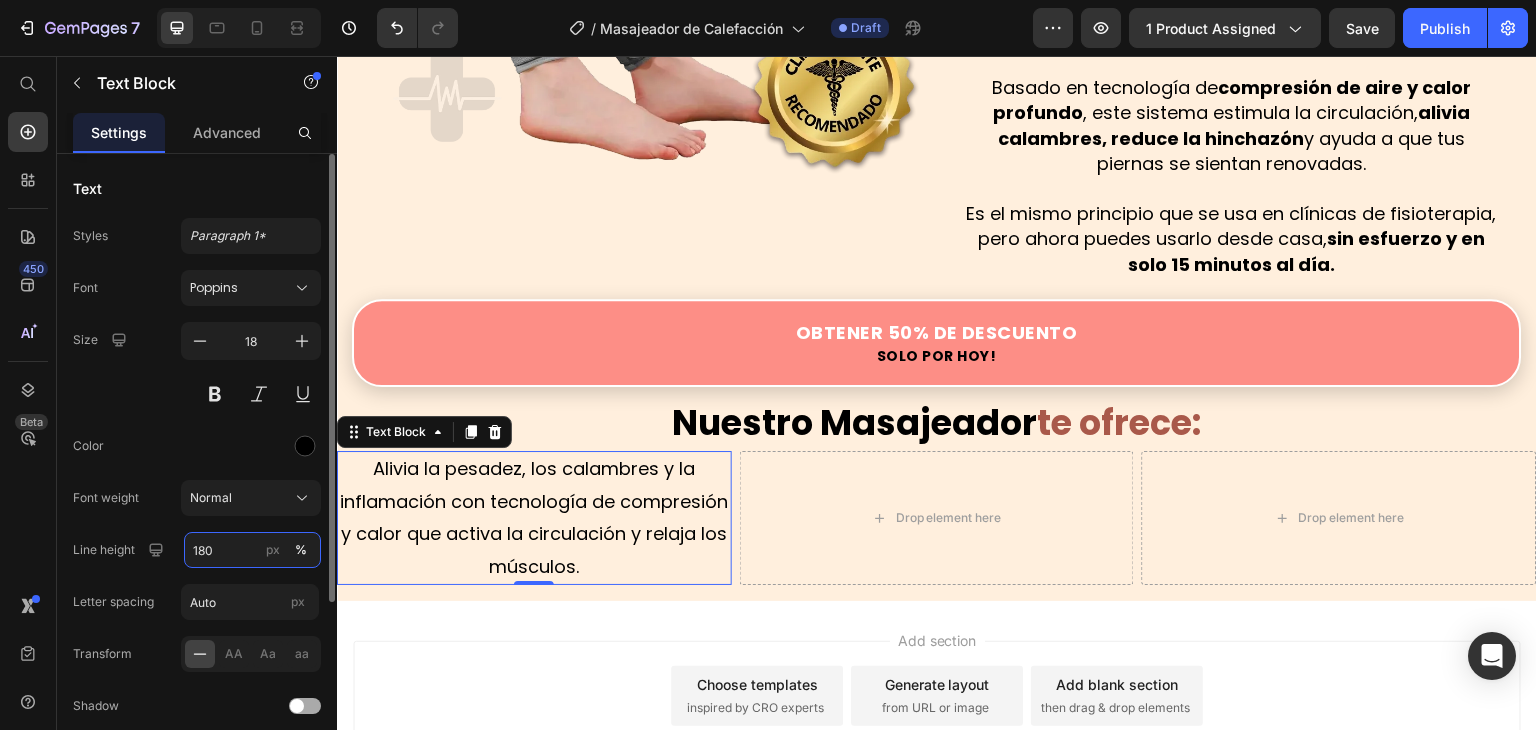 click on "180" at bounding box center (252, 550) 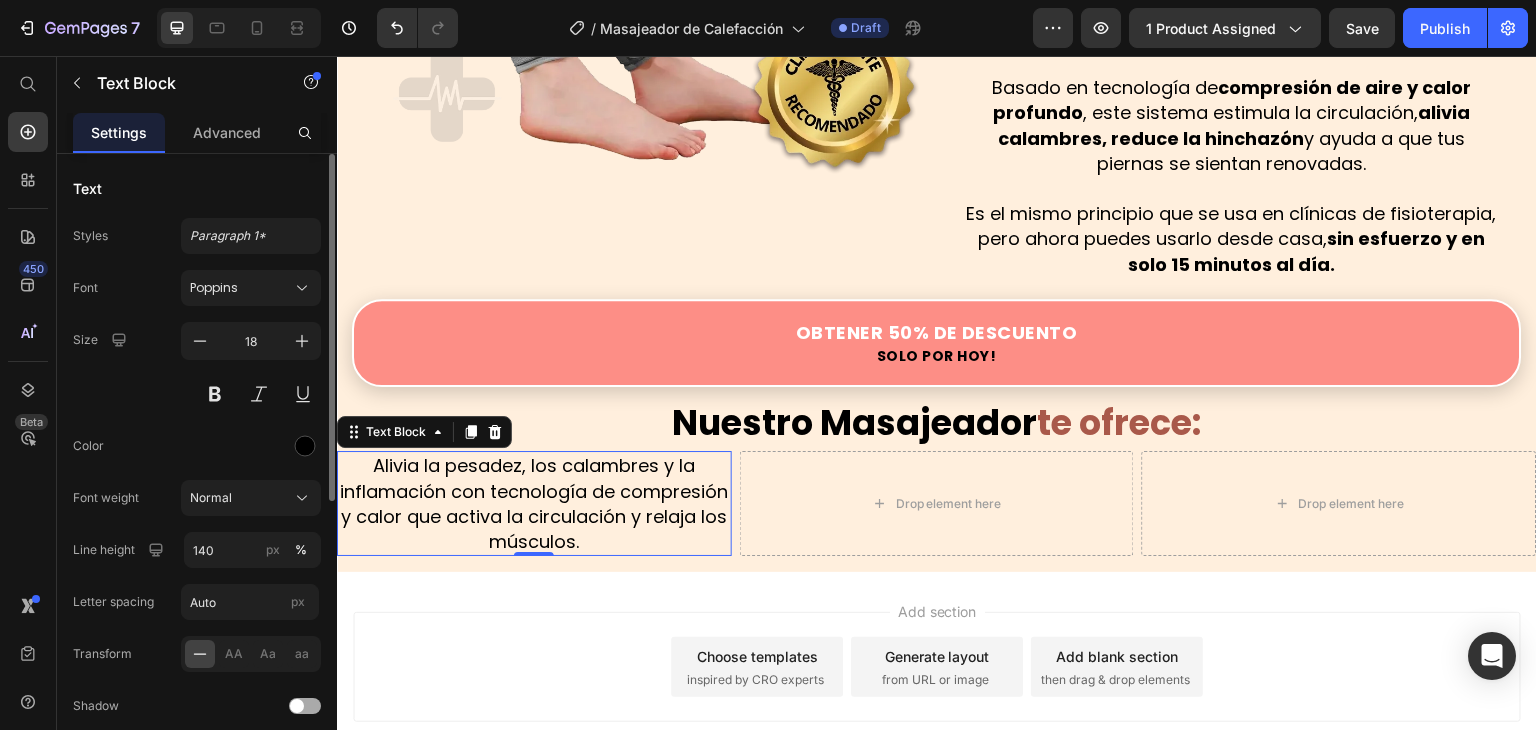 click on "Color" at bounding box center [197, 446] 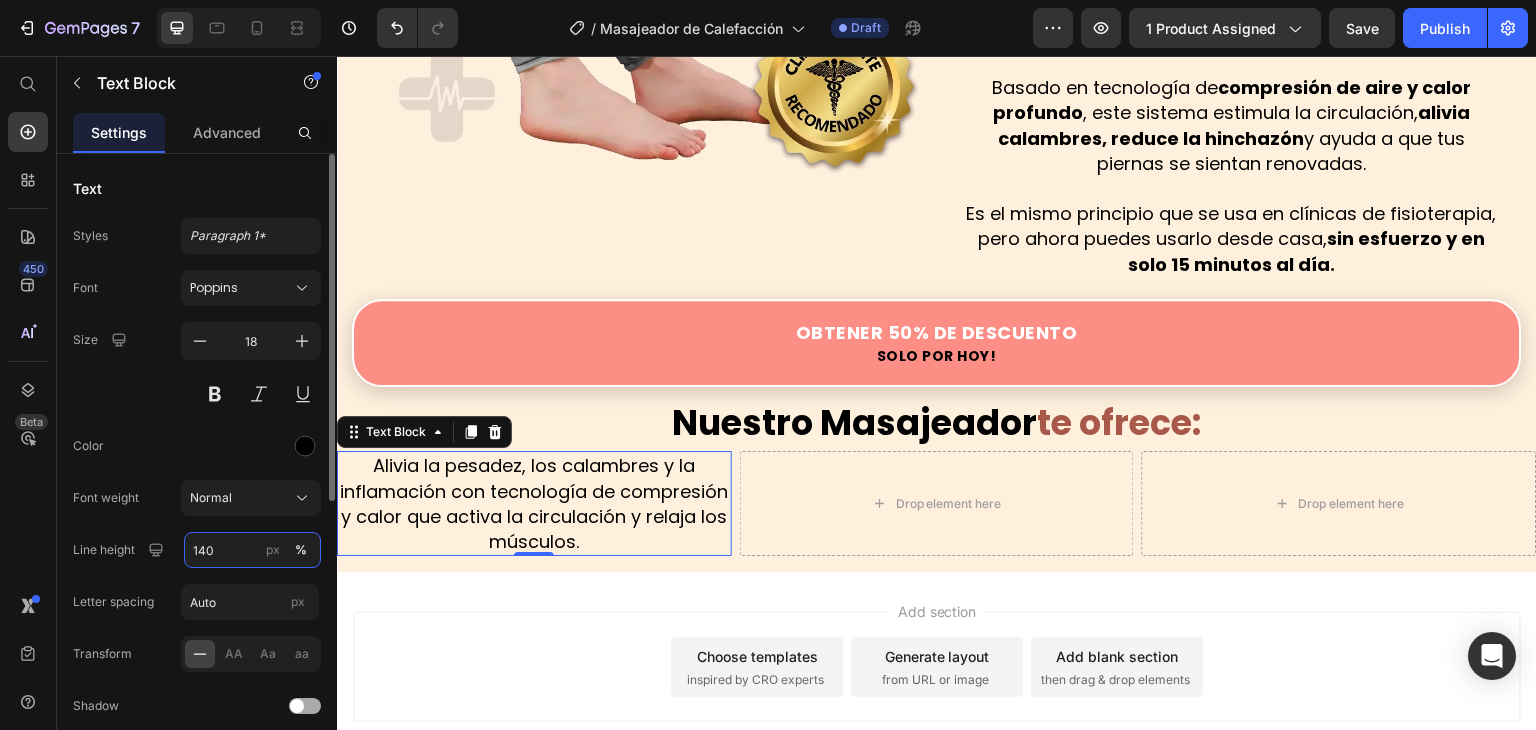 click on "140" at bounding box center [252, 550] 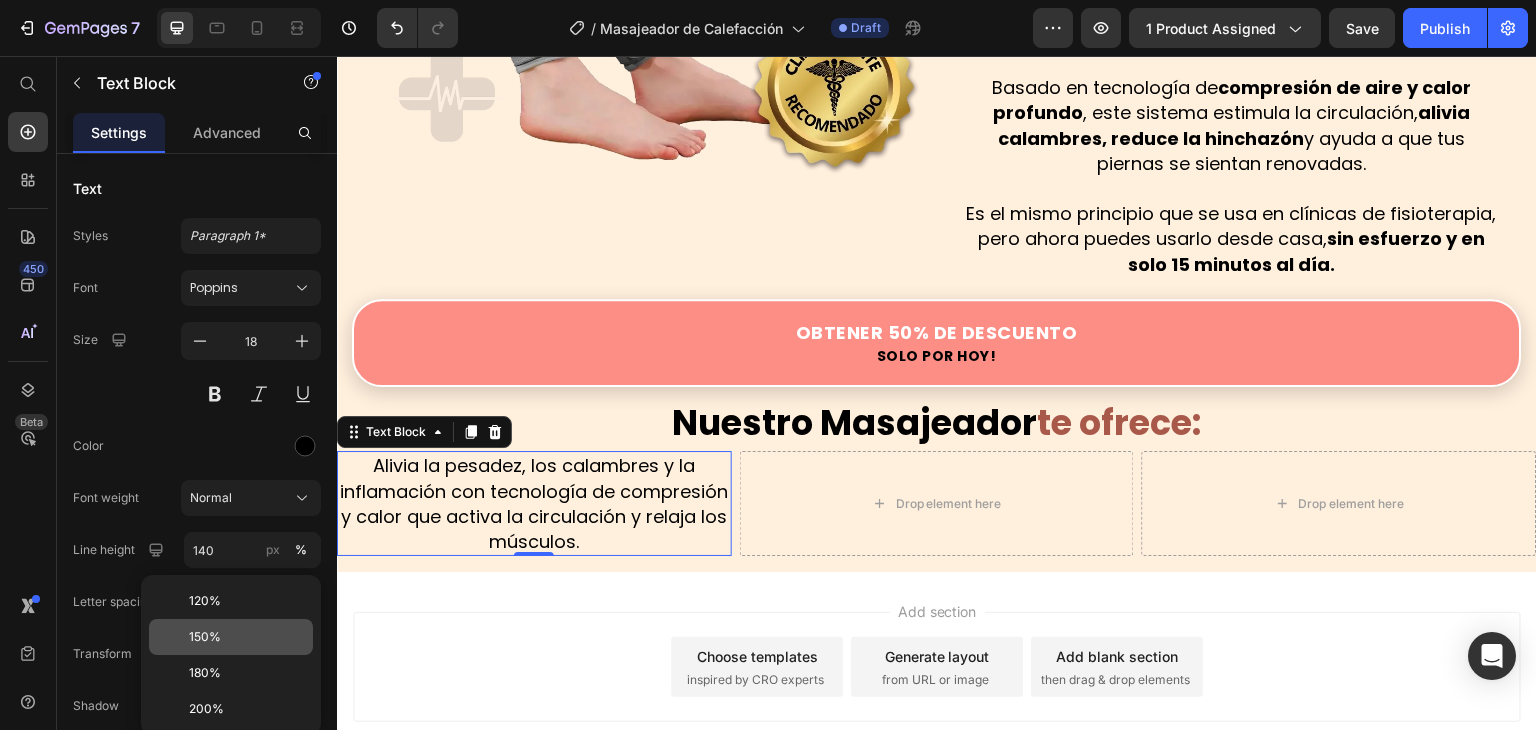 click on "150%" at bounding box center (205, 637) 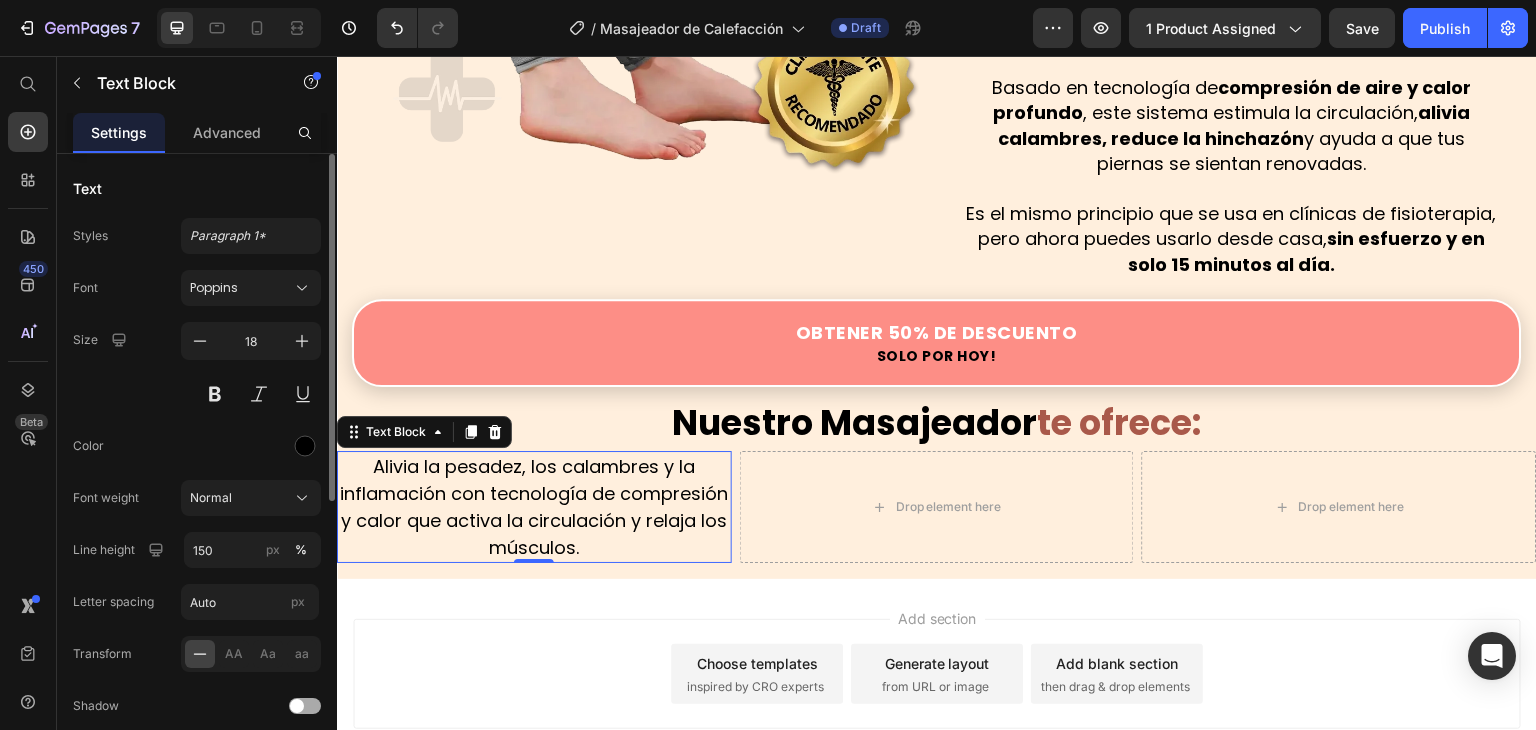 click on "Color" at bounding box center (197, 446) 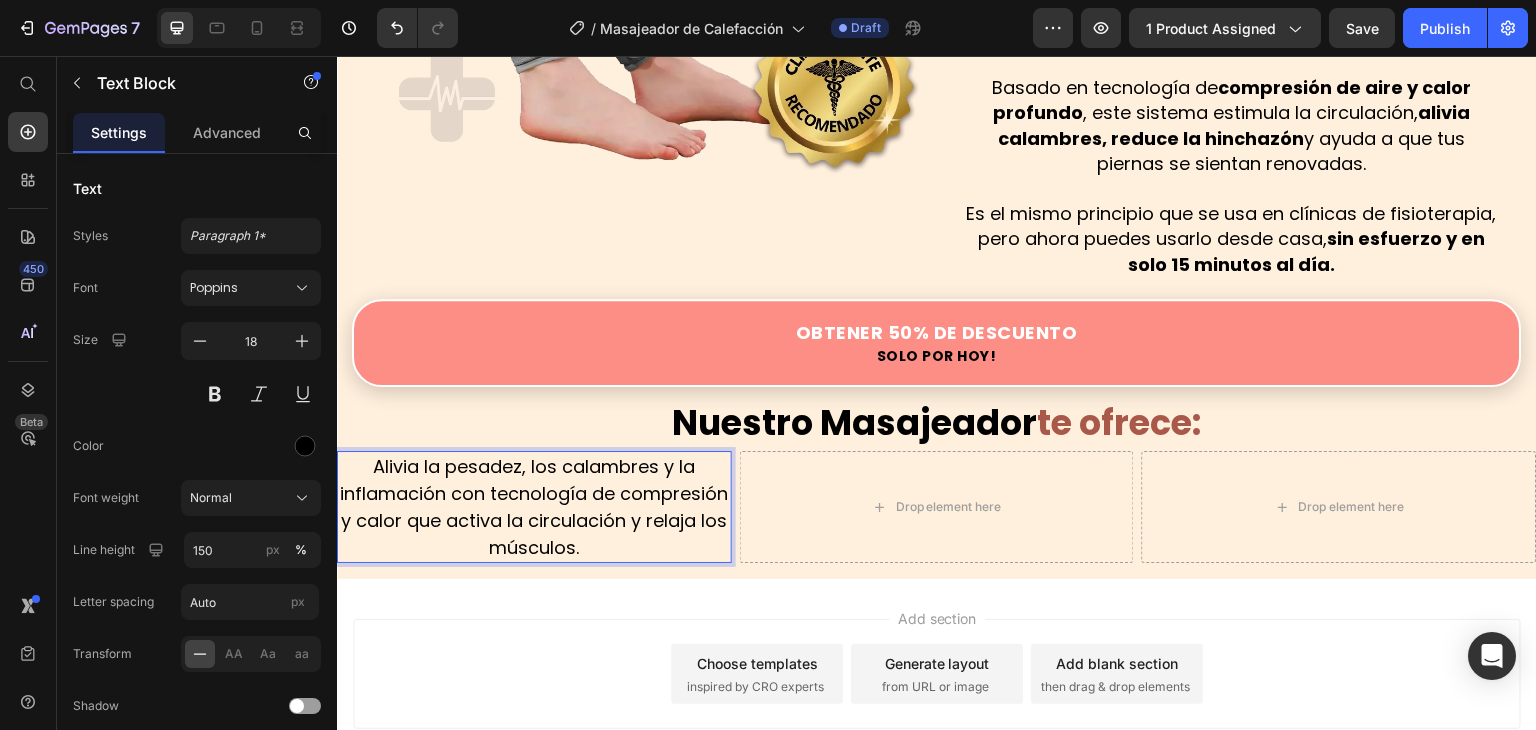 click on "Alivia la pesadez, los calambres y la inflamación con tecnología de compresión y calor que activa la circulación y relaja los músculos." at bounding box center [534, 507] 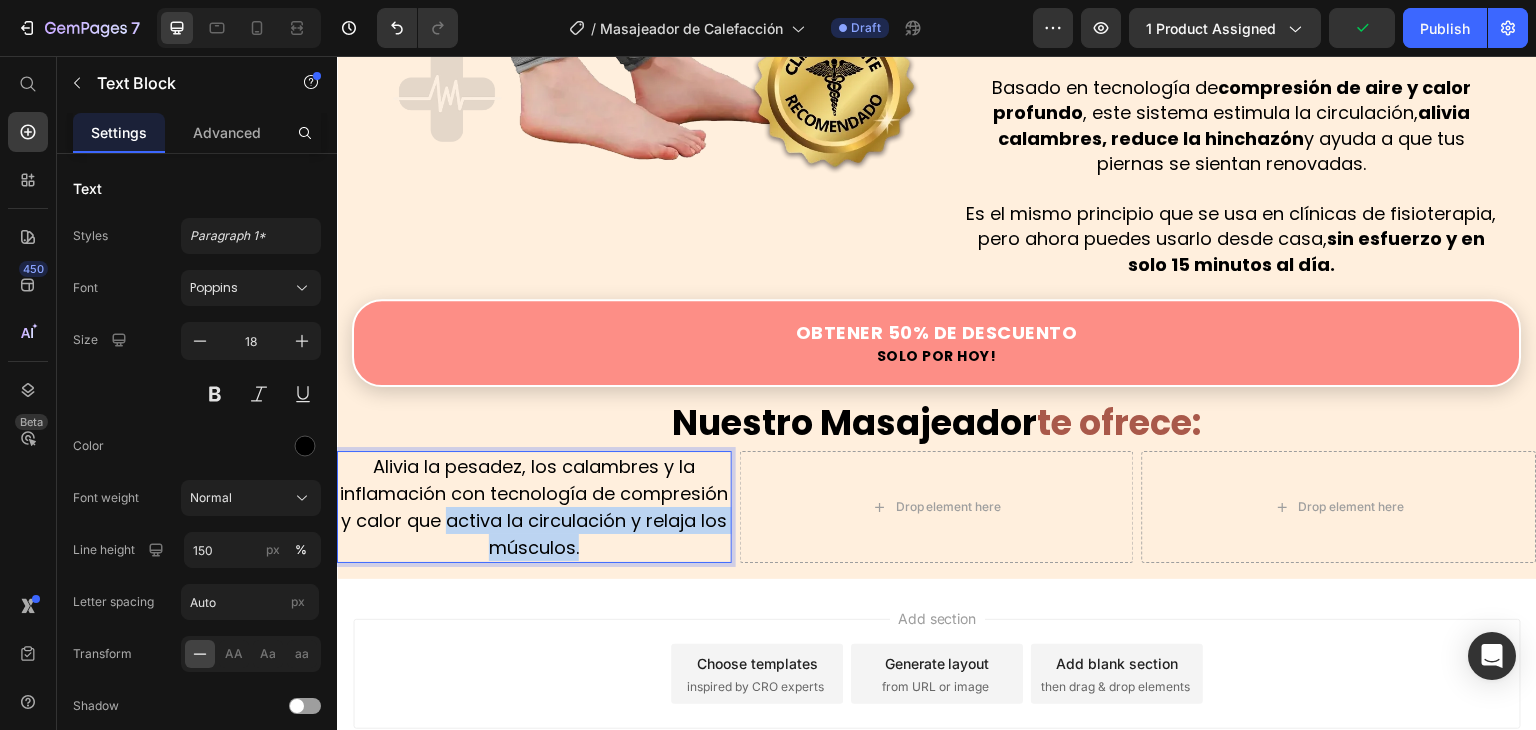 click on "Alivia la pesadez, los calambres y la inflamación con tecnología de compresión y calor que activa la circulación y relaja los músculos." at bounding box center [534, 507] 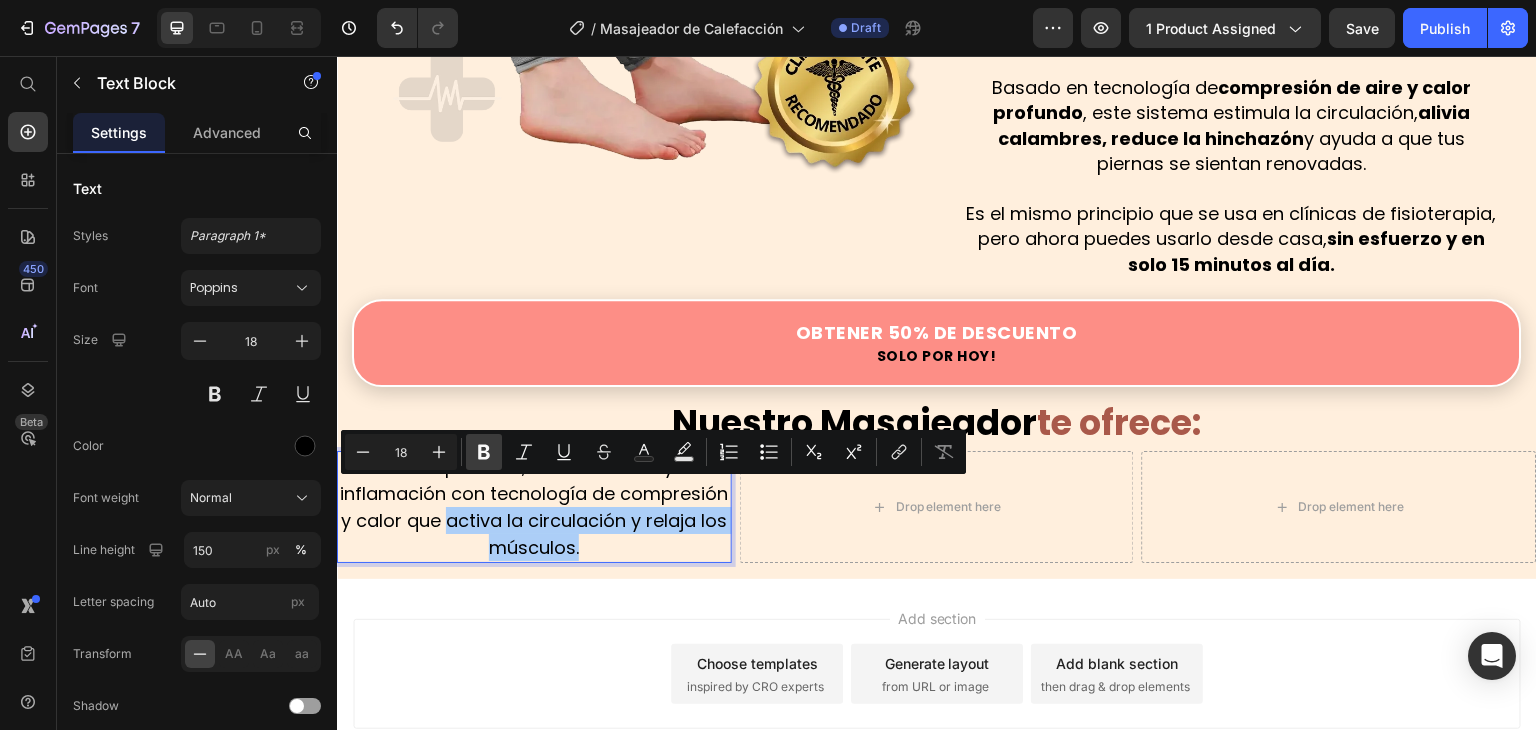 click 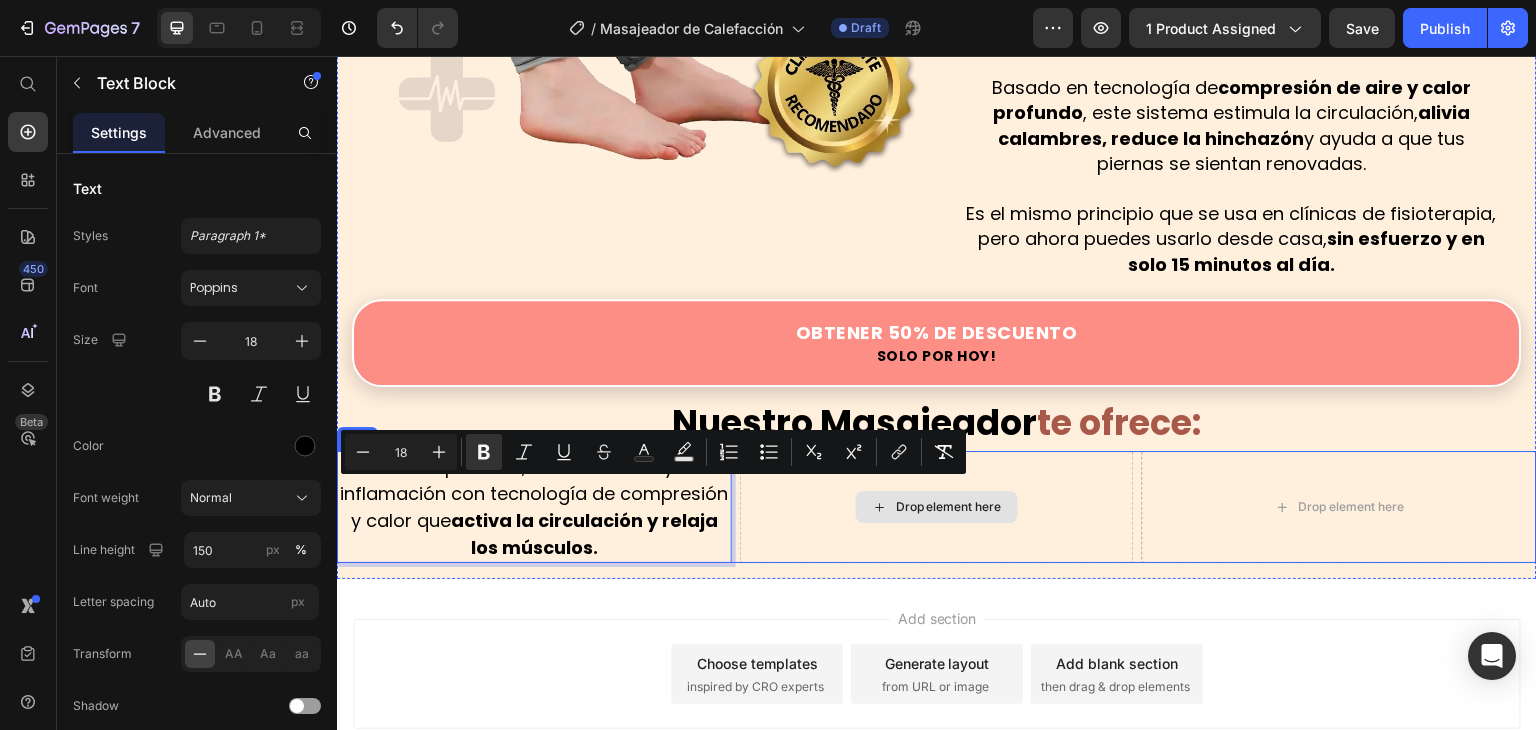 click on "Drop element here" at bounding box center [937, 507] 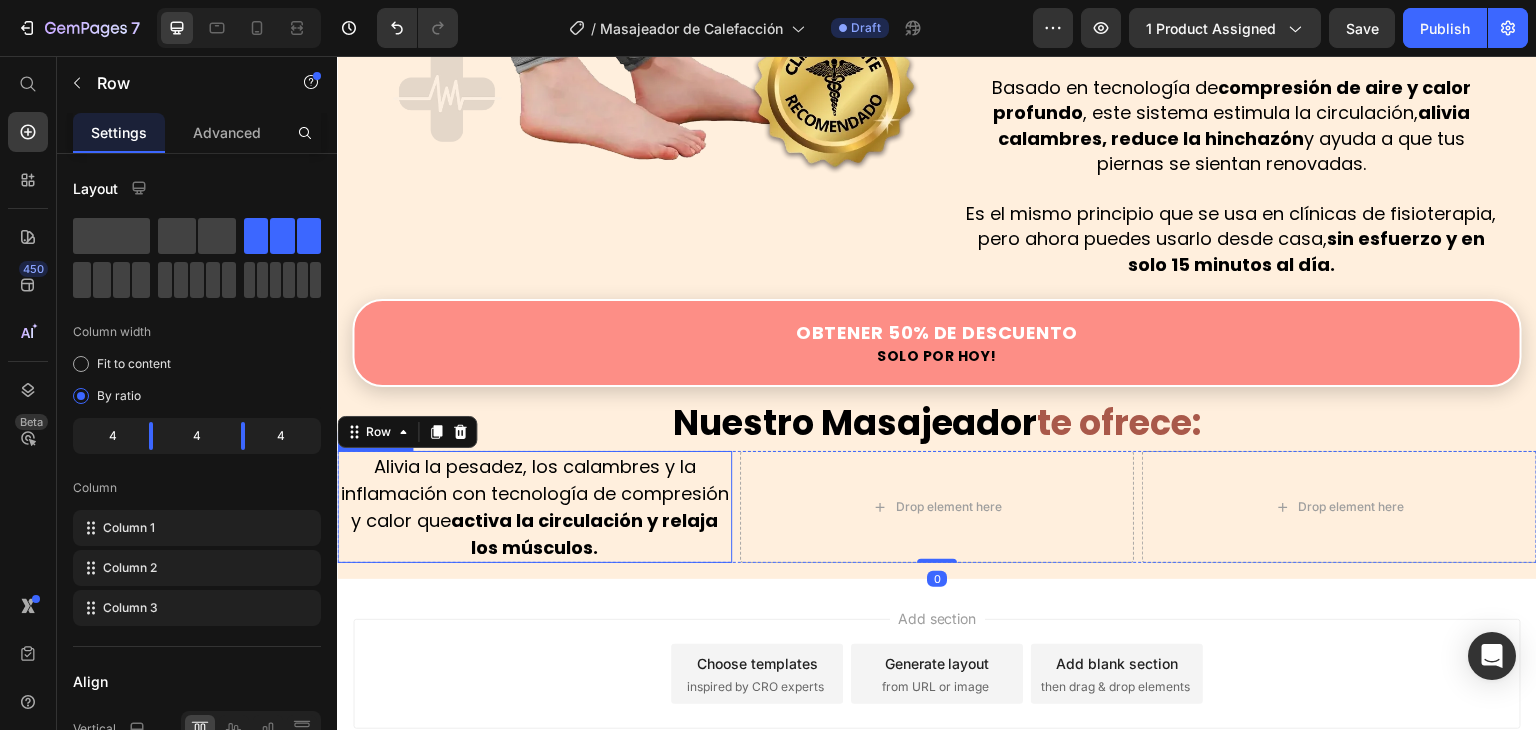 click on "activa la circulación y relaja los músculos." at bounding box center (584, 534) 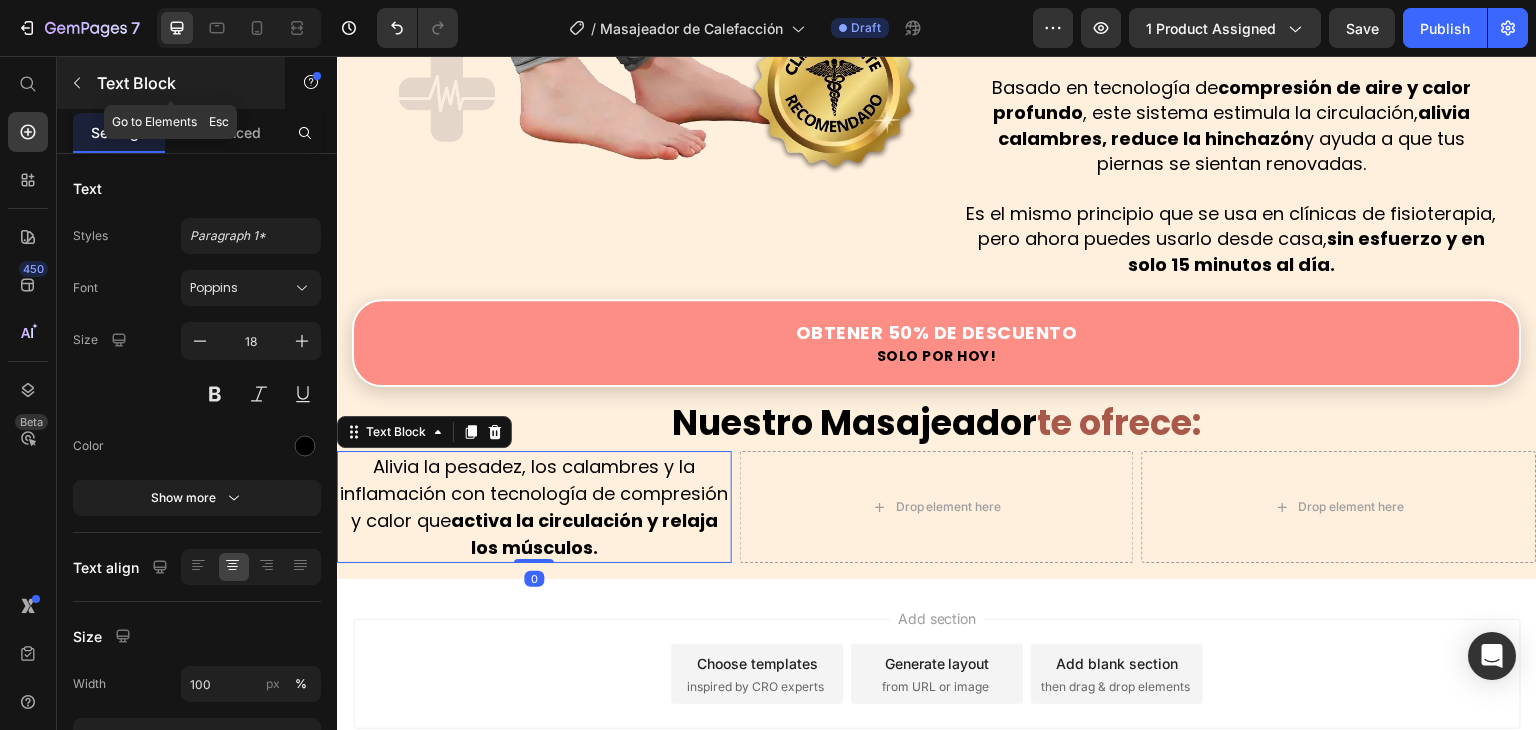 click at bounding box center (77, 83) 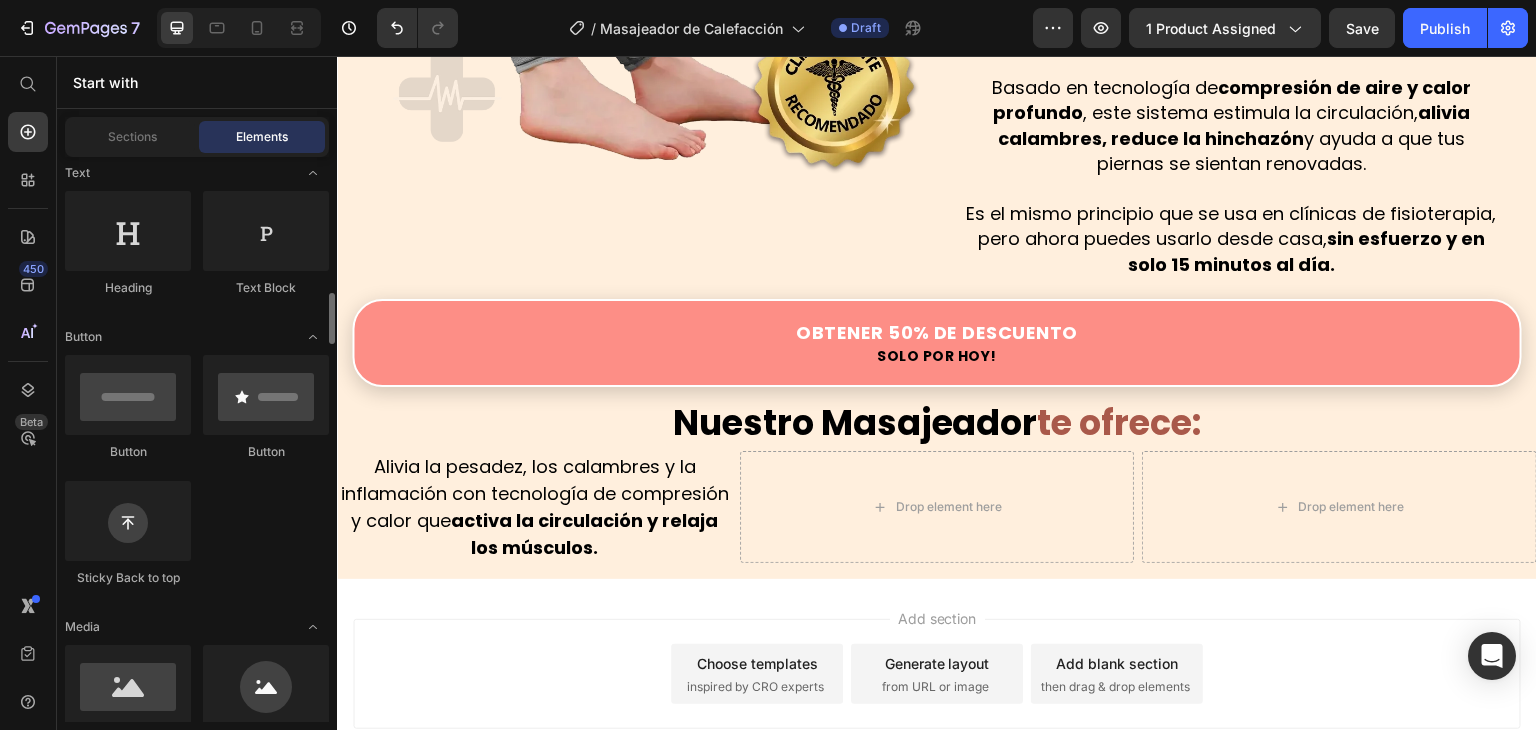 scroll, scrollTop: 400, scrollLeft: 0, axis: vertical 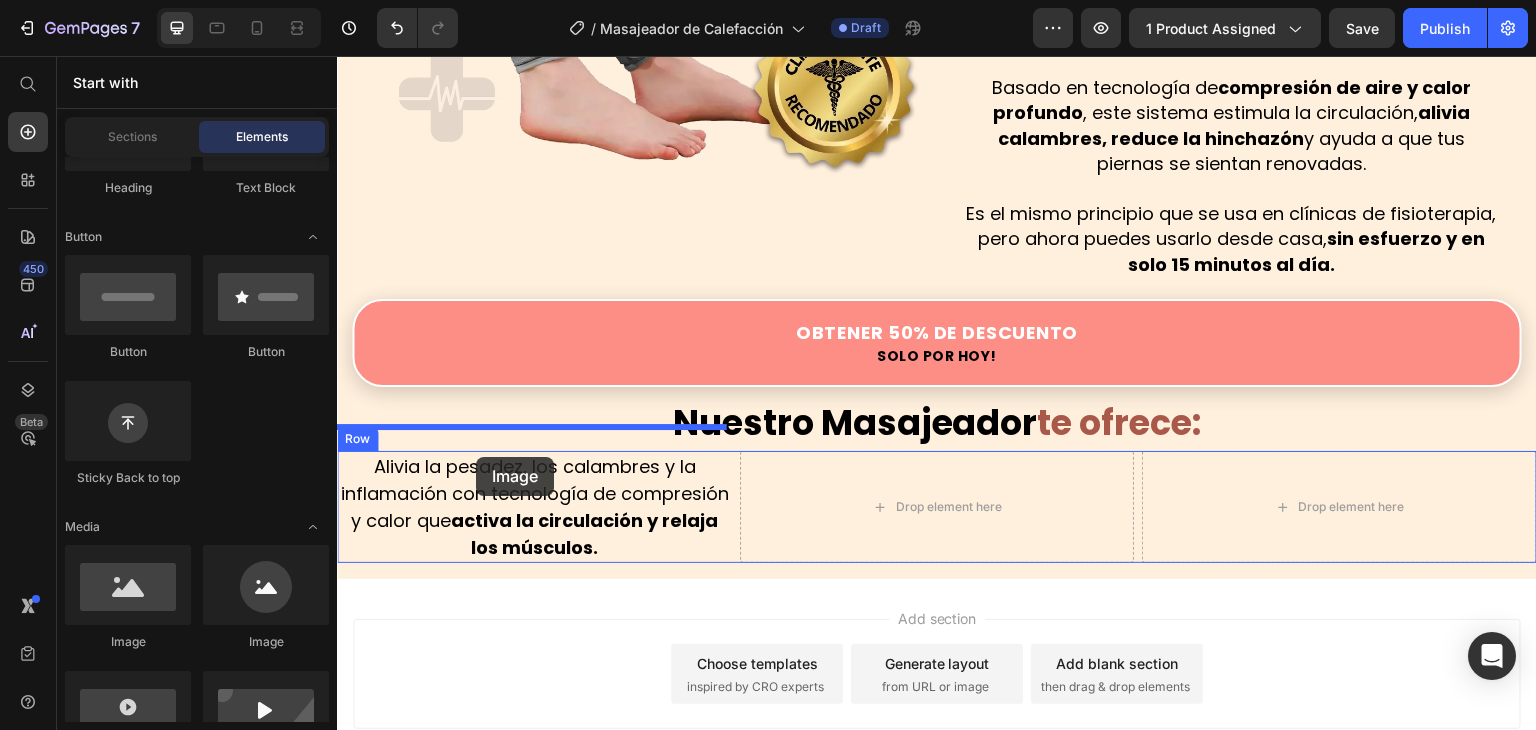 drag, startPoint x: 468, startPoint y: 652, endPoint x: 476, endPoint y: 457, distance: 195.16403 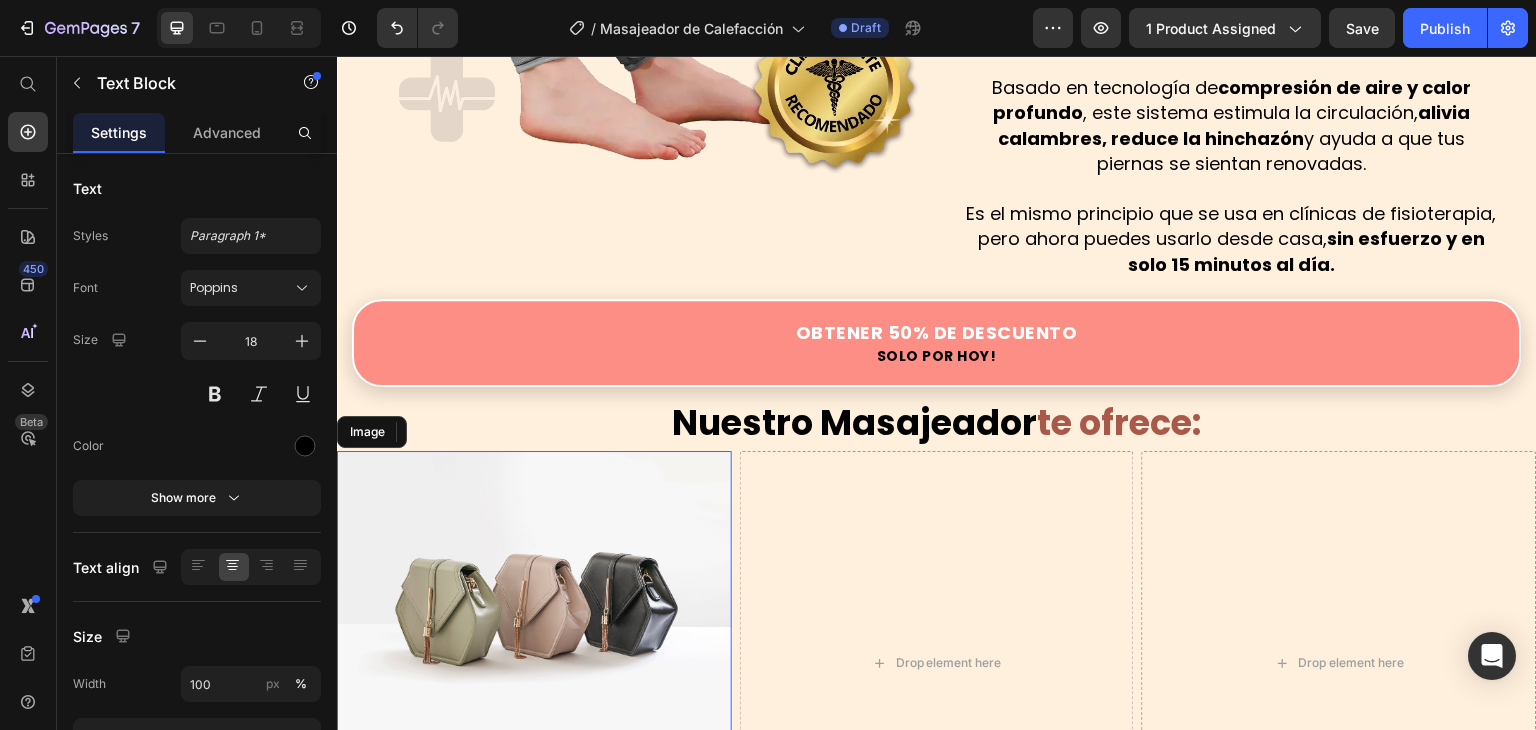 scroll, scrollTop: 2055, scrollLeft: 0, axis: vertical 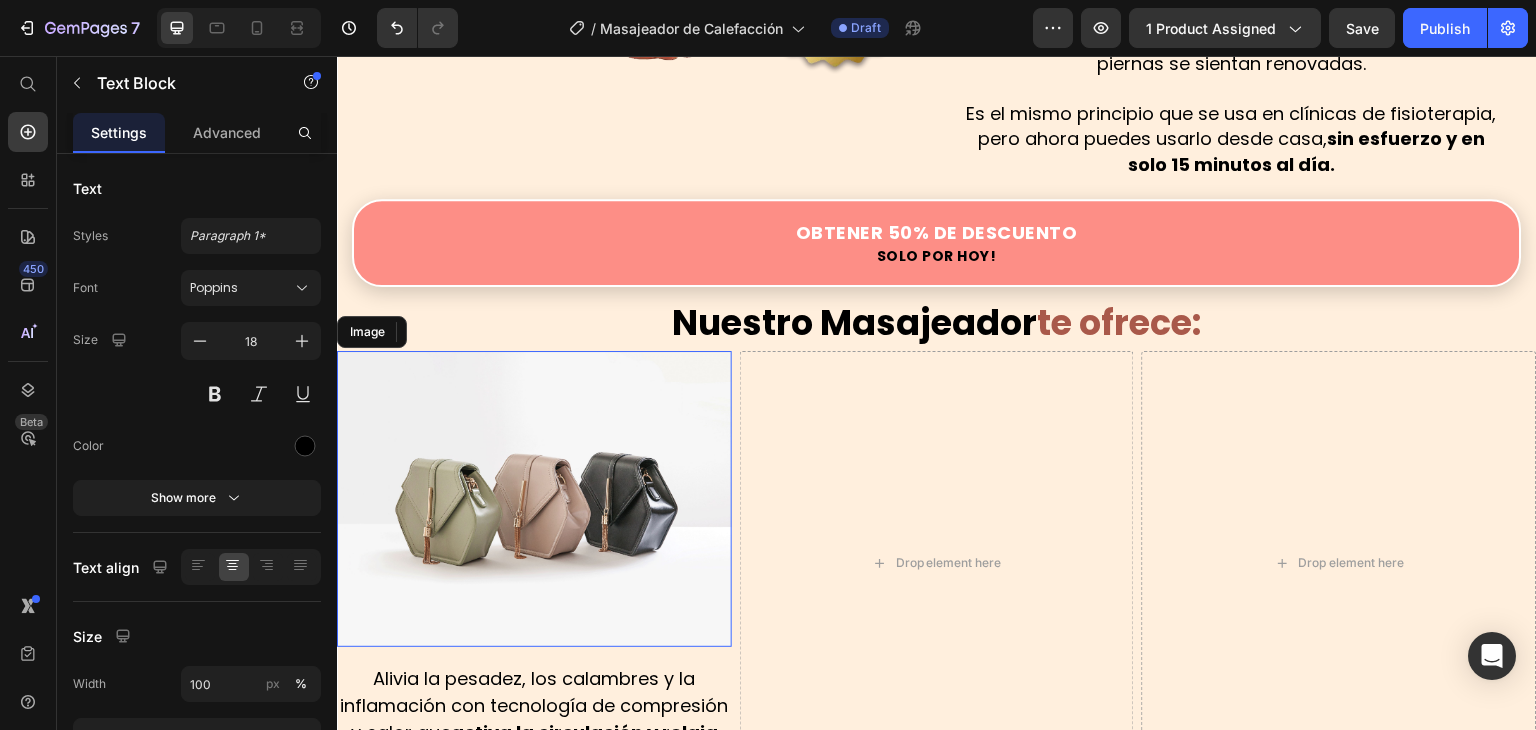 click at bounding box center [534, 499] 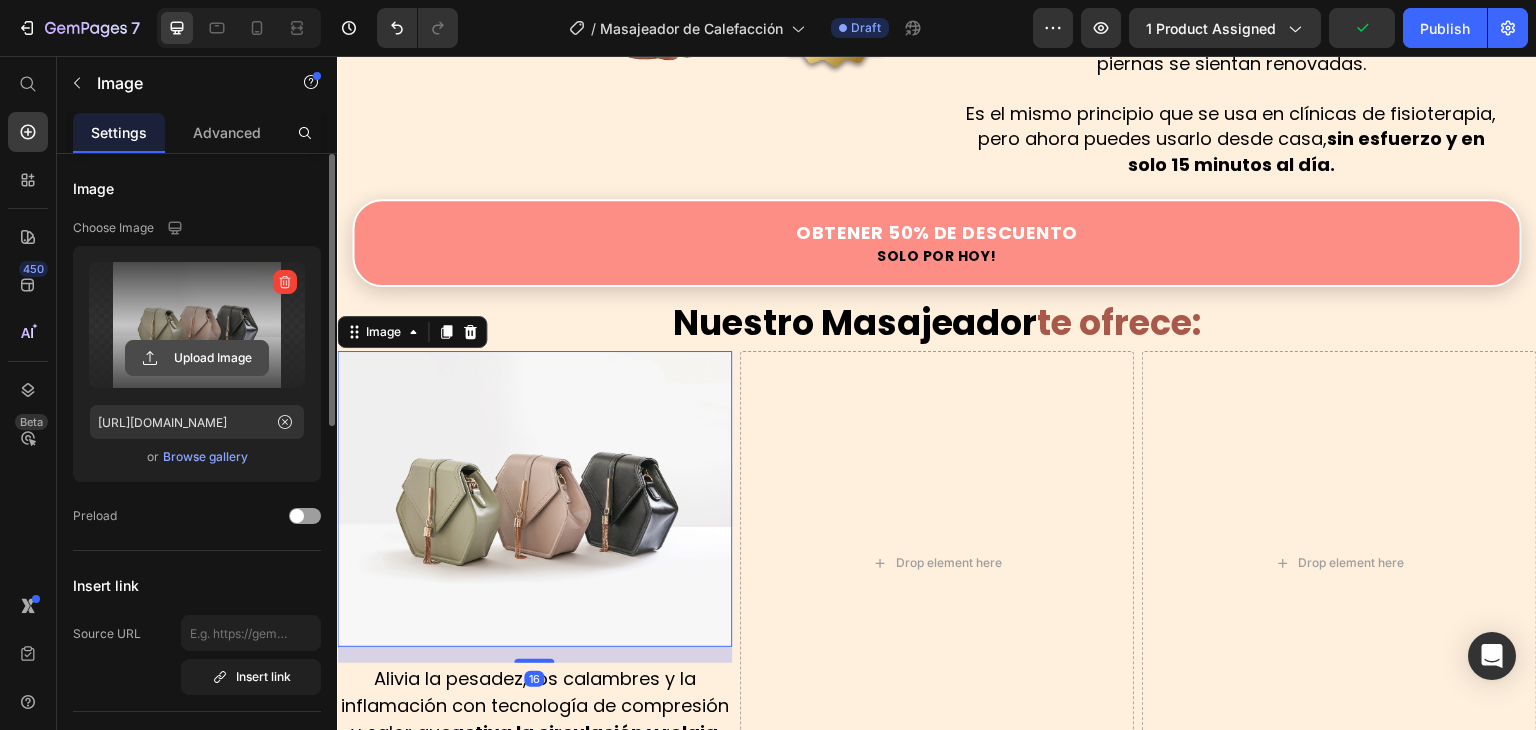 click 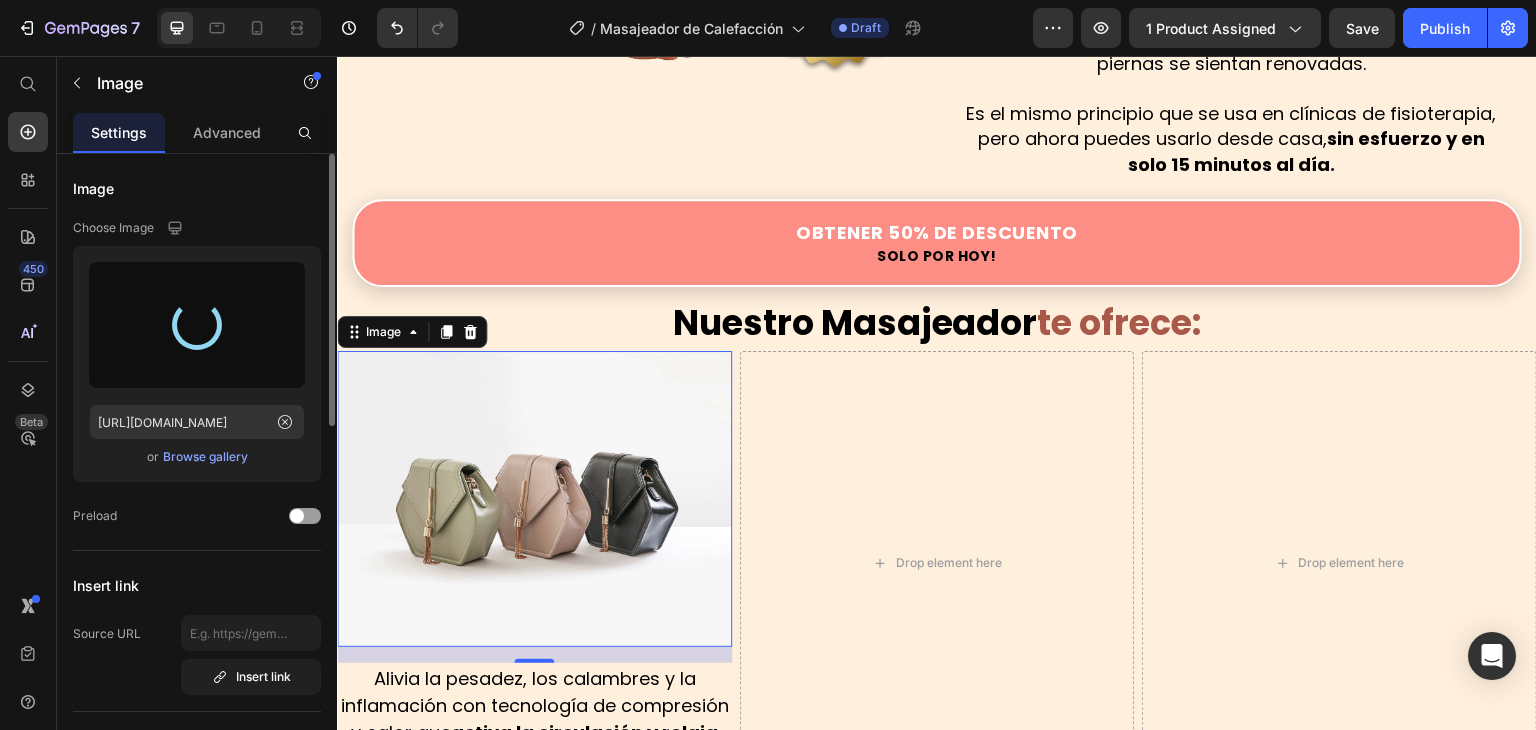 type on "[URL][DOMAIN_NAME]" 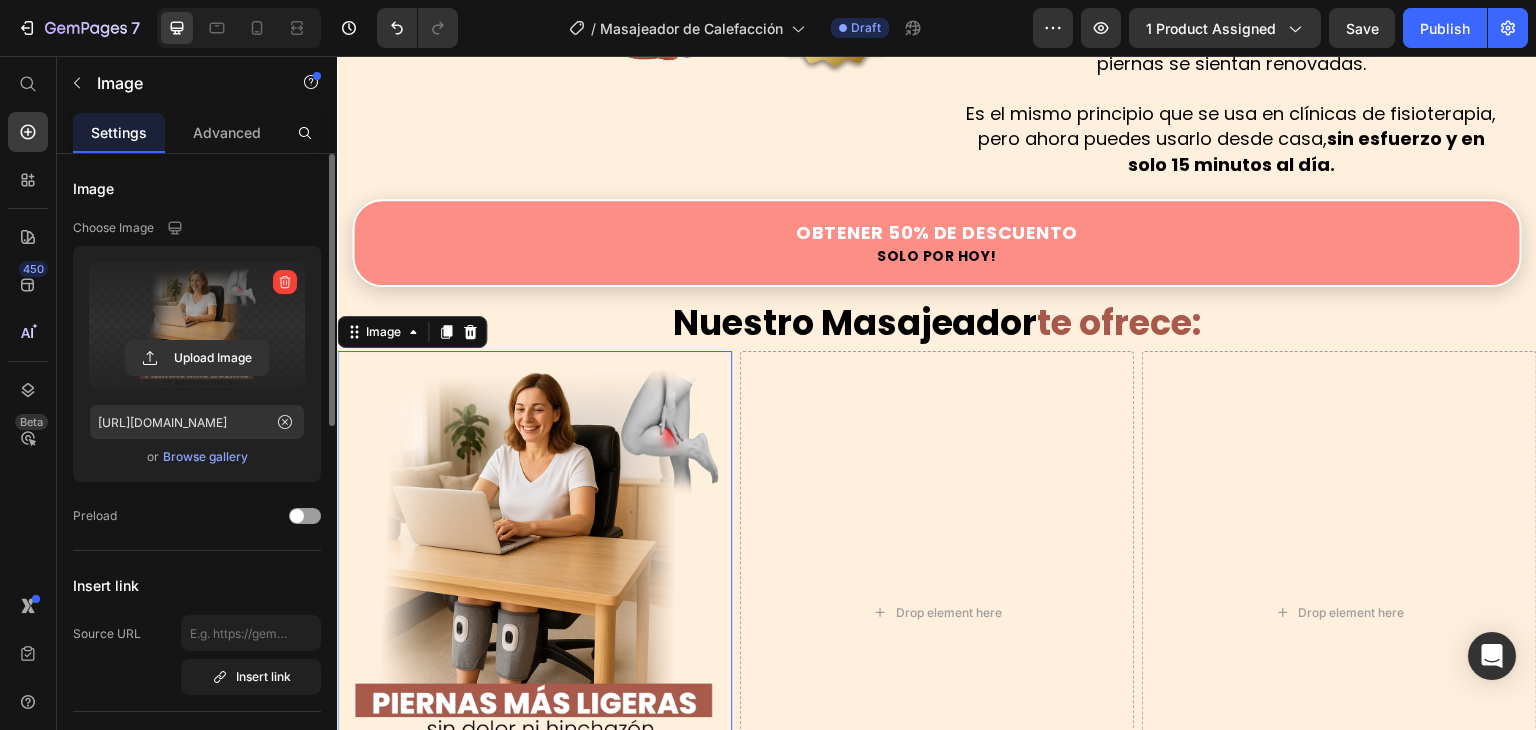 scroll, scrollTop: 2255, scrollLeft: 0, axis: vertical 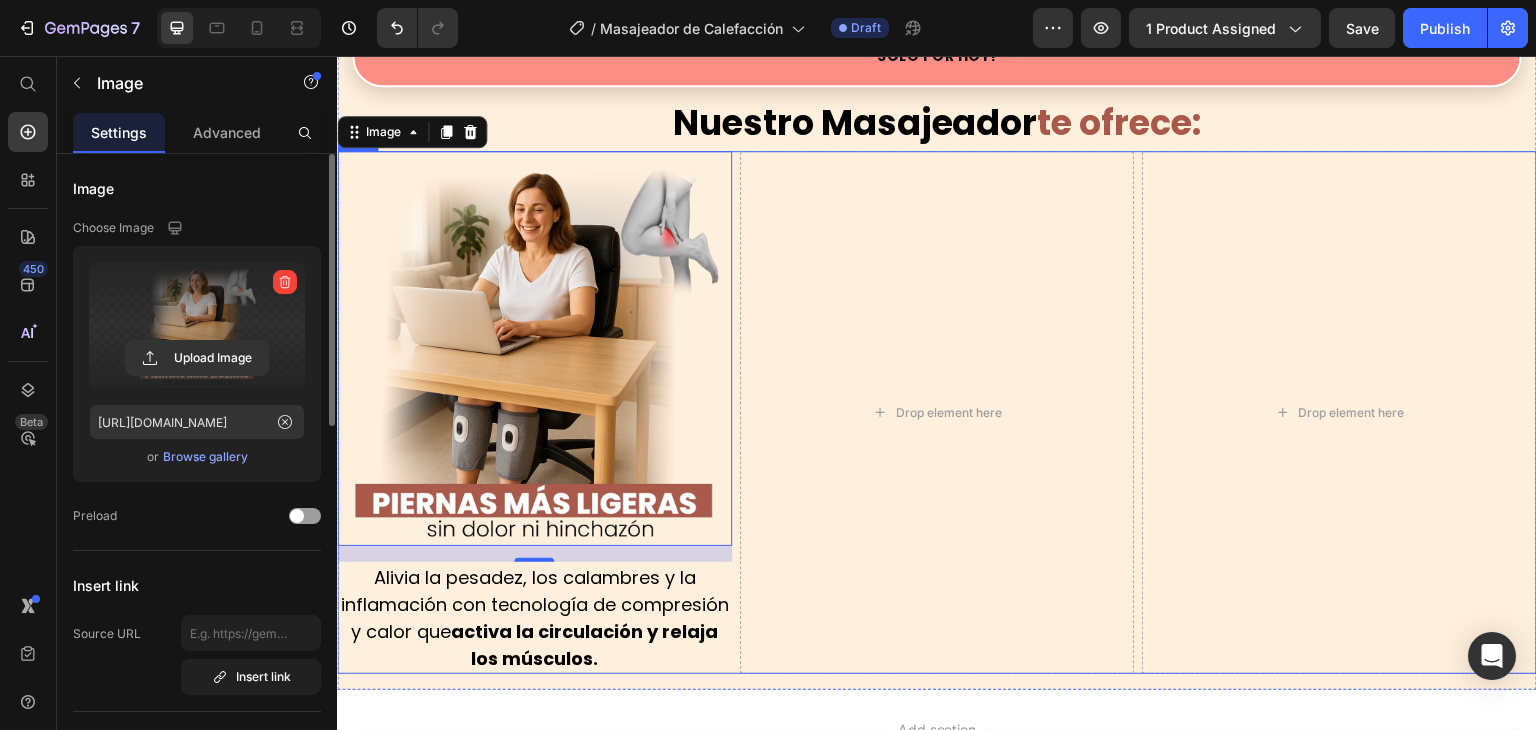 click on "Image   16 Alivia la pesadez, los calambres y la inflamación con tecnología de compresión y calor que  activa la circulación y relaja los músculos. Text Block
Drop element here
Drop element here Row" at bounding box center [937, 412] 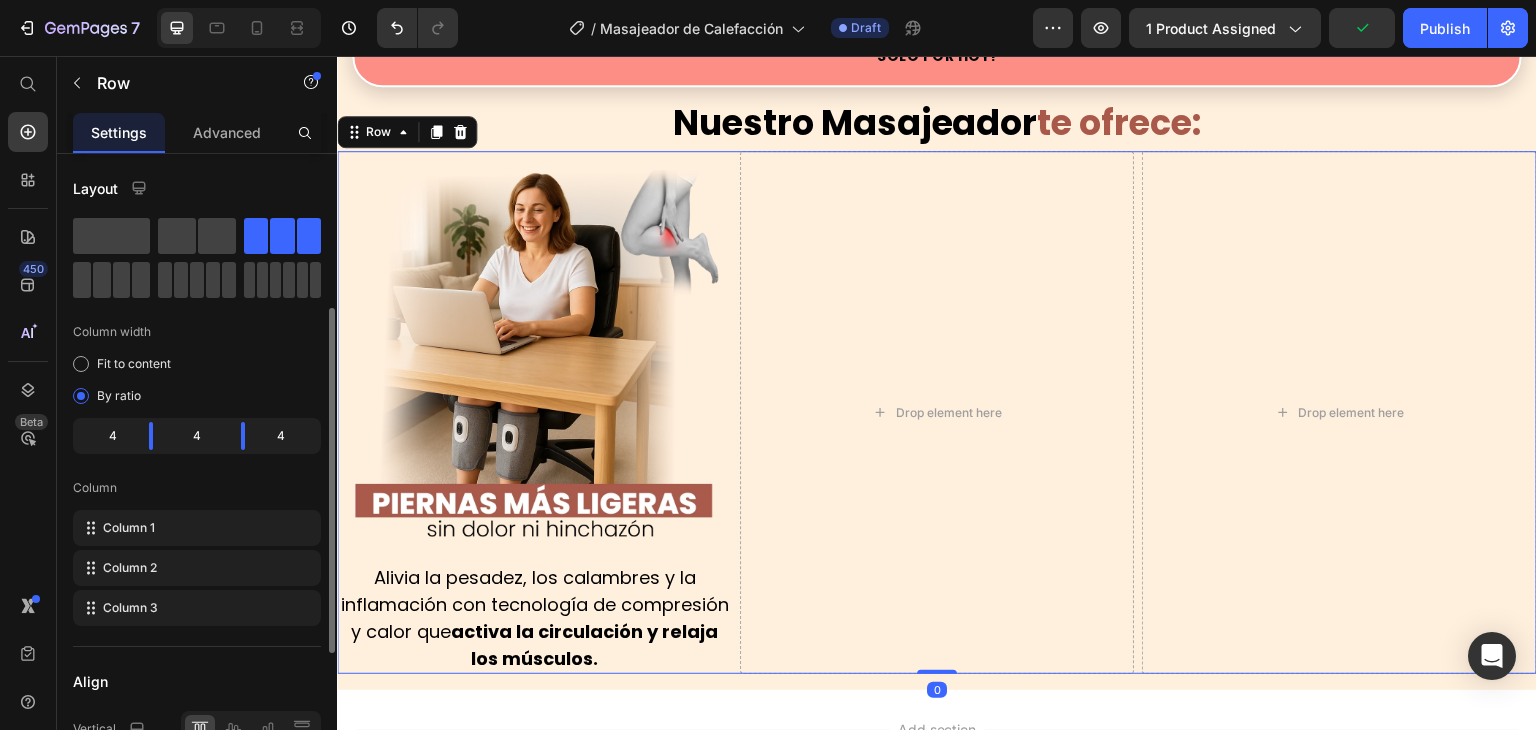 scroll, scrollTop: 100, scrollLeft: 0, axis: vertical 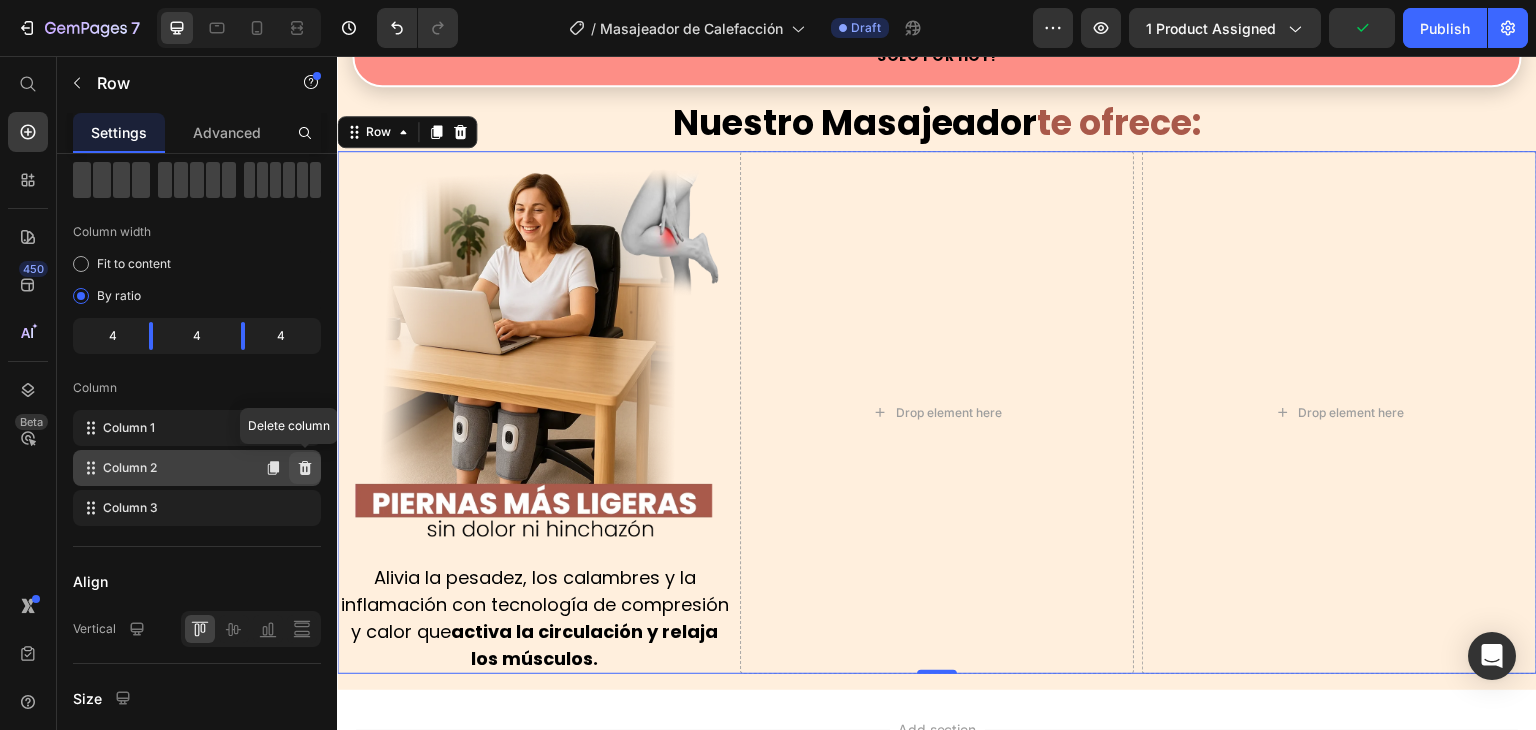 click 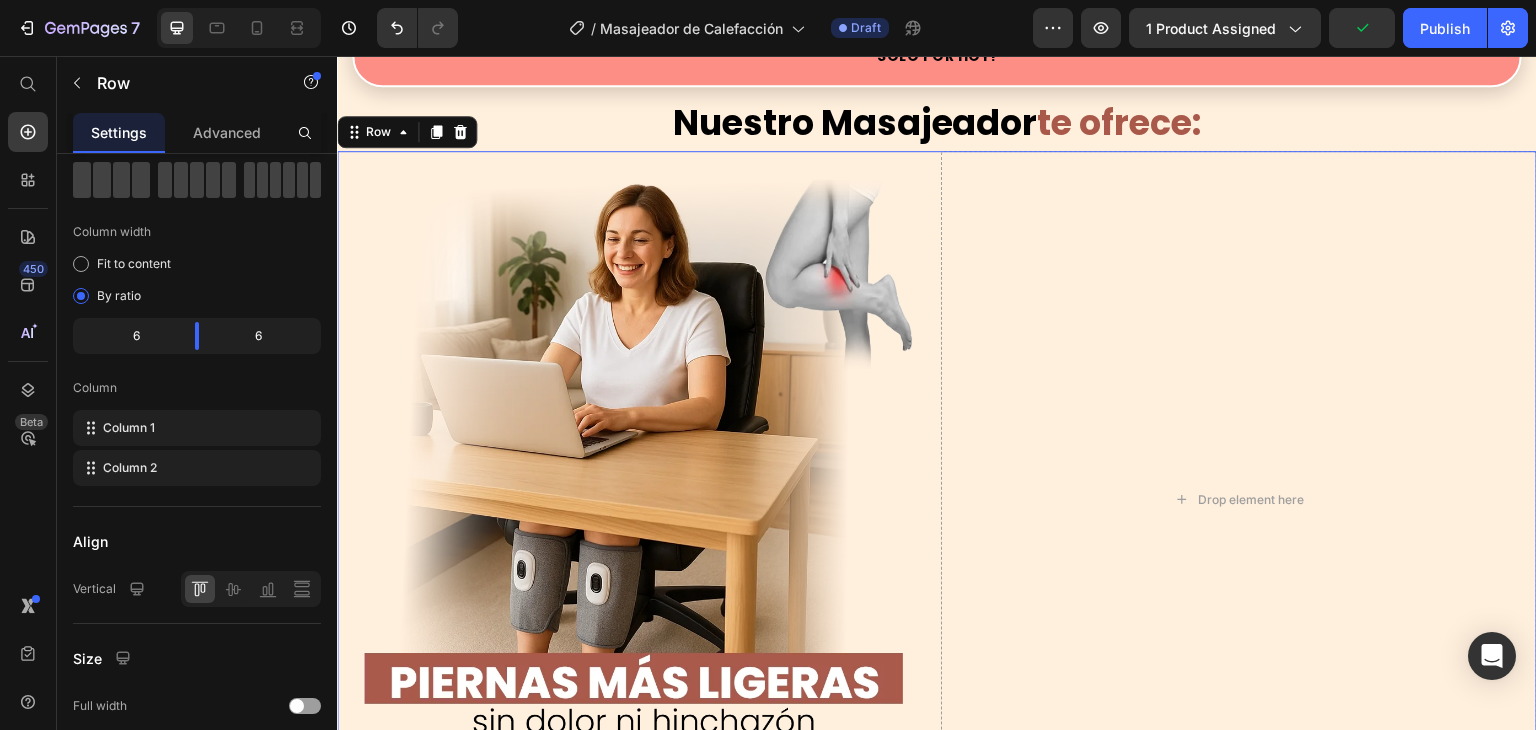 click 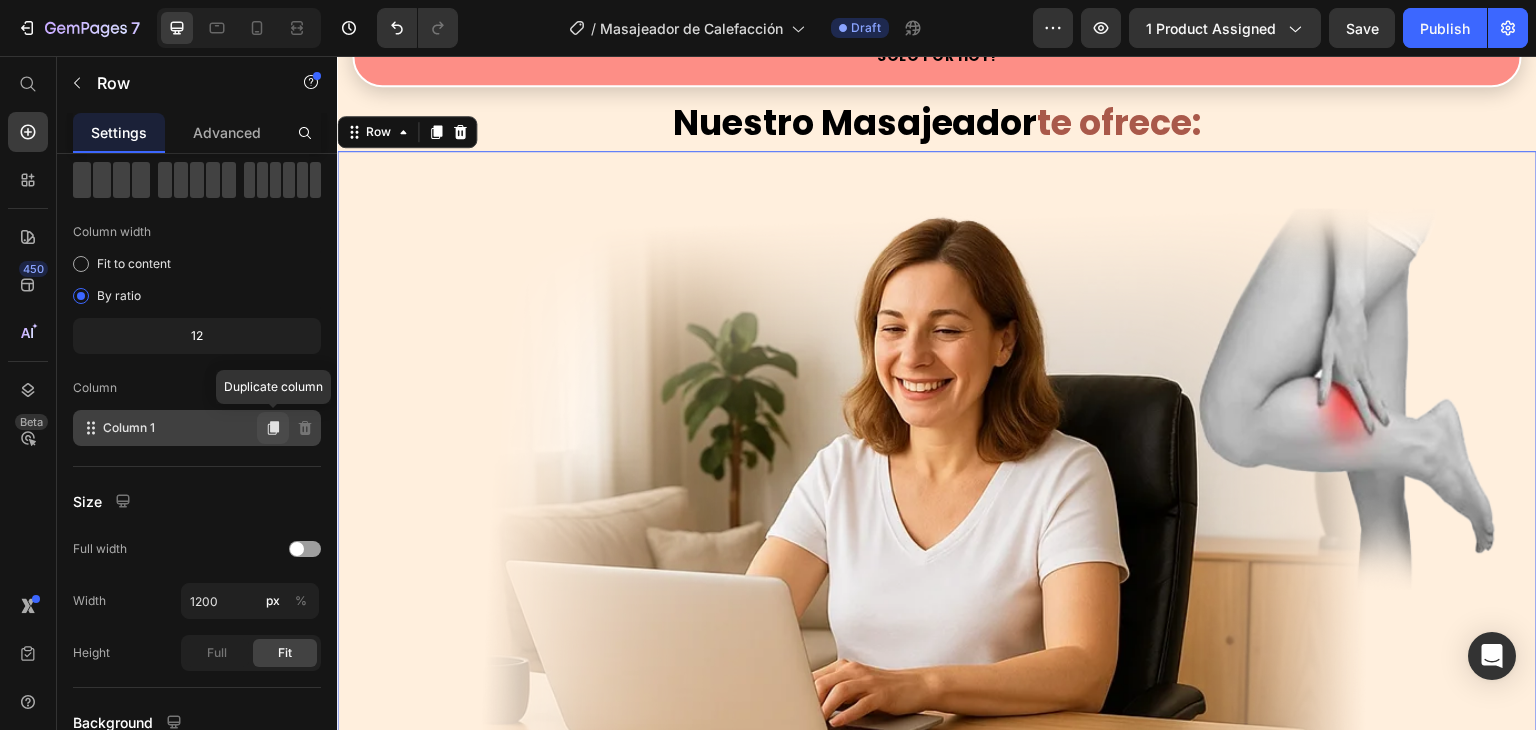 click 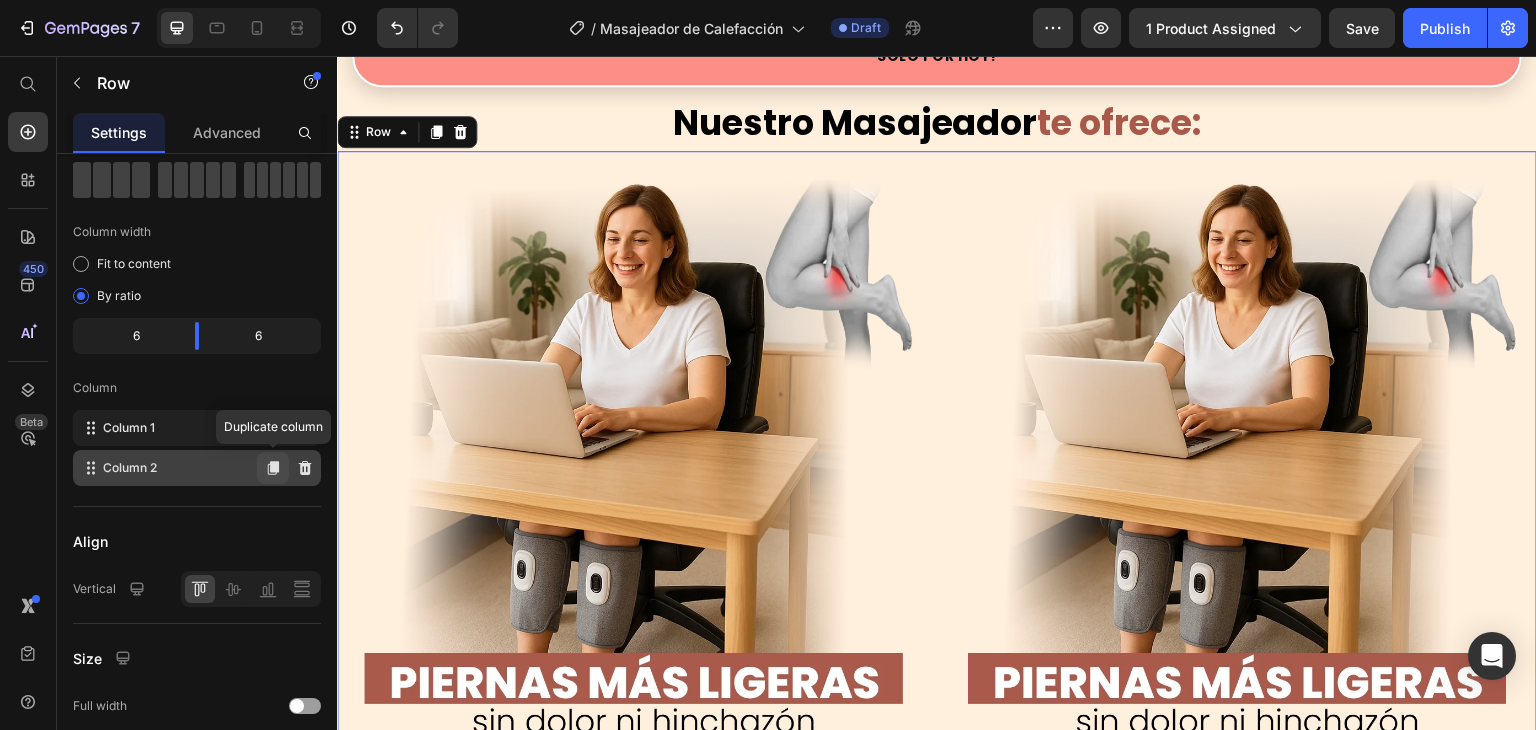 click 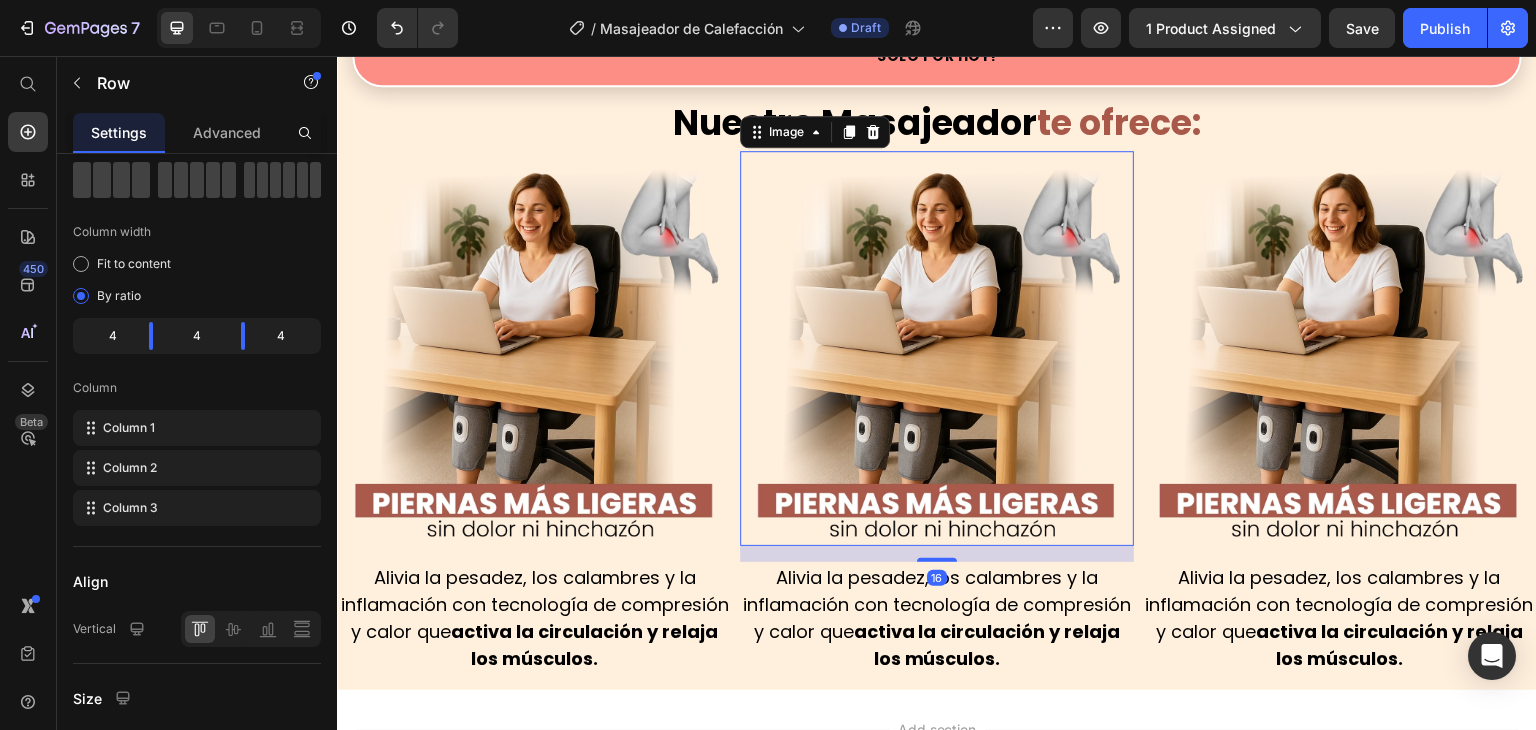 click at bounding box center [937, 348] 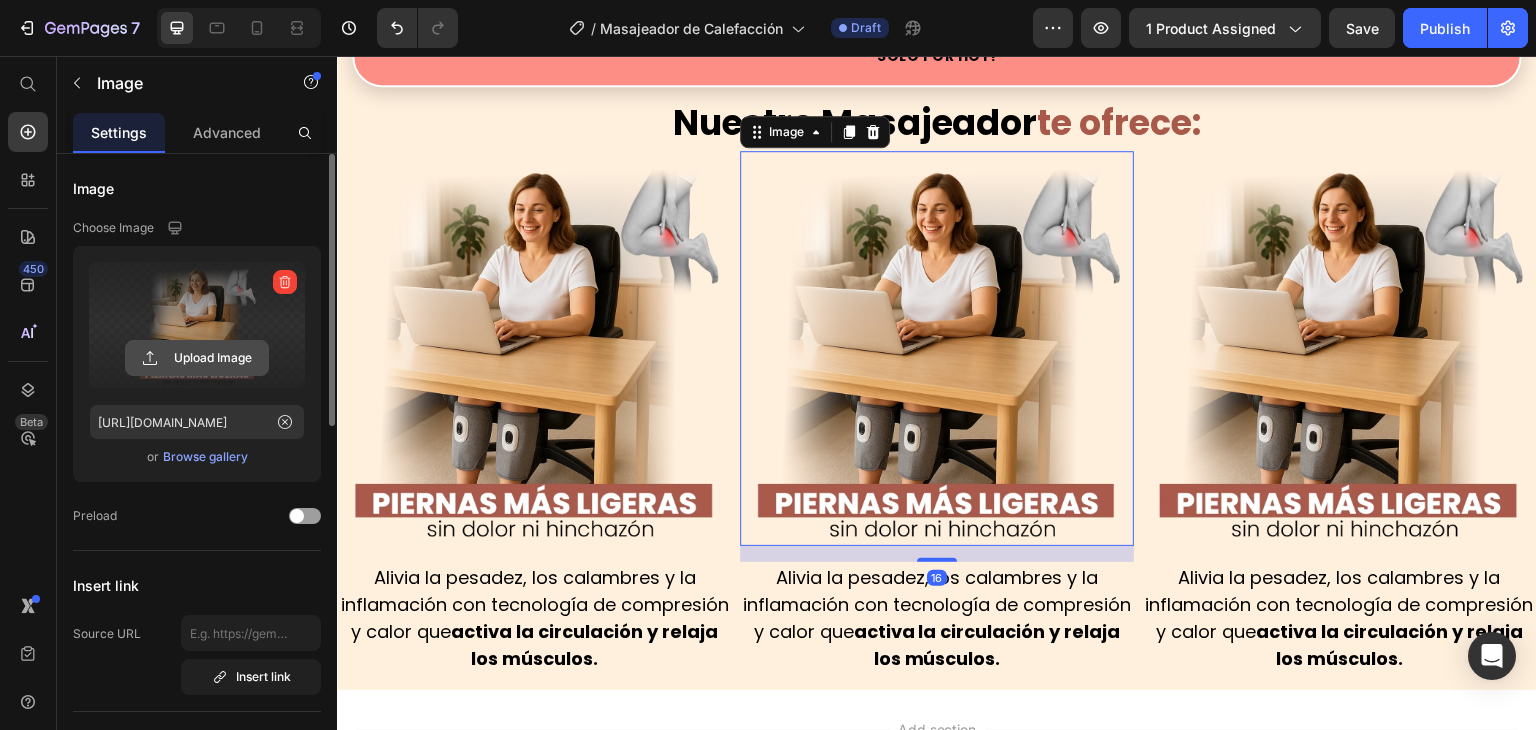click 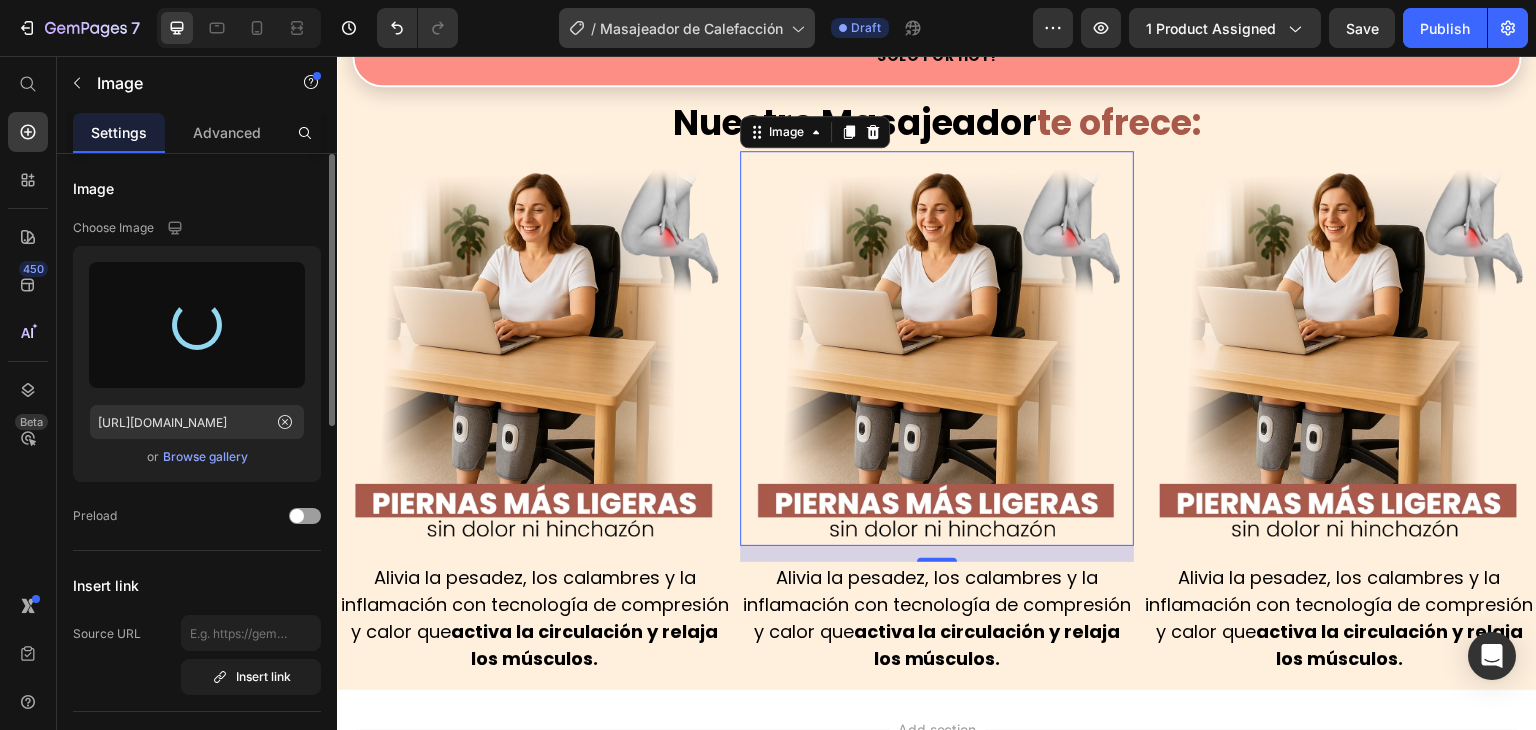 type on "[URL][DOMAIN_NAME]" 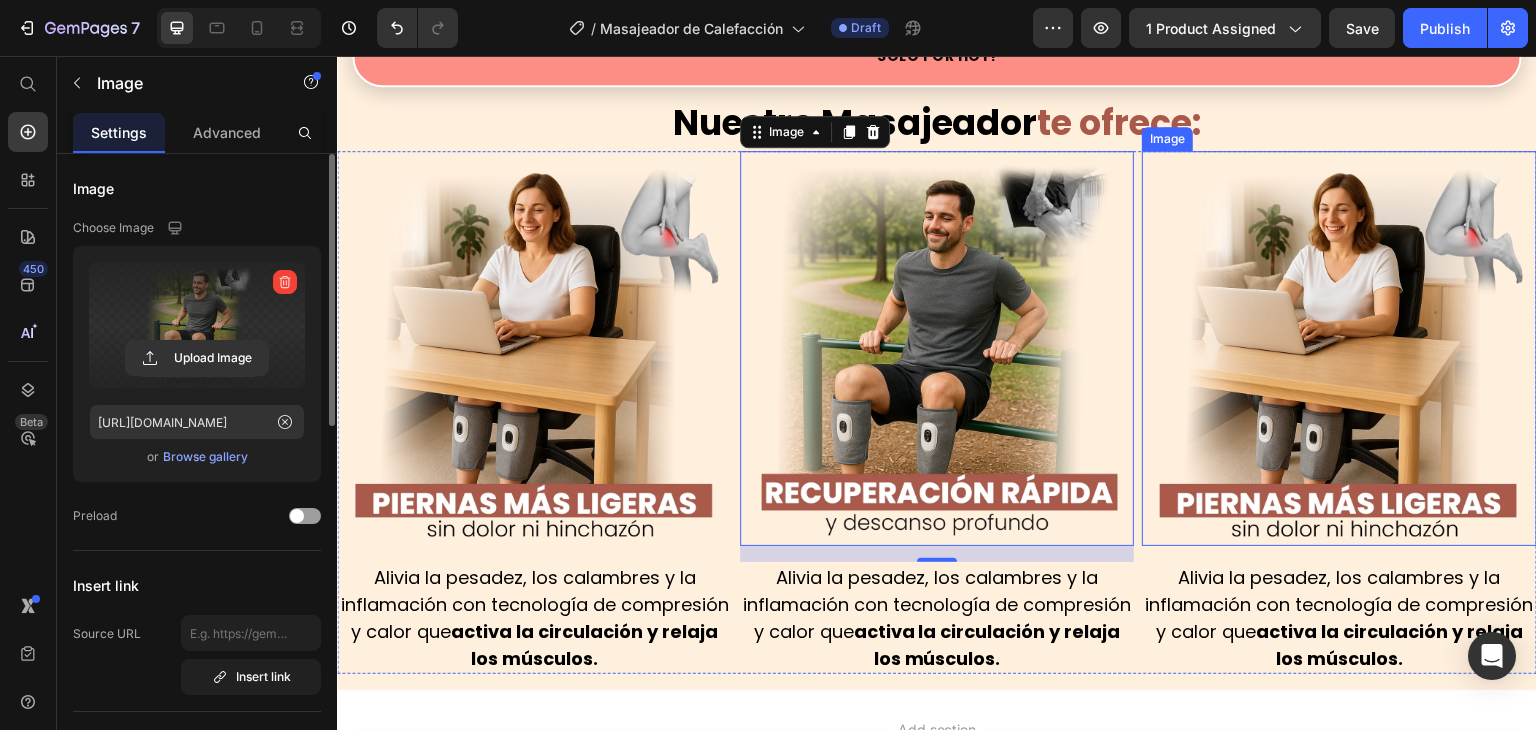 click at bounding box center [1339, 348] 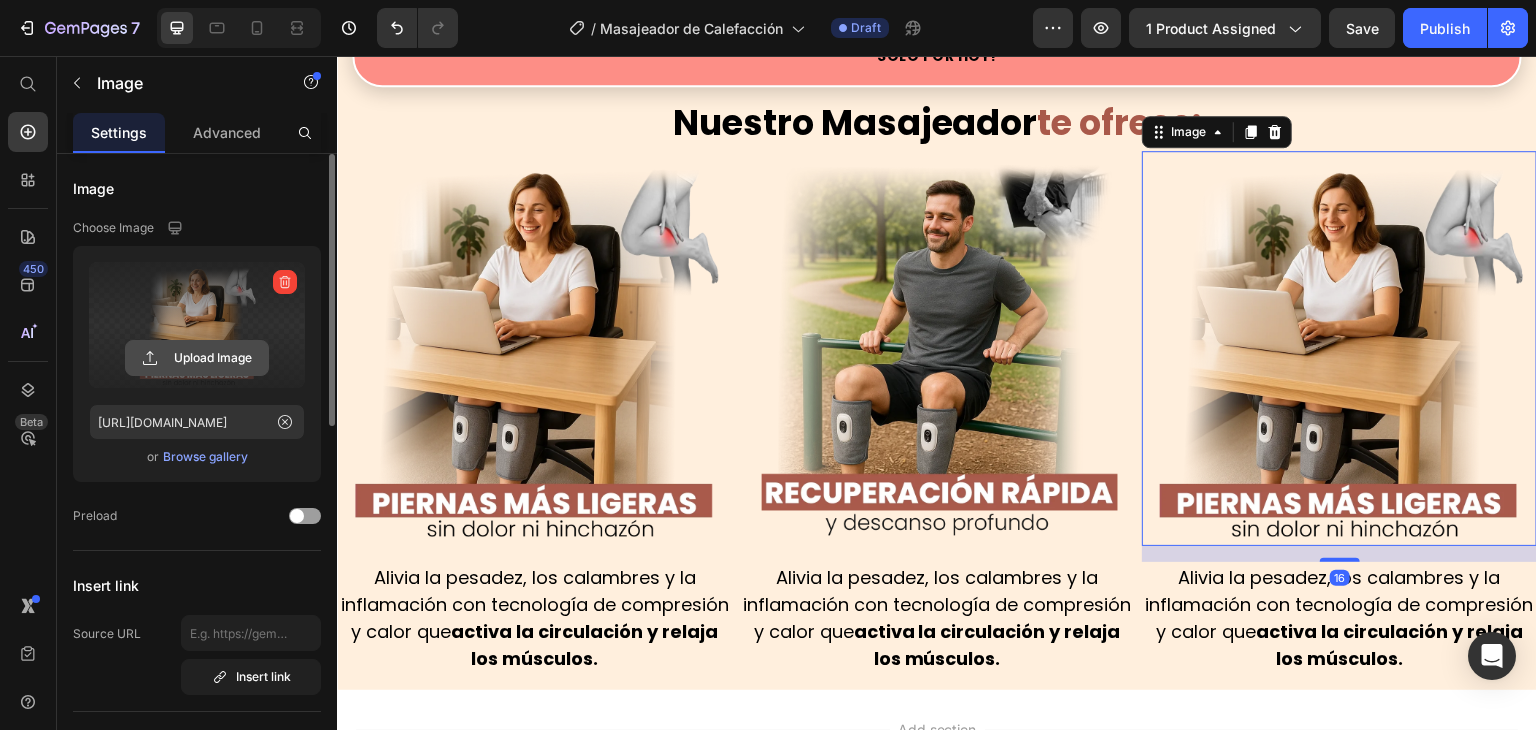 click 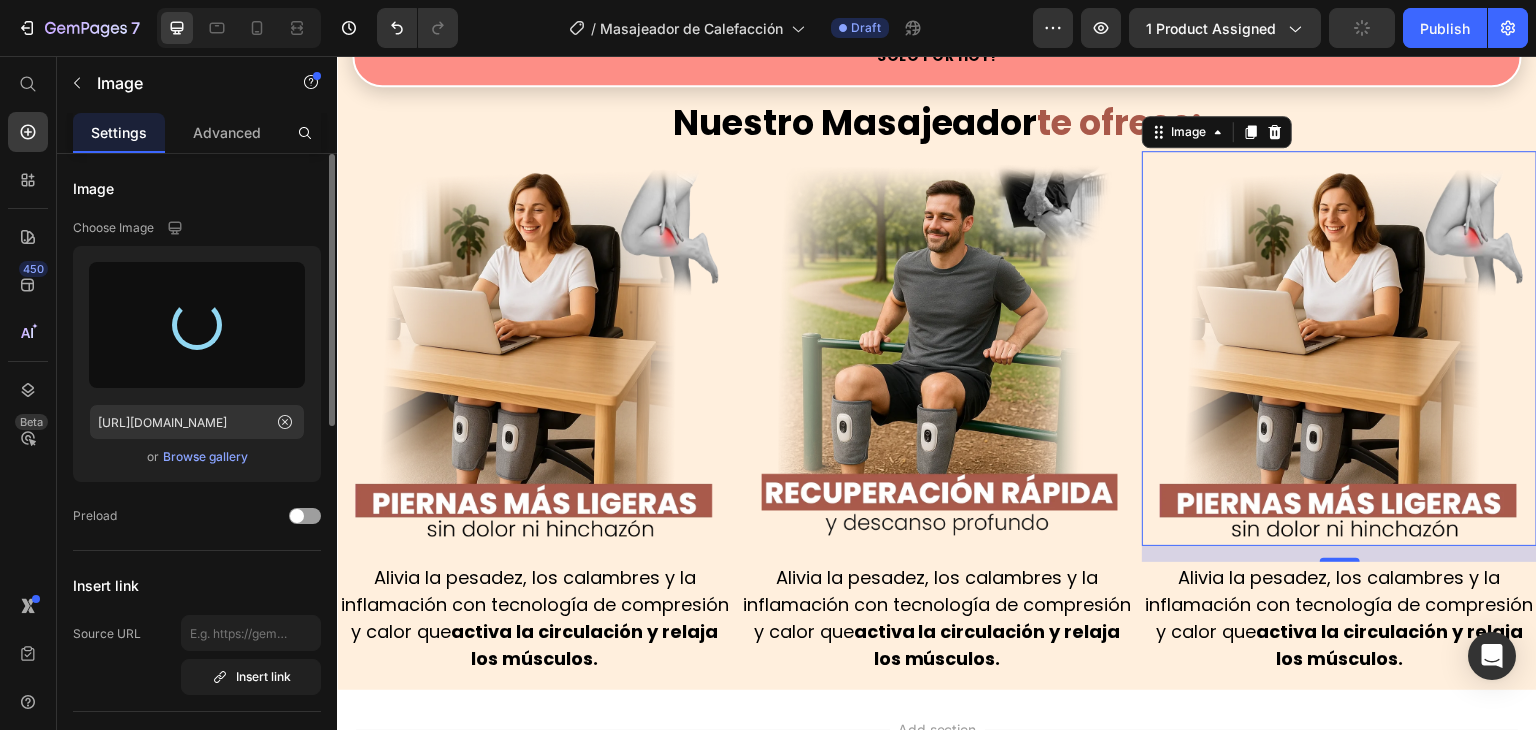 type on "[URL][DOMAIN_NAME]" 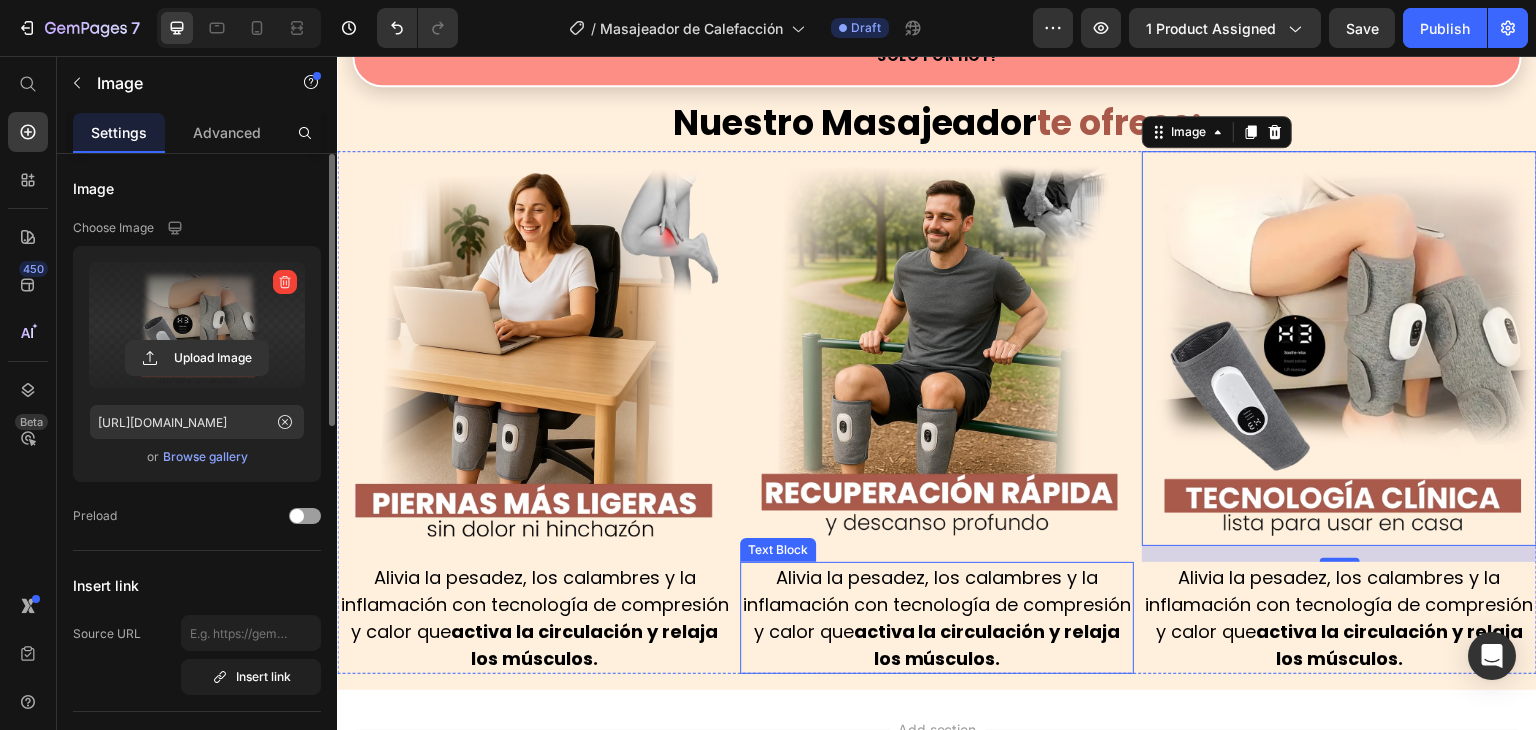 click on "Alivia la pesadez, los calambres y la inflamación con tecnología de compresión y calor que  activa la circulación y relaja los músculos." at bounding box center [937, 618] 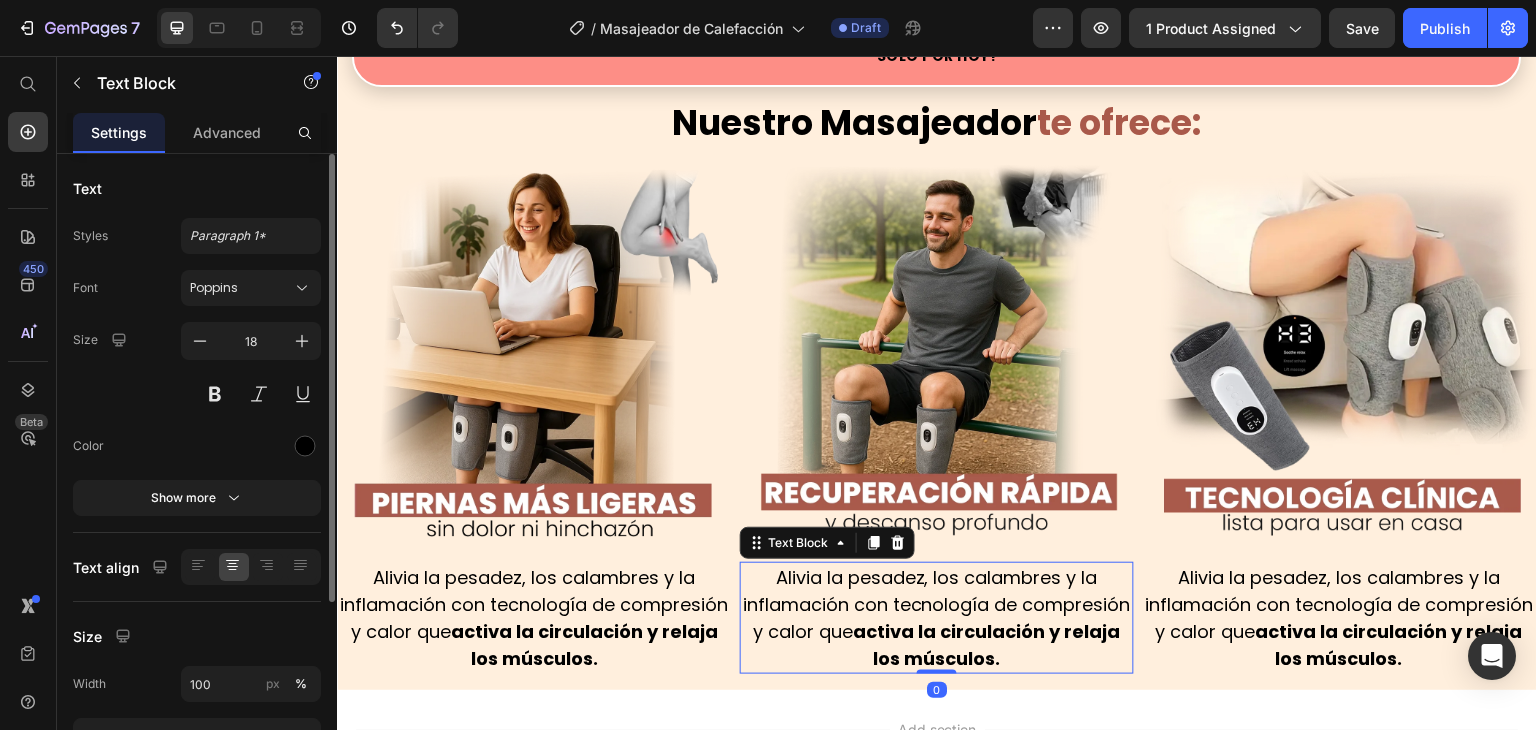 click on "Alivia la pesadez, los calambres y la inflamación con tecnología de compresión y calor que  activa la circulación y relaja los músculos." at bounding box center (937, 618) 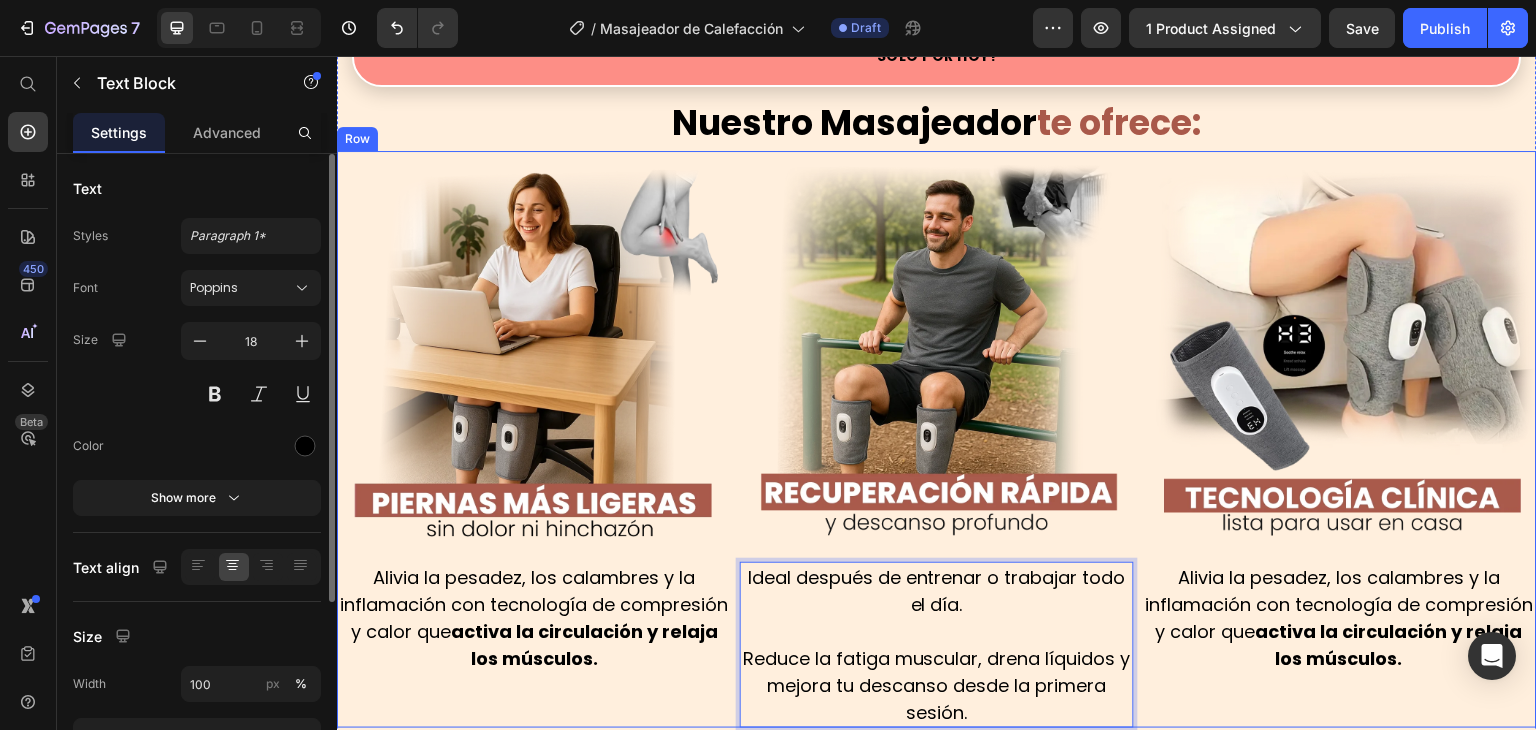 click on "Image Alivia la pesadez, los calambres y la inflamación con tecnología de compresión y calor que  activa la circulación y relaja los músculos. Text Block Image Ideal después de entrenar o trabajar todo el día. Reduce la fatiga muscular, drena líquidos y mejora tu descanso desde la primera sesión. Text Block   0 Image Alivia la pesadez, los calambres y la inflamación con tecnología de compresión y calor que  activa la circulación y relaja los músculos. Text Block Row" at bounding box center (937, 439) 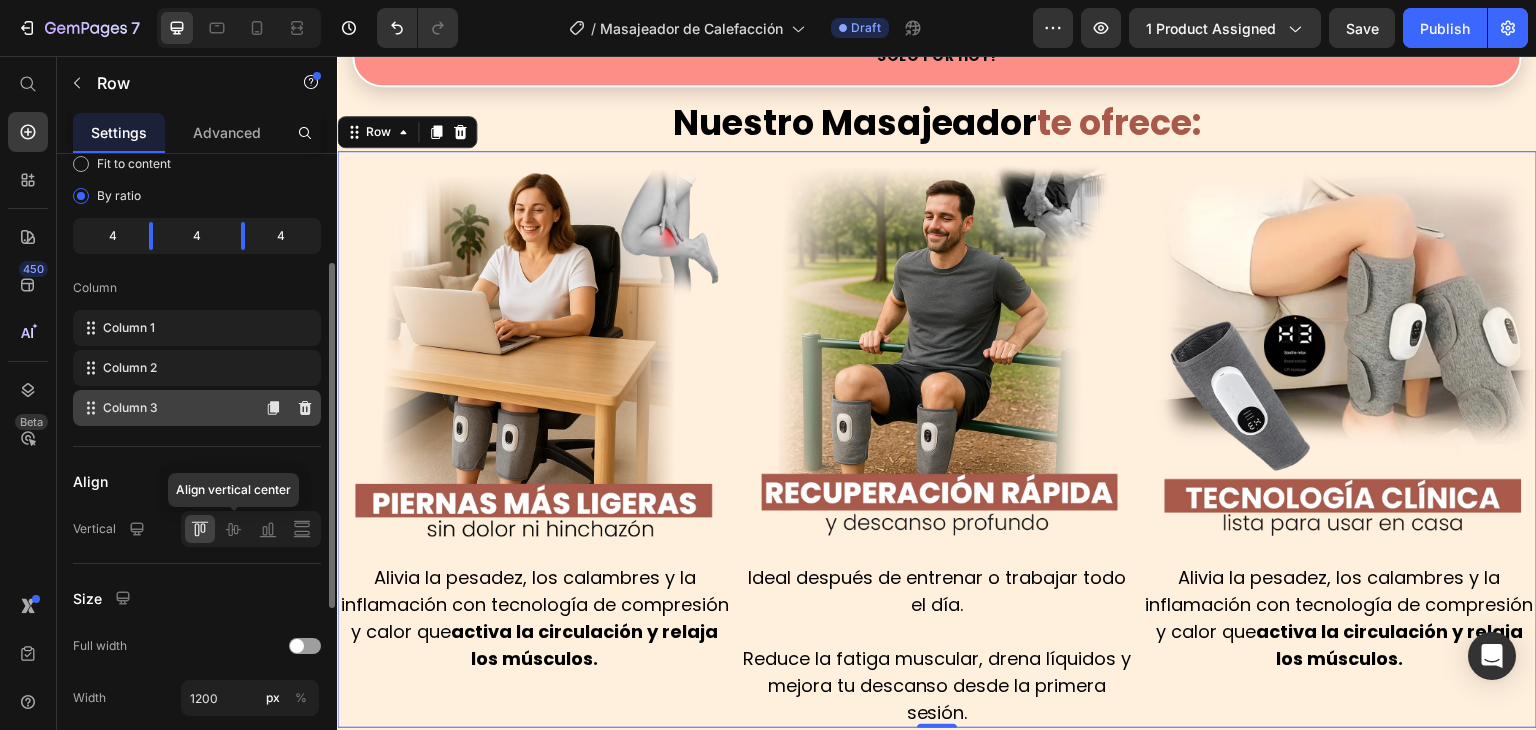 scroll, scrollTop: 300, scrollLeft: 0, axis: vertical 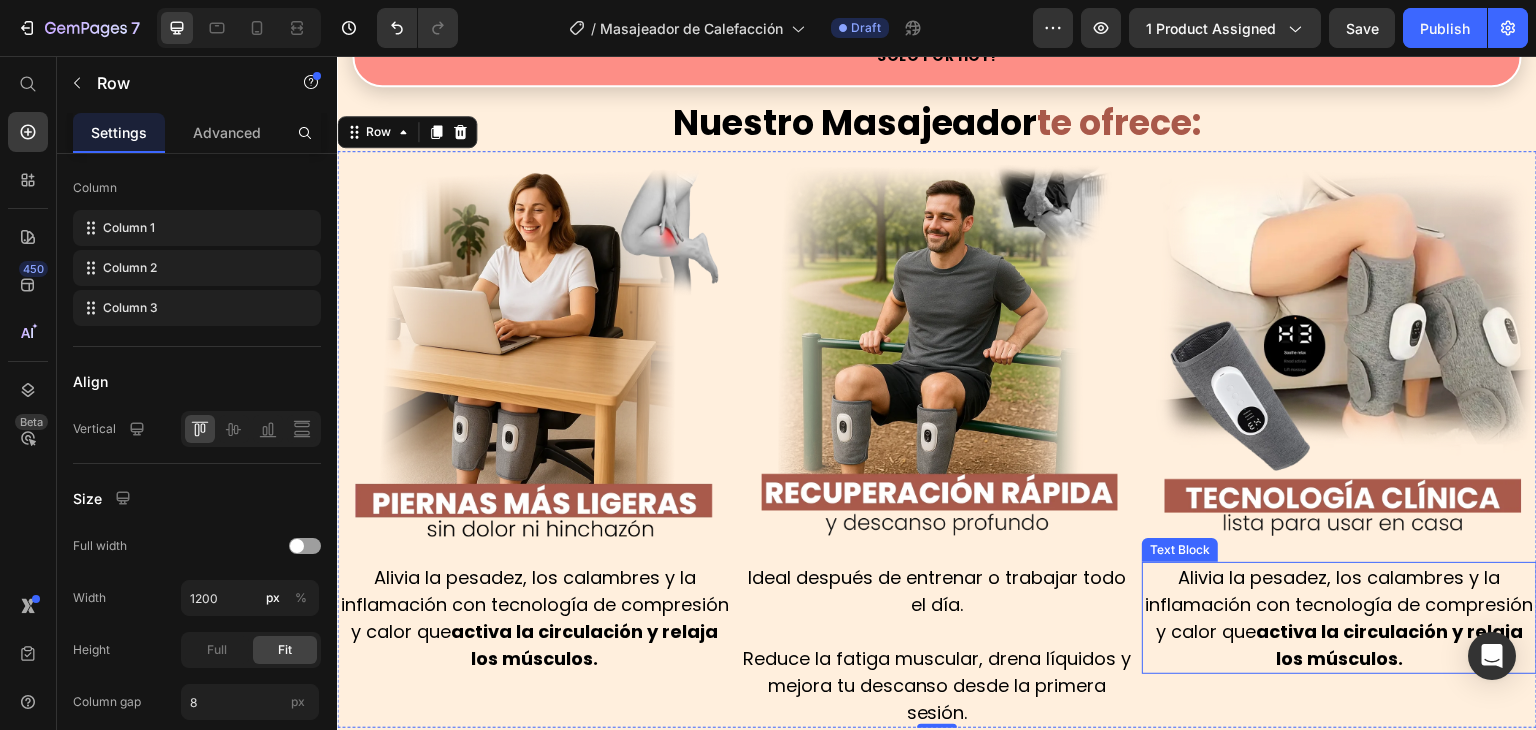 click on "Alivia la pesadez, los calambres y la inflamación con tecnología de compresión y calor que  activa la circulación y relaja los músculos." at bounding box center [1339, 618] 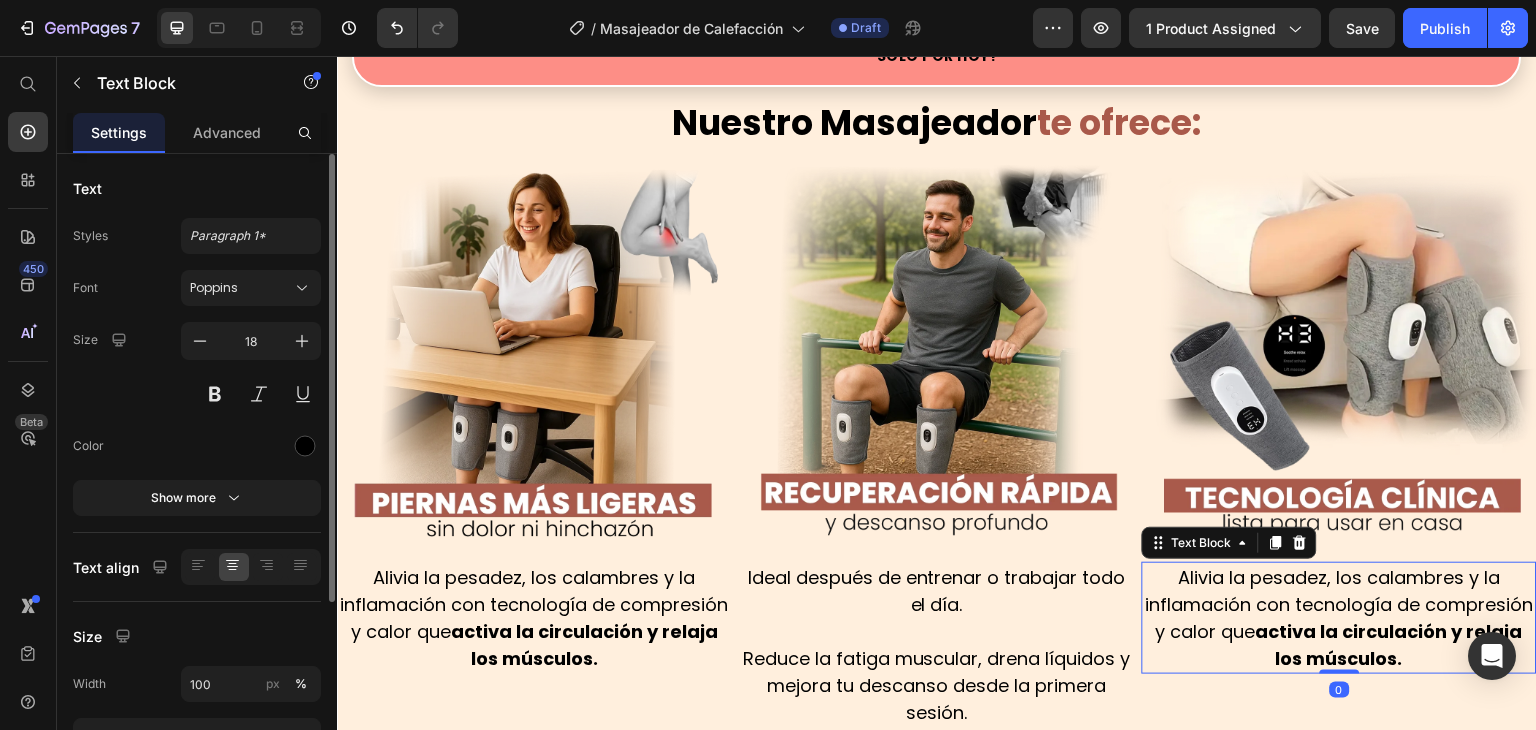 click on "Alivia la pesadez, los calambres y la inflamación con tecnología de compresión y calor que  activa la circulación y relaja los músculos." at bounding box center (1339, 618) 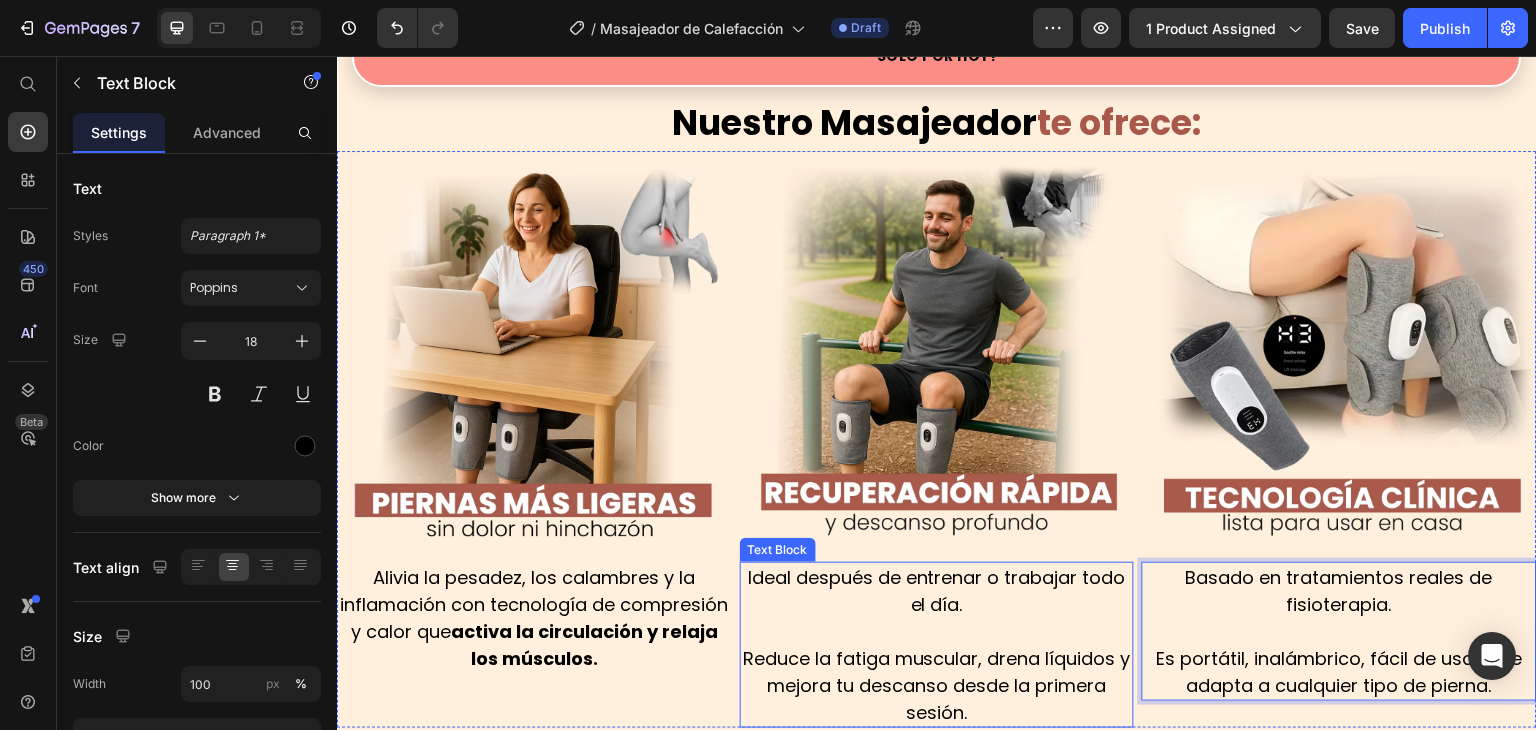 click on "Ideal después de entrenar o trabajar todo el día." at bounding box center [937, 591] 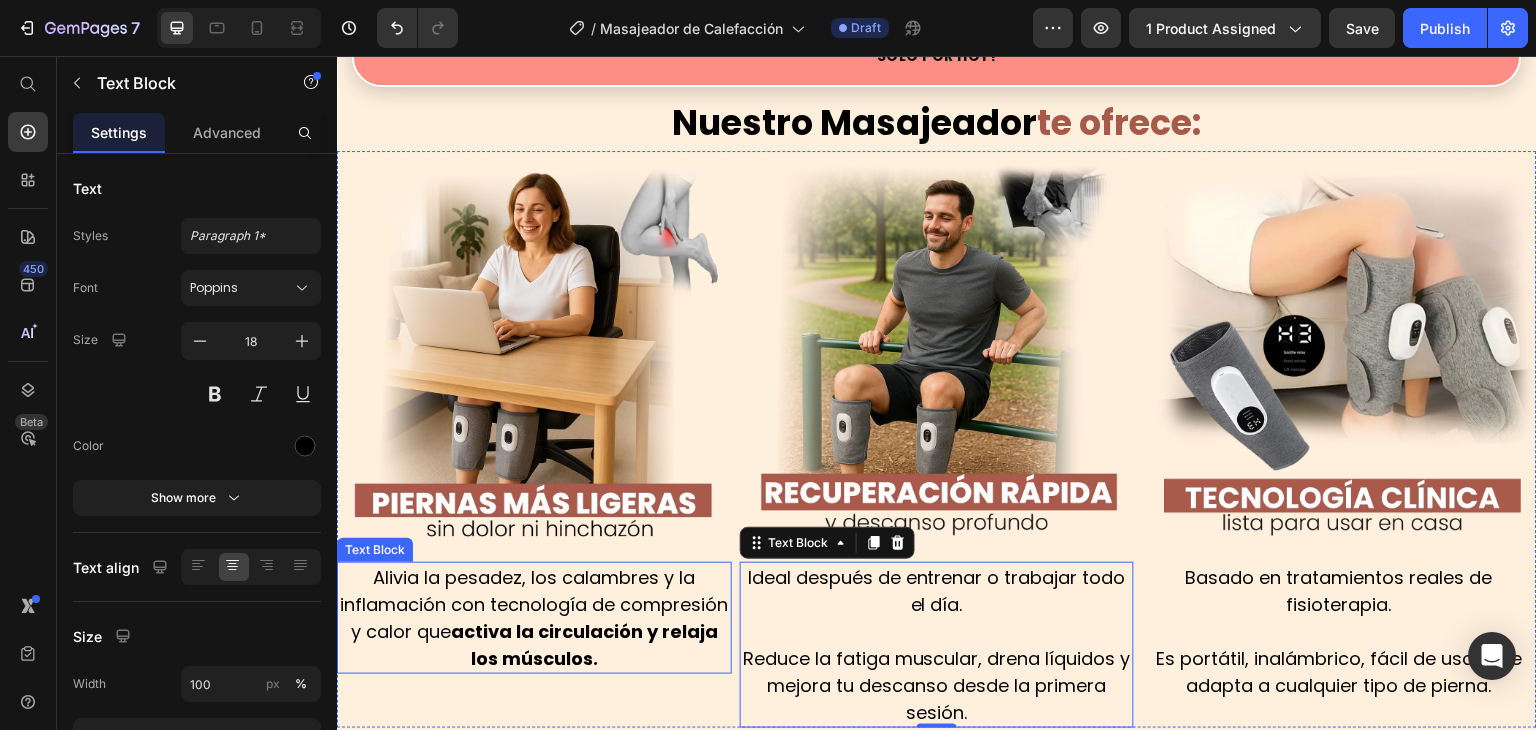 click on "activa la circulación y relaja los músculos." at bounding box center [584, 645] 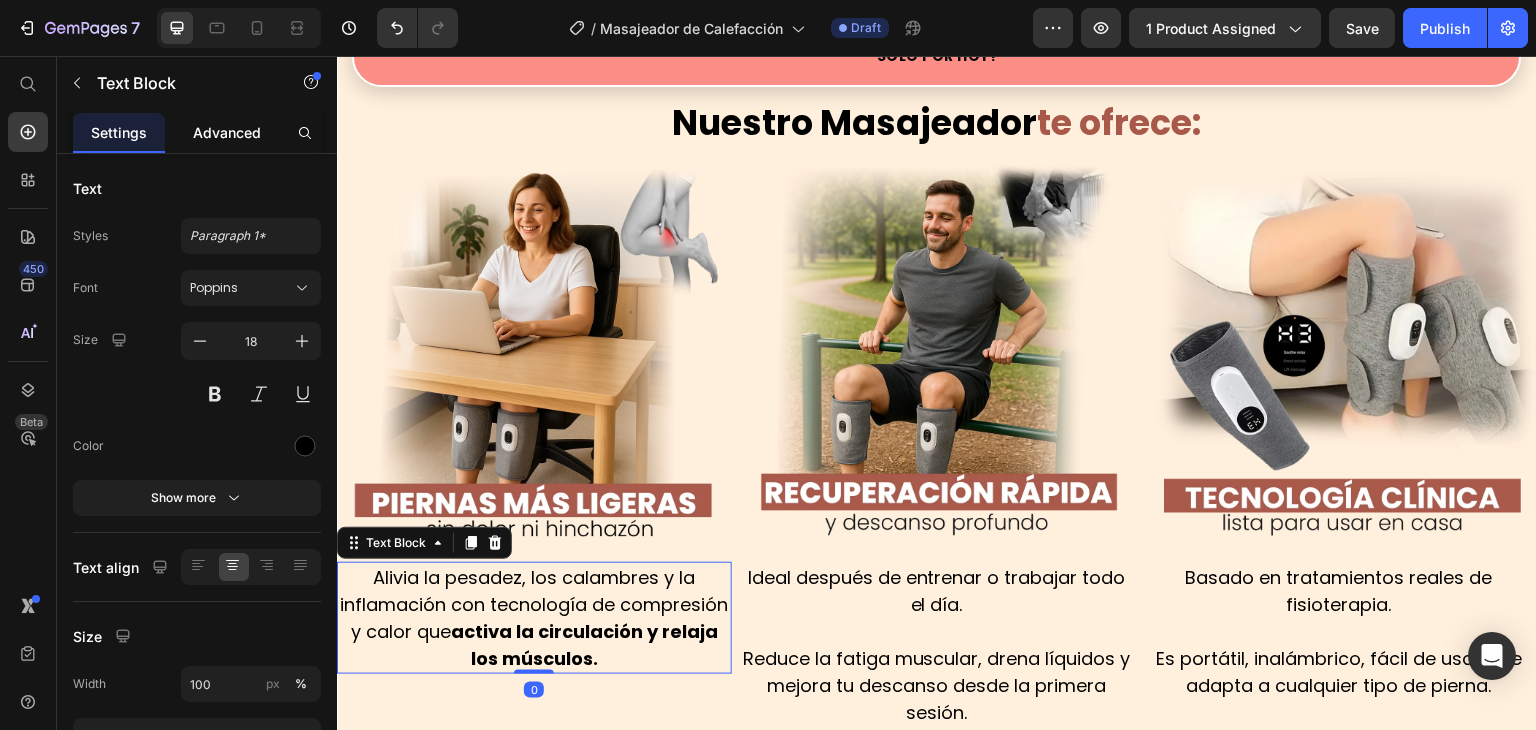 click on "Advanced" at bounding box center (227, 132) 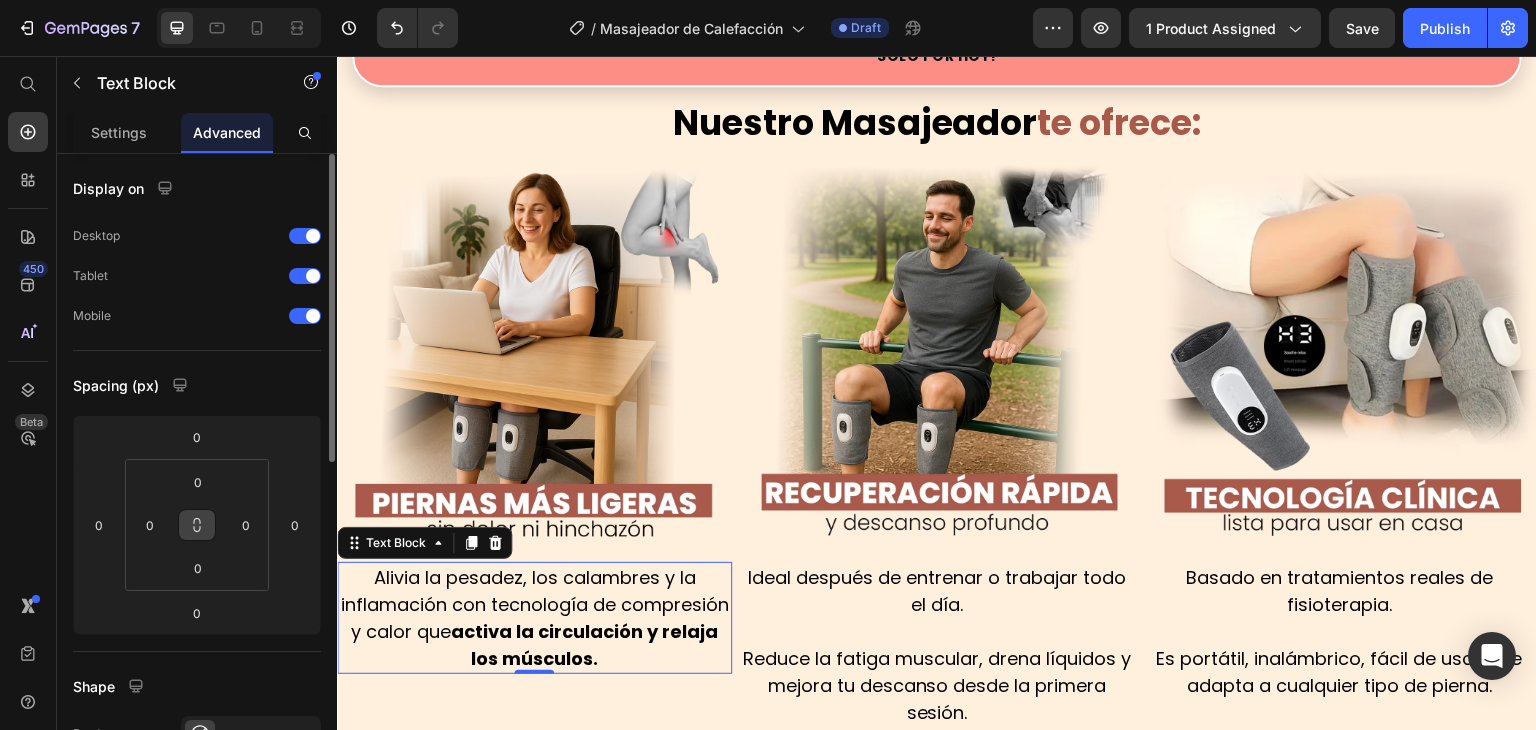 click at bounding box center (197, 525) 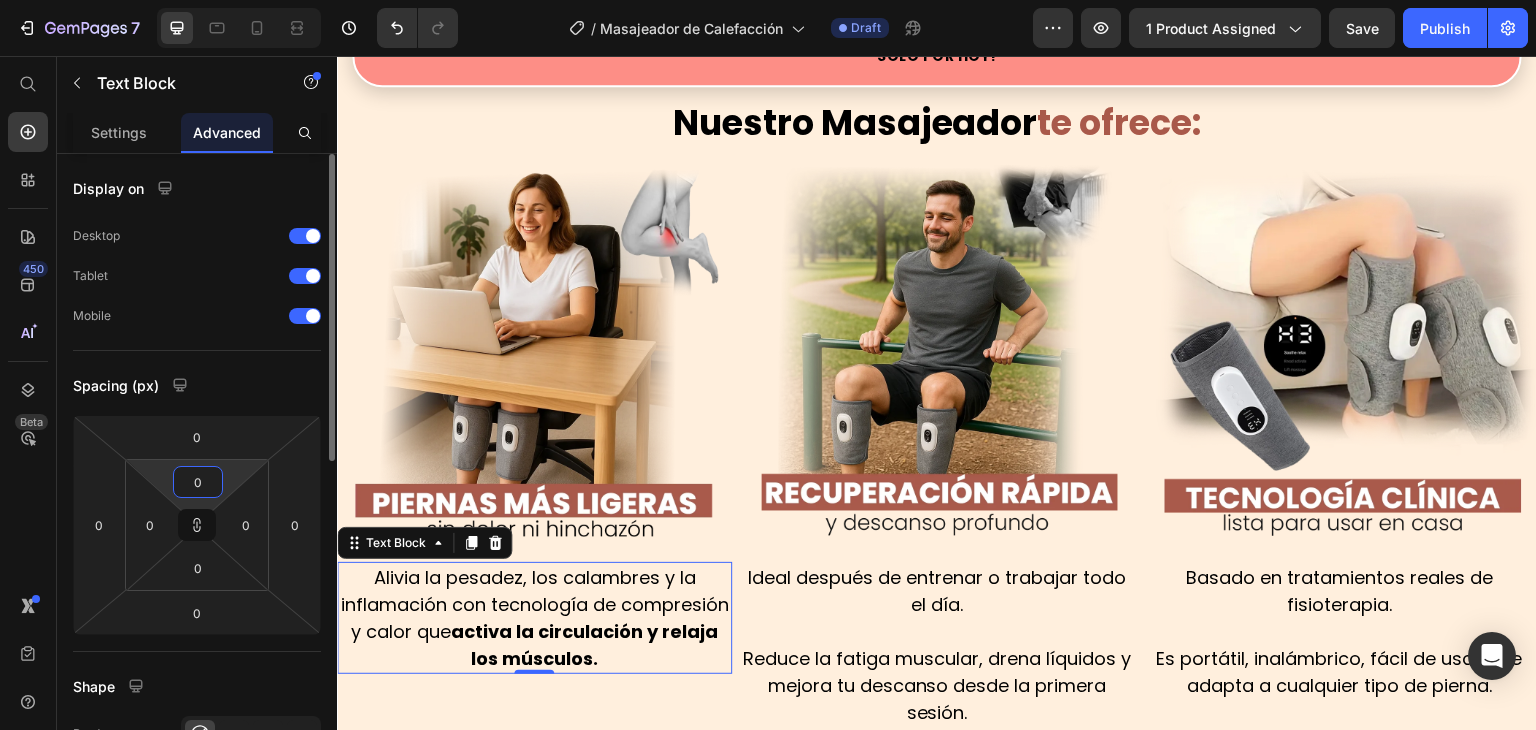 click on "0" at bounding box center [198, 482] 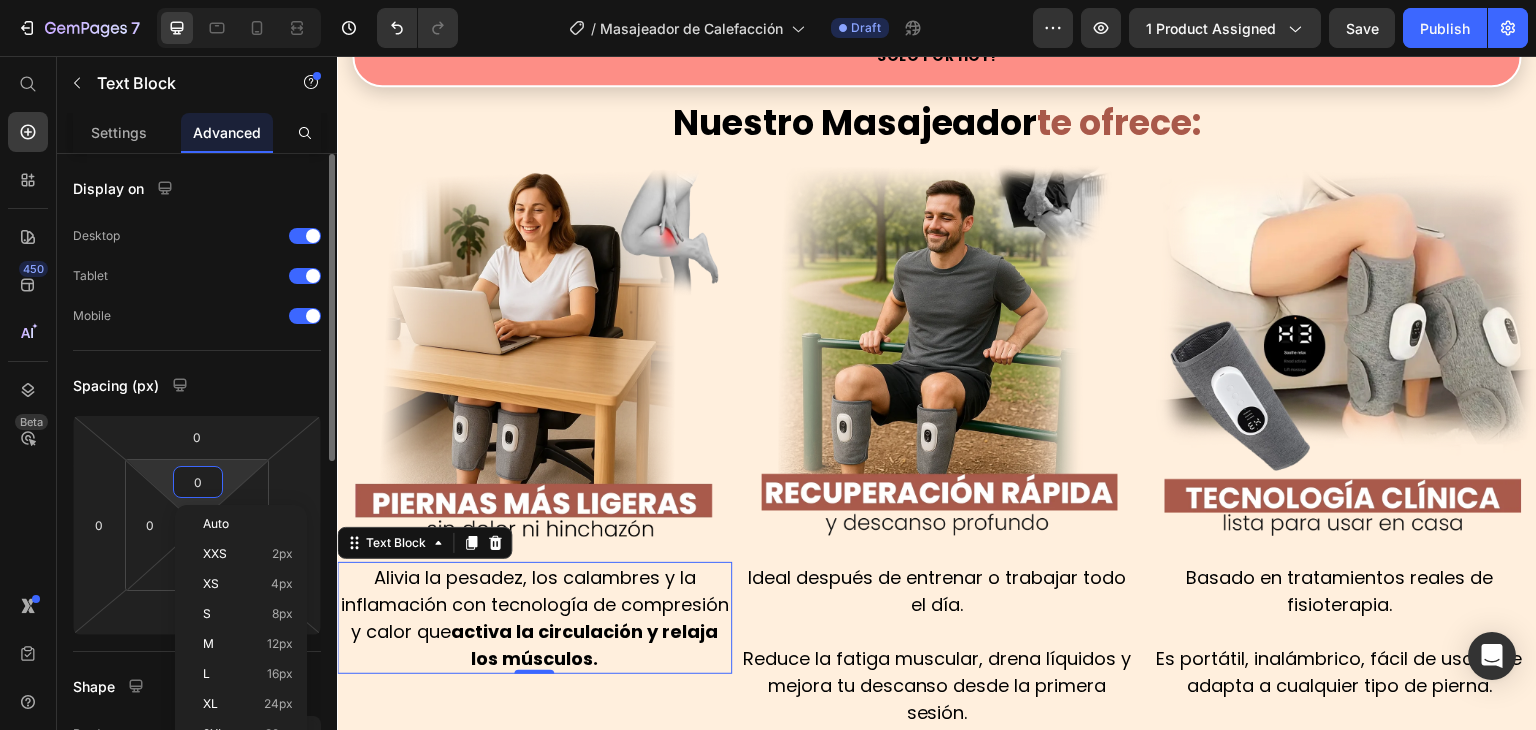 type on "1" 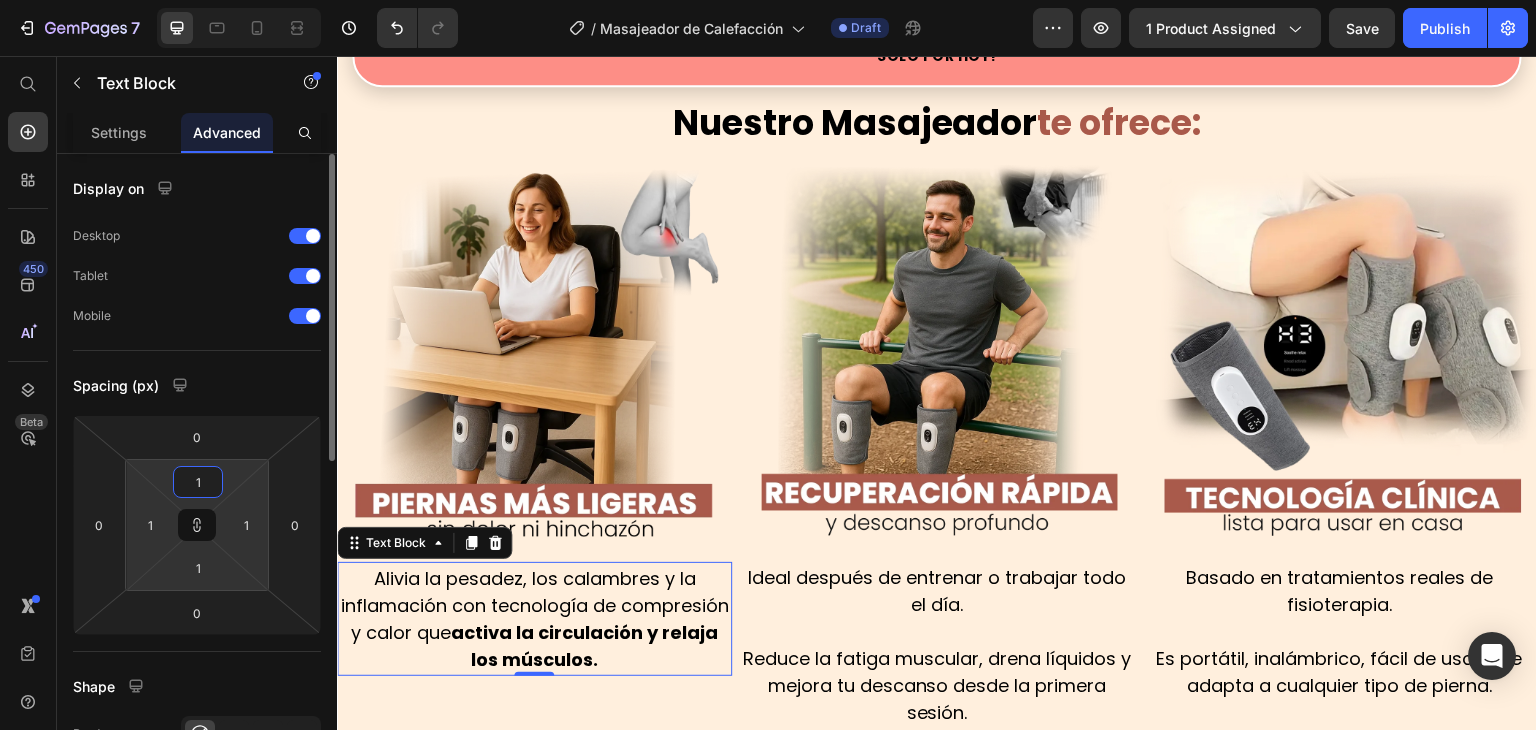 type on "10" 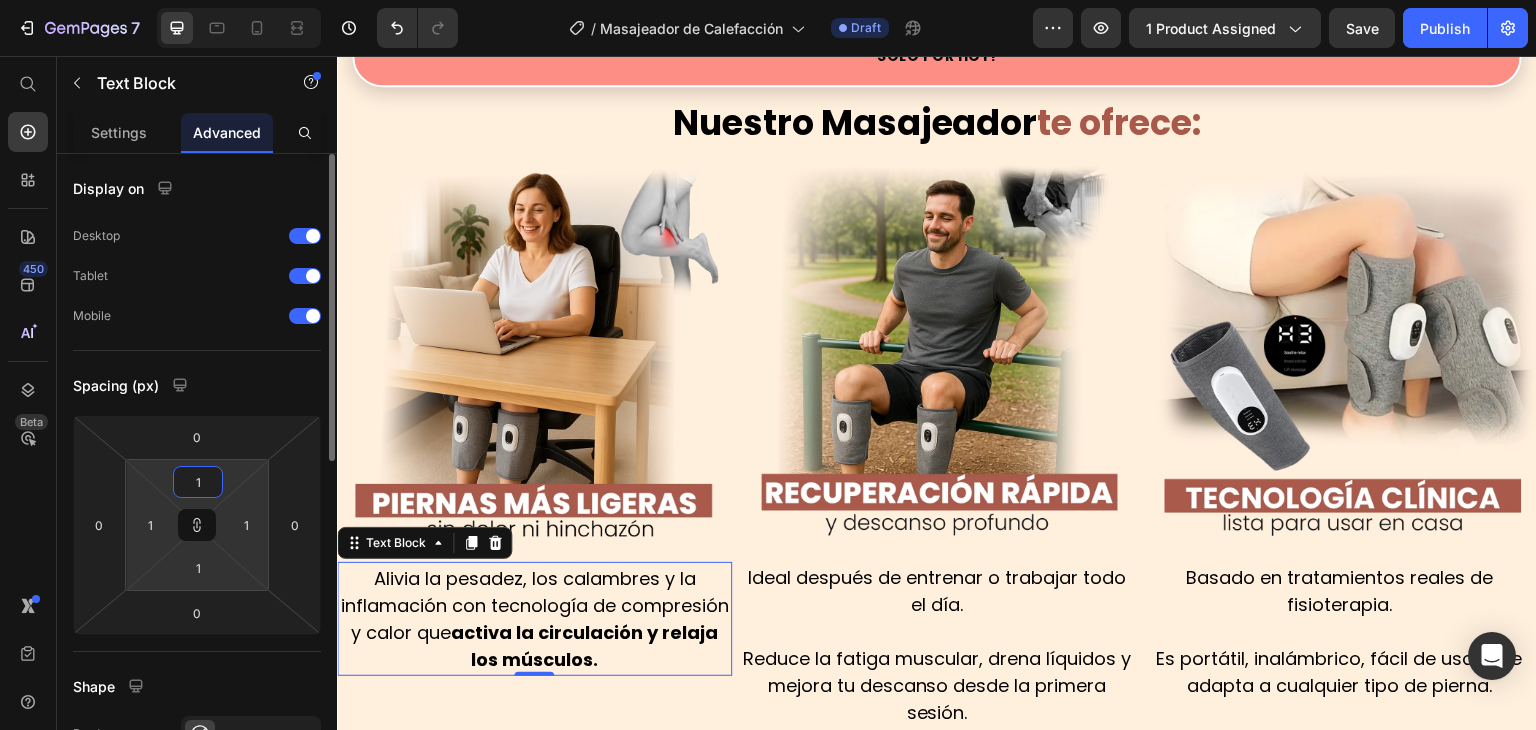 type on "10" 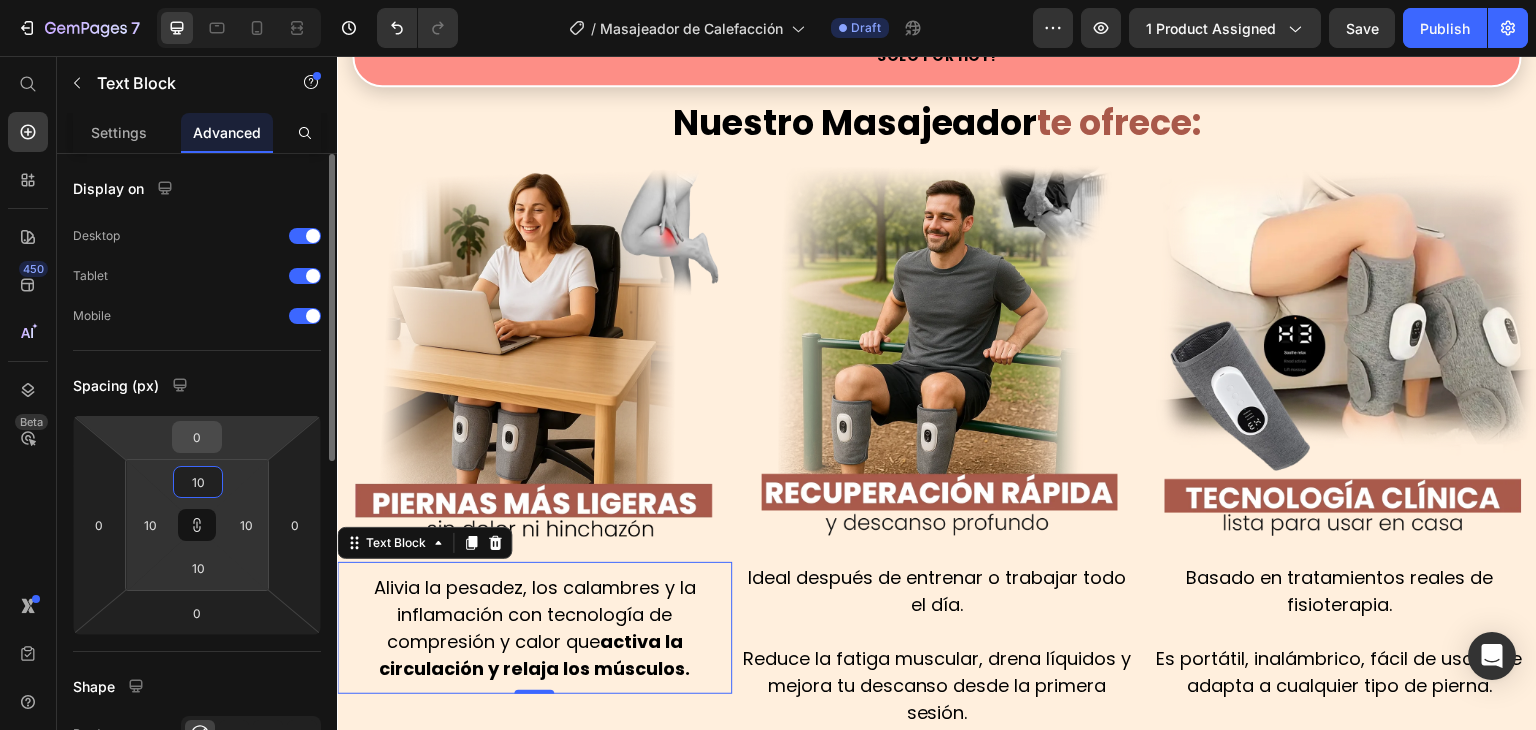 type on "10" 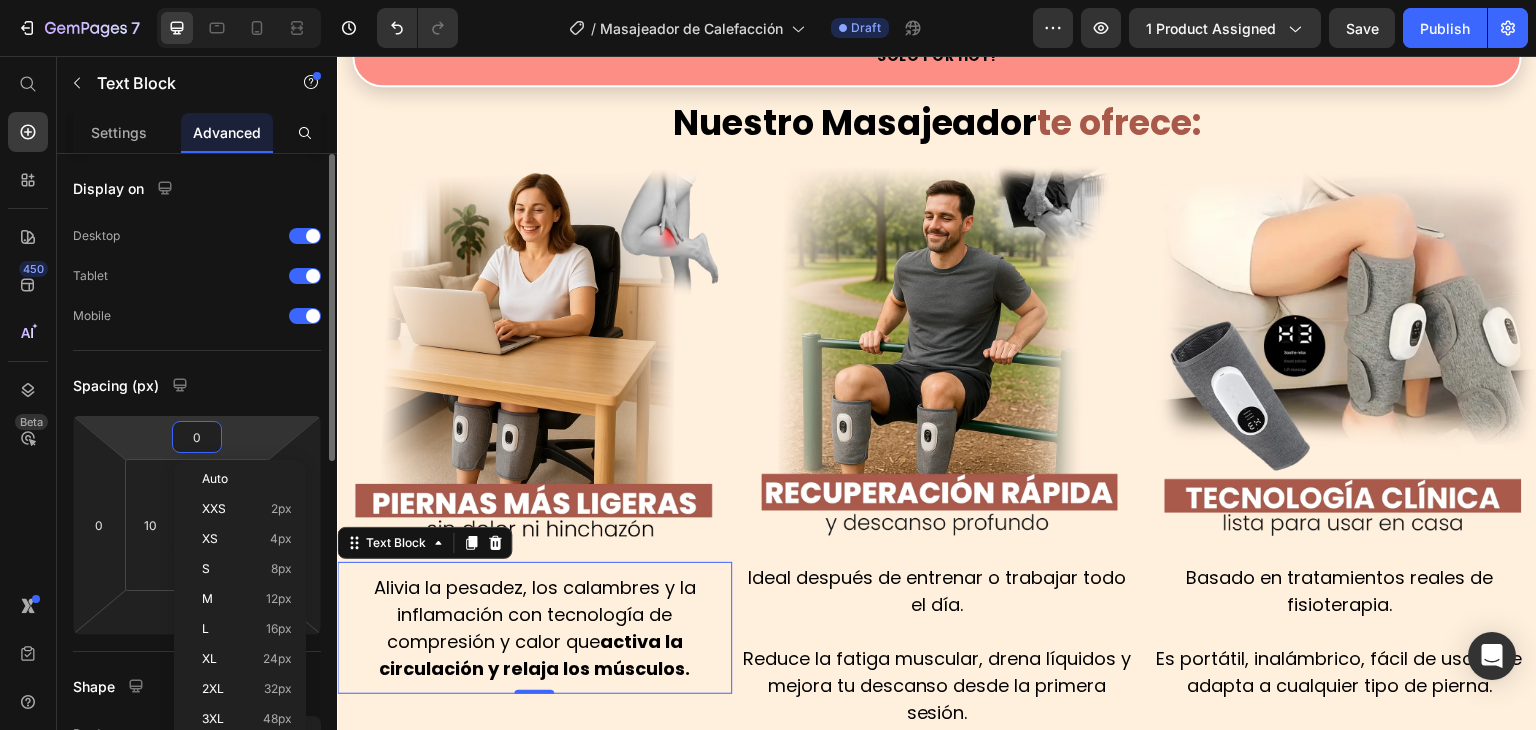 type on "1" 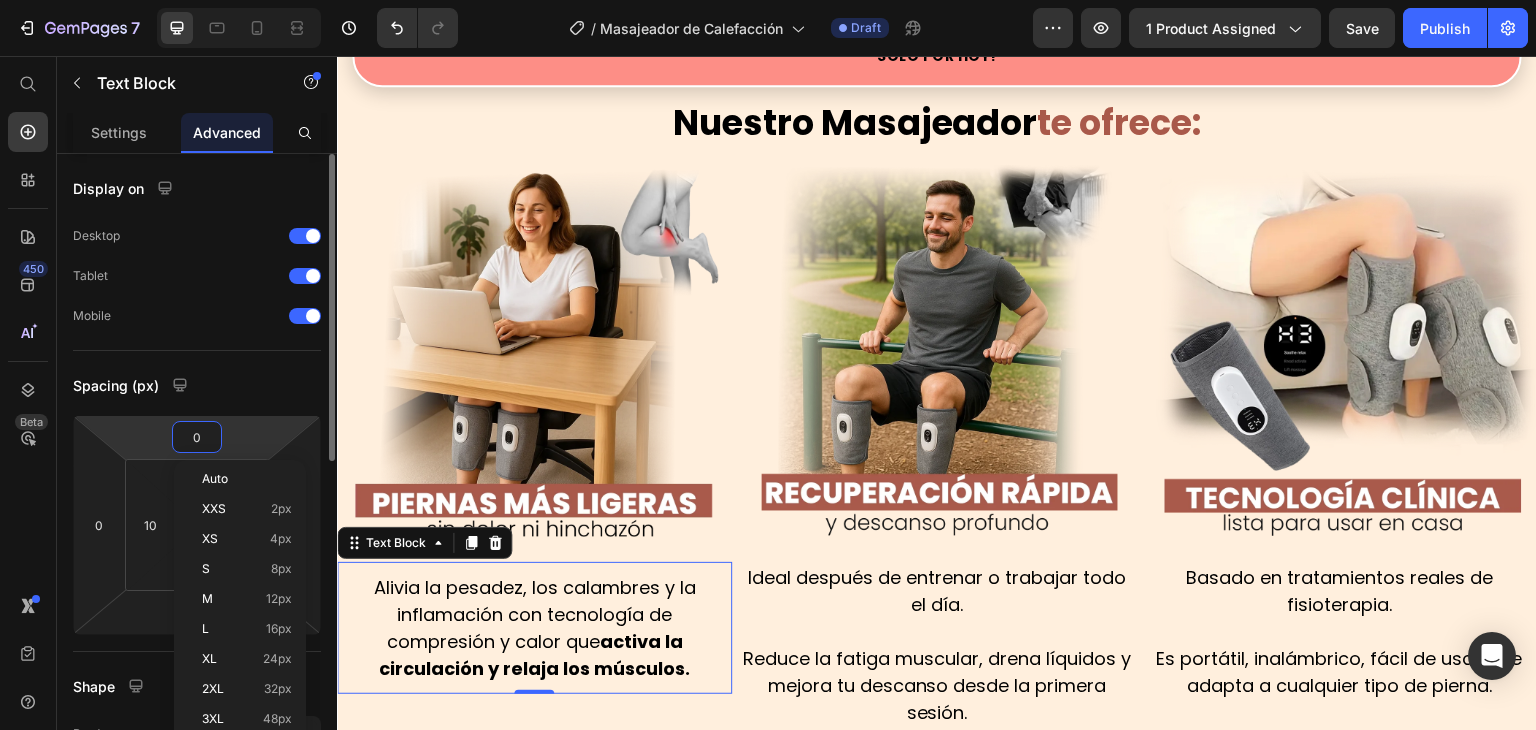 type on "1" 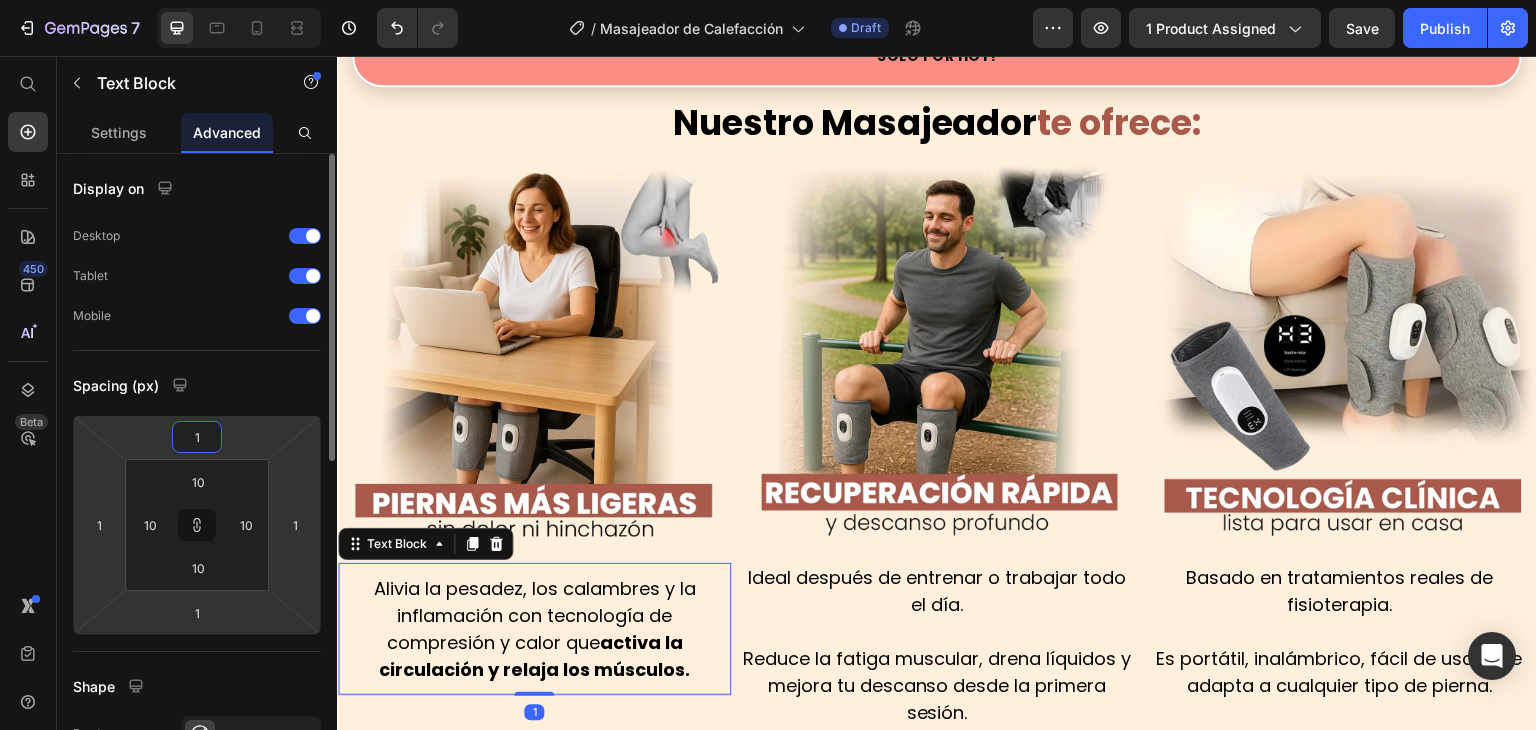 type on "10" 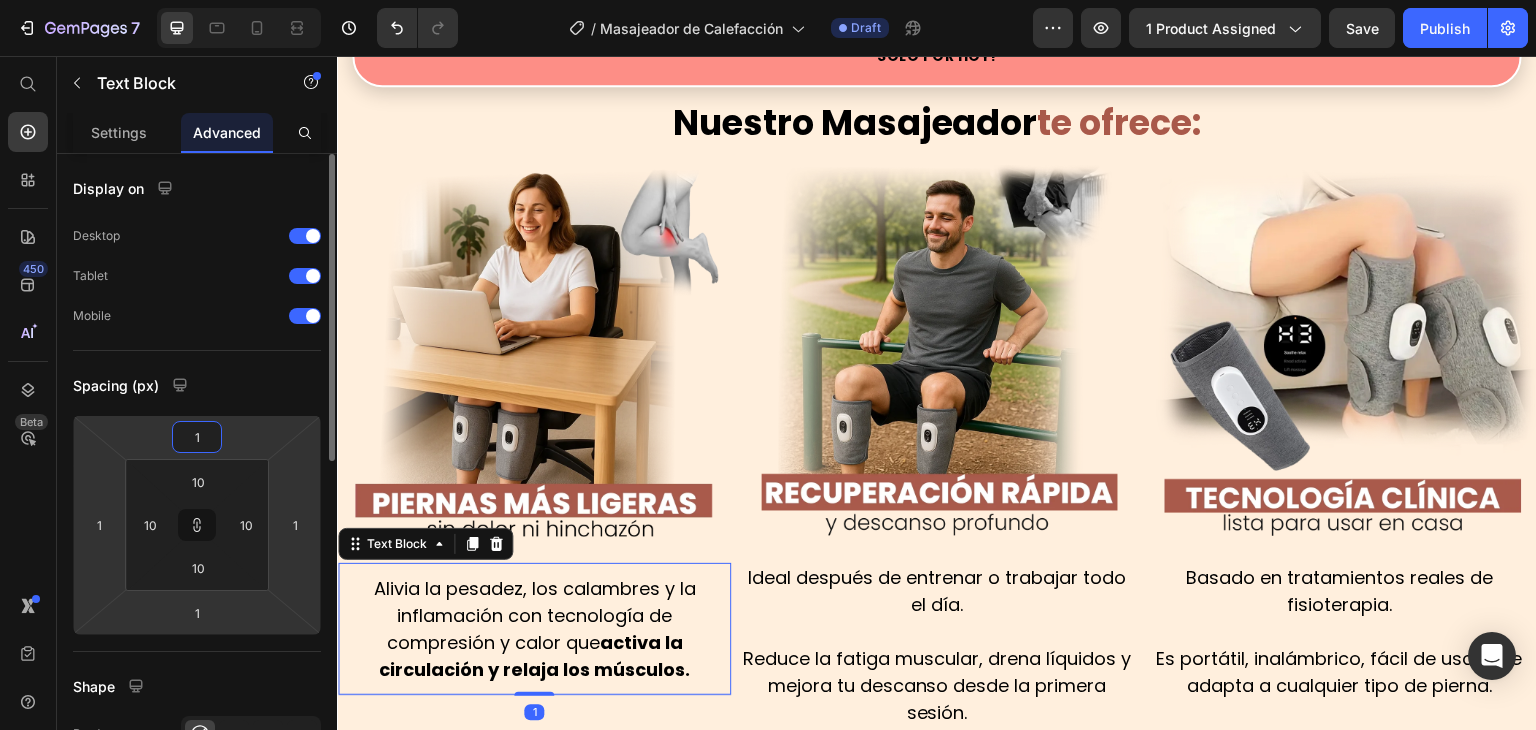 type on "10" 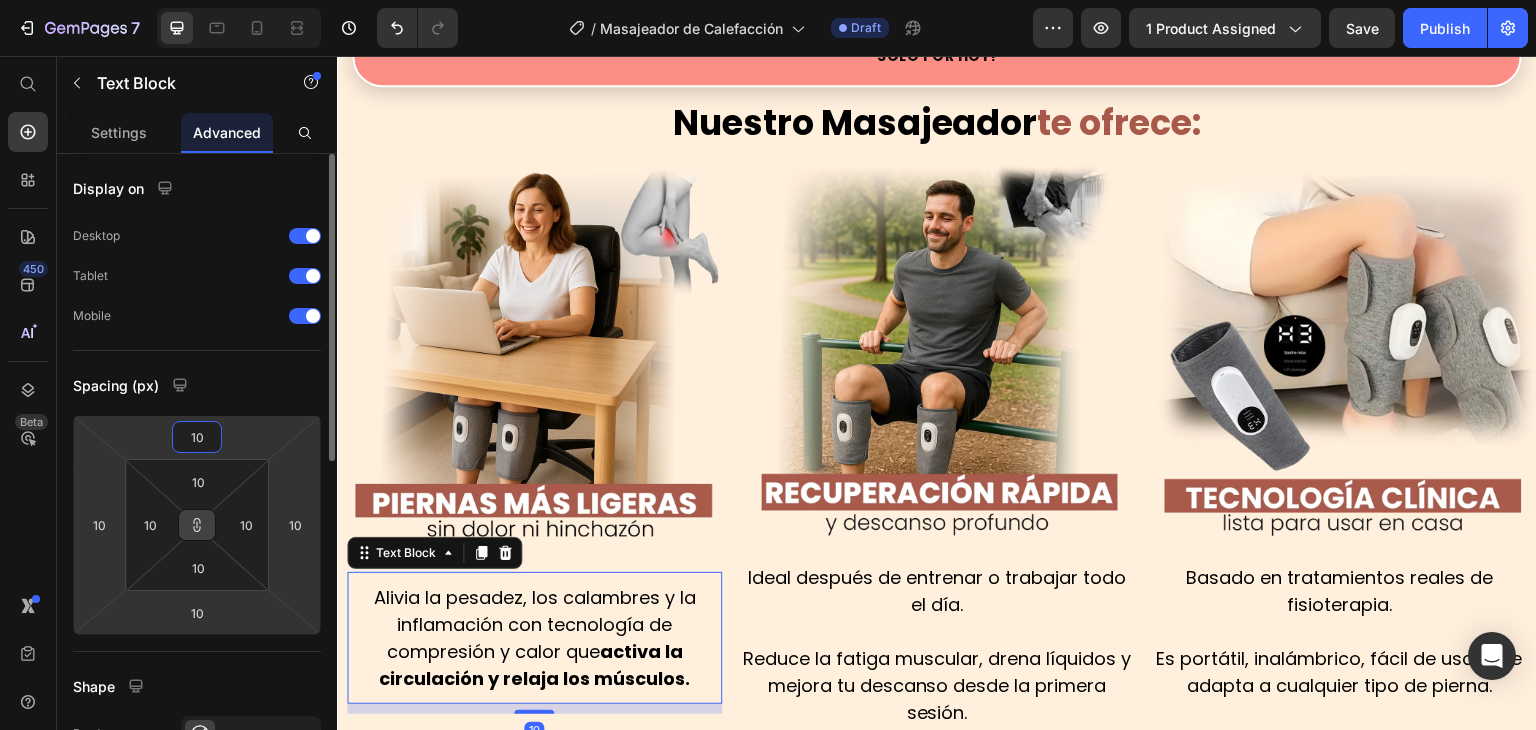 click 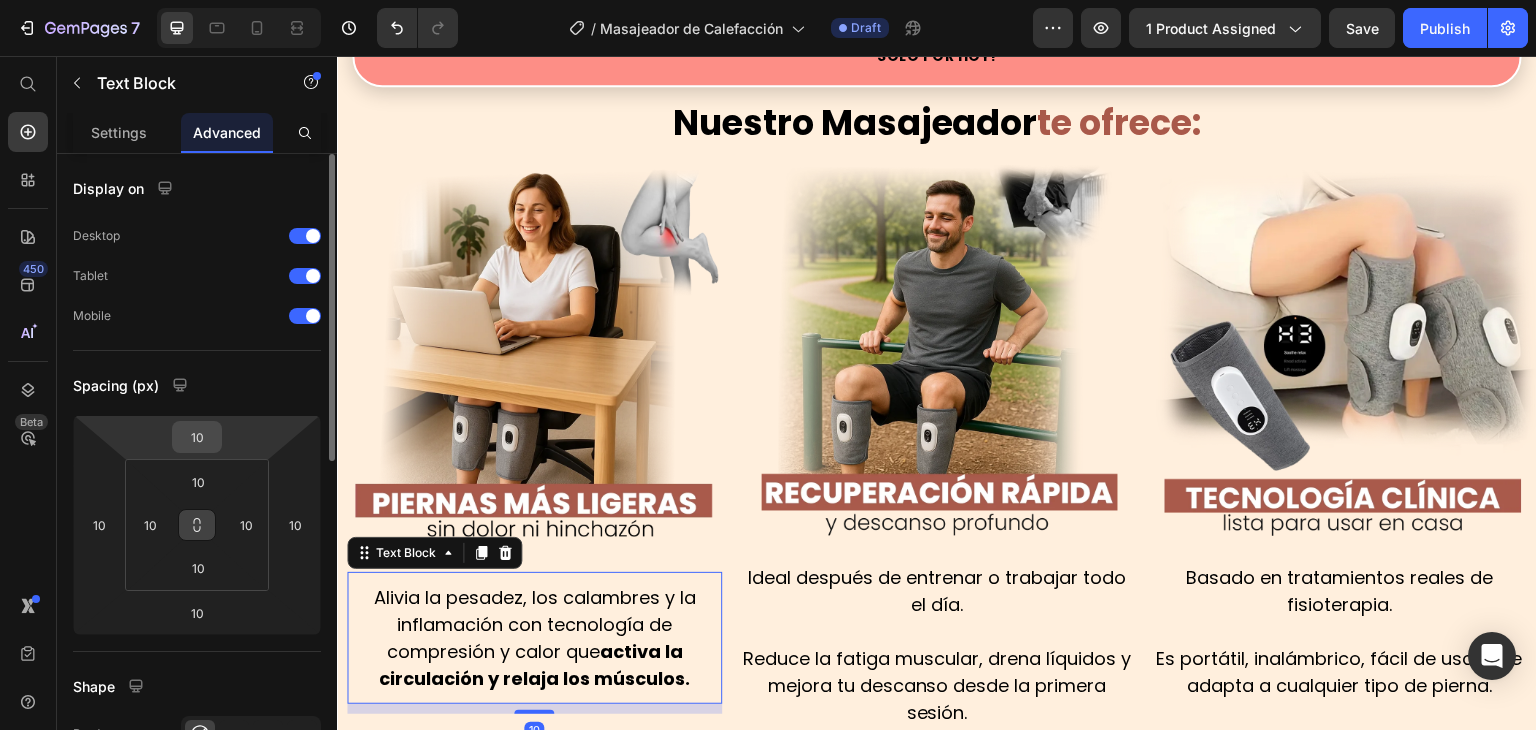 click on "10" at bounding box center [197, 437] 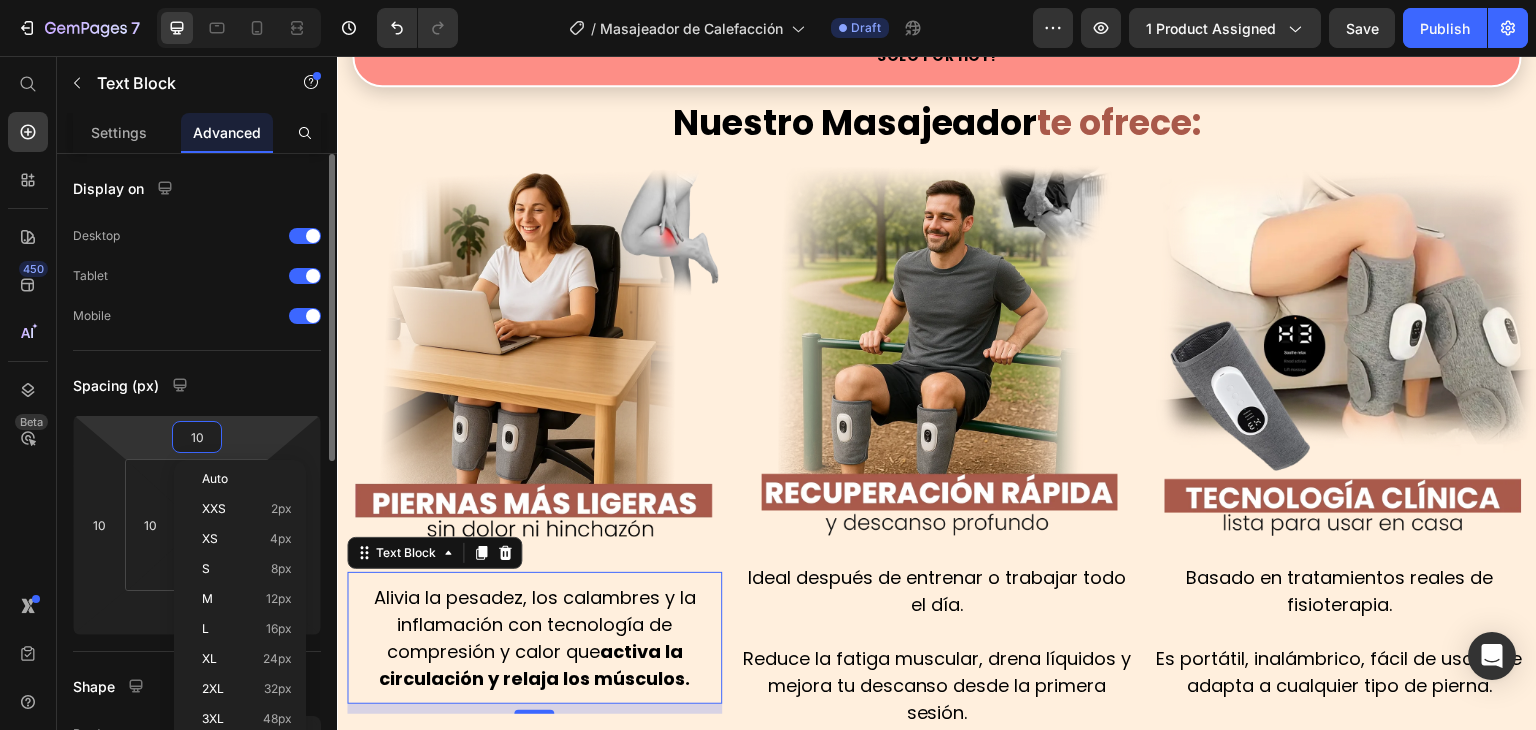 type on "0" 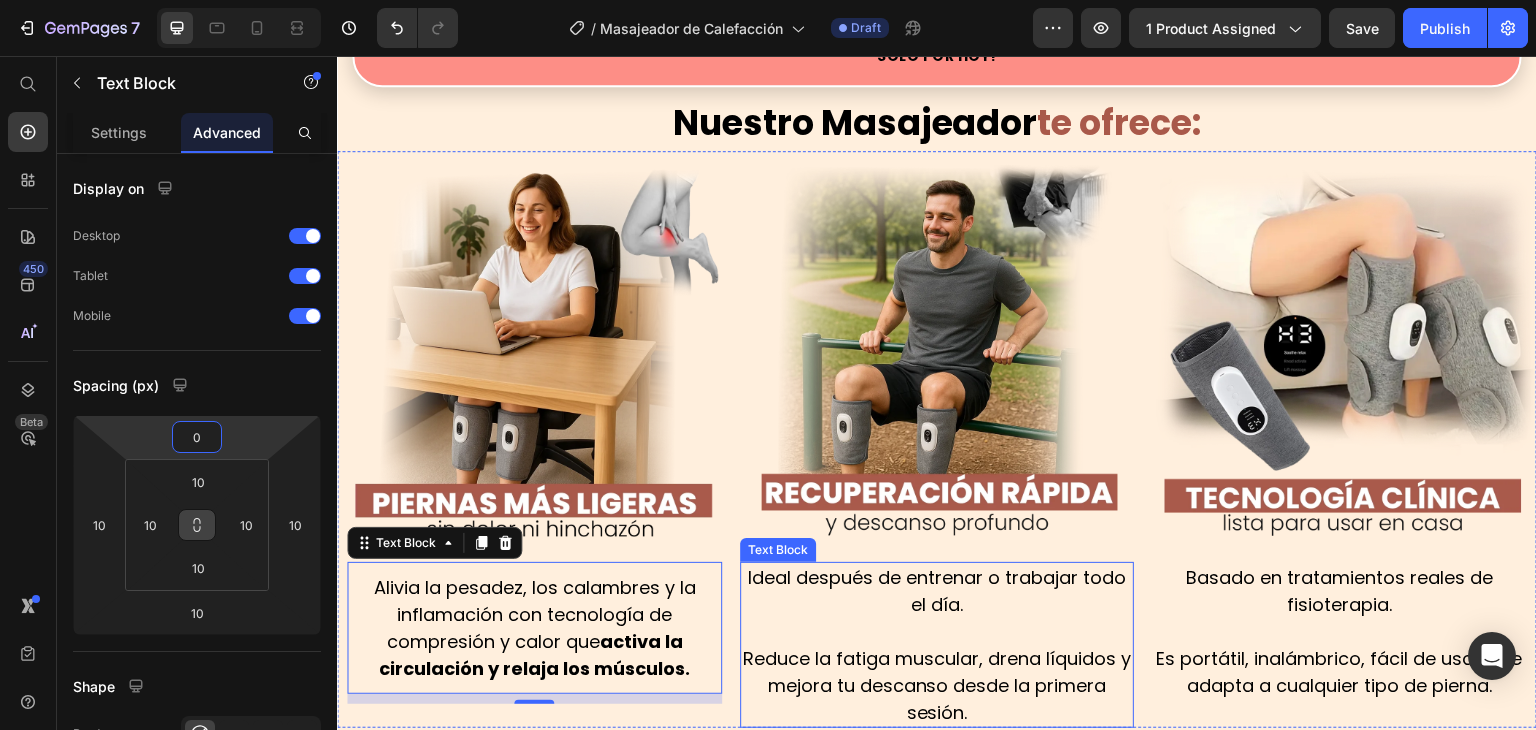 click on "Ideal después de entrenar o trabajar todo el día." at bounding box center [937, 591] 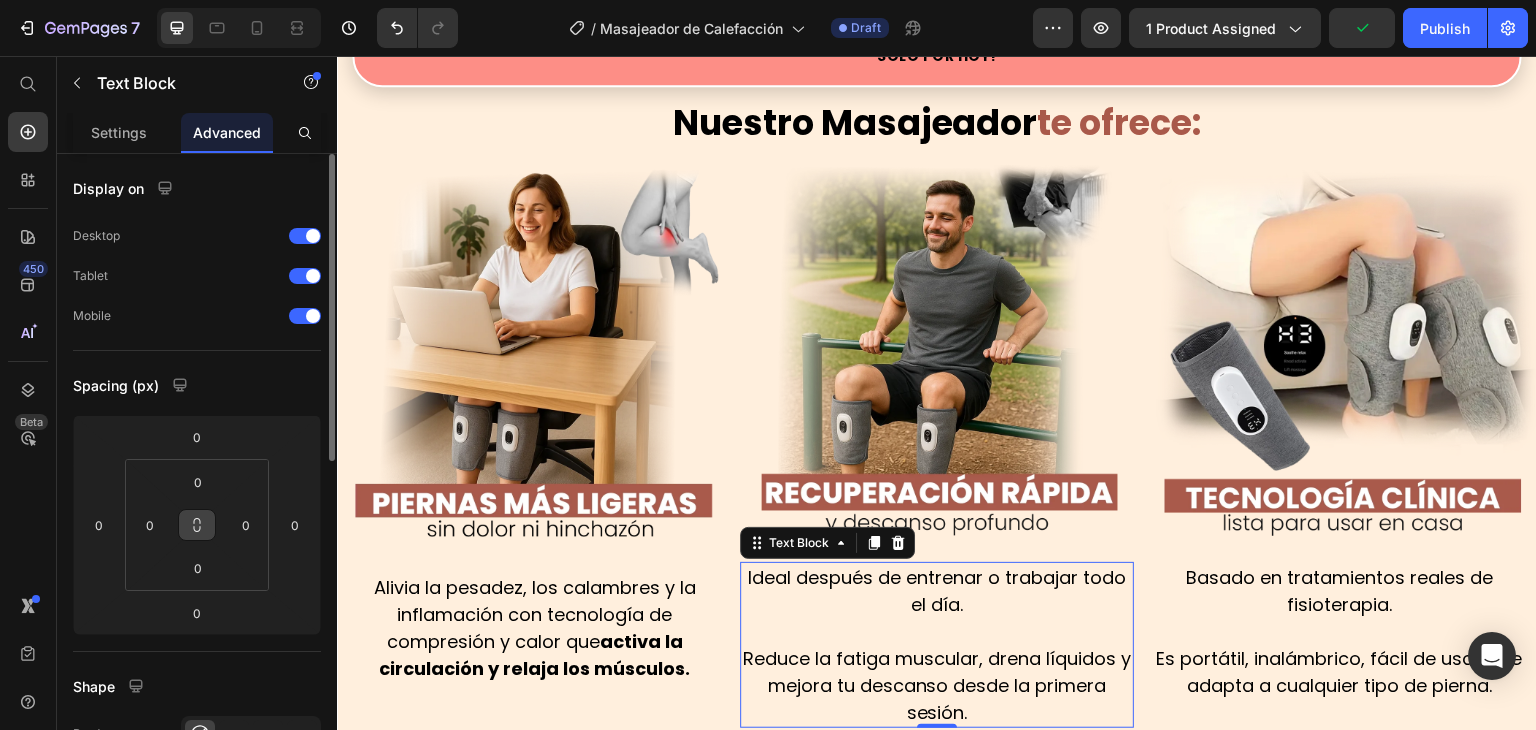 click at bounding box center [197, 525] 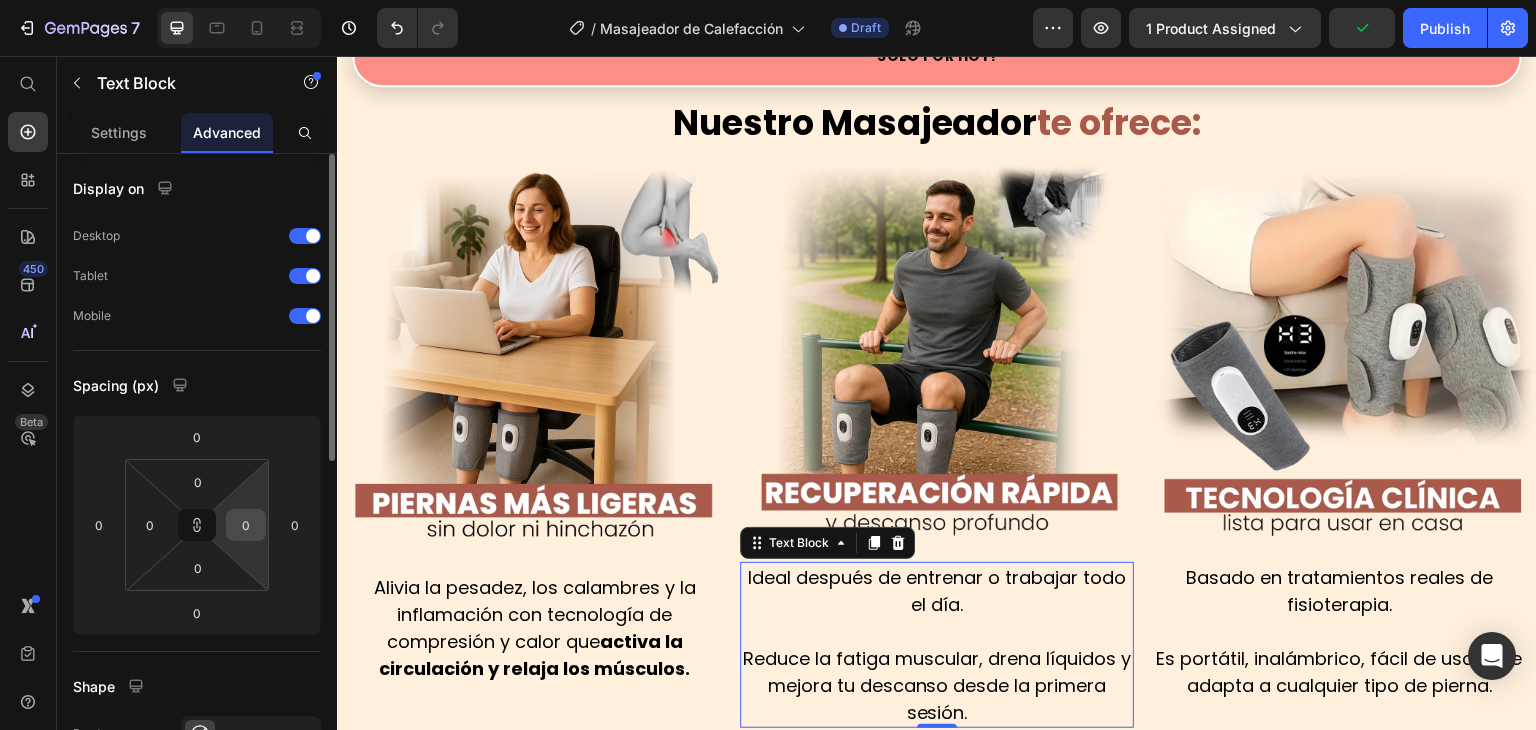 click on "0" at bounding box center (246, 525) 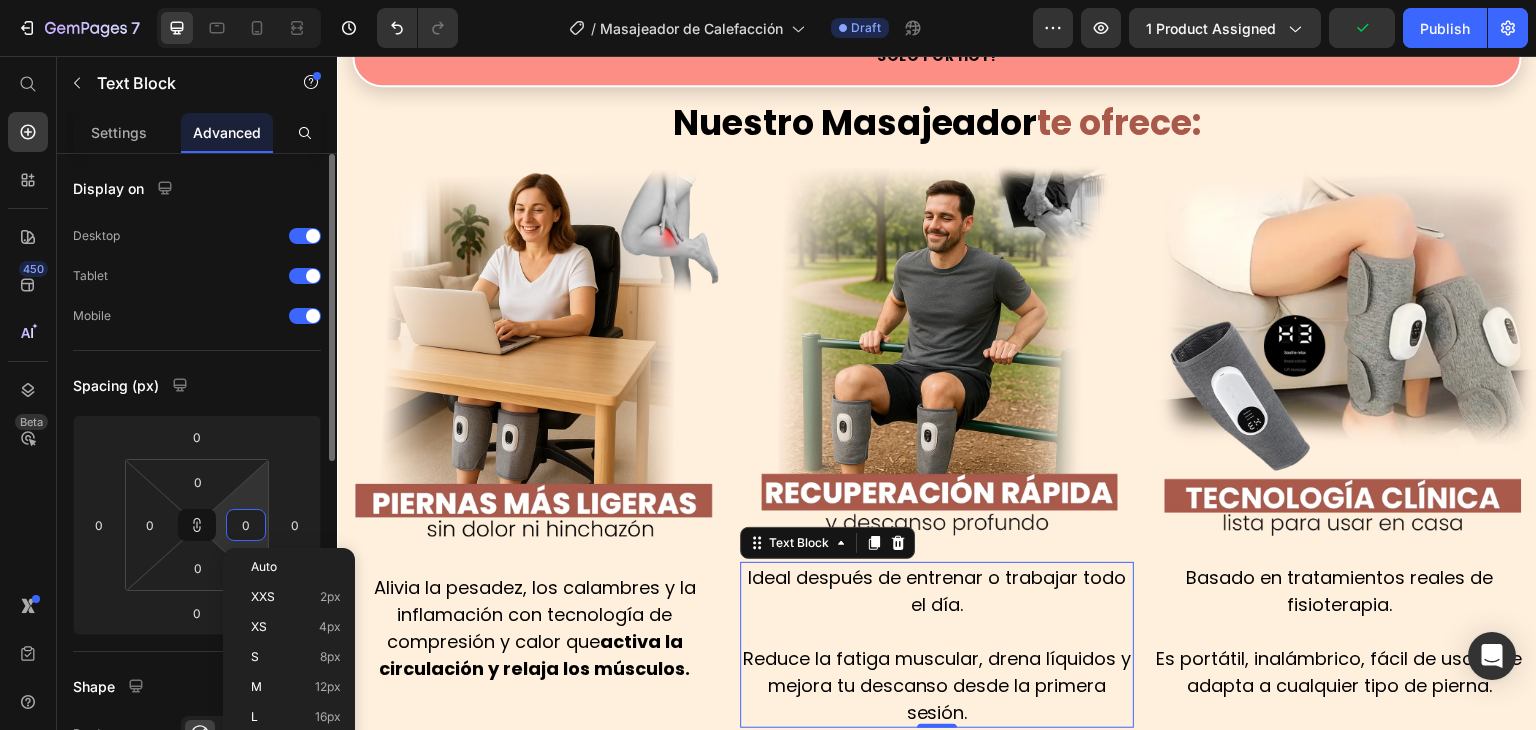 type on "1" 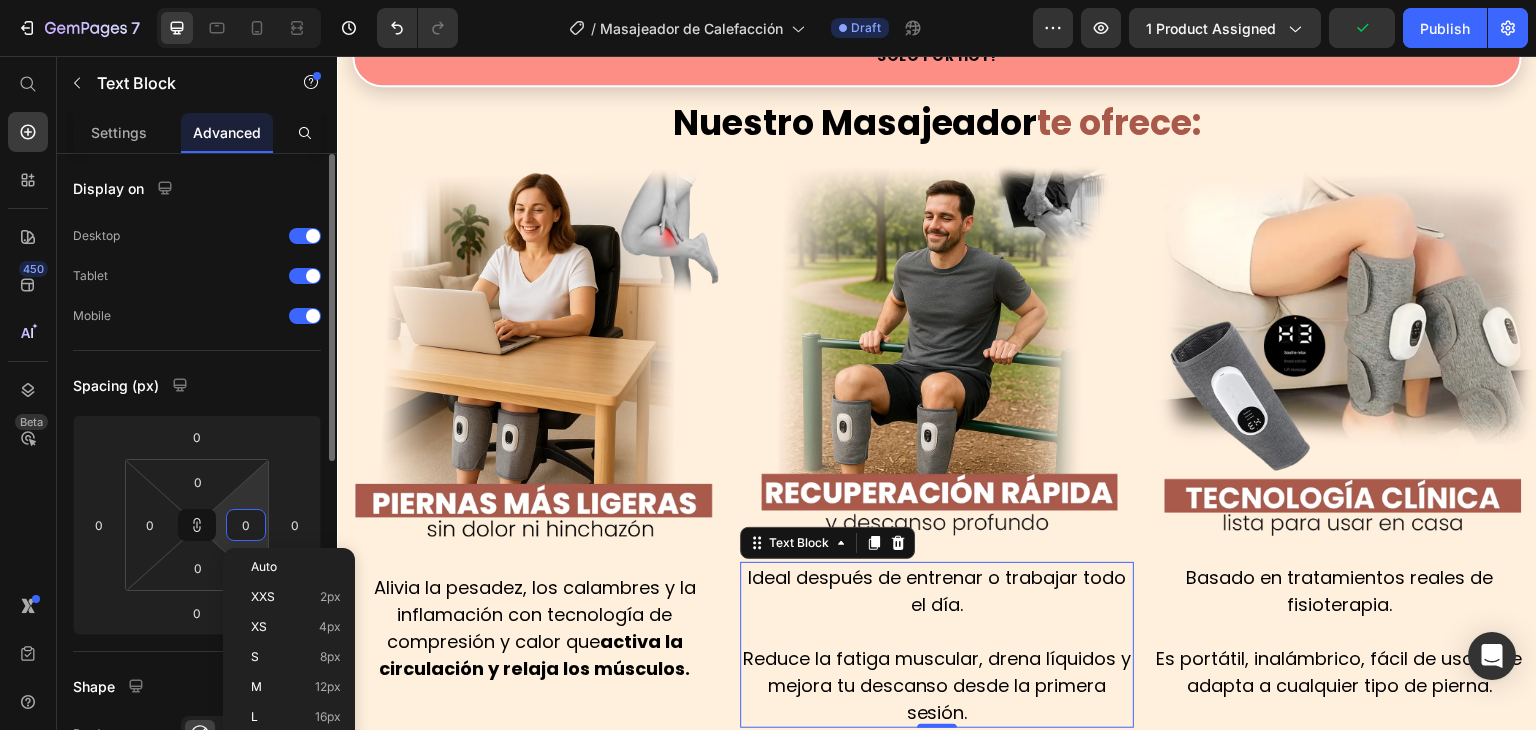 type on "1" 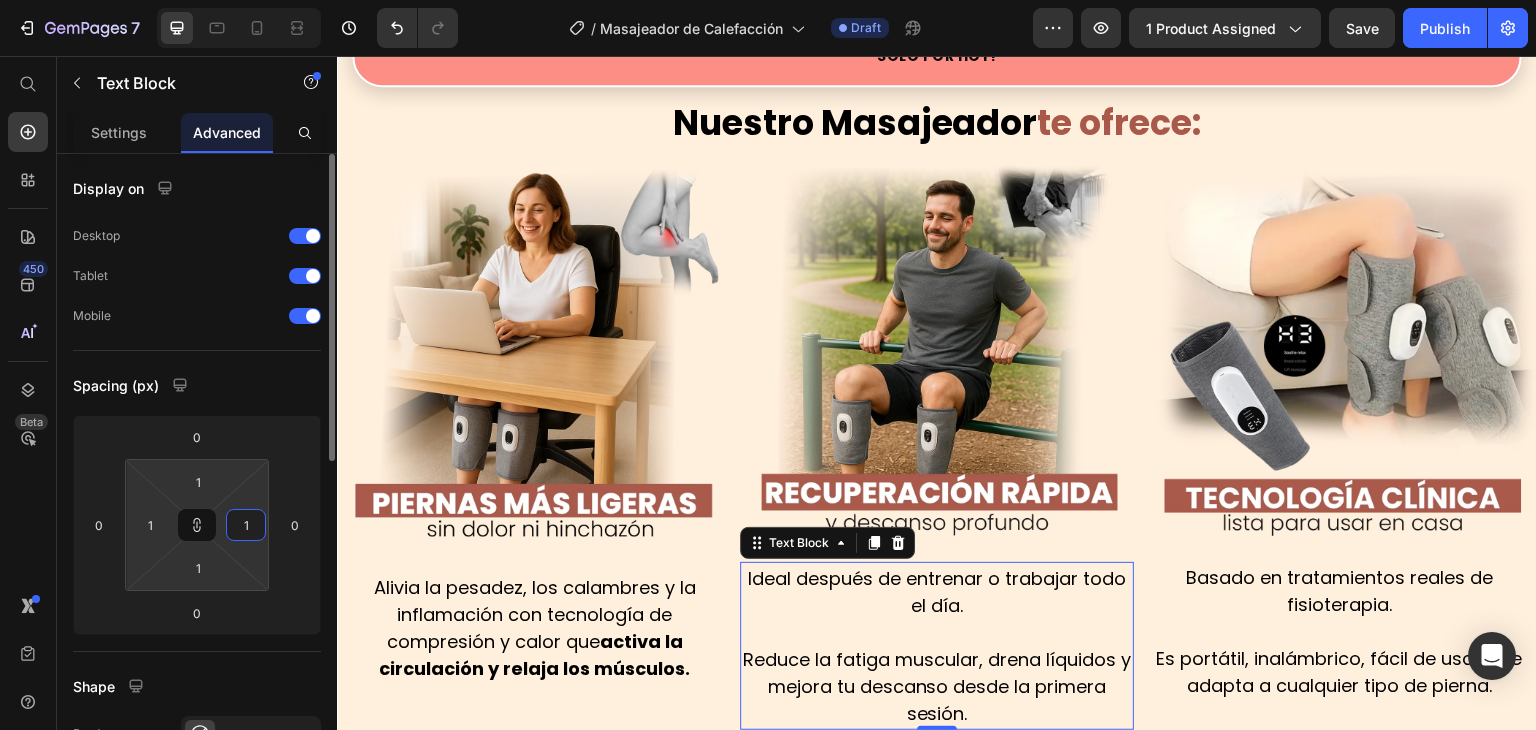 type on "10" 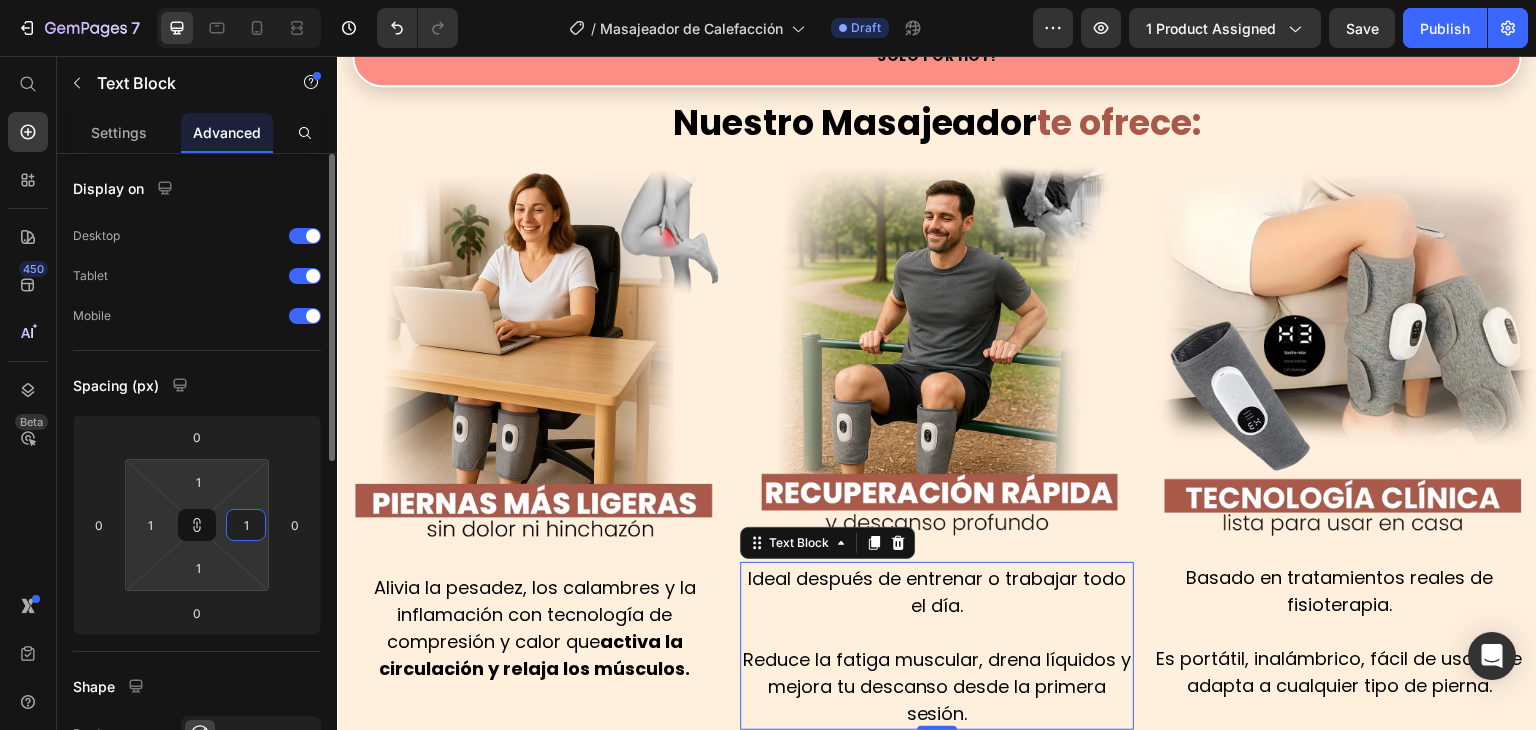 type on "10" 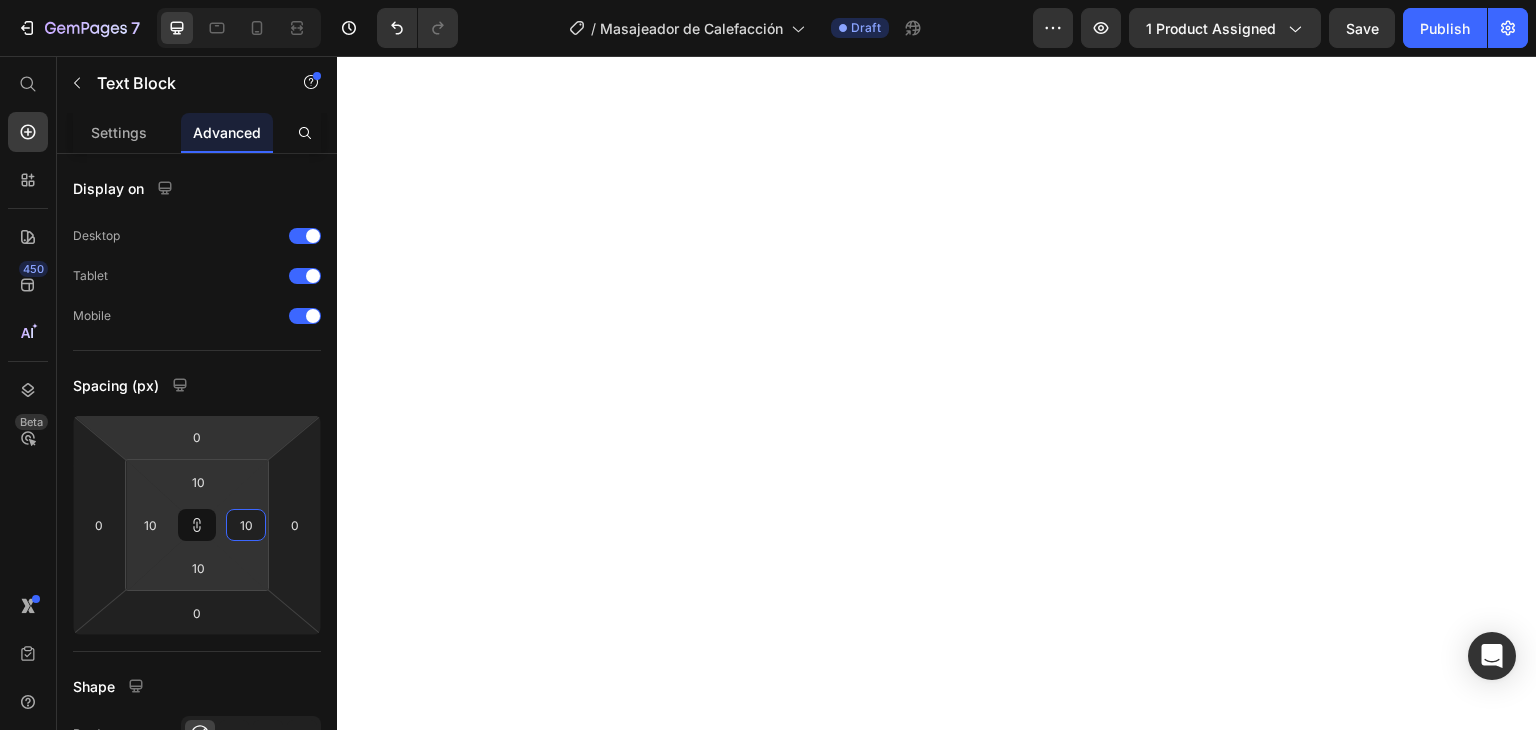 scroll, scrollTop: 0, scrollLeft: 0, axis: both 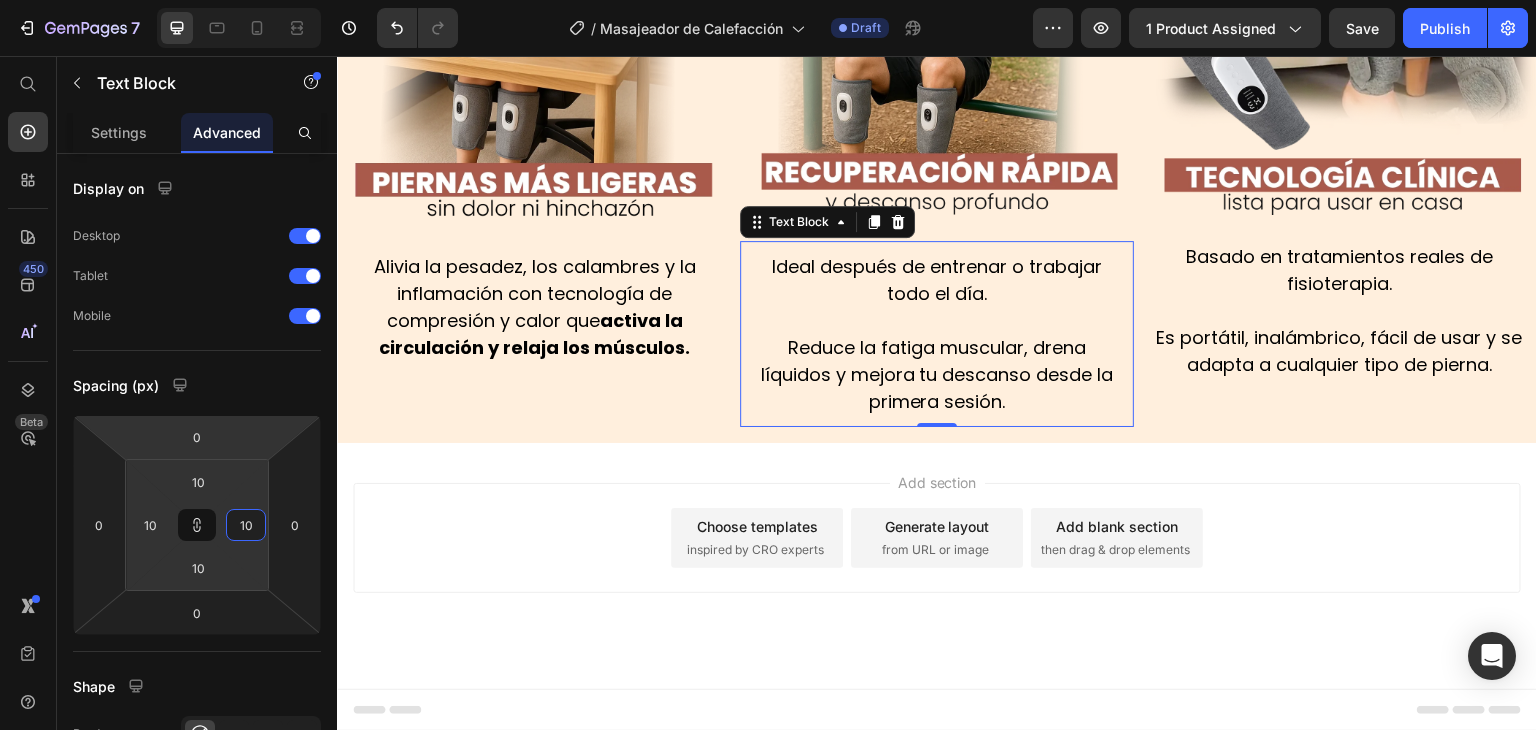 type on "10" 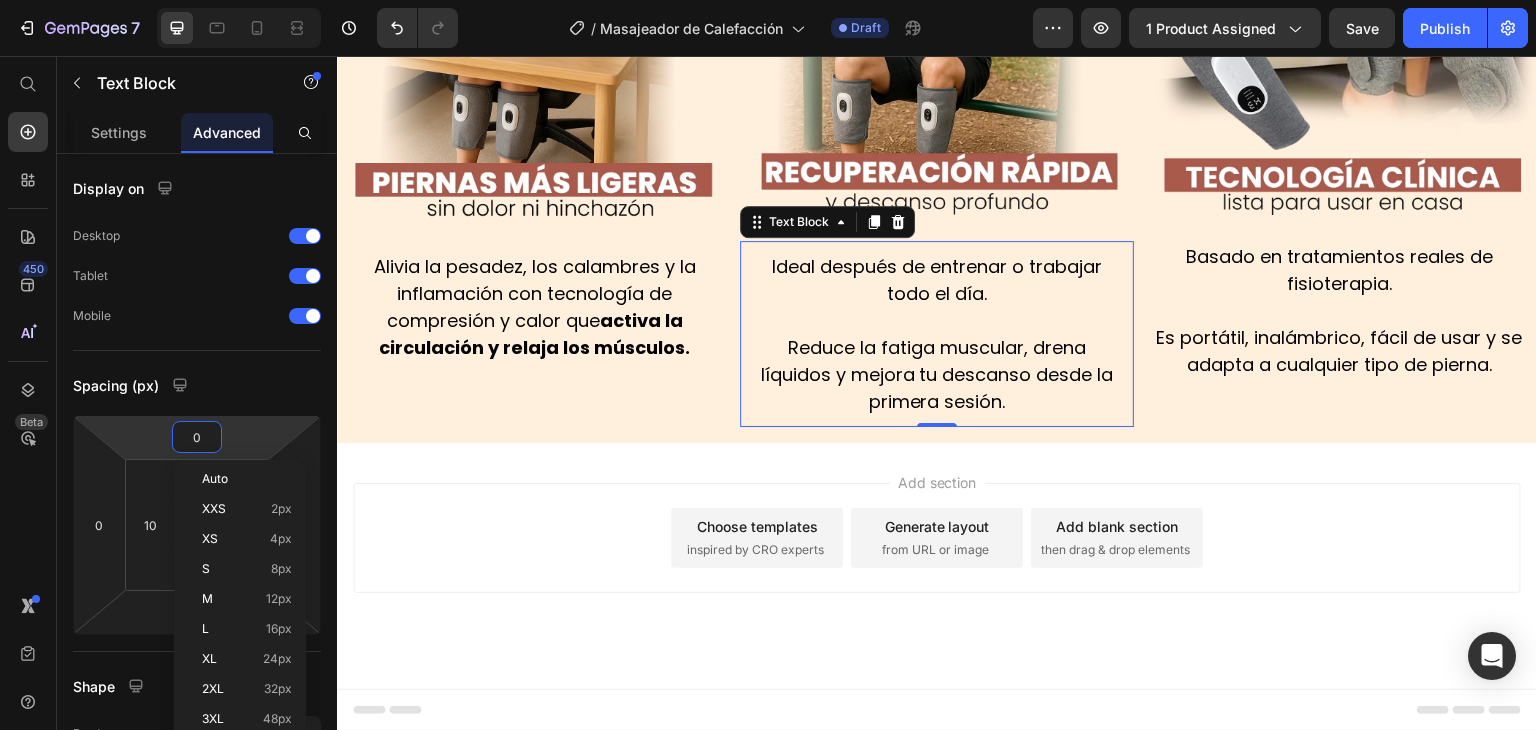 scroll, scrollTop: 2255, scrollLeft: 0, axis: vertical 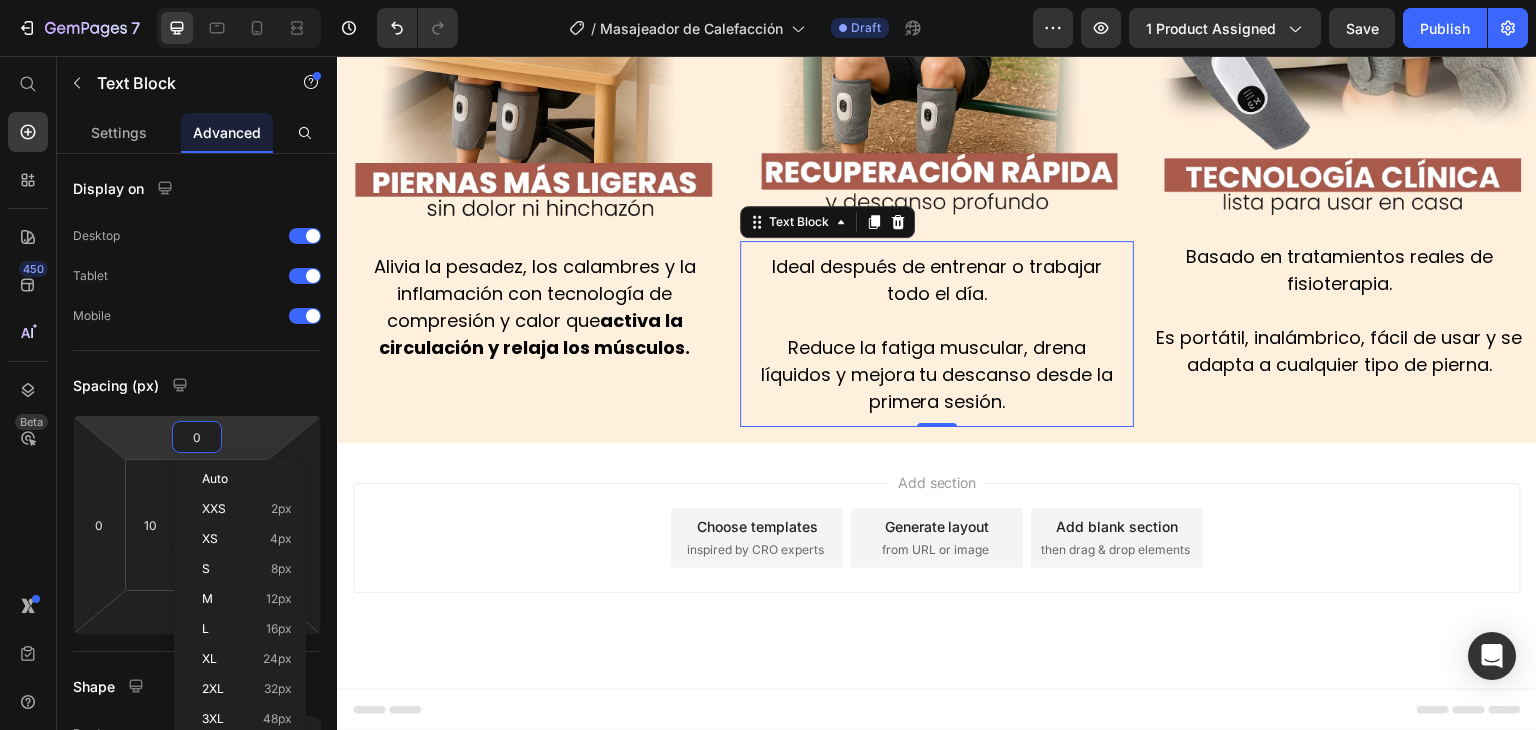 type on "1" 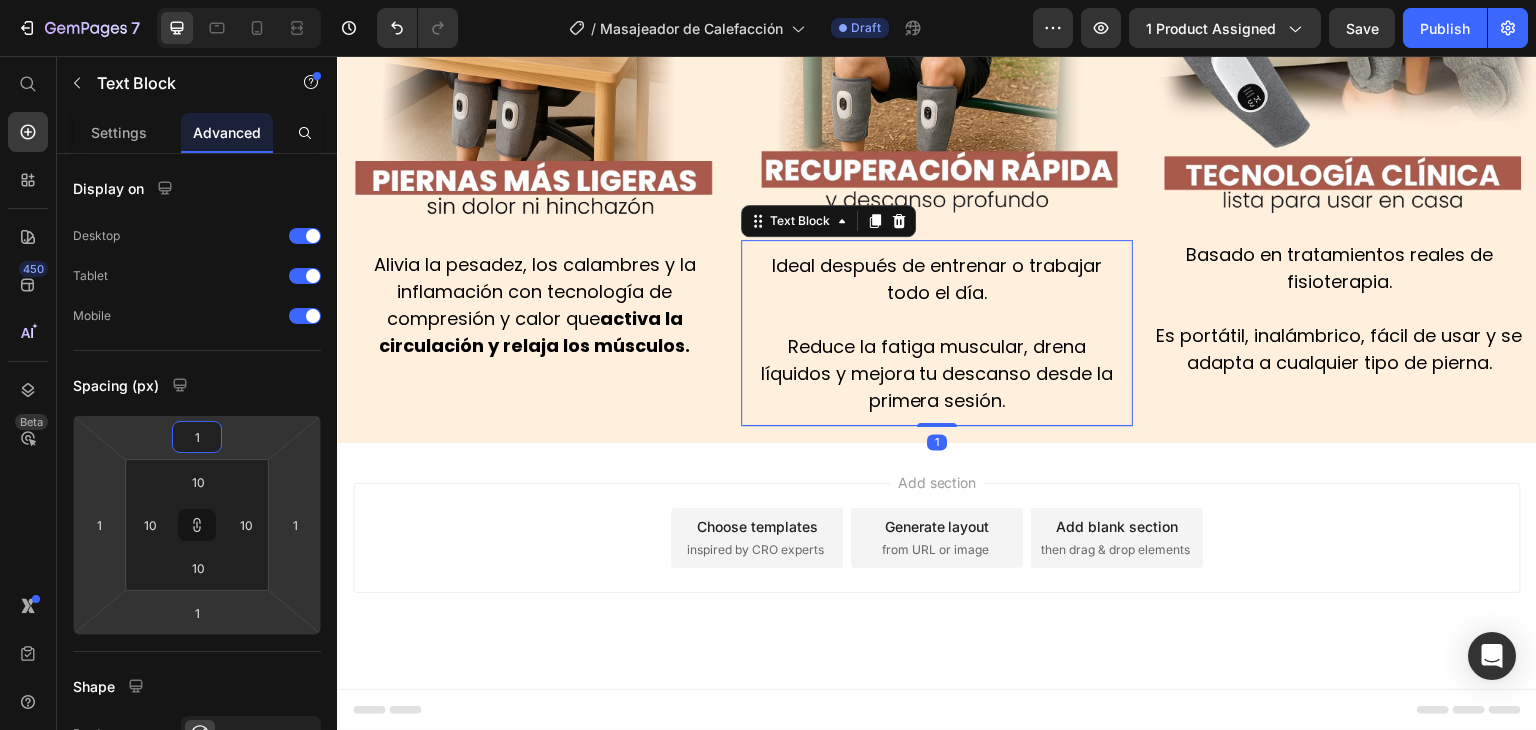 type on "10" 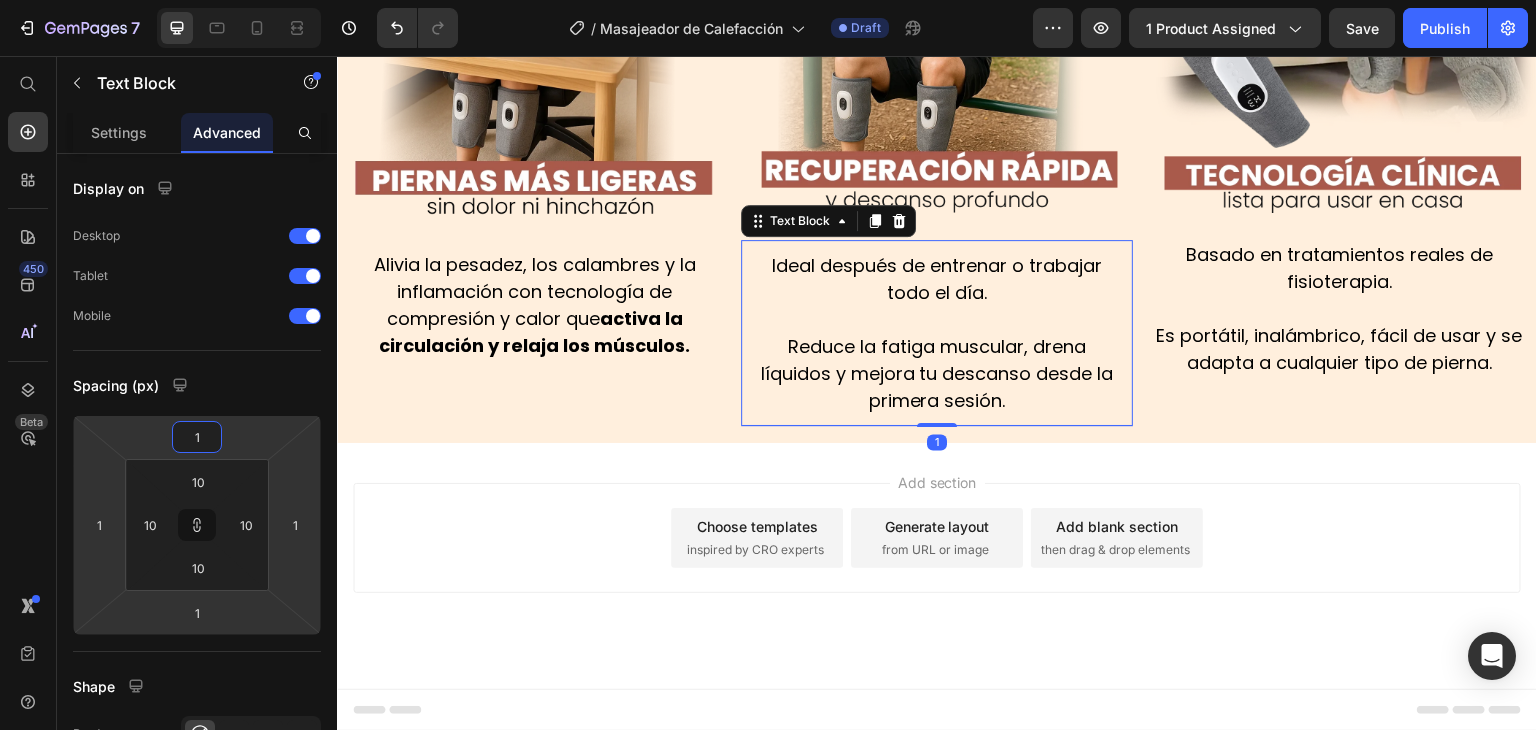 type on "10" 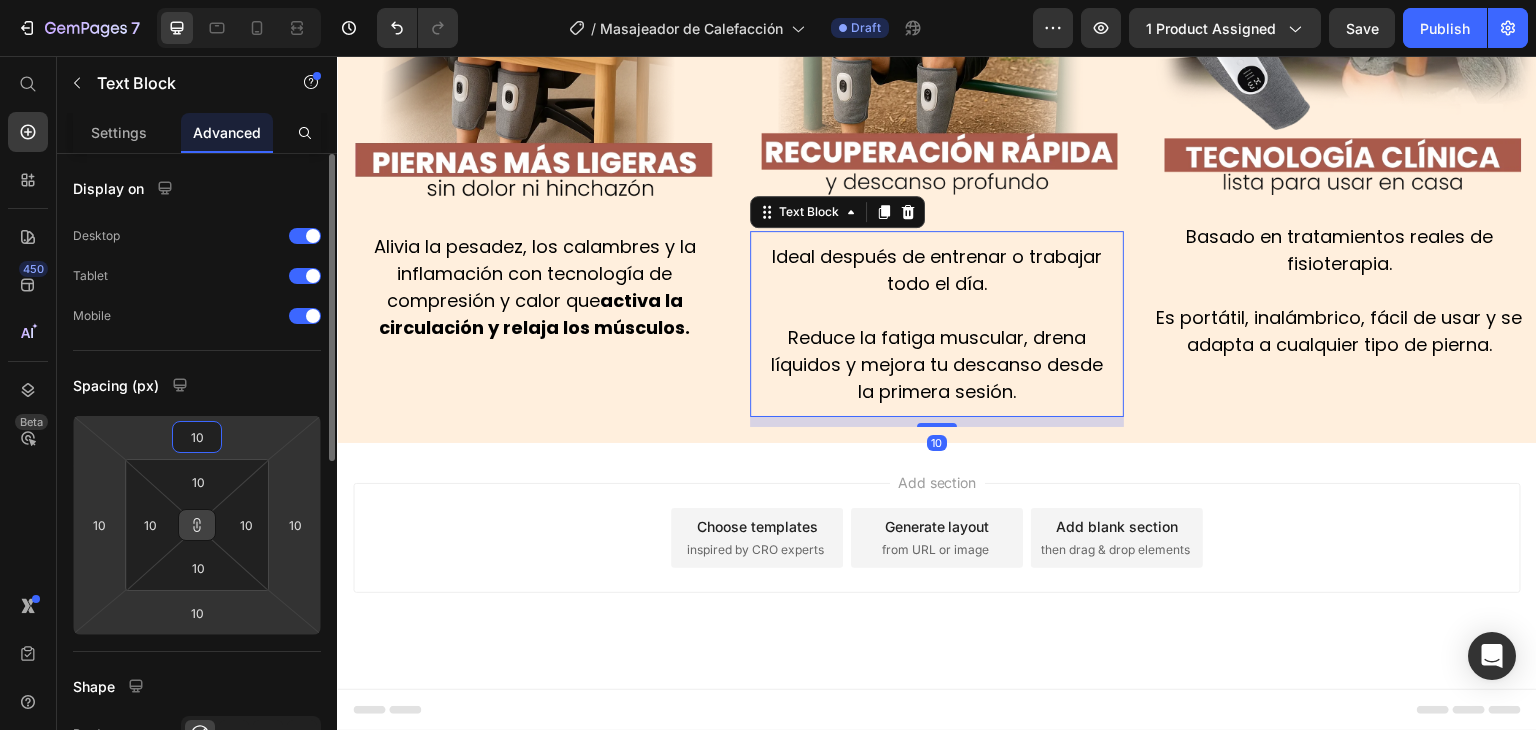 click at bounding box center (197, 525) 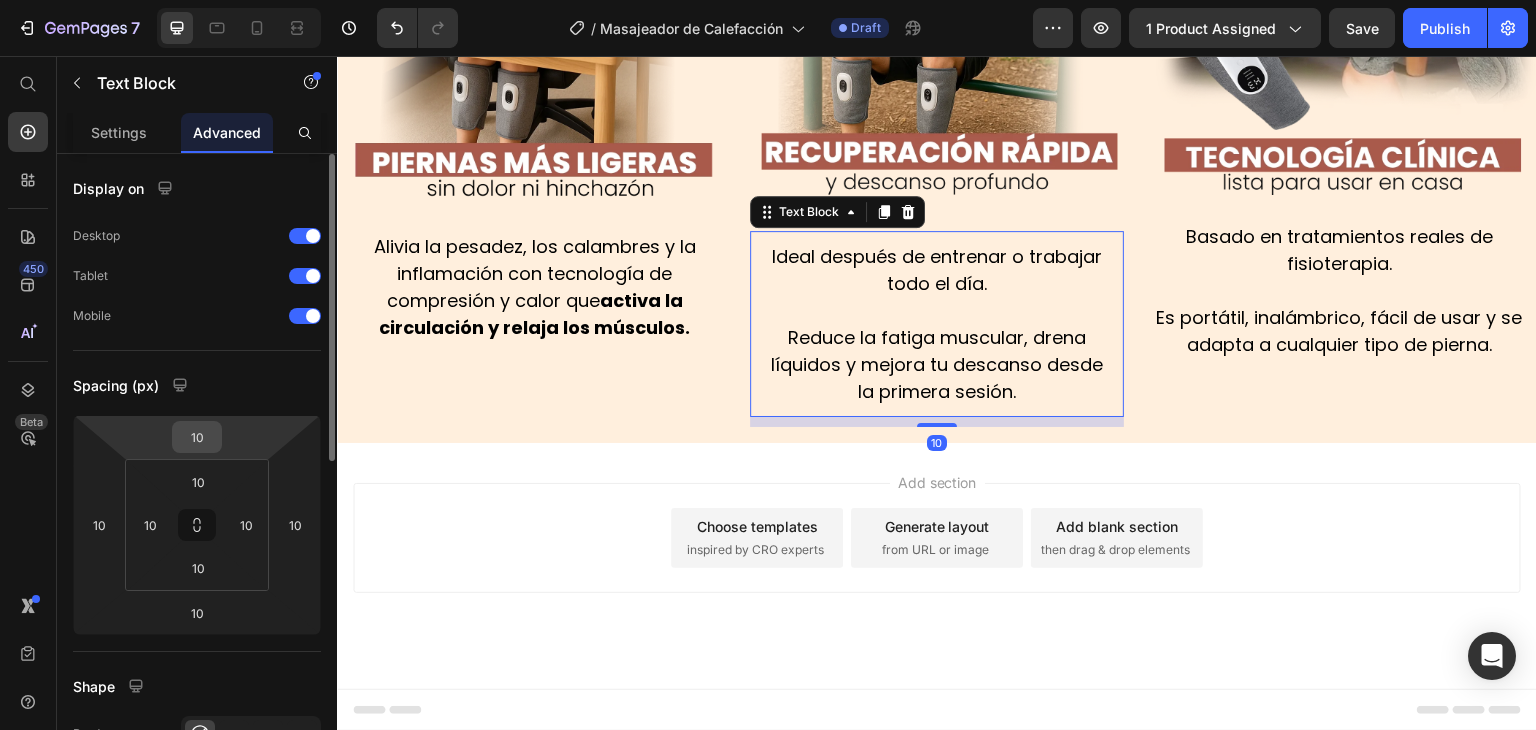 click on "10" at bounding box center (197, 437) 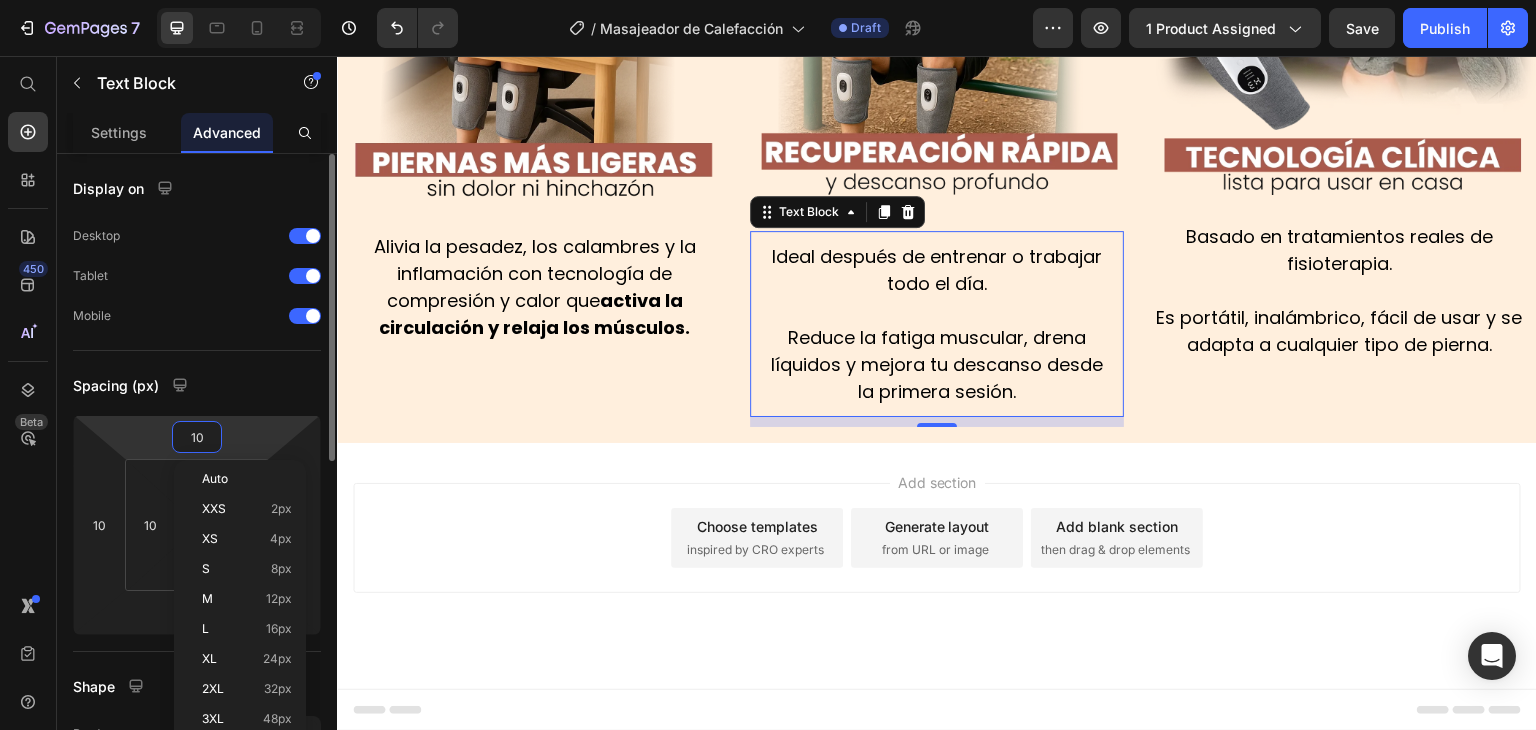 type on "1" 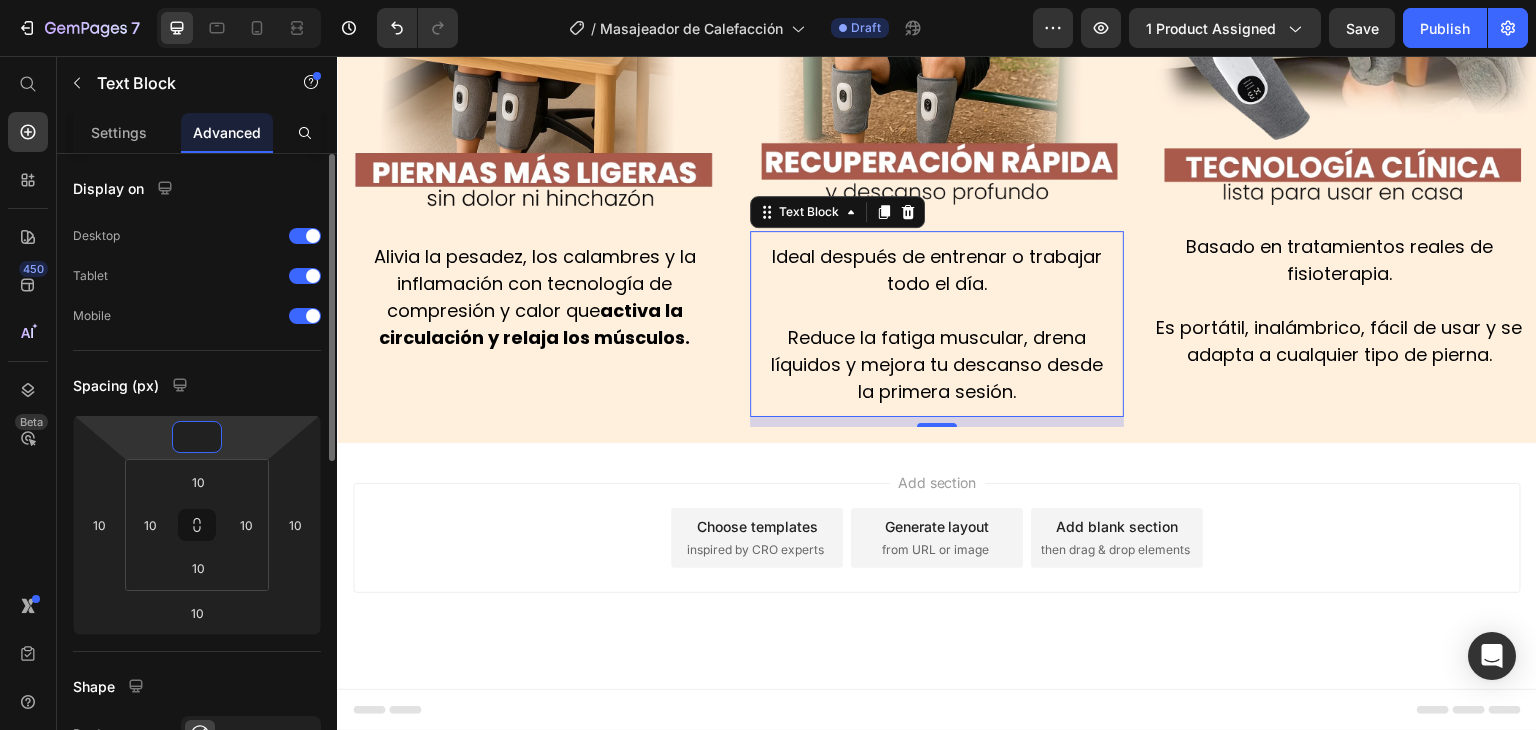 type on "0" 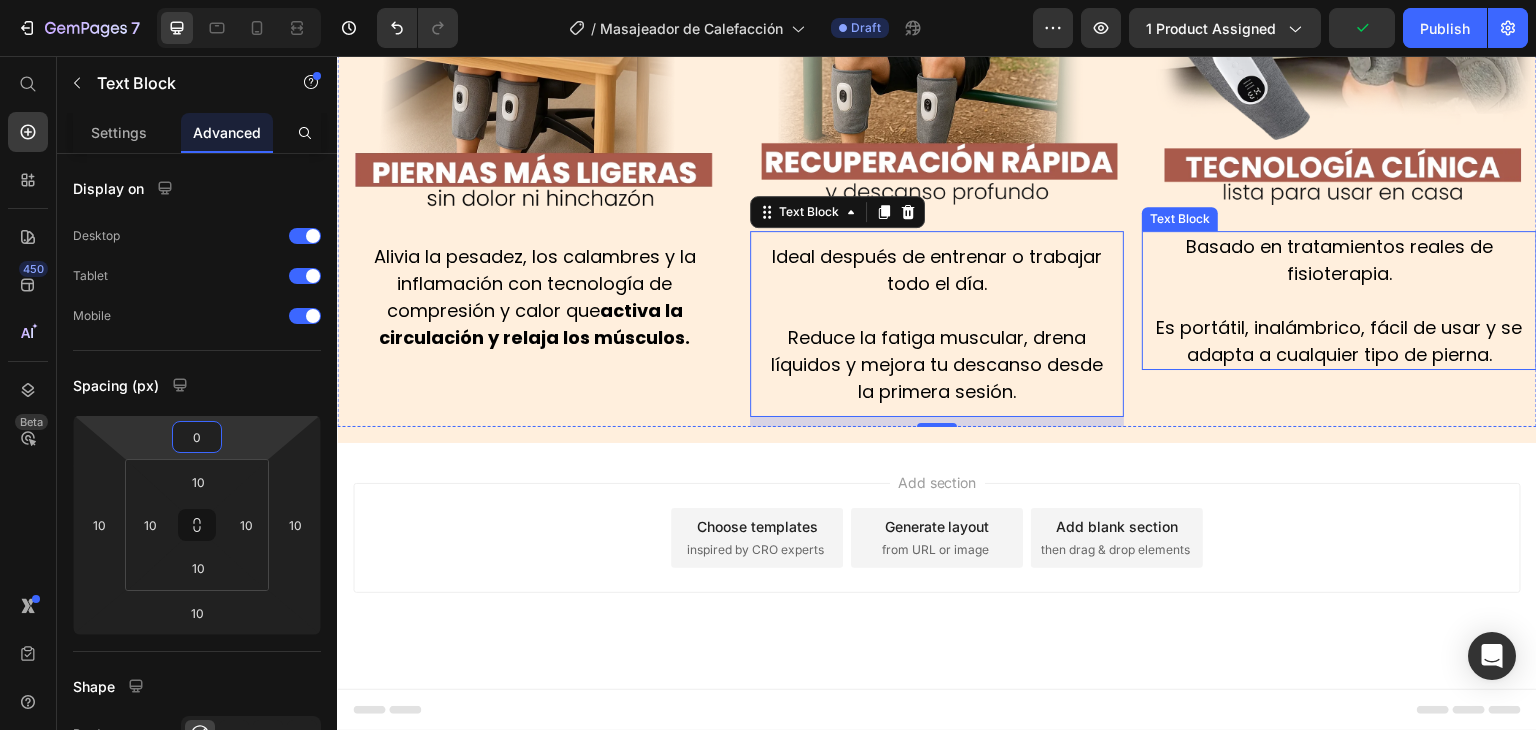 click on "Basado en tratamientos reales de fisioterapia." at bounding box center [1339, 260] 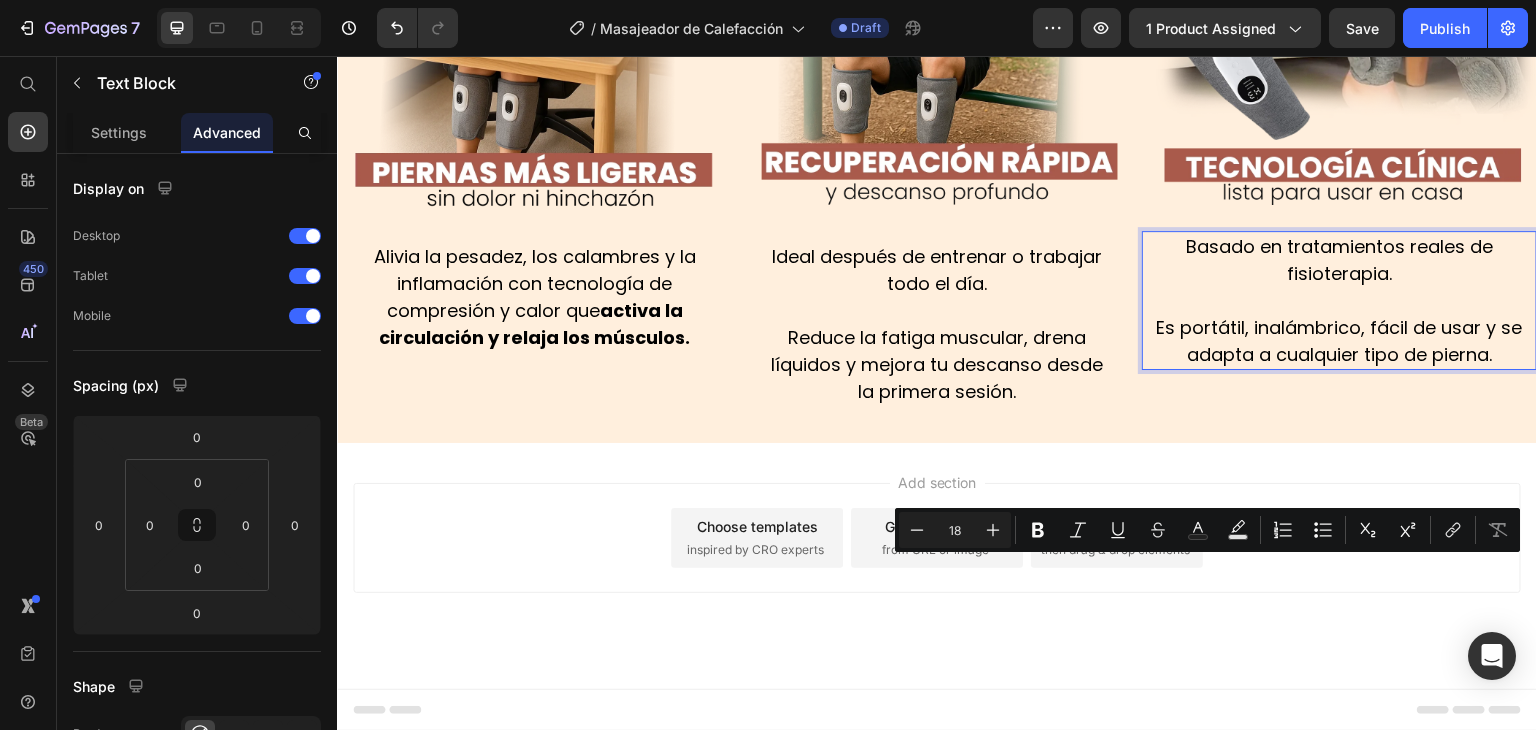 click at bounding box center [1339, 300] 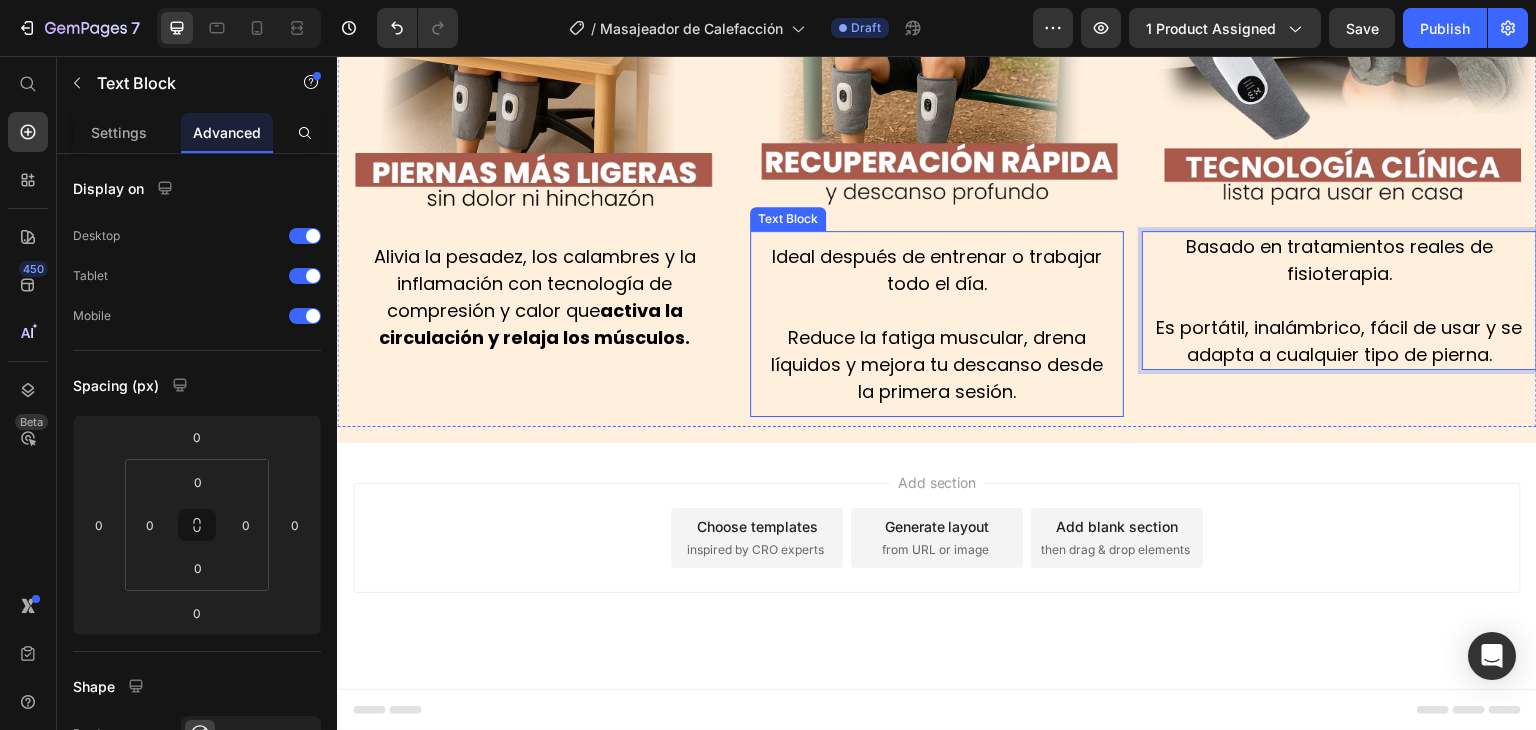 click on "Ideal después de entrenar o trabajar todo el día." at bounding box center (937, 270) 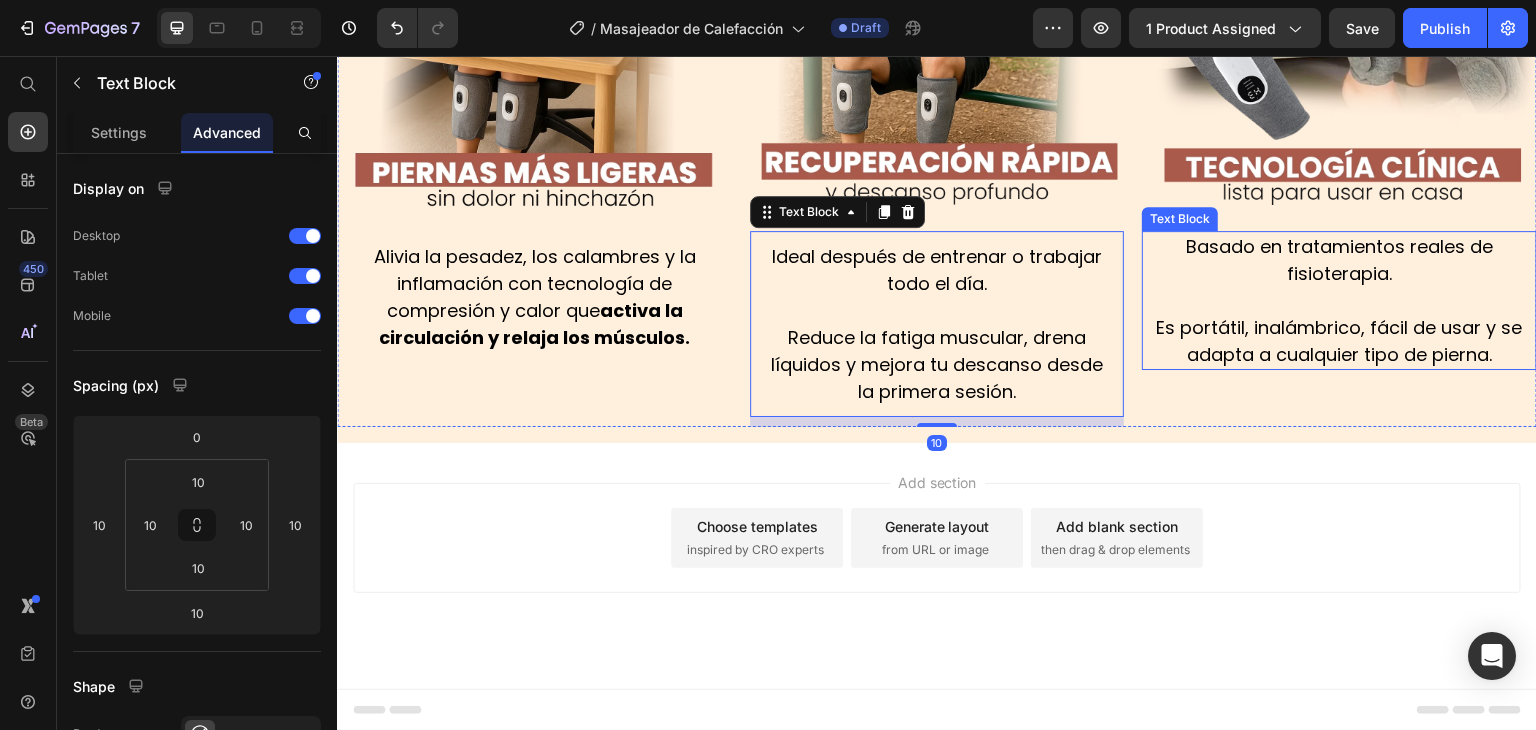 click on "Basado en tratamientos reales de fisioterapia." at bounding box center [1339, 260] 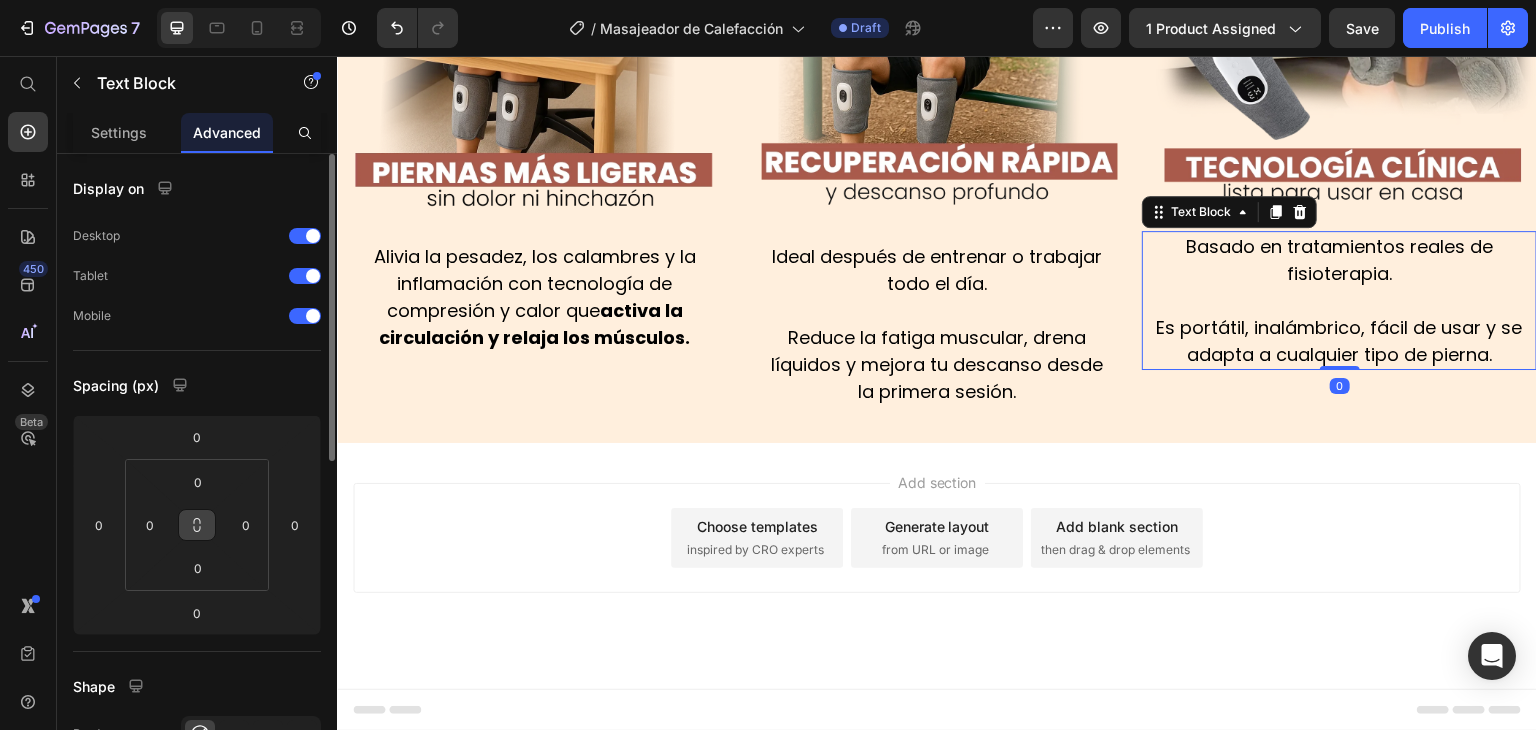 click 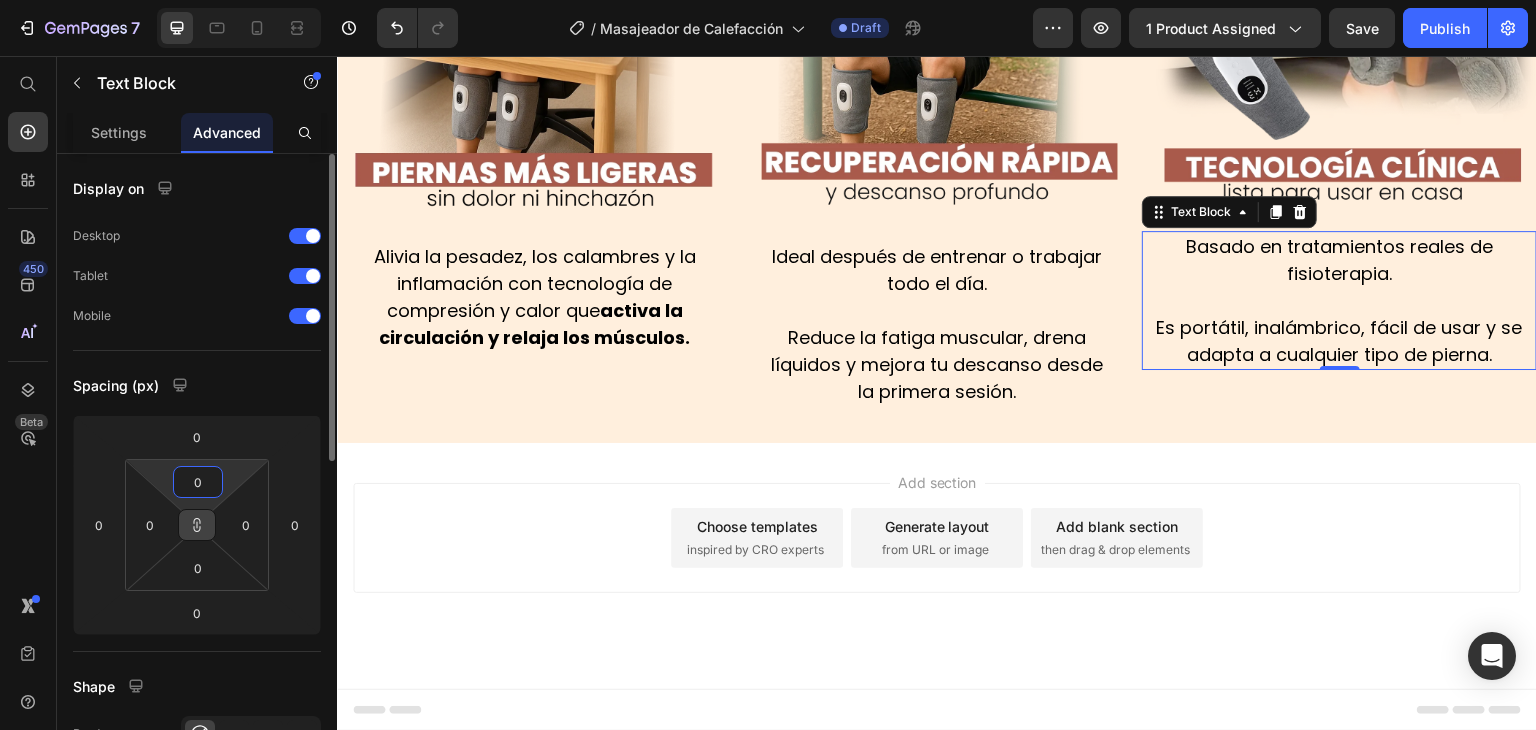 click on "0" at bounding box center [198, 482] 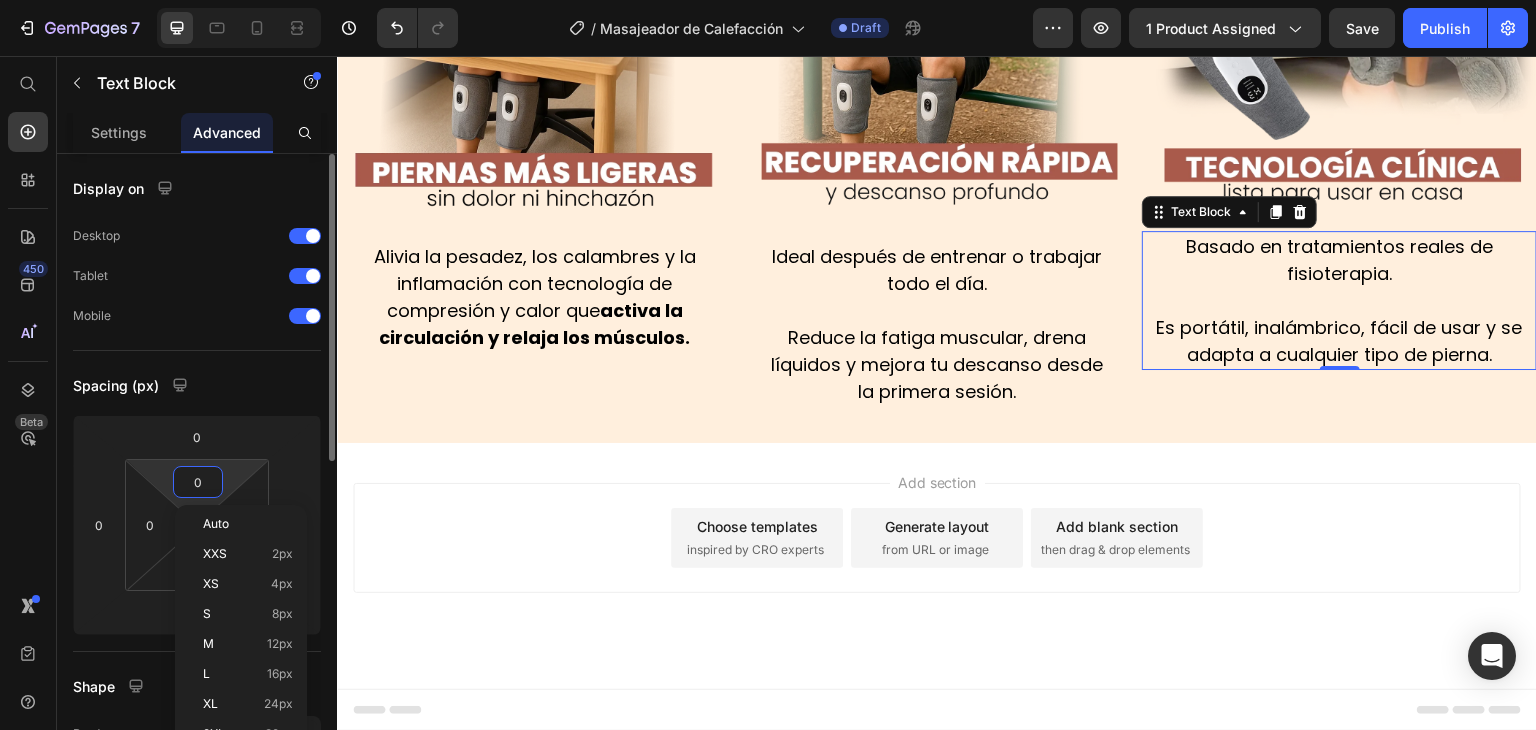 type on "1" 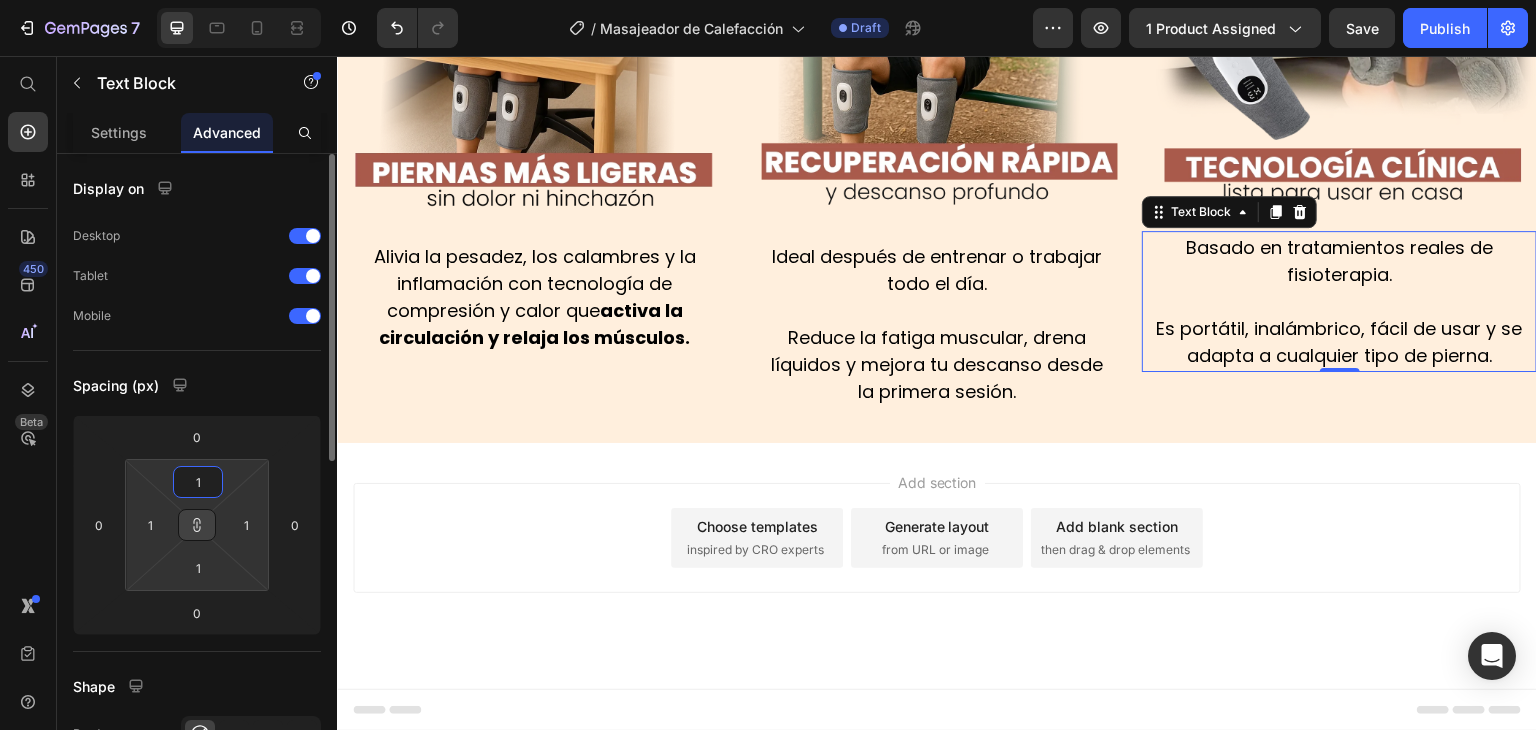 type on "10" 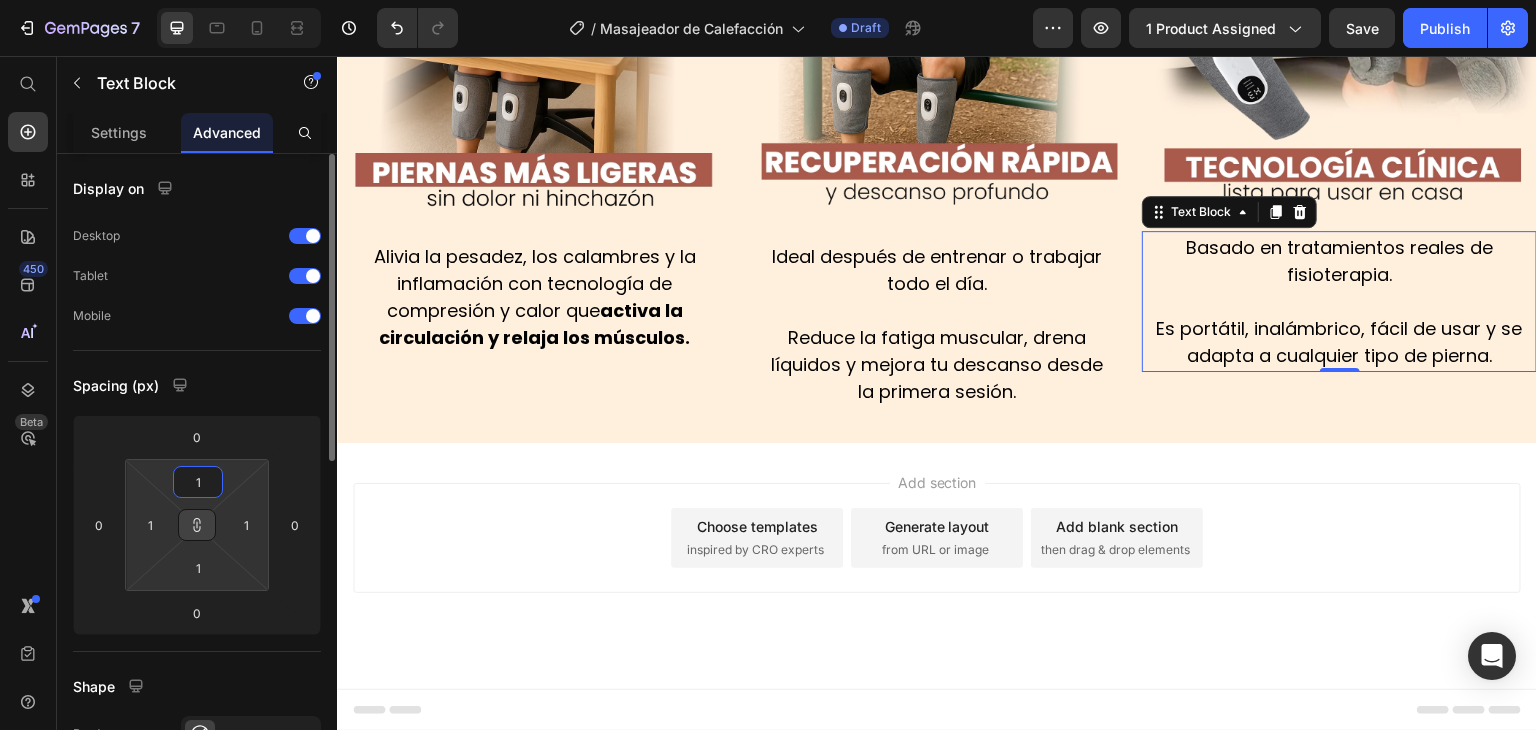 type on "10" 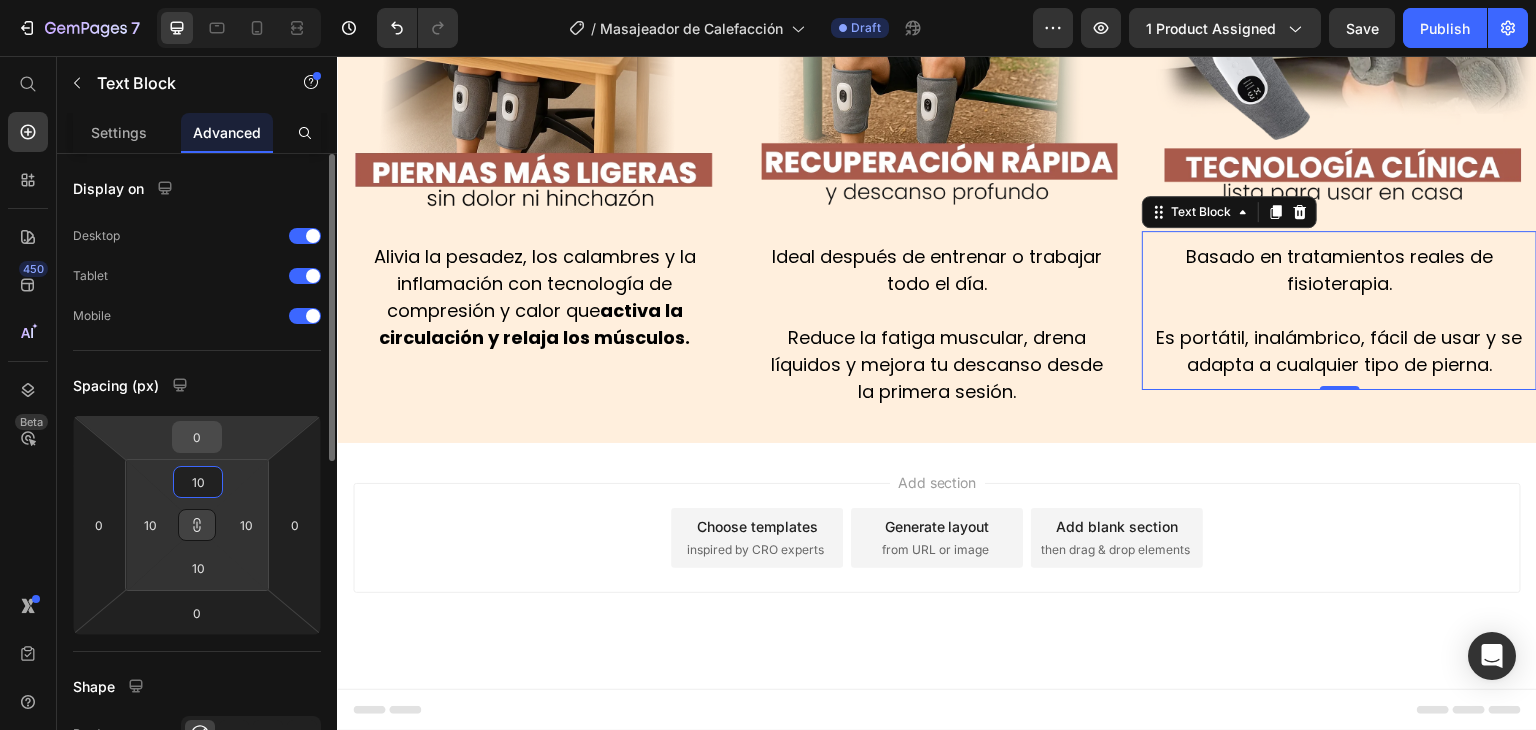 type on "10" 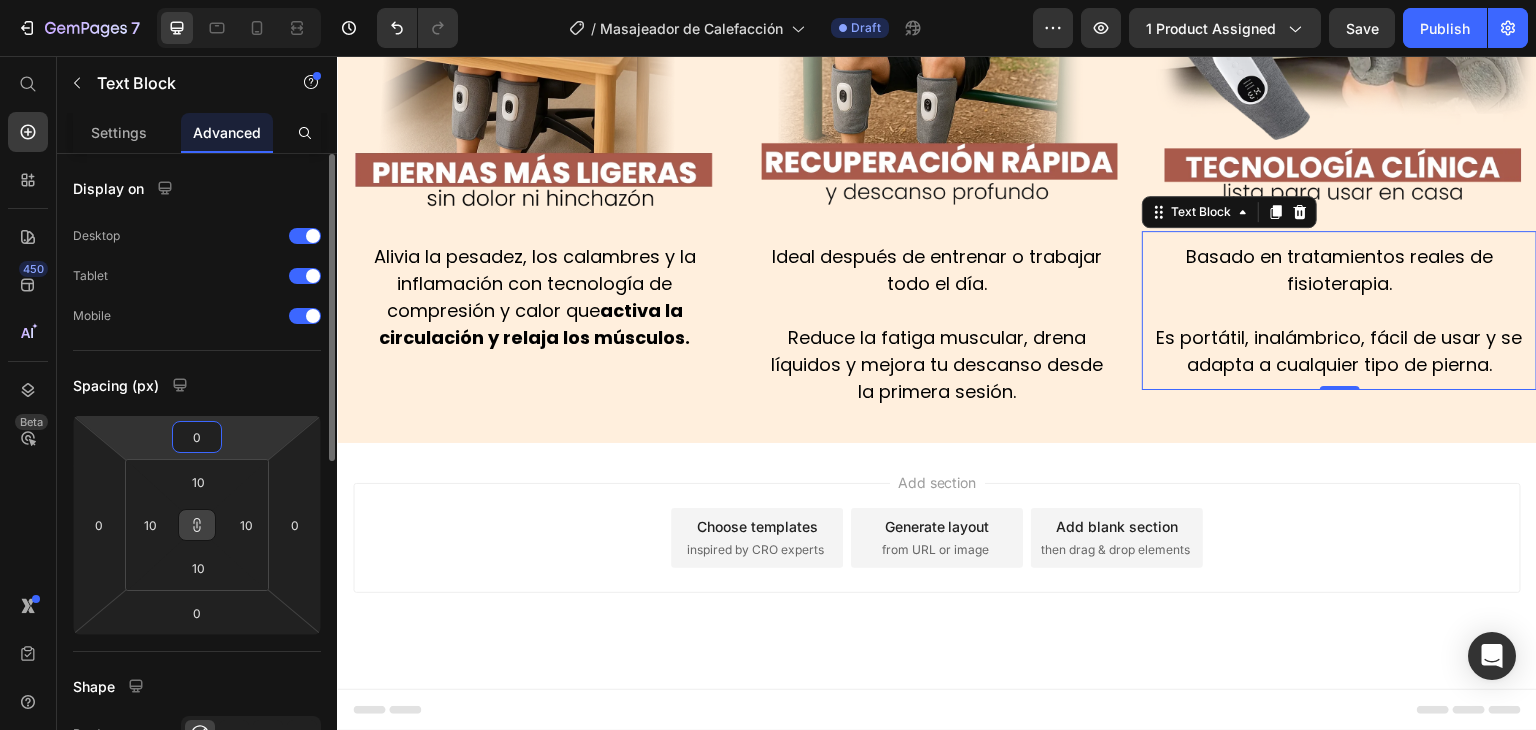 click on "0" at bounding box center (197, 437) 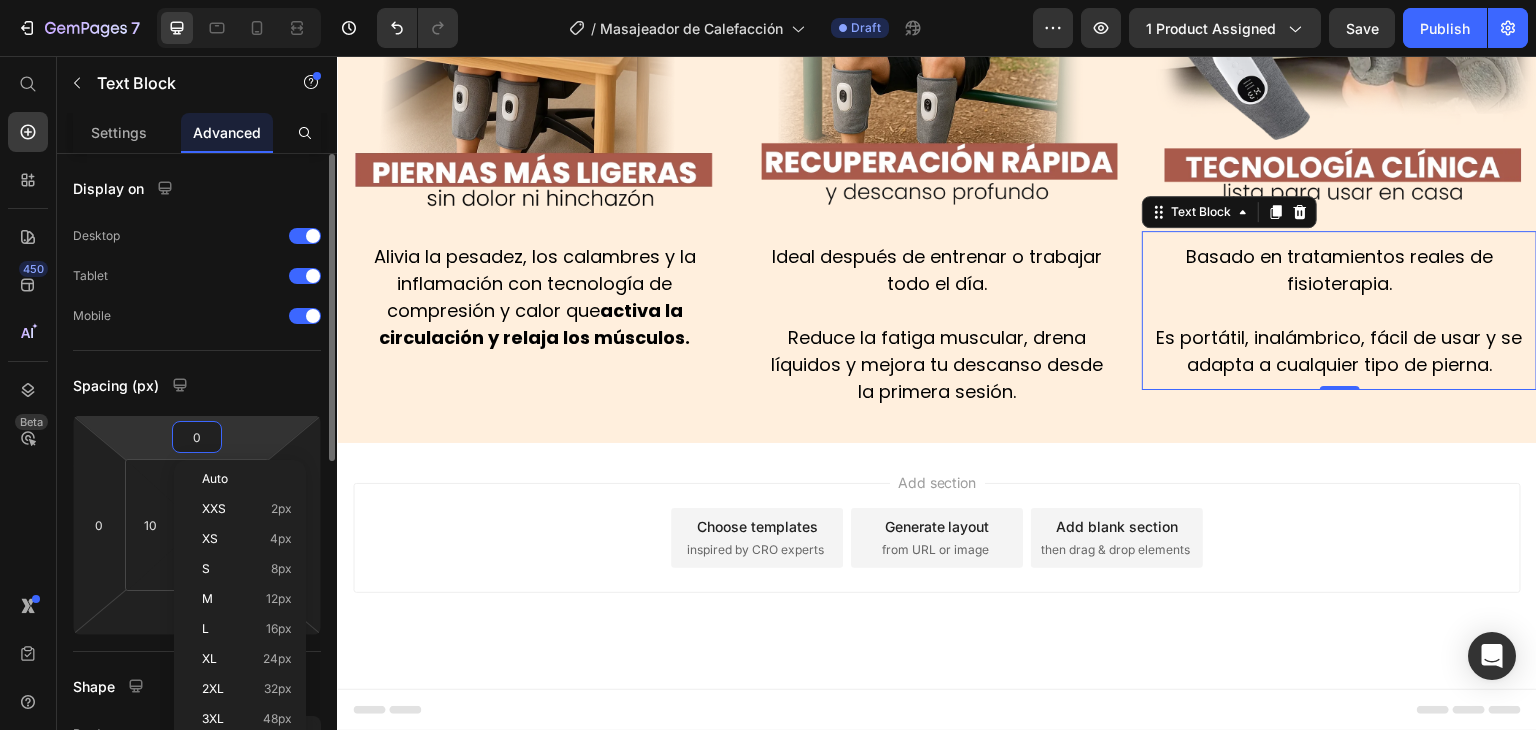 type on "1" 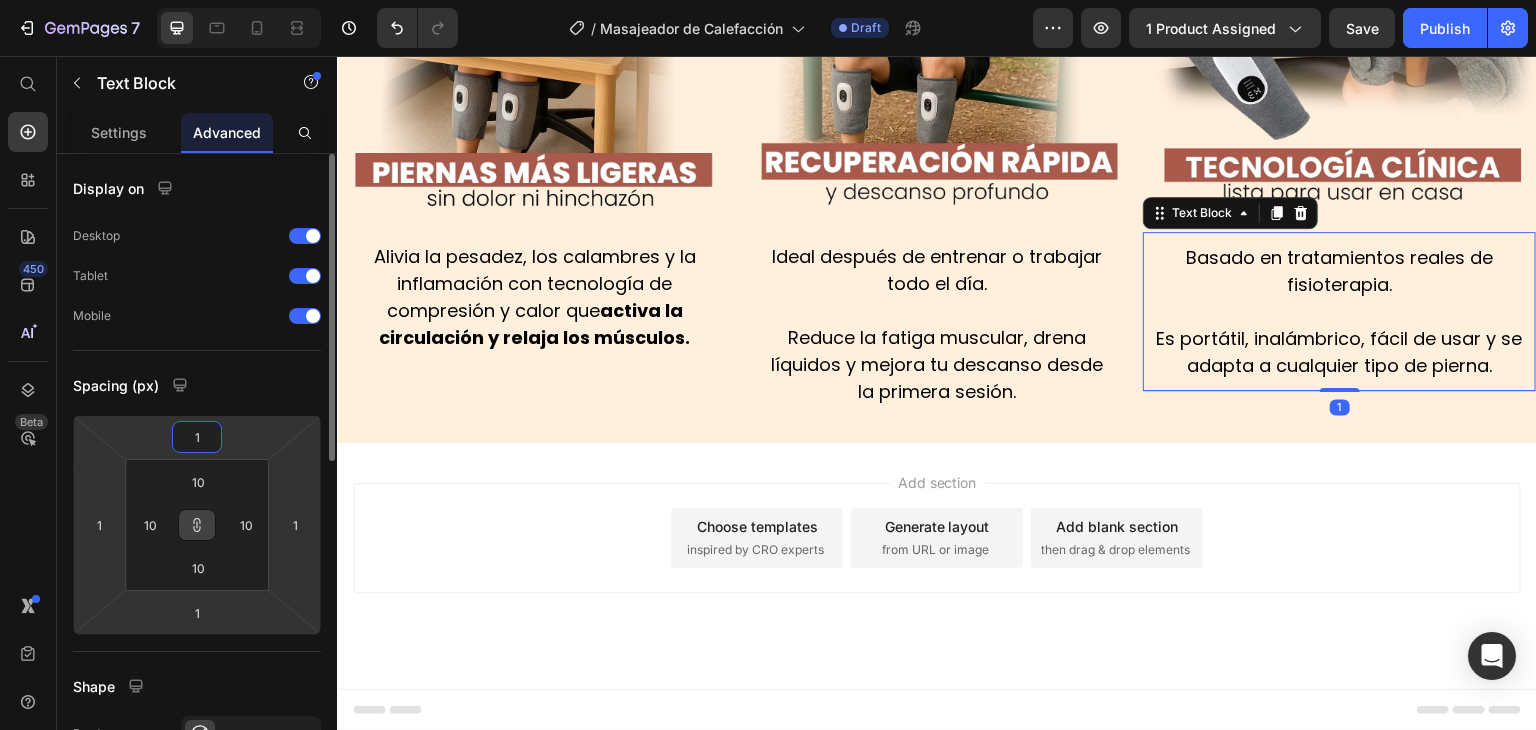 type on "10" 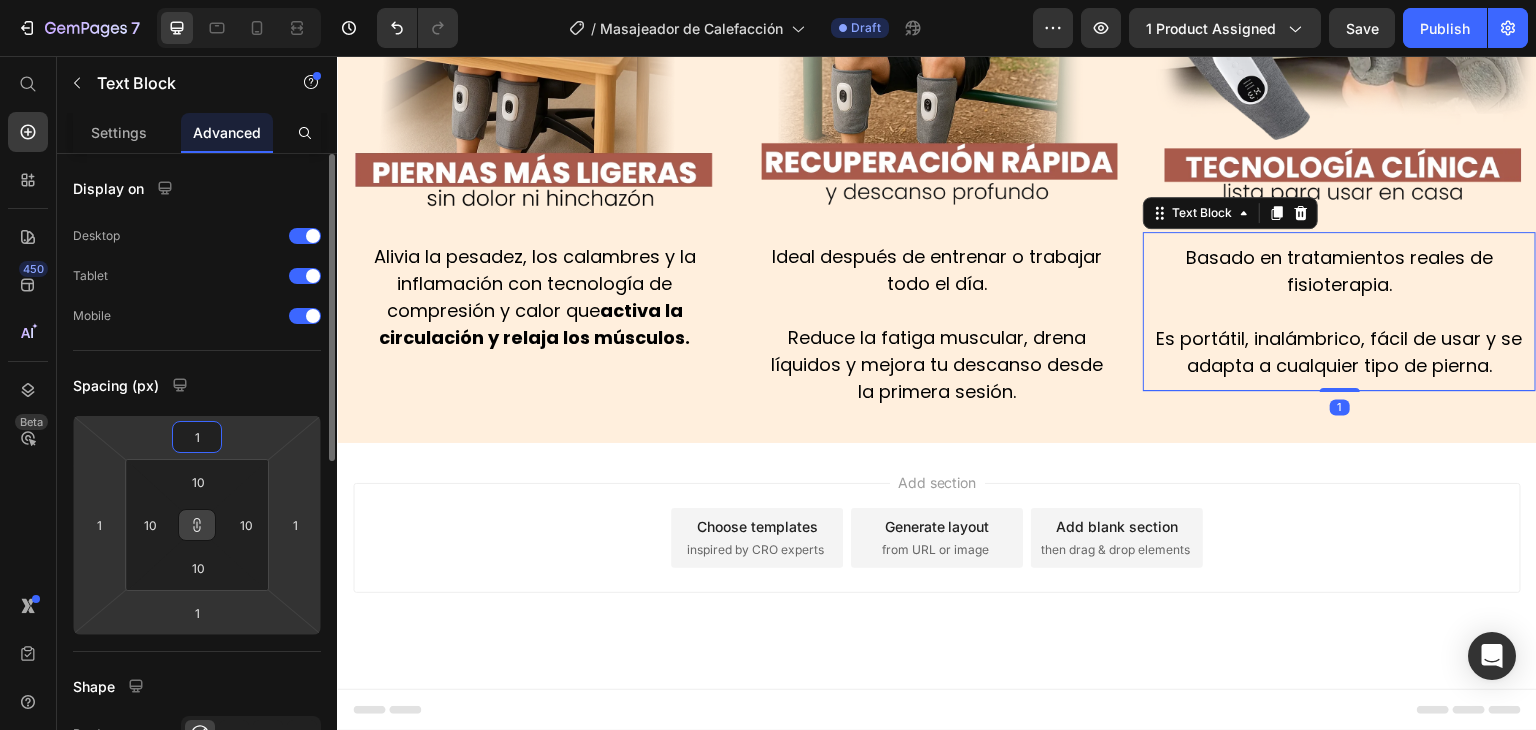 type on "10" 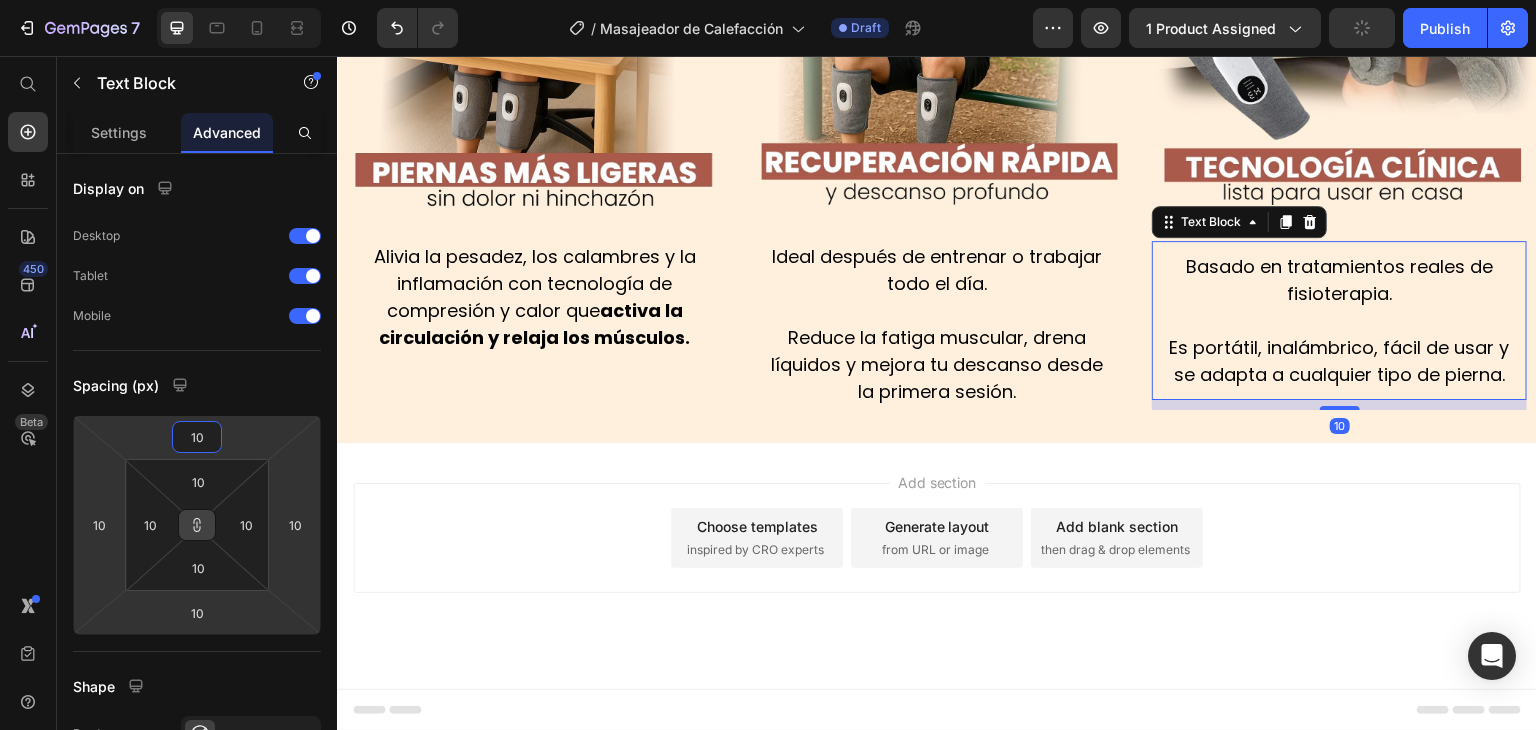 click 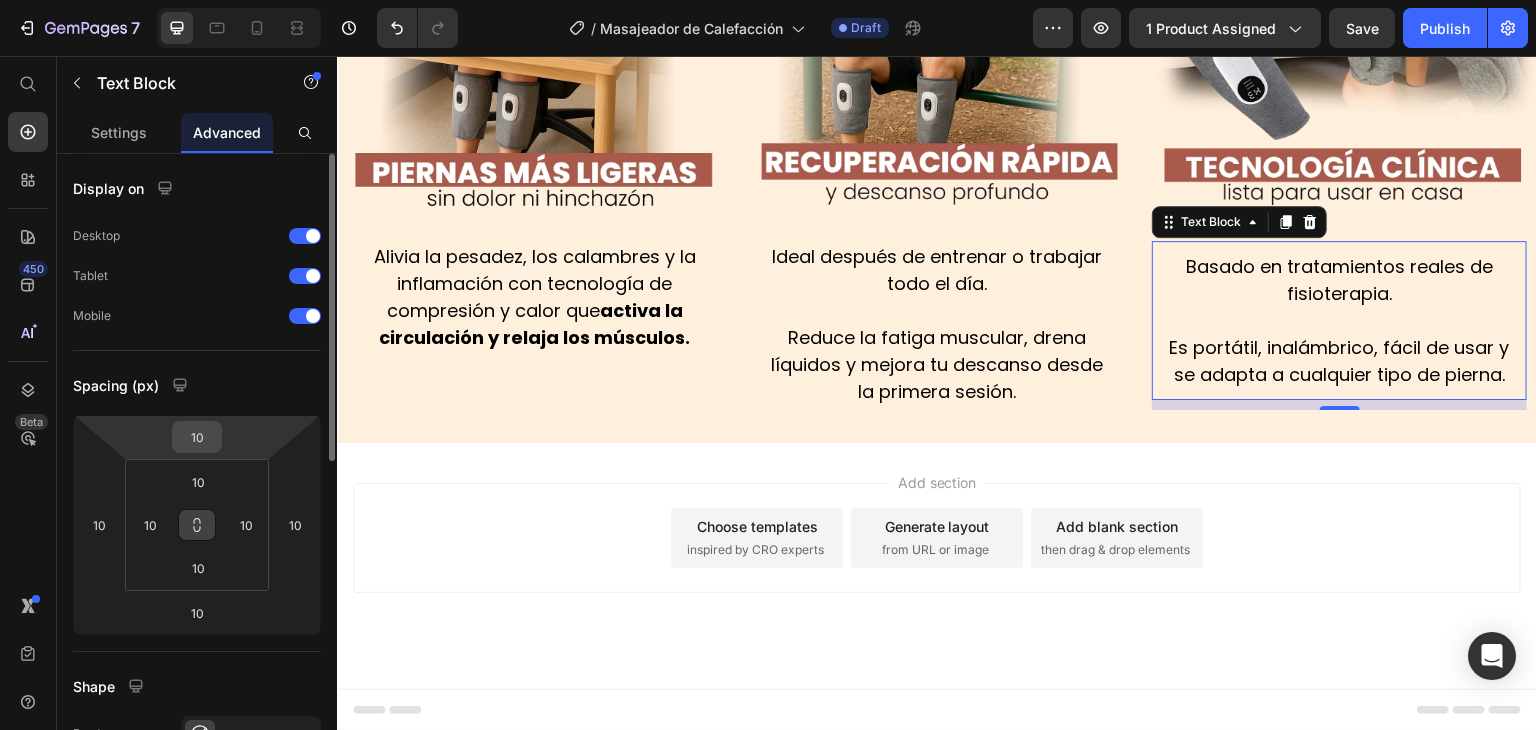 click on "10" at bounding box center [197, 437] 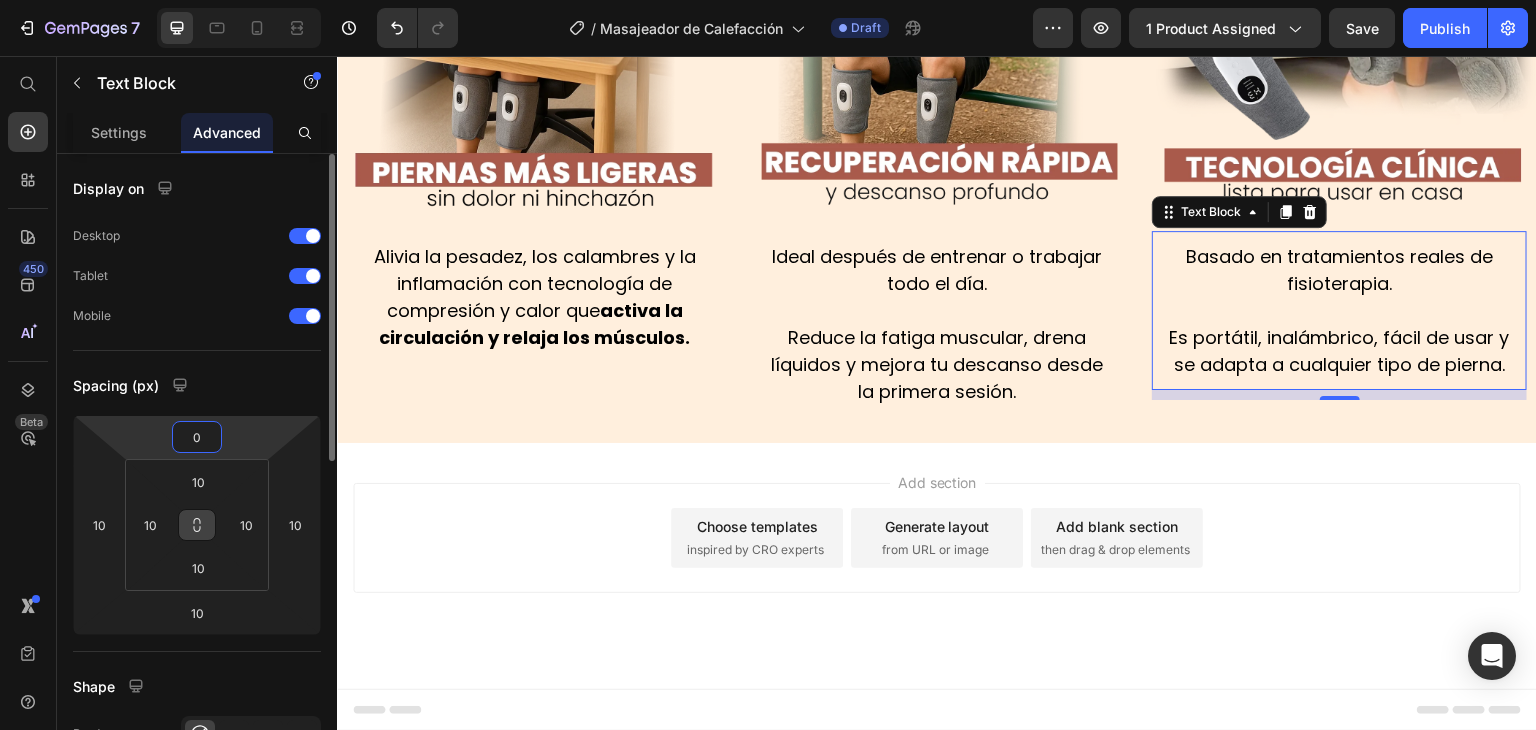type on "0" 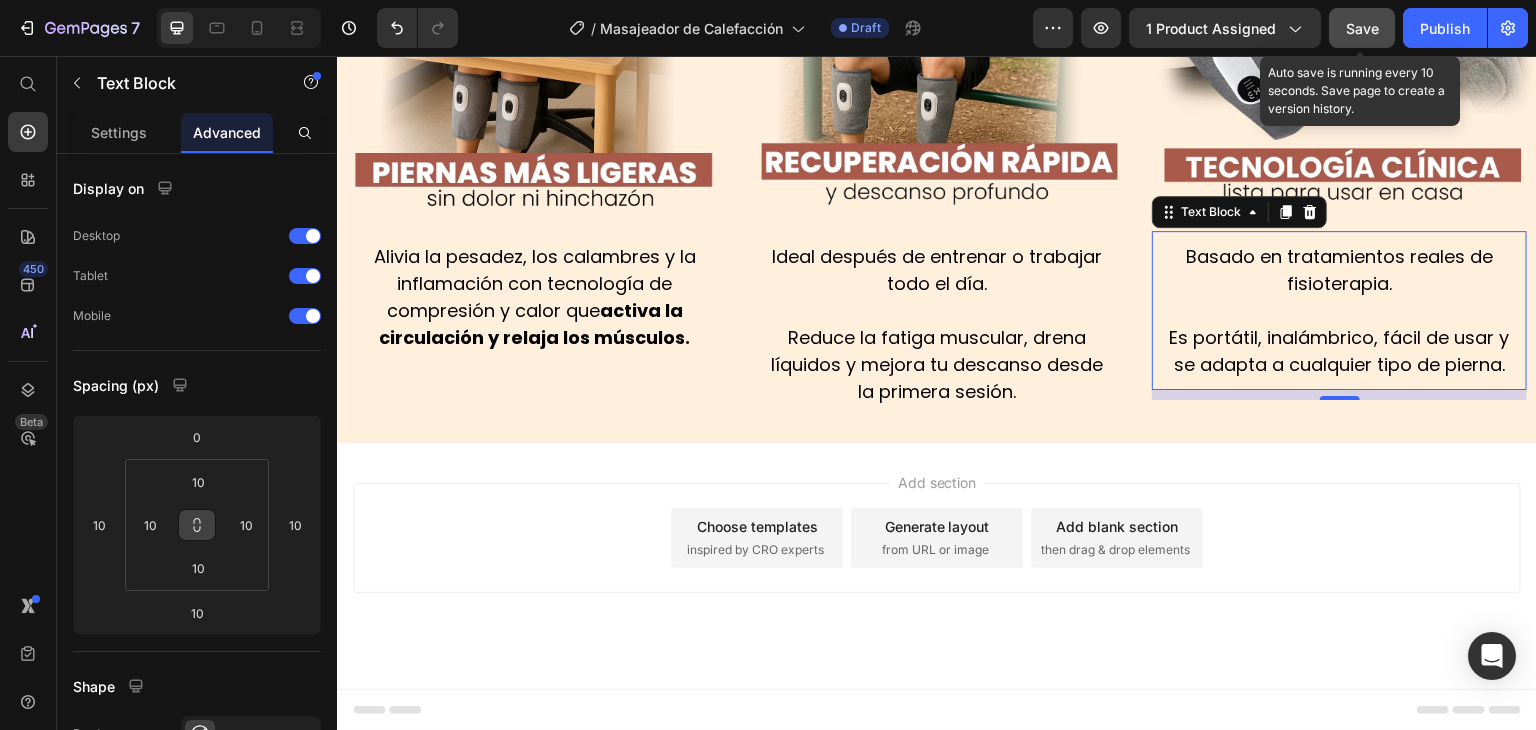 click on "Save" at bounding box center (1362, 28) 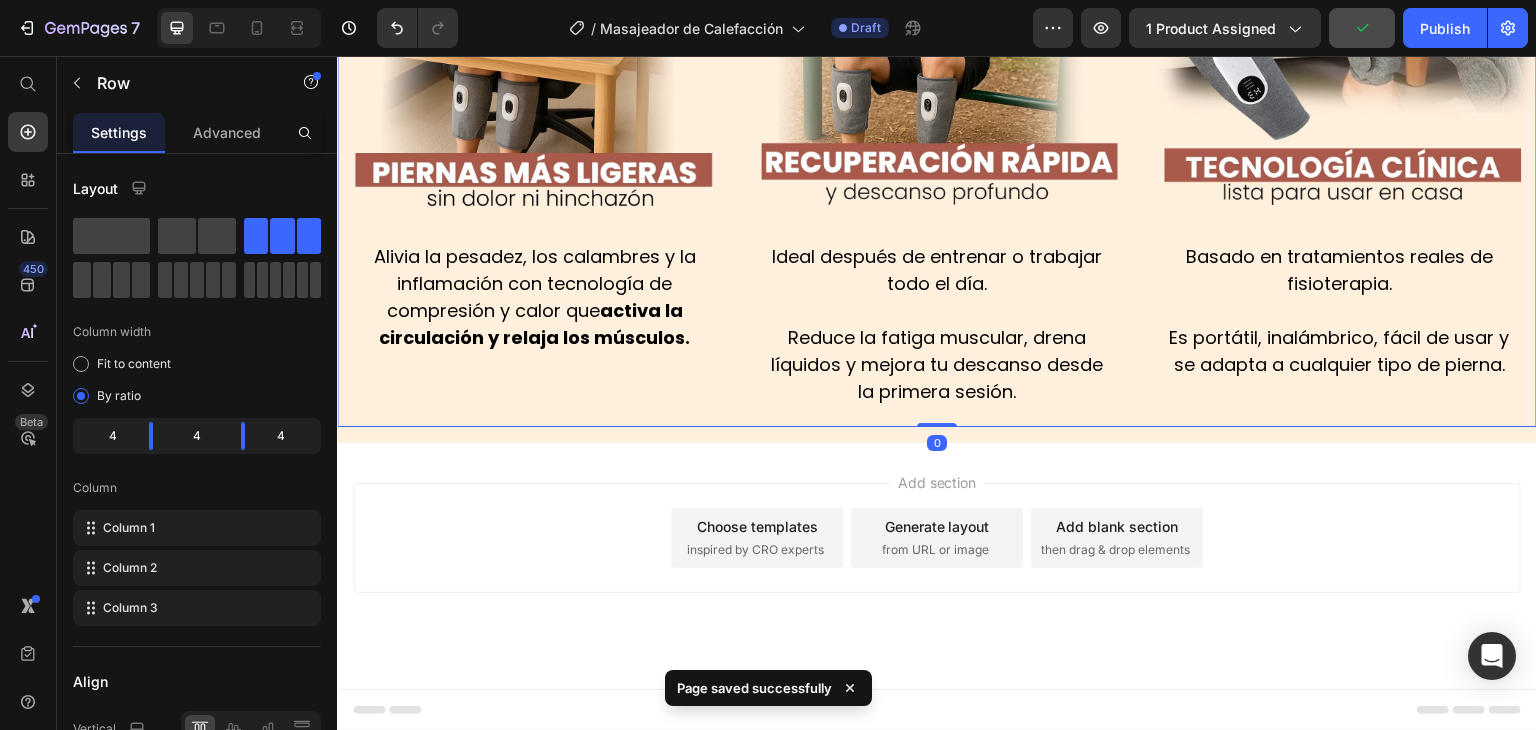 click on "Image Ideal después de entrenar o trabajar todo el día. Reduce la fatiga muscular, drena líquidos y mejora tu descanso desde la primera sesión. Text Block" at bounding box center (937, 123) 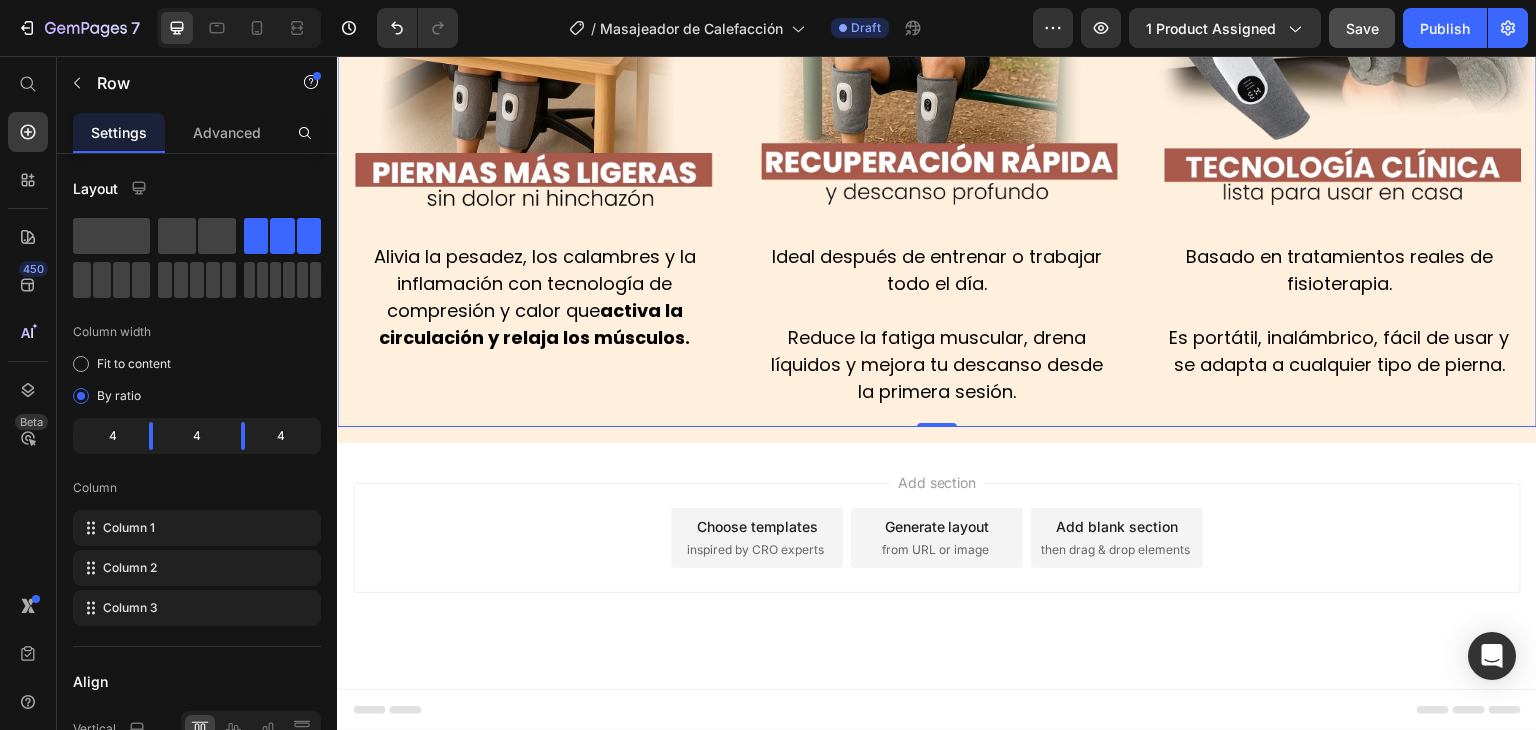 click on "Image Alivia la pesadez, los calambres y la inflamación con tecnología de compresión y calor que  activa la circulación y relaja los músculos. Text Block Image Ideal después de entrenar o trabajar todo el día. Reduce la fatiga muscular, drena líquidos y mejora tu descanso desde la primera sesión. Text Block Image Basado en tratamientos reales de fisioterapia. Es portátil, inalámbrico, fácil de usar y se adapta a cualquier tipo de pierna. Text Block Row   0" at bounding box center [937, 123] 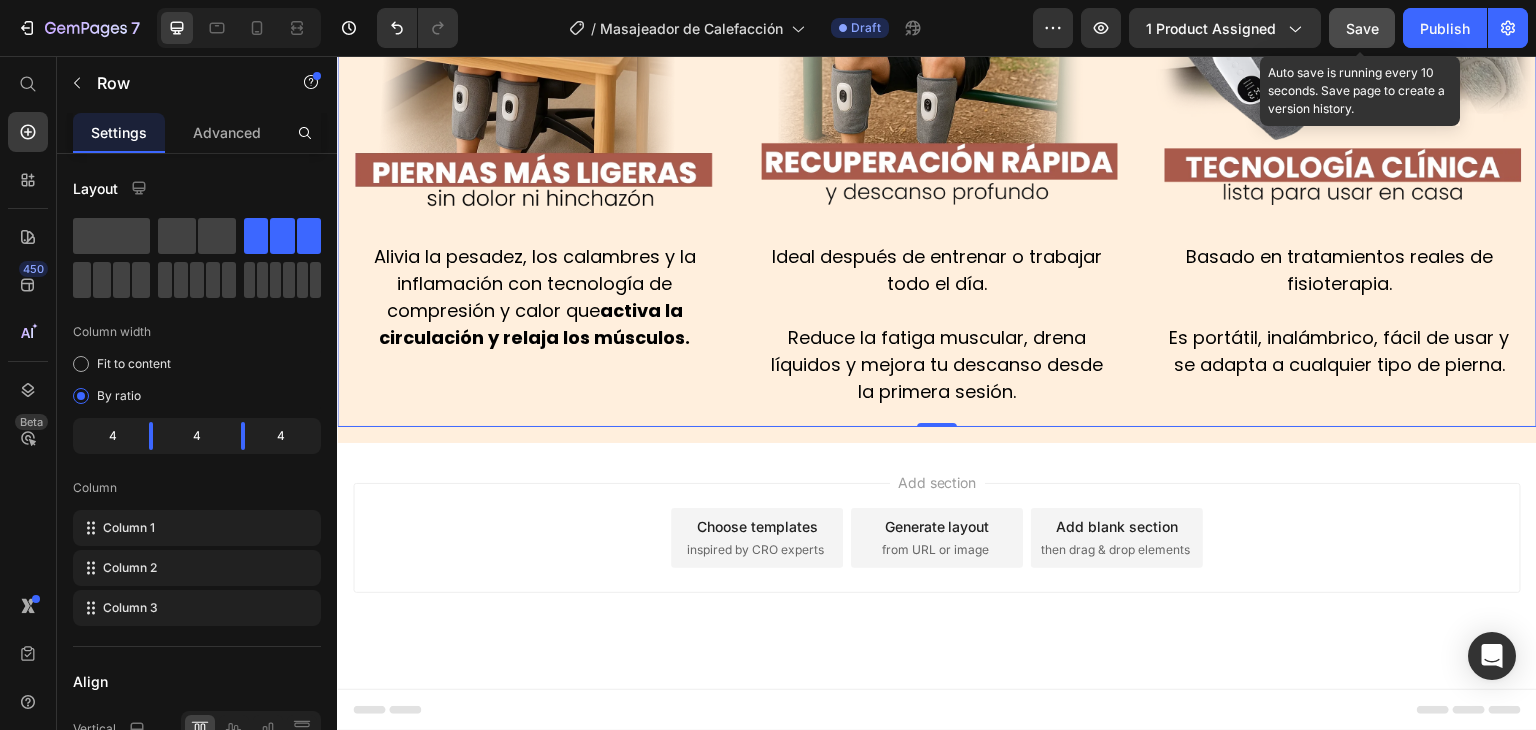 click on "Save" at bounding box center [1362, 28] 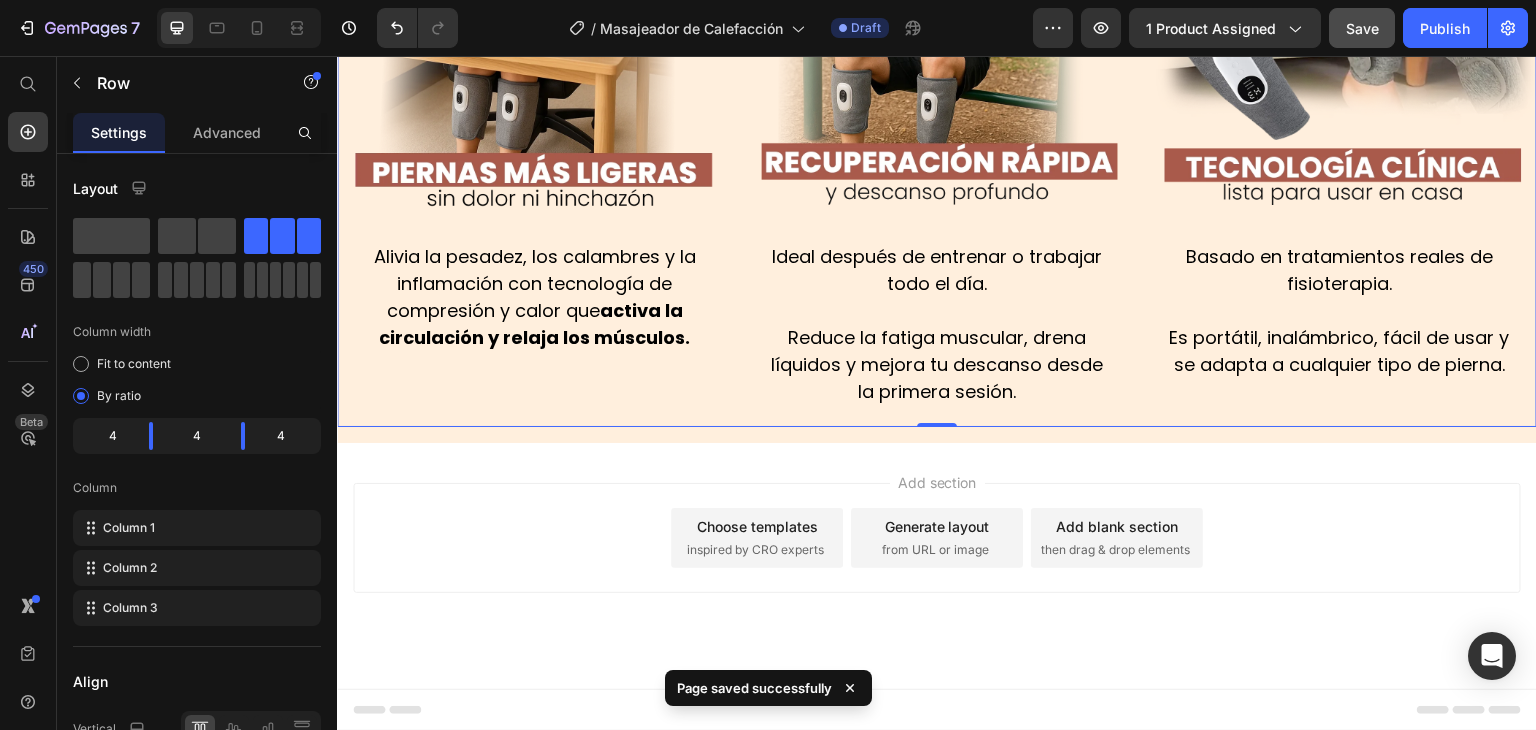 click on "Image Alivia la pesadez, los calambres y la inflamación con tecnología de compresión y calor que  activa la circulación y relaja los músculos. Text Block Image Ideal después de entrenar o trabajar todo el día. Reduce la fatiga muscular, drena líquidos y mejora tu descanso desde la primera sesión. Text Block Image Basado en tratamientos reales de fisioterapia. Es portátil, inalámbrico, fácil de usar y se adapta a cualquier tipo de pierna. Text Block Row   0" at bounding box center [937, 123] 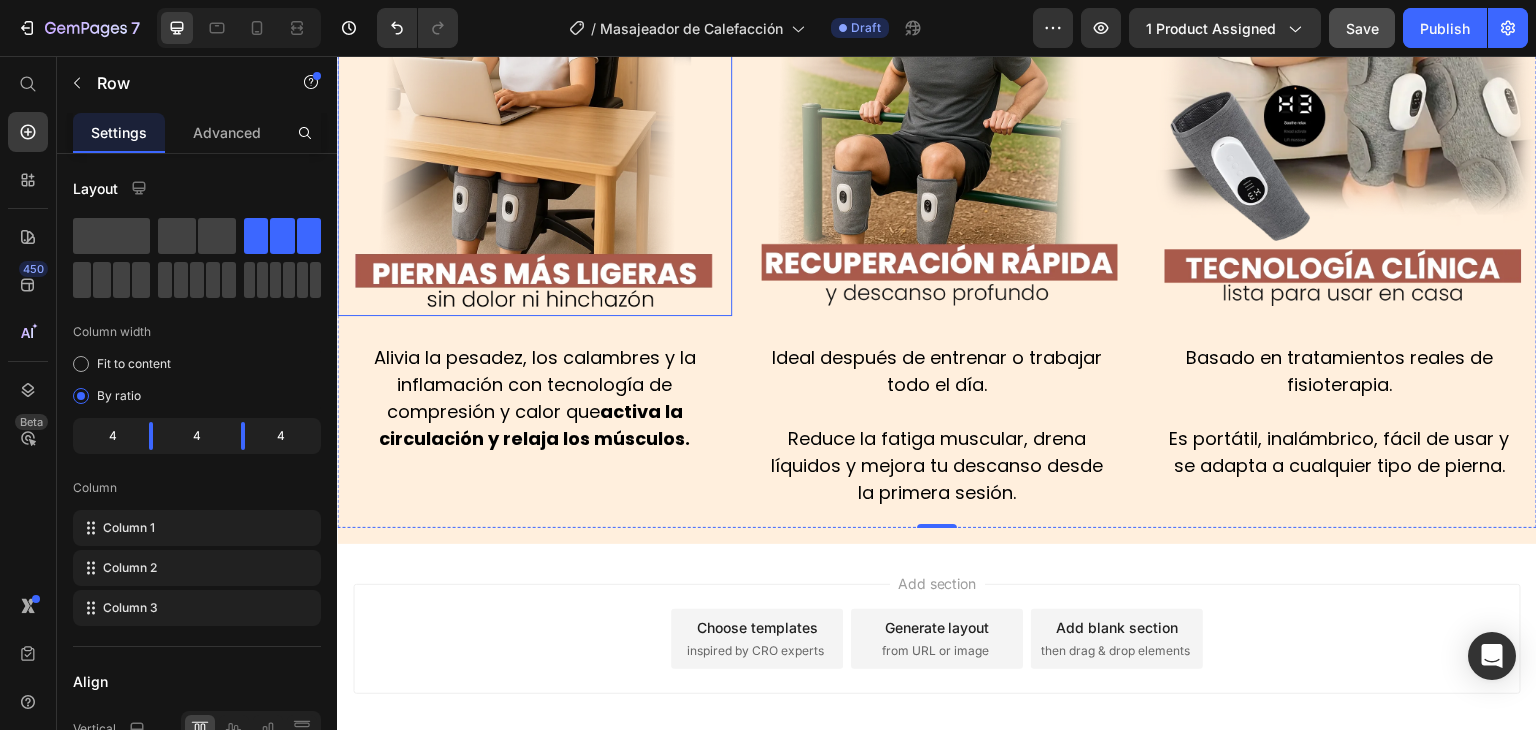 scroll, scrollTop: 1955, scrollLeft: 0, axis: vertical 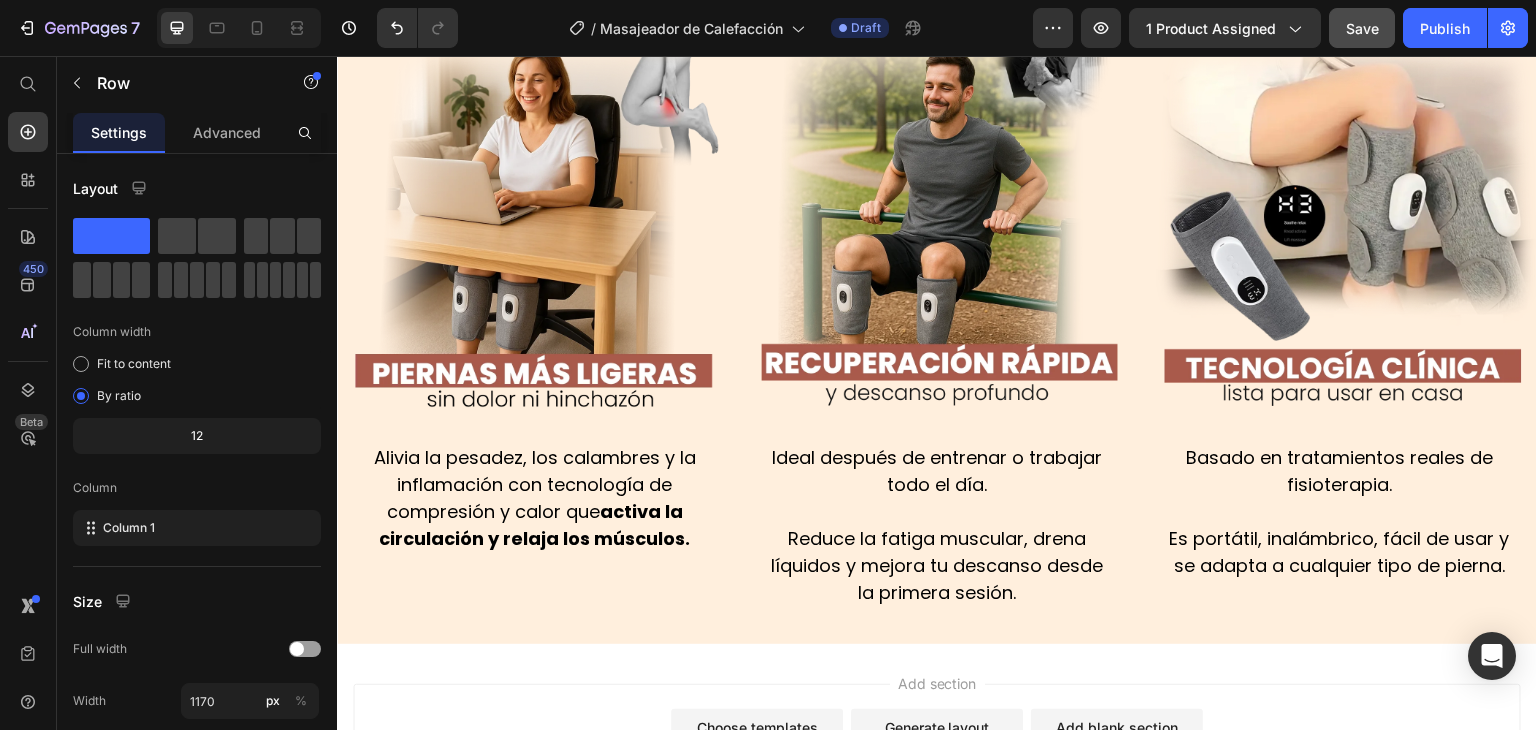 click on "Obtener 50% de Descuento
Solo por hoy!
Custom Code  Nuestro Masajeador  te ofrece: Text Block" at bounding box center (937, -56) 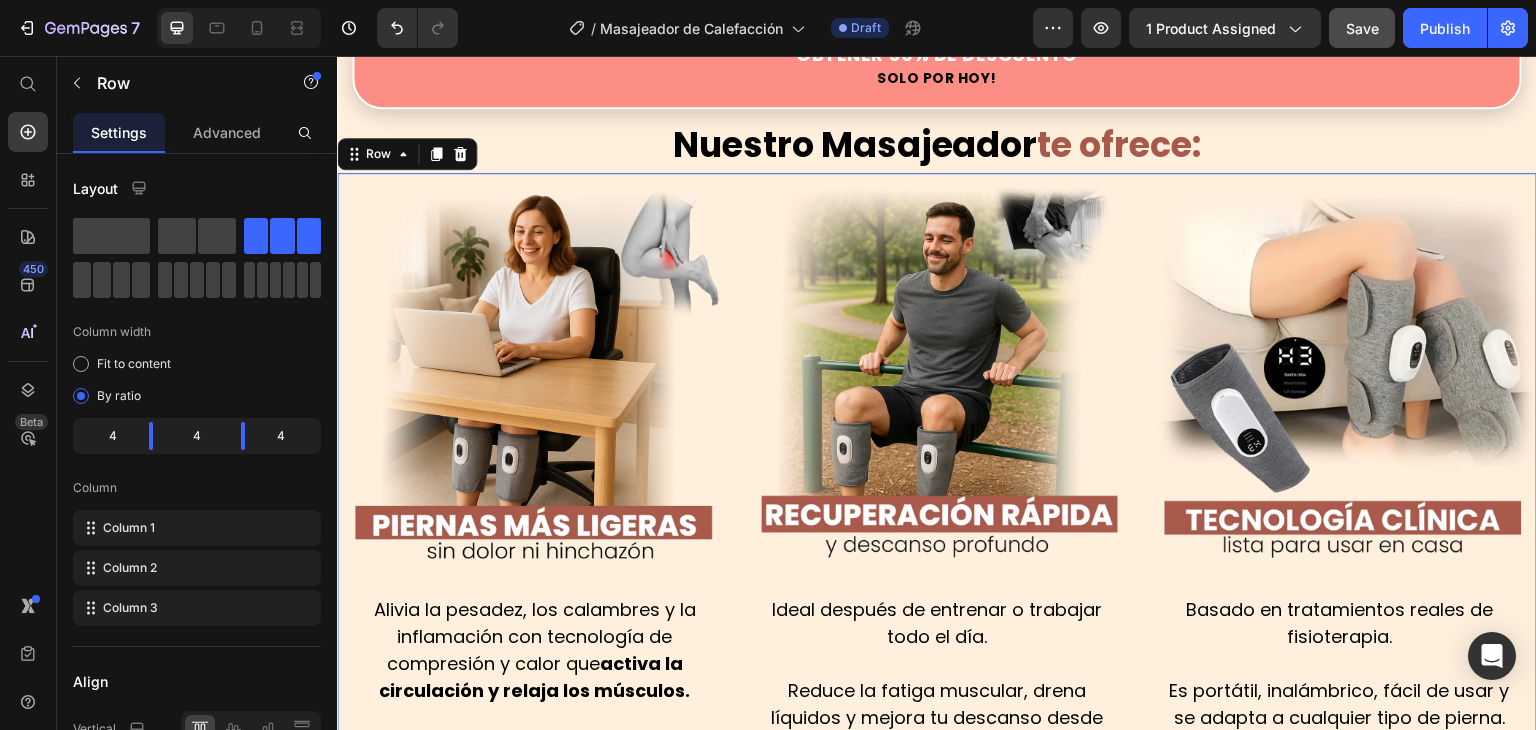 click on "Image Alivia la pesadez, los calambres y la inflamación con tecnología de compresión y calor que  activa la circulación y relaja los músculos. Text Block Image Ideal después de entrenar o trabajar todo el día. Reduce la fatiga muscular, drena líquidos y mejora tu descanso desde la primera sesión. Text Block Image Basado en tratamientos reales de fisioterapia. Es portátil, inalámbrico, fácil de usar y se adapta a cualquier tipo de pierna. Text Block Row   0" at bounding box center [937, 476] 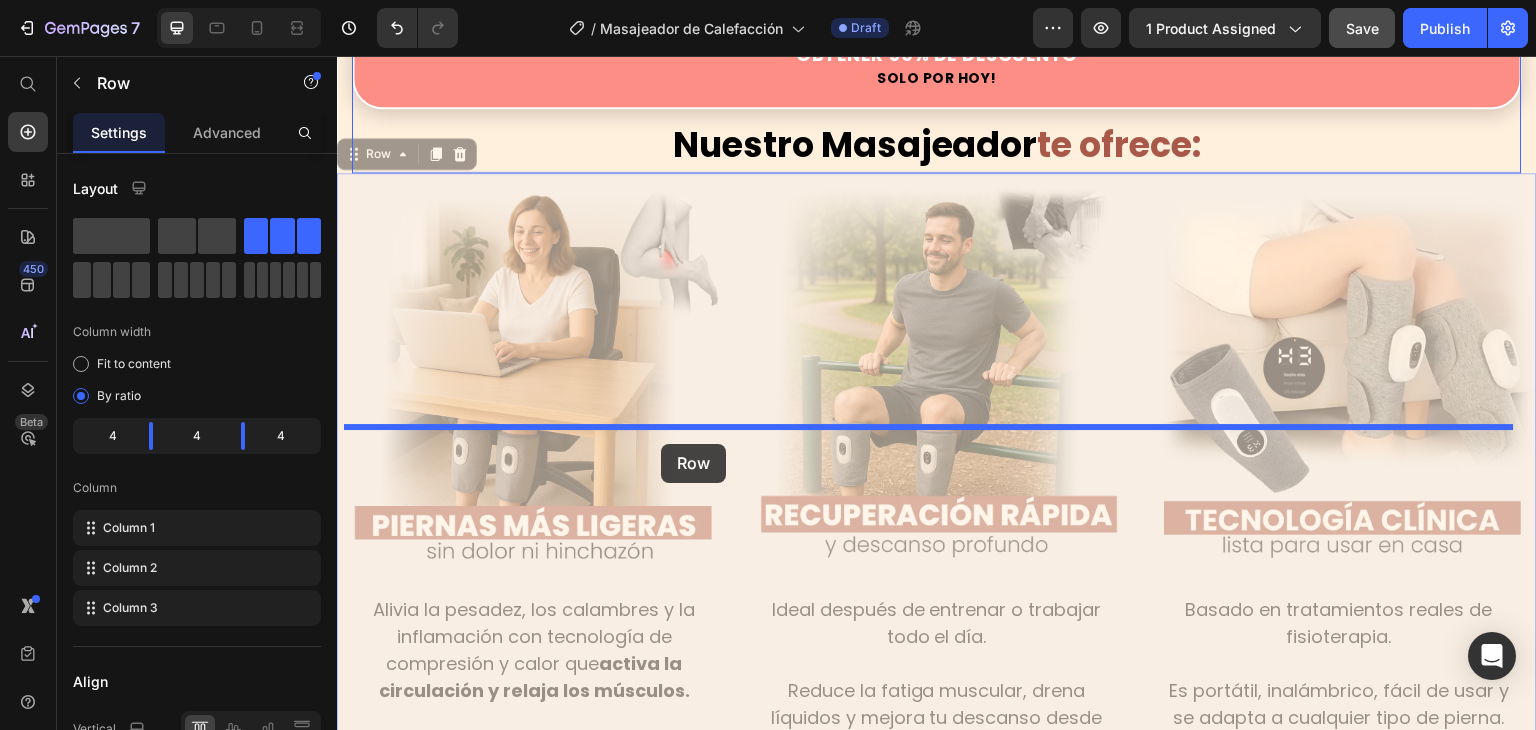 drag, startPoint x: 353, startPoint y: 560, endPoint x: 661, endPoint y: 444, distance: 329.12003 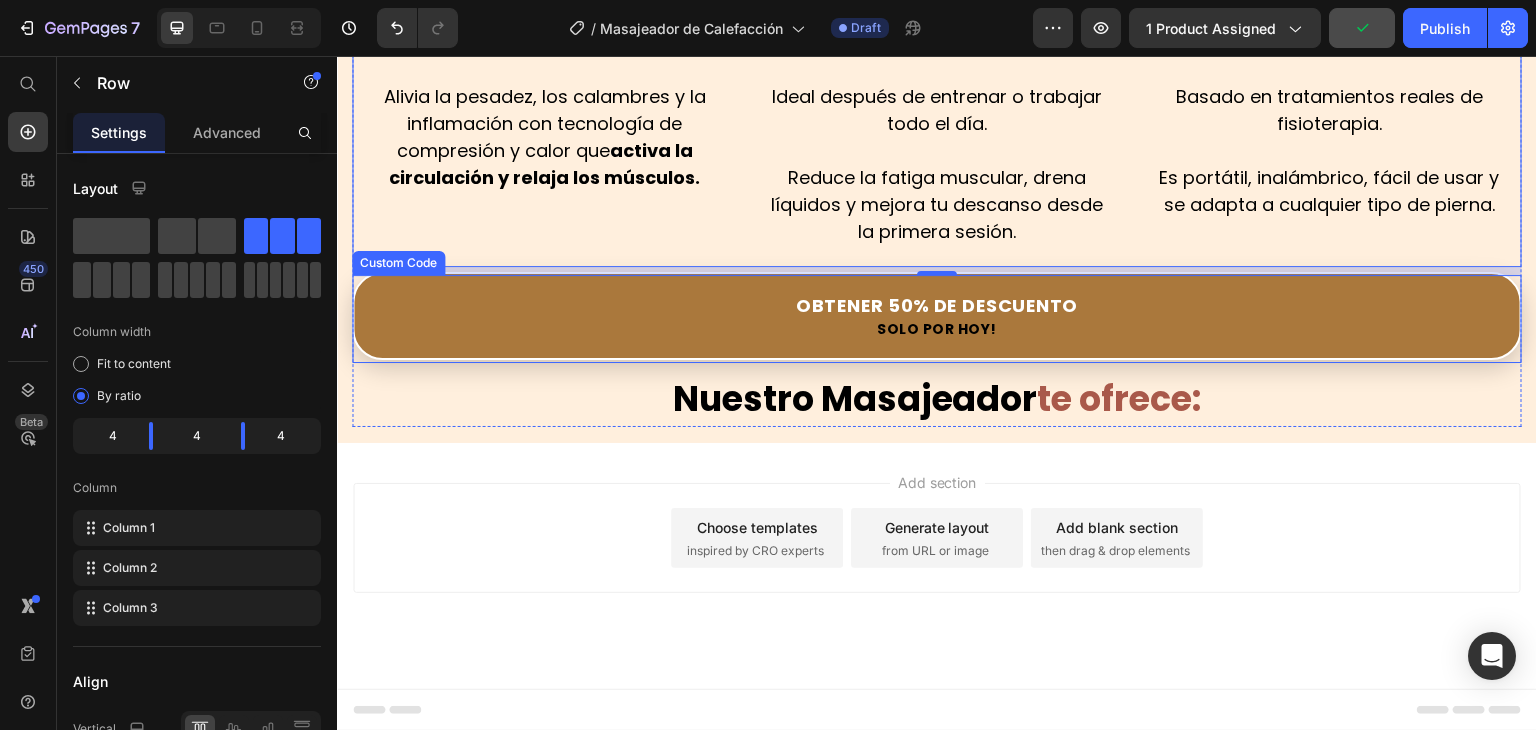 scroll, scrollTop: 2555, scrollLeft: 0, axis: vertical 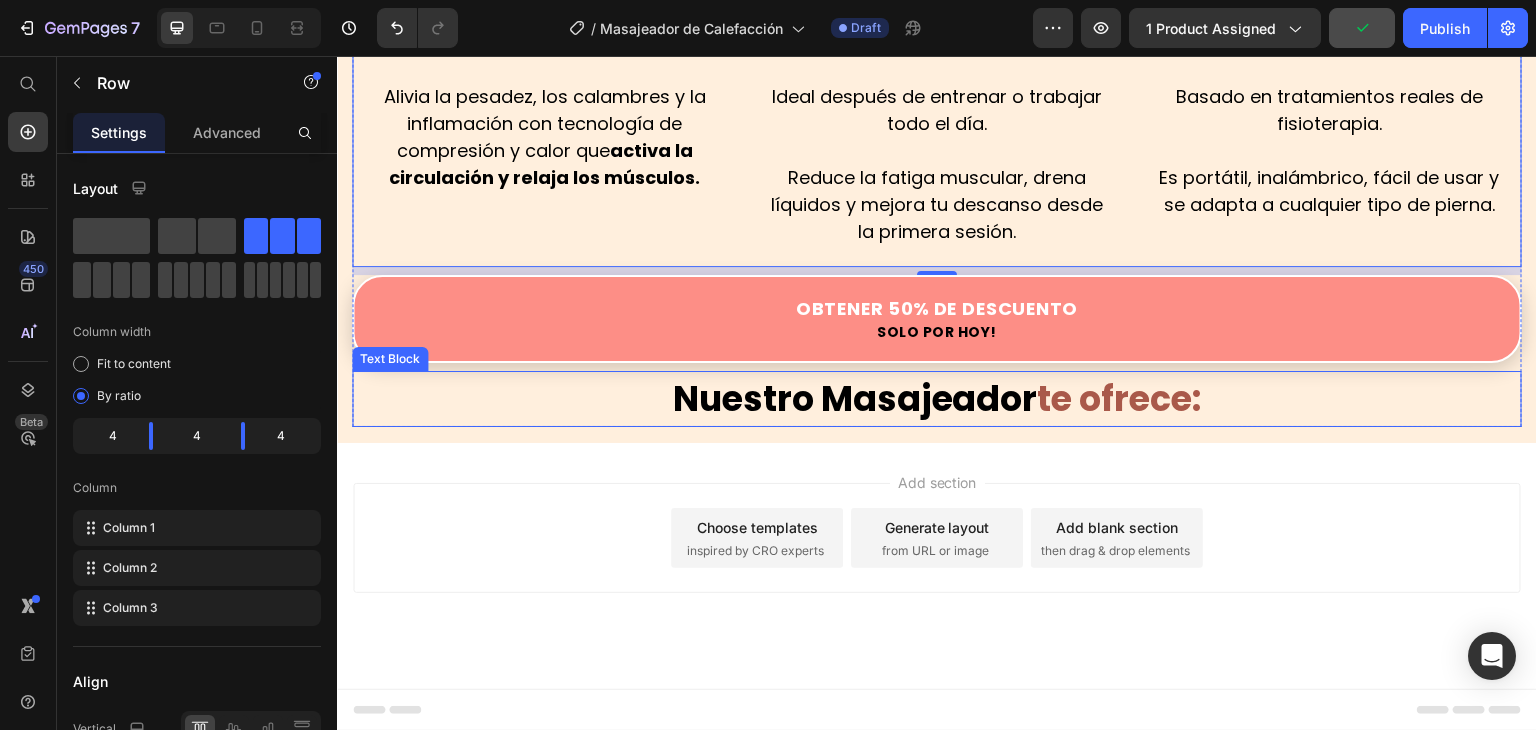 click on "Nuestro Masajeador  te ofrece:" at bounding box center [937, 399] 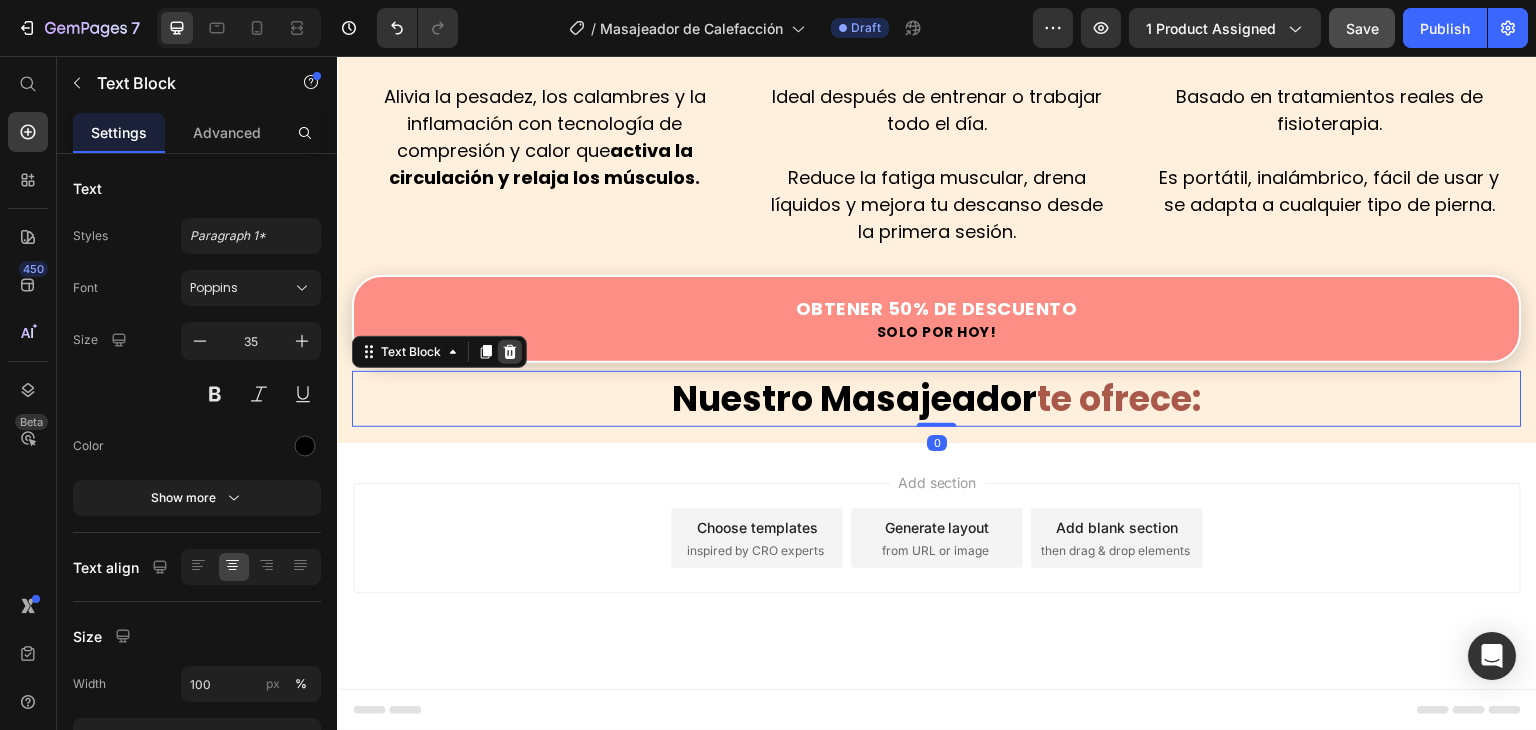 click 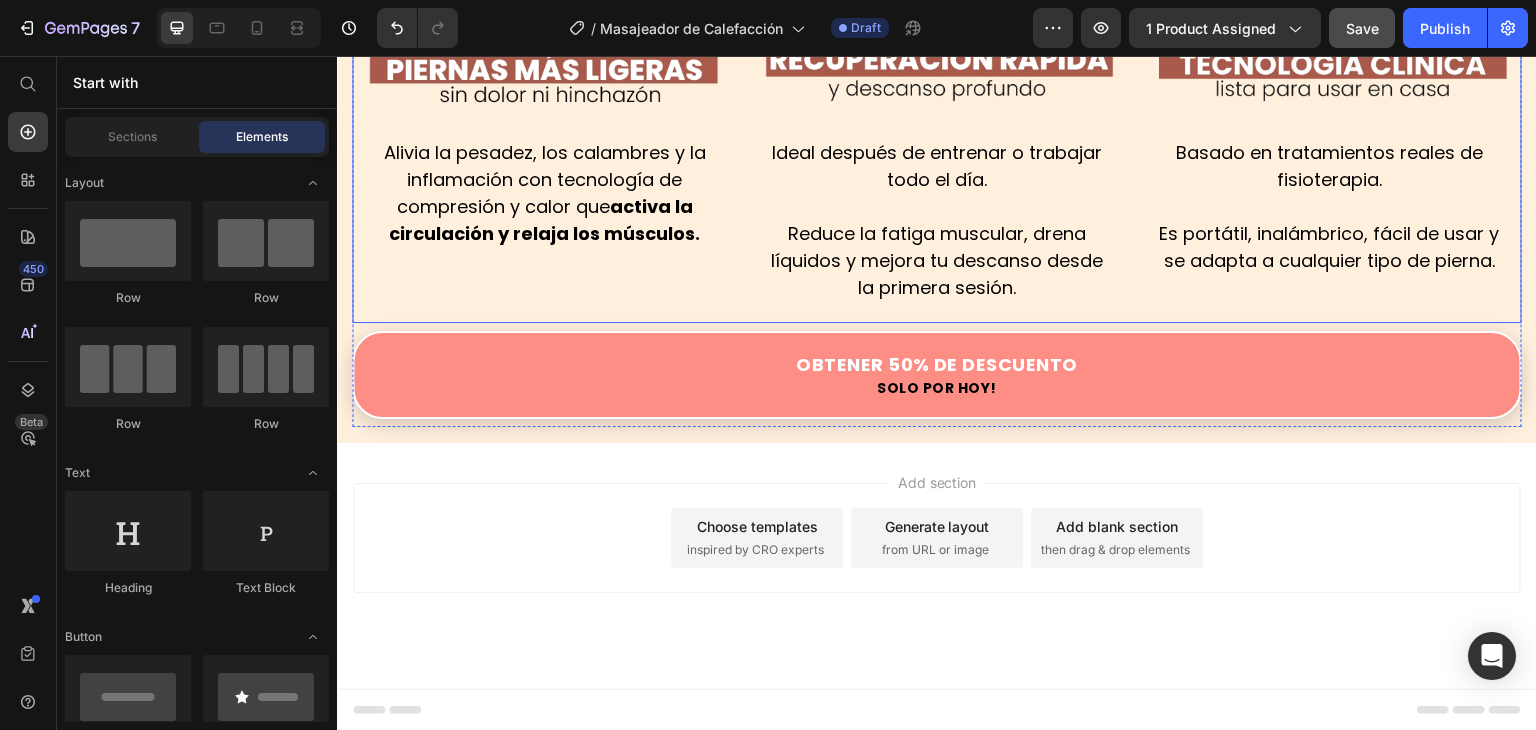 click on "Image Alivia la pesadez, los calambres y la inflamación con tecnología de compresión y calor que  activa la circulación y relaja los músculos. Text Block" at bounding box center (544, 24) 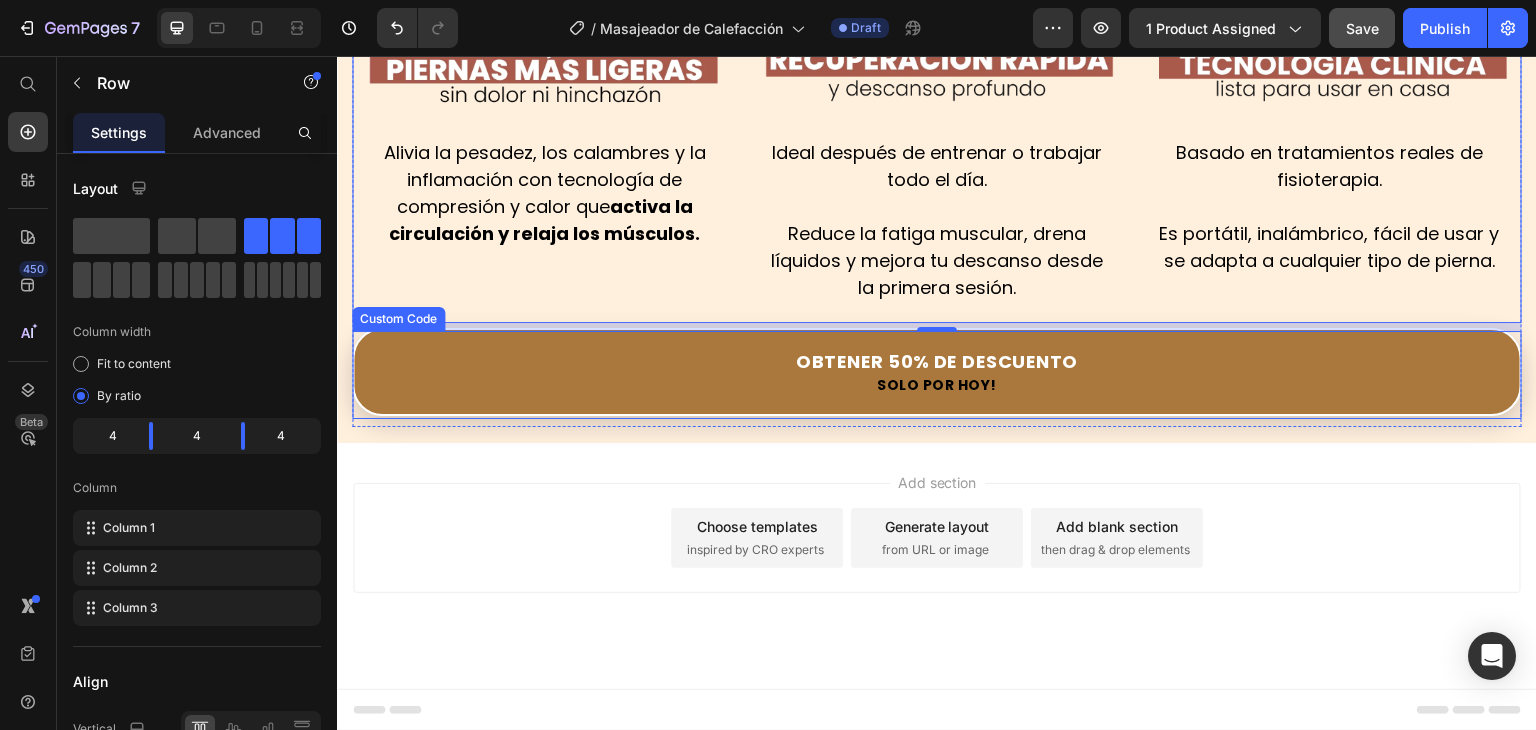 click on "Solo por hoy!" at bounding box center (937, 385) 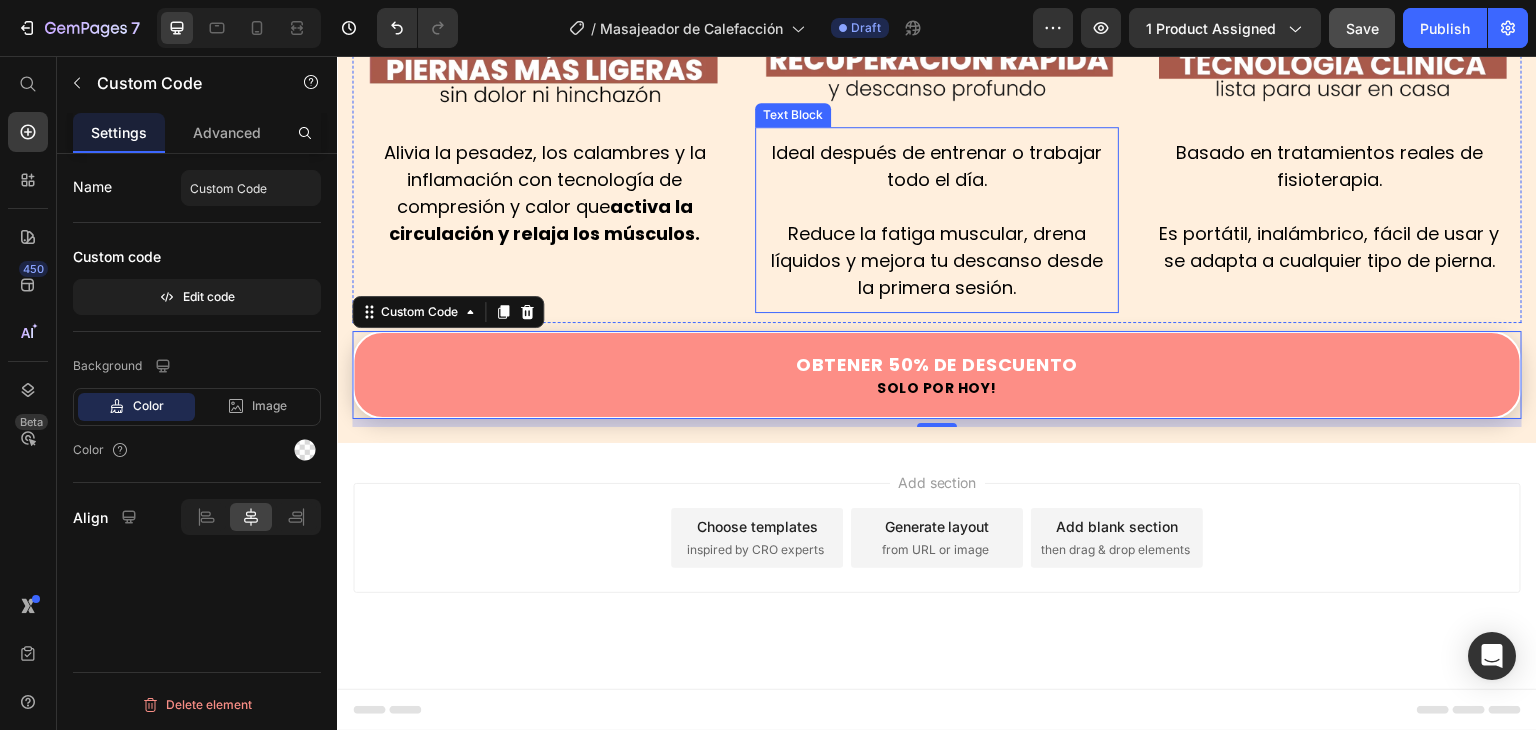 scroll, scrollTop: 2055, scrollLeft: 0, axis: vertical 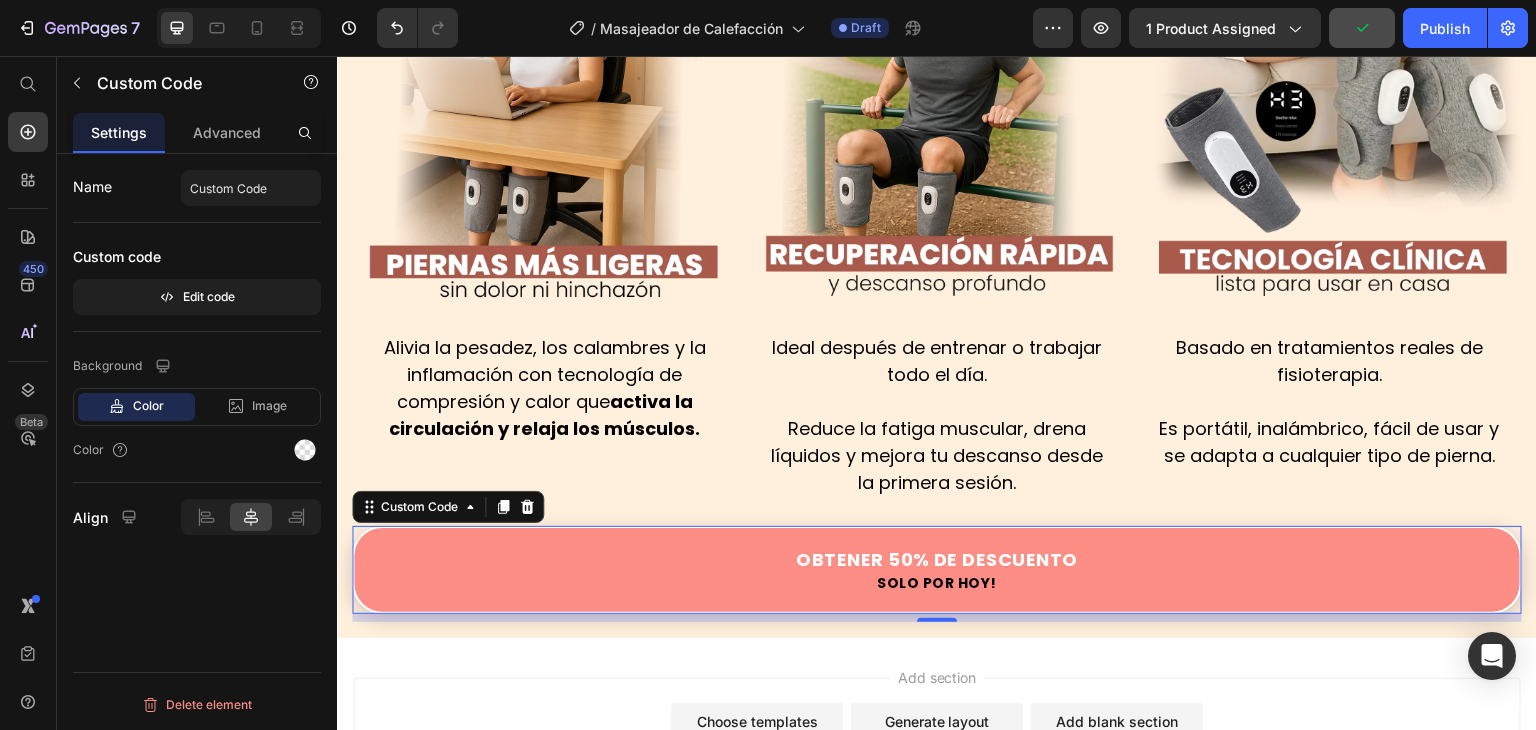 click on "Nuestro Masajeador  te ofrece:" at bounding box center [937, -108] 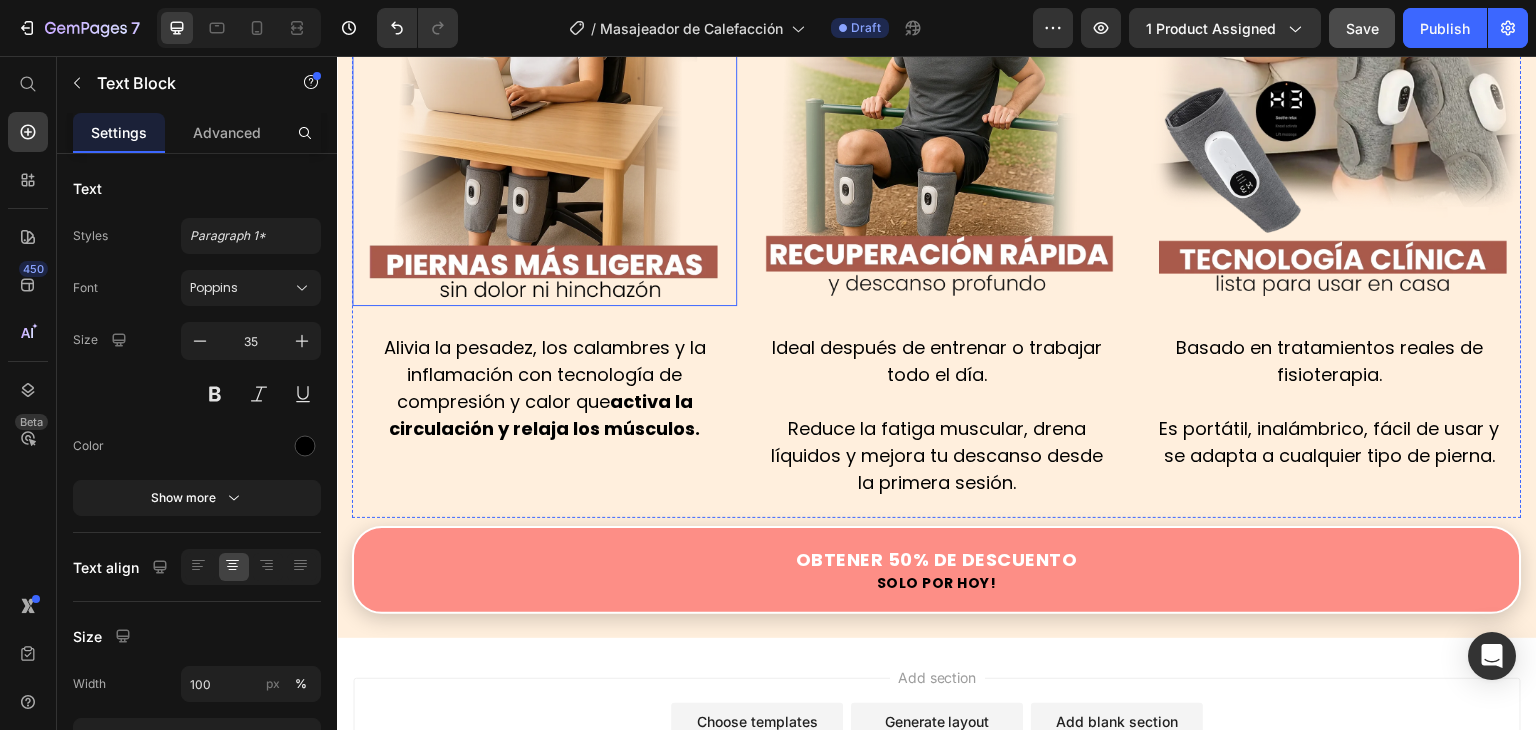 click at bounding box center [544, 113] 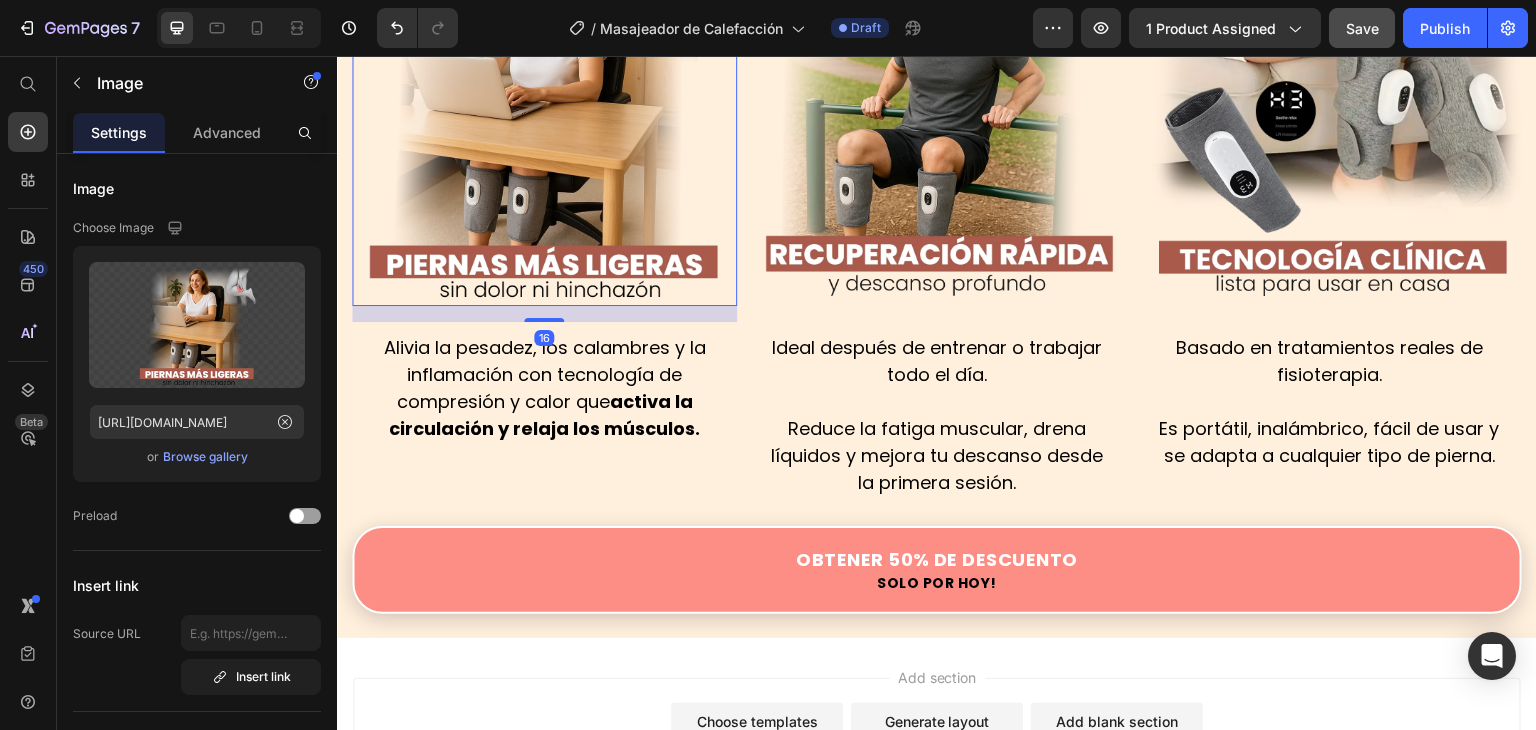 click on "Nuestro Masajeador  te ofrece:" at bounding box center (937, -108) 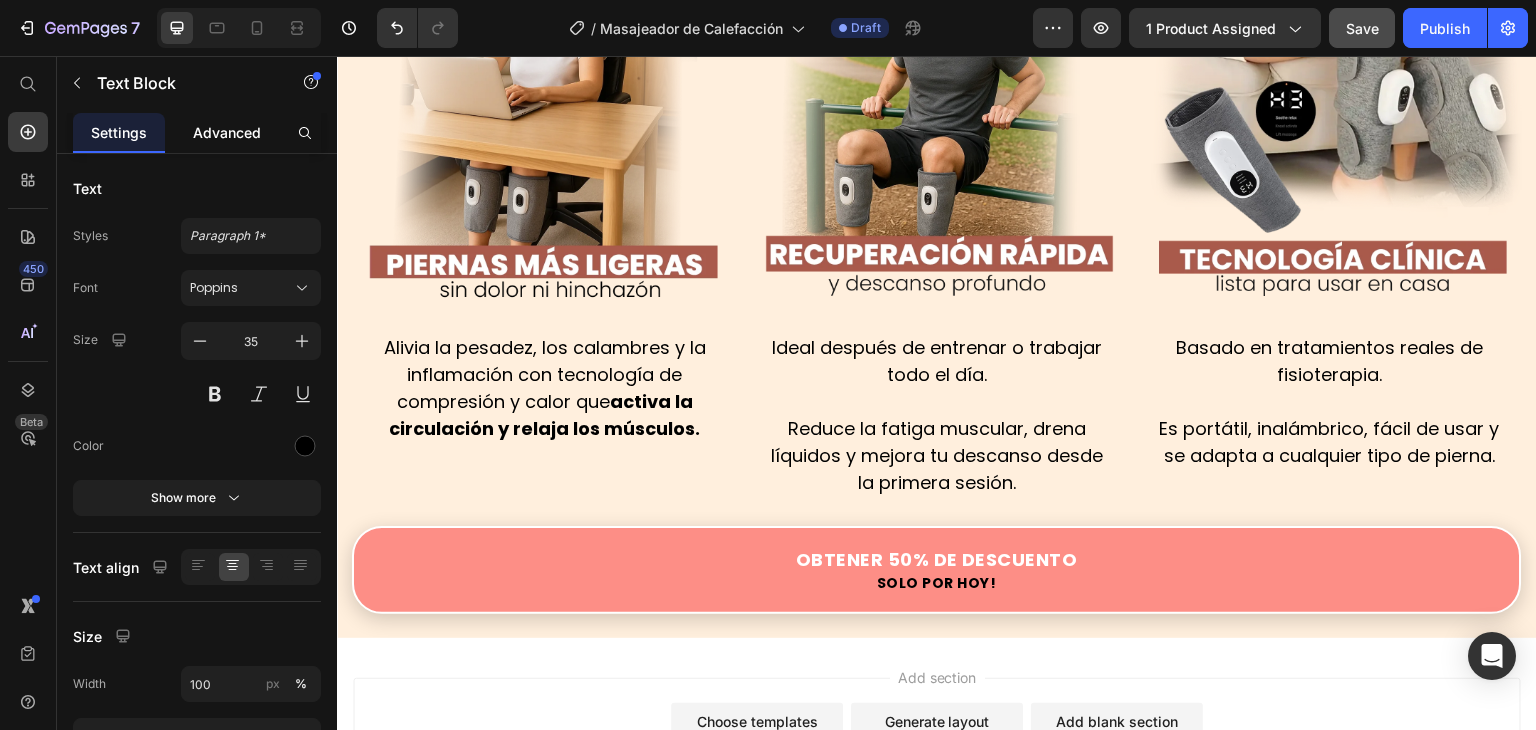 click on "Advanced" 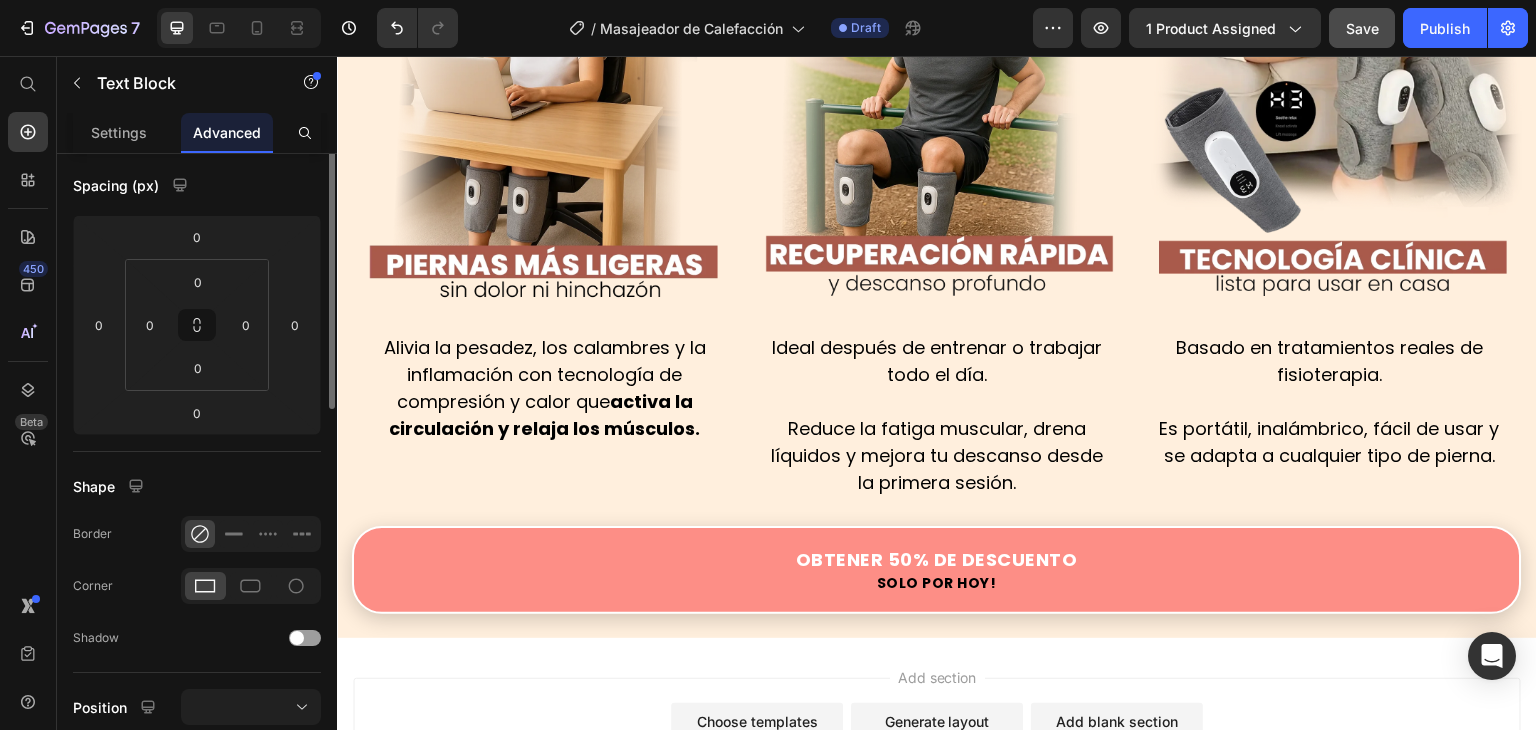 scroll, scrollTop: 300, scrollLeft: 0, axis: vertical 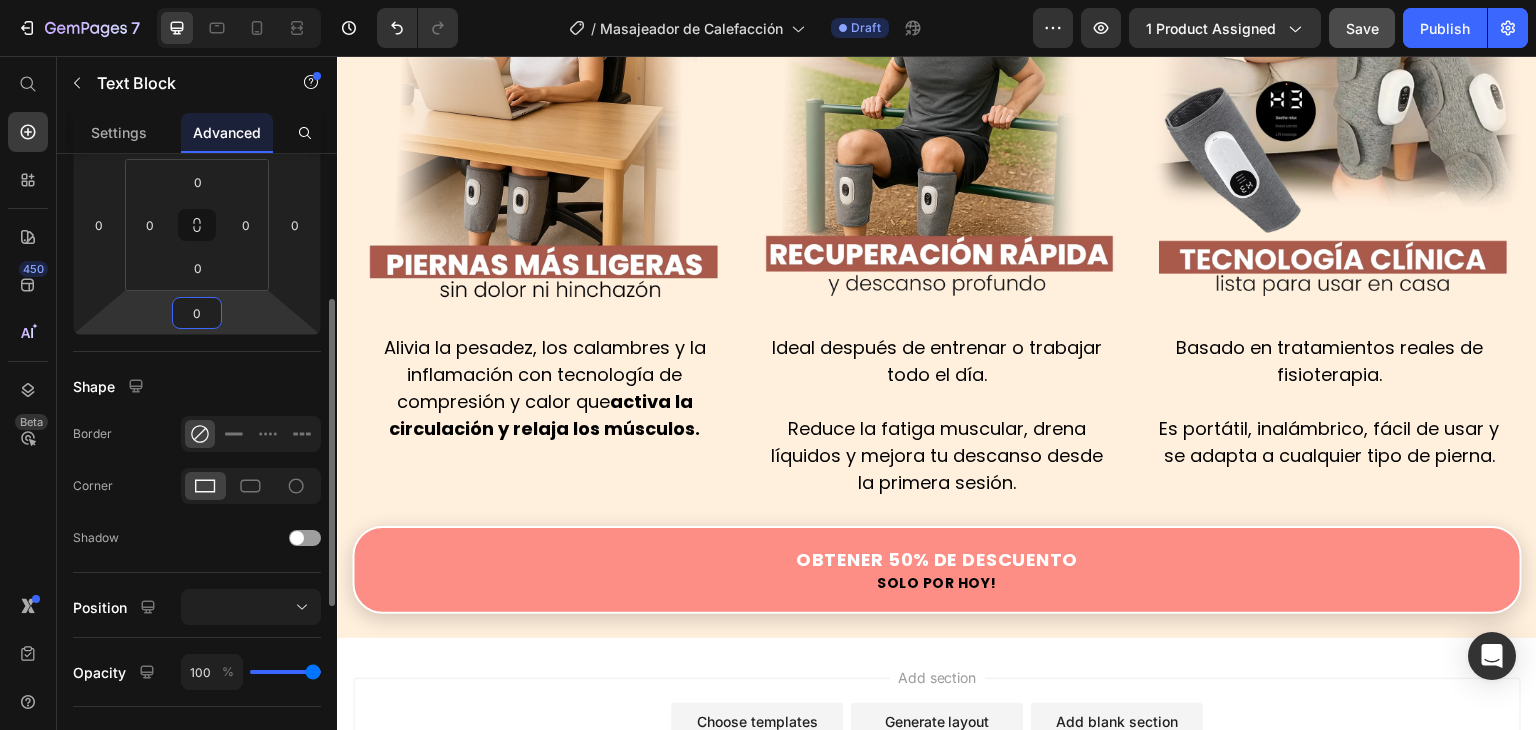click on "0" at bounding box center [197, 313] 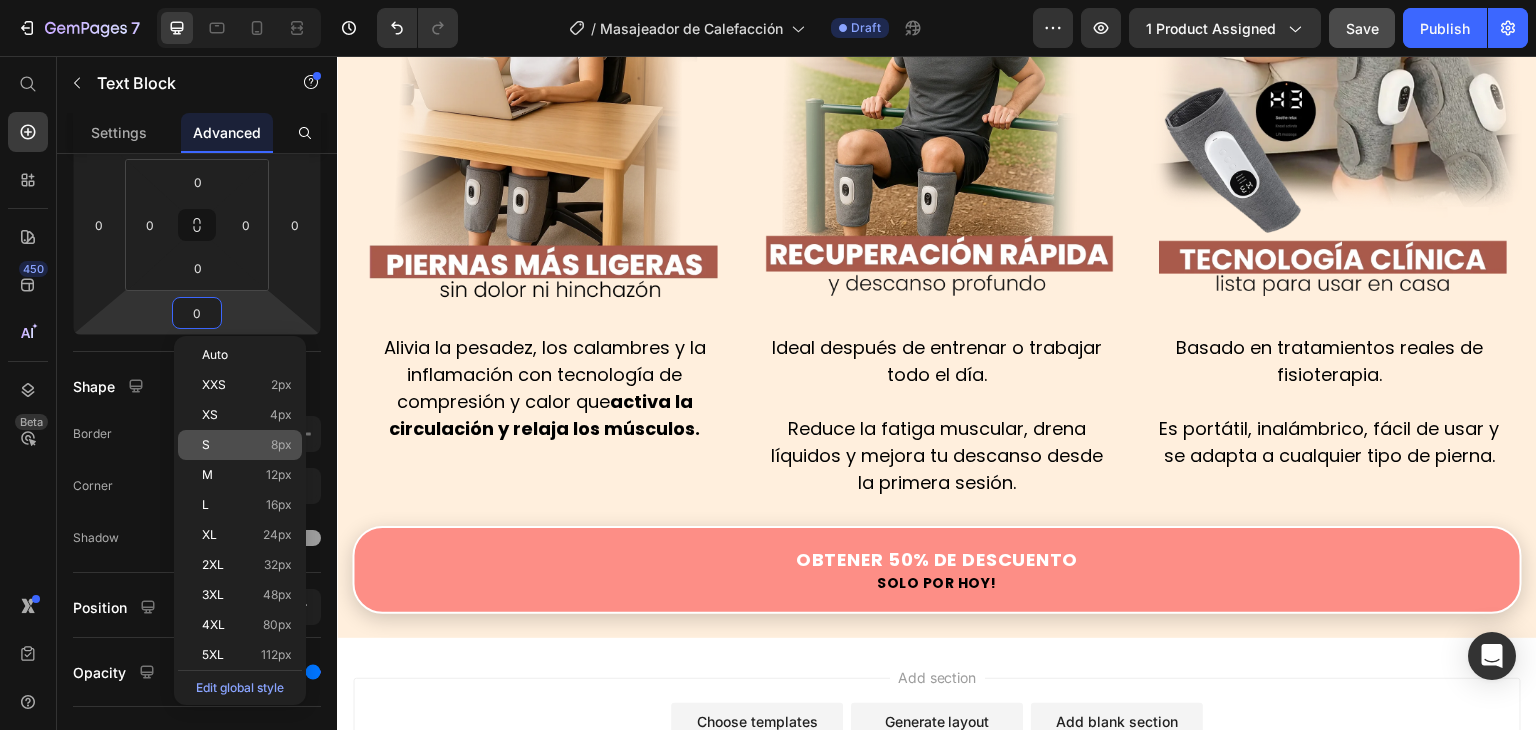 click on "S 8px" at bounding box center [247, 445] 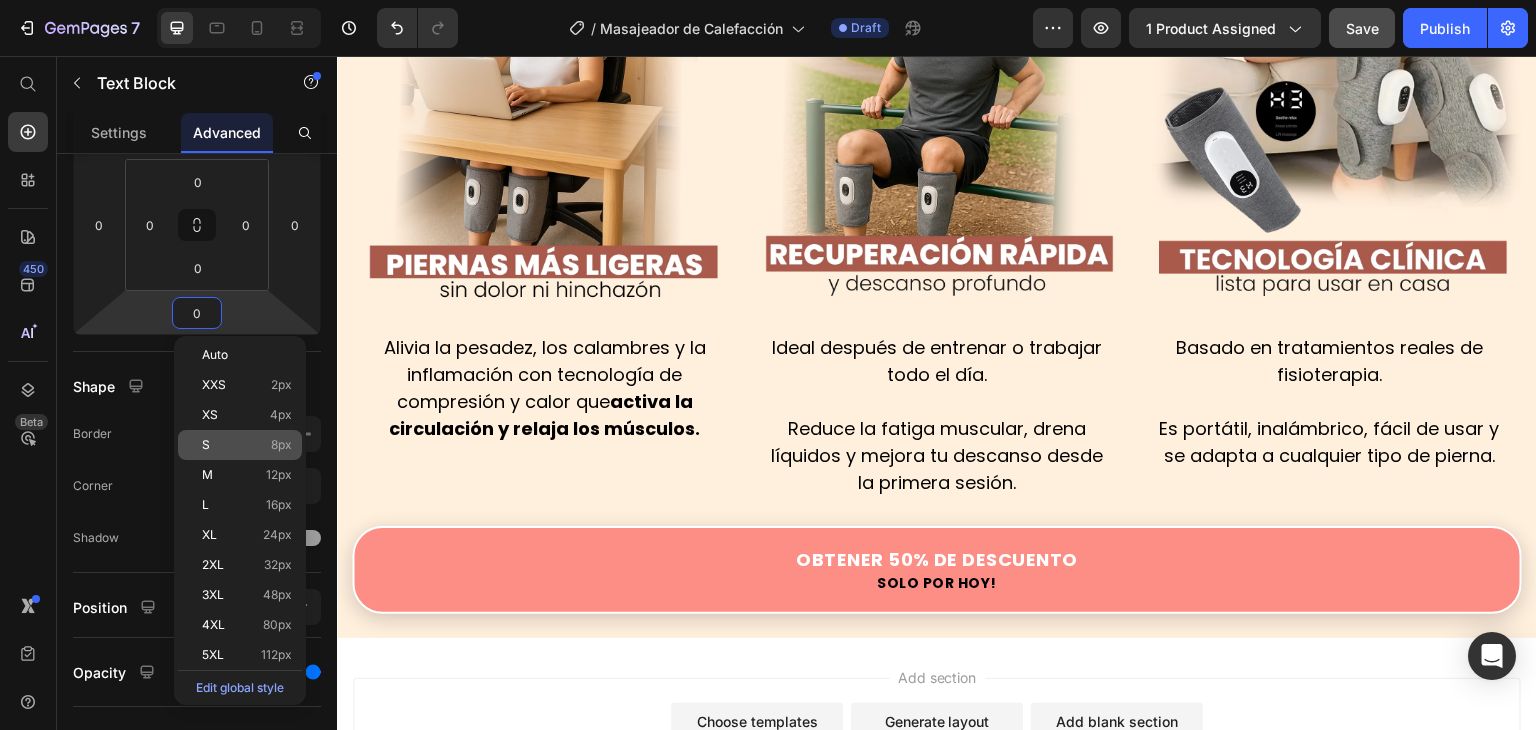 type on "8" 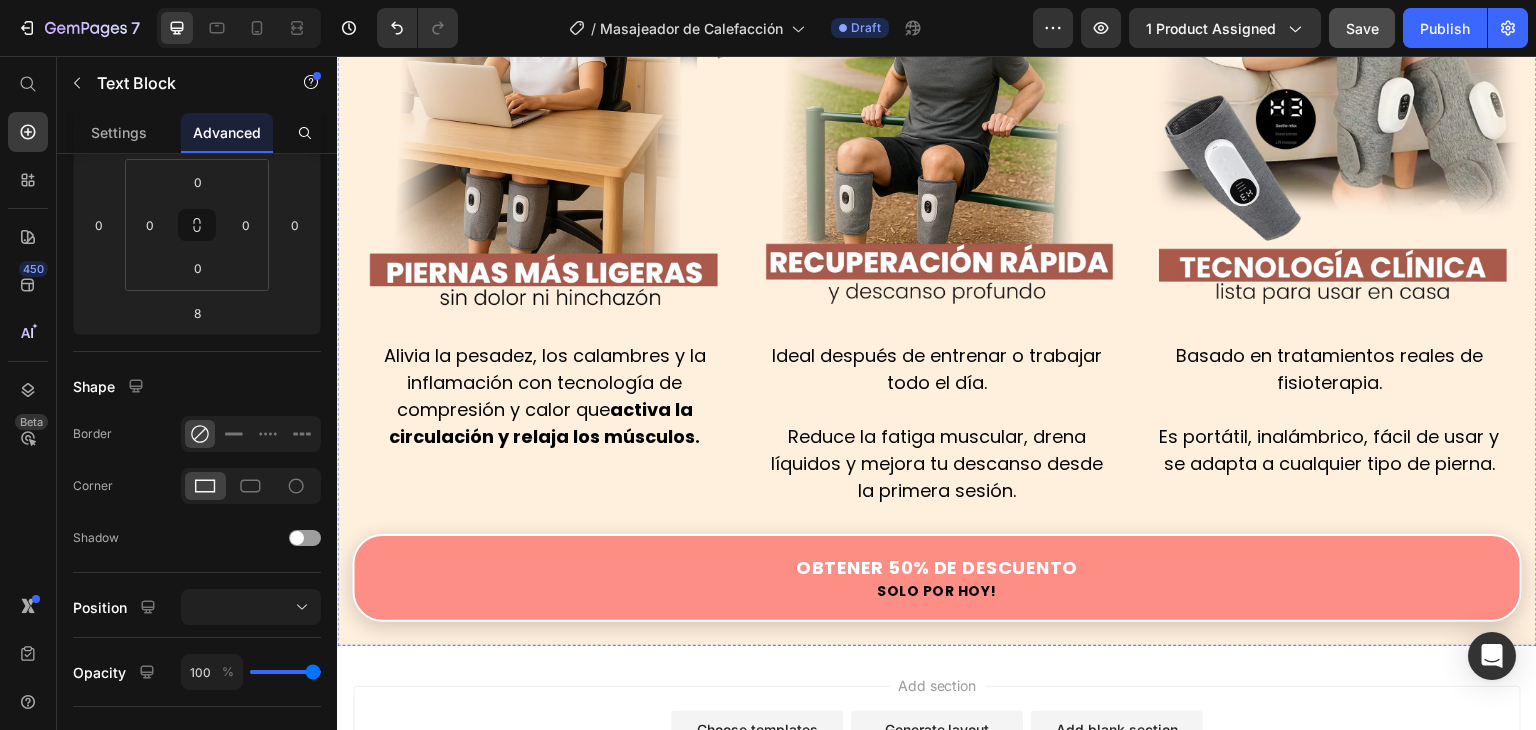 click on "Image" at bounding box center [642, -362] 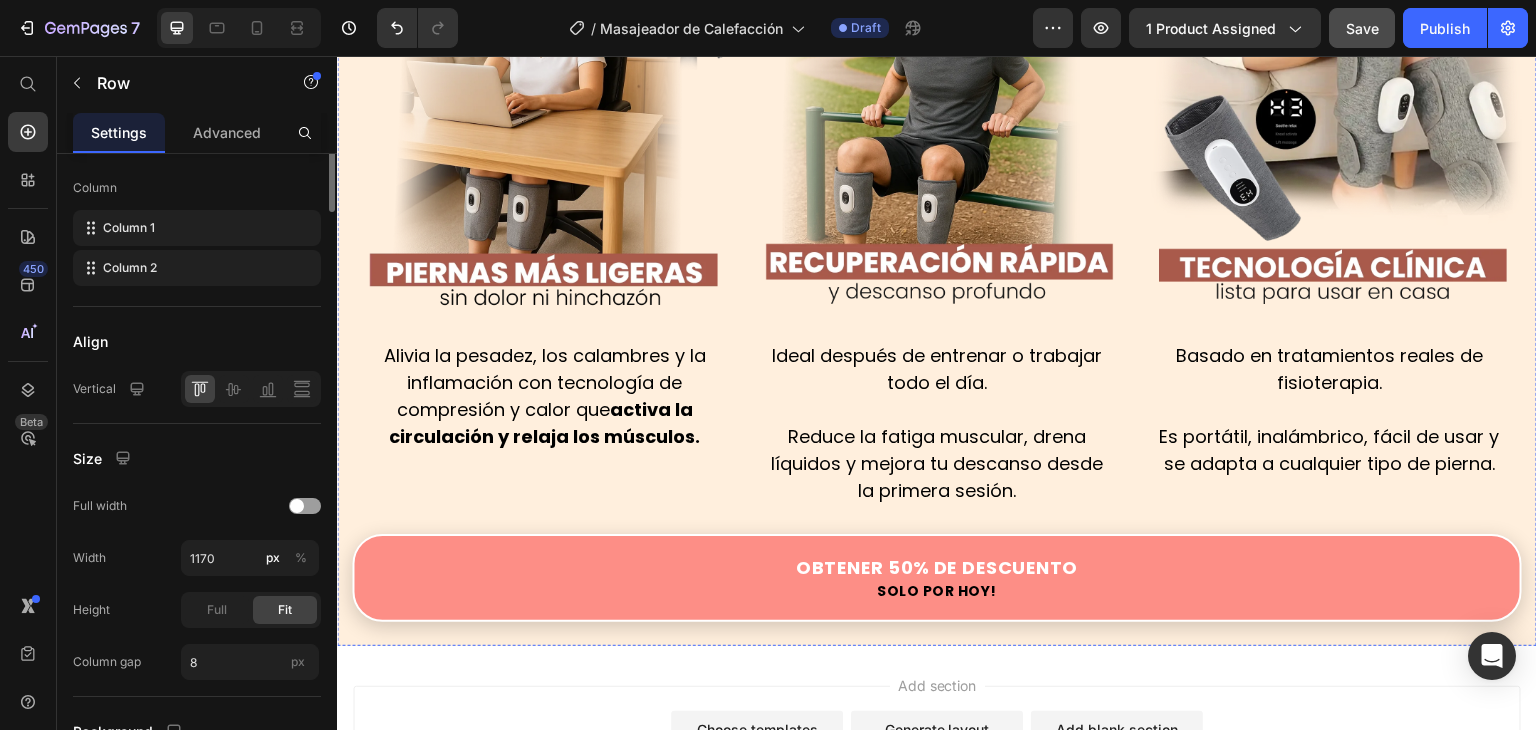 scroll, scrollTop: 0, scrollLeft: 0, axis: both 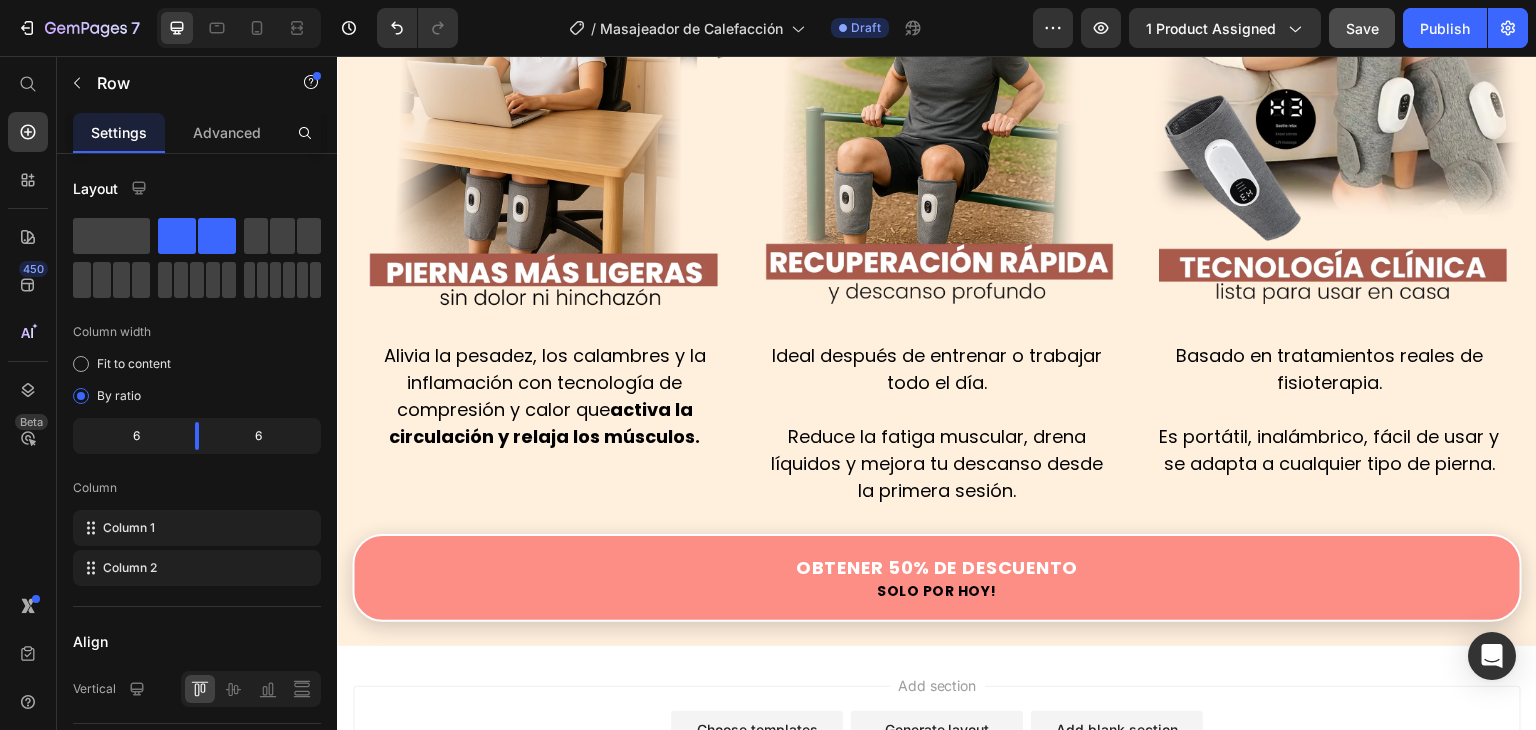 click on "Nuestro Masajeador  te ofrece:" at bounding box center (937, -108) 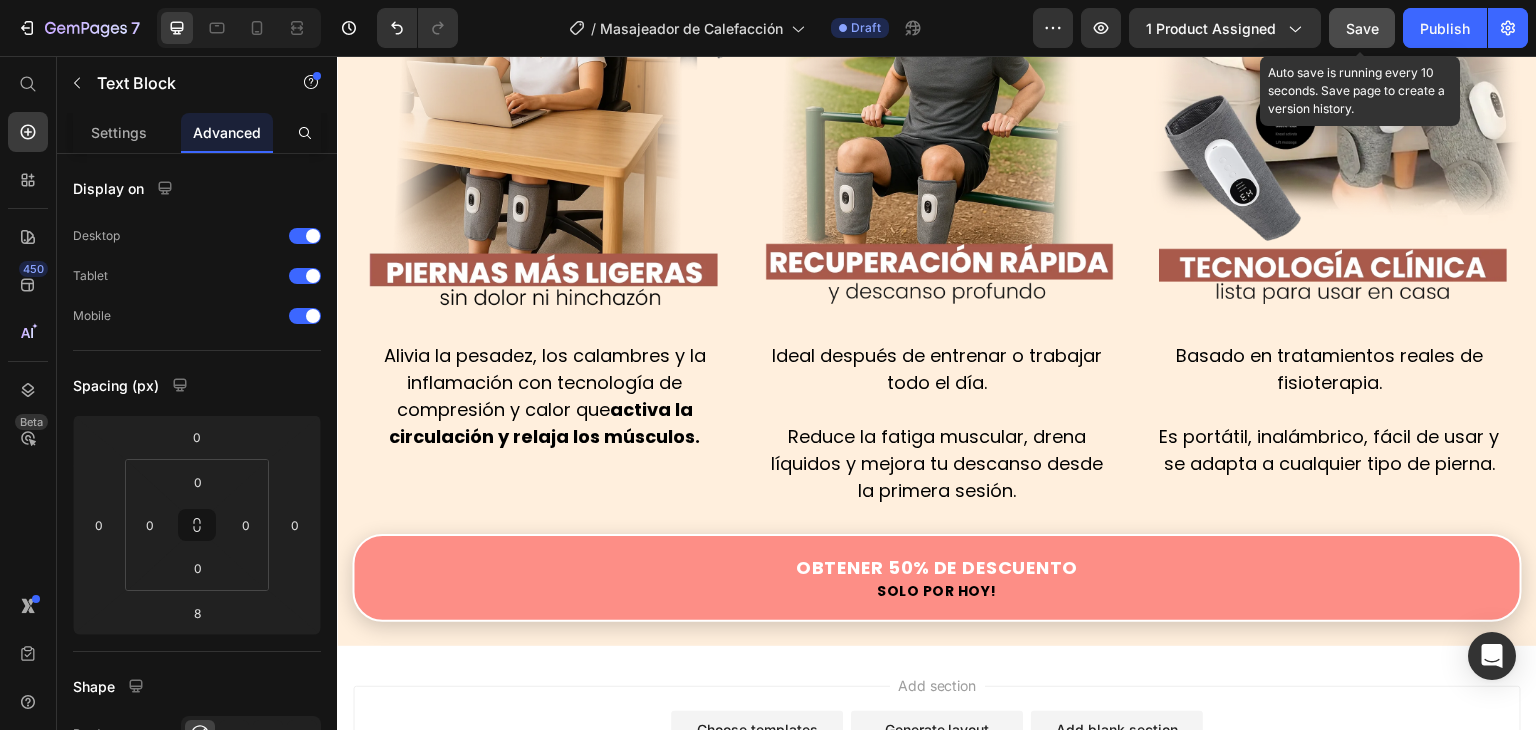 click on "Save" at bounding box center (1362, 28) 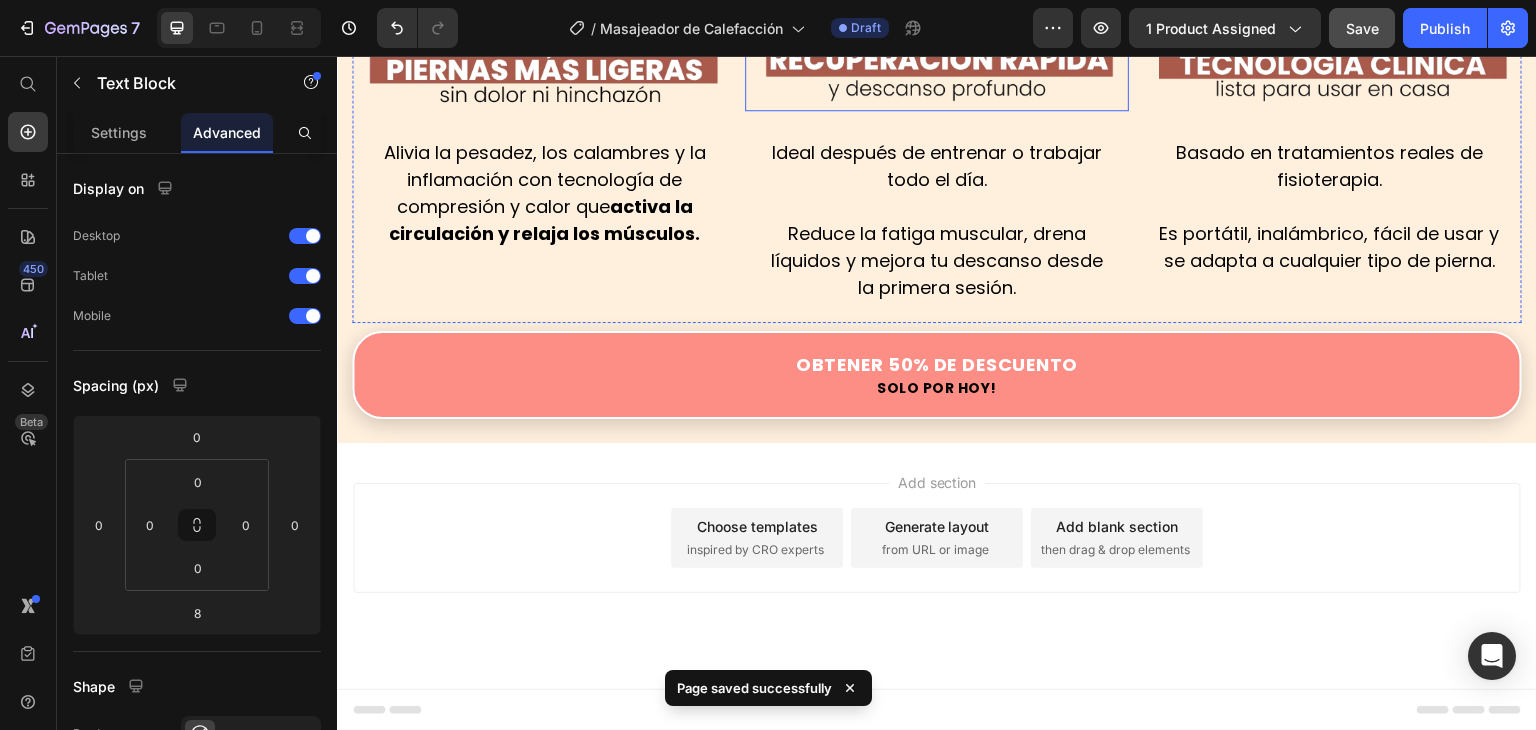scroll, scrollTop: 2655, scrollLeft: 0, axis: vertical 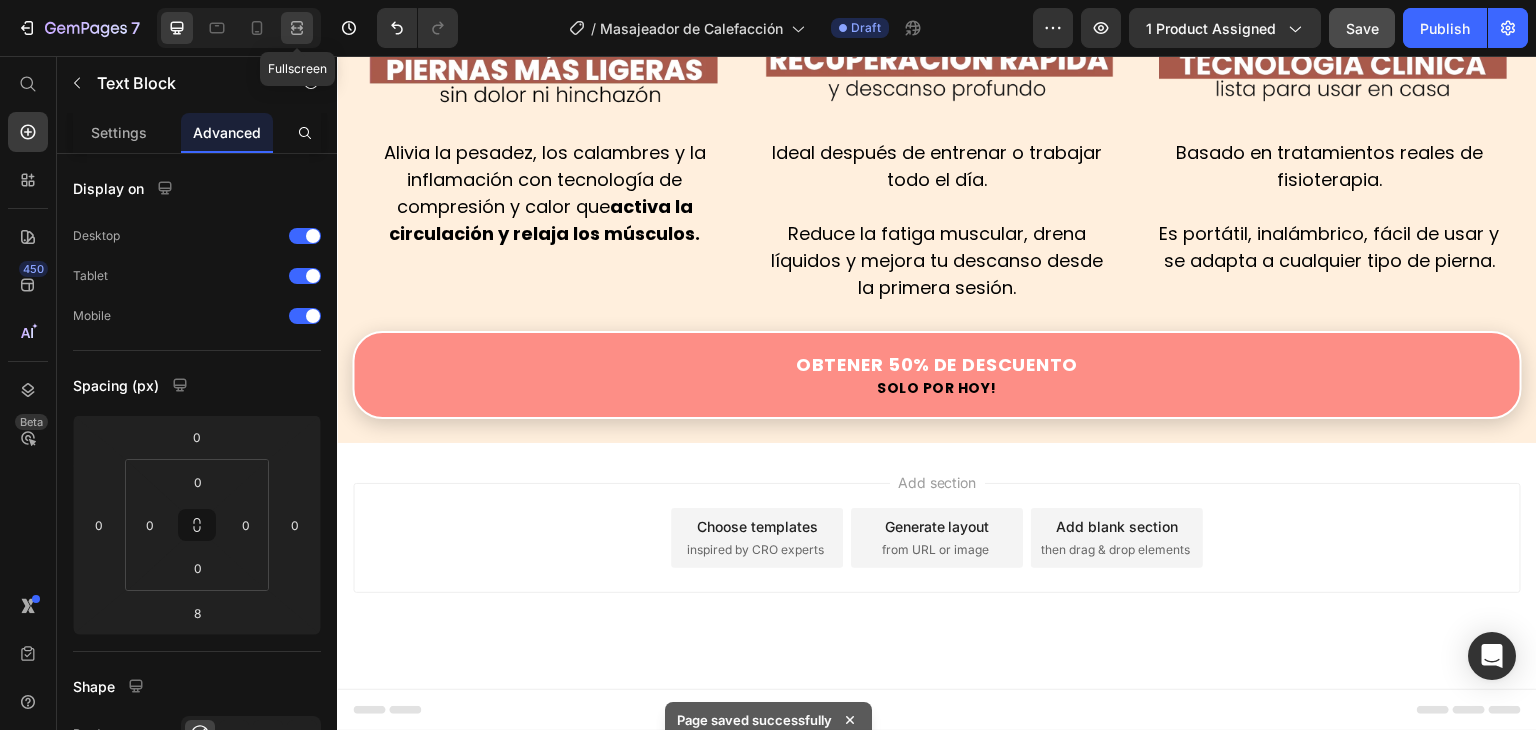 click 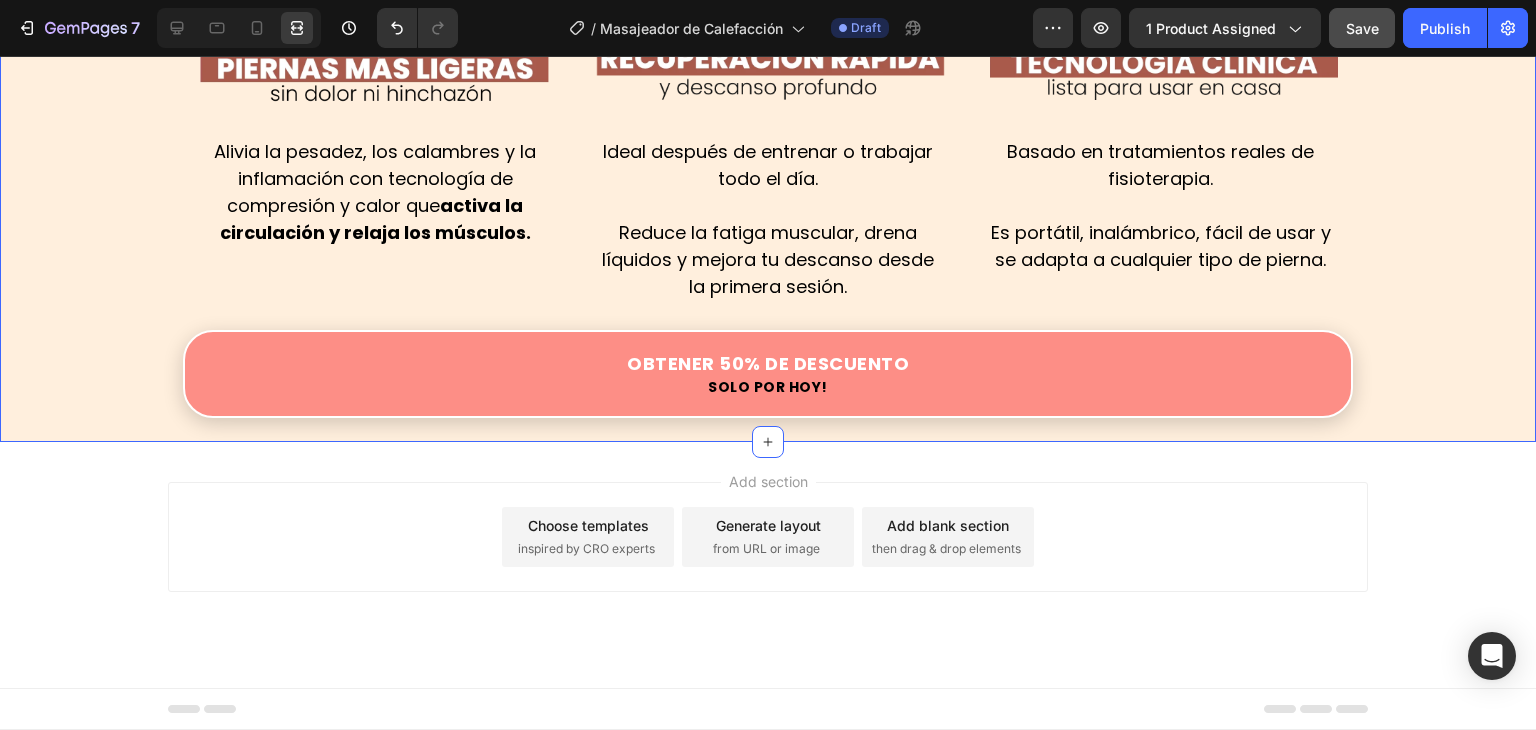 click on "Image
Obtener 50% de Descuento
Solo por hoy!
Custom Code Image Row Image Pasar horas sentado, tener  mala postura  o simplemente no moverse lo suficiente provoca  mala circulación , acumulación de líquidos y tensión muscular. Por eso tus piernas se sienten tan  cansadas, se inflaman o aparecen várices. No es normal y no es solo “la edad”.  Es un problema silencioso… pero tiene solución. Text Block Image Row Visto también en: Text Block Image Image GARANTÍA DE DEVOLUCIÓN DE DINERO DE 30 DÍAS Text Block Si no está absolutamente satisfecho con los resultados, le reembolsaremos cada centavo de su inversión. Text Block Row Image ENVÍO Y MANEJO GRATIS Text Block Proporcionamos envíos gratuitos para todos los pedidos superiores a $59.990 realizados hoy. Text Block Row Image ALTA CALIDAD GARANTIZADA Text Block Text Block Row Row Row Image Image Basado en tecnología de  Row   8" at bounding box center (768, -860) 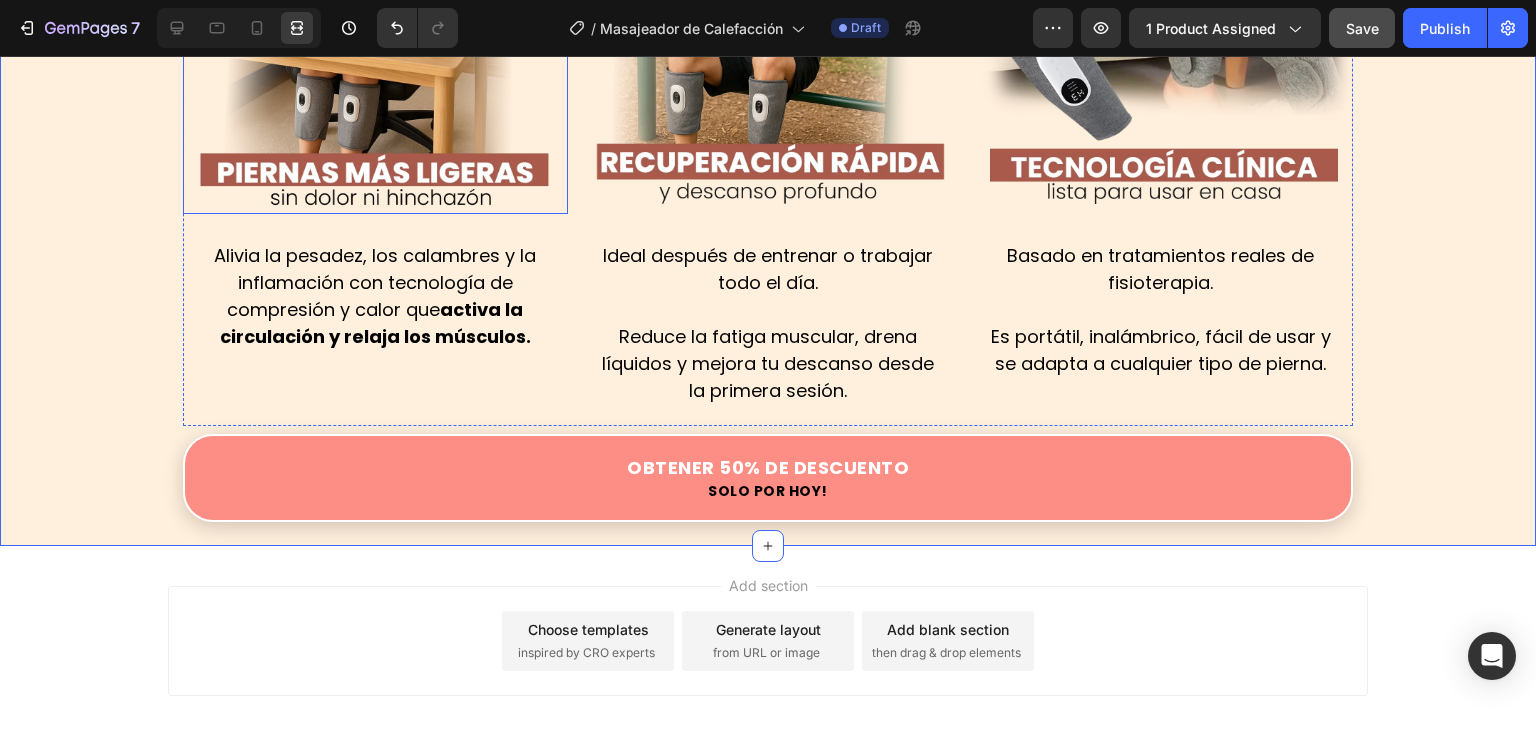 scroll, scrollTop: 1955, scrollLeft: 0, axis: vertical 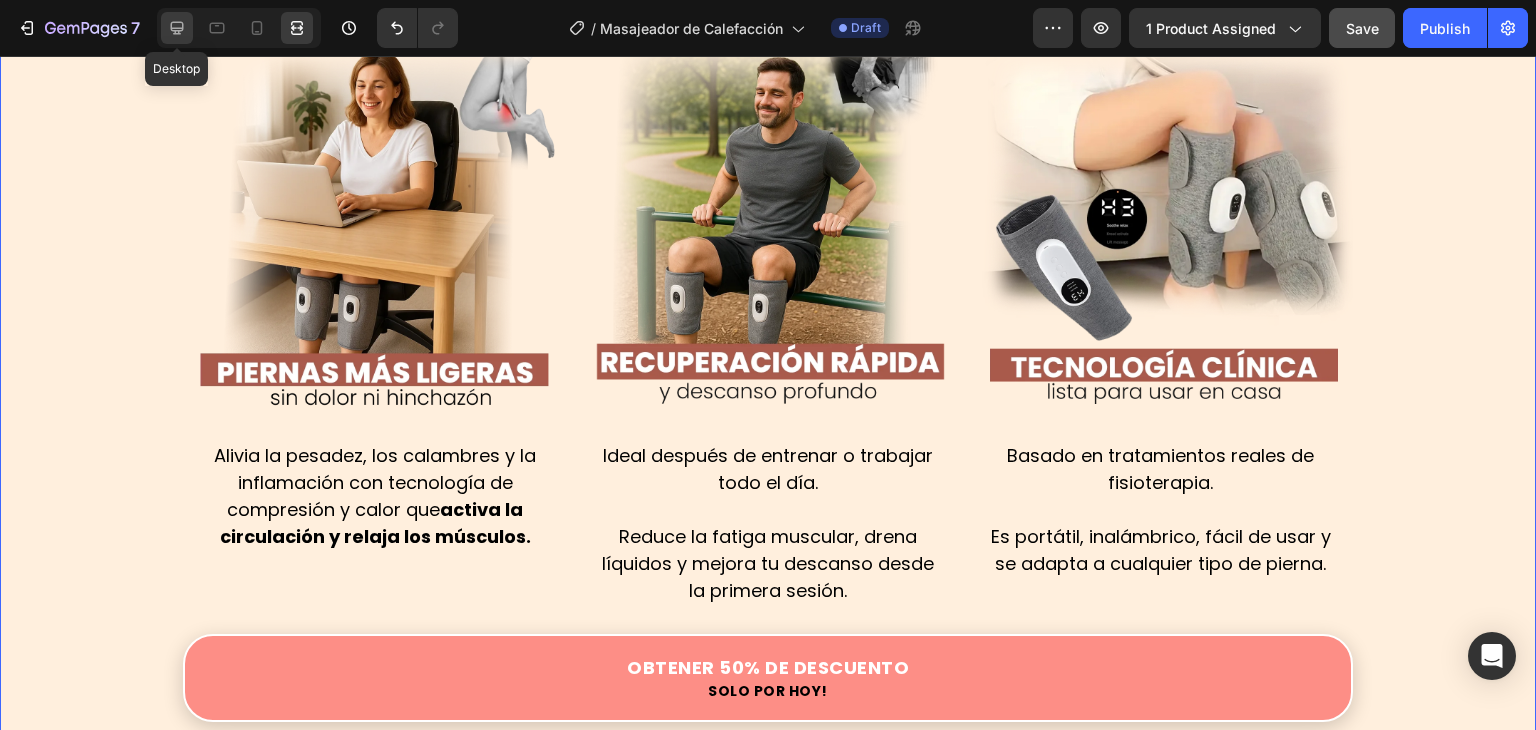 click 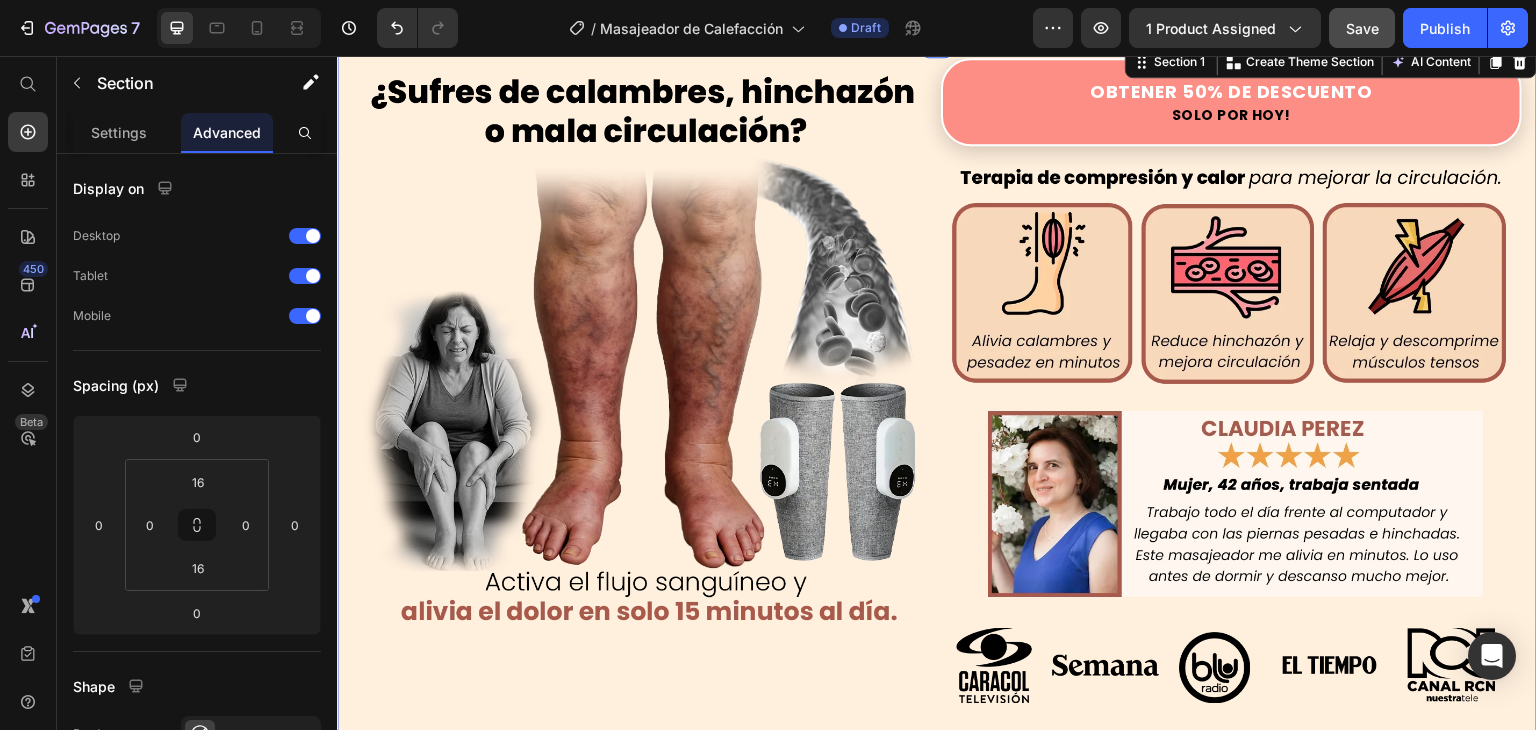 scroll, scrollTop: 0, scrollLeft: 0, axis: both 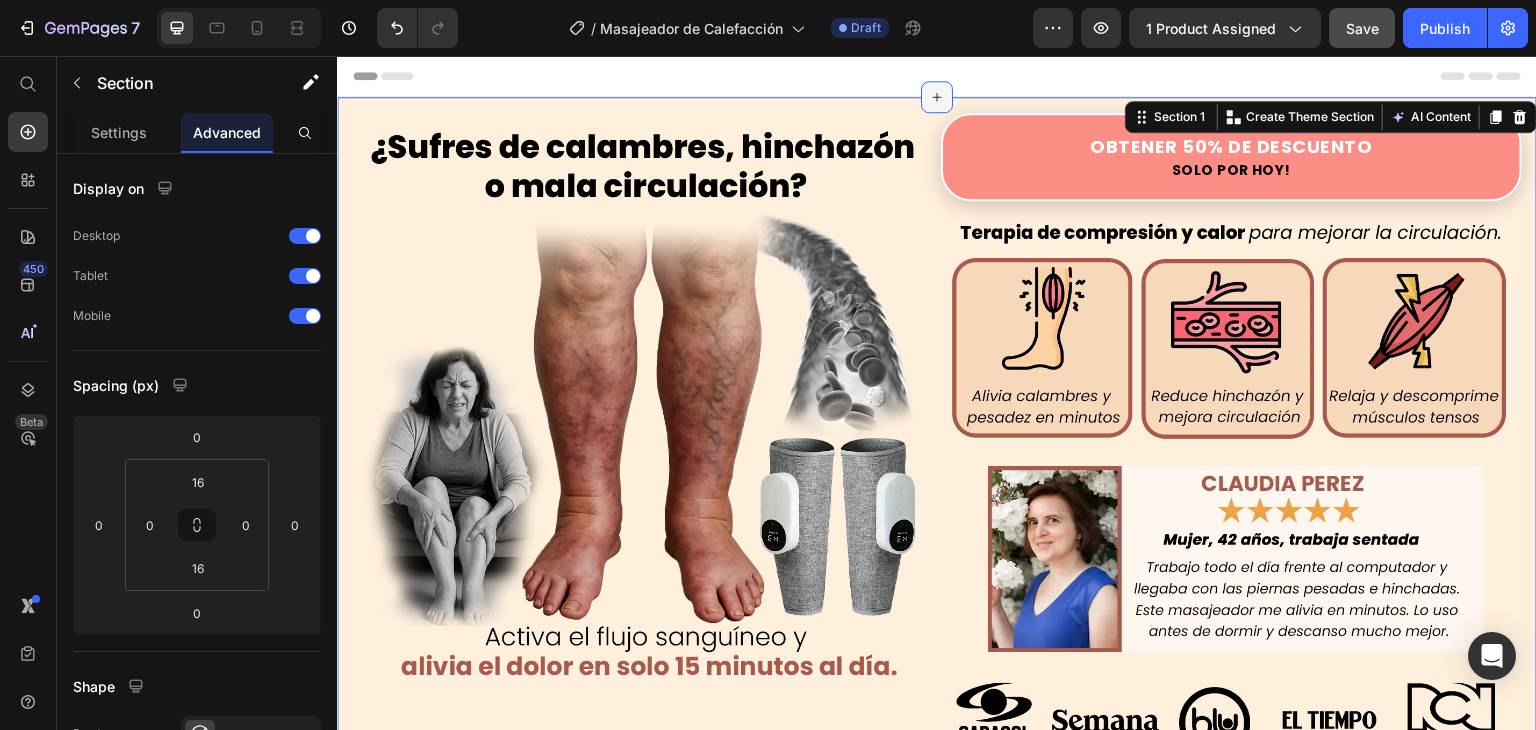 click 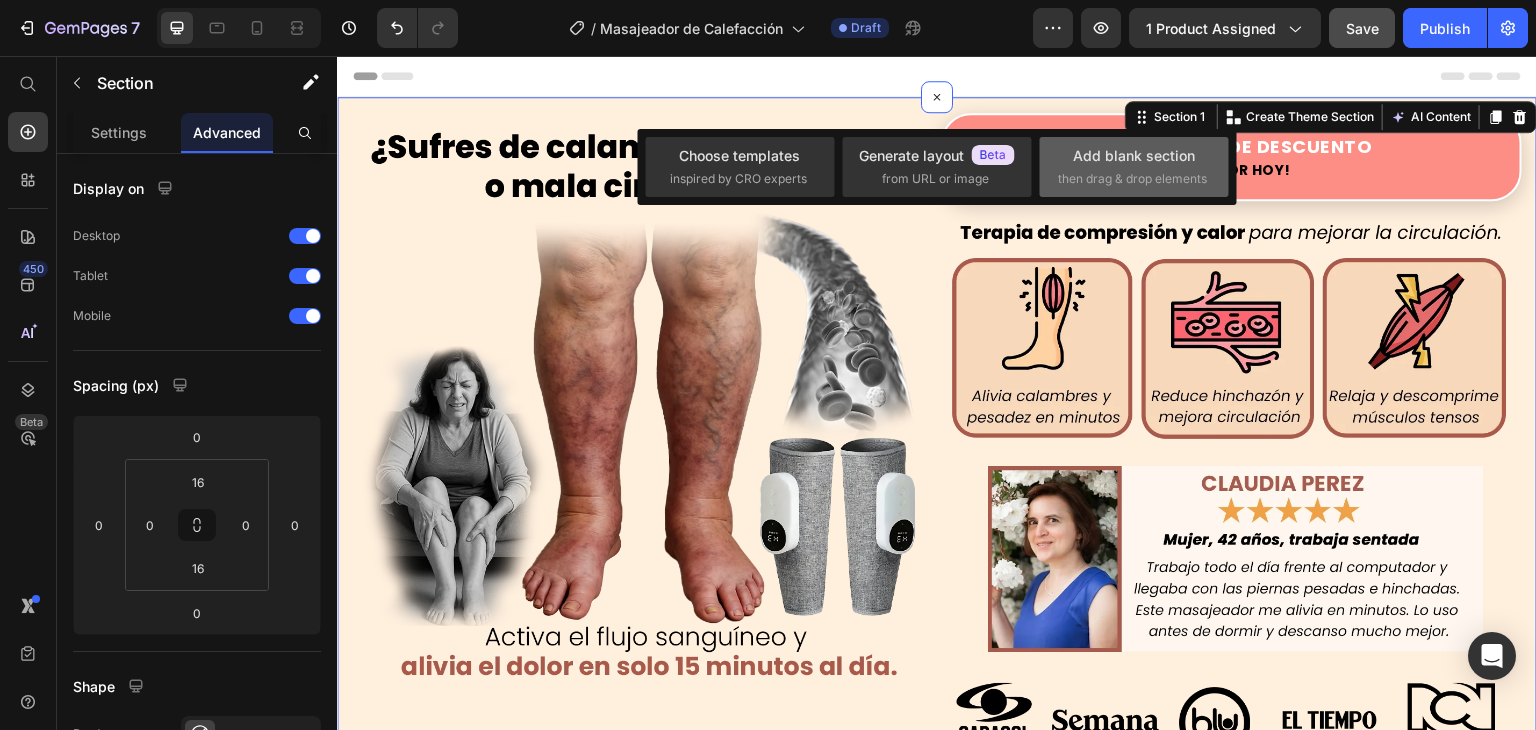 click on "then drag & drop elements" at bounding box center (1132, 179) 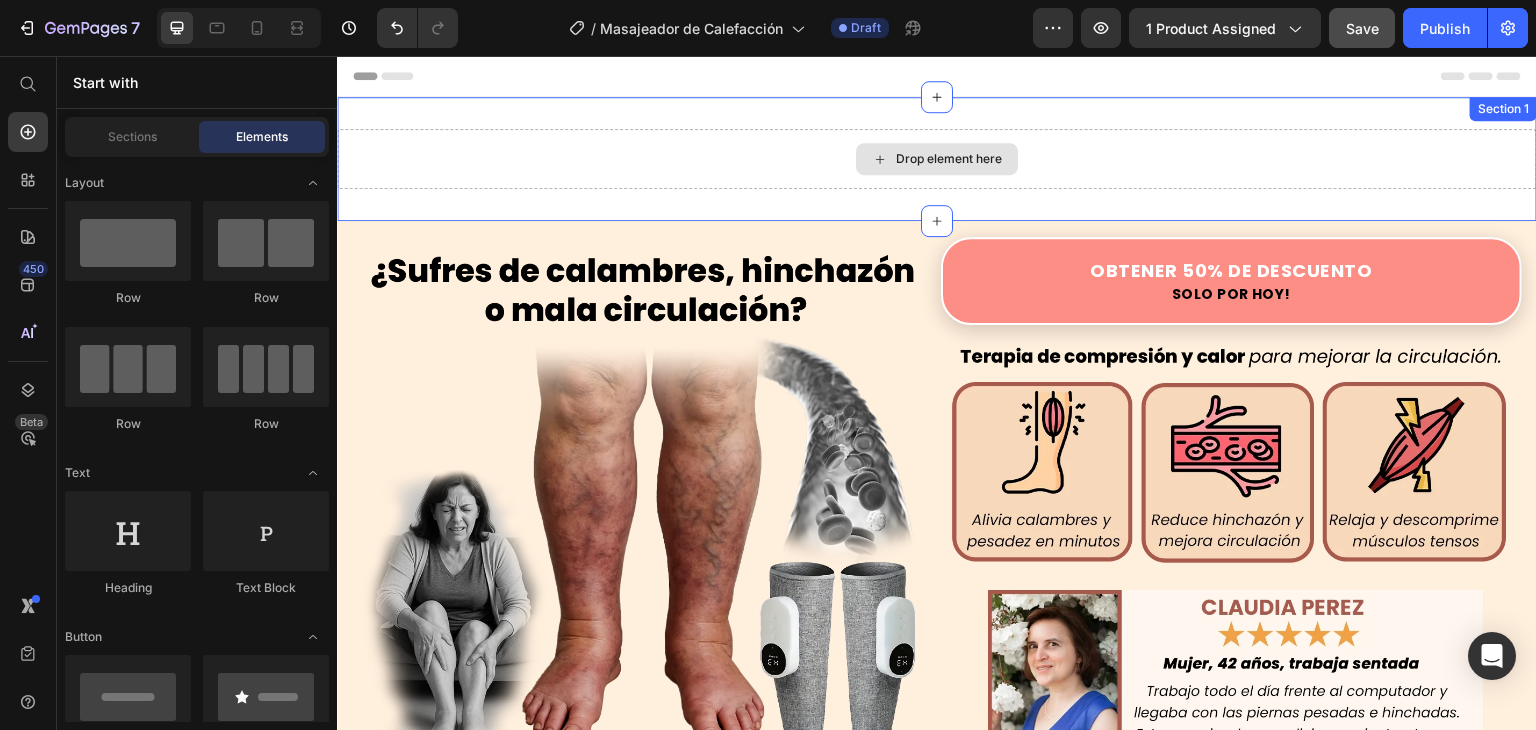 click on "Drop element here" at bounding box center [949, 159] 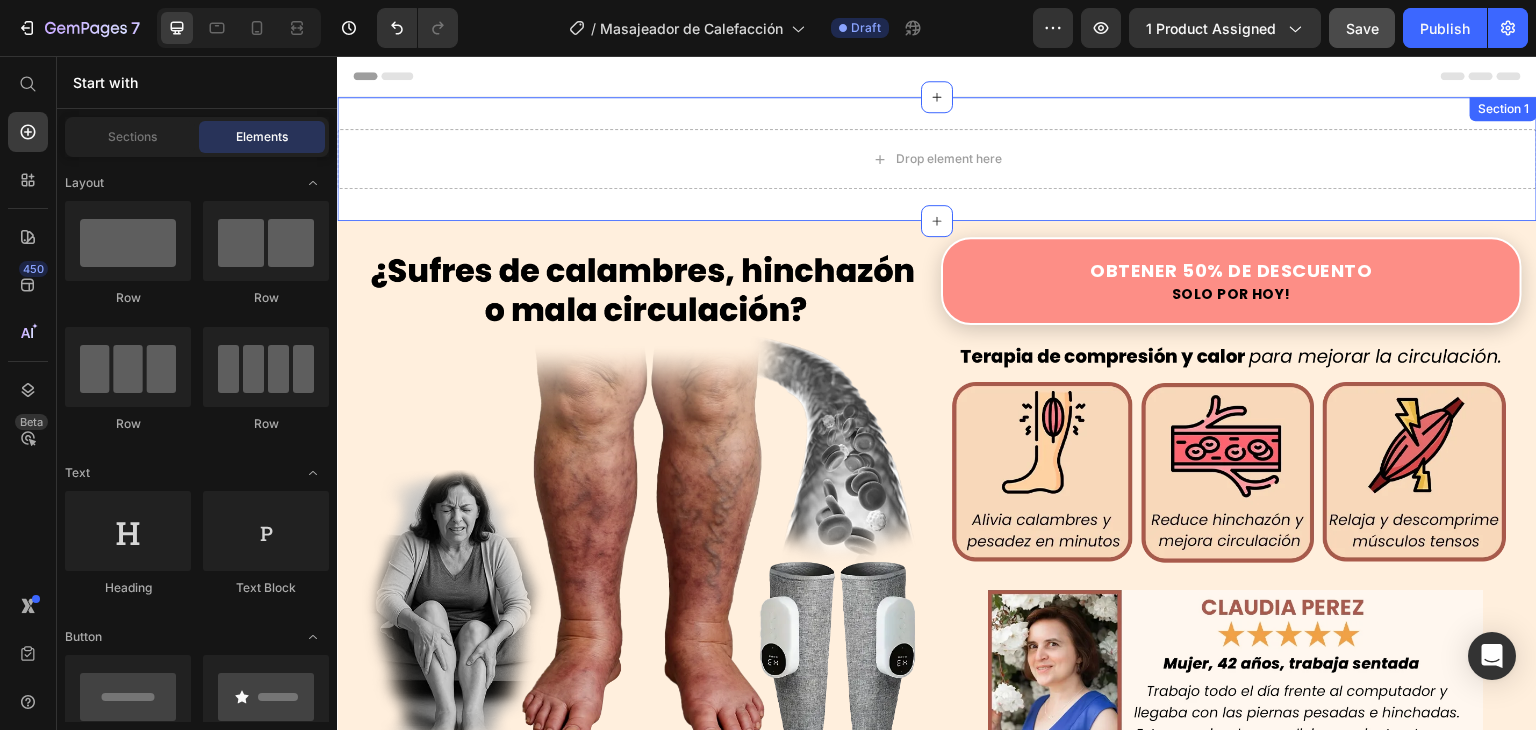 click on "Drop element here Section 1" at bounding box center [937, 159] 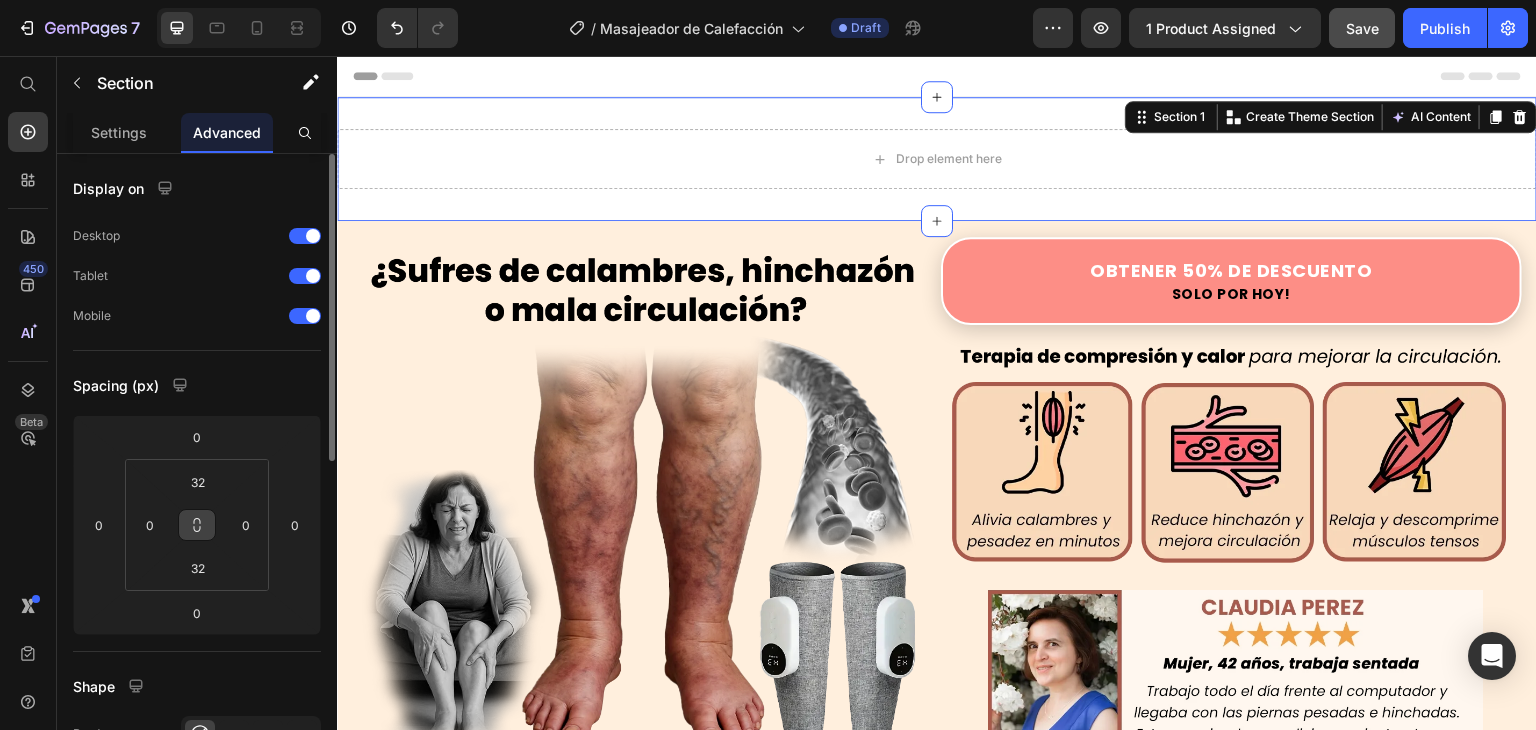 click at bounding box center (197, 525) 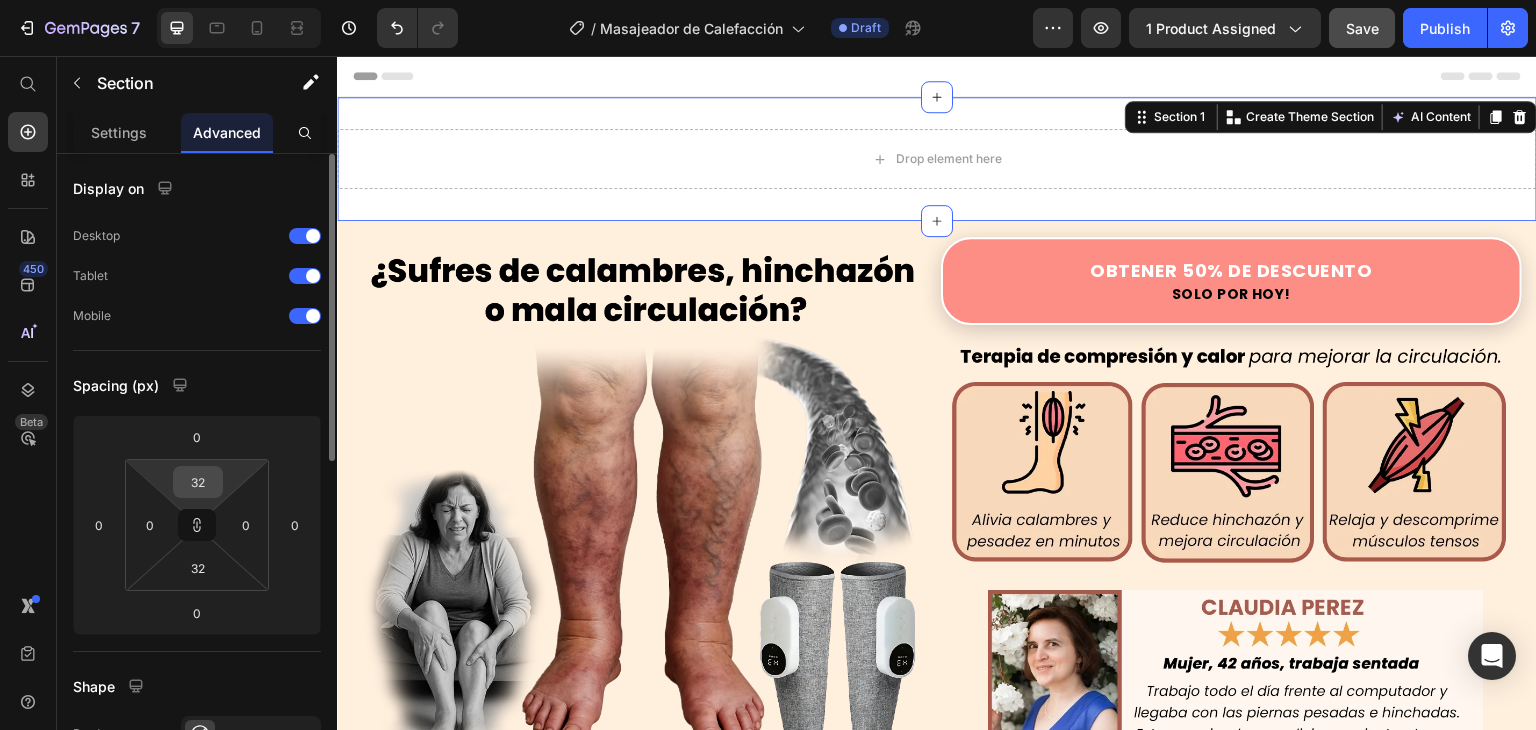click on "32" at bounding box center (198, 482) 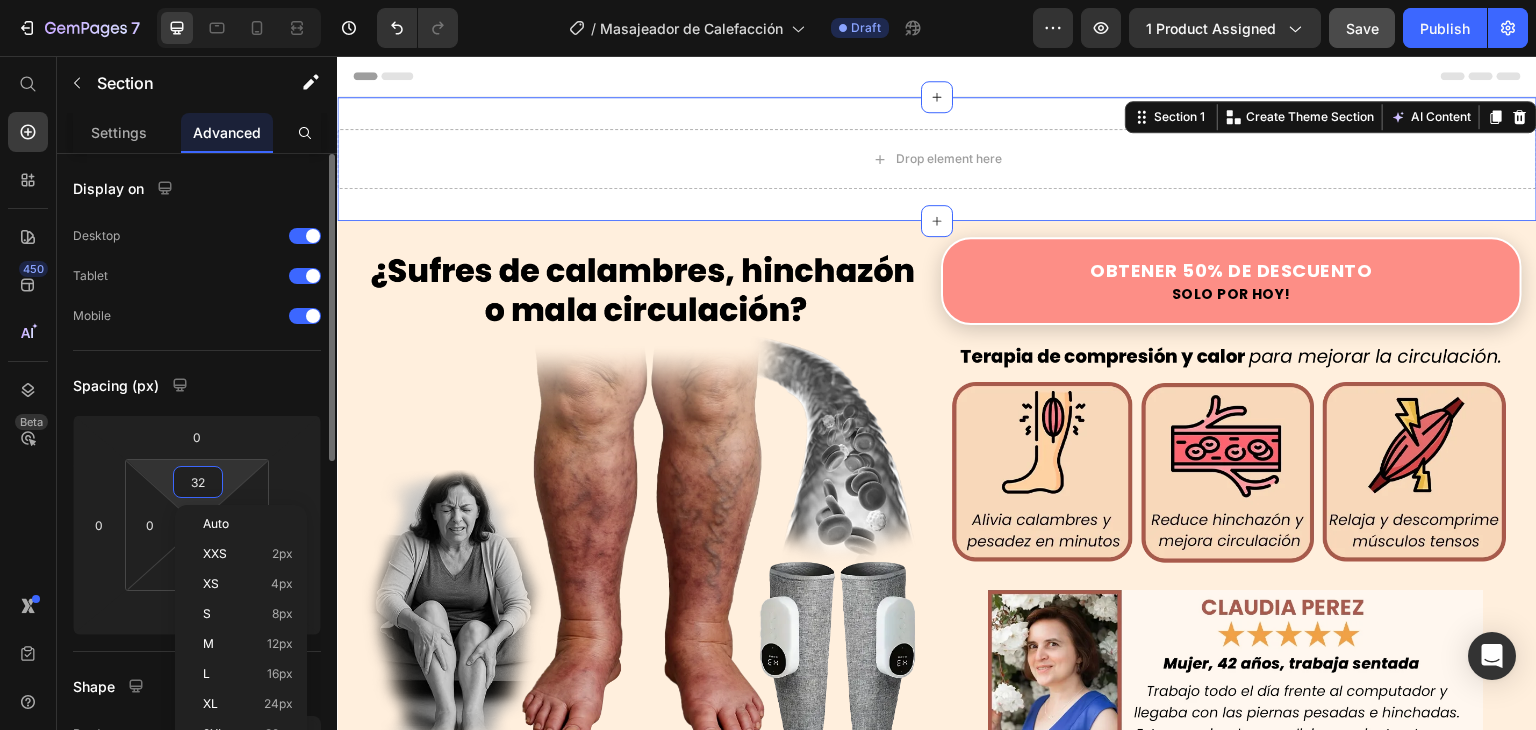 type on "0" 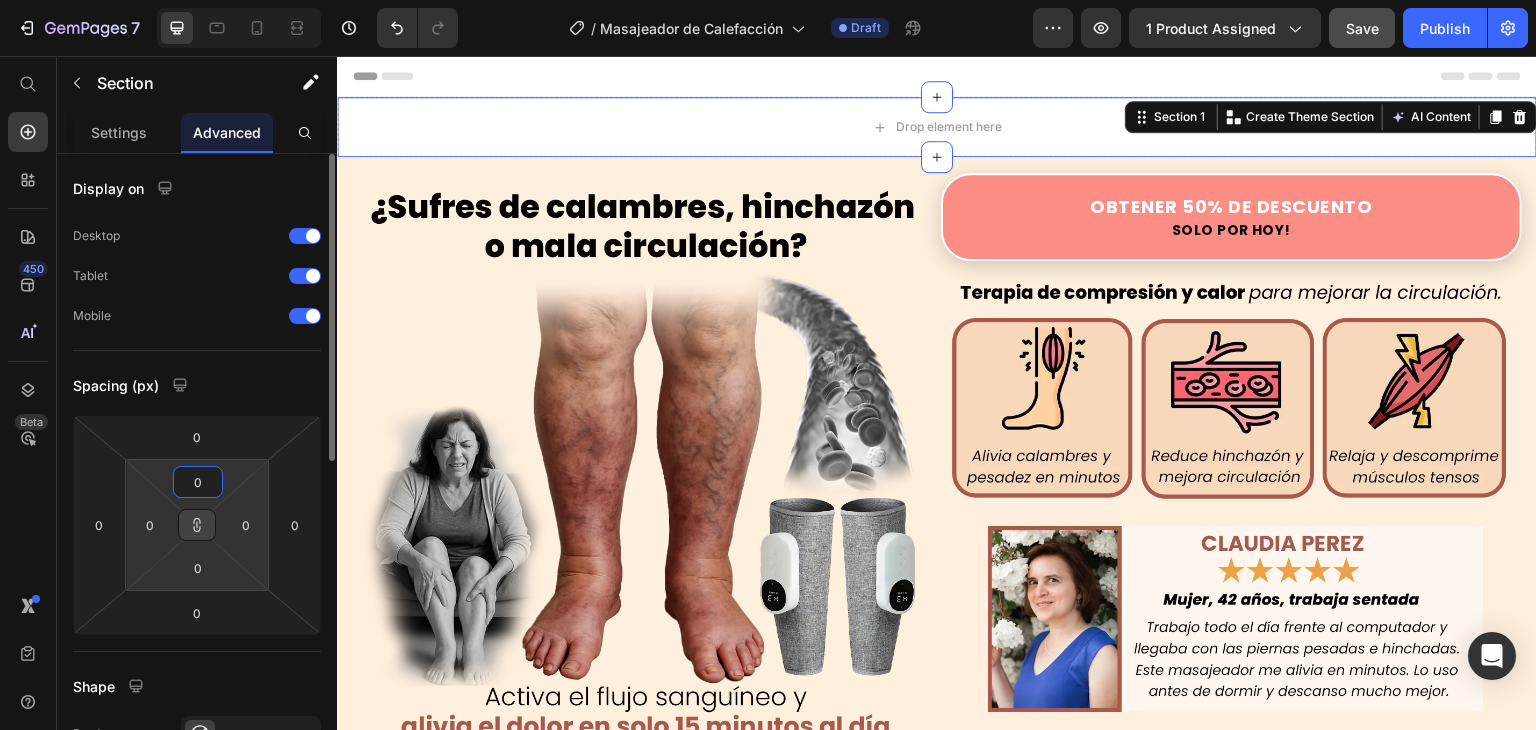 type on "0" 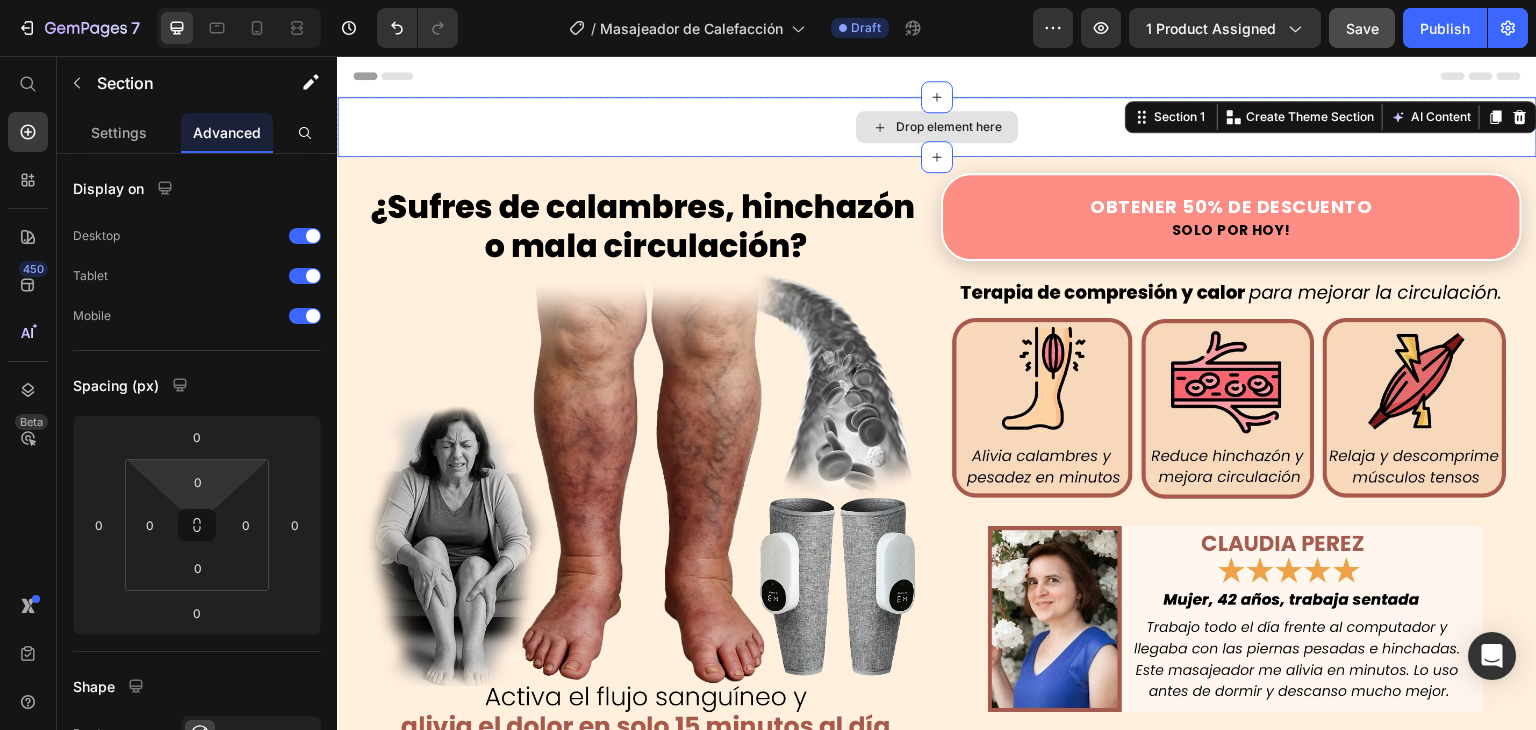 click on "Drop element here" at bounding box center [949, 127] 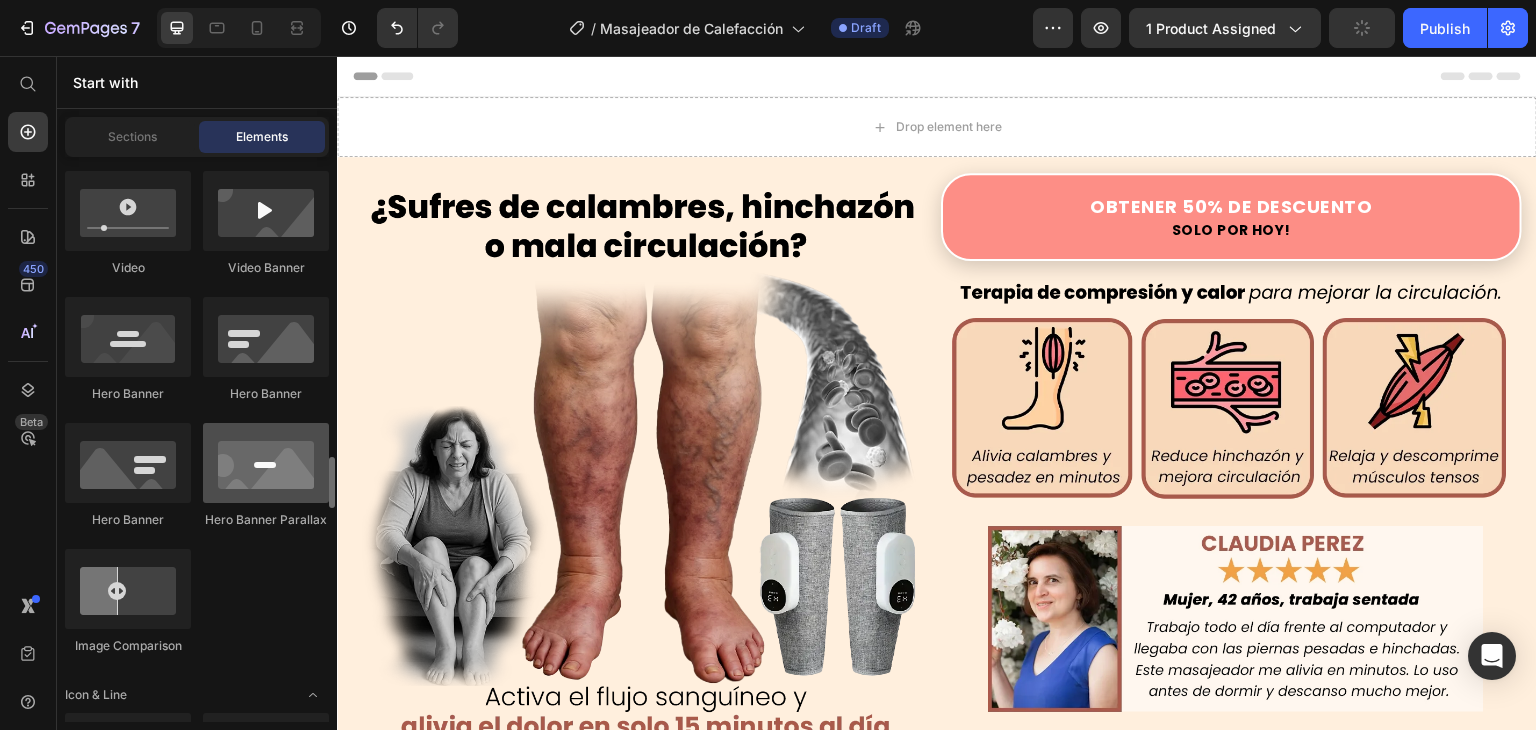 scroll, scrollTop: 1100, scrollLeft: 0, axis: vertical 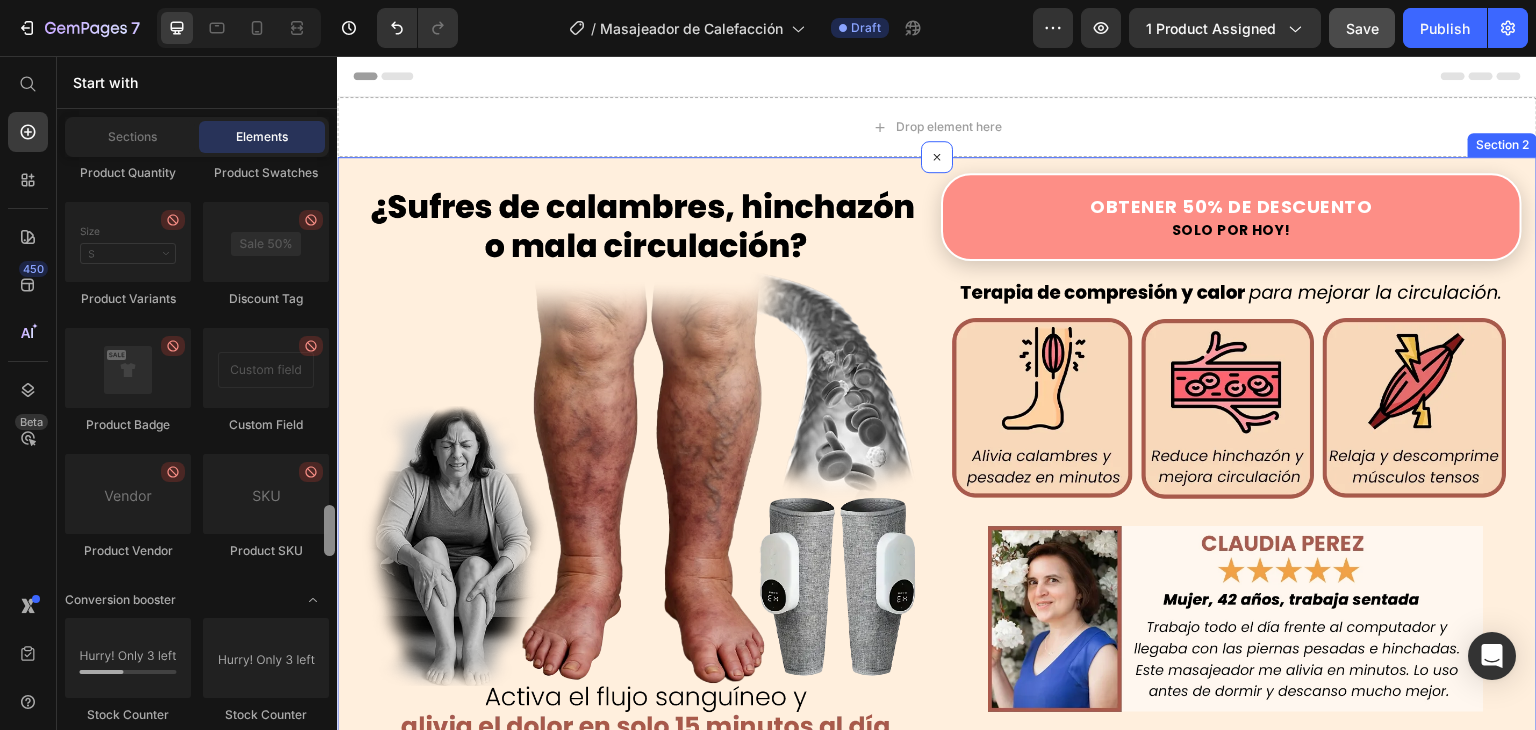 drag, startPoint x: 665, startPoint y: 341, endPoint x: 340, endPoint y: 683, distance: 471.7934 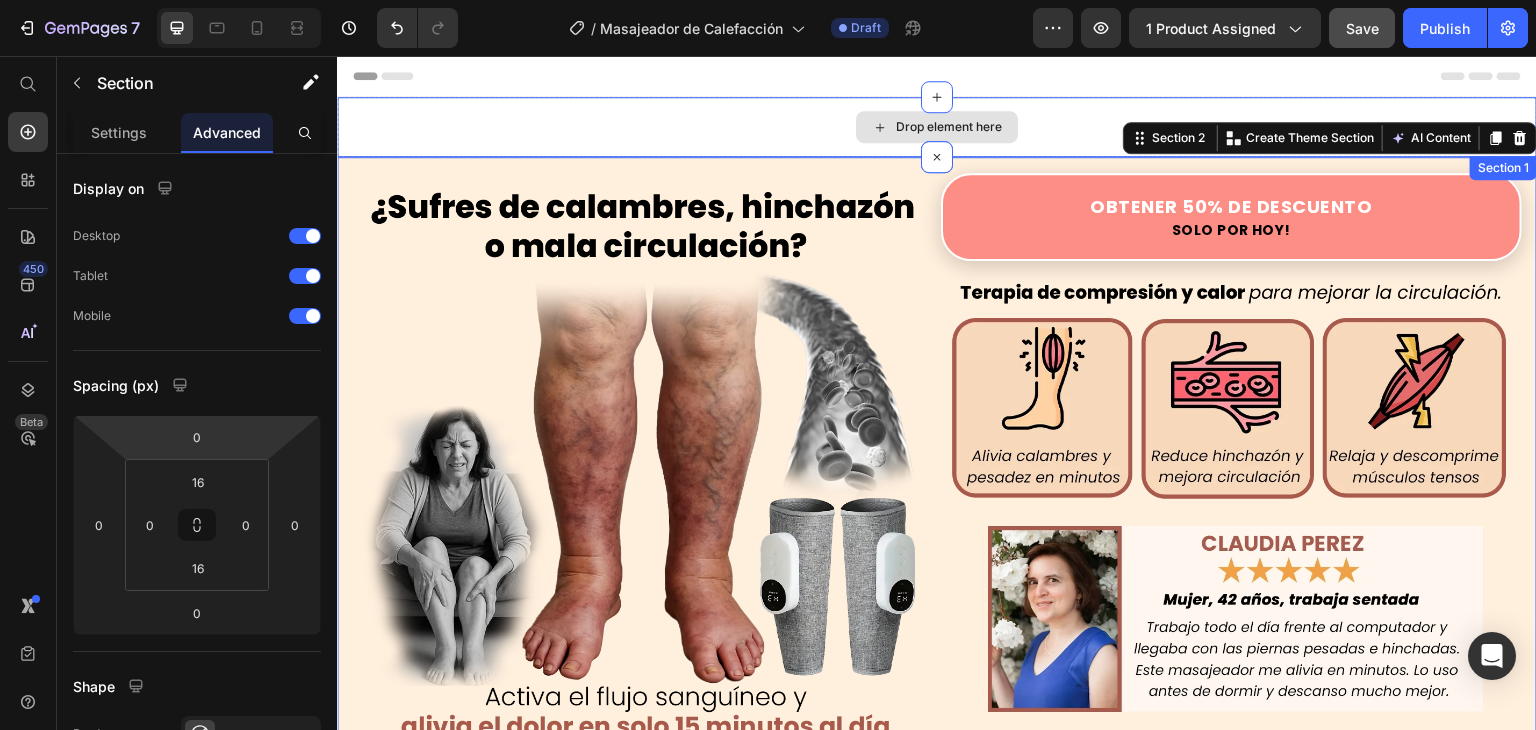 click on "Drop element here" at bounding box center (937, 127) 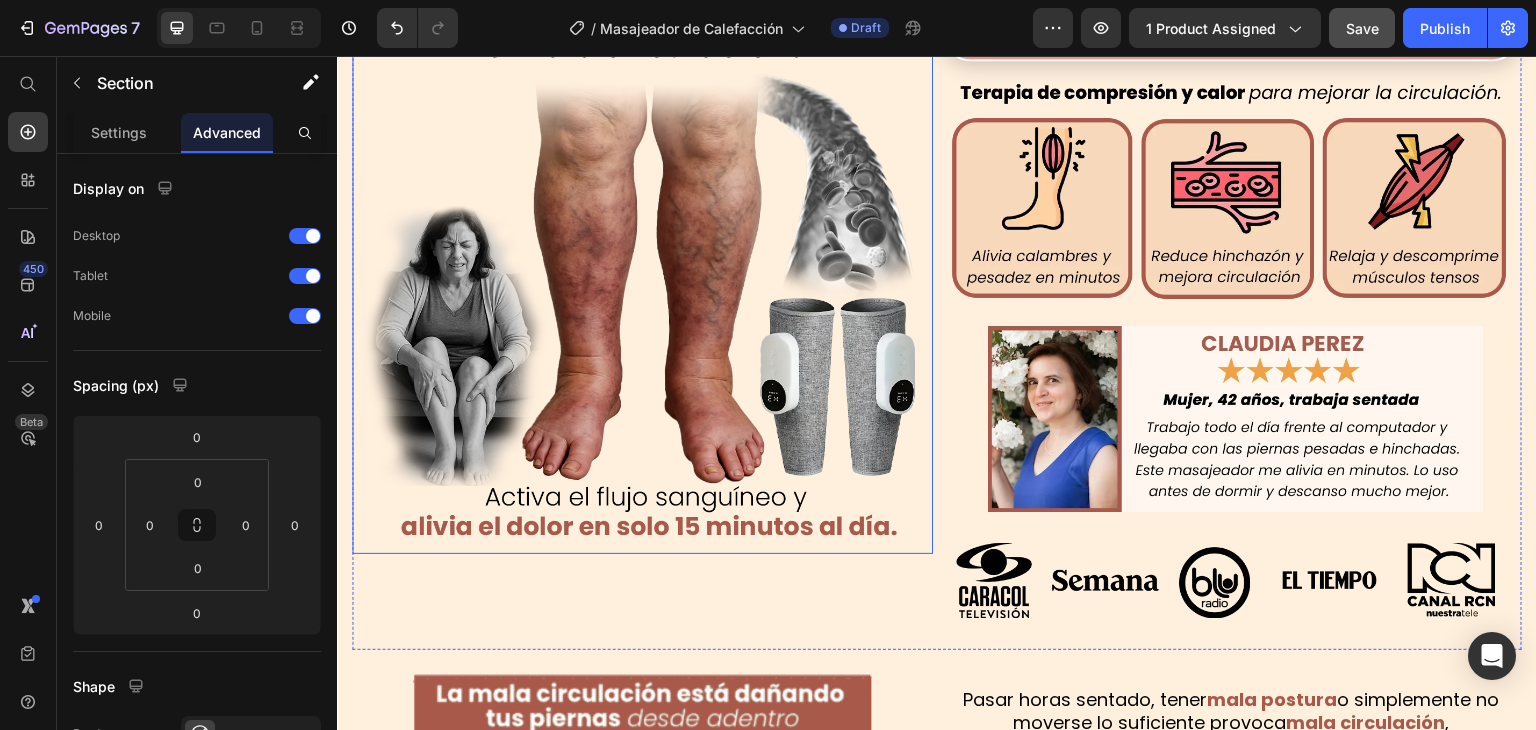 scroll, scrollTop: 0, scrollLeft: 0, axis: both 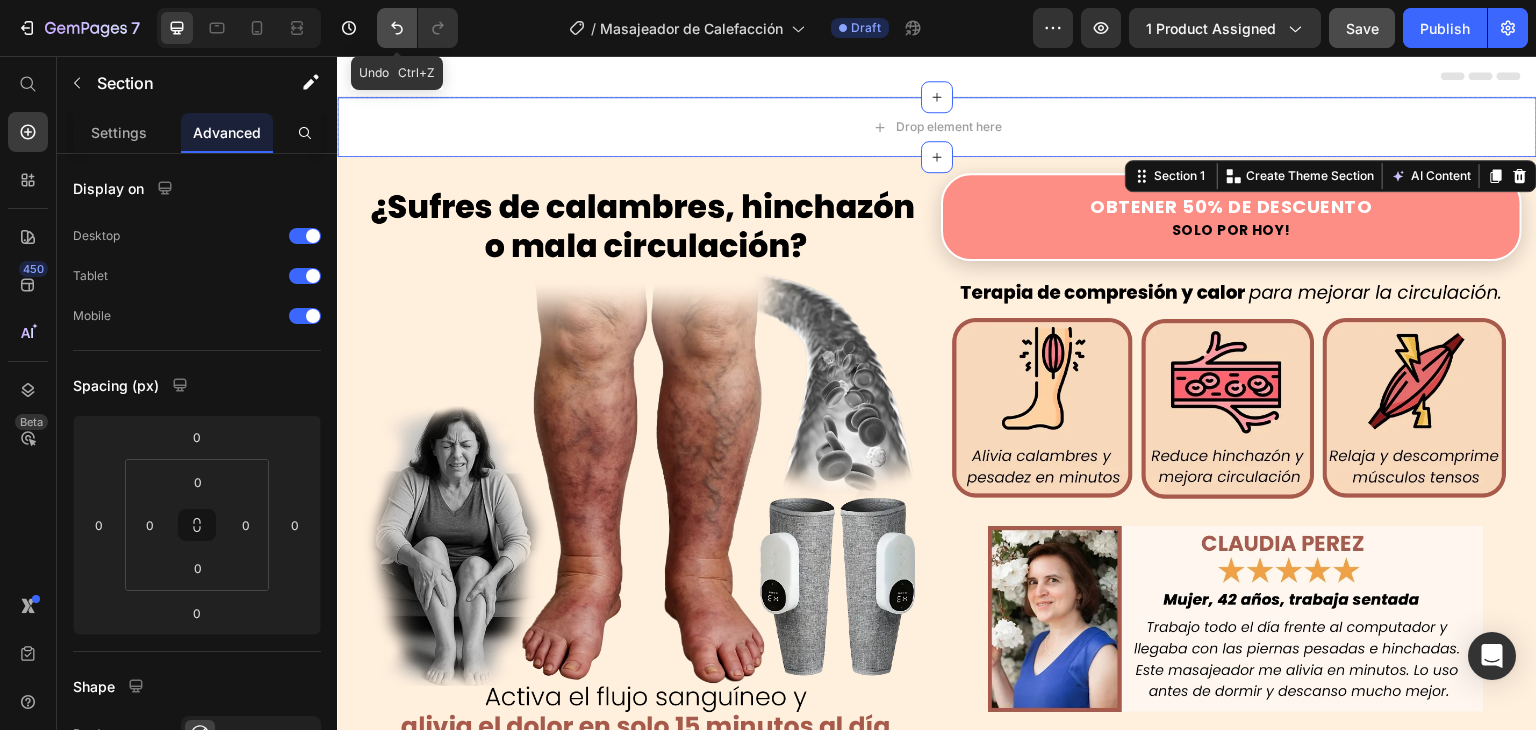 click 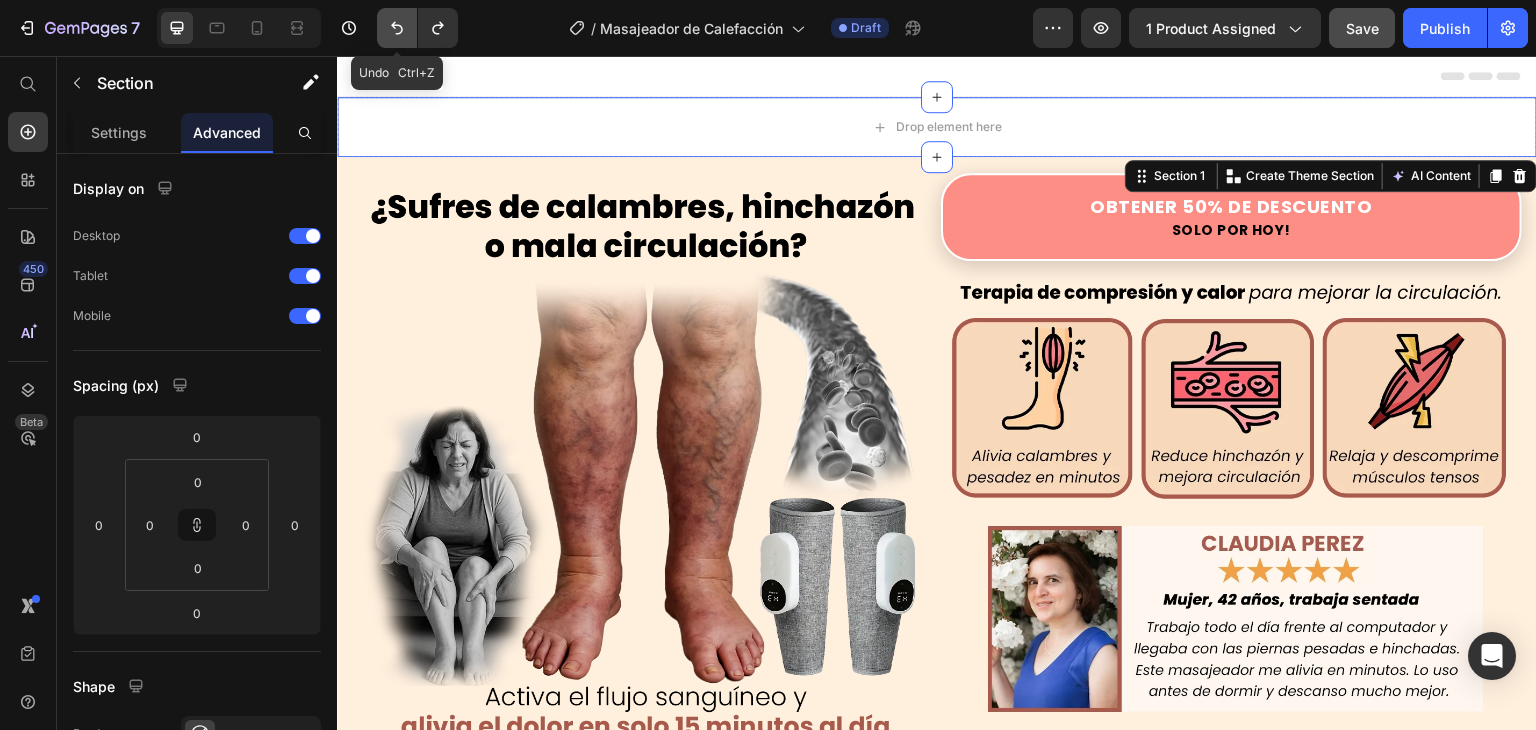 click 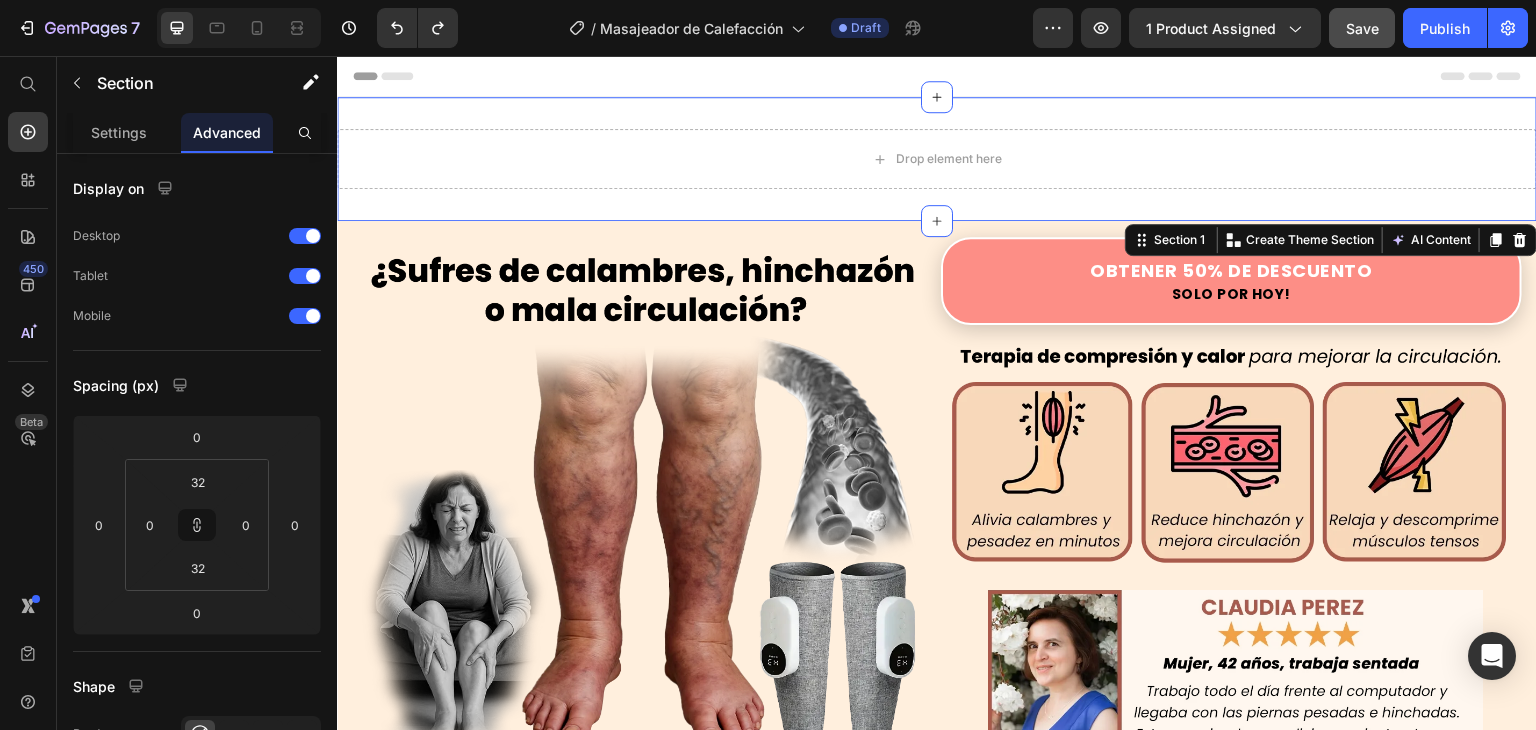 click on "Drop element here Section 1   You can create reusable sections Create Theme Section AI Content Write with GemAI What would you like to describe here? Tone and Voice Persuasive Product Masajeador de Calefacción Show more Generate" at bounding box center (937, 159) 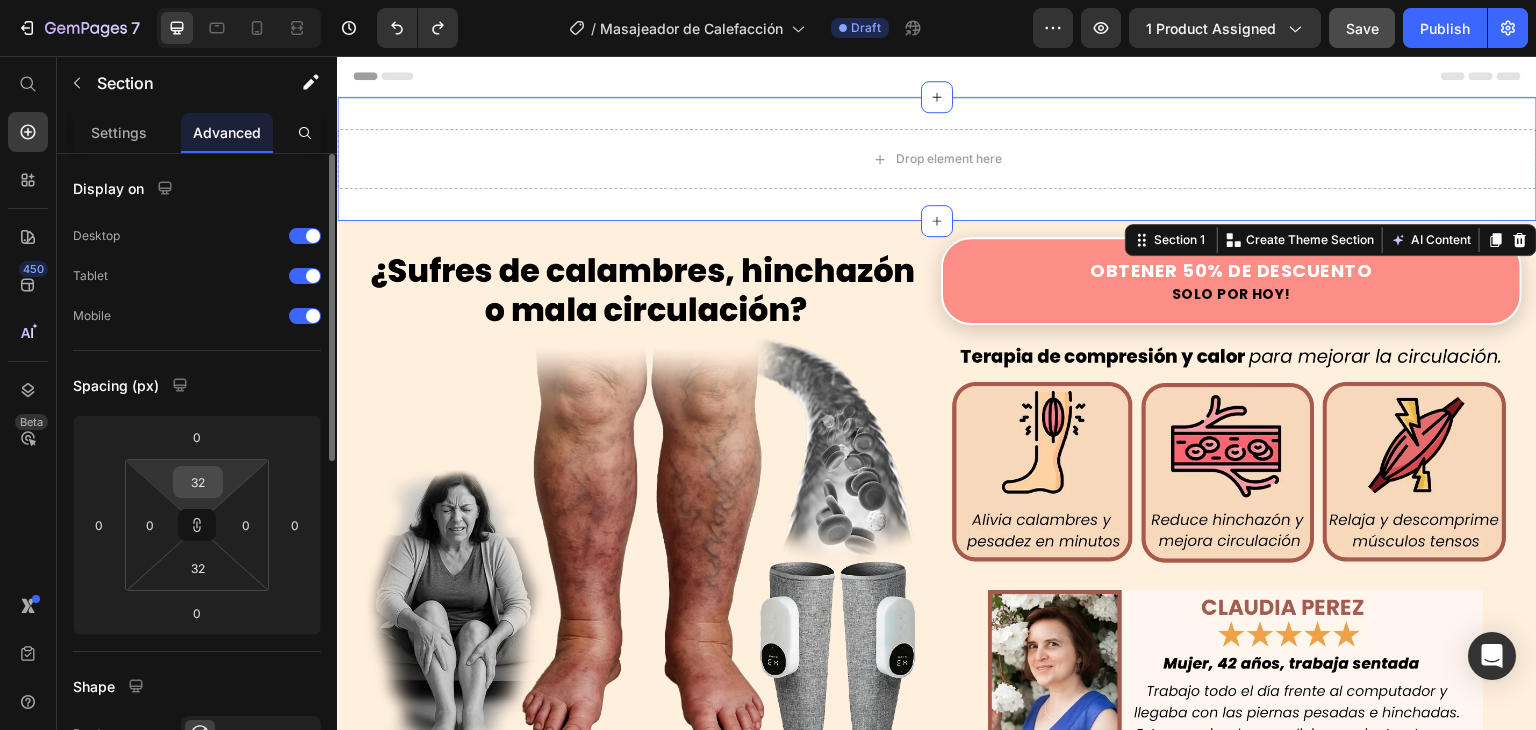 click on "32" at bounding box center (198, 482) 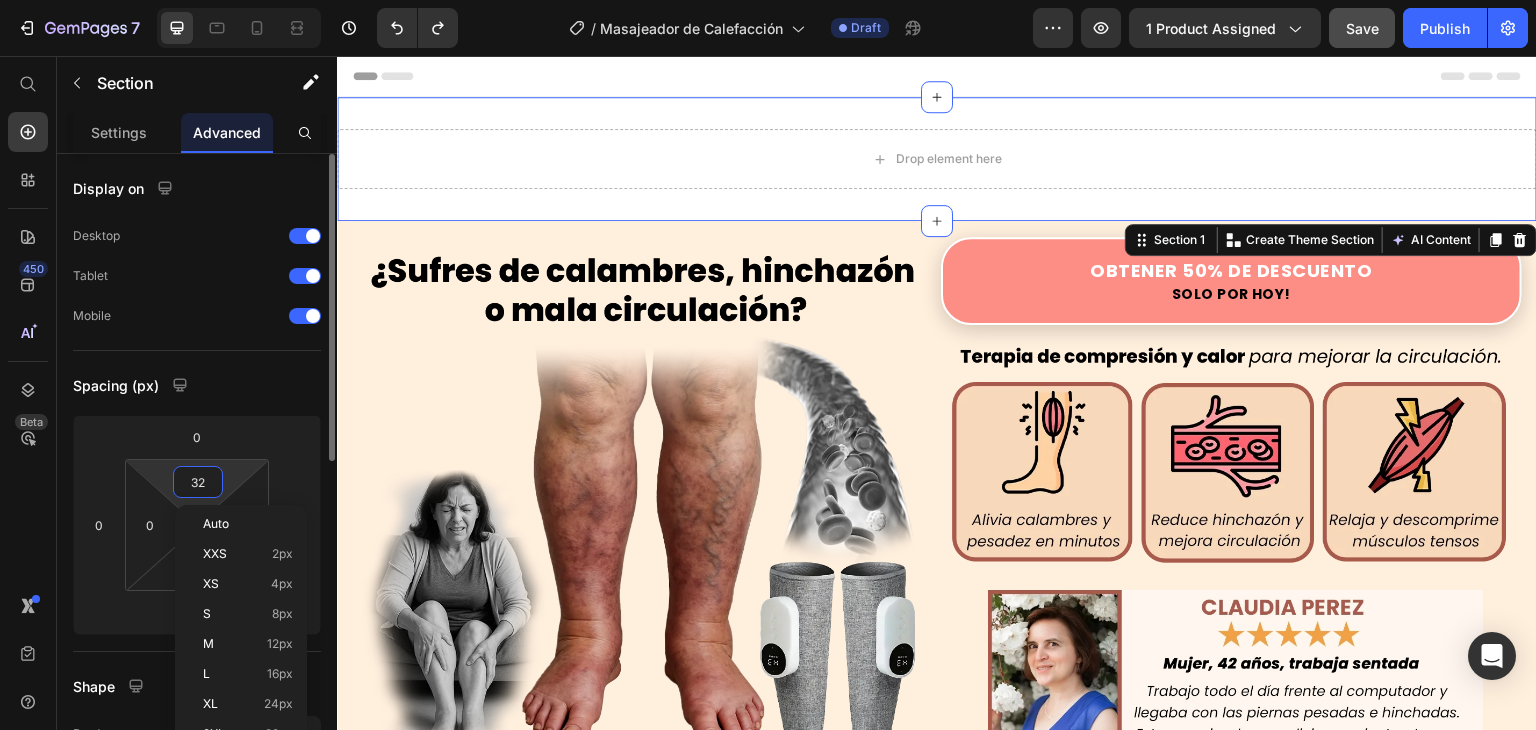 type on "0" 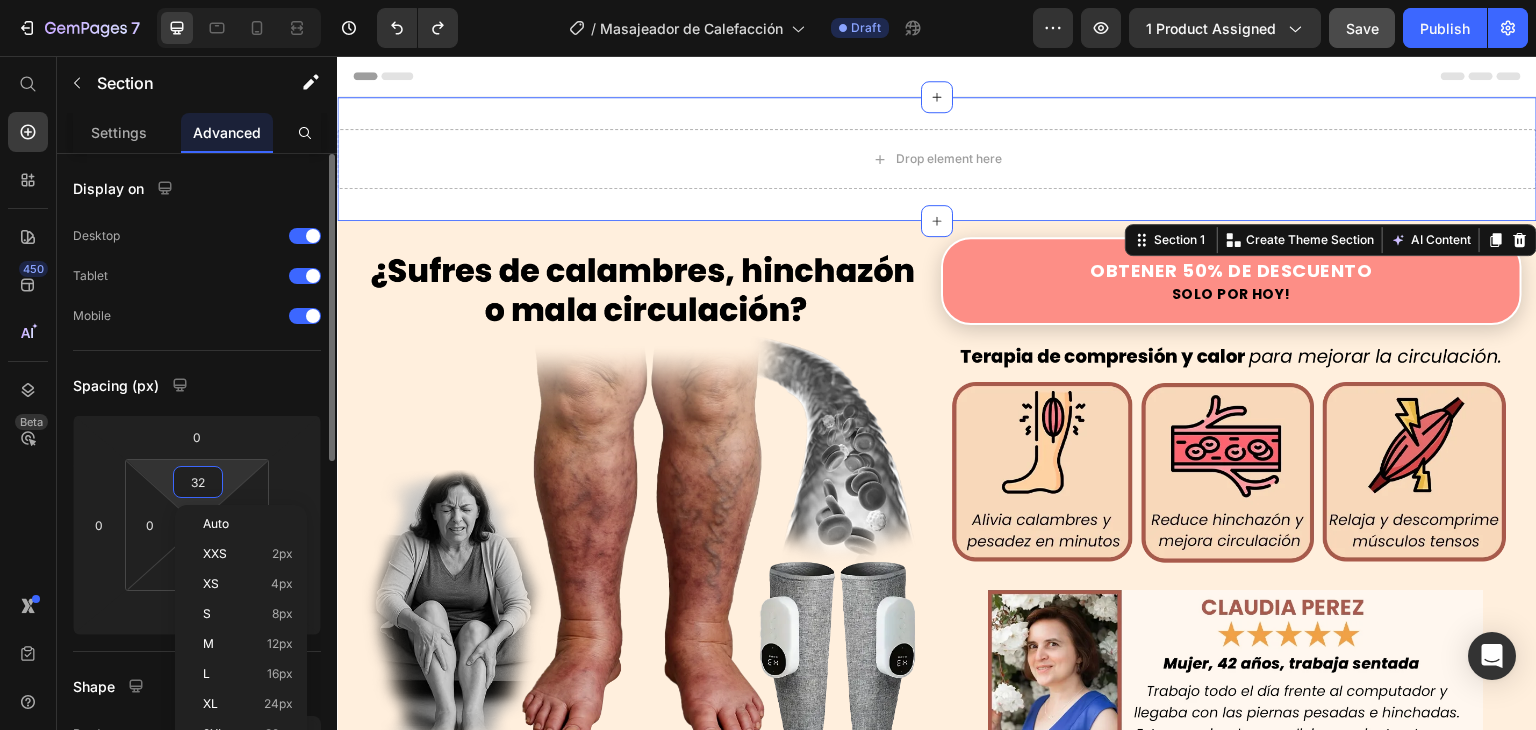 type on "0" 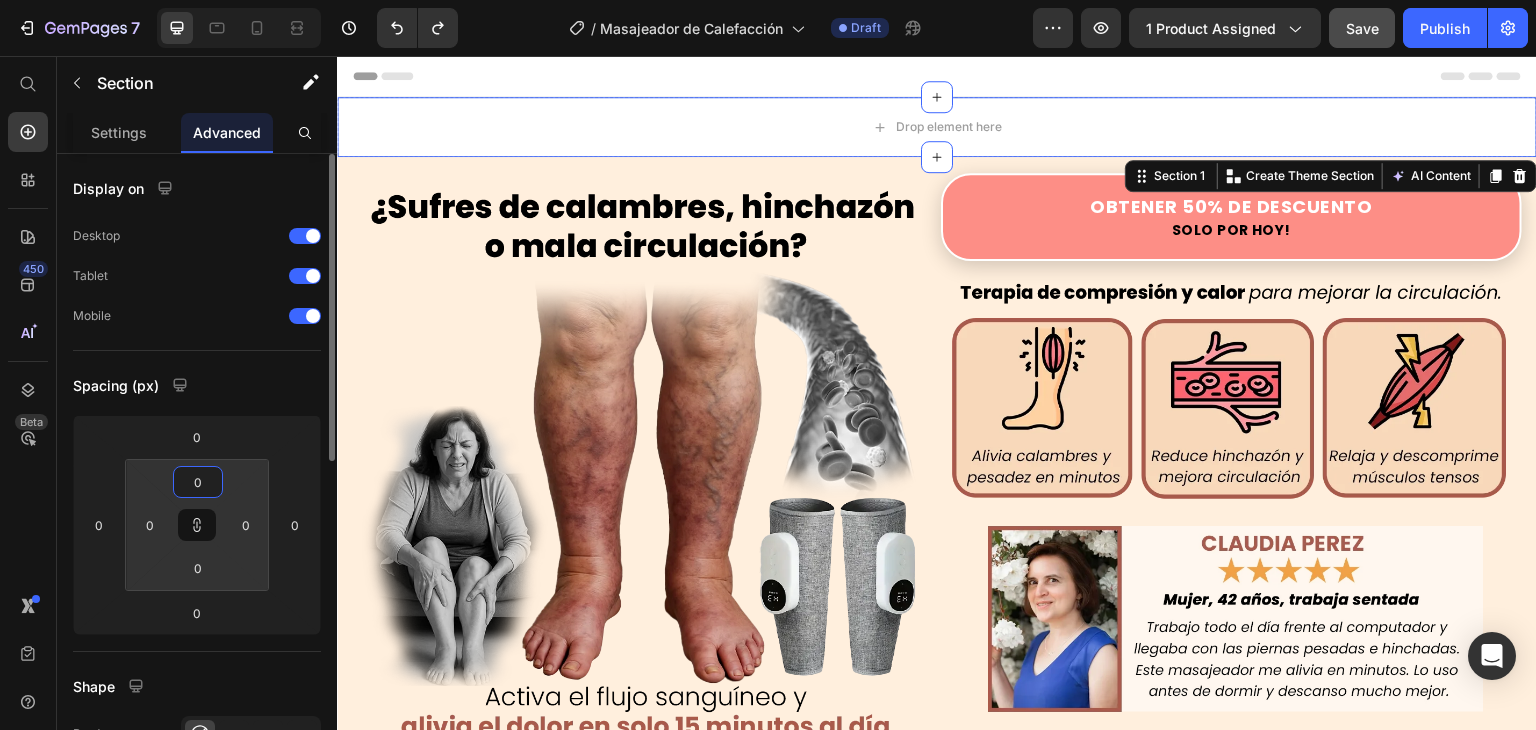 type on "0" 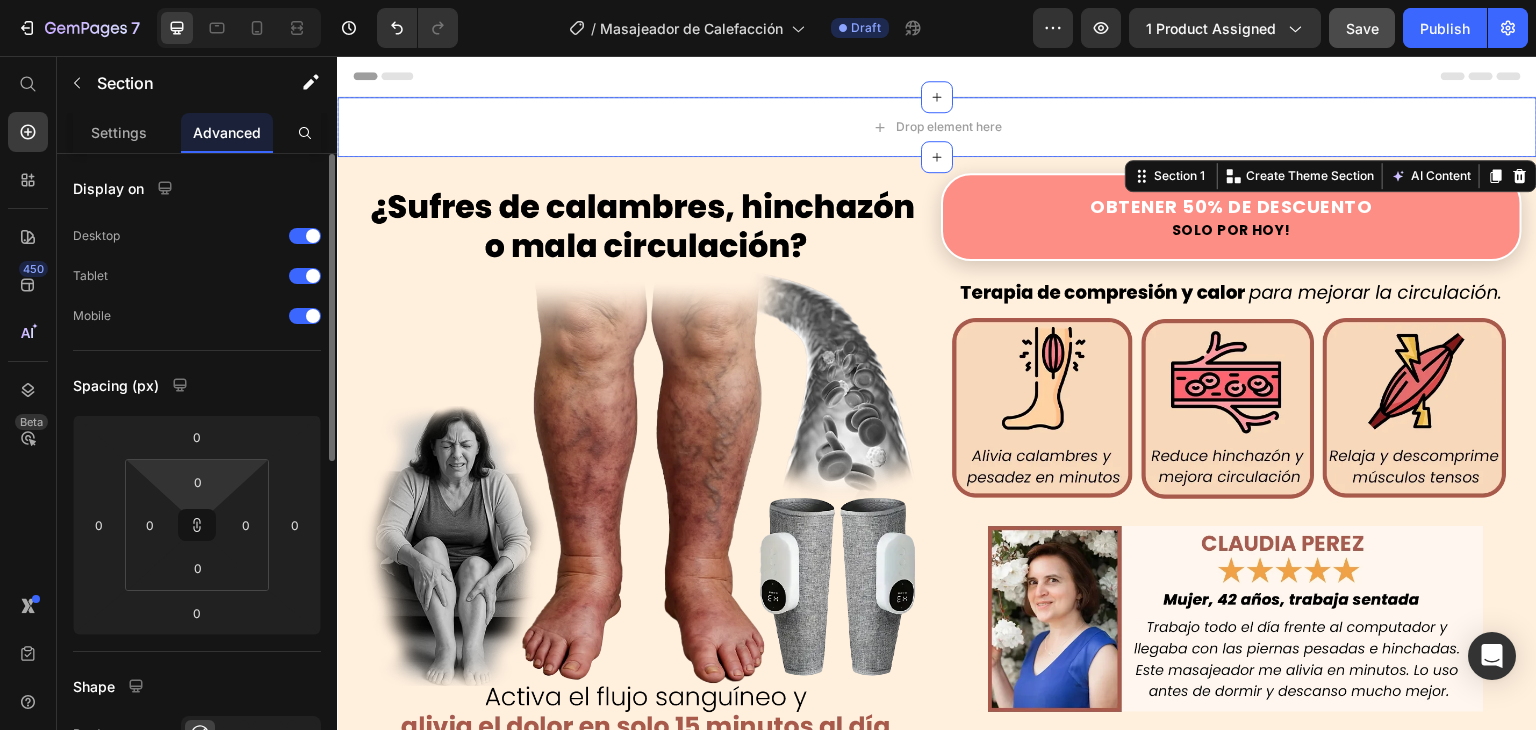 click on "Spacing (px)" at bounding box center (197, 385) 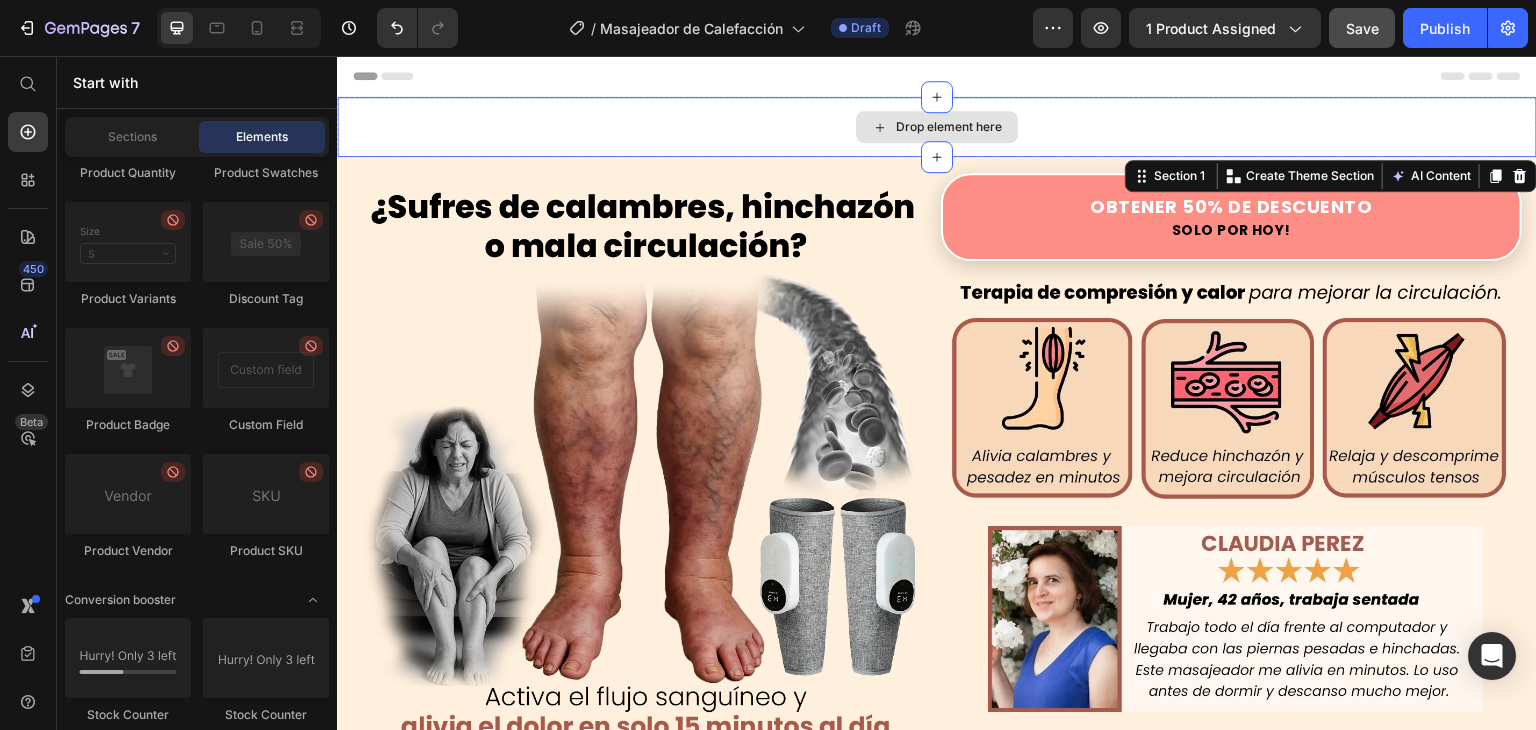 click on "Drop element here" at bounding box center [949, 127] 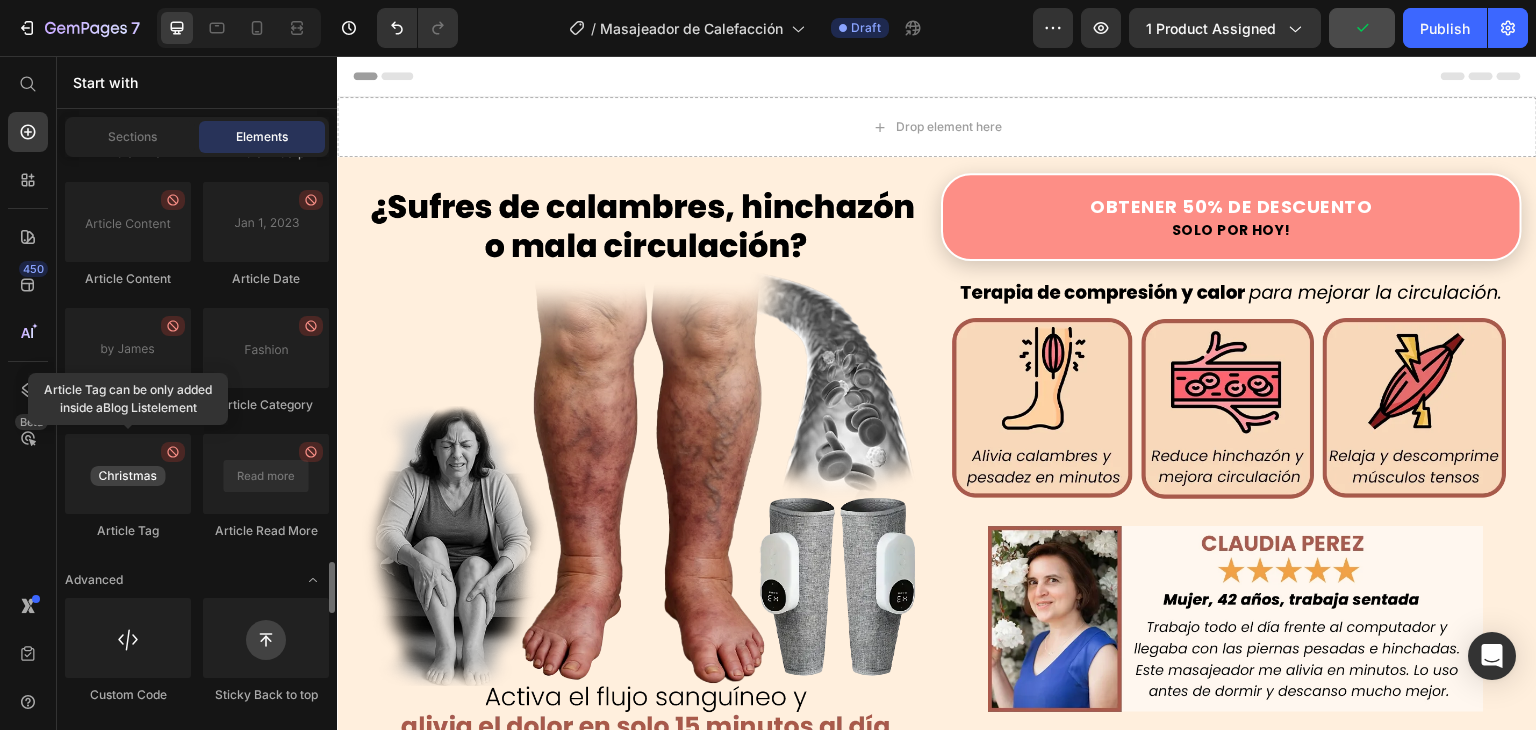 scroll, scrollTop: 5620, scrollLeft: 0, axis: vertical 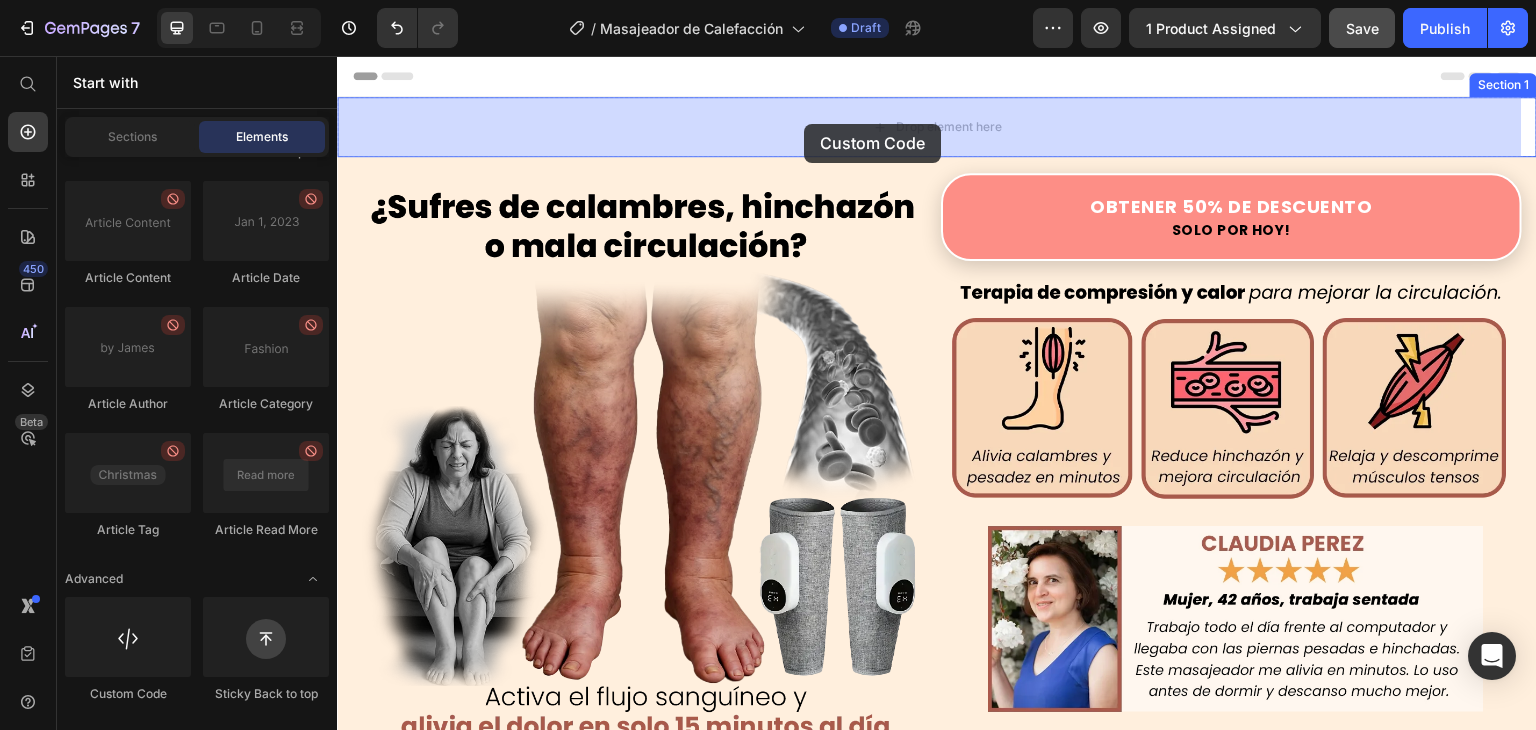 drag, startPoint x: 453, startPoint y: 692, endPoint x: 804, endPoint y: 124, distance: 667.7013 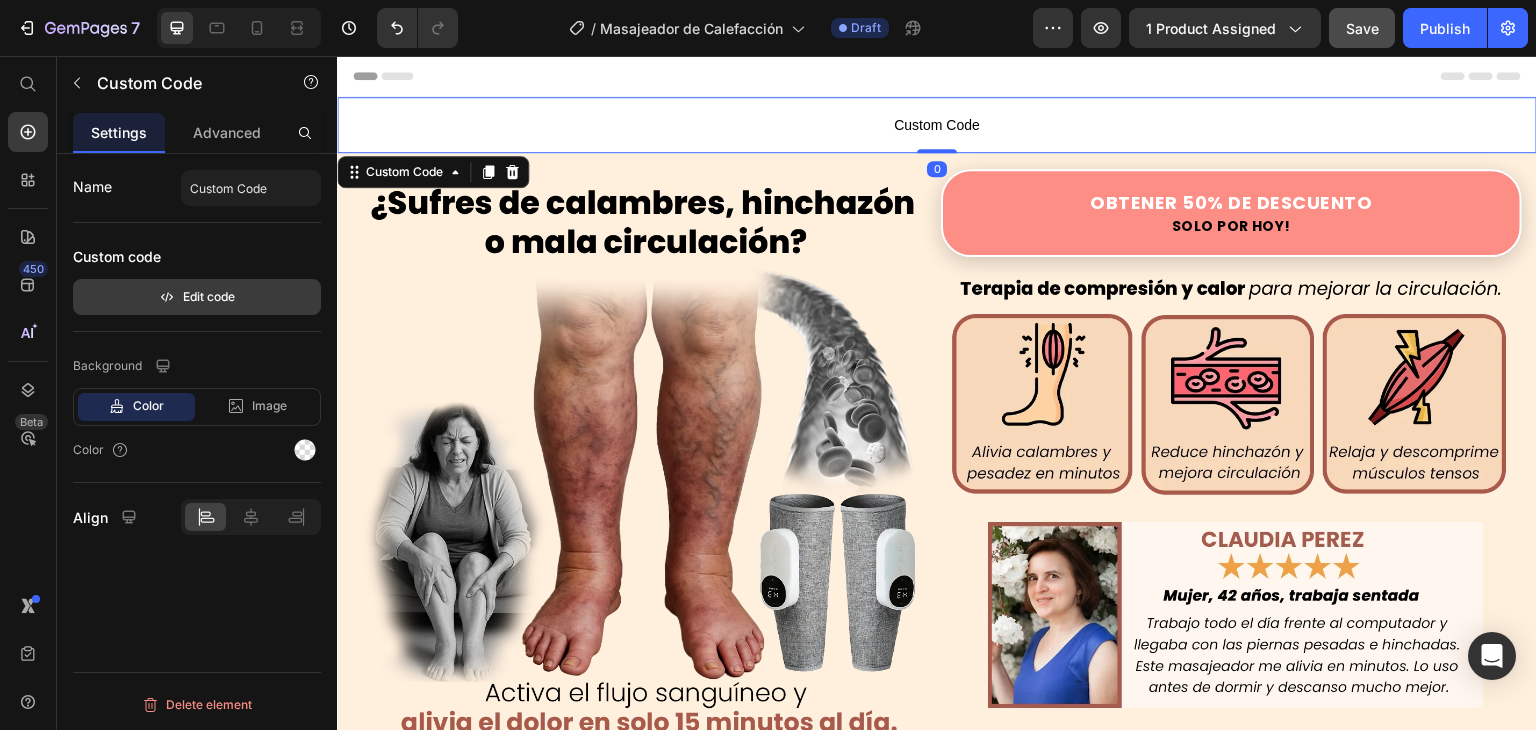 click on "Edit code" at bounding box center [197, 297] 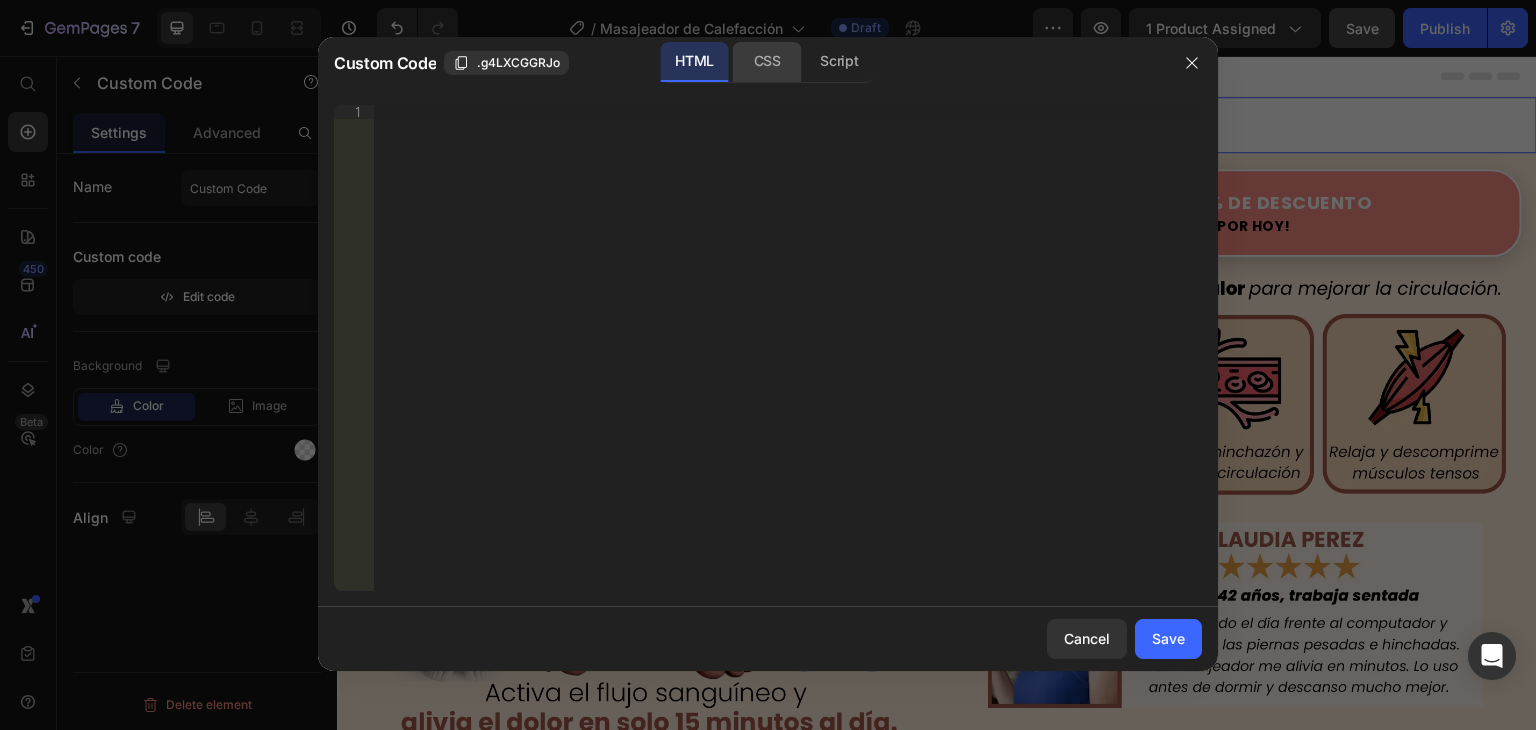 click on "CSS" 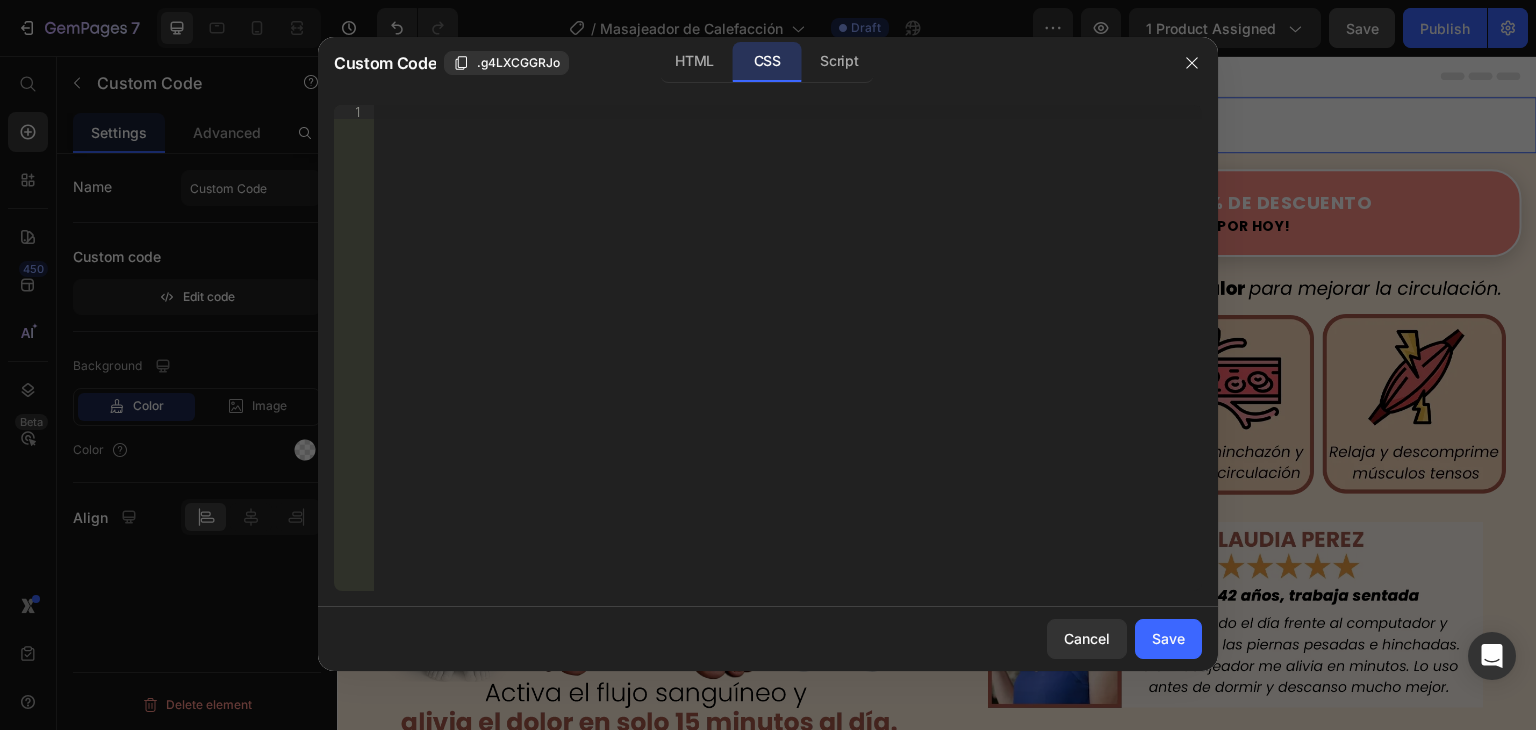click on "Insert the CSS code to style your content right here." at bounding box center (788, 362) 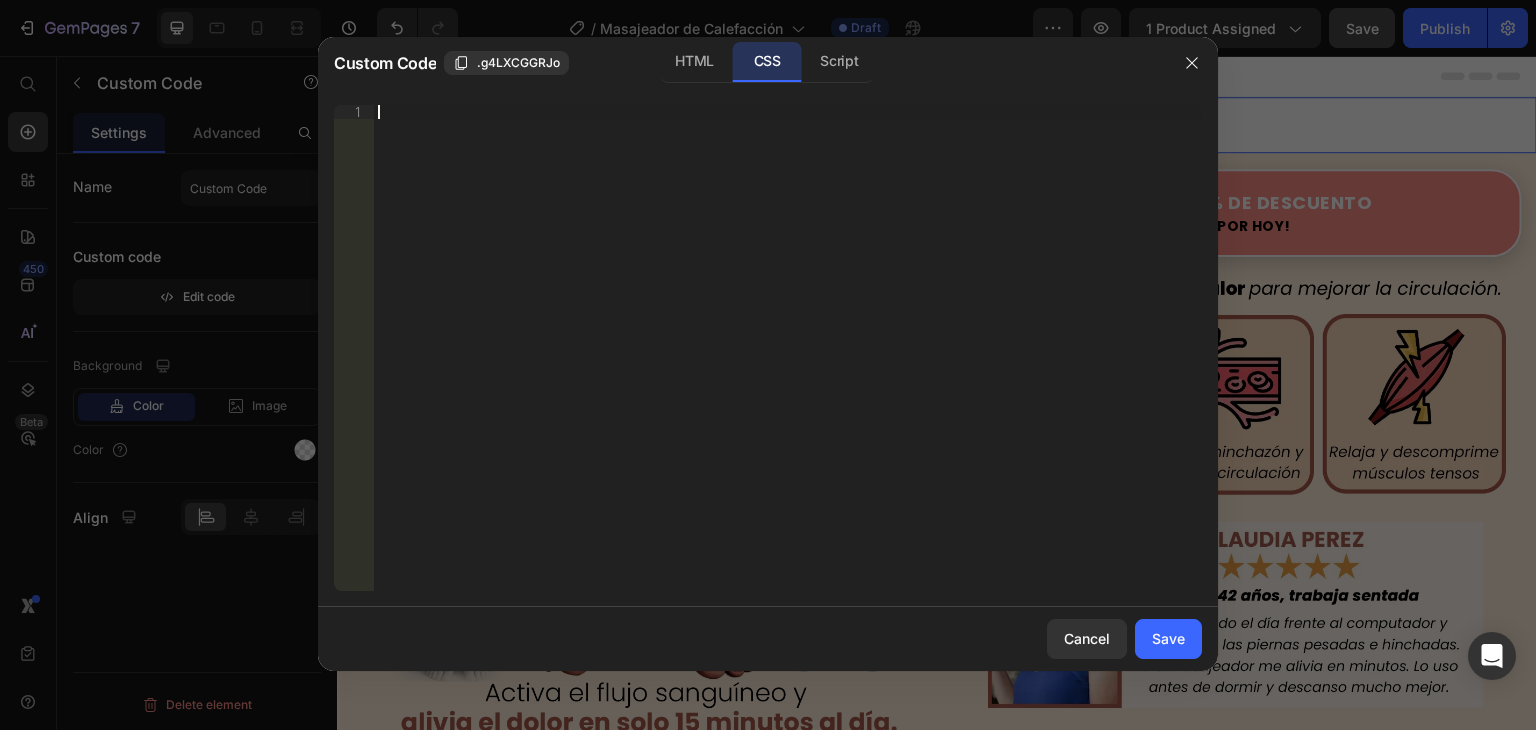 paste on "}" 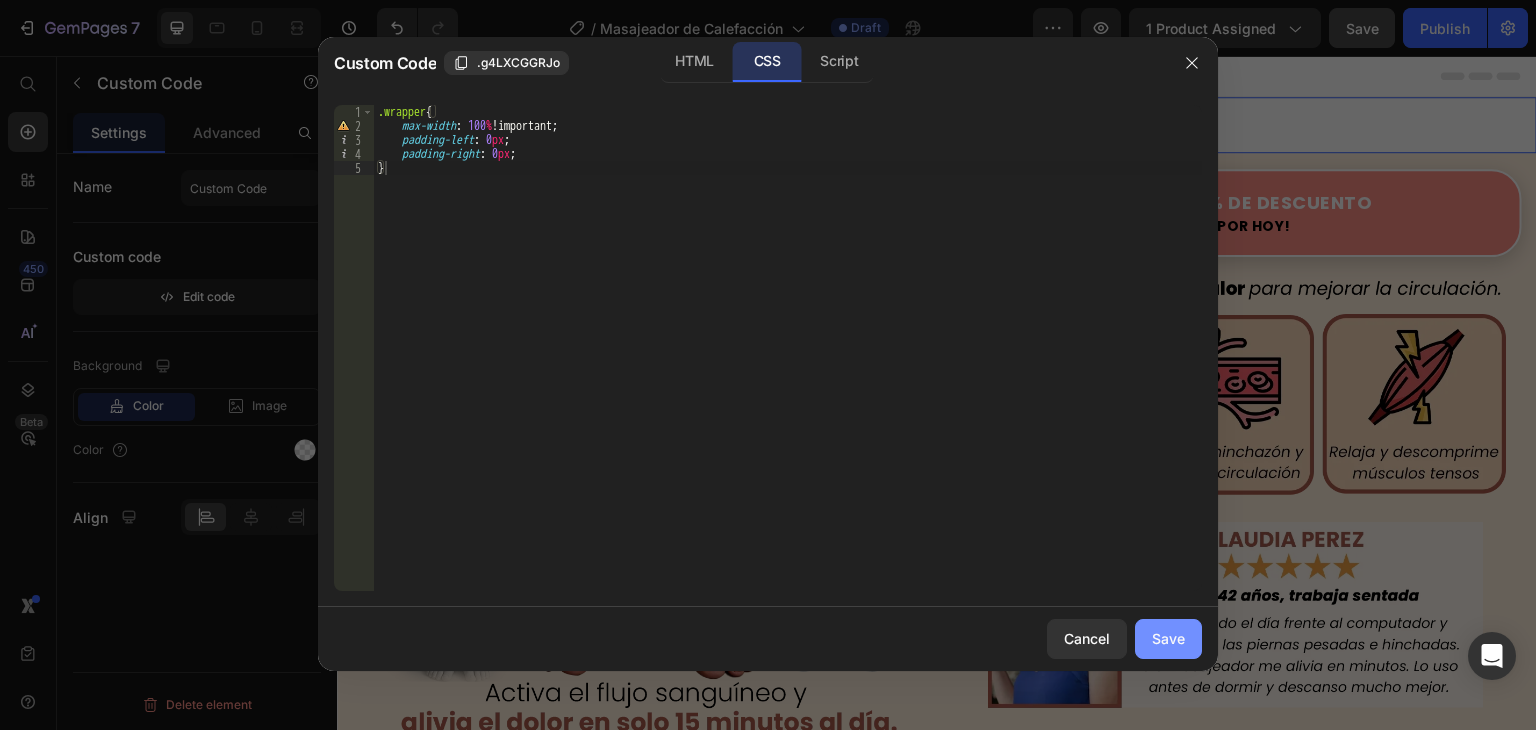 click on "Save" at bounding box center (1168, 638) 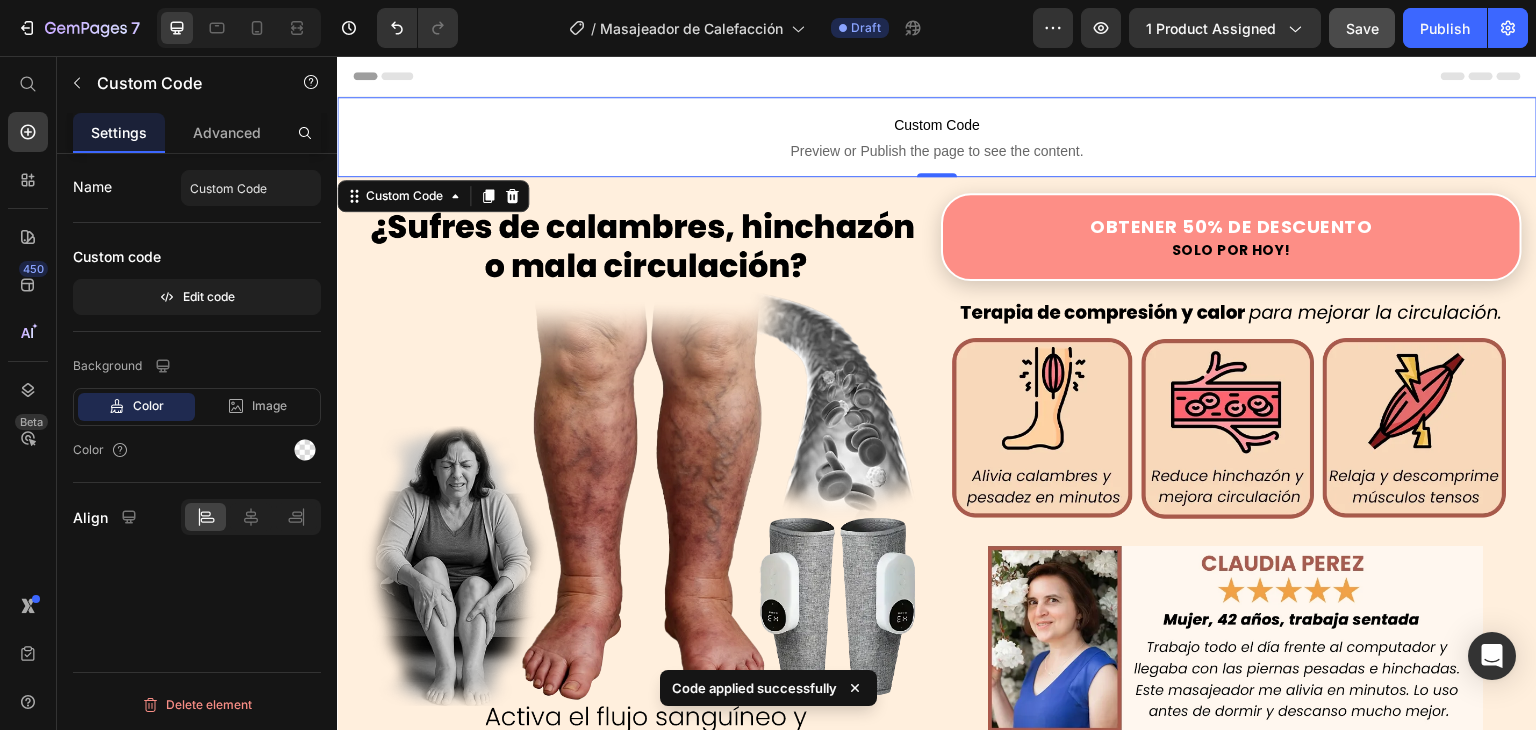 click on "Custom Code" at bounding box center [937, 125] 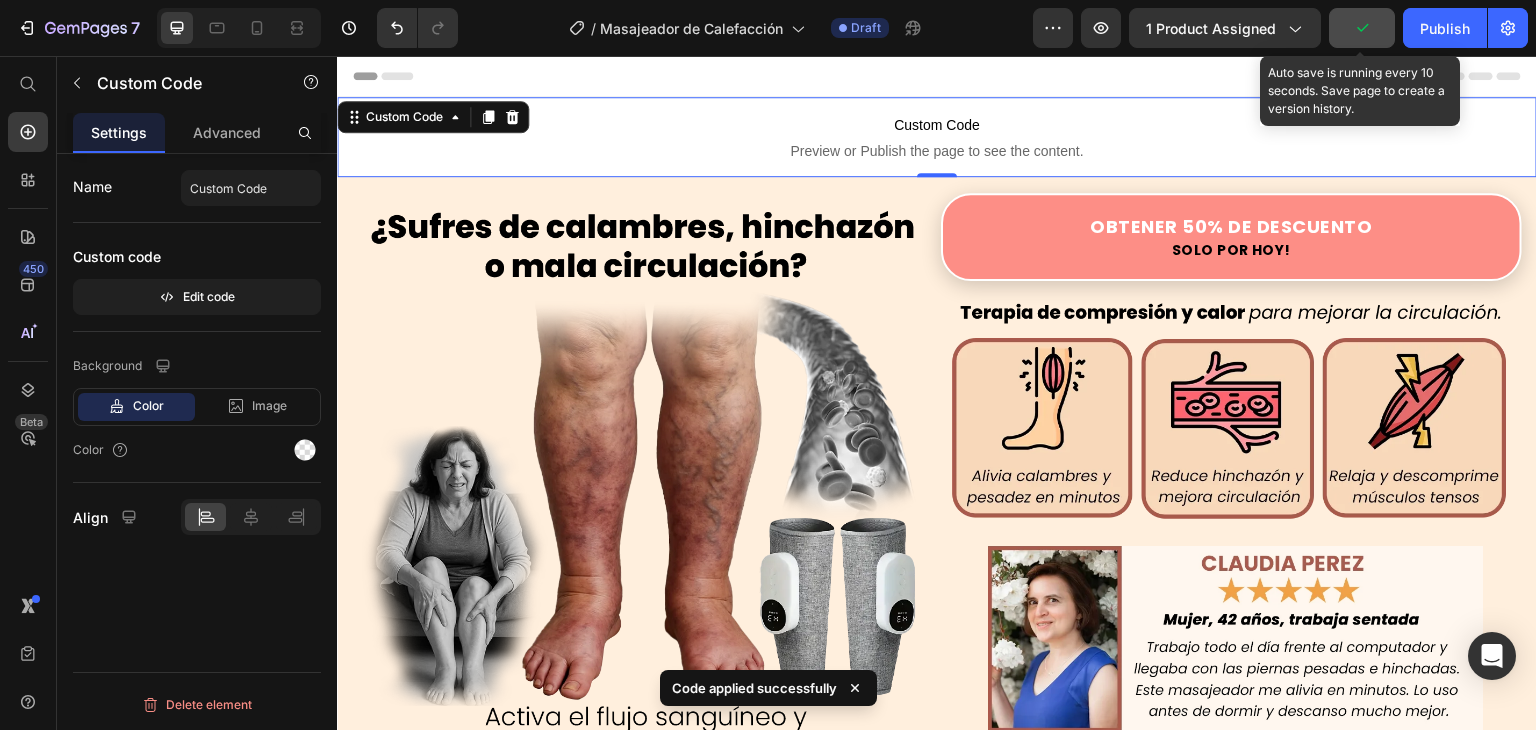 click 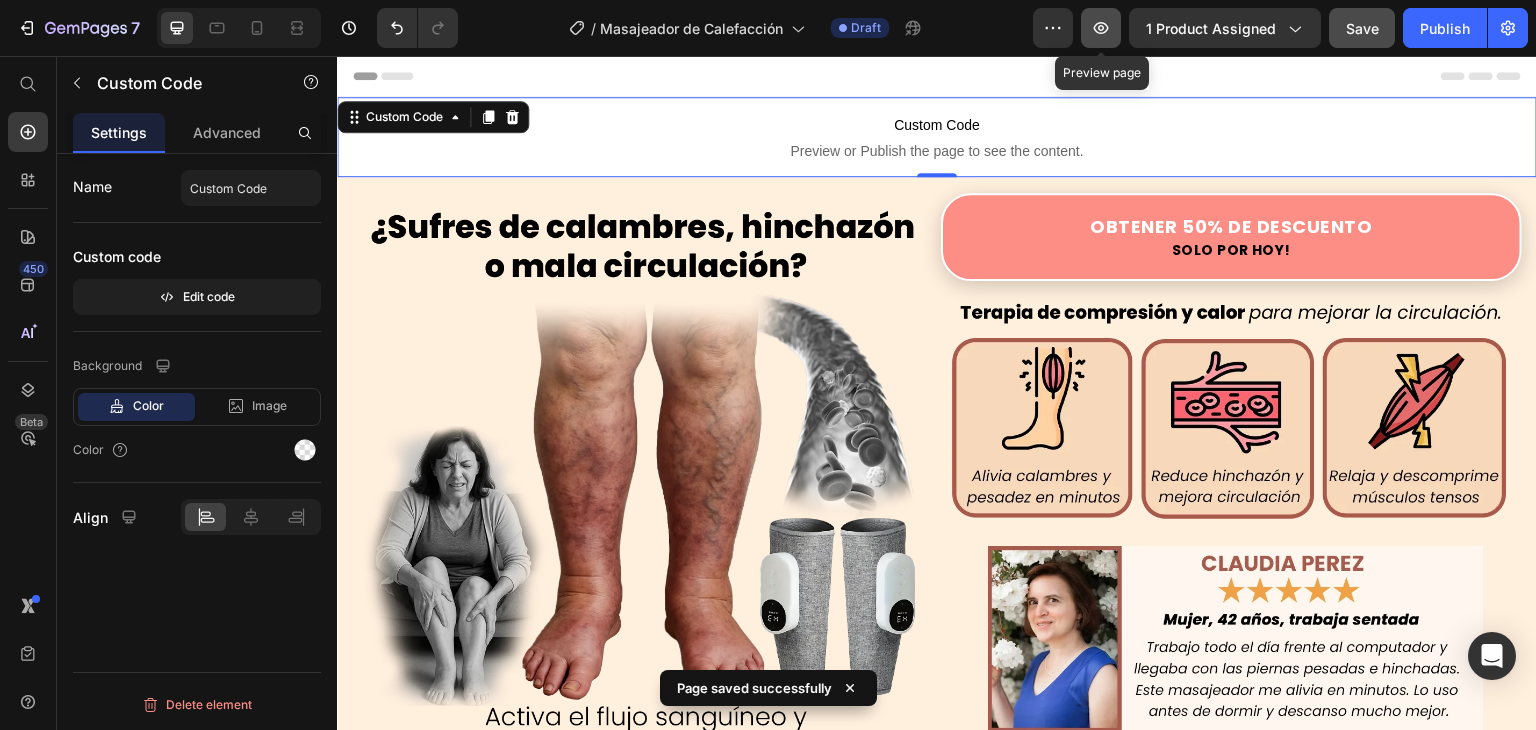click 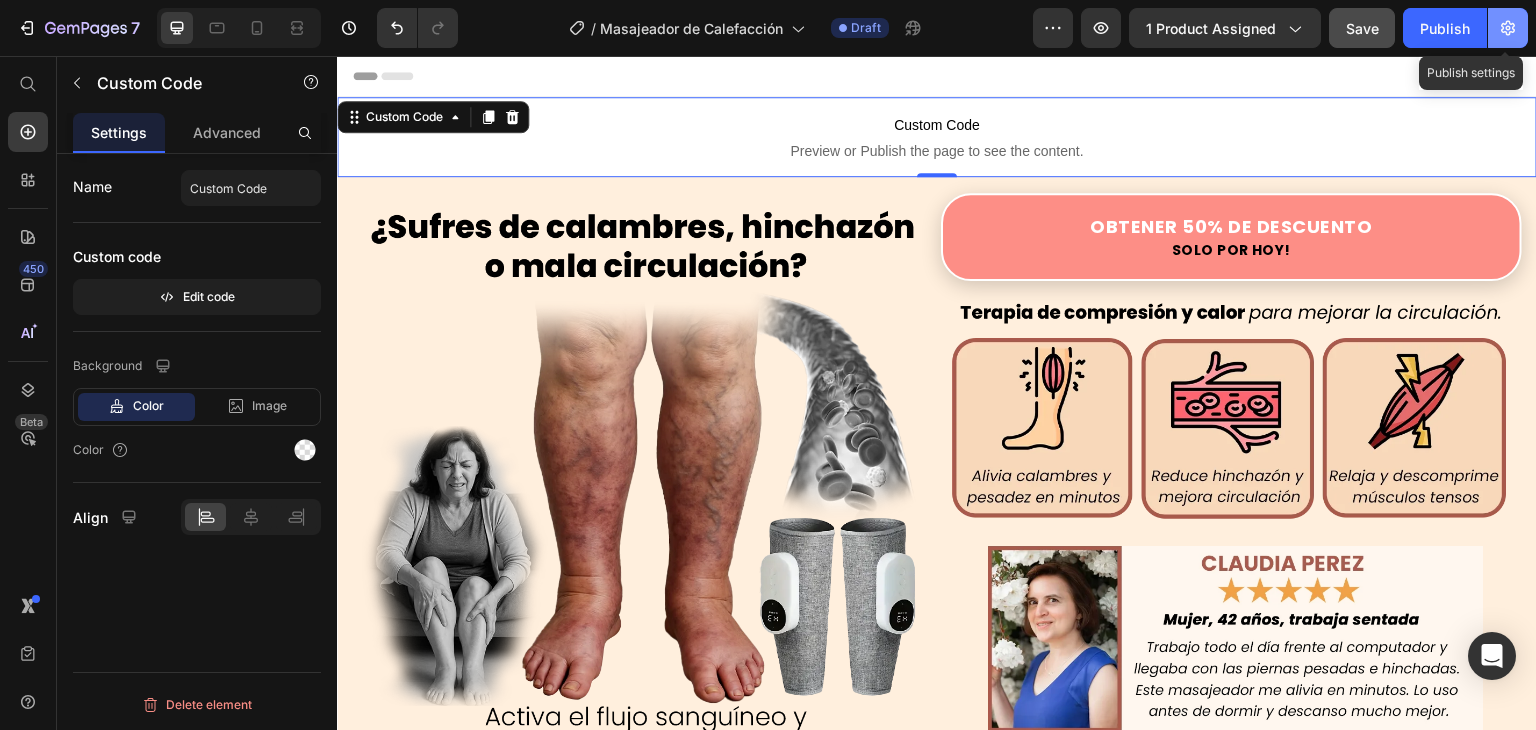click 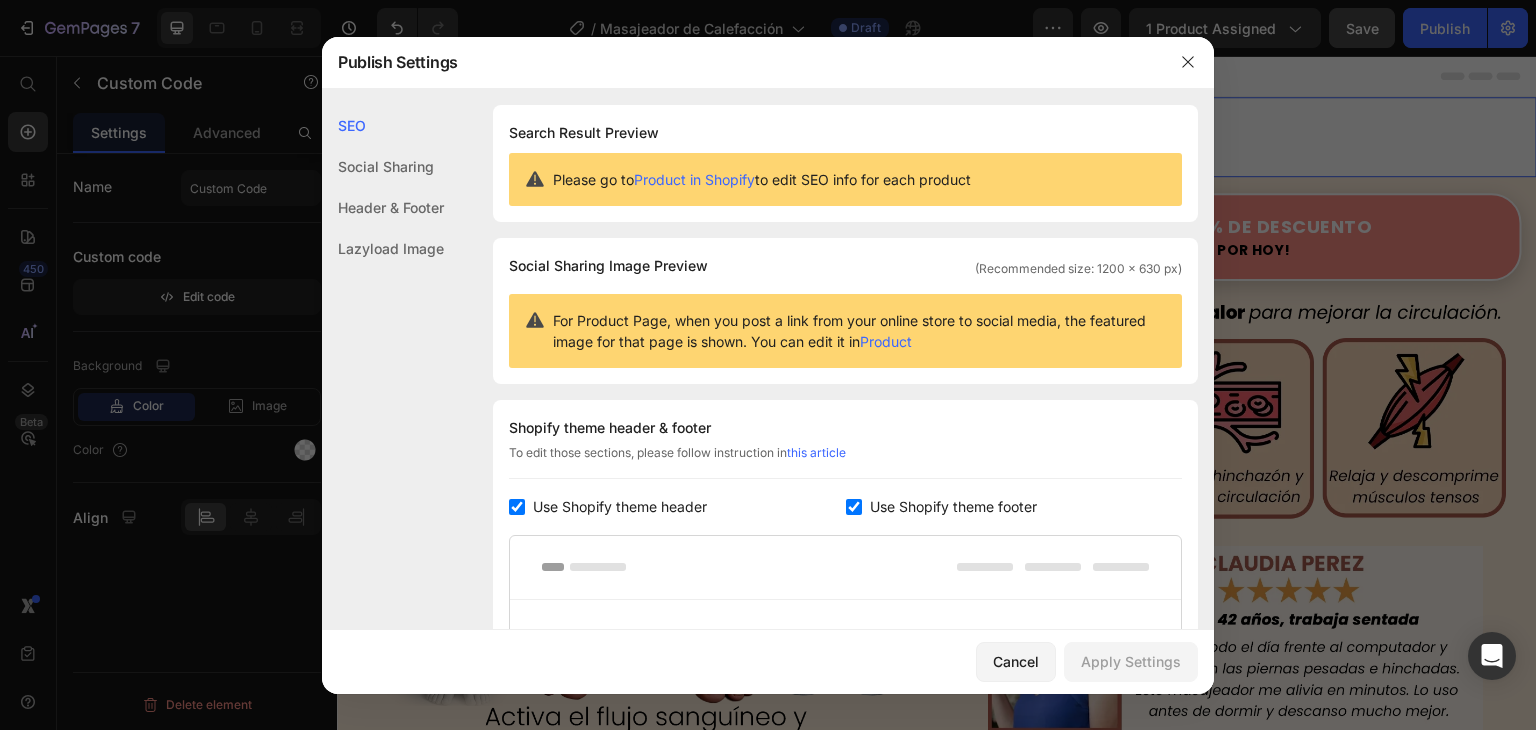 click on "Use Shopify theme header" at bounding box center (620, 507) 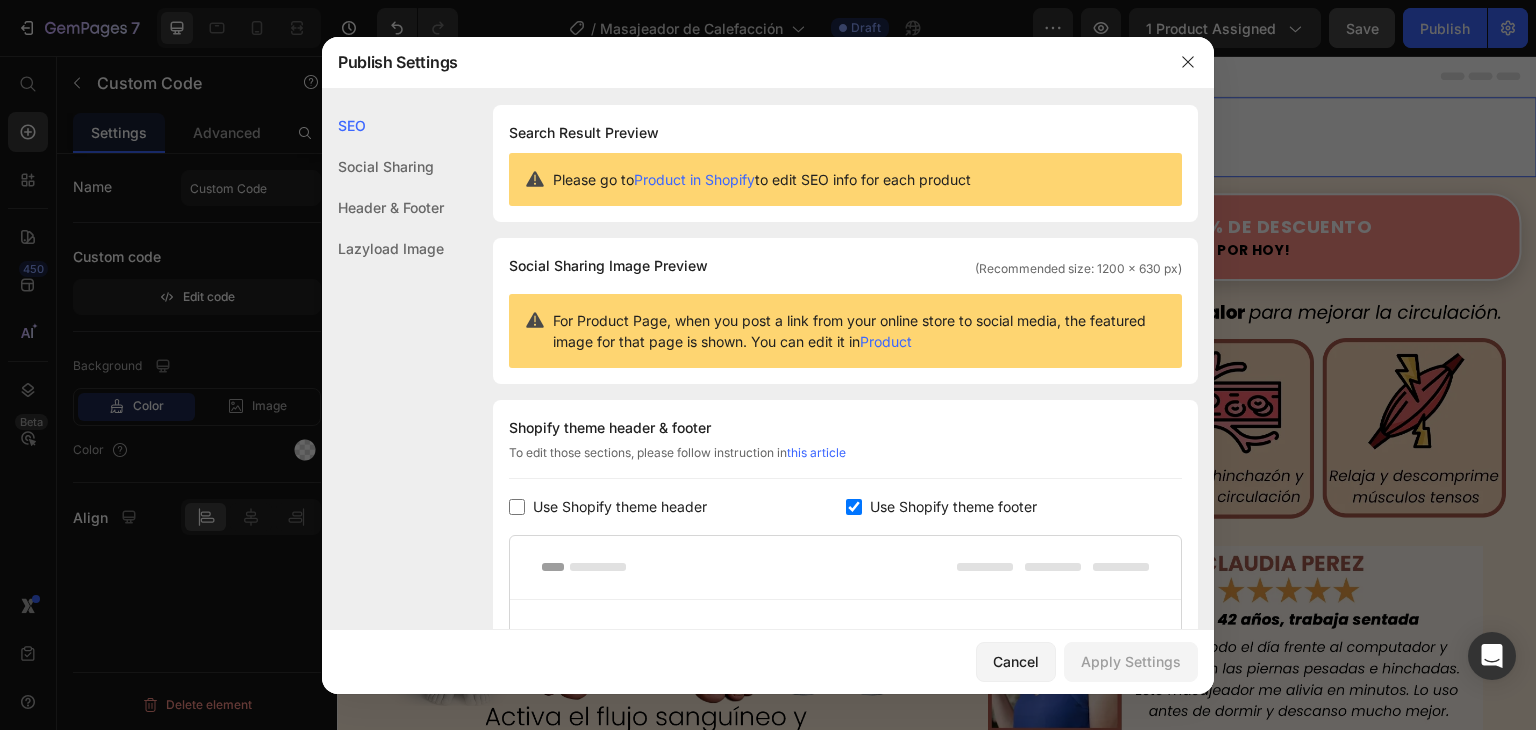 checkbox on "false" 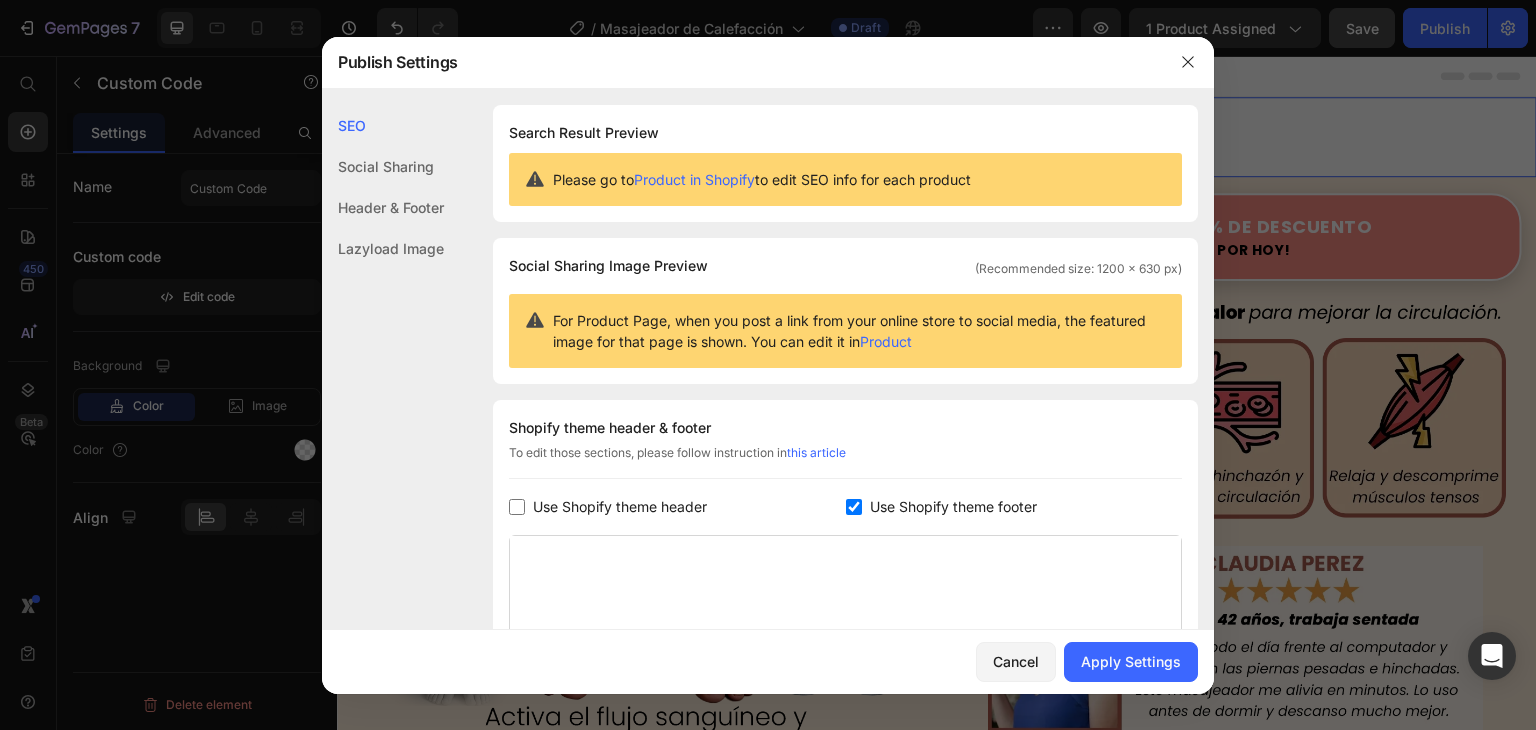 click on "Use Shopify theme footer" at bounding box center [953, 507] 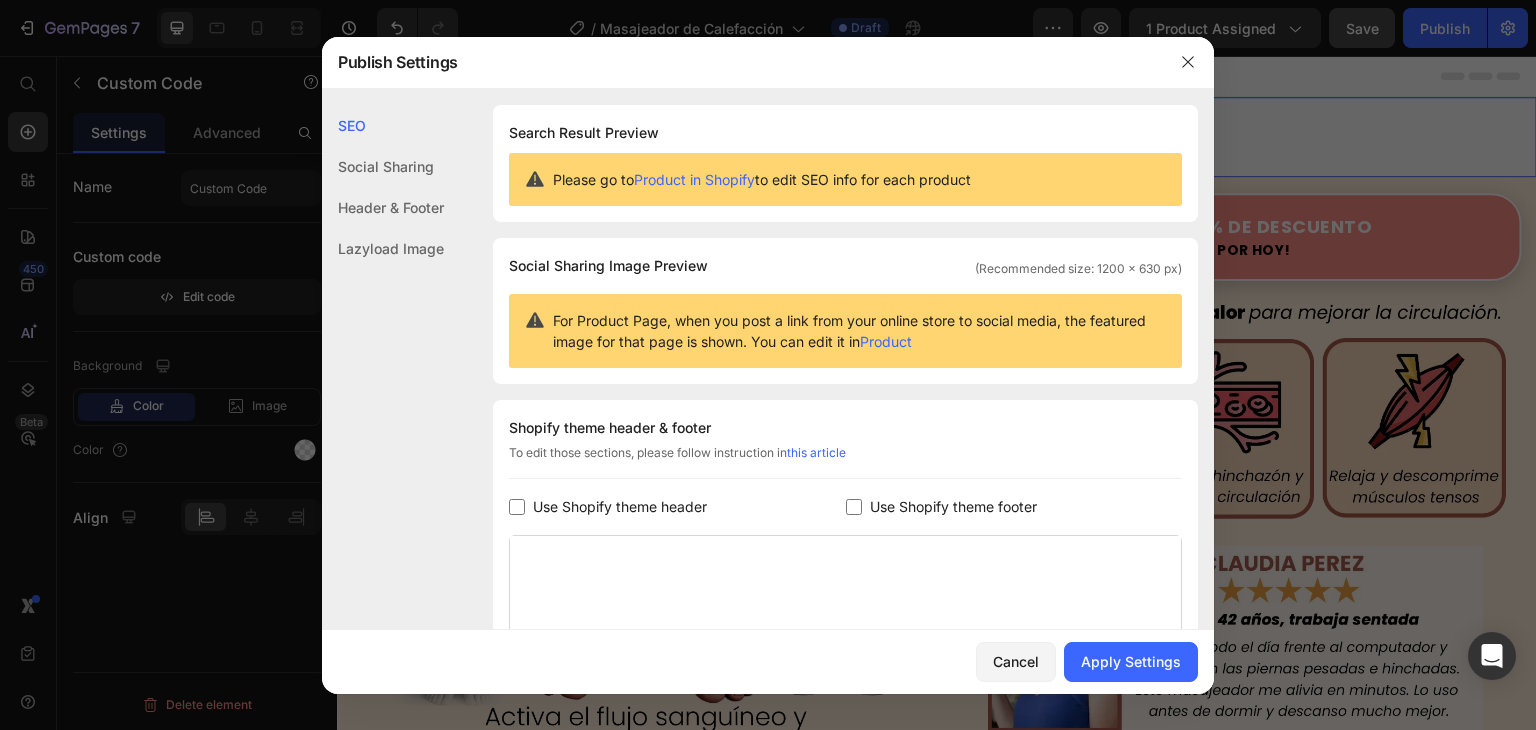 checkbox on "false" 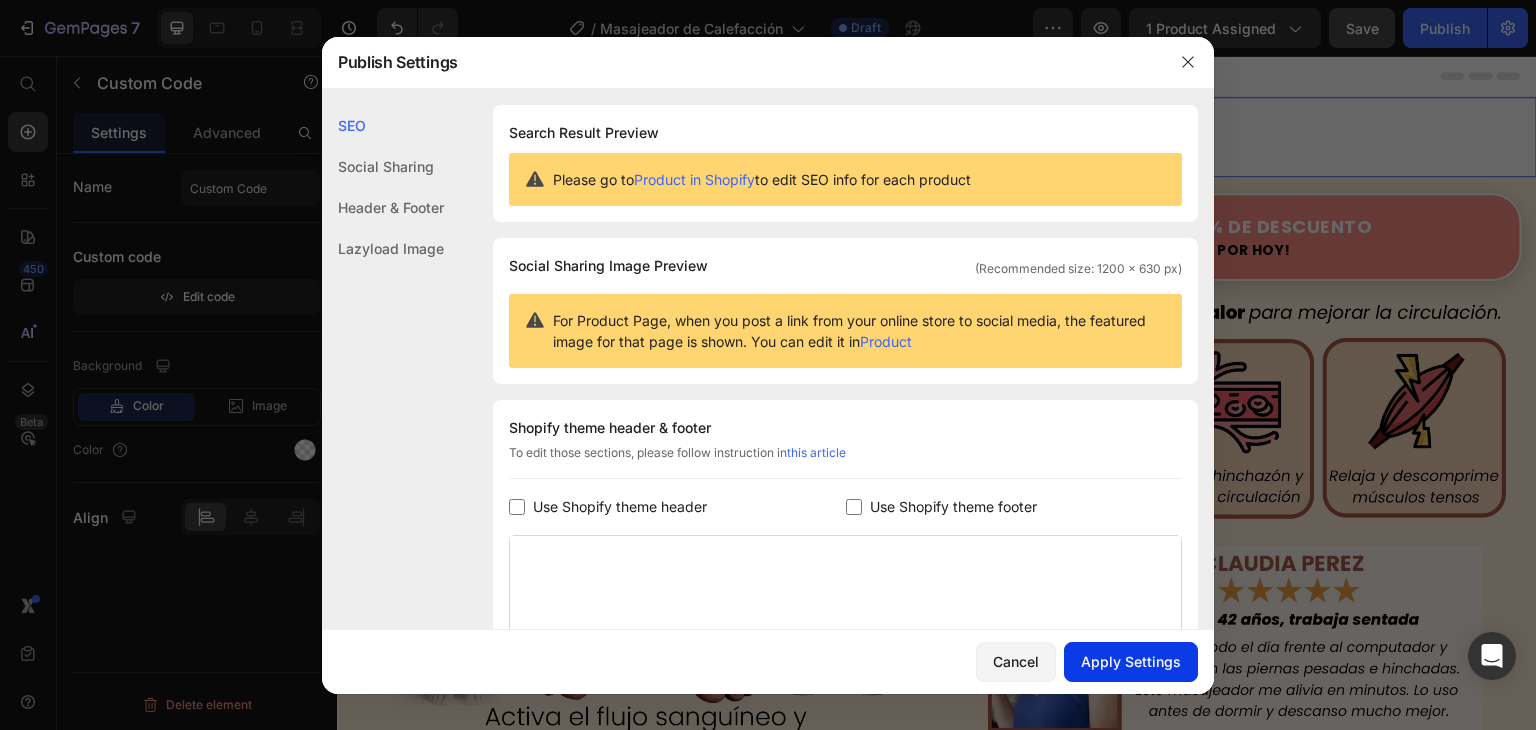 click on "Apply Settings" at bounding box center (1131, 661) 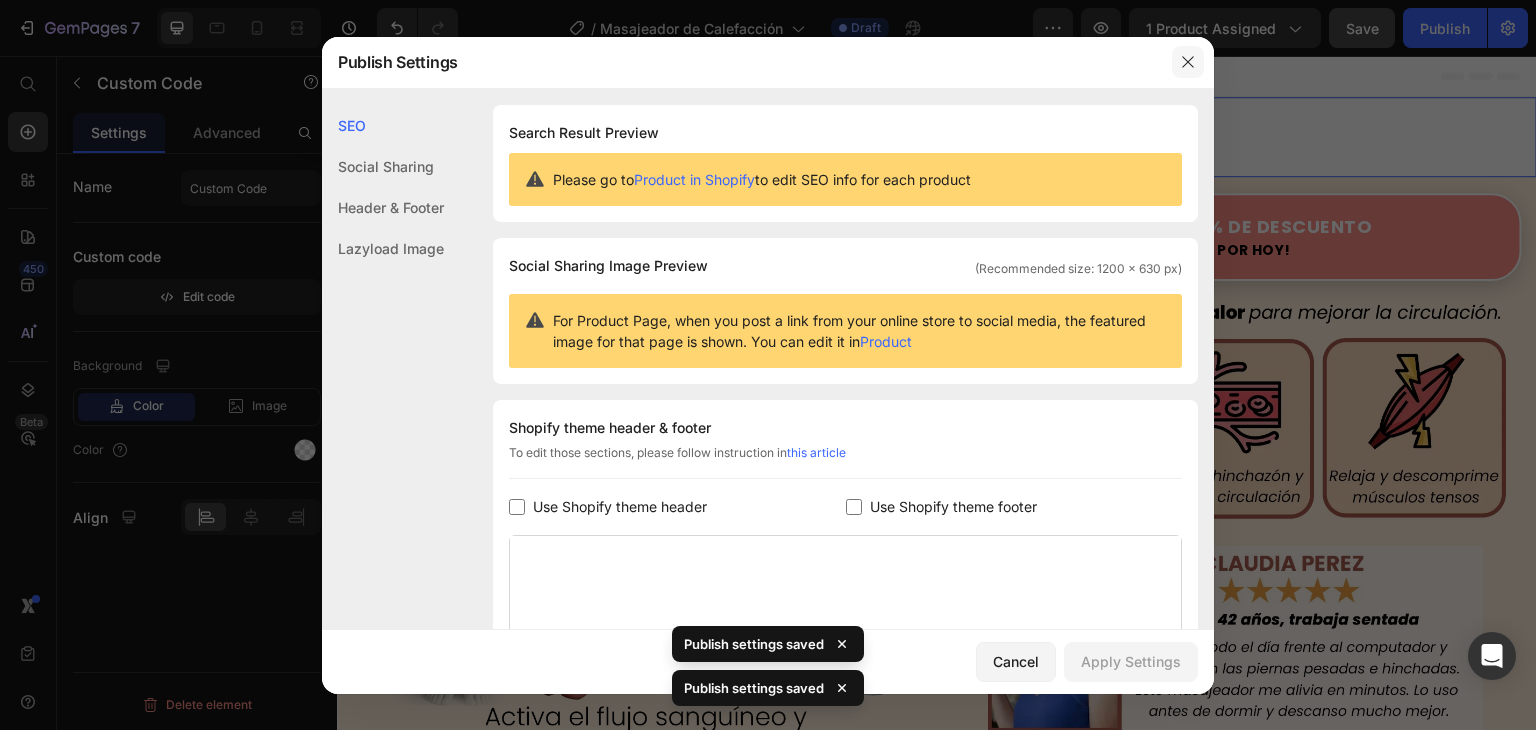 click at bounding box center (1188, 62) 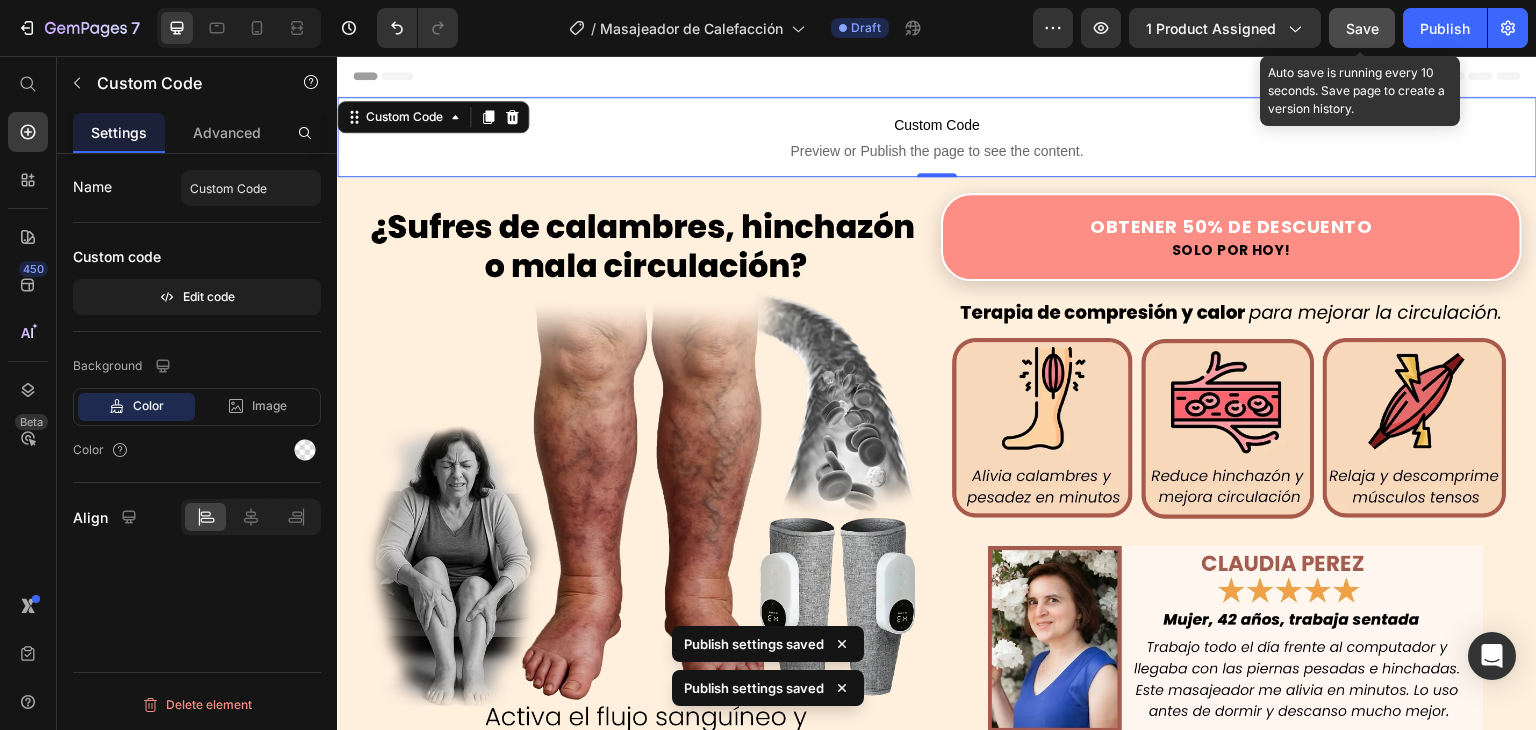 click on "Save" at bounding box center [1362, 28] 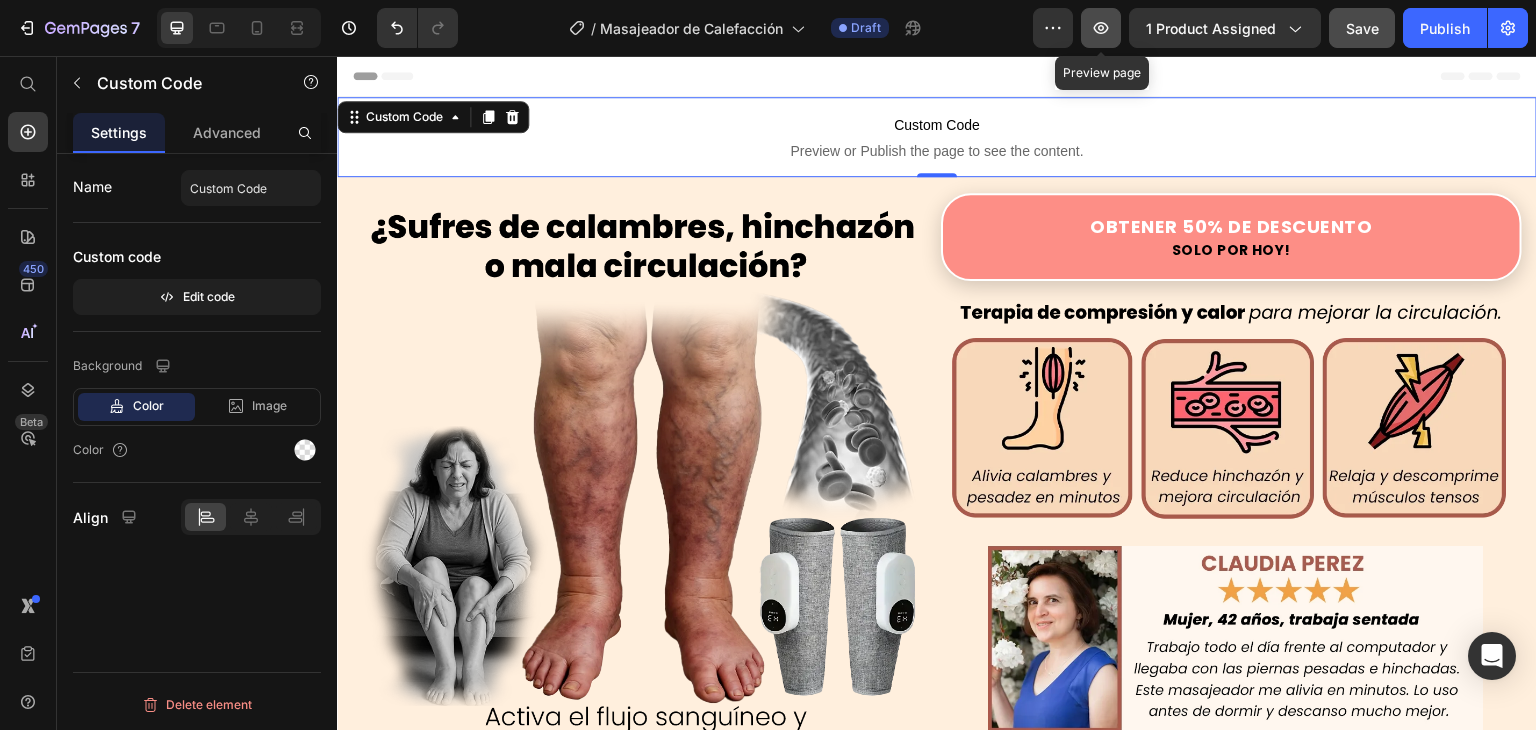 click 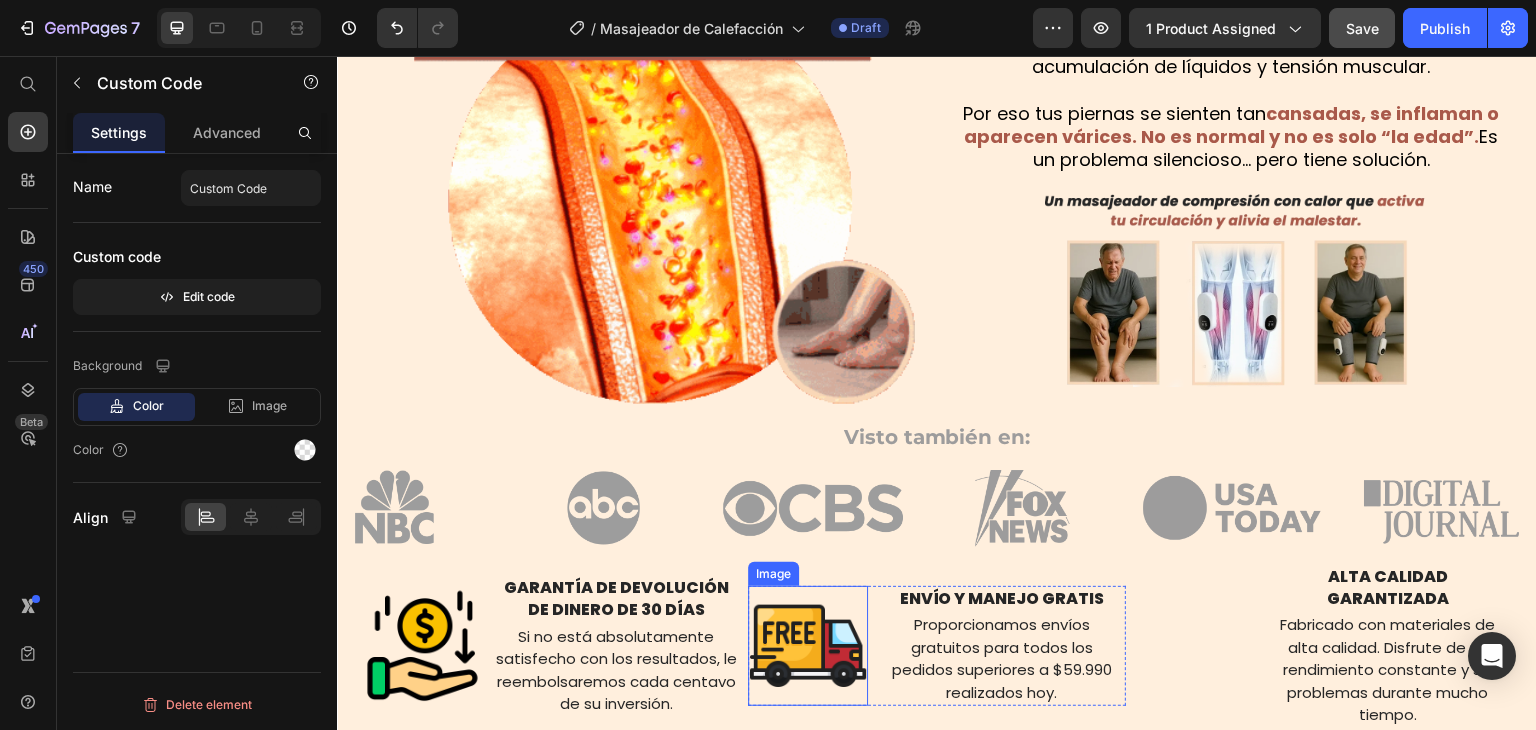 scroll, scrollTop: 1200, scrollLeft: 0, axis: vertical 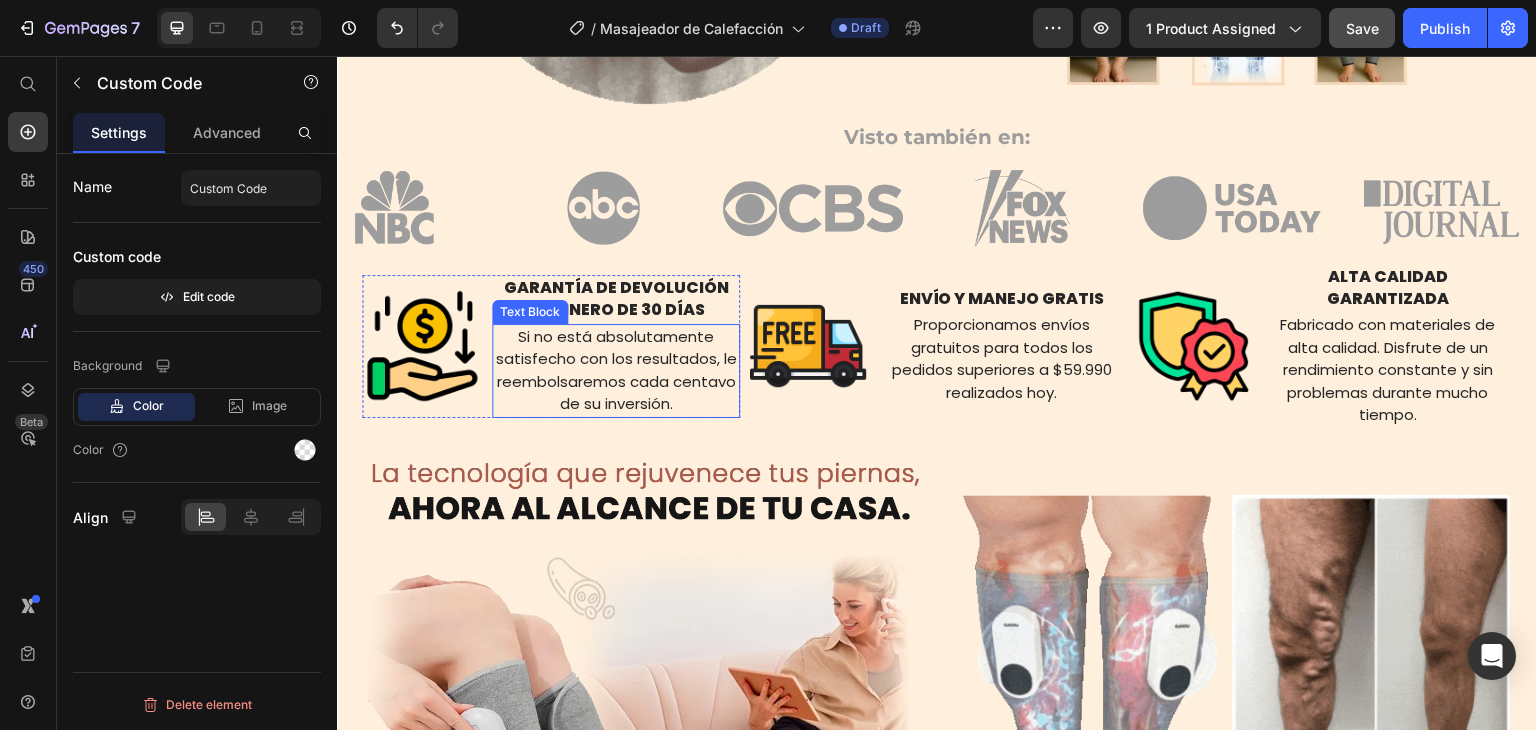 click on "Si no está absolutamente satisfecho con los resultados, le reembolsaremos cada centavo de su inversión." at bounding box center (616, 371) 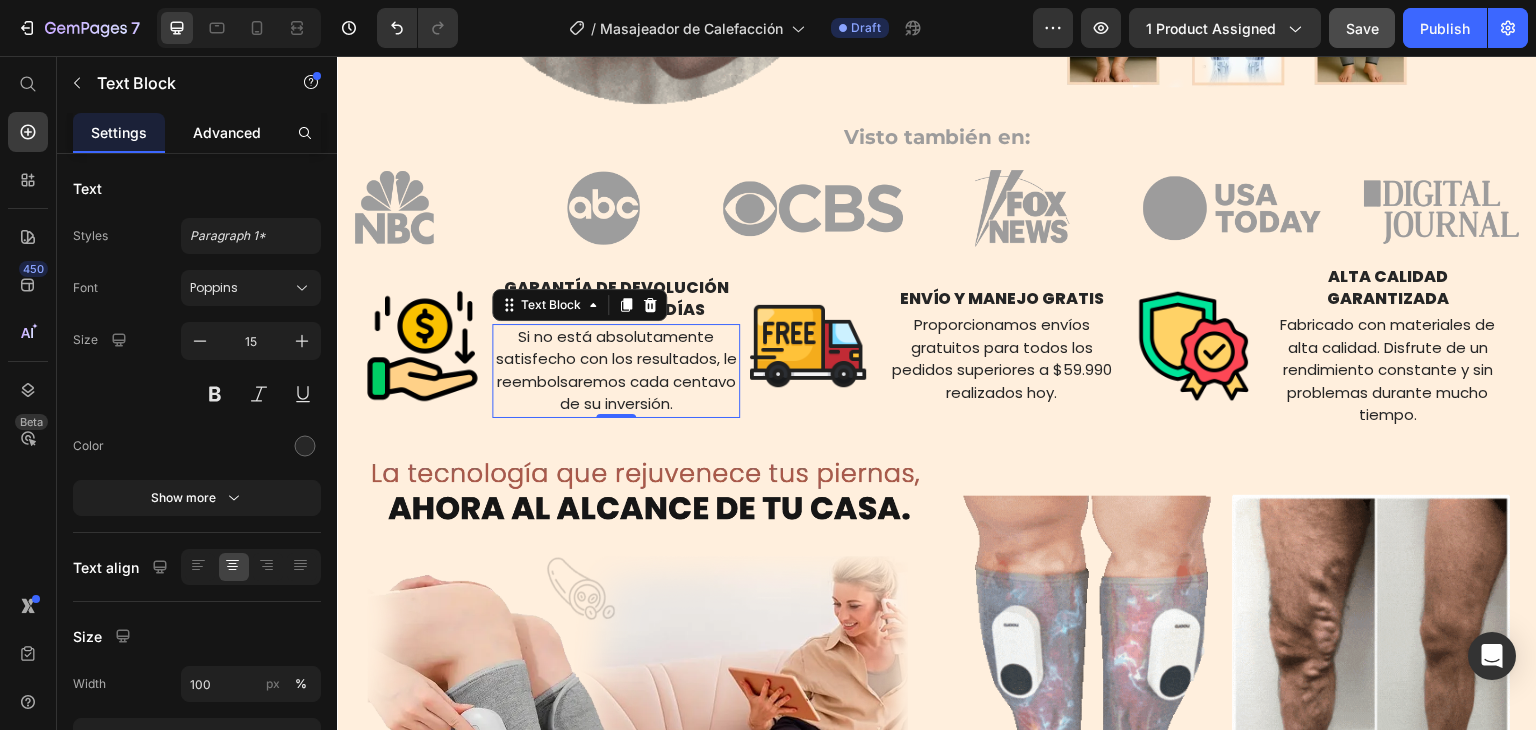 click on "Advanced" at bounding box center (227, 132) 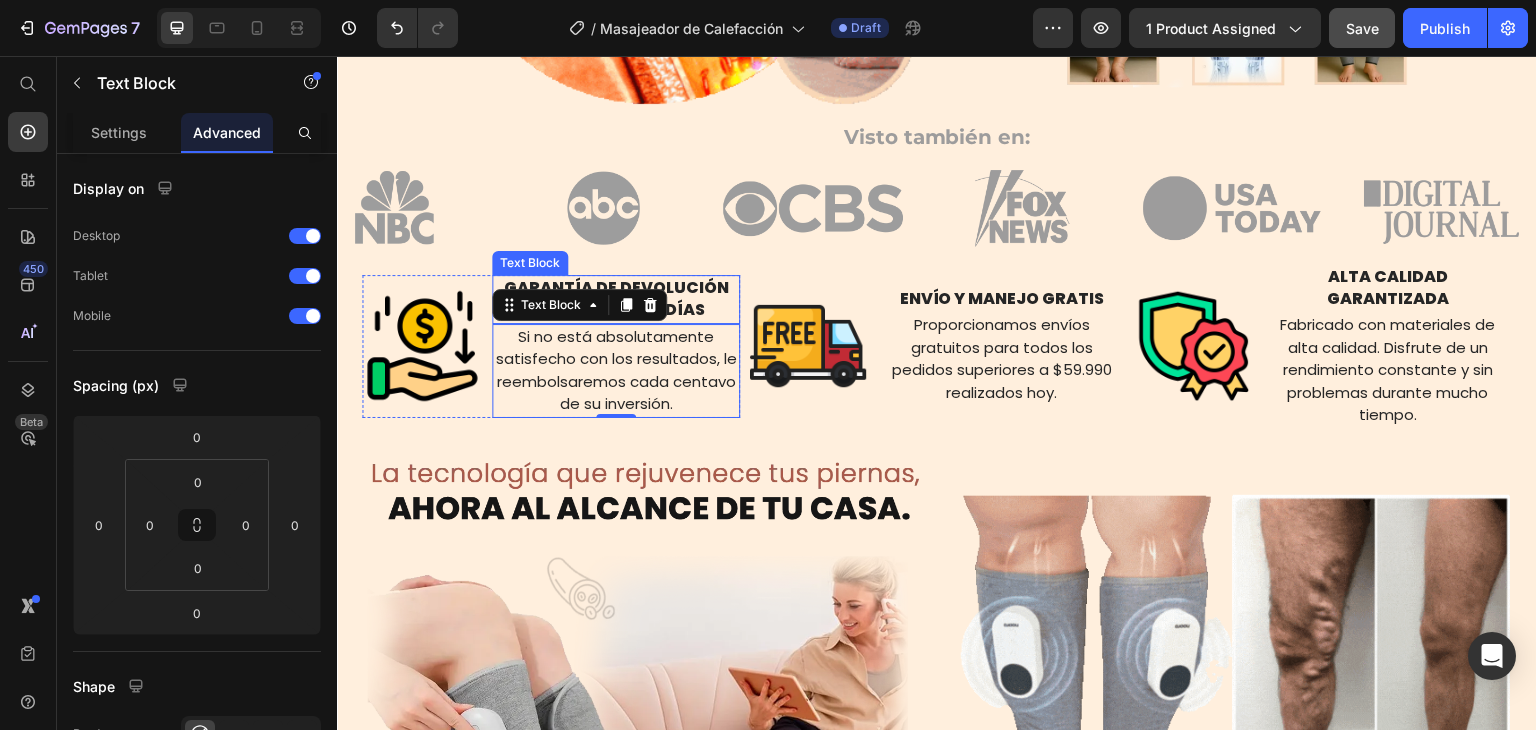 click on "GARANTÍA DE DEVOLUCIÓN DE DINERO DE 30 DÍAS" at bounding box center [616, 299] 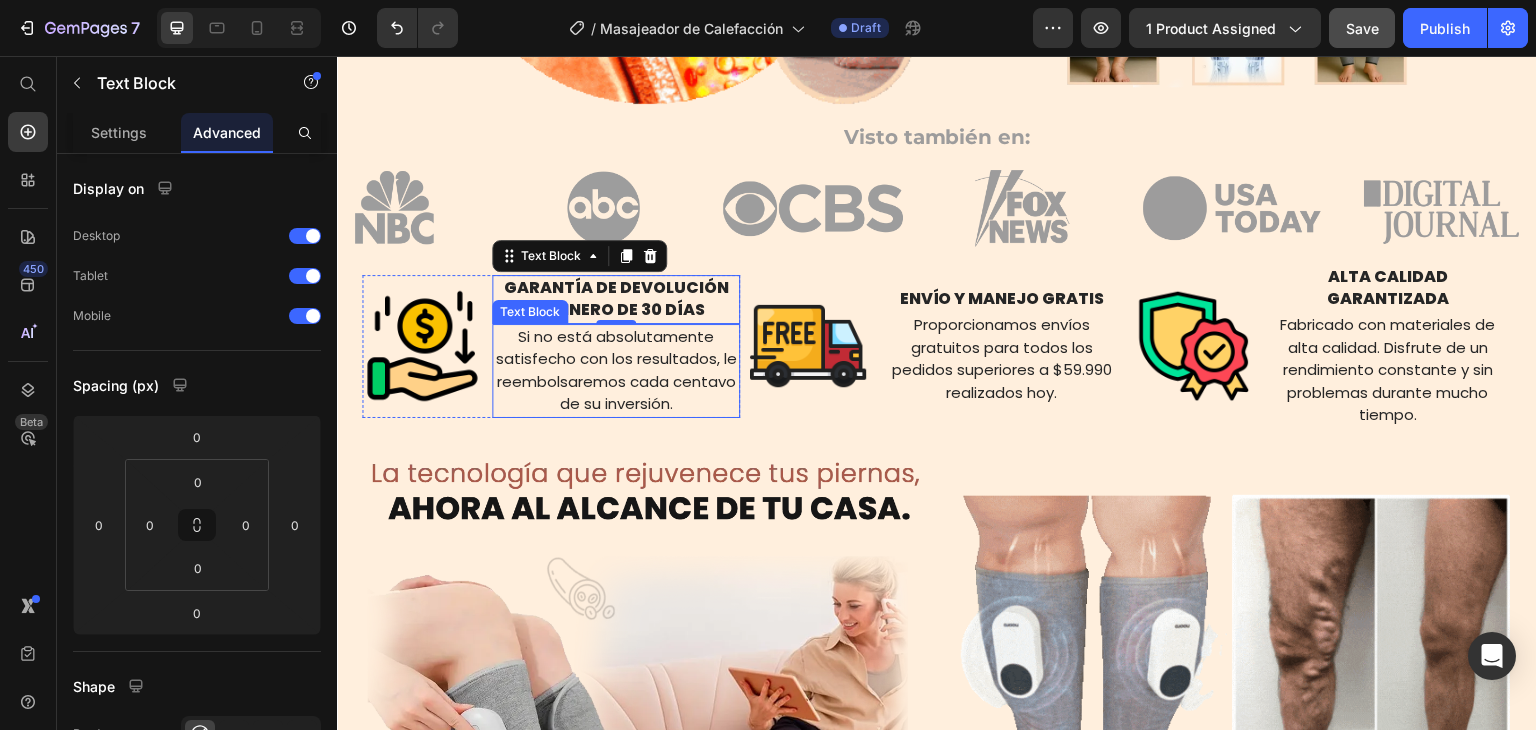 click on "Si no está absolutamente satisfecho con los resultados, le reembolsaremos cada centavo de su inversión." at bounding box center [616, 371] 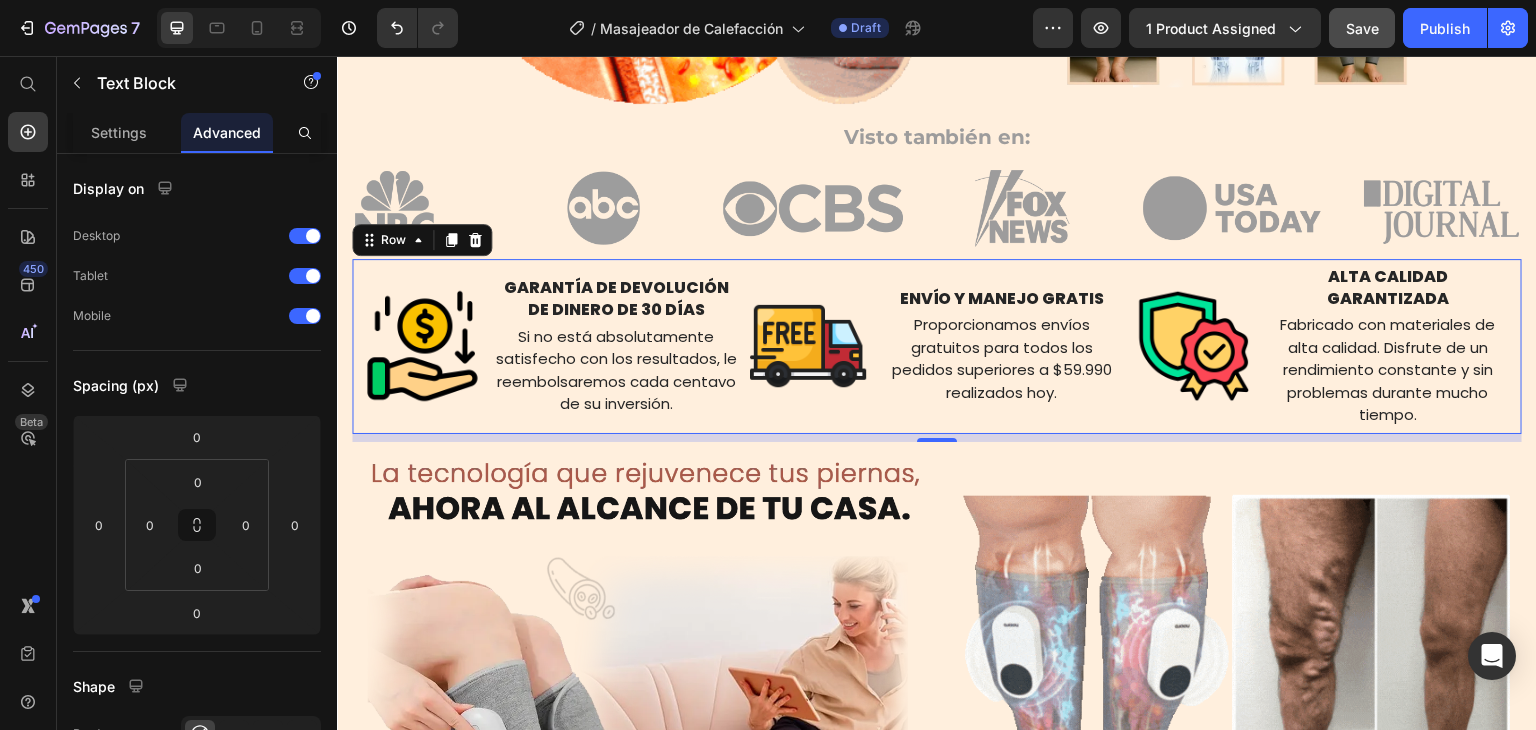 click on "Image GARANTÍA DE DEVOLUCIÓN DE DINERO DE 30 DÍAS Text Block Si no está absolutamente satisfecho con los resultados, le reembolsaremos cada centavo de su inversión. Text Block Row Image ENVÍO Y MANEJO GRATIS Text Block Proporcionamos envíos gratuitos para todos los pedidos superiores a $59.990 realizados hoy. Text Block Row Image ALTA CALIDAD GARANTIZADA Text Block Fabricado con materiales de alta calidad. Disfrute de un rendimiento constante y sin problemas durante mucho tiempo. Text Block Row Row   0" at bounding box center (937, 346) 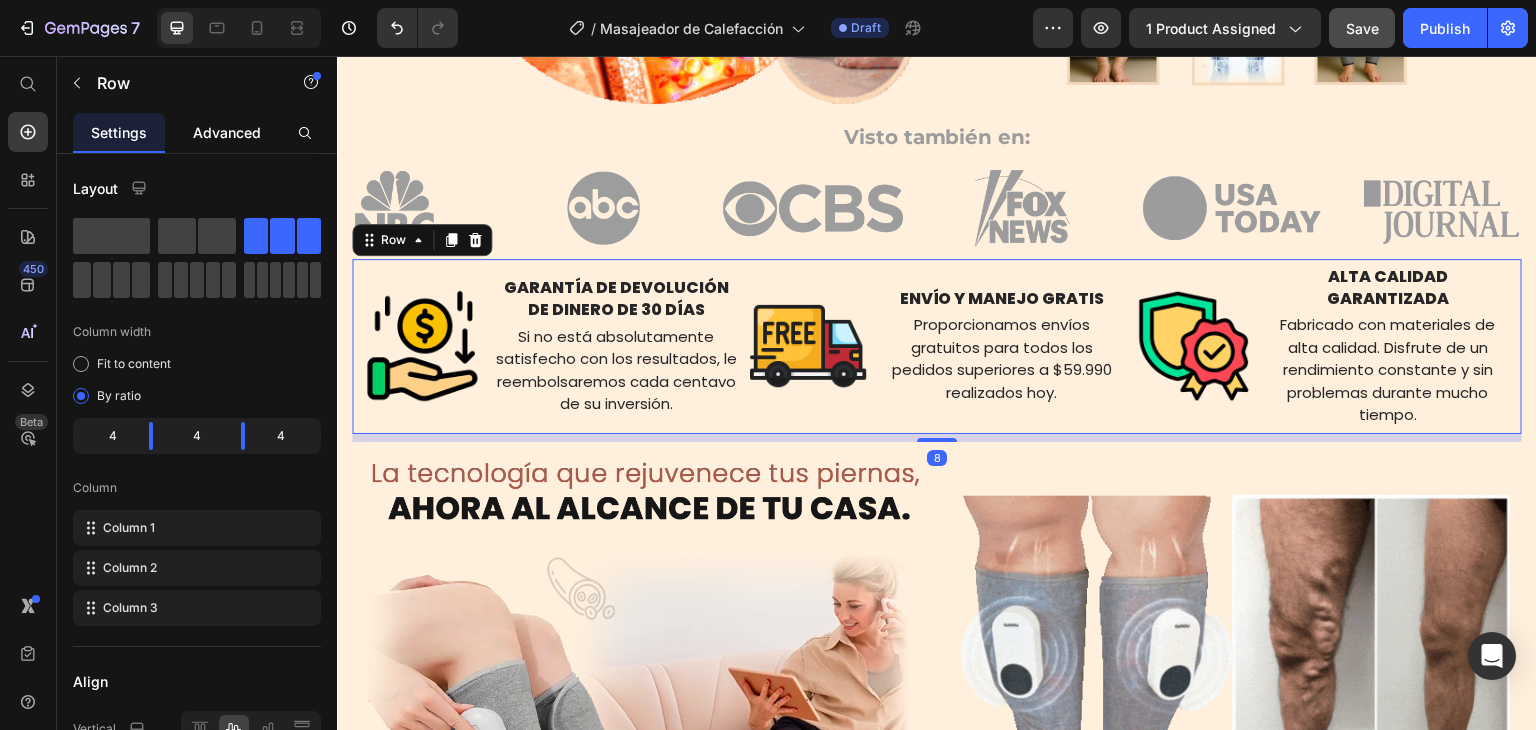 click on "Advanced" at bounding box center (227, 132) 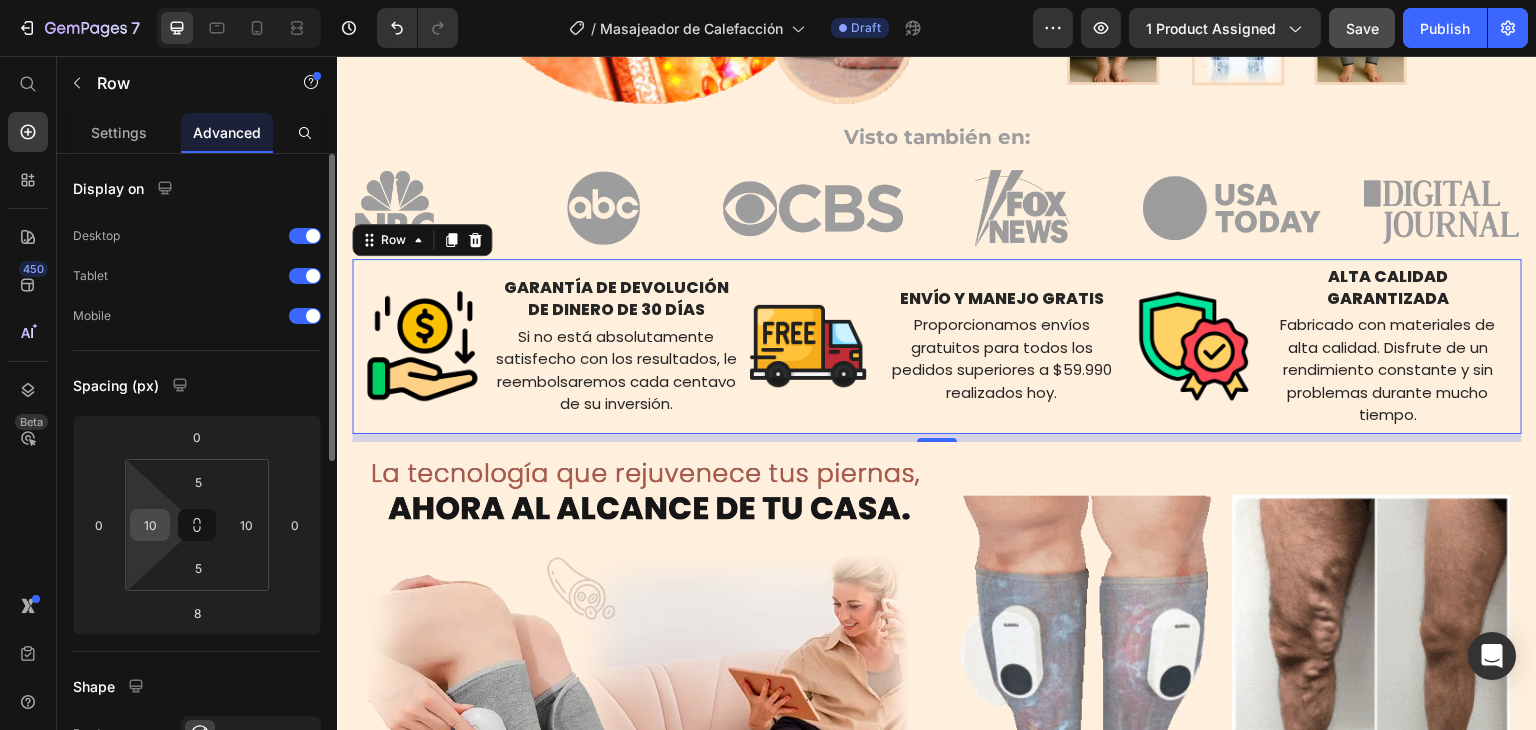 click on "10" at bounding box center (150, 525) 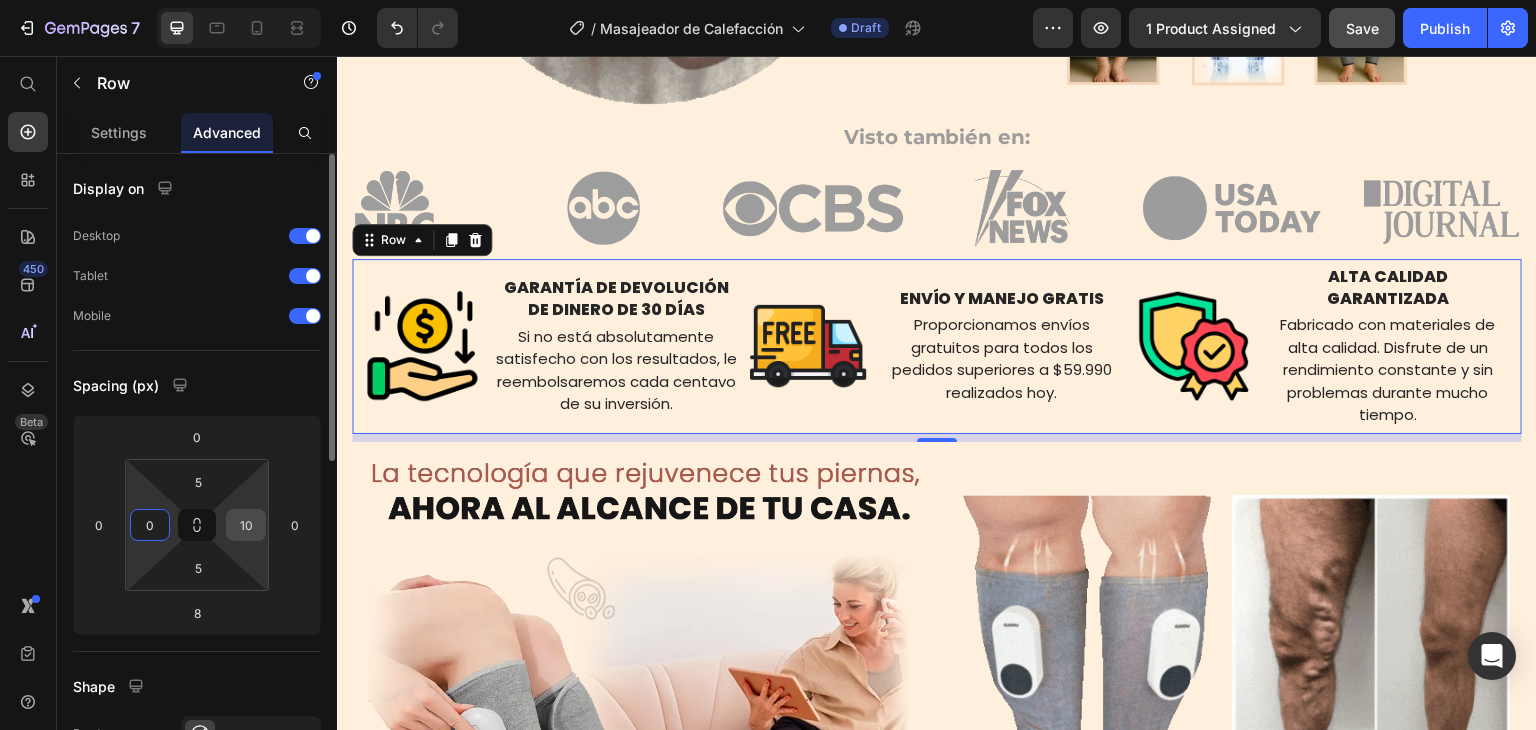 type on "0" 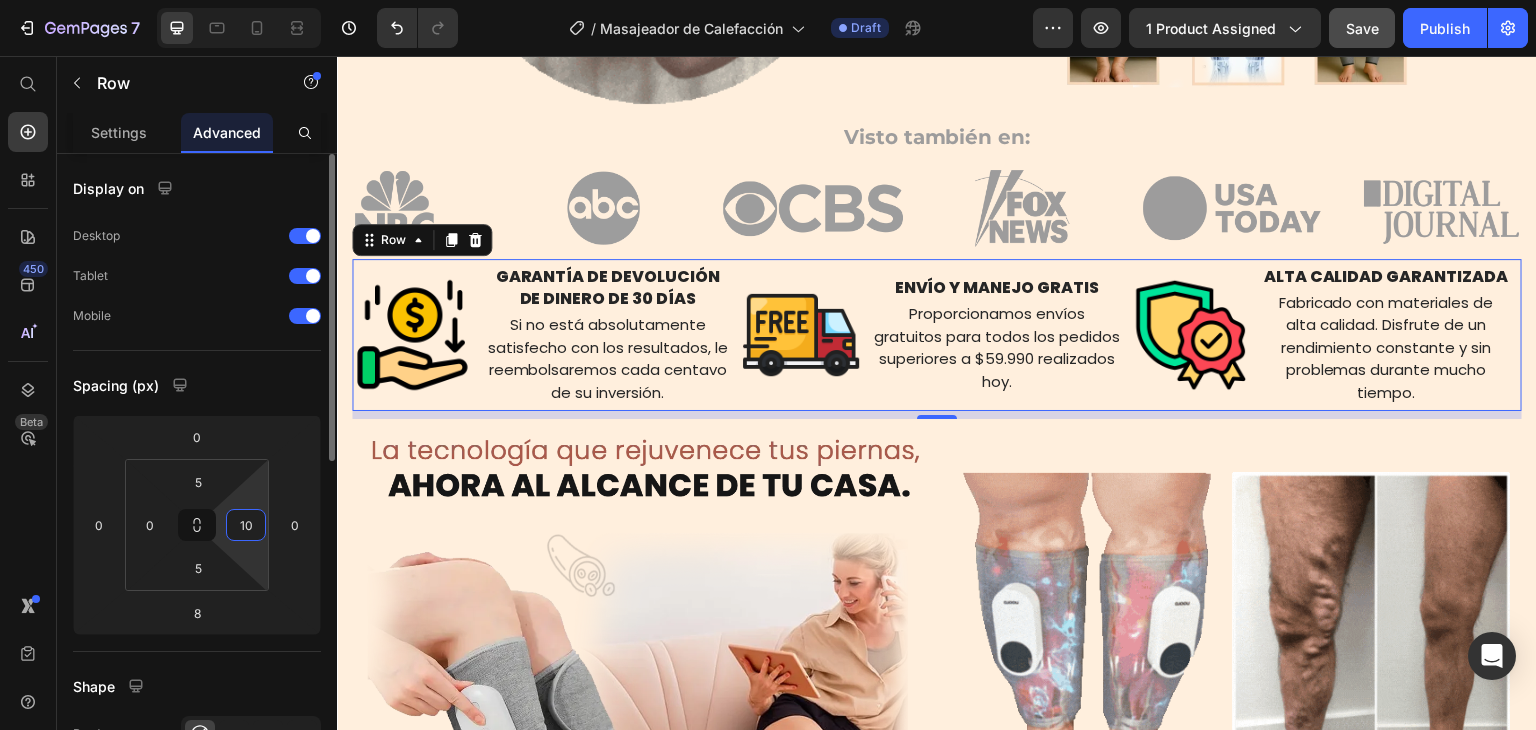 click on "10" at bounding box center (246, 525) 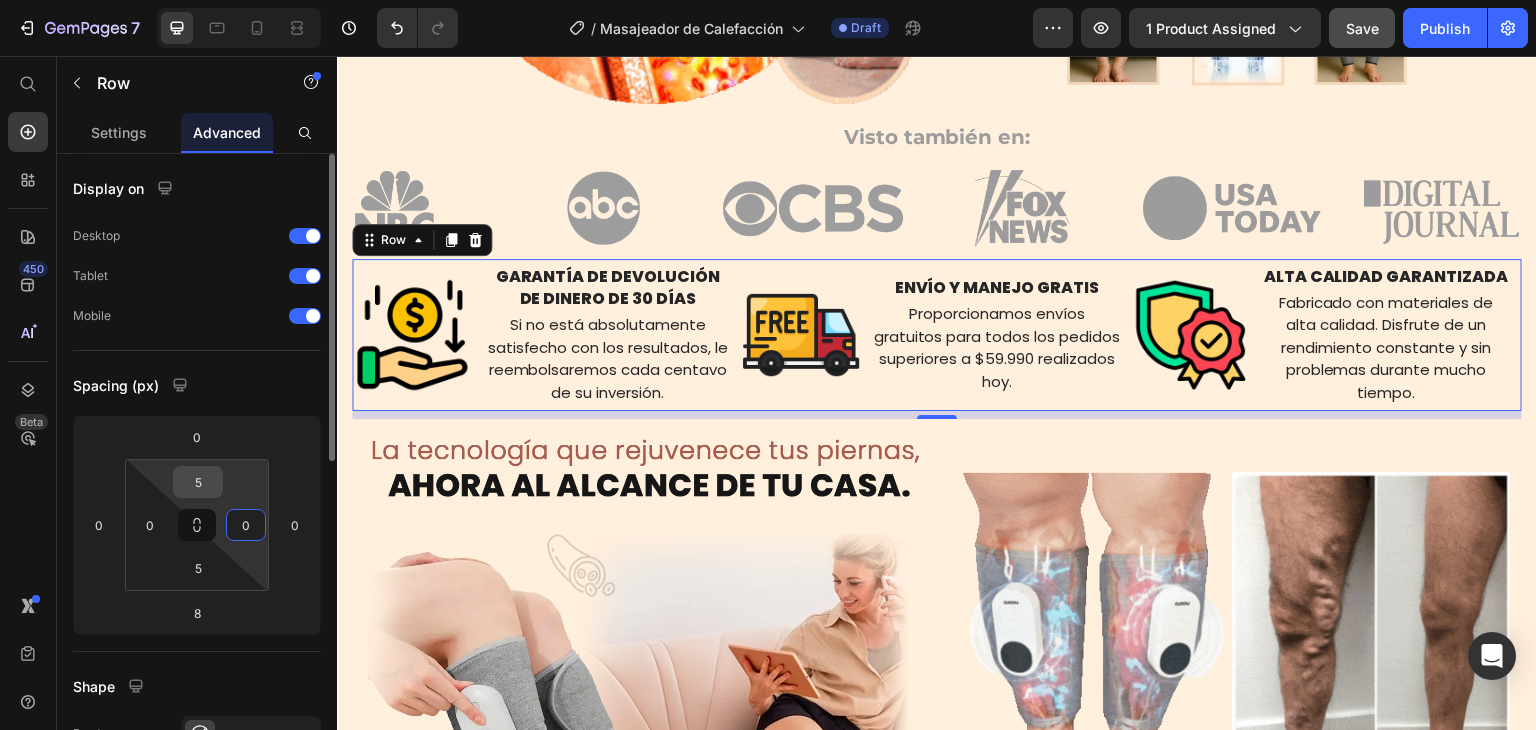 type on "0" 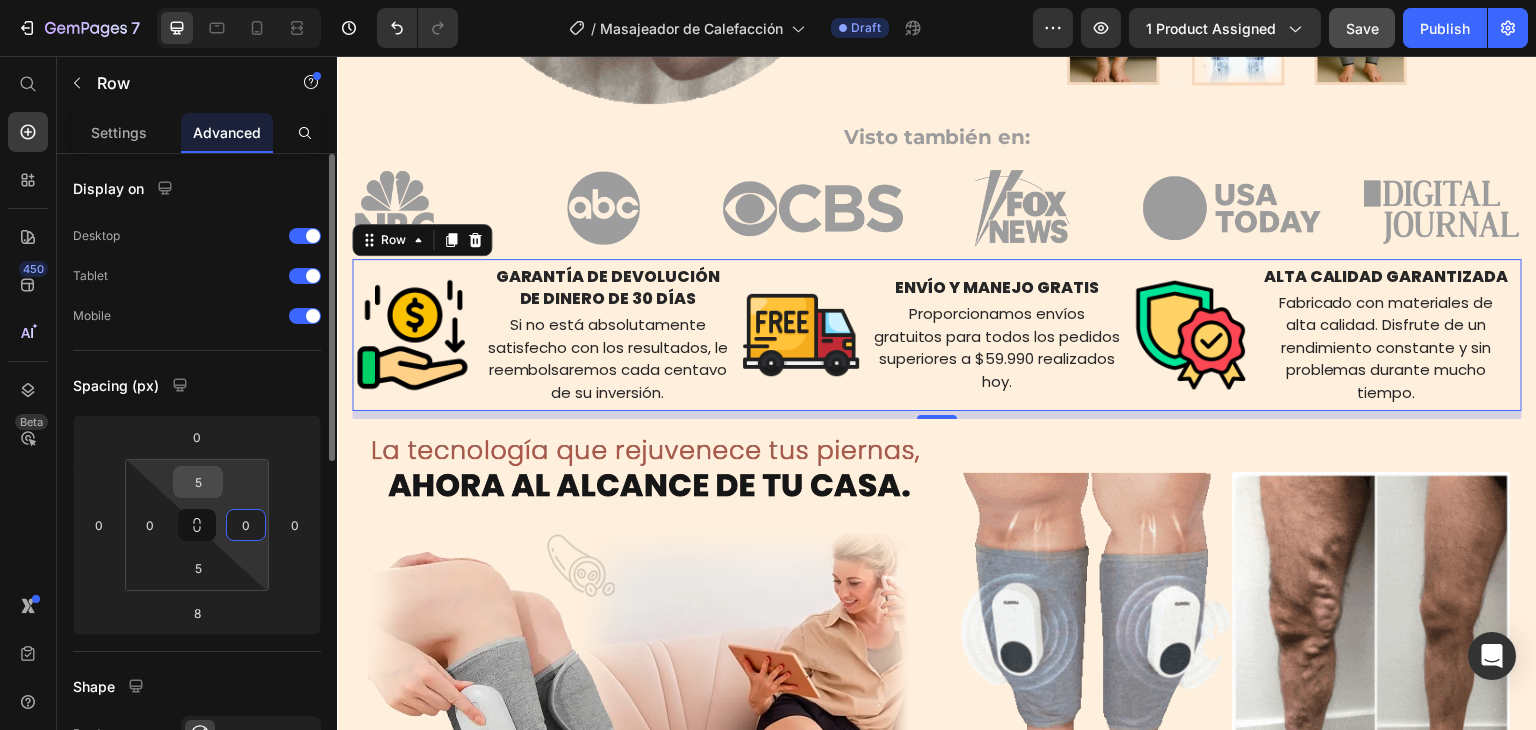 click on "5" at bounding box center (198, 482) 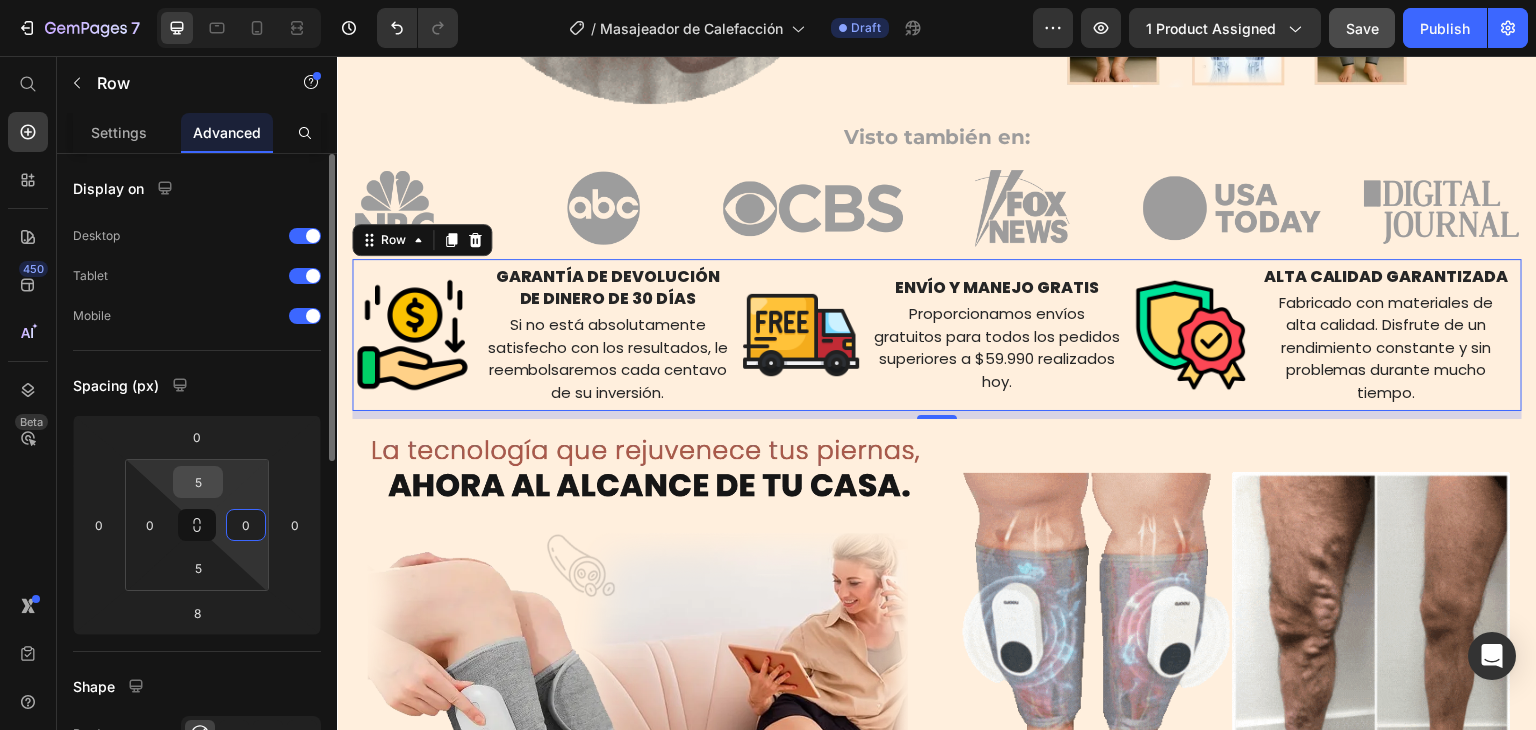 click on "5" at bounding box center (198, 482) 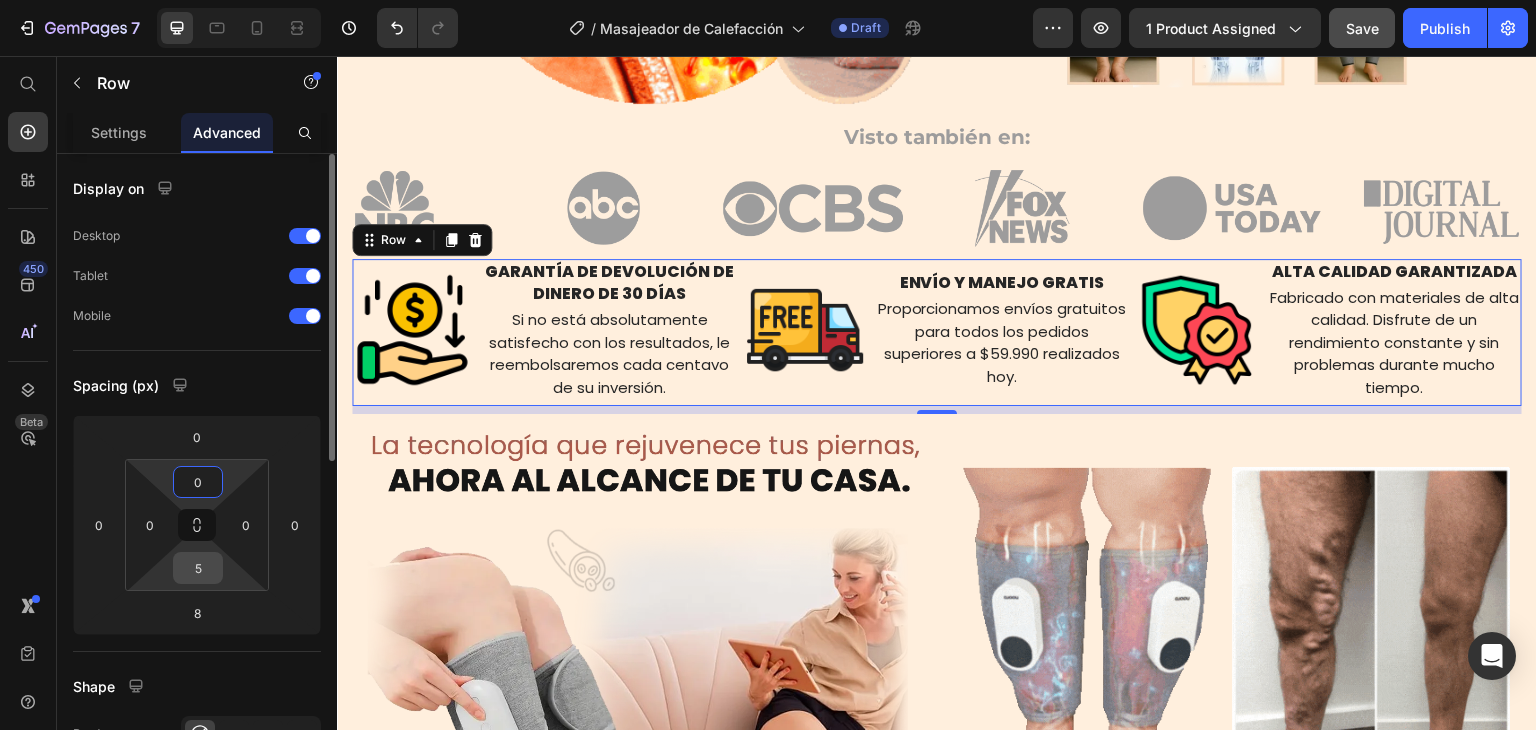 type on "0" 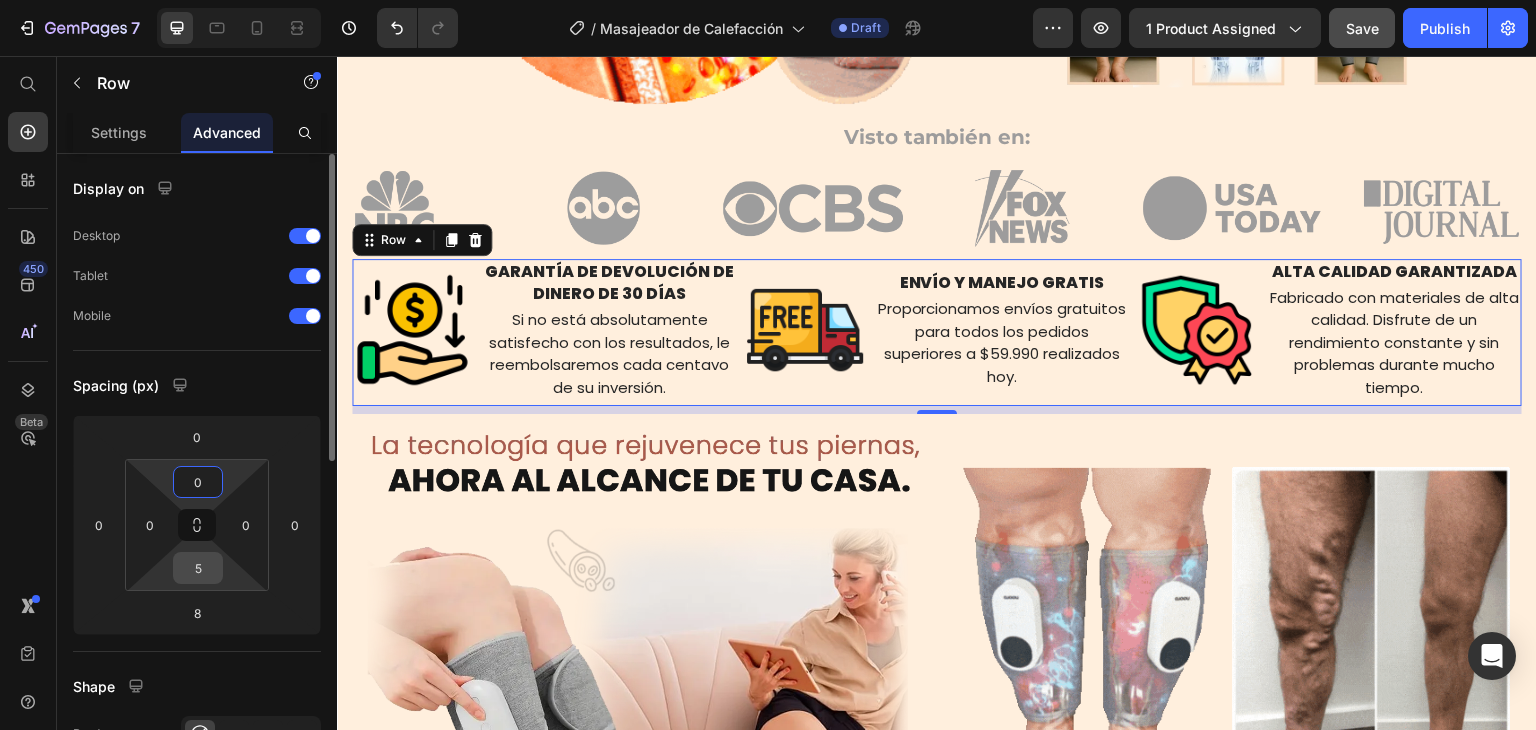 click on "5" at bounding box center [198, 568] 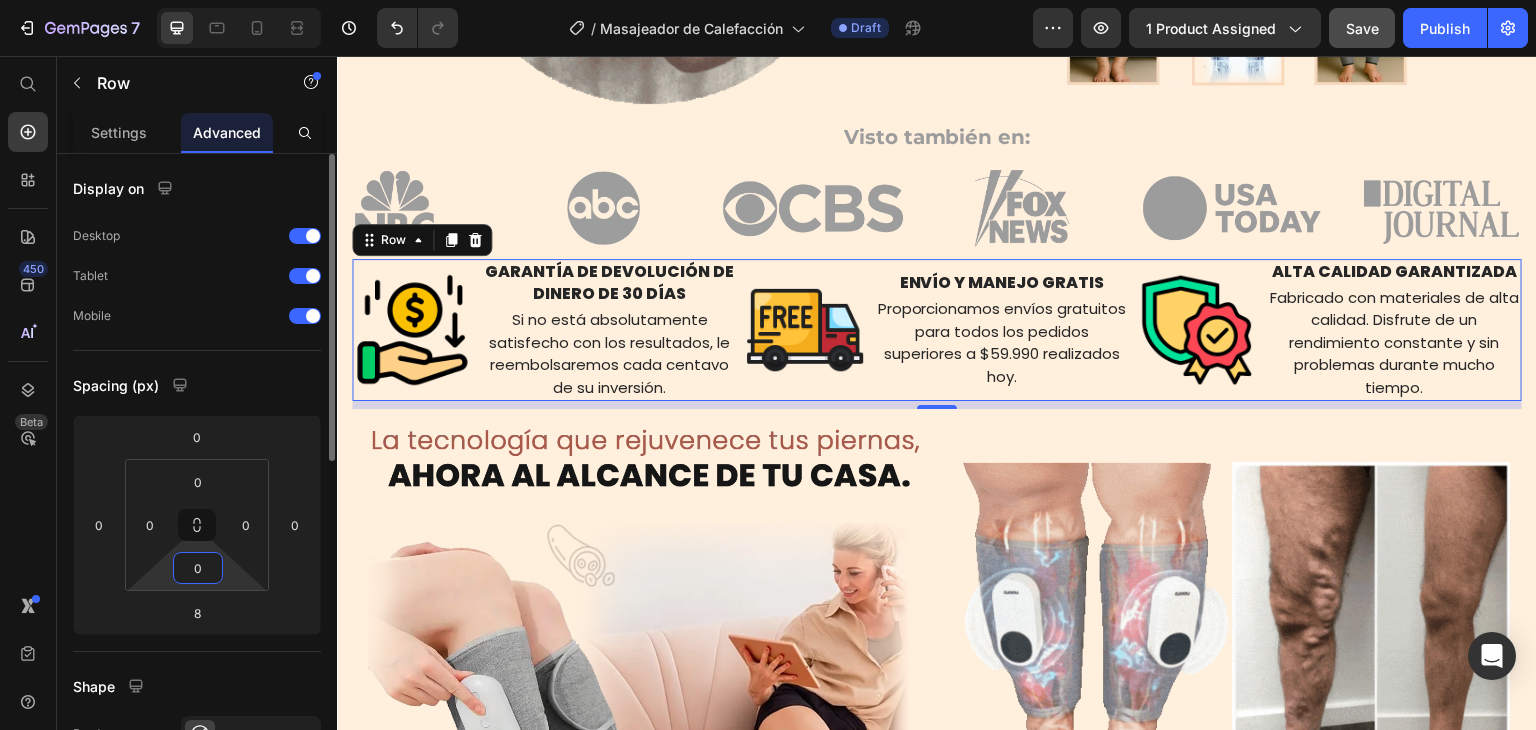 type on "0" 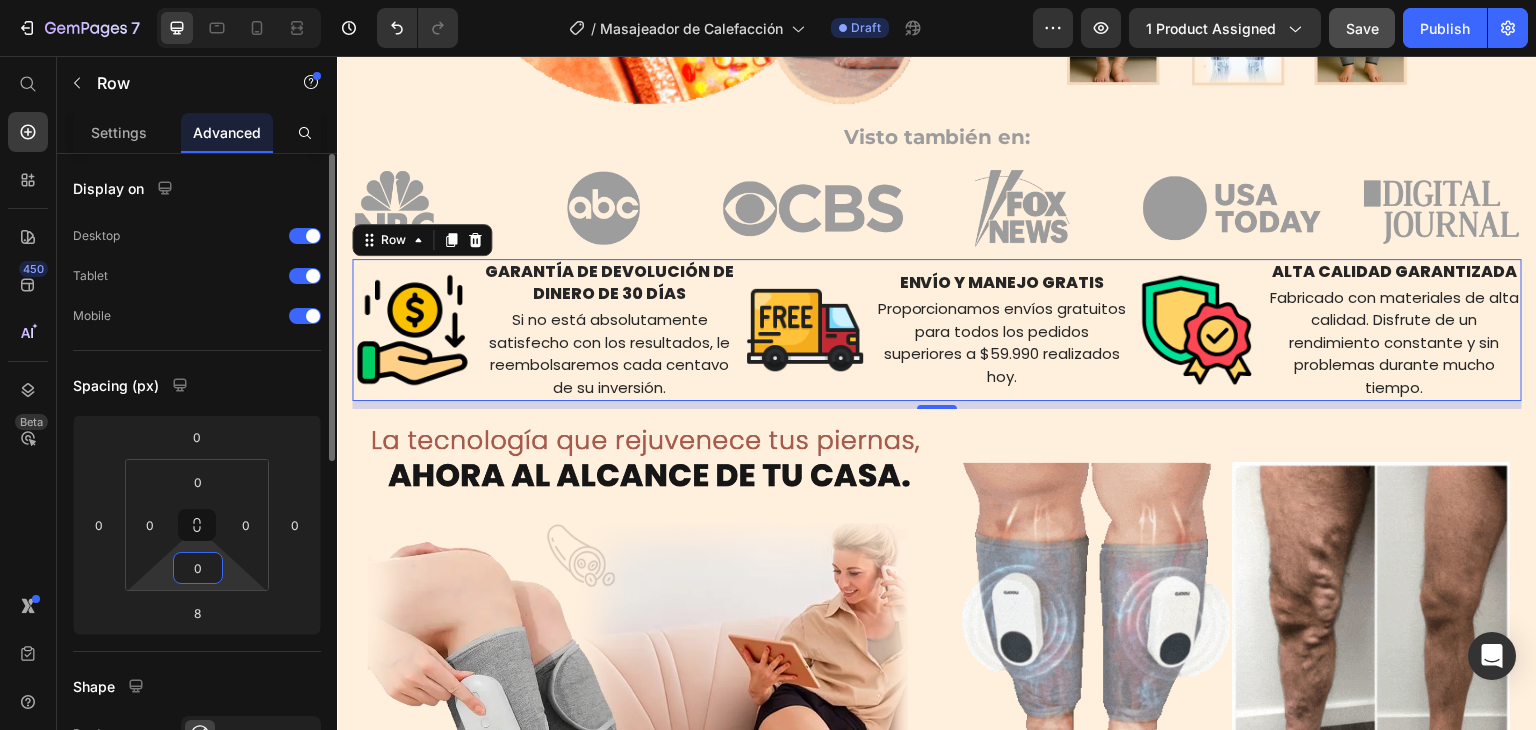 click on "Spacing (px)" at bounding box center (197, 385) 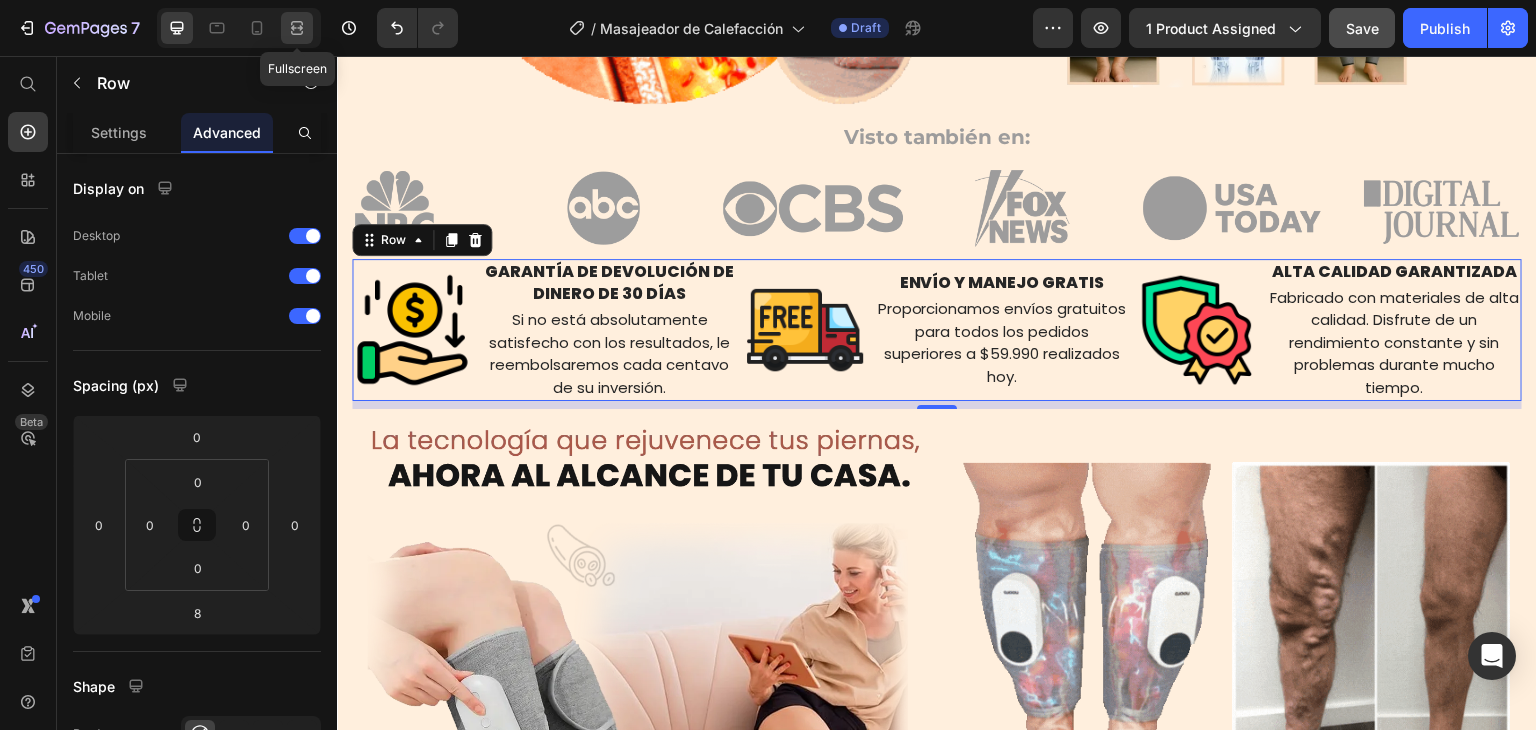 click 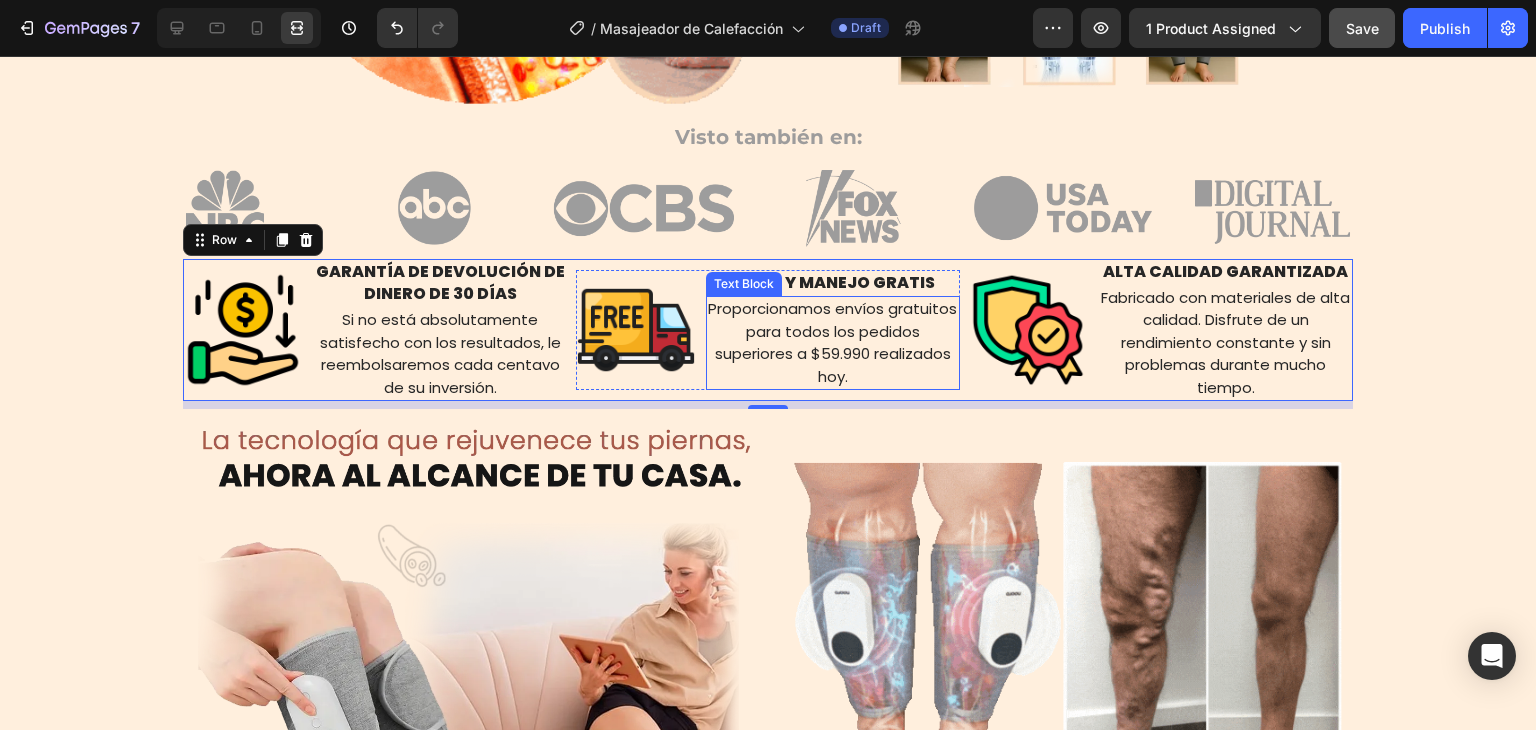 click on "Proporcionamos envíos gratuitos para todos los pedidos superiores a $59.990 realizados hoy." at bounding box center [833, 343] 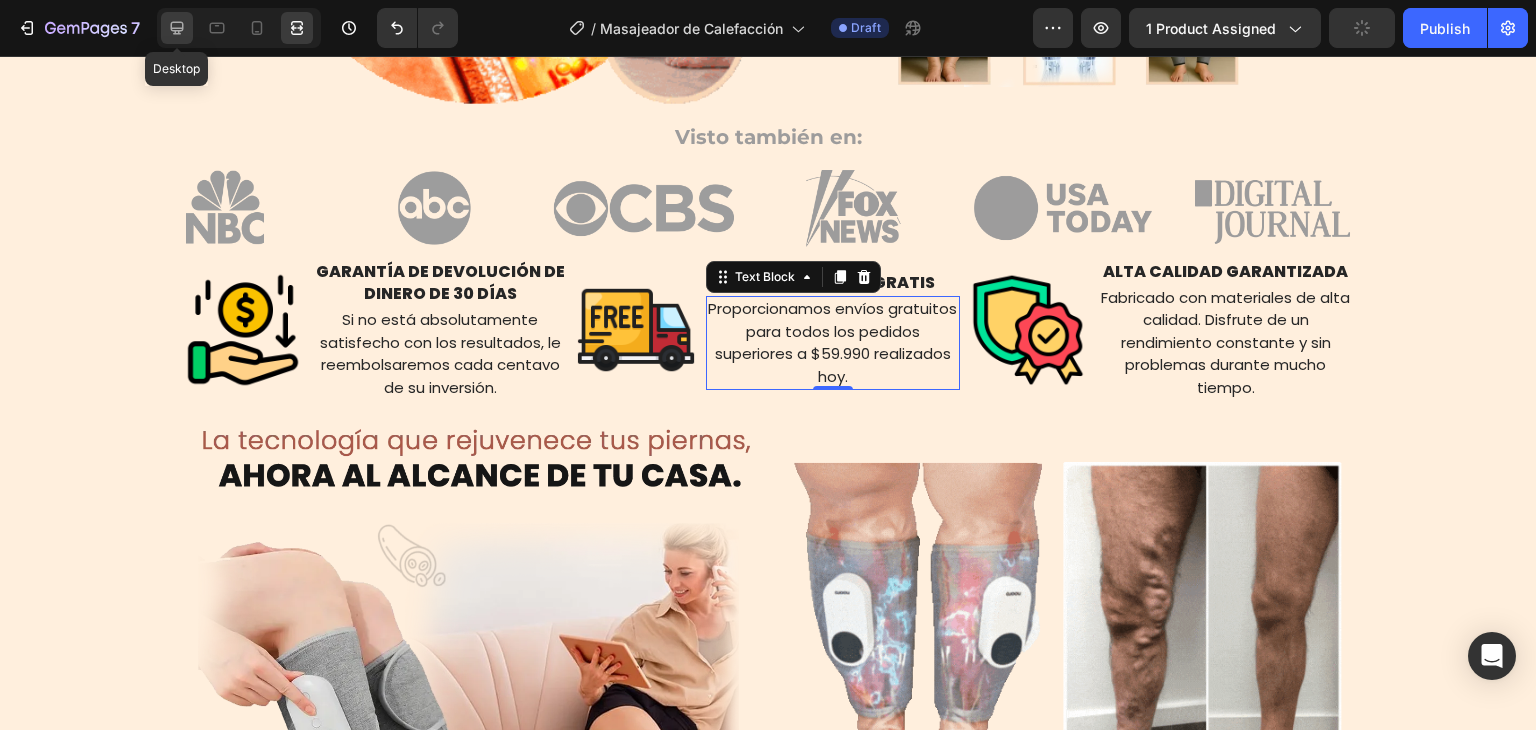 click 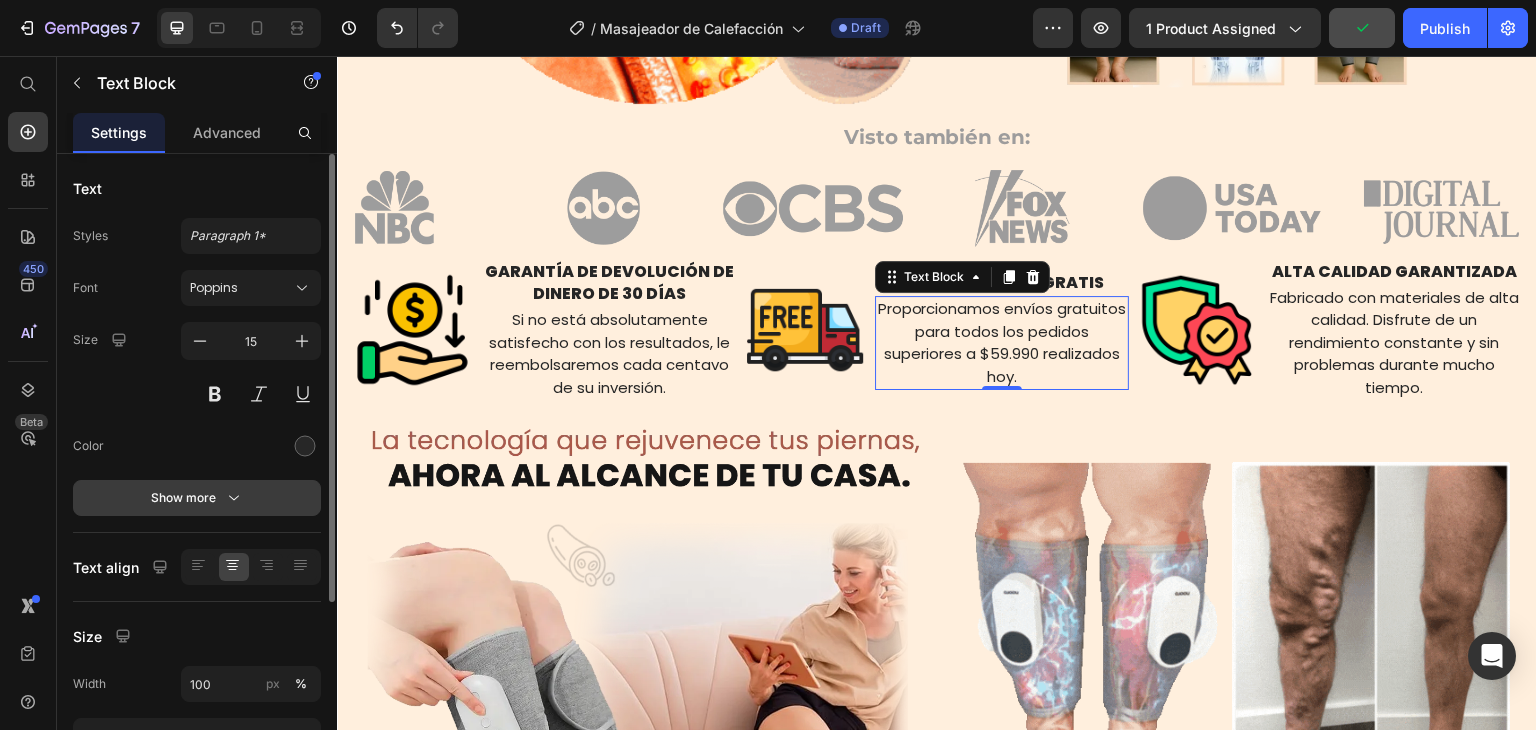 click on "Show more" at bounding box center (197, 498) 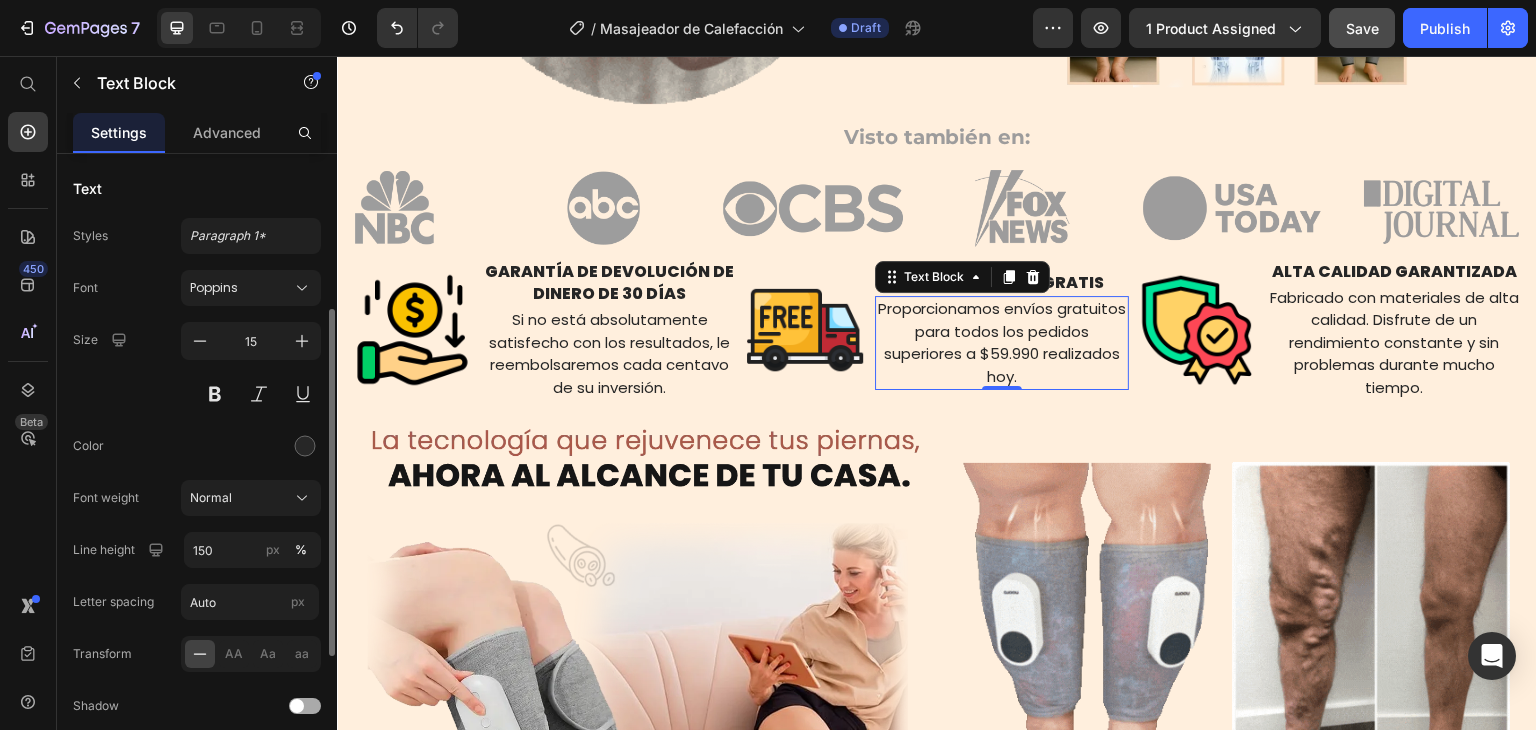 scroll, scrollTop: 100, scrollLeft: 0, axis: vertical 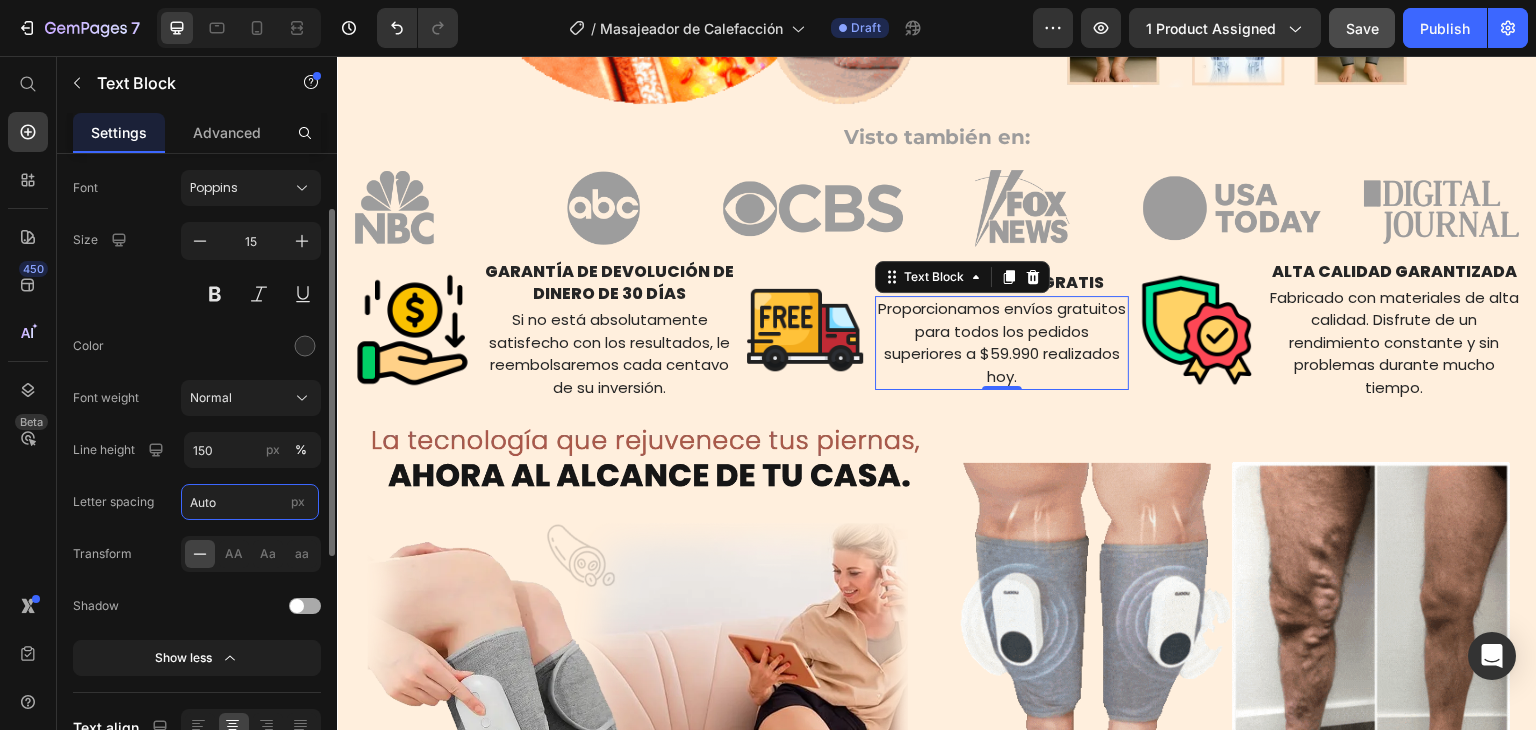 click on "Auto" at bounding box center [250, 502] 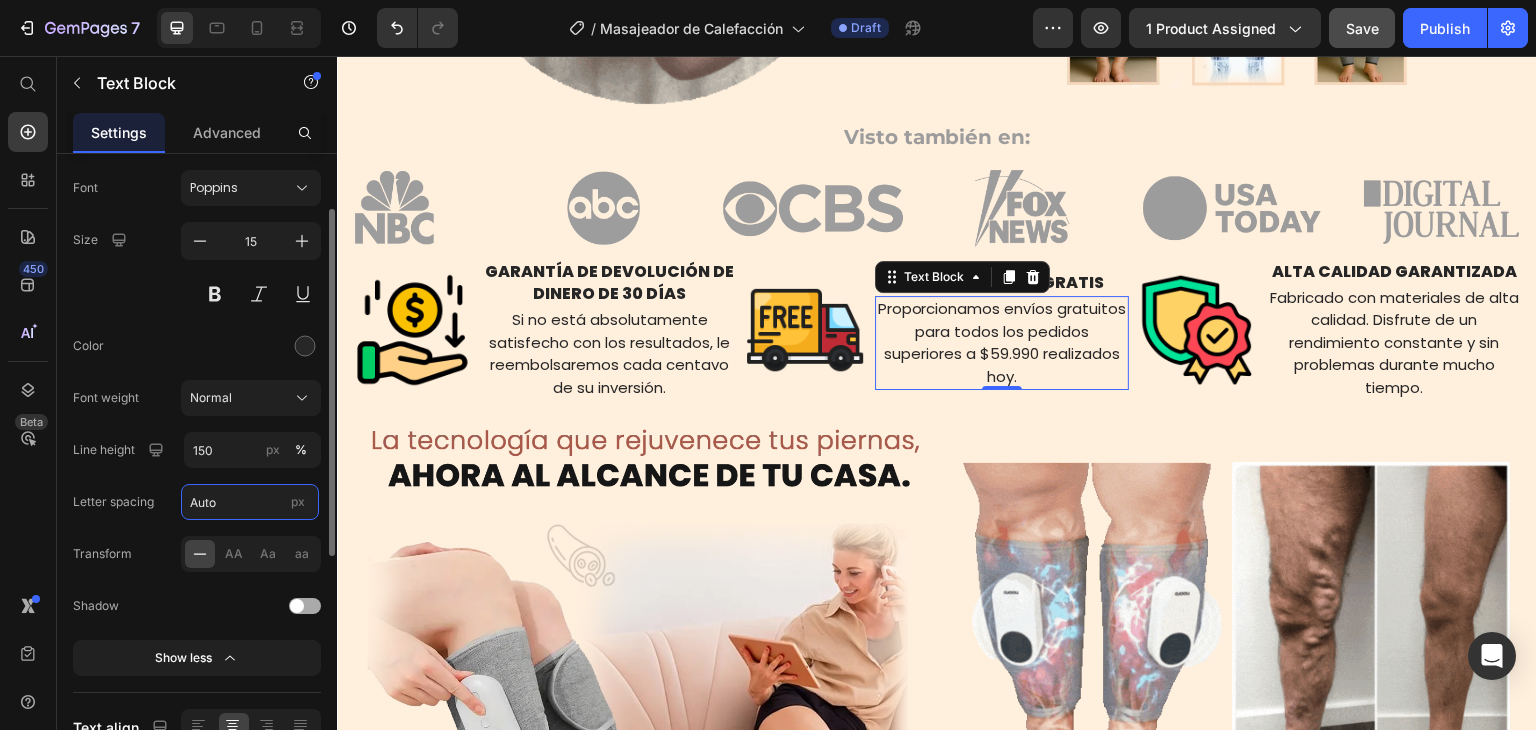 click on "Auto" at bounding box center [250, 502] 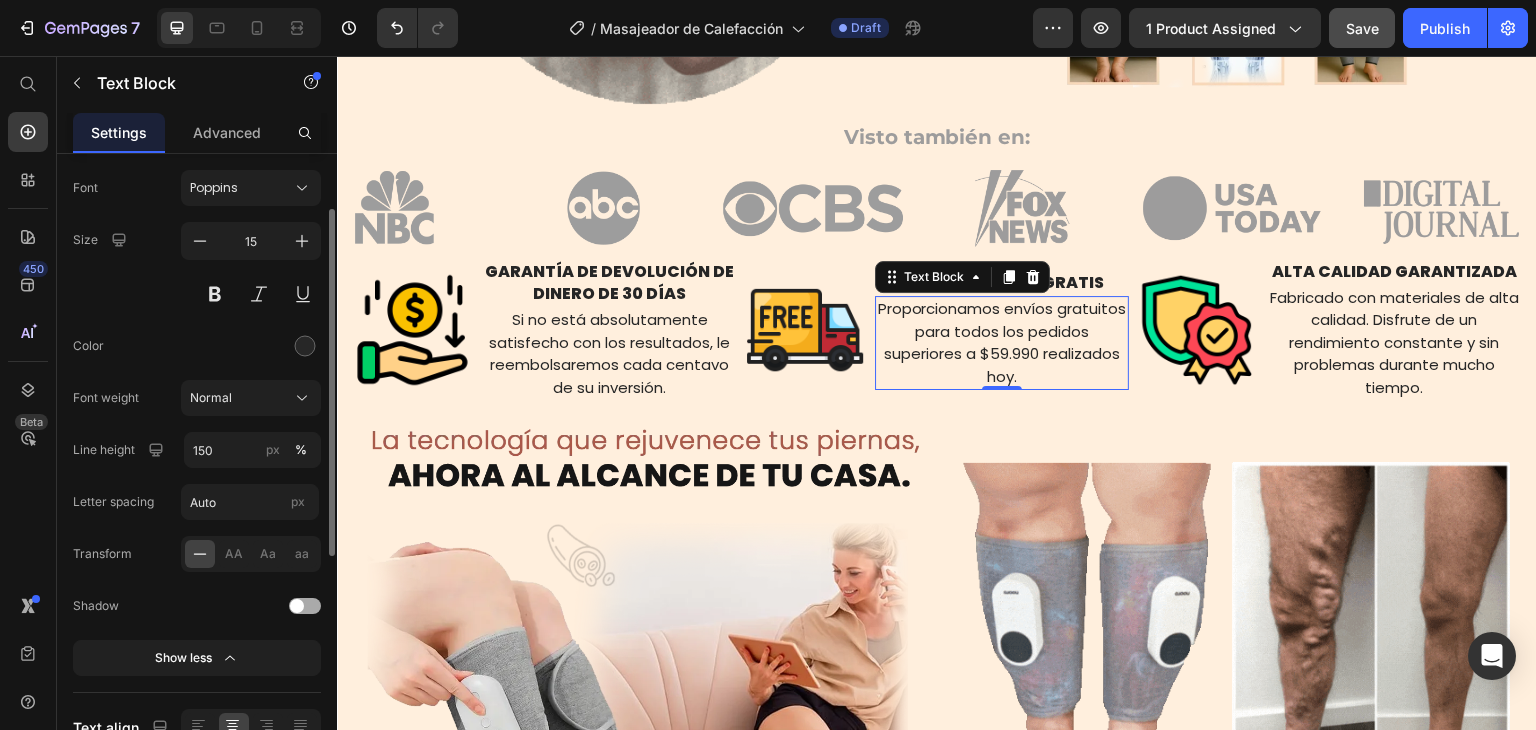 click at bounding box center [251, 346] 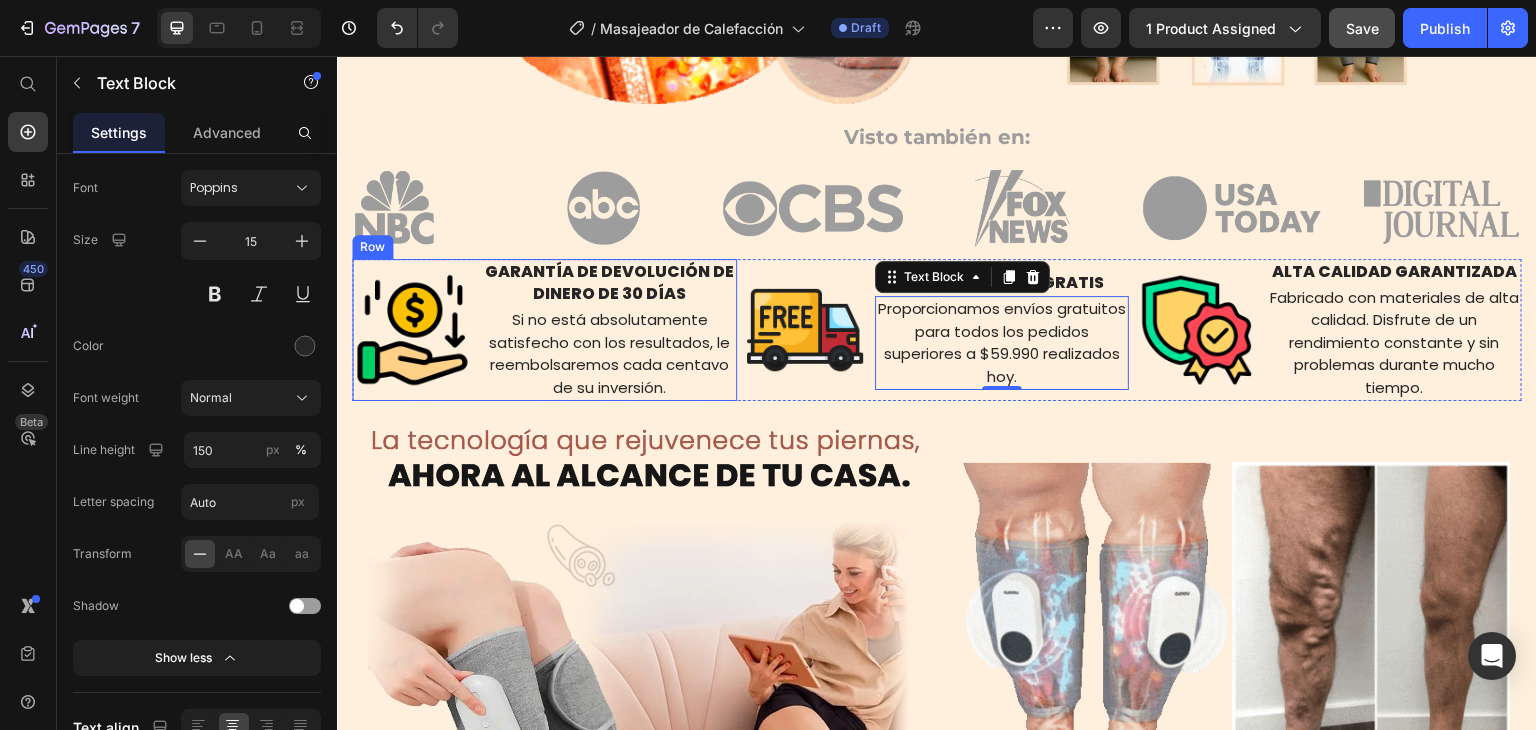 click on "Image GARANTÍA DE DEVOLUCIÓN DE DINERO DE 30 DÍAS Text Block Si no está absolutamente satisfecho con los resultados, le reembolsaremos cada centavo de su inversión. Text Block Row" at bounding box center (544, 330) 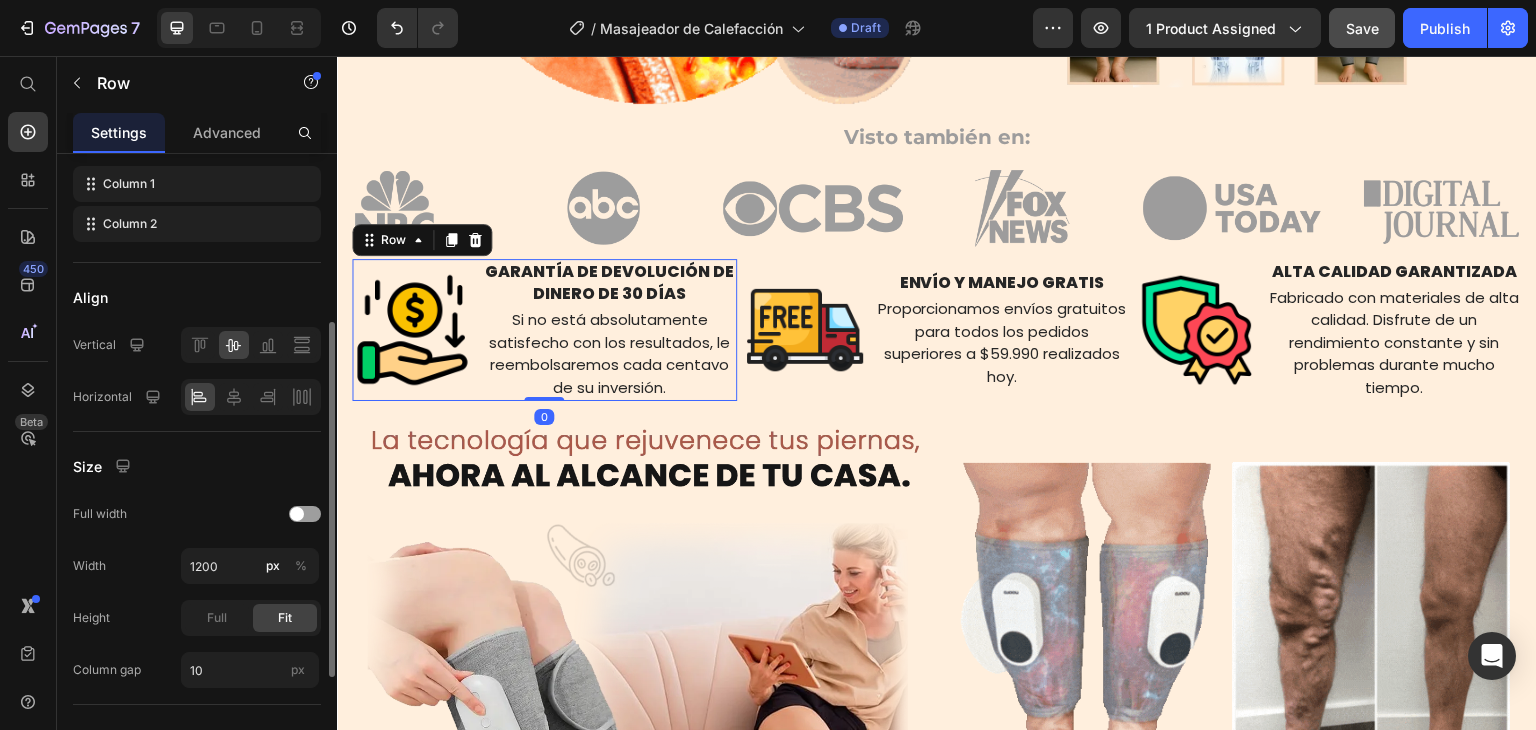scroll, scrollTop: 400, scrollLeft: 0, axis: vertical 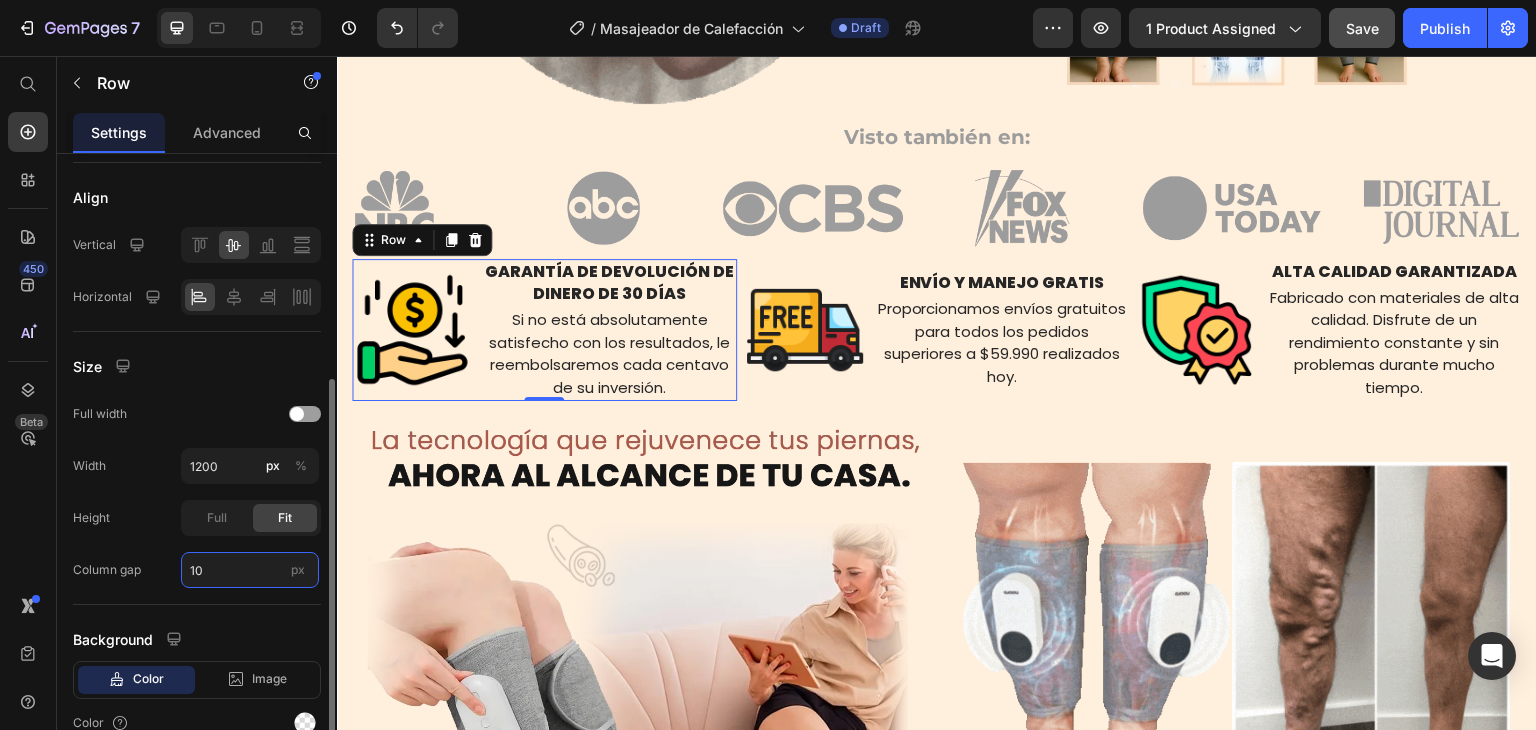 click on "10" at bounding box center [250, 570] 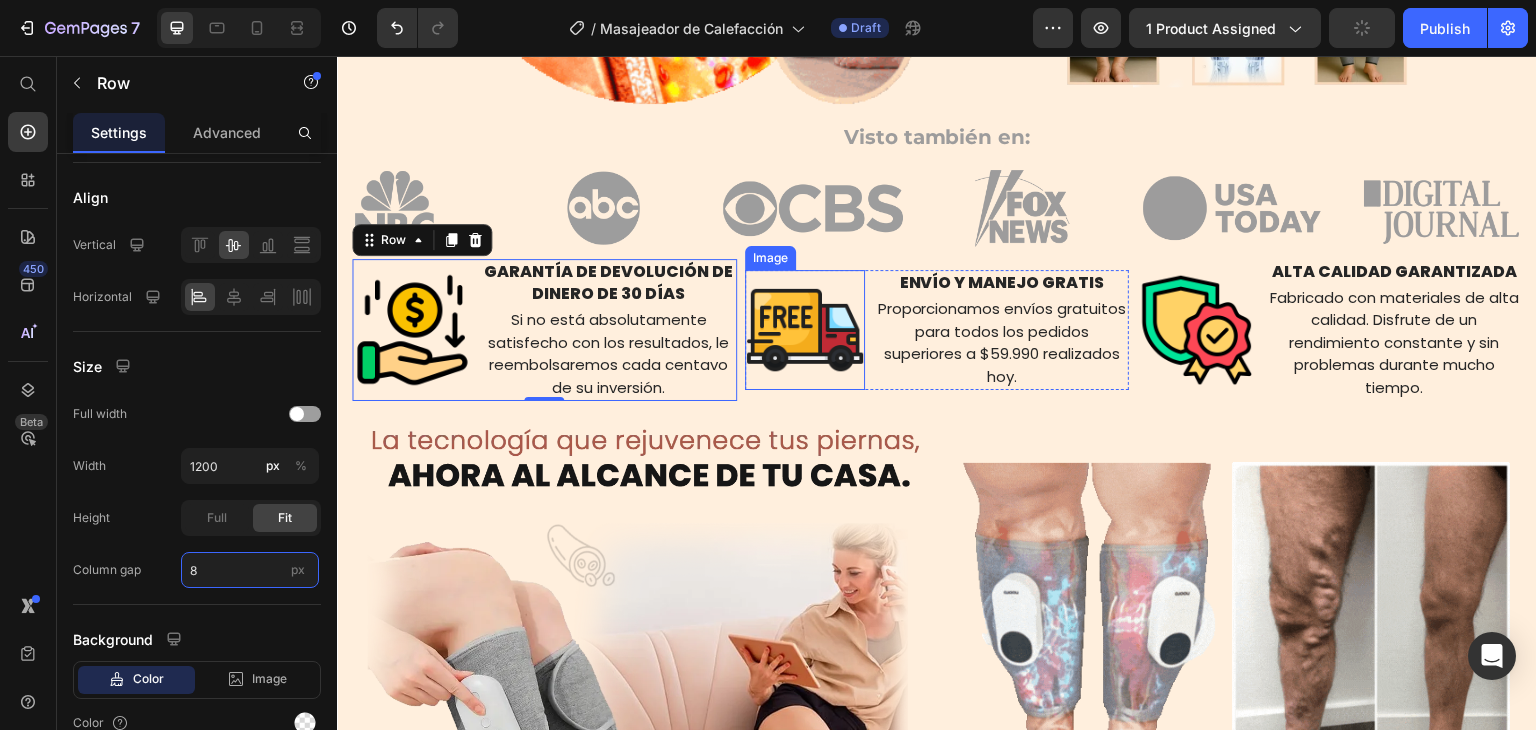 type on "10" 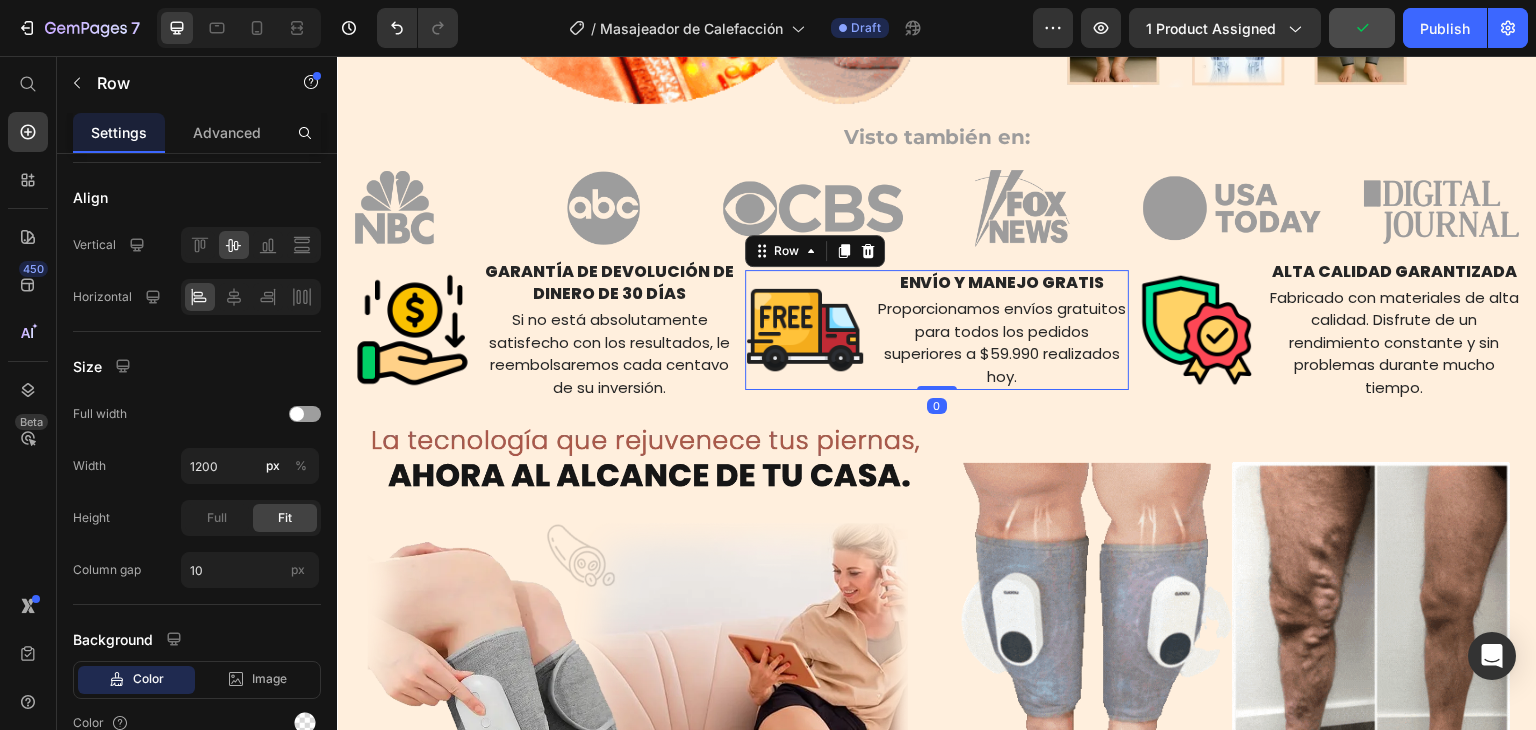 click on "Image ENVÍO Y MANEJO GRATIS Text Block Proporcionamos envíos gratuitos para todos los pedidos superiores a $59.990 realizados hoy. Text Block Row   0" at bounding box center [937, 330] 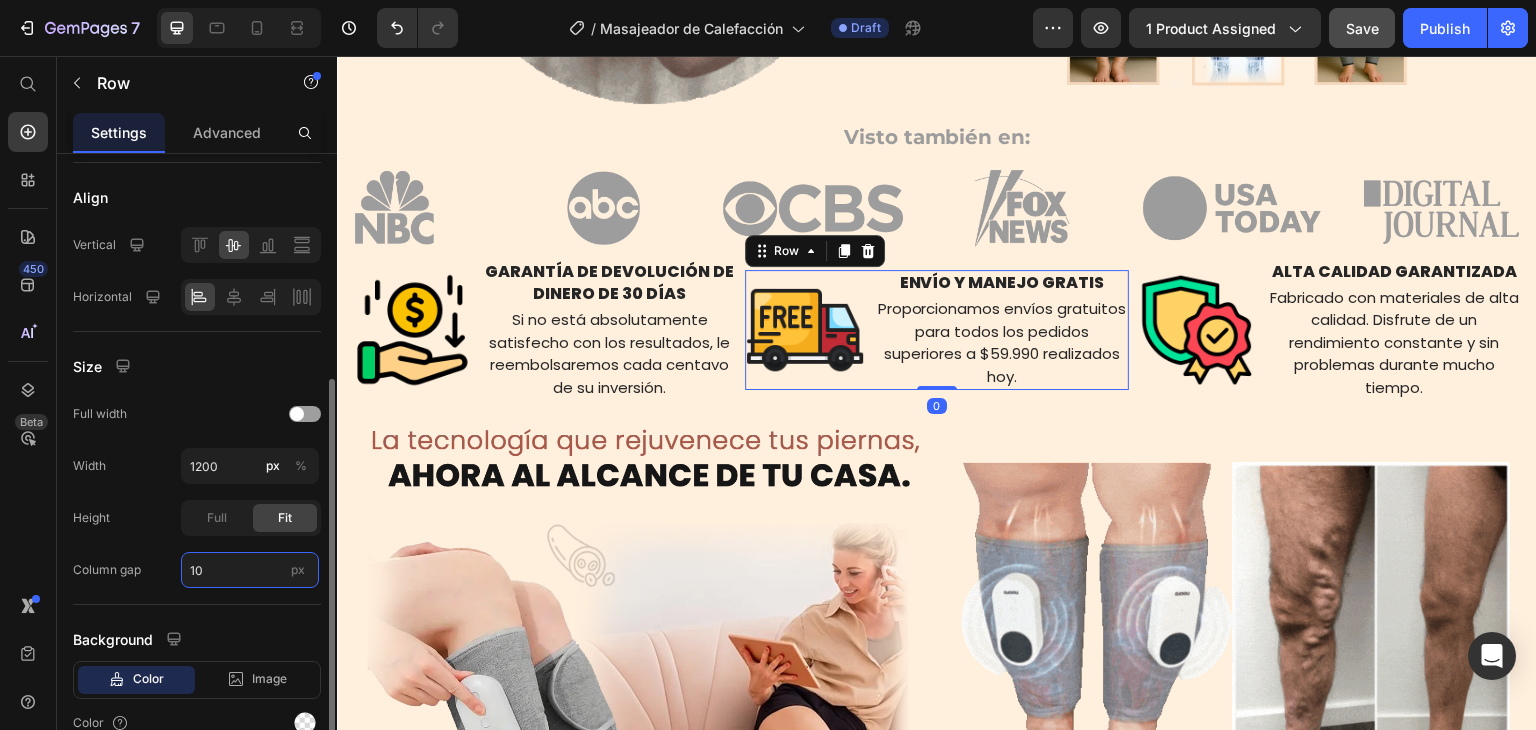 click on "10" at bounding box center (250, 570) 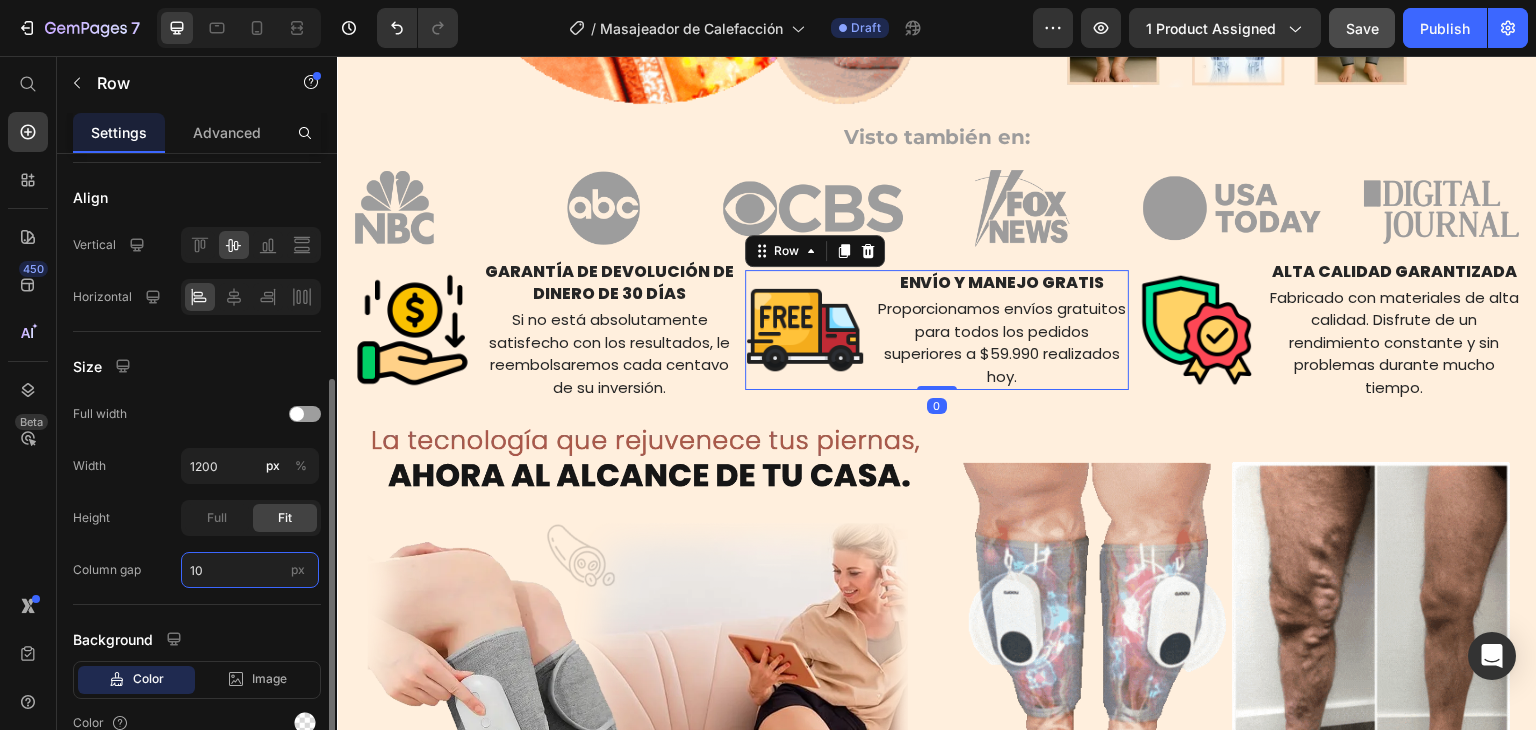 type on "8" 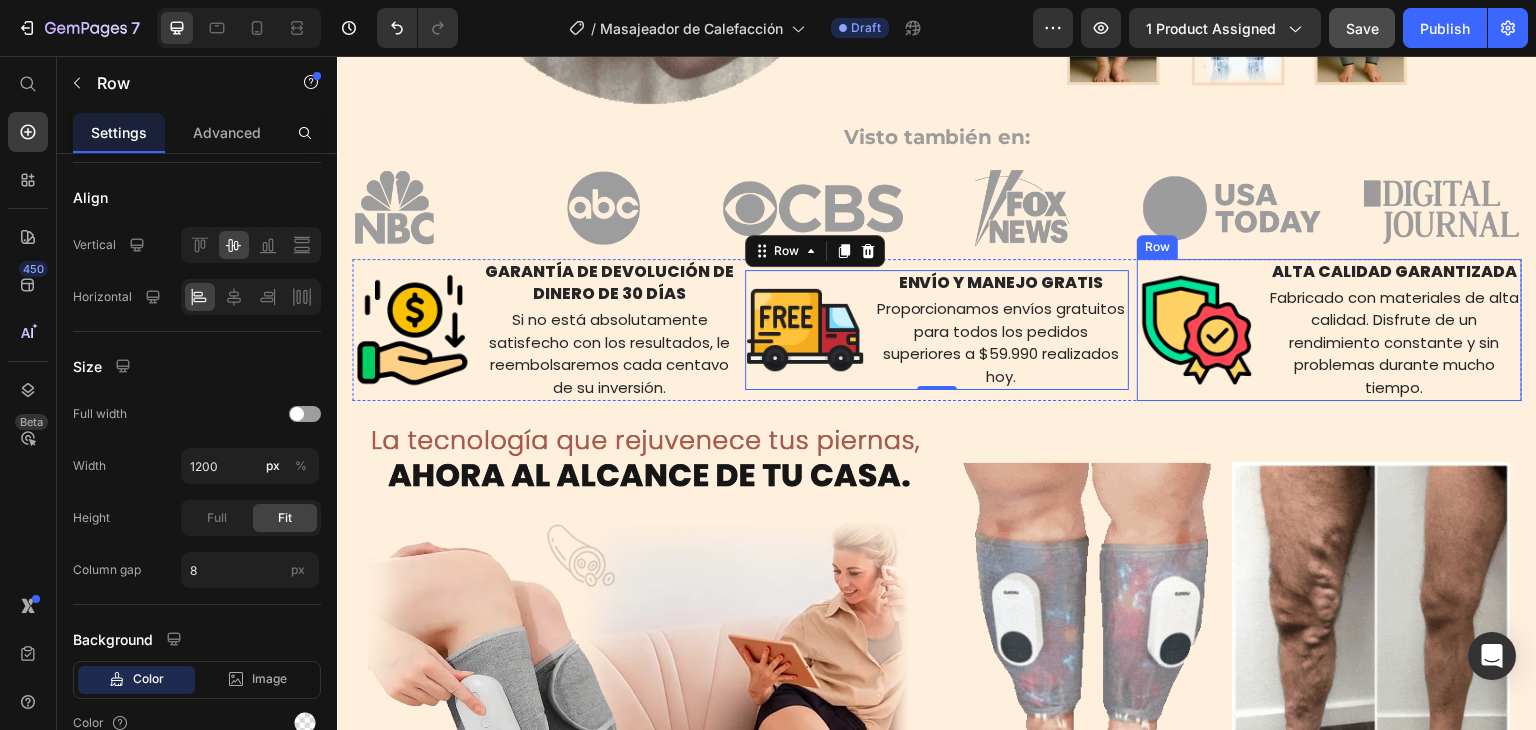 click on "Image" at bounding box center [1197, 330] 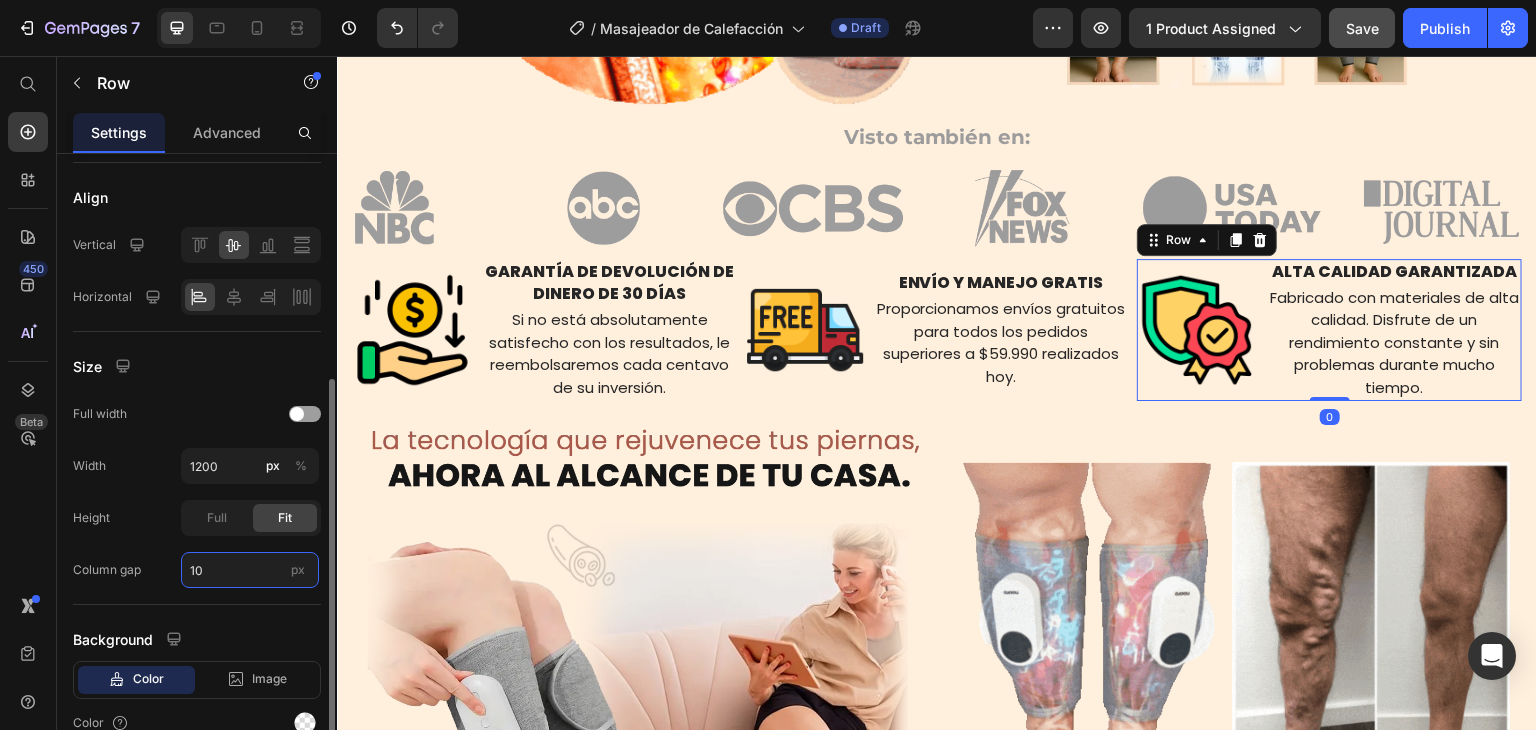 click on "10" at bounding box center (250, 570) 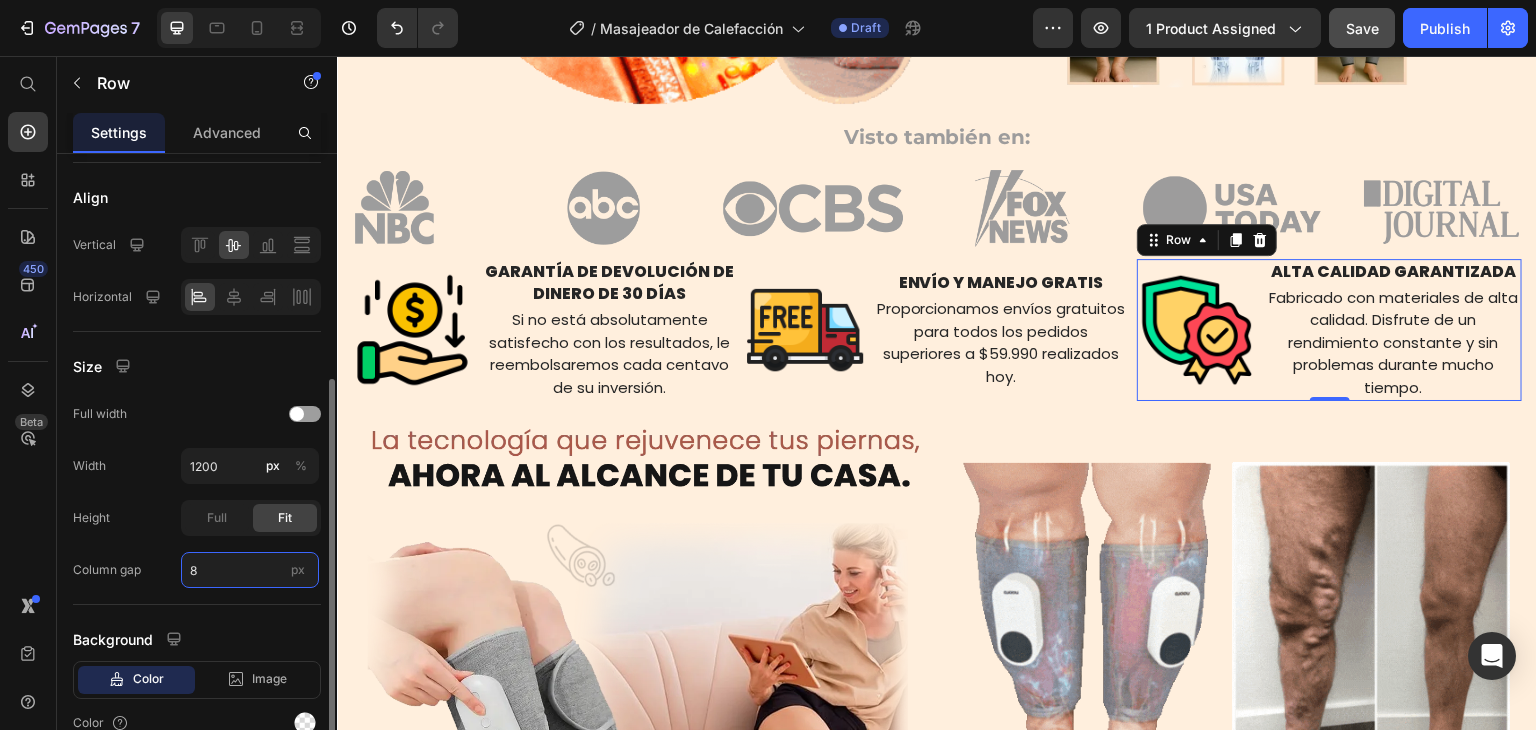 type on "8" 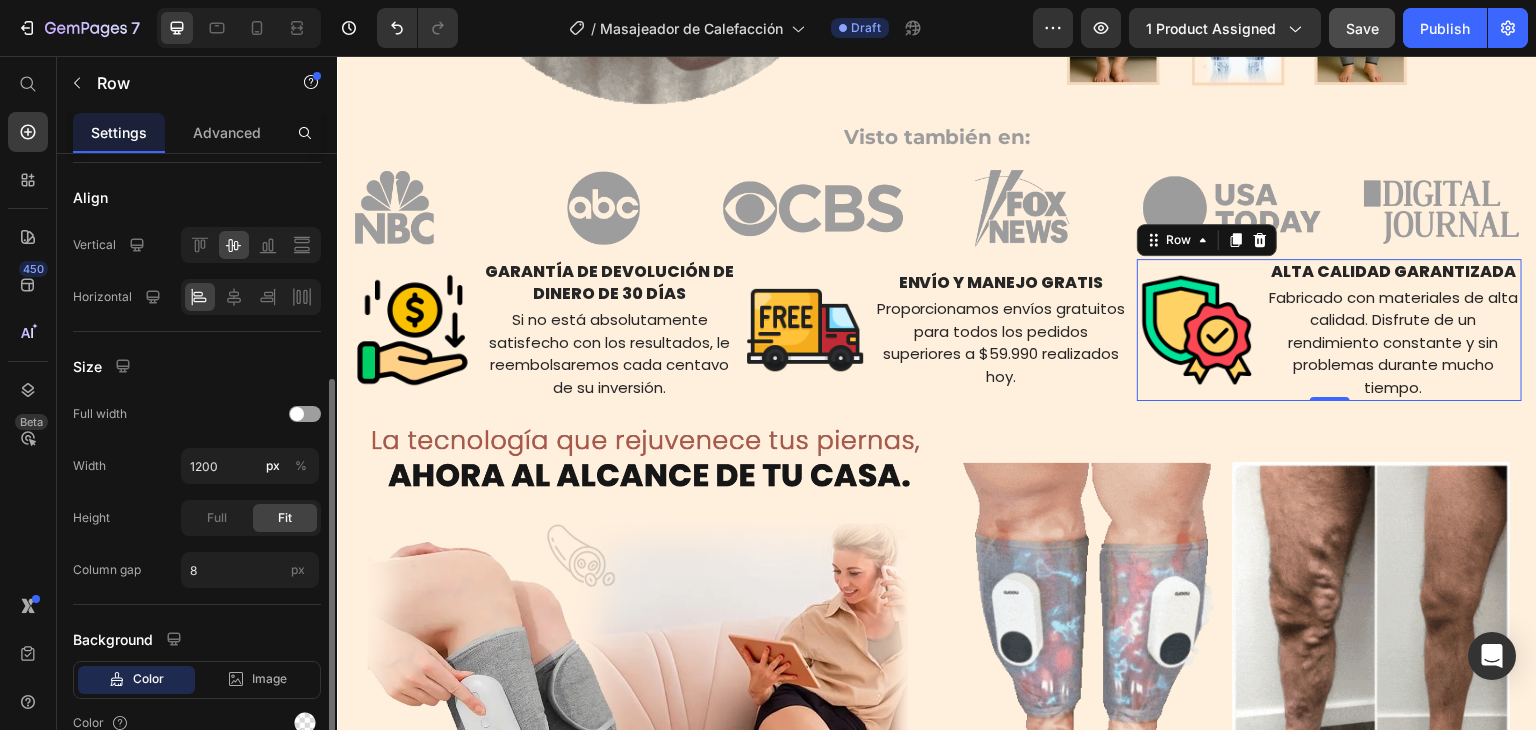 click on "Height Full Fit" 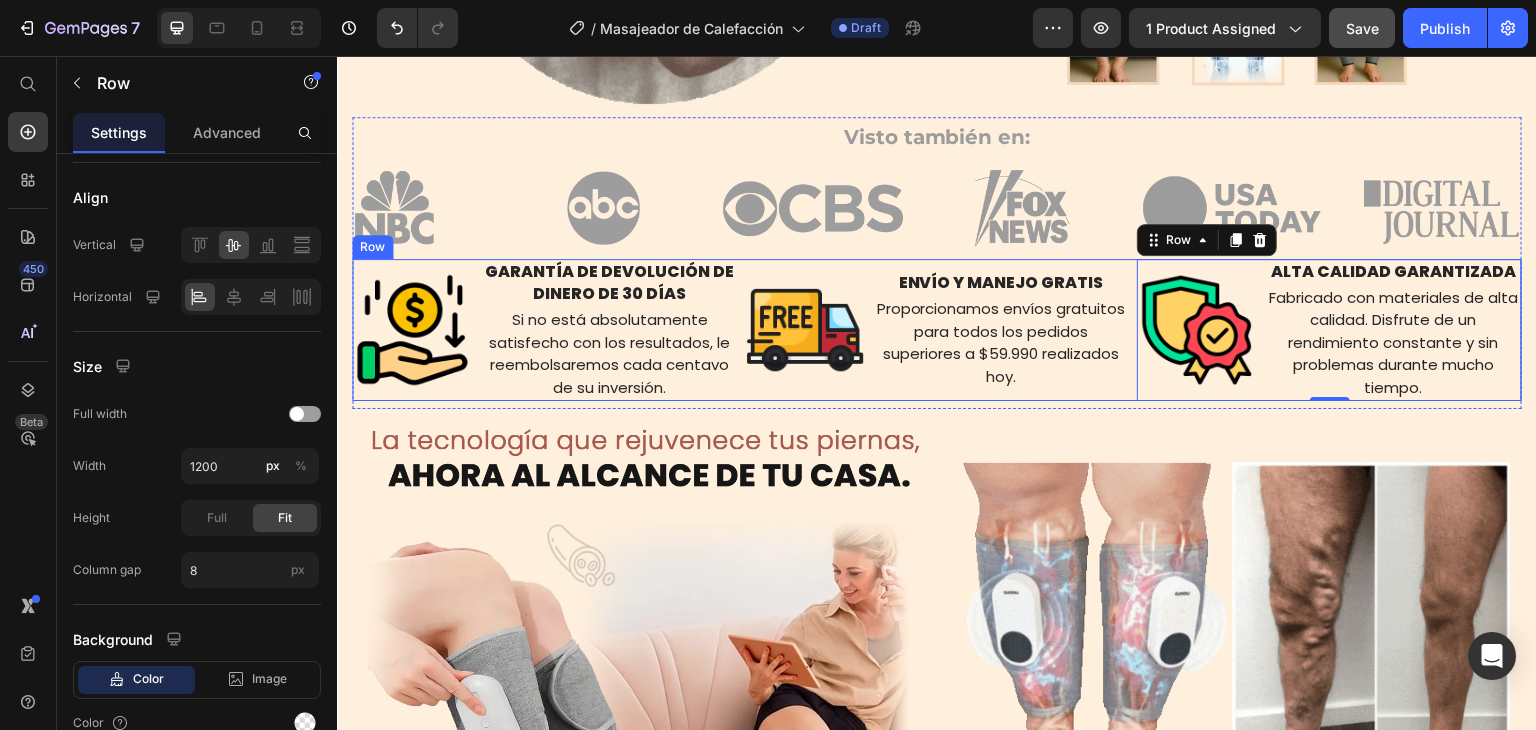 click on "Image GARANTÍA DE DEVOLUCIÓN DE DINERO DE 30 DÍAS Text Block Si no está absolutamente satisfecho con los resultados, le reembolsaremos cada centavo de su inversión. Text Block Row Image ENVÍO Y MANEJO GRATIS Text Block Proporcionamos envíos gratuitos para todos los pedidos superiores a $59.990 realizados hoy. Text Block Row Image ALTA CALIDAD GARANTIZADA Text Block Fabricado con materiales de alta calidad. Disfrute de un rendimiento constante y sin problemas durante mucho tiempo. Text Block Row   0 Row" at bounding box center (937, 330) 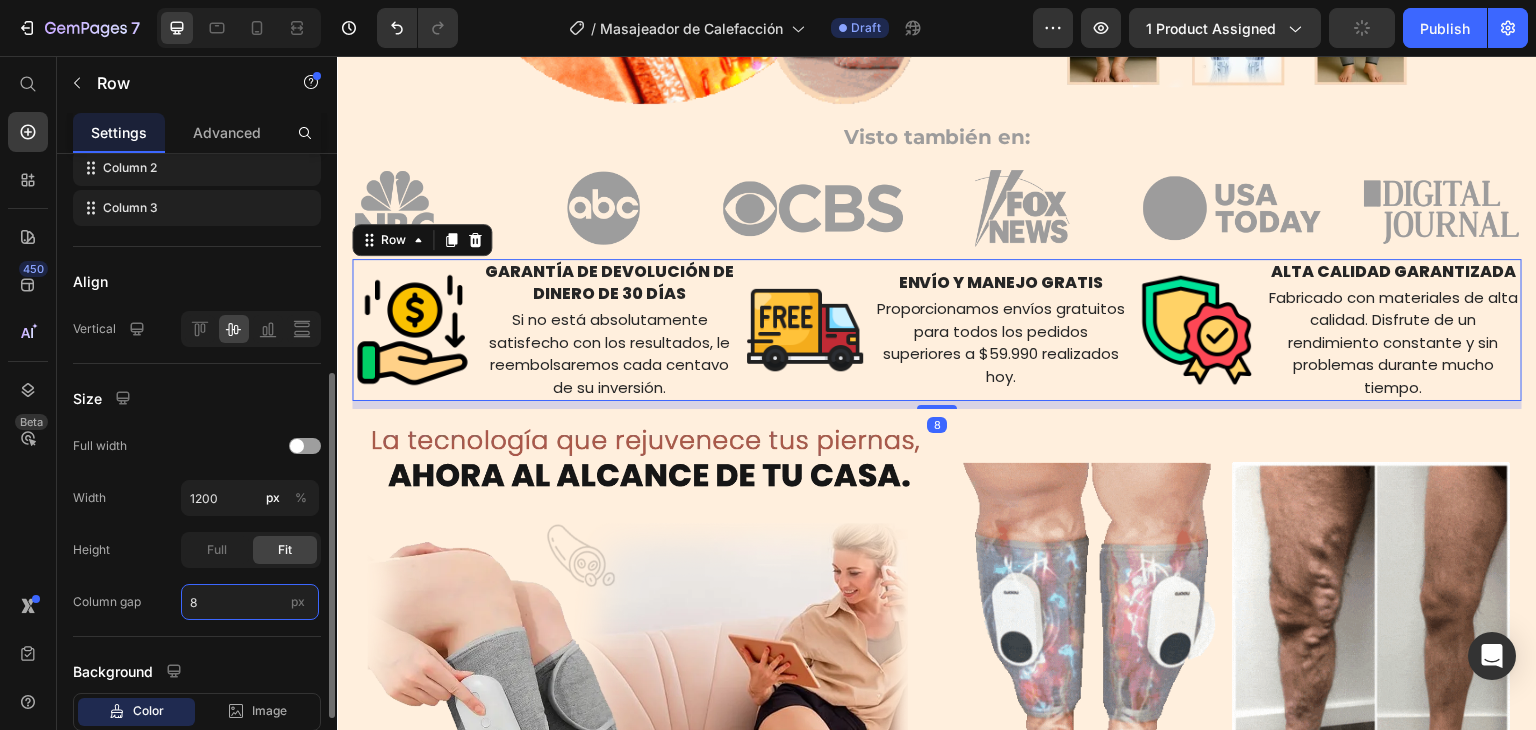 click on "8" at bounding box center (250, 602) 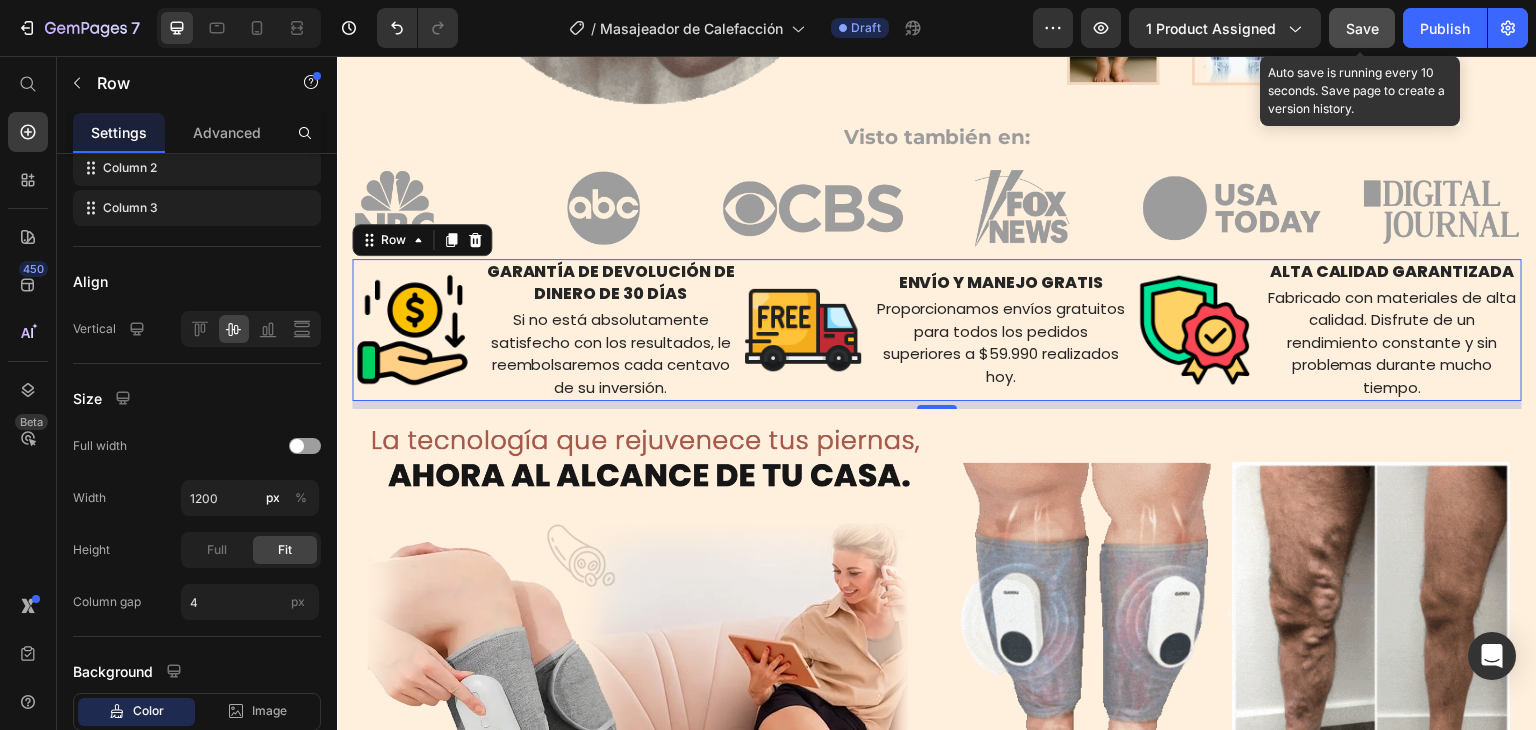 click on "Save" at bounding box center [1362, 28] 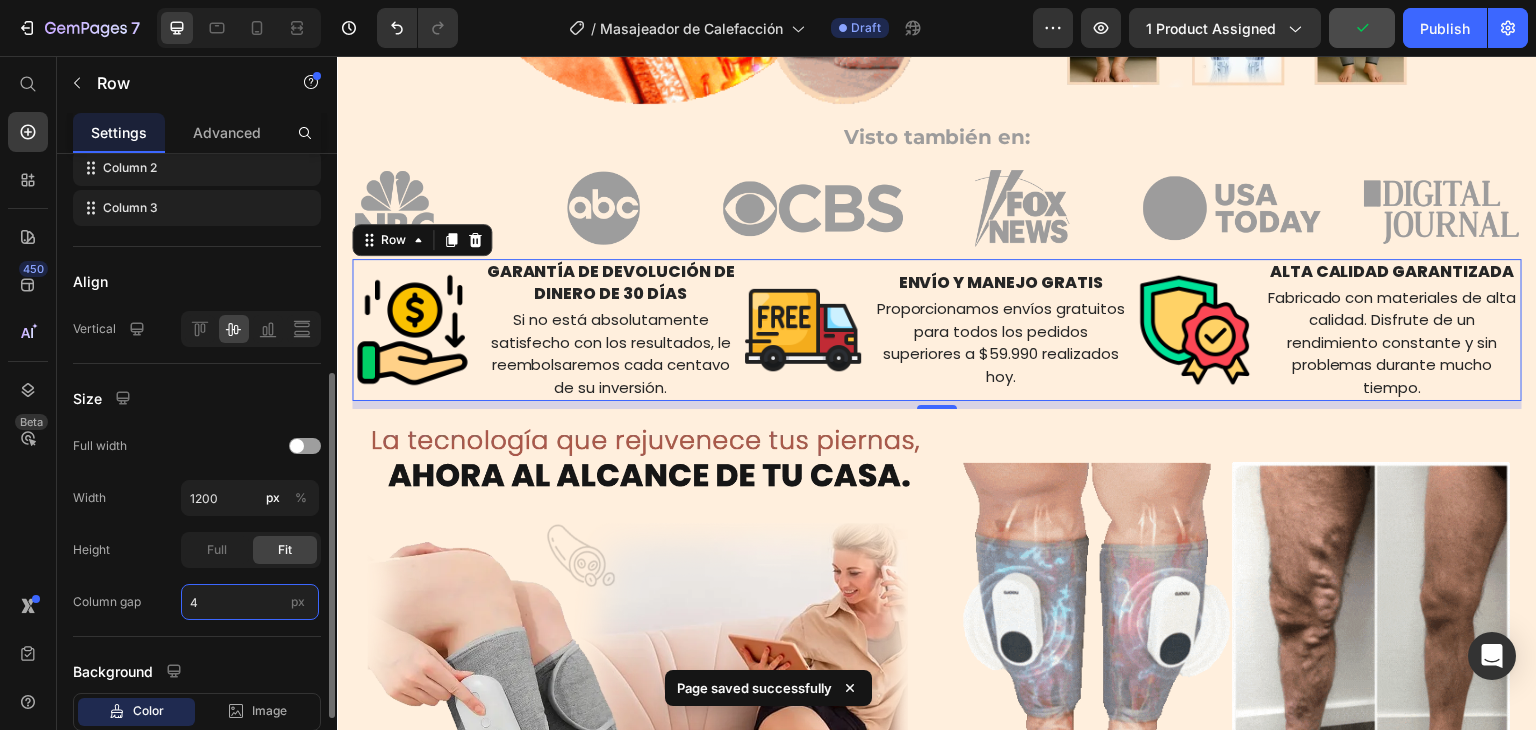 click on "4" at bounding box center (250, 602) 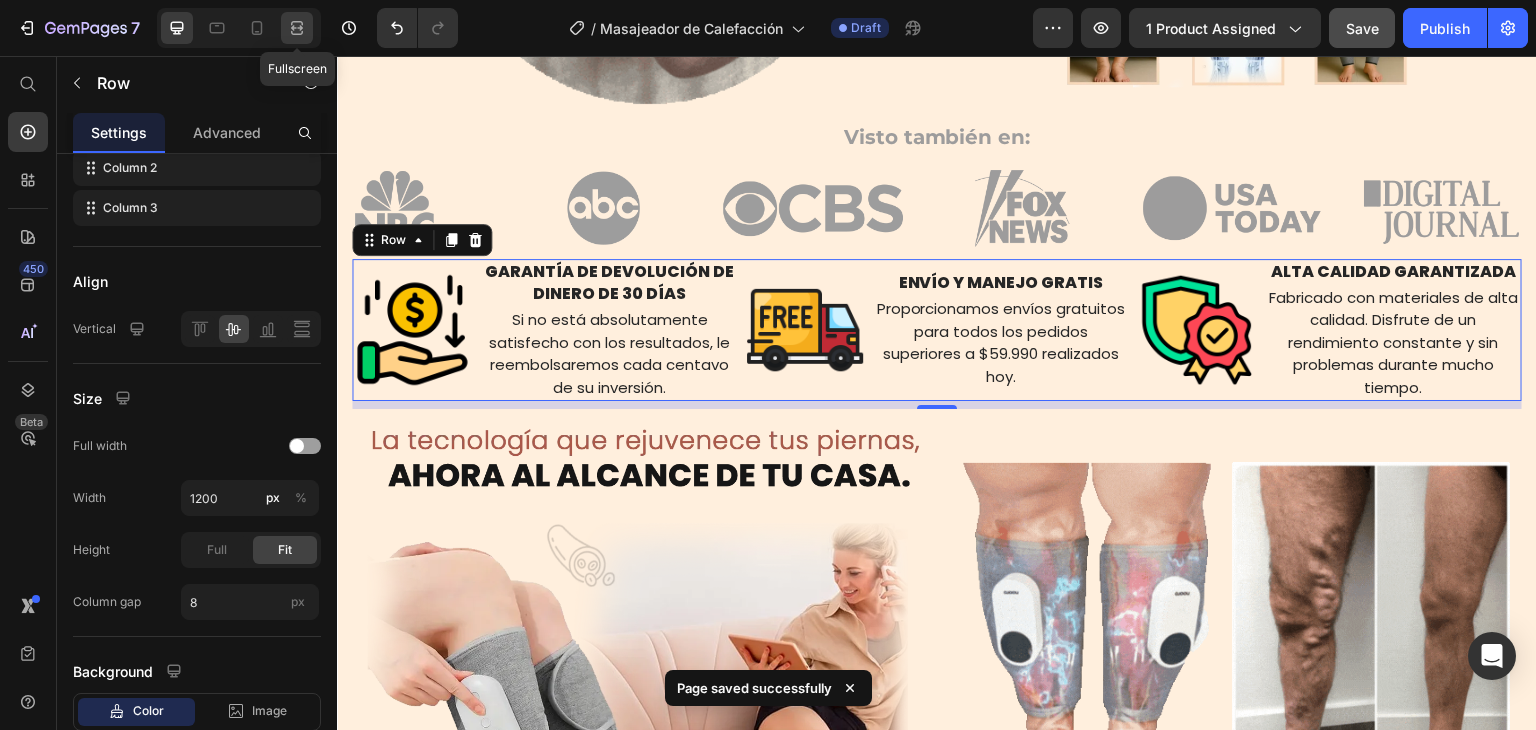 click 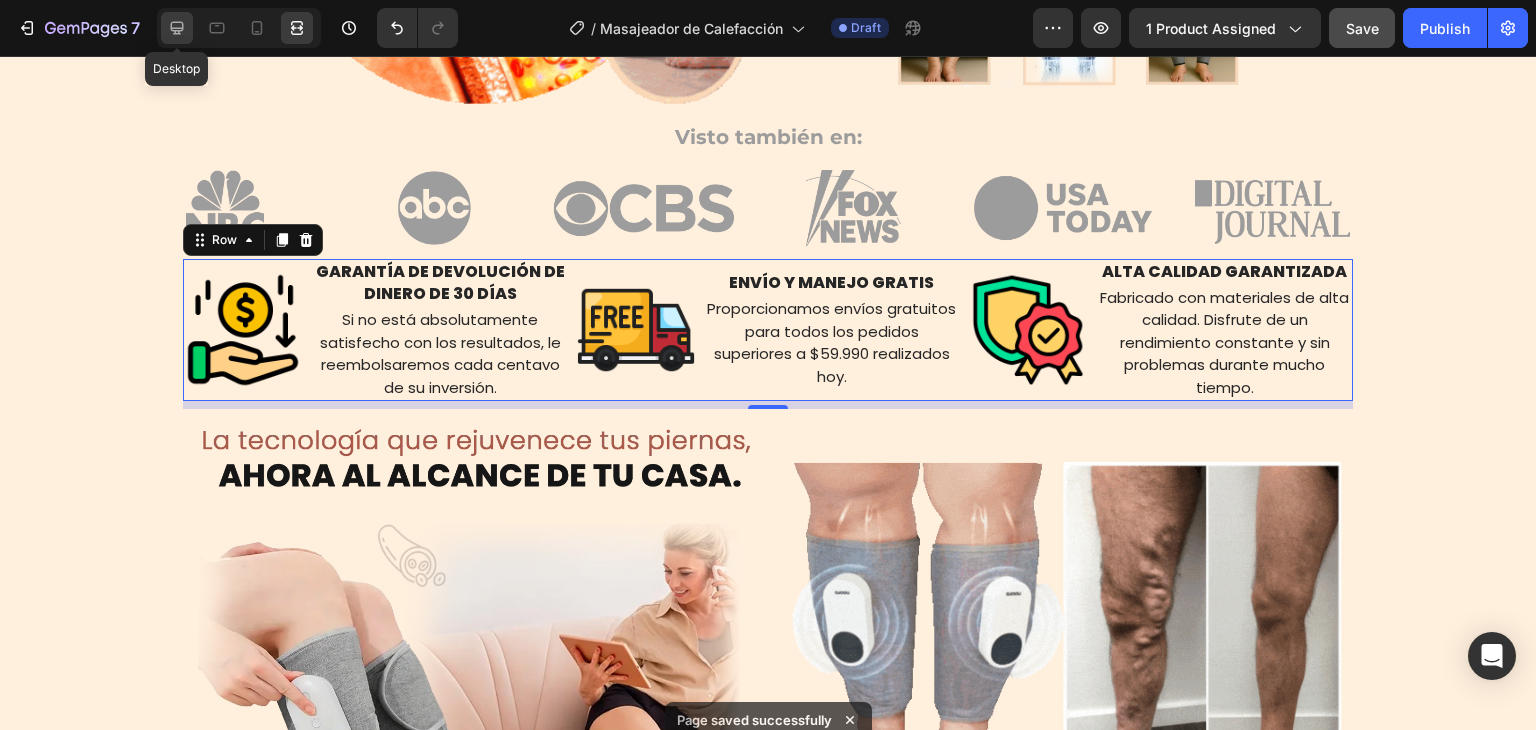 click 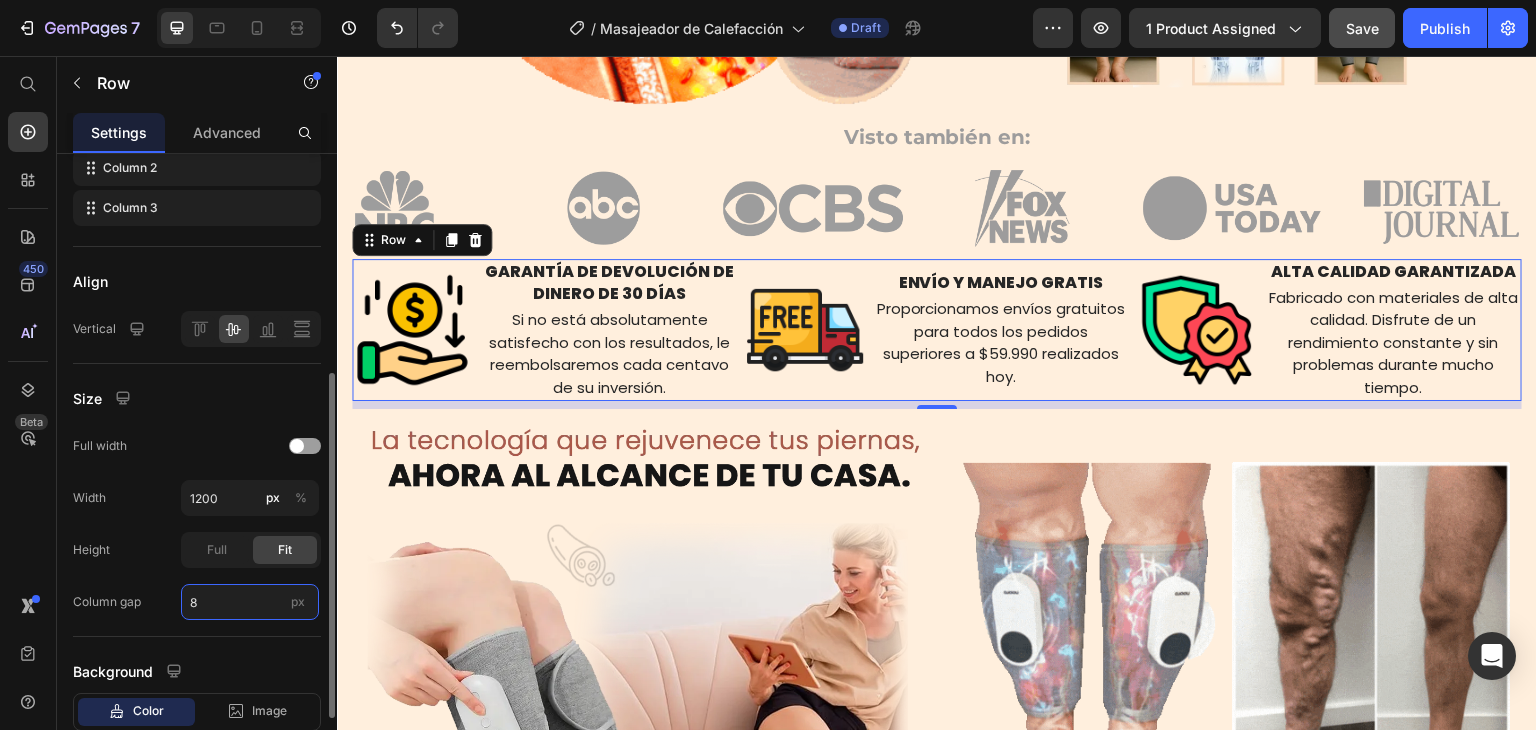 click on "8" at bounding box center (250, 602) 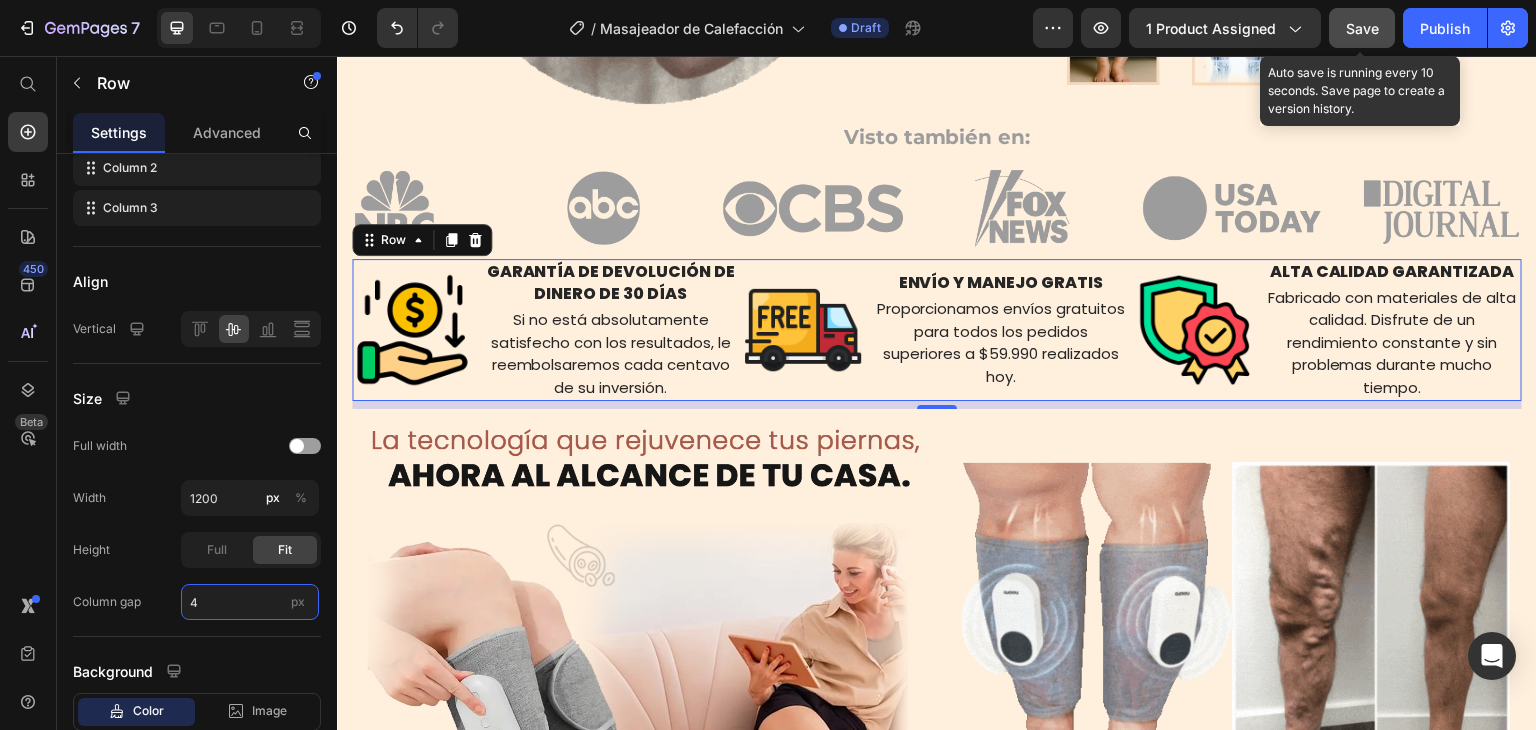type on "4" 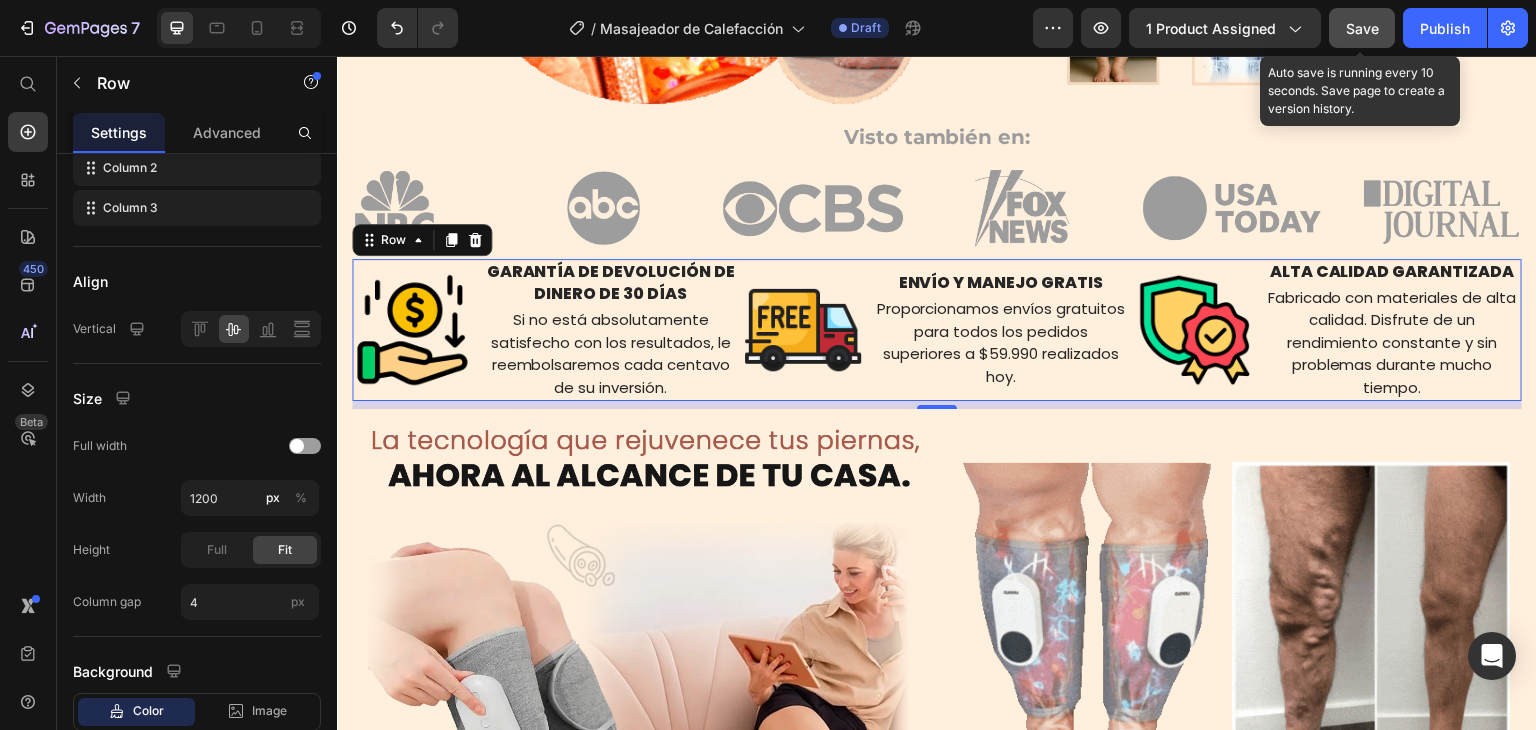 click on "Save" at bounding box center [1362, 28] 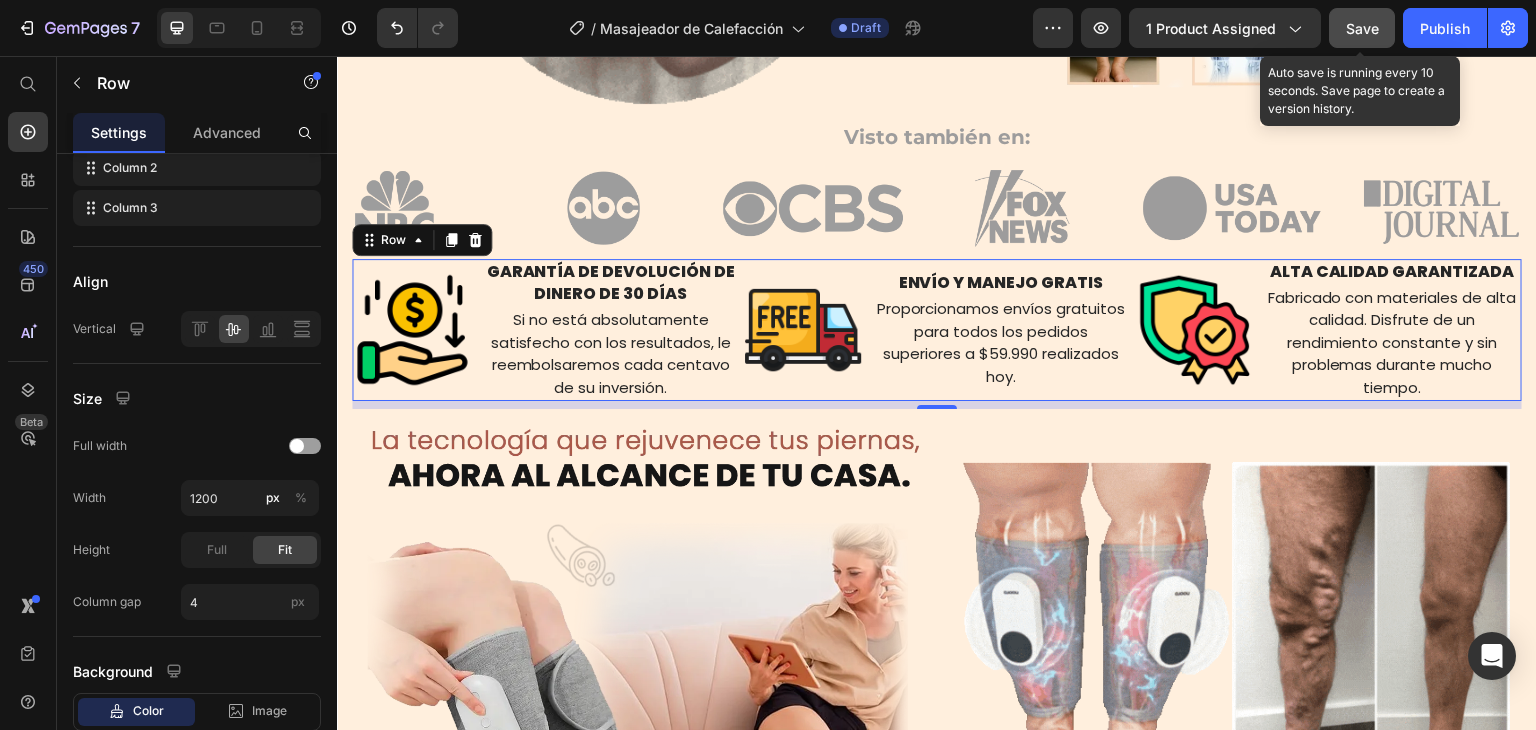 click on "Save" at bounding box center (1362, 28) 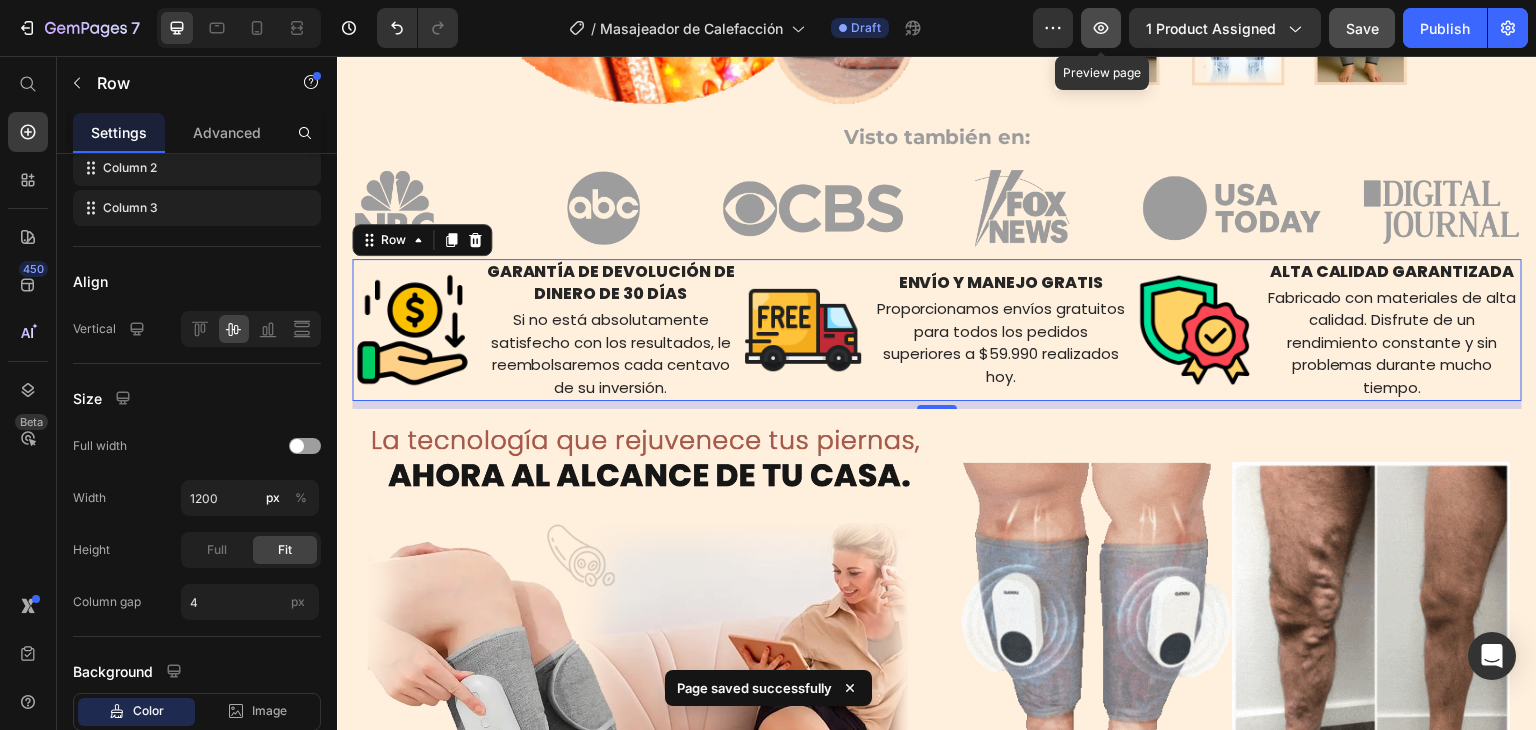 click 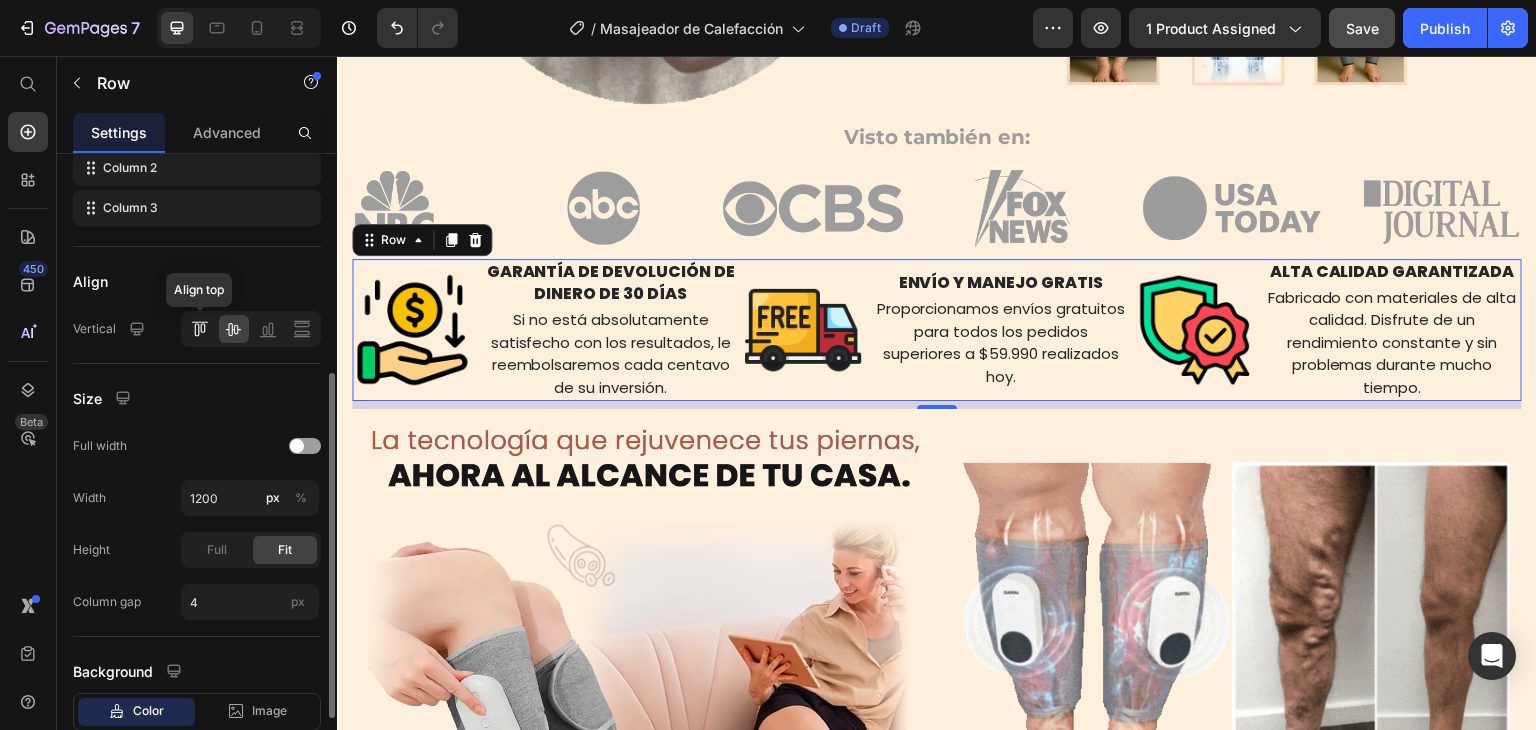 click 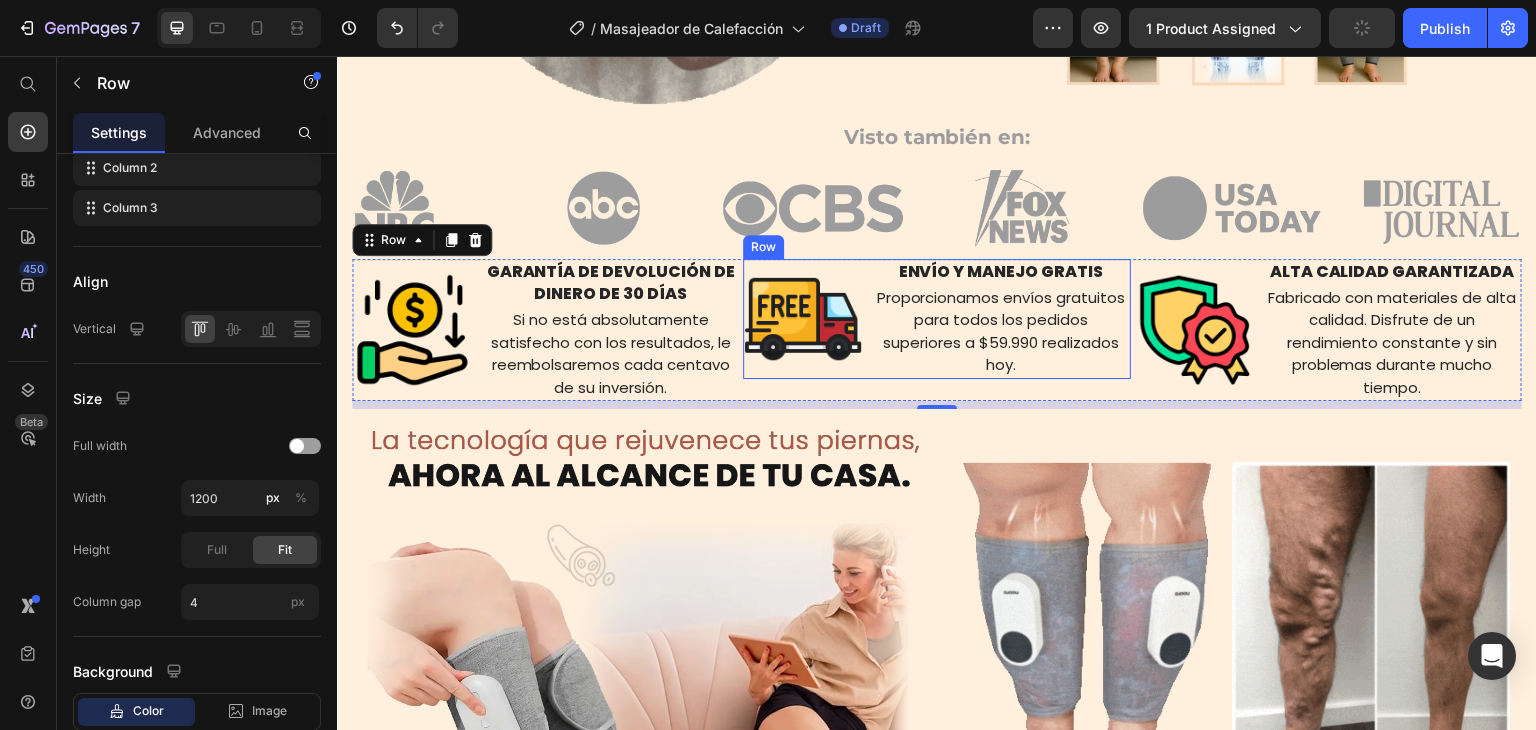 click on "ENVÍO Y MANEJO GRATIS Text Block Proporcionamos envíos gratuitos para todos los pedidos superiores a $59.990 realizados hoy. Text Block" at bounding box center (1000, 319) 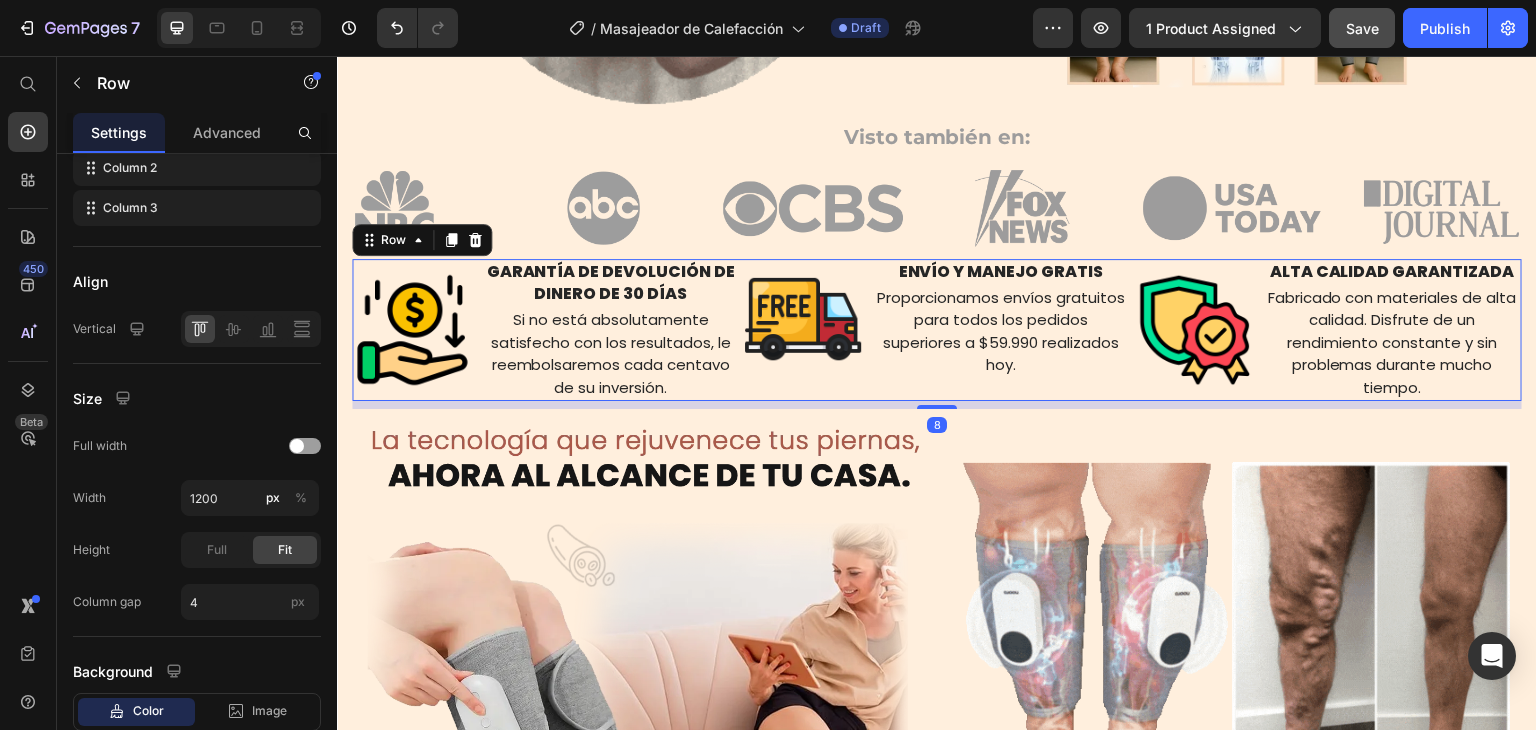 click on "Image ENVÍO Y MANEJO GRATIS Text Block Proporcionamos envíos gratuitos para todos los pedidos superiores a $59.990 realizados hoy. Text Block Row" at bounding box center (936, 330) 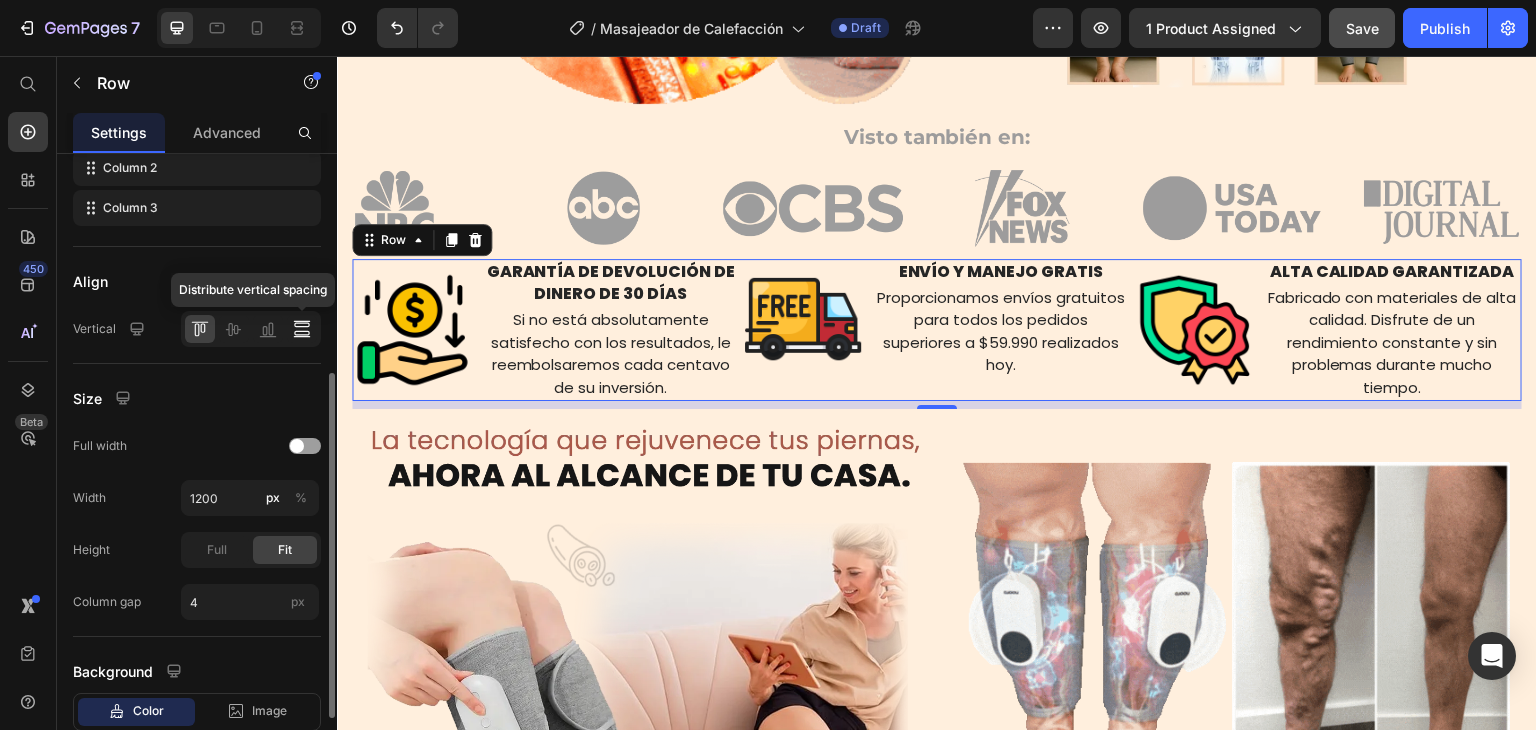 click 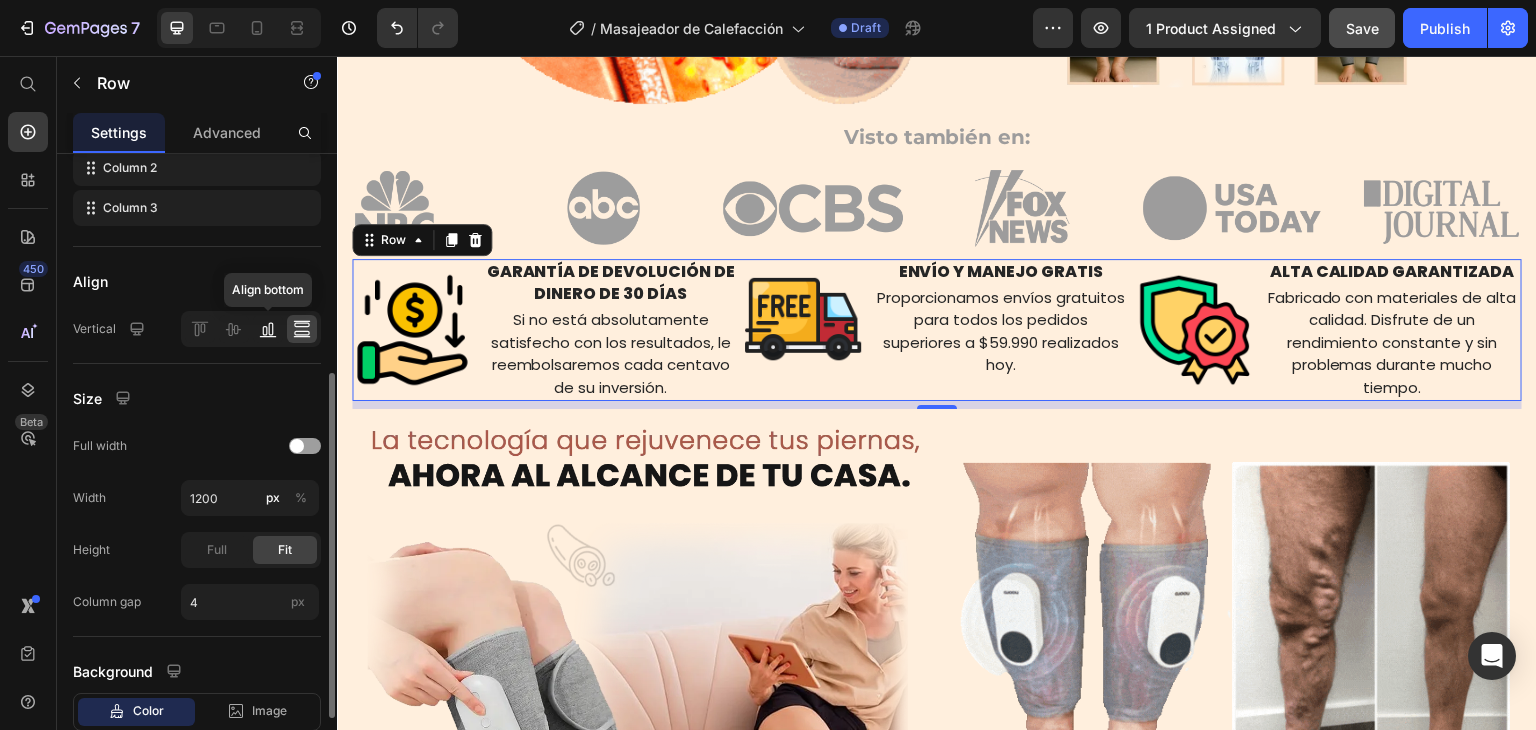 click 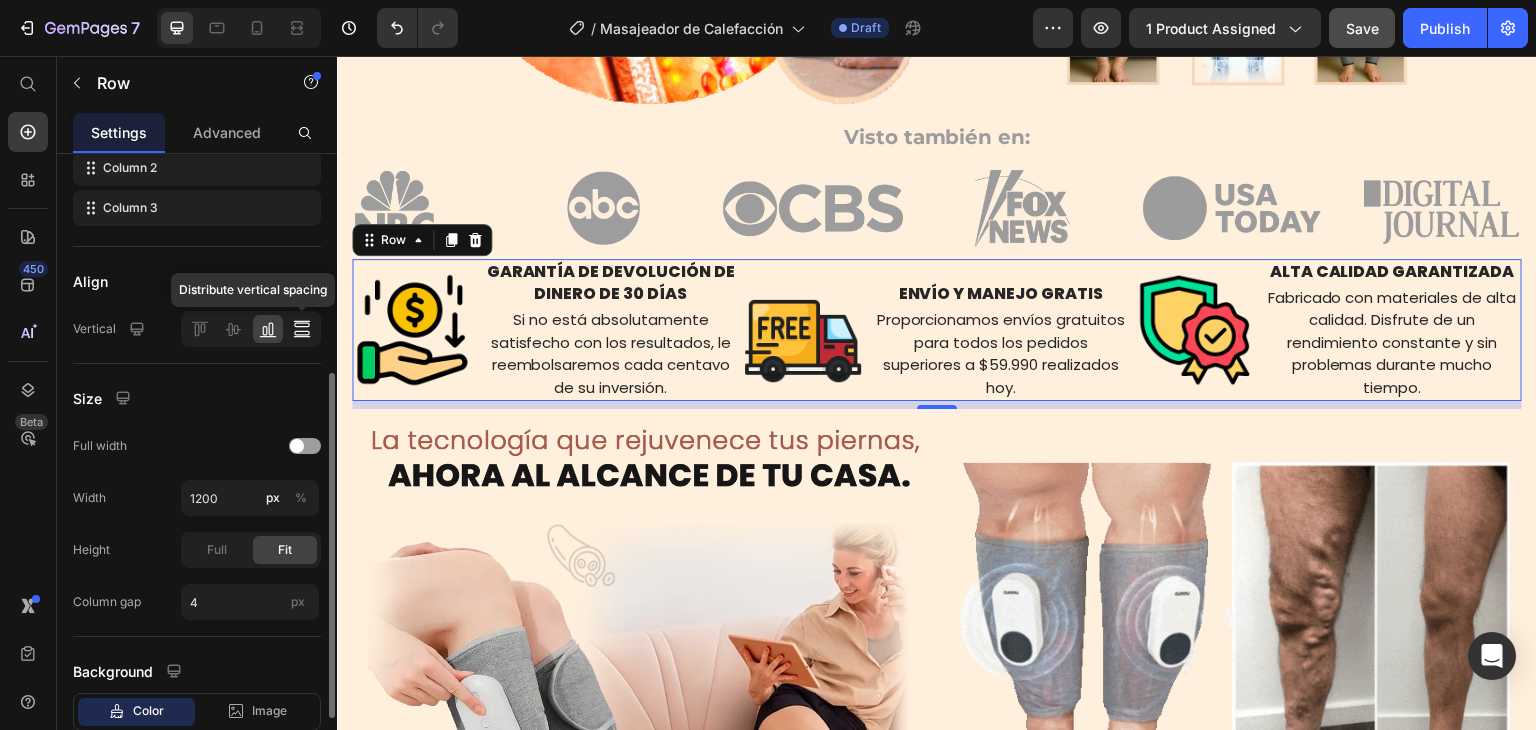 click 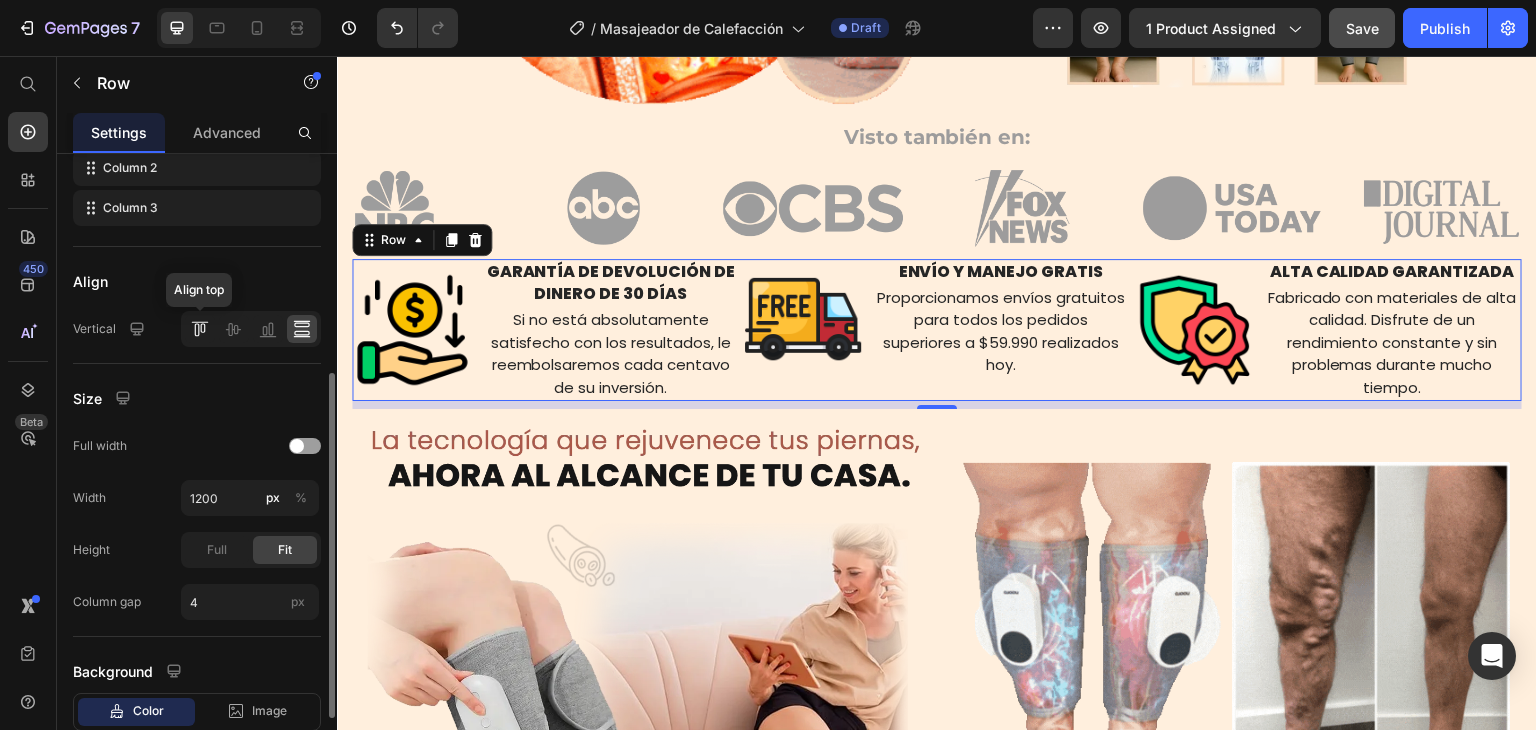 click 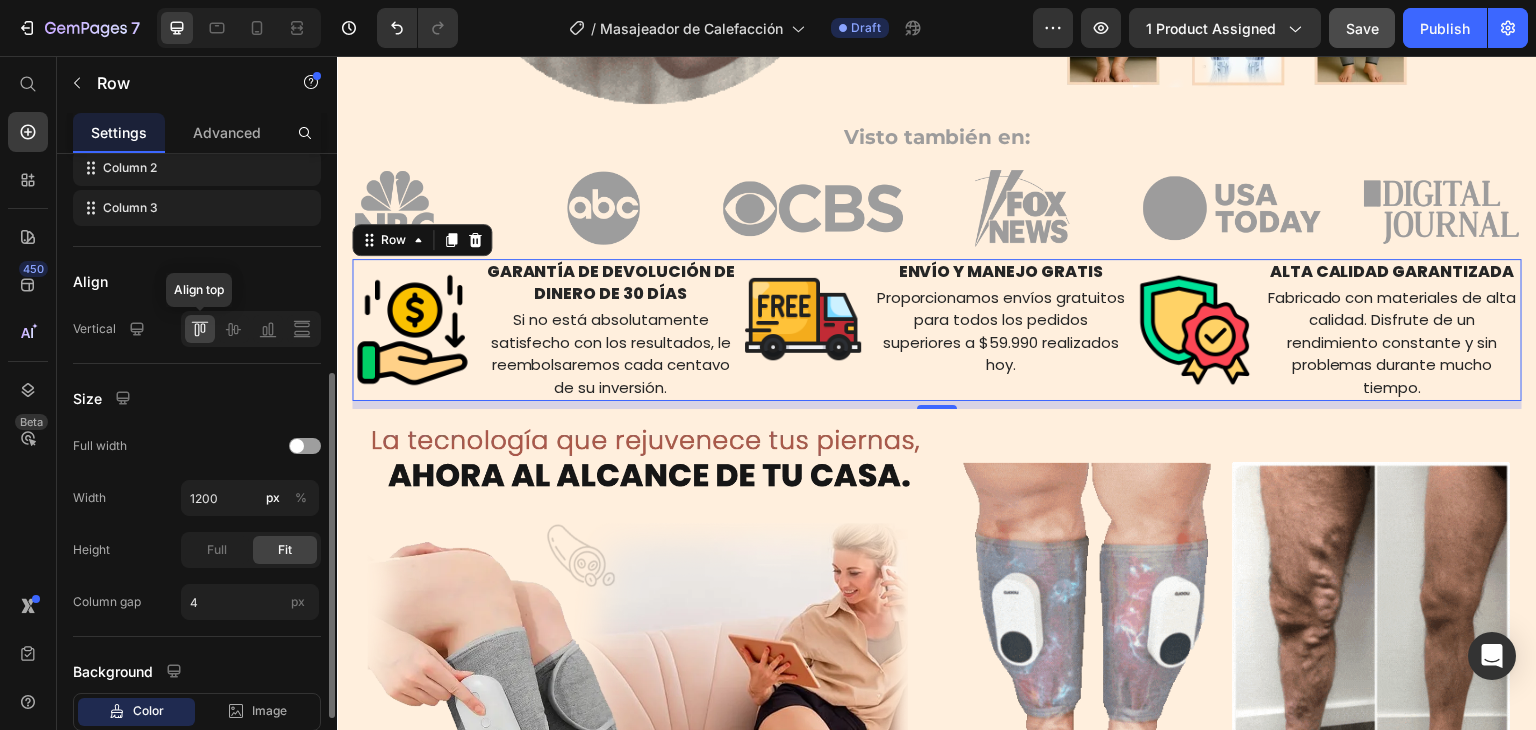 click 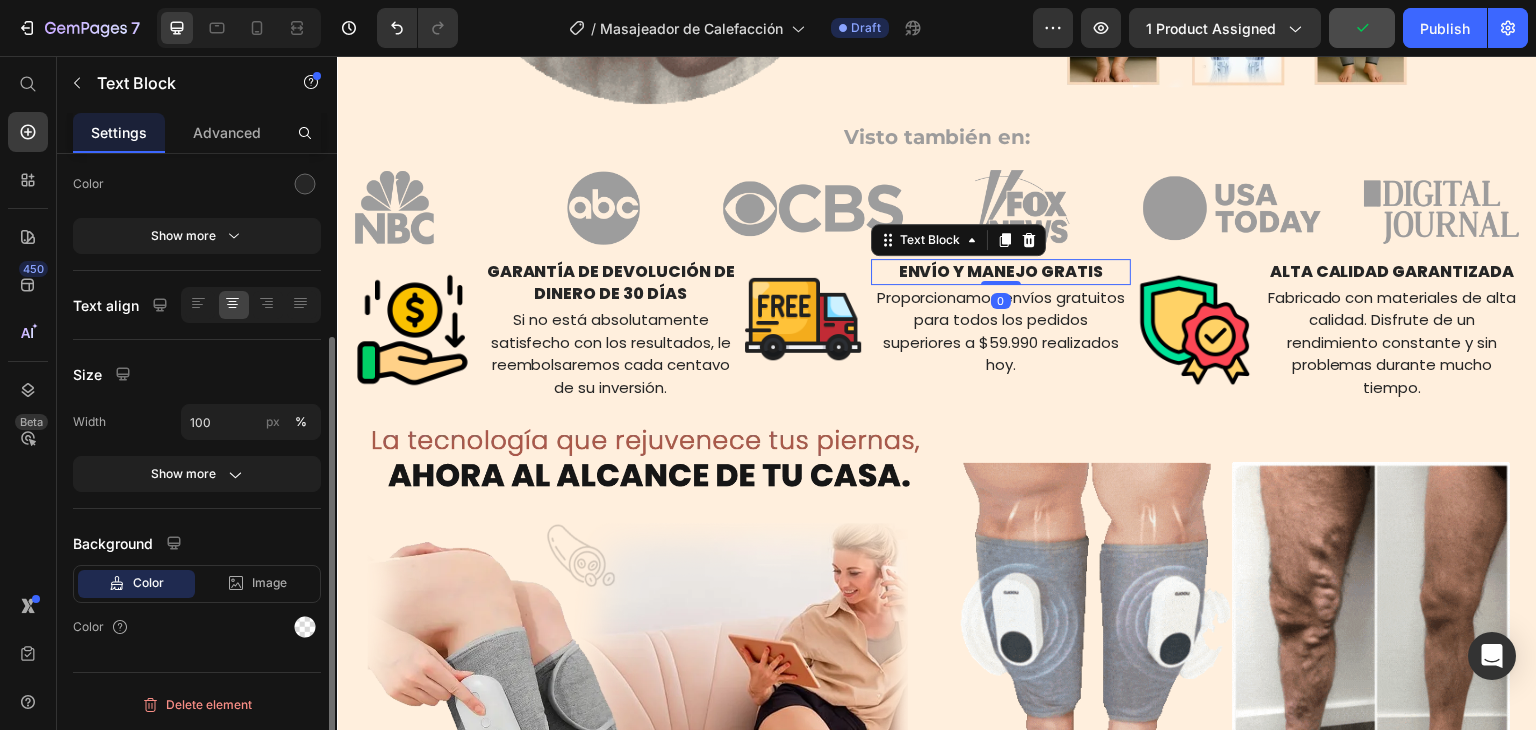 click on "ENVÍO Y MANEJO GRATIS" at bounding box center (1000, 272) 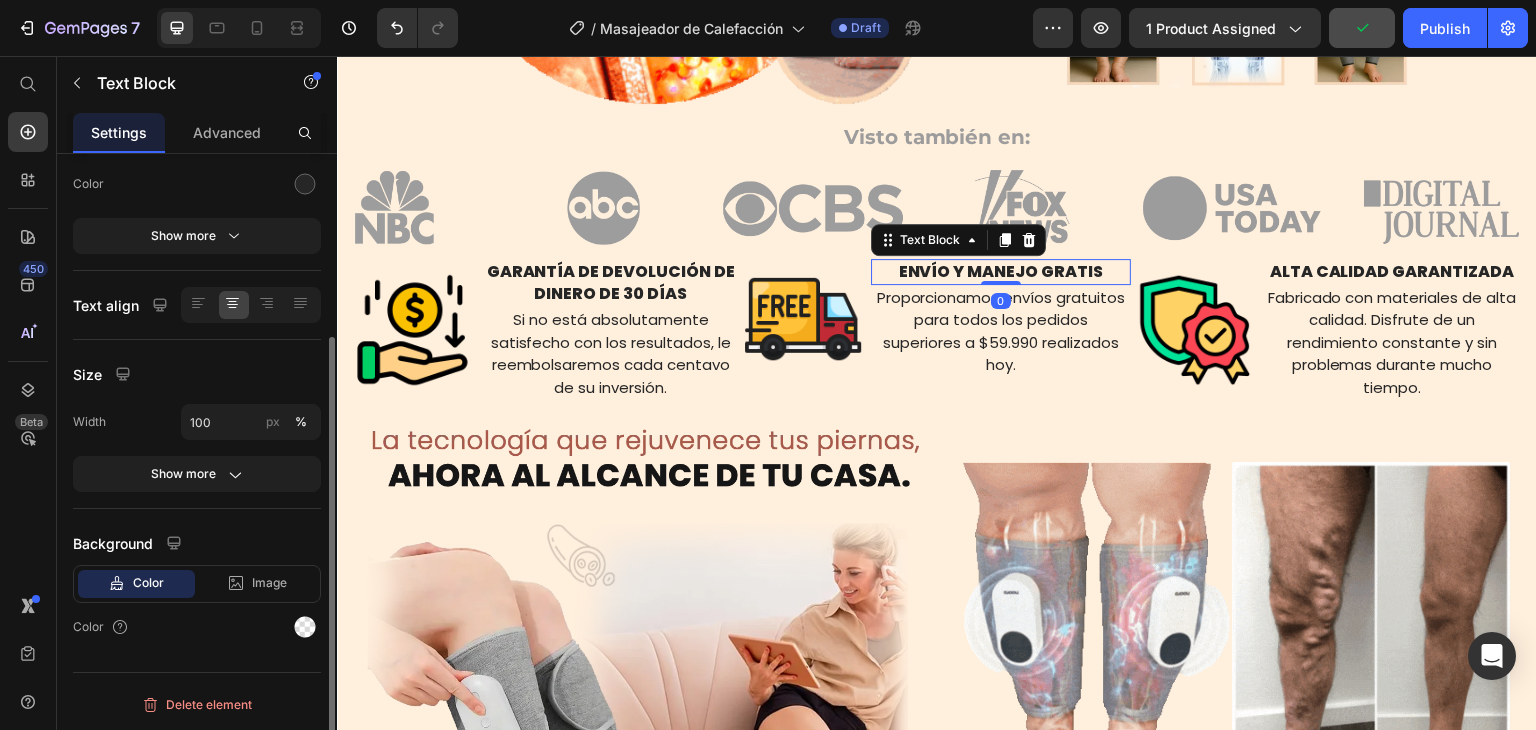 scroll, scrollTop: 0, scrollLeft: 0, axis: both 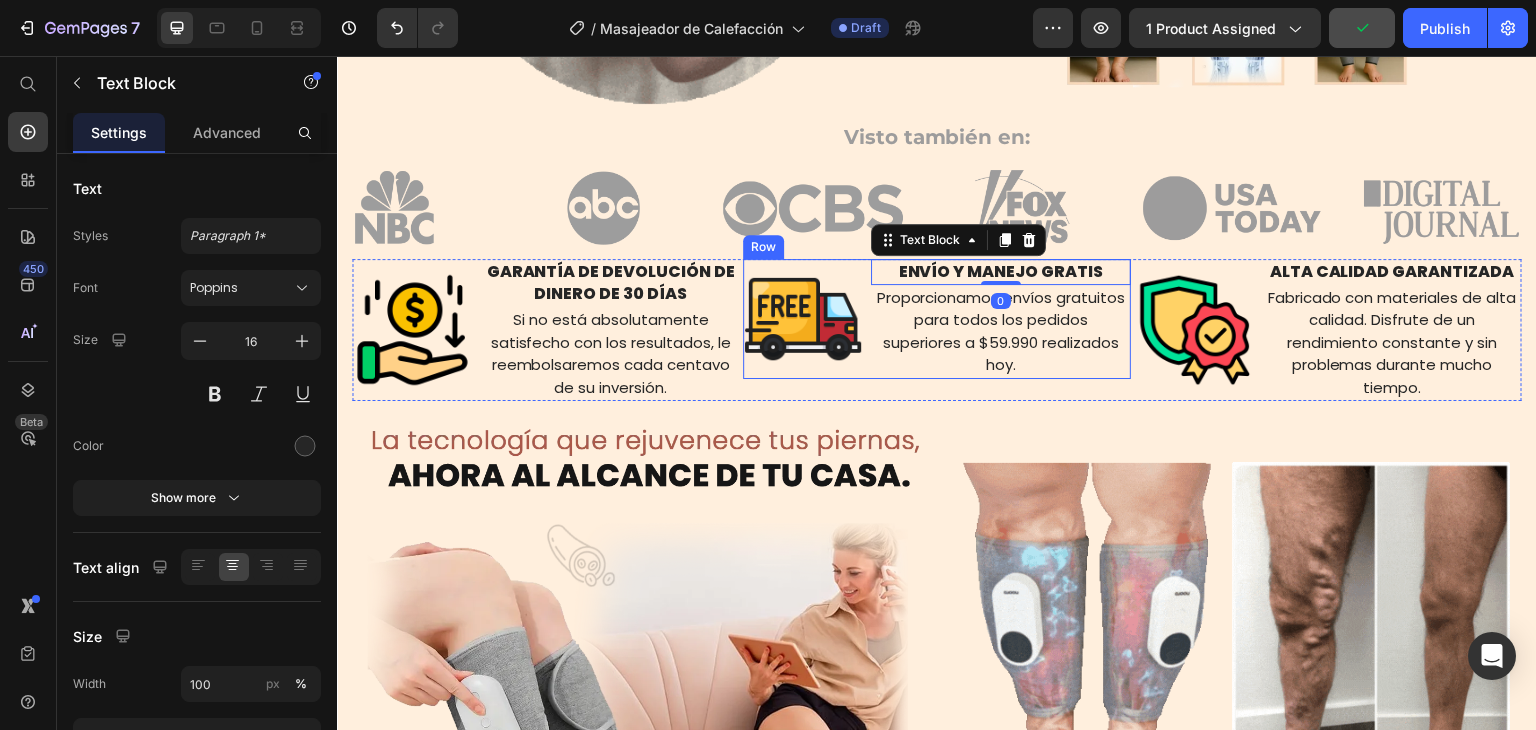 click on "ENVÍO Y MANEJO GRATIS Text Block   0 Proporcionamos envíos gratuitos para todos los pedidos superiores a $59.990 realizados hoy. Text Block" at bounding box center [1000, 319] 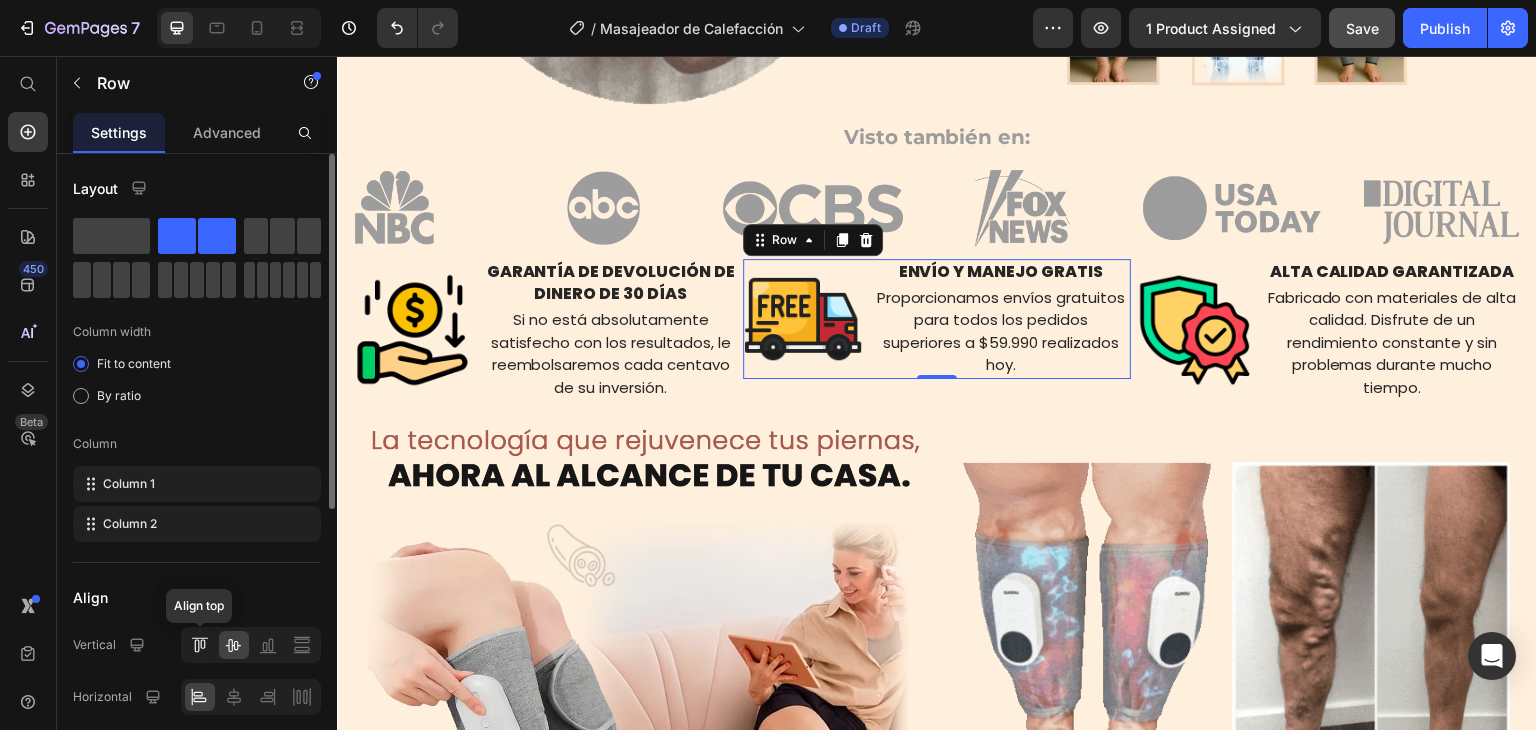 click 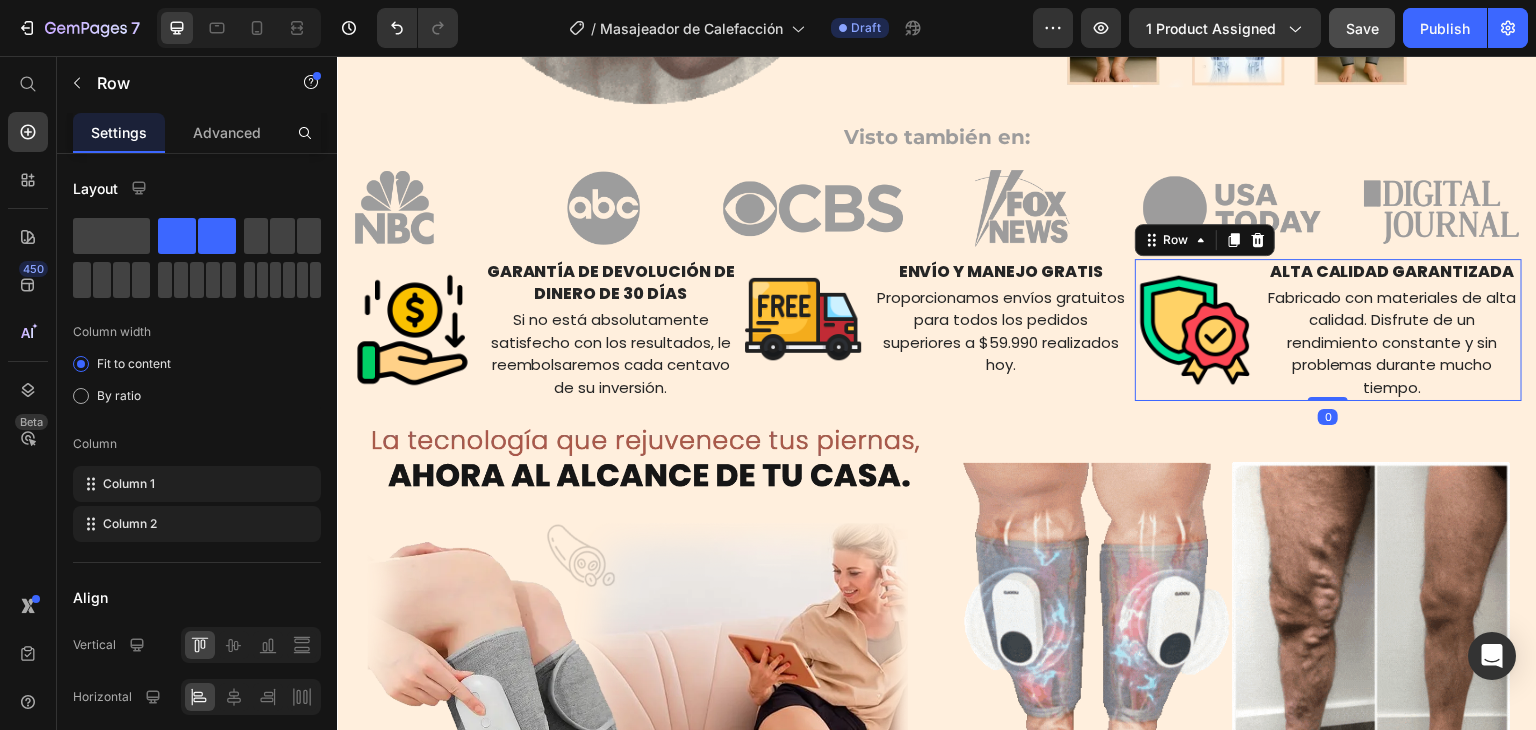 click on "Image" at bounding box center (1195, 330) 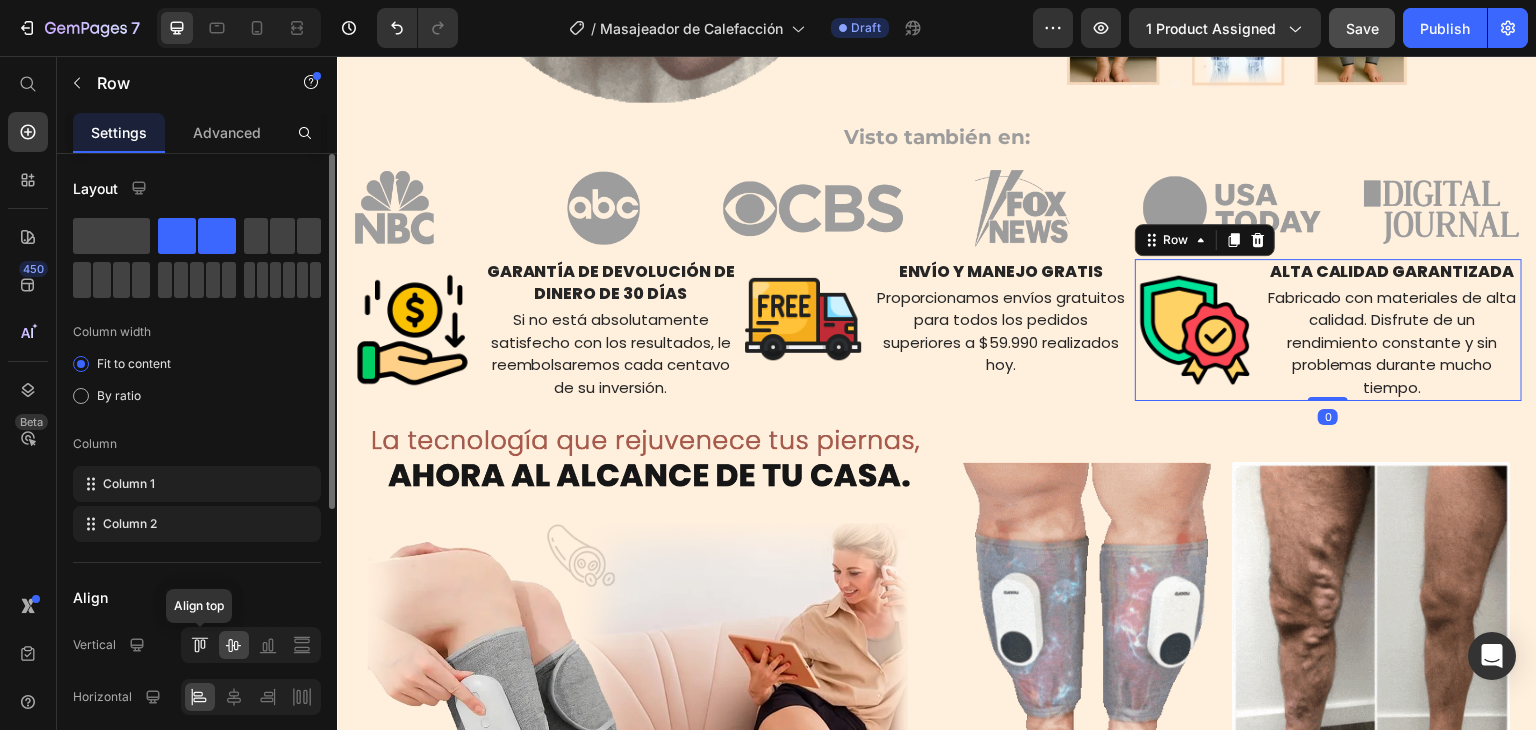 click 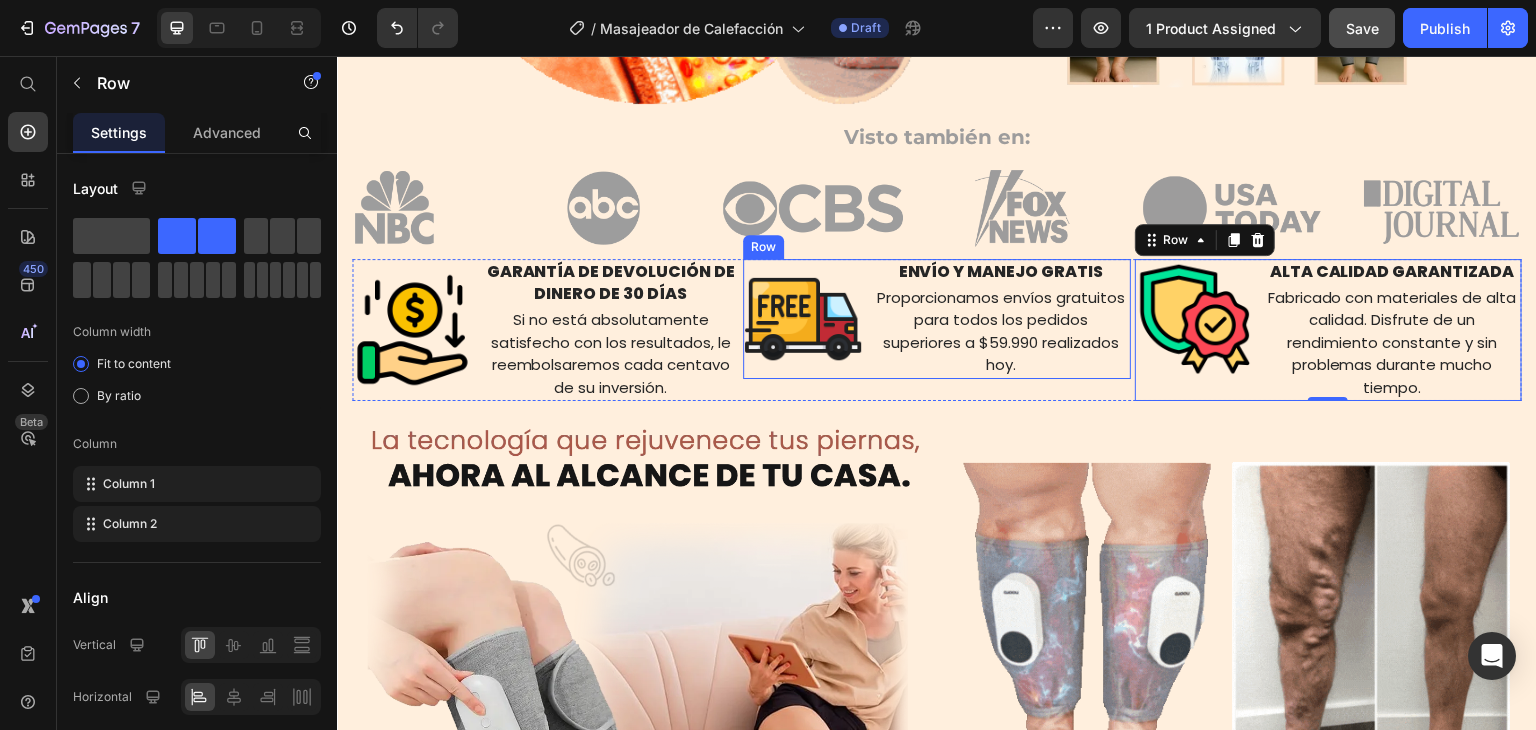 click on "ENVÍO Y MANEJO GRATIS Text Block Proporcionamos envíos gratuitos para todos los pedidos superiores a $59.990 realizados hoy. Text Block" at bounding box center (1000, 319) 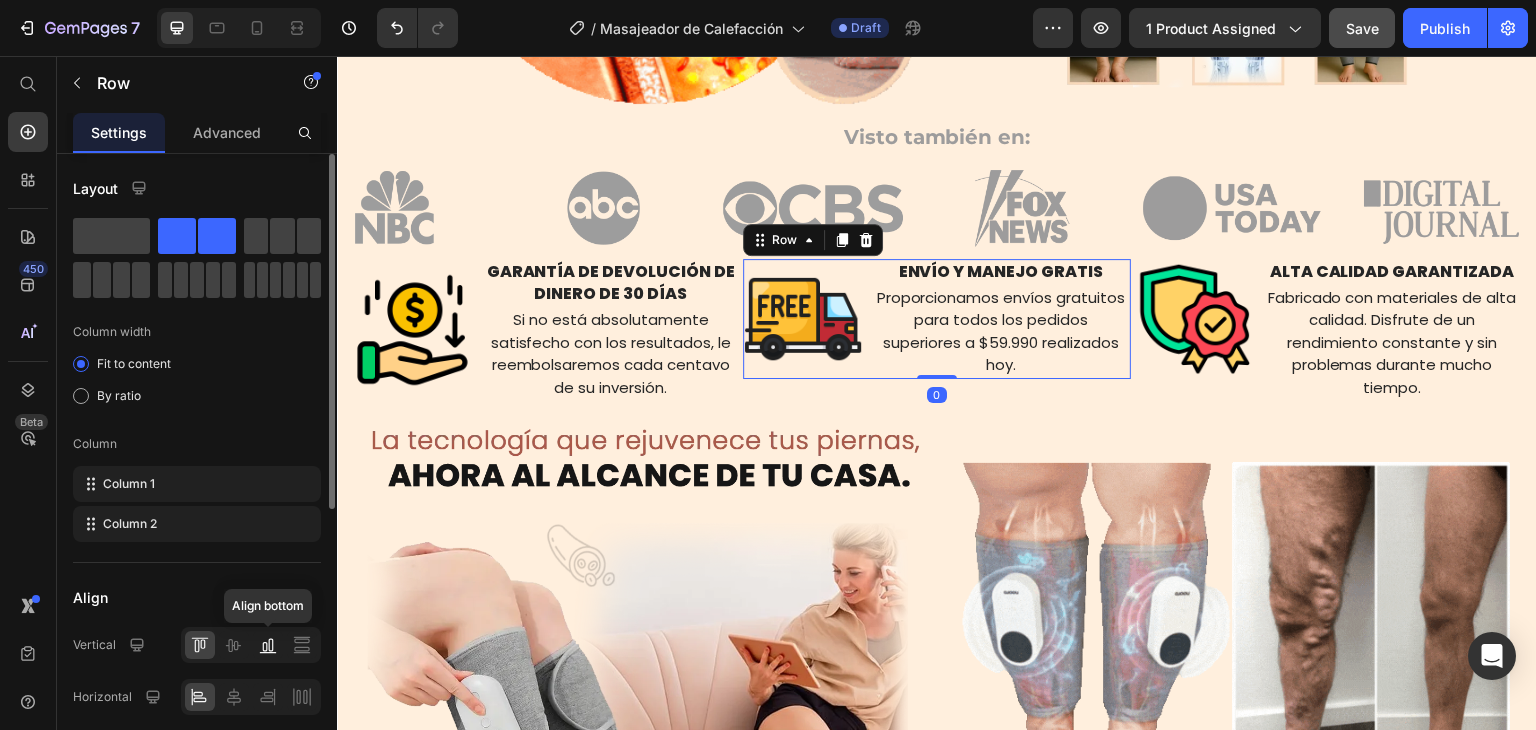 click 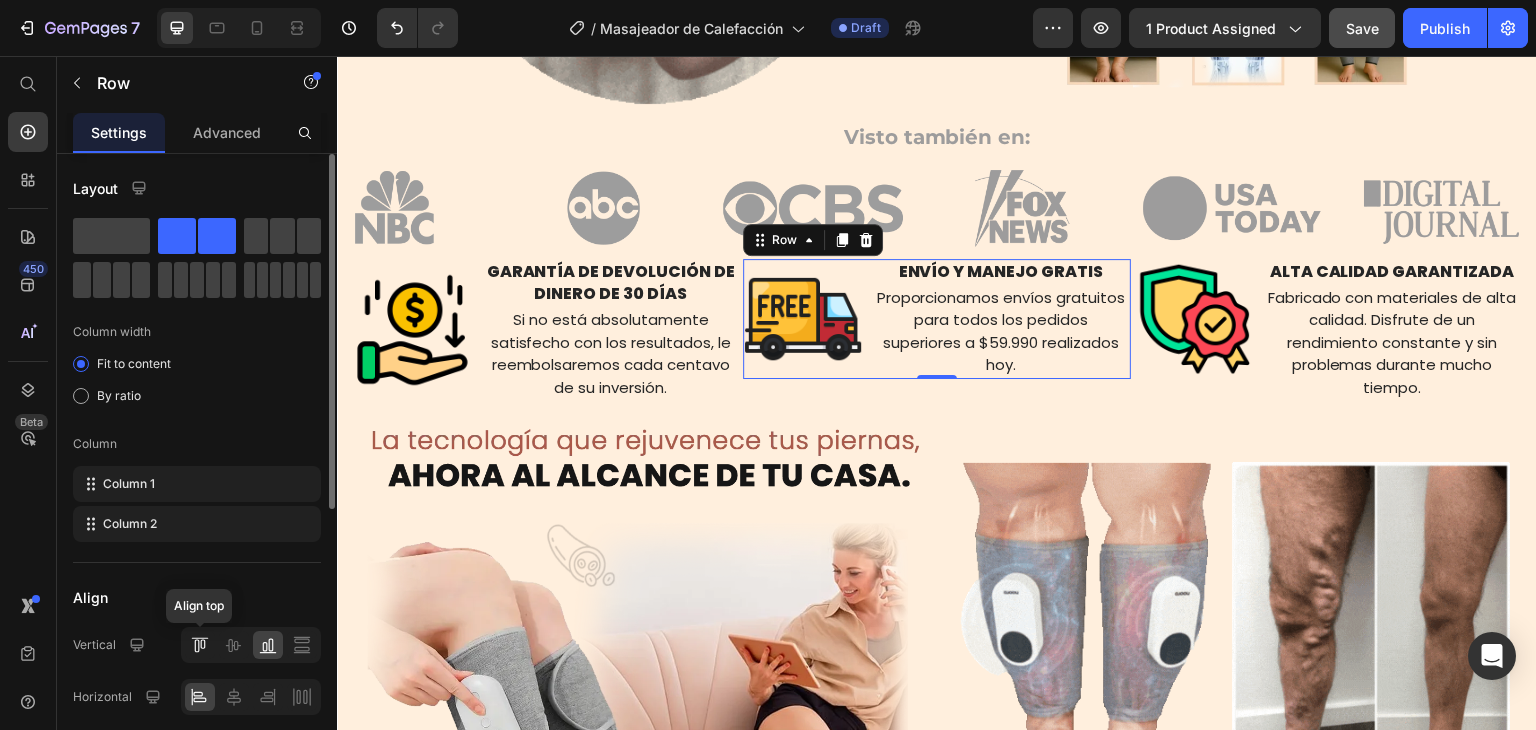 click 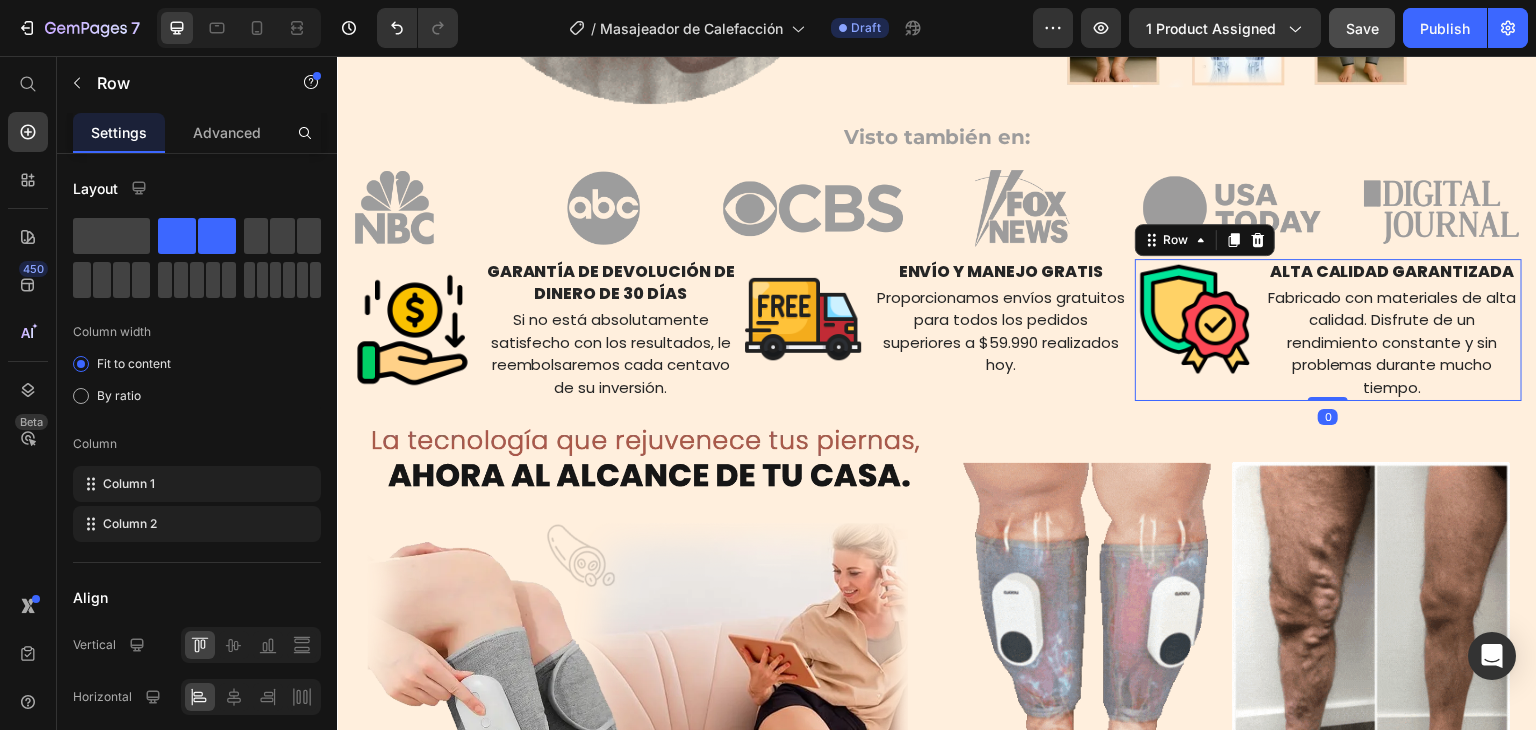 click on "Image" at bounding box center (1195, 330) 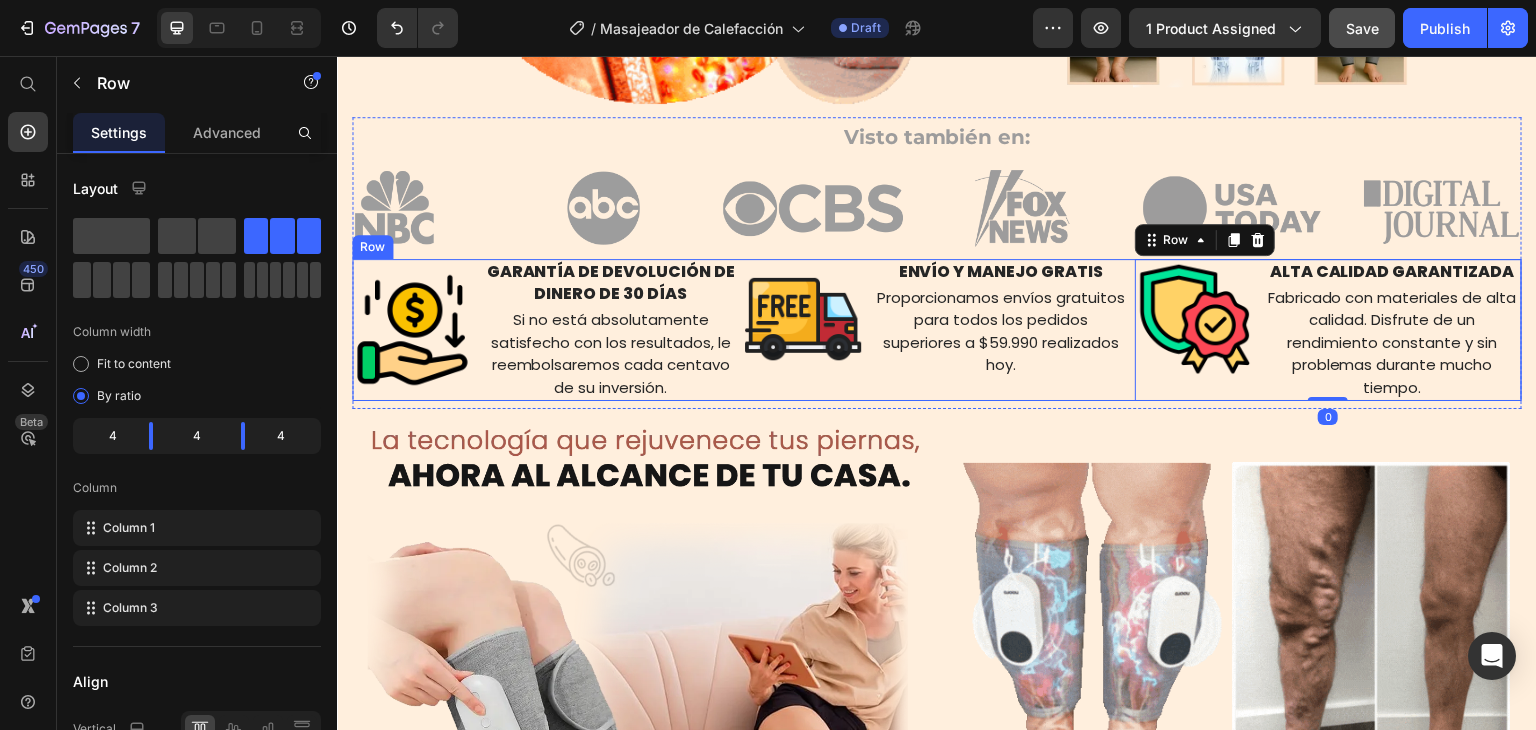 click on "Image ENVÍO Y MANEJO GRATIS Text Block Proporcionamos envíos gratuitos para todos los pedidos superiores a $59.990 realizados hoy. Text Block Row" at bounding box center [936, 330] 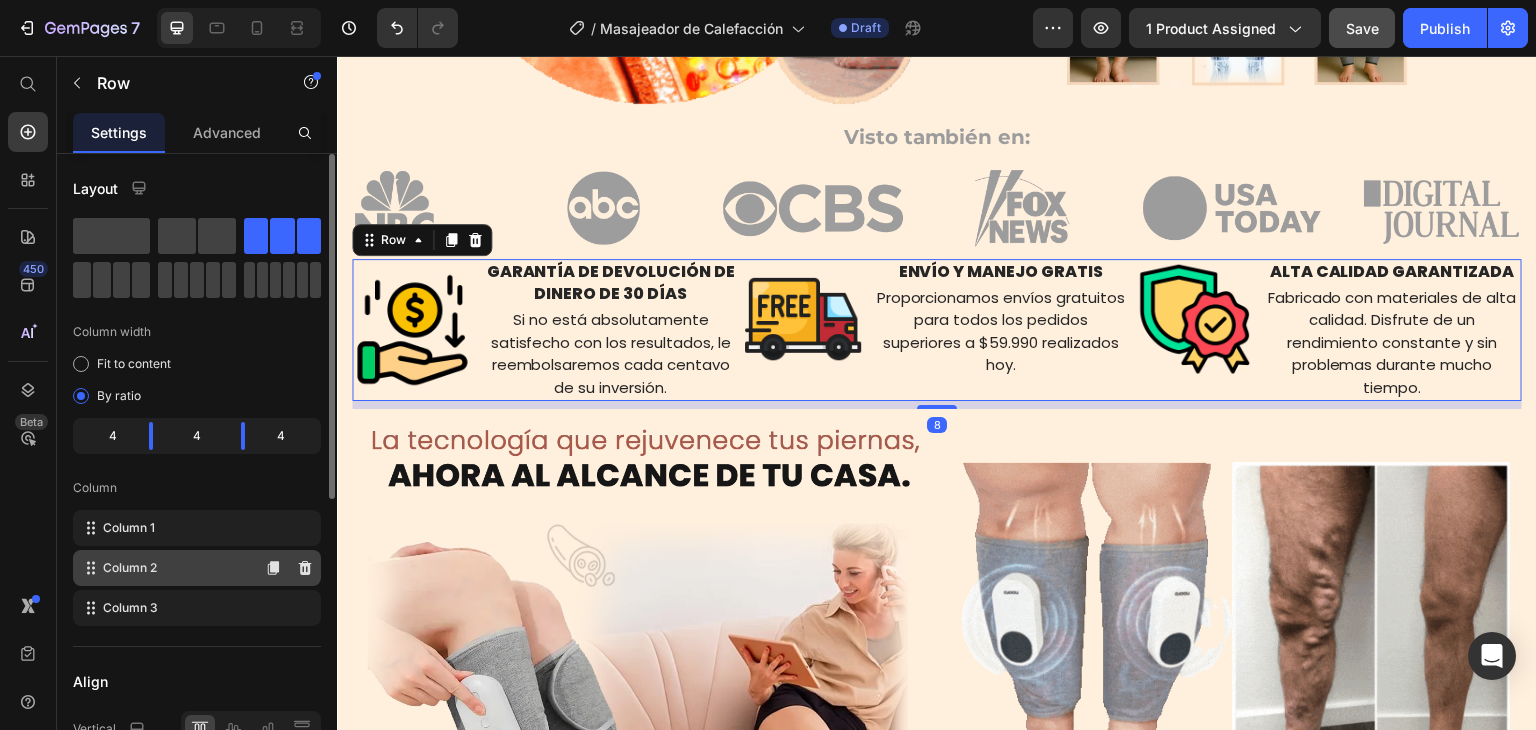 scroll, scrollTop: 200, scrollLeft: 0, axis: vertical 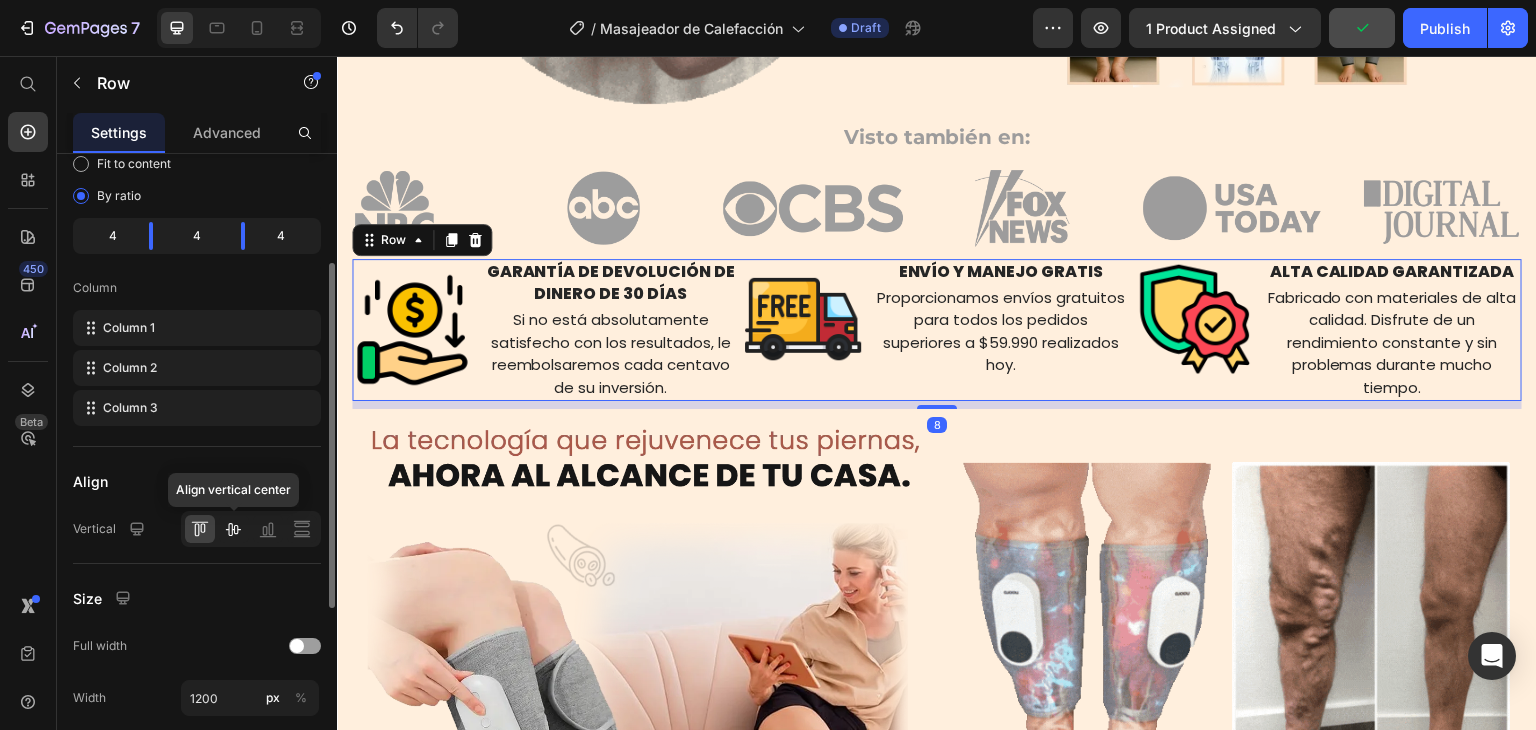 click 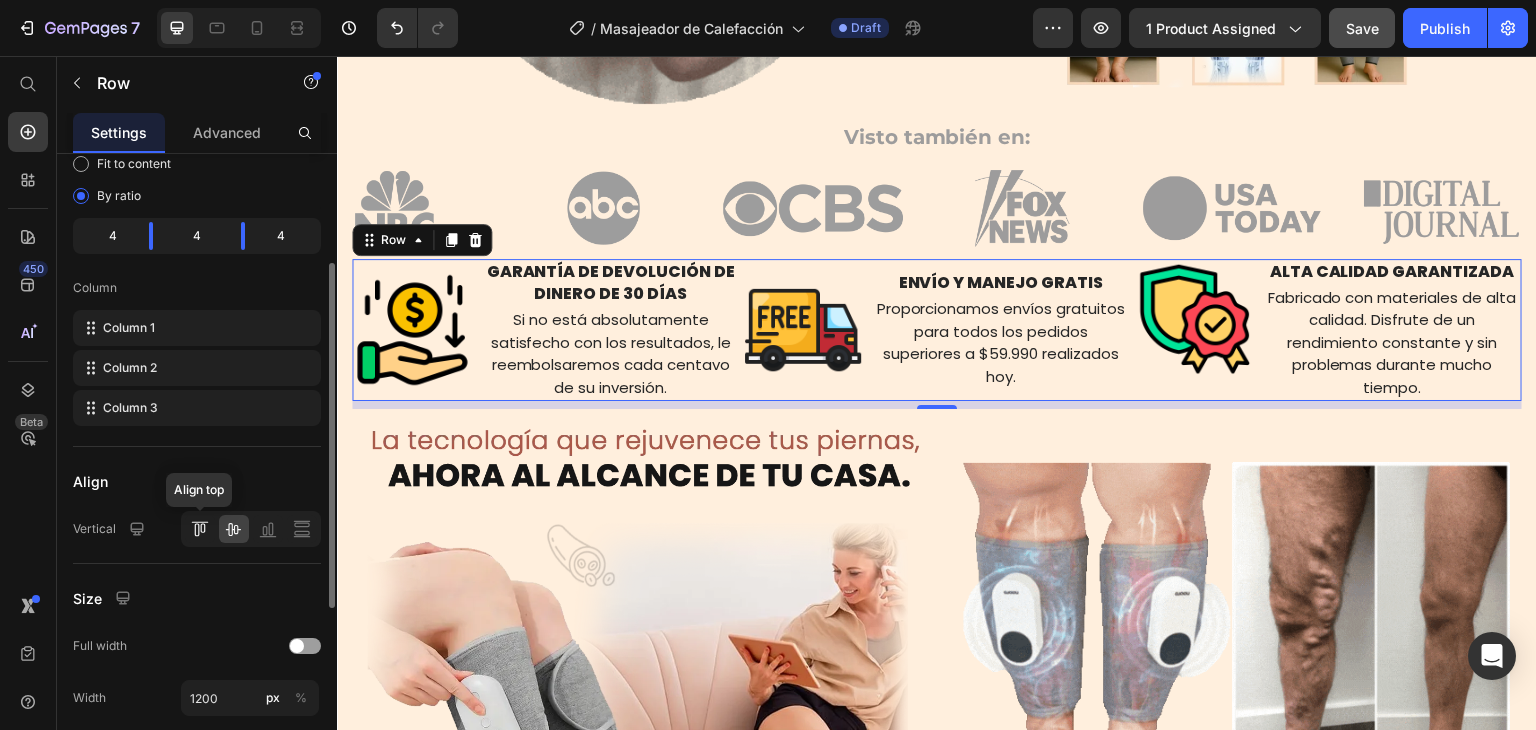 click 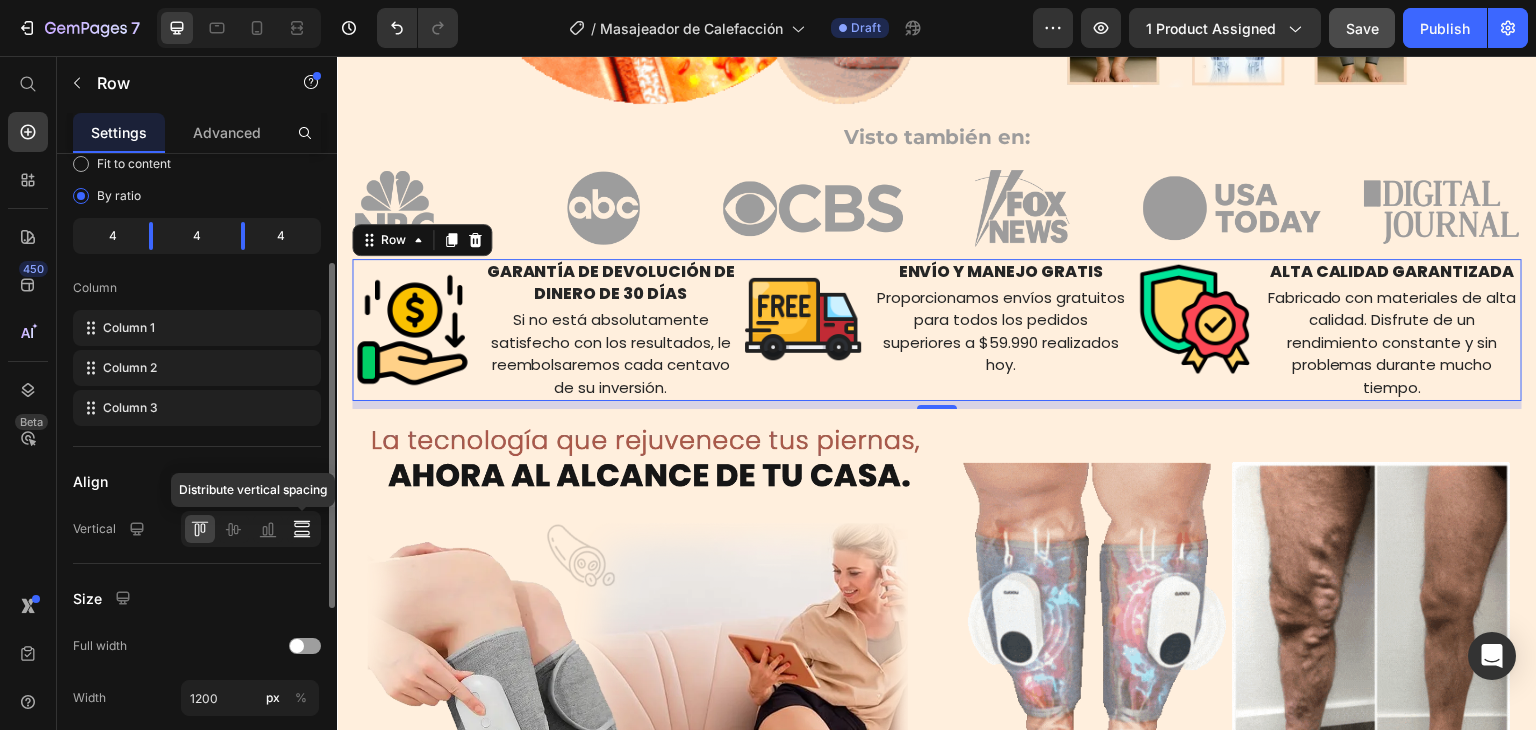 click 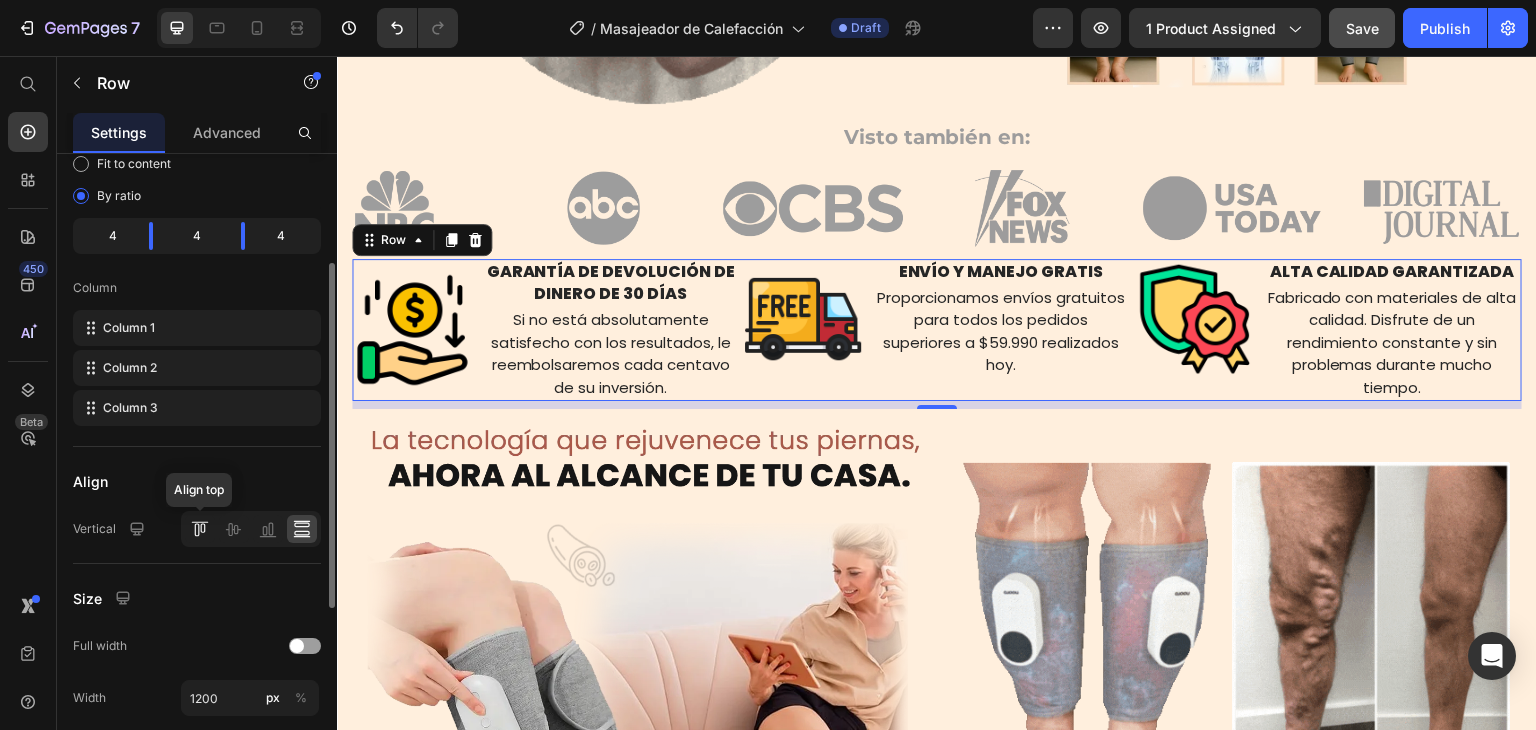 click 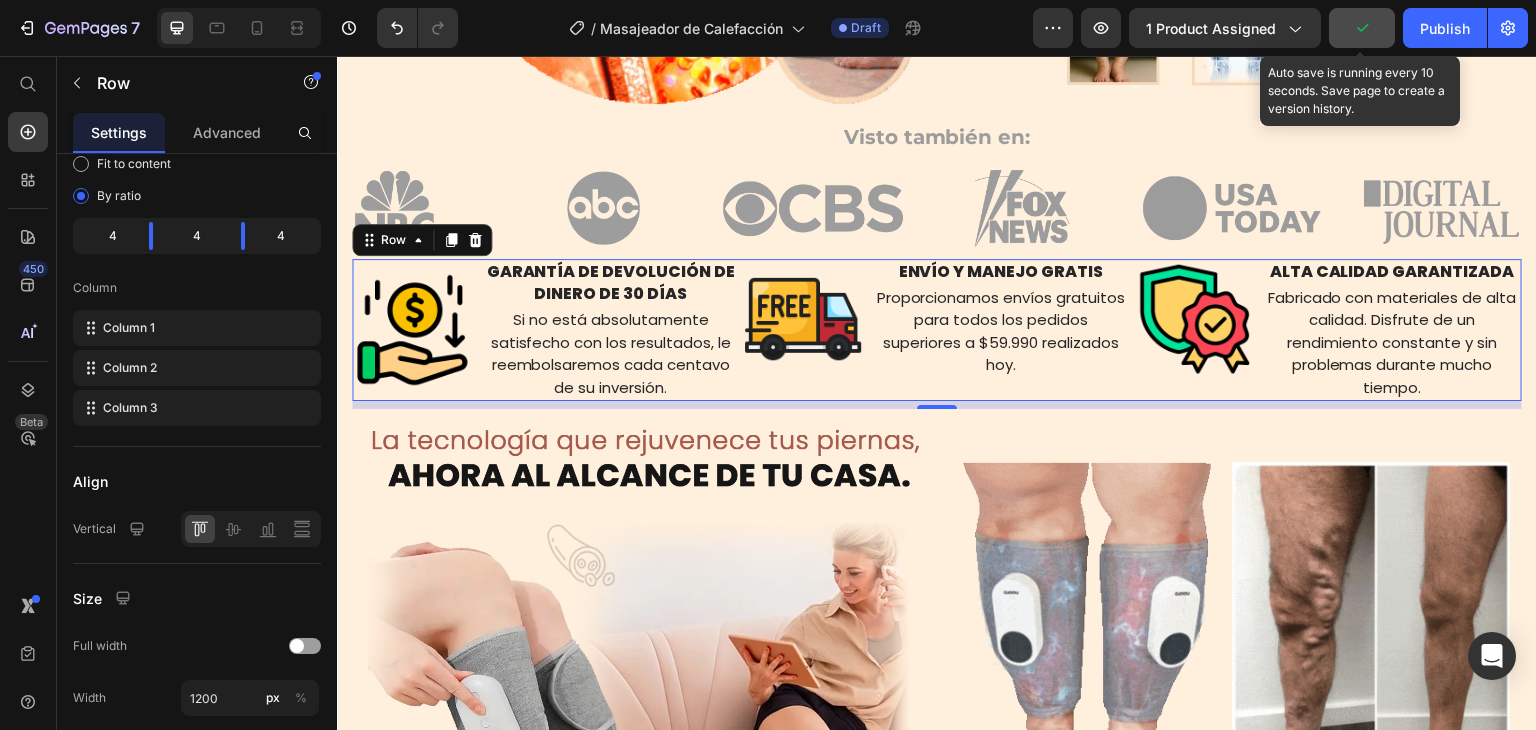 click 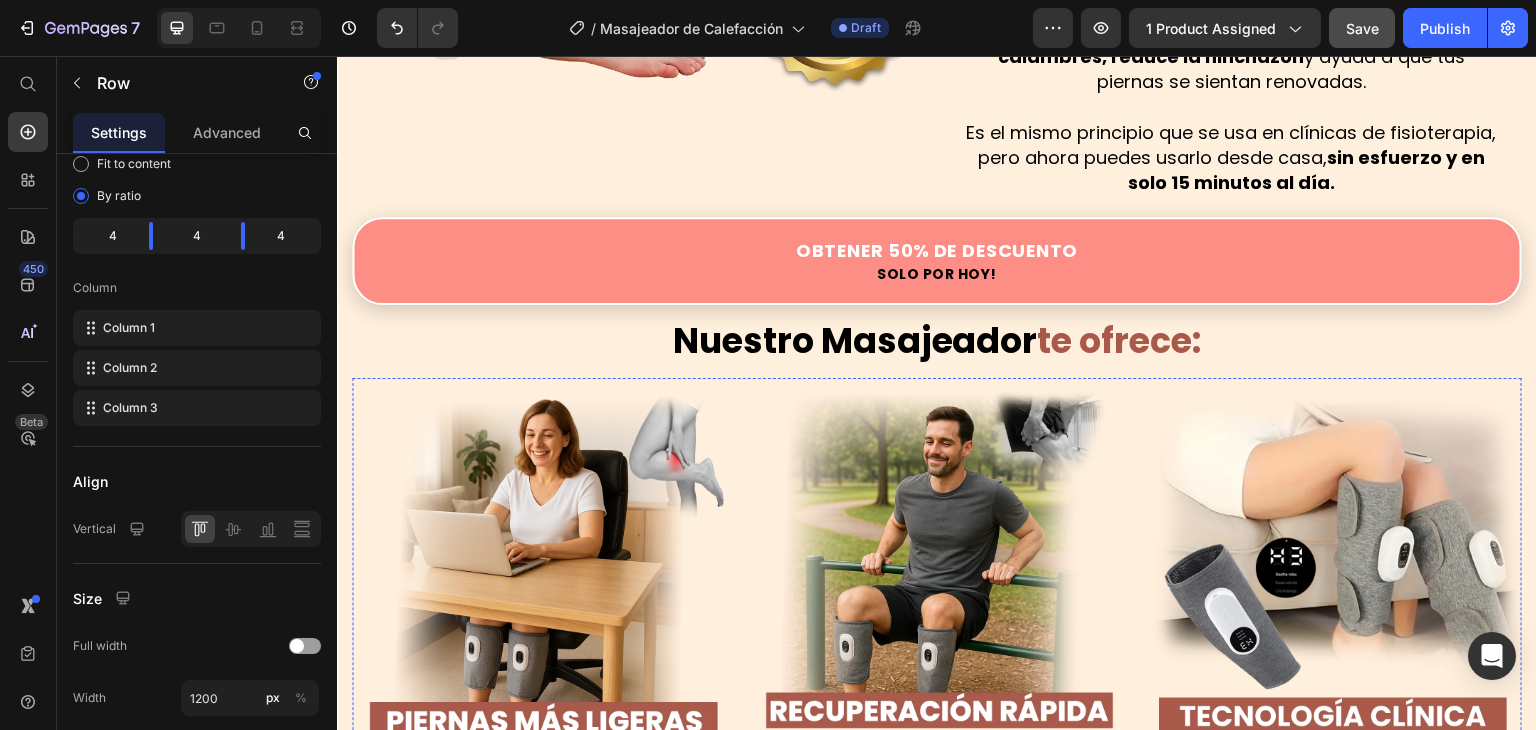 scroll, scrollTop: 1984, scrollLeft: 0, axis: vertical 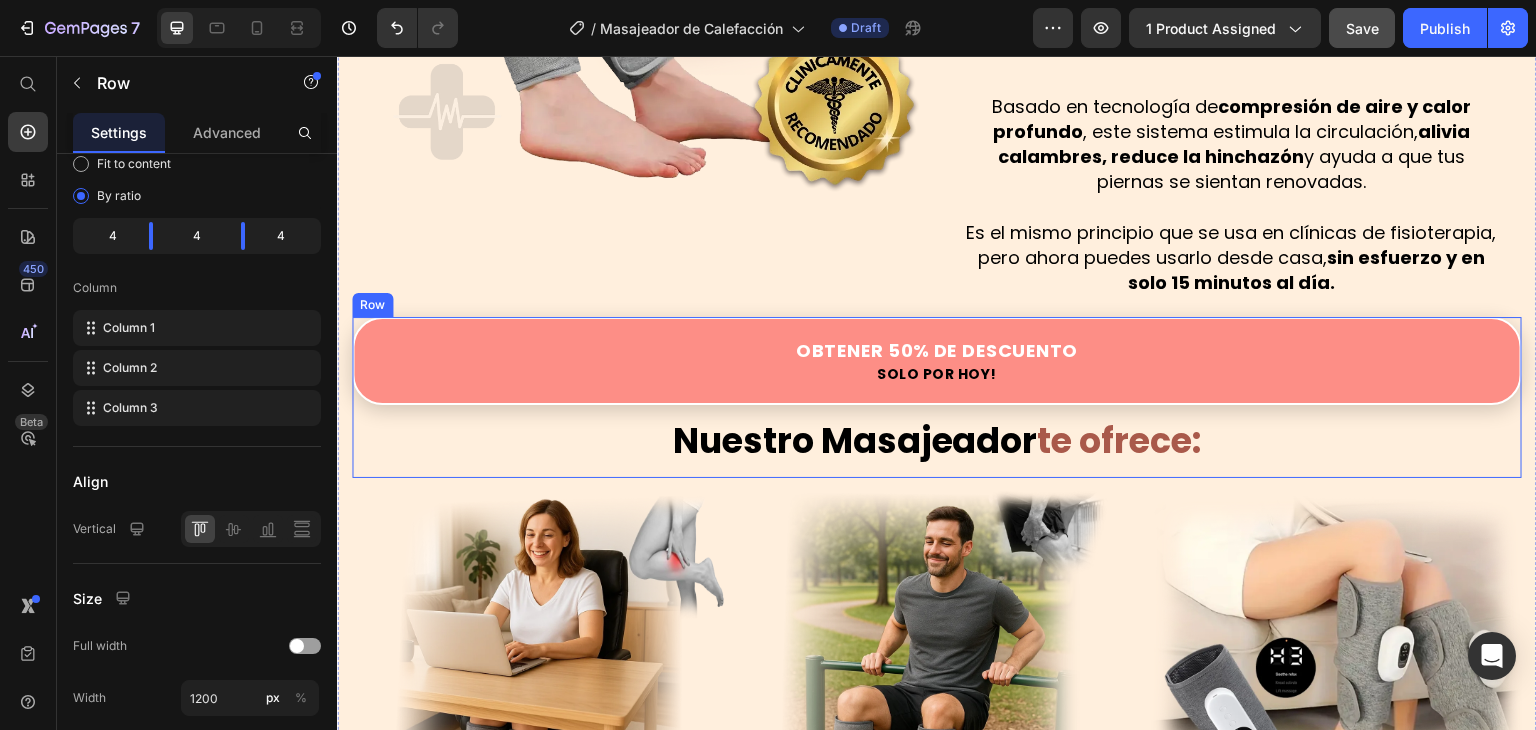 click on "Obtener 50% de Descuento
Solo por hoy!
Custom Code  Nuestro Masajeador  te ofrece: Text Block" at bounding box center (937, 397) 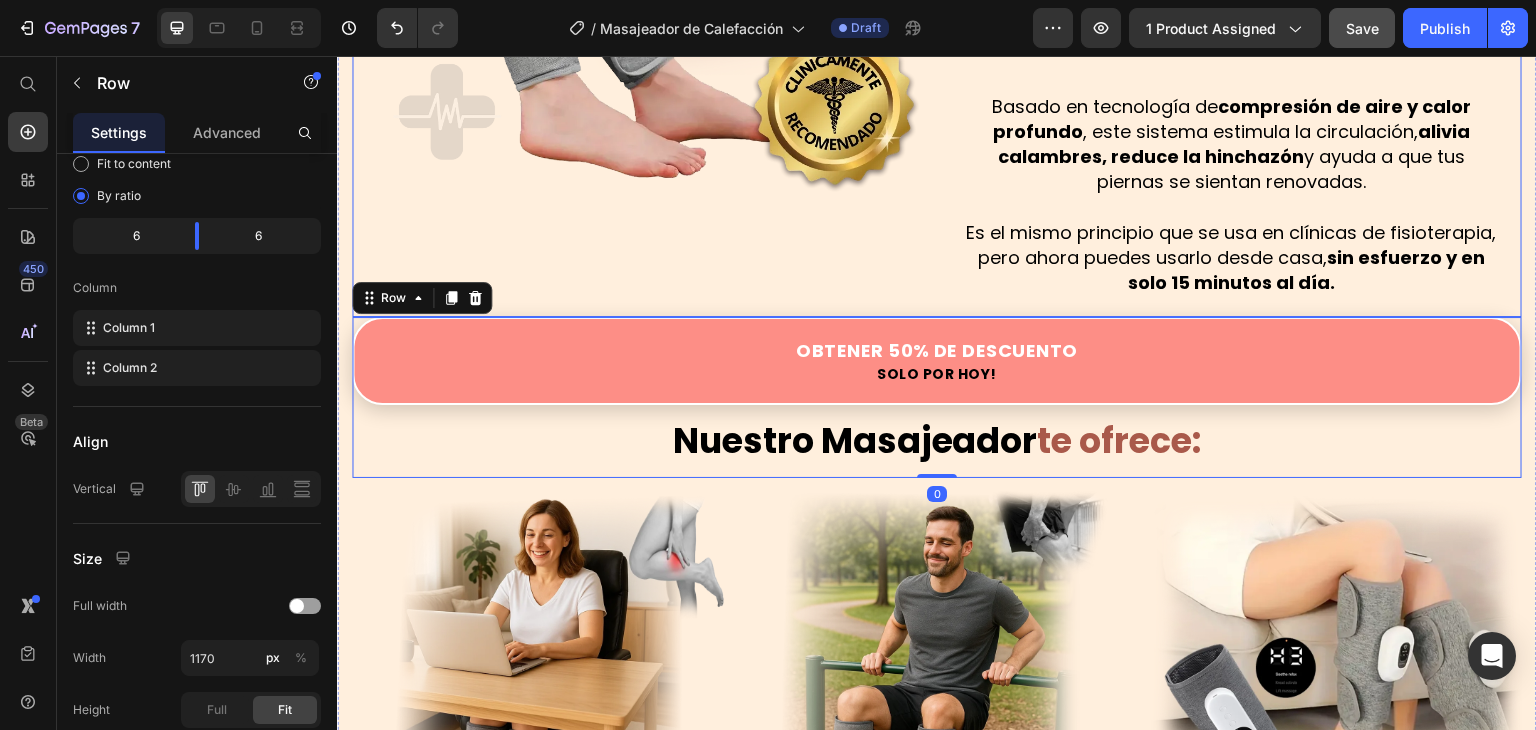 click on "Image" at bounding box center [642, -29] 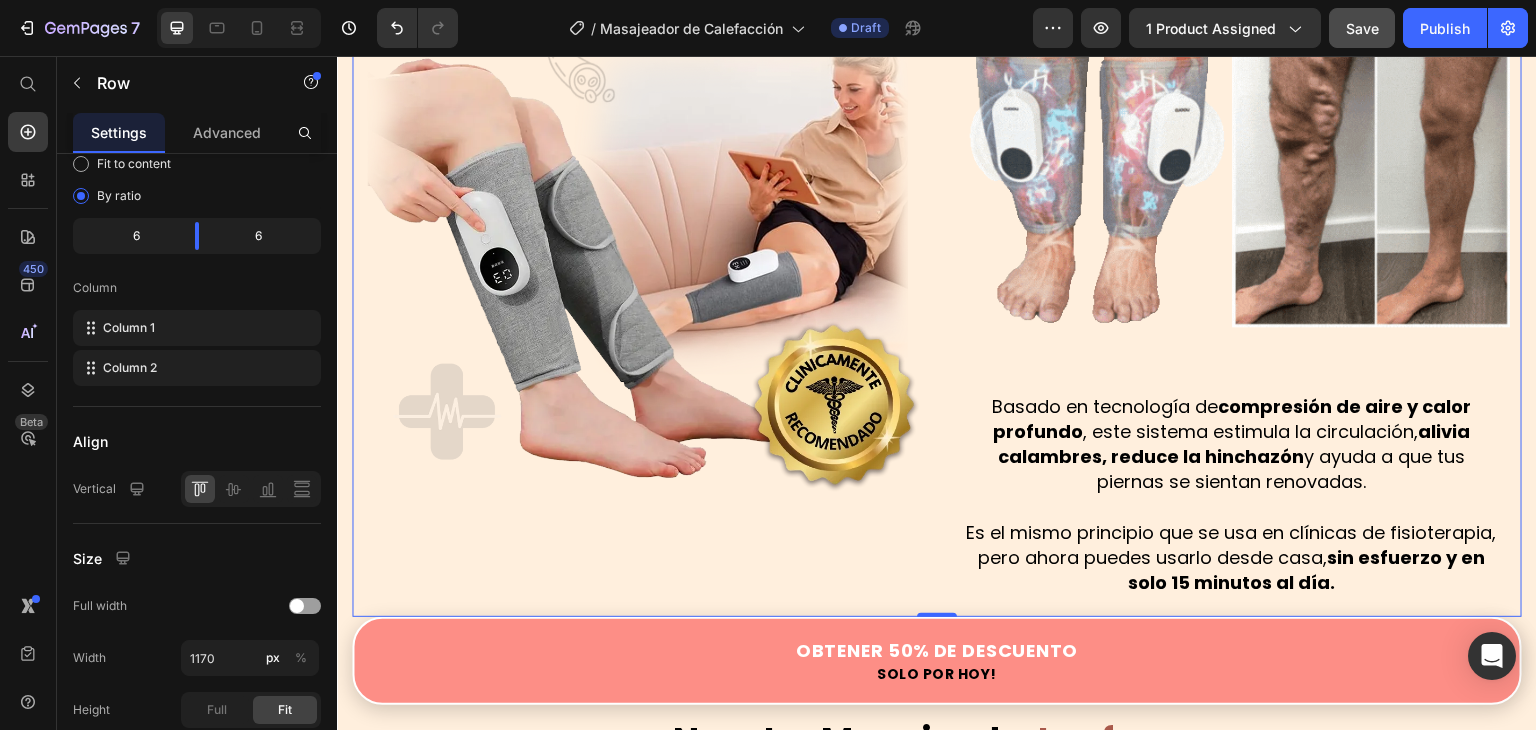 scroll, scrollTop: 1884, scrollLeft: 0, axis: vertical 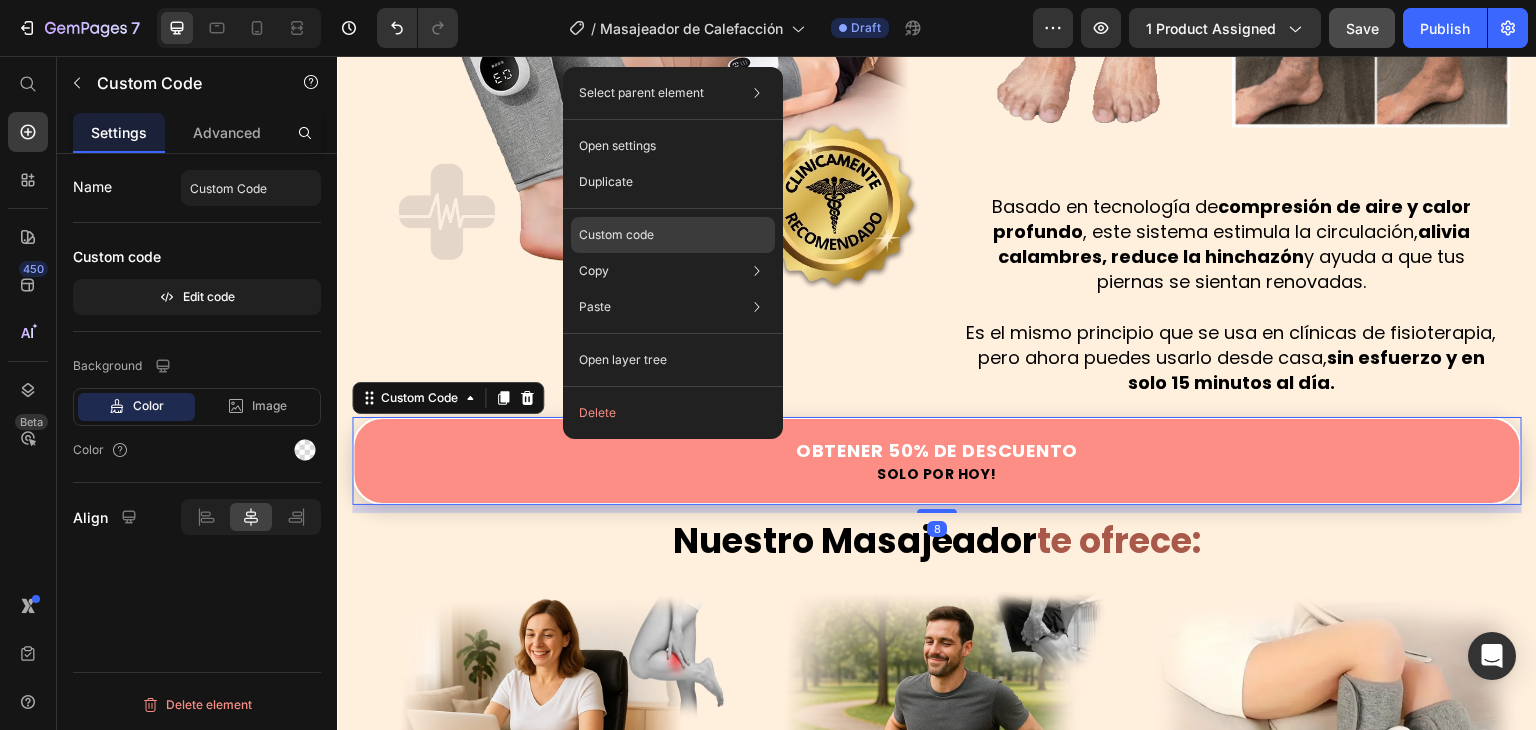 click on "Custom code" 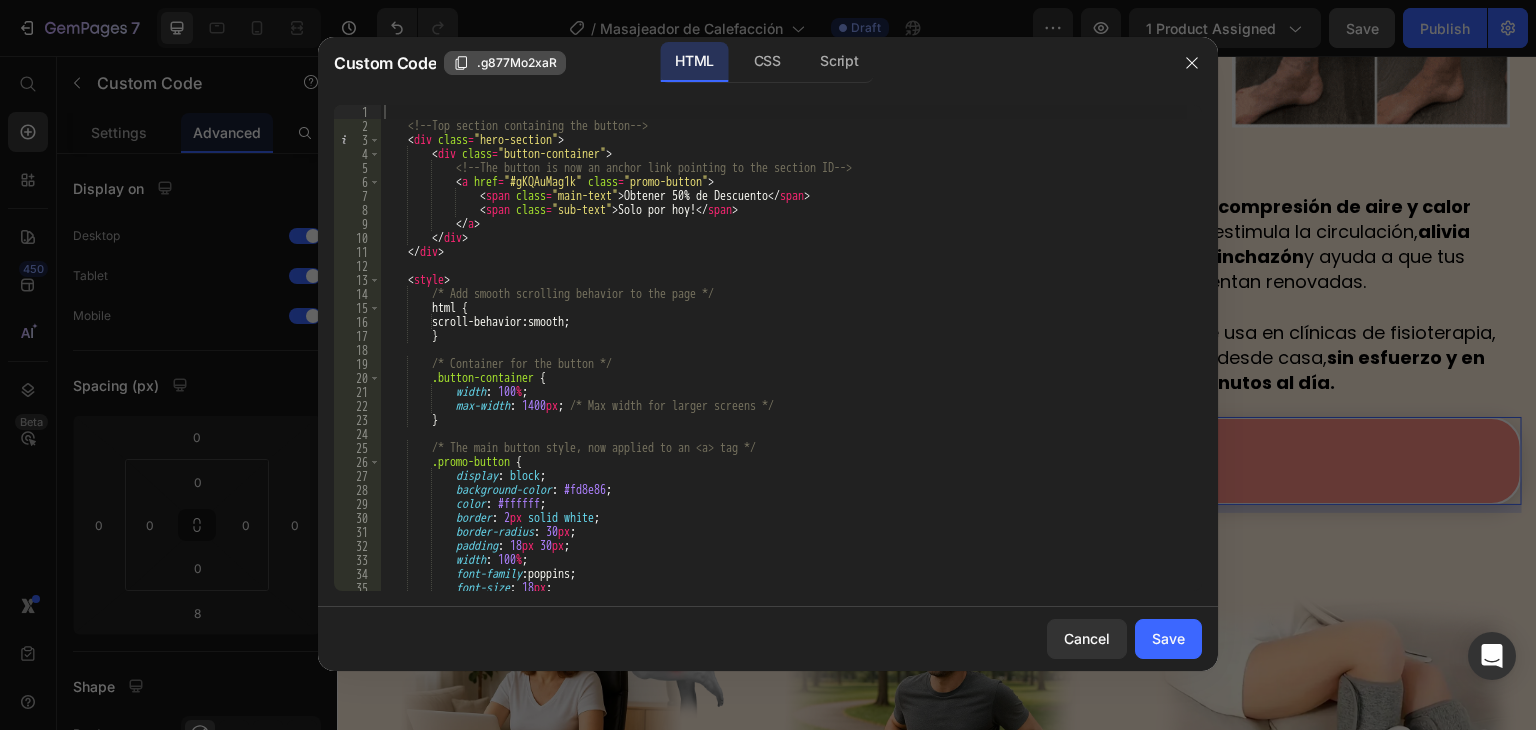 click on ".g877Mo2xaR" 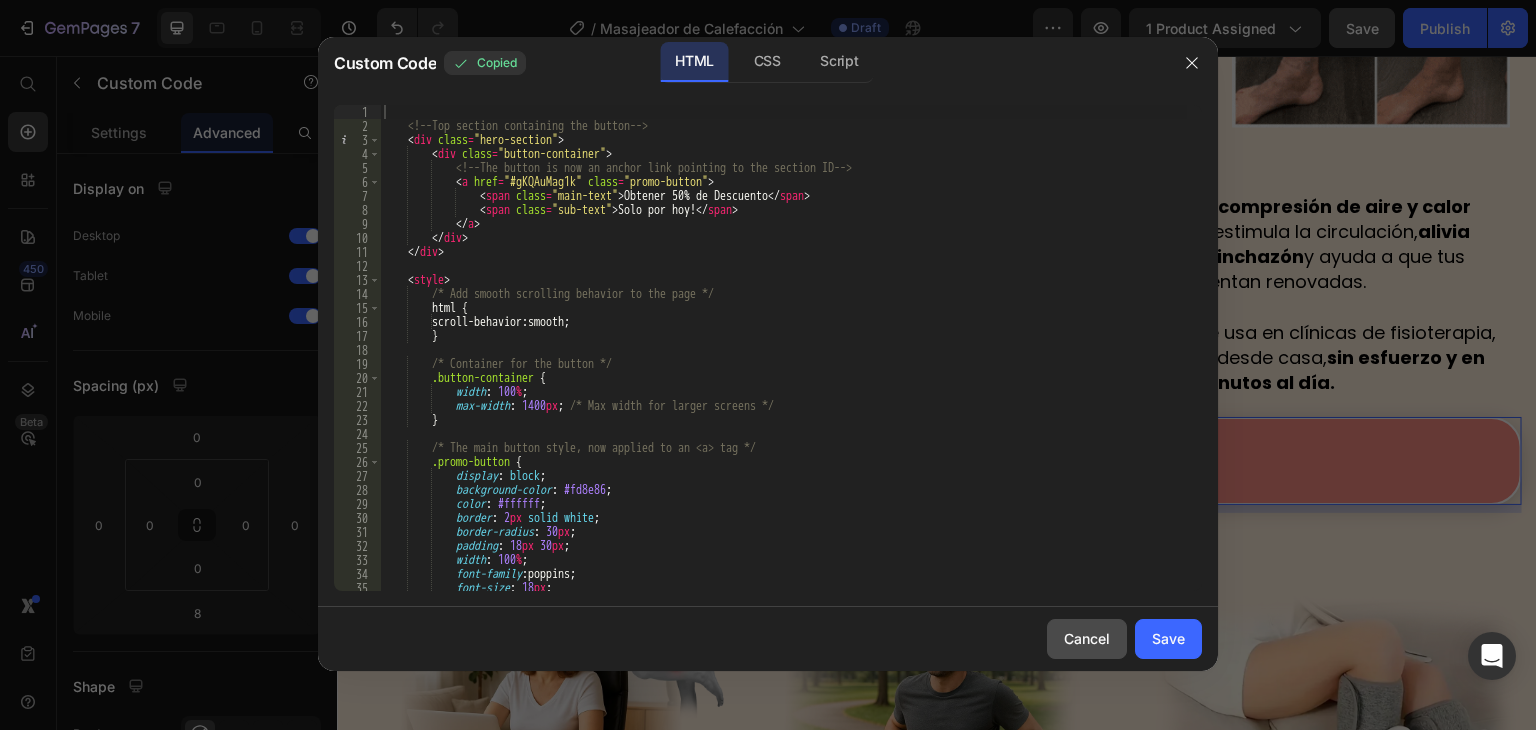 click on "Cancel" at bounding box center [1087, 638] 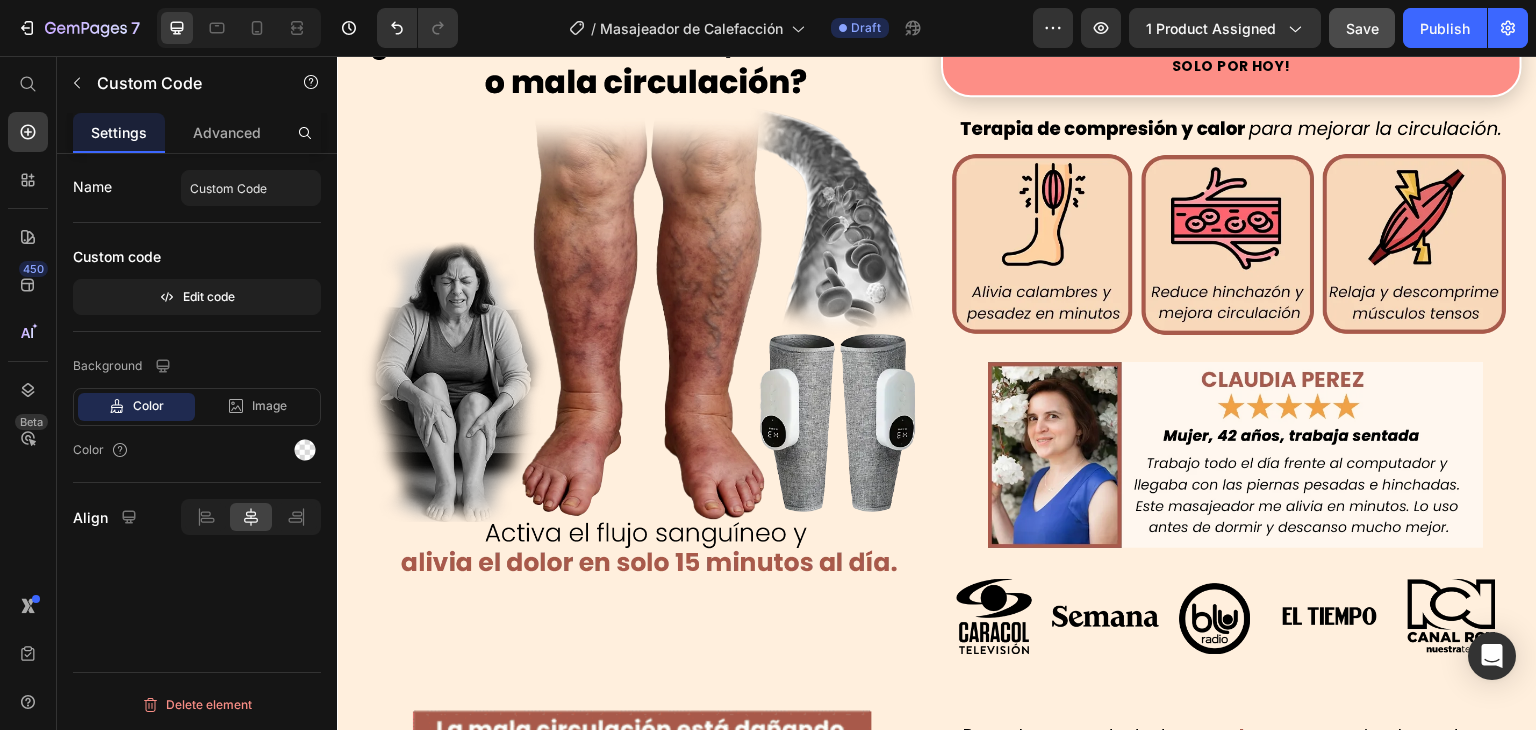 scroll, scrollTop: 0, scrollLeft: 0, axis: both 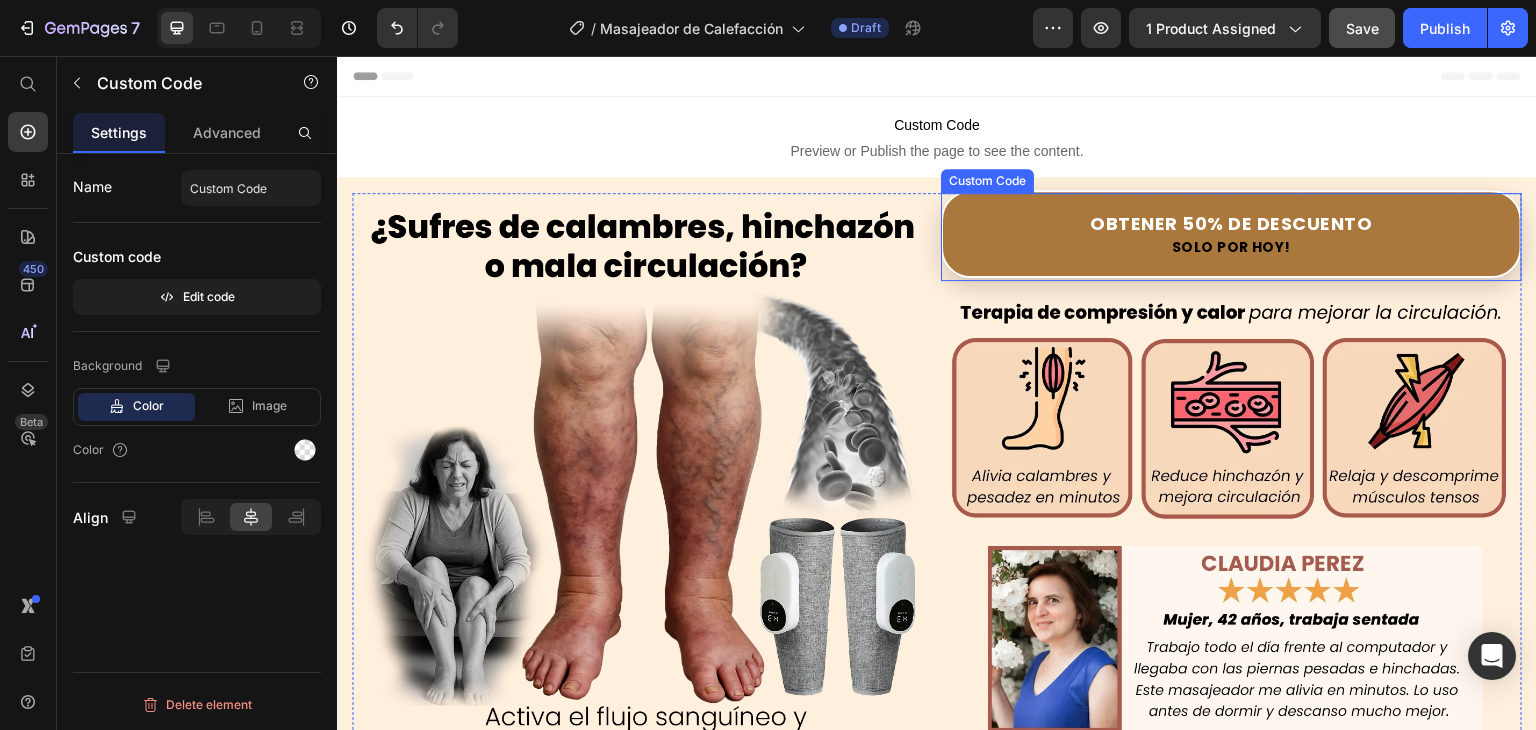 click on "Obtener 50% de Descuento" at bounding box center (1231, 223) 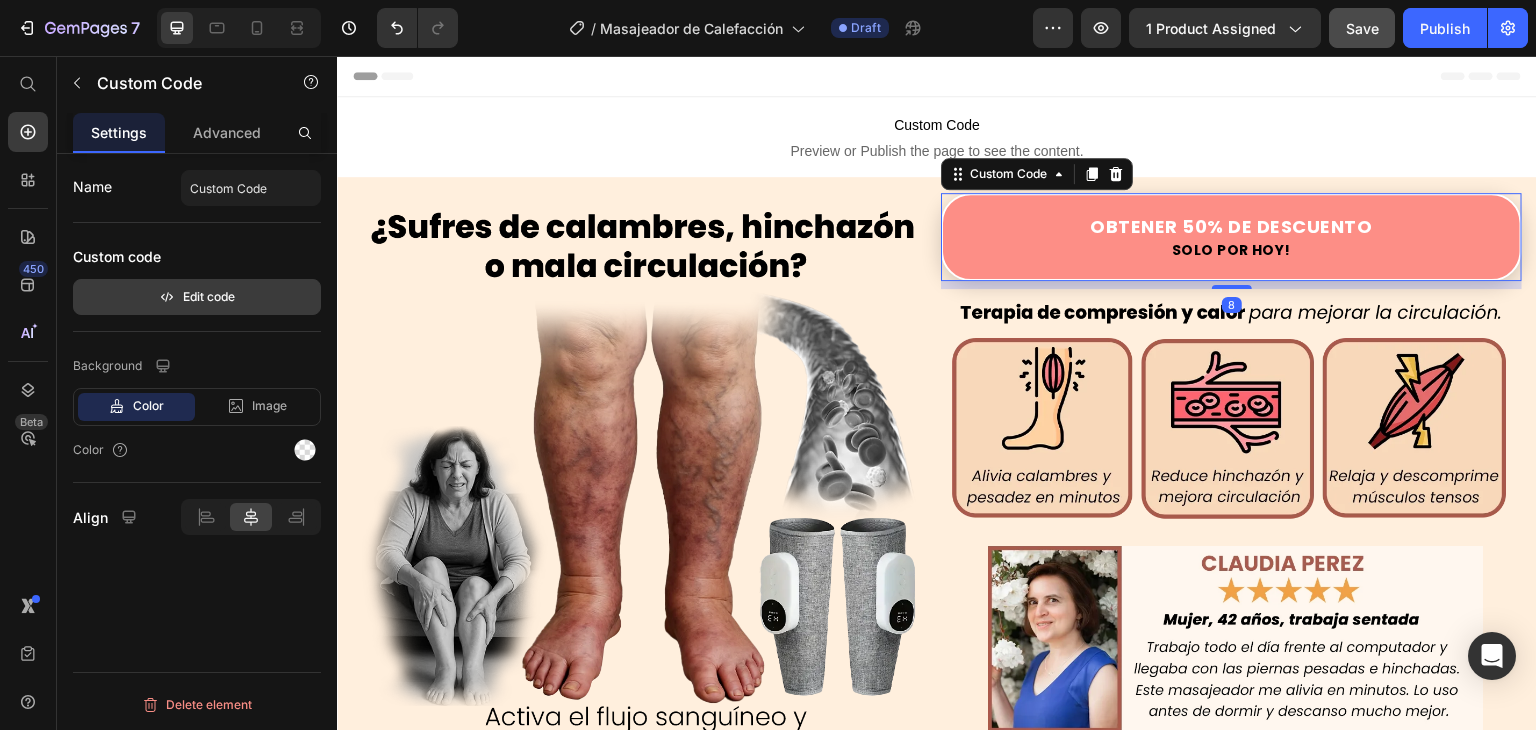 click on "Edit code" at bounding box center [197, 297] 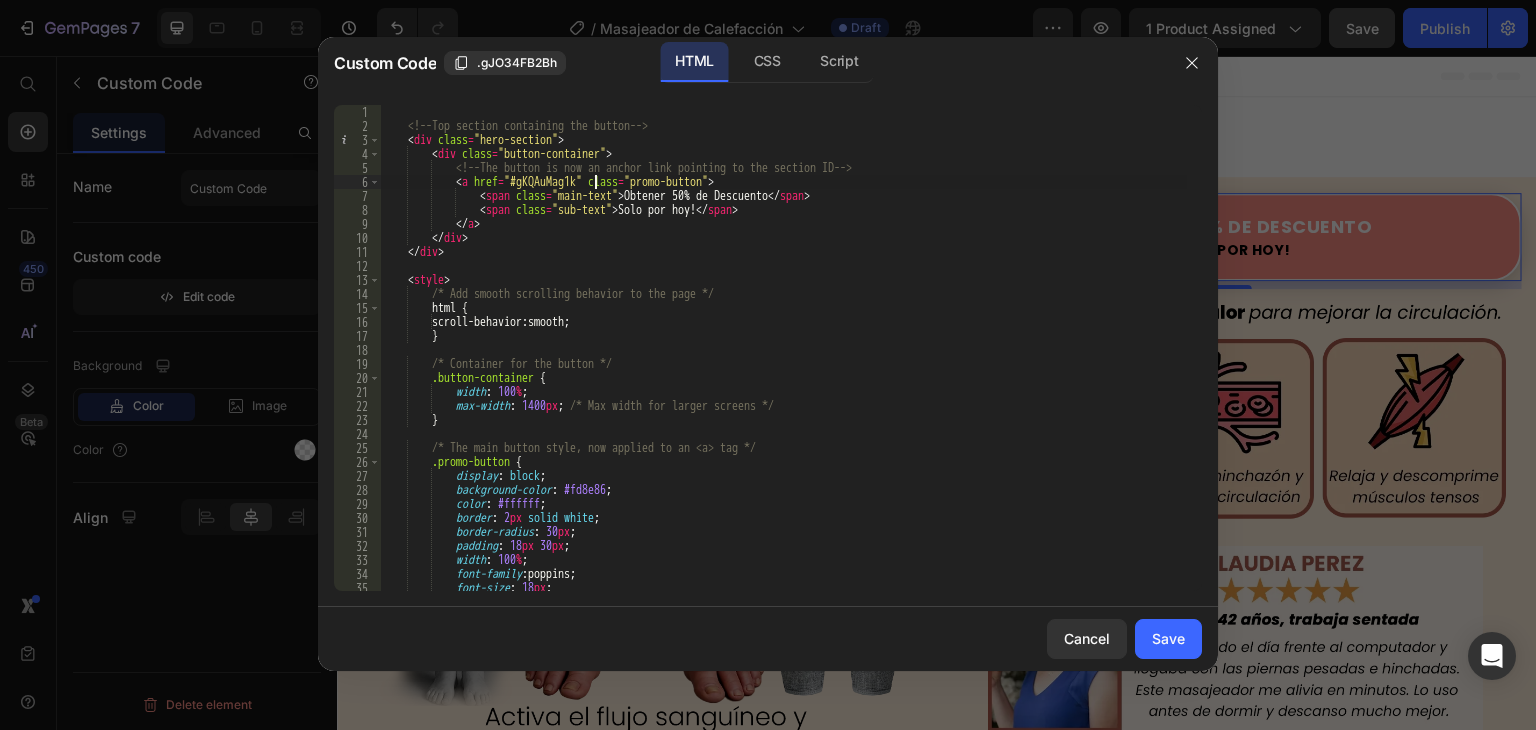 click on "<!--  Top section containing the button  -->      < div   class = "hero-section" >           < div   class = "button-container" >                <!--  The button is now an anchor link pointing to the section ID  -->                < a   href = "#gKQAuMag1k"   class = "promo-button" >                     < span   class = "main-text" > Obtener 50% de Descuento </ span >                     < span   class = "sub-text" > Solo por hoy! </ span >                </ a >           </ div >      </ div >           < style >           /* Add smooth scrolling behavior to the page */           html   {               scroll-behavior :  smooth ;           }           /* Container for the button */           .button-container   {                width :   100 % ;                max-width :   1400 px ;   /* Max width for larger screens */           }           /* The main button style, now applied to an <a> tag */           .promo-button   {                display :   block ;                background-color :   #fd8e86 ;" at bounding box center [783, 362] 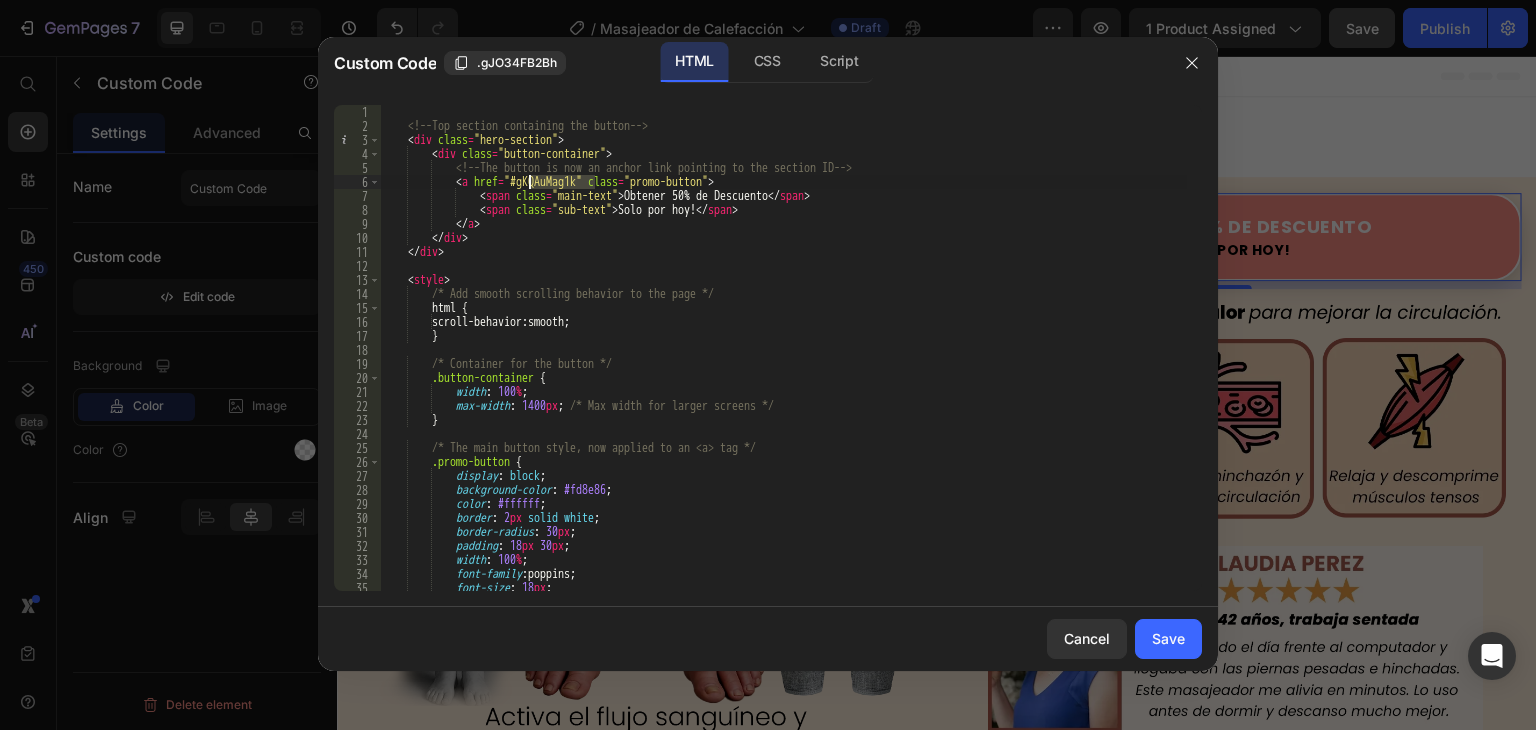 paste on ".g877Mo2xaR" 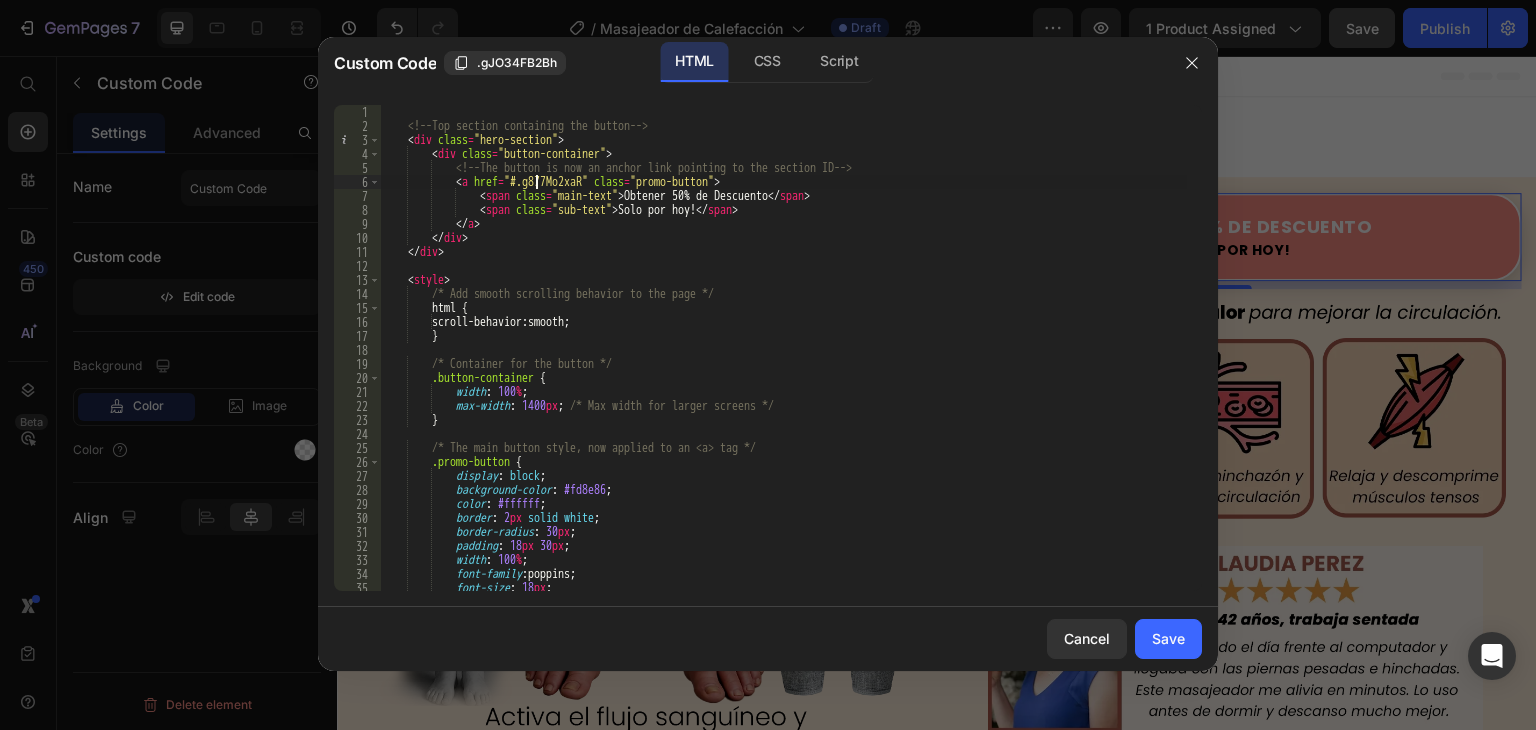 type on "<a href="#g877Mo2xaR" class="promo-button">" 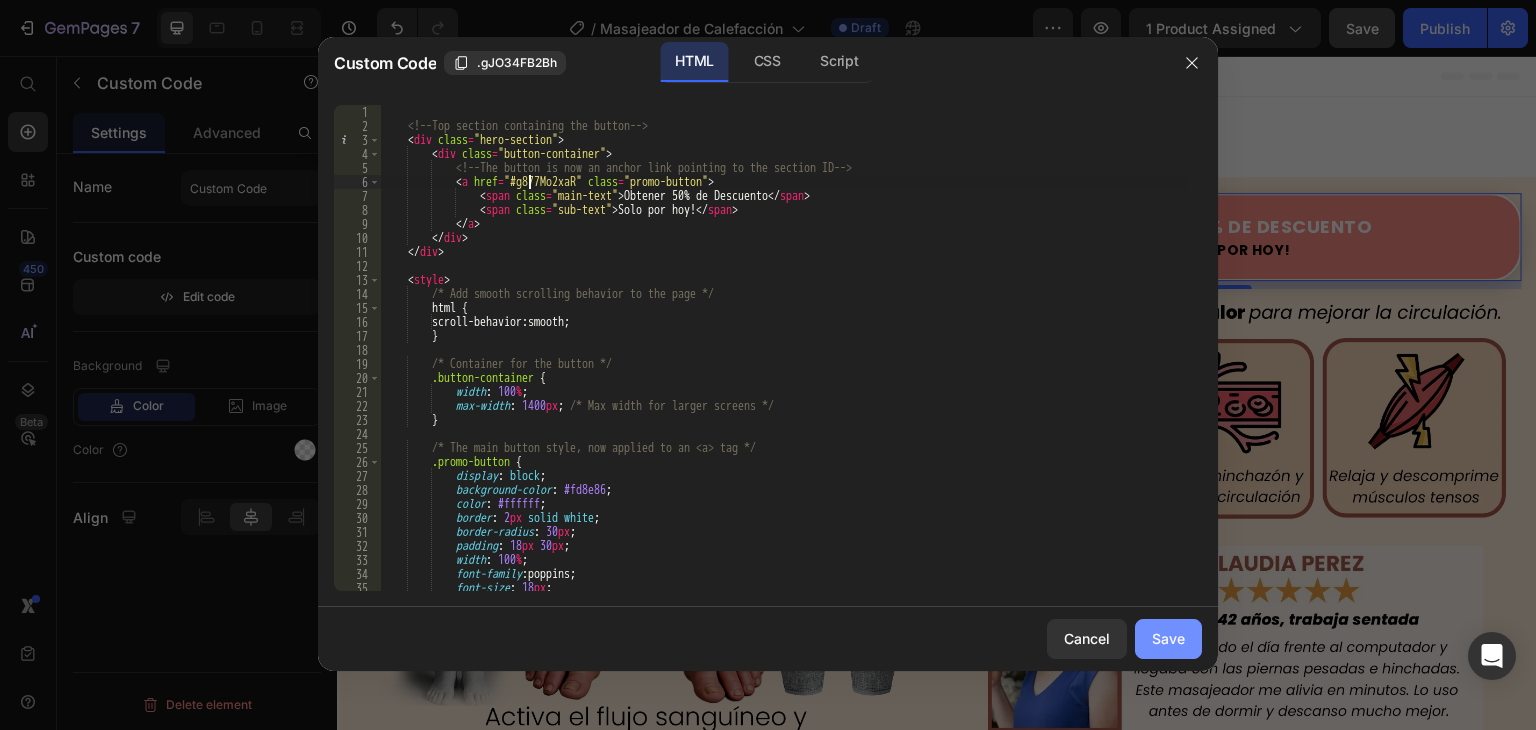 click on "Save" at bounding box center (1168, 638) 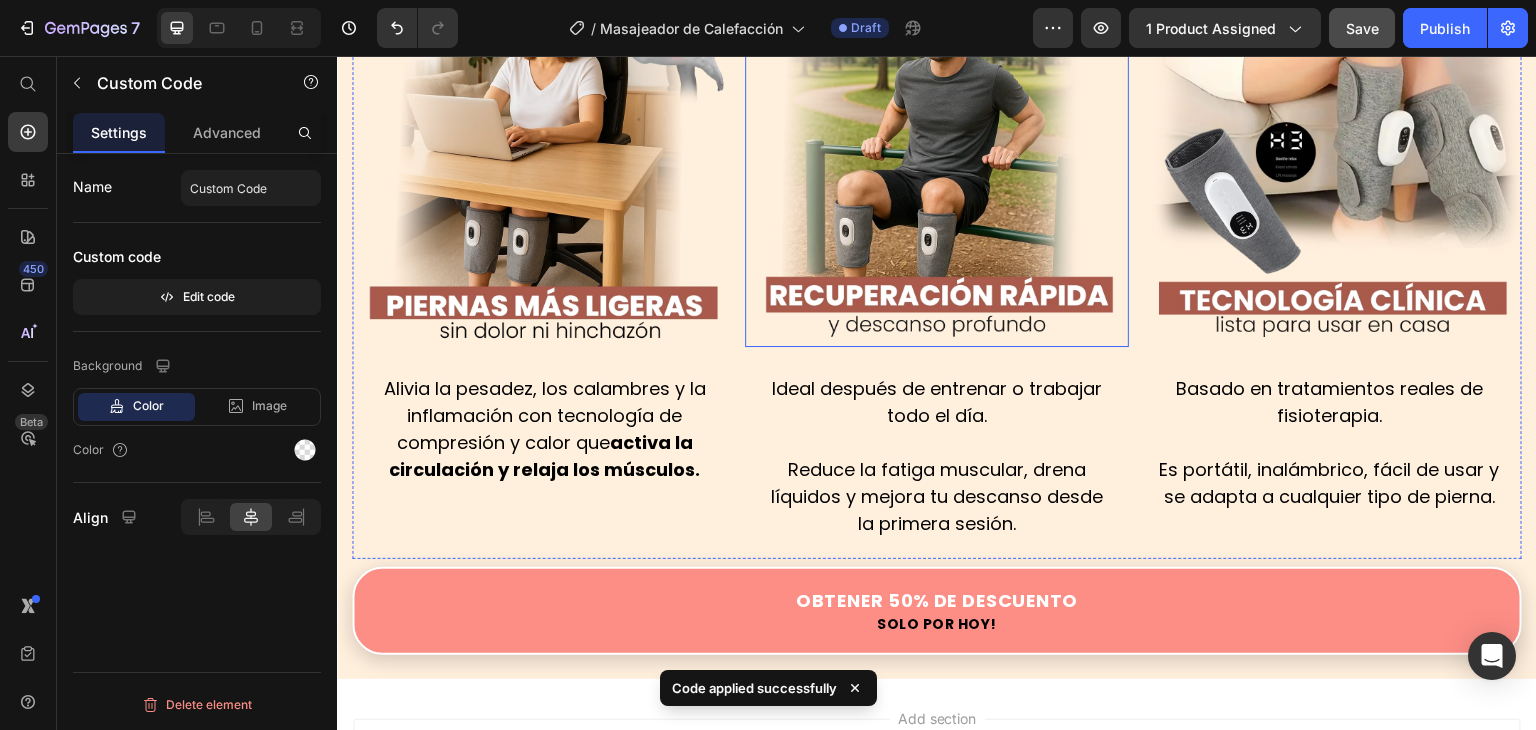 scroll, scrollTop: 2584, scrollLeft: 0, axis: vertical 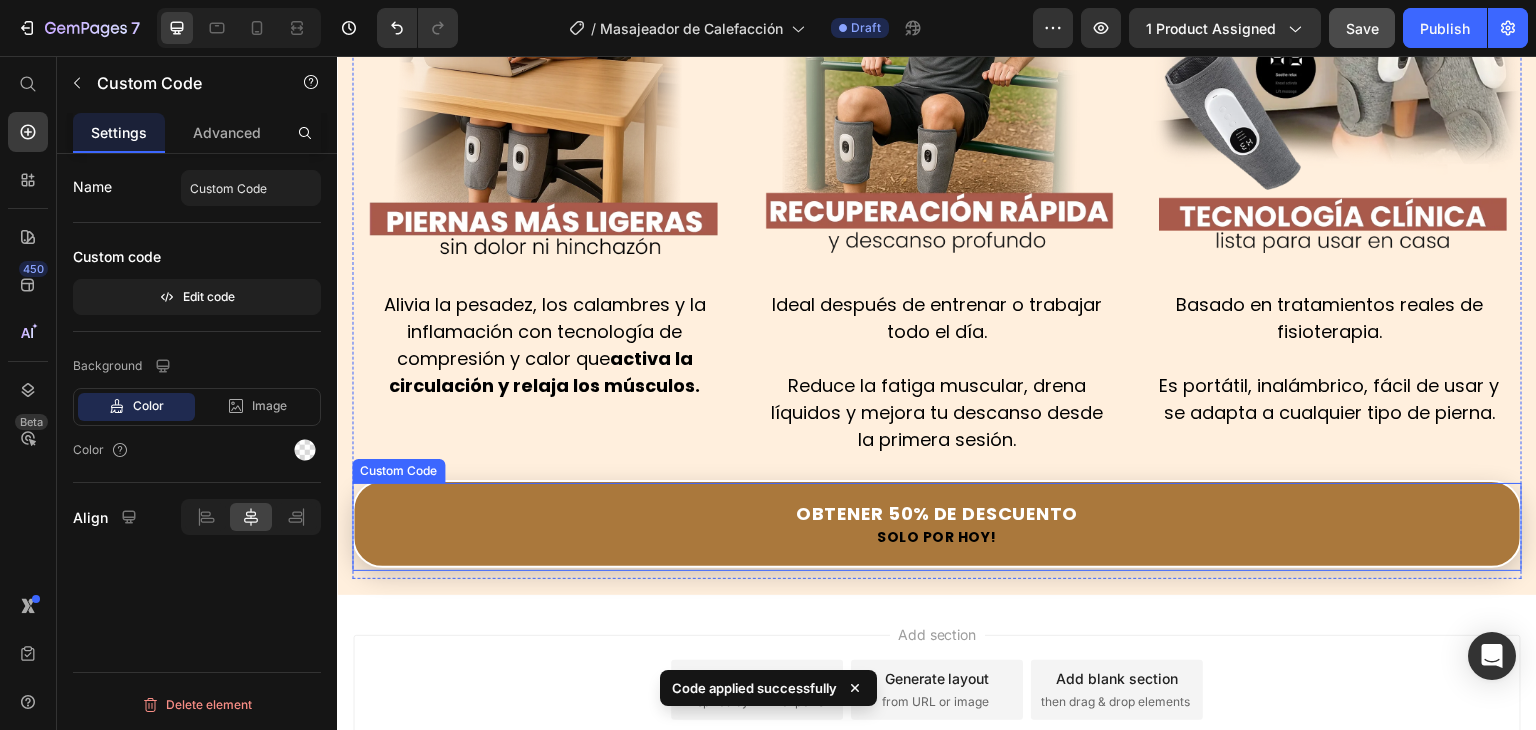 click on "Obtener 50% de Descuento" at bounding box center [937, 513] 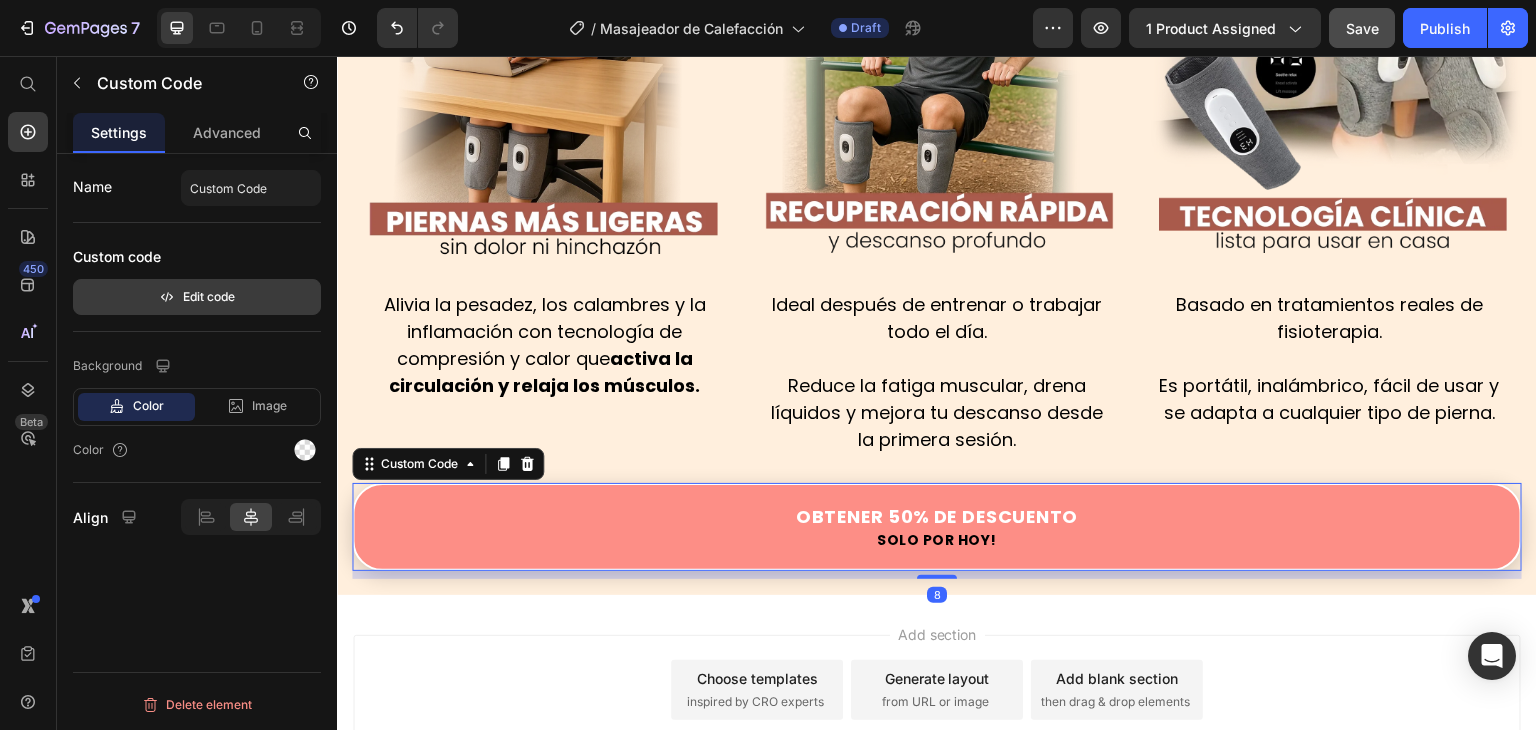 click on "Edit code" at bounding box center (197, 297) 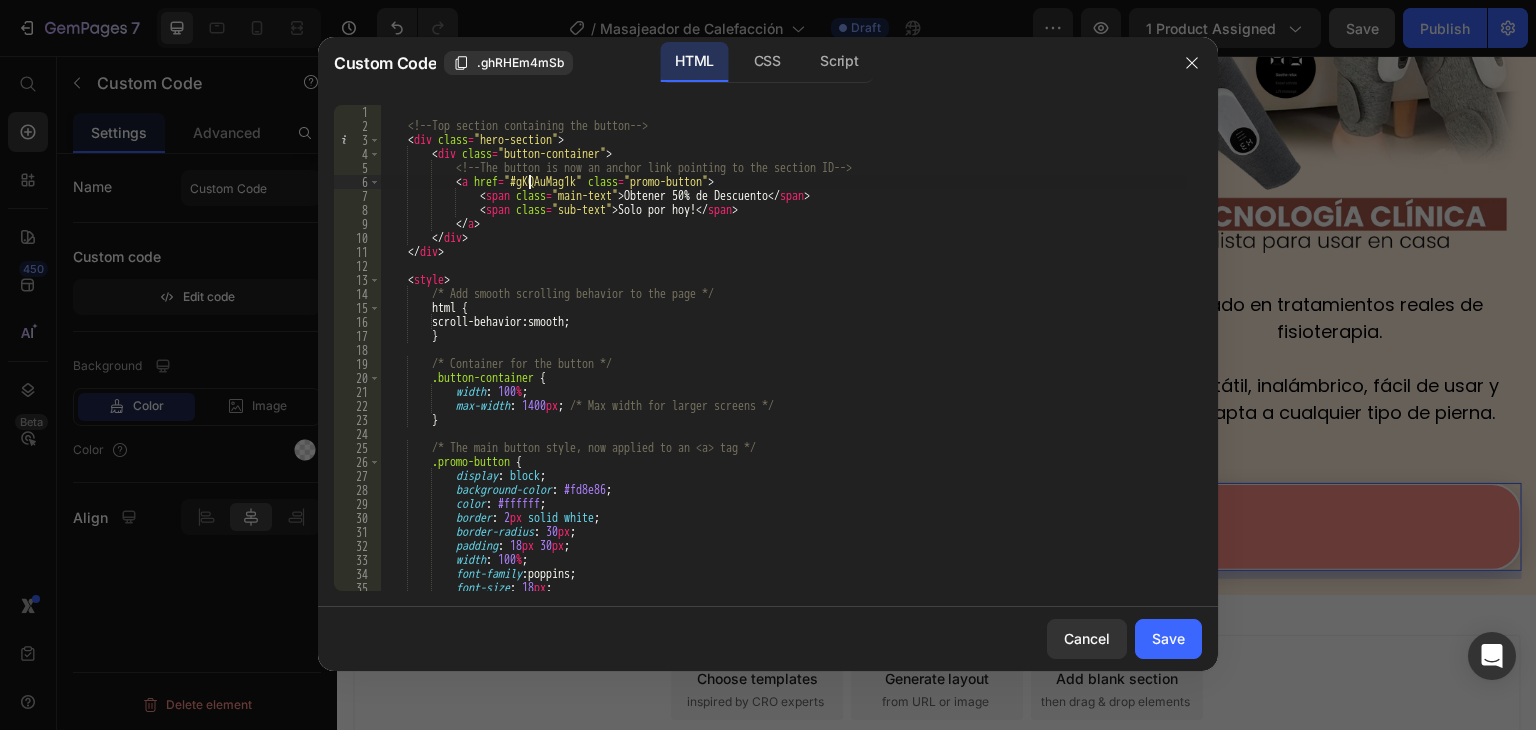 click on "<!--  Top section containing the button  -->      < div   class = "hero-section" >           < div   class = "button-container" >                <!--  The button is now an anchor link pointing to the section ID  -->                < a   href = "#gKQAuMag1k"   class = "promo-button" >                     < span   class = "main-text" > Obtener 50% de Descuento </ span >                     < span   class = "sub-text" > Solo por hoy! </ span >                </ a >           </ div >      </ div >           < style >           /* Add smooth scrolling behavior to the page */           html   {               scroll-behavior :  smooth ;           }           /* Container for the button */           .button-container   {                width :   100 % ;                max-width :   1400 px ;   /* Max width for larger screens */           }           /* The main button style, now applied to an <a> tag */           .promo-button   {                display :   block ;                background-color :   #fd8e86 ;" at bounding box center [783, 362] 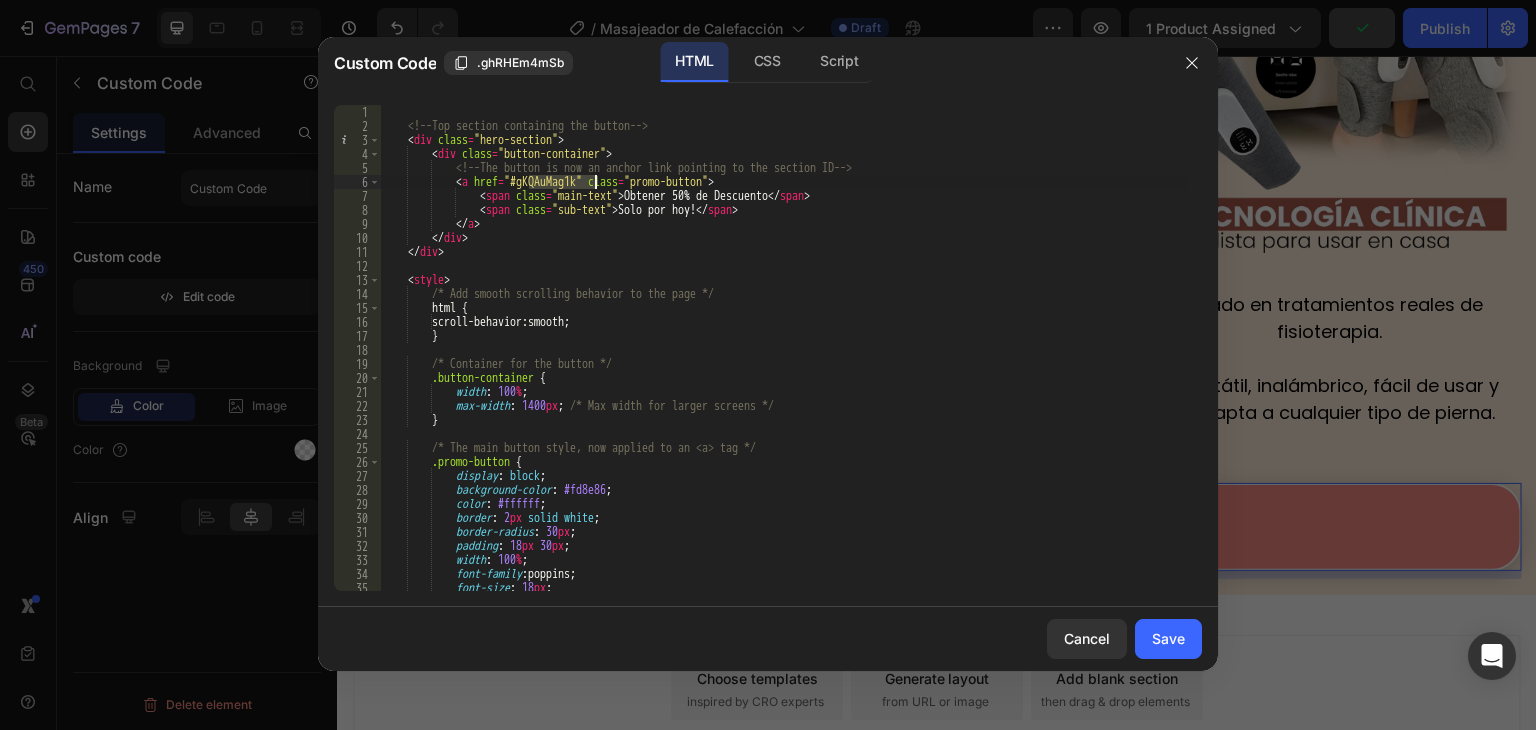 paste on ".g877Mo2xaR" 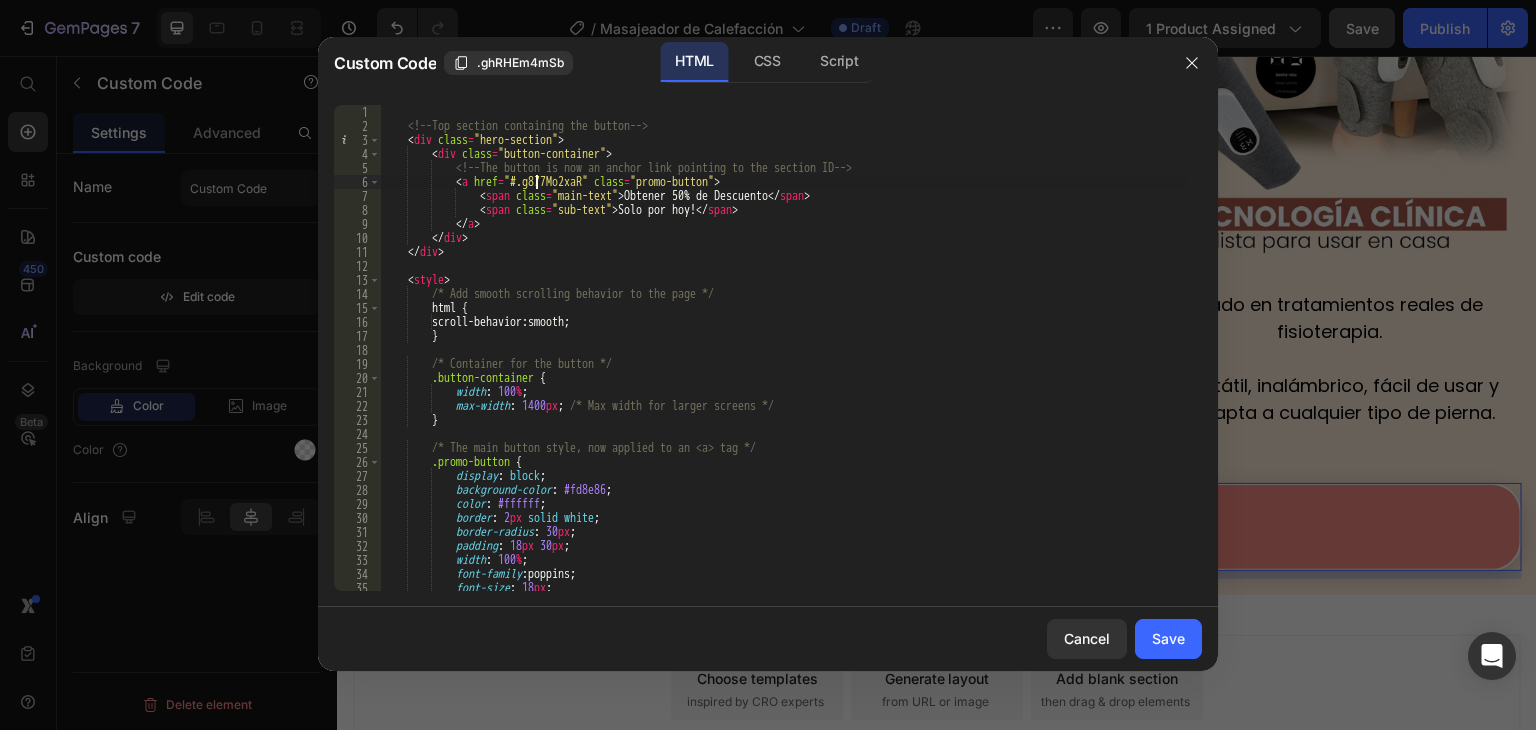 type on "<a href="#g877Mo2xaR" class="promo-button">" 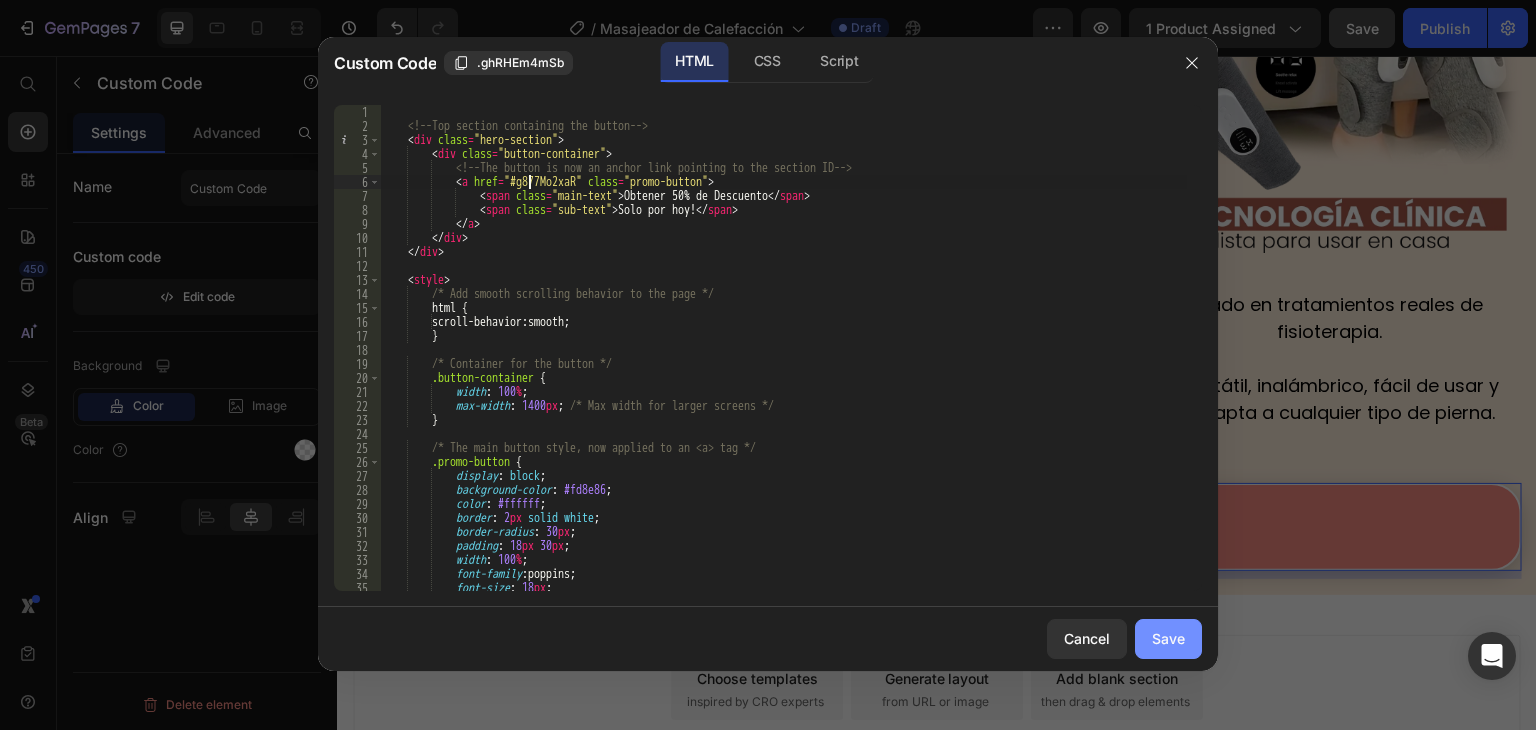click on "Save" at bounding box center (1168, 638) 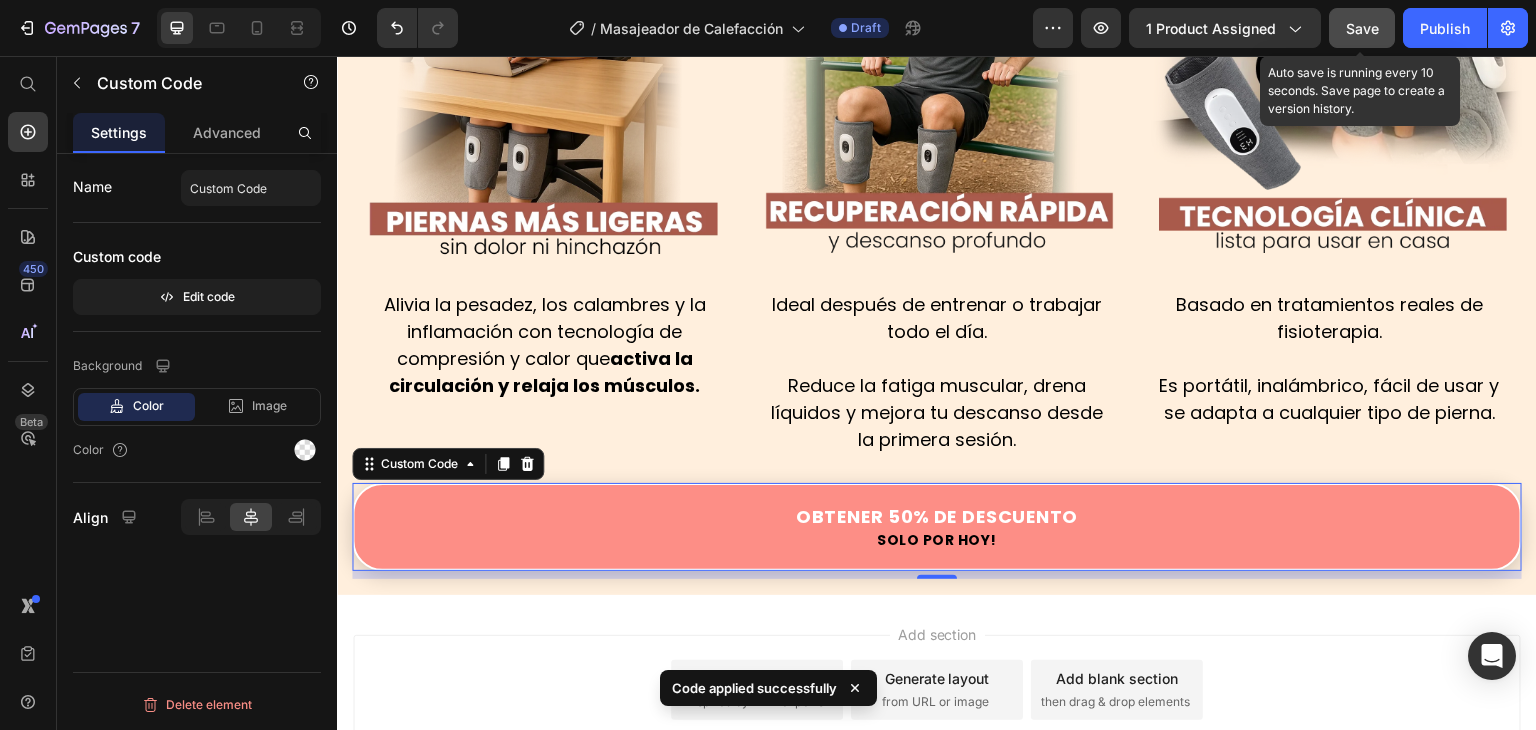 click on "Save" at bounding box center (1362, 28) 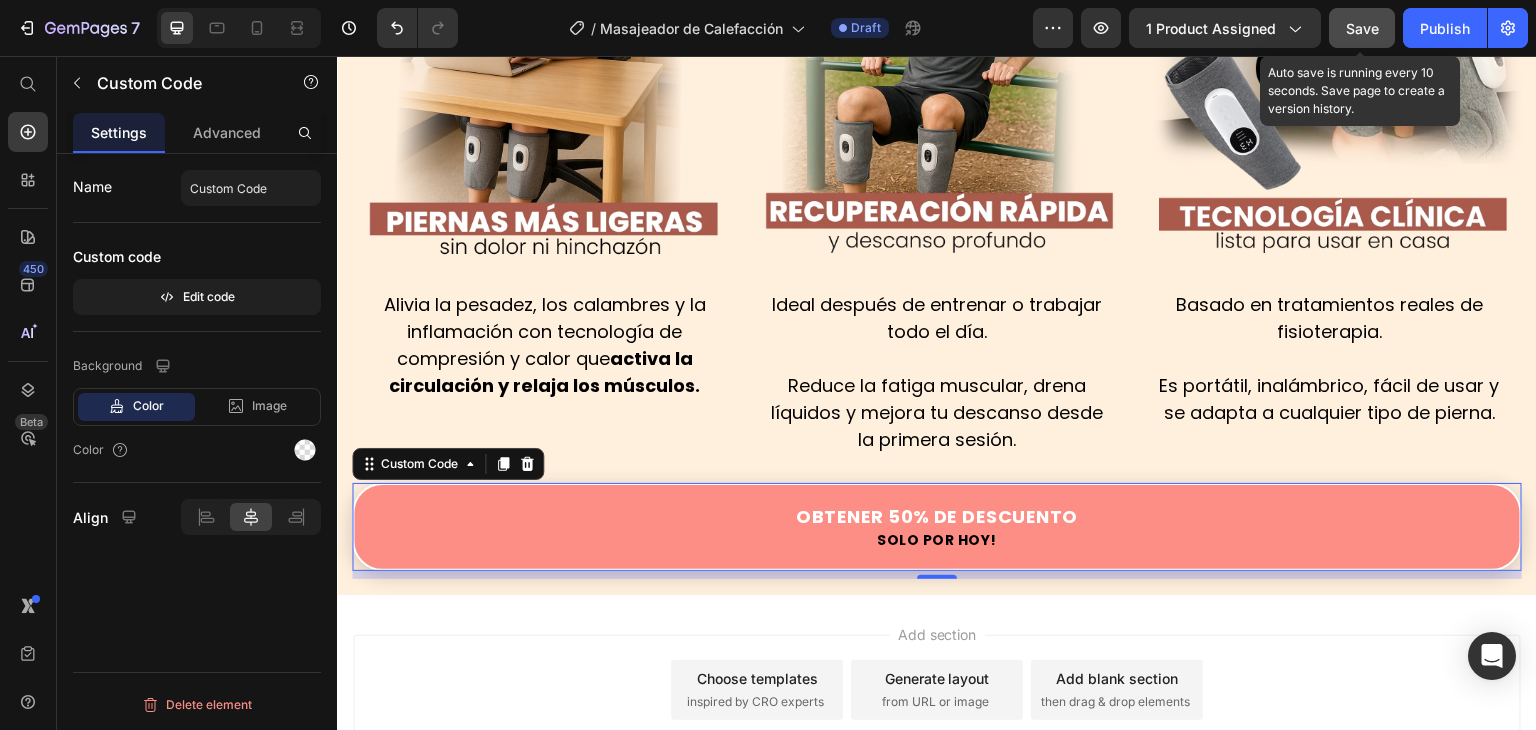click on "Save" at bounding box center [1362, 28] 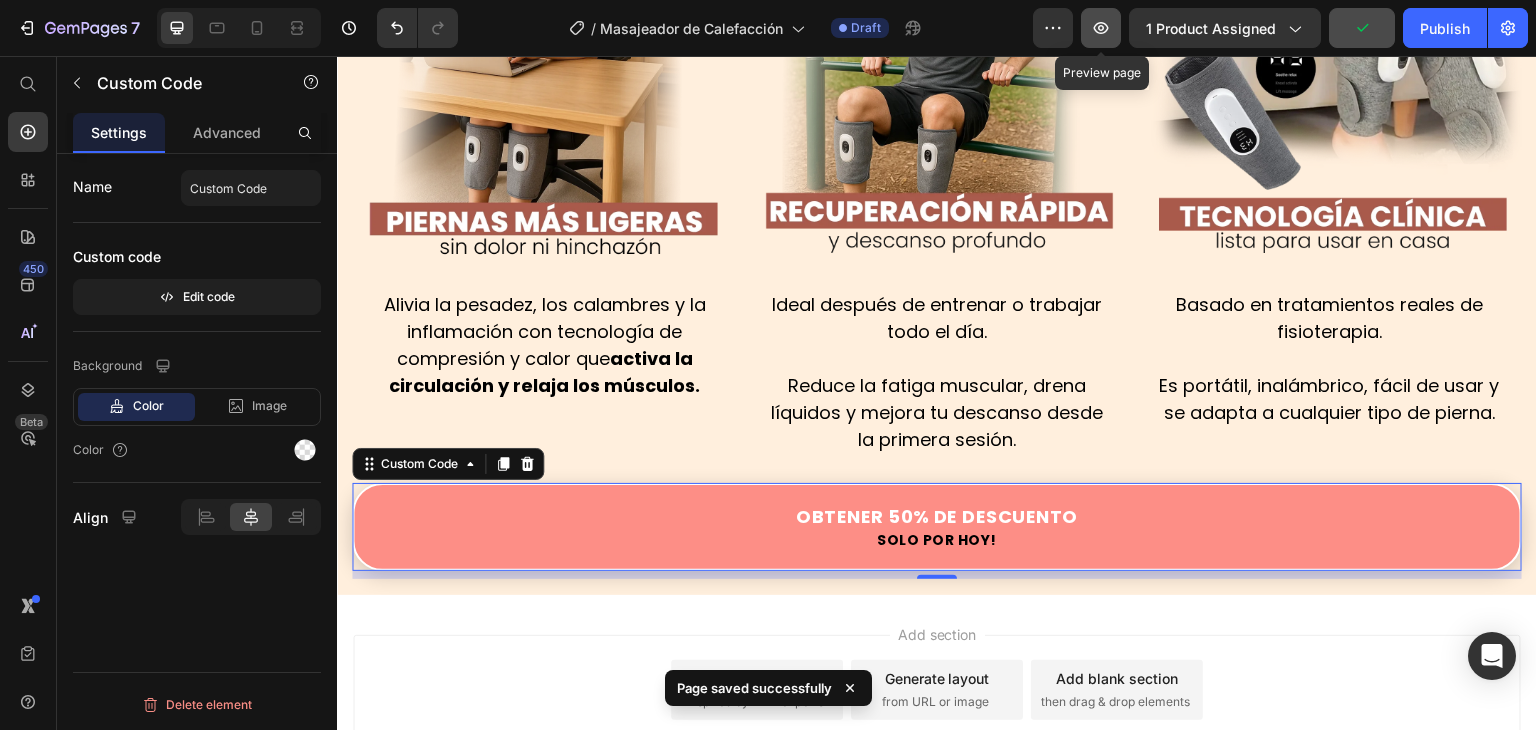 click 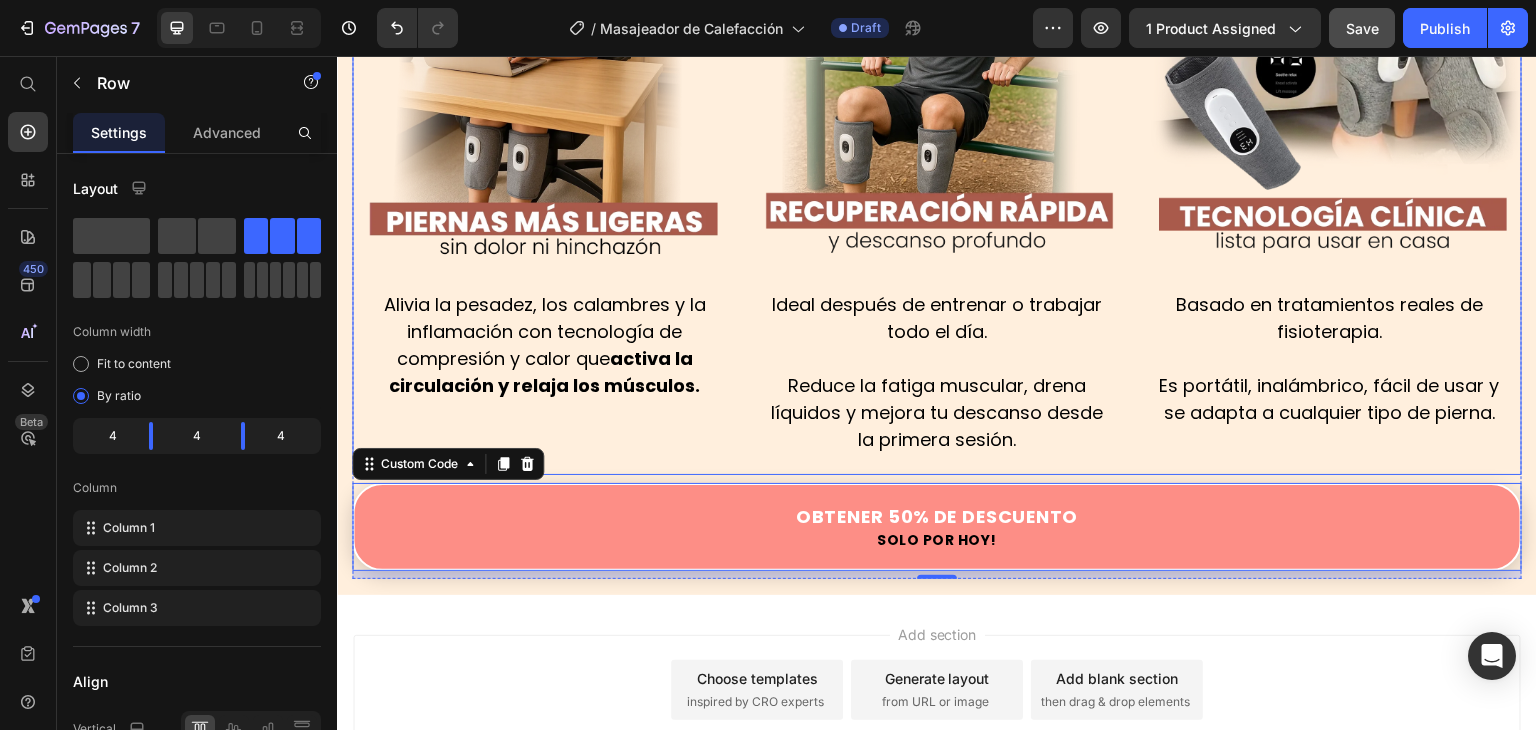 click on "Image Ideal después de entrenar o trabajar todo el día.   Reduce la fatiga muscular, drena líquidos y mejora tu descanso desde la primera sesión. Text Block" at bounding box center [937, 176] 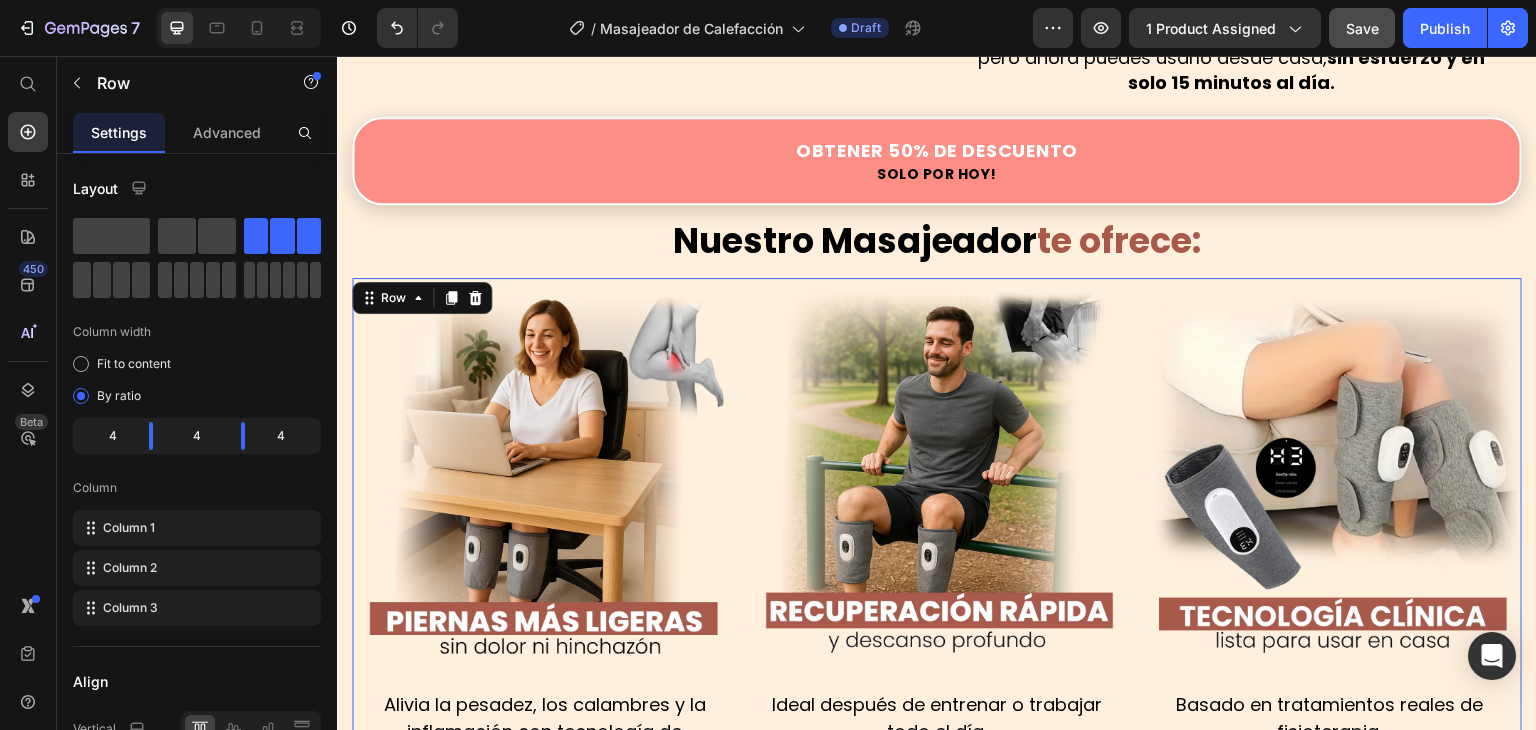scroll, scrollTop: 2084, scrollLeft: 0, axis: vertical 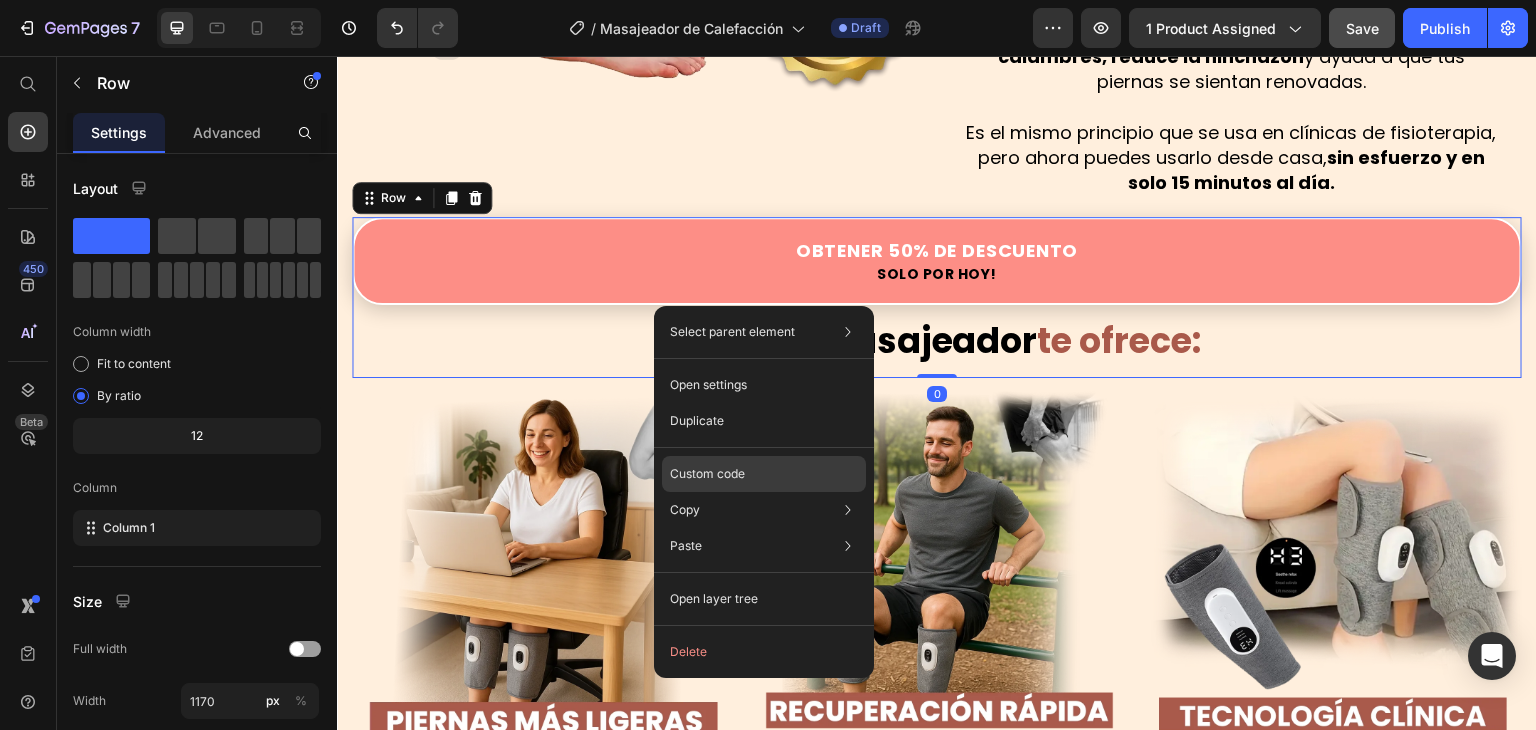 click on "Custom code" at bounding box center (707, 474) 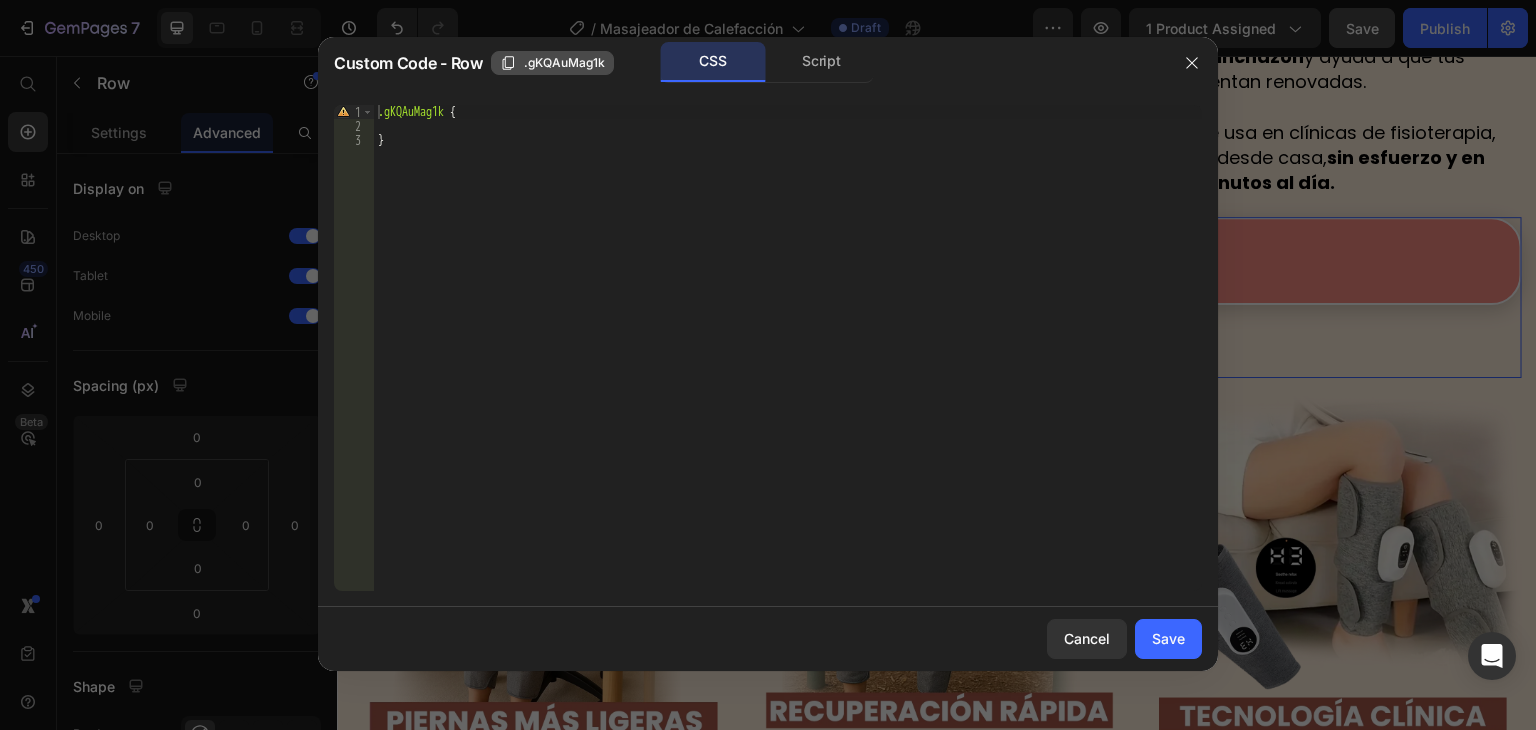 click on ".gKQAuMag1k" 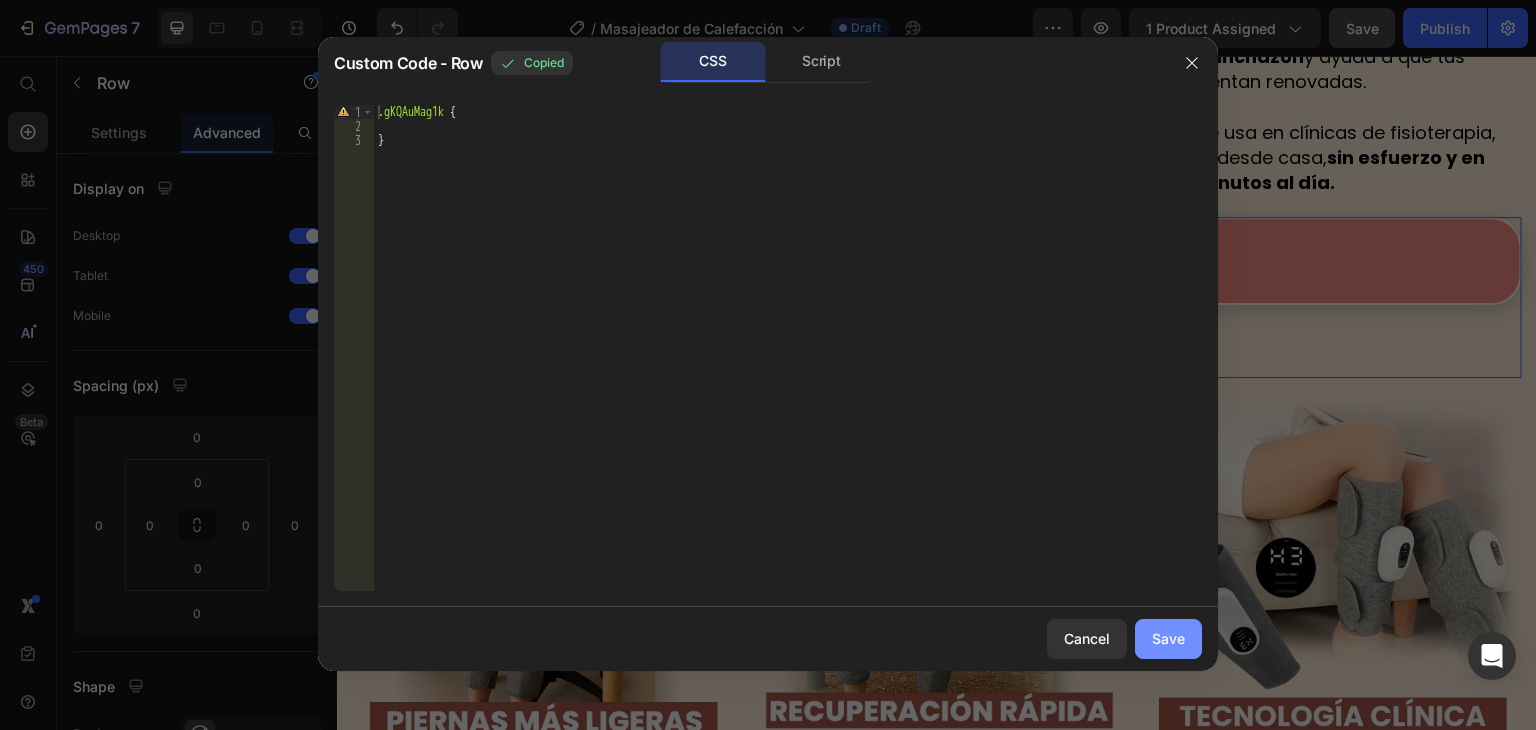 click on "Save" at bounding box center [1168, 638] 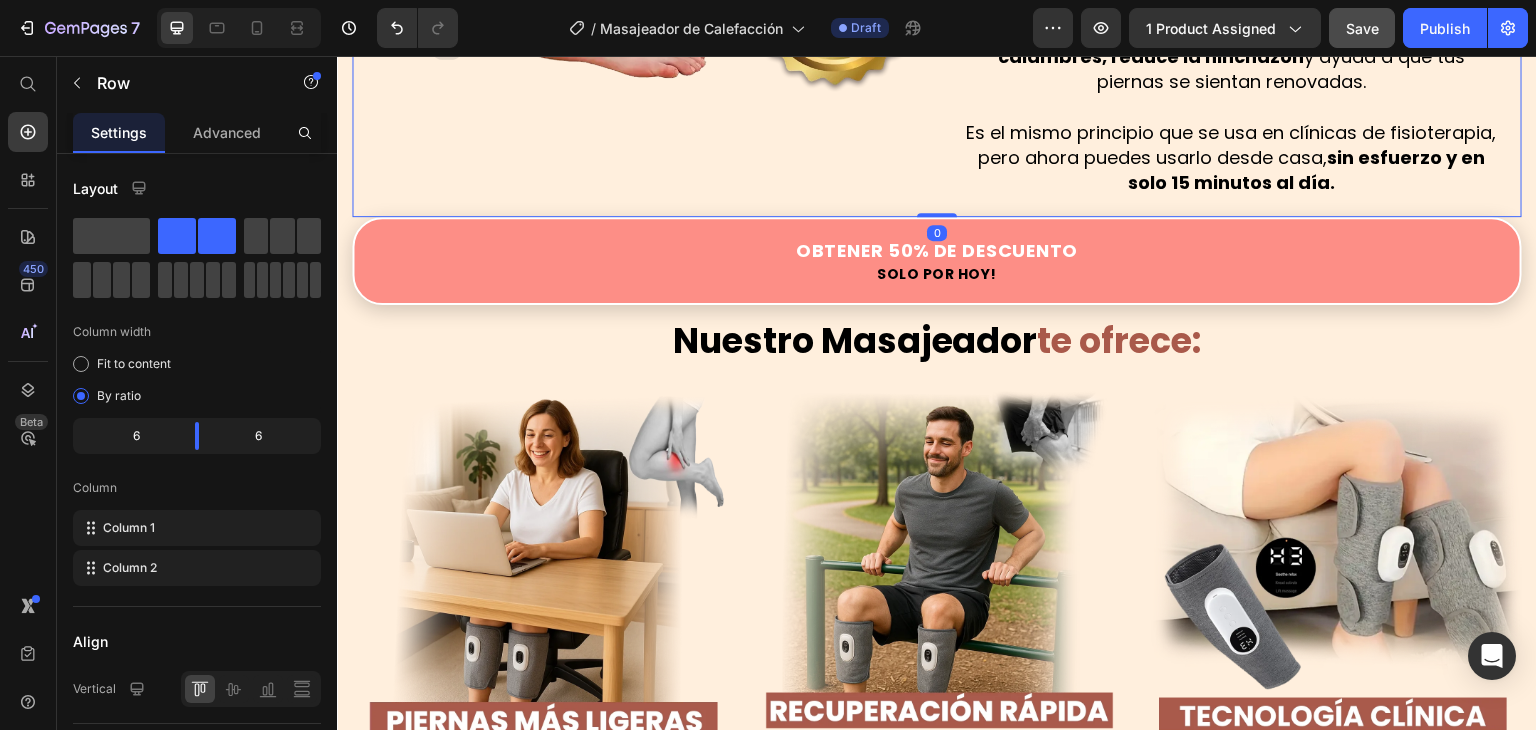 click on "Image" at bounding box center [642, -129] 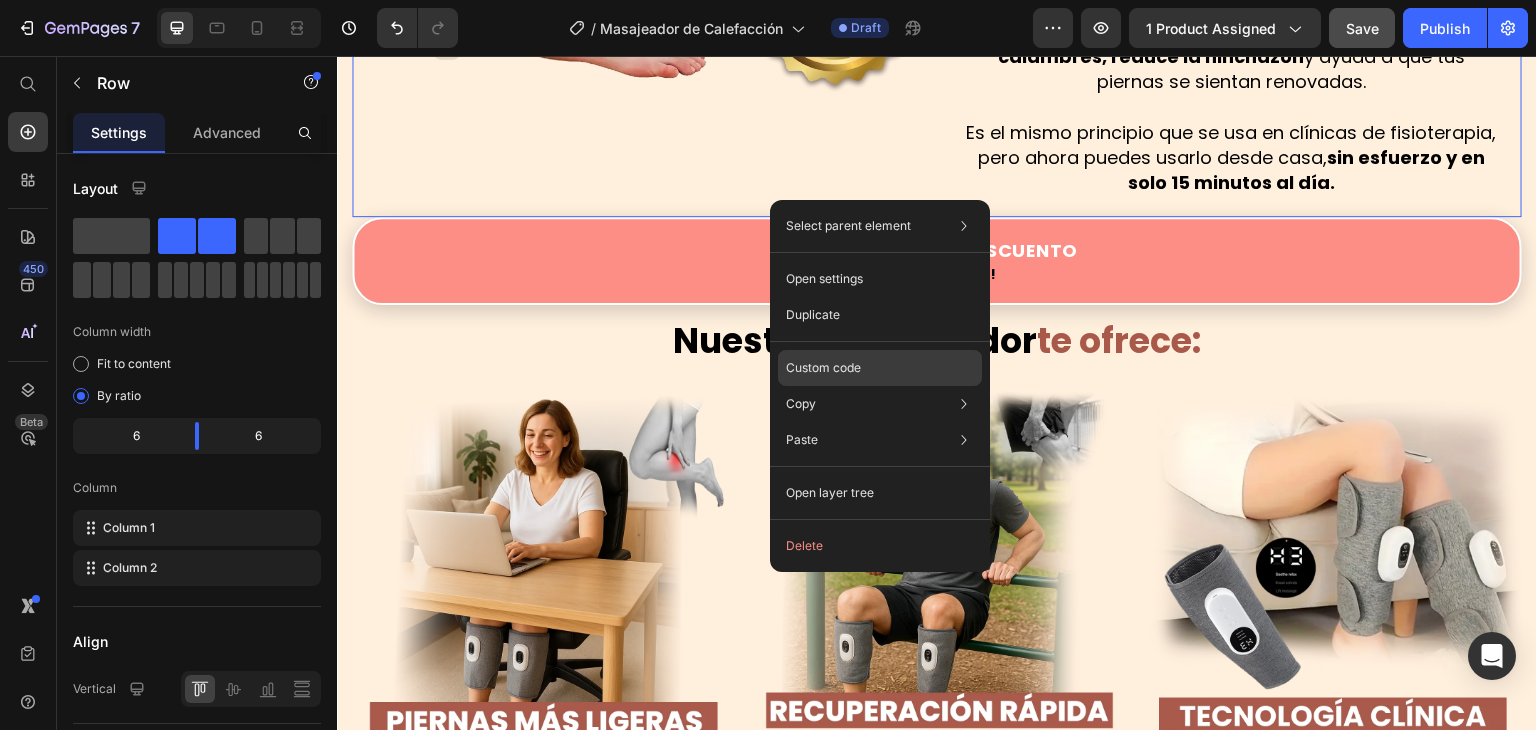 click on "Custom code" at bounding box center [823, 368] 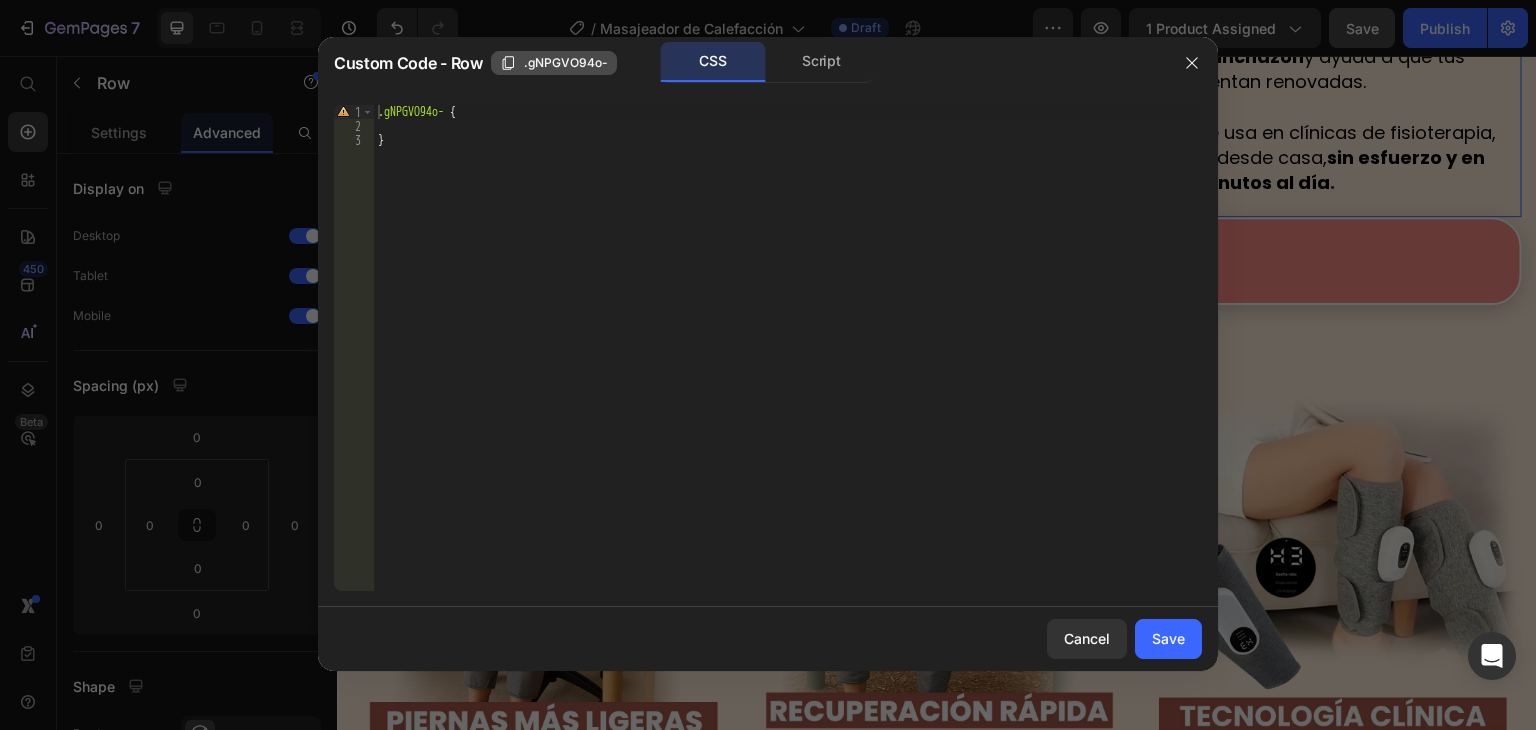 click on ".gNPGVO94o-" 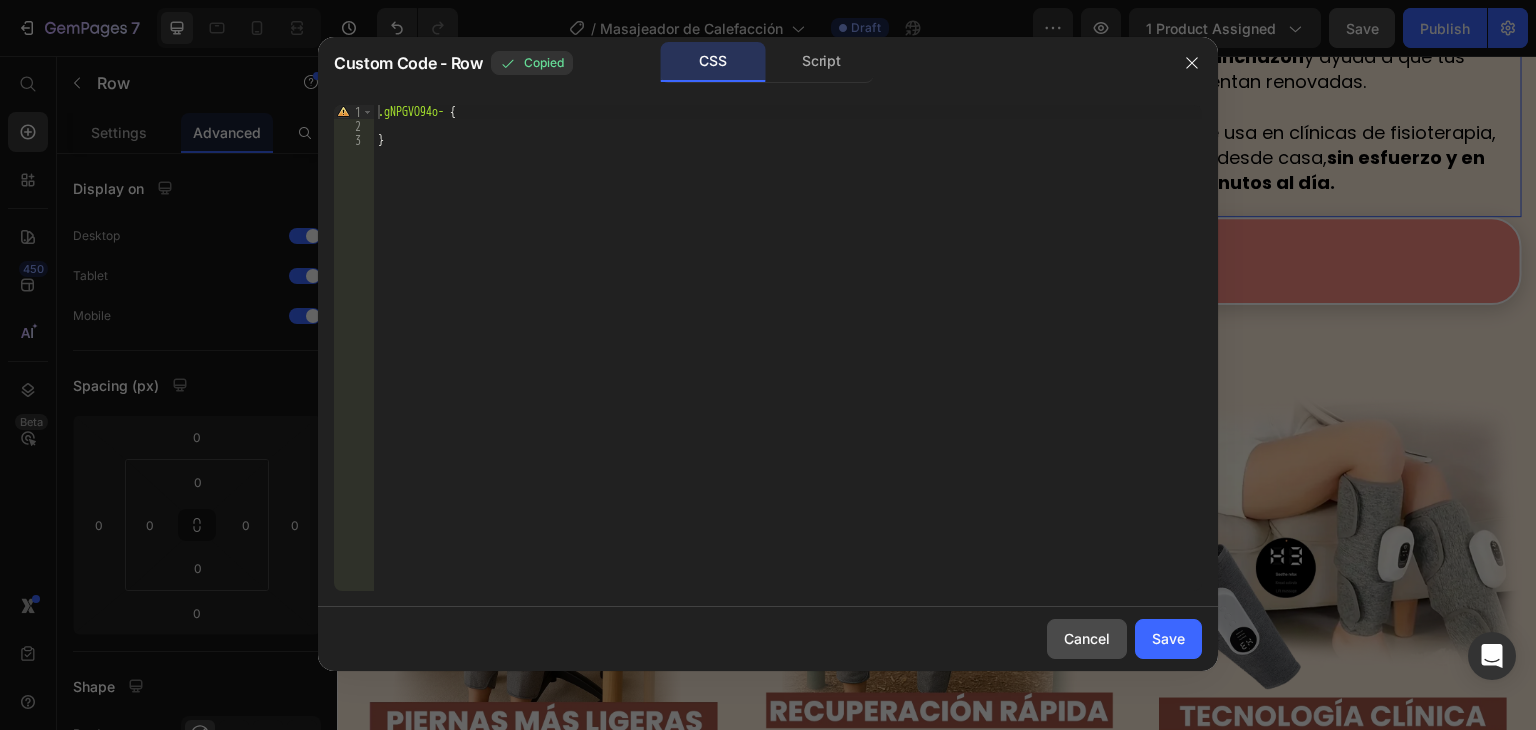 click on "Cancel" at bounding box center [1087, 638] 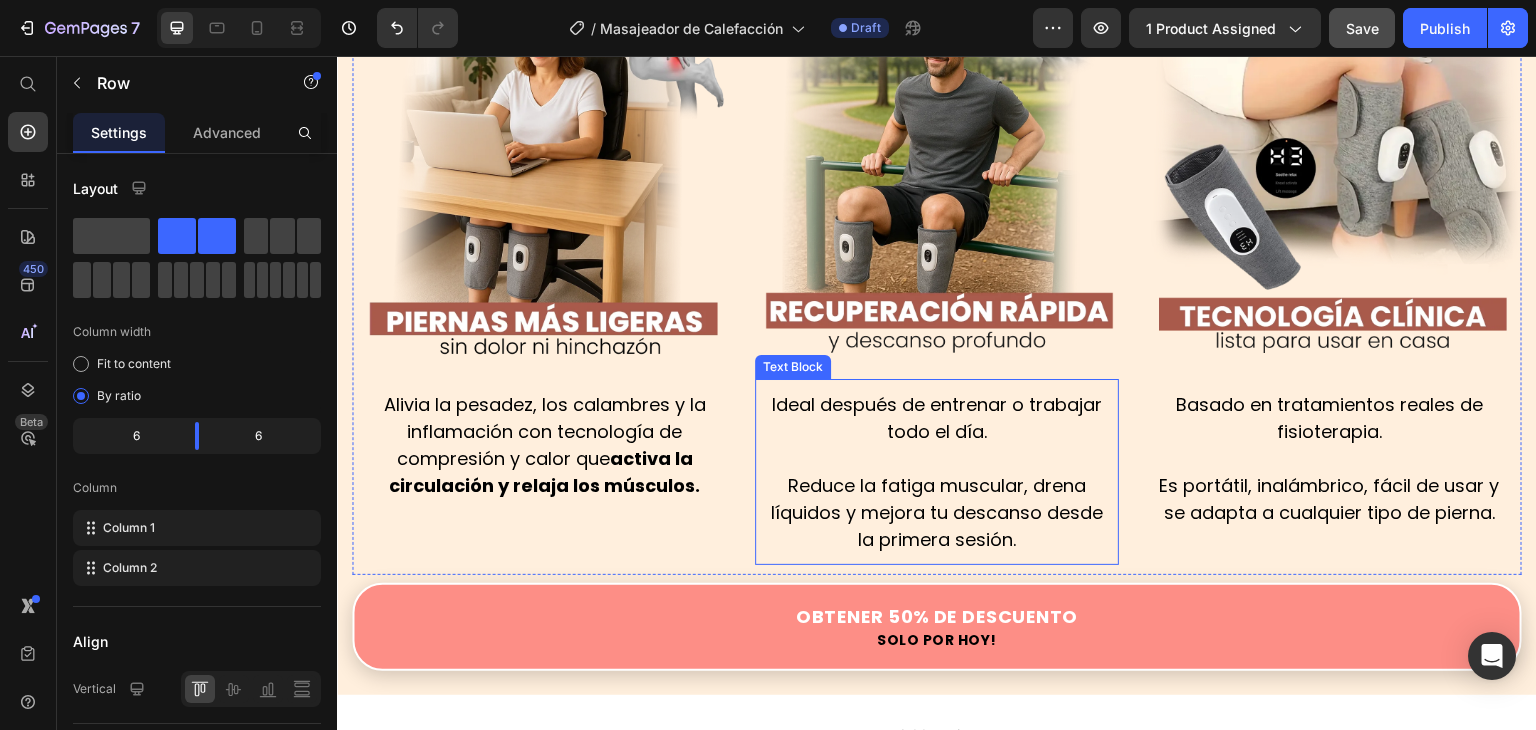 scroll, scrollTop: 2584, scrollLeft: 0, axis: vertical 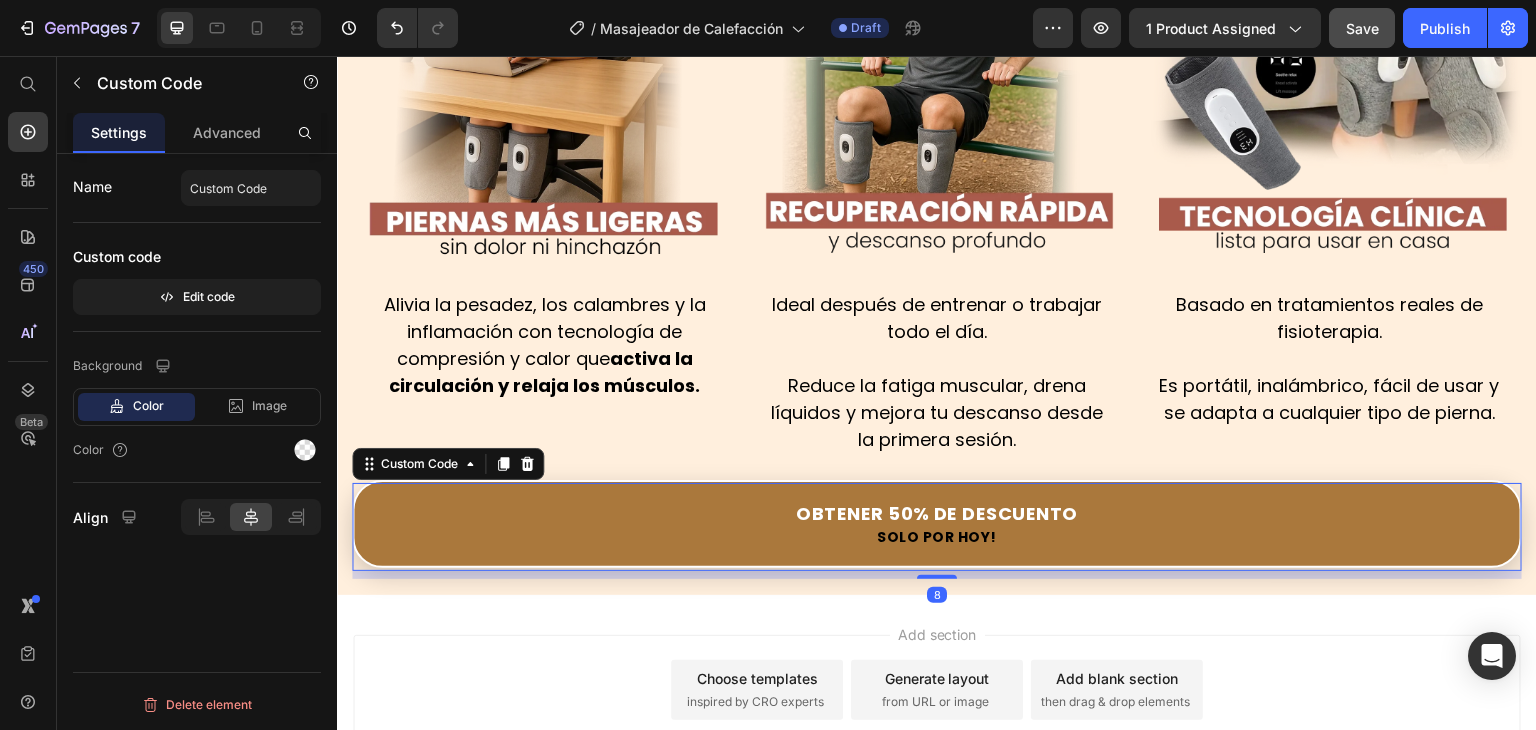 click on "Solo por hoy!" at bounding box center (937, 537) 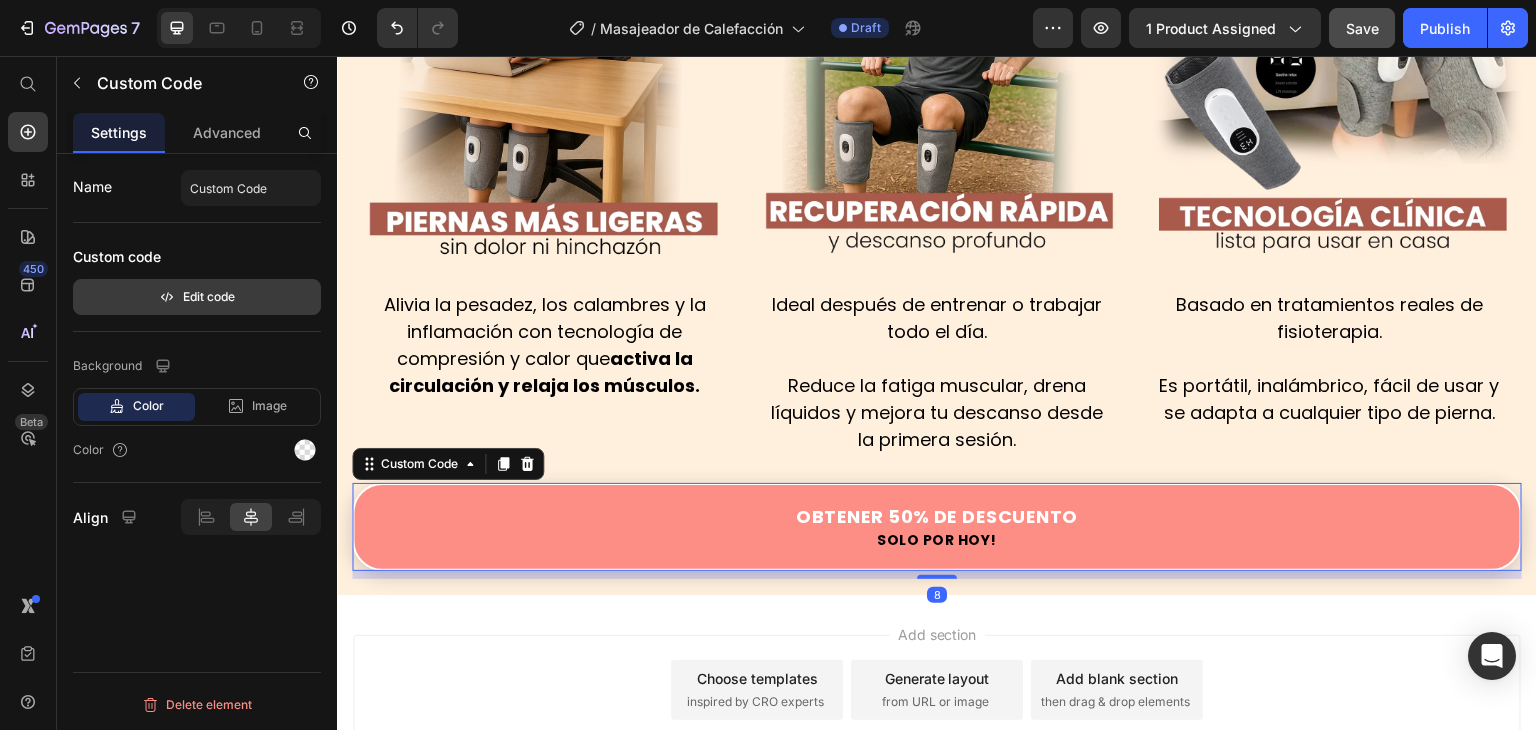 click on "Edit code" at bounding box center (197, 297) 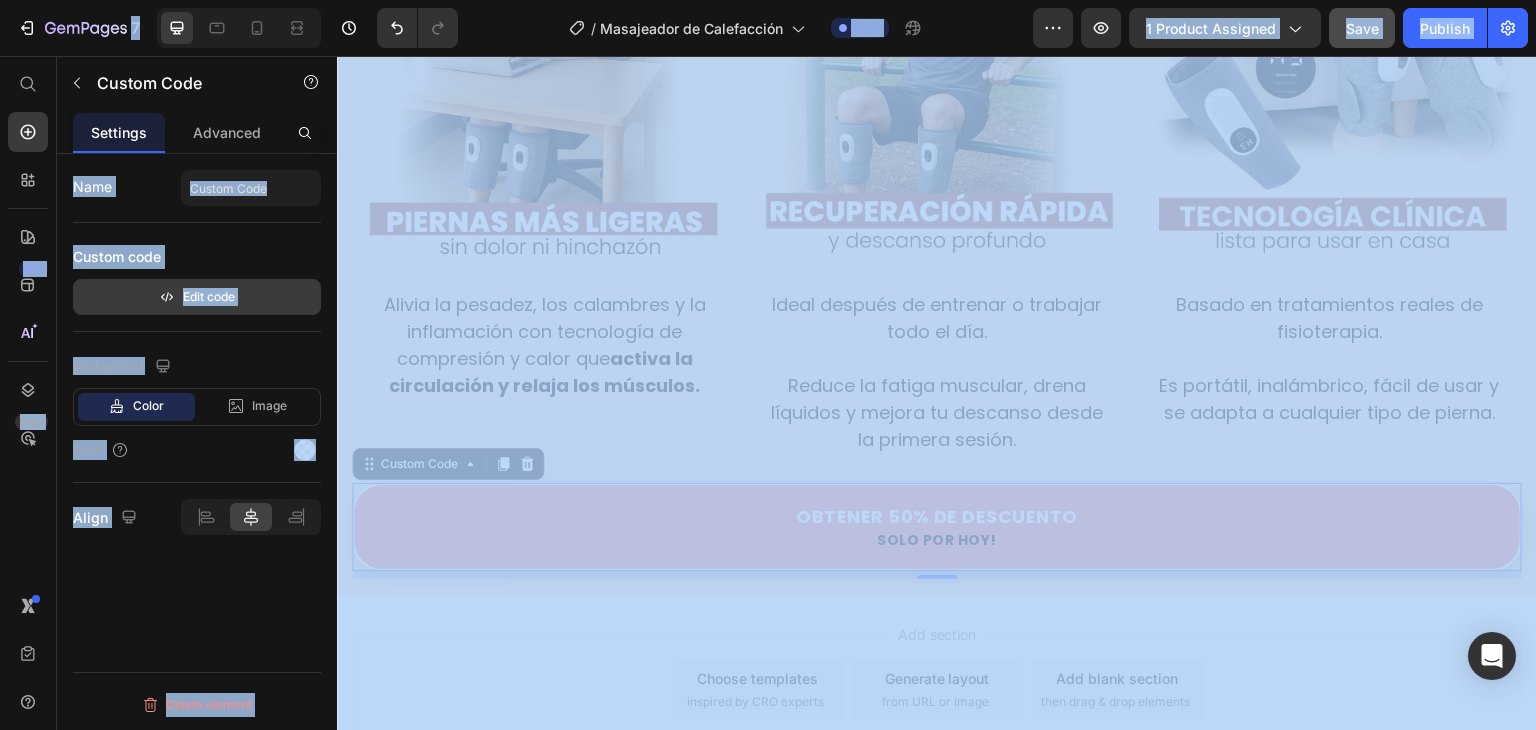 click on "Edit code" at bounding box center (197, 297) 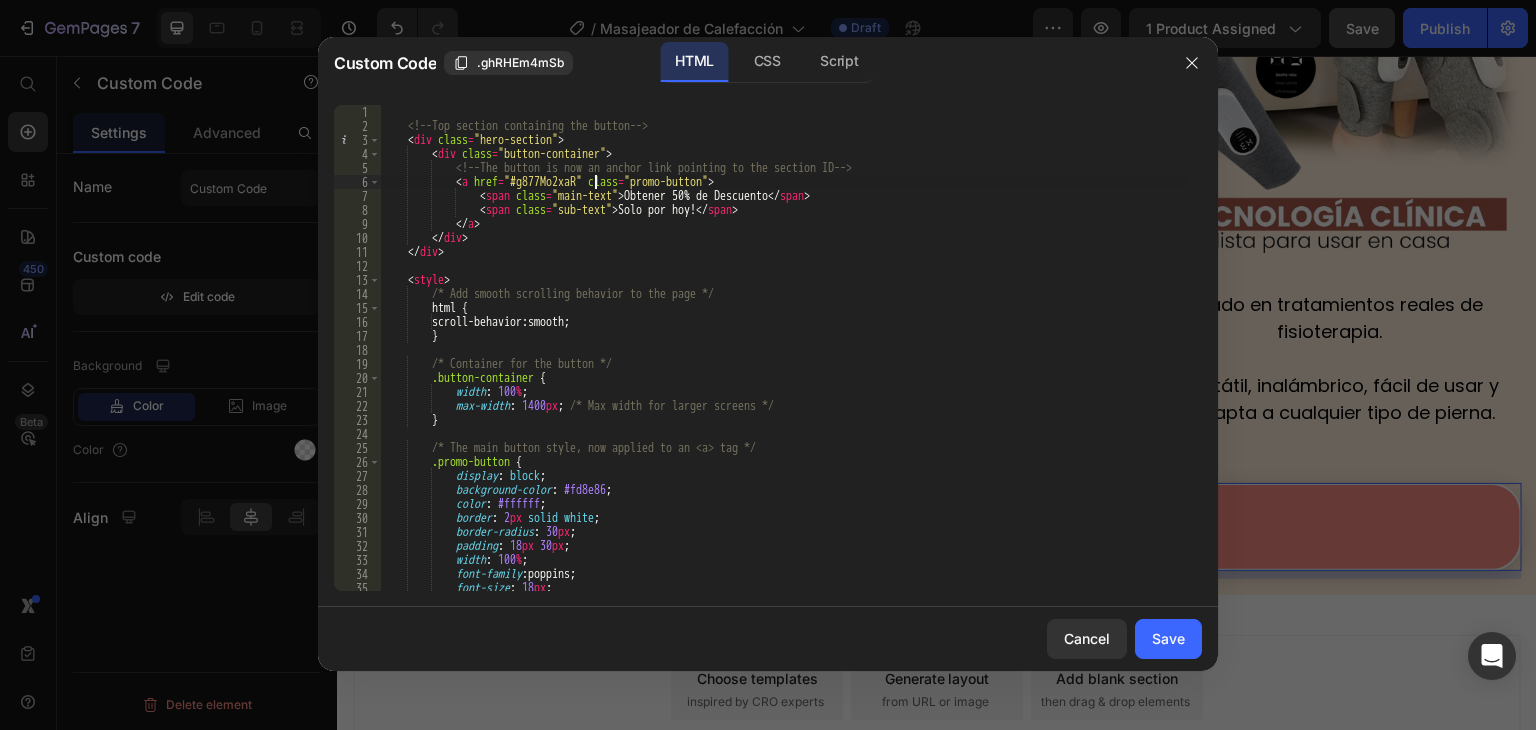 click on "<!--  Top section containing the button  -->      < div   class = "hero-section" >           < div   class = "button-container" >                <!--  The button is now an anchor link pointing to the section ID  -->                < a   href = "#g877Mo2xaR"   class = "promo-button" >                     < span   class = "main-text" > Obtener 50% de Descuento </ span >                     < span   class = "sub-text" > Solo por hoy! </ span >                </ a >           </ div >      </ div >           < style >           /* Add smooth scrolling behavior to the page */           html   {               scroll-behavior :  smooth ;           }           /* Container for the button */           .button-container   {                width :   100 % ;                max-width :   1400 px ;   /* Max width for larger screens */           }           /* The main button style, now applied to an <a> tag */           .promo-button   {                display :   block ;                background-color :   #fd8e86 ;" at bounding box center [783, 362] 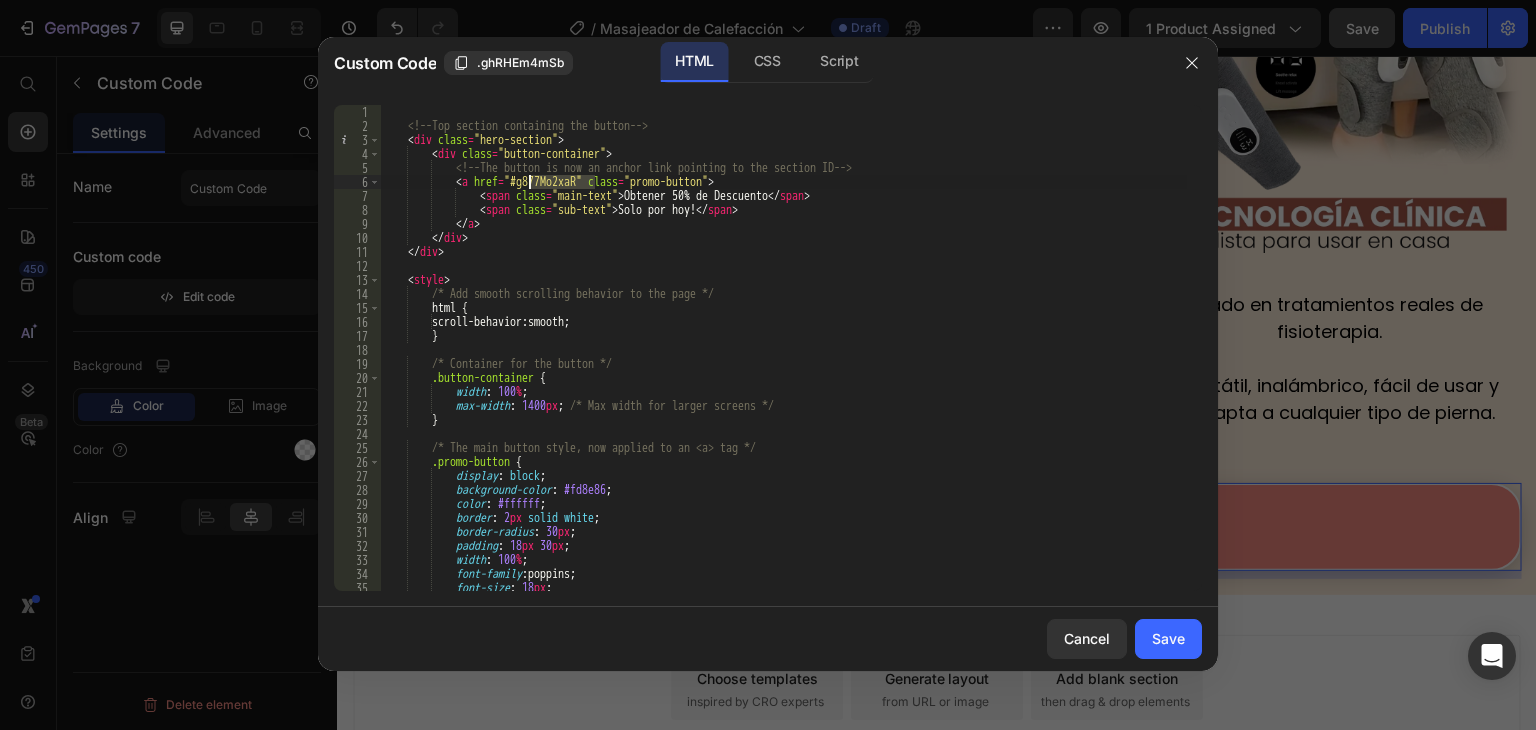 paste on ".gNPGVO94o-" 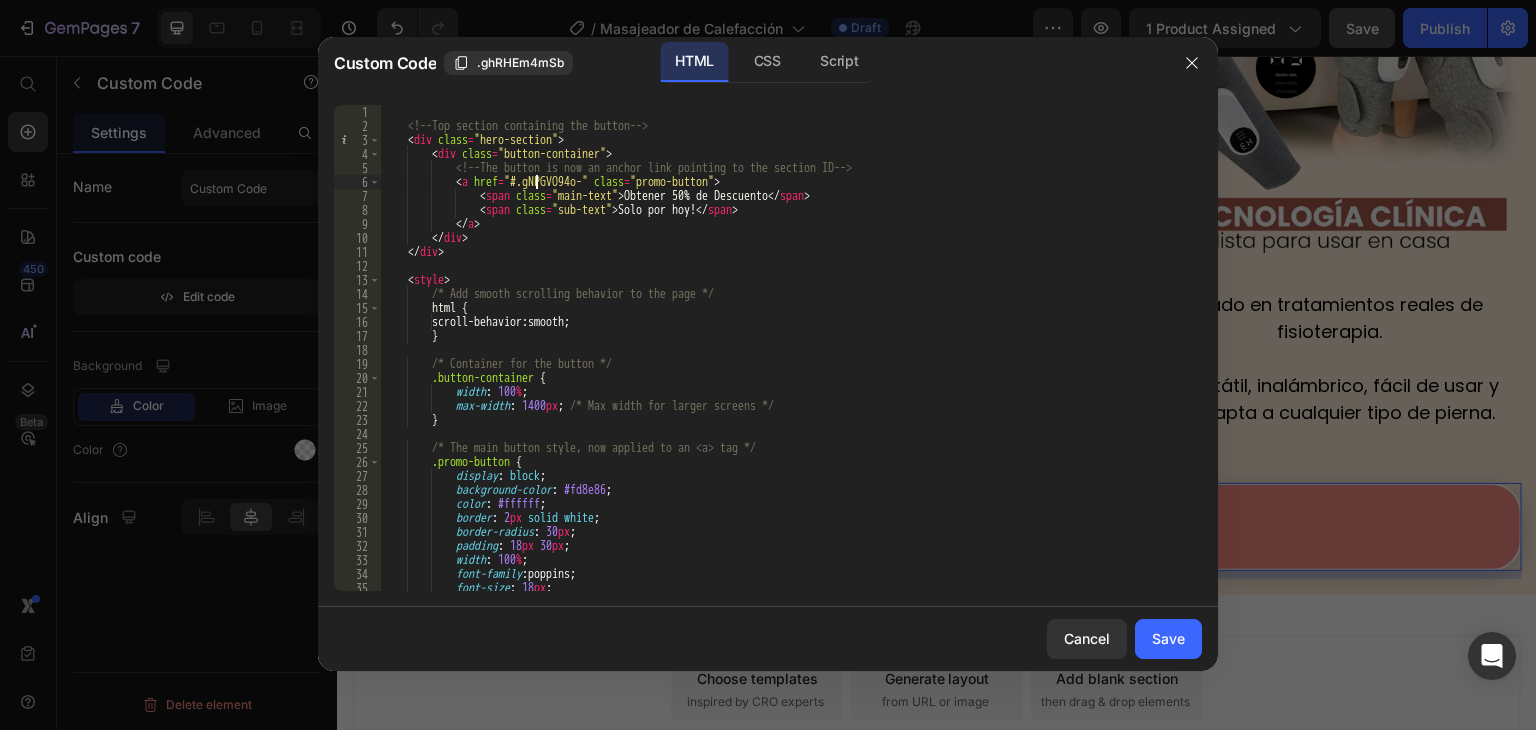 type on "<a href="#gNPGVO94o-" class="promo-button">" 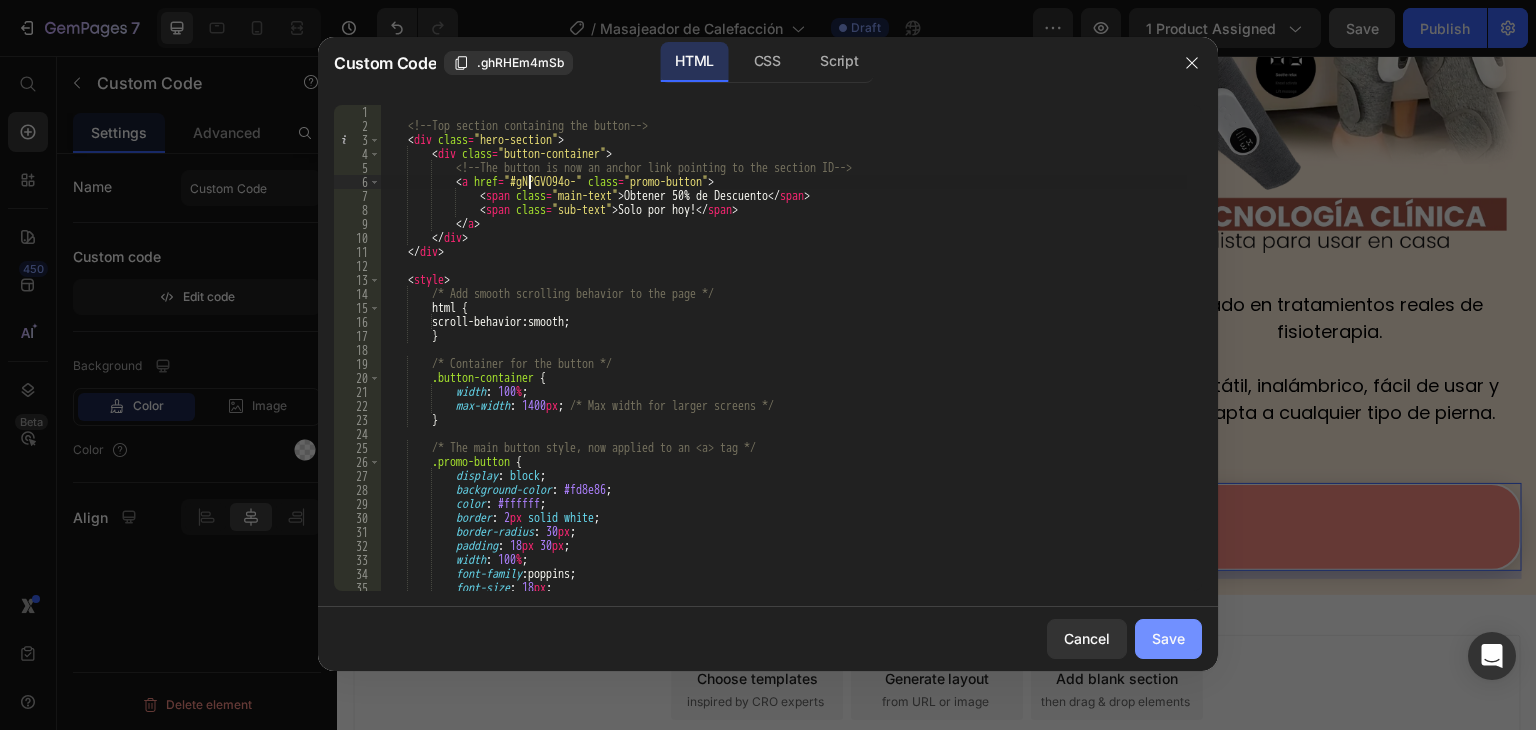 click on "Save" at bounding box center (1168, 638) 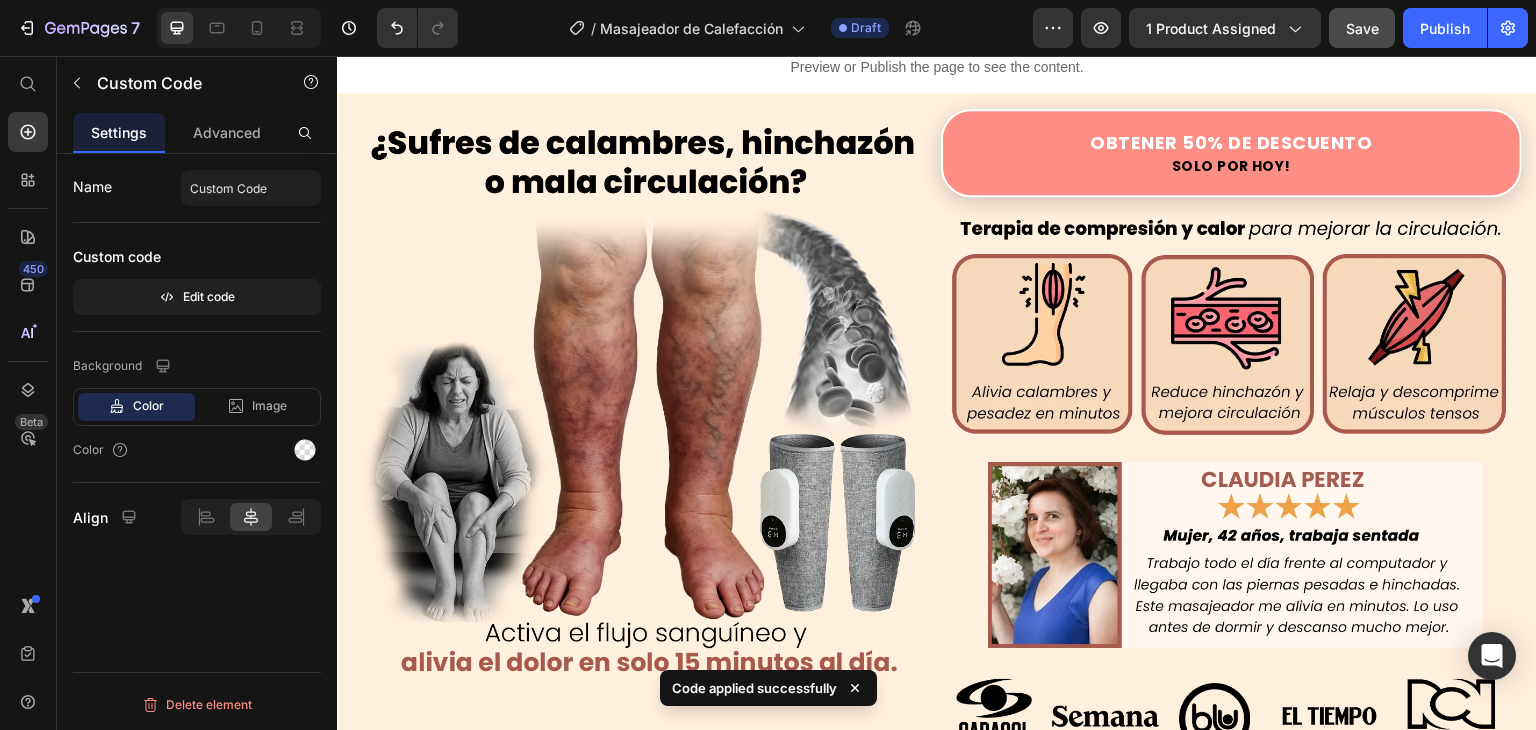 scroll, scrollTop: 0, scrollLeft: 0, axis: both 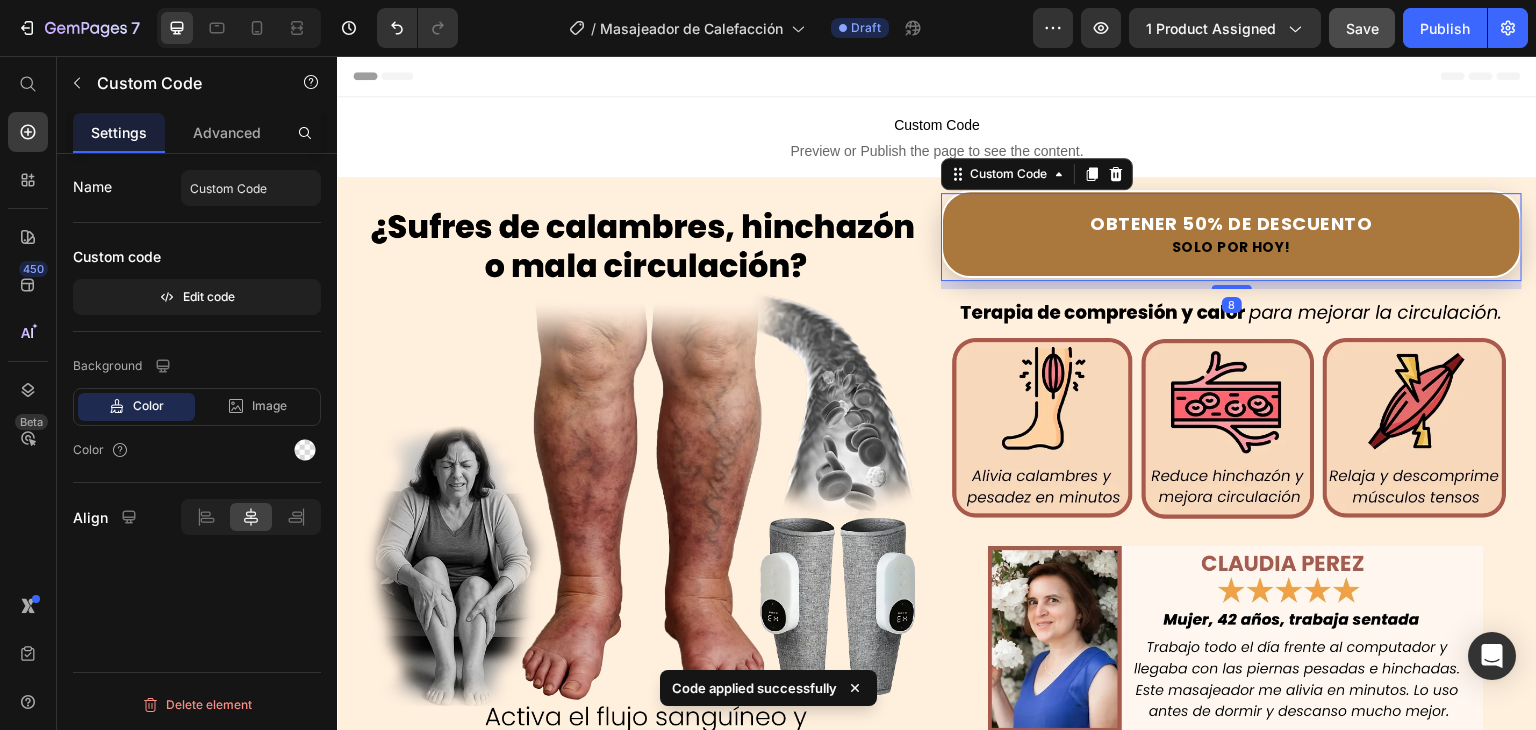 click on "Solo por hoy!" at bounding box center [1231, 247] 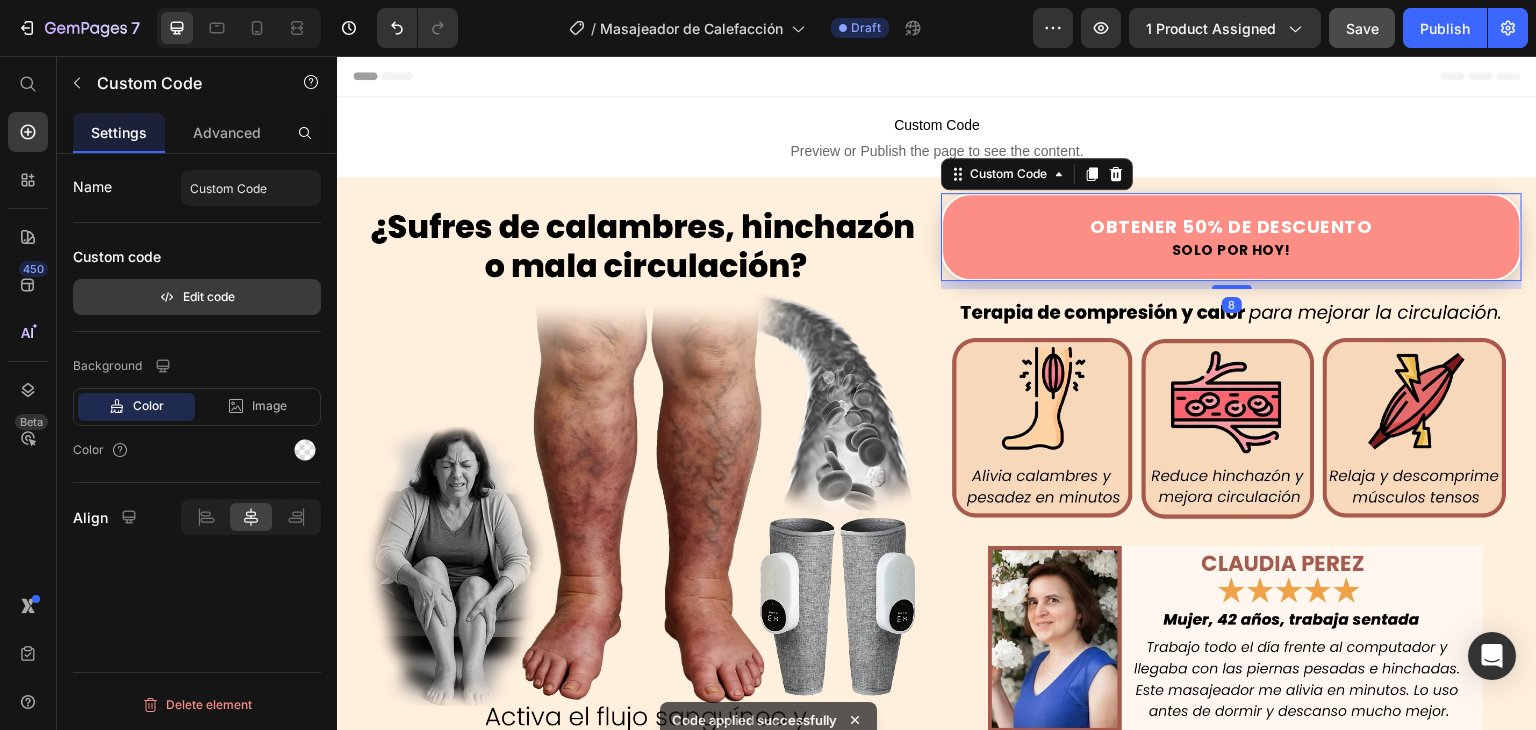 click on "Edit code" at bounding box center (197, 297) 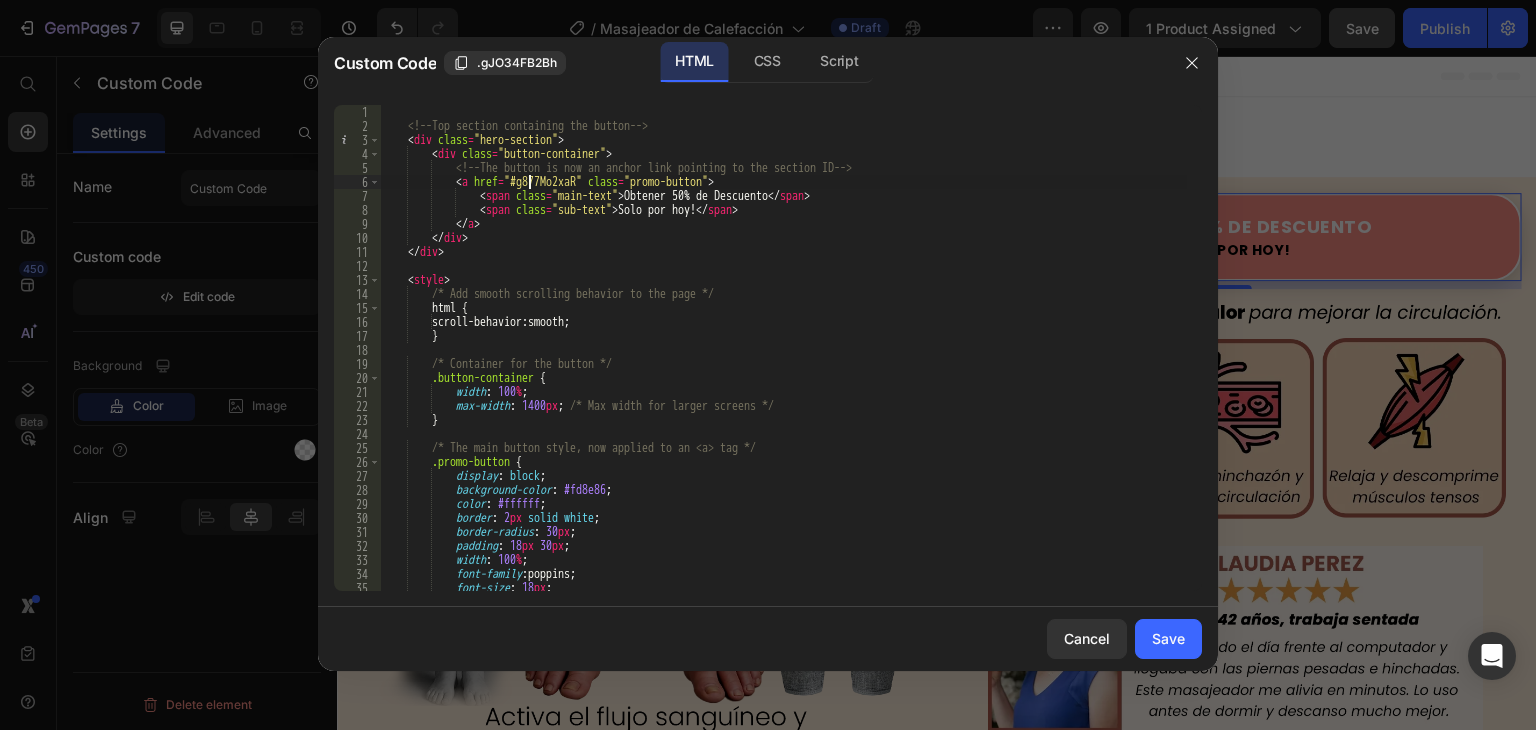 click on "<!--  Top section containing the button  -->      < div   class = "hero-section" >           < div   class = "button-container" >                <!--  The button is now an anchor link pointing to the section ID  -->                < a   href = "#g877Mo2xaR"   class = "promo-button" >                     < span   class = "main-text" > Obtener 50% de Descuento </ span >                     < span   class = "sub-text" > Solo por hoy! </ span >                </ a >           </ div >      </ div >           < style >           /* Add smooth scrolling behavior to the page */           html   {               scroll-behavior :  smooth ;           }           /* Container for the button */           .button-container   {                width :   100 % ;                max-width :   1400 px ;   /* Max width for larger screens */           }           /* The main button style, now applied to an <a> tag */           .promo-button   {                display :   block ;                background-color :   #fd8e86 ;" at bounding box center [783, 362] 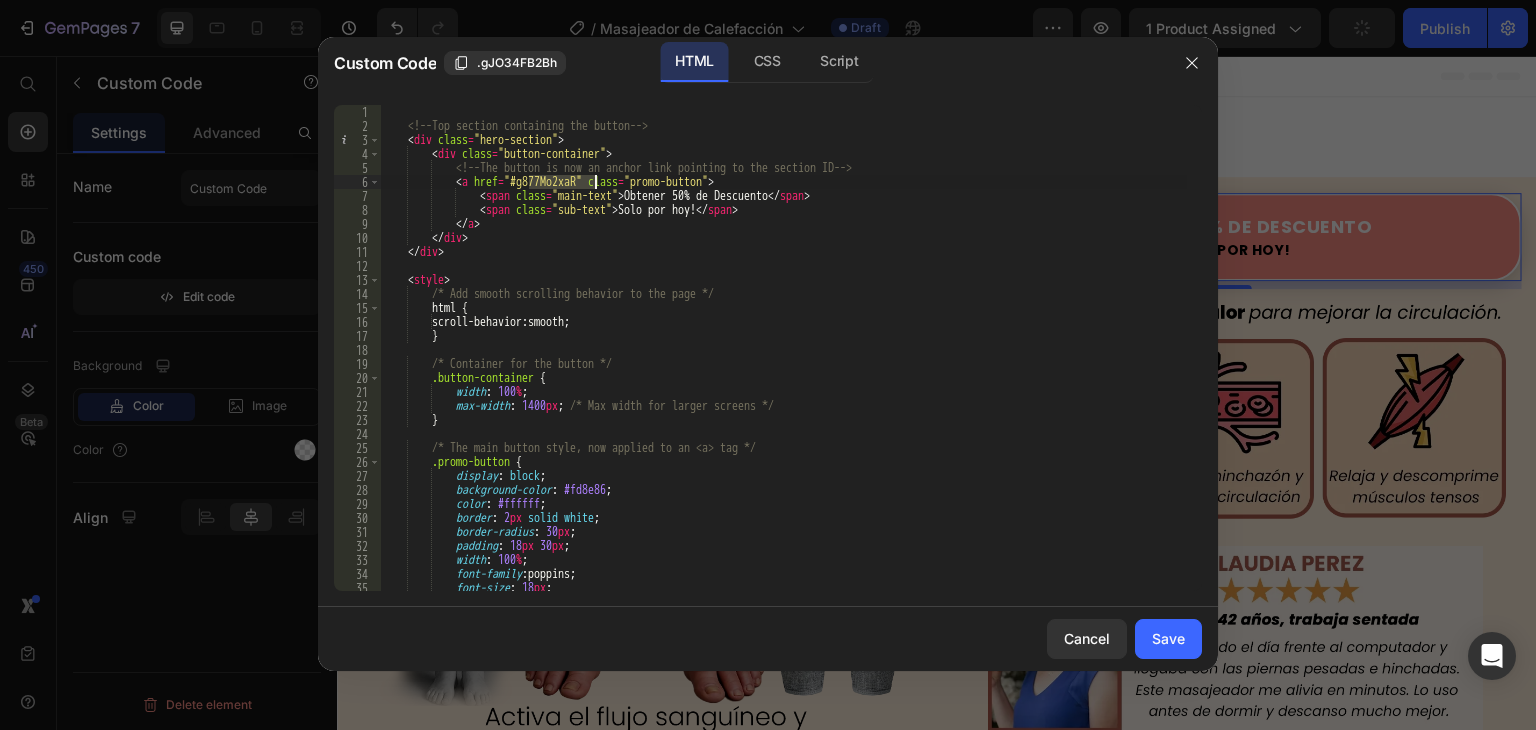 paste on ".gNPGVO94o-" 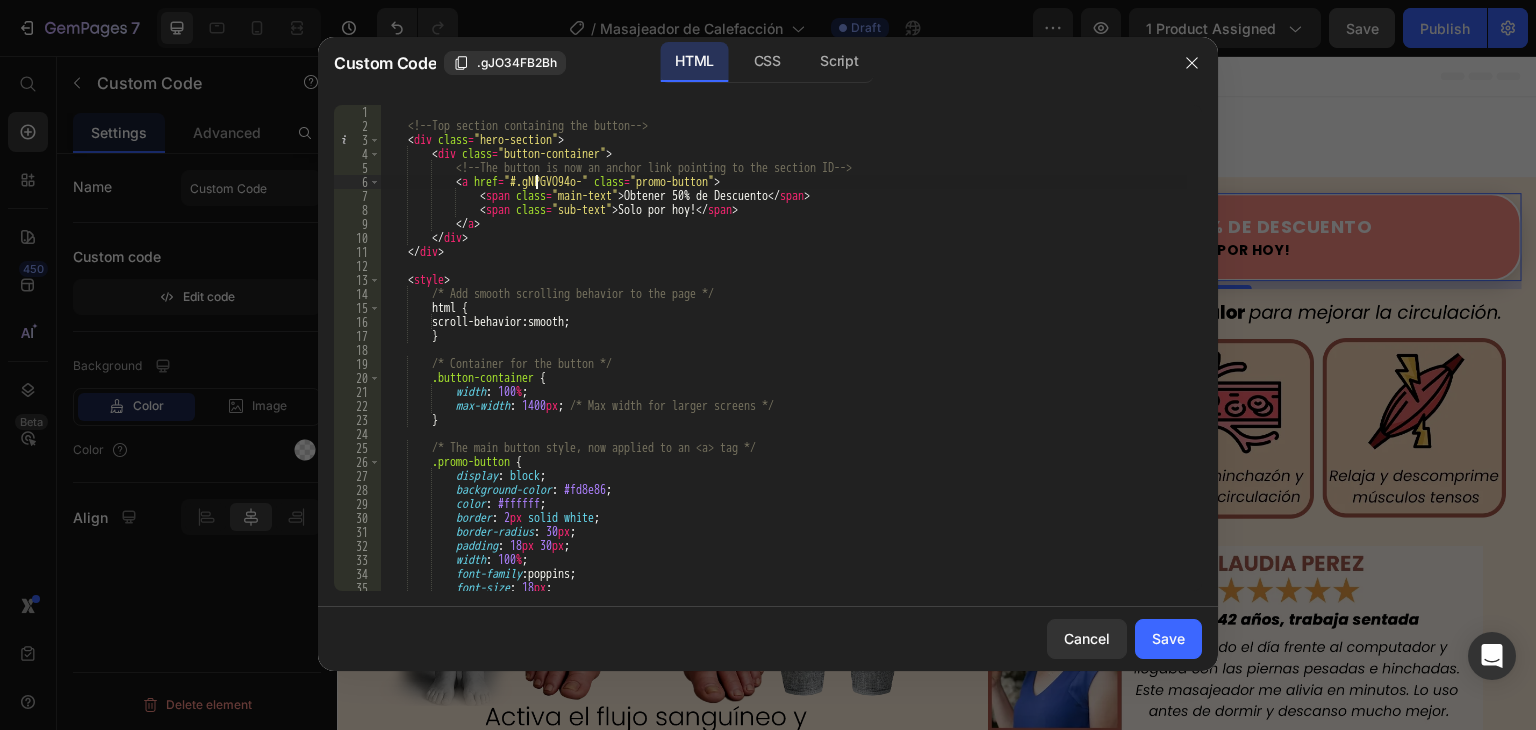 type on "<a href="#gNPGVO94o-" class="promo-button">" 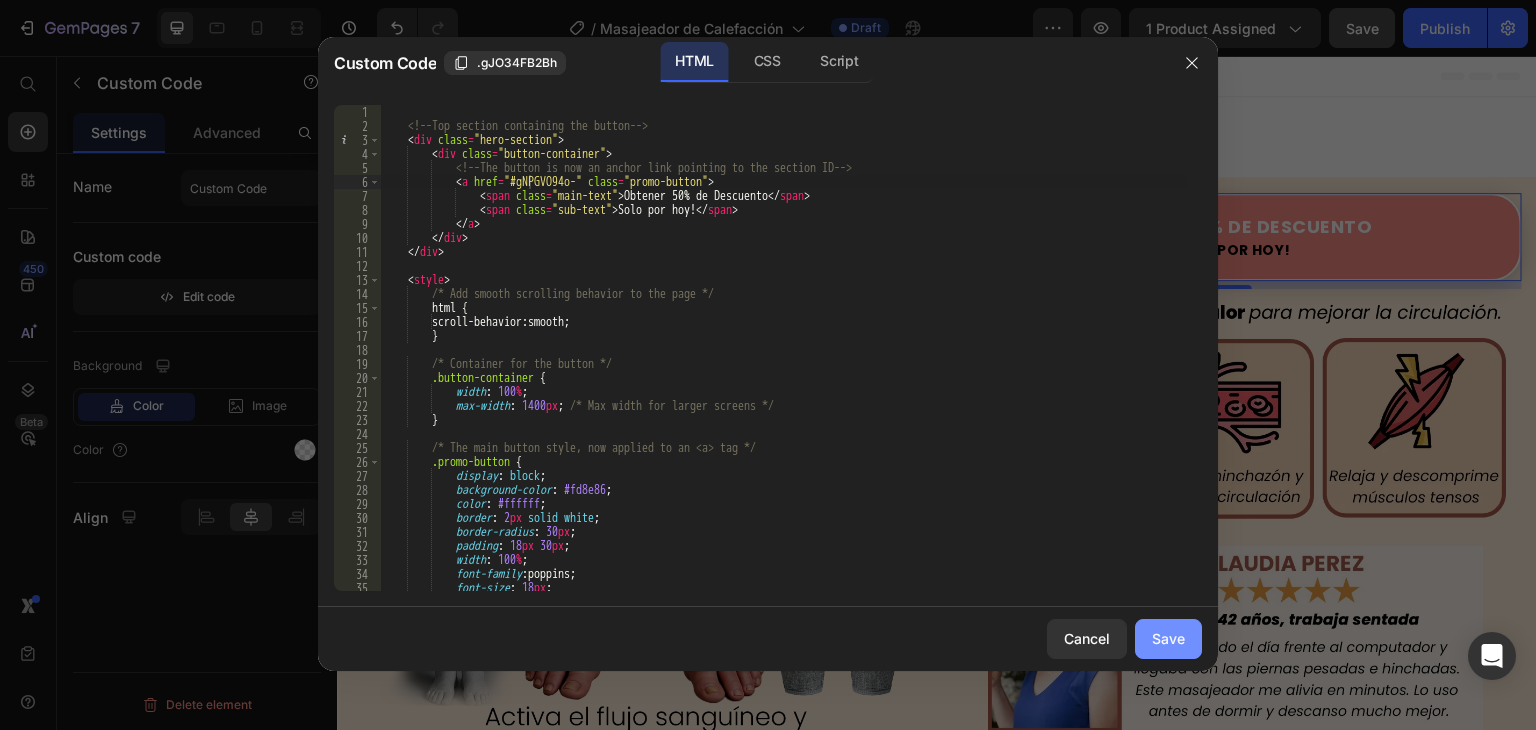 click on "Save" at bounding box center [1168, 638] 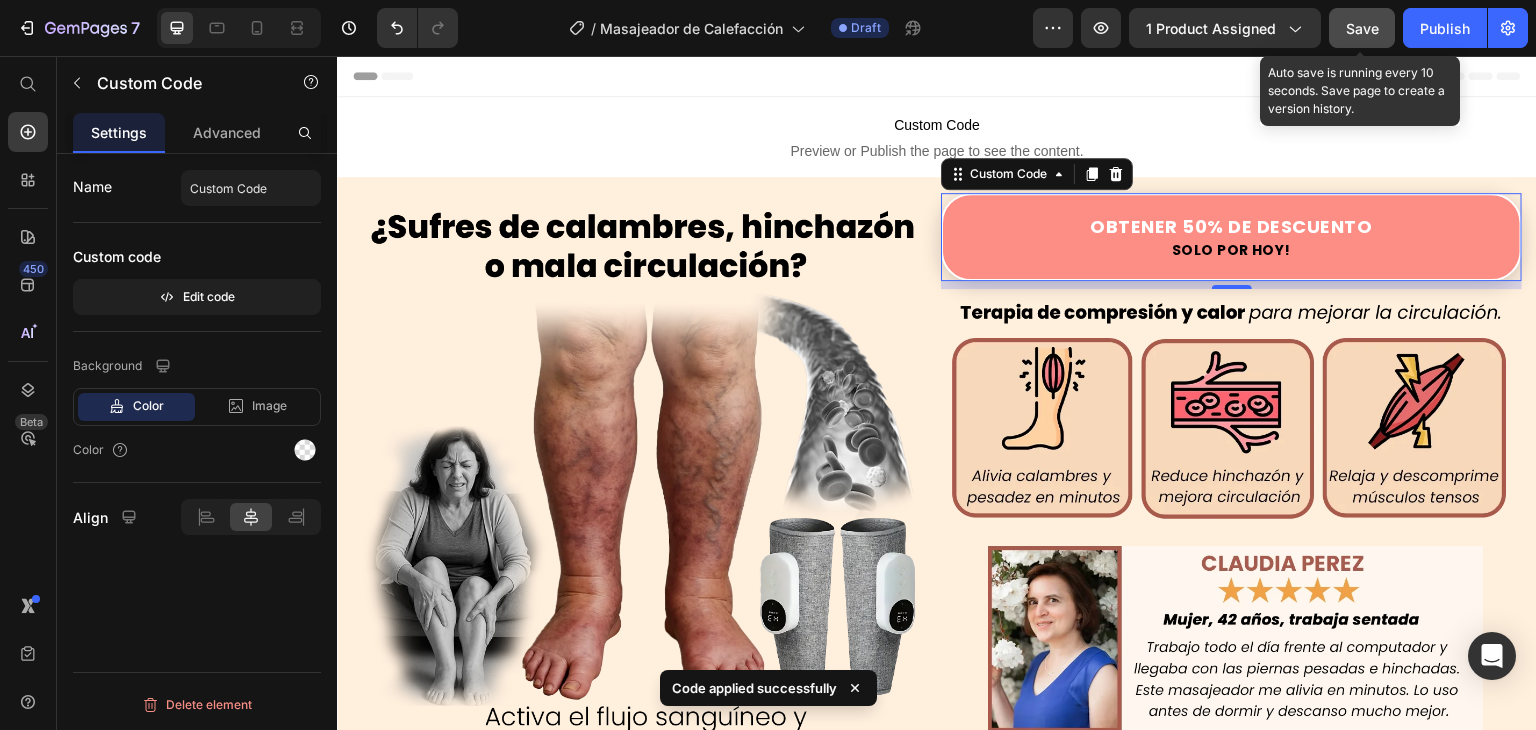 click on "Save" at bounding box center (1362, 28) 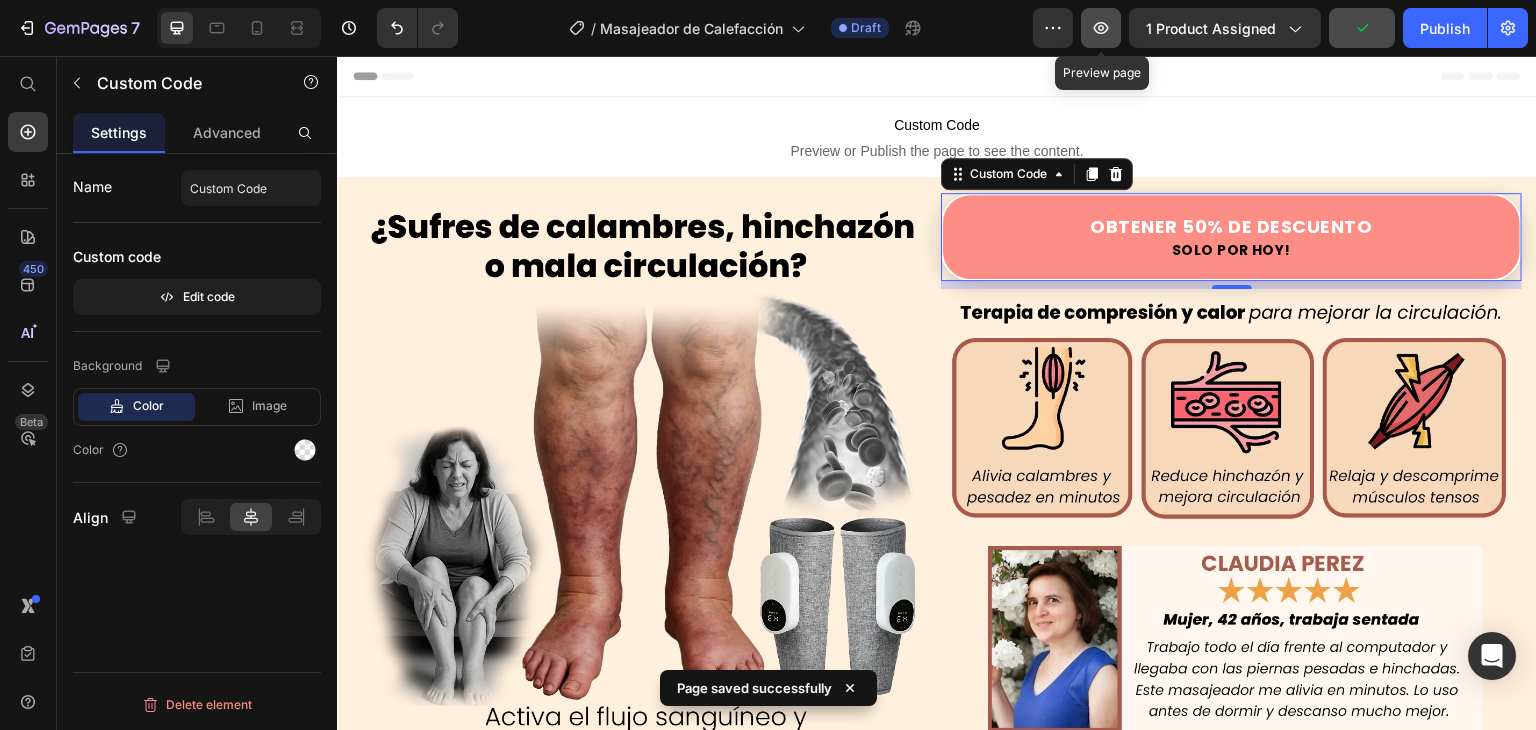 click 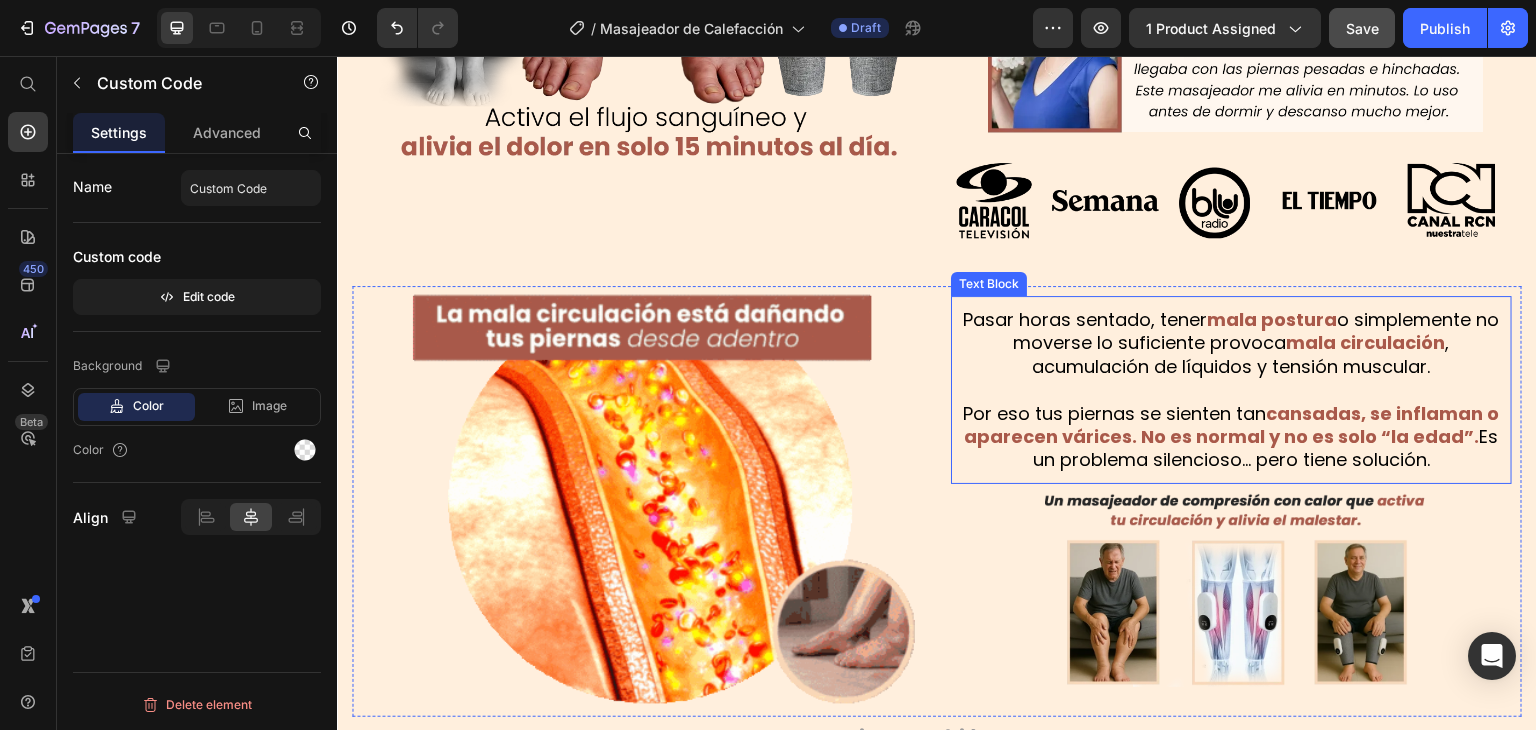 scroll, scrollTop: 500, scrollLeft: 0, axis: vertical 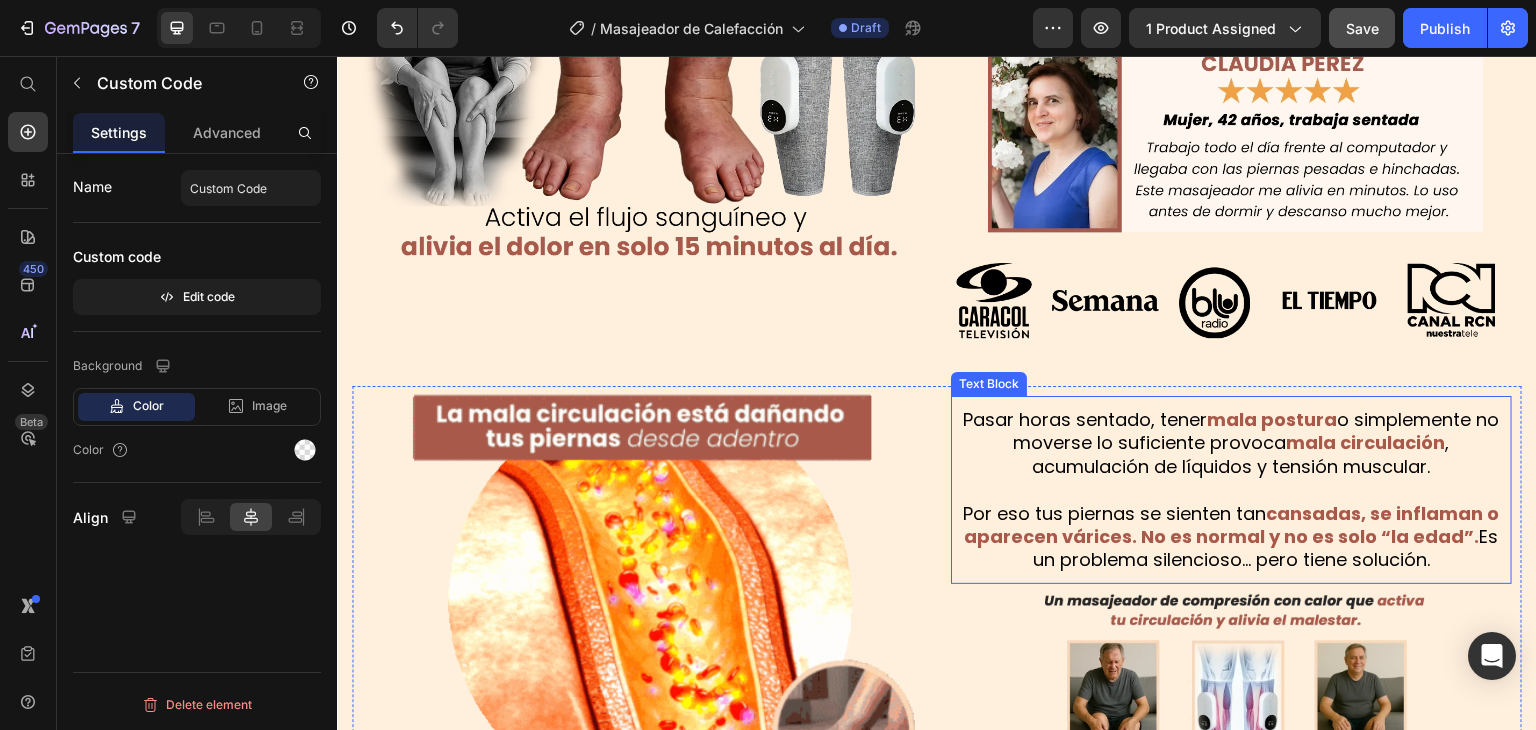 click on "Pasar horas sentado, tener  mala postura  o simplemente no moverse lo suficiente provoca  mala circulación , acumulación de líquidos y tensión muscular." at bounding box center [1231, 443] 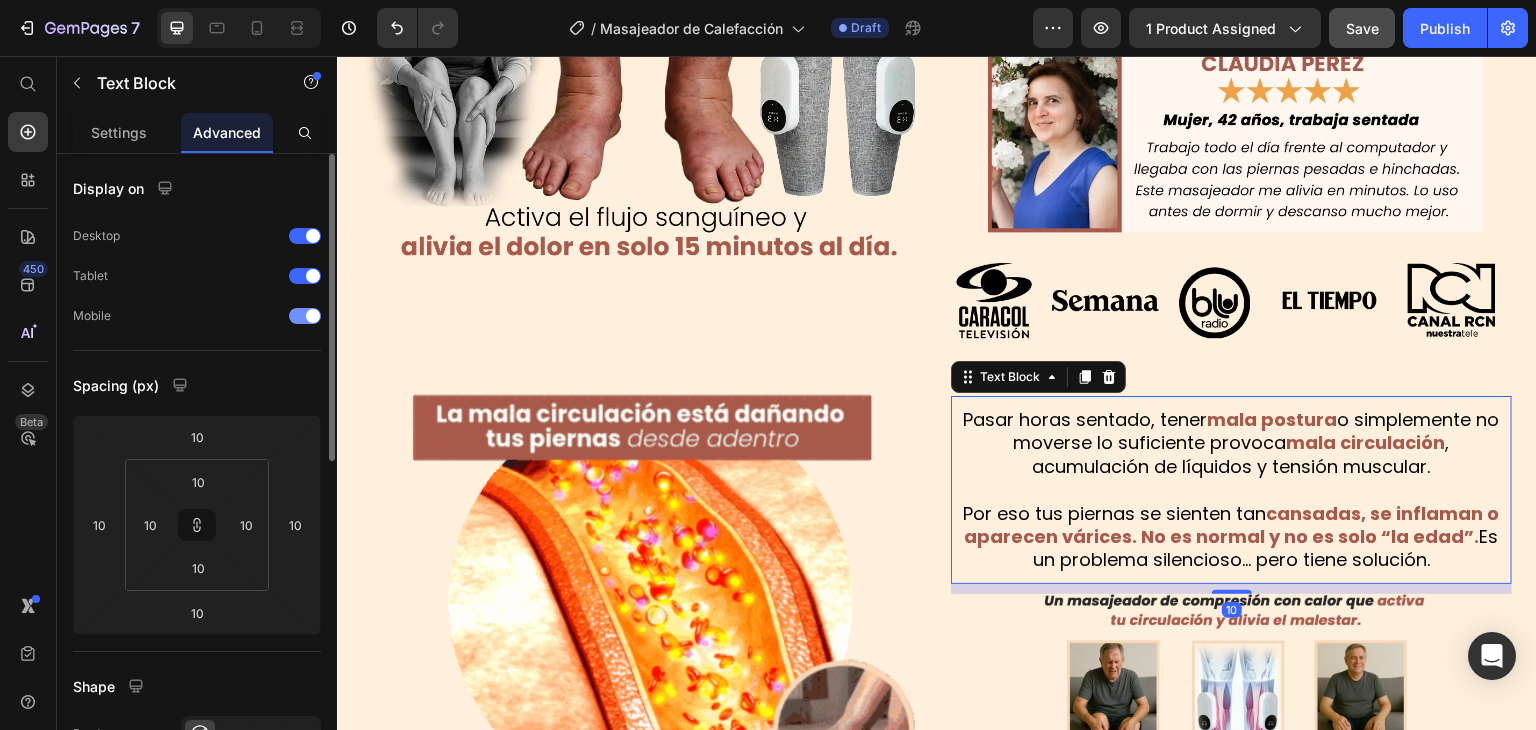 scroll, scrollTop: 200, scrollLeft: 0, axis: vertical 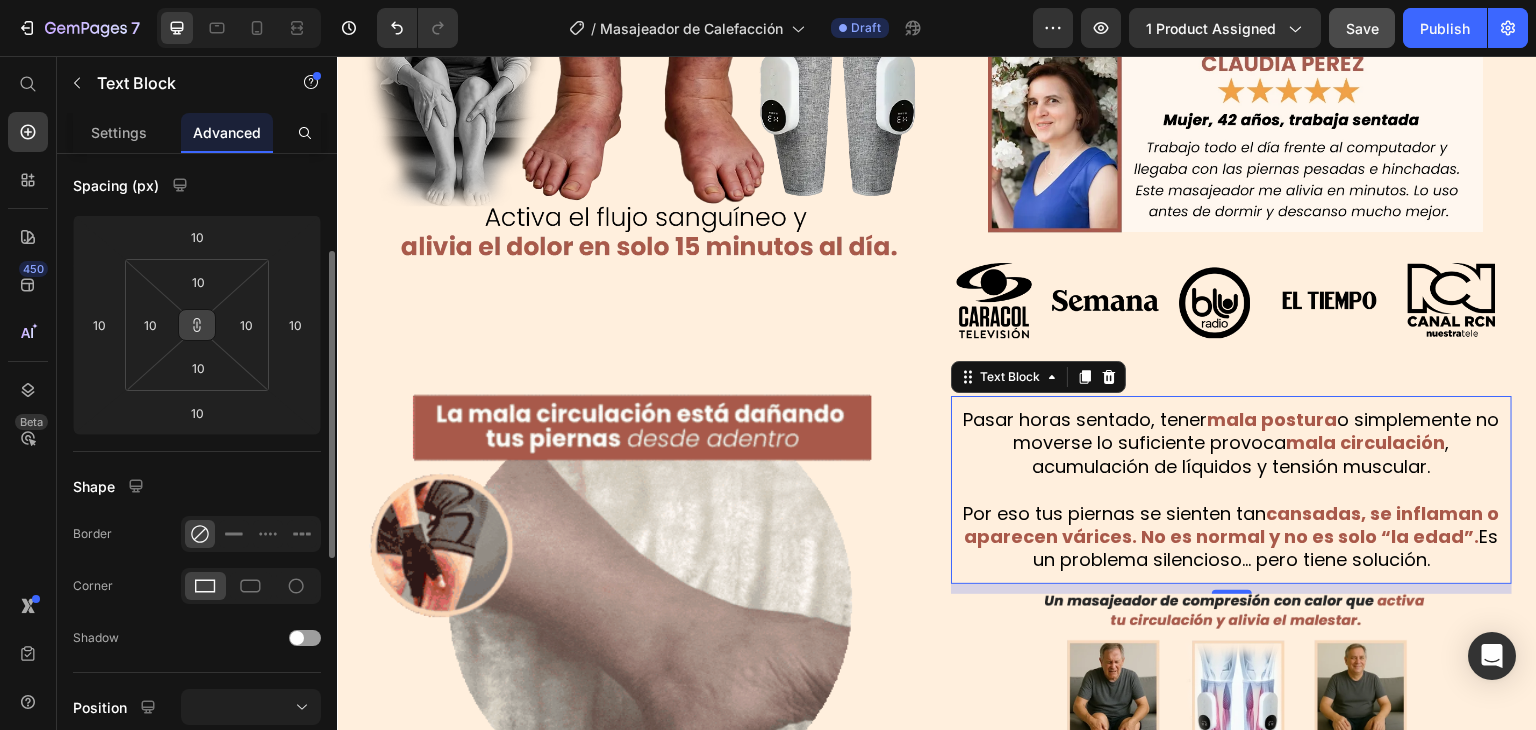 click 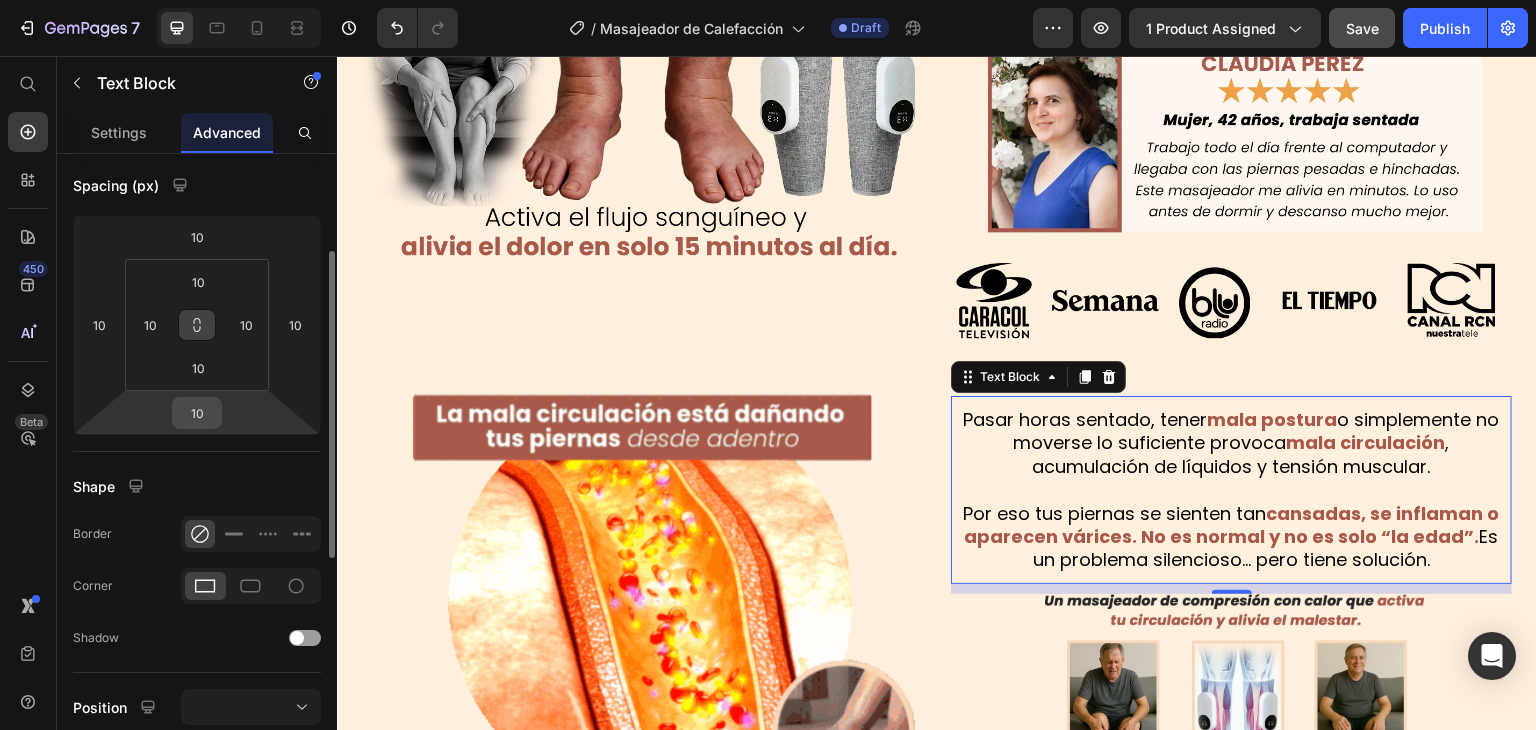 click on "10" at bounding box center (197, 413) 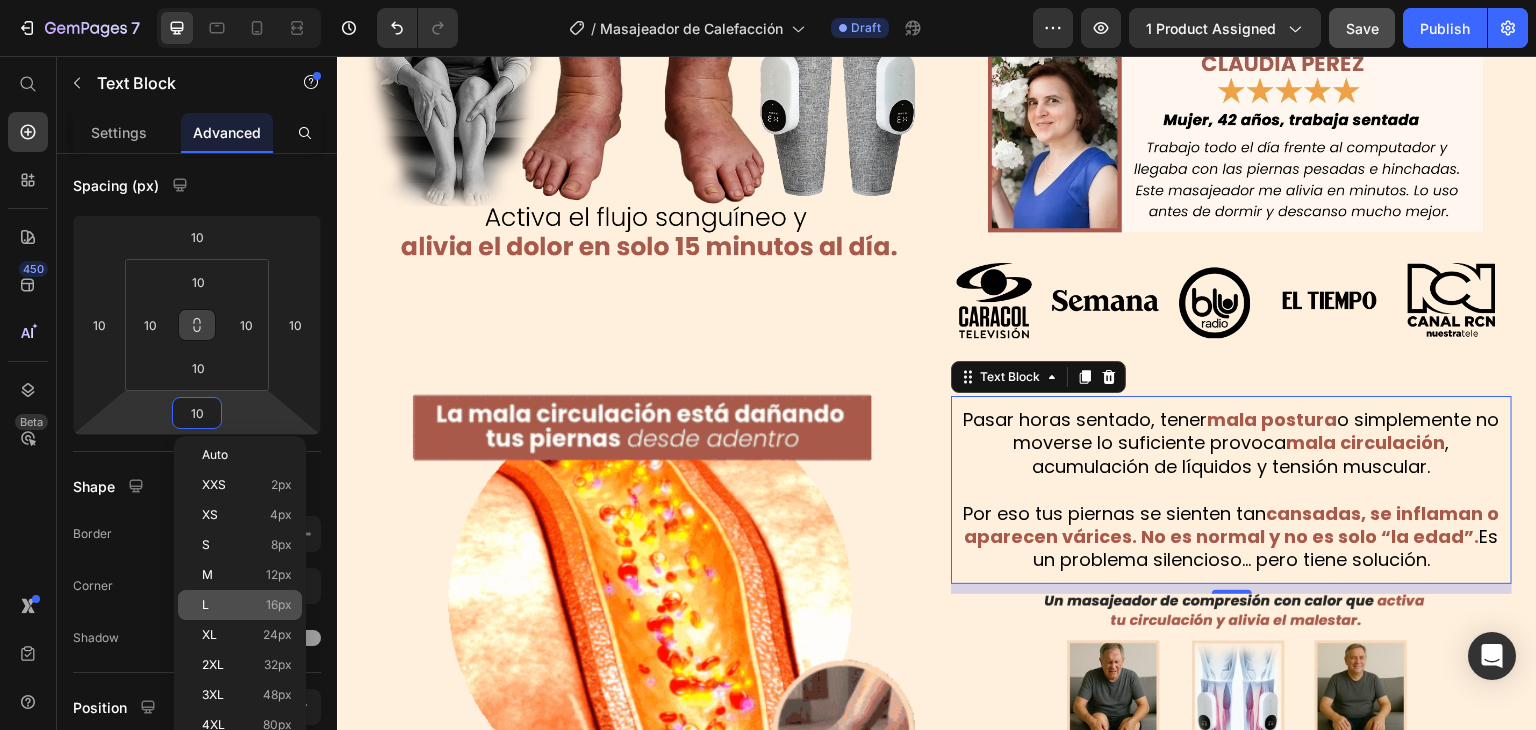 click on "L 16px" at bounding box center (247, 605) 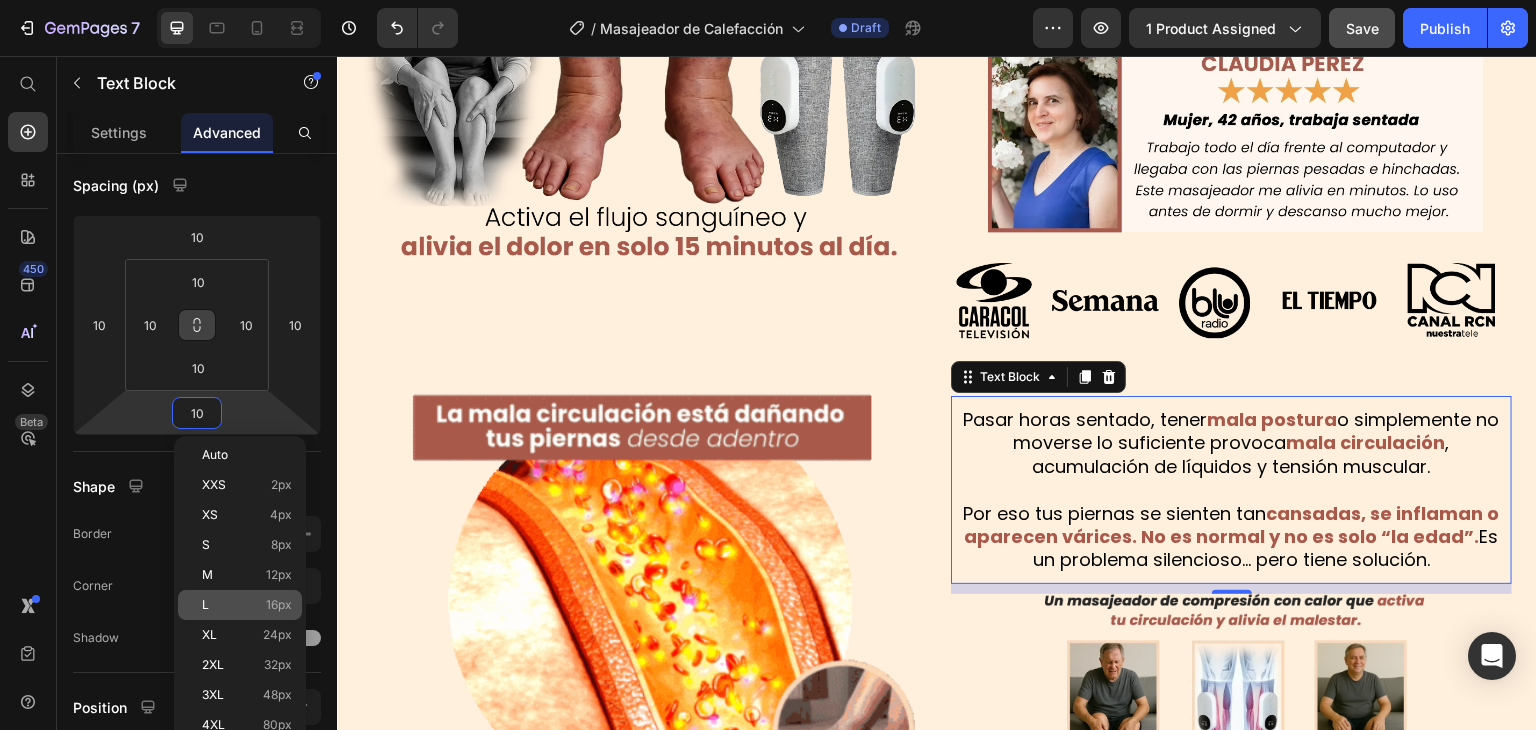type on "16" 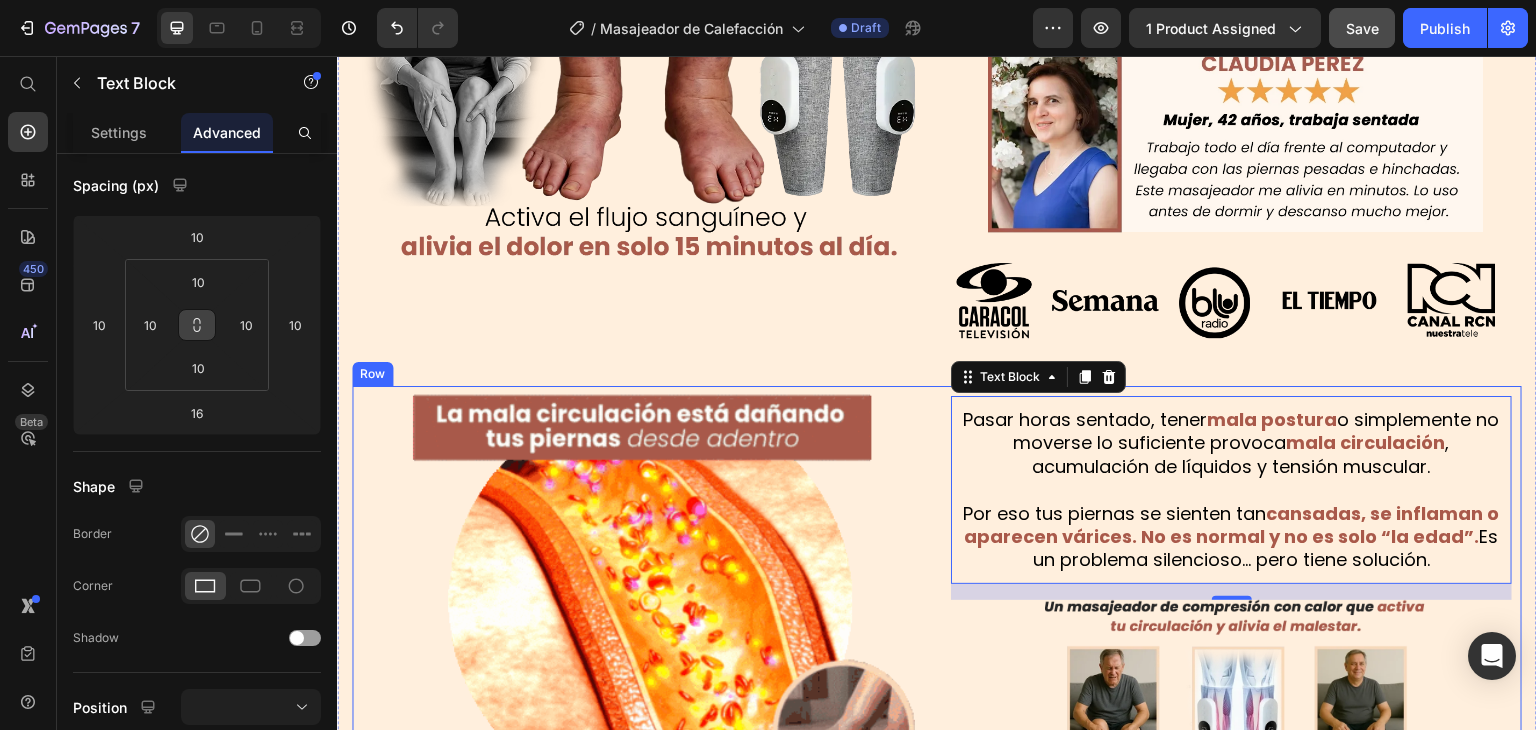 click on "Pasar horas sentado, tener  mala postura  o simplemente no moverse lo suficiente provoca  mala circulación , acumulación de líquidos y tensión muscular. Por eso tus piernas se sienten tan  cansadas, se inflaman o aparecen várices. No es normal y no es solo “la edad”.  Es un problema silencioso… pero tiene solución. Text Block   16 Image" at bounding box center (1231, 601) 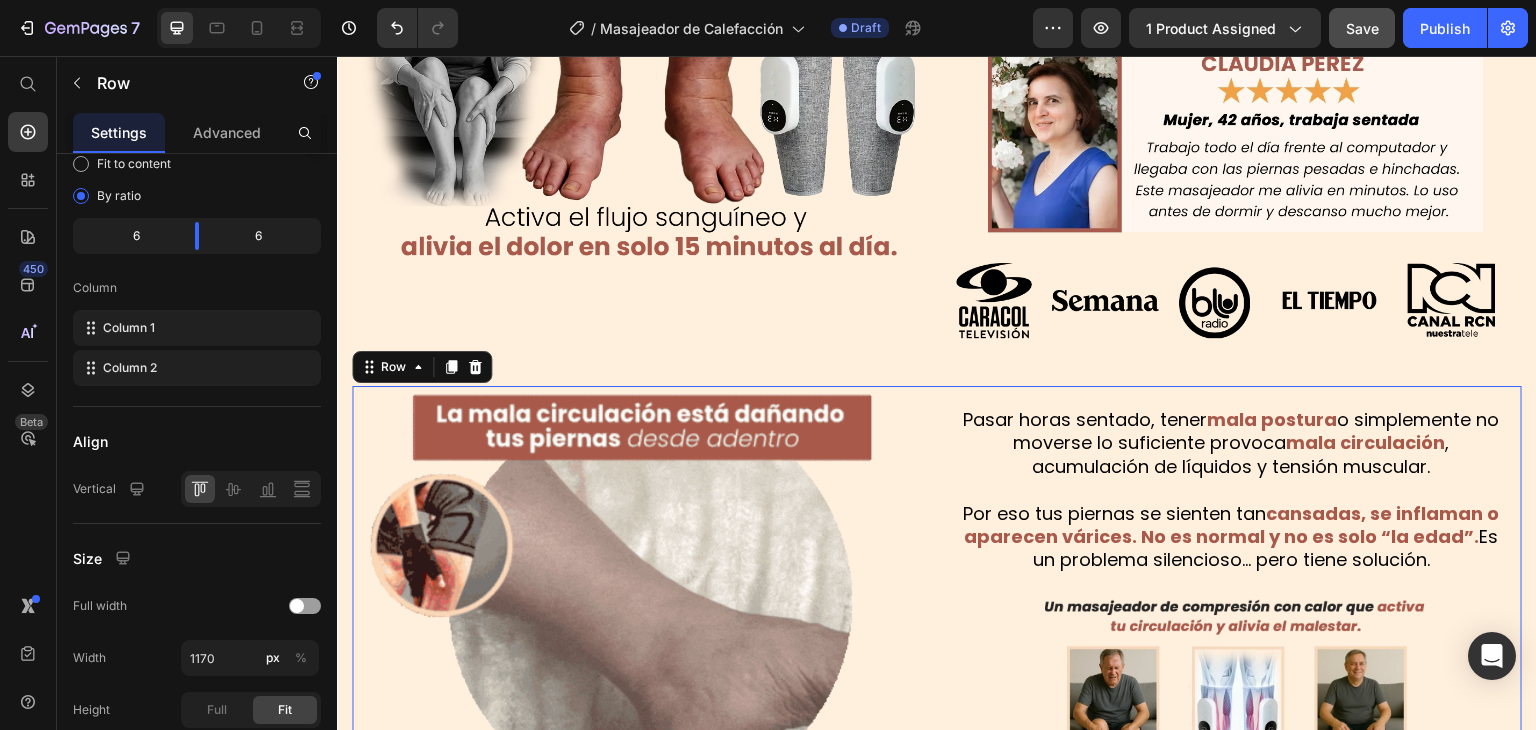 scroll, scrollTop: 0, scrollLeft: 0, axis: both 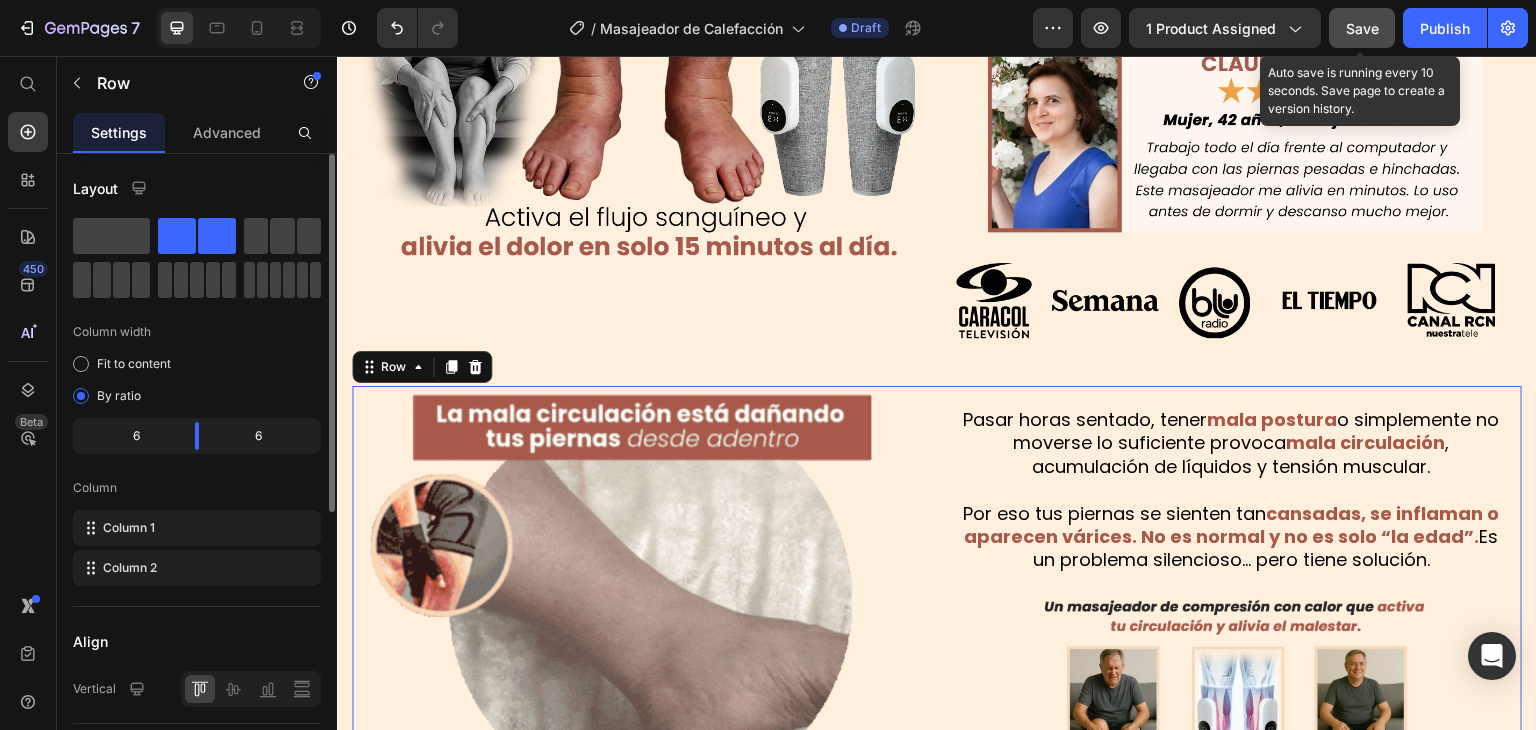 click on "Save" at bounding box center (1362, 28) 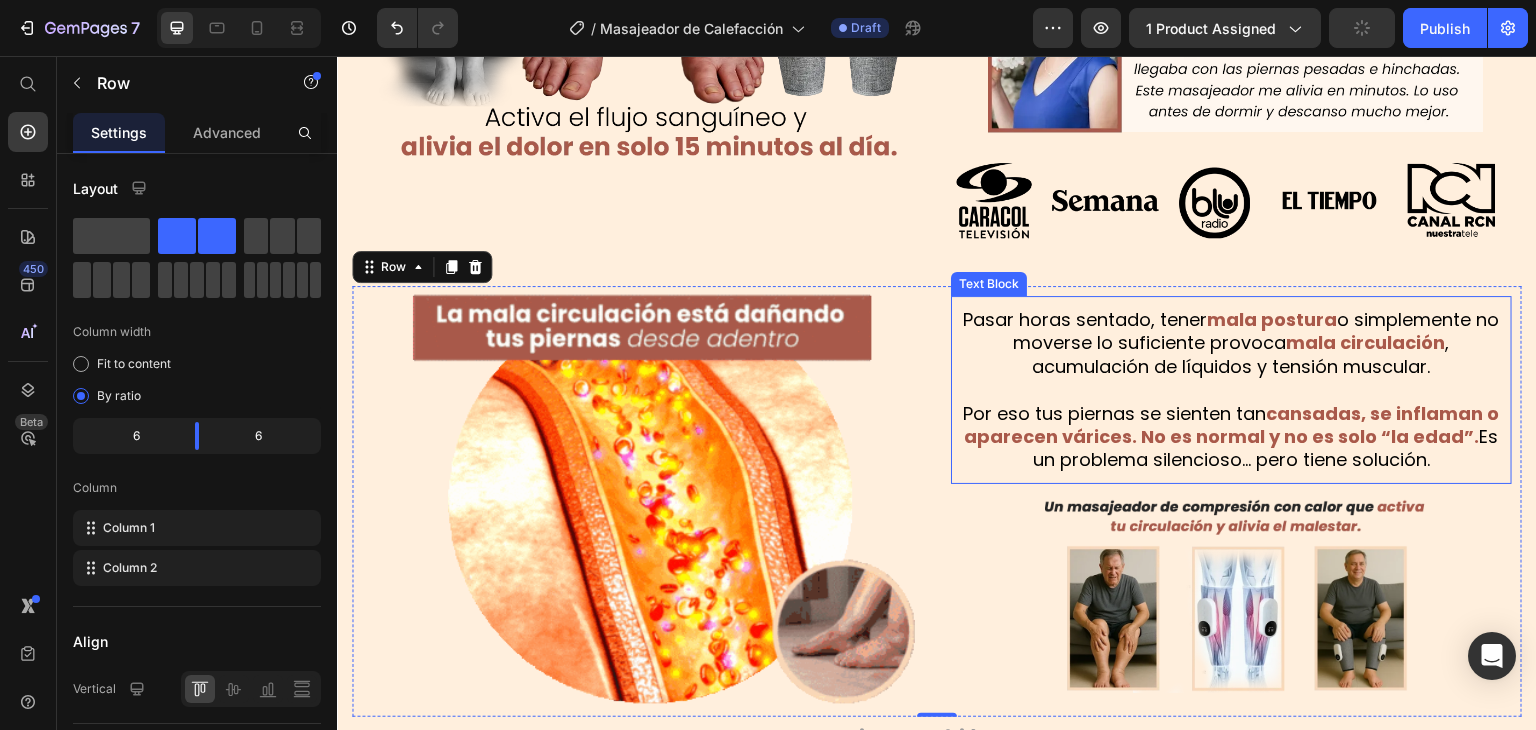 scroll, scrollTop: 800, scrollLeft: 0, axis: vertical 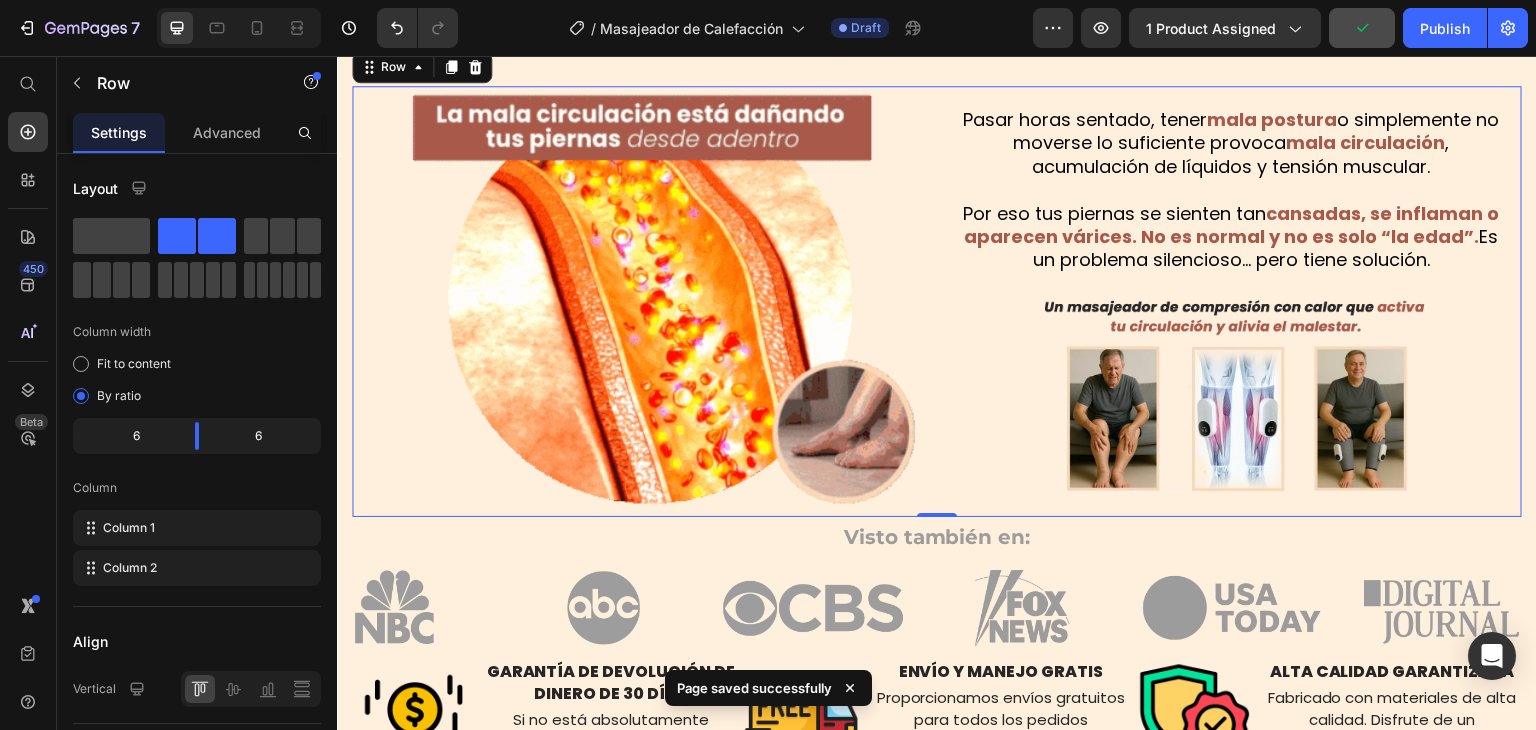 click on "Pasar horas sentado, tener  mala postura  o simplemente no moverse lo suficiente provoca  mala circulación , acumulación de líquidos y tensión muscular. Por eso tus piernas se sienten tan  cansadas, se inflaman o aparecen várices. No es normal y no es solo “la edad”.  Es un problema silencioso… pero tiene solución. Text Block Image" at bounding box center [1231, 301] 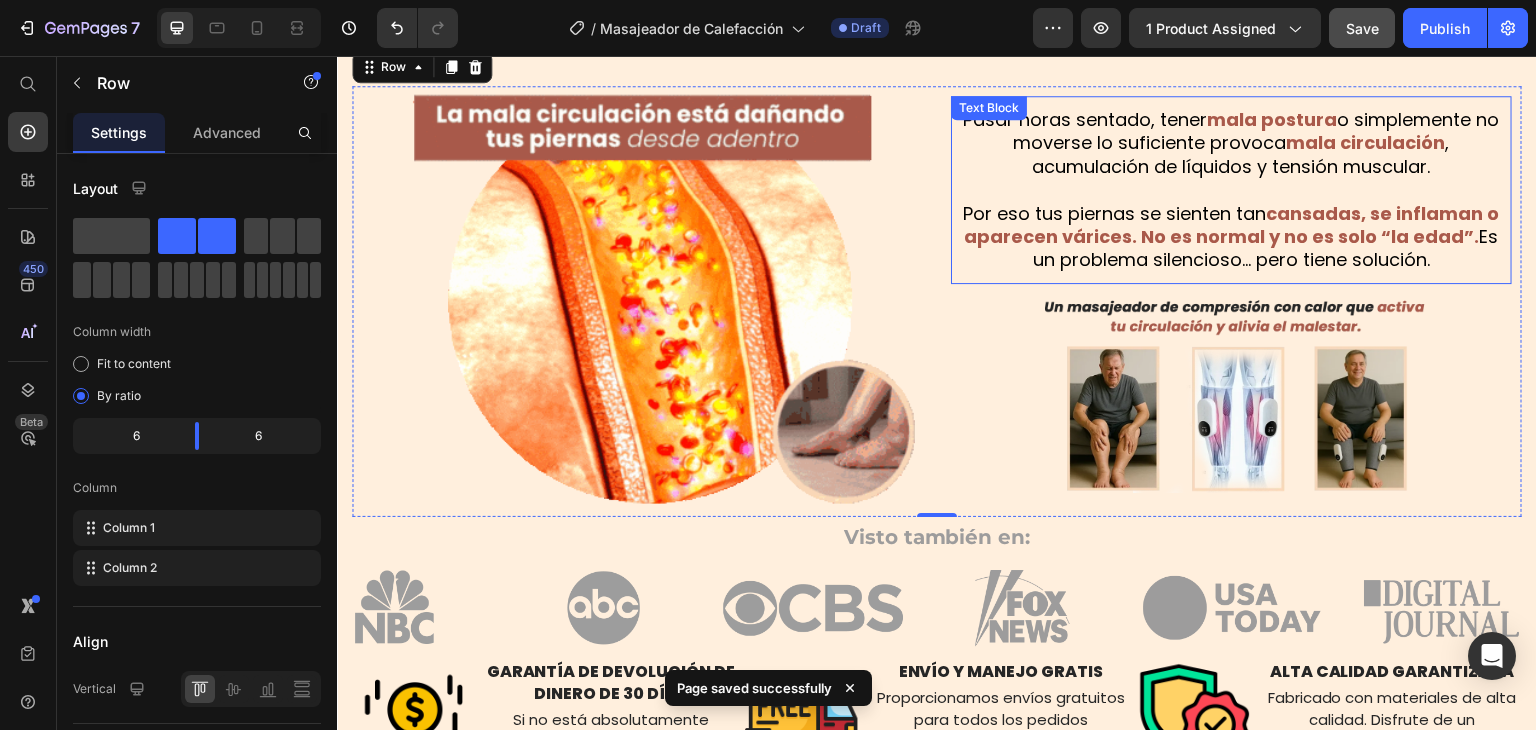 click at bounding box center (1231, 189) 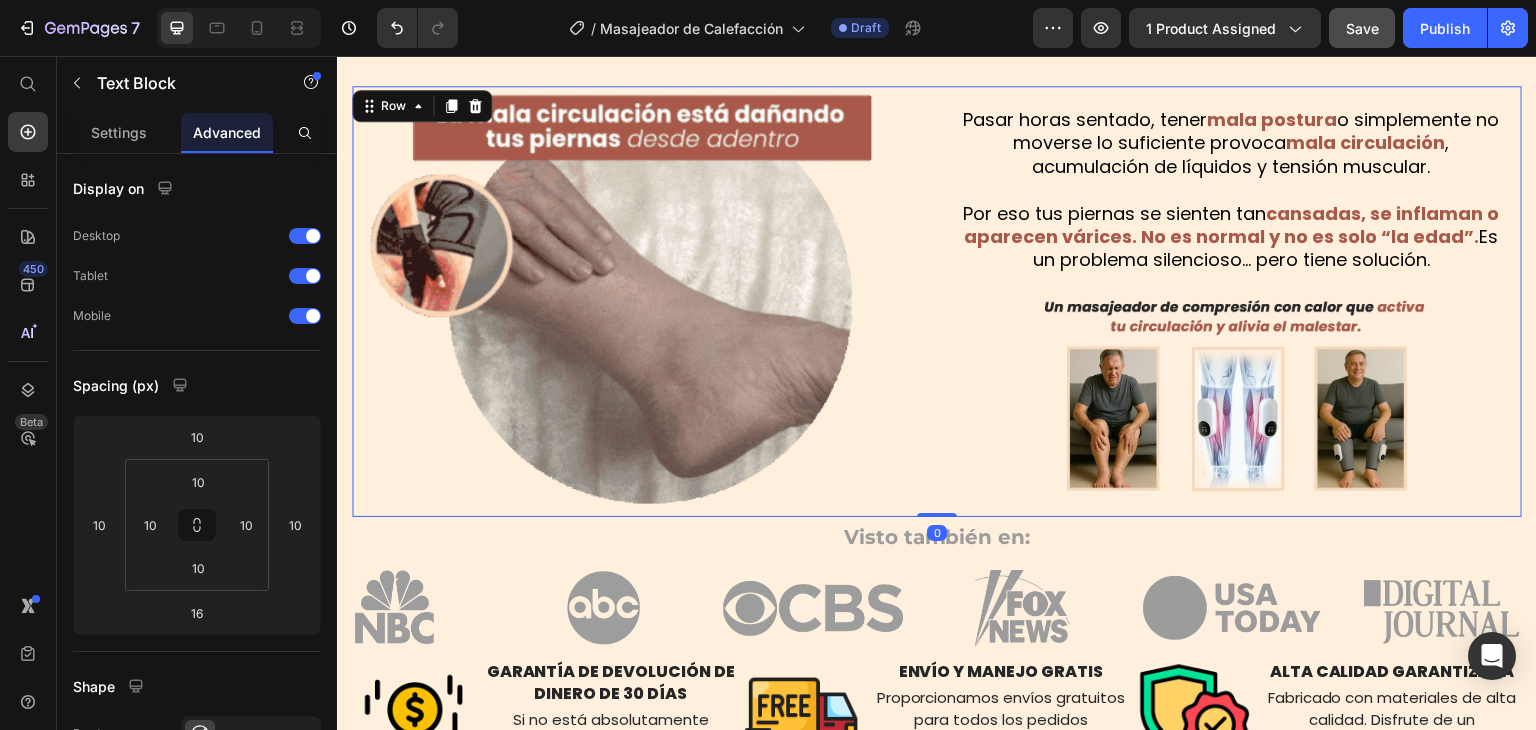 click on "Pasar horas sentado, tener  mala postura  o simplemente no moverse lo suficiente provoca  mala circulación , acumulación de líquidos y tensión muscular. Por eso tus piernas se sienten tan  cansadas, se inflaman o aparecen várices. No es normal y no es solo “la edad”.  Es un problema silencioso… pero tiene solución. Text Block Image" at bounding box center (1231, 301) 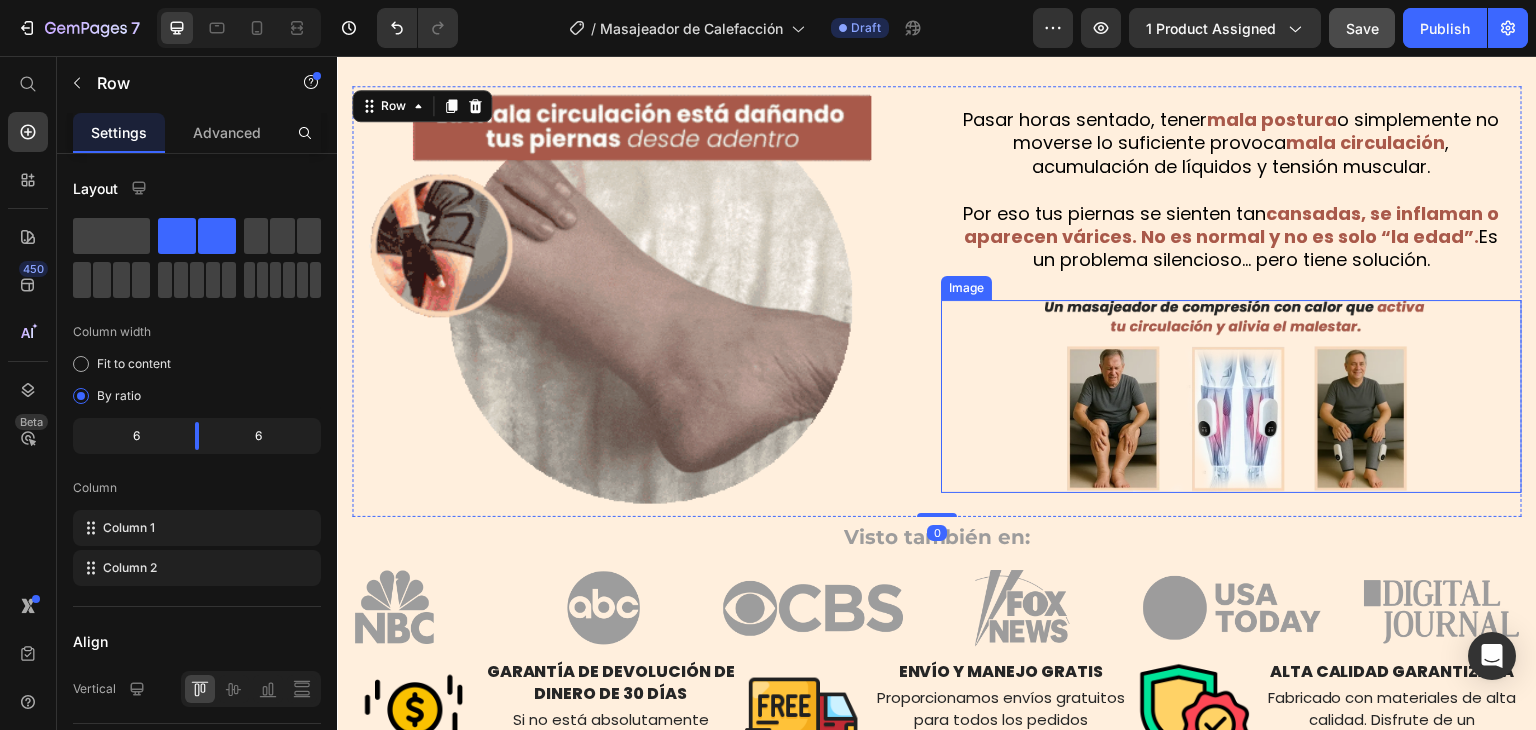click at bounding box center (1231, 396) 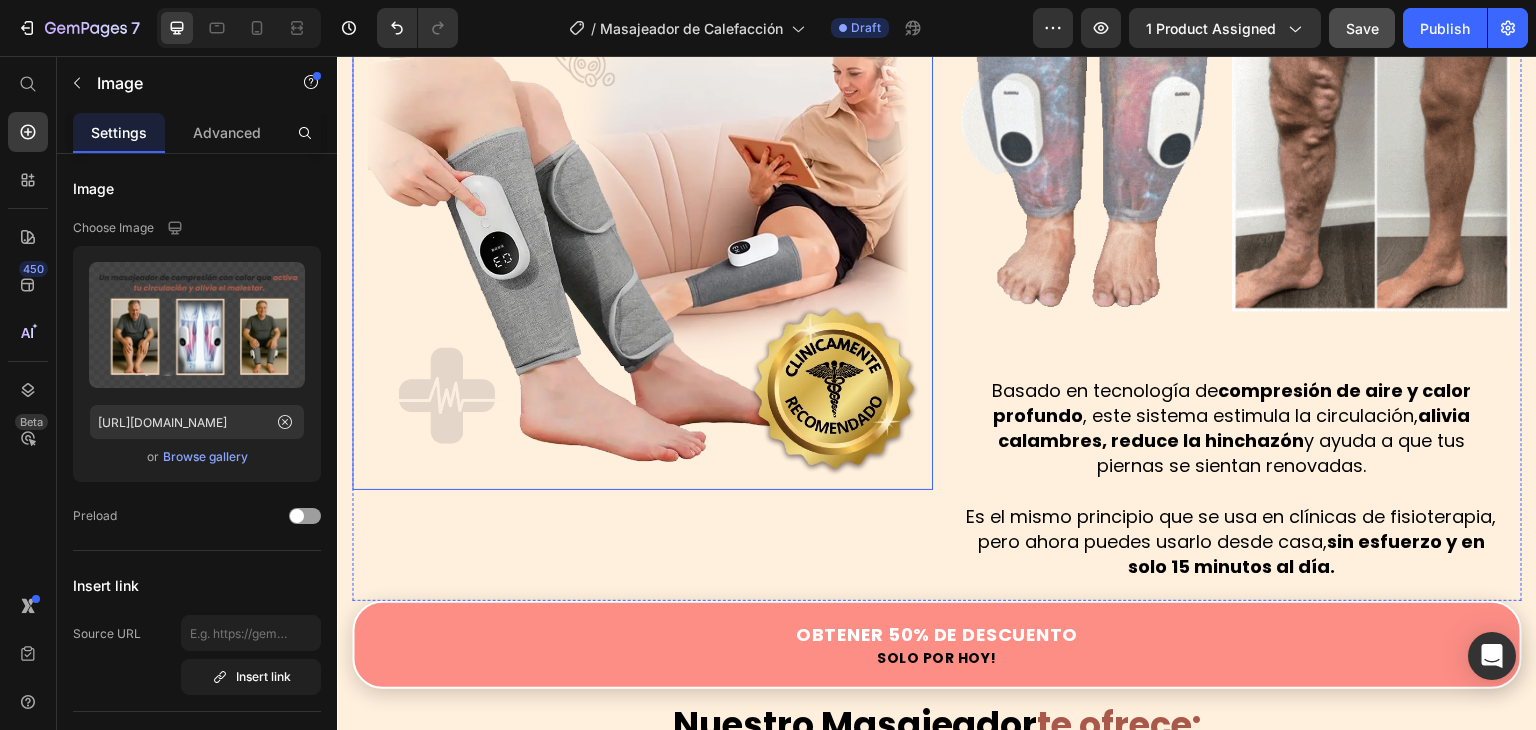 scroll, scrollTop: 2000, scrollLeft: 0, axis: vertical 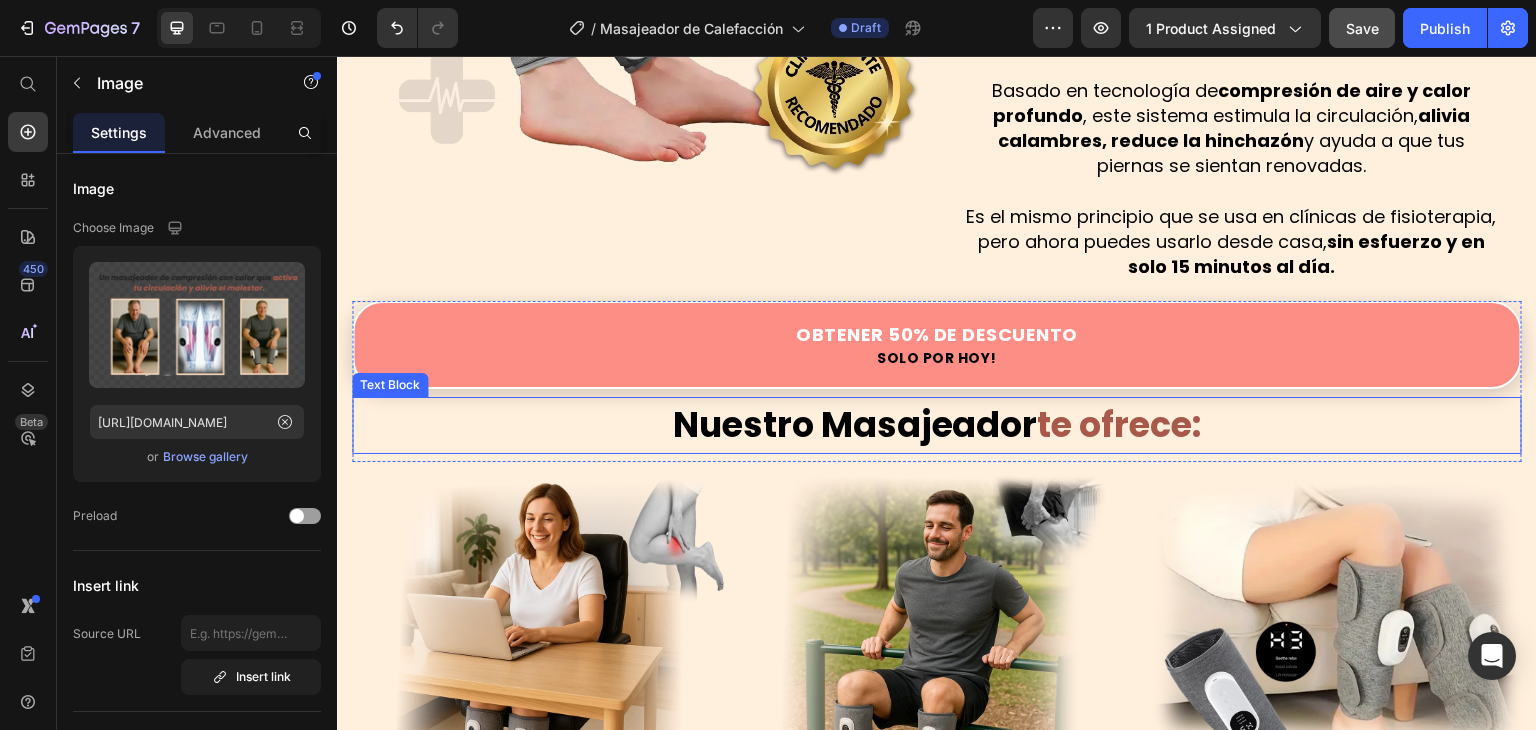 click on "Nuestro Masajeador  te ofrece:" at bounding box center [937, 425] 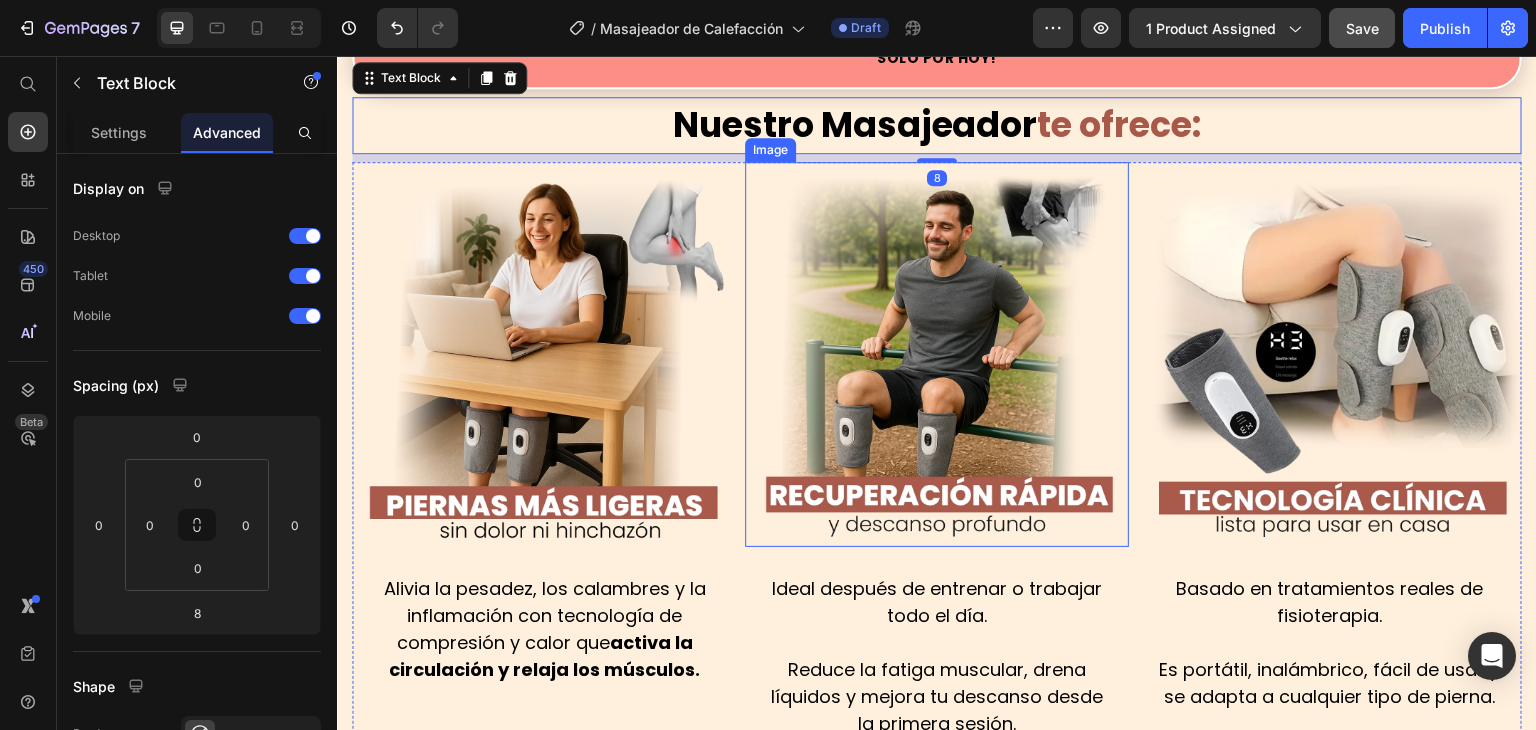 scroll, scrollTop: 2500, scrollLeft: 0, axis: vertical 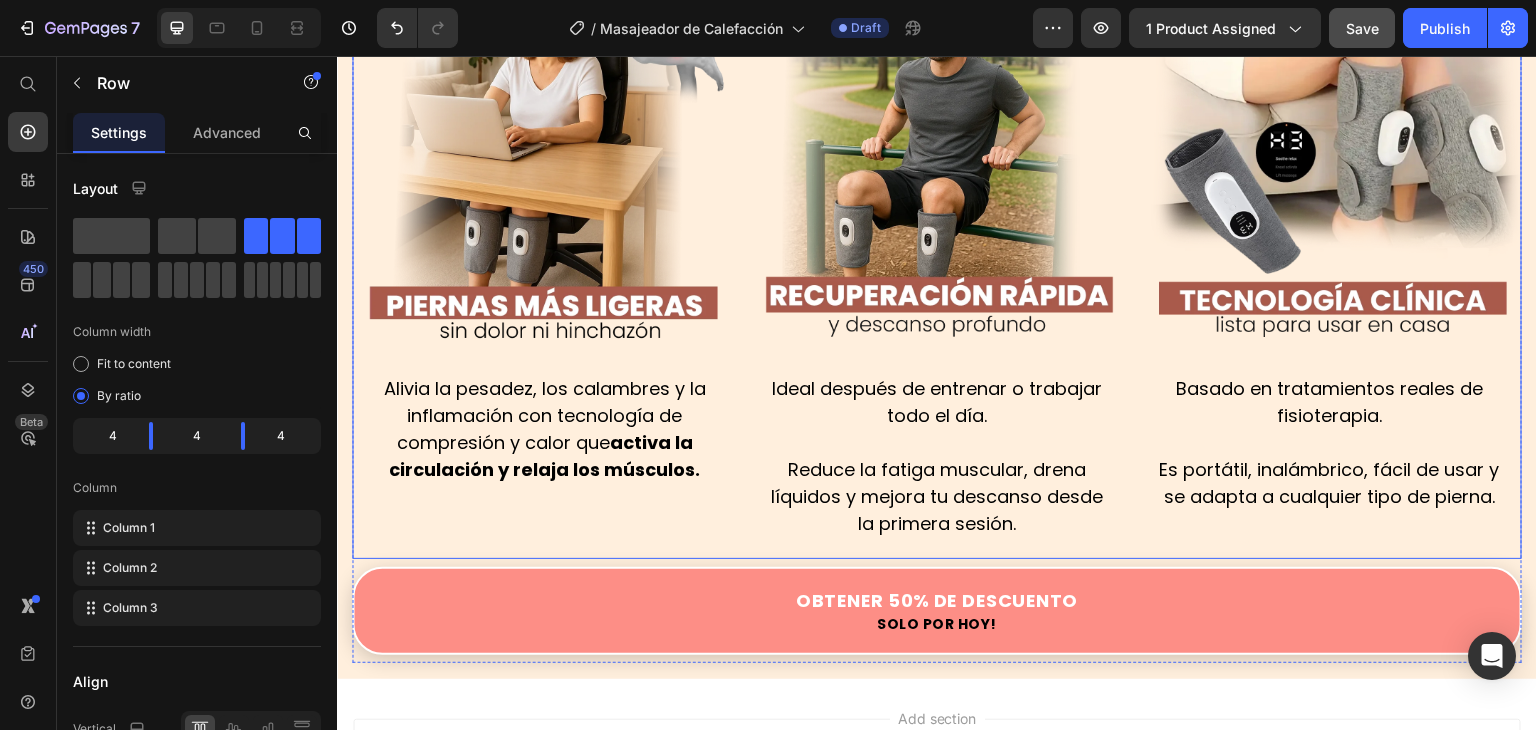 click on "Image Ideal después de entrenar o trabajar todo el día.   Reduce la fatiga muscular, drena líquidos y mejora tu descanso desde la primera sesión. Text Block" at bounding box center (937, 260) 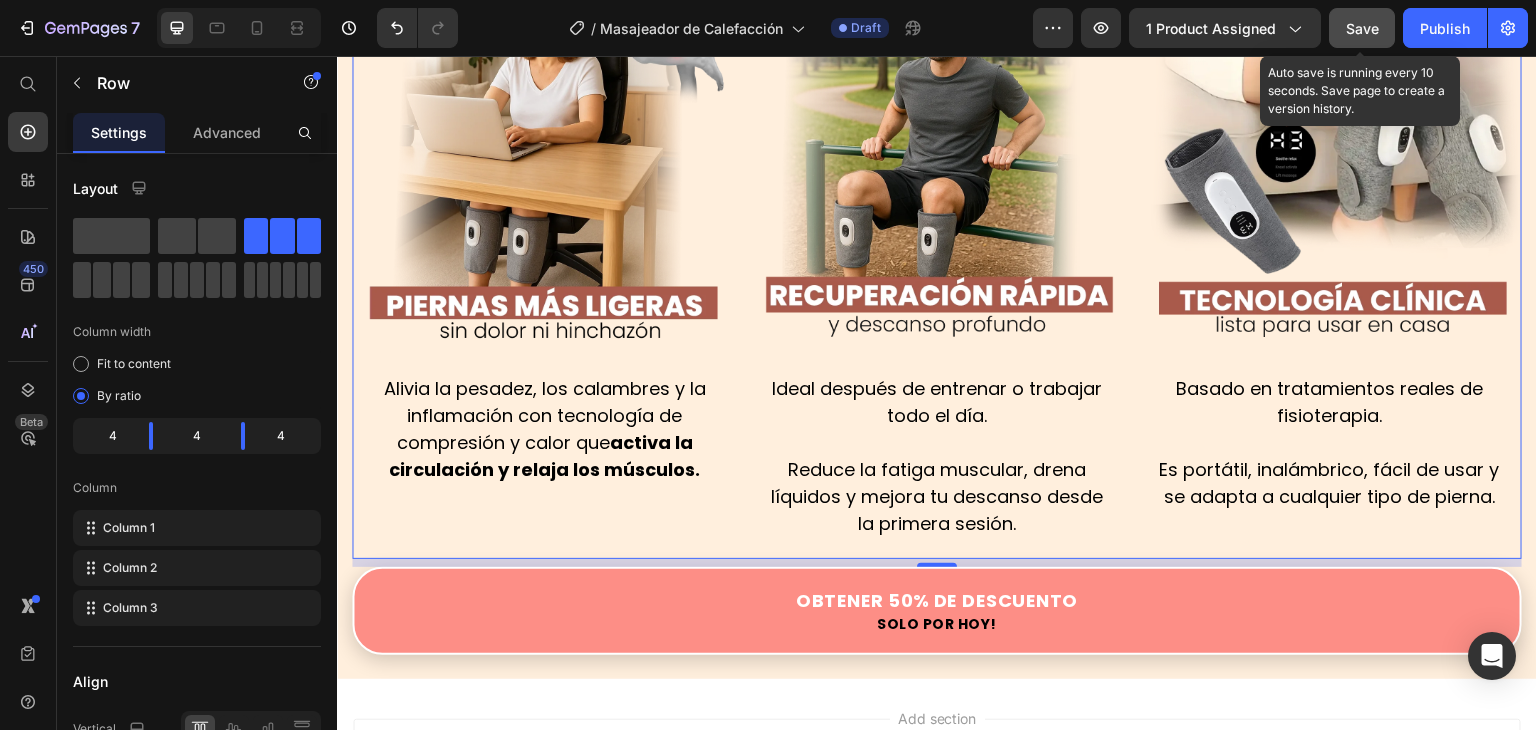 click on "Save" at bounding box center (1362, 28) 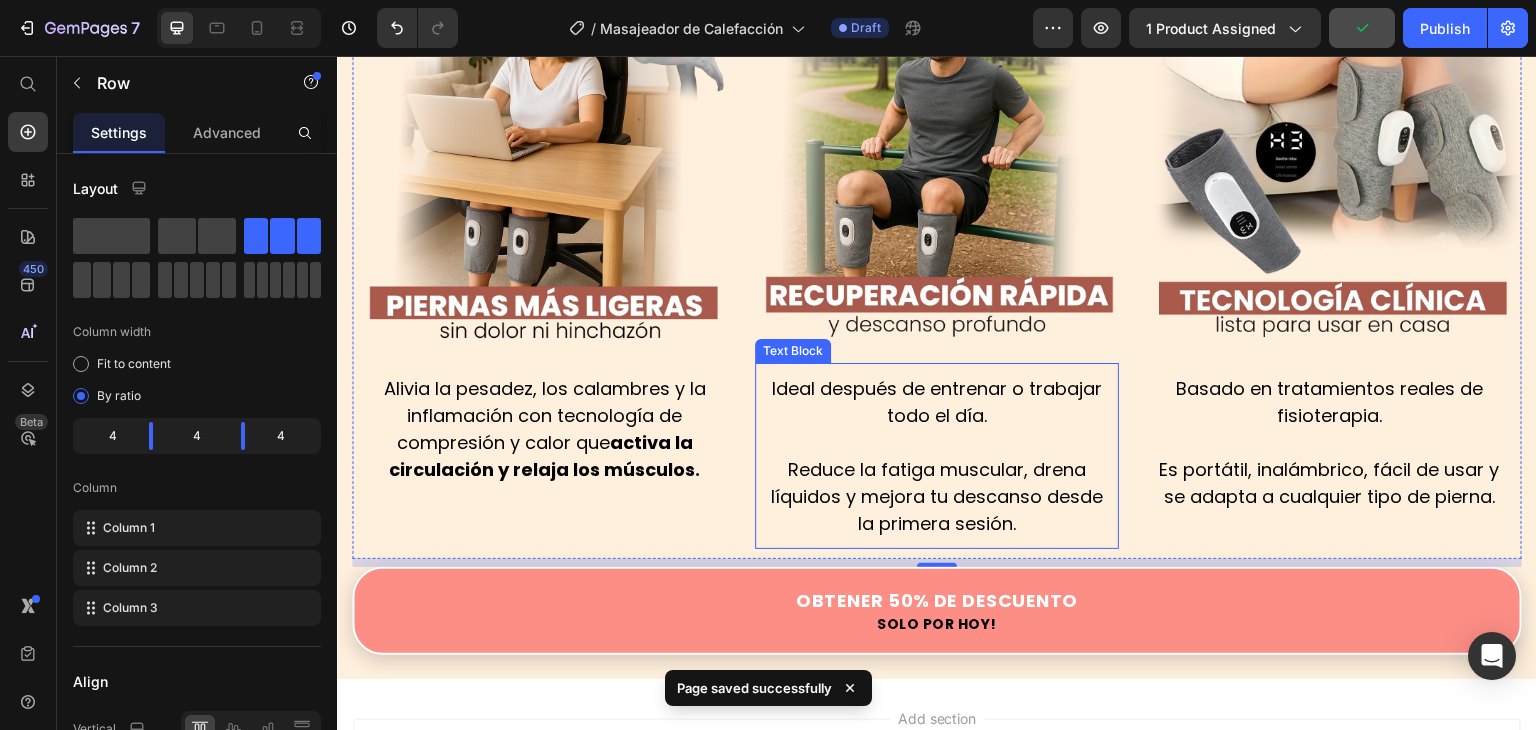 scroll, scrollTop: 2600, scrollLeft: 0, axis: vertical 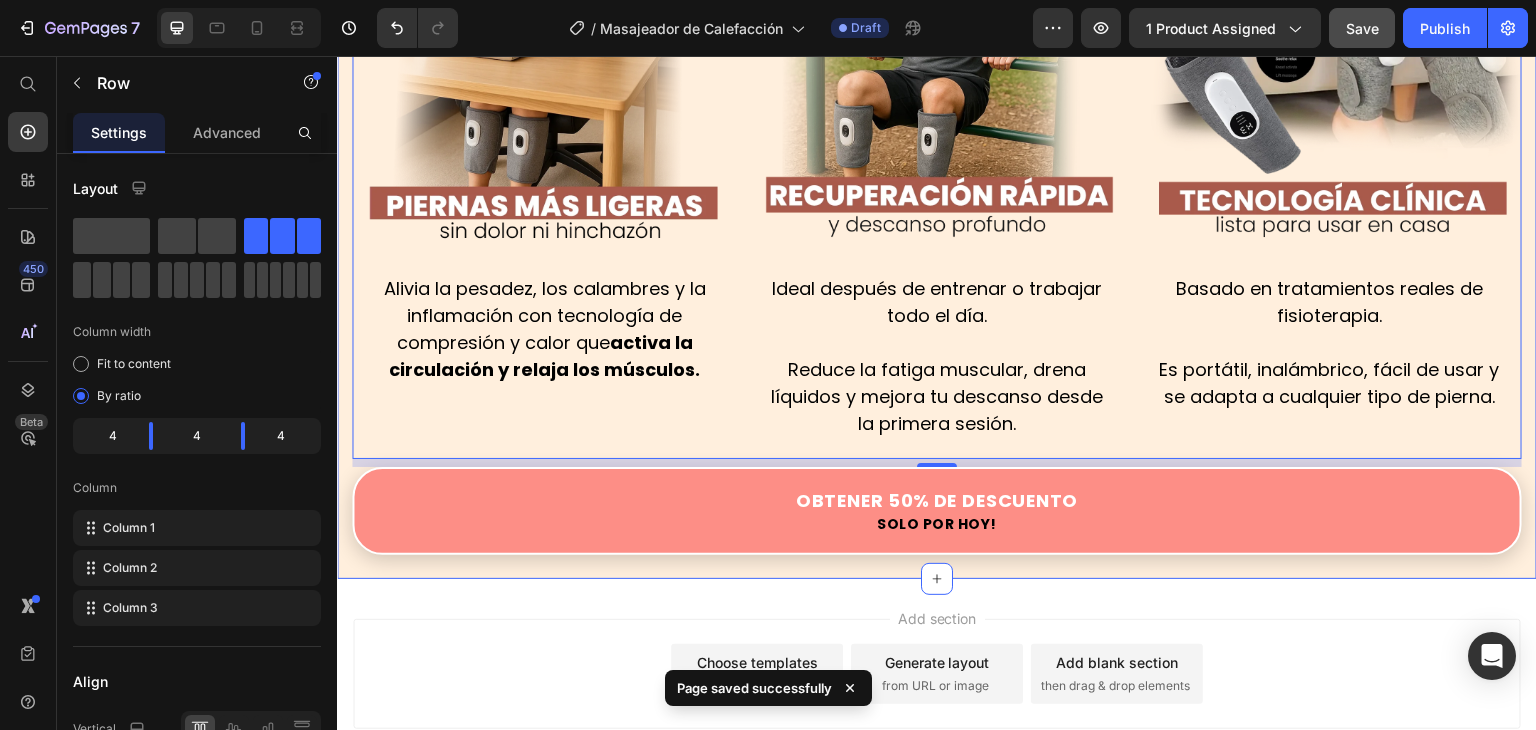 click on "Image
Obtener 50% de Descuento
Solo por [DATE]!
Custom Code Image Row Image Pasar horas sentado, tener  mala postura  o simplemente no moverse lo suficiente provoca  mala circulación , acumulación de líquidos y tensión muscular. Por eso tus piernas se sienten tan  cansadas, se inflaman o aparecen várices. No es normal y no es solo “la edad”.  Es un problema silencioso… pero tiene solución. Text Block Image Row Visto también en: Text Block Image Image GARANTÍA DE DEVOLUCIÓN DE DINERO DE 30 DÍAS Text Block Si no está absolutamente satisfecho con los resultados, le reembolsaremos cada centavo de su inversión. Text Block Row Image ENVÍO Y MANEJO GRATIS Text Block Proporcionamos envíos gratuitos para todos los pedidos superiores a $59.990 realizados [DATE]. Text Block Row Image ALTA CALIDAD GARANTIZADA Text Block Text Block Row Row Row Image Image Basado en tecnología de  Row Row" at bounding box center [937, -922] 